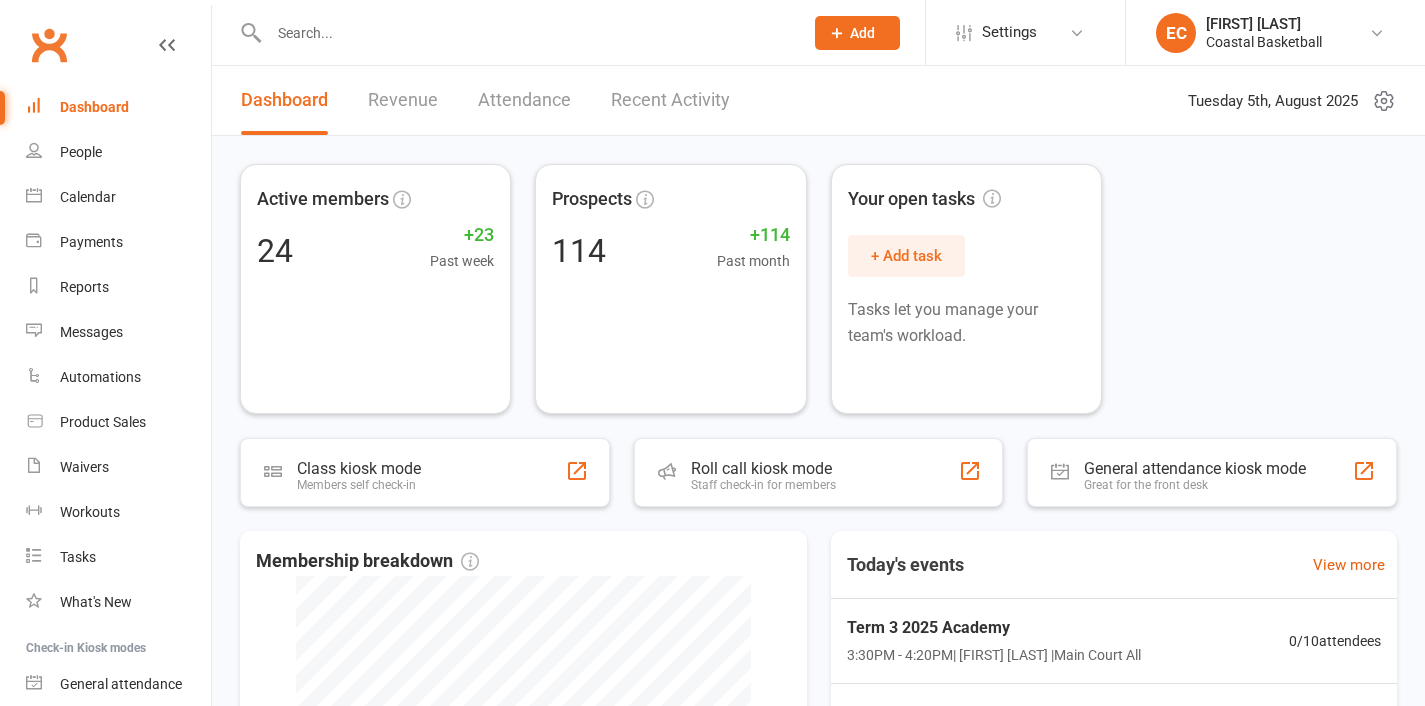 scroll, scrollTop: 0, scrollLeft: 0, axis: both 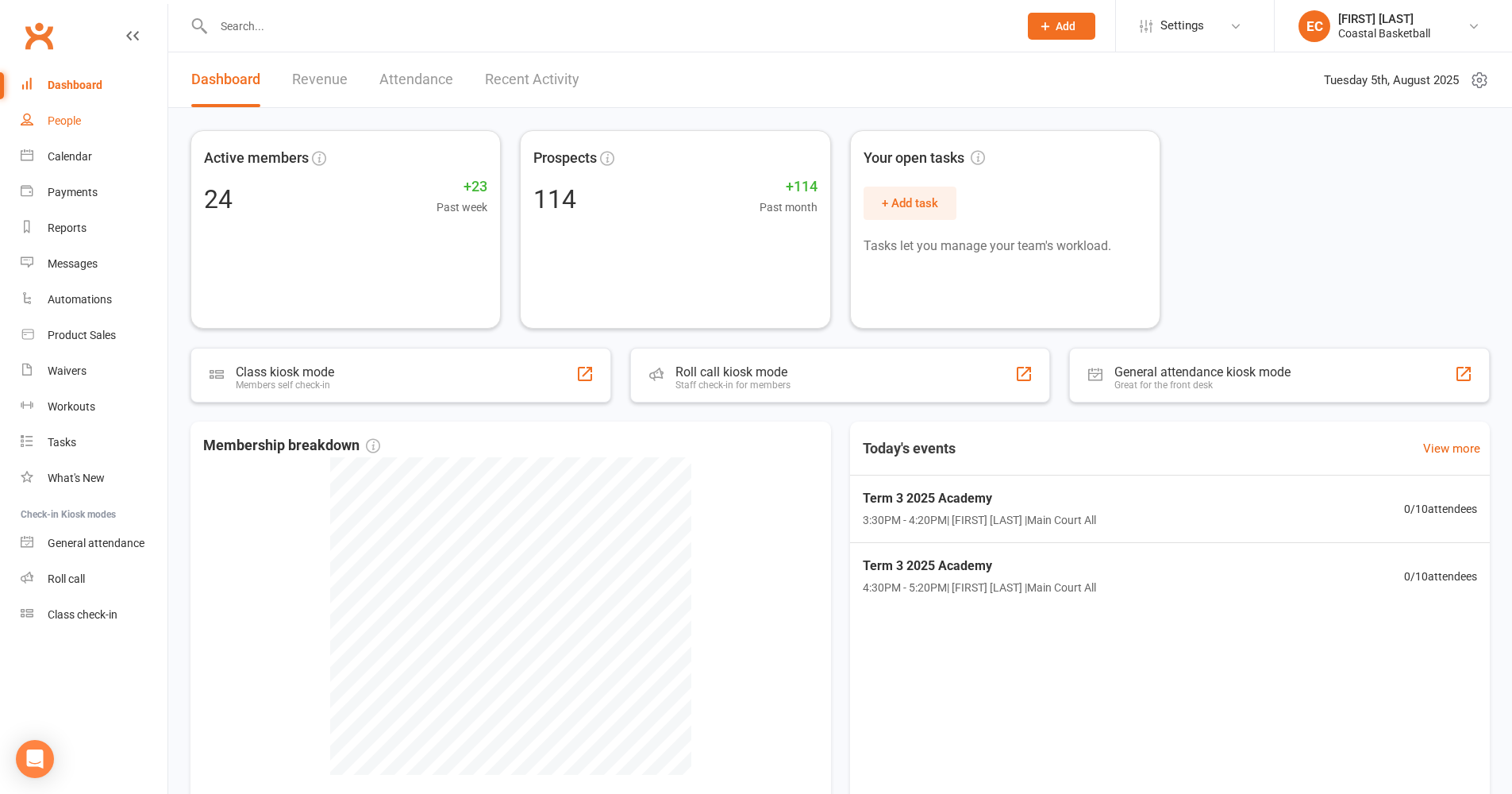 click on "People" at bounding box center [64, 121] 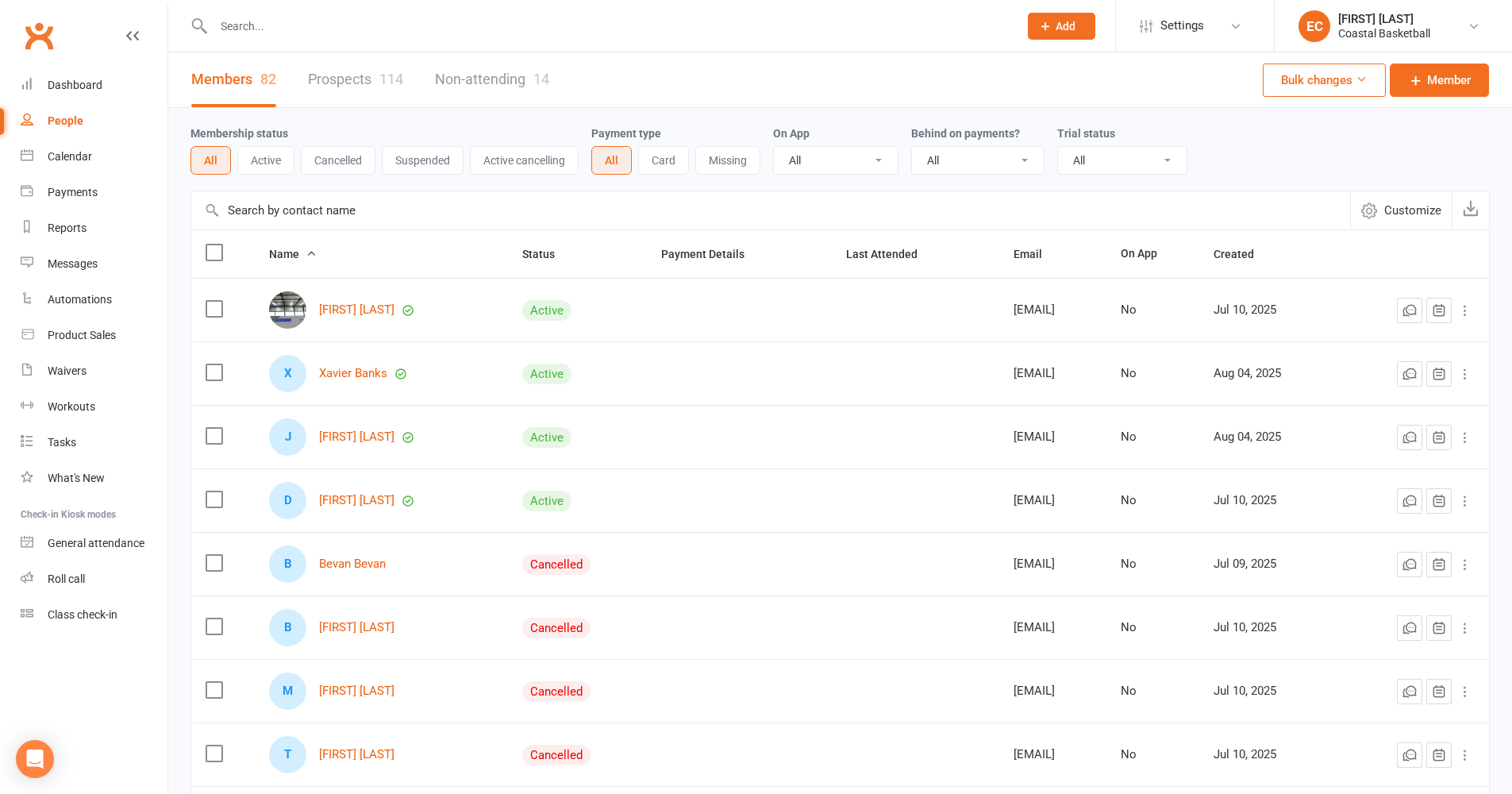 click at bounding box center (608, 26) 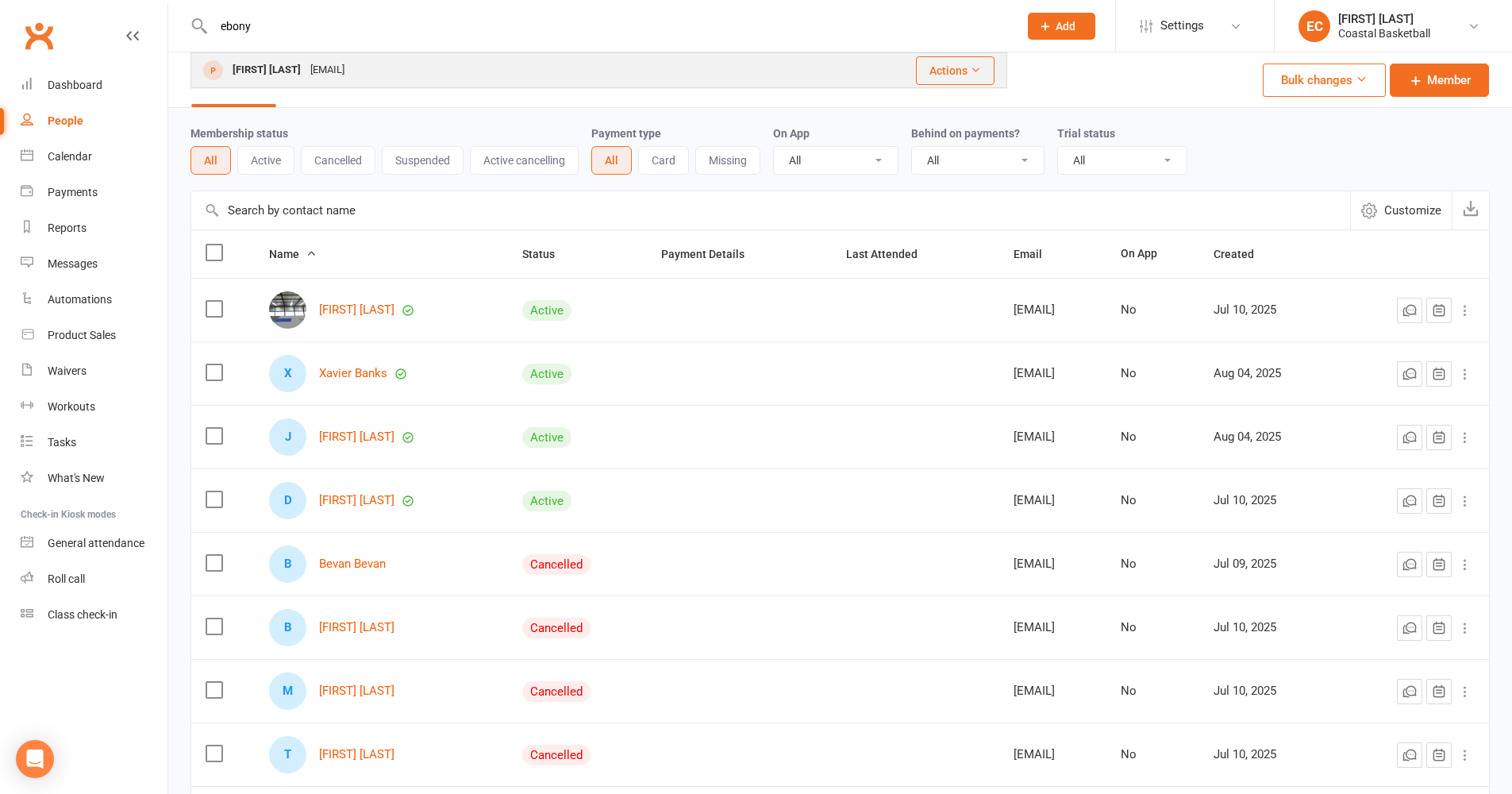 type on "ebony" 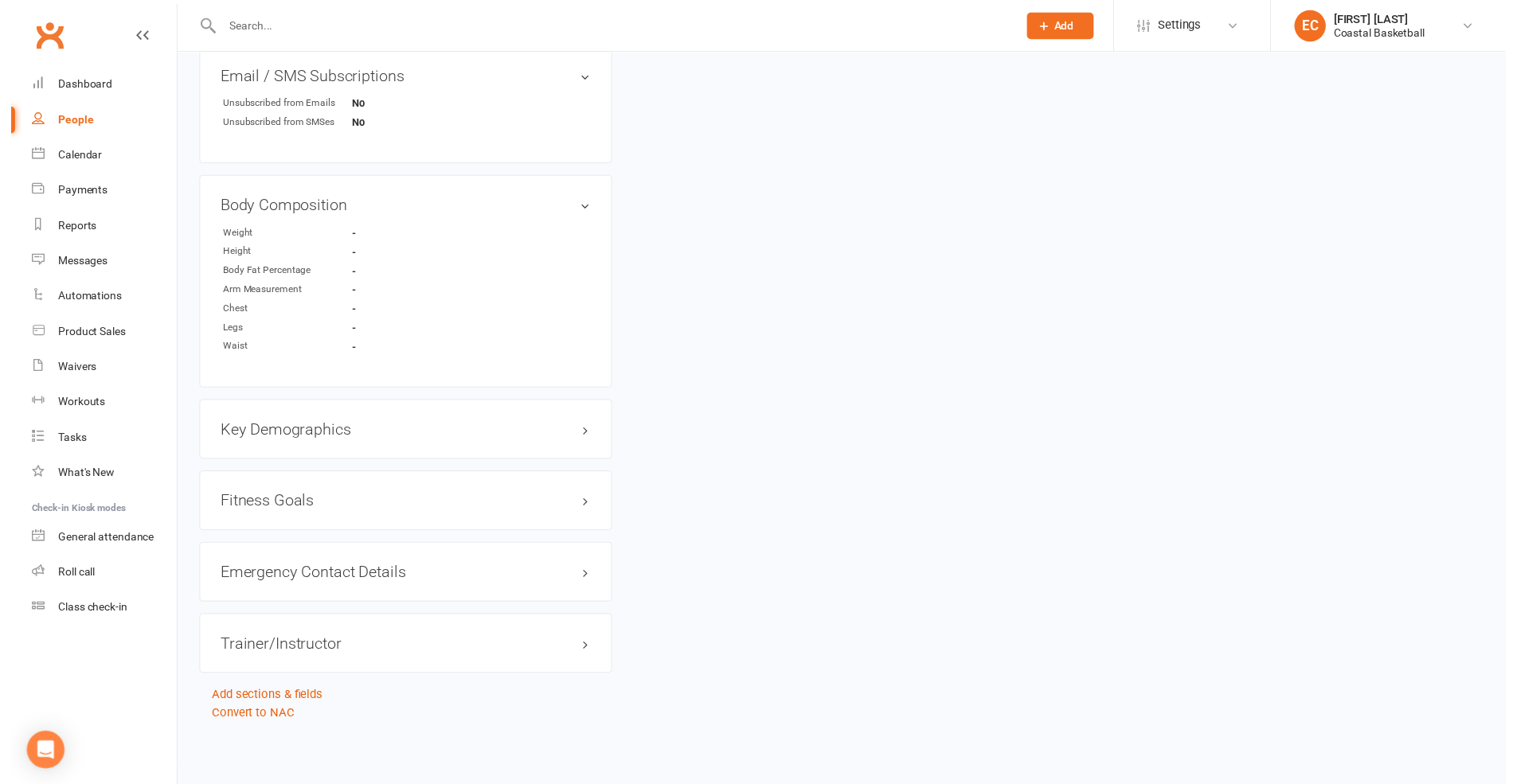 scroll, scrollTop: 803, scrollLeft: 0, axis: vertical 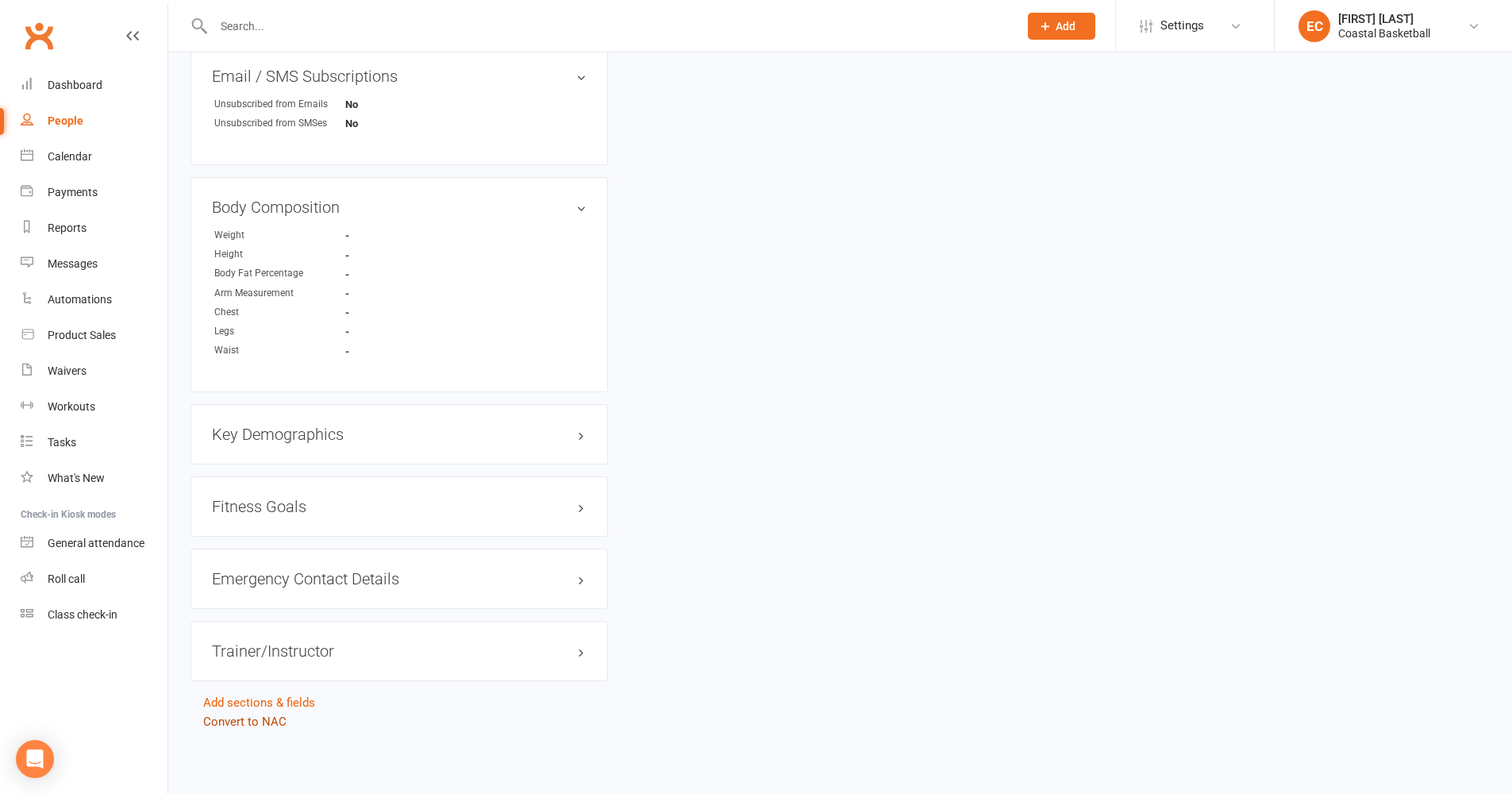click on "Convert to NAC" at bounding box center (244, 722) 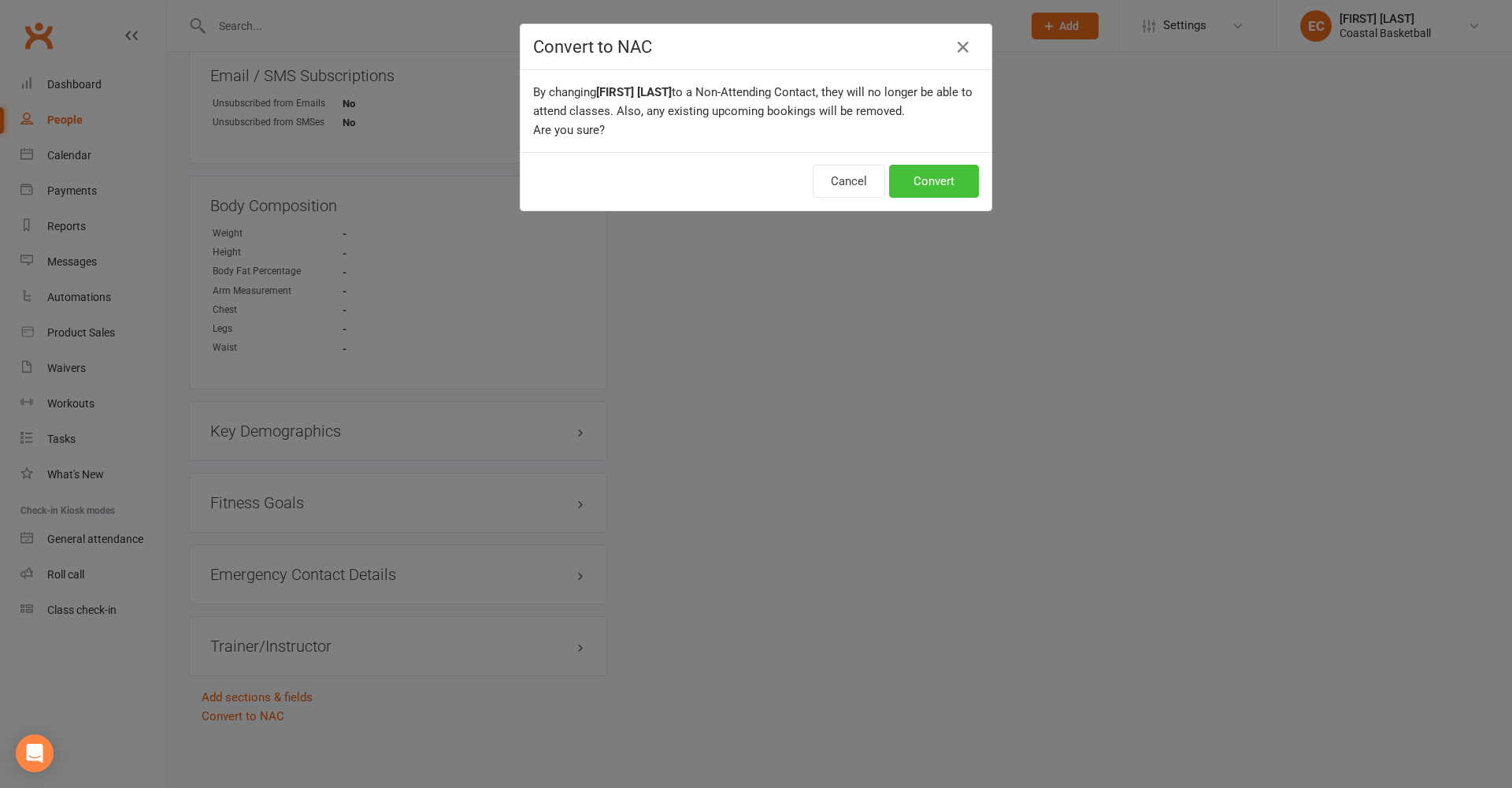 click on "Convert" at bounding box center [934, 181] 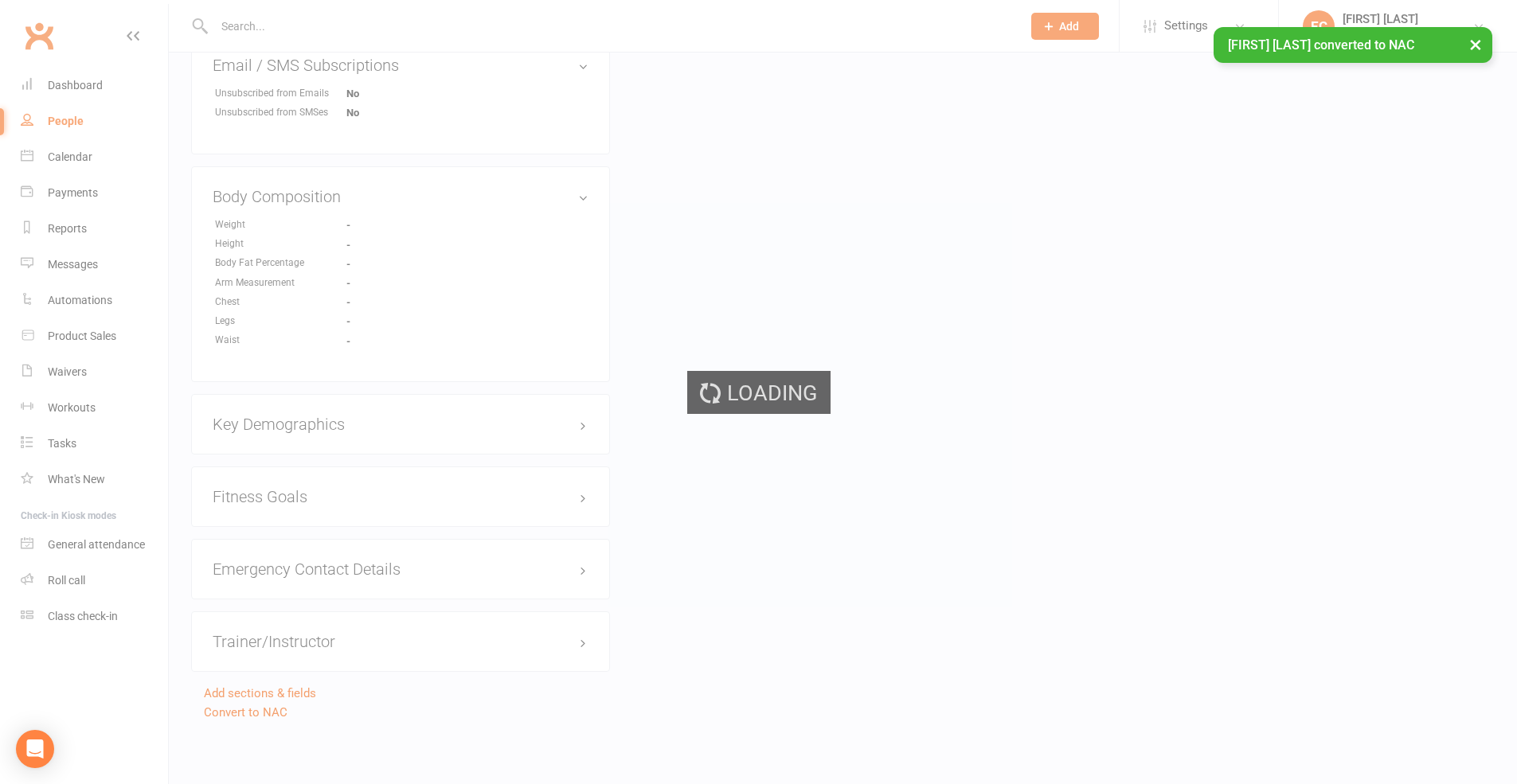 scroll, scrollTop: 271, scrollLeft: 0, axis: vertical 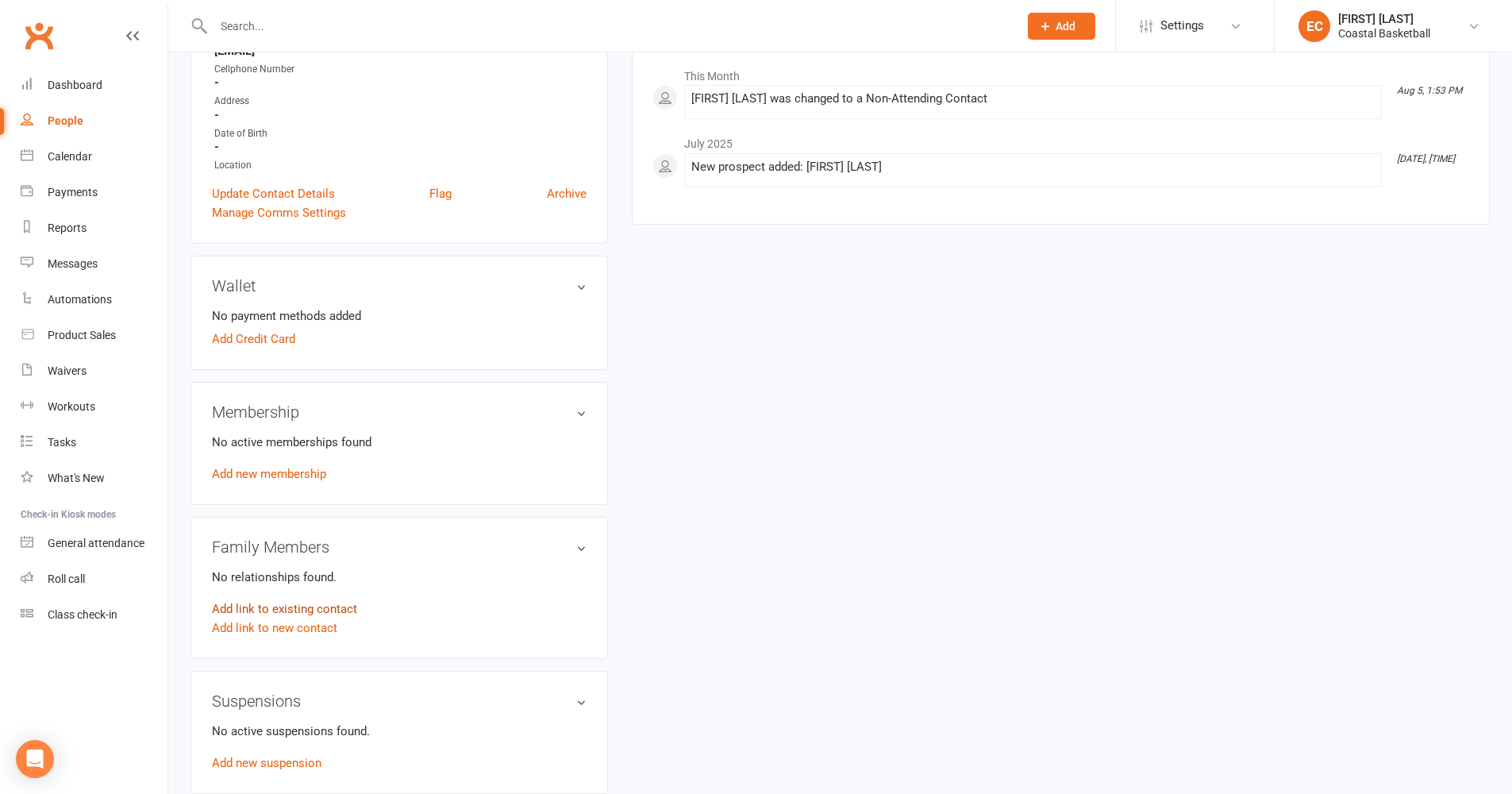click on "Add link to existing contact" at bounding box center (284, 609) 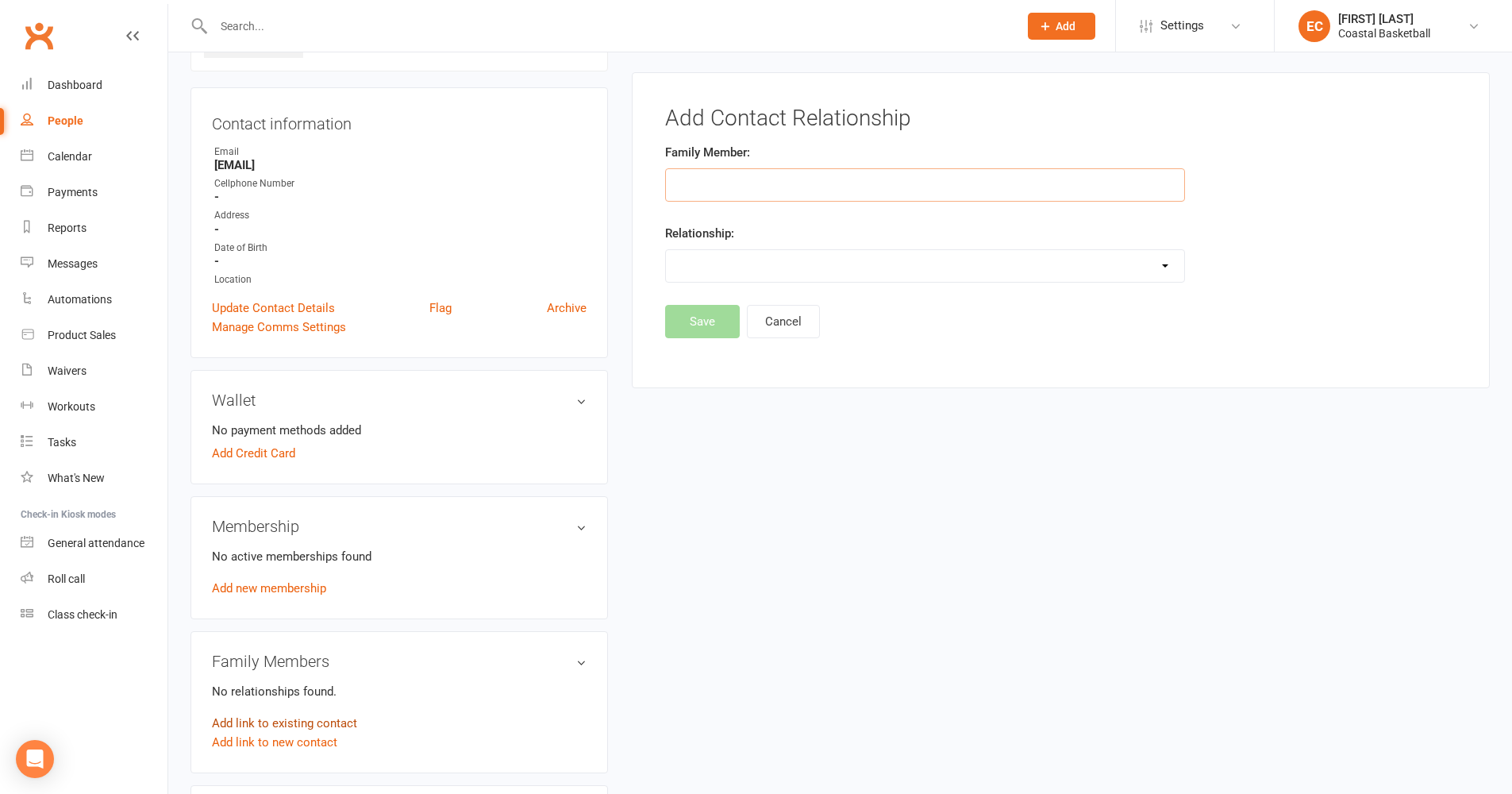 scroll, scrollTop: 121, scrollLeft: 0, axis: vertical 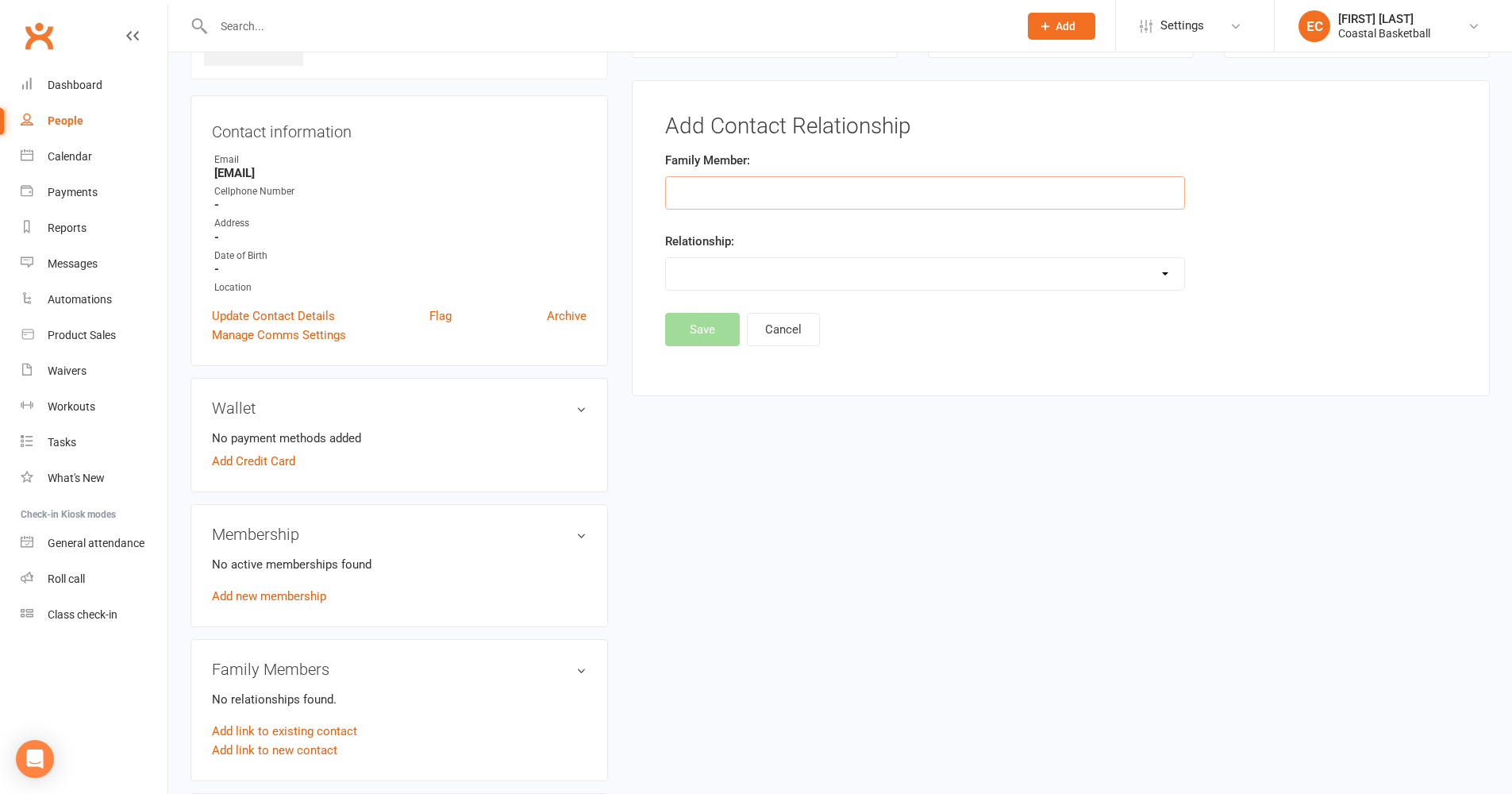 drag, startPoint x: 744, startPoint y: 184, endPoint x: 746, endPoint y: 198, distance: 14.142136 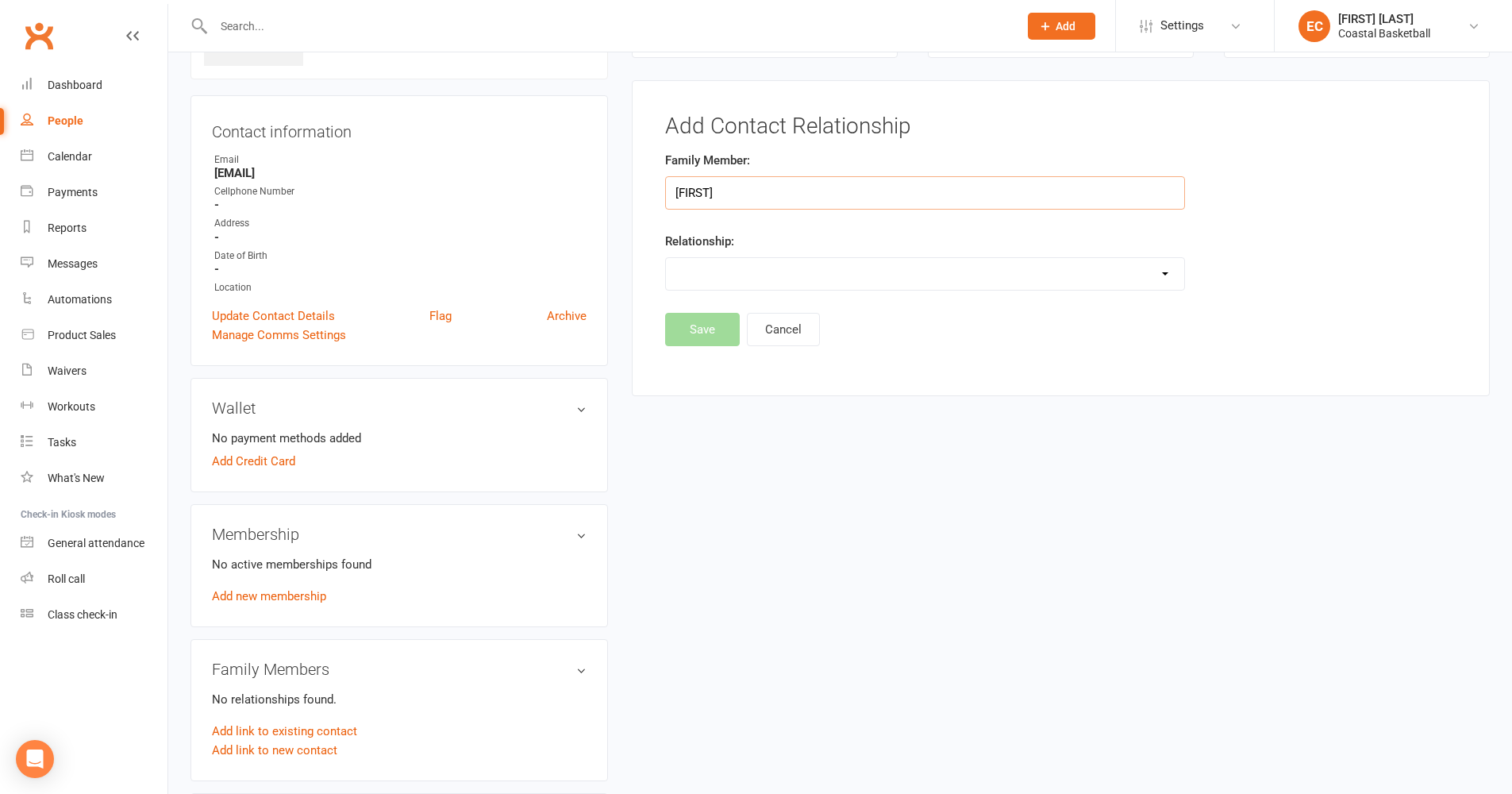 type on "kawana" 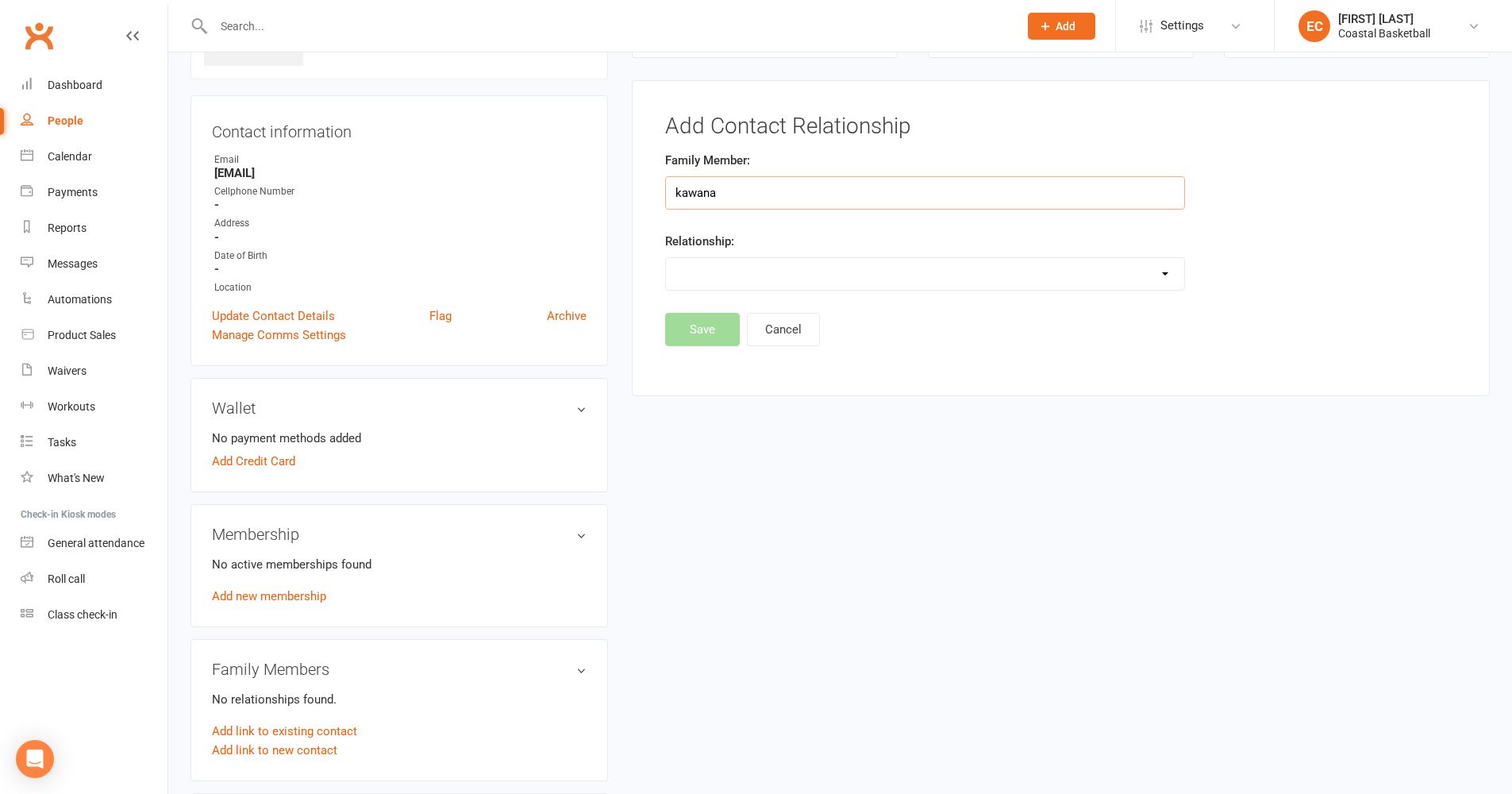 drag, startPoint x: 741, startPoint y: 187, endPoint x: 625, endPoint y: 189, distance: 116.0172 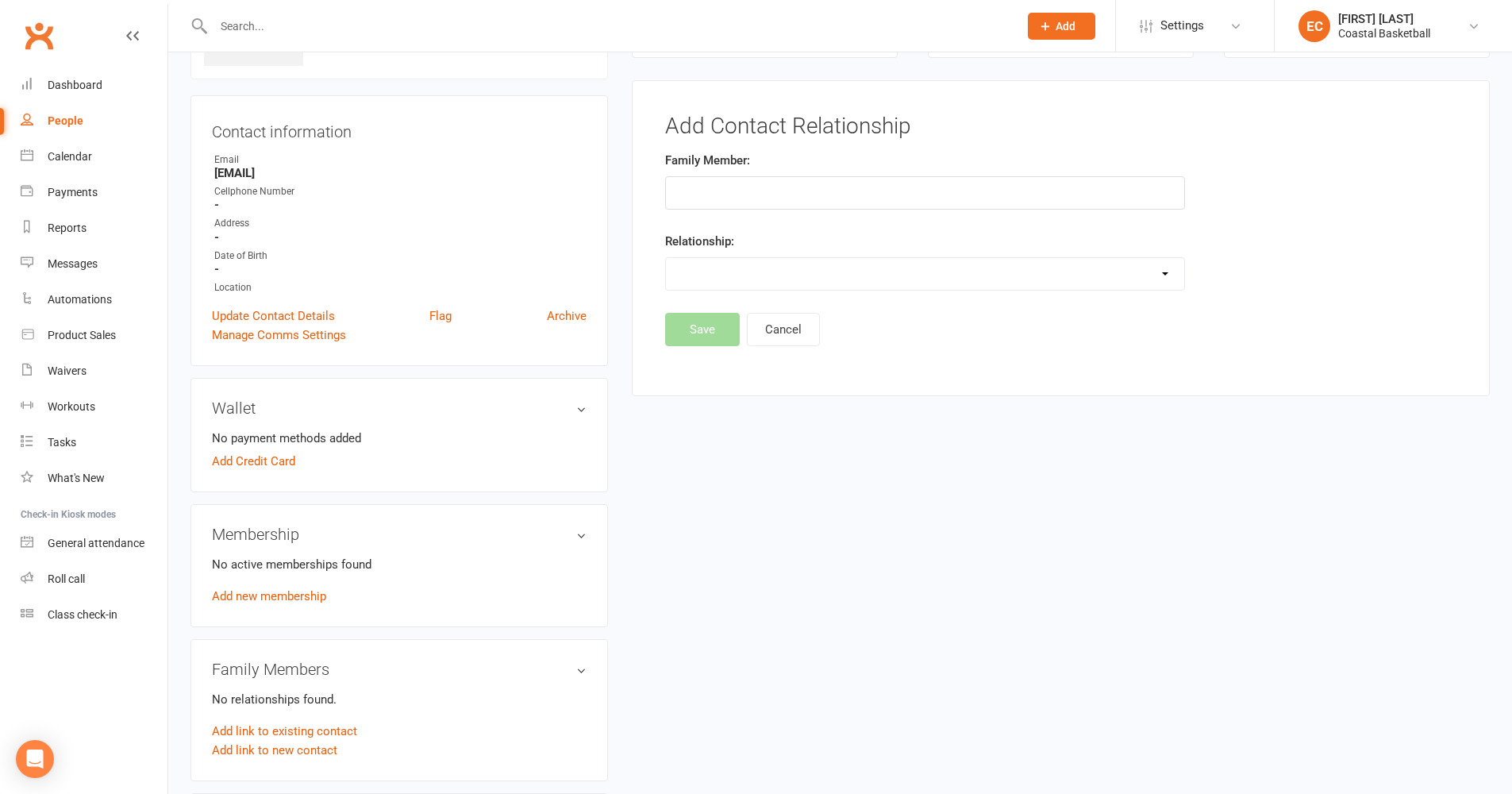 click on "upload photo [FIRST] [LAST] Added [MONTH] [DAY], [YEAR]   Not Attending Contact information Owner   Email  [EMAIL]
Cellphone Number  -
Address  -
Date of Birth  -
Location
Update Contact Details Flag Archive Manage Comms Settings
Wallet No payment methods added
Add Credit Card
Membership  No active memberships found Add new membership
Family Members  No relationships found. Add link to existing contact  Add link to new contact
Suspensions  No active suspensions found. Add new suspension
Email / SMS Subscriptions  edit Unsubscribed from Emails No
Unsubscribed from SMSes No
Mobile App  Memberships n/a No active memberships Balance $0.00 Next: n/a Last: n/a Convert to Member / Prospect Convert to member Convert to prospect
Add Contact Relationship Family Member:
Relationship: Parent / Guardian Child Sibling (parent not in system) Spouse / Partner Cousin / Other Family Friend Other Save   Cancel" at bounding box center [840, 552] 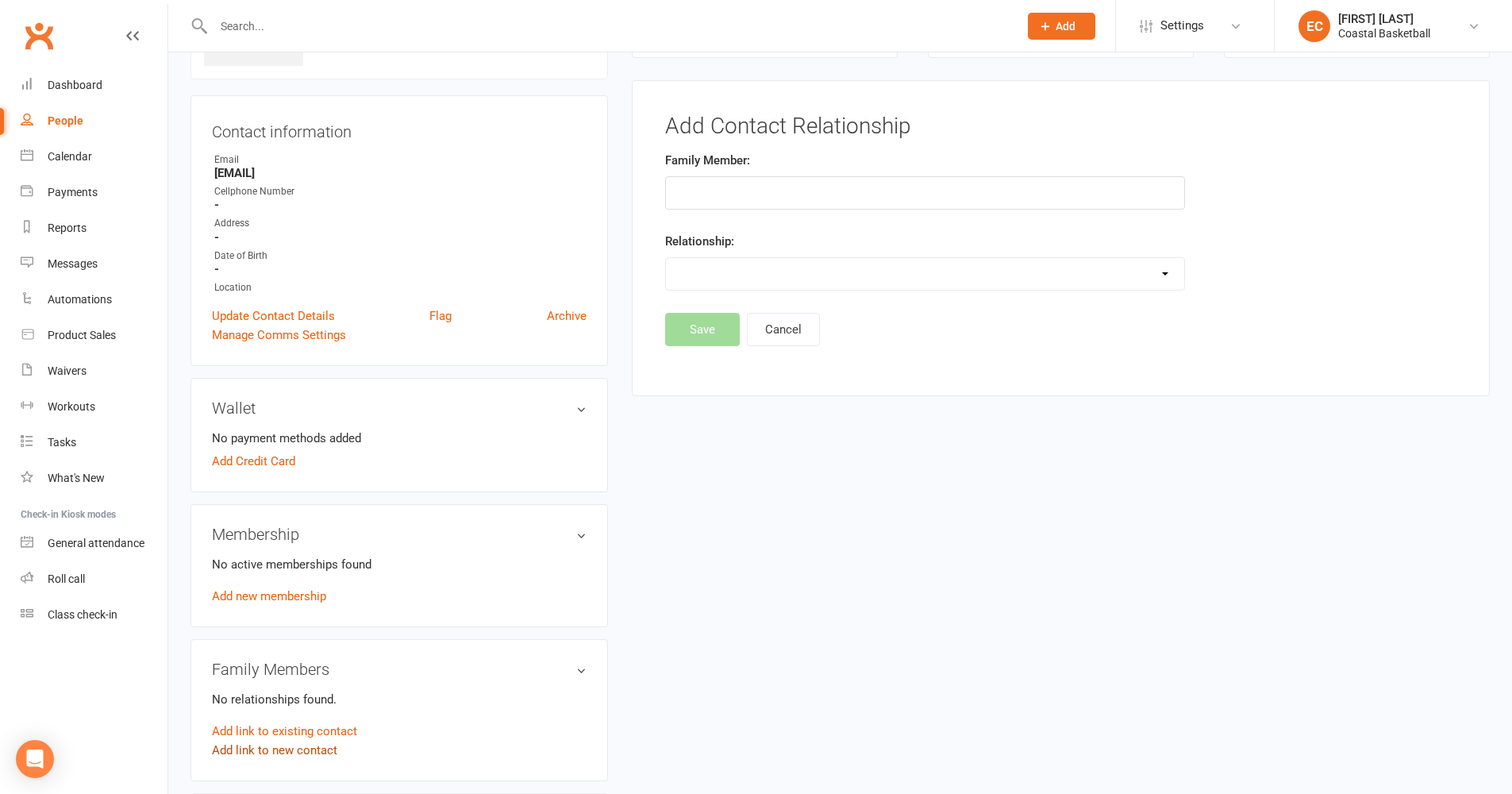 click on "Add link to new contact" at bounding box center (275, 750) 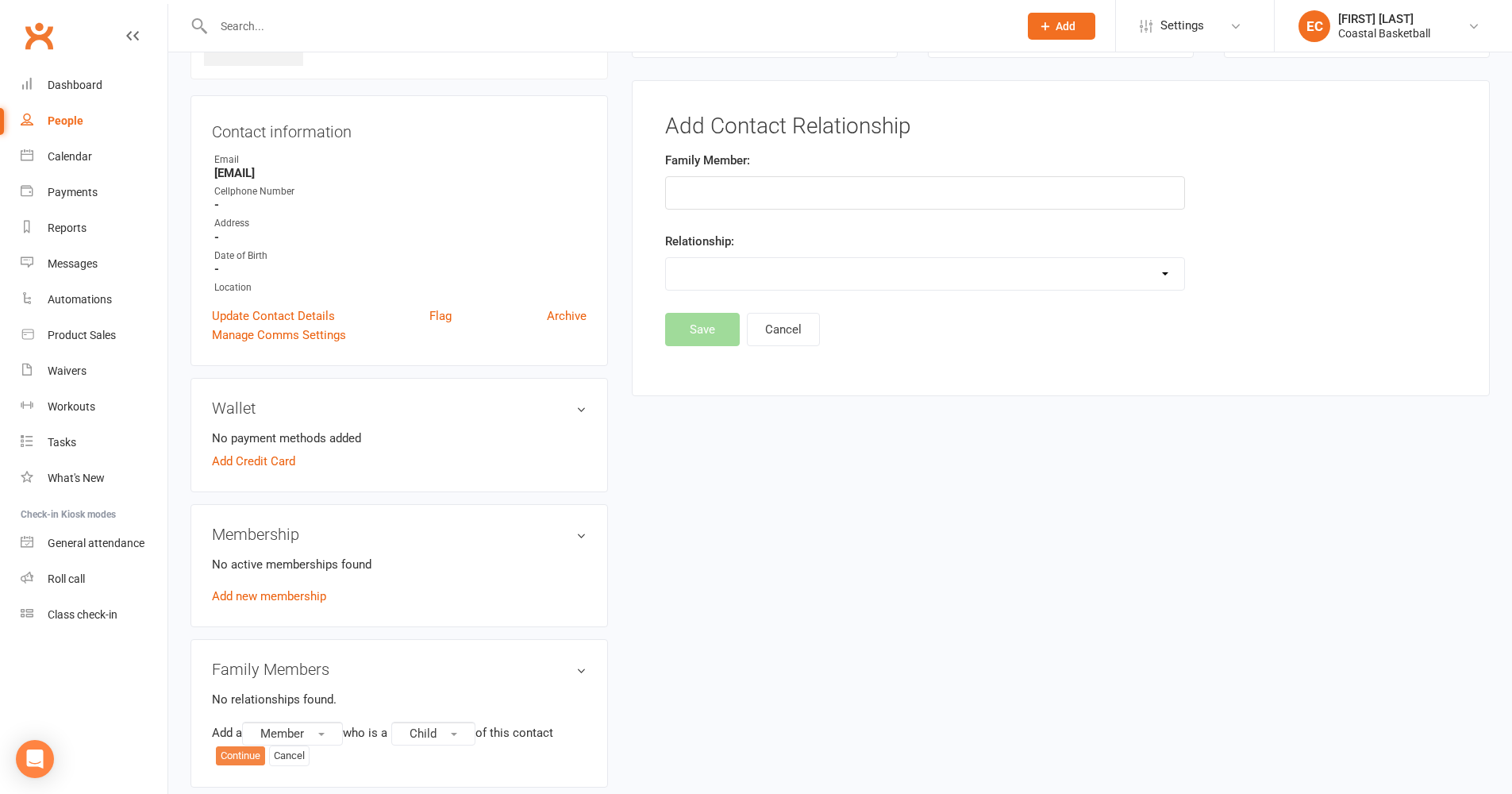 click on "Continue" at bounding box center (240, 756) 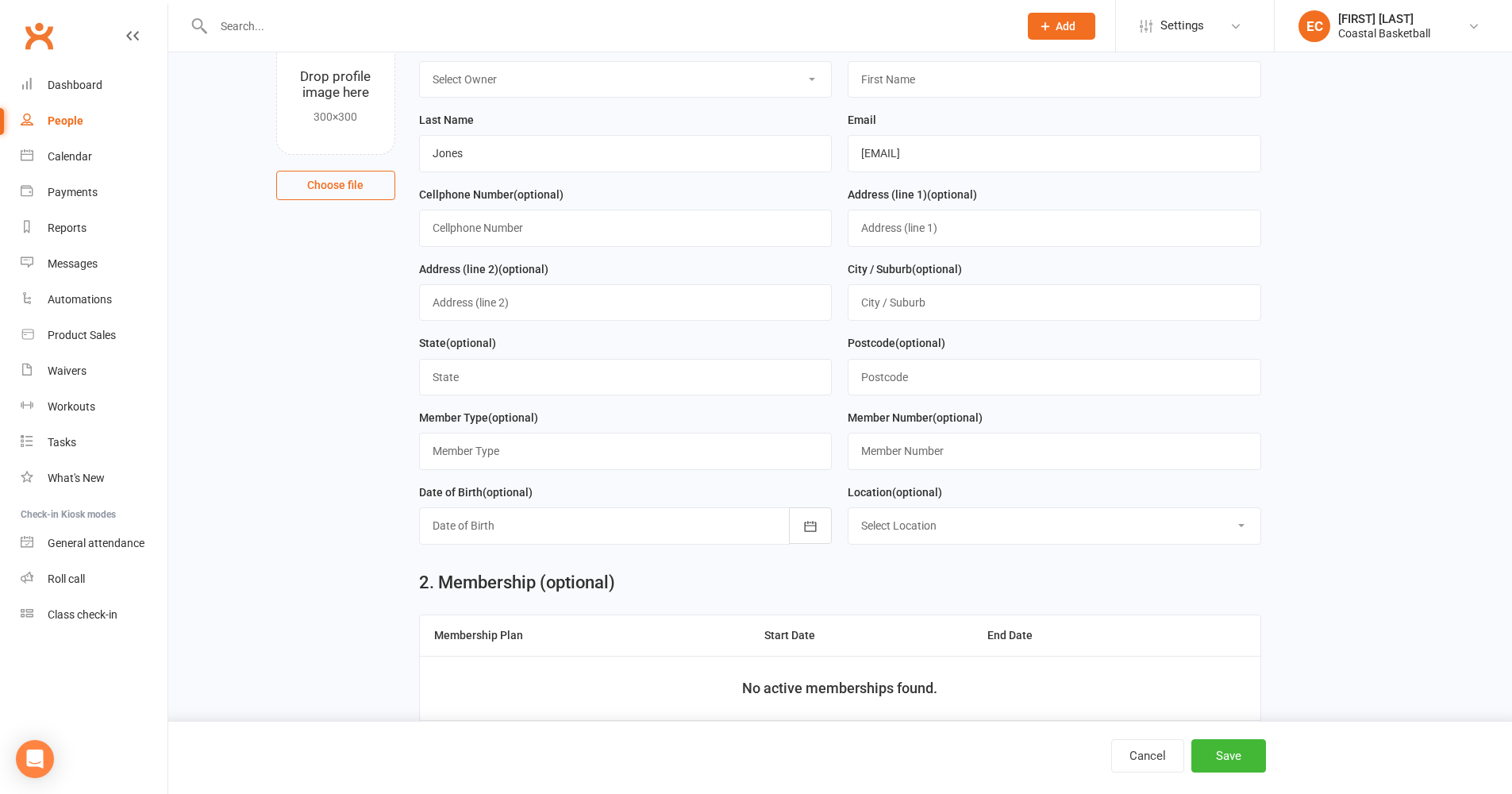 scroll, scrollTop: 0, scrollLeft: 0, axis: both 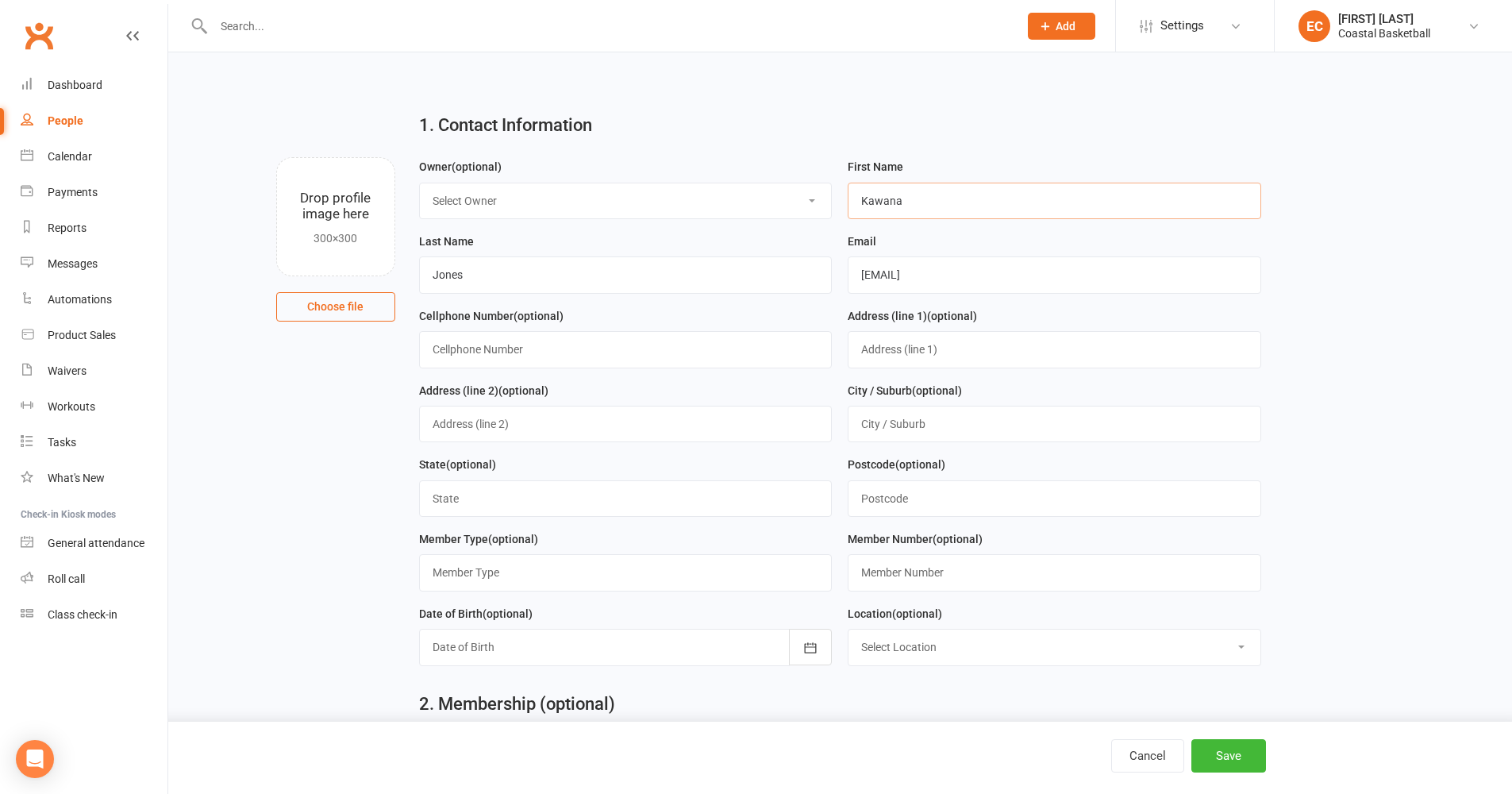 type on "Kawana" 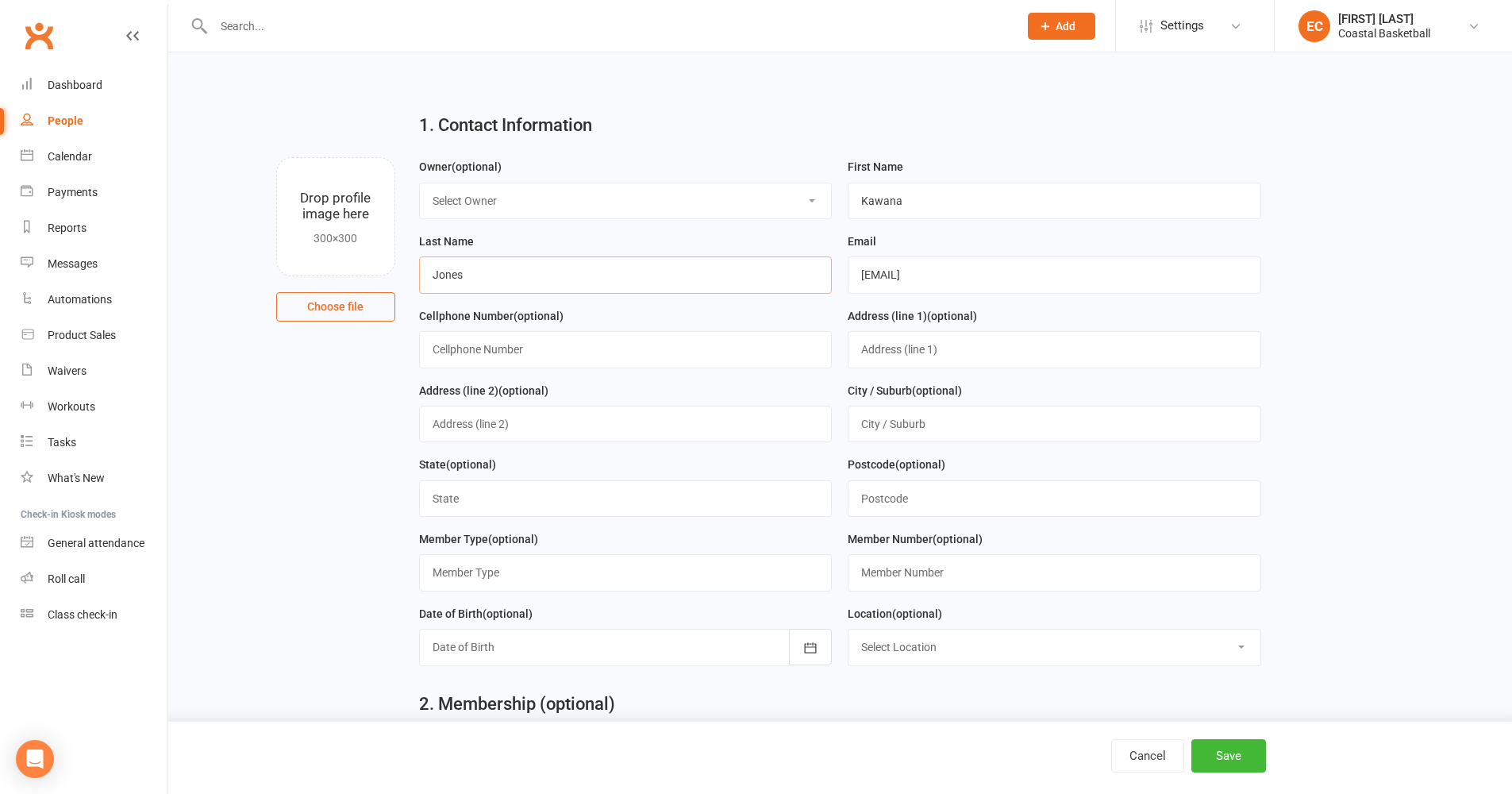 drag, startPoint x: 500, startPoint y: 270, endPoint x: 363, endPoint y: 263, distance: 137.17872 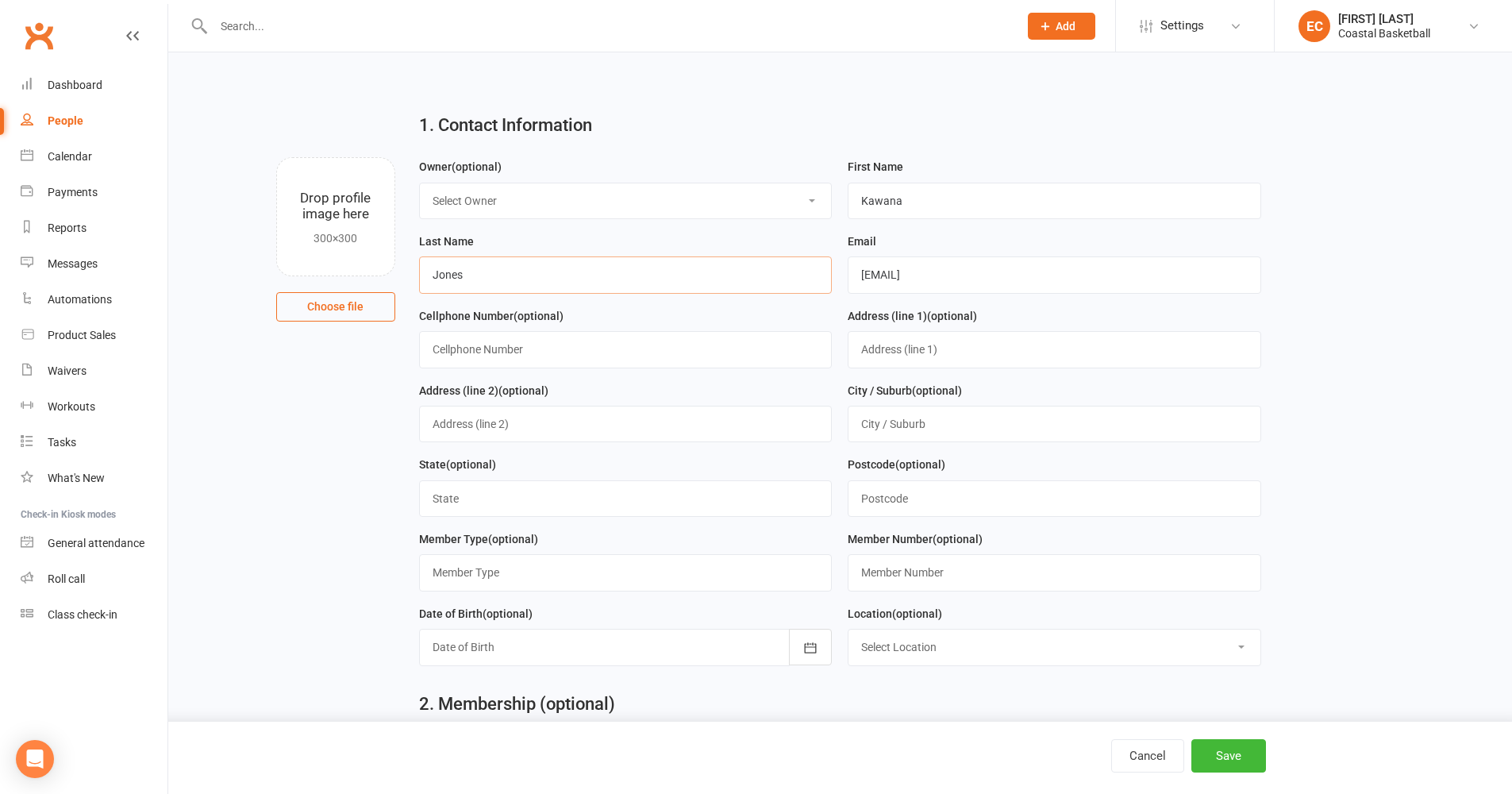 paste on "[LAST]" 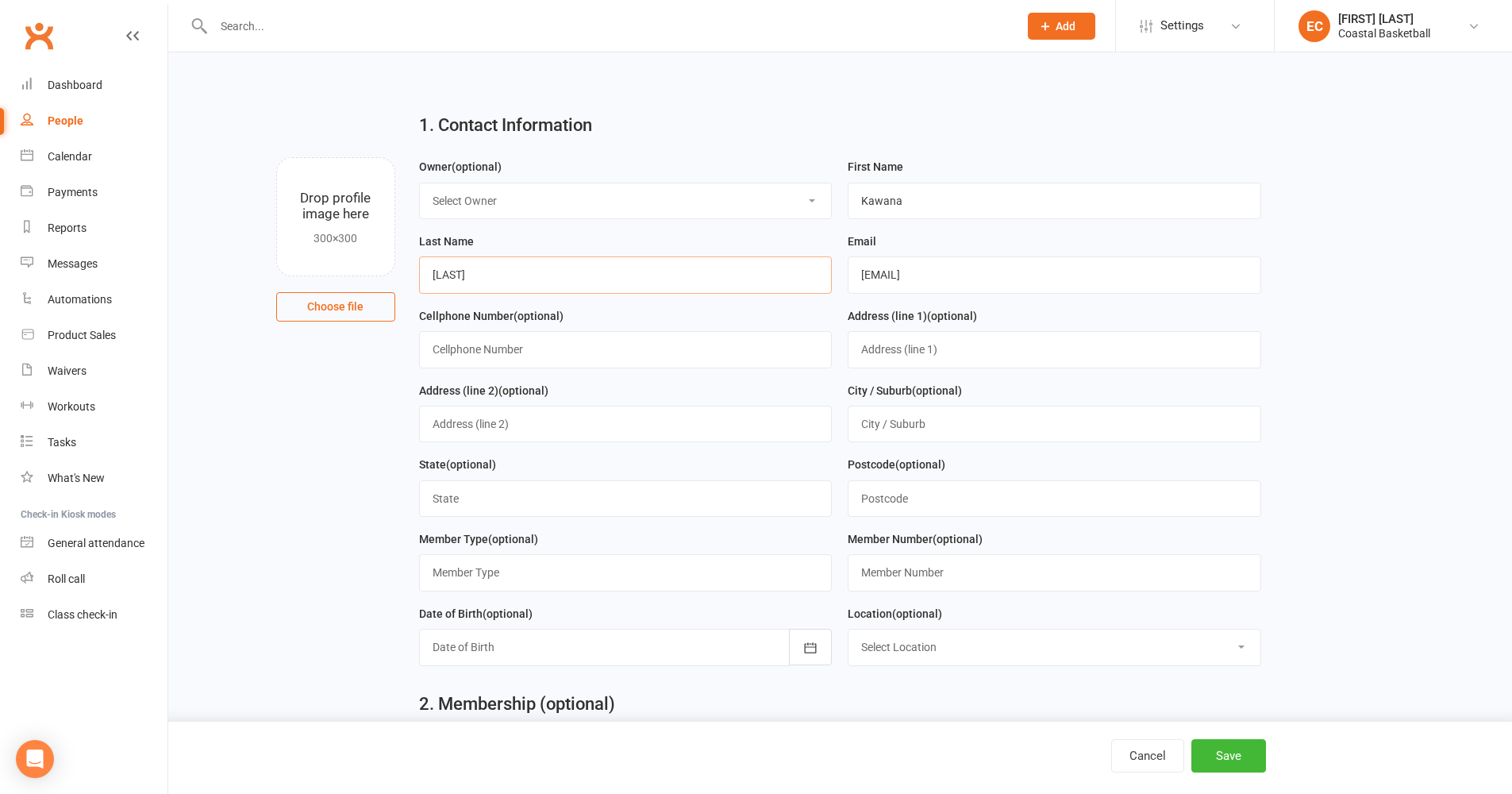 type on "[LAST]" 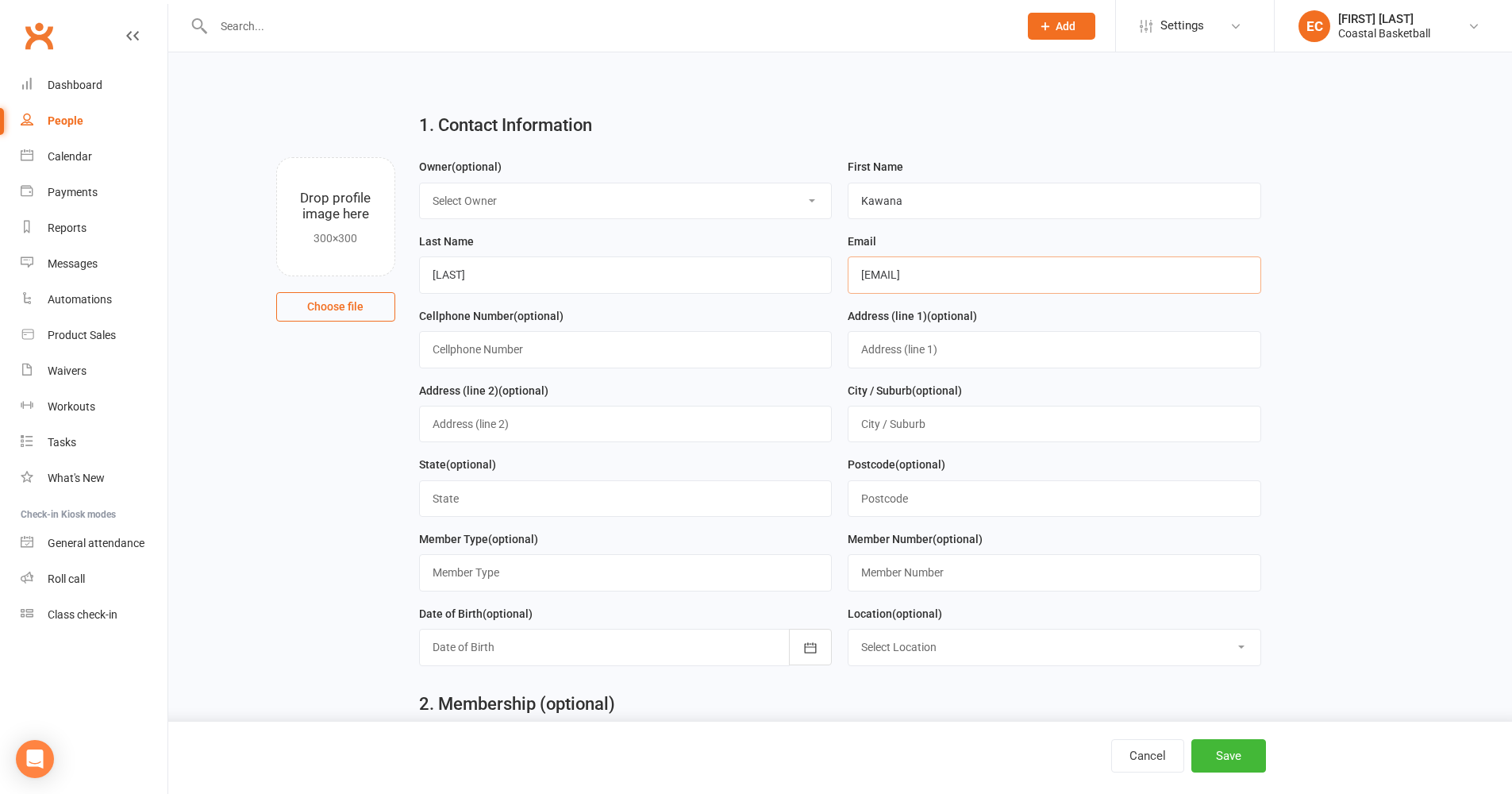 drag, startPoint x: 1033, startPoint y: 276, endPoint x: 700, endPoint y: 272, distance: 333.02402 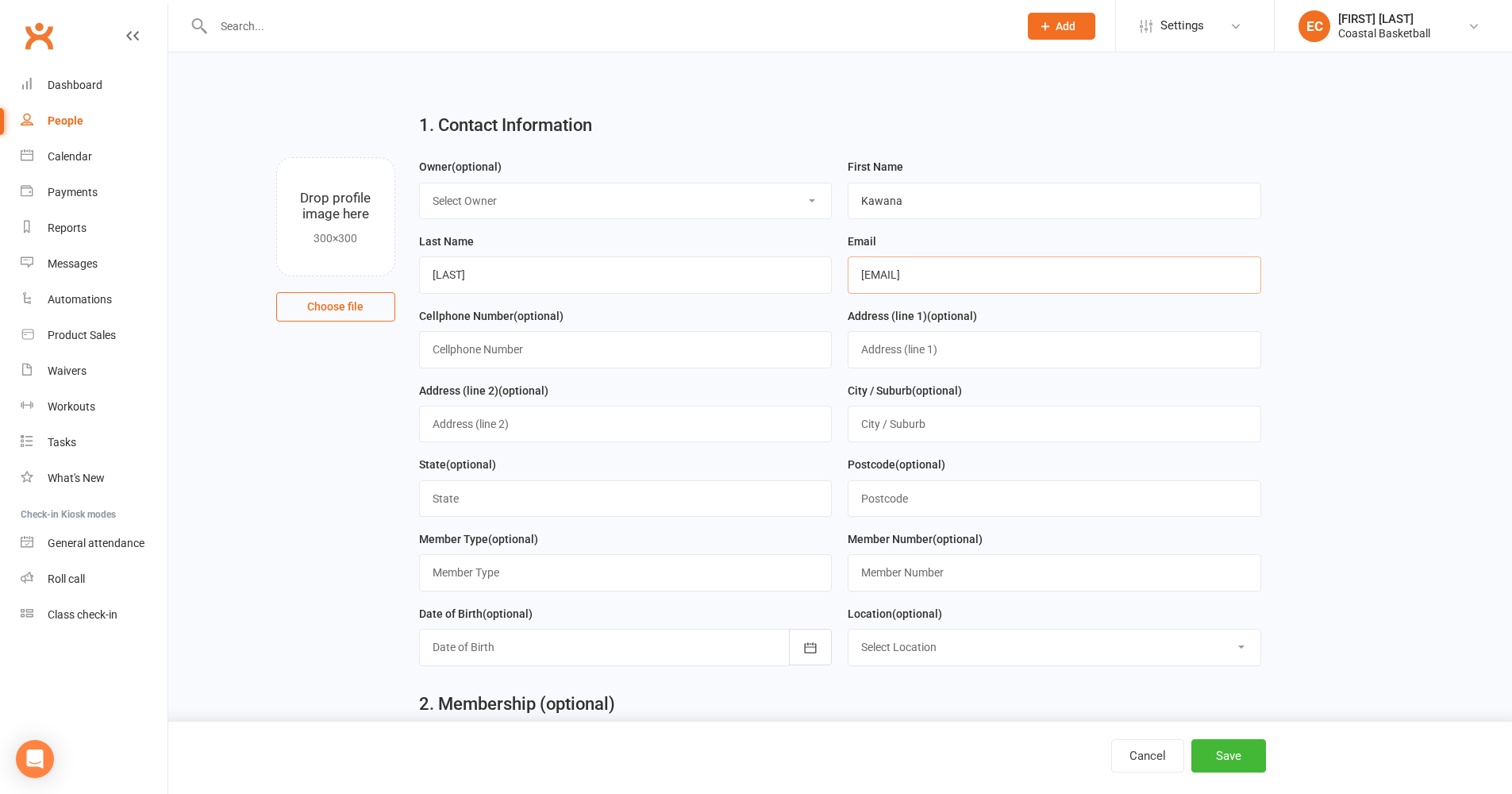paste on "braithanmccauley07@example.com" 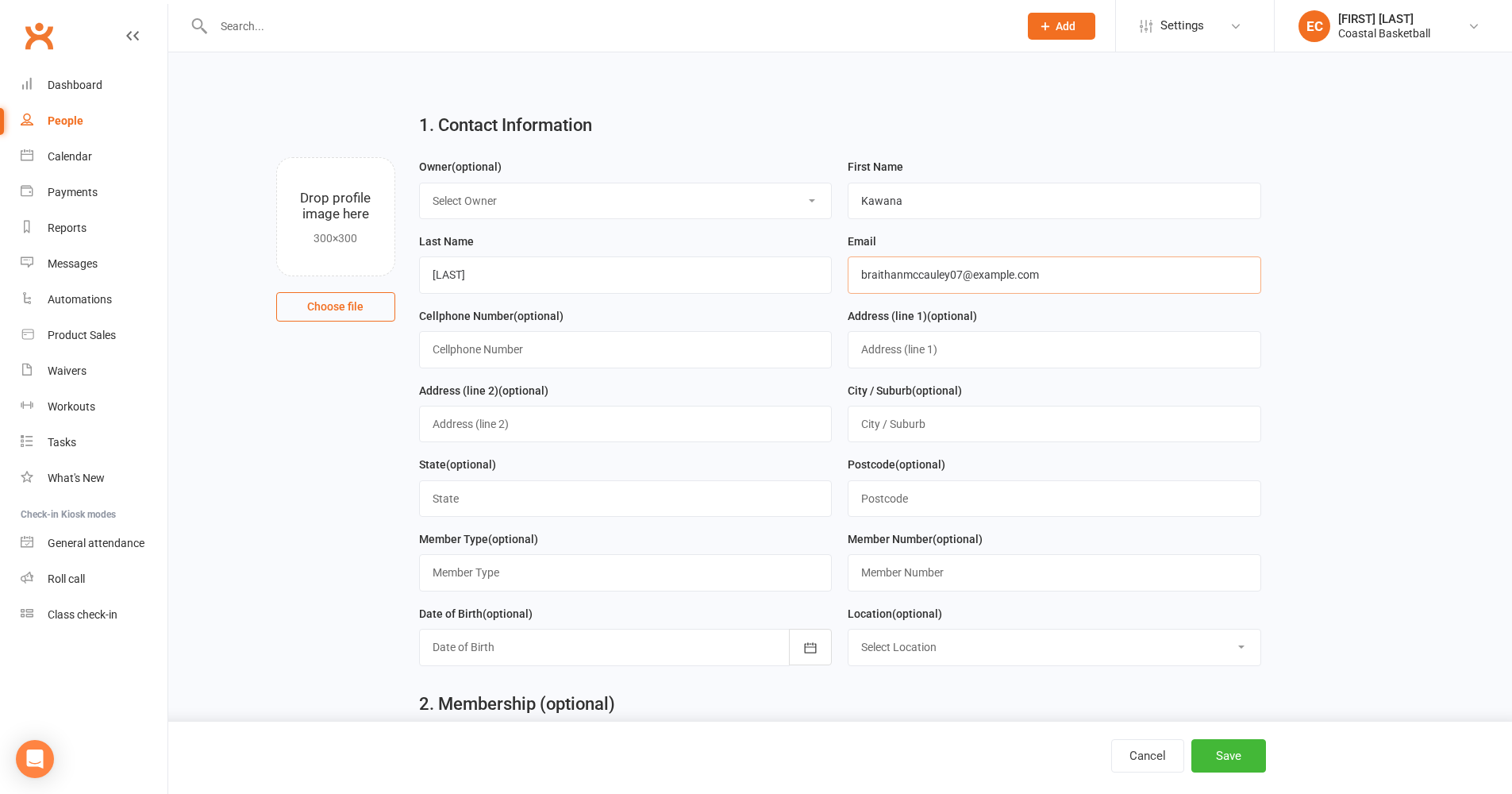 type on "braithanmccauley07@example.com" 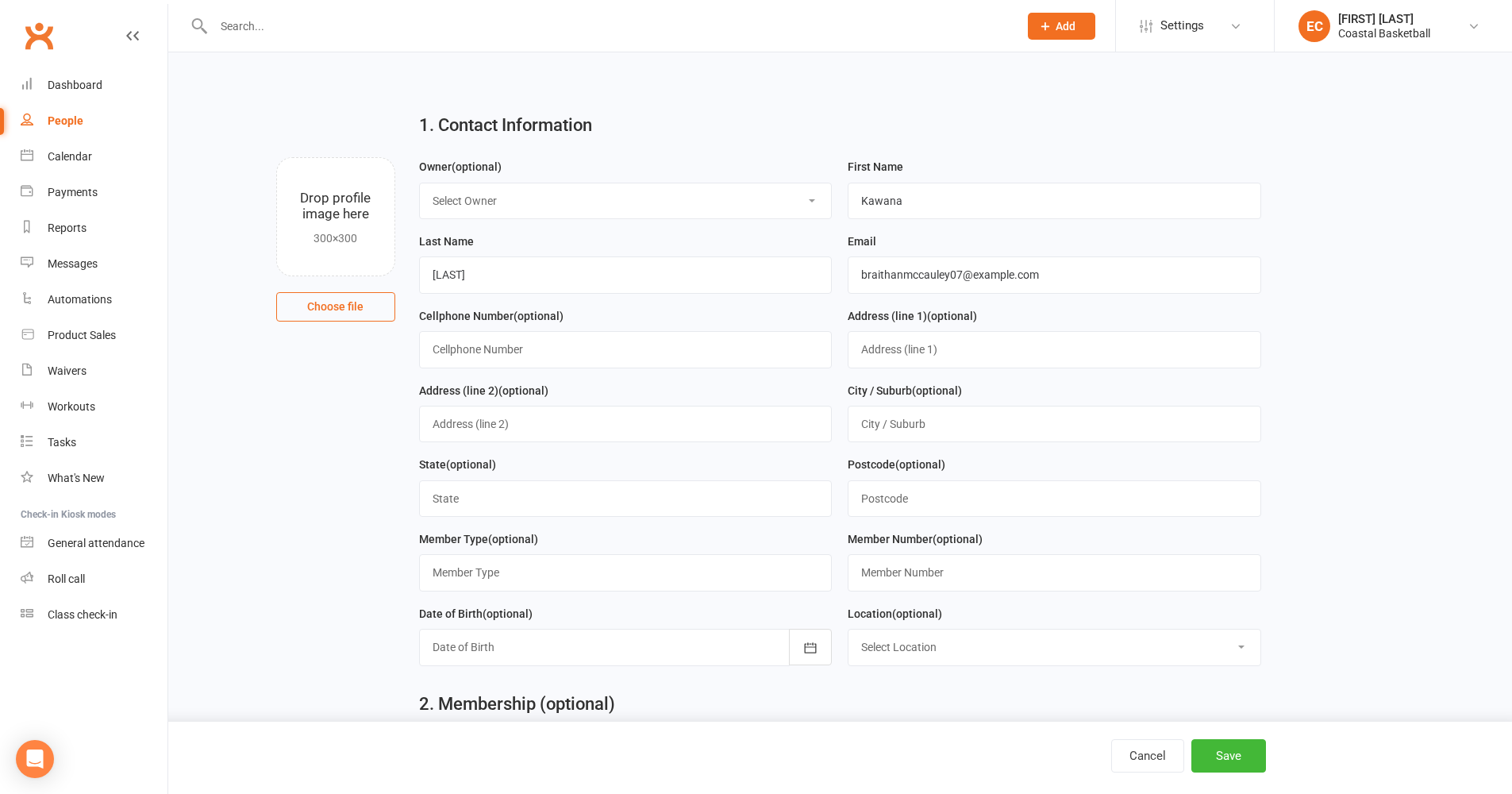 click on "1. Contact Information  Drop profile image here 300×300 Choose file
Owner  (optional) Select Owner [FIRST] [LAST] [FIRST] [LAST] [FIRST] [LAST] [FIRST] [LAST] Coastal Basketball
First Name  [FIRST]
Last Name  [LAST]
Email  [EMAIL]
Cellphone Number  (optional)
Address (line 1)  (optional)
Address (line 2)  (optional)
City / Suburb  (optional)
State  (optional)
Postcode  (optional)
Member Type  (optional)
Member Number  (optional)
Date of Birth  (optional)
2021 - 2040
2021
2022
2023
2024
2025
2026
2027
2028
2029
2030
2031
2032
2033
2034
2035
2036
2037" at bounding box center (840, 1027) 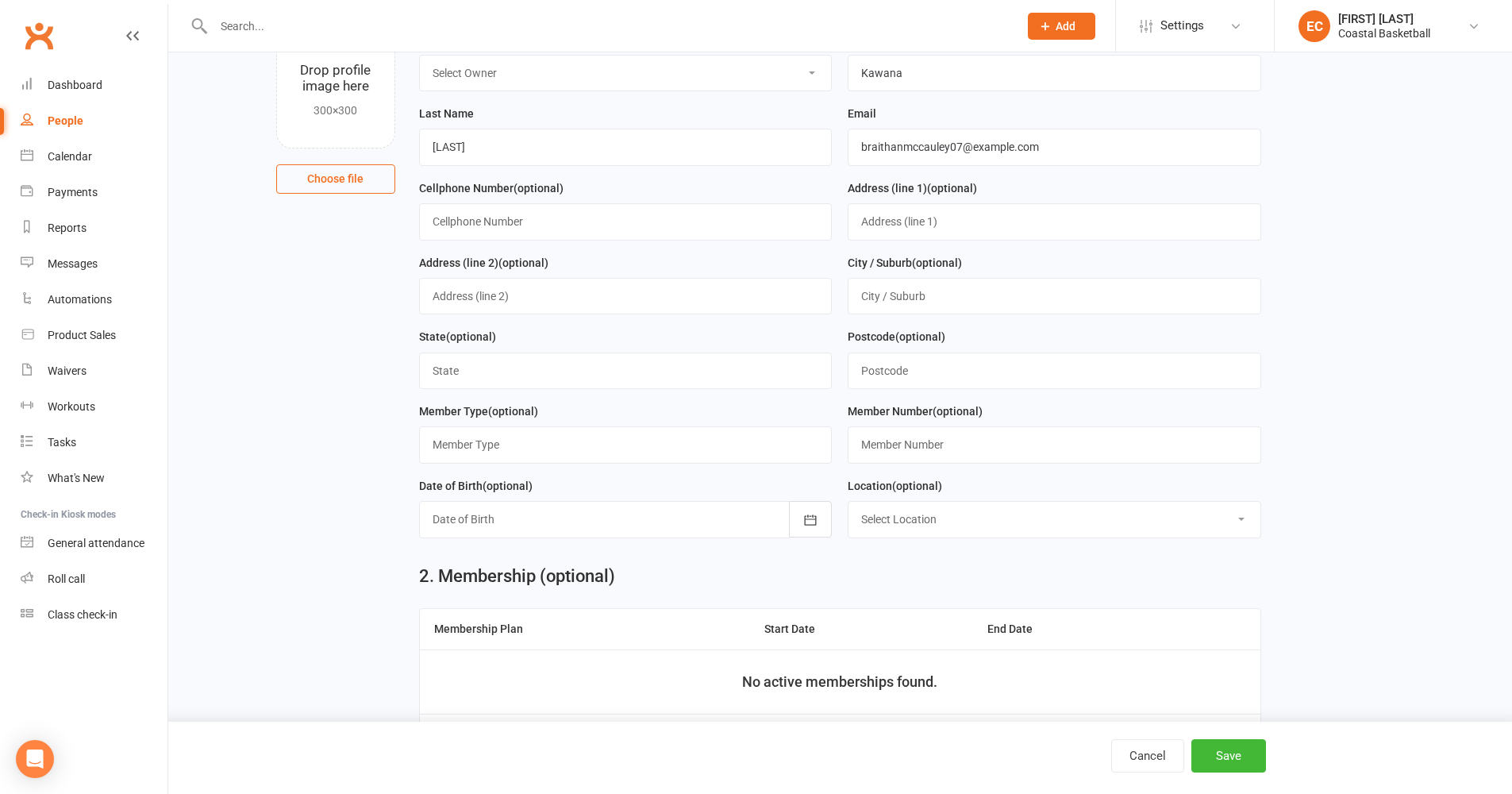 scroll, scrollTop: 241, scrollLeft: 0, axis: vertical 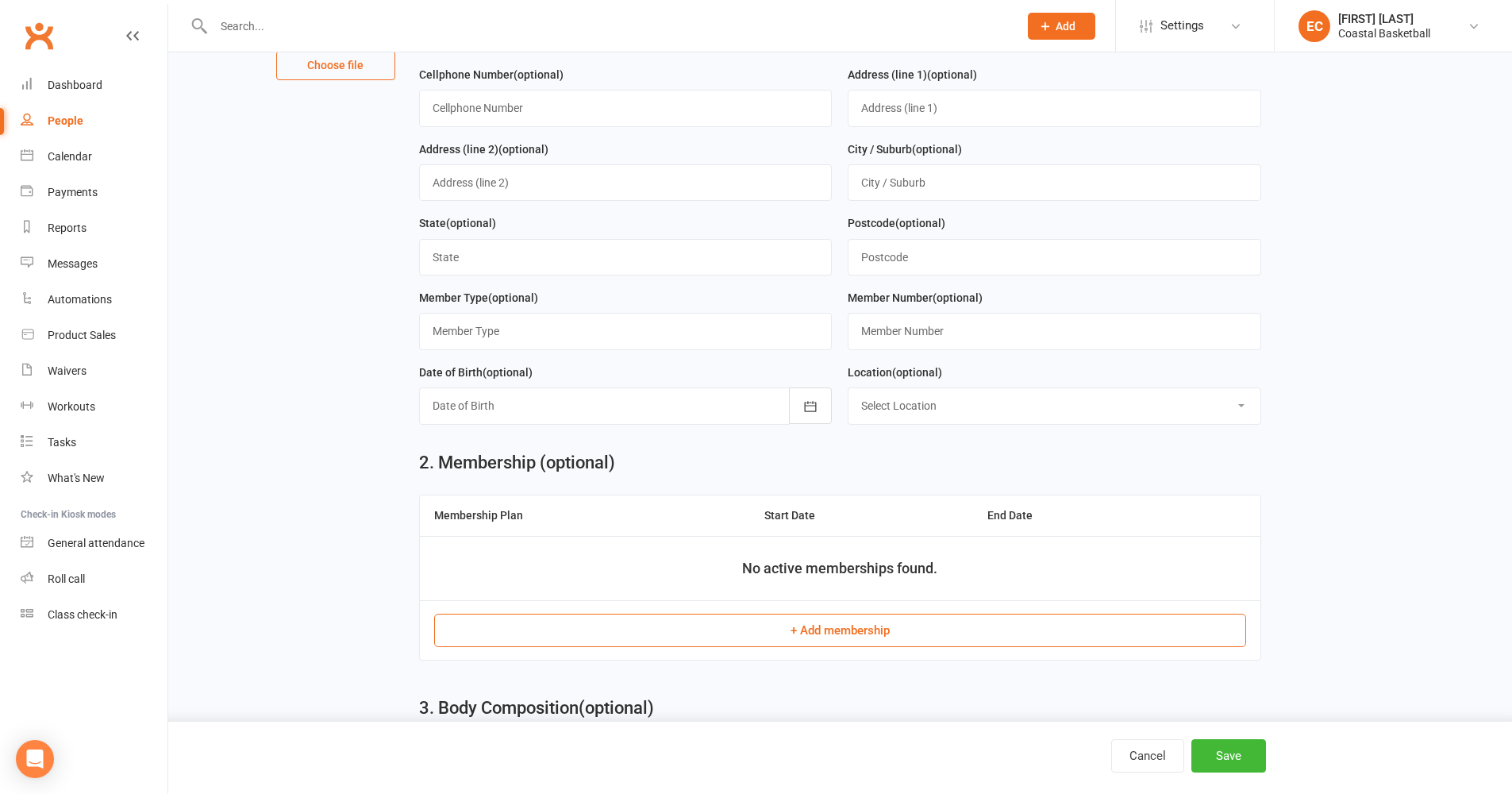 click on "+ Add membership" at bounding box center [840, 630] 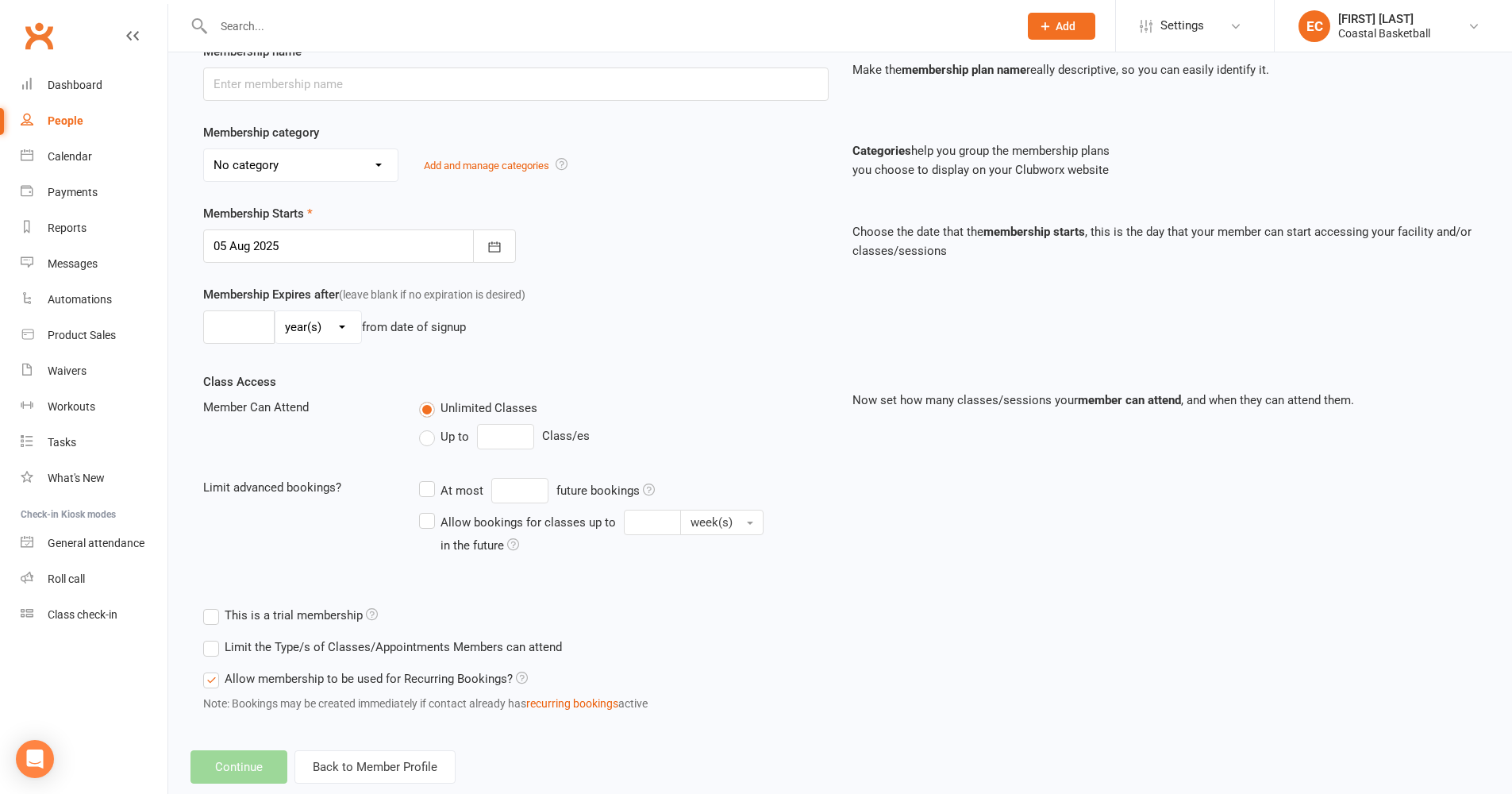 scroll, scrollTop: 0, scrollLeft: 0, axis: both 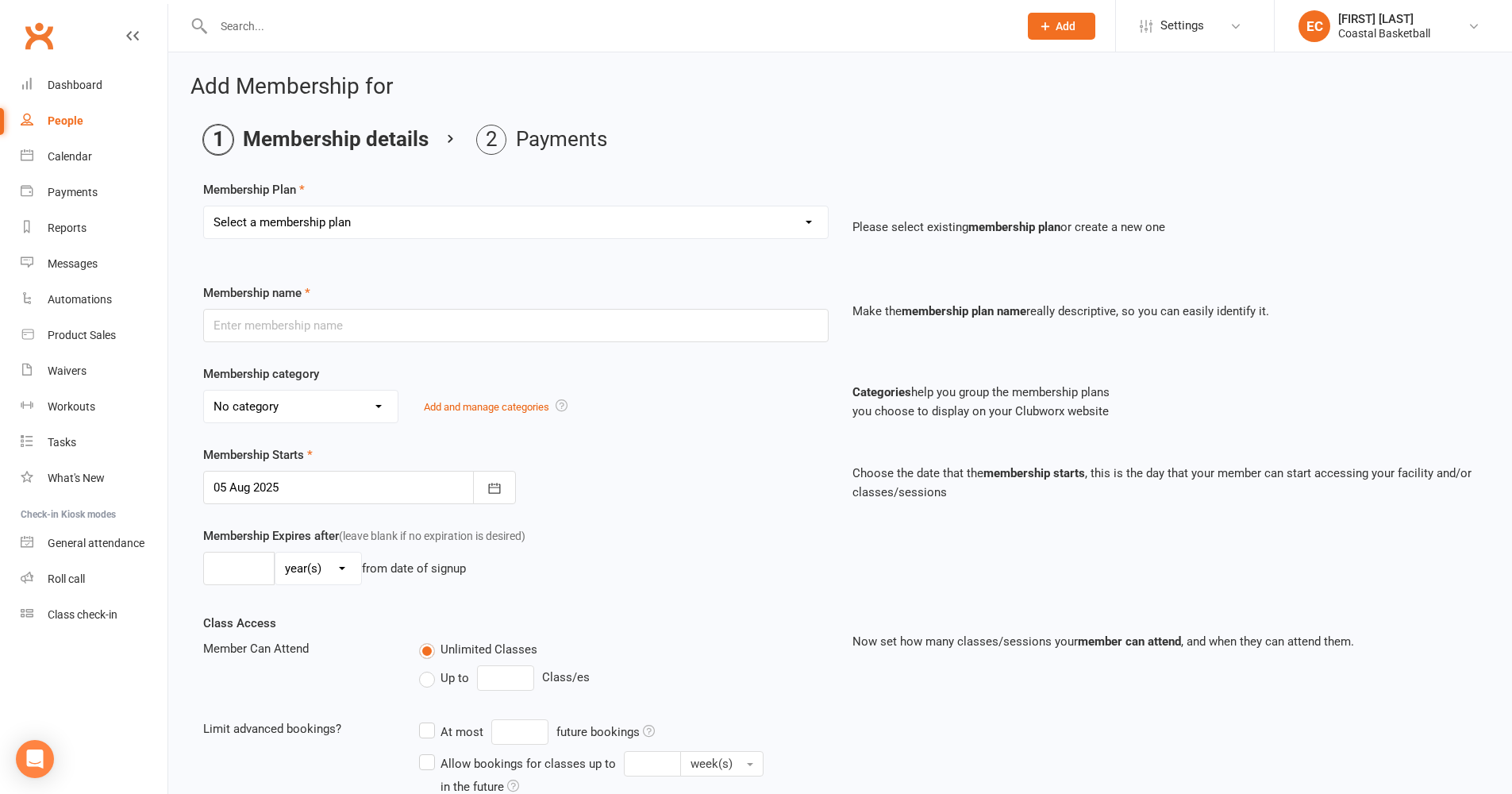 select on "1" 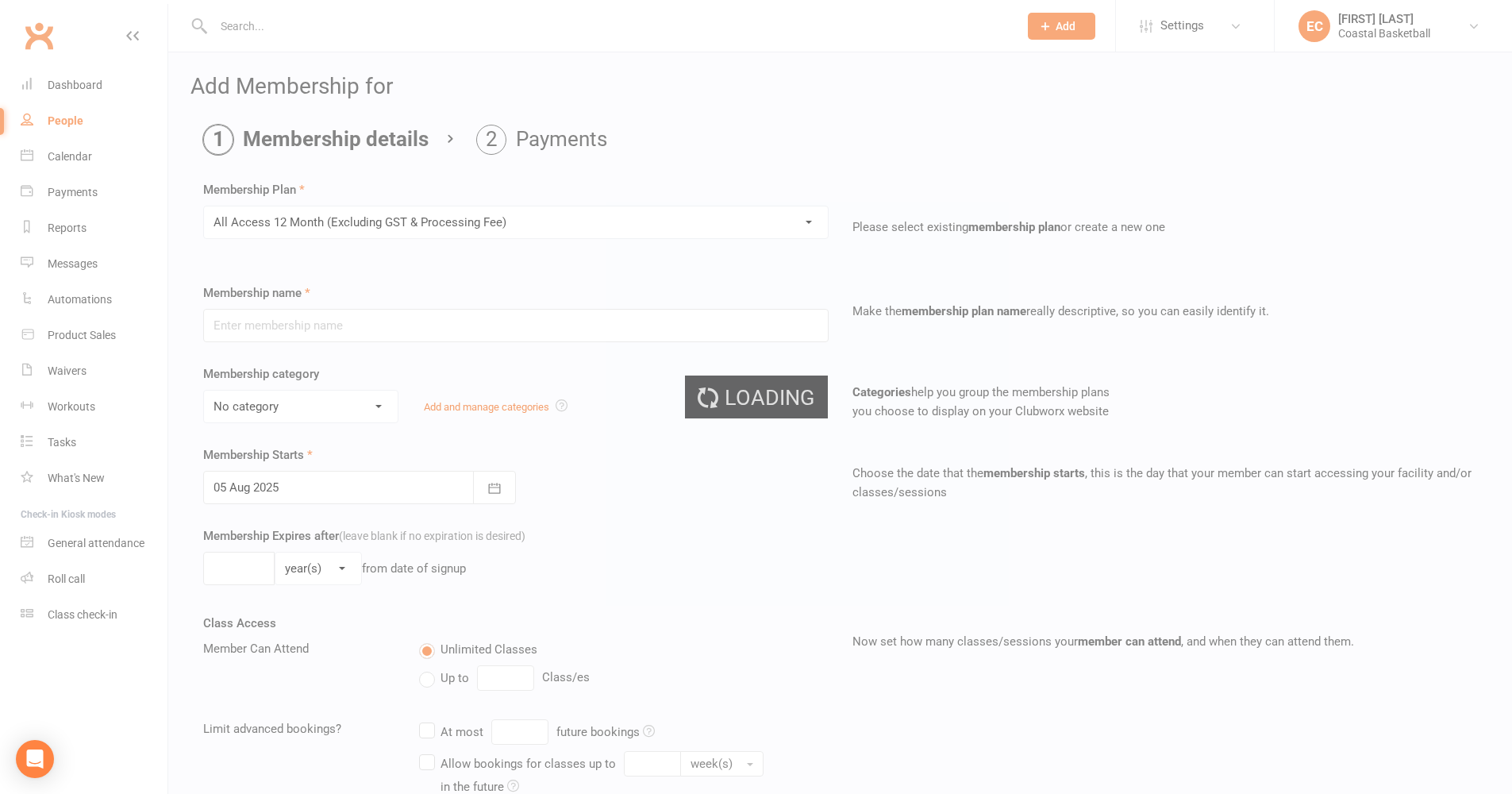 type on "All Access 12 Month (Excluding GST & Processing Fee)" 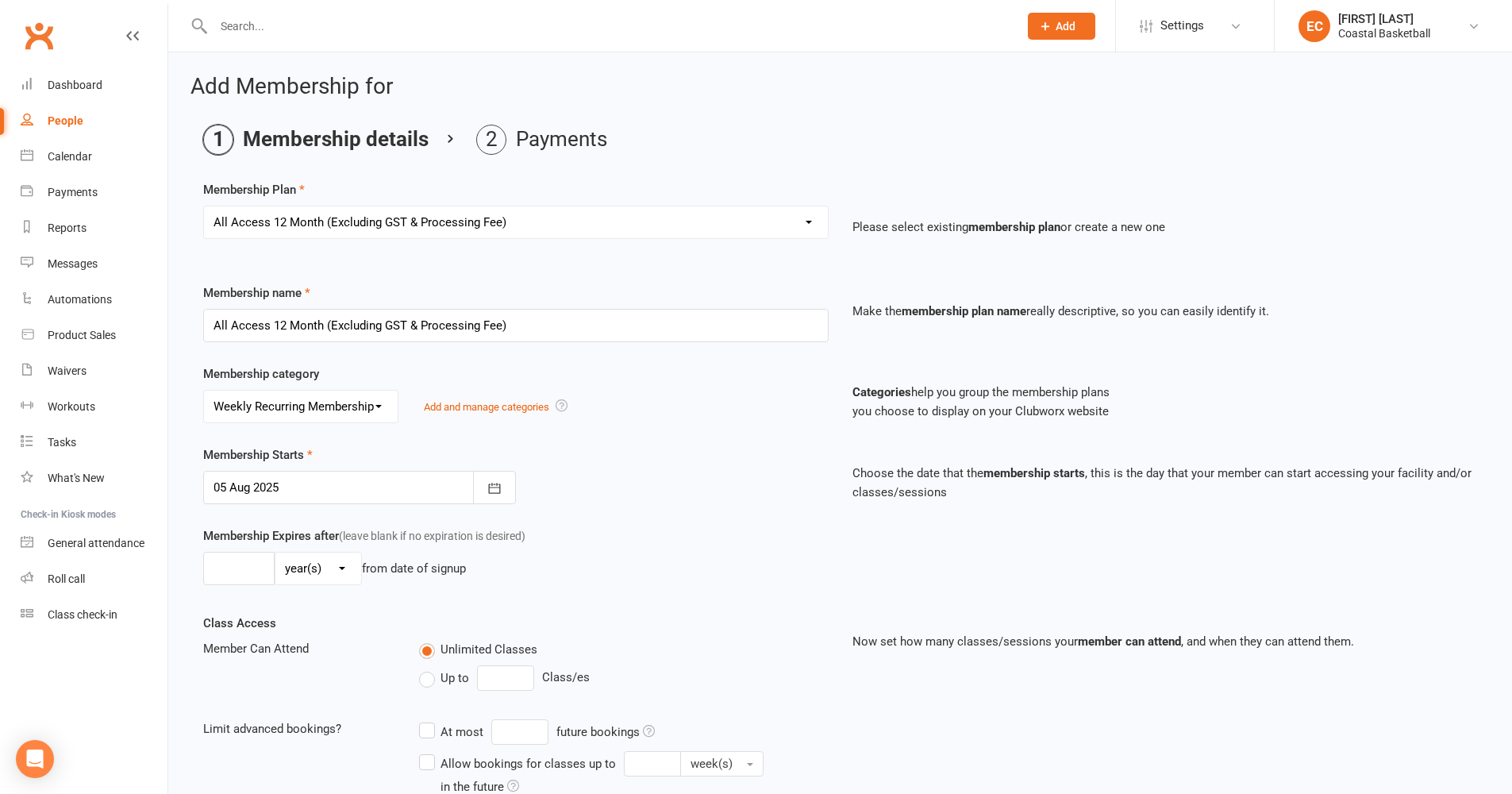 select on "0" 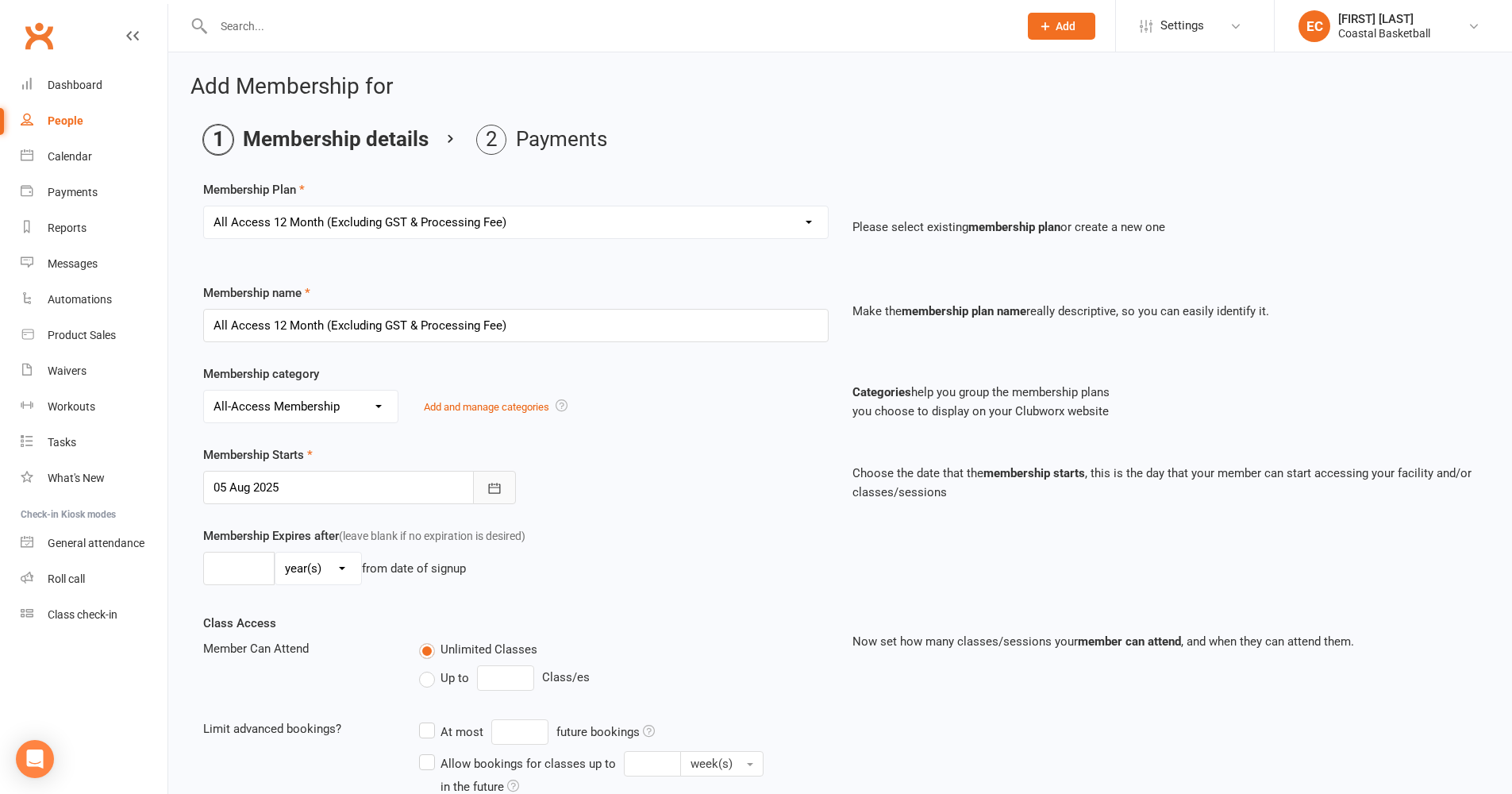 click 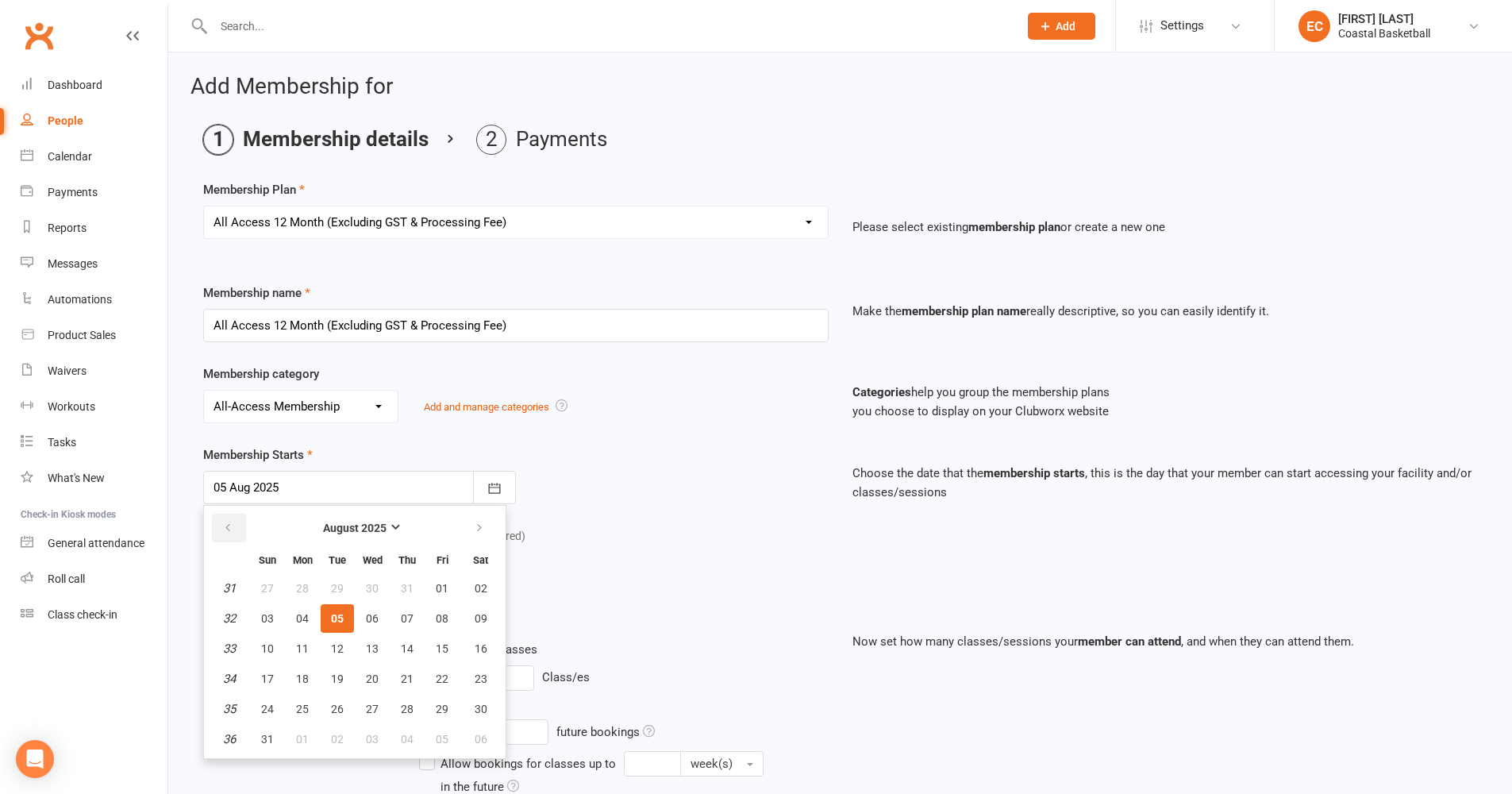 click at bounding box center (228, 528) 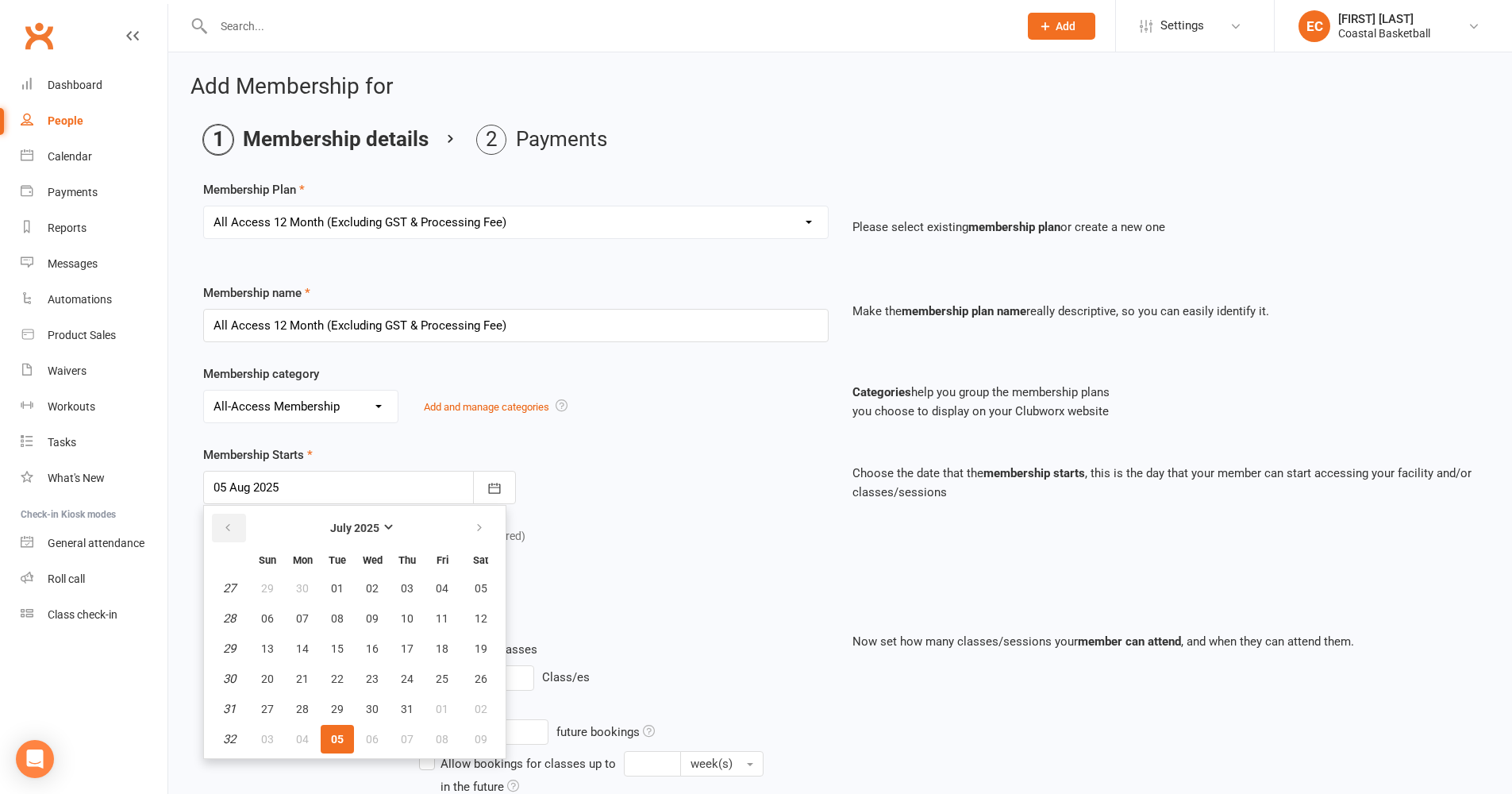 click at bounding box center [228, 528] 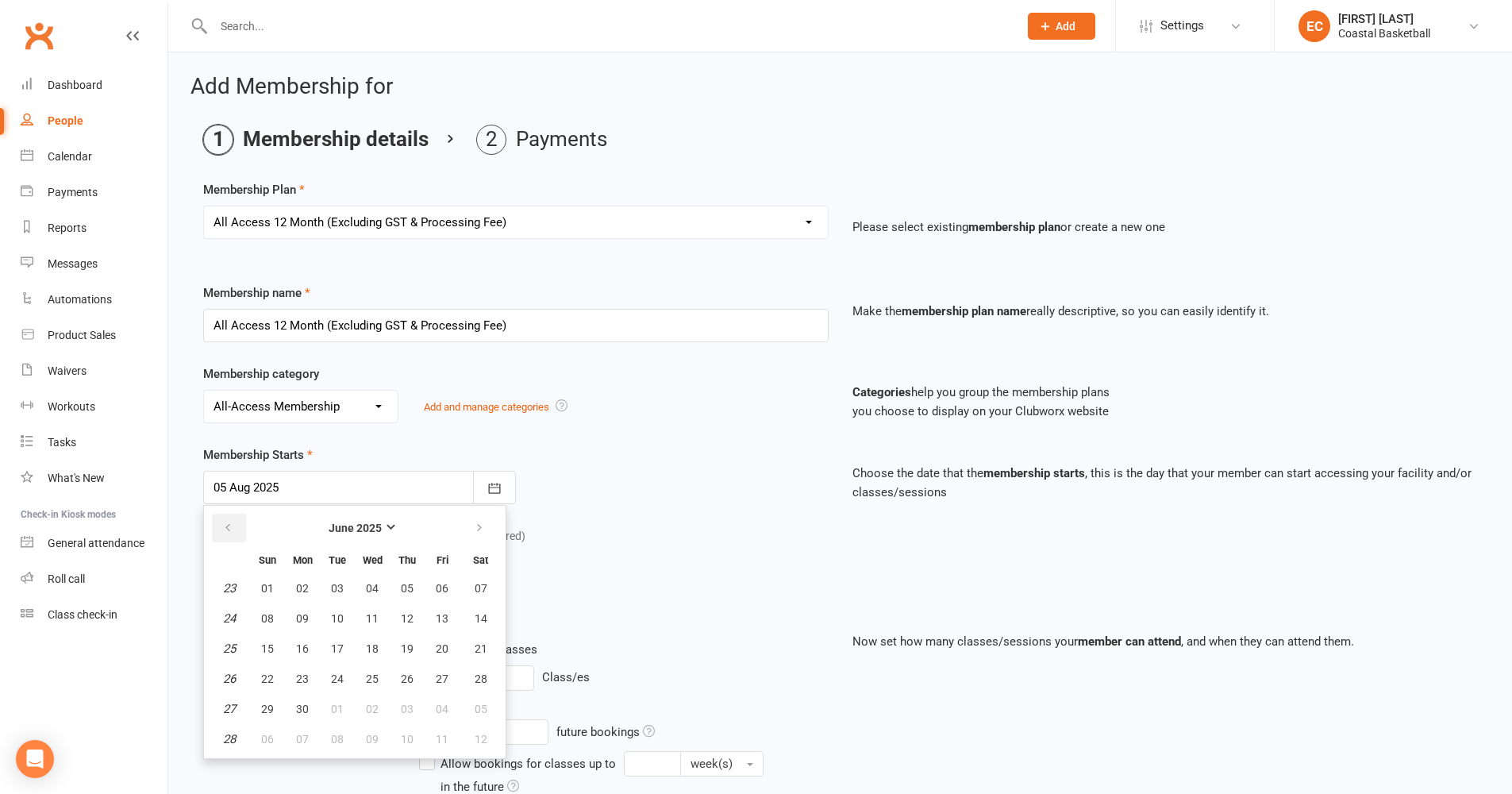 click at bounding box center (228, 528) 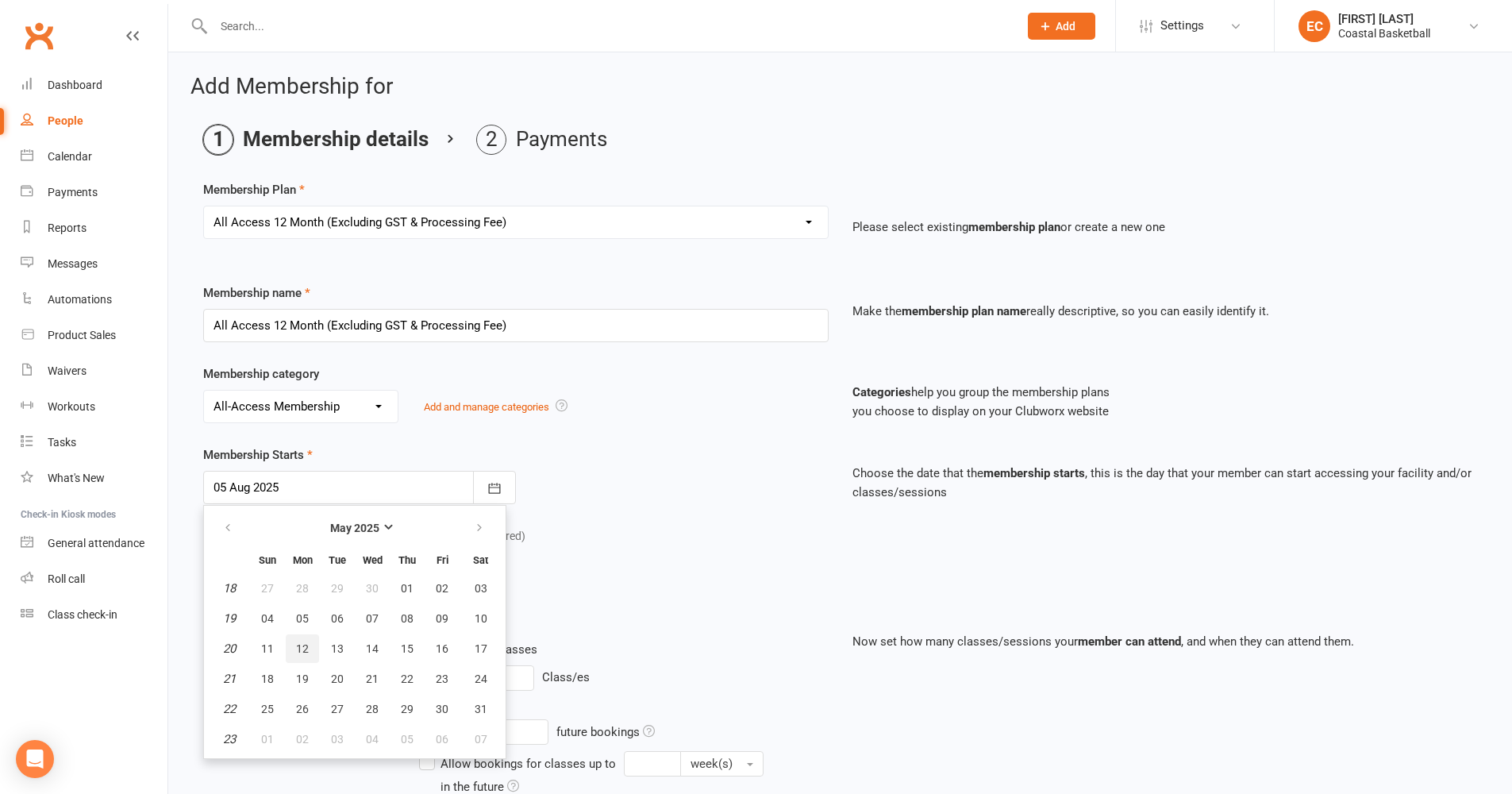 click on "12" at bounding box center [302, 649] 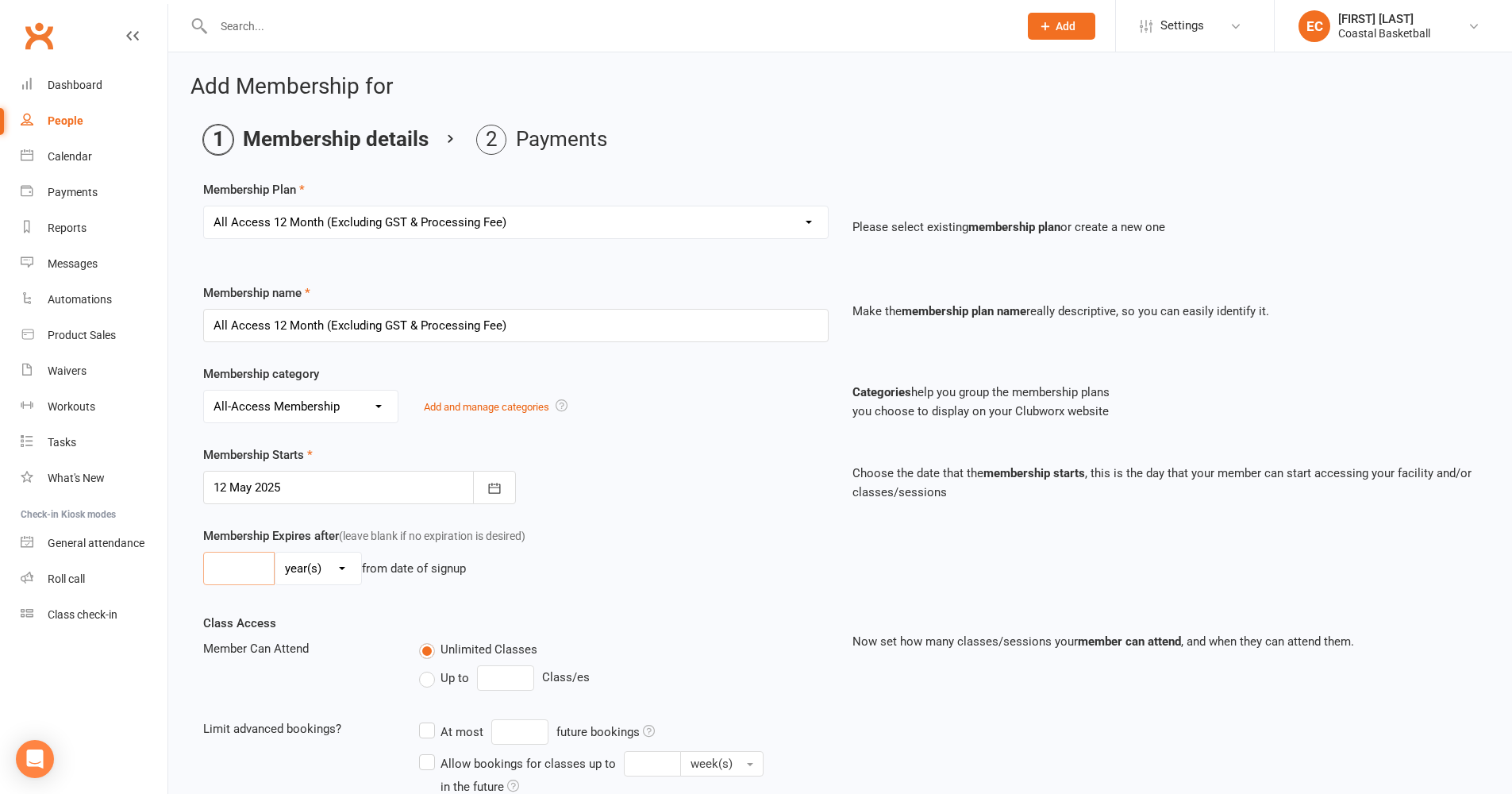 click at bounding box center (239, 569) 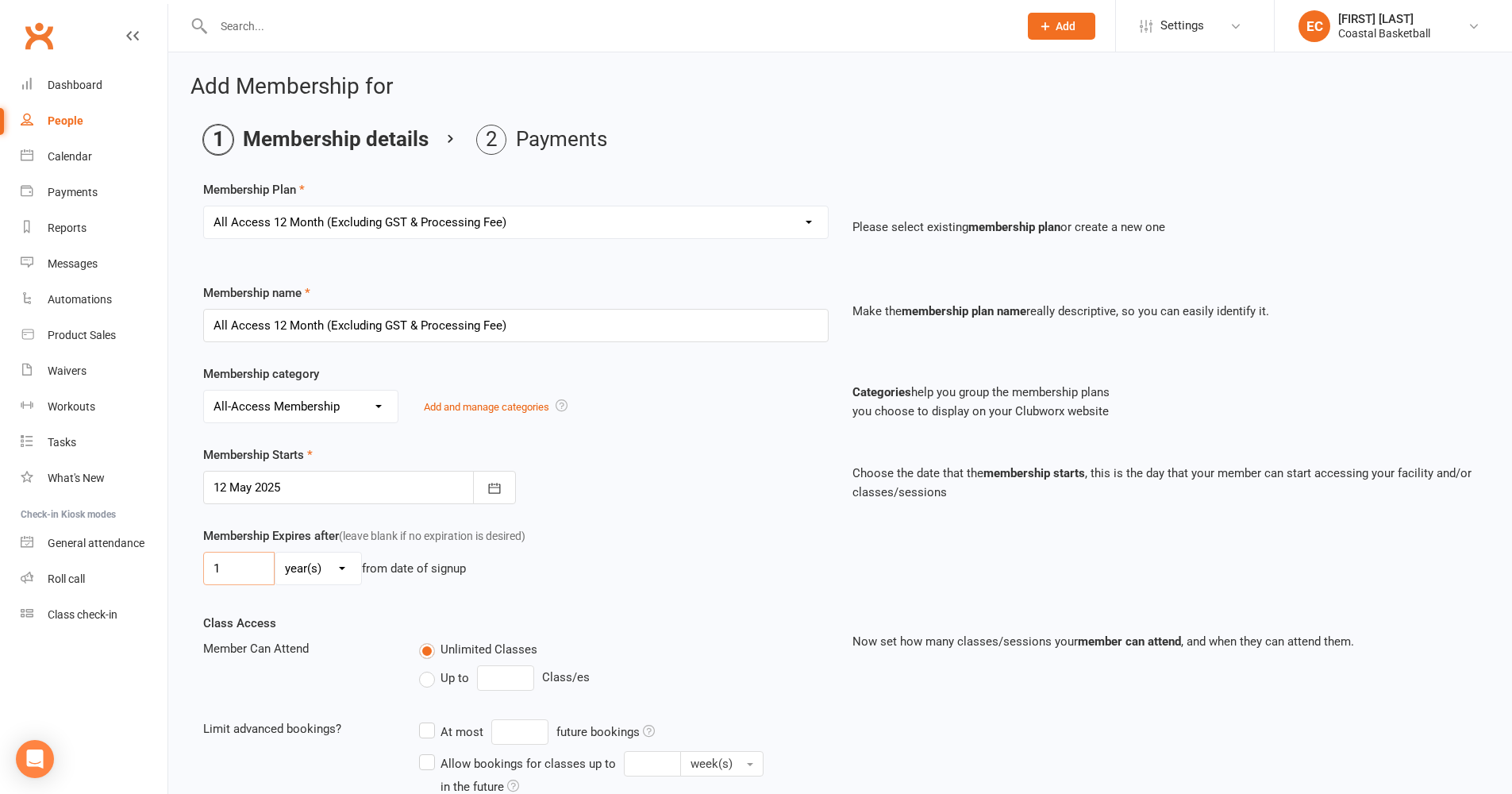 type on "1" 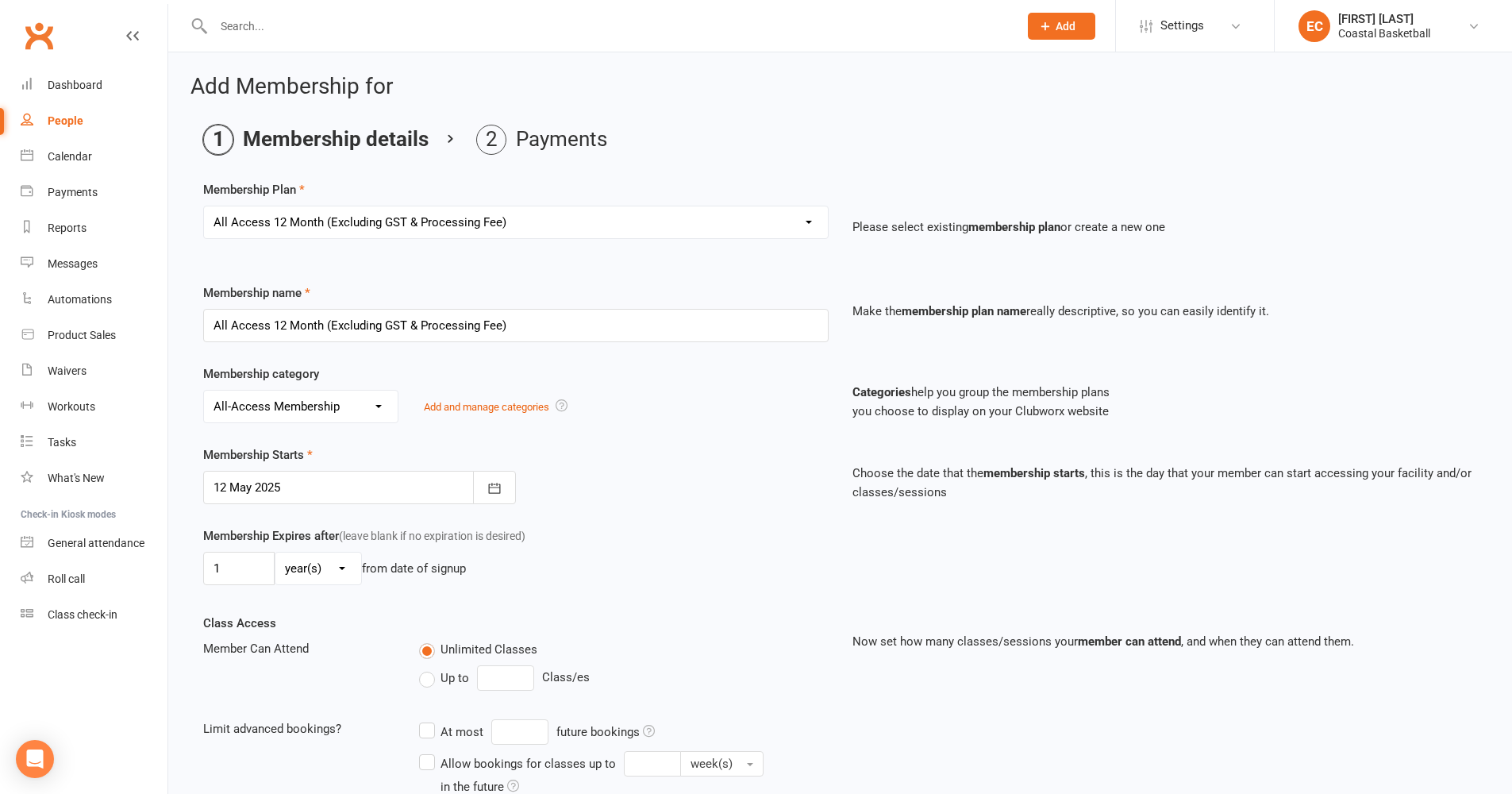 click on "1 day(s) week(s) month(s) year(s)   from date of signup" at bounding box center (516, 569) 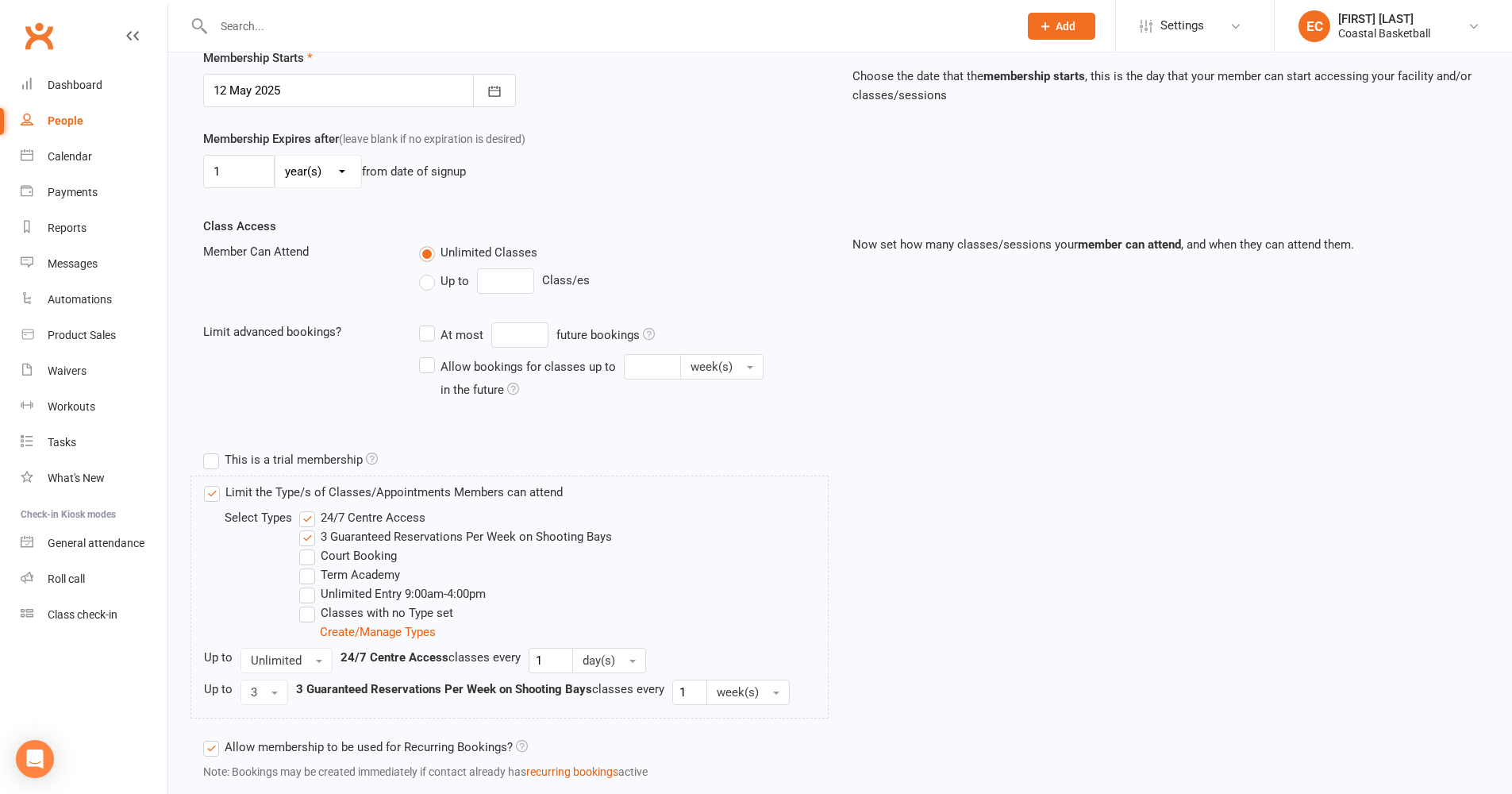 scroll, scrollTop: 513, scrollLeft: 0, axis: vertical 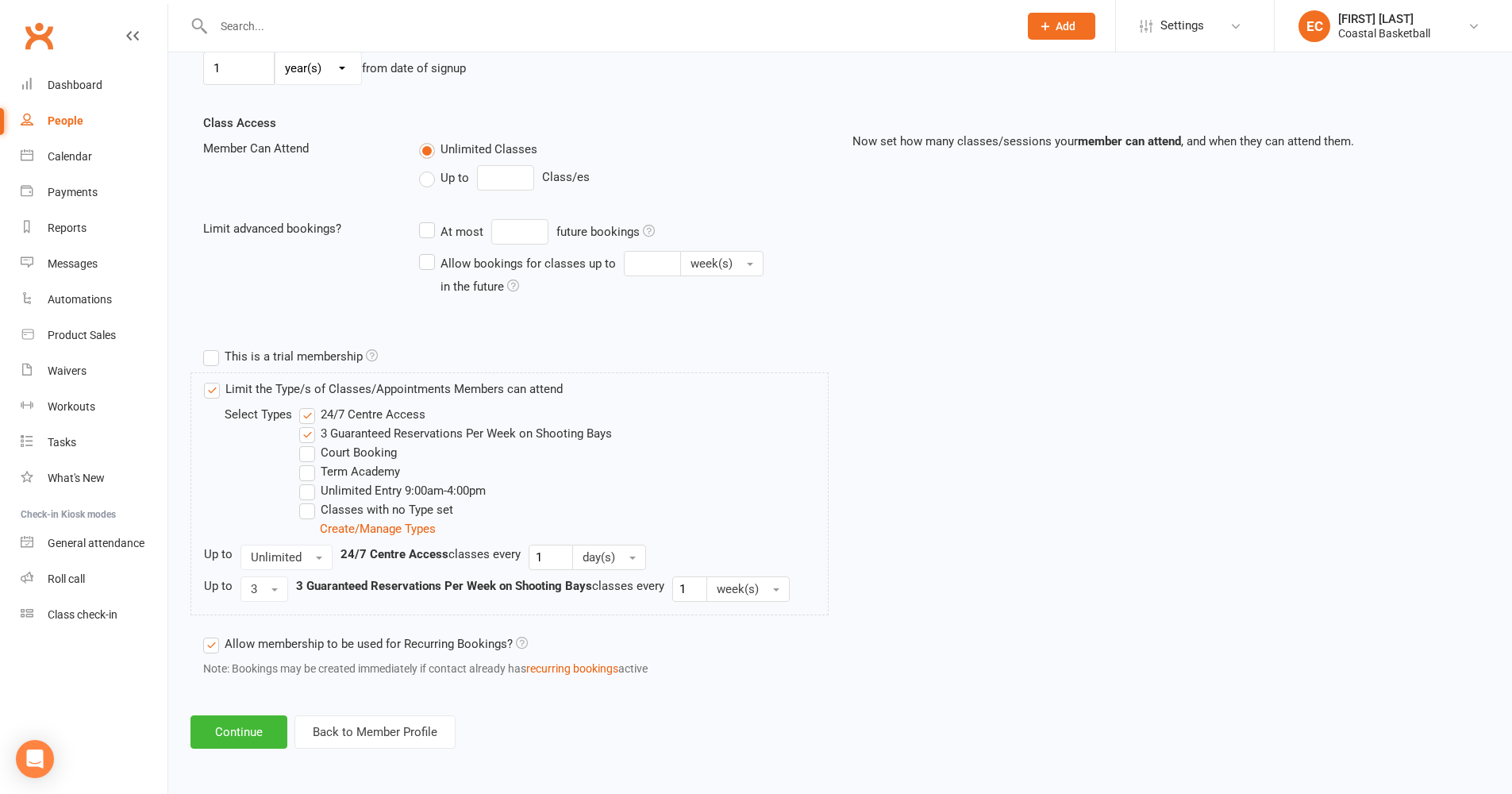 click on "24/7 Centre Access" at bounding box center (362, 414) 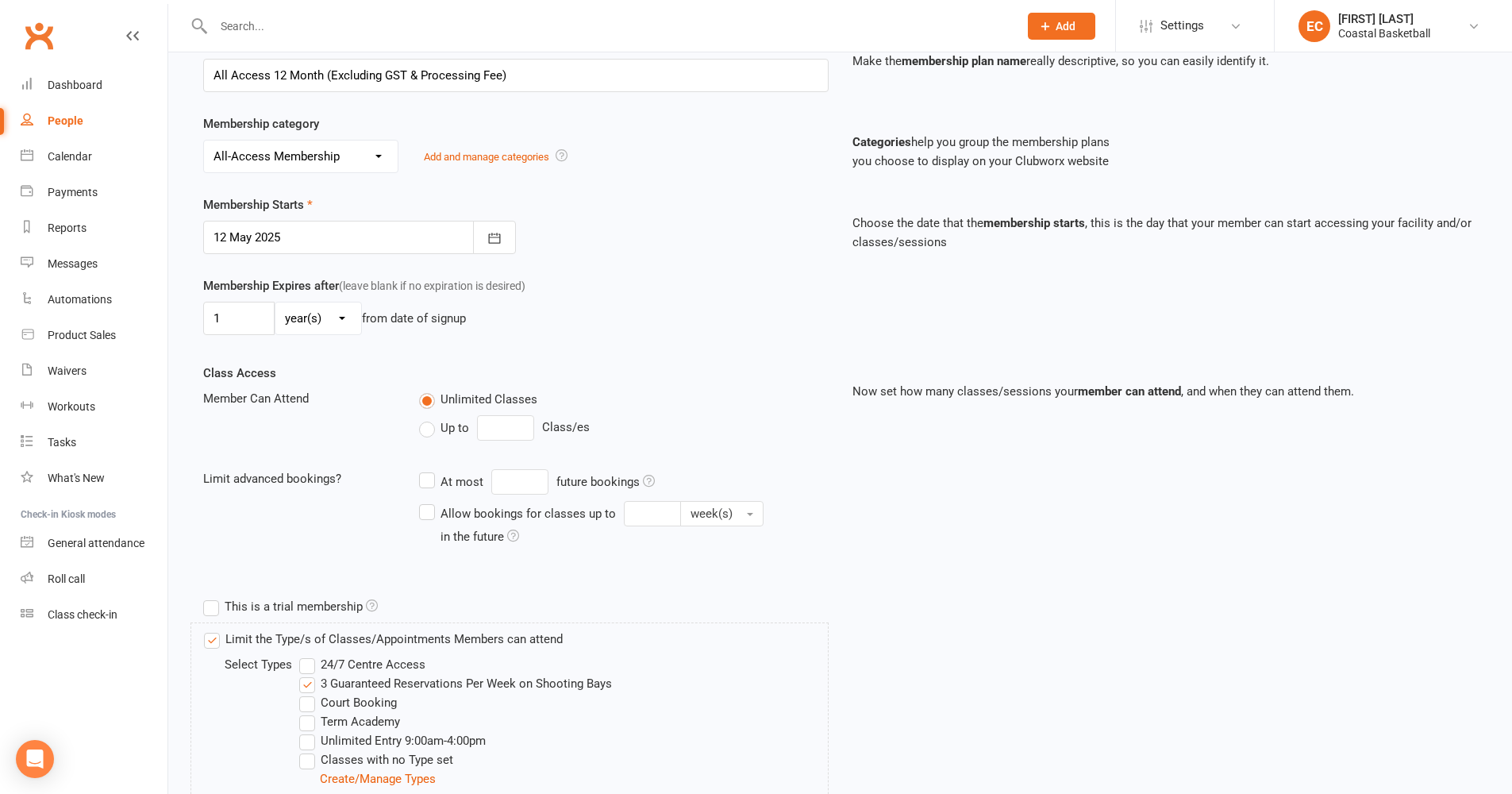 scroll, scrollTop: 481, scrollLeft: 0, axis: vertical 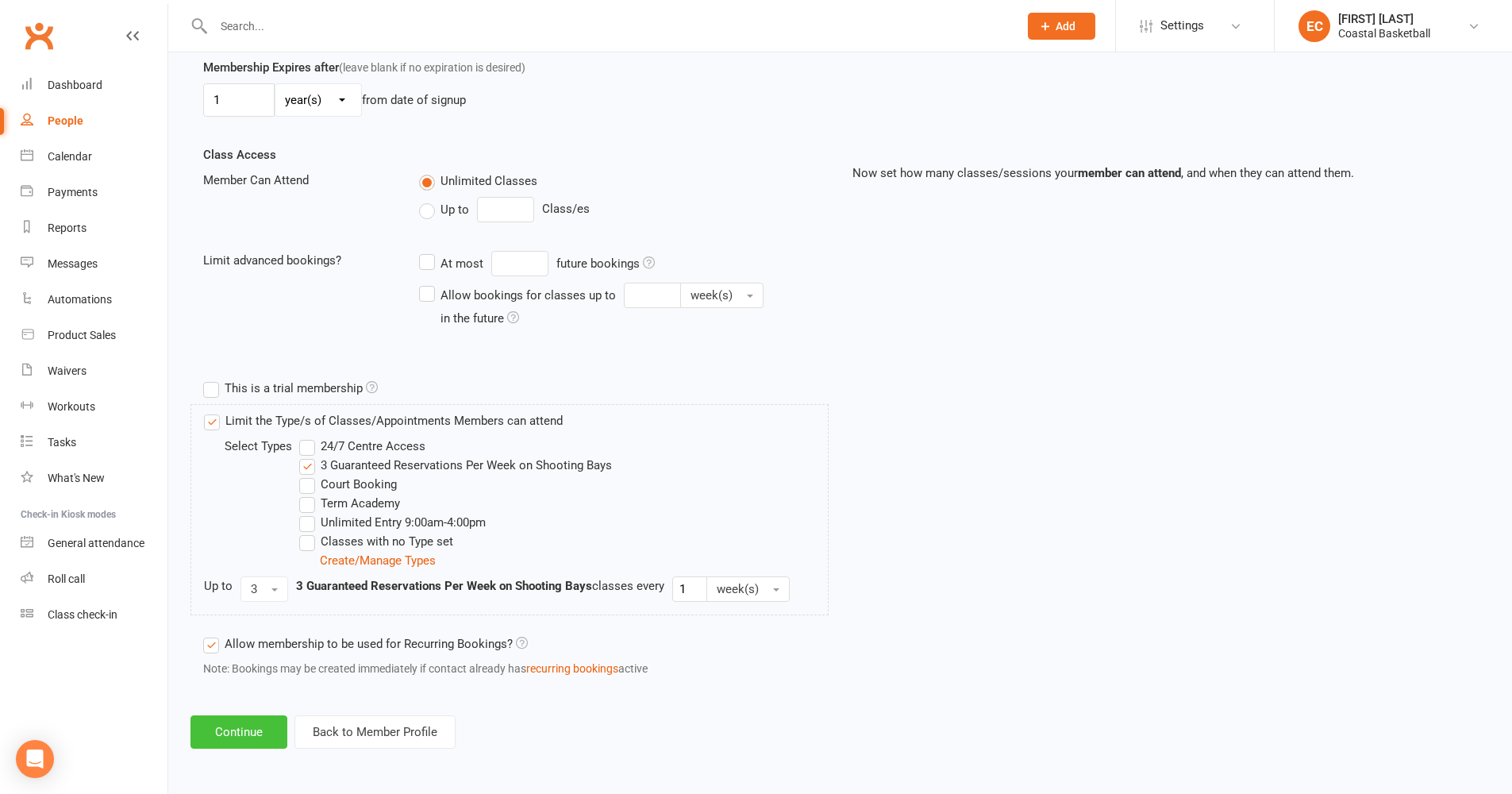 click on "Continue" at bounding box center (239, 732) 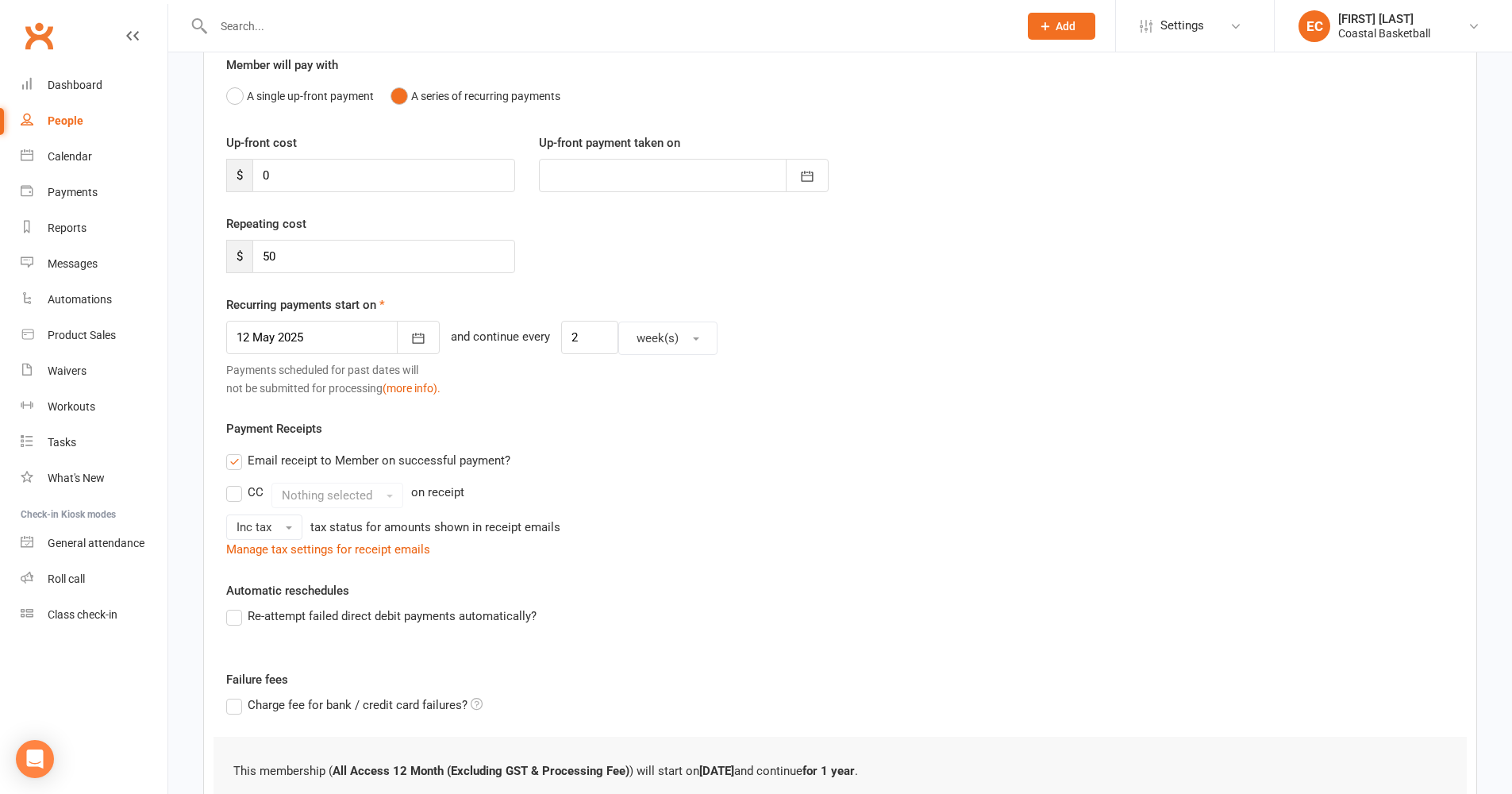 scroll, scrollTop: 332, scrollLeft: 0, axis: vertical 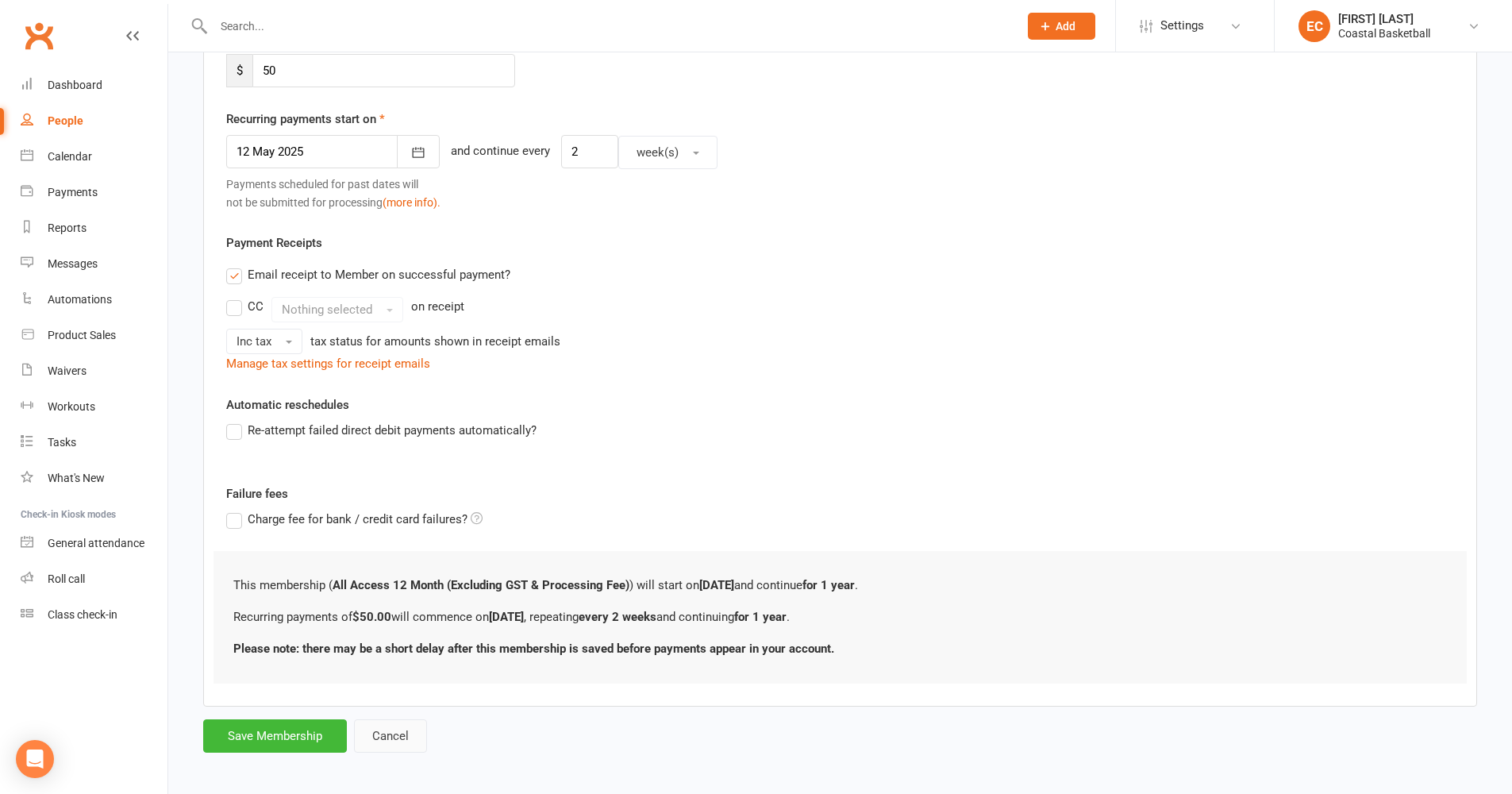 click on "Cancel" at bounding box center (391, 736) 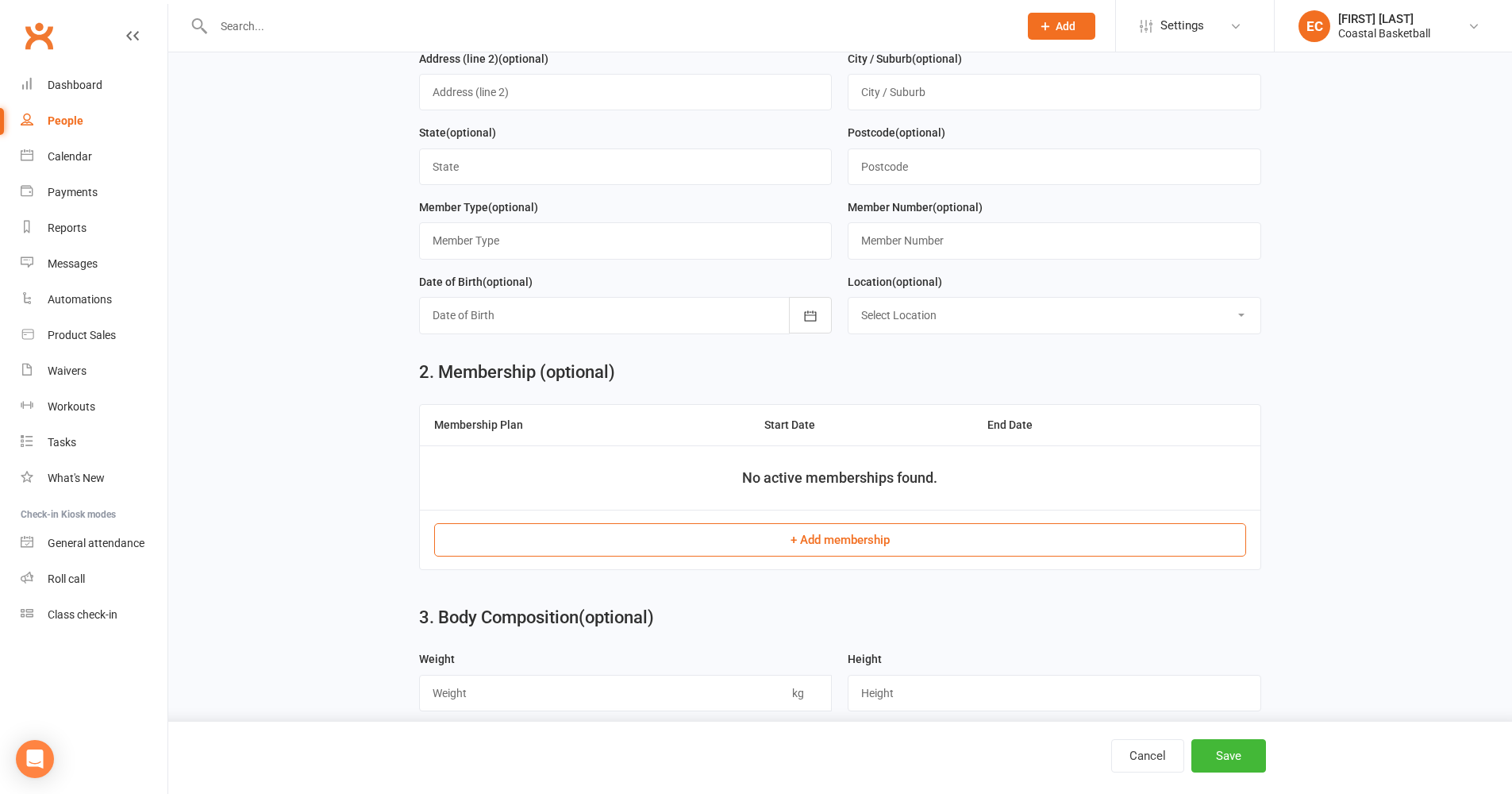 scroll, scrollTop: 676, scrollLeft: 0, axis: vertical 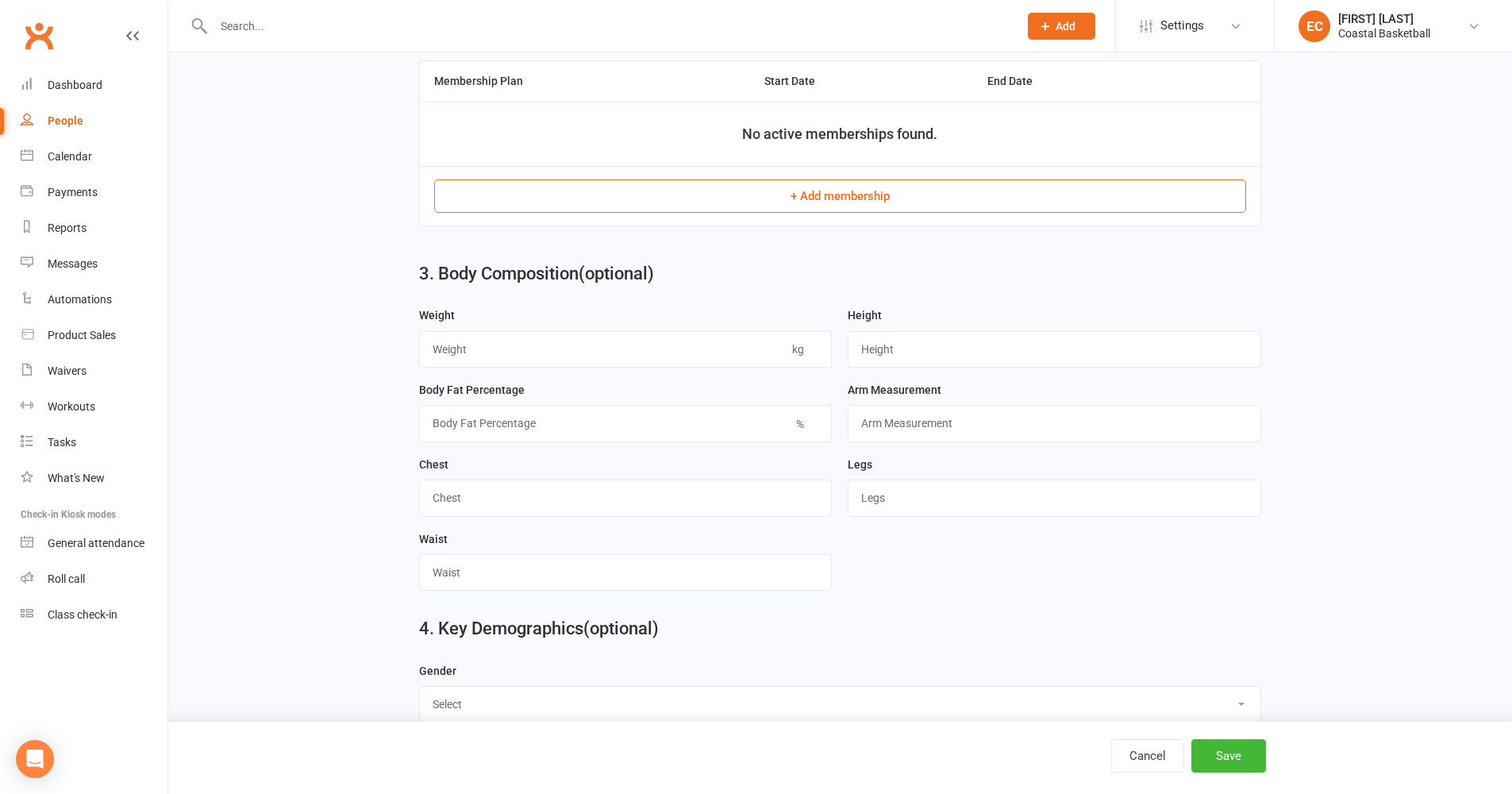 click on "+ Add membership" at bounding box center (840, 196) 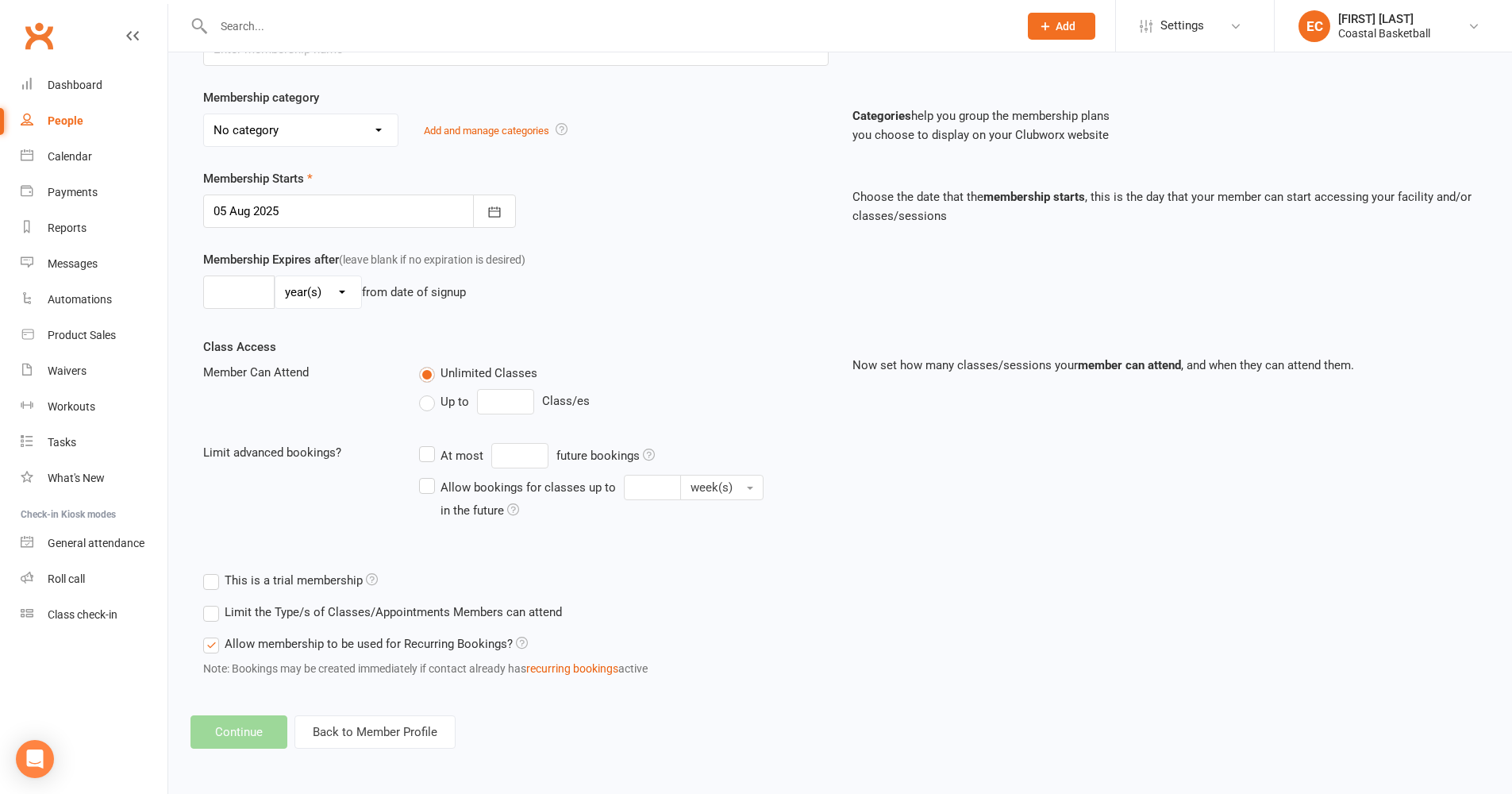 scroll, scrollTop: 0, scrollLeft: 0, axis: both 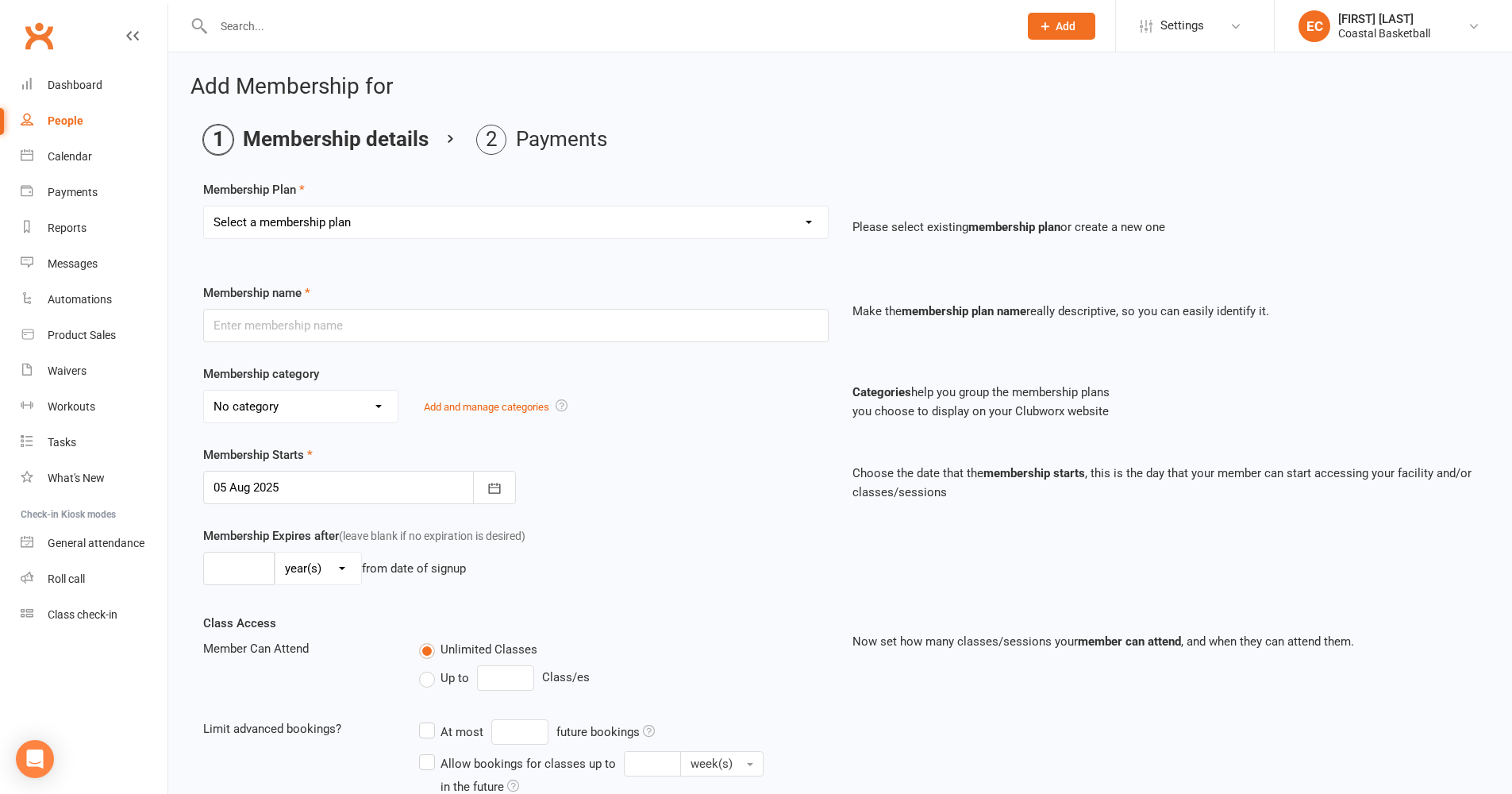 select on "1" 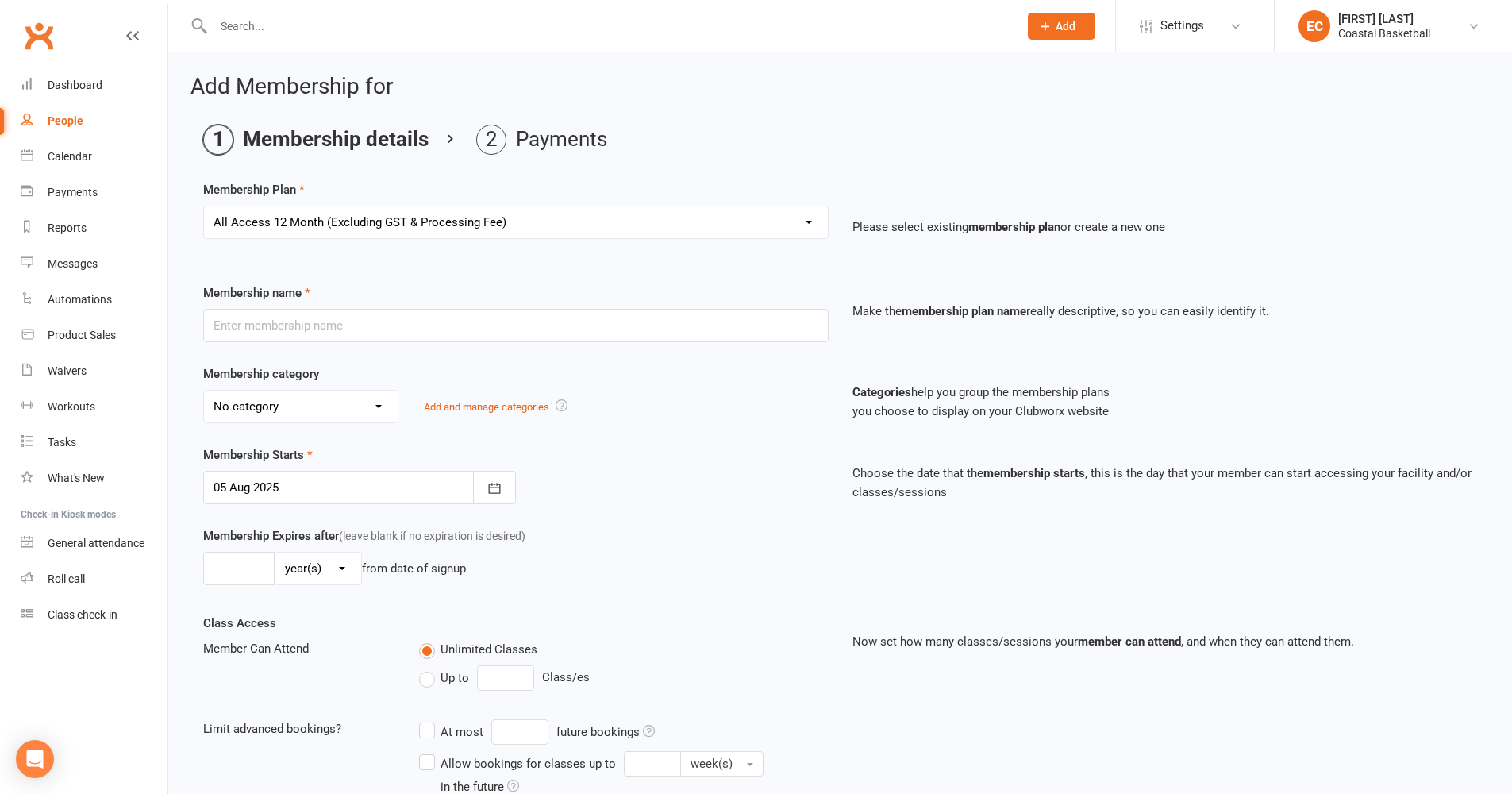 type on "All Access 12 Month (Excluding GST & Processing Fee)" 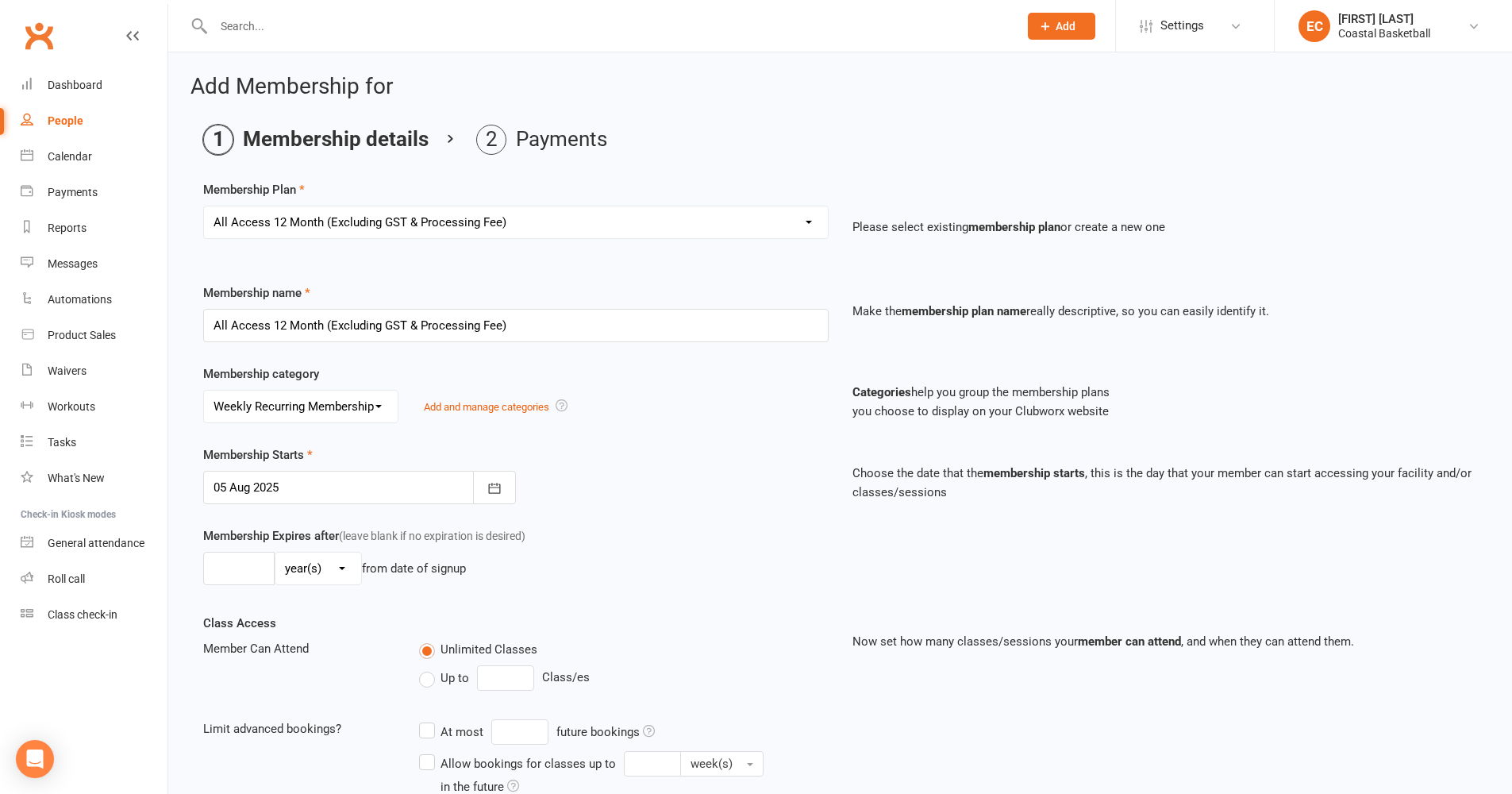 select on "0" 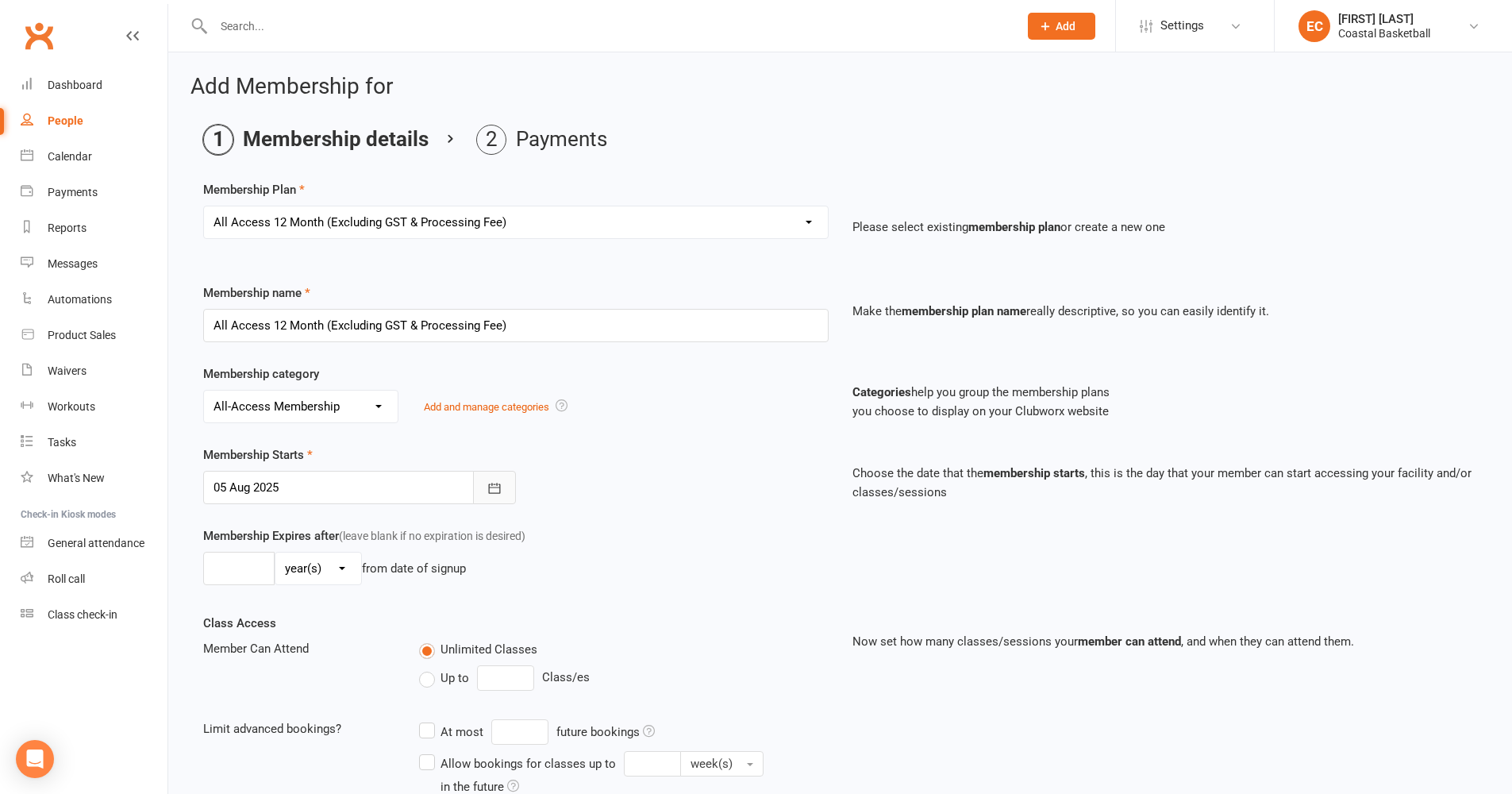 click at bounding box center (494, 488) 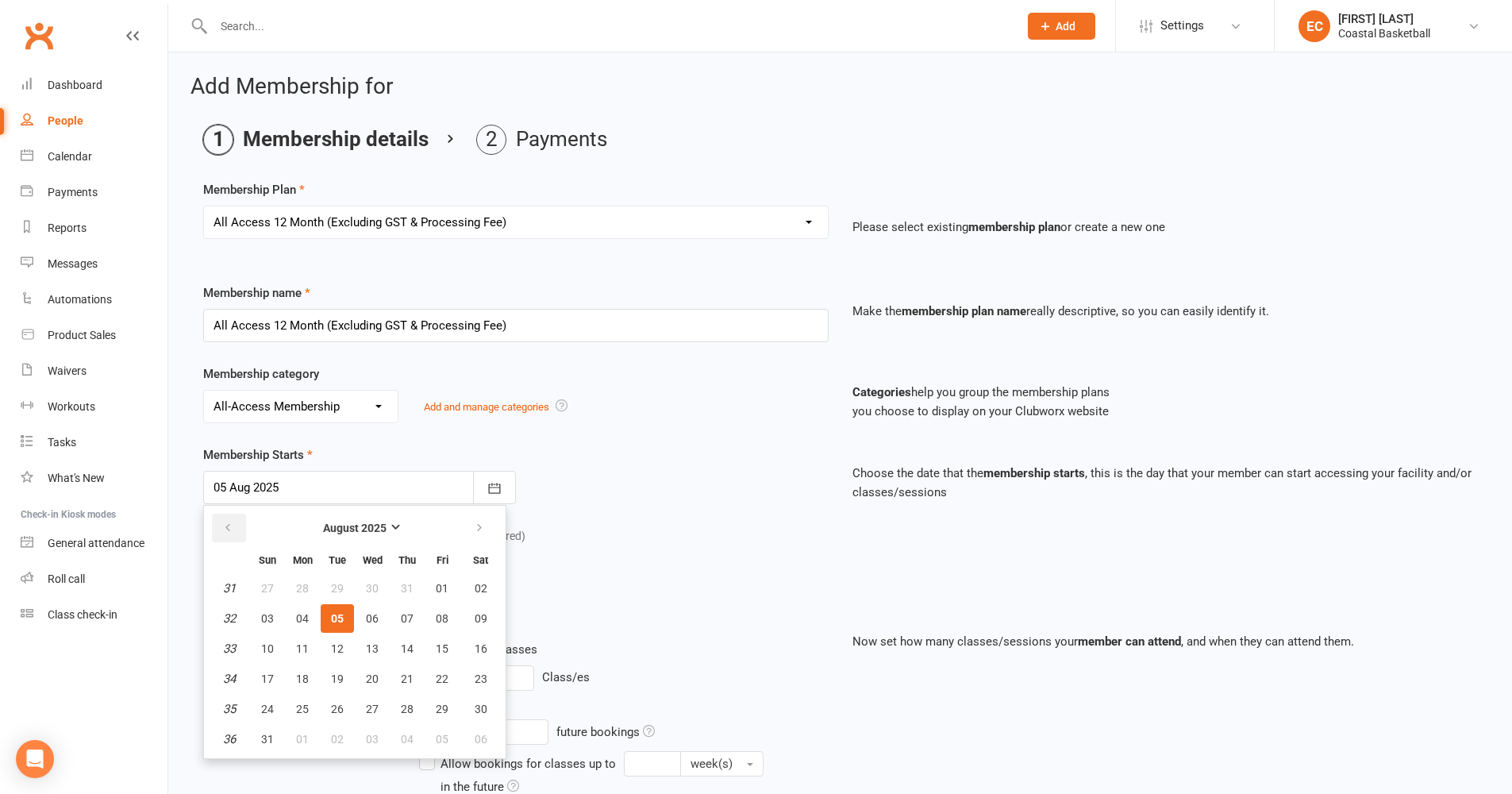 click at bounding box center [228, 528] 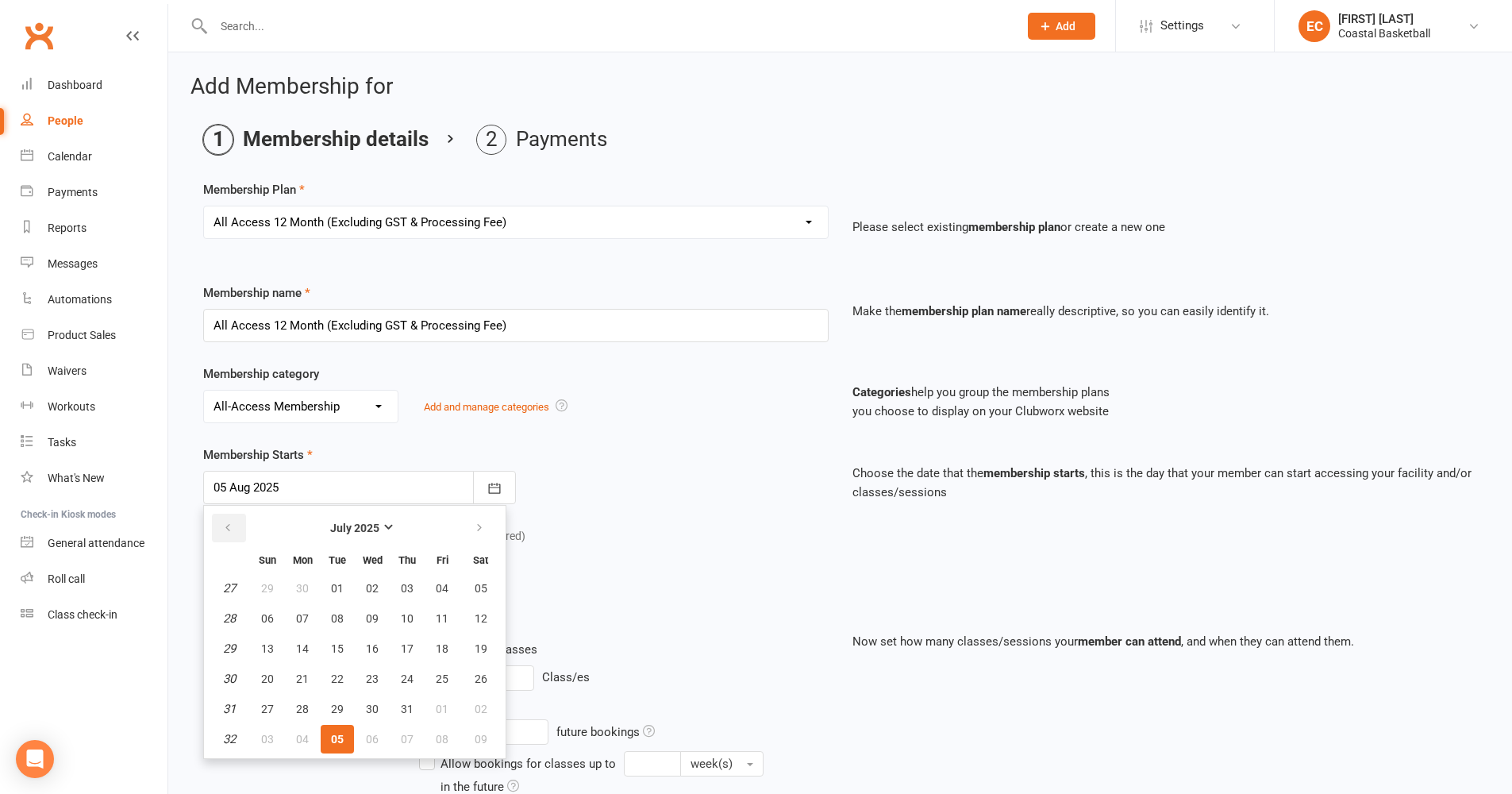 click at bounding box center [228, 528] 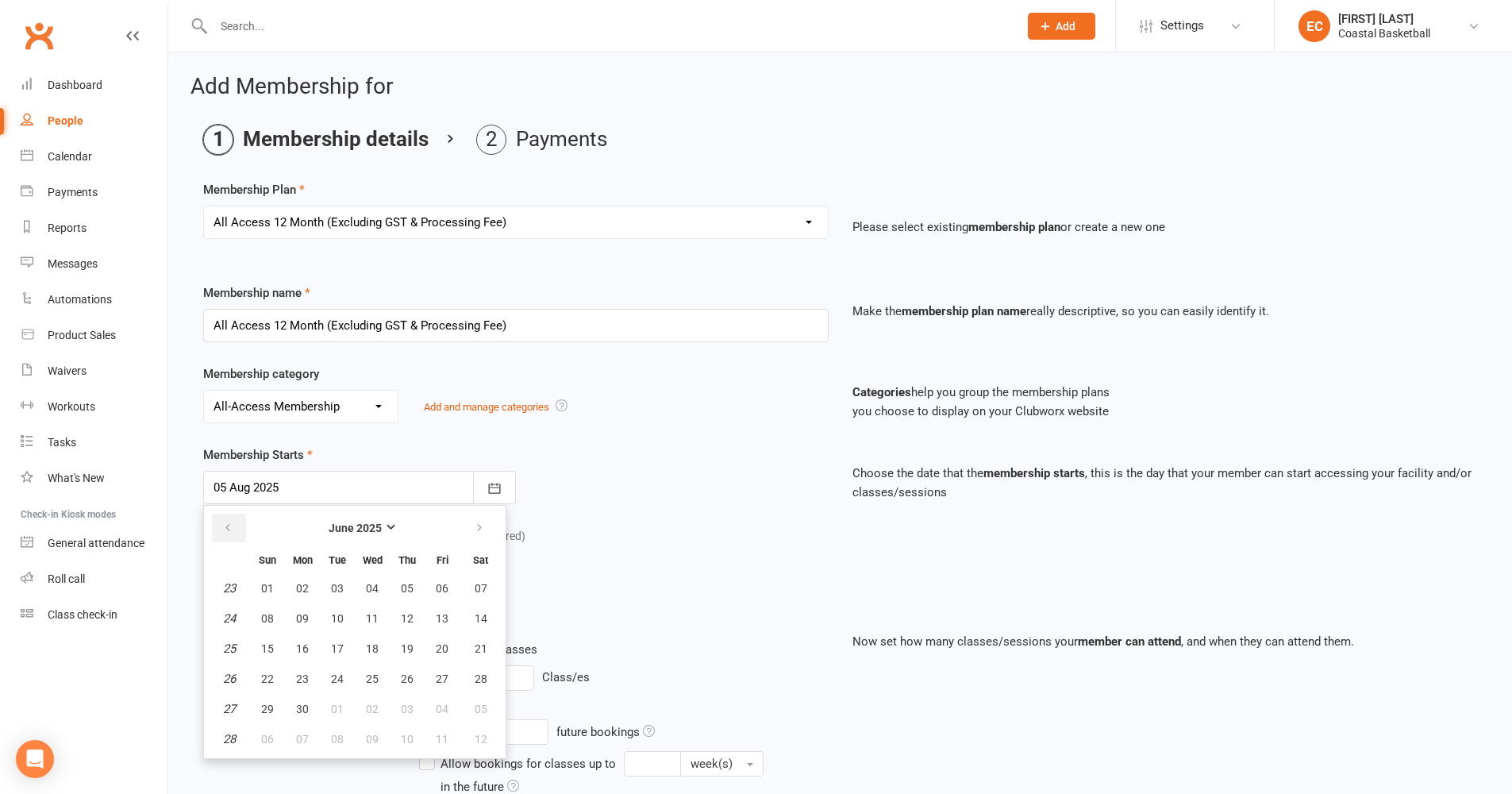 click at bounding box center [228, 528] 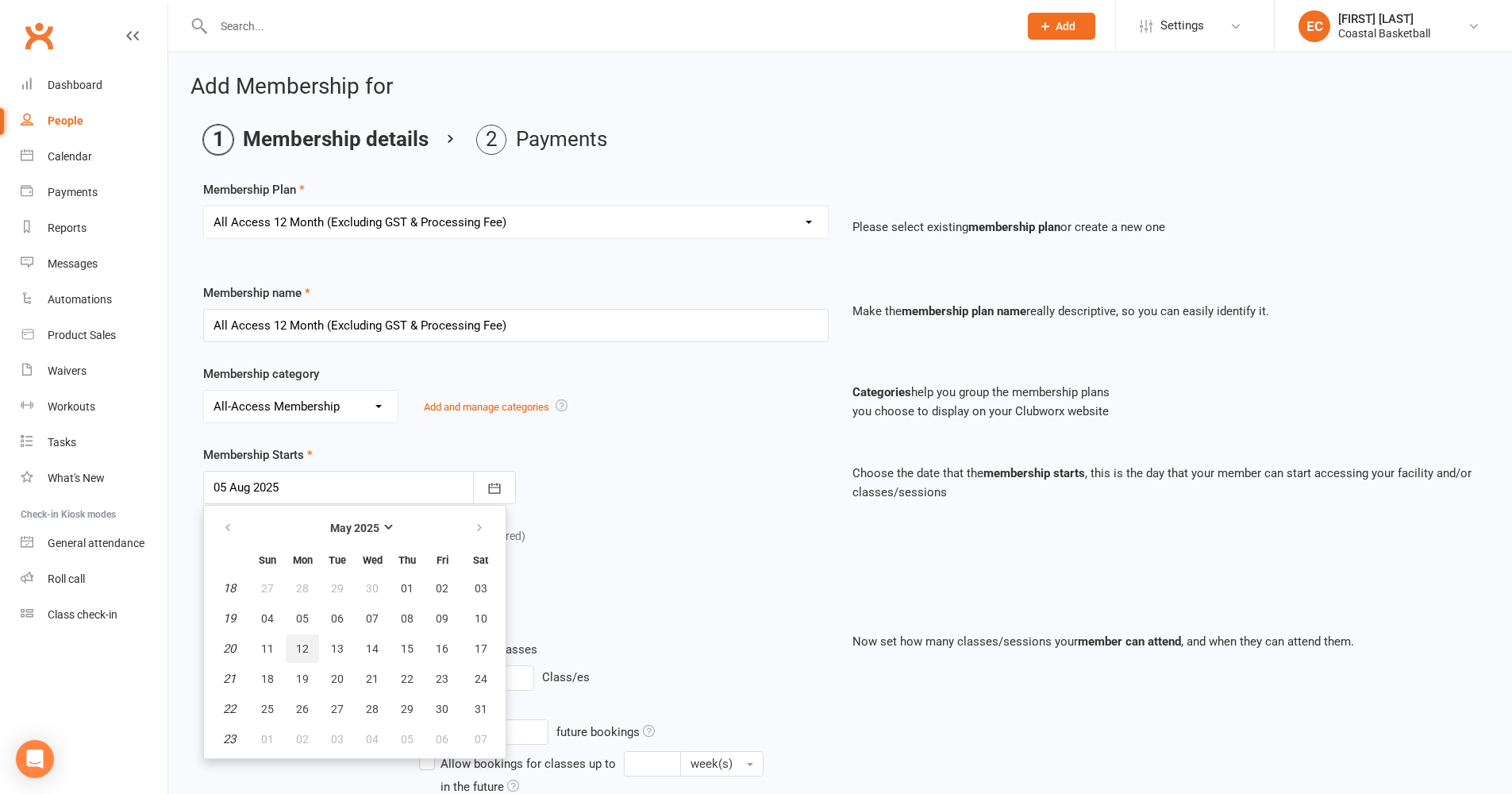 click on "12" at bounding box center [302, 649] 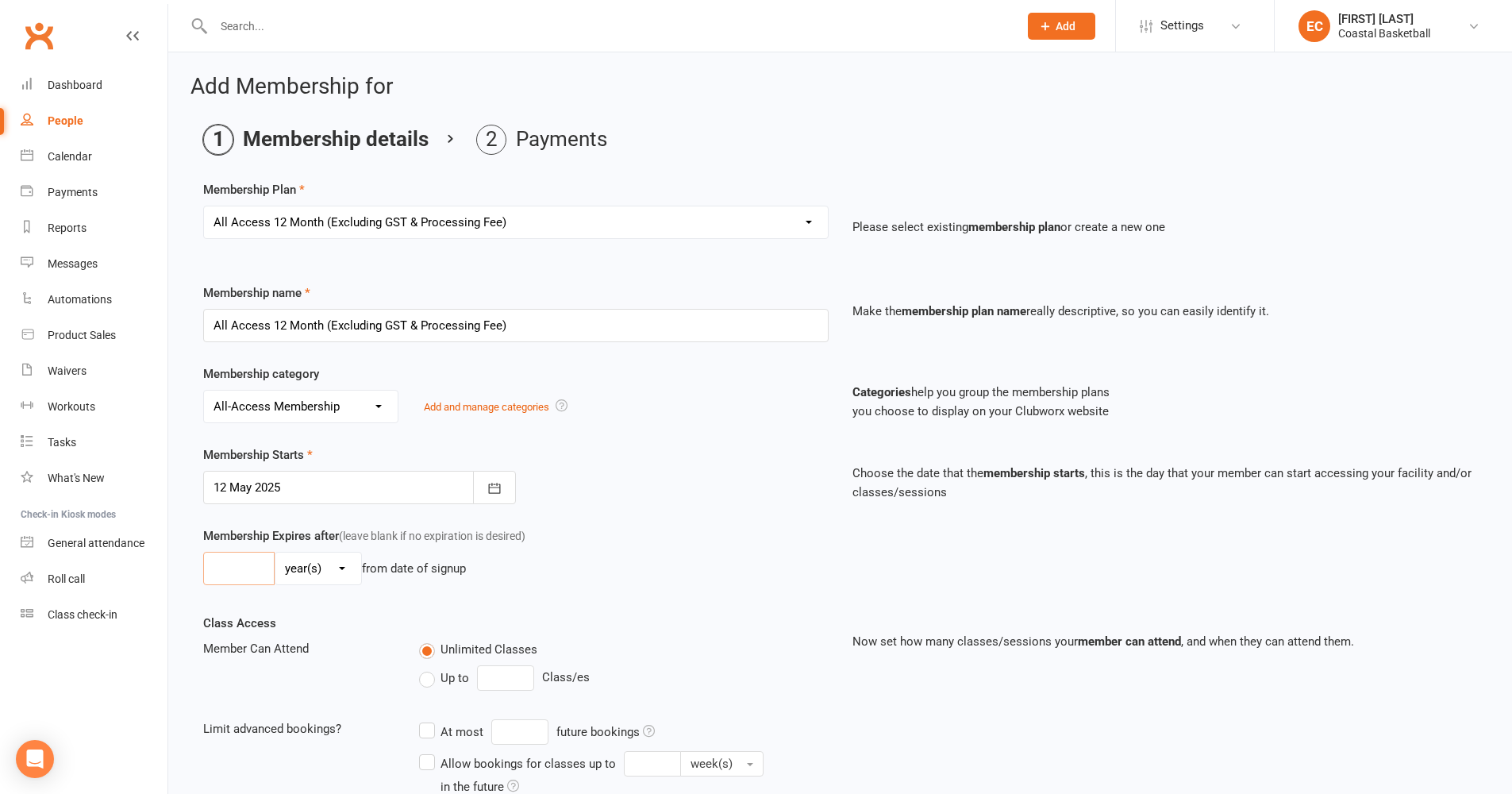 click at bounding box center [239, 569] 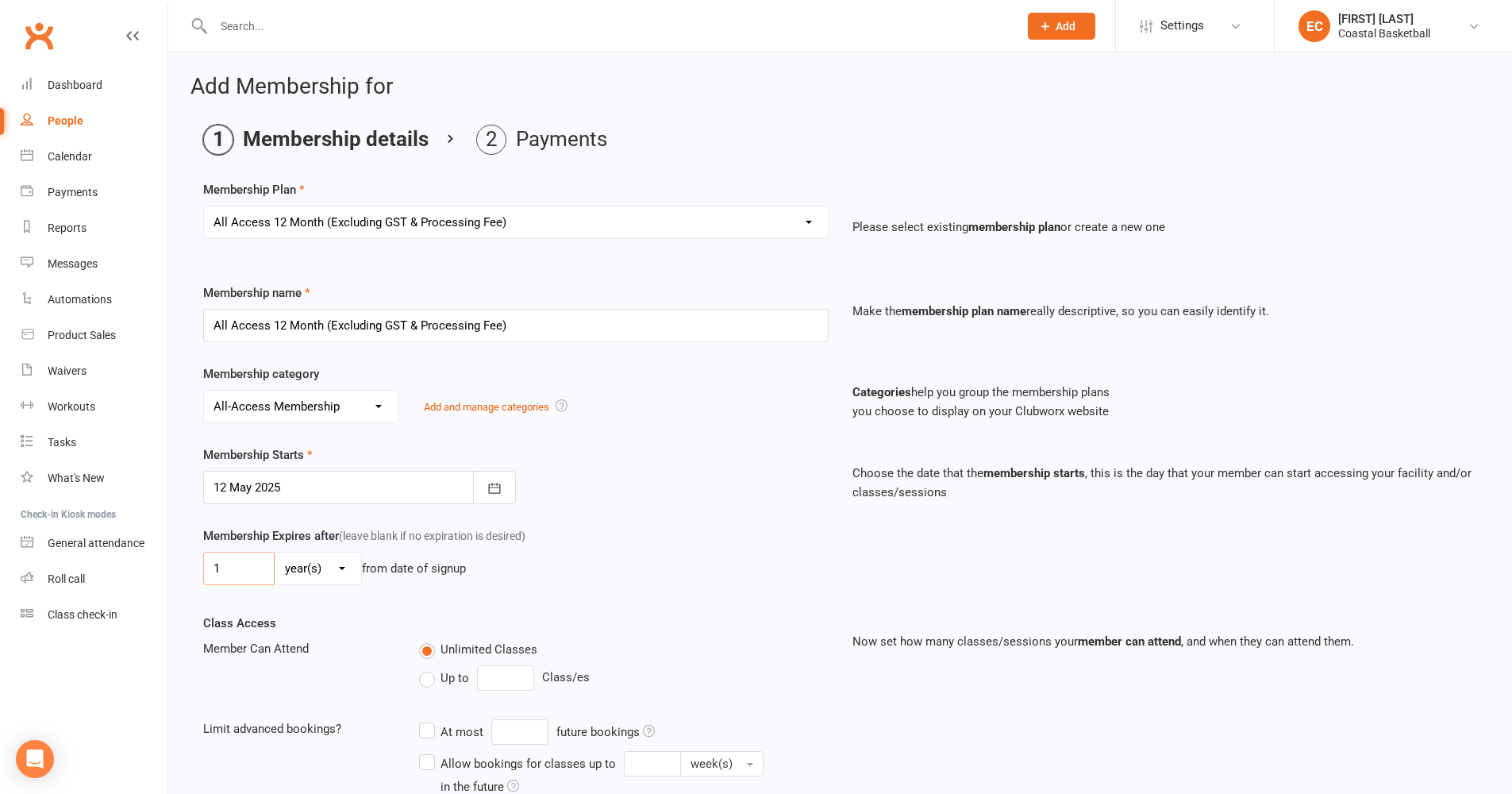 type on "1" 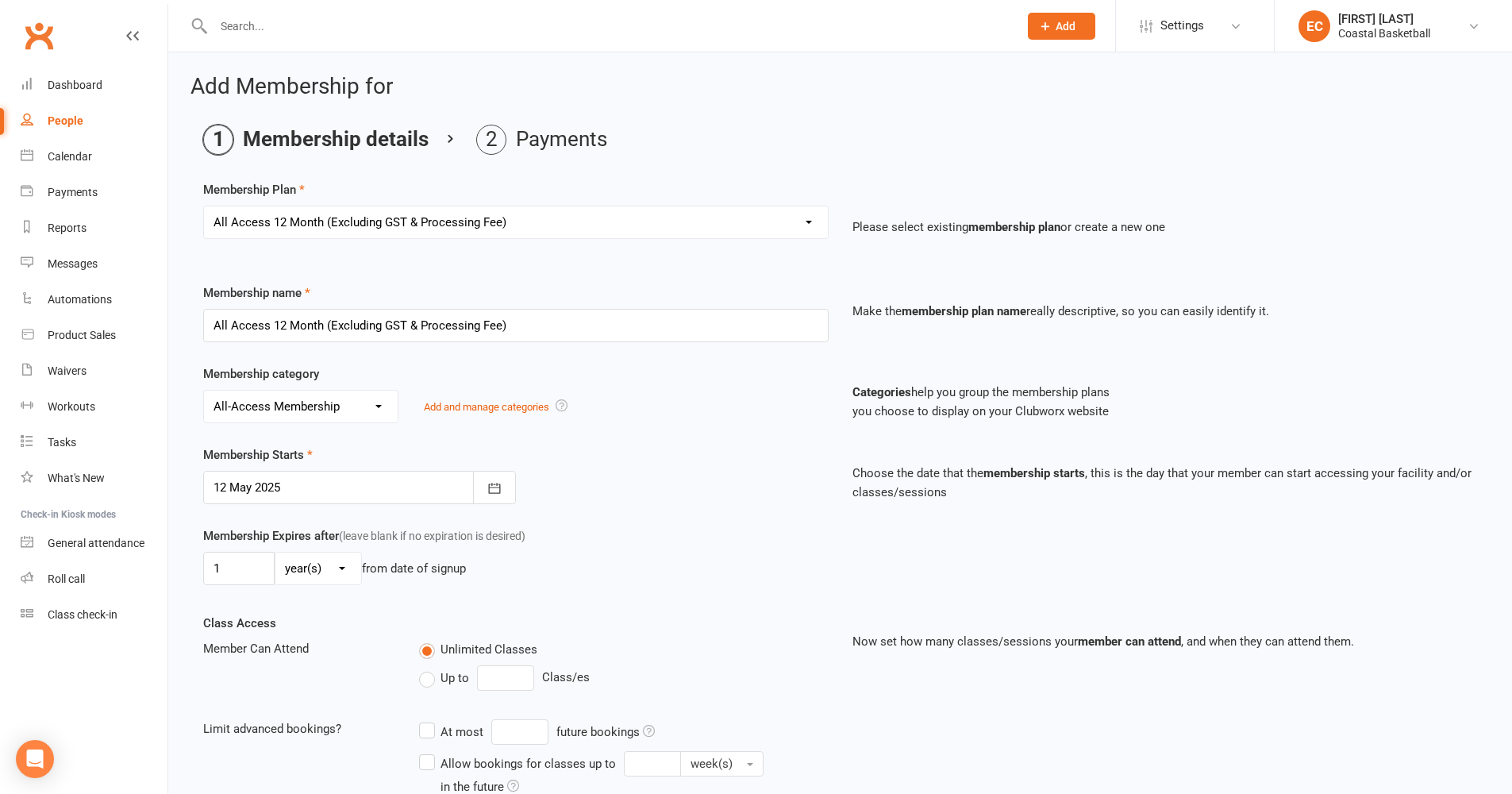 click on "1 day(s) week(s) month(s) year(s)   from date of signup" at bounding box center [516, 569] 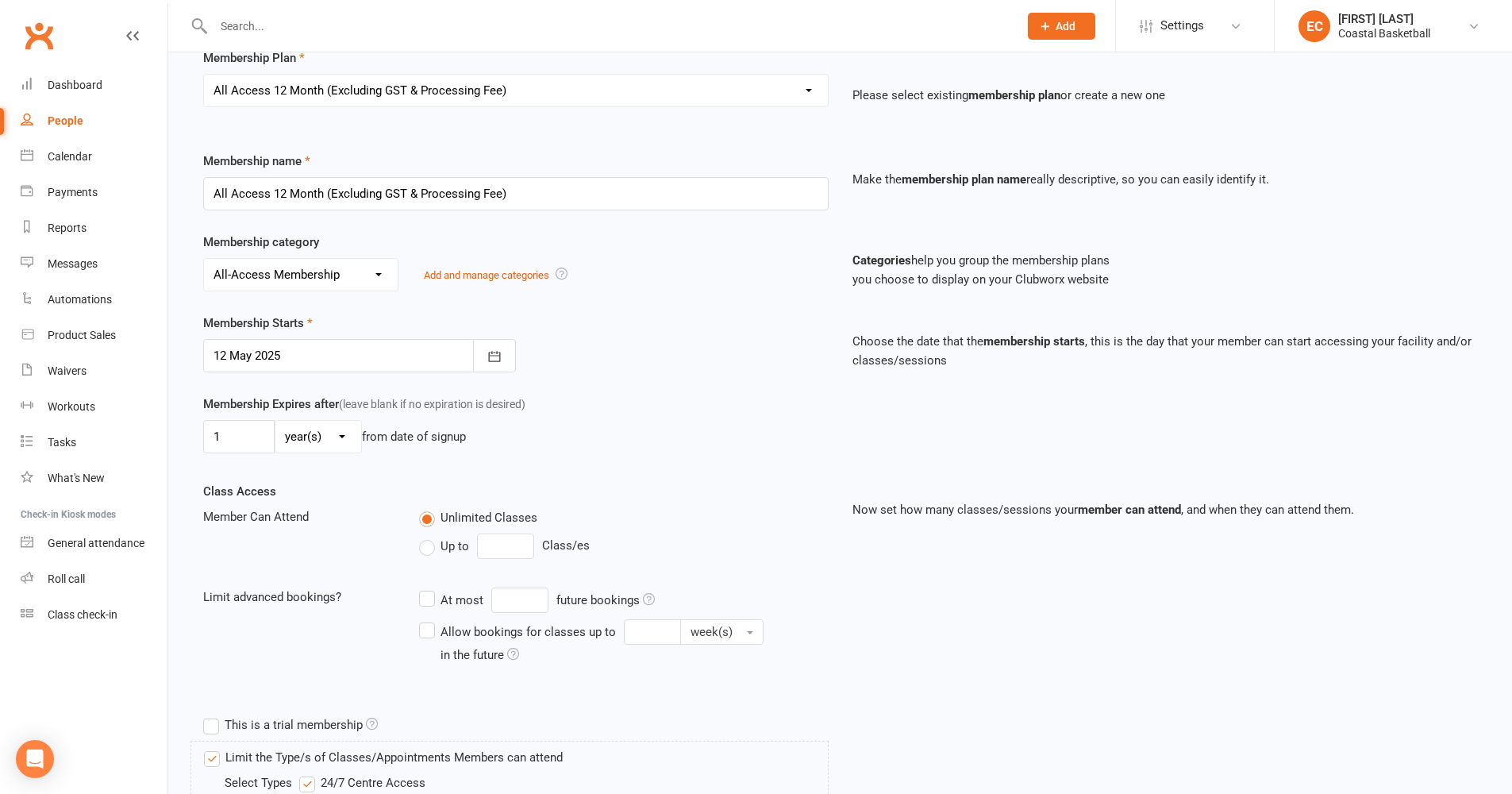 scroll, scrollTop: 422, scrollLeft: 0, axis: vertical 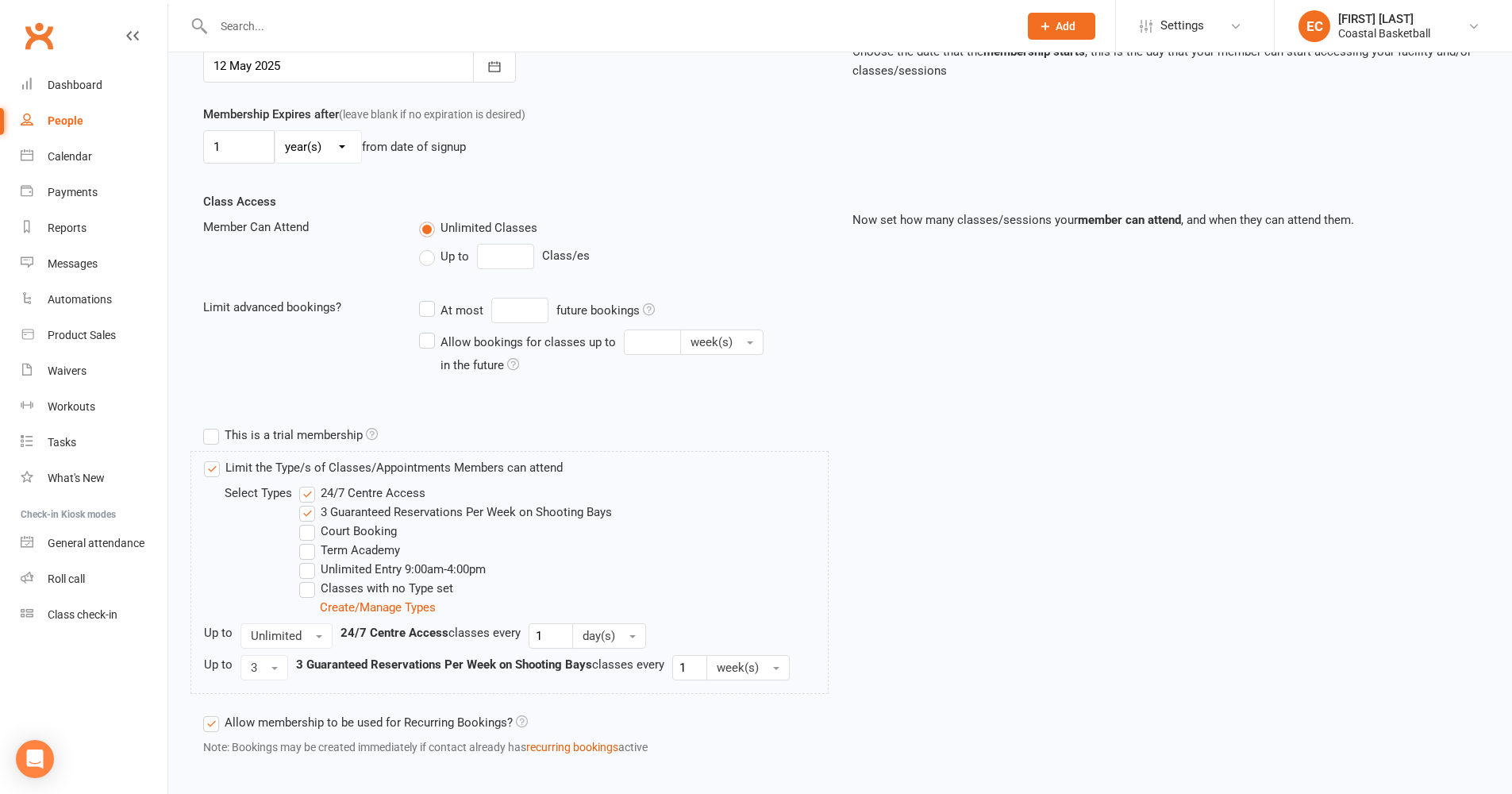click on "This is a trial membership" at bounding box center [290, 435] 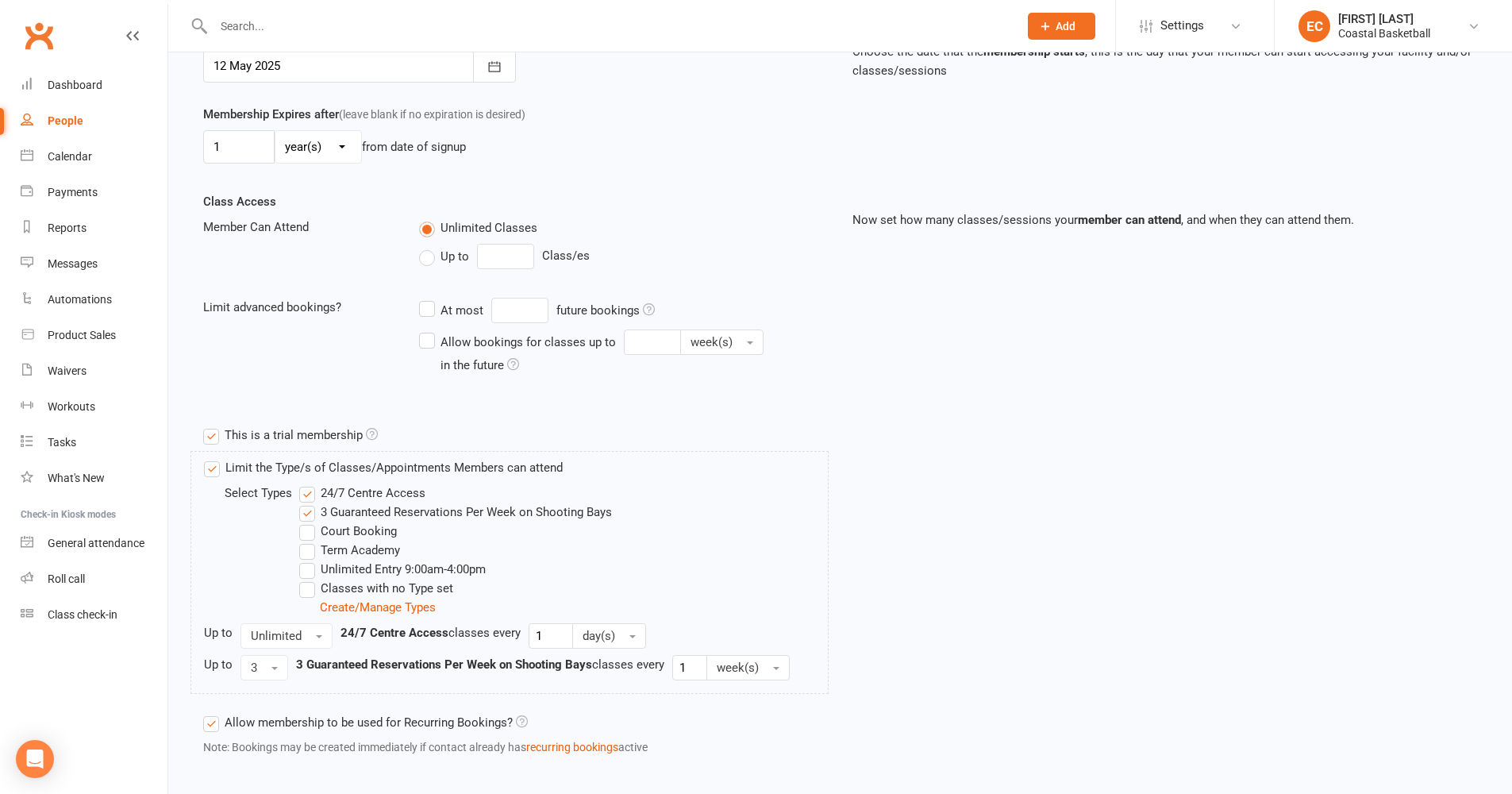 click on "24/7 Centre Access" at bounding box center (362, 493) 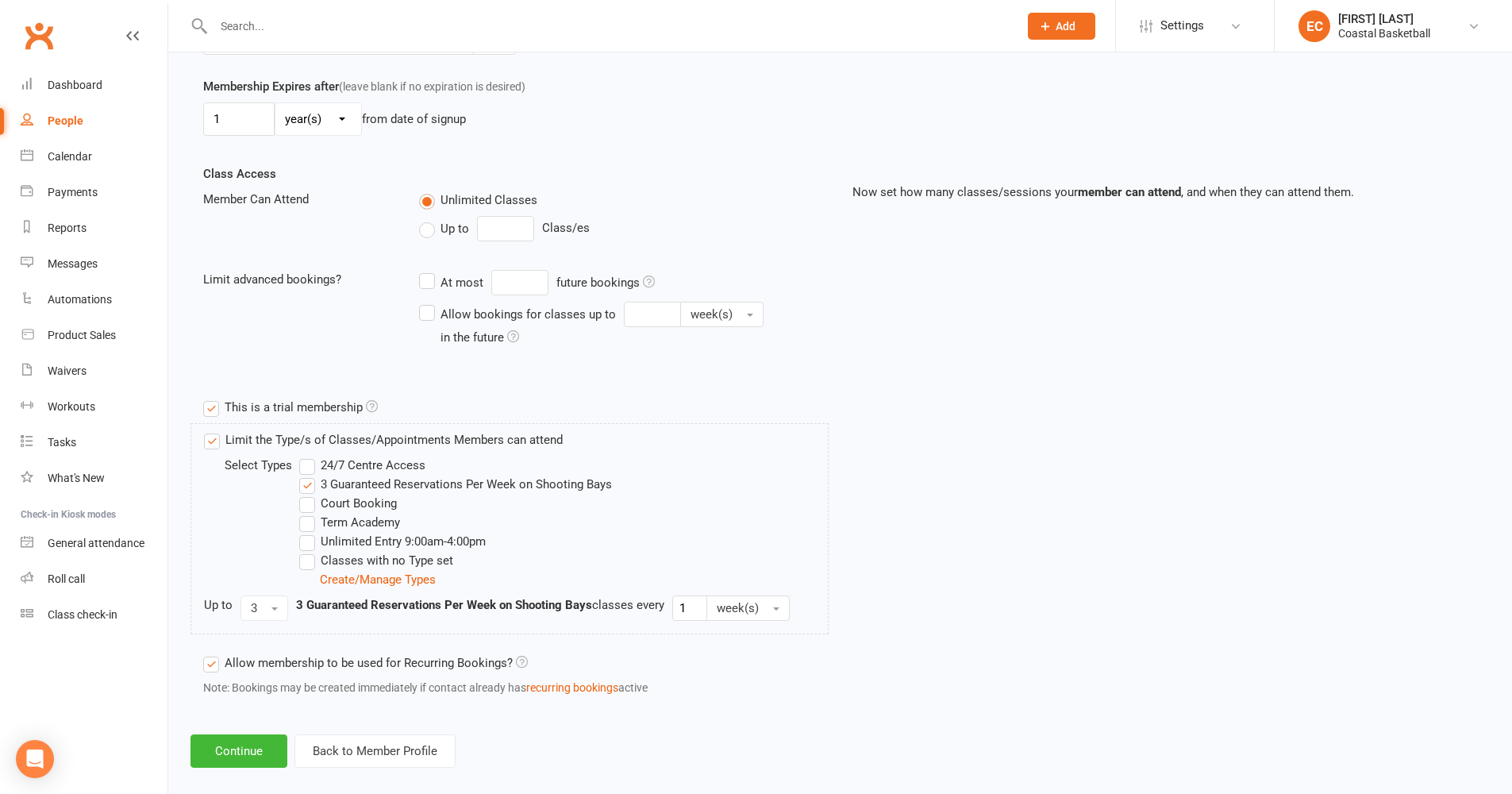 scroll, scrollTop: 481, scrollLeft: 0, axis: vertical 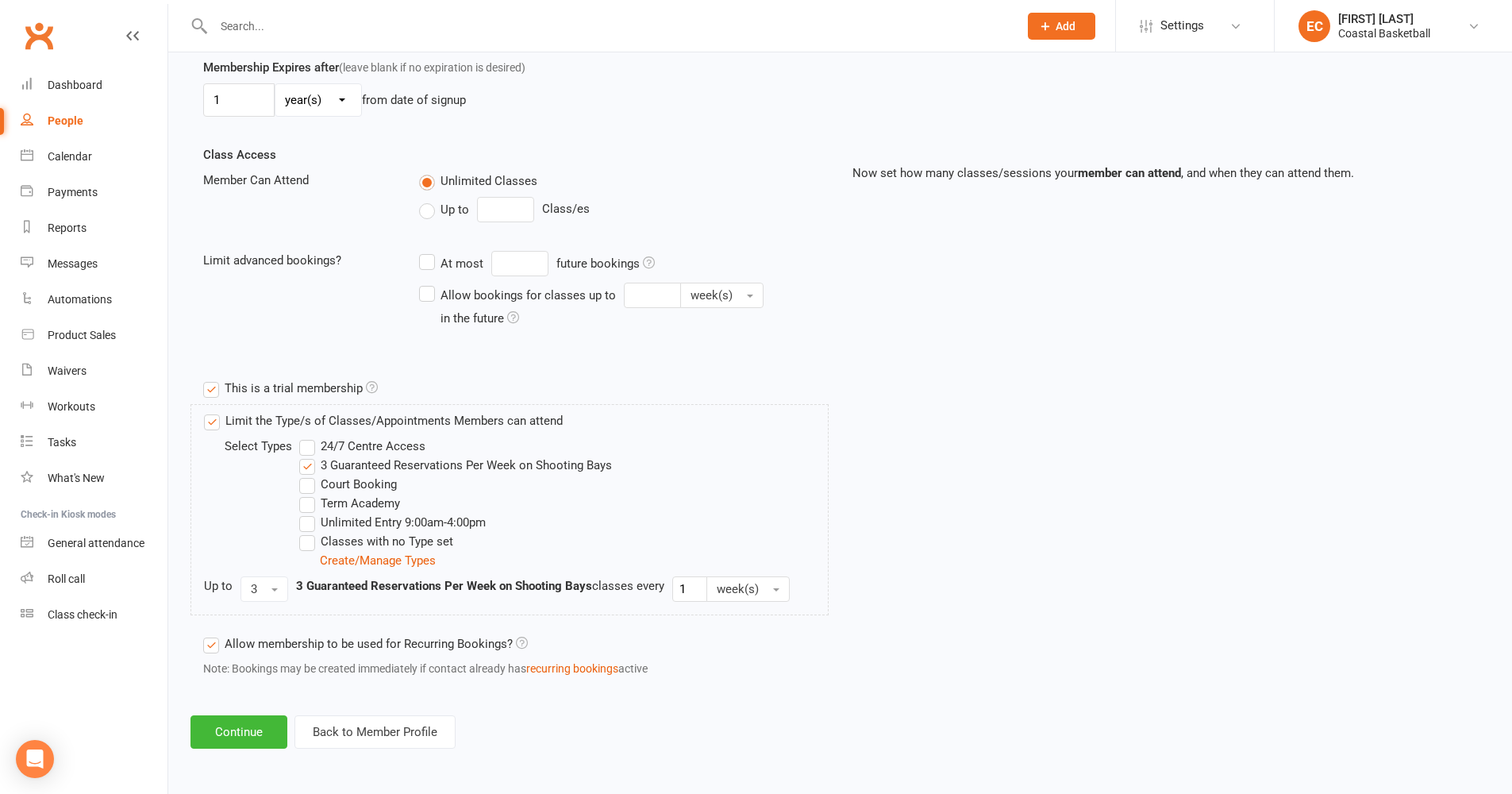 click at bounding box center [371, 387] 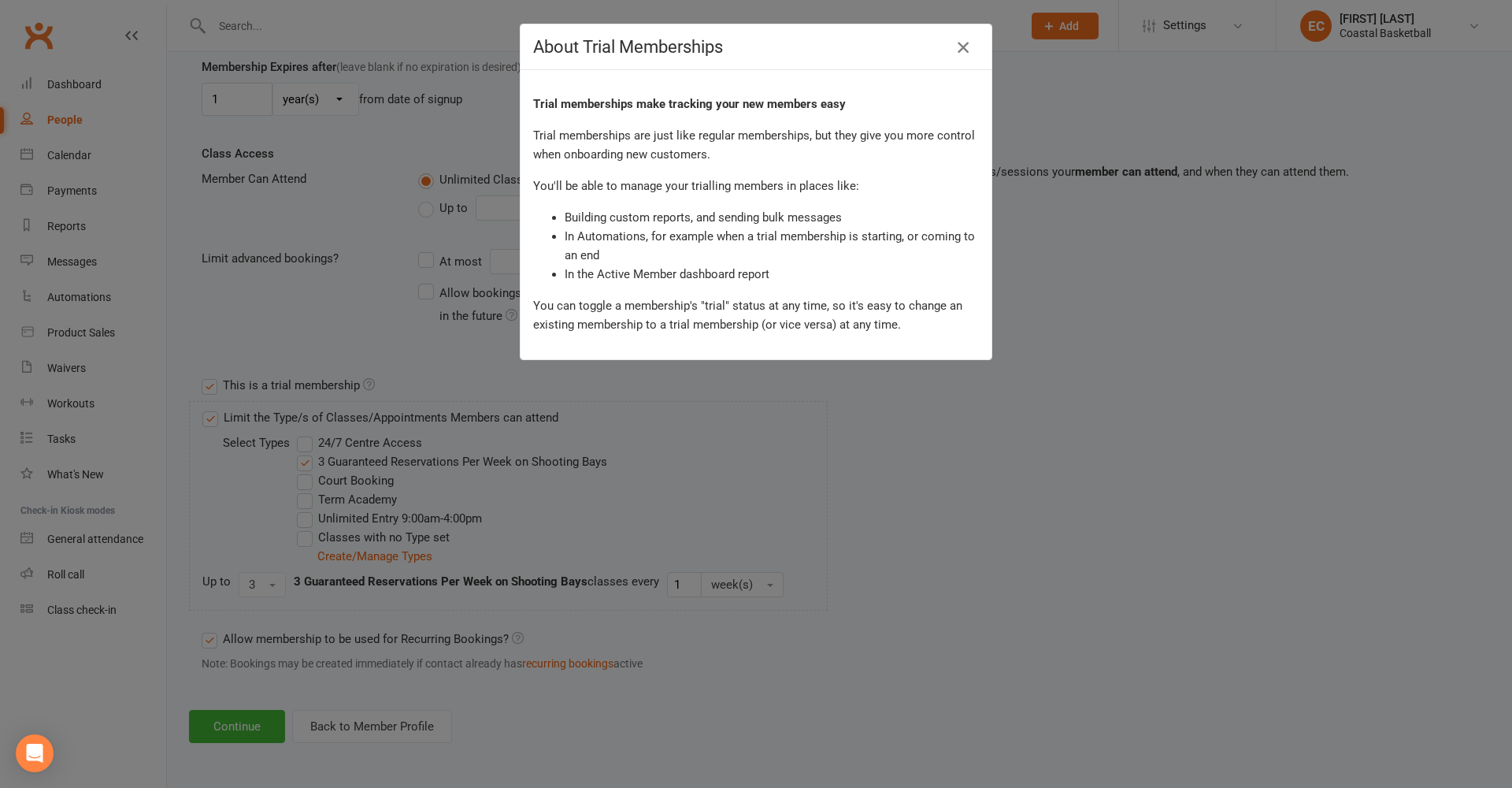 click at bounding box center [963, 47] 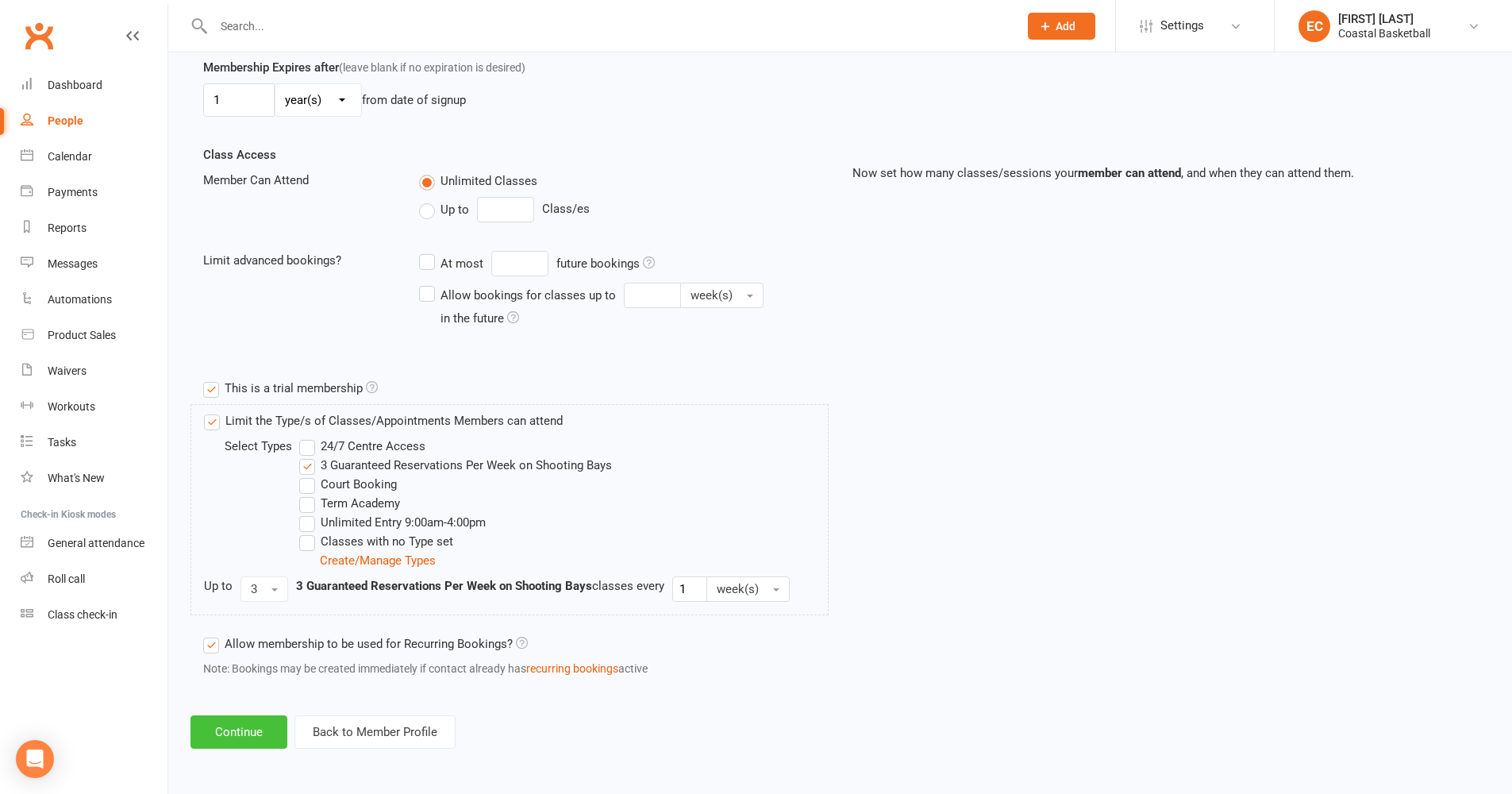 click on "Continue" at bounding box center [239, 732] 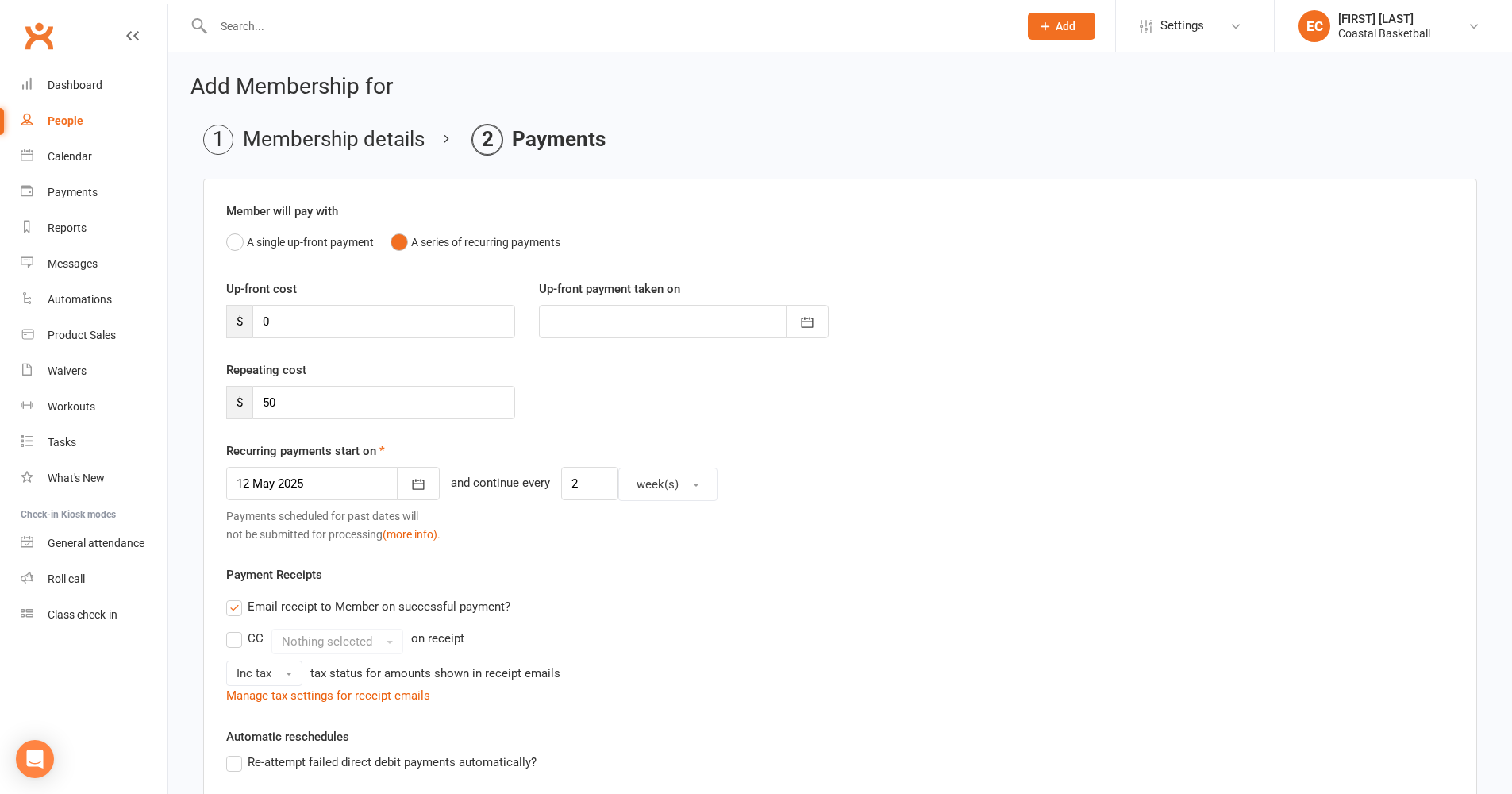 scroll, scrollTop: 351, scrollLeft: 0, axis: vertical 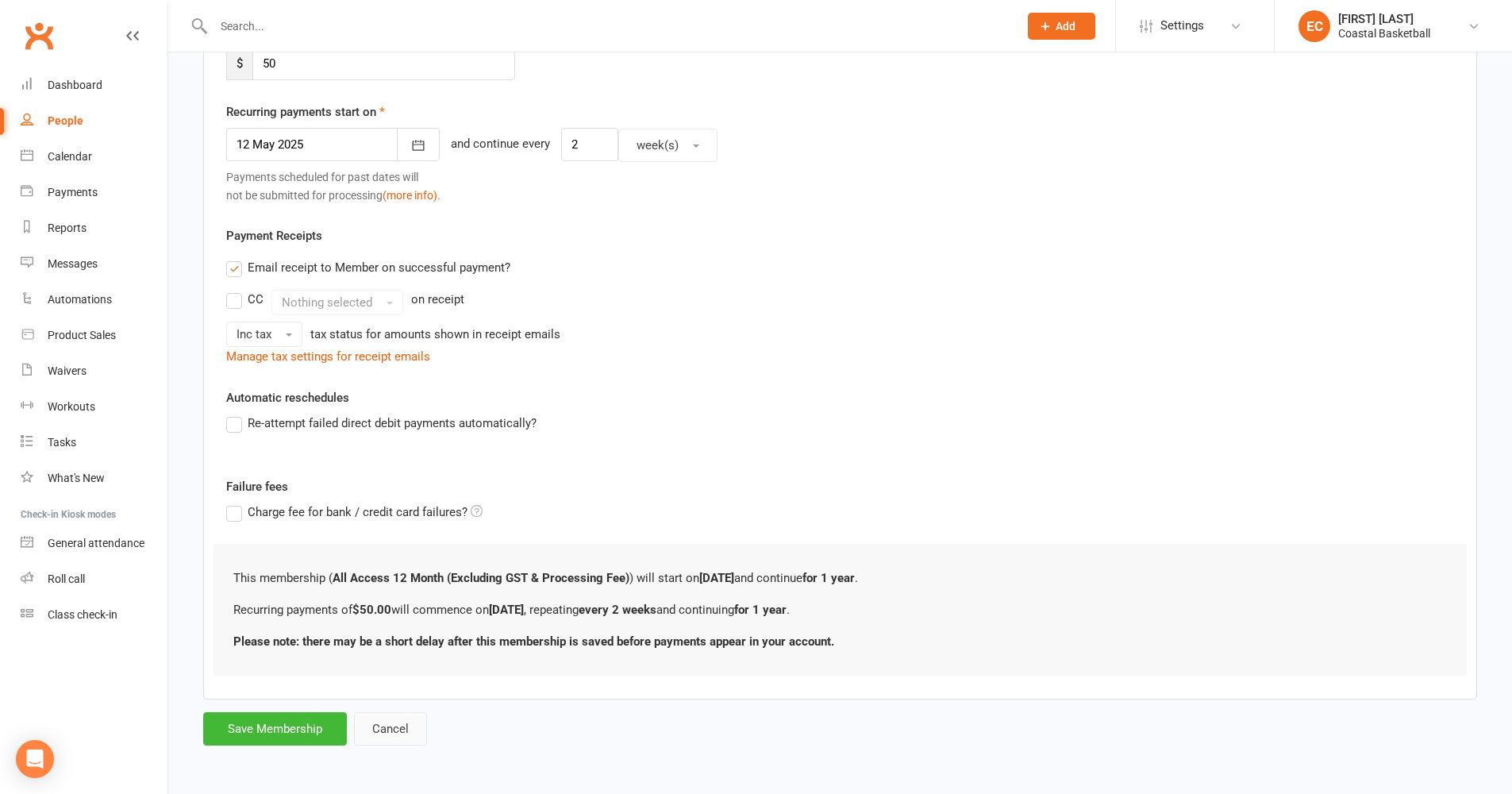 click on "Cancel" at bounding box center (391, 729) 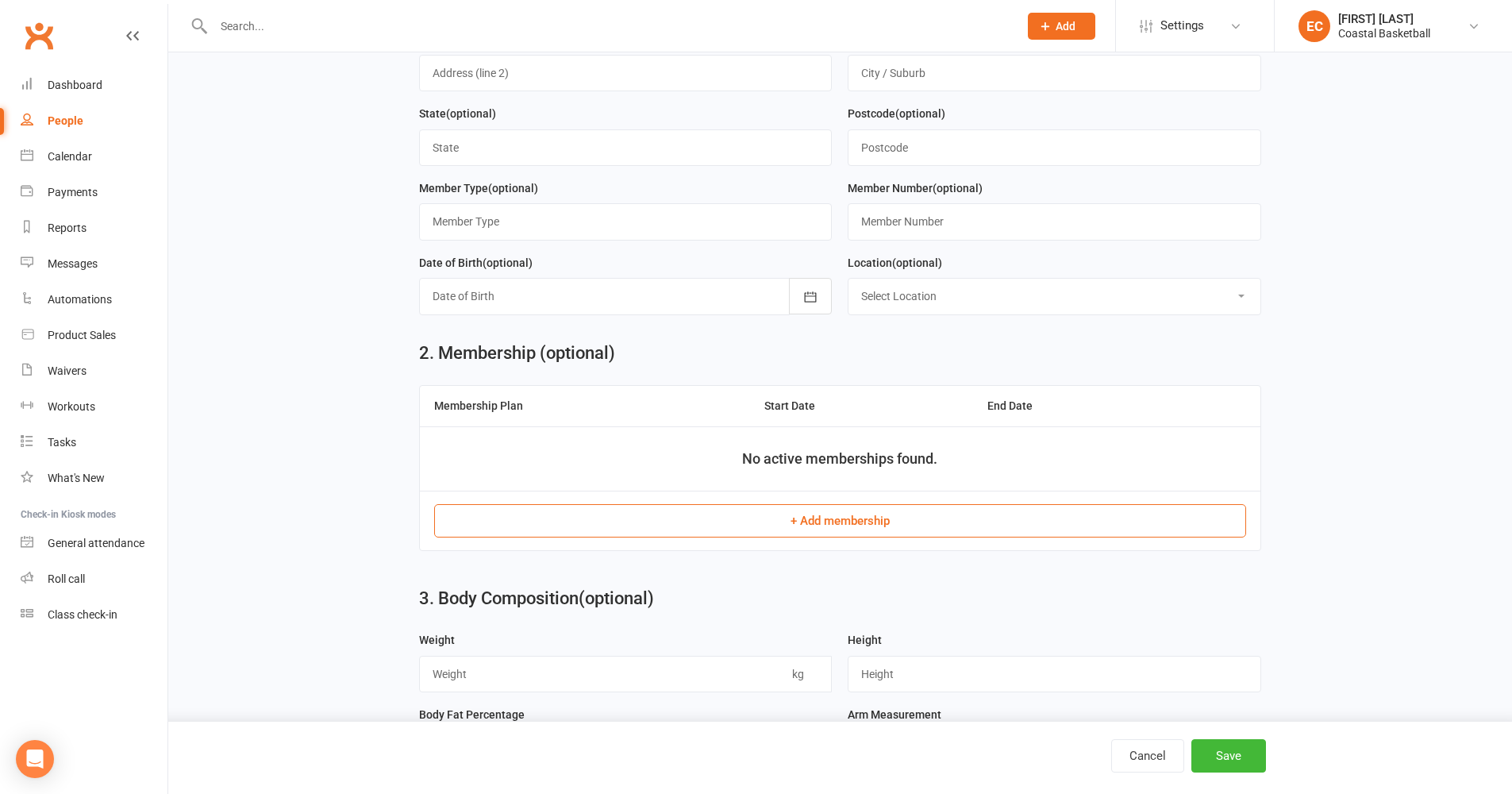 scroll, scrollTop: 676, scrollLeft: 0, axis: vertical 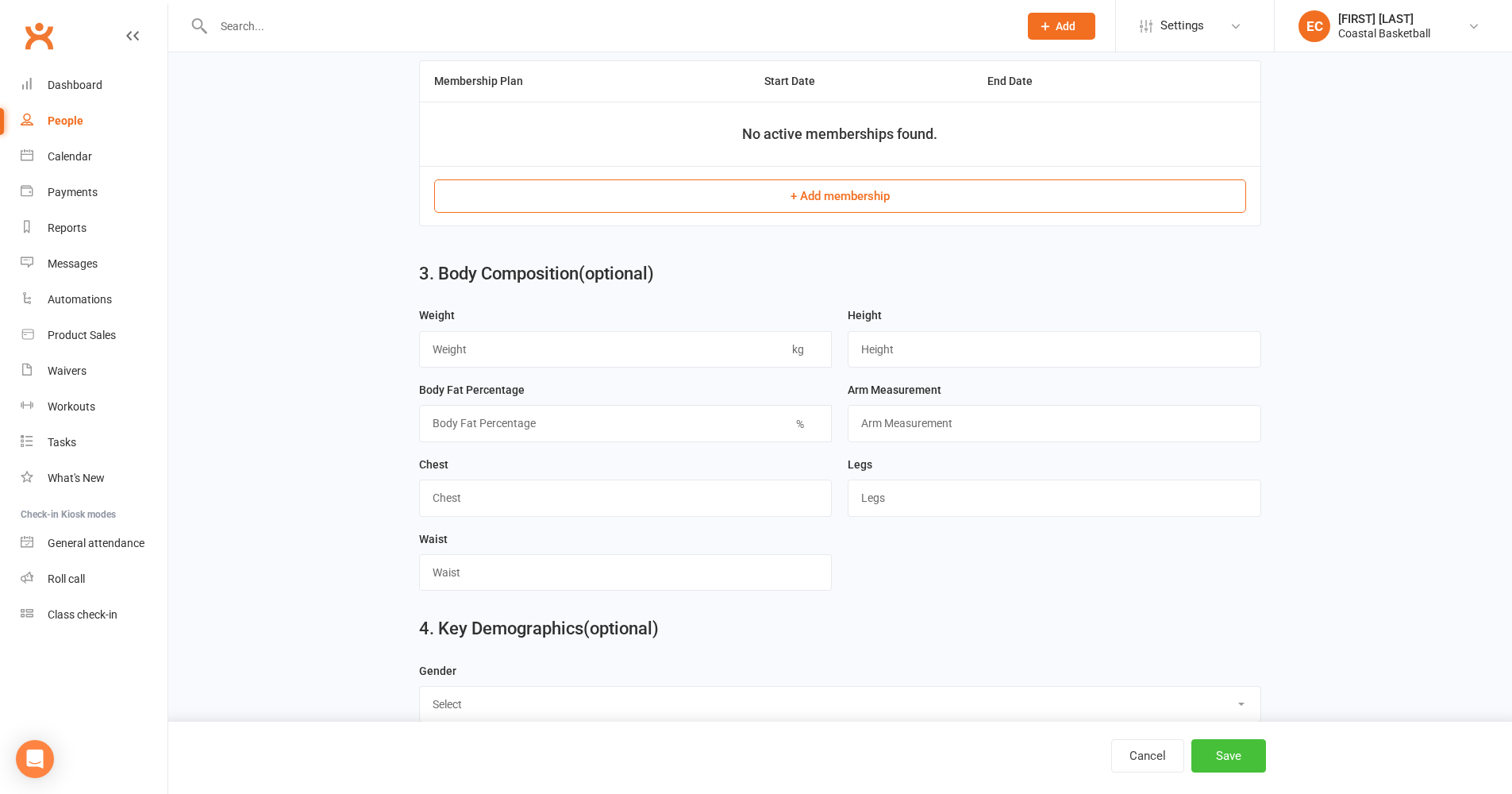 click on "Save" at bounding box center [1229, 756] 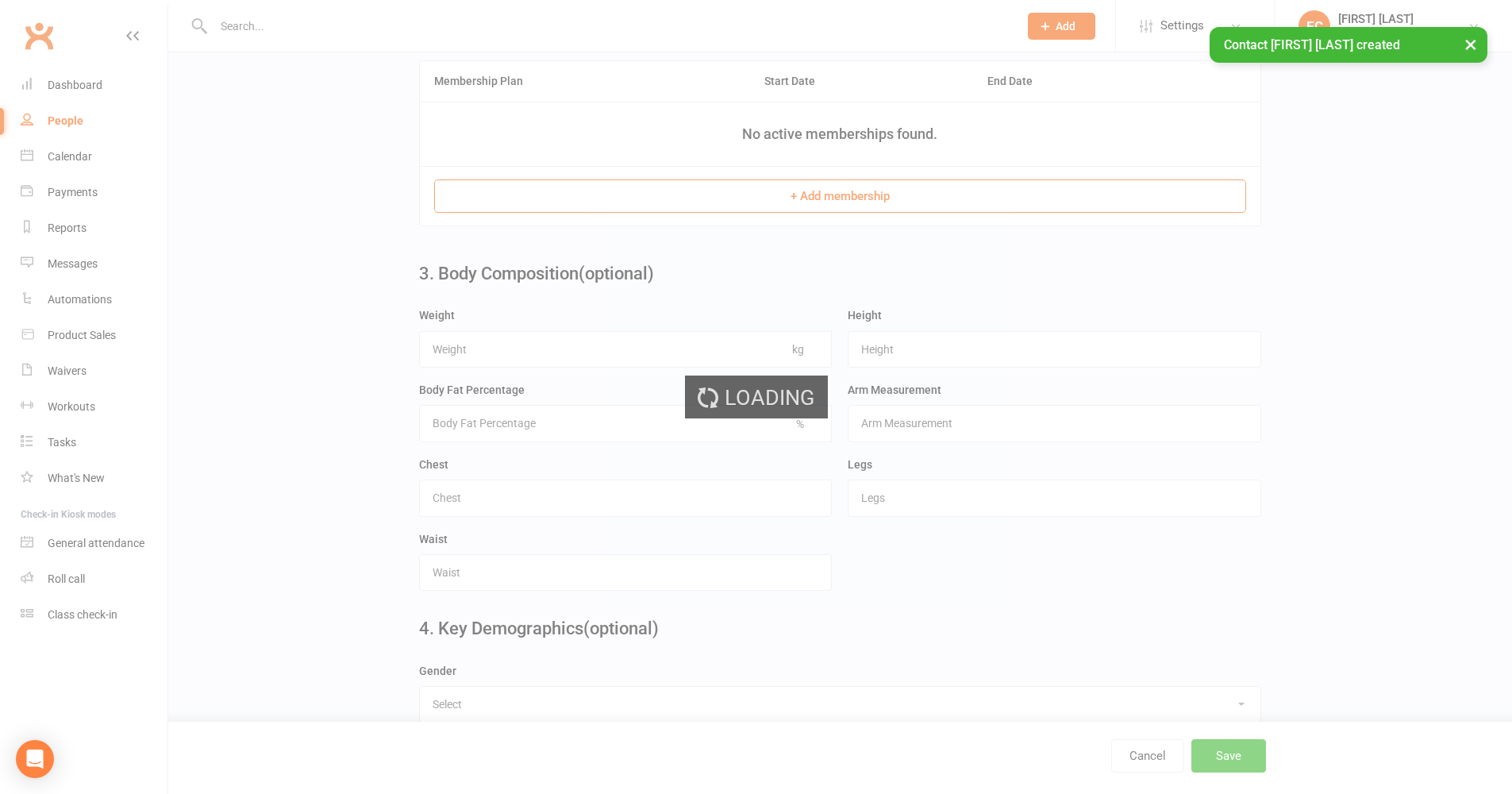 scroll, scrollTop: 0, scrollLeft: 0, axis: both 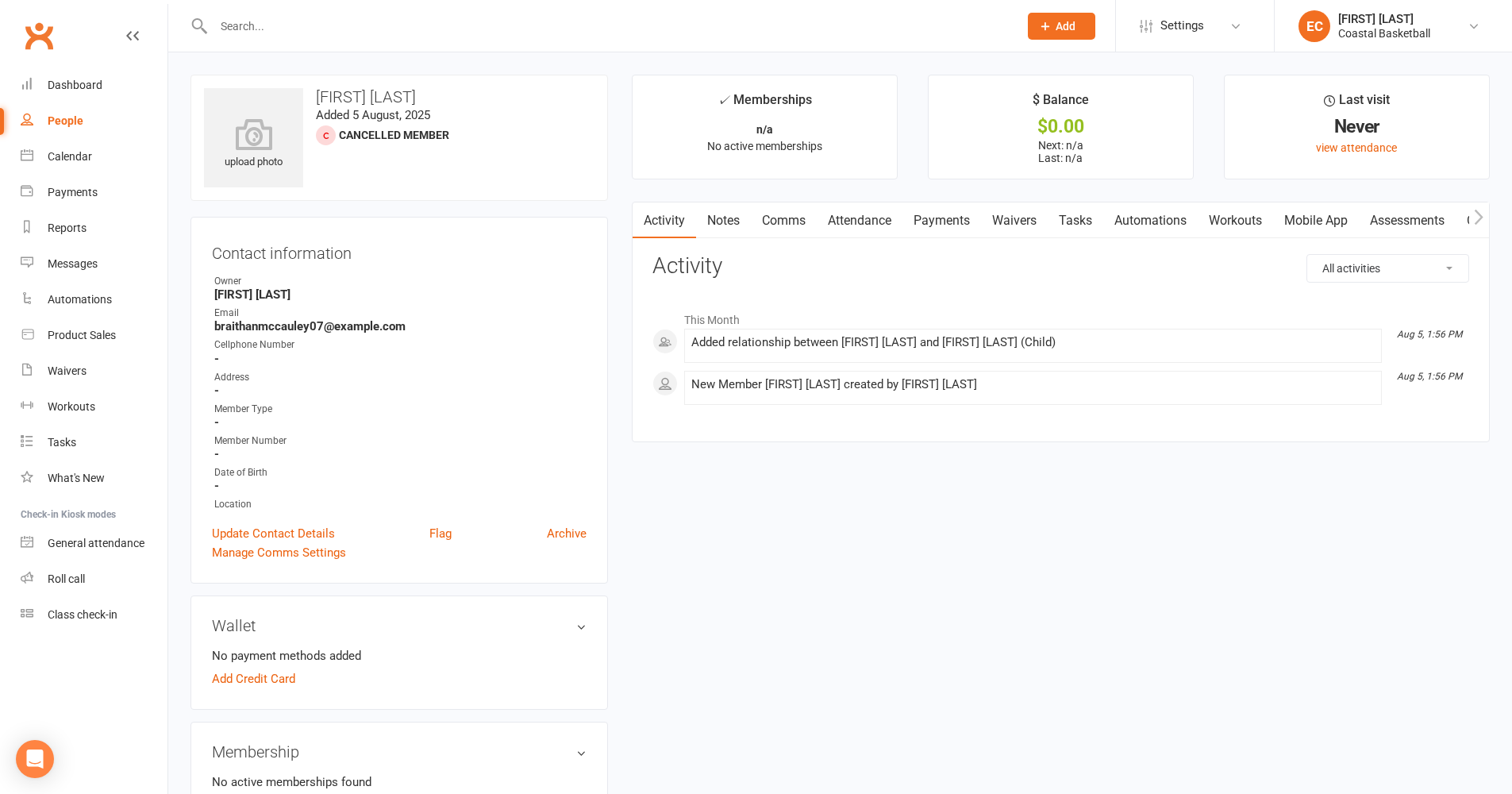 click at bounding box center (608, 26) 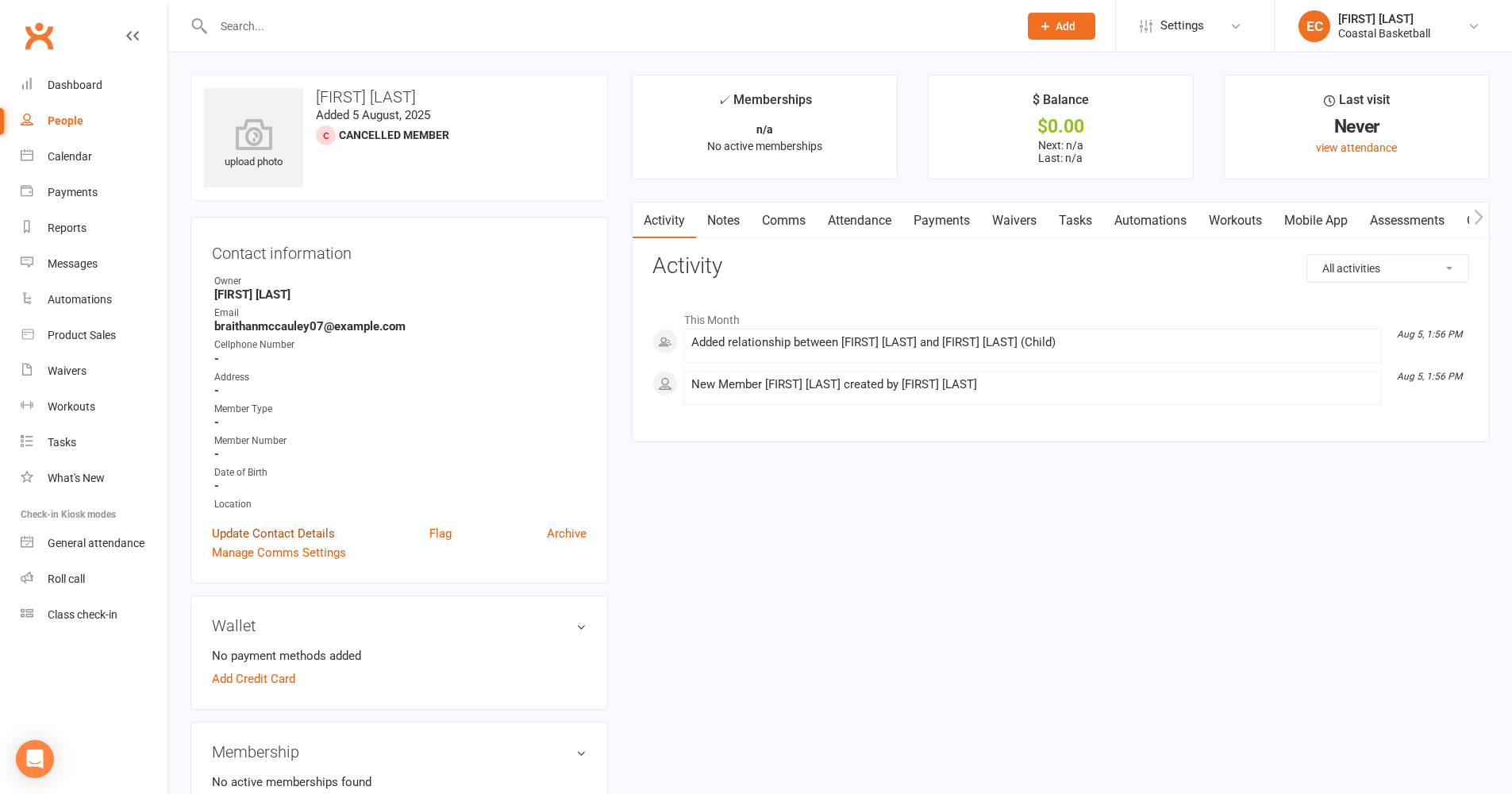 click on "Update Contact Details" at bounding box center [273, 534] 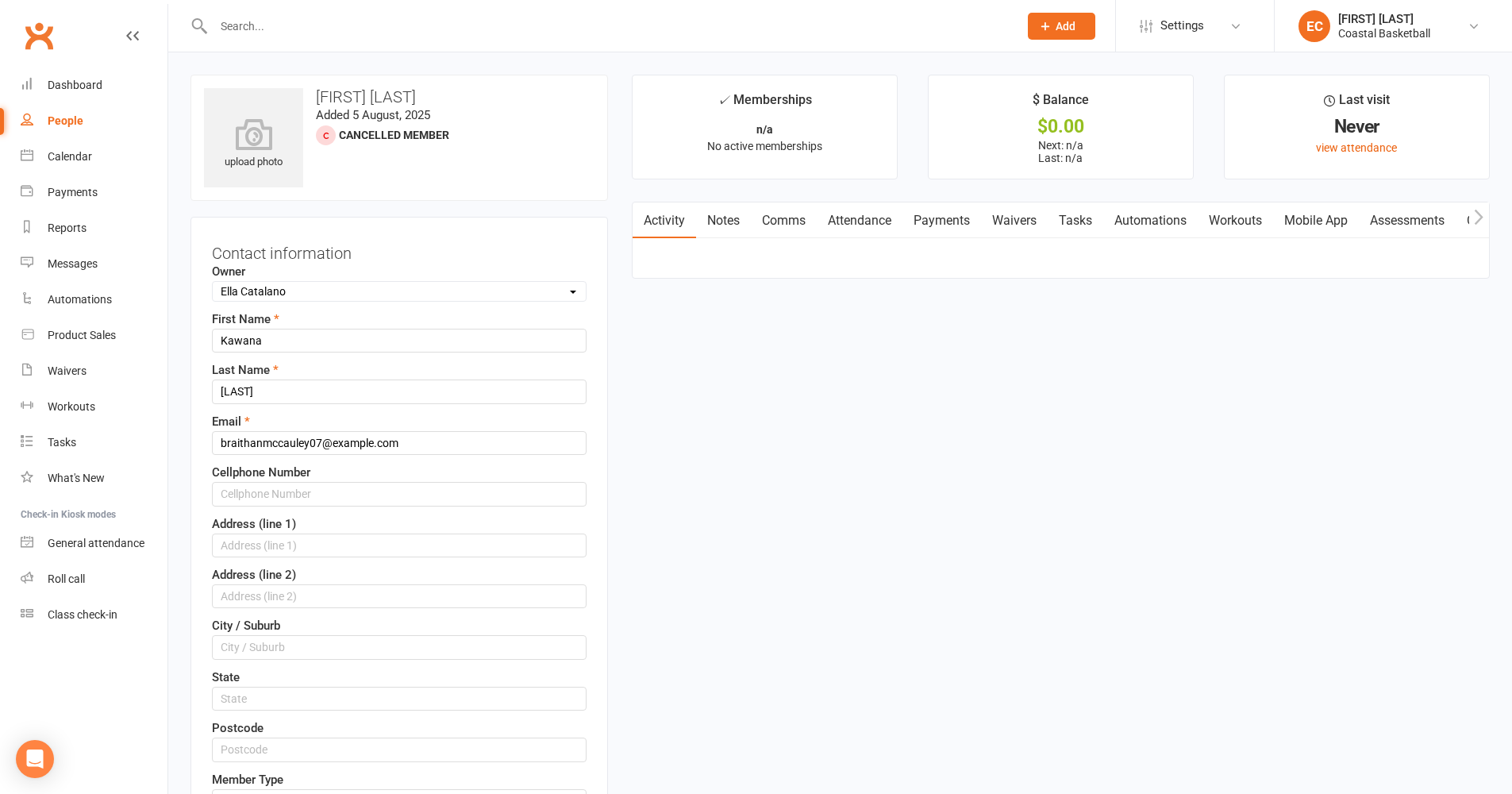 scroll, scrollTop: 75, scrollLeft: 0, axis: vertical 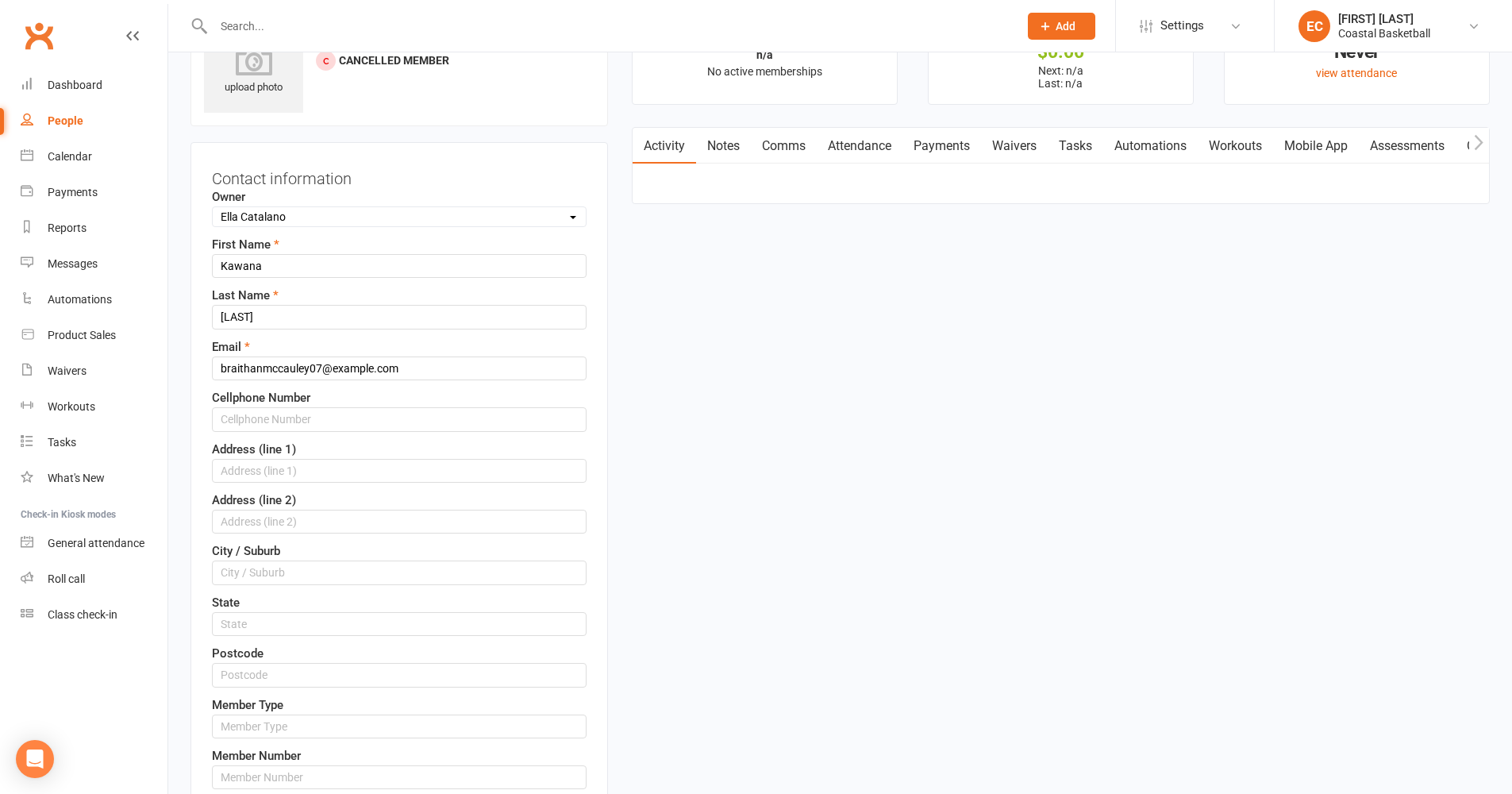 click on "Owner  Select Owner [FIRST] [LAST] [FIRST] [LAST] [FIRST] [LAST] [FIRST] [LAST] Coastal Basketball" at bounding box center [399, 207] 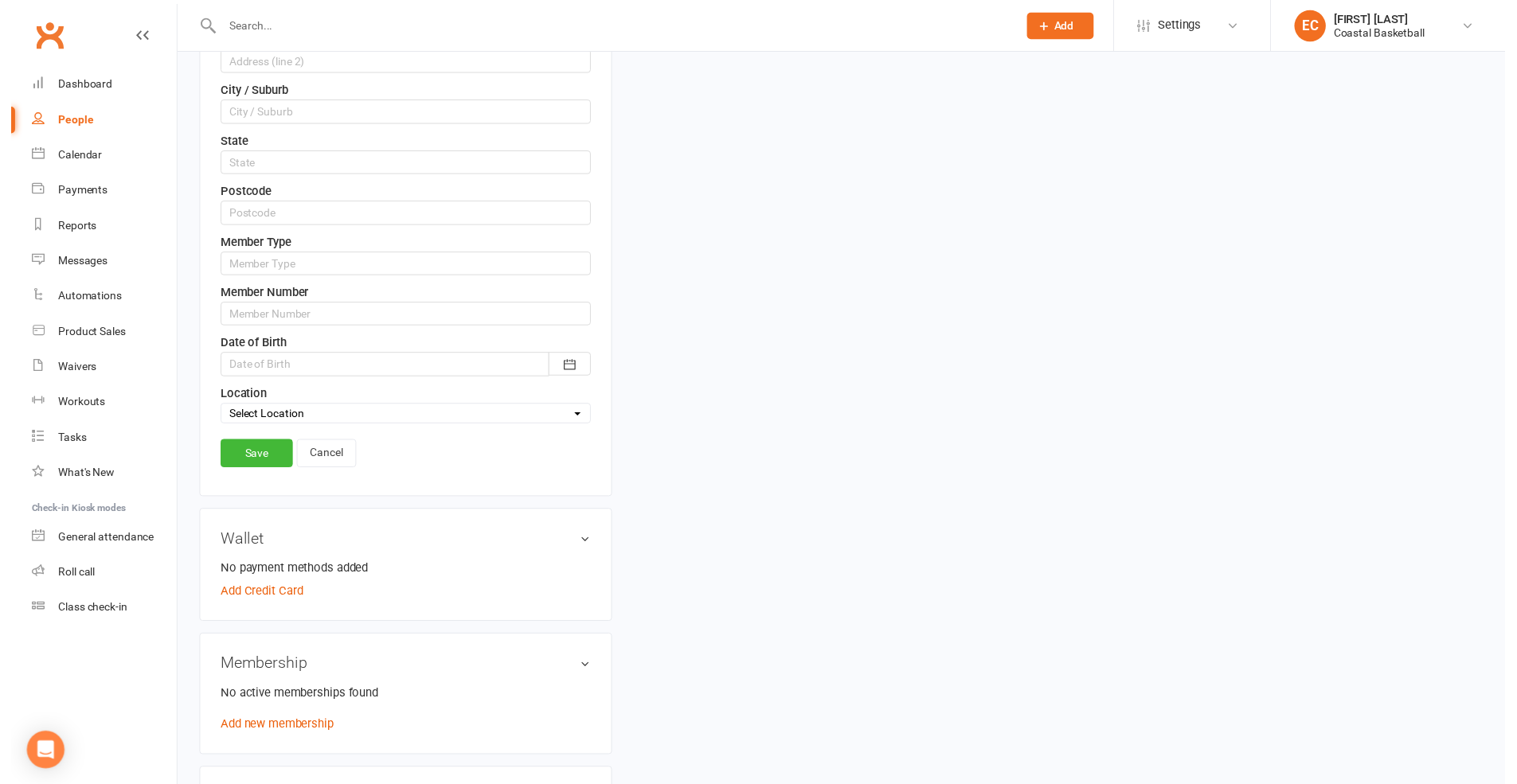 scroll, scrollTop: 610, scrollLeft: 0, axis: vertical 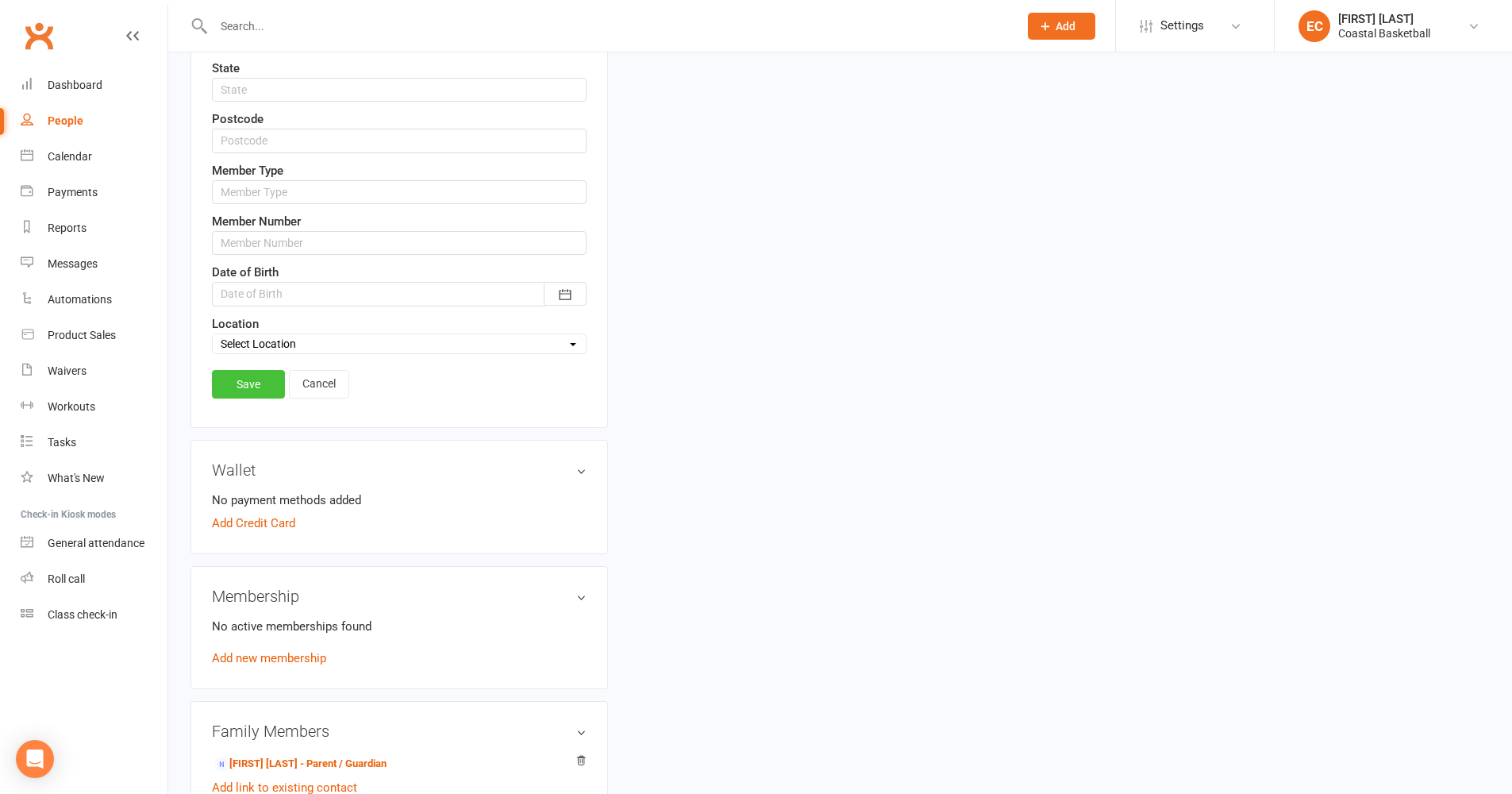 click on "Save" at bounding box center (248, 384) 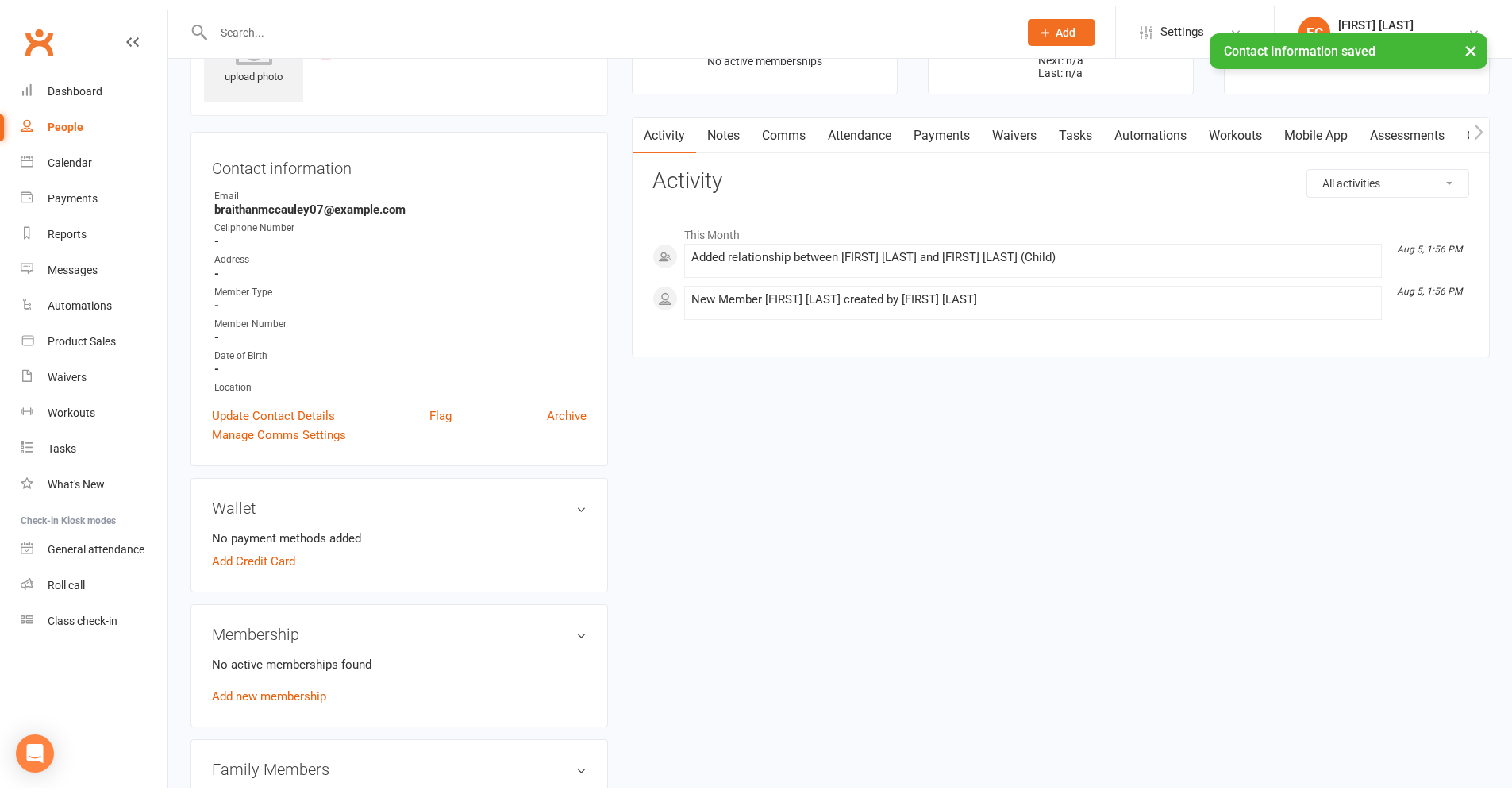 scroll, scrollTop: 0, scrollLeft: 0, axis: both 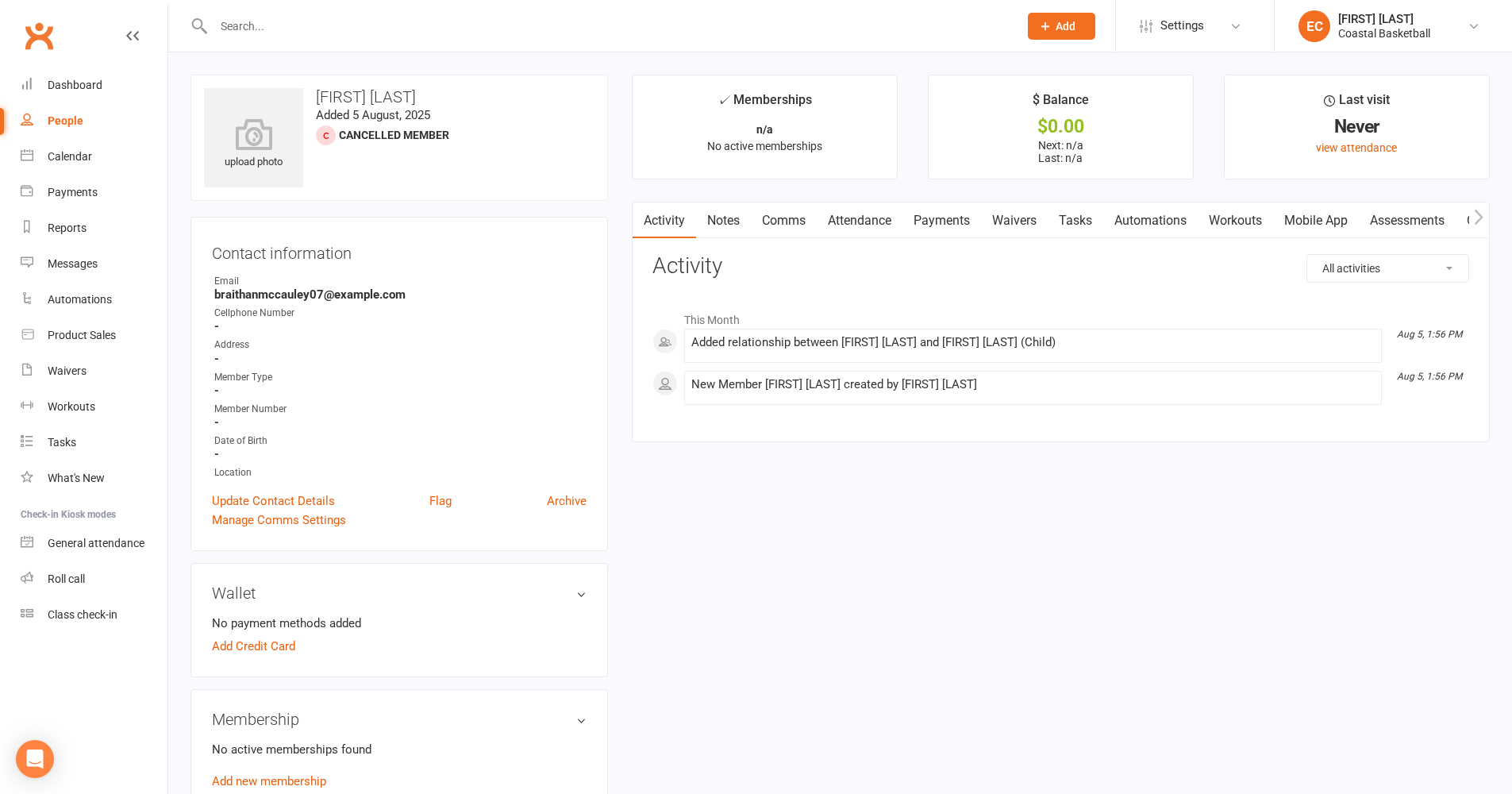 drag, startPoint x: 283, startPoint y: 17, endPoint x: 282, endPoint y: 28, distance: 11.045361 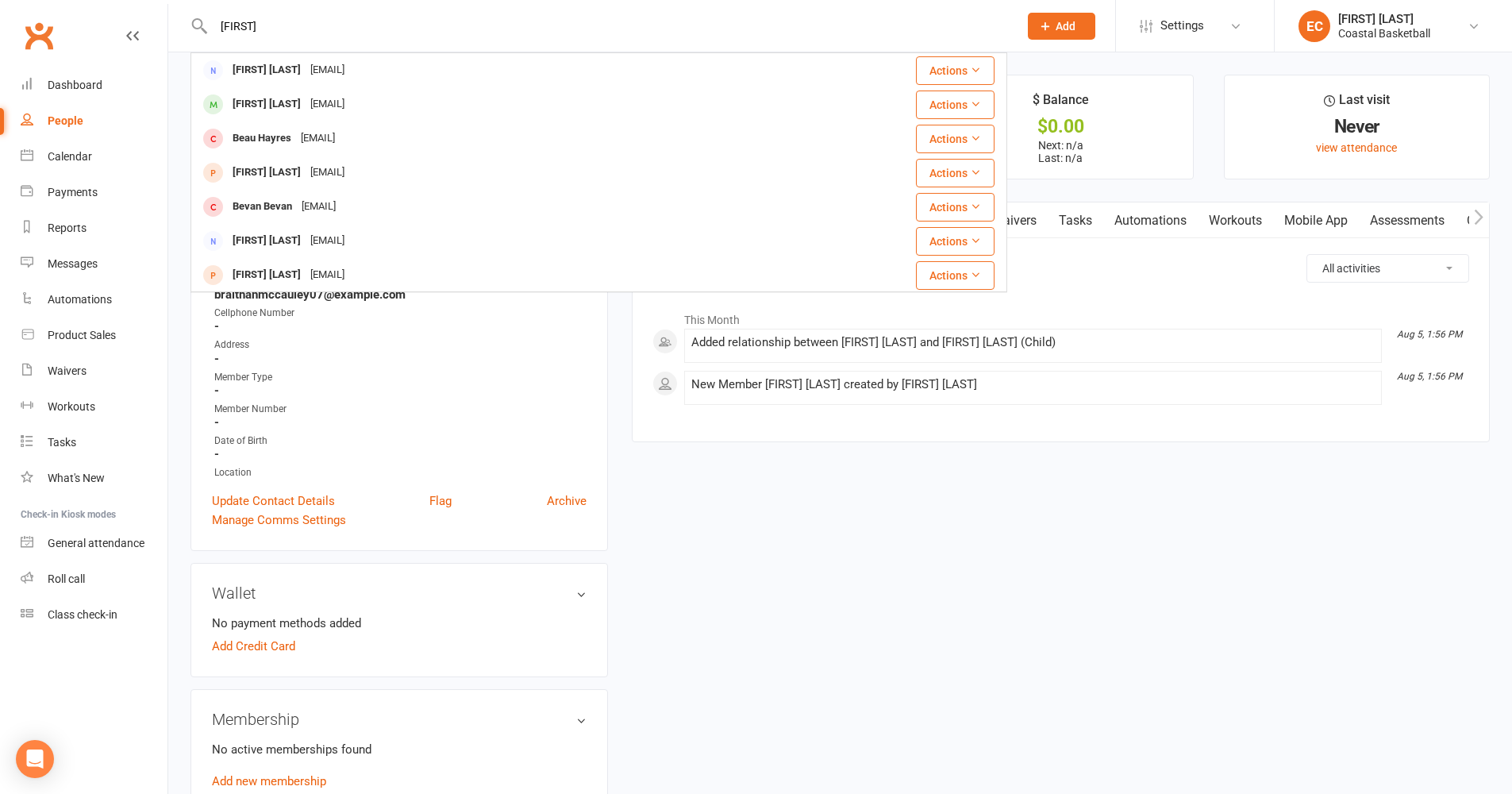 type on "[FIRST]" 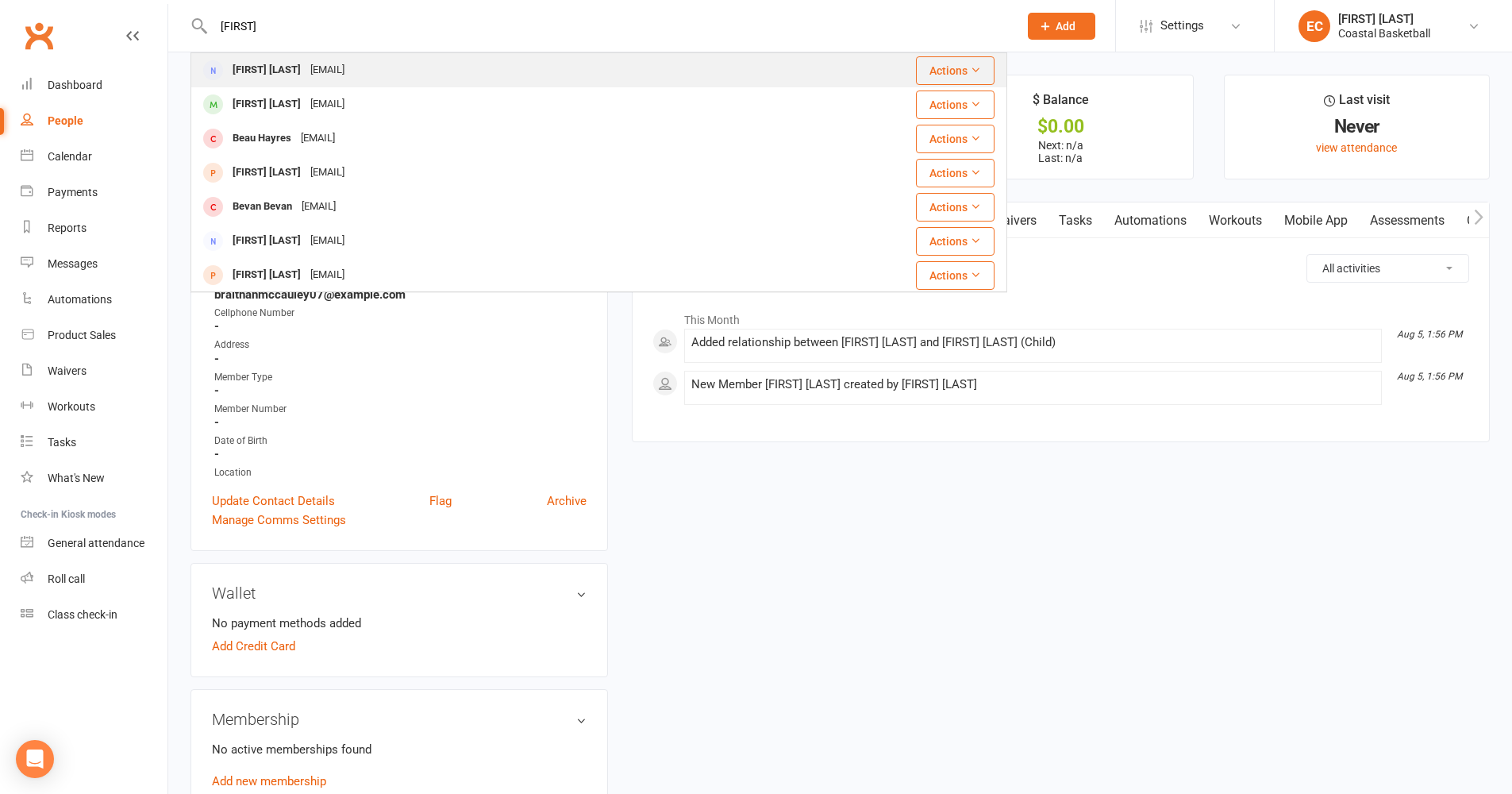 drag, startPoint x: 282, startPoint y: 27, endPoint x: 307, endPoint y: 69, distance: 48.8774 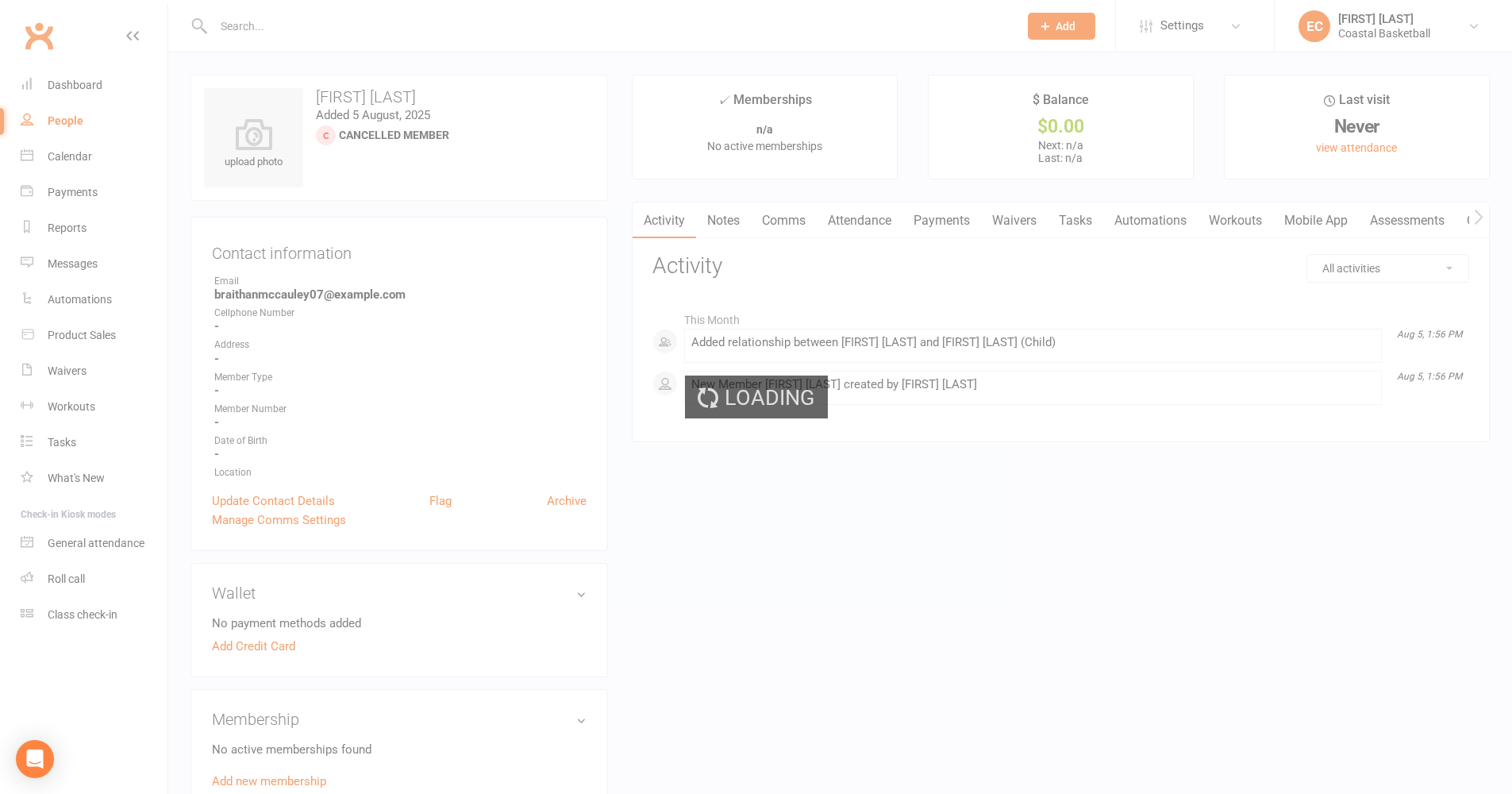 click on "Loading" at bounding box center [756, 397] 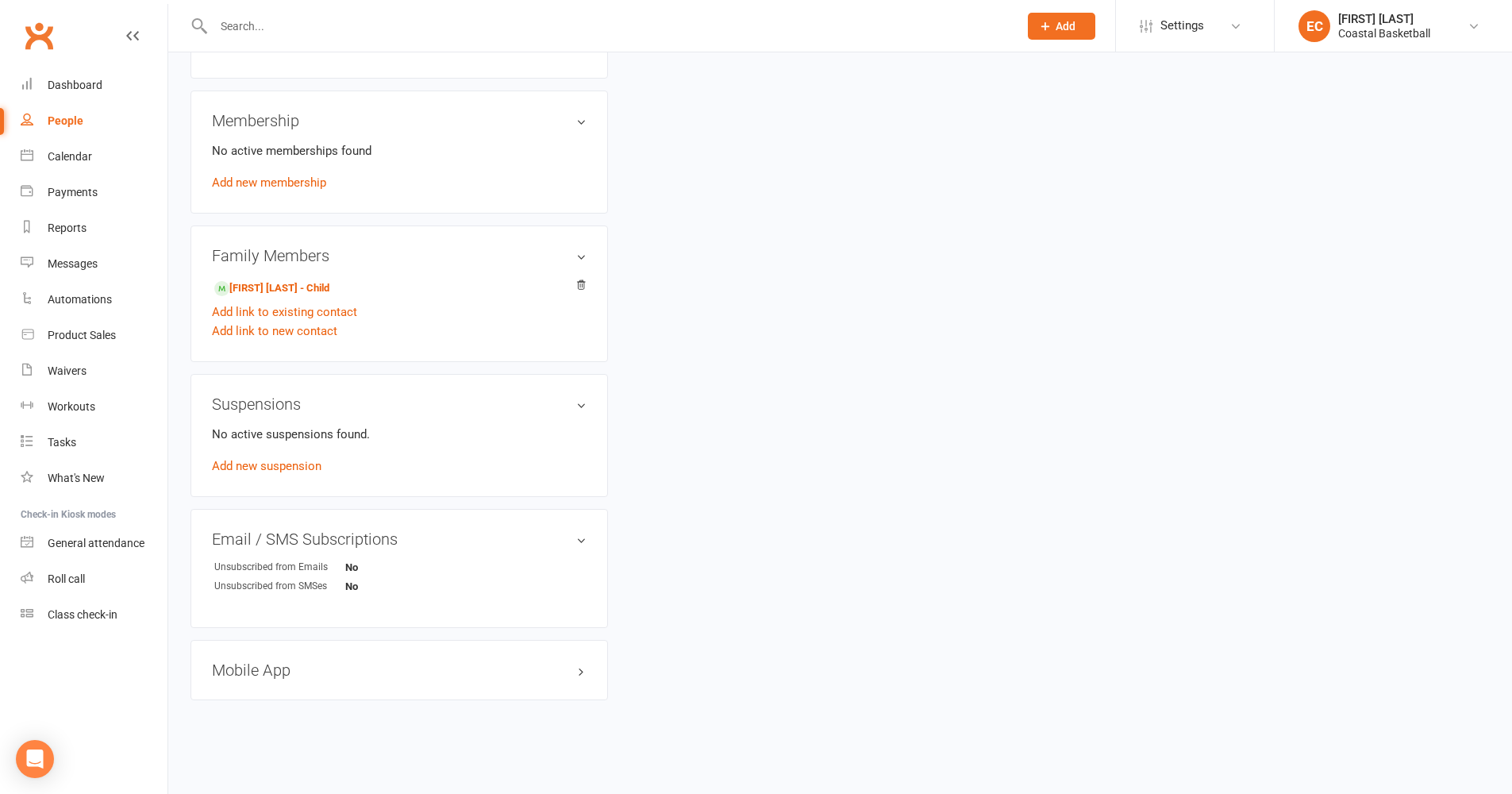 scroll, scrollTop: 0, scrollLeft: 0, axis: both 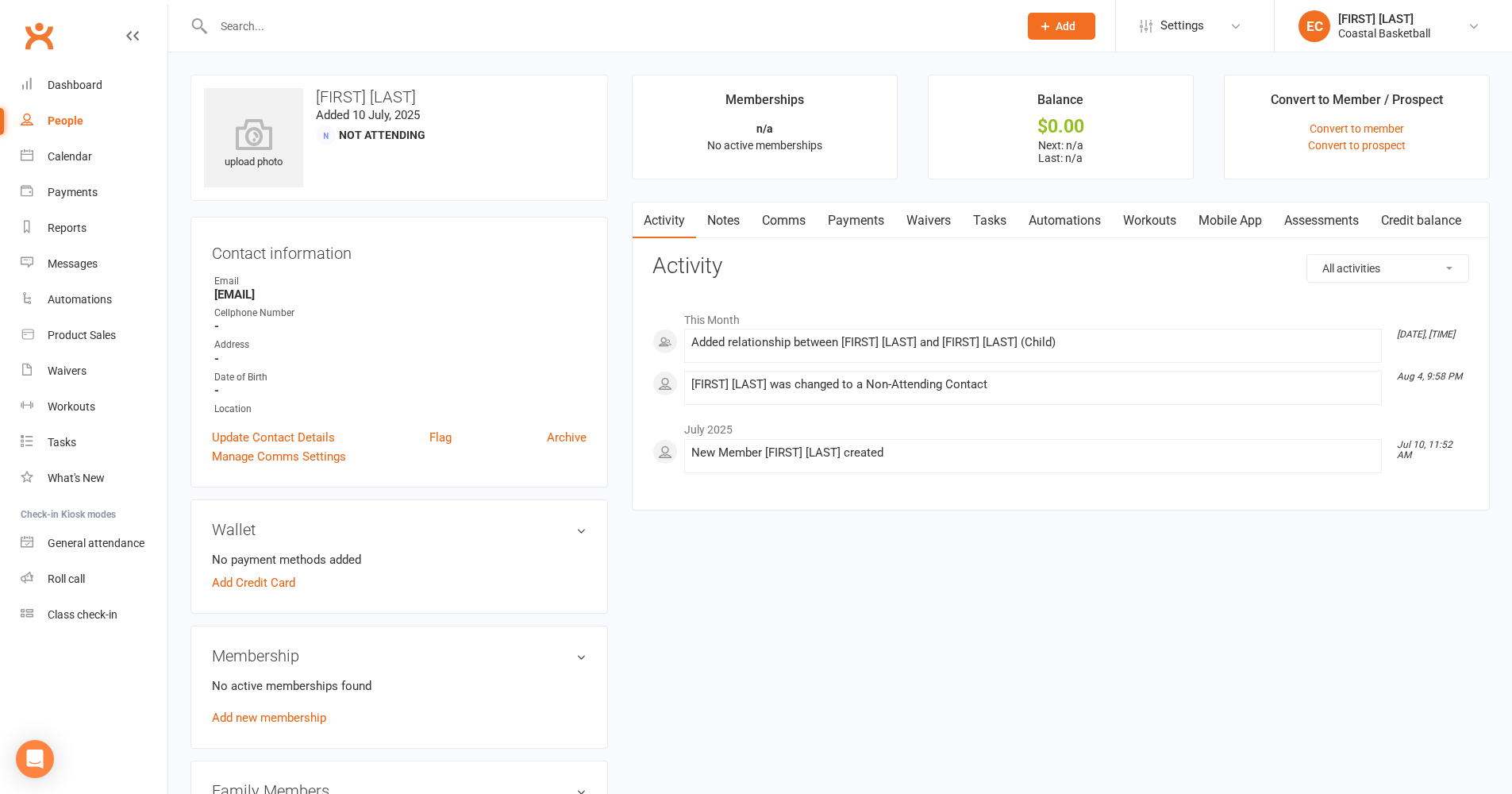 click at bounding box center (608, 26) 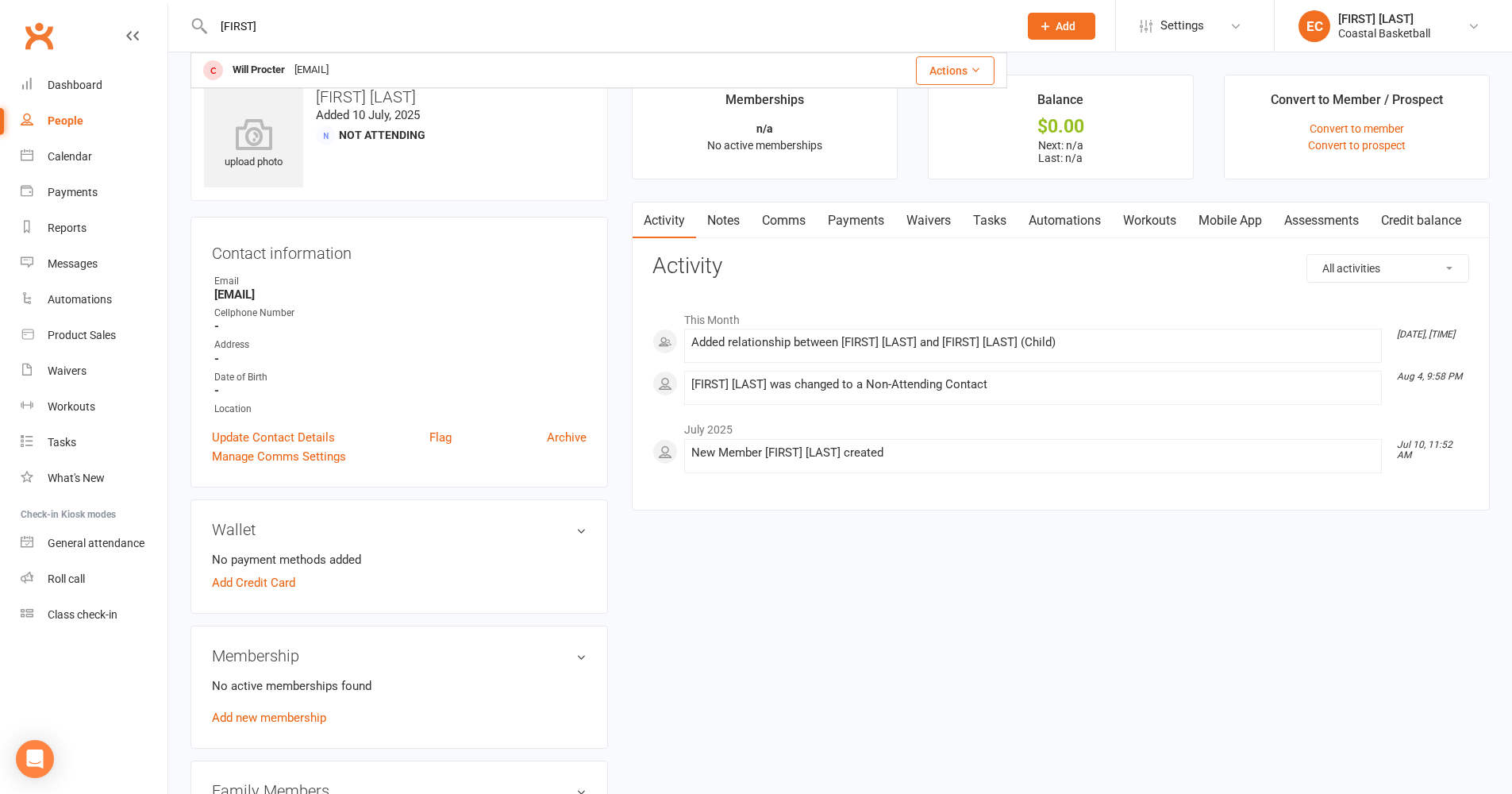 type on "proc" 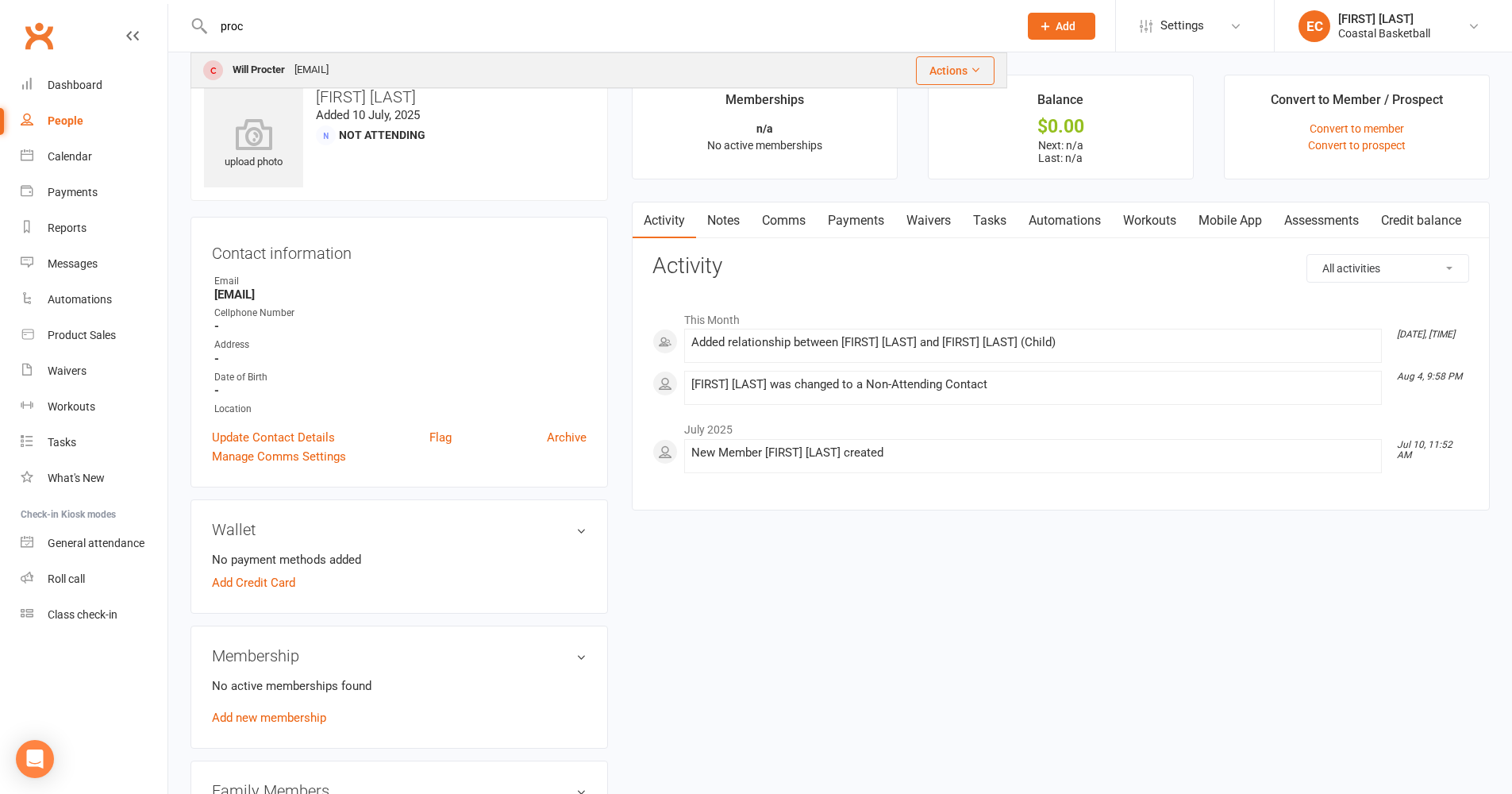 drag, startPoint x: 268, startPoint y: 24, endPoint x: 340, endPoint y: 60, distance: 80.49845 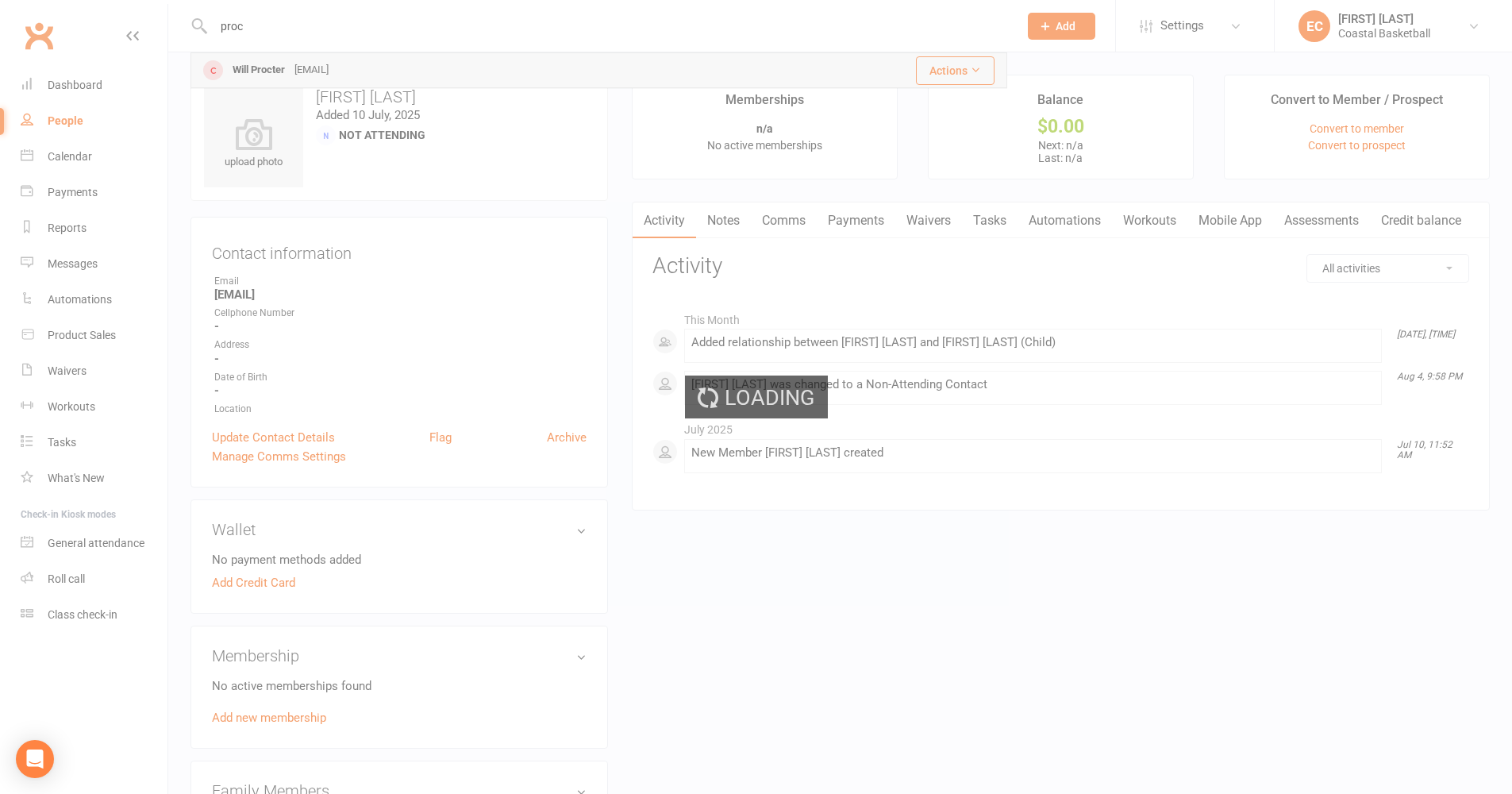type 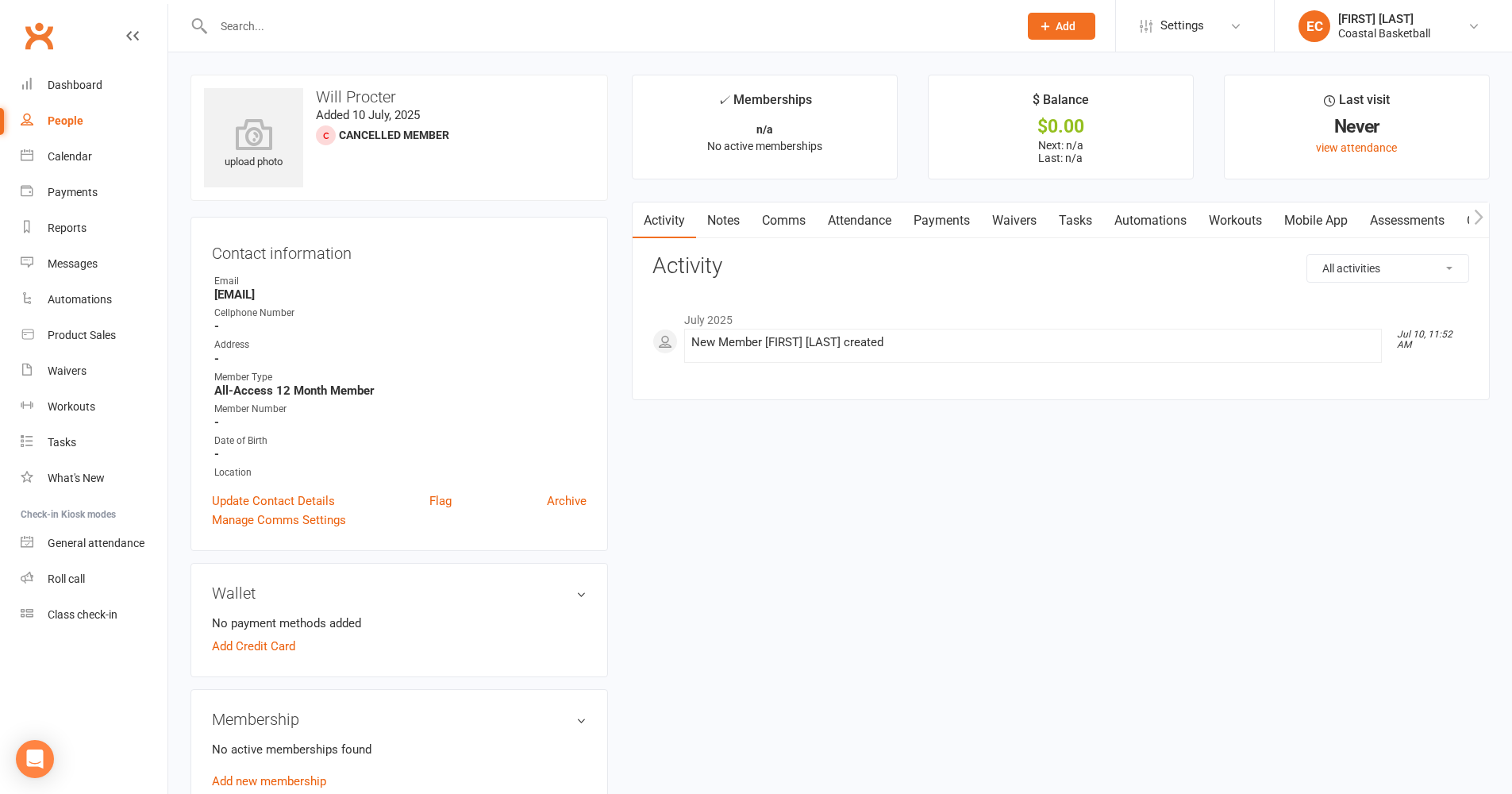 click on "upload photo [FIRST] [LAST] Added [DAY] [MONTH], [YEAR]   Cancelled member Contact information Owner   Email  [EMAIL]
Cellphone Number  -
Address  -
Member Type  All-Access 12 Month Member
Member Number  -
Date of Birth  -
Location
Update Contact Details Flag Archive Manage Comms Settings
Wallet No payment methods added
Add Credit Card
Membership  No active memberships found Add new membership
Family Members  No relationships found. Add link to existing contact  Add link to new contact
Suspensions  No active suspensions found. Add new suspension
Email / SMS Subscriptions  edit Unsubscribed from Emails No
Unsubscribed from SMSes No
Body Composition  edit Key Demographics  edit Fitness Goals  edit Emergency Contact Details  edit Trainer/Instructor  edit Mobile App  Add sections & fields Convert to NAC ✓ Memberships n/a No active memberships $ Balance $0.00 Next: n/a Last: n/a Last visit Never view attendance
Activity Notes Comms Attendance Payments Waivers Tasks" at bounding box center (840, 896) 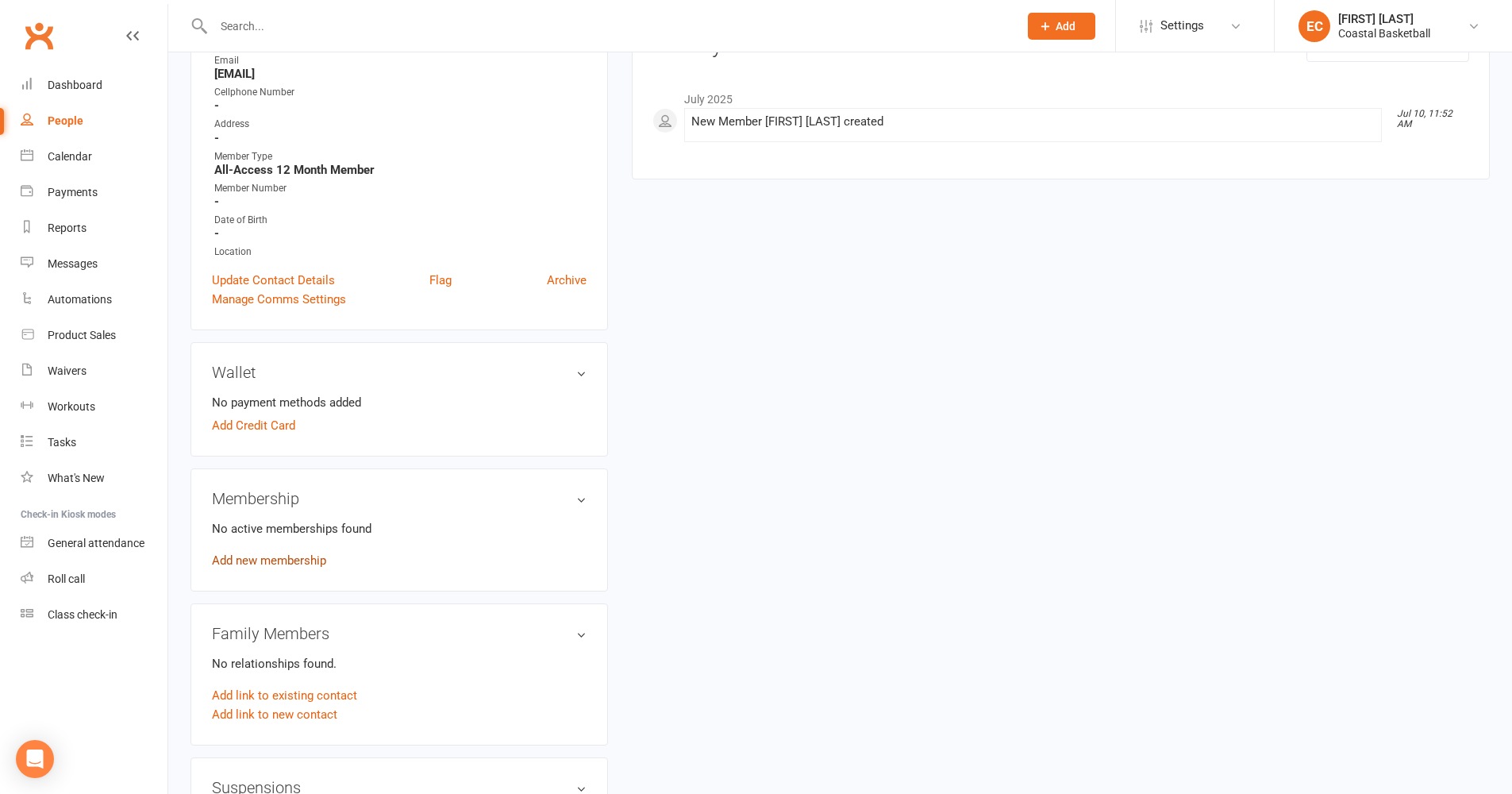 click on "Add new membership" at bounding box center [269, 561] 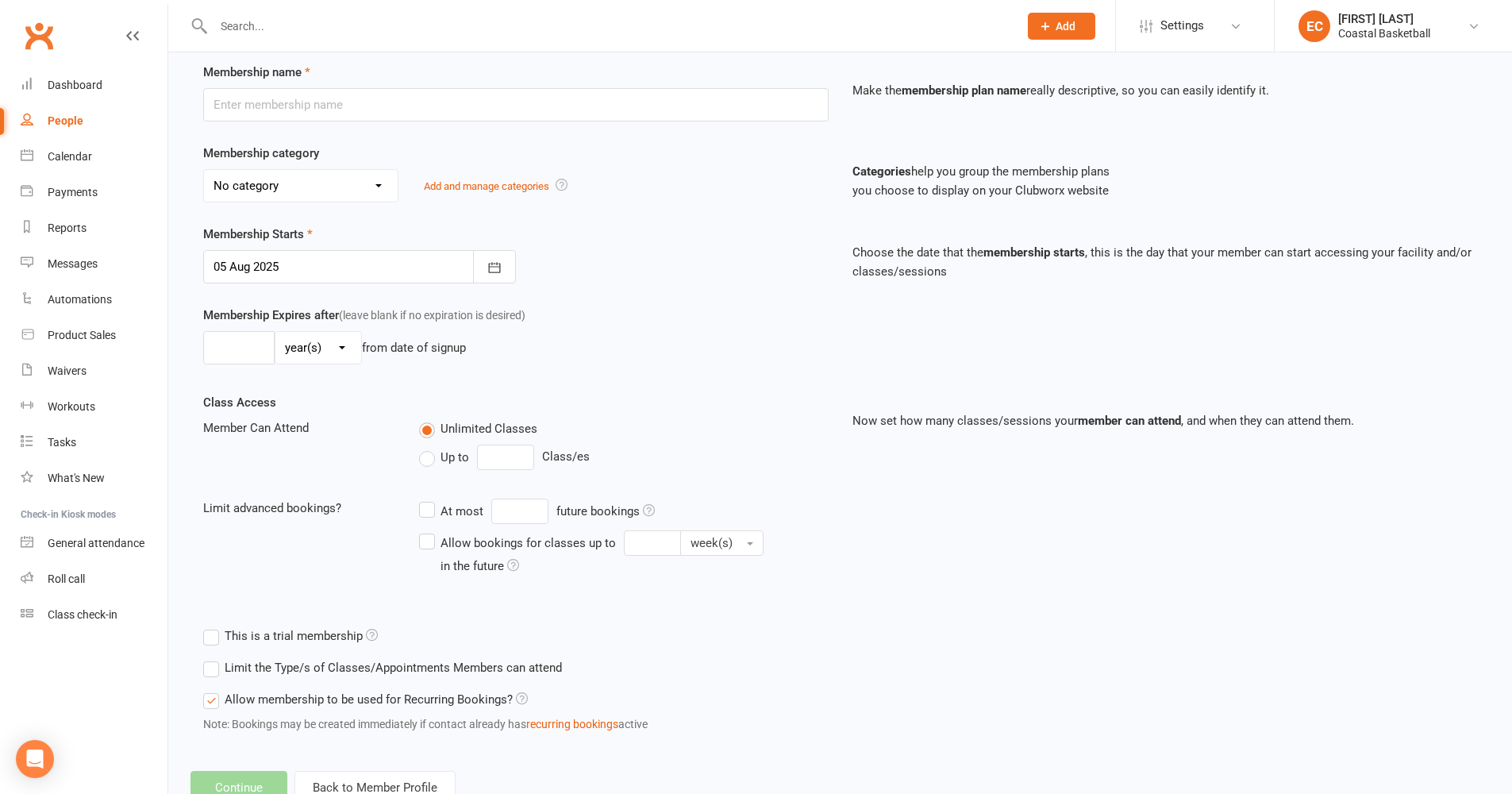 scroll, scrollTop: 0, scrollLeft: 0, axis: both 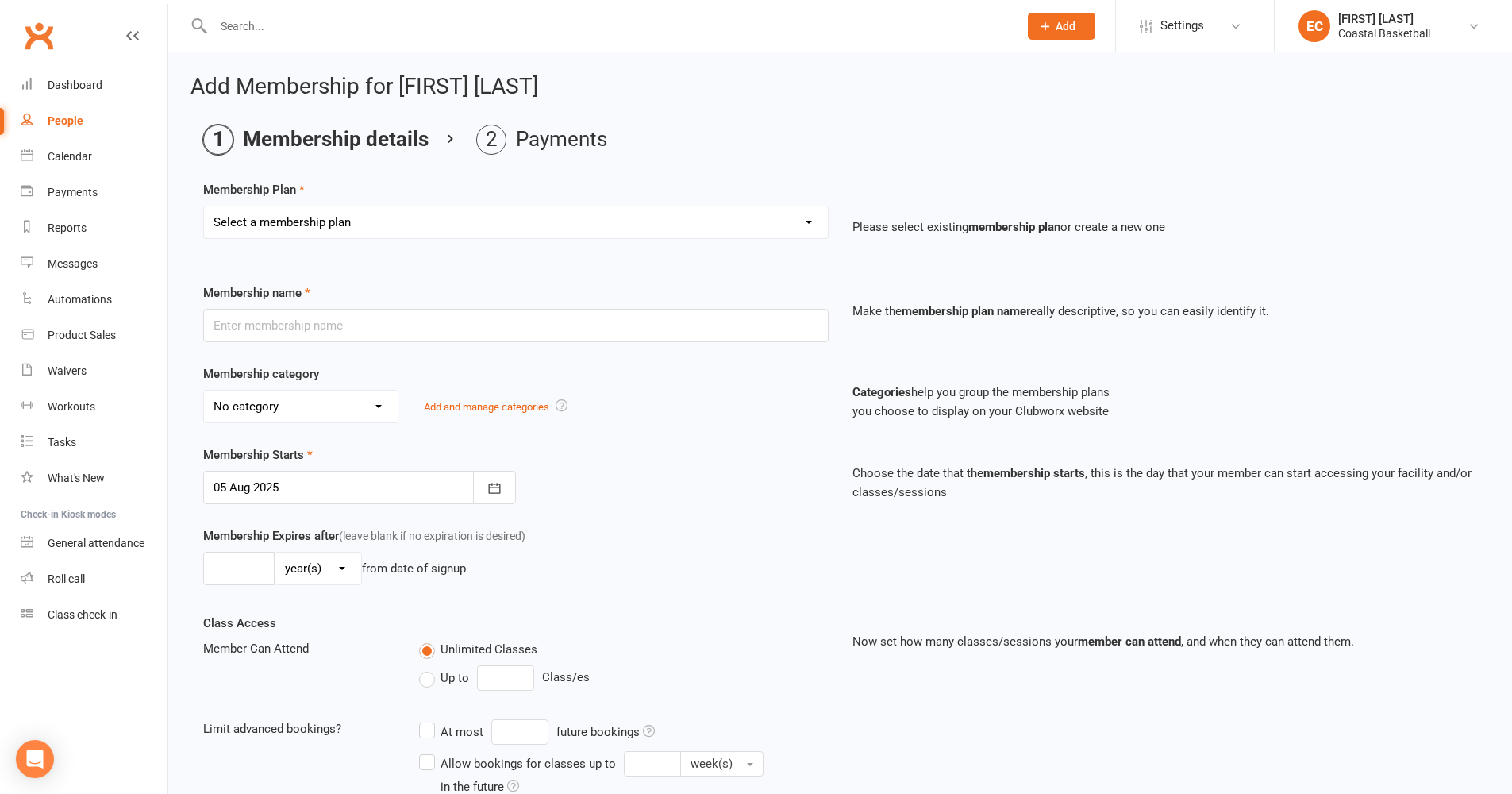 select on "1" 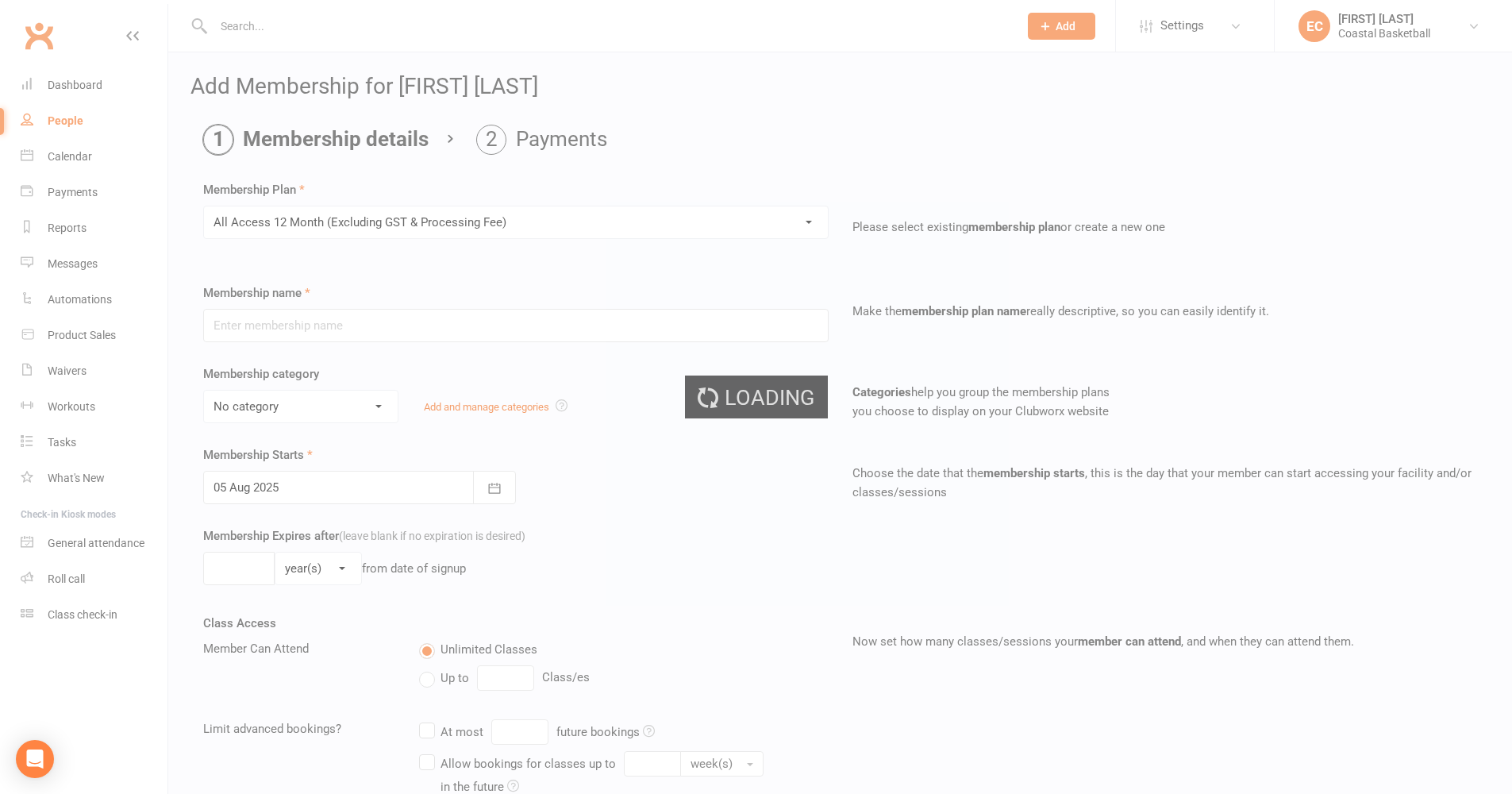 type on "All Access 12 Month (Excluding GST & Processing Fee)" 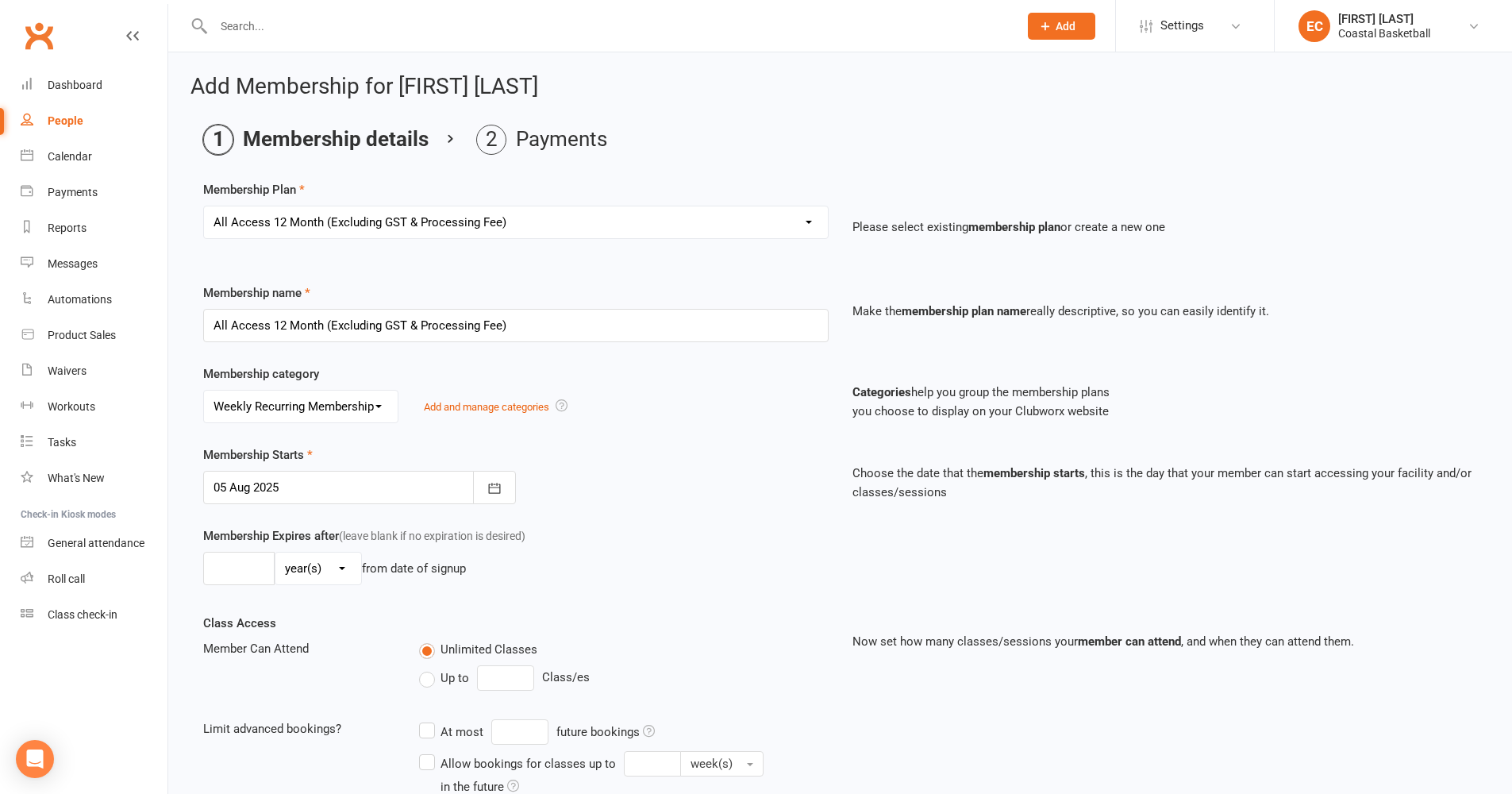 select on "0" 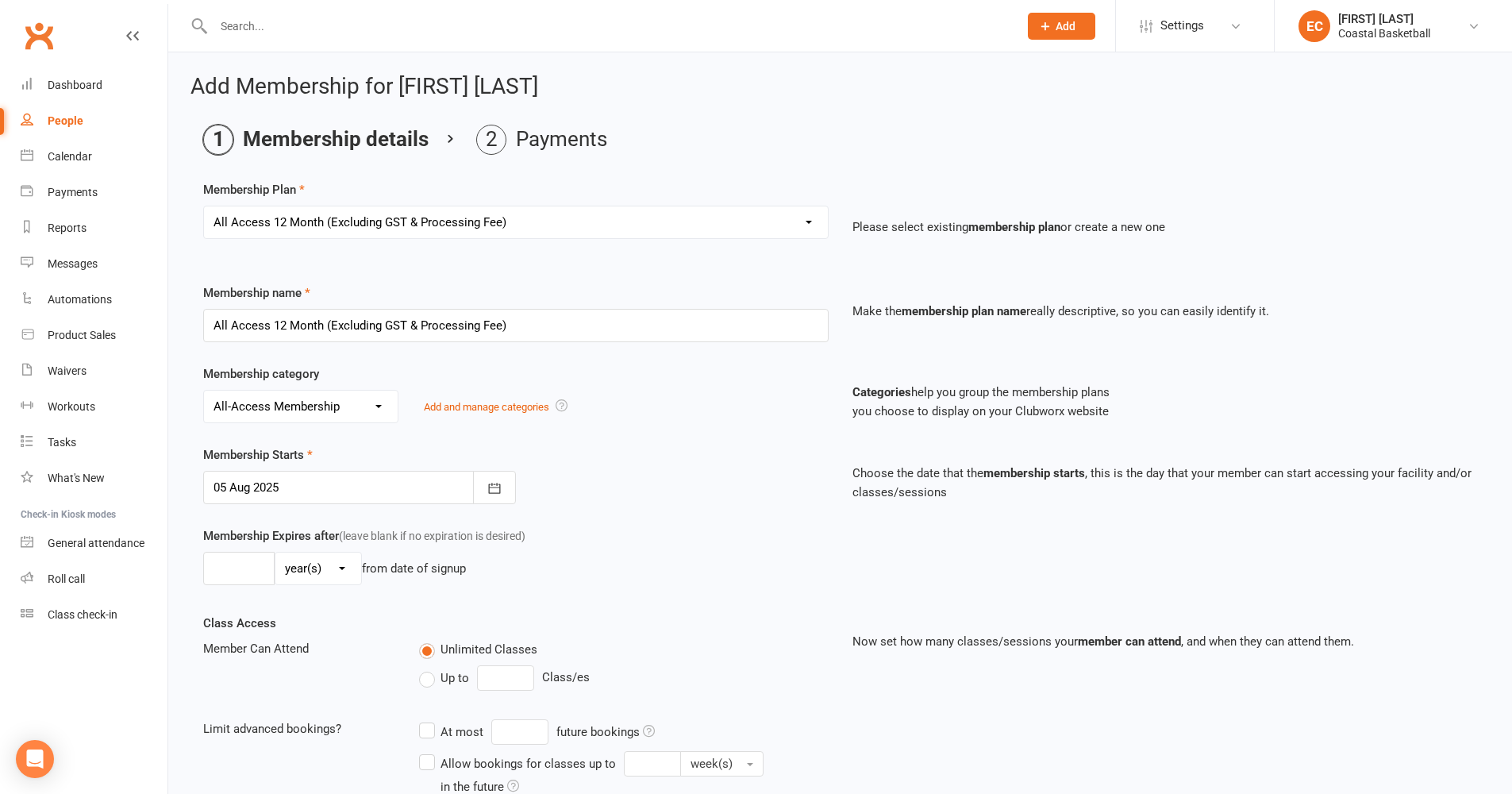 click 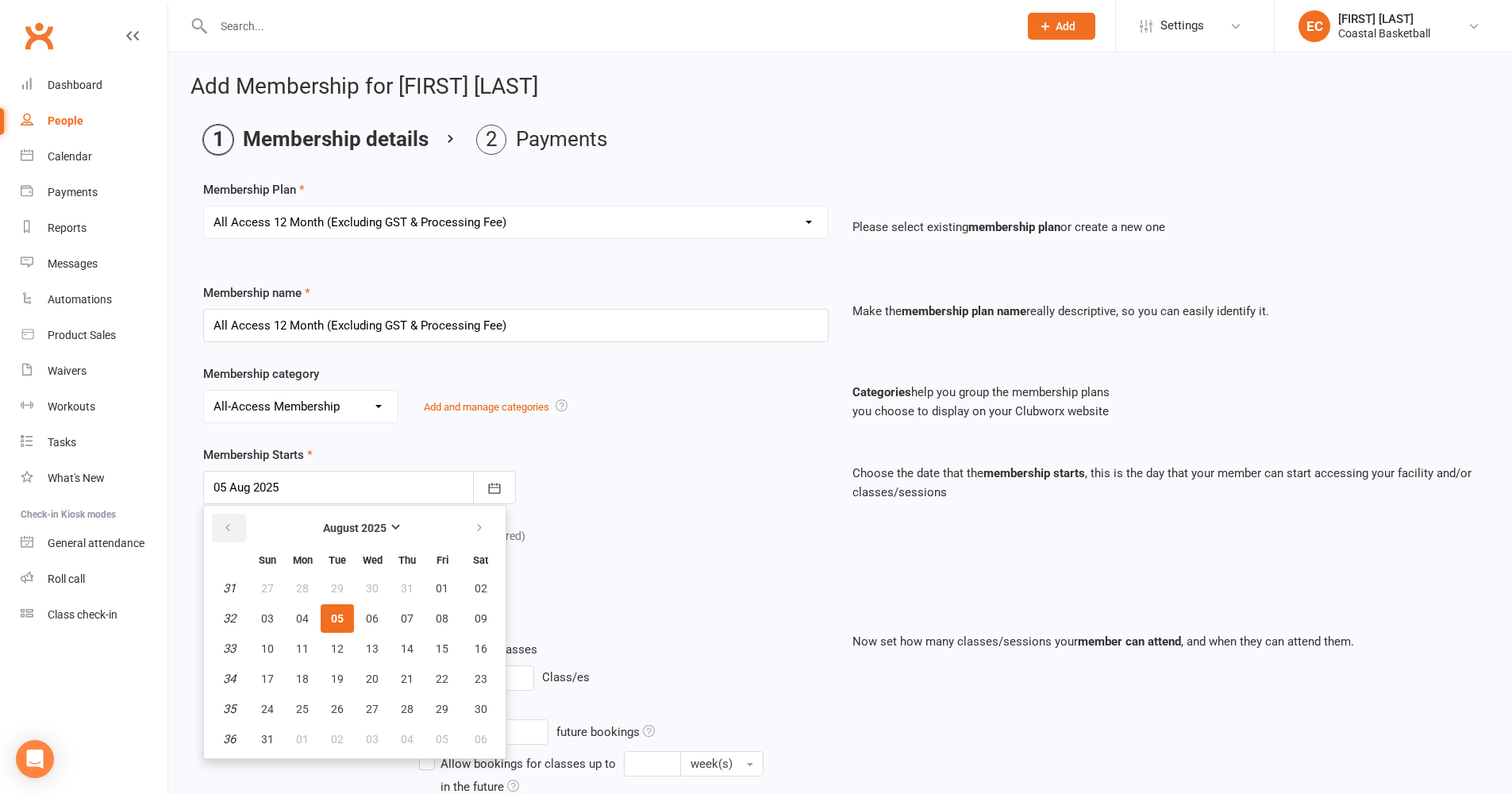 click at bounding box center (228, 528) 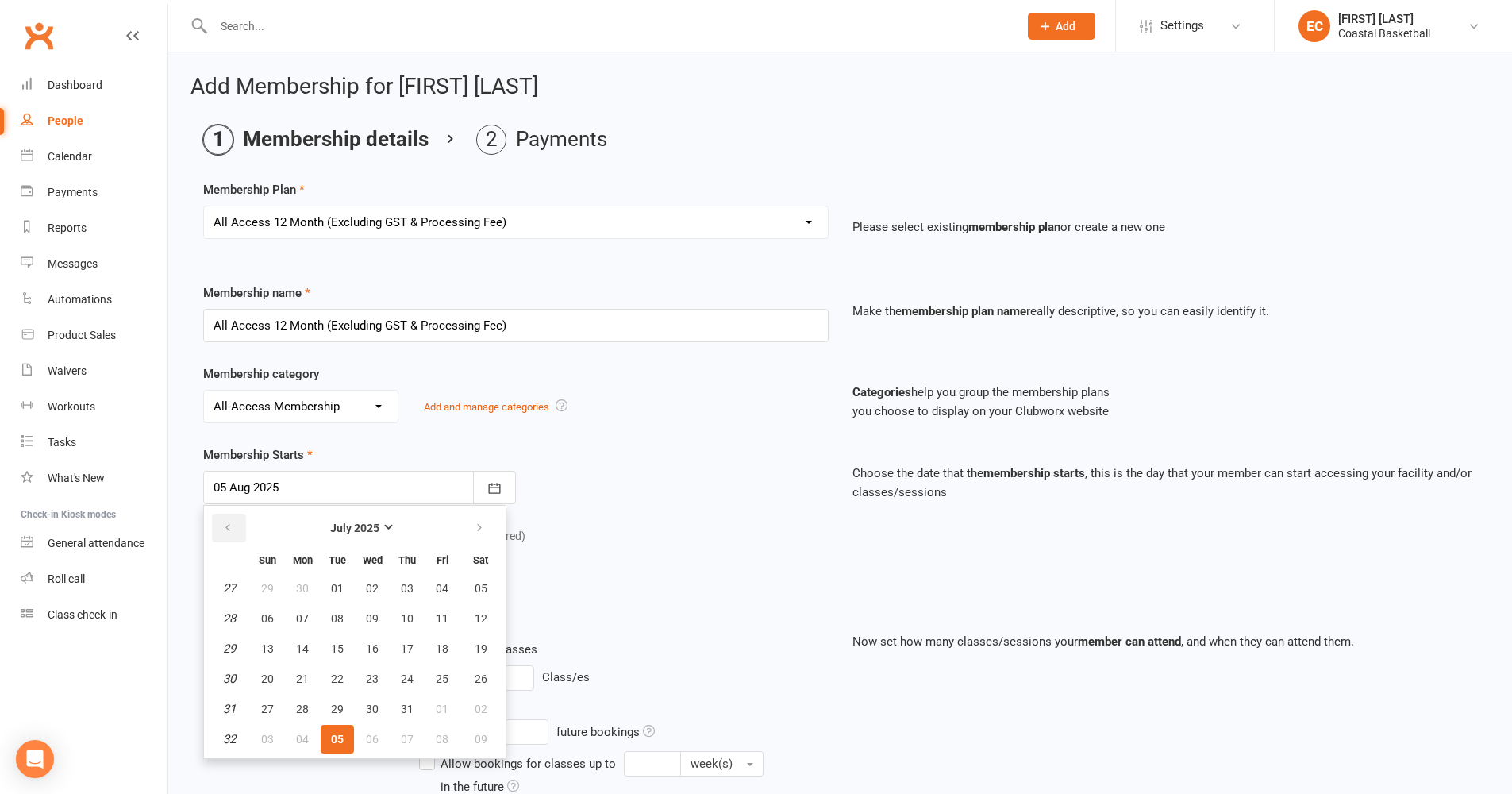 click at bounding box center [228, 528] 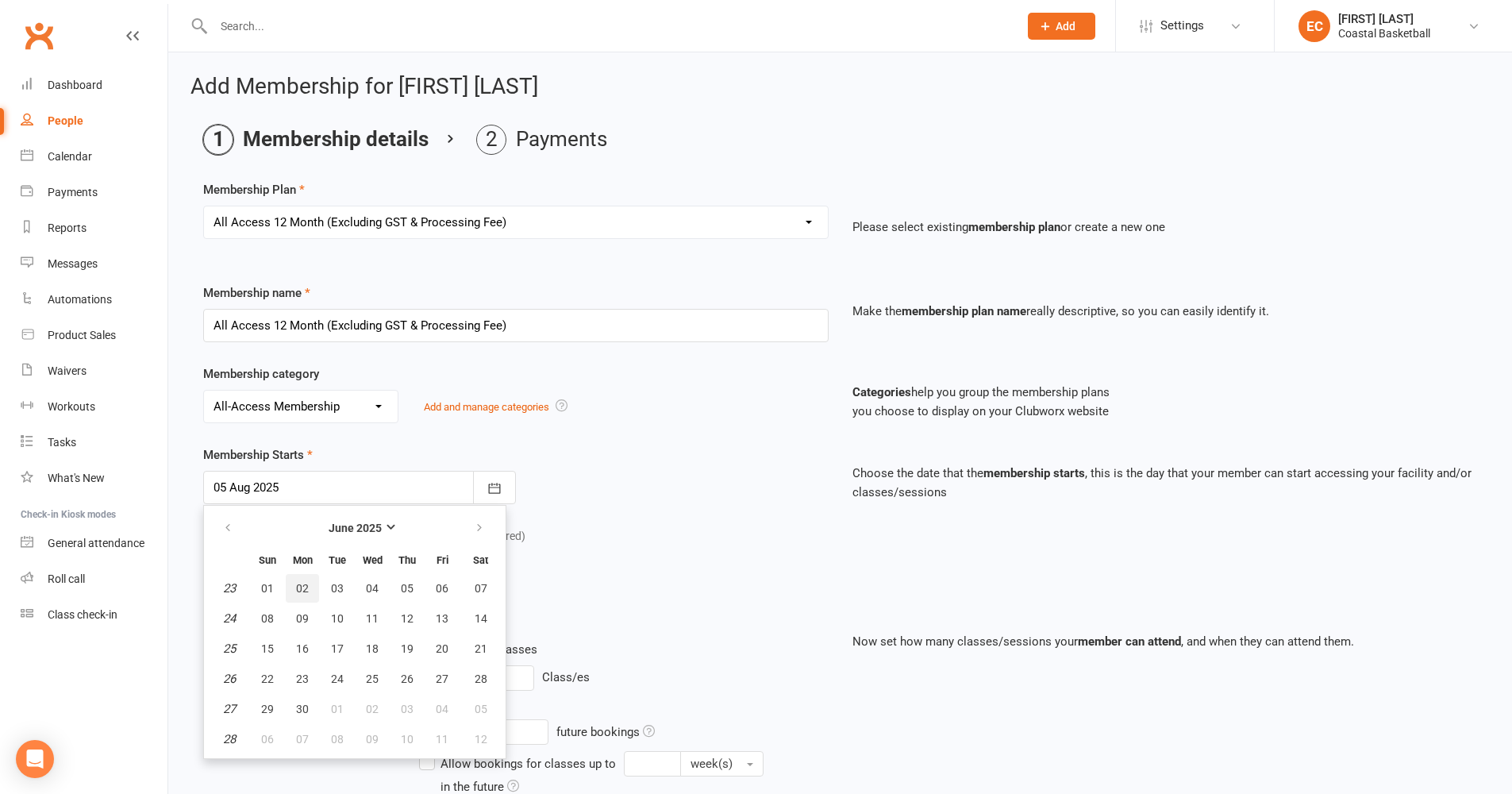 click on "02" at bounding box center (302, 588) 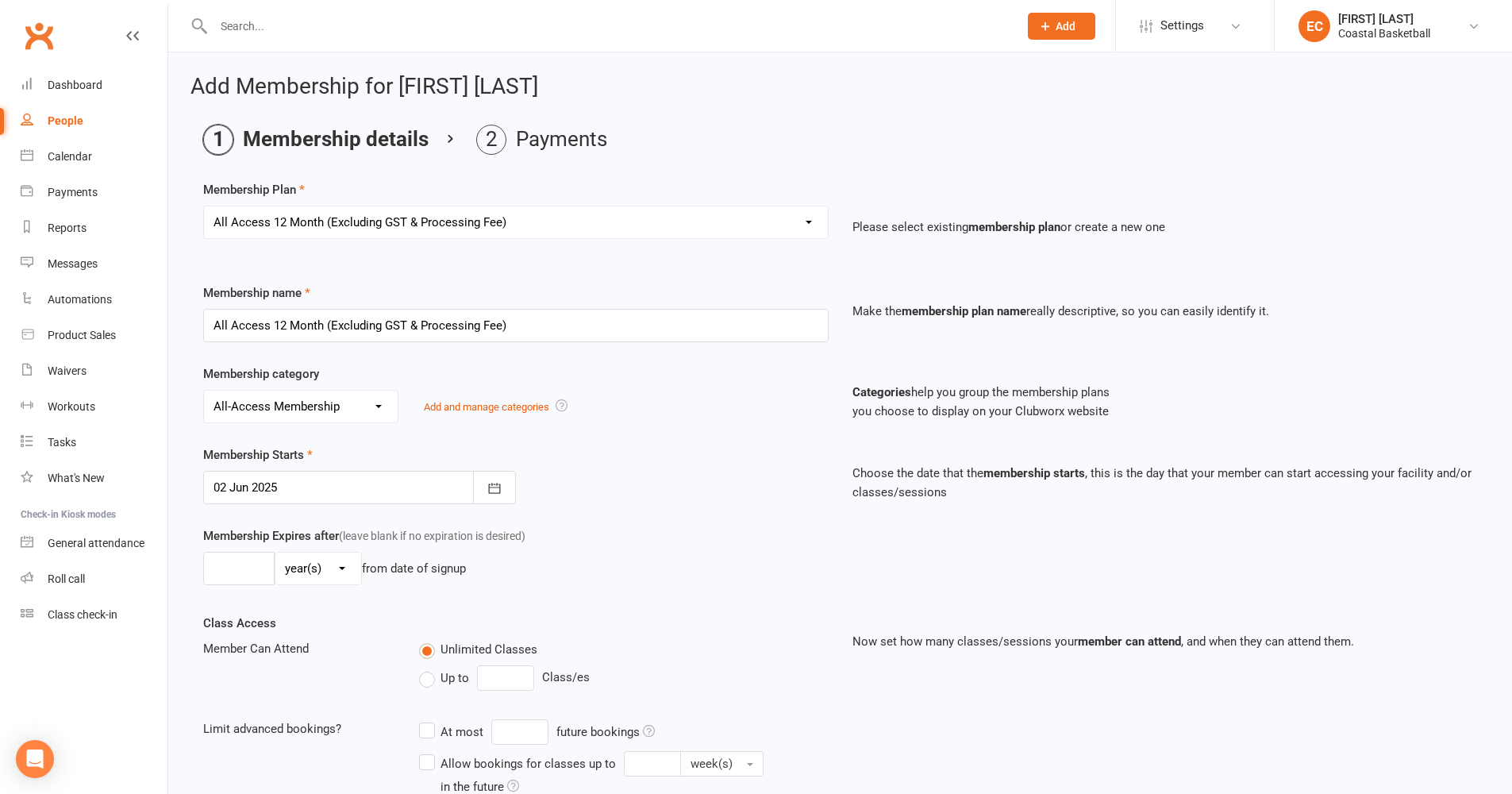 click on "day(s) week(s) month(s) year(s)   from date of signup" at bounding box center (516, 569) 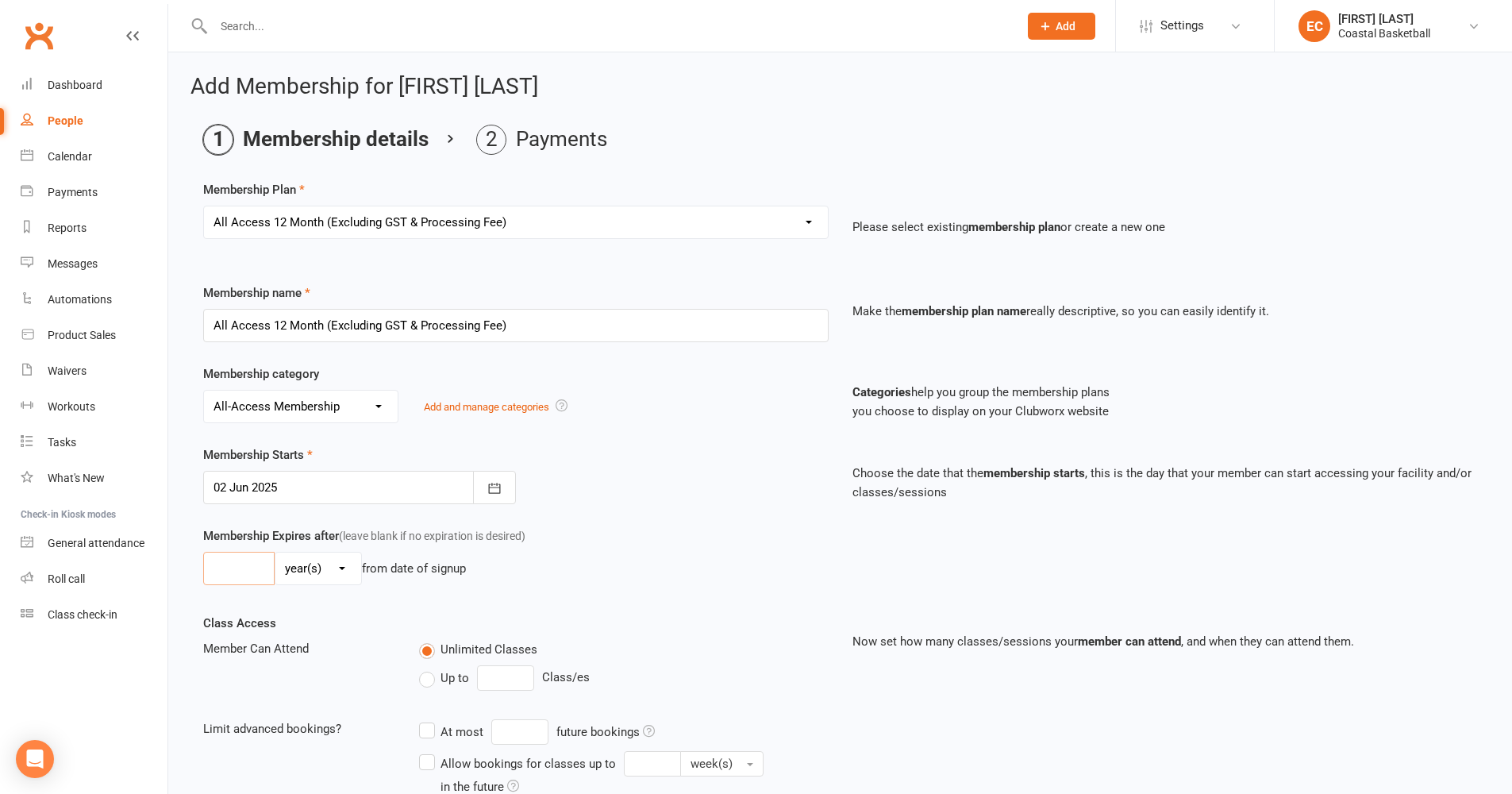 click at bounding box center [239, 569] 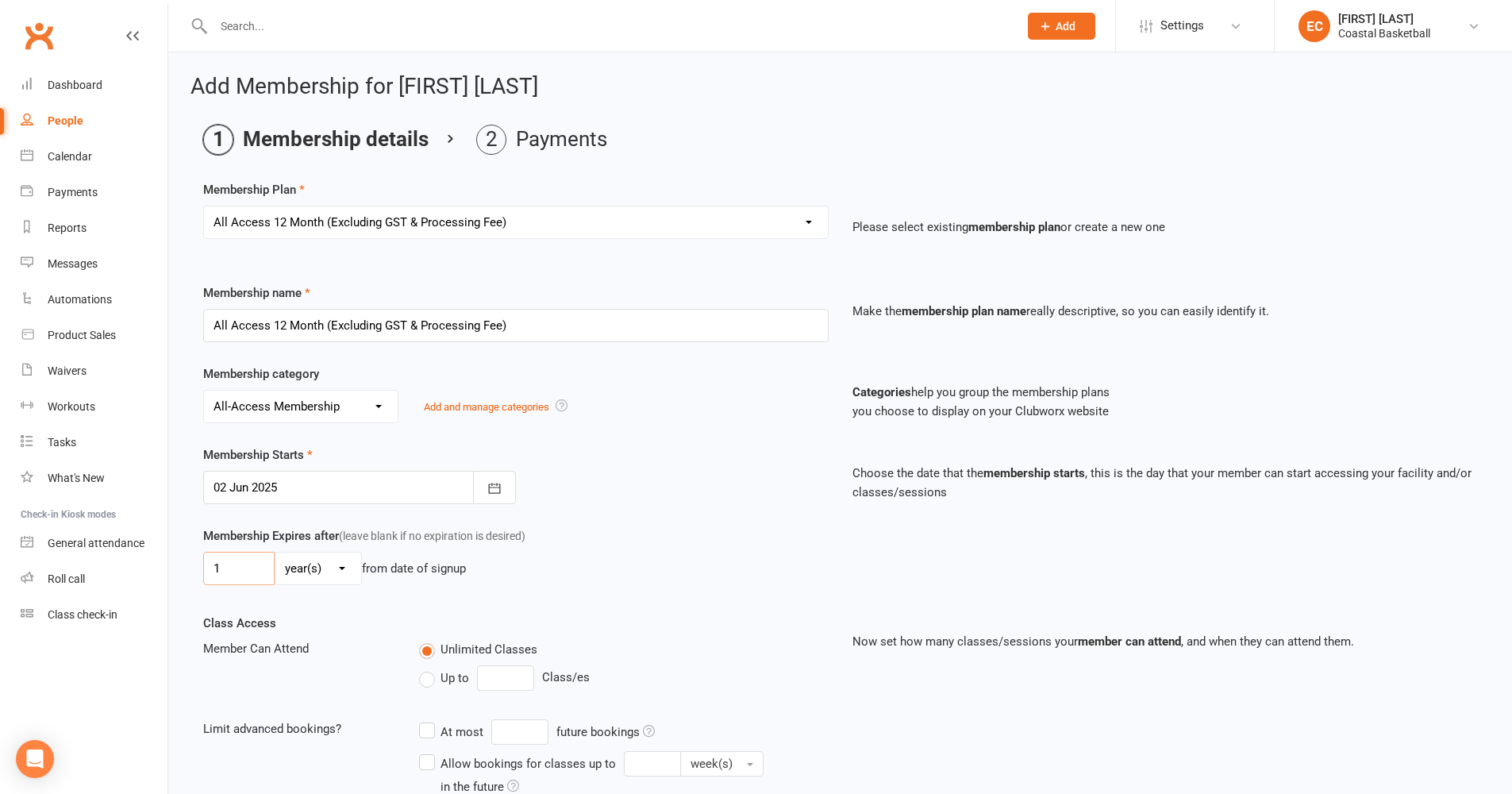 type on "1" 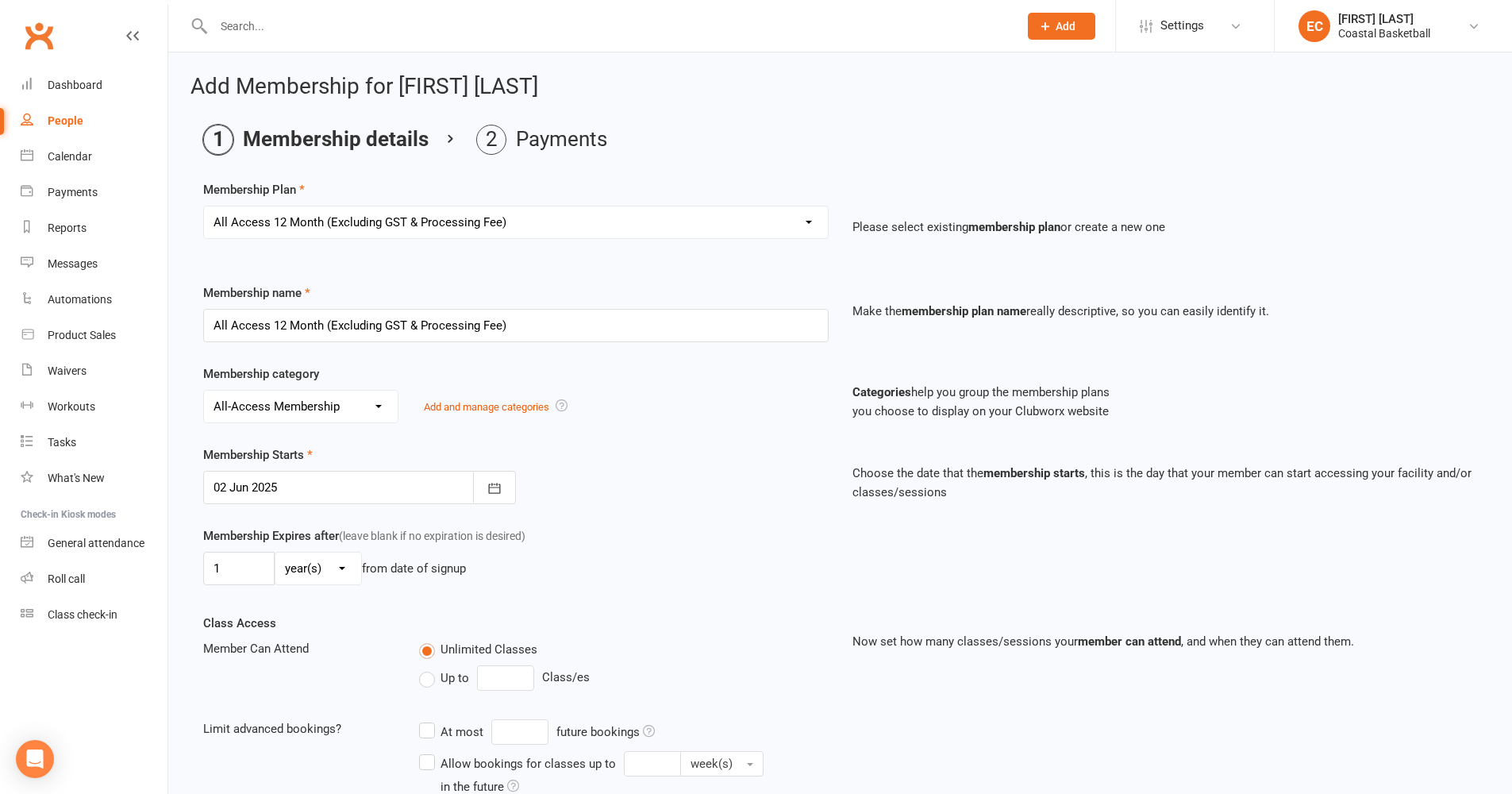 click on "1 day(s) week(s) month(s) year(s)   from date of signup" at bounding box center (516, 569) 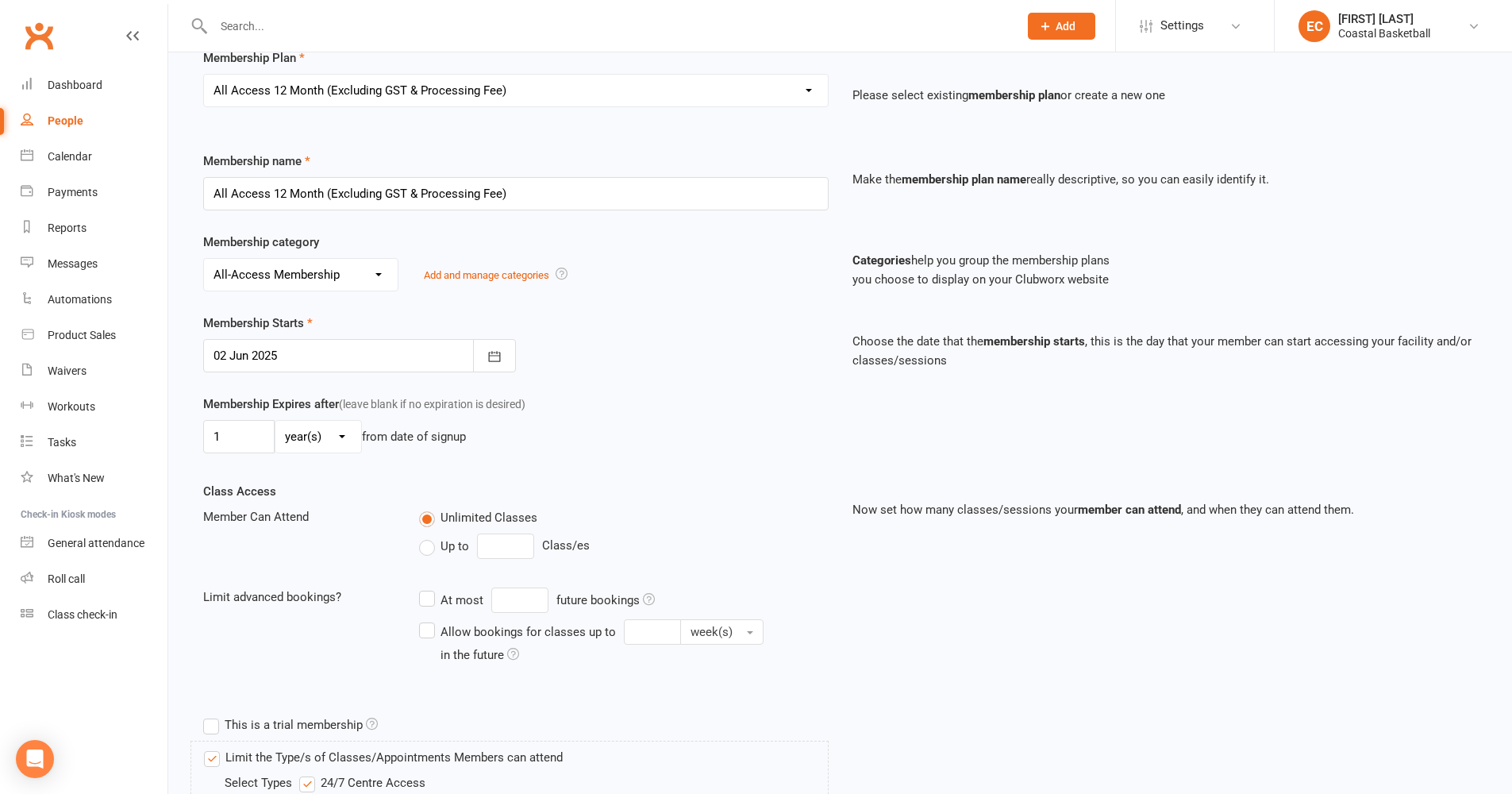 scroll, scrollTop: 265, scrollLeft: 0, axis: vertical 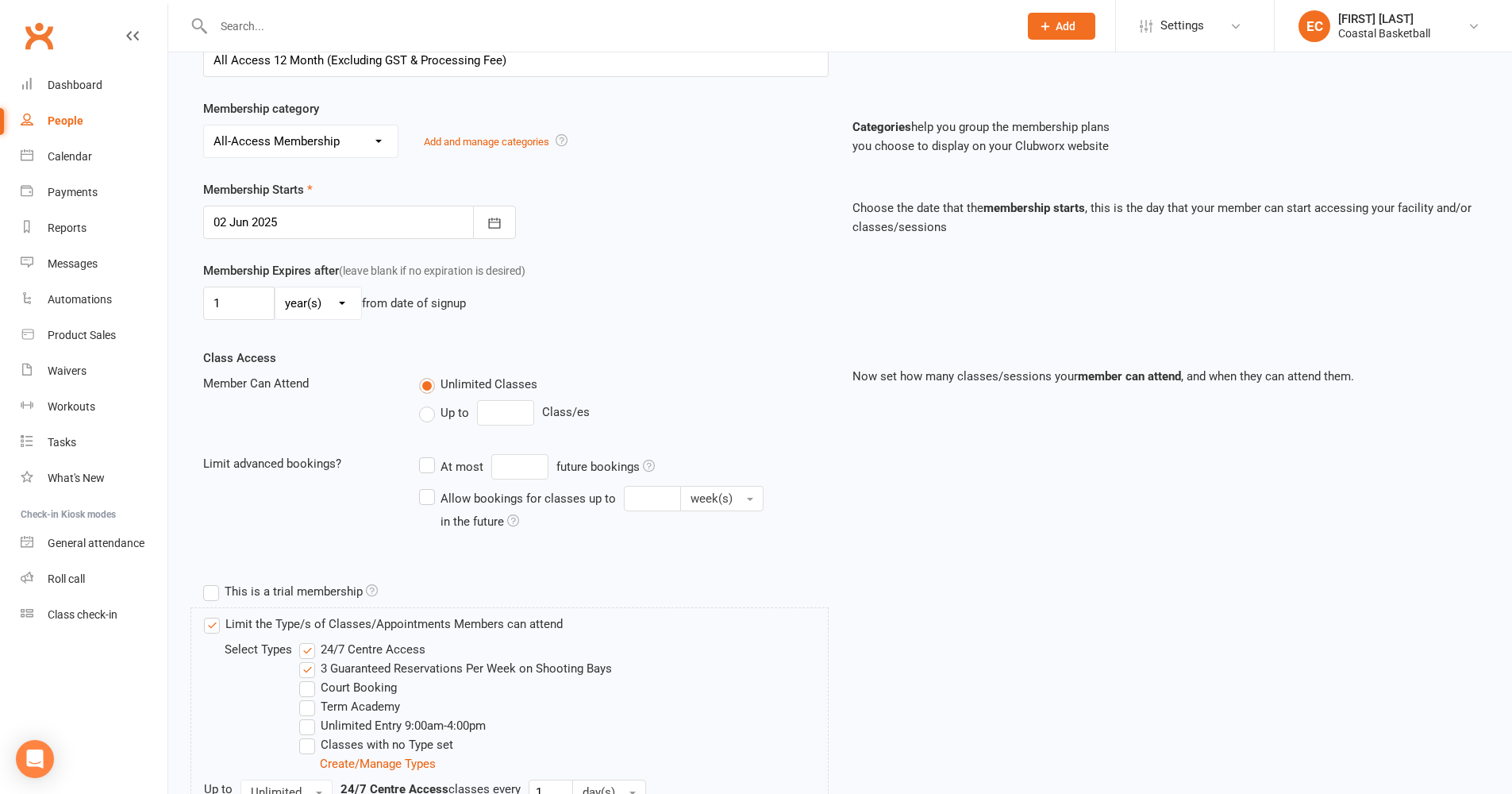 drag, startPoint x: 305, startPoint y: 650, endPoint x: 325, endPoint y: 653, distance: 20.223748 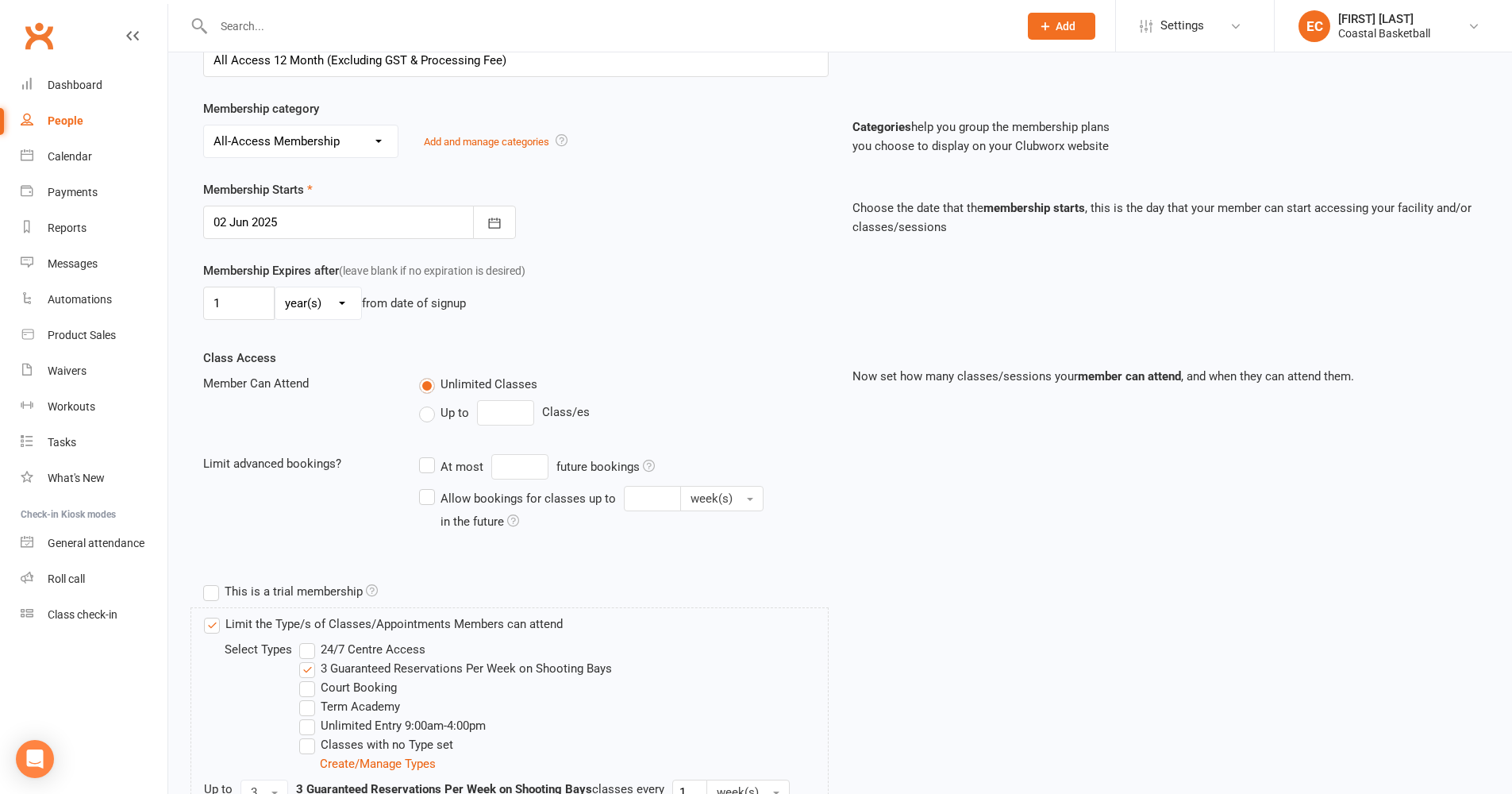 scroll, scrollTop: 481, scrollLeft: 0, axis: vertical 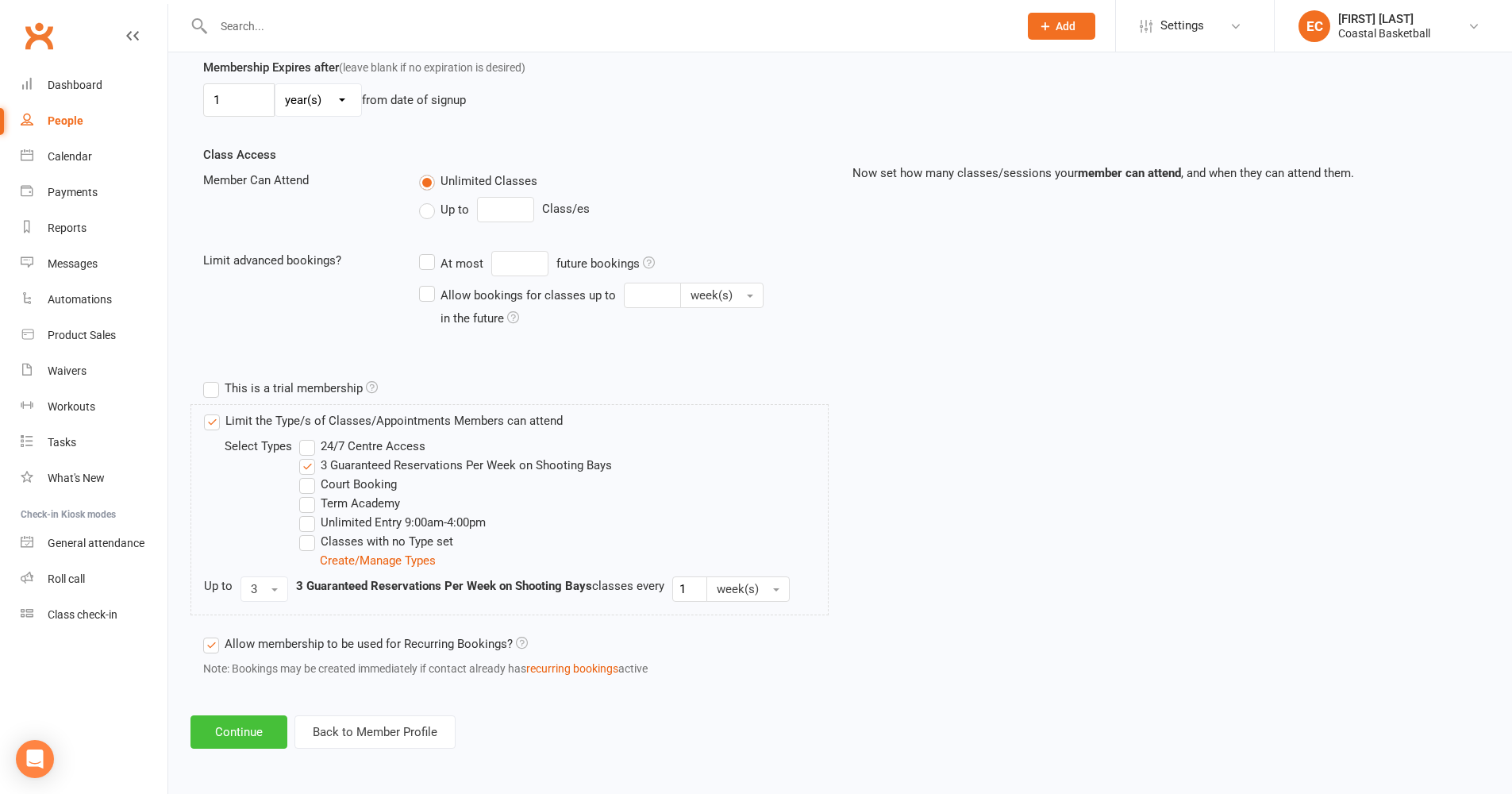click on "Continue" at bounding box center [239, 732] 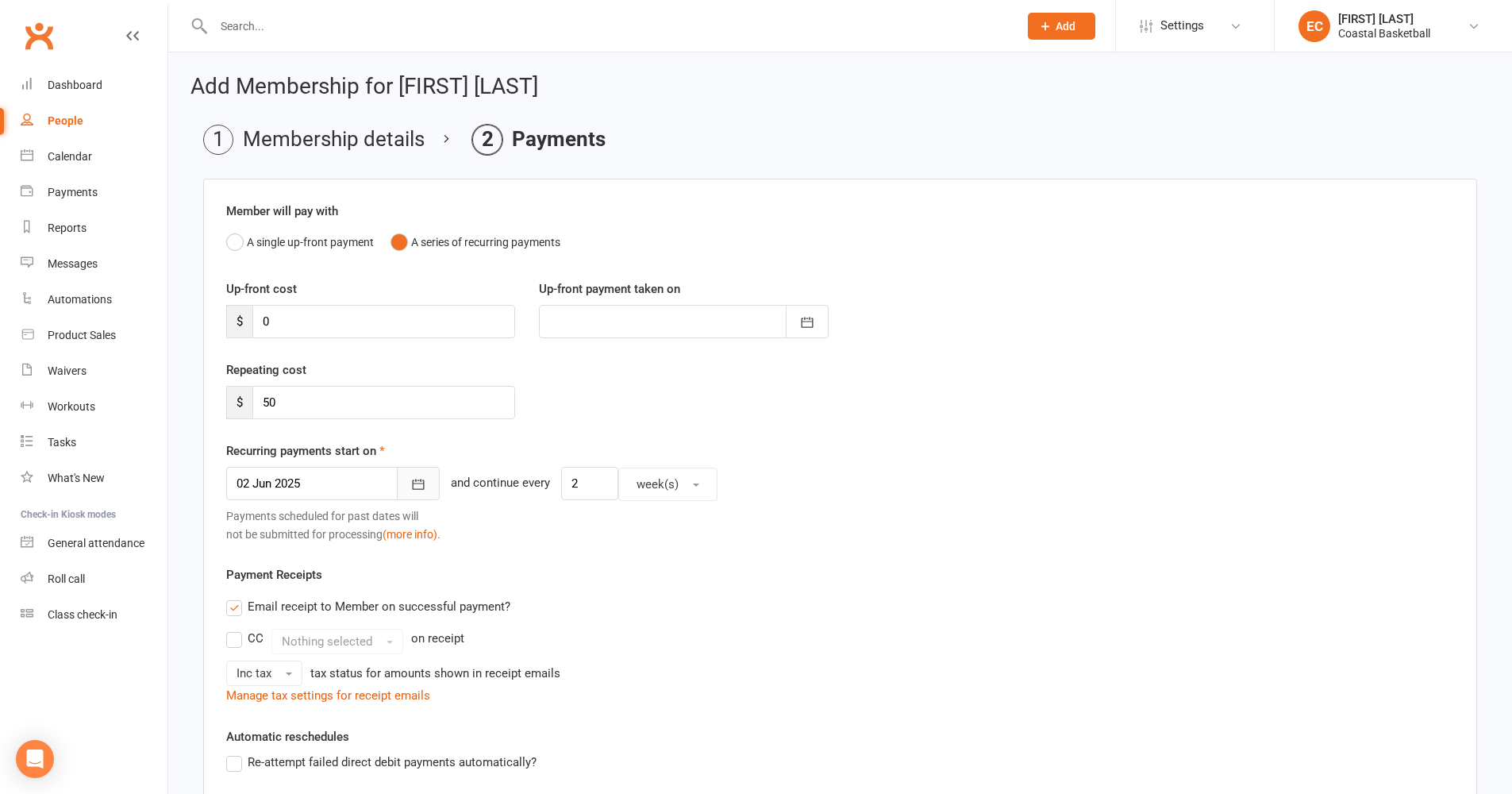 click 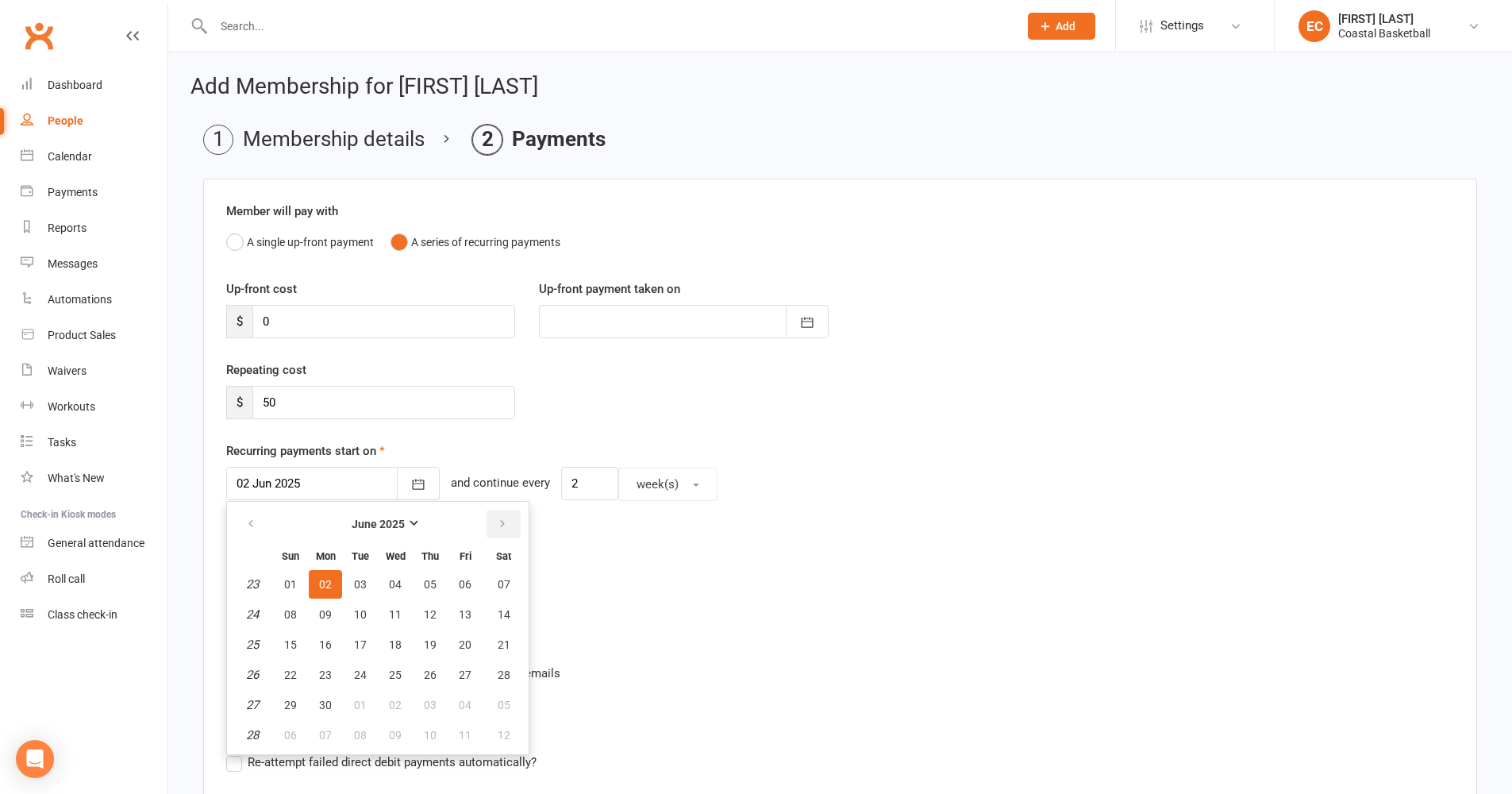 click at bounding box center [502, 524] 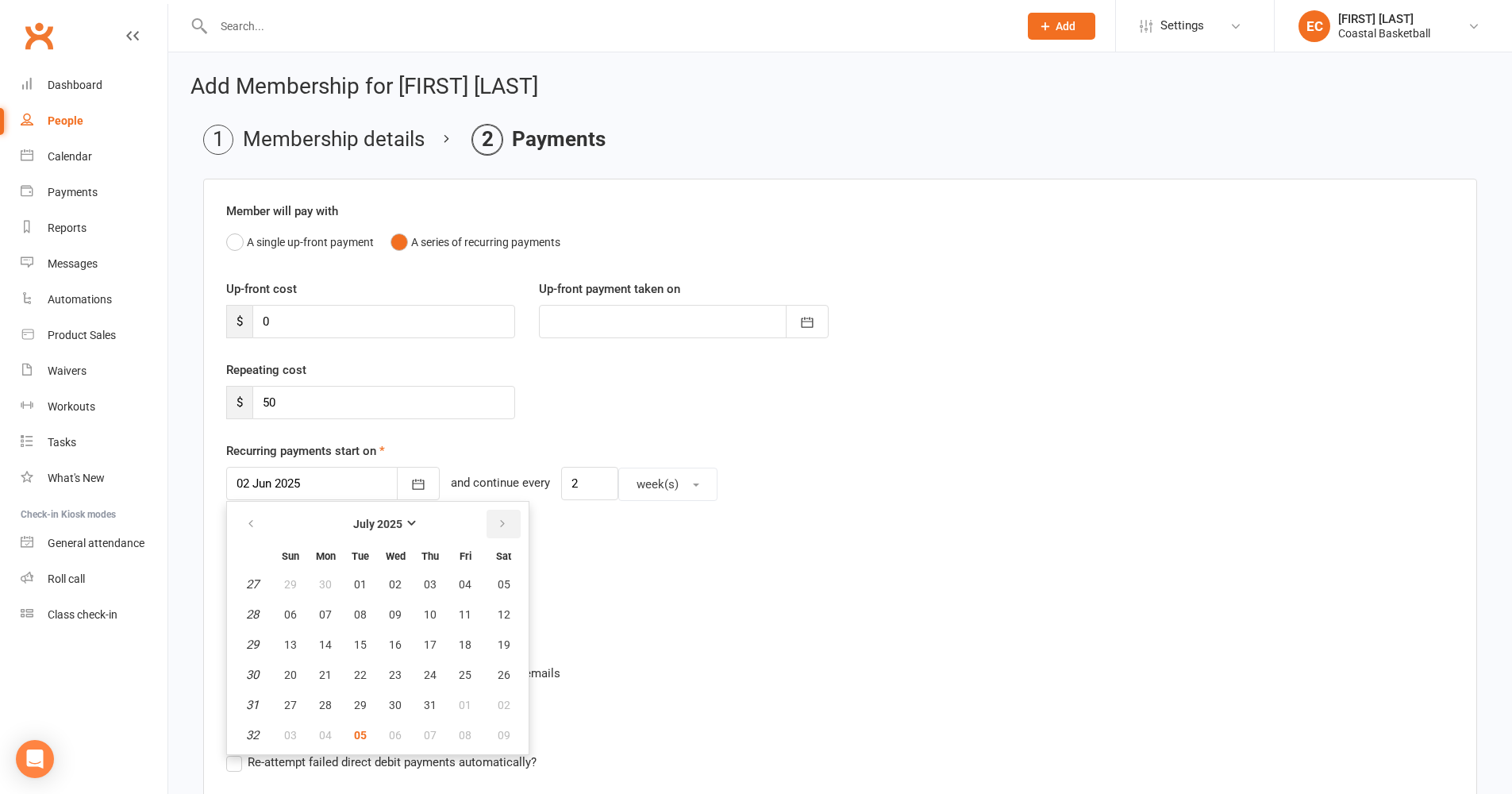 click at bounding box center (502, 524) 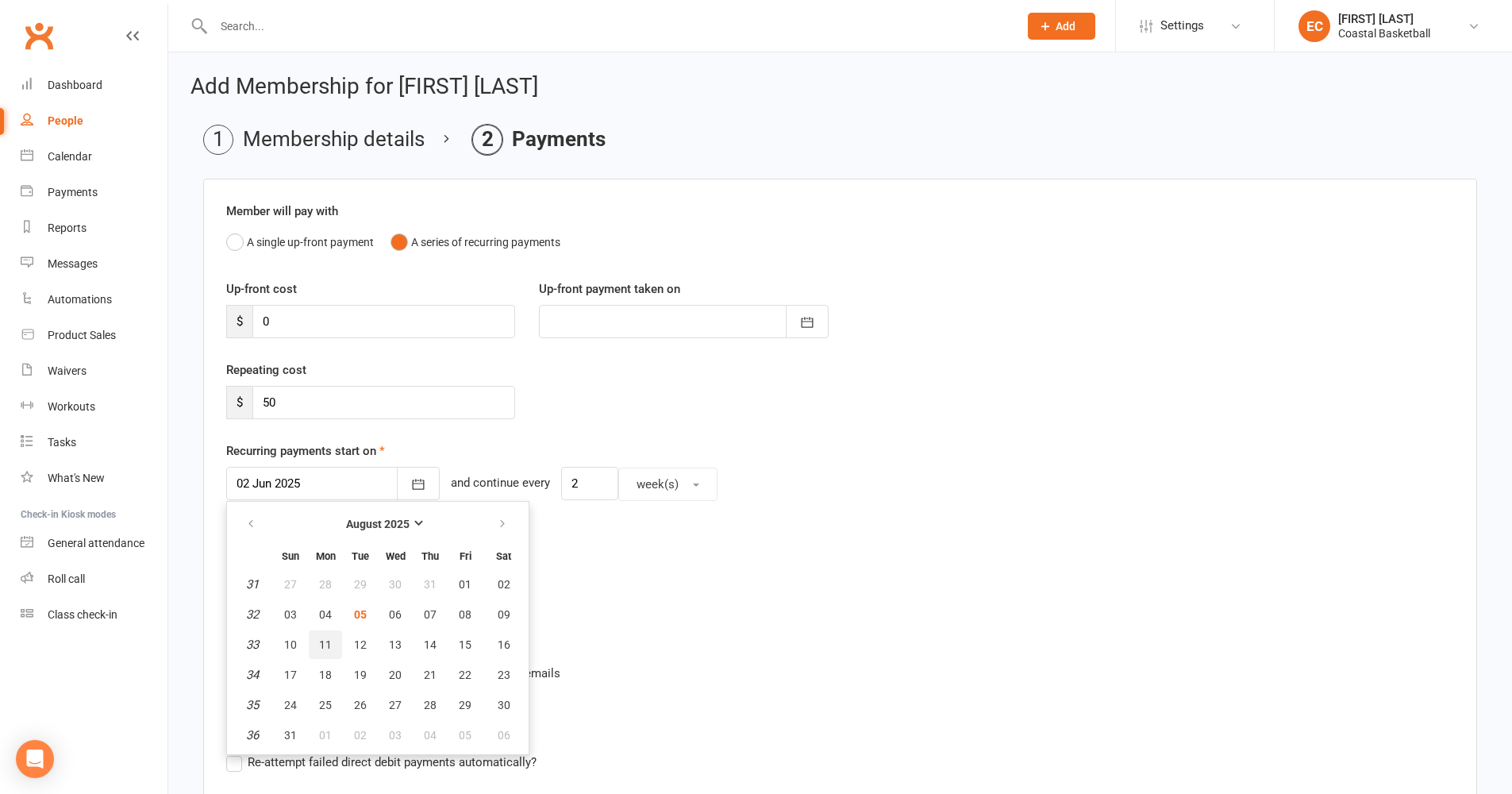 click on "11" at bounding box center (325, 645) 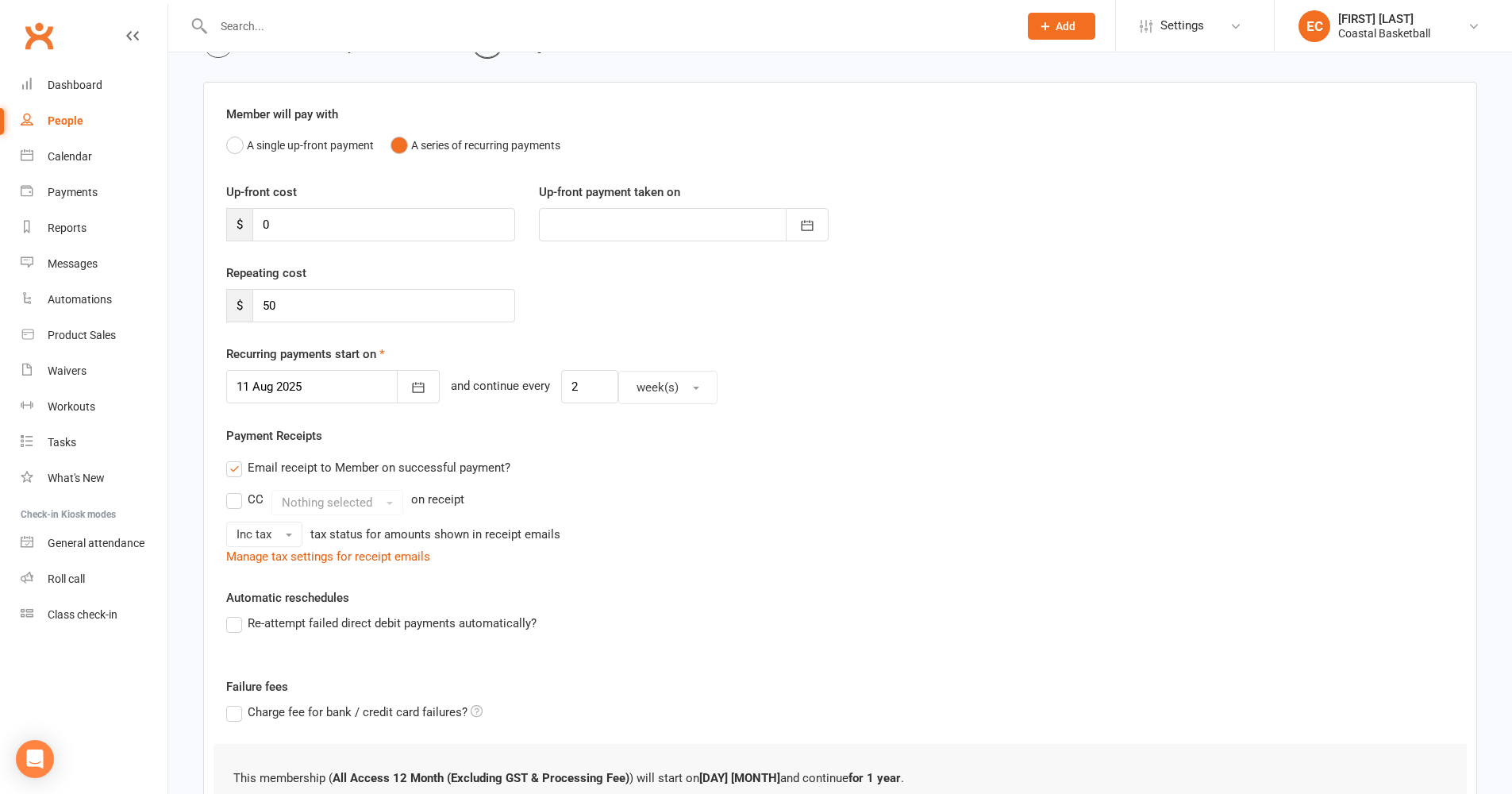 scroll, scrollTop: 225, scrollLeft: 0, axis: vertical 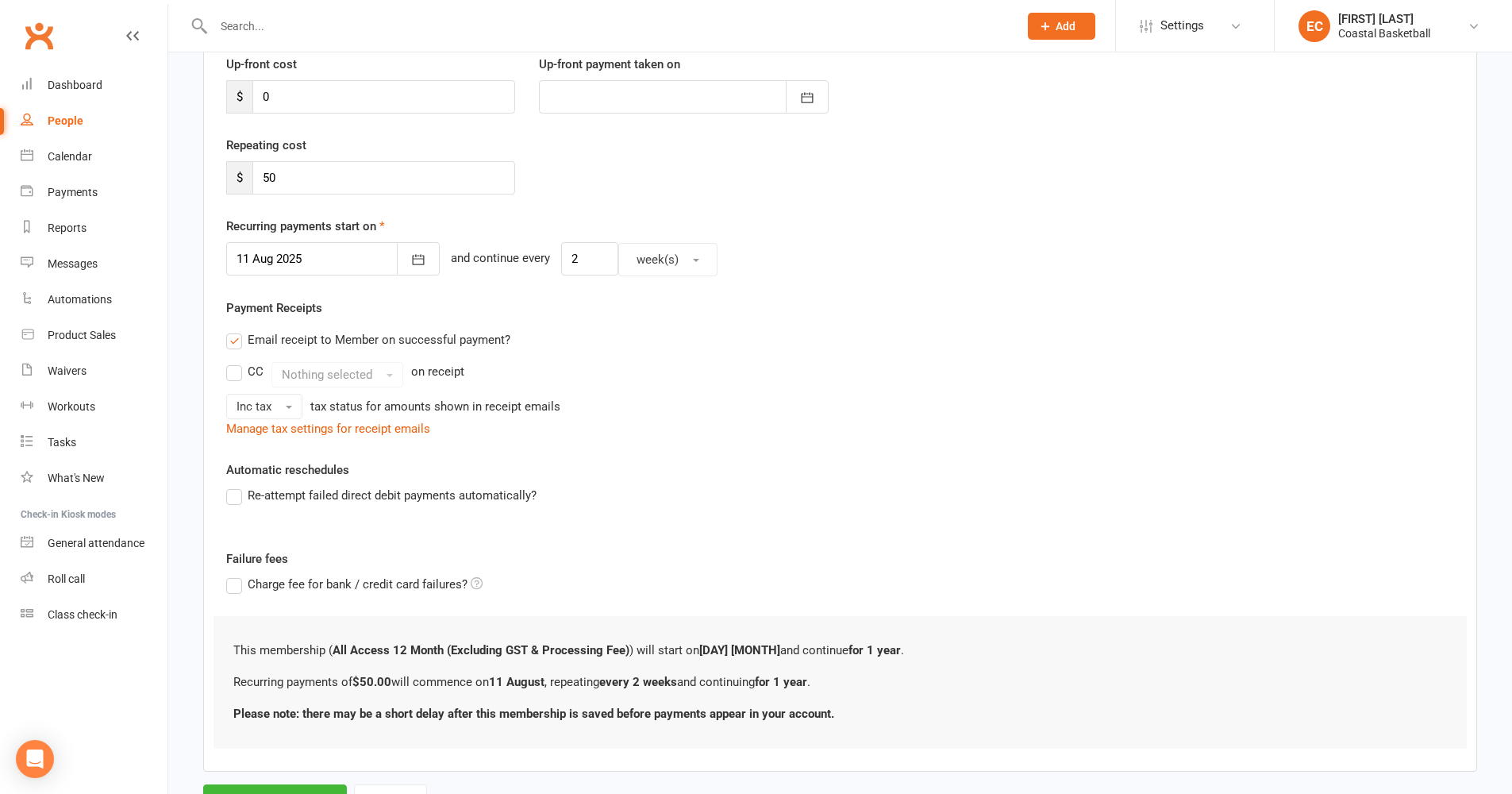 click on "Re-attempt failed direct debit payments automatically?" at bounding box center [381, 495] 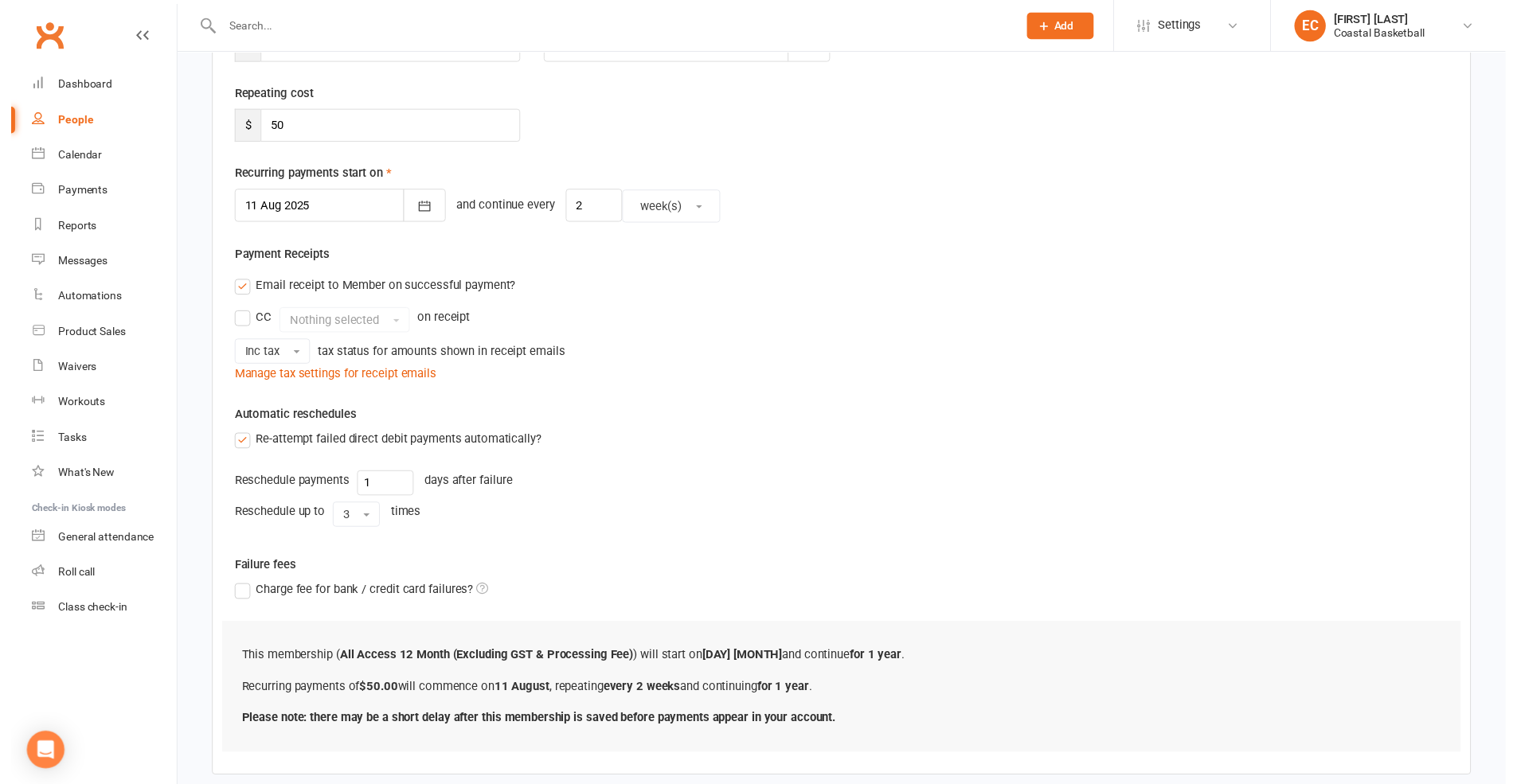 scroll, scrollTop: 342, scrollLeft: 0, axis: vertical 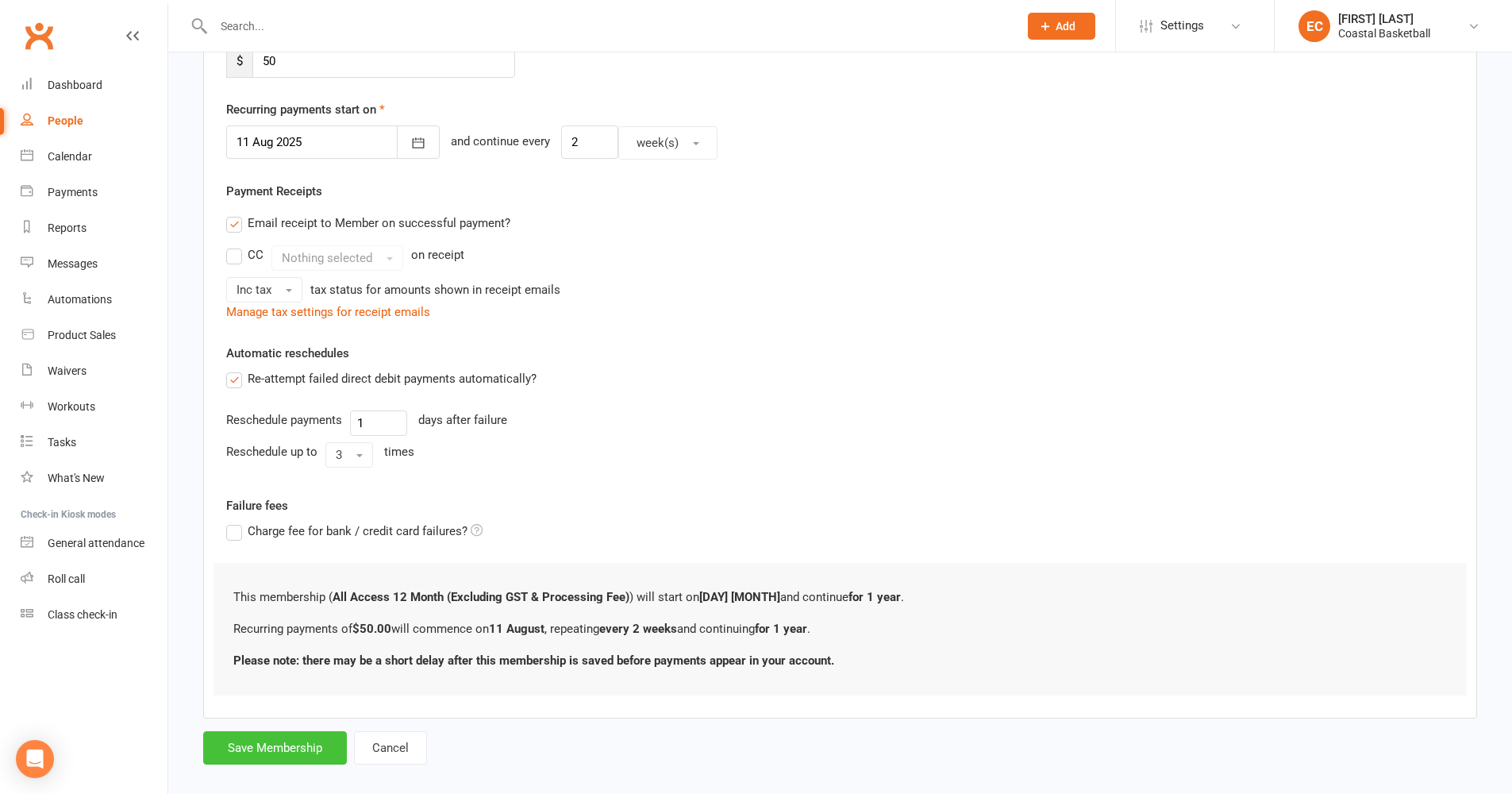 click on "Save Membership" at bounding box center (275, 748) 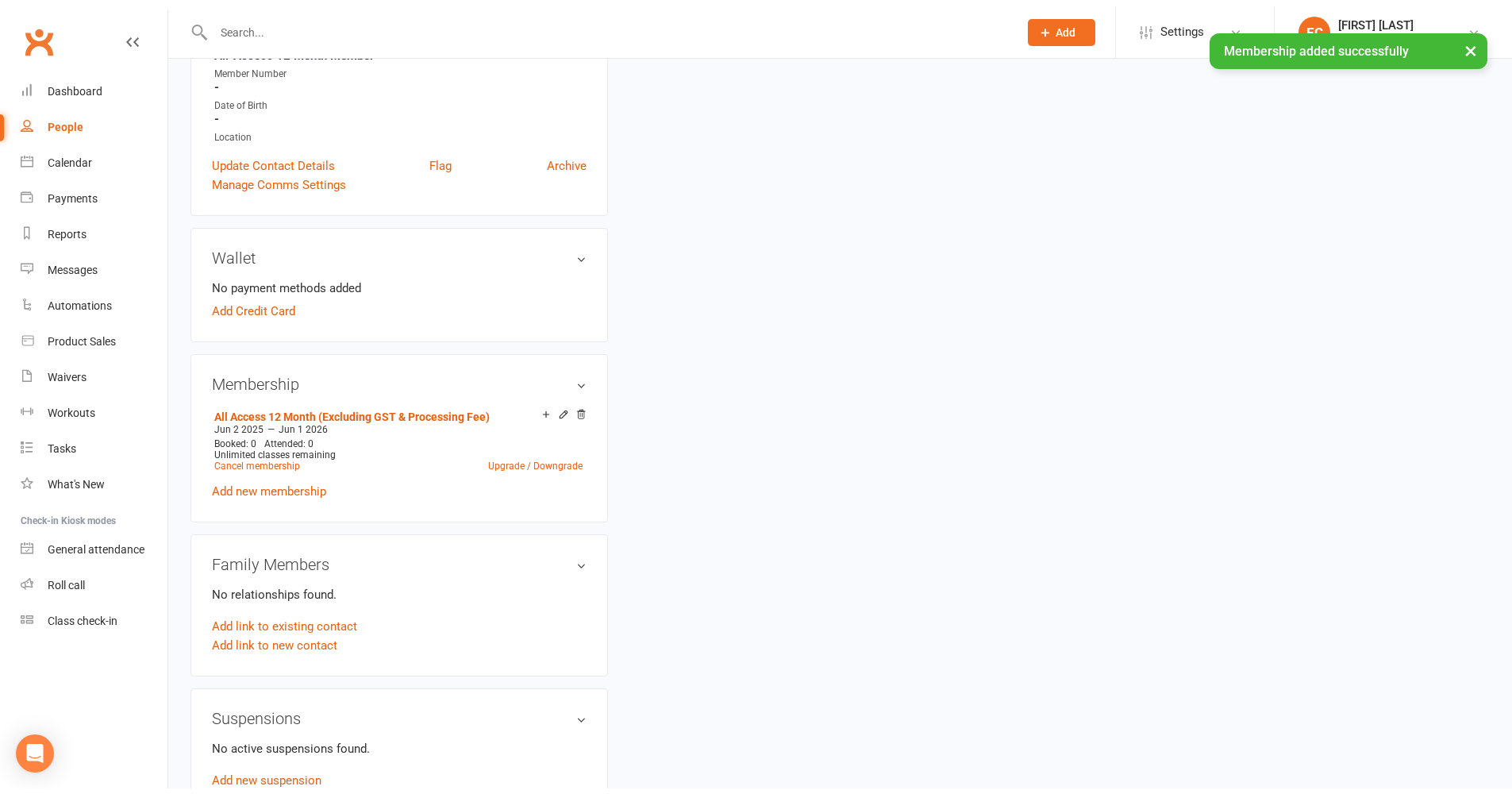 scroll, scrollTop: 0, scrollLeft: 0, axis: both 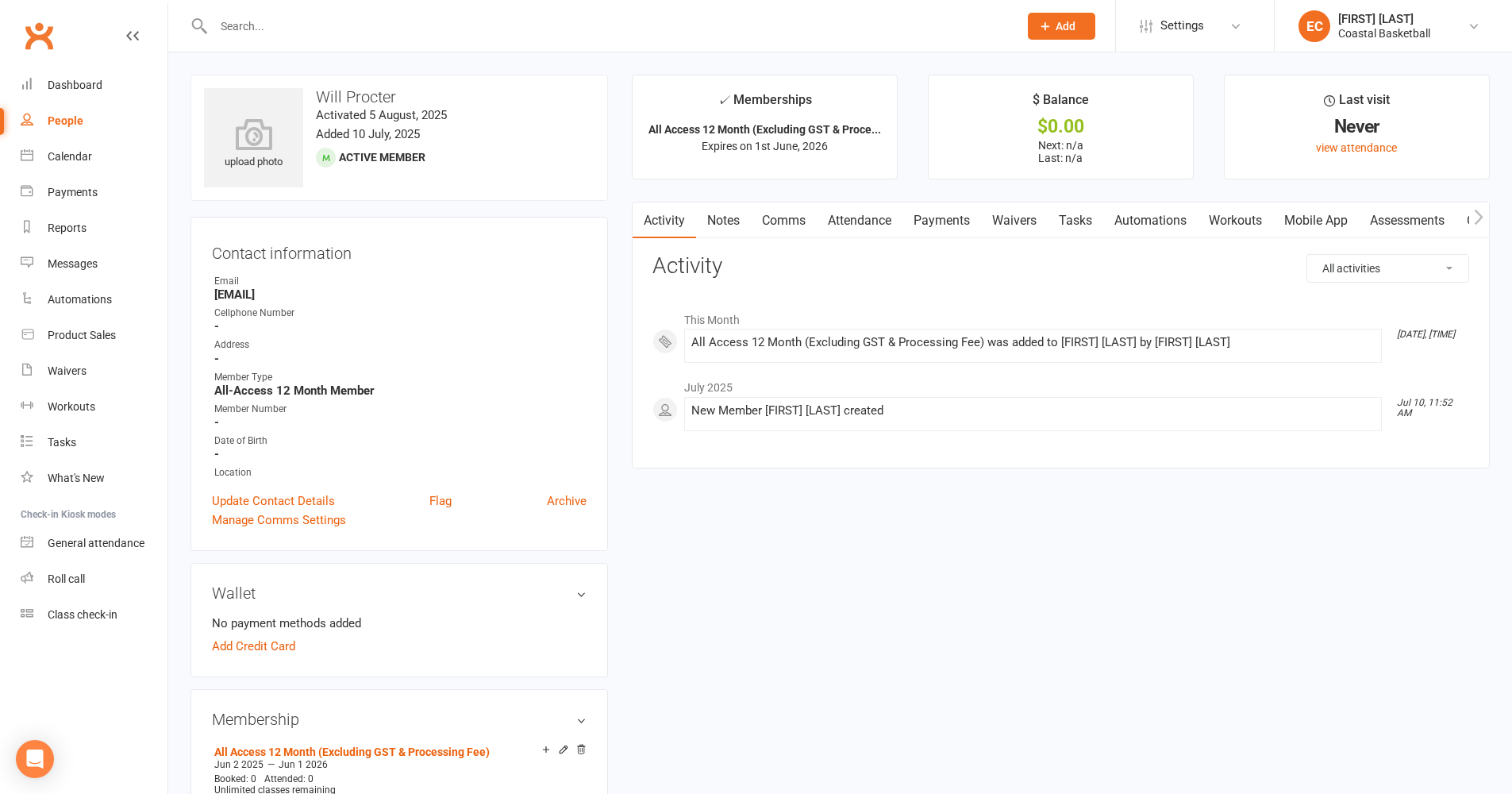 click at bounding box center [608, 26] 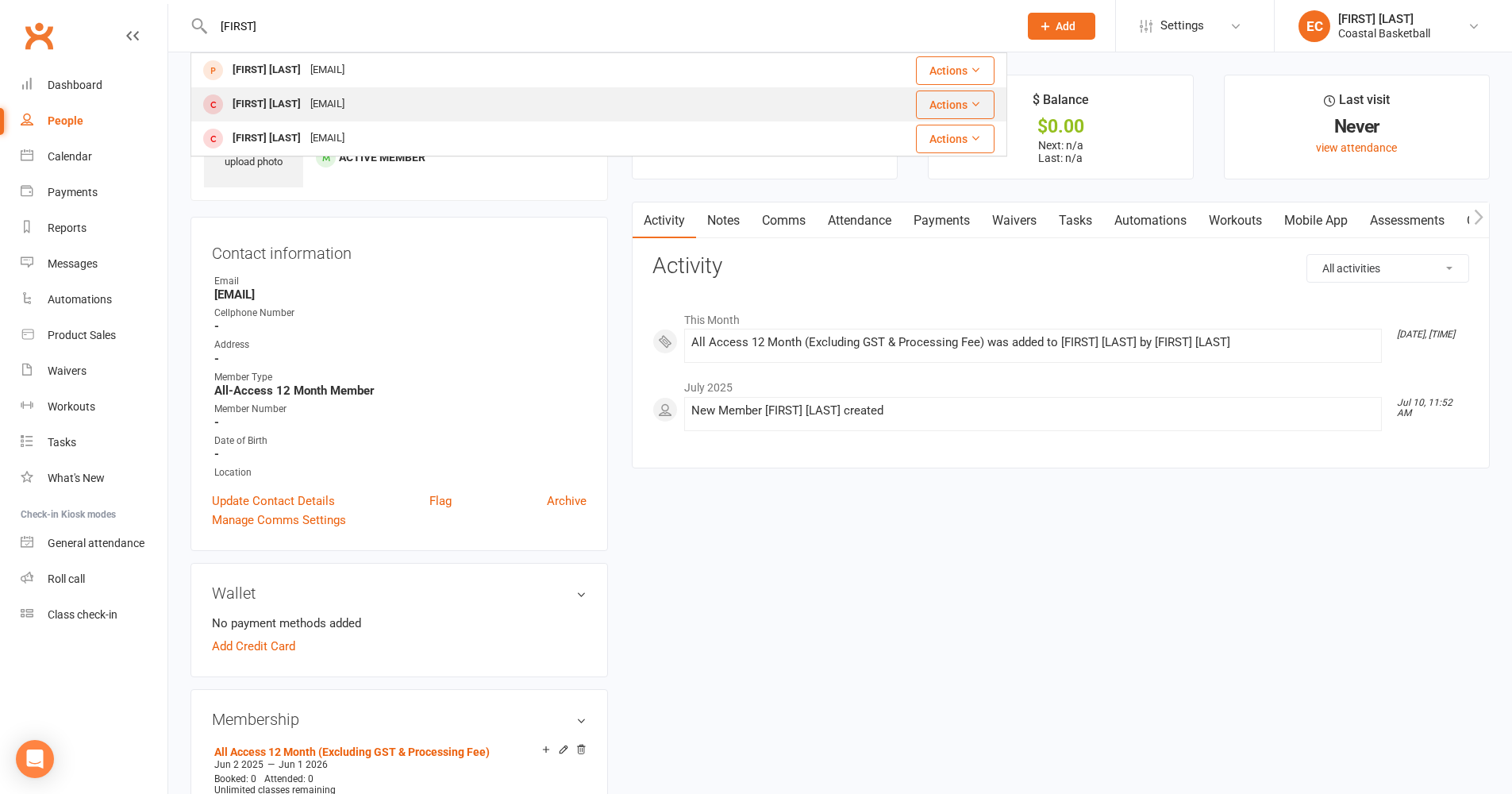 type on "[FIRST]" 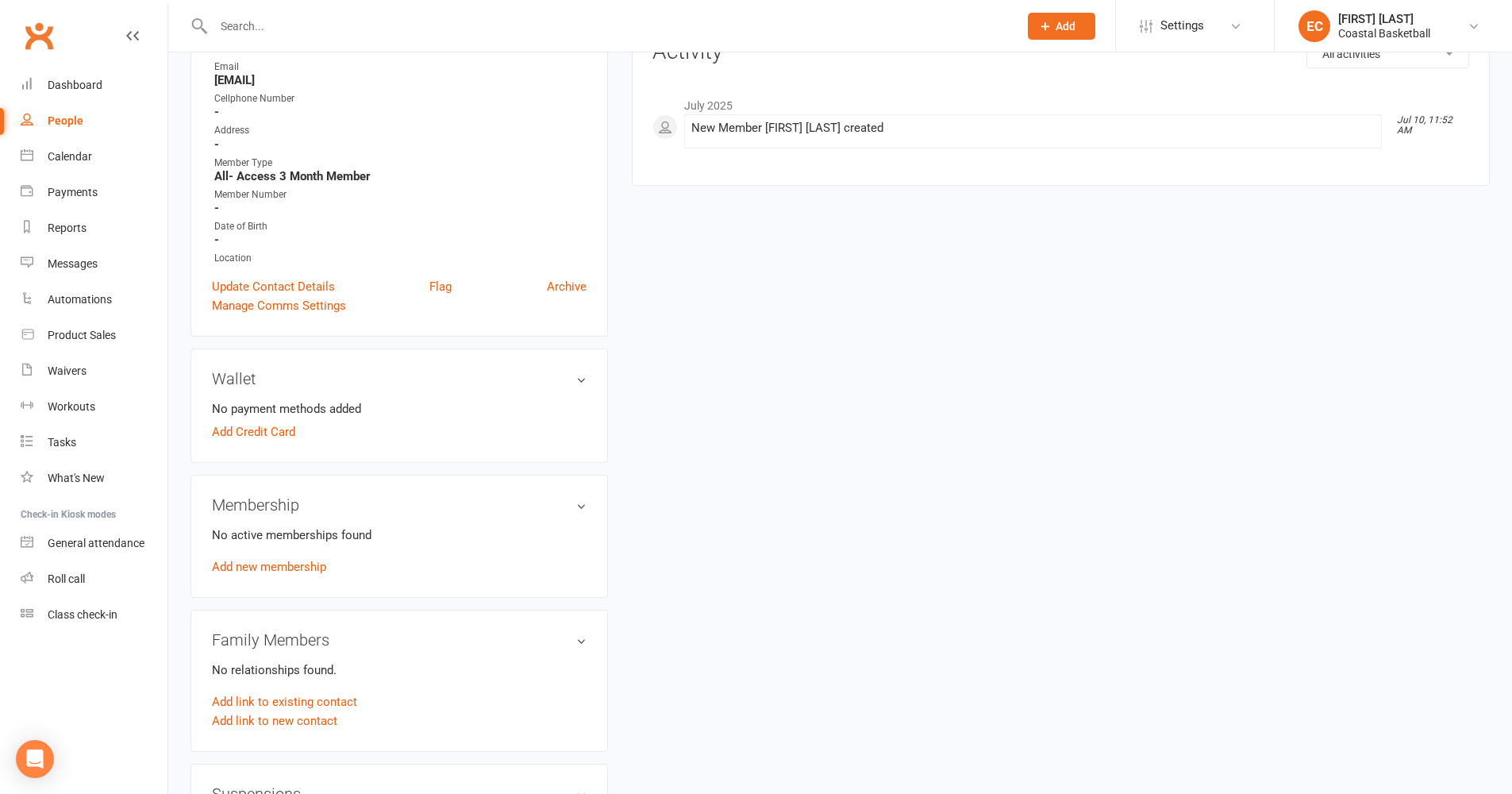 scroll, scrollTop: 224, scrollLeft: 0, axis: vertical 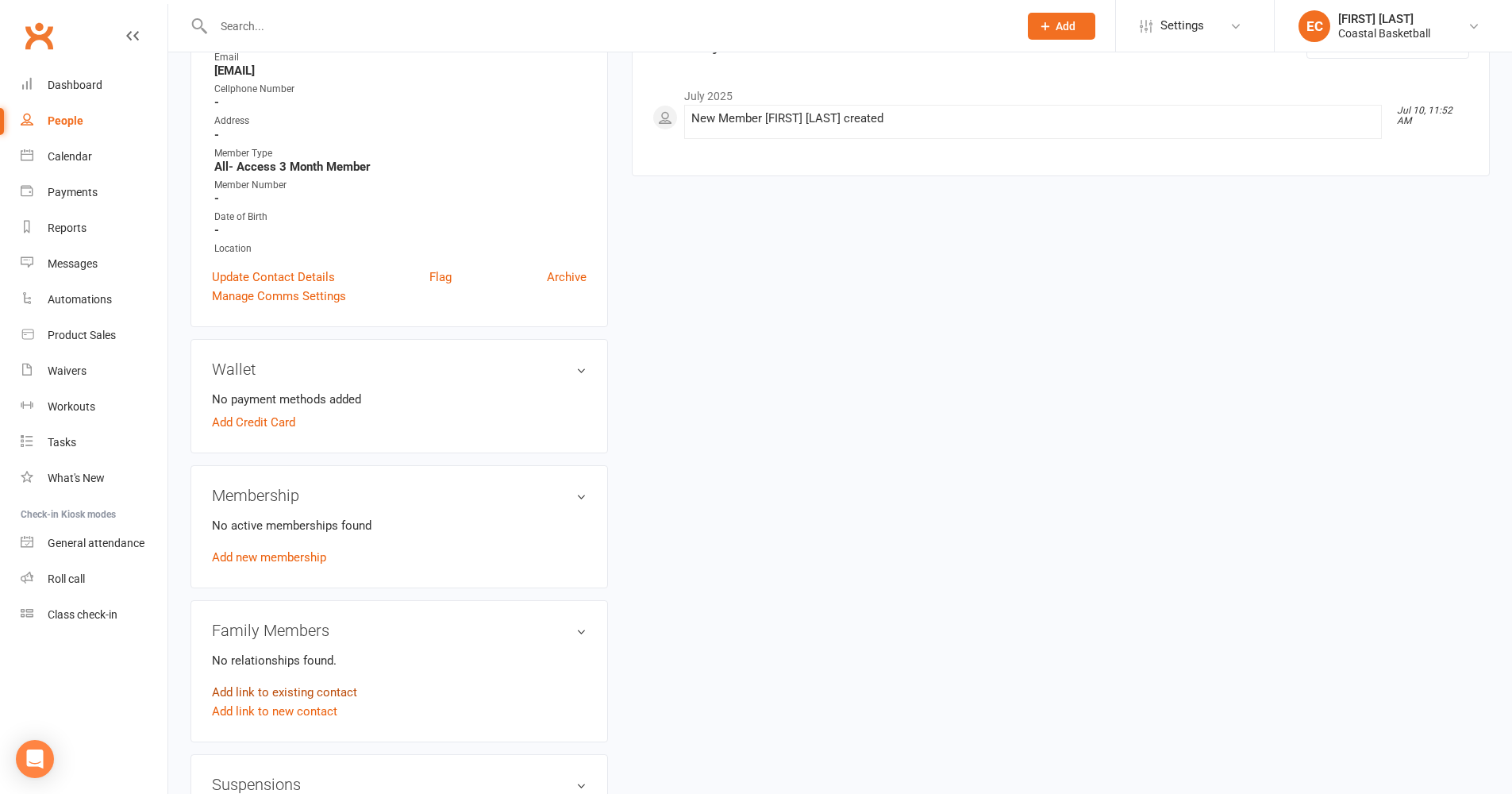click on "Add link to existing contact" at bounding box center (284, 692) 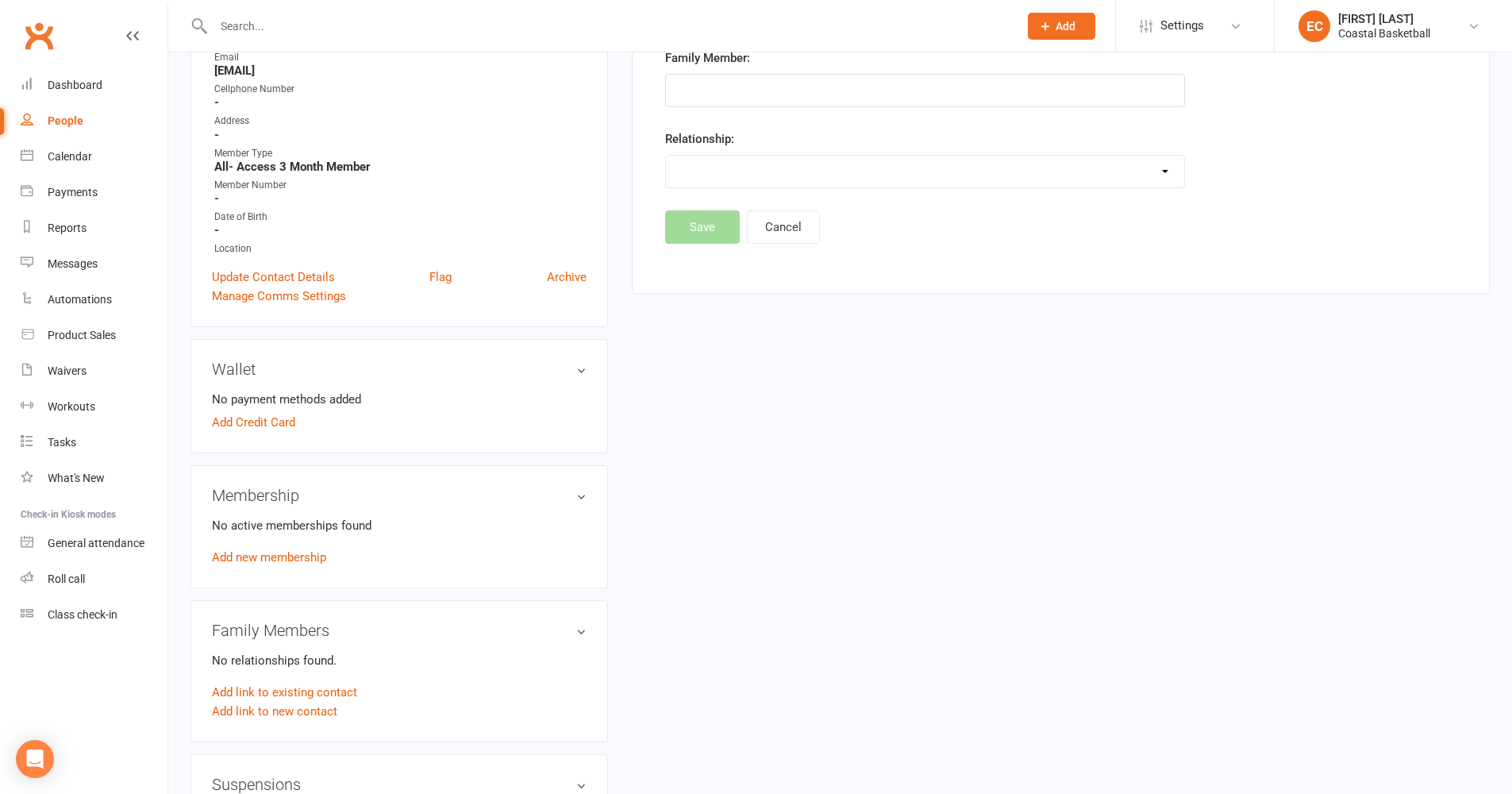 scroll, scrollTop: 121, scrollLeft: 0, axis: vertical 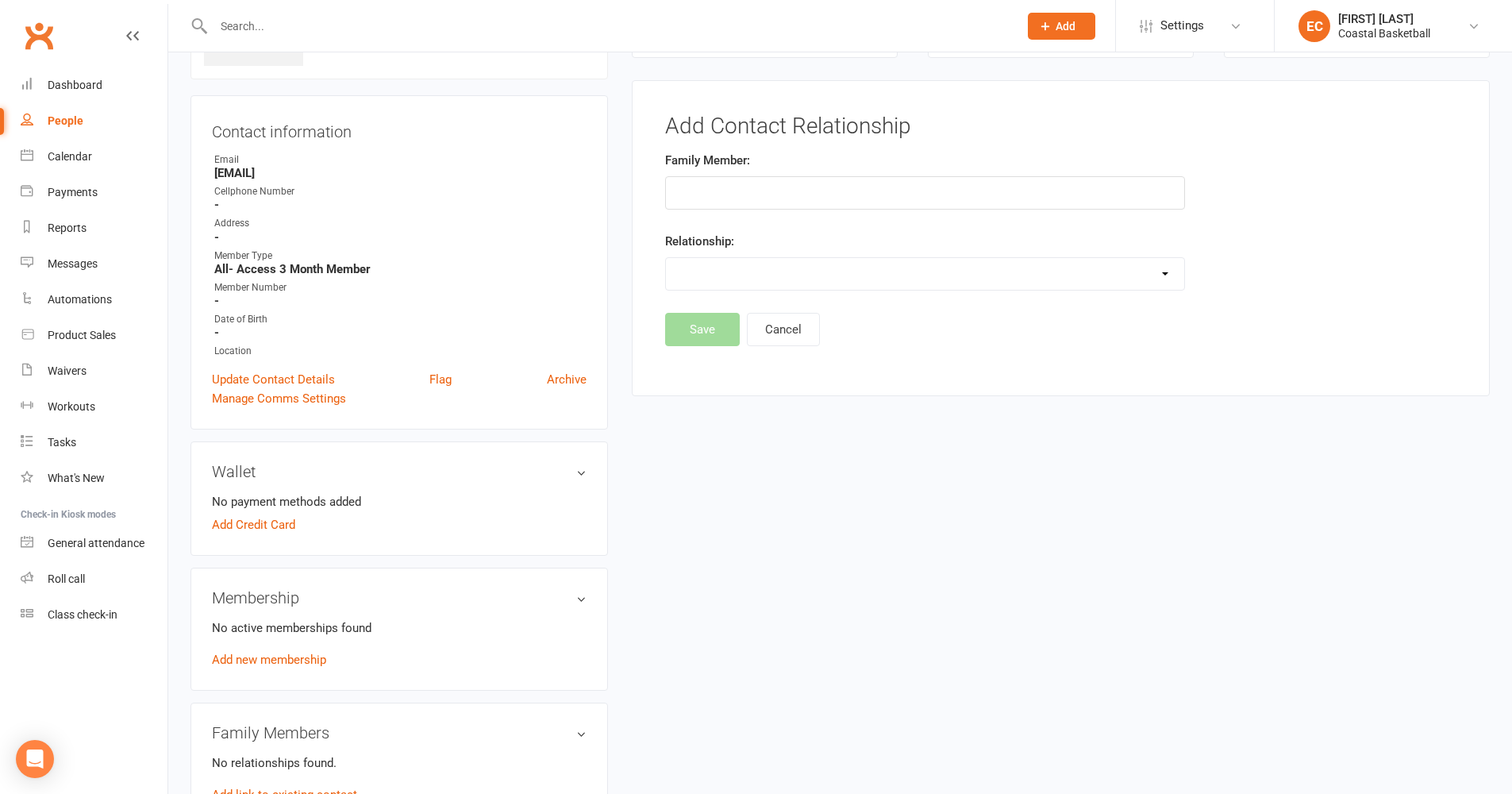 click at bounding box center (925, 193) 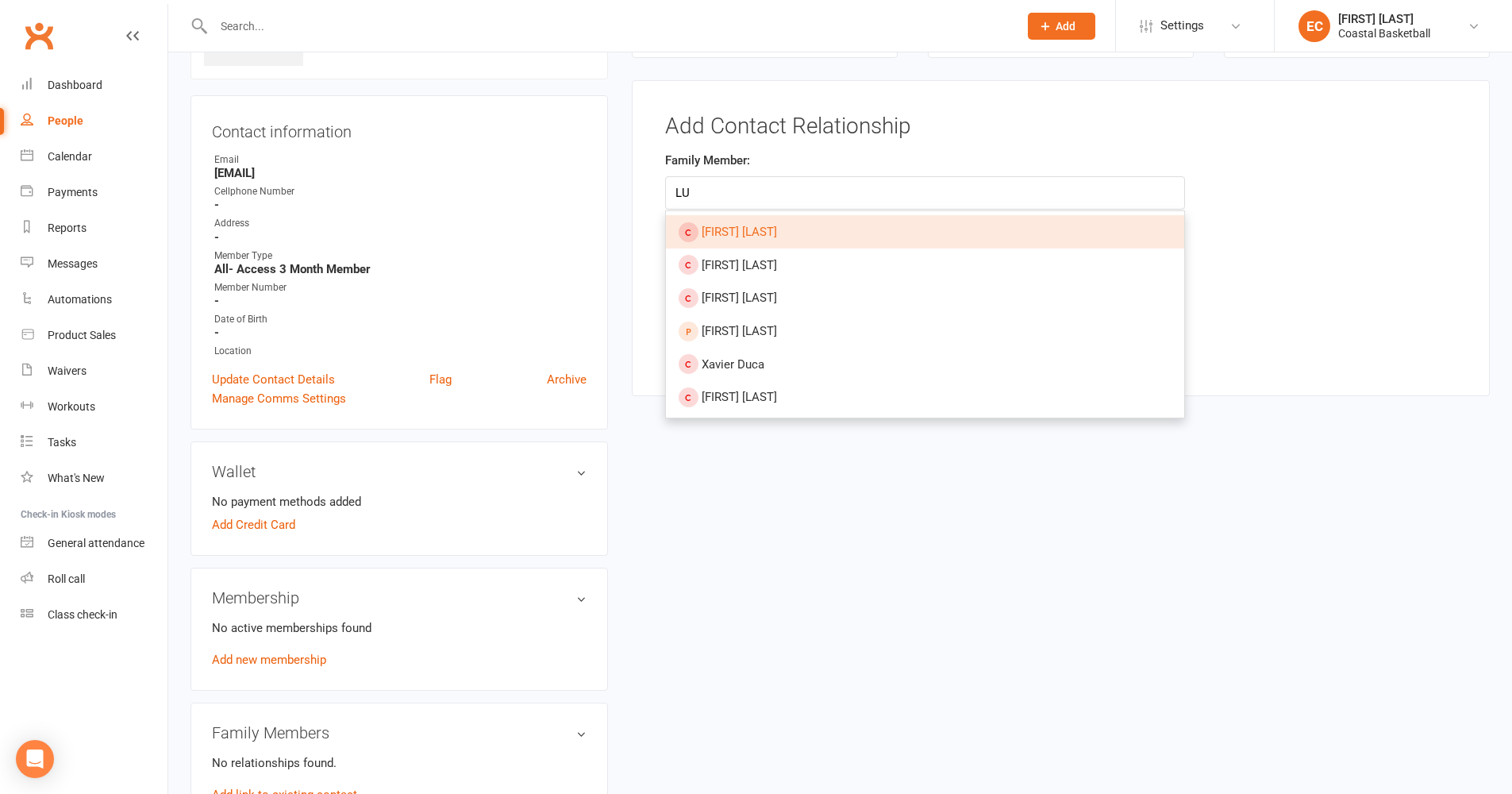 type on "L" 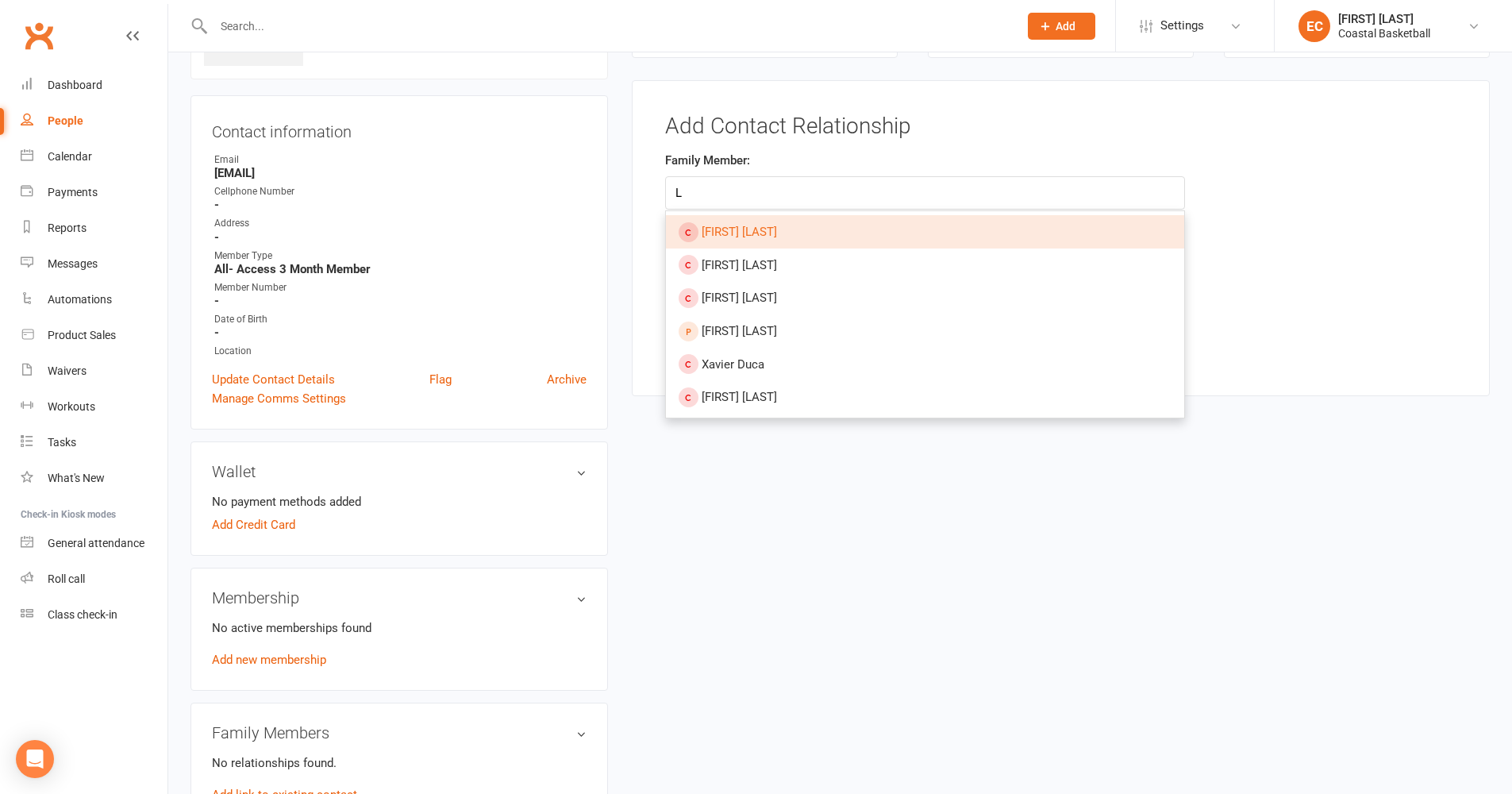 type 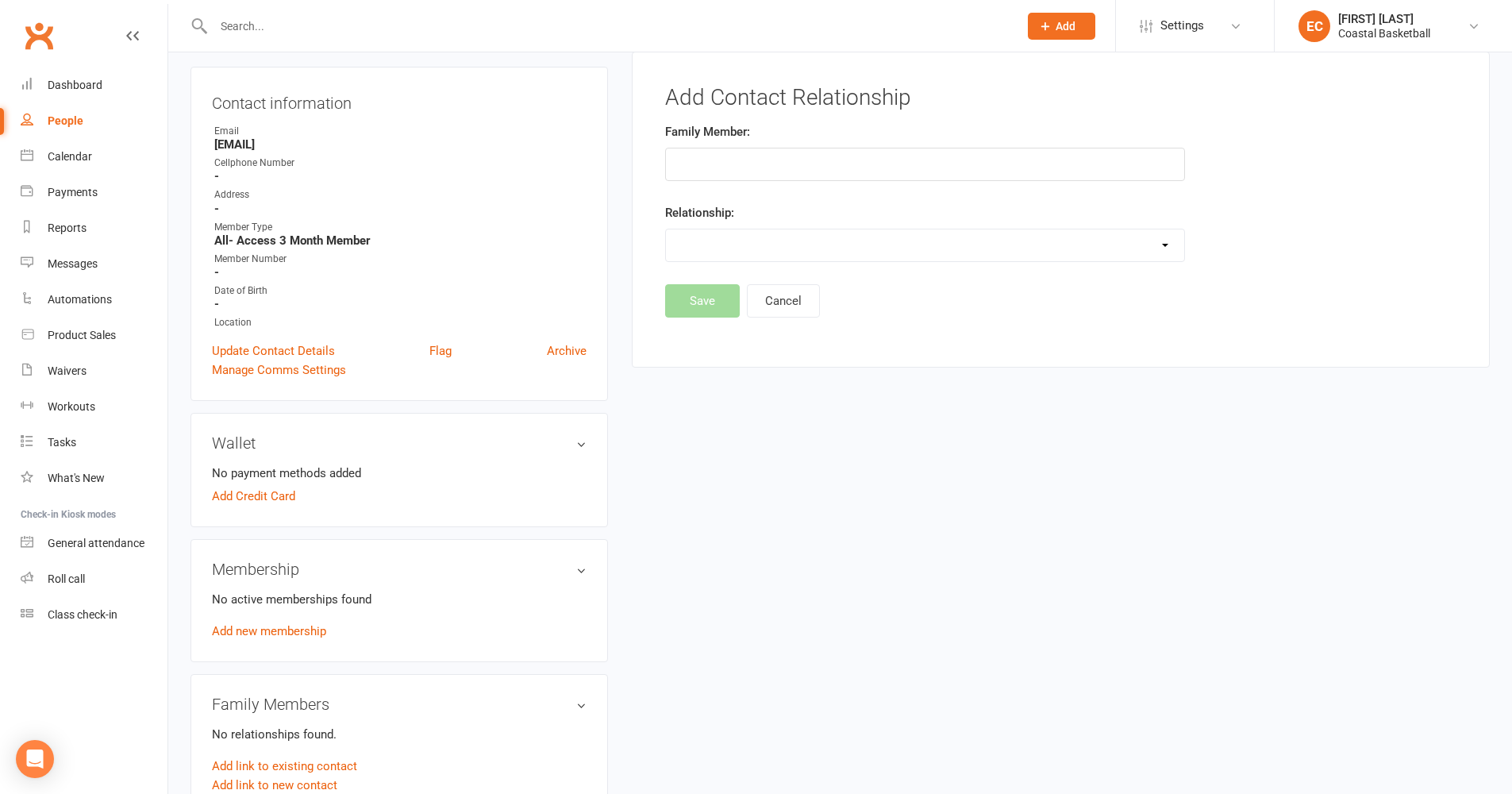 scroll, scrollTop: 160, scrollLeft: 0, axis: vertical 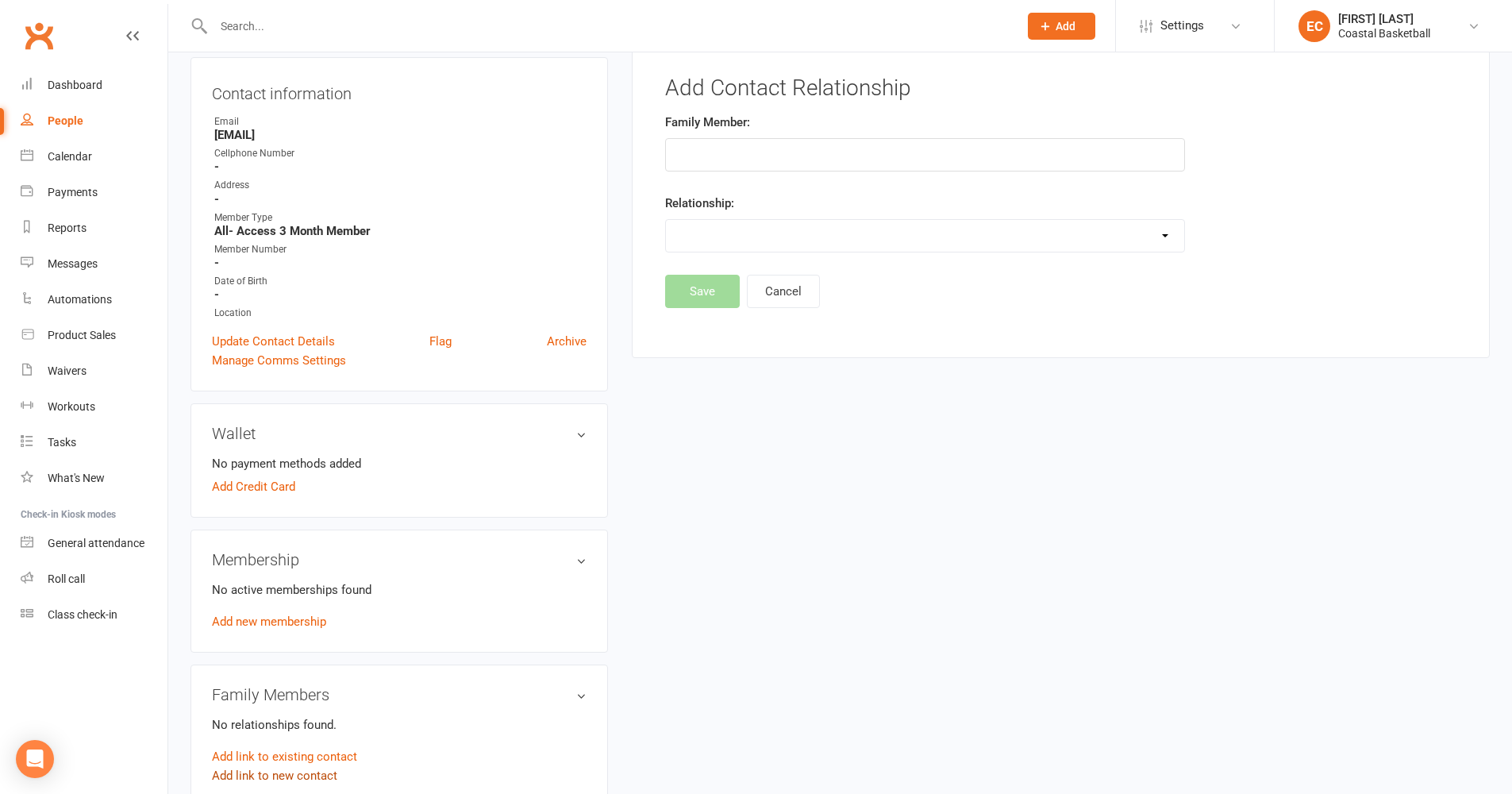 click on "Add link to new contact" at bounding box center [275, 776] 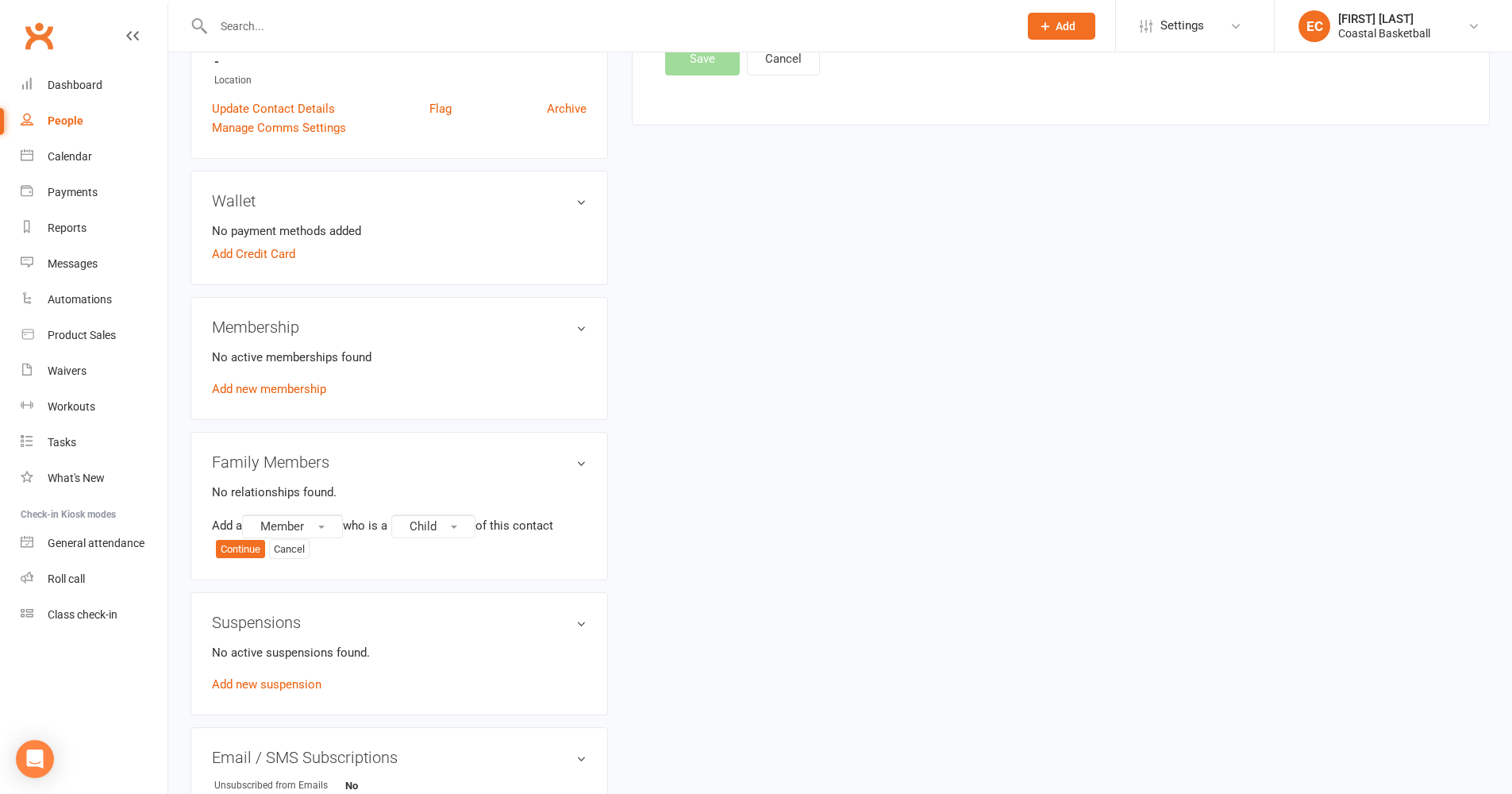 scroll, scrollTop: 398, scrollLeft: 0, axis: vertical 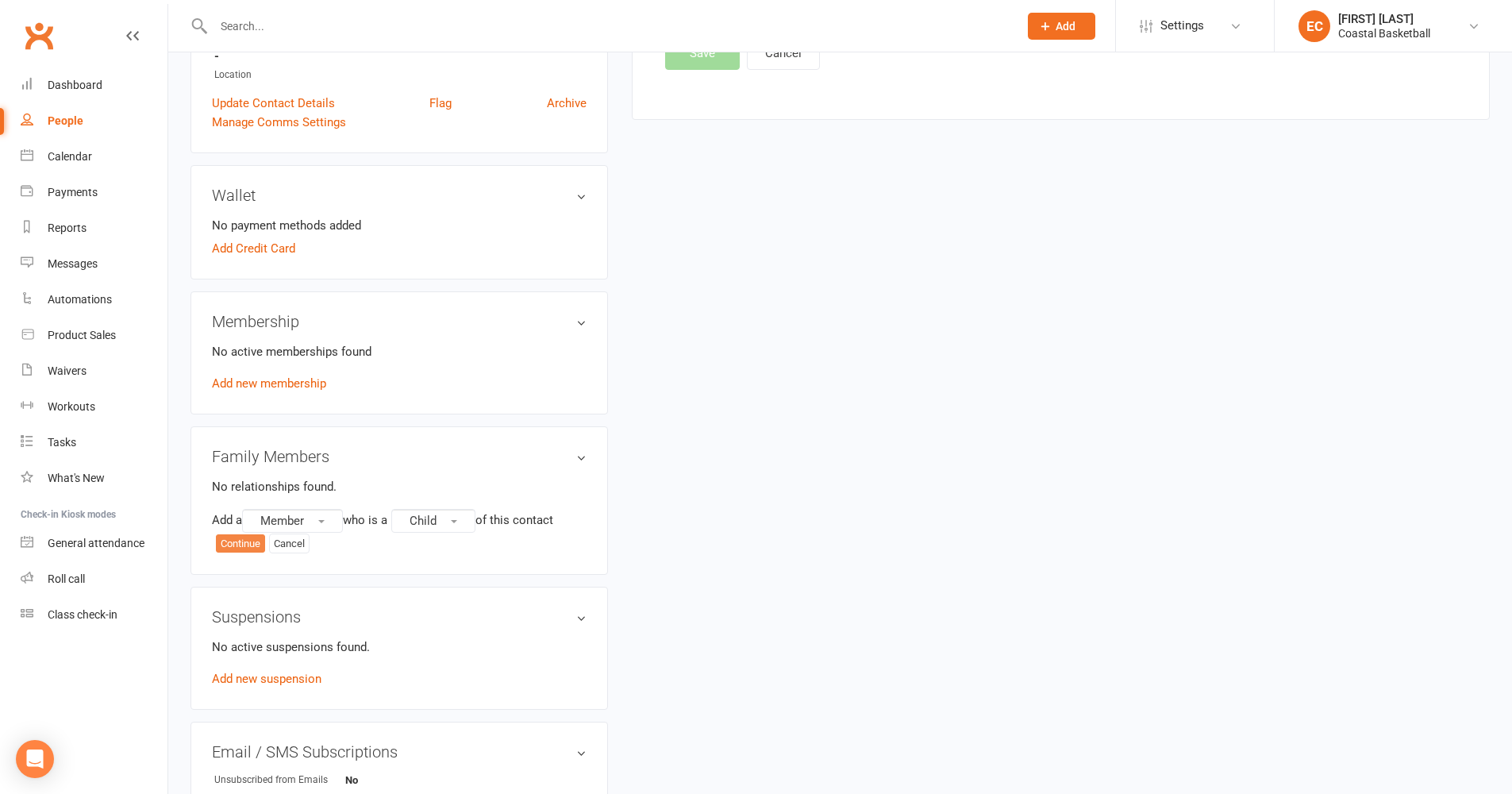 click on "Continue" at bounding box center (240, 544) 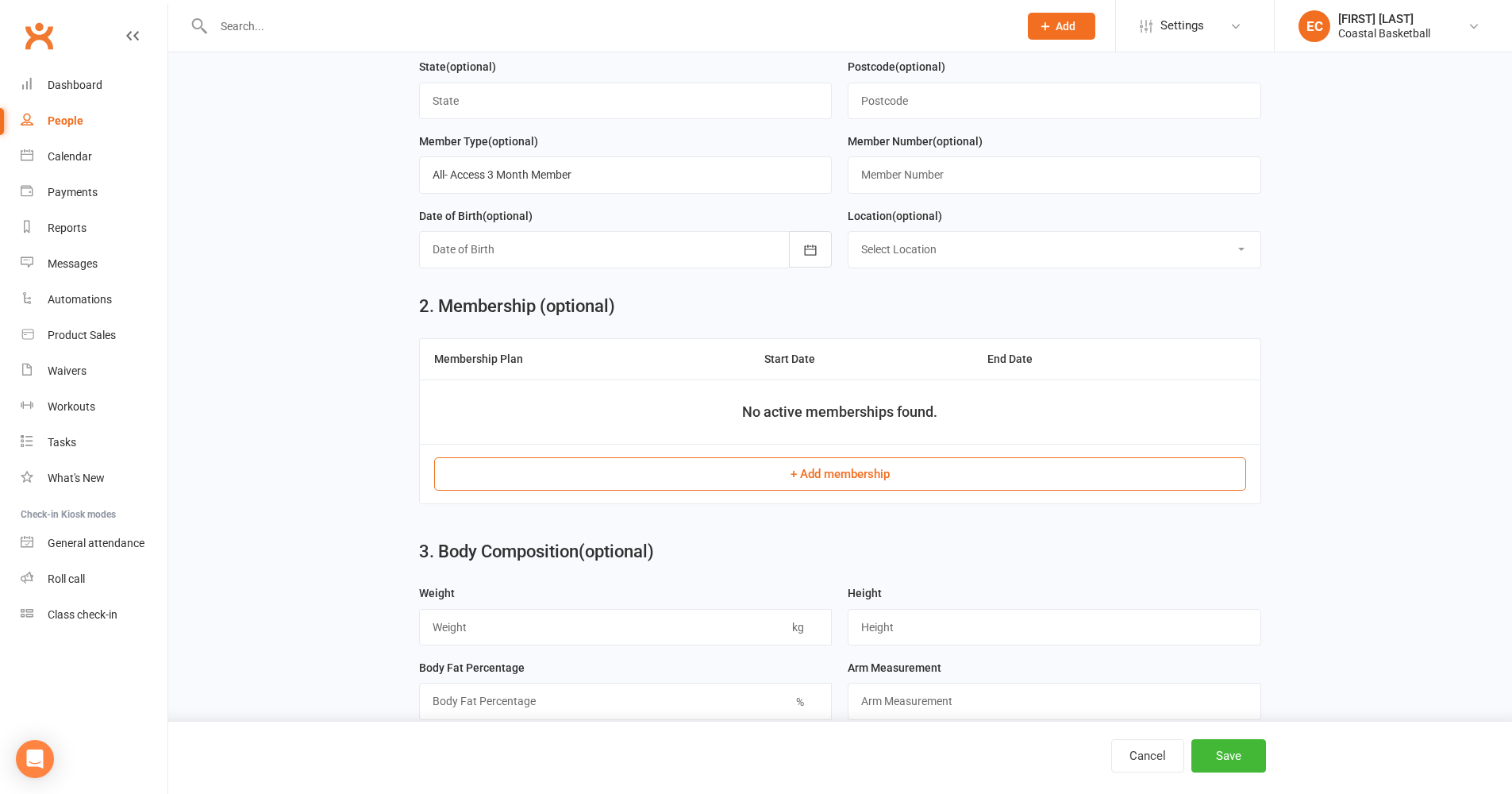 scroll, scrollTop: 0, scrollLeft: 0, axis: both 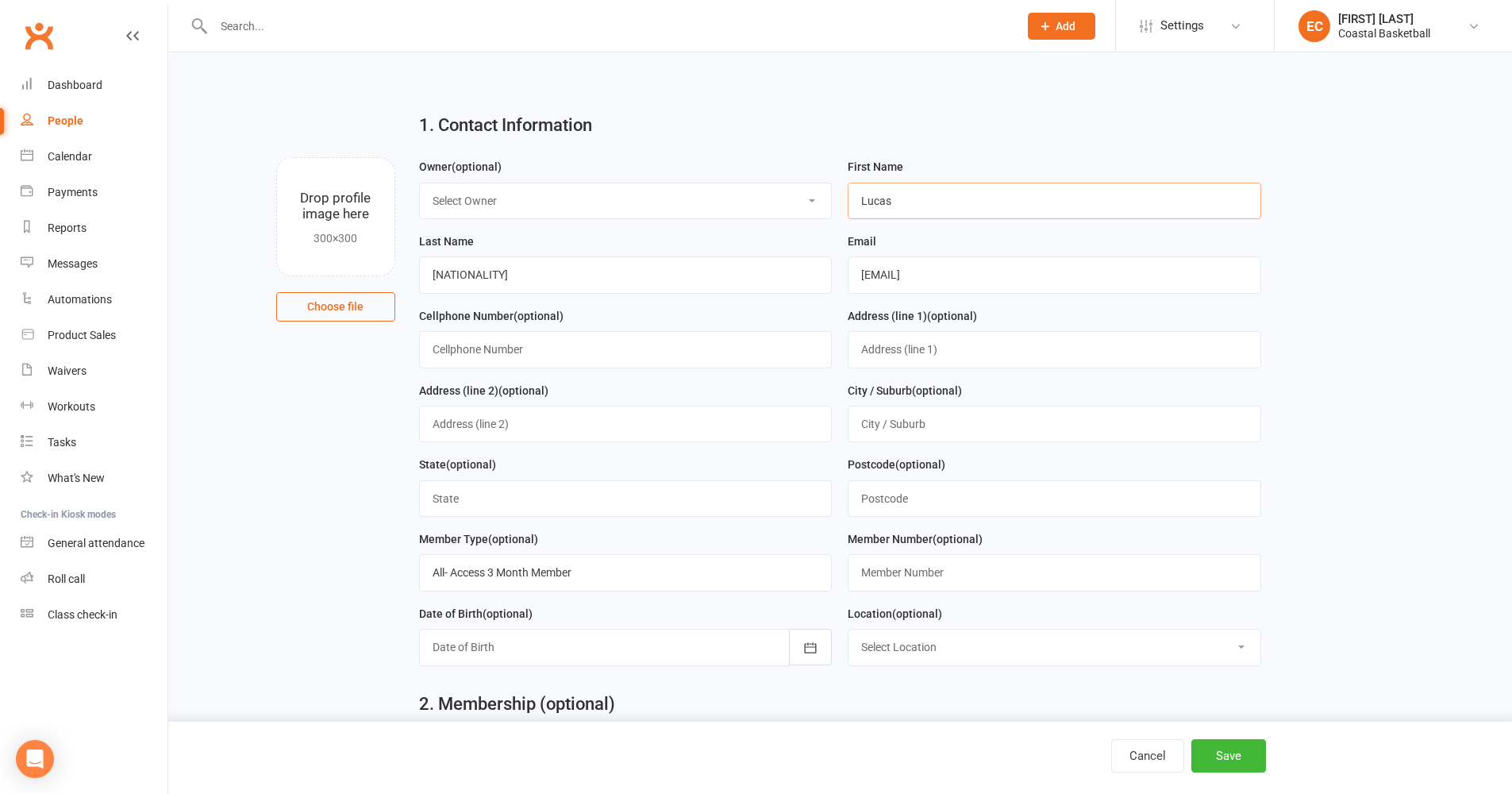 type on "Lucas" 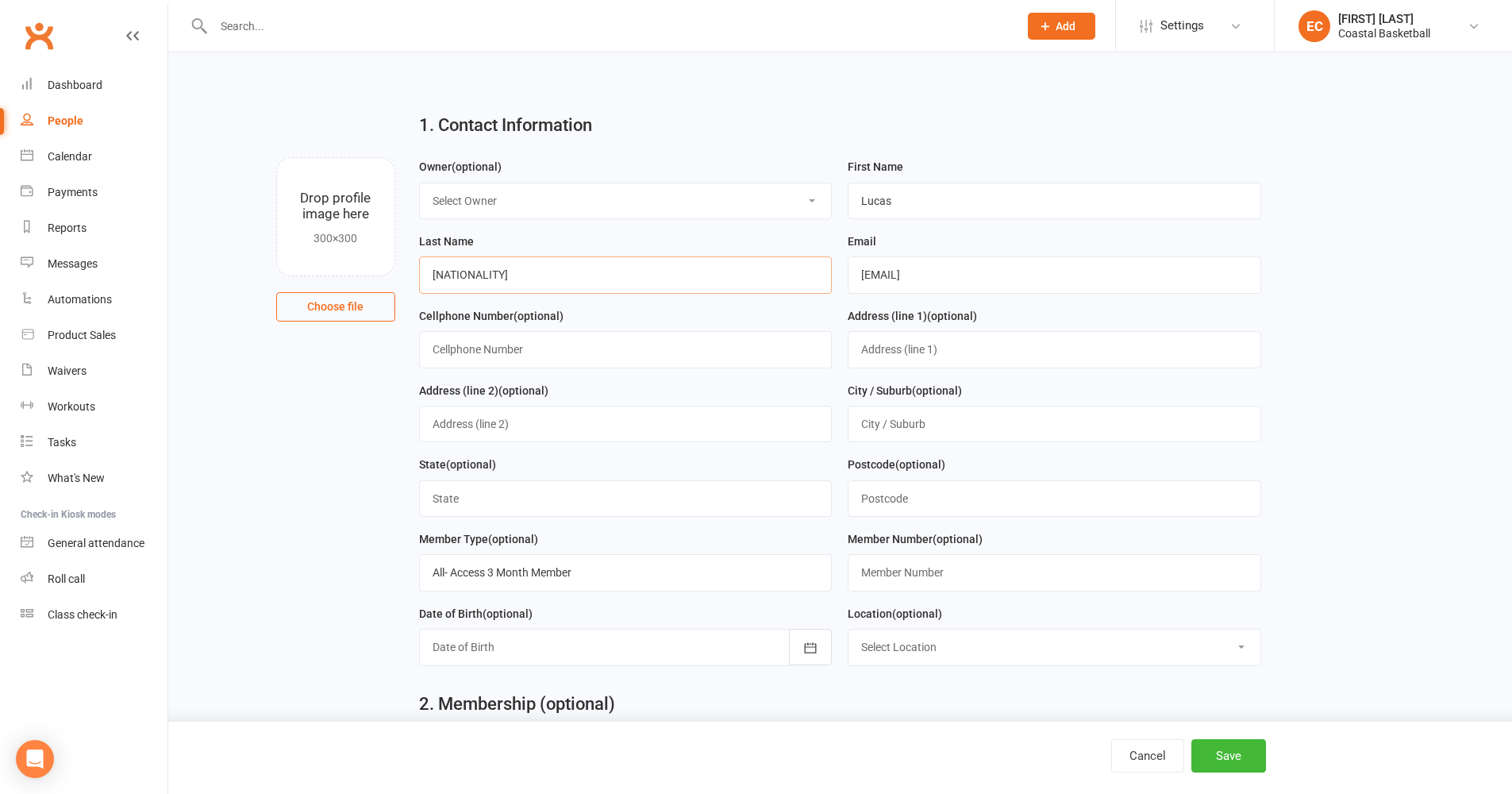 drag, startPoint x: 479, startPoint y: 268, endPoint x: 399, endPoint y: 264, distance: 80.09994 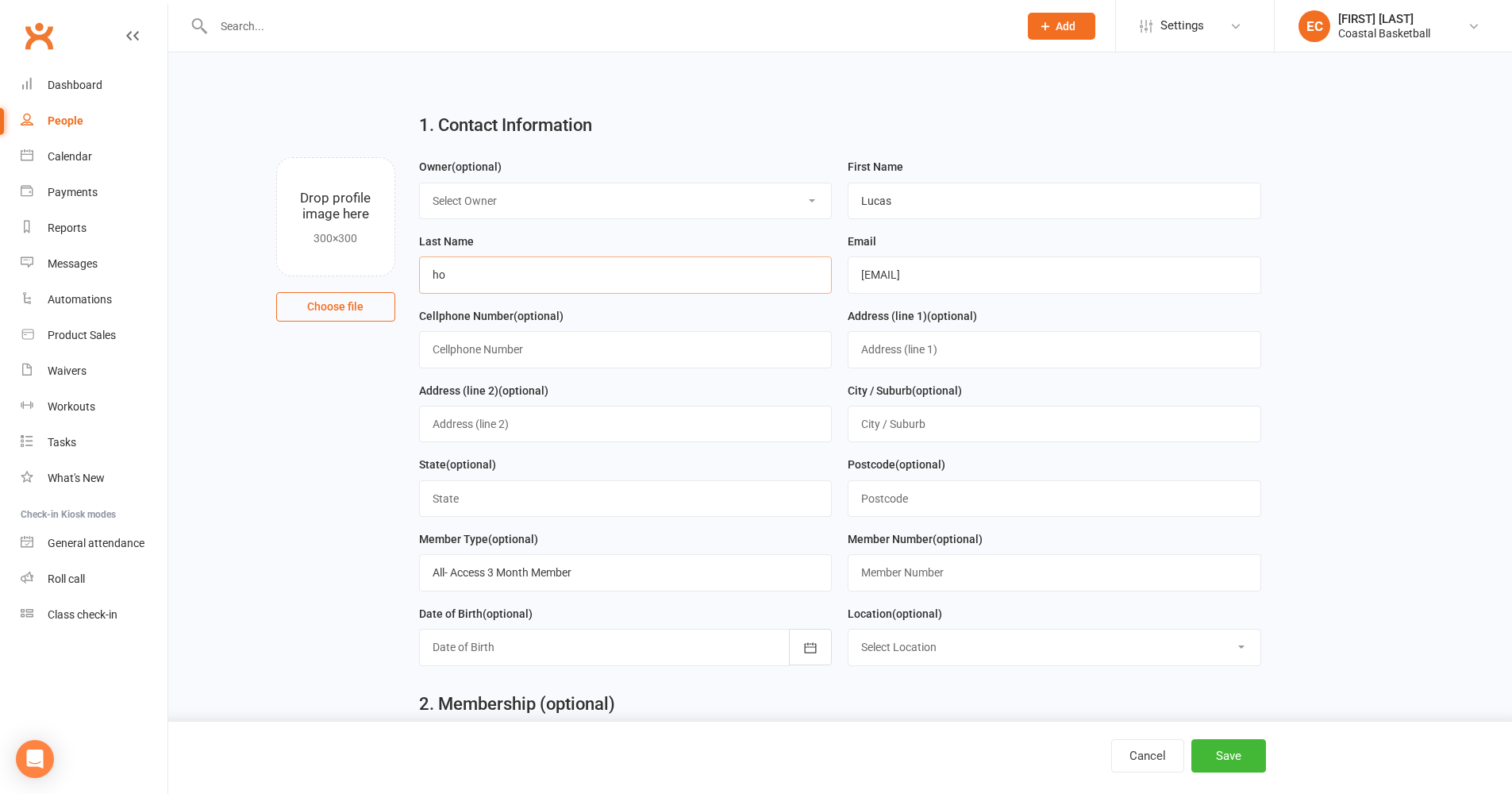 type on "h" 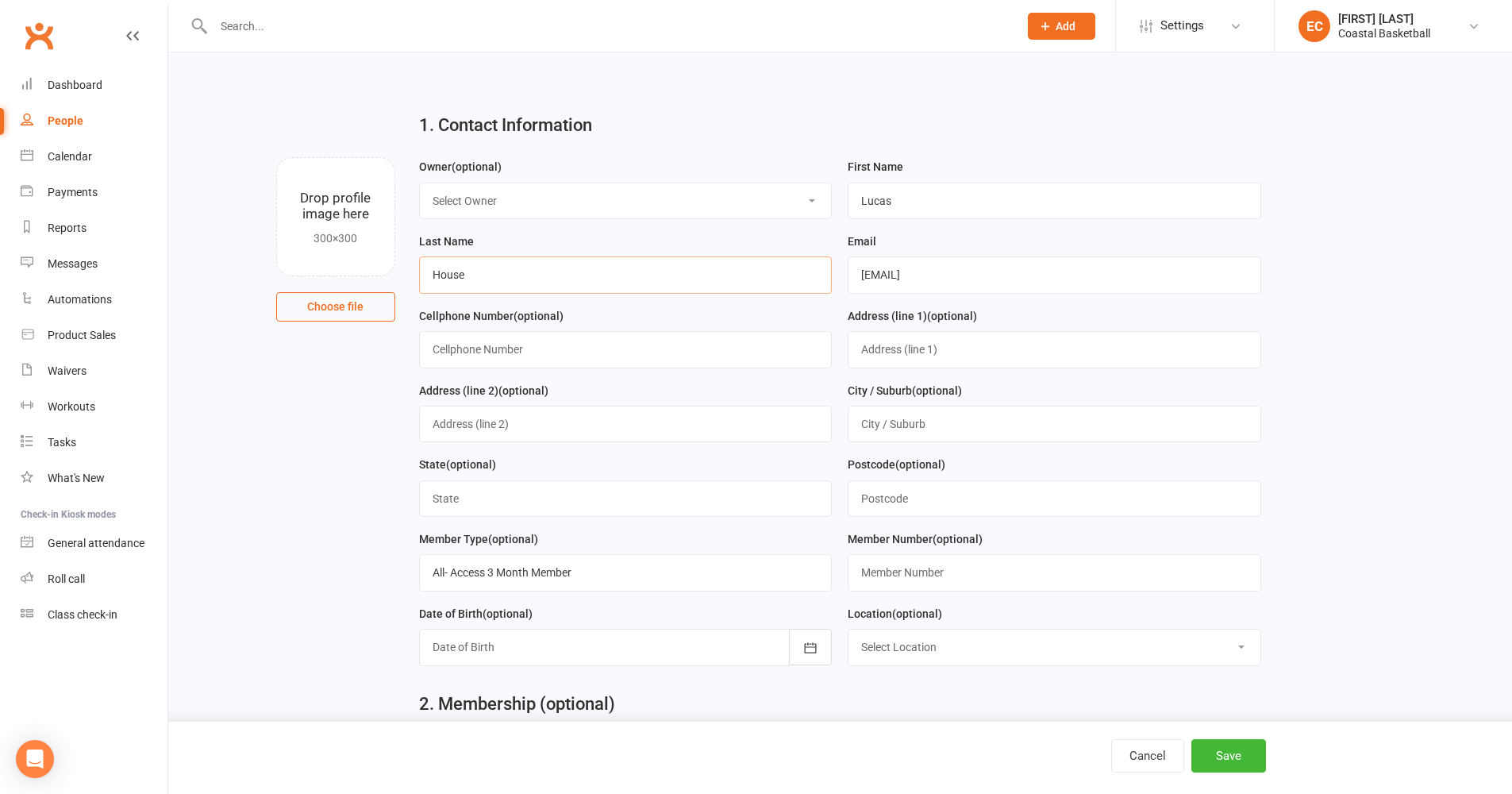 type on "House" 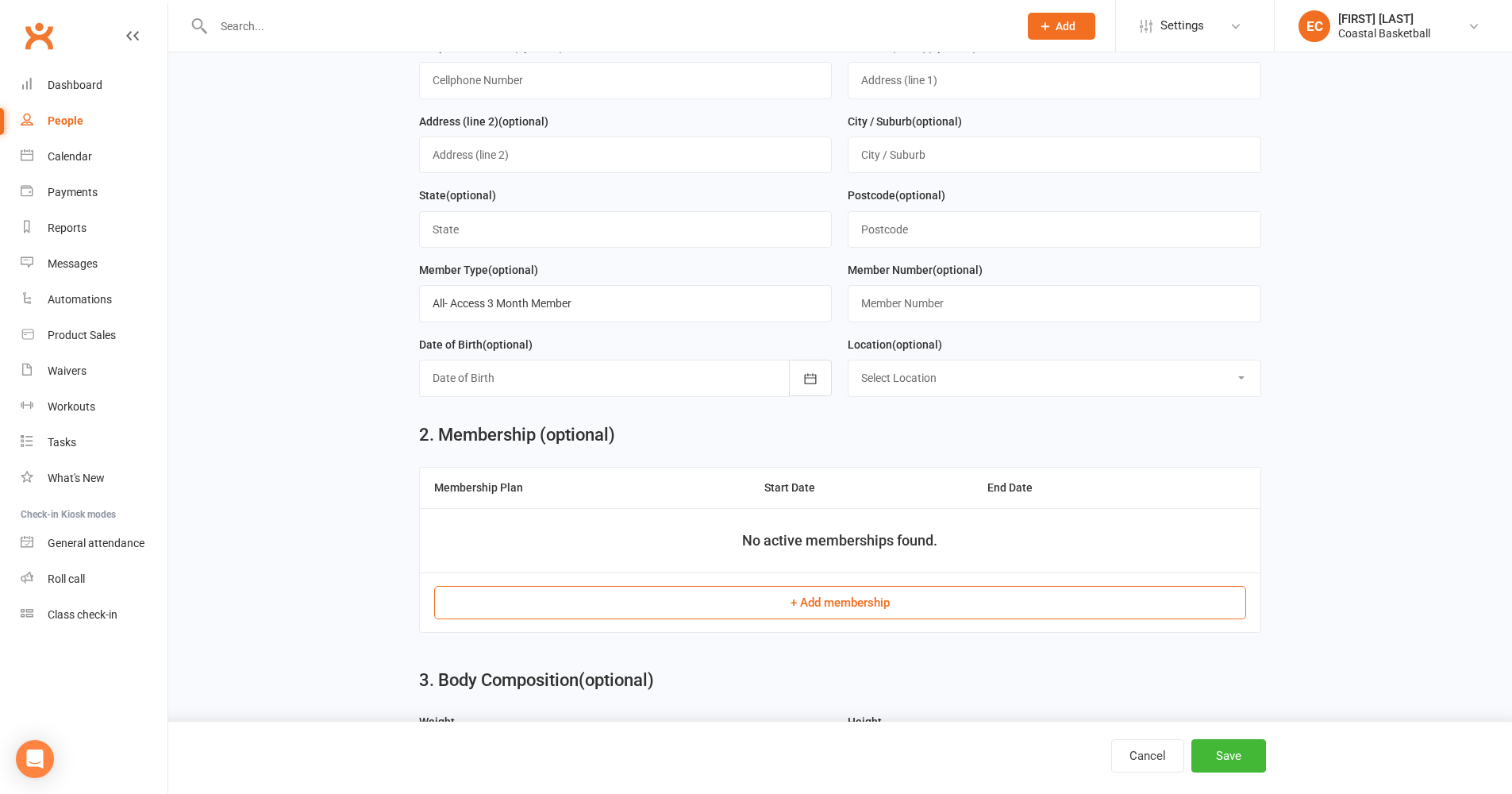 scroll, scrollTop: 443, scrollLeft: 0, axis: vertical 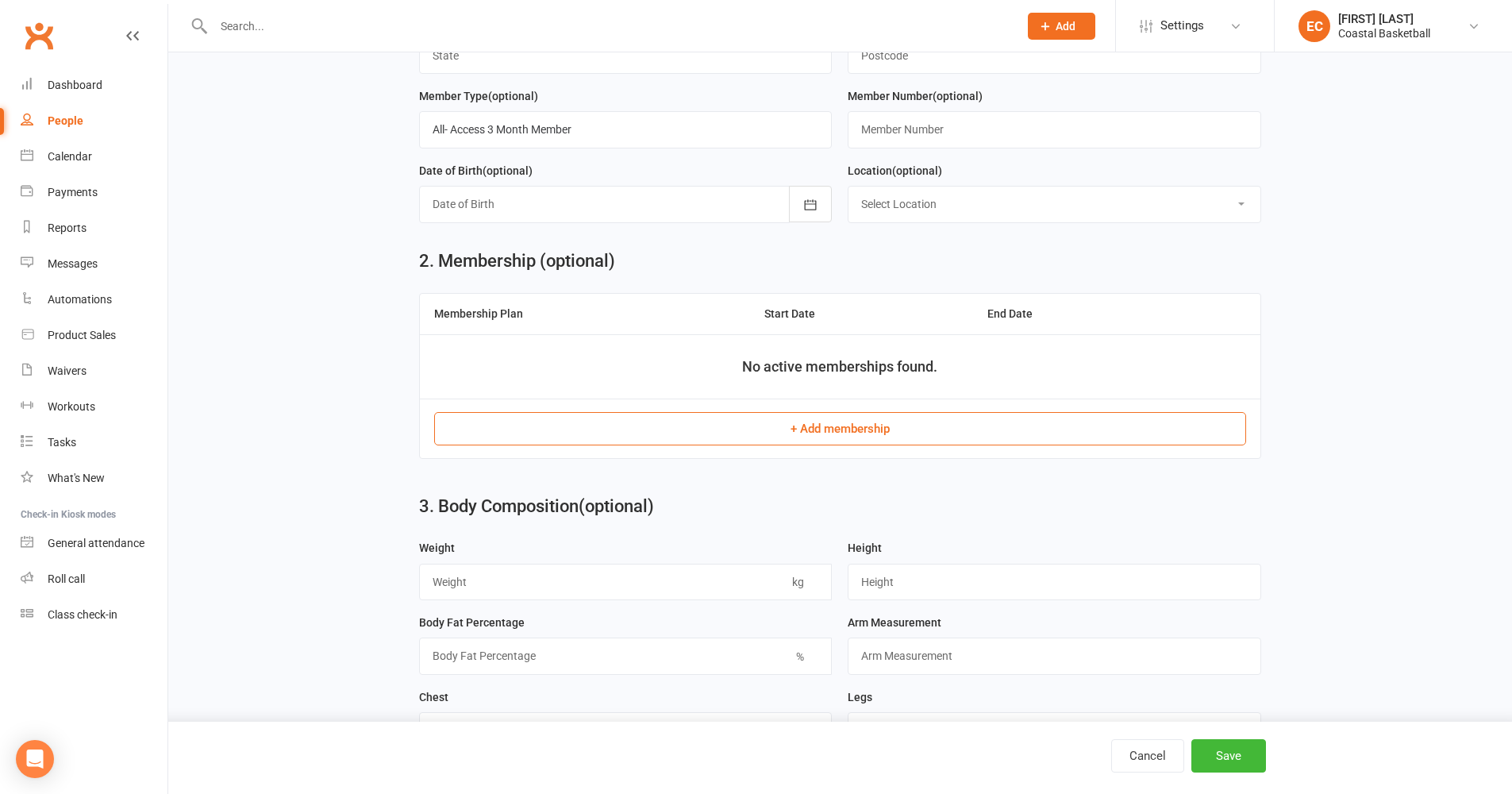 click on "+ Add membership" at bounding box center (840, 429) 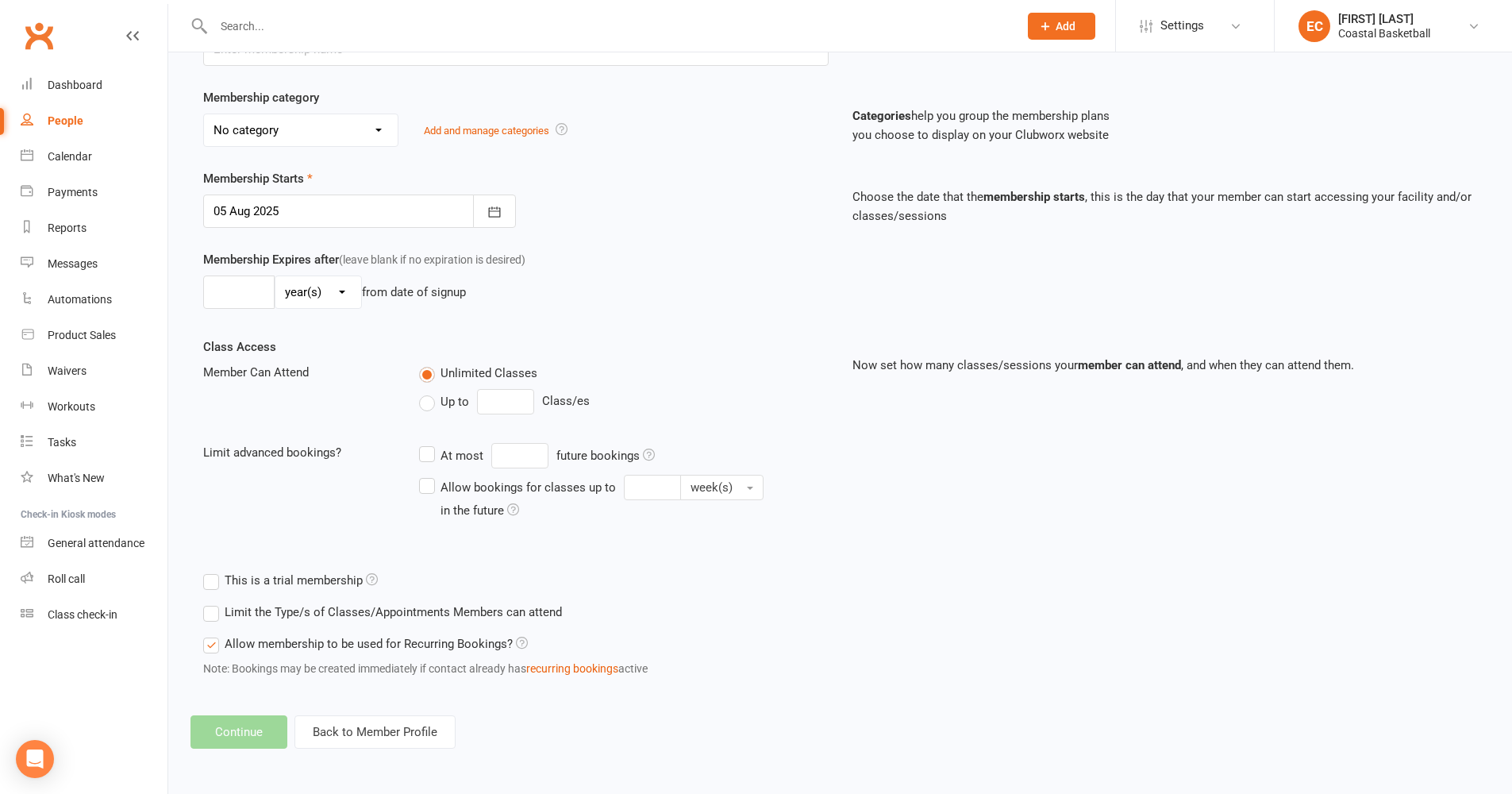 scroll, scrollTop: 0, scrollLeft: 0, axis: both 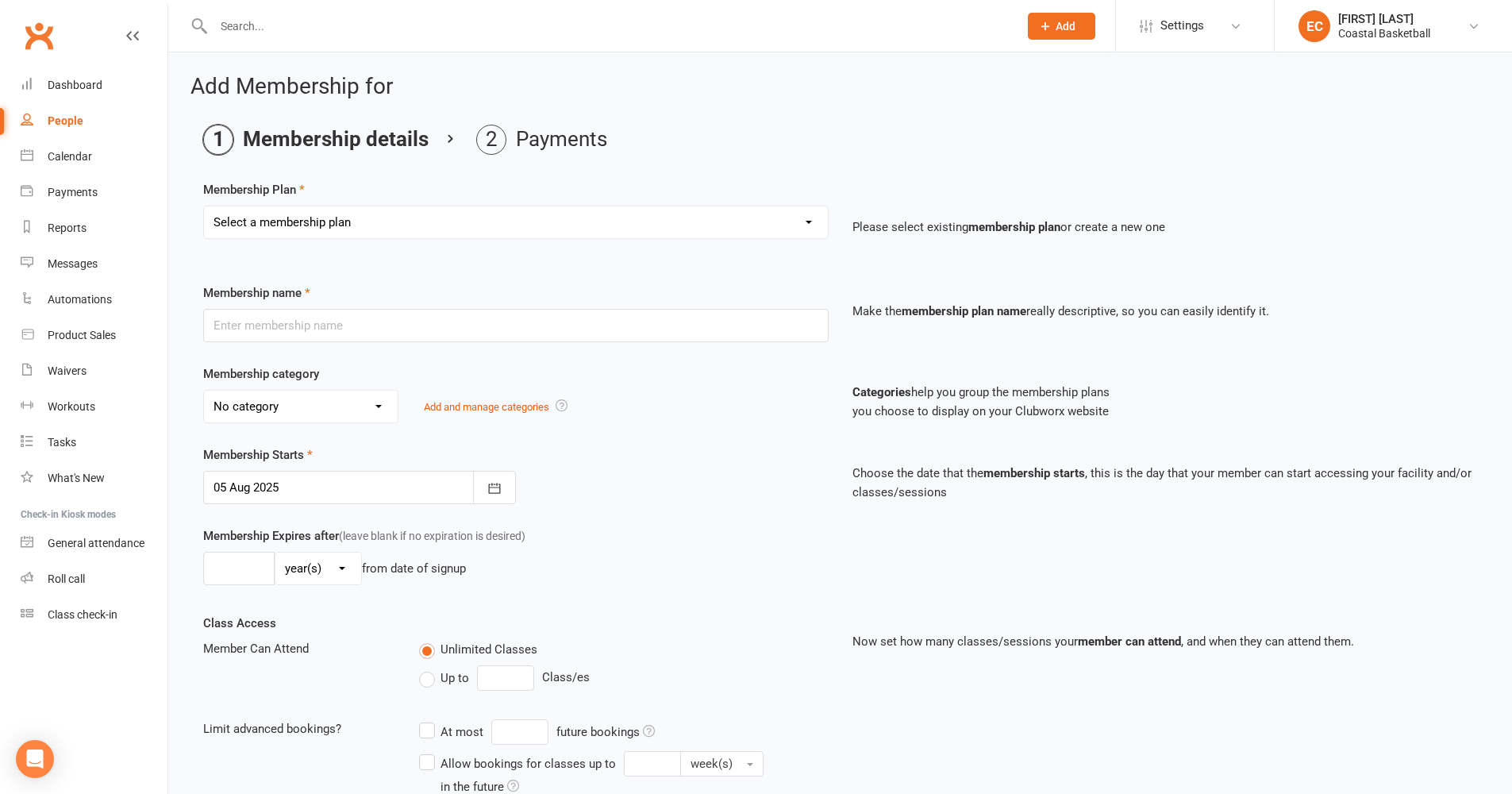 select on "3" 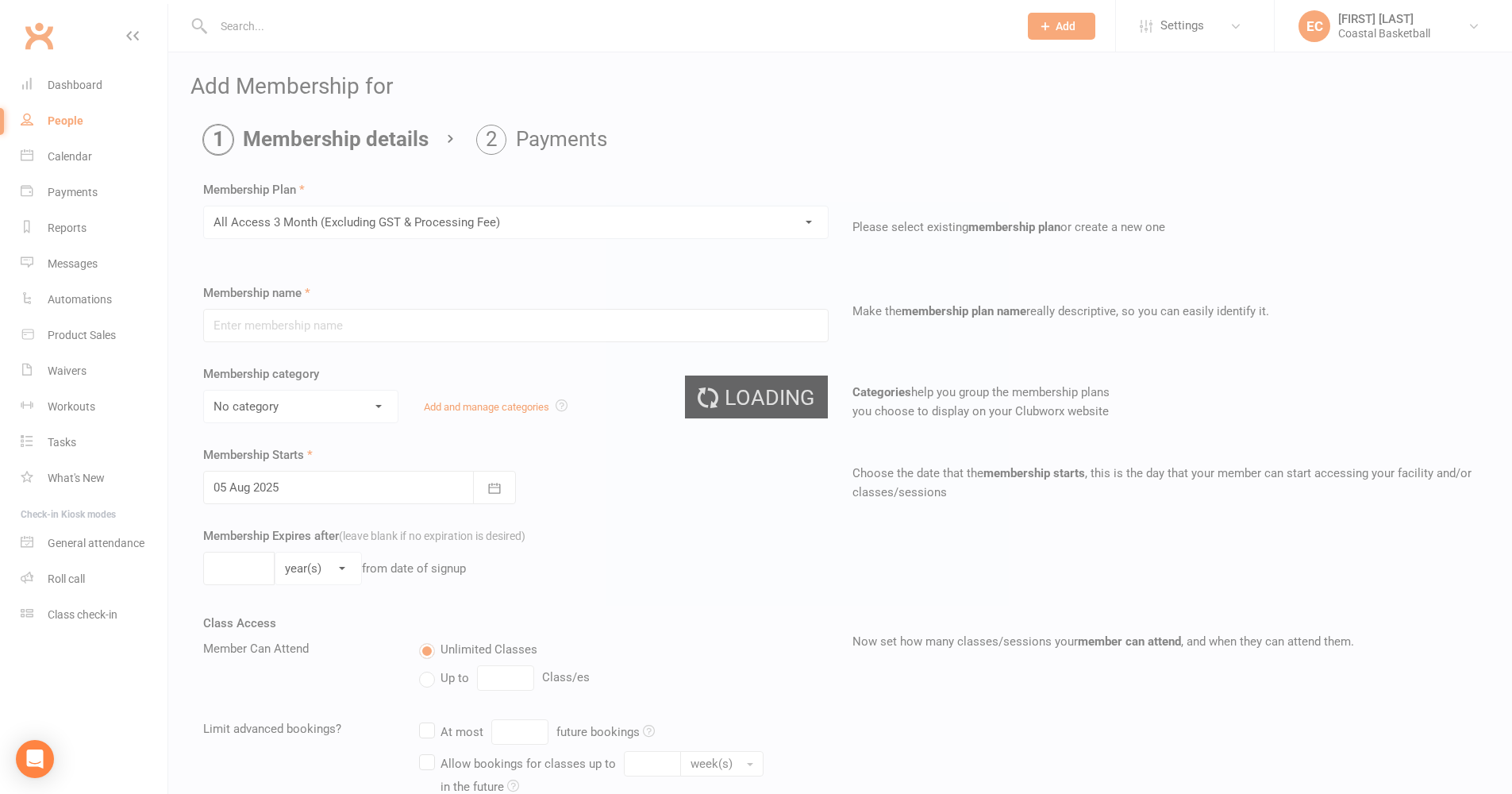type on "All Access 3 Month (Excluding GST & Processing Fee)" 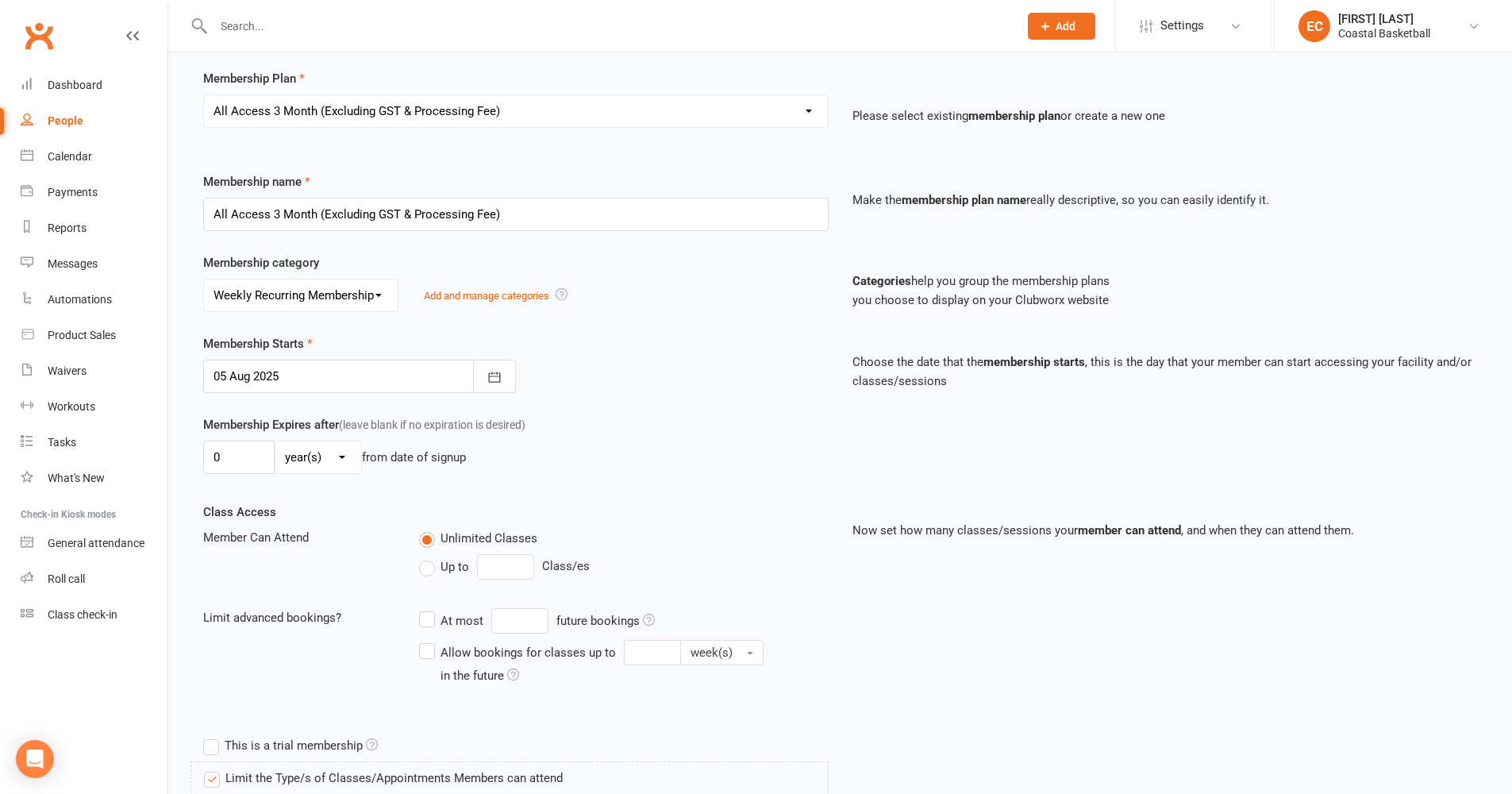 scroll, scrollTop: 129, scrollLeft: 0, axis: vertical 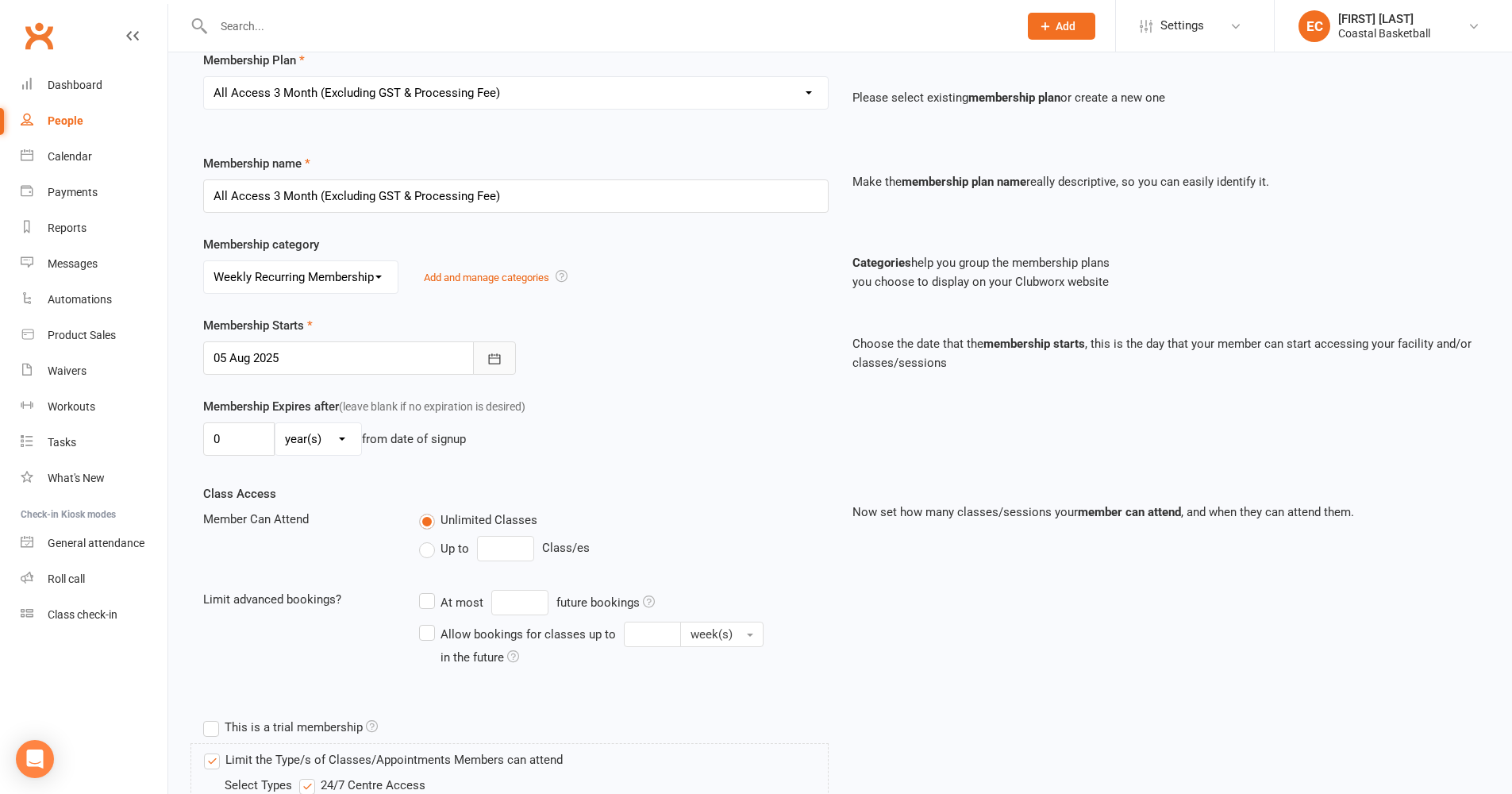 click 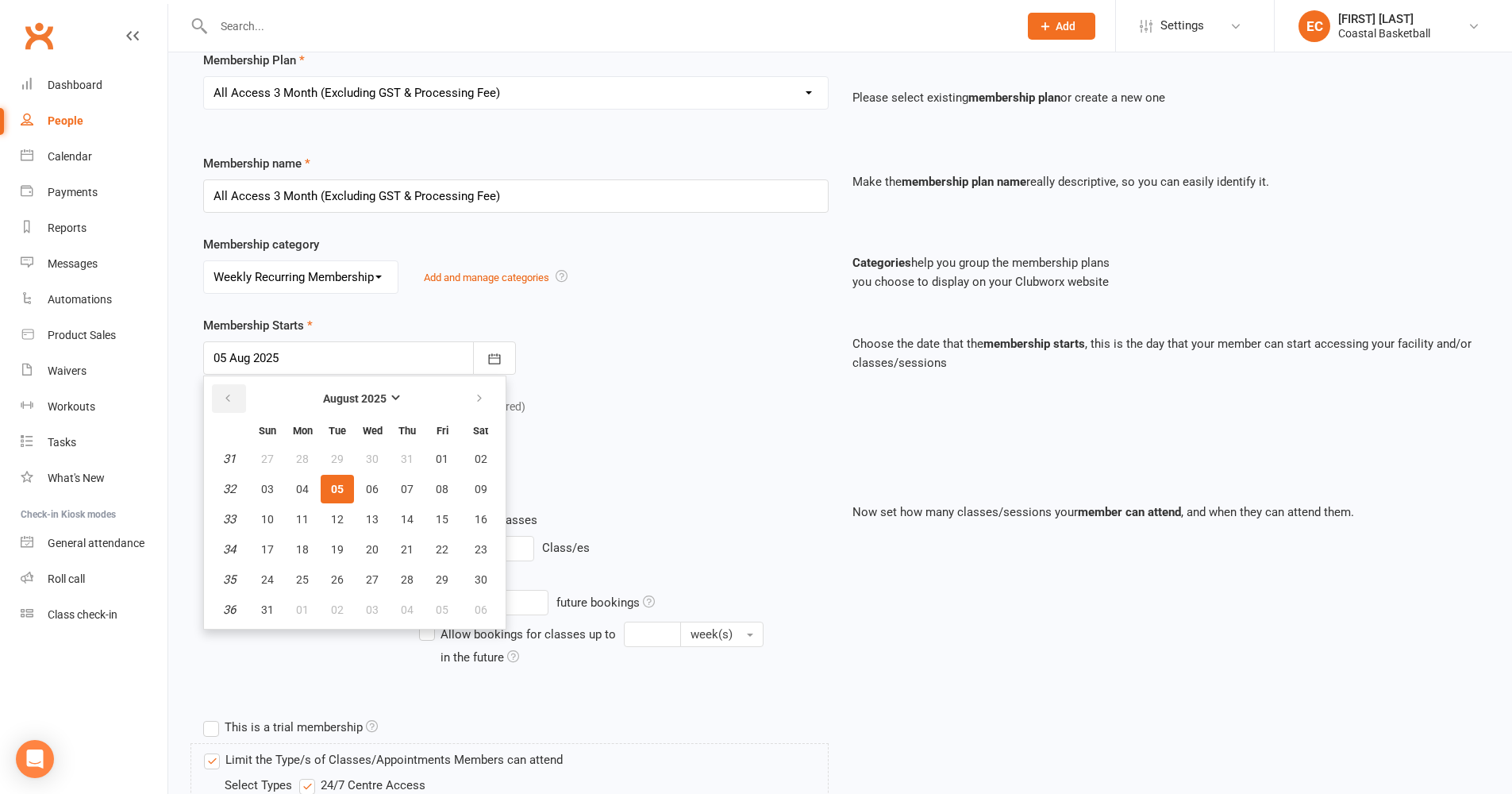 click at bounding box center (229, 399) 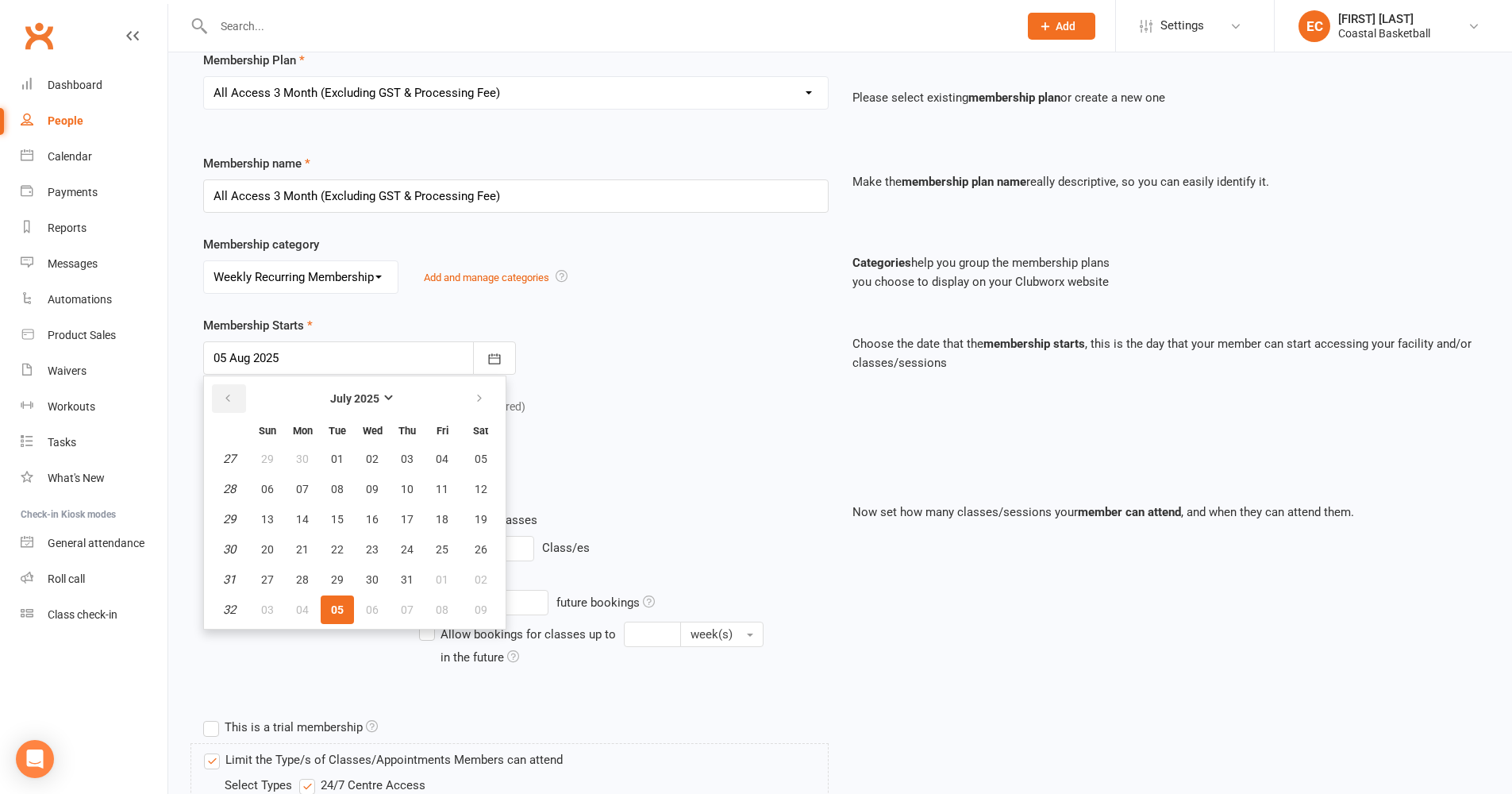 click at bounding box center (229, 399) 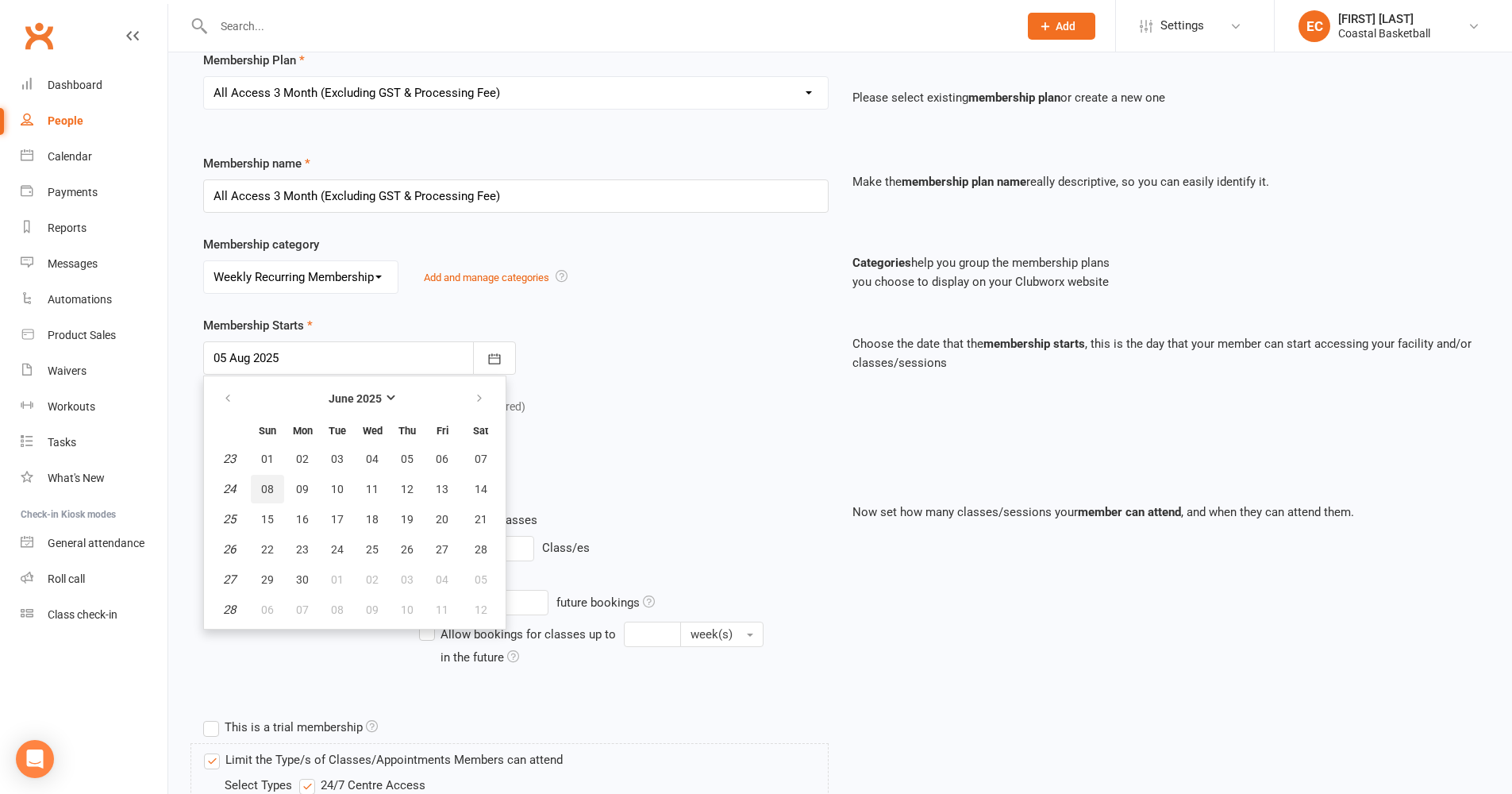 click on "08" at bounding box center [267, 489] 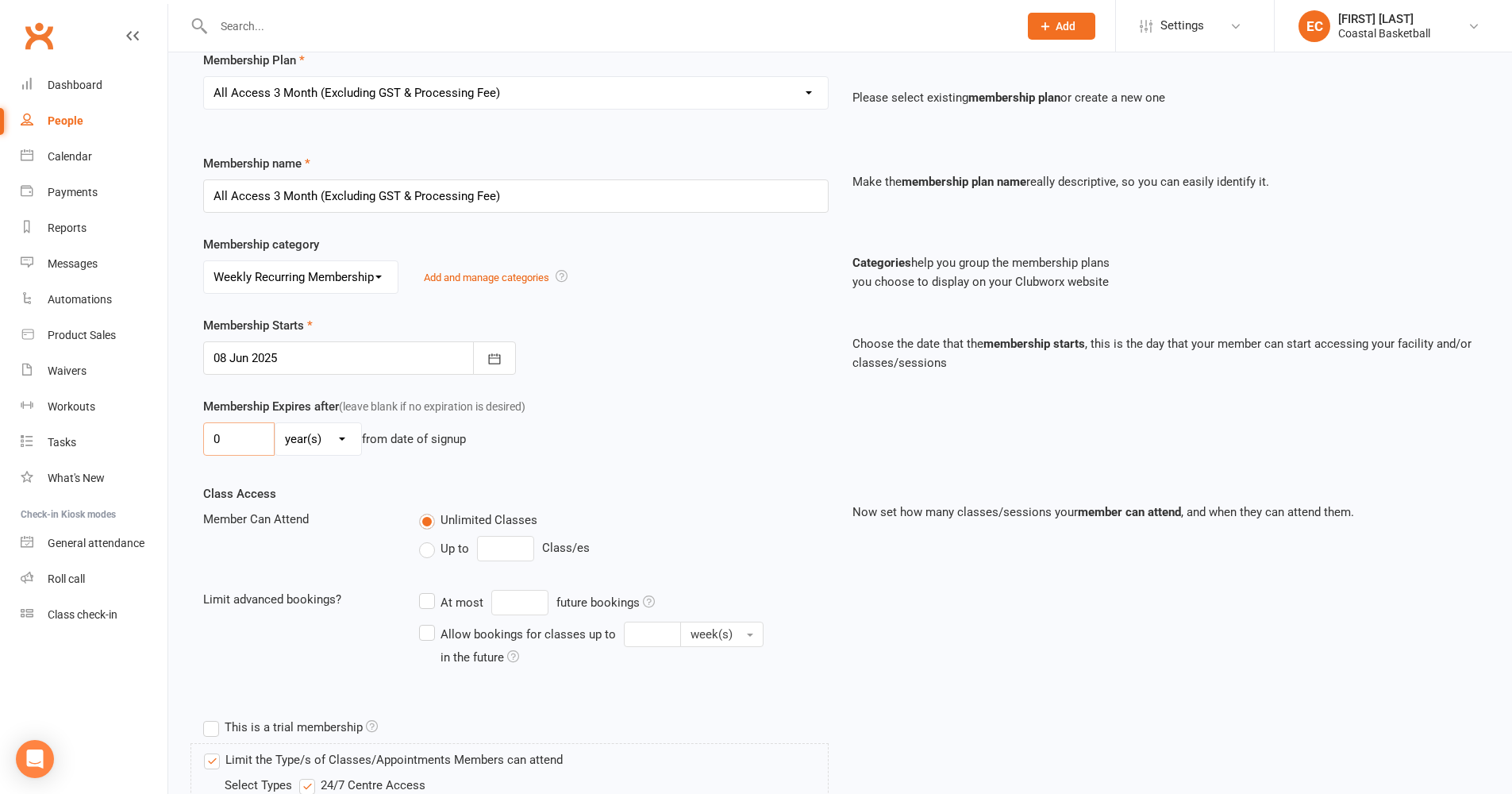 drag, startPoint x: 258, startPoint y: 439, endPoint x: 183, endPoint y: 438, distance: 75.00667 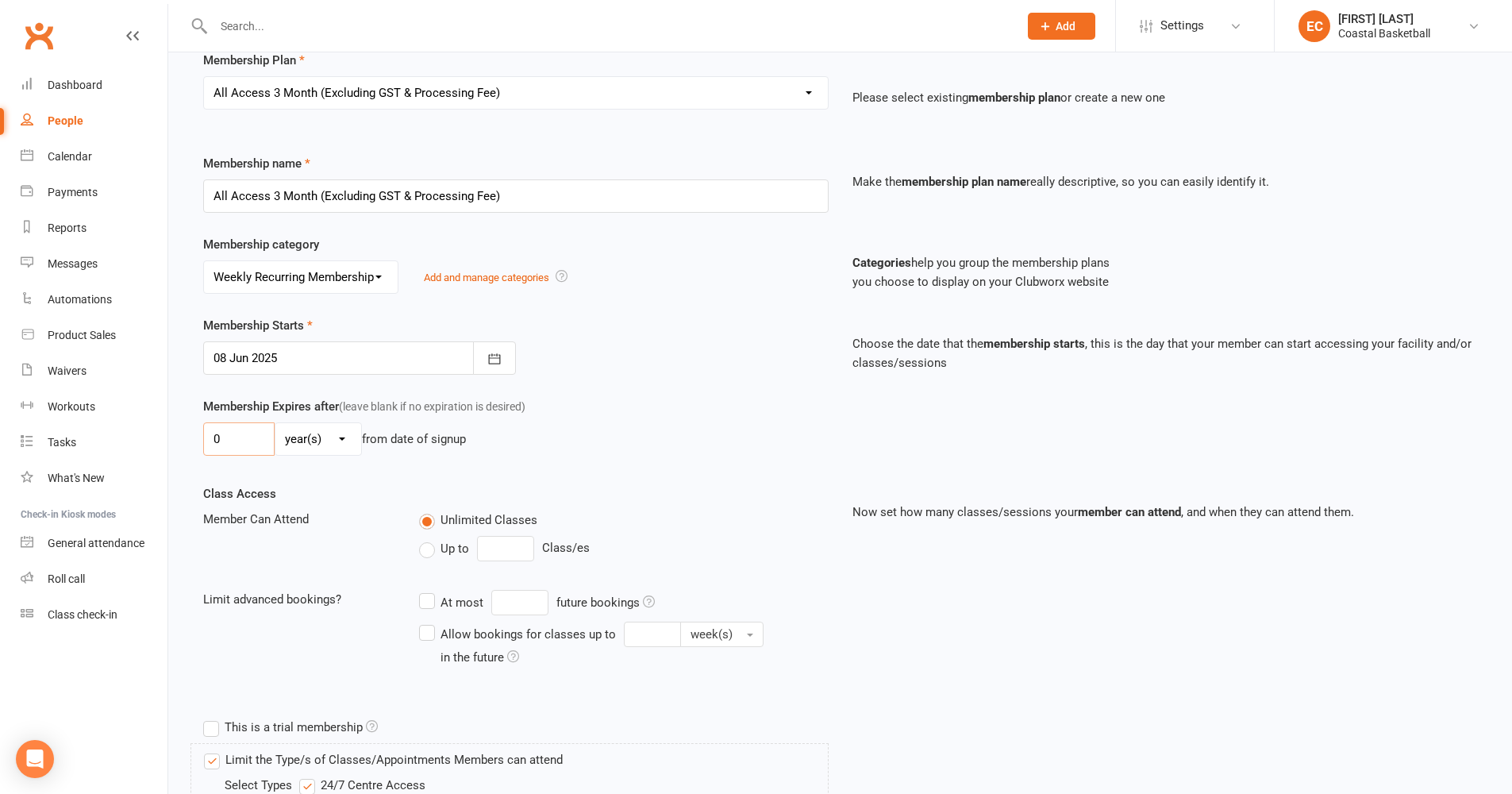 click on "Add Membership for  Membership details Payments Membership Plan Select a membership plan Create new Membership Plan All Access 12 Month (Excluding GST & Processing Fee) All Access 6 Month (Excluding GST & Processing Fee) All Access 3 Month (Excluding GST & Processing Fee) School Holiday One Week (Excluding GST & Processing Fee) School Holiday Two Week (Excluding GST & Processing Fee) Annual (Excluding GST & Processing Fee) Term 3 Academy 1 Day per Week - Payment Plan (Excluding GST & Processing Fee) Term 3 Academy 2 Days per Week - Upfront (Excluding GST & Processing Fee) Term 3 Academy 2 Days per Week - Payment Plan (Excluding GST & Processing Fee) All-Access Free Trial One Off (Excluding GST & Processing Fee) Term 3 Academy 1 Day per Week - Upfront (Excluding GST & Processing Fee) Please select existing  membership plan  or create a new one Membership name All Access 3 Month (Excluding GST & Processing Fee) Make the  membership plan name  really descriptive, so you can easily identify it. No category" at bounding box center (840, 532) 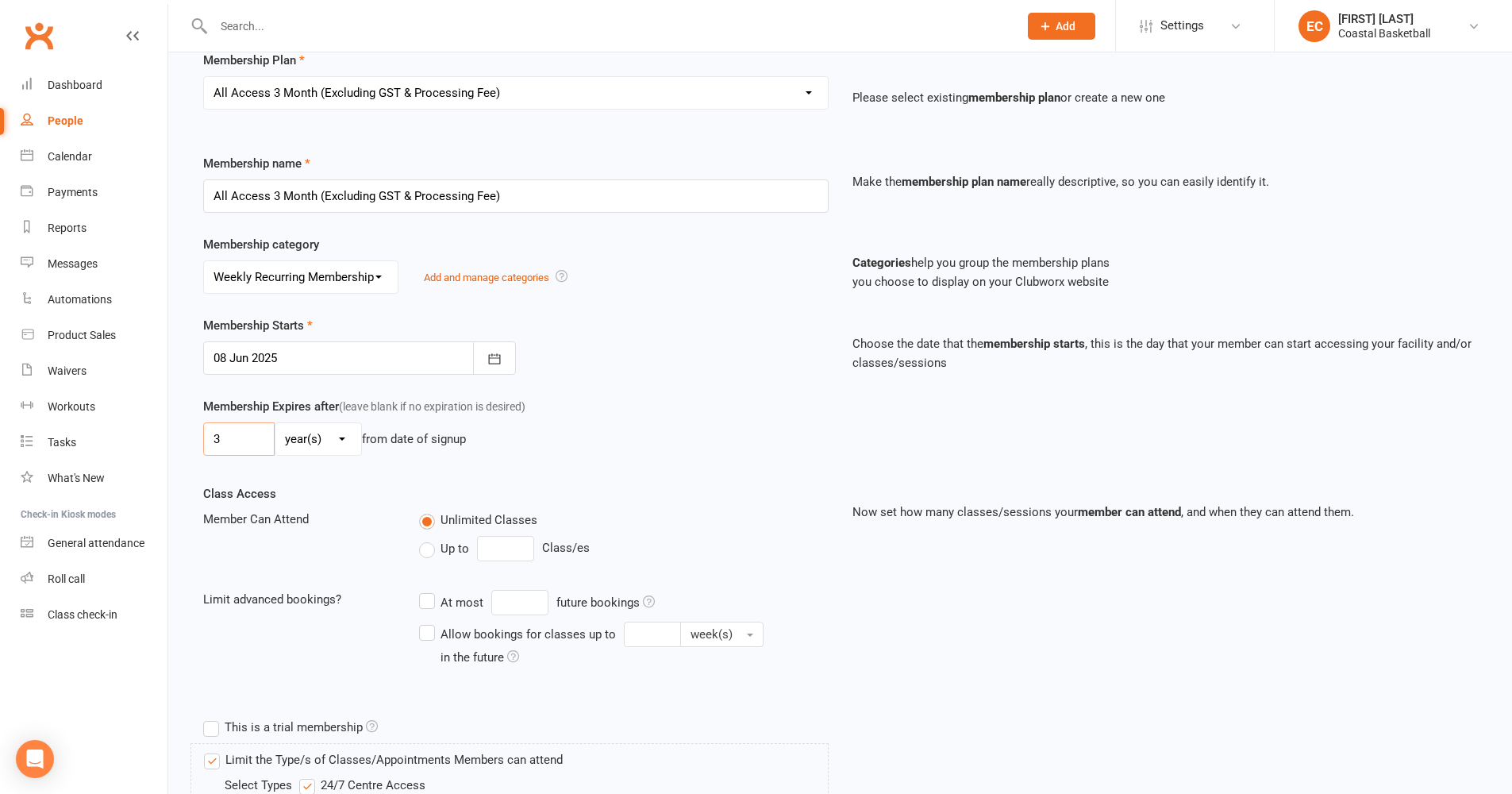 type on "3" 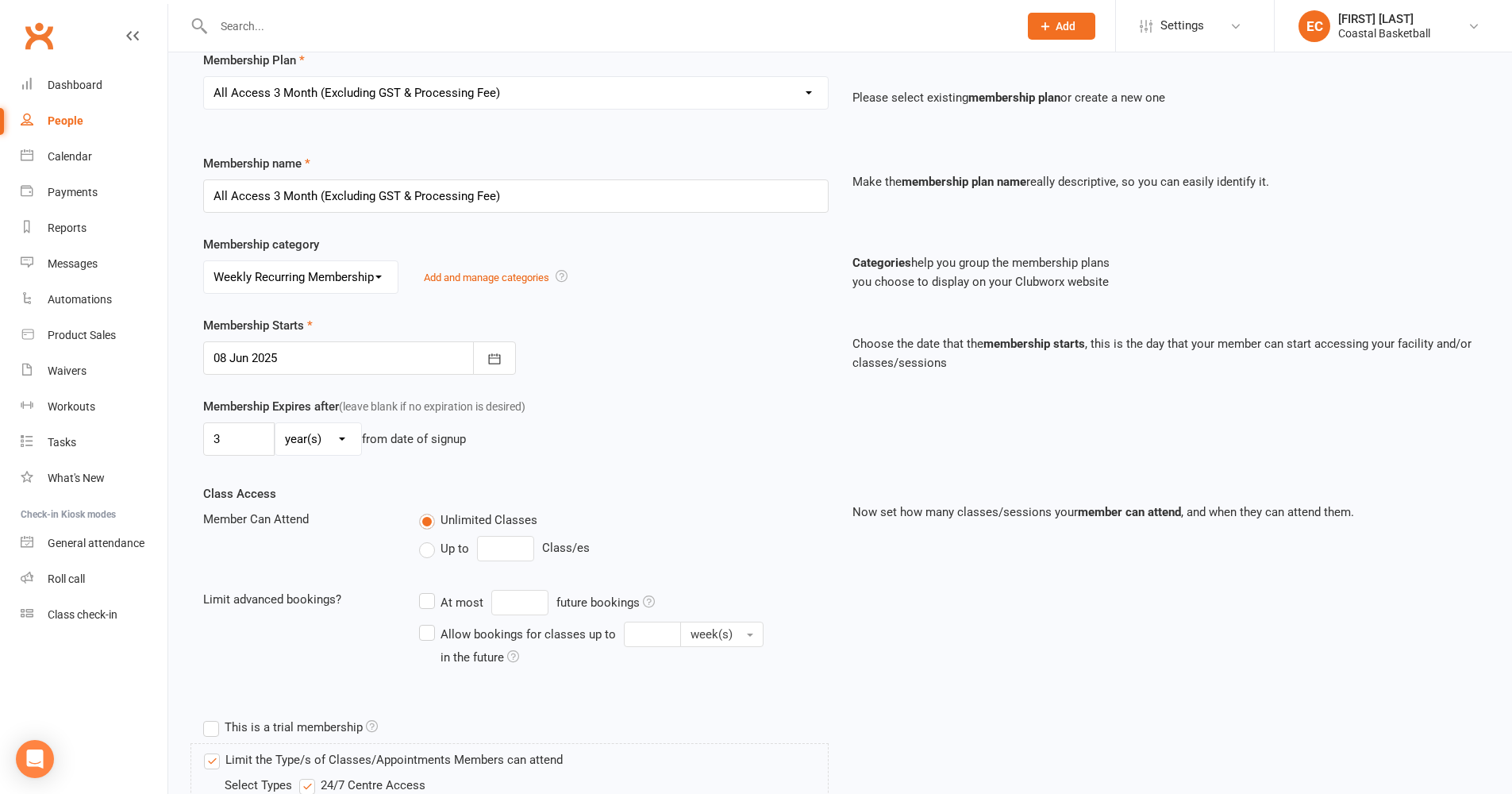 select on "2" 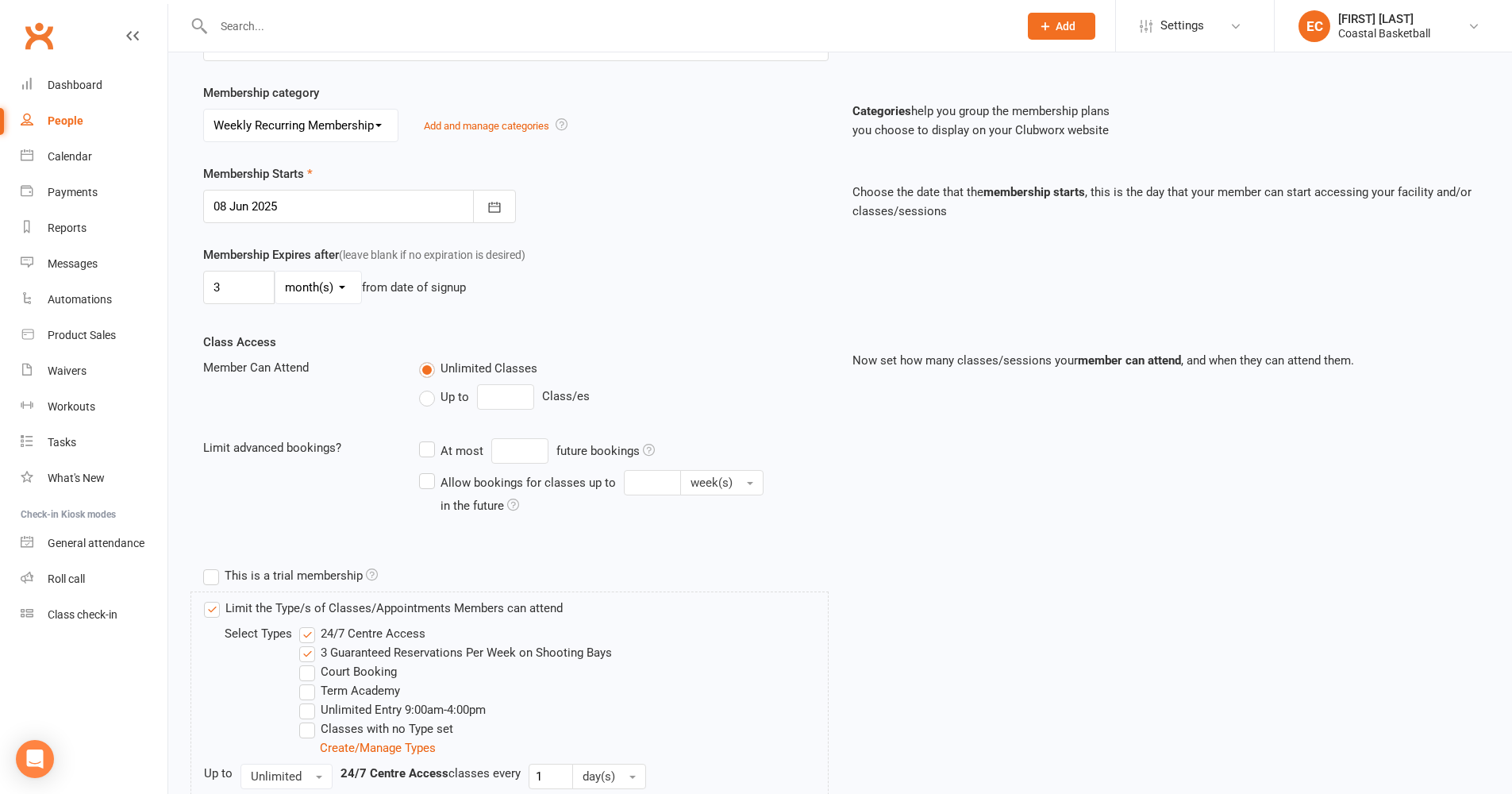 scroll, scrollTop: 308, scrollLeft: 0, axis: vertical 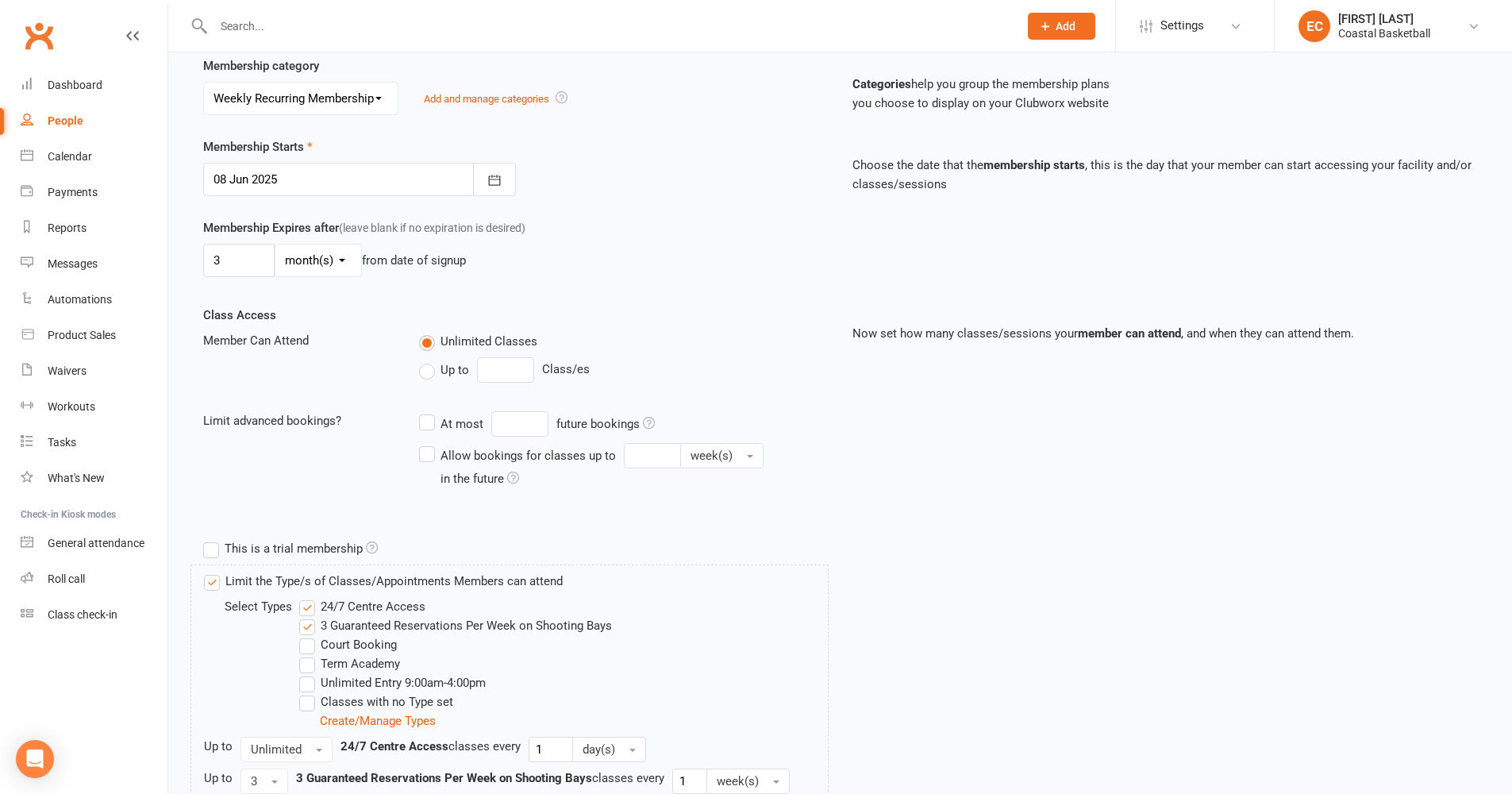click on "24/7 Centre Access" at bounding box center (362, 607) 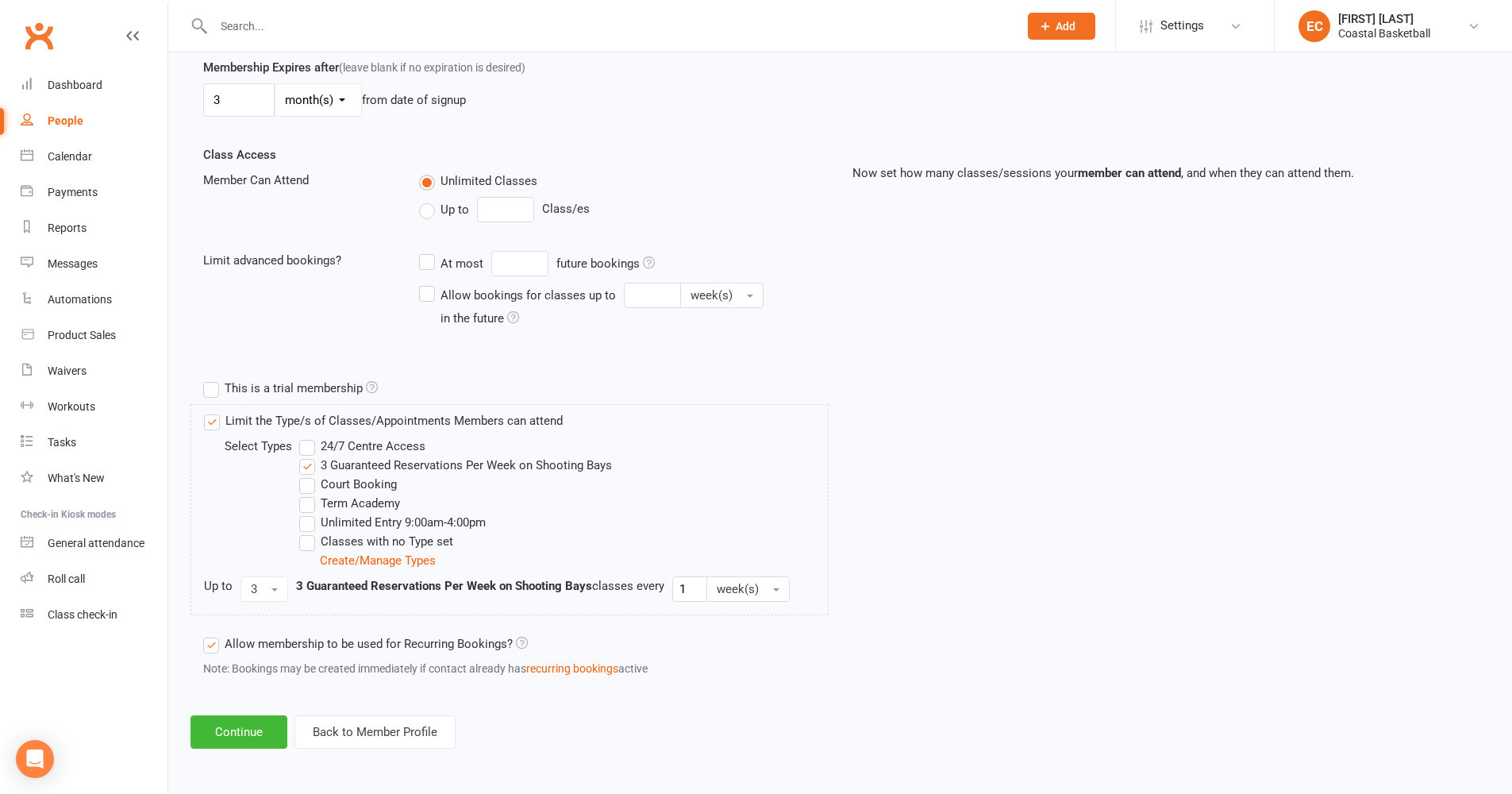 scroll, scrollTop: 481, scrollLeft: 0, axis: vertical 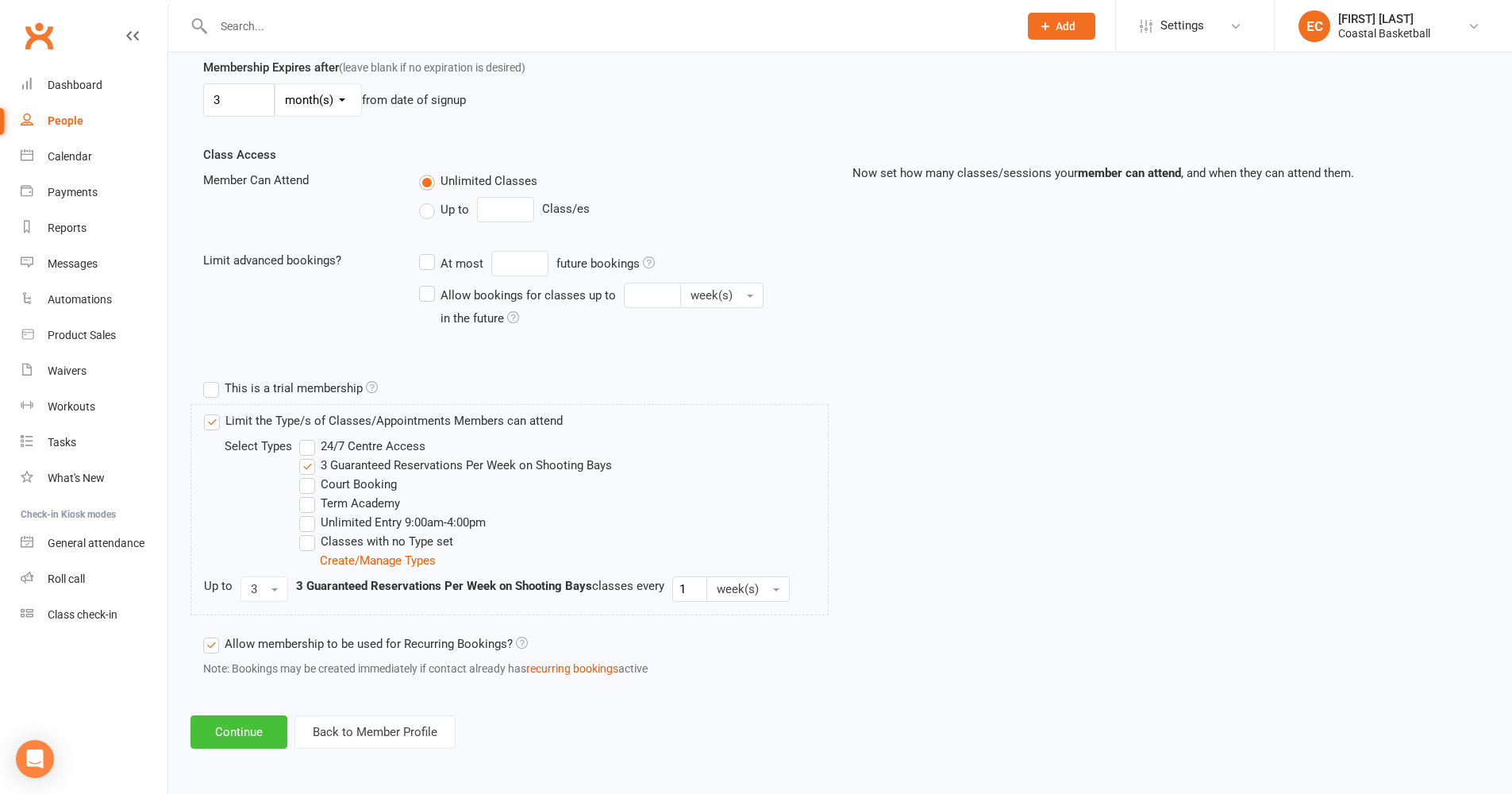 click on "Continue" at bounding box center [239, 732] 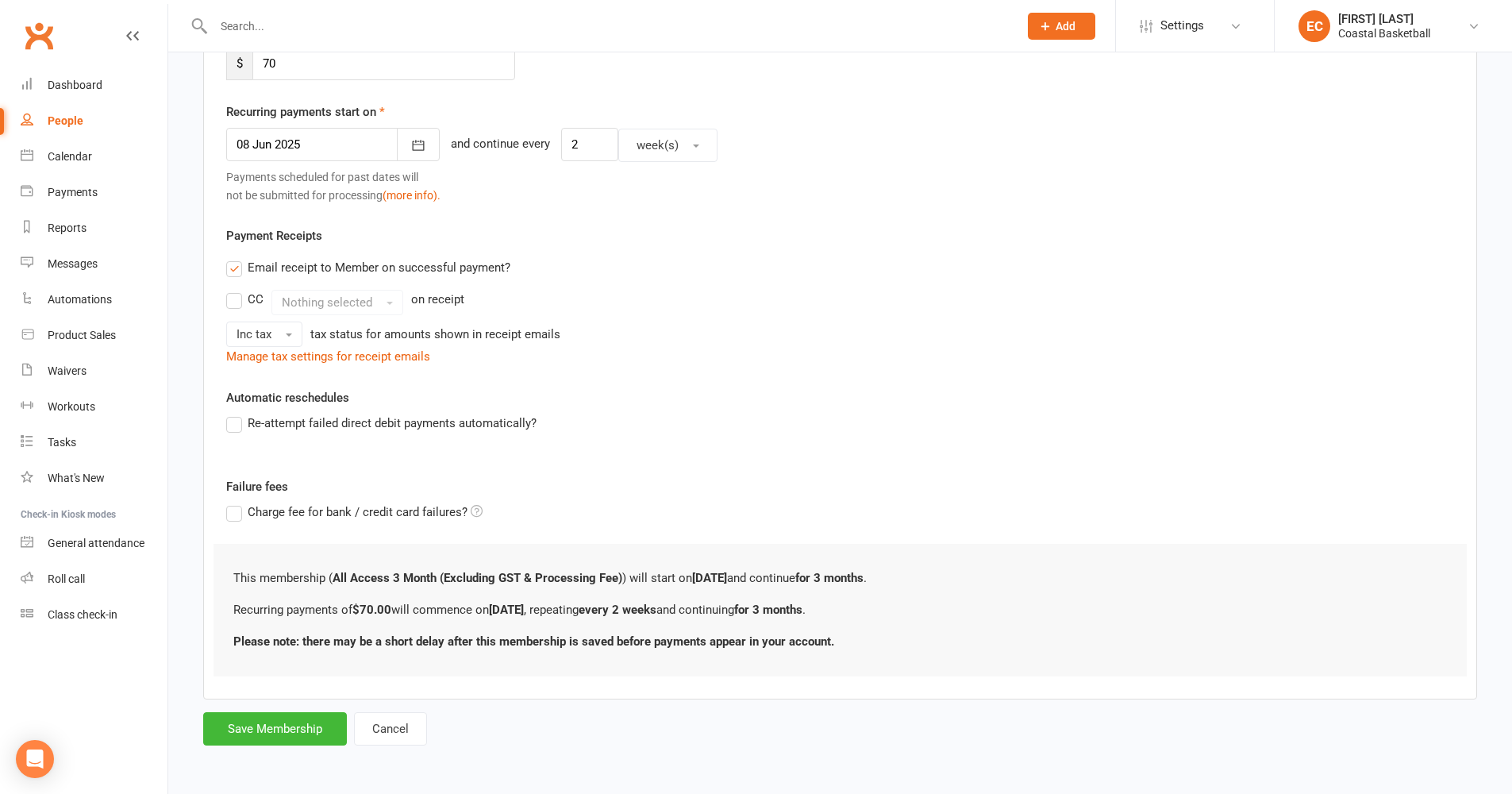 scroll, scrollTop: 0, scrollLeft: 0, axis: both 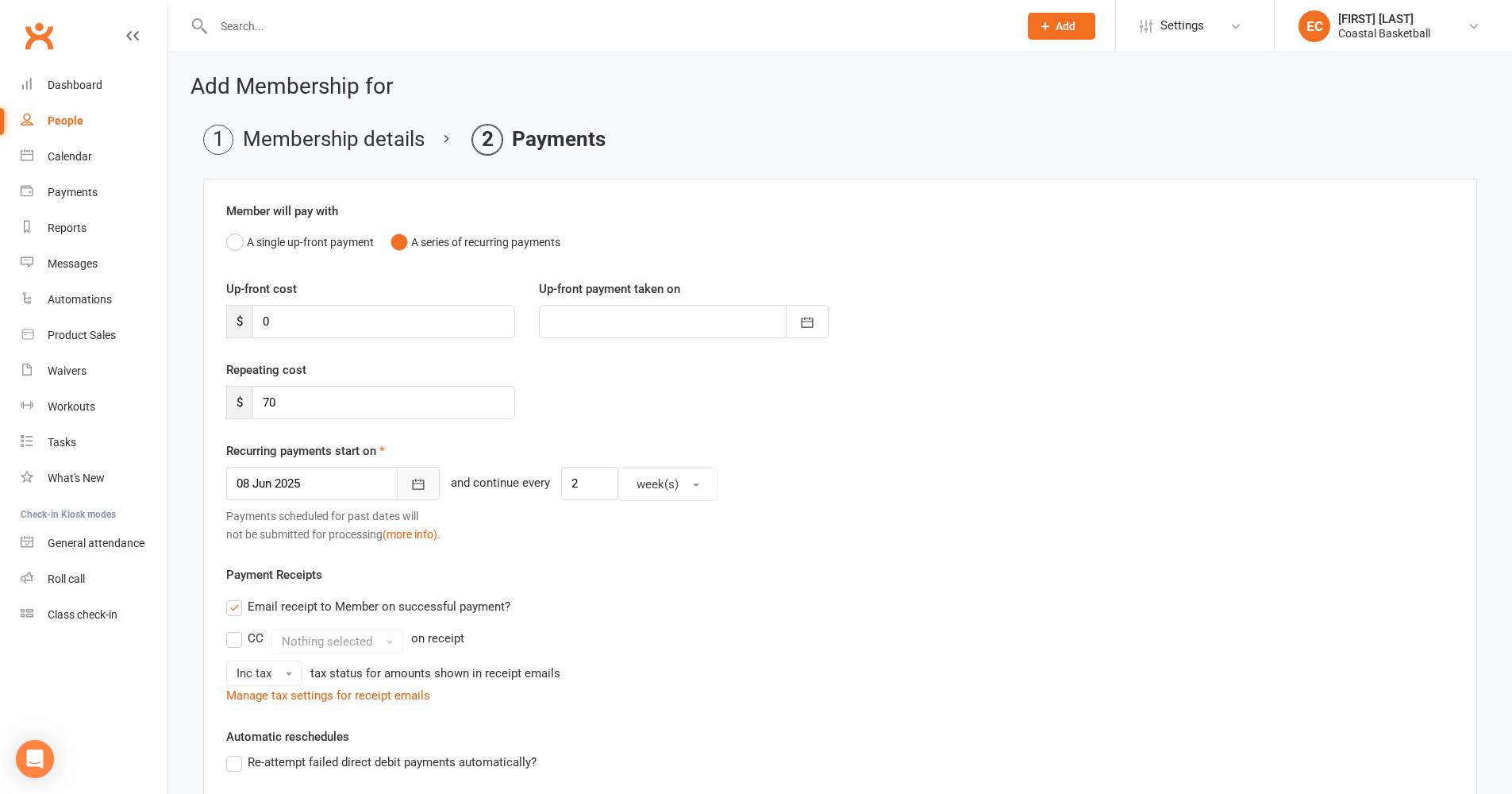 click 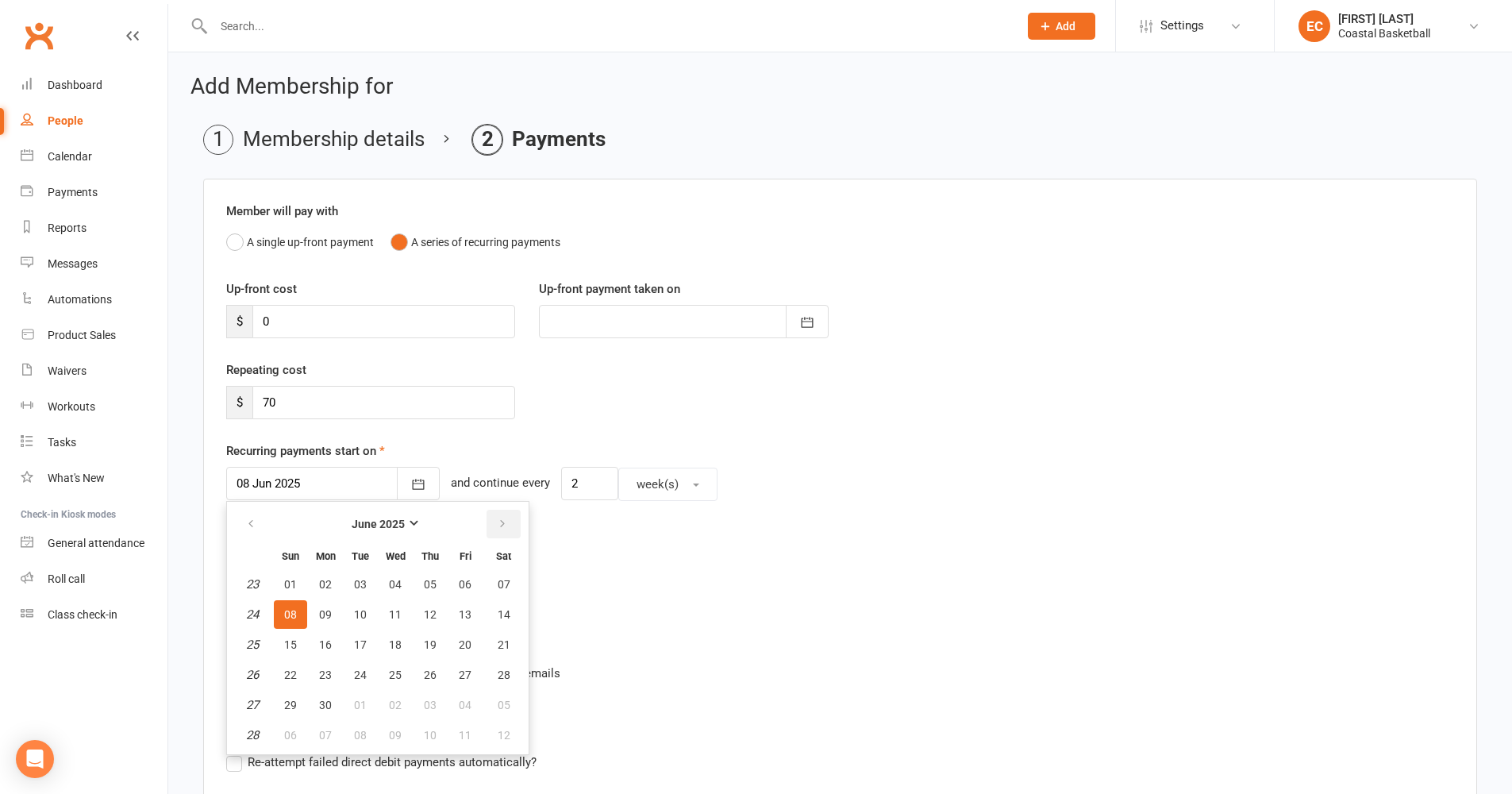 click at bounding box center [502, 524] 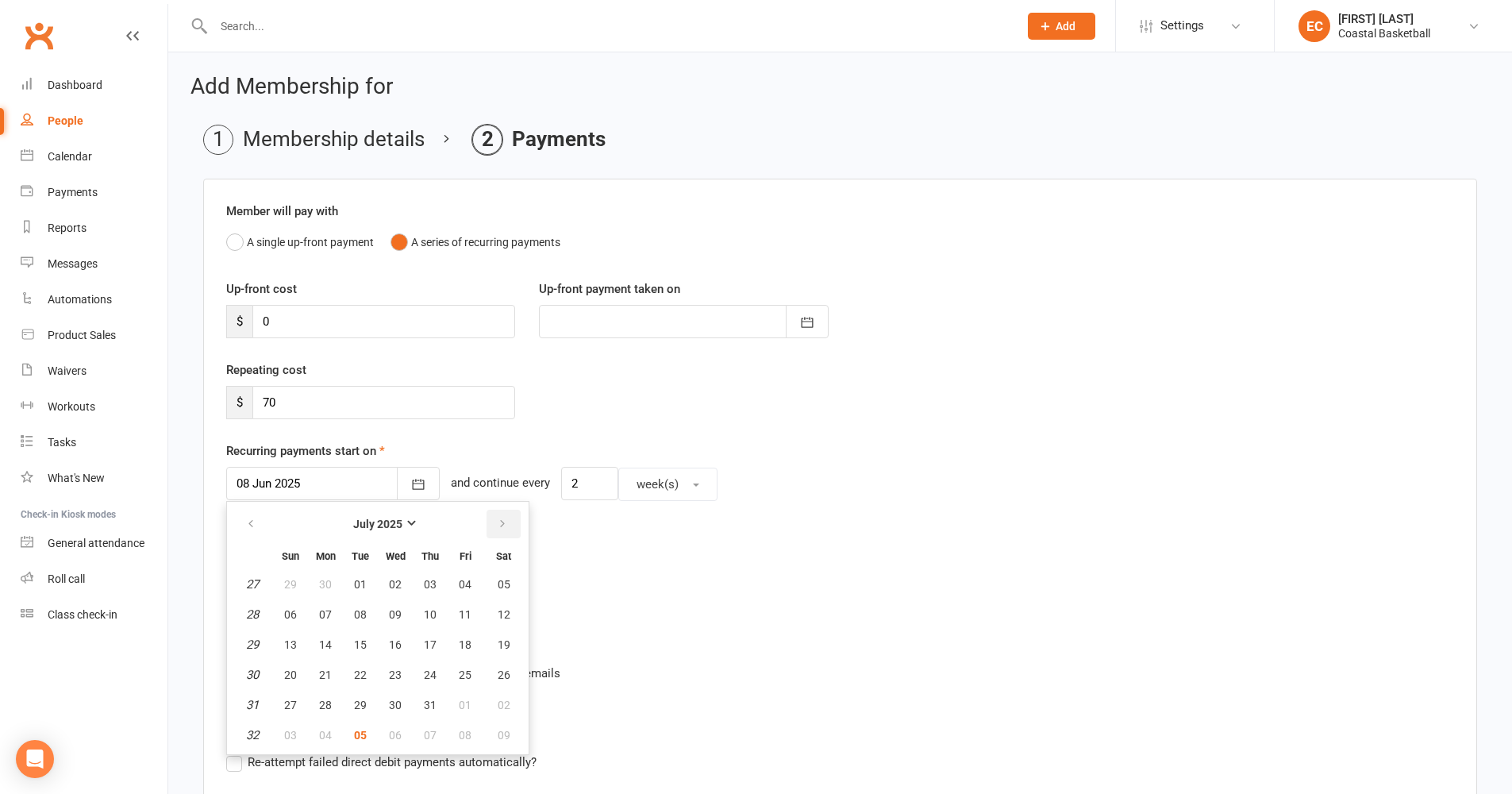 click at bounding box center [502, 524] 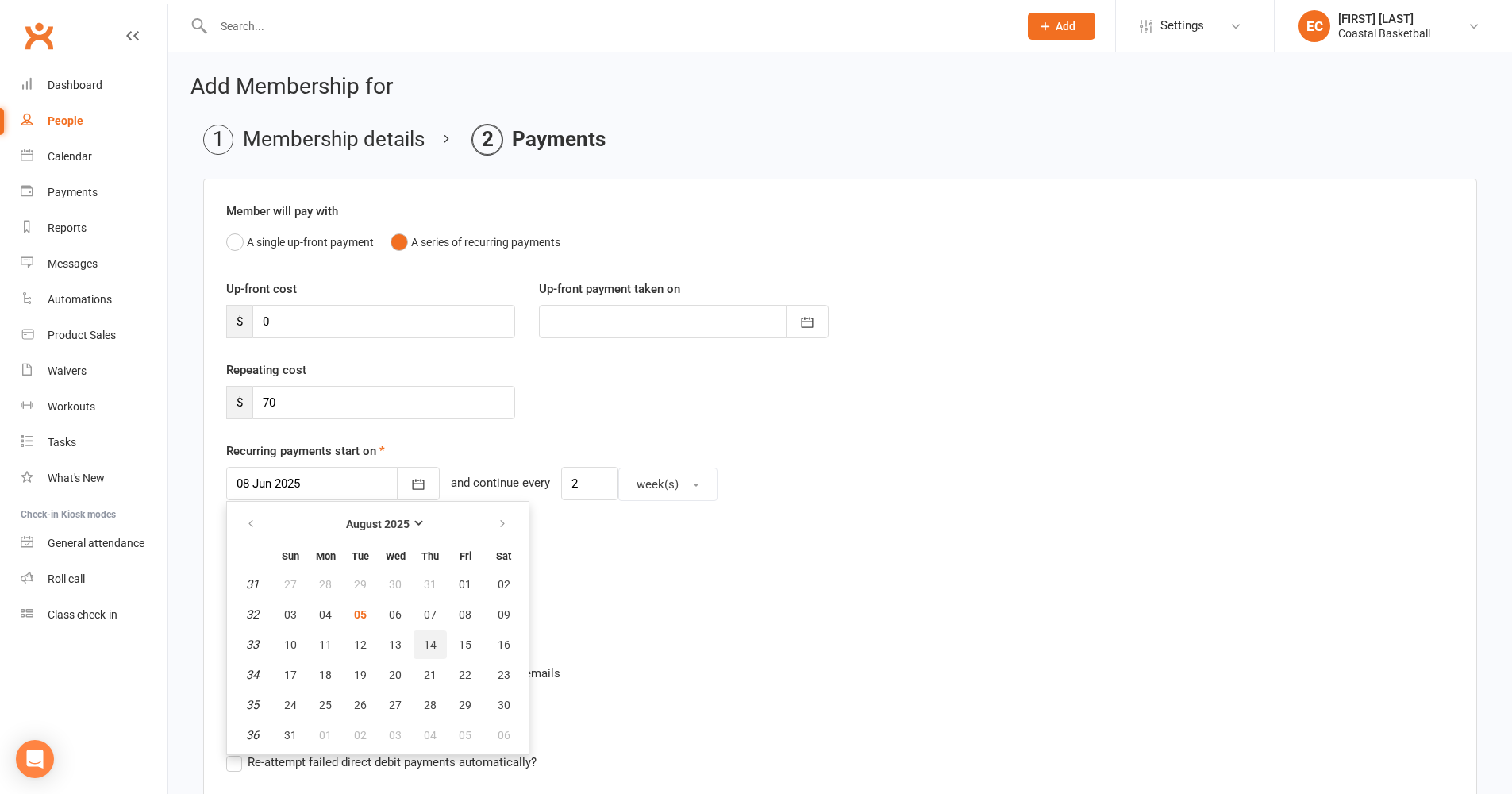 click on "14" at bounding box center (430, 645) 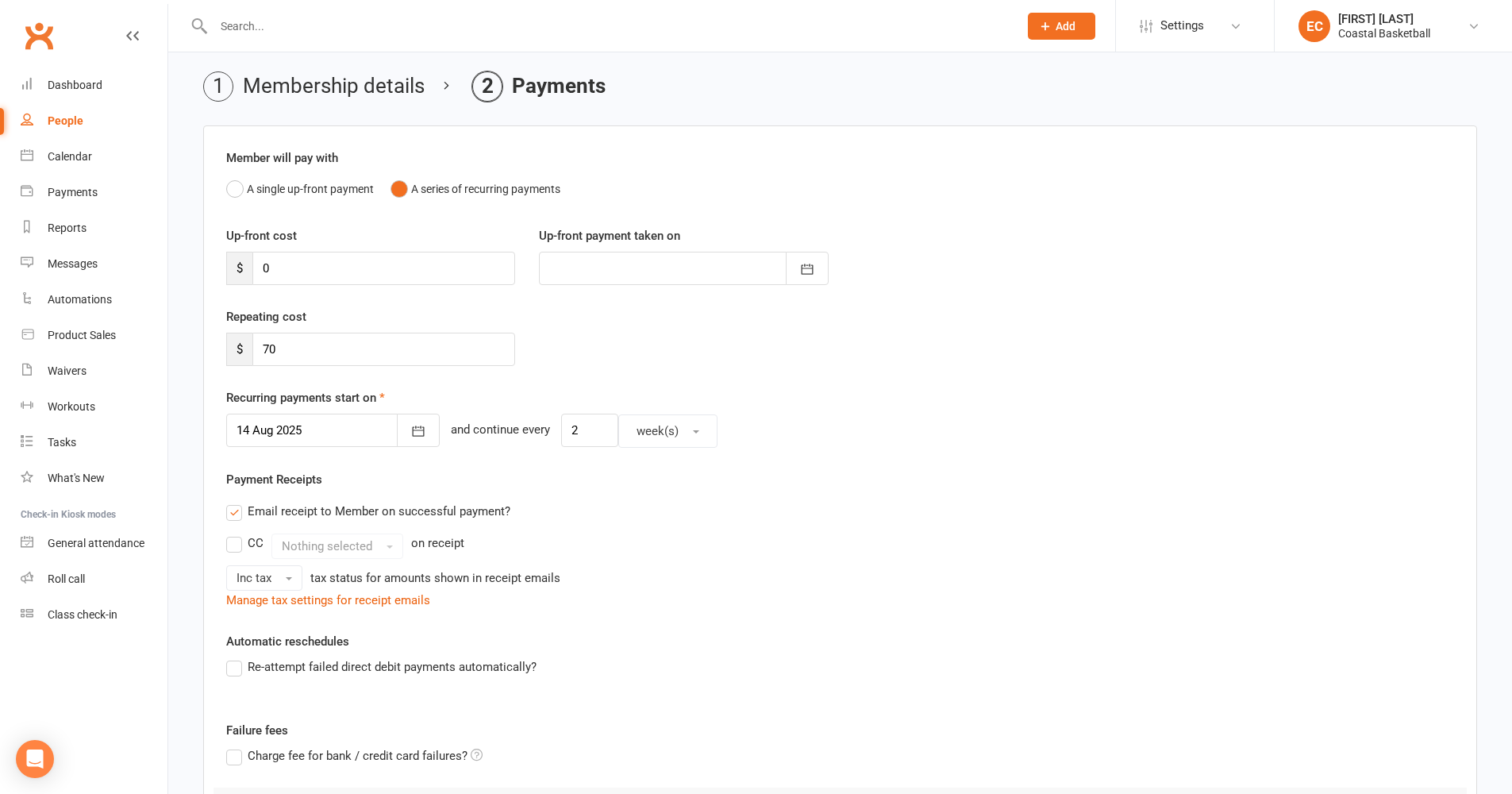 scroll, scrollTop: 90, scrollLeft: 0, axis: vertical 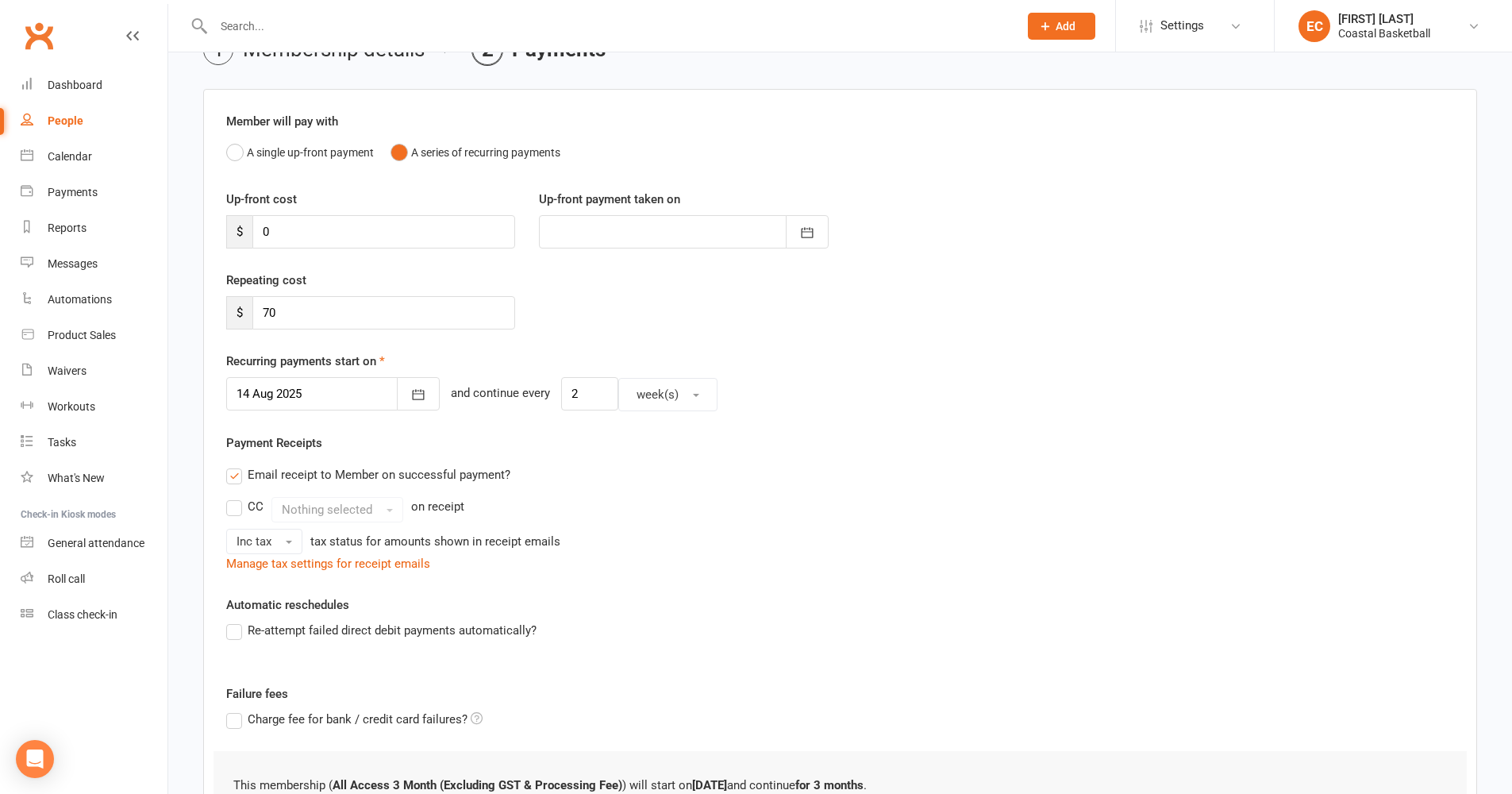 click on "Re-attempt failed direct debit payments automatically?" at bounding box center (381, 630) 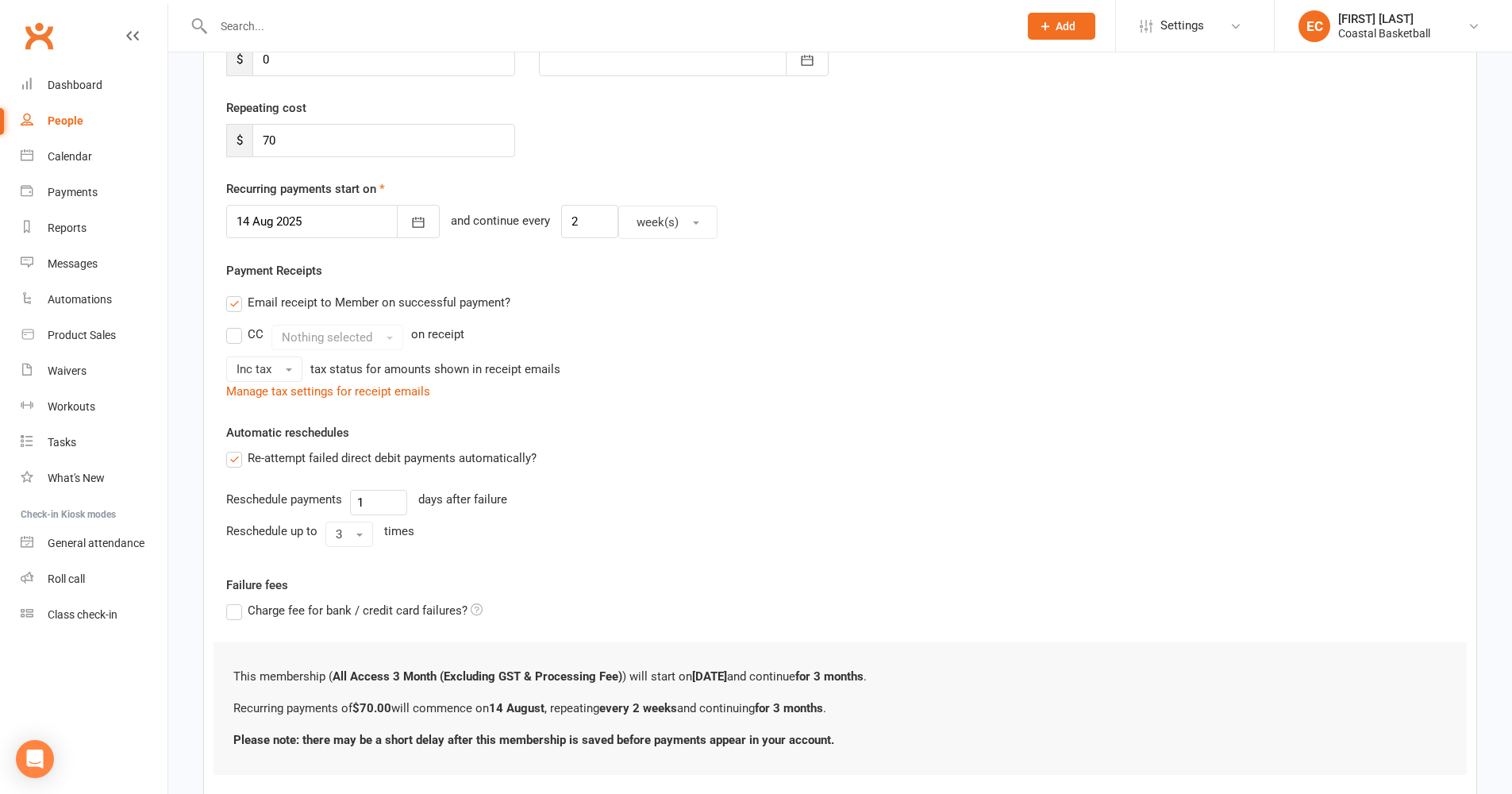 scroll, scrollTop: 373, scrollLeft: 0, axis: vertical 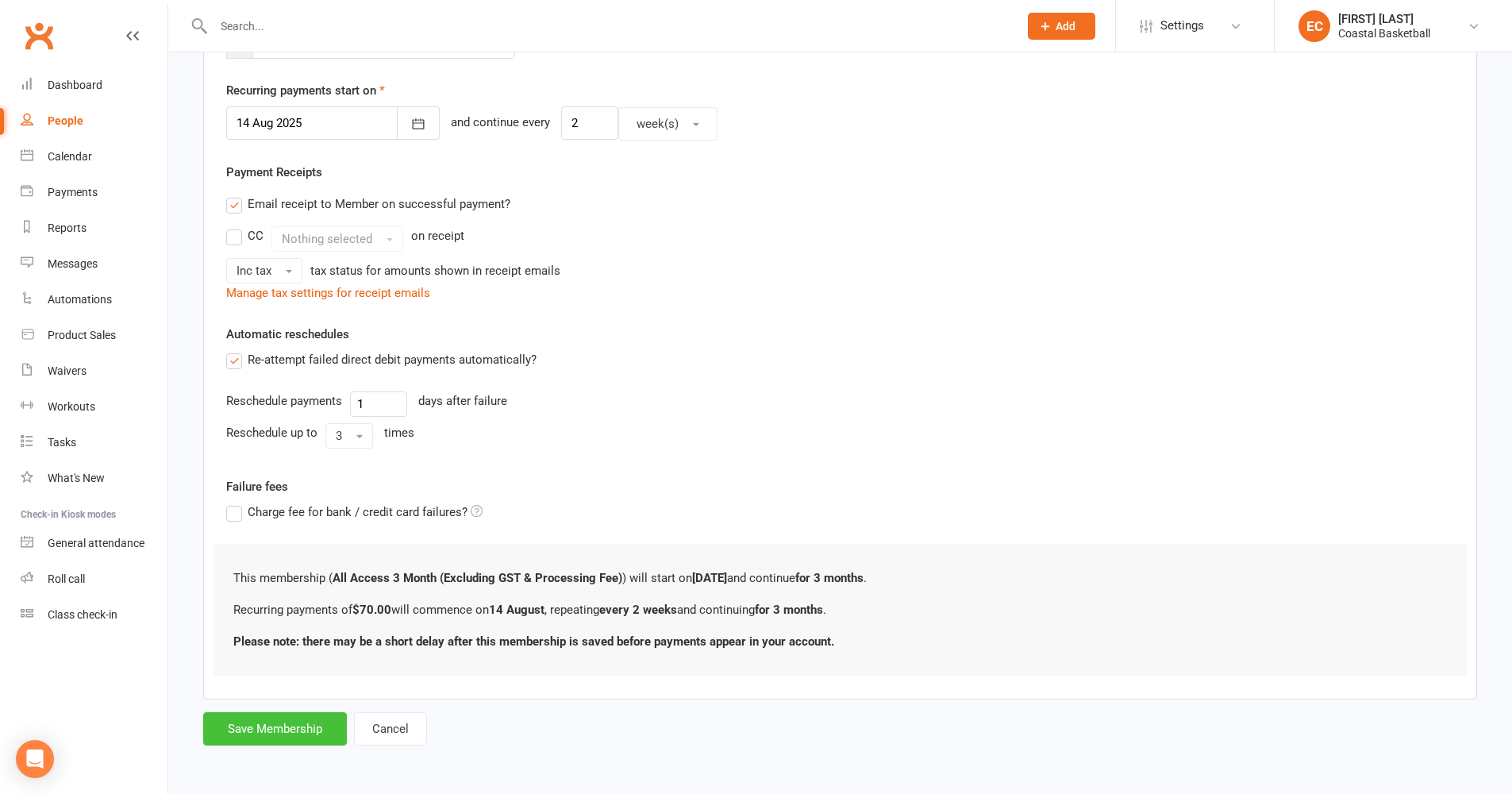 click on "Save Membership" at bounding box center (275, 729) 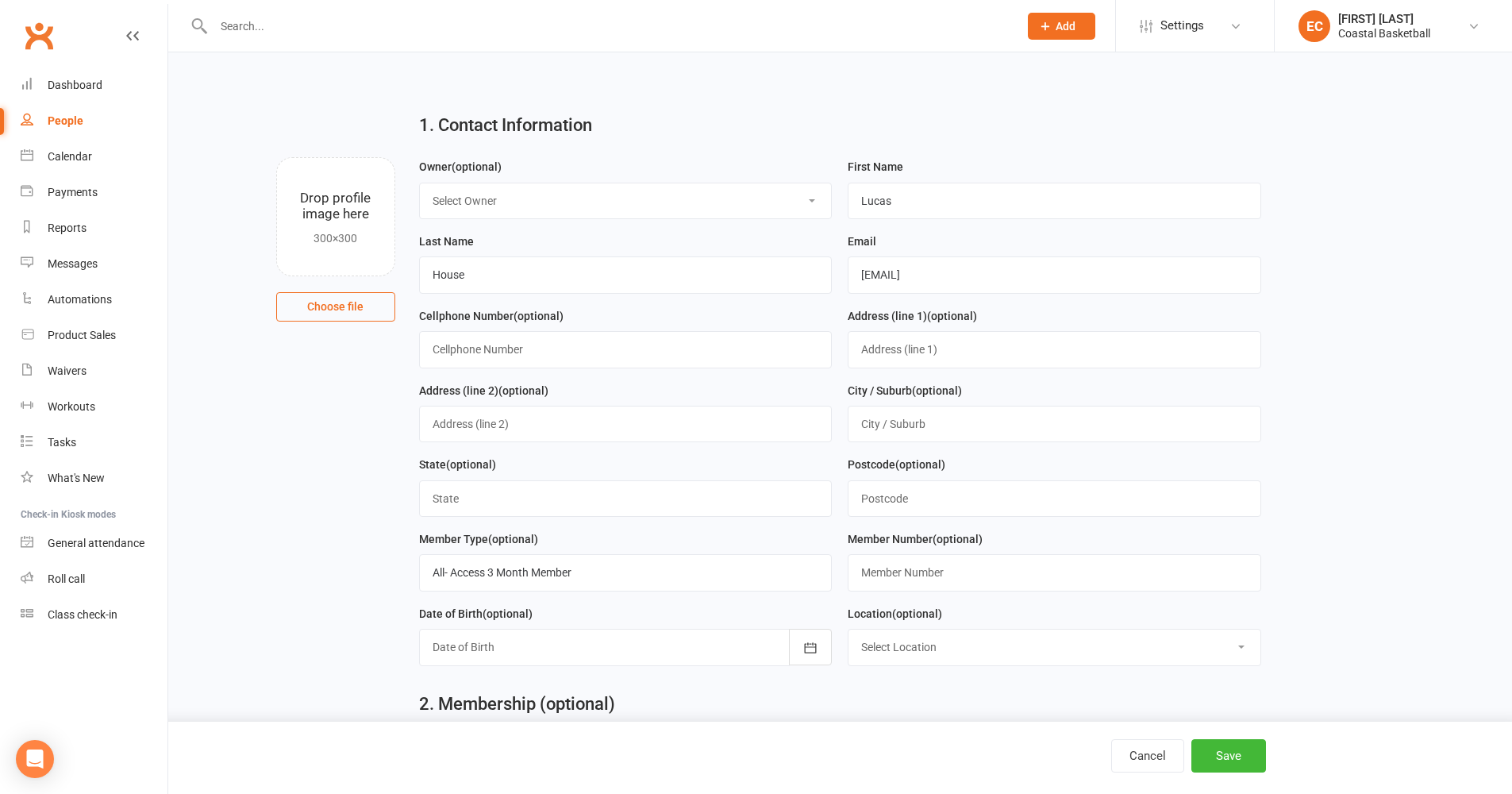 scroll, scrollTop: 3, scrollLeft: 0, axis: vertical 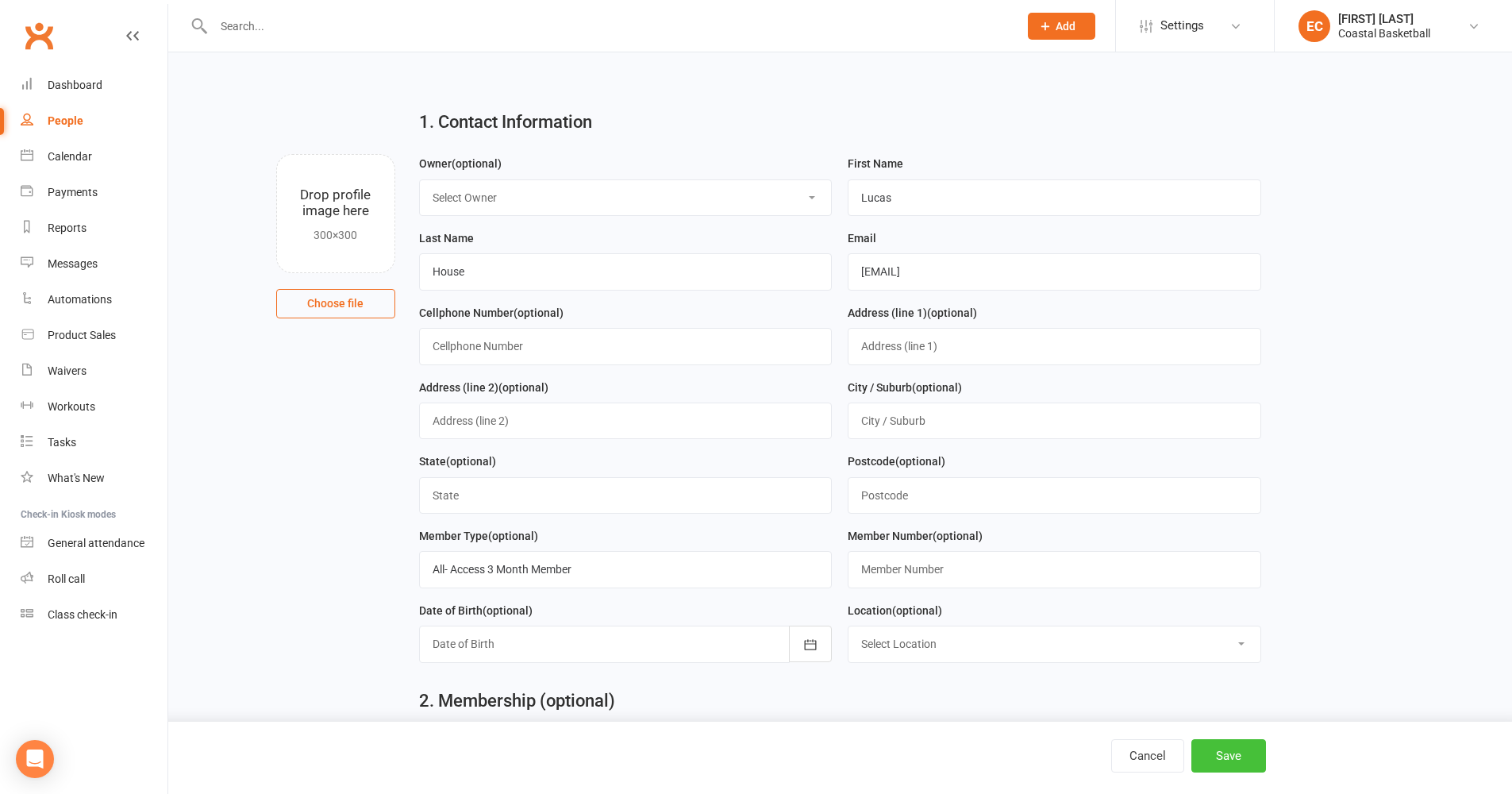 click on "Save" at bounding box center (1229, 756) 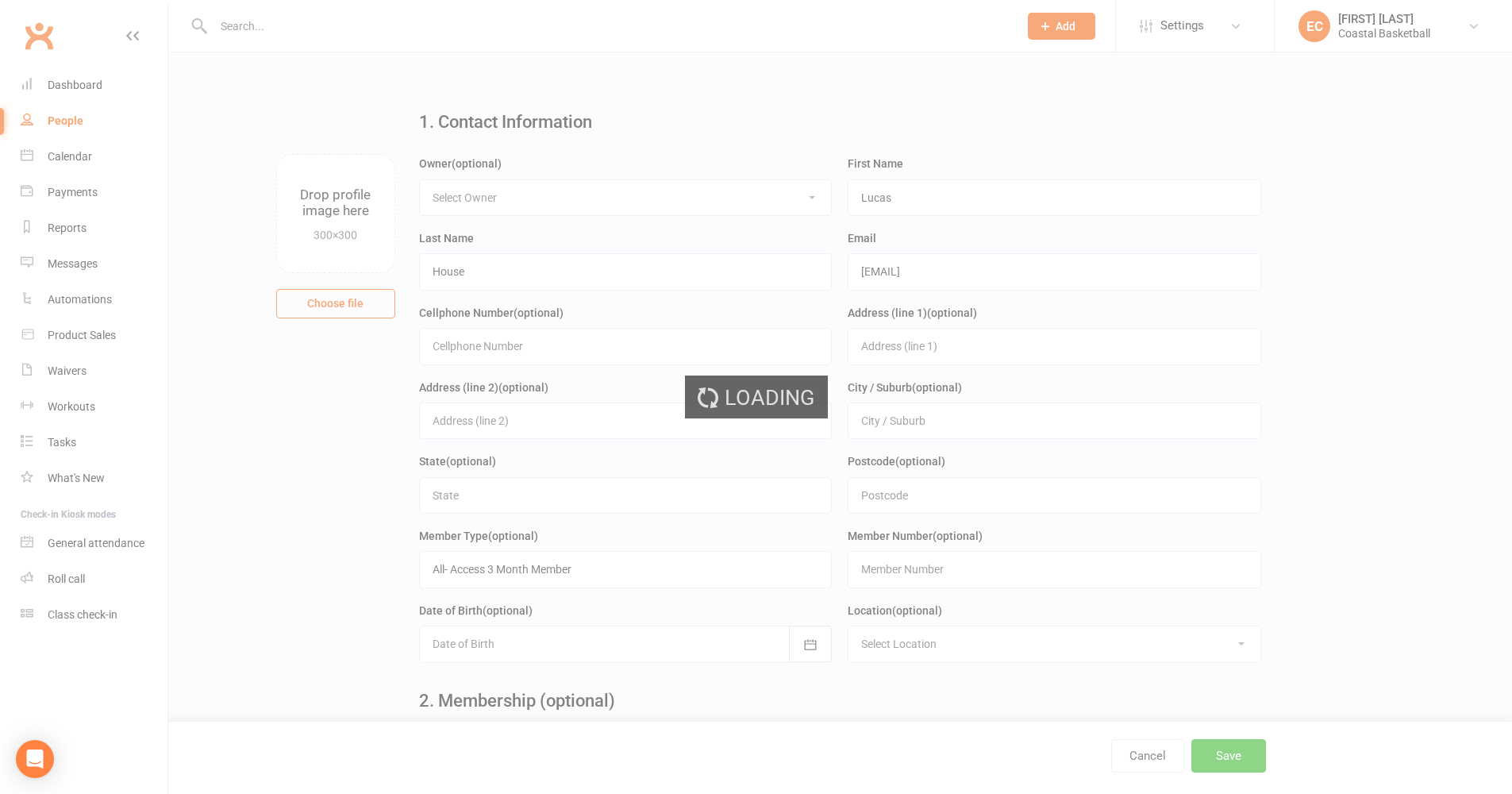 scroll, scrollTop: 0, scrollLeft: 0, axis: both 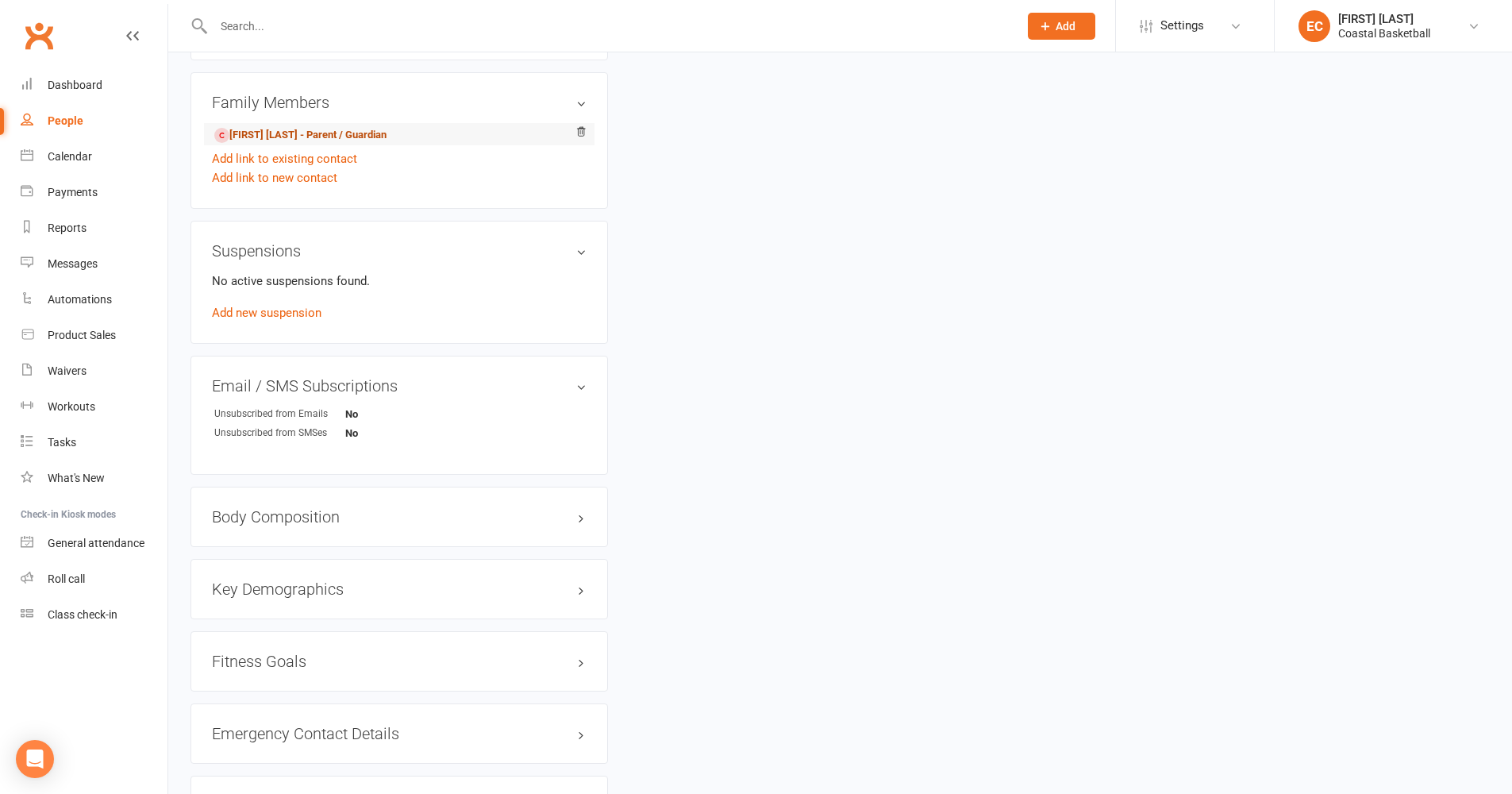 click on "[FIRST] [LAST] - Parent / Guardian" at bounding box center [300, 135] 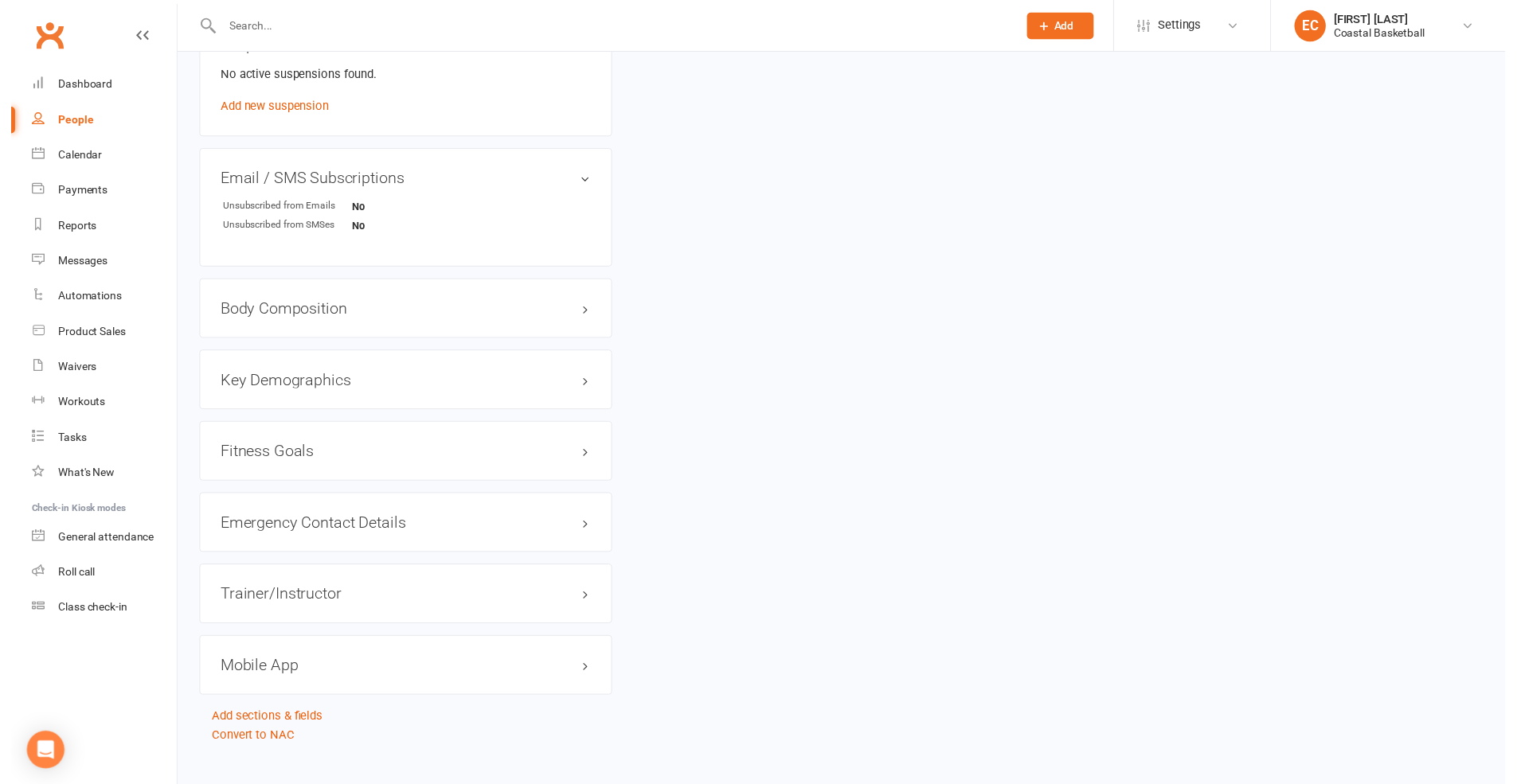 scroll, scrollTop: 994, scrollLeft: 0, axis: vertical 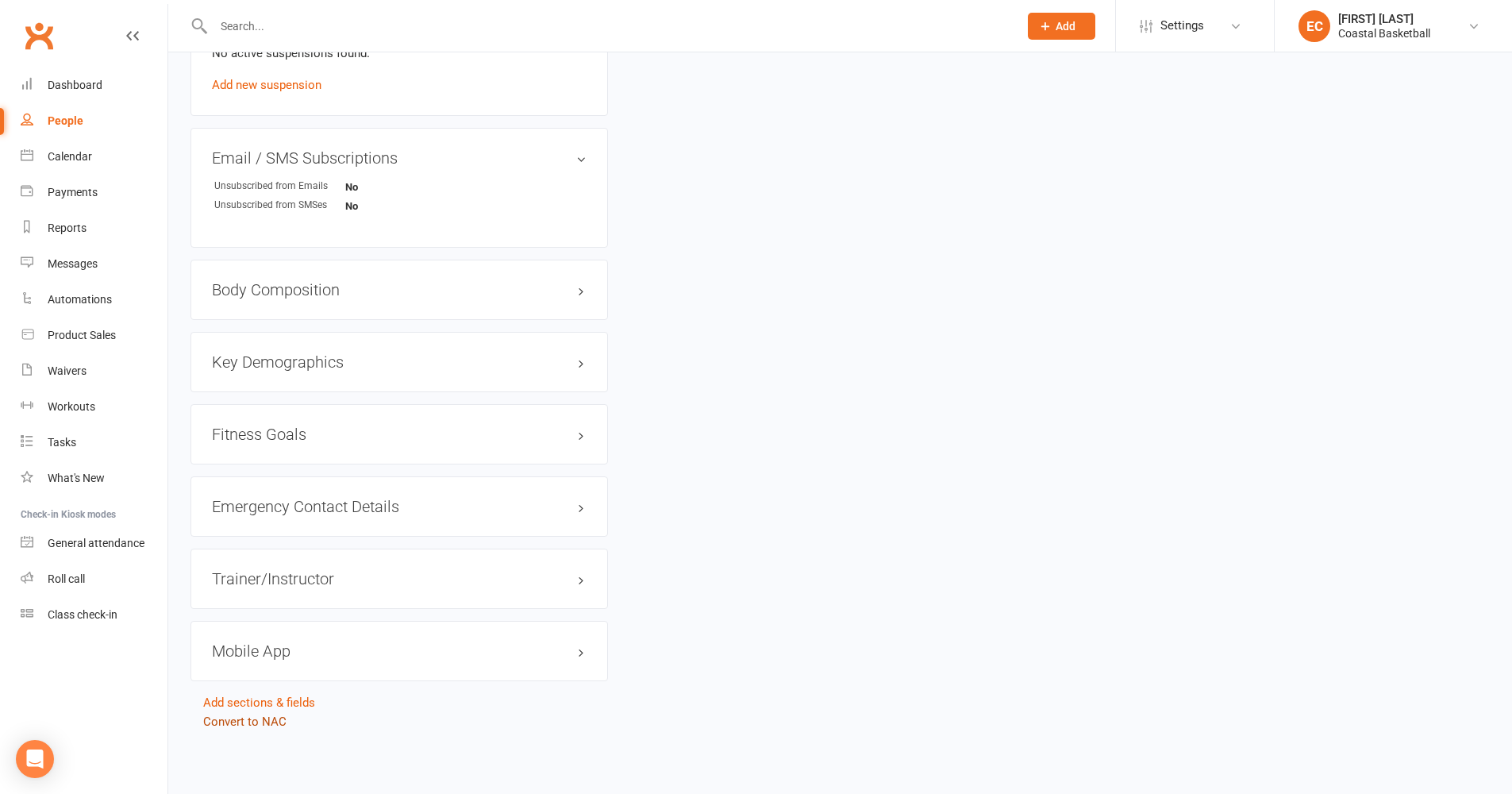 click on "Convert to NAC" at bounding box center [244, 722] 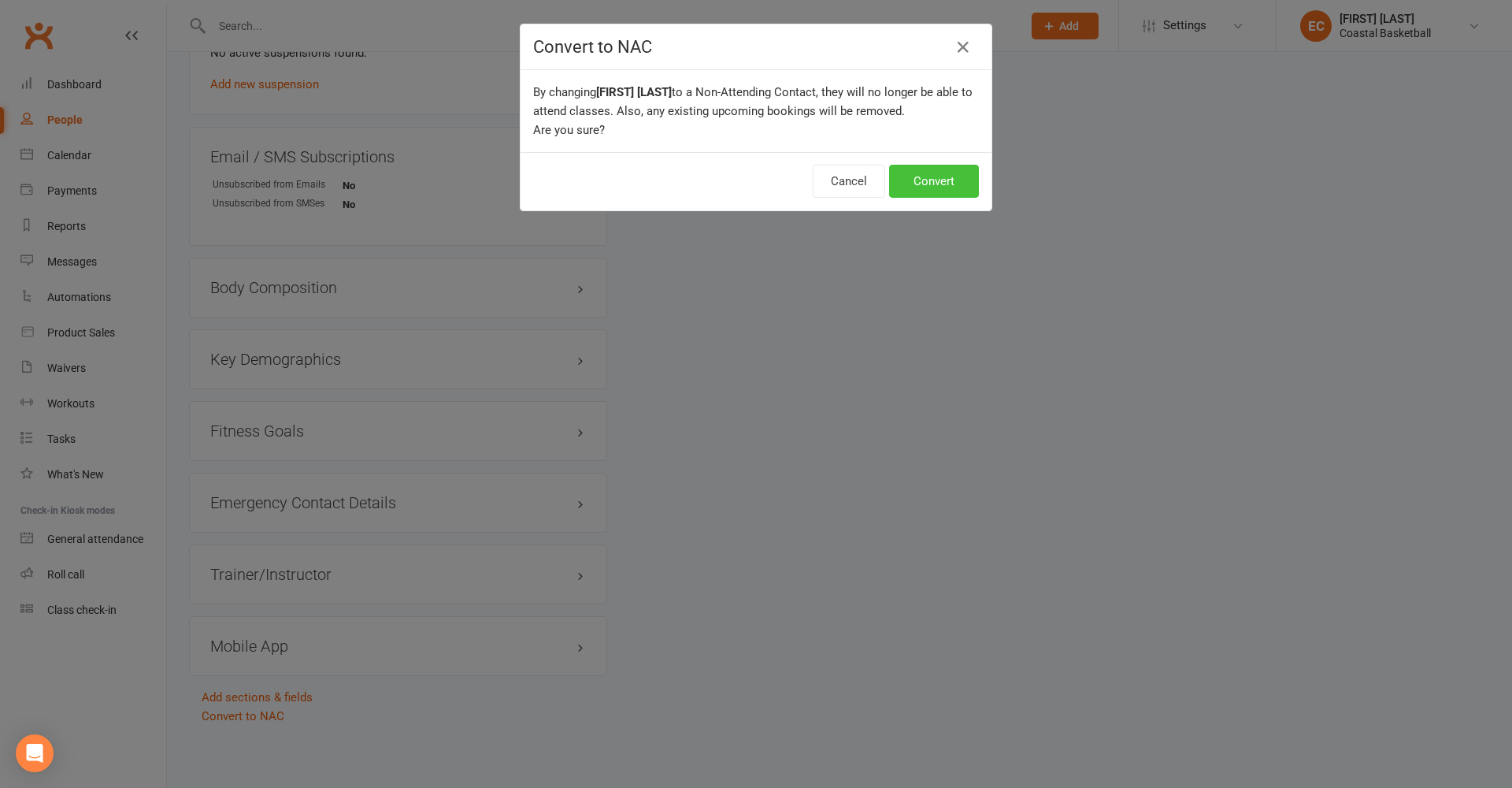 click on "Convert" at bounding box center (934, 181) 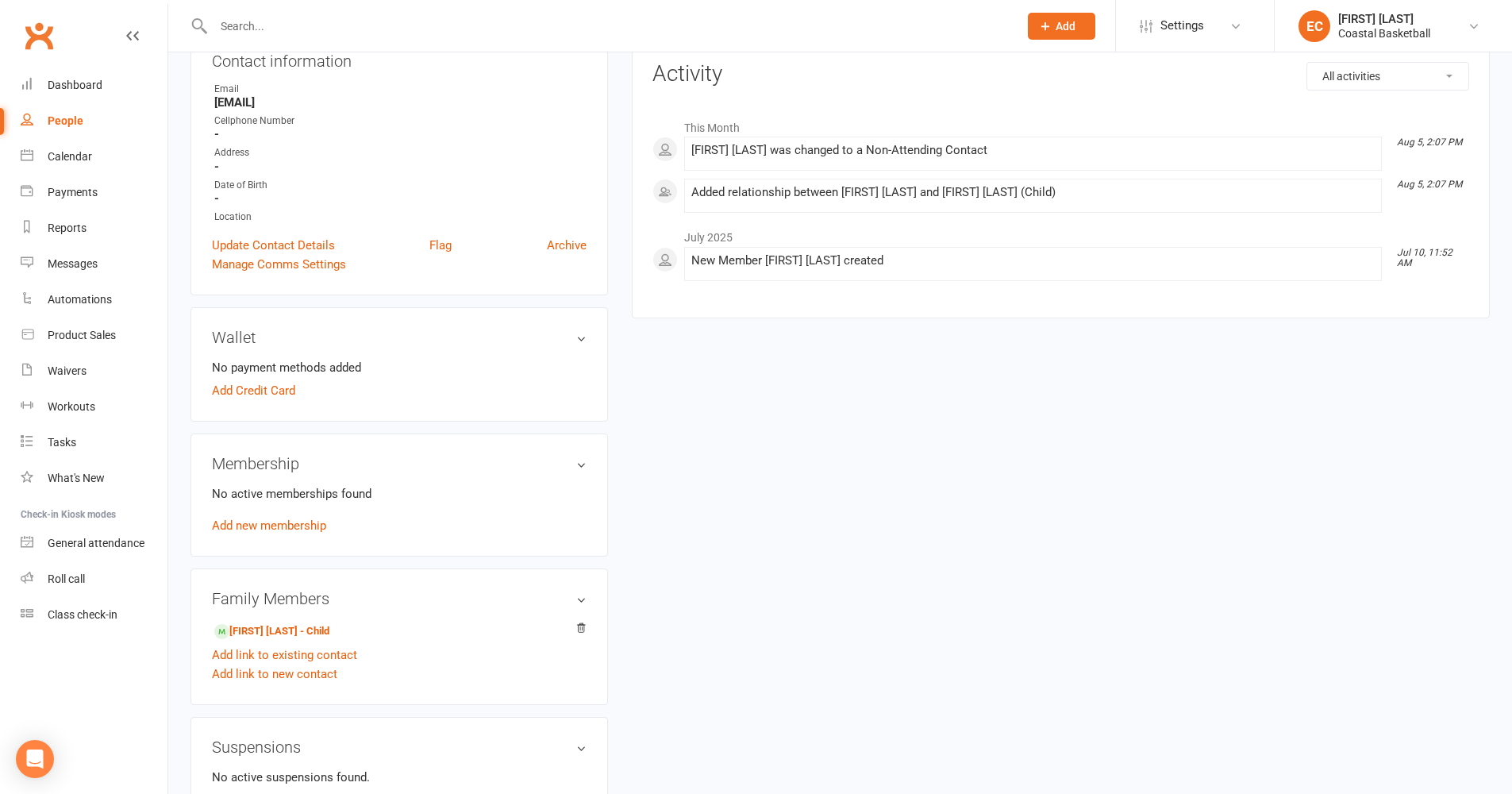 scroll, scrollTop: 0, scrollLeft: 0, axis: both 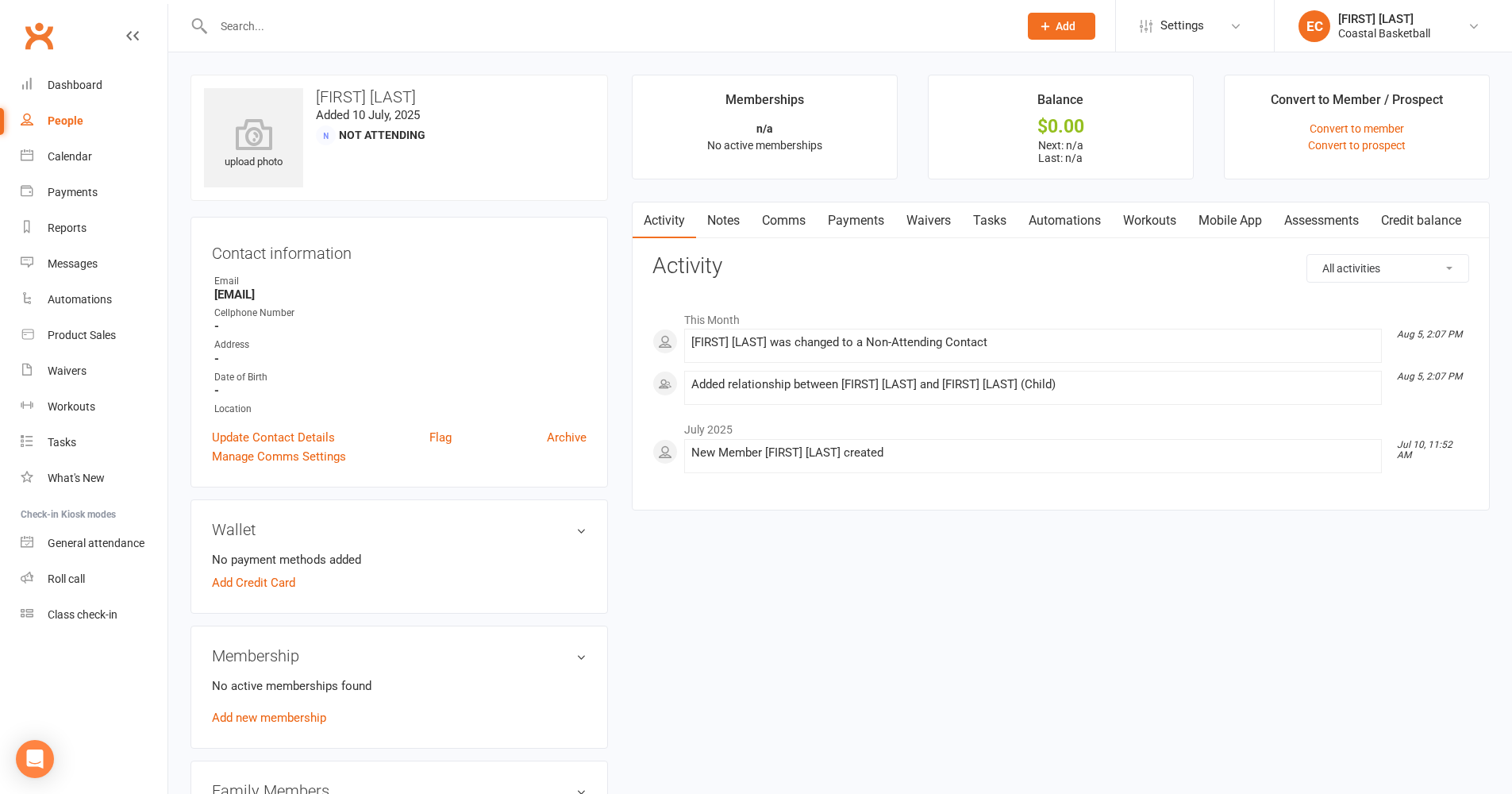 click at bounding box center (608, 26) 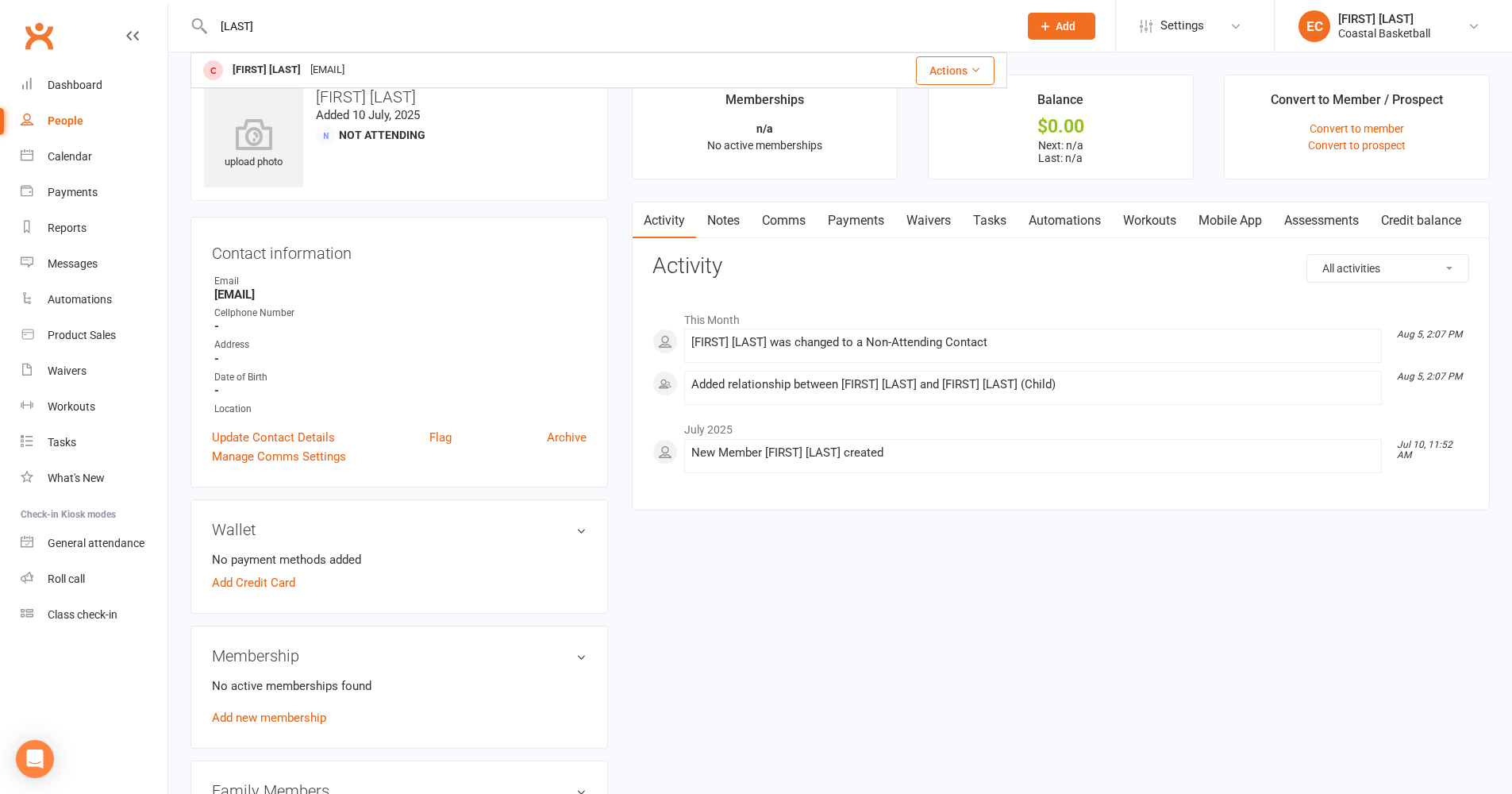 type on "Garcia" 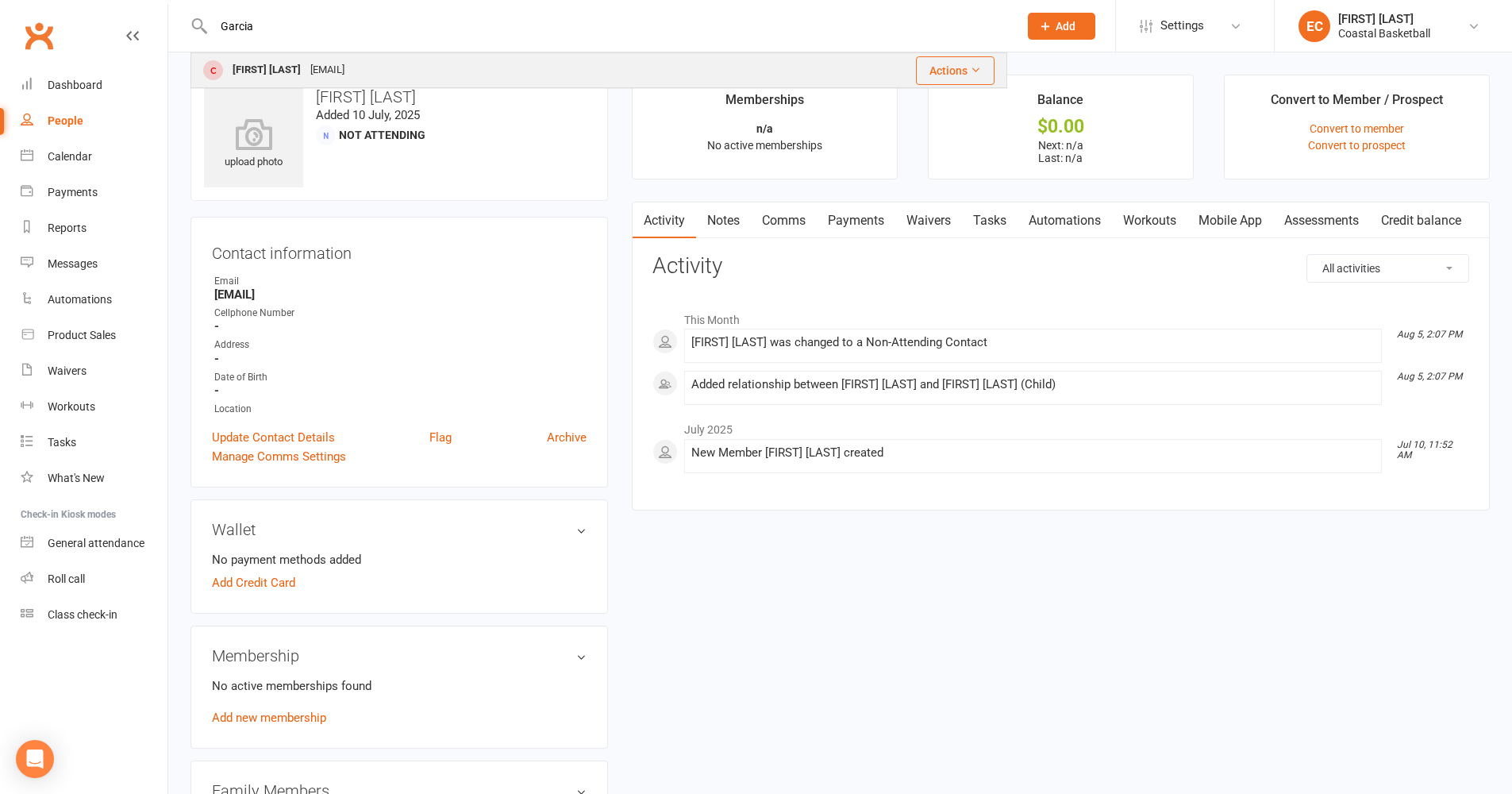 drag, startPoint x: 292, startPoint y: 40, endPoint x: 307, endPoint y: 68, distance: 31.76476 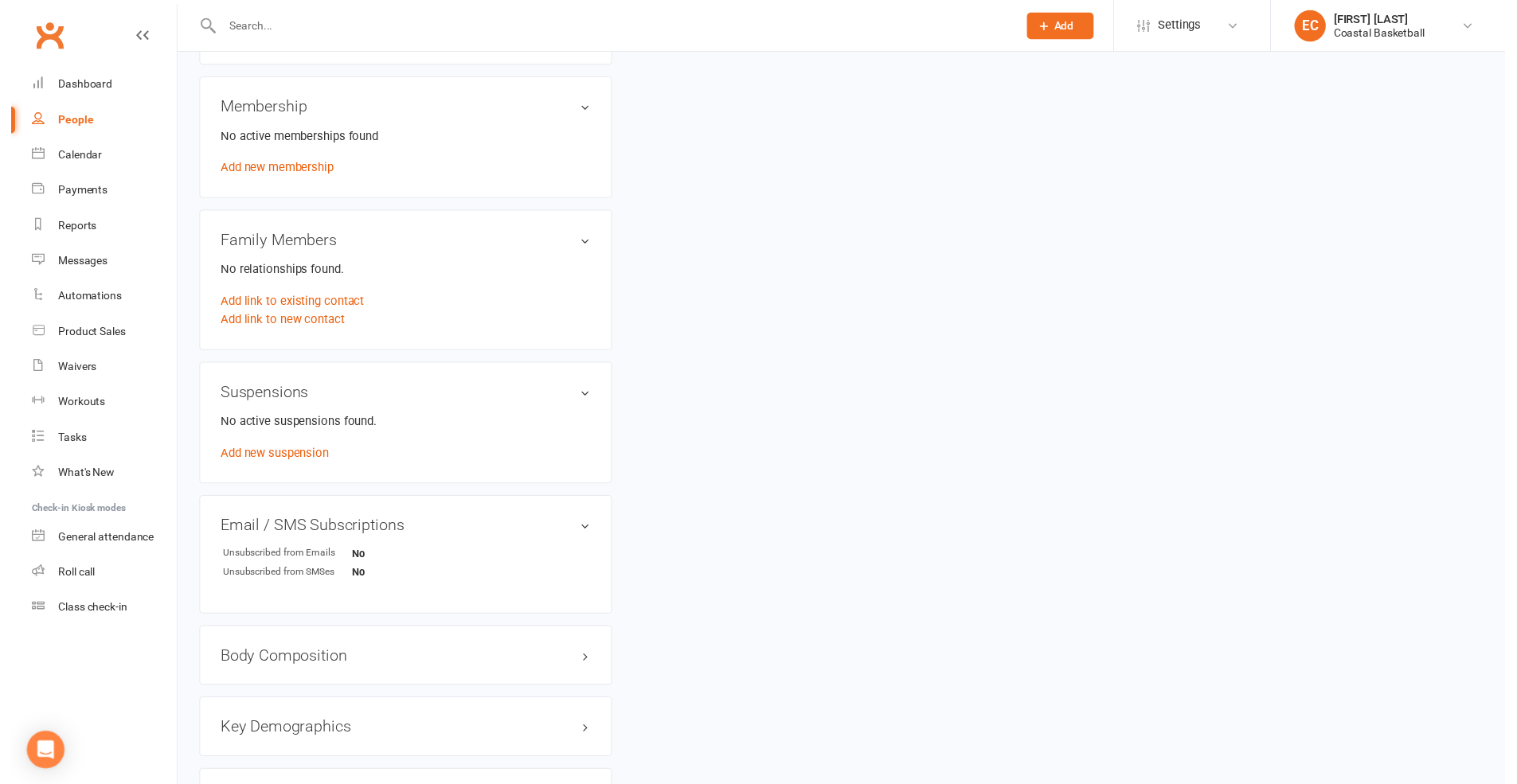 scroll, scrollTop: 1000, scrollLeft: 0, axis: vertical 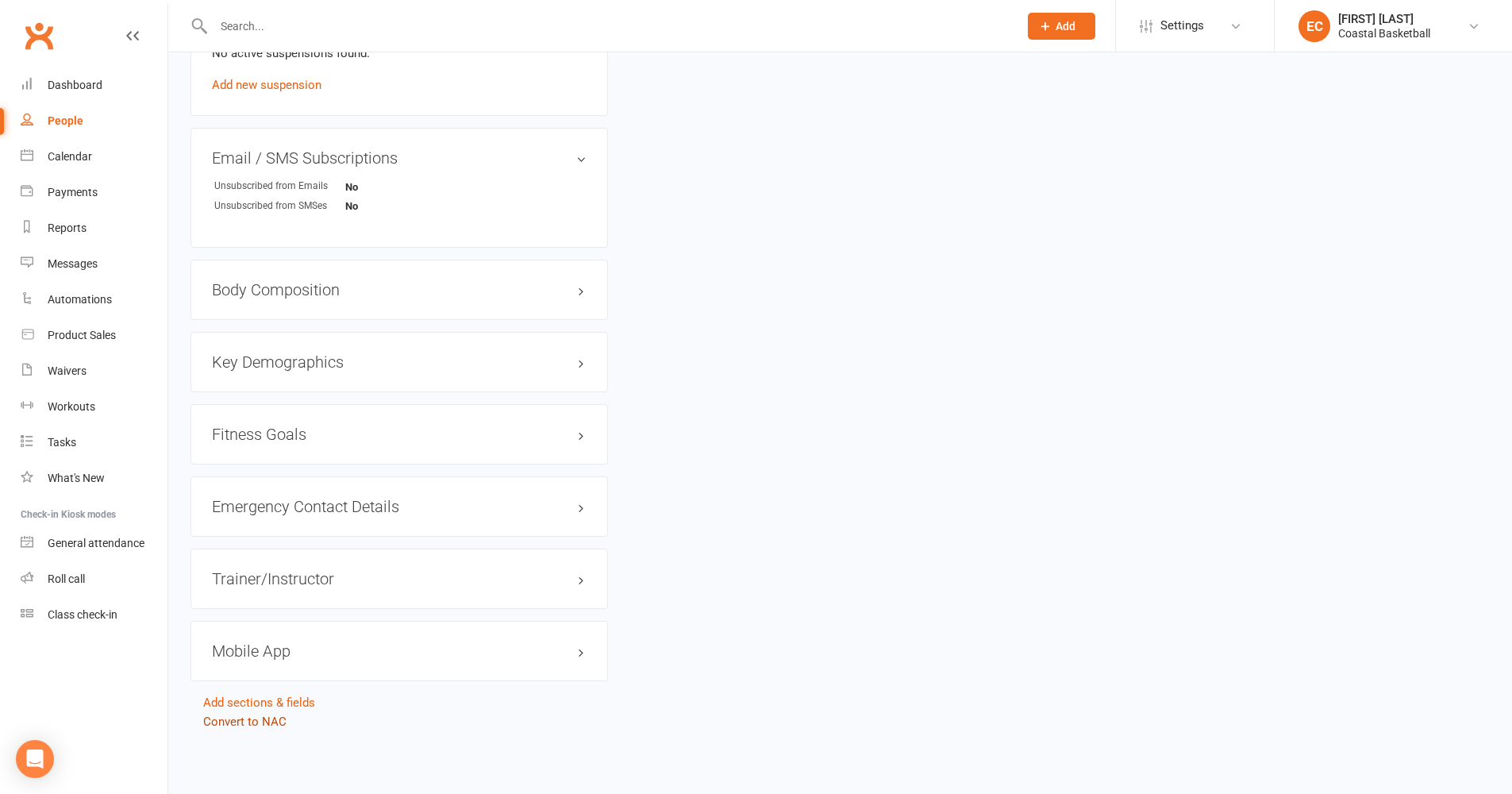 click on "Convert to NAC" at bounding box center [244, 722] 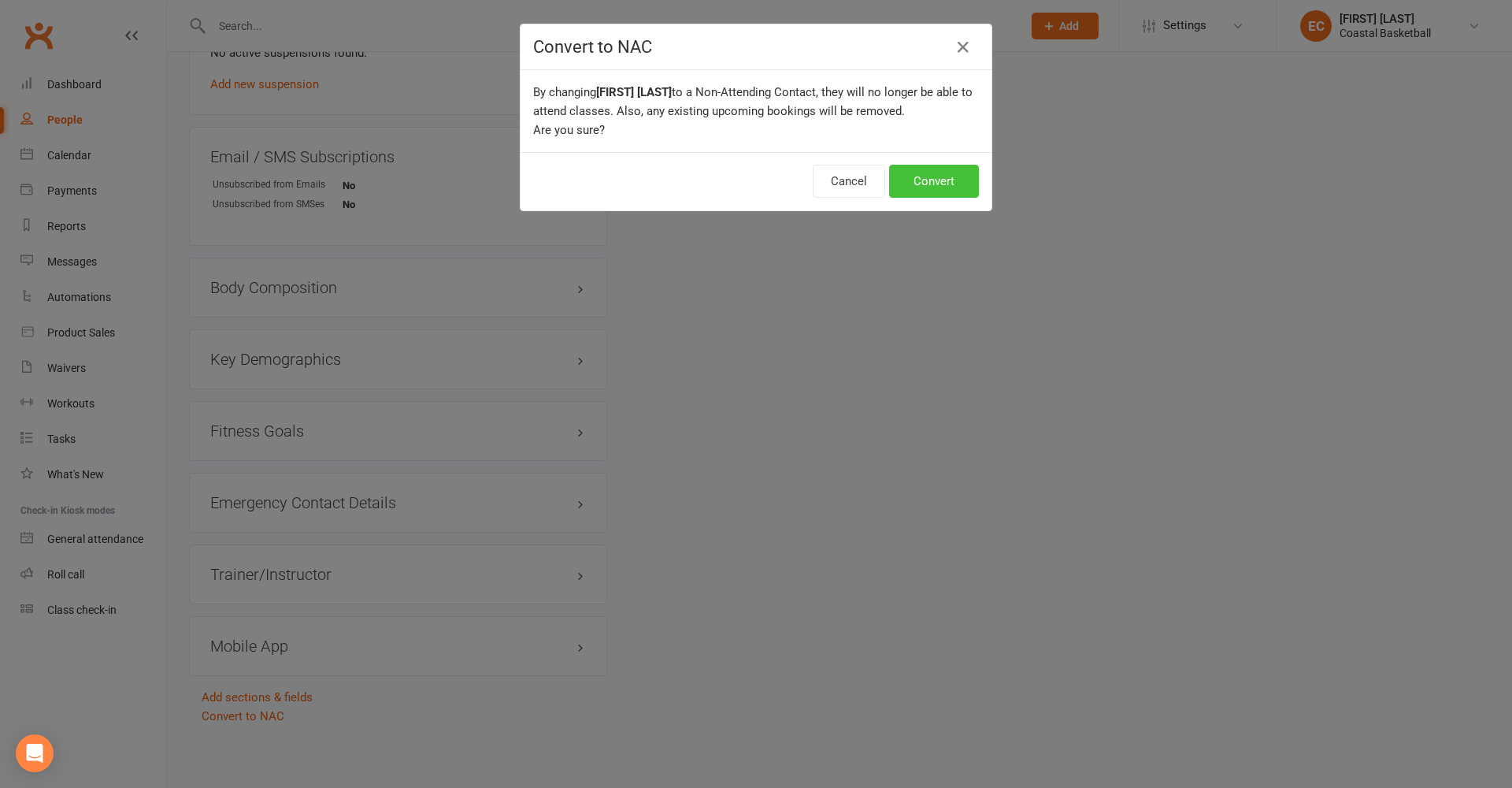 click on "Convert" at bounding box center [934, 181] 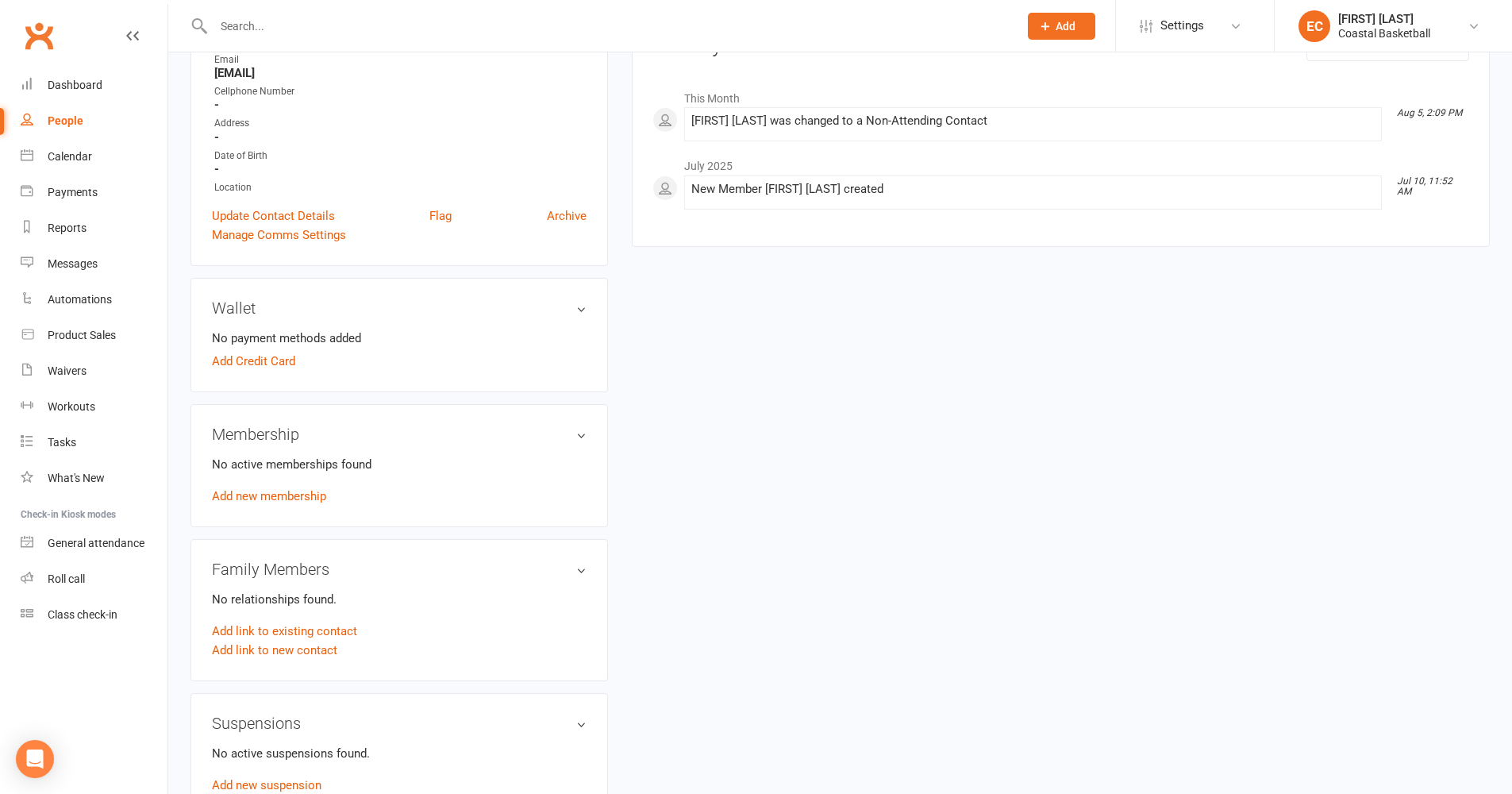 scroll, scrollTop: 279, scrollLeft: 0, axis: vertical 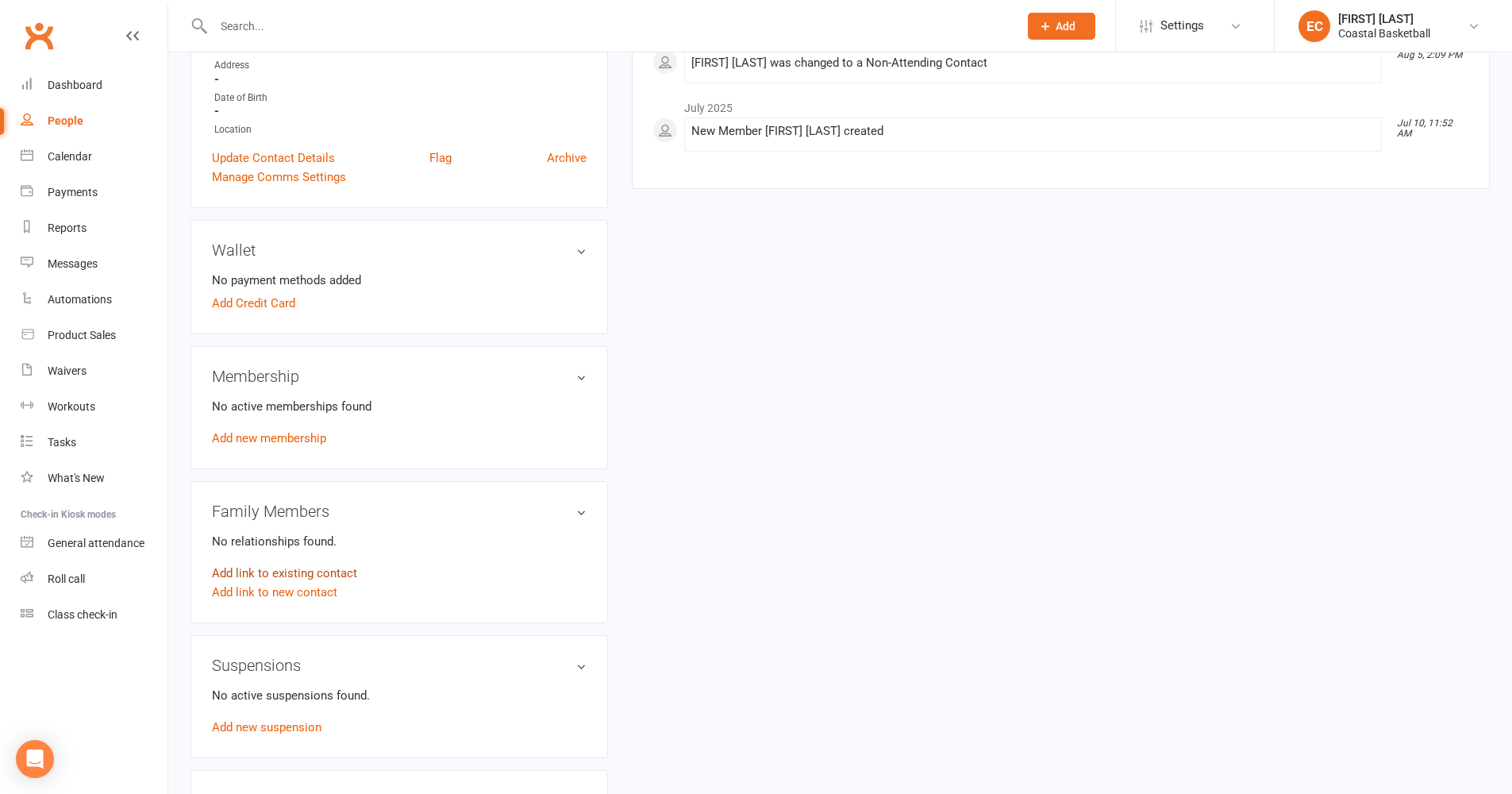 click on "Add link to existing contact" at bounding box center [284, 573] 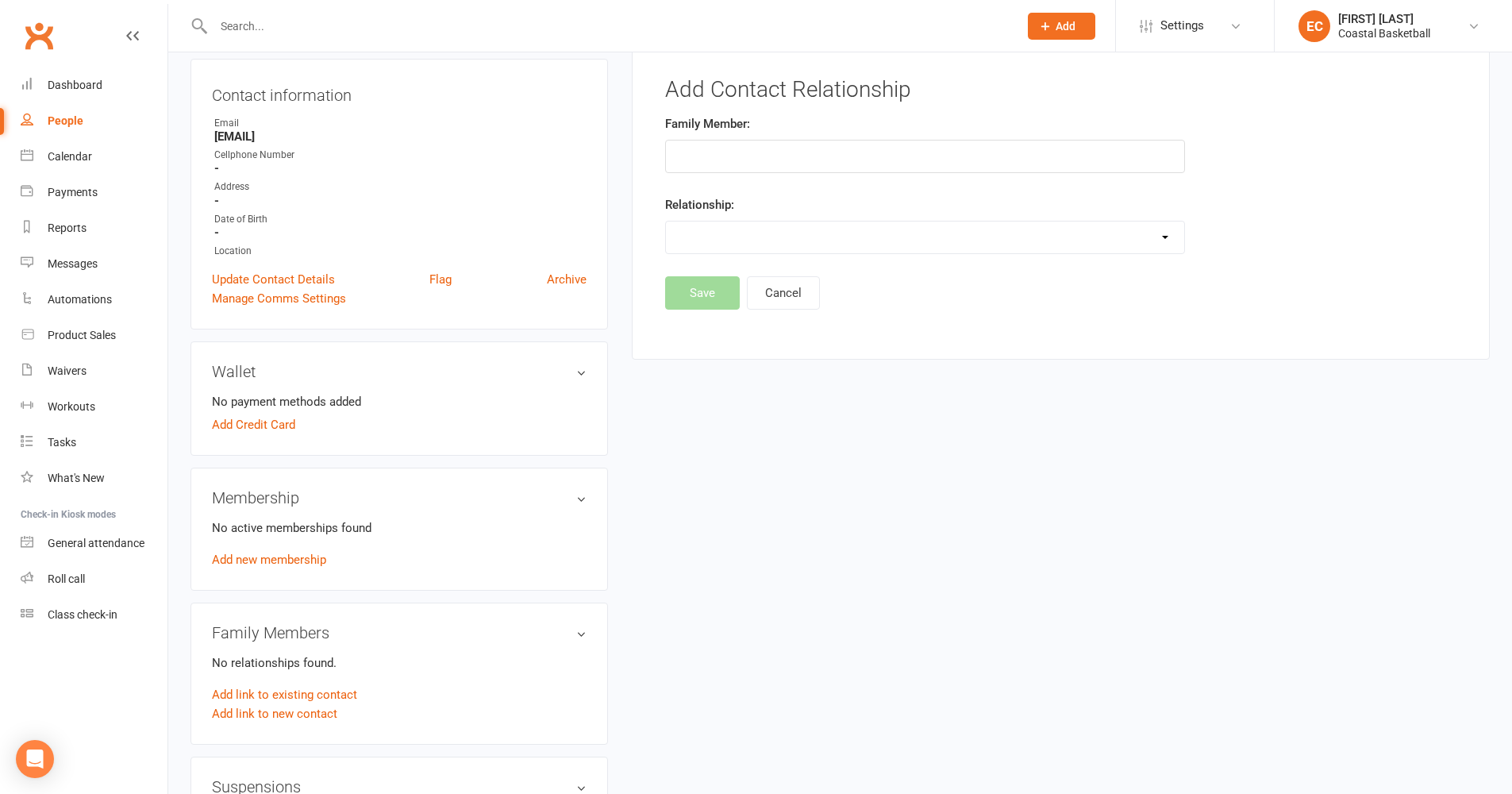 scroll, scrollTop: 121, scrollLeft: 0, axis: vertical 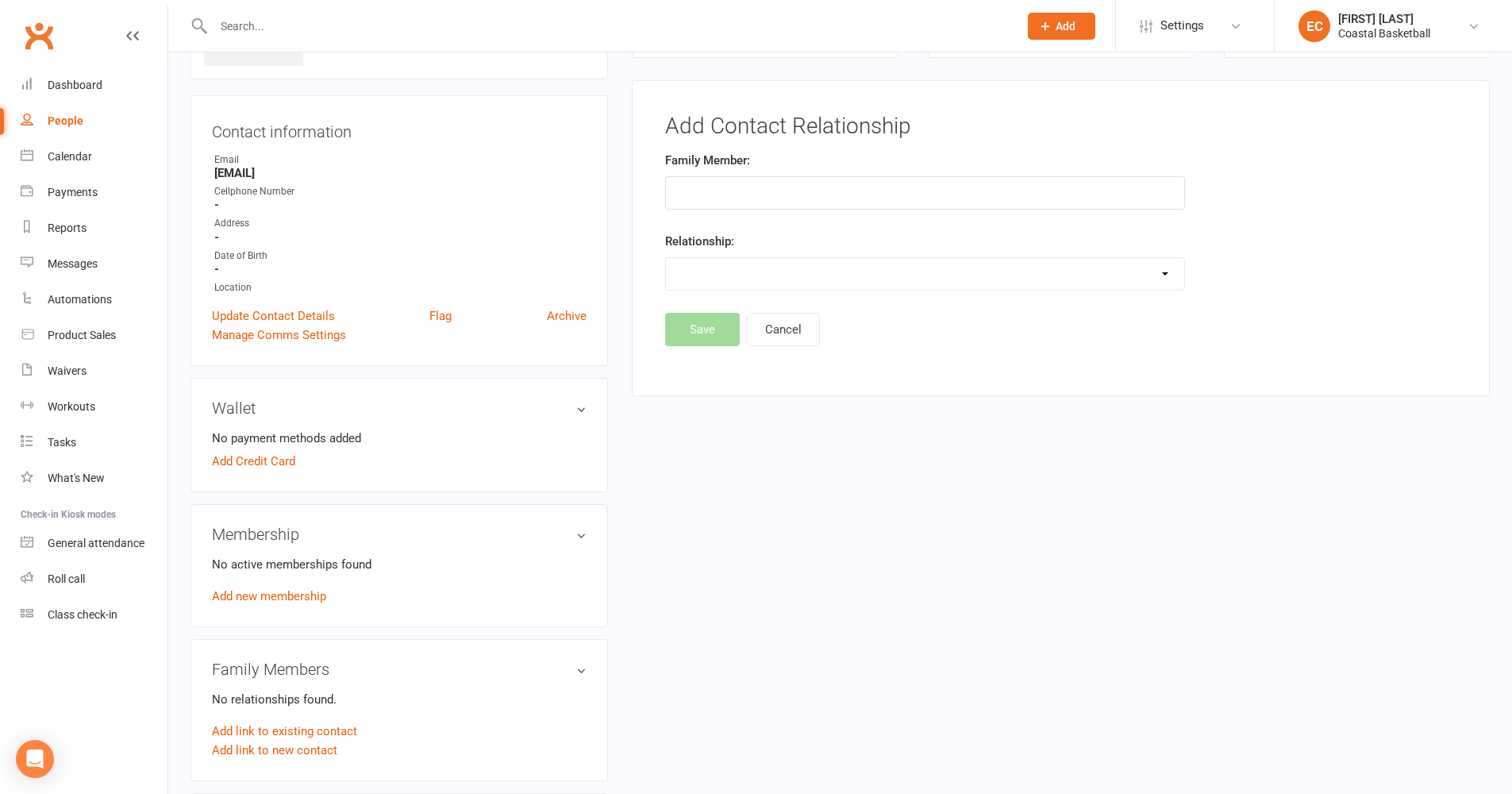 click at bounding box center [925, 193] 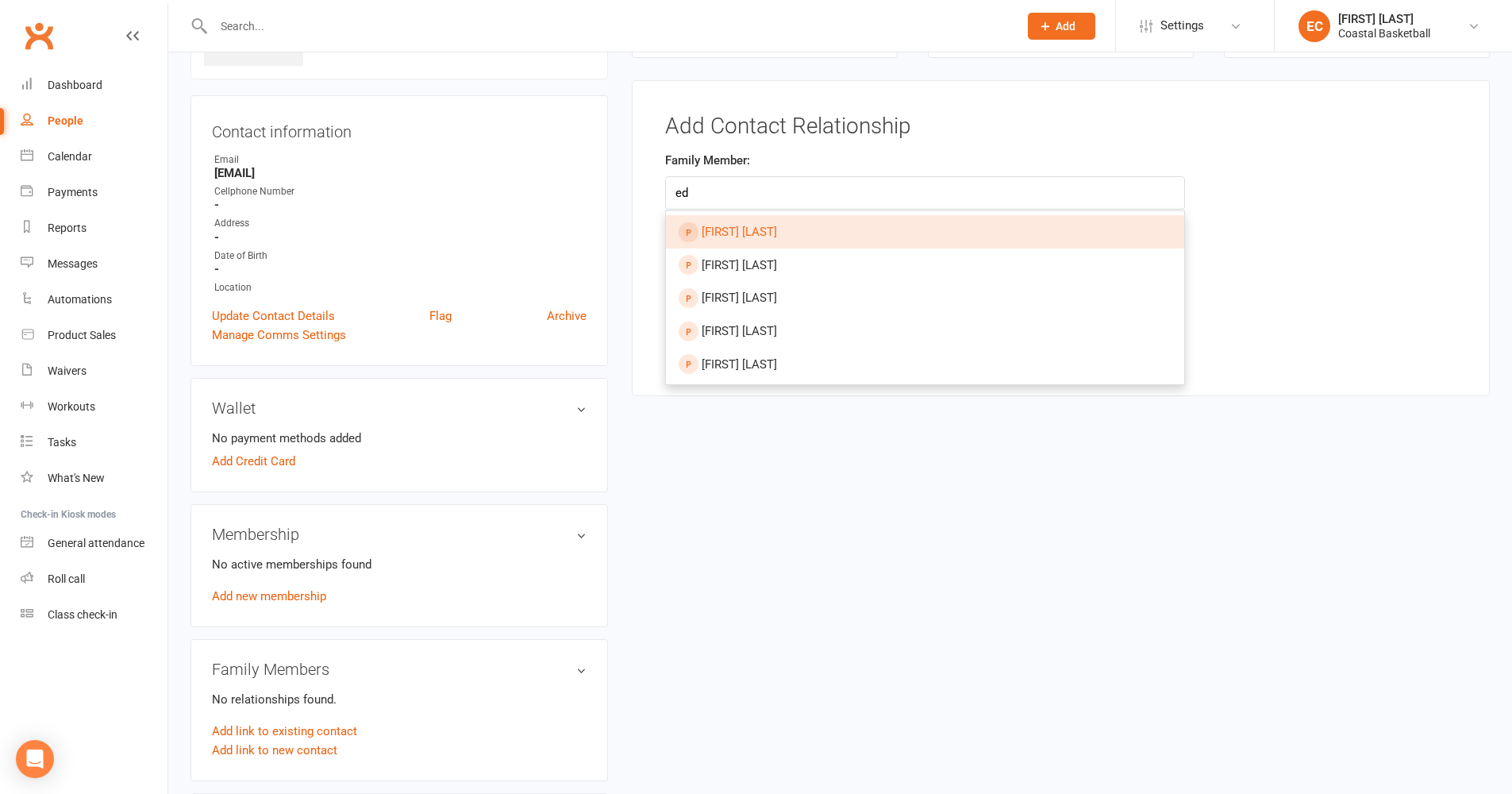 type on "e" 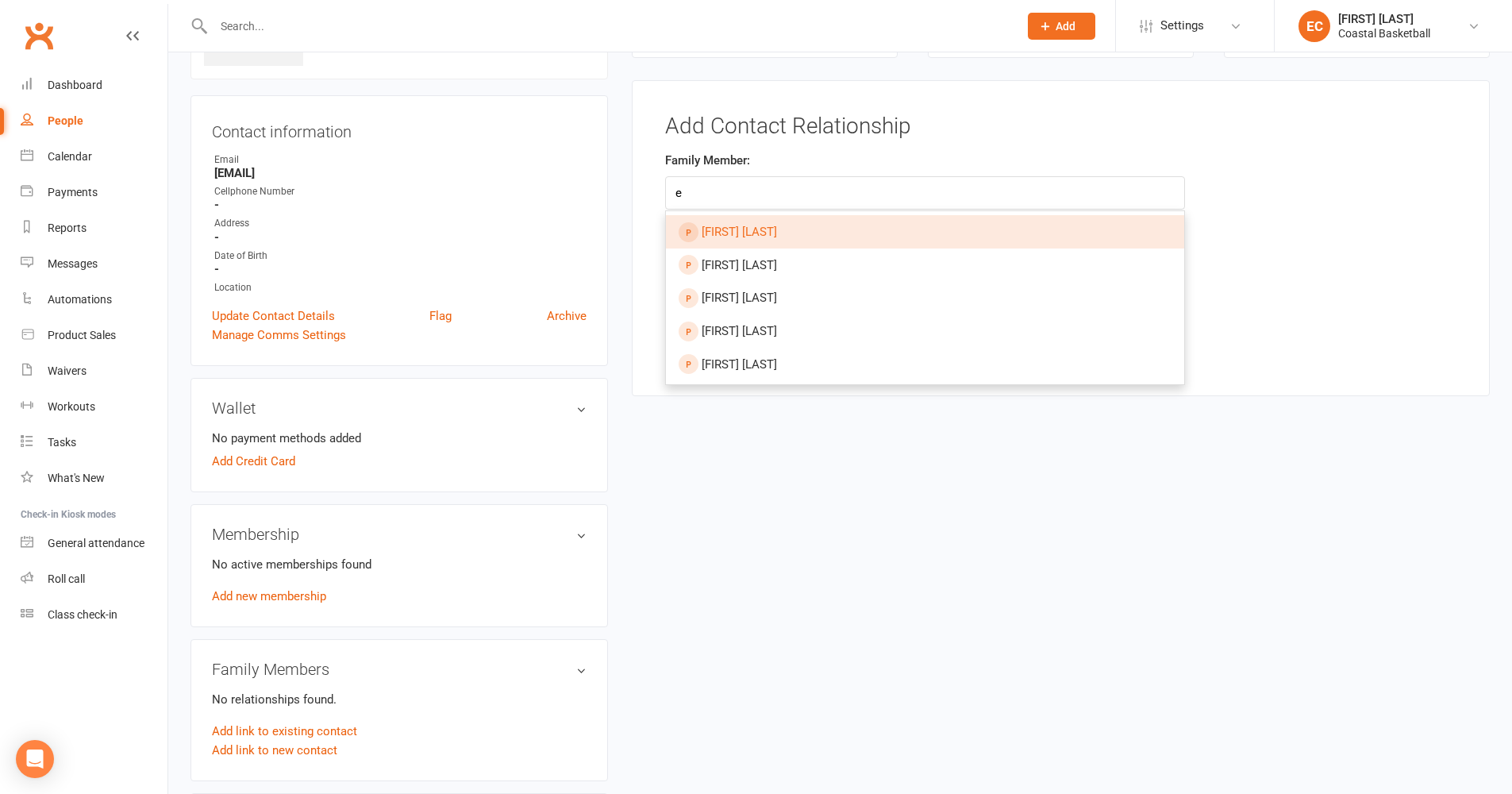 type 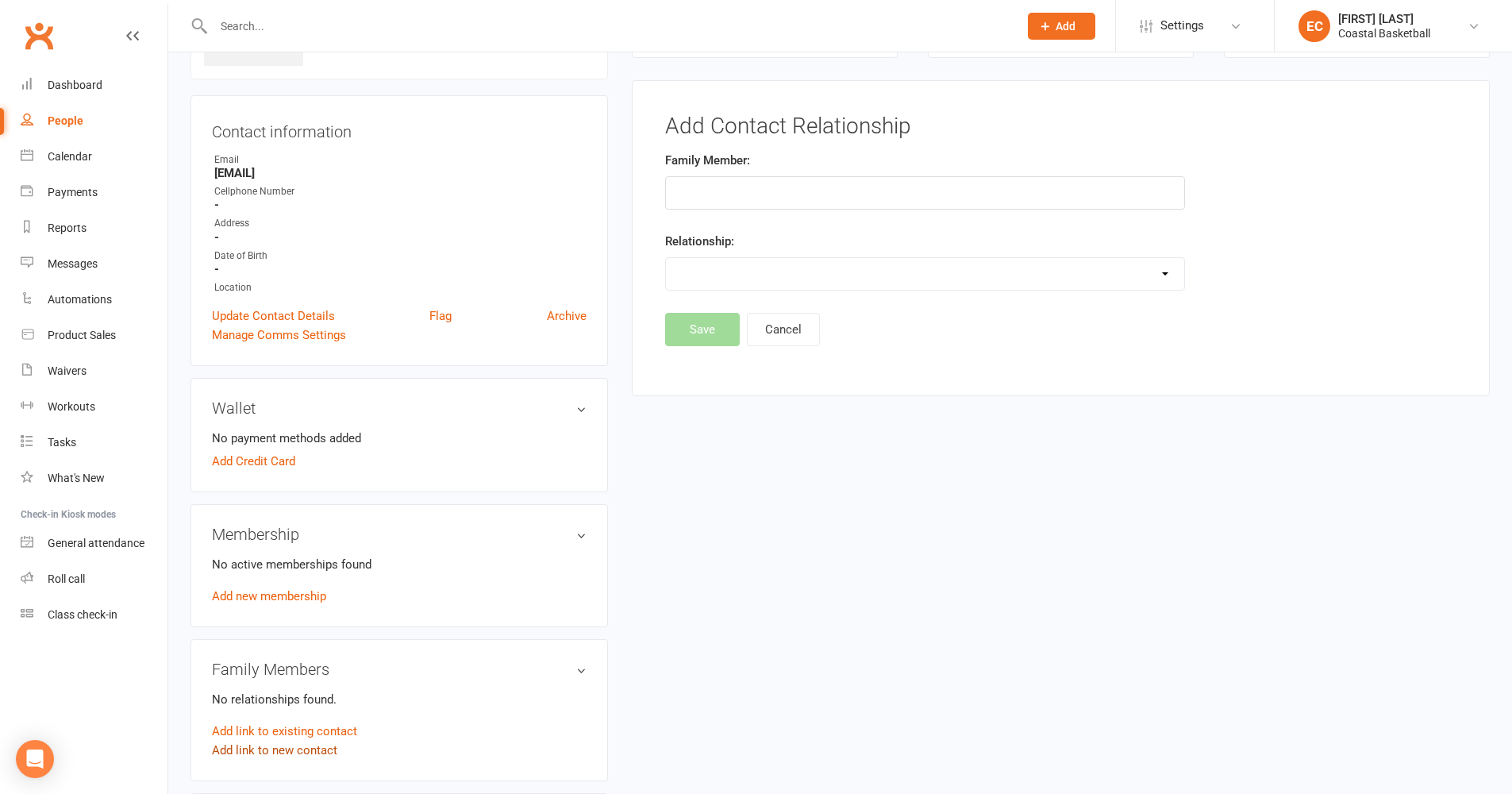 click on "Add link to new contact" at bounding box center (275, 750) 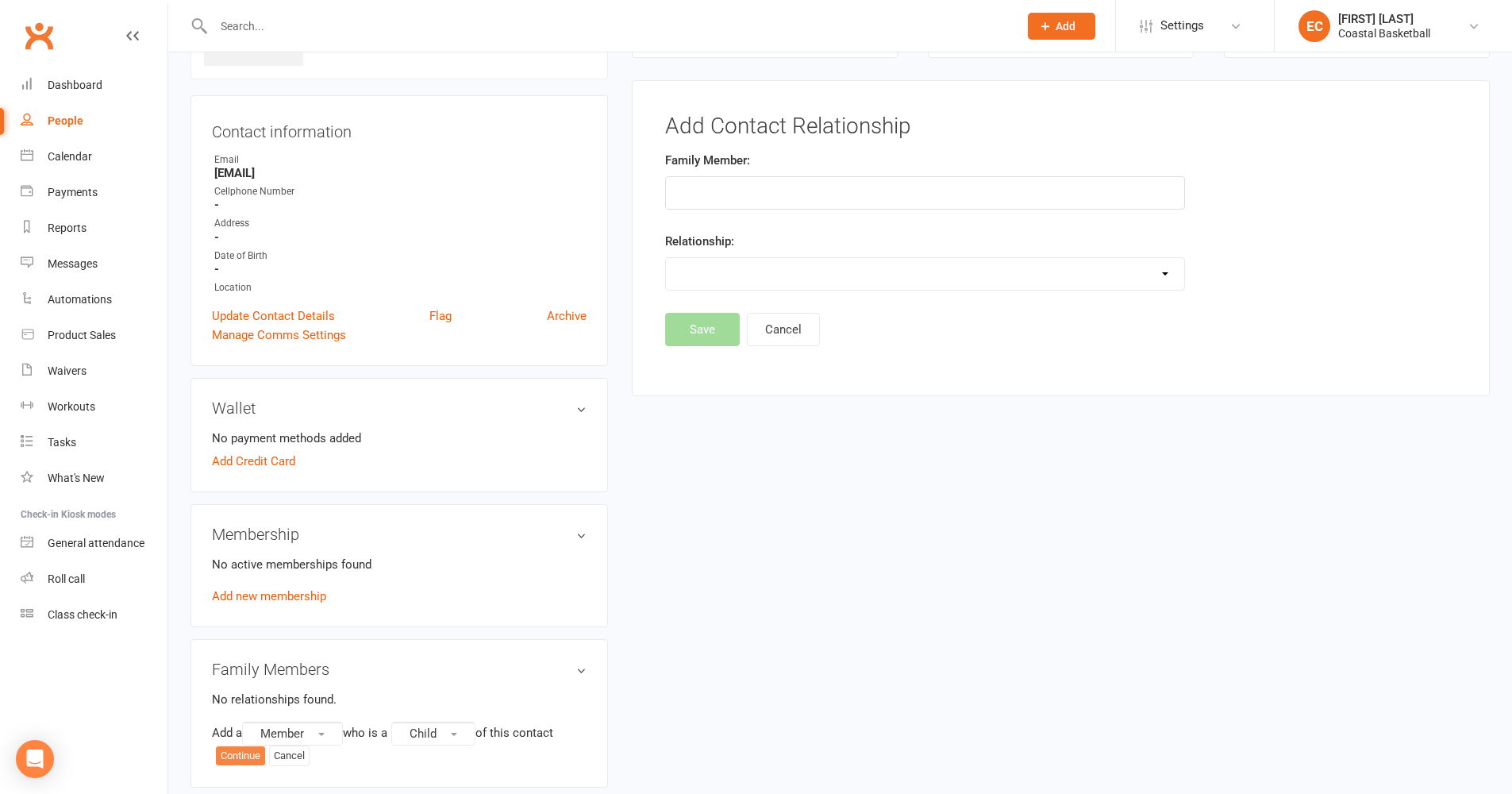 click on "Continue" at bounding box center (240, 756) 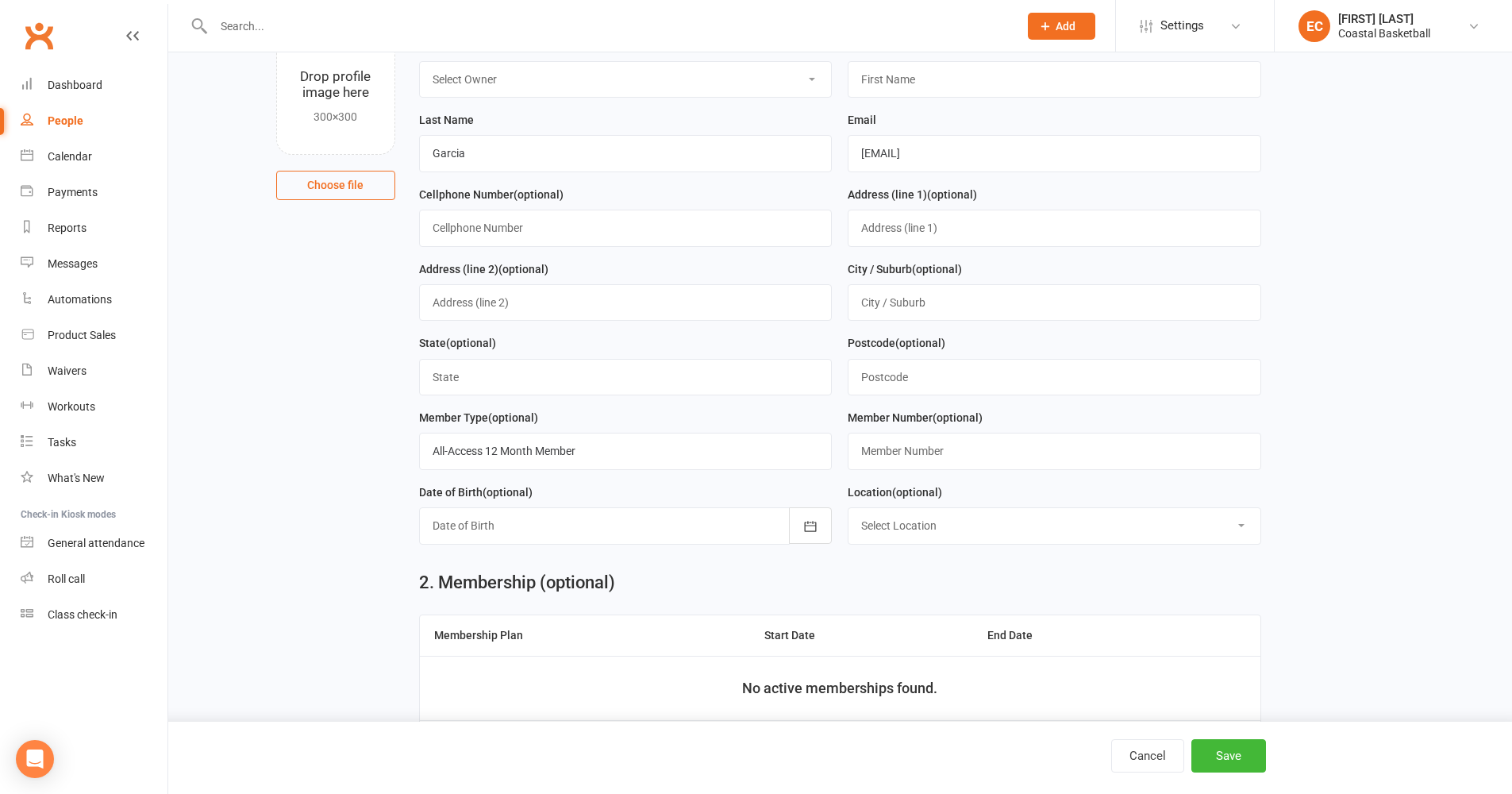 scroll, scrollTop: 0, scrollLeft: 0, axis: both 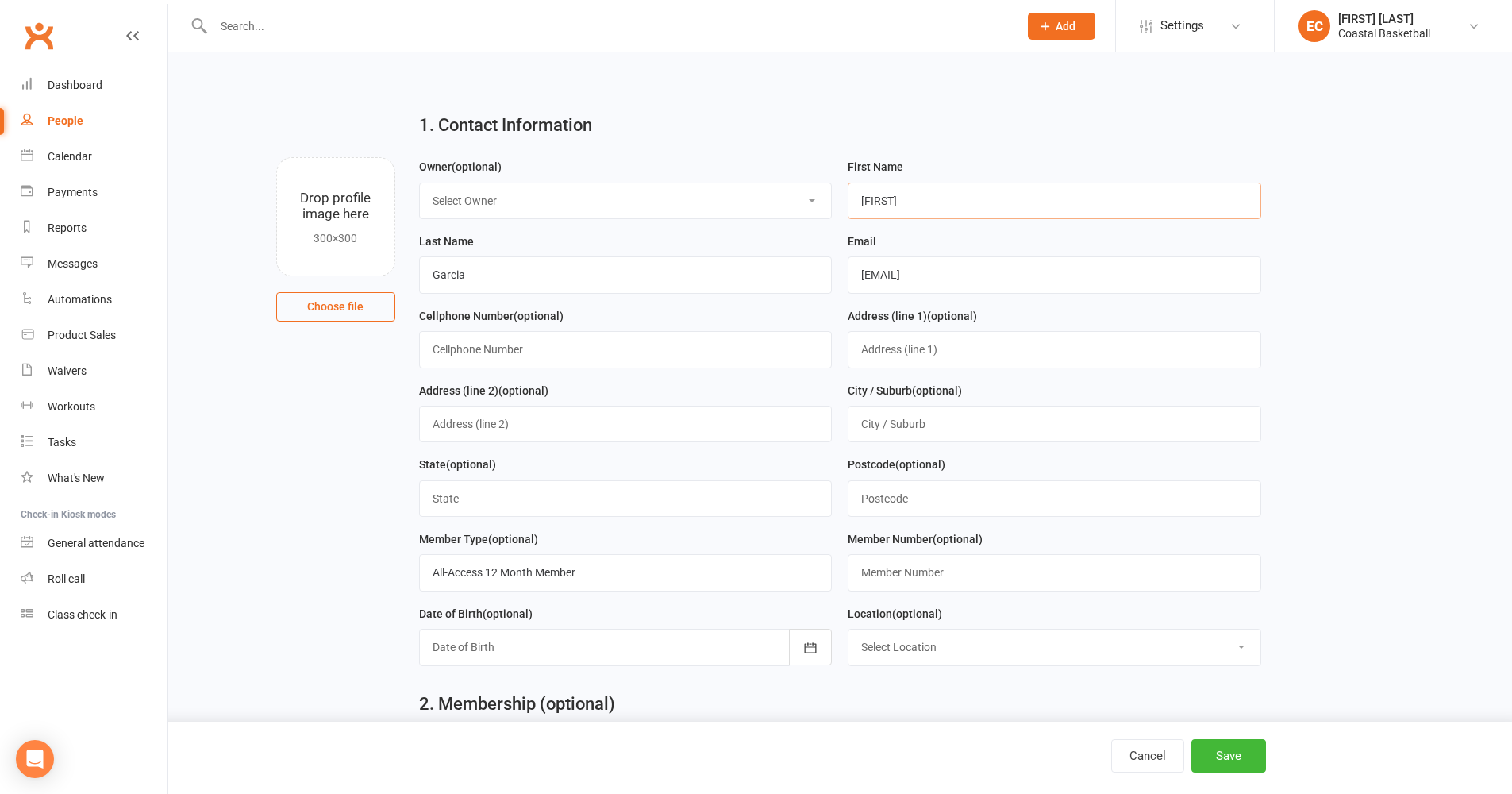 type on "[FIRST]" 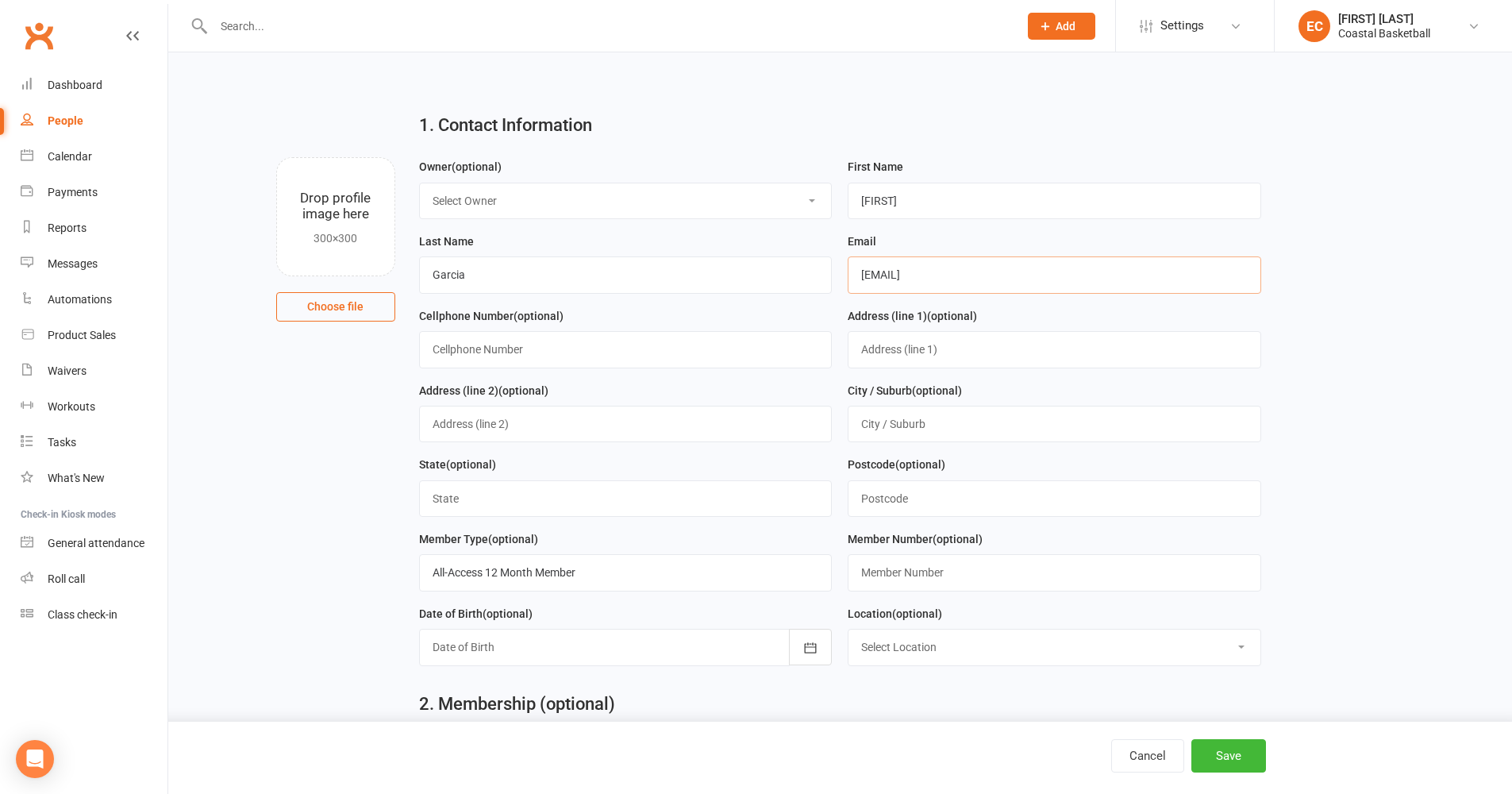 drag, startPoint x: 1041, startPoint y: 271, endPoint x: 817, endPoint y: 265, distance: 224.08034 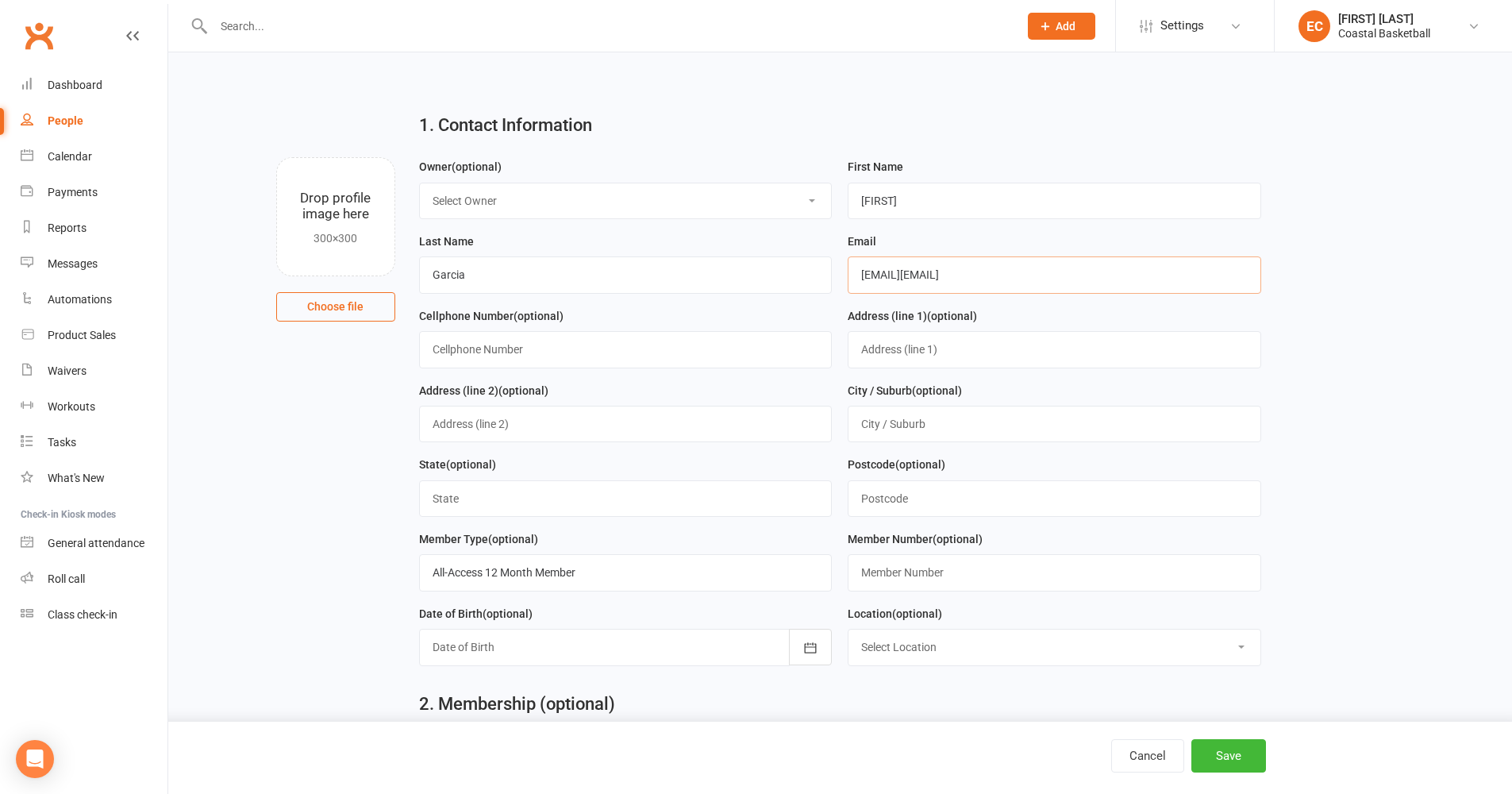 drag, startPoint x: 864, startPoint y: 275, endPoint x: 1125, endPoint y: 306, distance: 262.8345 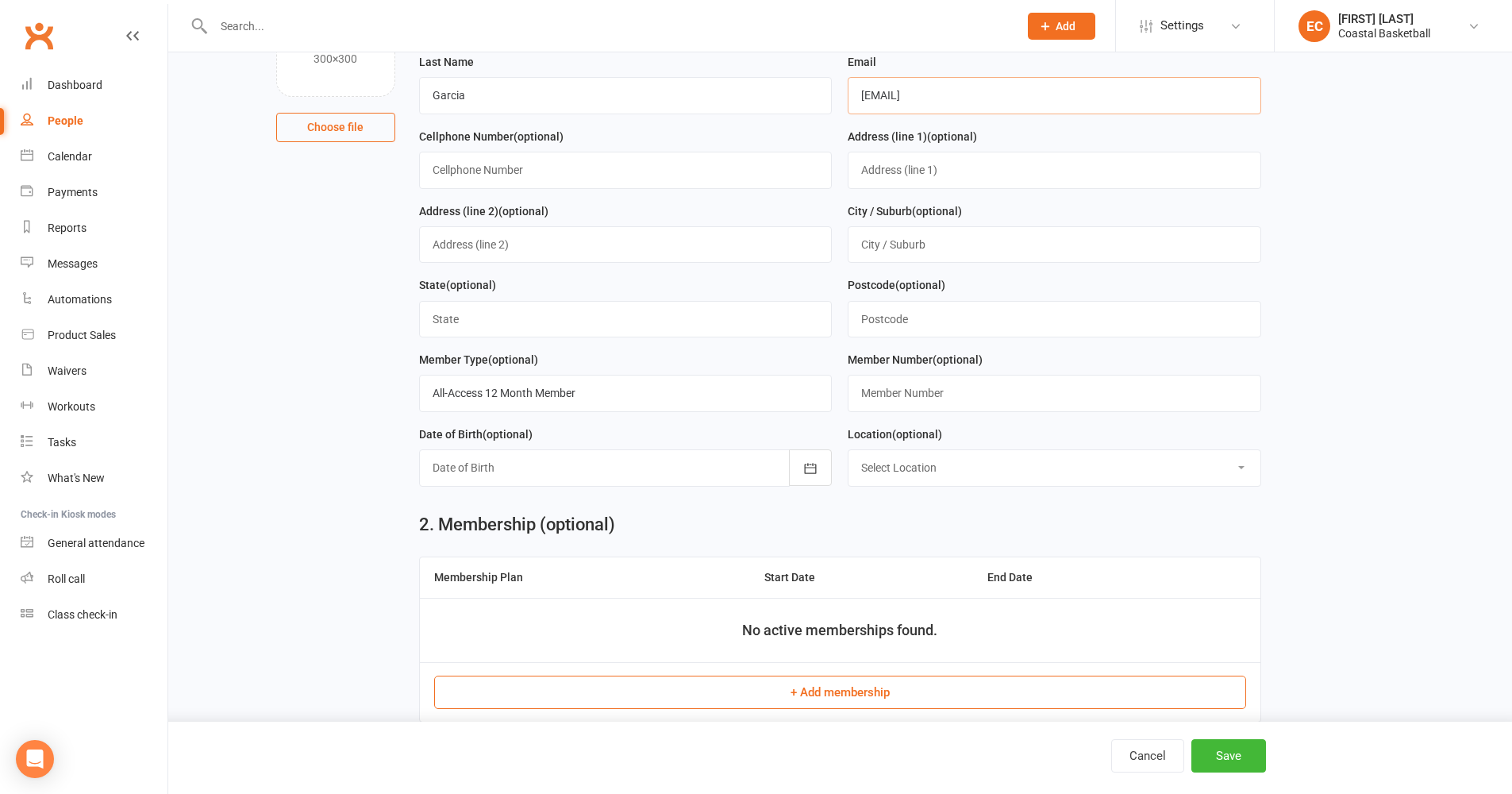 scroll, scrollTop: 183, scrollLeft: 0, axis: vertical 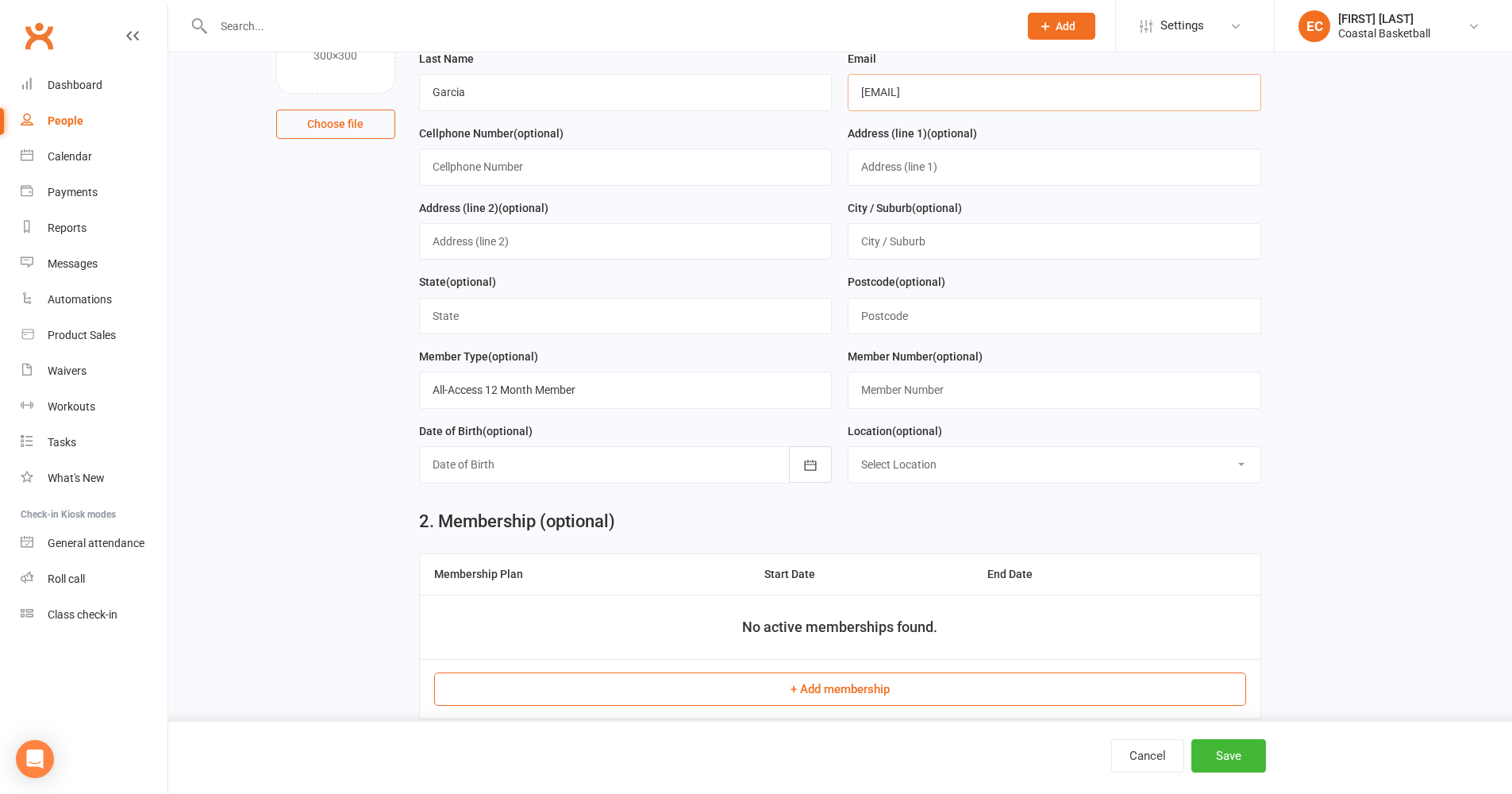 type on "[EMAIL]" 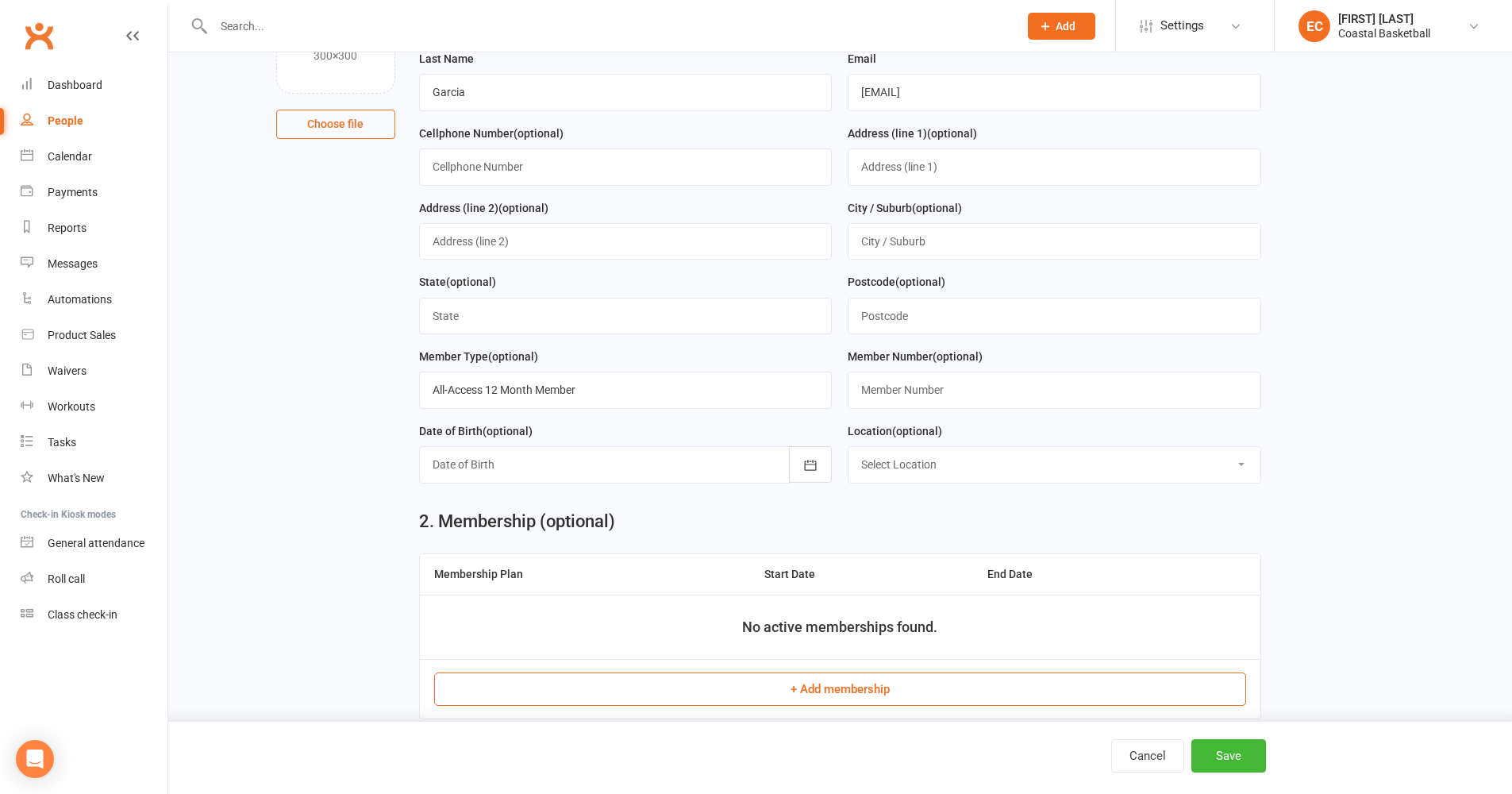click on "+ Add membership" at bounding box center (840, 689) 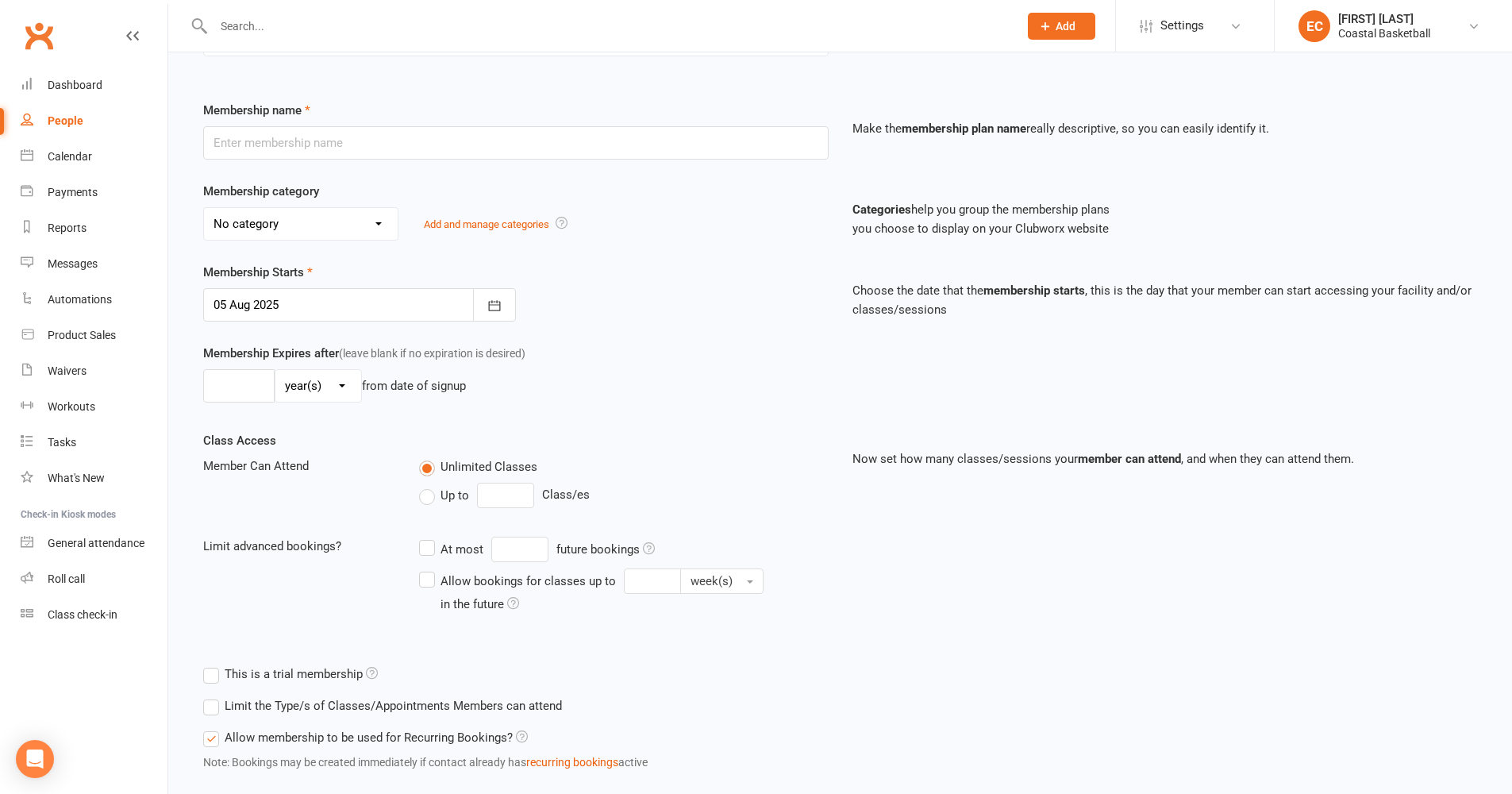 scroll, scrollTop: 0, scrollLeft: 0, axis: both 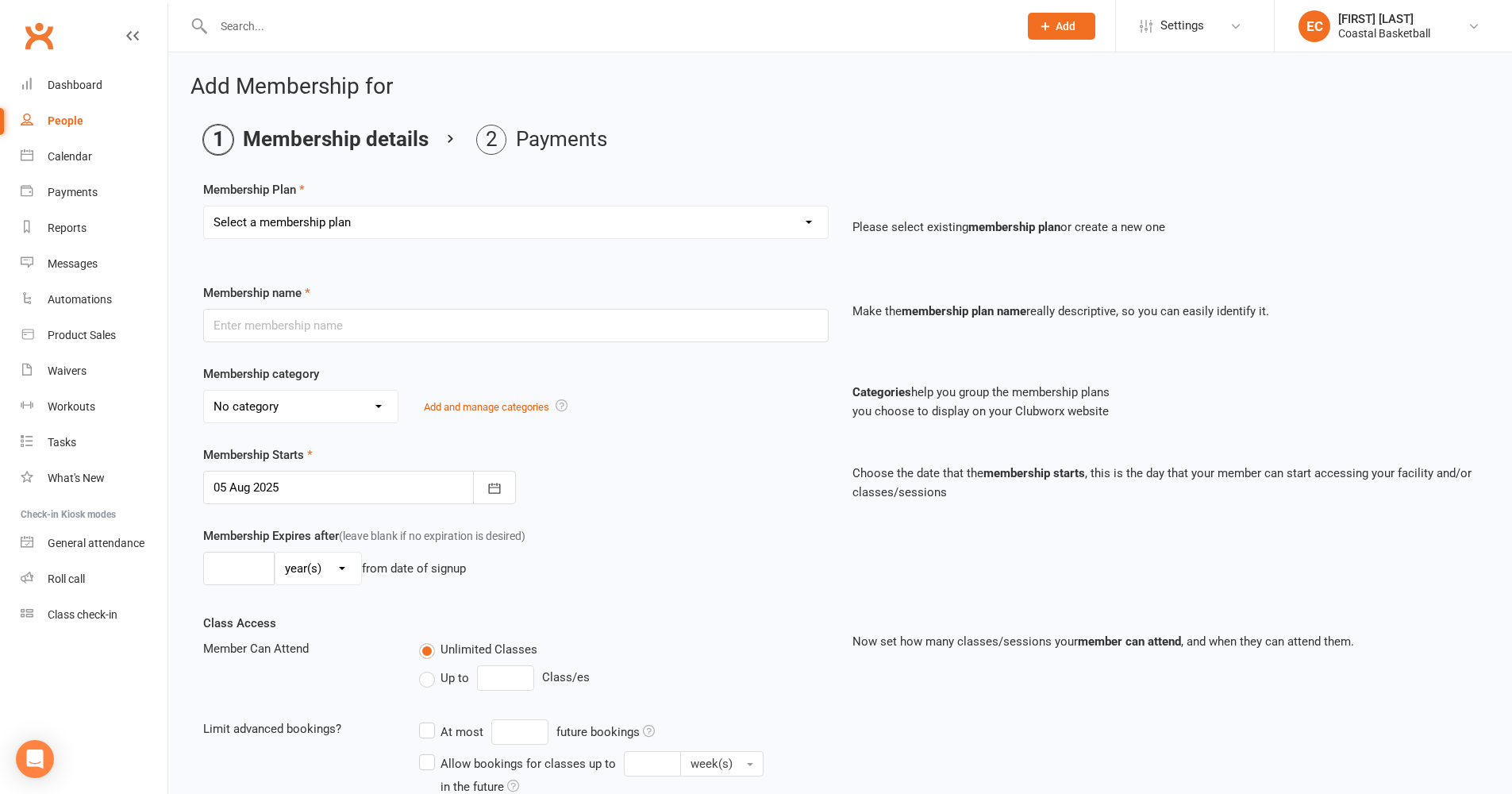 select on "1" 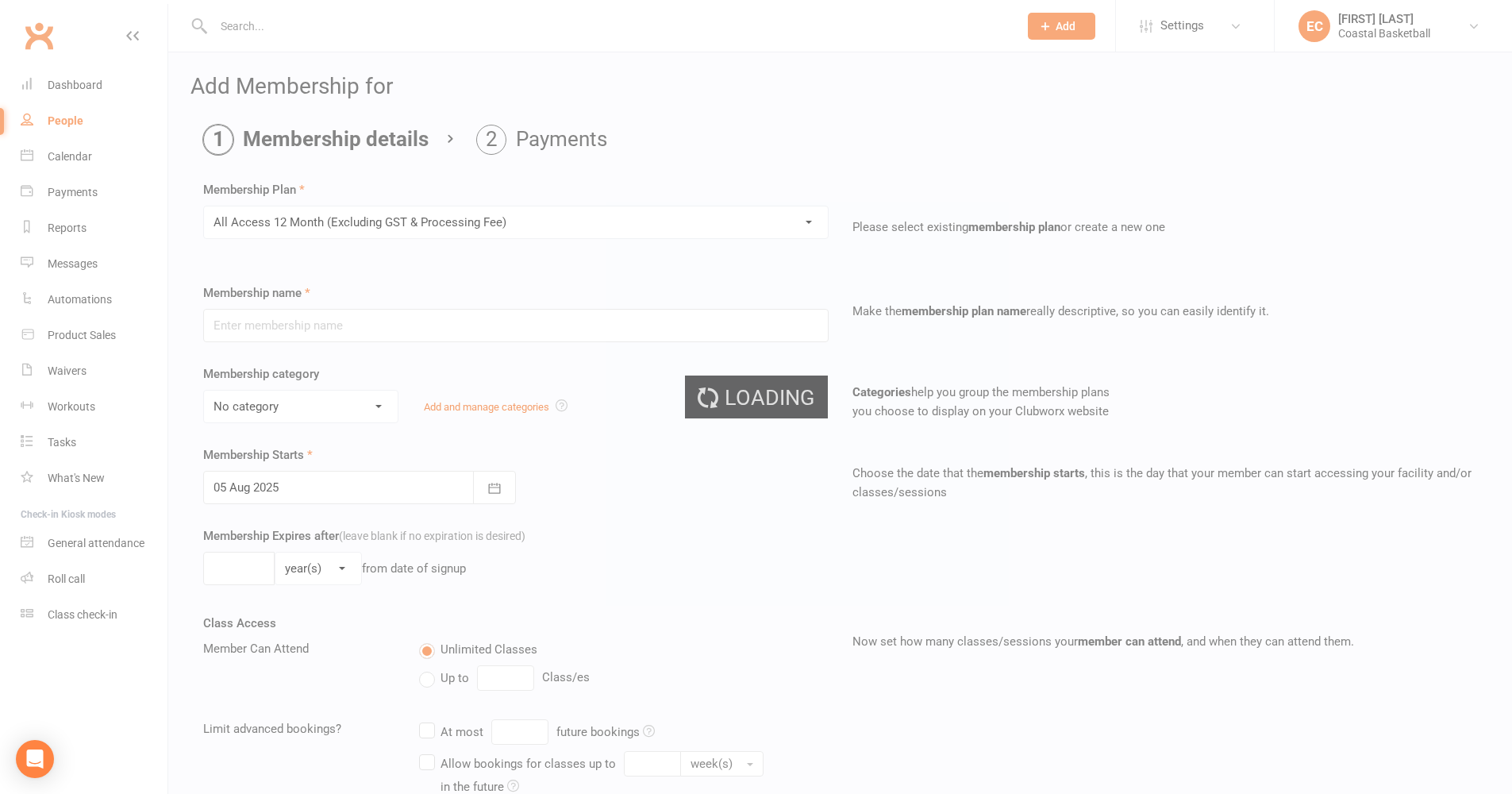 type on "All Access 12 Month (Excluding GST & Processing Fee)" 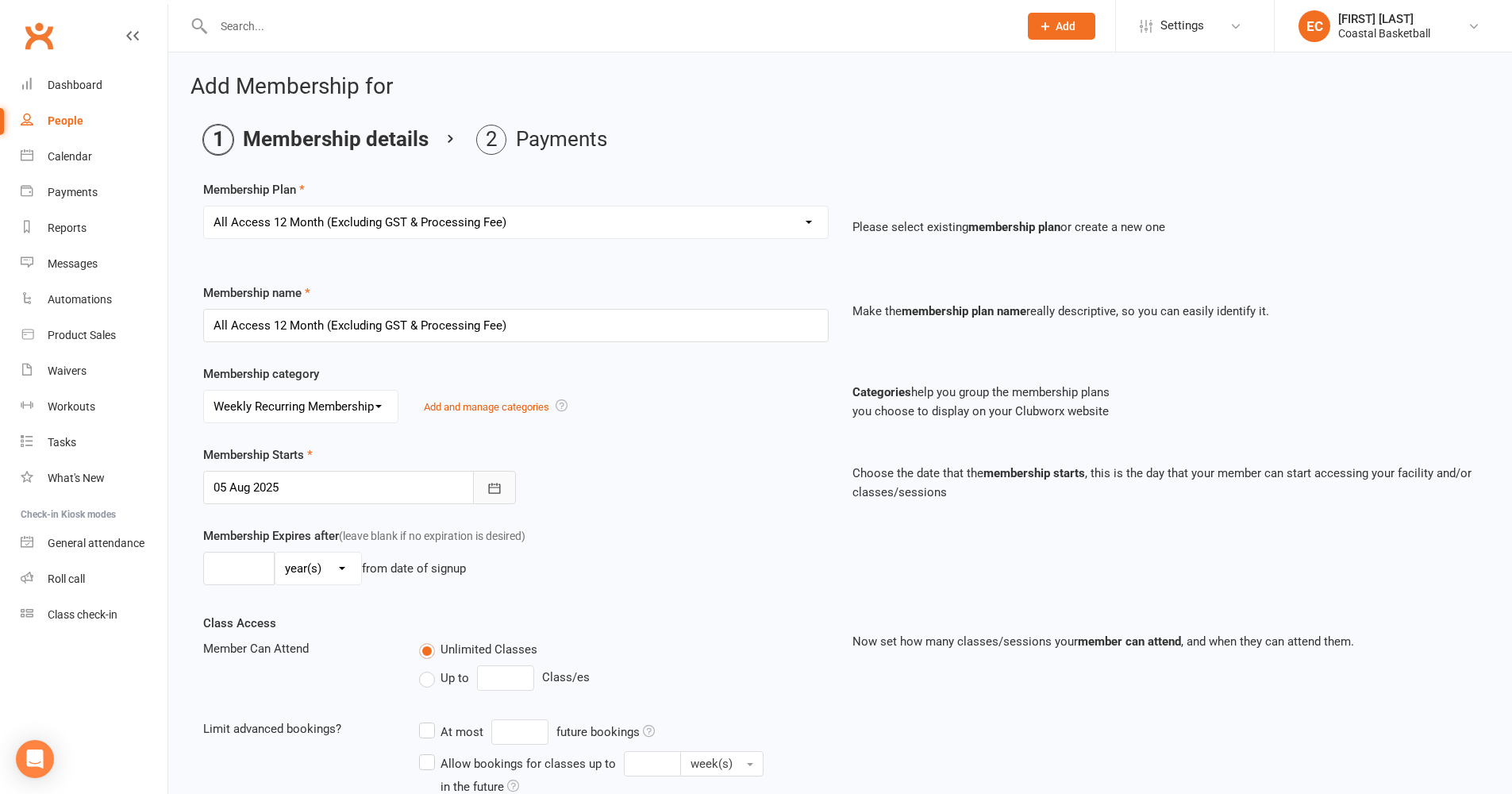 click 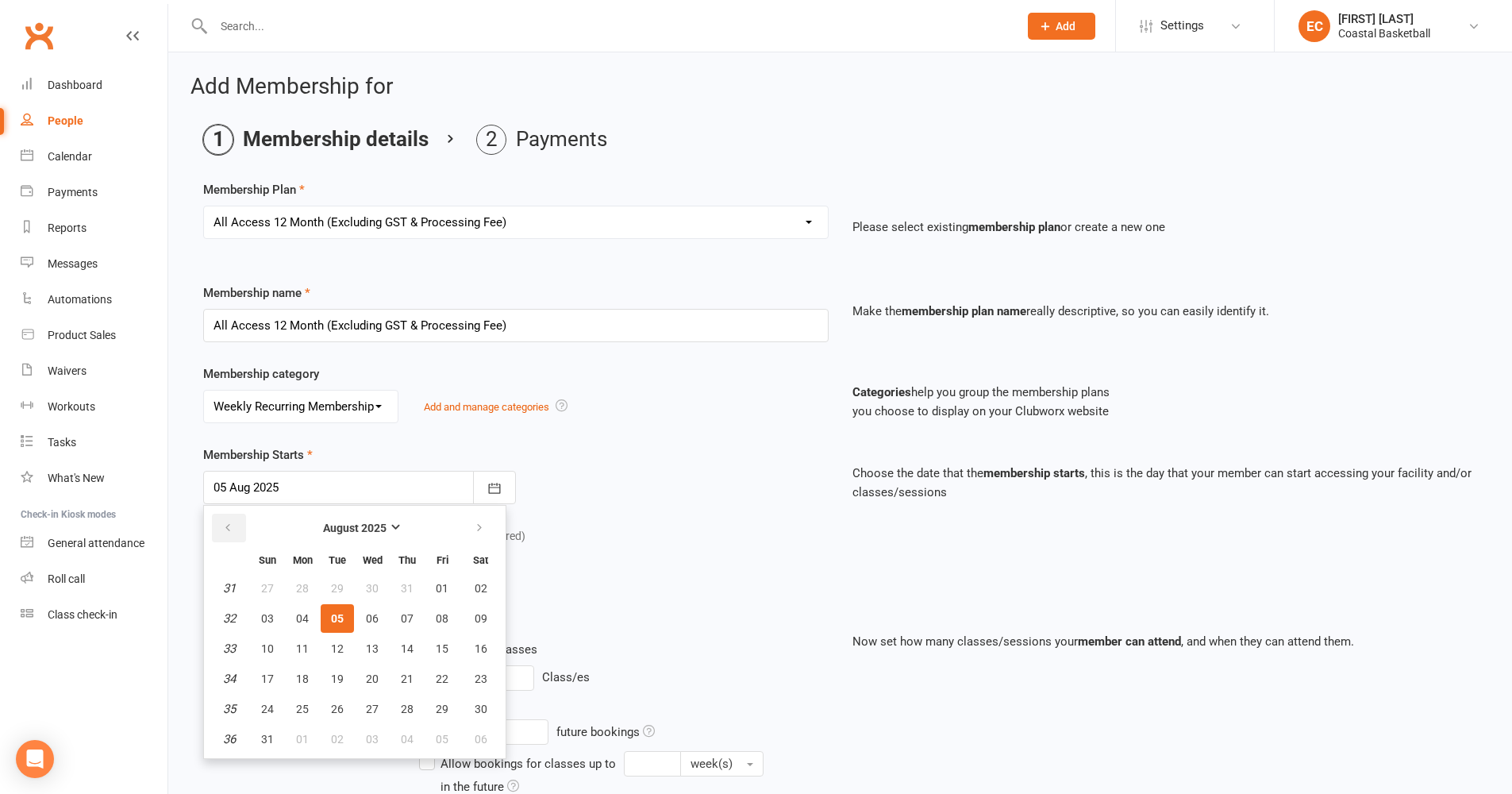 click at bounding box center [228, 528] 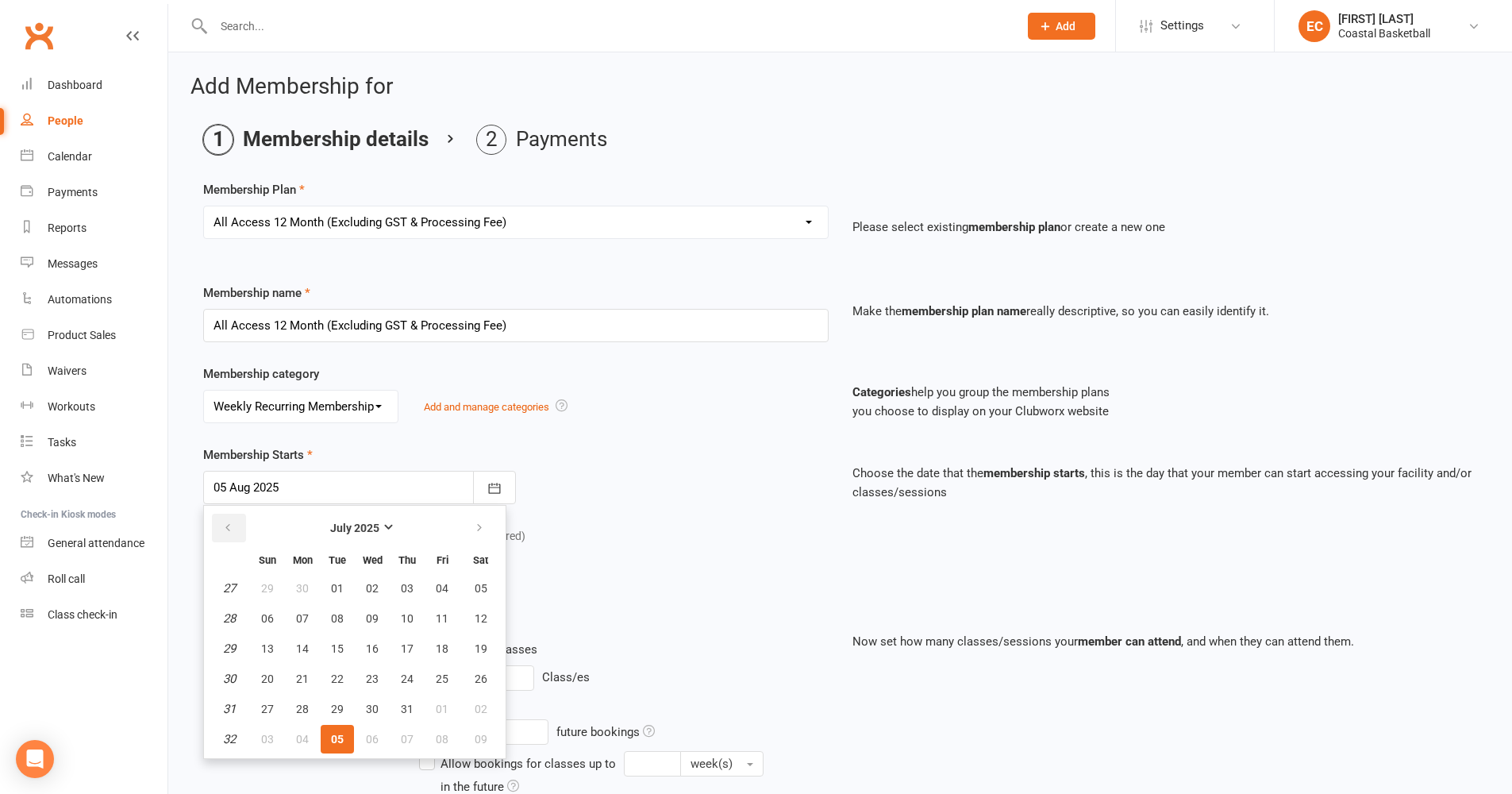 click at bounding box center (228, 528) 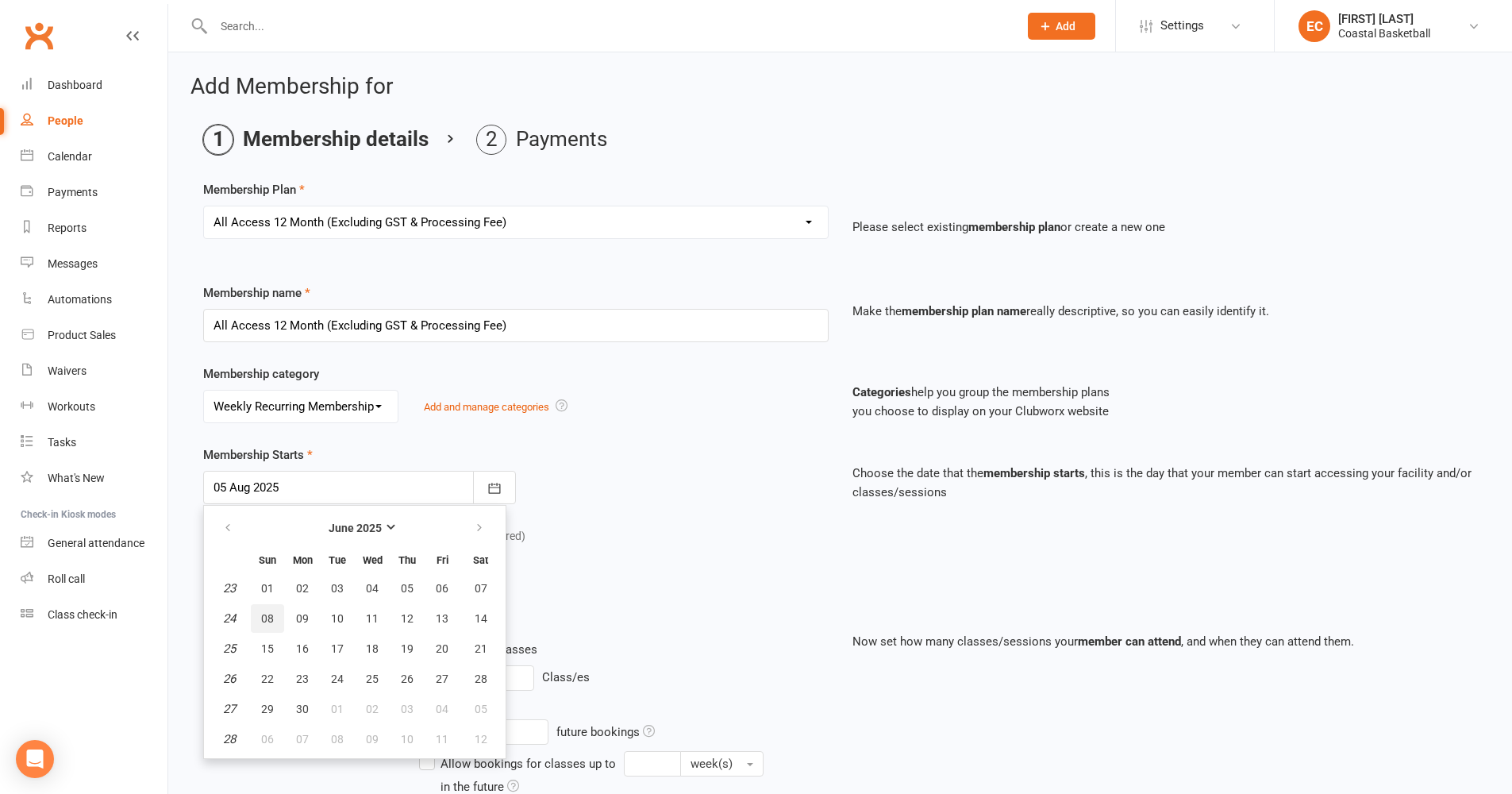 click on "08" at bounding box center [267, 619] 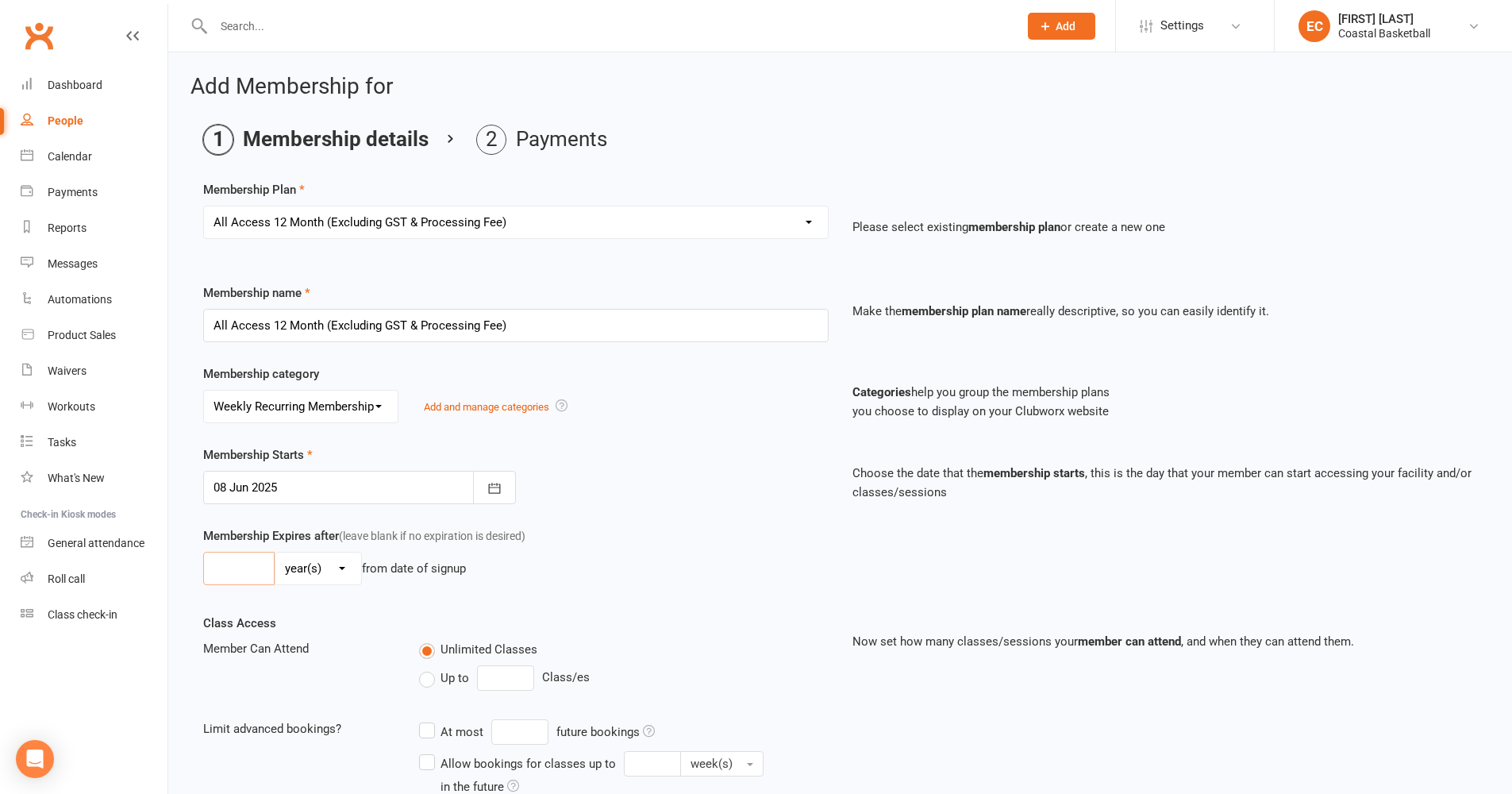click at bounding box center (239, 569) 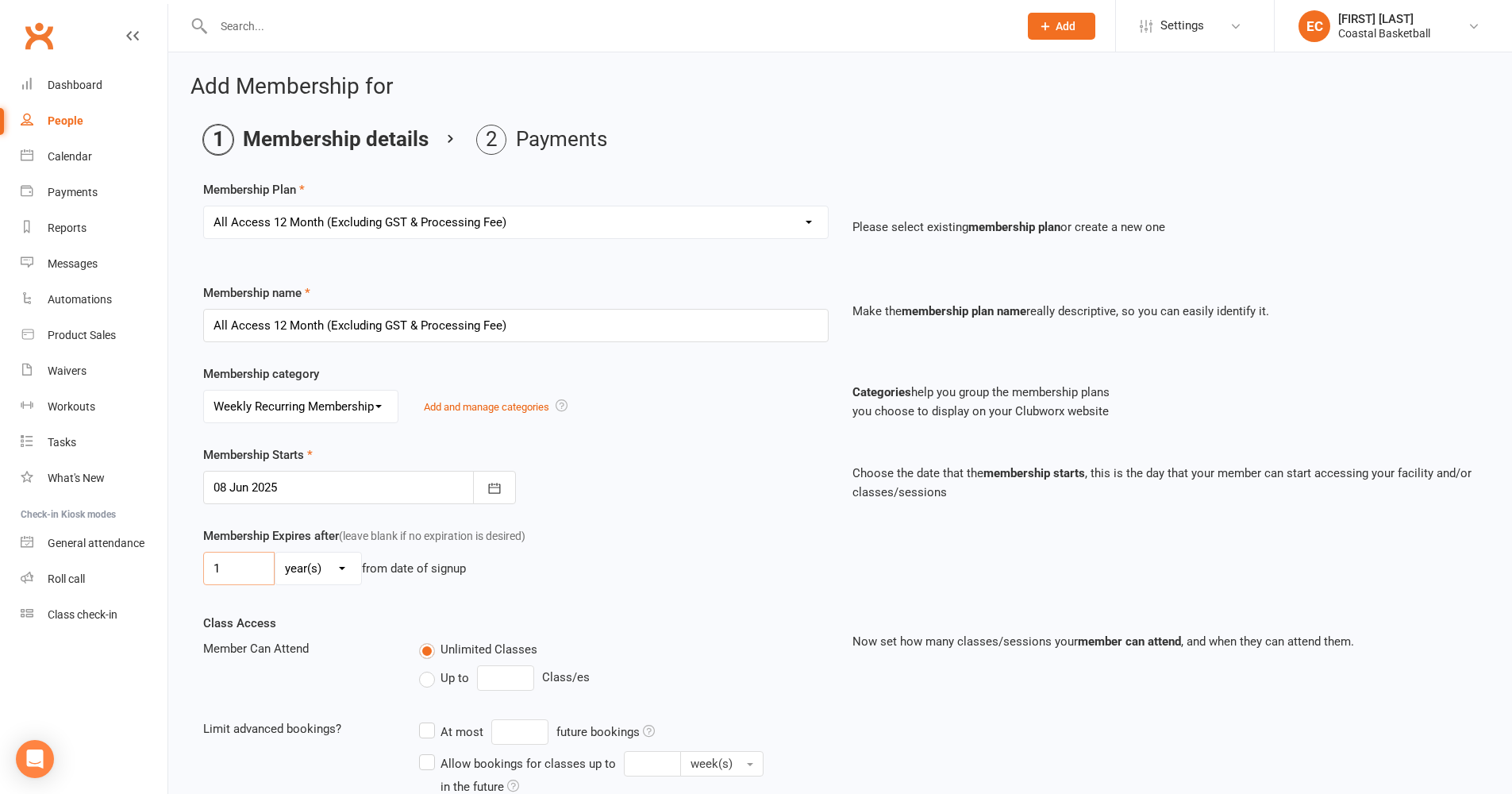 type on "1" 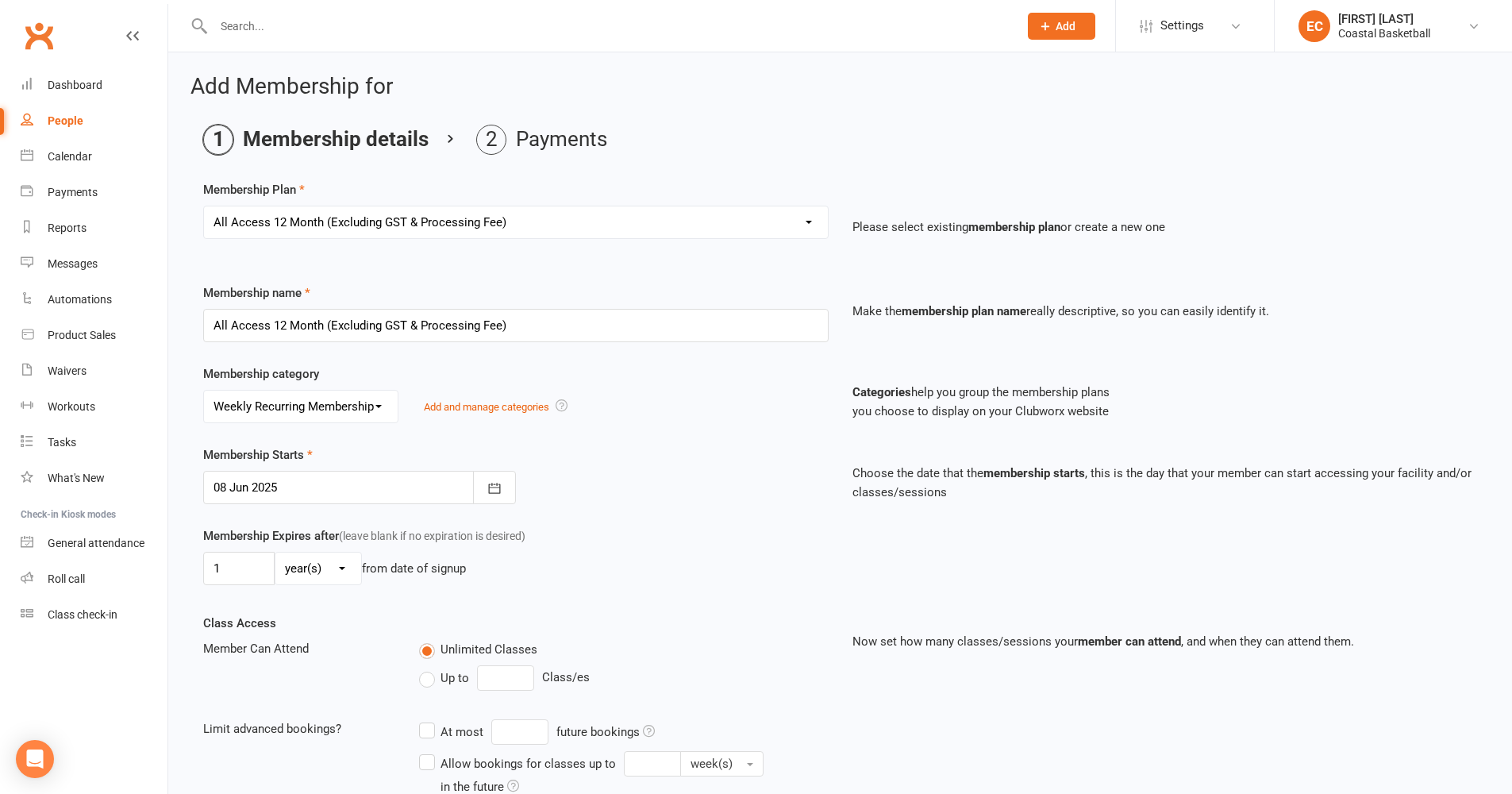 click on "1 day(s) week(s) month(s) year(s)   from date of signup" at bounding box center [516, 569] 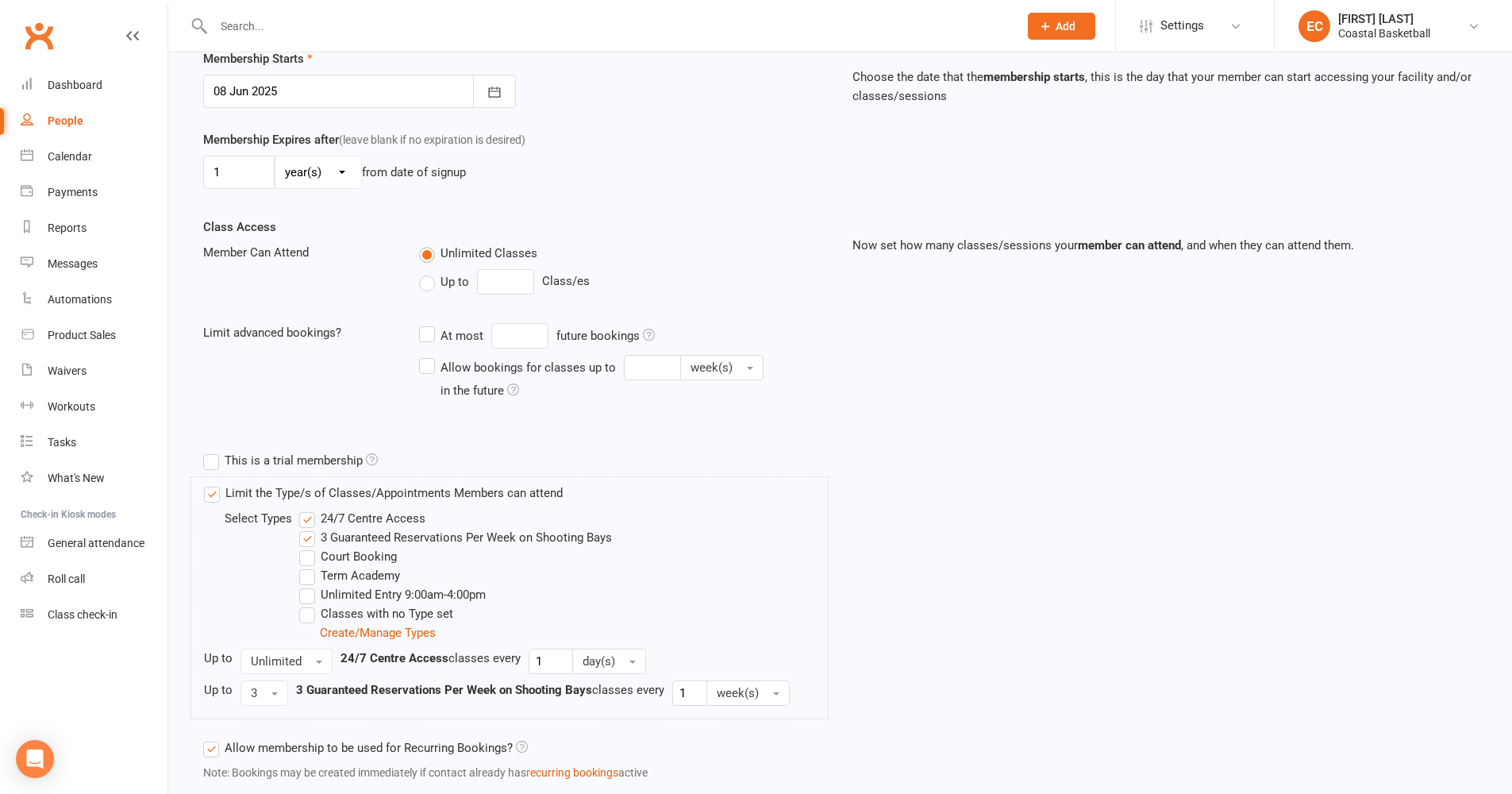 scroll, scrollTop: 414, scrollLeft: 0, axis: vertical 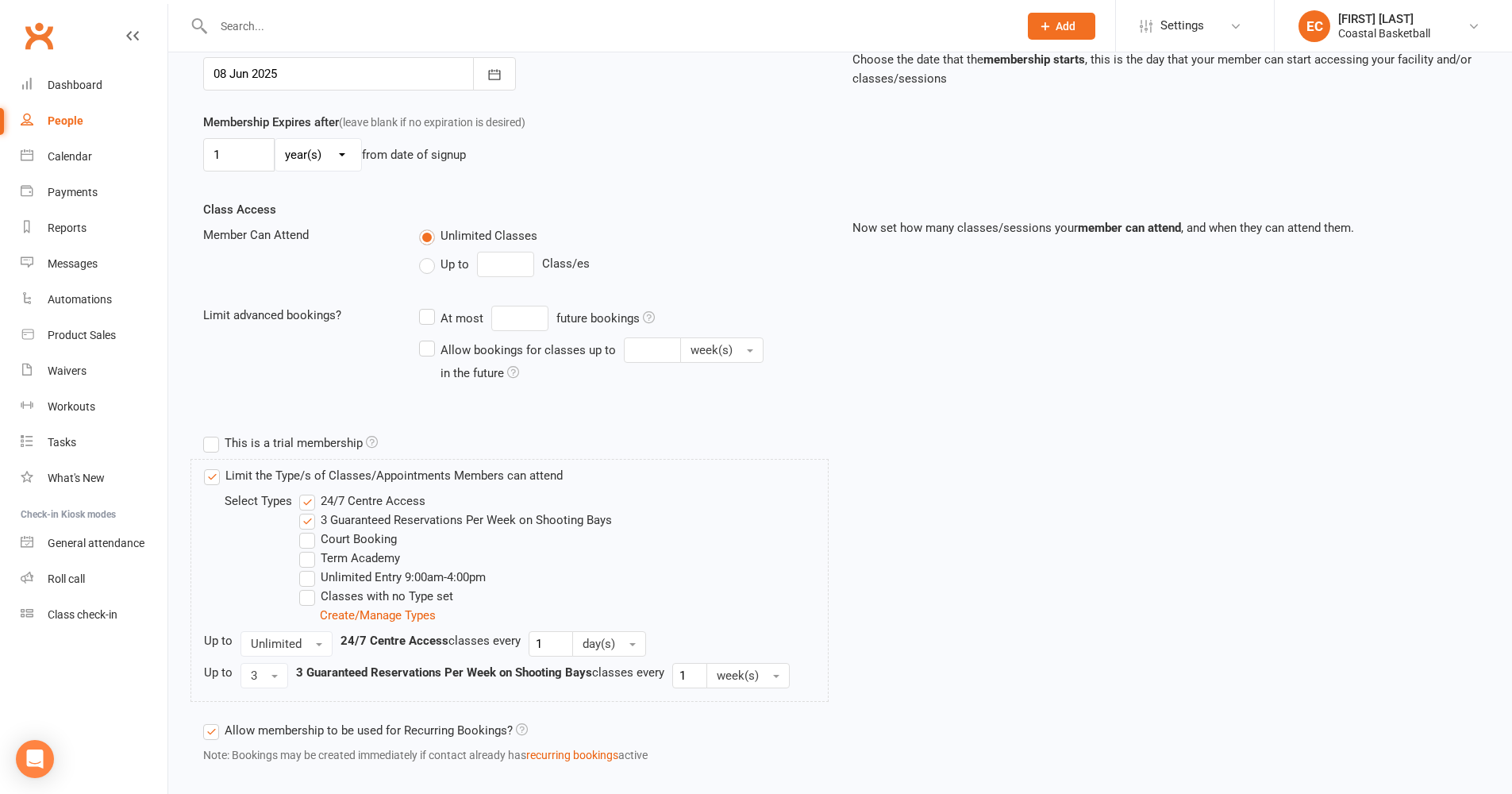 click on "24/7 Centre Access" at bounding box center (362, 501) 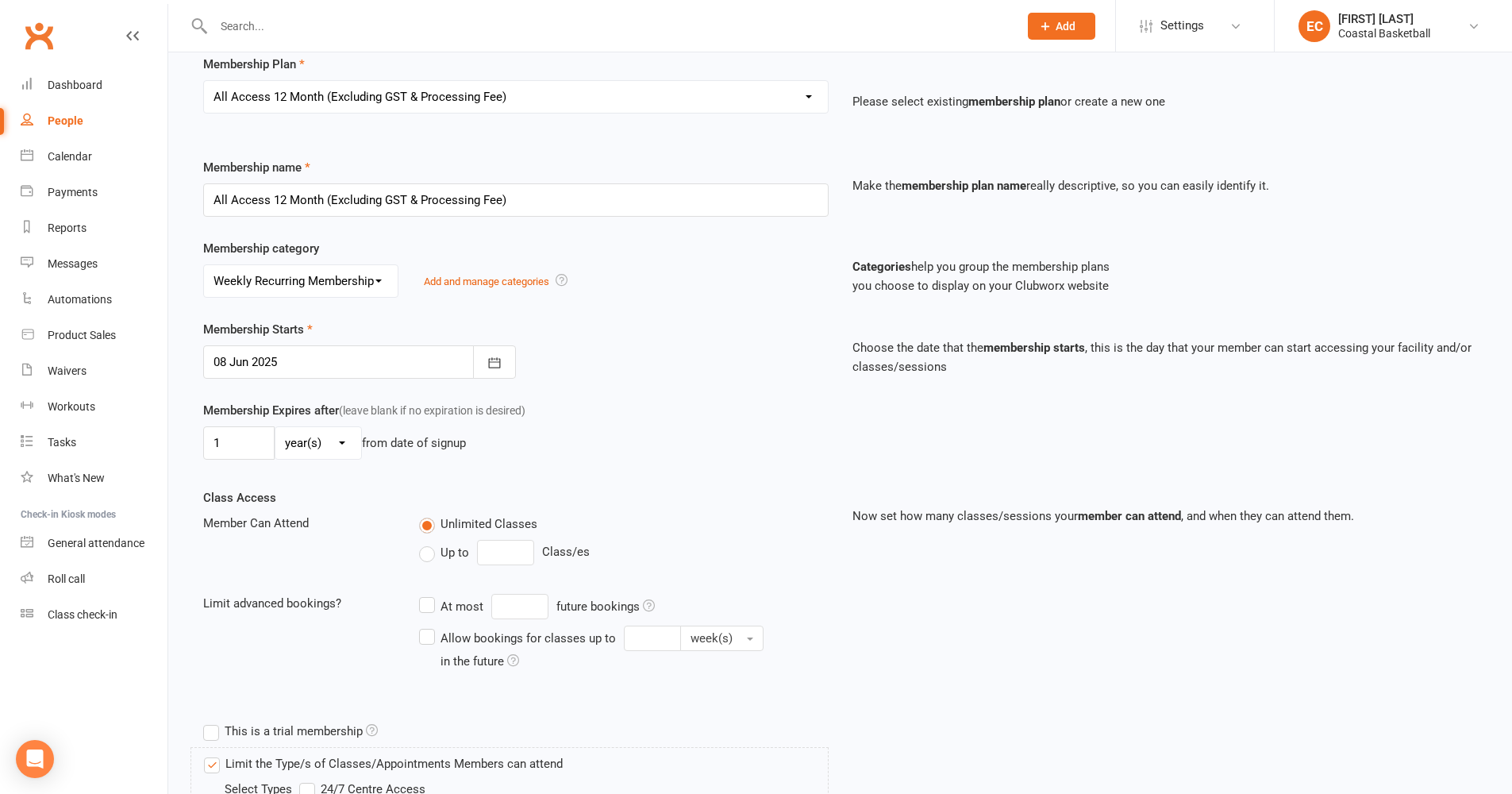 scroll, scrollTop: 122, scrollLeft: 0, axis: vertical 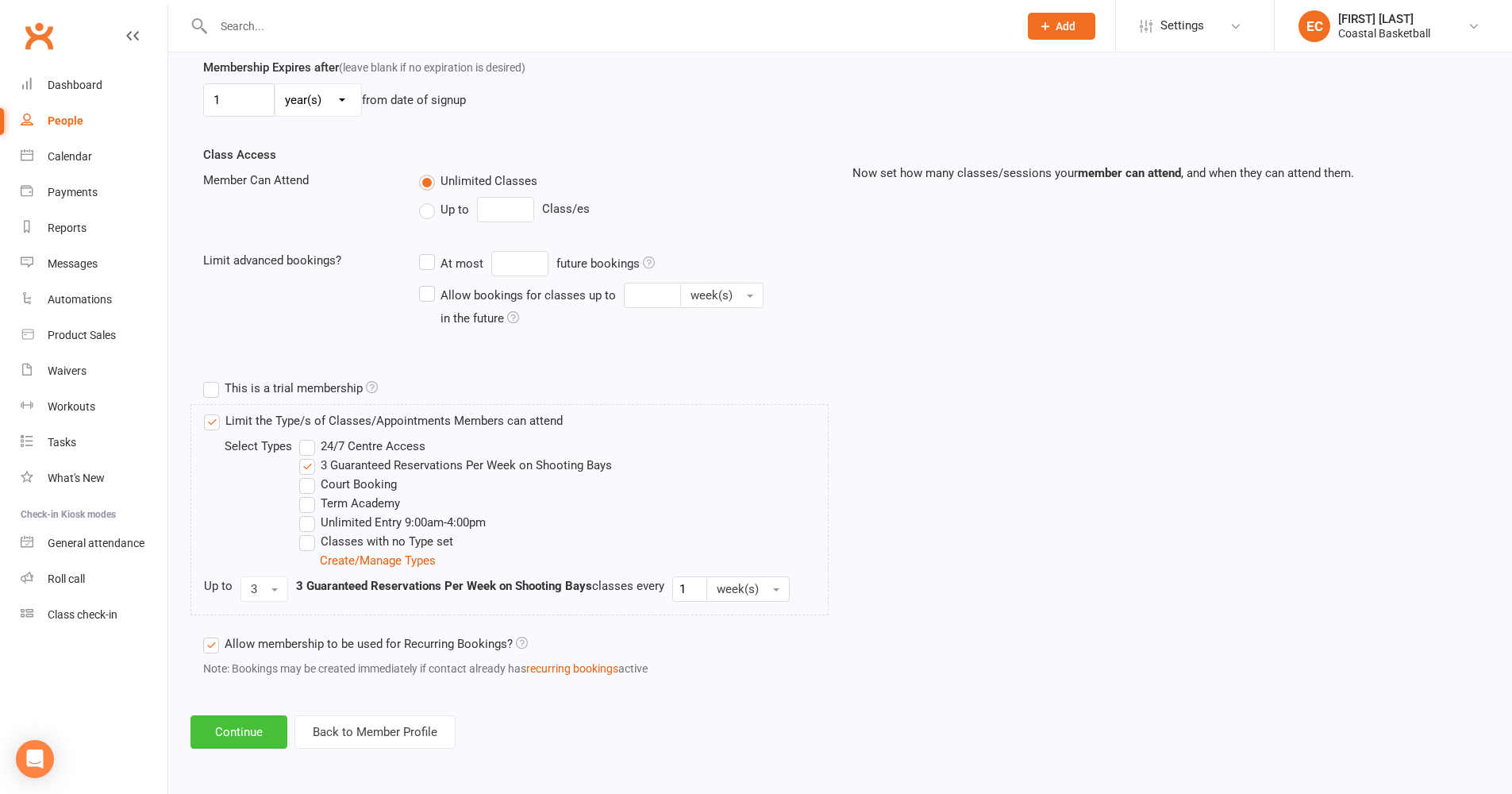 click on "Continue" at bounding box center [239, 732] 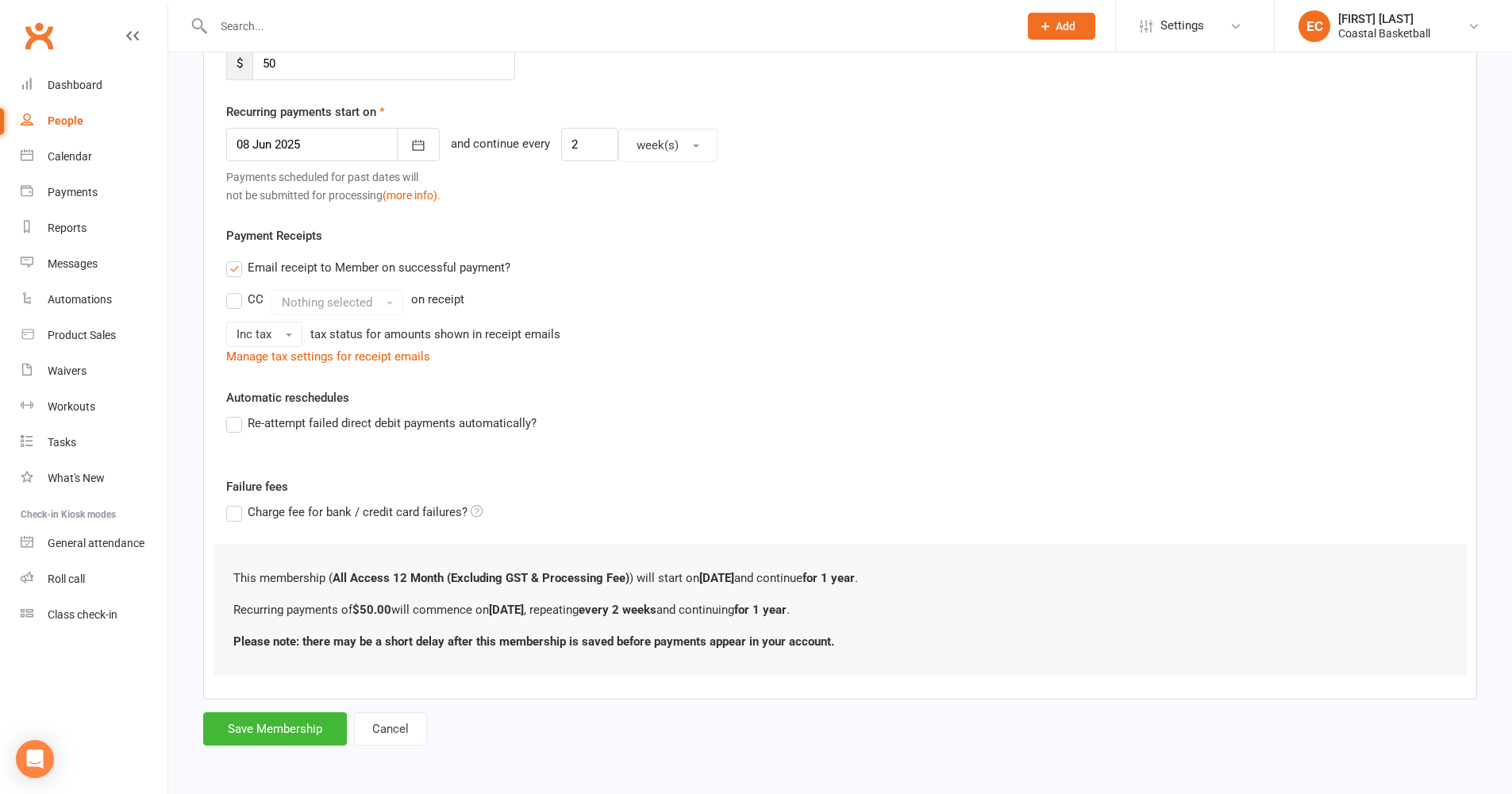 scroll, scrollTop: 0, scrollLeft: 0, axis: both 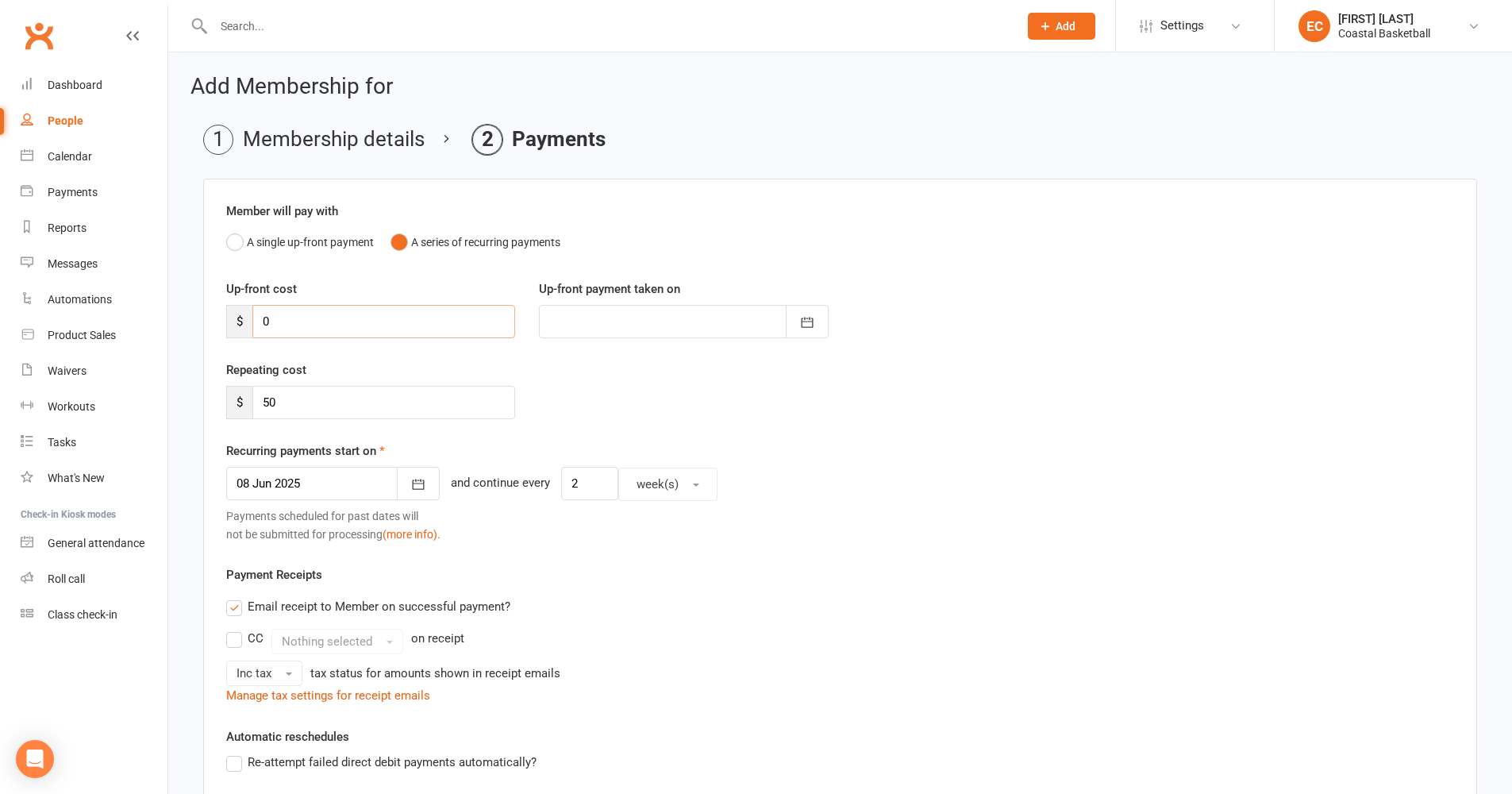click on "0" at bounding box center [383, 322] 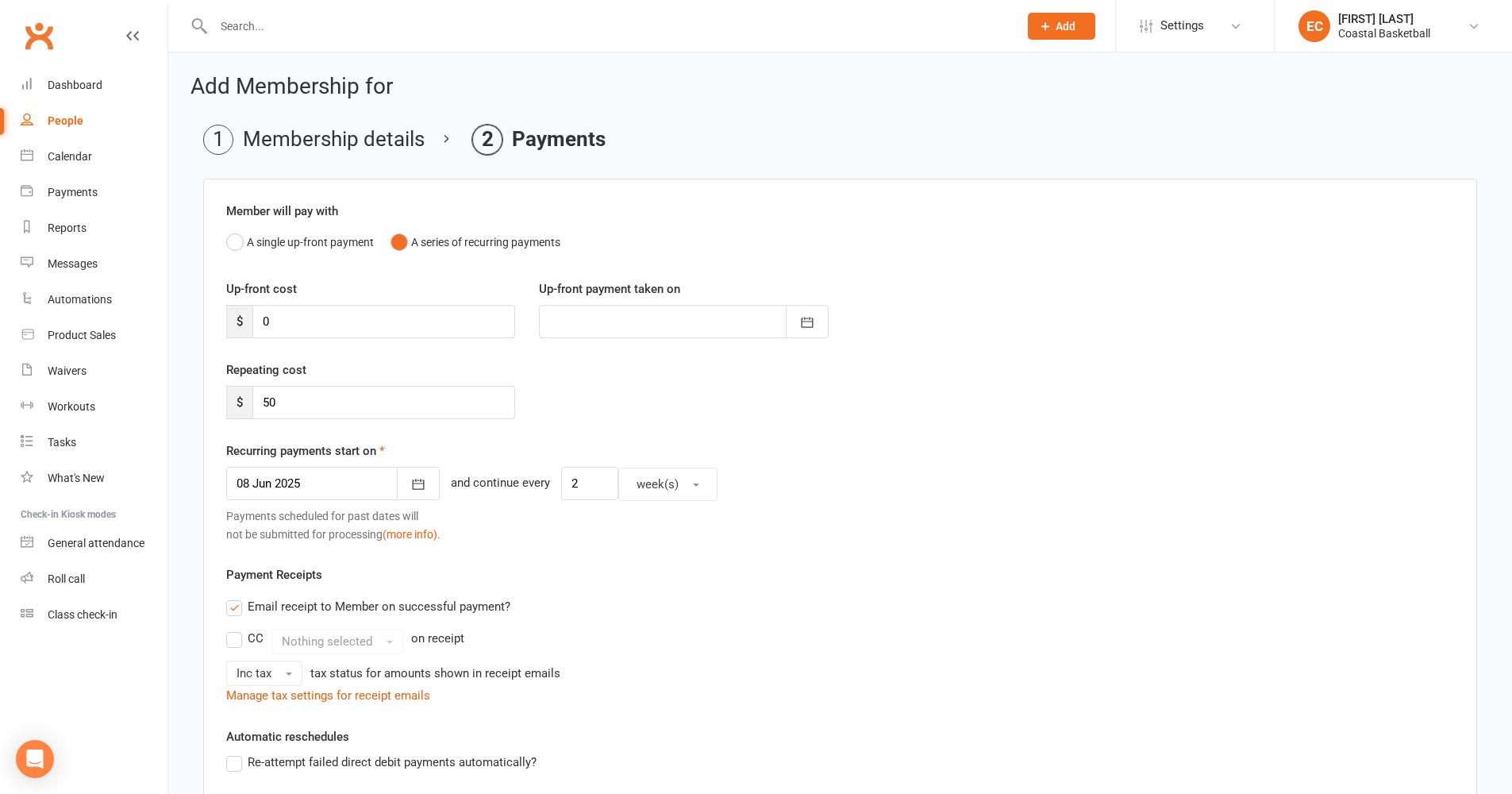 click on "Repeating cost  $ 50" at bounding box center [840, 401] 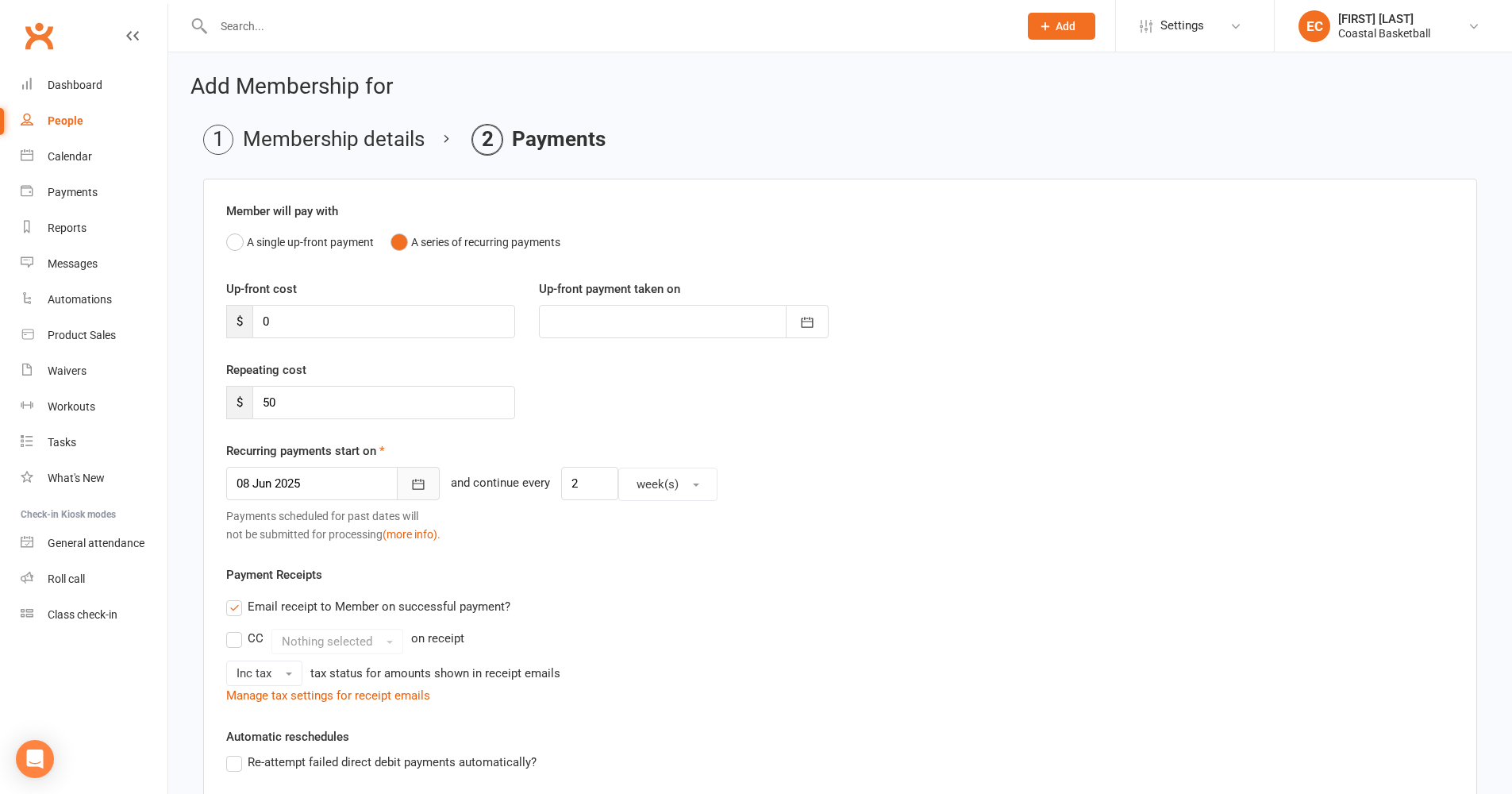 click 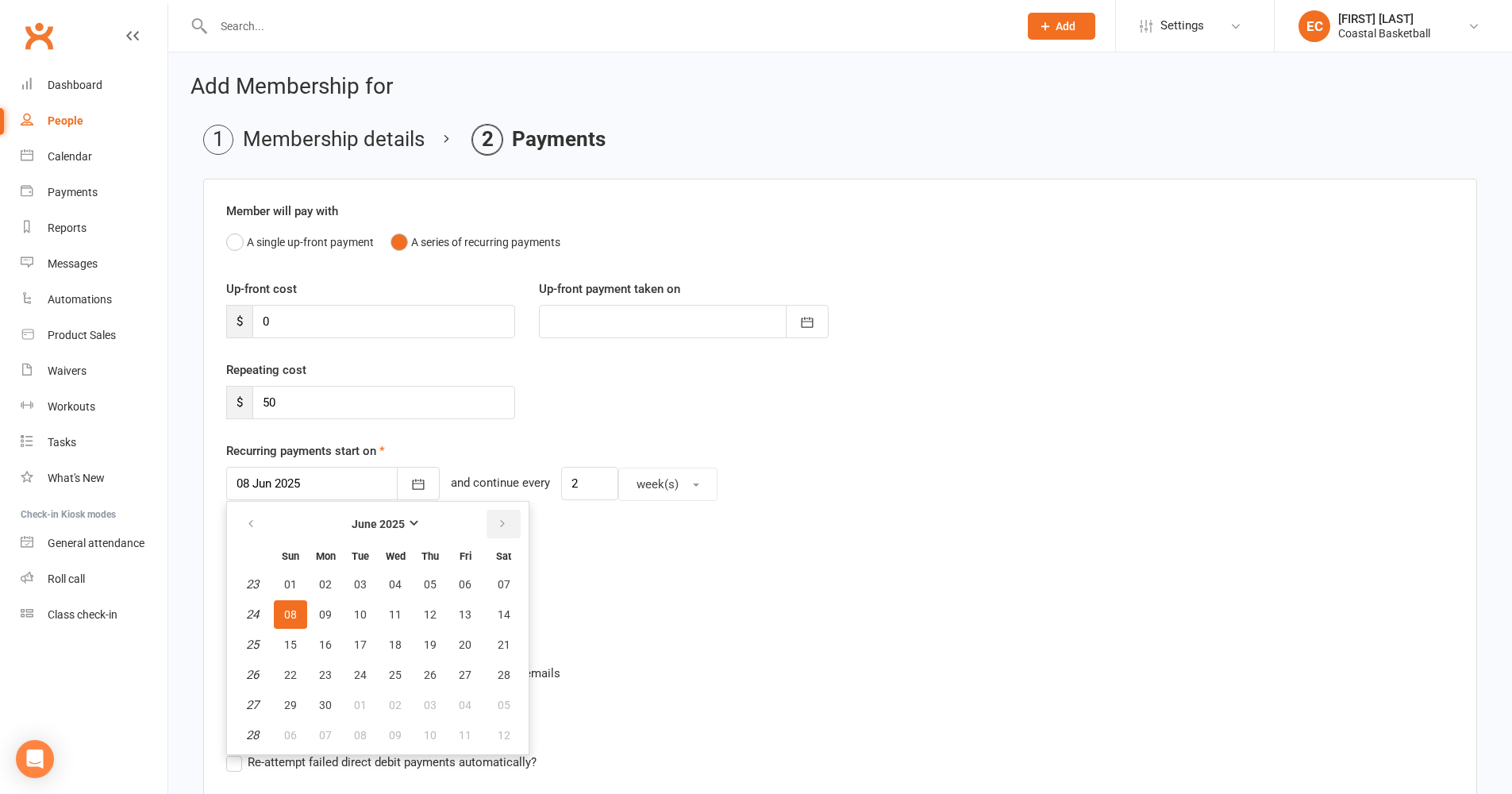 click at bounding box center [502, 524] 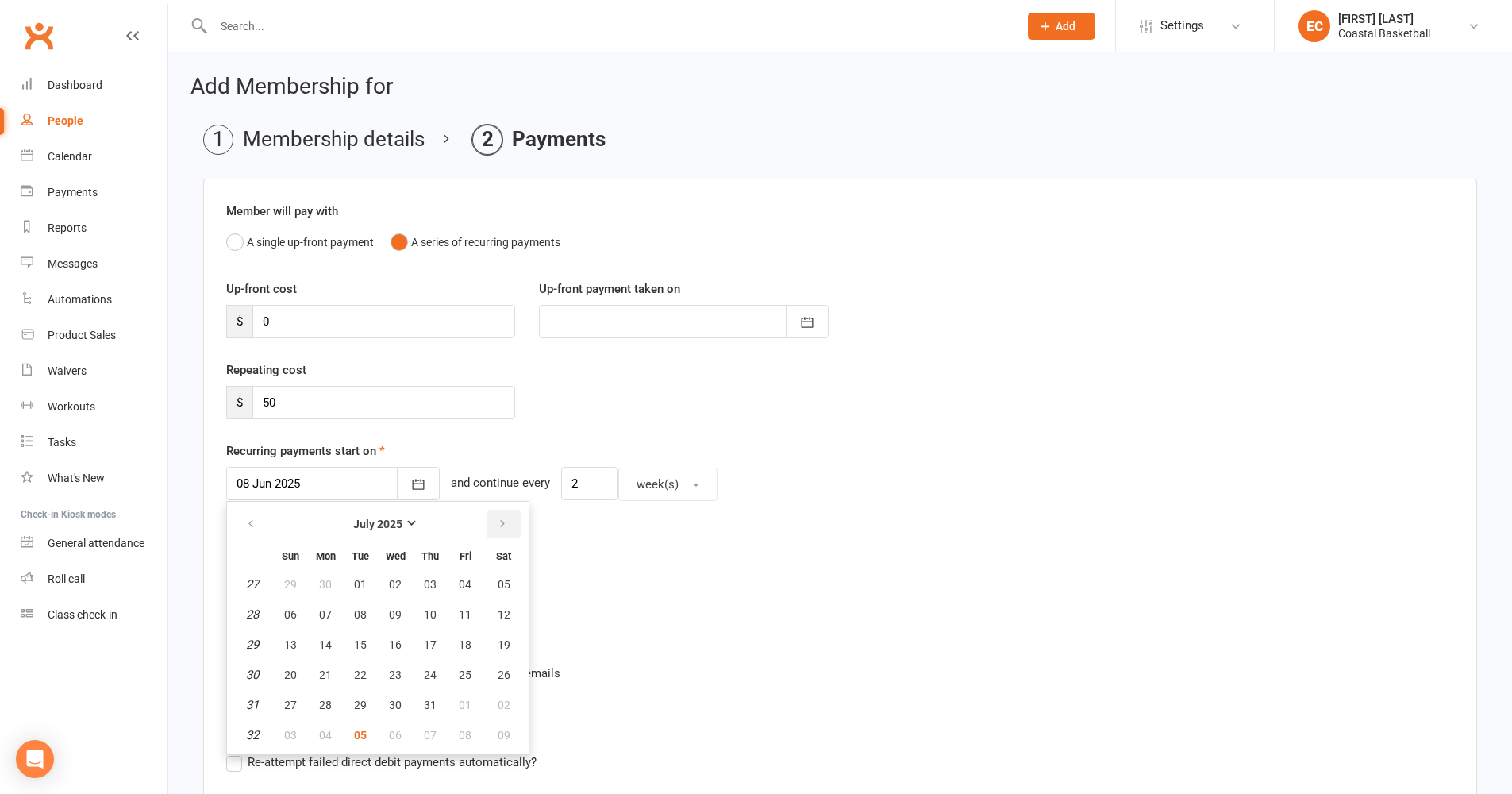 click at bounding box center (502, 524) 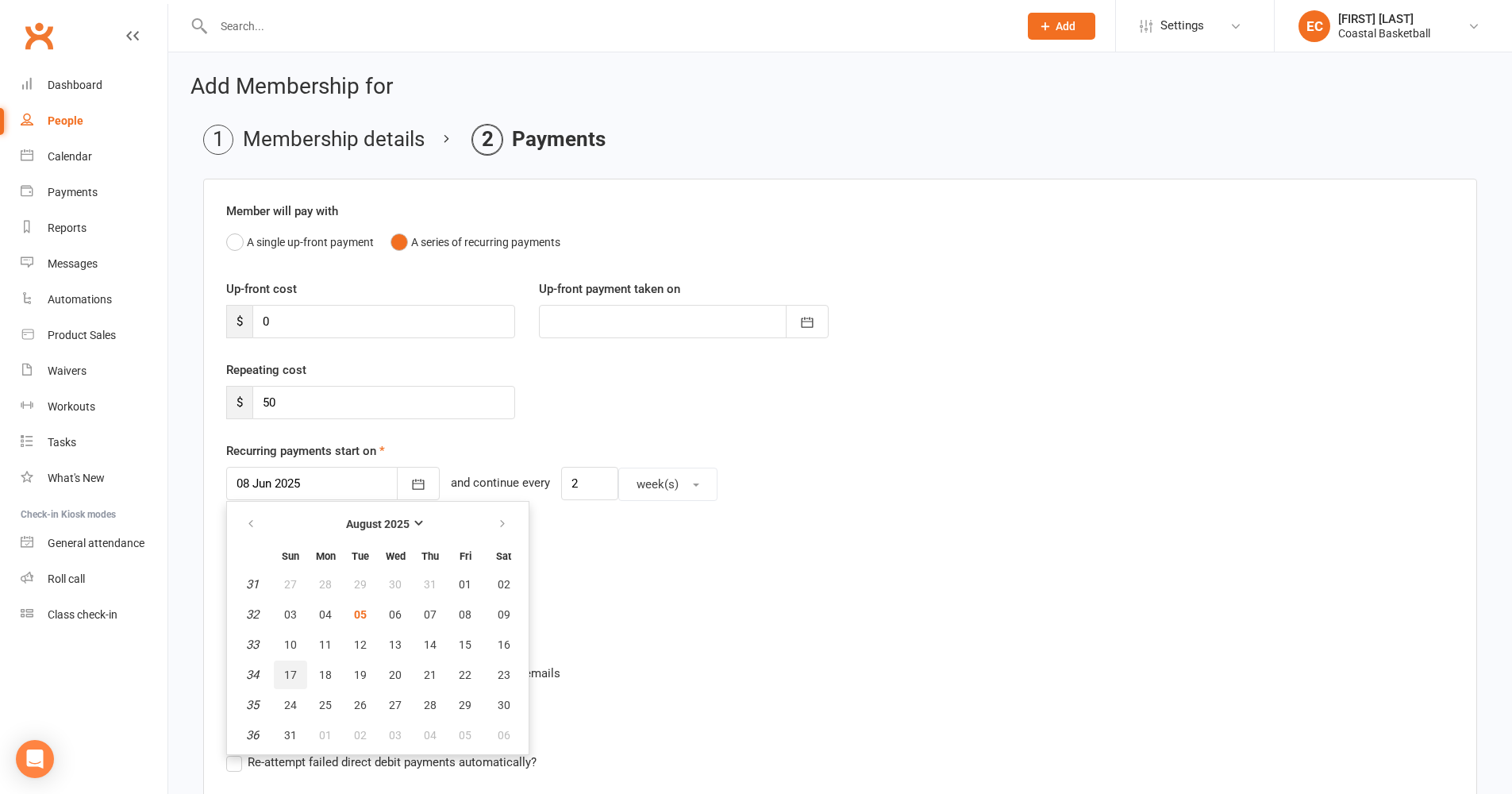 click on "17" at bounding box center [290, 675] 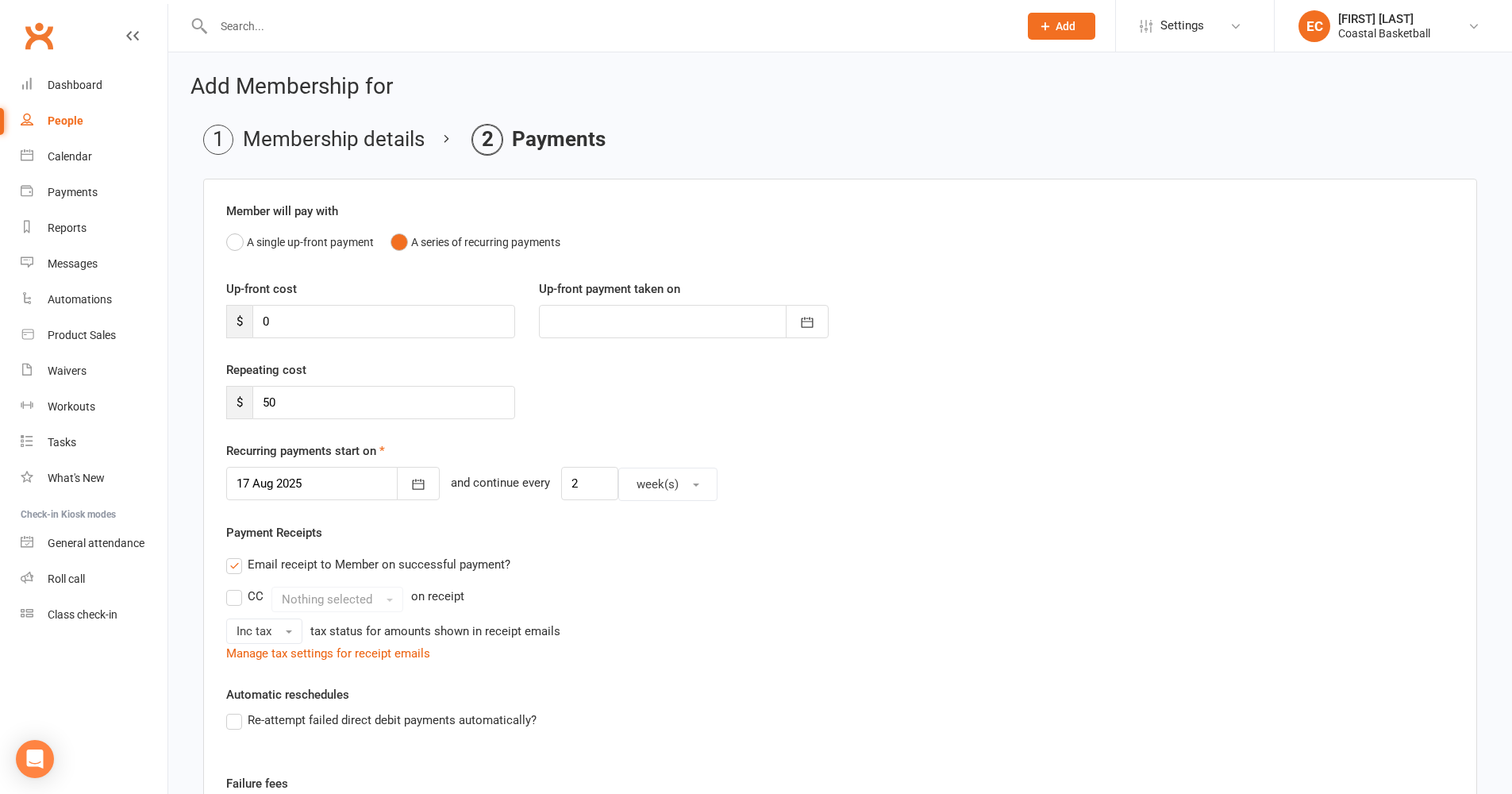 click on "CC
Nothing selected
on receipt" at bounding box center (840, 599) 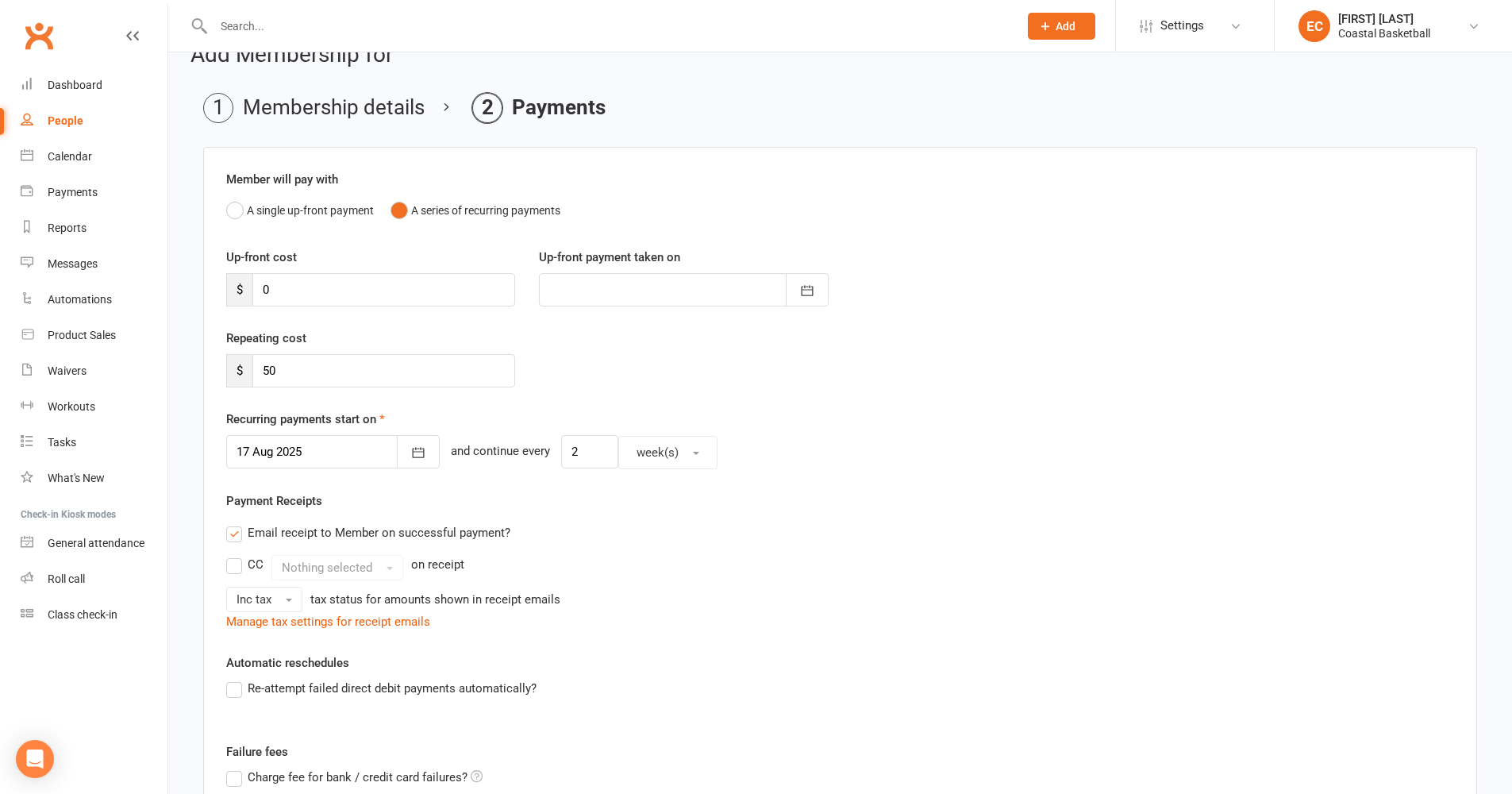 scroll, scrollTop: 40, scrollLeft: 0, axis: vertical 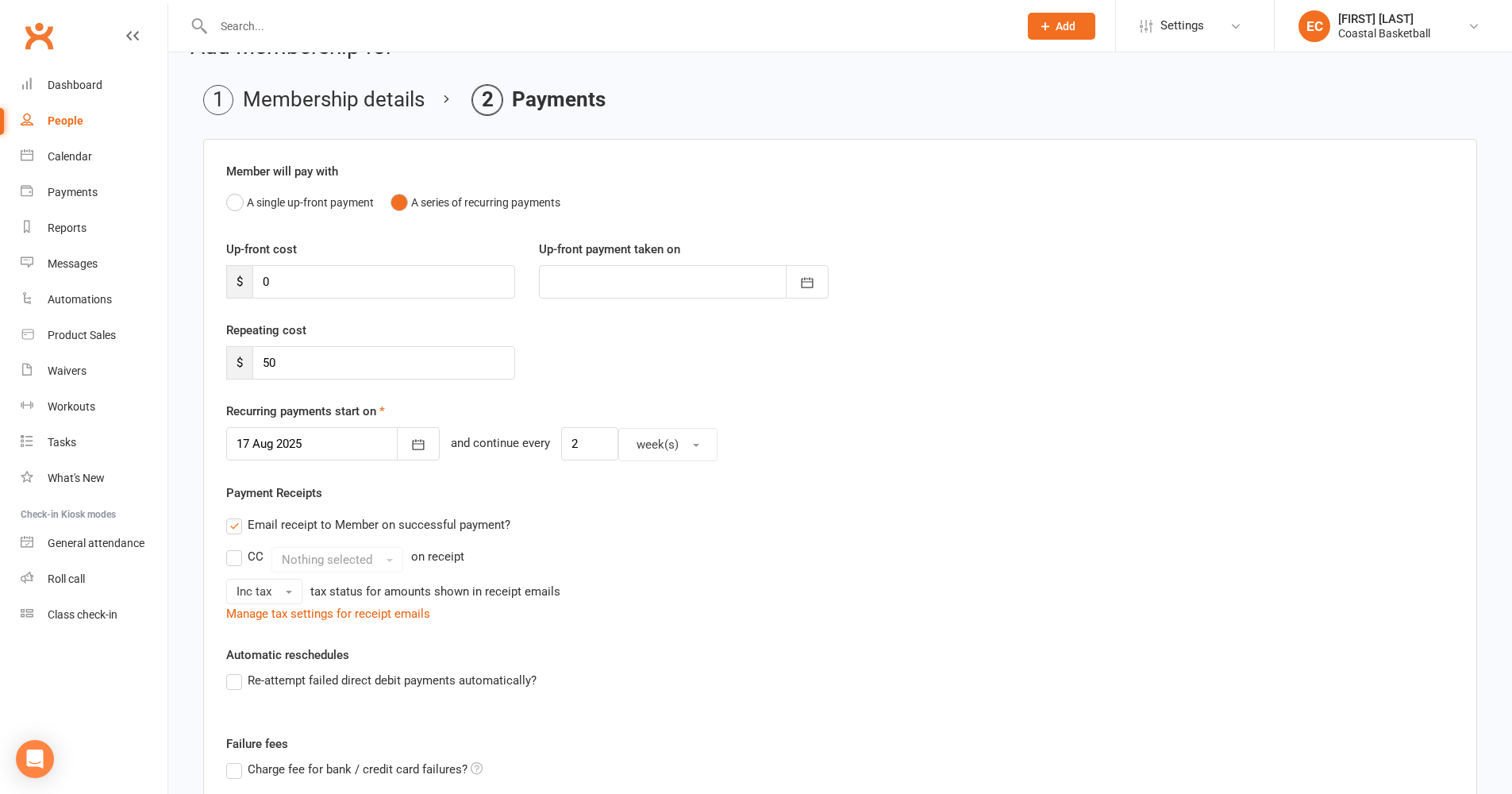 click on "Re-attempt failed direct debit payments automatically?" at bounding box center (381, 680) 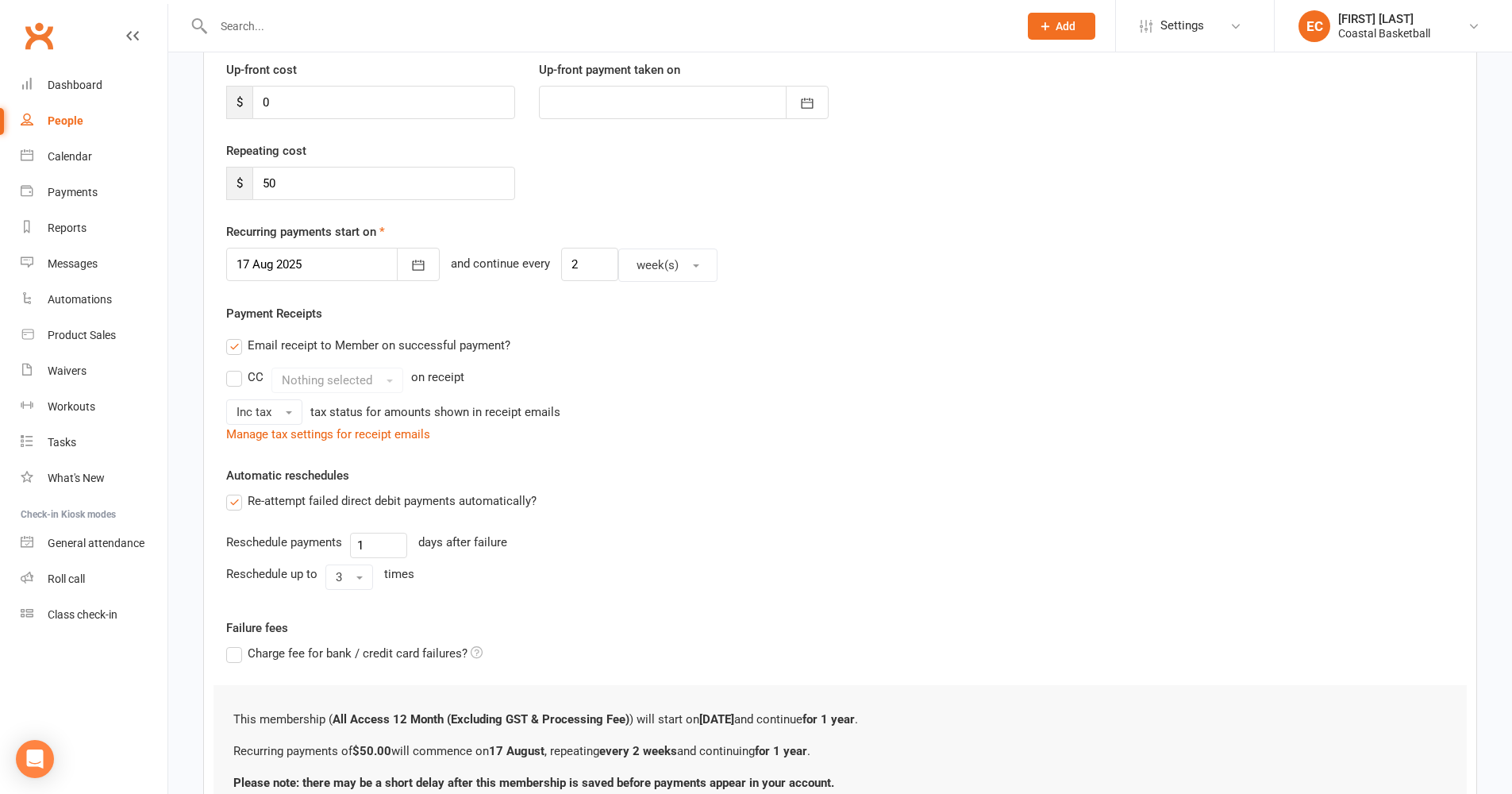 scroll, scrollTop: 373, scrollLeft: 0, axis: vertical 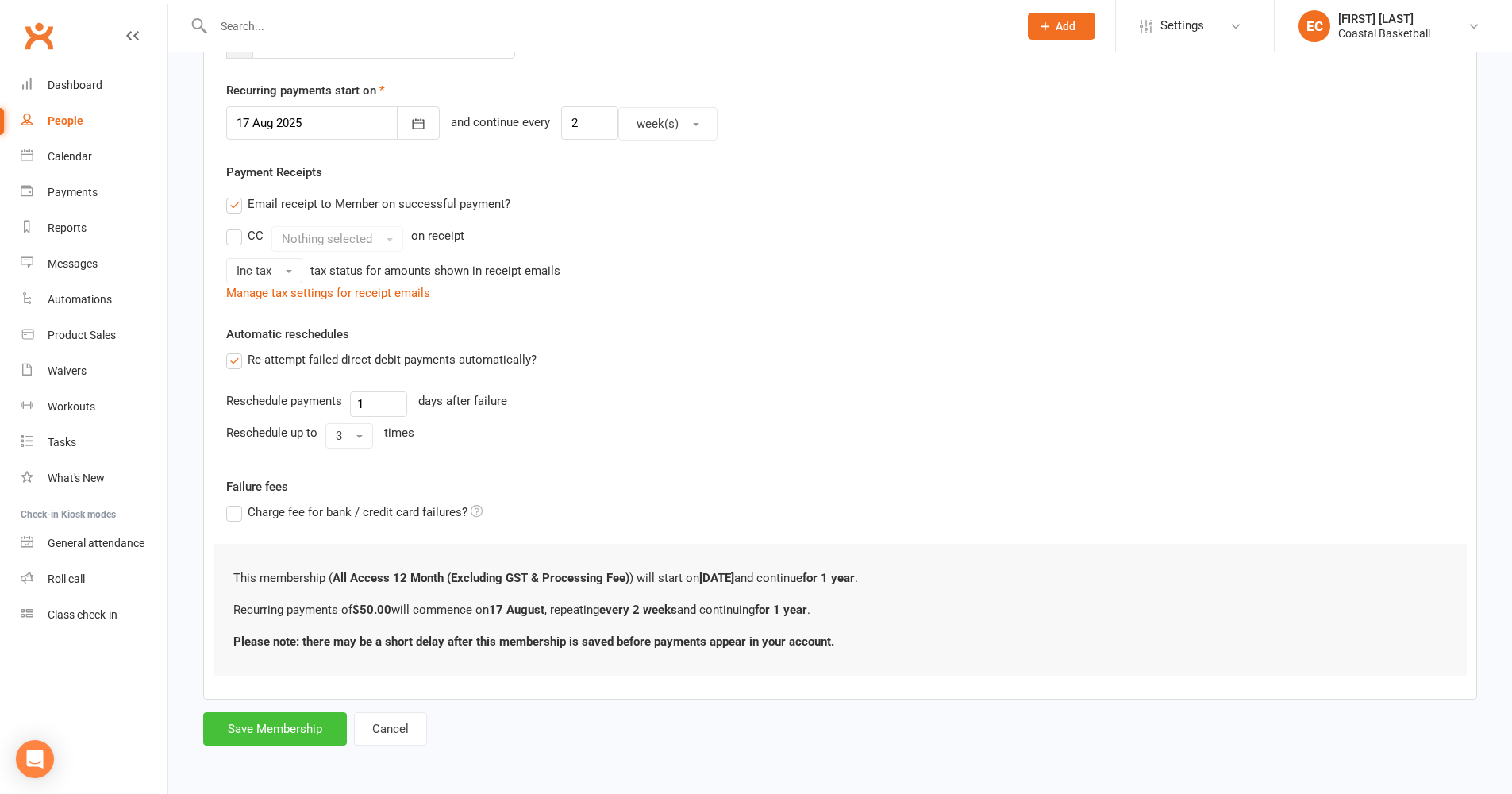 click on "Save Membership" at bounding box center [275, 729] 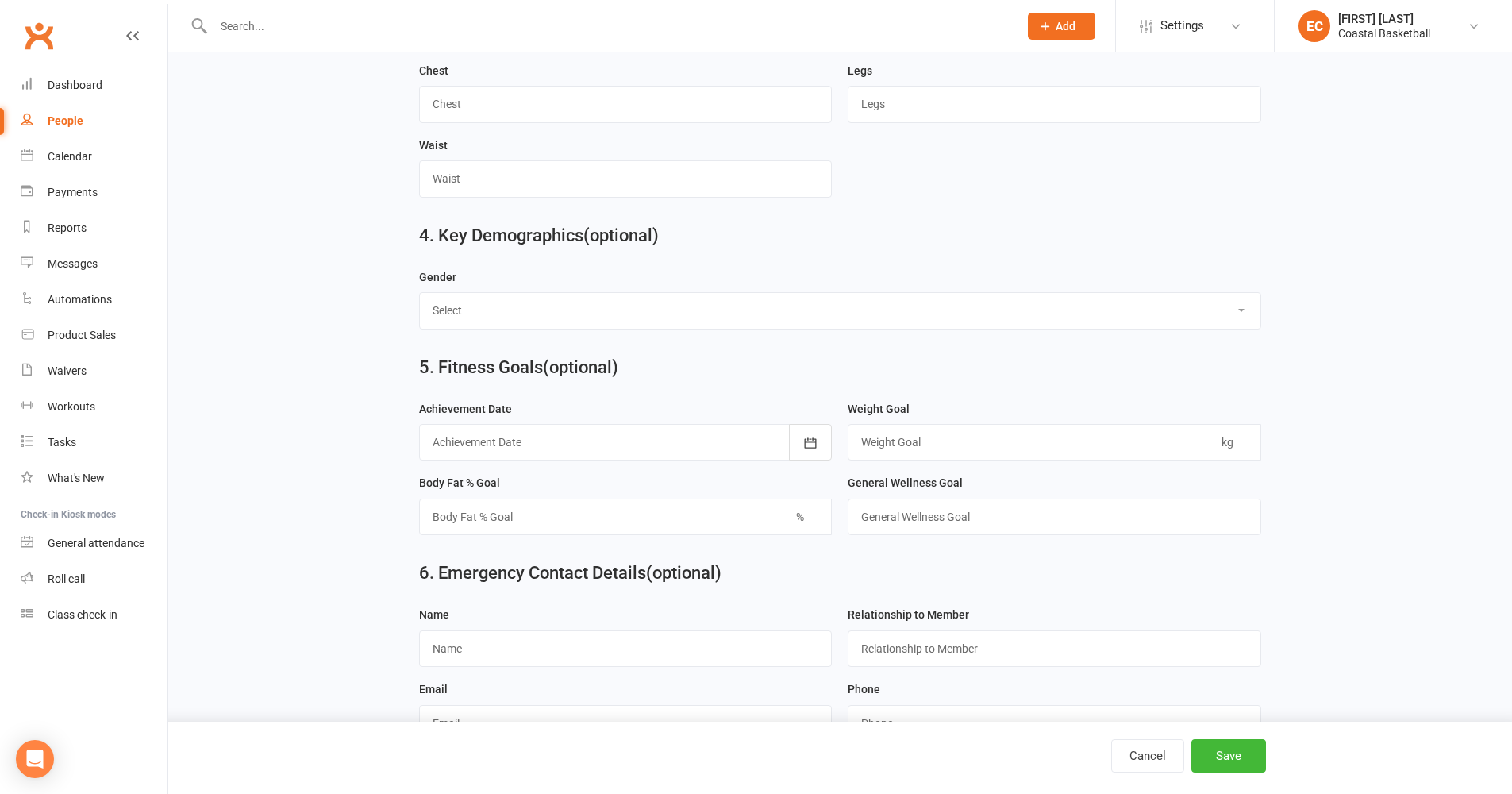 scroll, scrollTop: 1321, scrollLeft: 0, axis: vertical 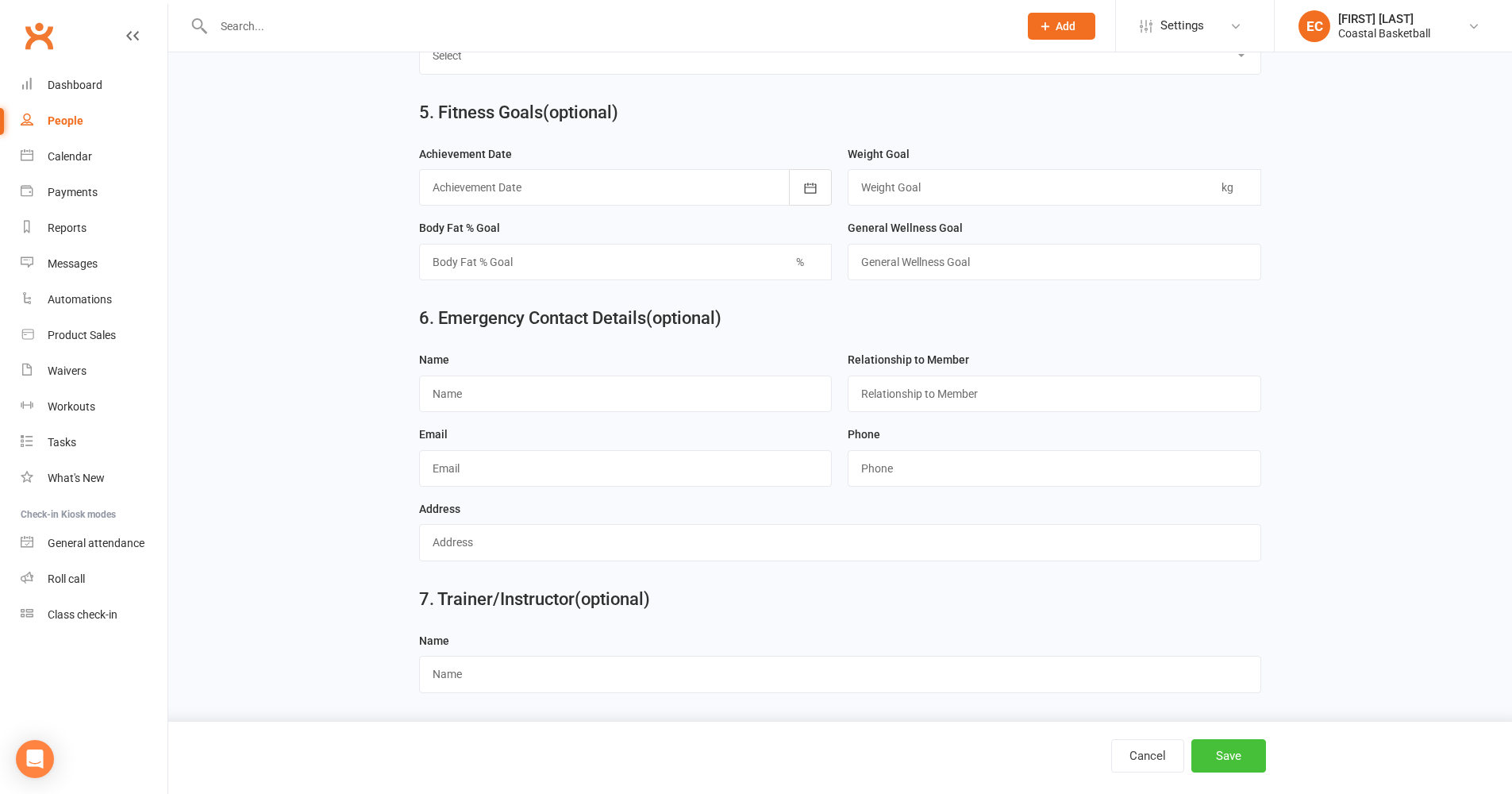 click on "Save" at bounding box center (1229, 756) 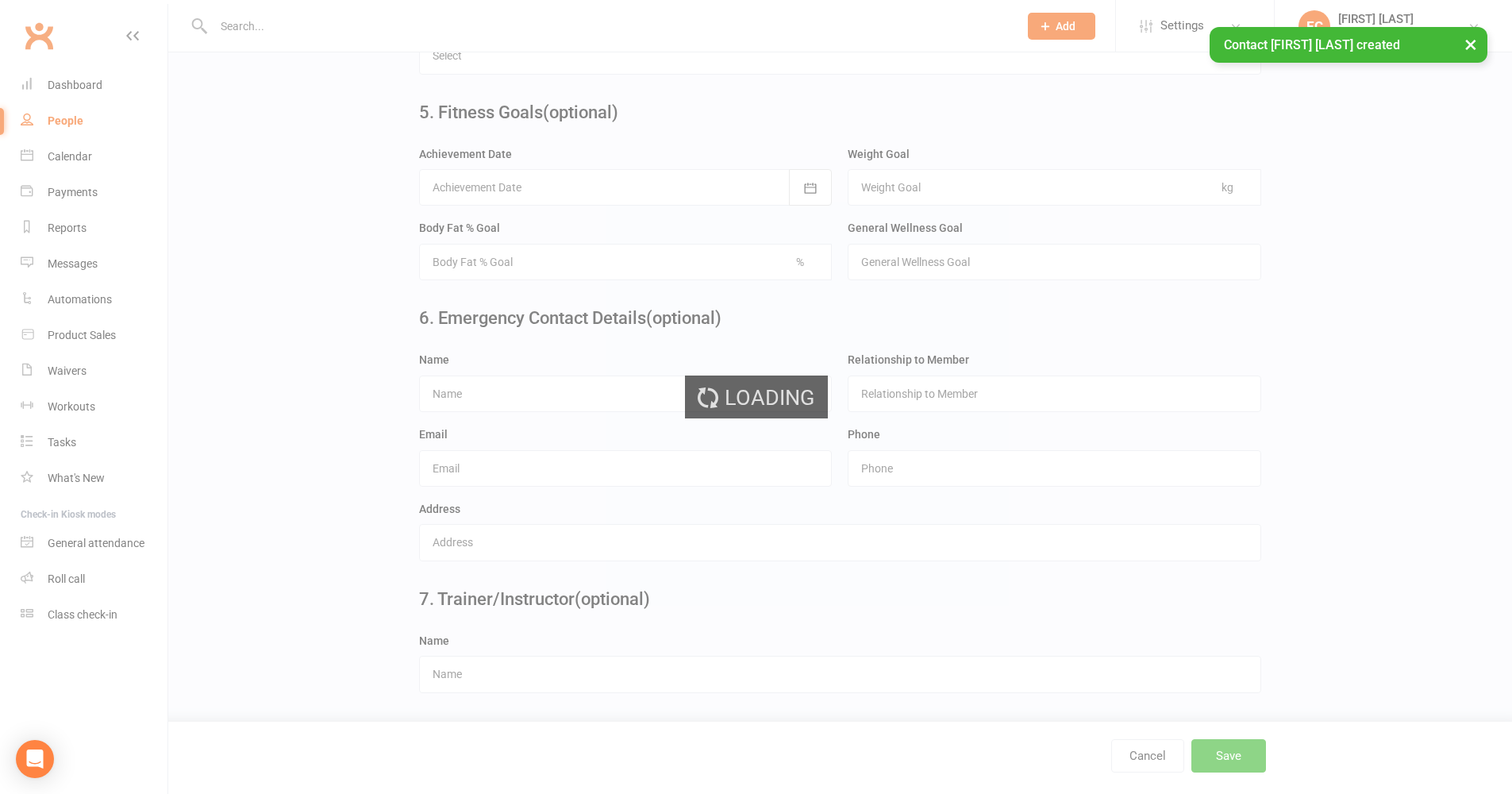 scroll, scrollTop: 0, scrollLeft: 0, axis: both 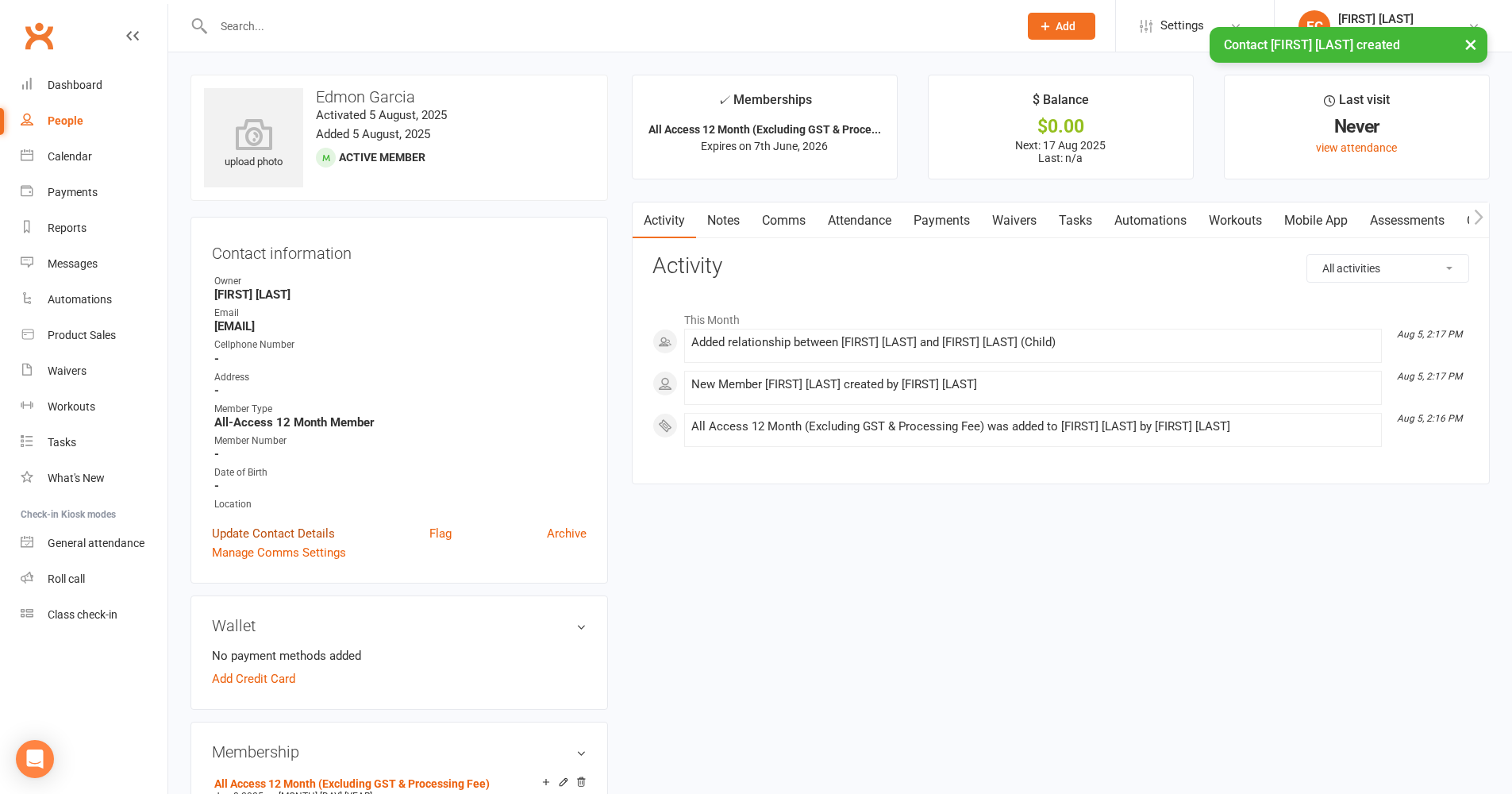 click on "Update Contact Details" at bounding box center (273, 534) 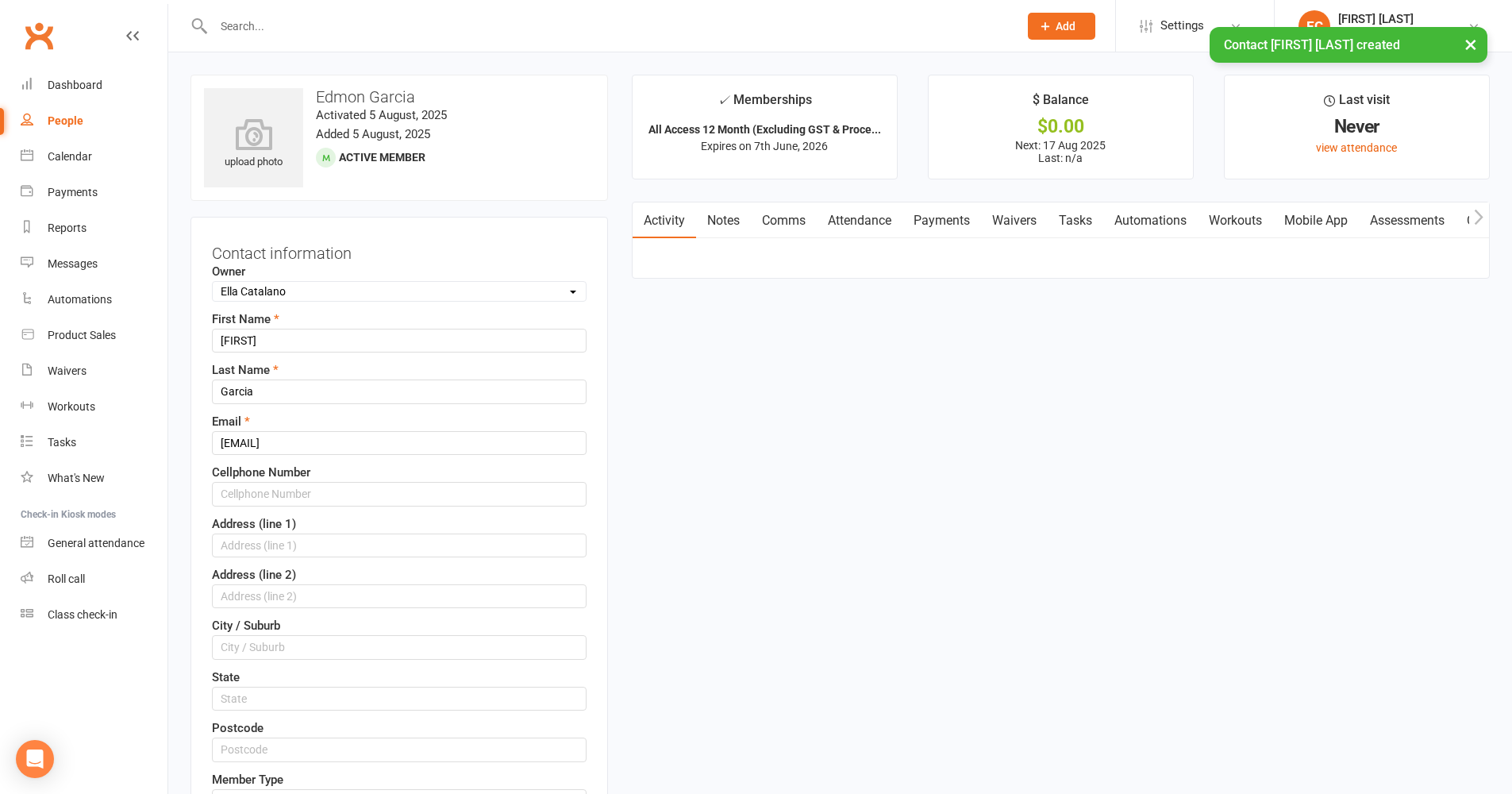scroll, scrollTop: 75, scrollLeft: 0, axis: vertical 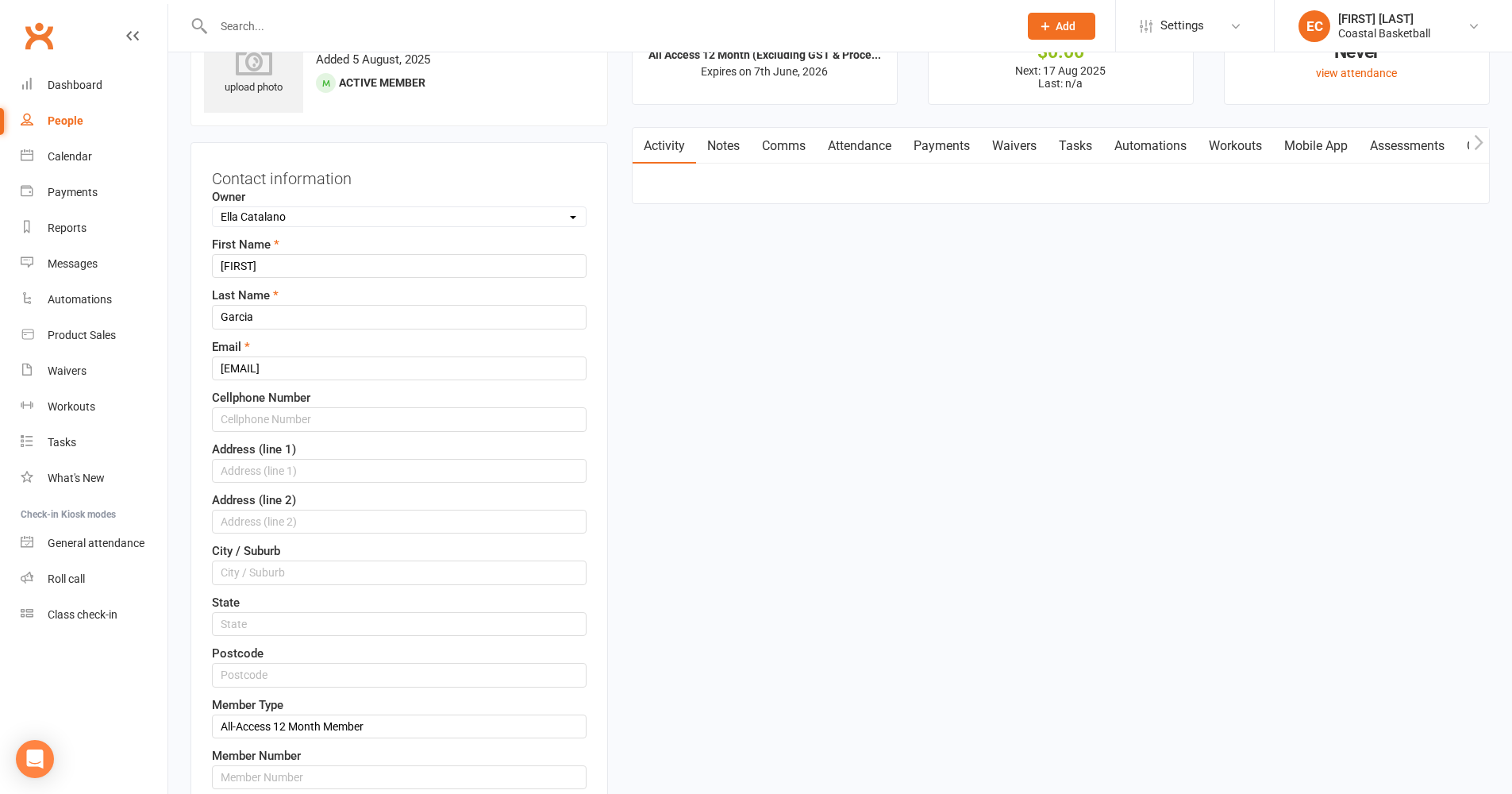 select 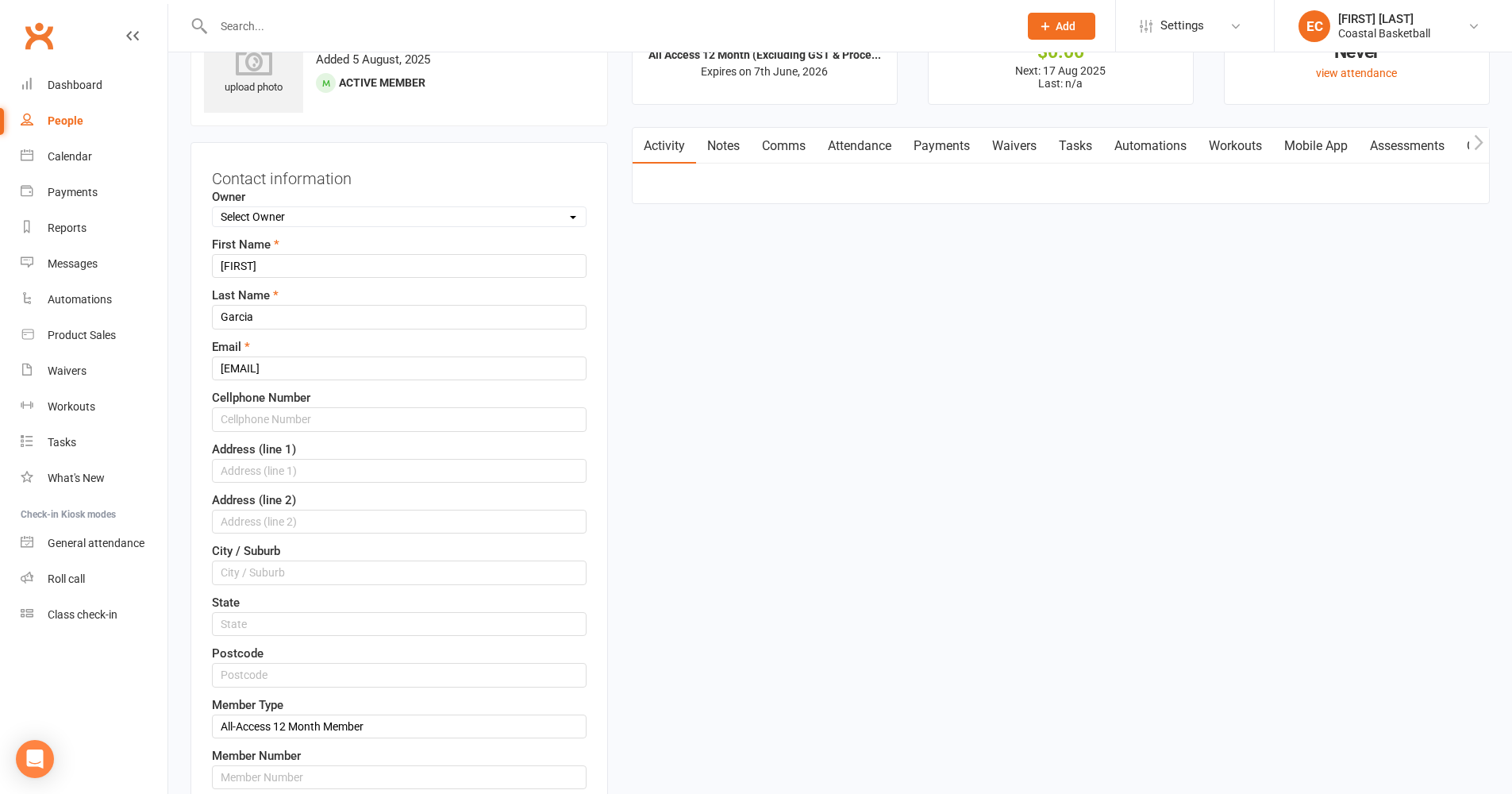 click on "upload photo [FIRST] [LAST] Activated [MONTH] [DAY], [YEAR] Added [MONTH] [DAY], [YEAR]   Active member Contact information Owner  Select Owner [FIRST] [LAST] [FIRST] [LAST] [FIRST] [LAST] [FIRST] [LAST] Coastal Basketball
First Name  [FIRST]
Last Name  [LAST]
Email  [EMAIL]
Cellphone Number
Address (line 1)
Address (line 2)
City / Suburb
State
Postcode
Member Type  All-Access 12 Month Member
Member Number
Date of Birth
[YEAR] - [YEAR]
[YEAR]
[YEAR]
[YEAR]
[YEAR]
[YEAR]
[YEAR]
[YEAR]
[YEAR]
[YEAR]
[YEAR]
[YEAR]
[YEAR]
[YEAR]
[YEAR]
[YEAR]
[YEAR]
[YEAR]
[YEAR]
[YEAR]
[YEAR]" at bounding box center [840, 1083] 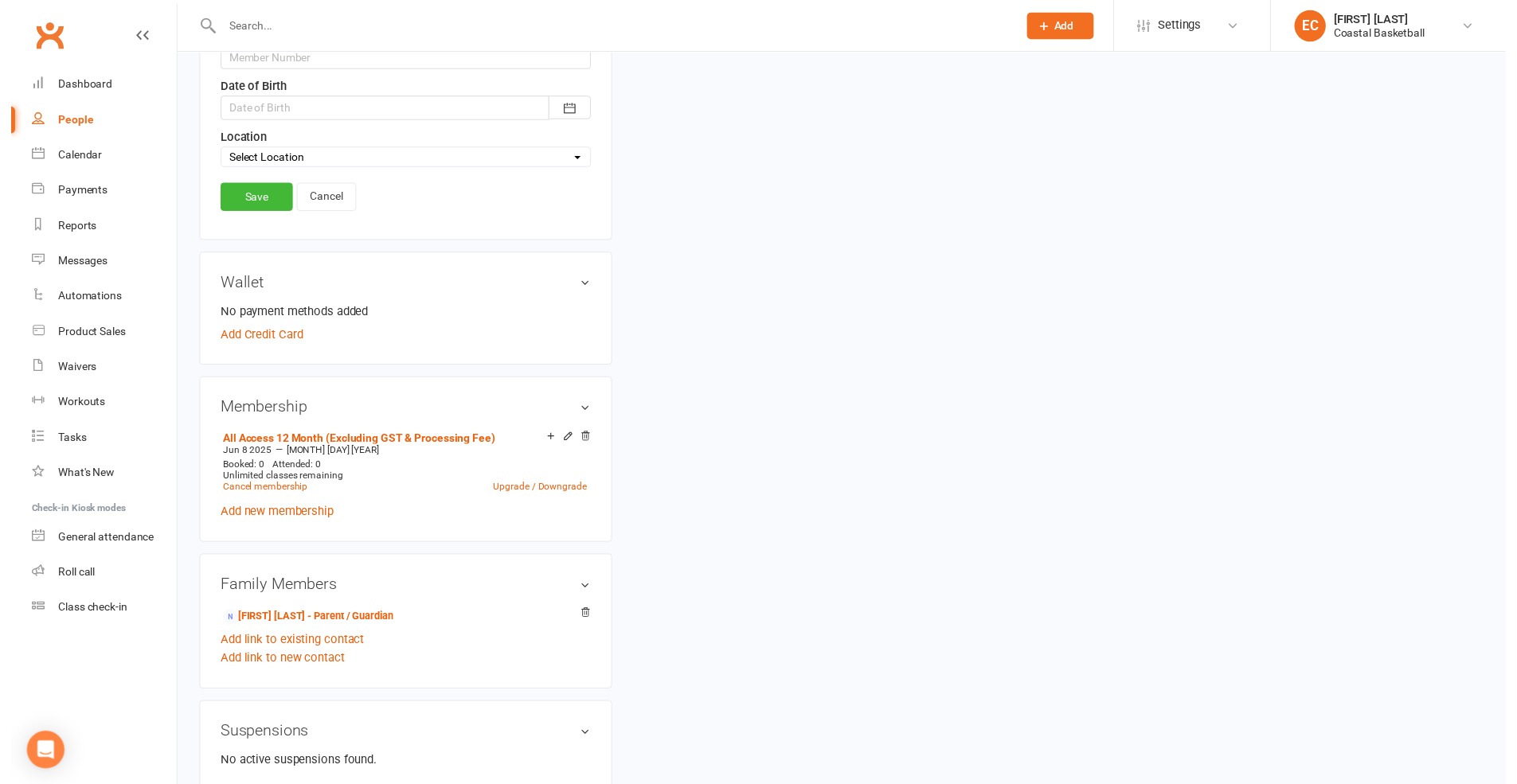scroll, scrollTop: 678, scrollLeft: 0, axis: vertical 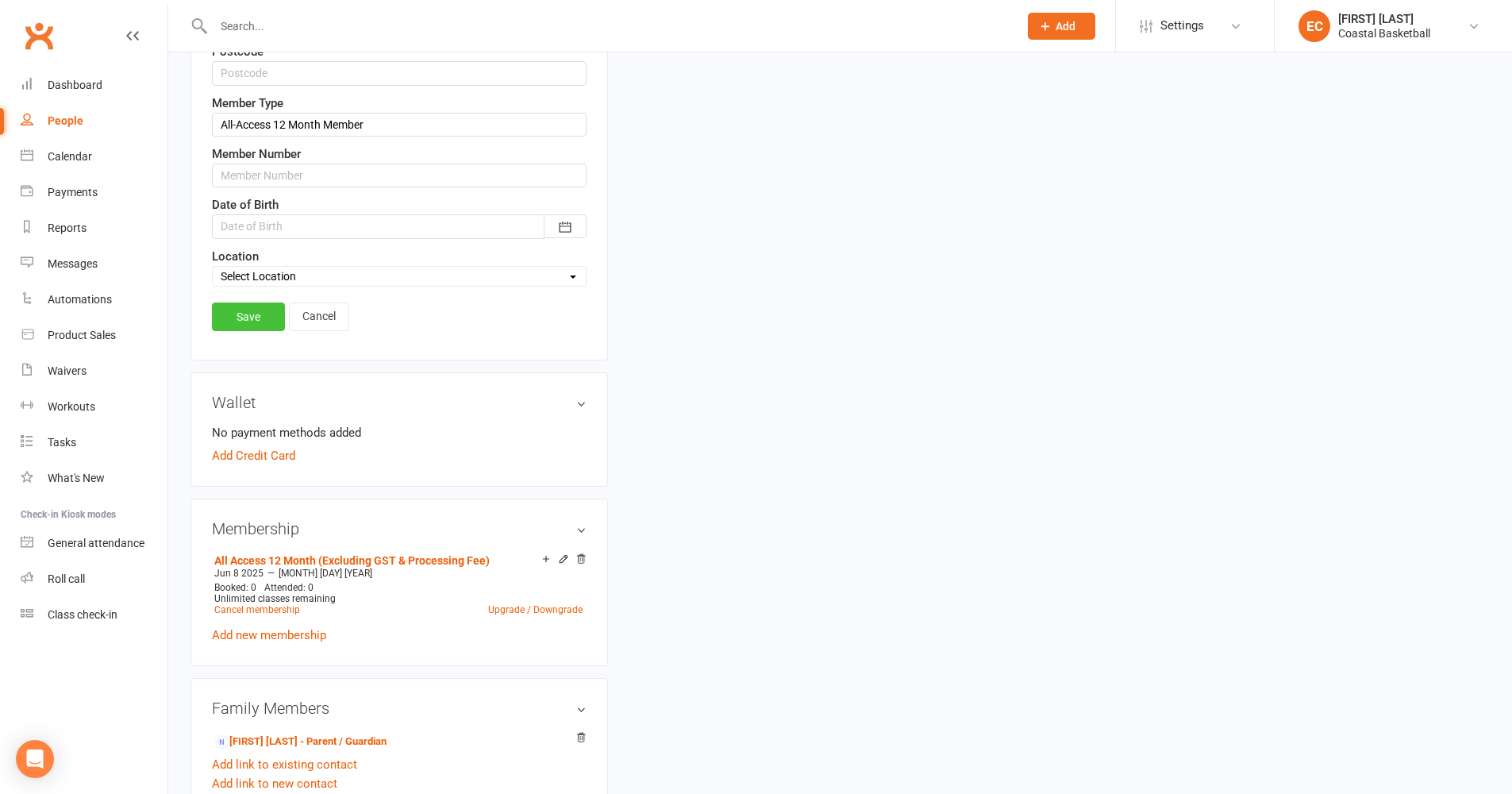 click on "Save" at bounding box center (248, 317) 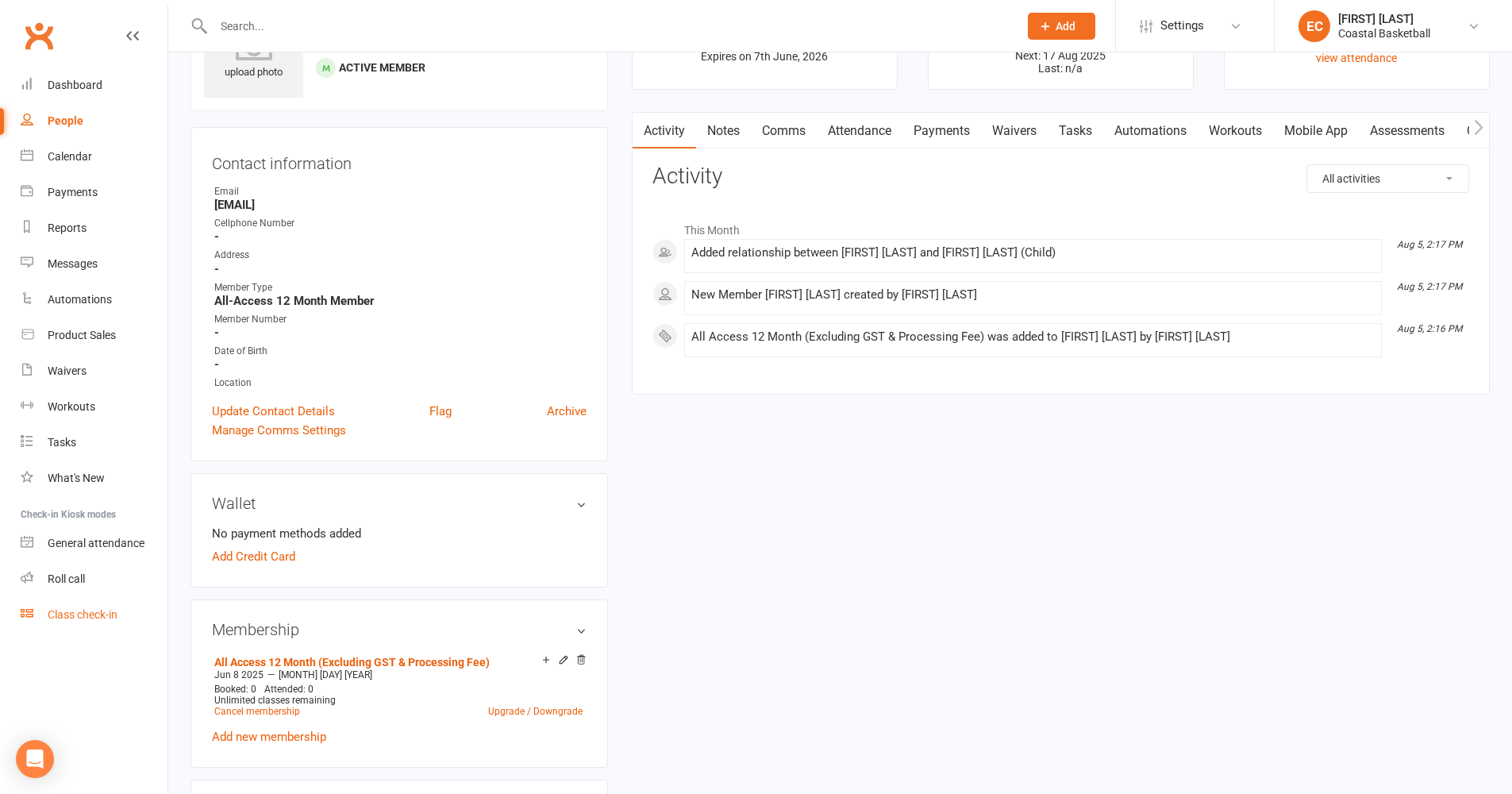 scroll, scrollTop: 0, scrollLeft: 0, axis: both 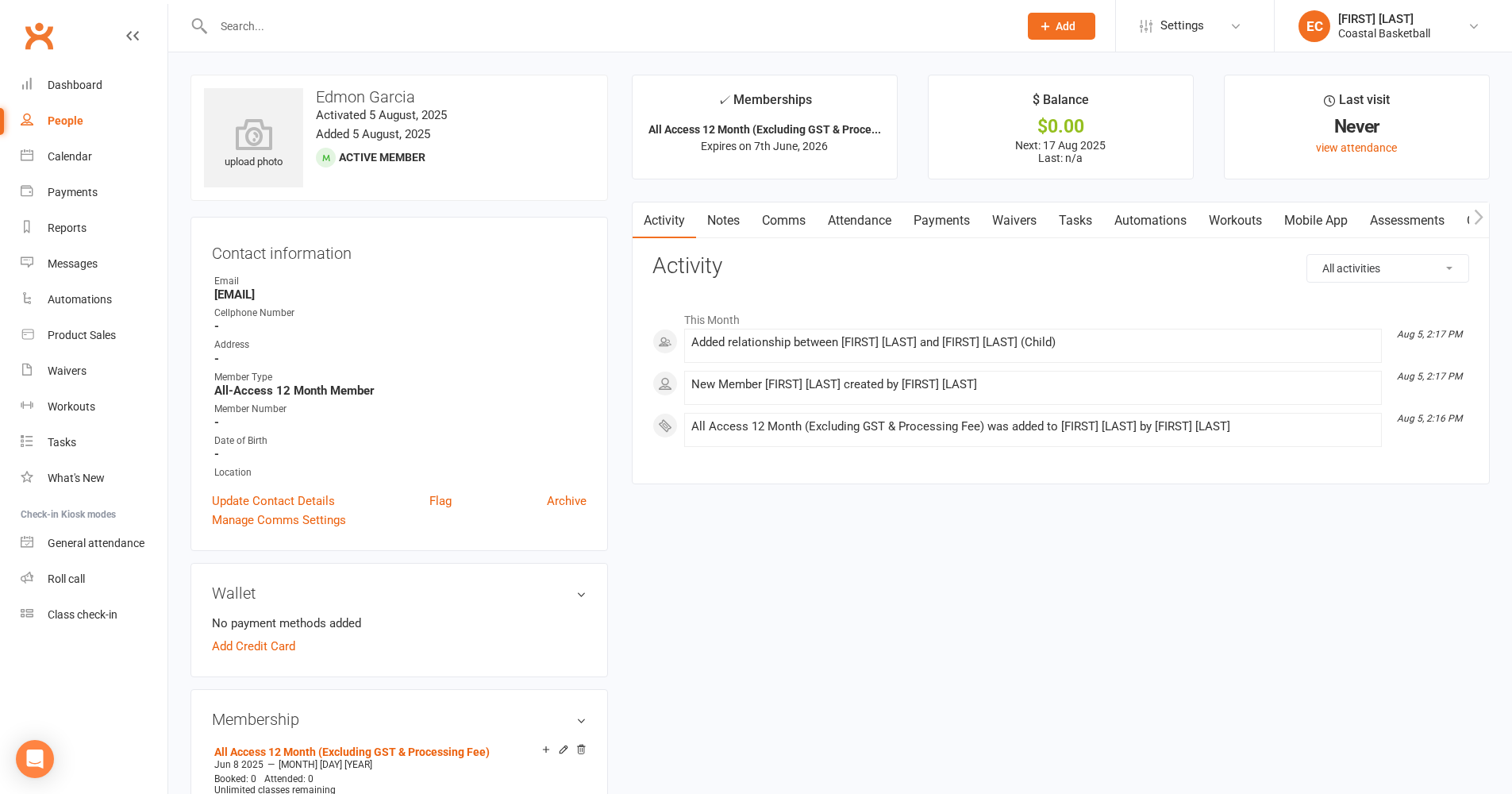 click at bounding box center [608, 26] 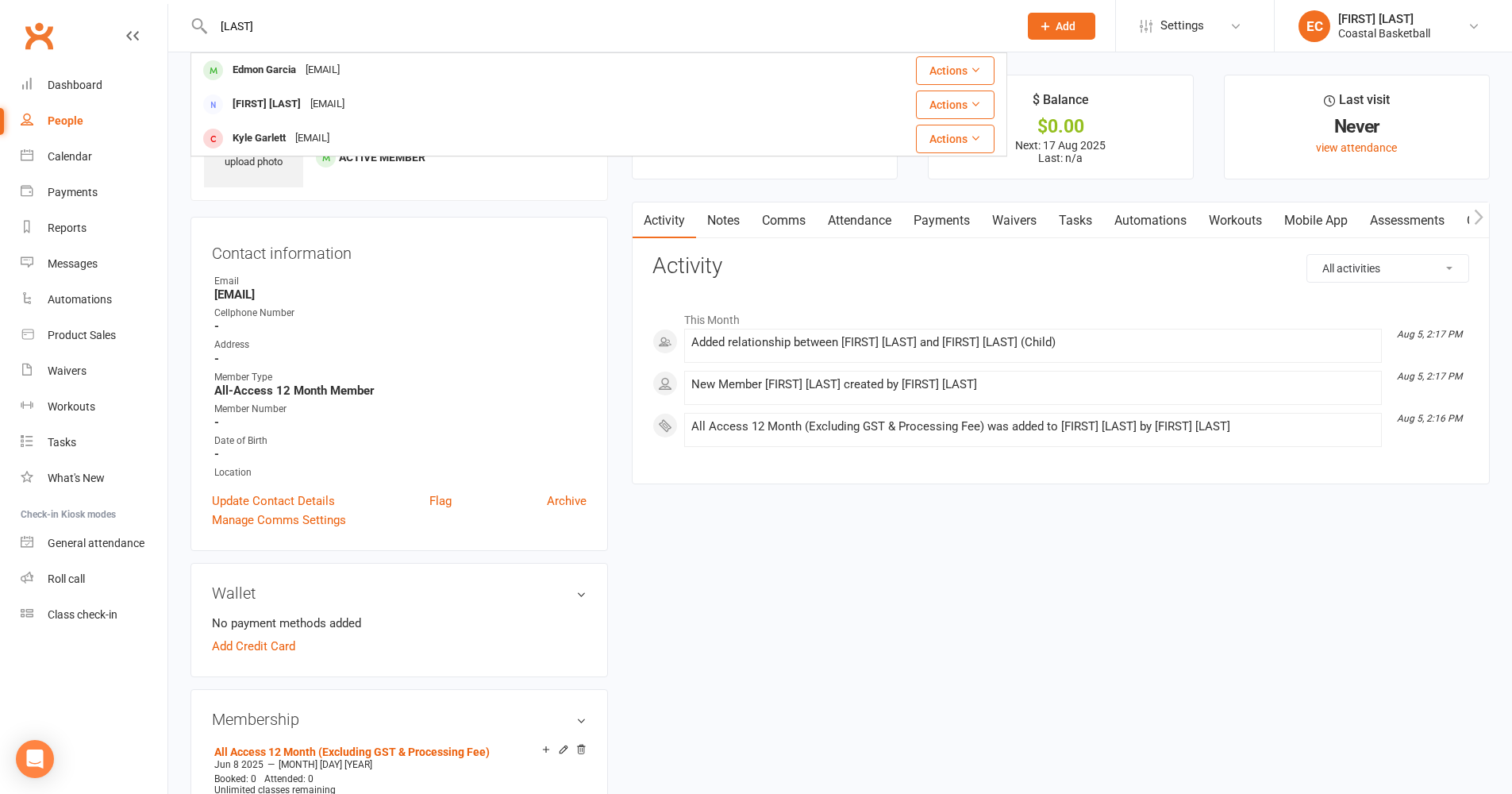 type on "[LAST]" 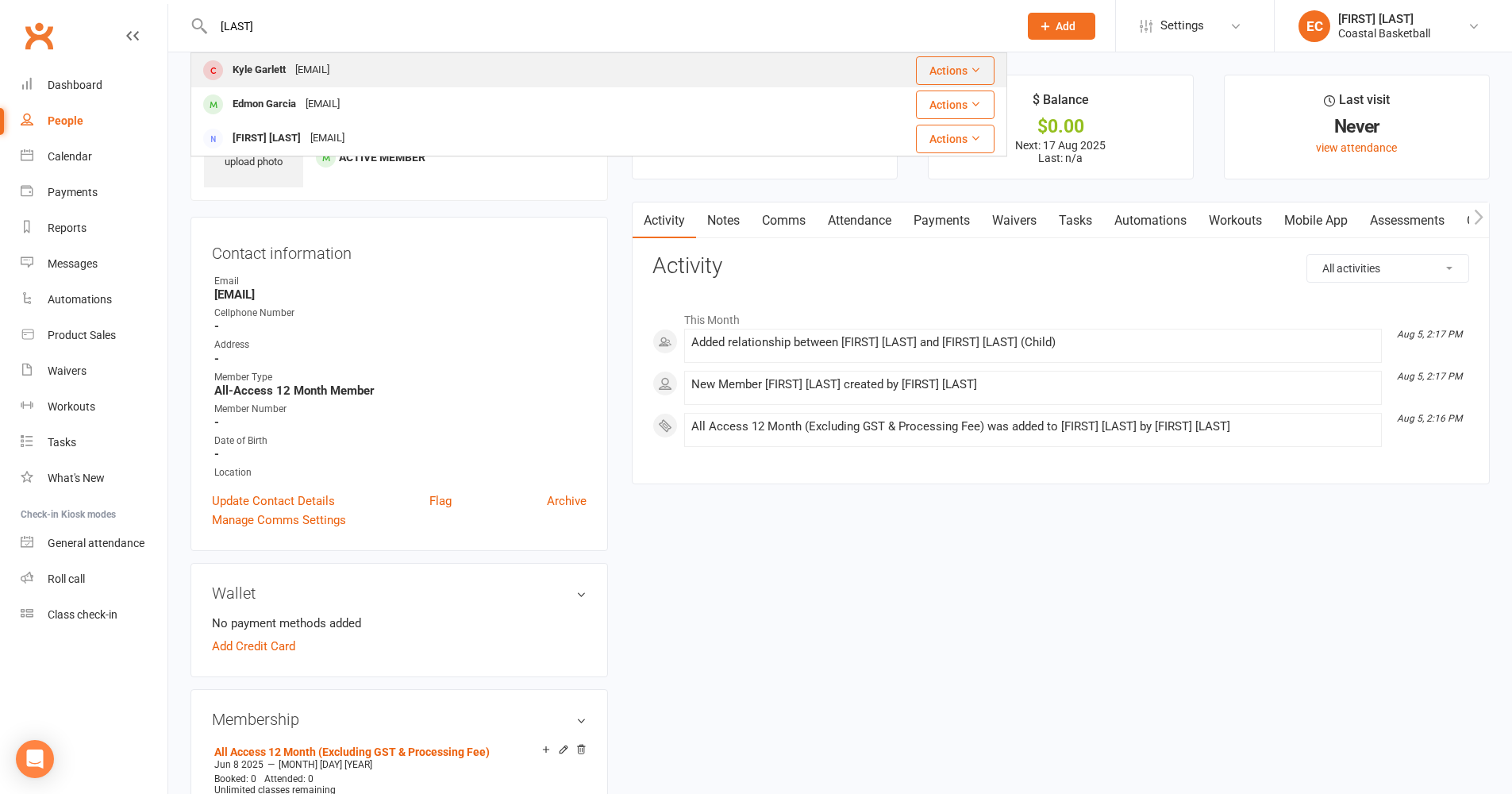 click on "[EMAIL]" at bounding box center [312, 70] 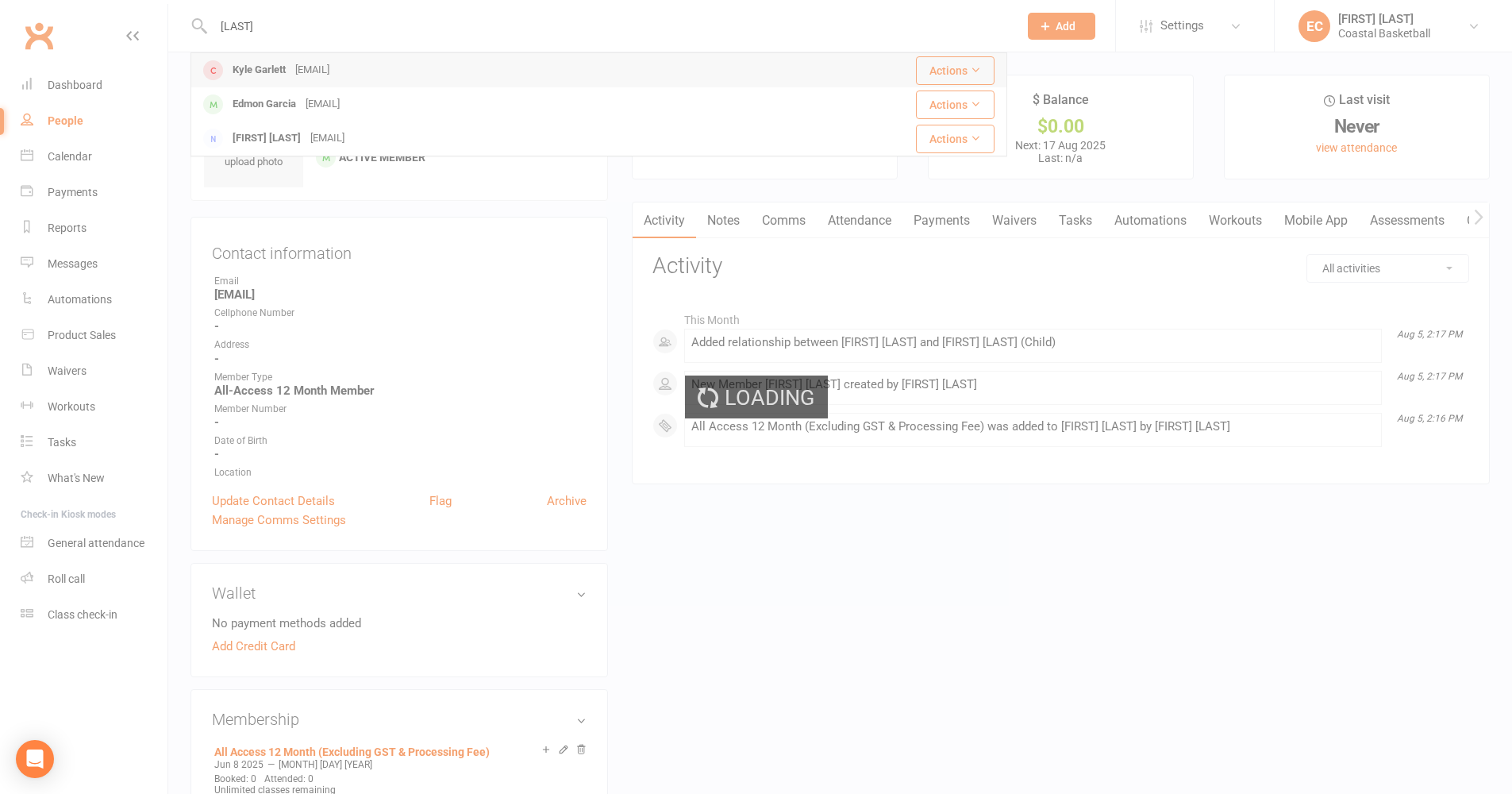 type 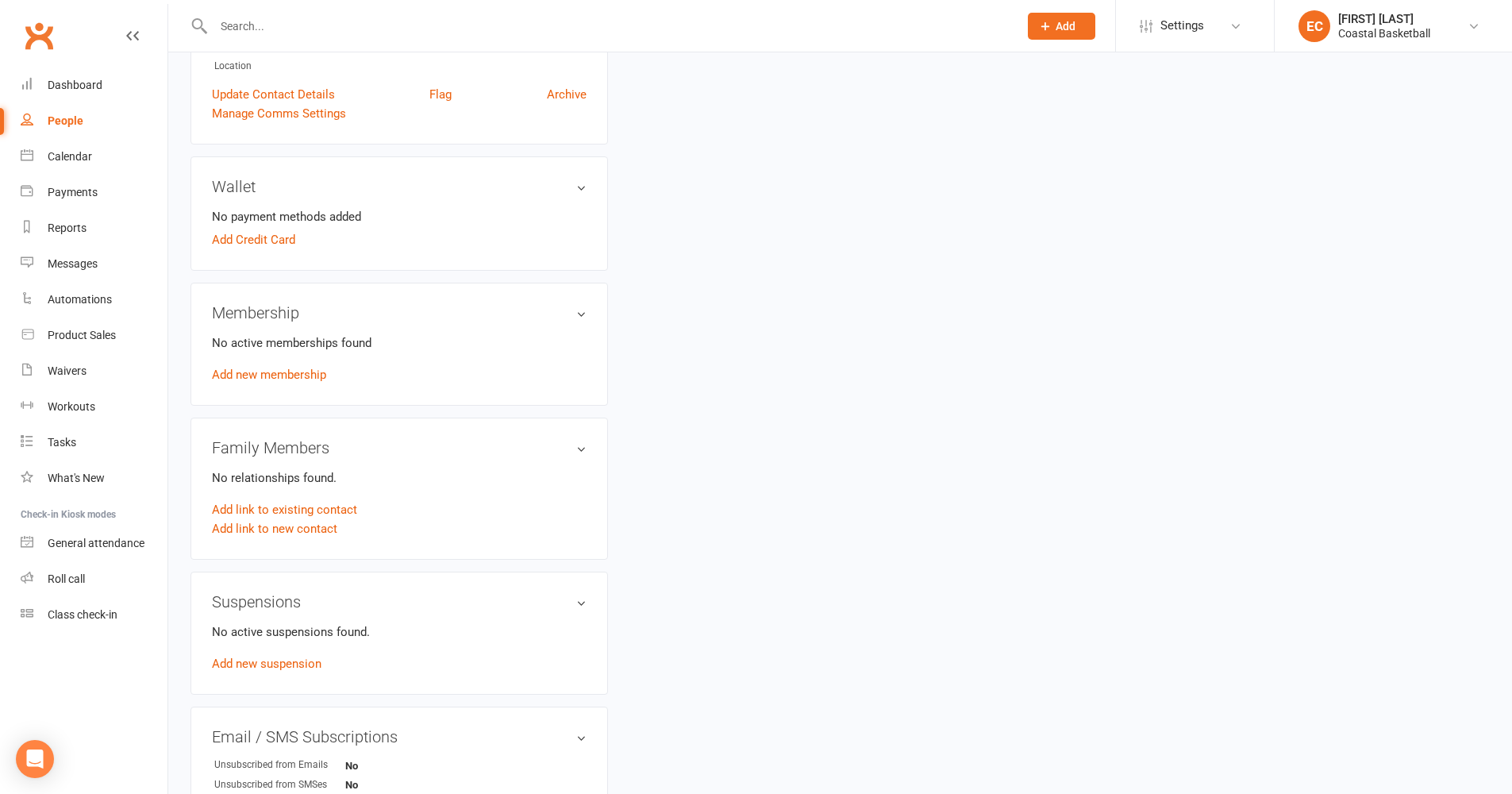 scroll, scrollTop: 410, scrollLeft: 0, axis: vertical 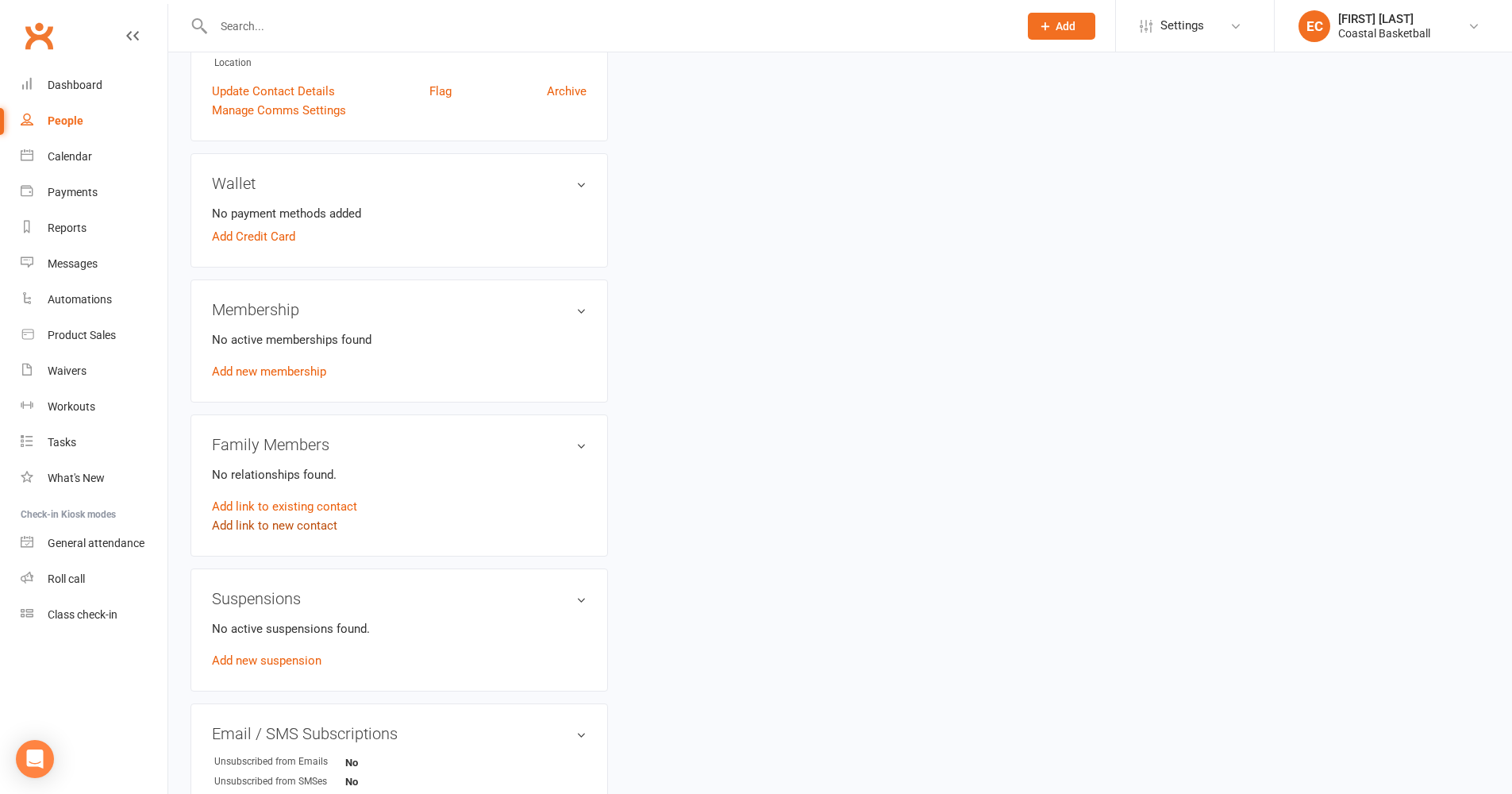 click on "Add link to new contact" at bounding box center (275, 526) 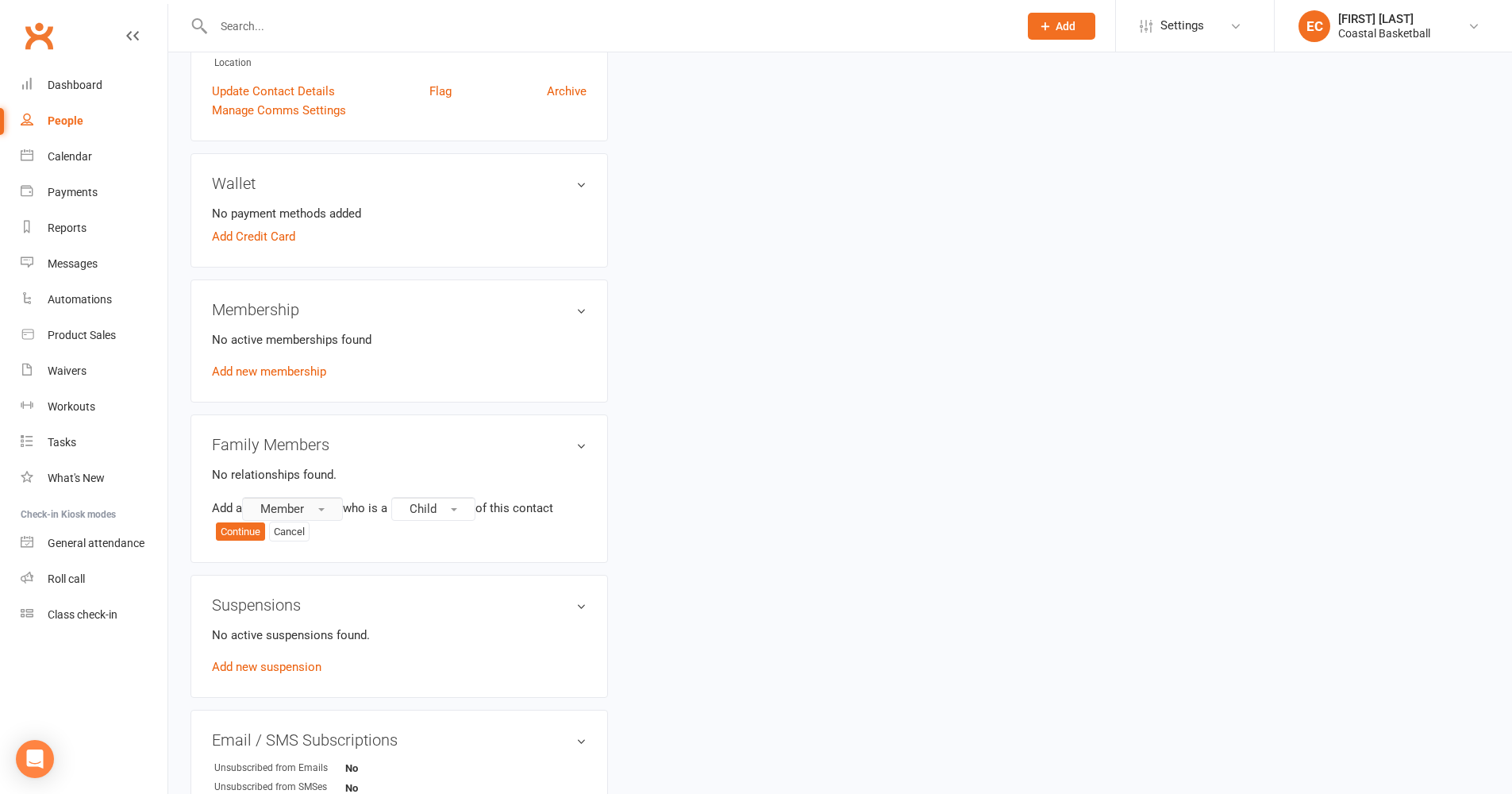 click on "Member" at bounding box center (292, 509) 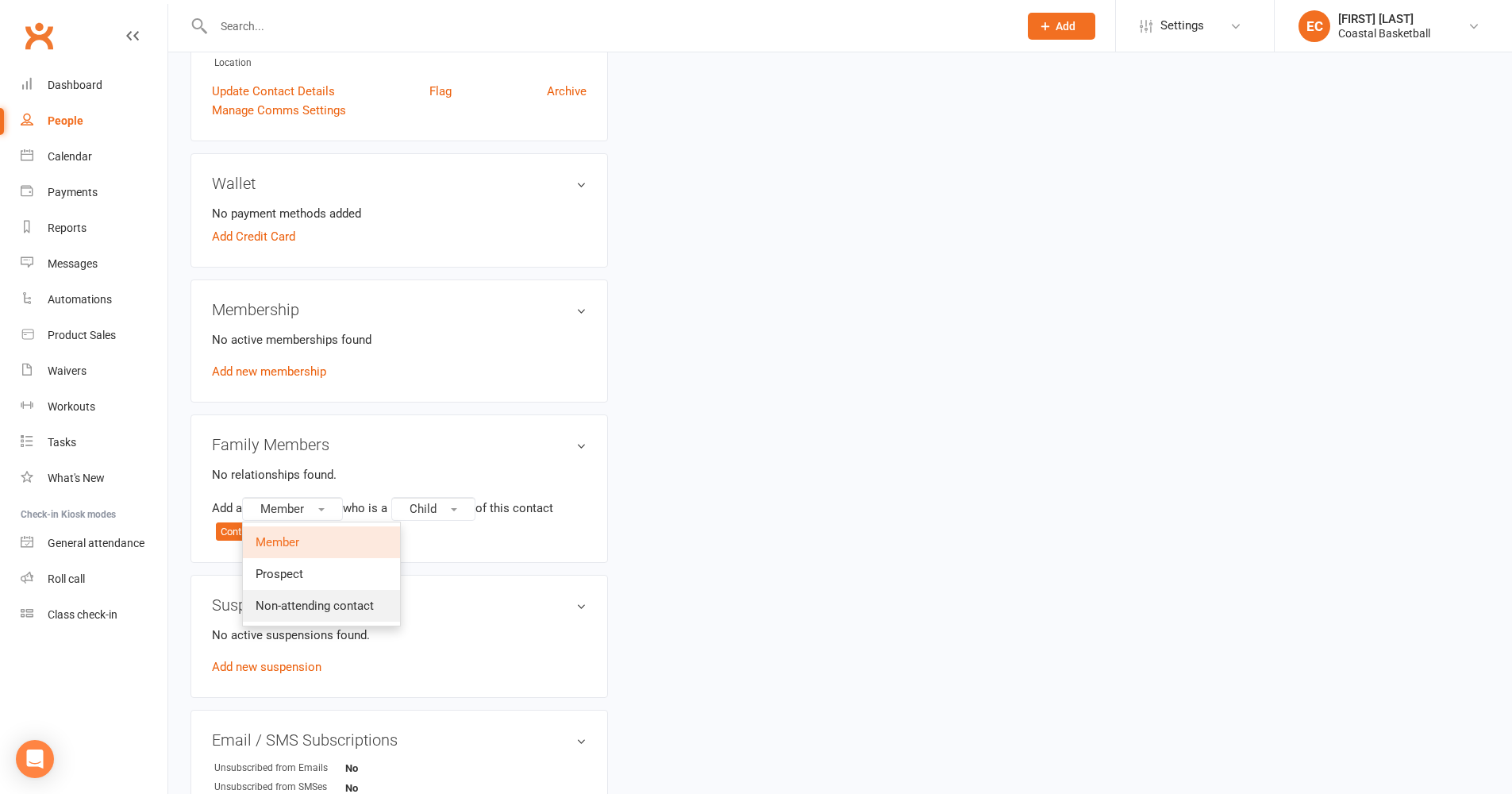 click on "Non-attending contact" at bounding box center (314, 606) 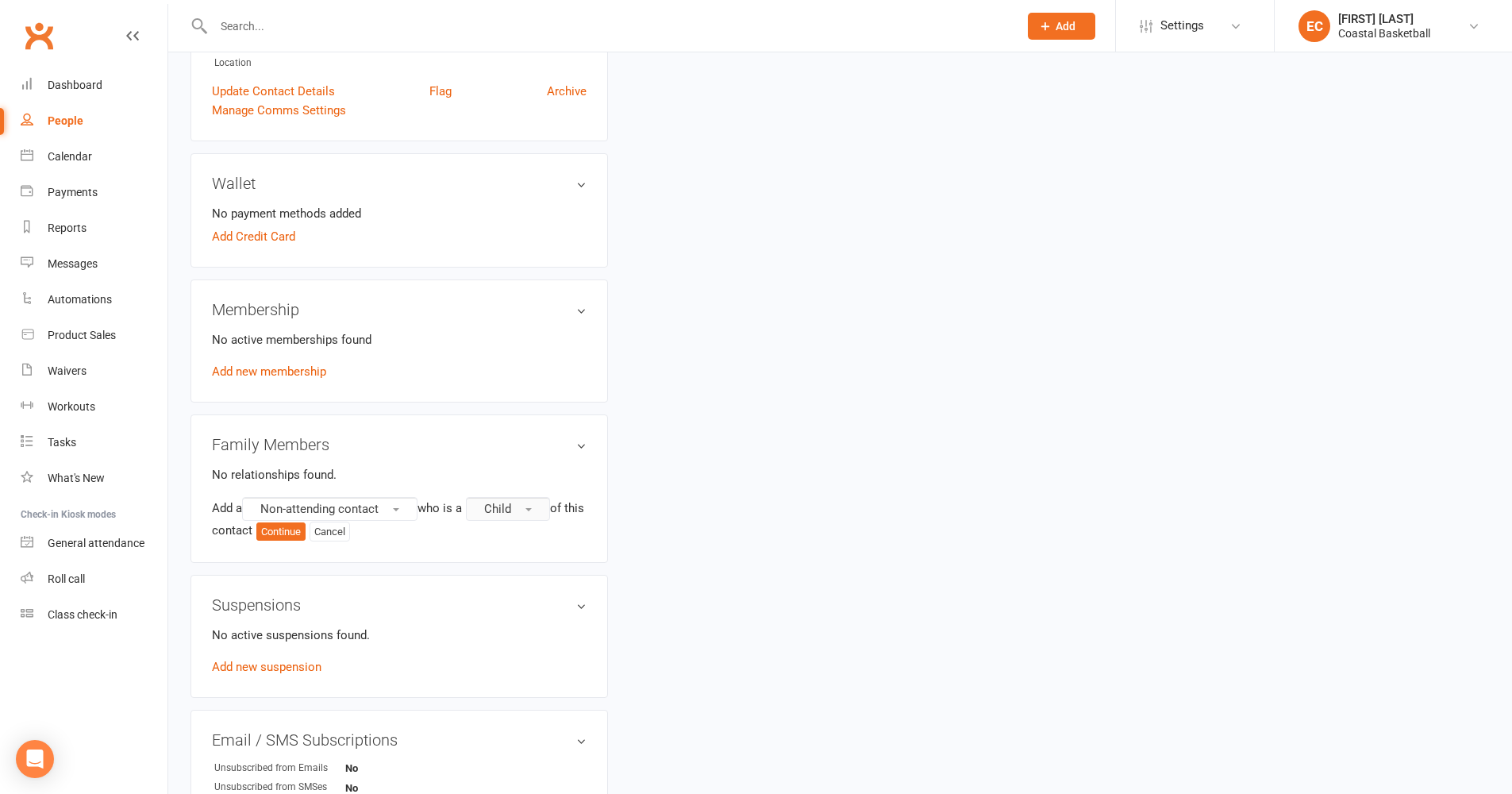 click on "Child" at bounding box center (508, 509) 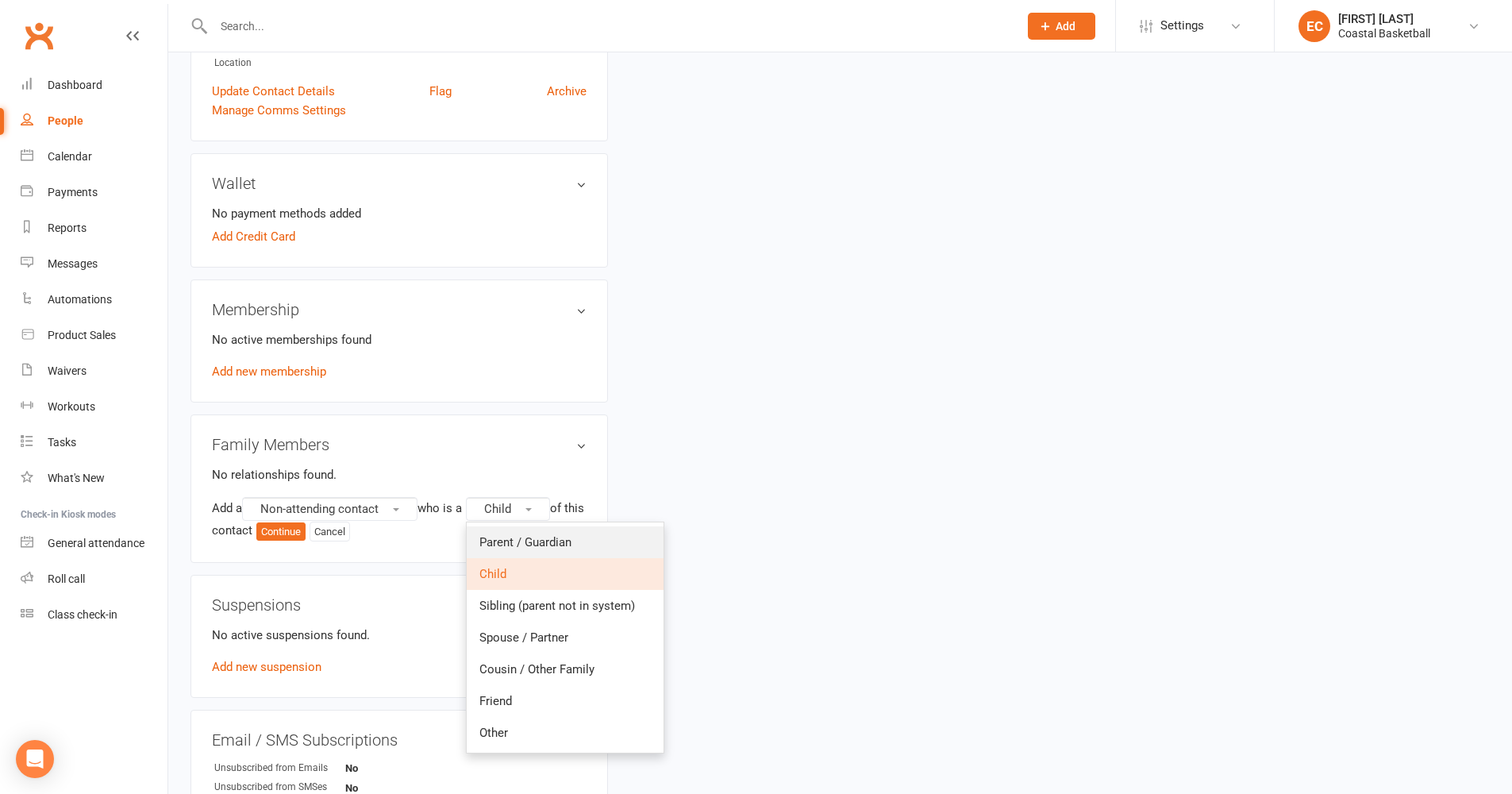click on "Parent / Guardian" at bounding box center [525, 542] 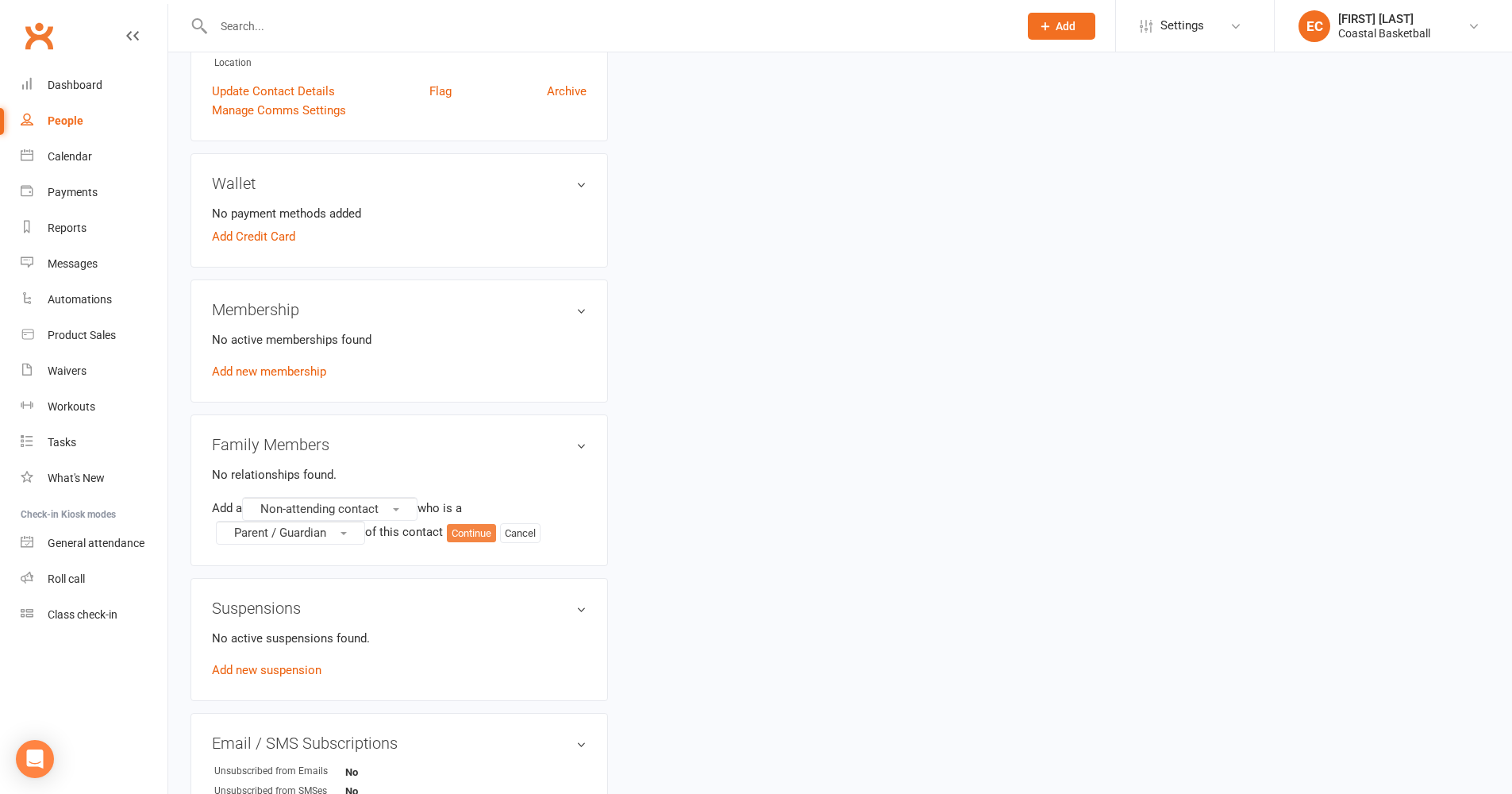 click on "Continue" at bounding box center [471, 534] 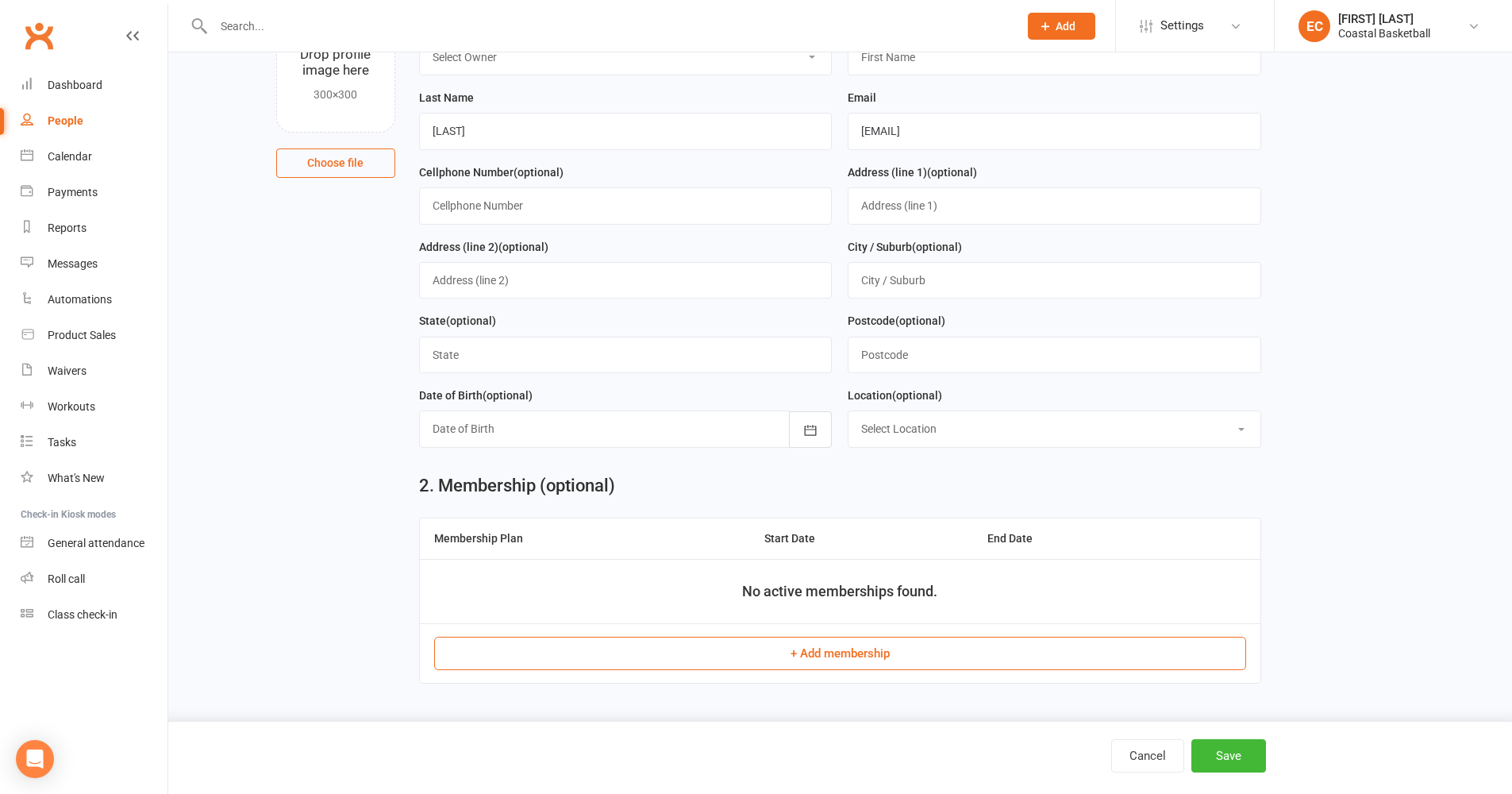 scroll, scrollTop: 0, scrollLeft: 0, axis: both 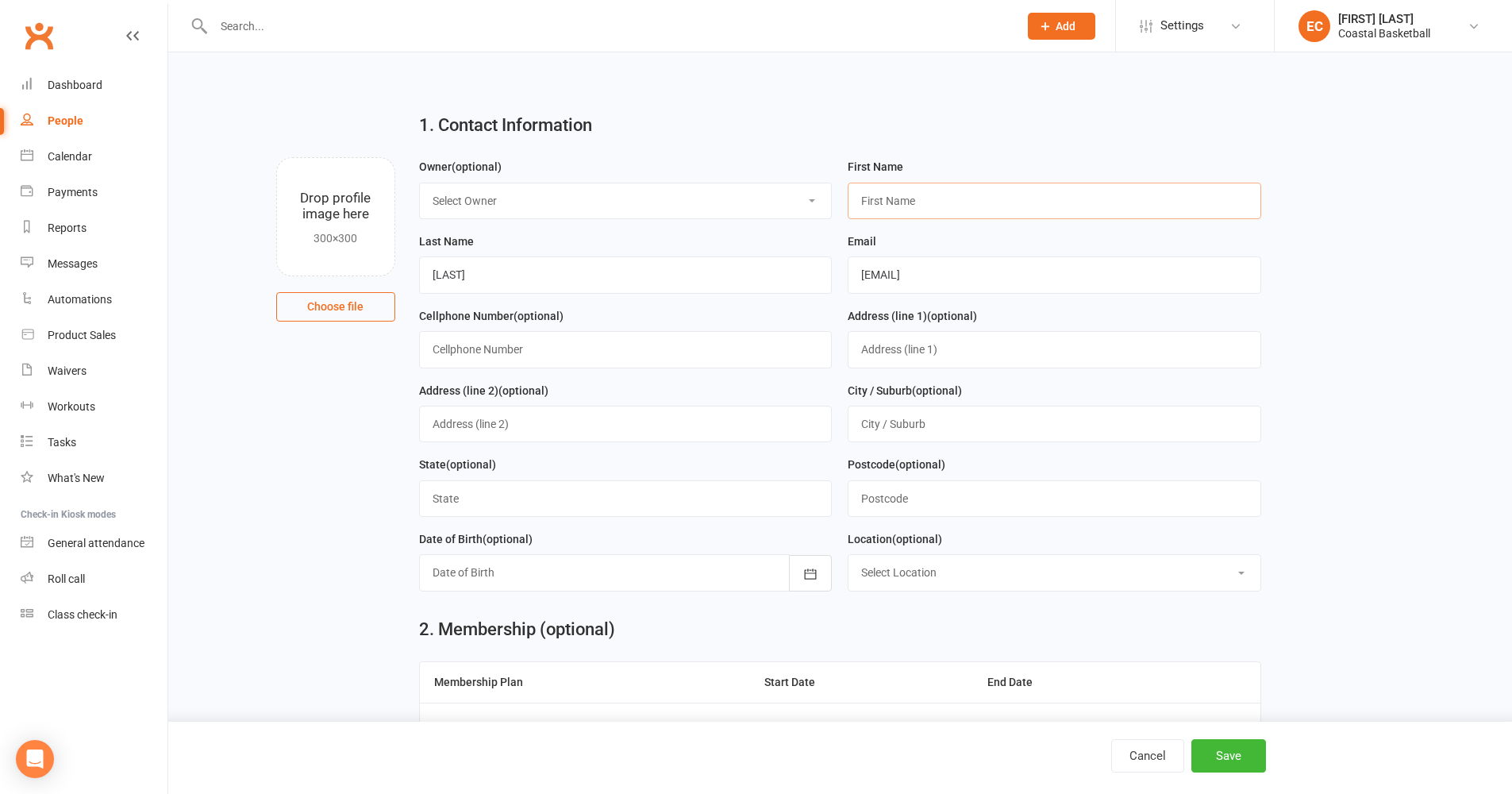 type on "k" 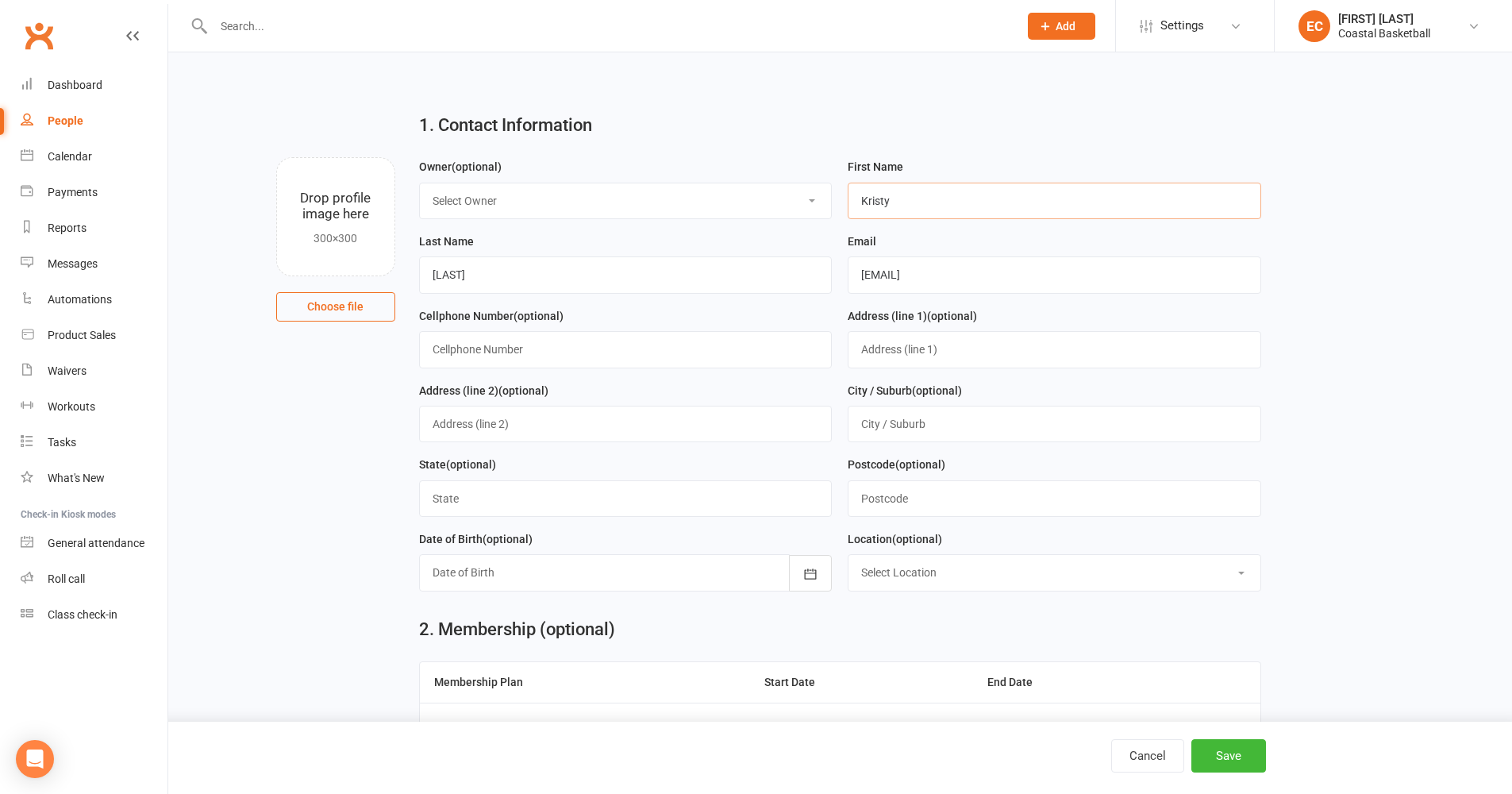 type on "Kristy" 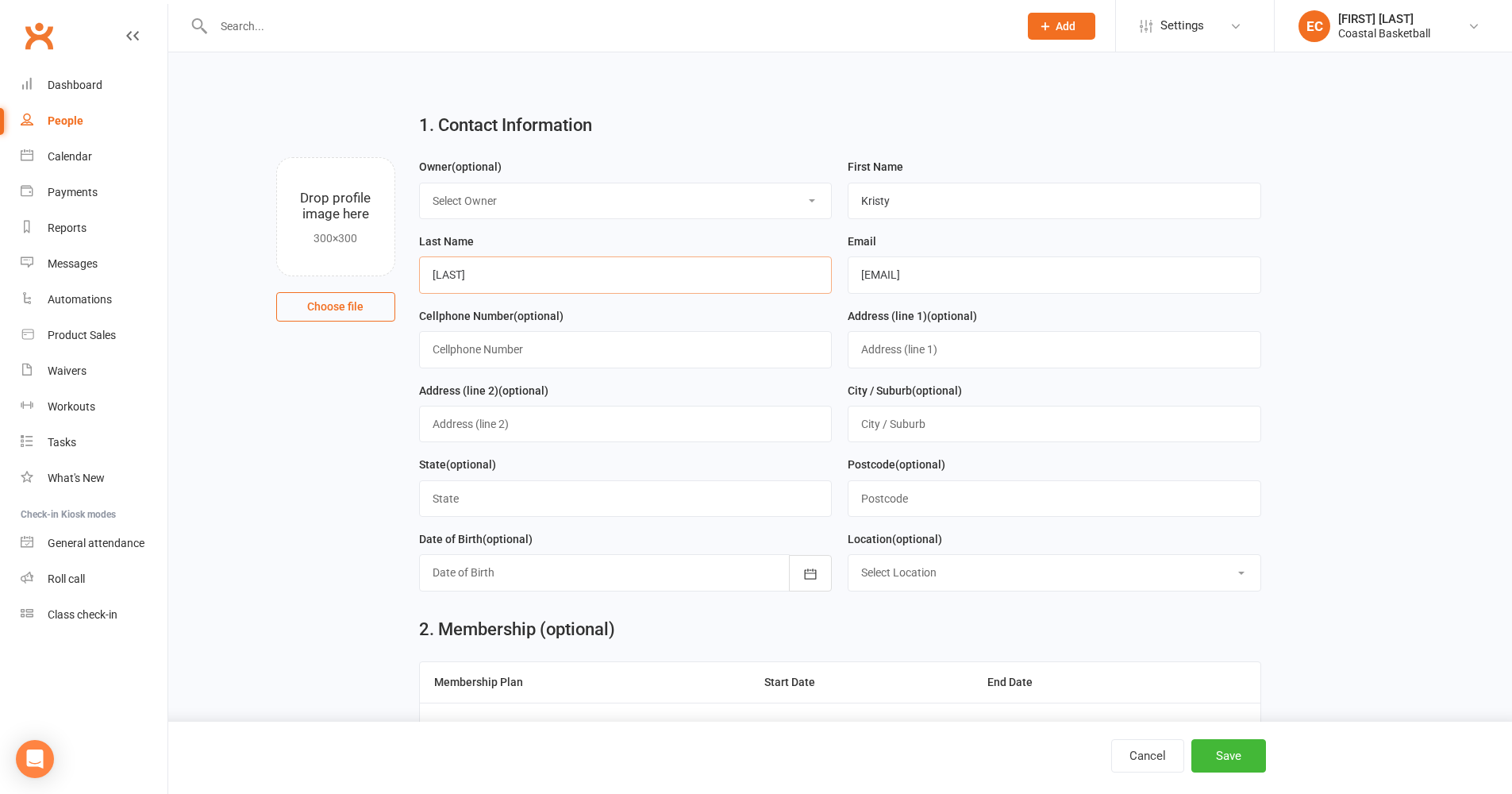 drag, startPoint x: 489, startPoint y: 274, endPoint x: 335, endPoint y: 249, distance: 156.016 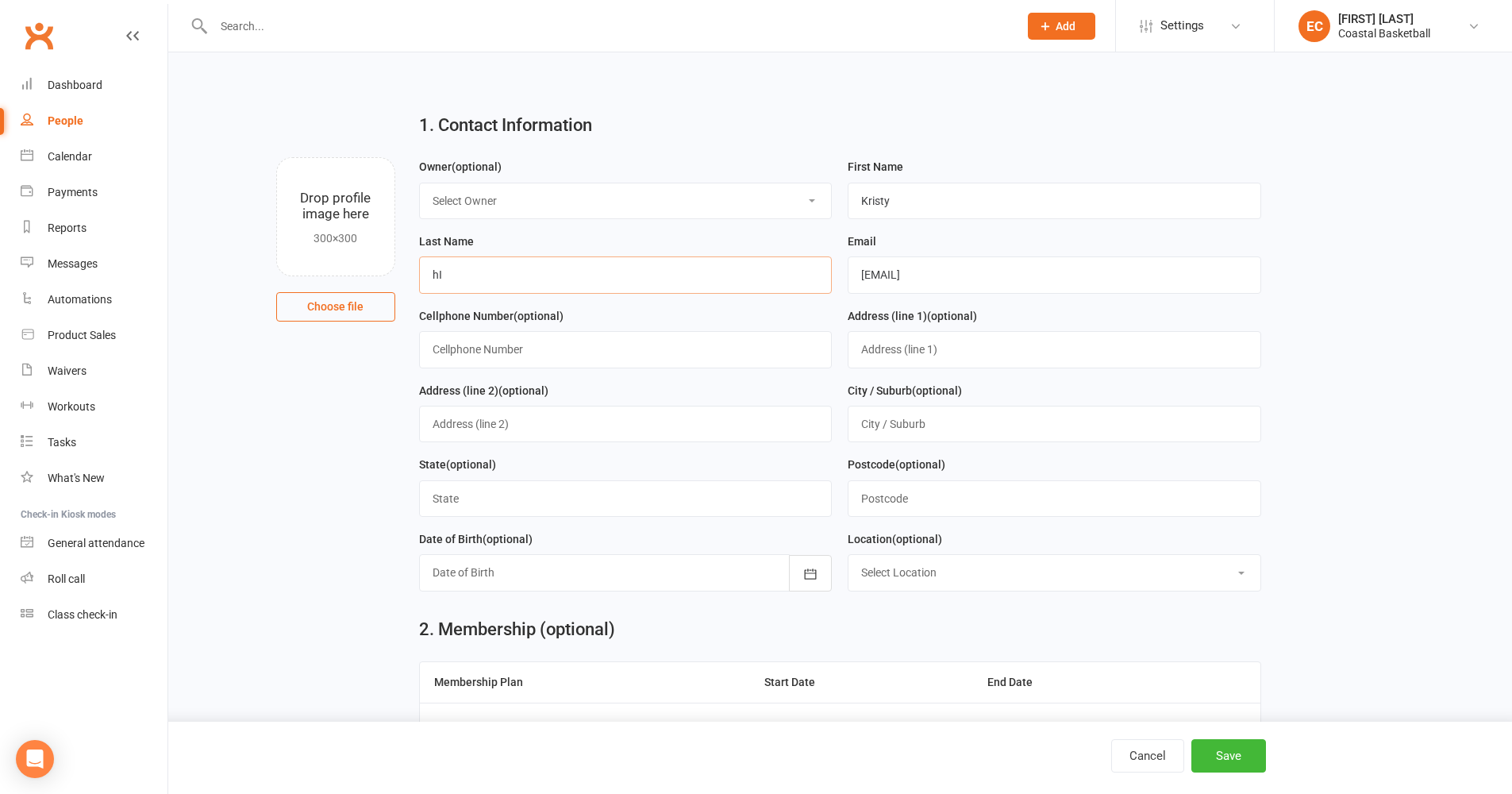 type on "h" 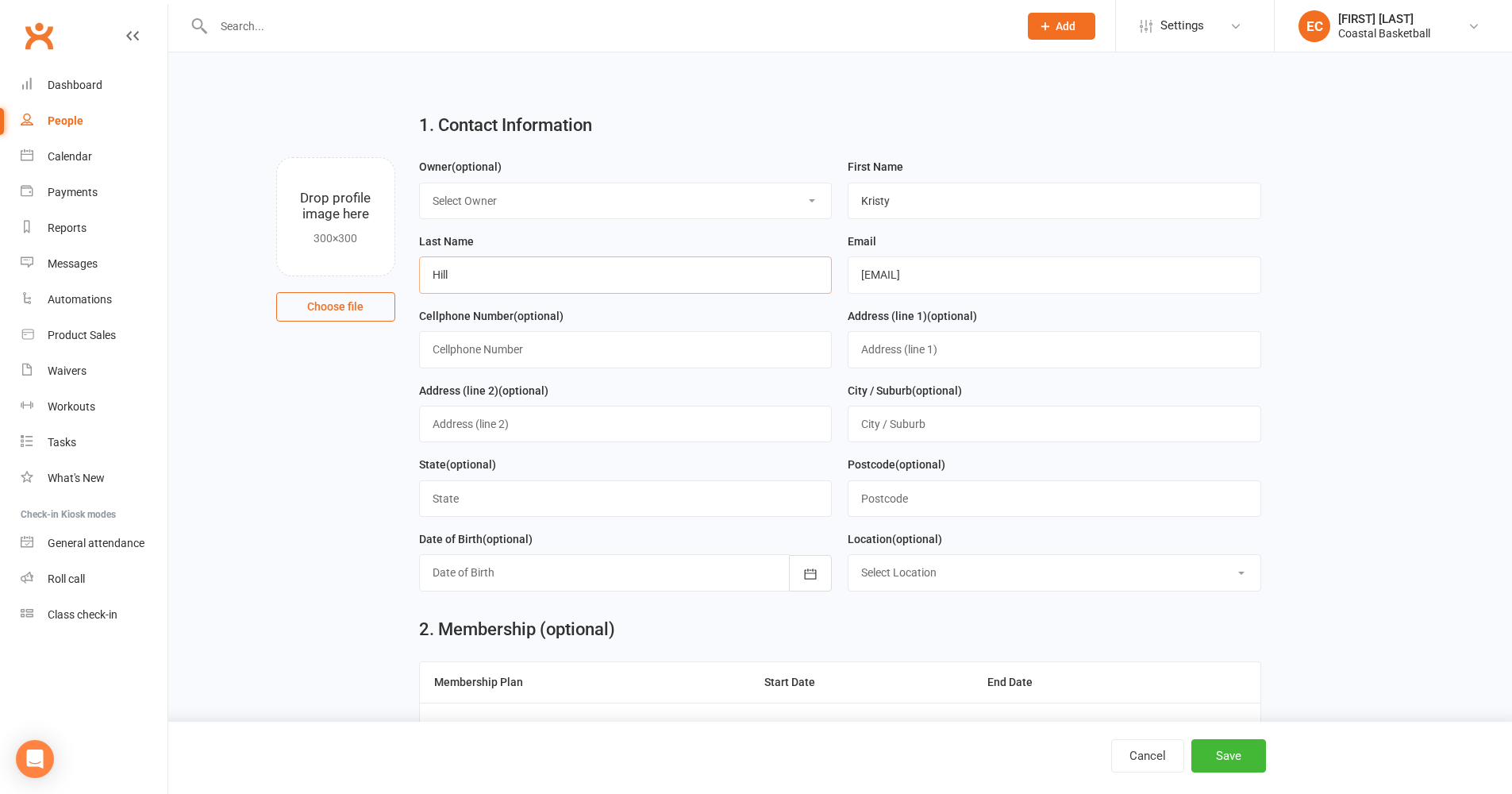 type on "Hill" 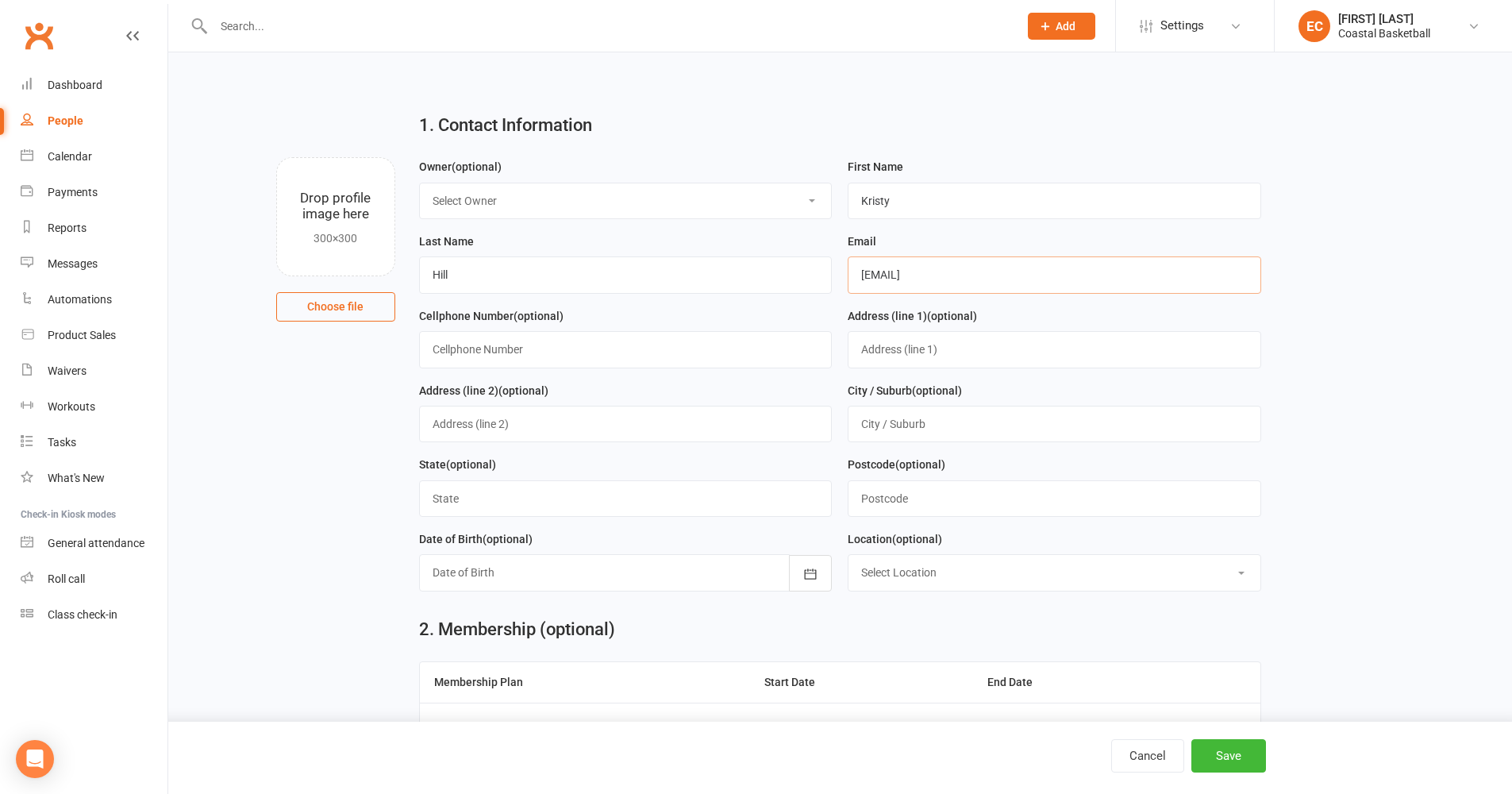 drag, startPoint x: 915, startPoint y: 273, endPoint x: 791, endPoint y: 267, distance: 124.14508 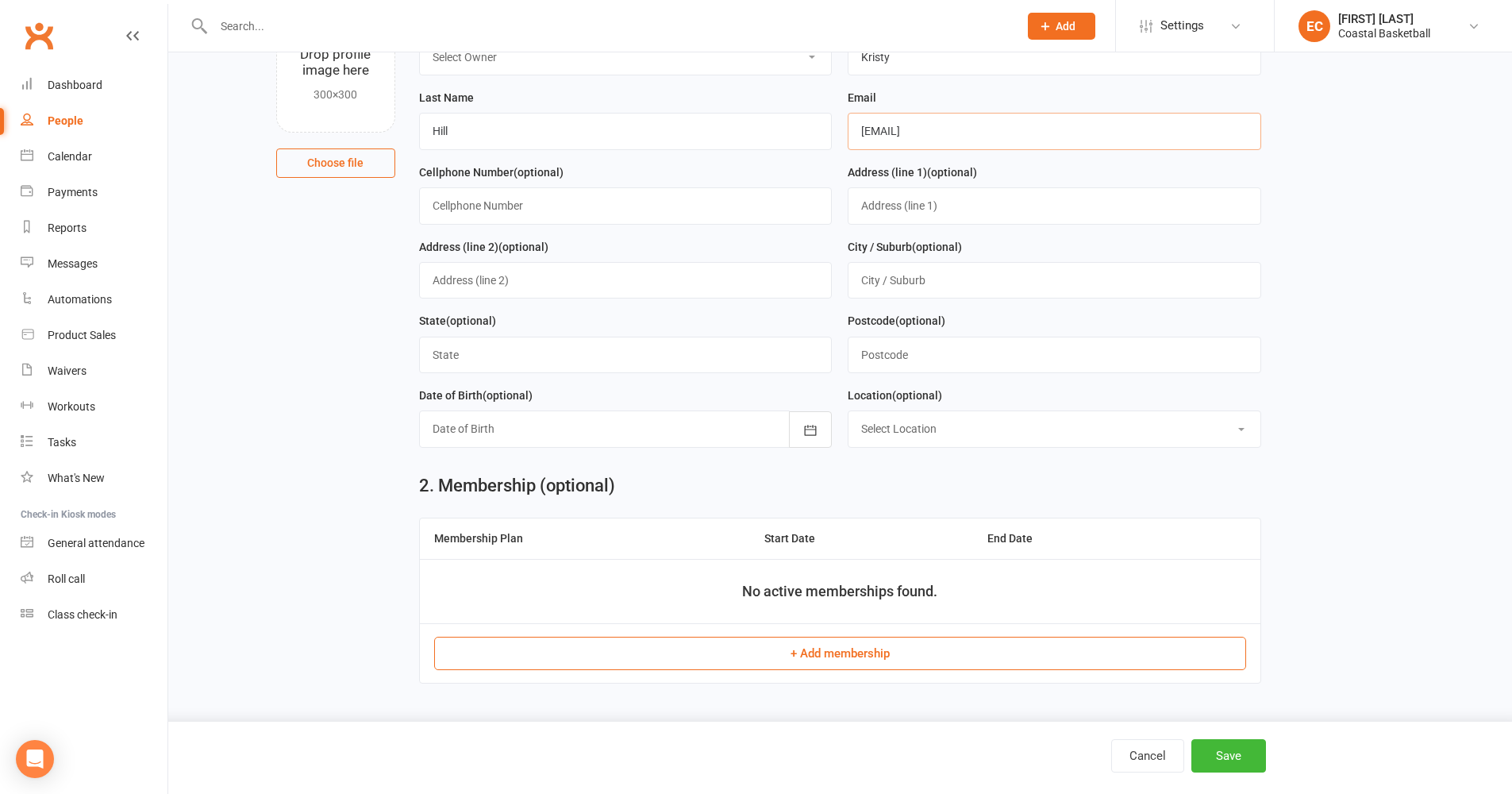 scroll, scrollTop: 154, scrollLeft: 0, axis: vertical 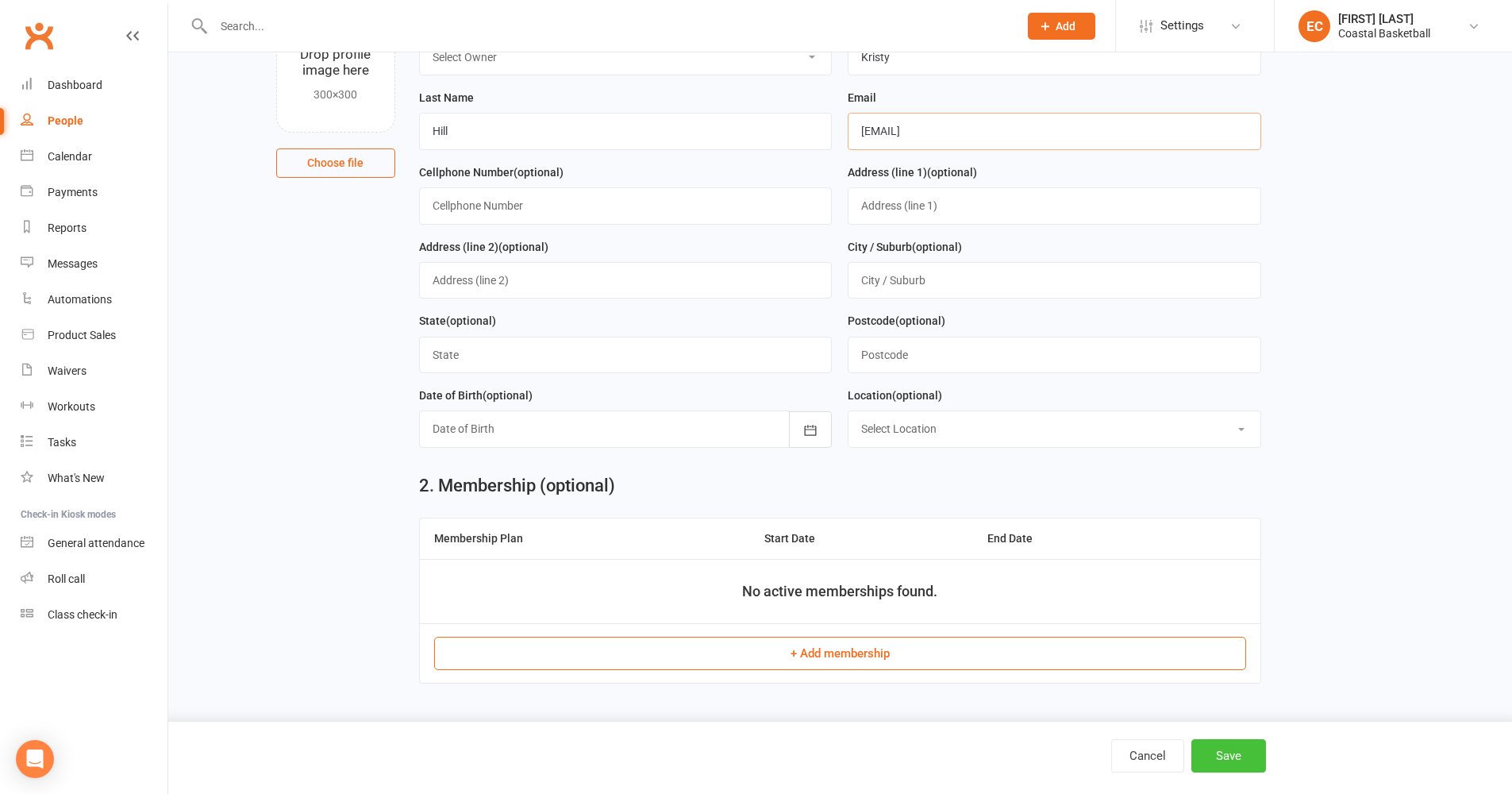 type on "[EMAIL]" 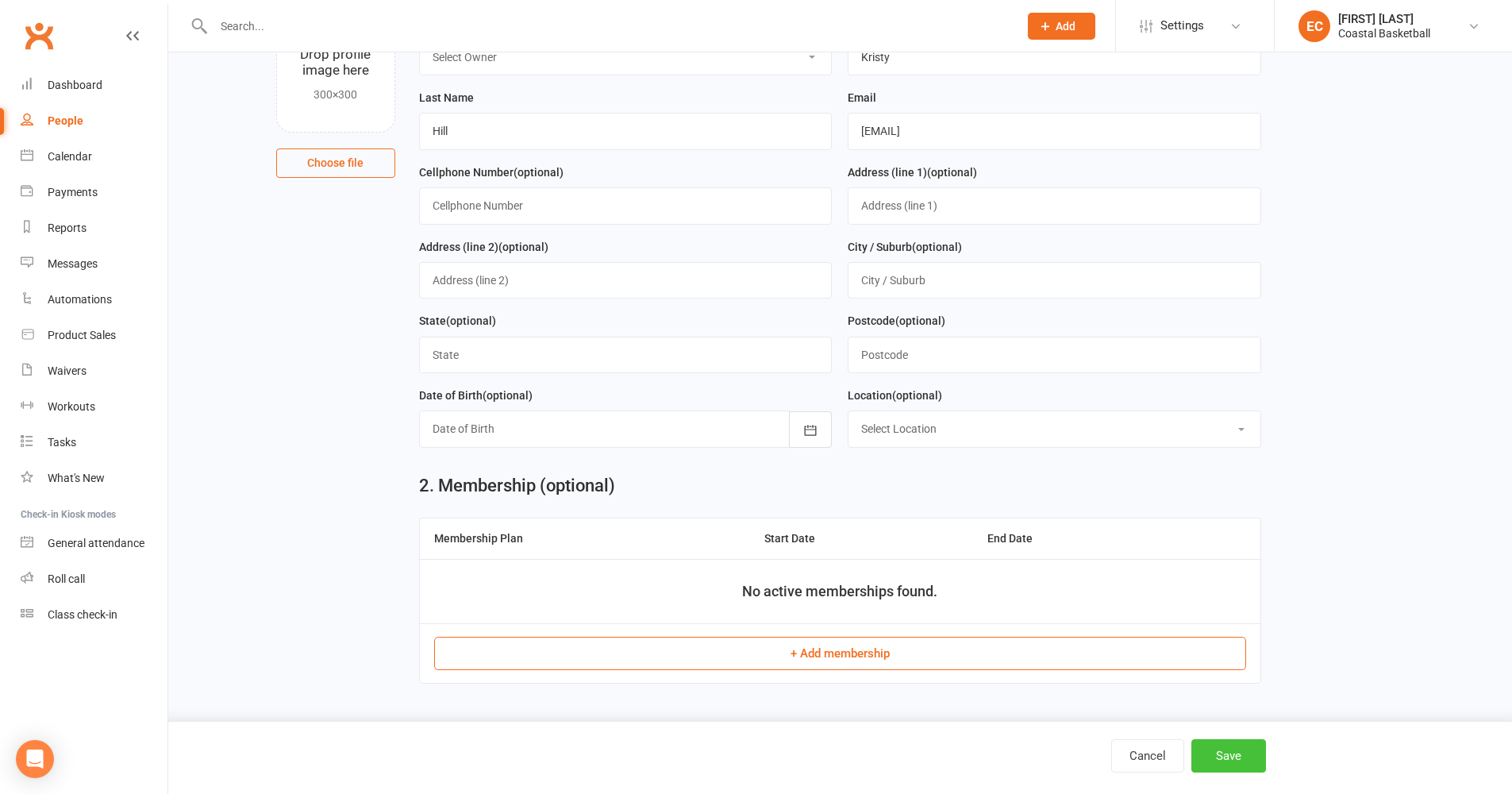 click on "Save" at bounding box center [1229, 756] 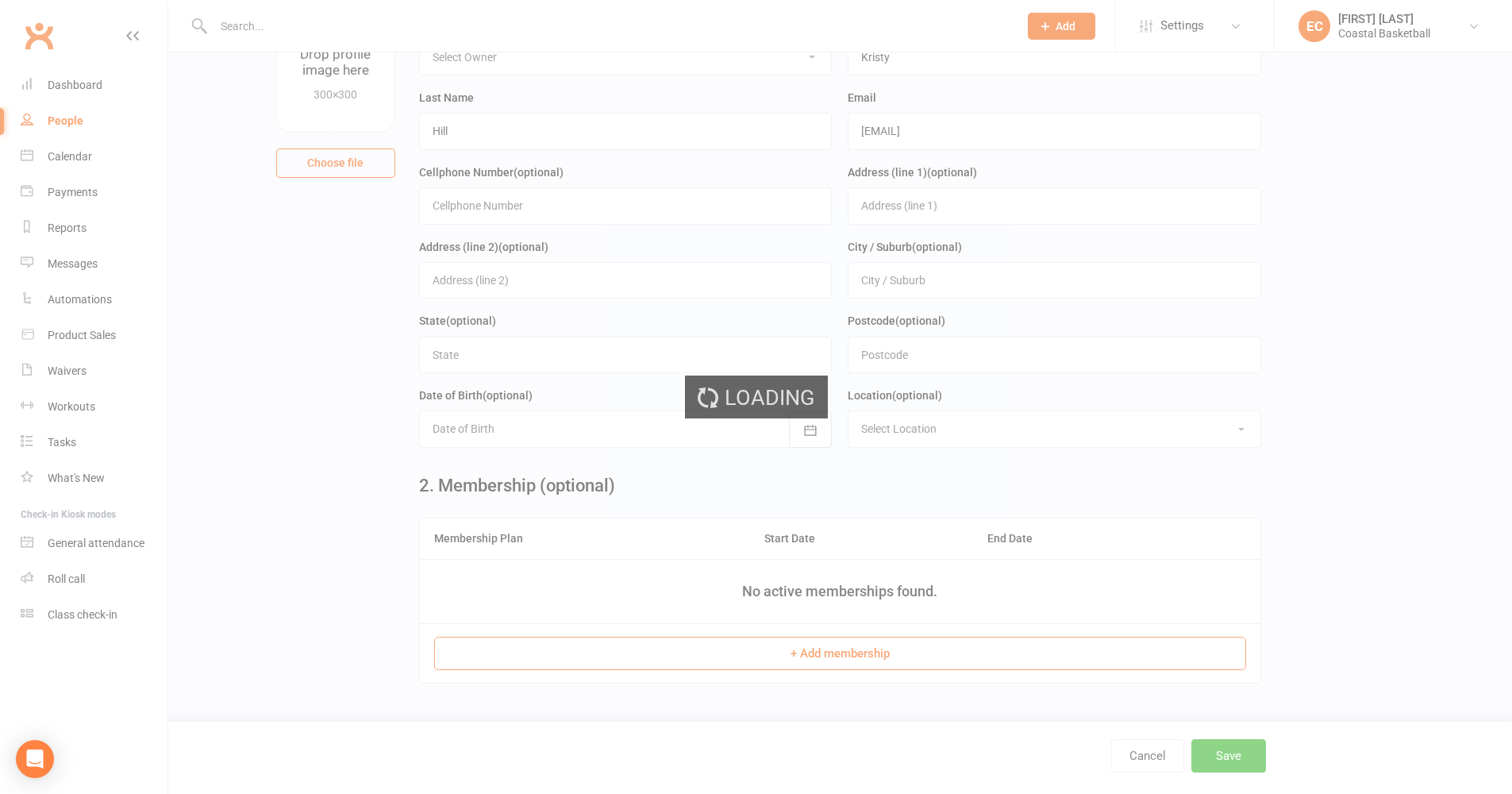 scroll, scrollTop: 0, scrollLeft: 0, axis: both 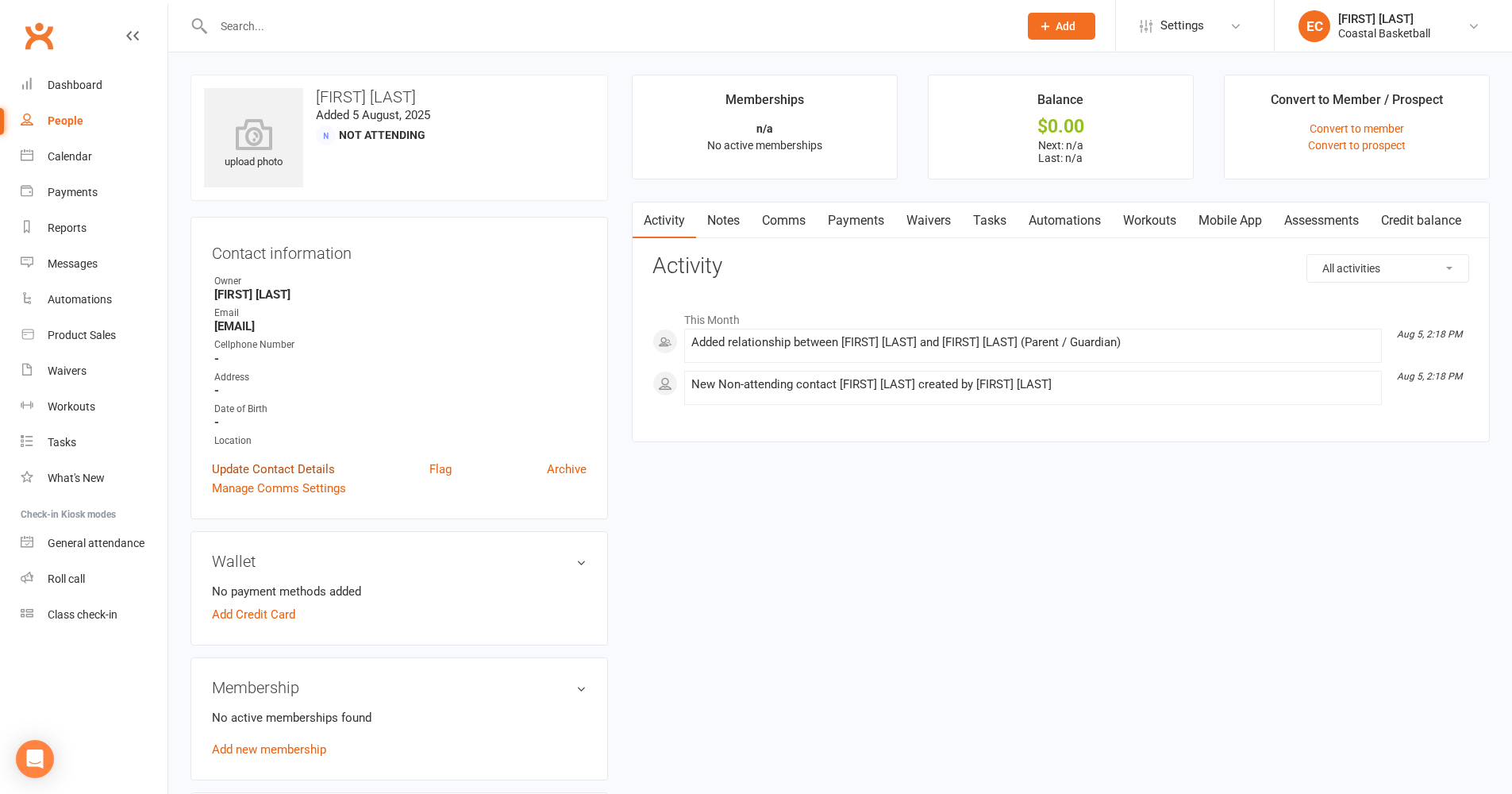 click on "Update Contact Details" at bounding box center [273, 469] 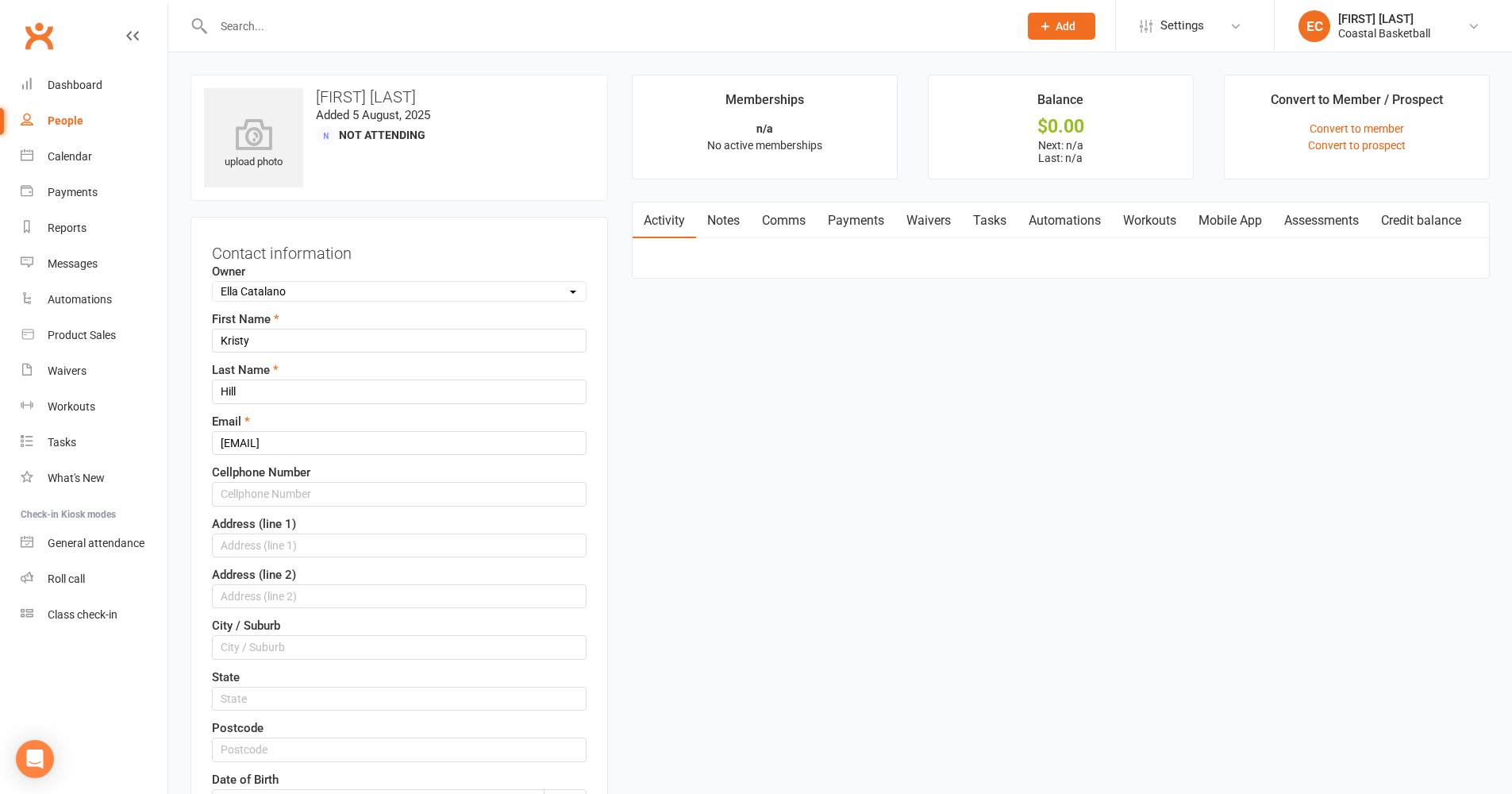 scroll, scrollTop: 75, scrollLeft: 0, axis: vertical 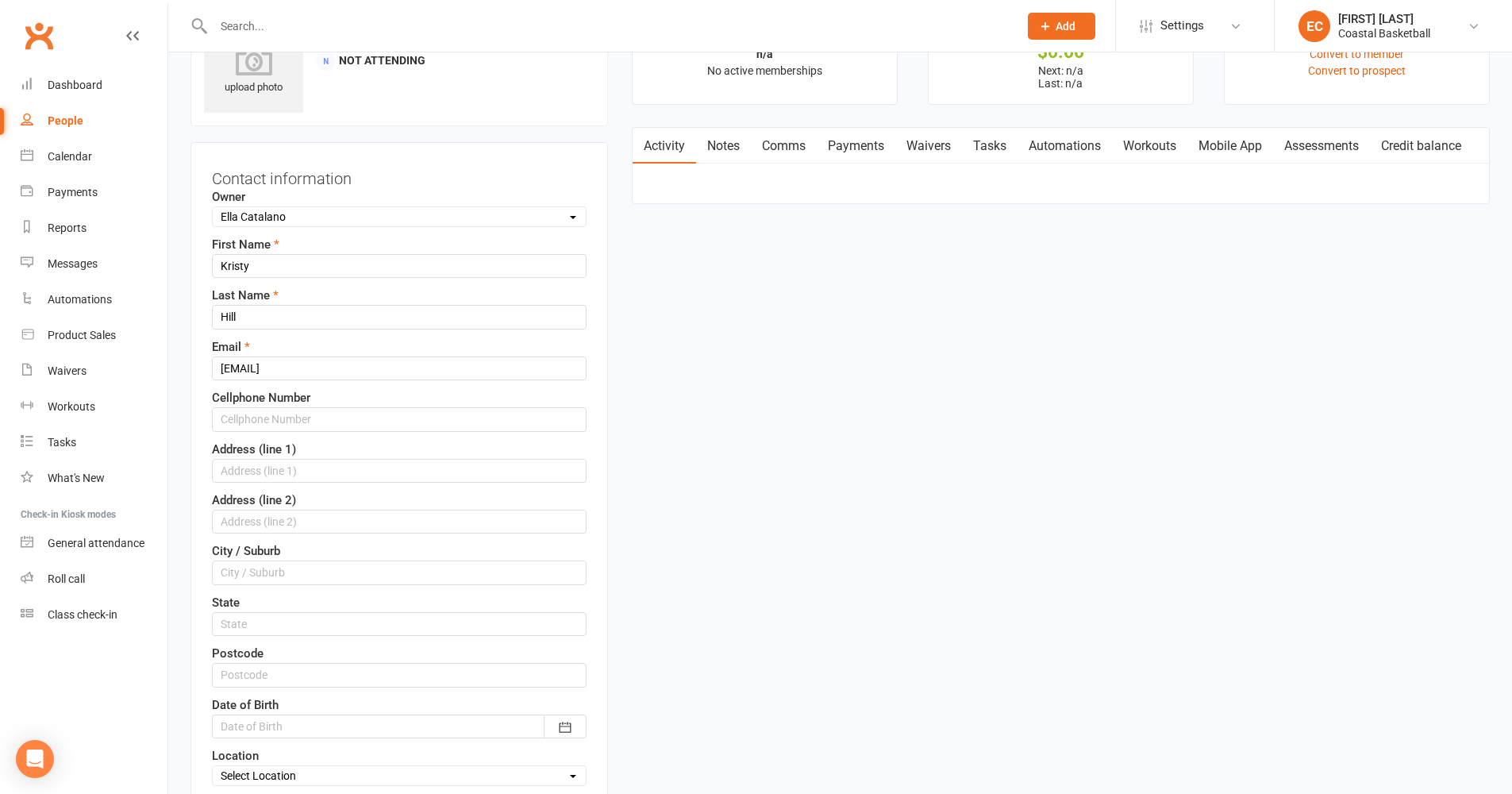click on "Select Owner [FIRST] [LAST] [FIRST] [LAST] [FIRST] [LAST] [FIRST] [LAST] Coastal Basketball" at bounding box center [399, 217] 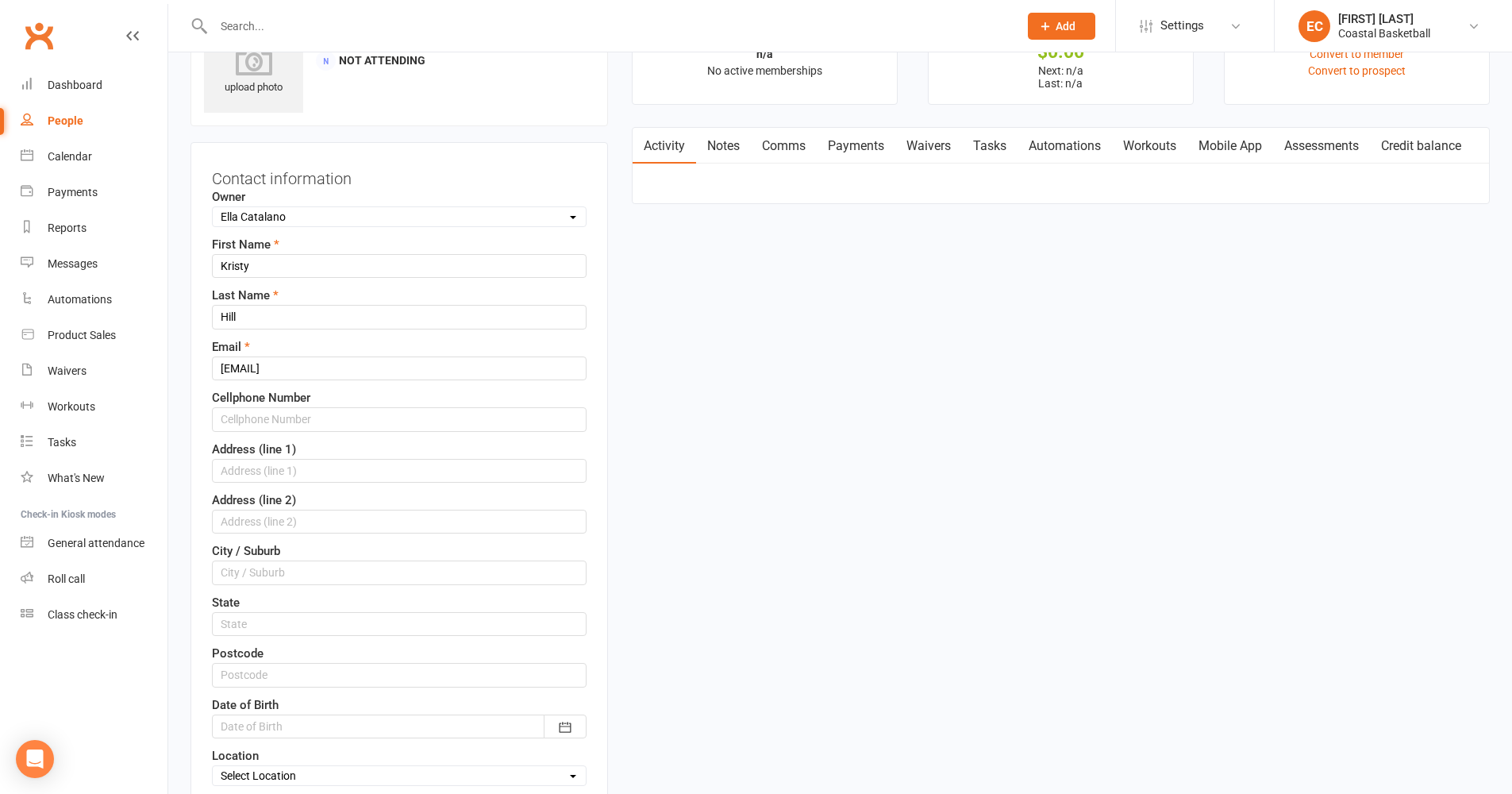 select 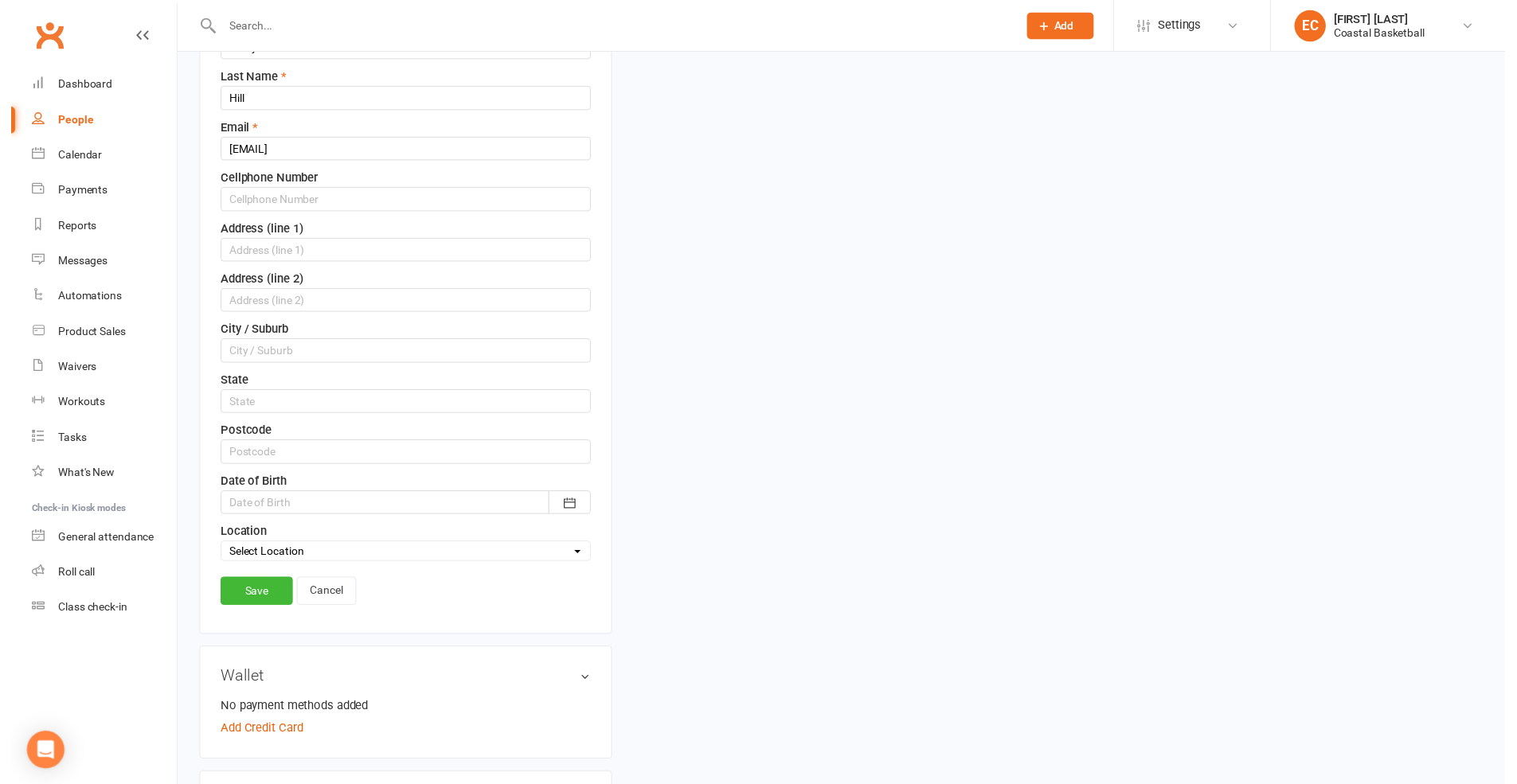 scroll, scrollTop: 407, scrollLeft: 0, axis: vertical 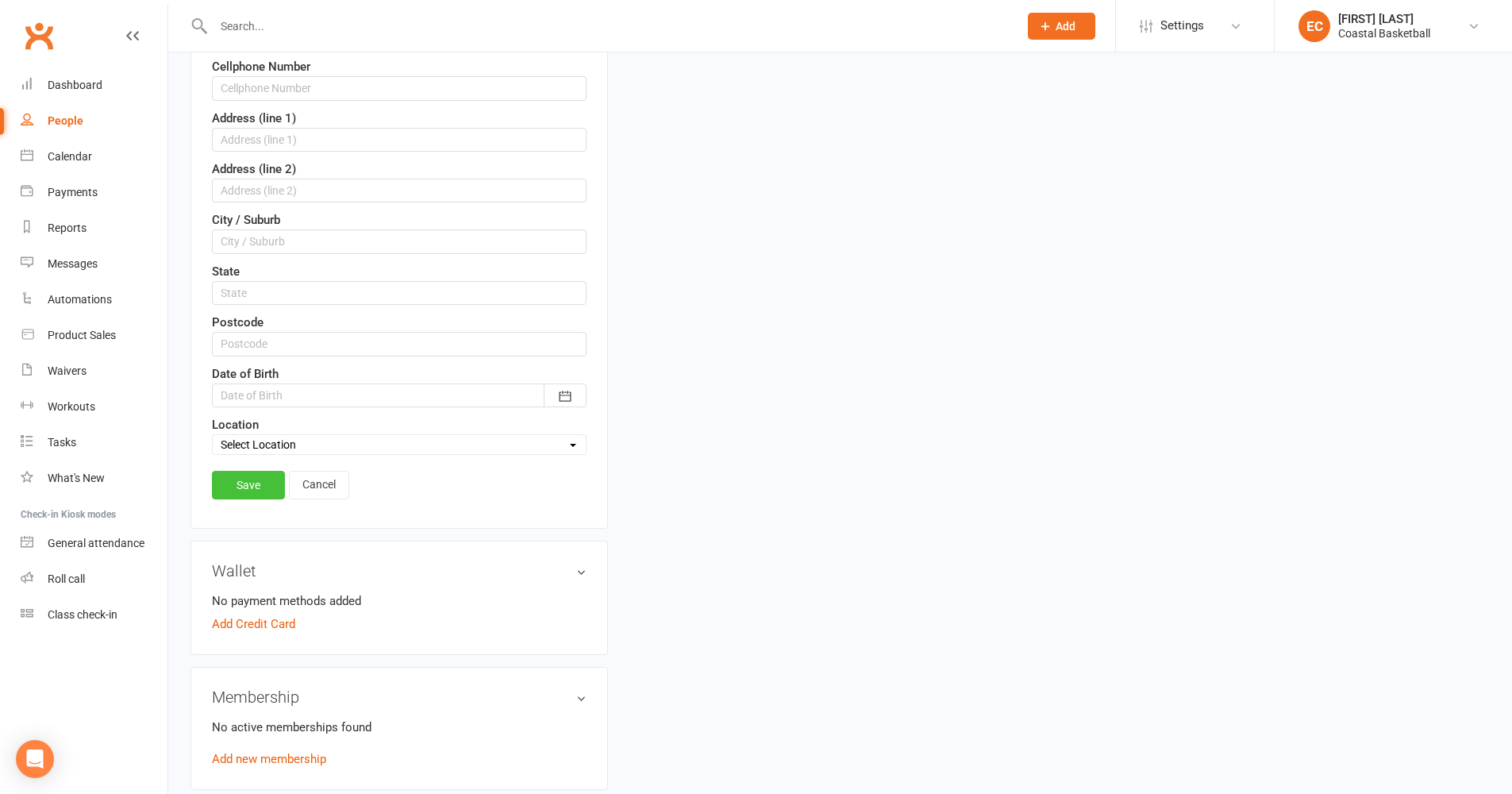 click on "Save" at bounding box center (248, 485) 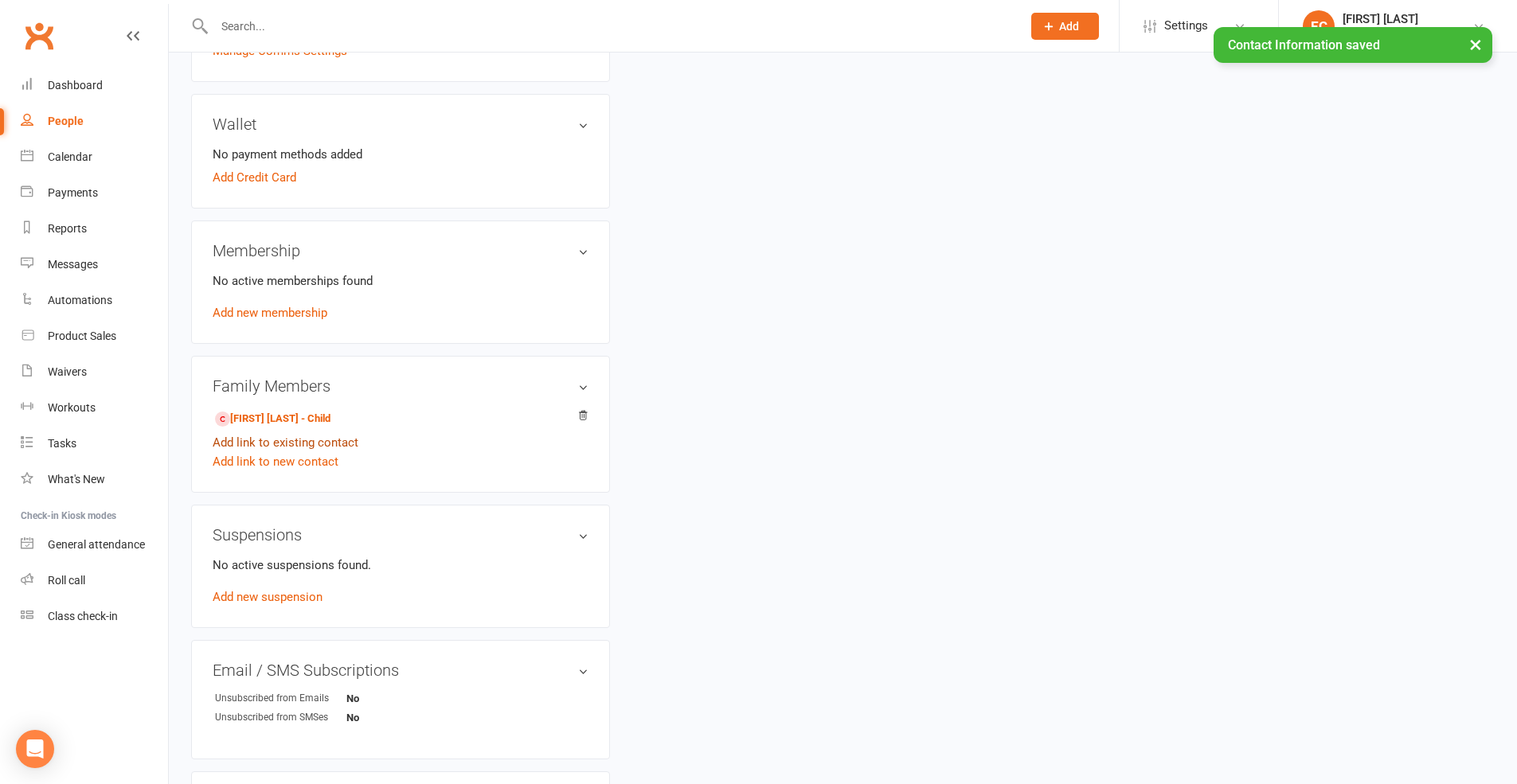 click on "Add link to existing contact" at bounding box center [285, 443] 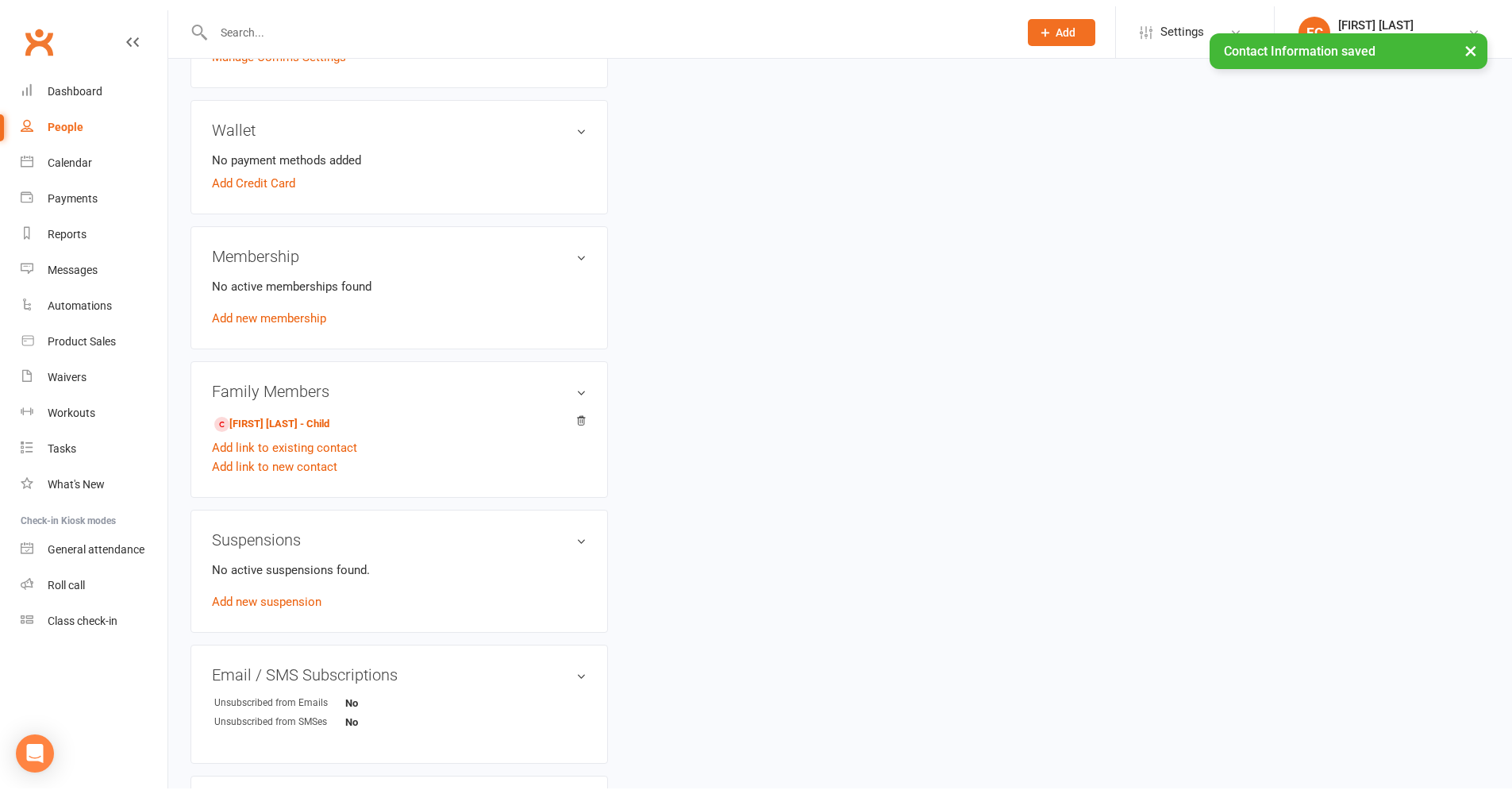 scroll, scrollTop: 0, scrollLeft: 0, axis: both 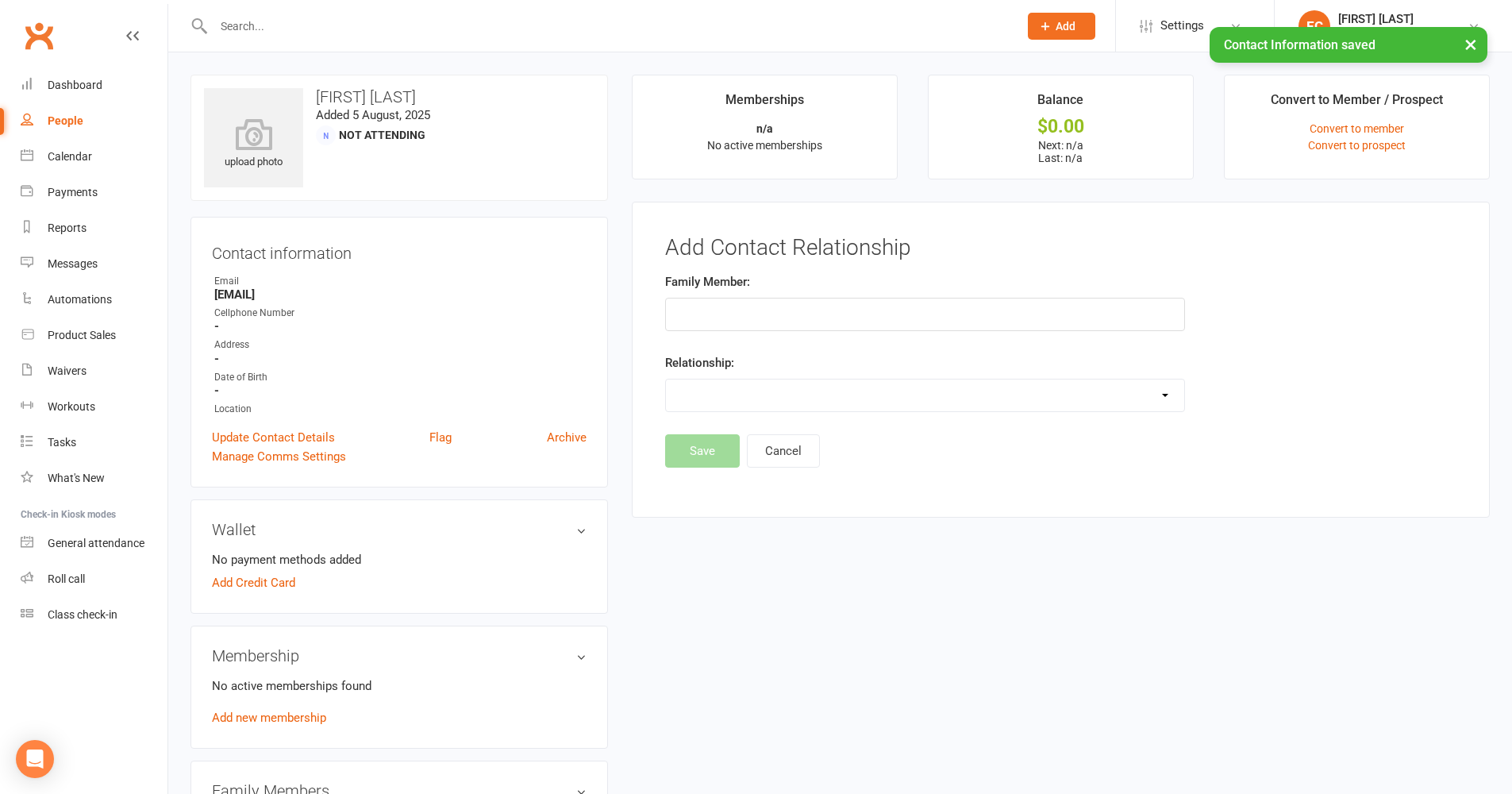 click at bounding box center [925, 314] 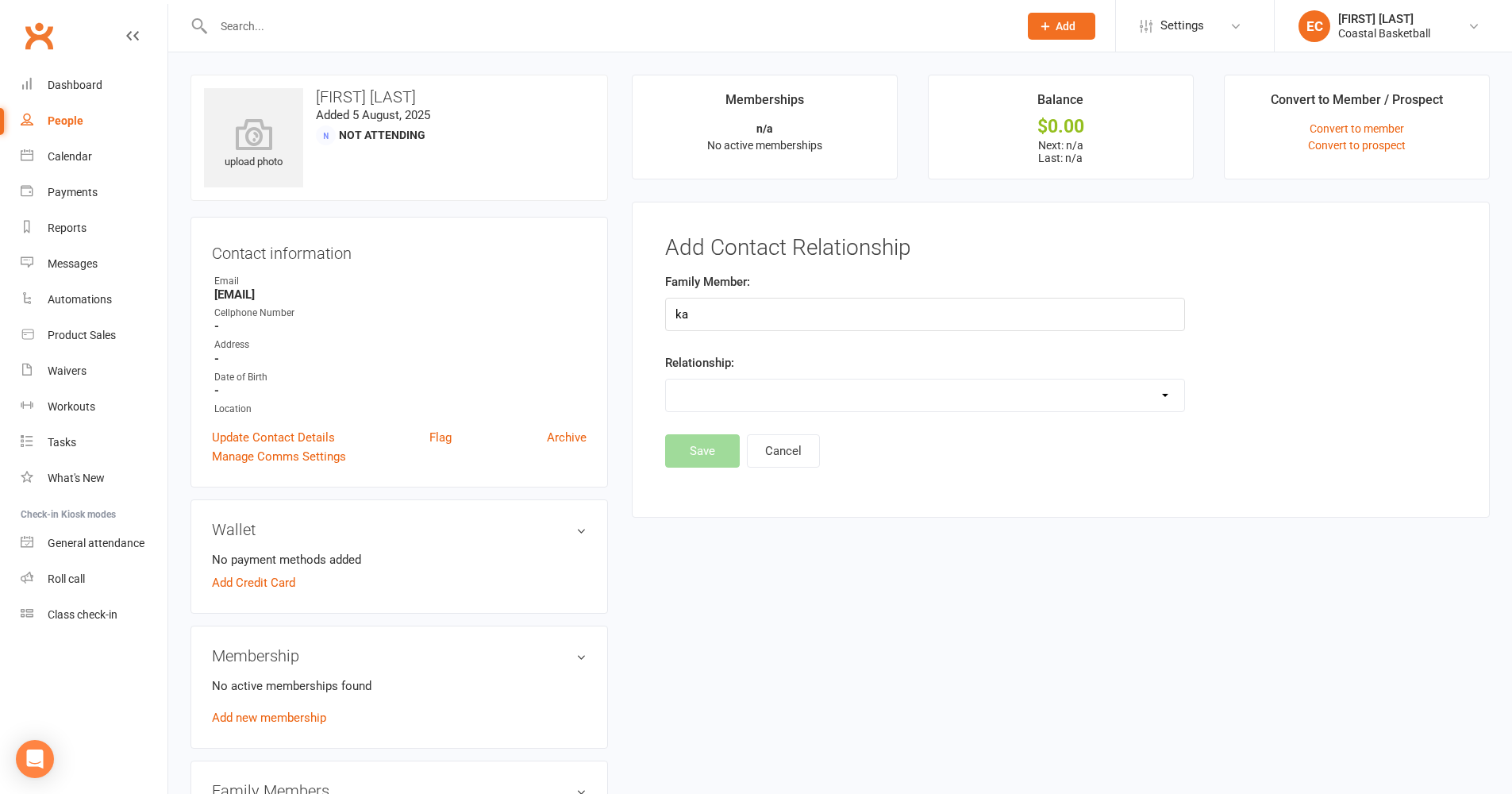 type on "k" 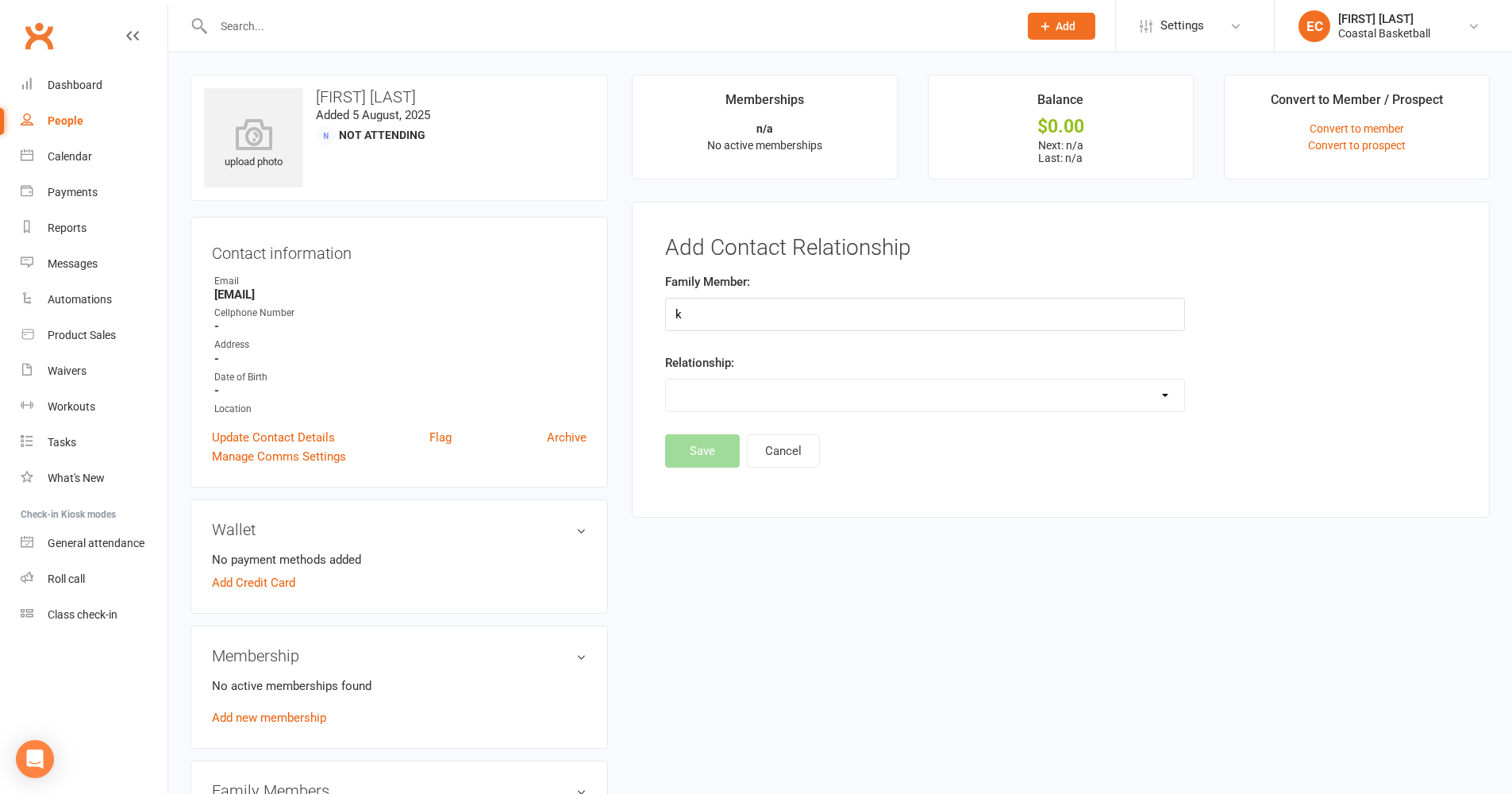 type 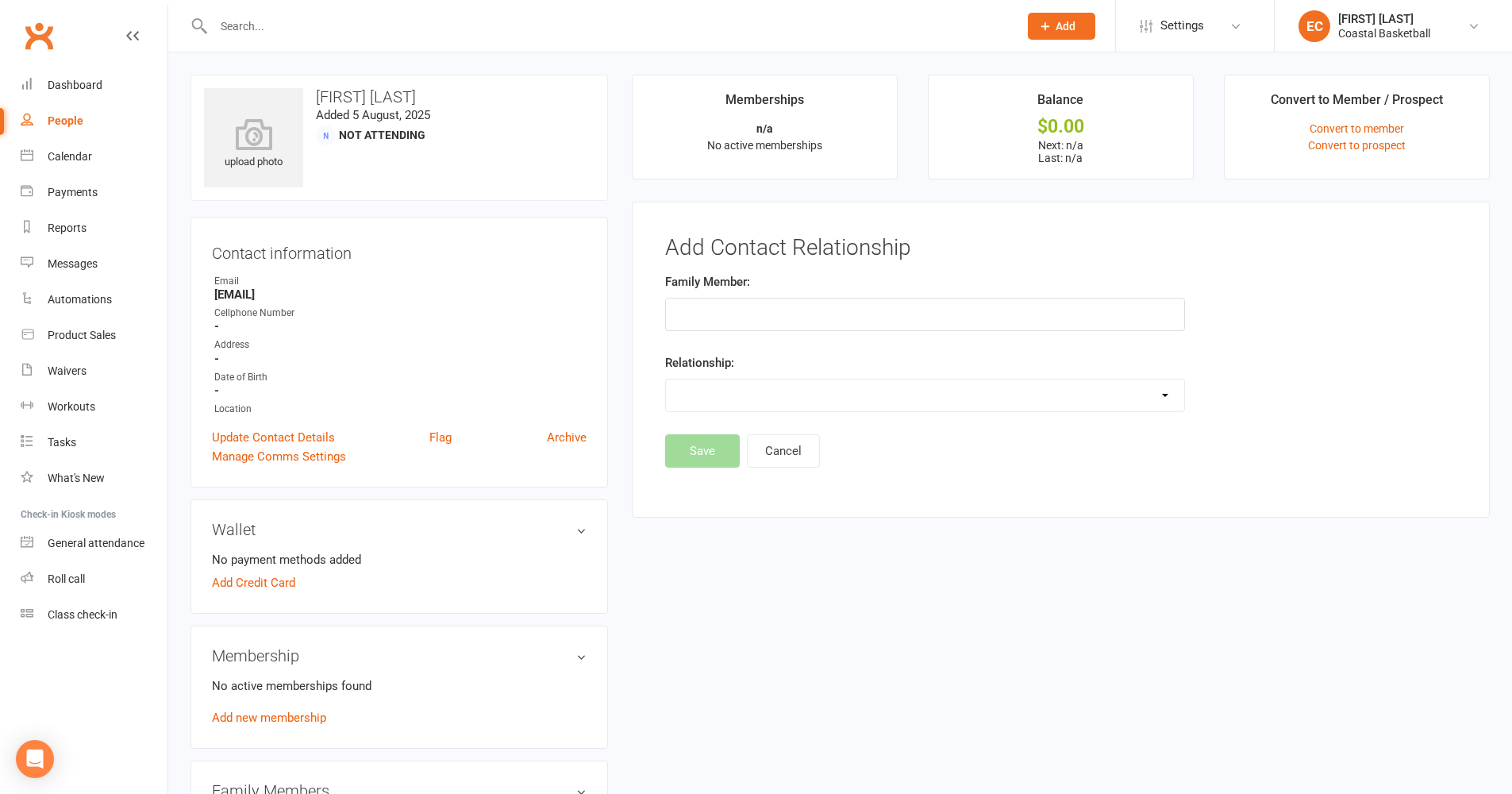 click on "upload photo [FIRST] [LAST] Added [MONTH] [DAY], [YEAR]   Not Attending Contact information Owner   Email  [EMAIL]
Cellphone Number  -
Address  -
Date of Birth  -
Location
Update Contact Details Flag Archive Manage Comms Settings
Wallet No payment methods added
Add Credit Card
Membership  No active memberships found Add new membership
Family Members   [FIRST] [LAST] - Child Add link to existing contact  Add link to new contact
Suspensions  No active suspensions found. Add new suspension
Email / SMS Subscriptions  edit Unsubscribed from Emails No
Unsubscribed from SMSes No
Mobile App  Memberships n/a No active memberships Balance $0.00 Next: n/a Last: n/a Convert to Member / Prospect Convert to member Convert to prospect
Add Contact Relationship Family Member:
Relationship: Parent / Guardian Child Sibling (parent not in system) Spouse / Partner Cousin / Other Family Friend Other Save   Cancel" at bounding box center (840, 670) 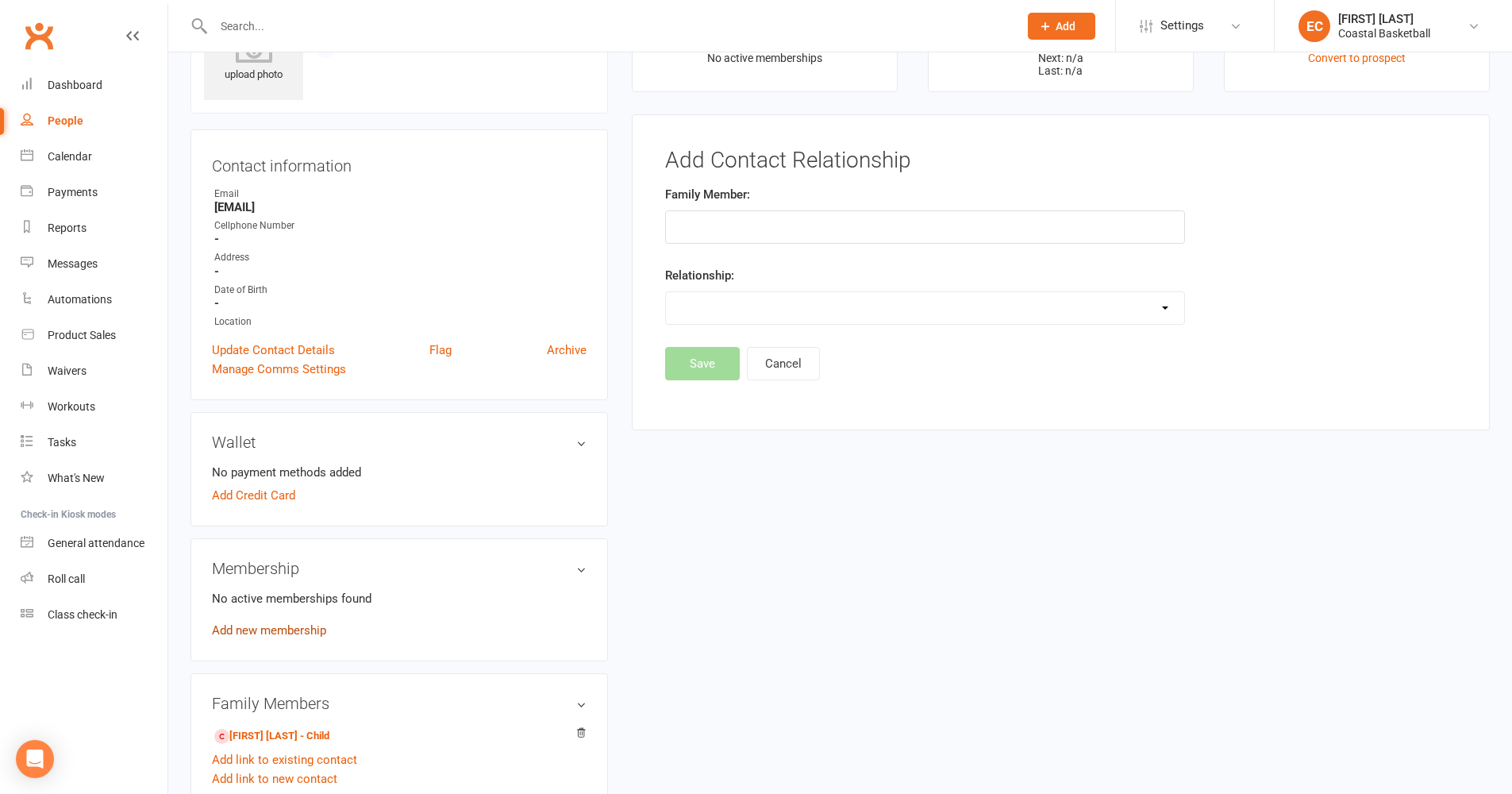 scroll, scrollTop: 91, scrollLeft: 0, axis: vertical 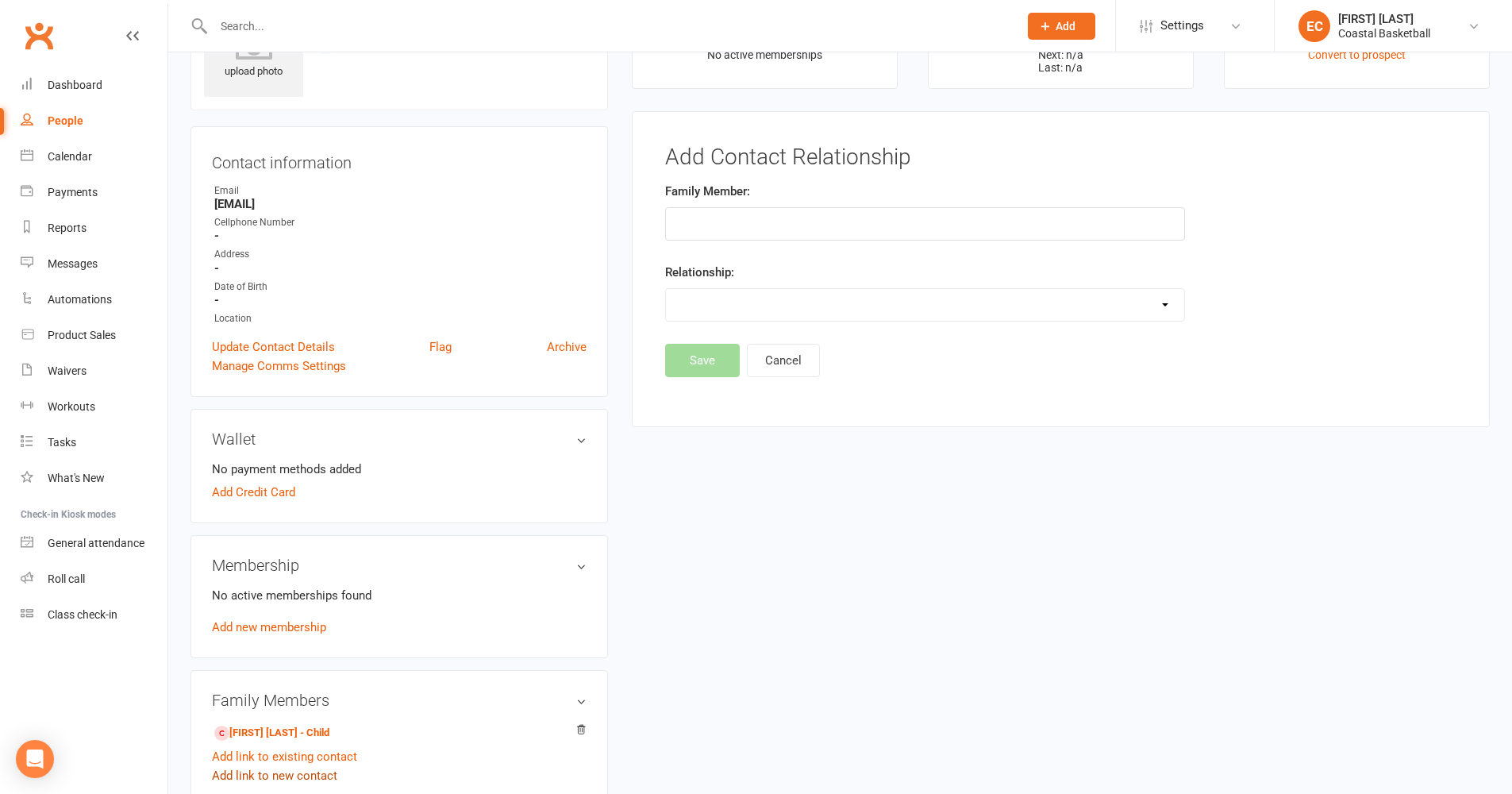 click on "Add link to new contact" at bounding box center (275, 776) 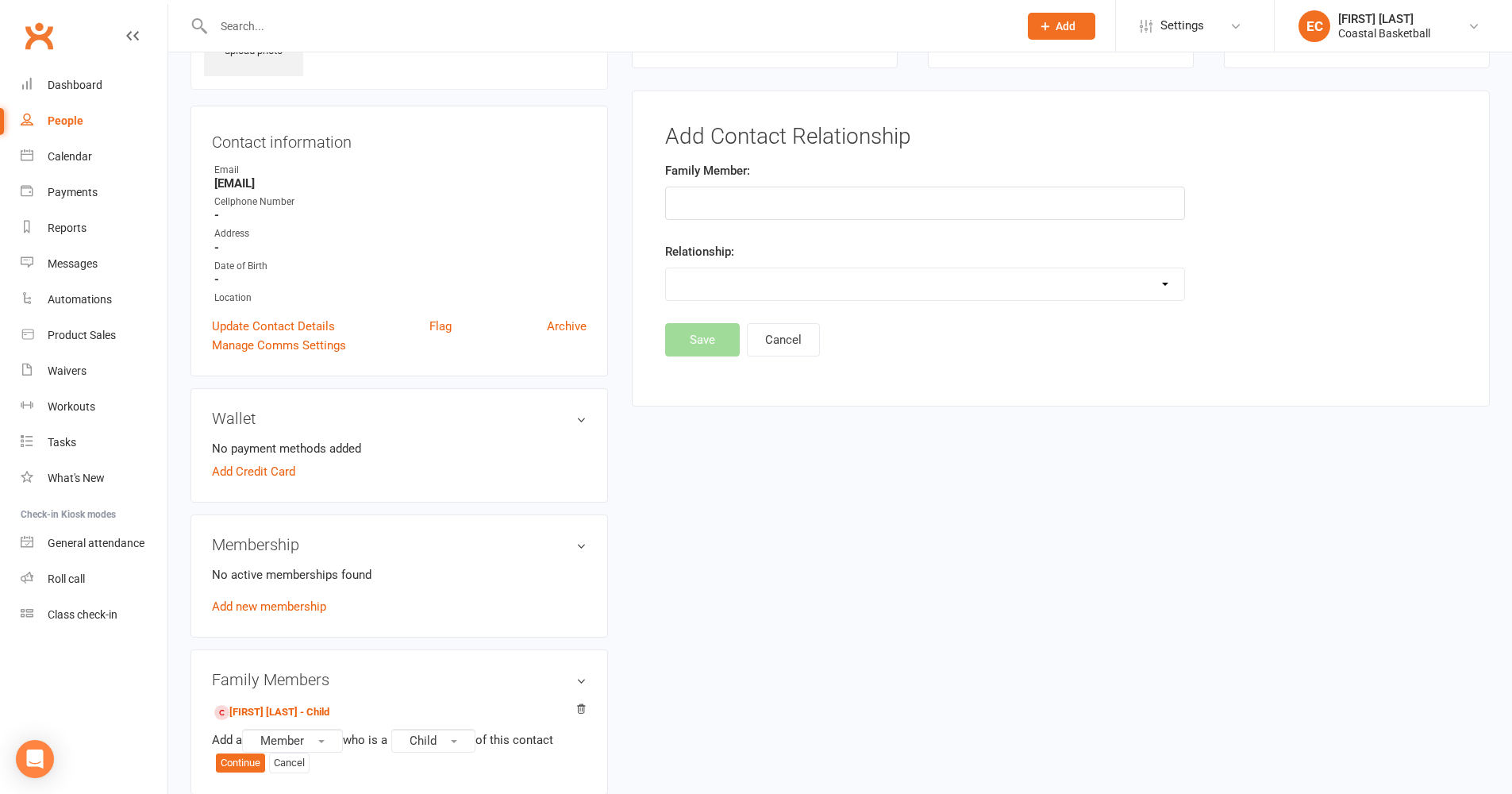 scroll, scrollTop: 172, scrollLeft: 0, axis: vertical 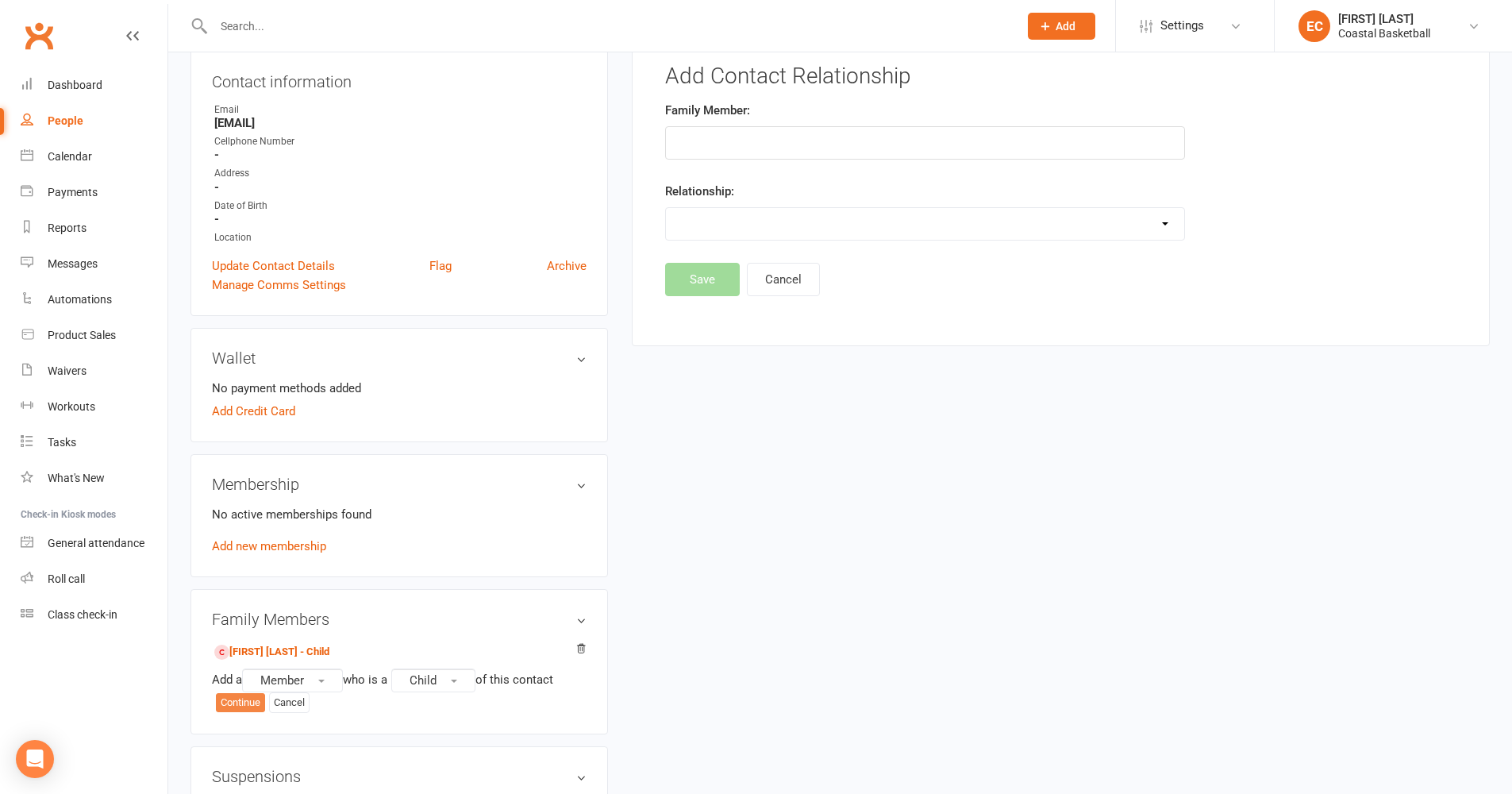click on "Continue" at bounding box center [240, 703] 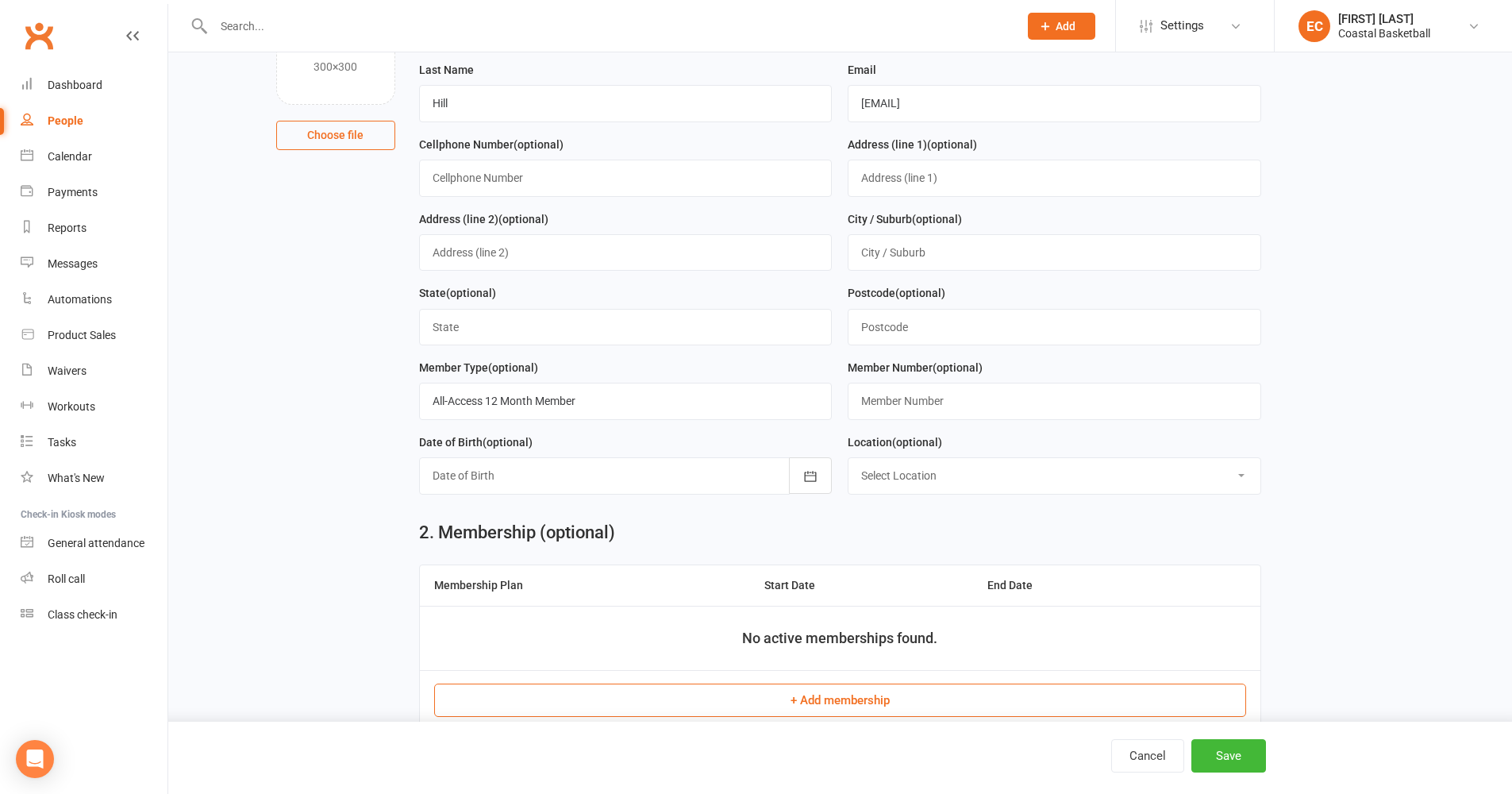 scroll, scrollTop: 0, scrollLeft: 0, axis: both 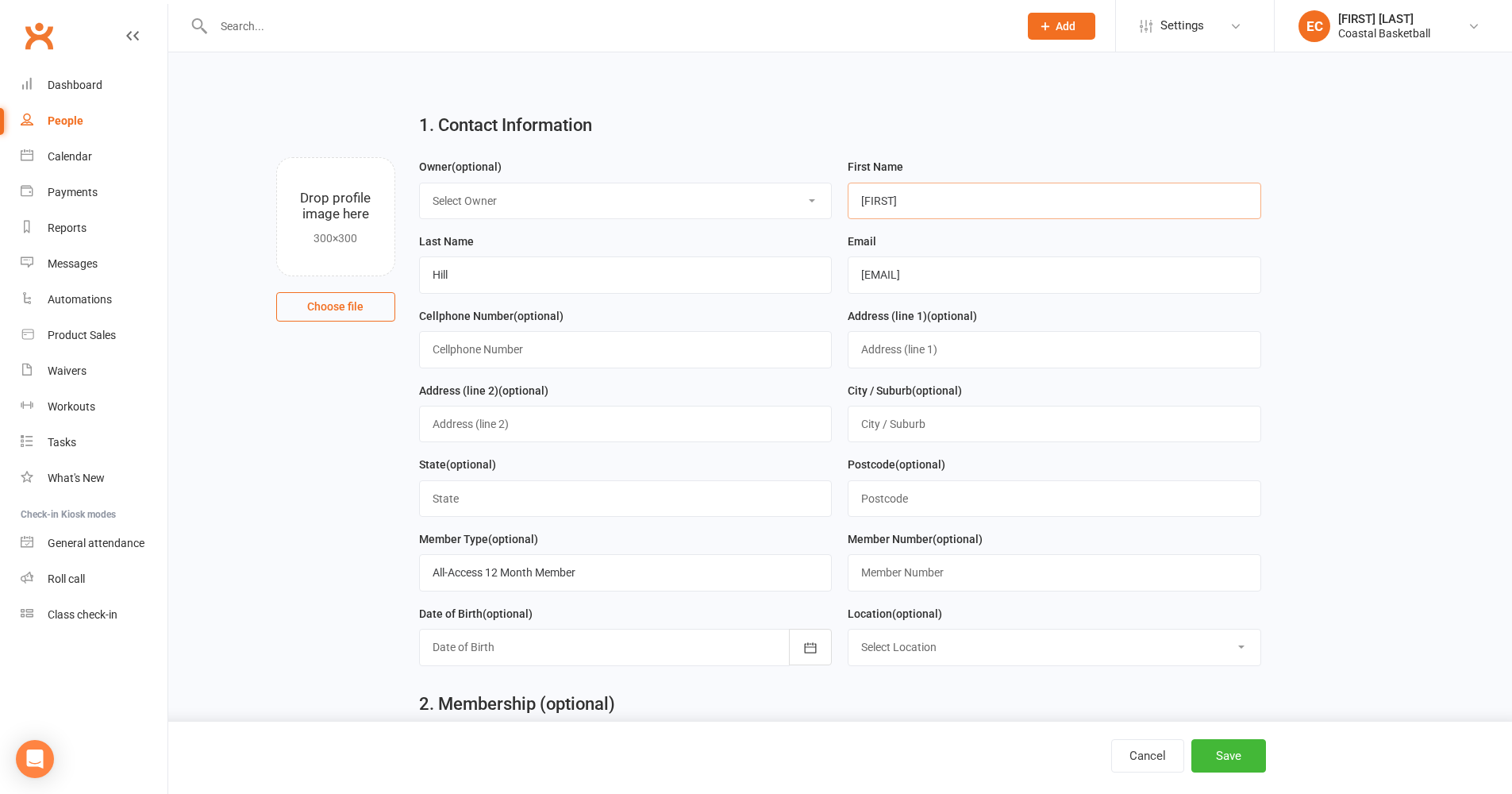 type on "[FIRST]" 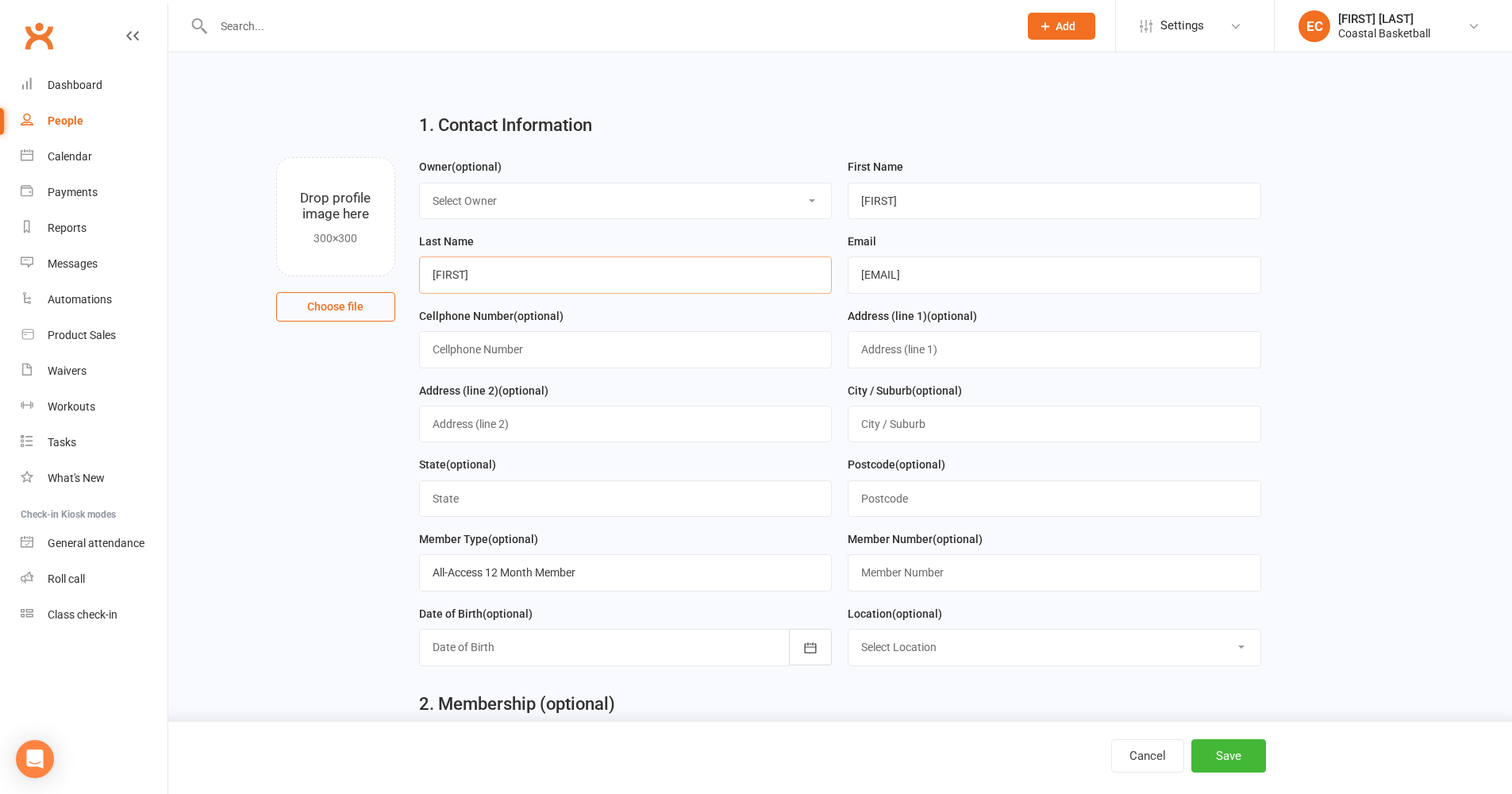 type on "n" 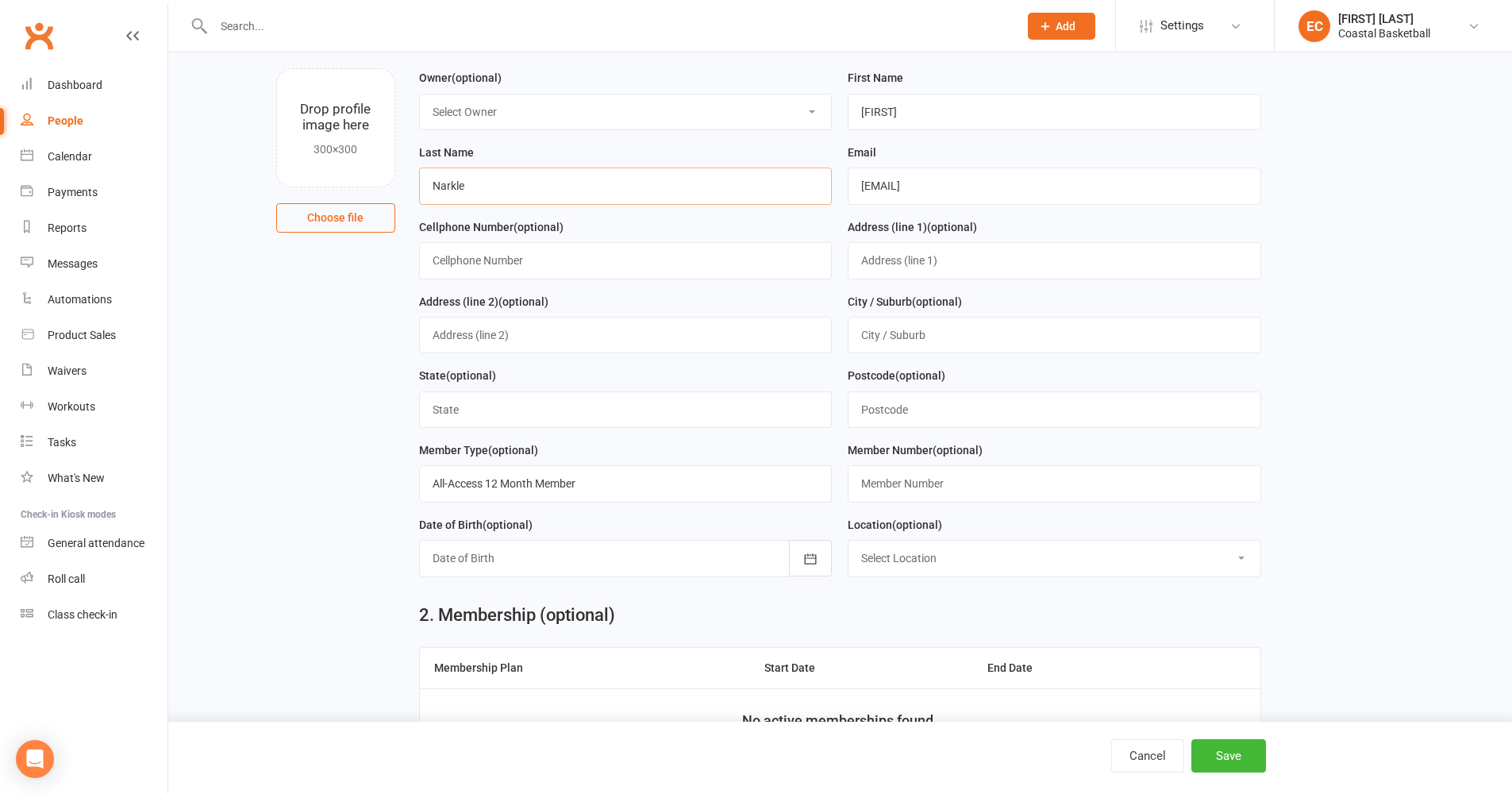 scroll, scrollTop: 245, scrollLeft: 0, axis: vertical 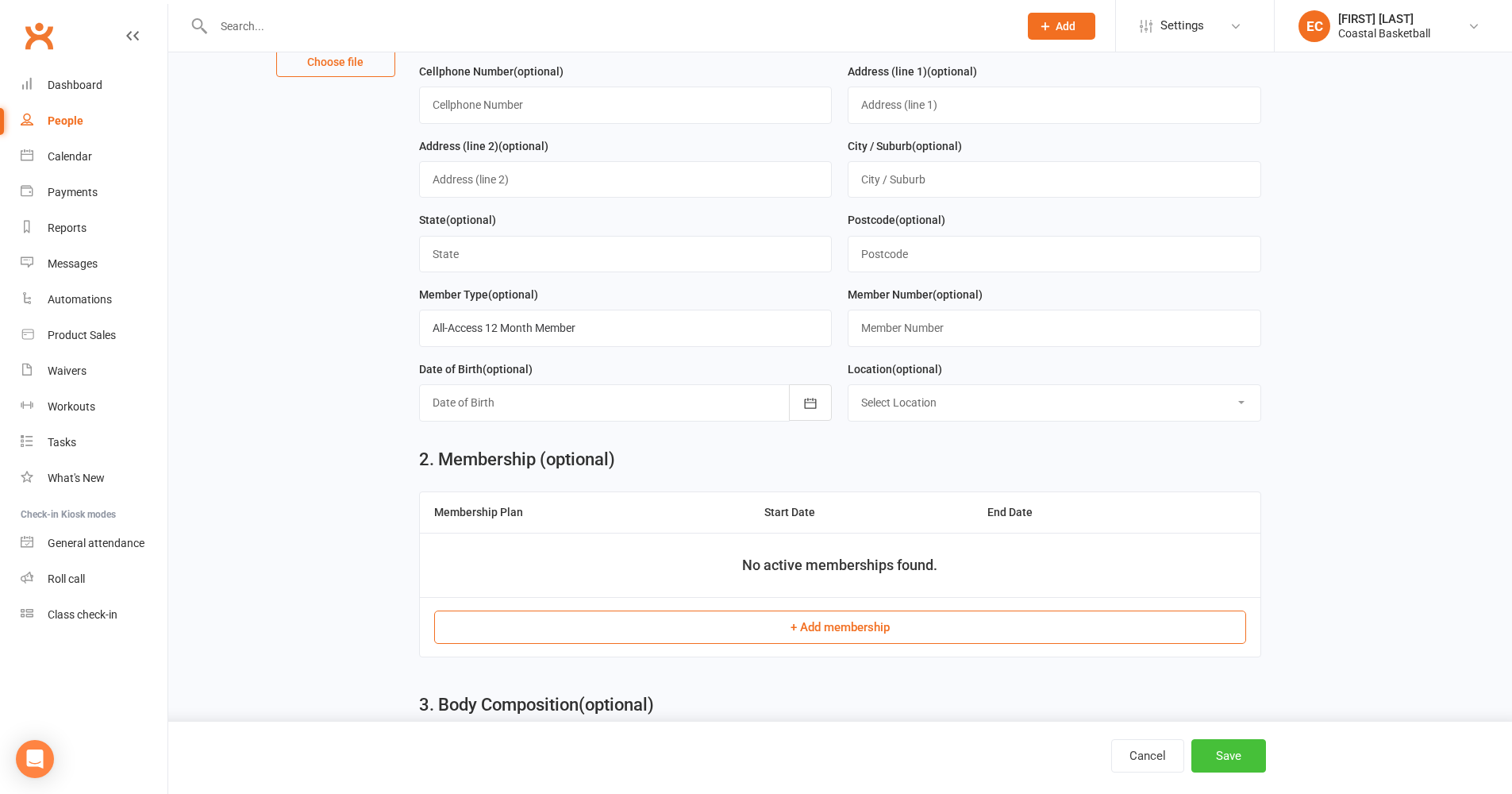 type on "Narkle" 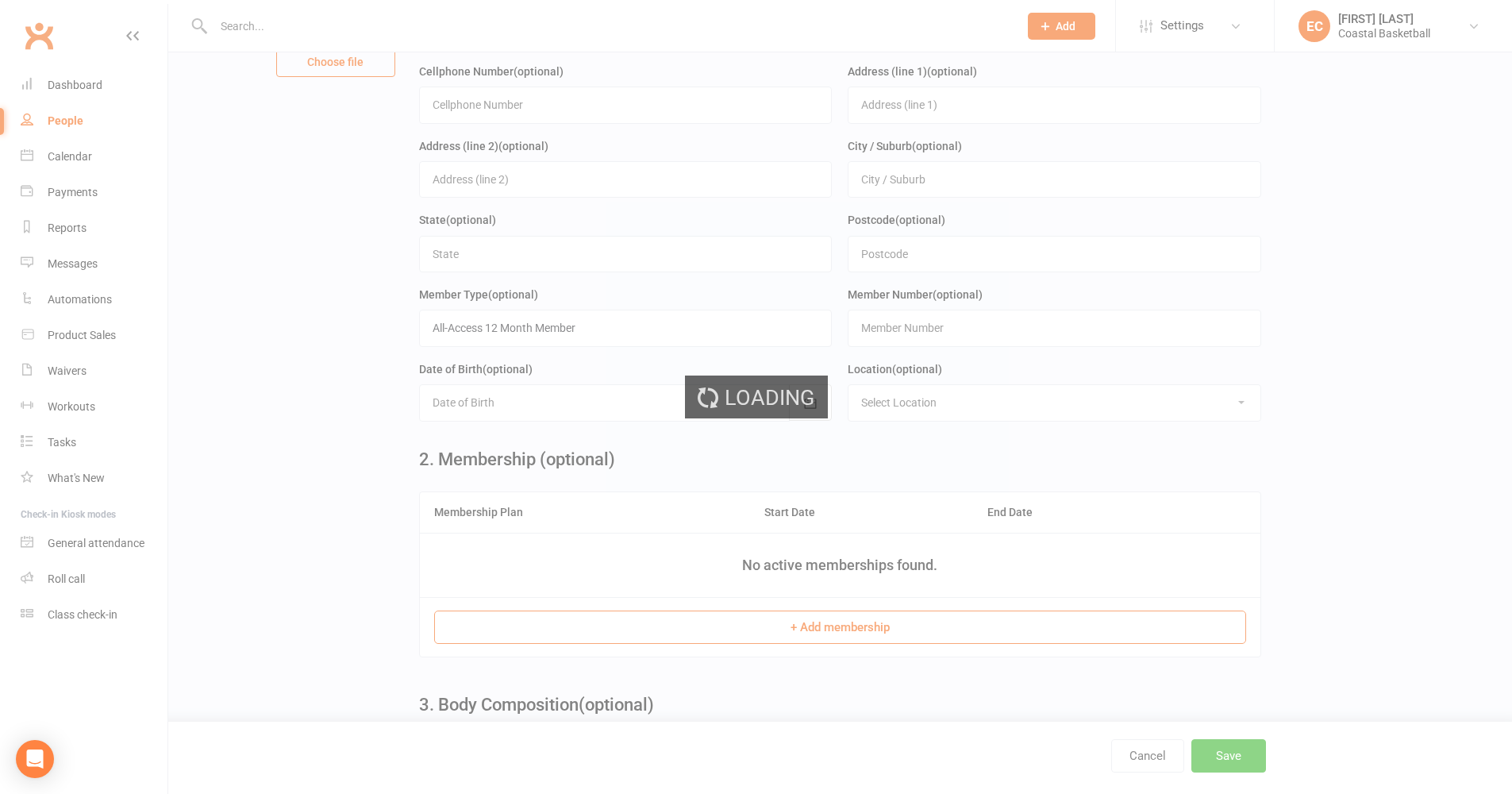 scroll, scrollTop: 0, scrollLeft: 0, axis: both 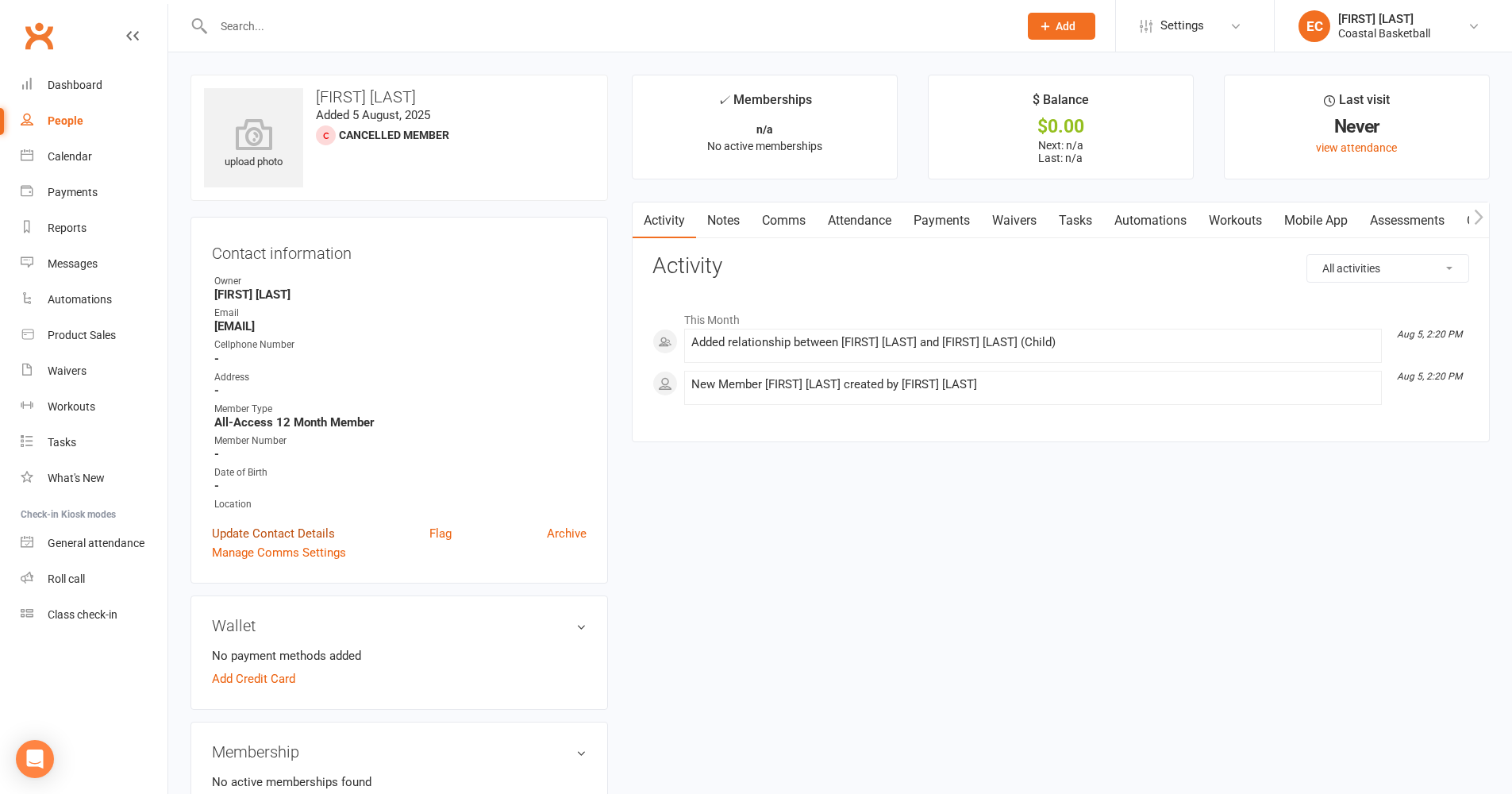click on "Update Contact Details" at bounding box center (273, 534) 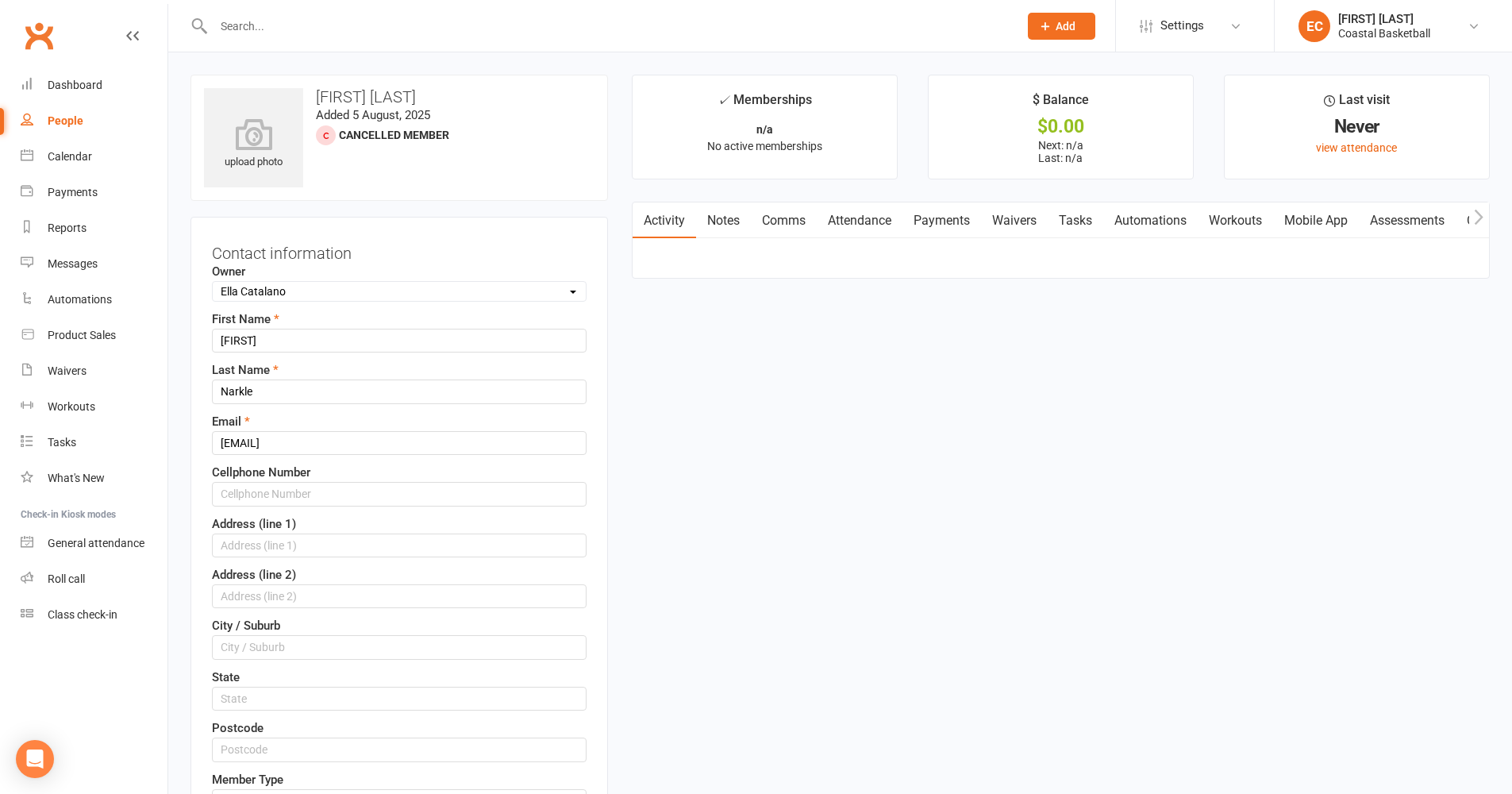 scroll, scrollTop: 75, scrollLeft: 0, axis: vertical 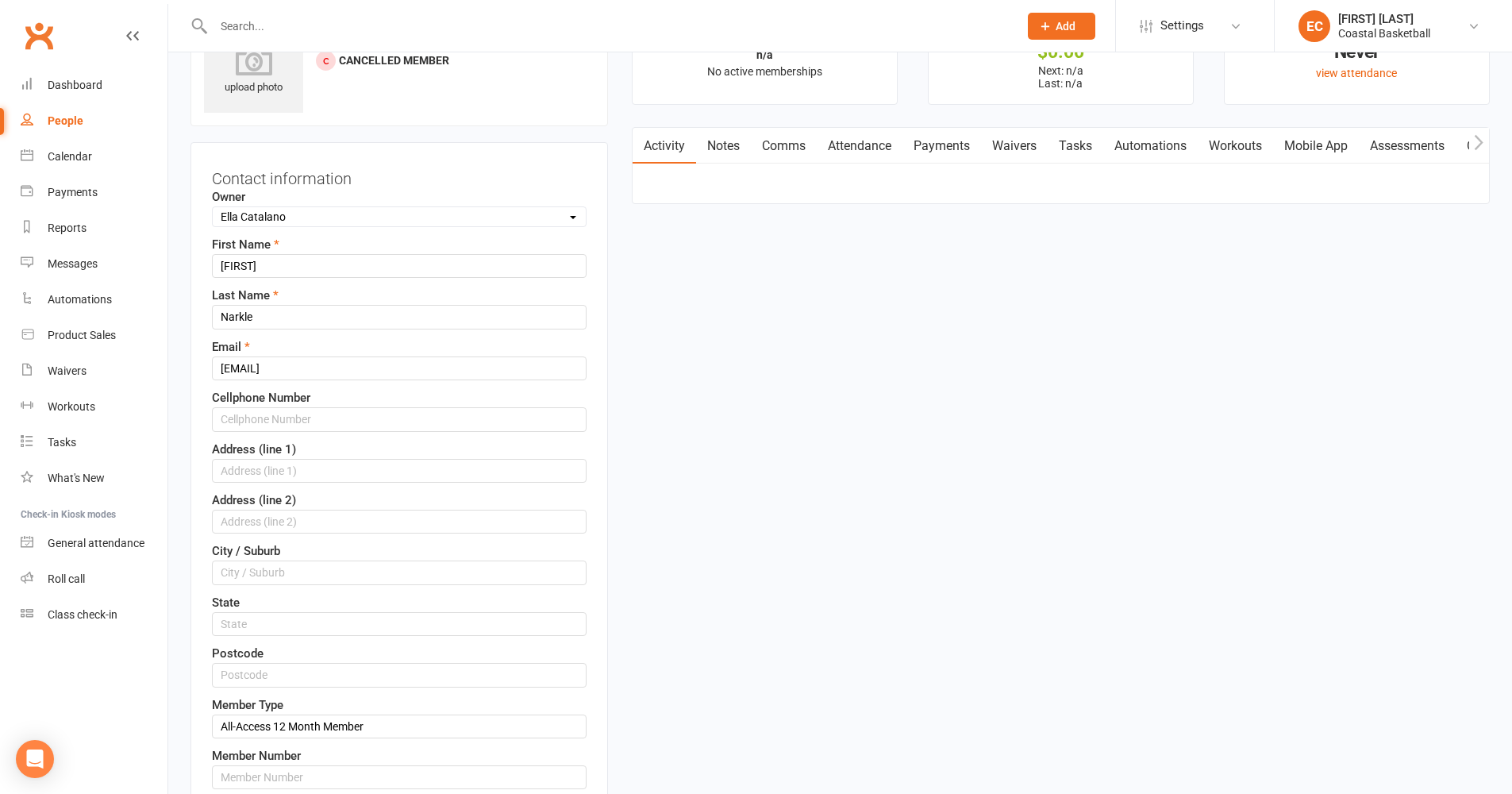 select 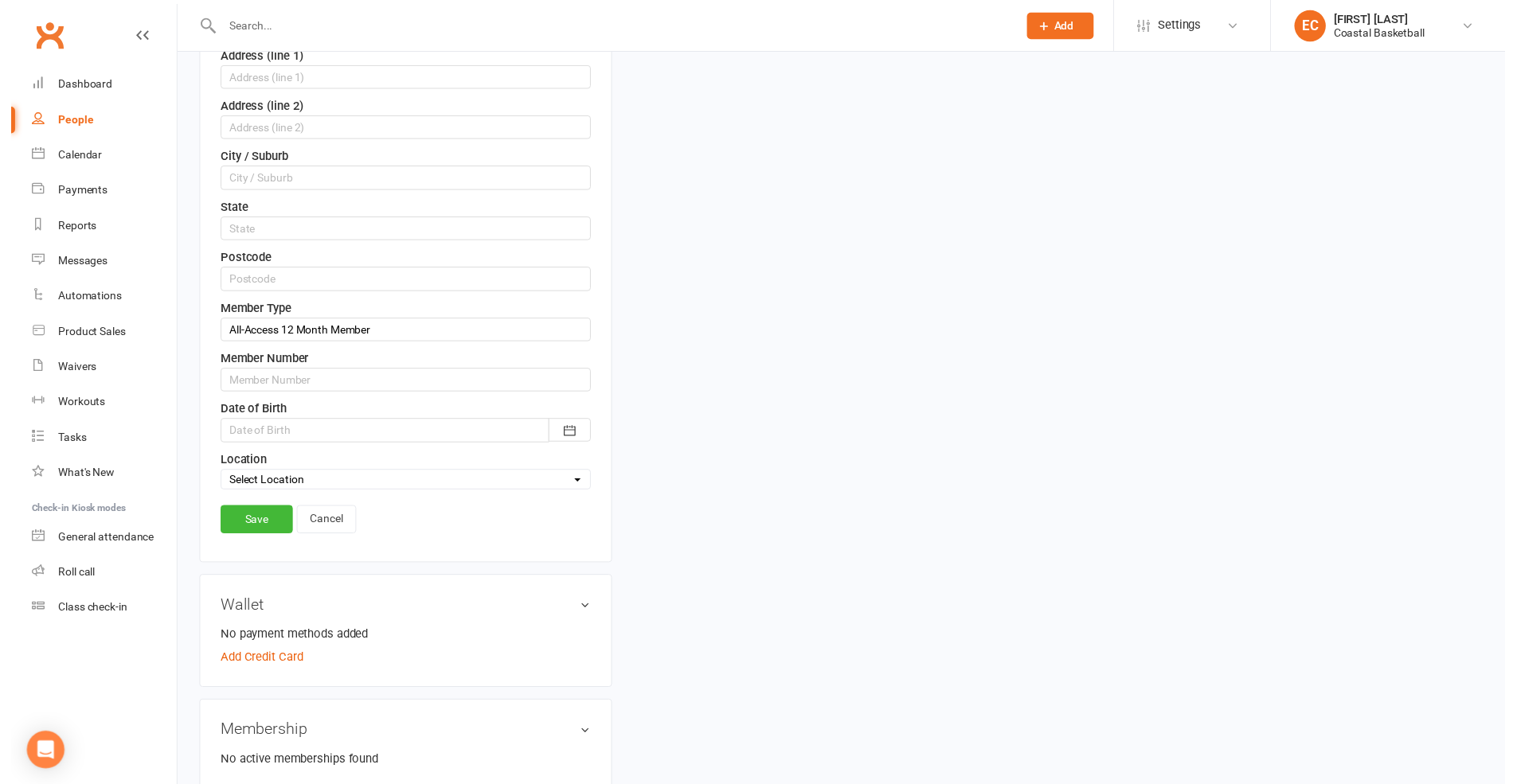 scroll, scrollTop: 846, scrollLeft: 0, axis: vertical 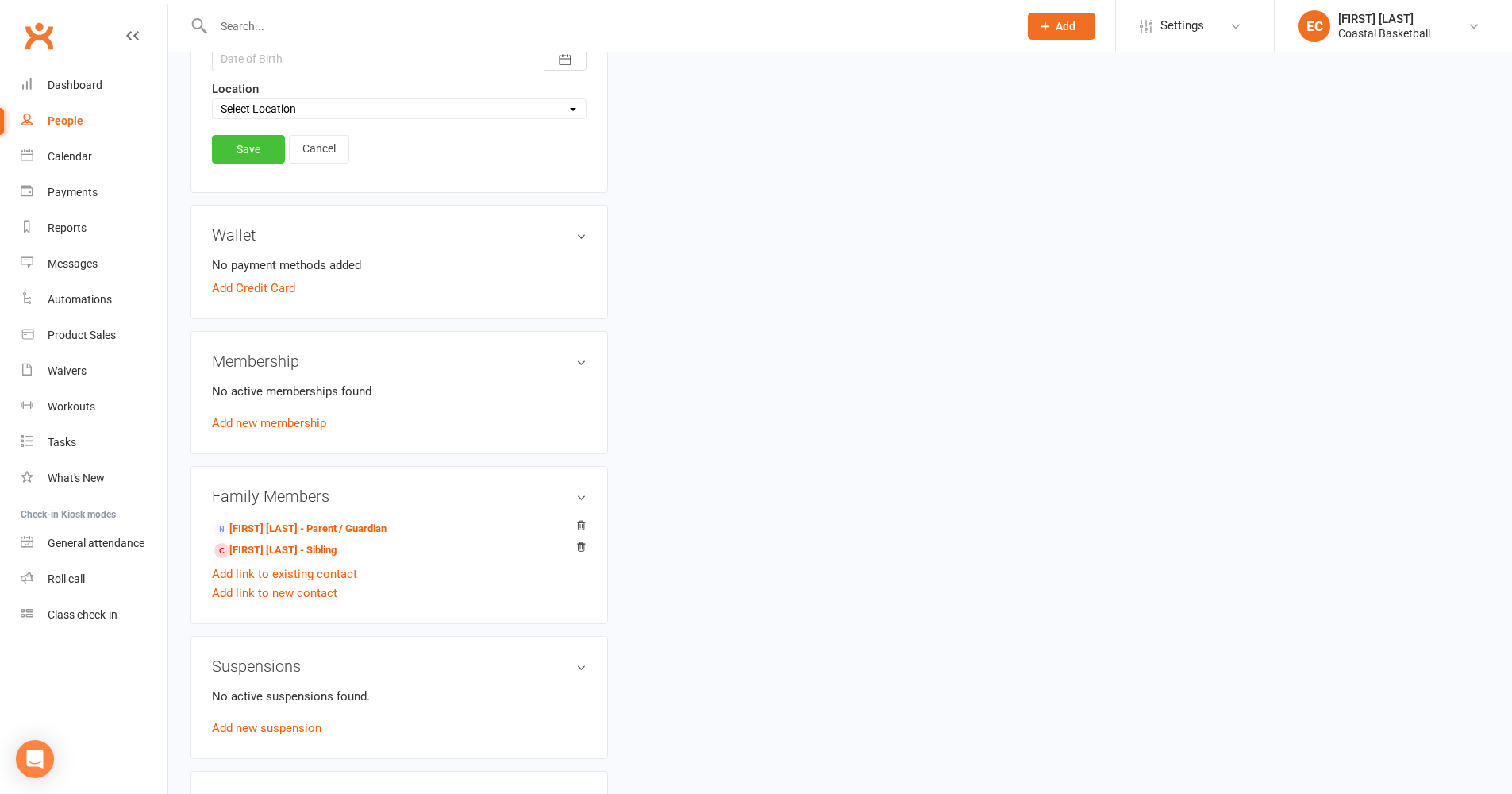 click on "Save" at bounding box center (248, 149) 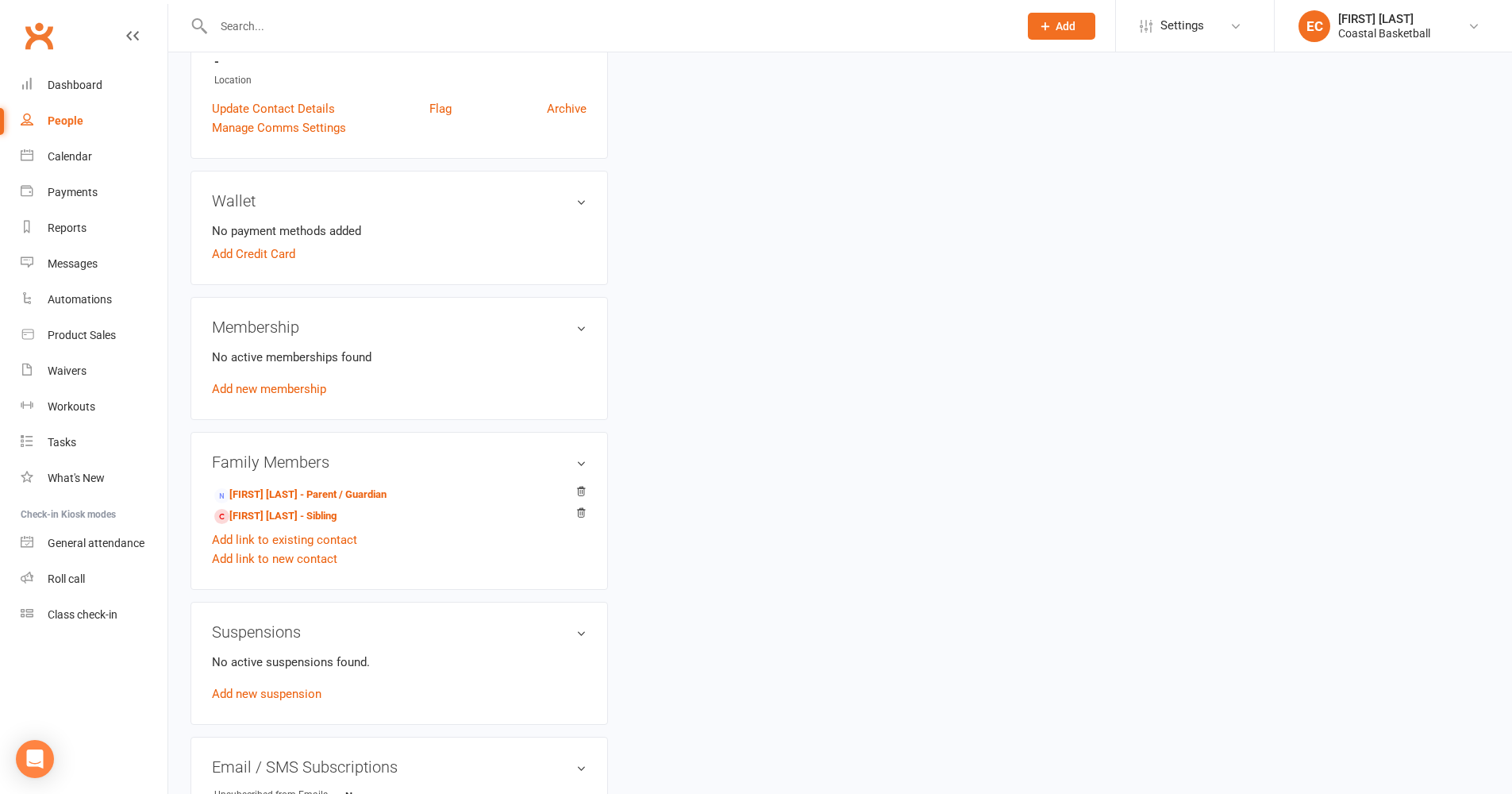 scroll, scrollTop: 395, scrollLeft: 0, axis: vertical 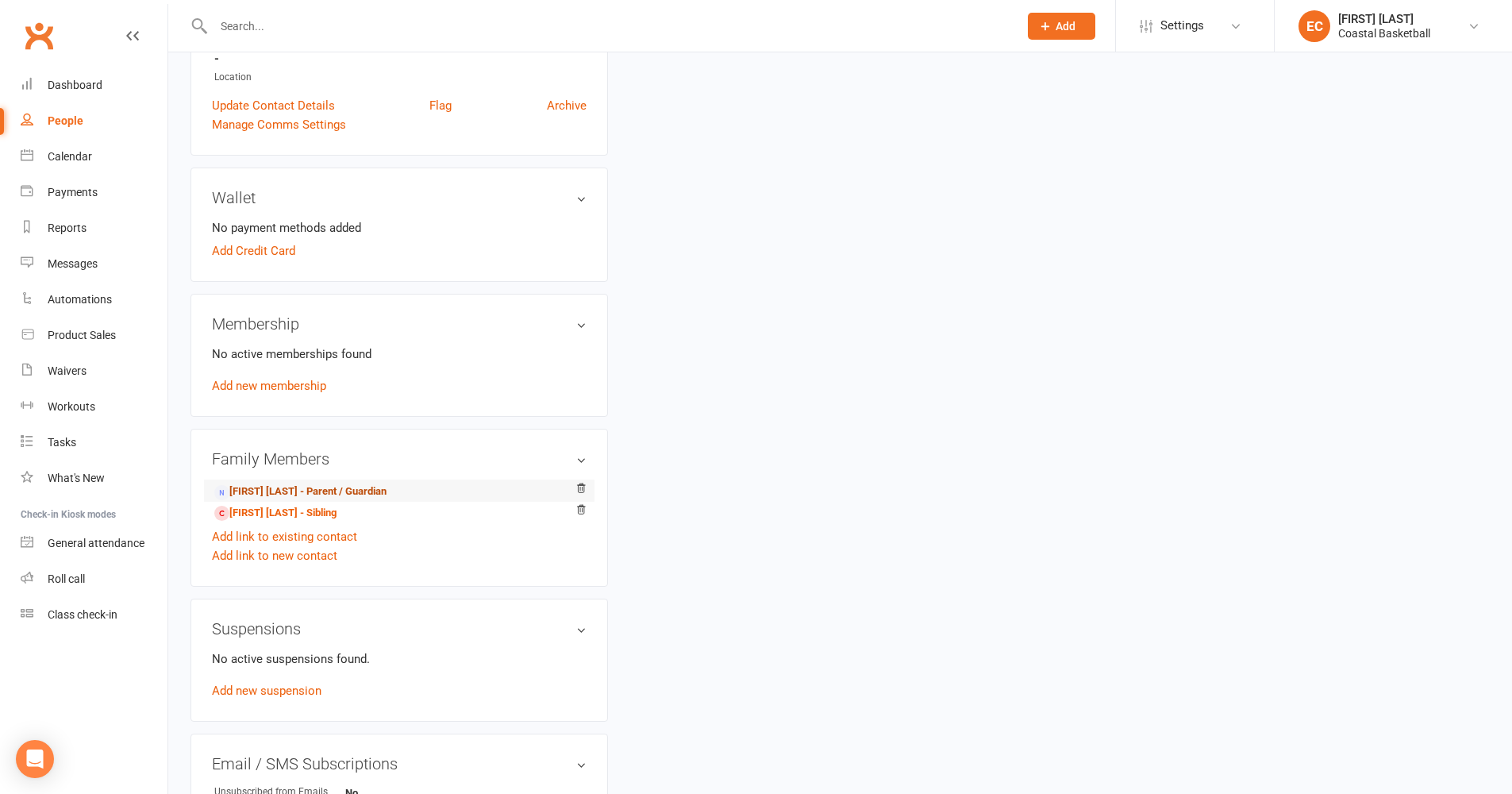 click on "[FIRST] [LAST] - Parent / Guardian" at bounding box center [300, 491] 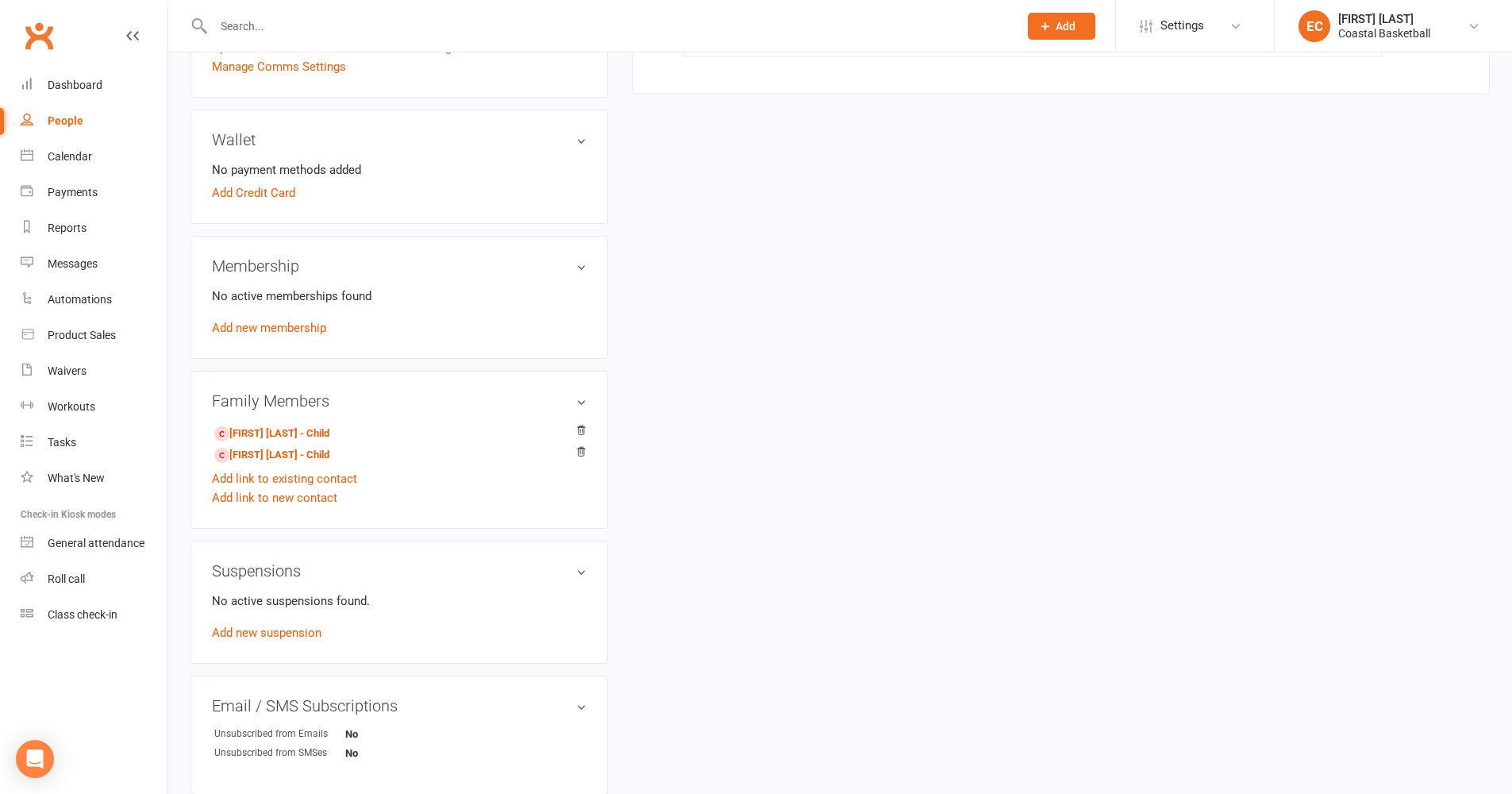 scroll, scrollTop: 567, scrollLeft: 0, axis: vertical 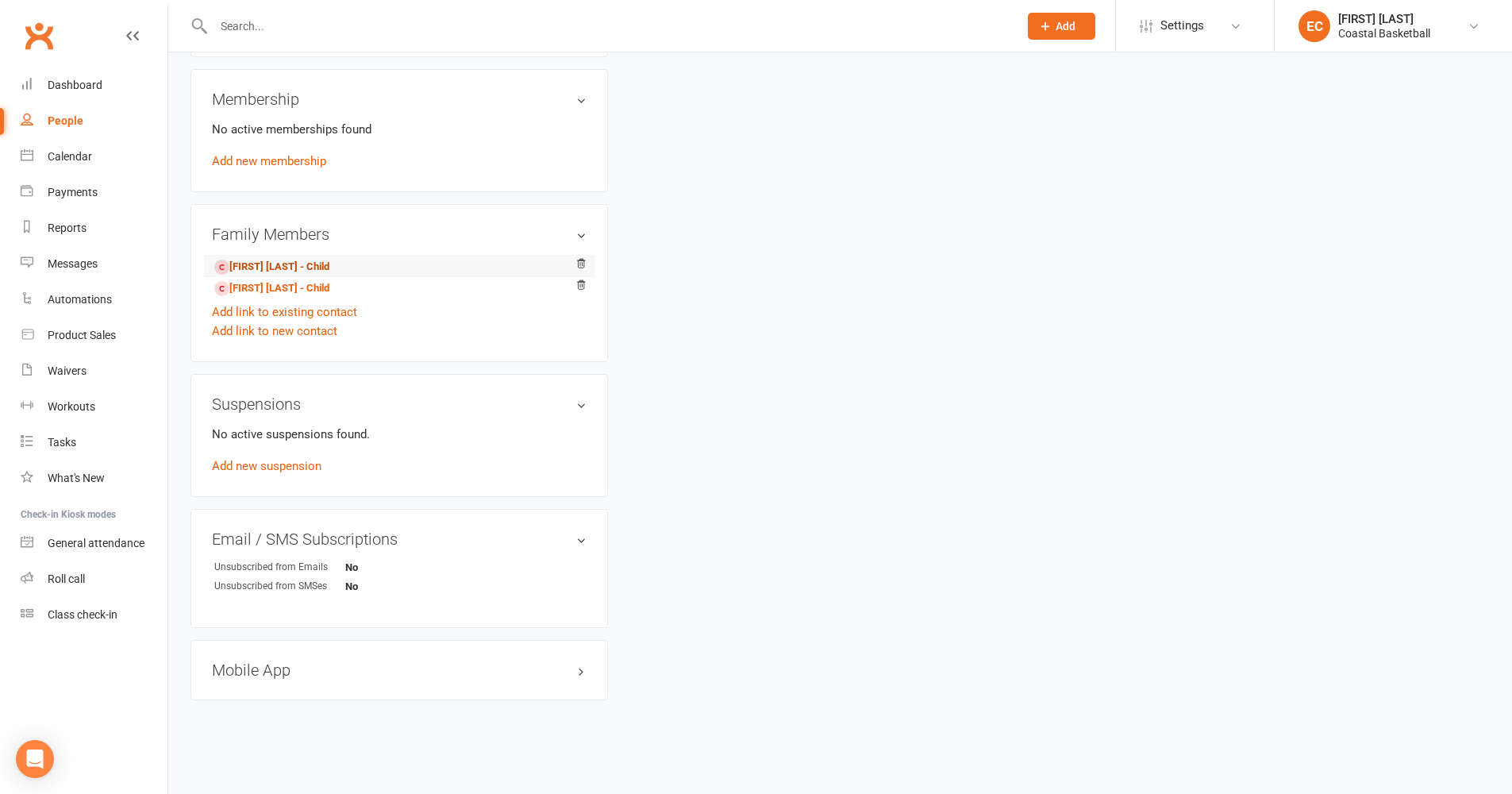 click on "[FIRST] [LAST] - Child" at bounding box center (271, 267) 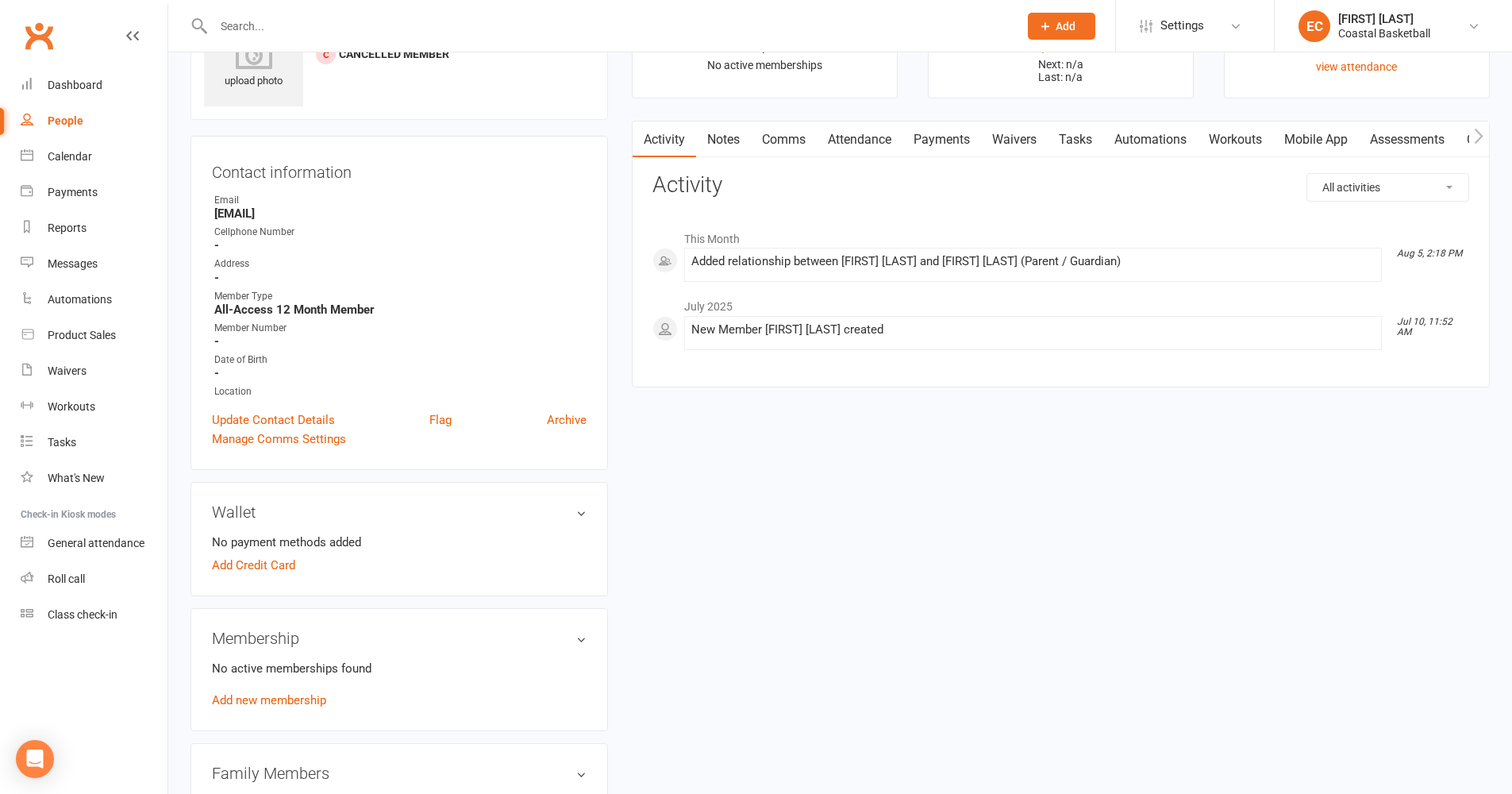 scroll, scrollTop: 132, scrollLeft: 0, axis: vertical 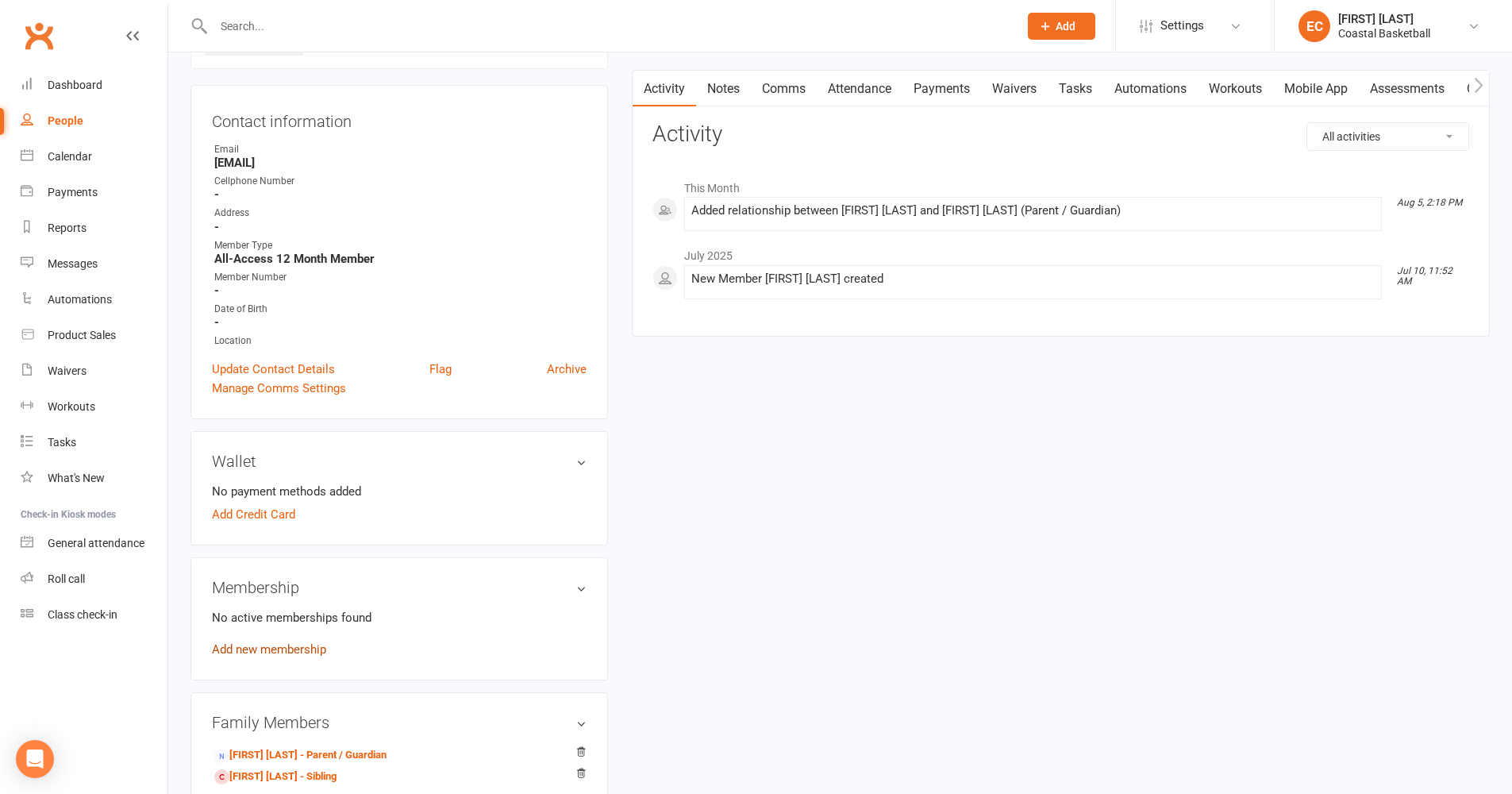 click on "Add new membership" at bounding box center [269, 649] 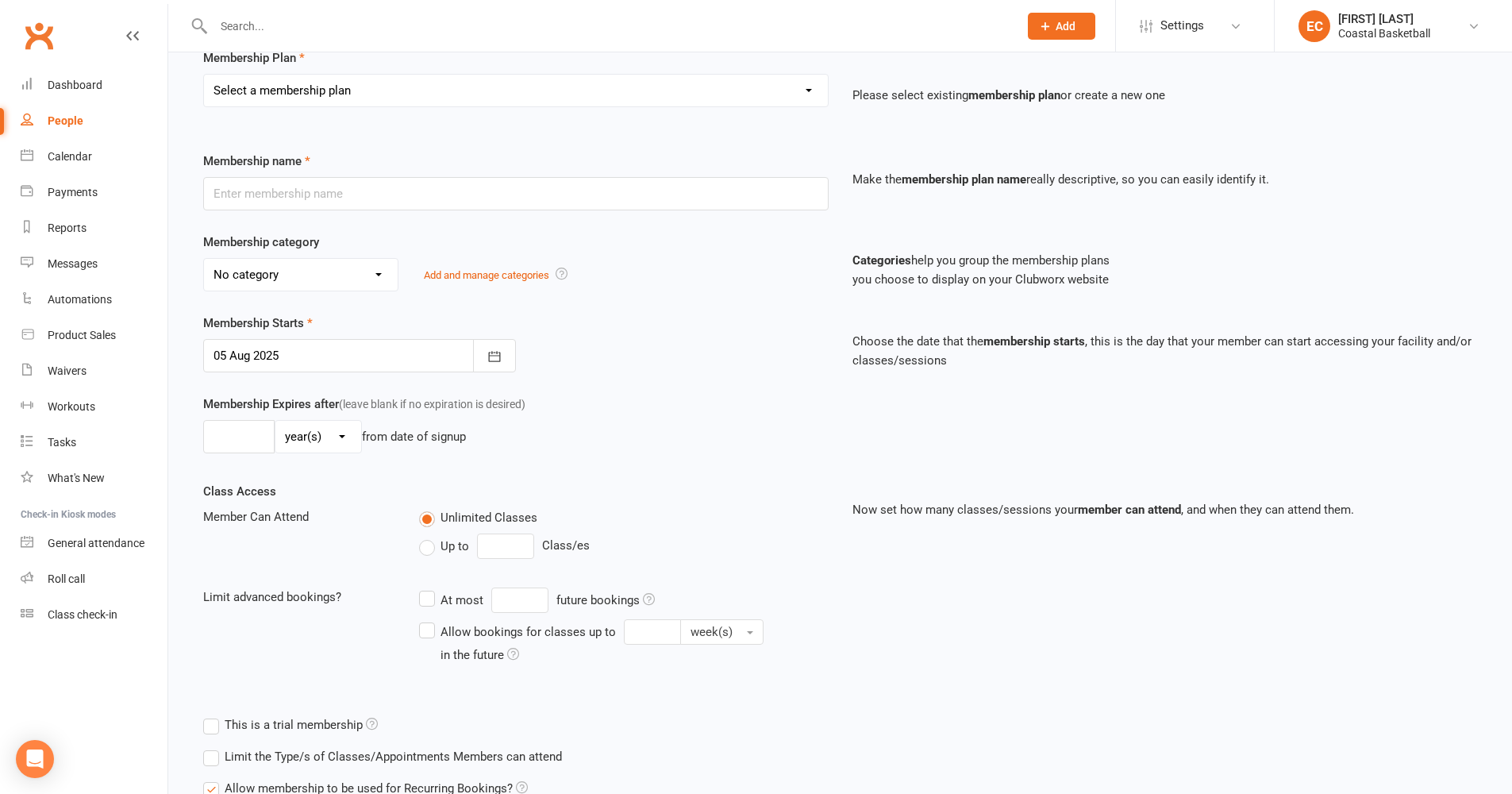 scroll, scrollTop: 0, scrollLeft: 0, axis: both 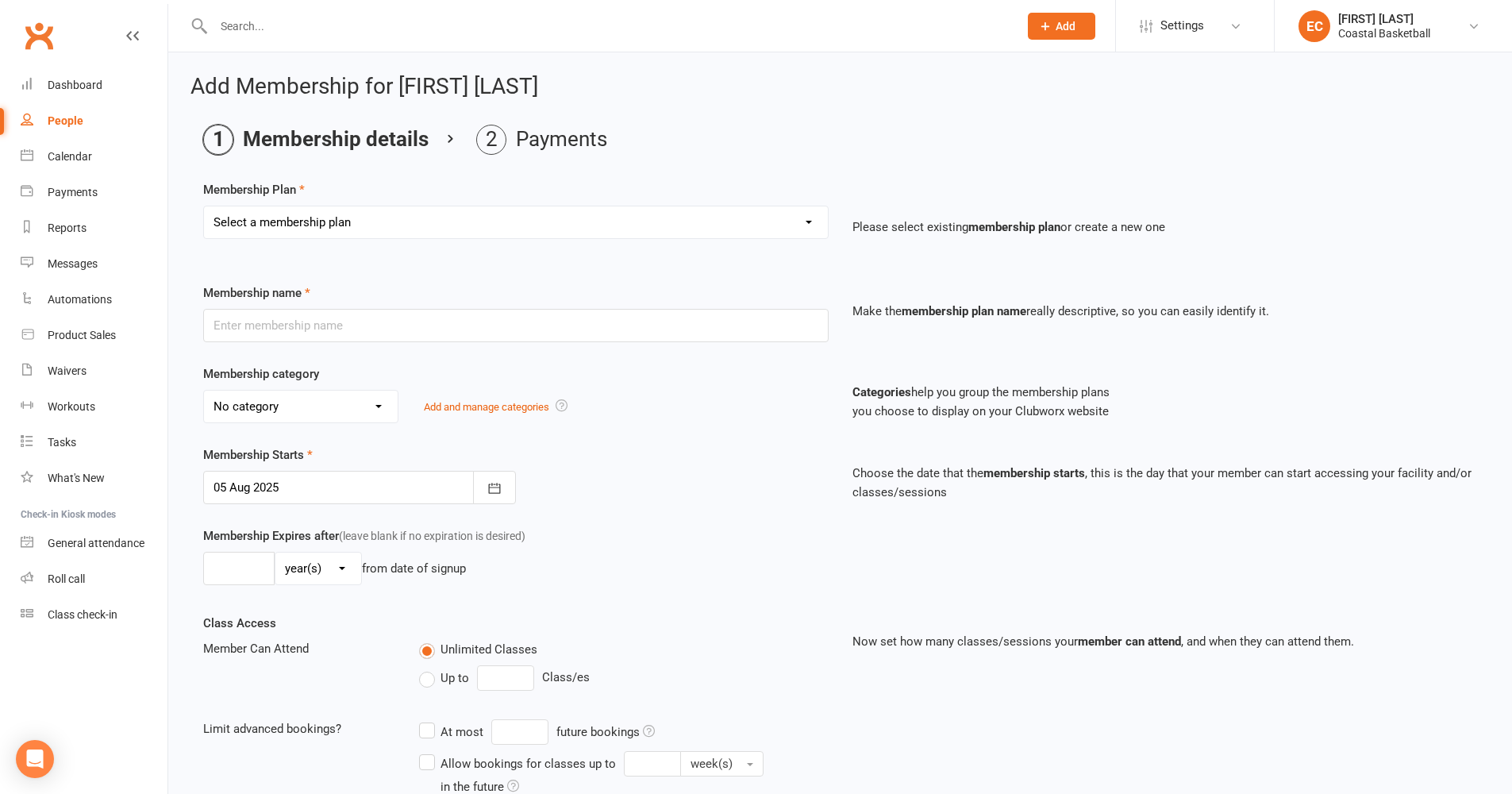 select on "3" 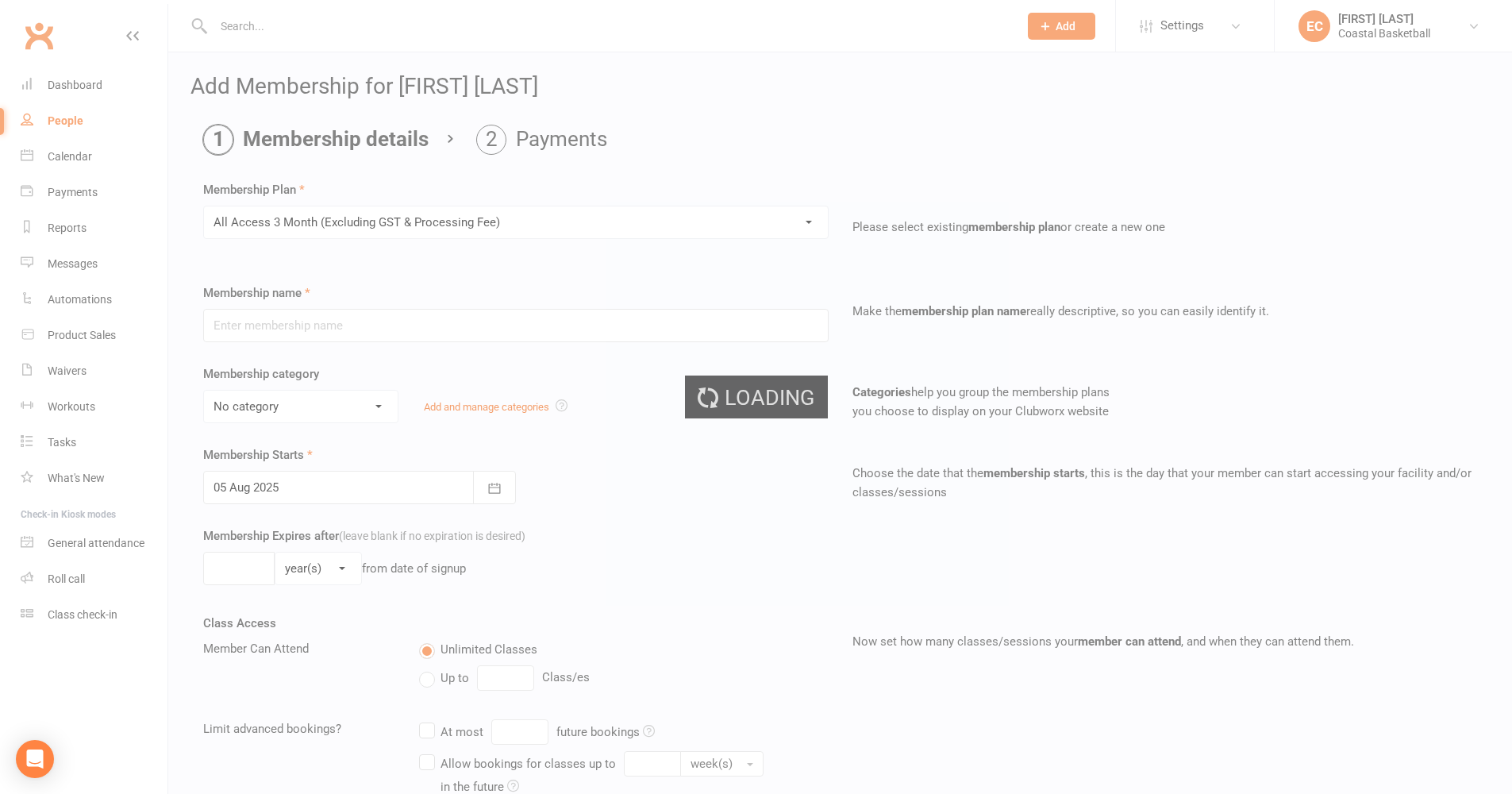 type on "All Access 3 Month (Excluding GST & Processing Fee)" 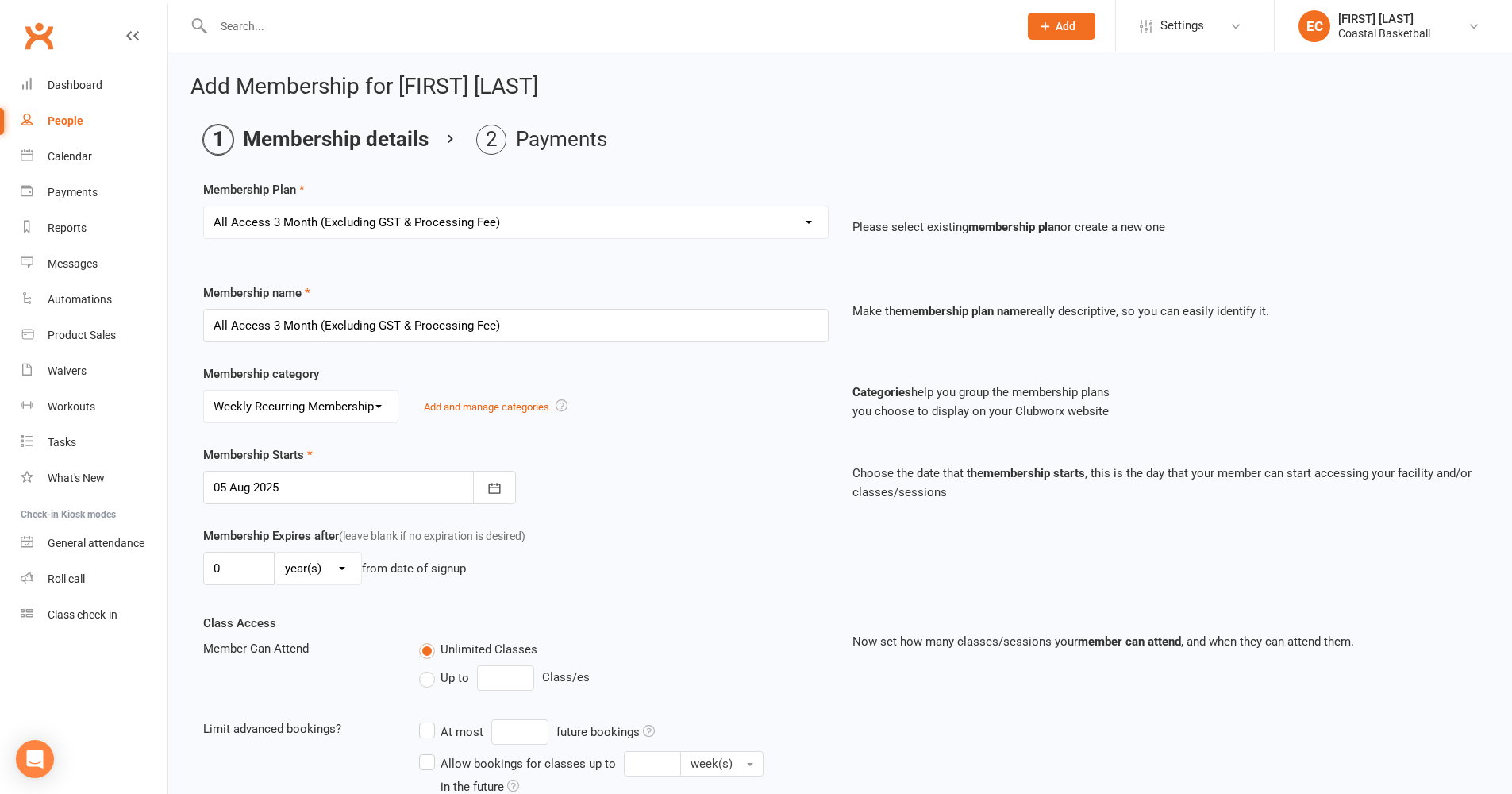 click 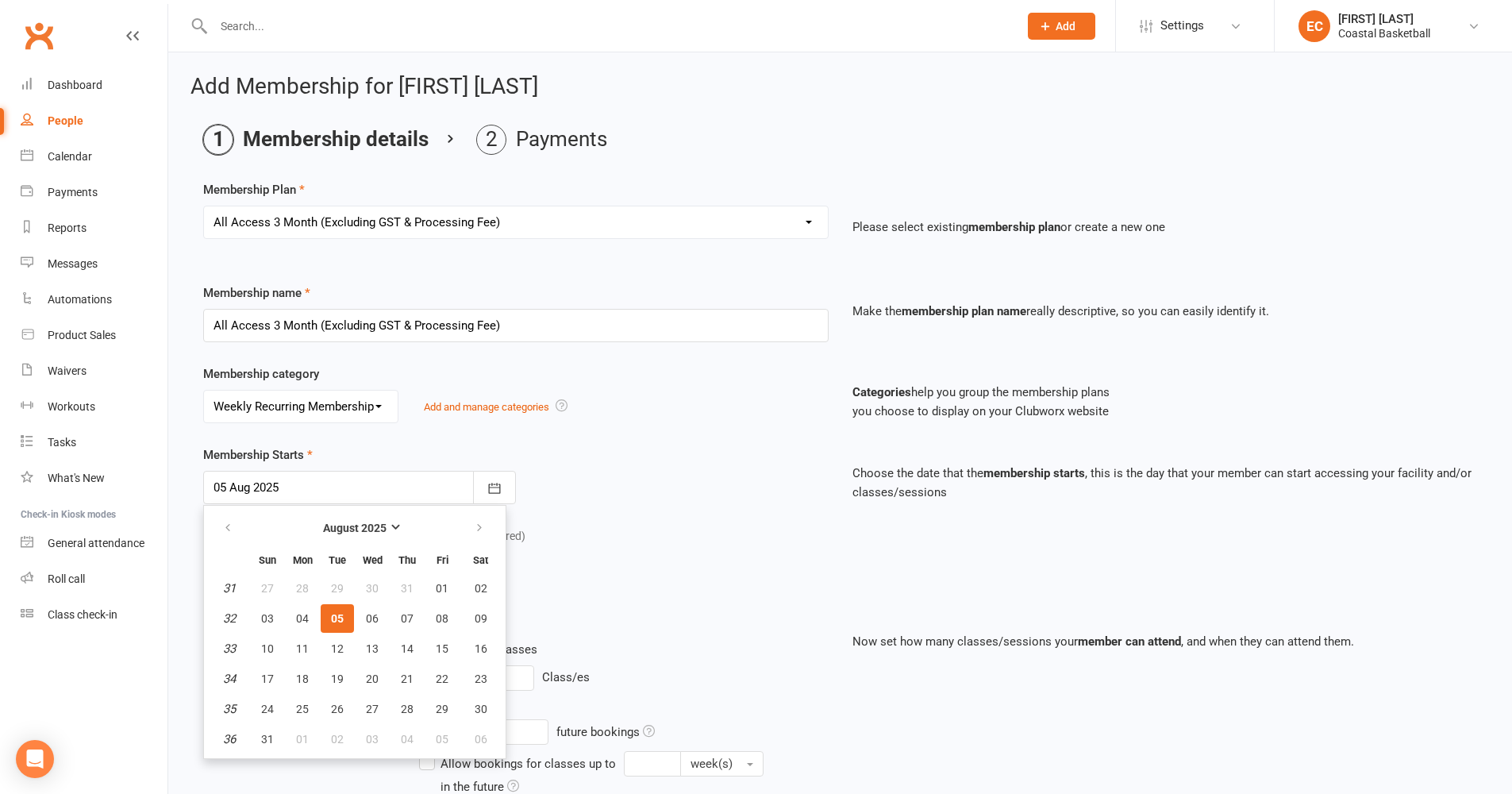 click 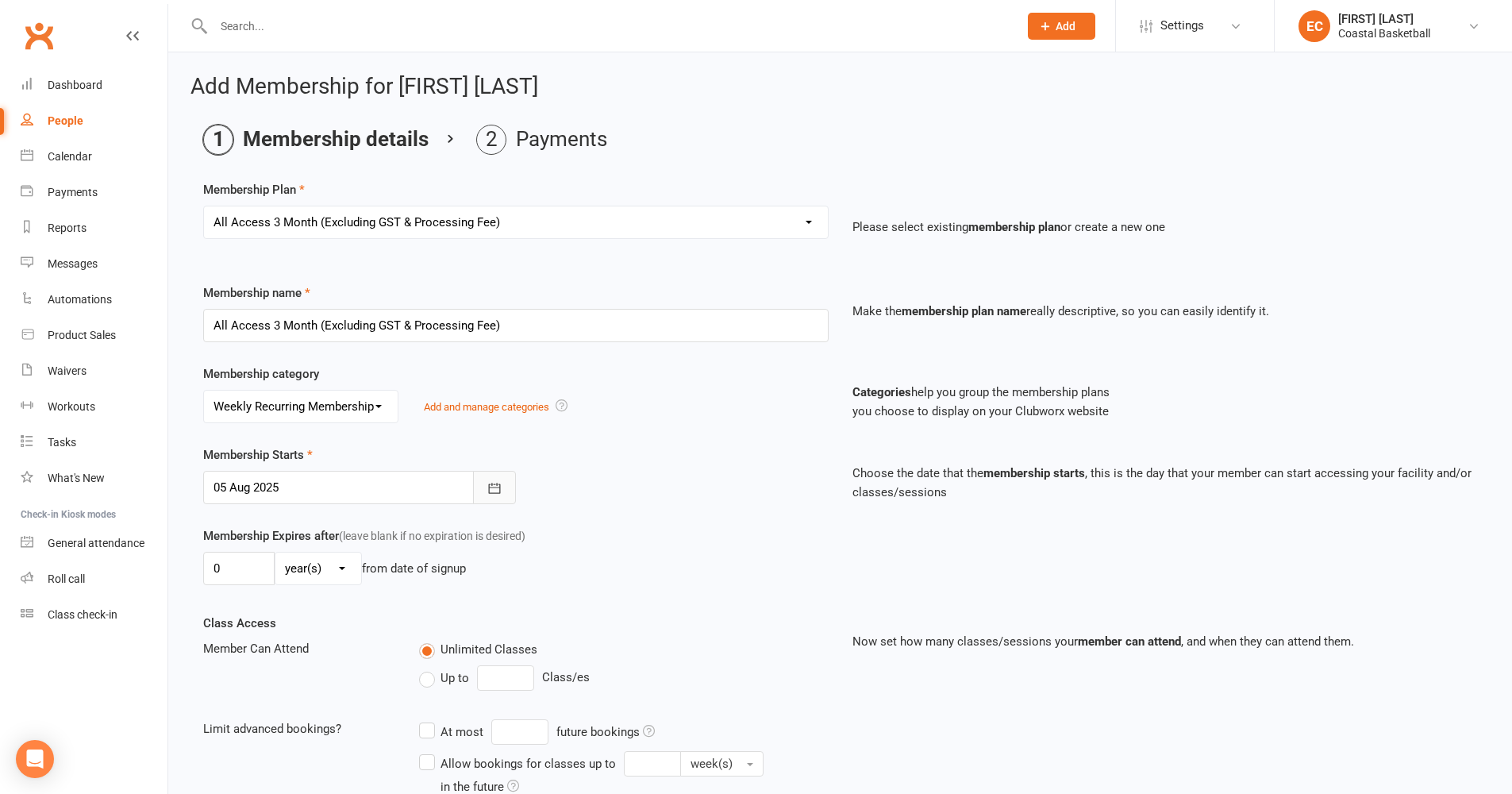 click 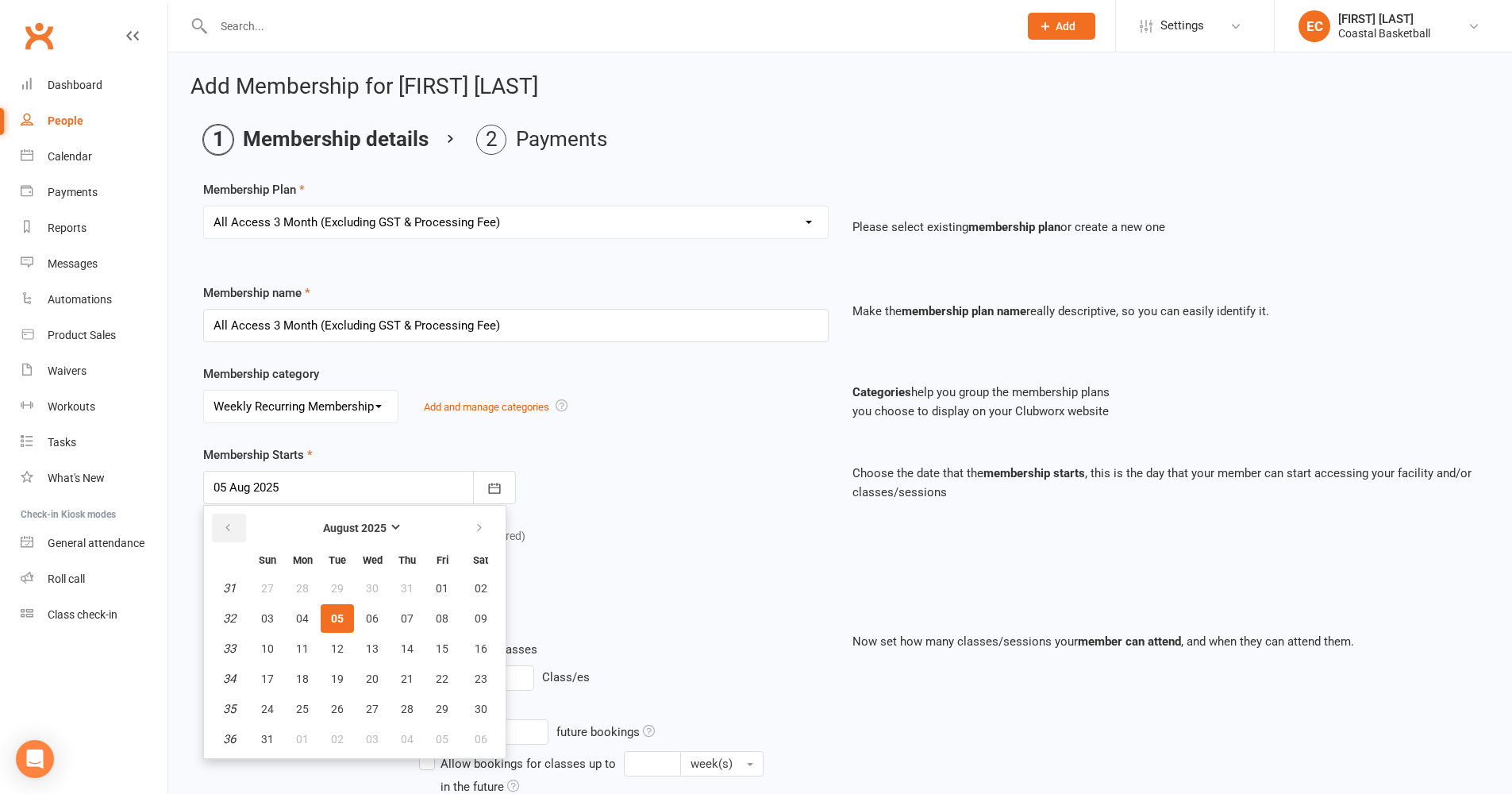 click at bounding box center (228, 528) 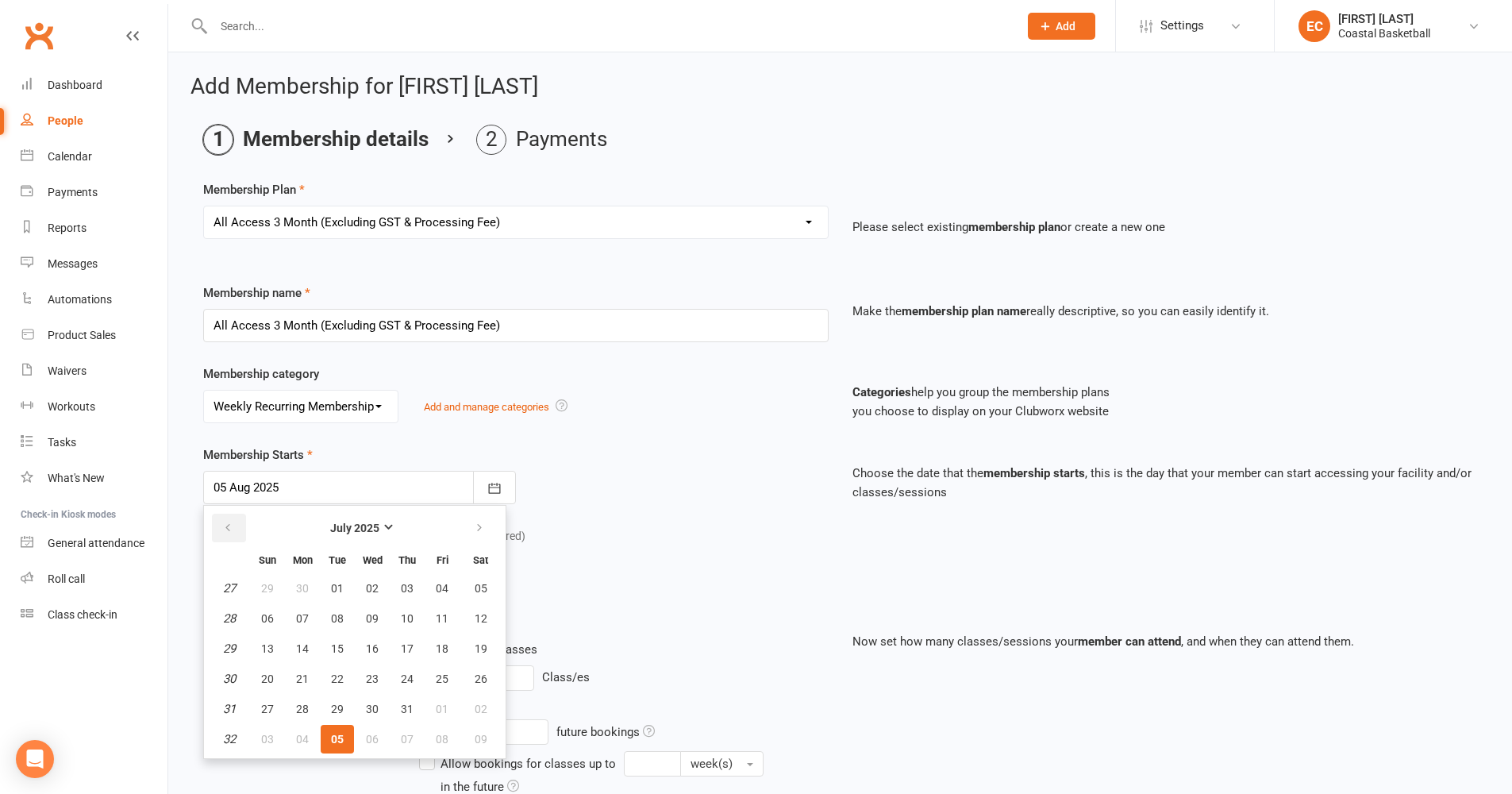 click at bounding box center (228, 528) 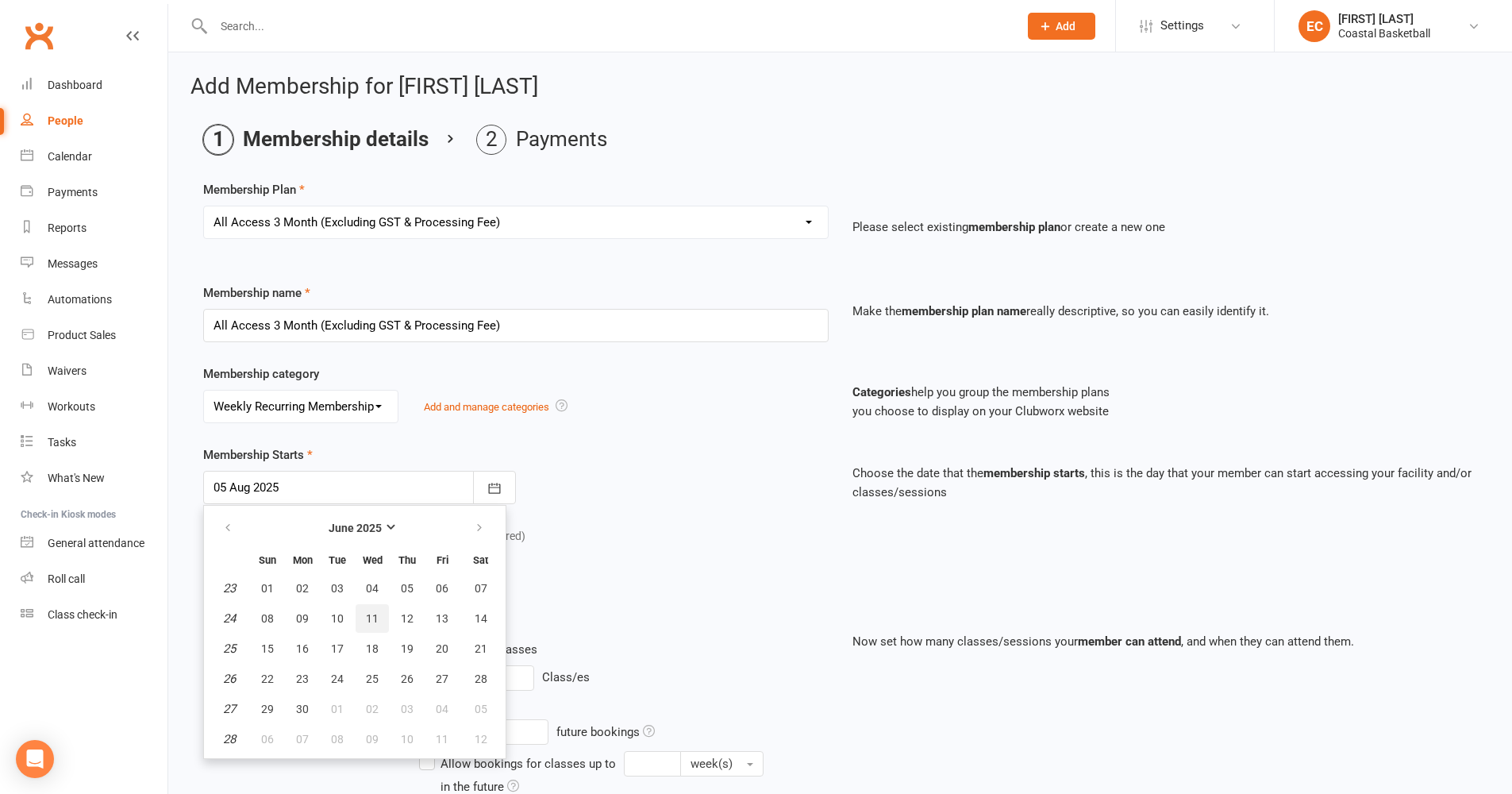 click on "11" at bounding box center [372, 619] 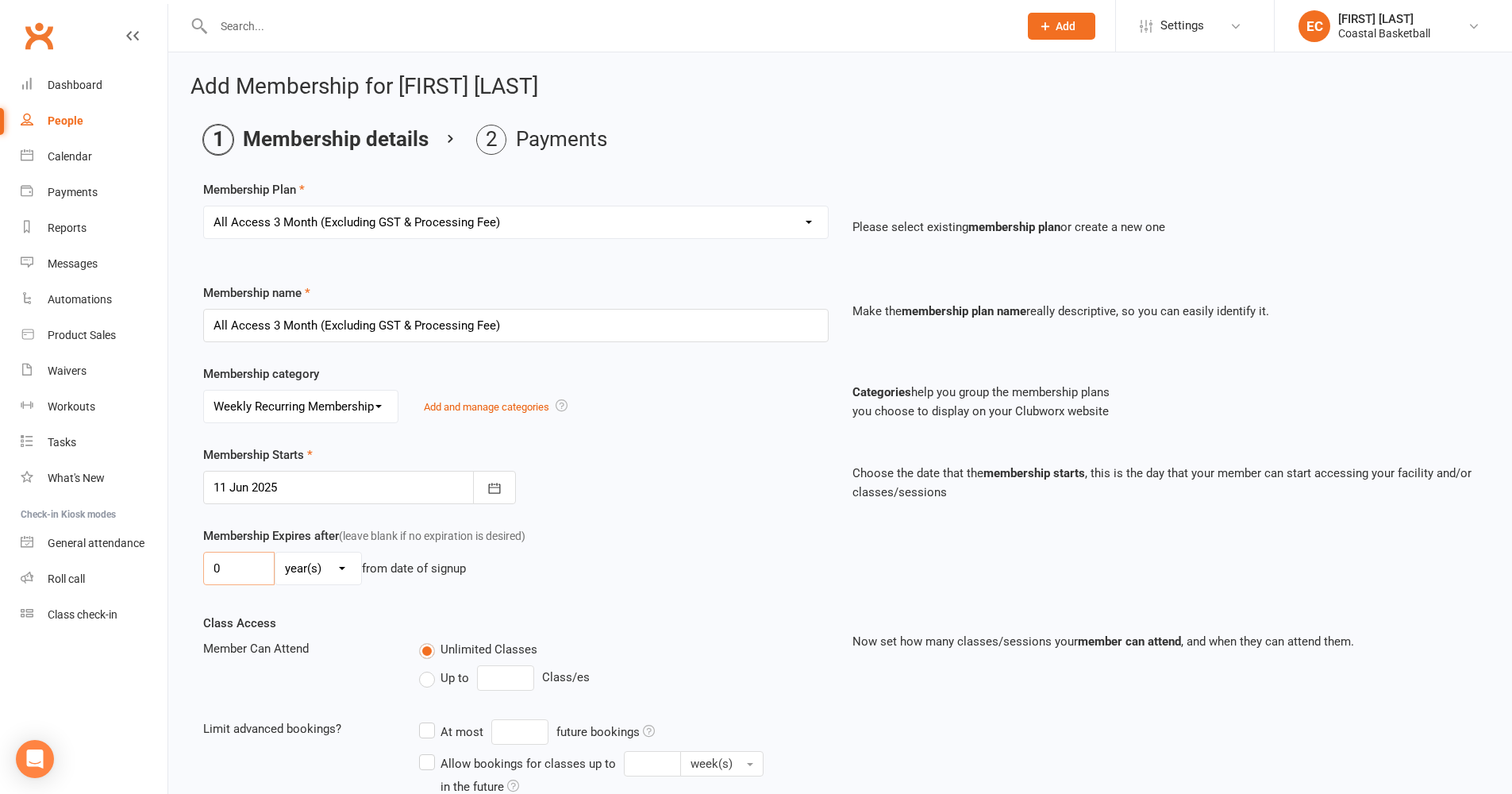 click on "0" at bounding box center (239, 569) 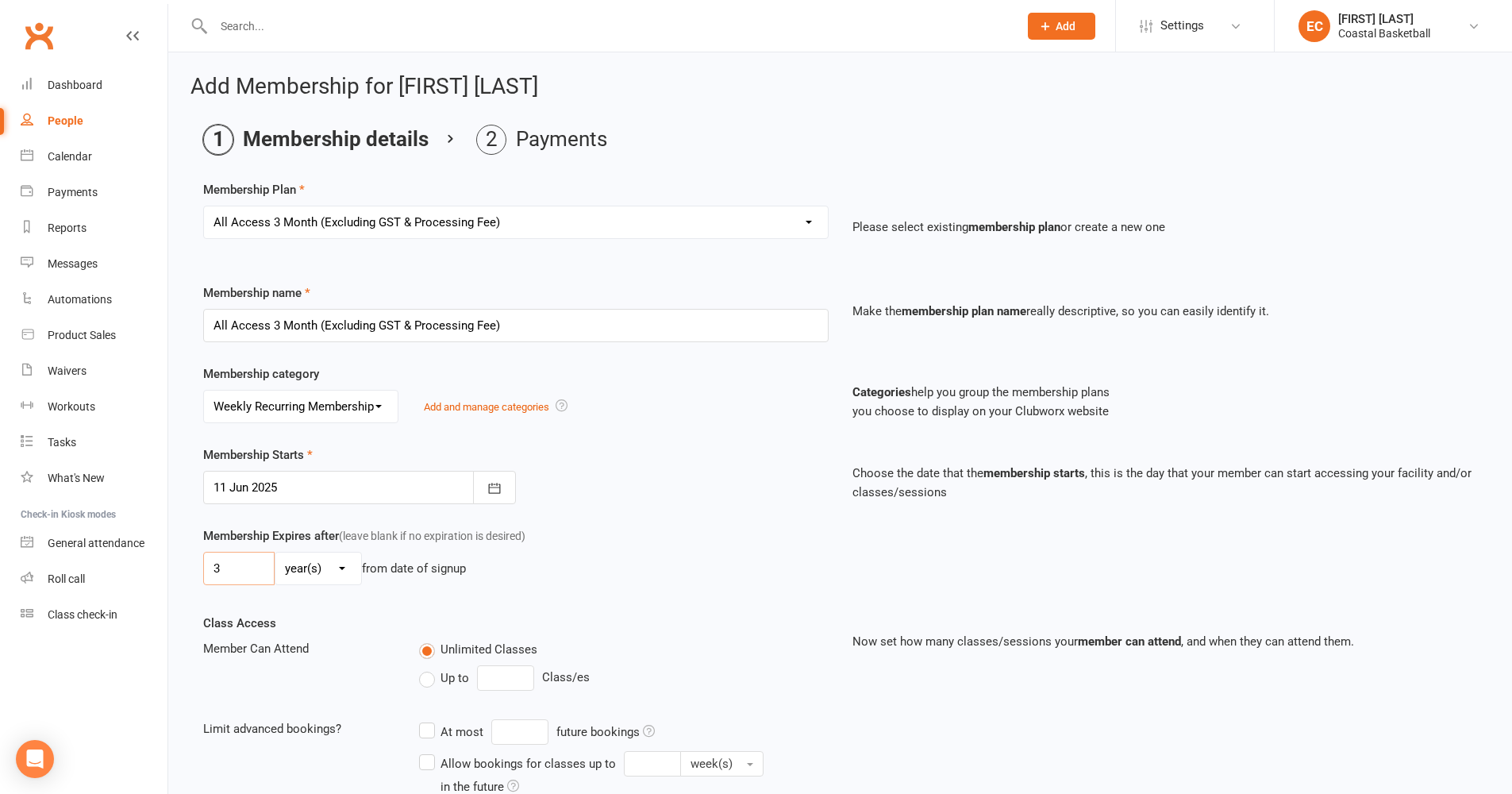 type on "3" 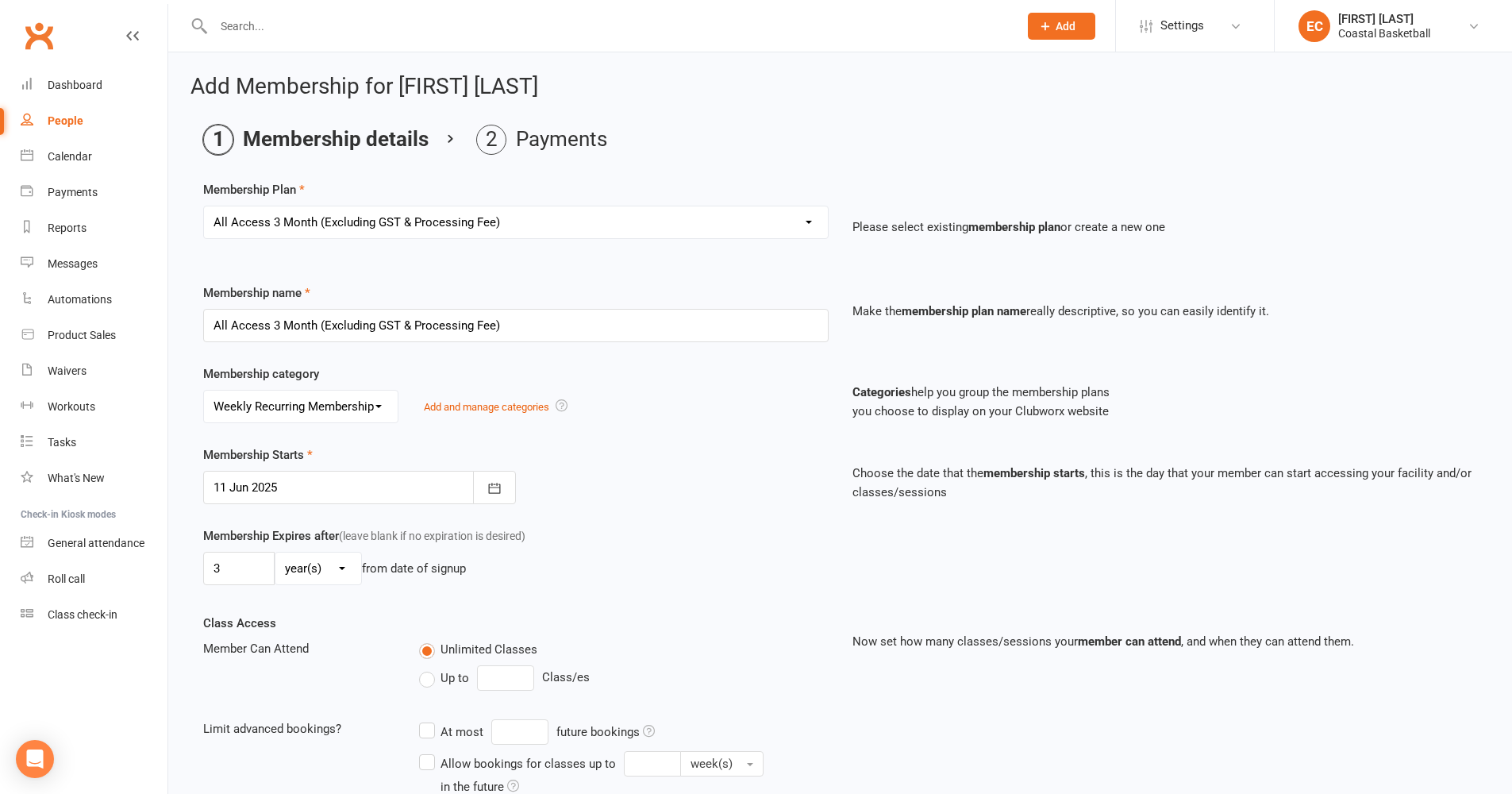 select on "2" 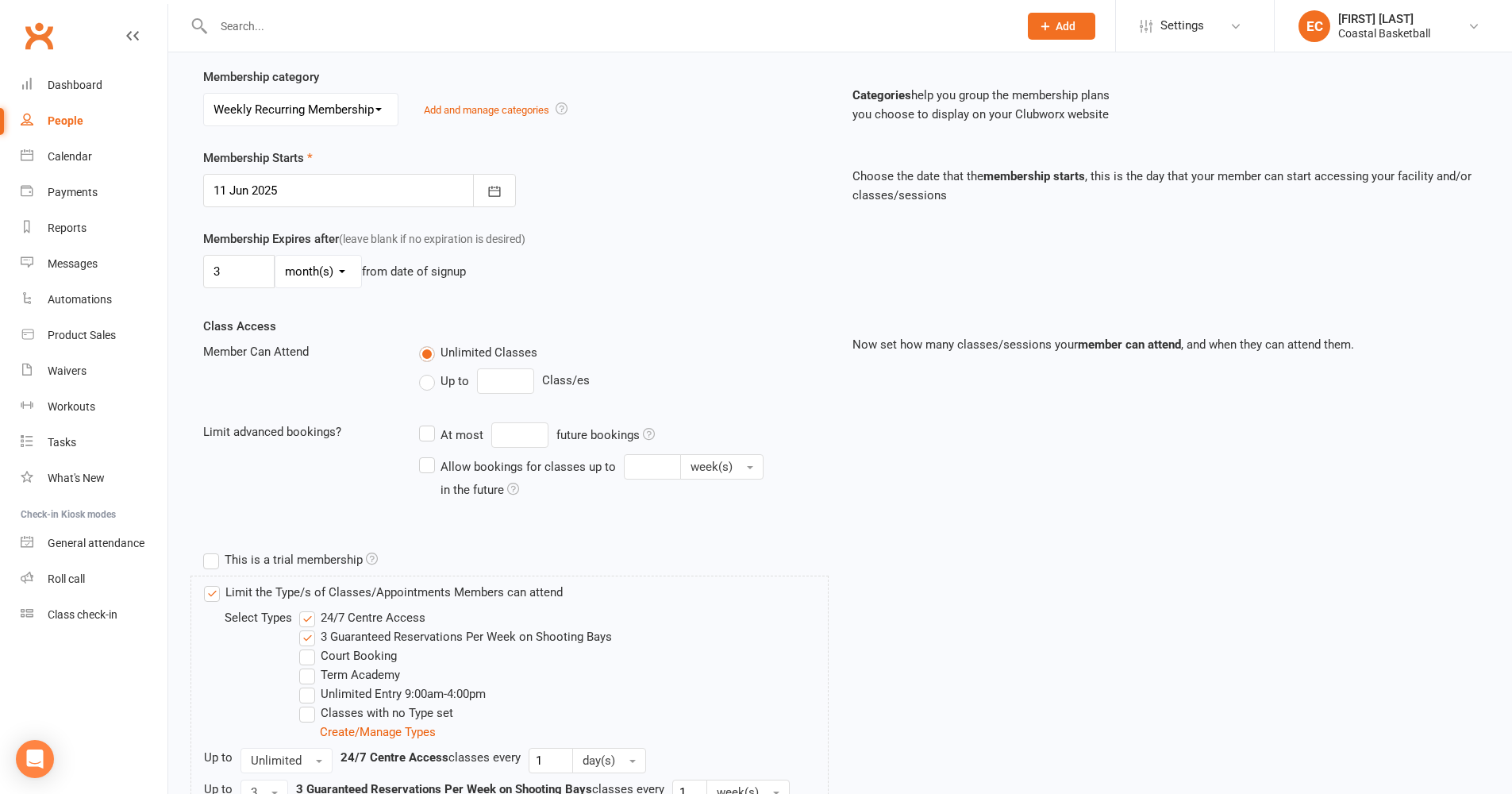 scroll, scrollTop: 300, scrollLeft: 0, axis: vertical 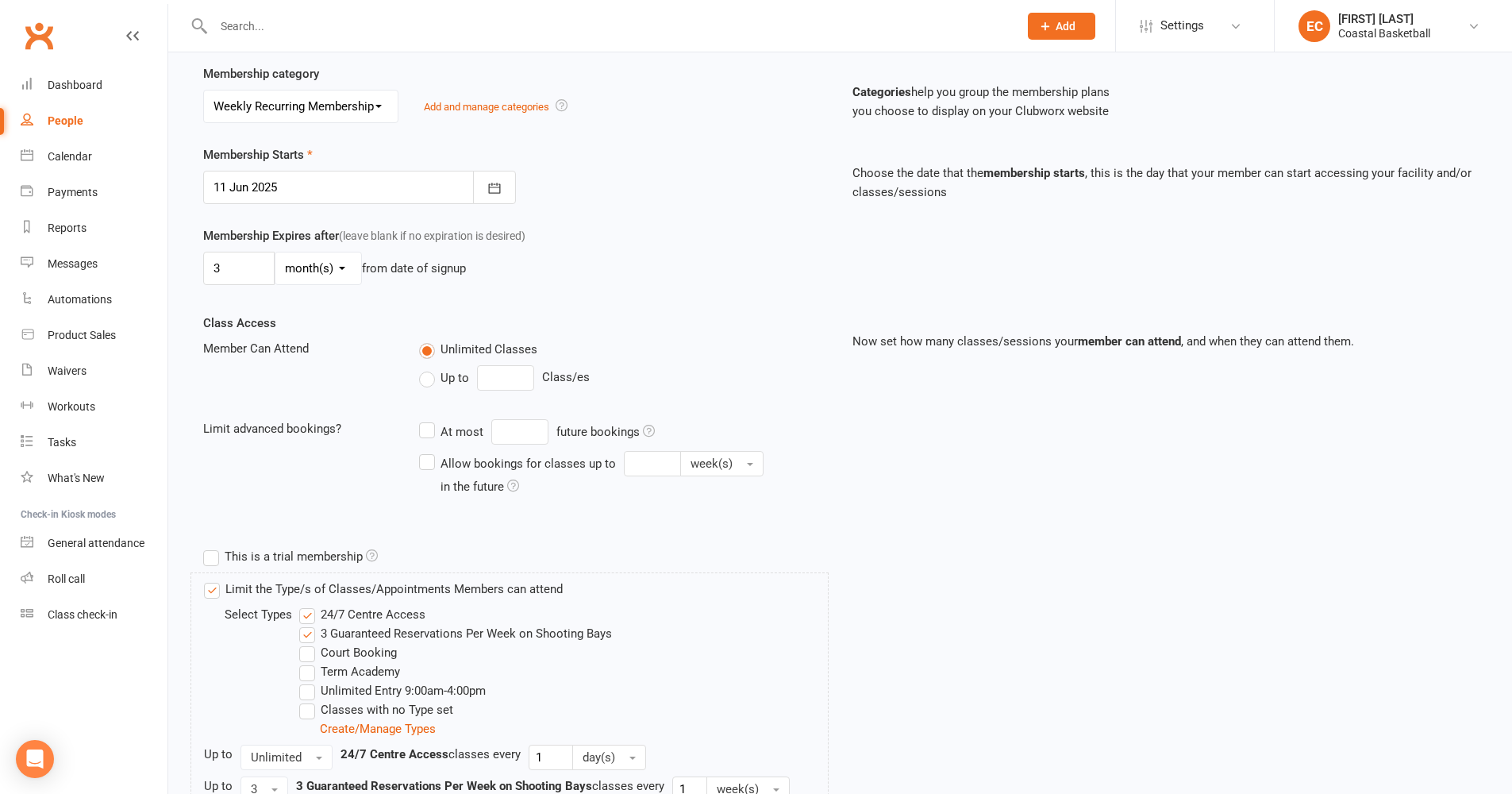 click on "24/7 Centre Access" at bounding box center [362, 615] 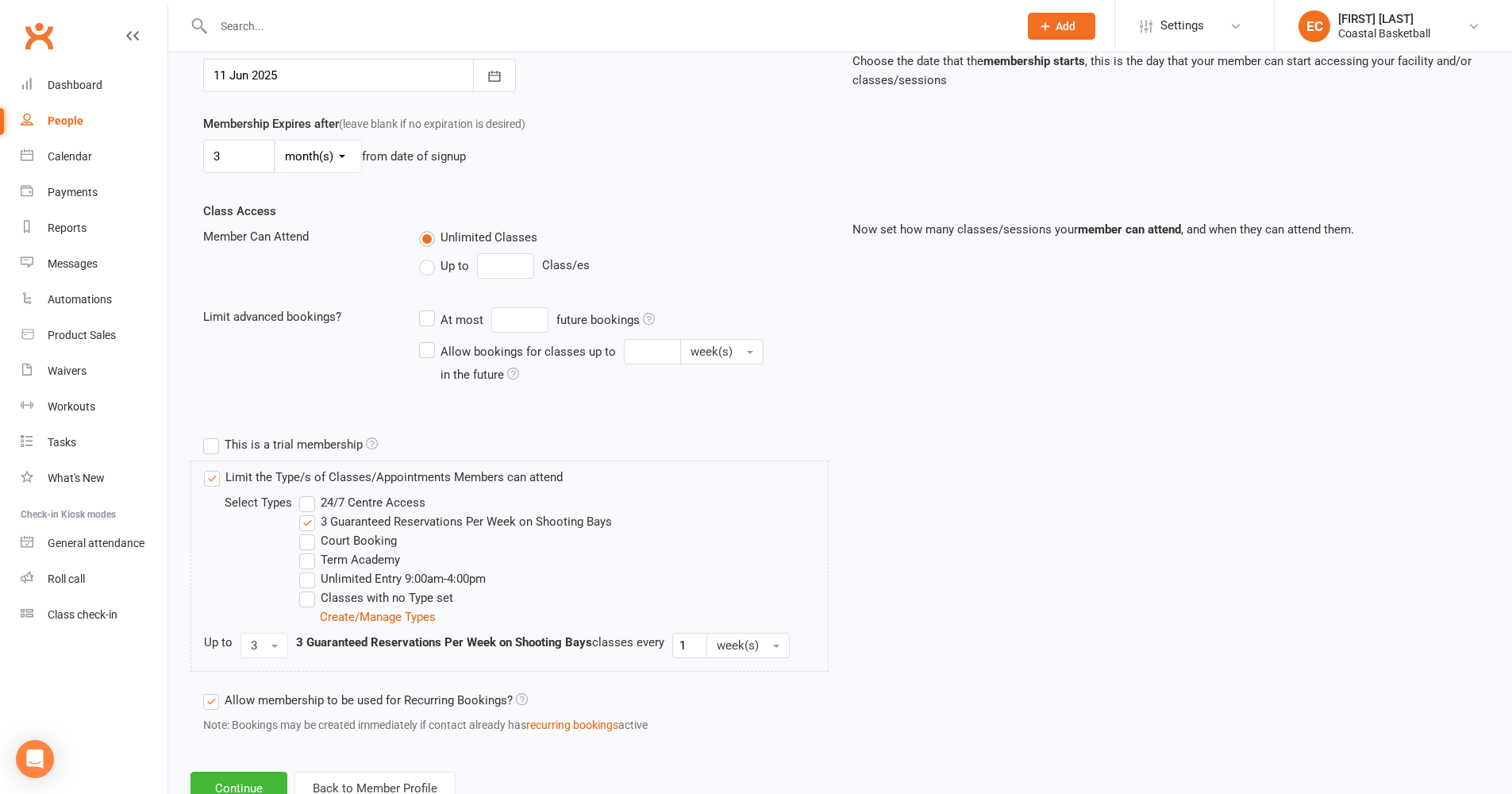 scroll, scrollTop: 481, scrollLeft: 0, axis: vertical 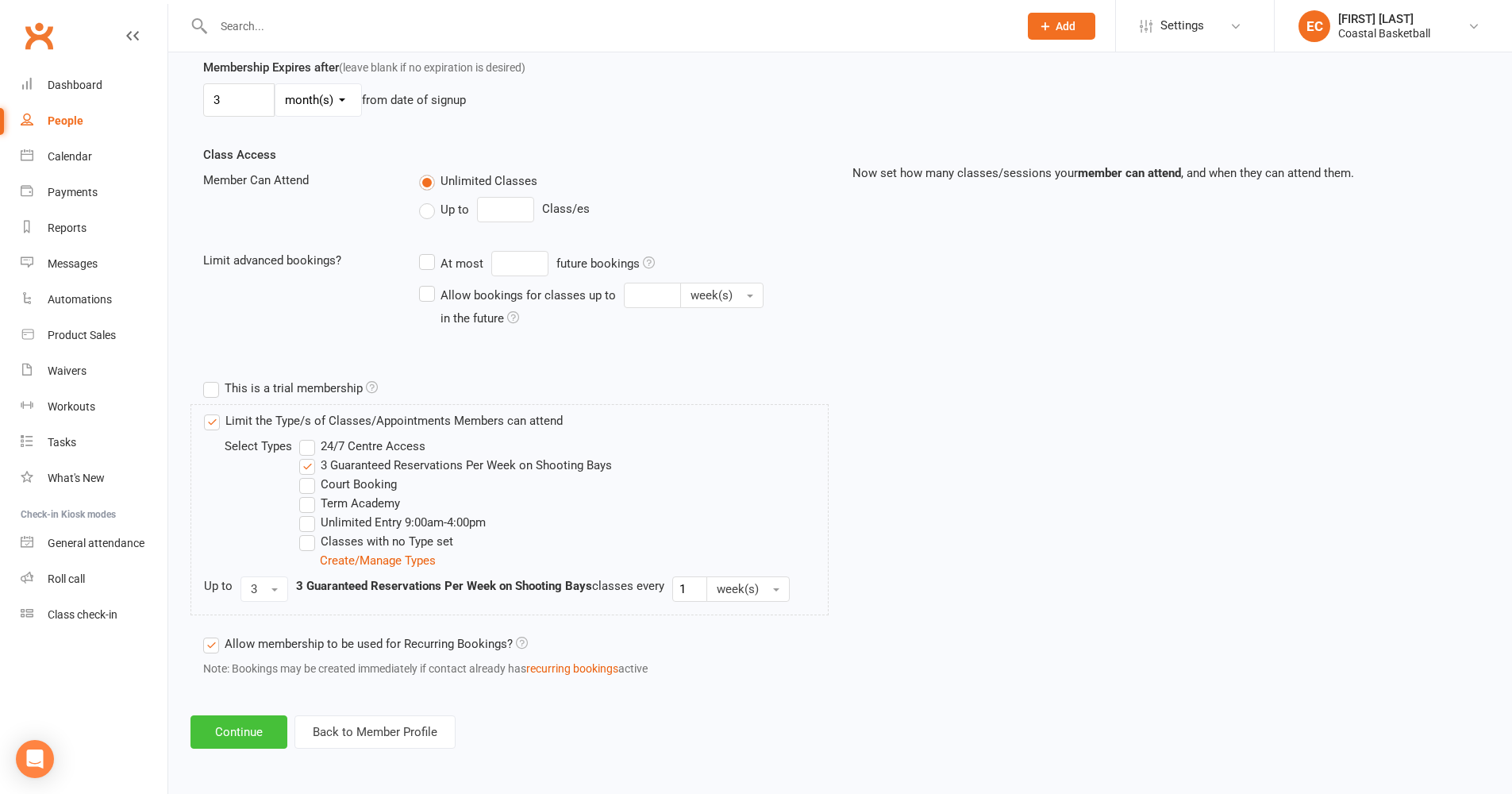 click on "Continue" at bounding box center [239, 732] 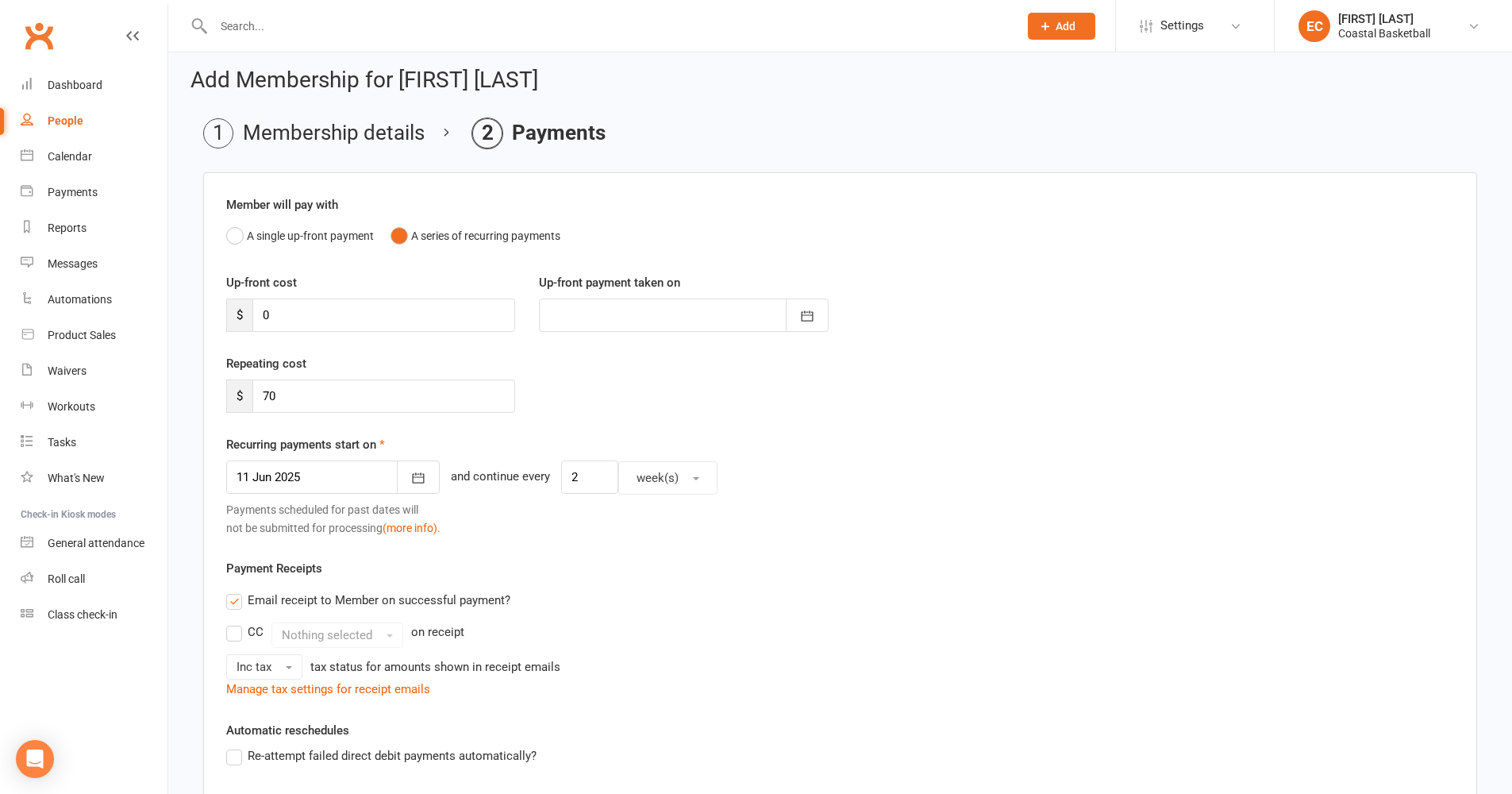 scroll, scrollTop: 351, scrollLeft: 0, axis: vertical 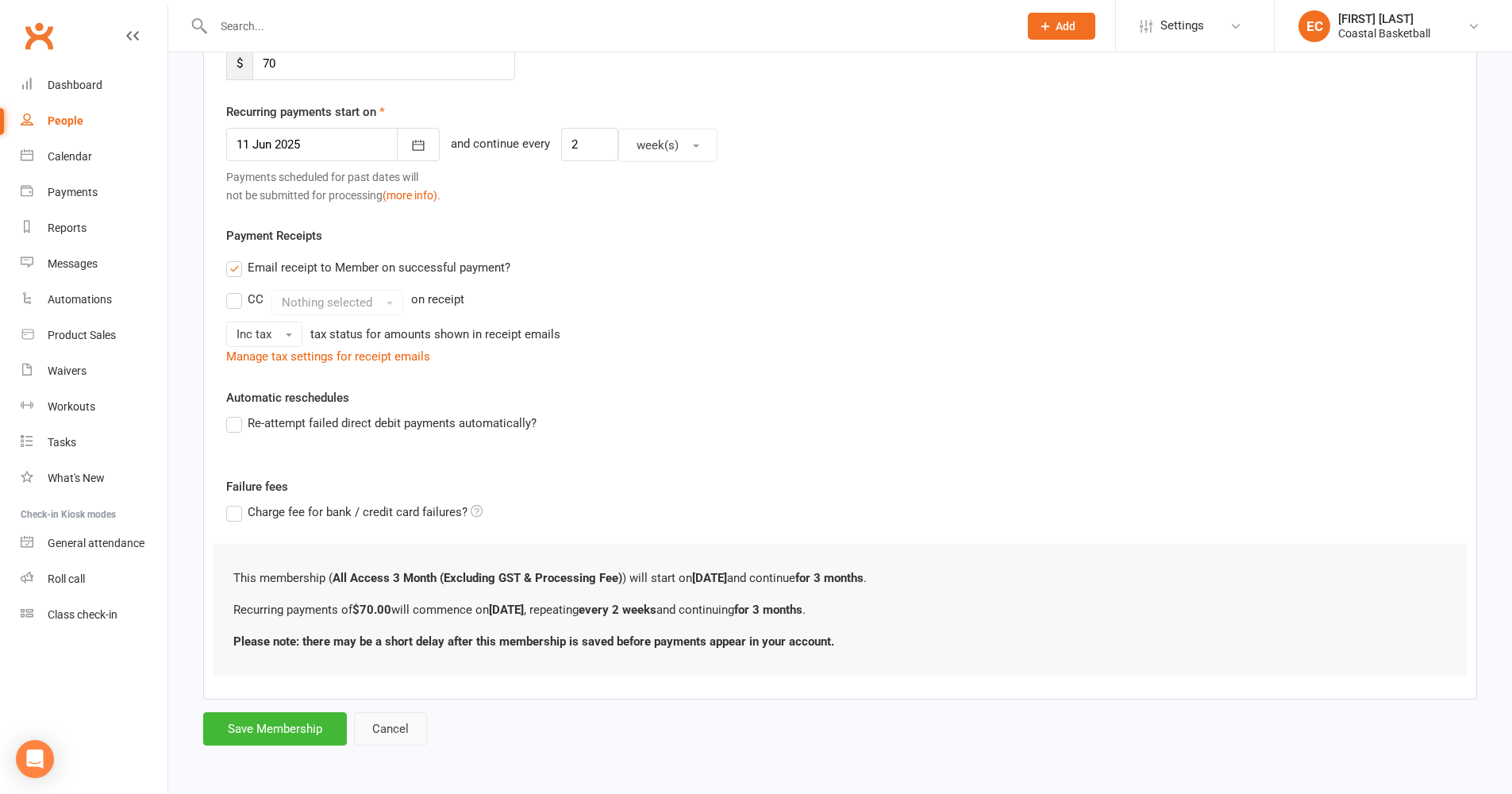 click on "Cancel" at bounding box center [391, 729] 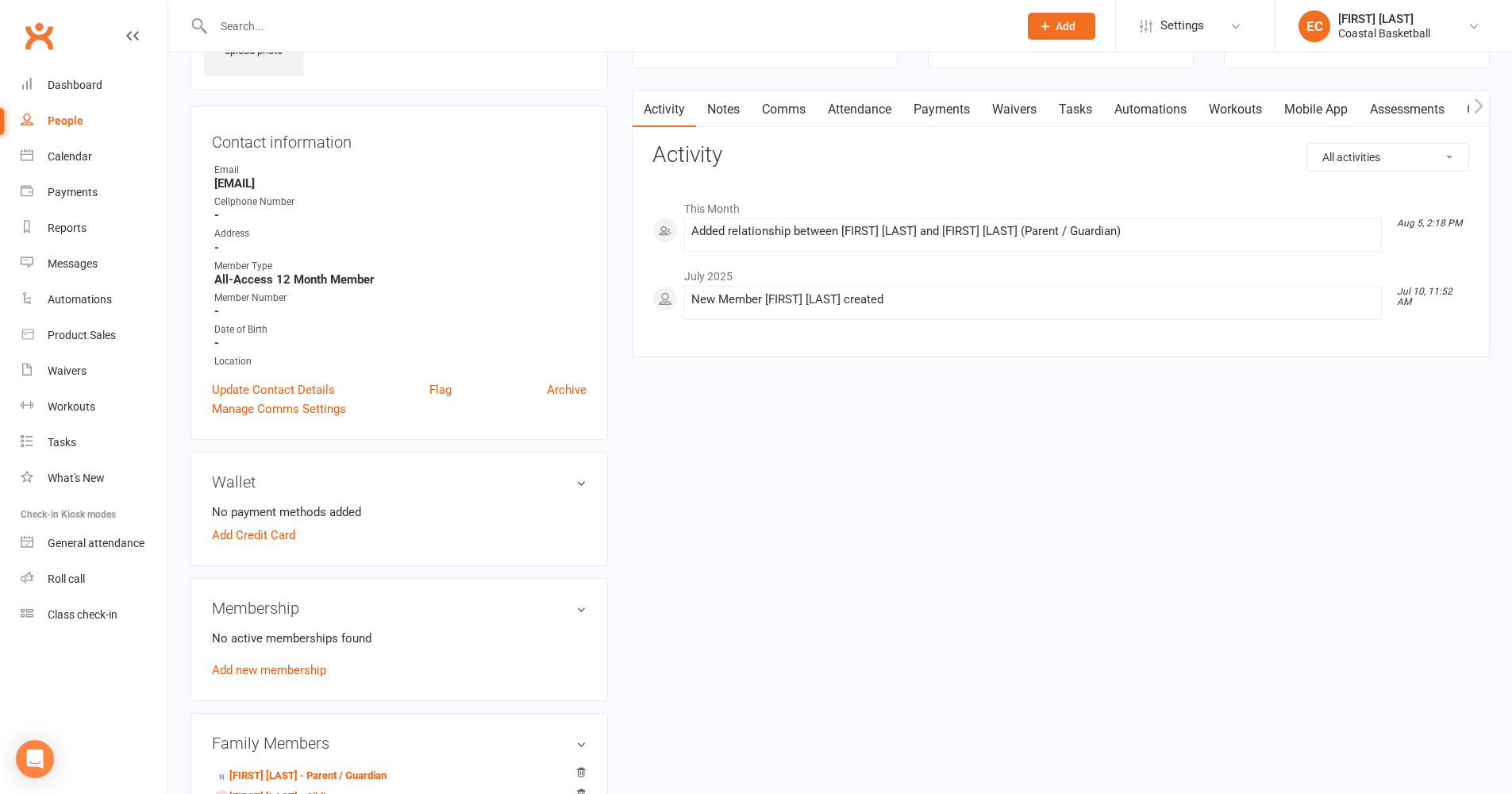 scroll, scrollTop: 168, scrollLeft: 0, axis: vertical 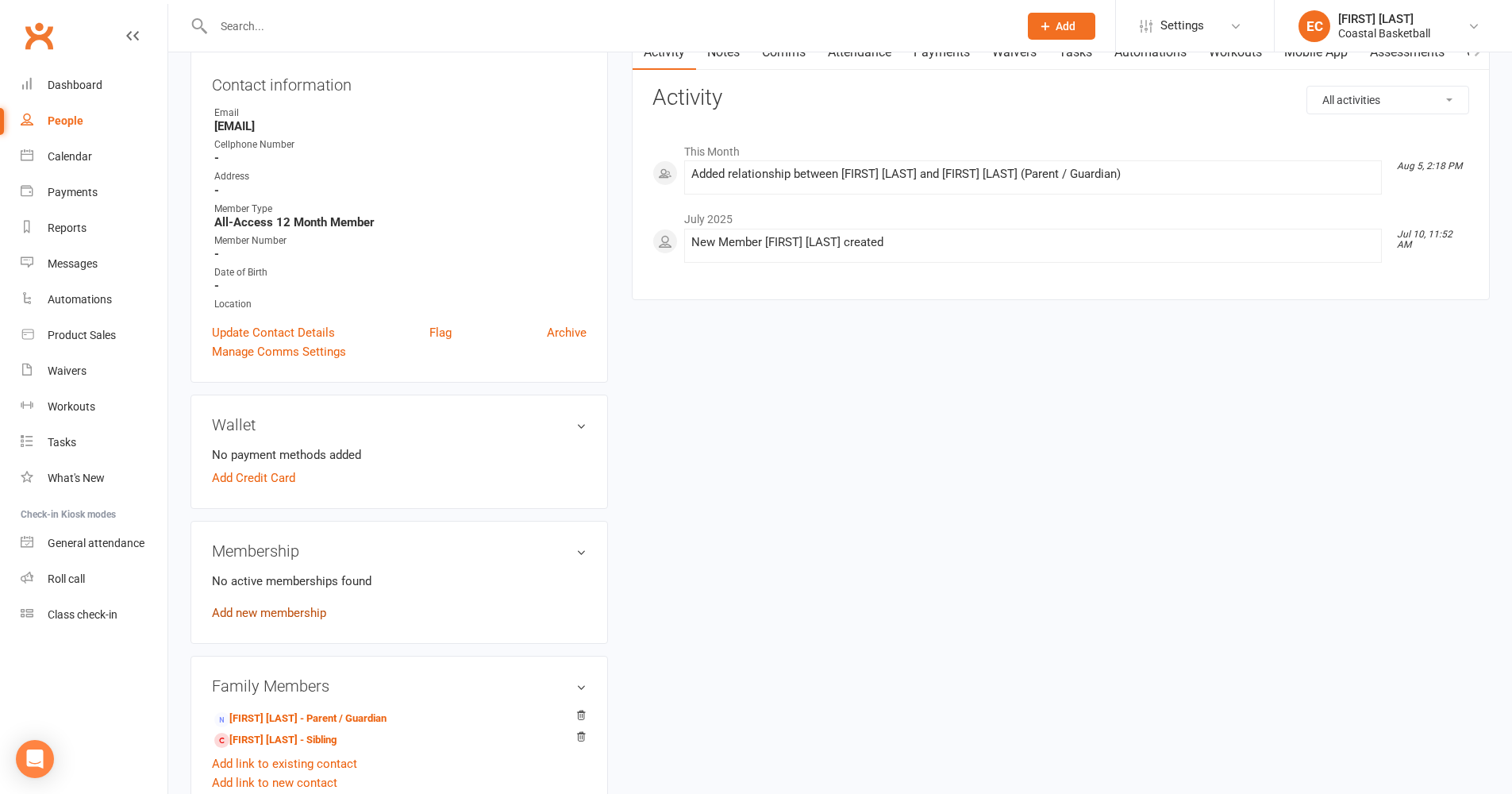 click on "Add new membership" at bounding box center (269, 613) 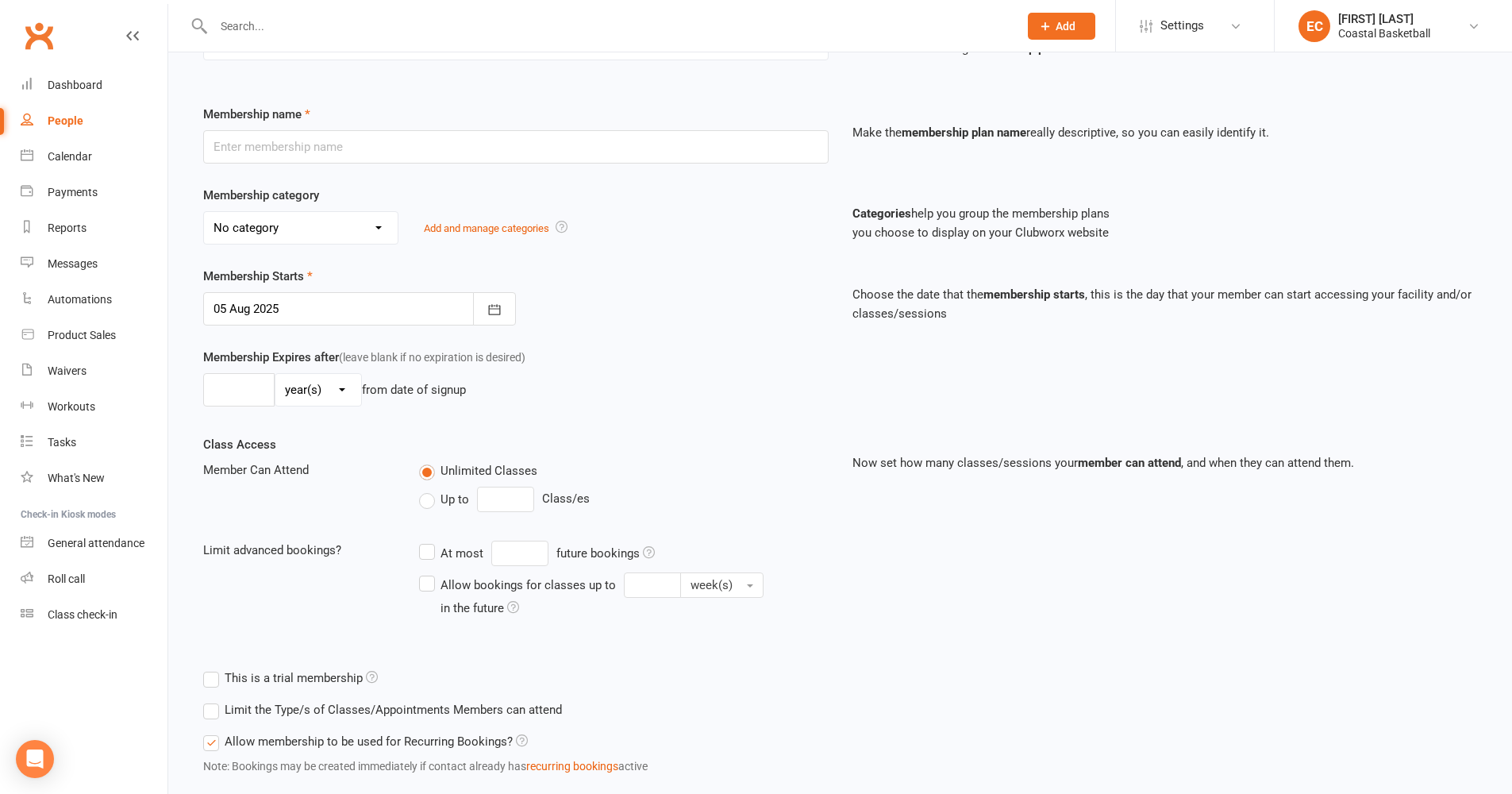 scroll, scrollTop: 0, scrollLeft: 0, axis: both 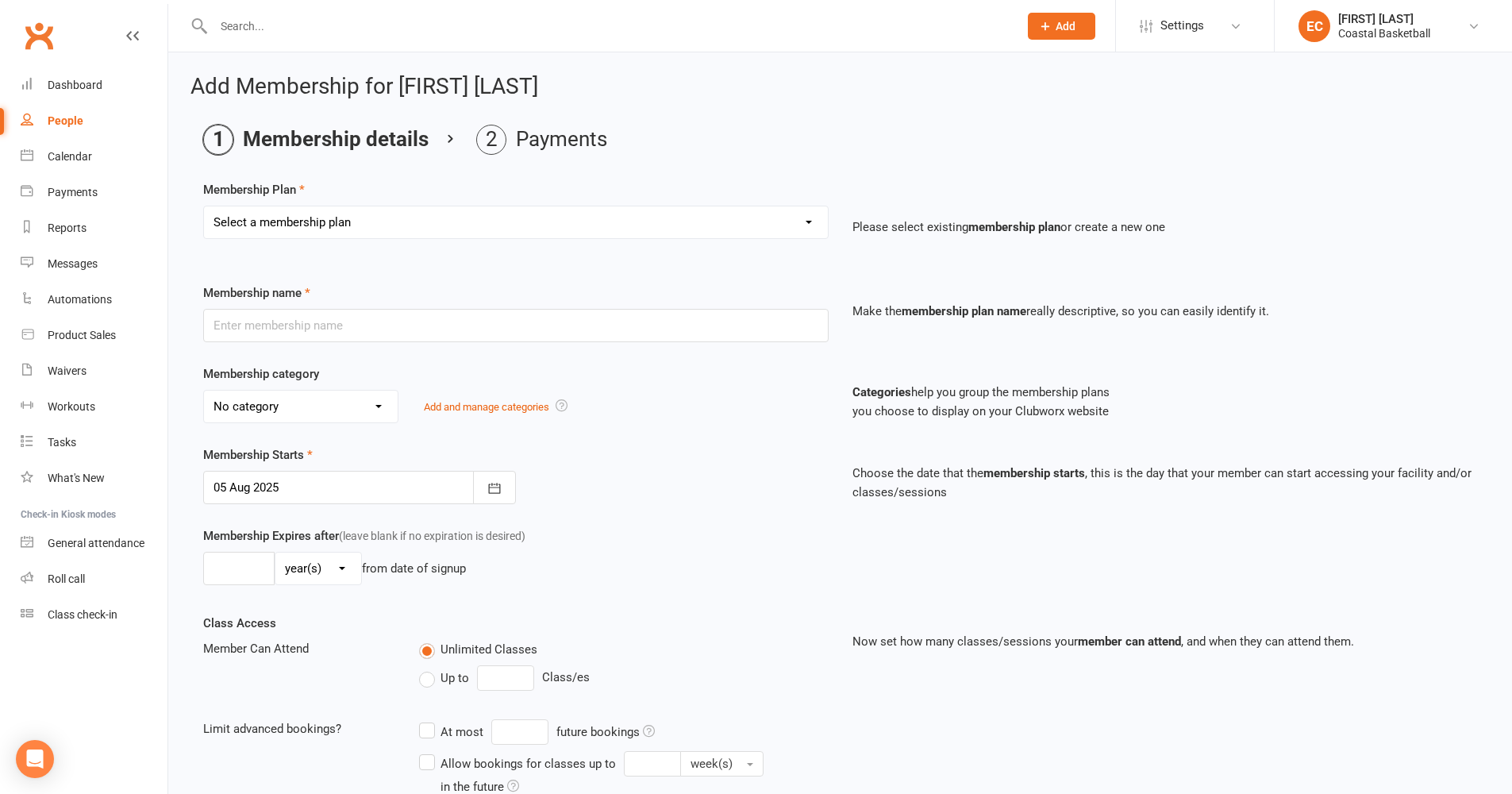 select on "1" 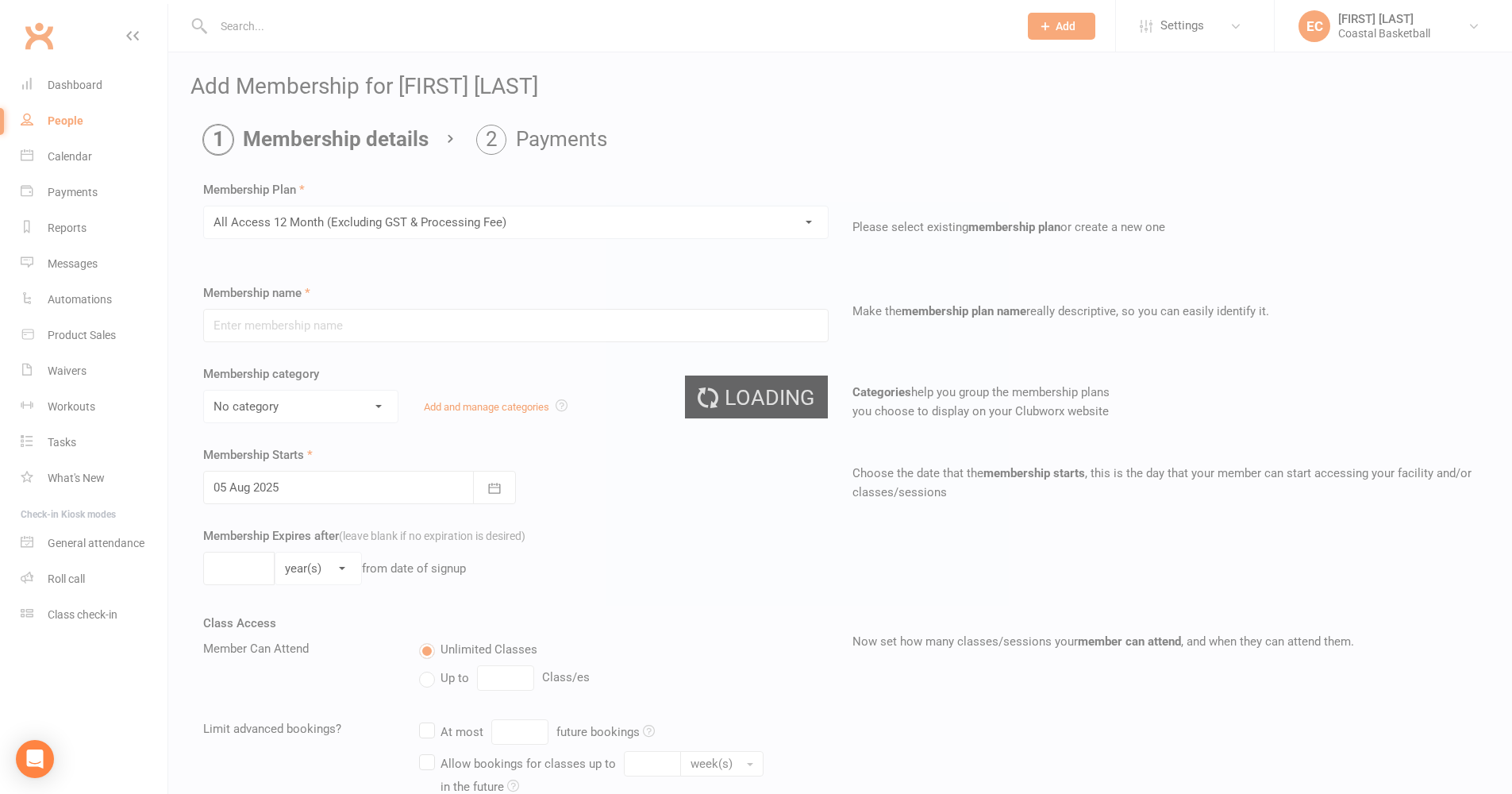 type on "All Access 12 Month (Excluding GST & Processing Fee)" 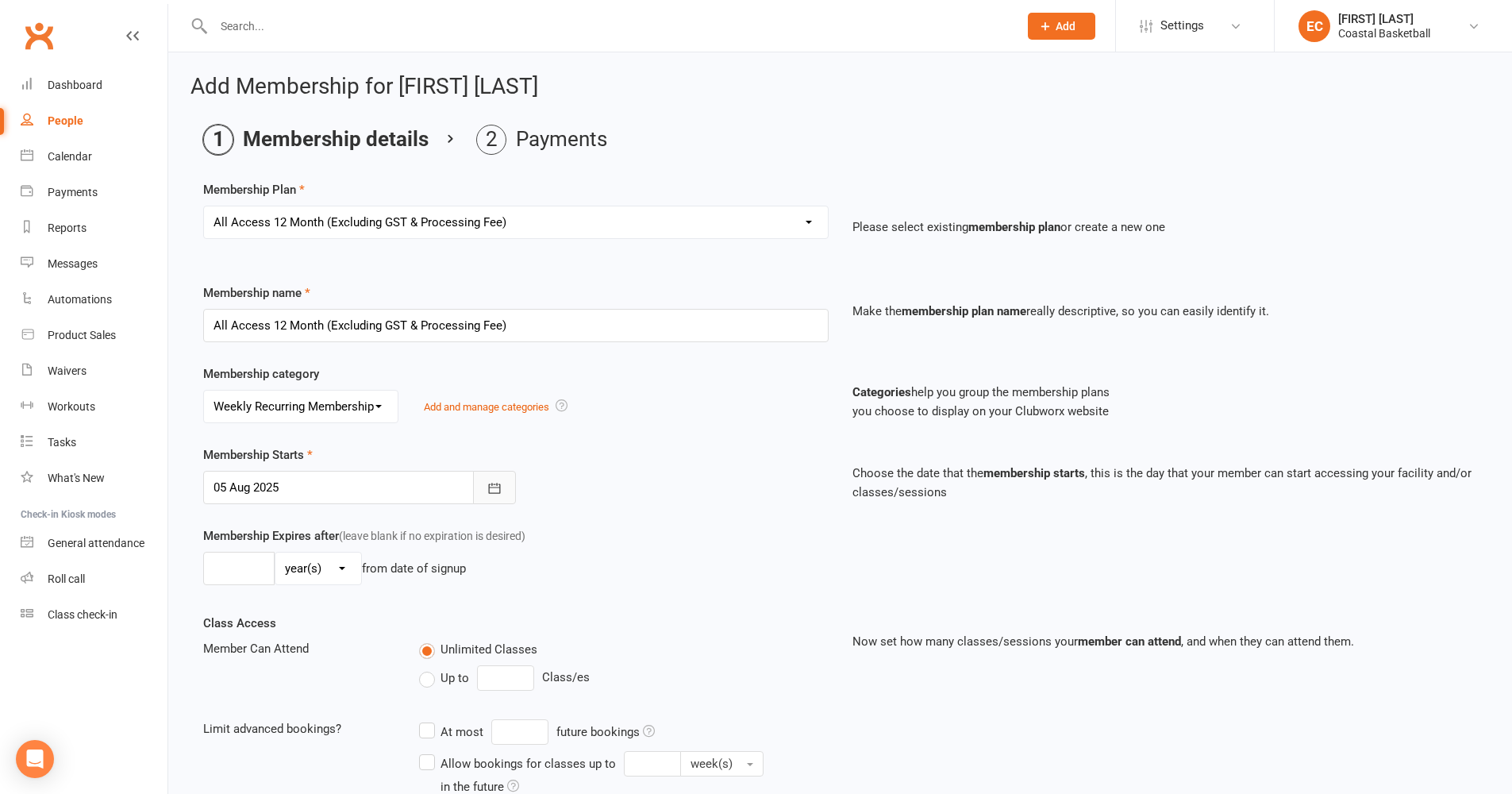 click 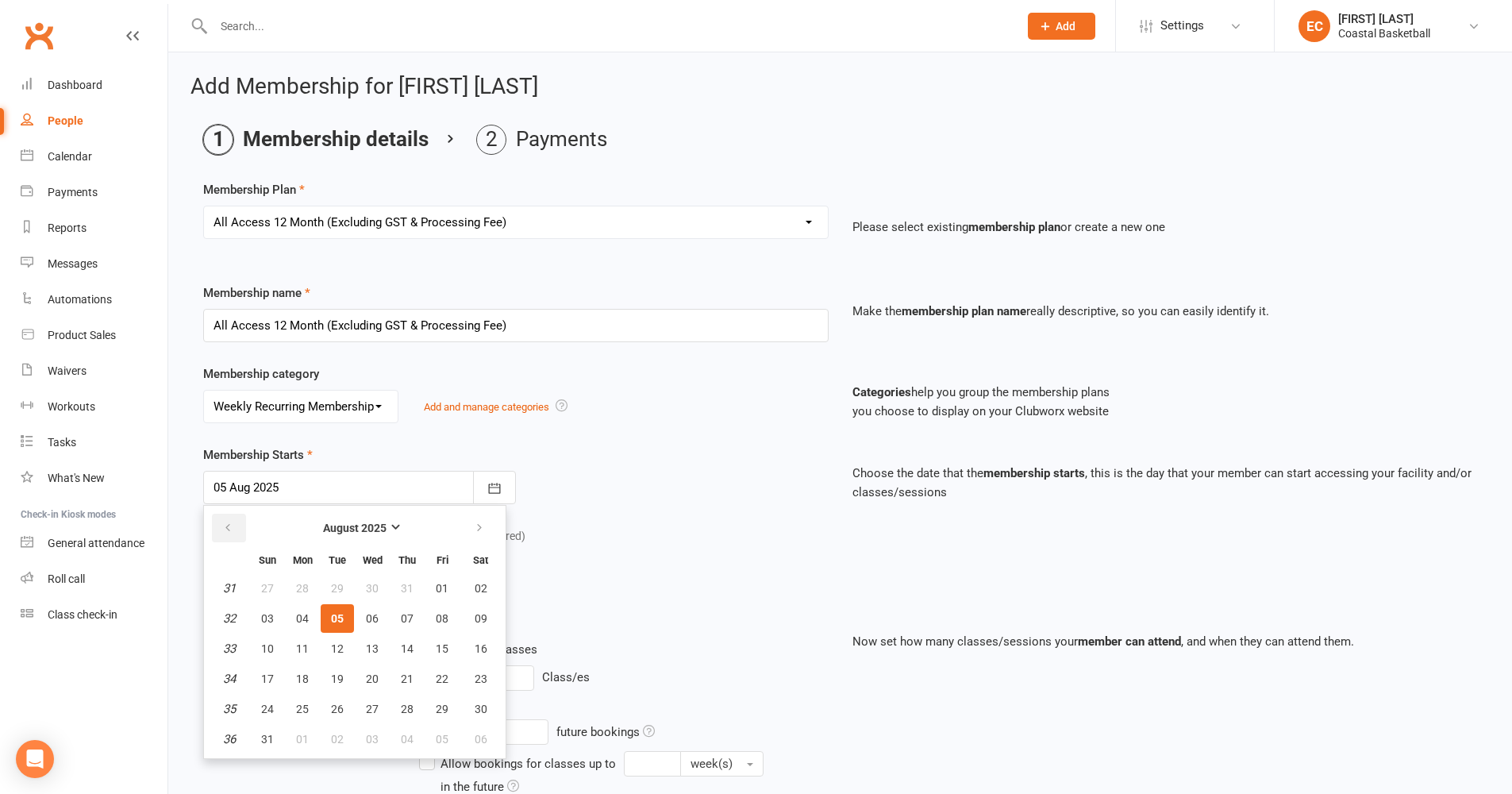 click at bounding box center [228, 528] 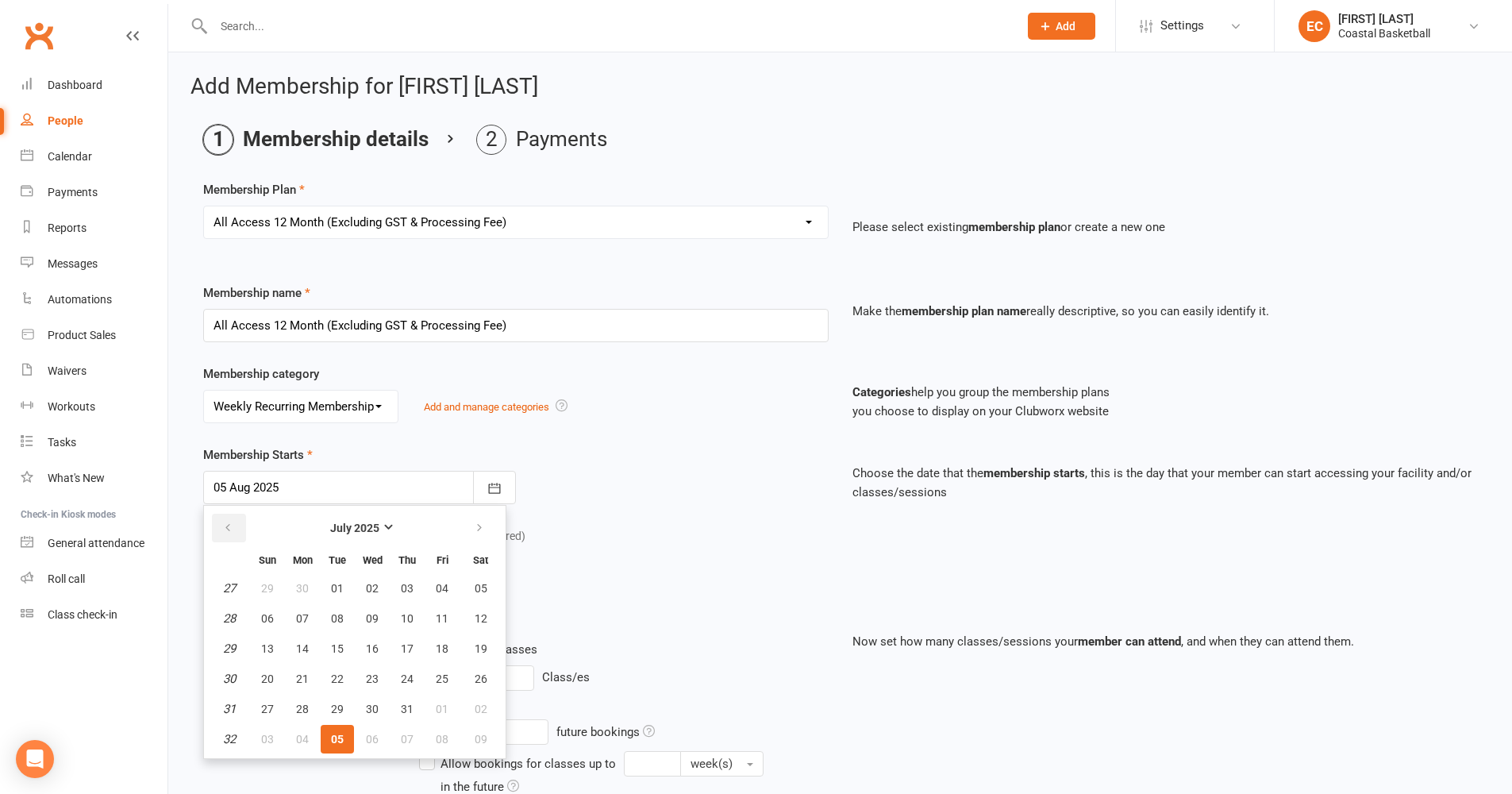 click at bounding box center (228, 528) 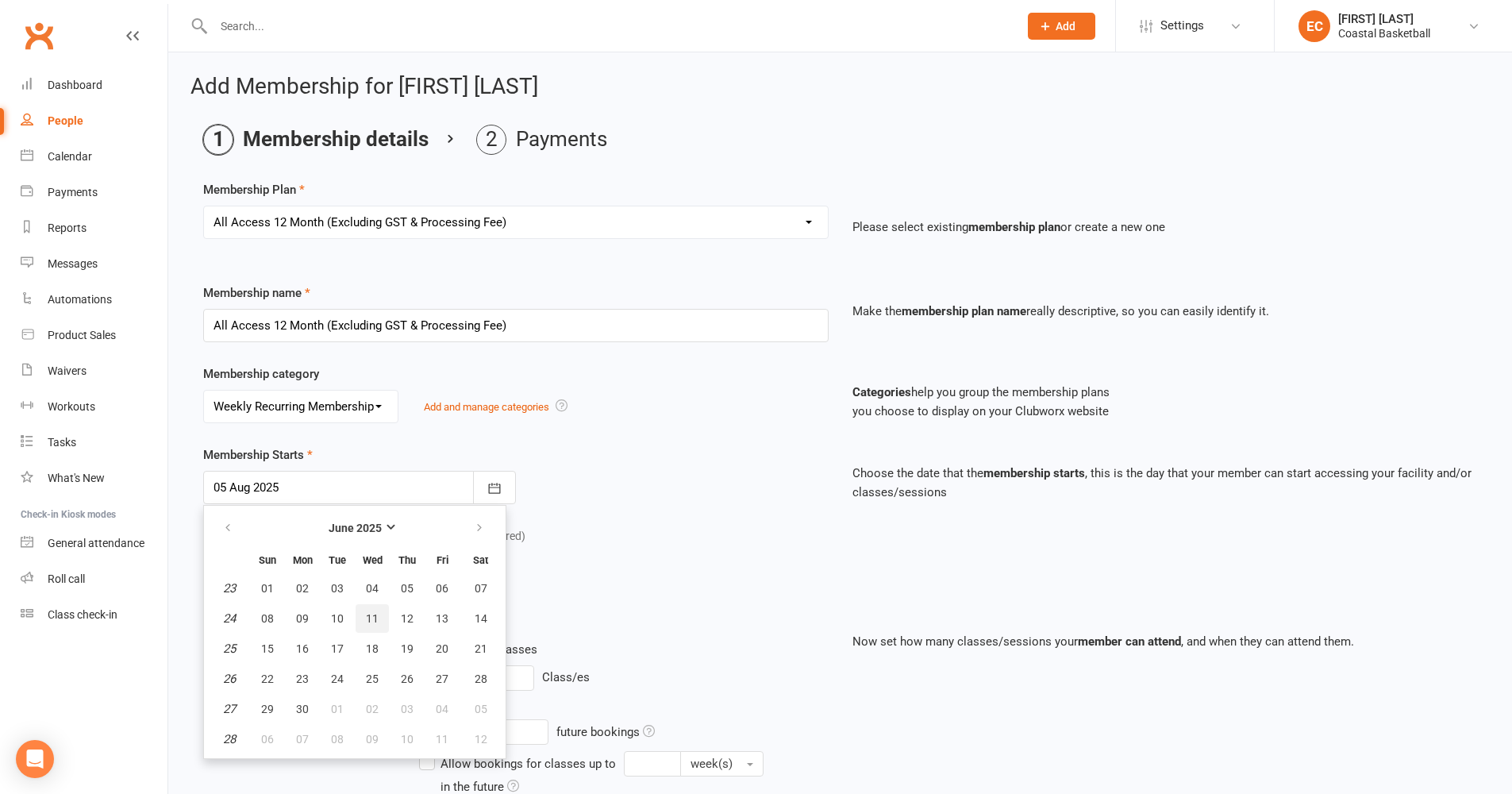click on "11" at bounding box center (372, 619) 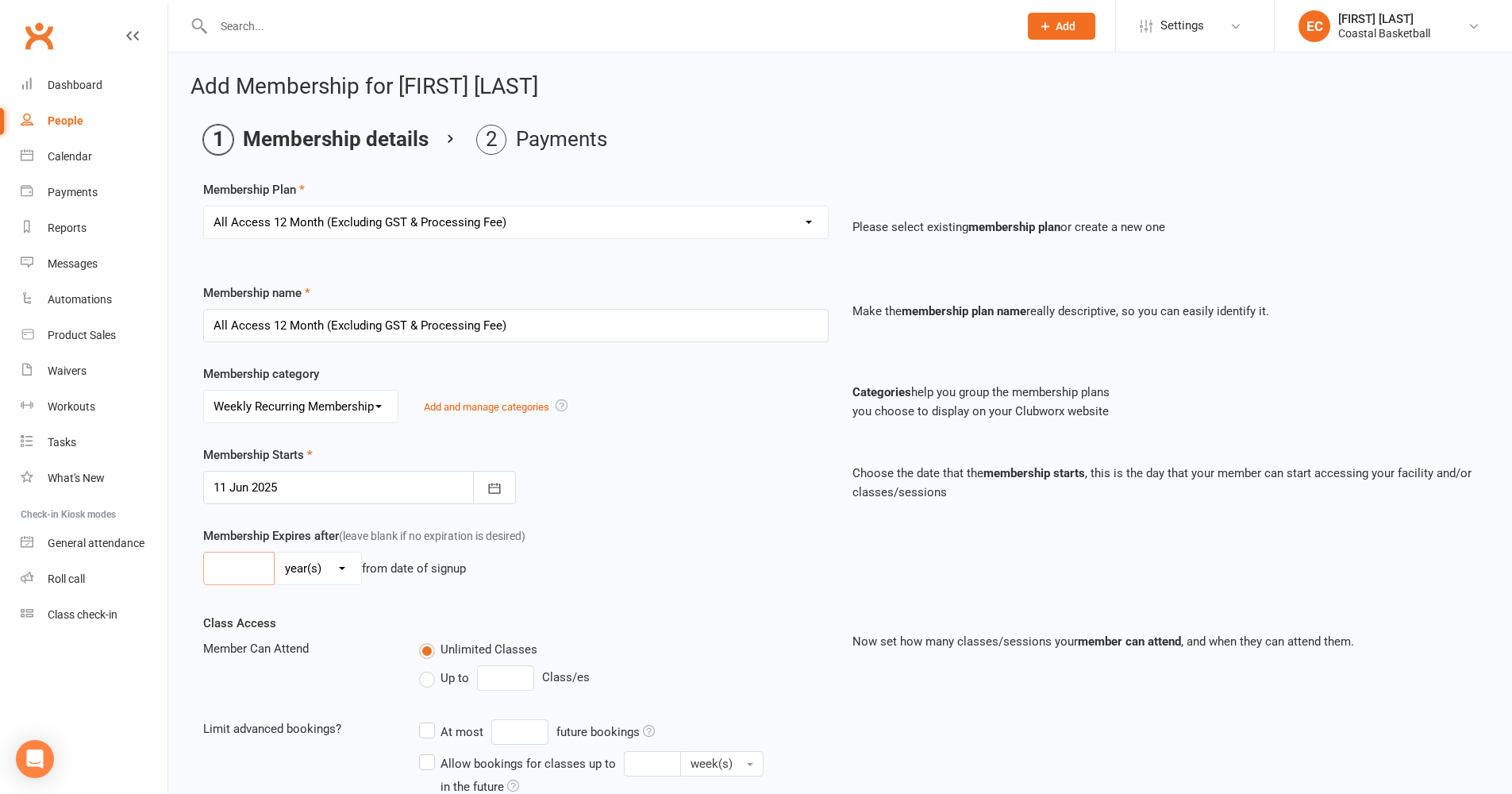 click at bounding box center [239, 569] 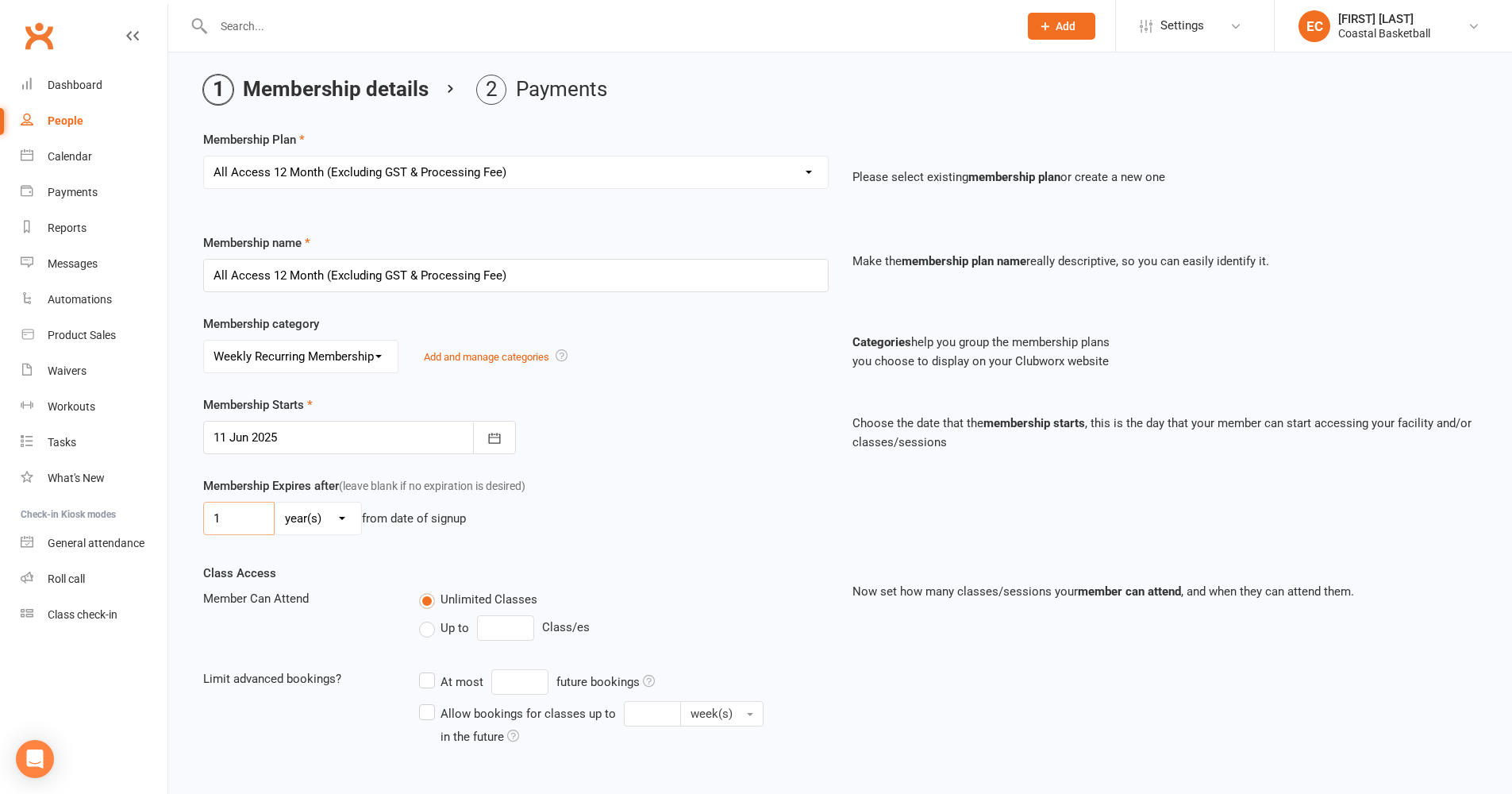 scroll, scrollTop: 199, scrollLeft: 0, axis: vertical 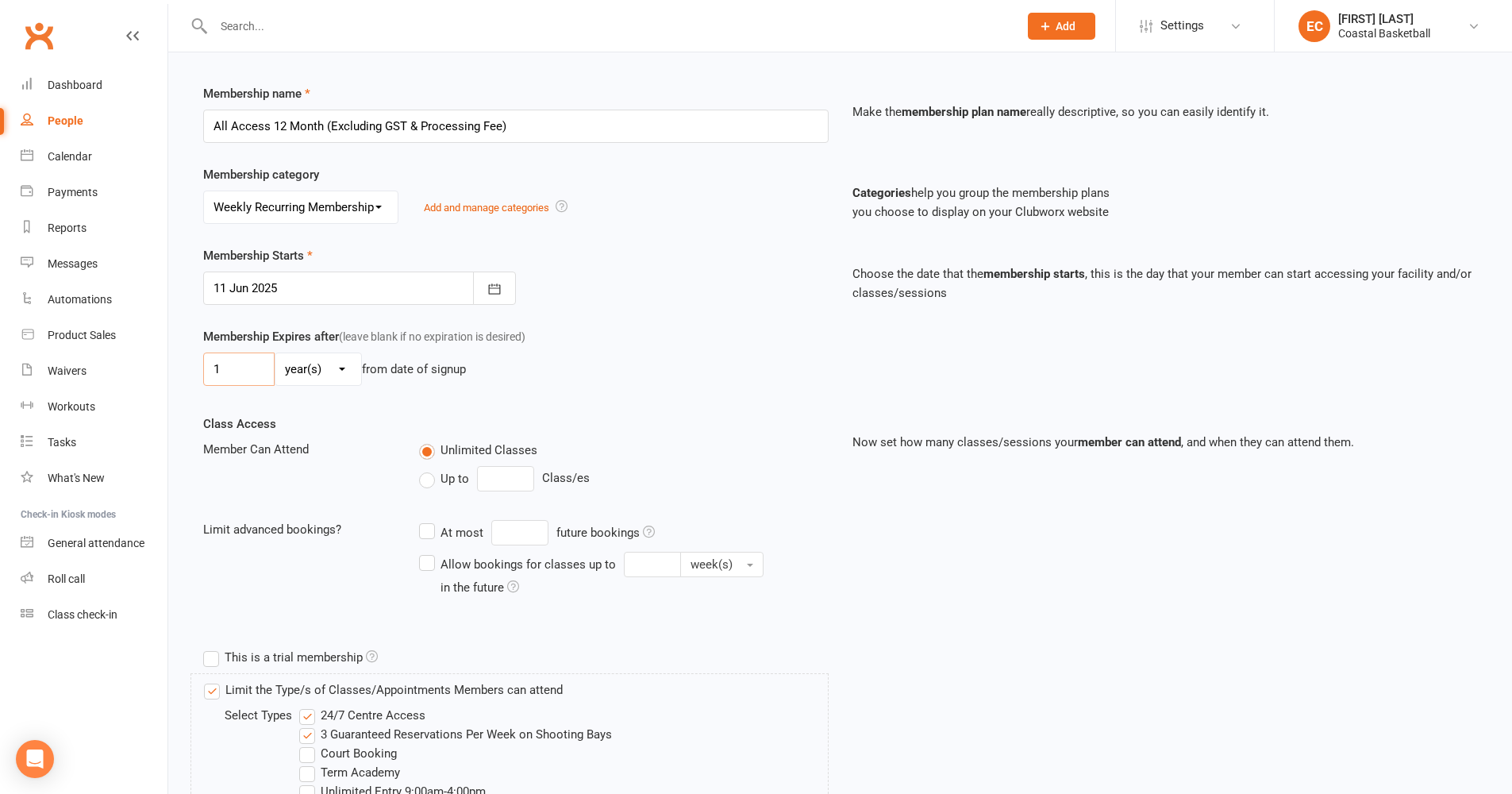 type on "1" 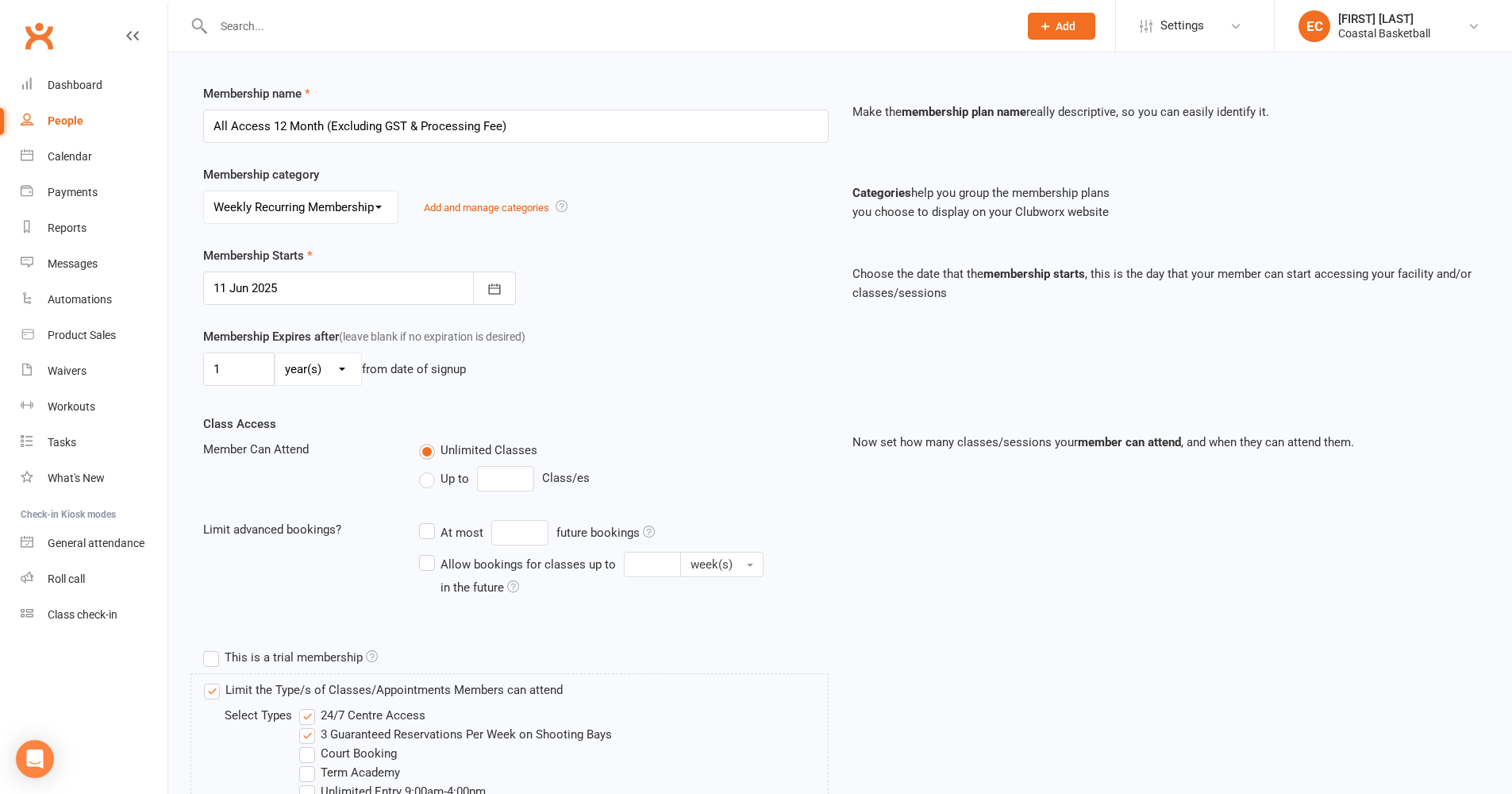 click on "24/7 Centre Access" at bounding box center [362, 715] 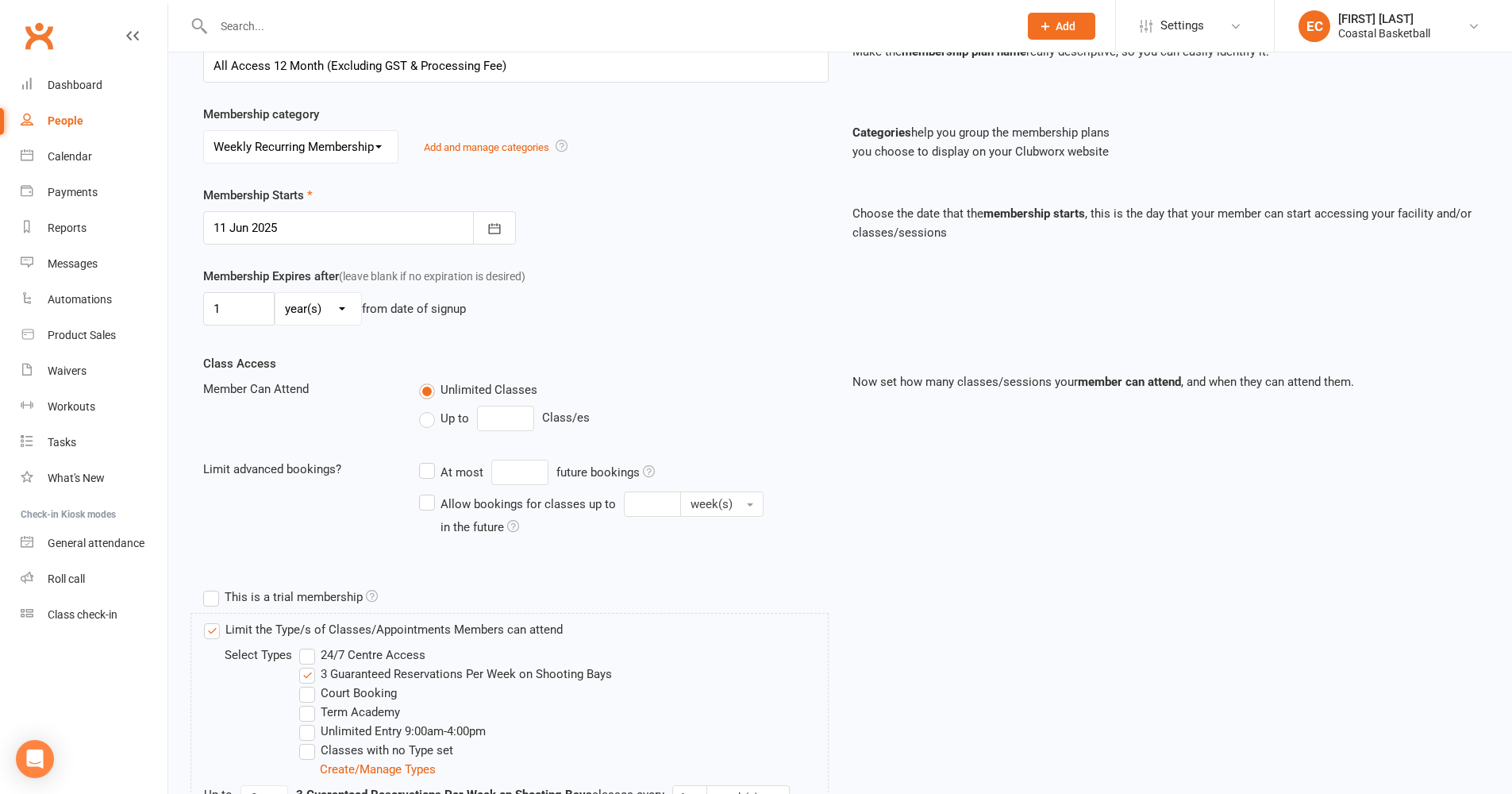 scroll, scrollTop: 481, scrollLeft: 0, axis: vertical 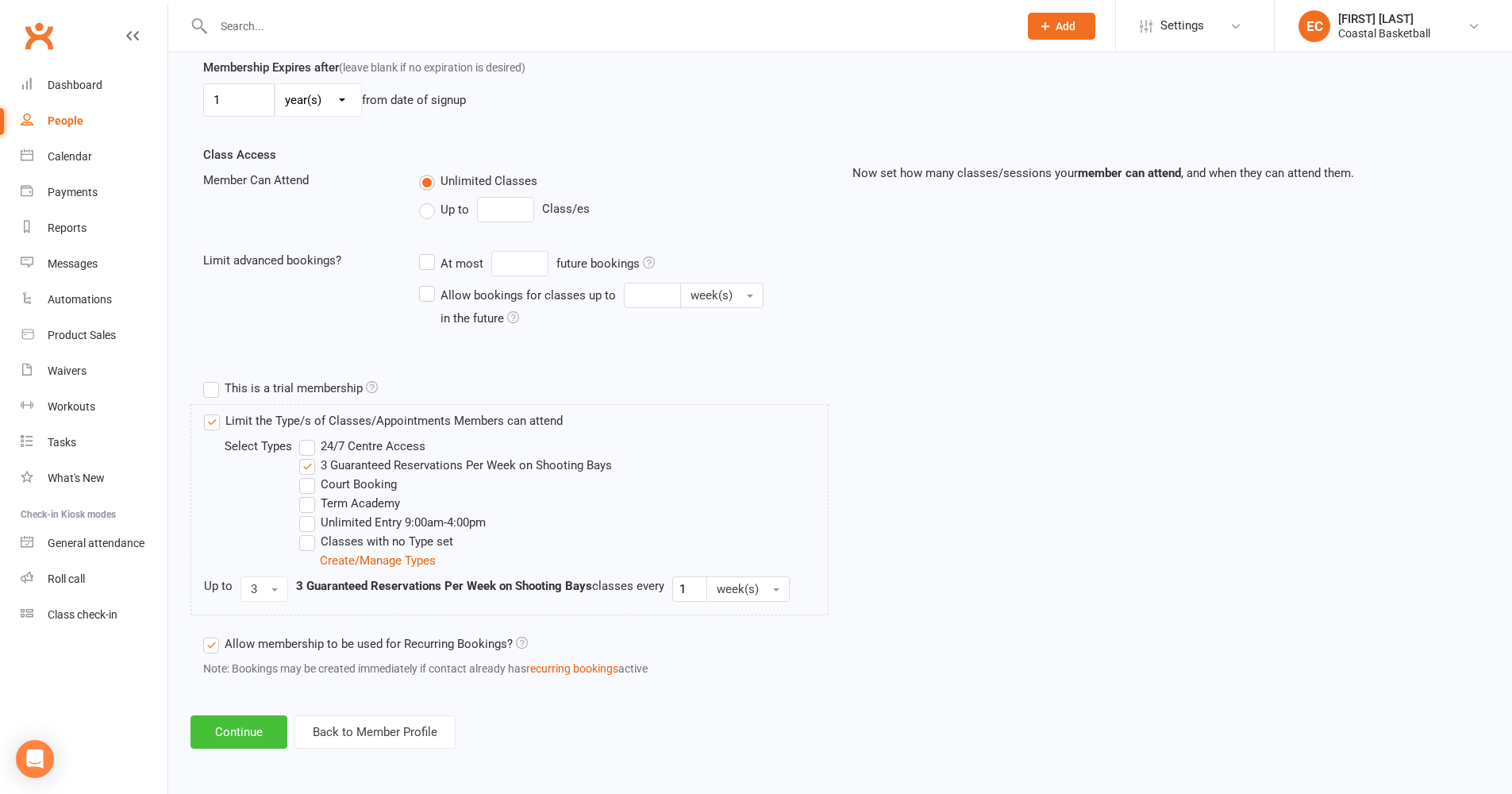 click on "Continue" at bounding box center (239, 732) 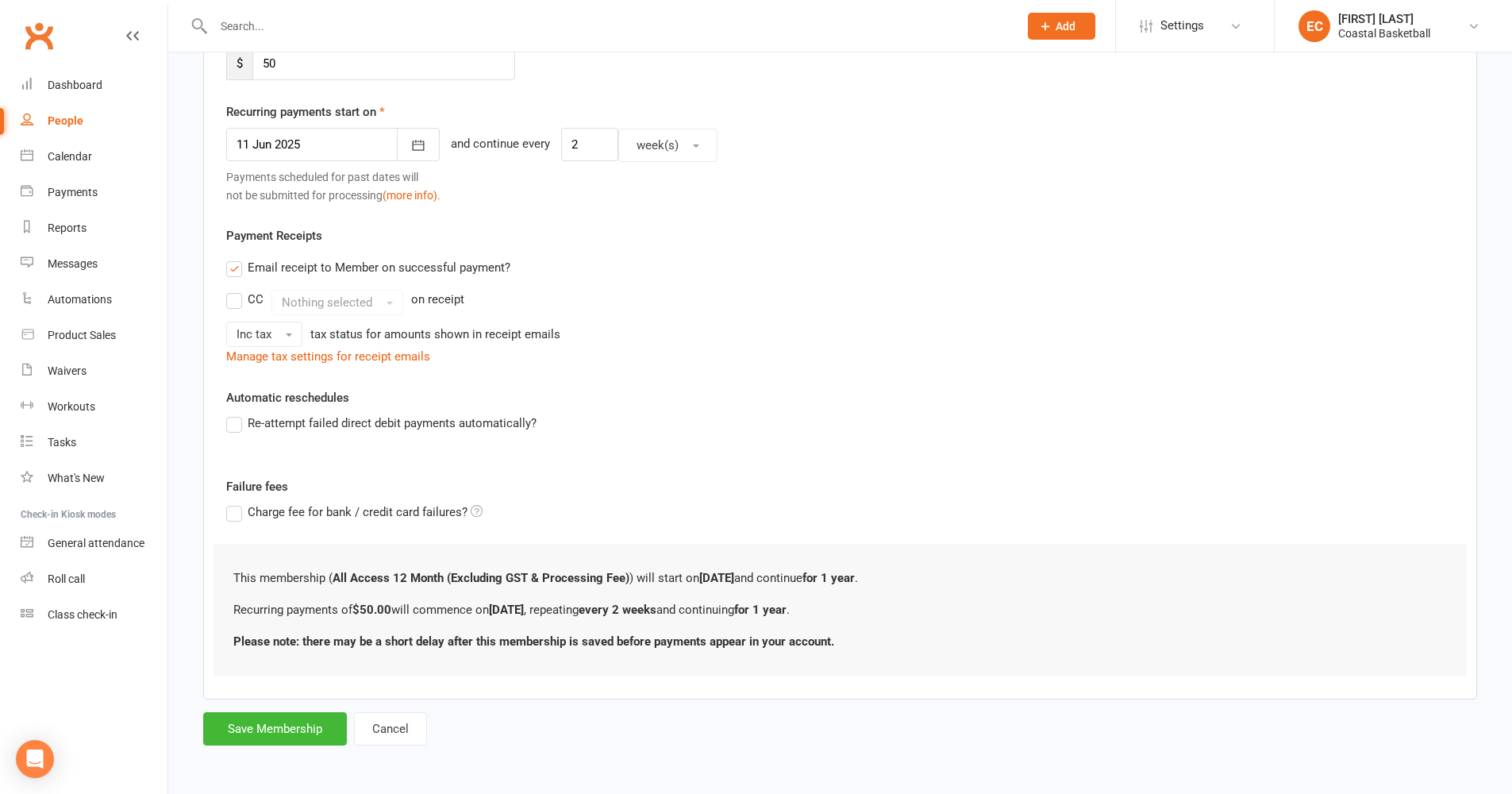 scroll, scrollTop: 0, scrollLeft: 0, axis: both 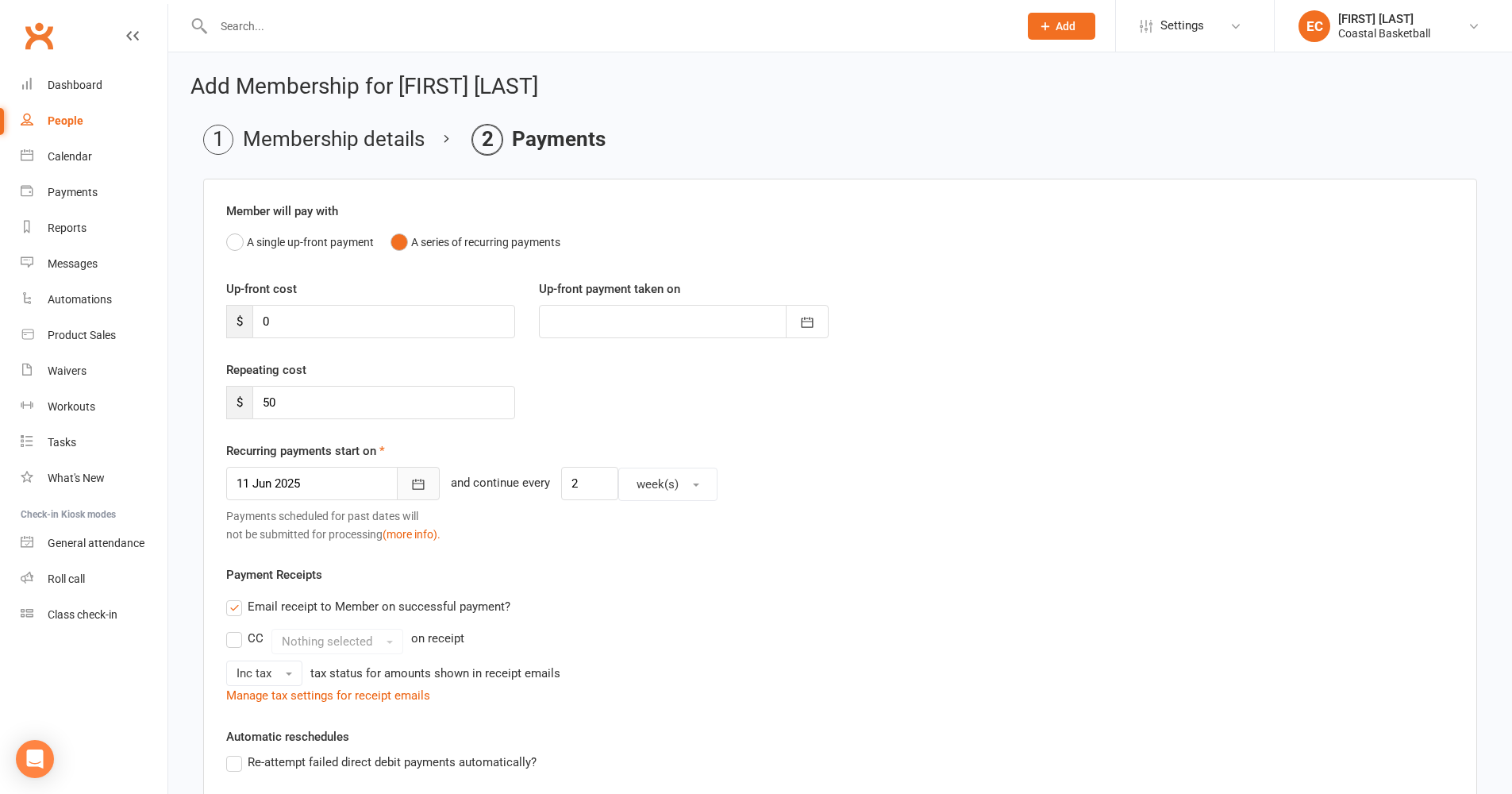 click 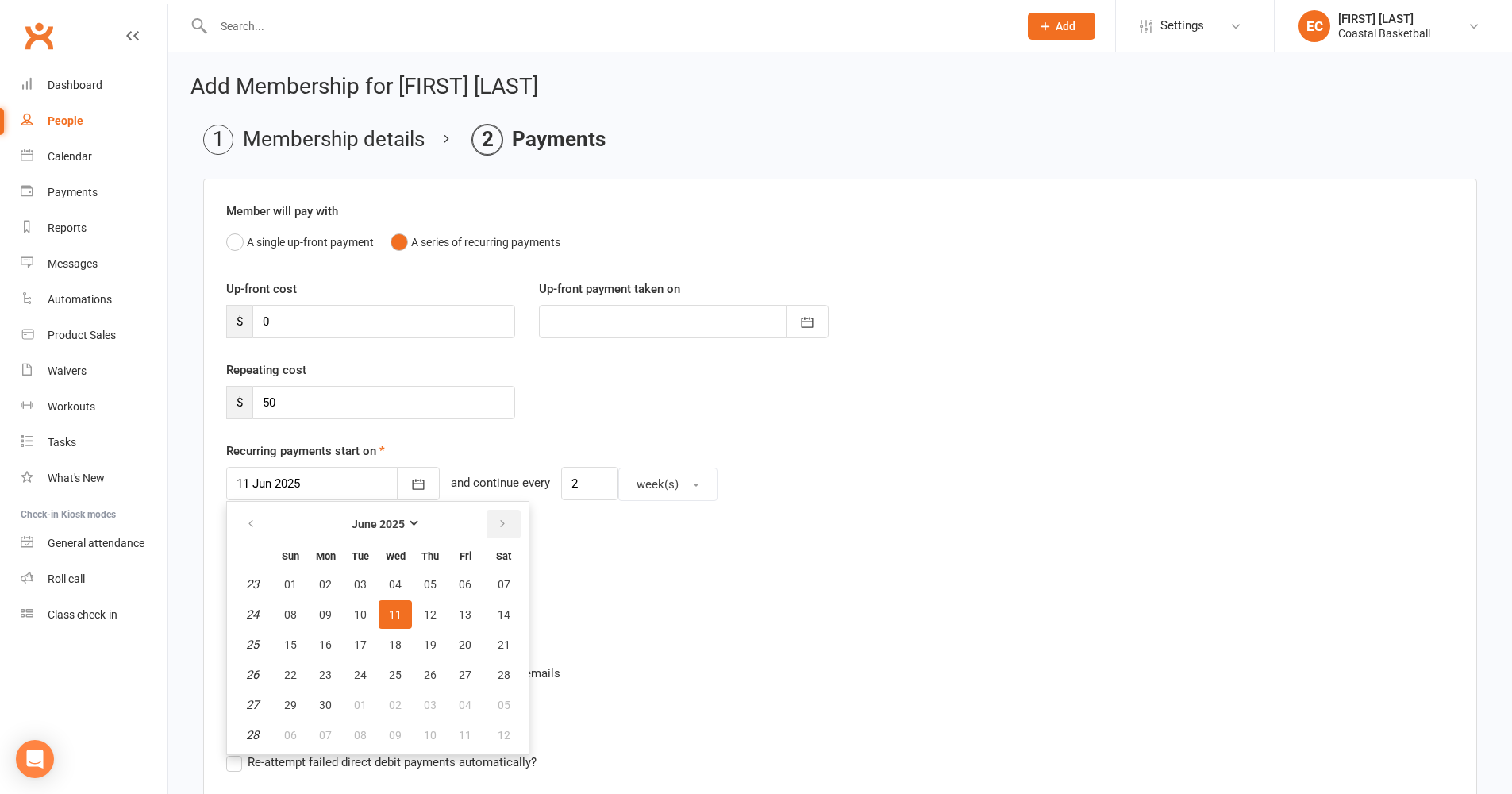click at bounding box center [503, 524] 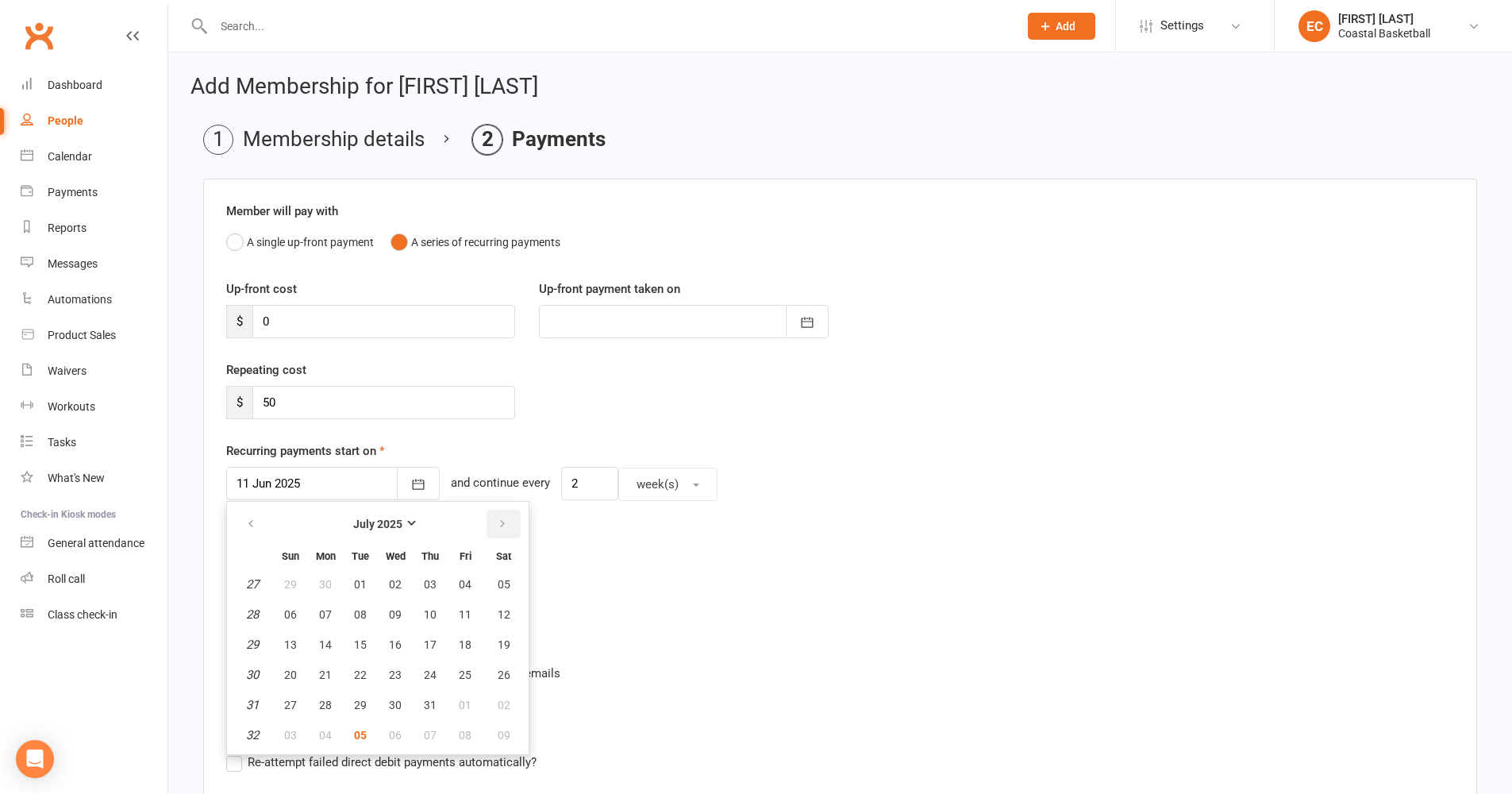 click at bounding box center [503, 524] 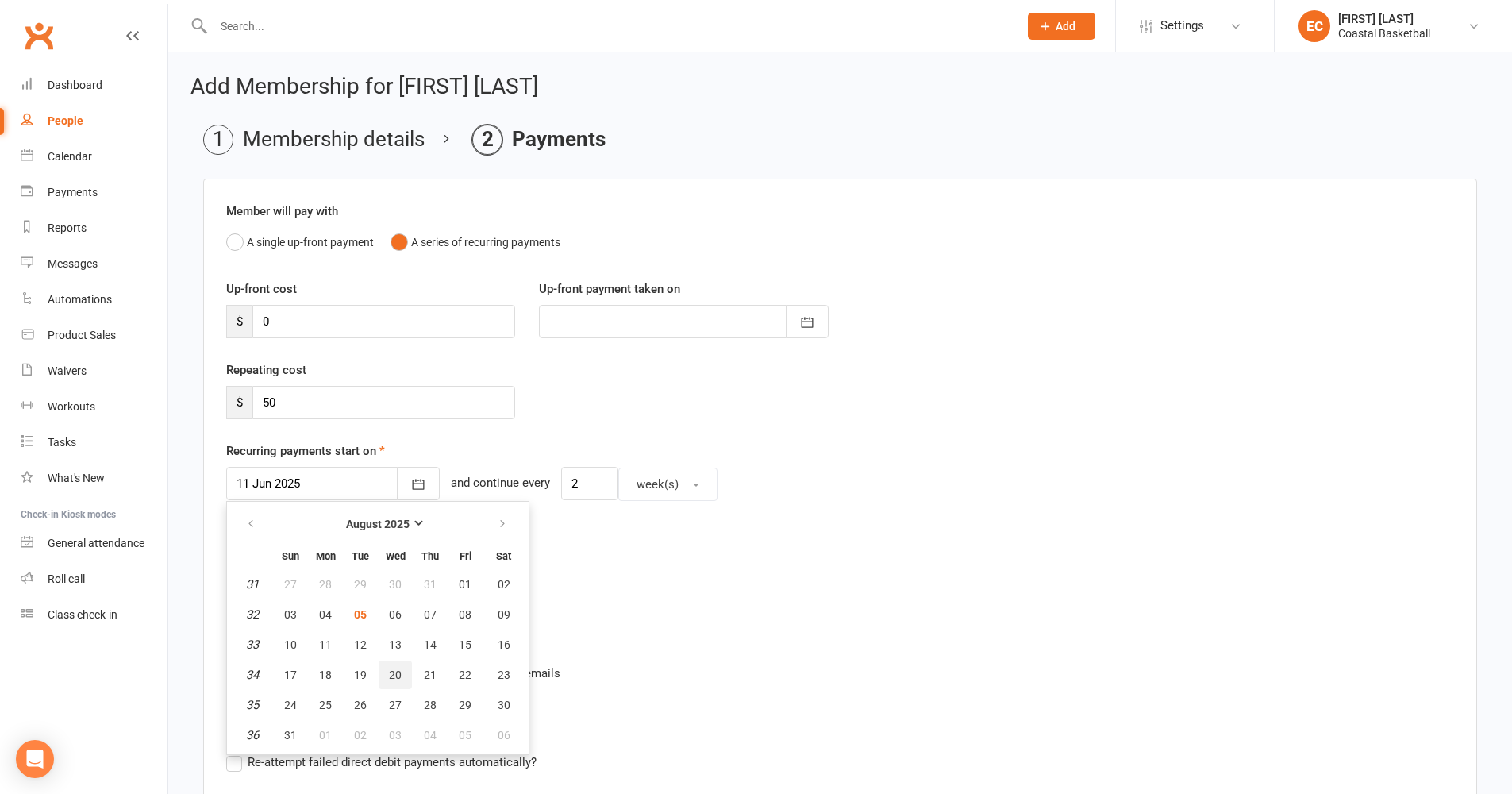 click on "20" at bounding box center (395, 675) 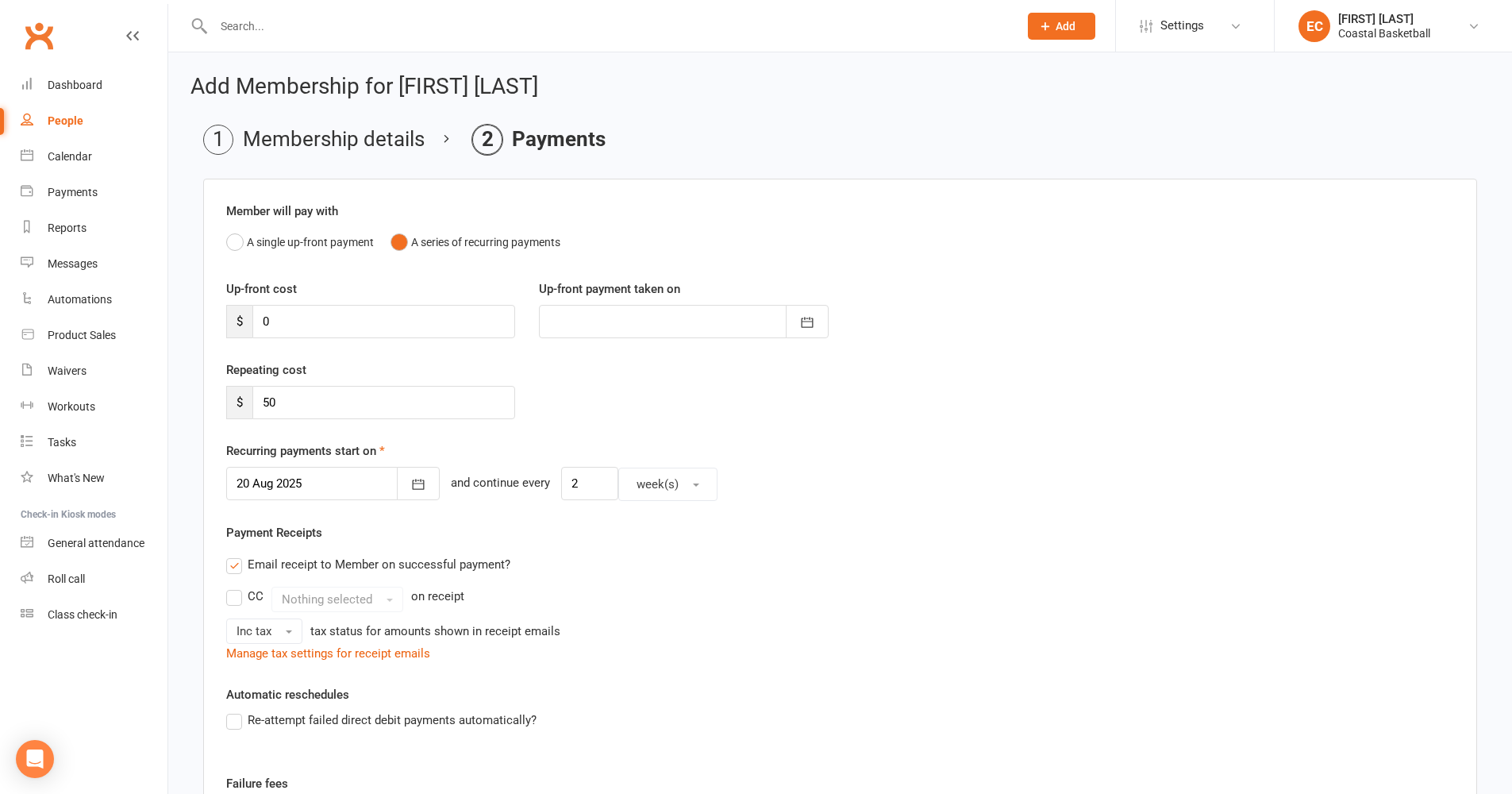 click on "Inc tax
tax status for amounts shown in receipt emails" at bounding box center [840, 631] 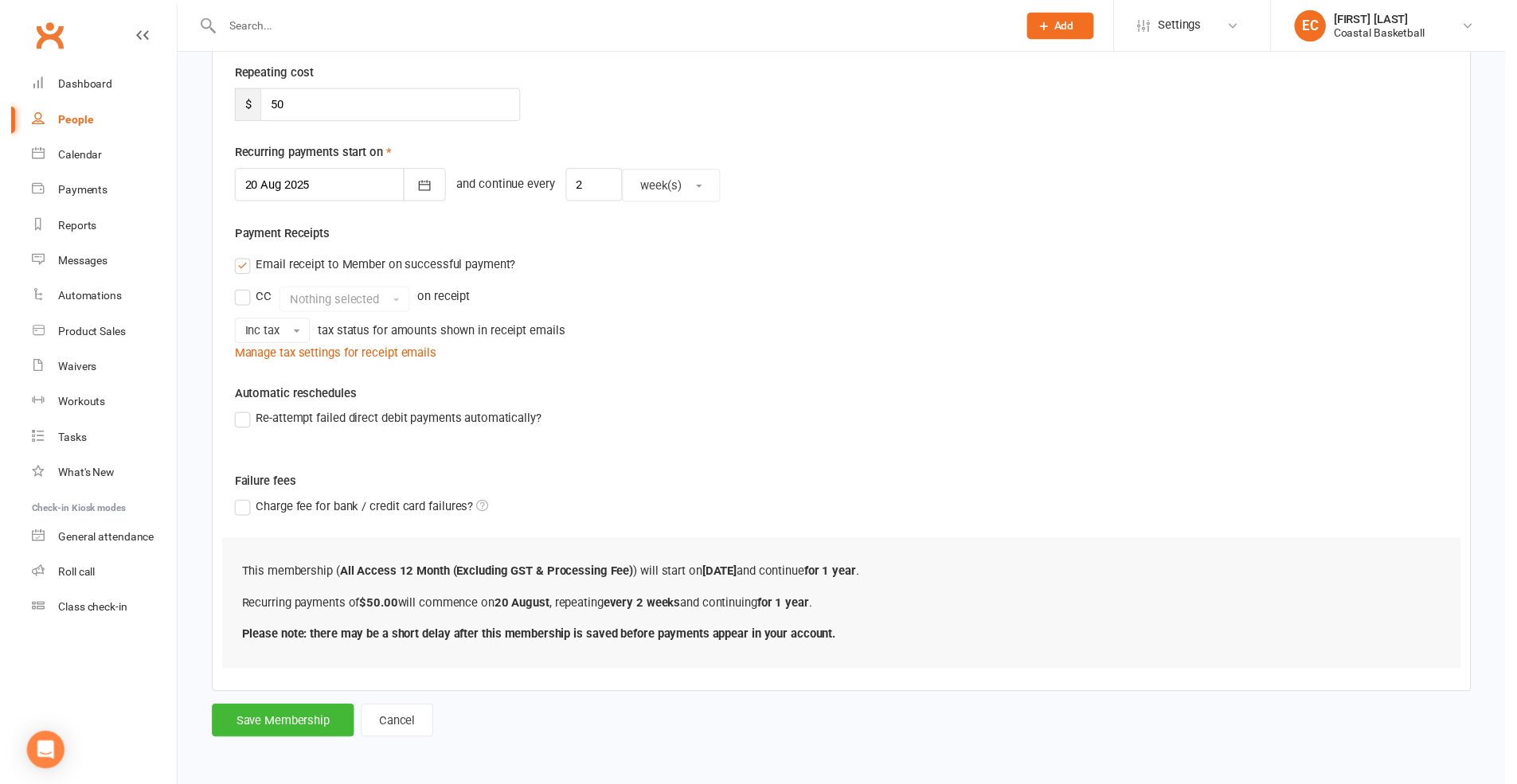 scroll, scrollTop: 310, scrollLeft: 0, axis: vertical 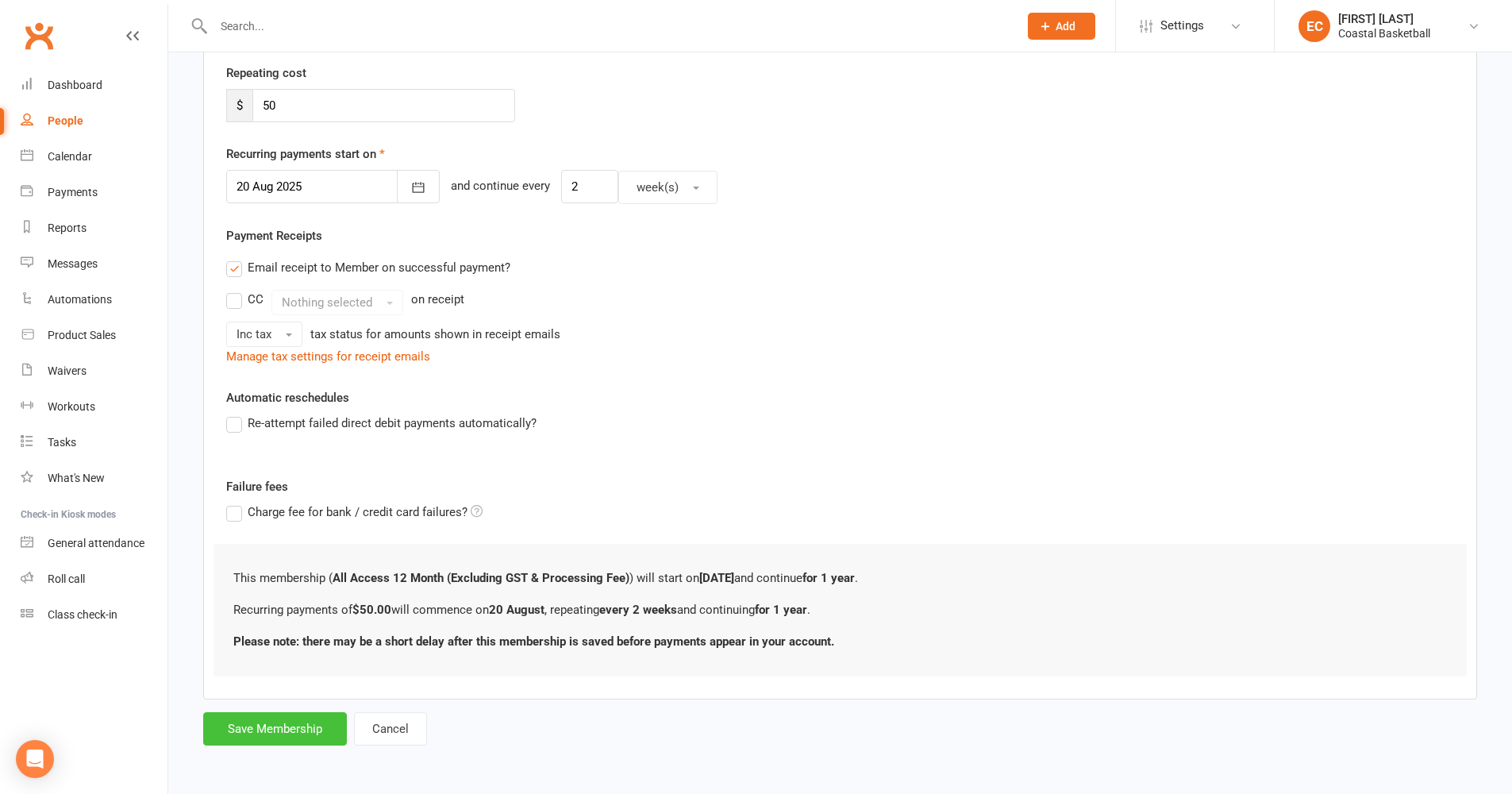 click on "Save Membership" at bounding box center [275, 729] 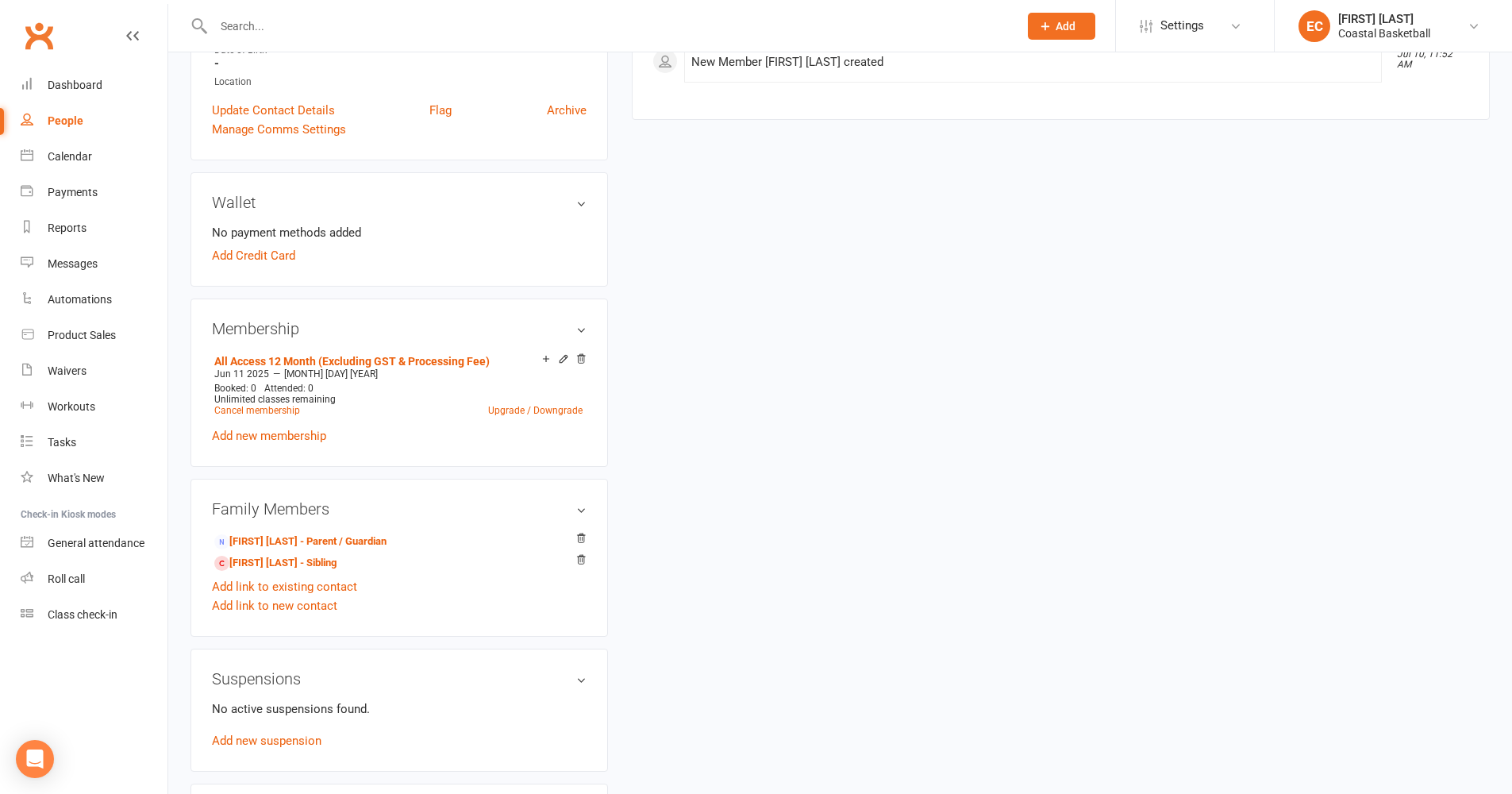 scroll, scrollTop: 0, scrollLeft: 0, axis: both 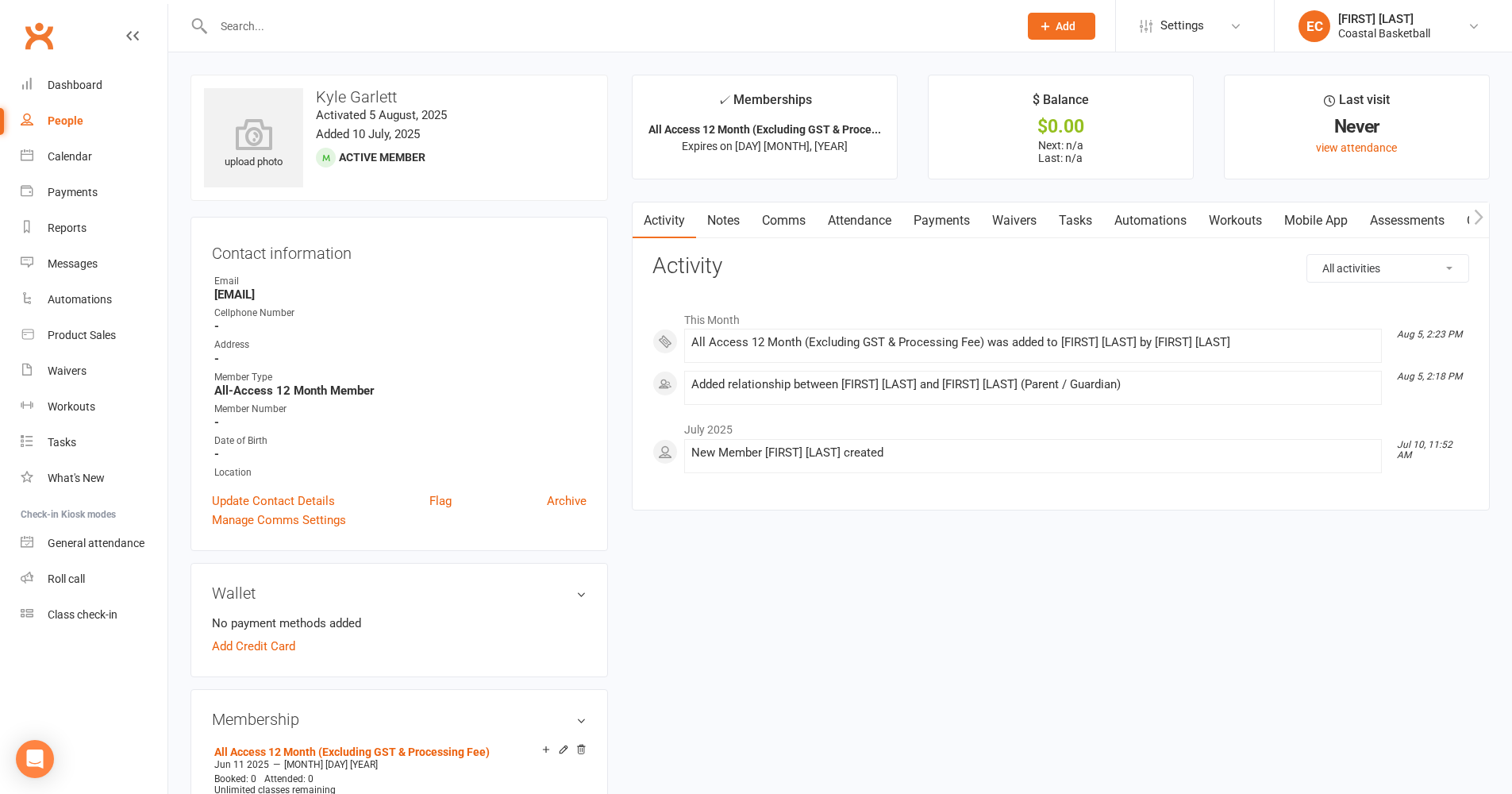 click at bounding box center (598, 25) 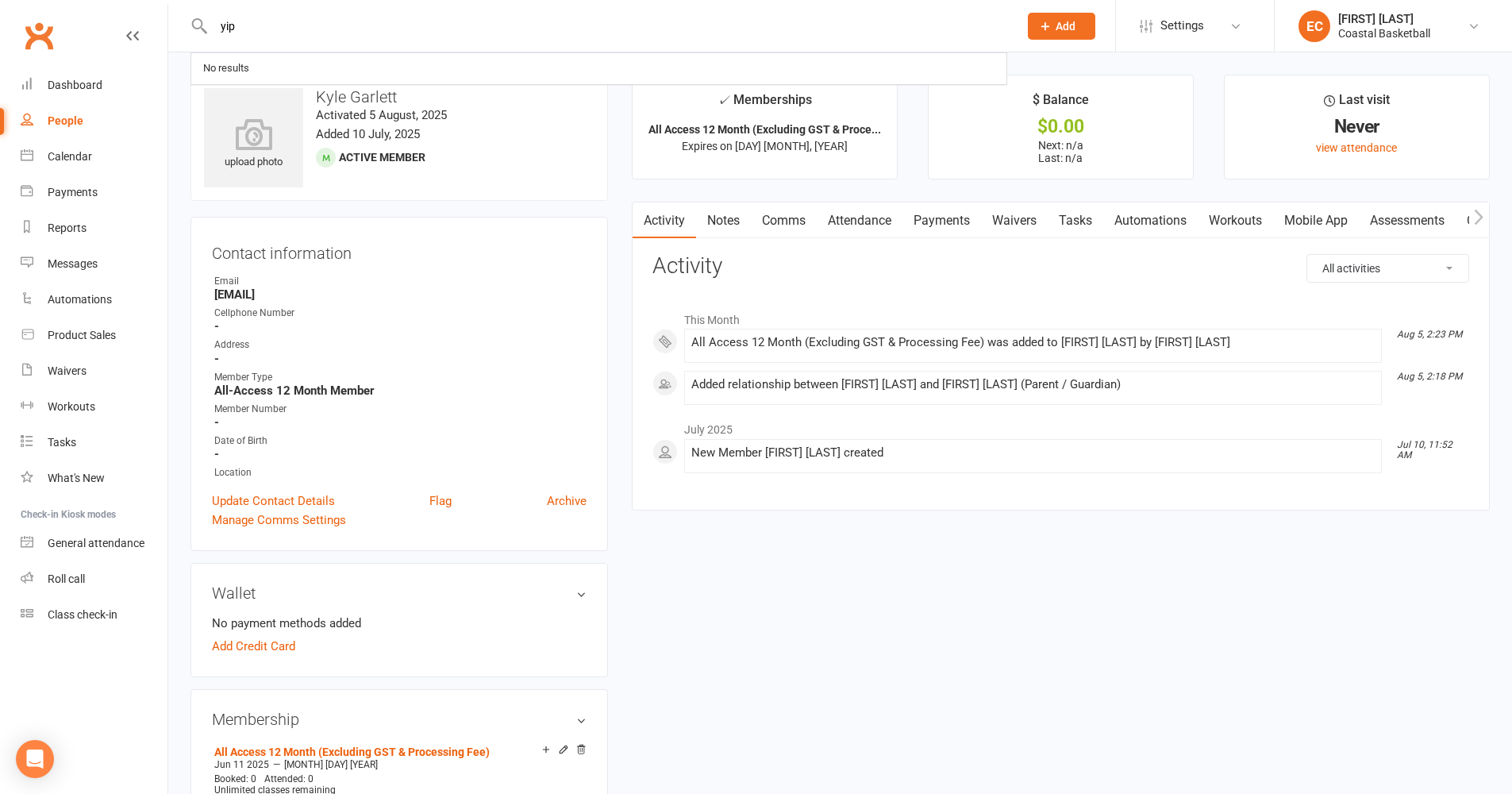 type on "yip" 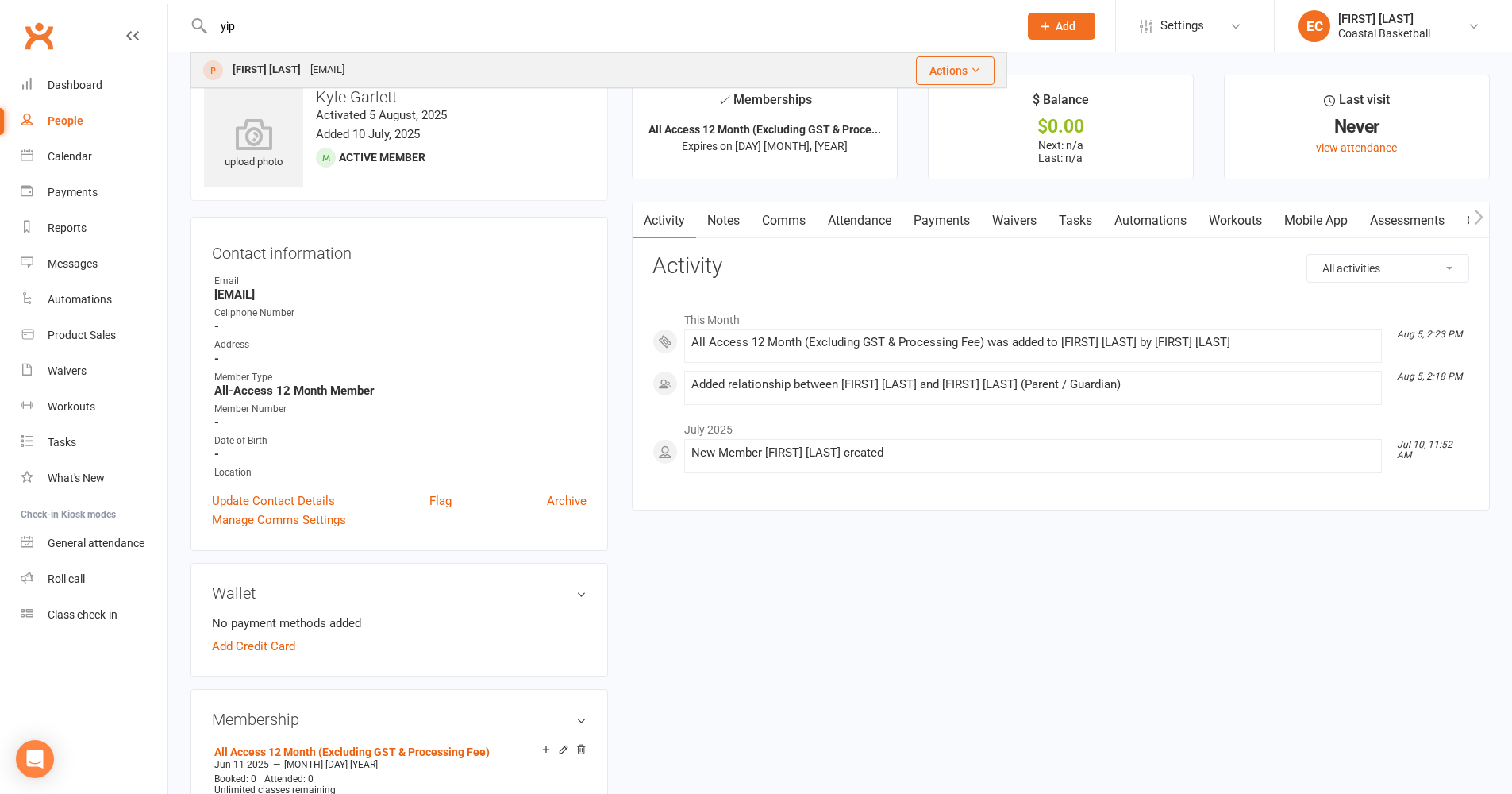 click on "[EMAIL]" at bounding box center [327, 70] 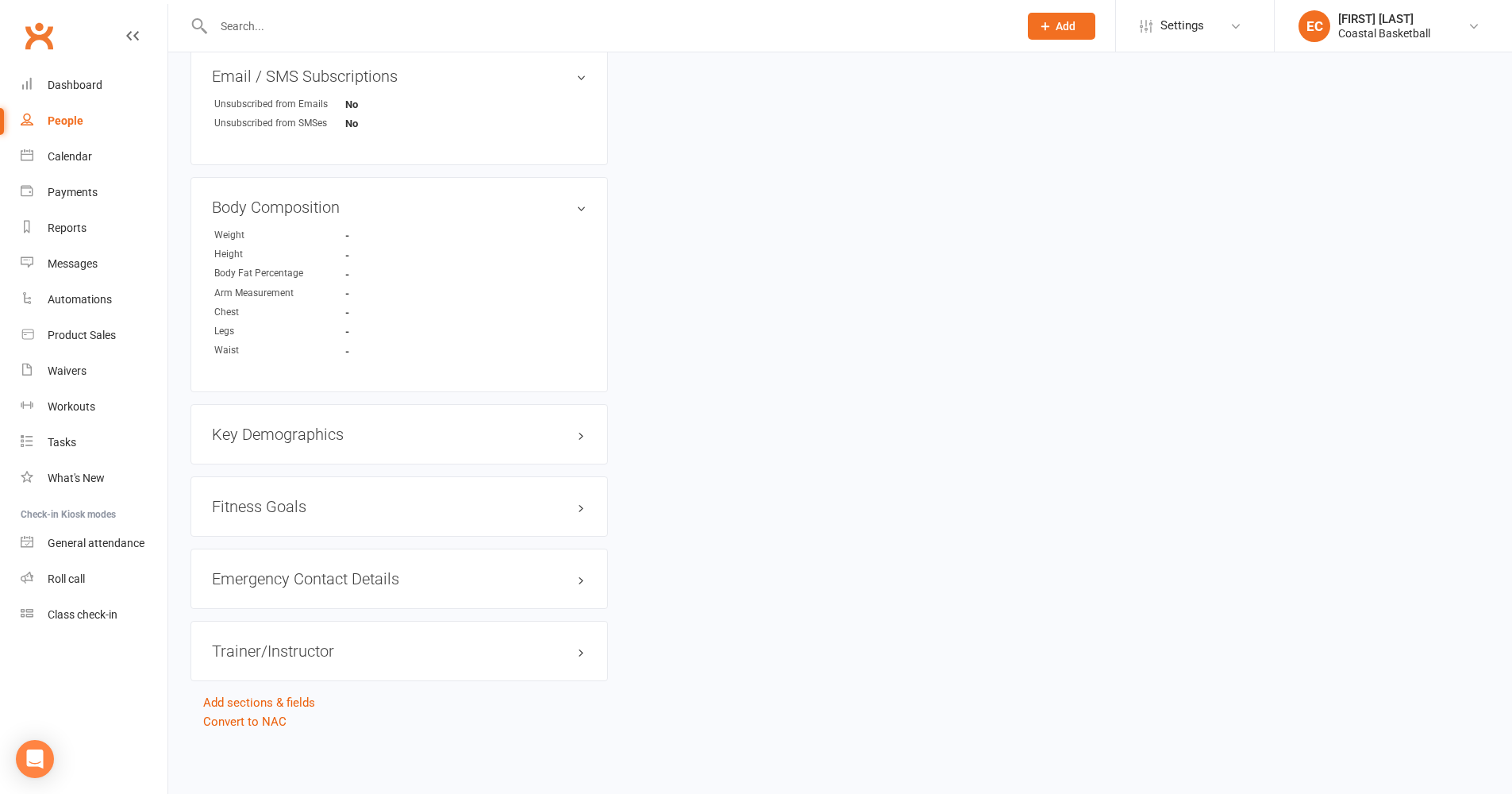 scroll, scrollTop: 0, scrollLeft: 0, axis: both 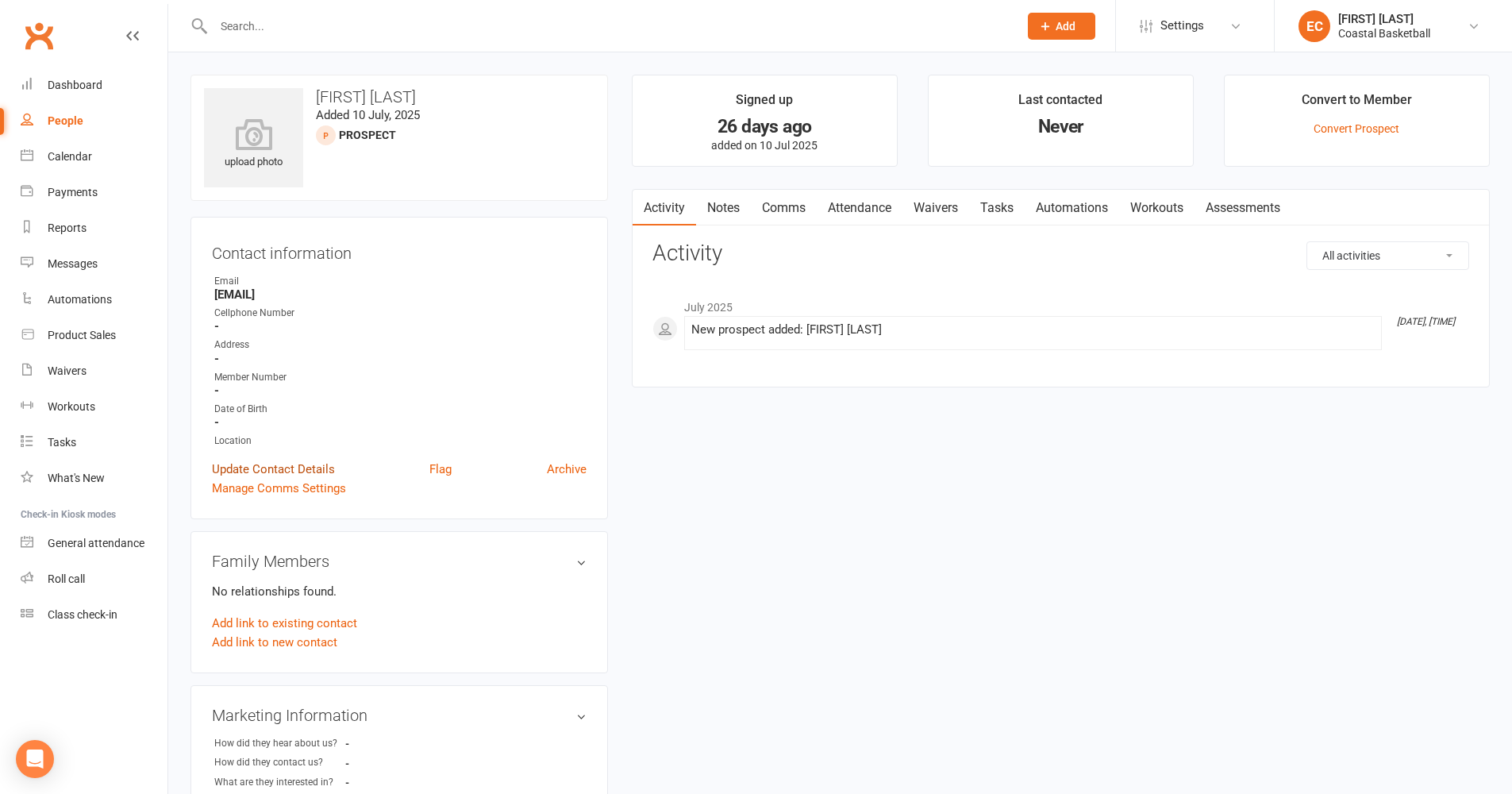 click on "Update Contact Details" at bounding box center [273, 469] 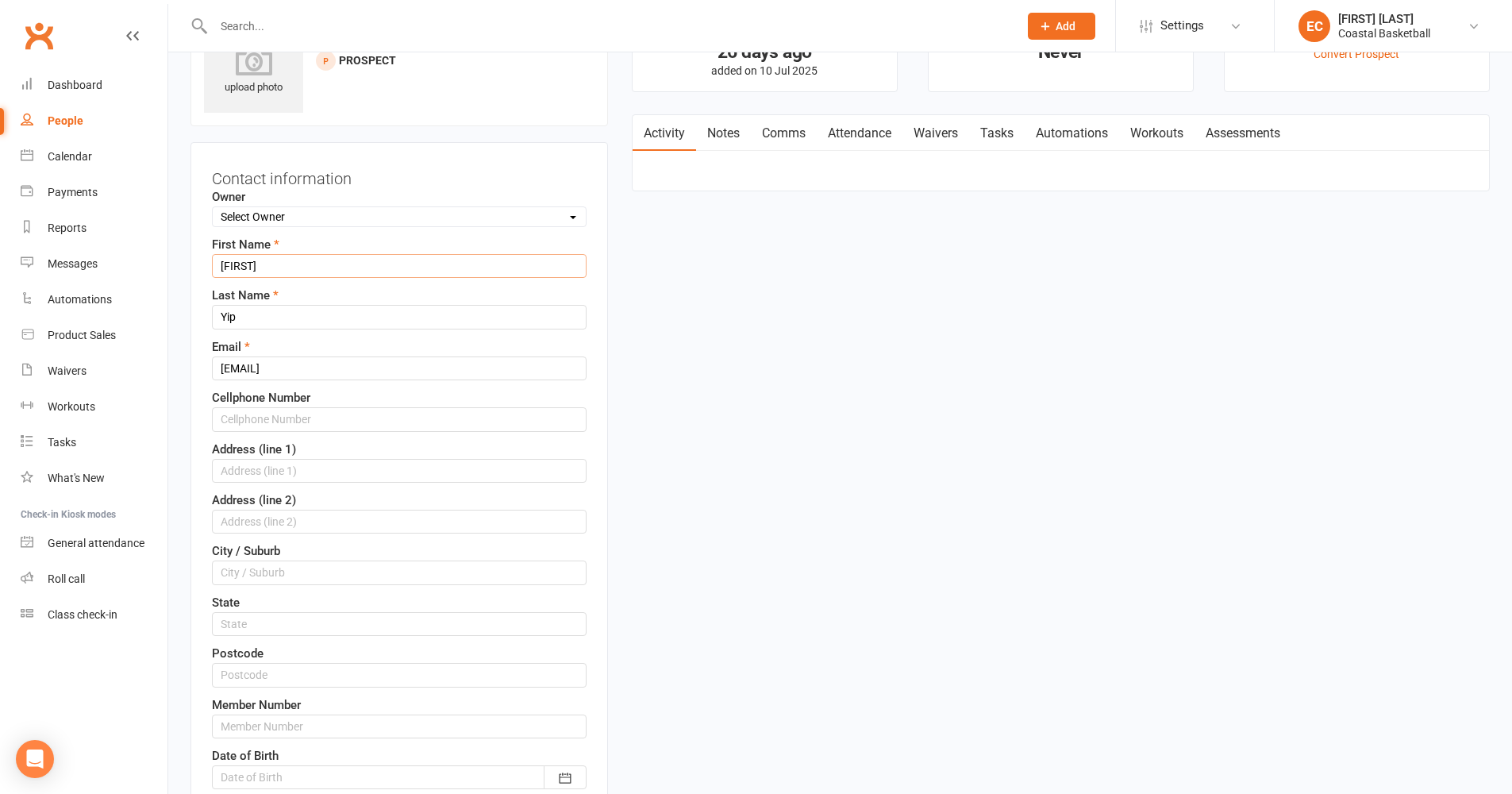 click on "[FIRST]" at bounding box center (399, 266) 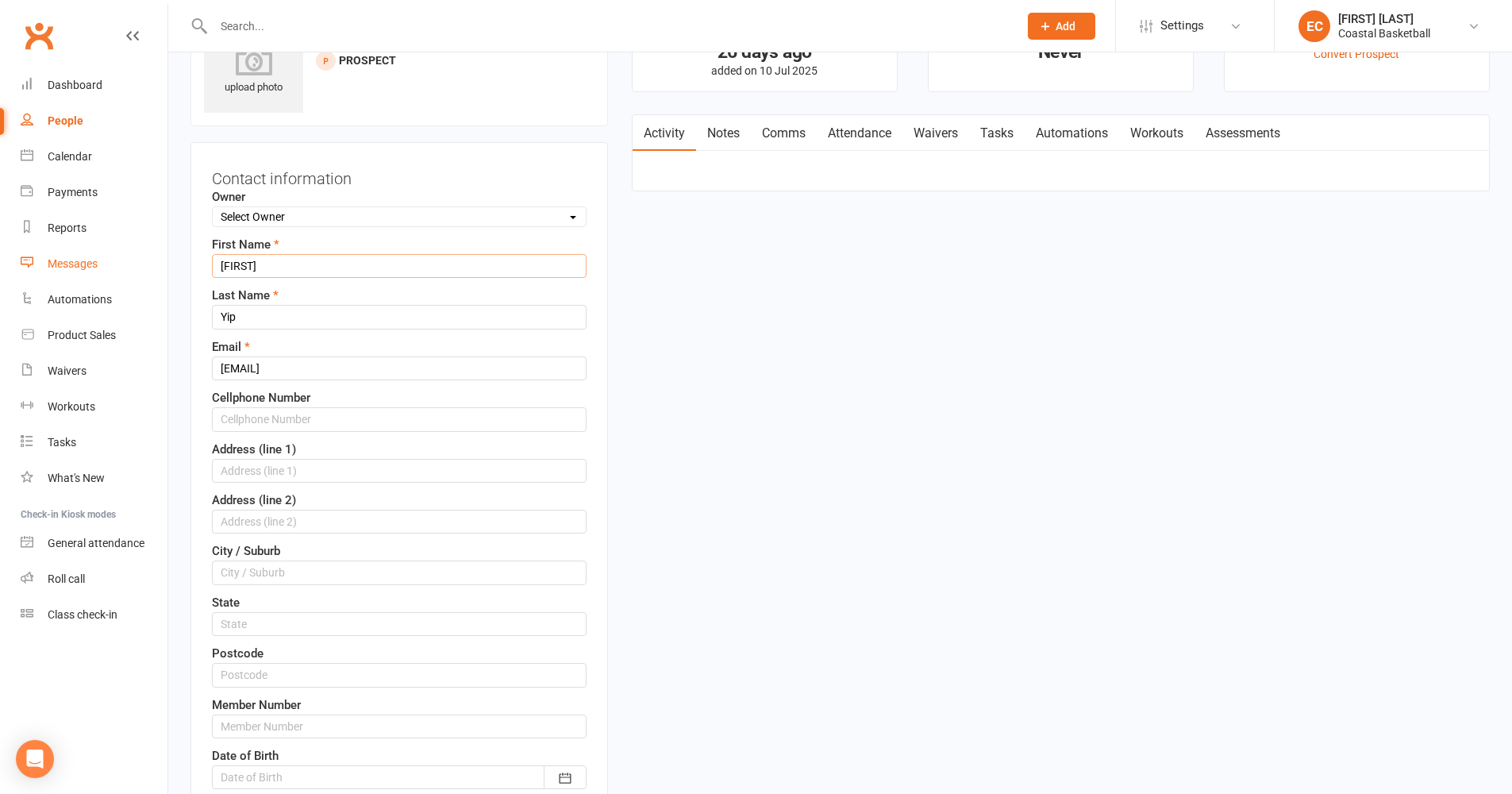 drag, startPoint x: 264, startPoint y: 271, endPoint x: 141, endPoint y: 264, distance: 123.19903 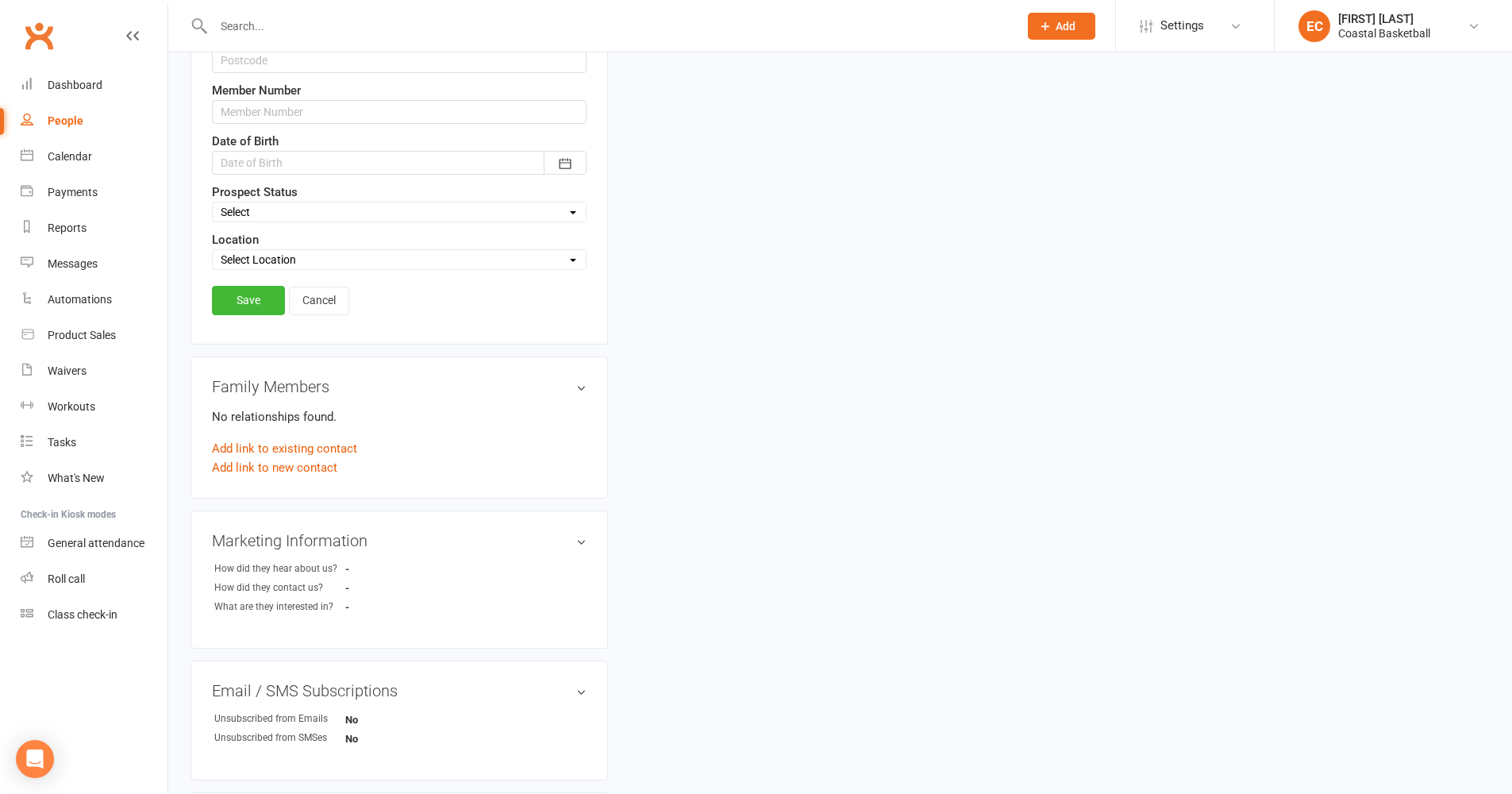 scroll, scrollTop: 845, scrollLeft: 0, axis: vertical 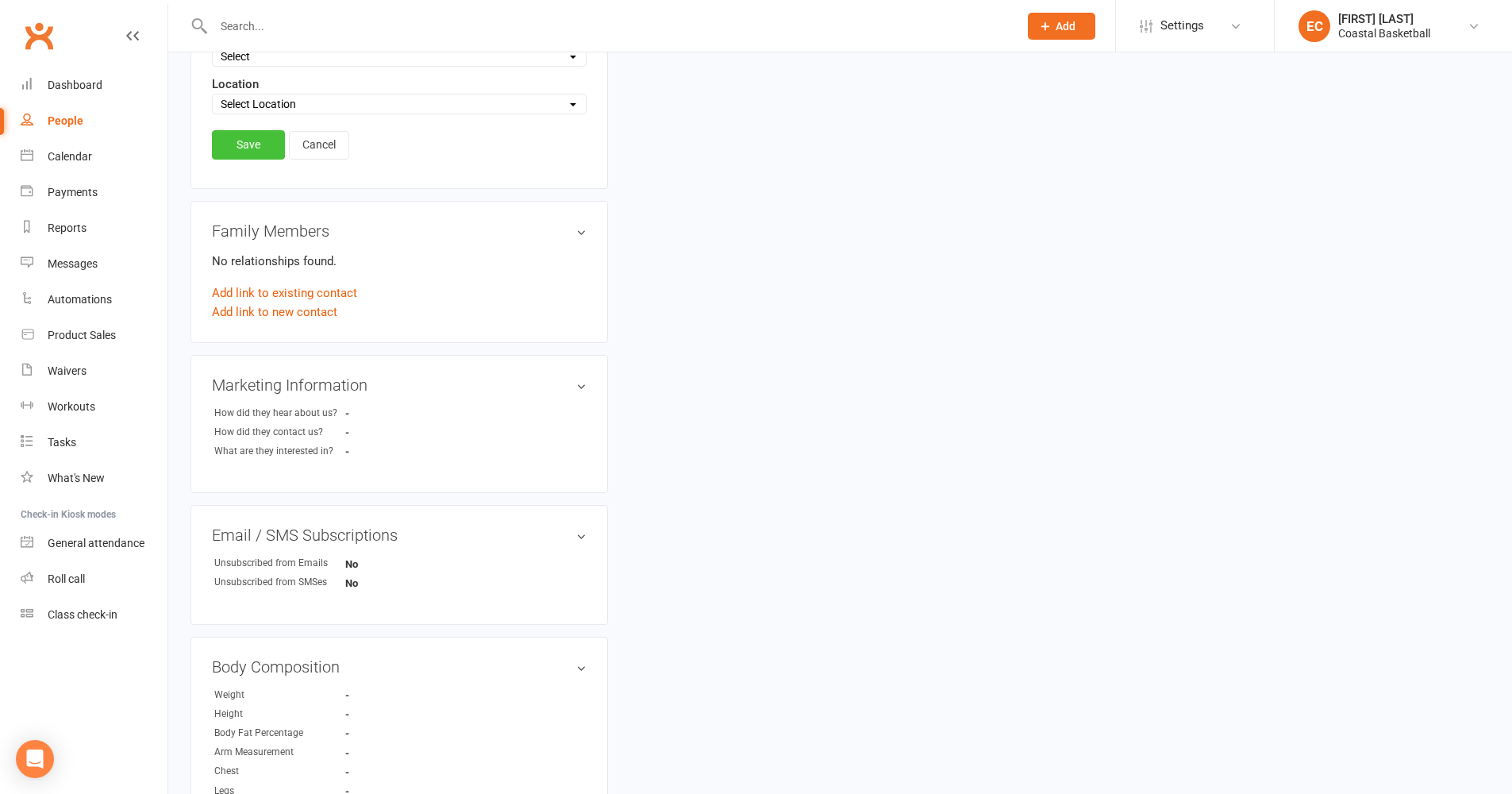 type on "Amanda" 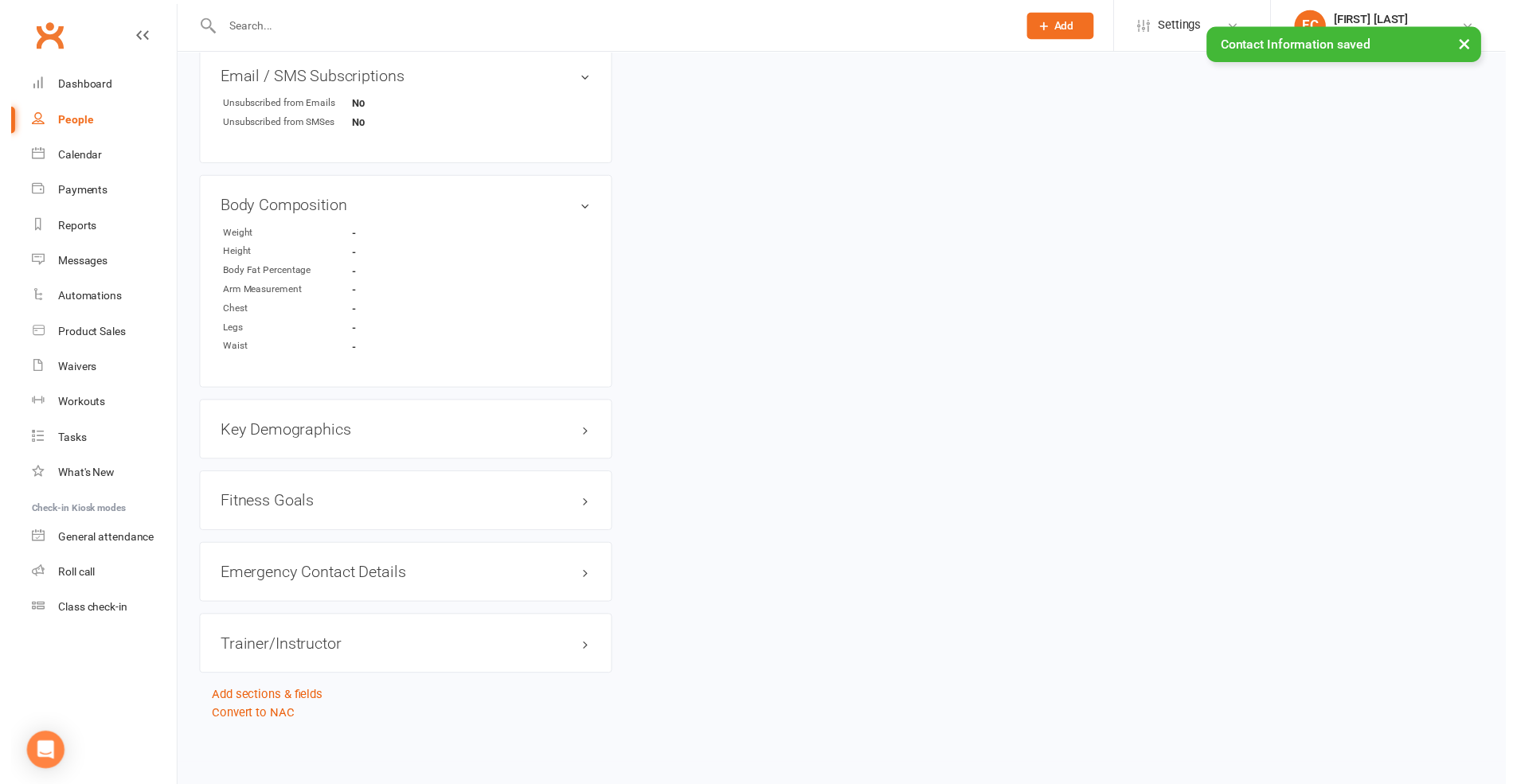 scroll, scrollTop: 815, scrollLeft: 0, axis: vertical 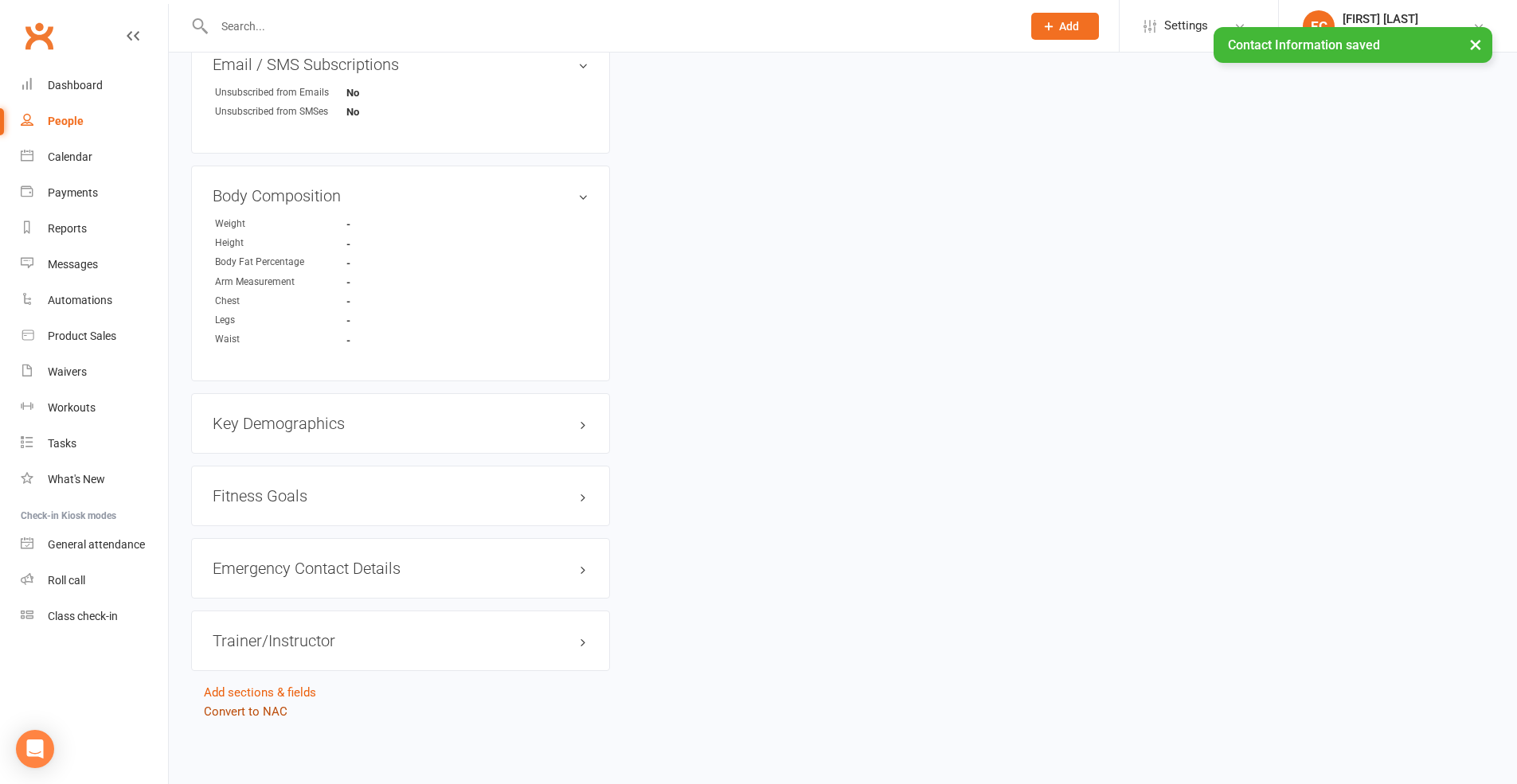 click on "Convert to NAC" at bounding box center [245, 712] 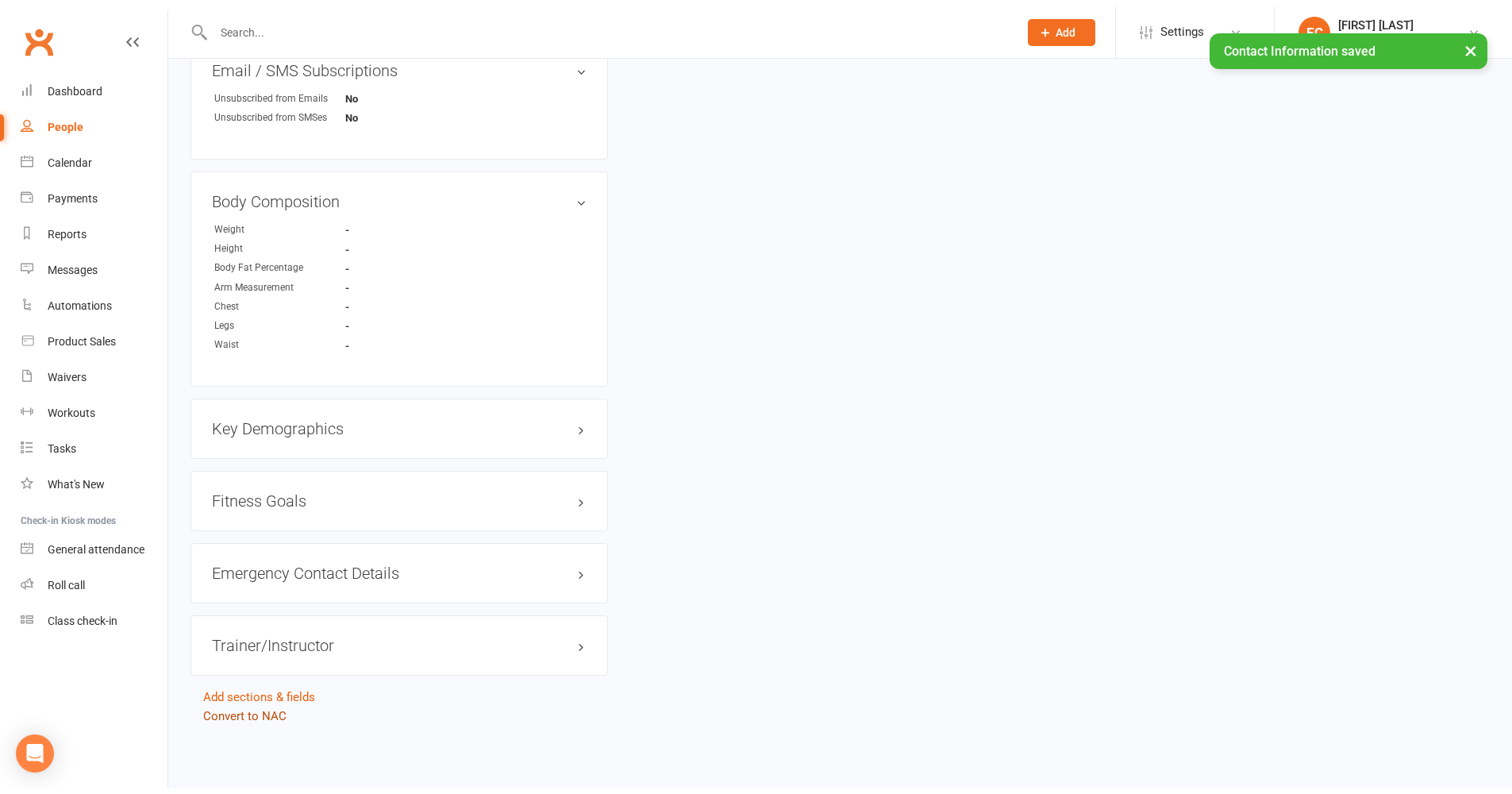 scroll, scrollTop: 801, scrollLeft: 0, axis: vertical 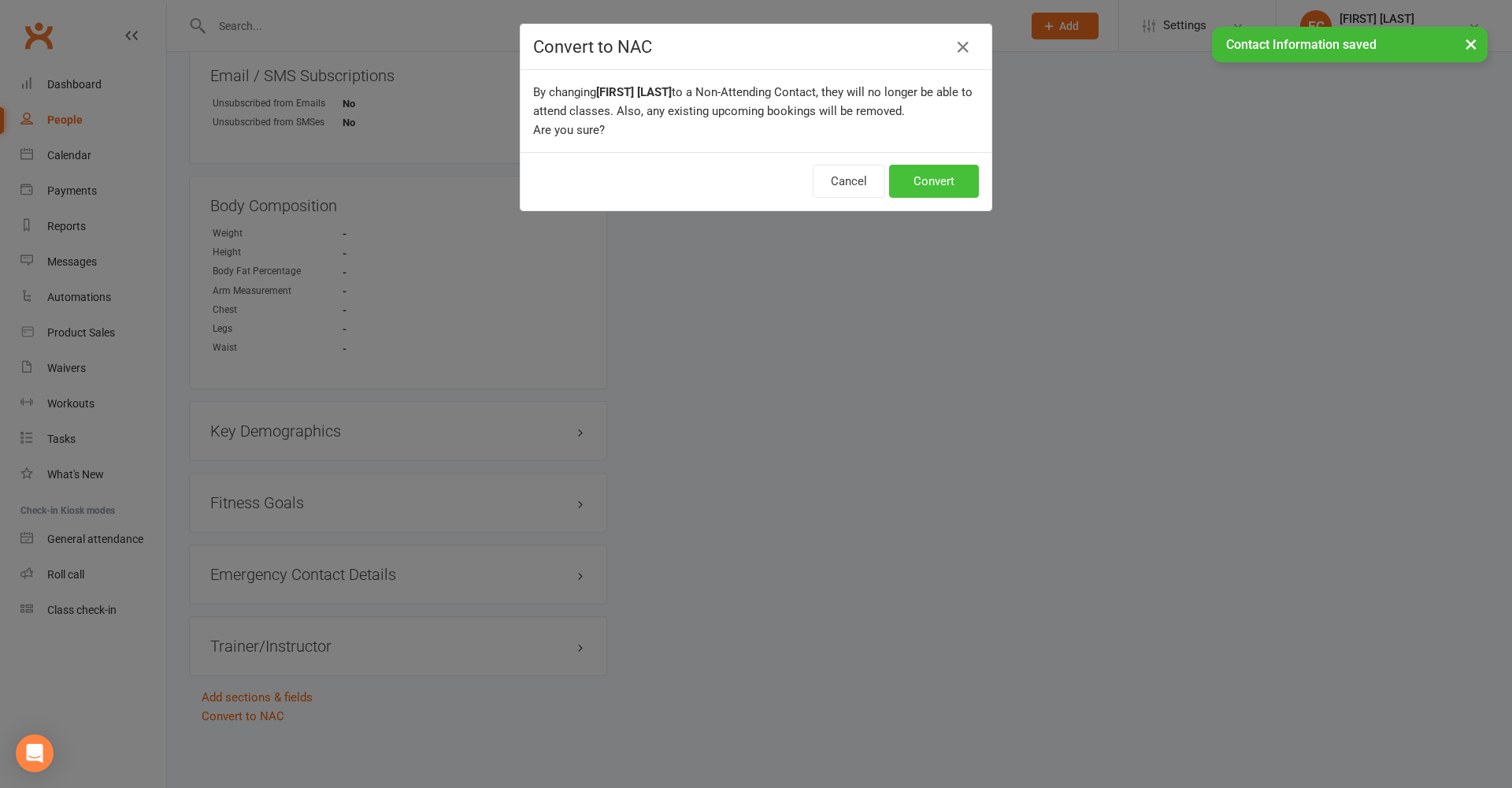 click on "Convert" at bounding box center (934, 181) 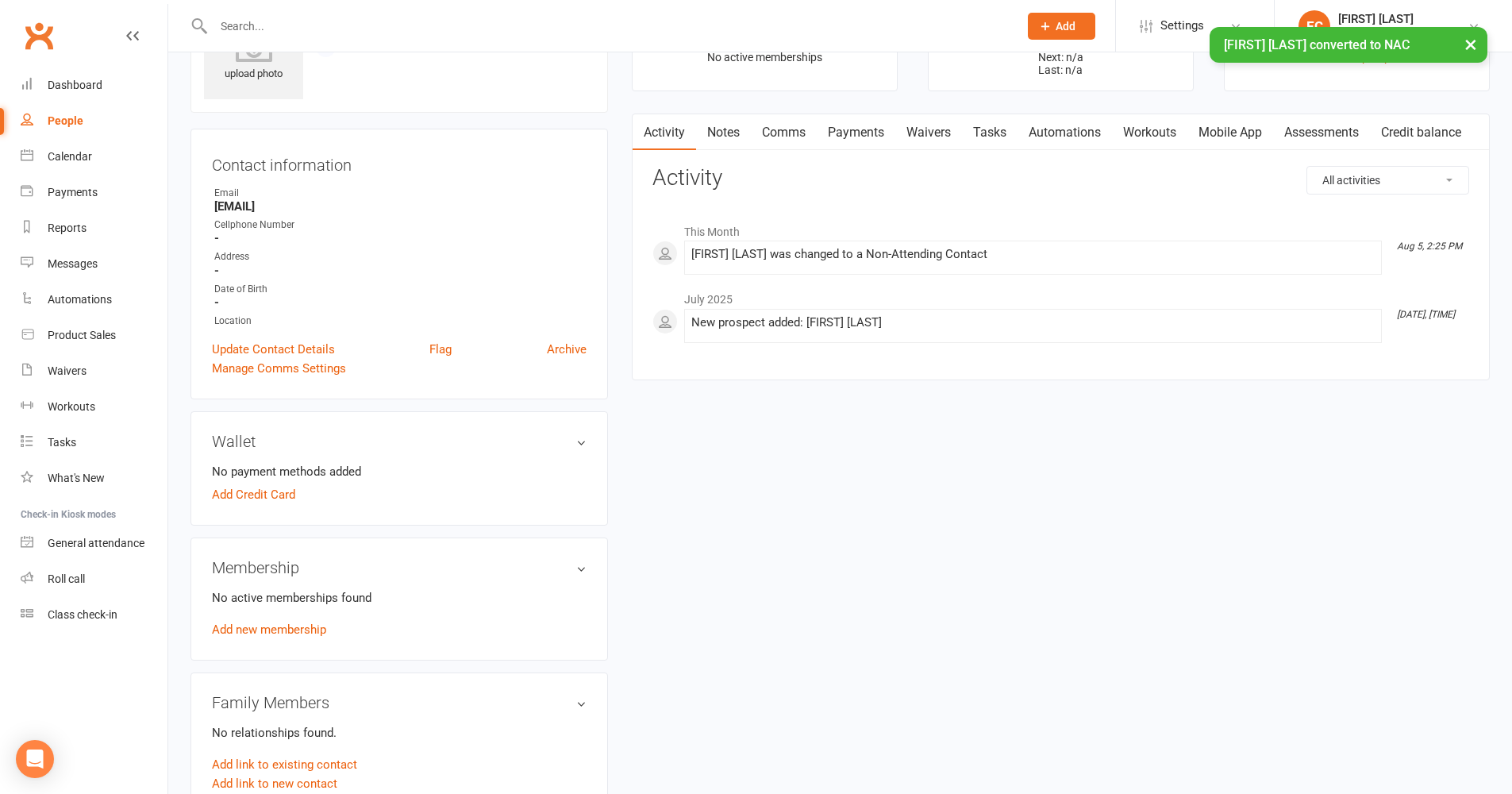 scroll, scrollTop: 151, scrollLeft: 0, axis: vertical 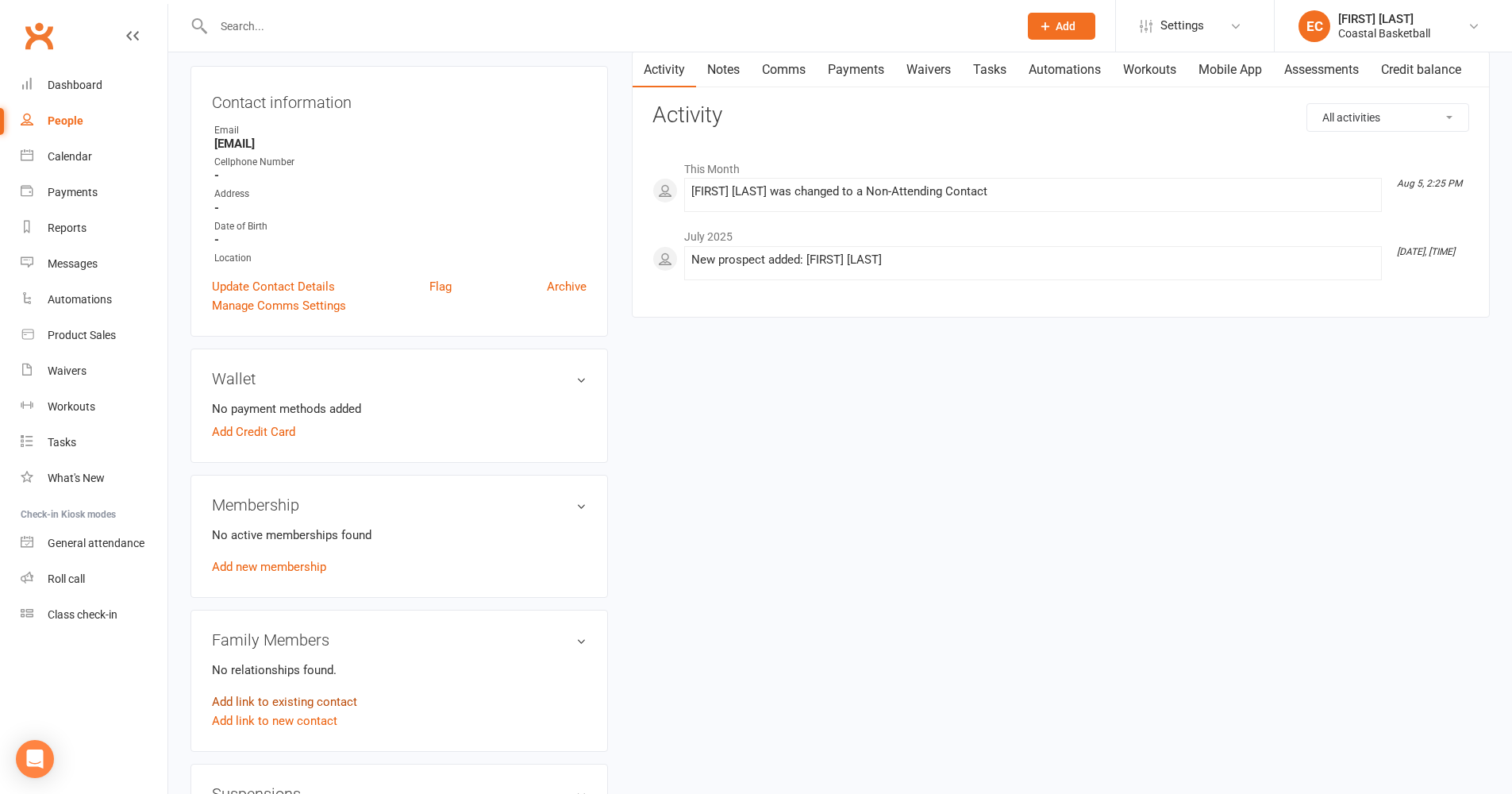 click on "Add link to existing contact" at bounding box center (284, 702) 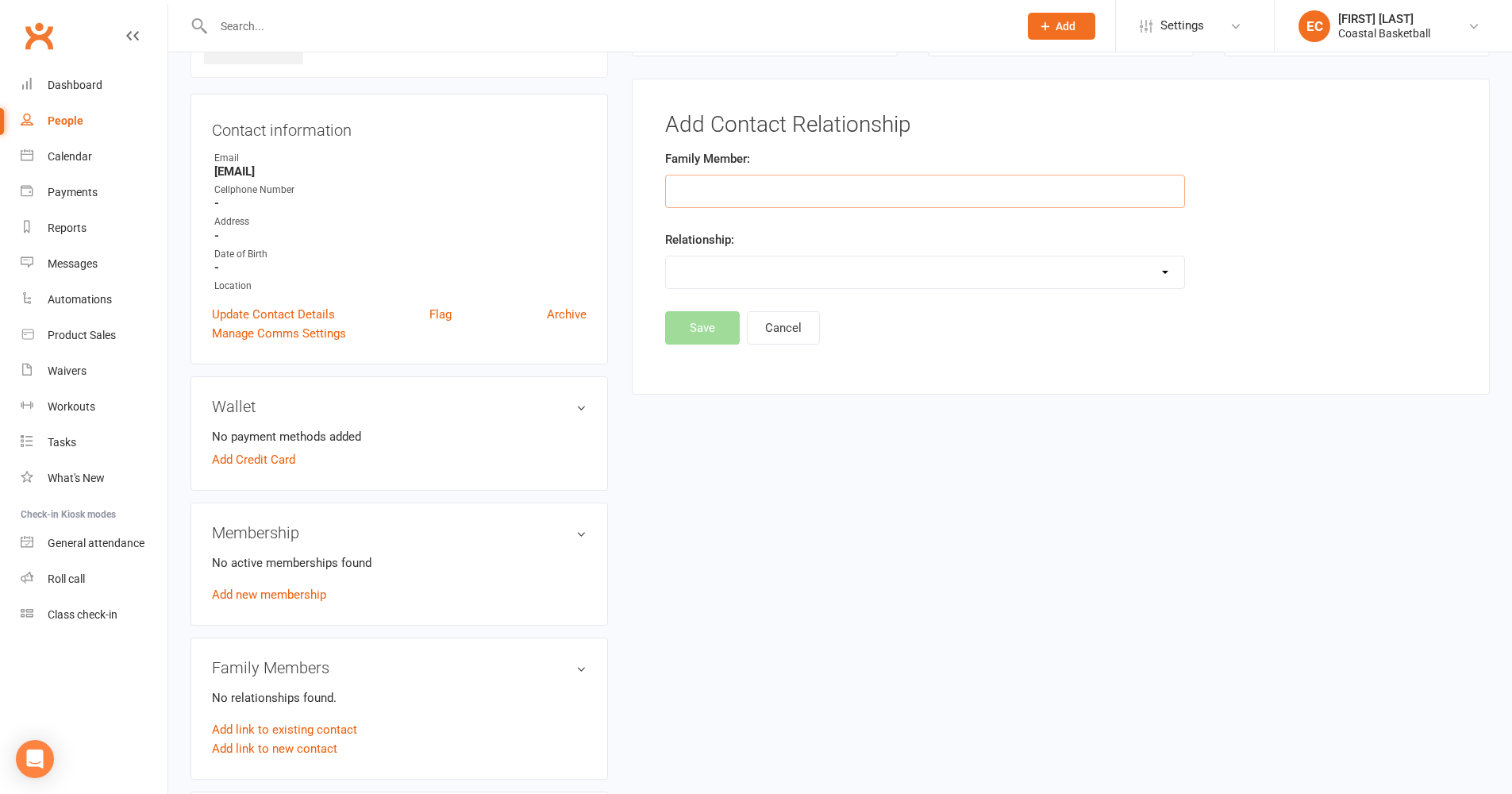 scroll, scrollTop: 121, scrollLeft: 0, axis: vertical 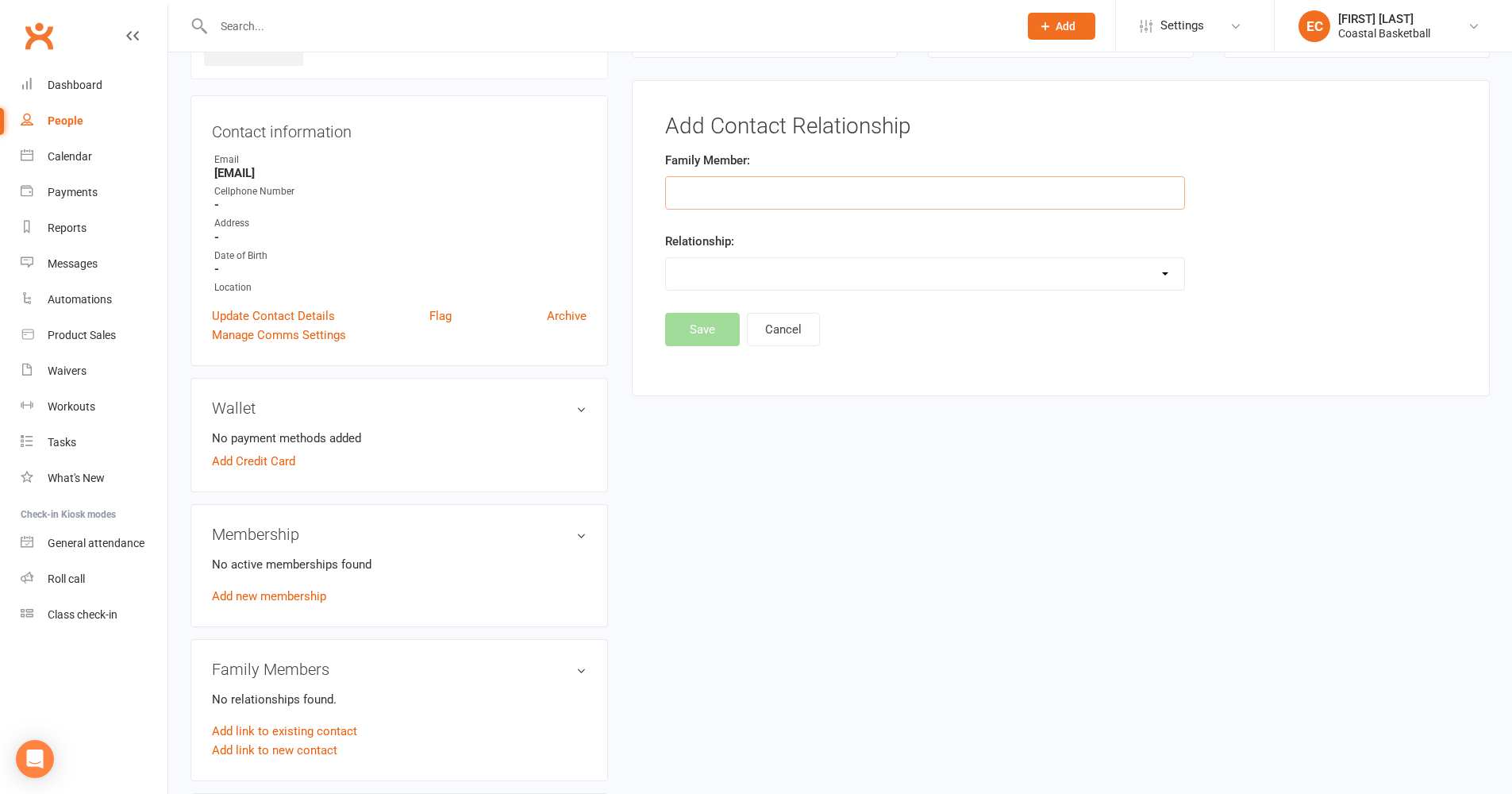 click at bounding box center (925, 193) 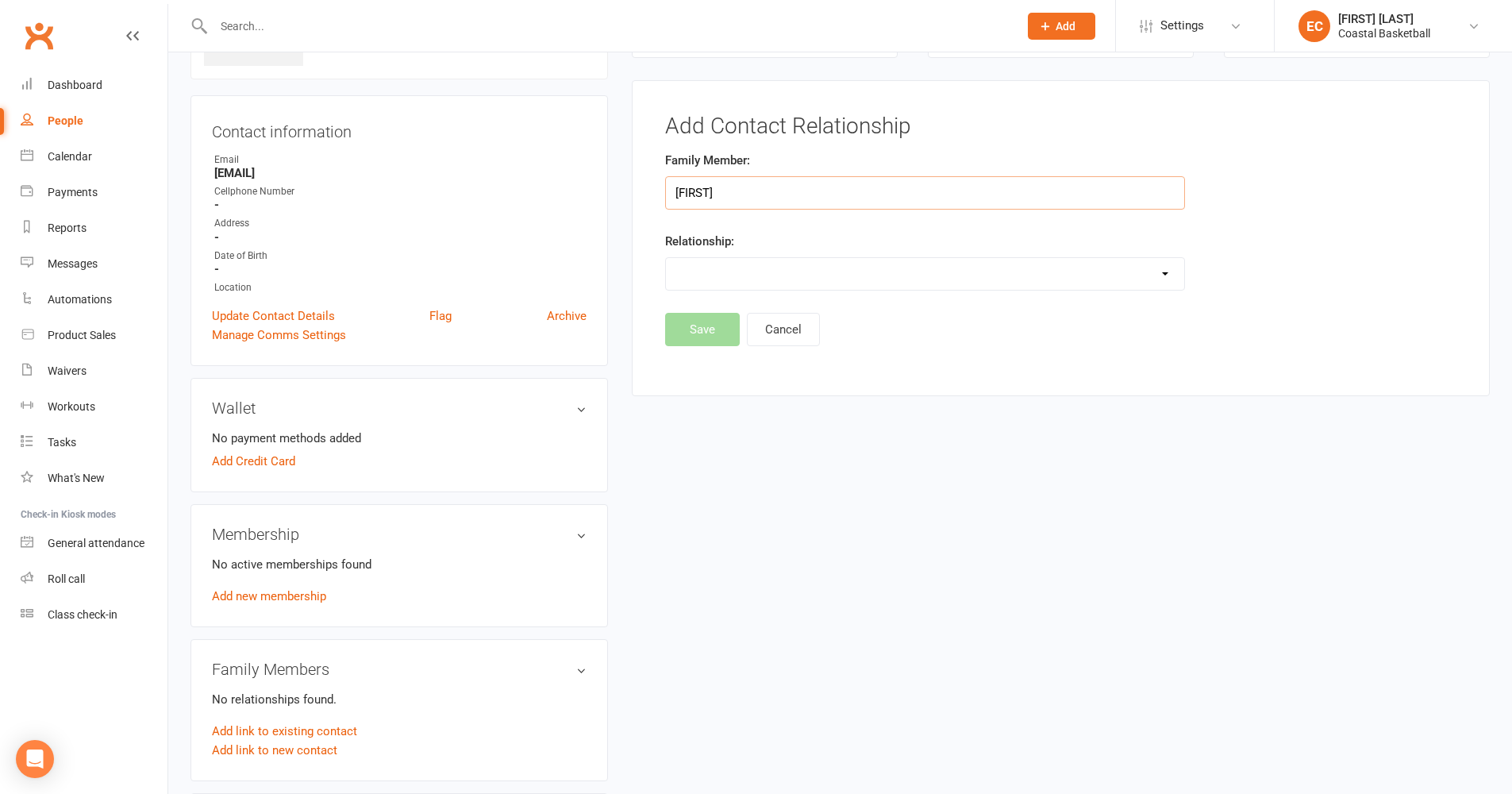 type on "h" 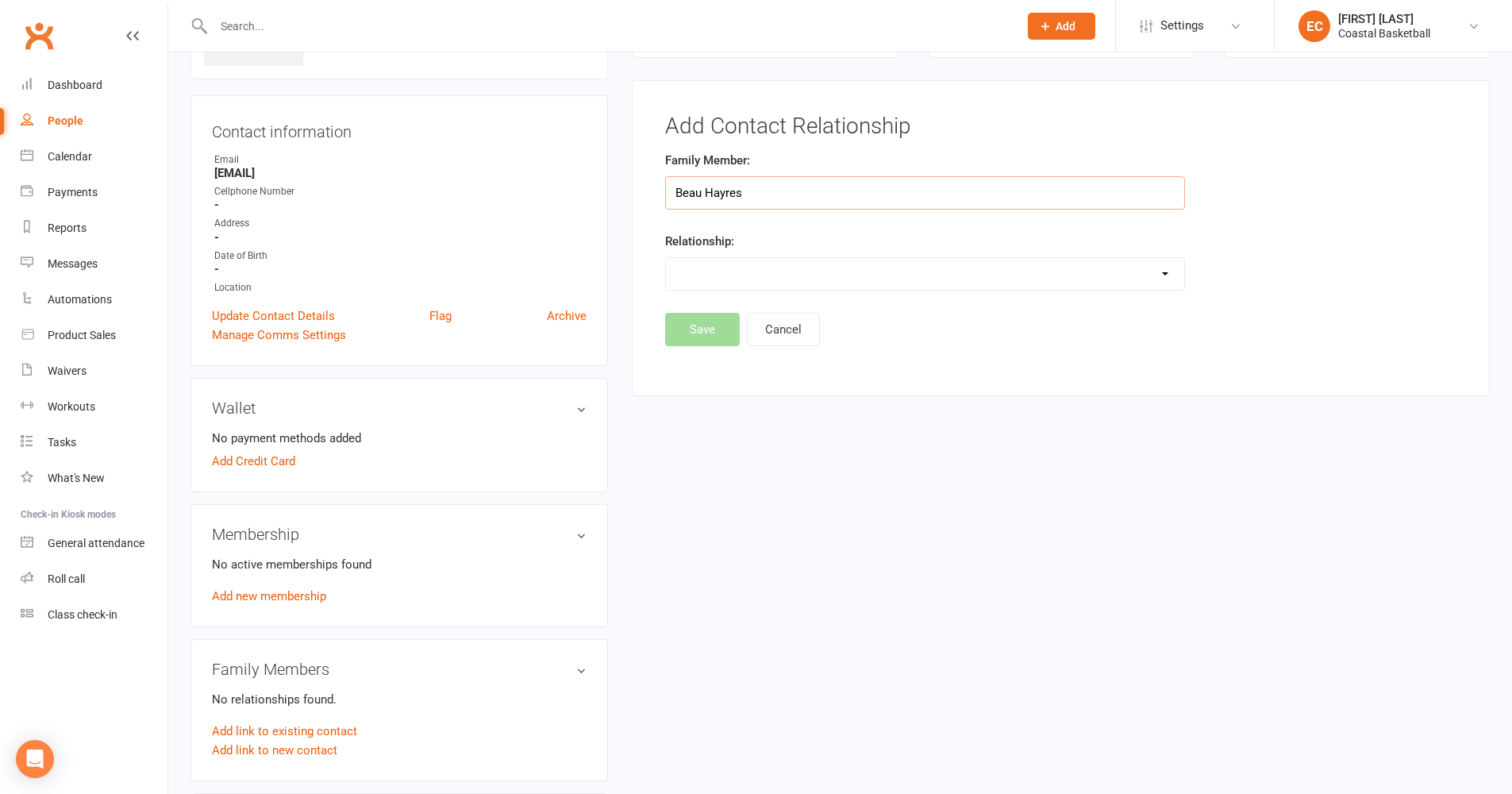 drag, startPoint x: 707, startPoint y: 192, endPoint x: 580, endPoint y: 186, distance: 127.14165 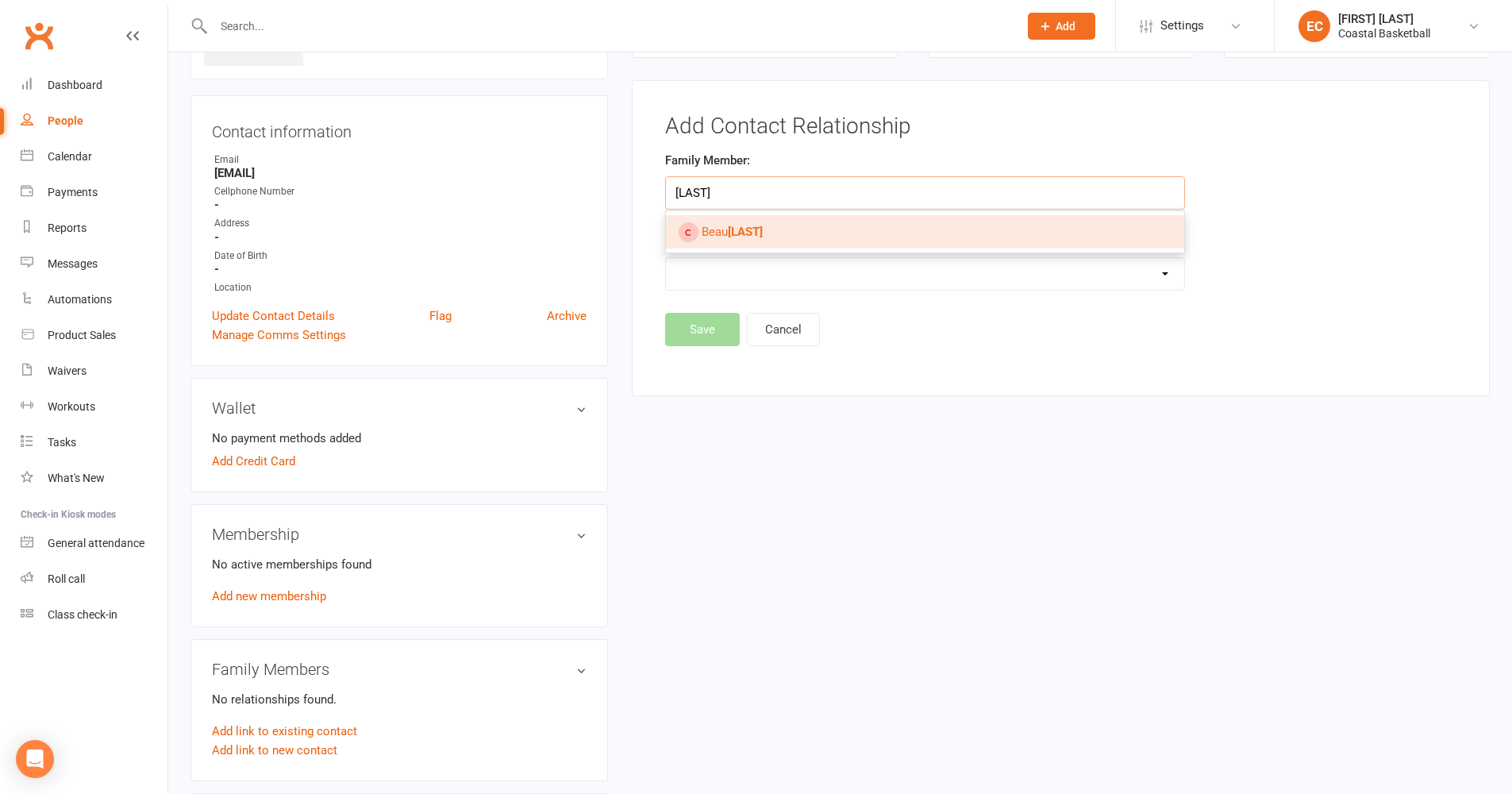 drag, startPoint x: 702, startPoint y: 194, endPoint x: 581, endPoint y: 187, distance: 121.20231 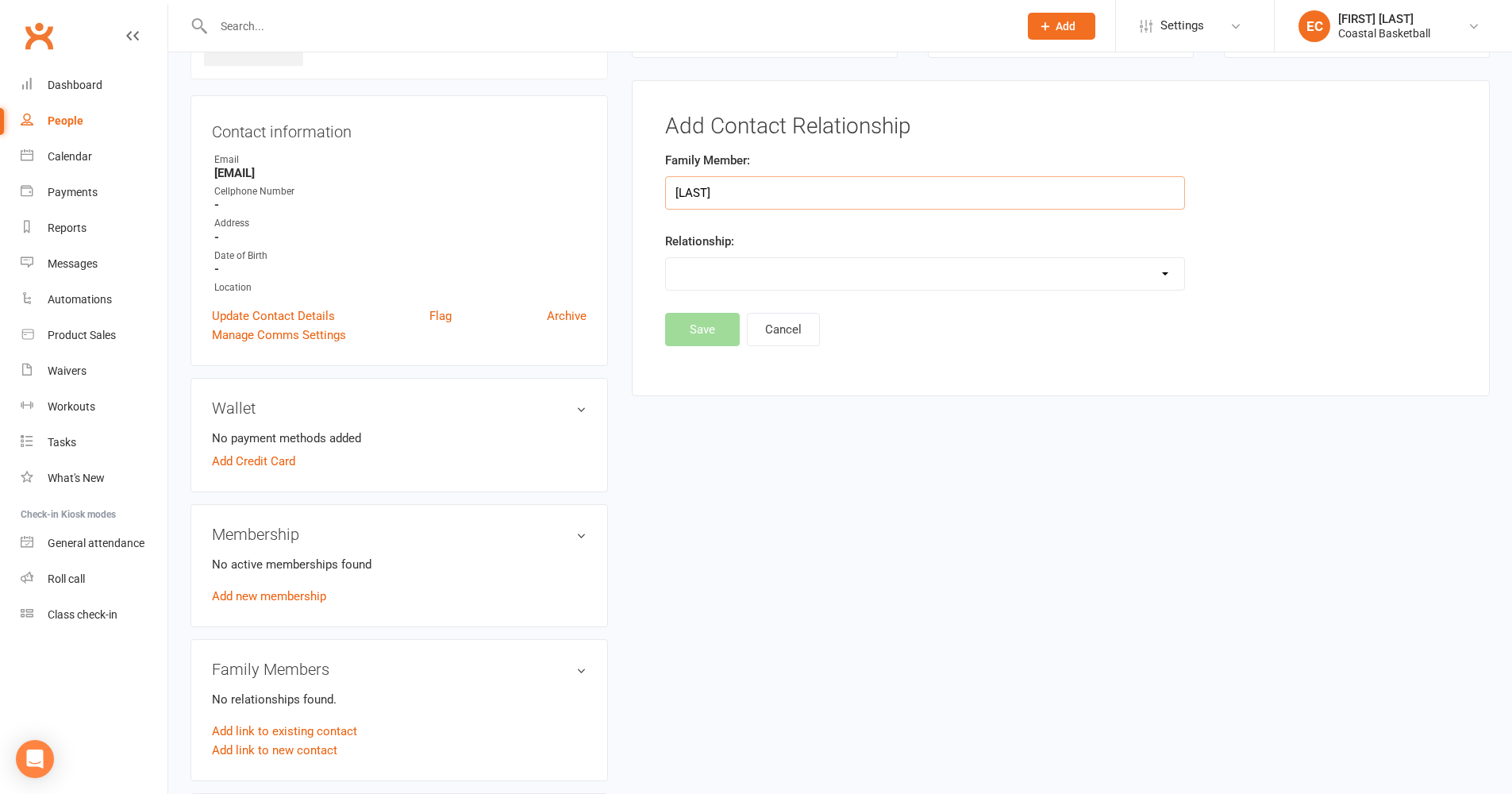 click on "[LAST]" at bounding box center (925, 193) 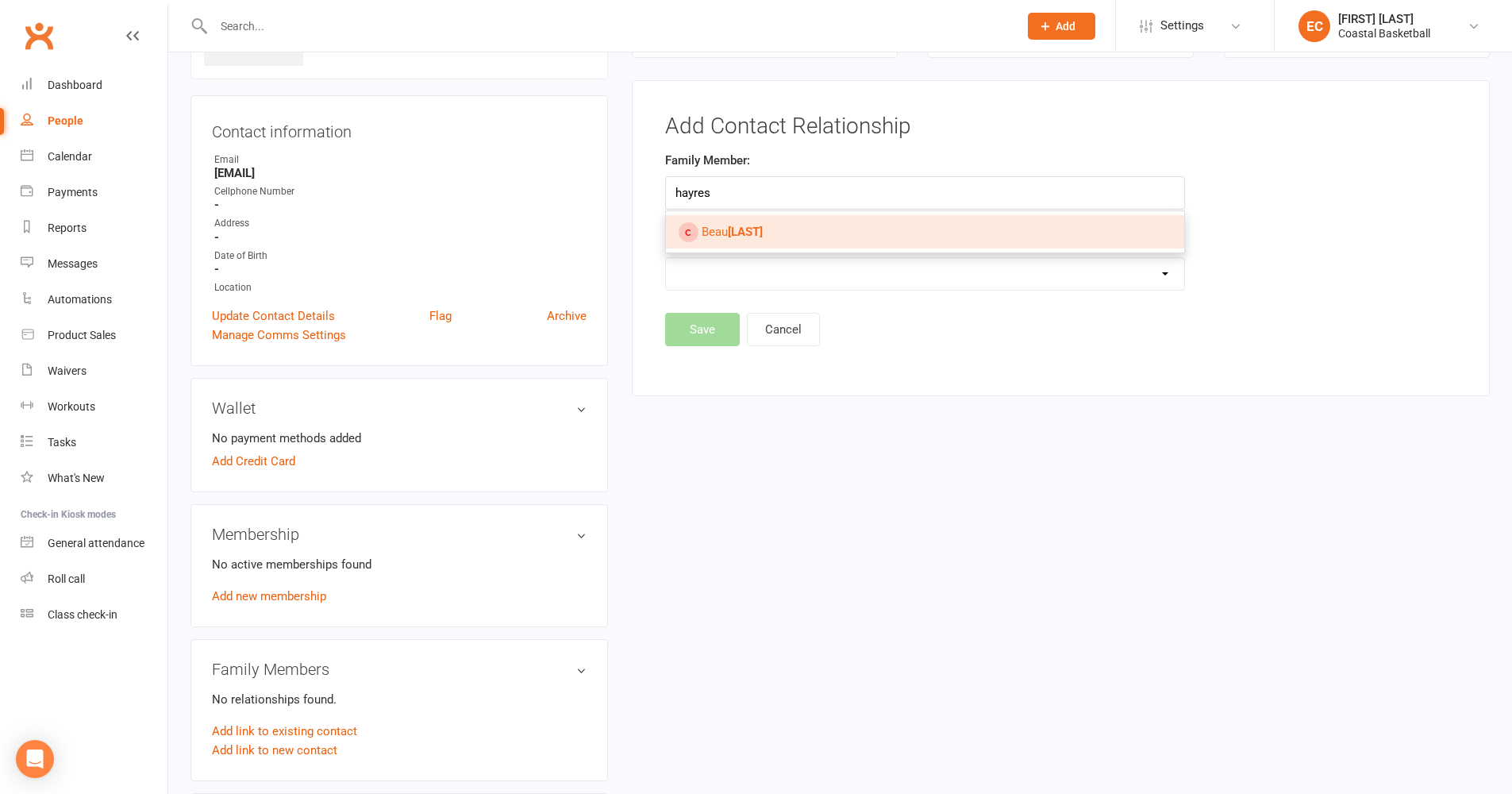 type on "Beau Hayres" 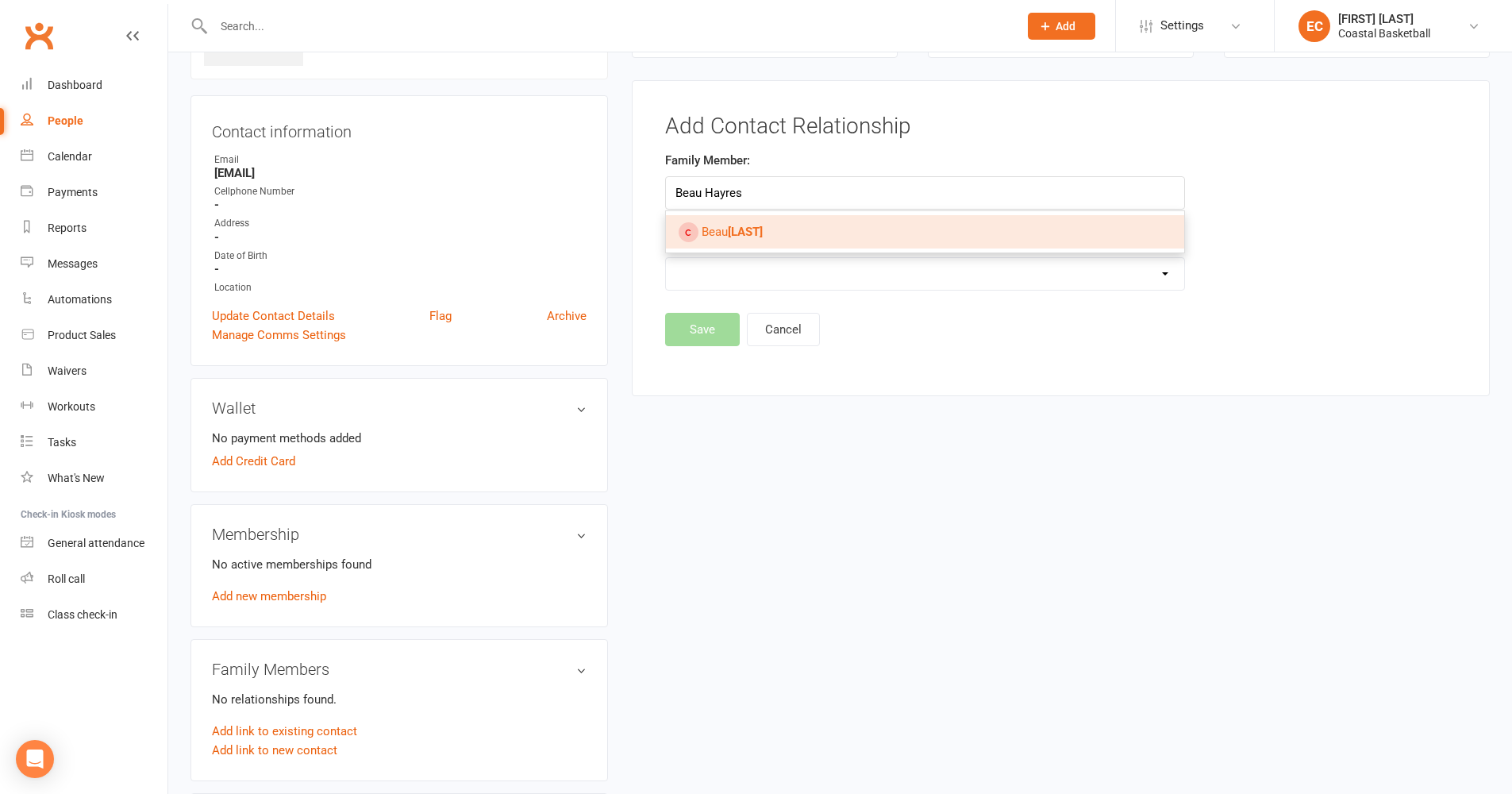 click on "[LAST]" at bounding box center [745, 232] 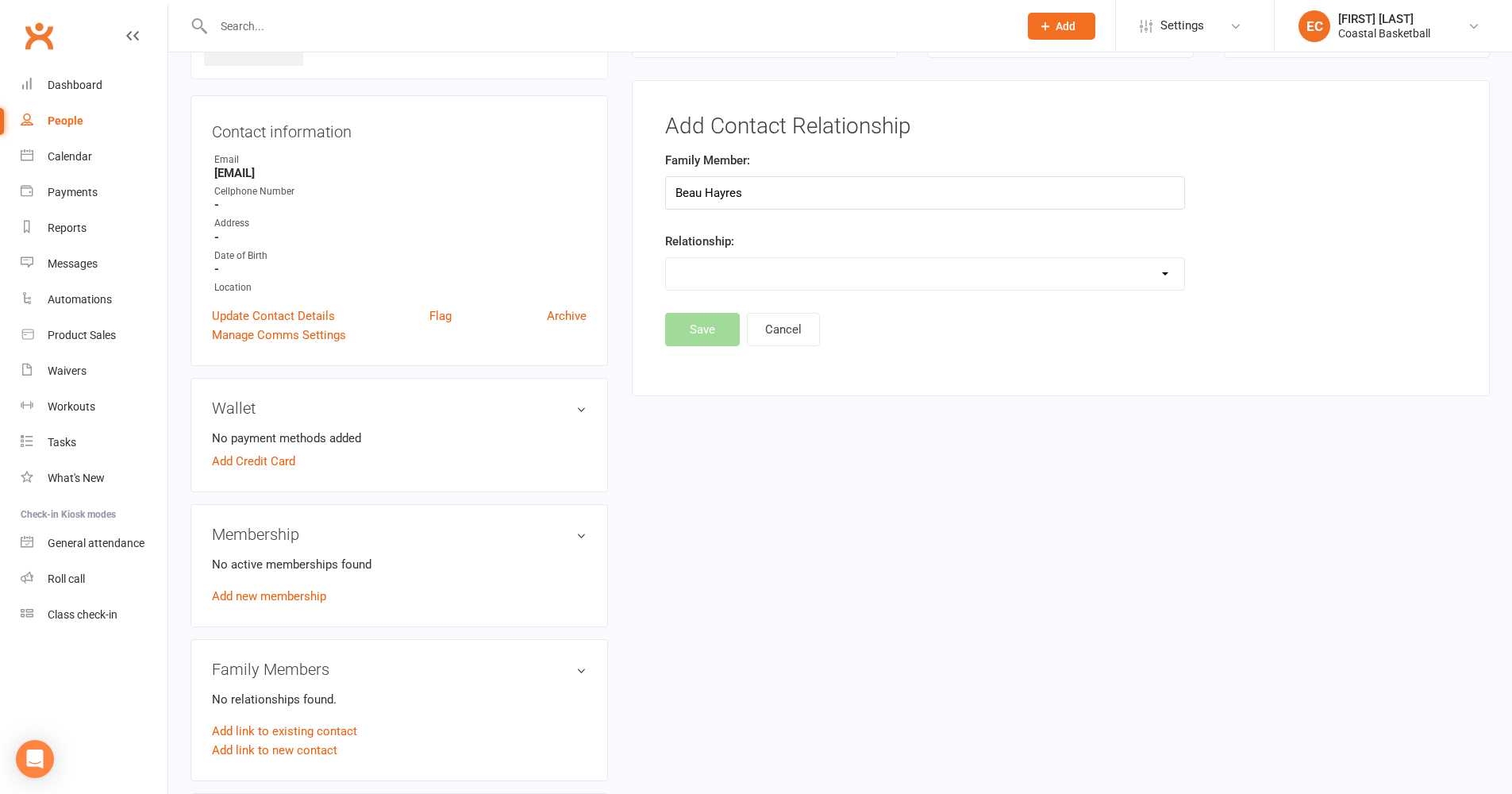 click on "upload photo [FIRST] [LAST] Added [DATE], [YEAR]   Not Attending Contact information Owner   Email  [EMAIL]
Cellphone Number  -
Address  -
Date of Birth  -
Location
Update Contact Details Flag Archive Manage Comms Settings
Wallet No payment methods added
Add Credit Card
Membership  No active memberships found Add new membership
Family Members  No relationships found. Add link to existing contact  Add link to new contact
Suspensions  No active suspensions found. Add new suspension
Email / SMS Subscriptions  edit Unsubscribed from Emails No
Unsubscribed from SMSes No
Mobile App  Memberships n/a No active memberships Balance $0.00 Next: n/a Last: n/a Convert to Member / Prospect Convert to member Convert to prospect
Add Contact Relationship Family Member: [FIRST] [LAST]
Relationship: Parent / Guardian Child Sibling (parent not in system) Spouse / Partner Cousin / Other Family Friend Other Save   Cancel" at bounding box center [840, 552] 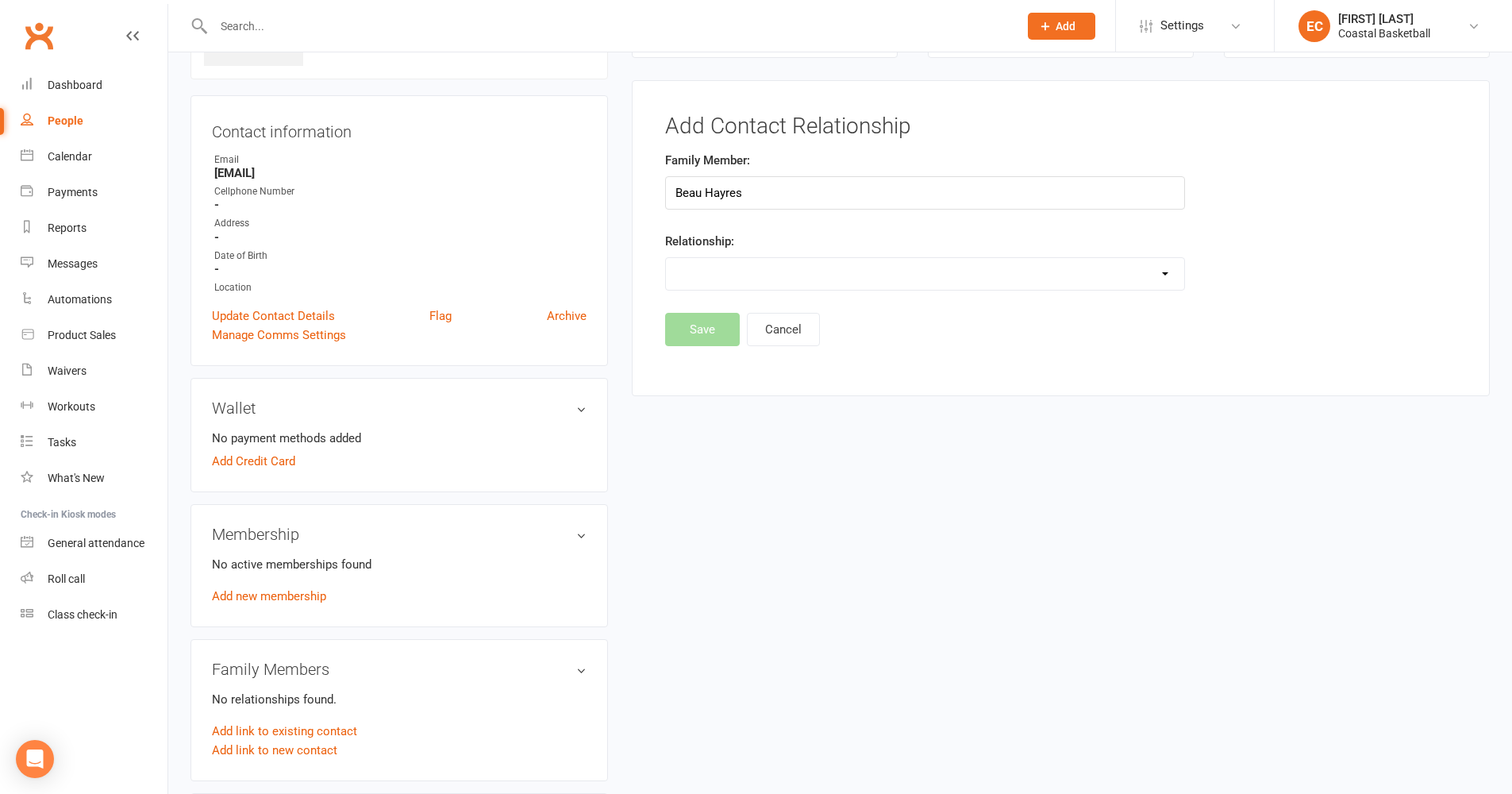 select on "1" 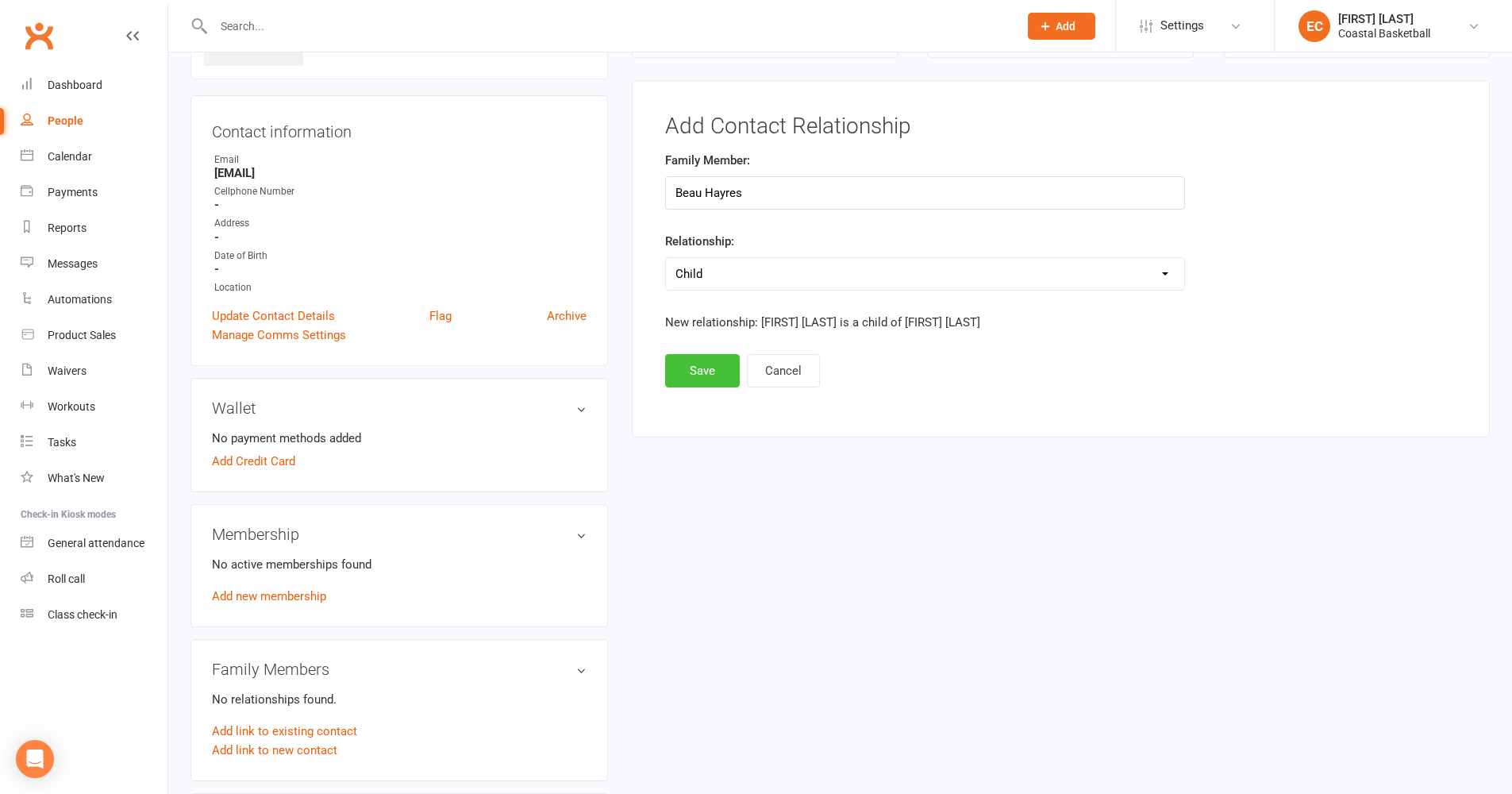 click on "Save" at bounding box center (702, 371) 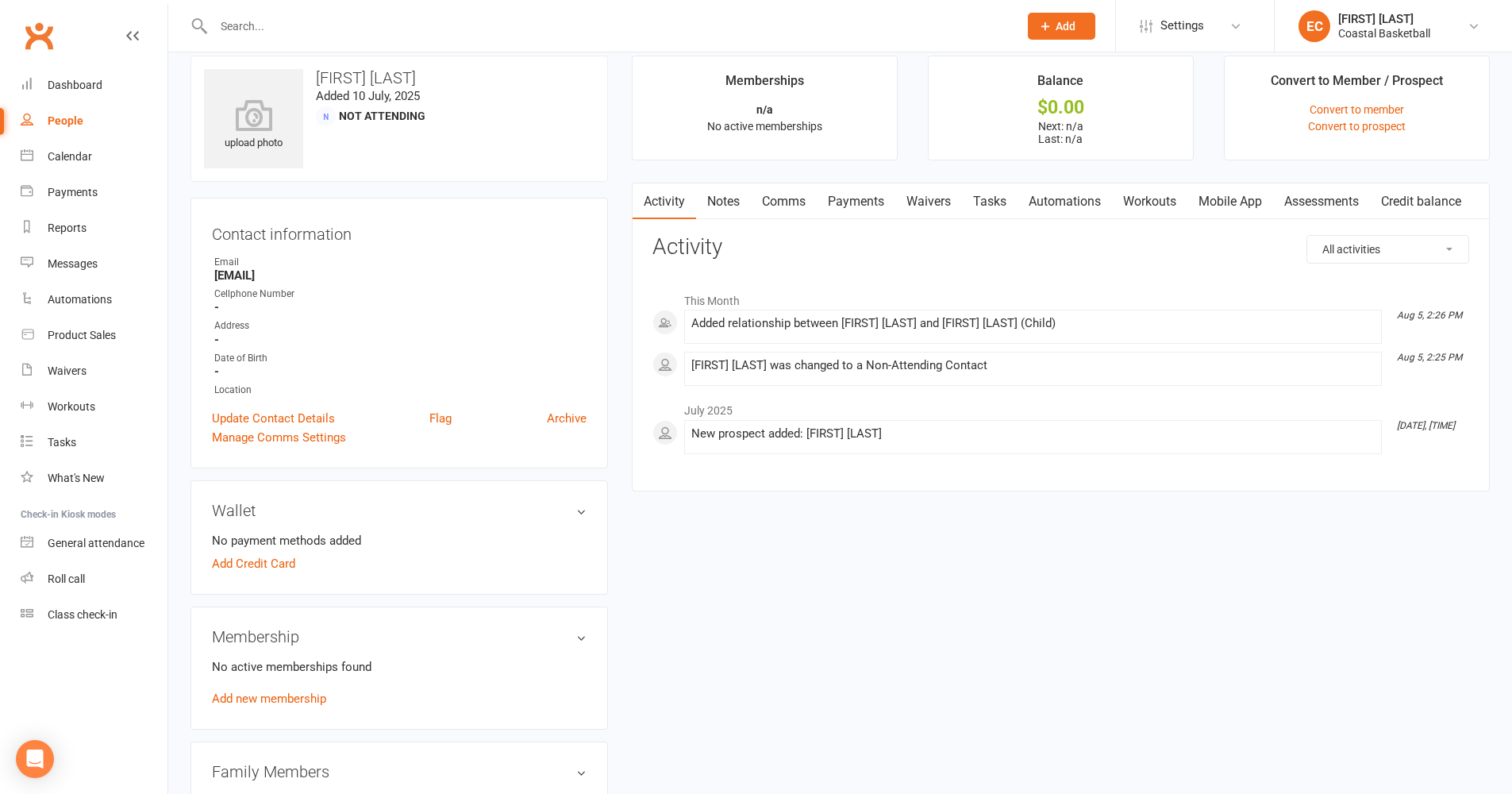 scroll, scrollTop: 106, scrollLeft: 0, axis: vertical 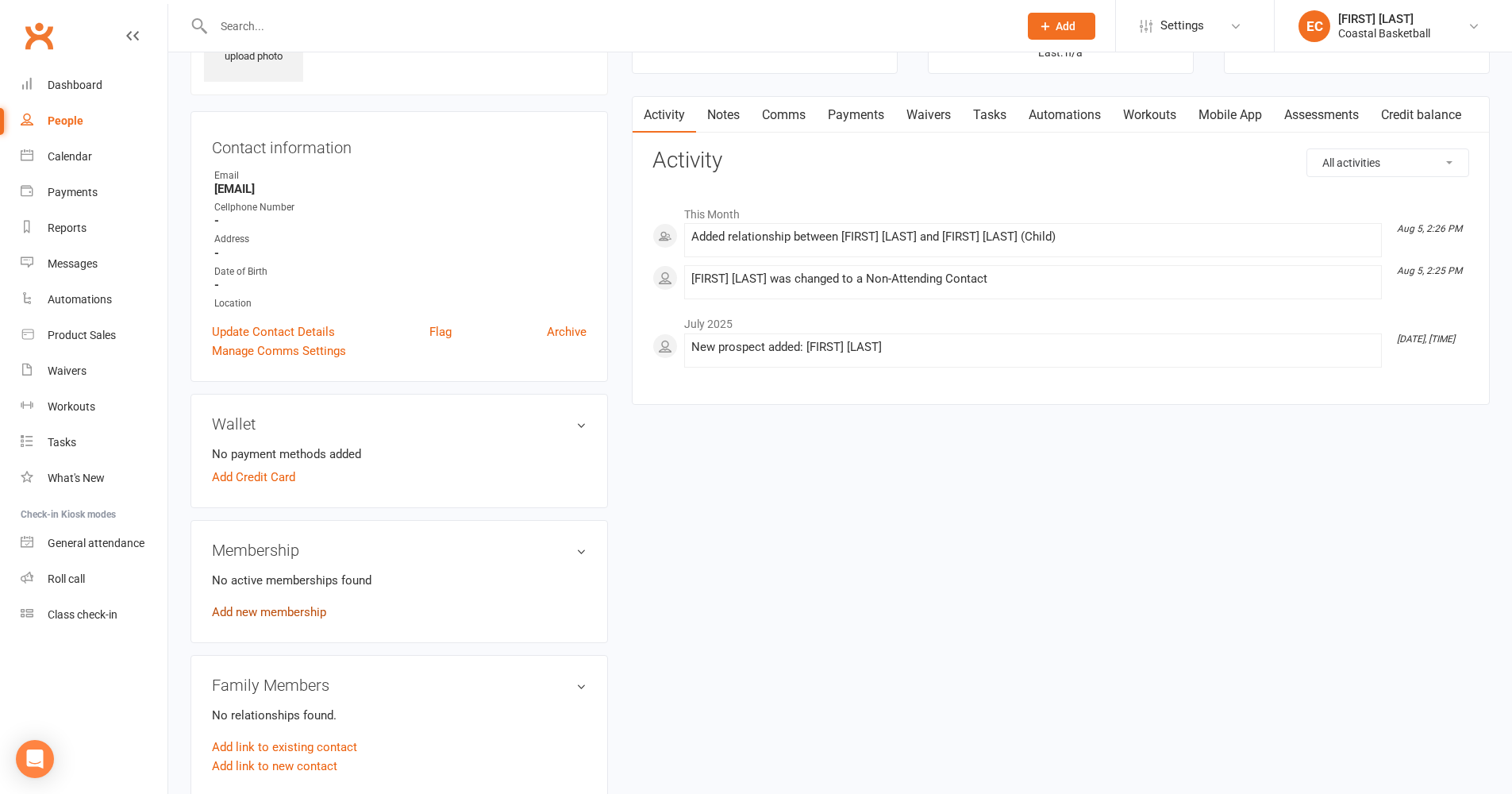 click on "Add new membership" at bounding box center (269, 612) 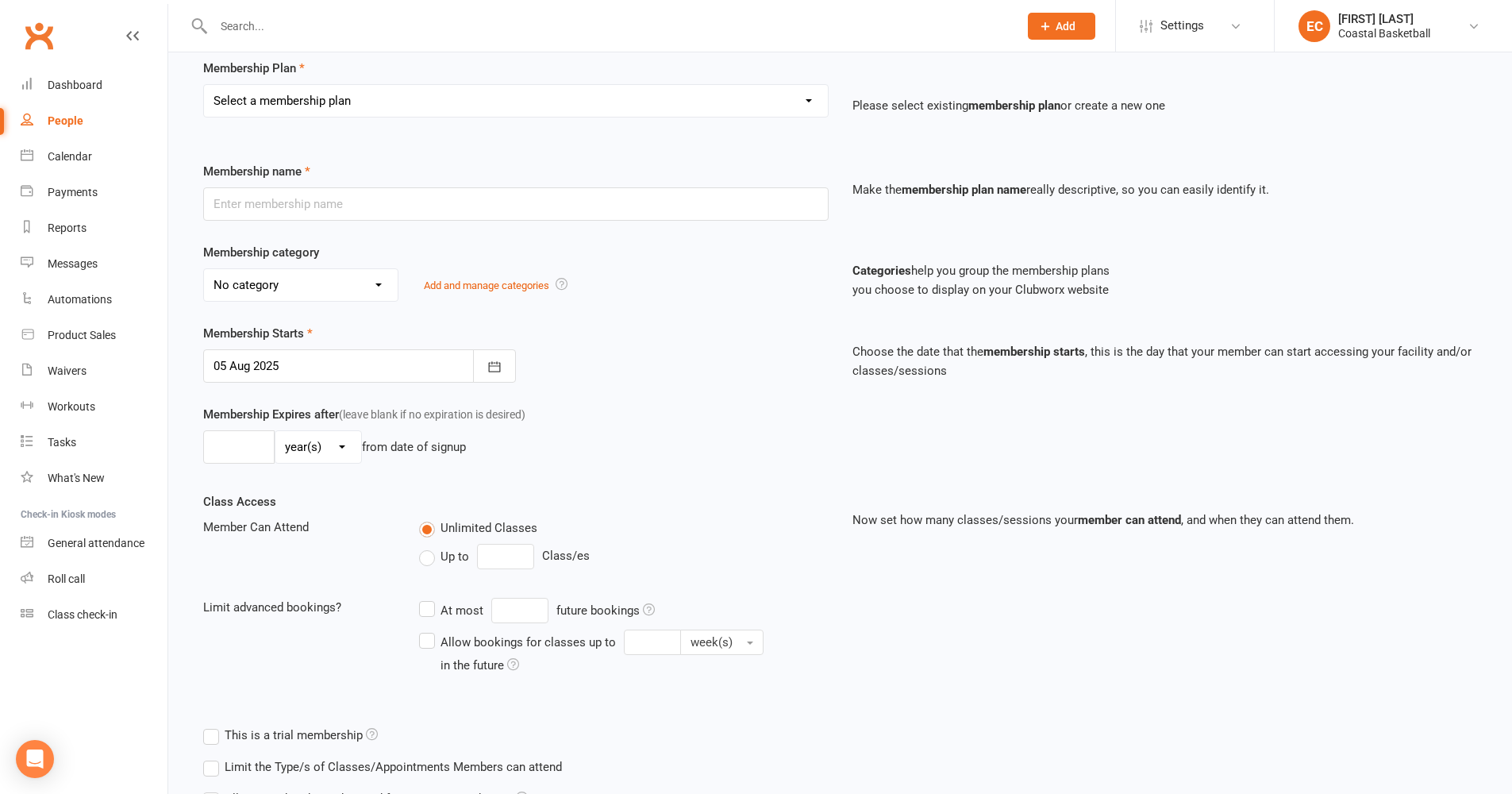 scroll, scrollTop: 289, scrollLeft: 0, axis: vertical 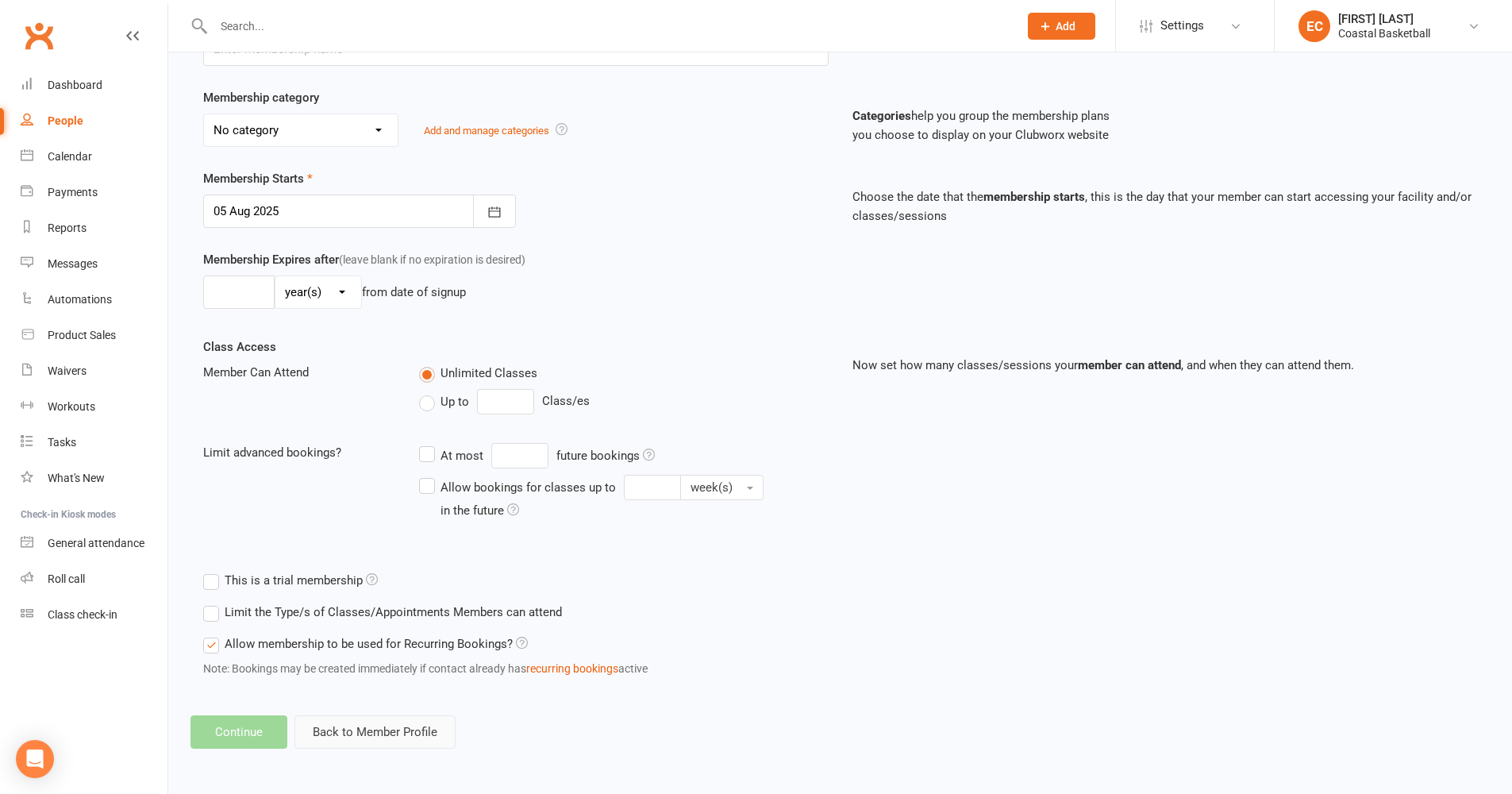 click on "Back to Member Profile" at bounding box center [375, 732] 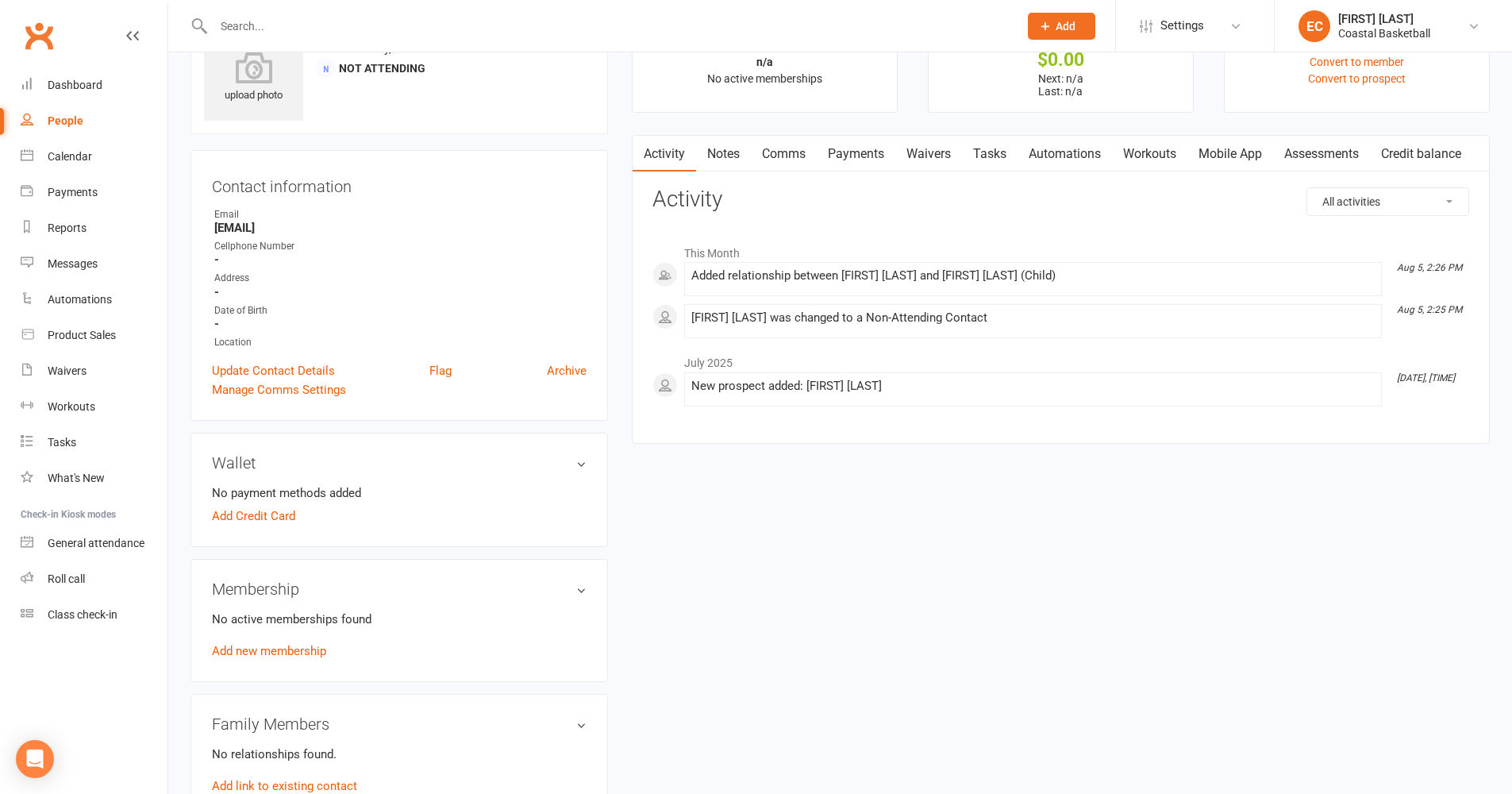 scroll, scrollTop: 194, scrollLeft: 0, axis: vertical 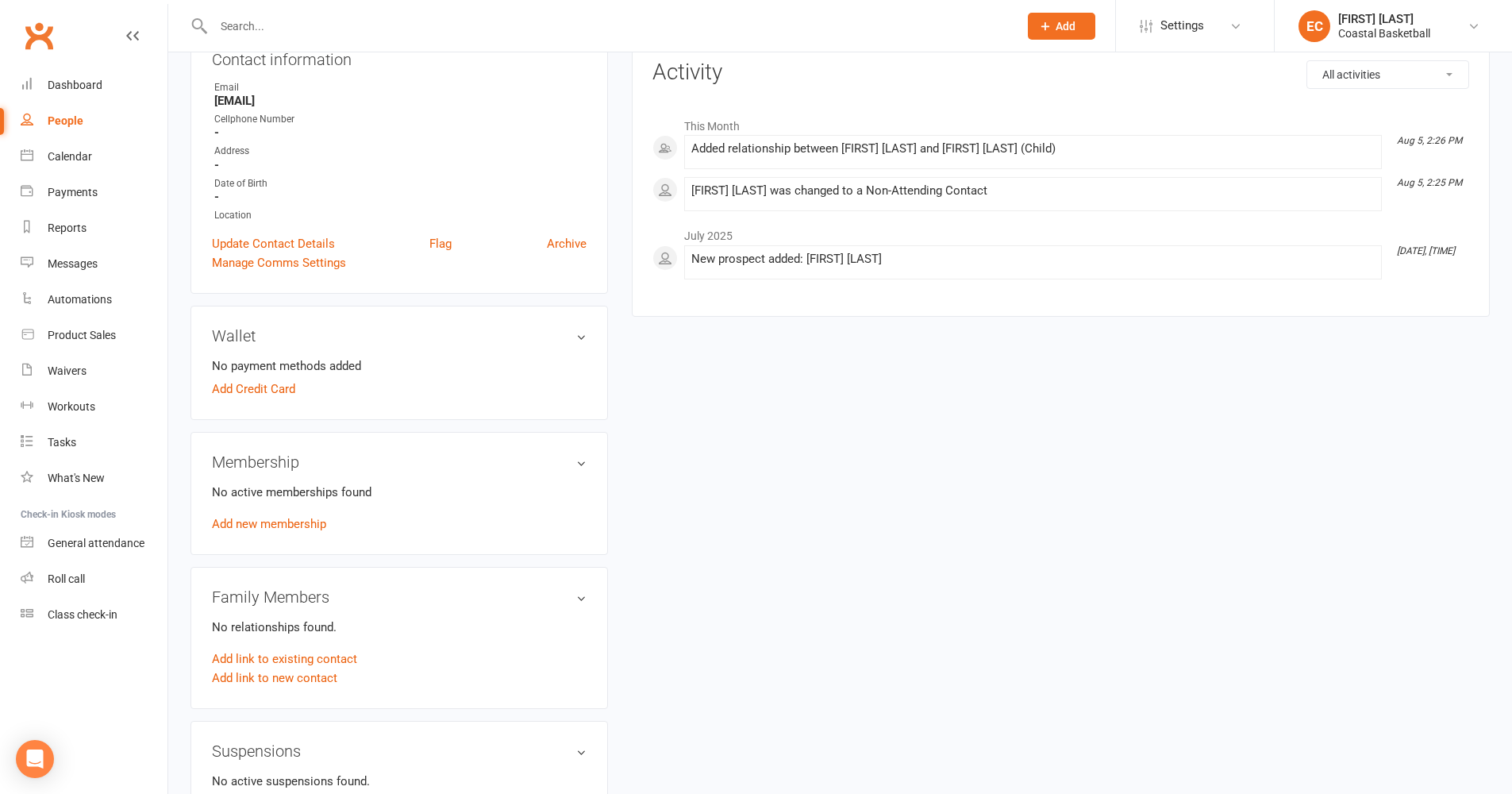 click on "No relationships found." at bounding box center (399, 627) 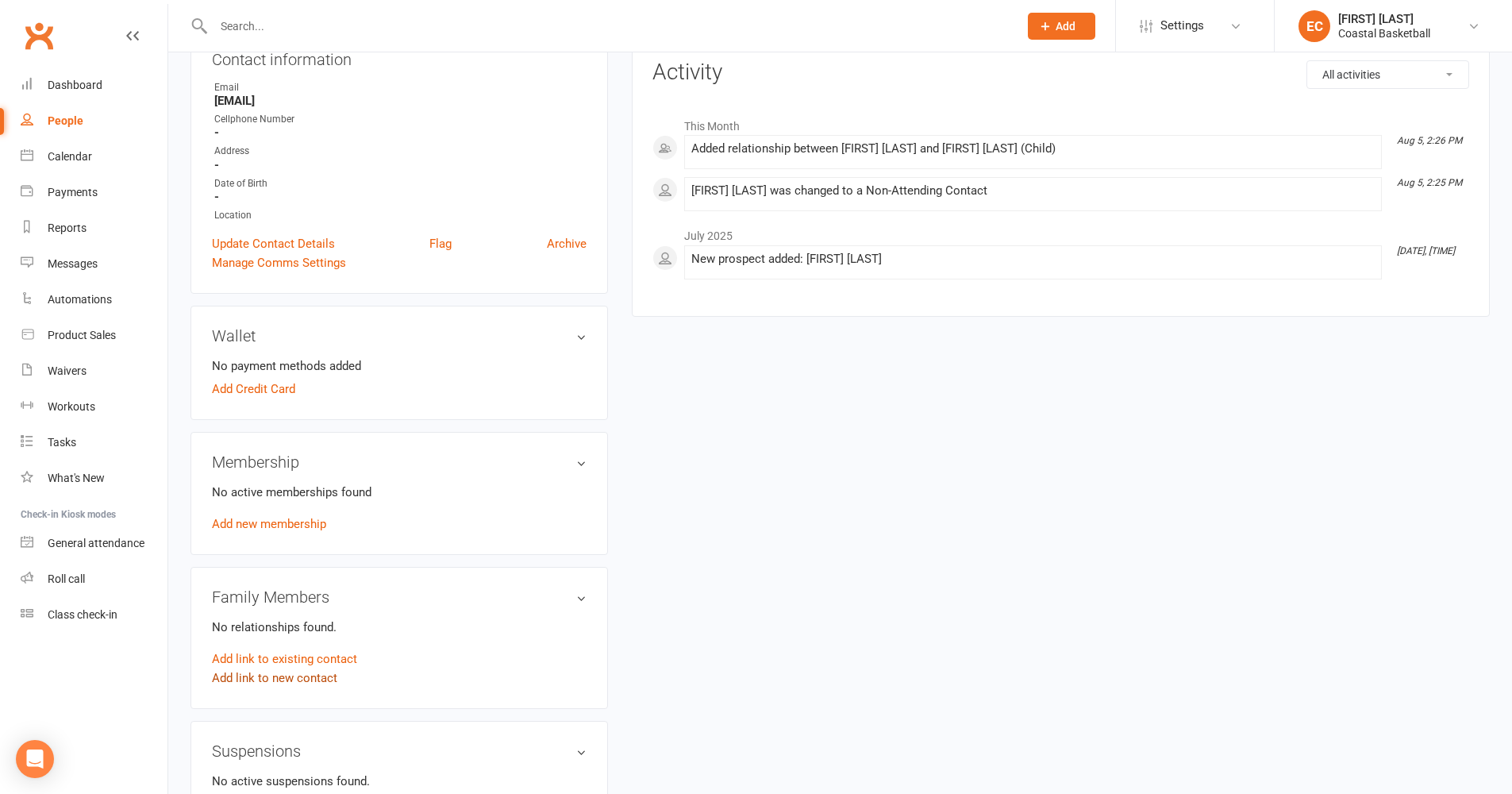 click on "Add link to new contact" at bounding box center [275, 678] 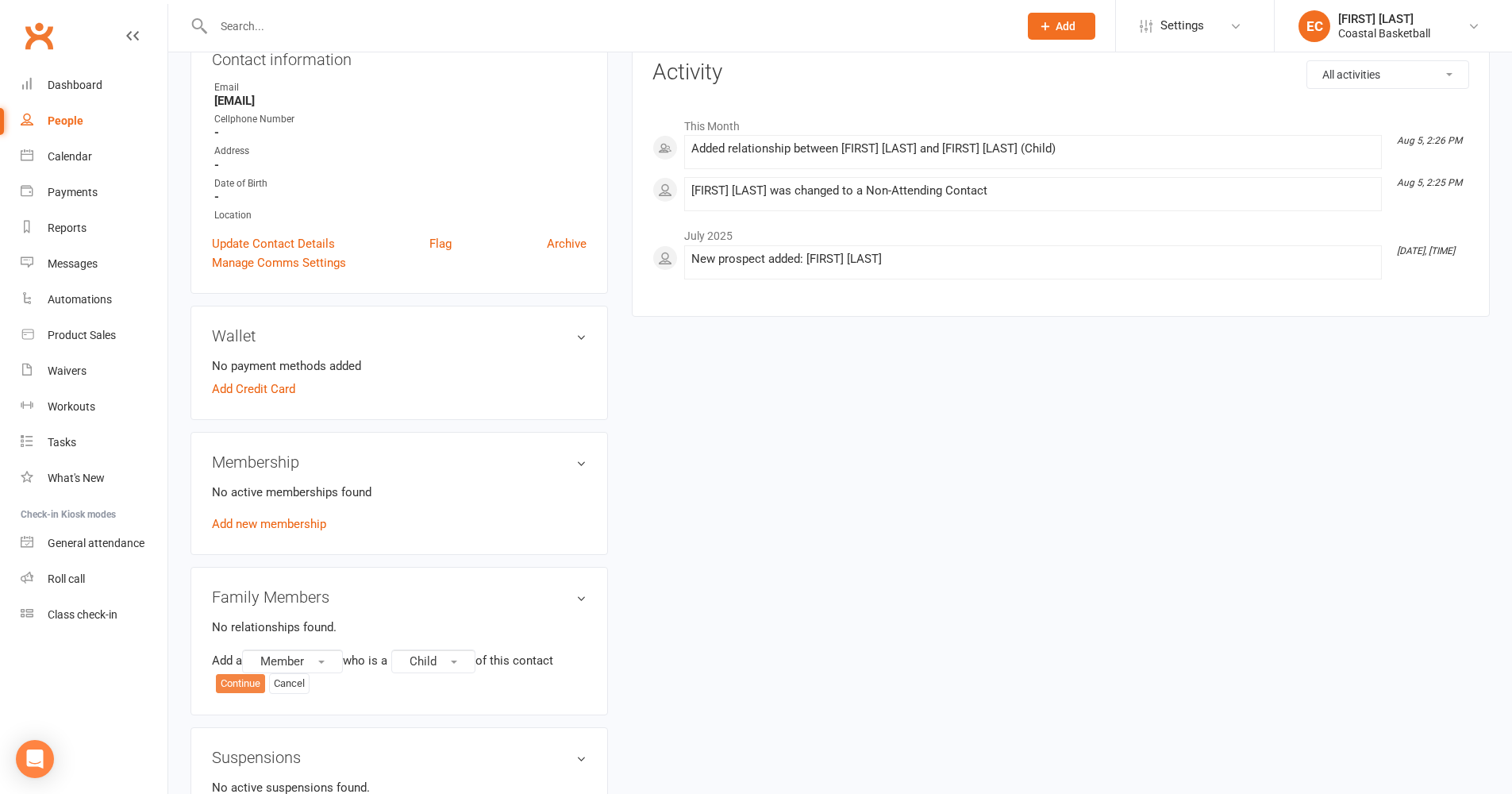 click on "Continue" at bounding box center (240, 684) 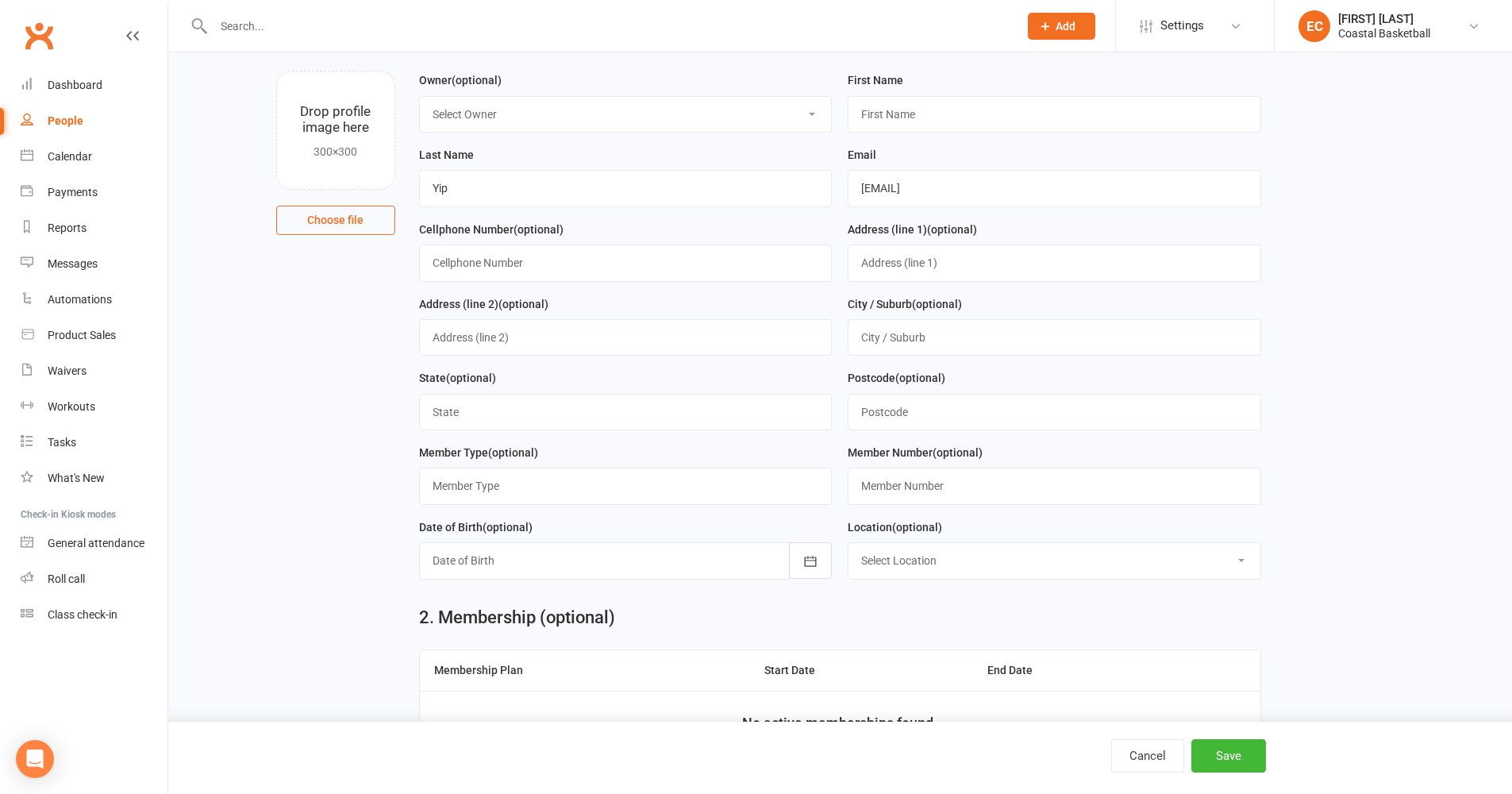 scroll, scrollTop: 0, scrollLeft: 0, axis: both 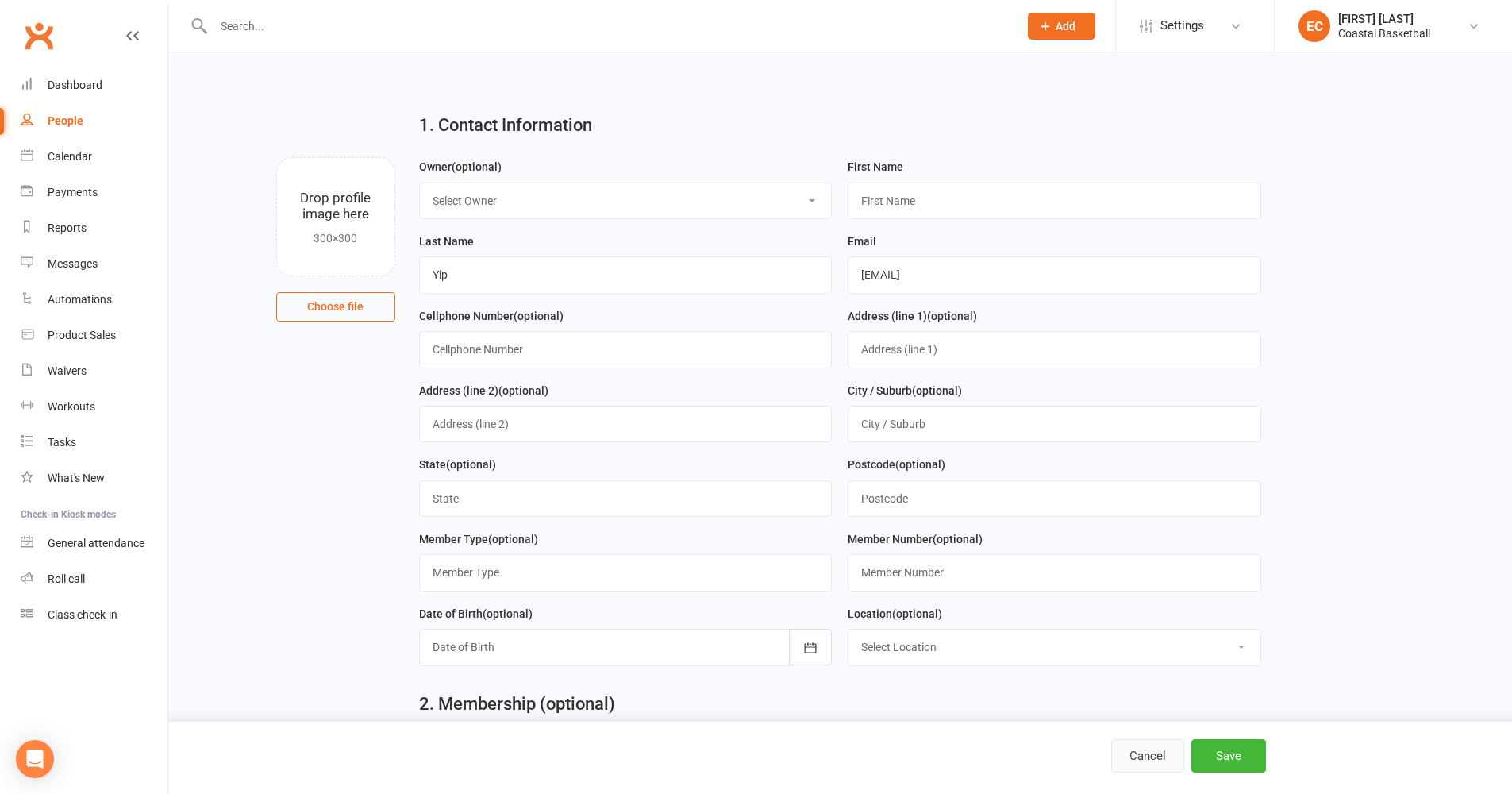 click on "Cancel" at bounding box center [1148, 756] 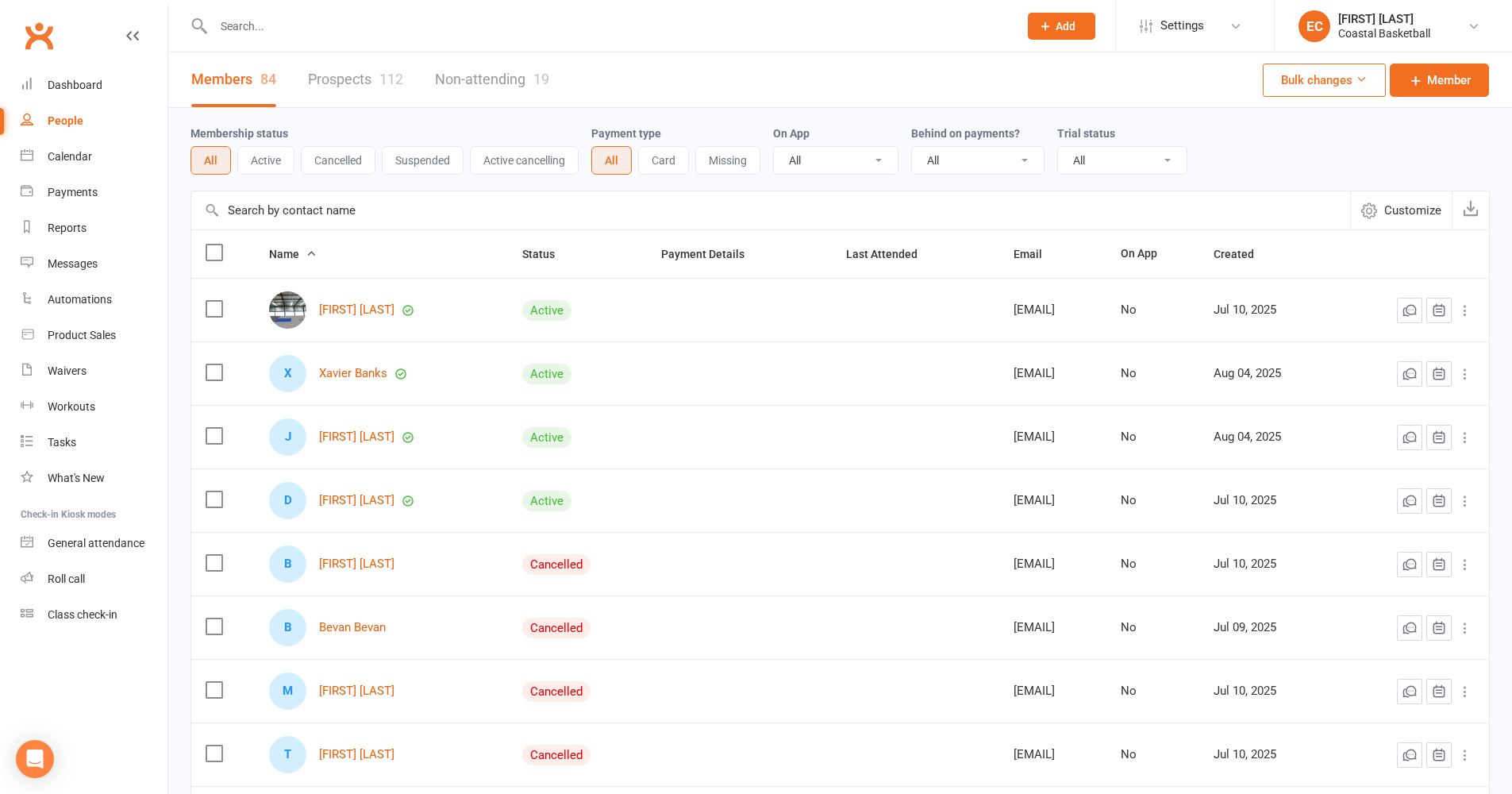 click at bounding box center (608, 26) 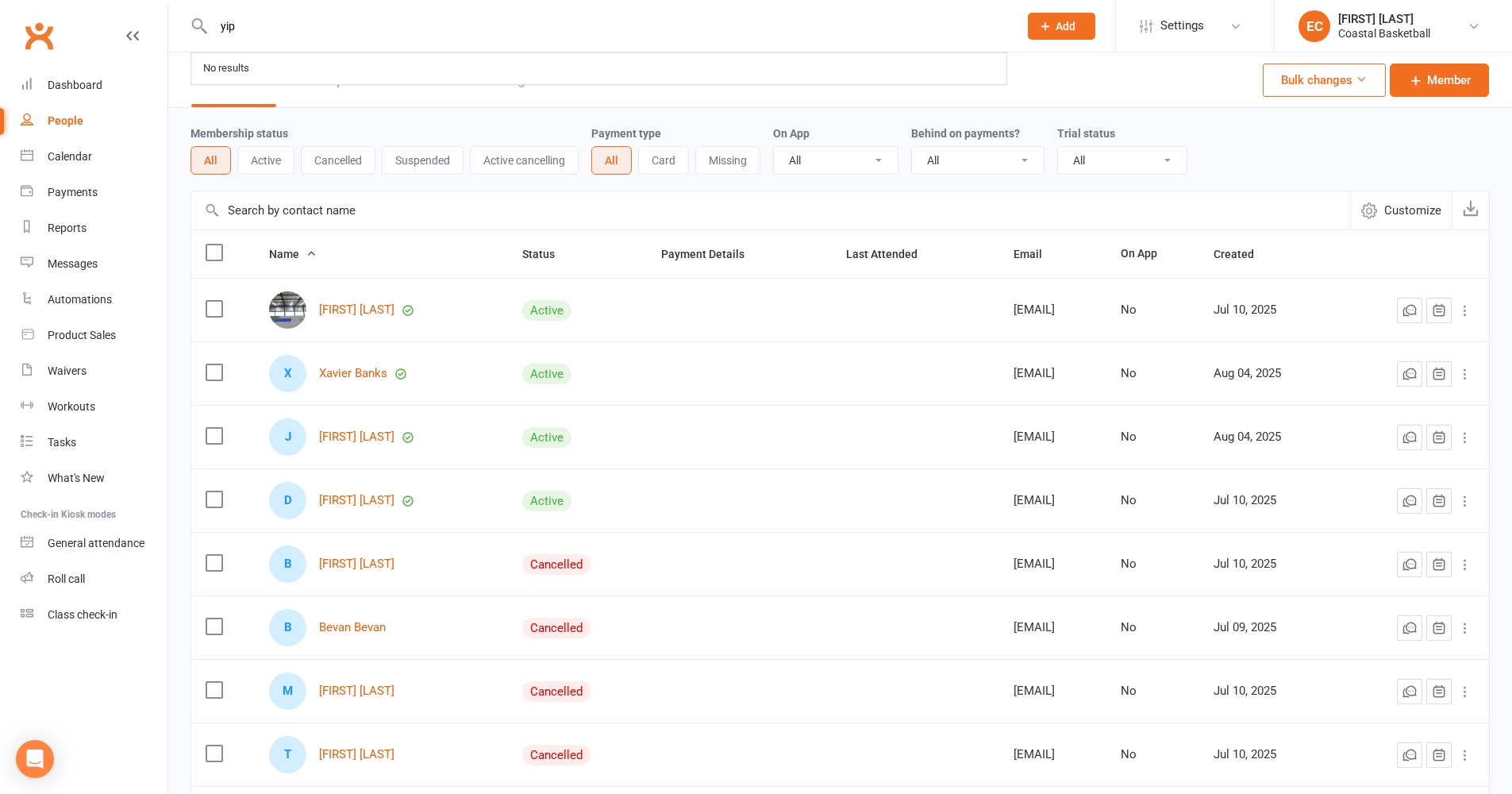 type on "yip" 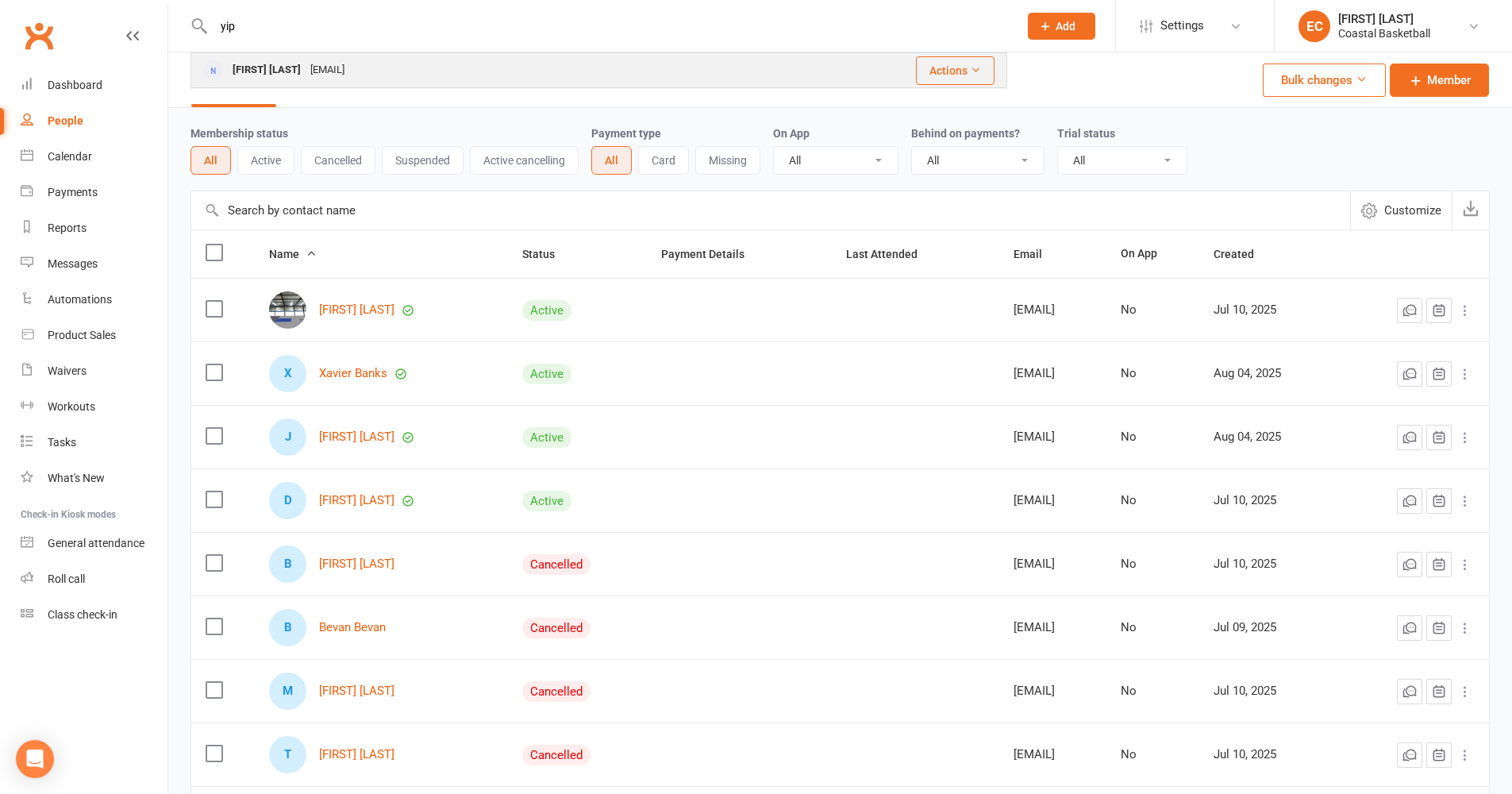 click on "[EMAIL]" at bounding box center (327, 70) 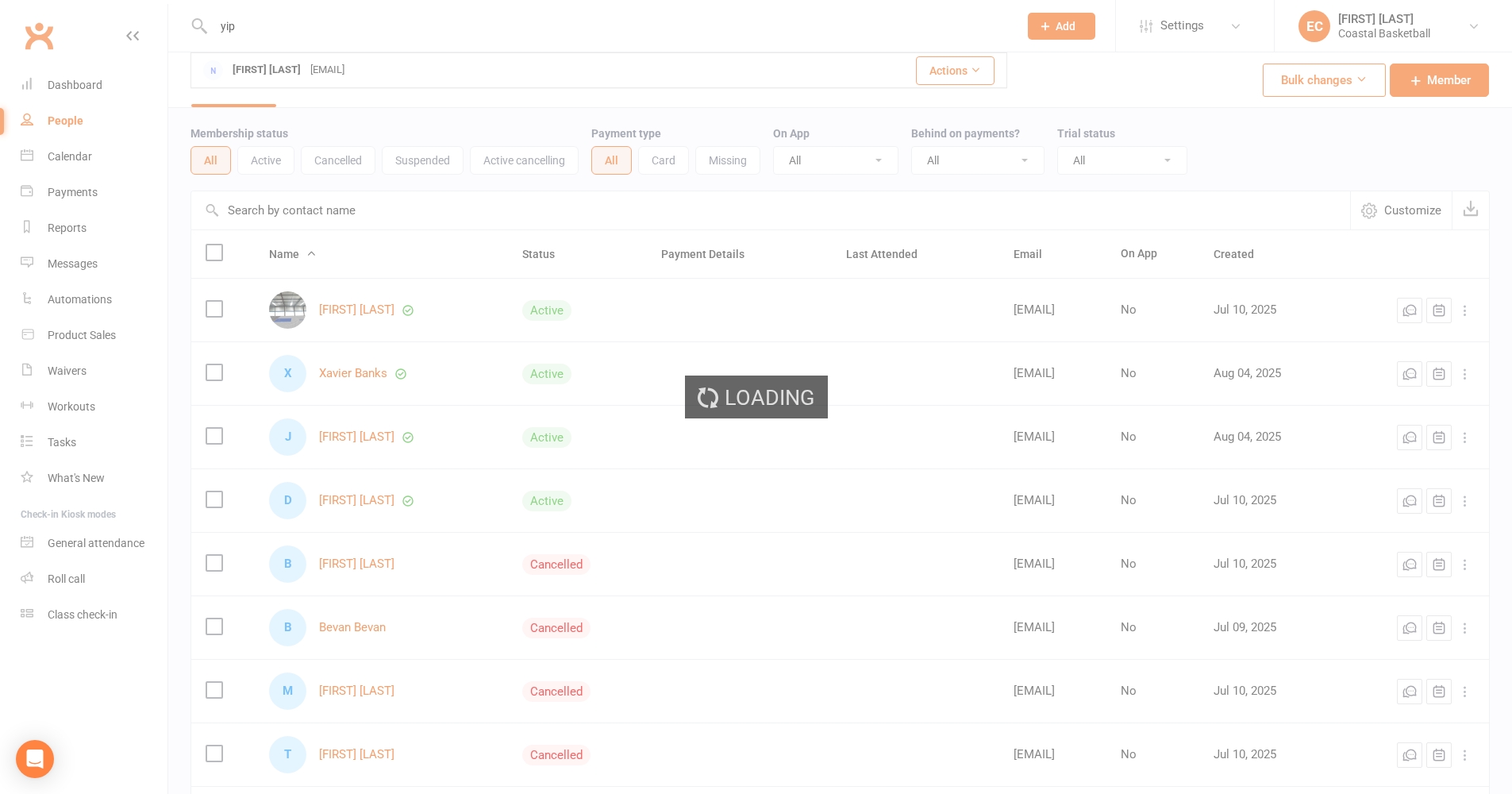 type 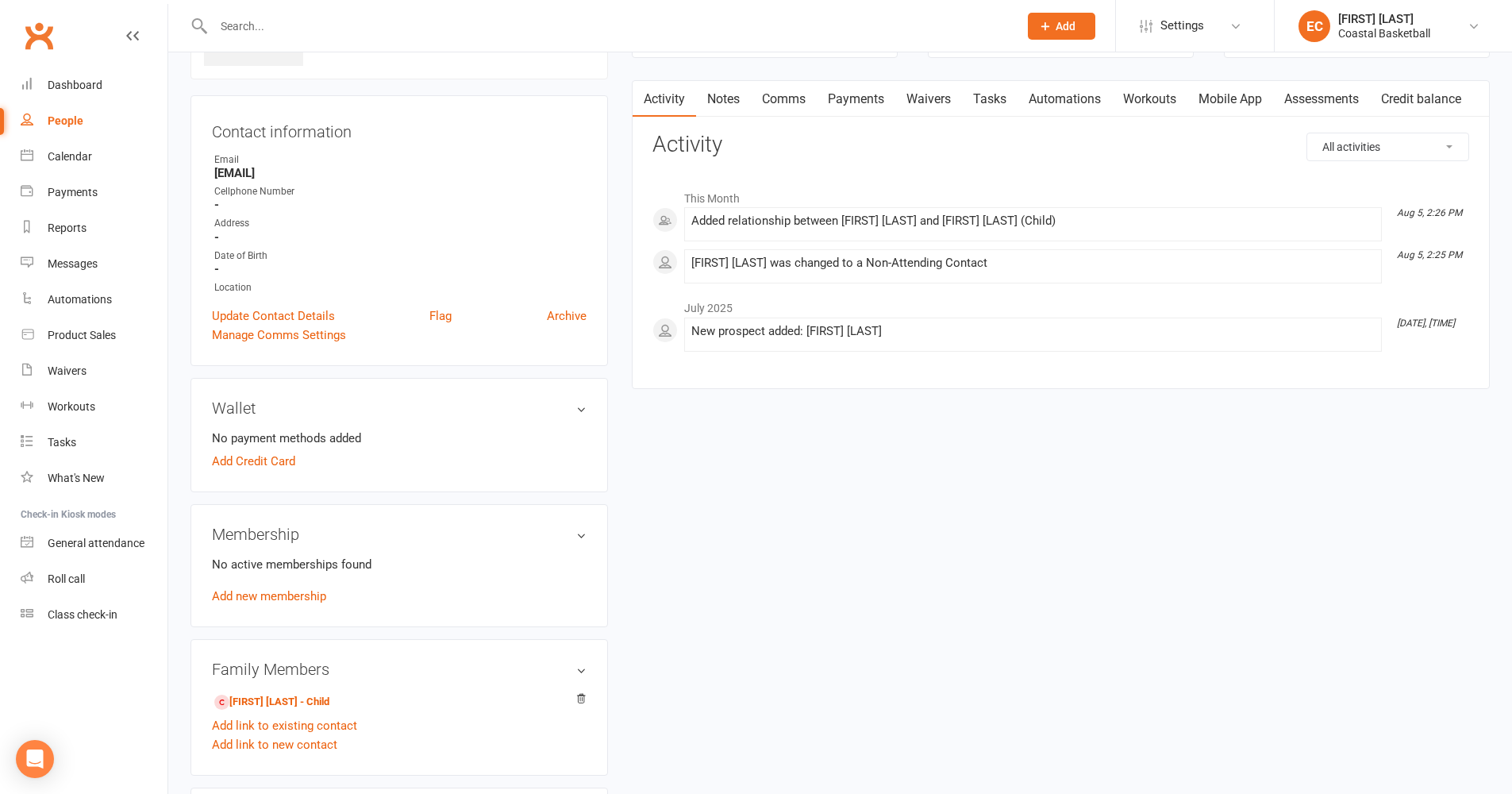 scroll, scrollTop: 131, scrollLeft: 0, axis: vertical 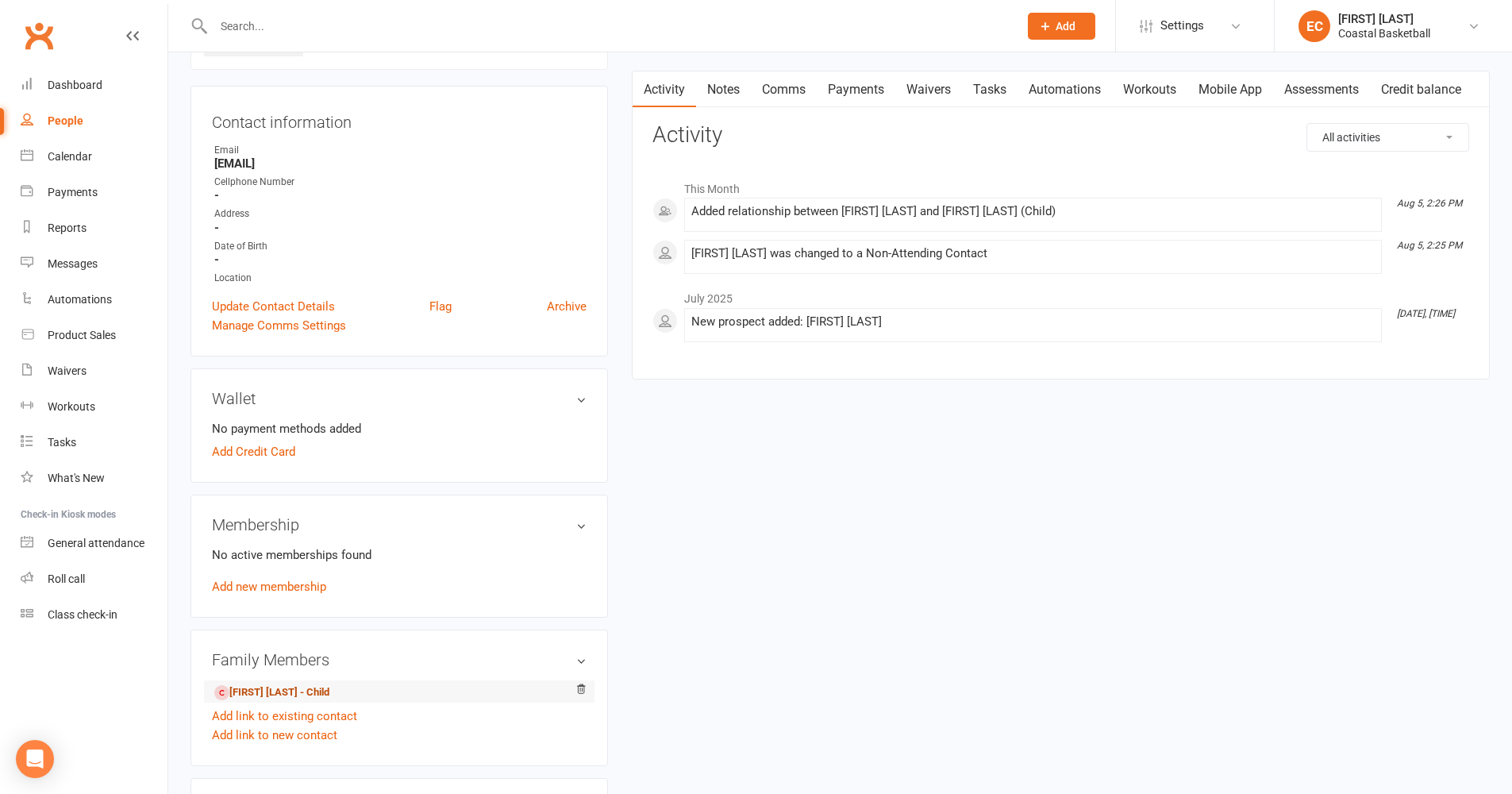click on "[FIRST] [LAST] - Child" at bounding box center (271, 692) 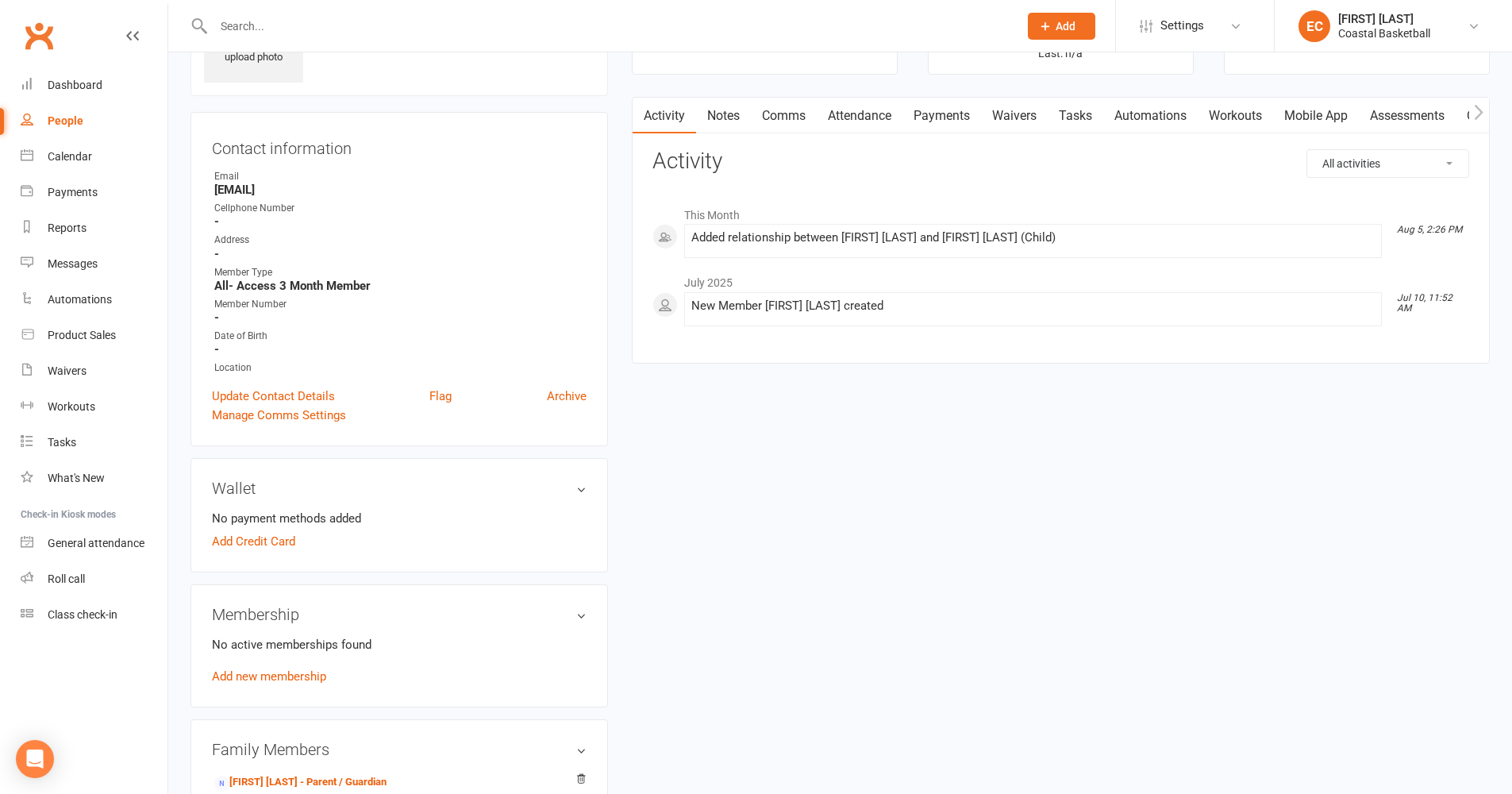 scroll, scrollTop: 284, scrollLeft: 0, axis: vertical 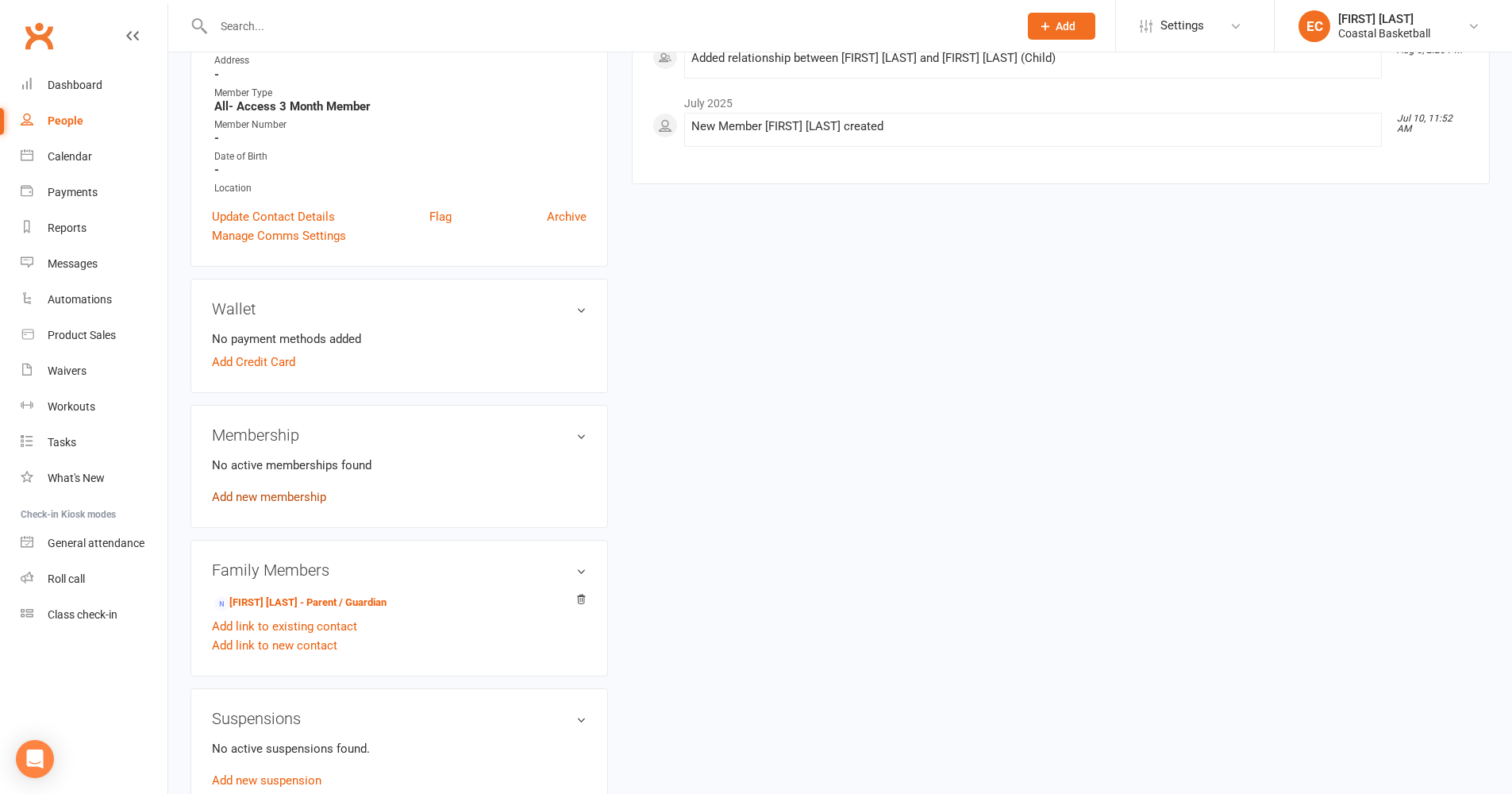click on "Add new membership" at bounding box center [269, 497] 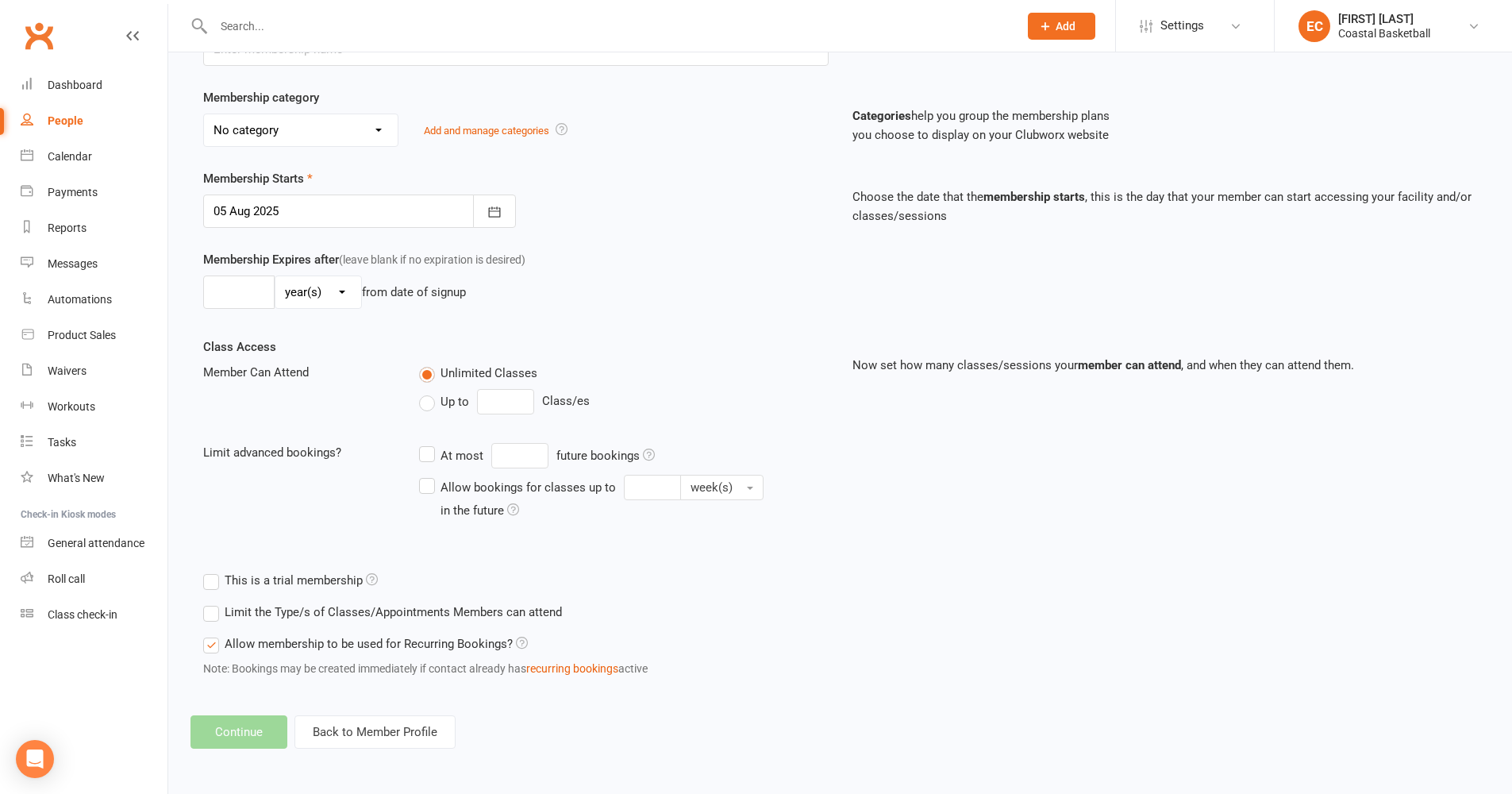 scroll, scrollTop: 0, scrollLeft: 0, axis: both 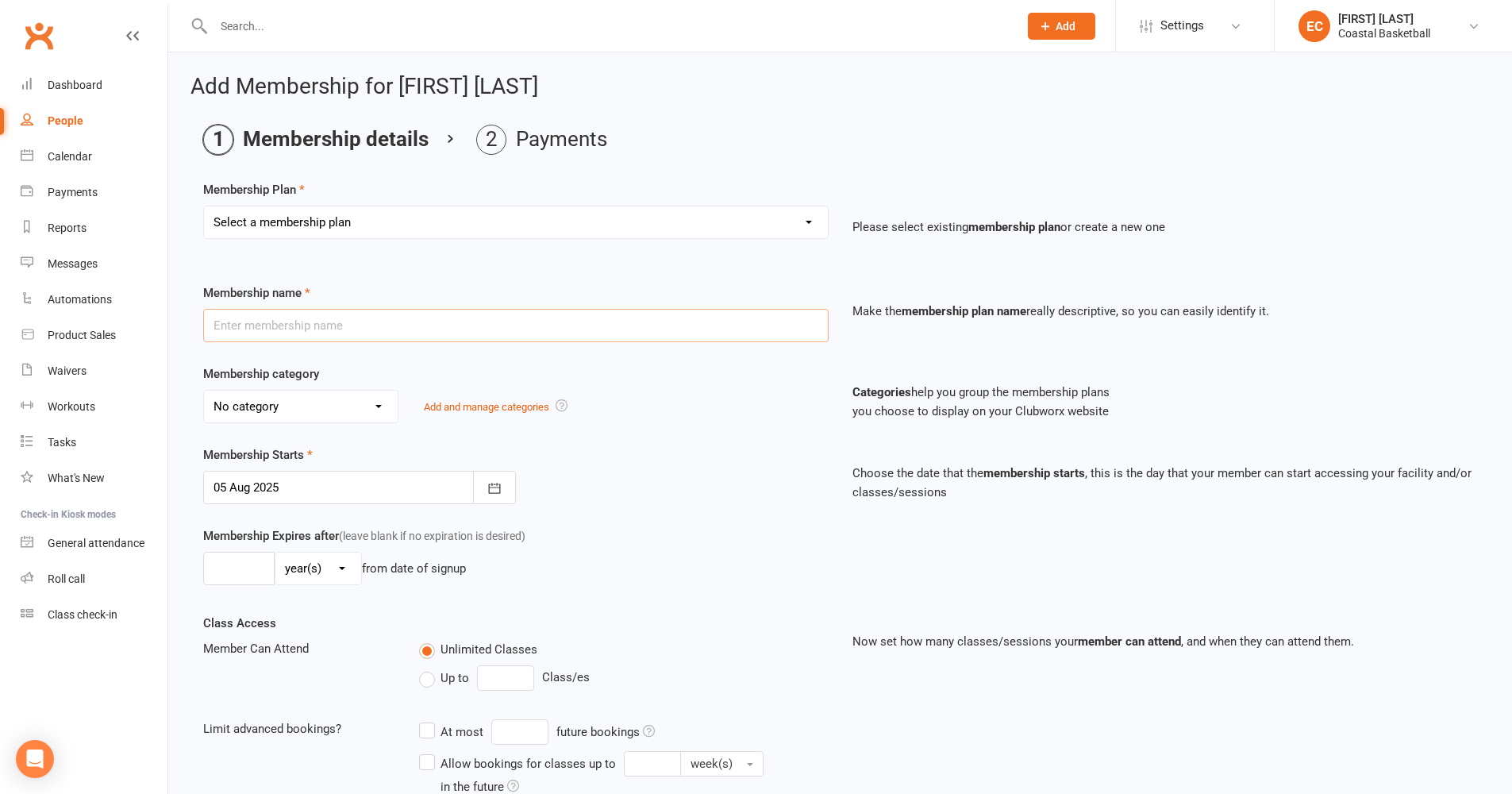 click at bounding box center (516, 326) 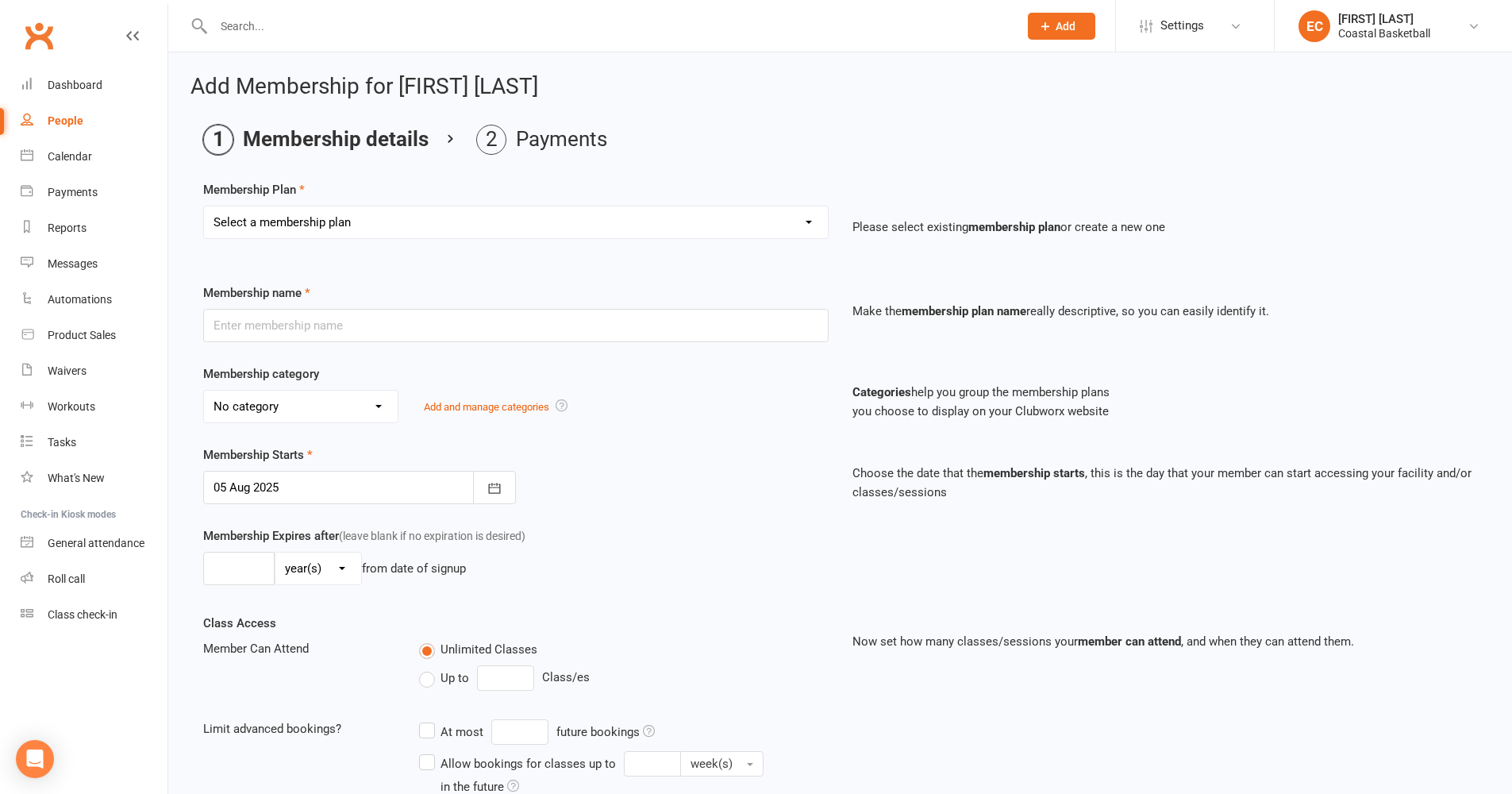 select on "3" 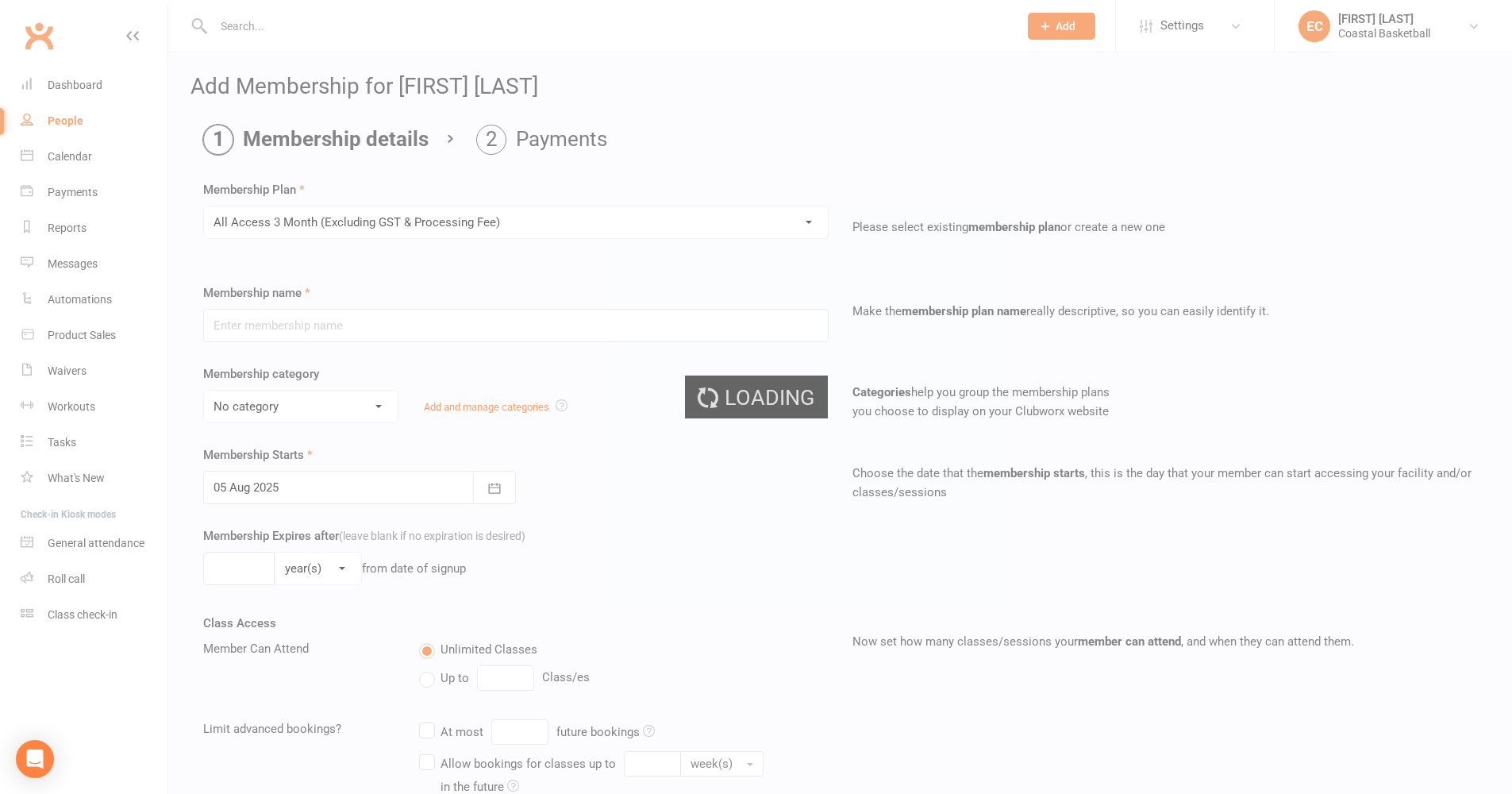 type on "All Access 3 Month (Excluding GST & Processing Fee)" 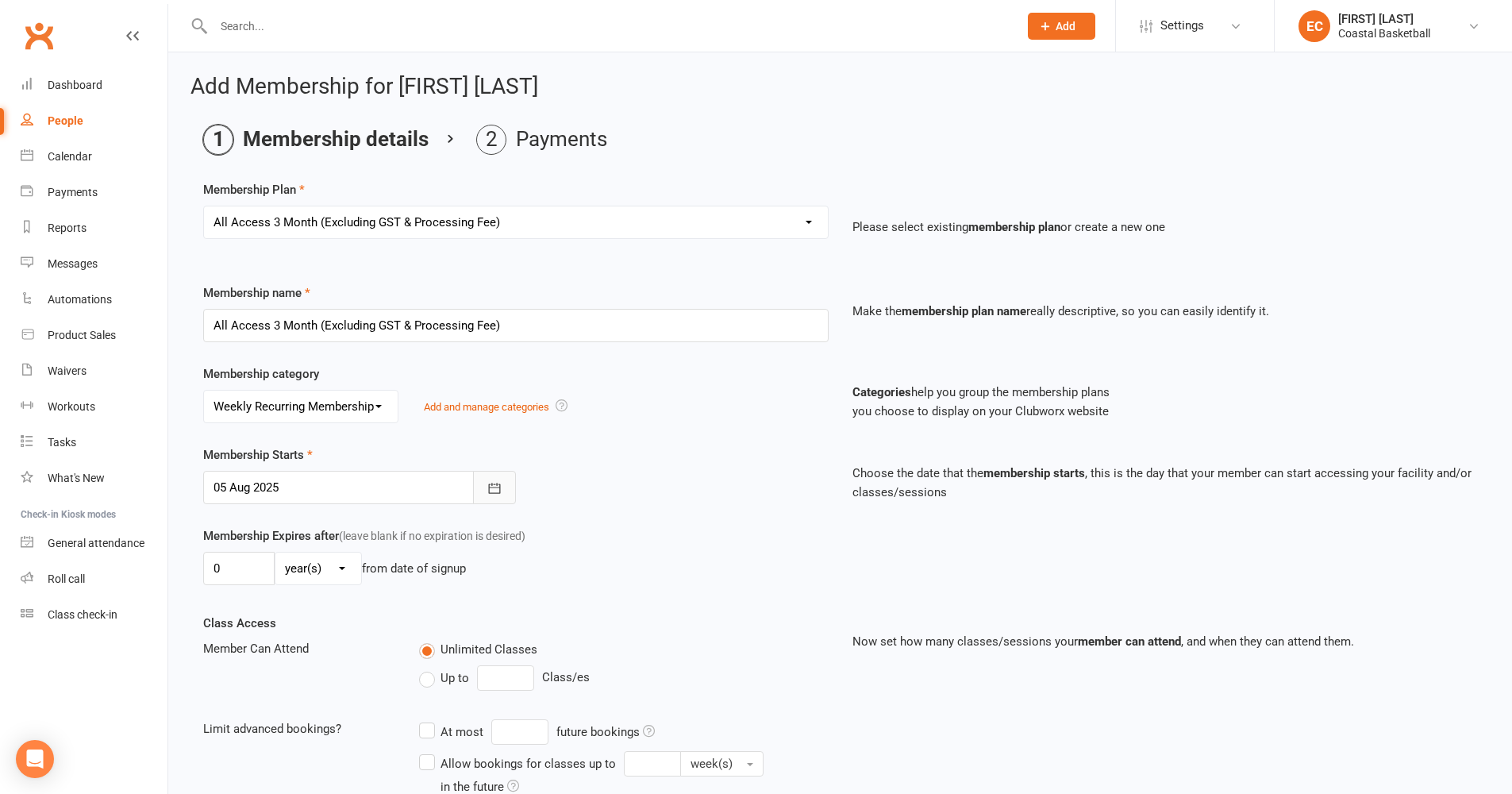 click 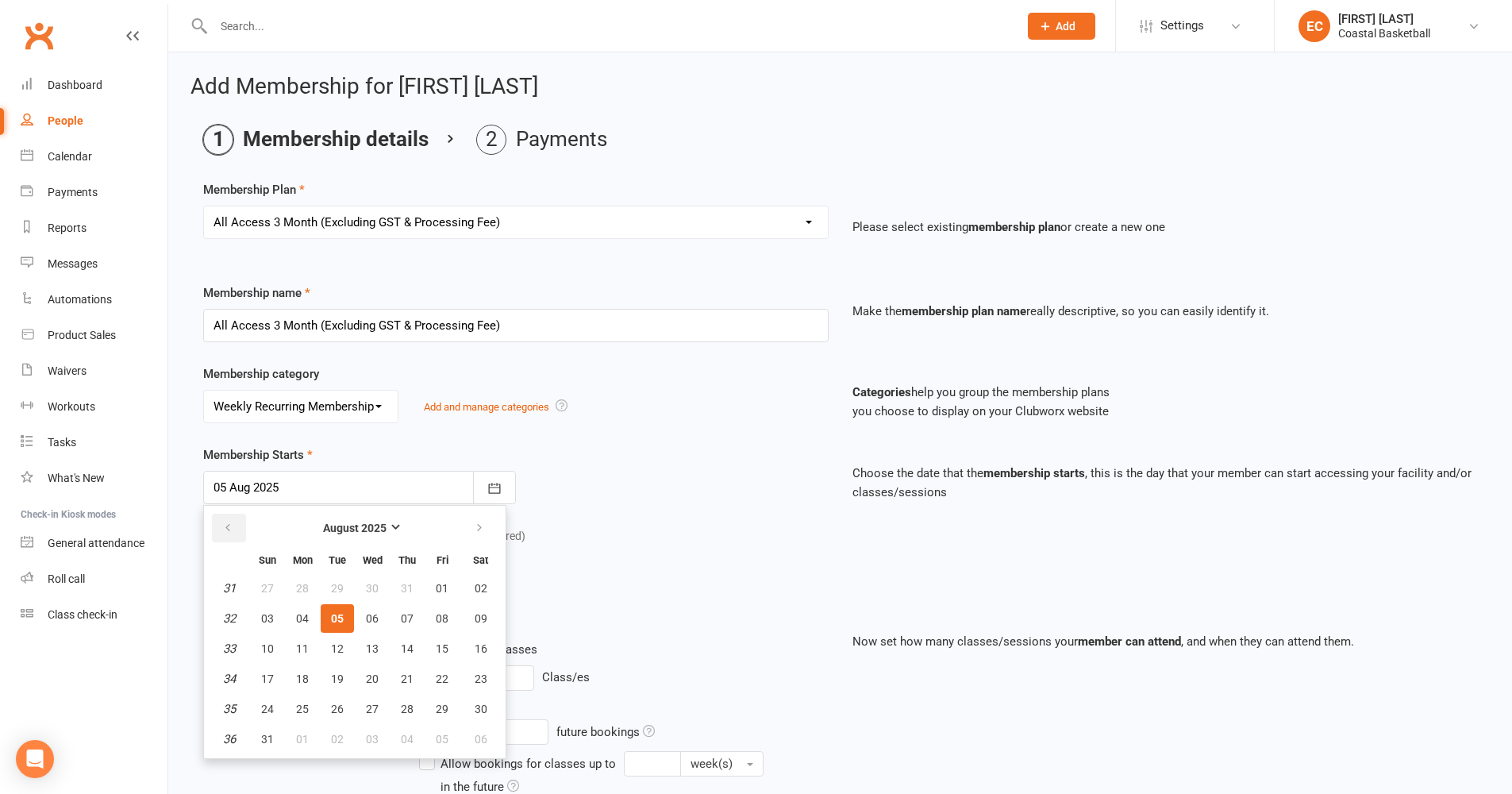click at bounding box center (228, 528) 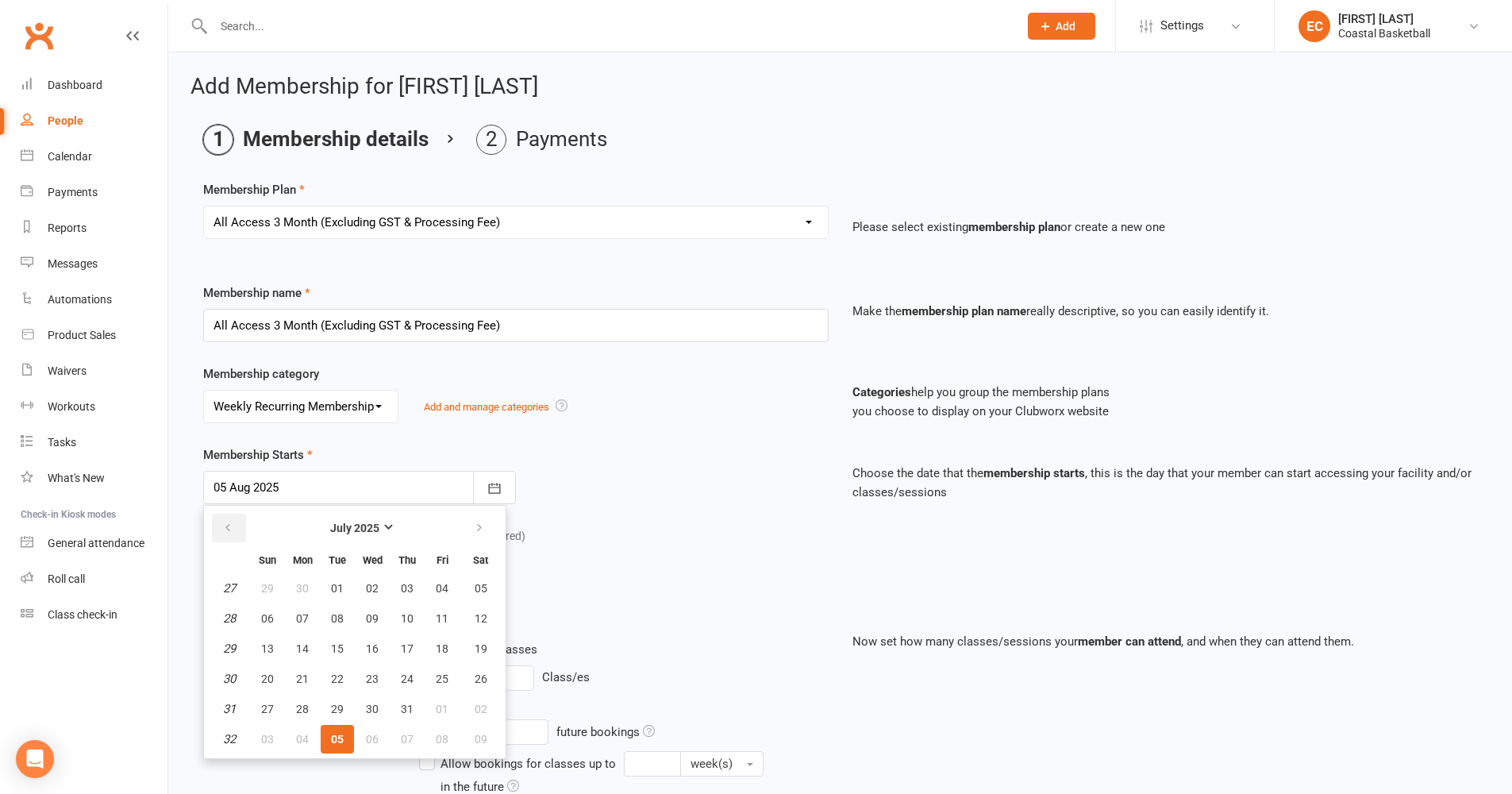 click at bounding box center [228, 528] 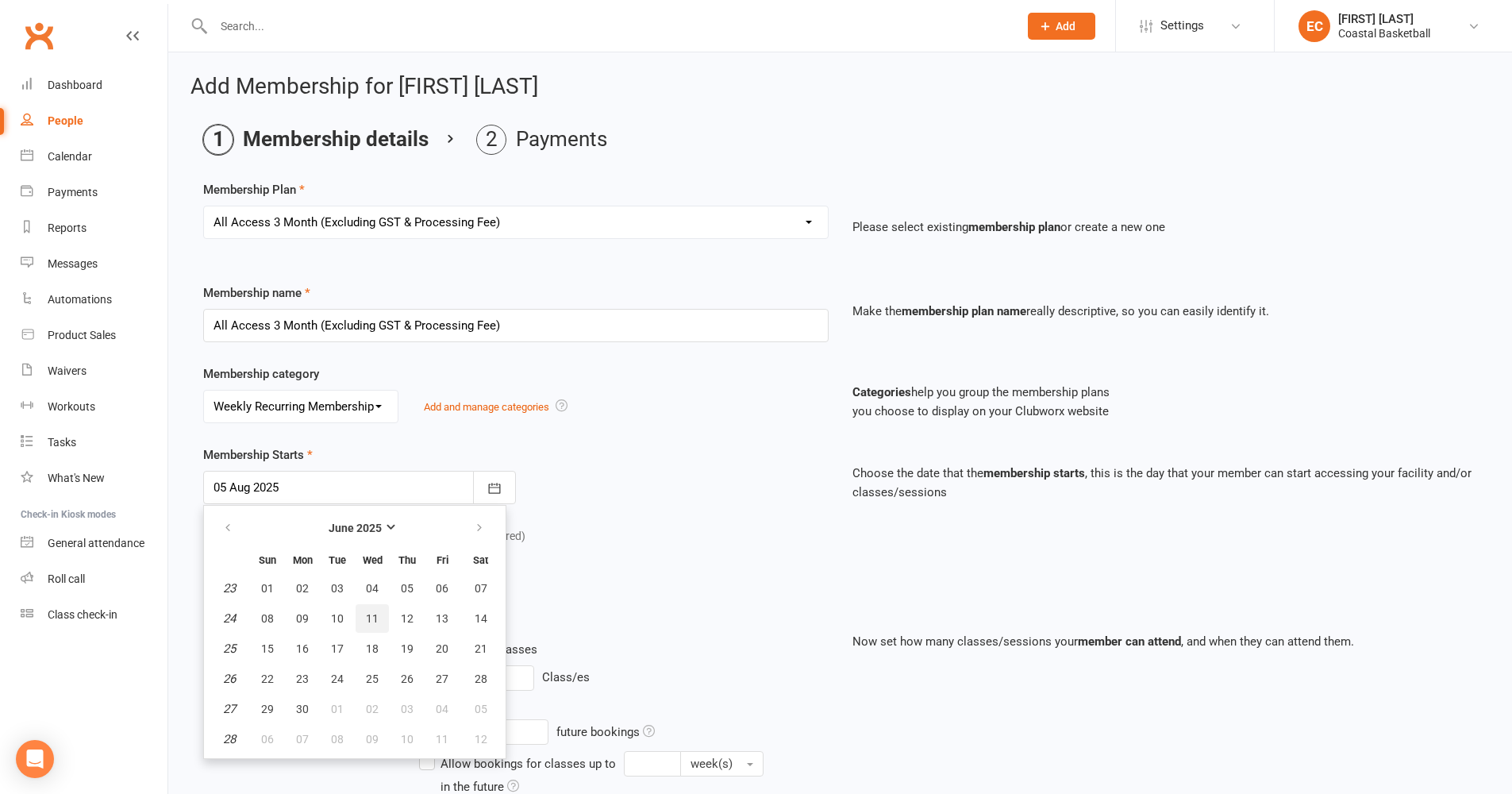 click on "11" at bounding box center (372, 619) 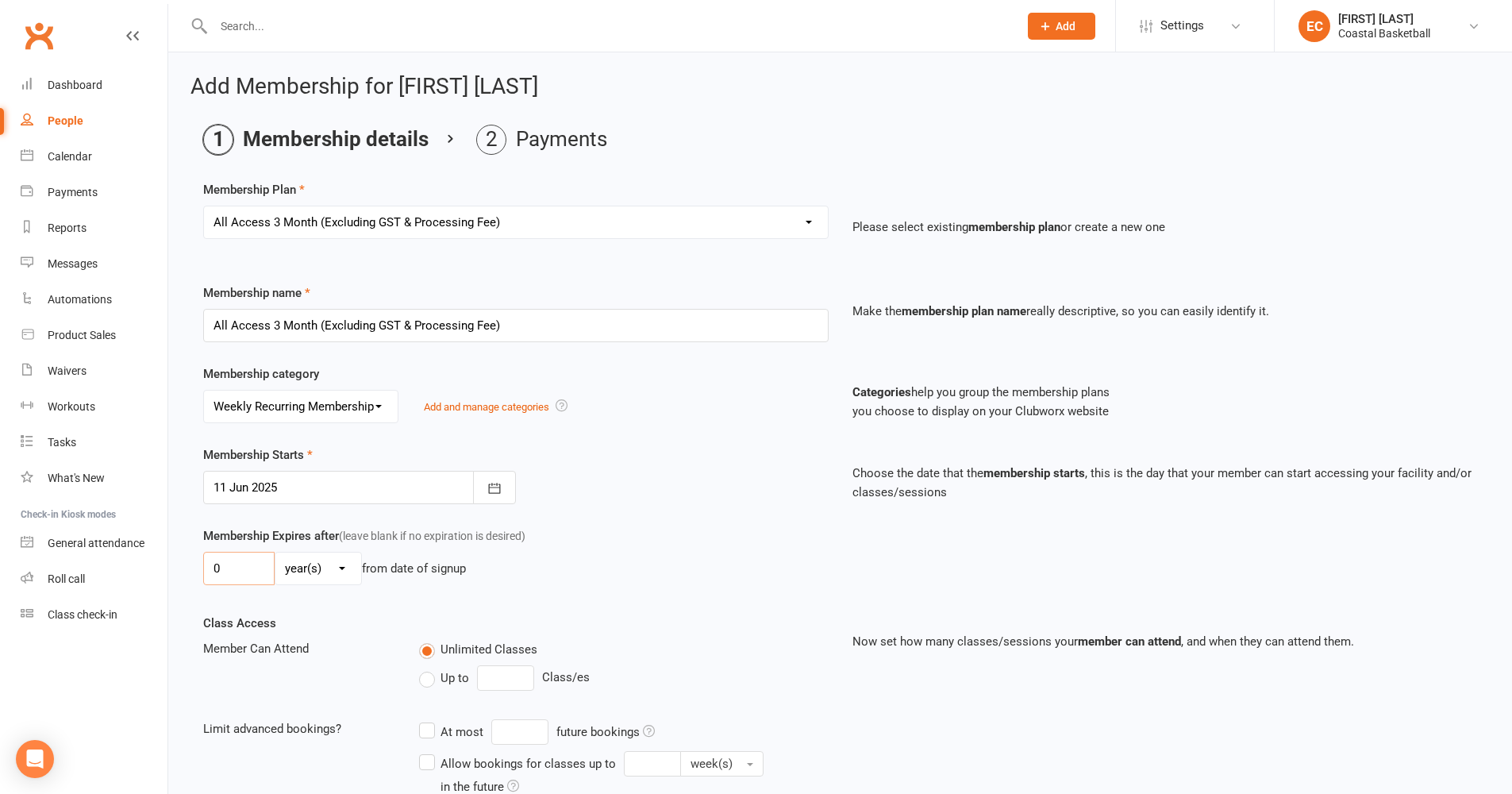 click on "0" at bounding box center (239, 569) 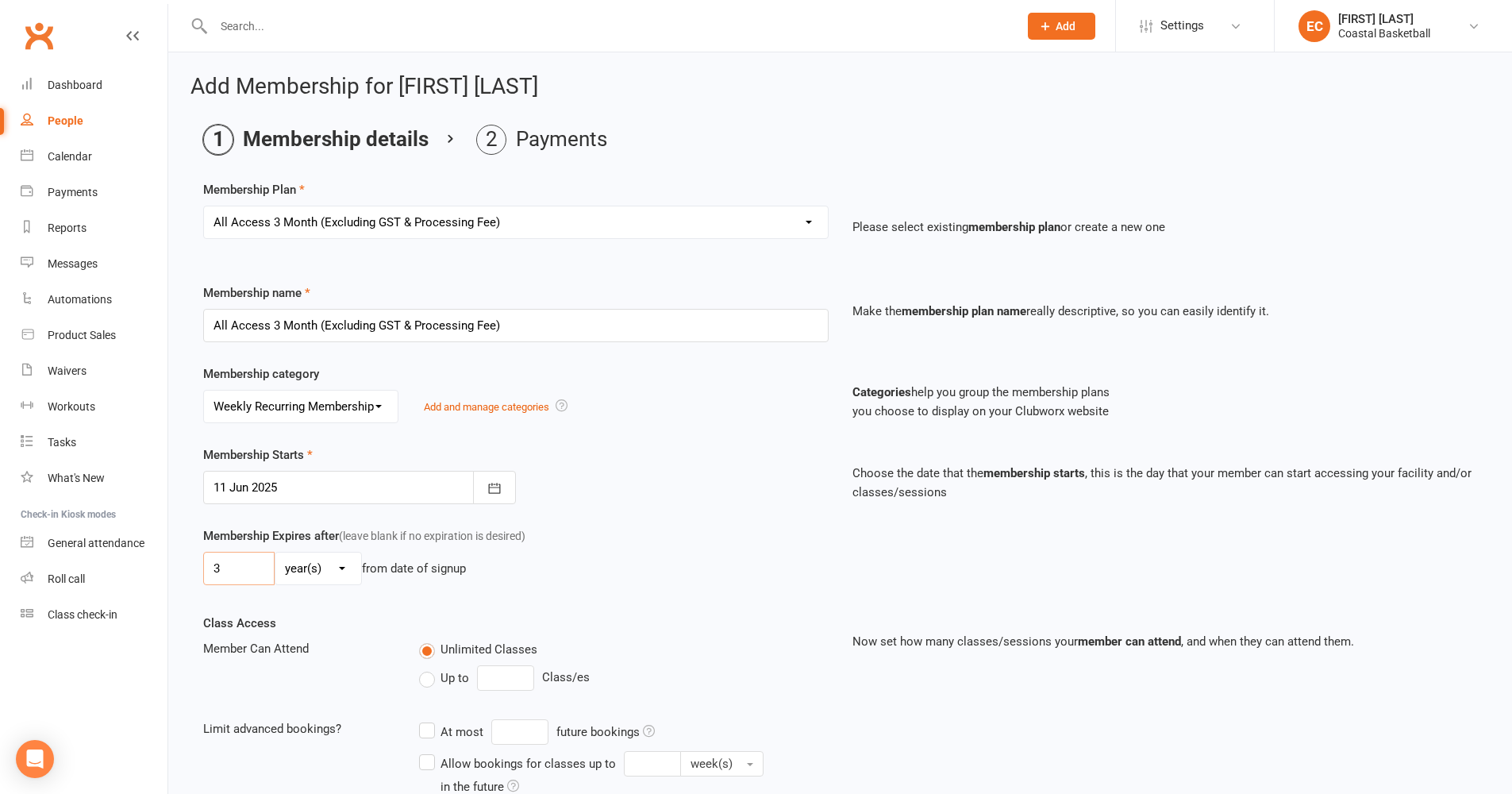 type on "3" 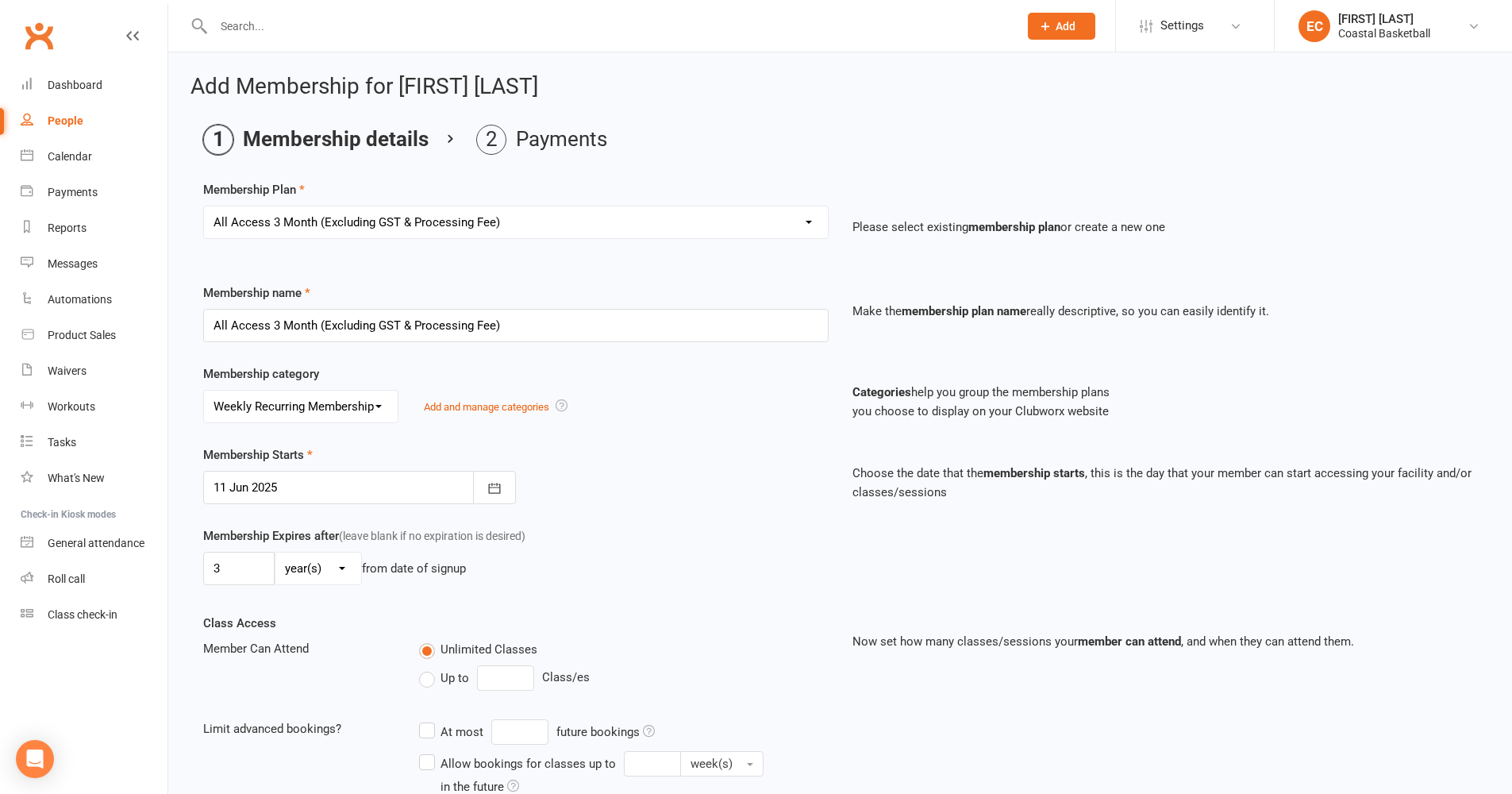 select on "2" 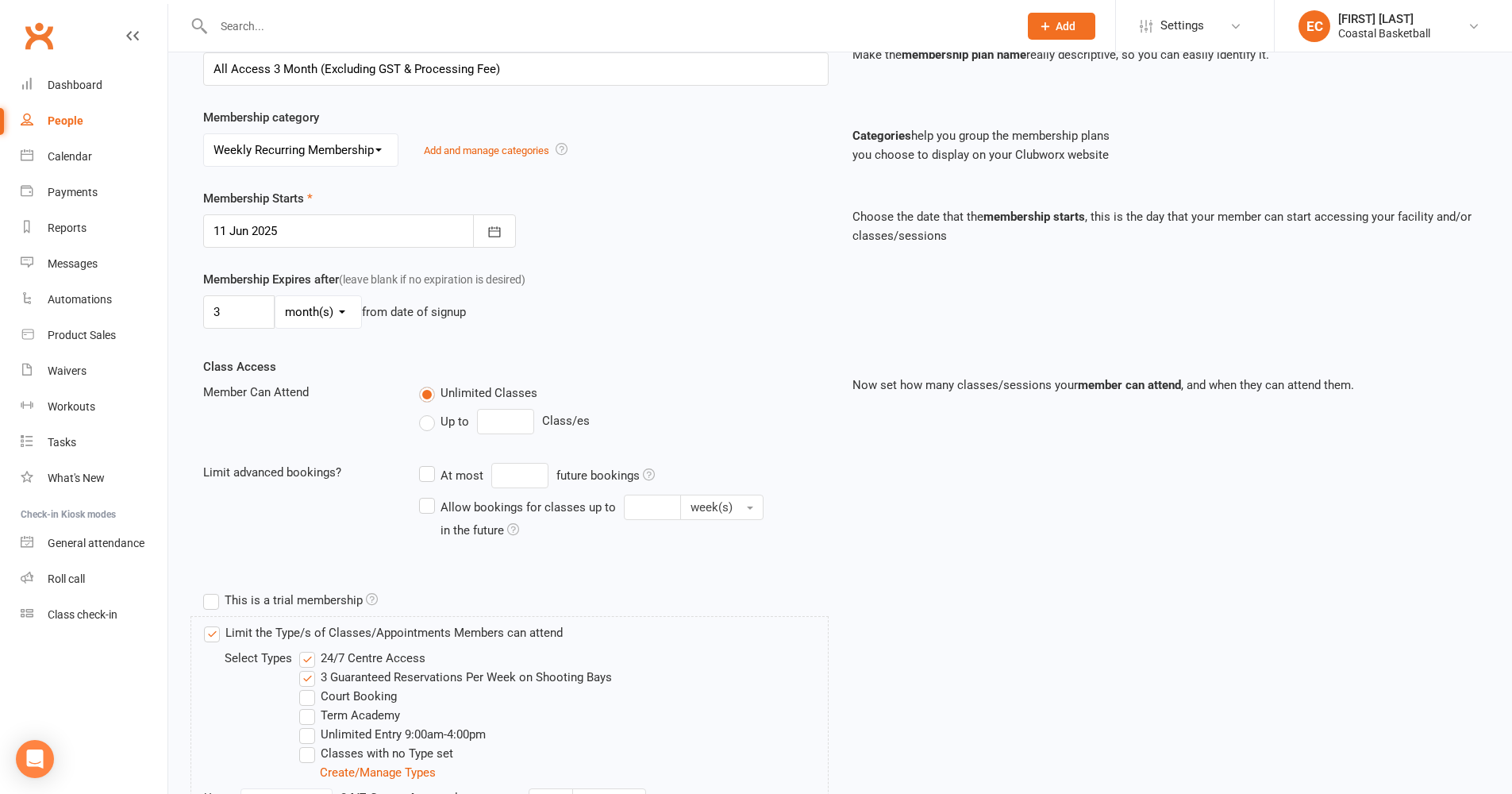 scroll, scrollTop: 379, scrollLeft: 0, axis: vertical 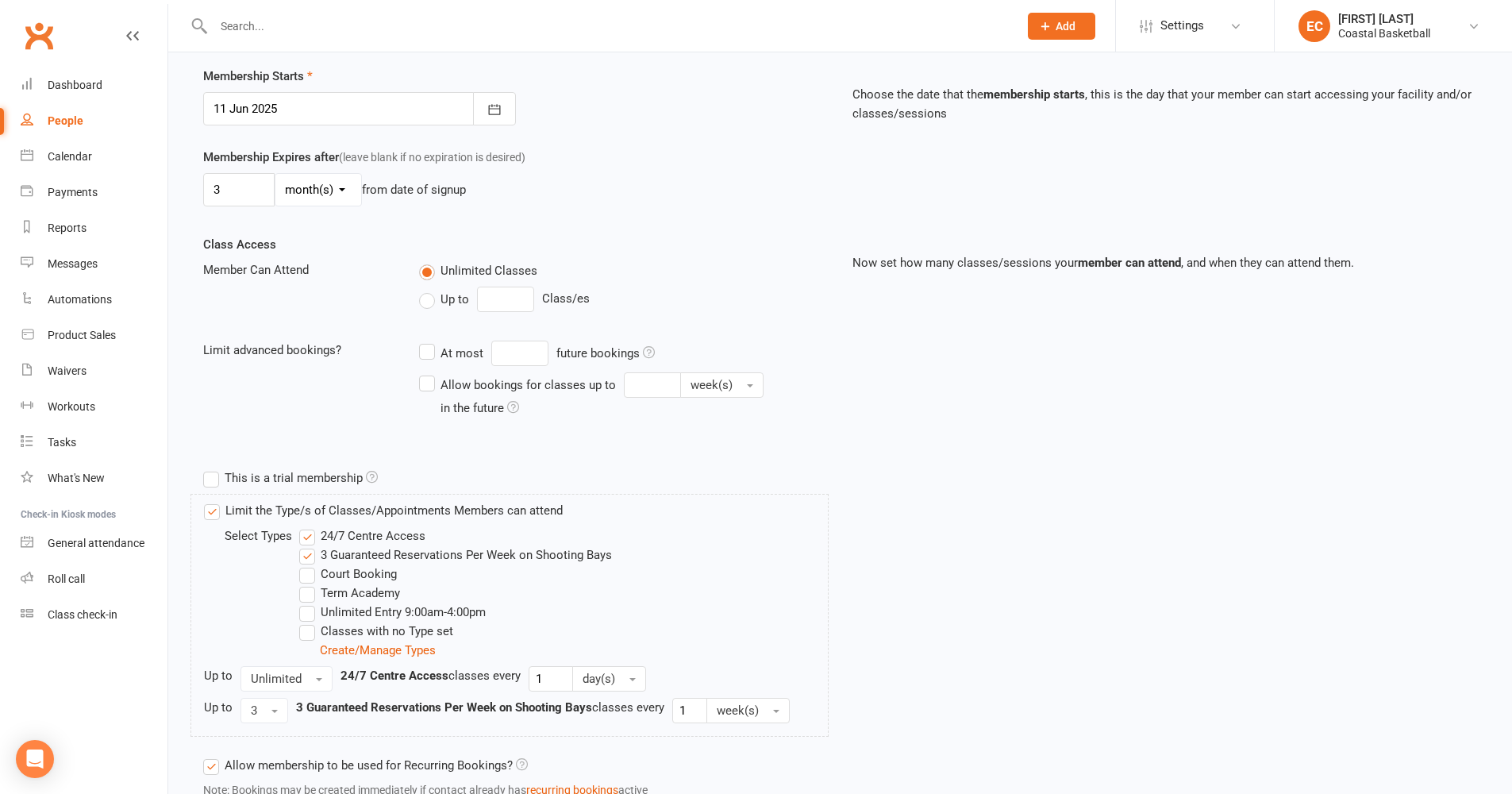 click on "24/7 Centre Access" at bounding box center [362, 536] 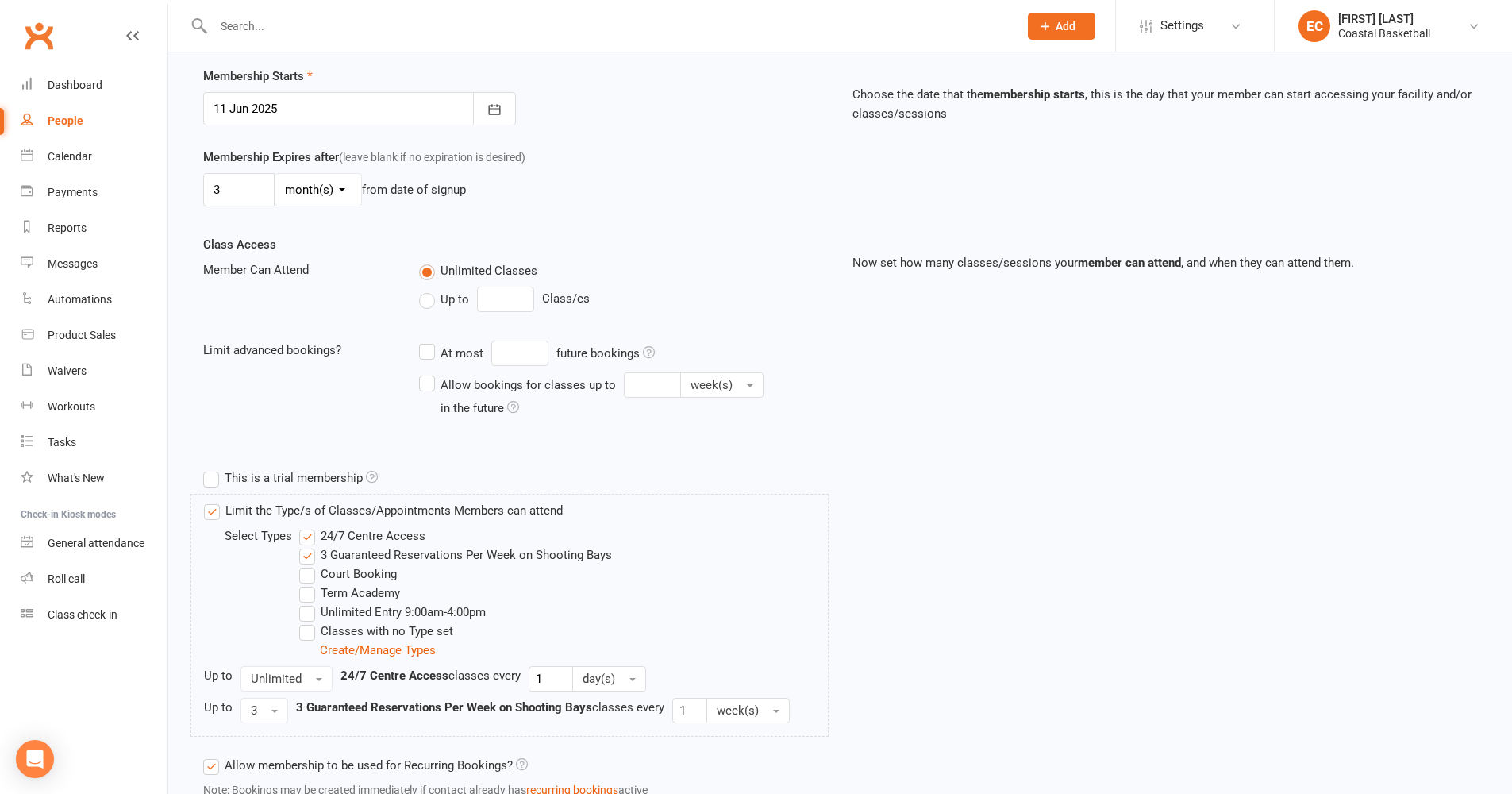 click on "24/7 Centre Access" at bounding box center (304, 526) 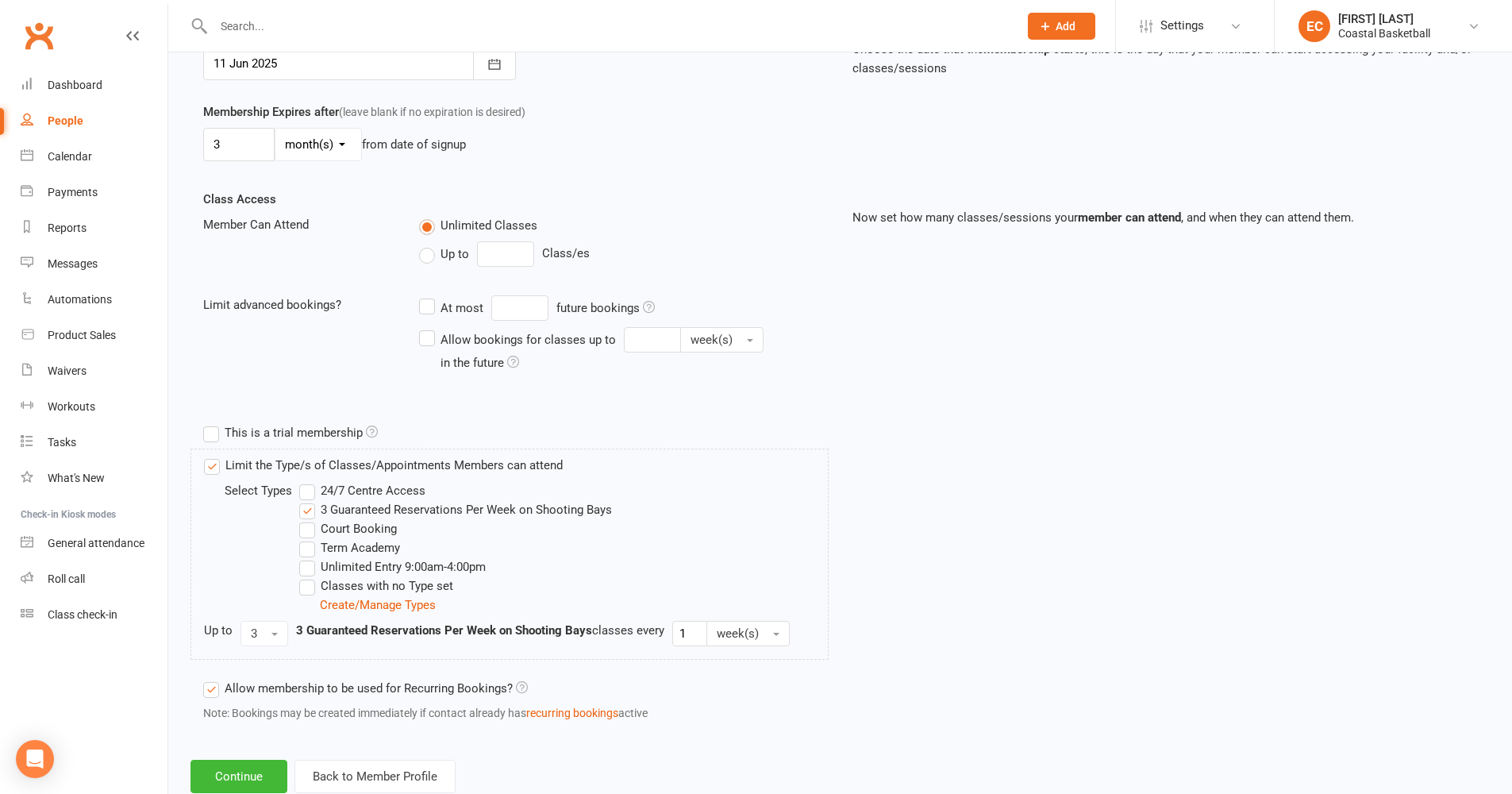 scroll, scrollTop: 481, scrollLeft: 0, axis: vertical 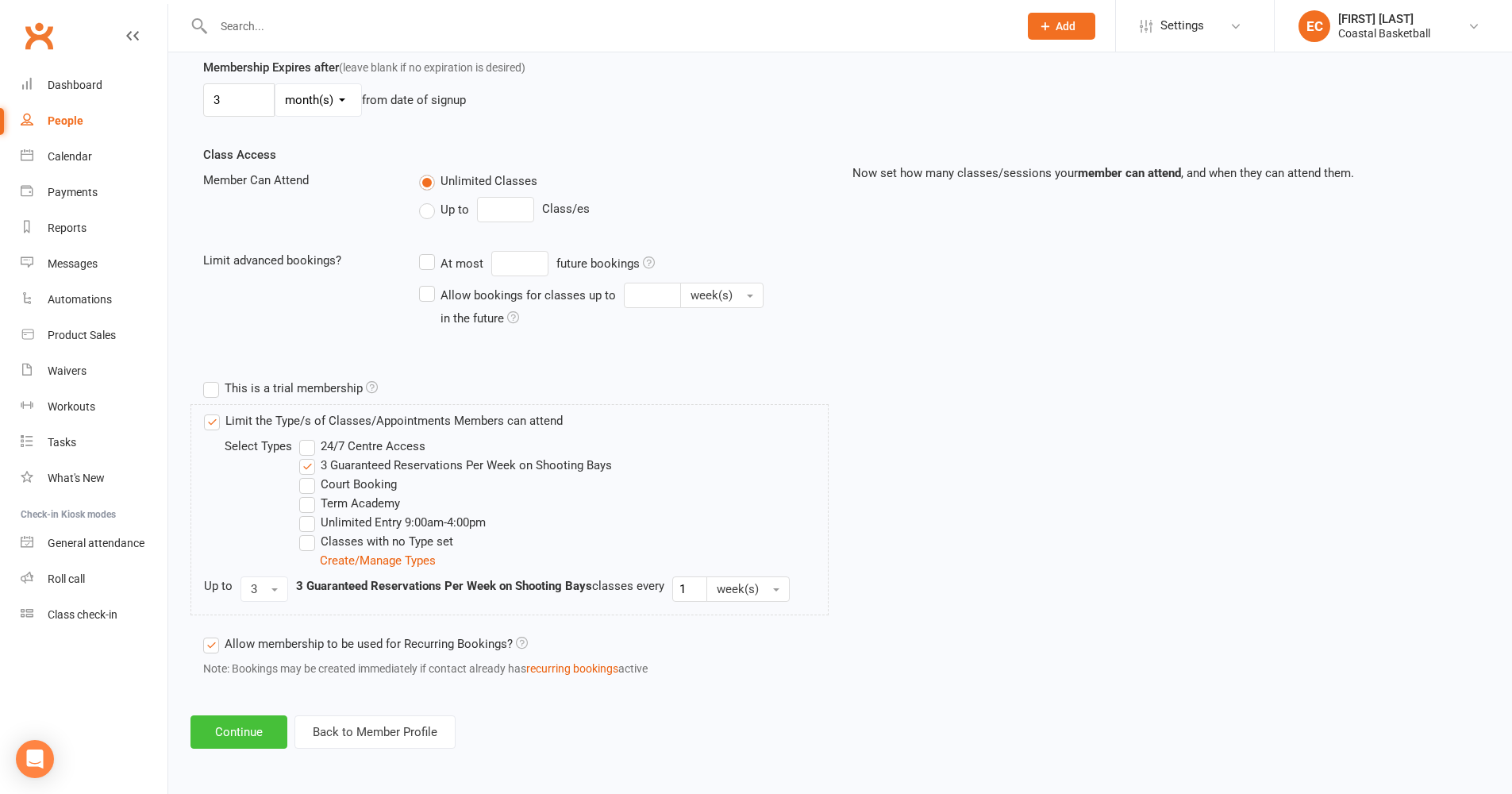 click on "Continue" at bounding box center (239, 732) 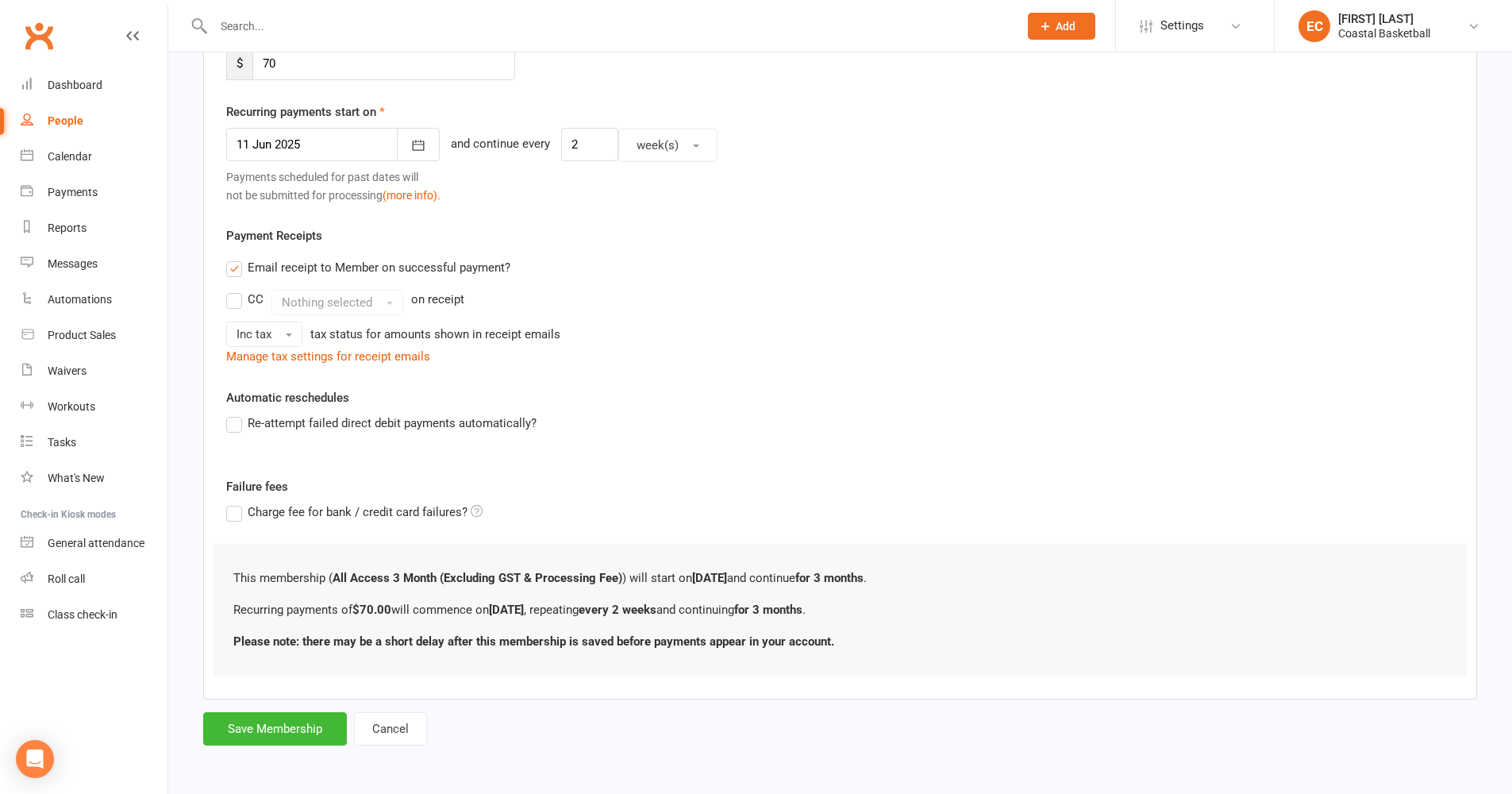 scroll, scrollTop: 0, scrollLeft: 0, axis: both 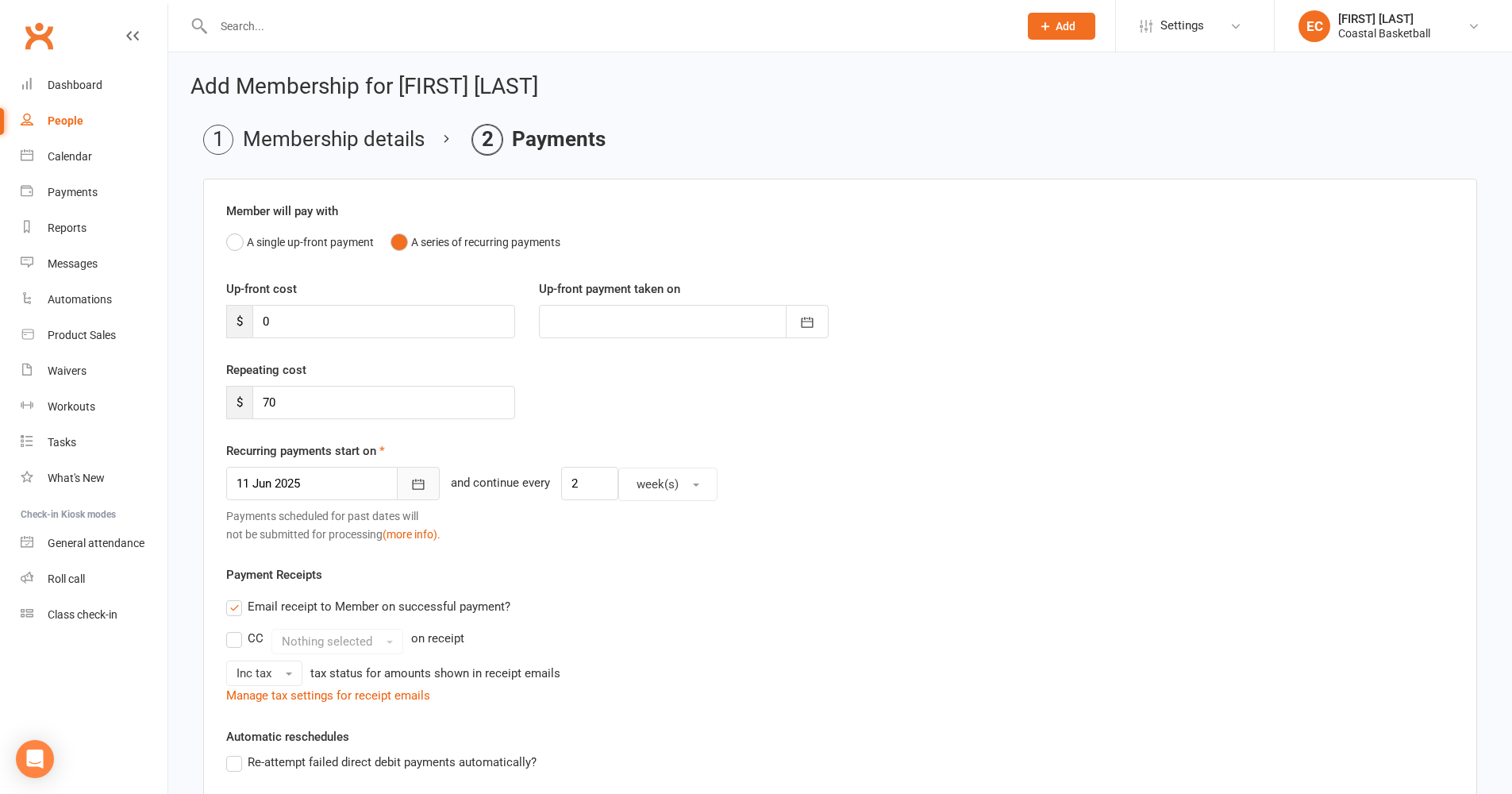 click 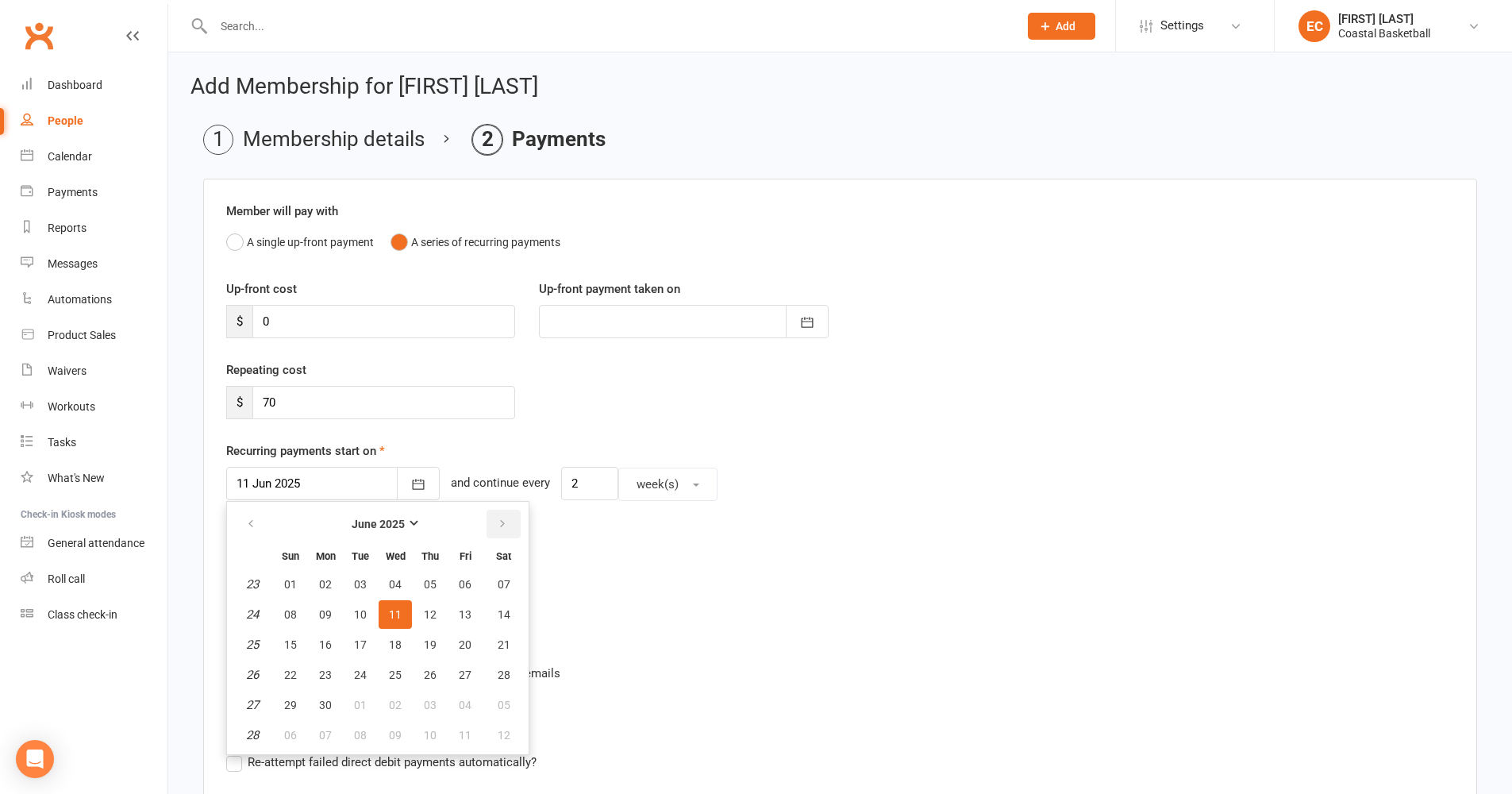 click at bounding box center (502, 524) 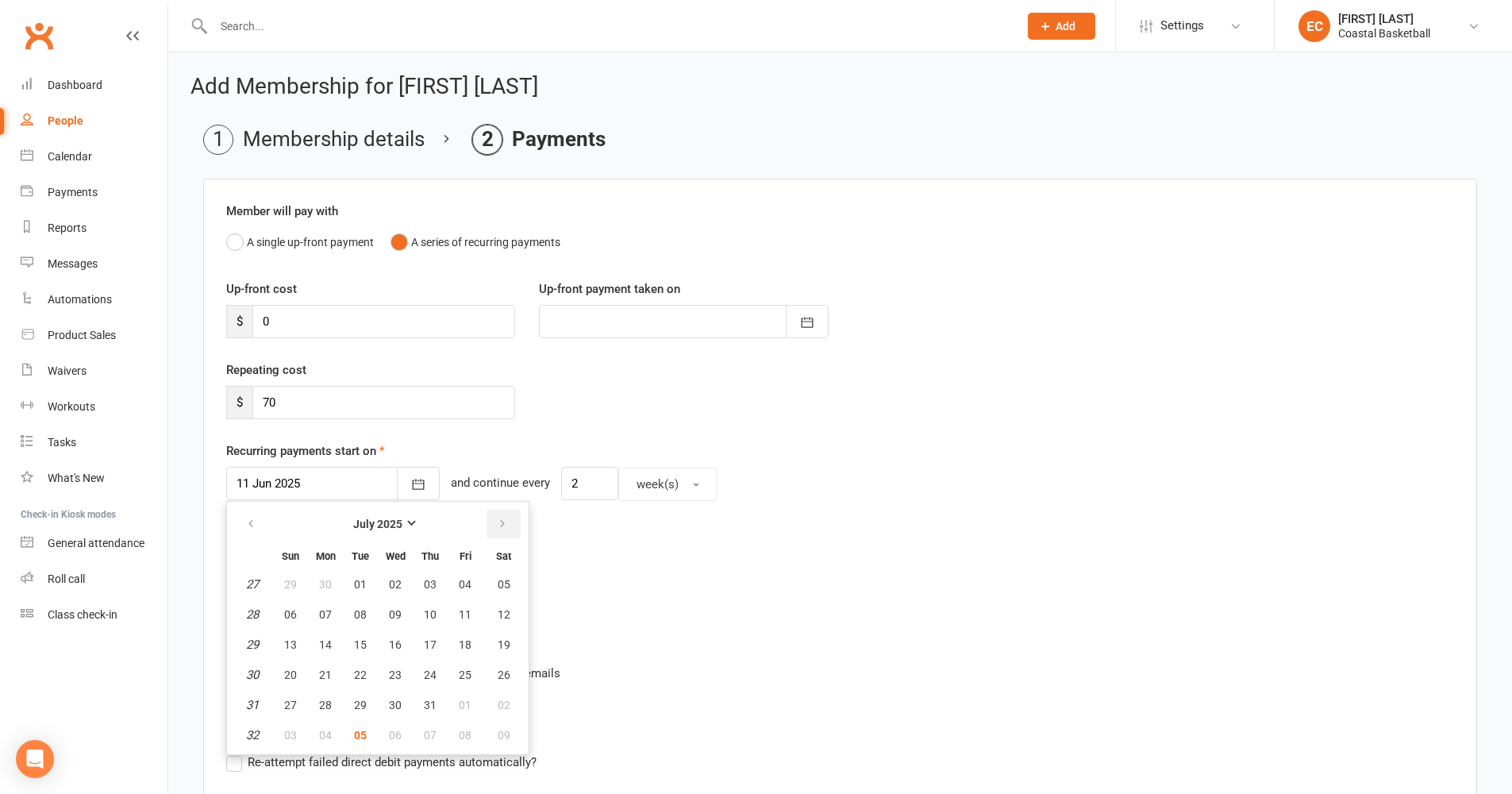 click at bounding box center [502, 524] 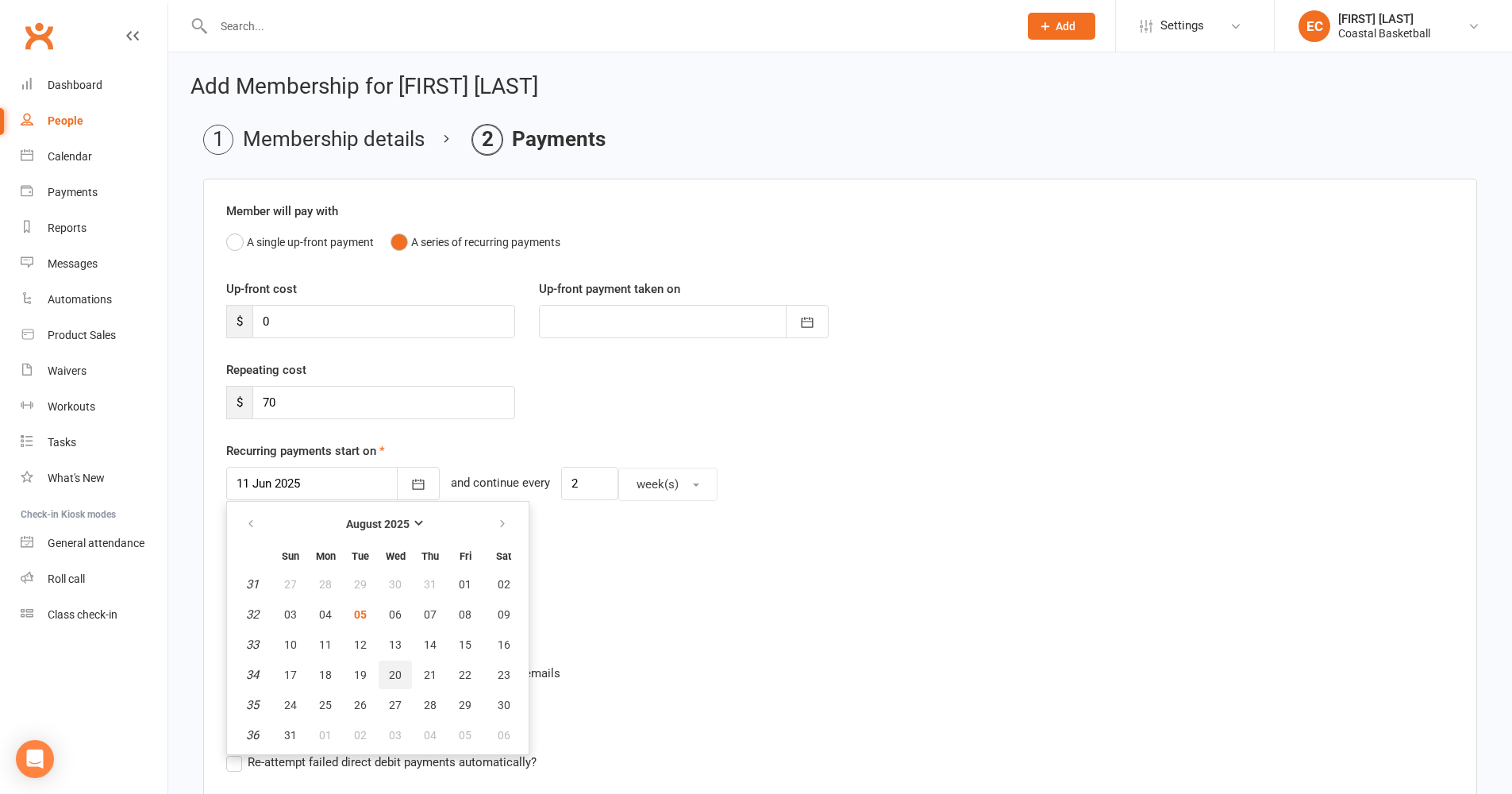 click on "20" at bounding box center (395, 675) 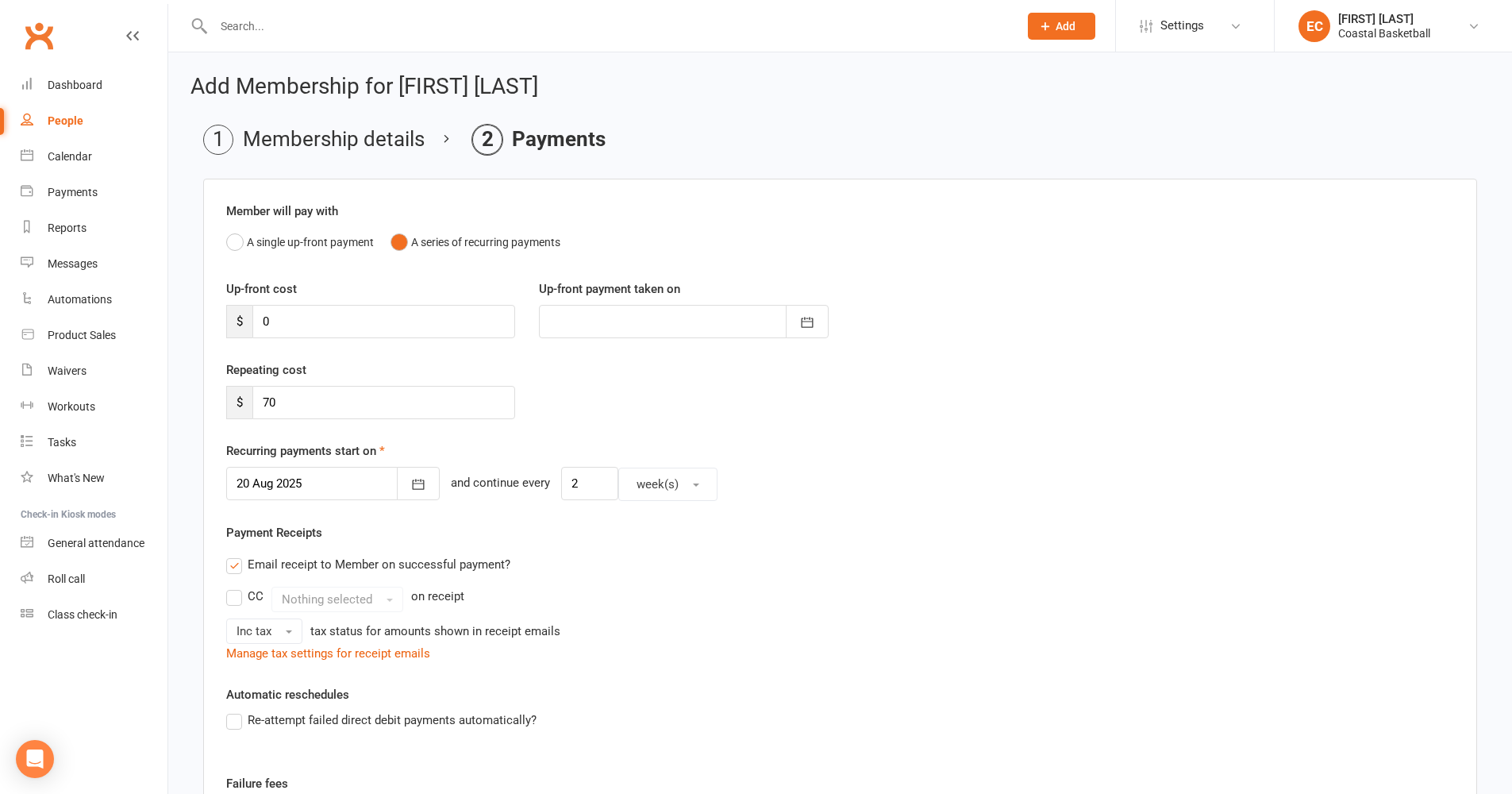 click on "Inc tax
tax status for amounts shown in receipt emails" at bounding box center [840, 631] 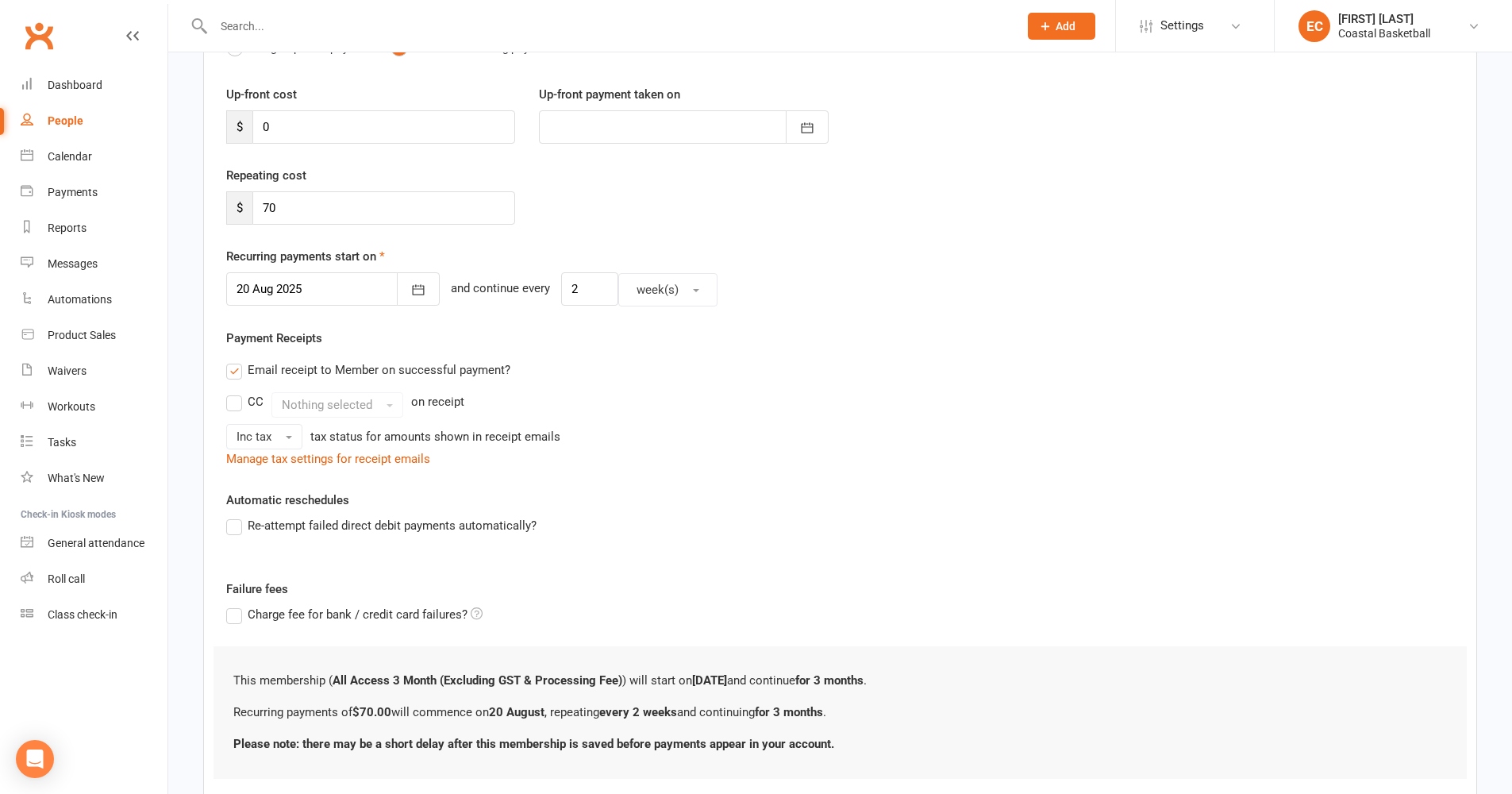 scroll, scrollTop: 310, scrollLeft: 0, axis: vertical 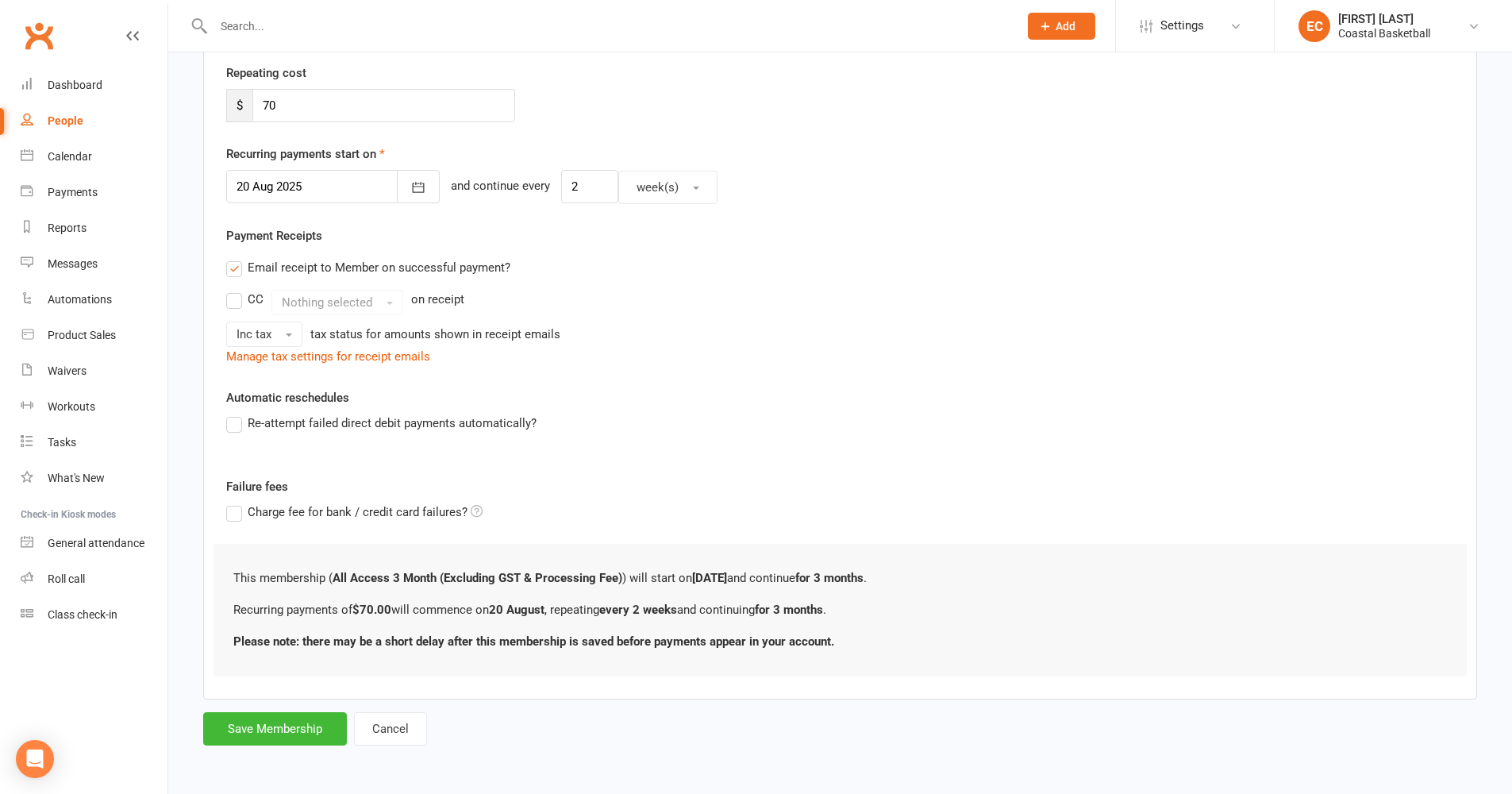 click on "Re-attempt failed direct debit payments automatically?" at bounding box center (381, 423) 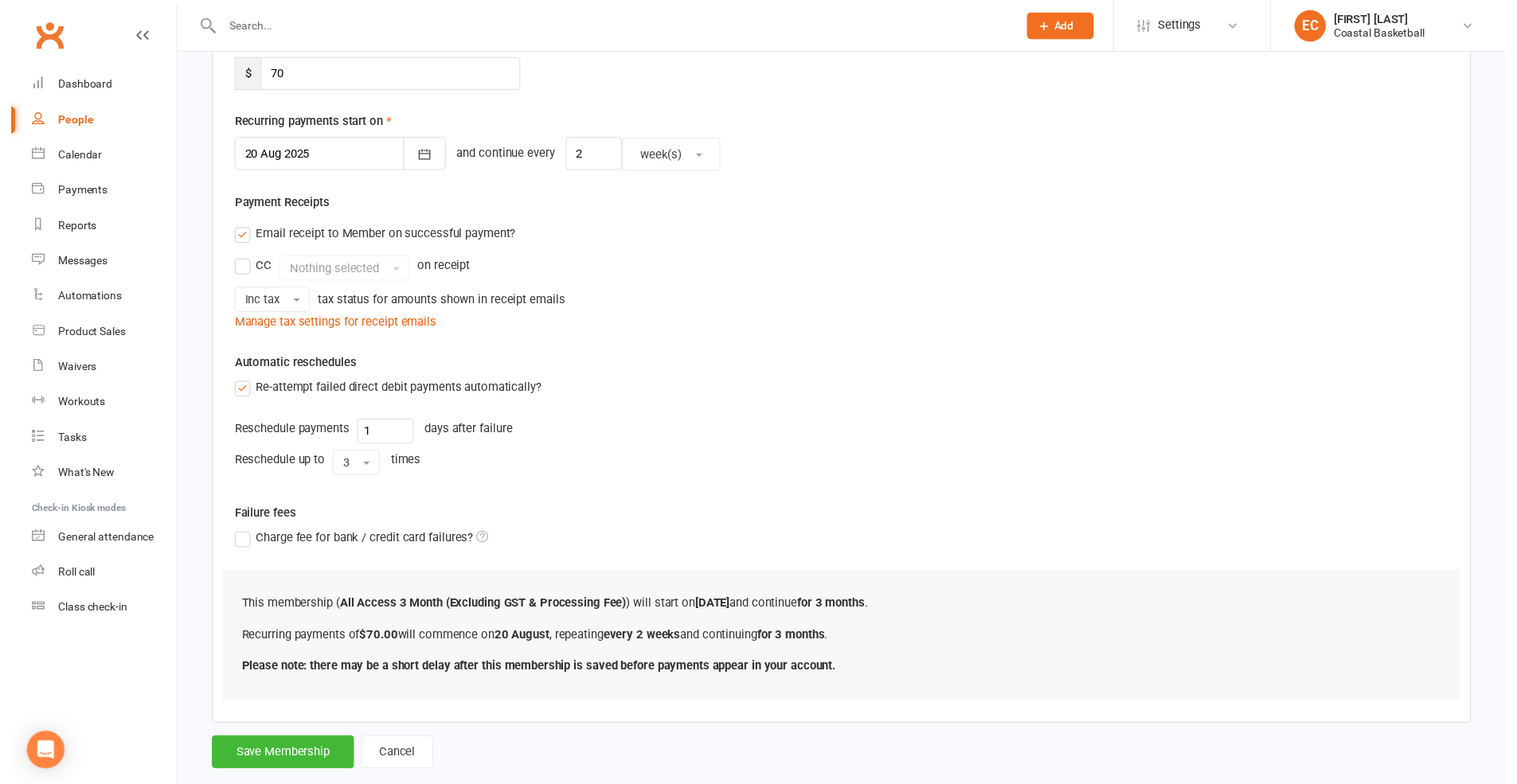 scroll, scrollTop: 374, scrollLeft: 0, axis: vertical 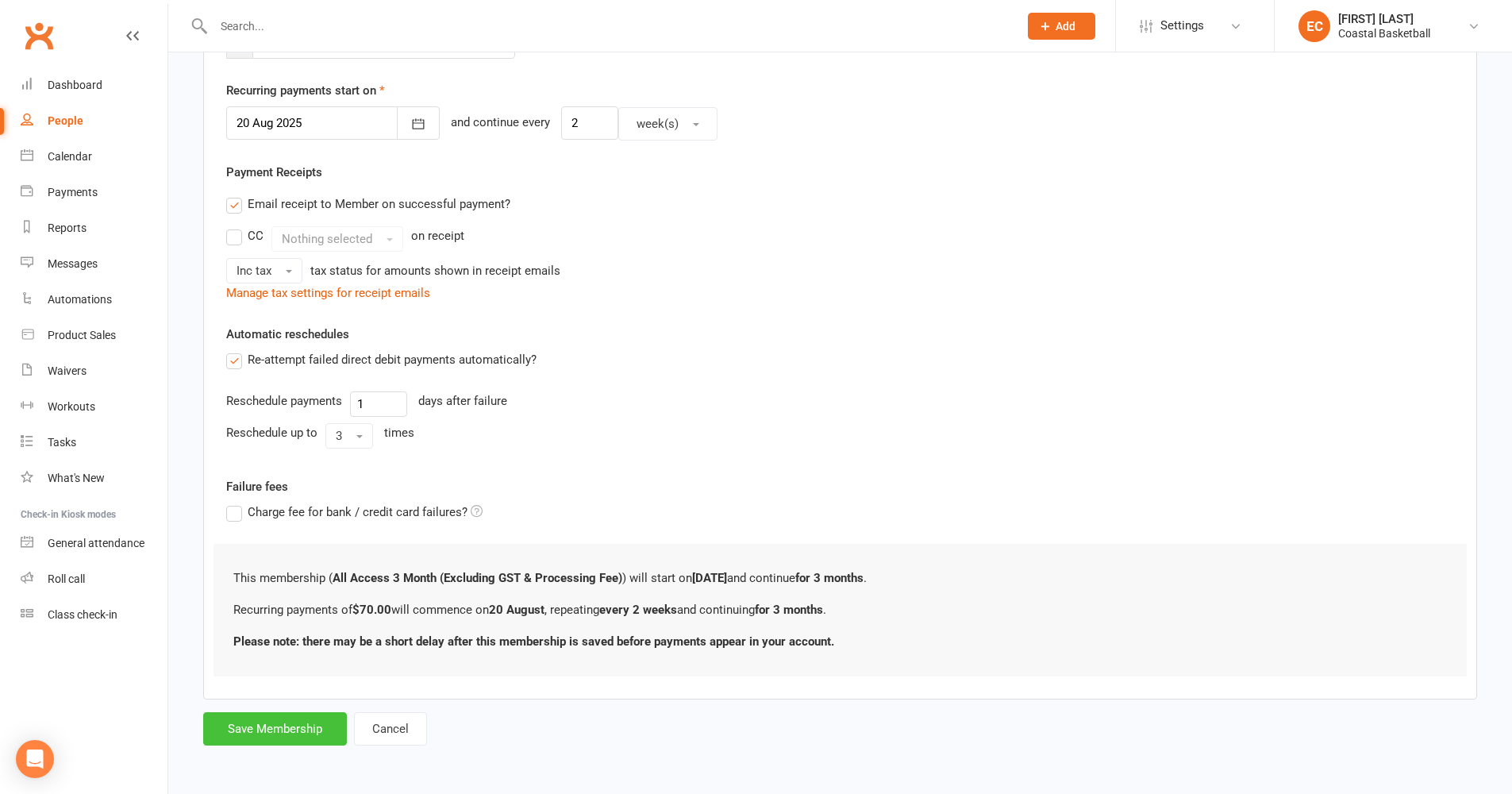 click on "Save Membership" at bounding box center (275, 729) 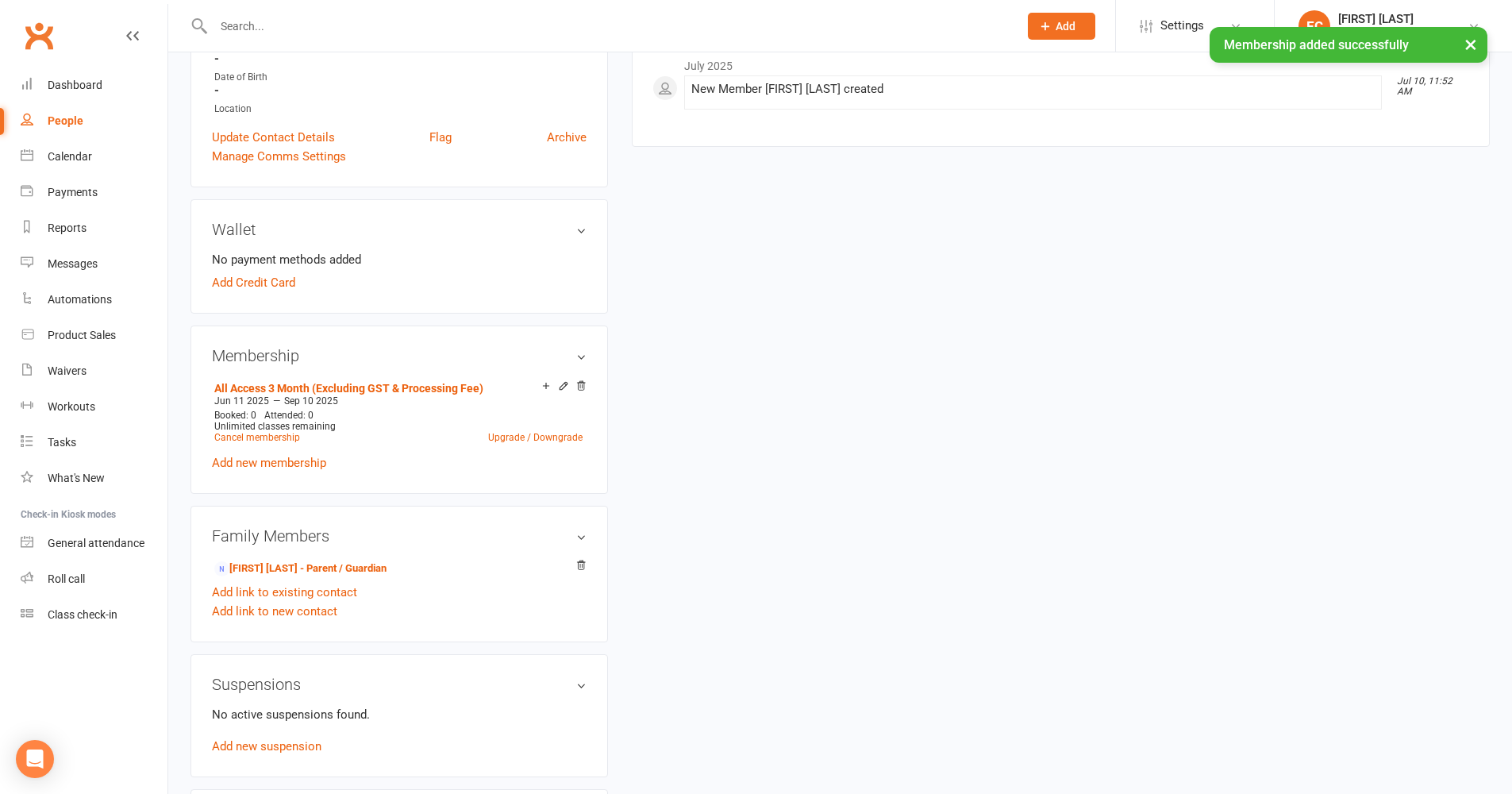 scroll, scrollTop: 441, scrollLeft: 0, axis: vertical 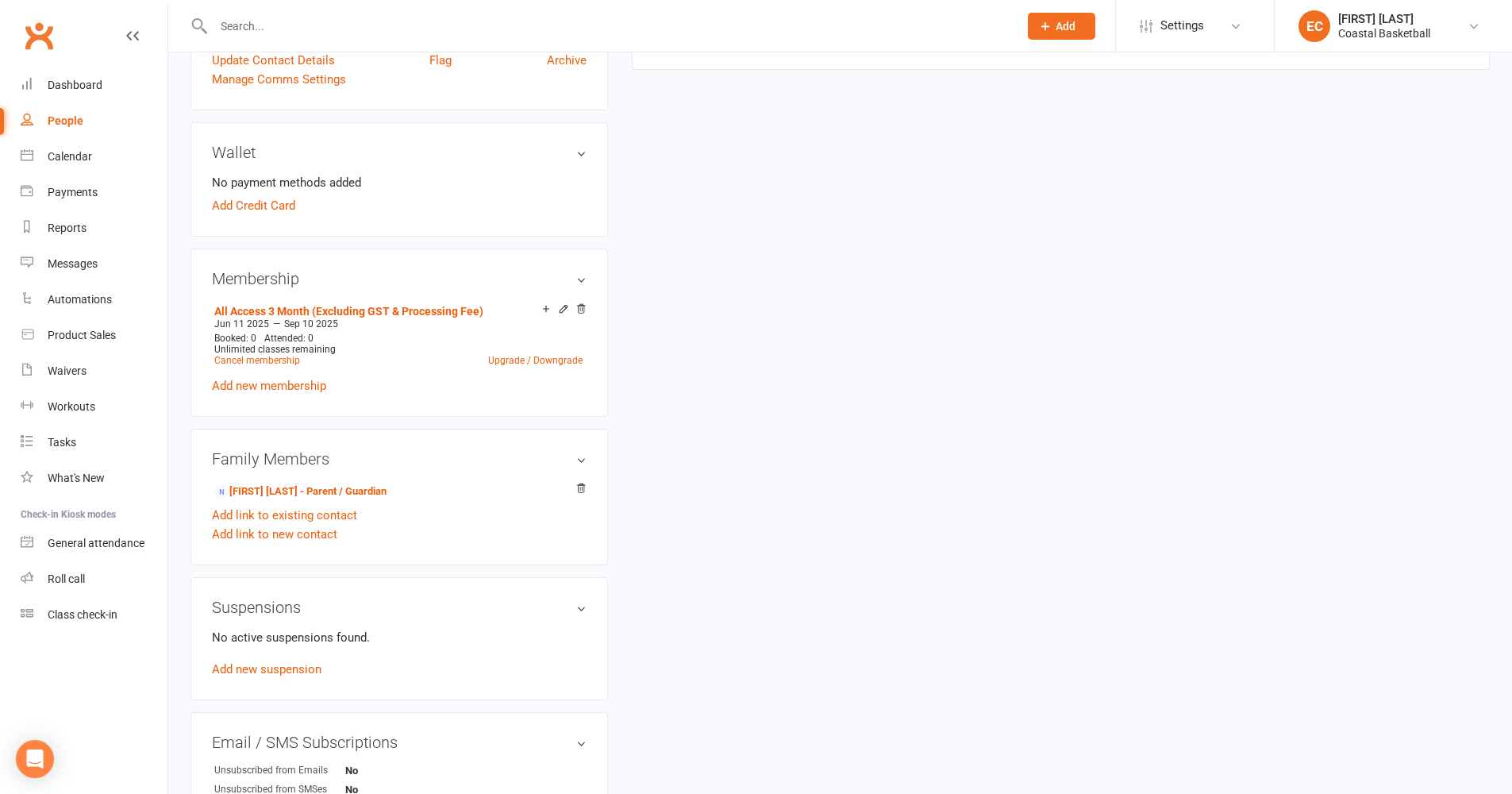 click at bounding box center (608, 26) 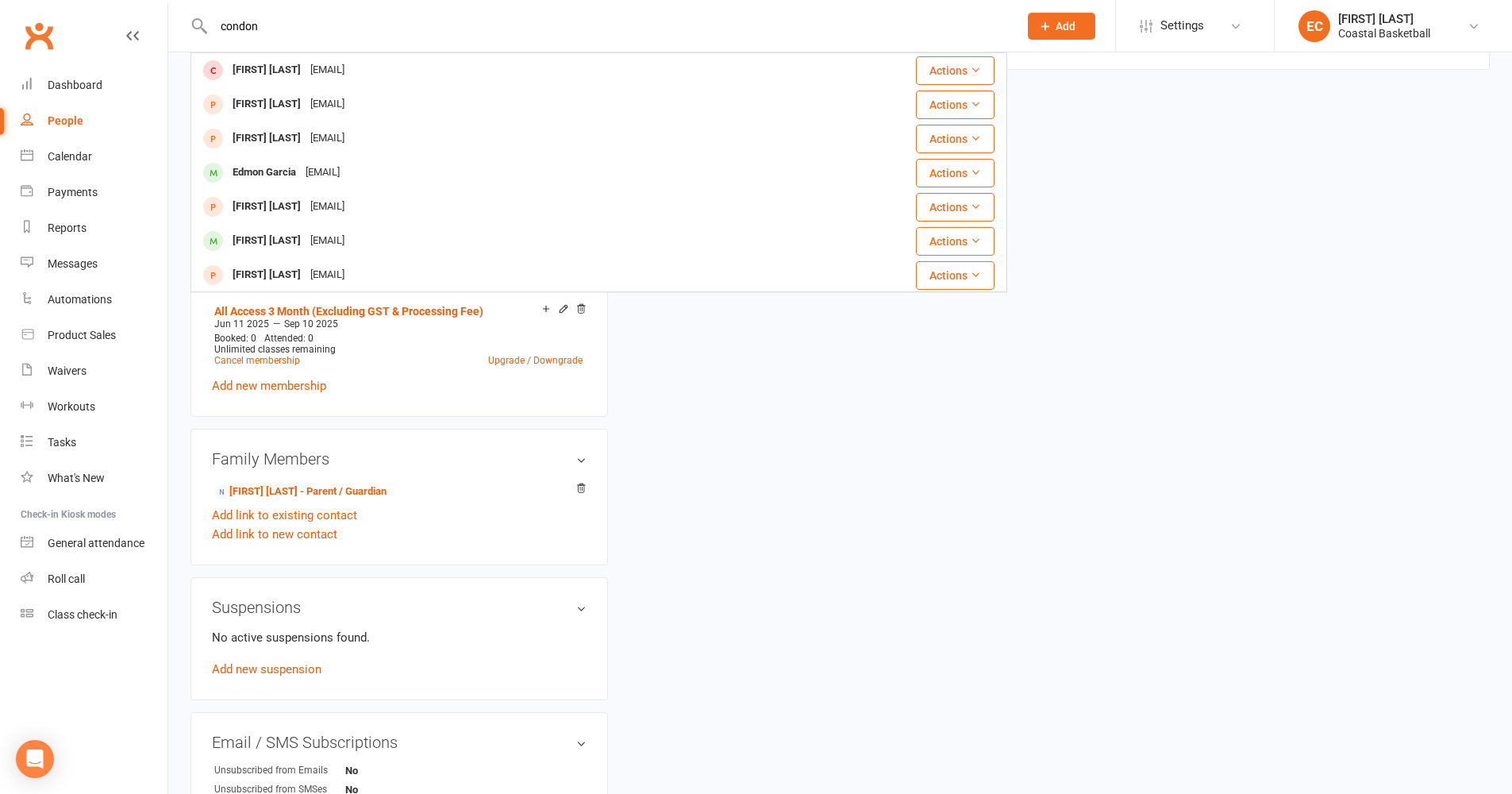 type on "Condon" 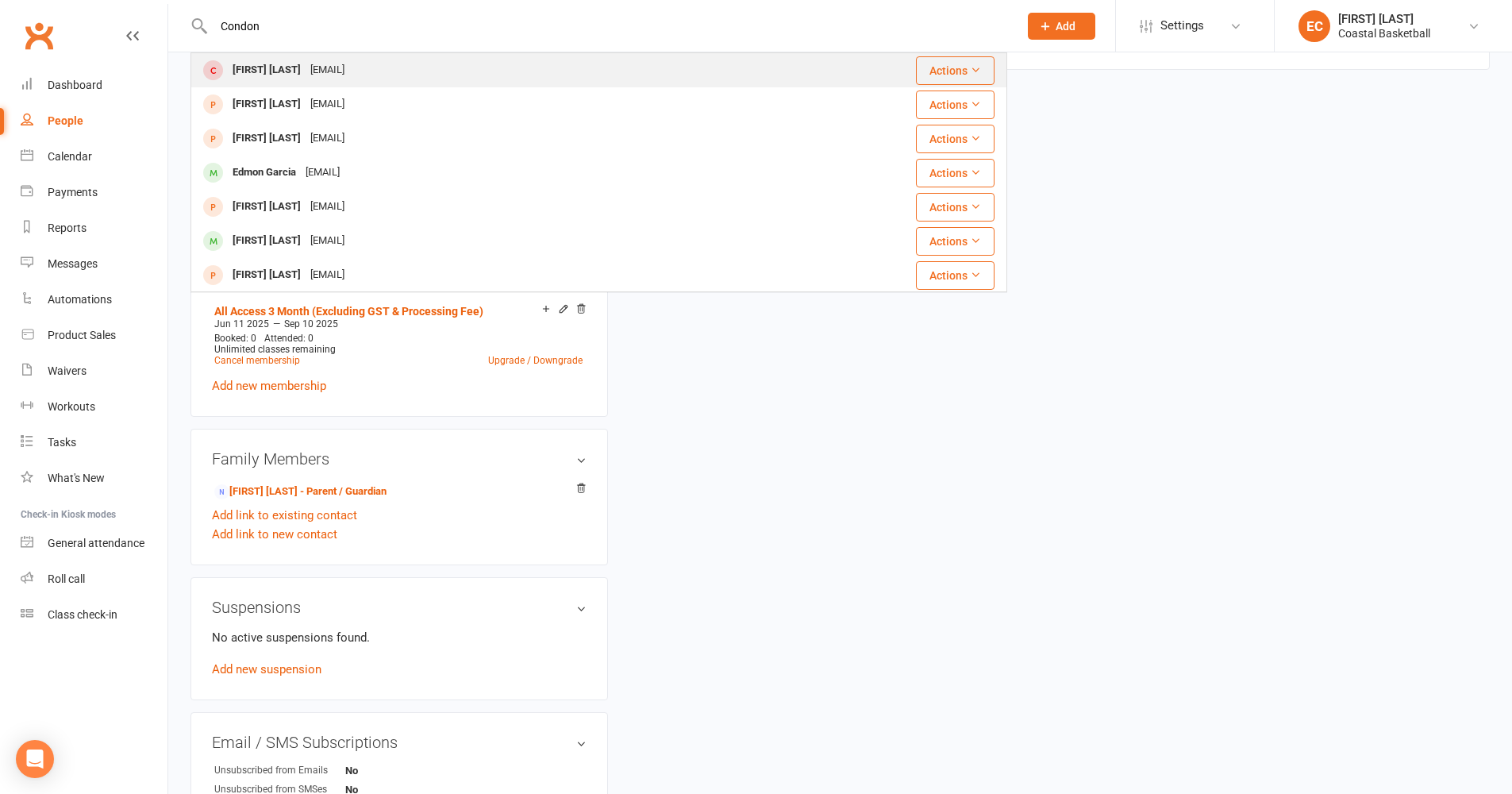 drag, startPoint x: 229, startPoint y: 19, endPoint x: 302, endPoint y: 75, distance: 92.00543 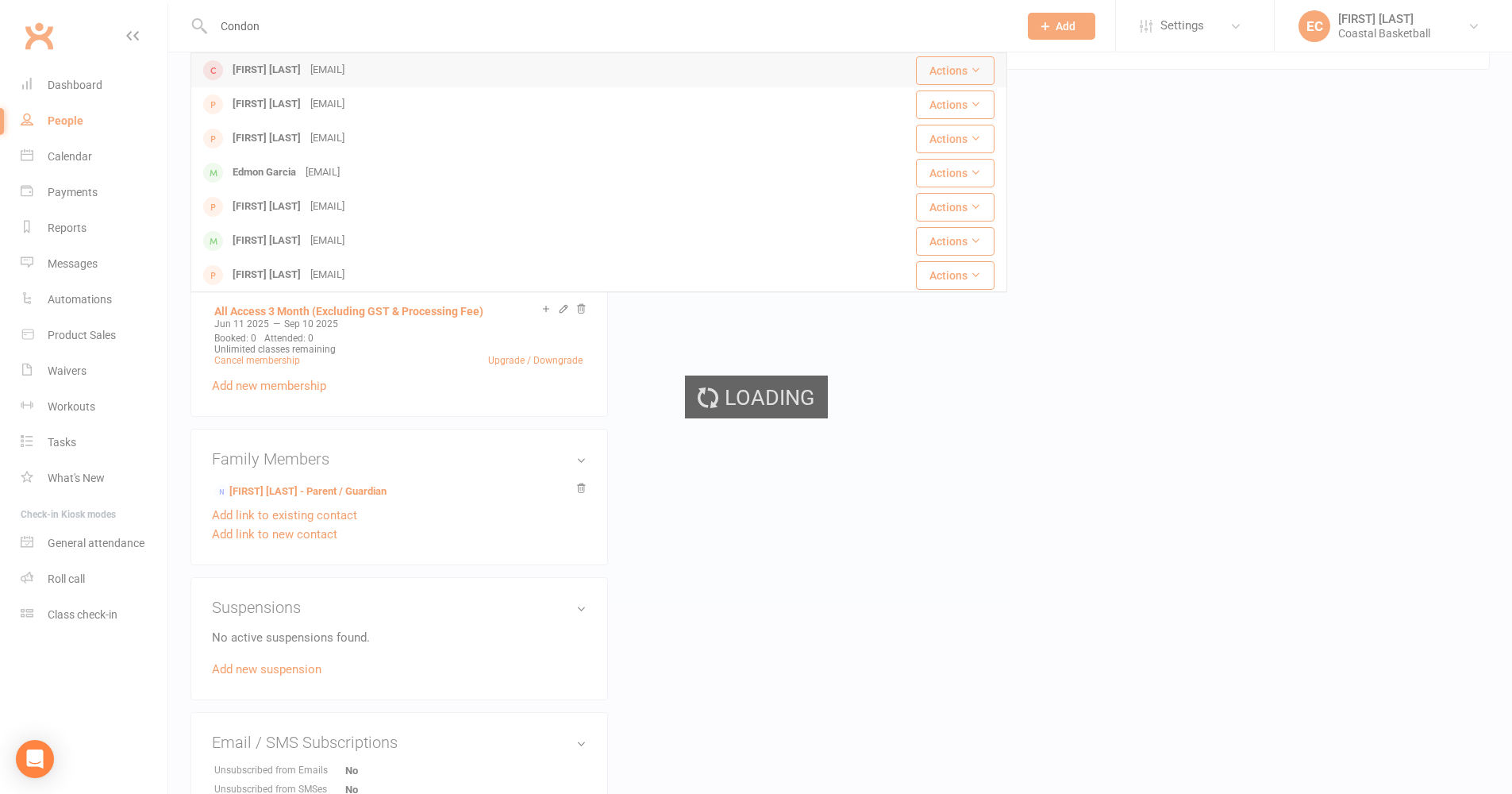 type 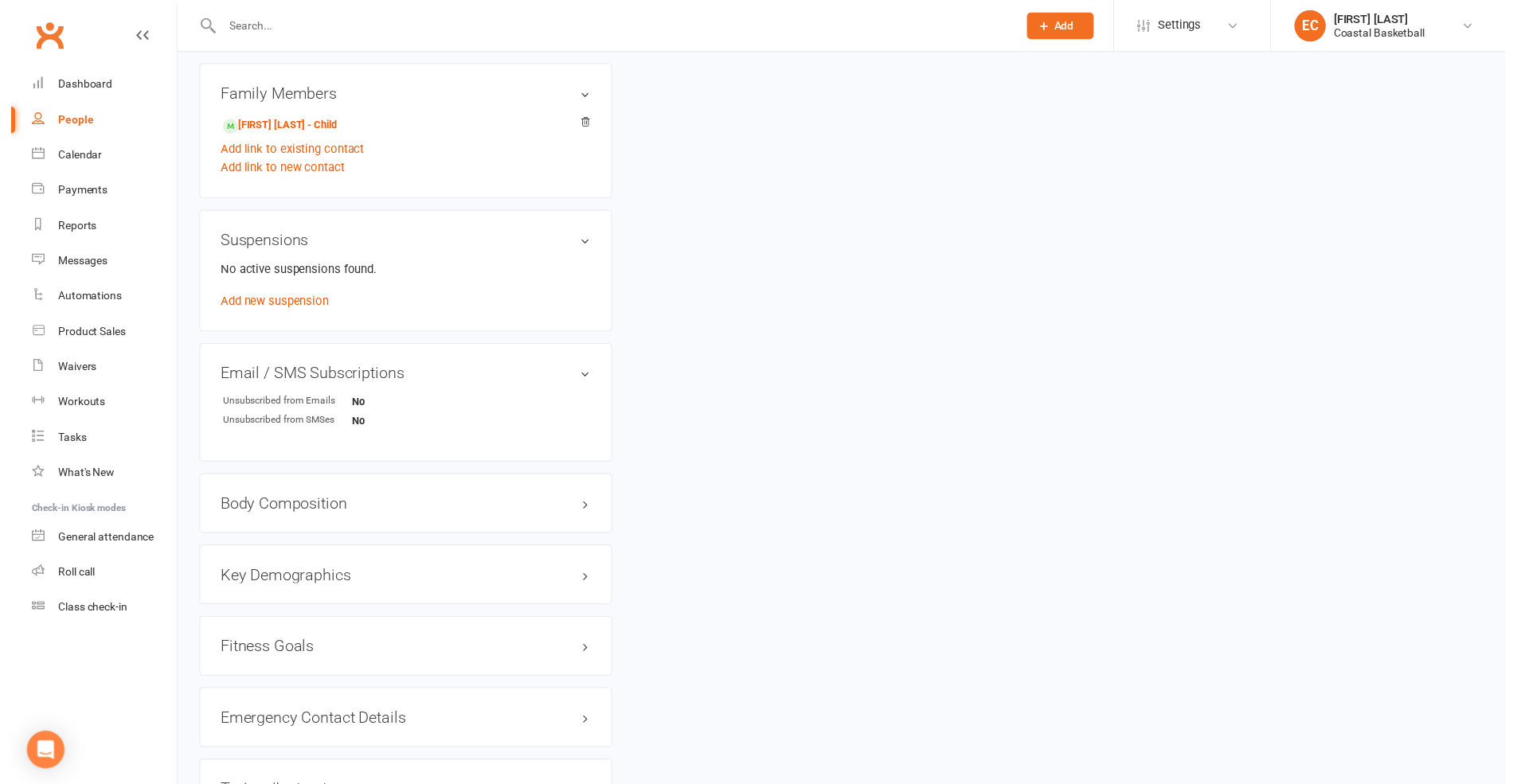scroll, scrollTop: 994, scrollLeft: 0, axis: vertical 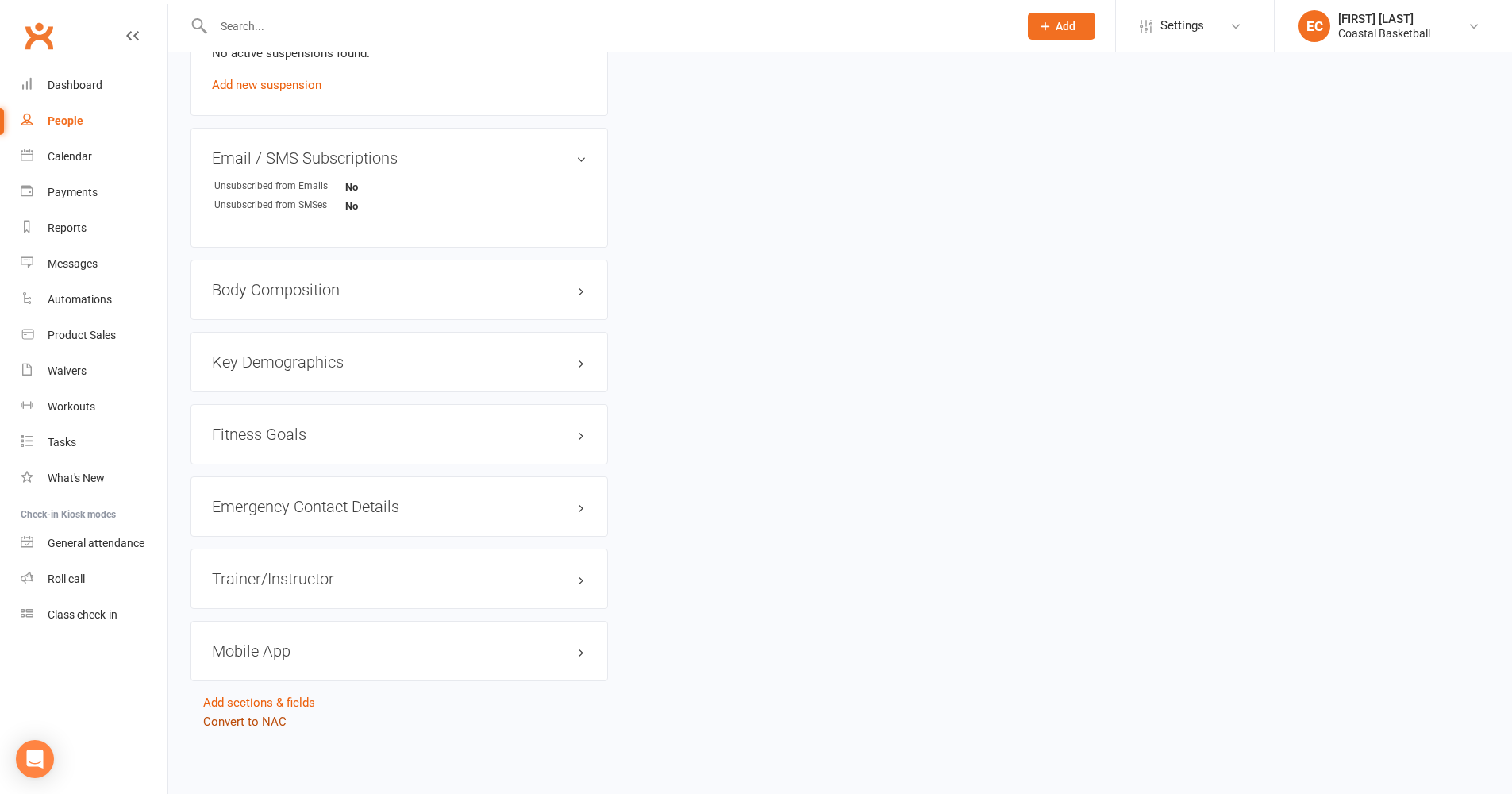 click on "Convert to NAC" at bounding box center (244, 722) 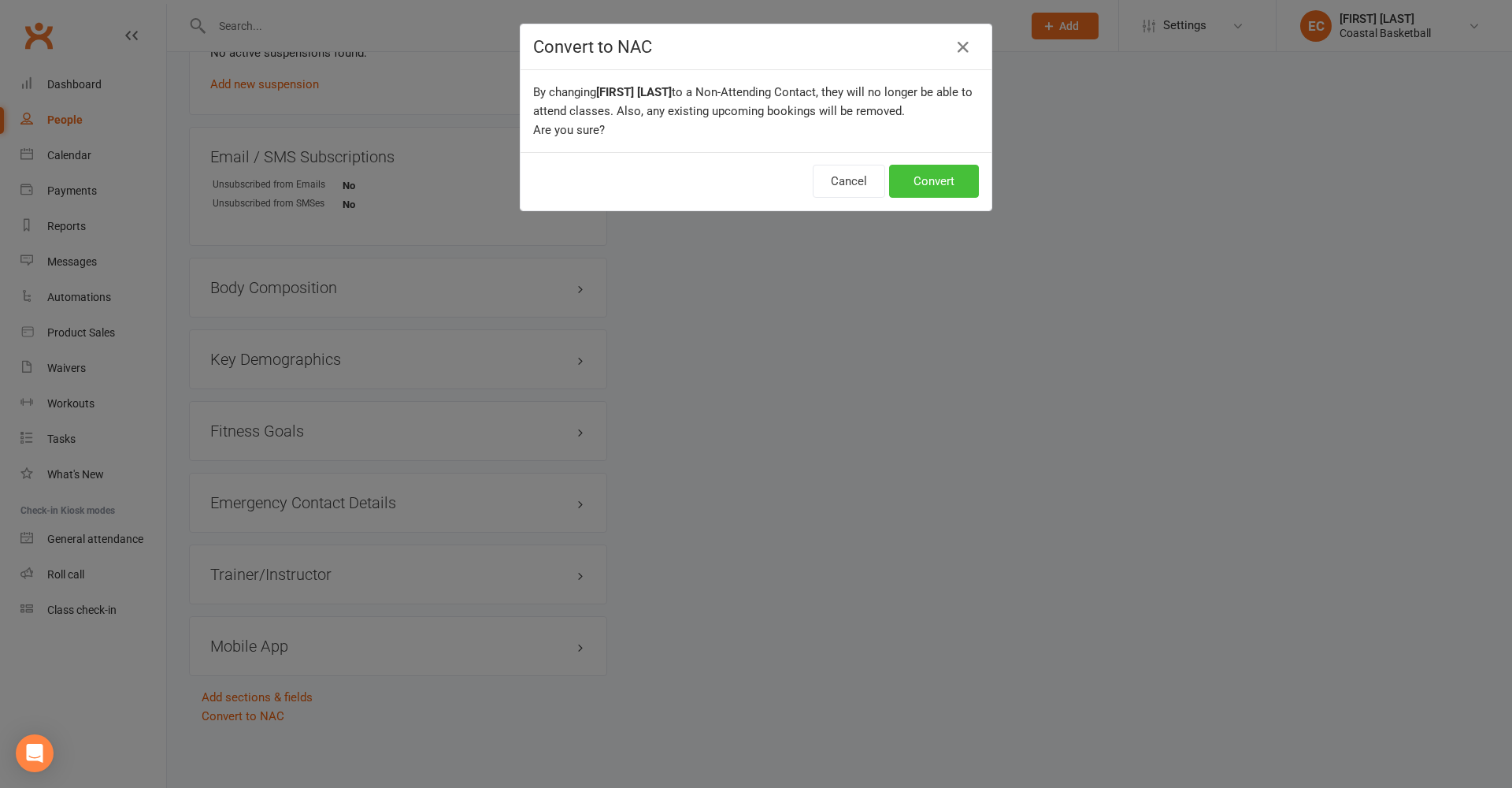 click on "Convert" at bounding box center [934, 181] 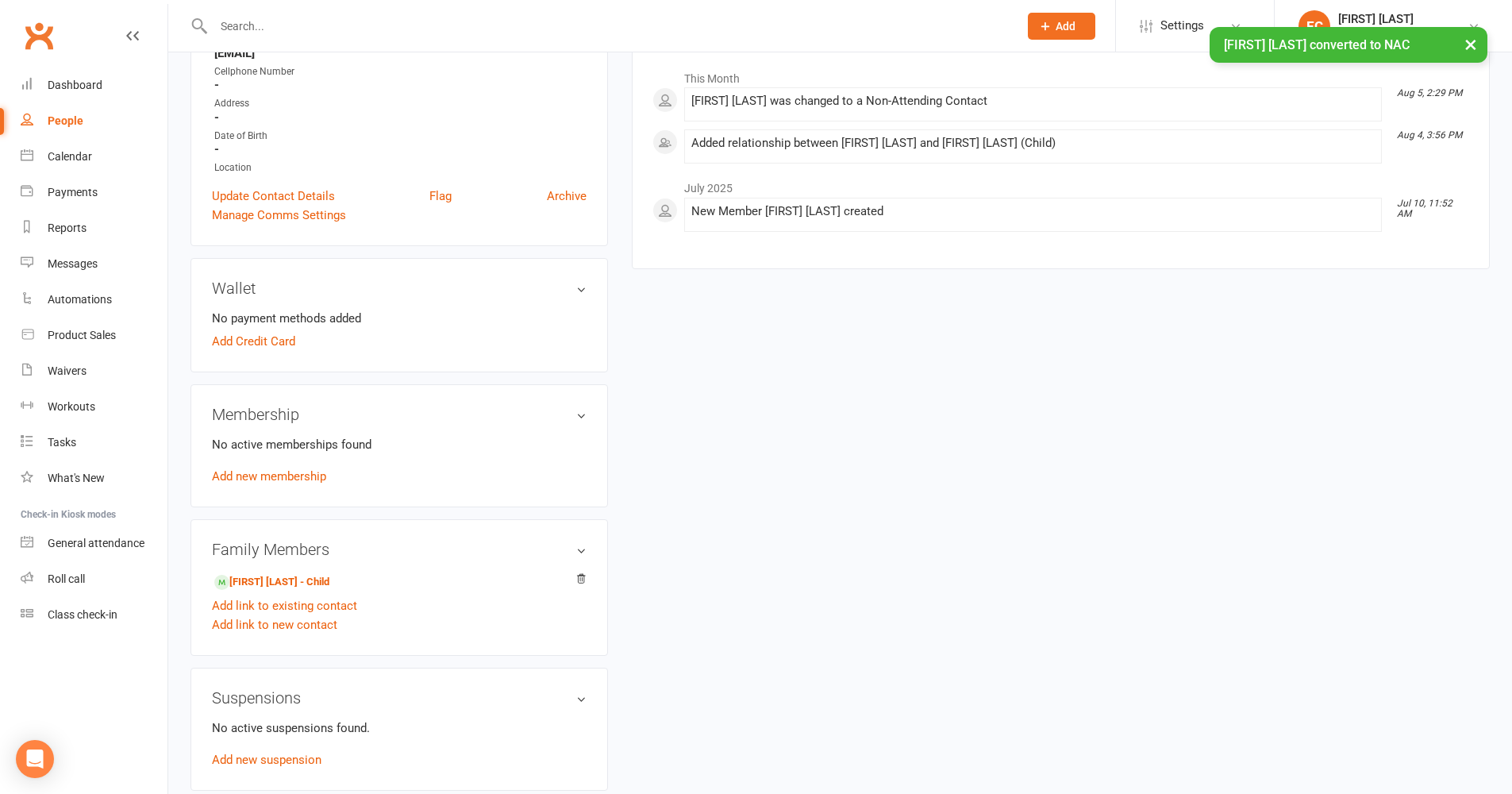 scroll, scrollTop: 368, scrollLeft: 0, axis: vertical 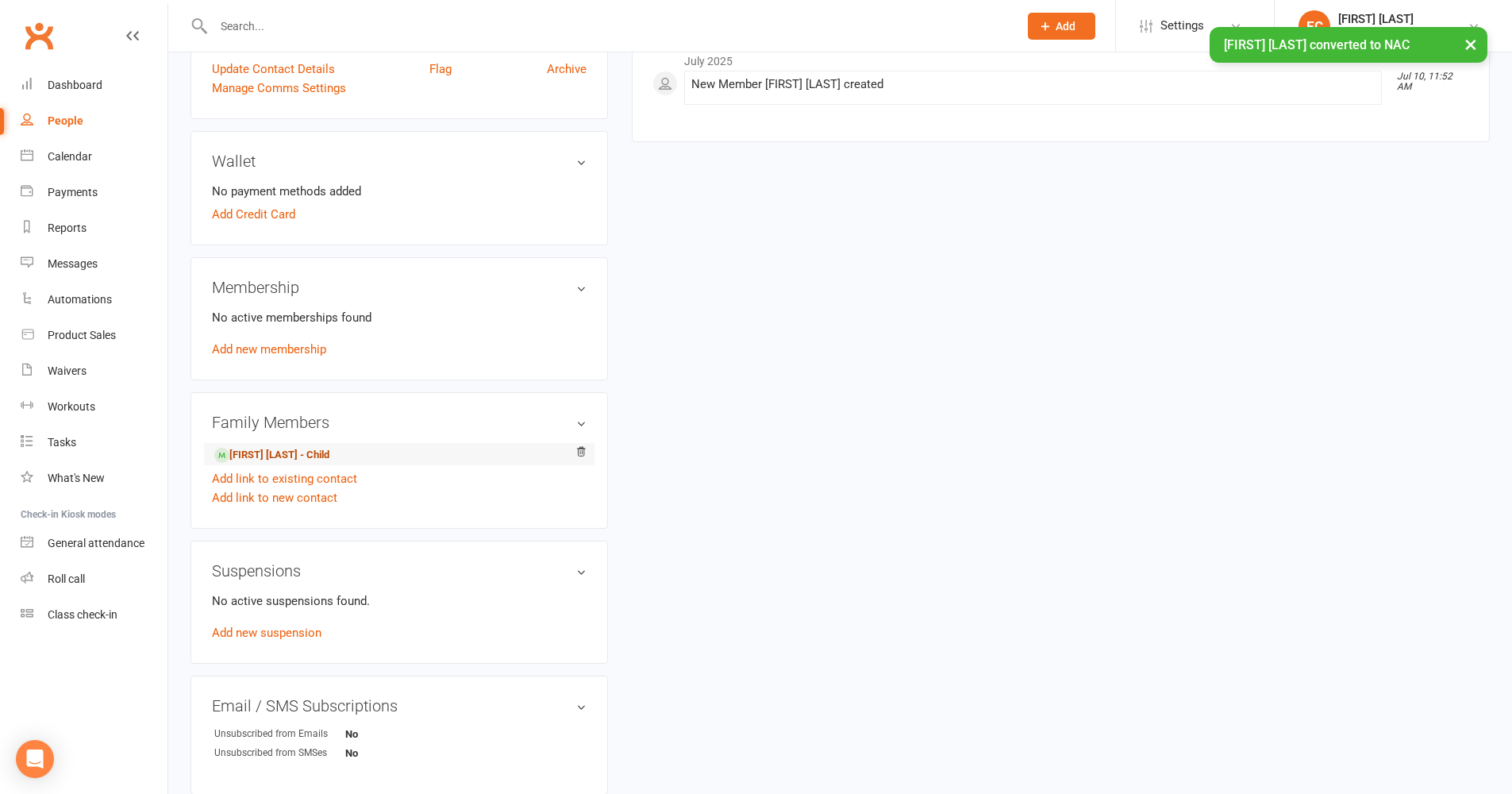 click on "[FIRST] [LAST] - Child" at bounding box center (271, 455) 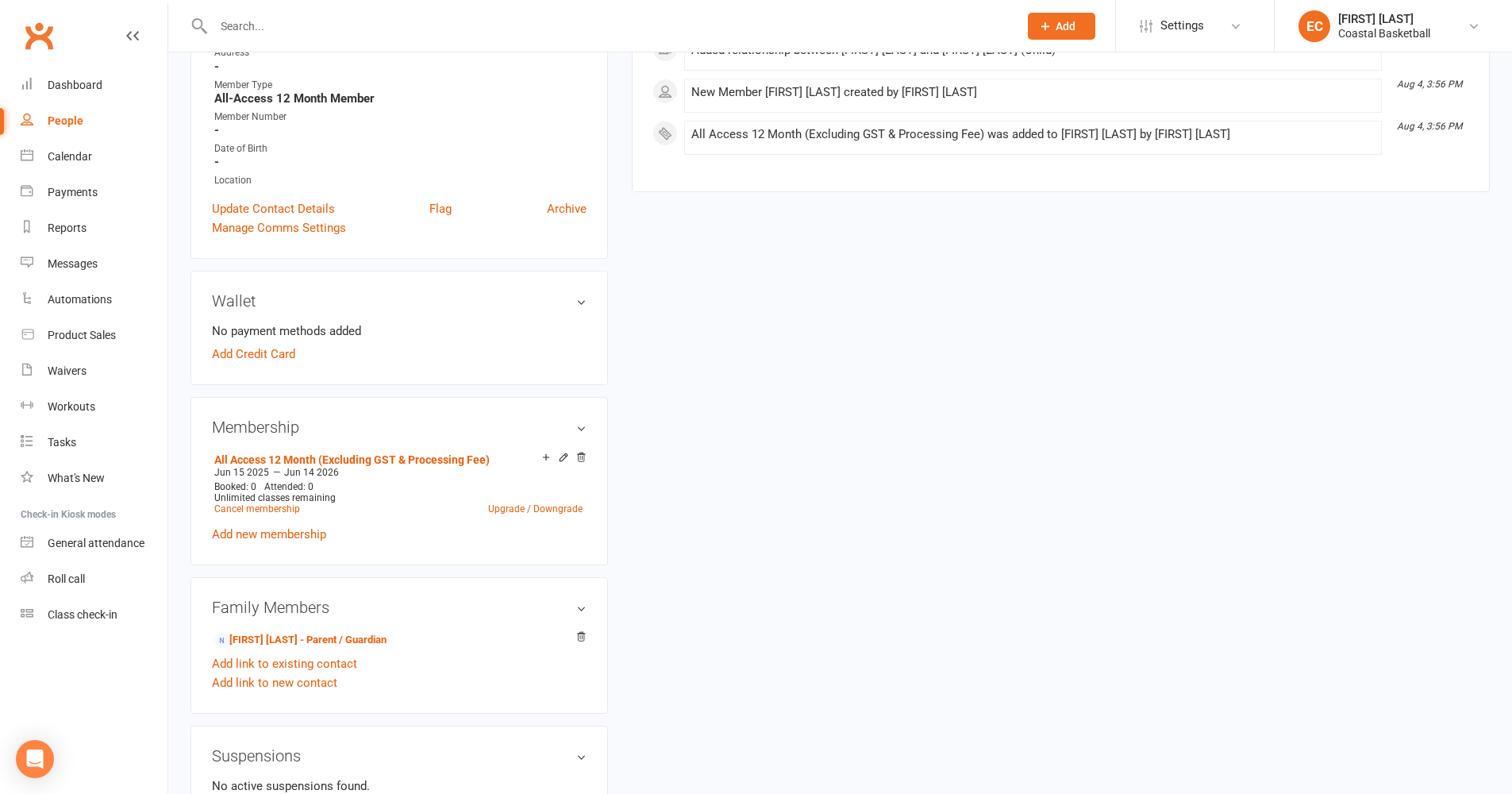 scroll, scrollTop: 392, scrollLeft: 0, axis: vertical 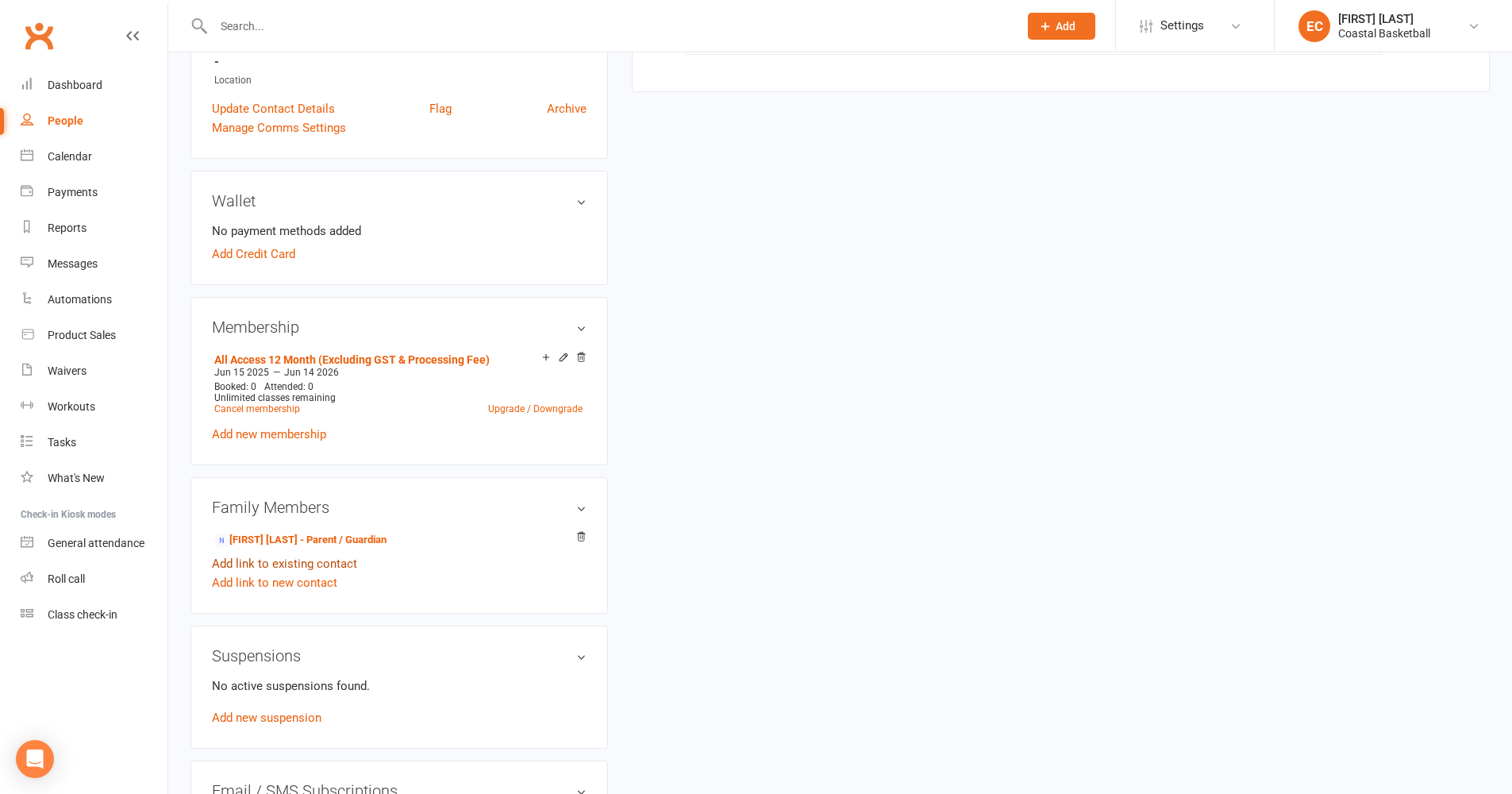 click on "Add link to existing contact" at bounding box center (284, 564) 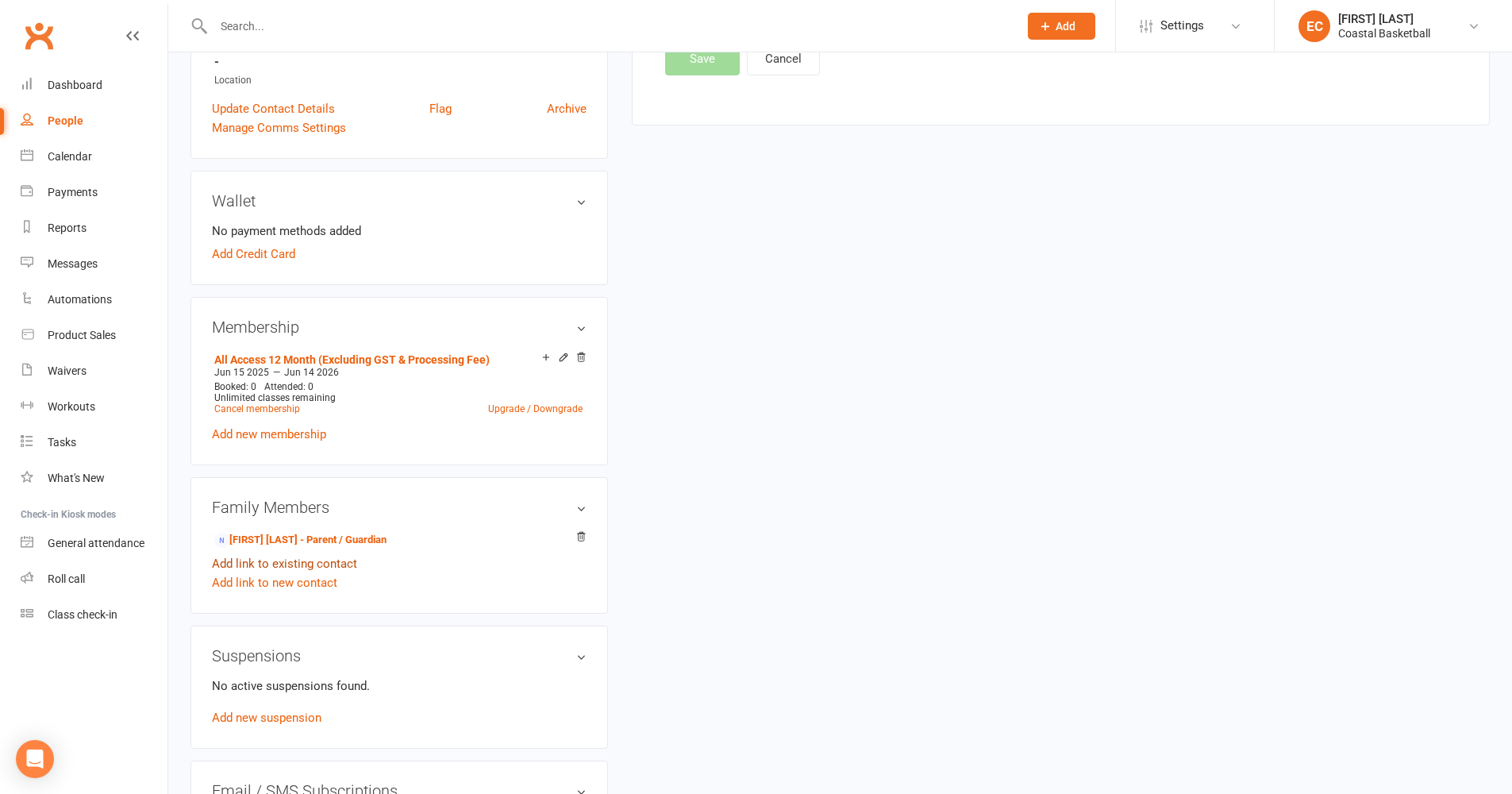 scroll, scrollTop: 0, scrollLeft: 0, axis: both 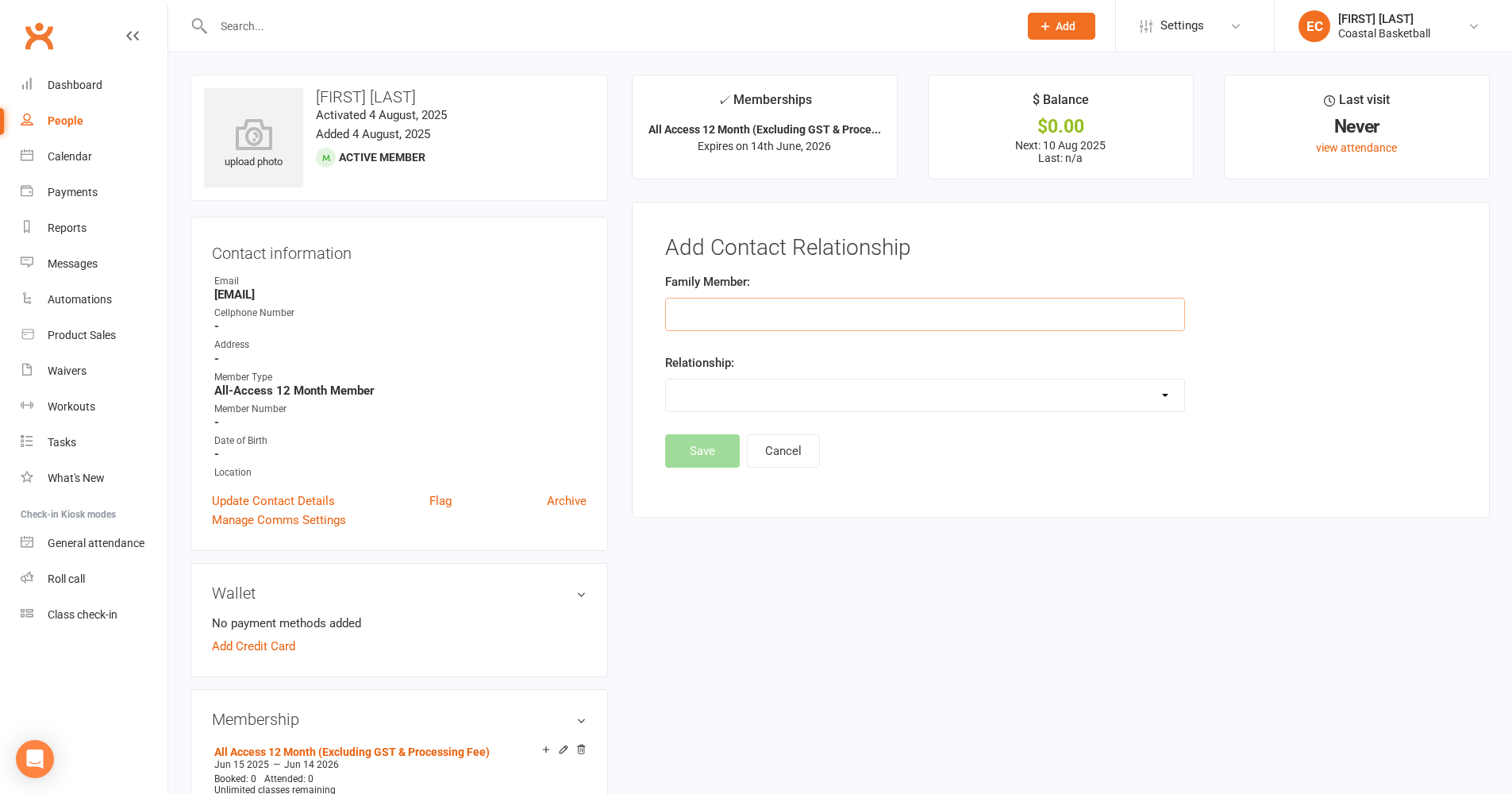 click at bounding box center [925, 314] 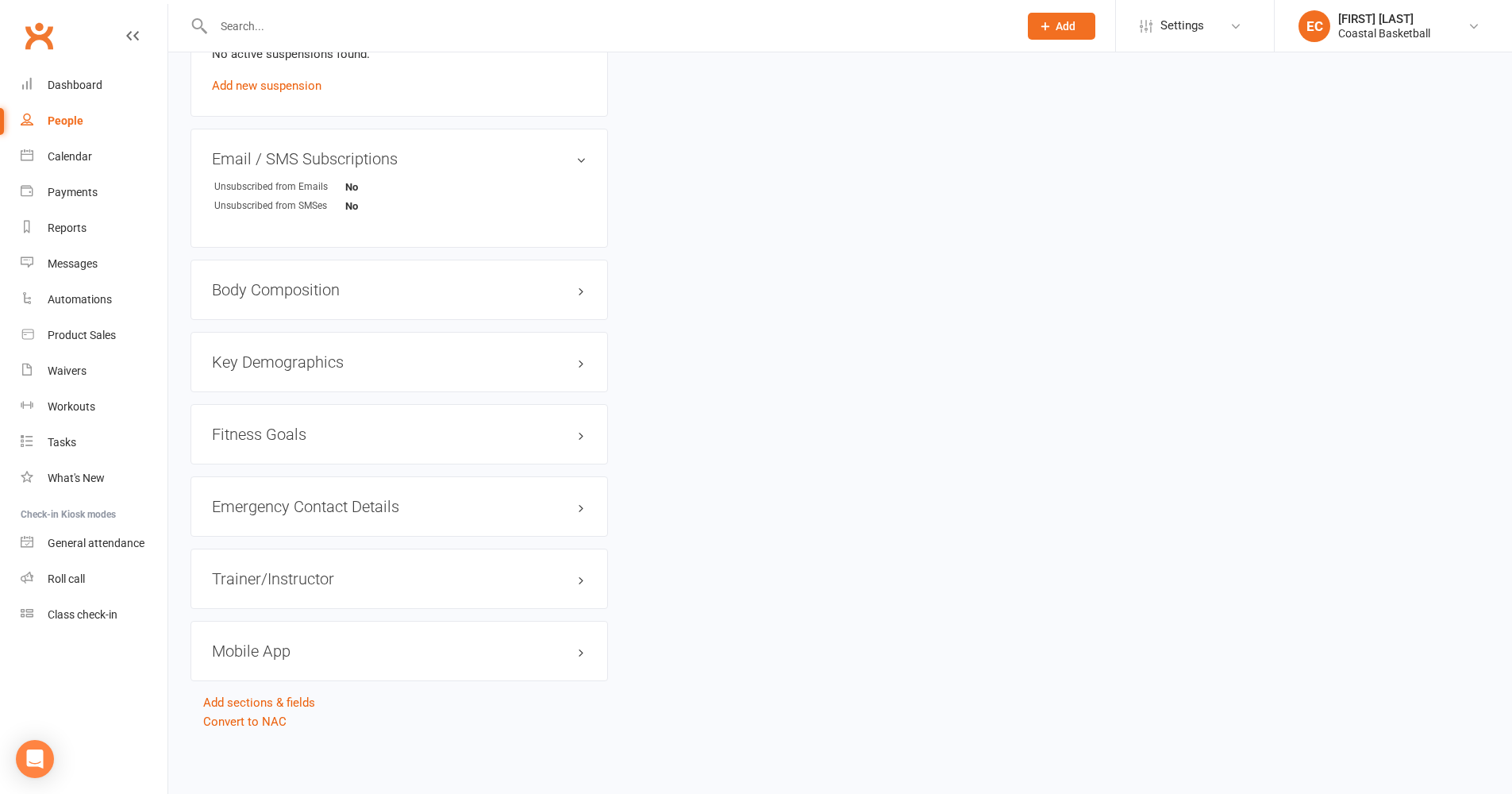 scroll, scrollTop: 0, scrollLeft: 0, axis: both 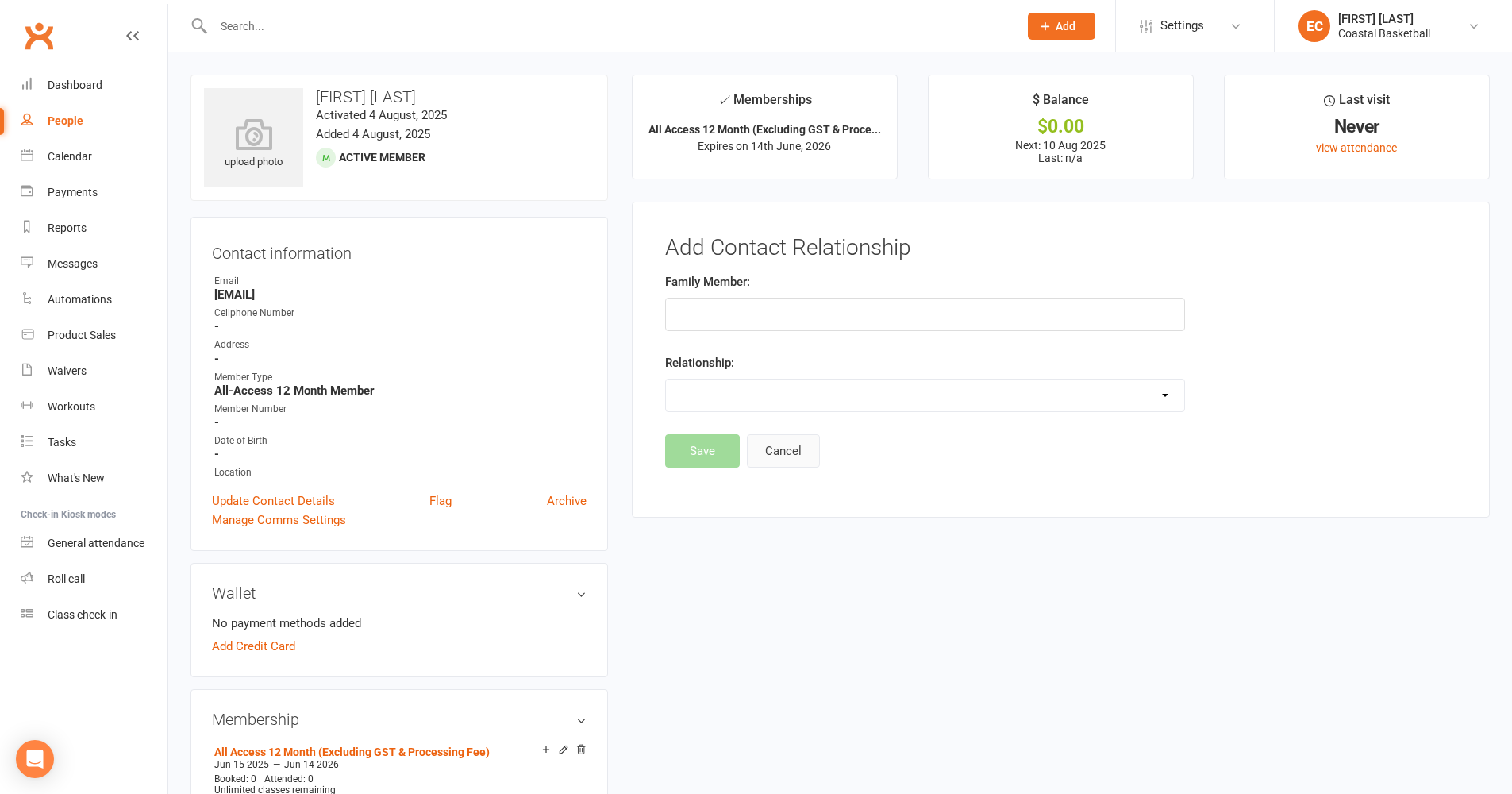 click on "Cancel" at bounding box center [783, 451] 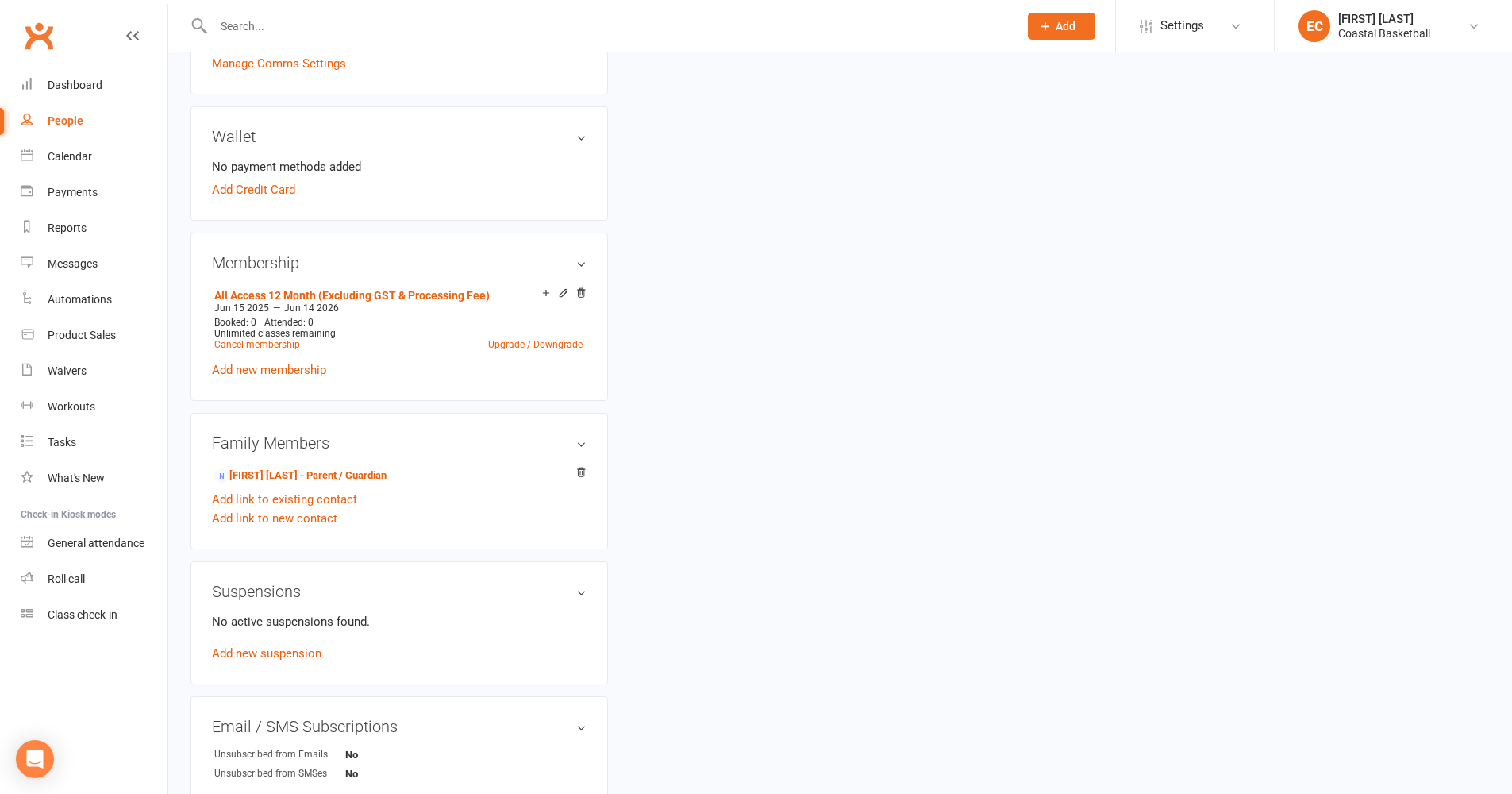scroll, scrollTop: 631, scrollLeft: 0, axis: vertical 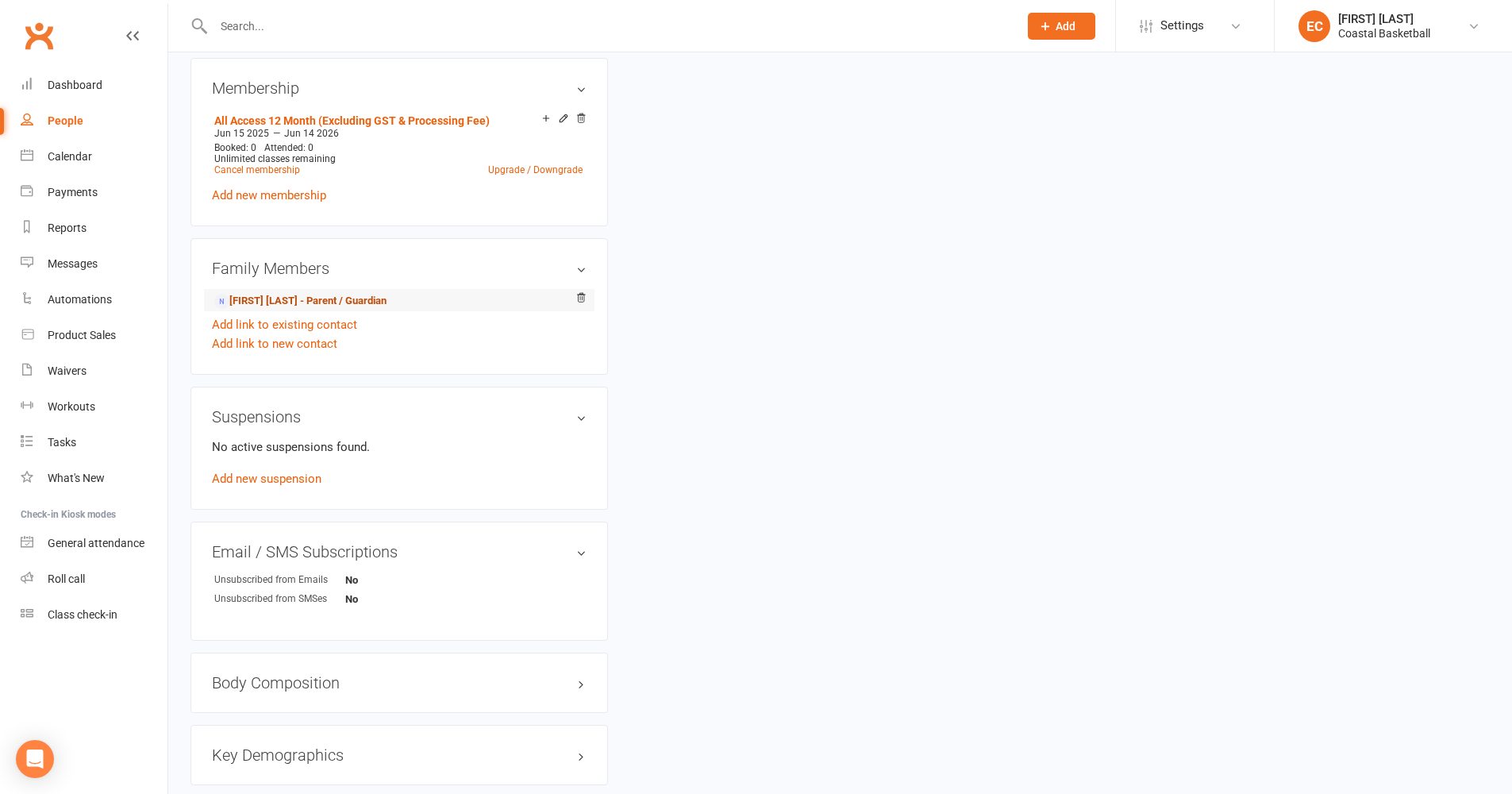 click on "[FIRST] [LAST] - Parent / Guardian" at bounding box center (300, 301) 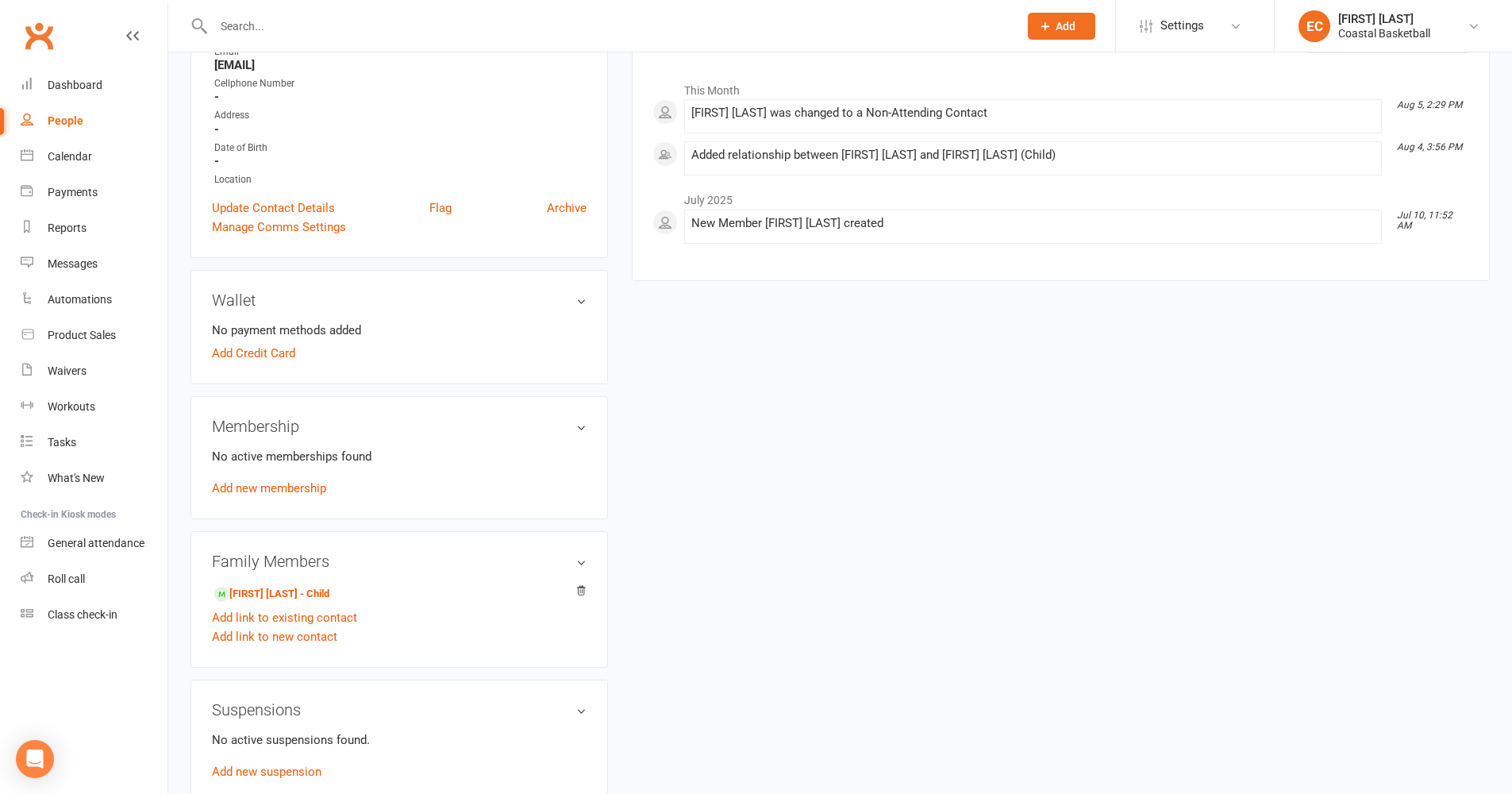 scroll, scrollTop: 548, scrollLeft: 0, axis: vertical 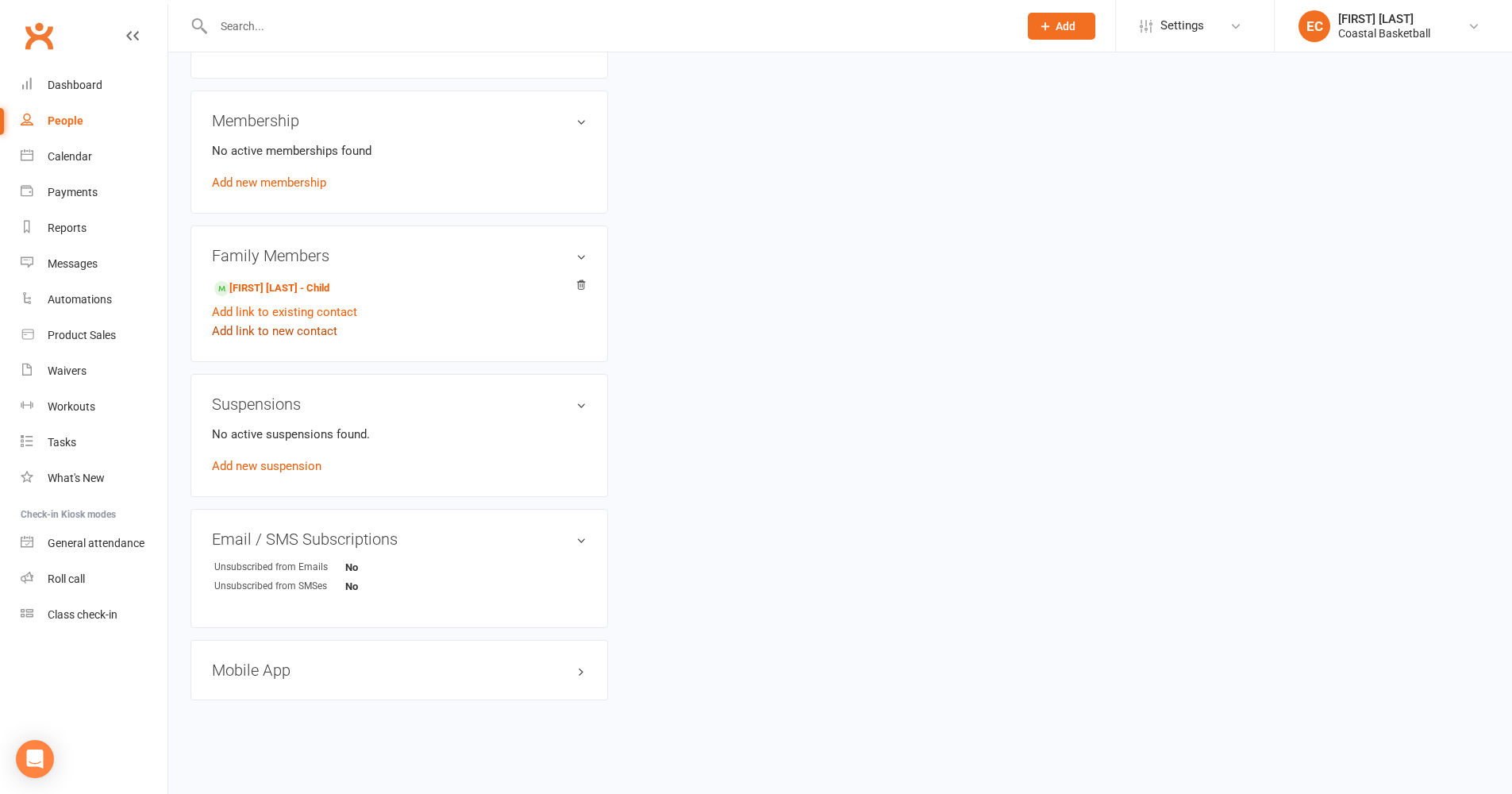 click on "Add link to new contact" at bounding box center (275, 331) 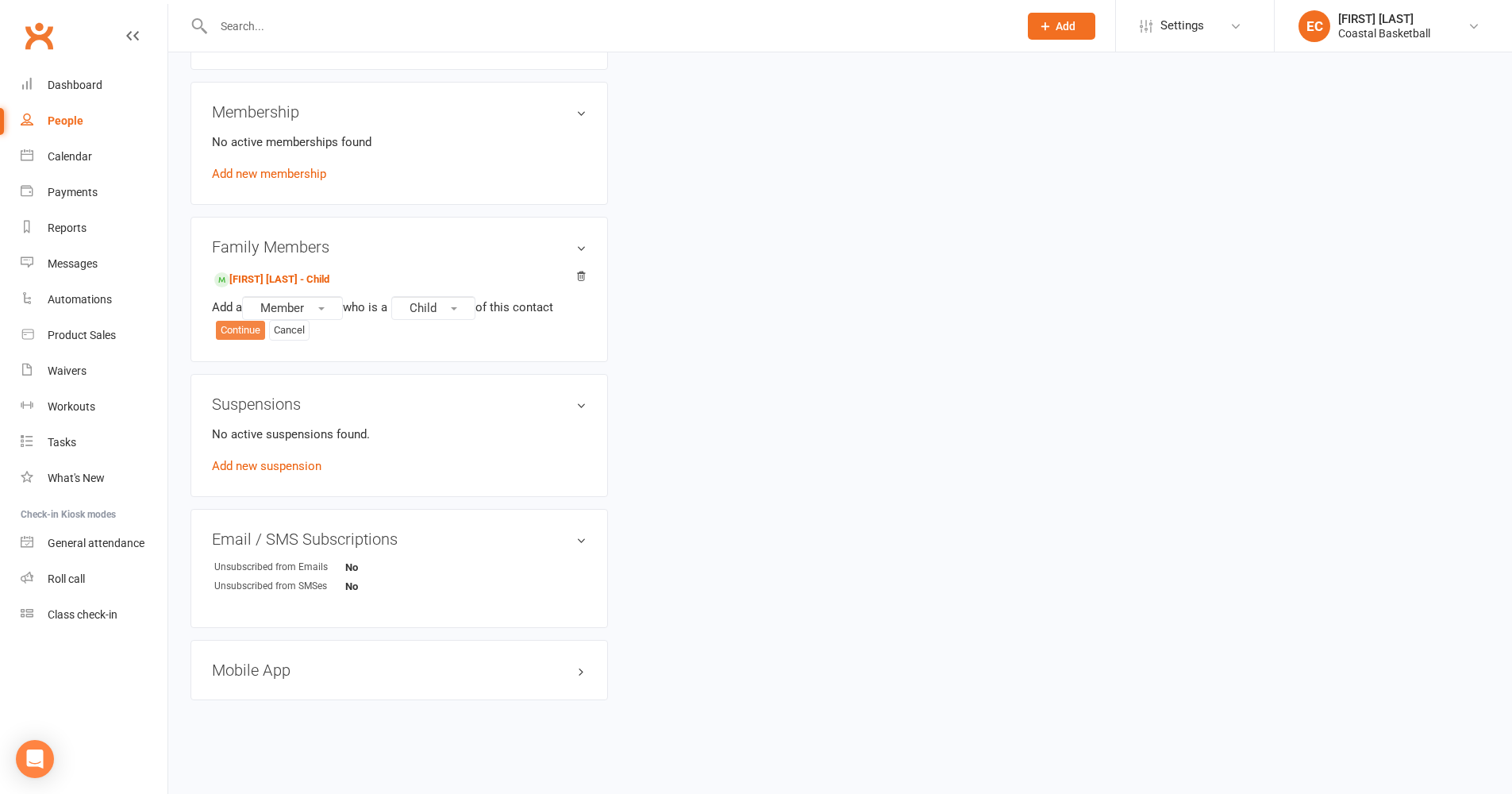 click on "Continue" at bounding box center (240, 330) 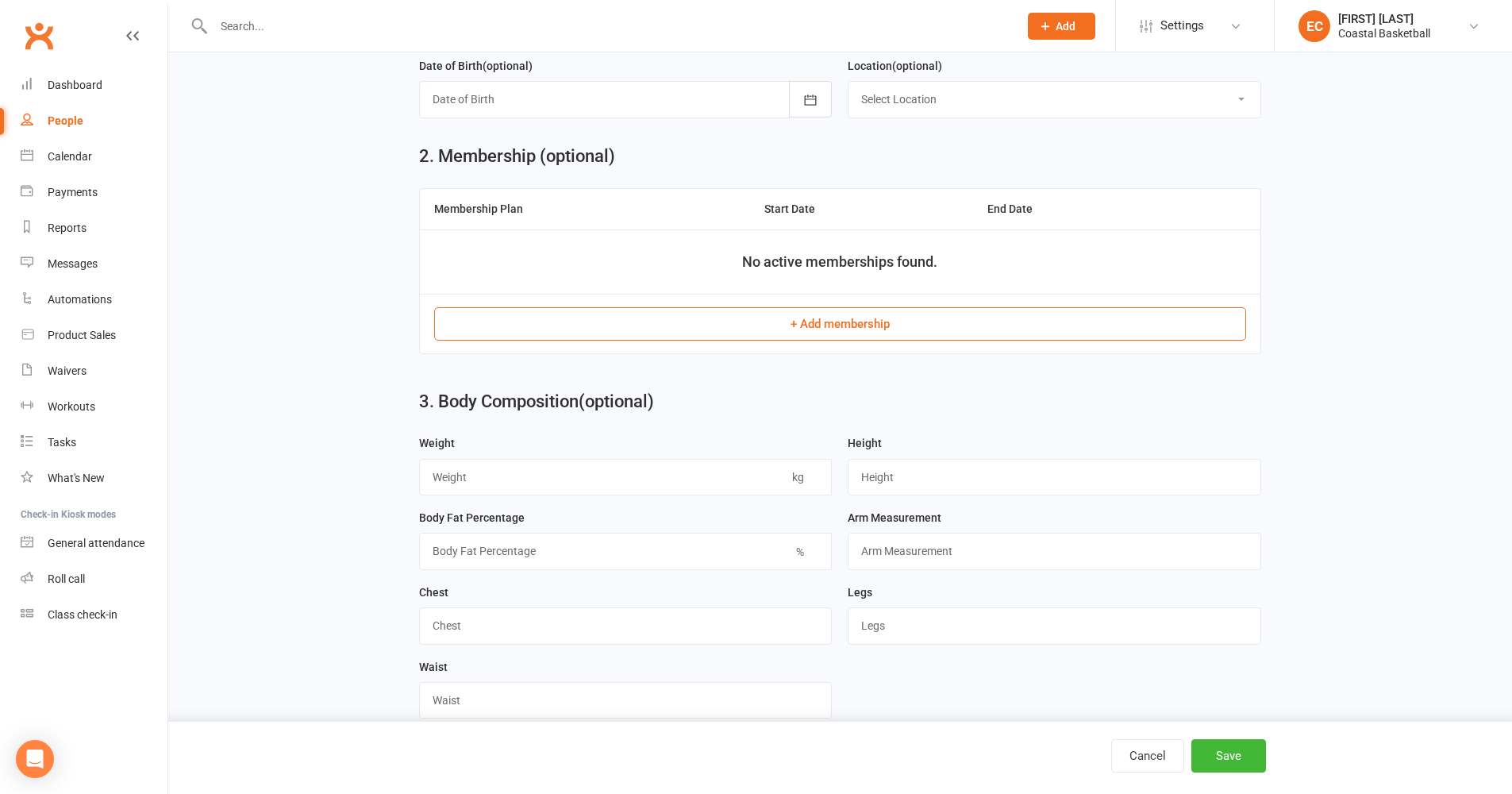 scroll, scrollTop: 0, scrollLeft: 0, axis: both 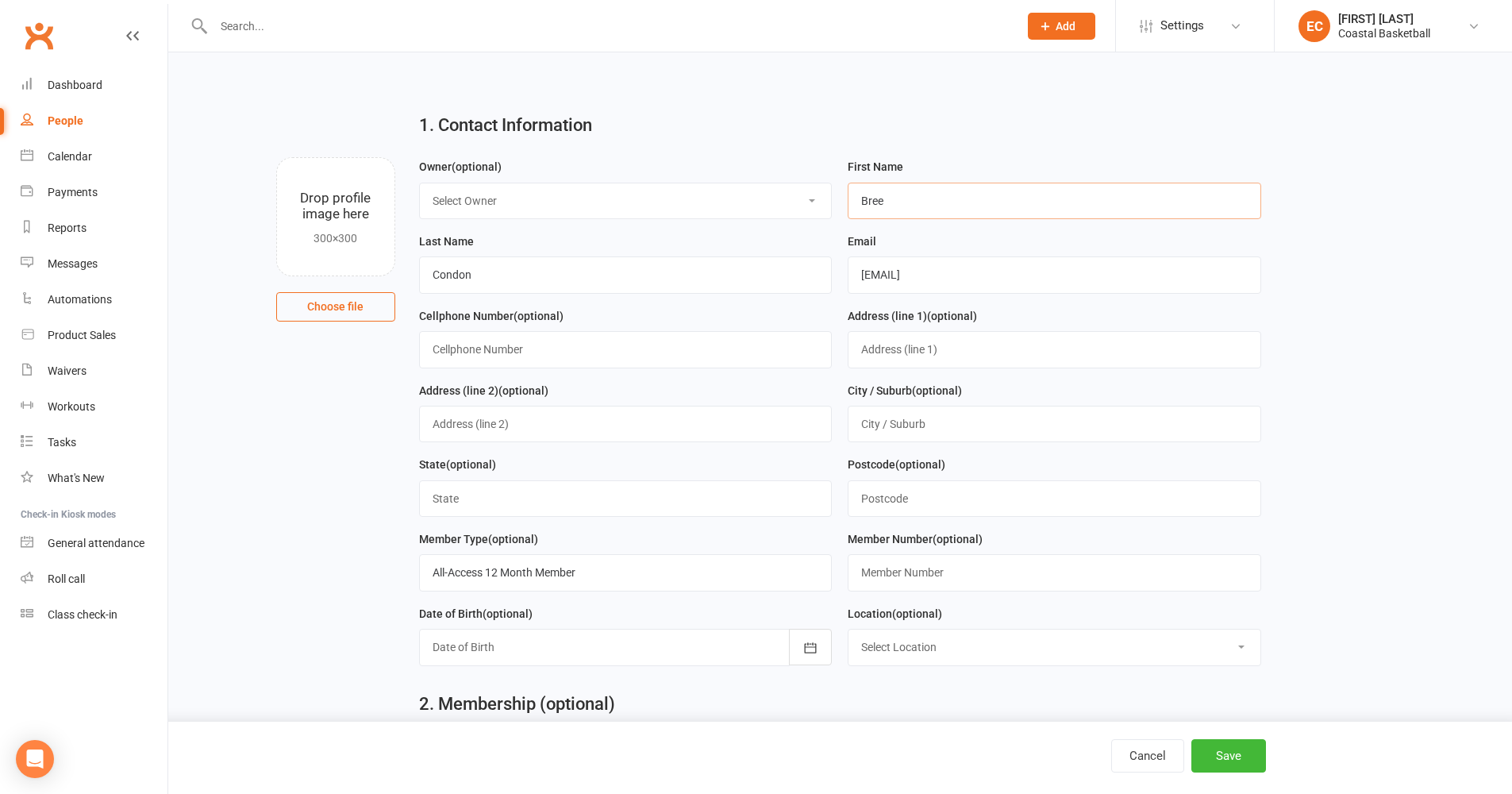type on "Bree" 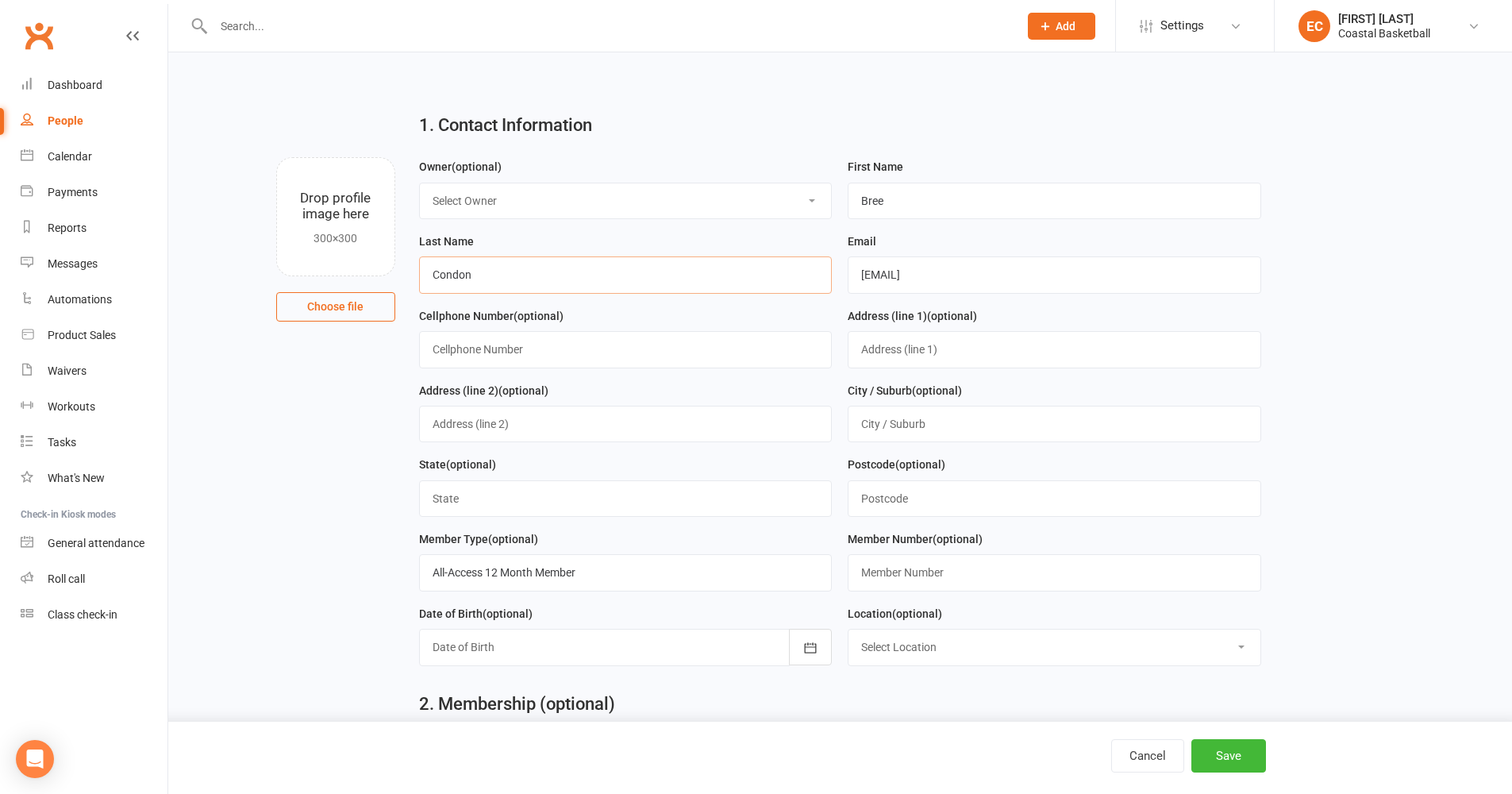 click on "Condon" at bounding box center (625, 275) 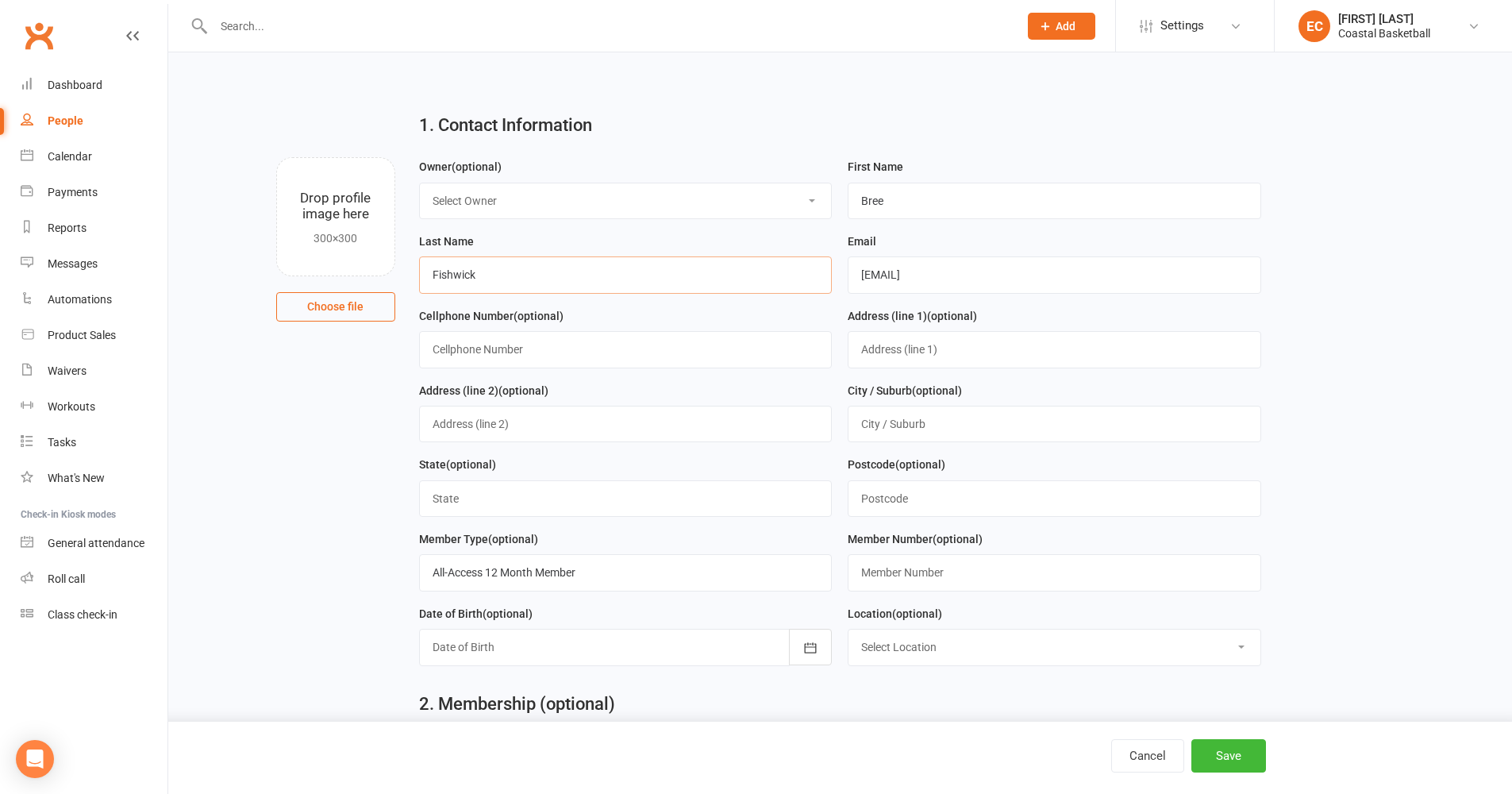 type on "Fishwick" 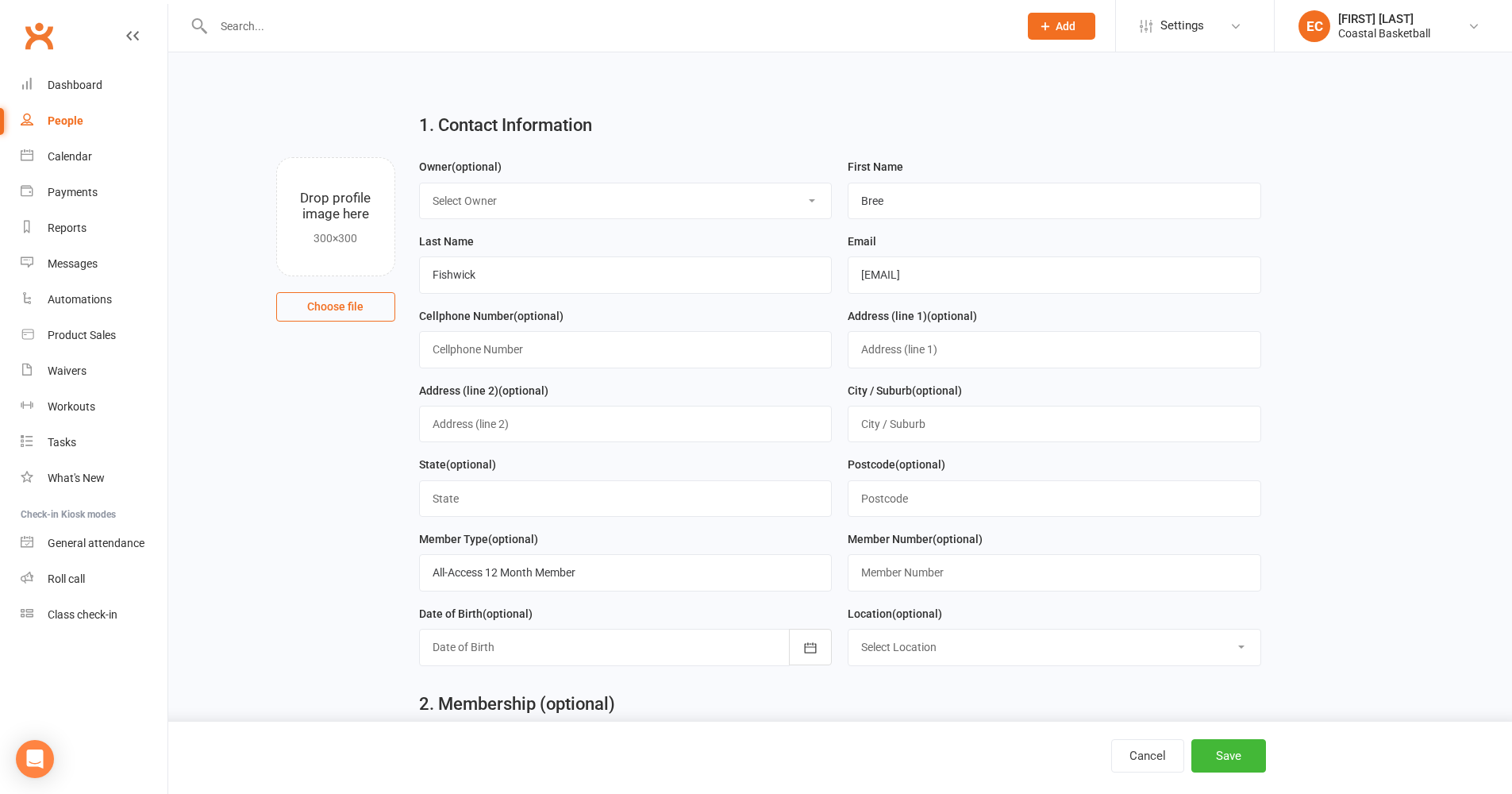 click on "1. Contact Information Drop profile image here 300×300 Choose file Owner (optional) Select Owner [FIRST] [LAST] [FIRST] [LAST] [FIRST] [LAST] [FIRST] [LAST] Coastal Basketball First Name [FIRST] Last Name [LAST] Email [EMAIL] Cellphone Number (optional) Address (line 1) (optional) Address (line 2) (optional) City / Suburb (optional) State (optional) Postcode (optional) Member Type (optional) All-Access 12 Month Member Member Number (optional) Date of Birth (optional) 2021 - 2040 2021 2022 2023 2024 2025 2026 2027 2028 2029 2030 2031 2032 2033 2034 2035 2036 2037" at bounding box center (840, 1027) 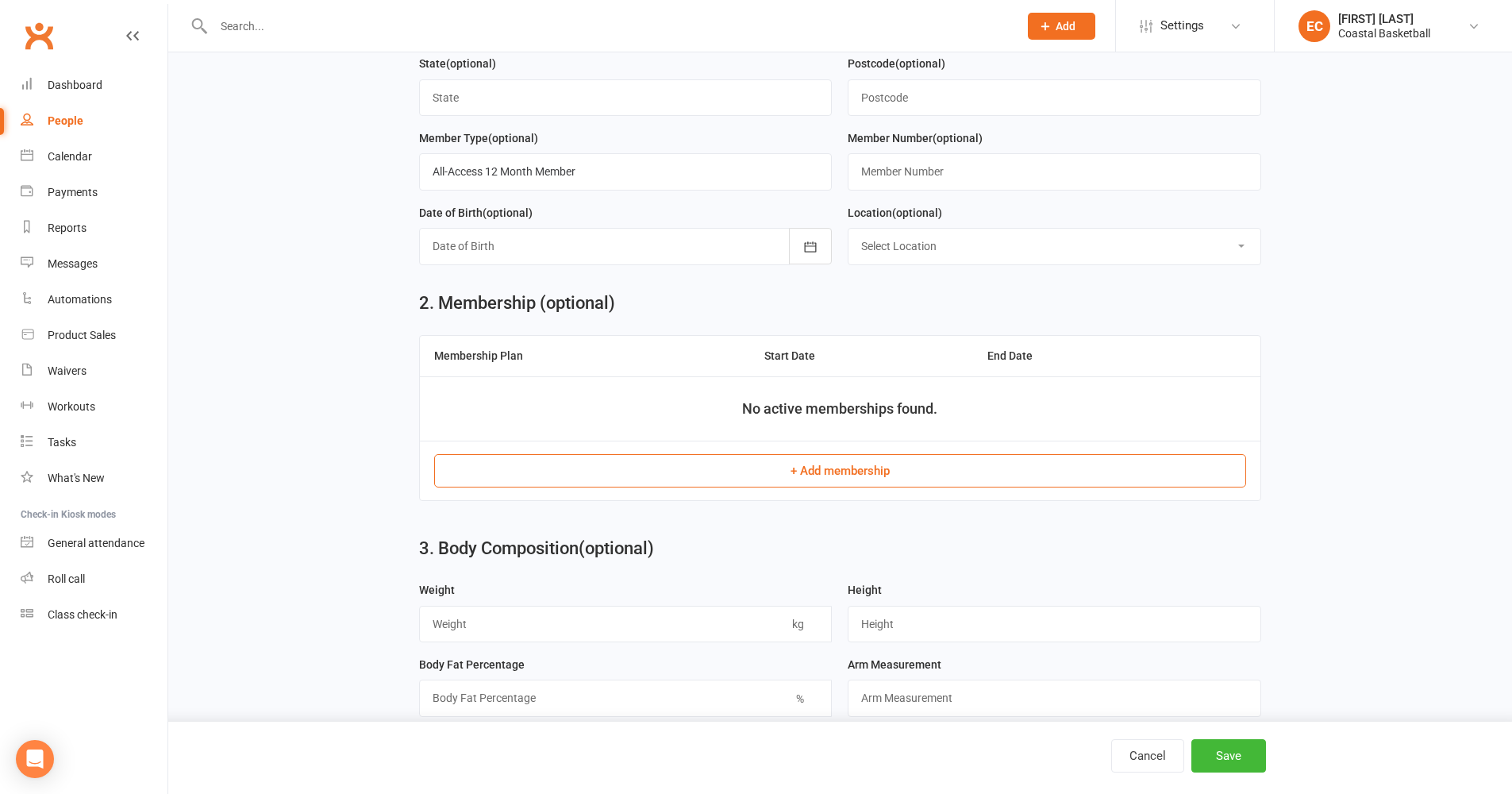 scroll, scrollTop: 584, scrollLeft: 0, axis: vertical 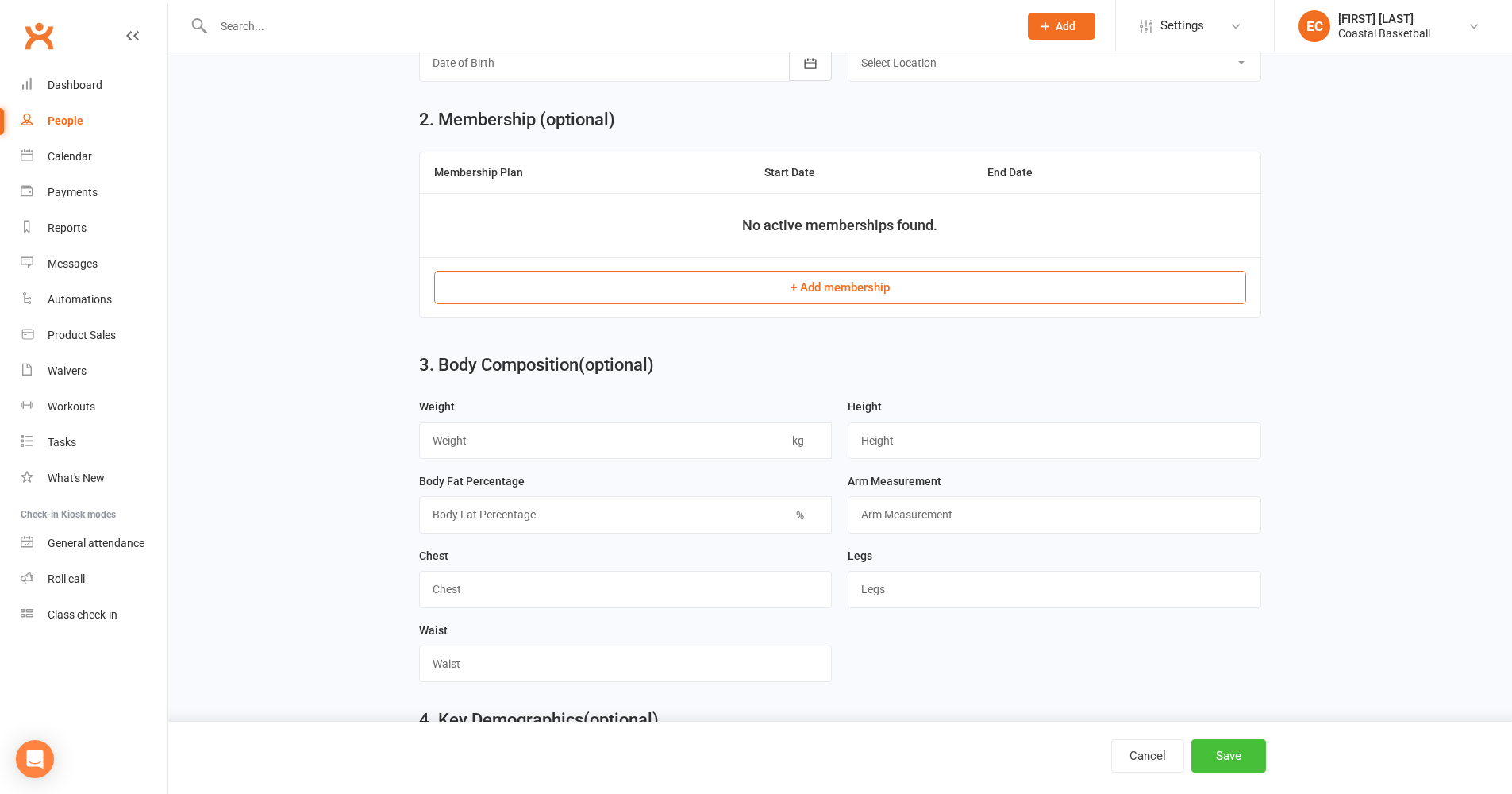 click on "Save" at bounding box center [1229, 756] 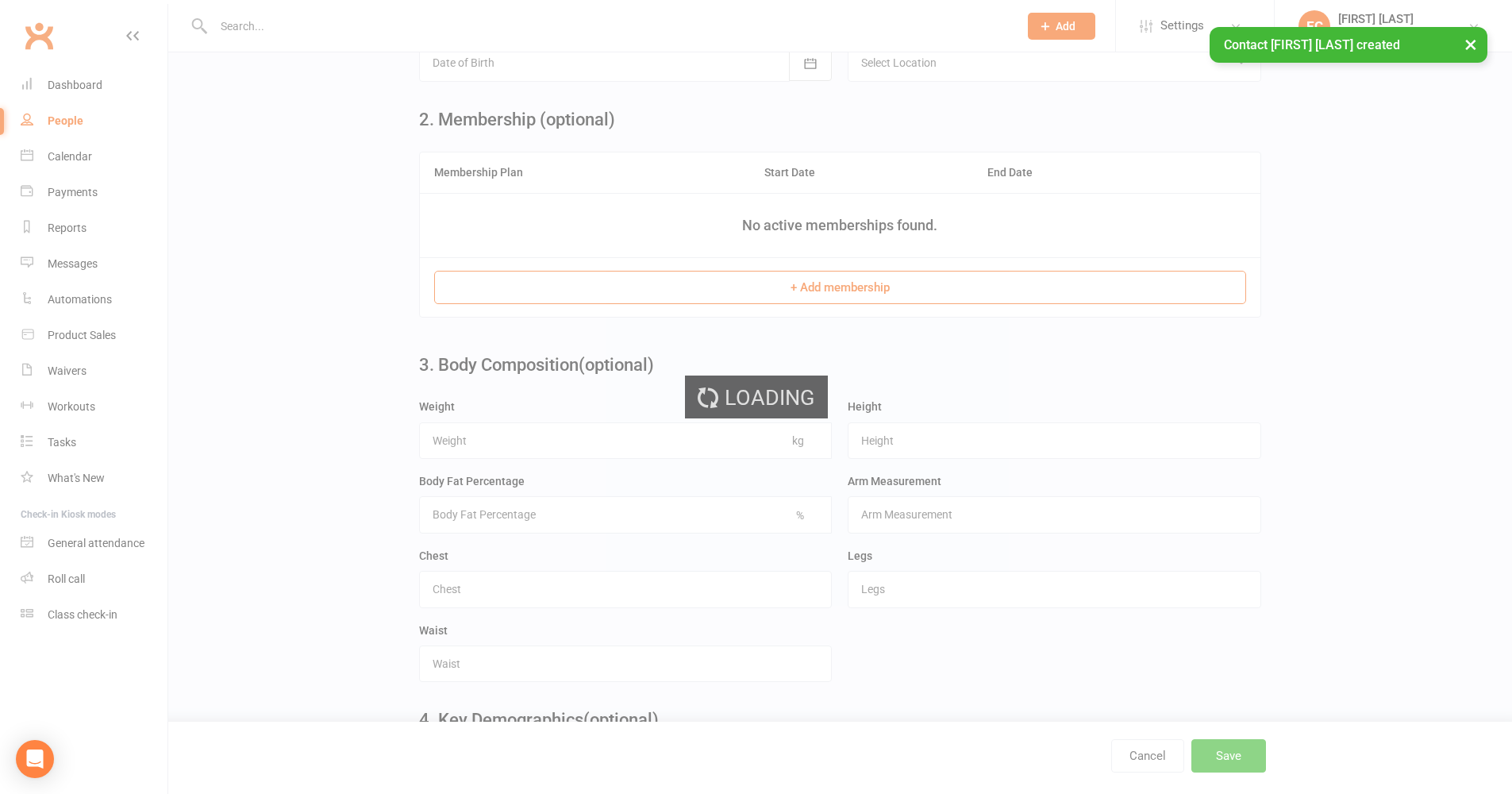 scroll, scrollTop: 0, scrollLeft: 0, axis: both 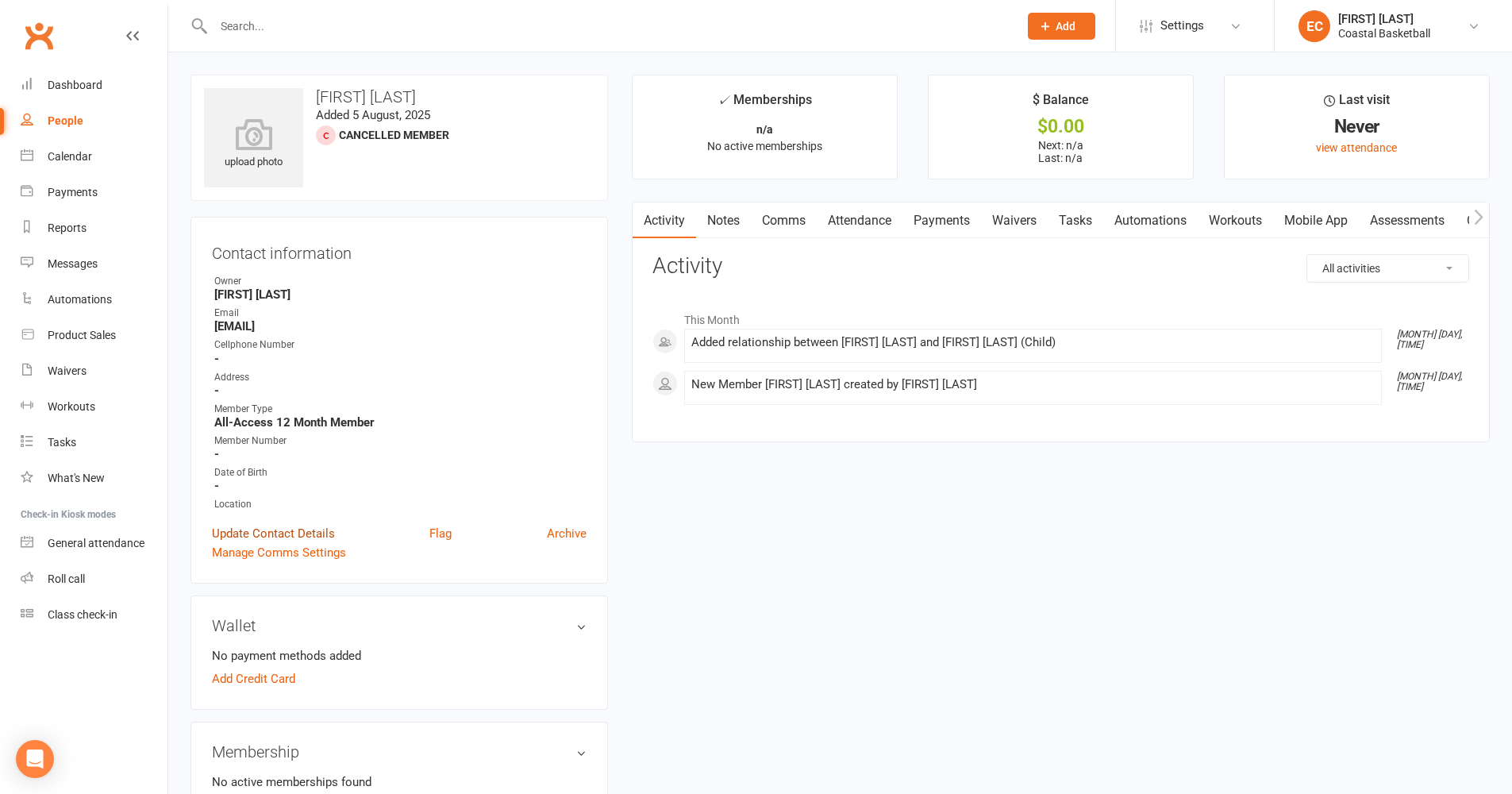 click on "Update Contact Details" at bounding box center (273, 534) 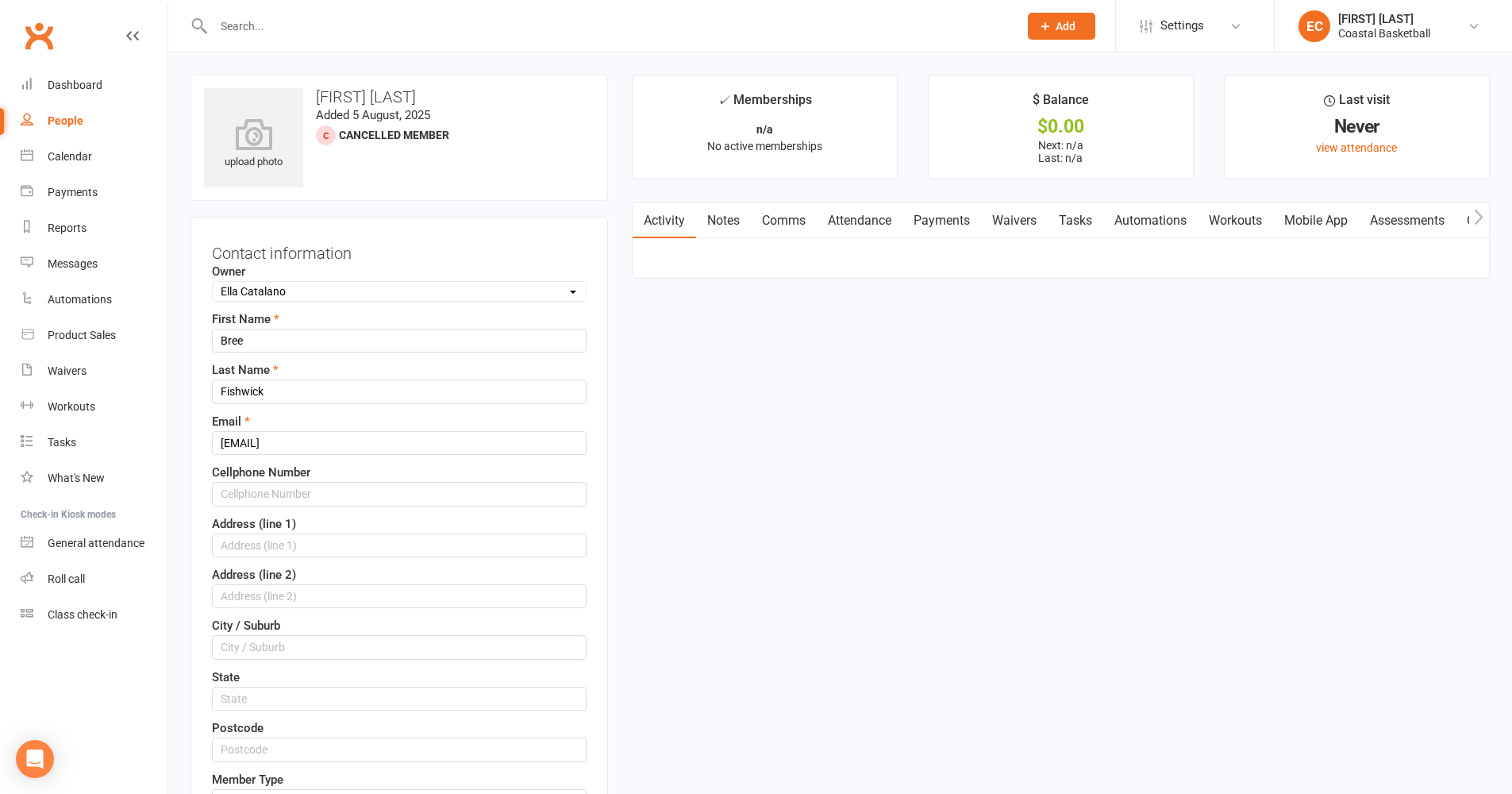 scroll, scrollTop: 75, scrollLeft: 0, axis: vertical 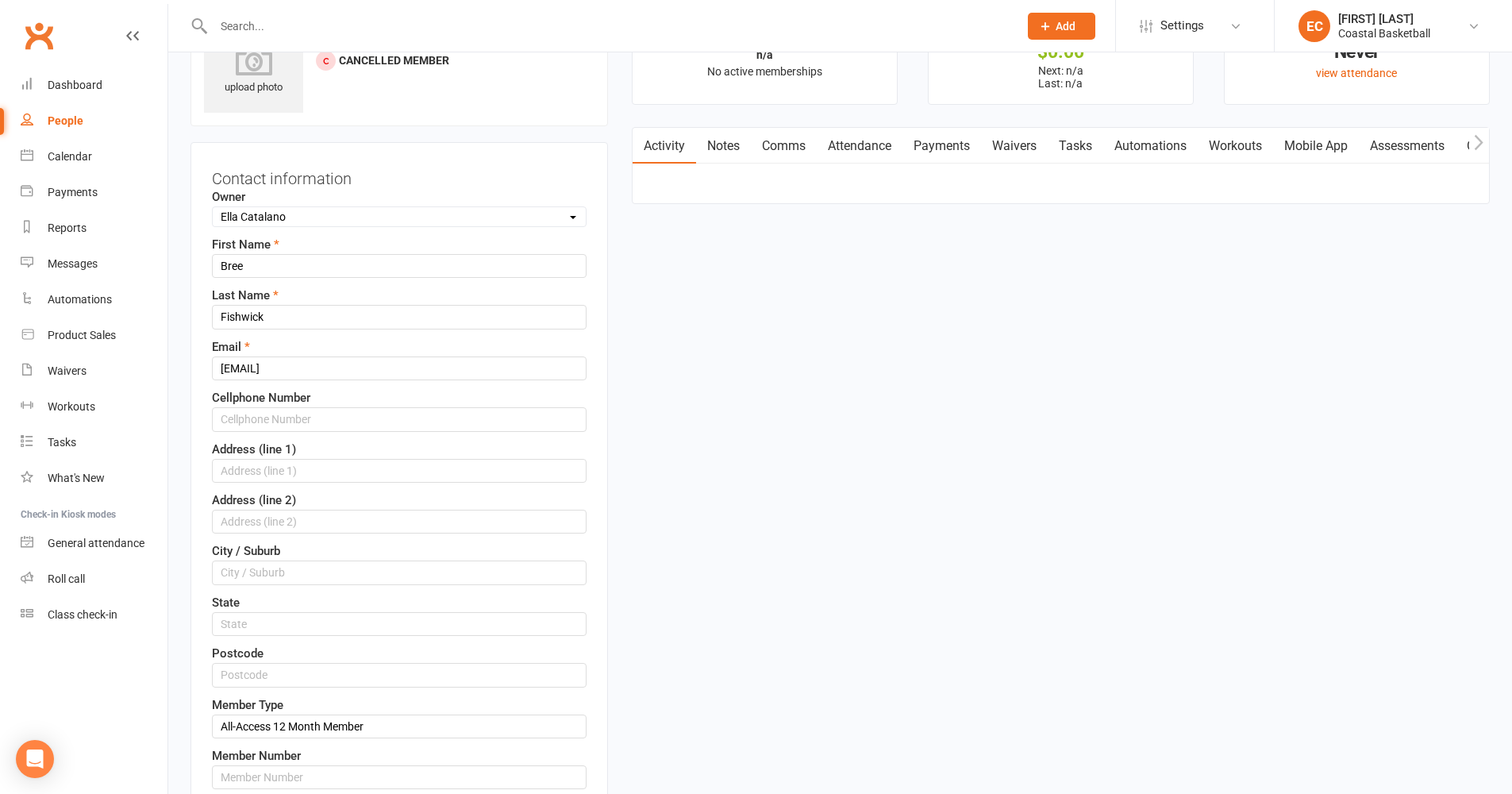 click on "Owner  Select Owner [FIRST] [LAST] [FIRST] [LAST] [FIRST] [LAST] [FIRST] [LAST] Coastal Basketball
First Name  [FIRST]
Last Name  [LAST]
Email  [EMAIL]
Cellphone Number
Address (line 1)
Address (line 2)
City / Suburb
State
Postcode
Member Type  All-Access 12 Month Member
Member Number
Date of Birth
2021 - 2040
2021
2022
2023
2024
2025
2026
2027
2028
2029
2030
2031
2032
2033
2034
2035
2036
2037
2038
2039
2040
Location  Select Location Main Court All Main Court North" at bounding box center (399, 538) 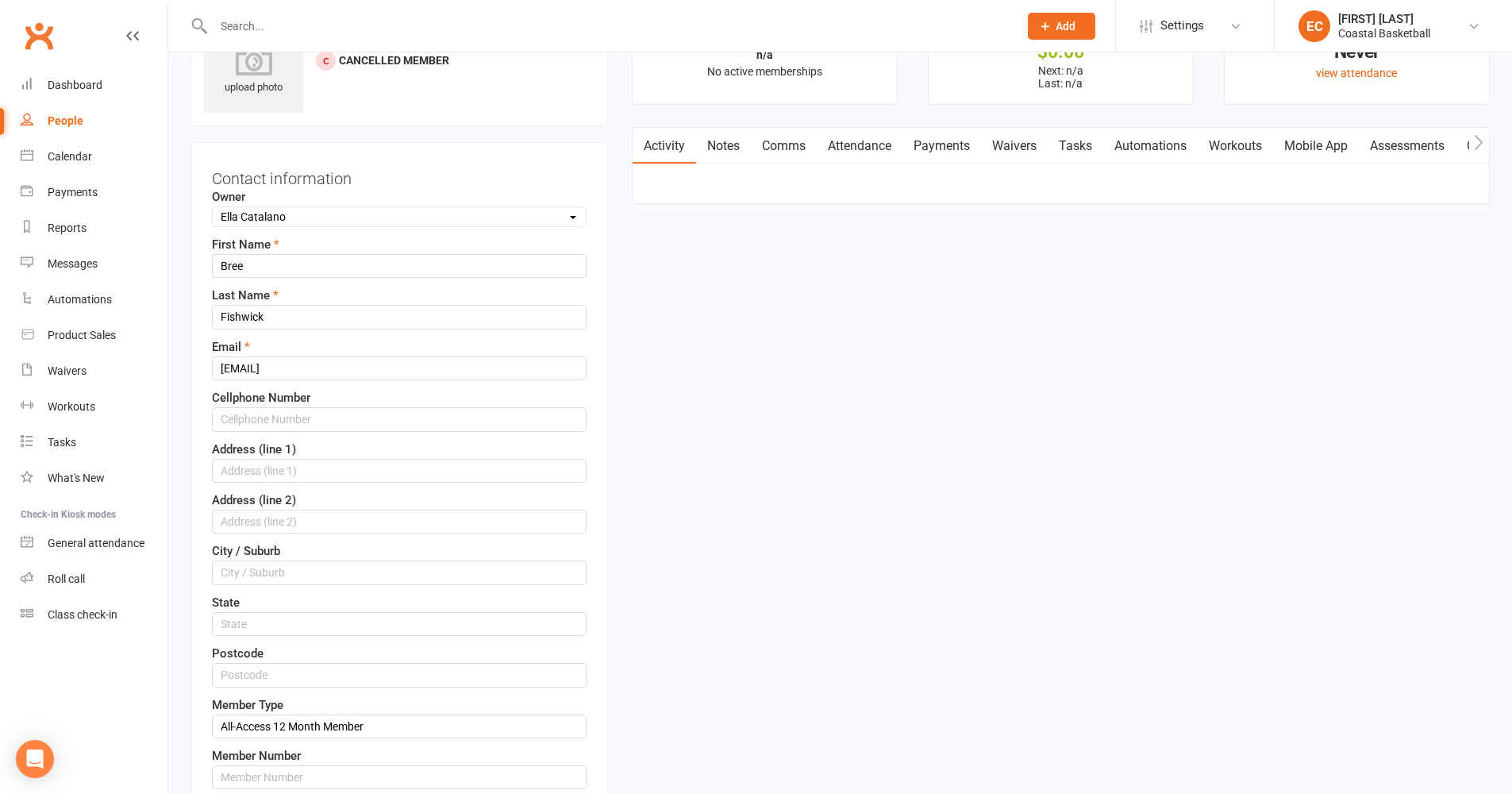 select 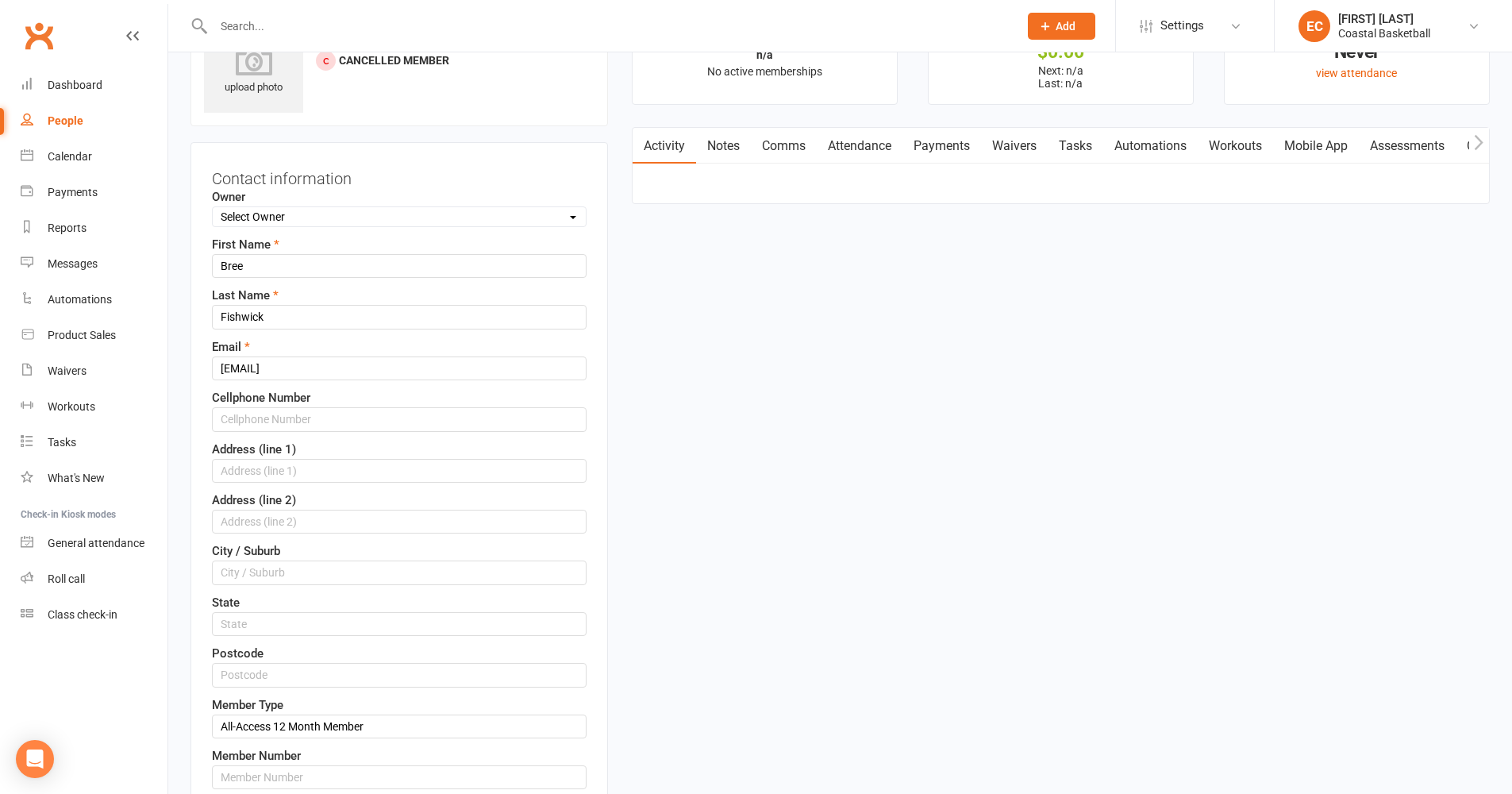 click on "upload photo [FIRST] [LAST] Added [MONTH], [YEAR]   Cancelled member Contact information Owner  Select Owner [FIRST] [LAST] [FIRST] [LAST] [FIRST] [LAST] [FIRST] [LAST] Coastal Basketball
First Name  [FIRST]
Last Name  [LAST]
Email  [EMAIL]
Cellphone Number
Address (line 1)
Address (line 2)
City / Suburb
State
Postcode
Member Type  All-Access 12 Month Member
Member Number
Date of Birth
2021 - 2040
2021
2022
2023
2024
2025
2026
2027
2028
2029
2030
2031
2032
2033
2034
2035
2036
2037
2038
2039
2040
Location  Select Location Main Court All Main Court North" at bounding box center (840, 1071) 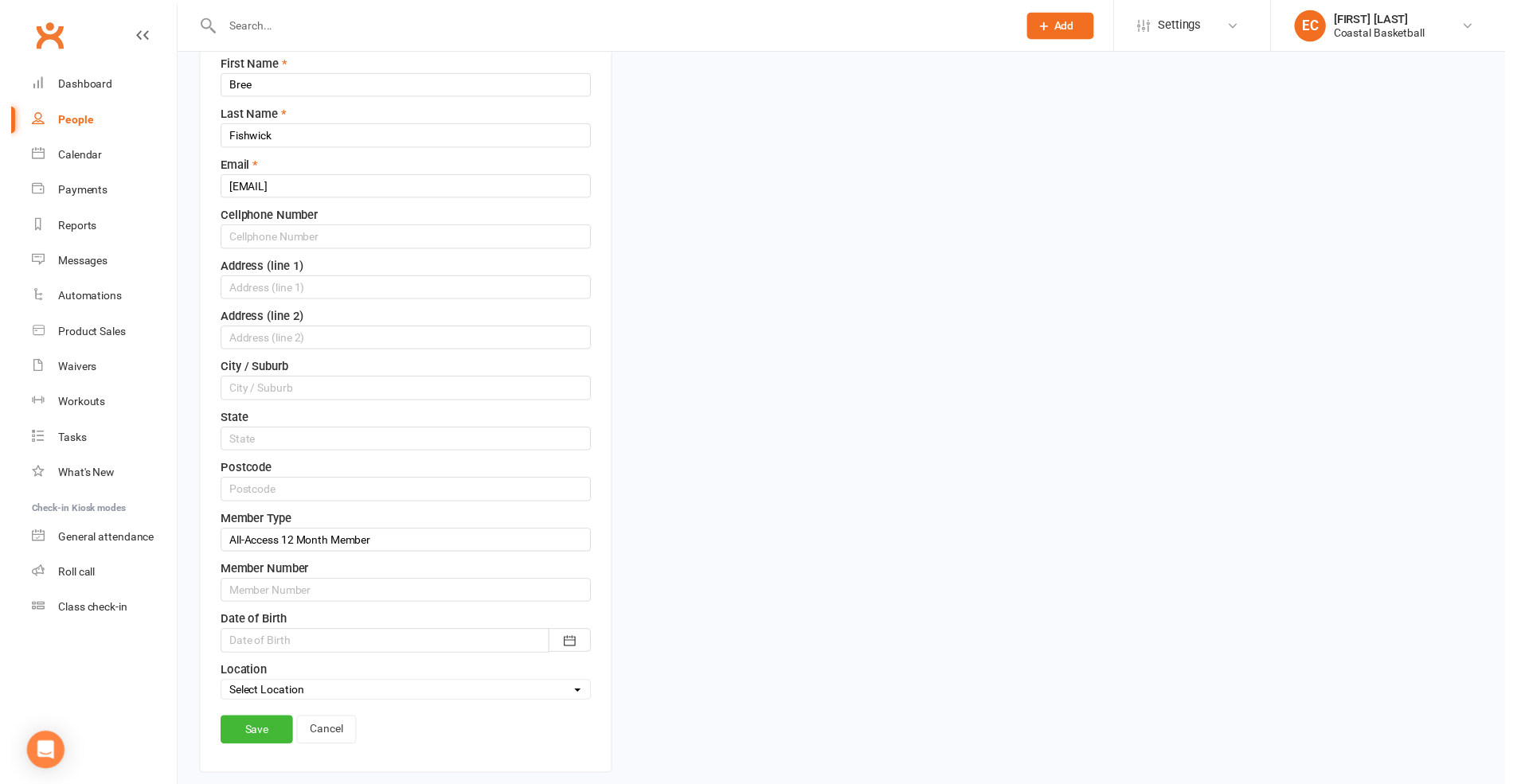 scroll, scrollTop: 529, scrollLeft: 0, axis: vertical 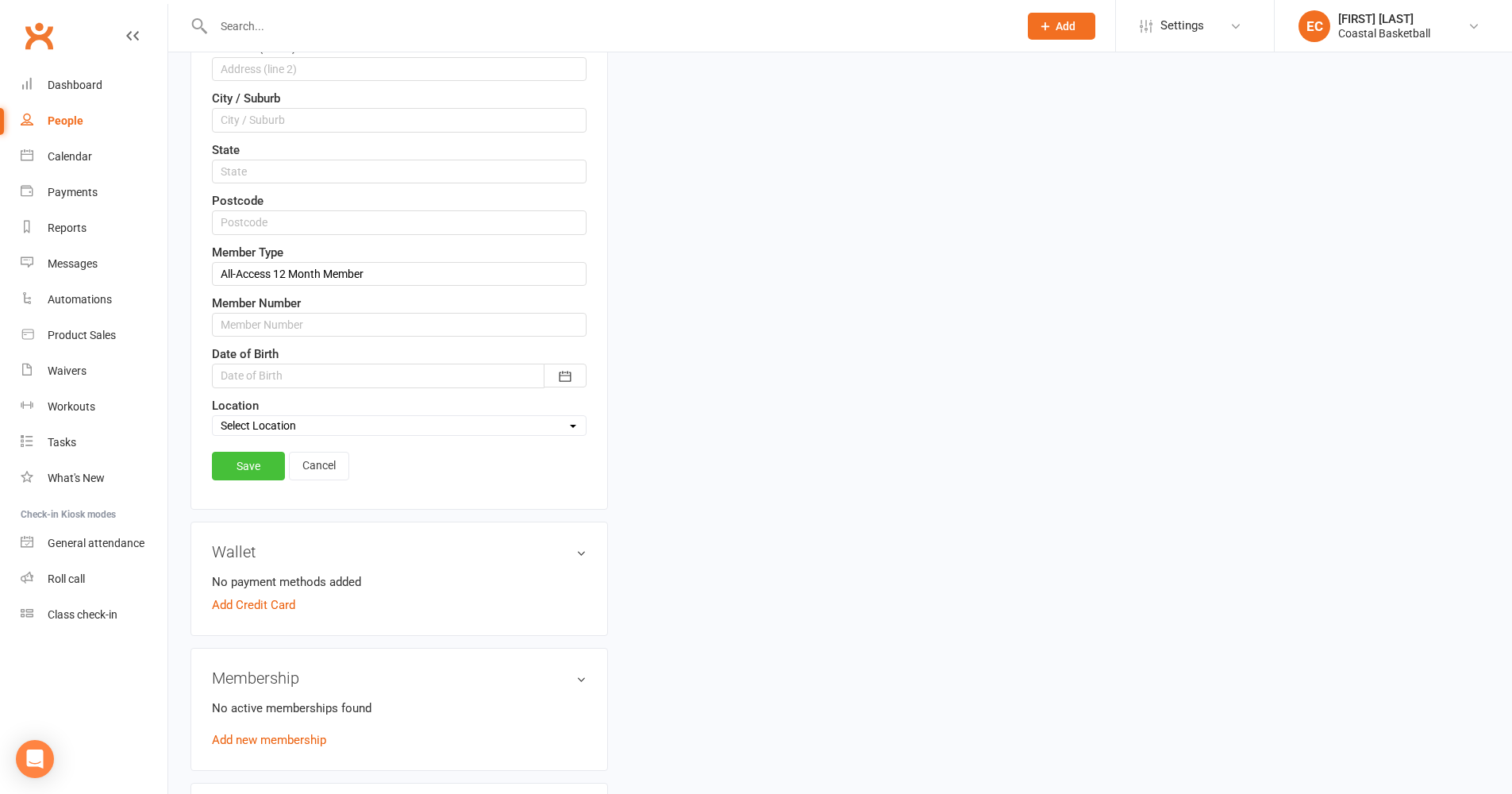 click on "Save" at bounding box center (248, 466) 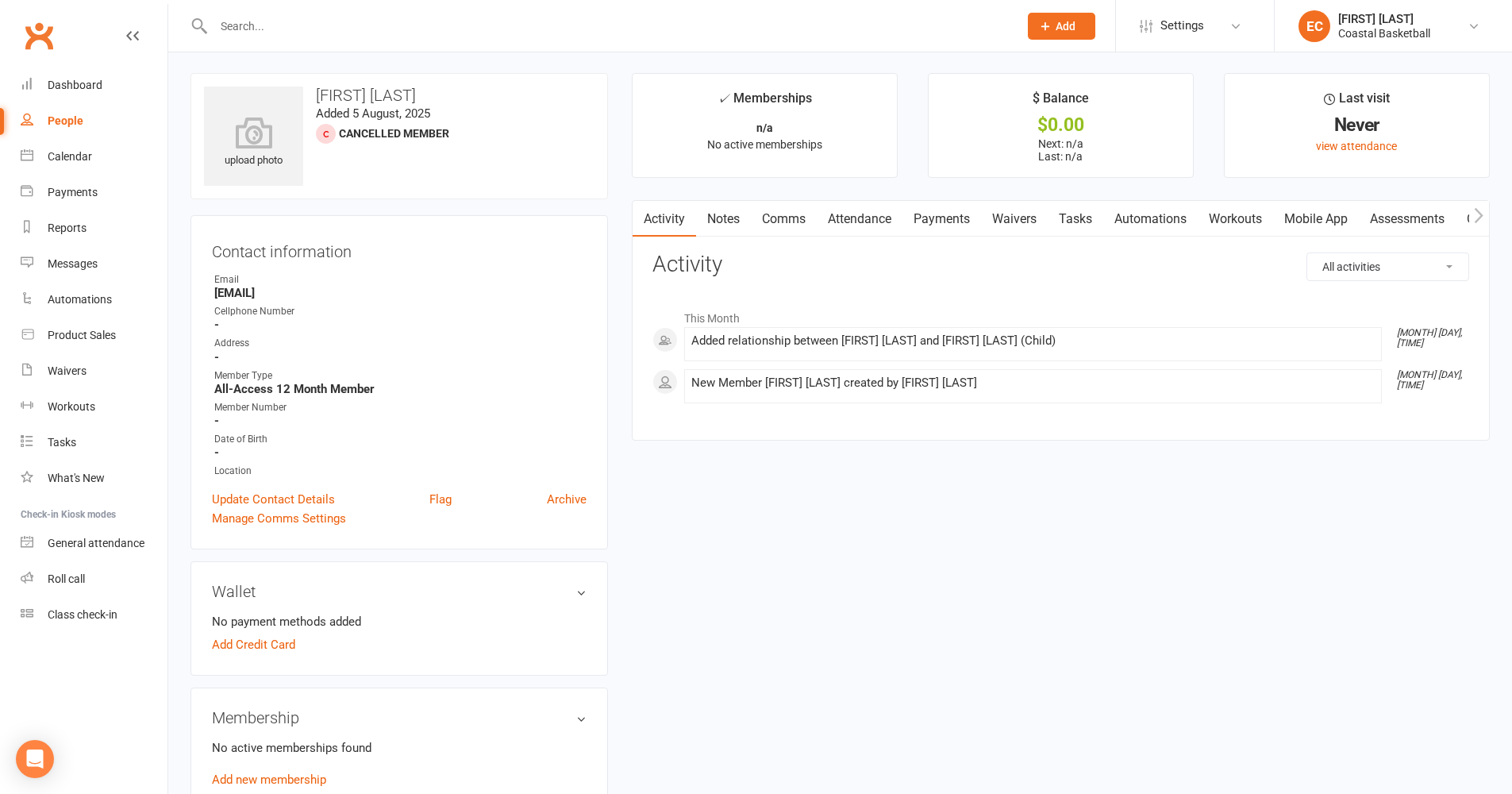 scroll, scrollTop: 0, scrollLeft: 0, axis: both 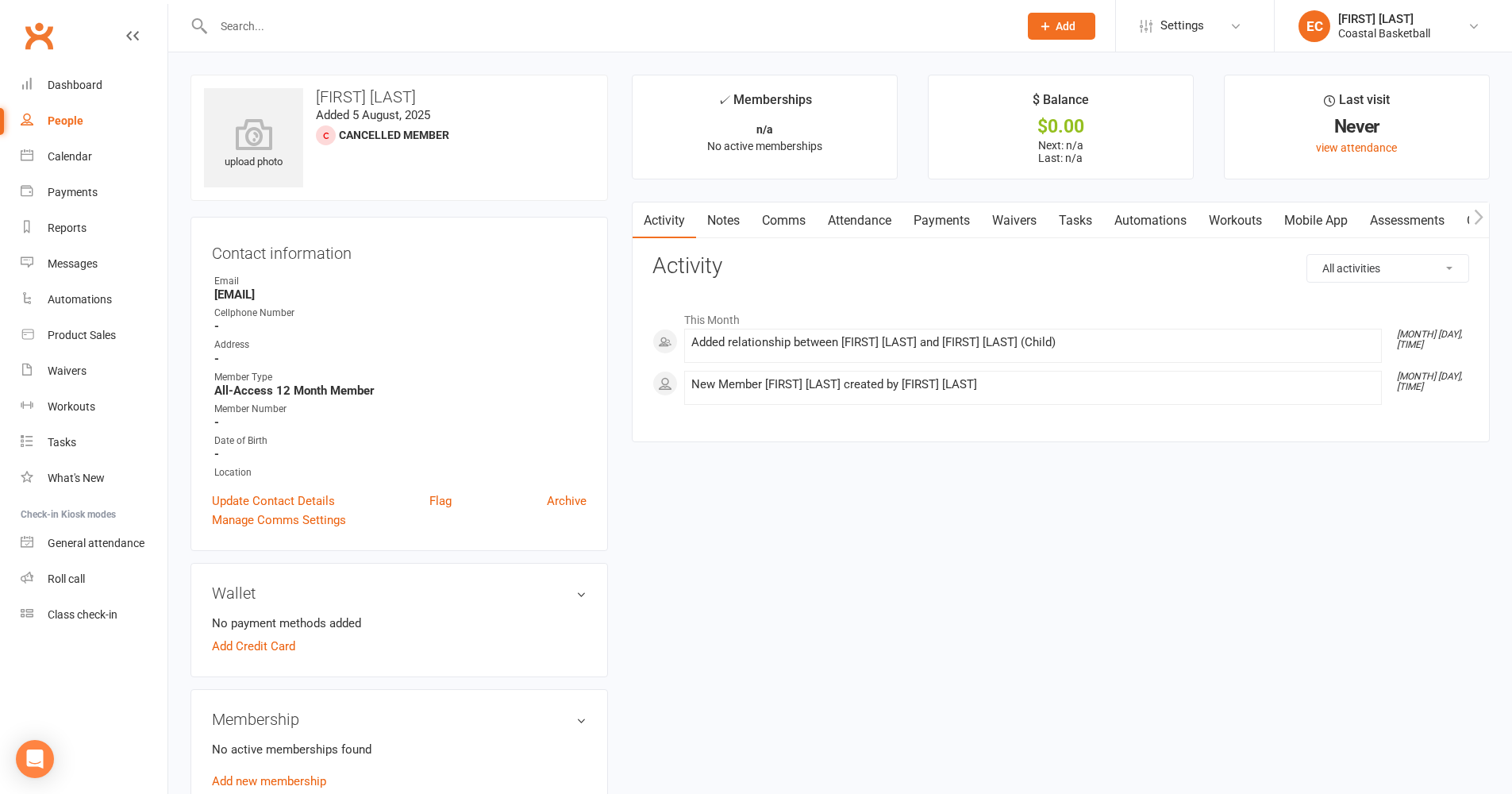 click at bounding box center (608, 26) 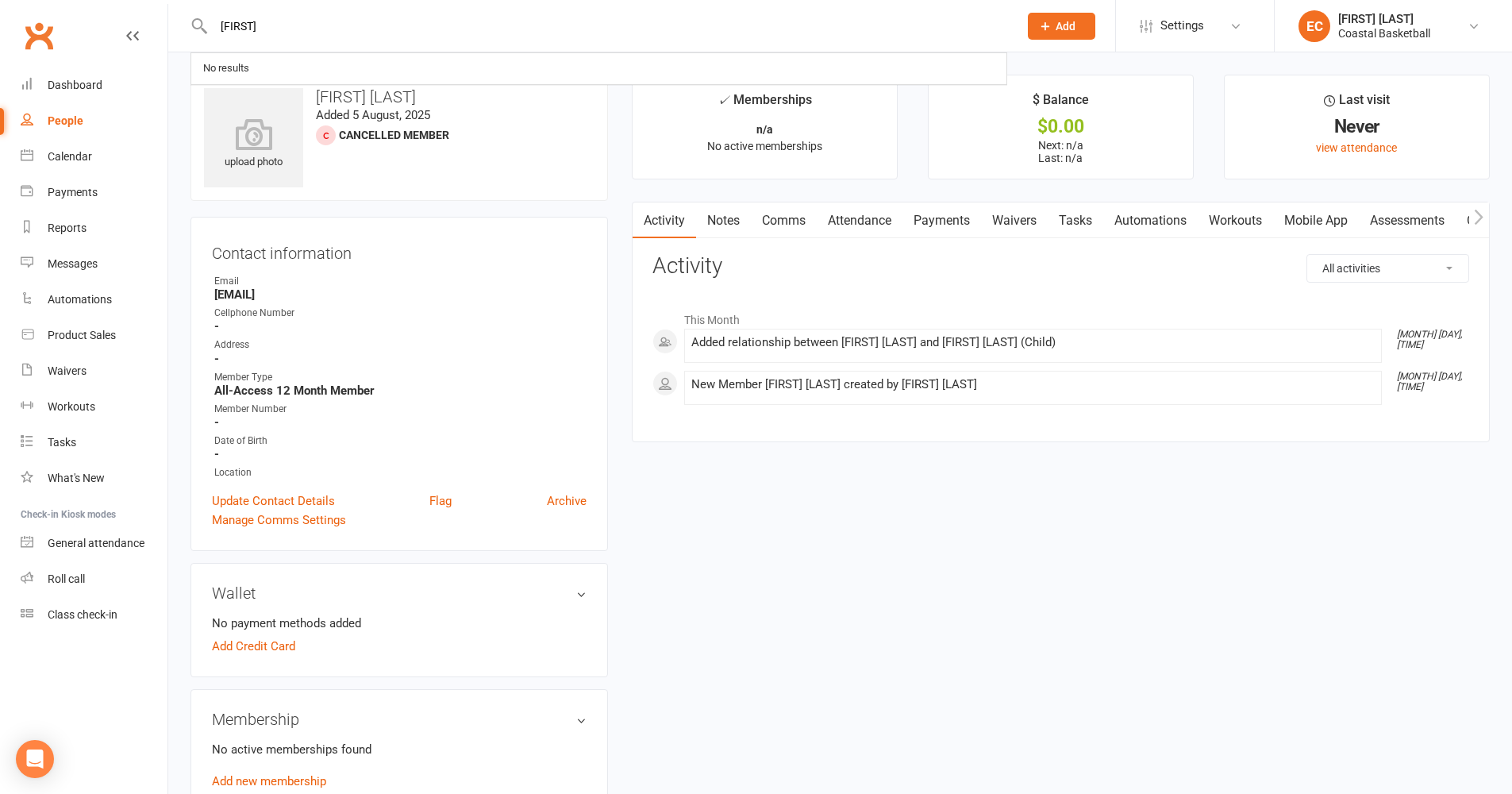 type on "[FIRST]" 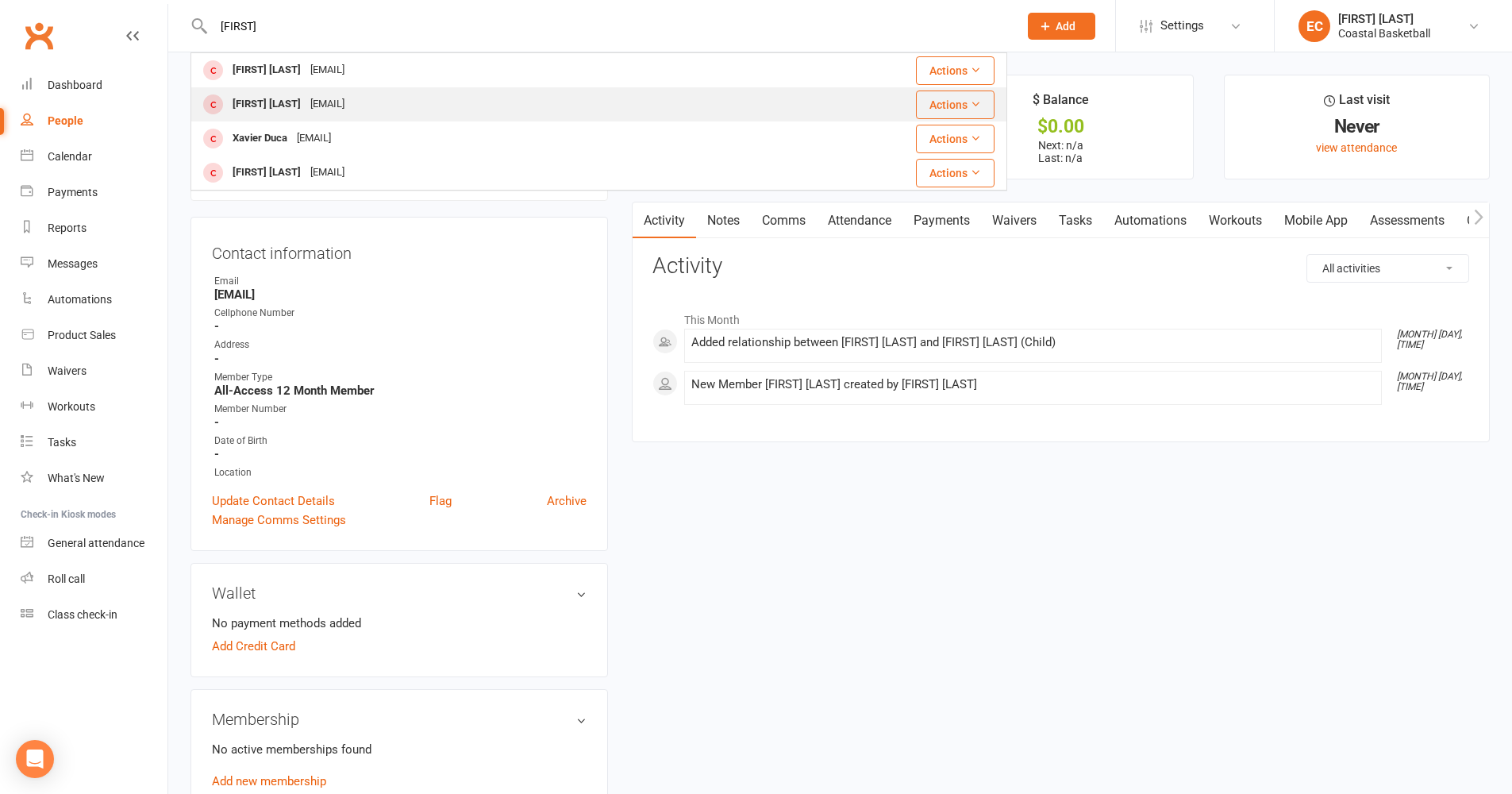 click on "[FIRST] [LAST]" at bounding box center (267, 104) 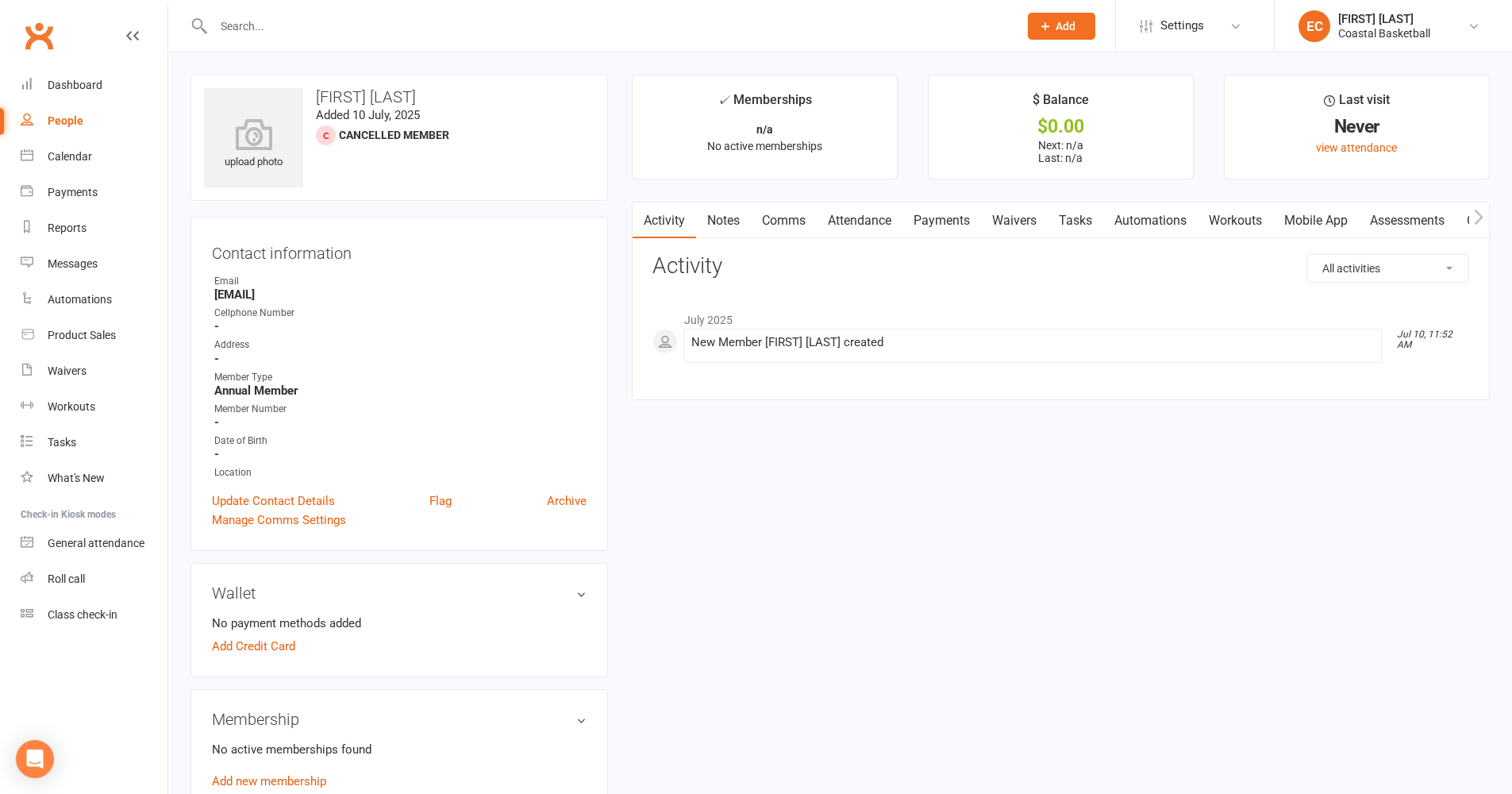 click at bounding box center [608, 26] 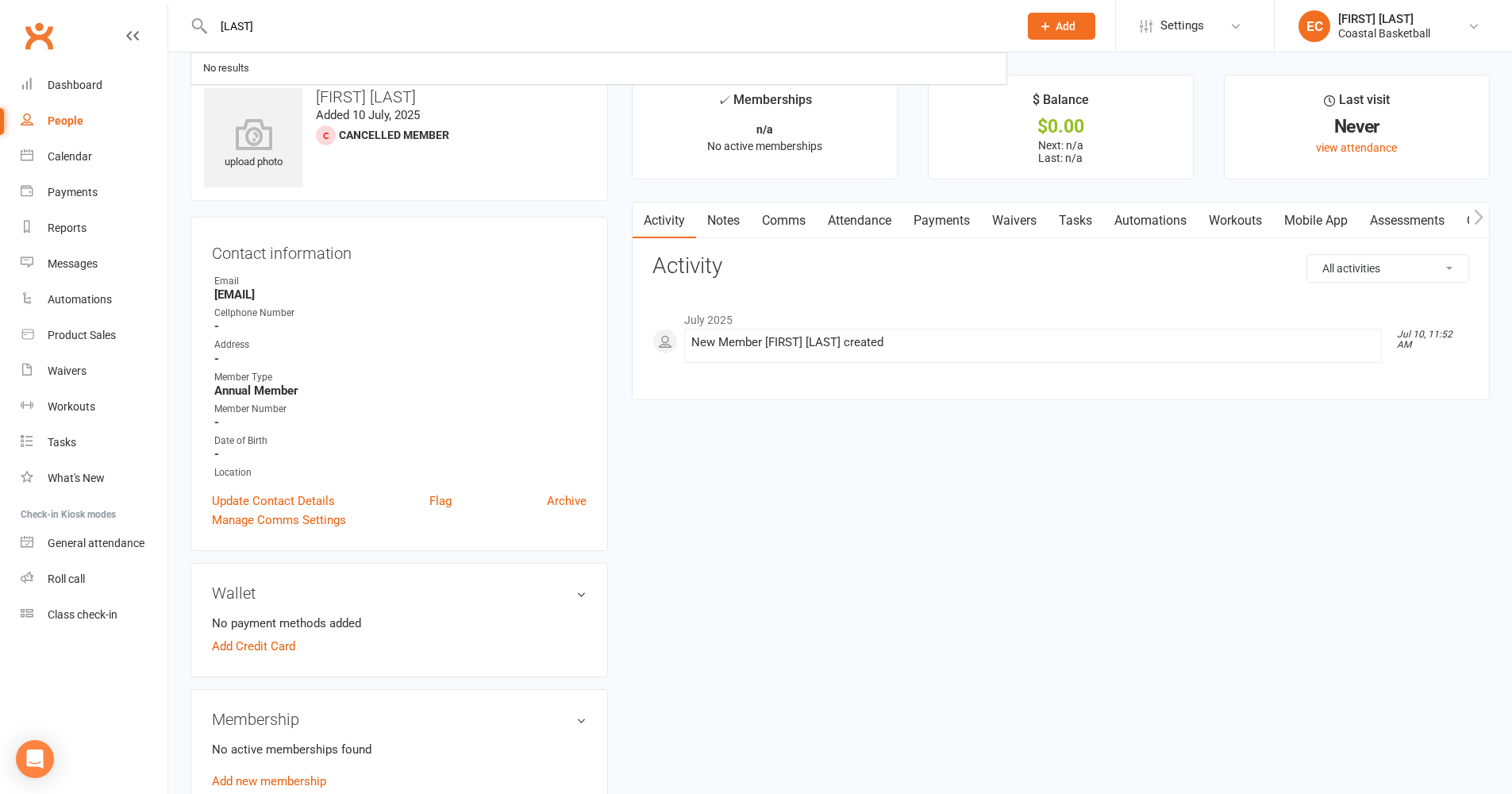type on "[LAST]" 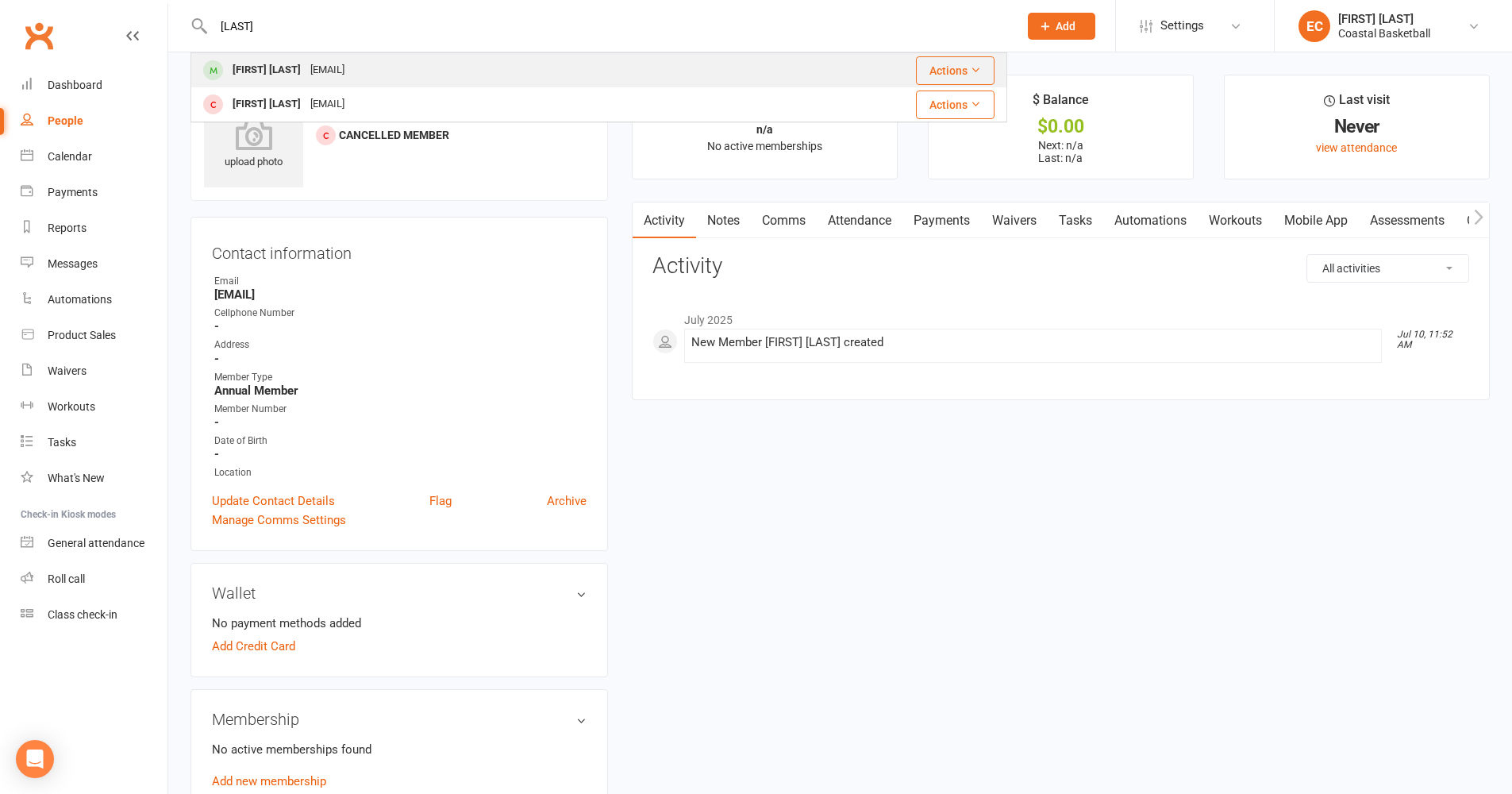 click on "[EMAIL]" at bounding box center (327, 70) 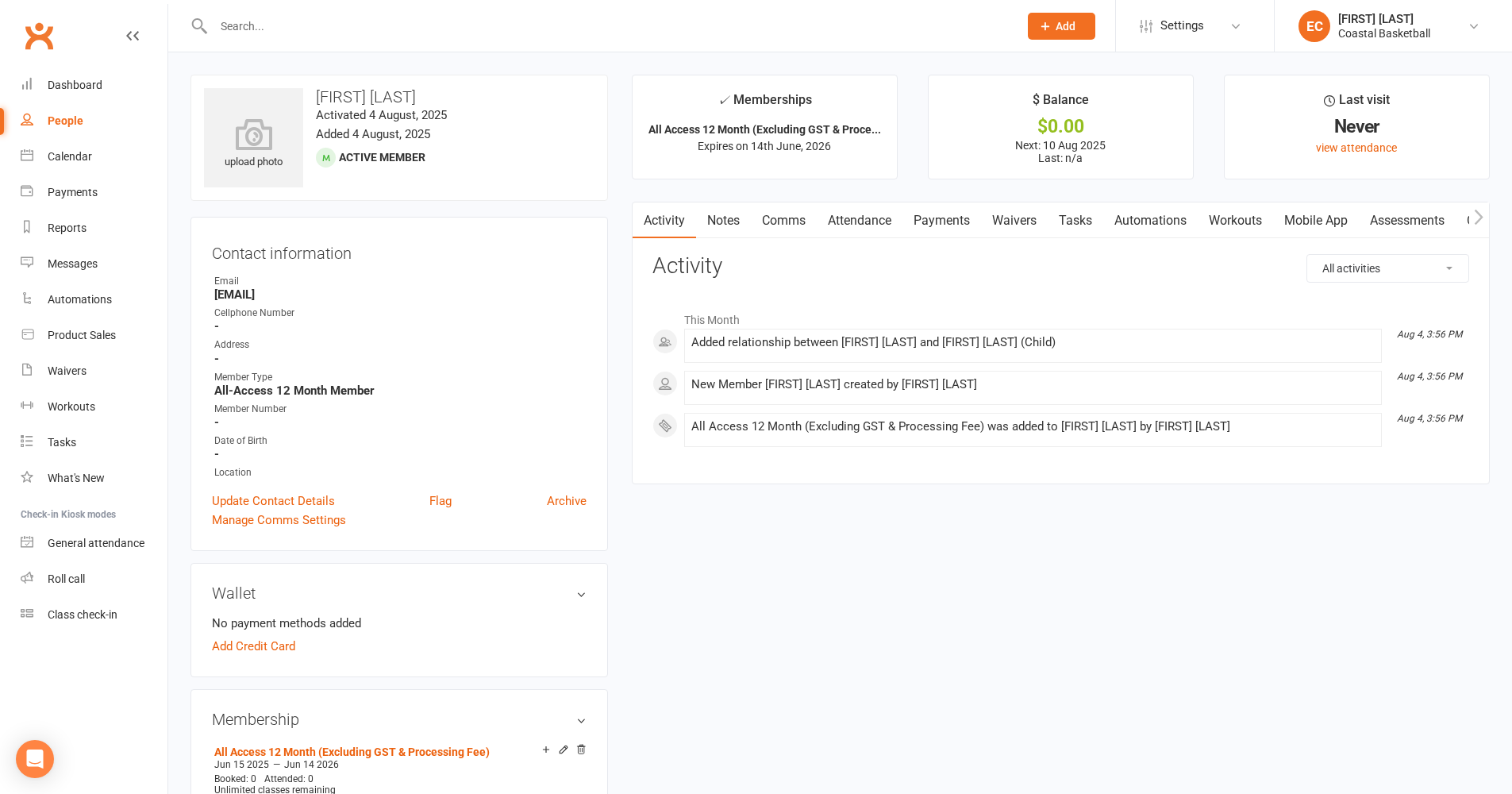 click at bounding box center [608, 26] 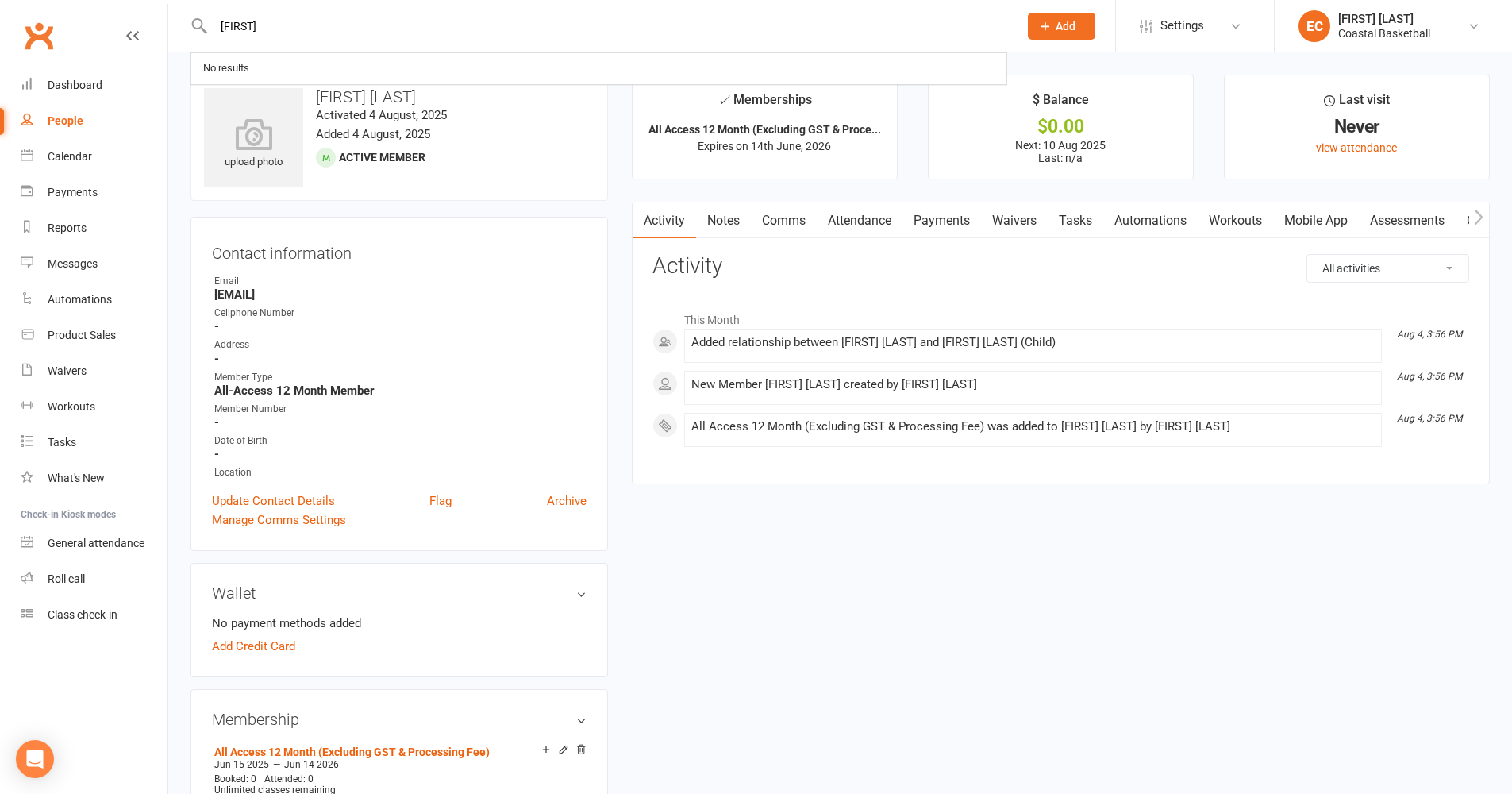 type on "[FIRST]" 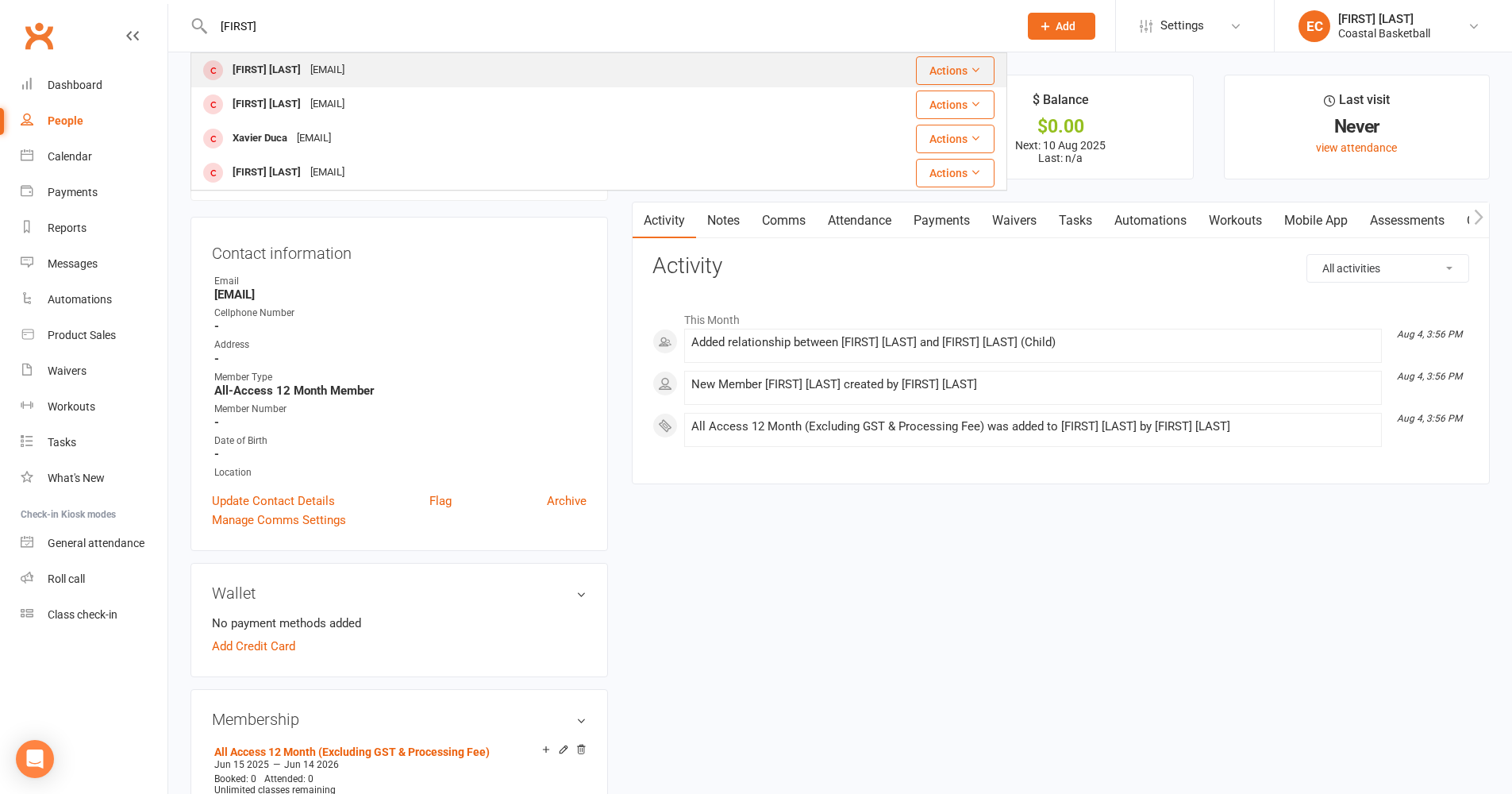 click on "[FIRST] [LAST] [EMAIL]" at bounding box center (453, 70) 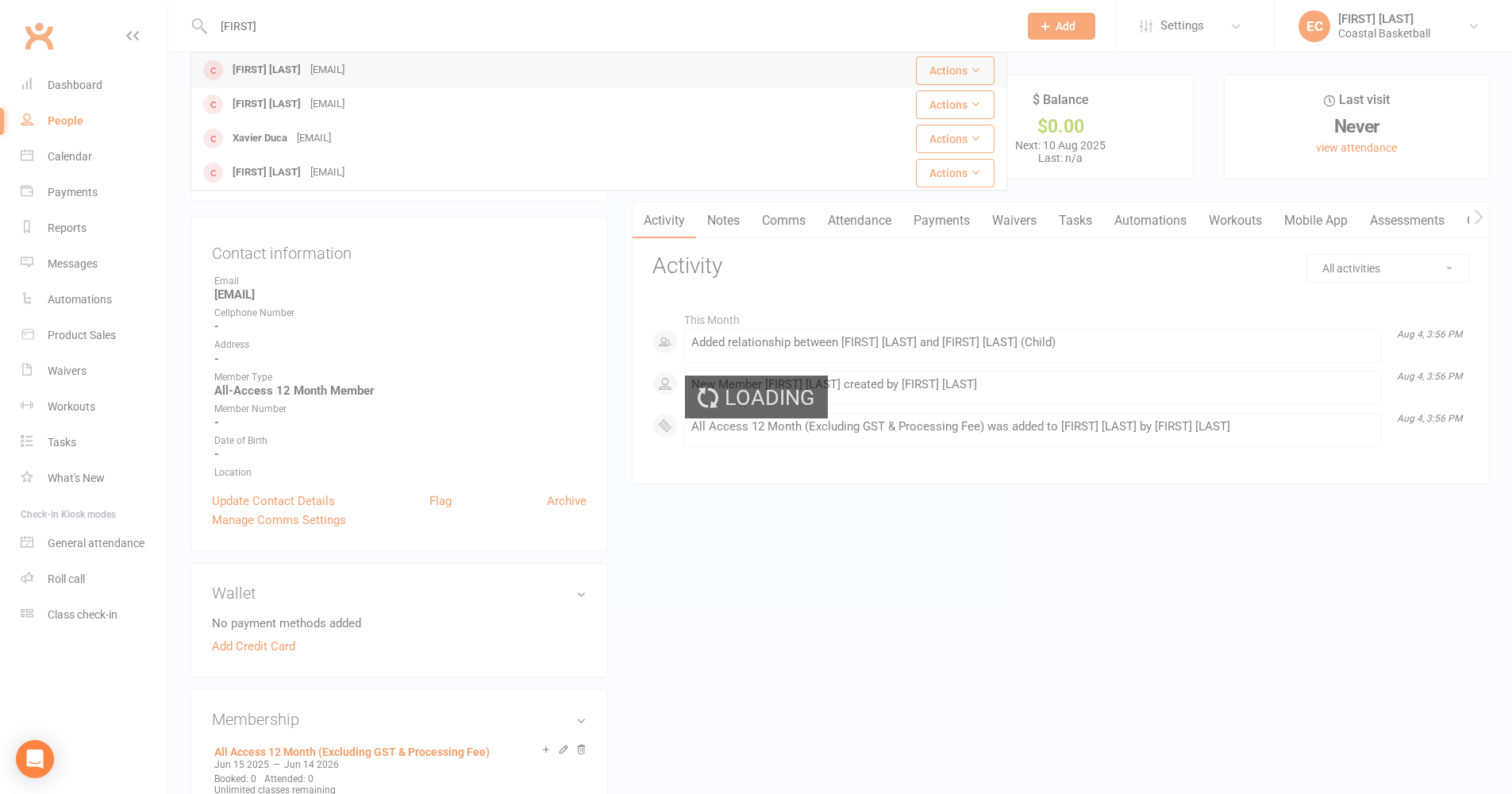 type 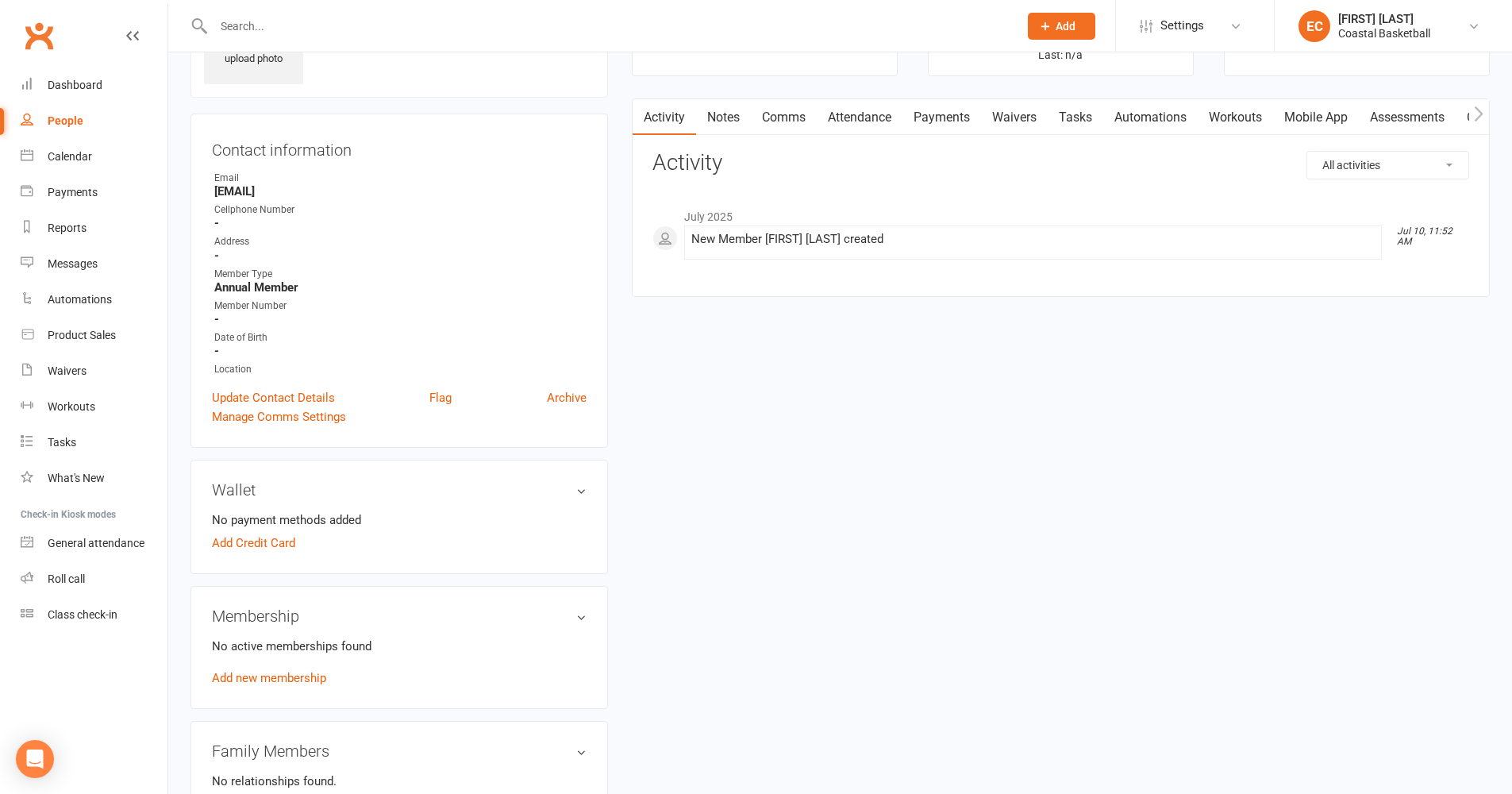 scroll, scrollTop: 199, scrollLeft: 0, axis: vertical 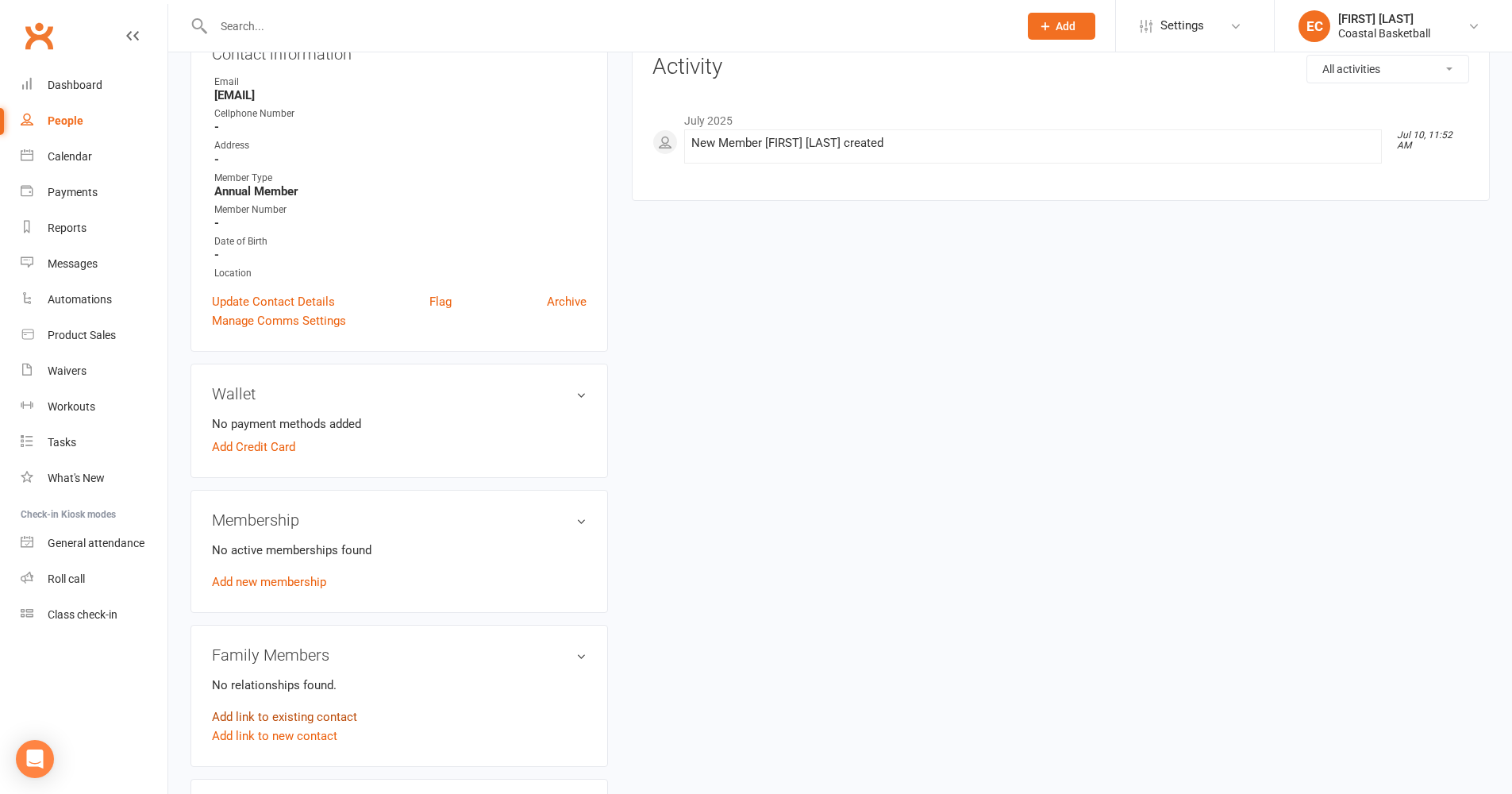 click on "Add link to existing contact" at bounding box center [284, 717] 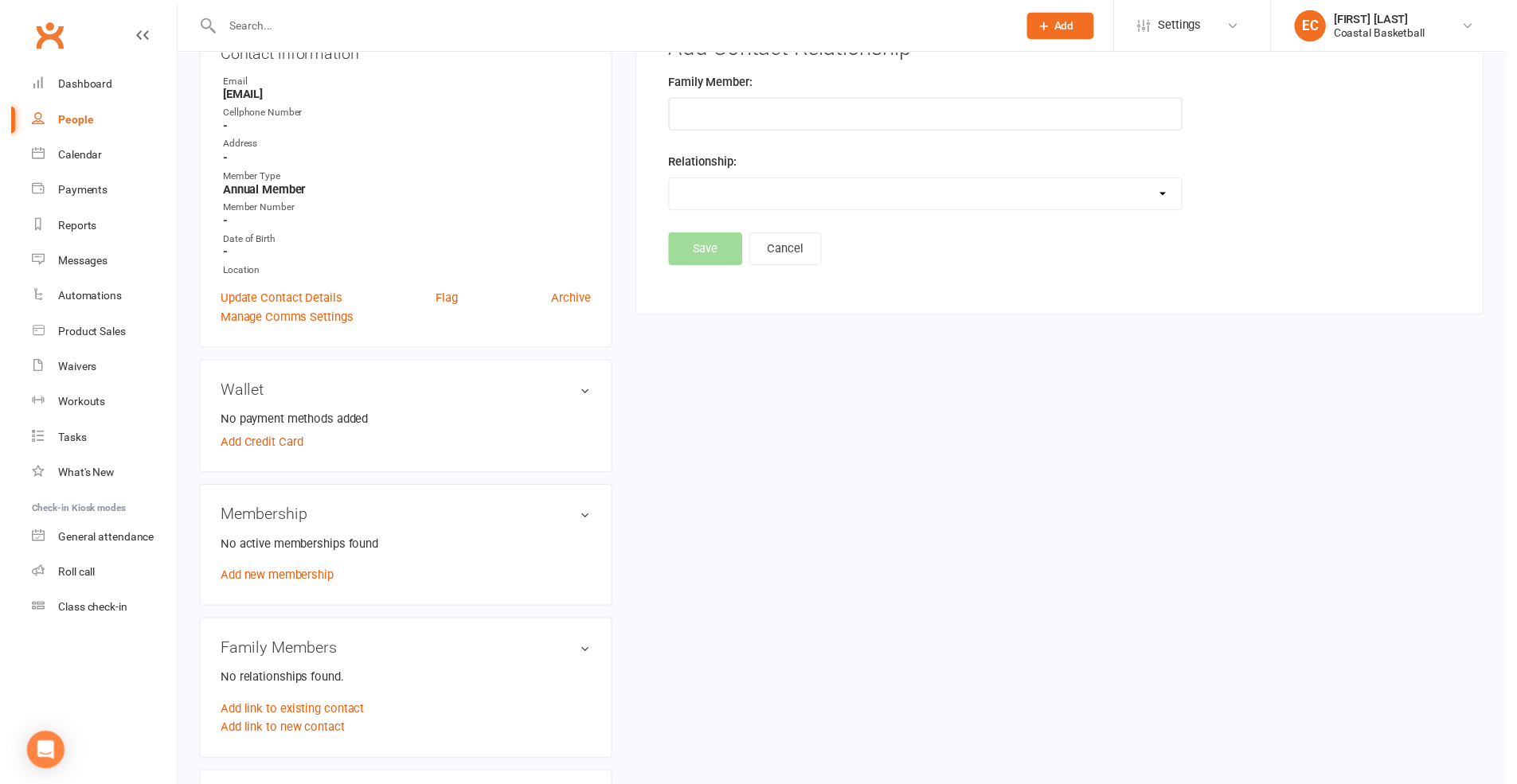 scroll, scrollTop: 122, scrollLeft: 0, axis: vertical 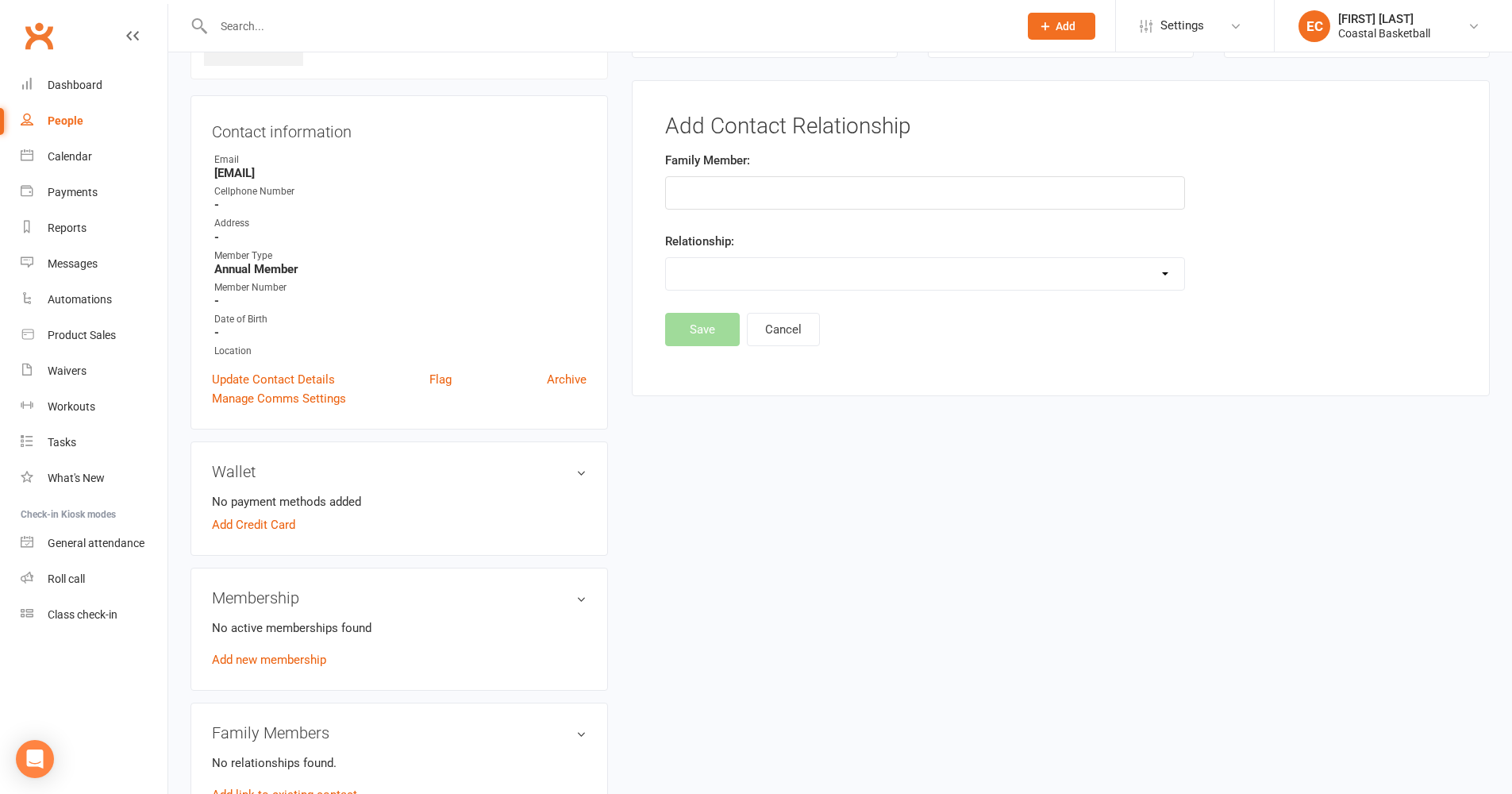 click at bounding box center (925, 193) 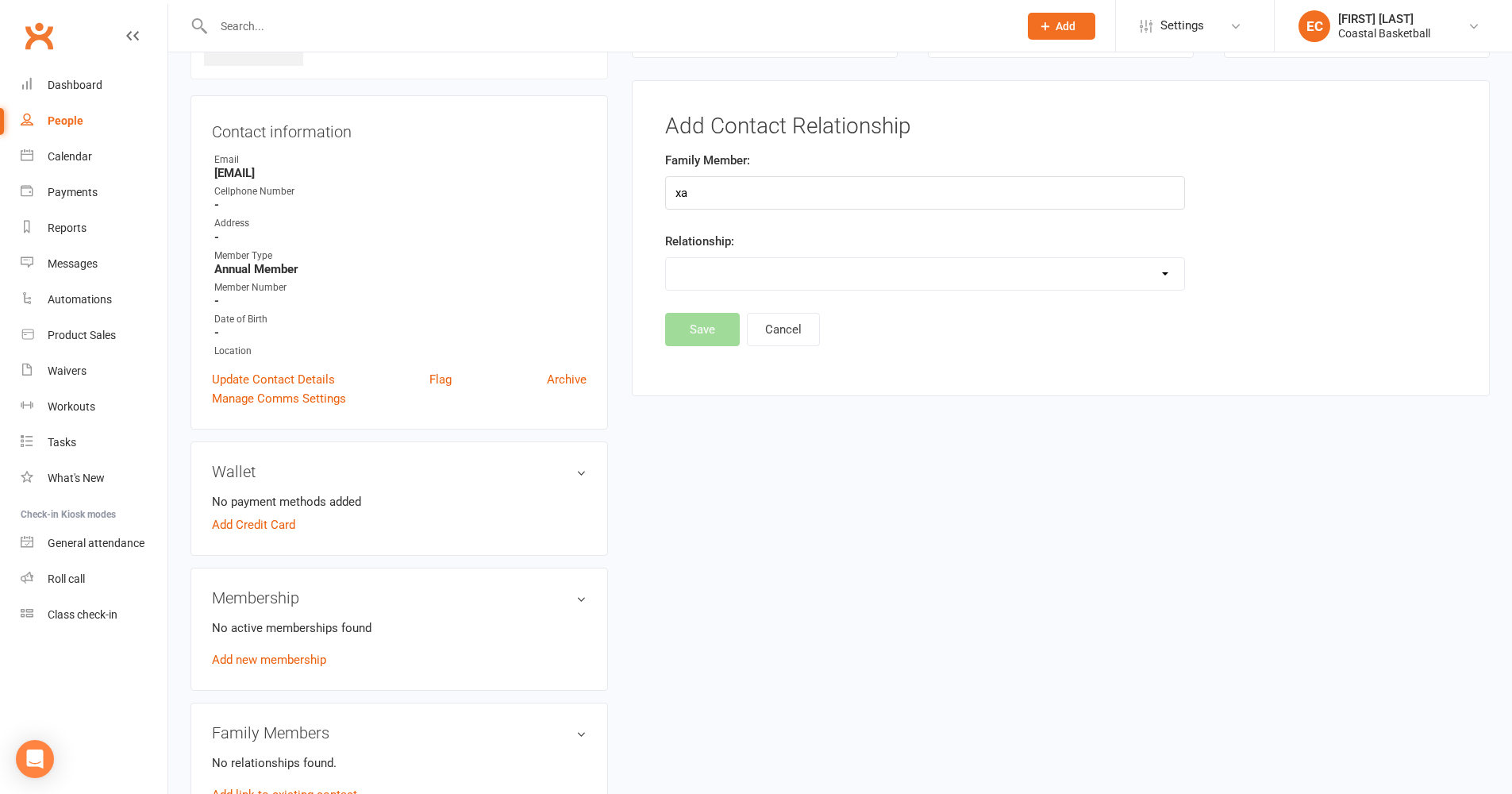type on "x" 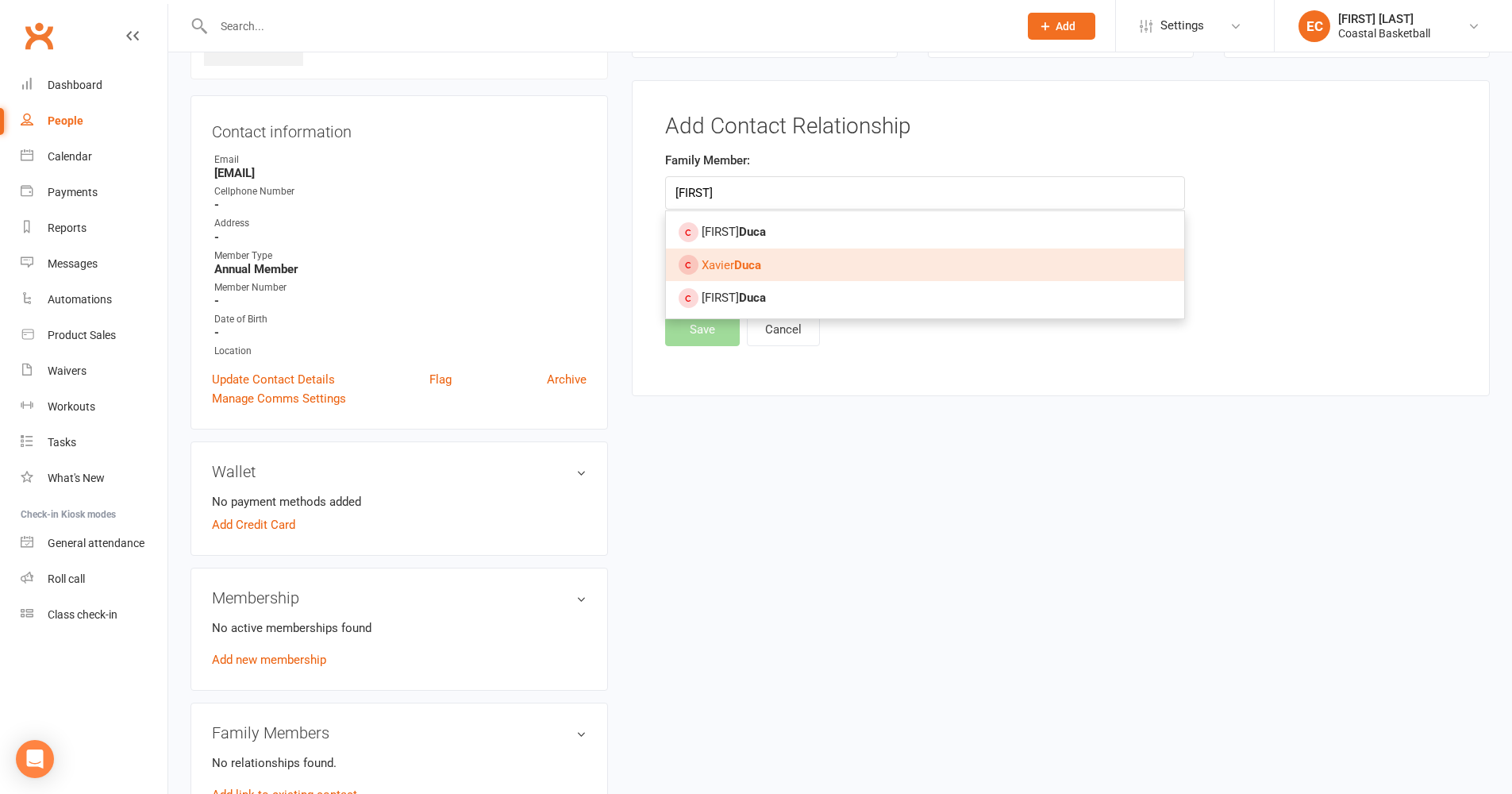 type on "[FIRST]" 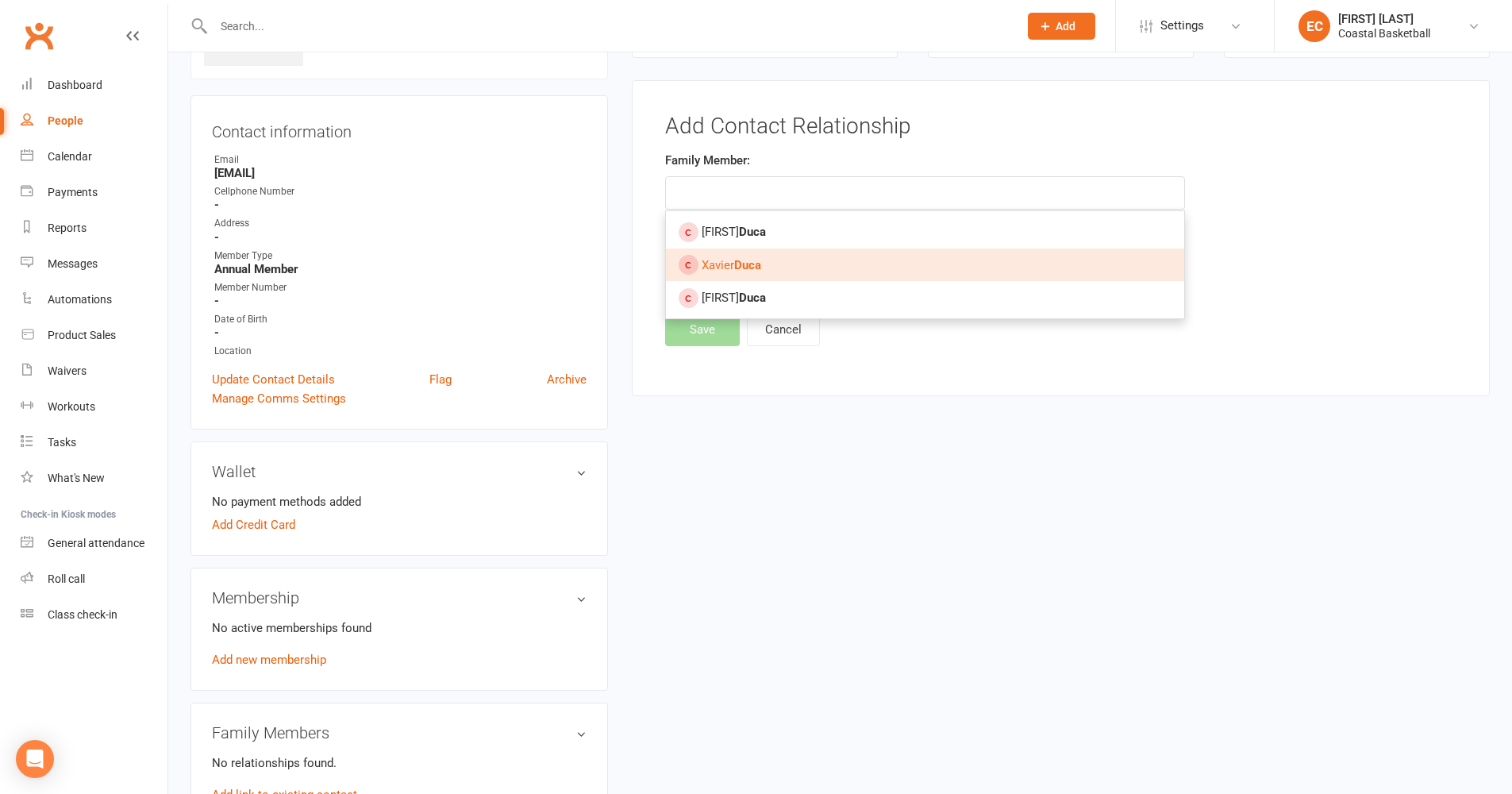 click on "[FIRST]  [LAST]" at bounding box center [925, 265] 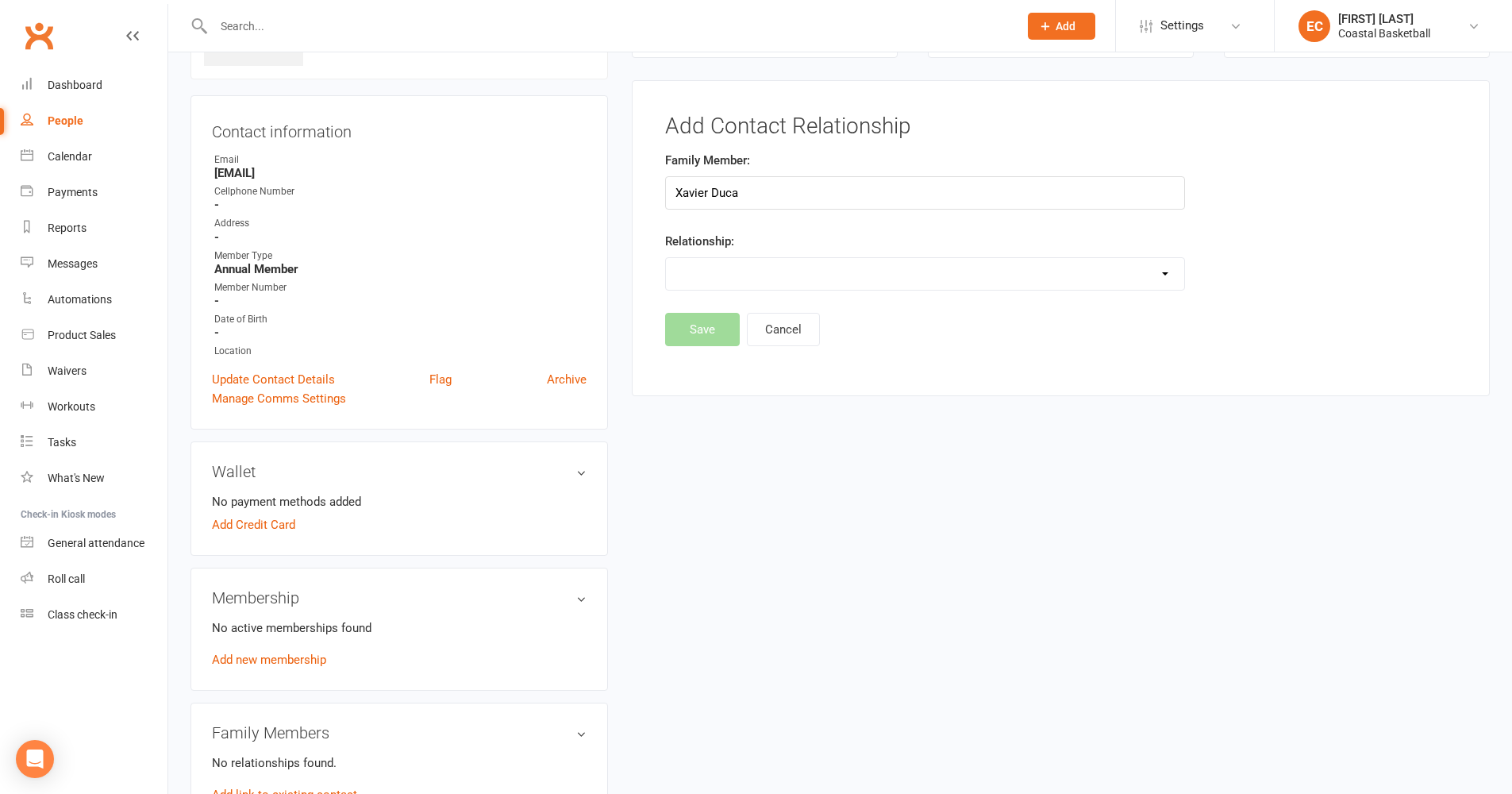 select on "1" 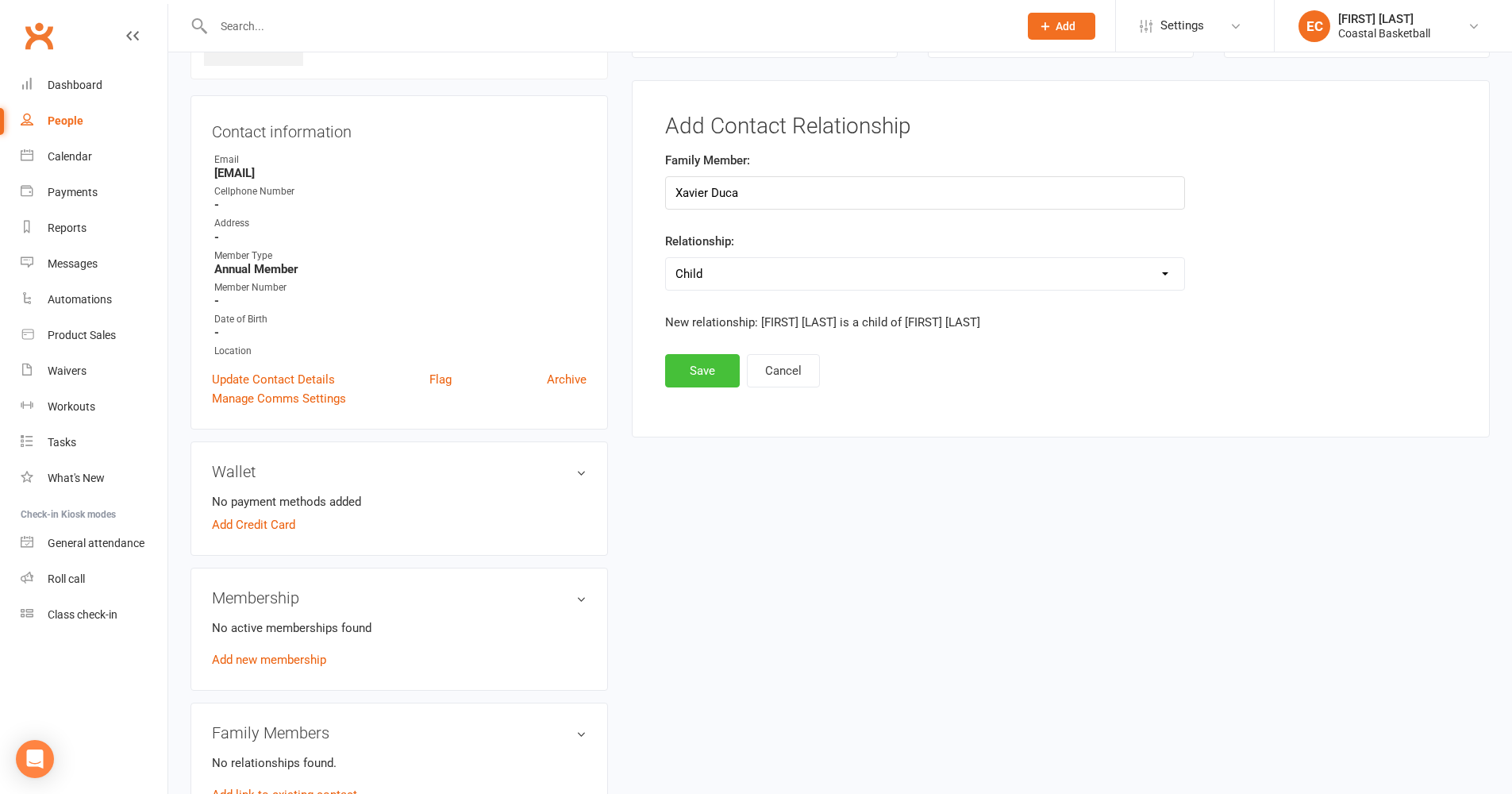 click on "Save" at bounding box center (702, 371) 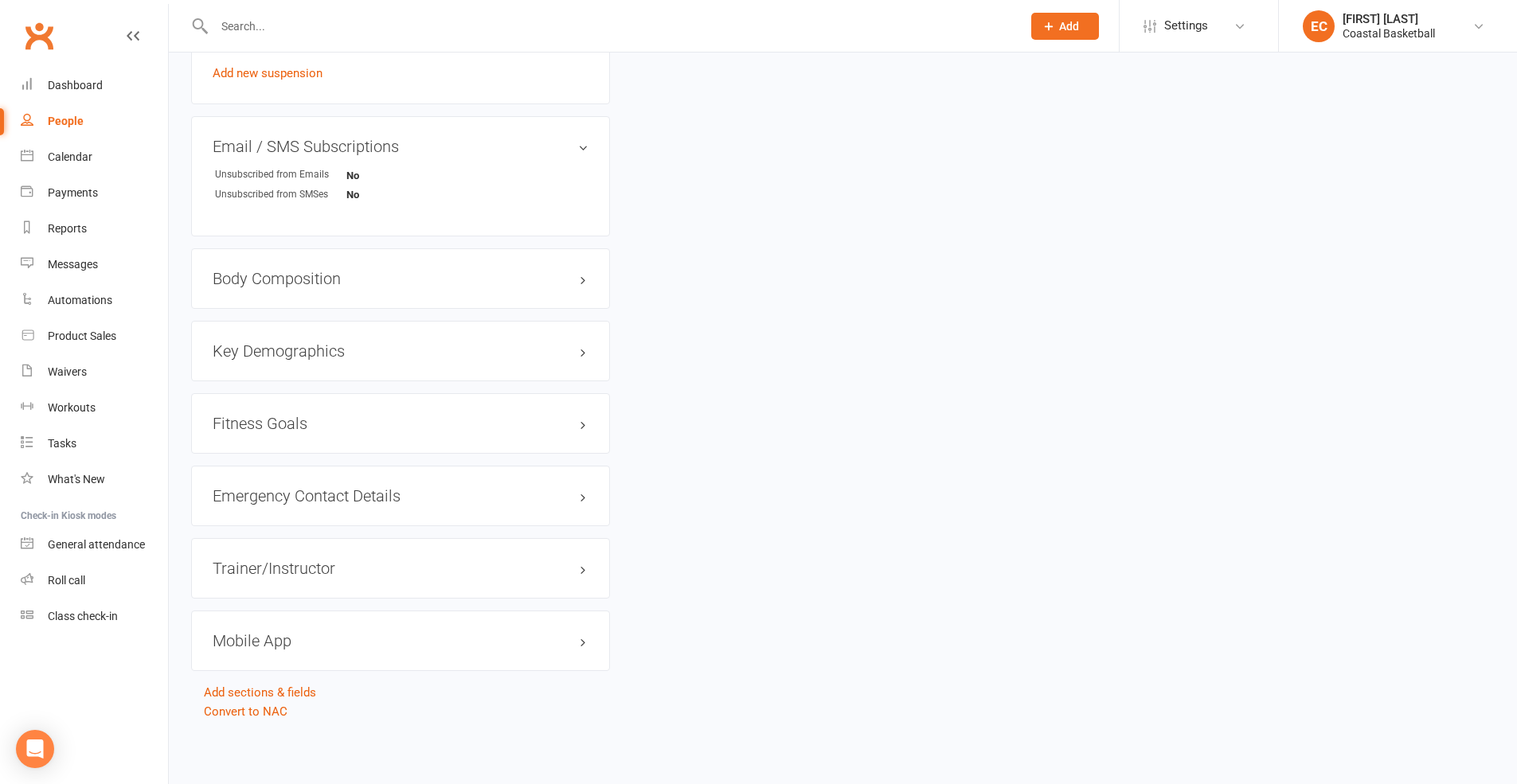 scroll, scrollTop: 1000, scrollLeft: 0, axis: vertical 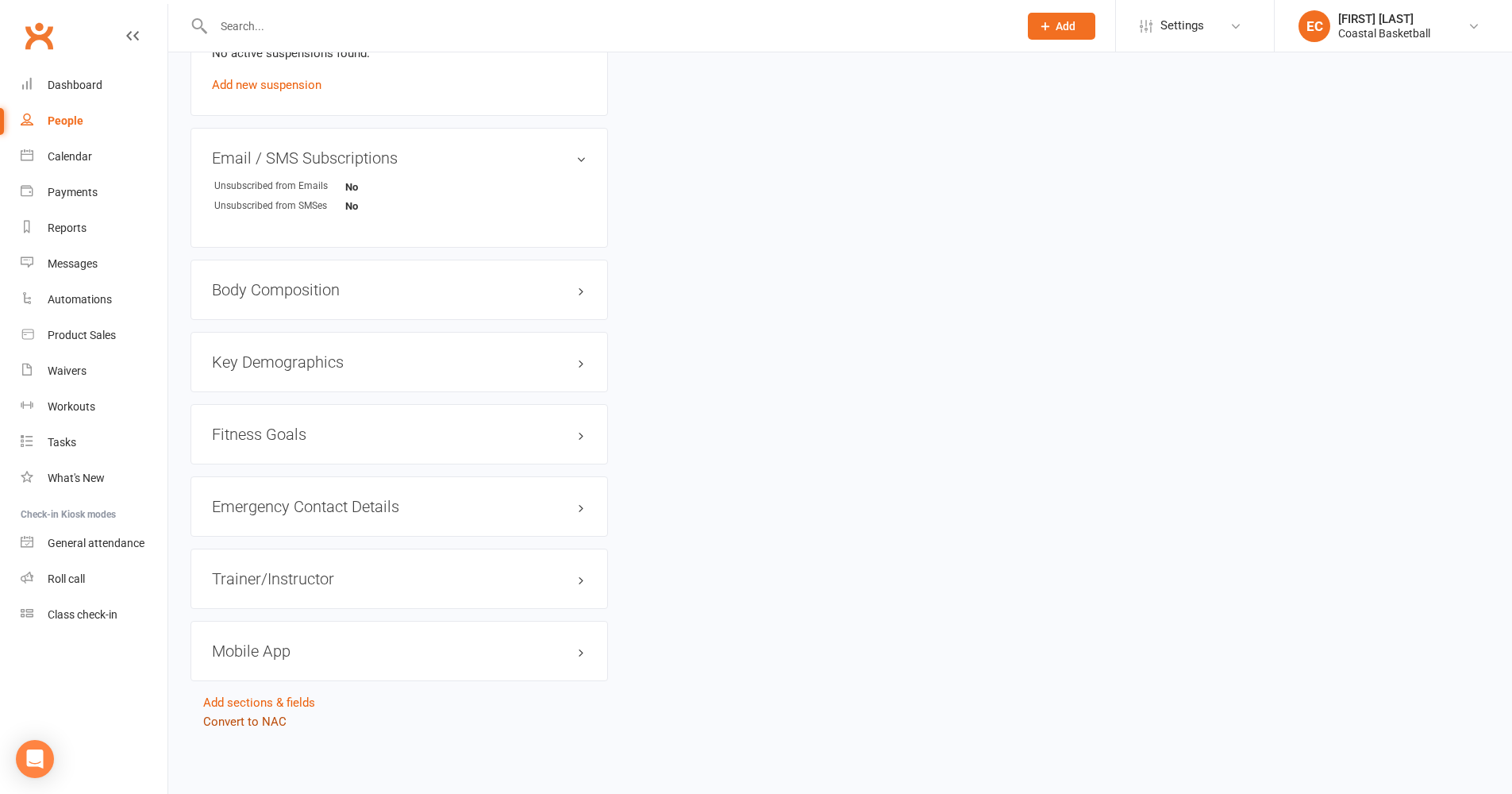 click on "Convert to NAC" at bounding box center (244, 722) 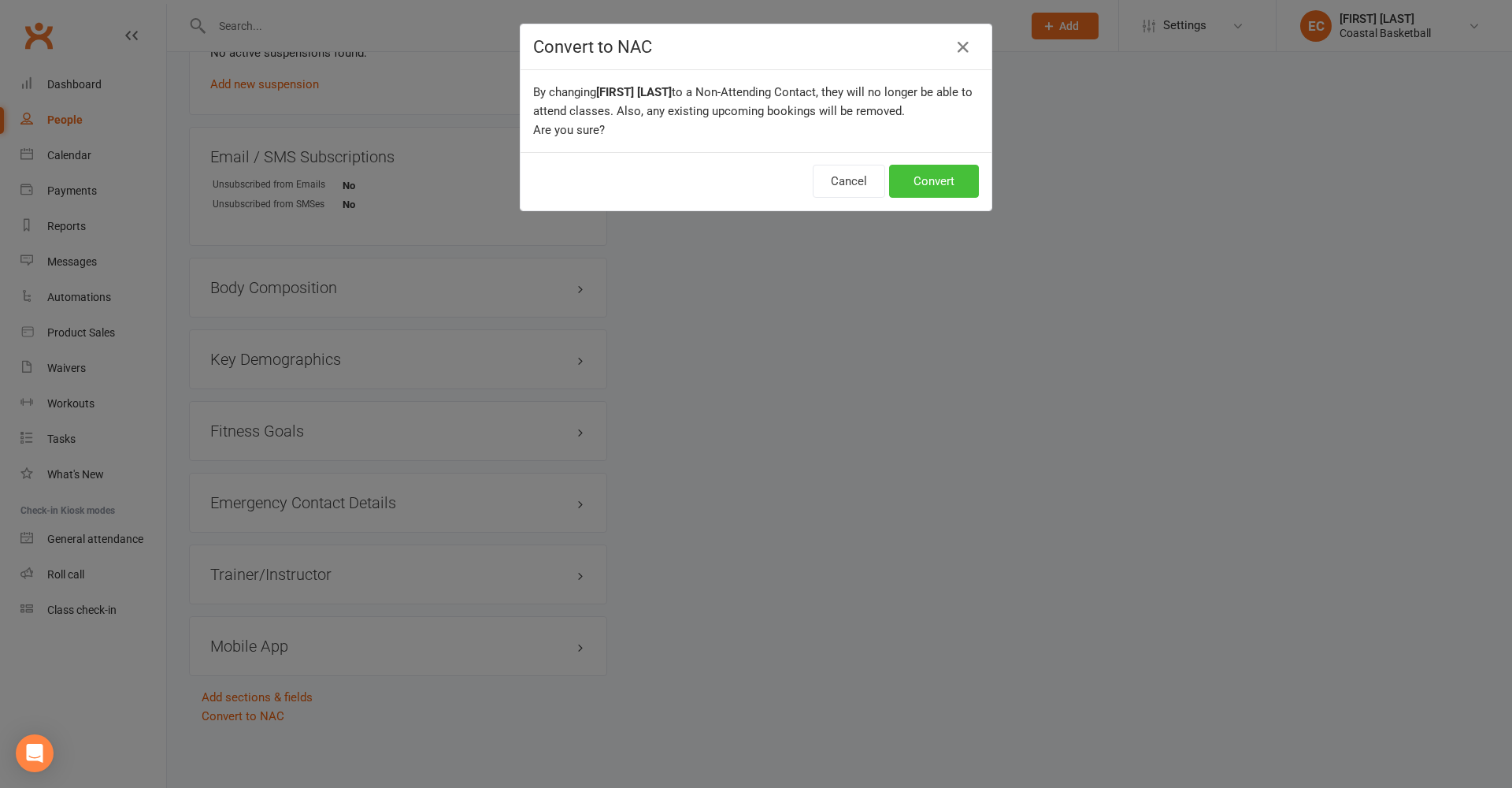 click on "Convert" at bounding box center (934, 181) 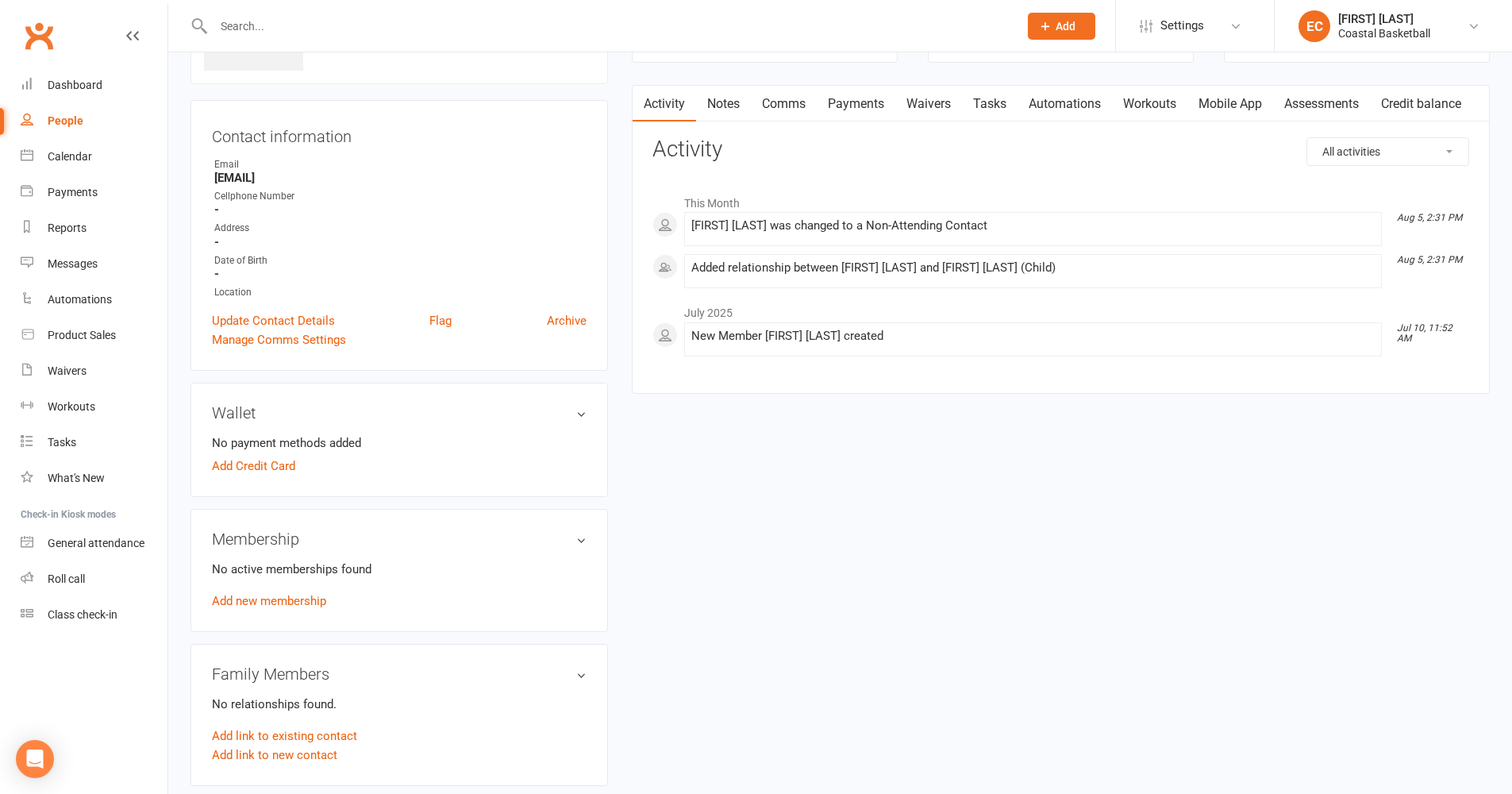 scroll, scrollTop: 245, scrollLeft: 0, axis: vertical 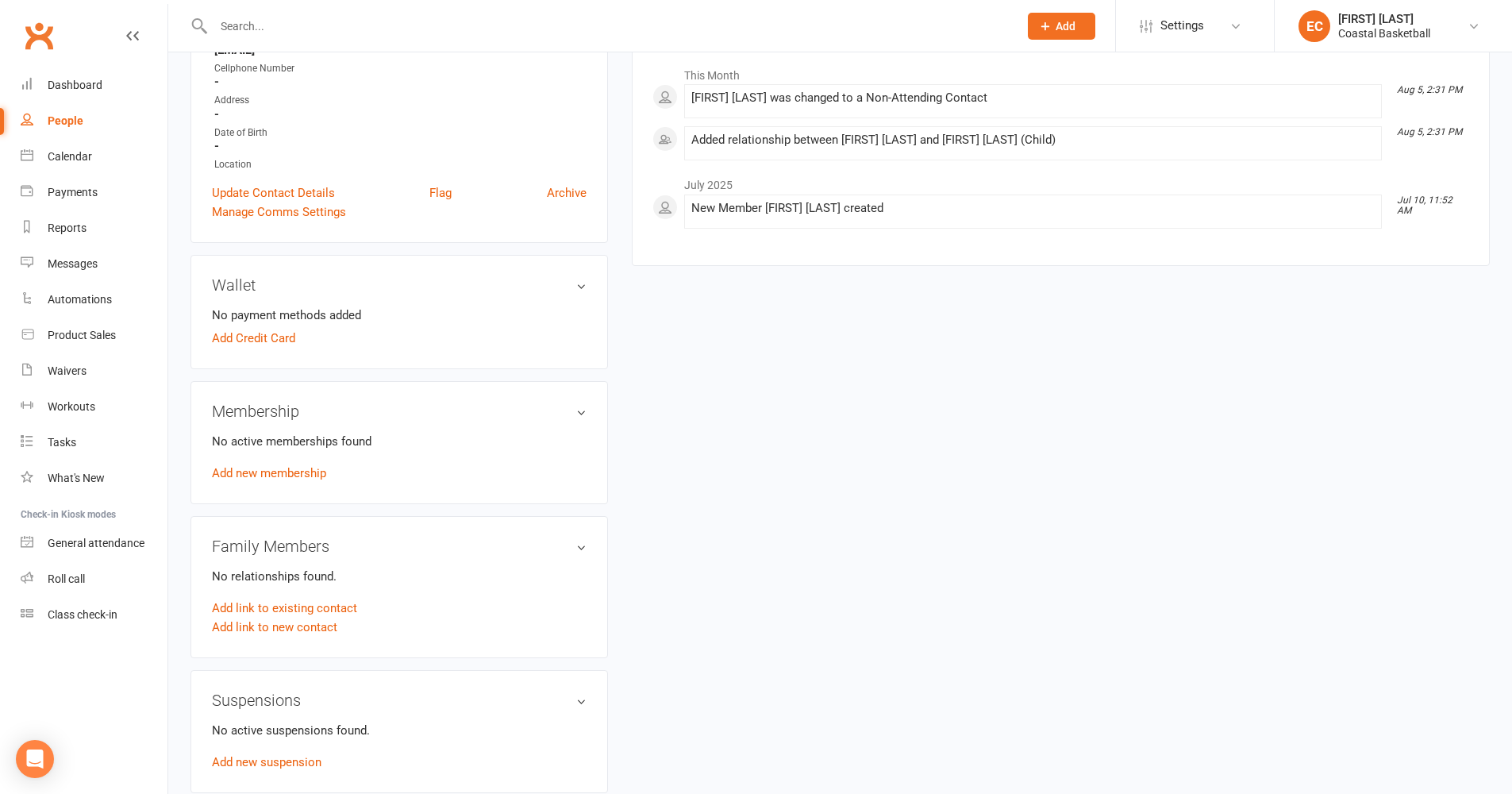 click on "upload photo [FIRST] [LAST] Added [MONTH] [DAY], [YEAR]   Not Attending Contact information Owner   Email  [EMAIL]
Cellphone Number  -
Address  -
Date of Birth  -
Location
Update Contact Details Flag Archive Manage Comms Settings
Wallet No payment methods added
Add Credit Card
Membership  No active memberships found Add new membership
Family Members  No relationships found. Add link to existing contact  Add link to new contact
Suspensions  No active suspensions found. Add new suspension
Email / SMS Subscriptions  edit Unsubscribed from Emails No
Unsubscribed from SMSes No
Mobile App  Memberships n/a No active memberships Balance $0.00 Next: n/a Last: n/a Convert to Member / Prospect Convert to member Convert to prospect
Activity Notes Comms Payments Waivers Tasks Automations Workouts Mobile App Assessments Credit balance
All activities Bookings / Attendances Communications Notes Failed SMSes Gradings Members Memberships Mobile App POS Sales Payments Credit Vouchers Prospects" at bounding box center [840, 429] 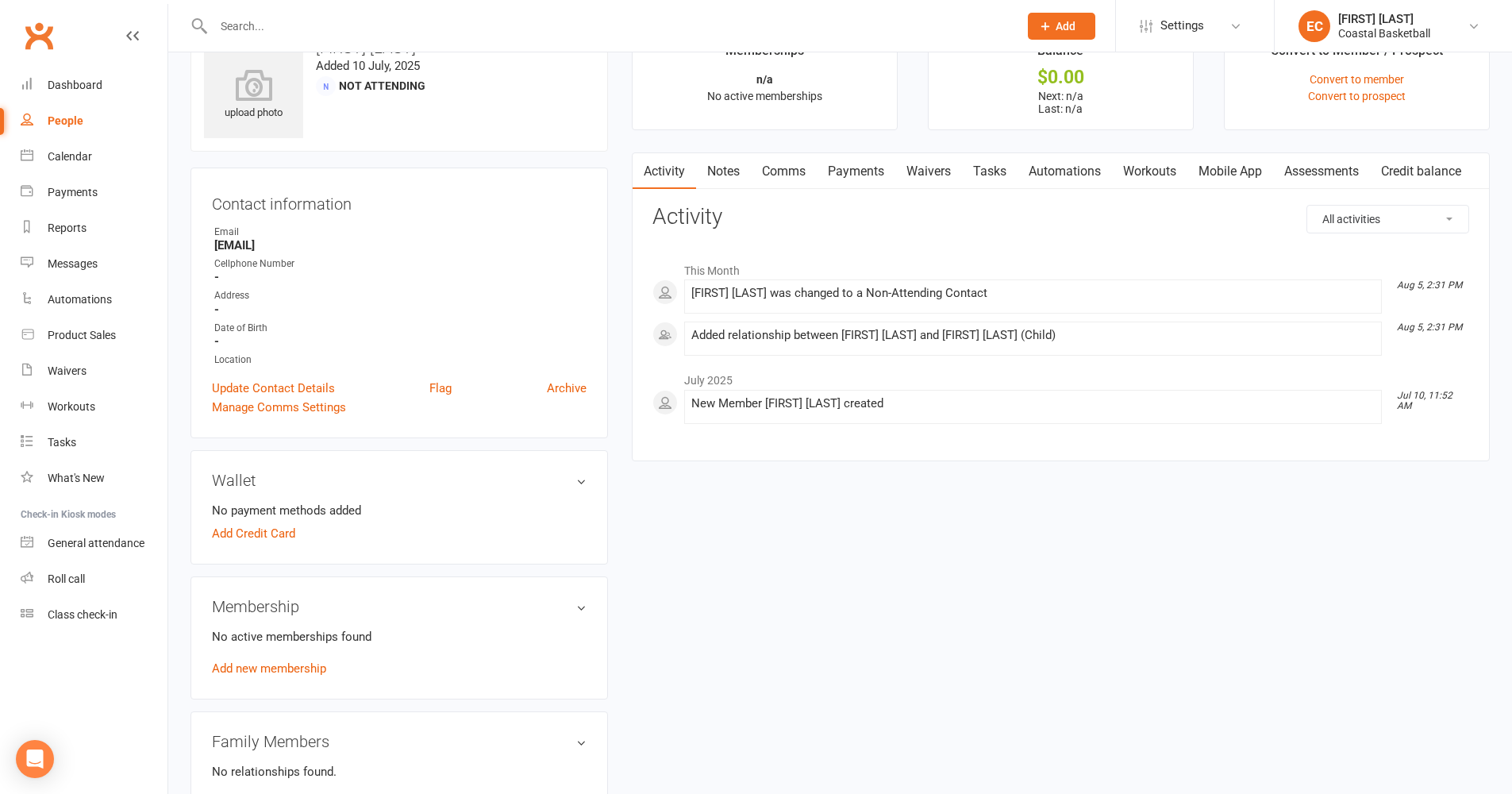 scroll, scrollTop: 0, scrollLeft: 0, axis: both 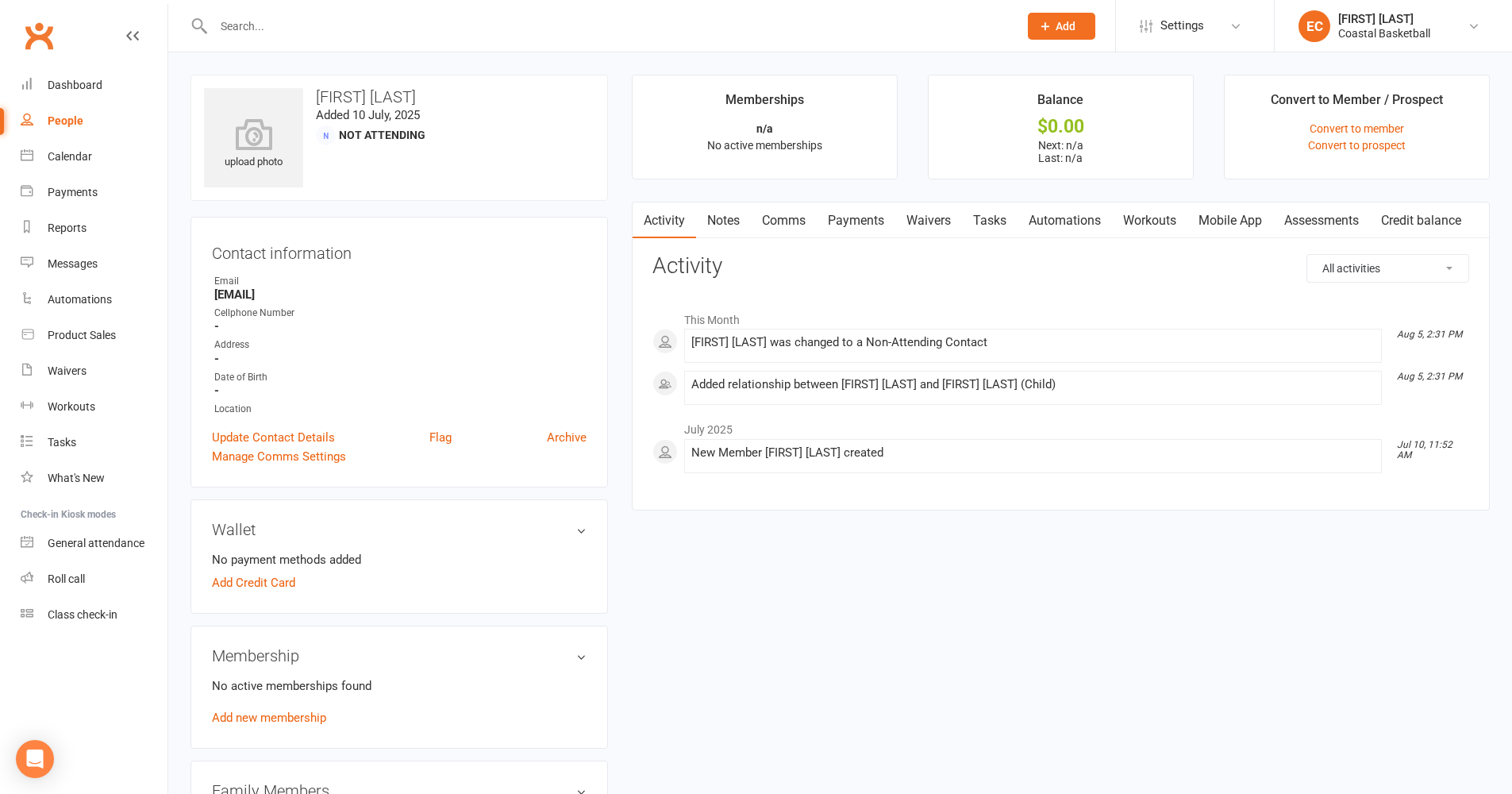 click at bounding box center (608, 26) 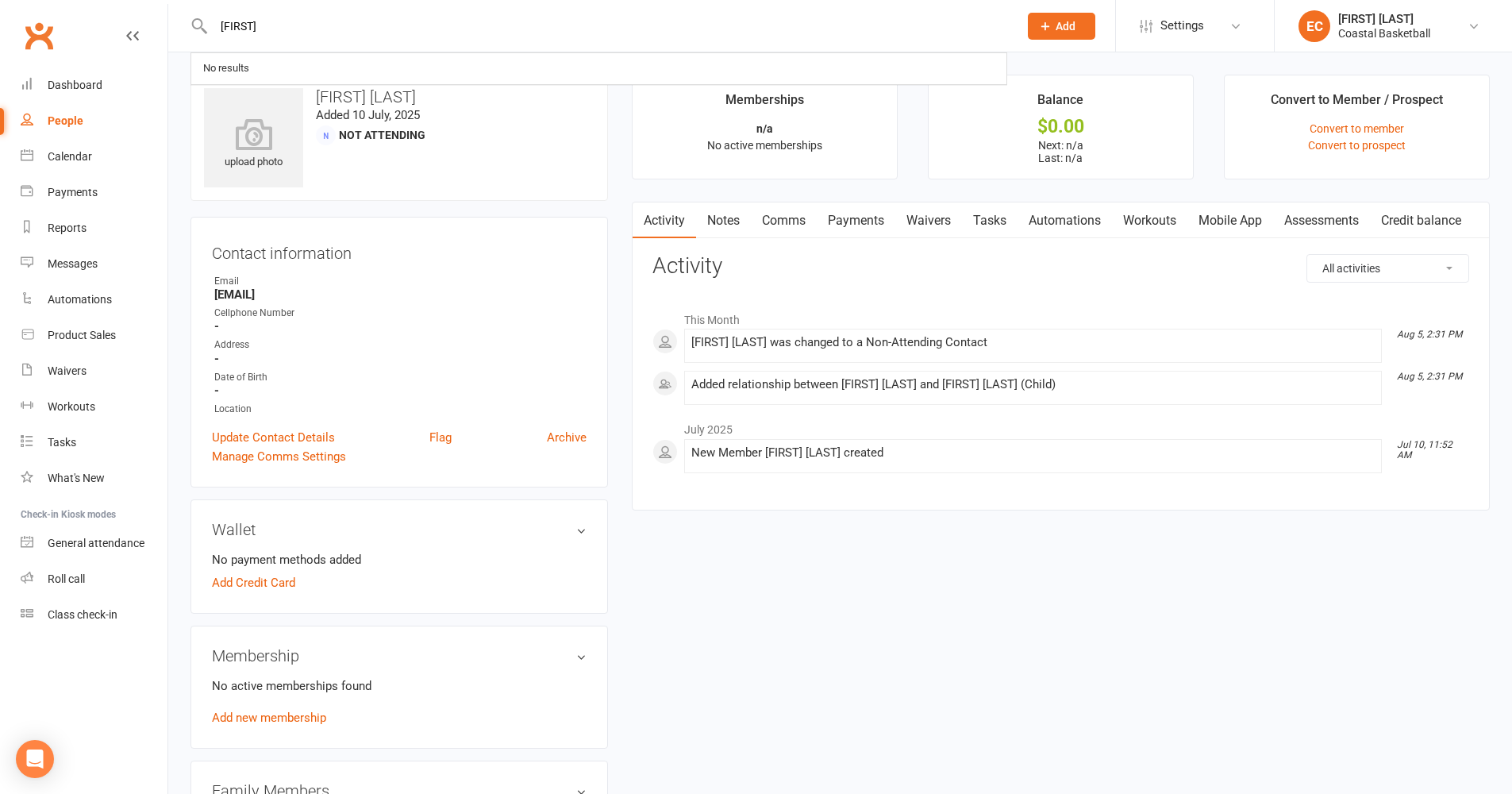 type on "[FIRST]" 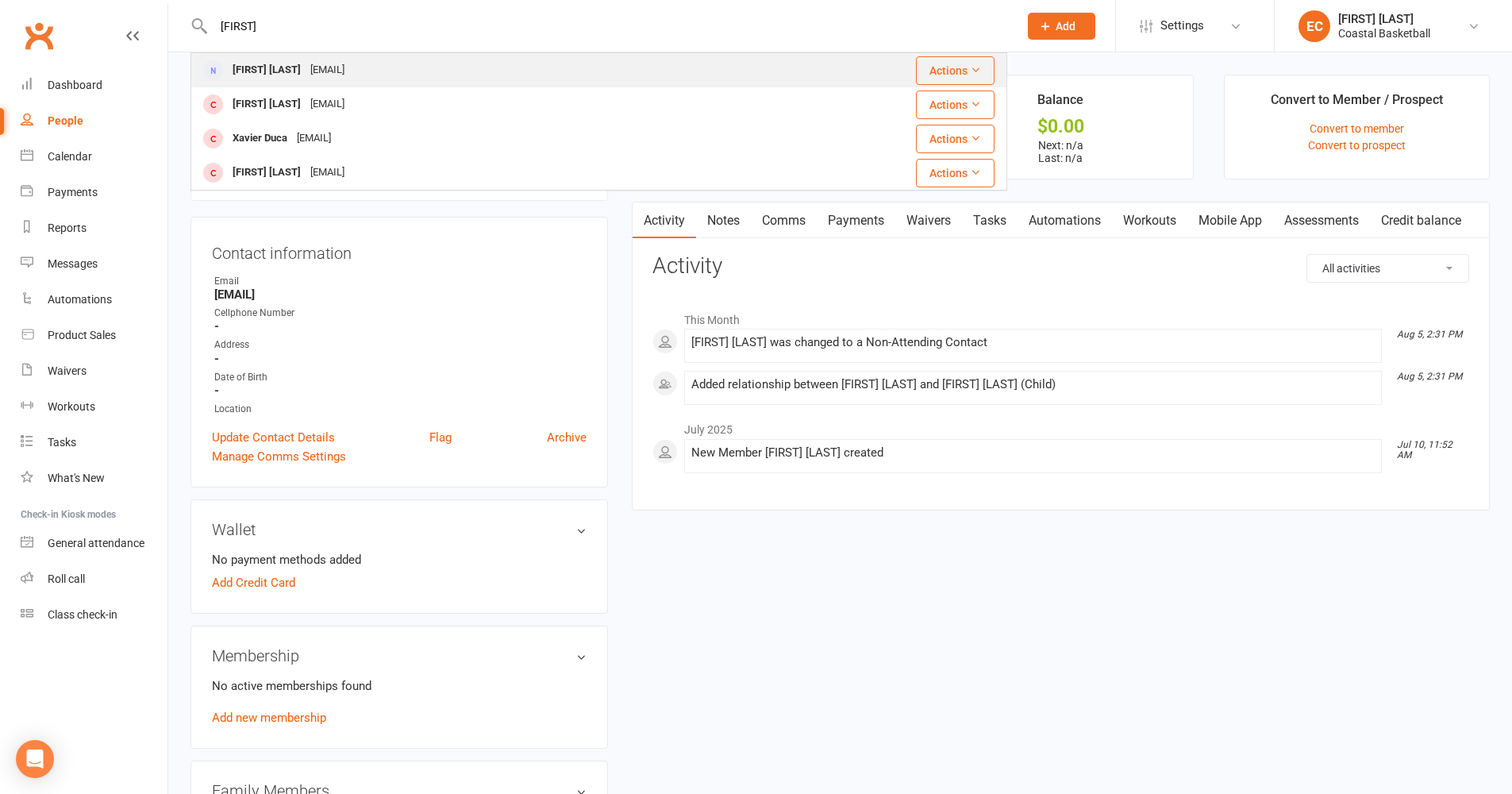 click on "[EMAIL]" at bounding box center (327, 70) 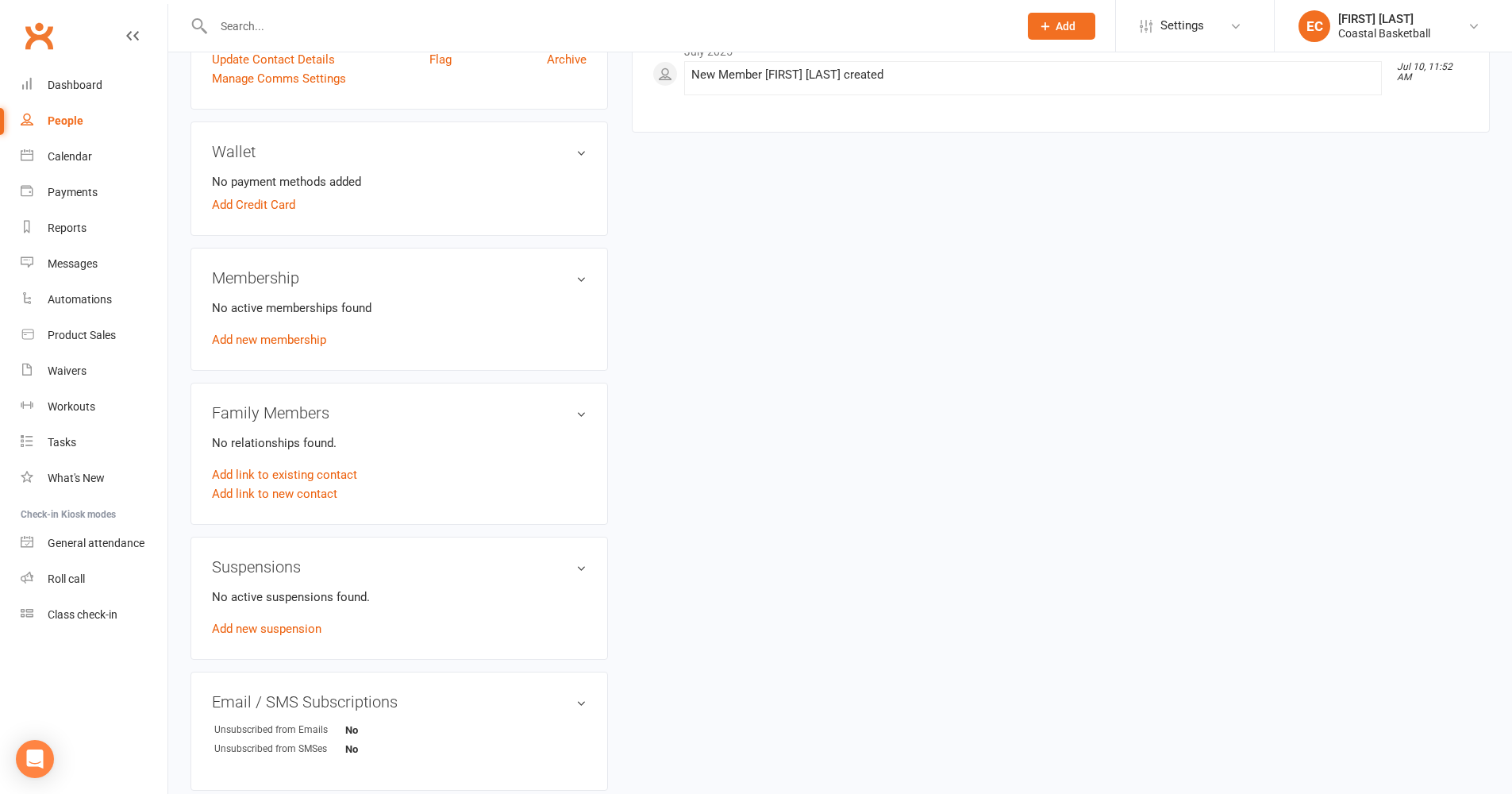 scroll, scrollTop: 515, scrollLeft: 0, axis: vertical 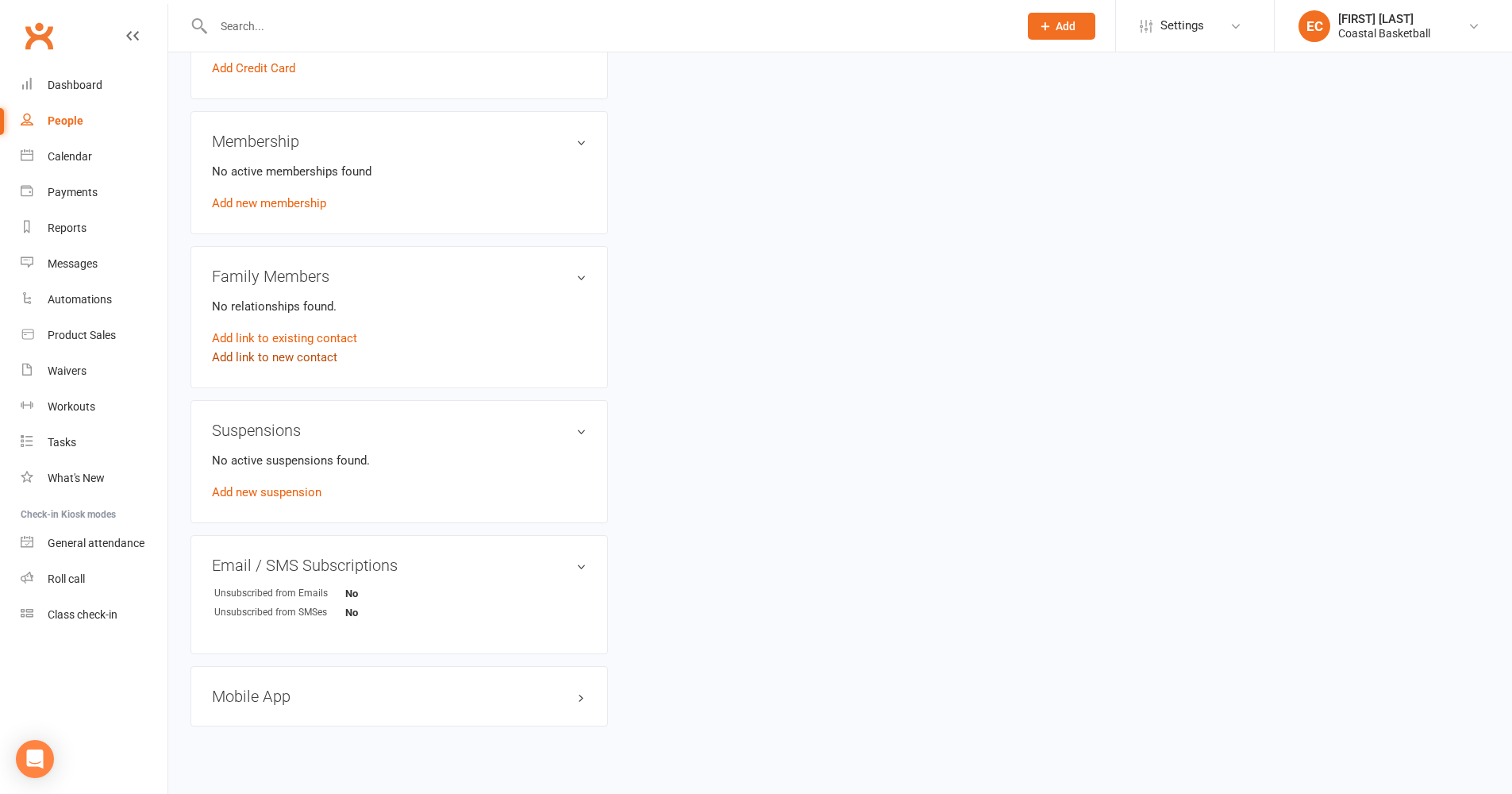 click on "Add link to new contact" at bounding box center [275, 357] 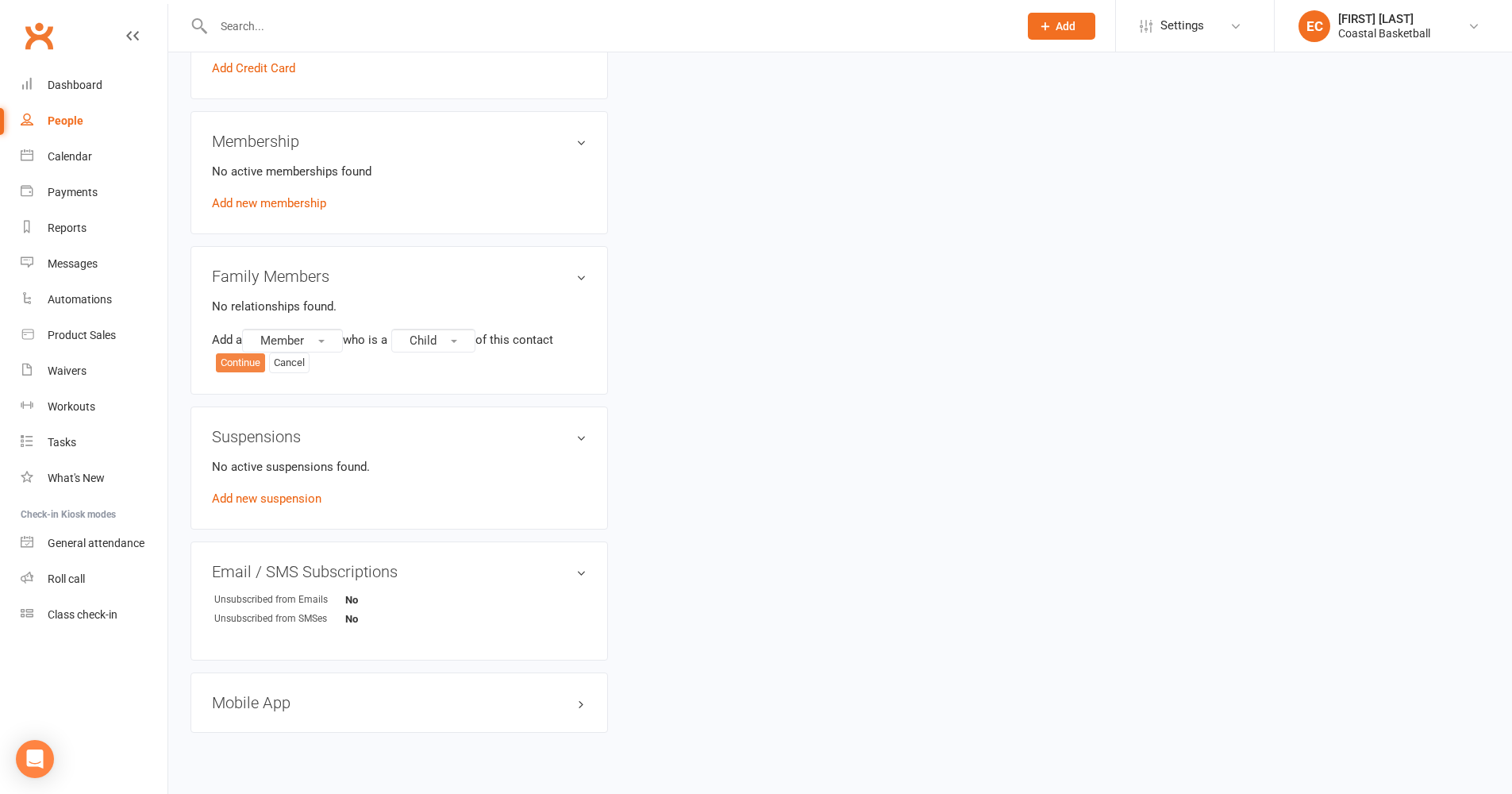 click on "Continue" at bounding box center [240, 363] 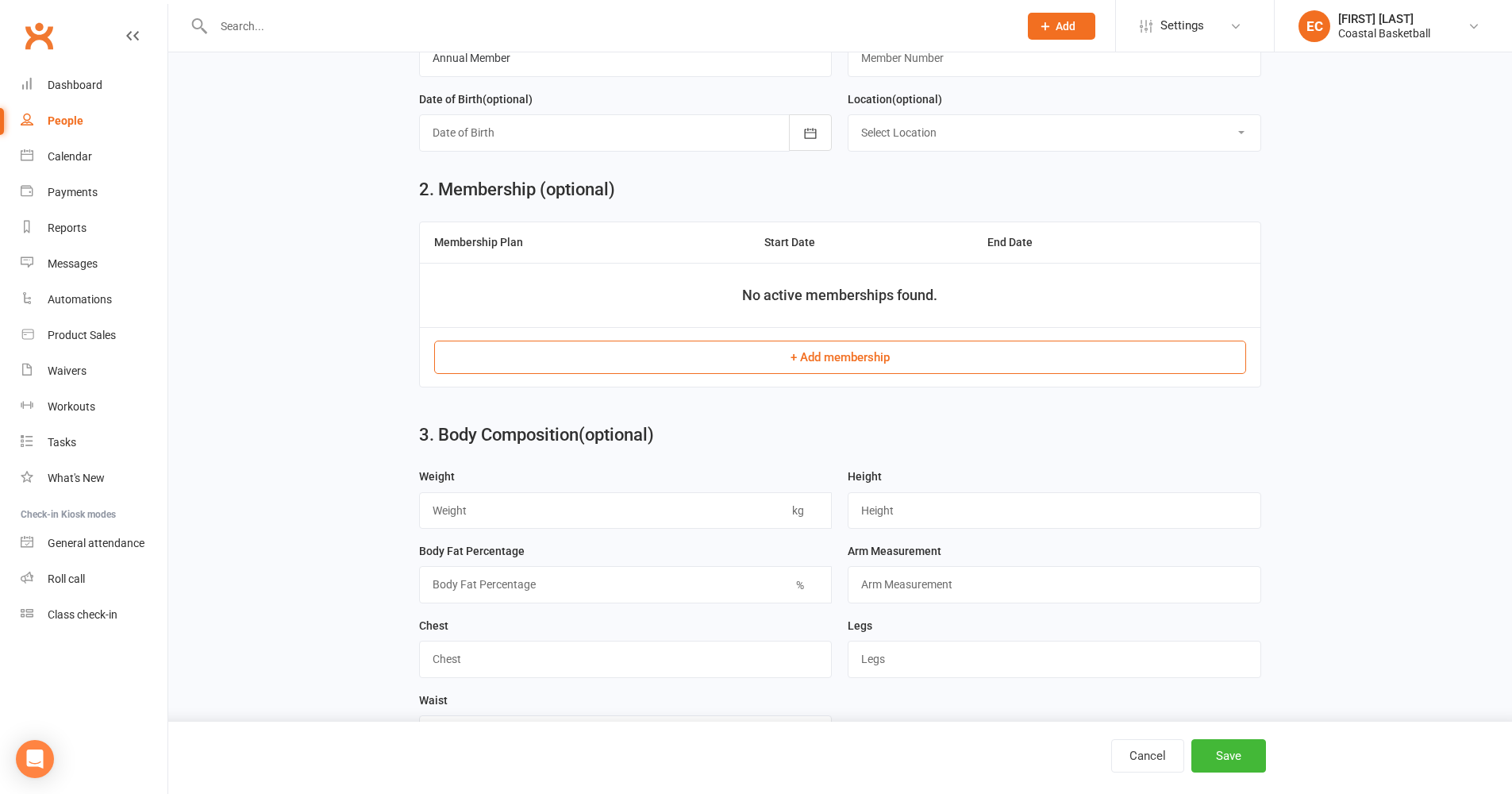 scroll, scrollTop: 0, scrollLeft: 0, axis: both 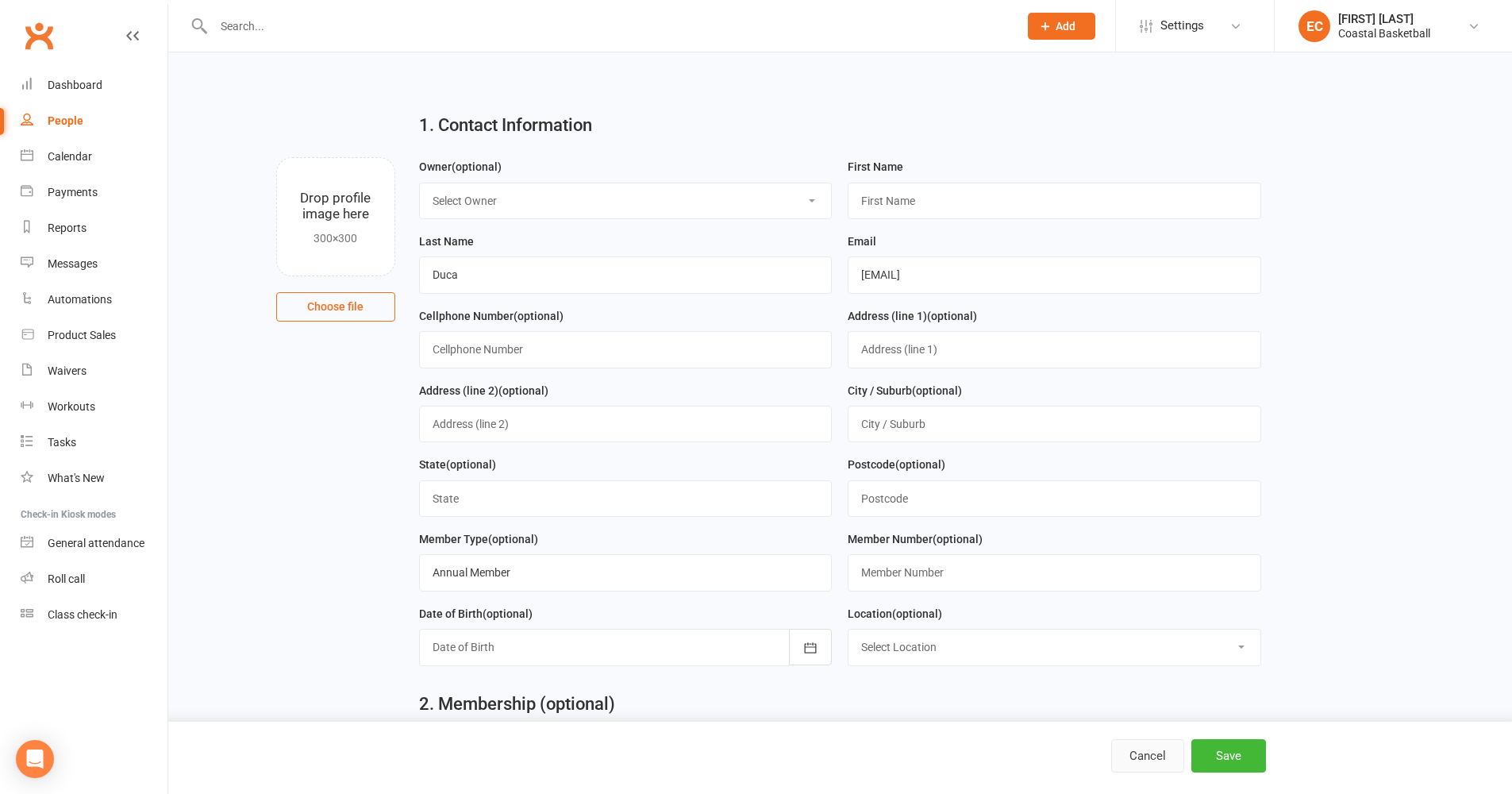 click on "Cancel" at bounding box center [1148, 756] 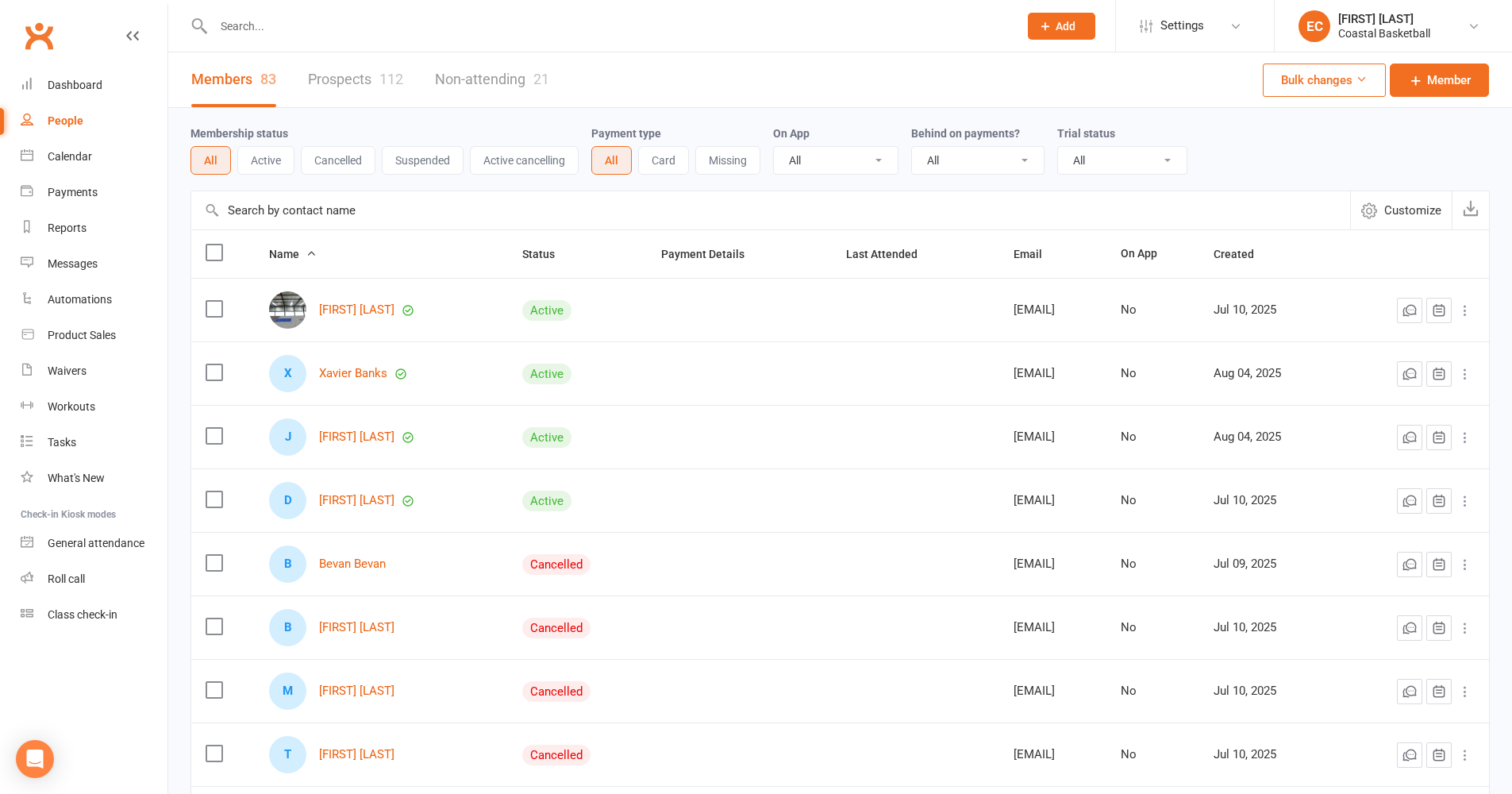 click at bounding box center [608, 26] 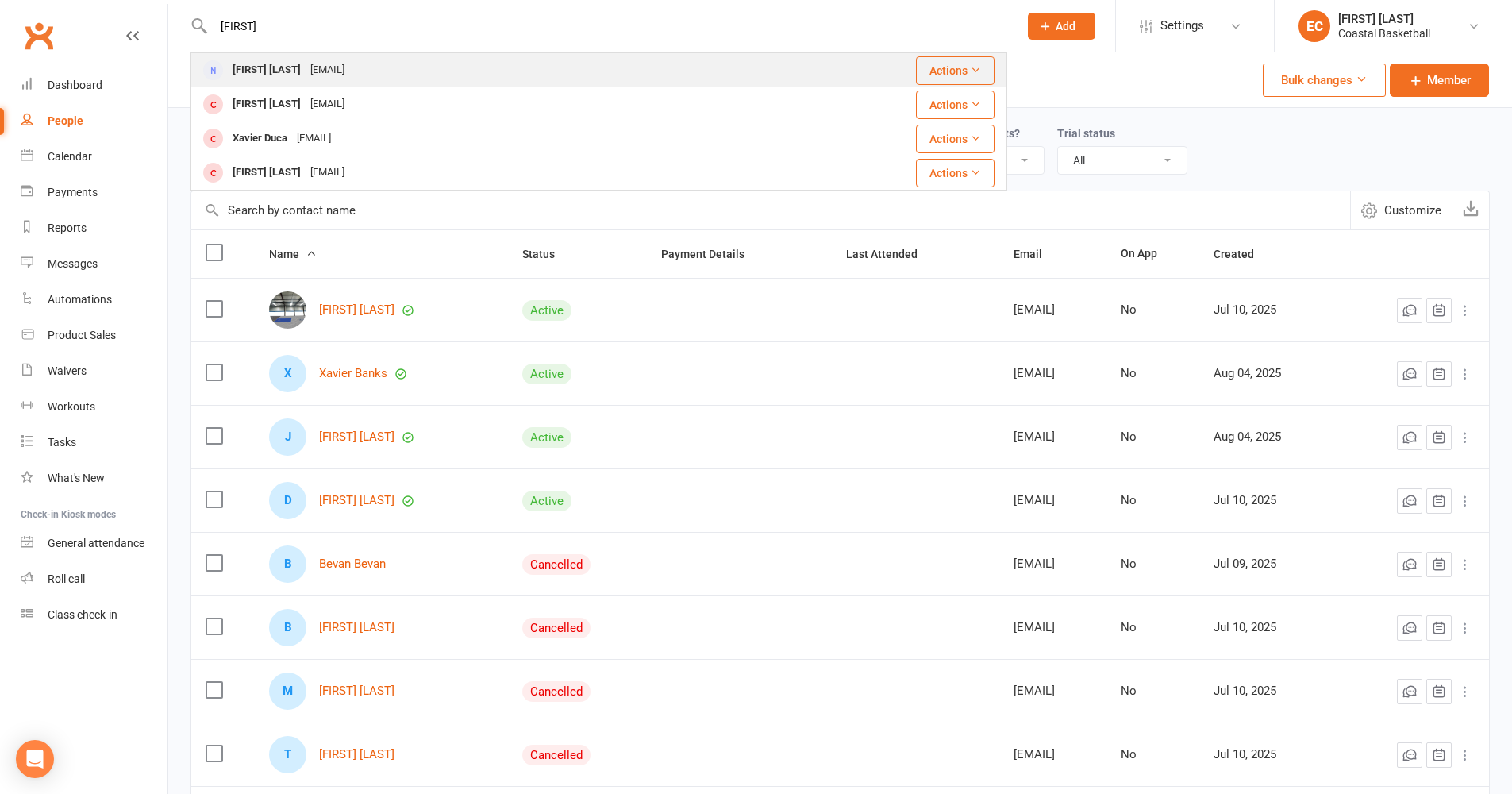 type on "[FIRST]" 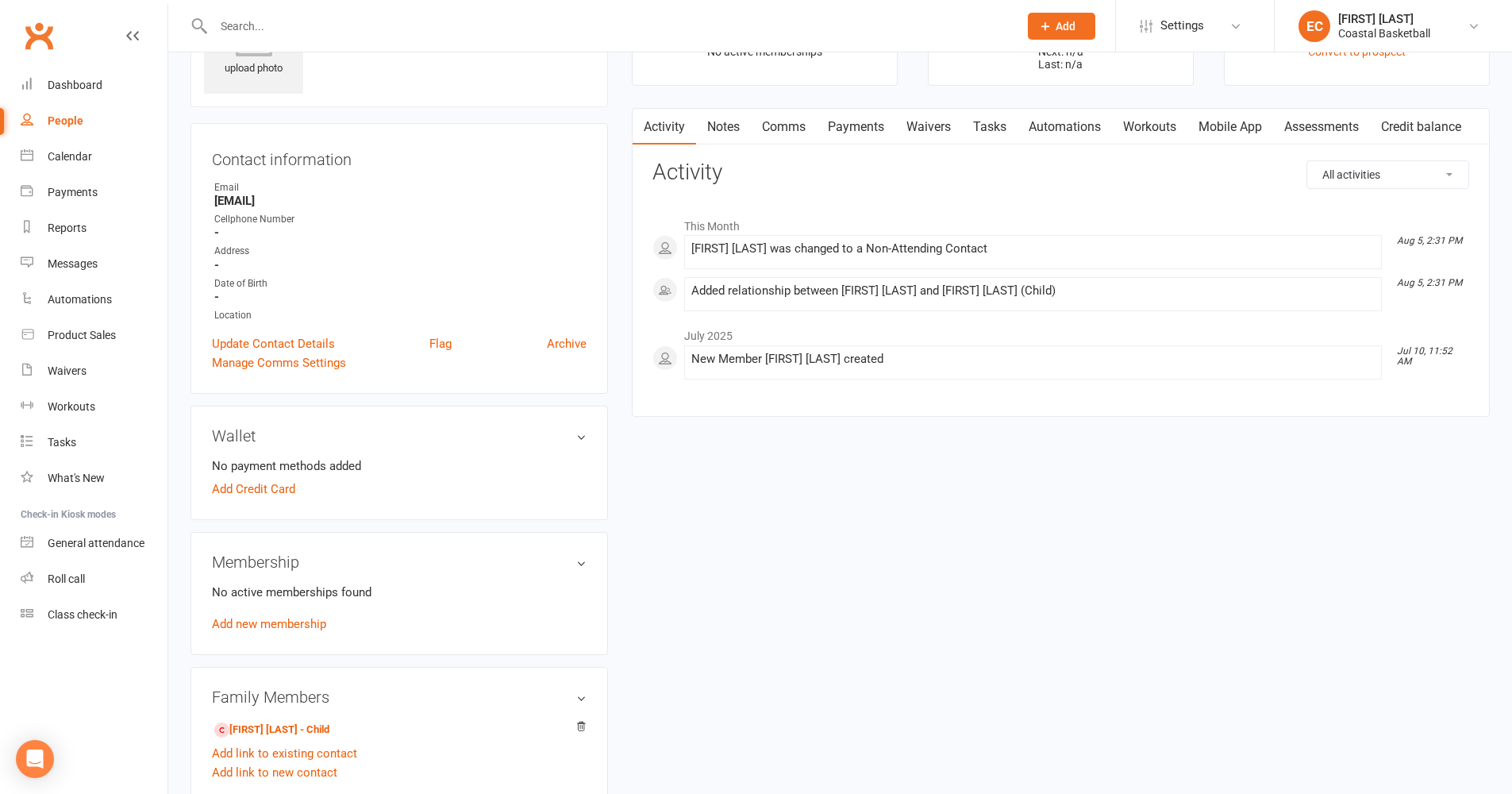scroll, scrollTop: 248, scrollLeft: 0, axis: vertical 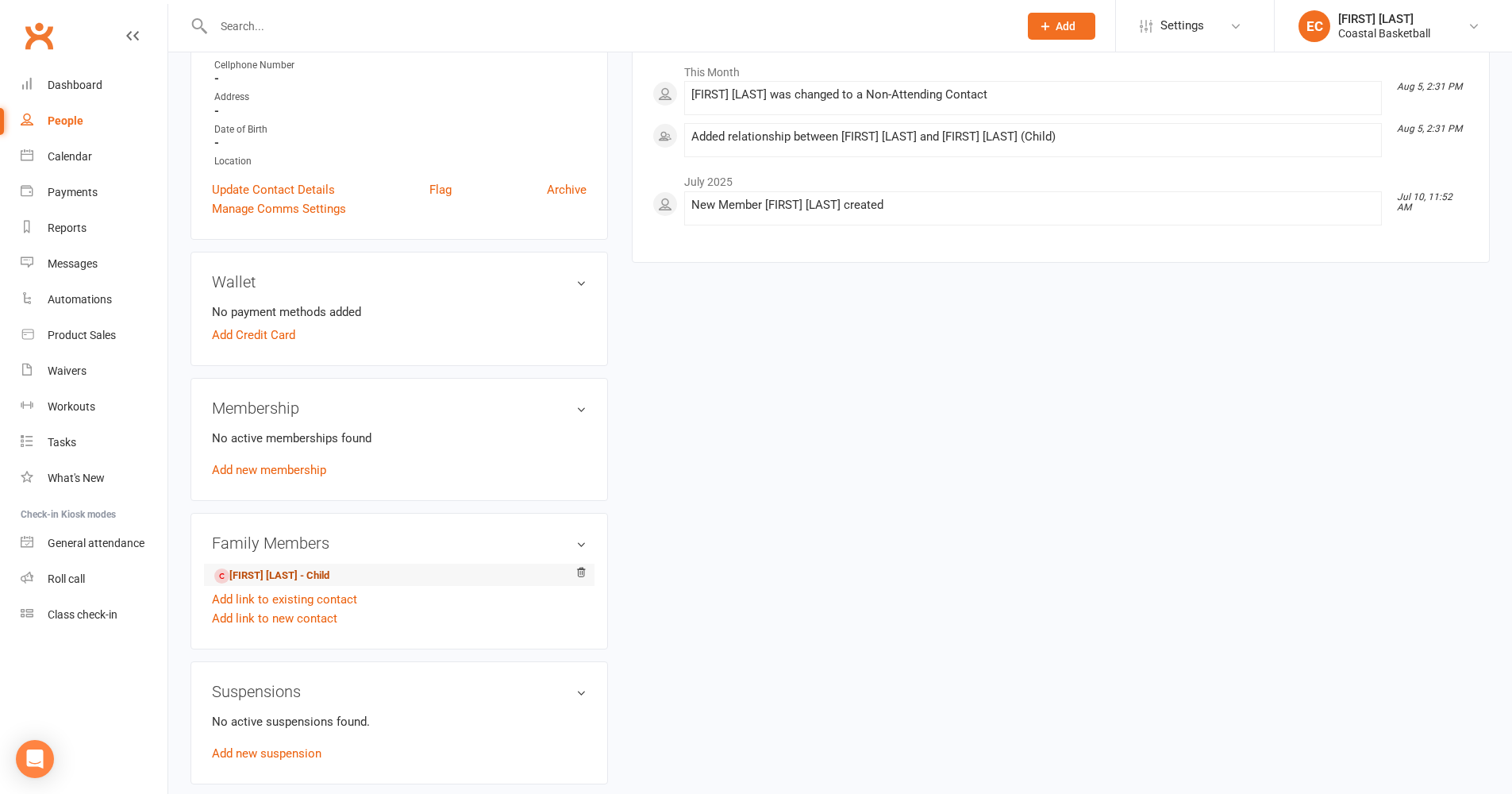 click on "[FIRST] [LAST] - Child" at bounding box center [271, 576] 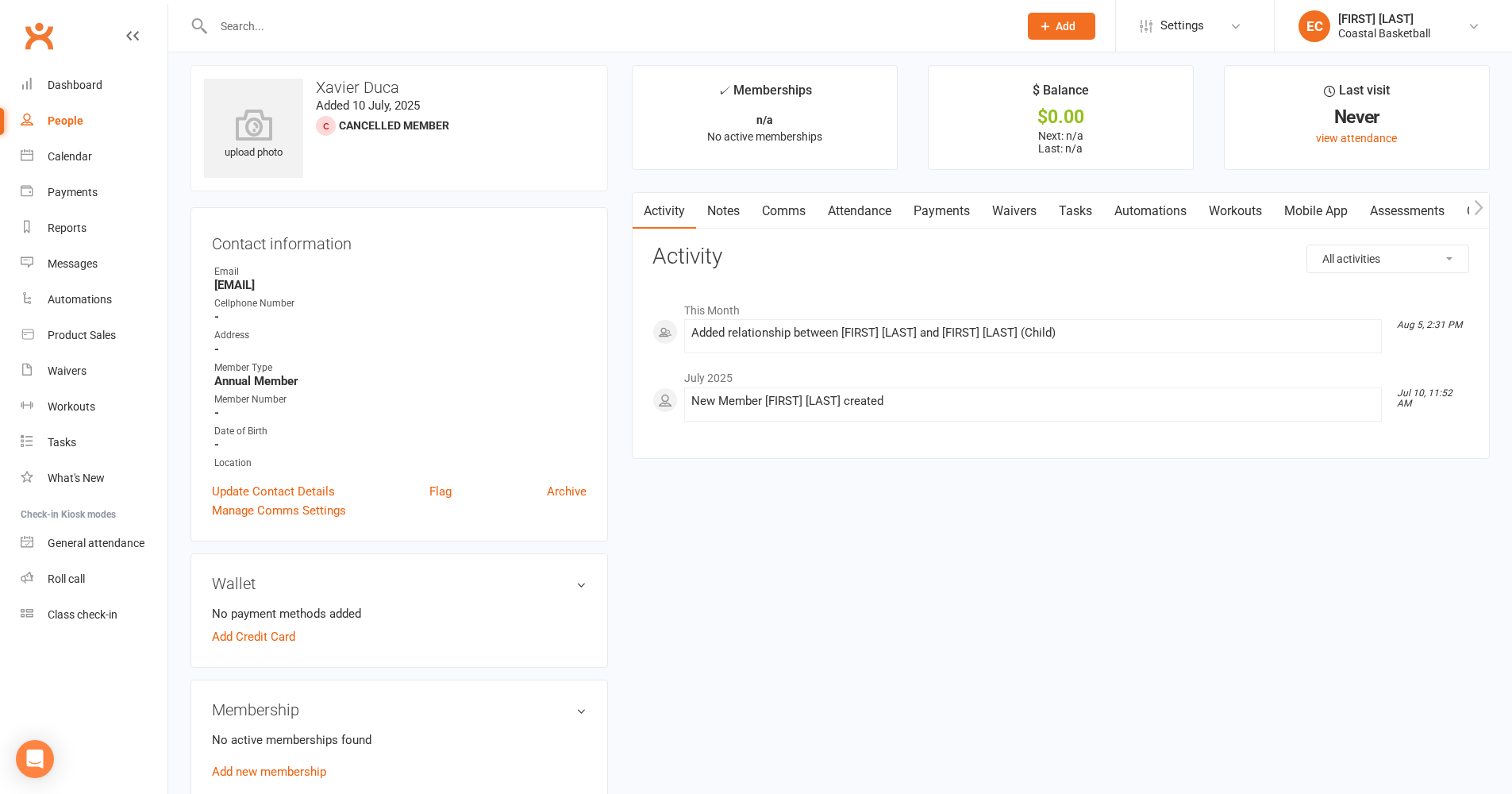 scroll, scrollTop: 216, scrollLeft: 0, axis: vertical 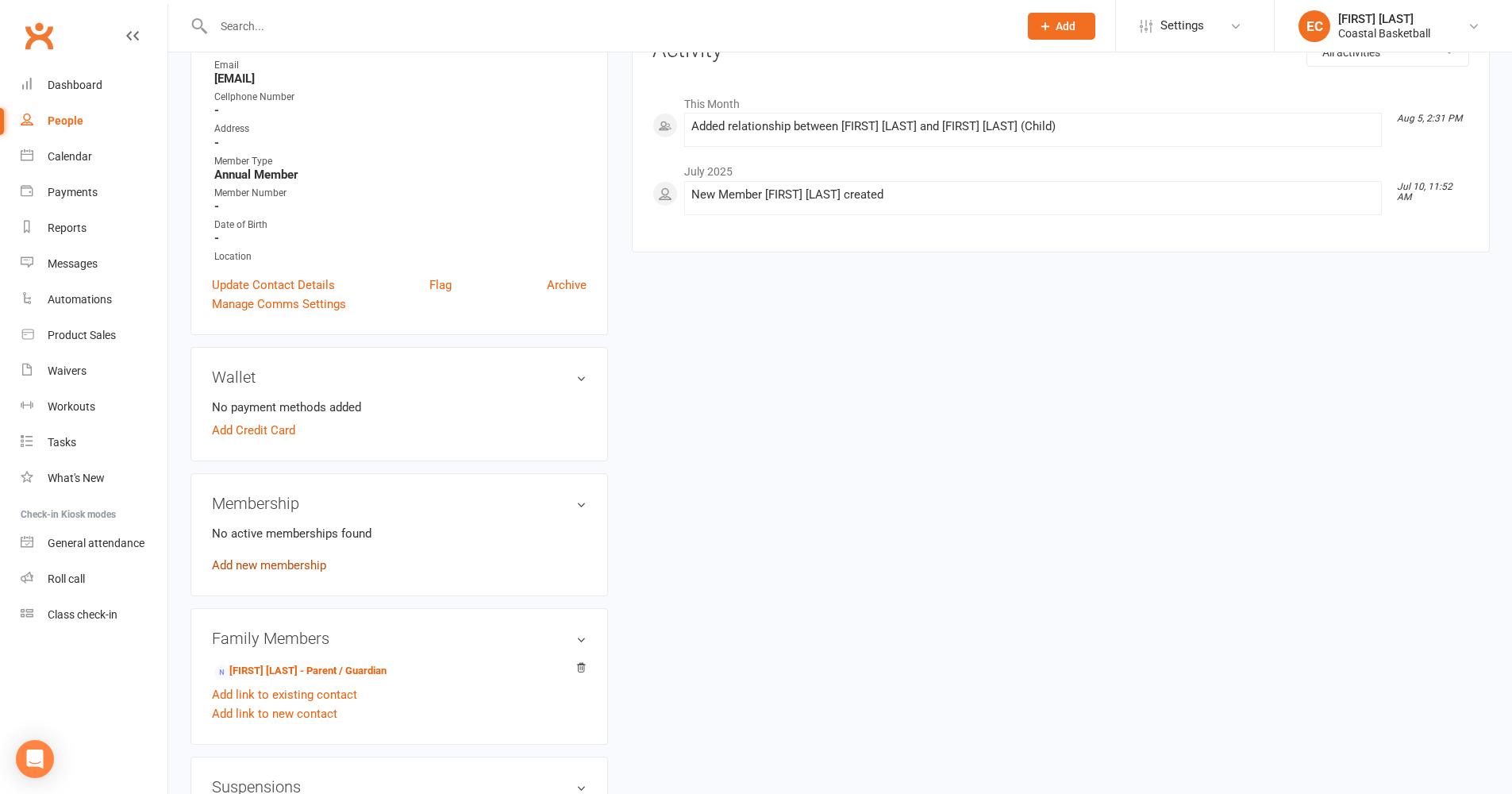 click on "Add new membership" at bounding box center [269, 565] 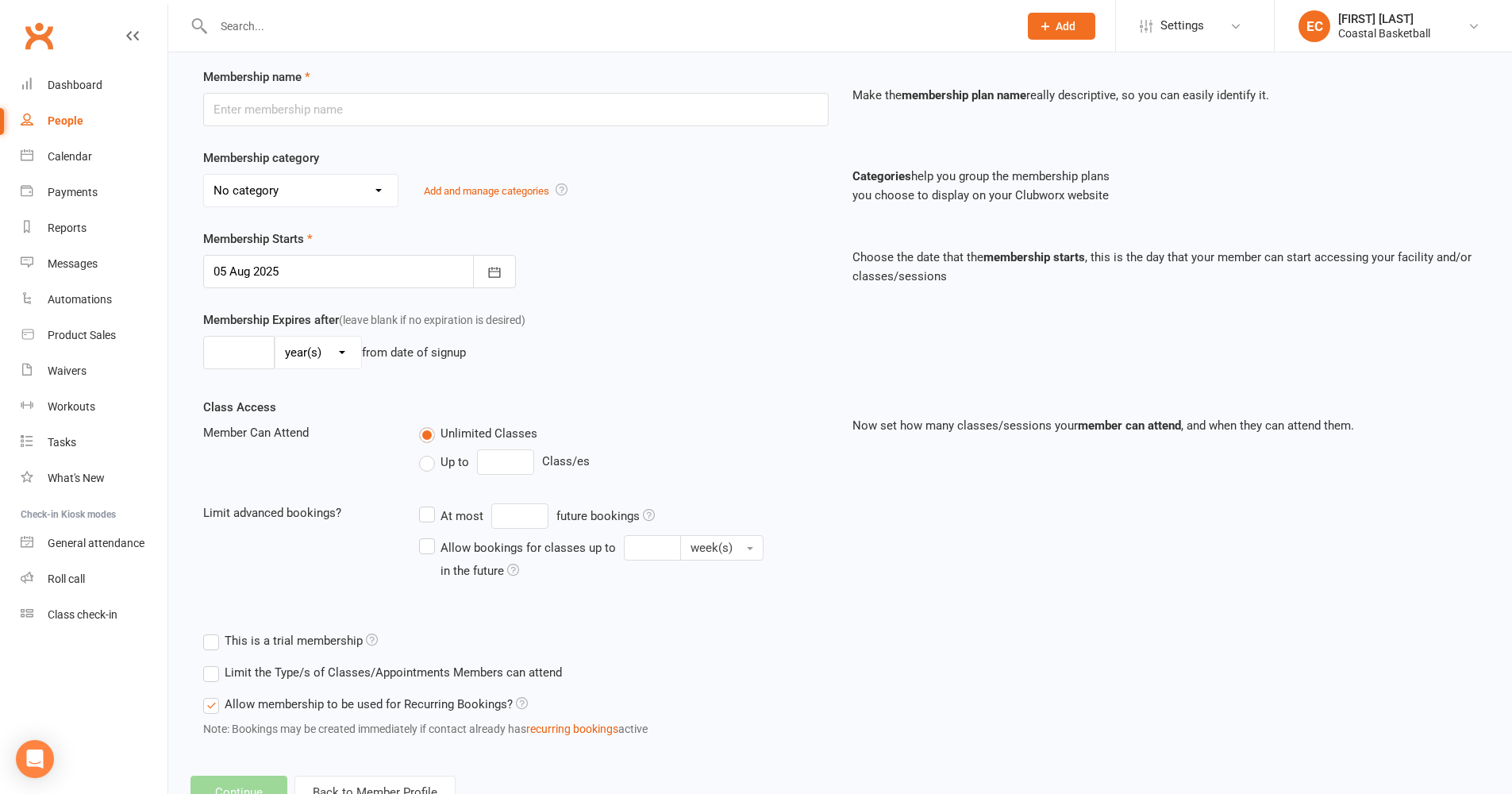 scroll, scrollTop: 0, scrollLeft: 0, axis: both 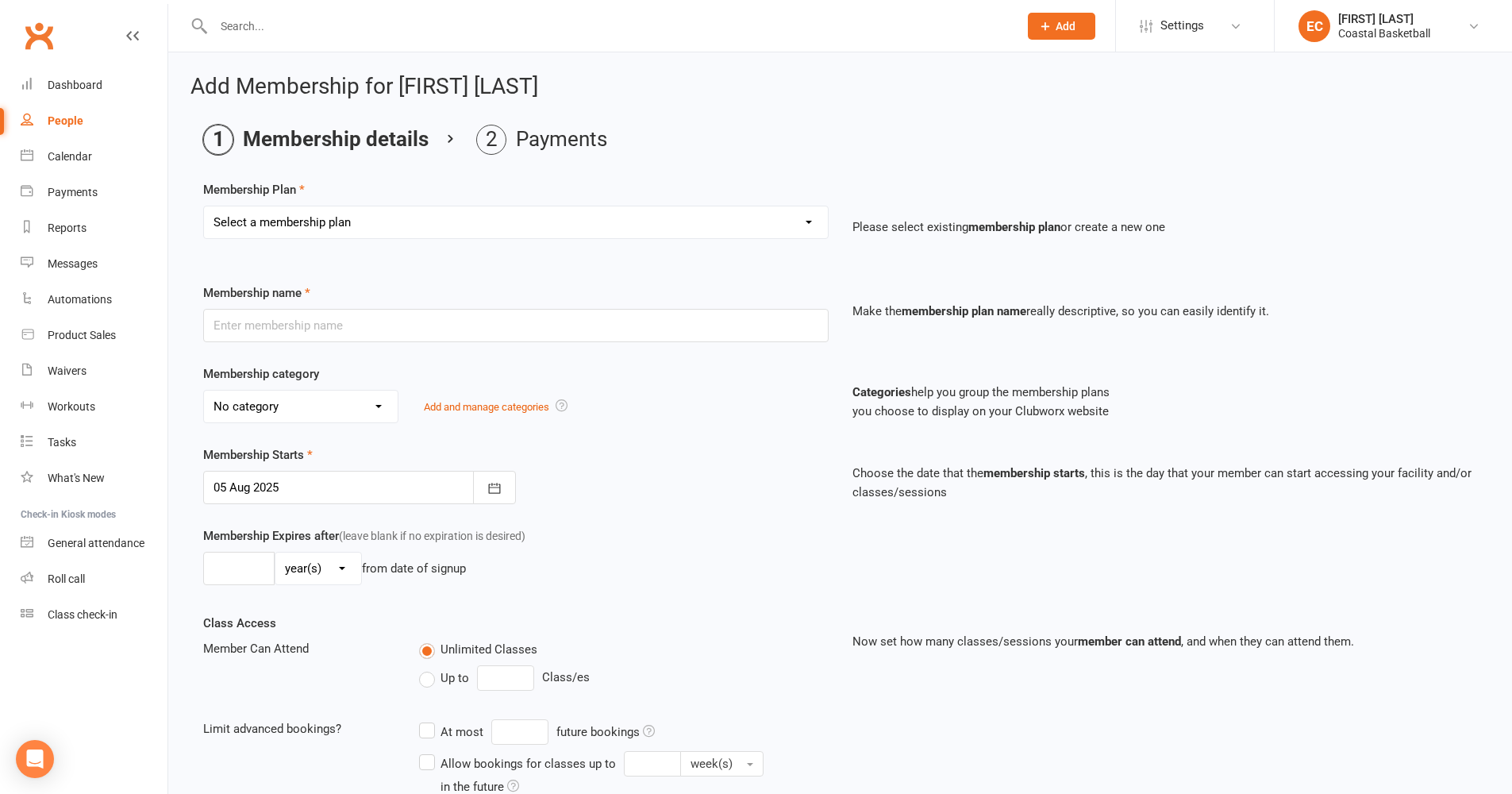 select on "1" 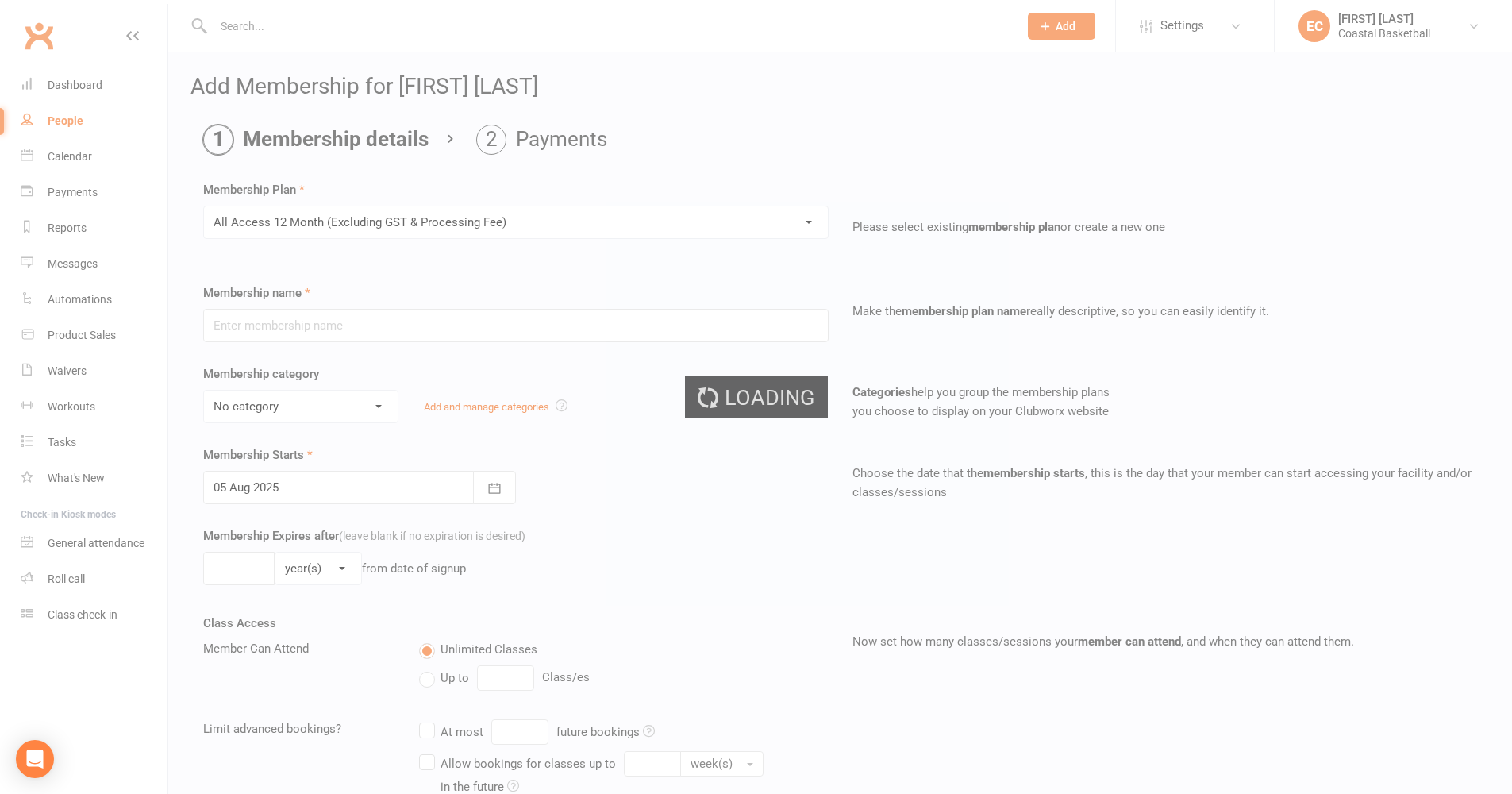 type on "All Access 12 Month (Excluding GST & Processing Fee)" 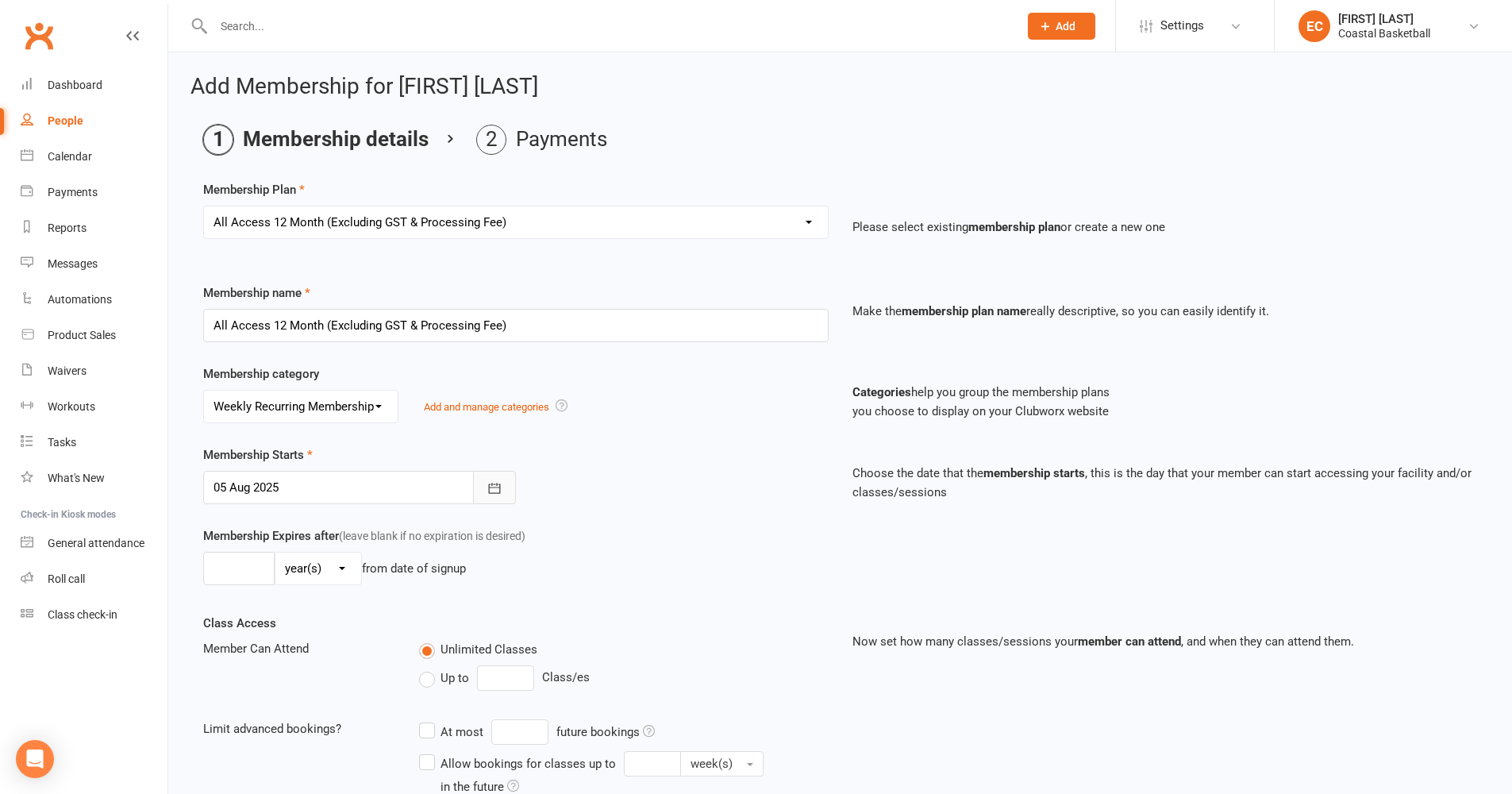 click 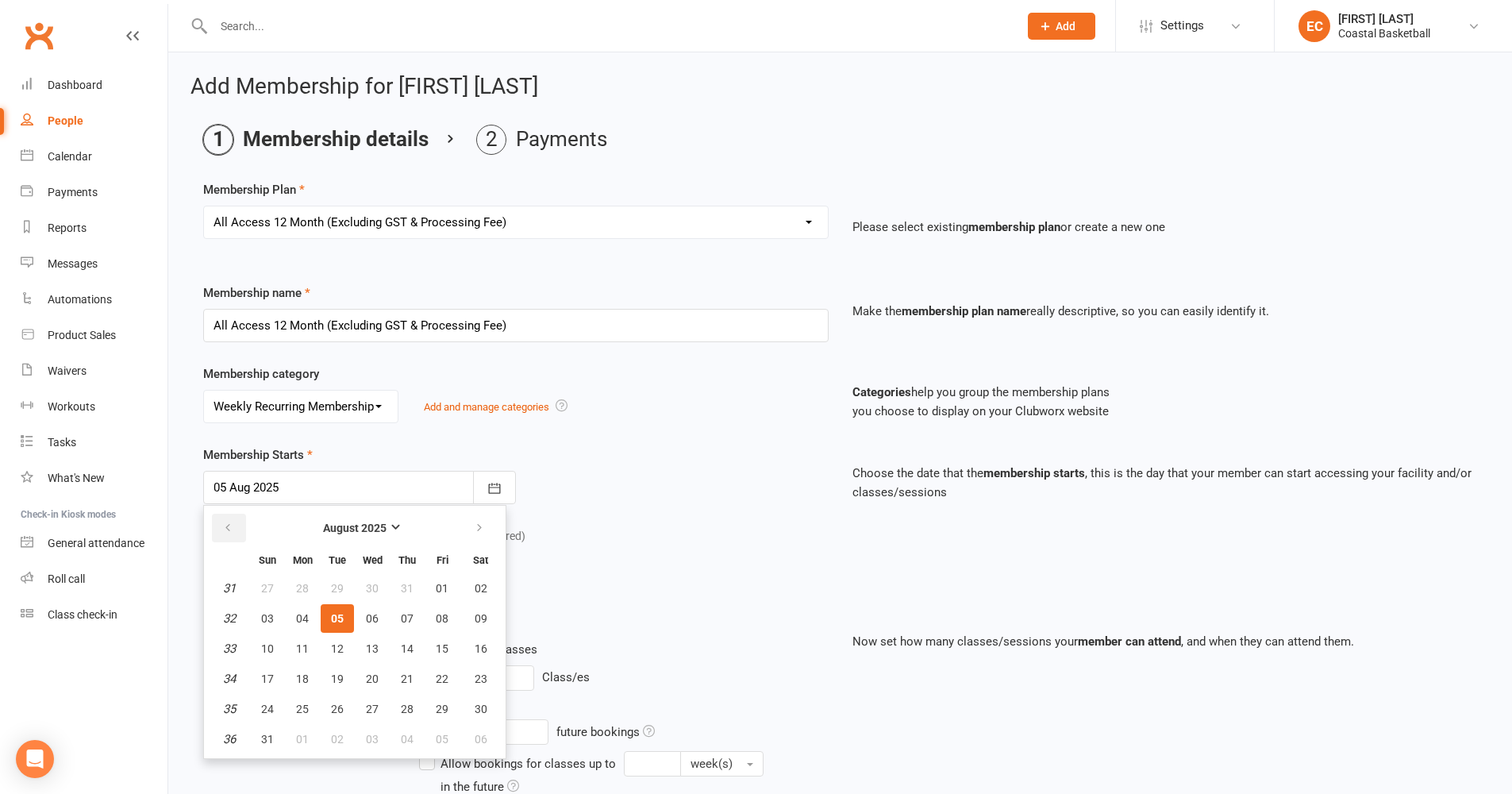 click at bounding box center (229, 528) 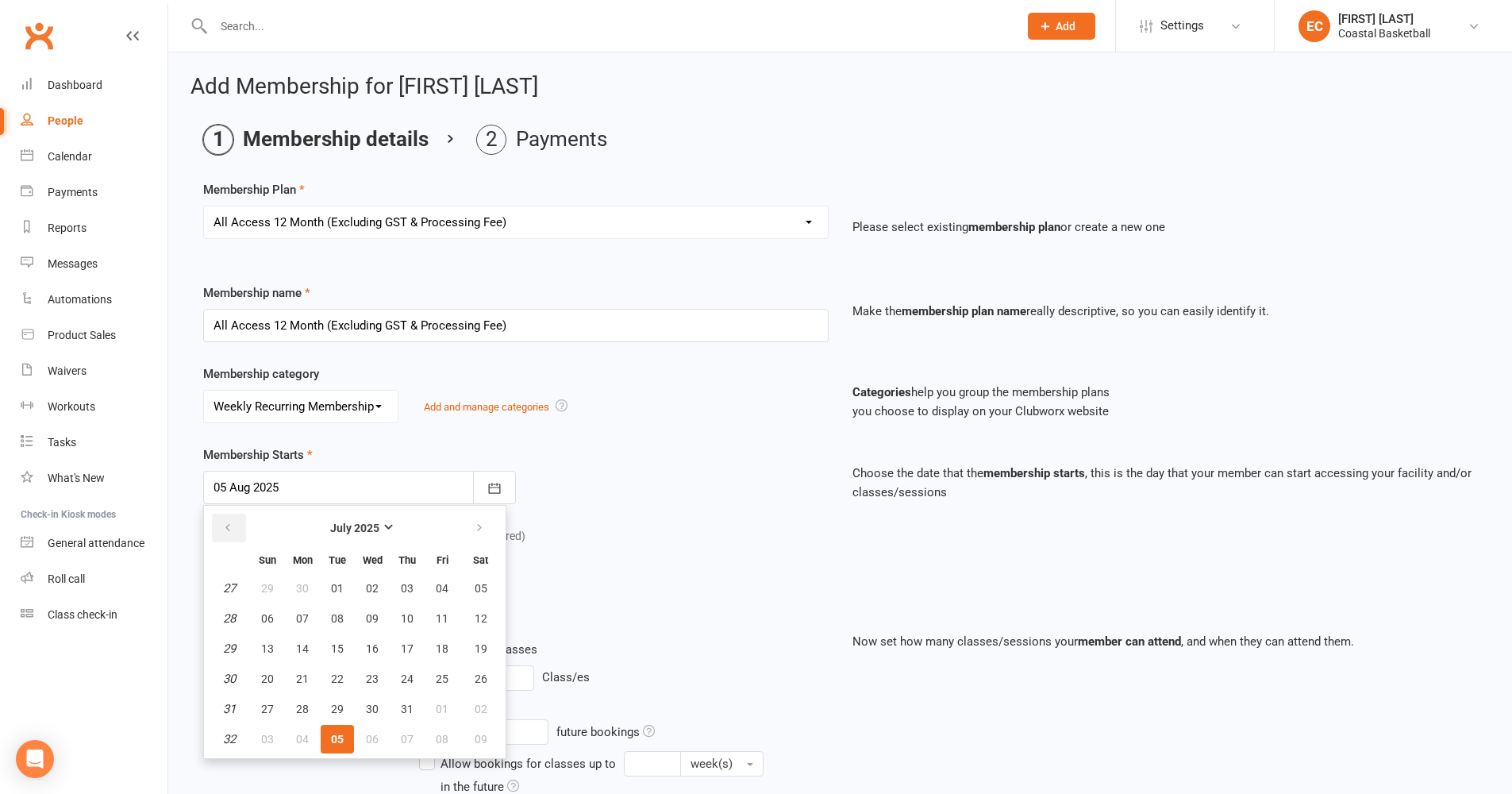 click at bounding box center [229, 528] 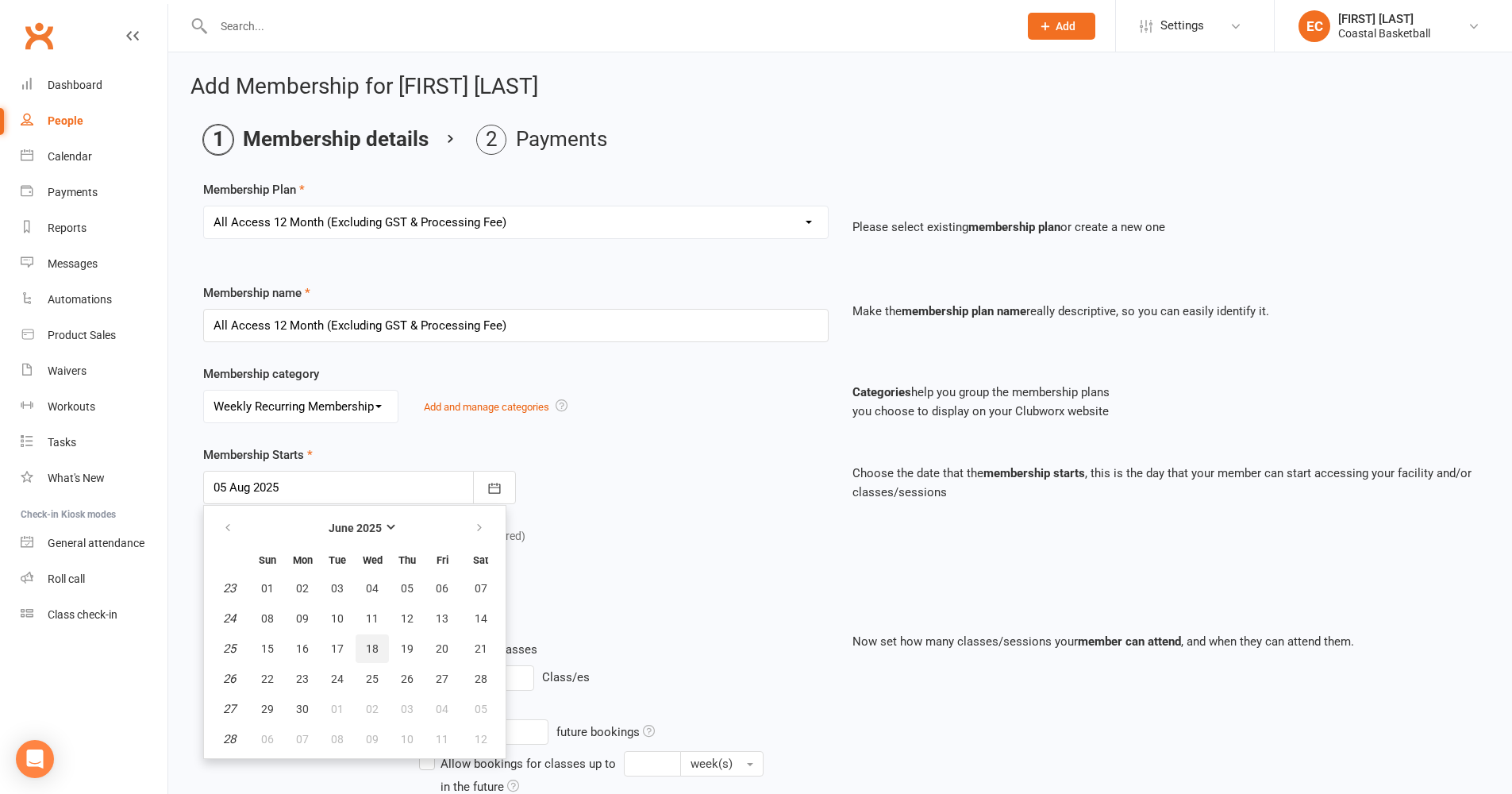 click on "18" at bounding box center [372, 649] 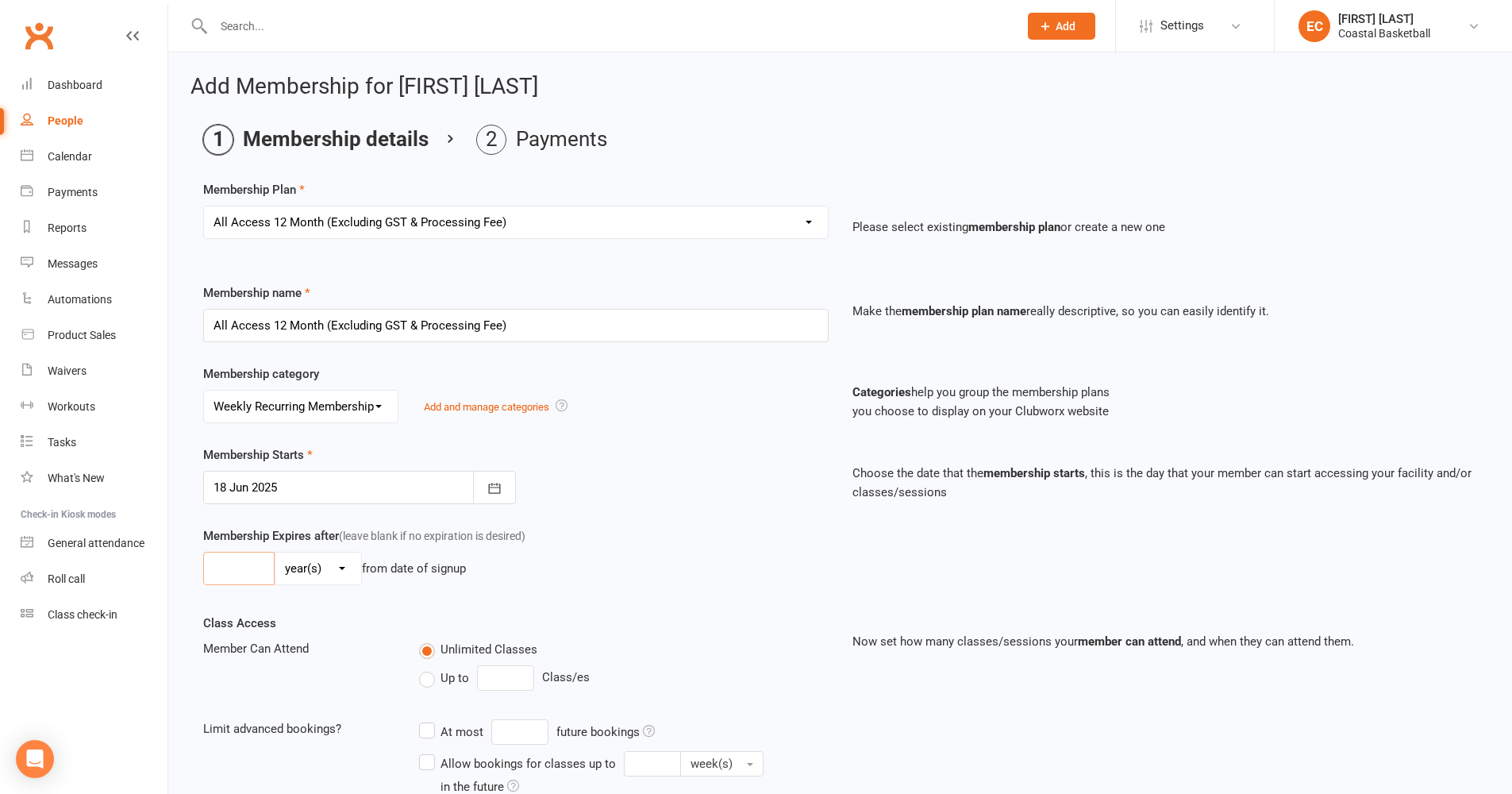 click at bounding box center (239, 569) 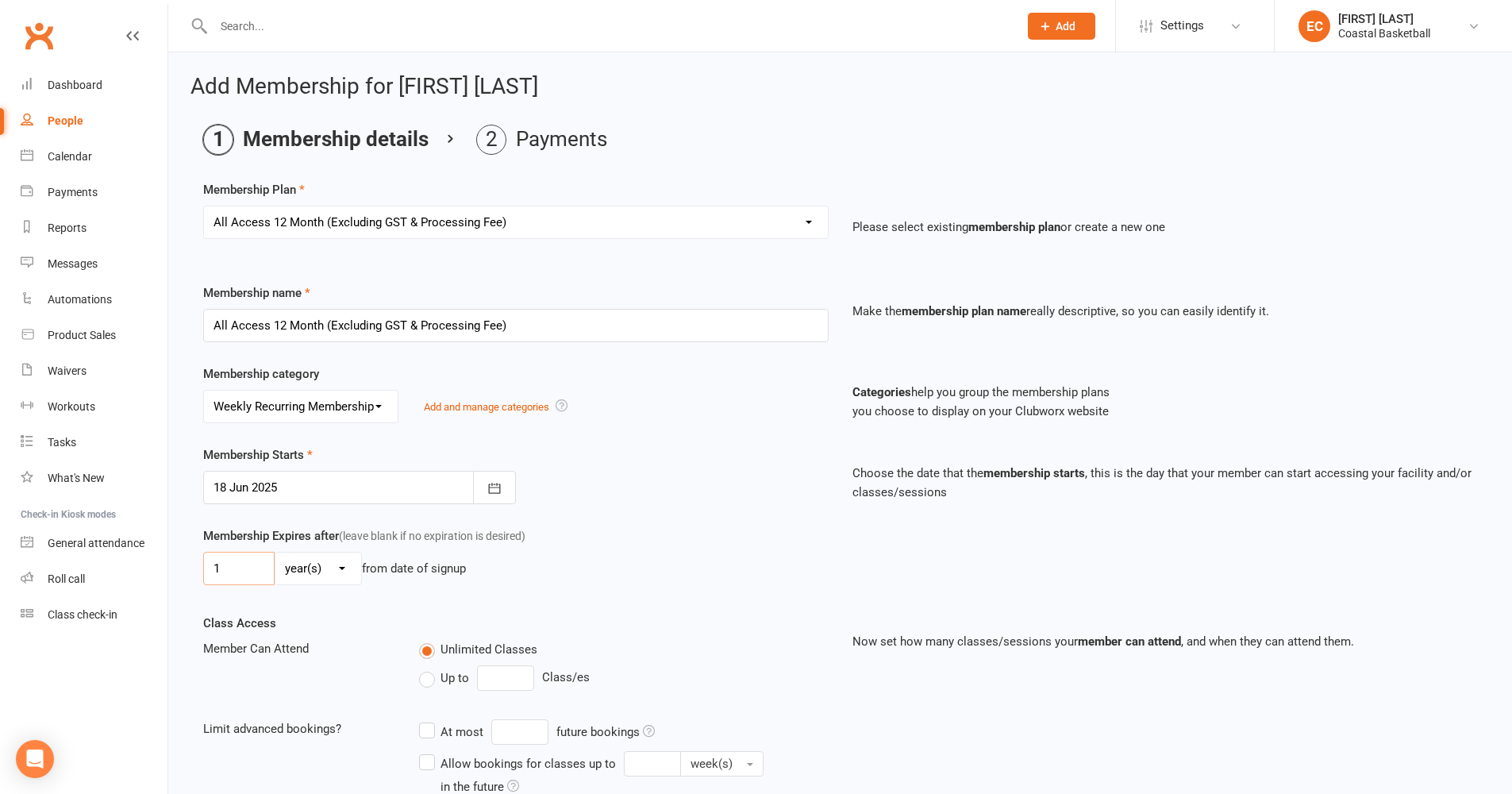 type on "1" 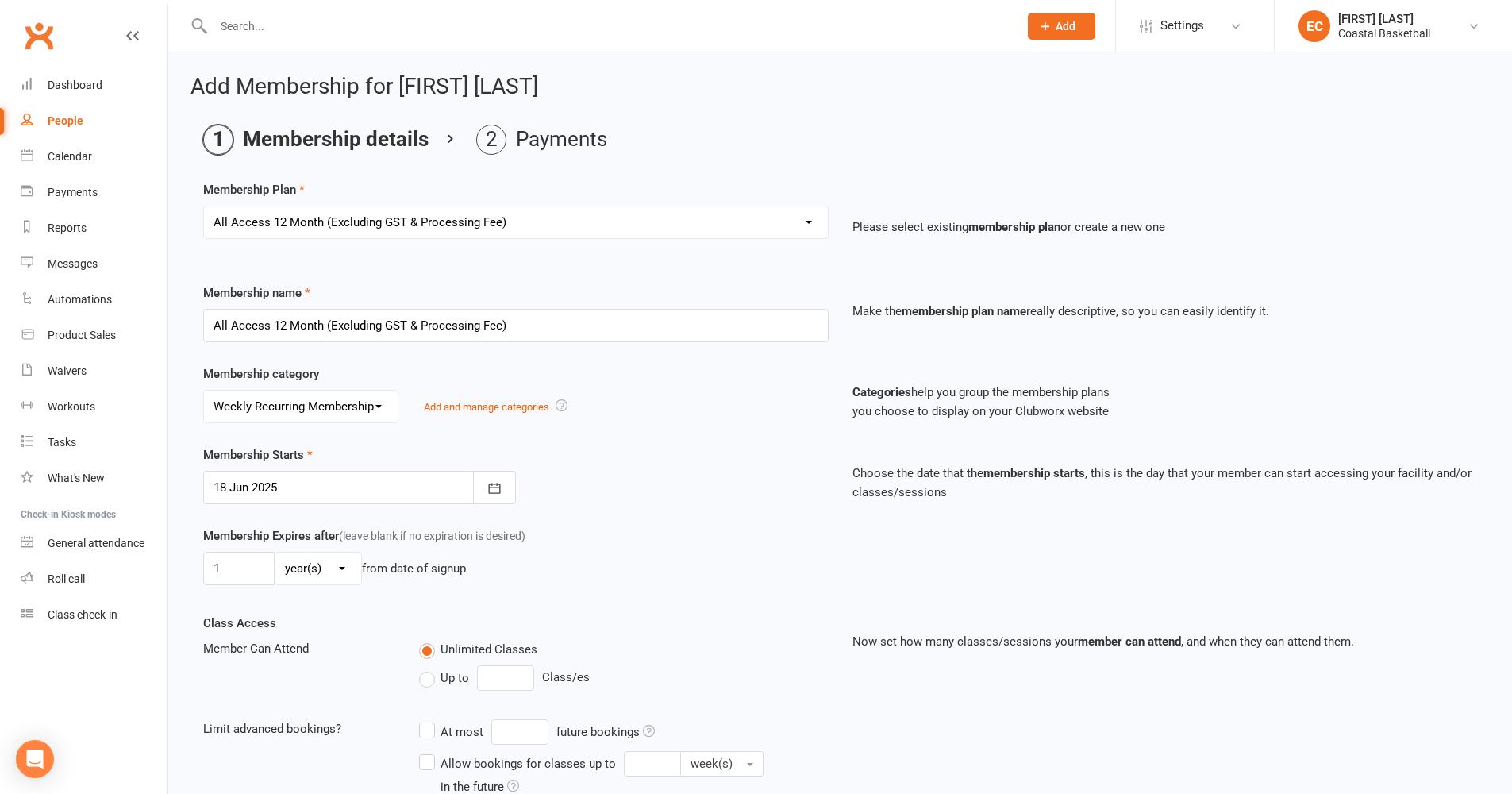 click on "1 day(s) week(s) month(s) year(s)   from date of signup" at bounding box center [516, 569] 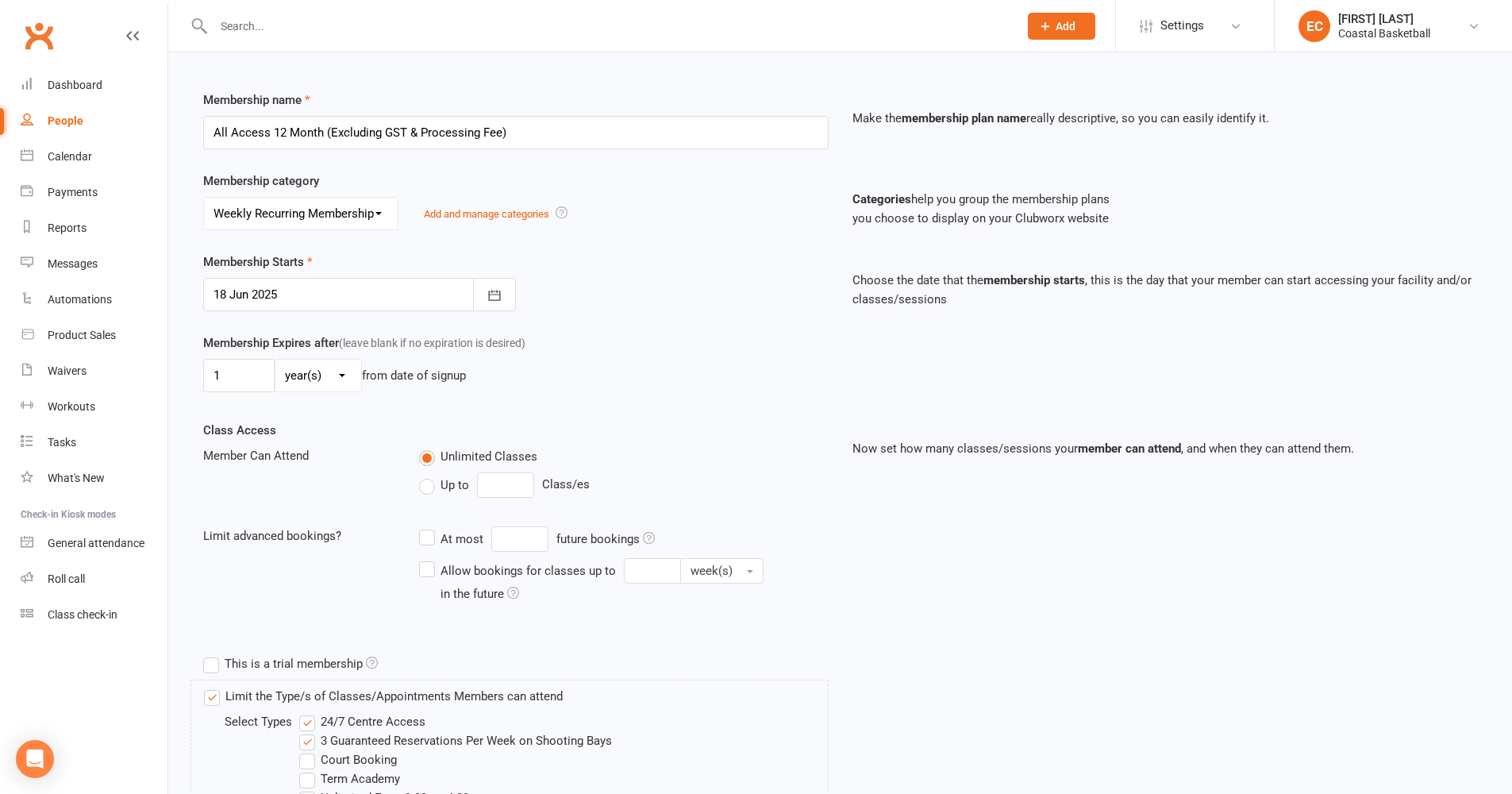 scroll, scrollTop: 483, scrollLeft: 0, axis: vertical 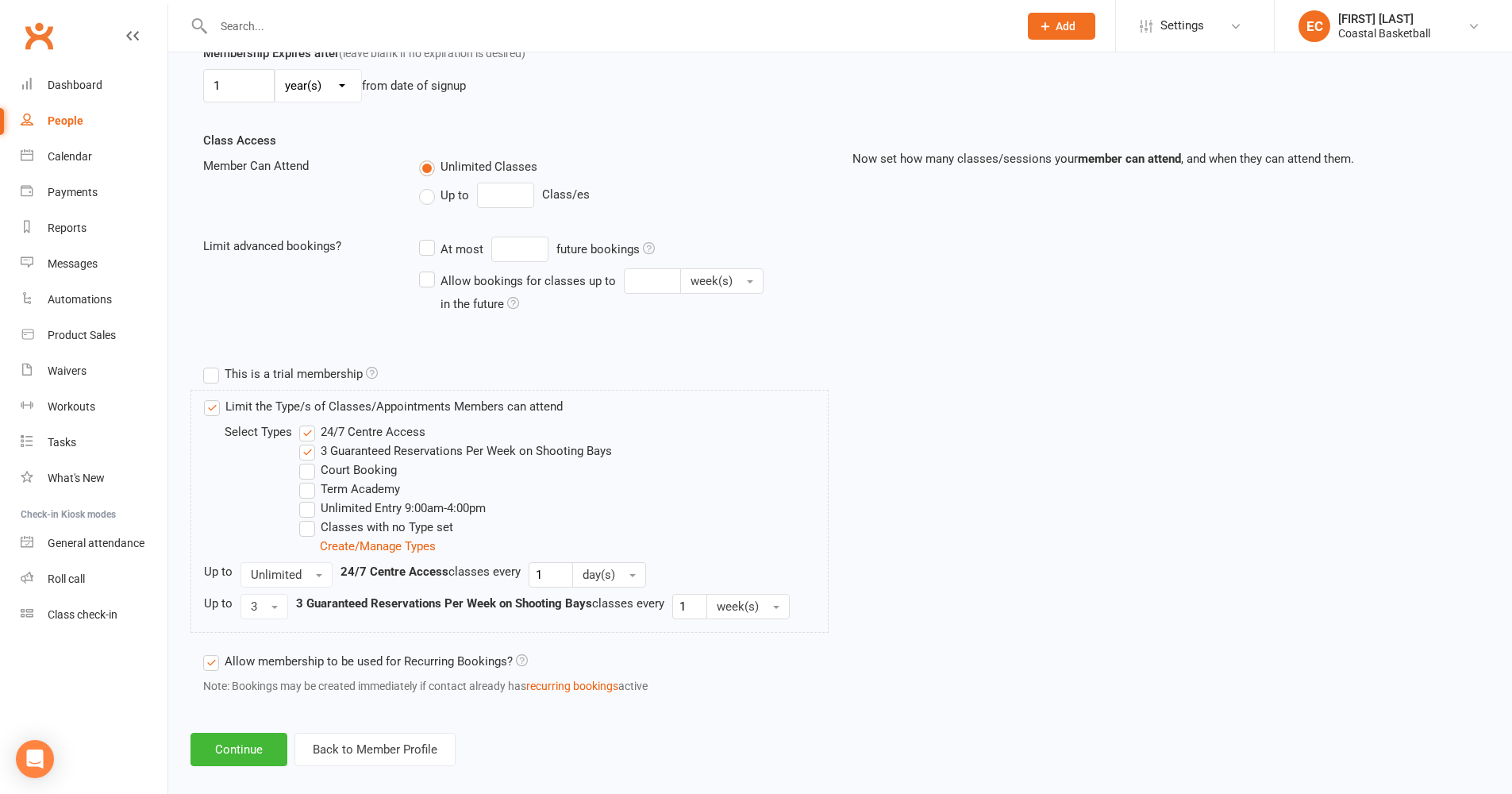 click on "24/7 Centre Access" at bounding box center [362, 432] 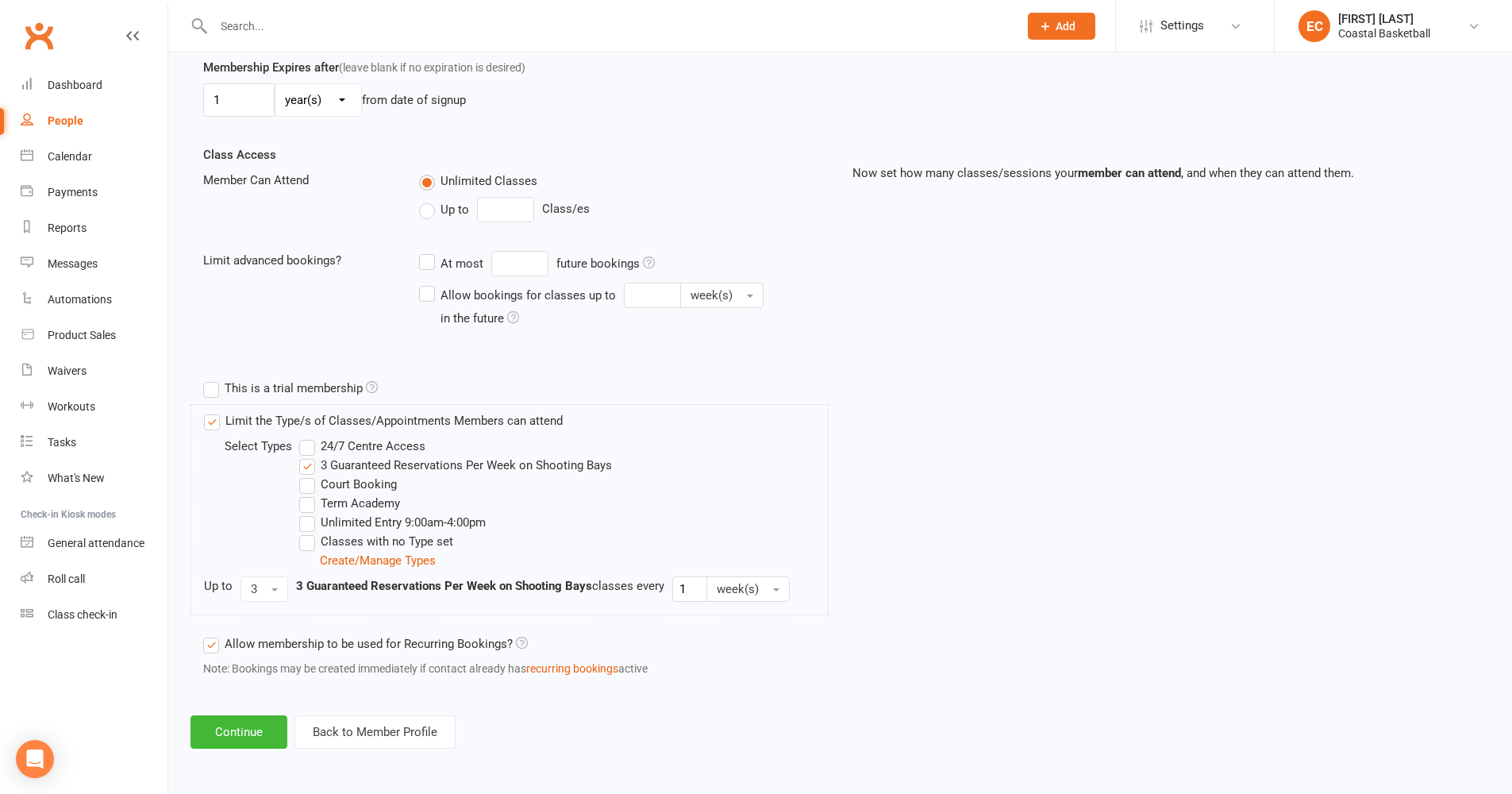 scroll, scrollTop: 481, scrollLeft: 0, axis: vertical 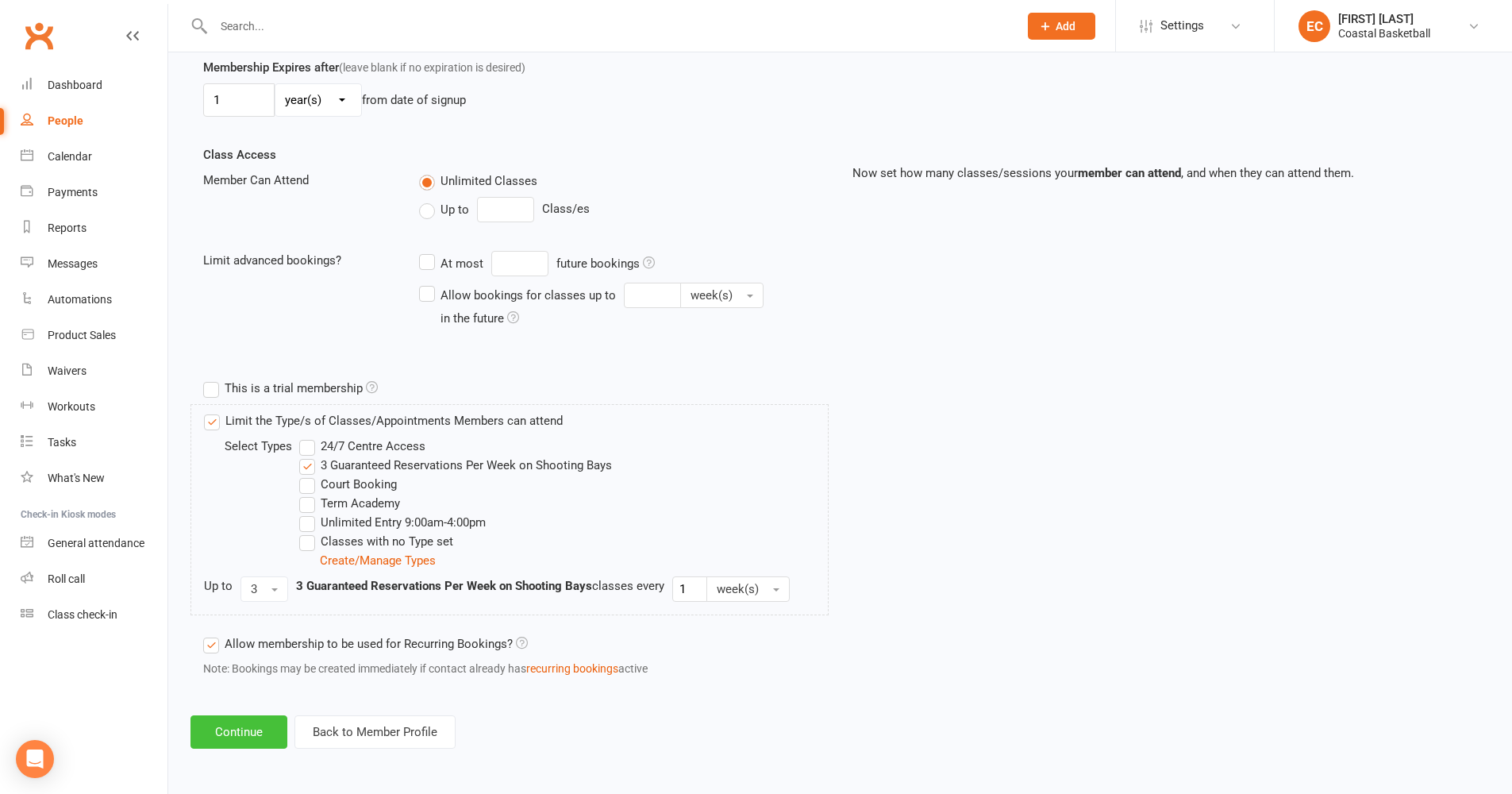 click on "Continue" at bounding box center [239, 732] 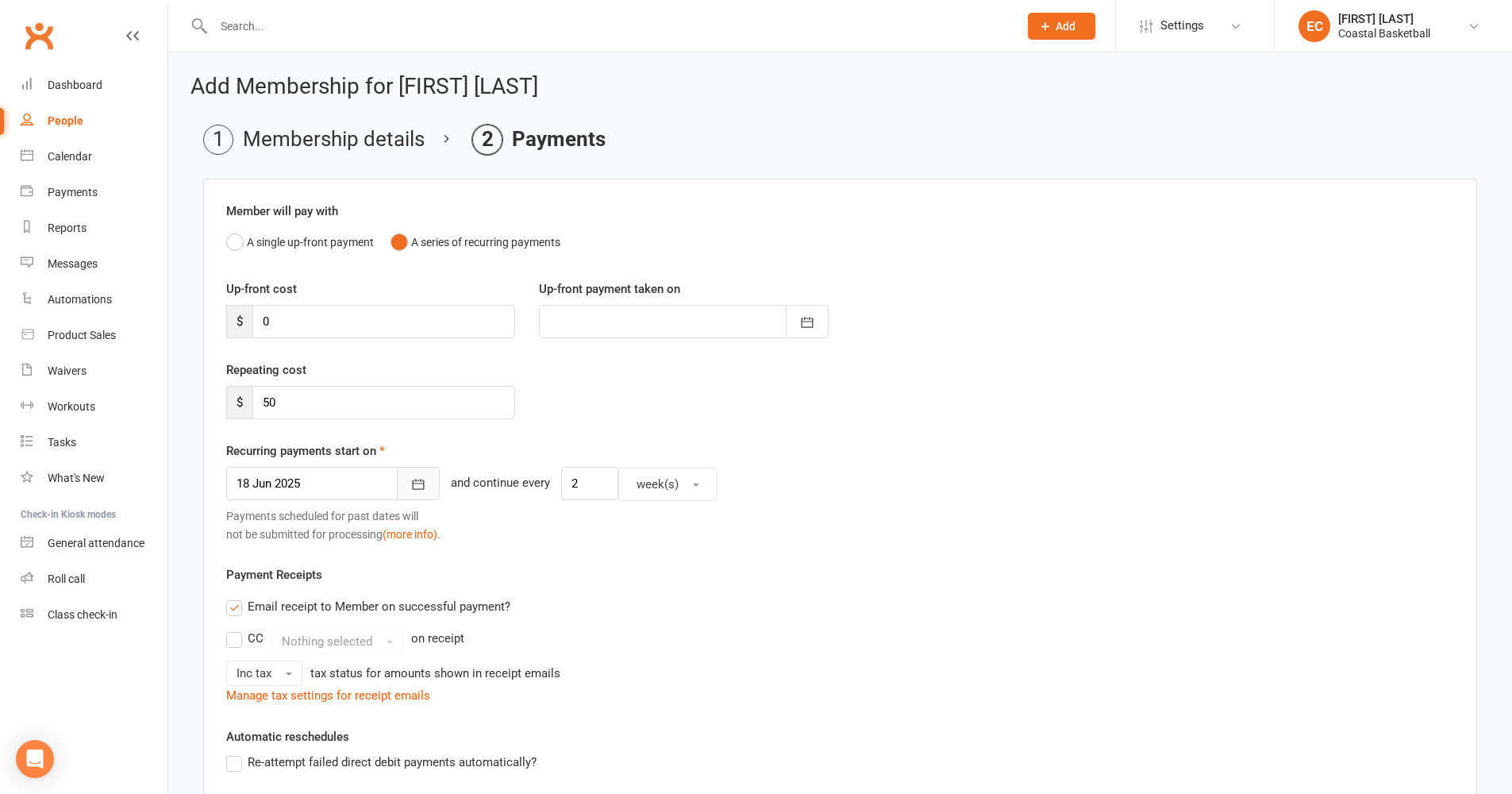 click 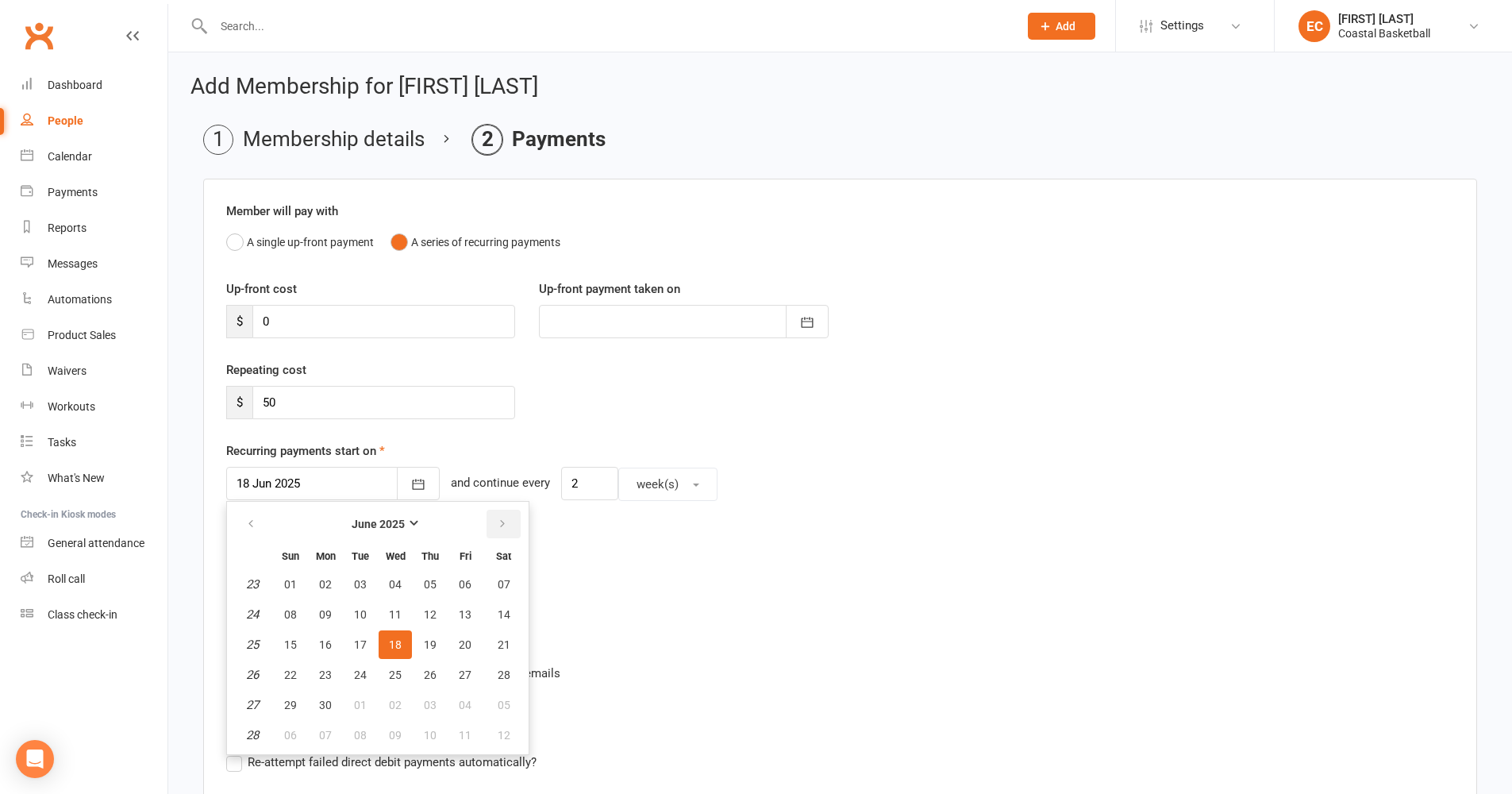 click at bounding box center [502, 524] 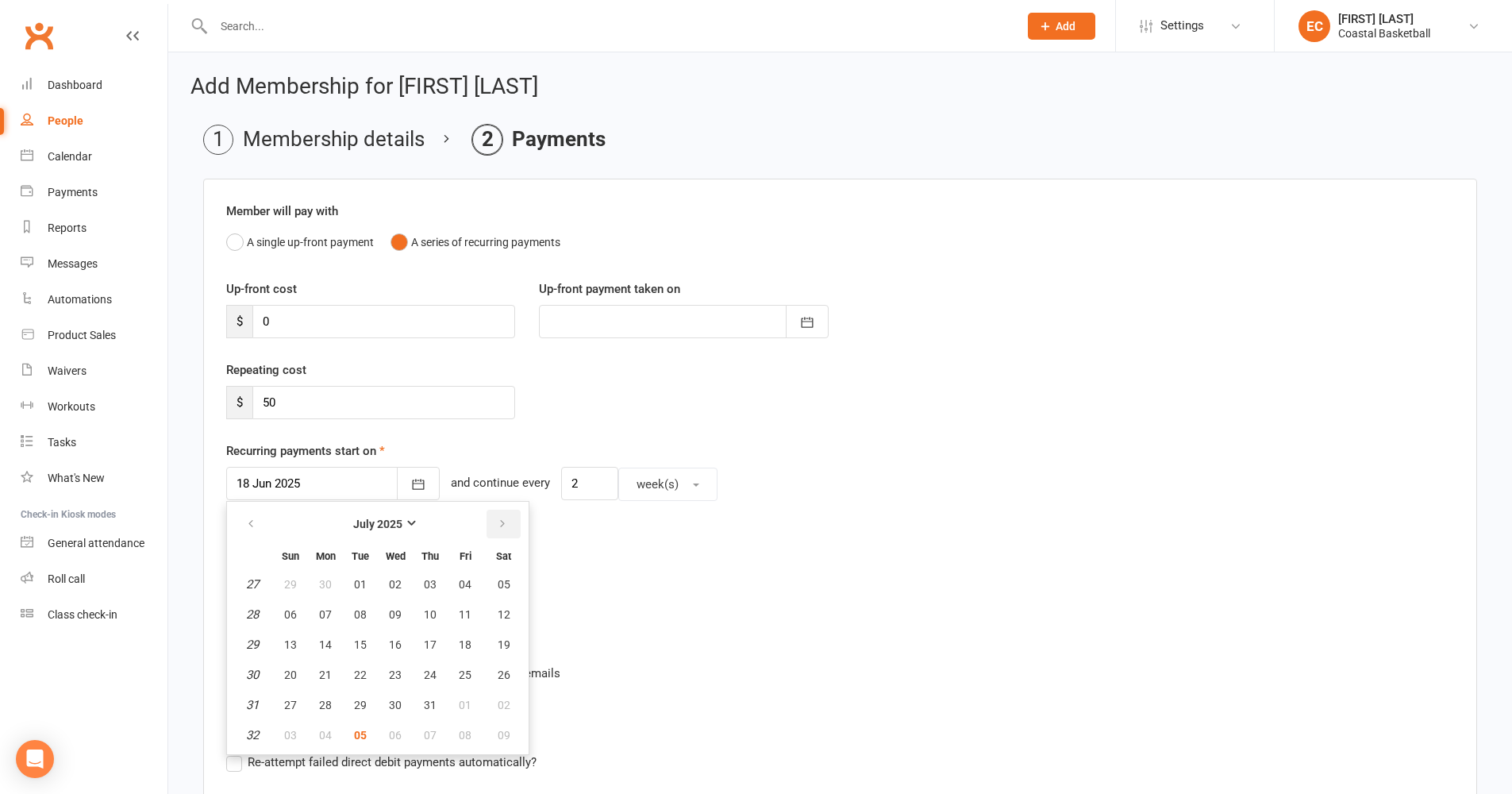 click at bounding box center [502, 524] 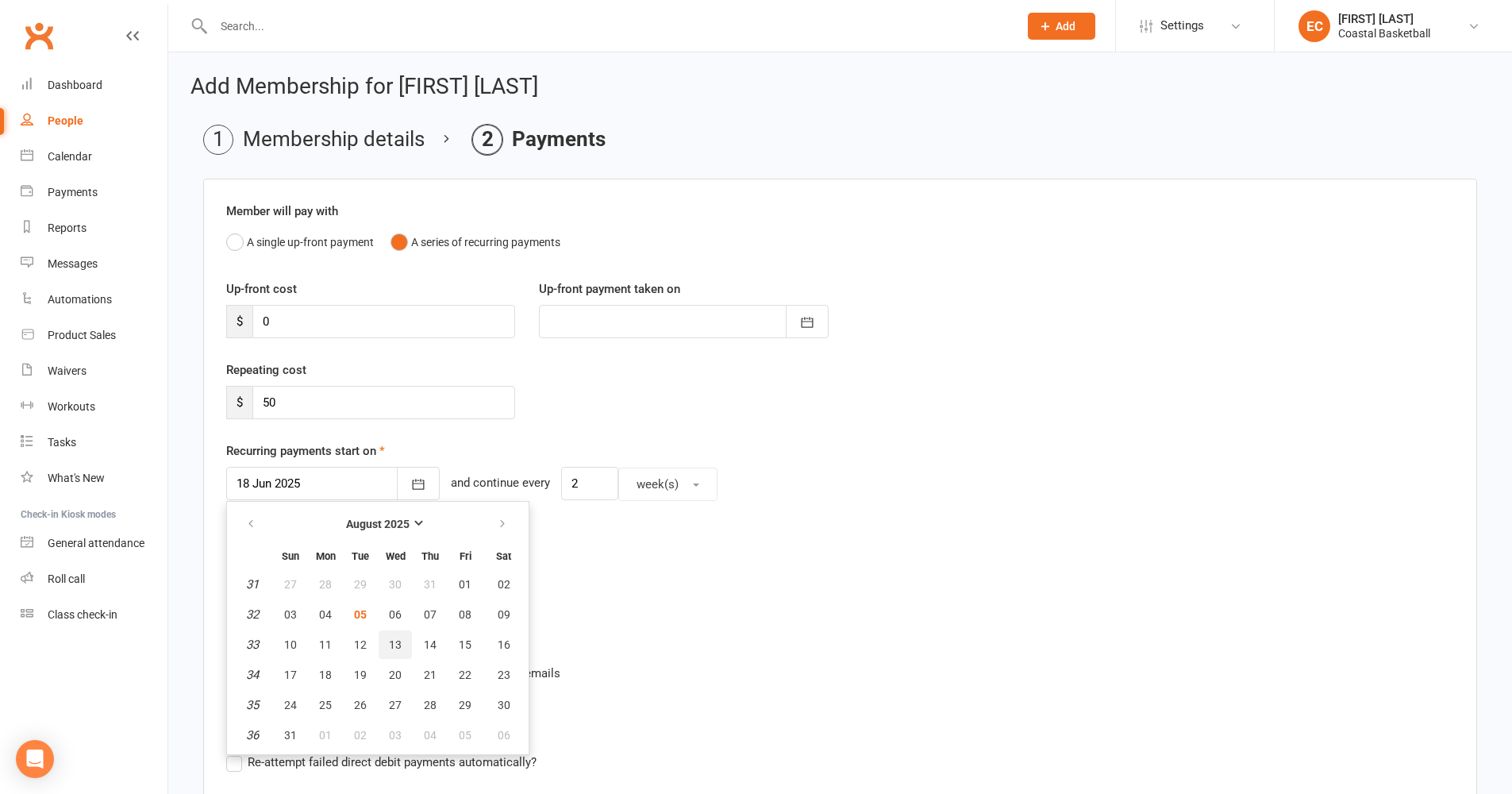 click on "13" at bounding box center (395, 645) 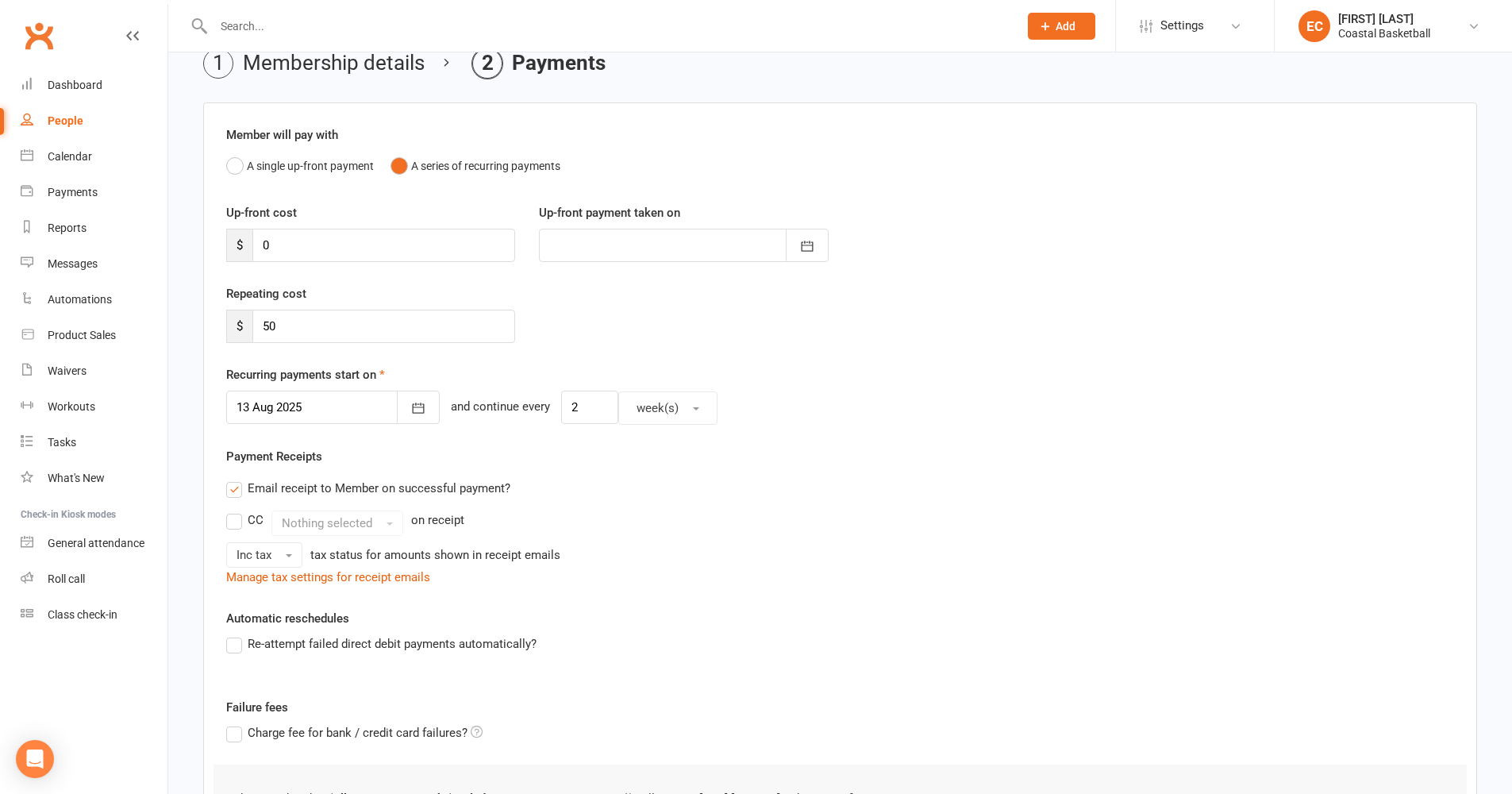 scroll, scrollTop: 232, scrollLeft: 0, axis: vertical 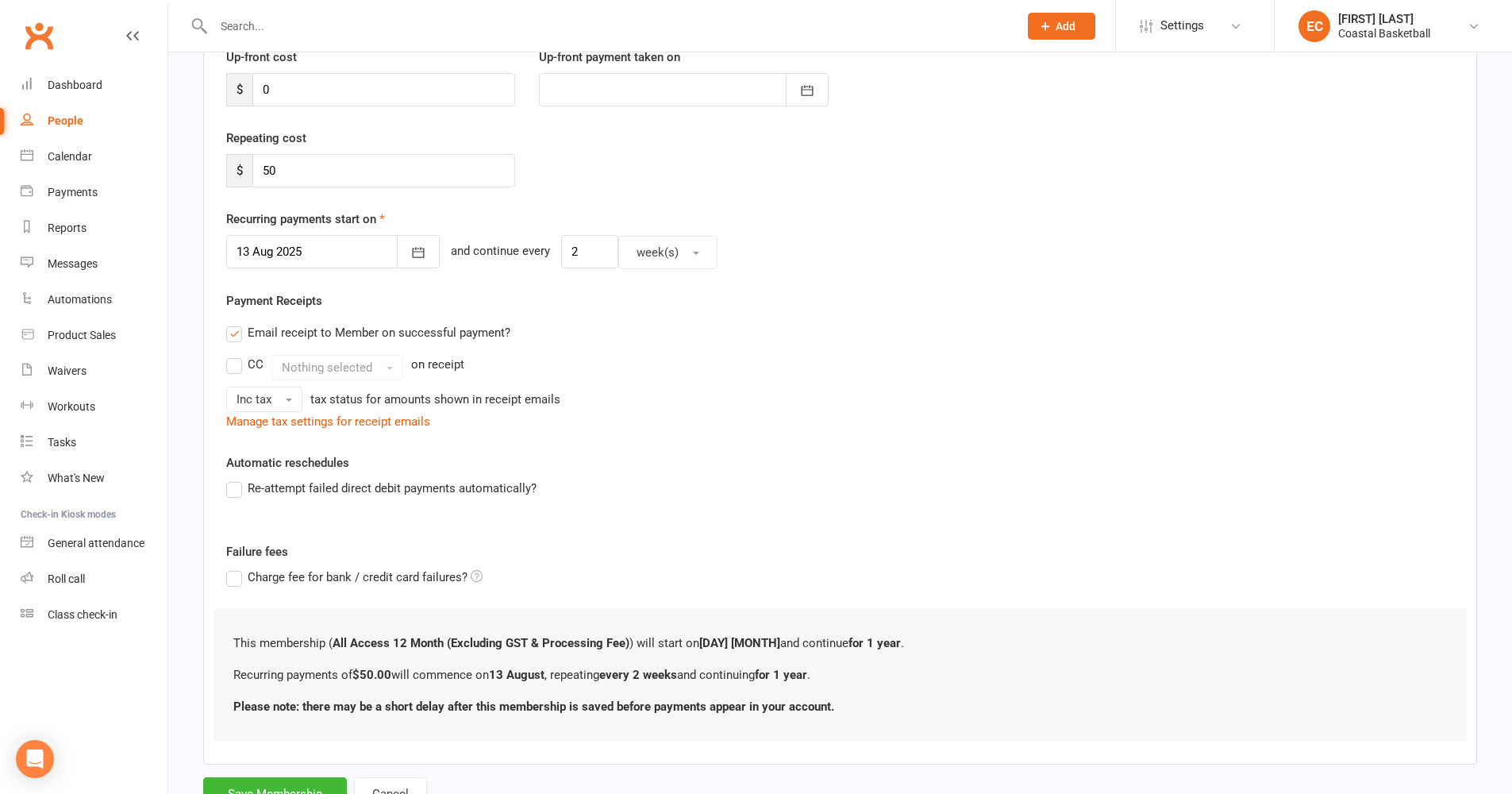 click on "Re-attempt failed direct debit payments automatically?" at bounding box center (381, 488) 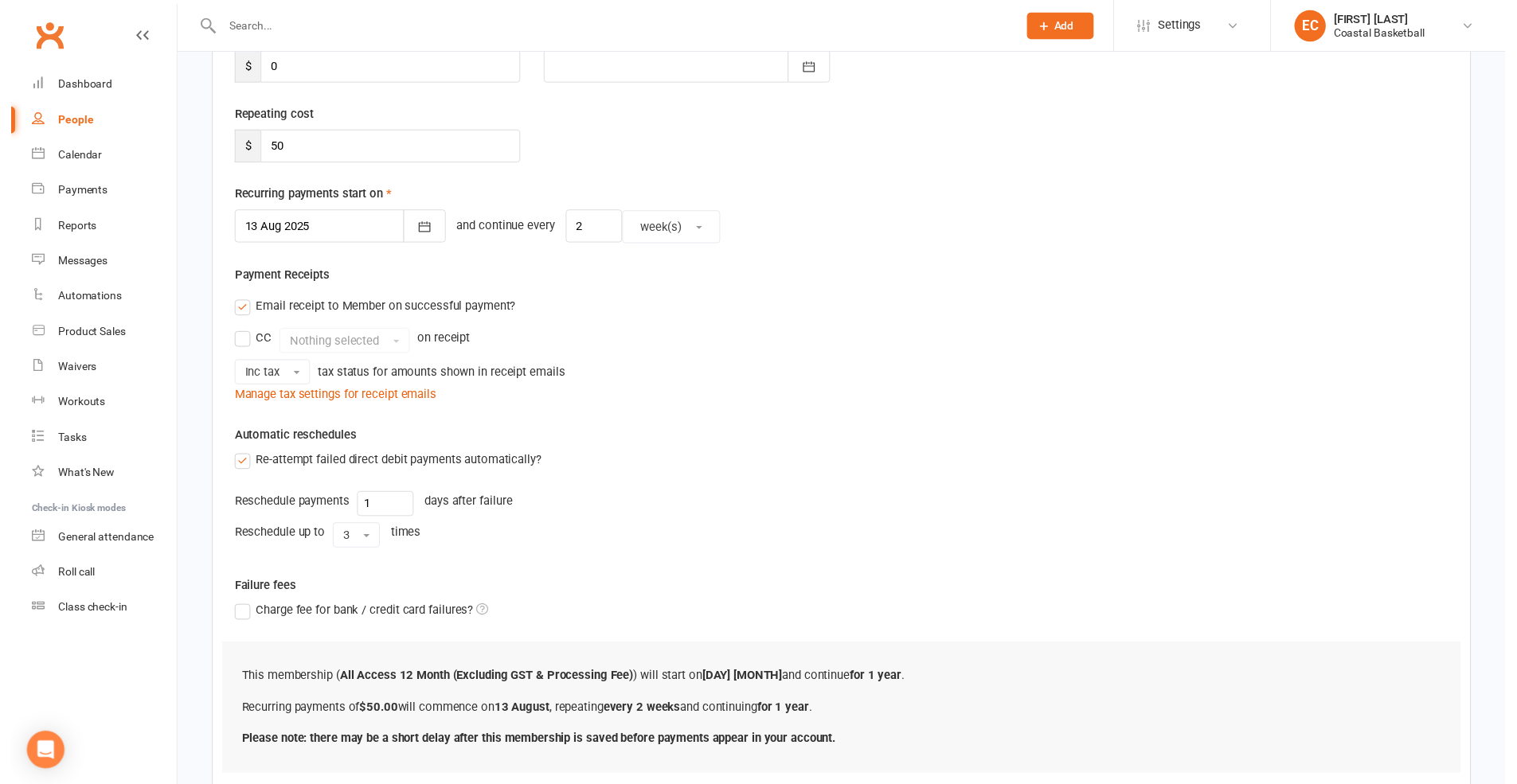 scroll, scrollTop: 374, scrollLeft: 0, axis: vertical 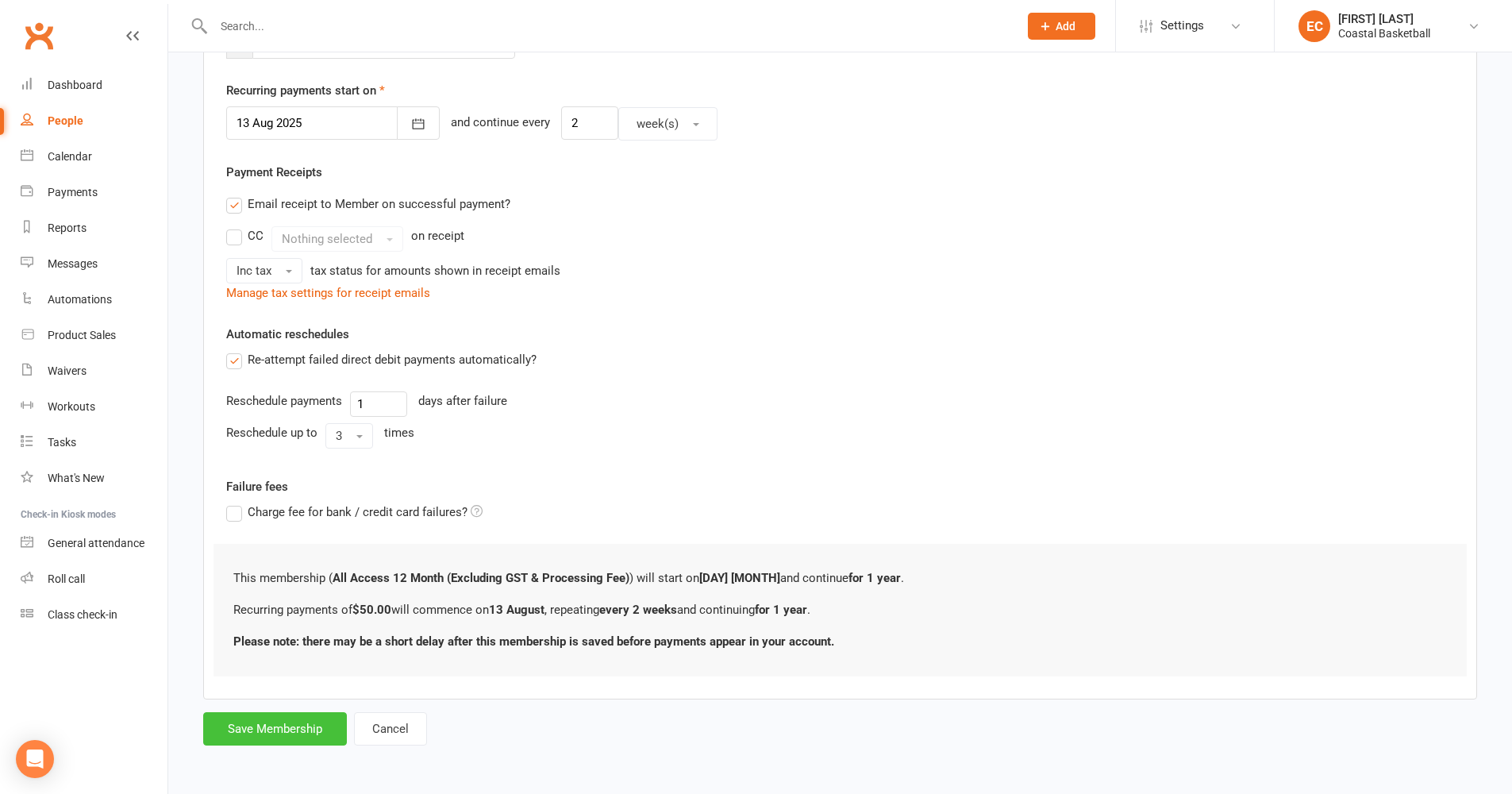 click on "Save Membership" at bounding box center [275, 729] 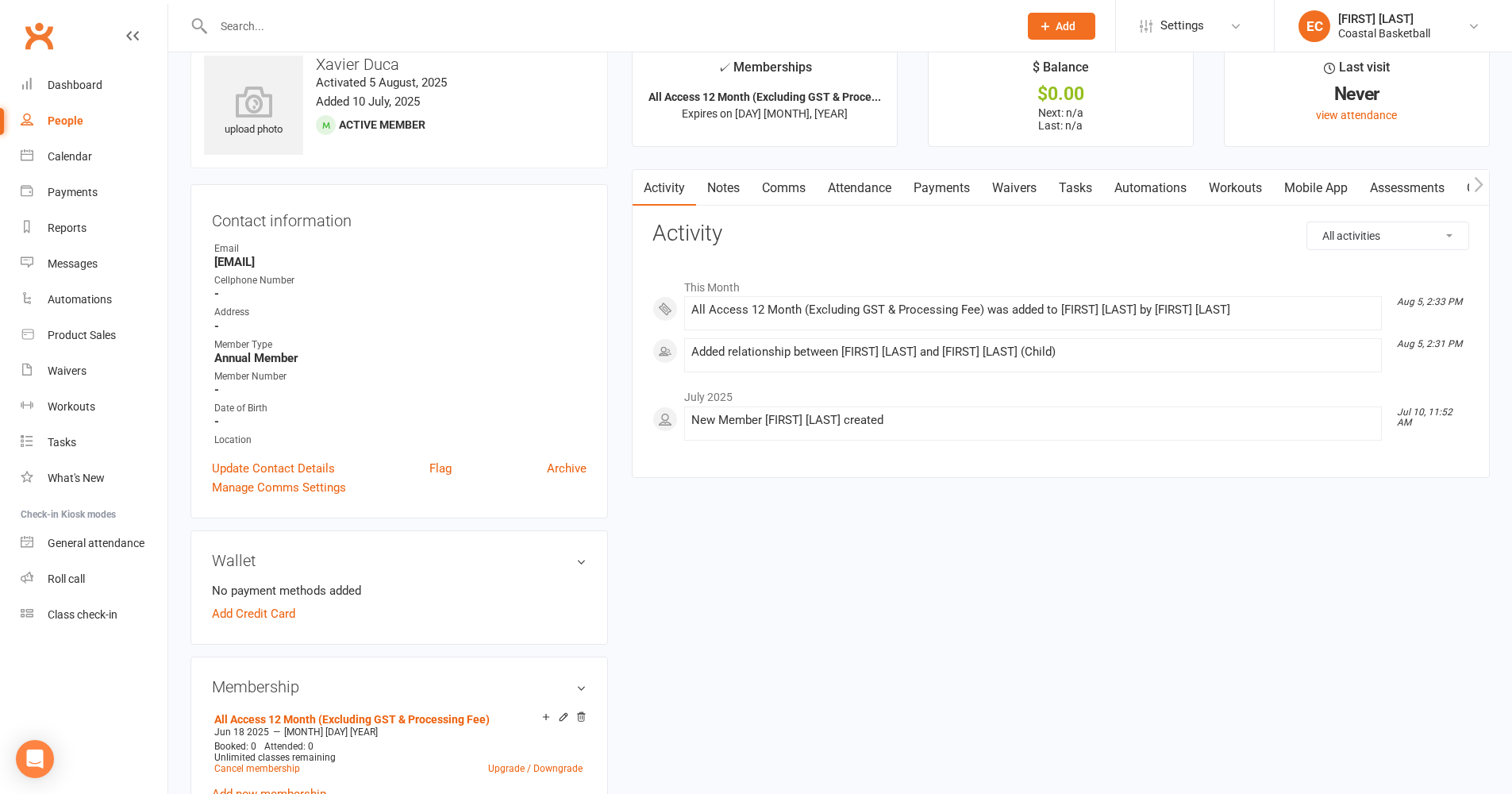 scroll, scrollTop: 0, scrollLeft: 0, axis: both 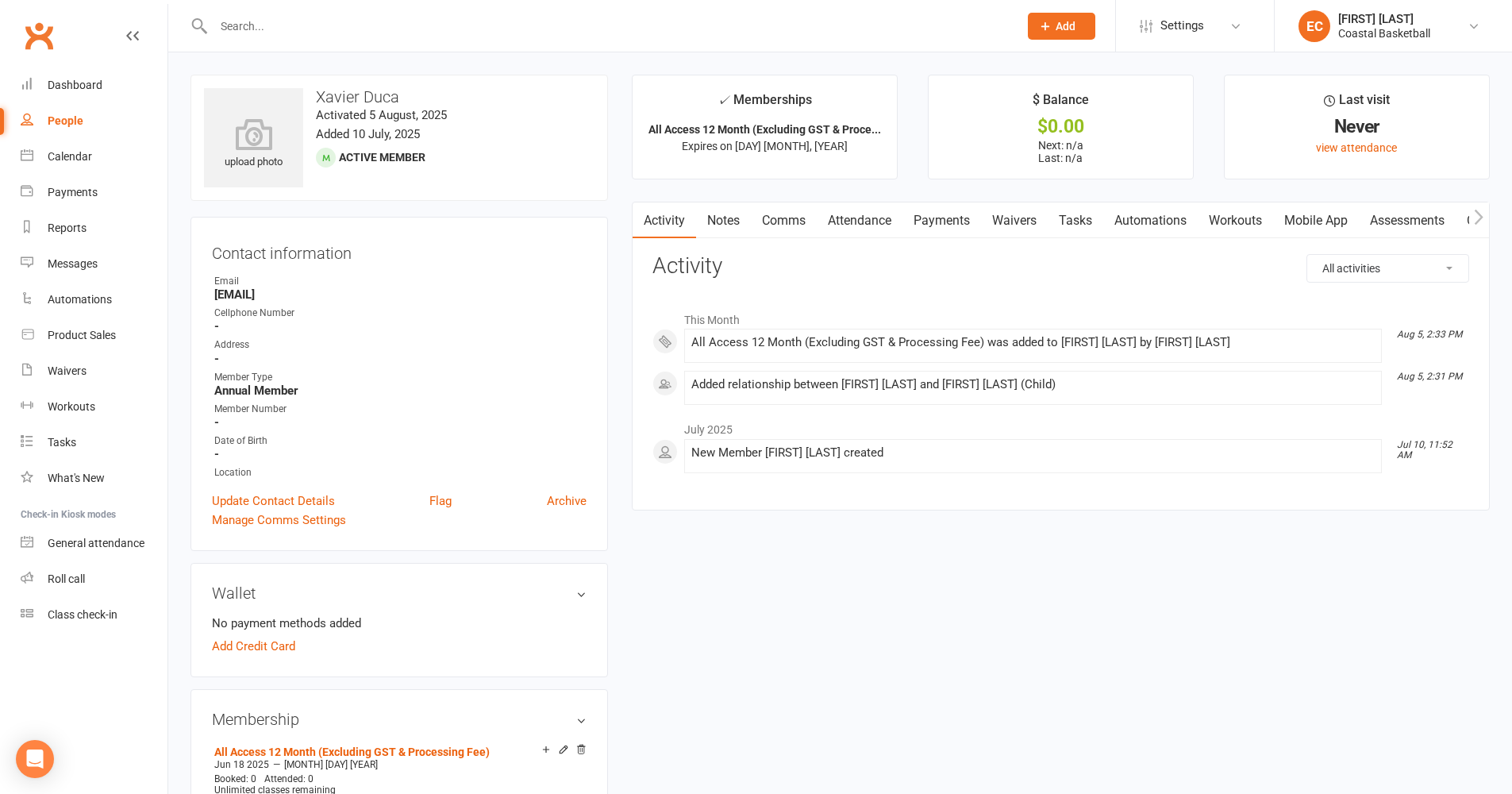 click at bounding box center (608, 26) 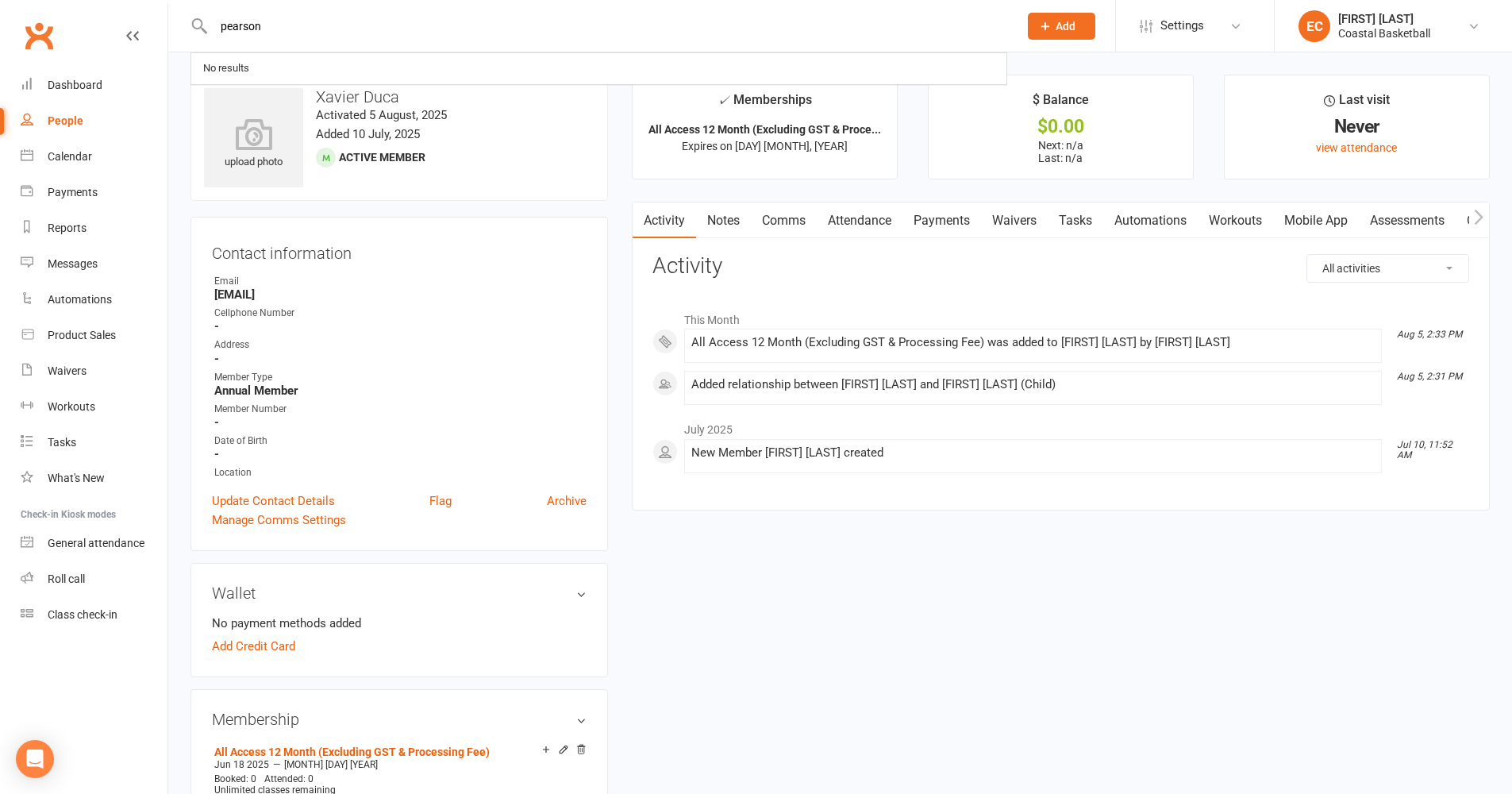 type on "pearson" 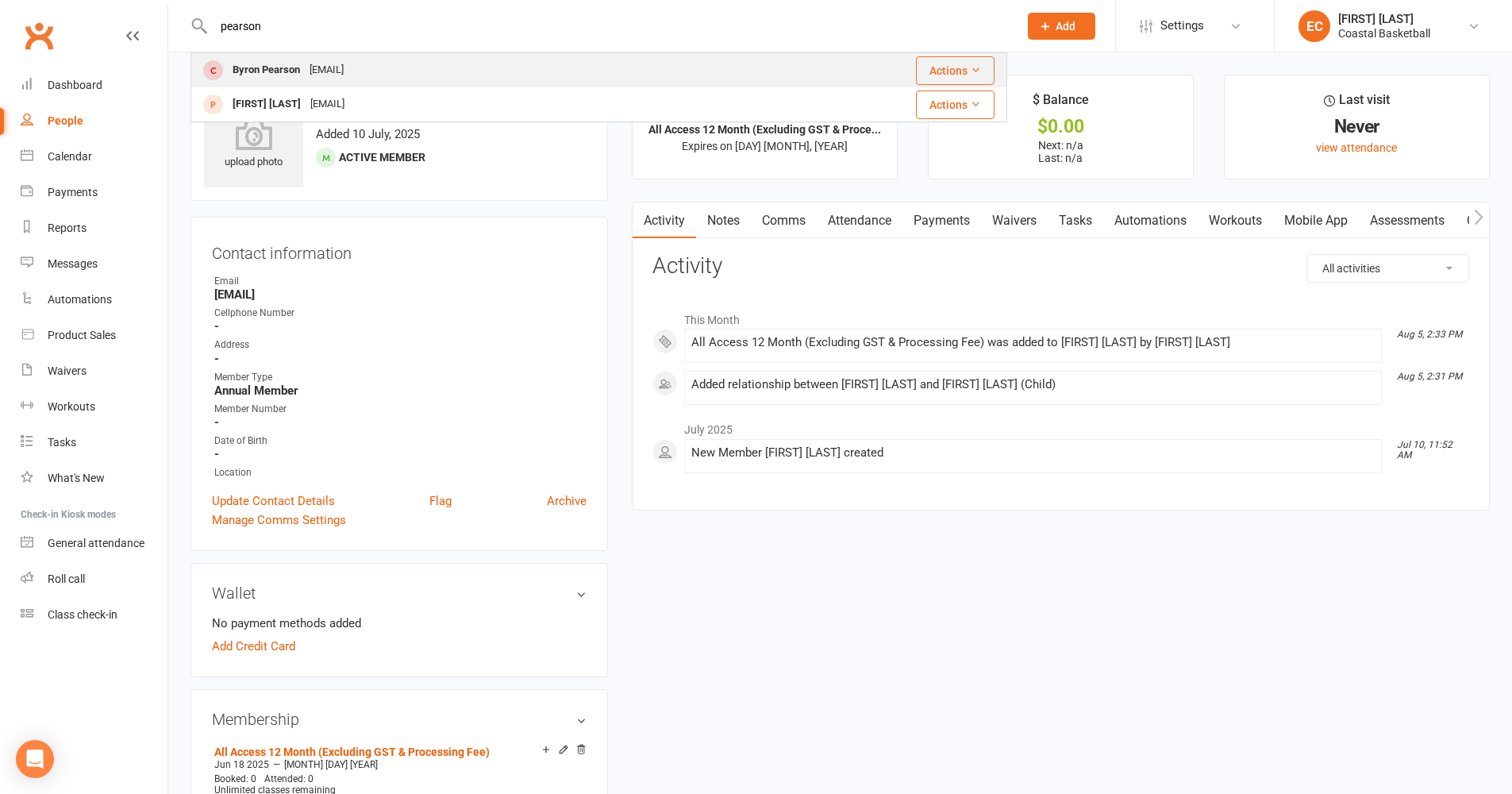 click on "Byron Pearson" at bounding box center [266, 70] 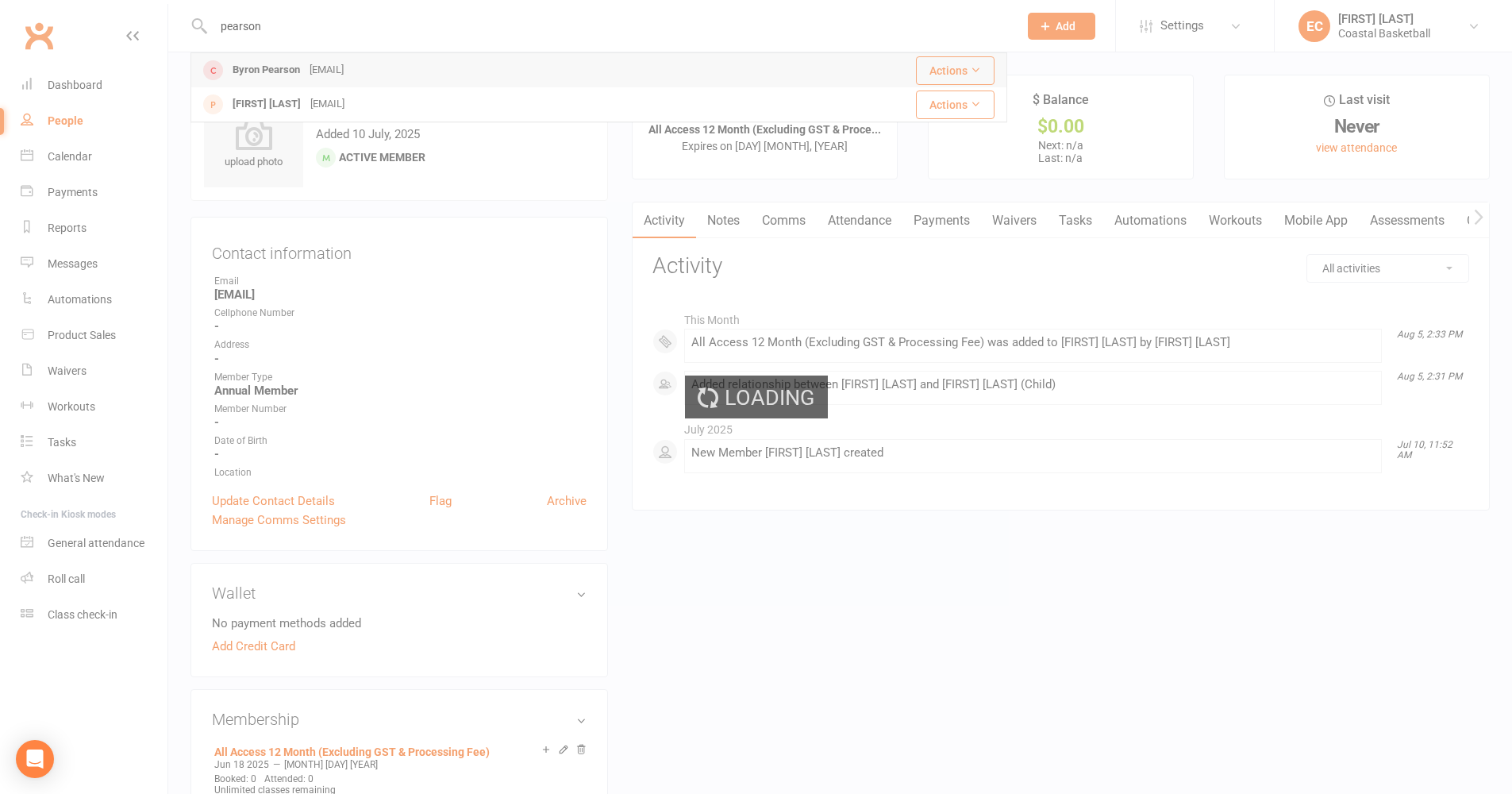 type 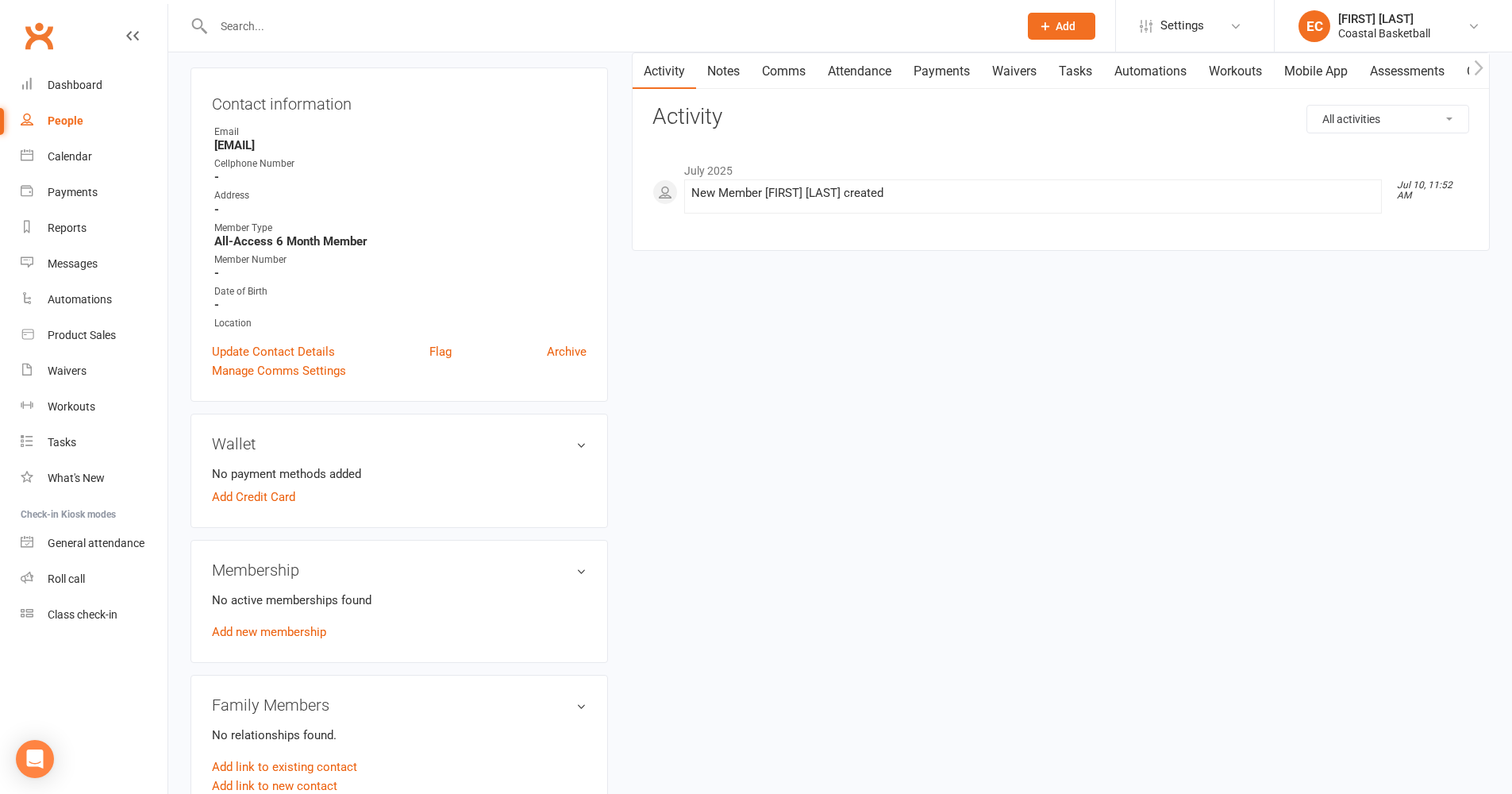 scroll, scrollTop: 152, scrollLeft: 0, axis: vertical 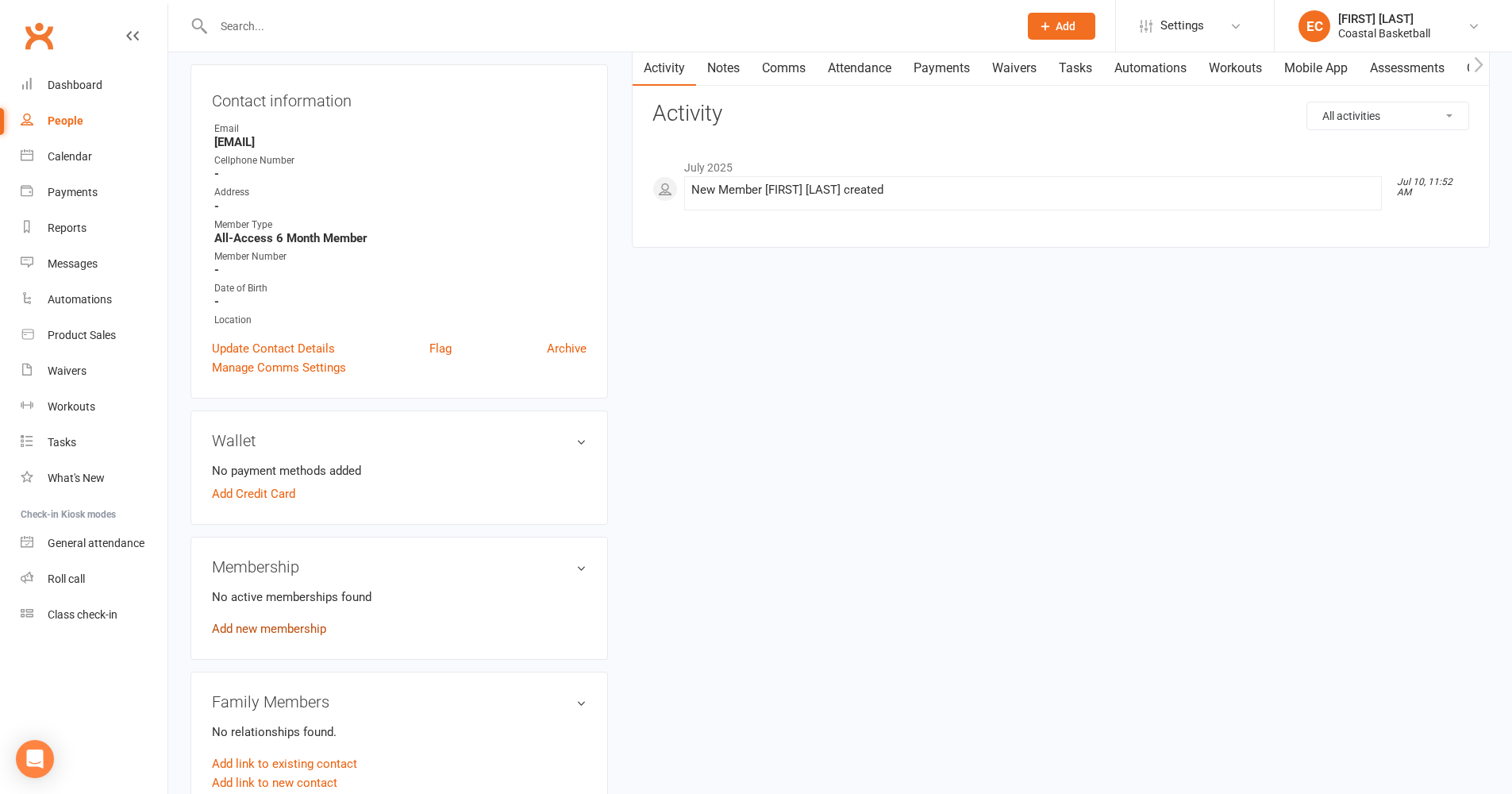 click on "Add new membership" at bounding box center (269, 629) 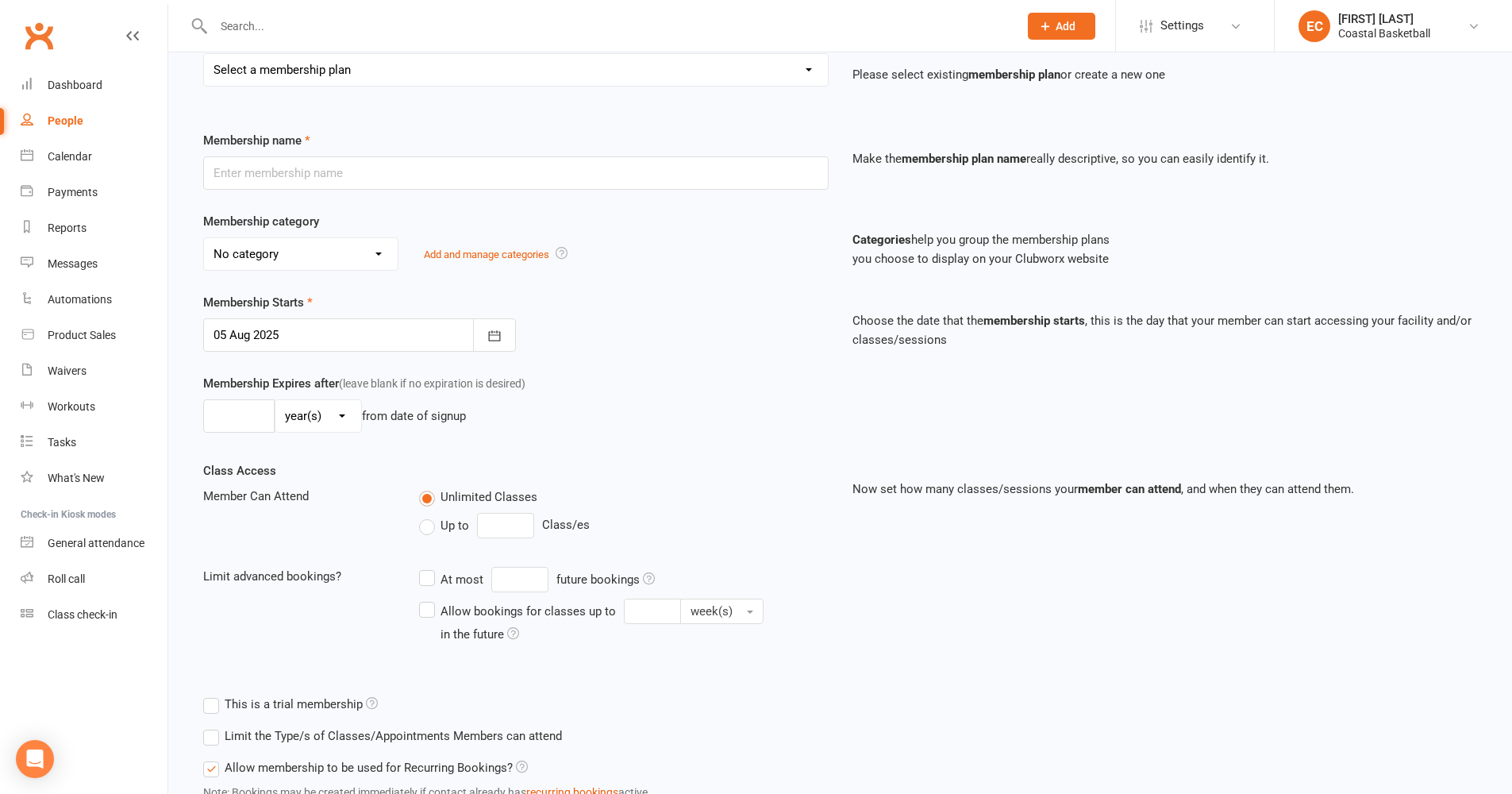 scroll, scrollTop: 0, scrollLeft: 0, axis: both 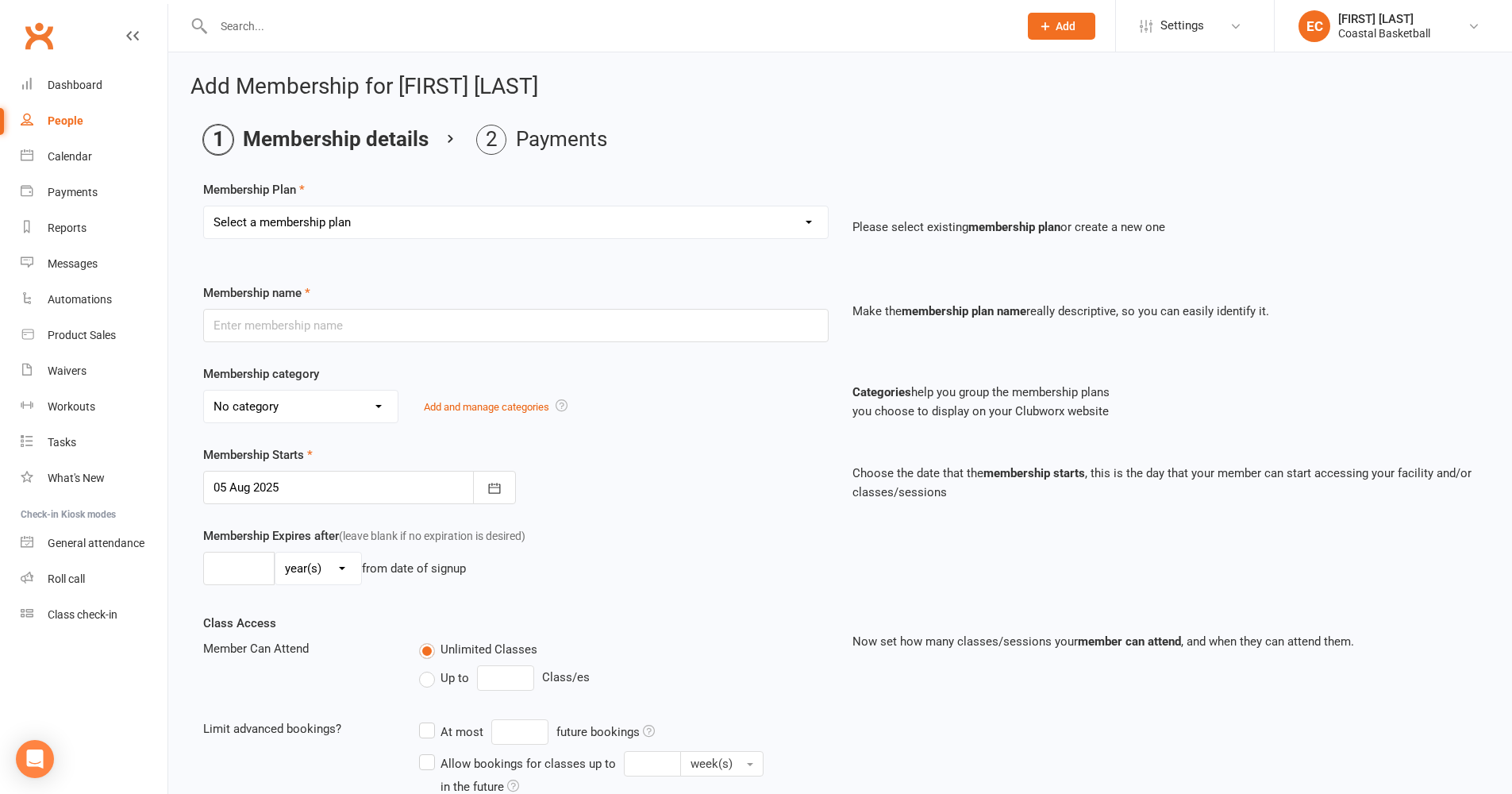 select on "2" 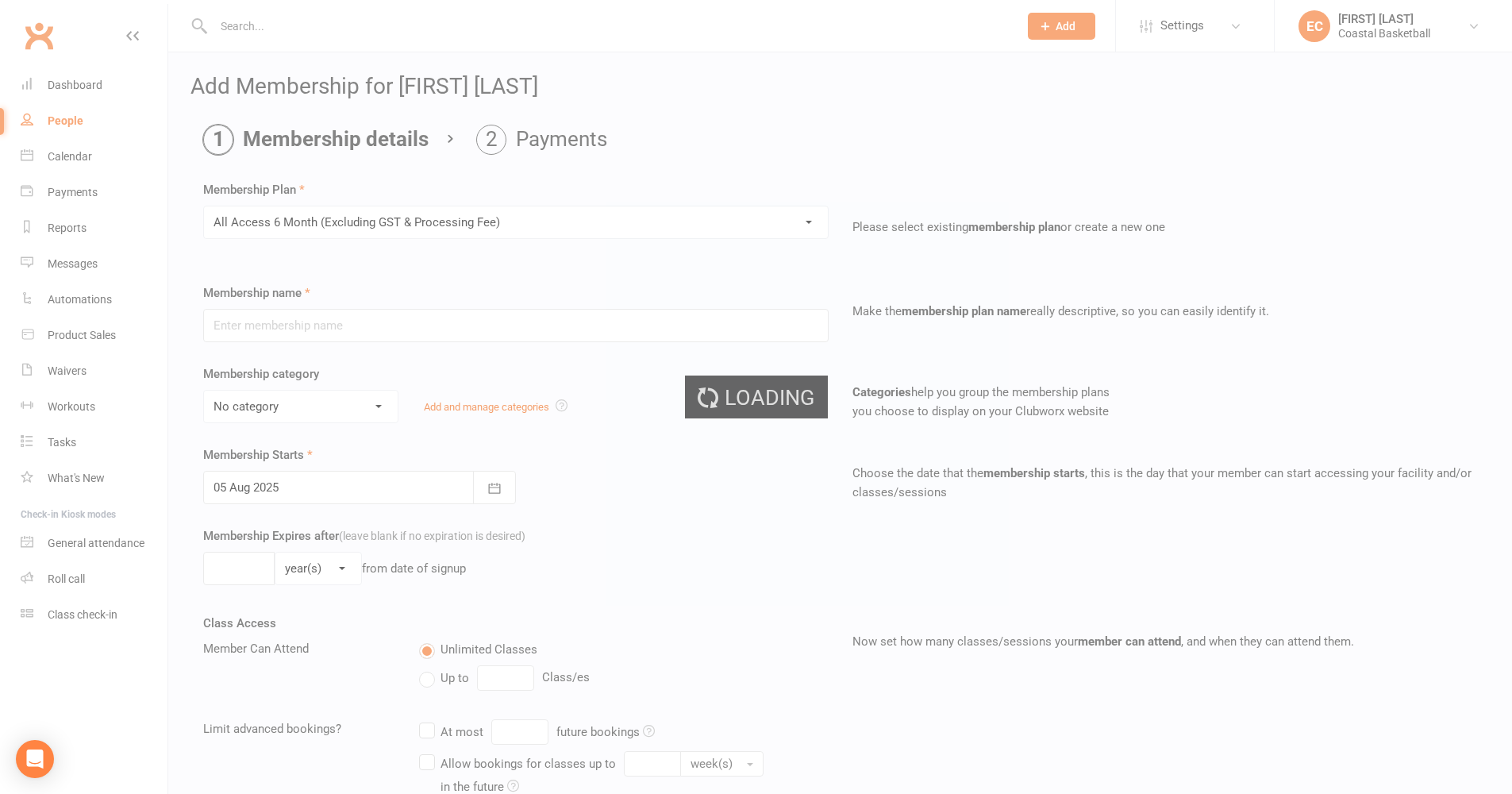 type on "All Access 6 Month (Excluding GST & Processing Fee)" 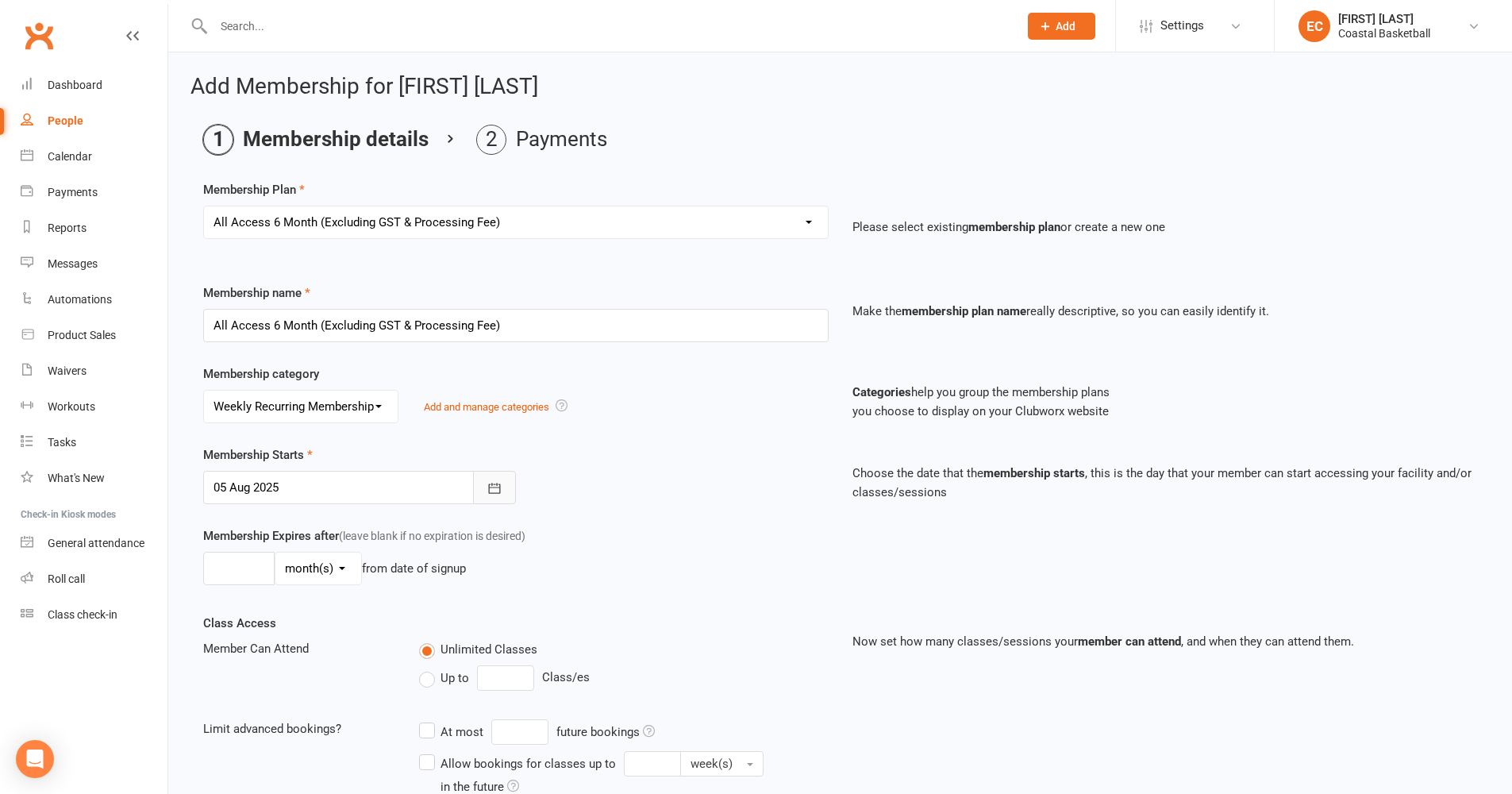 click 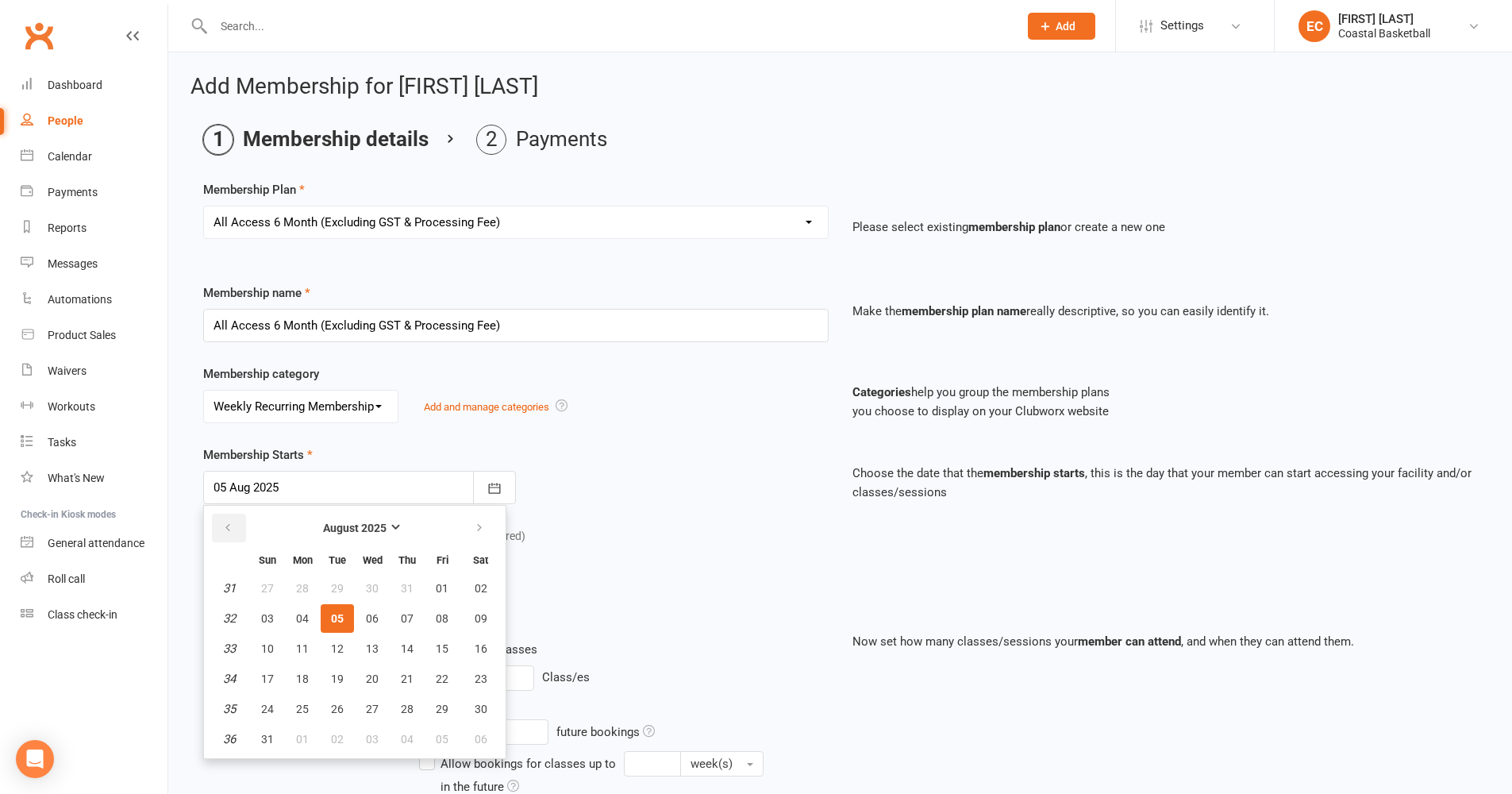 click at bounding box center (229, 528) 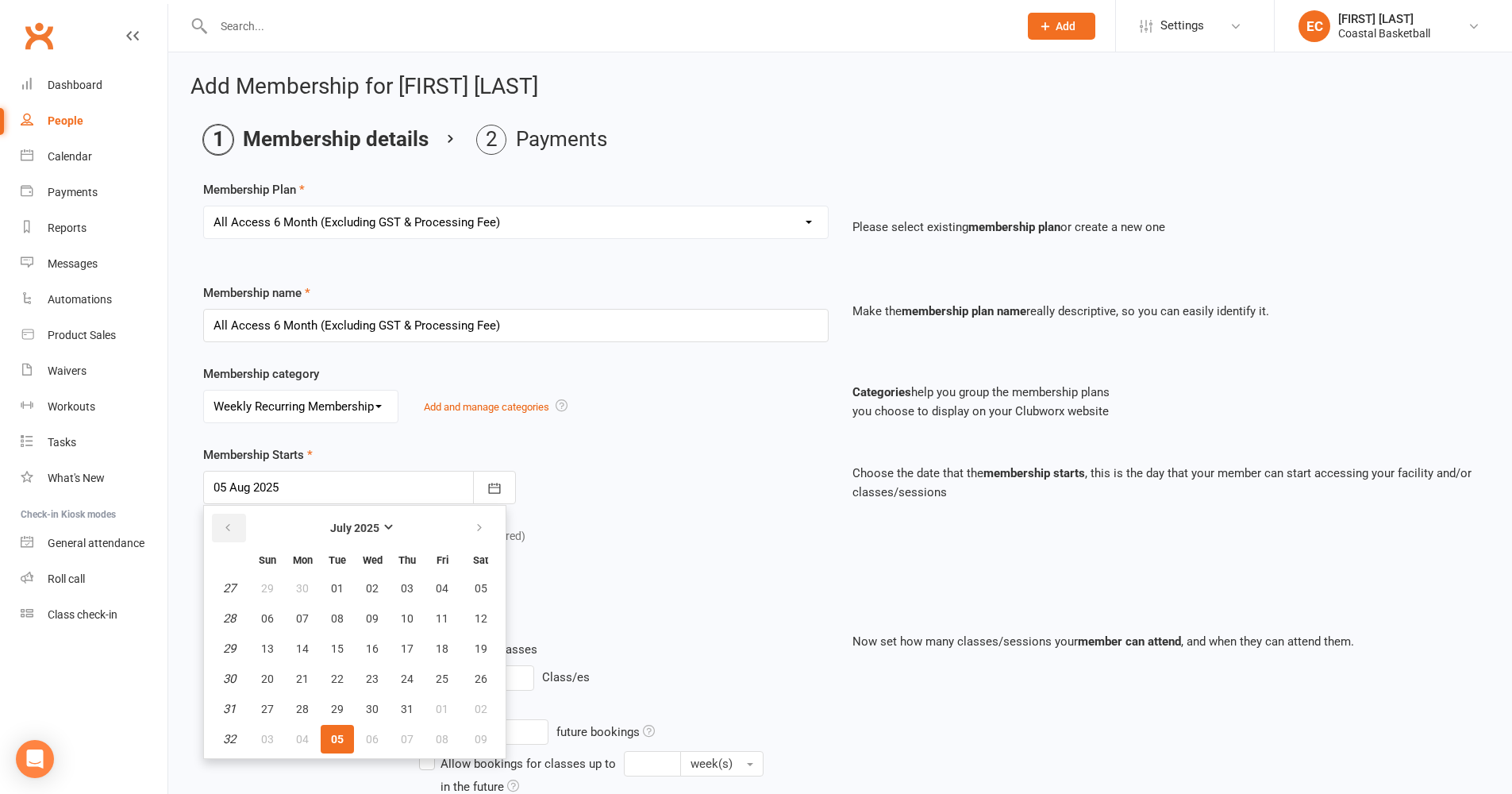 click at bounding box center (229, 528) 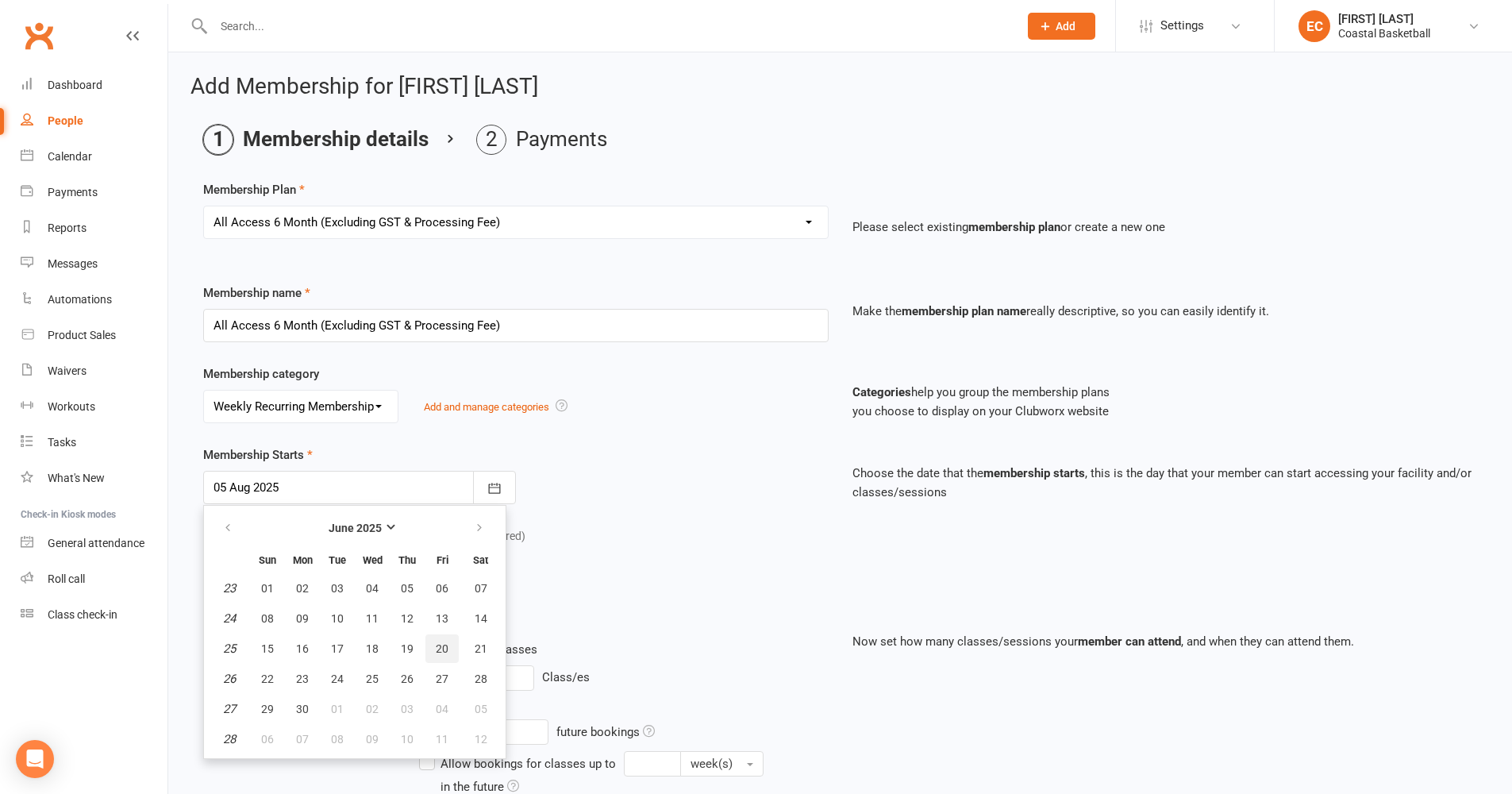 click on "20" at bounding box center [442, 649] 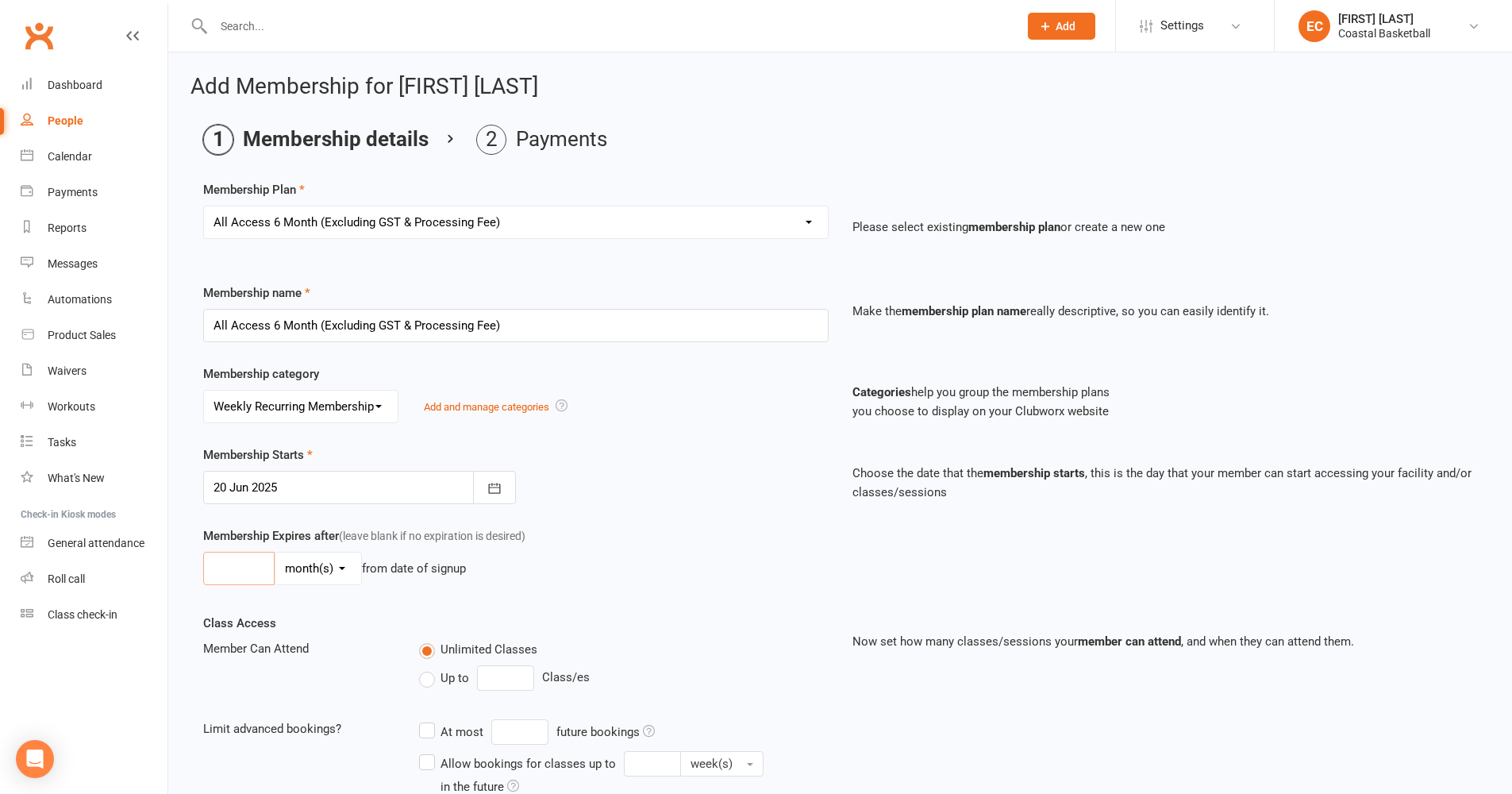 click at bounding box center [239, 569] 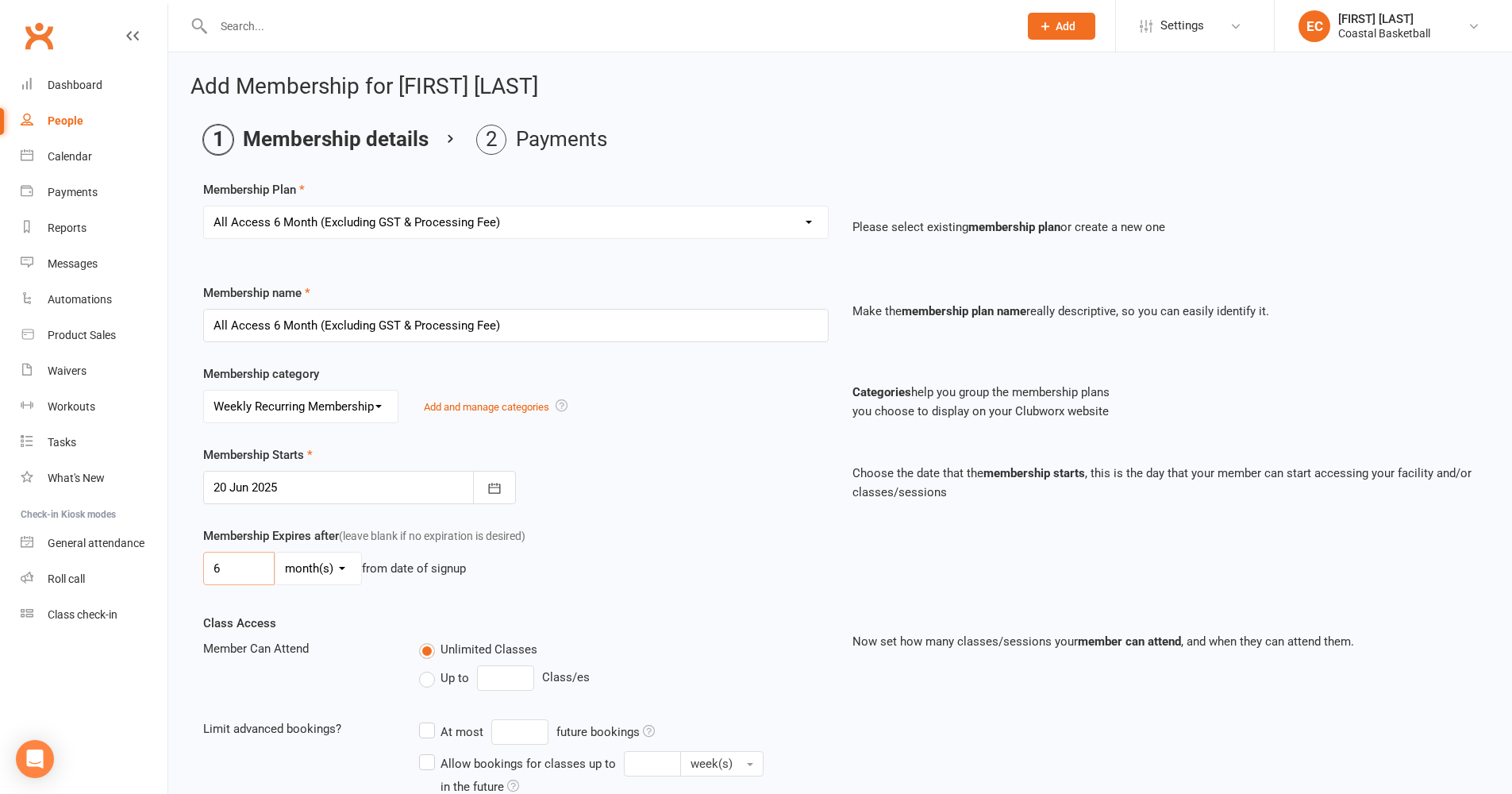 type on "6" 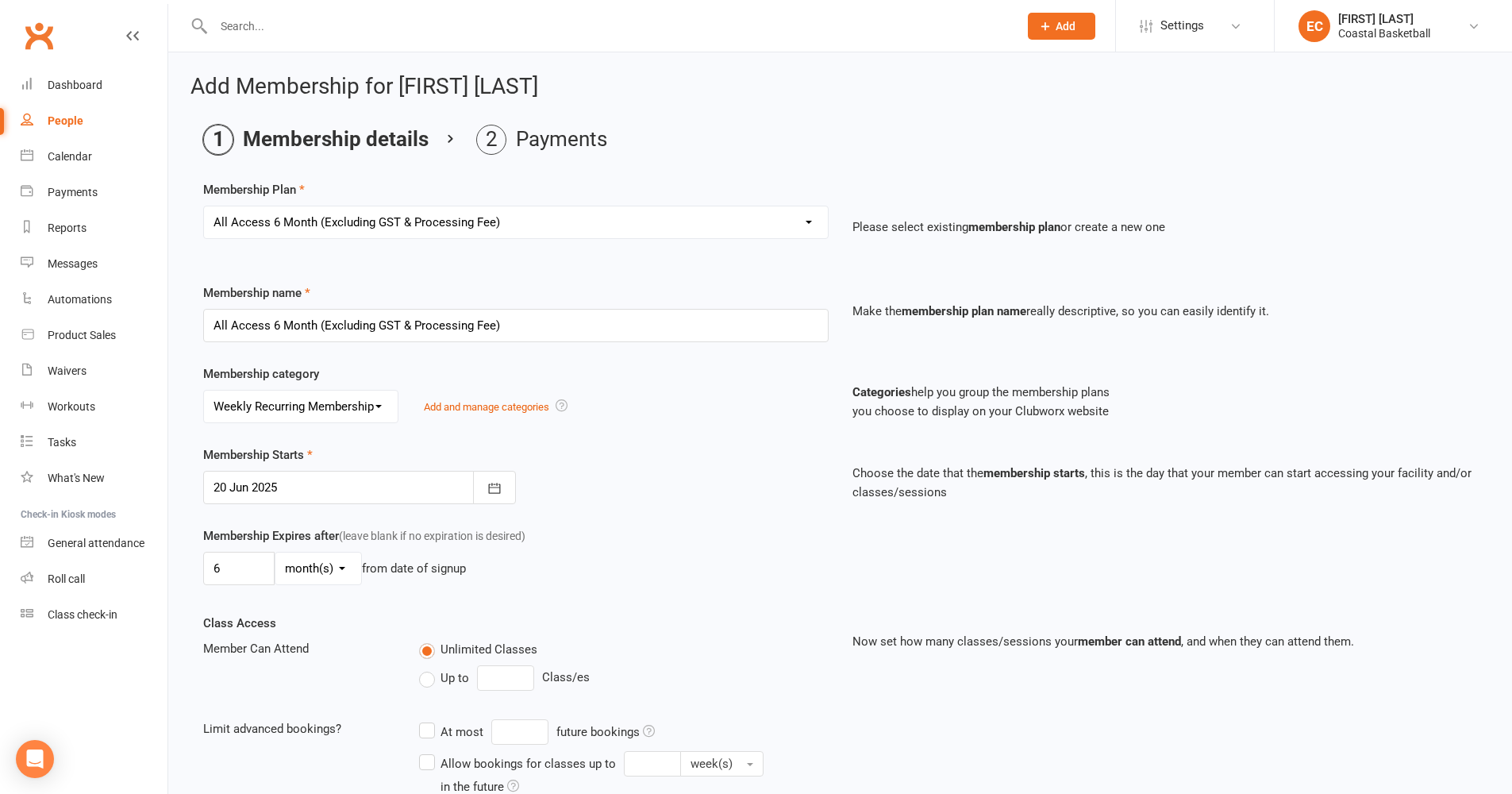 click on "Membership Expires after   (leave blank if no expiration is desired) 6 day(s) week(s) month(s) year(s)   from date of signup" at bounding box center (840, 570) 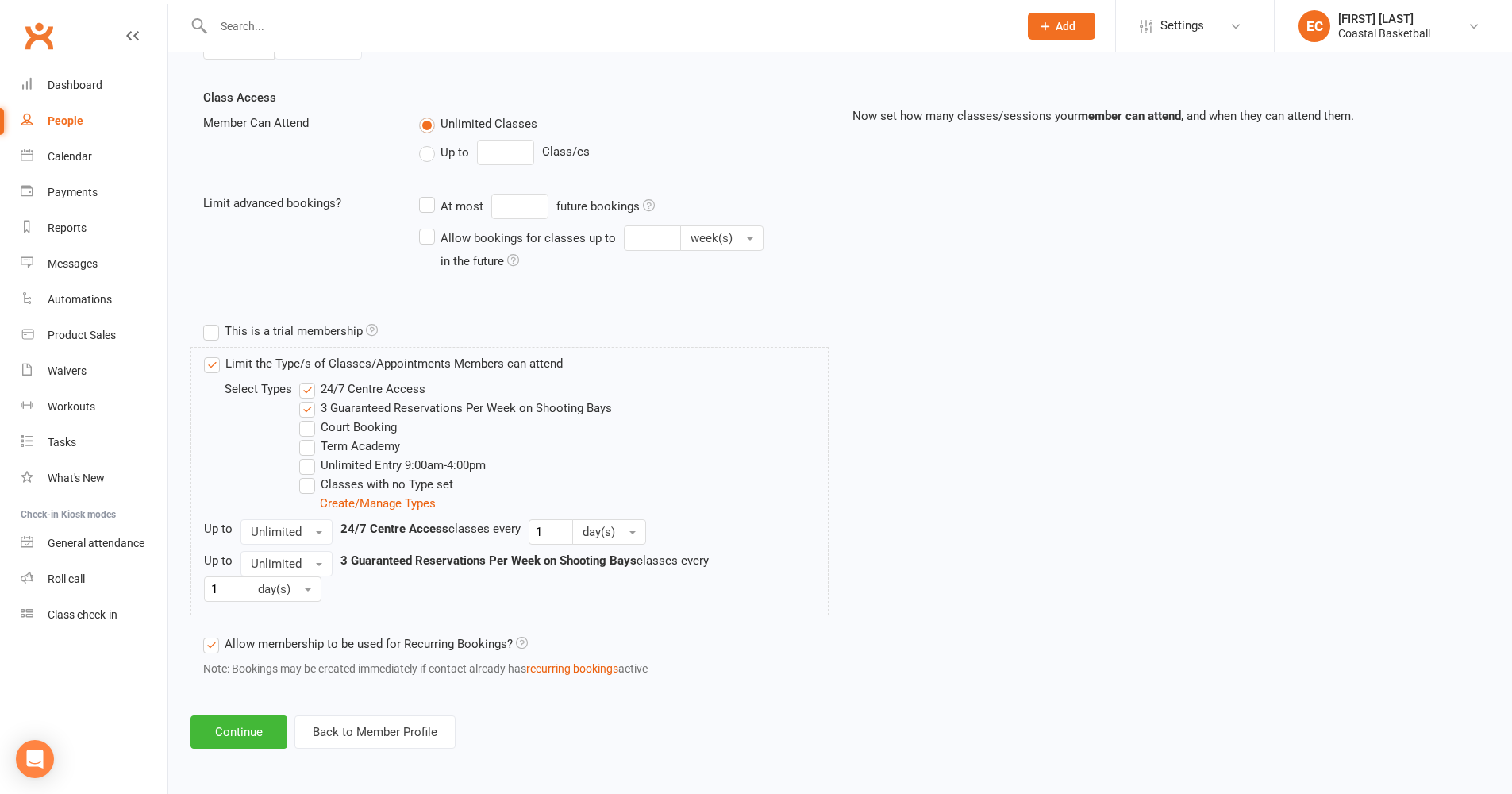 scroll, scrollTop: 535, scrollLeft: 0, axis: vertical 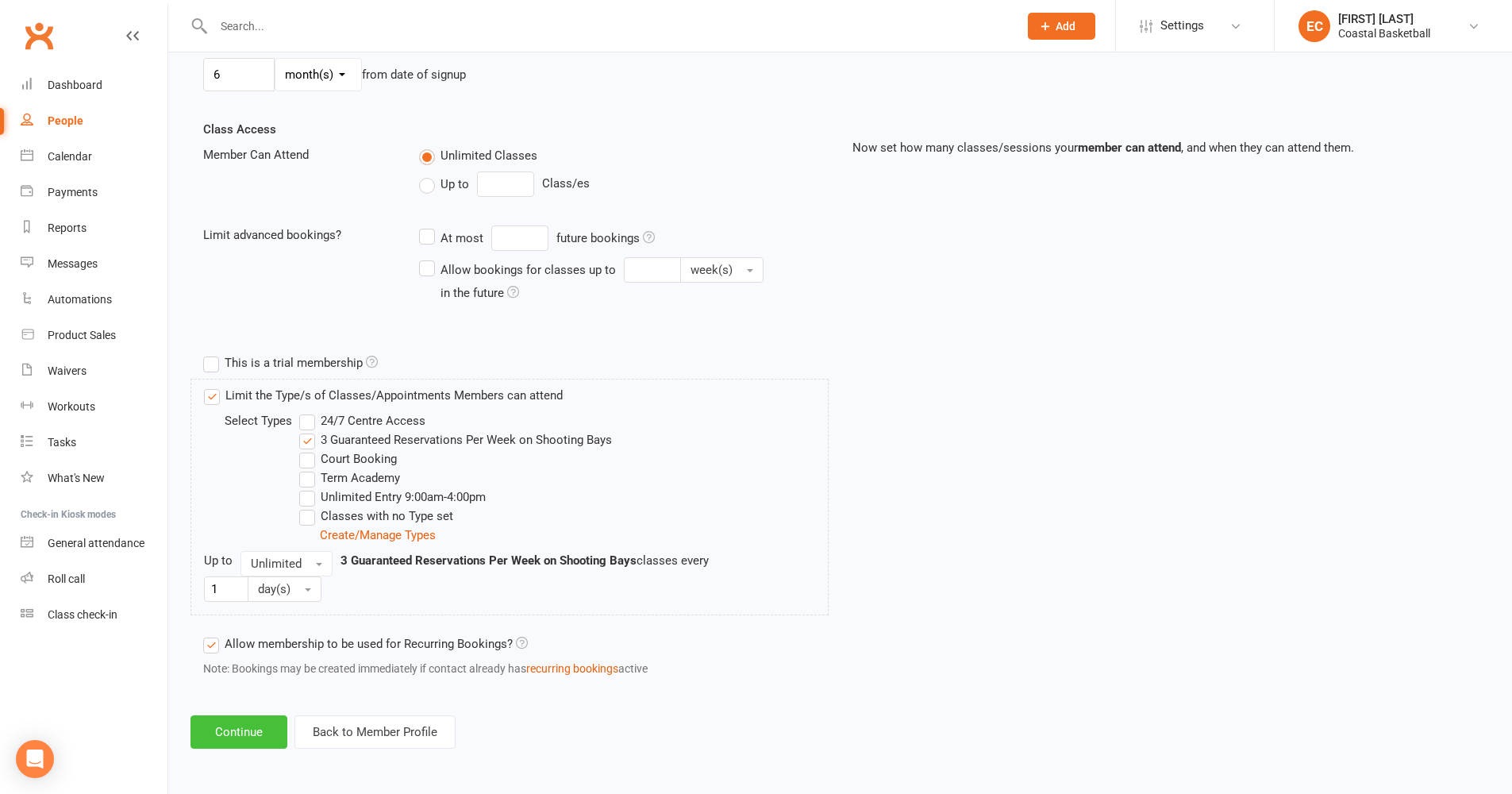 click on "Continue" at bounding box center [239, 732] 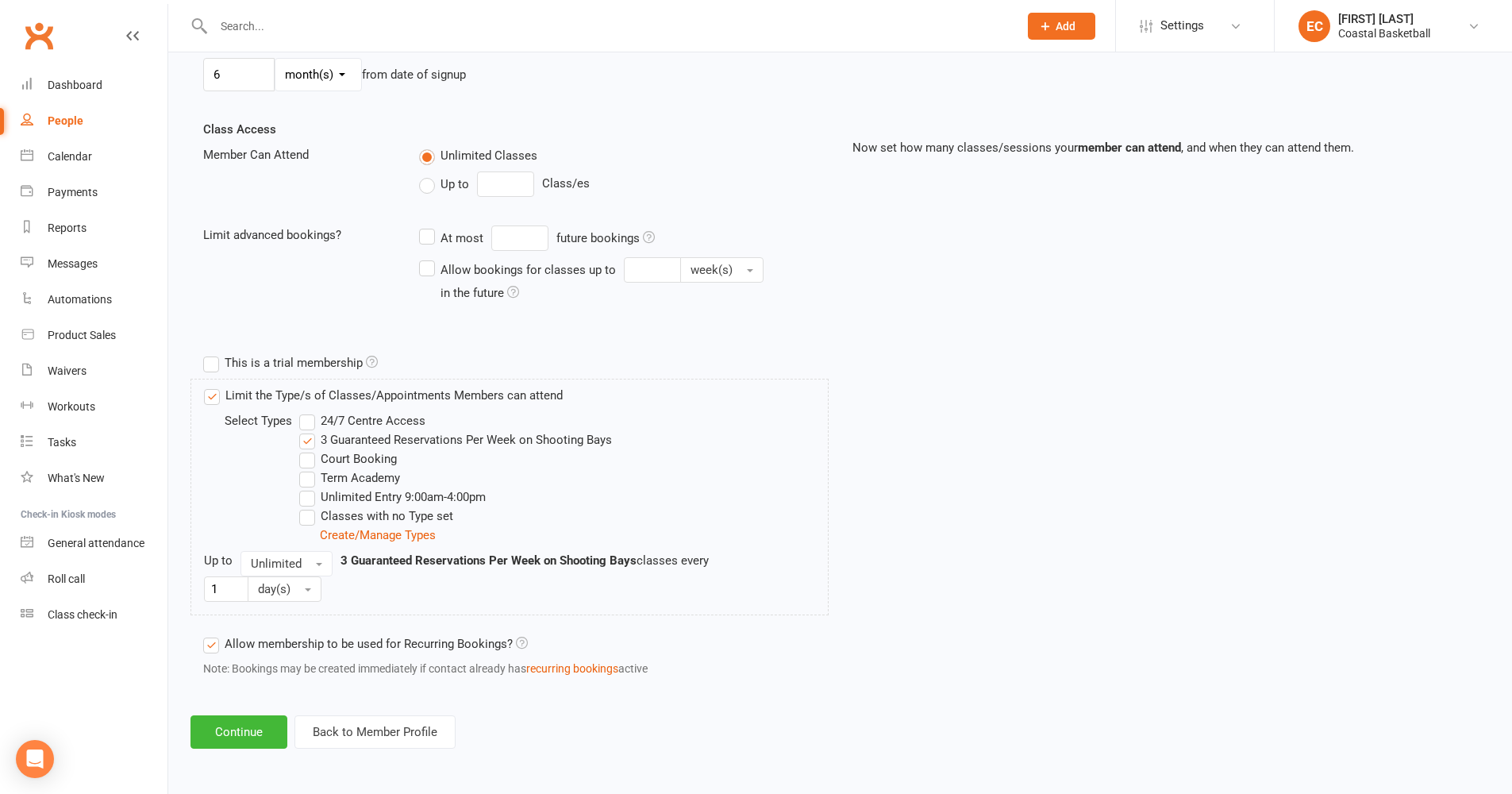 scroll, scrollTop: 0, scrollLeft: 0, axis: both 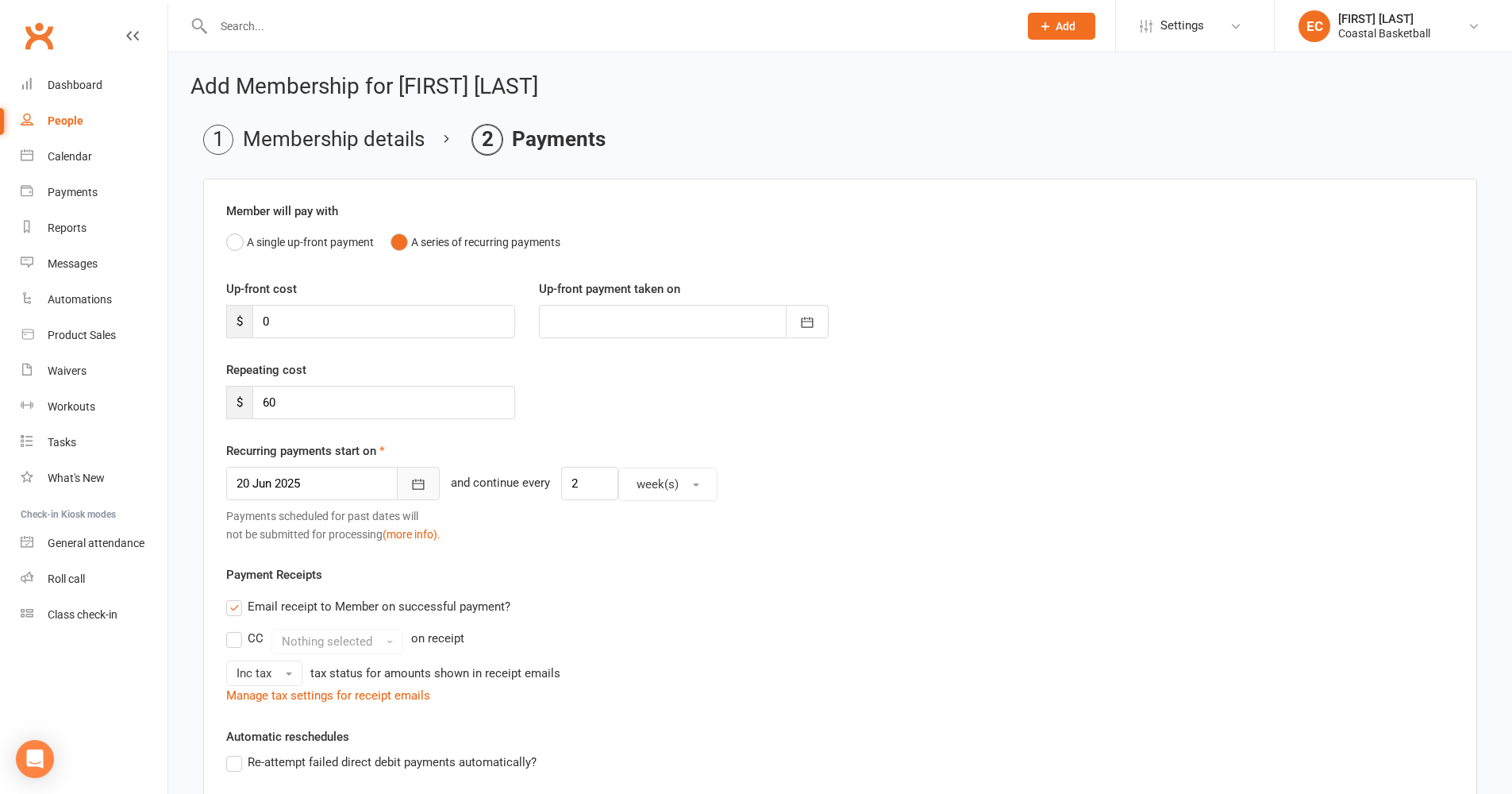 click 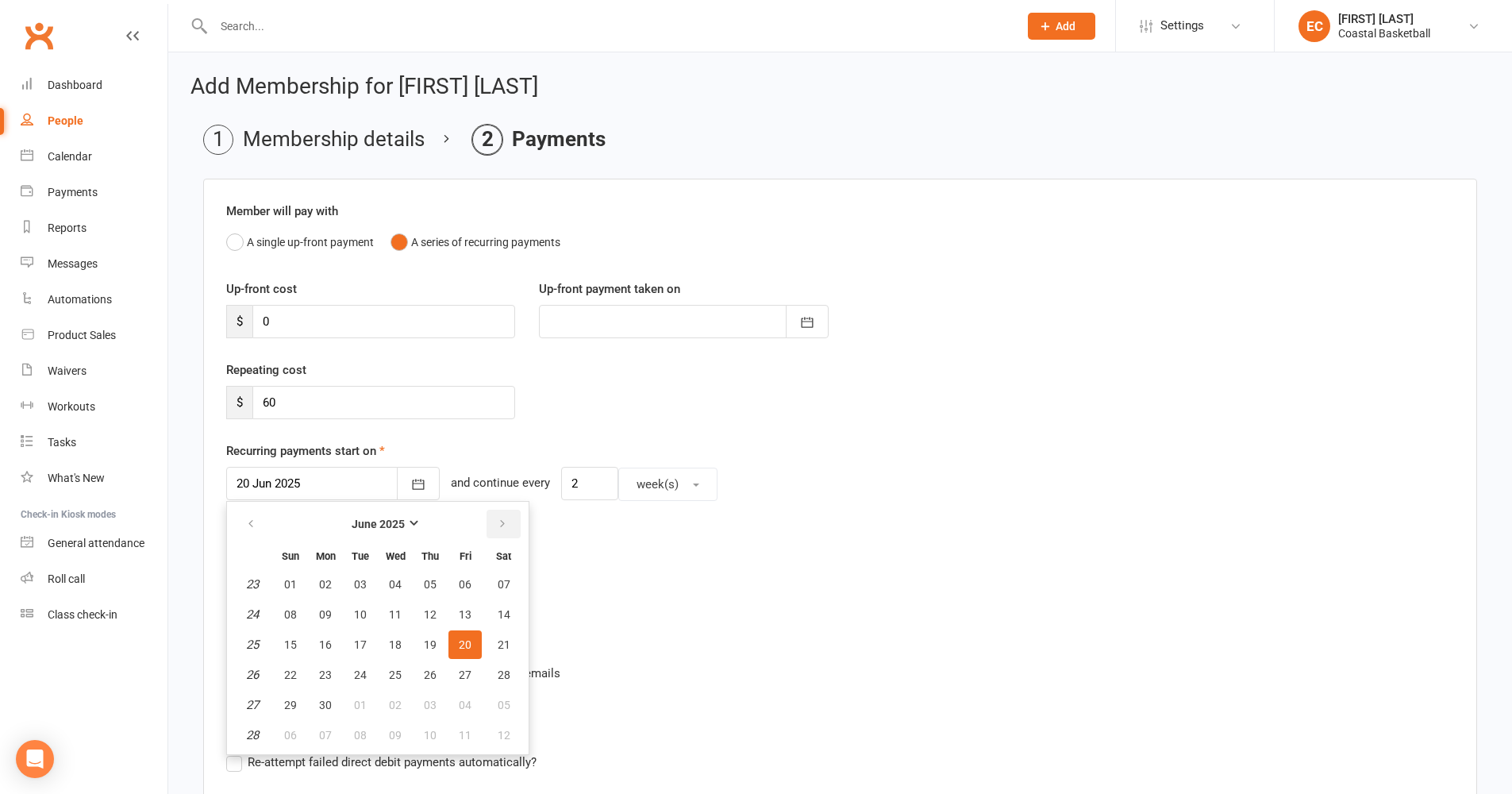 click at bounding box center (503, 524) 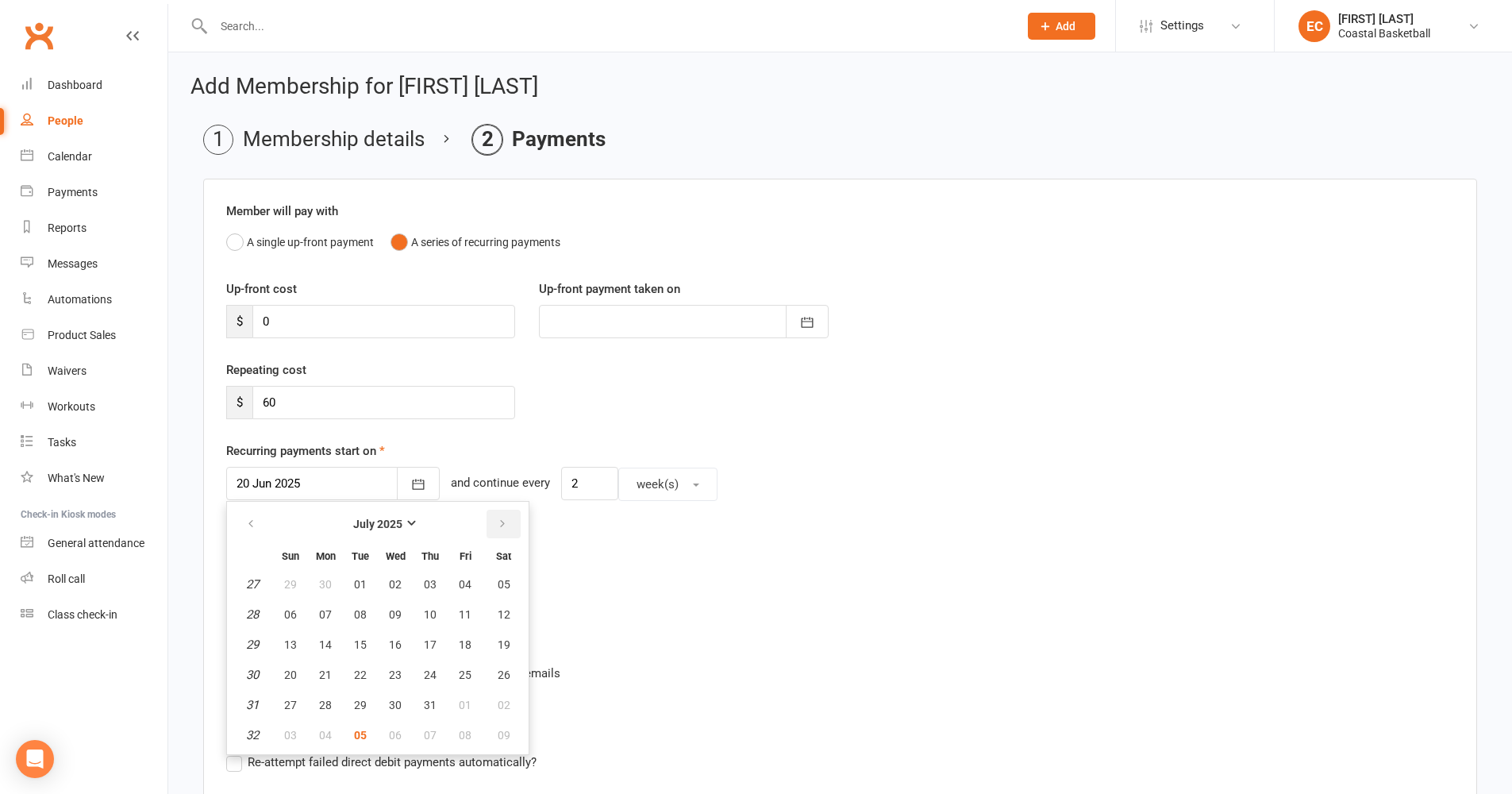 click at bounding box center [503, 524] 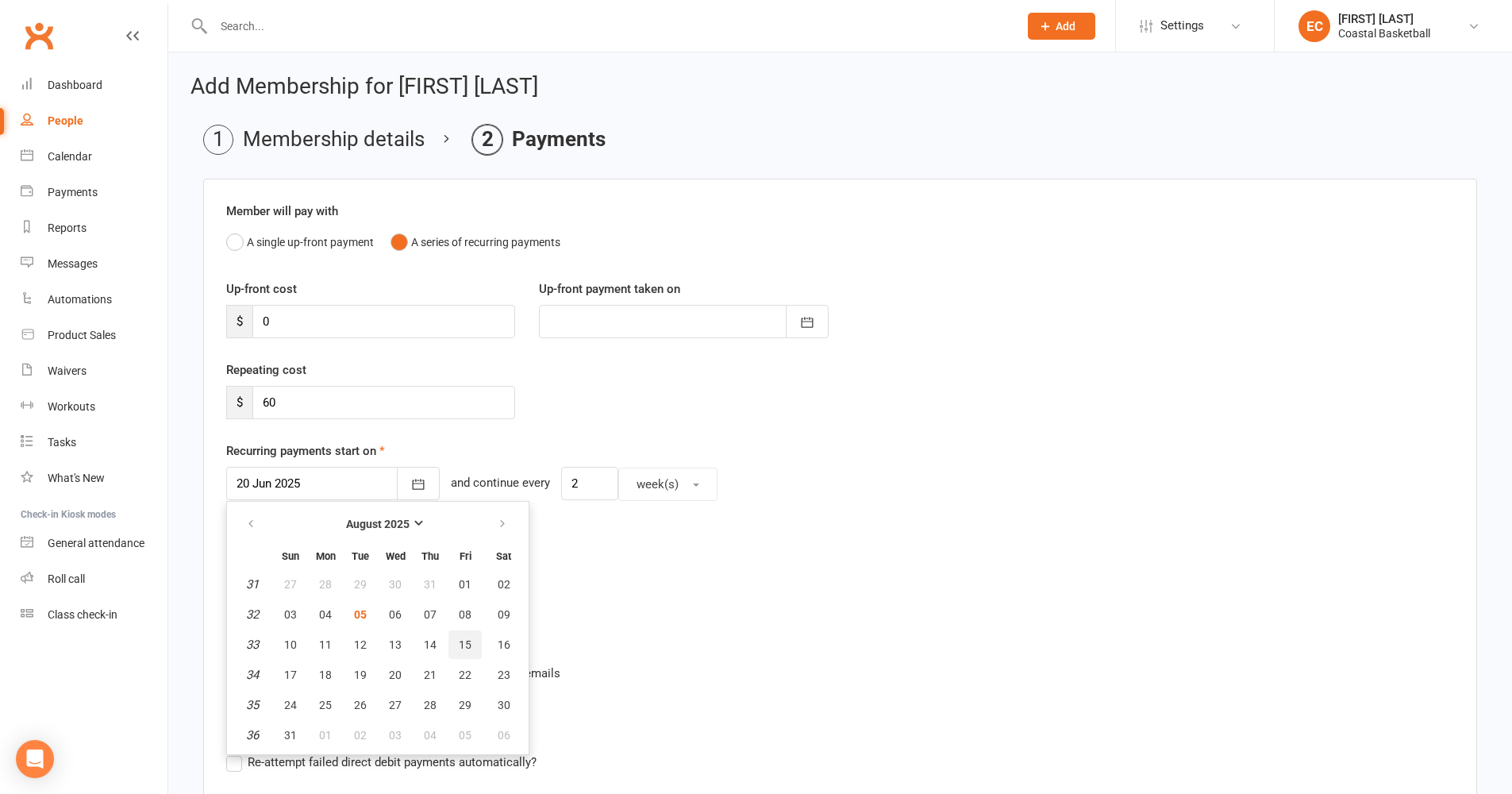 click on "15" at bounding box center [465, 645] 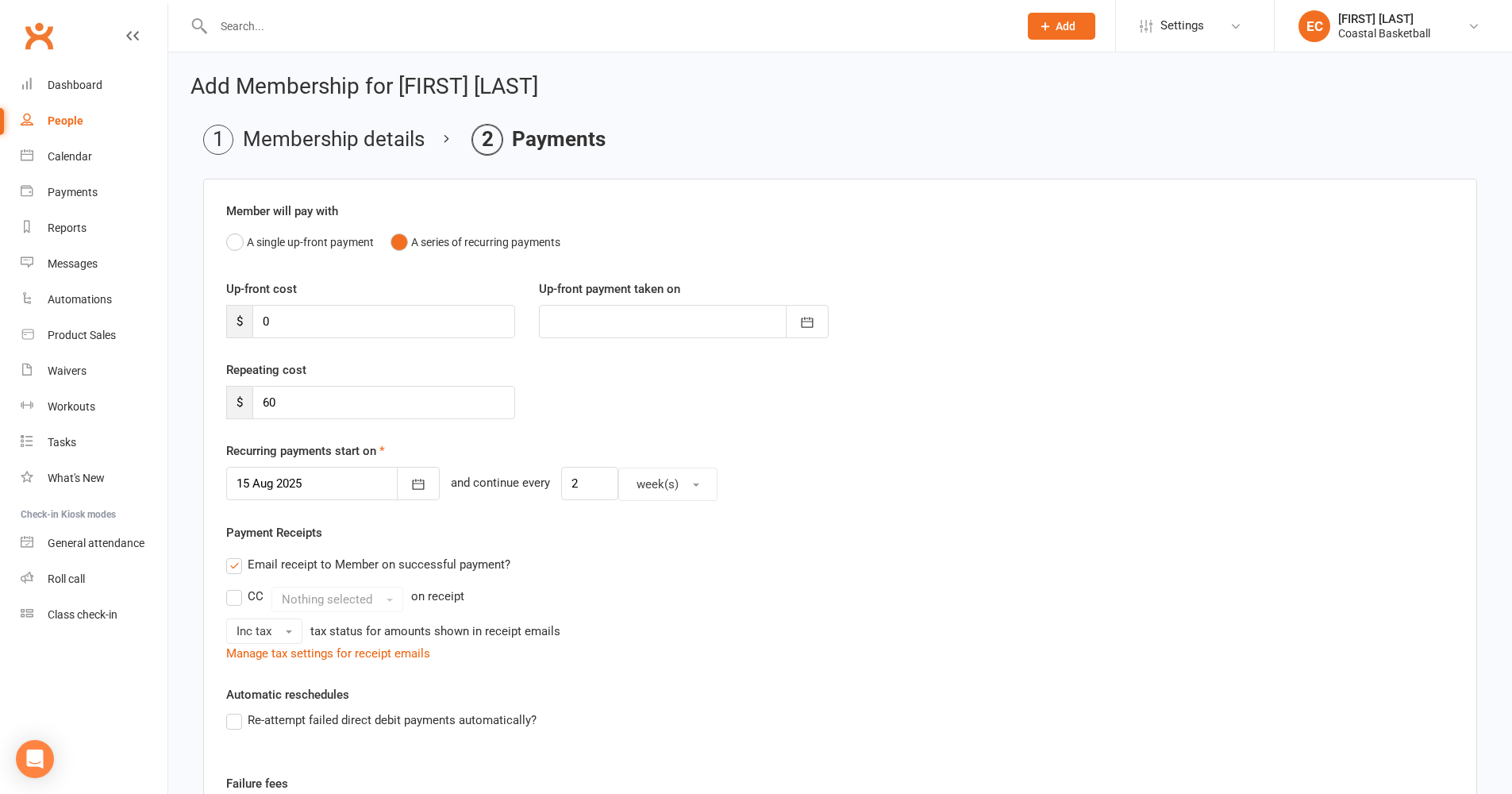 click on "CC
Nothing selected
on receipt" at bounding box center (840, 599) 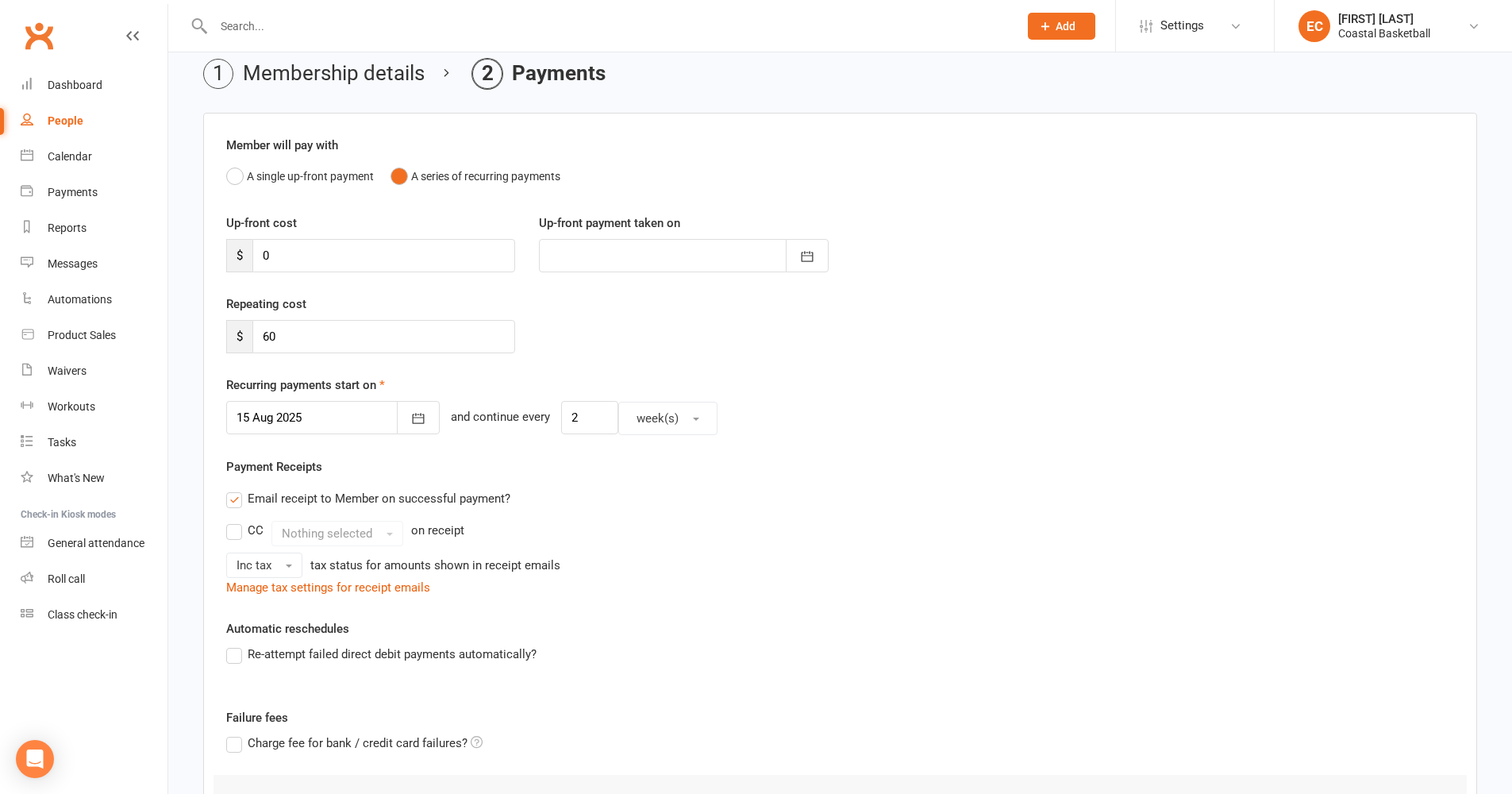 scroll, scrollTop: 229, scrollLeft: 0, axis: vertical 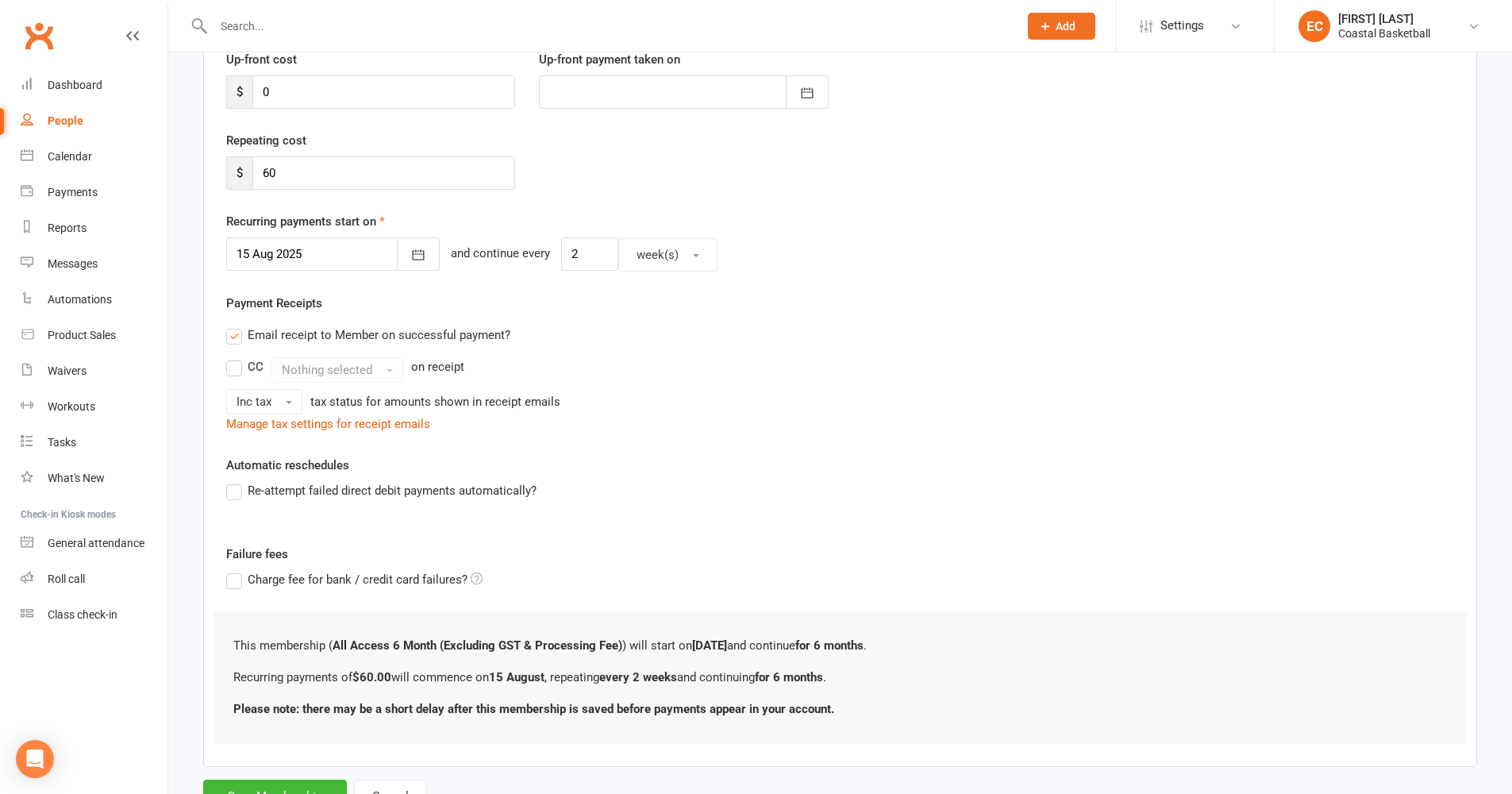 click on "Re-attempt failed direct debit payments automatically?" at bounding box center [381, 491] 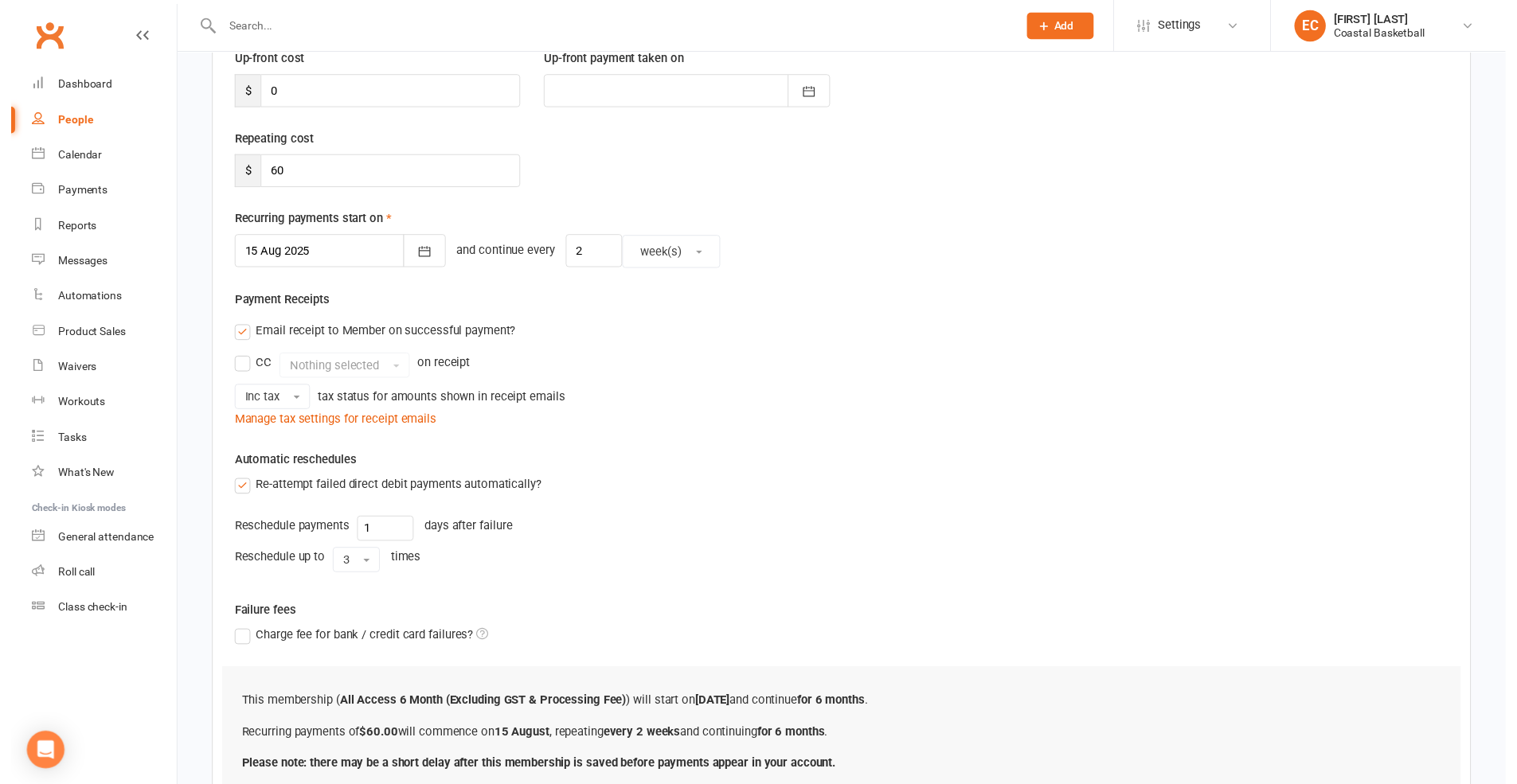 scroll, scrollTop: 374, scrollLeft: 0, axis: vertical 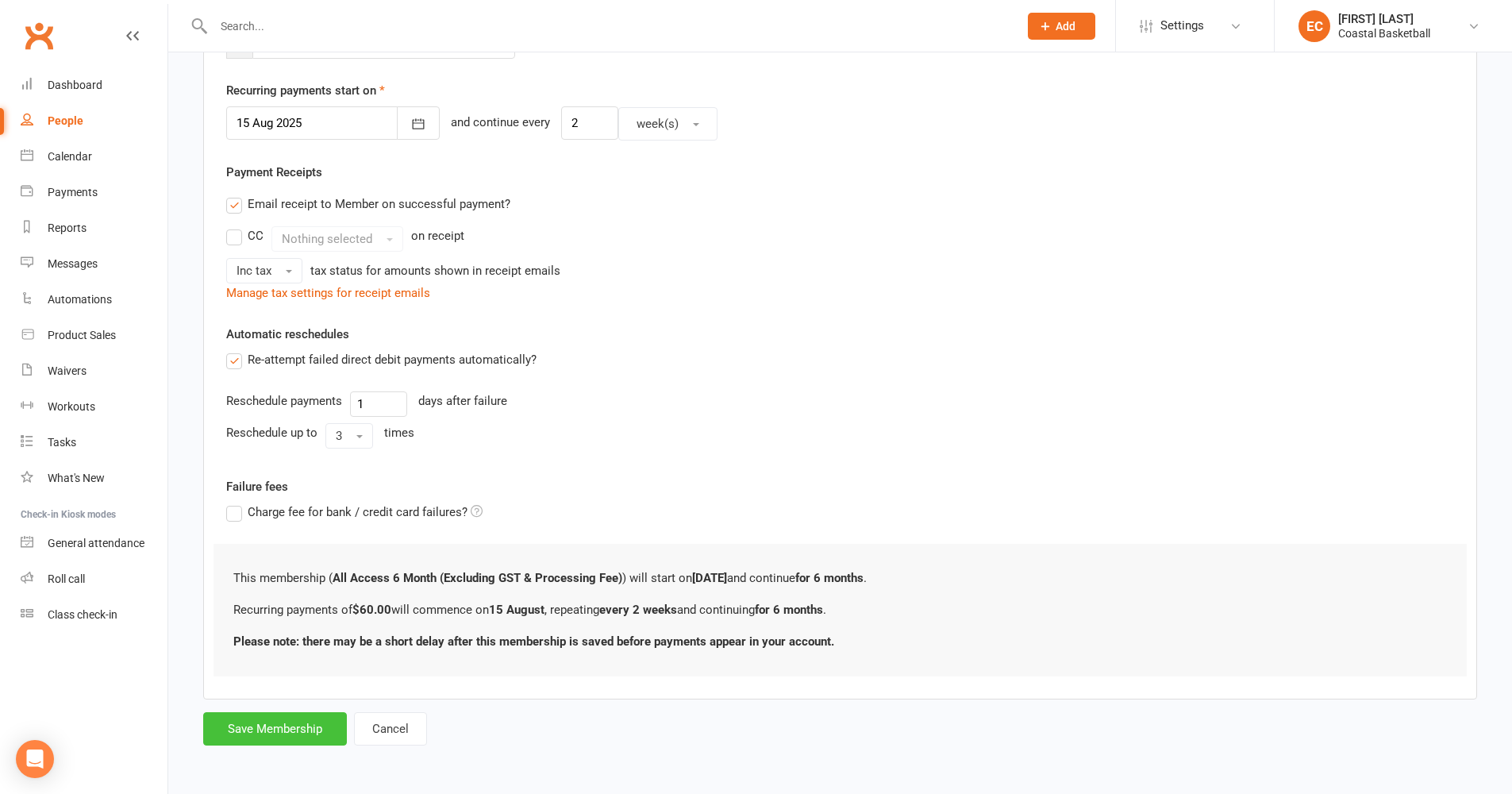 click on "Save Membership" at bounding box center [275, 729] 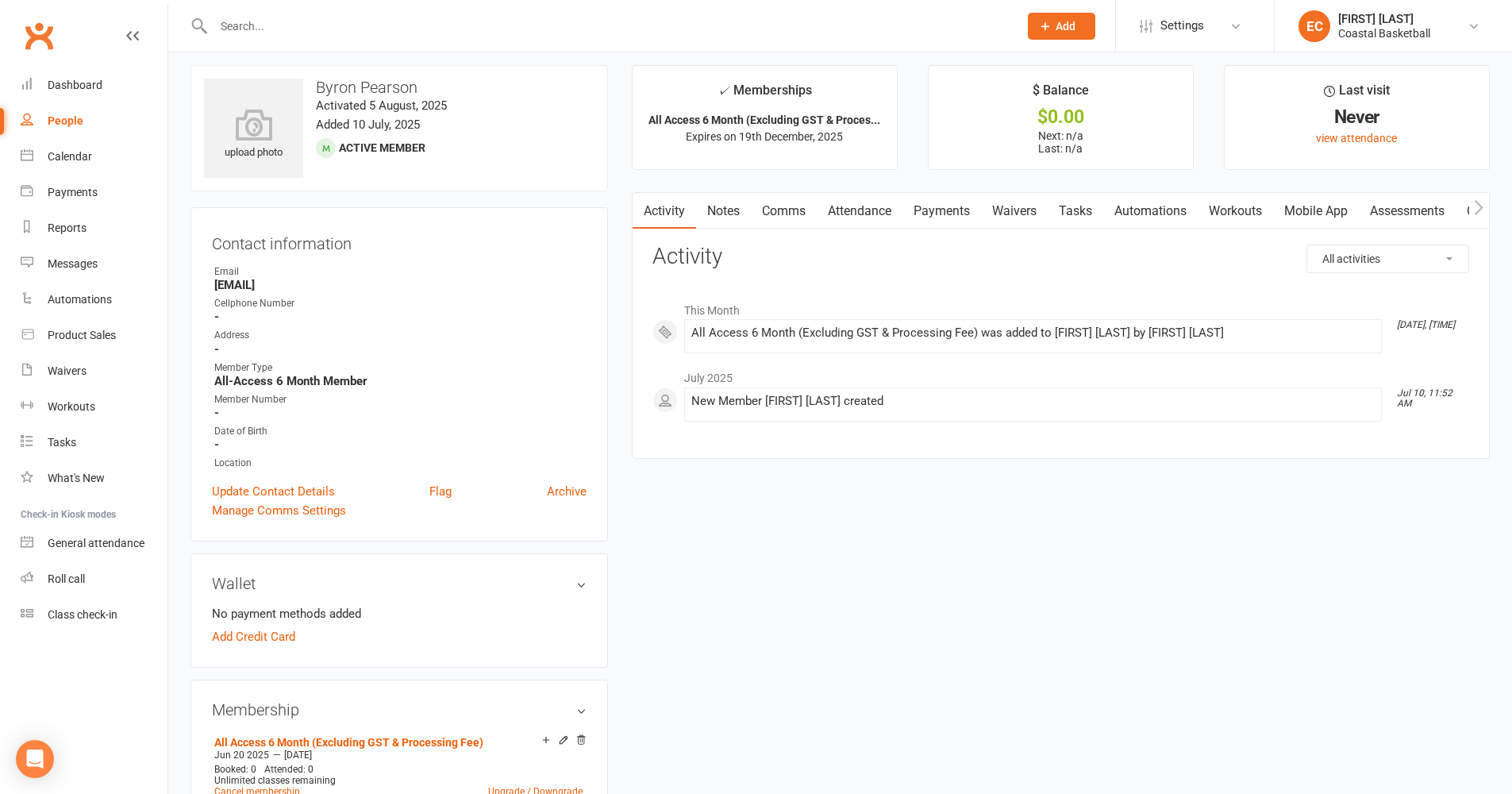 scroll, scrollTop: 13, scrollLeft: 0, axis: vertical 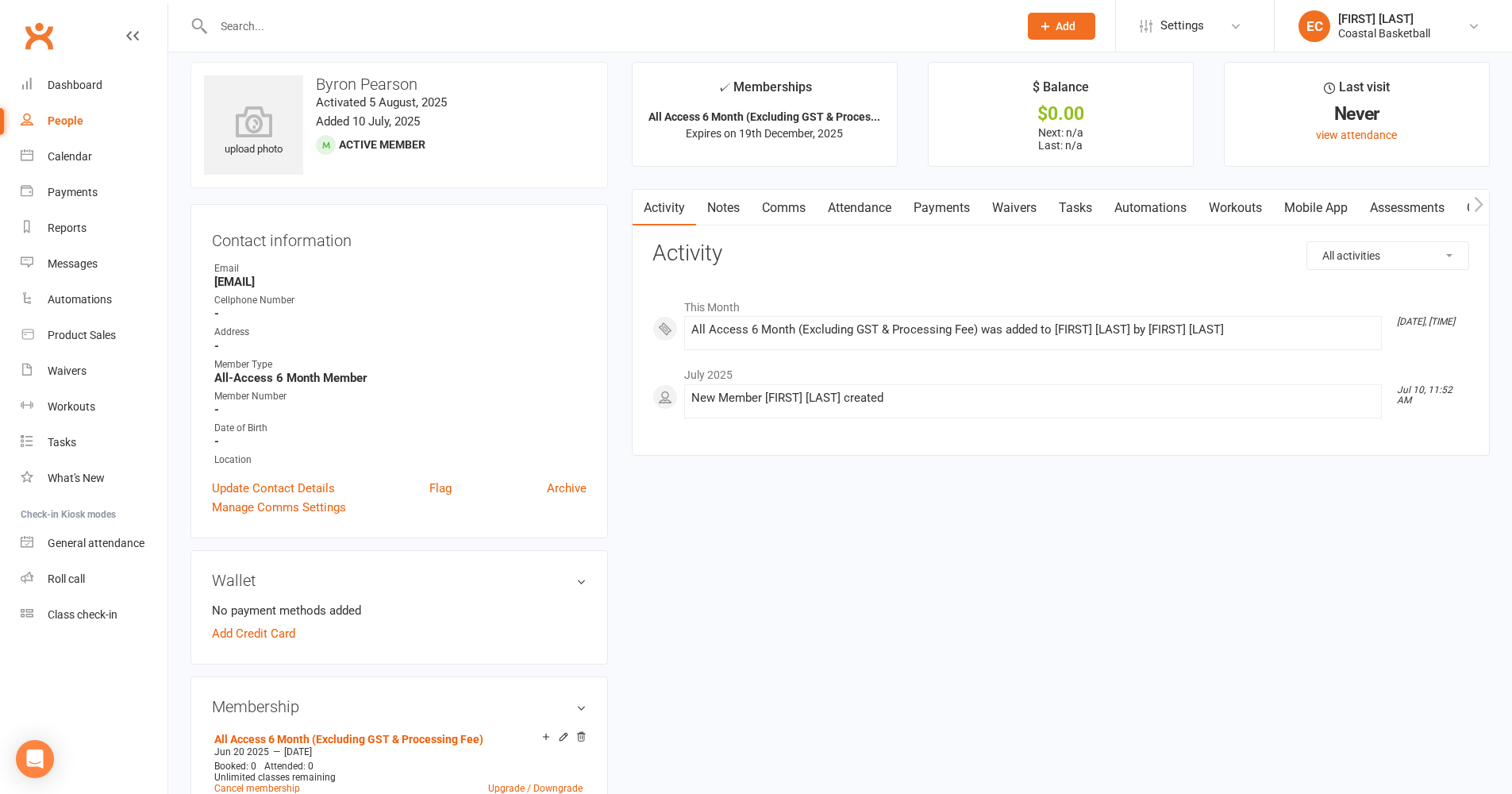 click at bounding box center (608, 26) 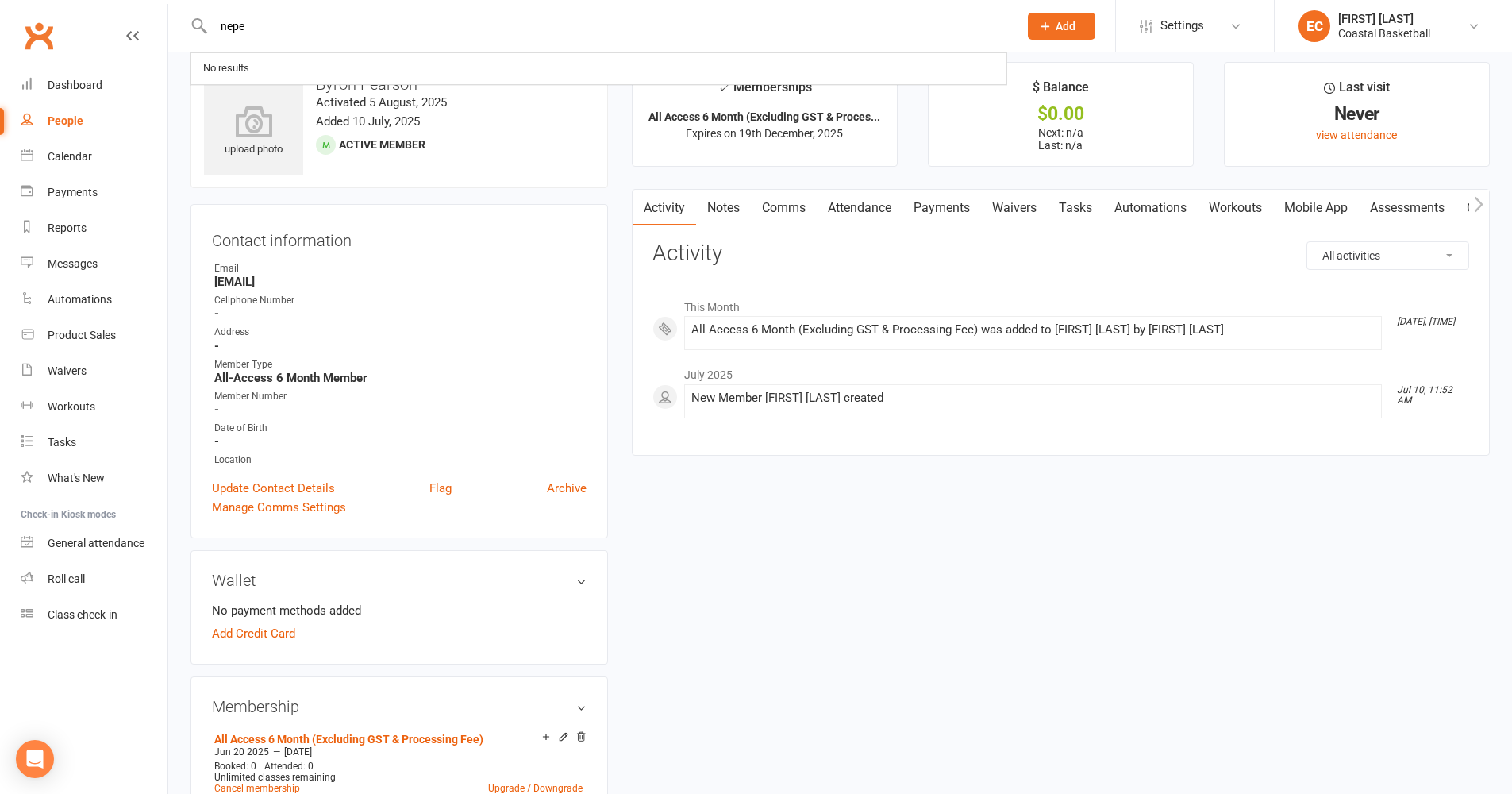 type on "nepe" 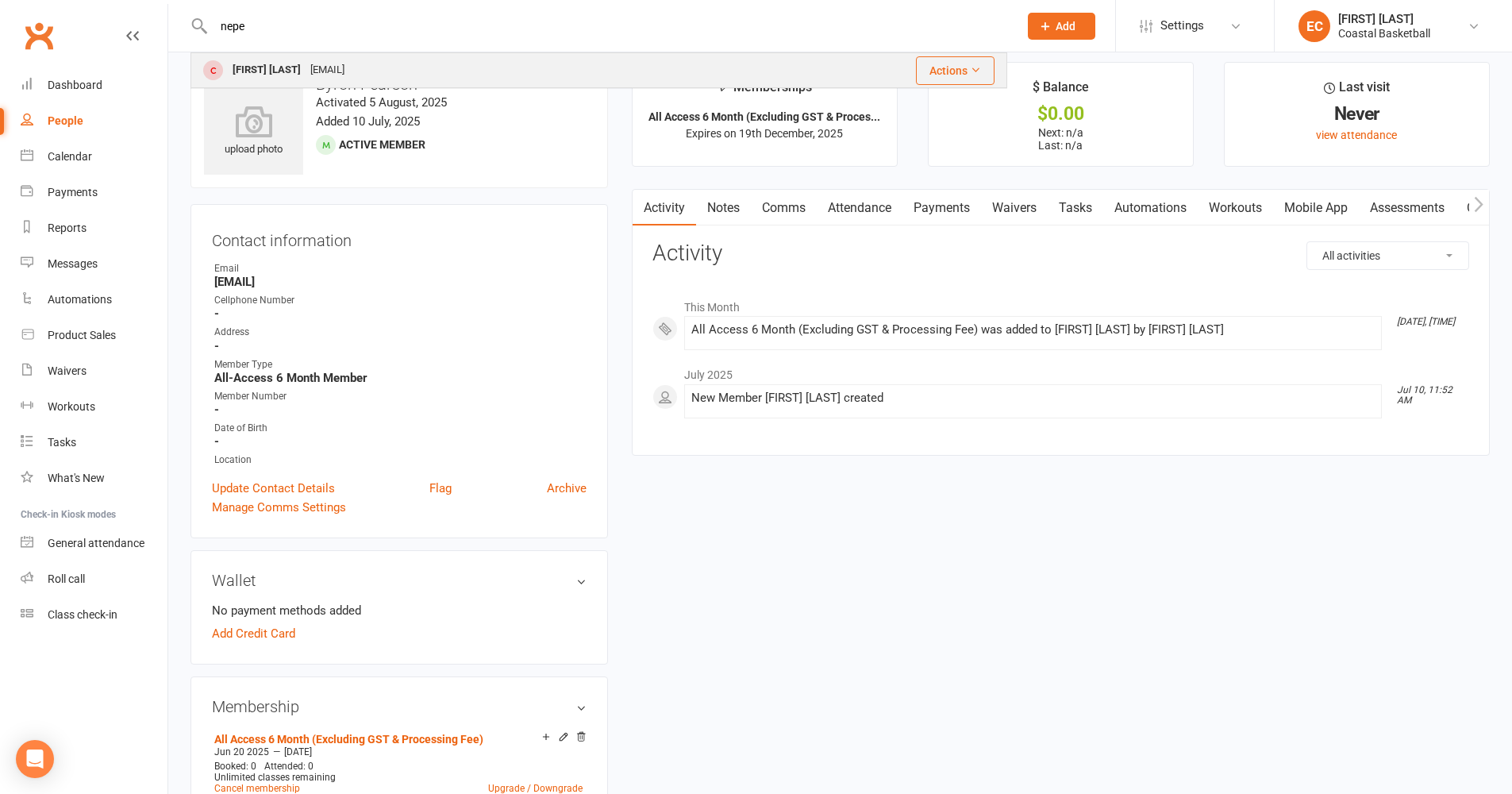 click on "[FIRST] [LAST] [EMAIL]" at bounding box center (453, 70) 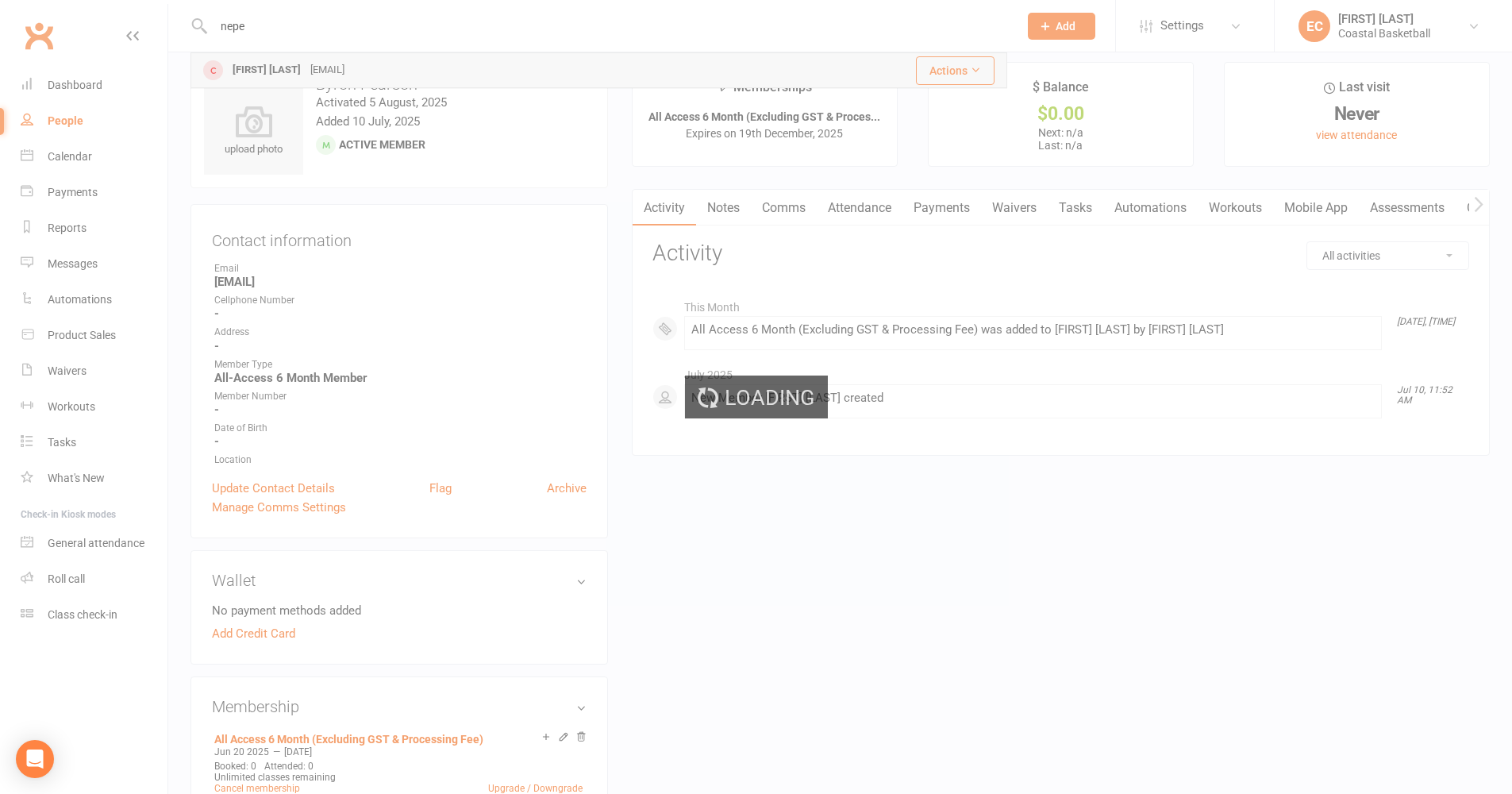 type 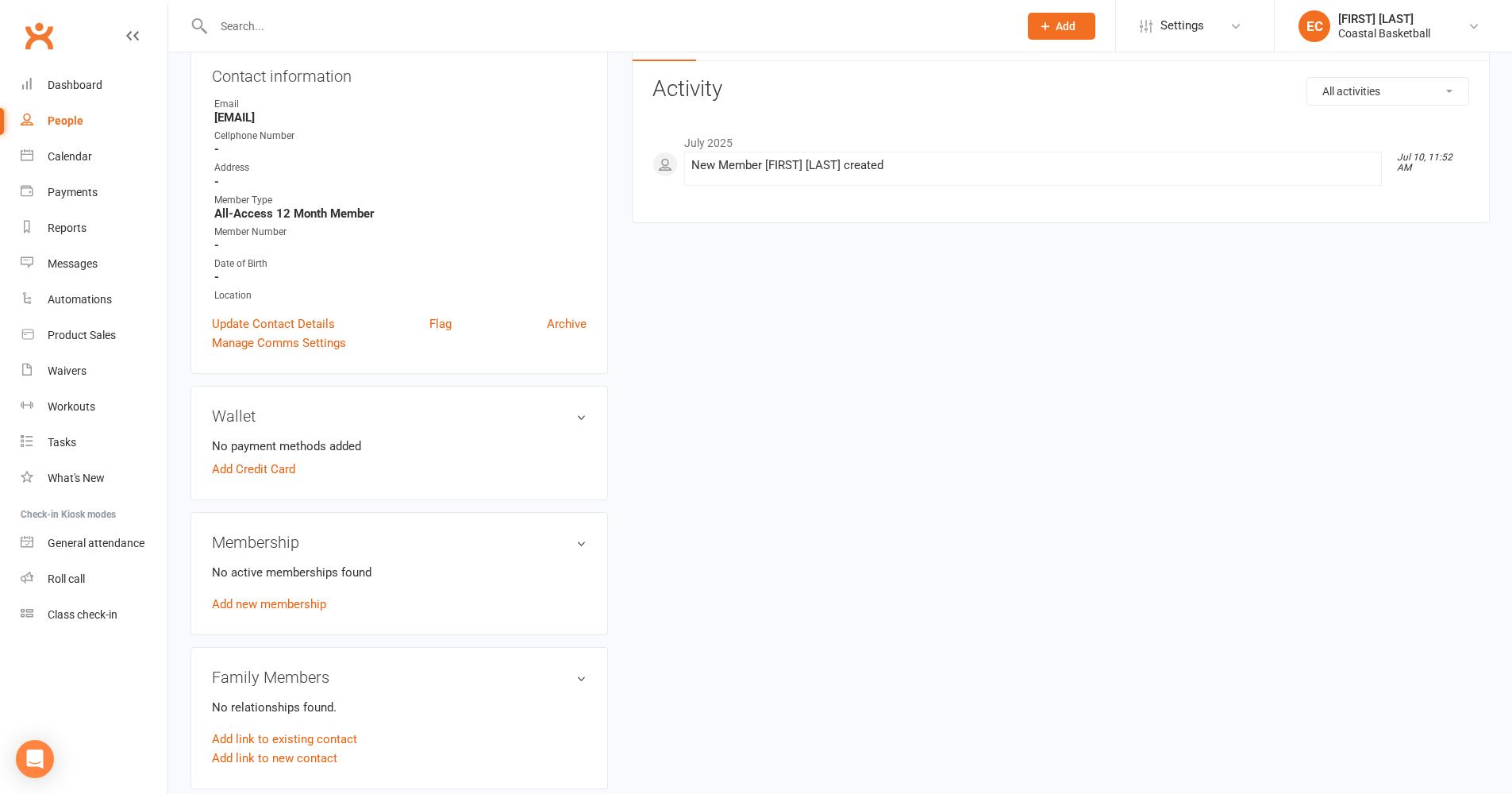 scroll, scrollTop: 187, scrollLeft: 0, axis: vertical 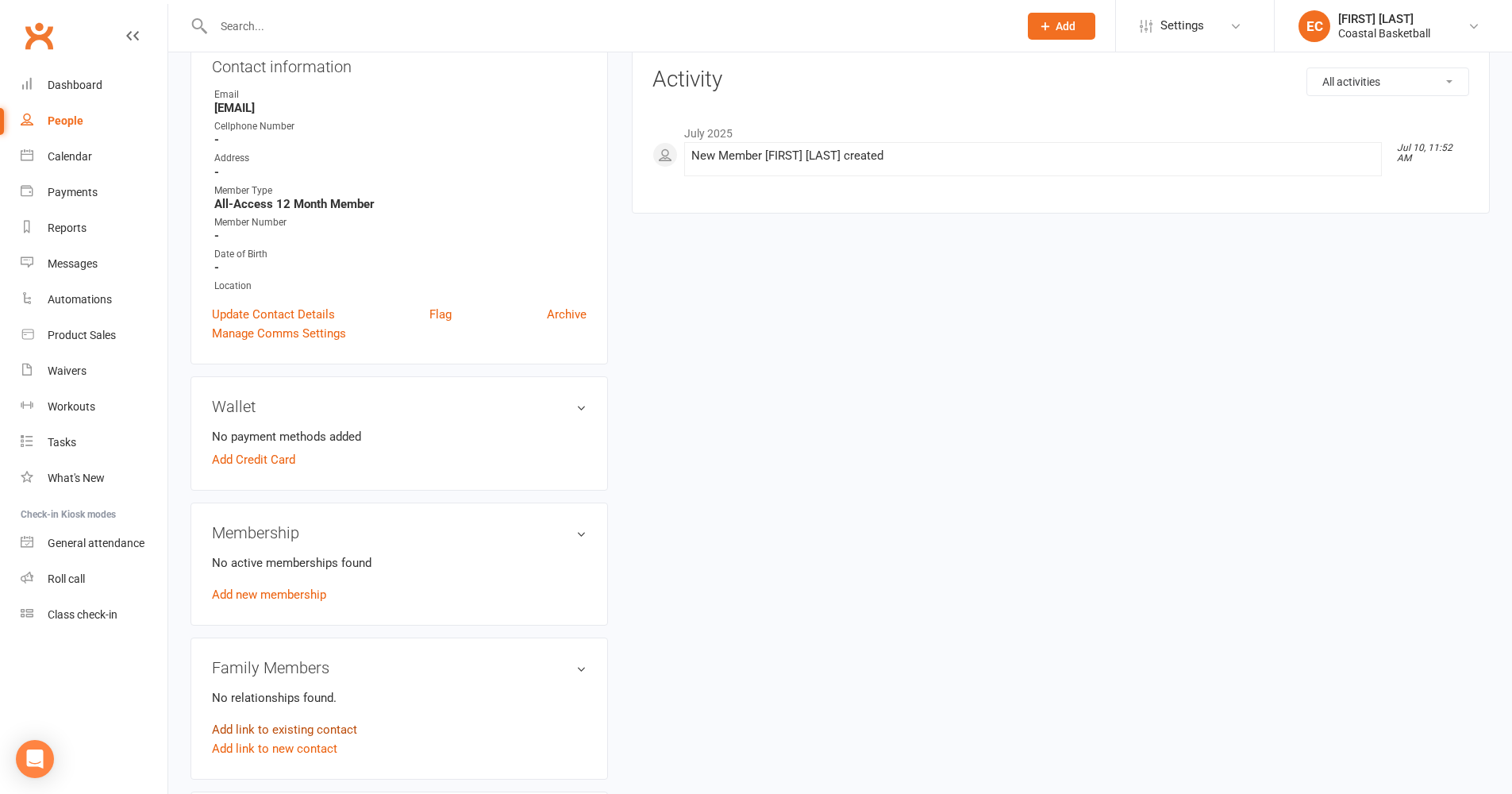 click on "Add link to existing contact" at bounding box center (284, 730) 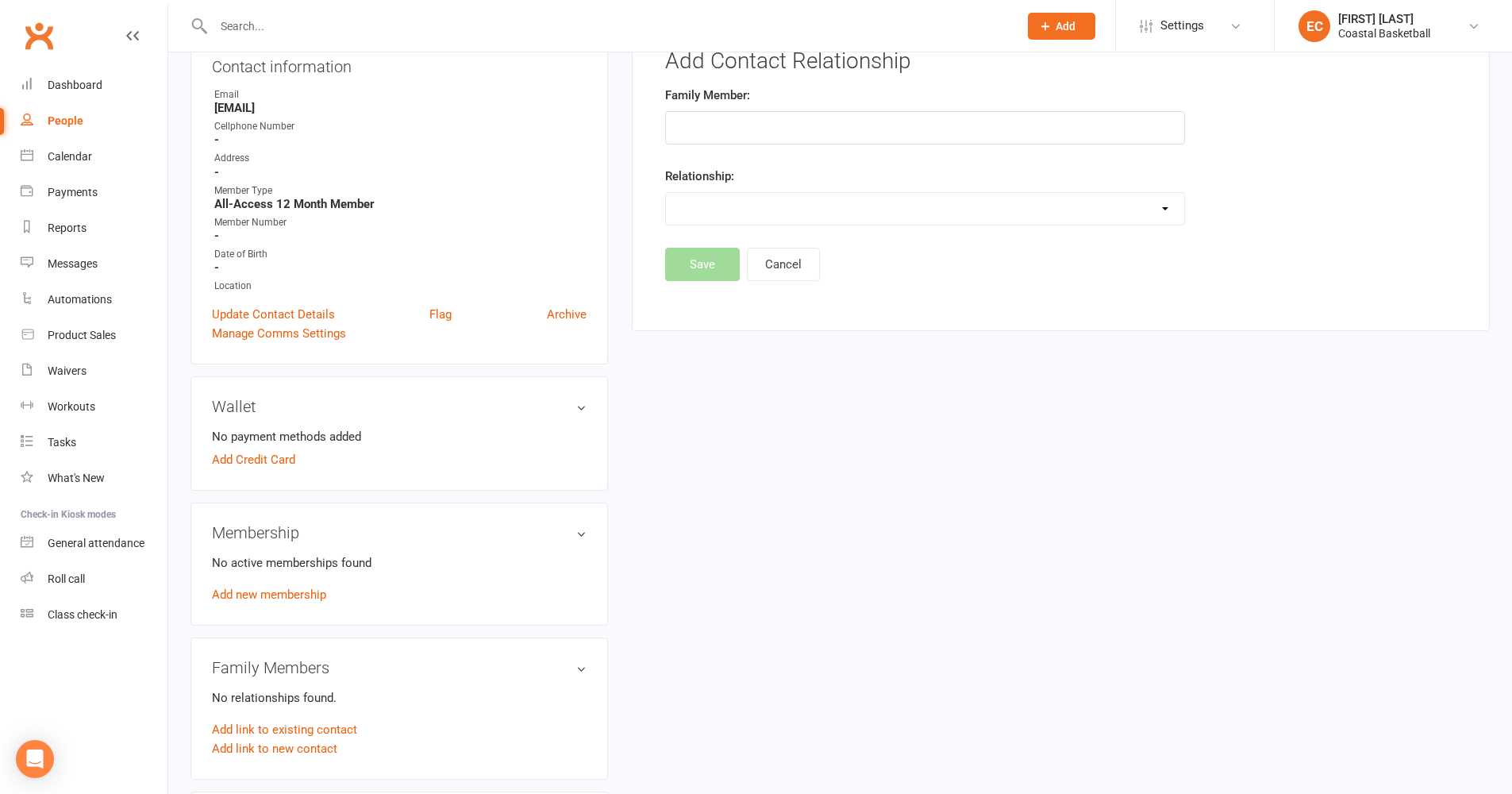 scroll, scrollTop: 121, scrollLeft: 0, axis: vertical 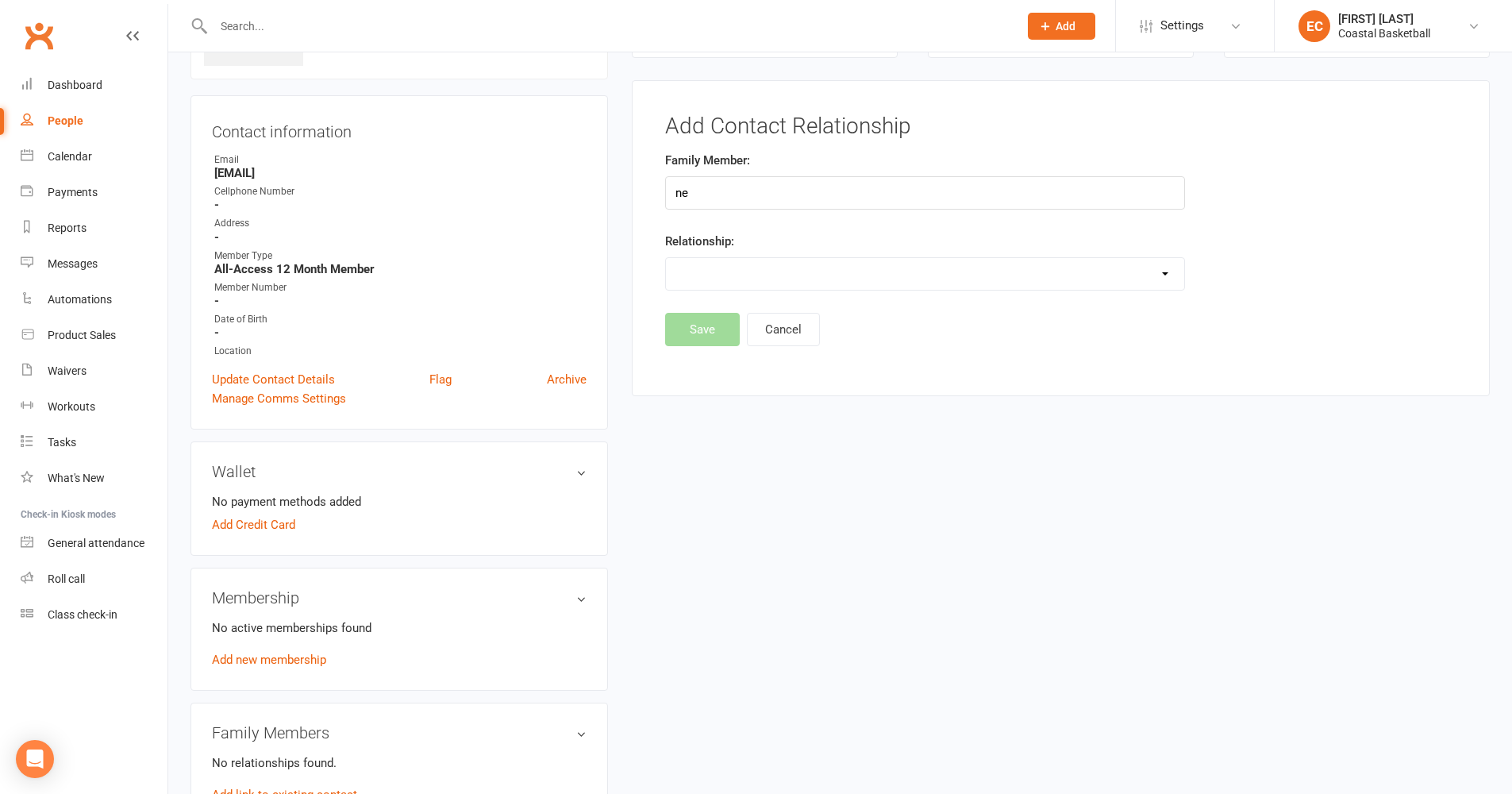 type on "n" 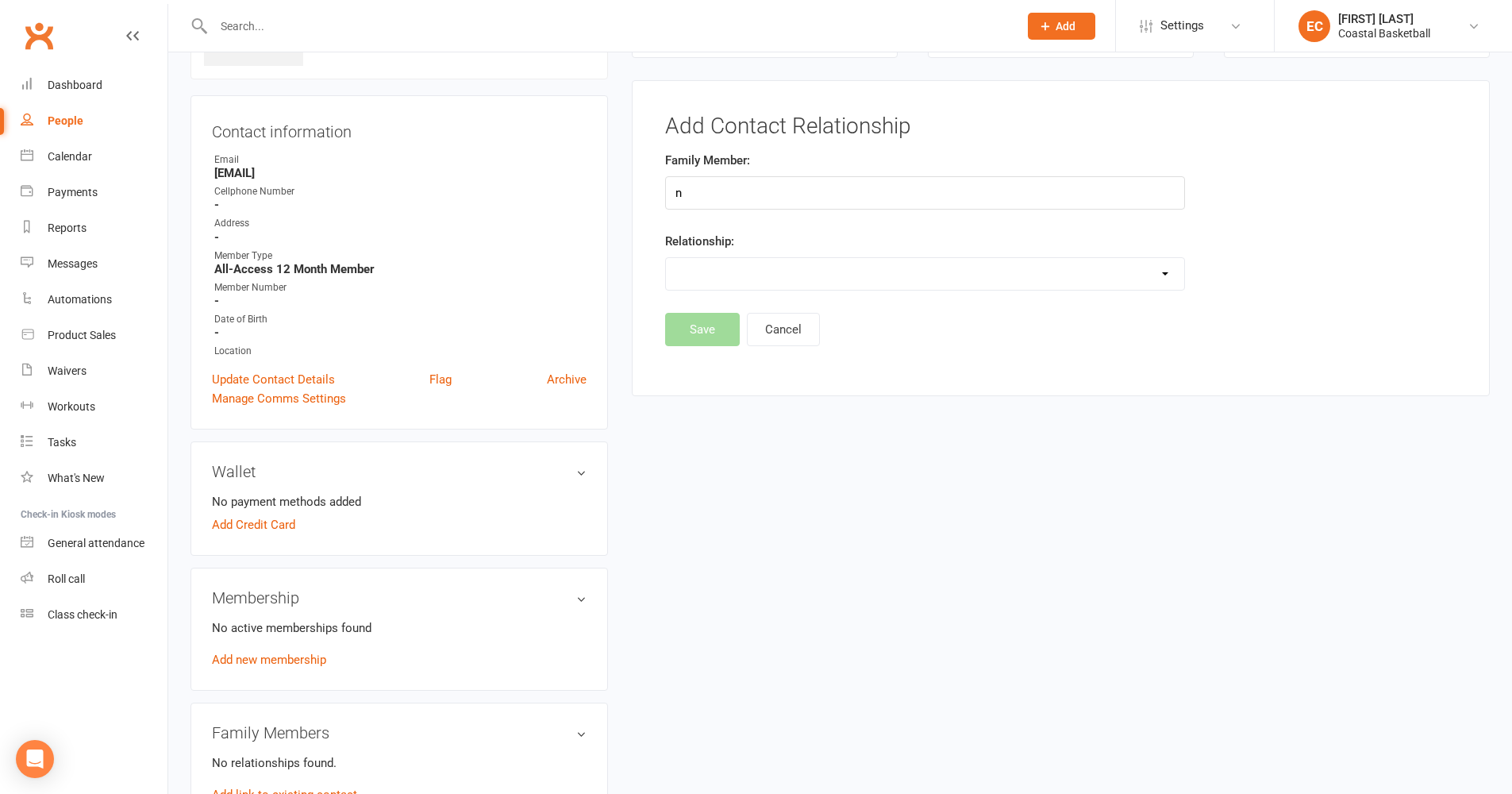 type 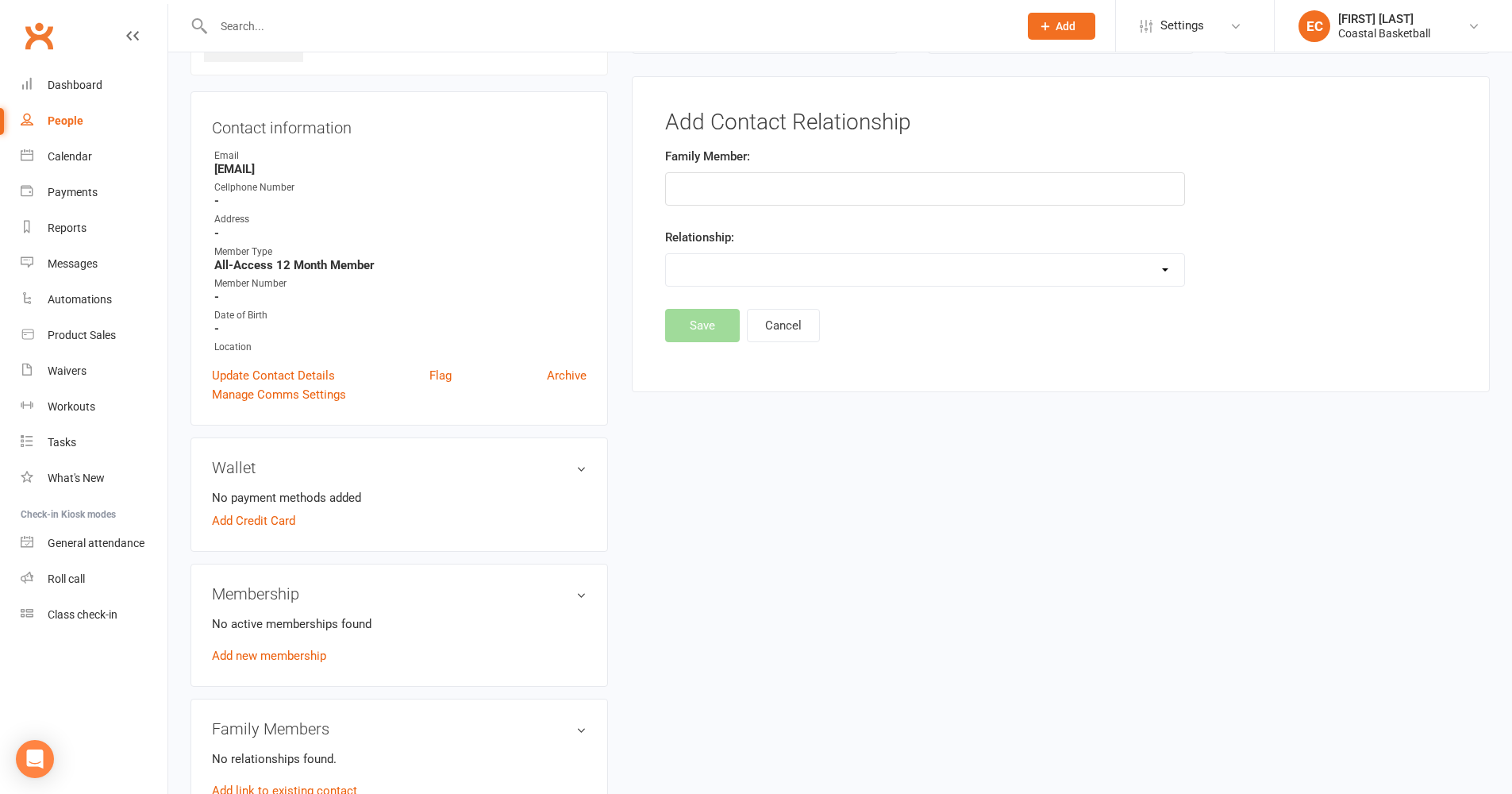 scroll, scrollTop: 219, scrollLeft: 0, axis: vertical 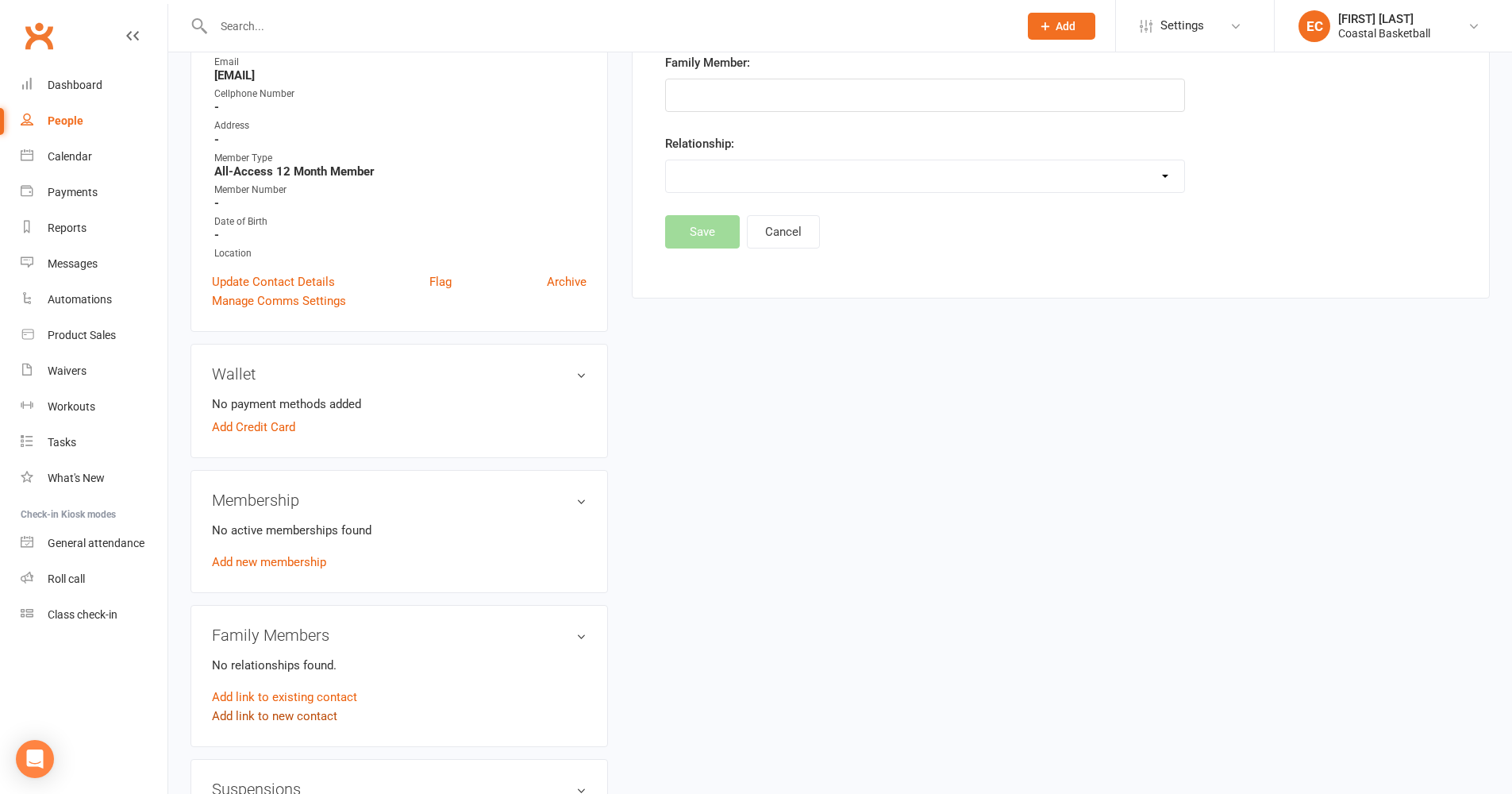 click on "Add link to new contact" at bounding box center (275, 716) 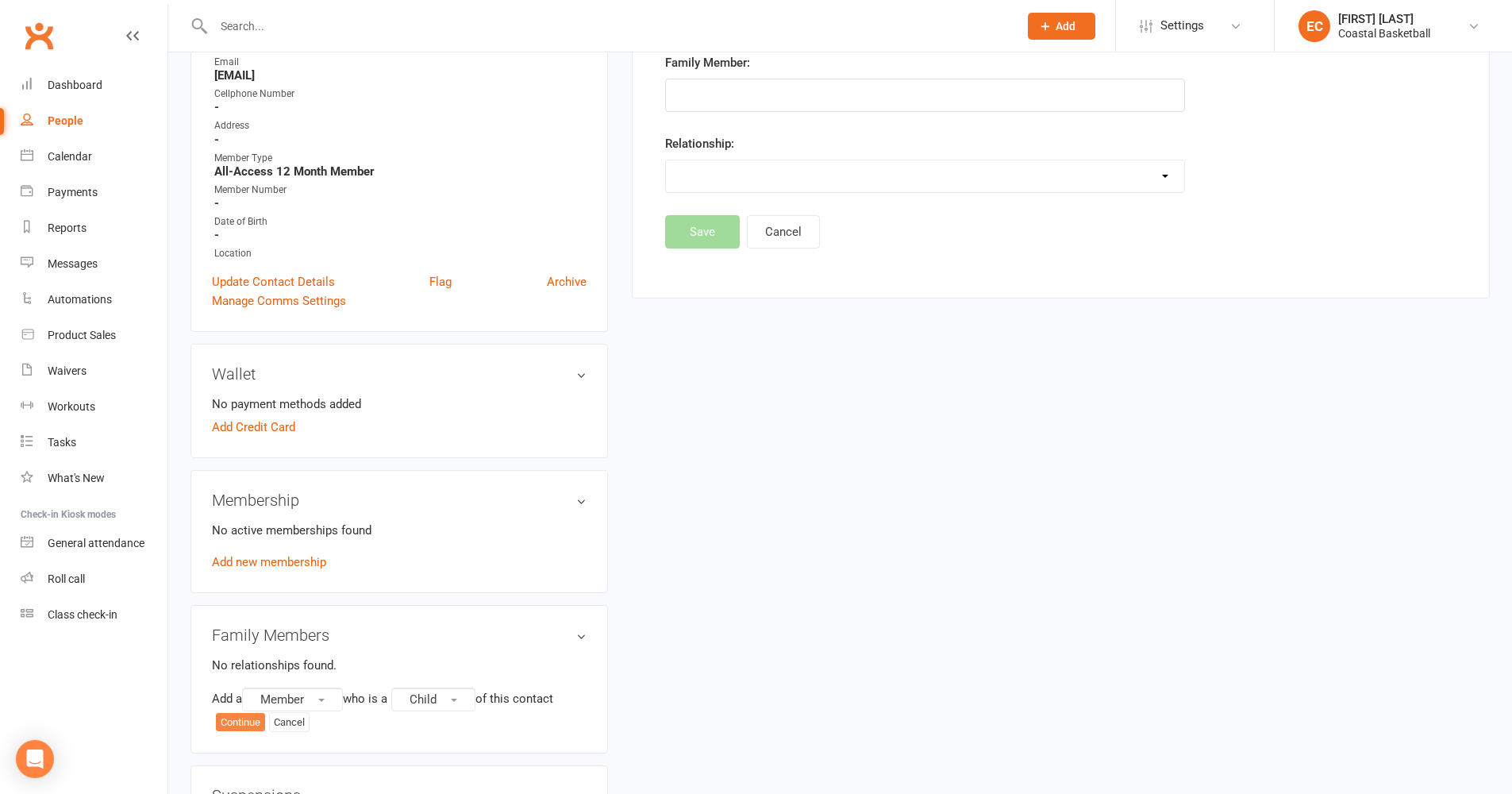 click on "Continue" at bounding box center [240, 723] 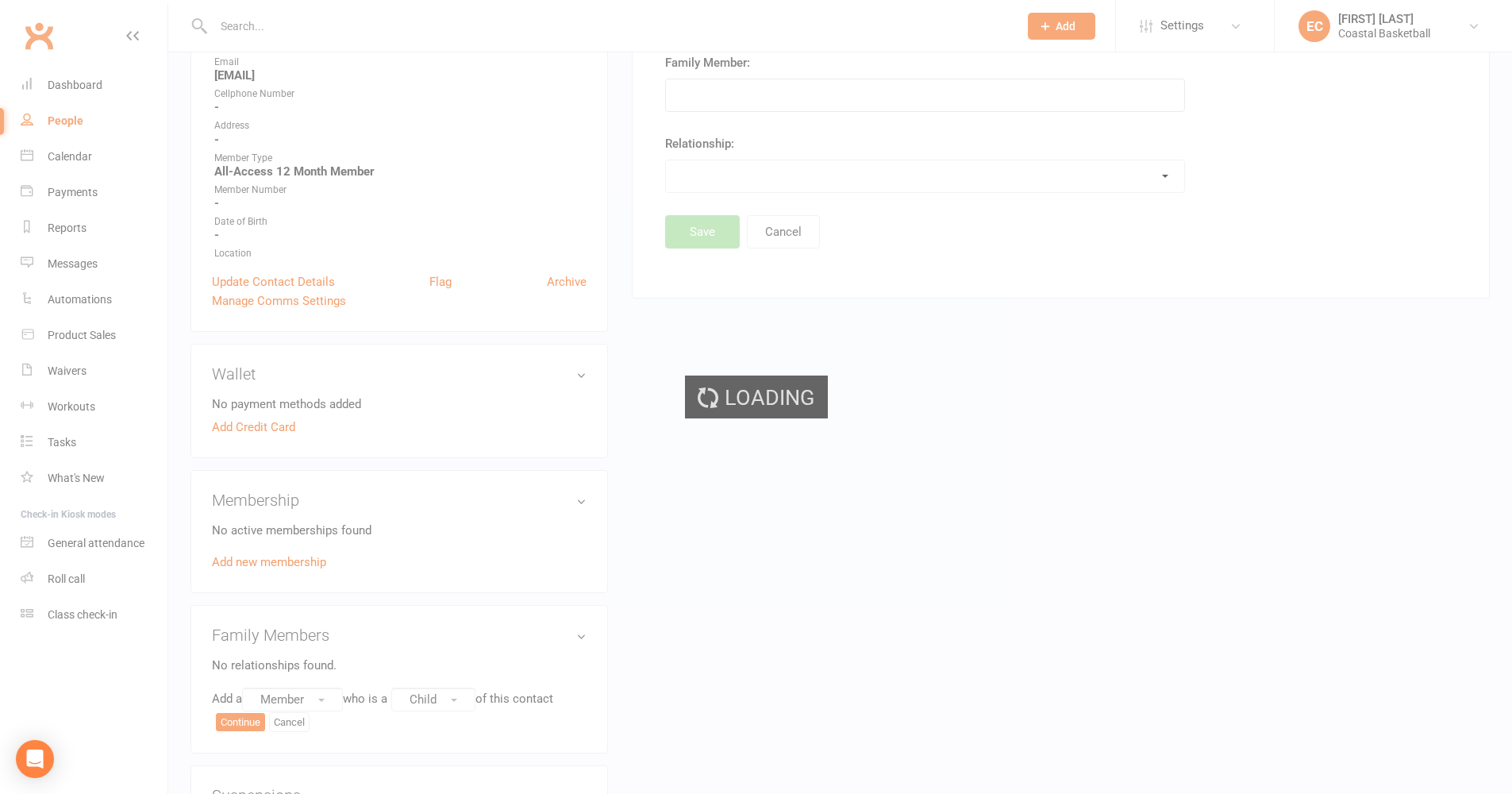 scroll, scrollTop: 0, scrollLeft: 0, axis: both 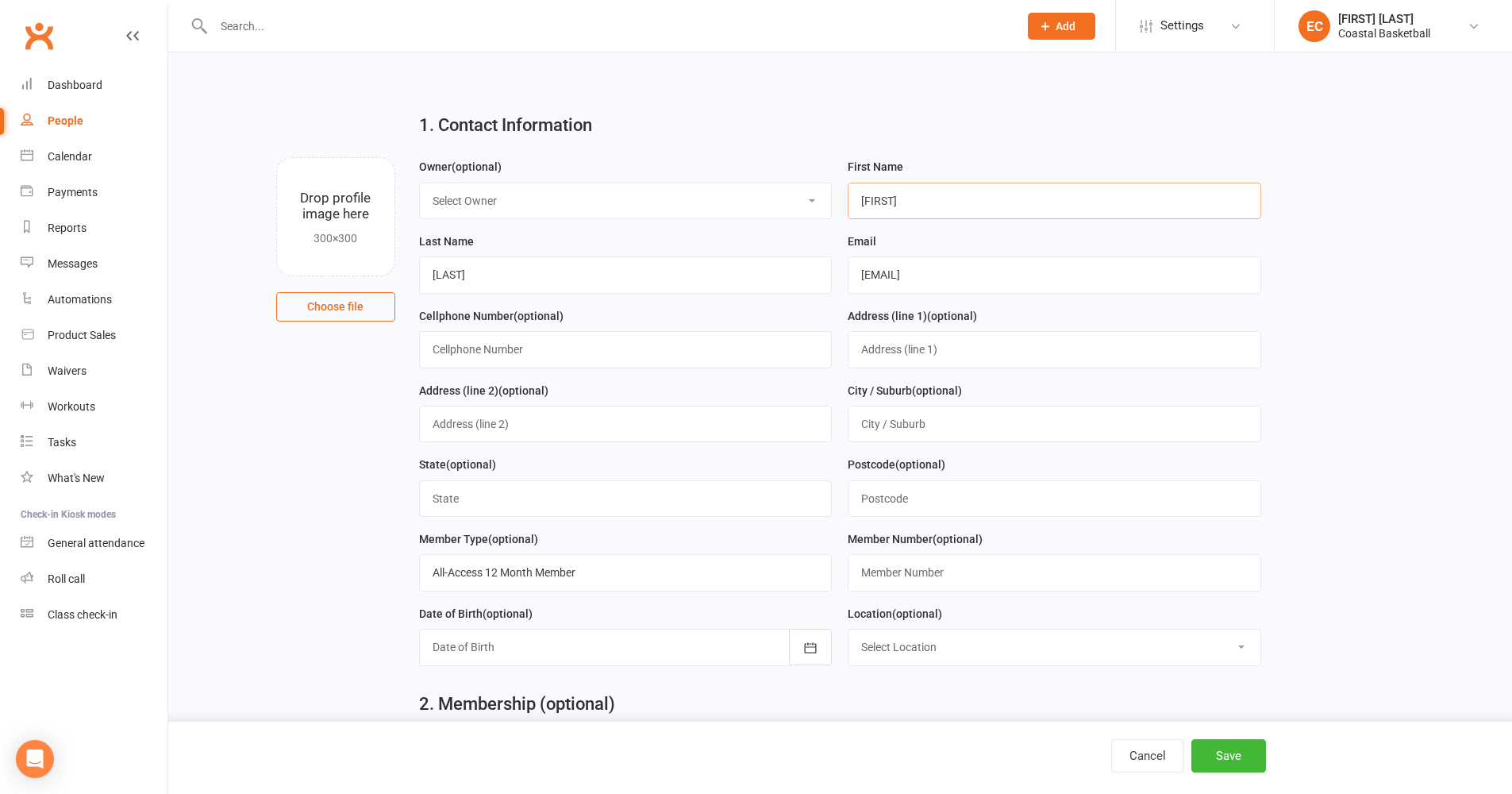 type on "[FIRST]" 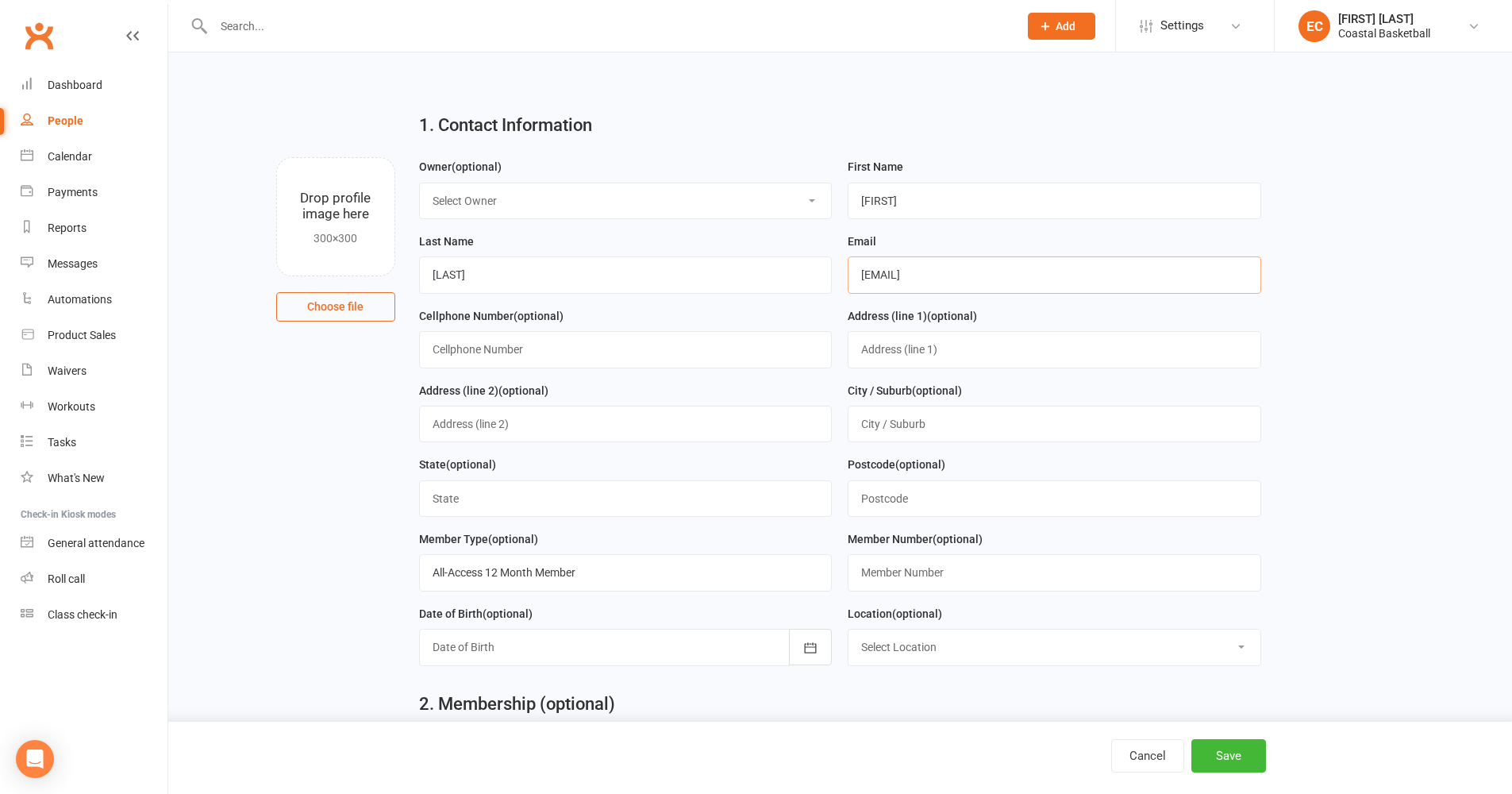 drag, startPoint x: 885, startPoint y: 274, endPoint x: 836, endPoint y: 268, distance: 49.36598 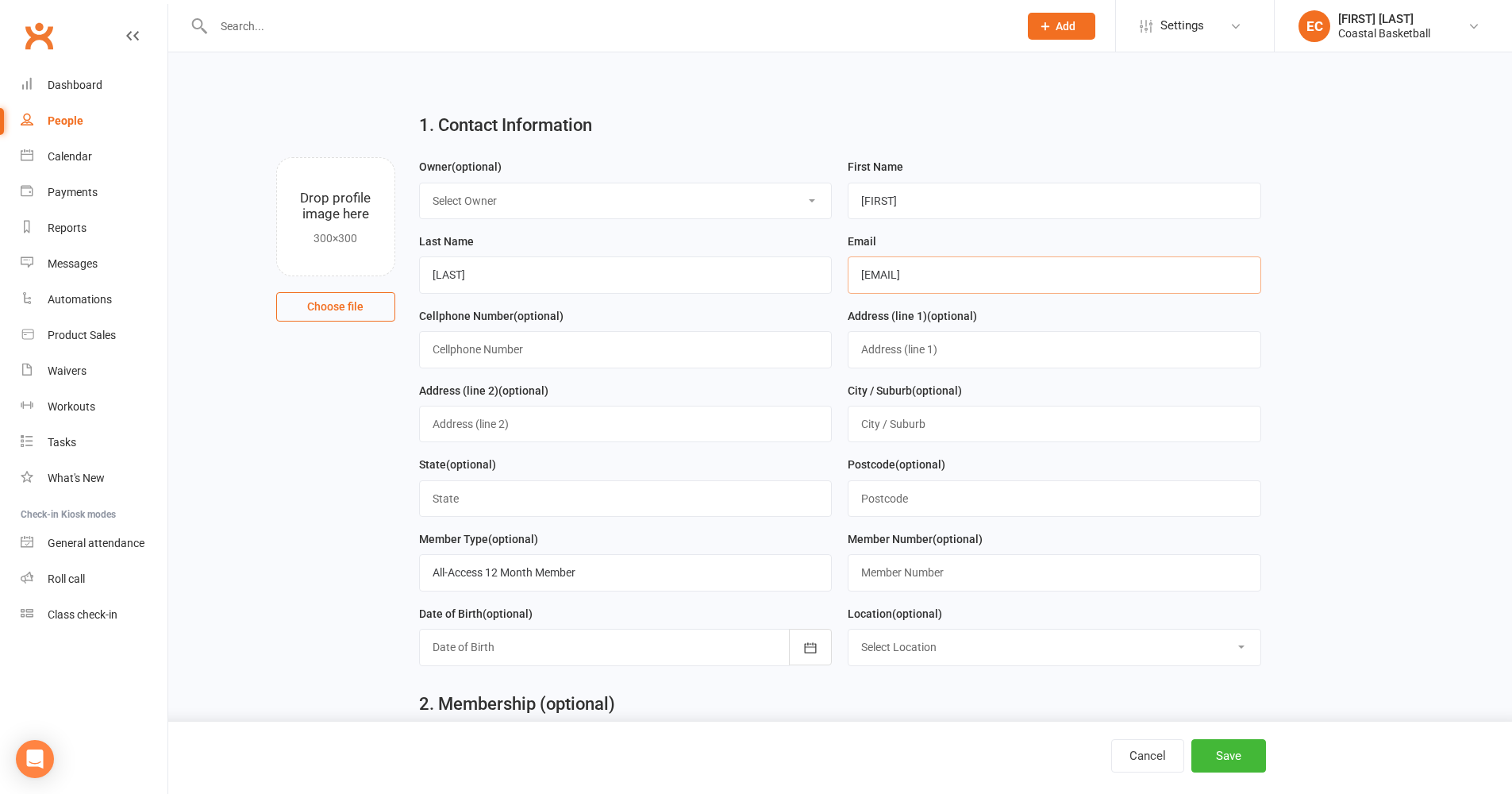 click on "[EMAIL]" at bounding box center (1054, 275) 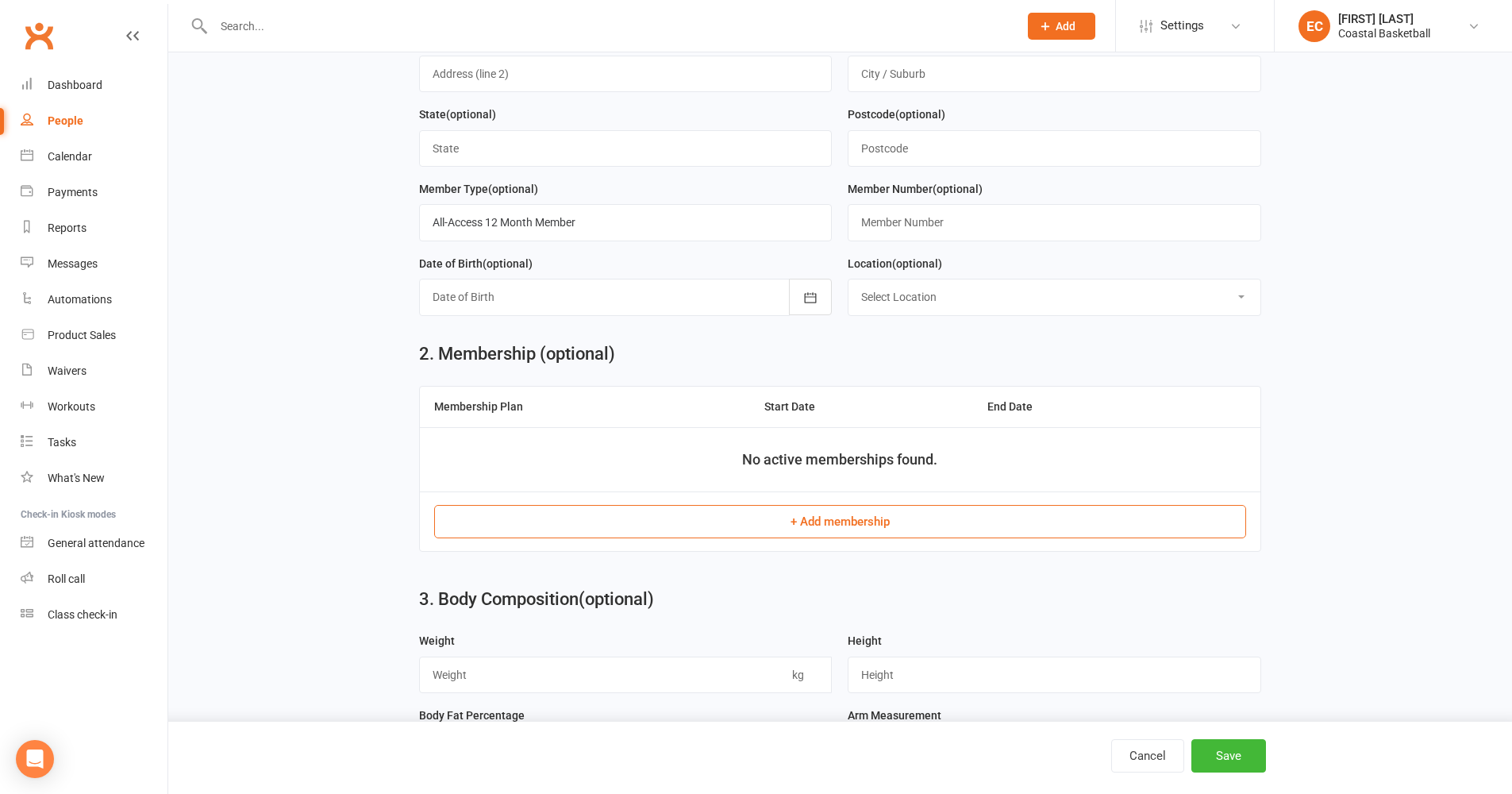 scroll, scrollTop: 371, scrollLeft: 0, axis: vertical 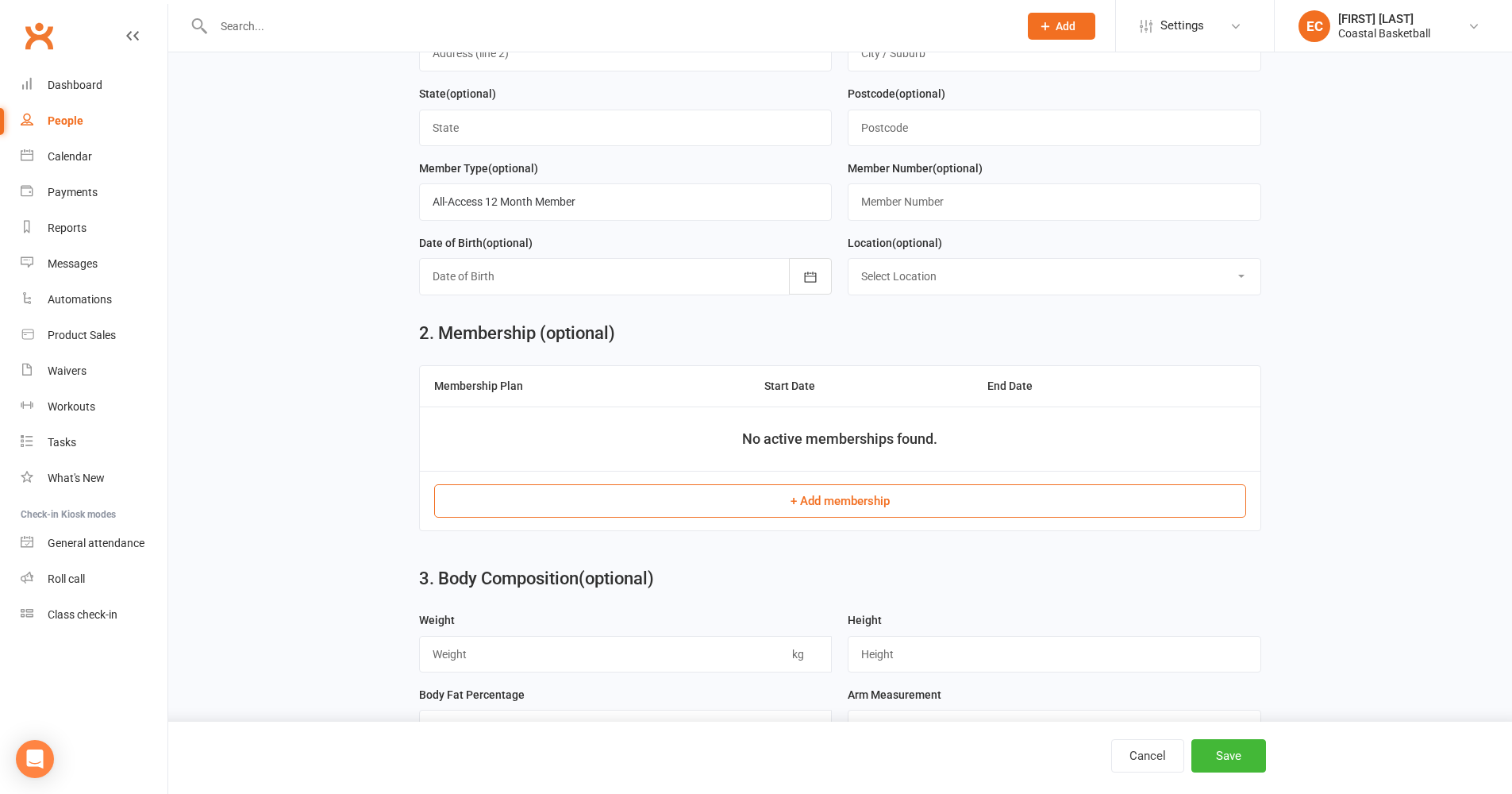 type on "[EMAIL]" 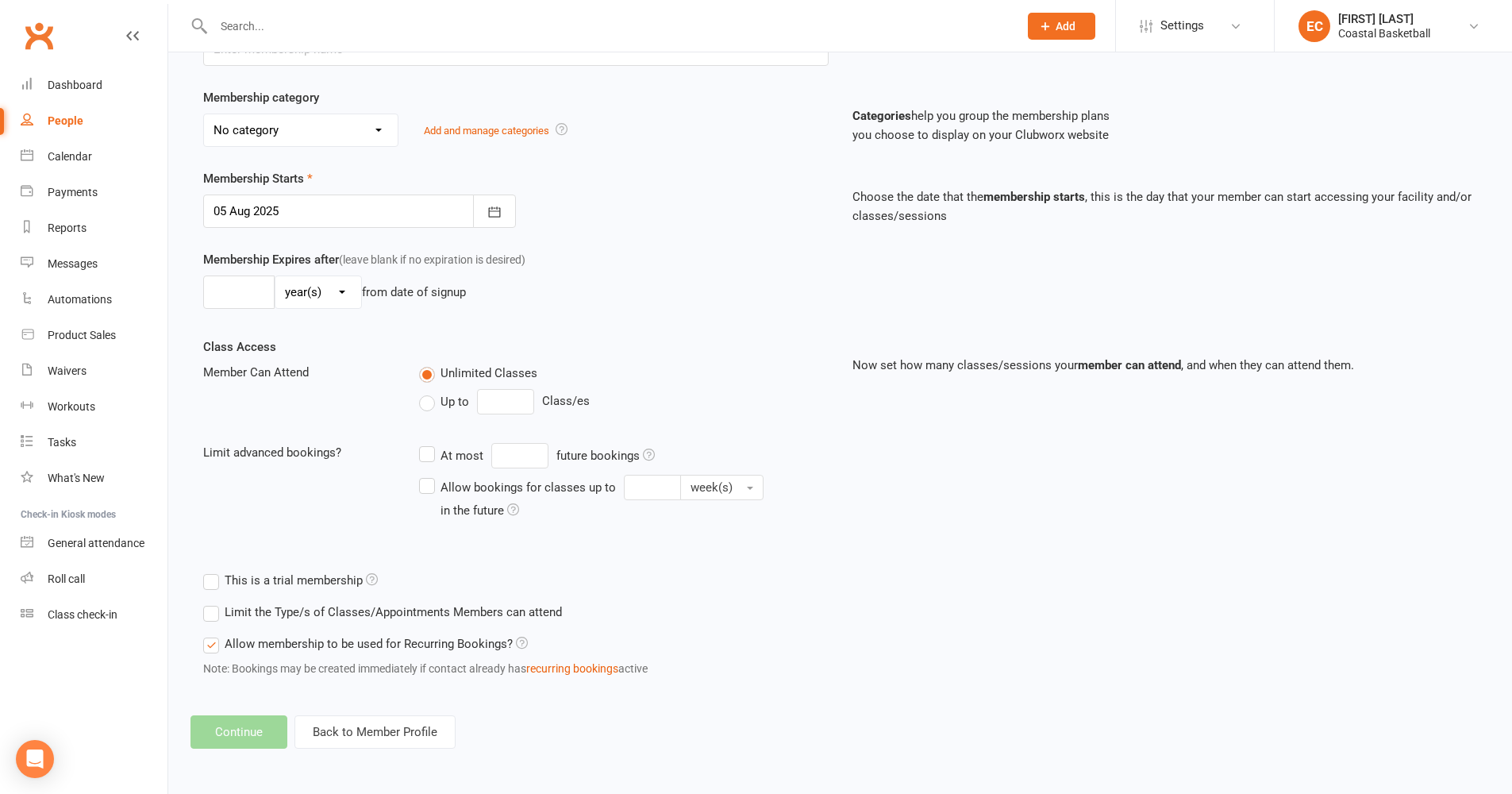 scroll, scrollTop: 0, scrollLeft: 0, axis: both 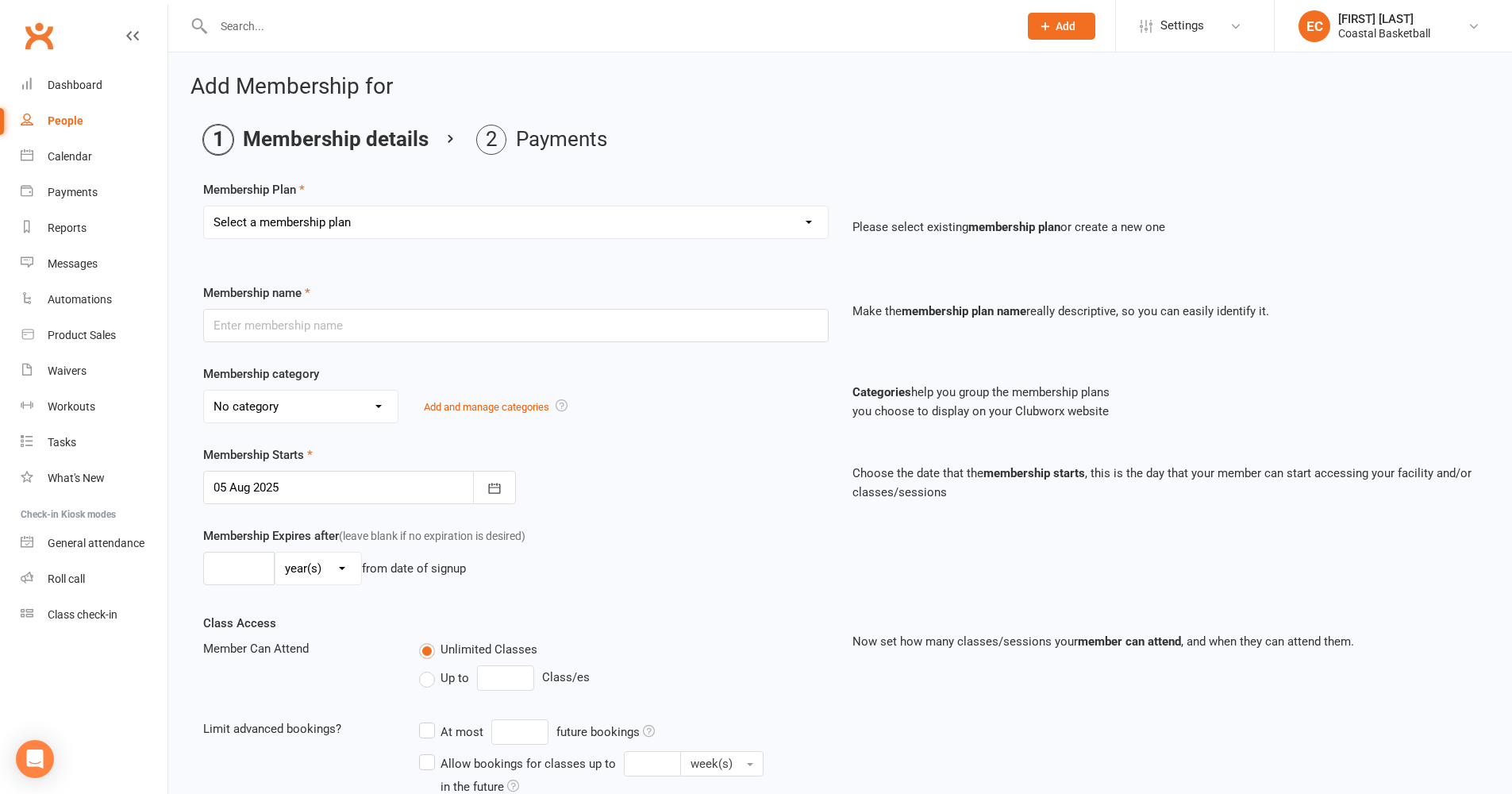select on "1" 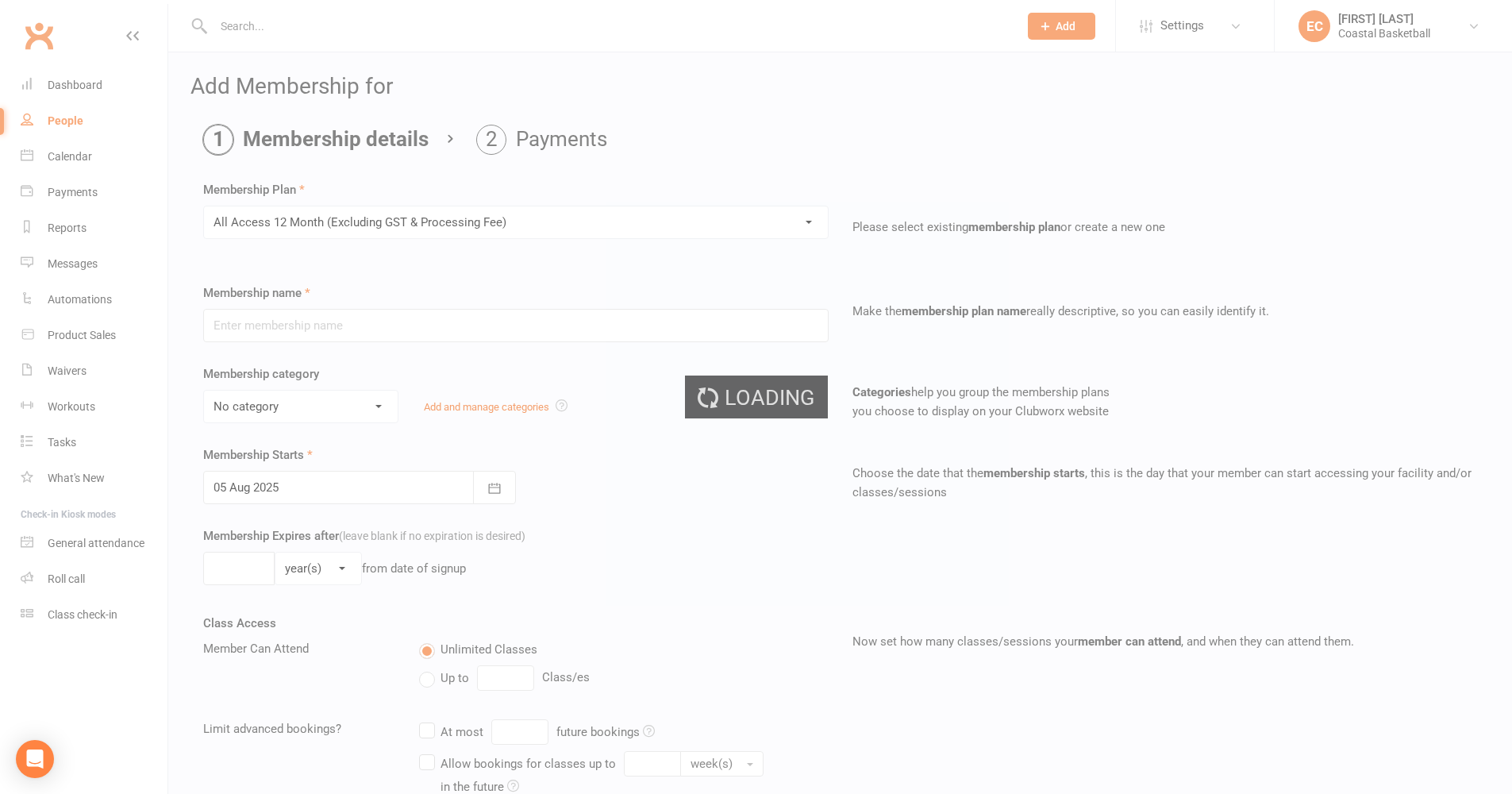 type on "All Access 12 Month (Excluding GST & Processing Fee)" 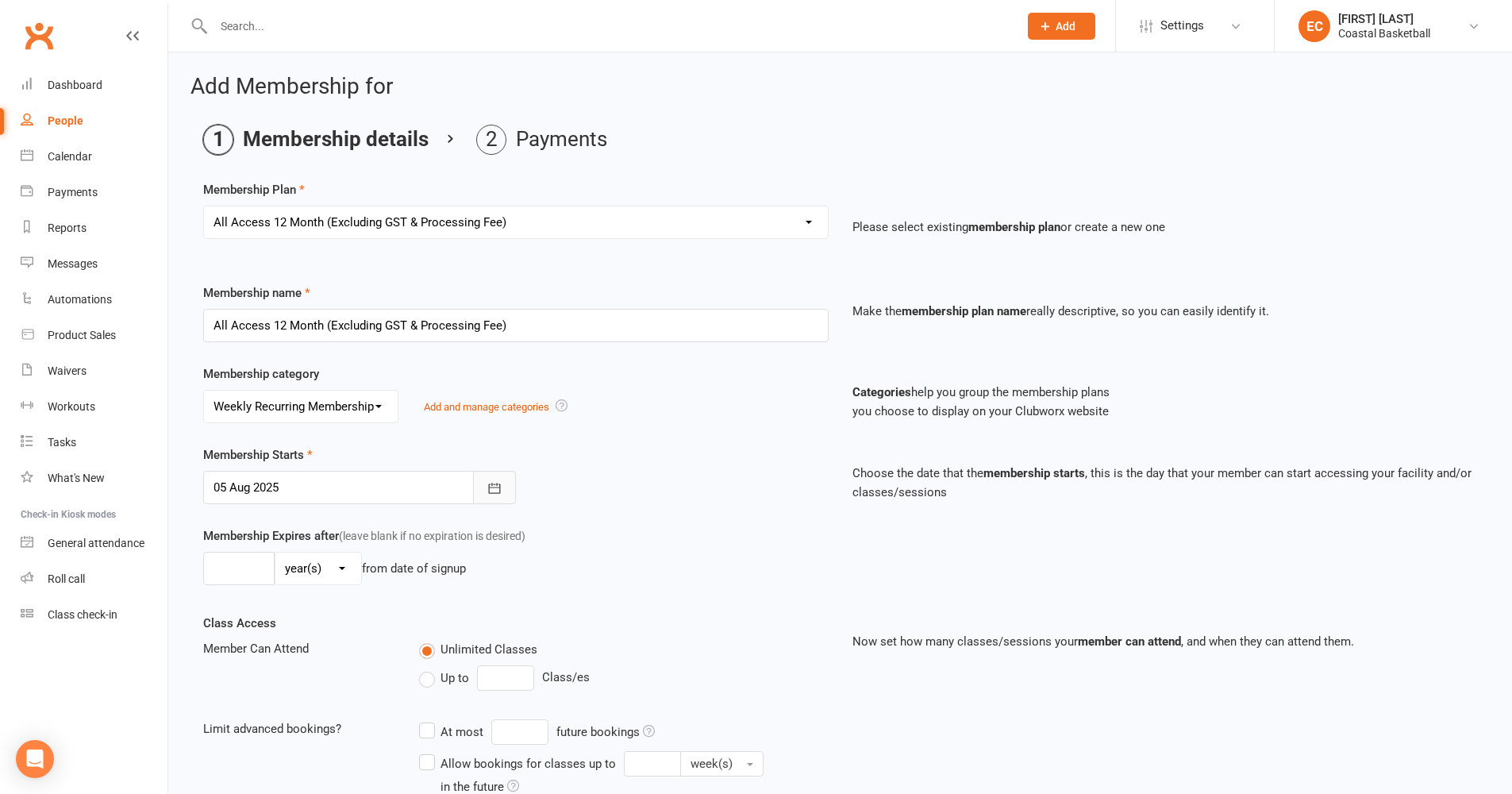 click 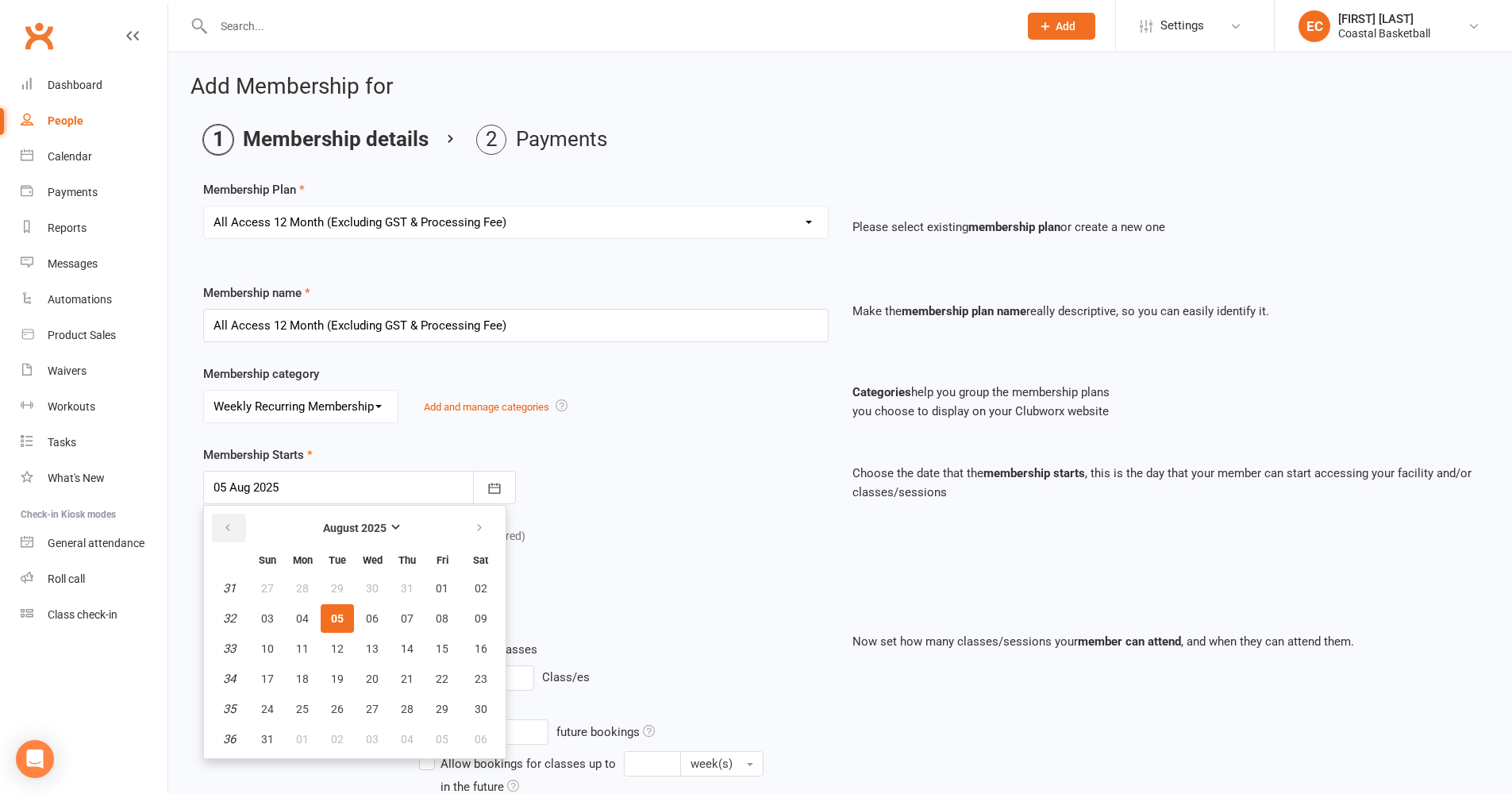 click at bounding box center [228, 528] 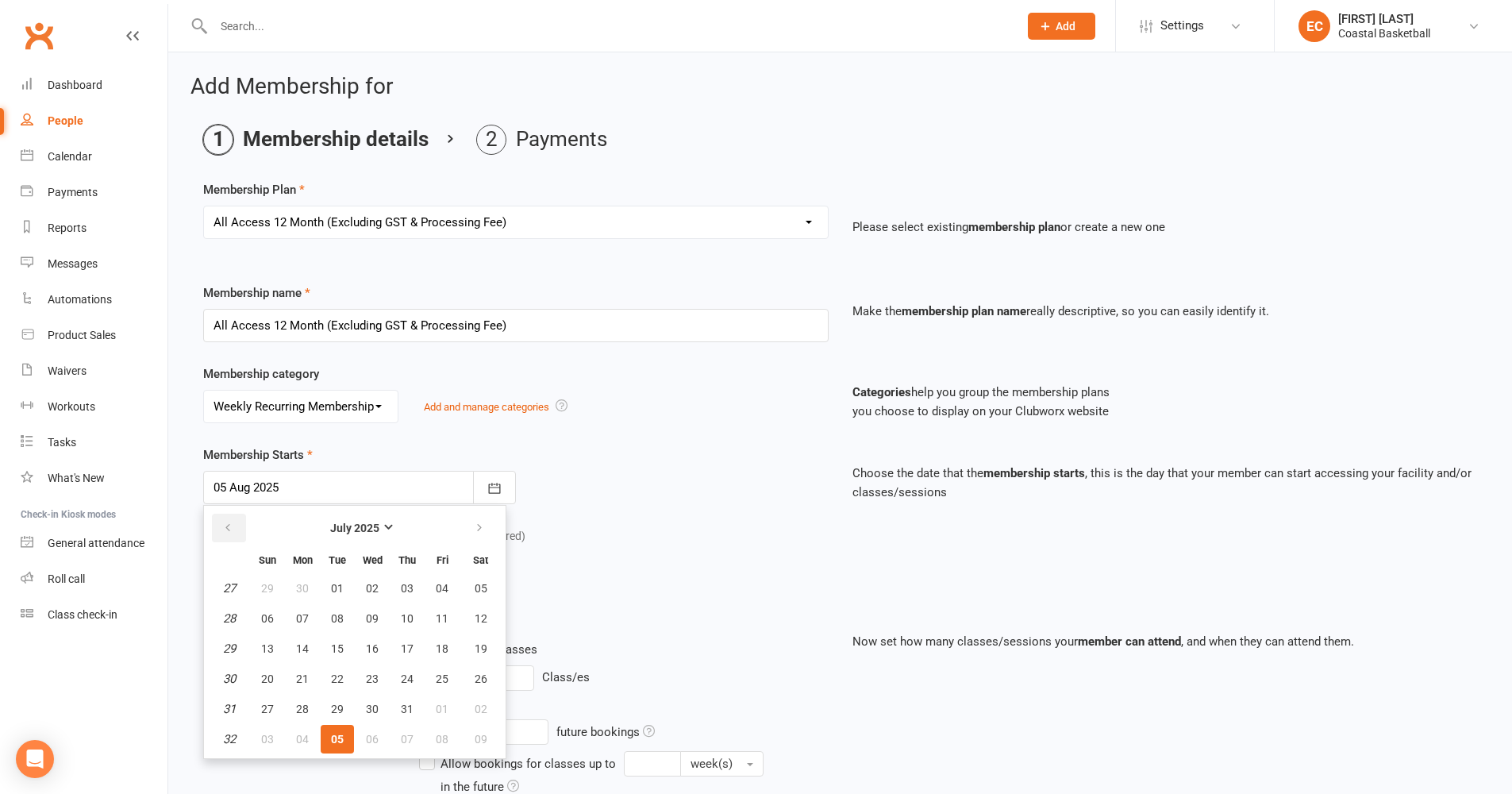 click at bounding box center [228, 528] 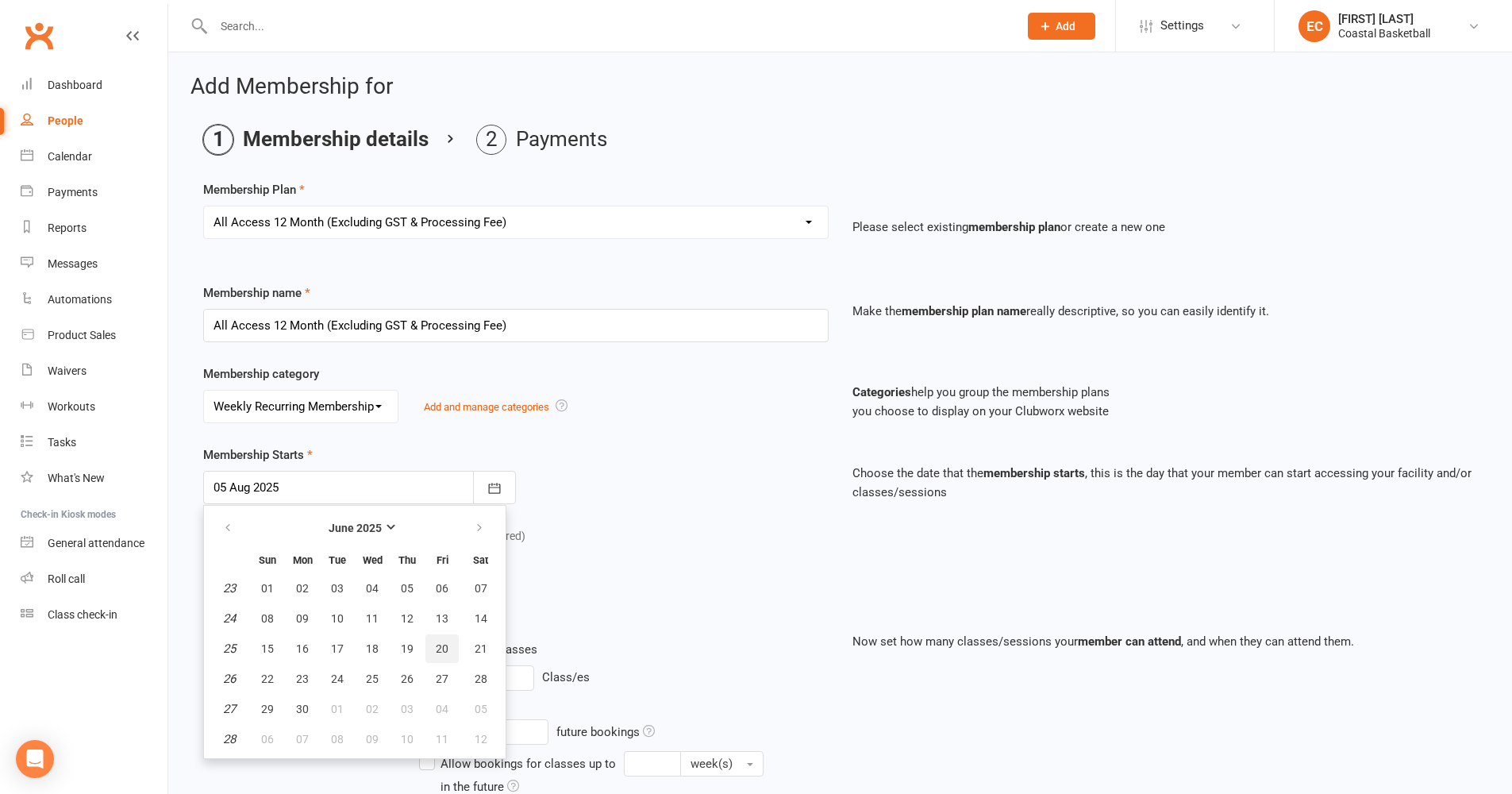click on "20" at bounding box center [442, 649] 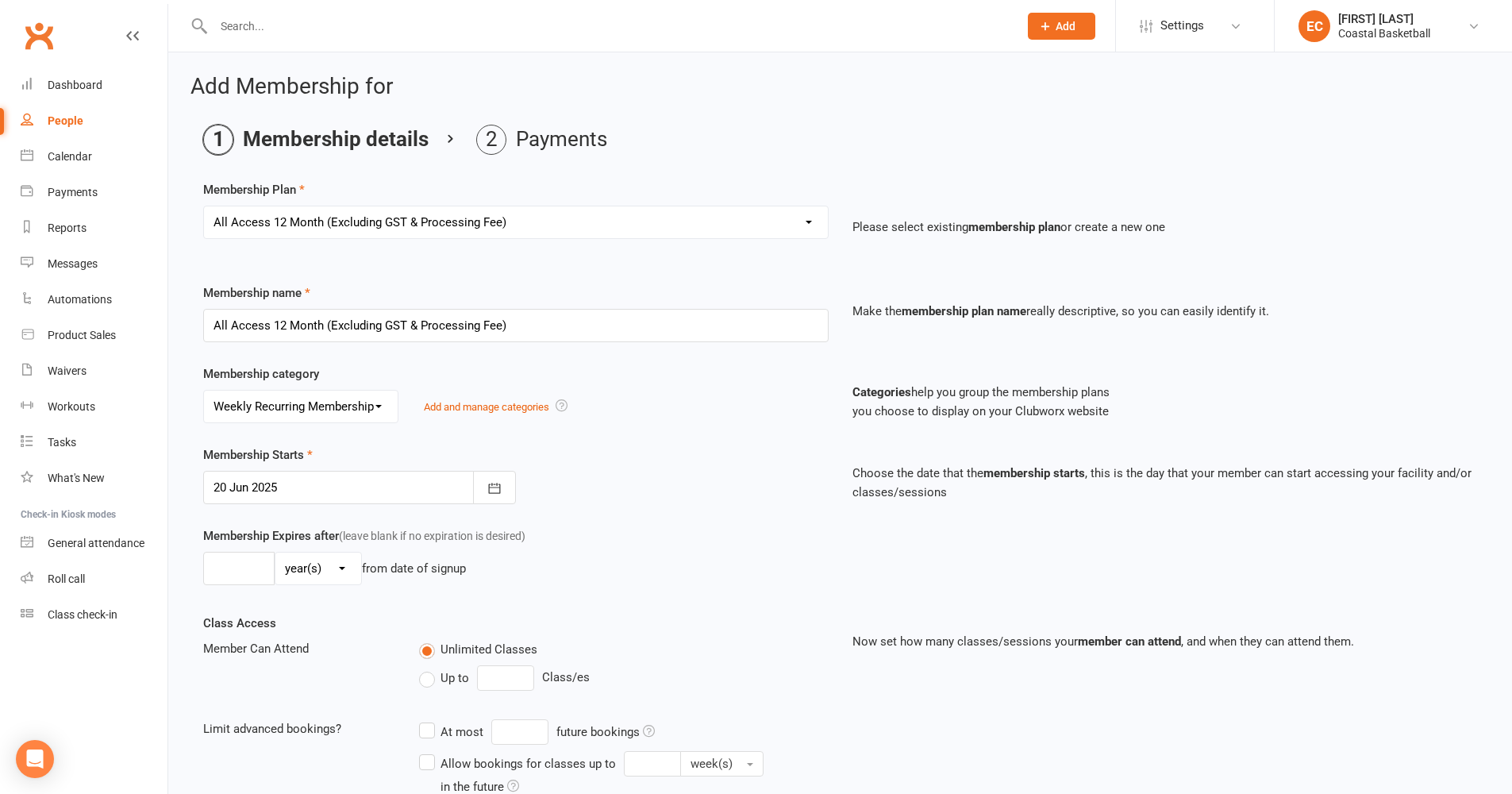 click on "Membership Expires after   (leave blank if no expiration is desired) day(s) week(s) month(s) year(s)   from date of signup" at bounding box center (516, 559) 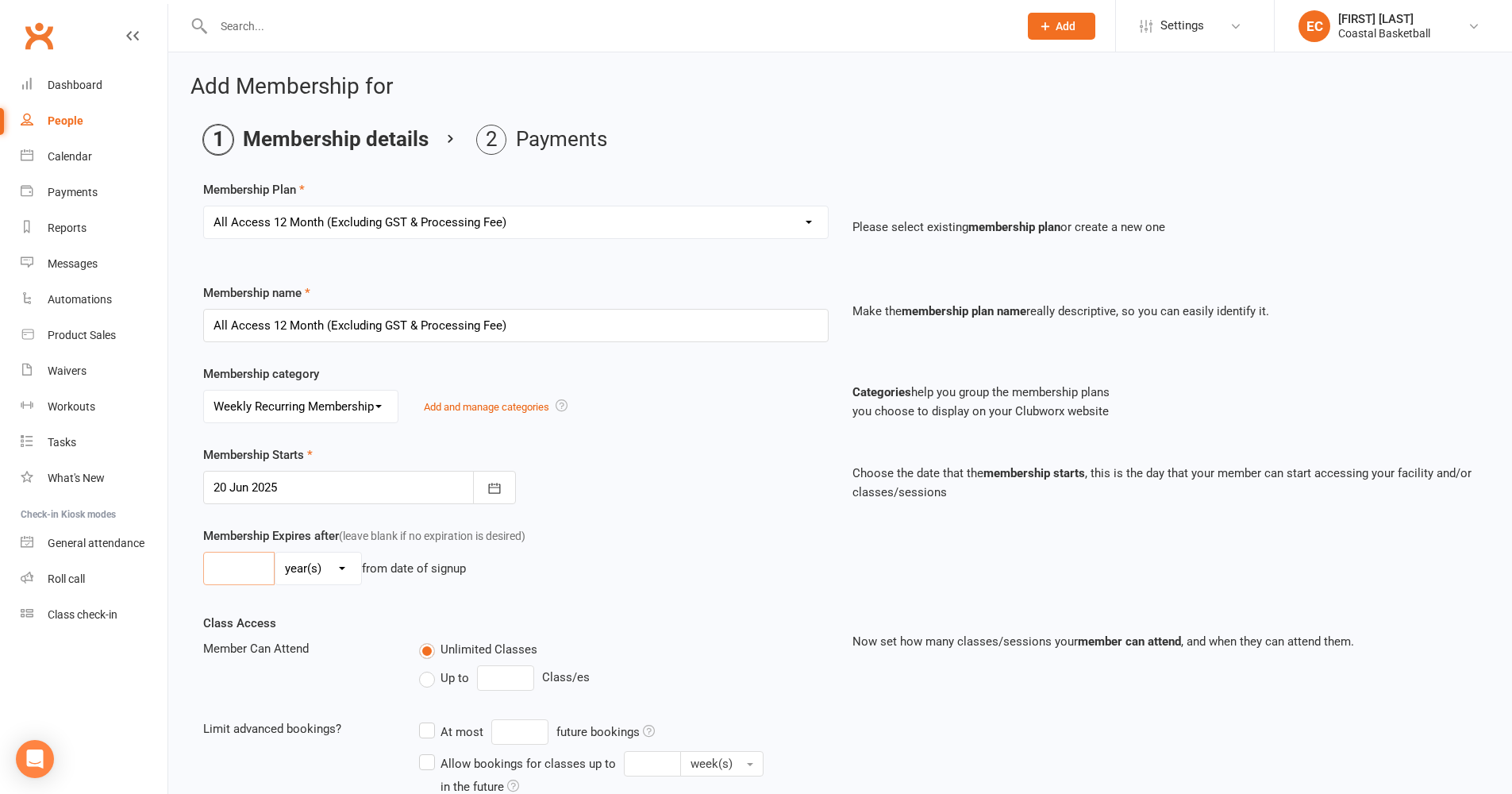 click at bounding box center (239, 569) 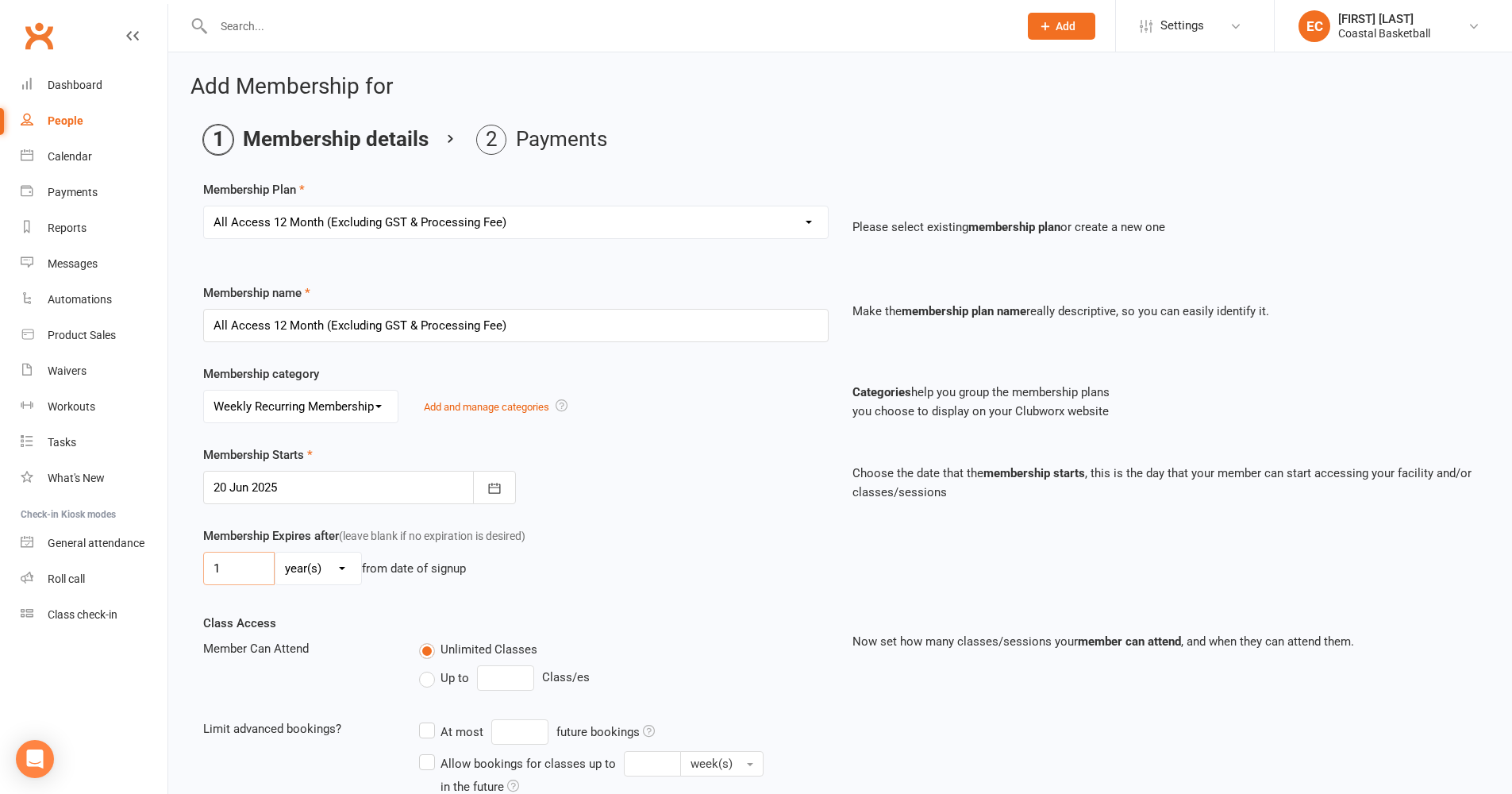 type on "1" 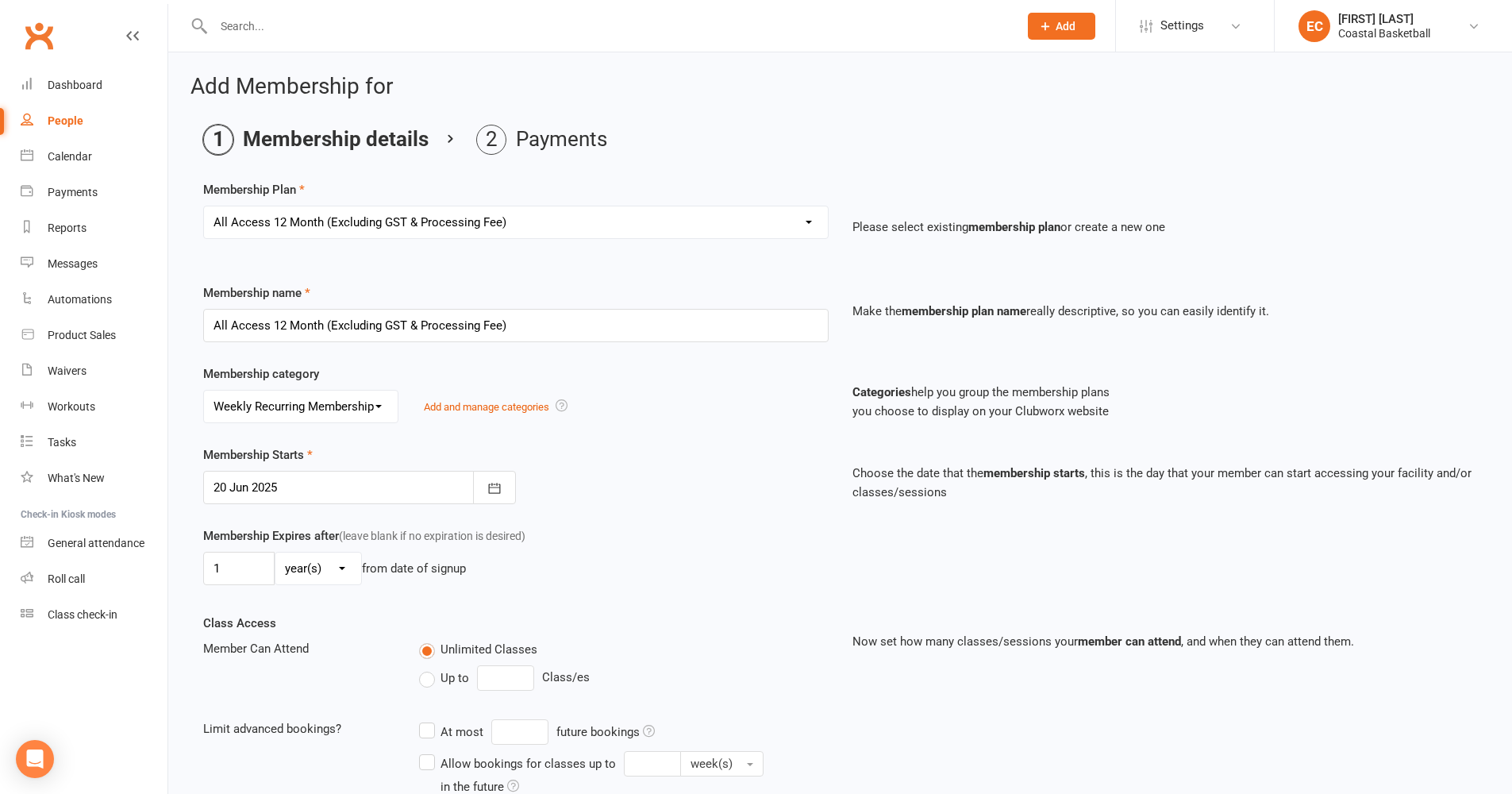 click on "1 day(s) week(s) month(s) year(s)   from date of signup" at bounding box center [516, 569] 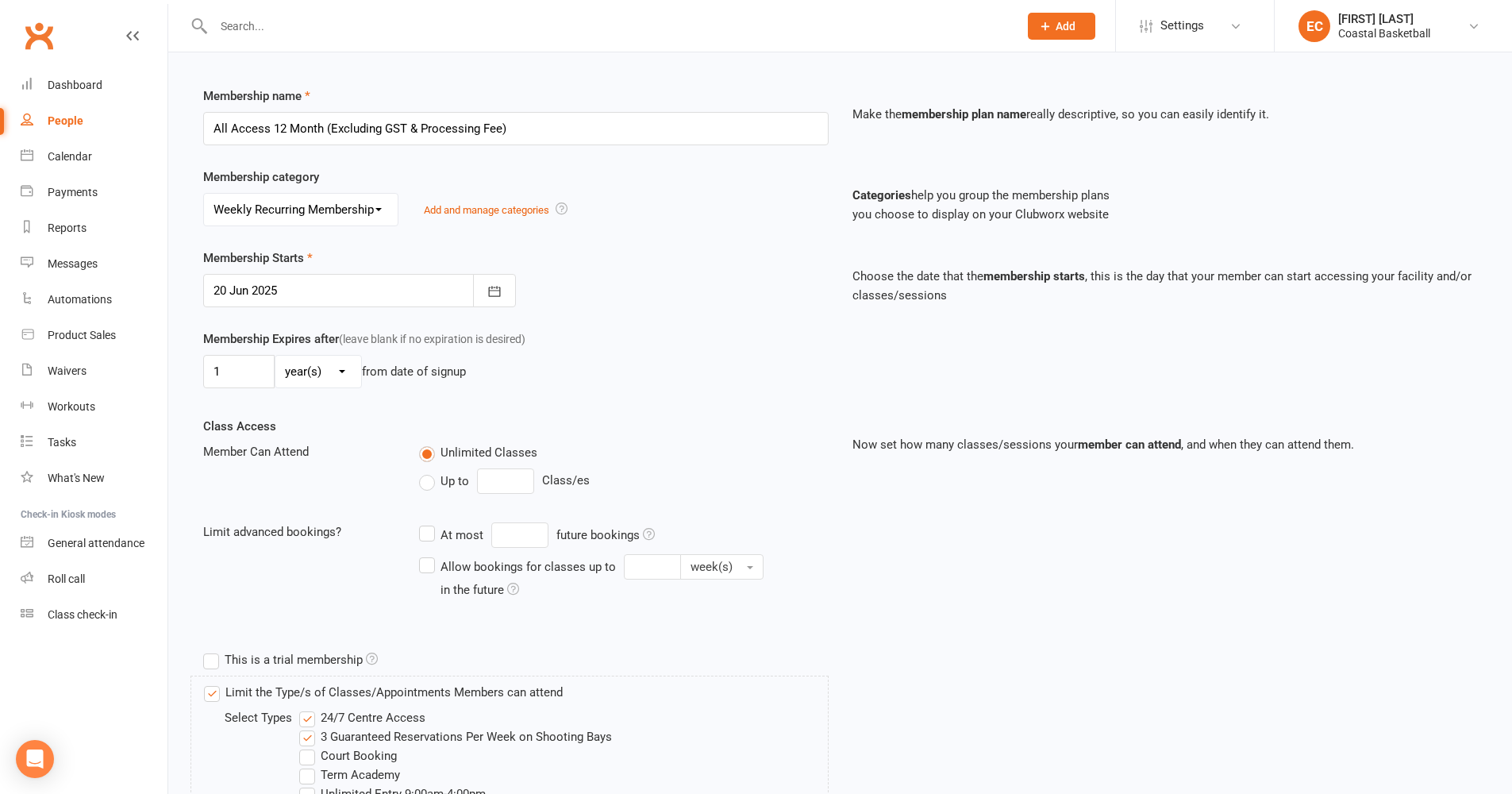 scroll, scrollTop: 268, scrollLeft: 0, axis: vertical 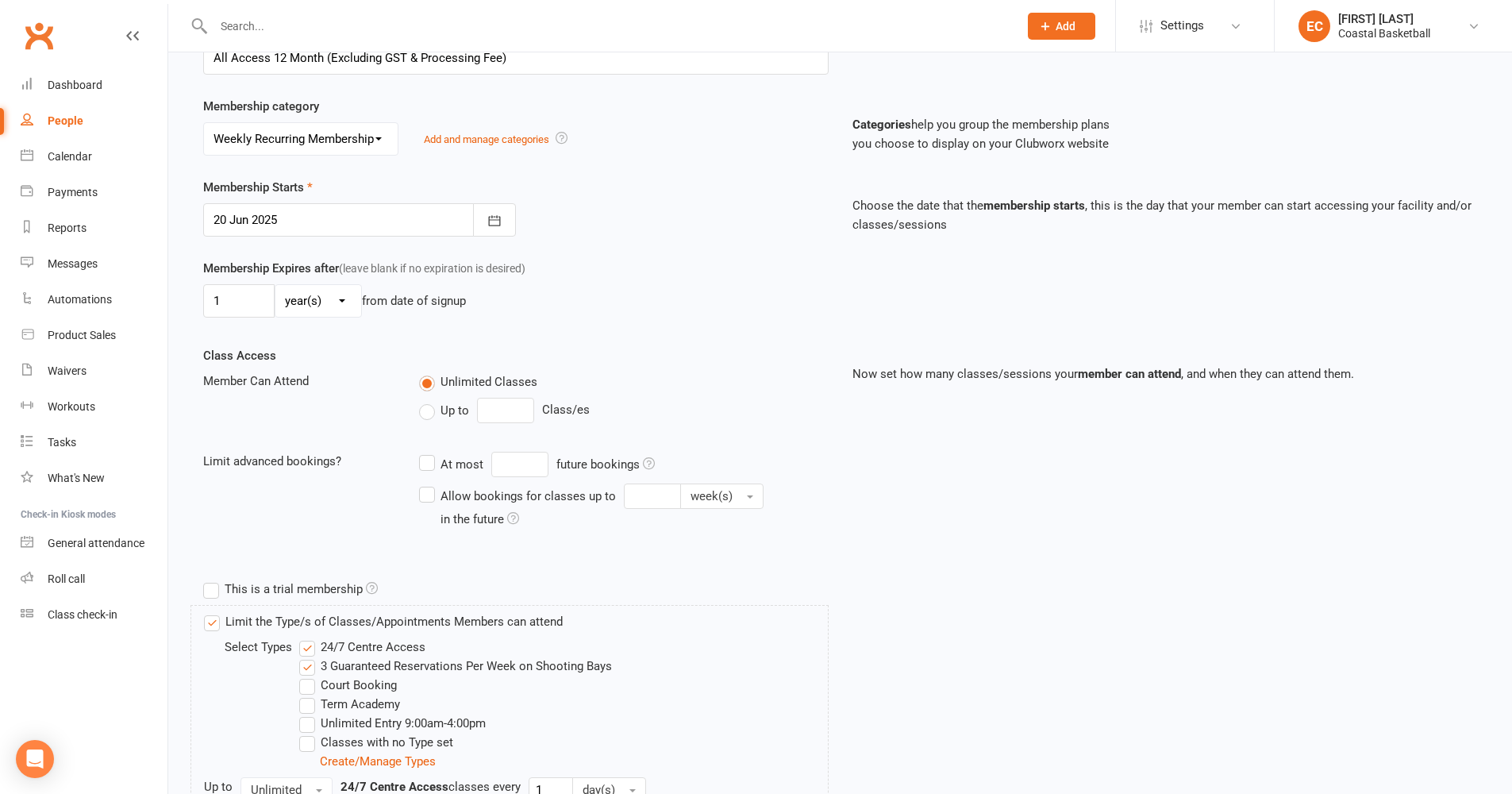 click on "24/7 Centre Access" at bounding box center (362, 647) 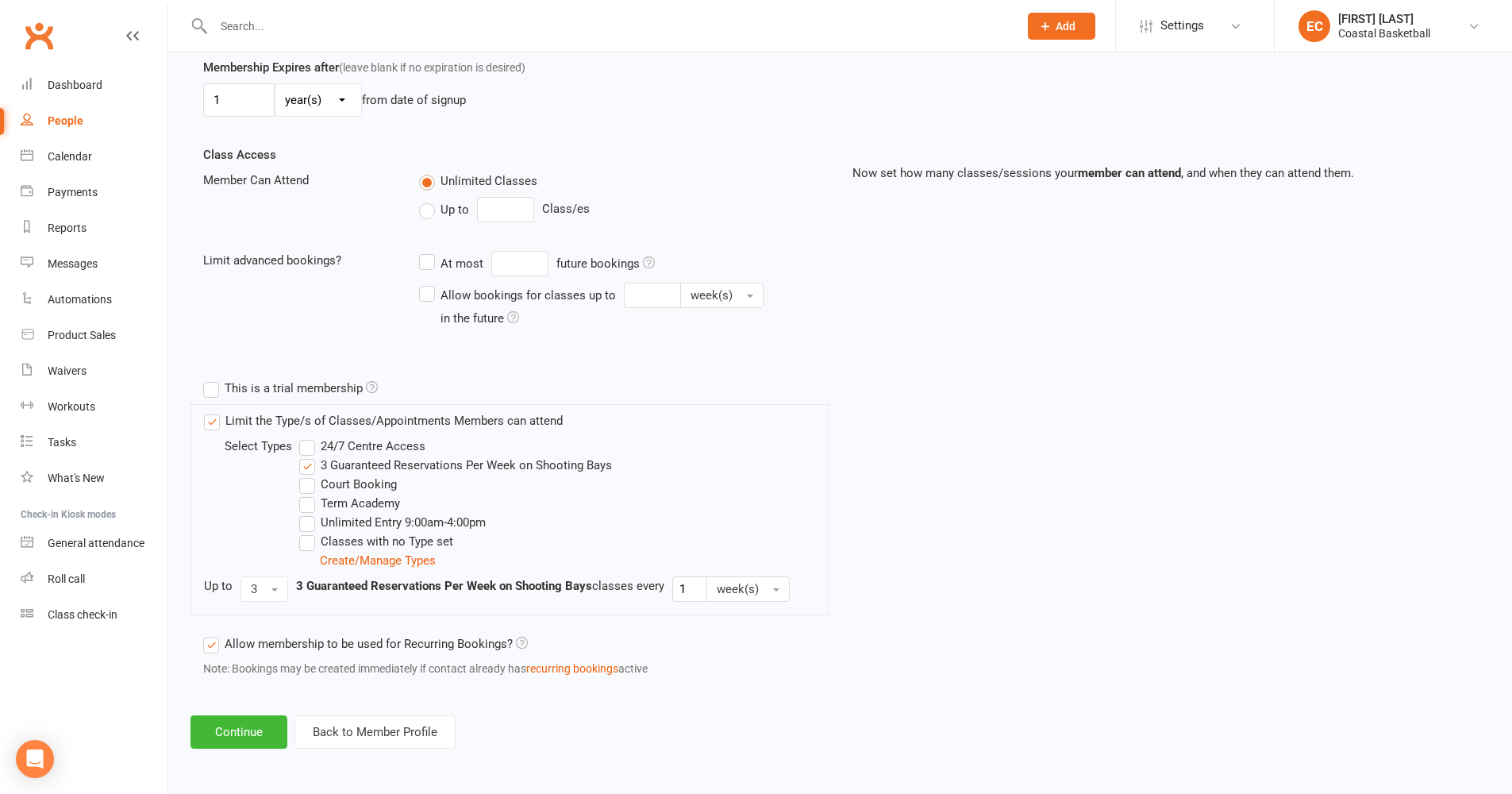 scroll, scrollTop: 481, scrollLeft: 0, axis: vertical 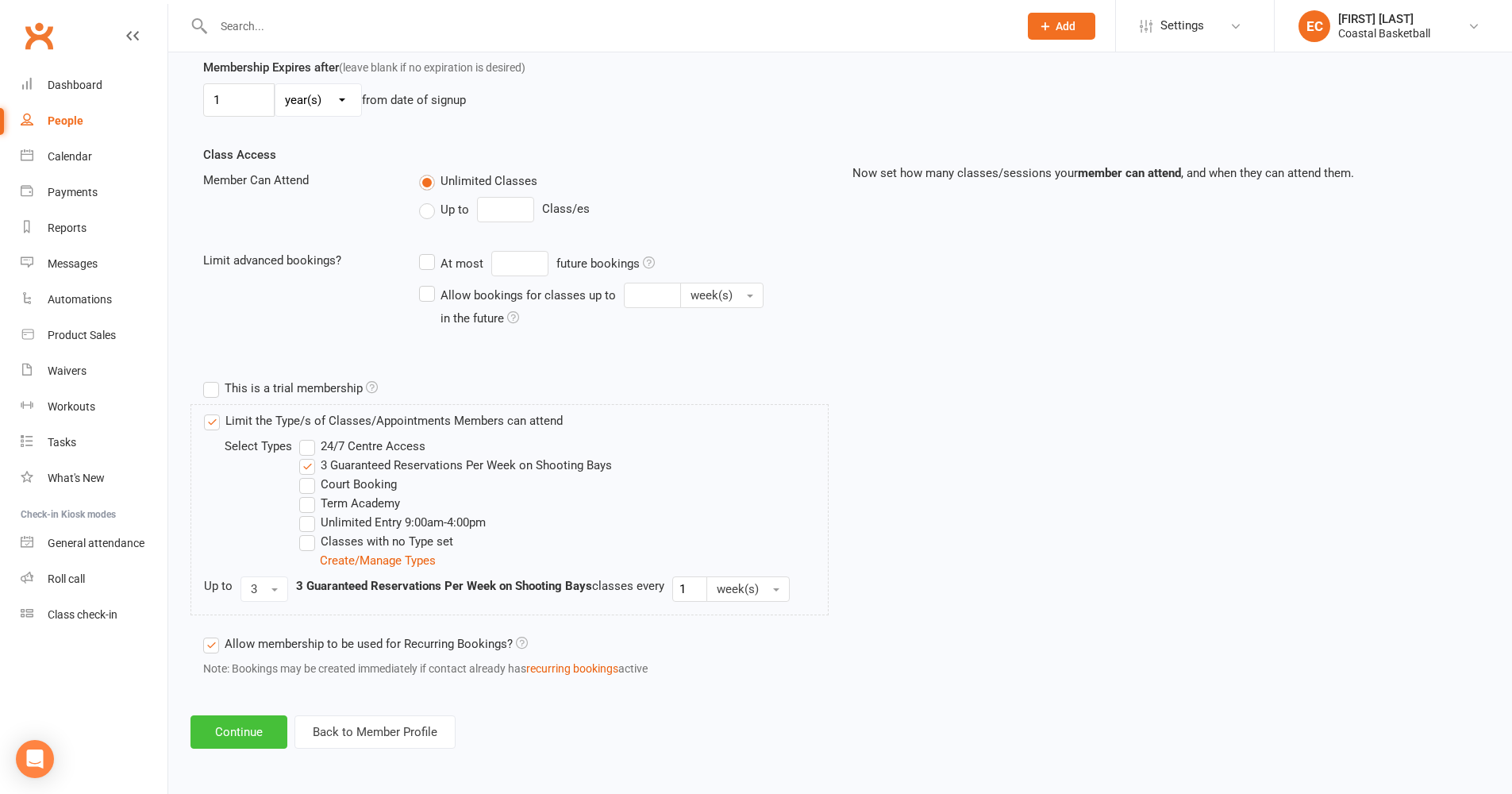 click on "Continue" at bounding box center [239, 732] 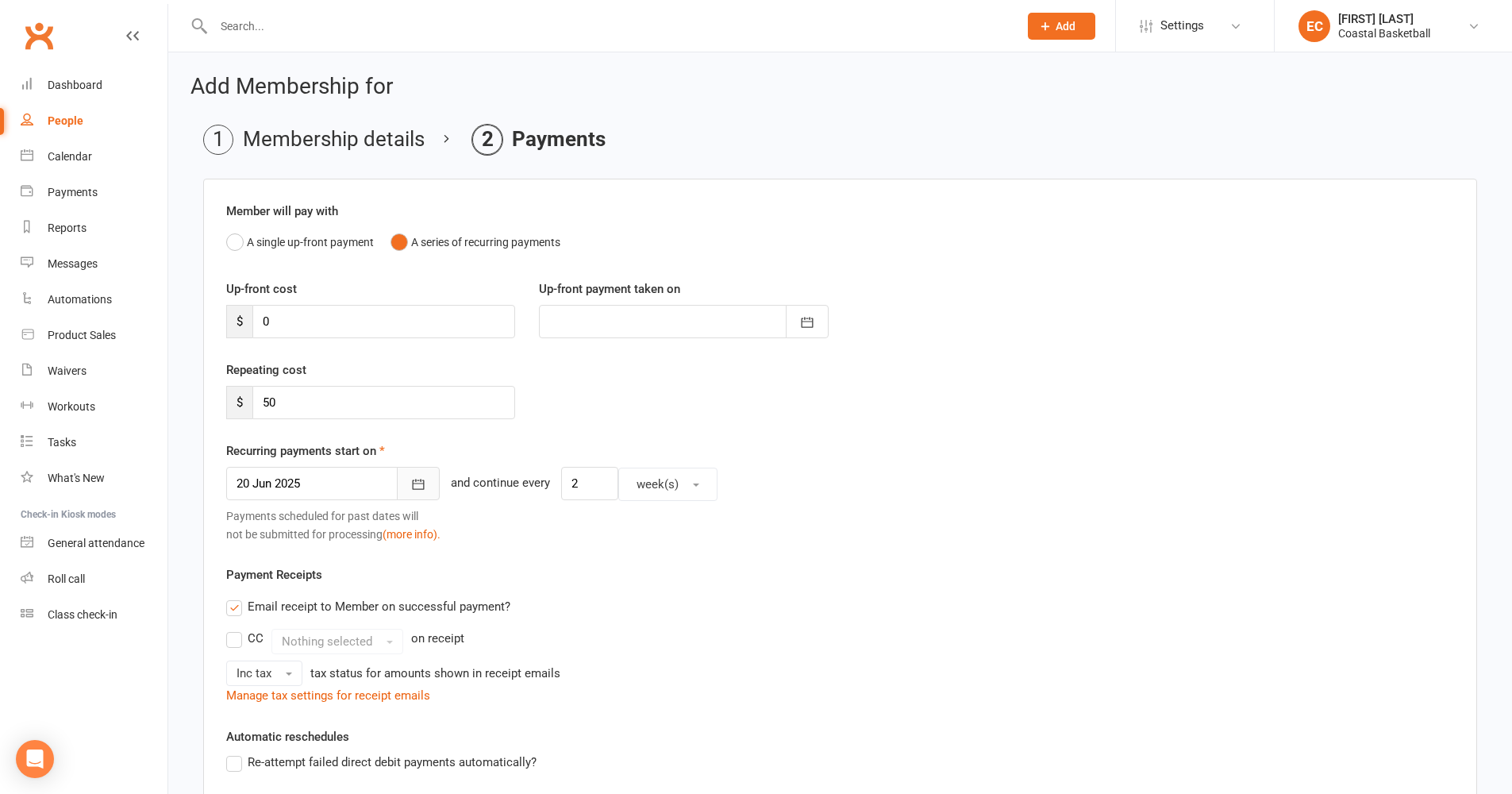 click 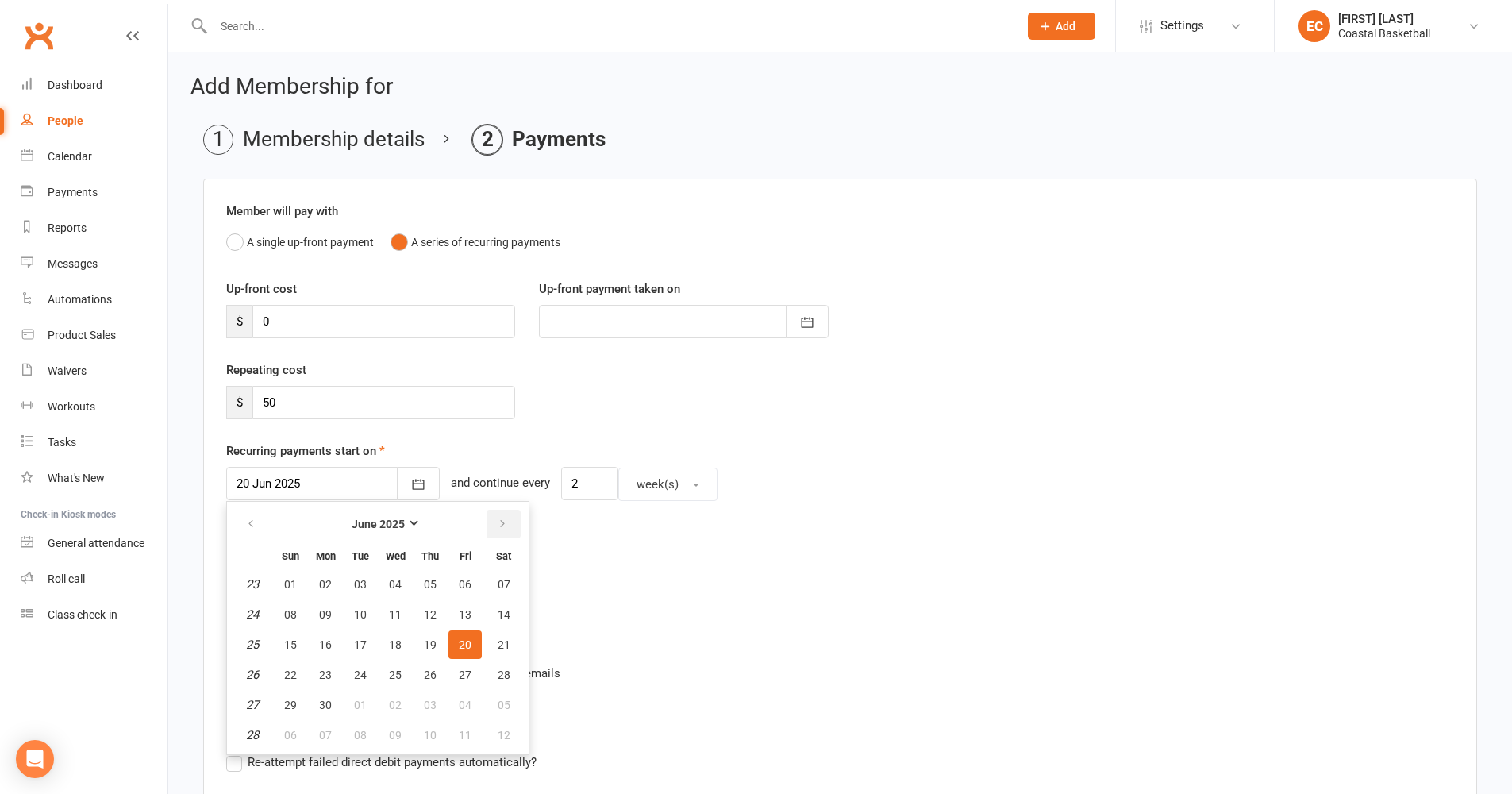 click at bounding box center (503, 524) 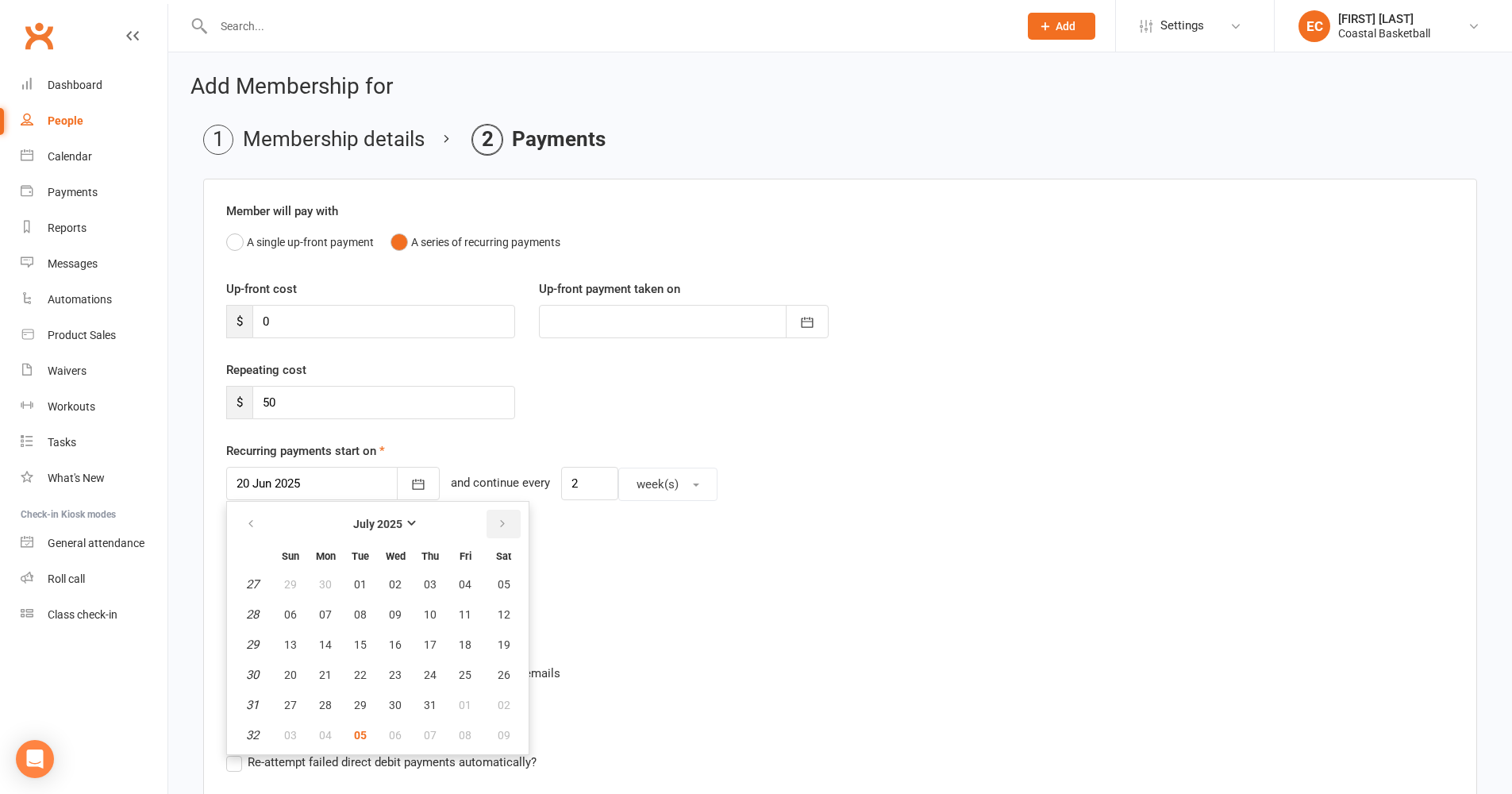 click at bounding box center (503, 524) 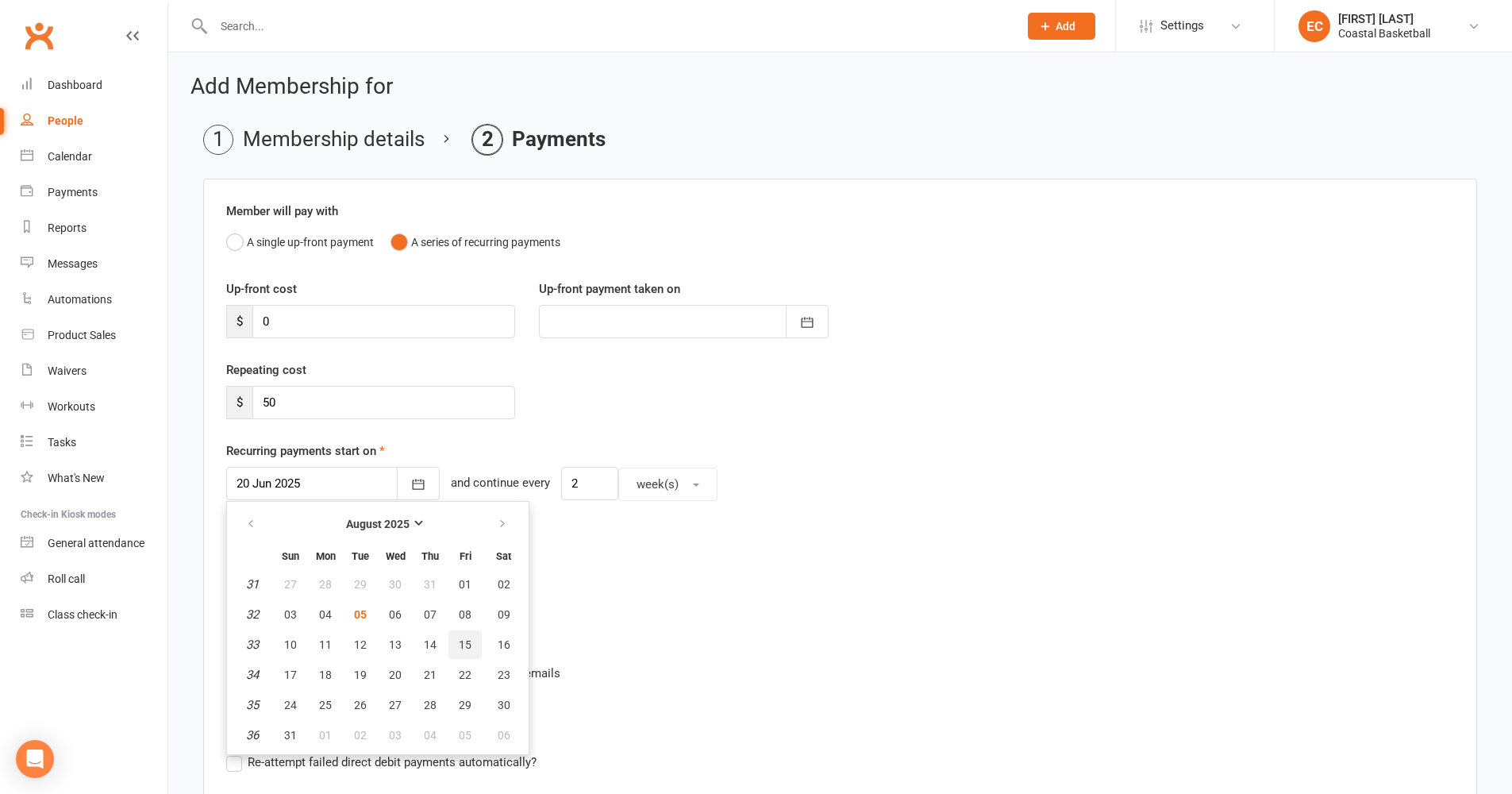 click on "15" at bounding box center (465, 645) 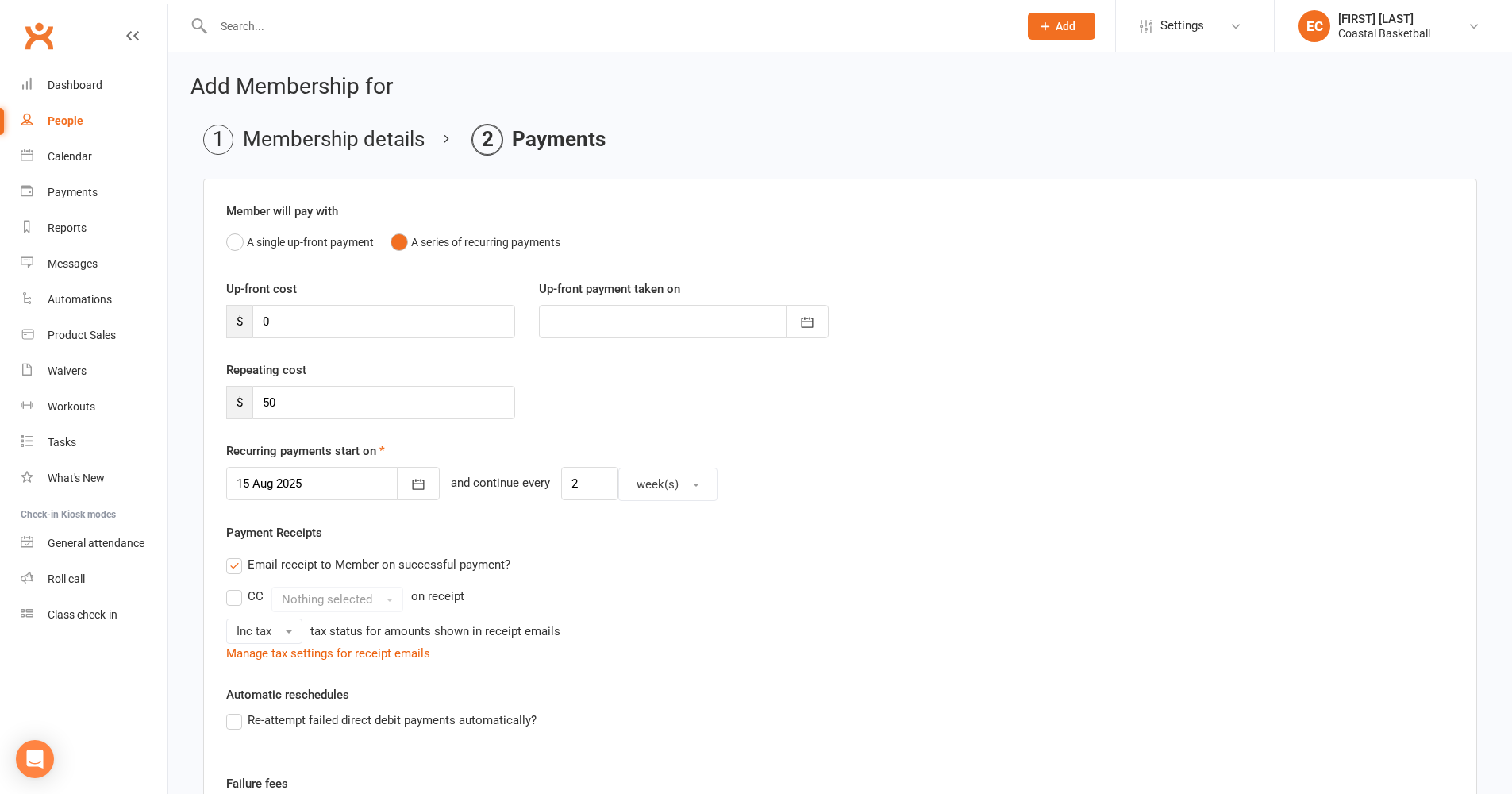 click on "Inc tax
tax status for amounts shown in receipt emails" at bounding box center [840, 631] 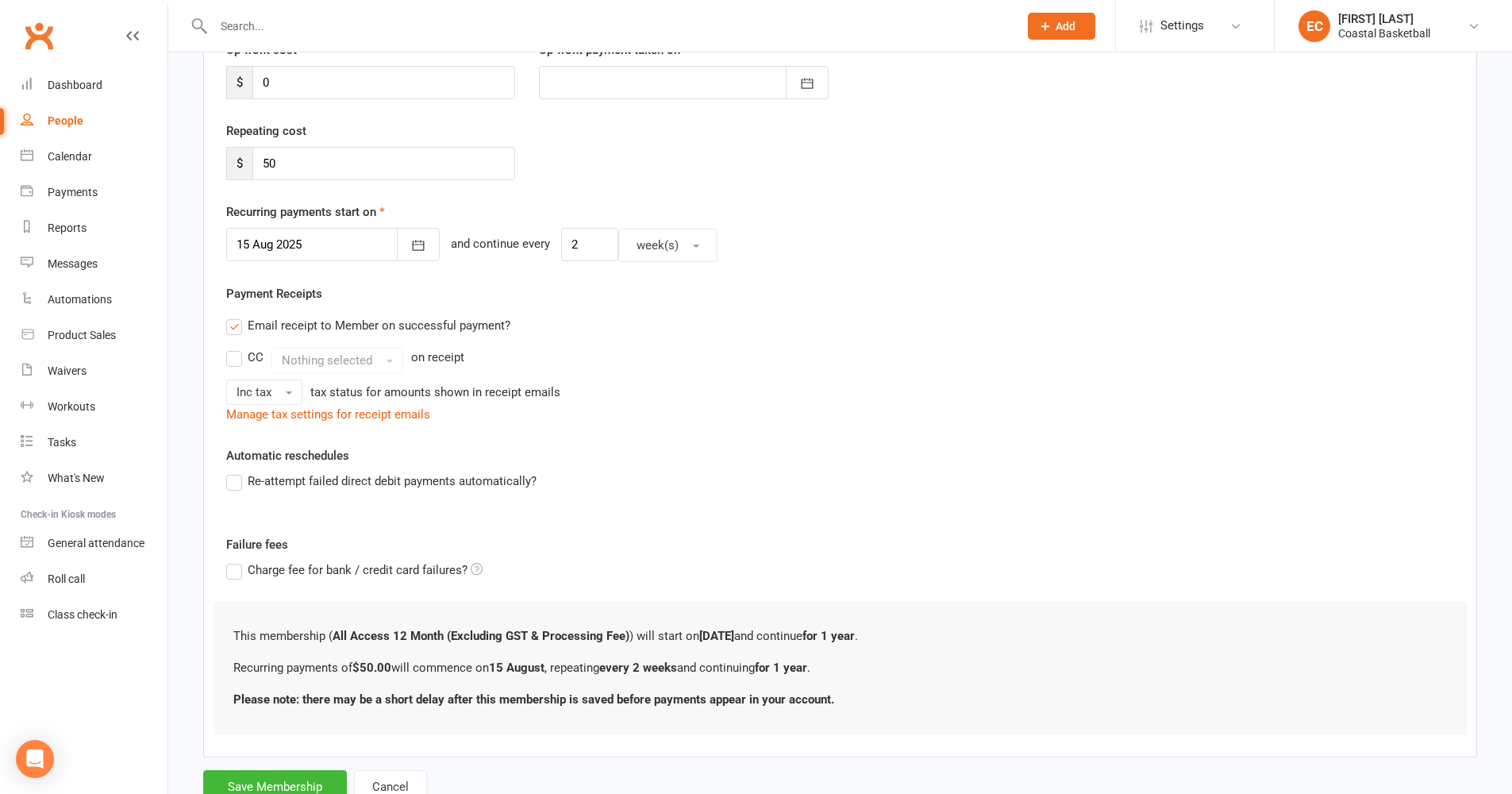 scroll, scrollTop: 310, scrollLeft: 0, axis: vertical 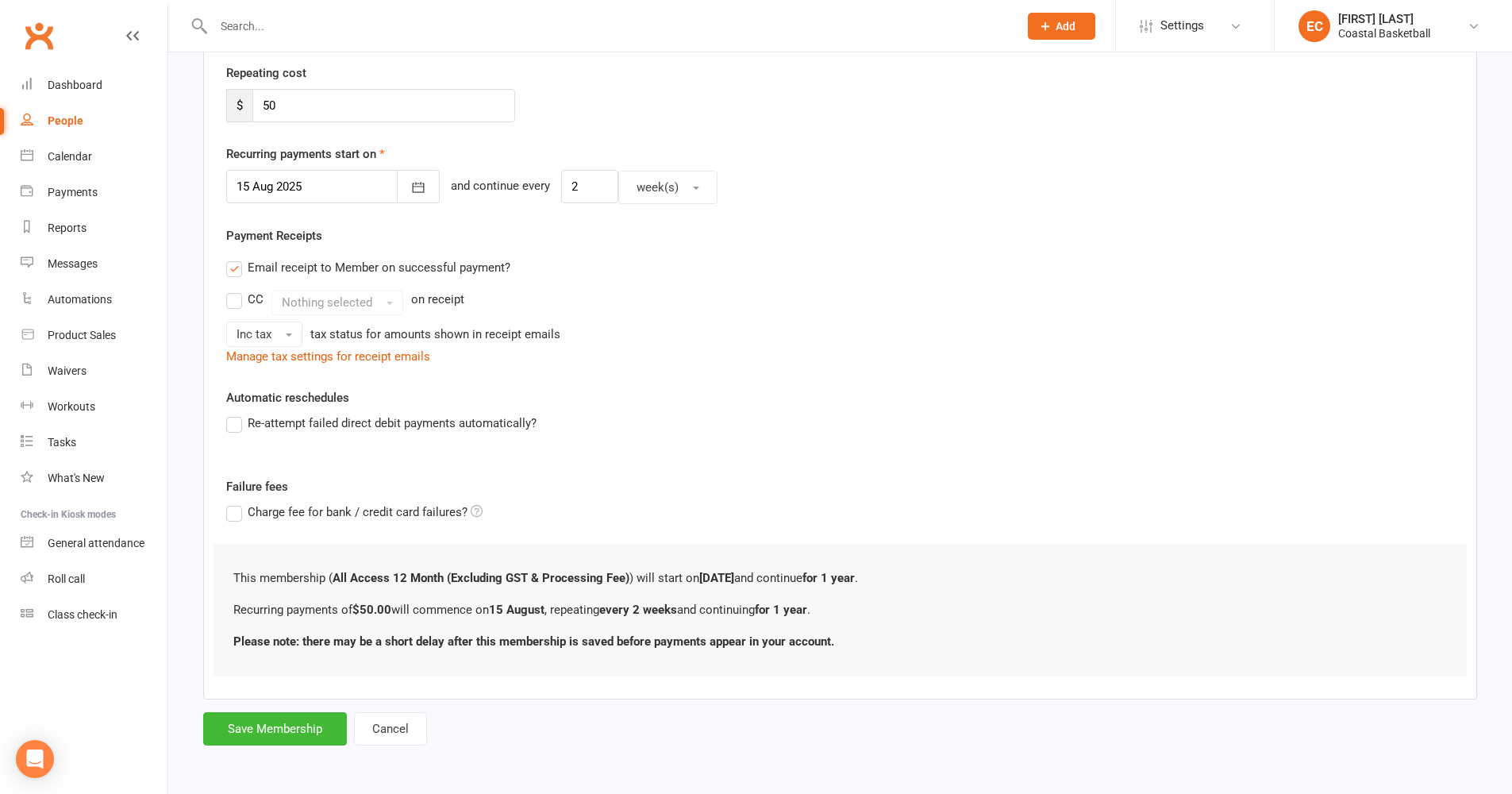 click on "Re-attempt failed direct debit payments automatically?" at bounding box center (381, 423) 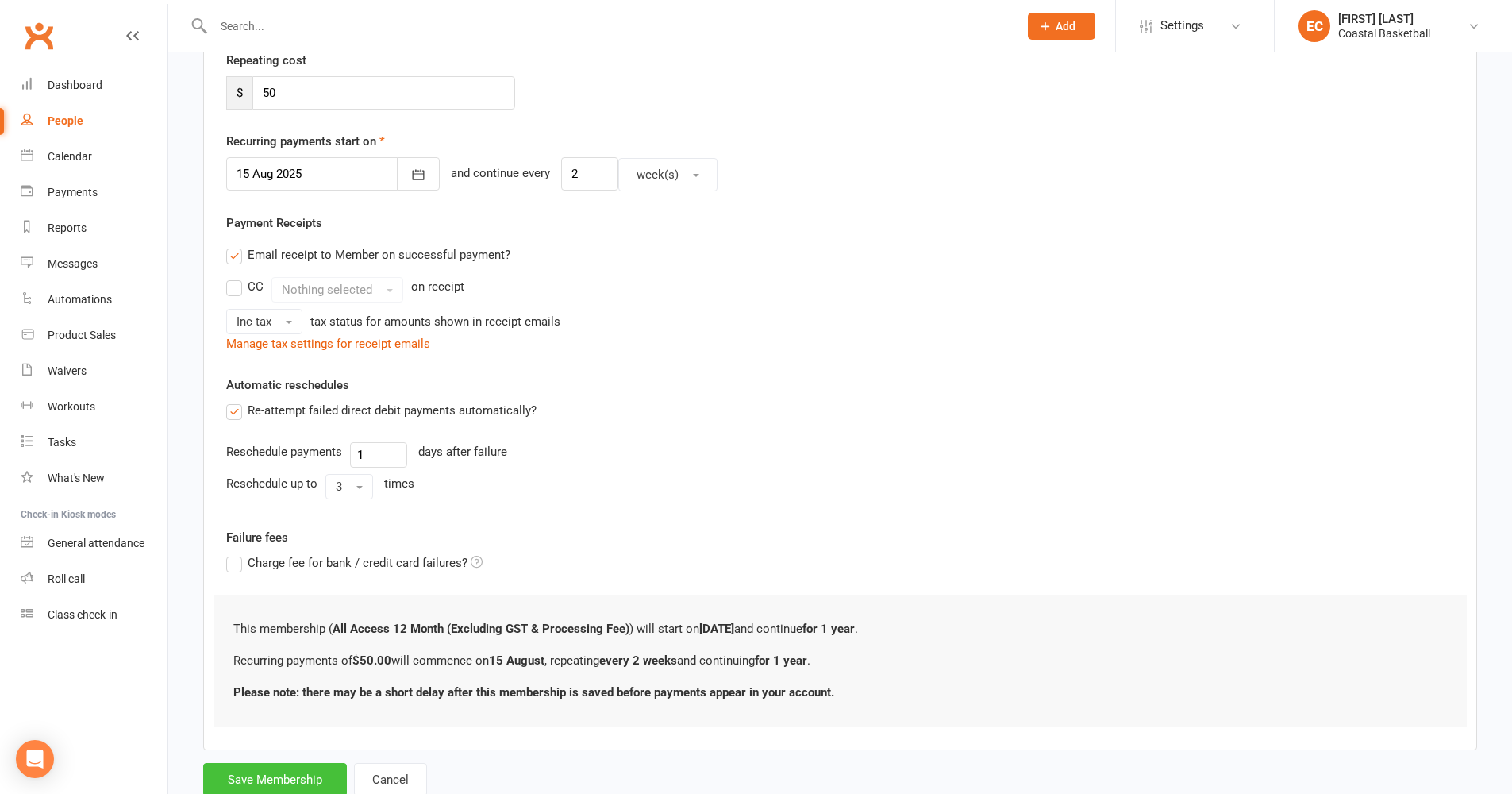 click on "Save Membership" at bounding box center (275, 780) 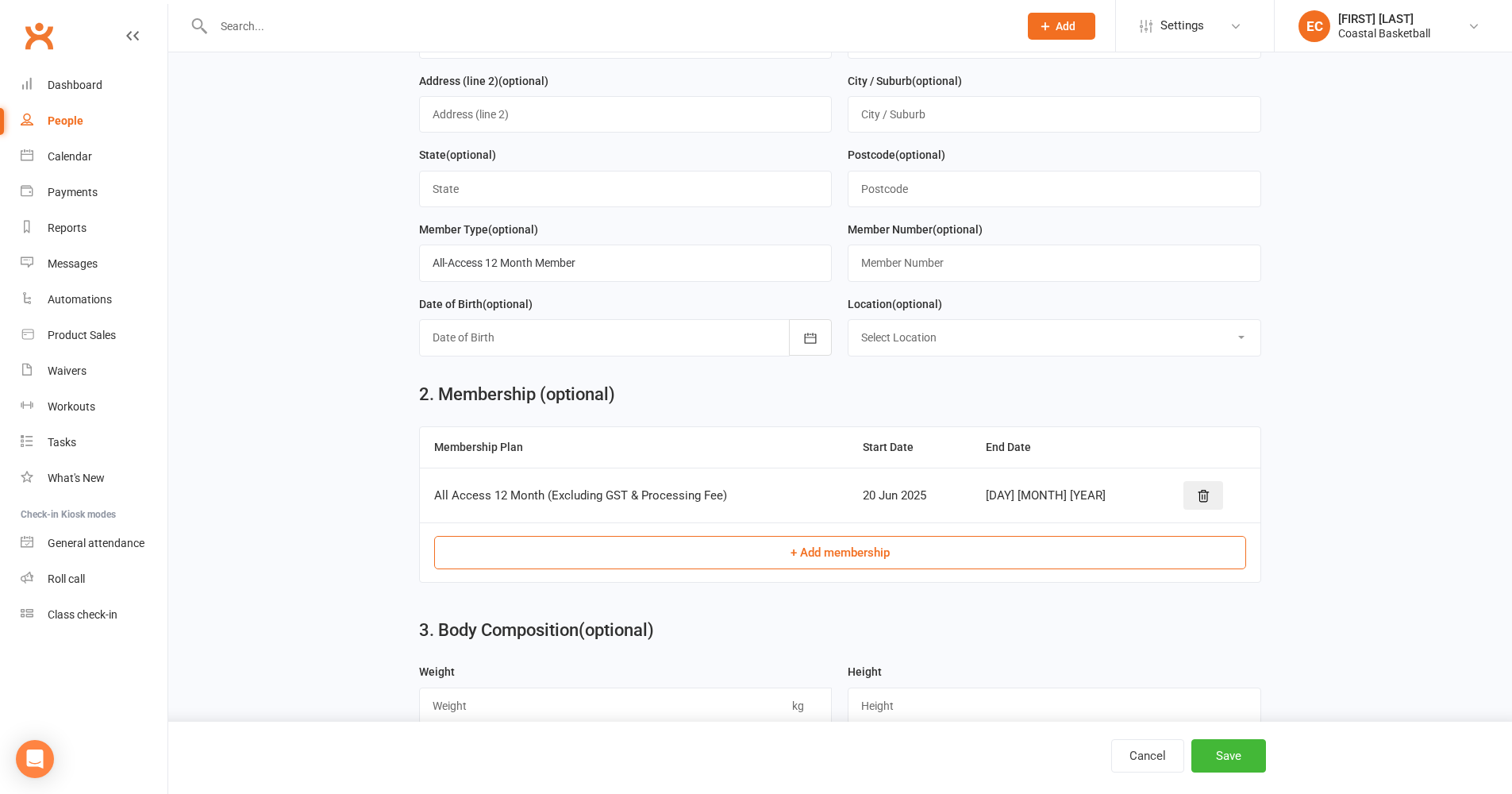 scroll, scrollTop: 676, scrollLeft: 0, axis: vertical 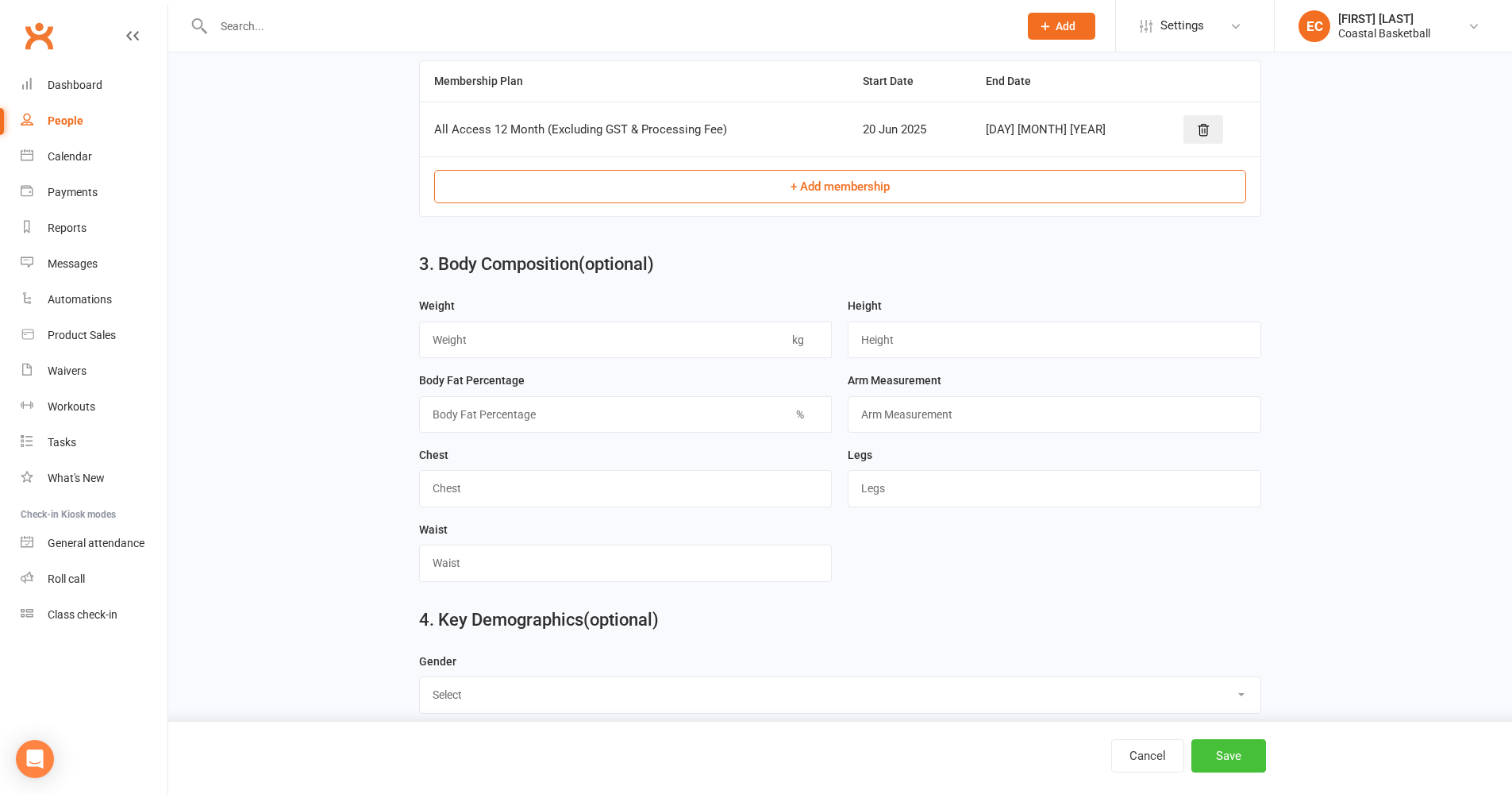 click on "Save" at bounding box center (1229, 756) 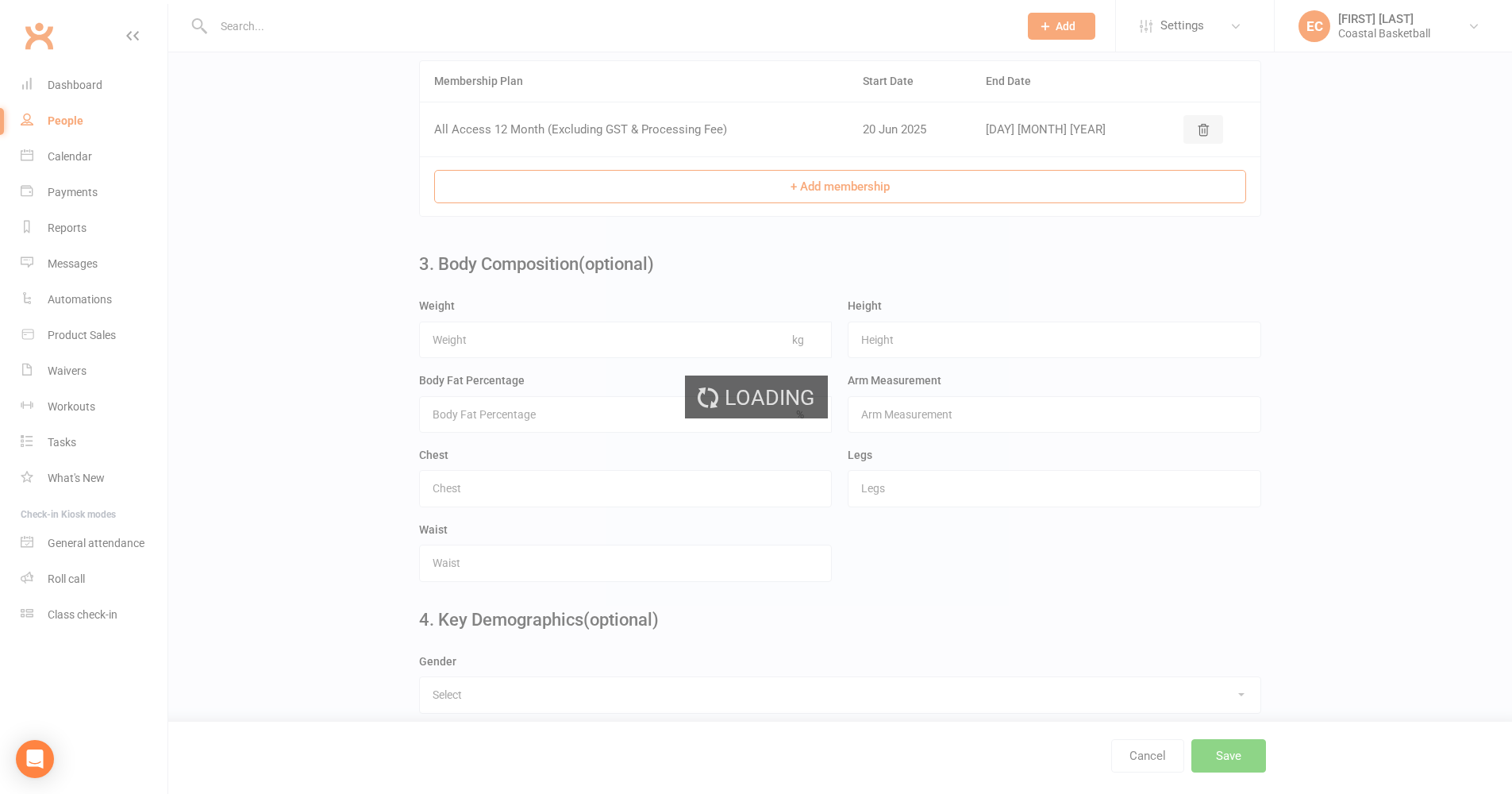 scroll, scrollTop: 0, scrollLeft: 0, axis: both 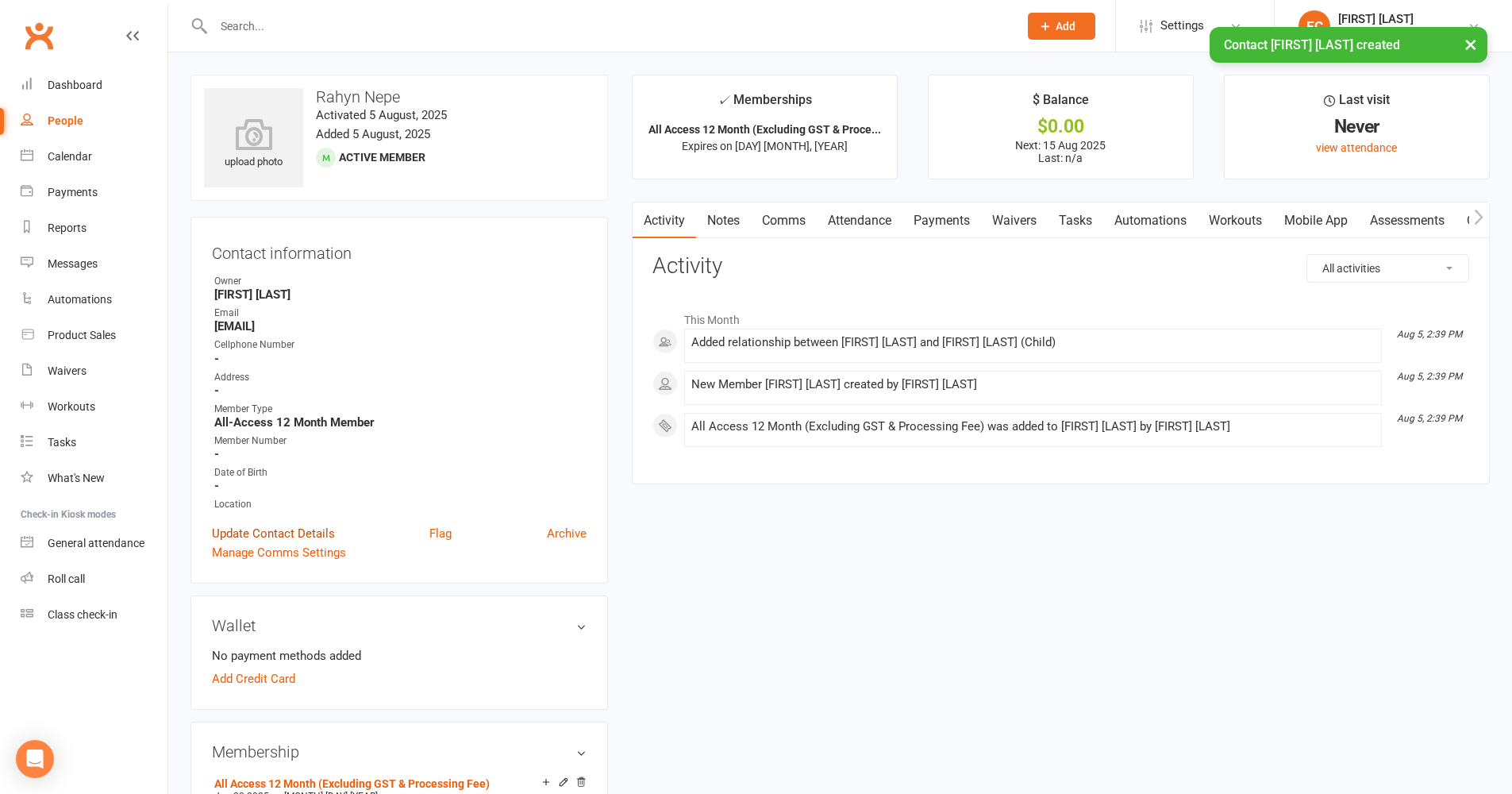 click on "Update Contact Details" at bounding box center (273, 534) 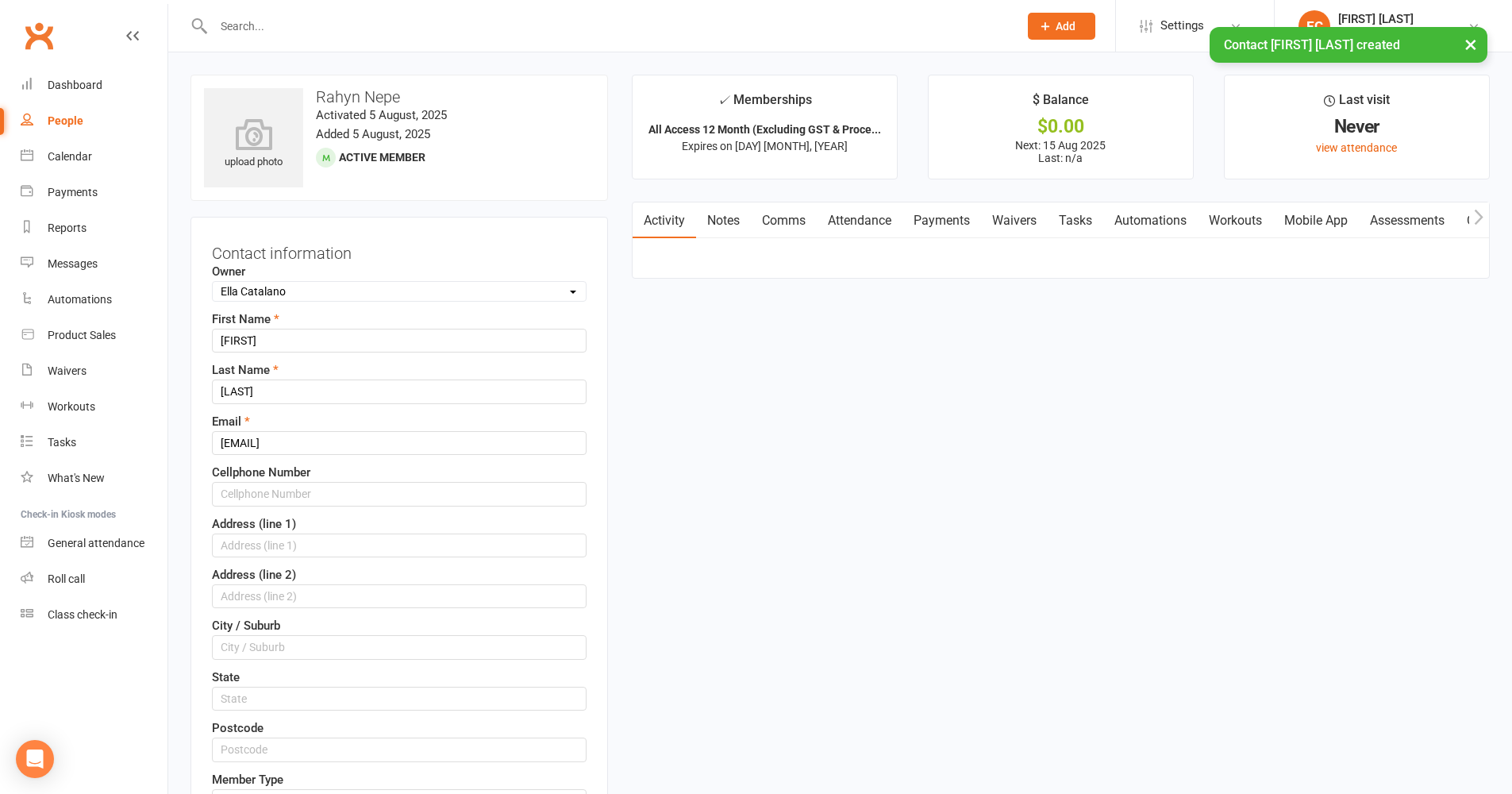 scroll, scrollTop: 75, scrollLeft: 0, axis: vertical 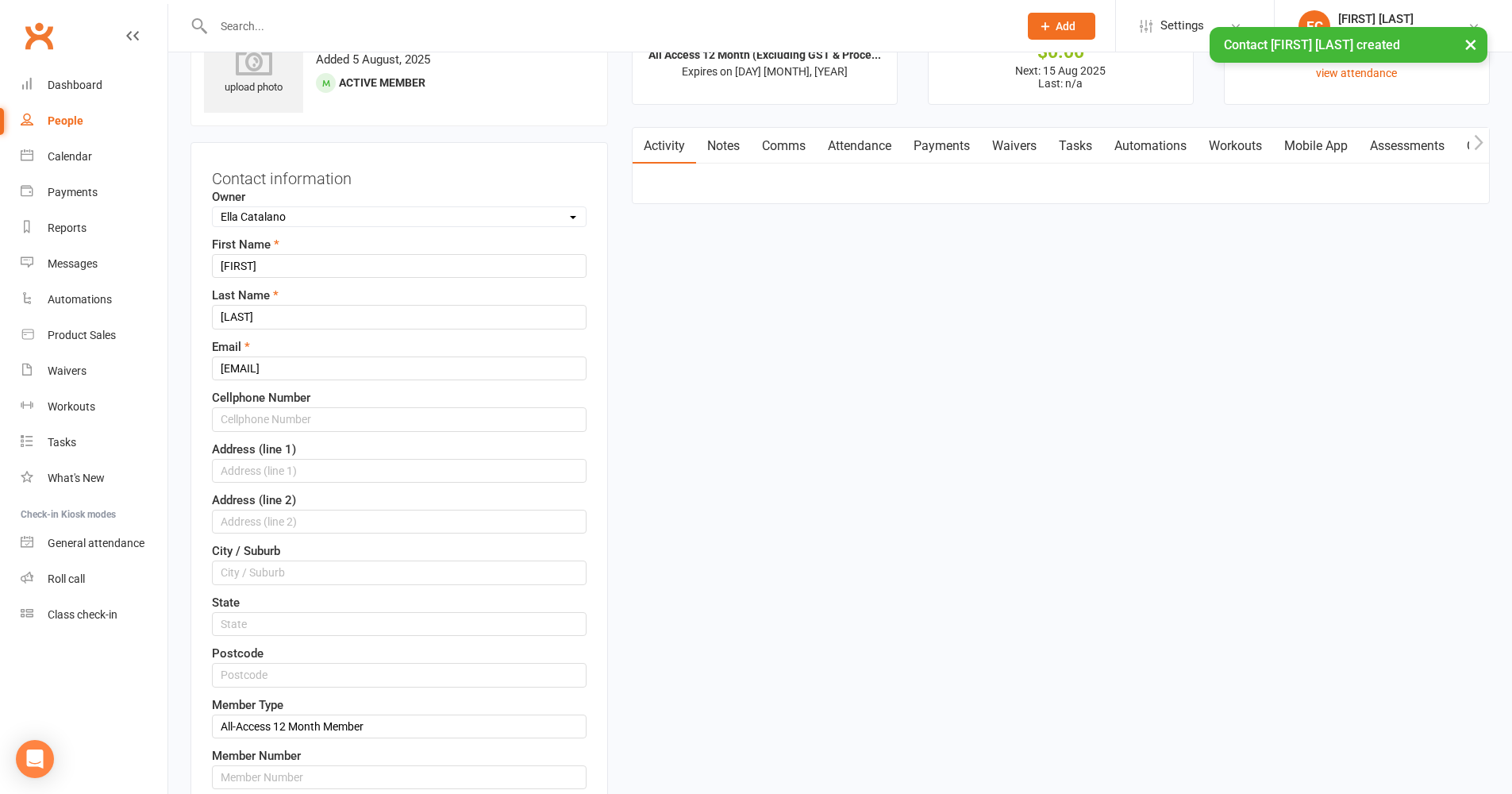 select on "0" 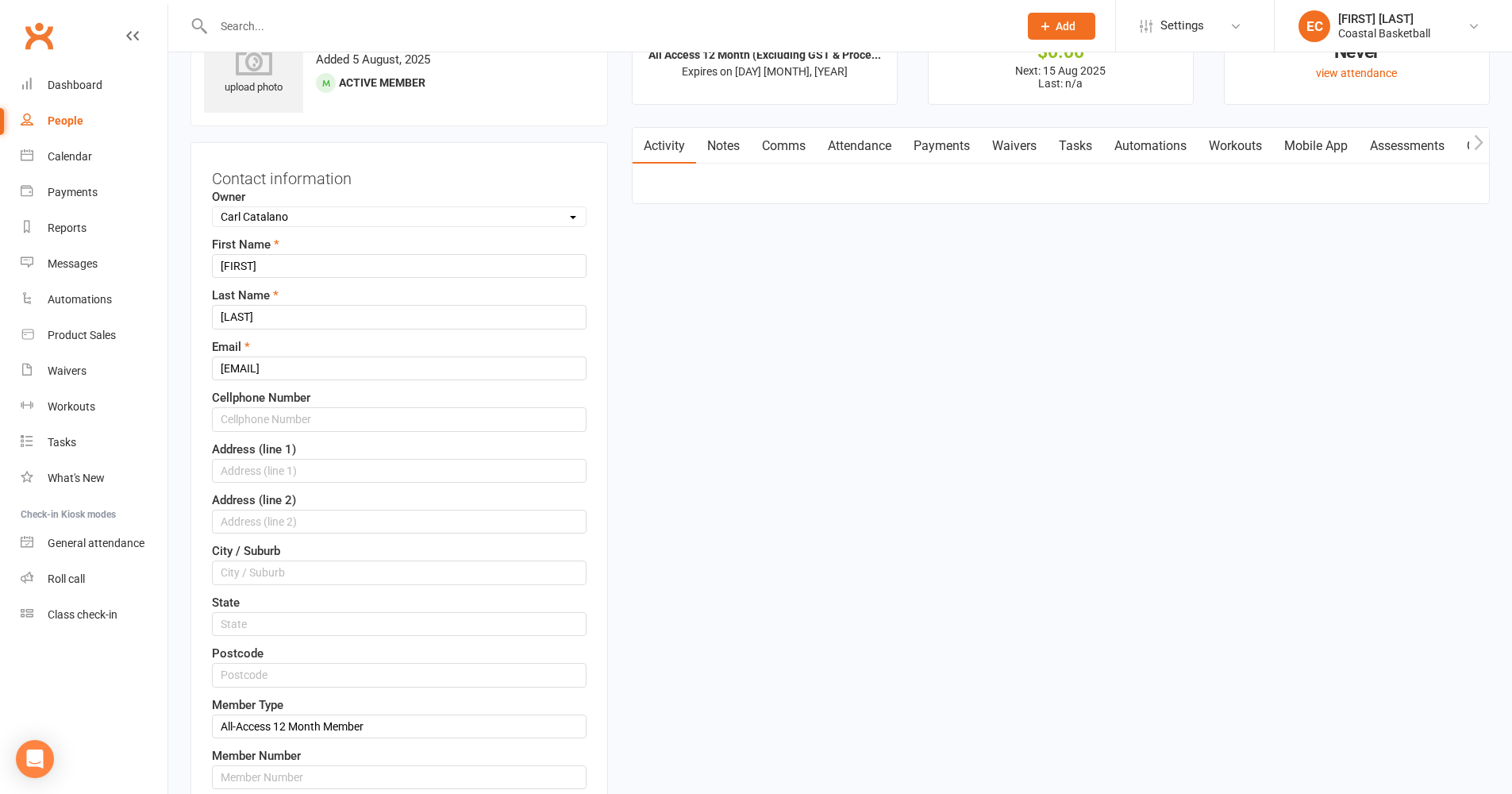 click on "Owner  Select Owner [FIRST] [LAST] [FIRST] [LAST] [FIRST] [LAST] [FIRST] [LAST]
First Name  [FIRST]
Last Name  [LAST]
Email  [EMAIL]
Cellphone Number
Address (line 1)
Address (line 2)
City / Suburb
State
Postcode
Member Type  All-Access 12 Month Member
Member Number
Date of Birth
2021 - 2040
2021
2022
2023
2024
2025
2026
2027
2028
2029
2030
2031
2032
2033
2034
2035
2036
2037
2038
2039
2040
Location  Select Location Main Court All Main Court North Shooting Bay #1" at bounding box center [399, 538] 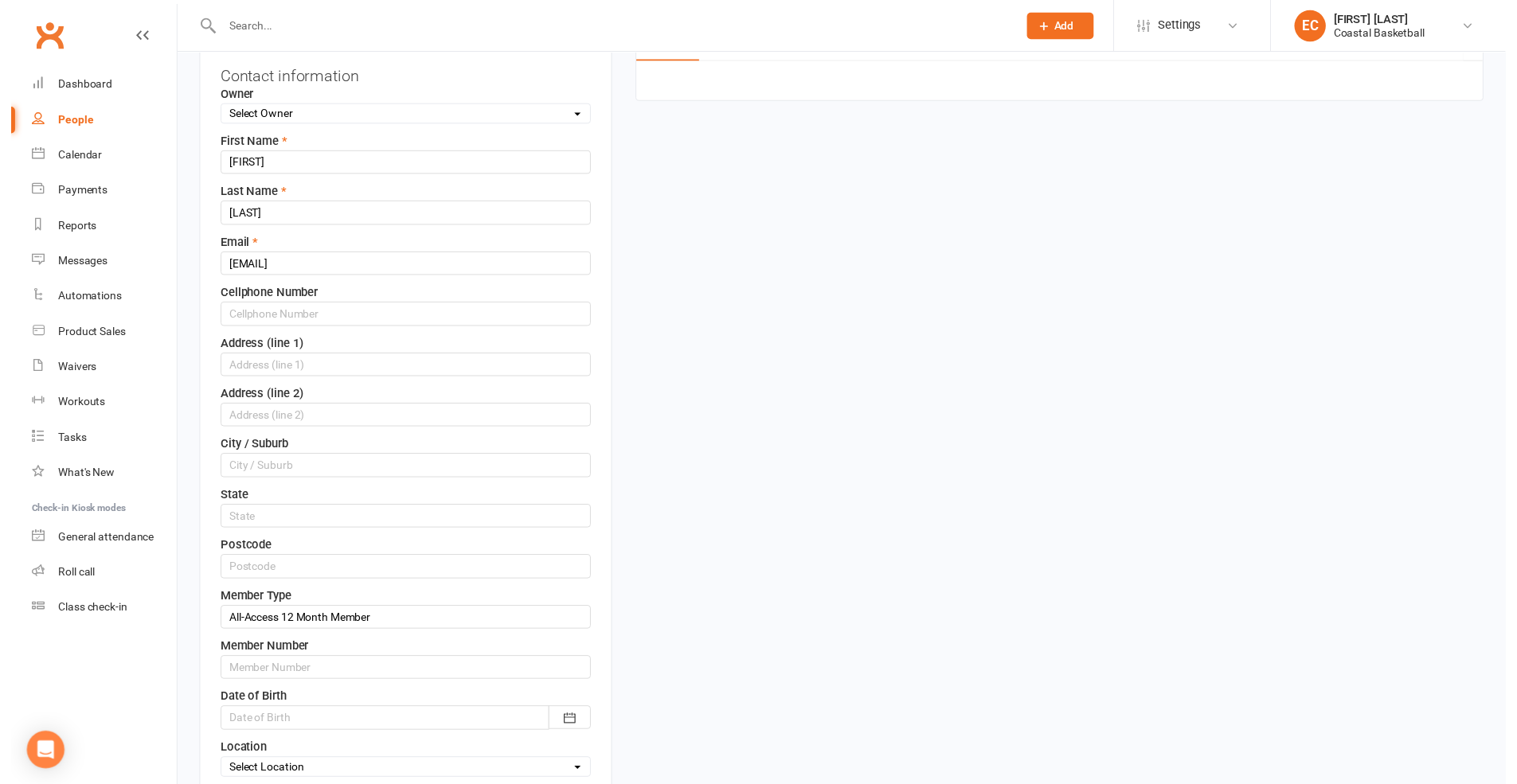 scroll, scrollTop: 454, scrollLeft: 0, axis: vertical 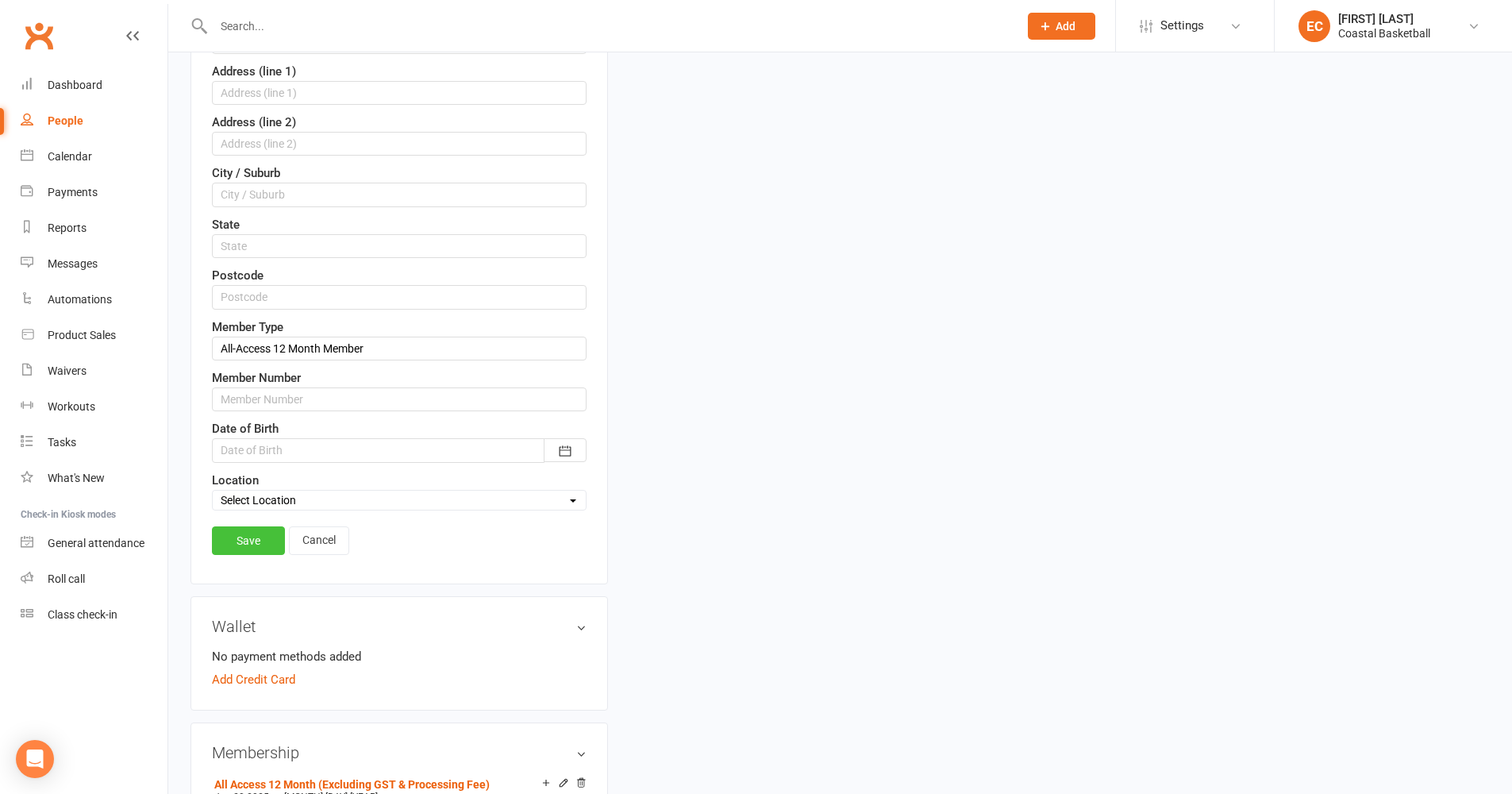click on "Save" at bounding box center [248, 541] 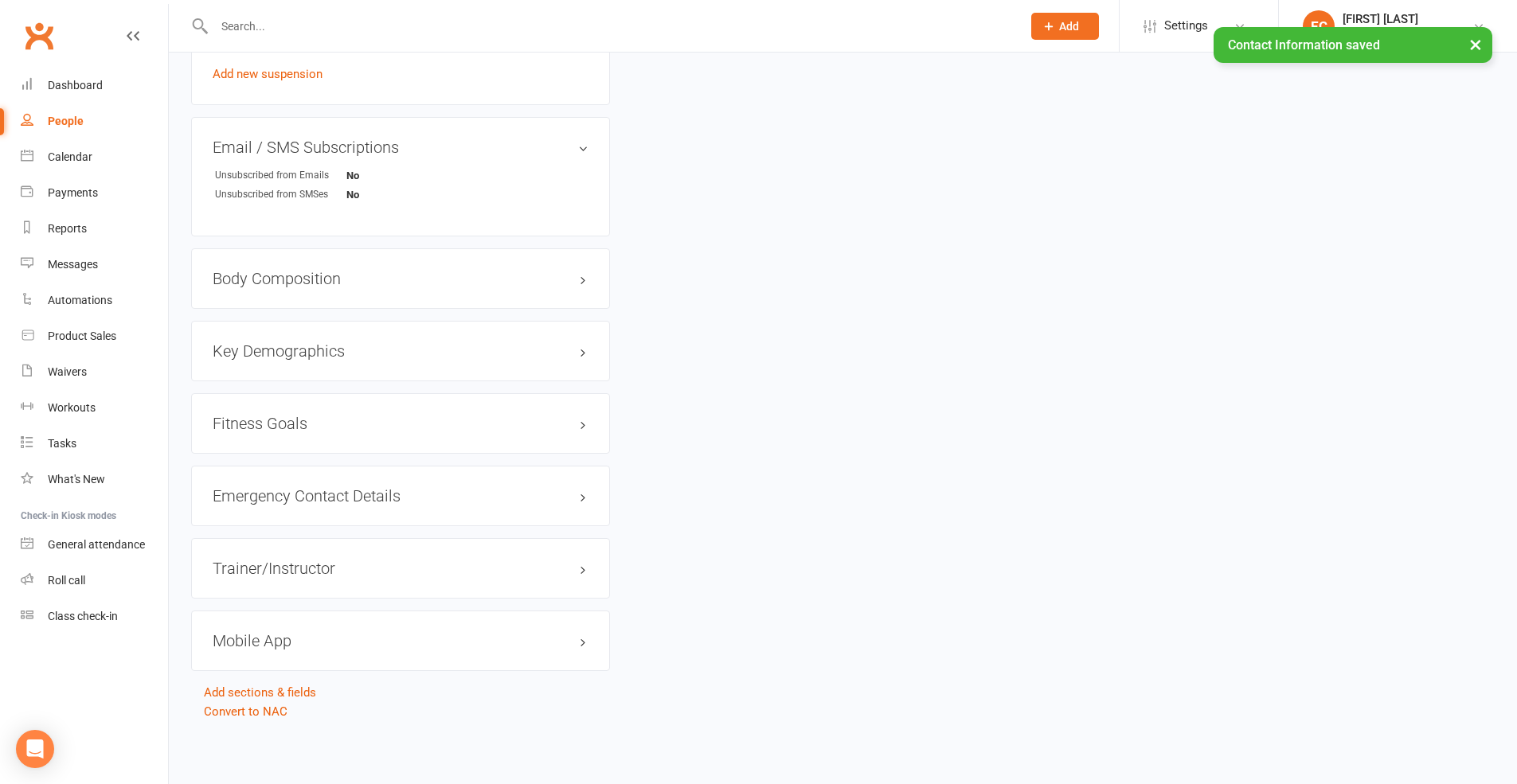 scroll, scrollTop: 518, scrollLeft: 0, axis: vertical 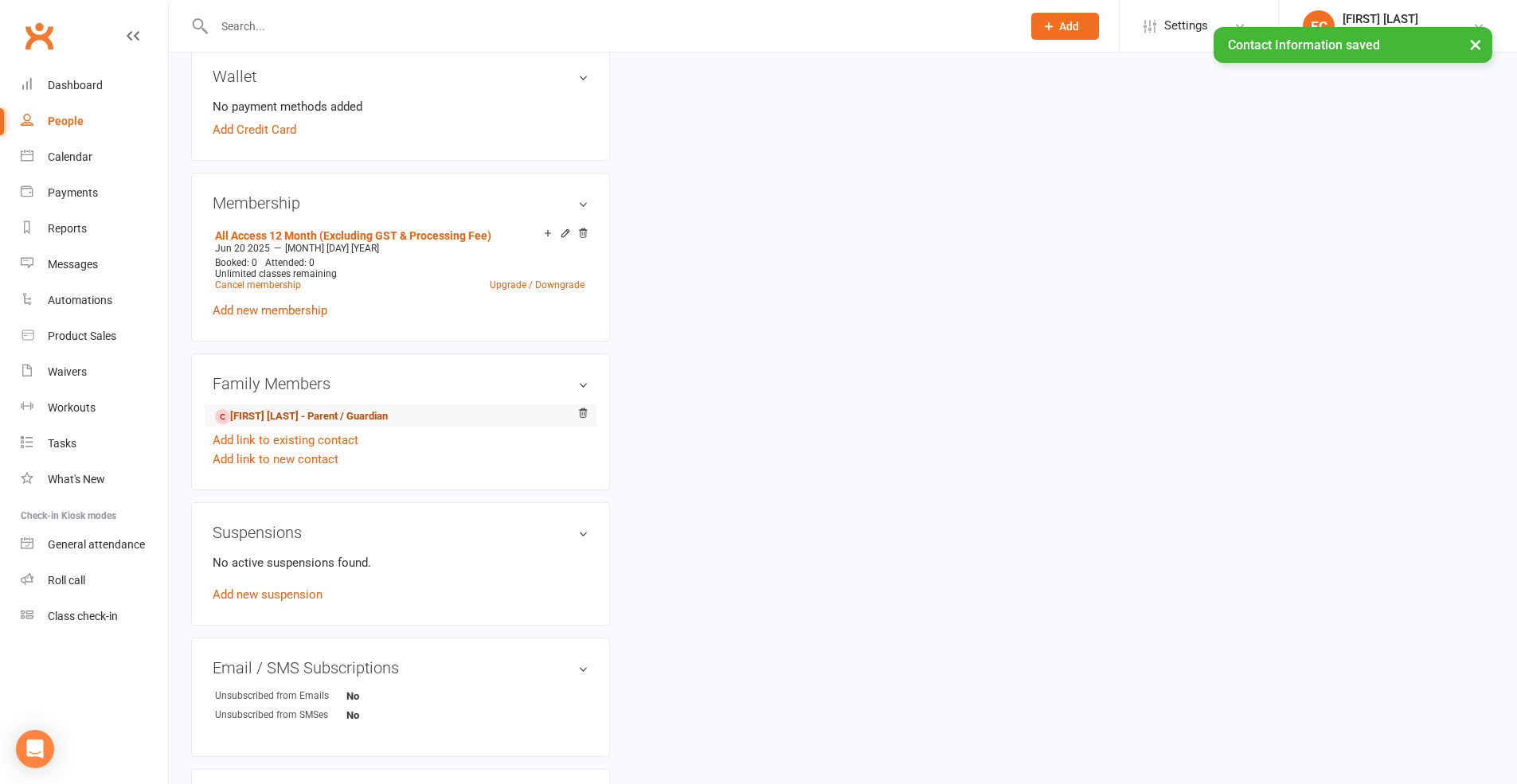 click on "[FIRST] [LAST] - Parent / Guardian" at bounding box center [301, 416] 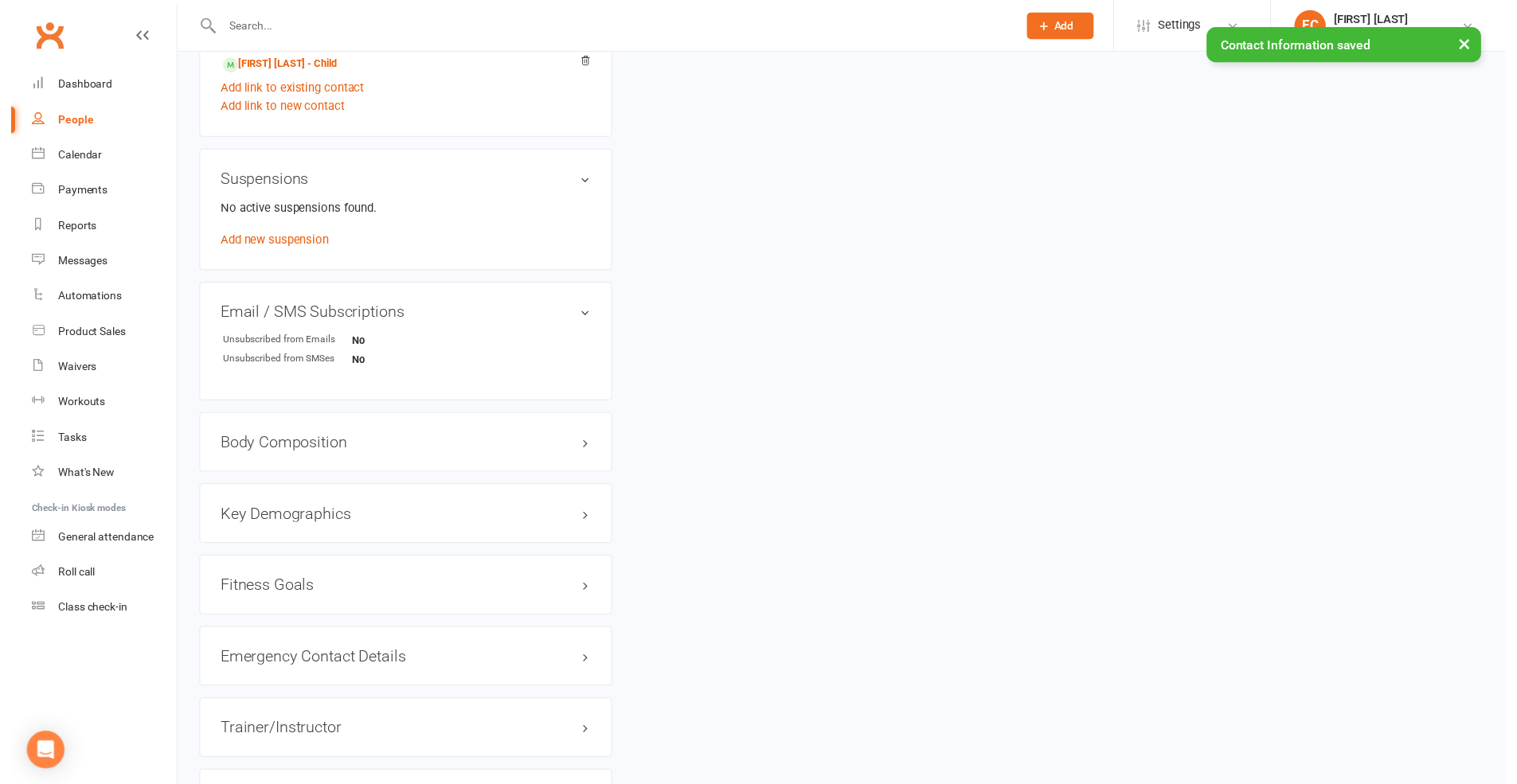 scroll, scrollTop: 994, scrollLeft: 0, axis: vertical 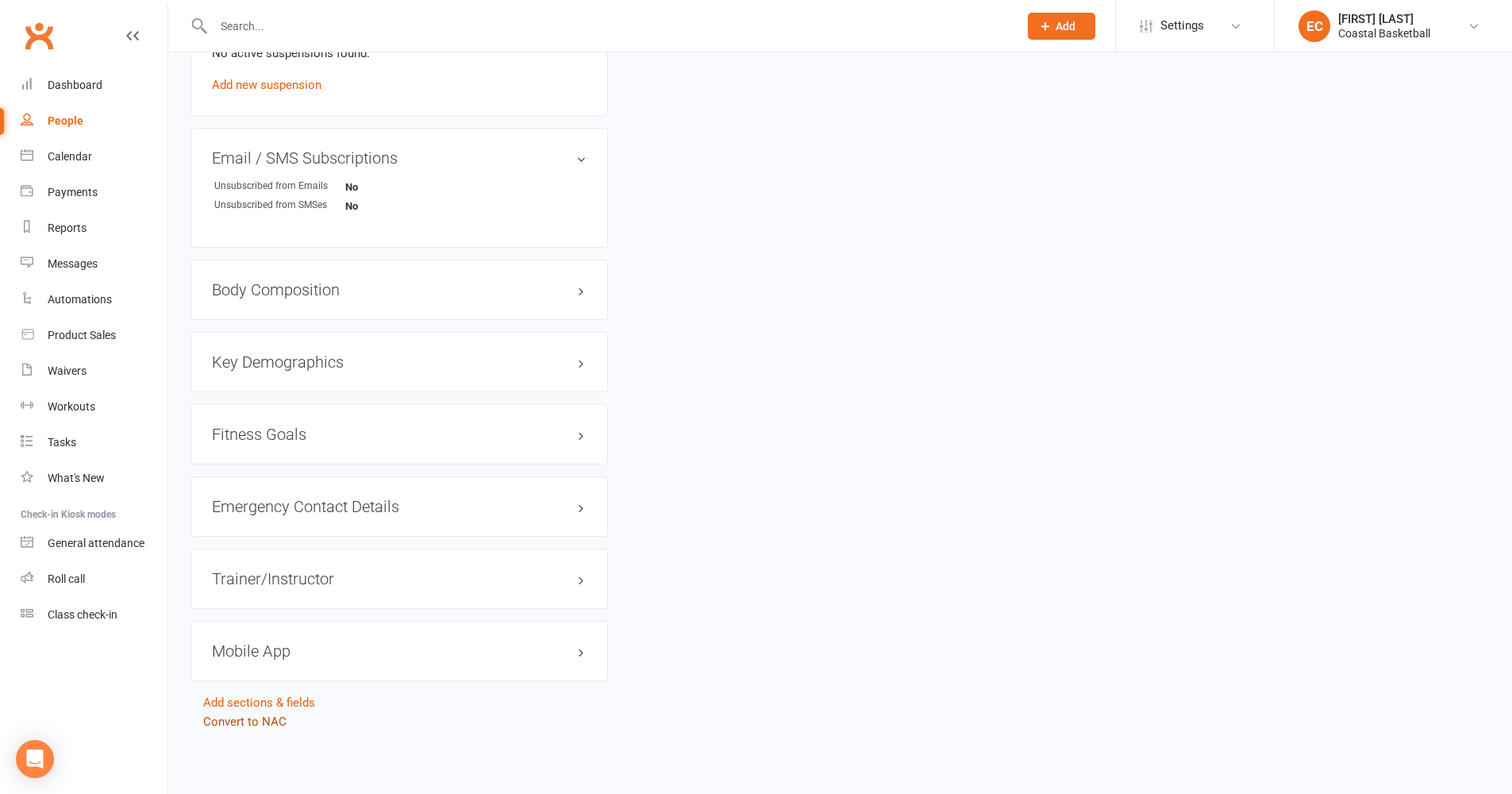 click on "Convert to NAC" at bounding box center [244, 722] 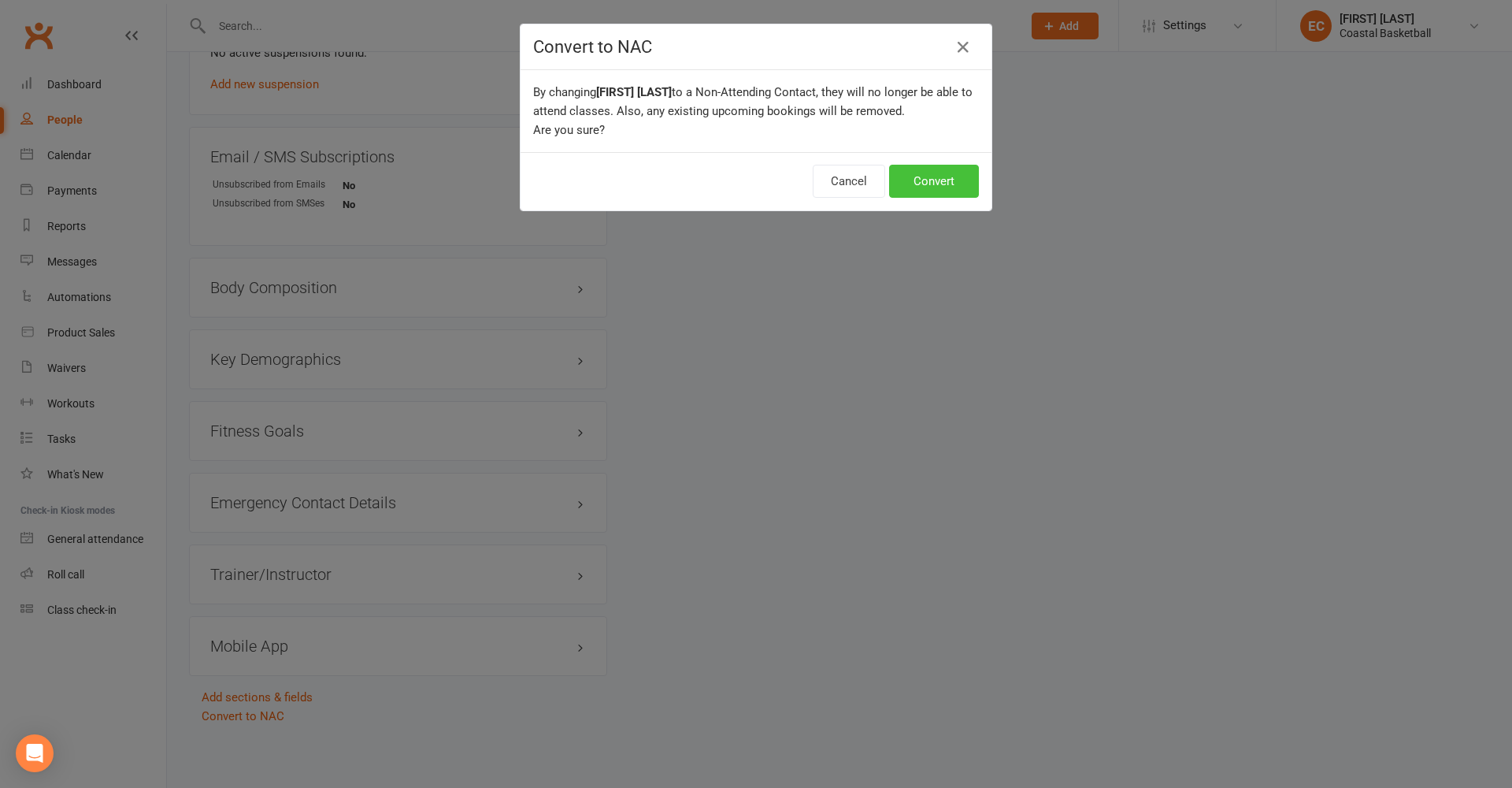 click on "Convert" at bounding box center (934, 181) 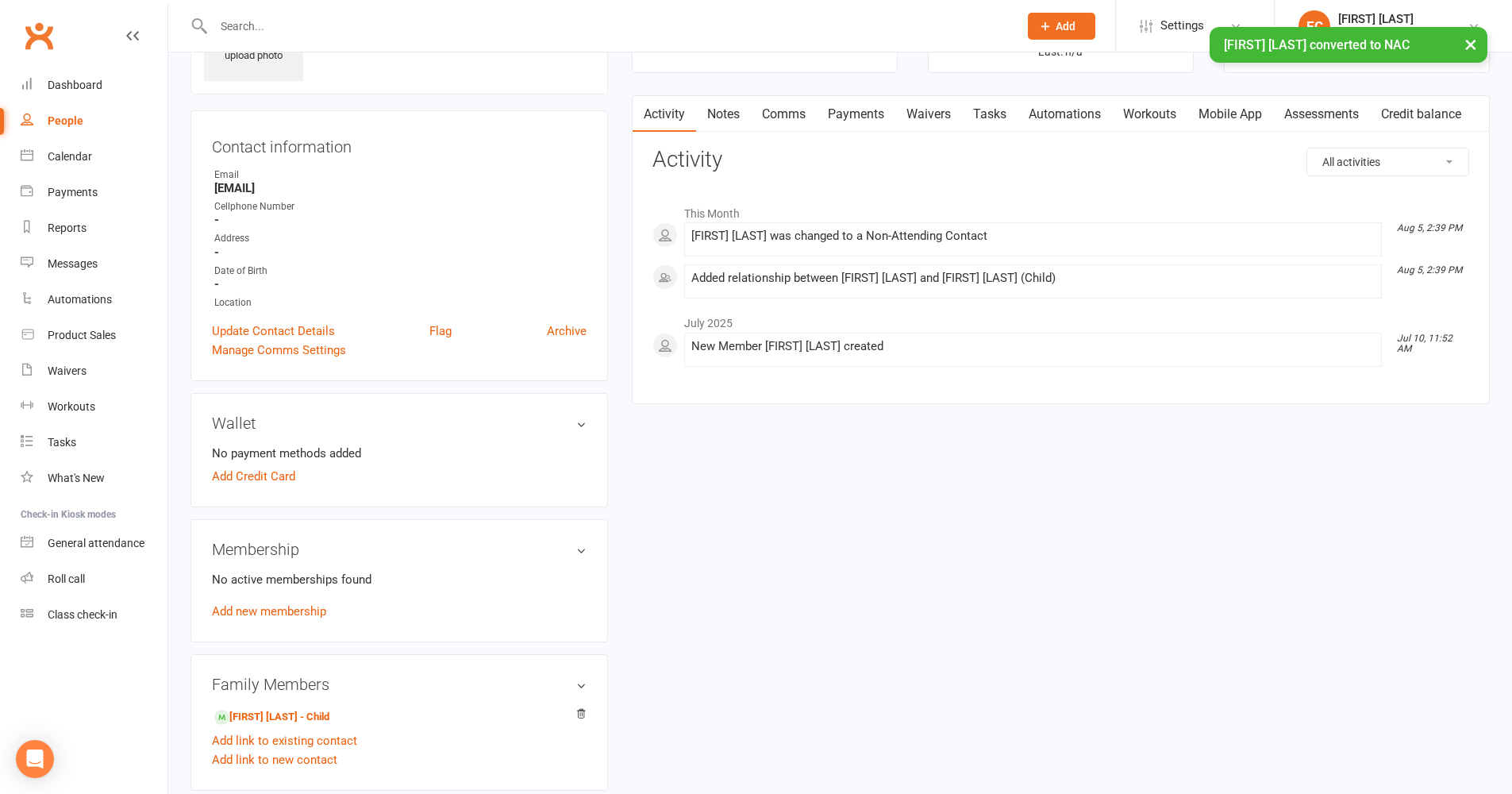 scroll, scrollTop: 143, scrollLeft: 0, axis: vertical 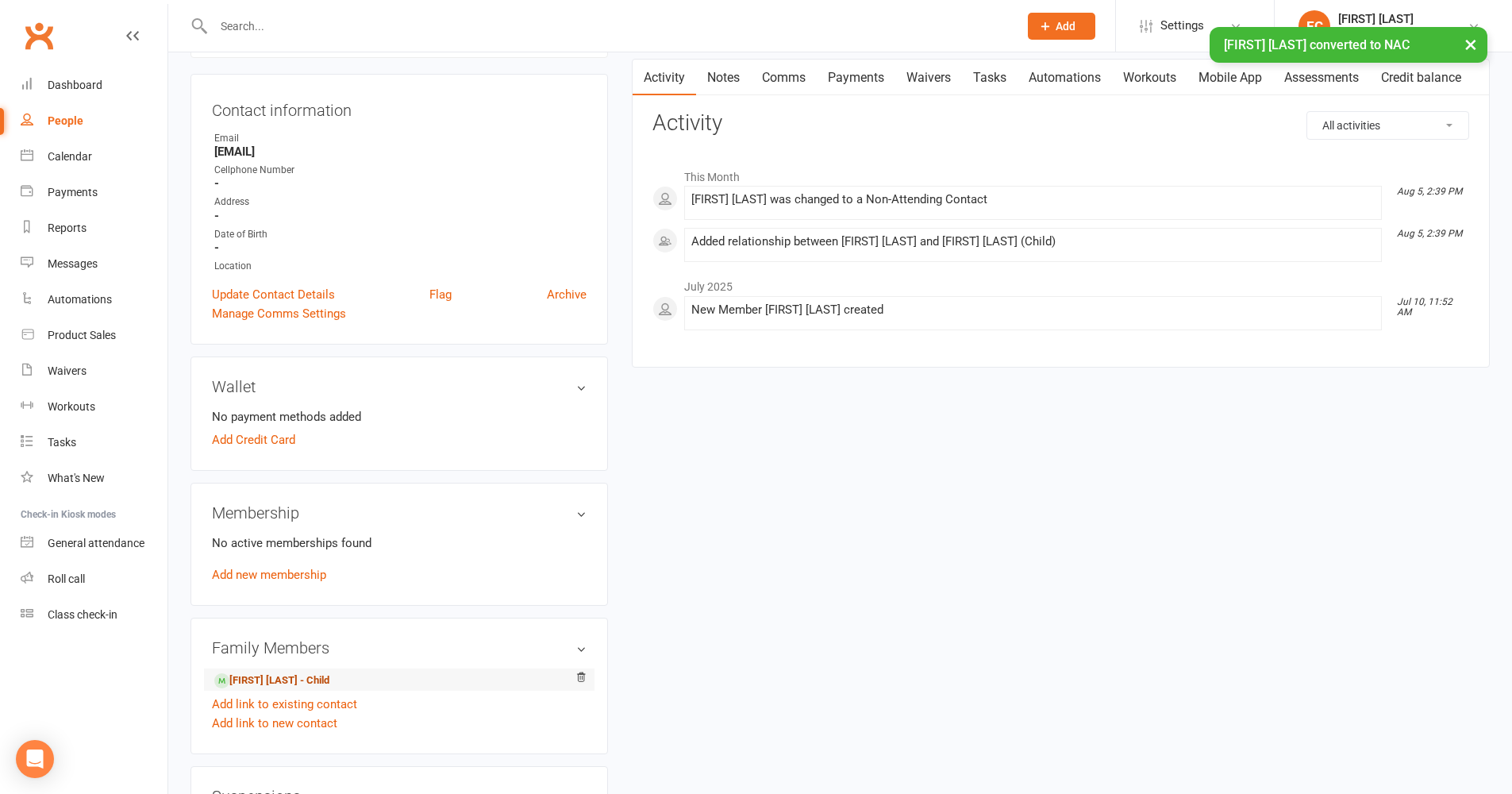 click on "[FIRST] [LAST] - Child" at bounding box center [271, 680] 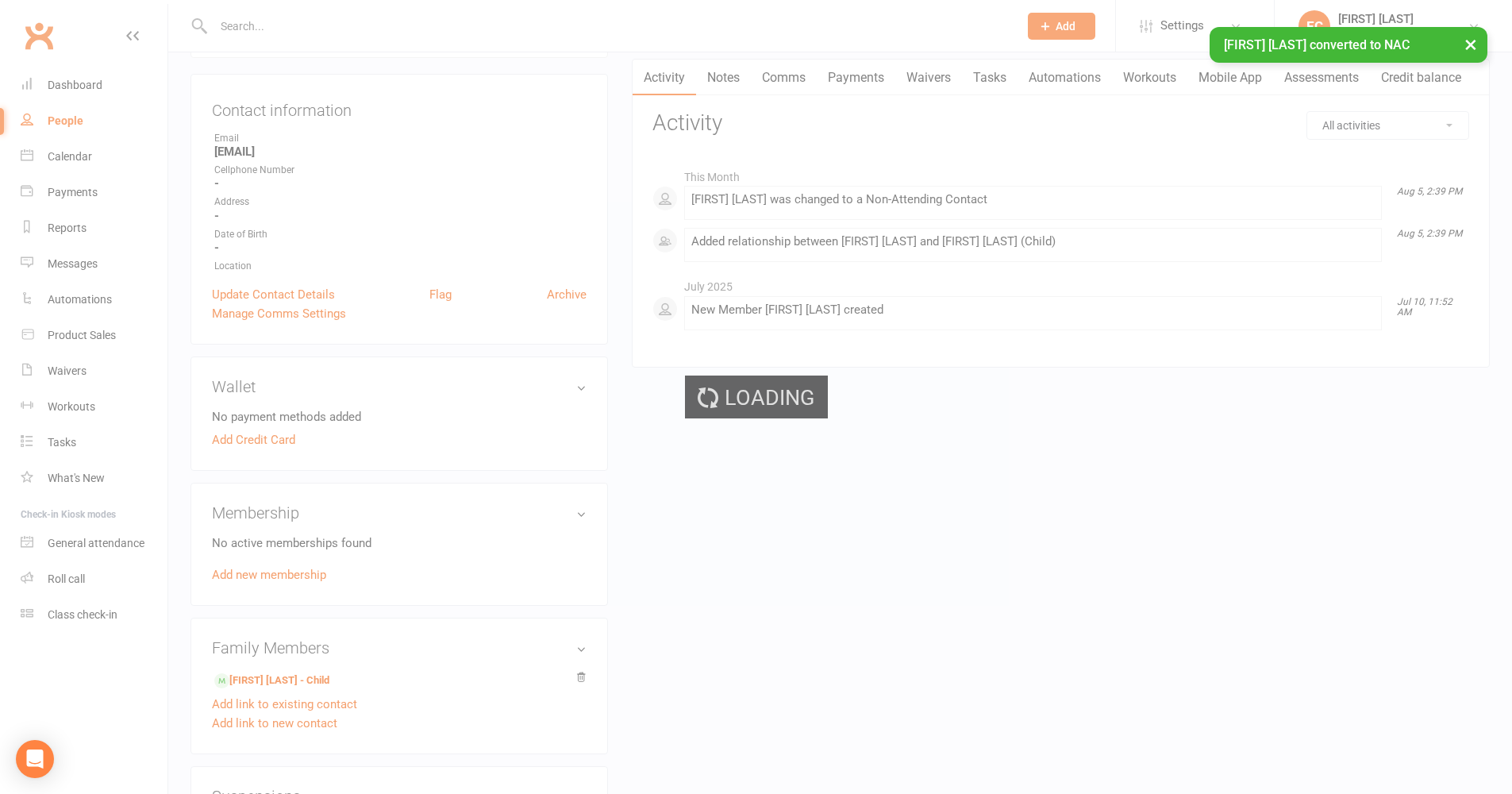 scroll, scrollTop: 0, scrollLeft: 0, axis: both 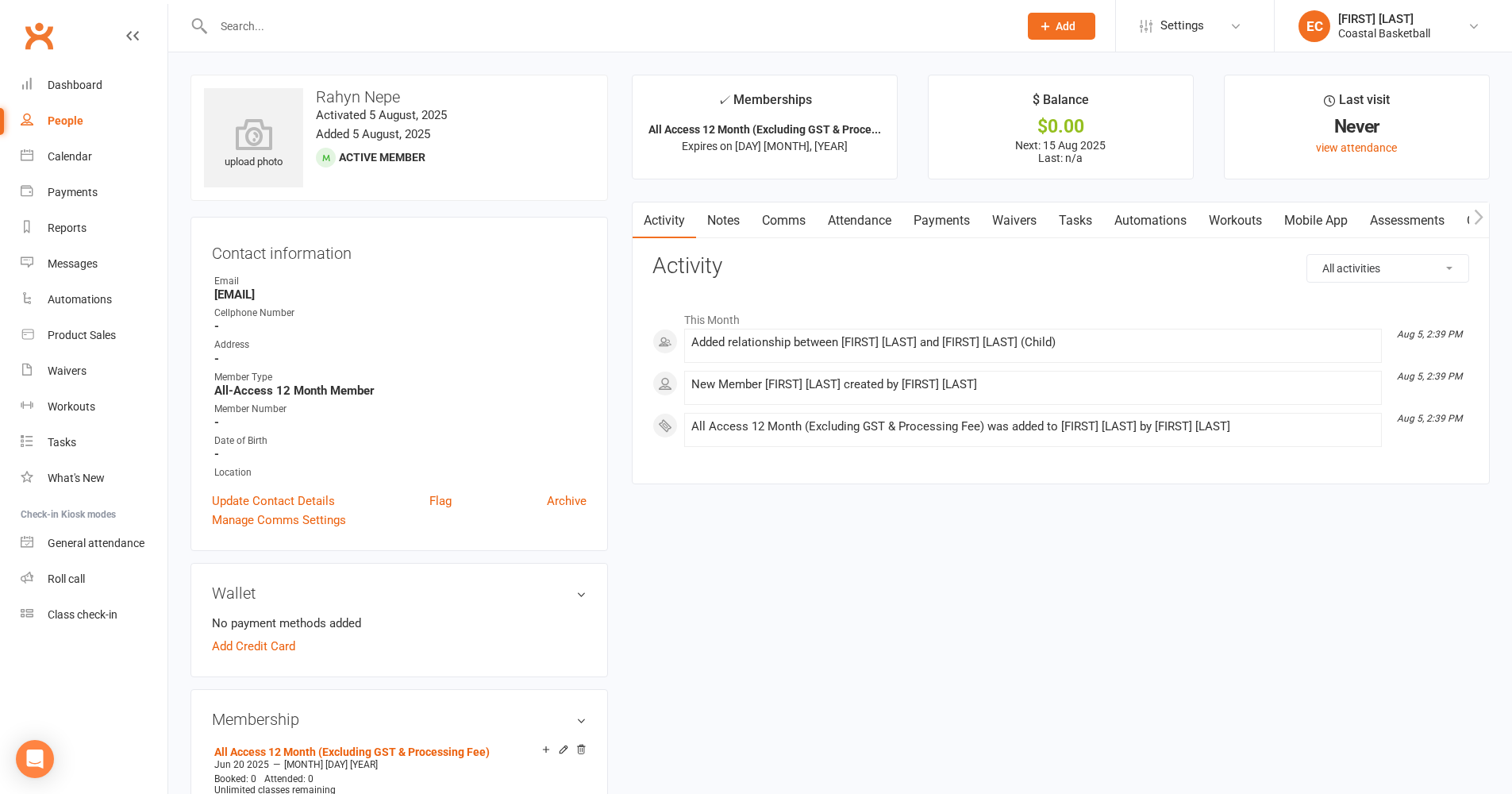click at bounding box center [608, 26] 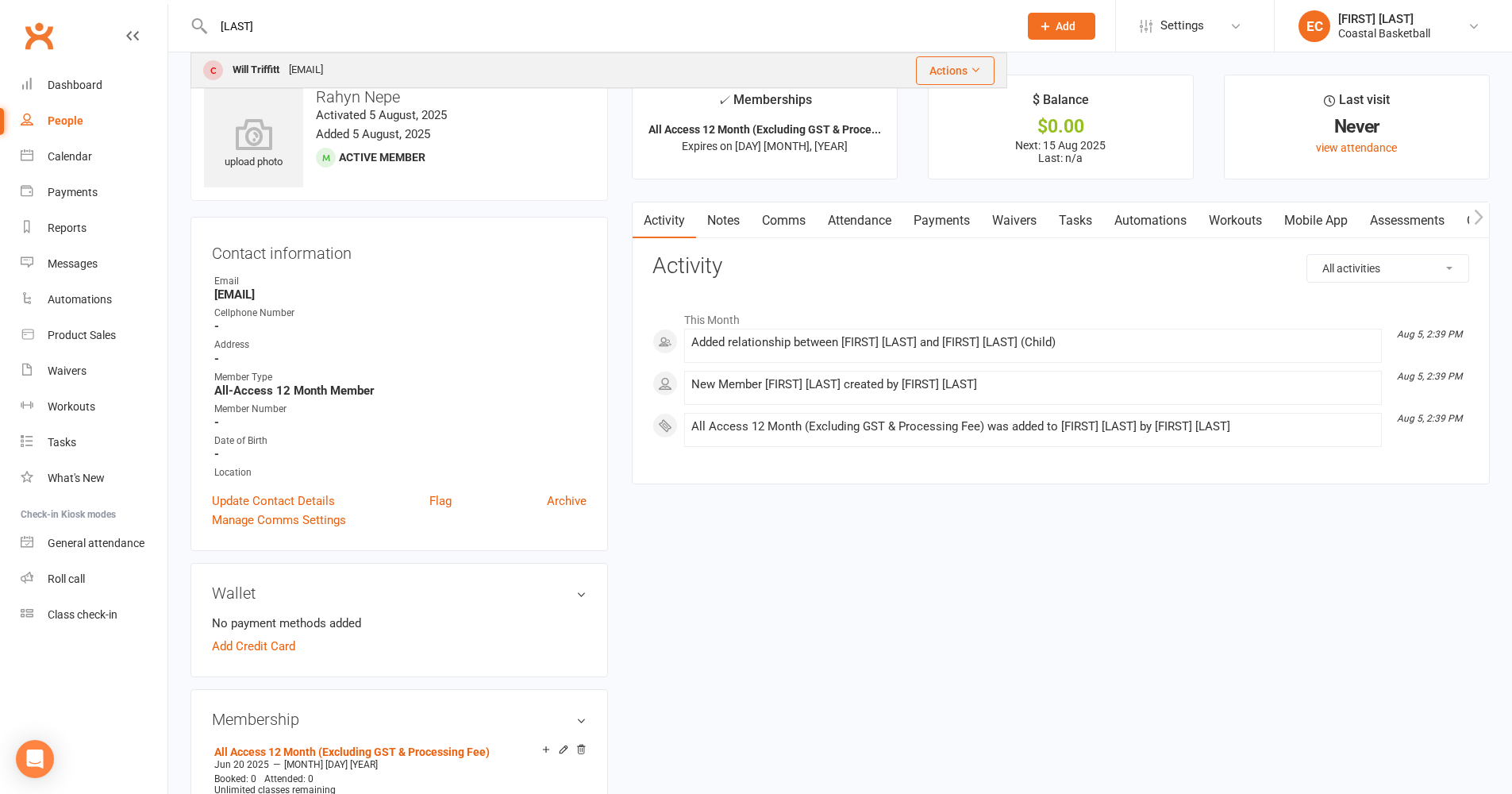 type on "[LAST]" 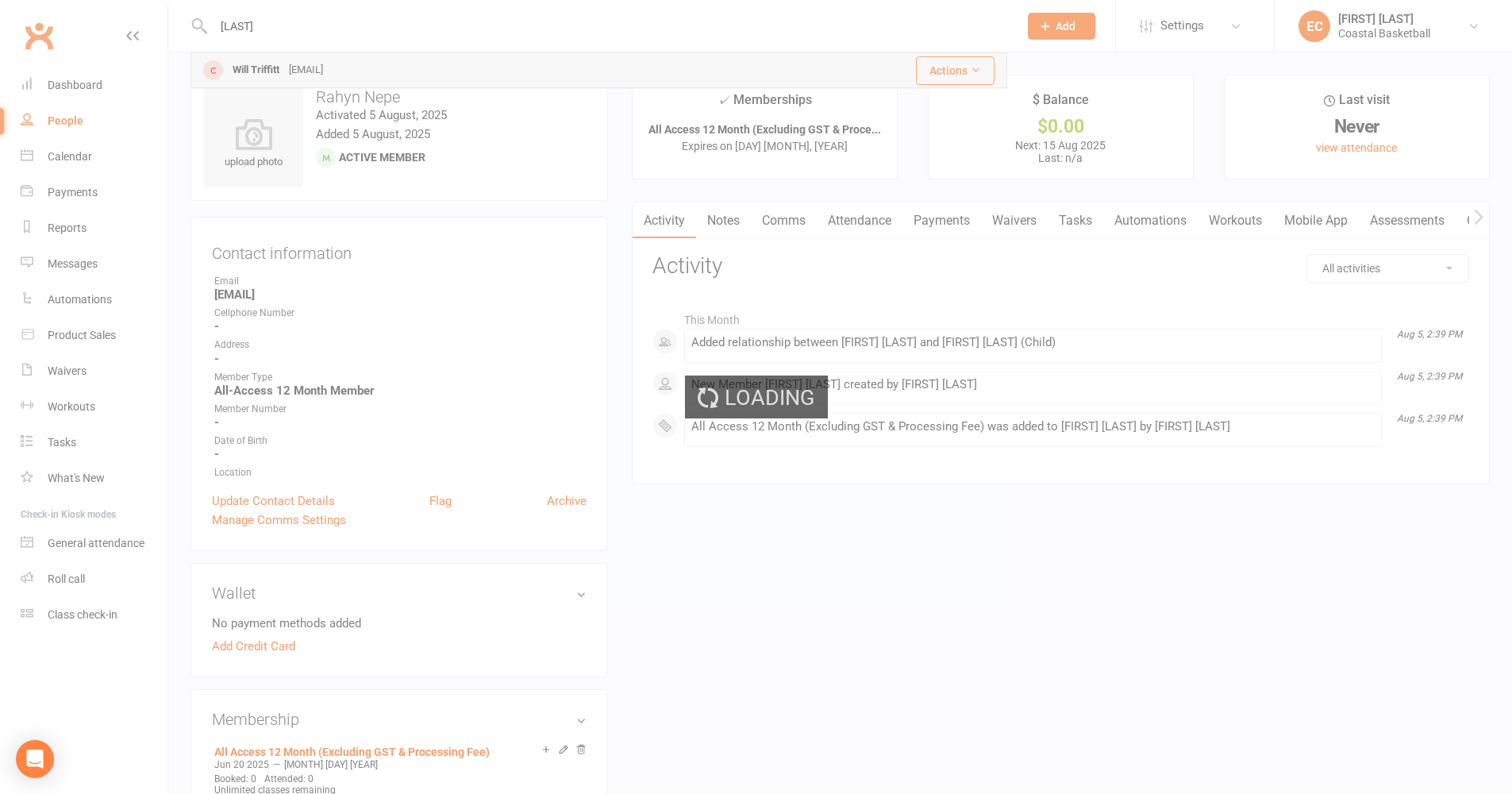 type 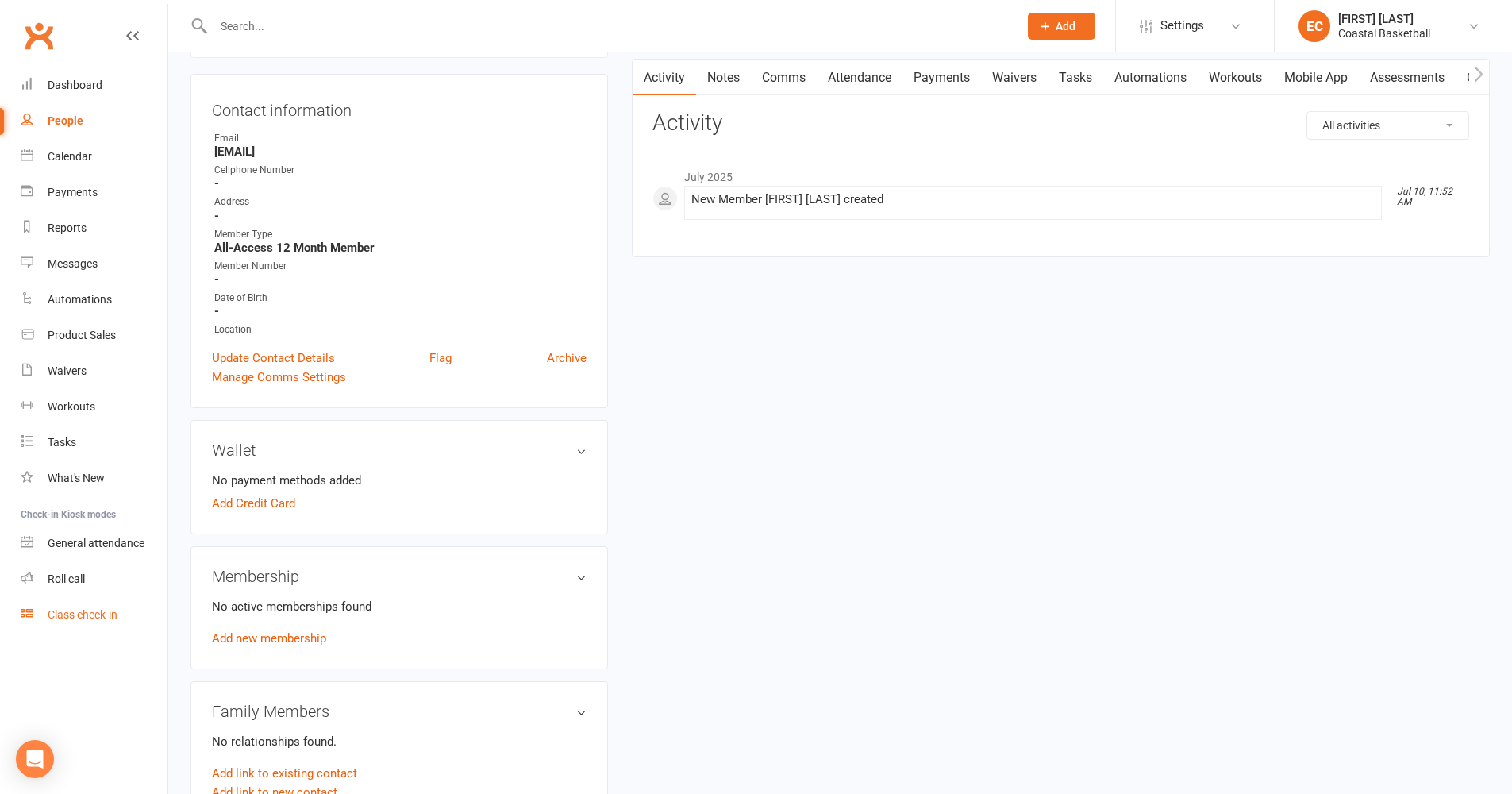 scroll, scrollTop: 153, scrollLeft: 0, axis: vertical 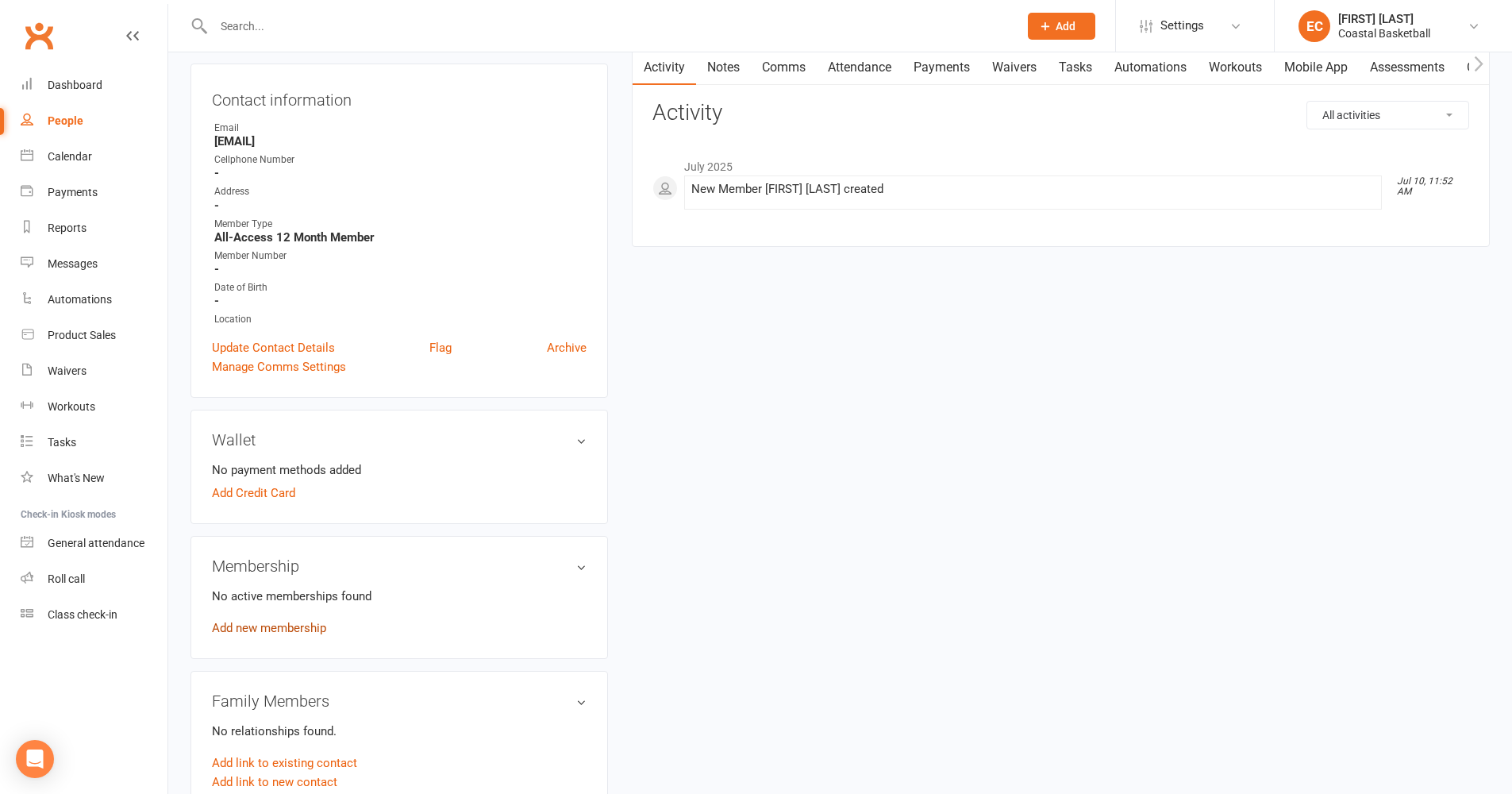 click on "Add new membership" at bounding box center (269, 628) 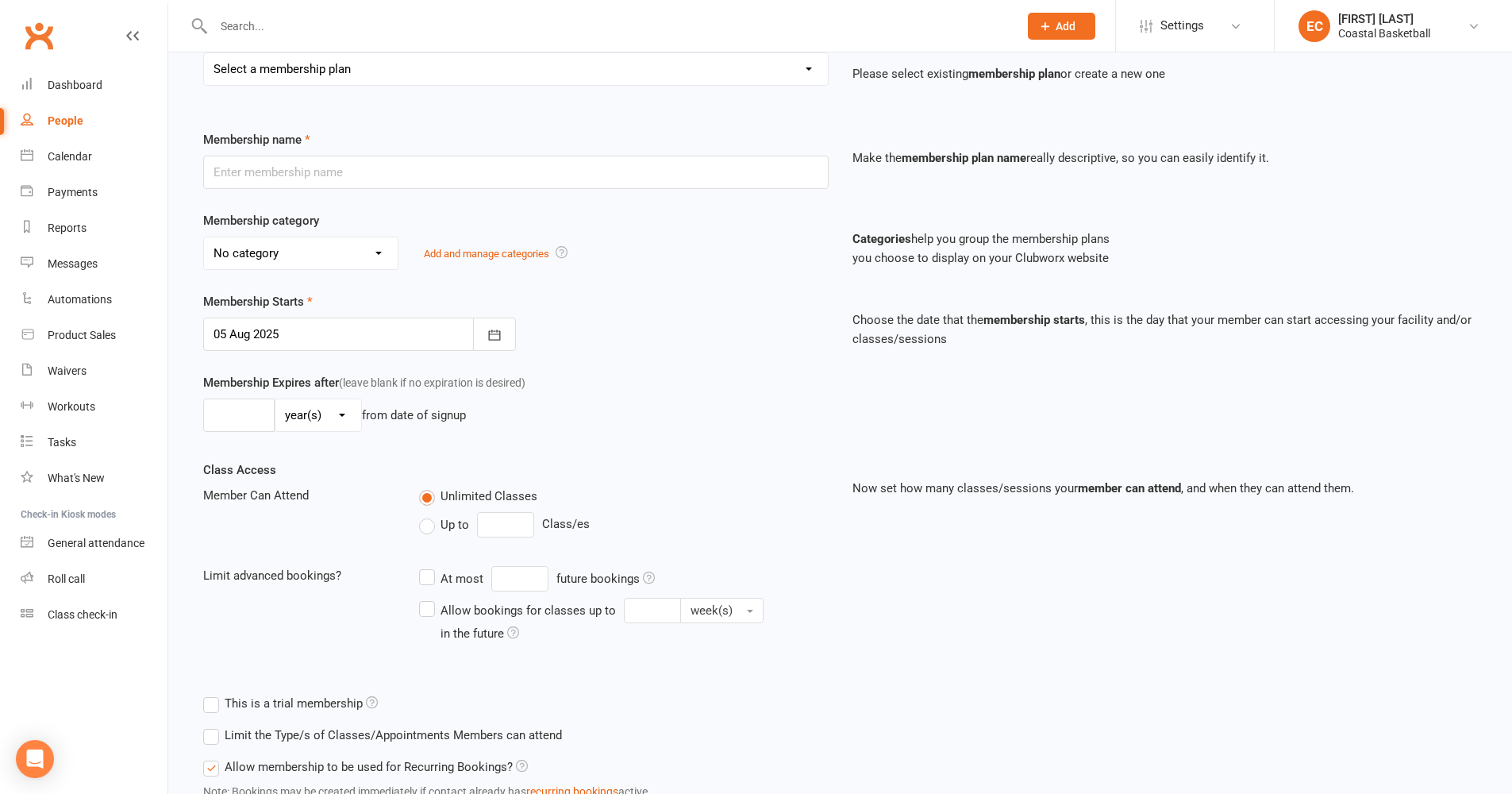 scroll, scrollTop: 0, scrollLeft: 0, axis: both 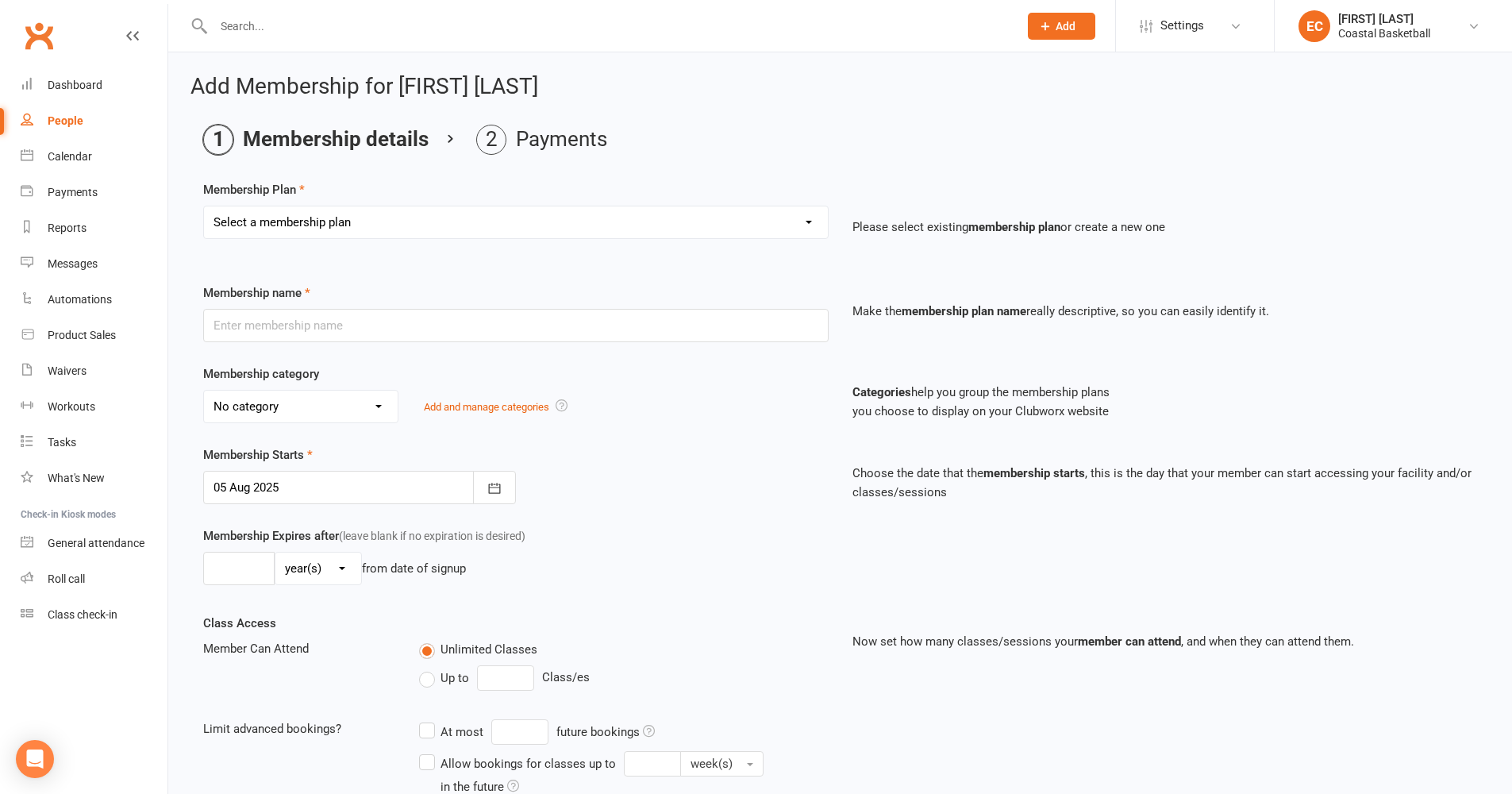 select on "1" 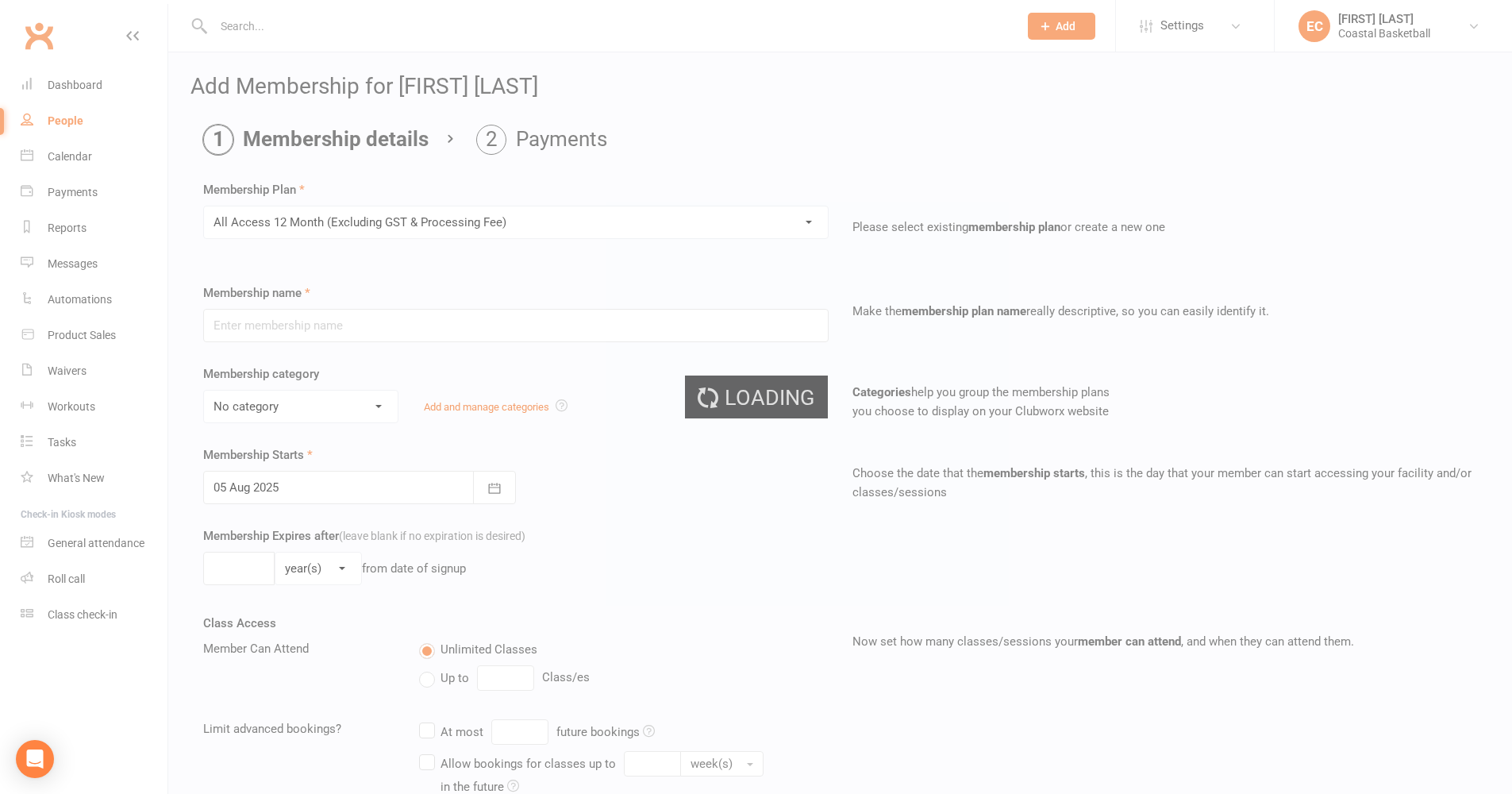 type on "All Access 12 Month (Excluding GST & Processing Fee)" 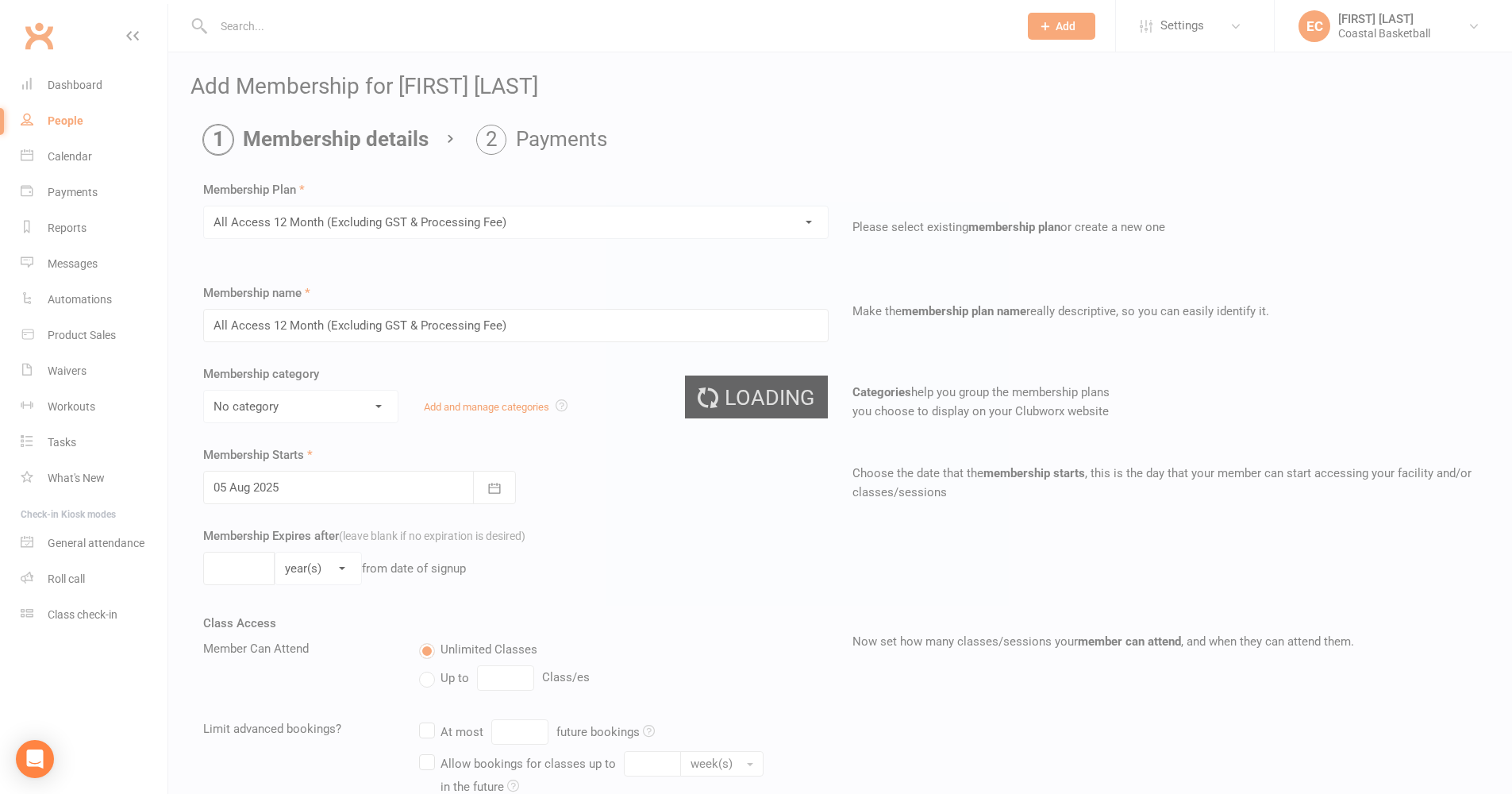 select on "3" 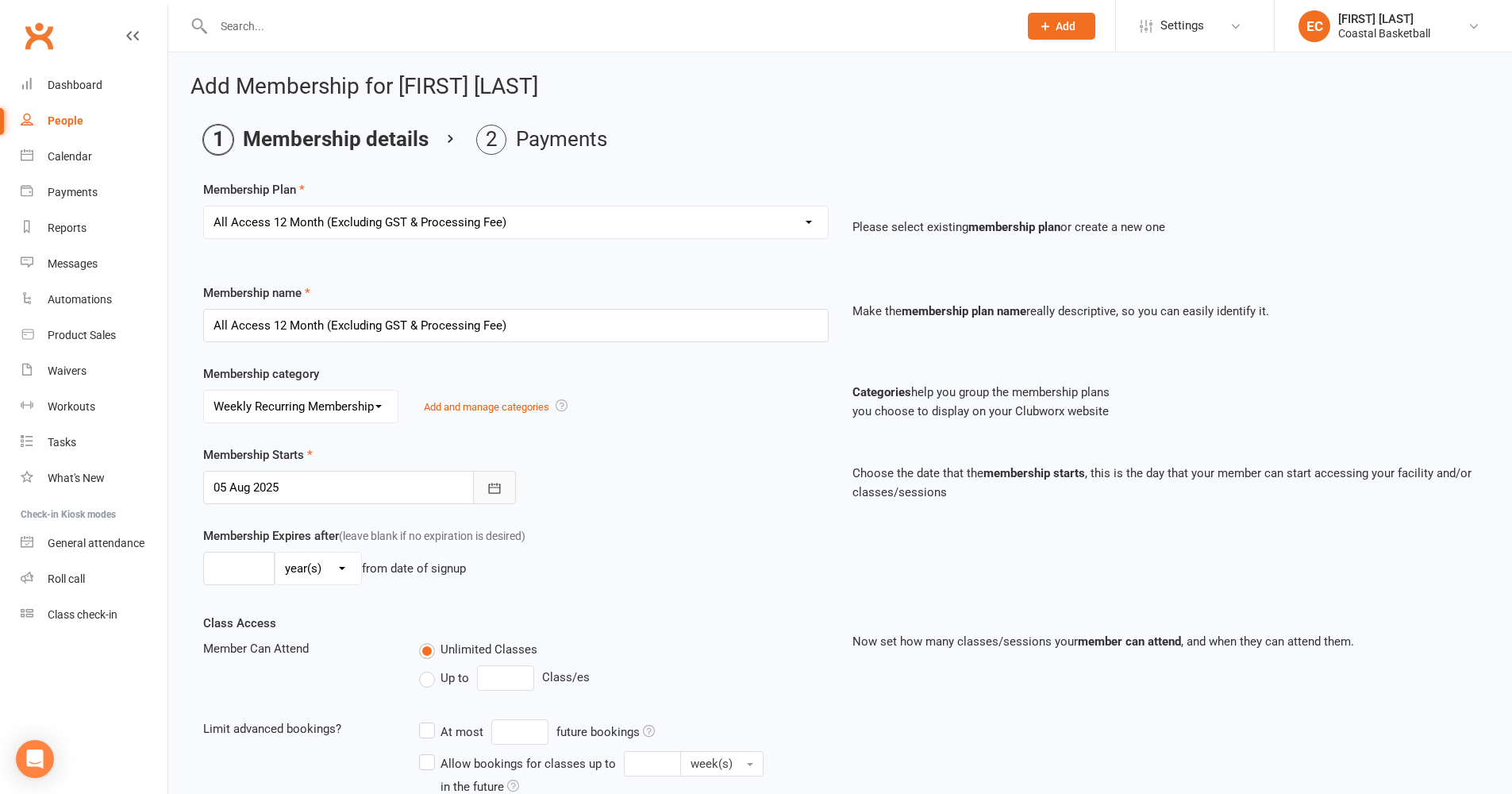 click 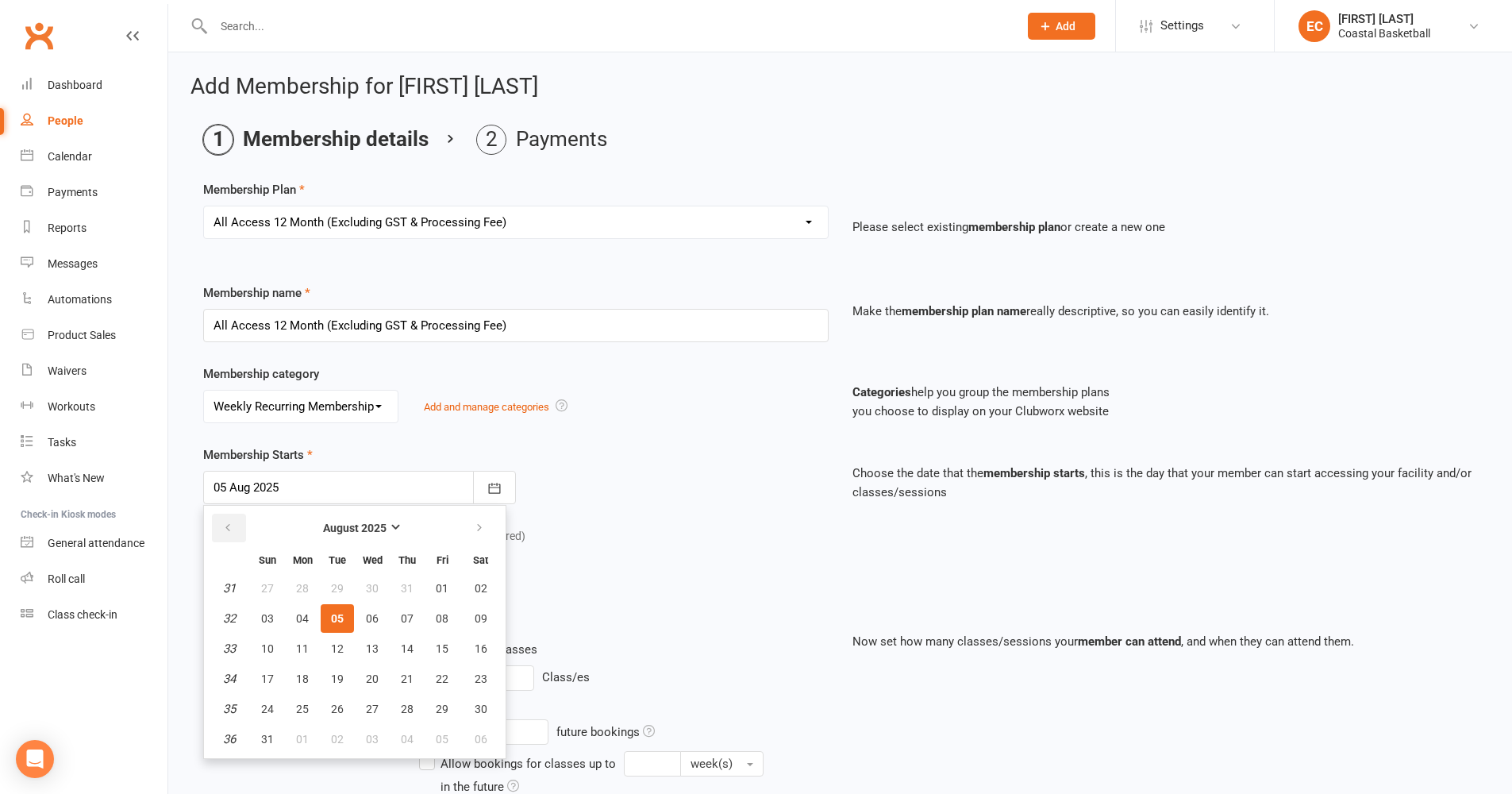 click at bounding box center [228, 528] 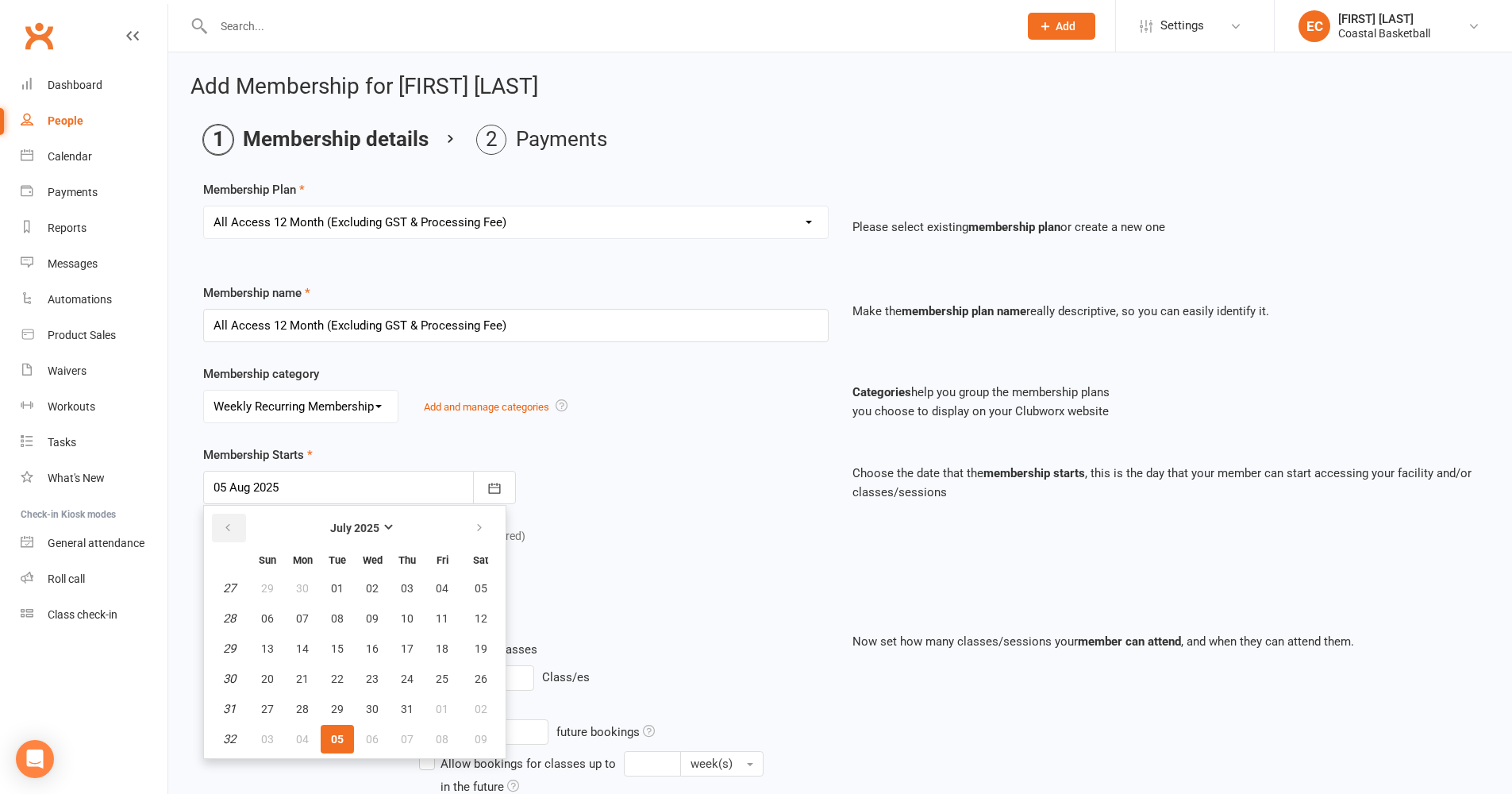 click at bounding box center [228, 528] 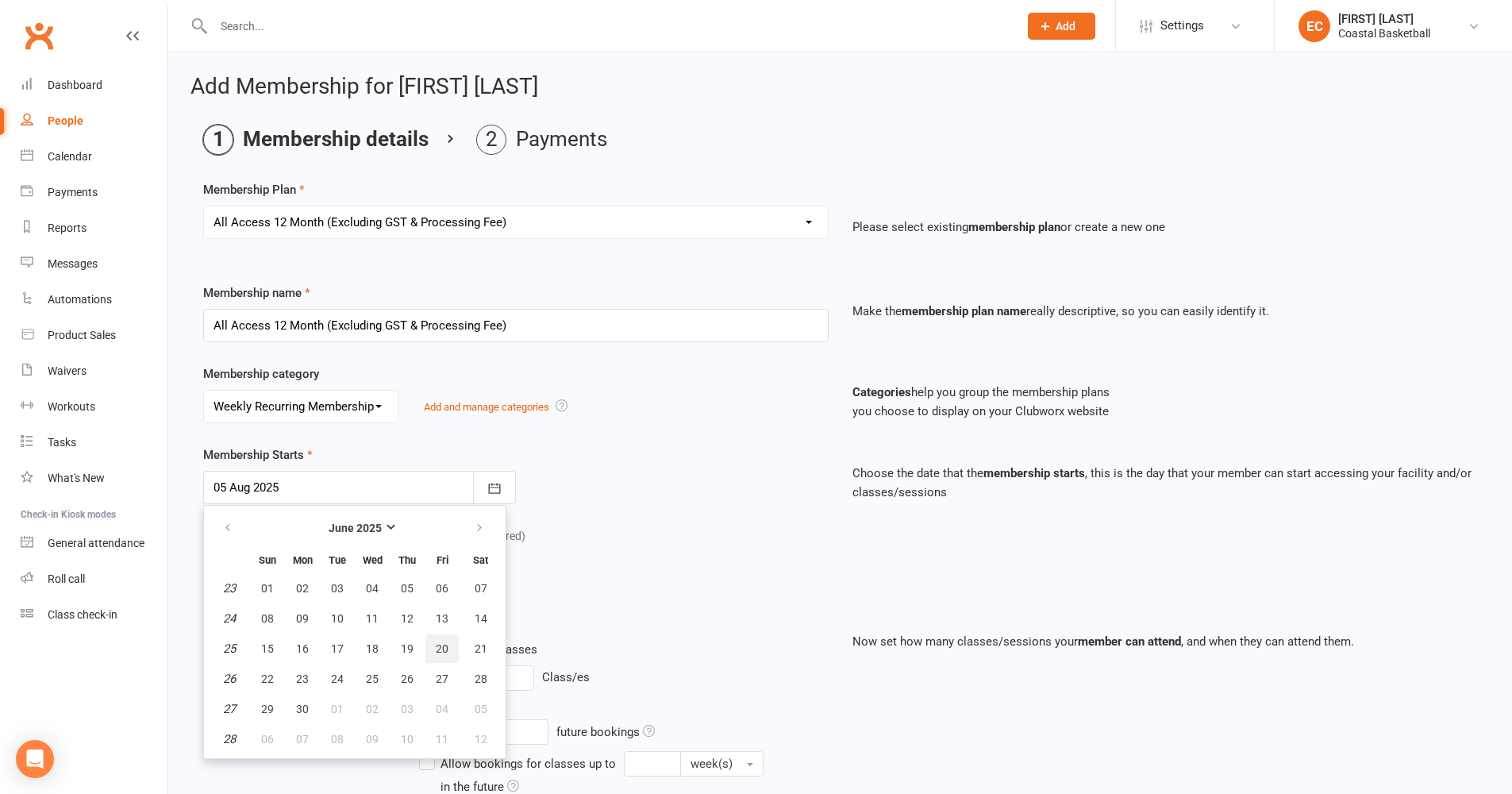 click on "20" at bounding box center [442, 649] 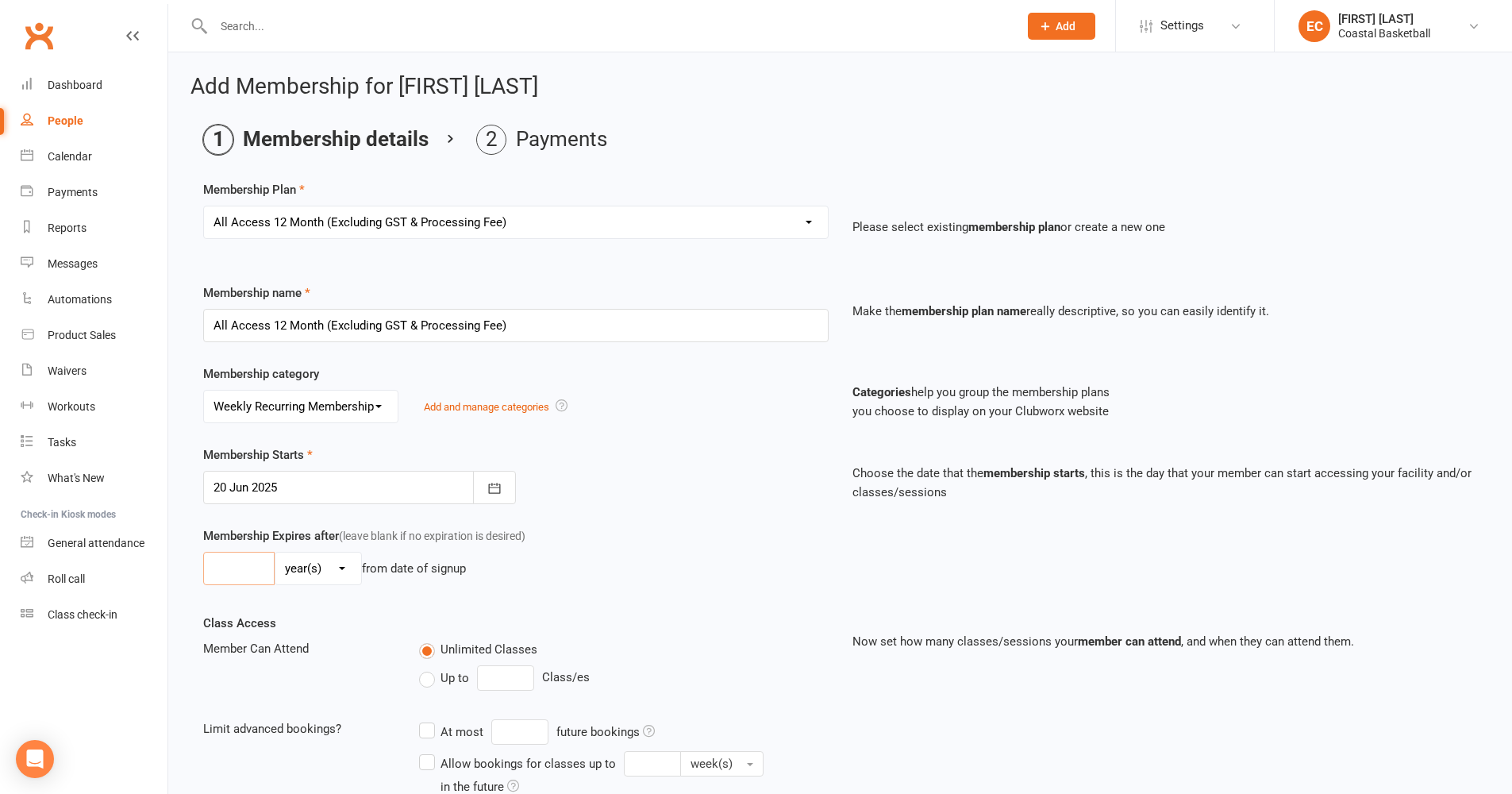 click at bounding box center [239, 569] 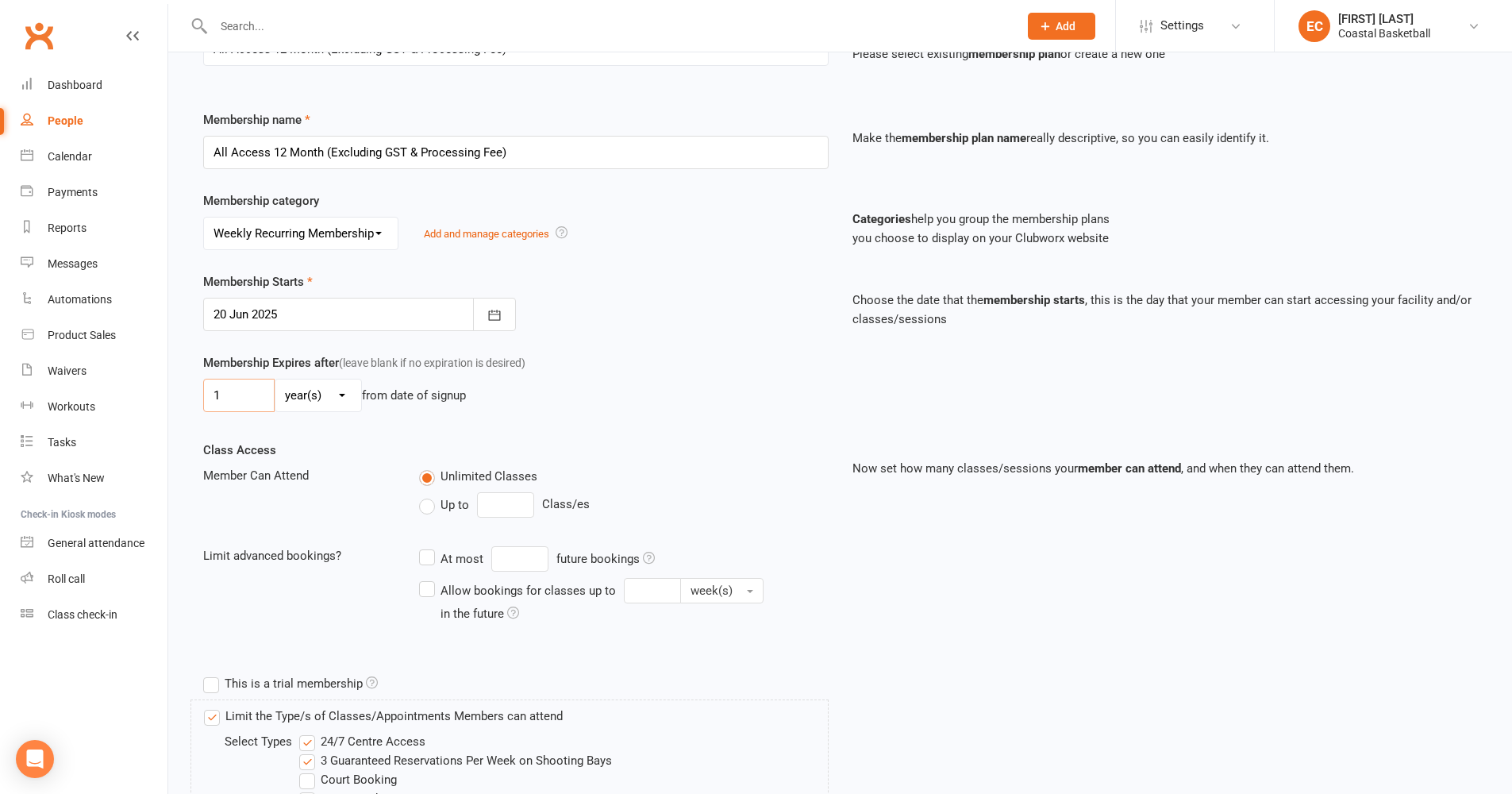 scroll, scrollTop: 233, scrollLeft: 0, axis: vertical 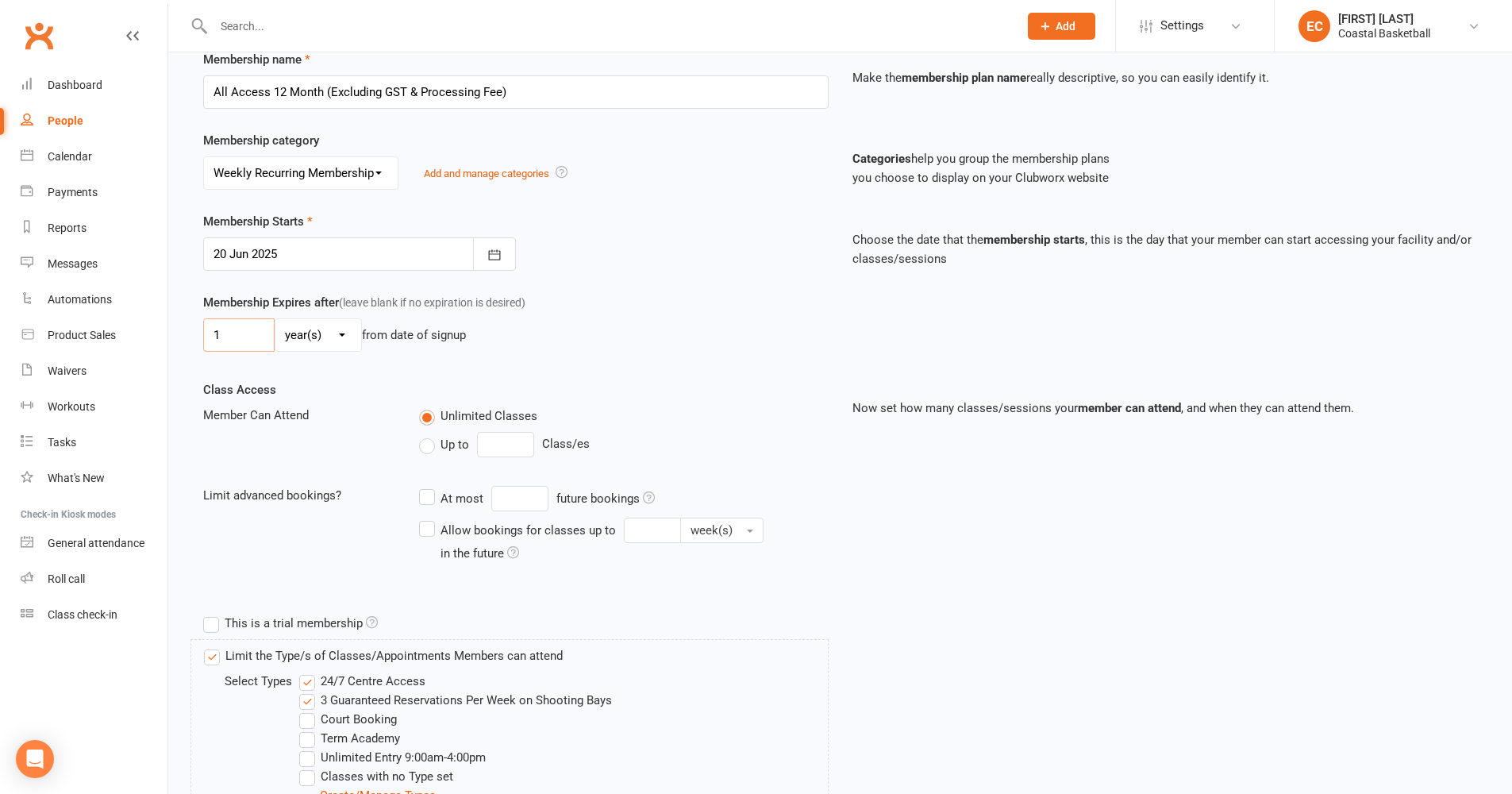 type on "1" 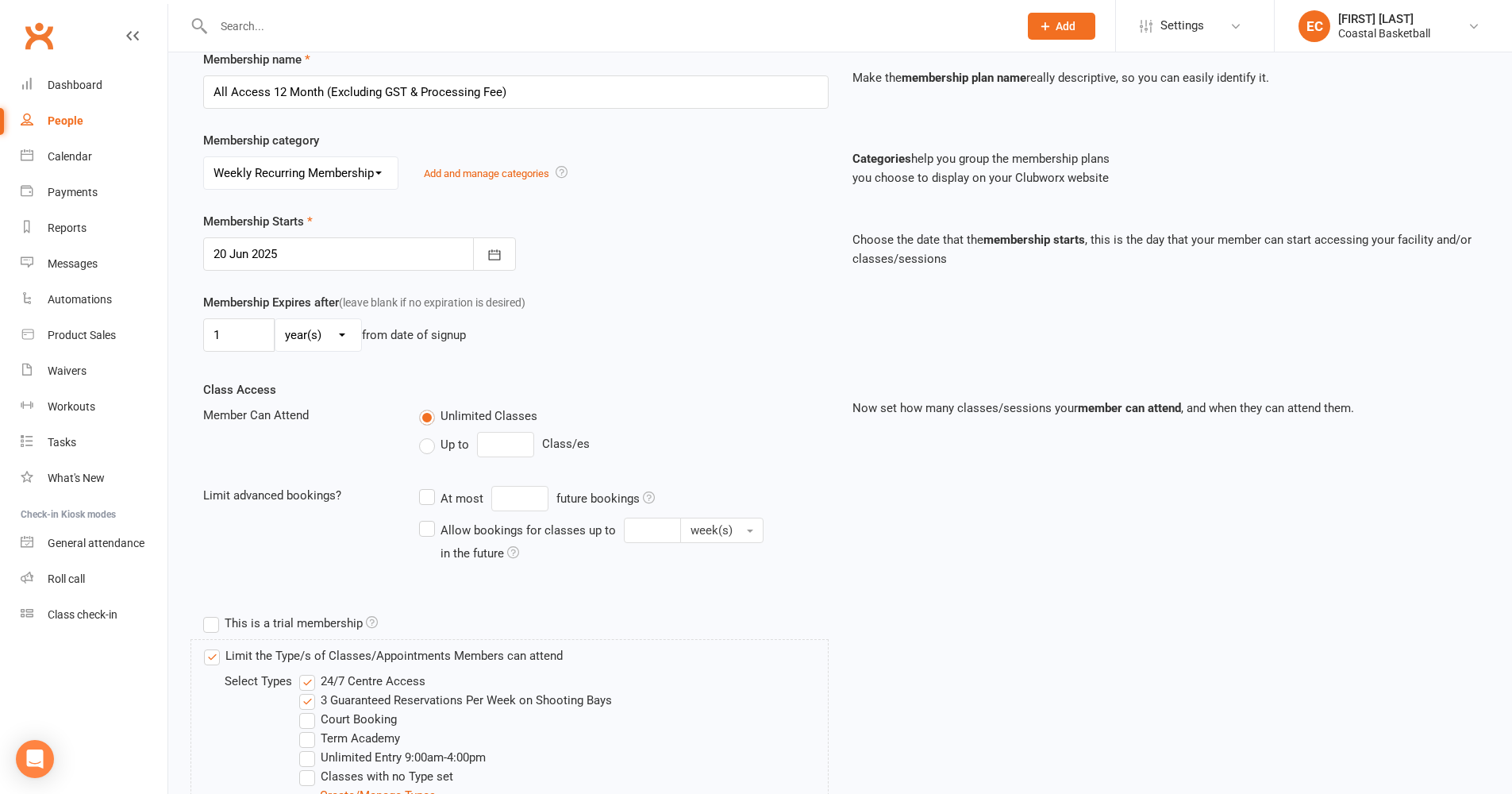 click on "Limit the Type/s of Classes/Appointments Members can attend" at bounding box center [383, 656] 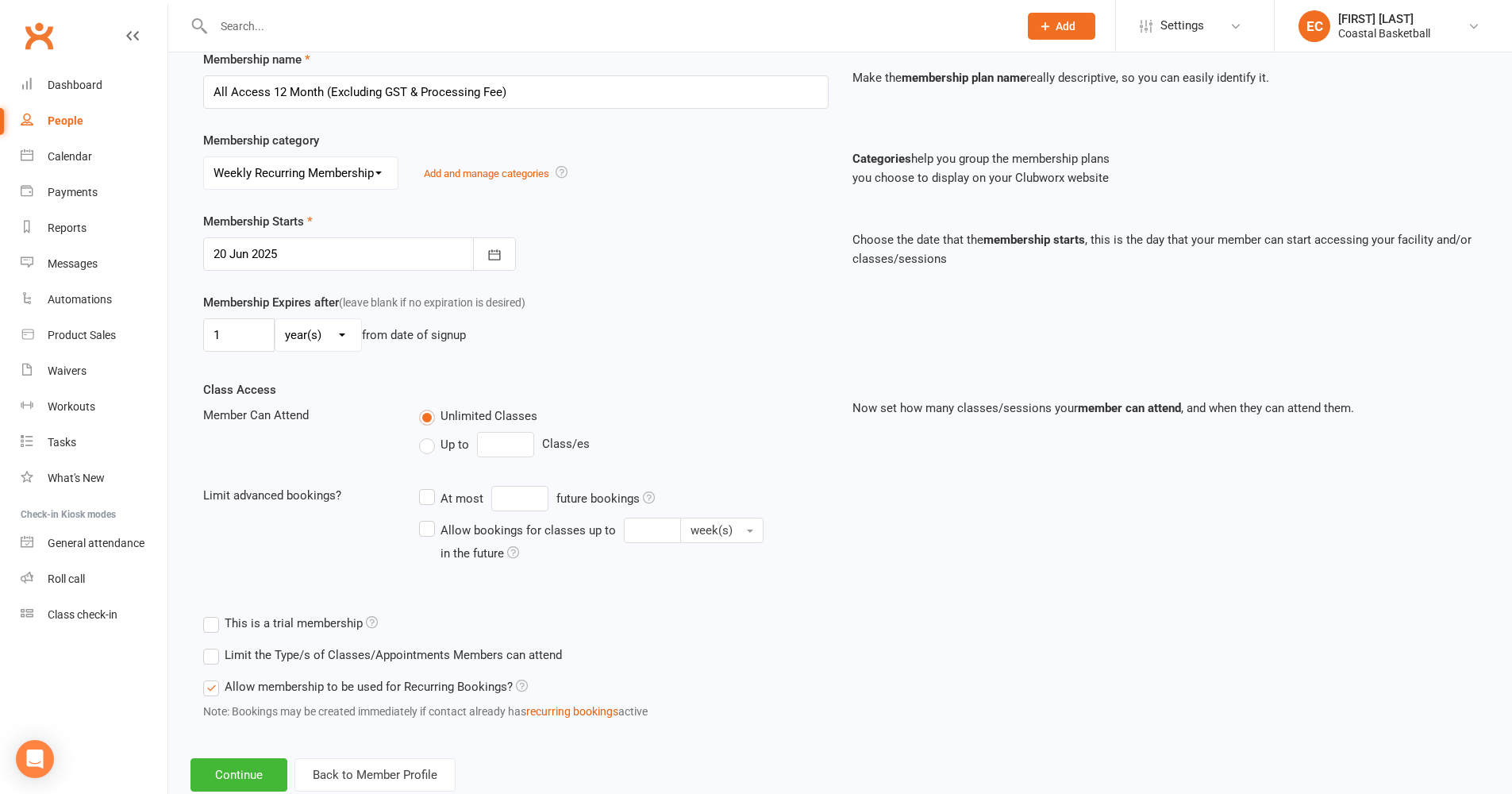 click on "Allow membership to be used for Recurring Bookings?" at bounding box center (365, 687) 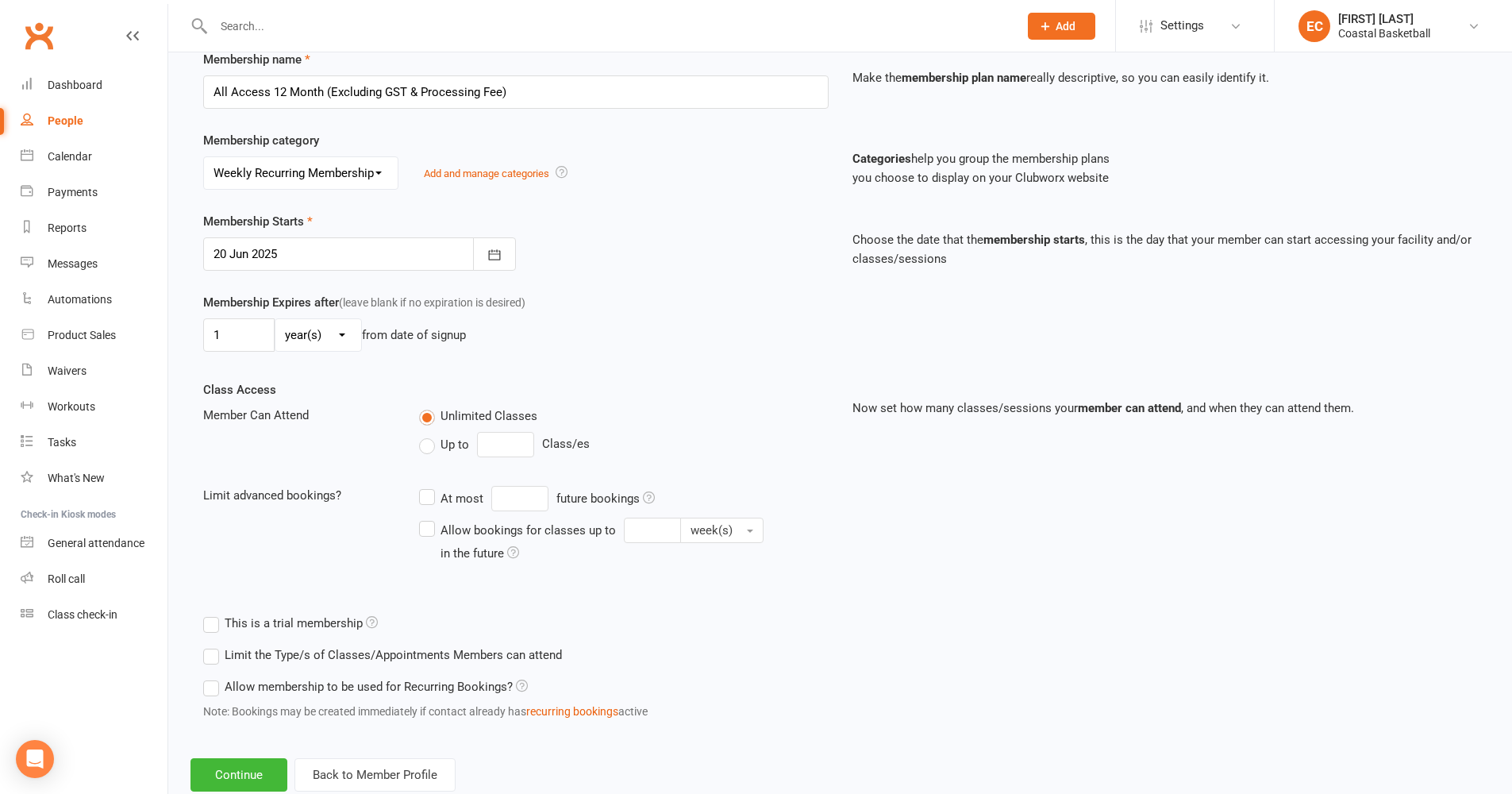 click on "Allow membership to be used for Recurring Bookings?" at bounding box center [365, 687] 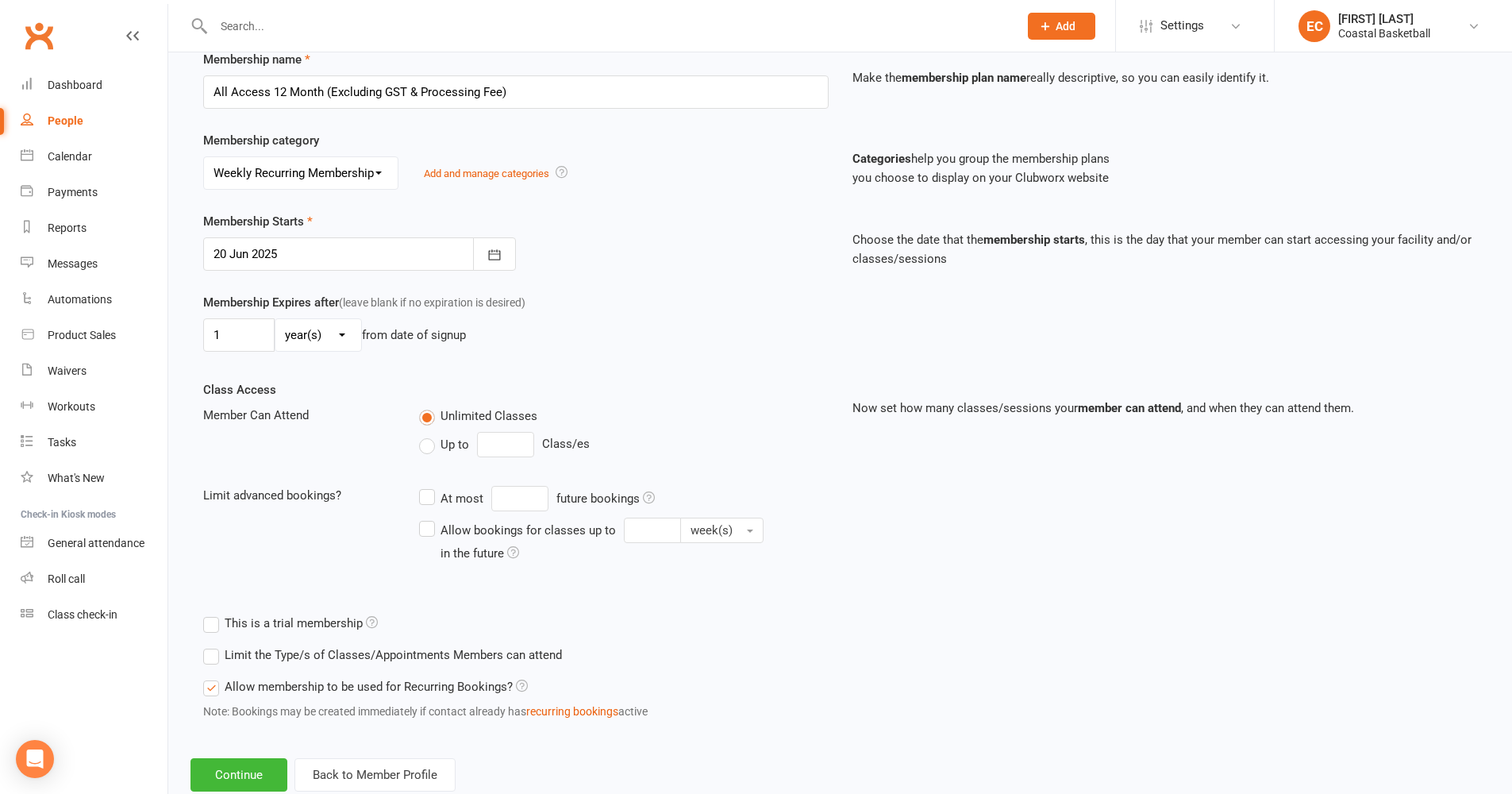 click on "Allow membership to be used for Recurring Bookings?" at bounding box center [365, 687] 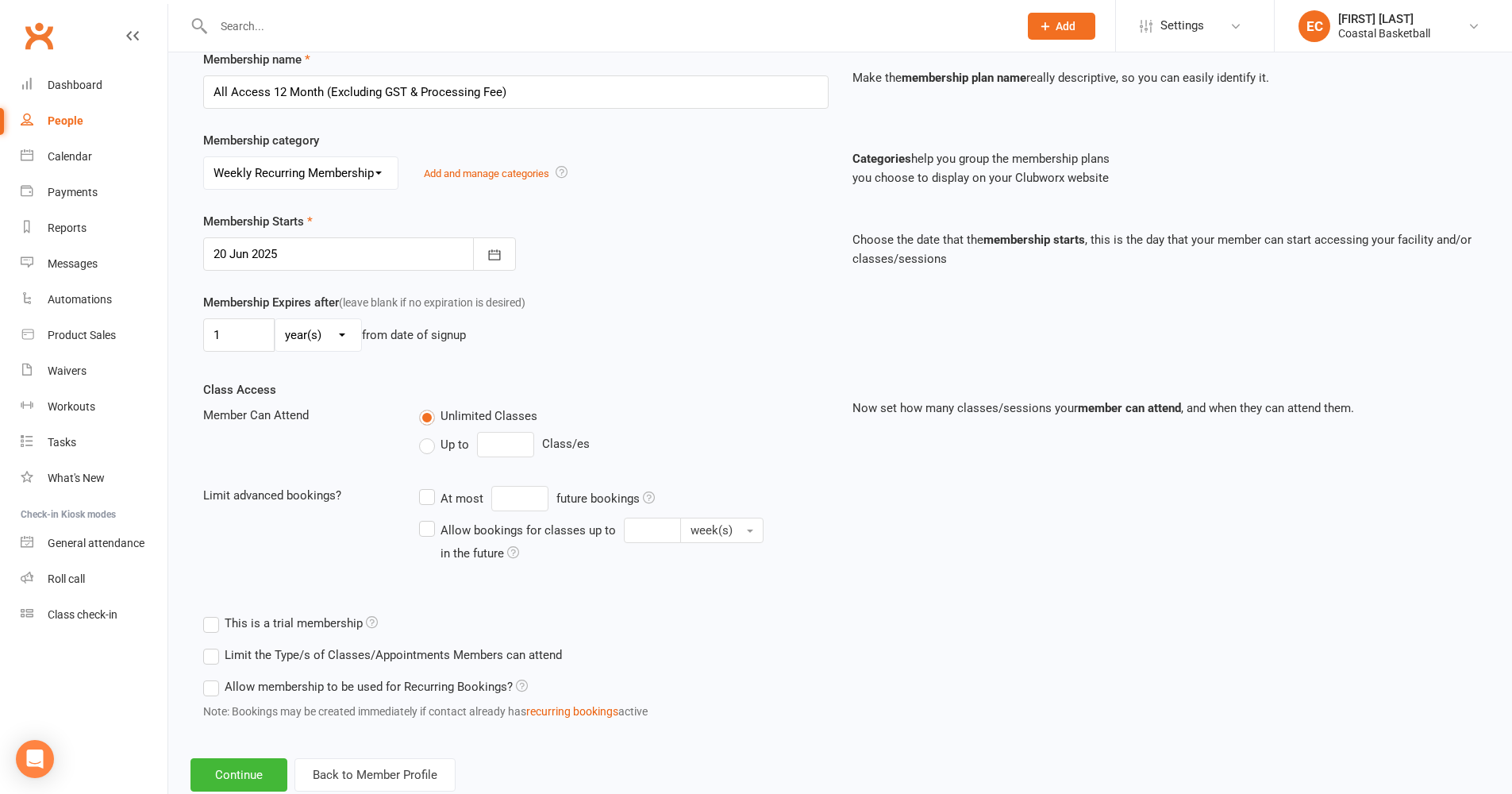 click on "Limit the Type/s of Classes/Appointments Members can attend" at bounding box center (383, 655) 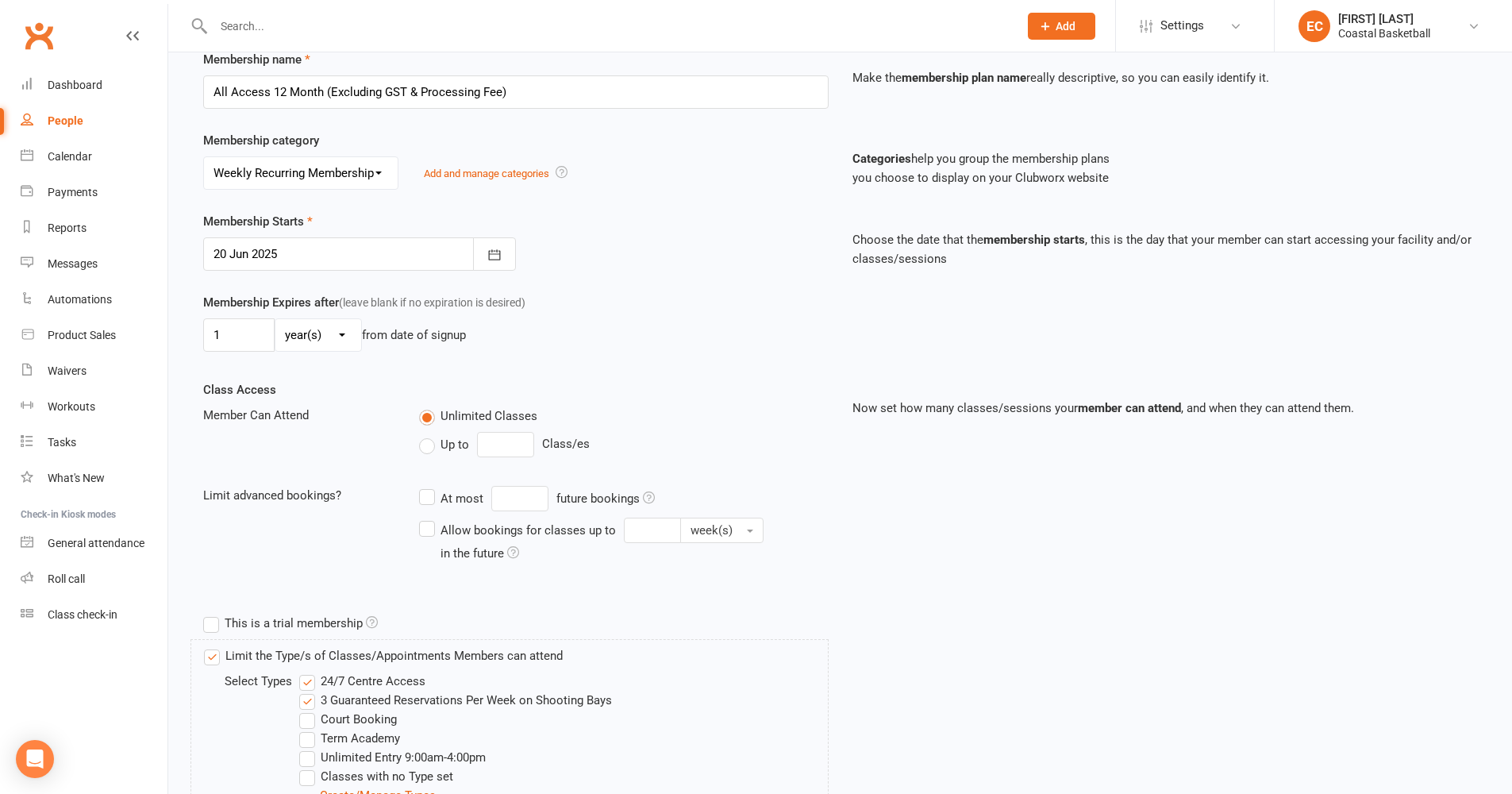click on "24/7 Centre Access" at bounding box center [362, 681] 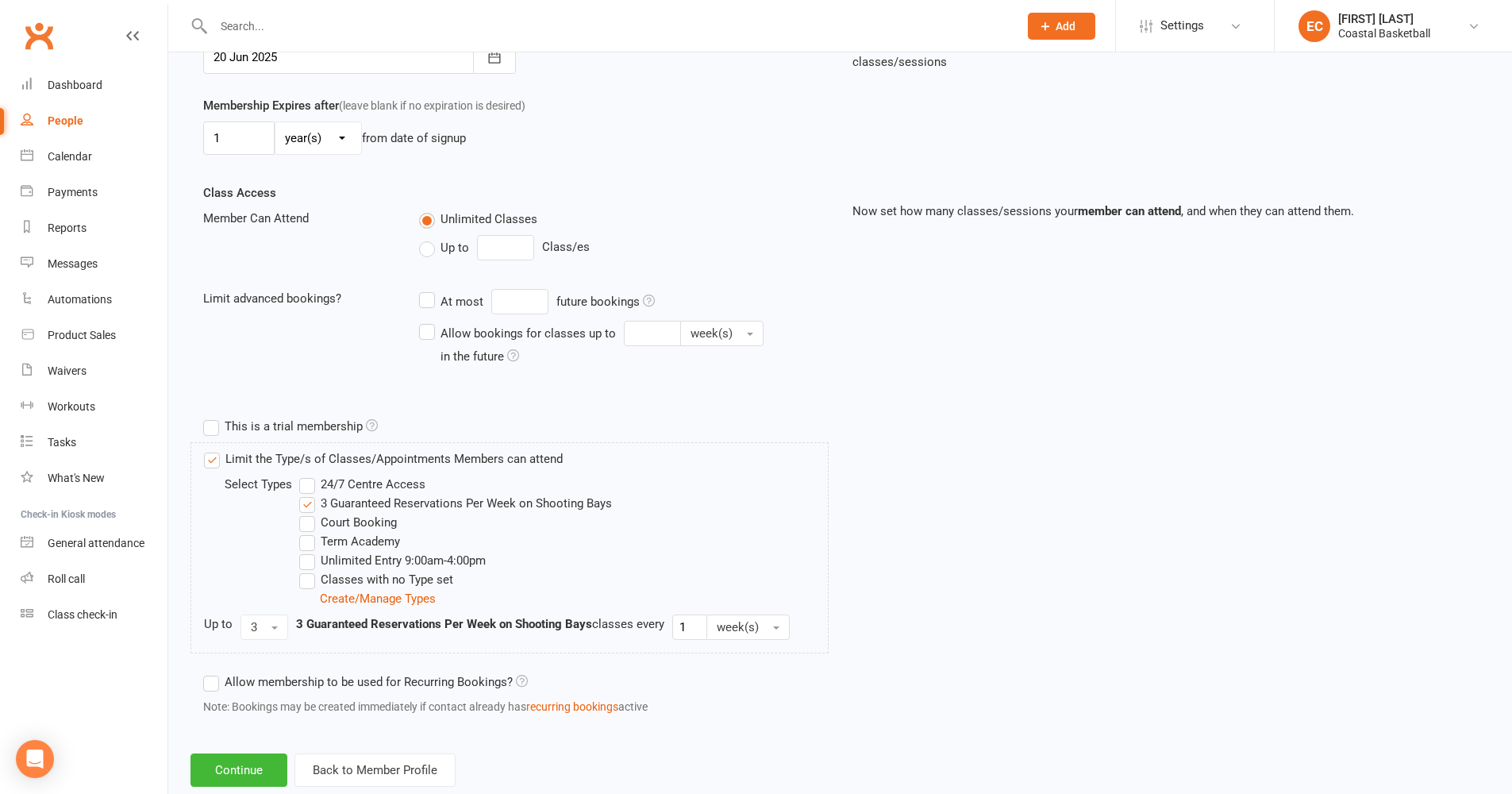 scroll, scrollTop: 481, scrollLeft: 0, axis: vertical 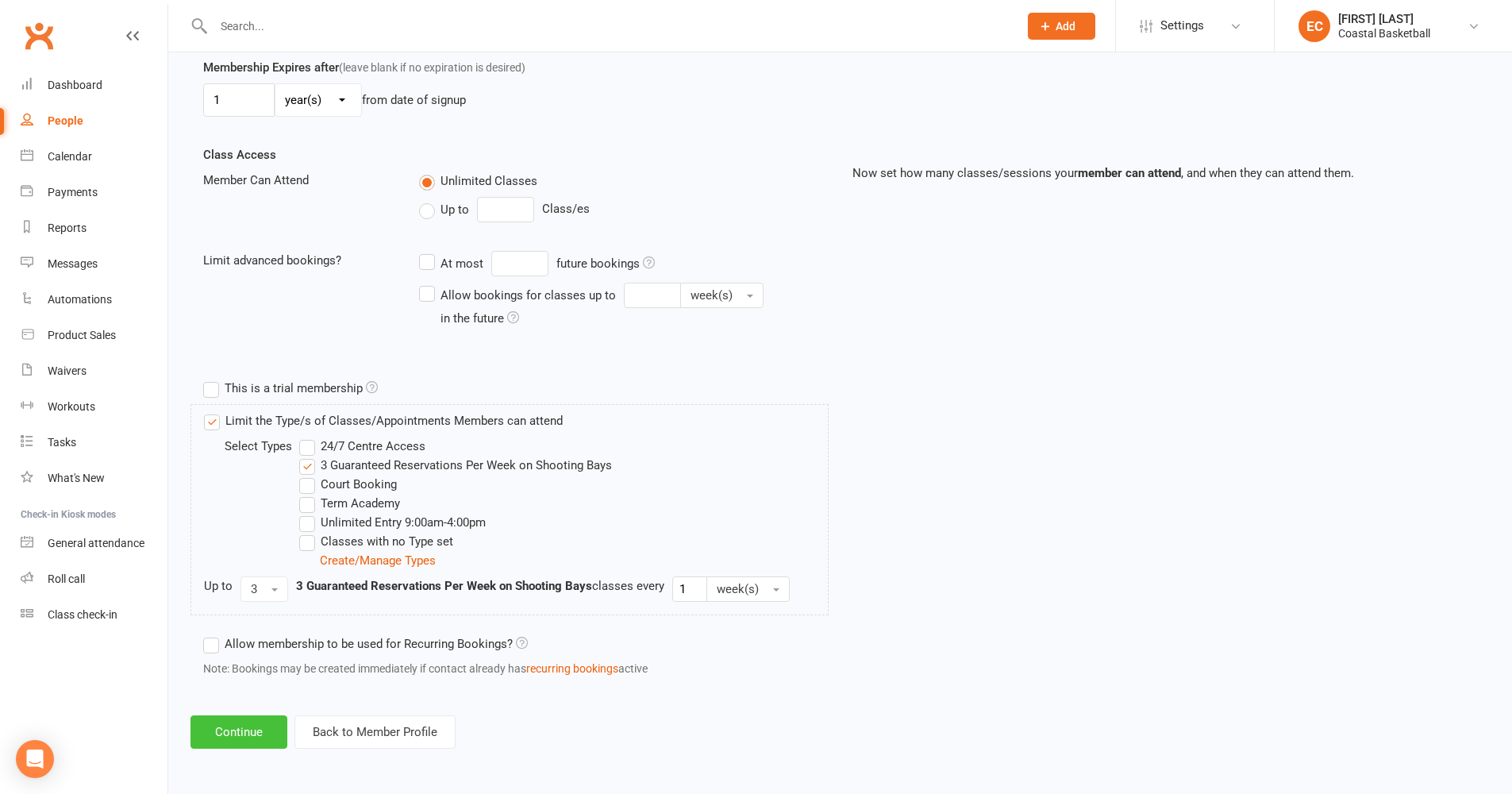 click on "Continue" at bounding box center (239, 732) 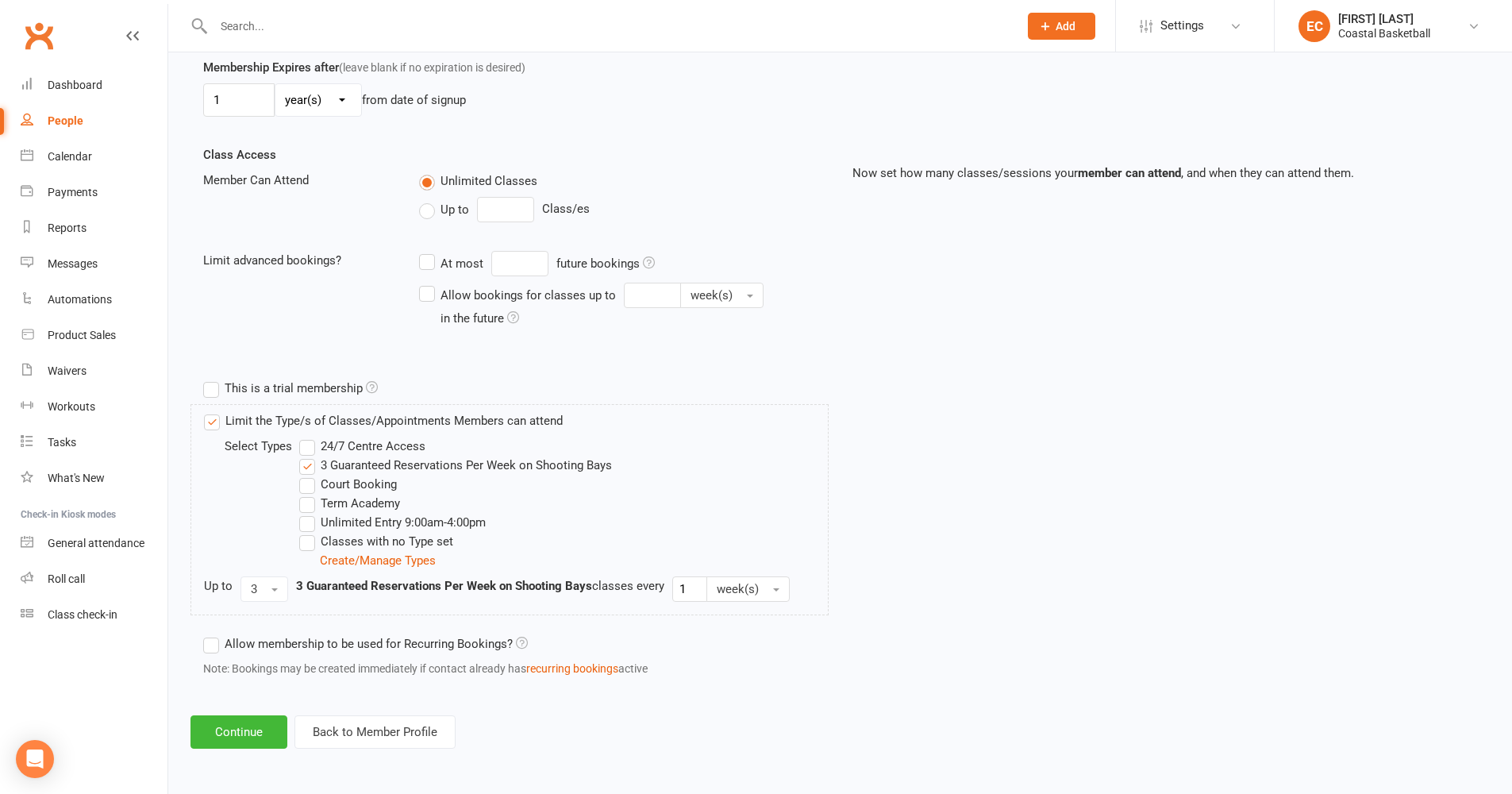 scroll, scrollTop: 0, scrollLeft: 0, axis: both 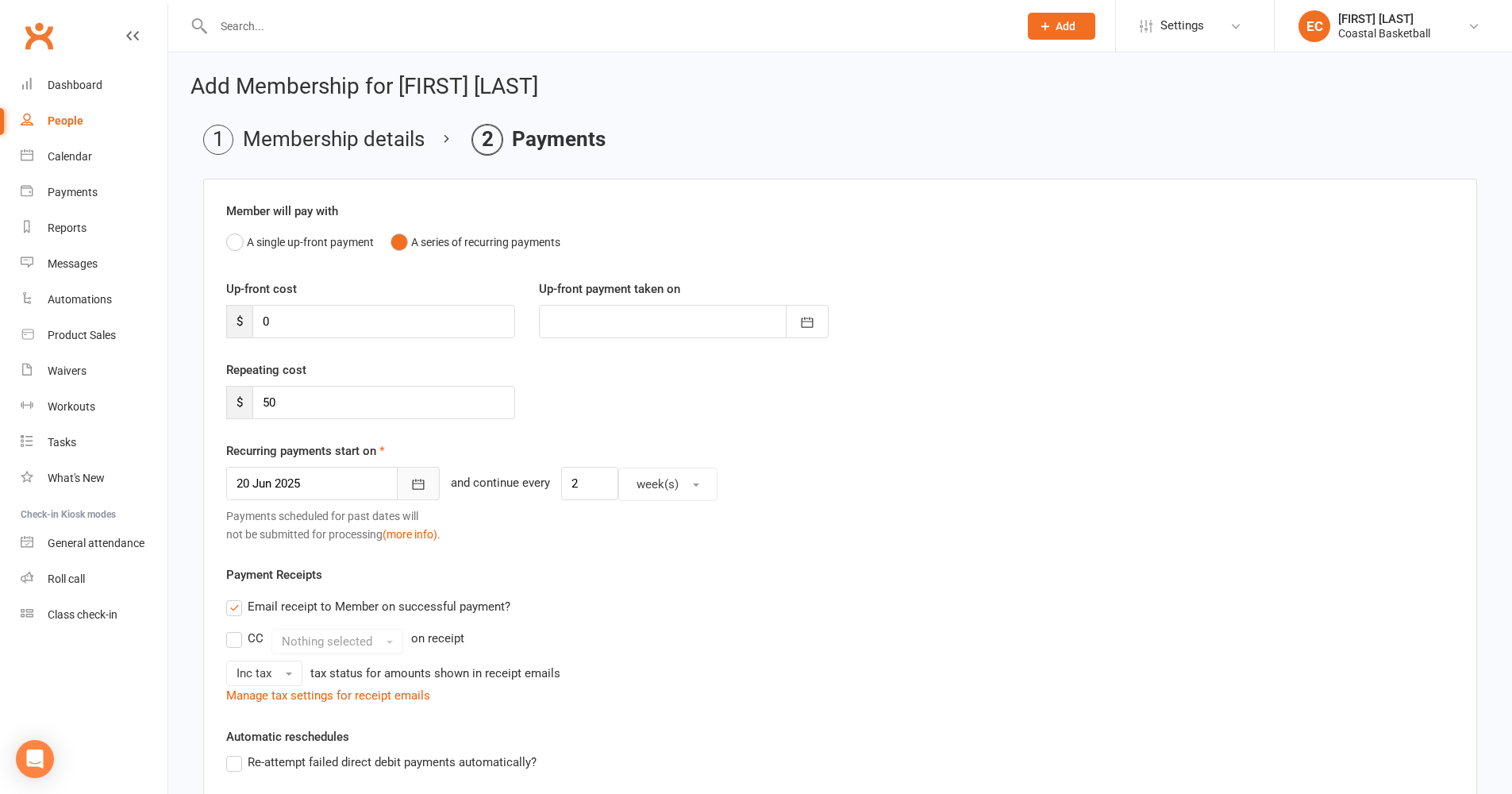 click 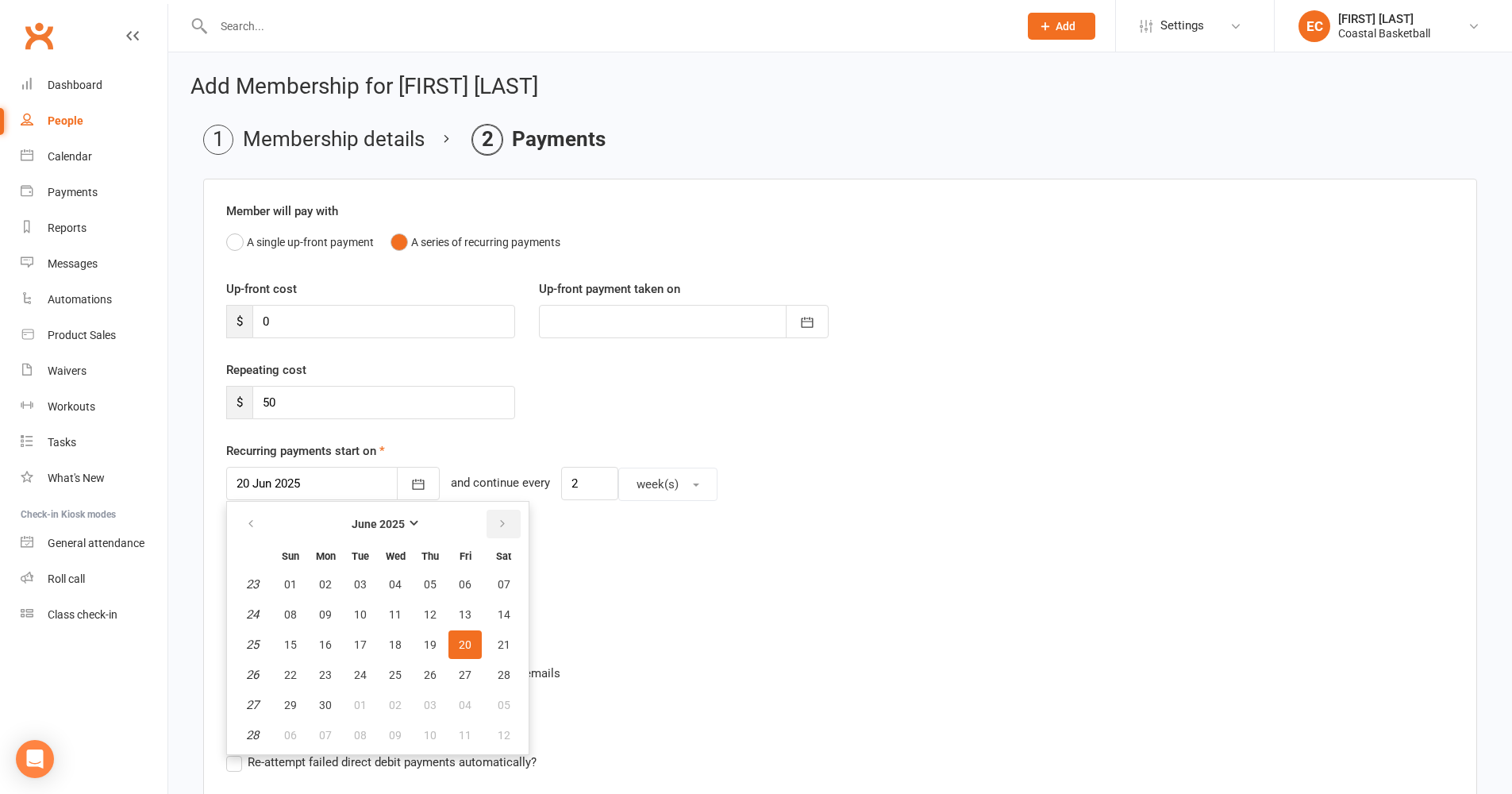 click at bounding box center [502, 524] 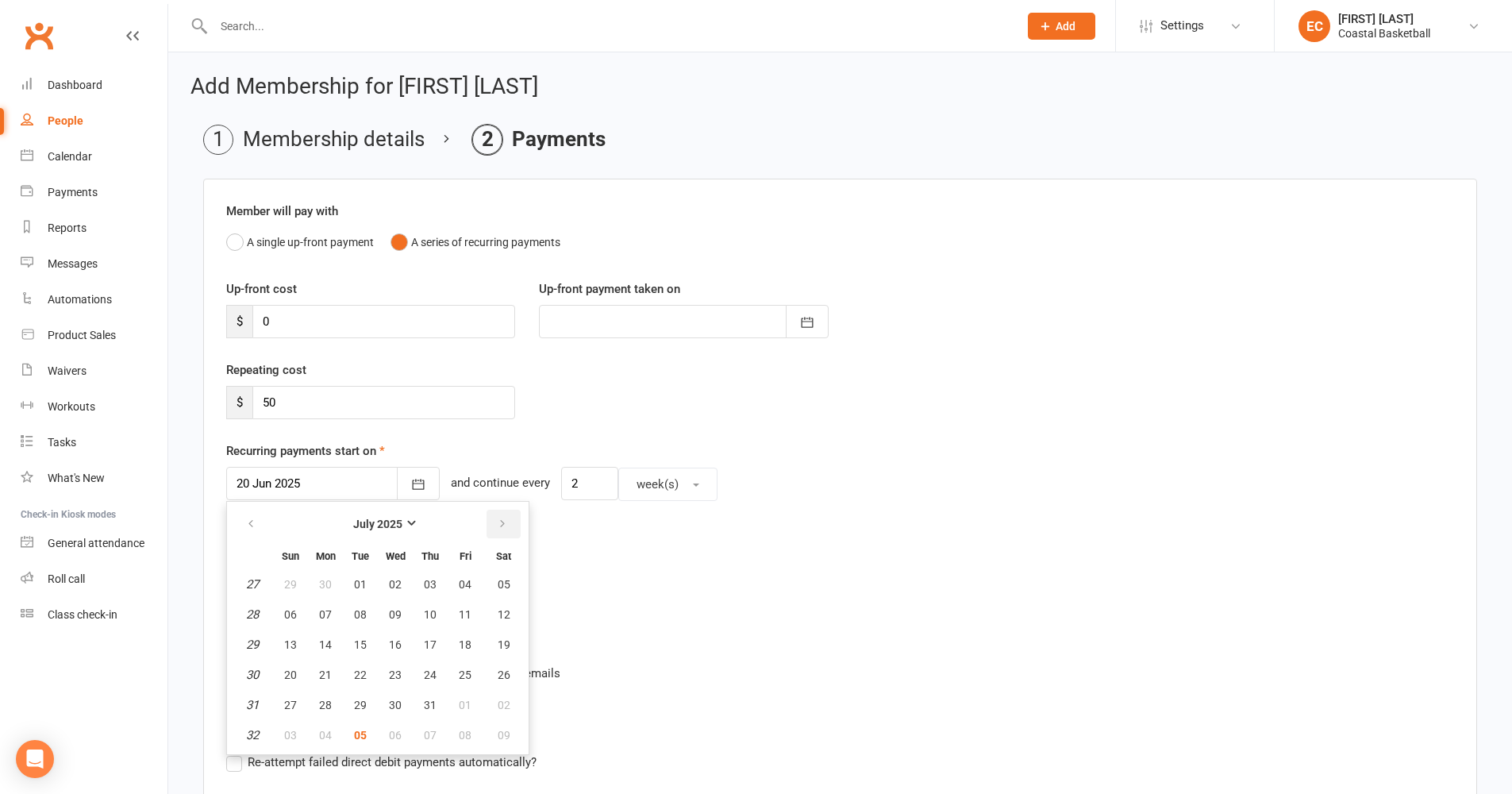 click at bounding box center (502, 524) 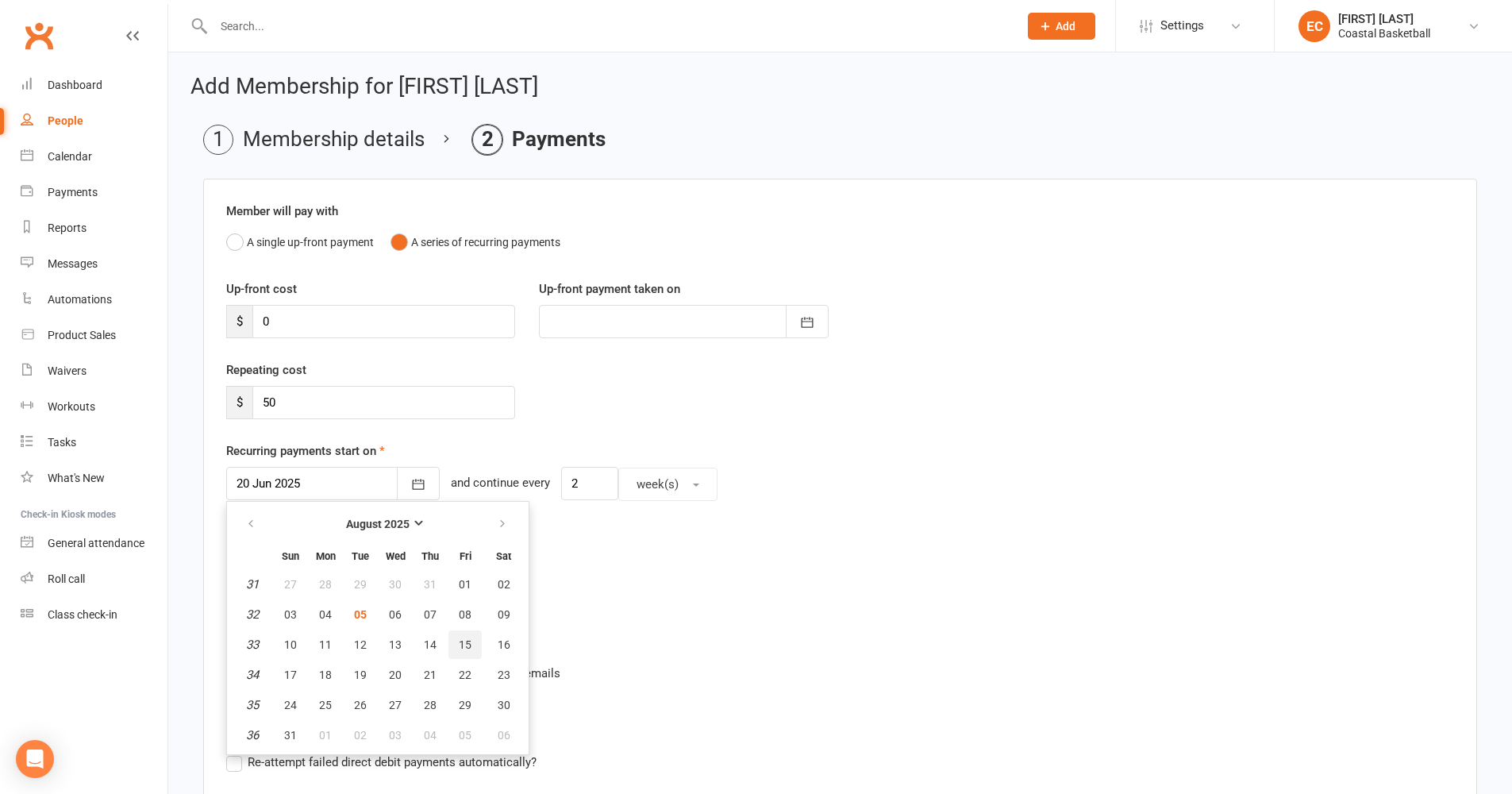 click on "15" at bounding box center [465, 645] 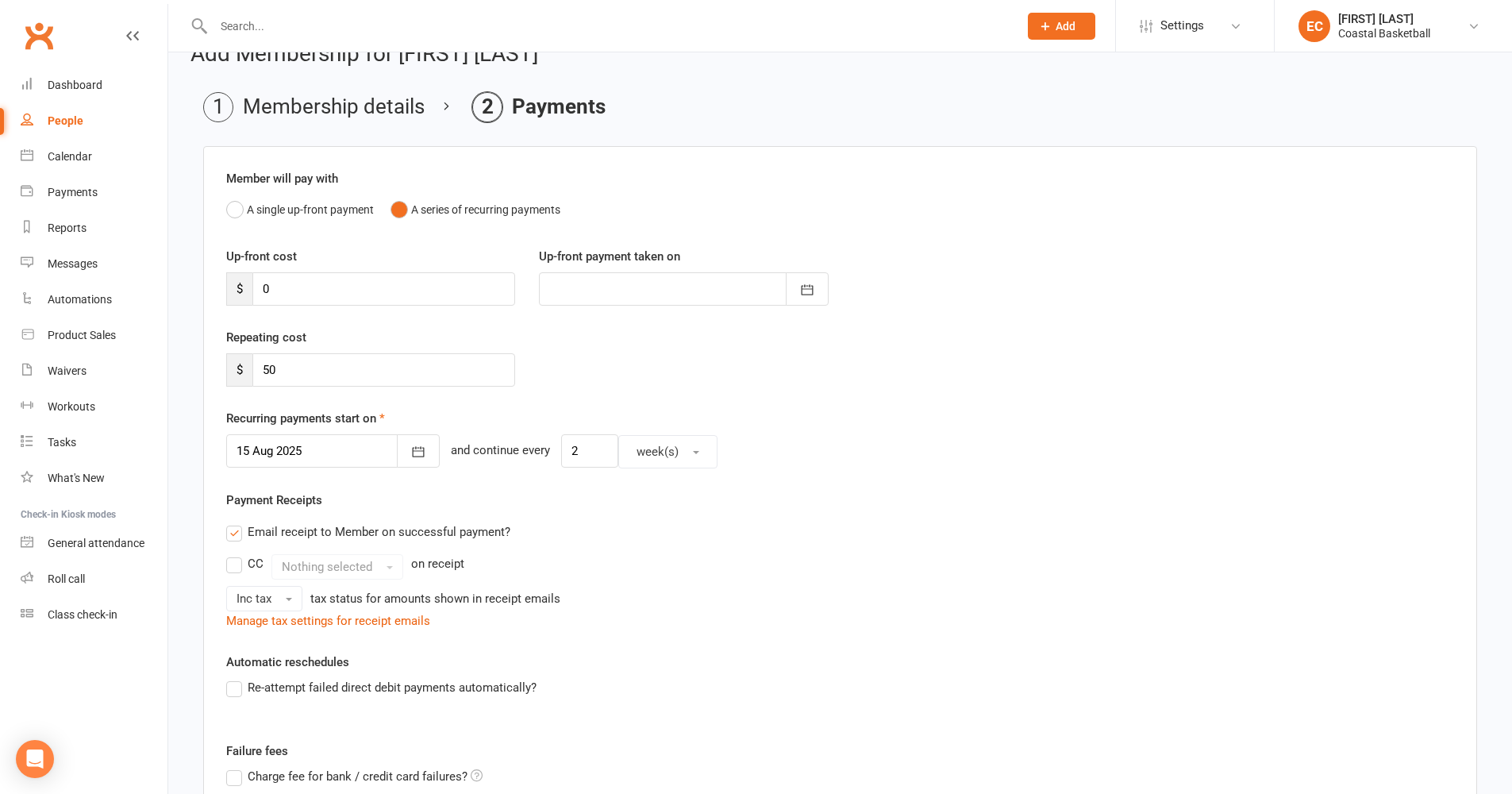 scroll, scrollTop: 55, scrollLeft: 0, axis: vertical 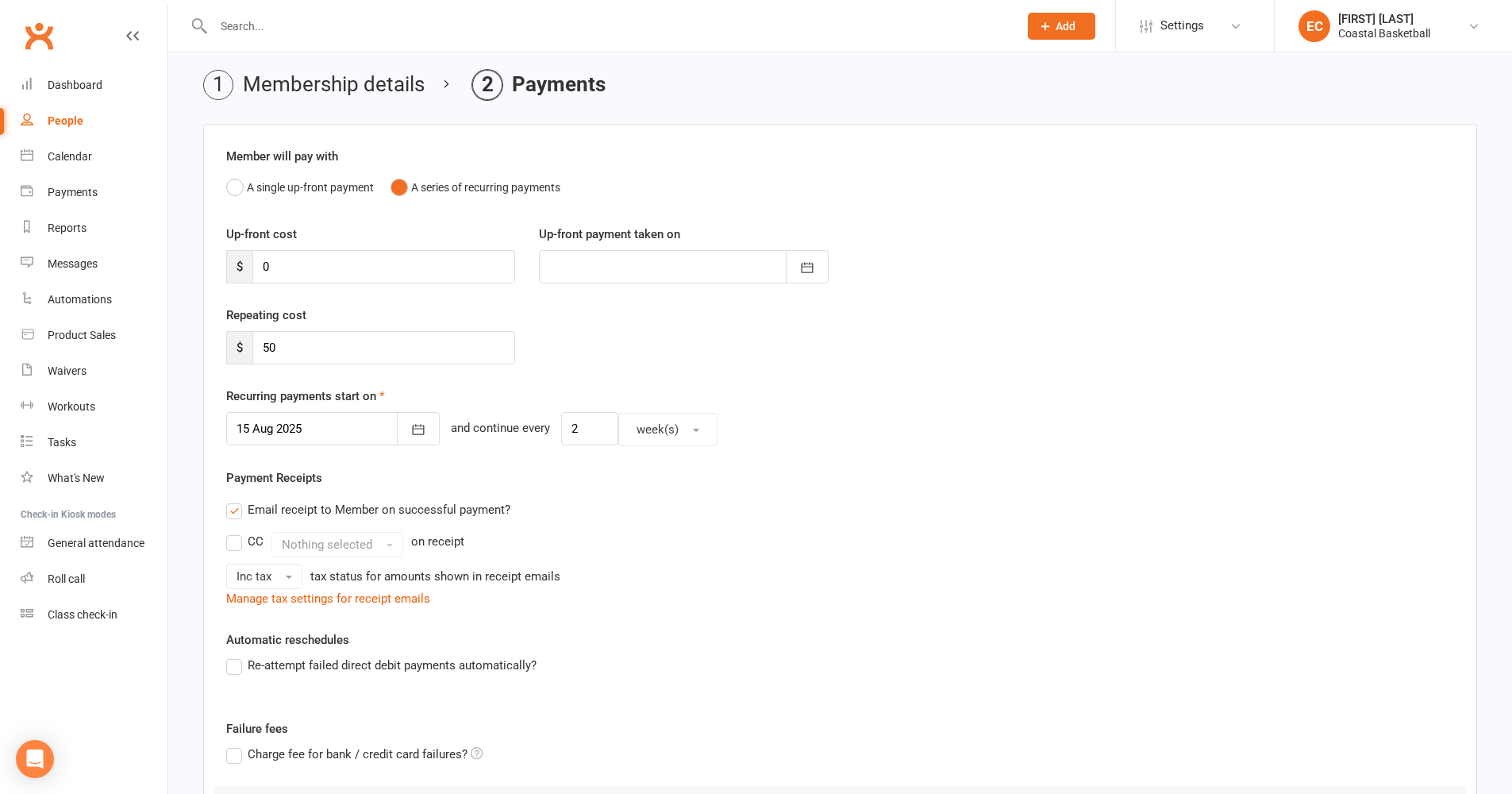 click on "Re-attempt failed direct debit payments automatically?" at bounding box center (381, 665) 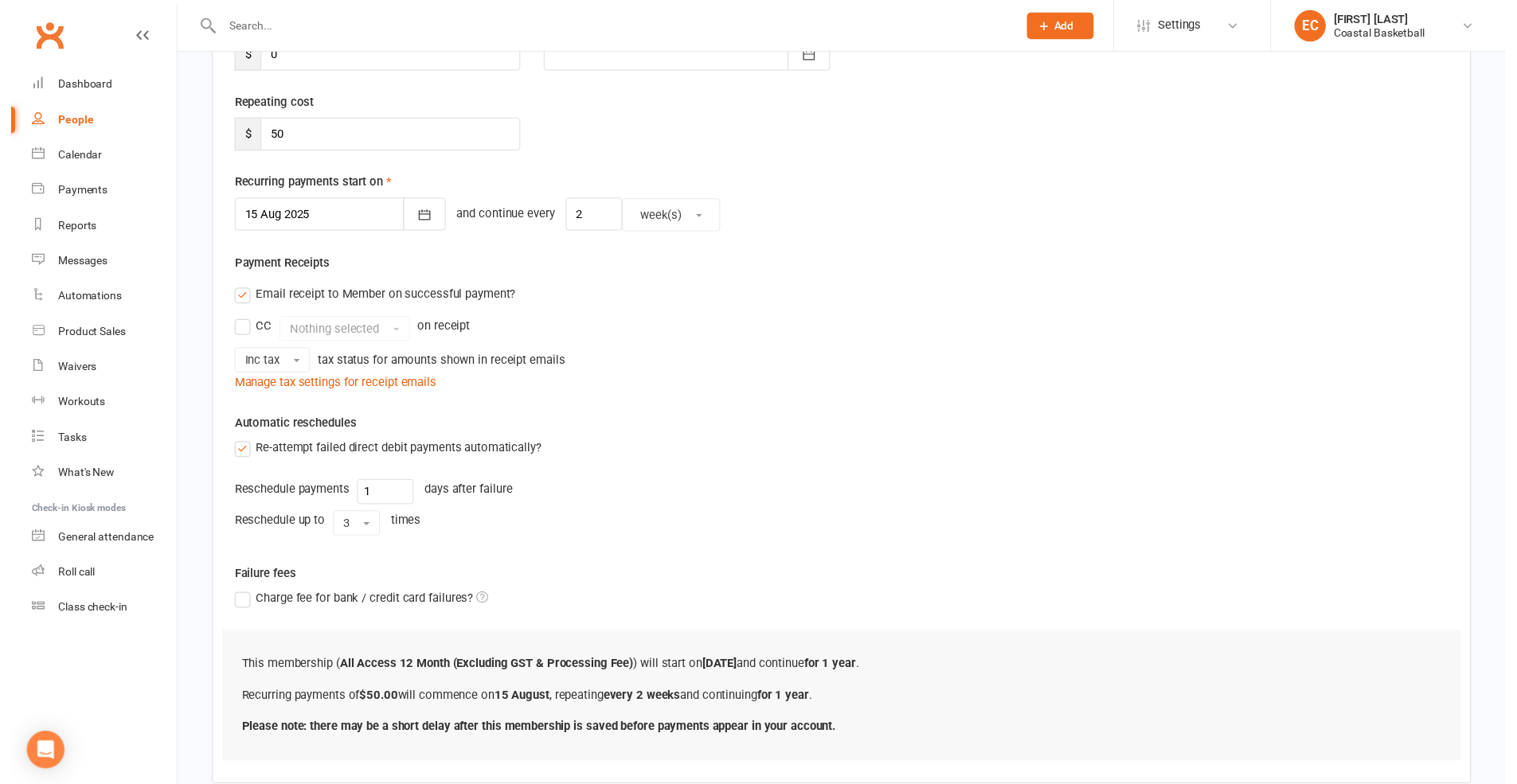 scroll, scrollTop: 374, scrollLeft: 0, axis: vertical 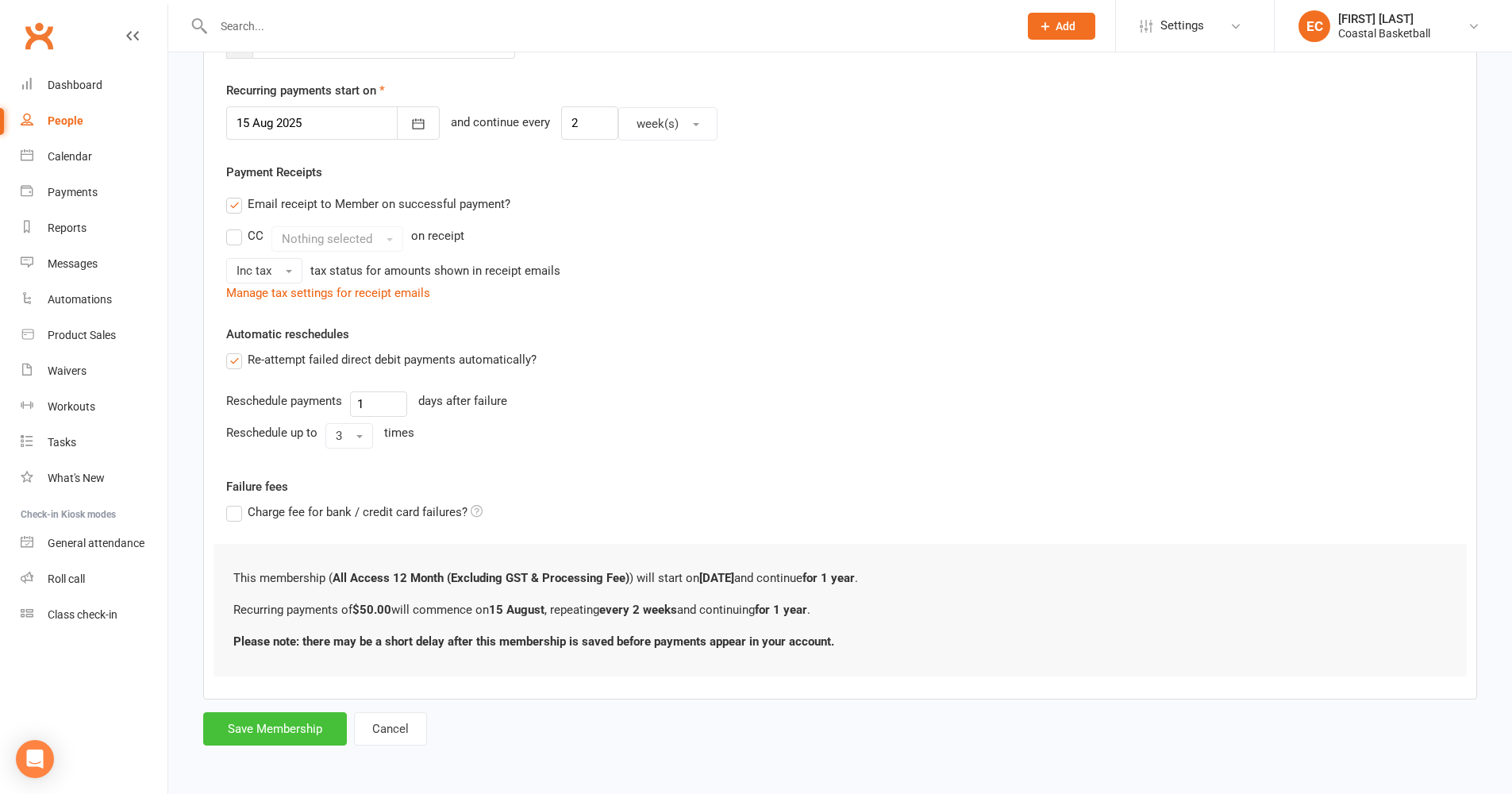 click on "Save Membership" at bounding box center [275, 729] 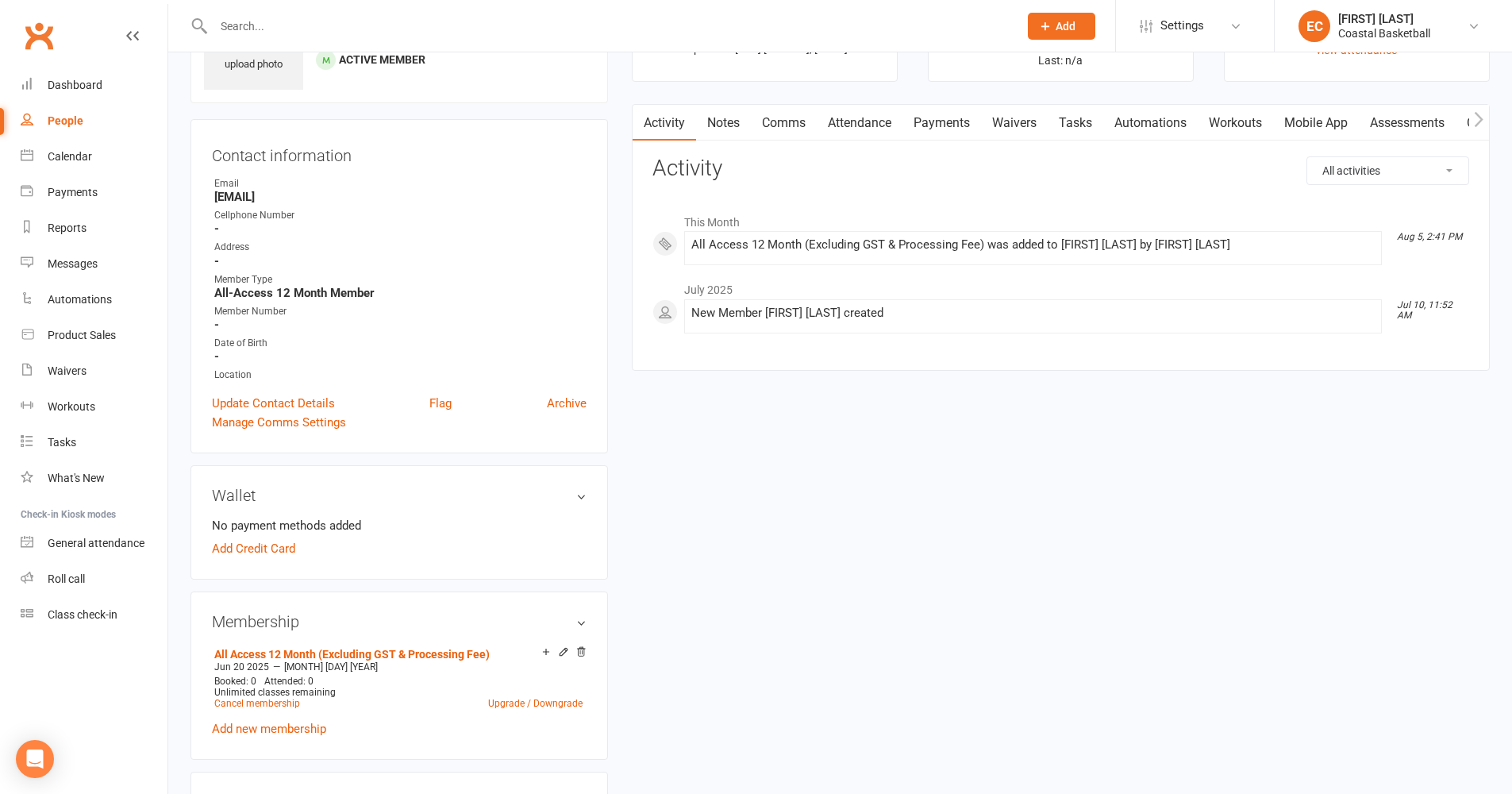 scroll, scrollTop: 0, scrollLeft: 0, axis: both 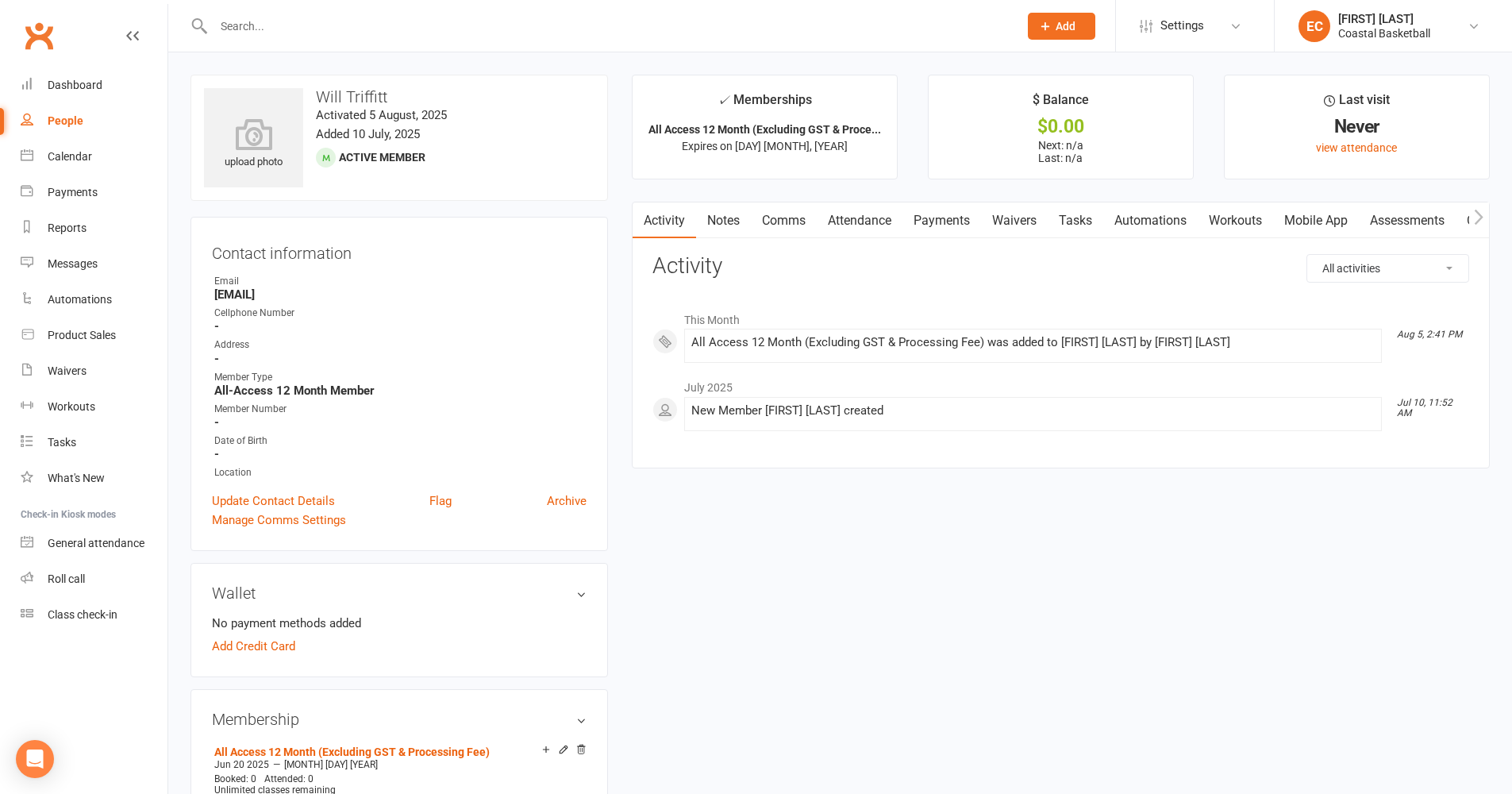 click at bounding box center (608, 26) 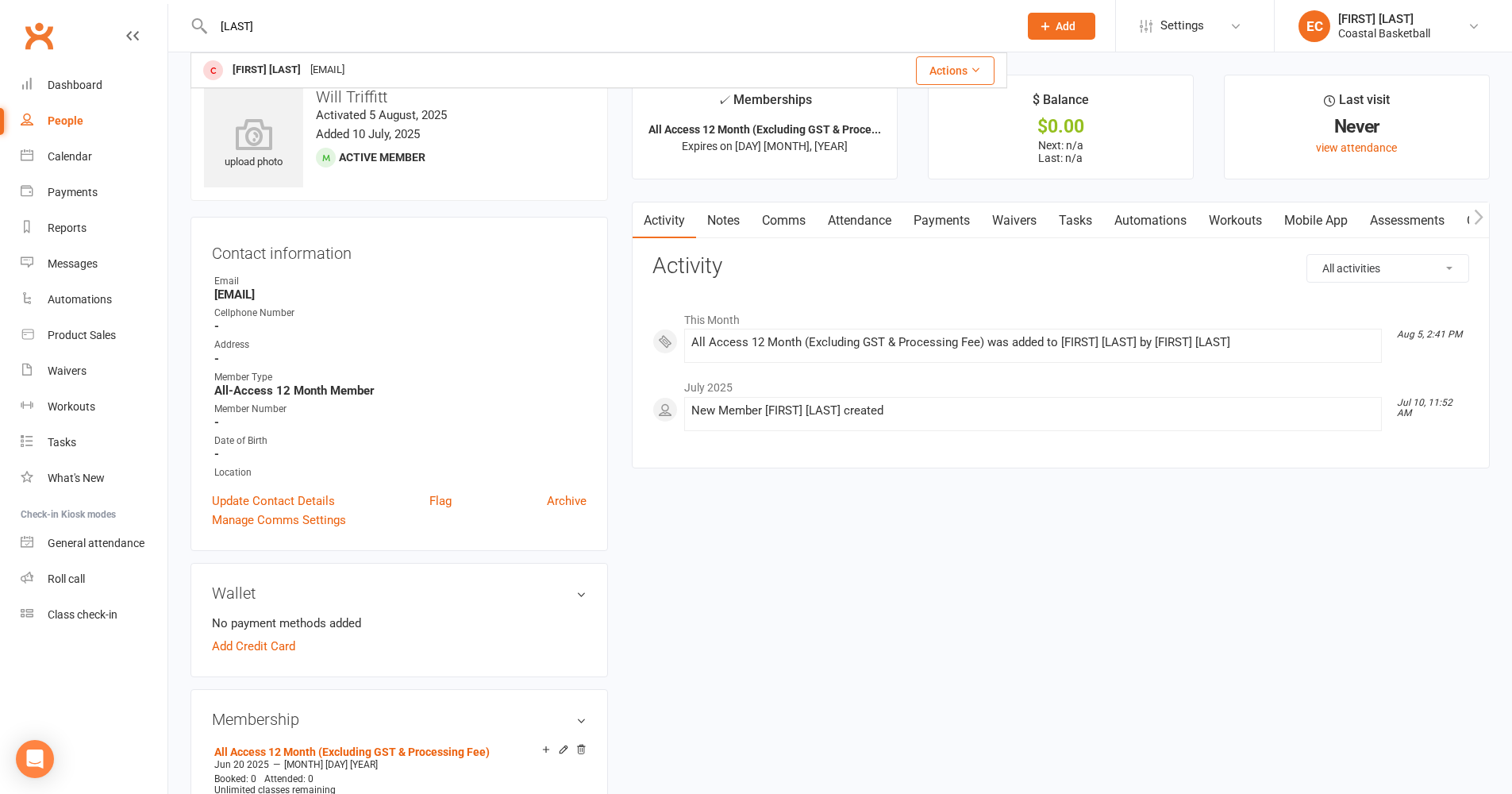 type on "[LAST]" 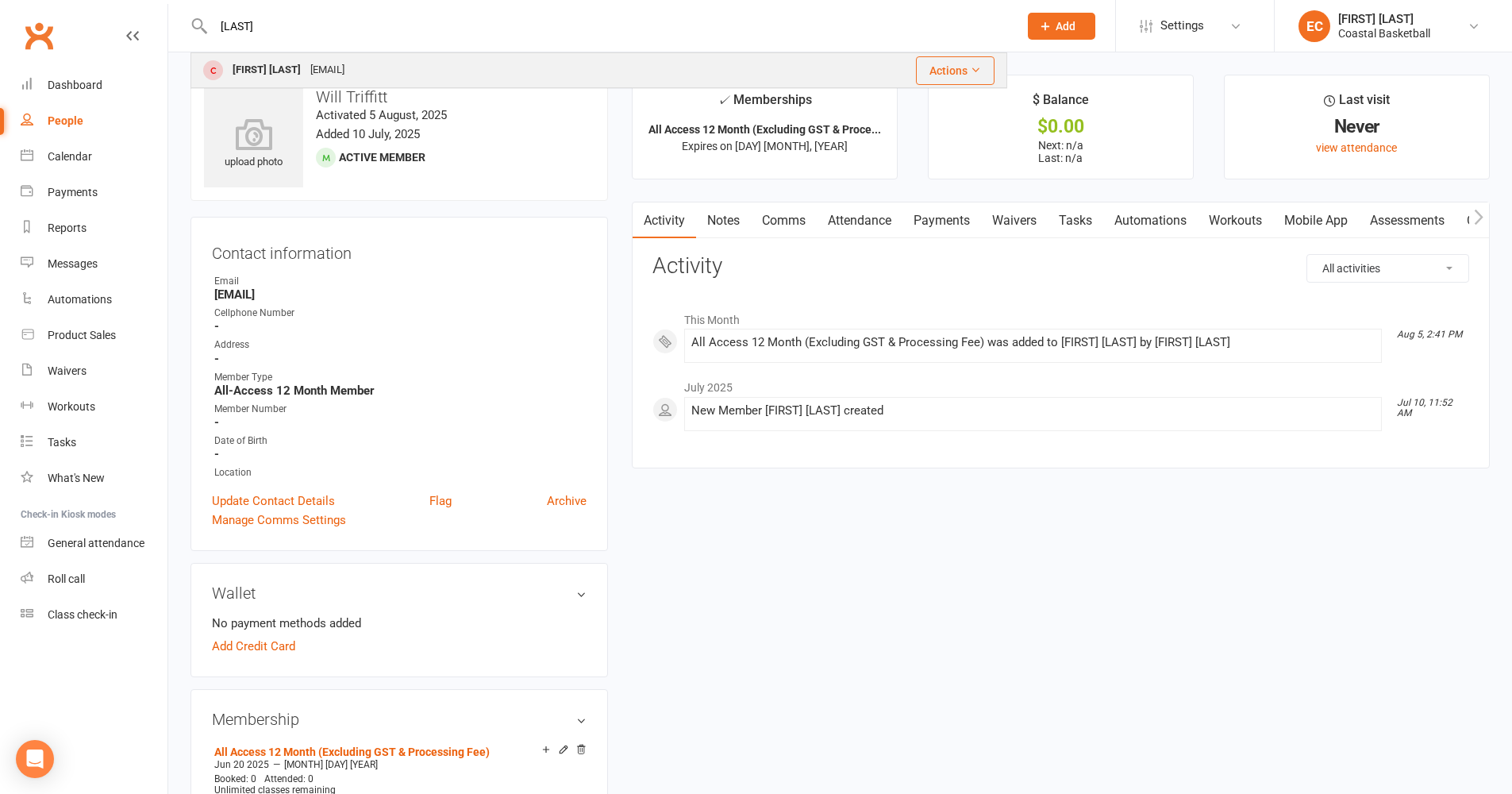 click on "[EMAIL]" at bounding box center (327, 70) 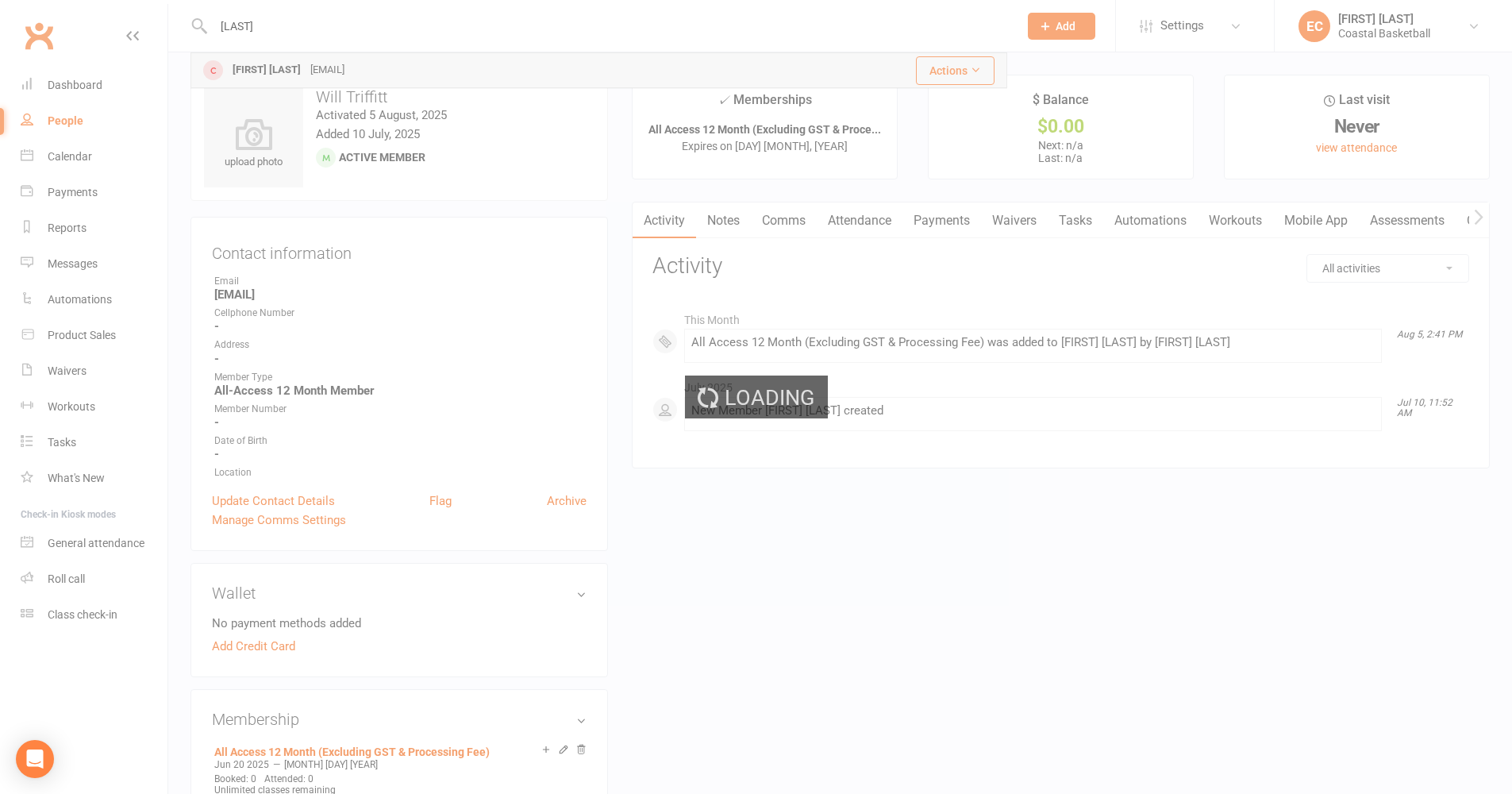 type 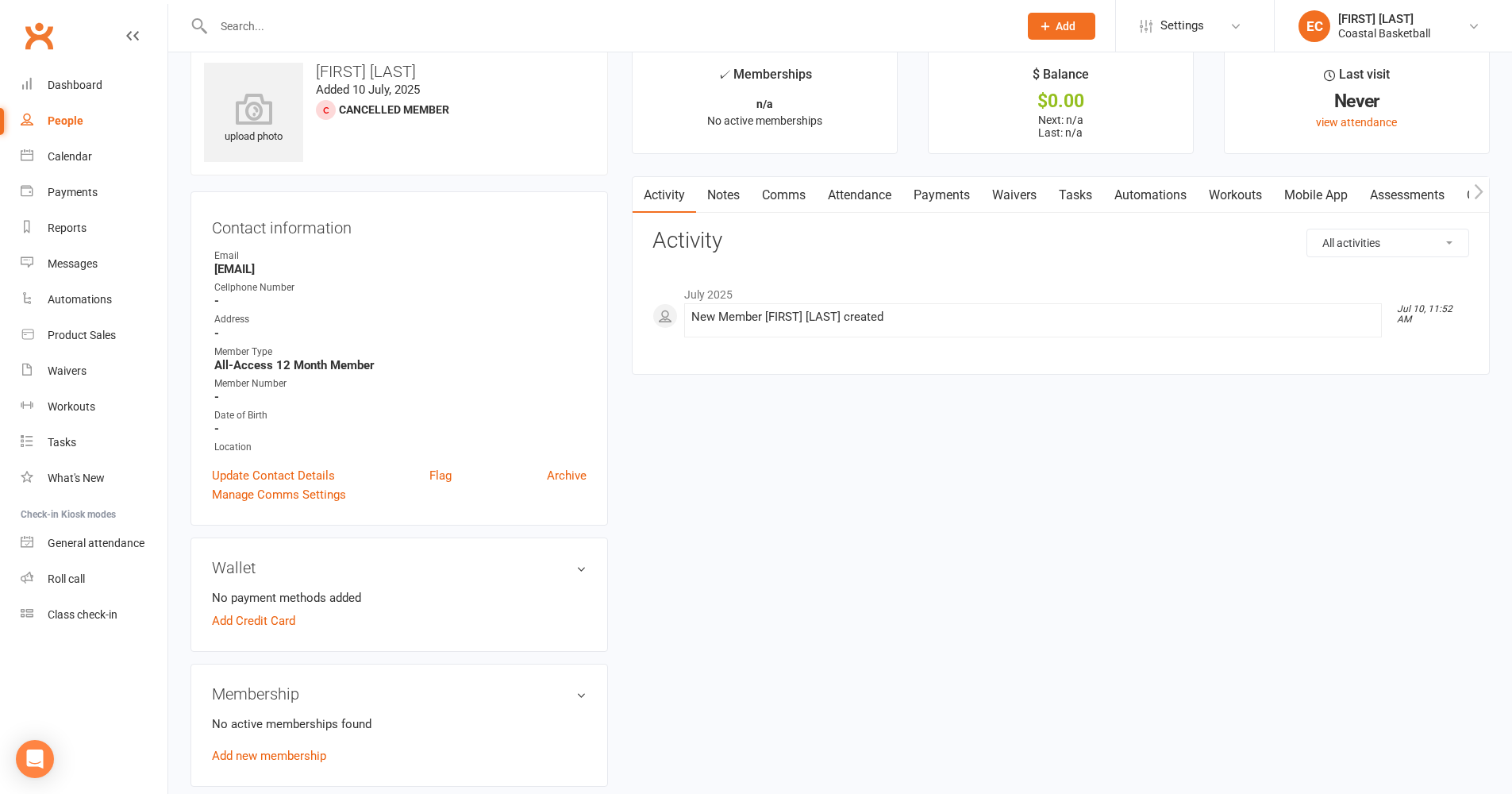 scroll, scrollTop: 138, scrollLeft: 0, axis: vertical 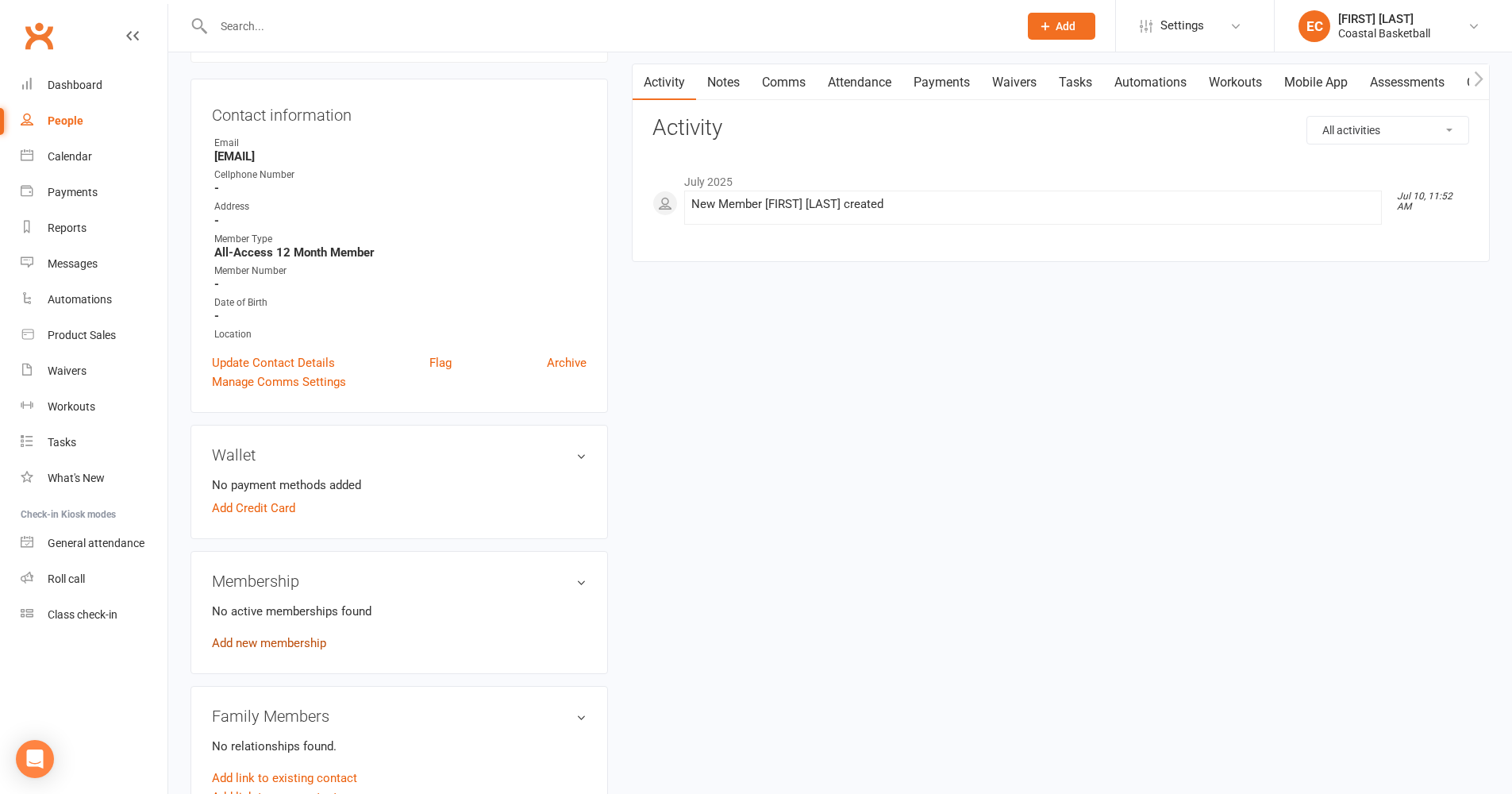 click on "Add new membership" at bounding box center [269, 643] 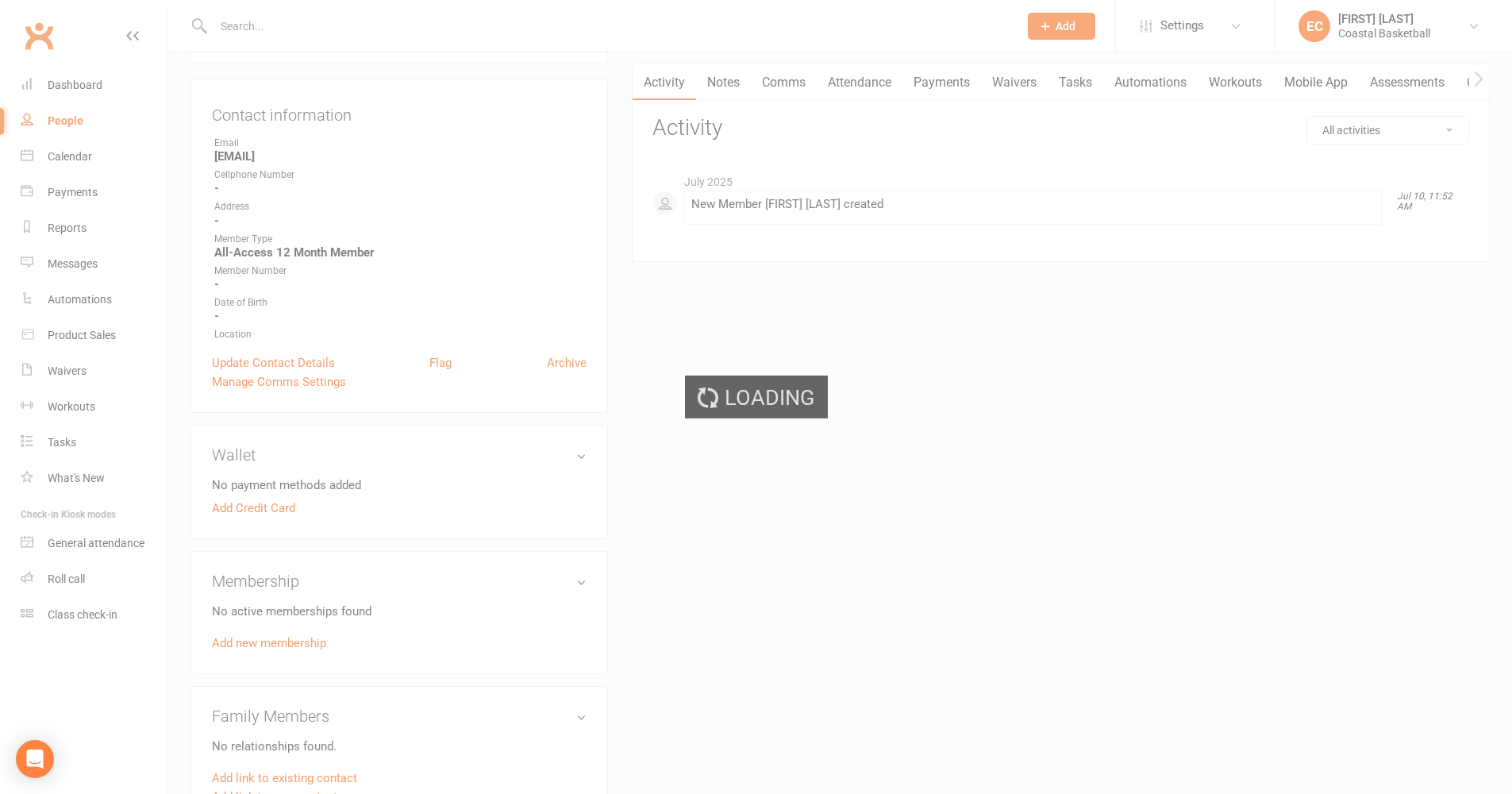 scroll, scrollTop: 0, scrollLeft: 0, axis: both 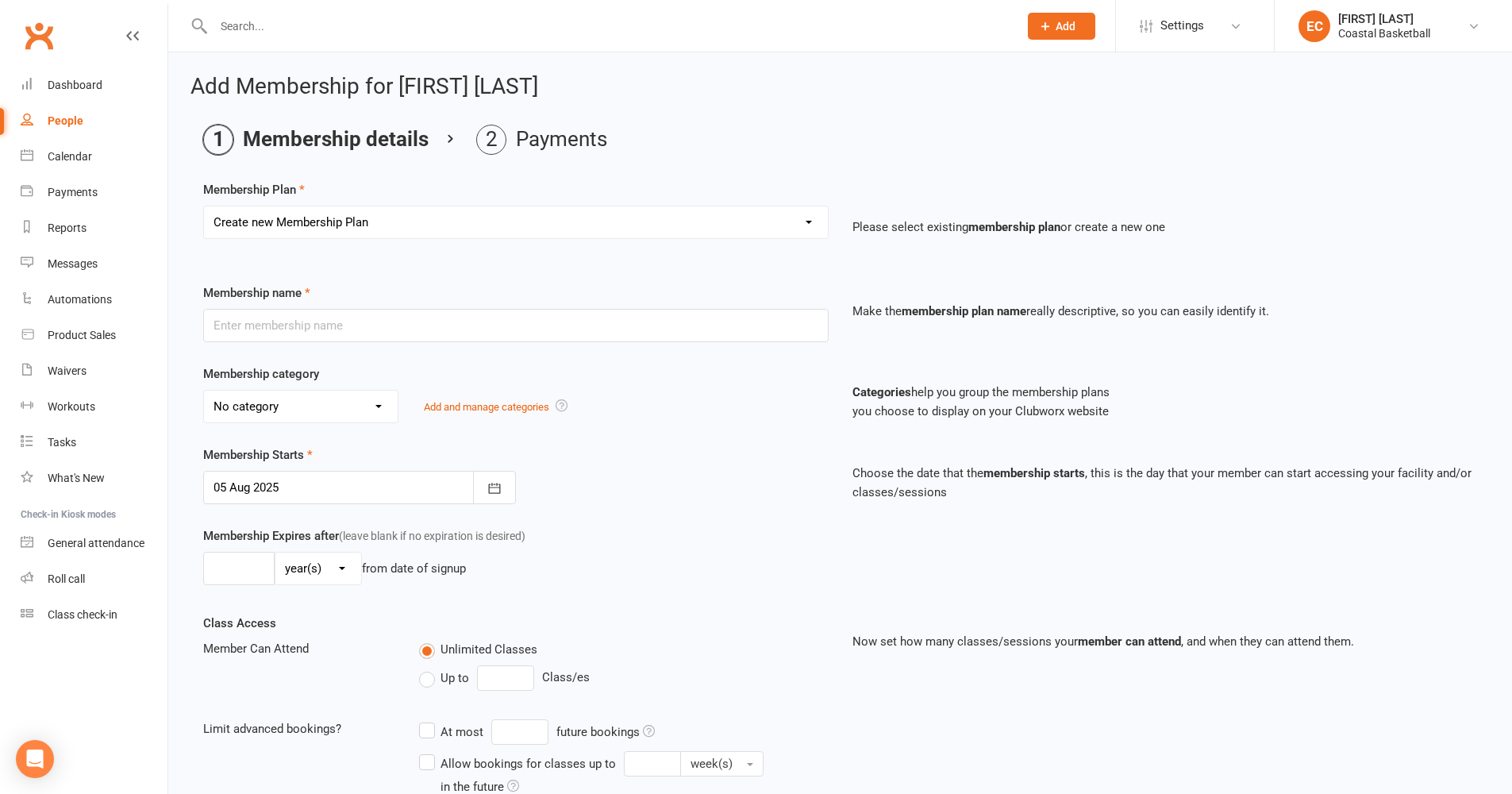 select on "1" 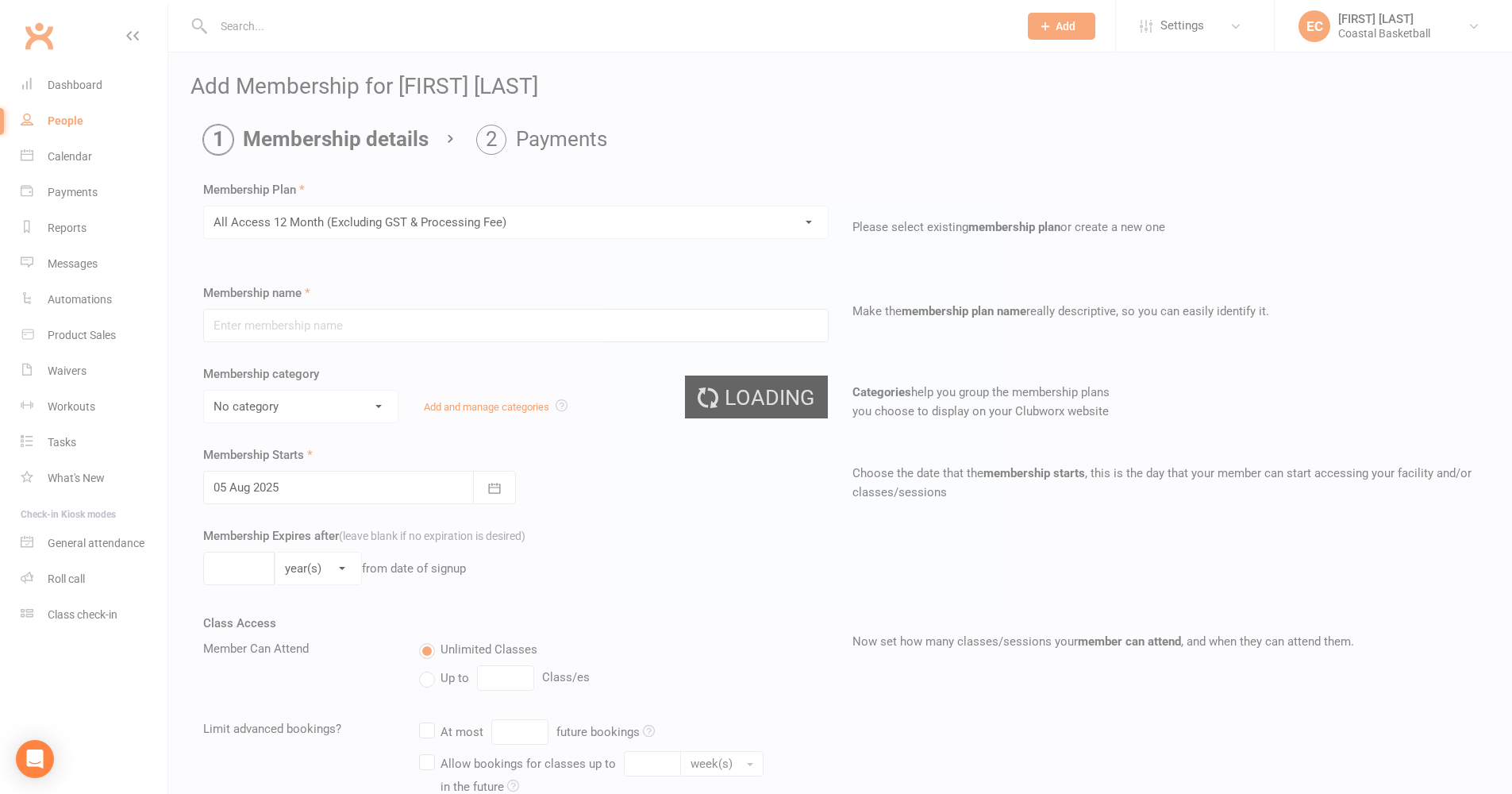 type on "All Access 12 Month (Excluding GST & Processing Fee)" 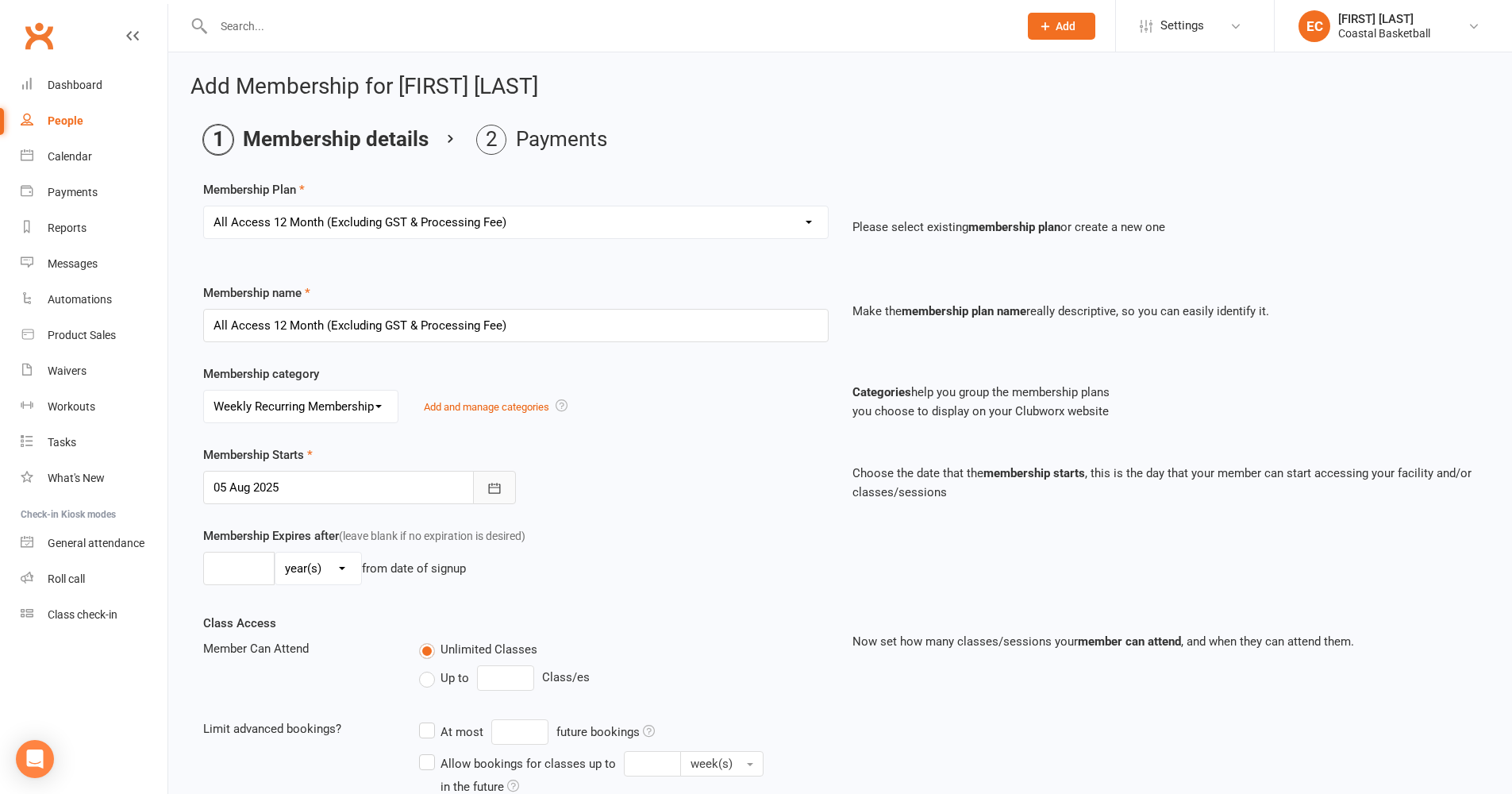 click 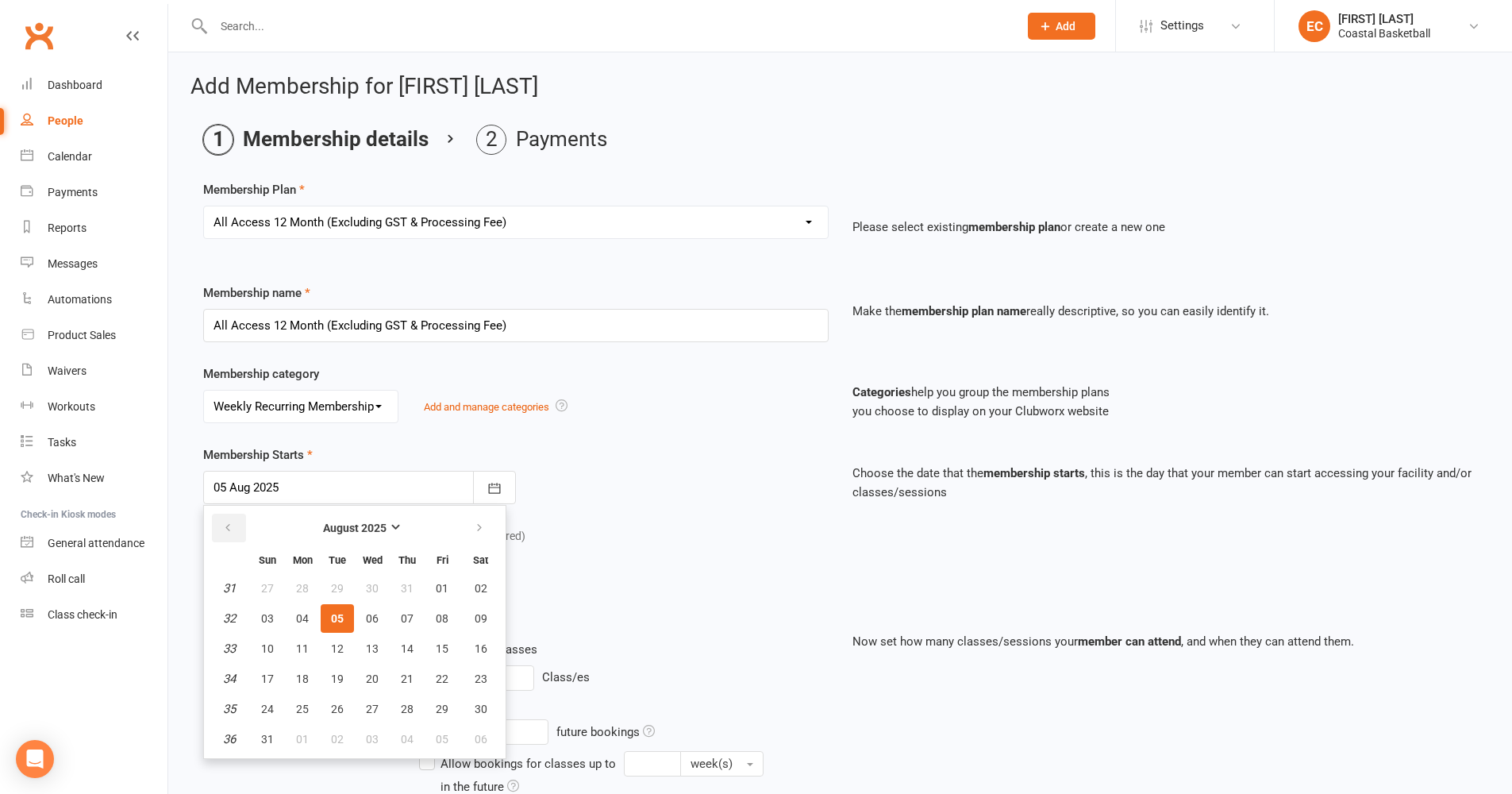 click at bounding box center (229, 528) 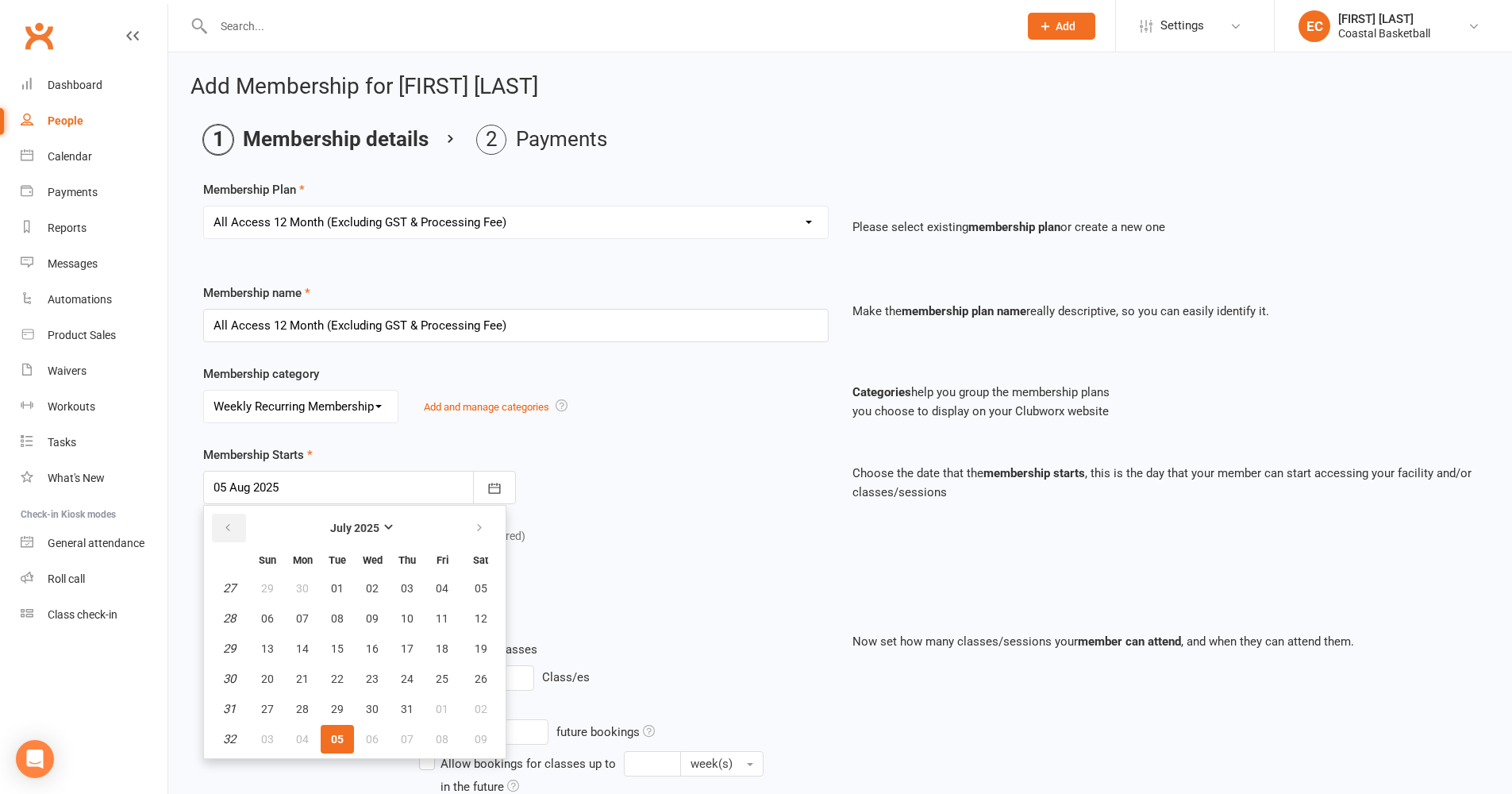click at bounding box center (229, 528) 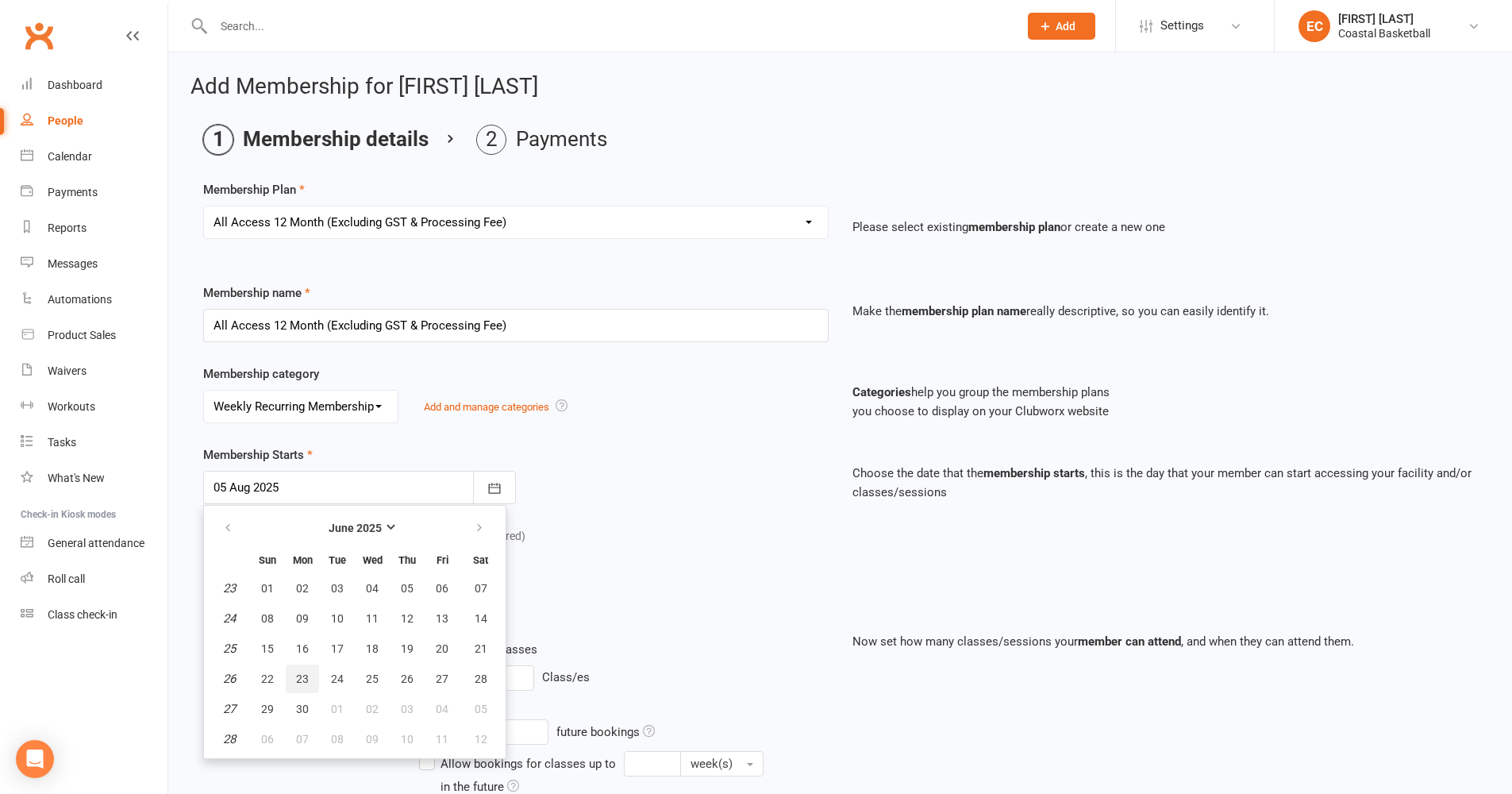 click on "23" at bounding box center [302, 679] 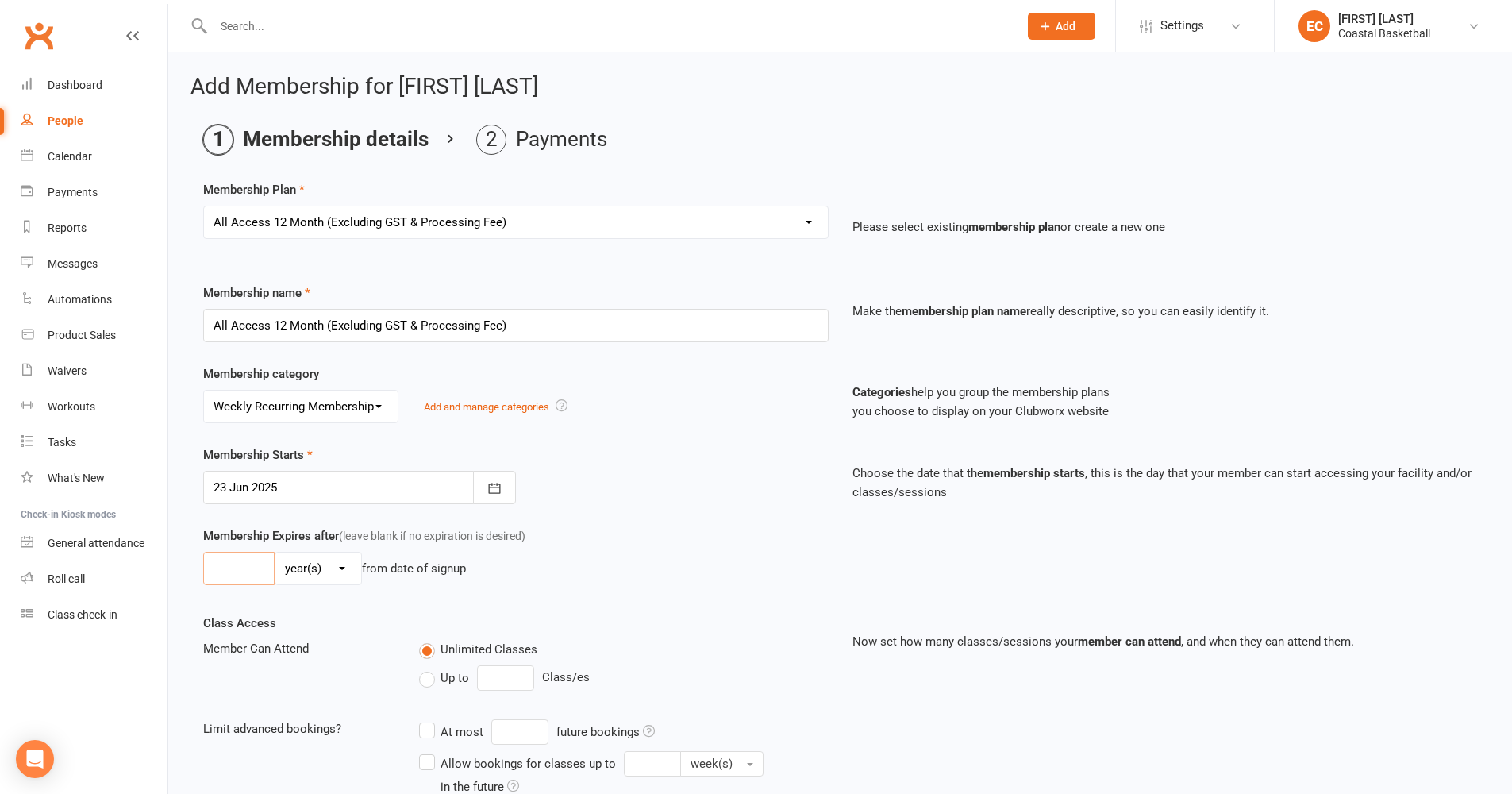 click at bounding box center (239, 569) 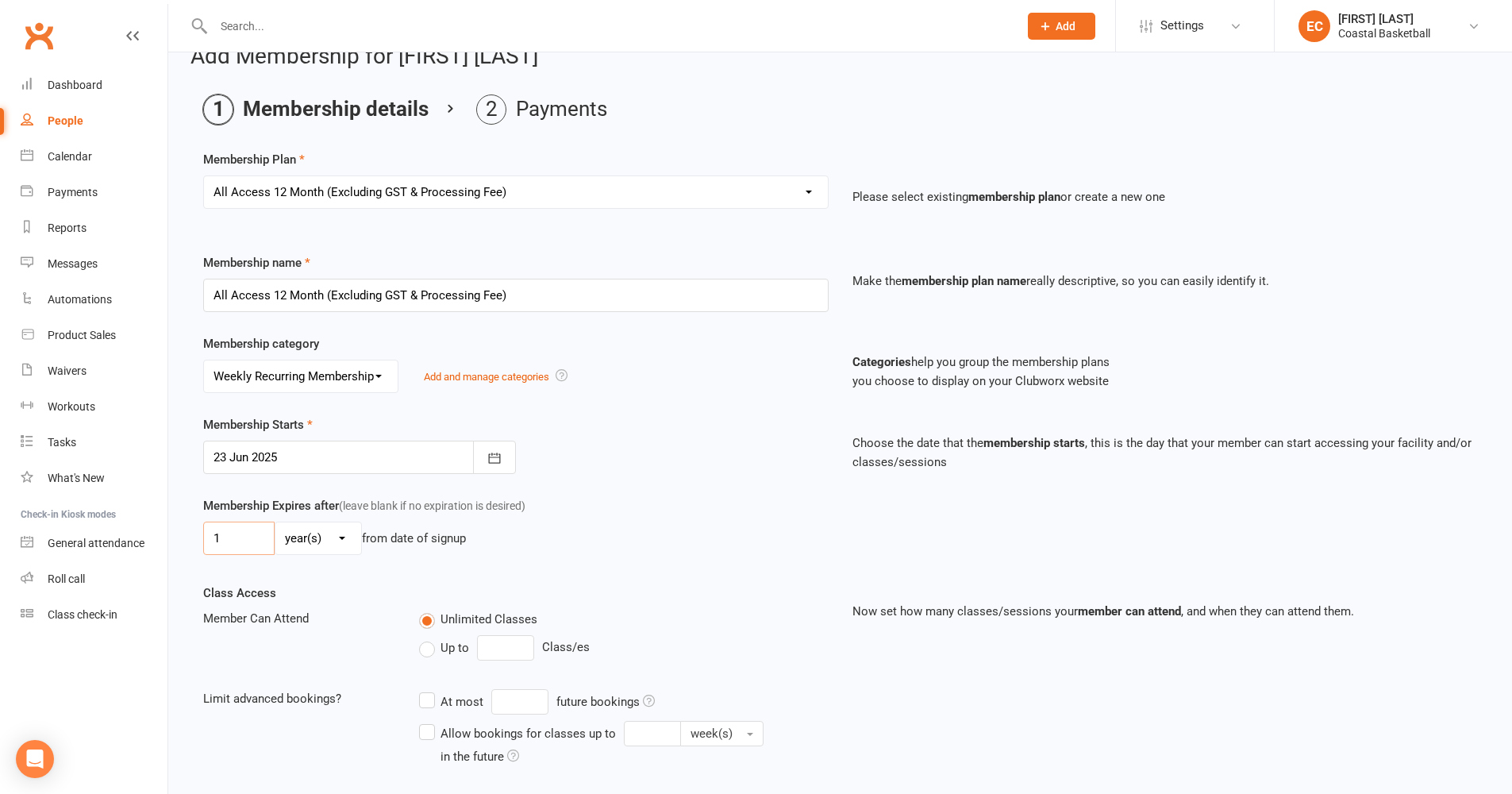 scroll, scrollTop: 171, scrollLeft: 0, axis: vertical 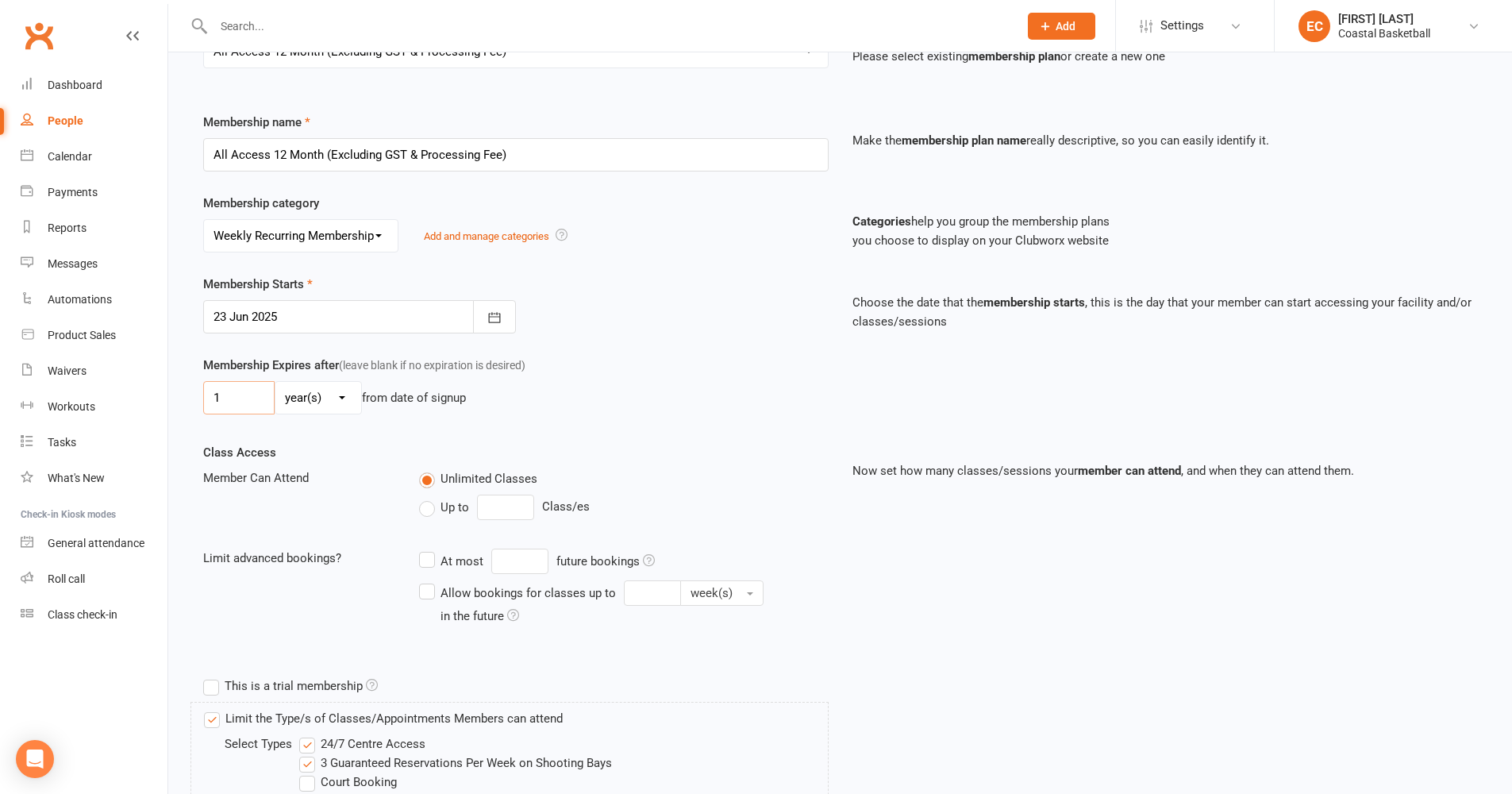 type on "1" 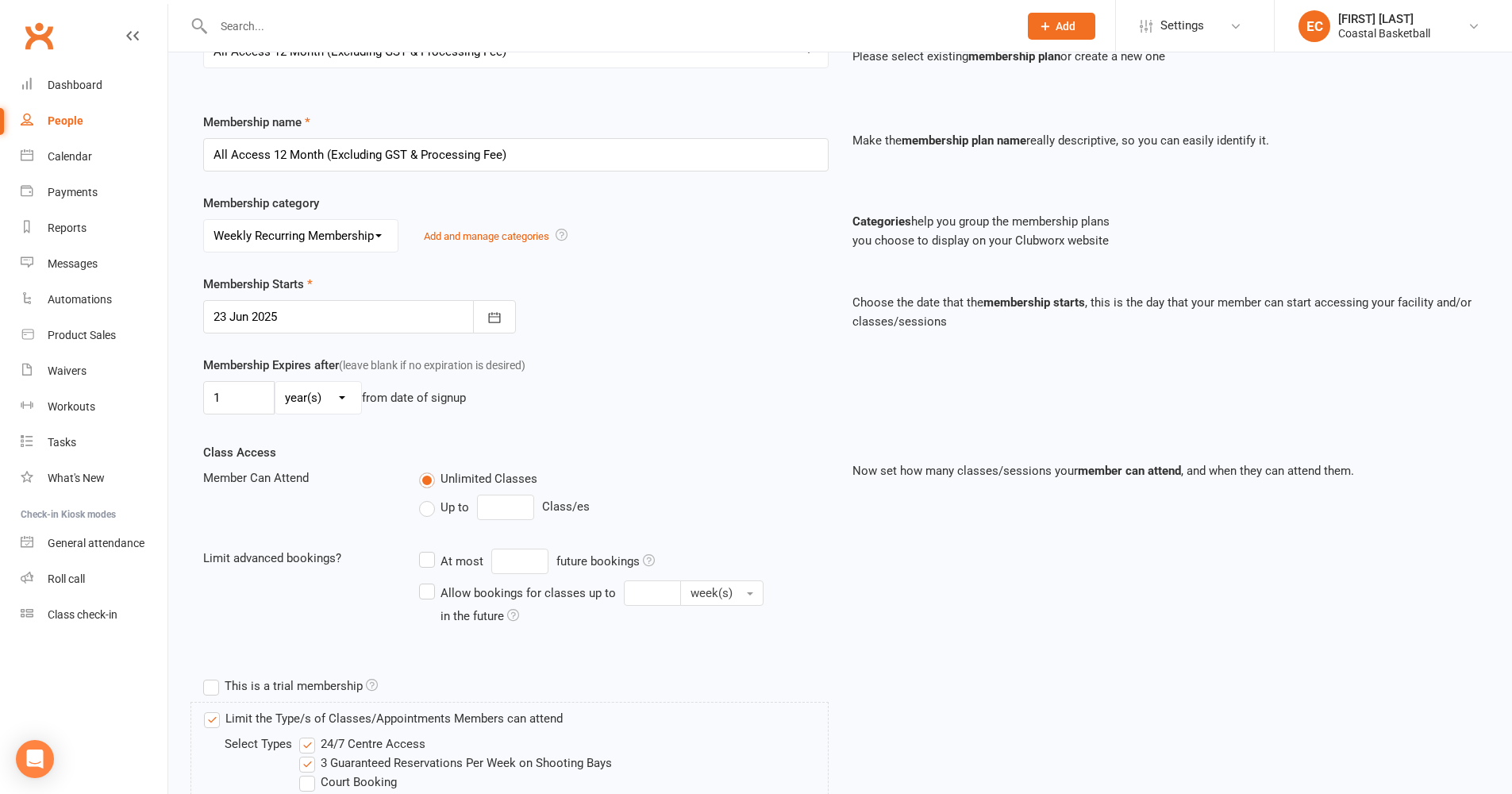 click on "24/7 Centre Access" at bounding box center [362, 744] 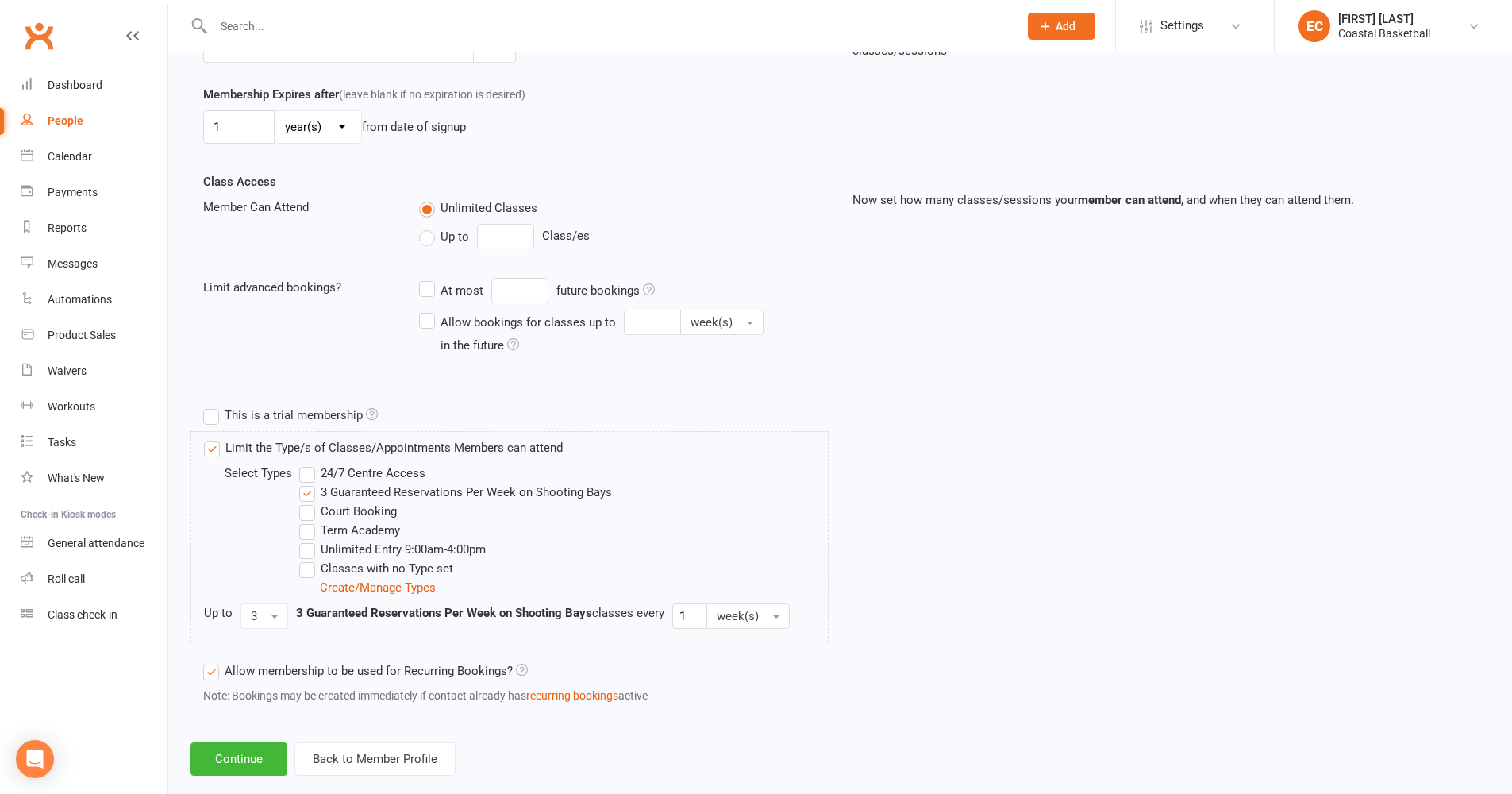 scroll, scrollTop: 468, scrollLeft: 0, axis: vertical 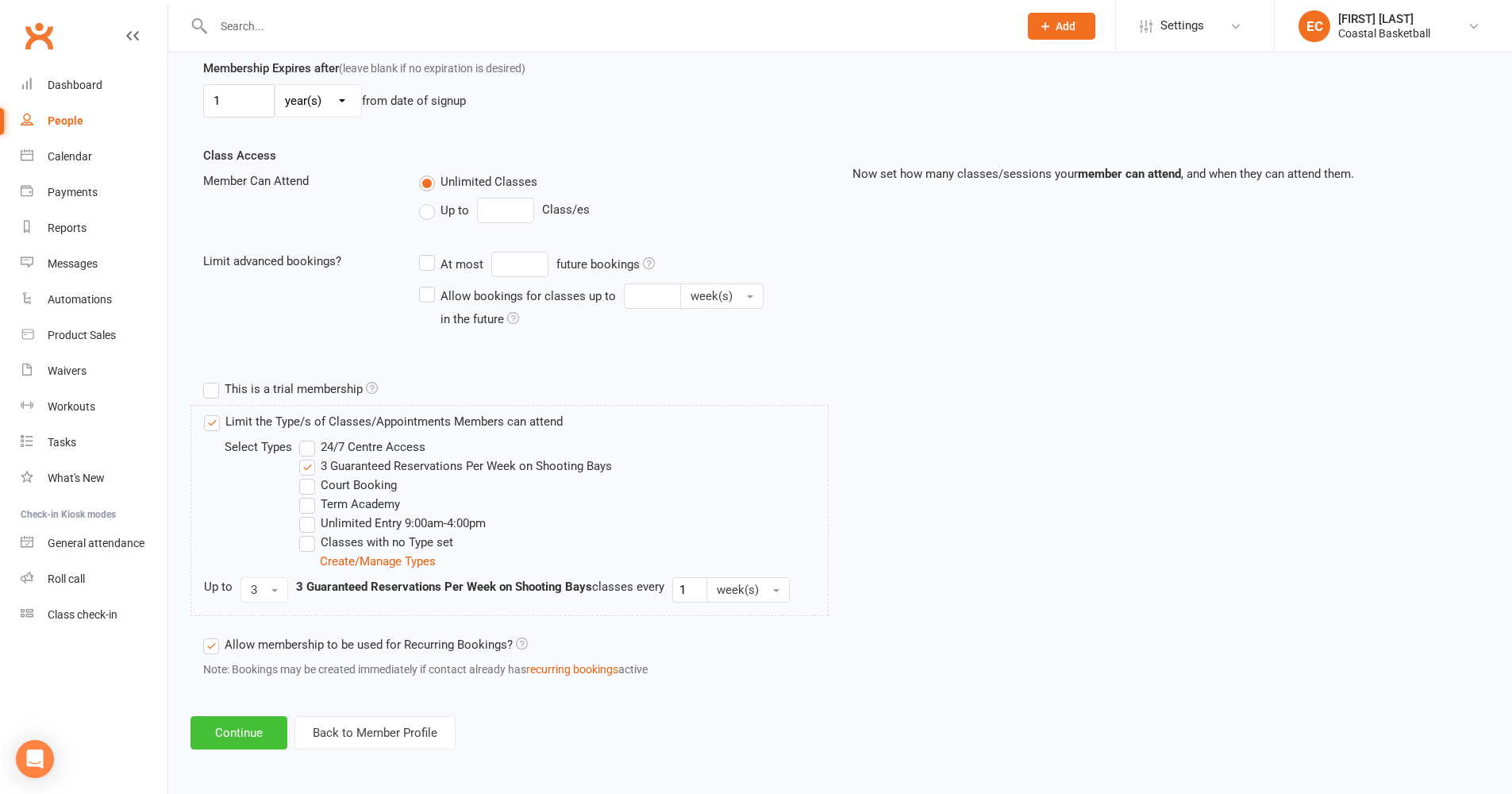 click on "Continue" at bounding box center [239, 733] 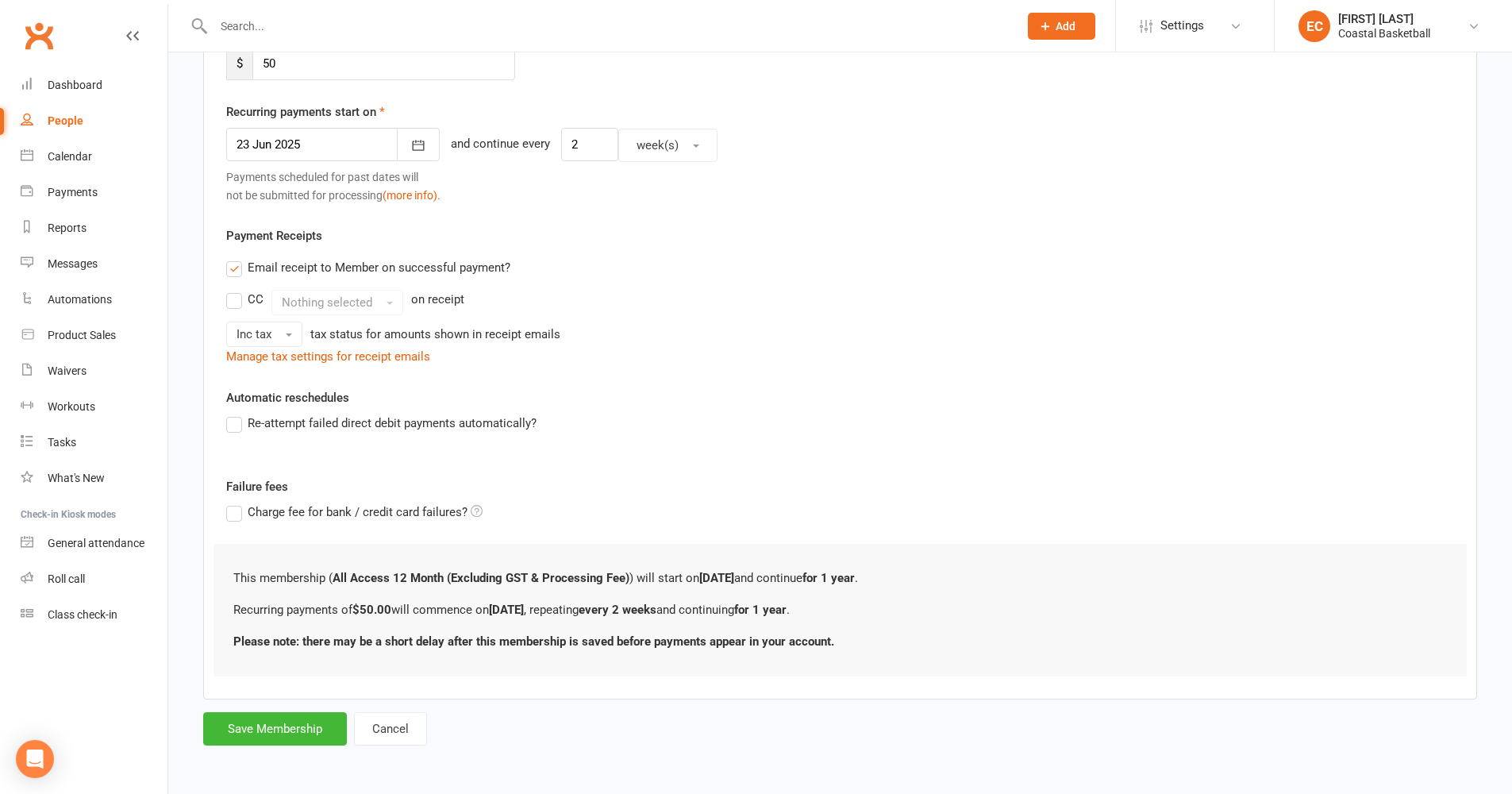 scroll, scrollTop: 0, scrollLeft: 0, axis: both 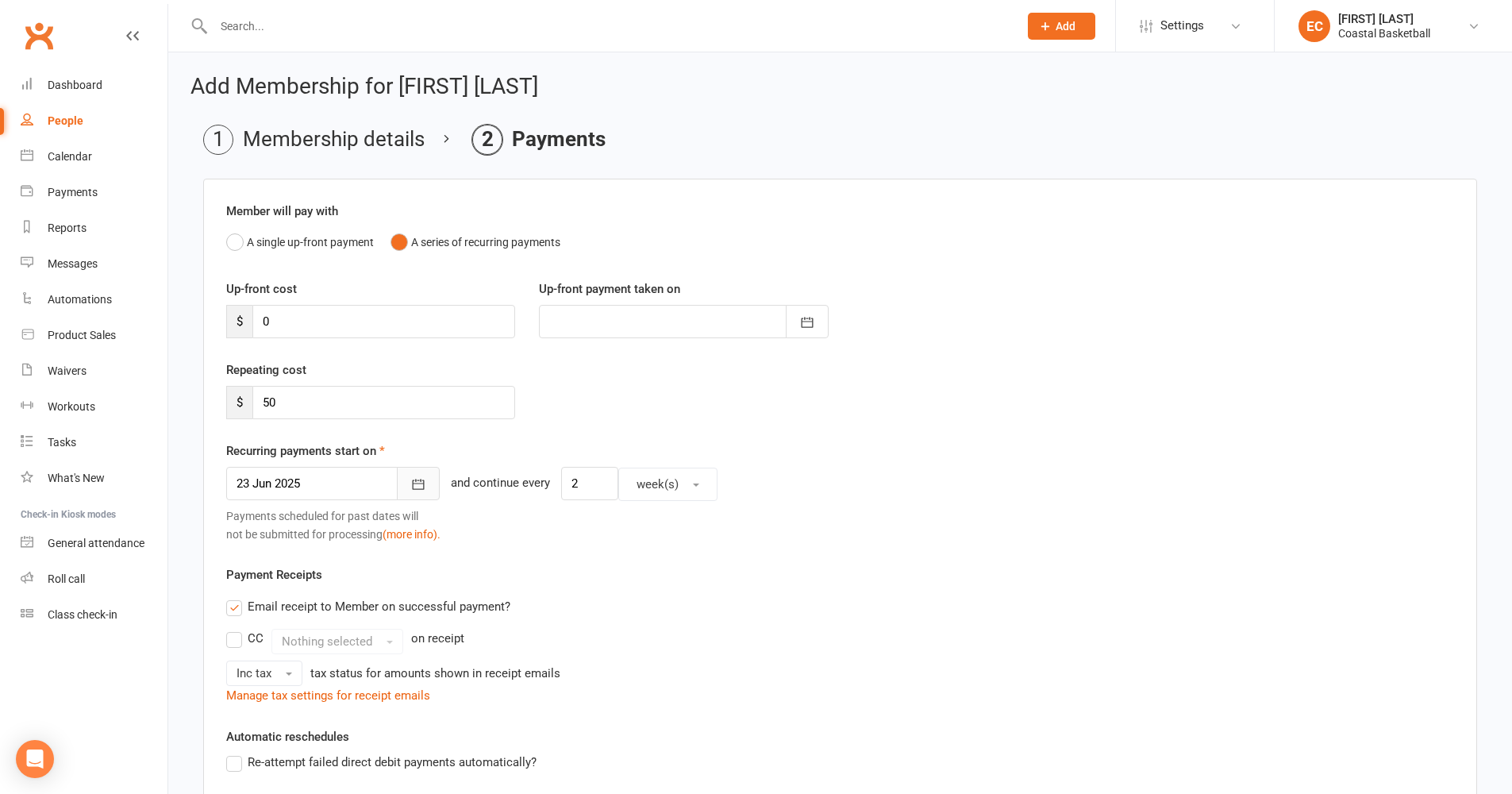 click 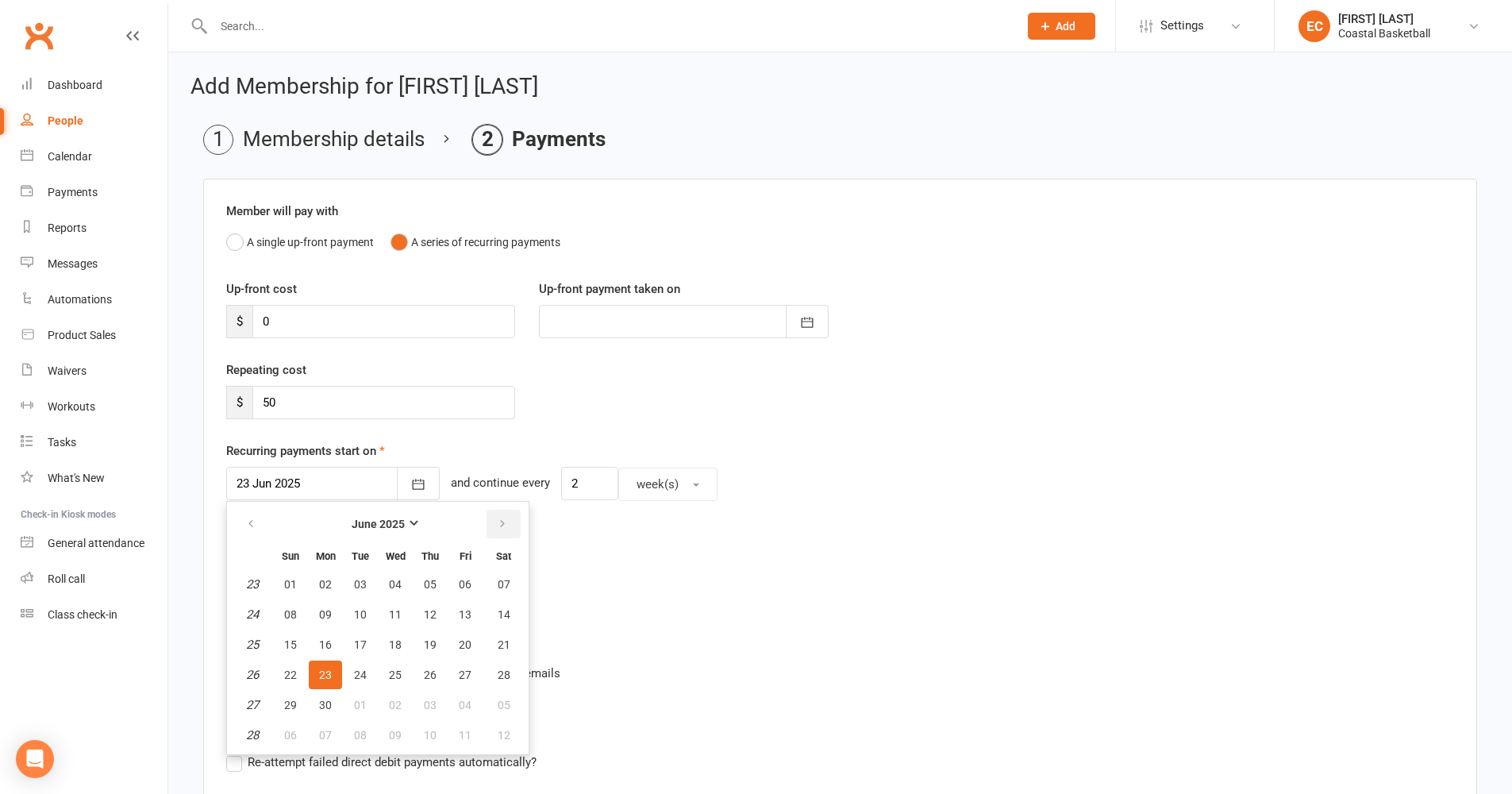click at bounding box center (502, 524) 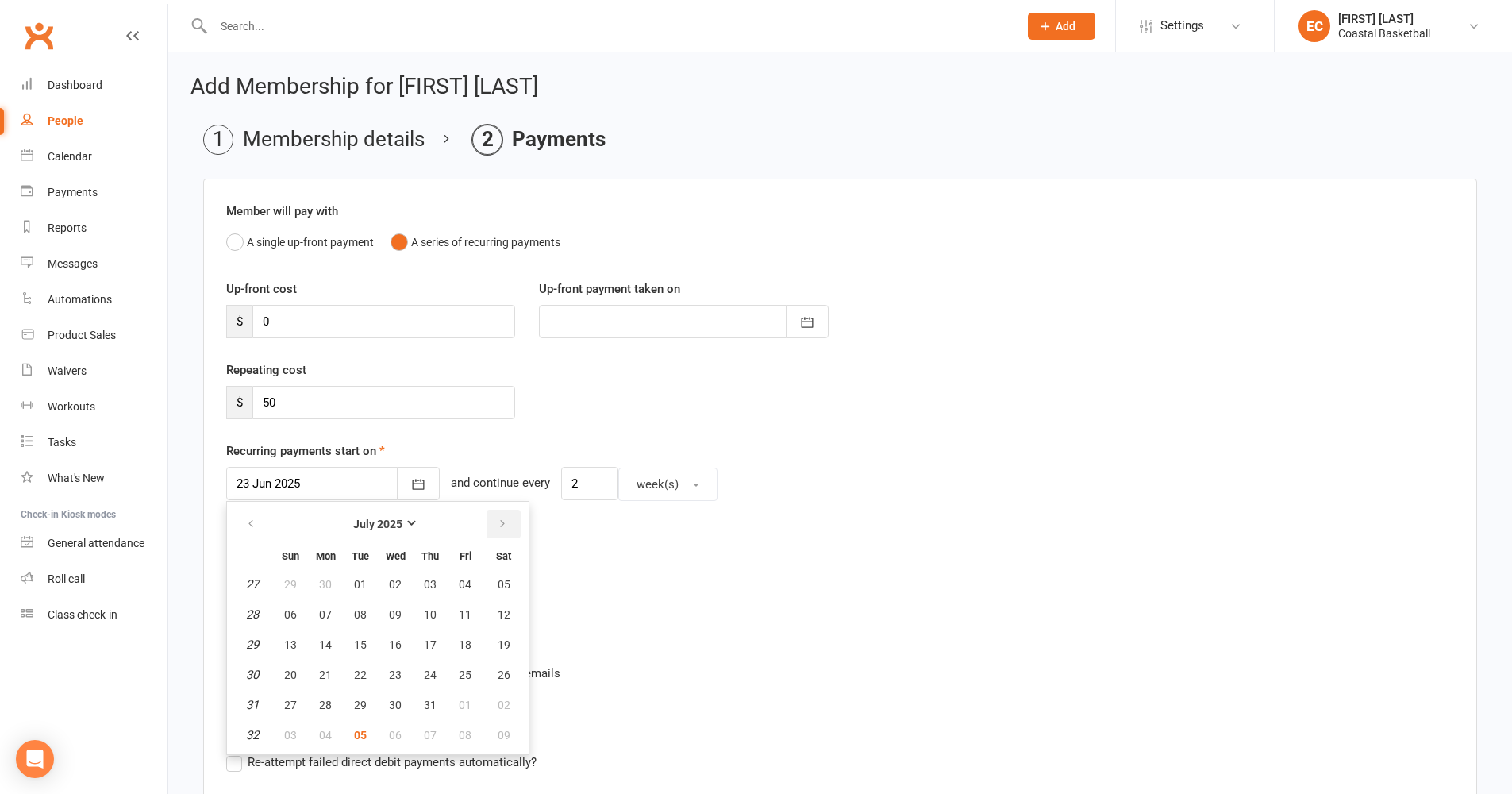 click at bounding box center (502, 524) 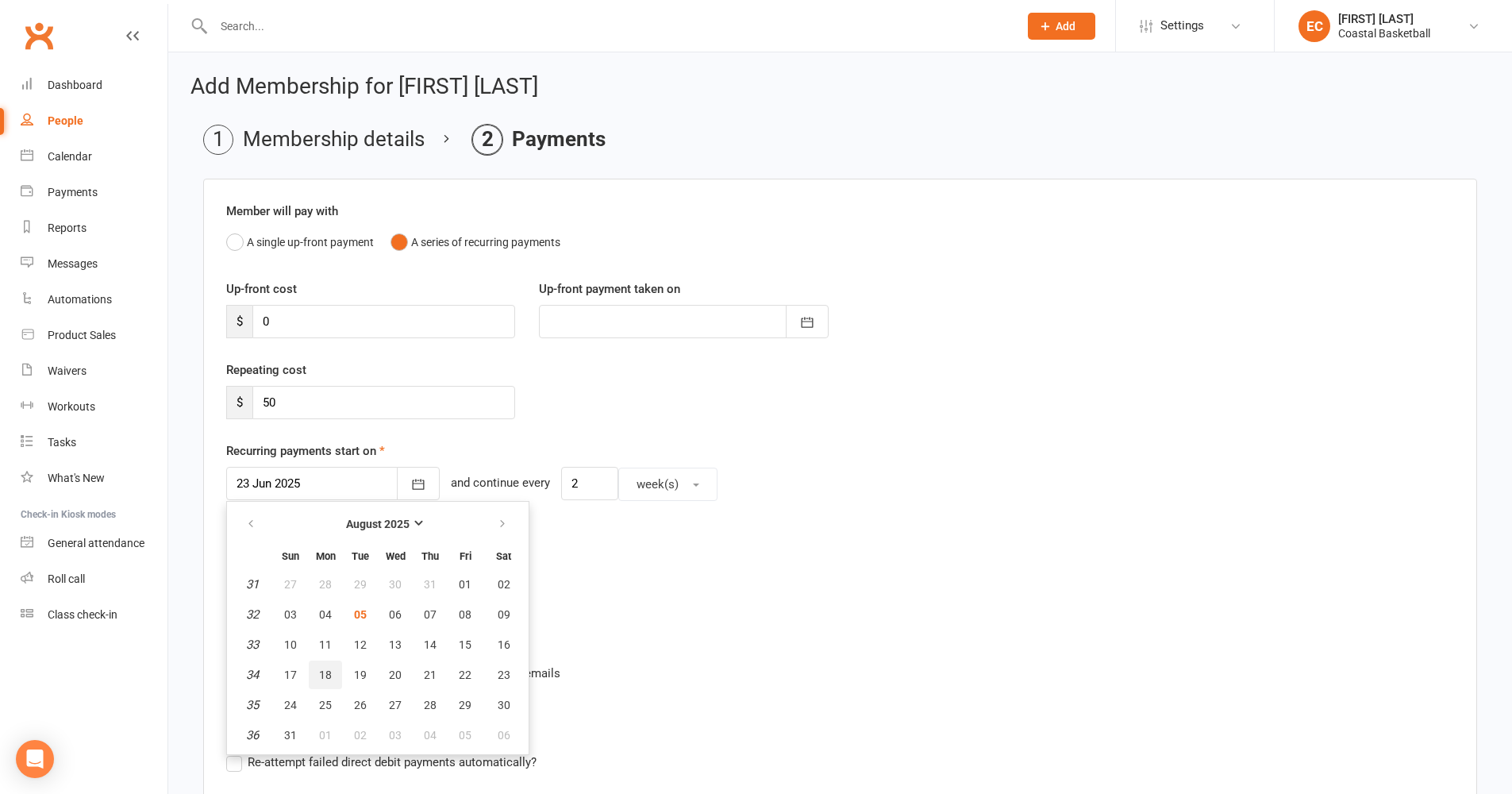 click on "18" at bounding box center (325, 675) 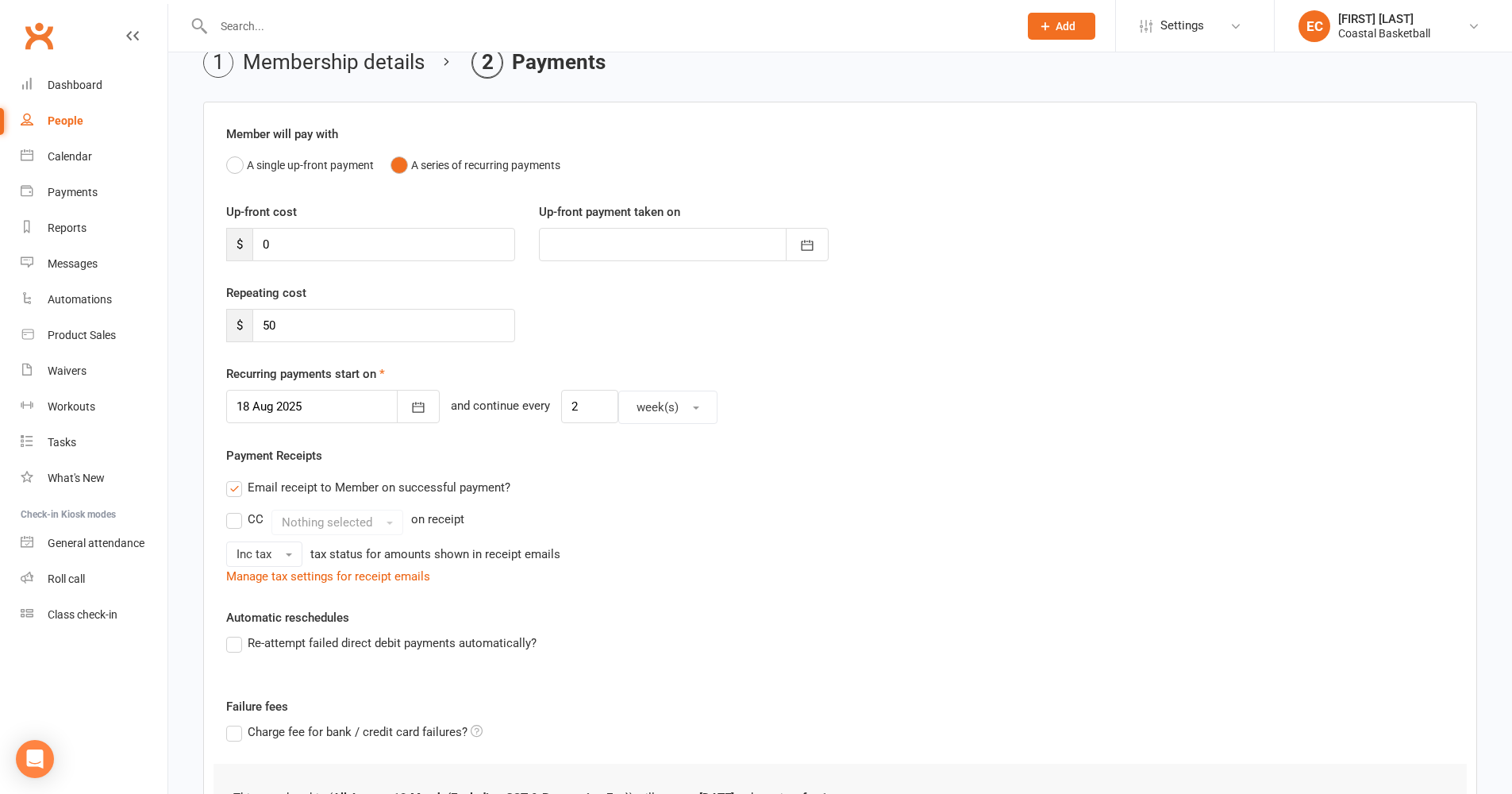 scroll, scrollTop: 132, scrollLeft: 0, axis: vertical 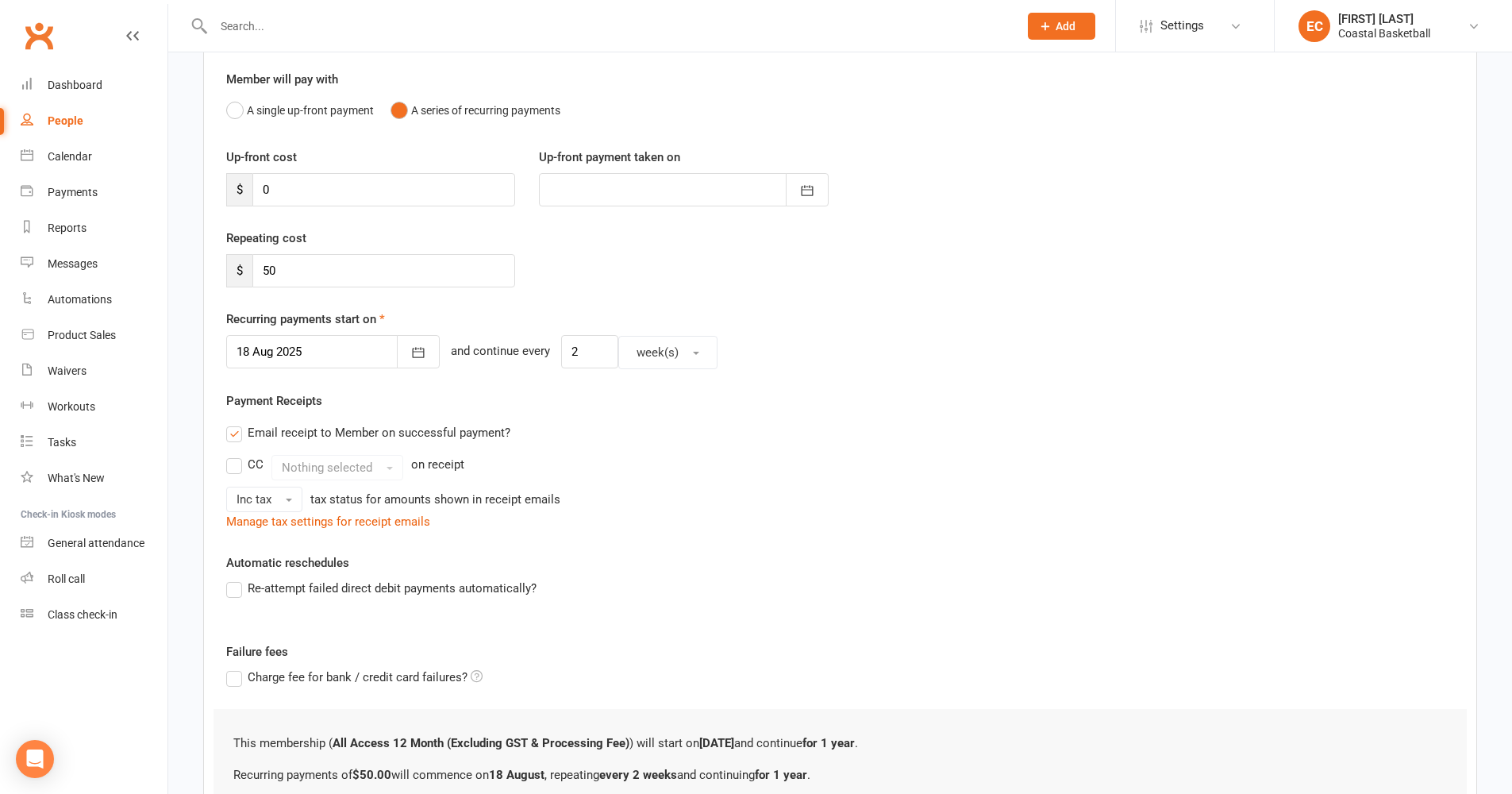 click on "Re-attempt failed direct debit payments automatically?" at bounding box center (381, 588) 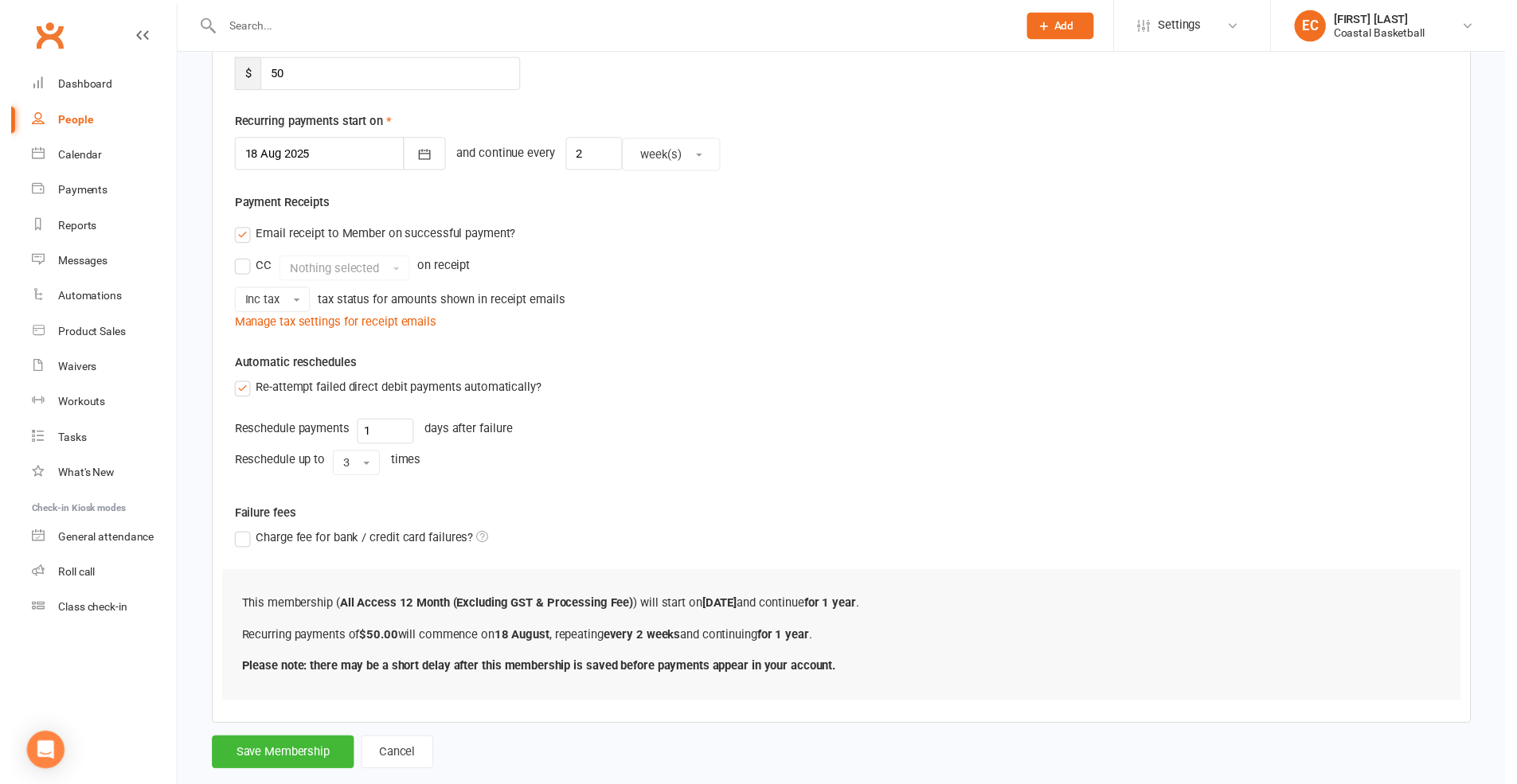 scroll, scrollTop: 374, scrollLeft: 0, axis: vertical 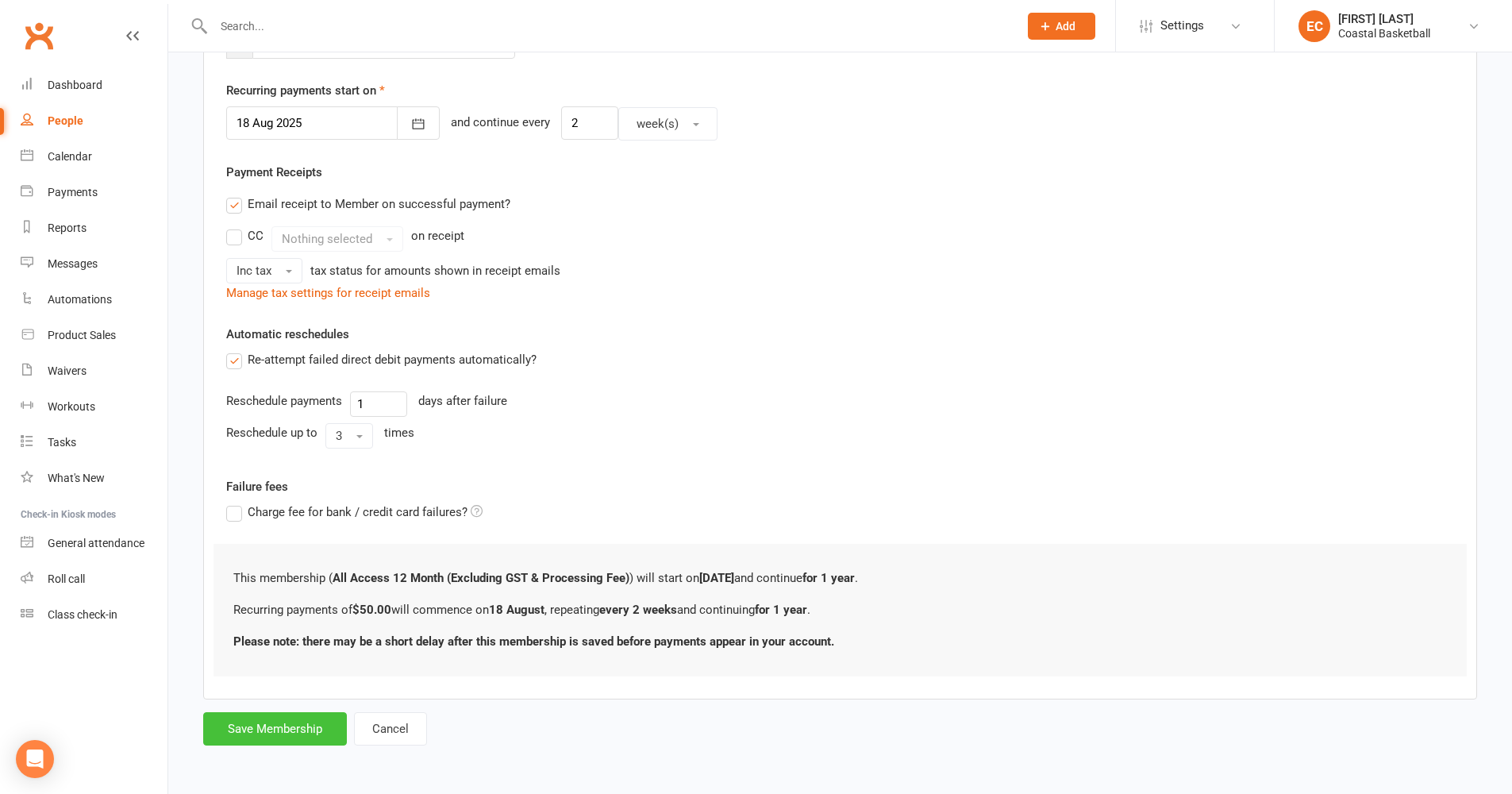 click on "Save Membership" at bounding box center (275, 729) 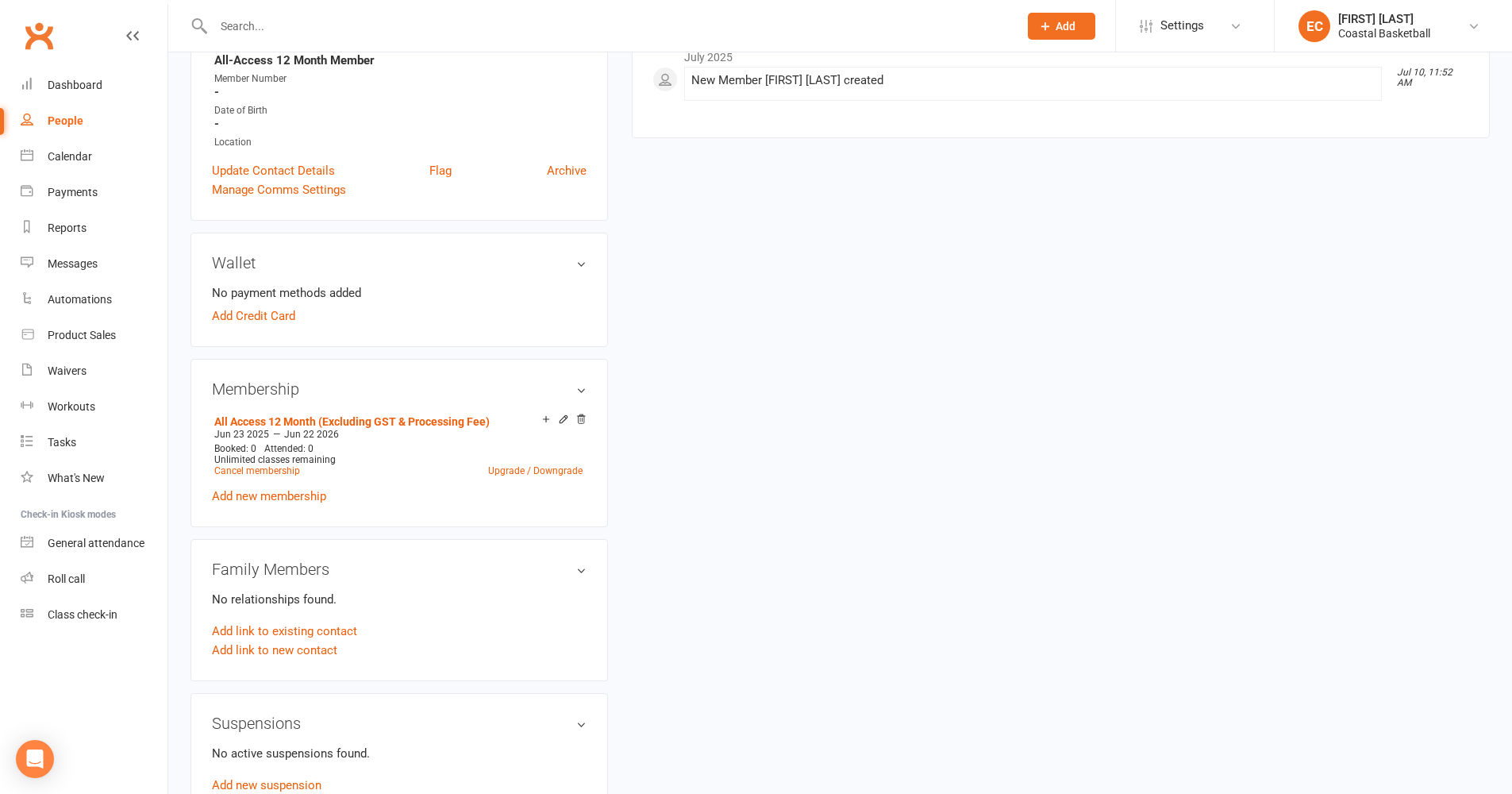 scroll, scrollTop: 0, scrollLeft: 0, axis: both 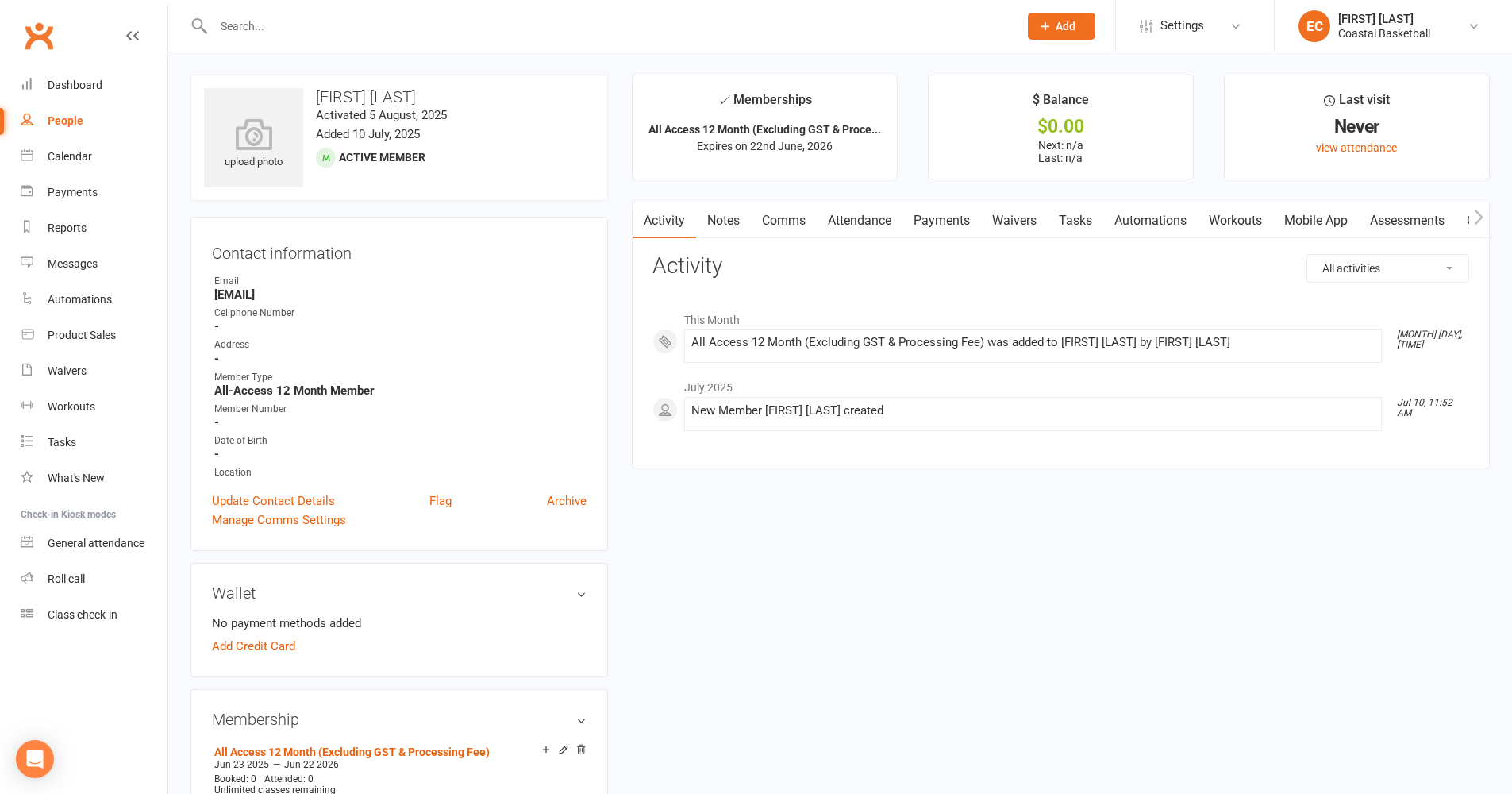 click at bounding box center (608, 26) 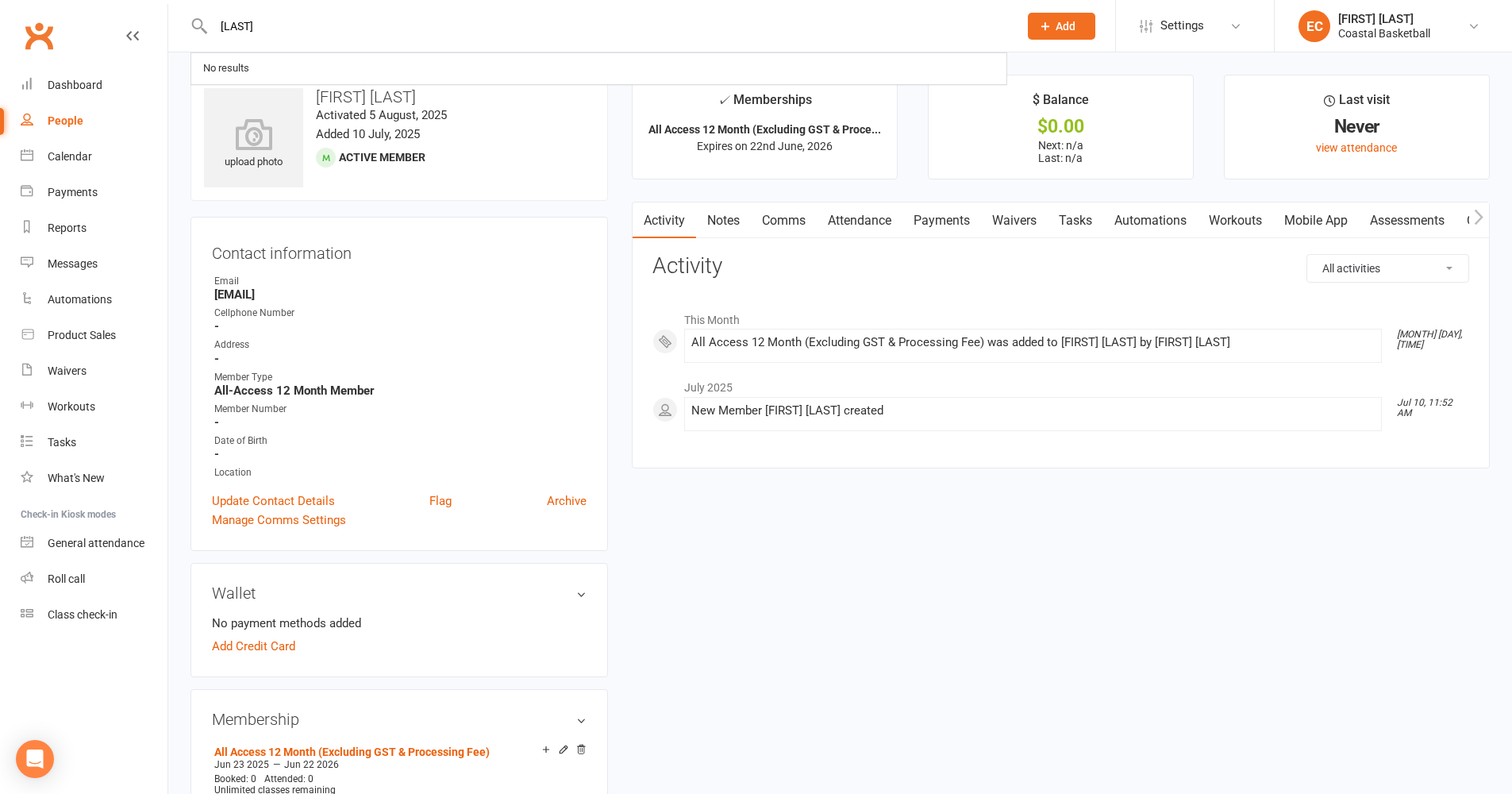 type on "[LAST]" 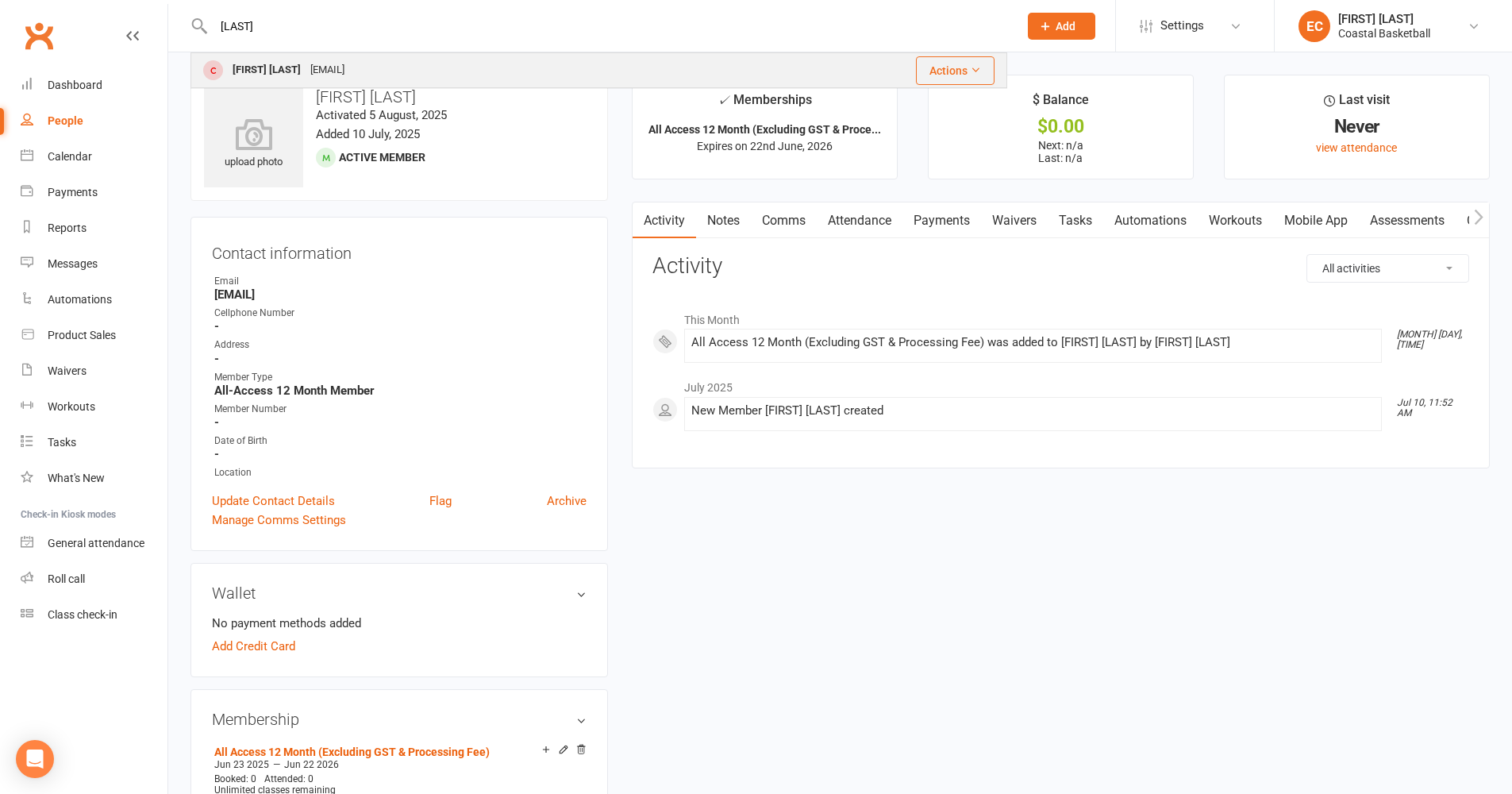 click on "[FIRST] [LAST]" at bounding box center (267, 70) 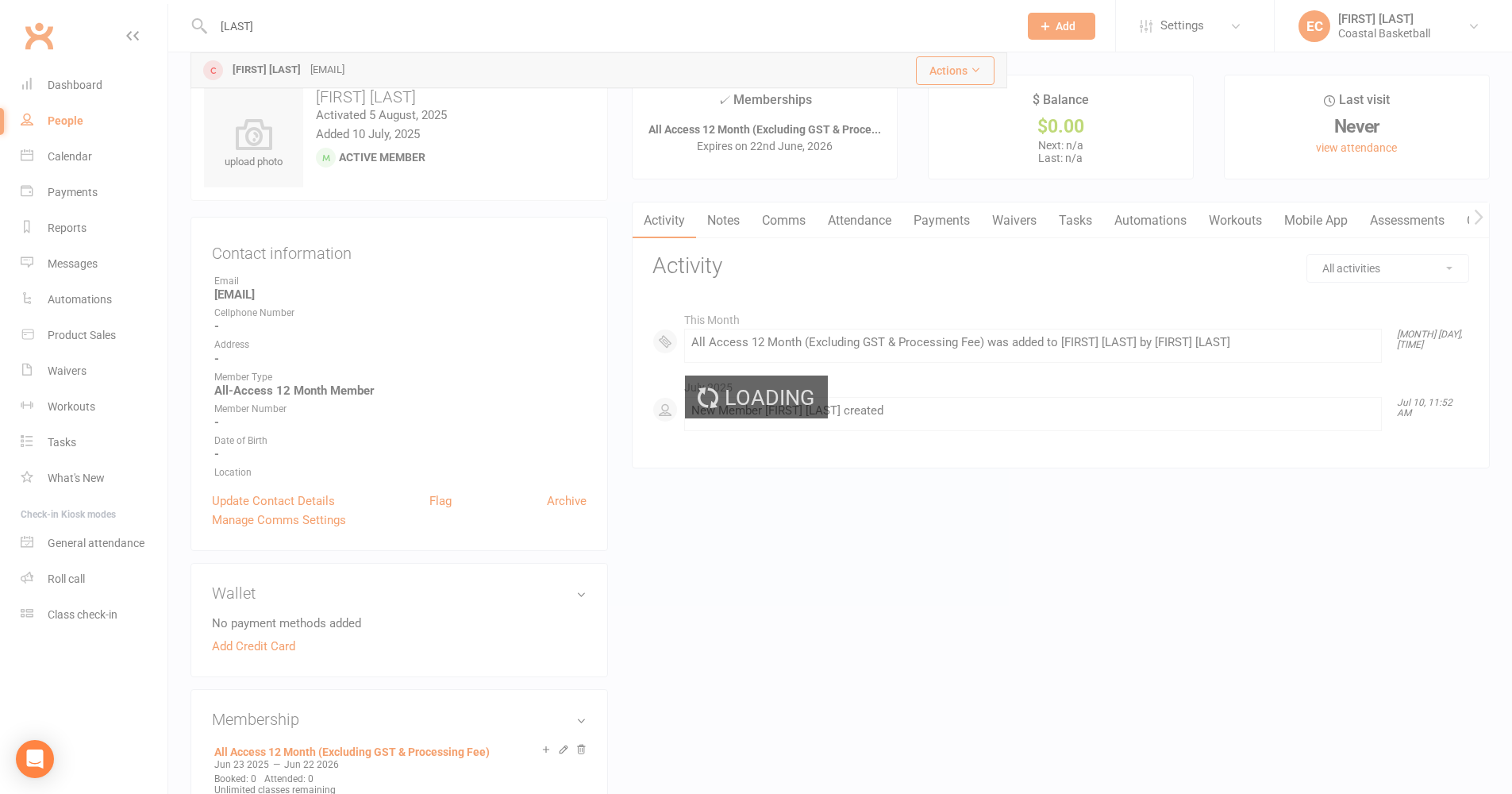 type 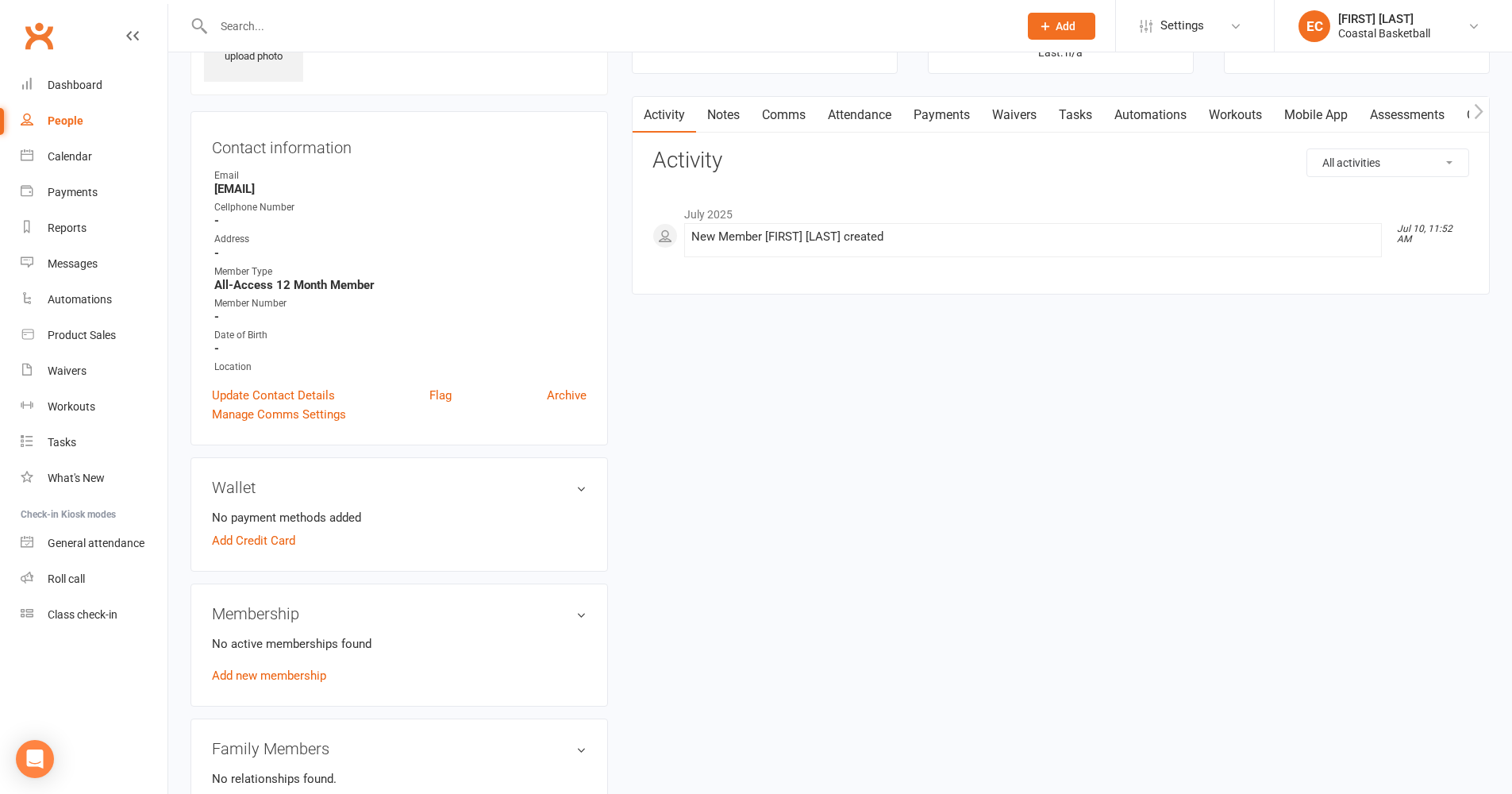 scroll, scrollTop: 148, scrollLeft: 0, axis: vertical 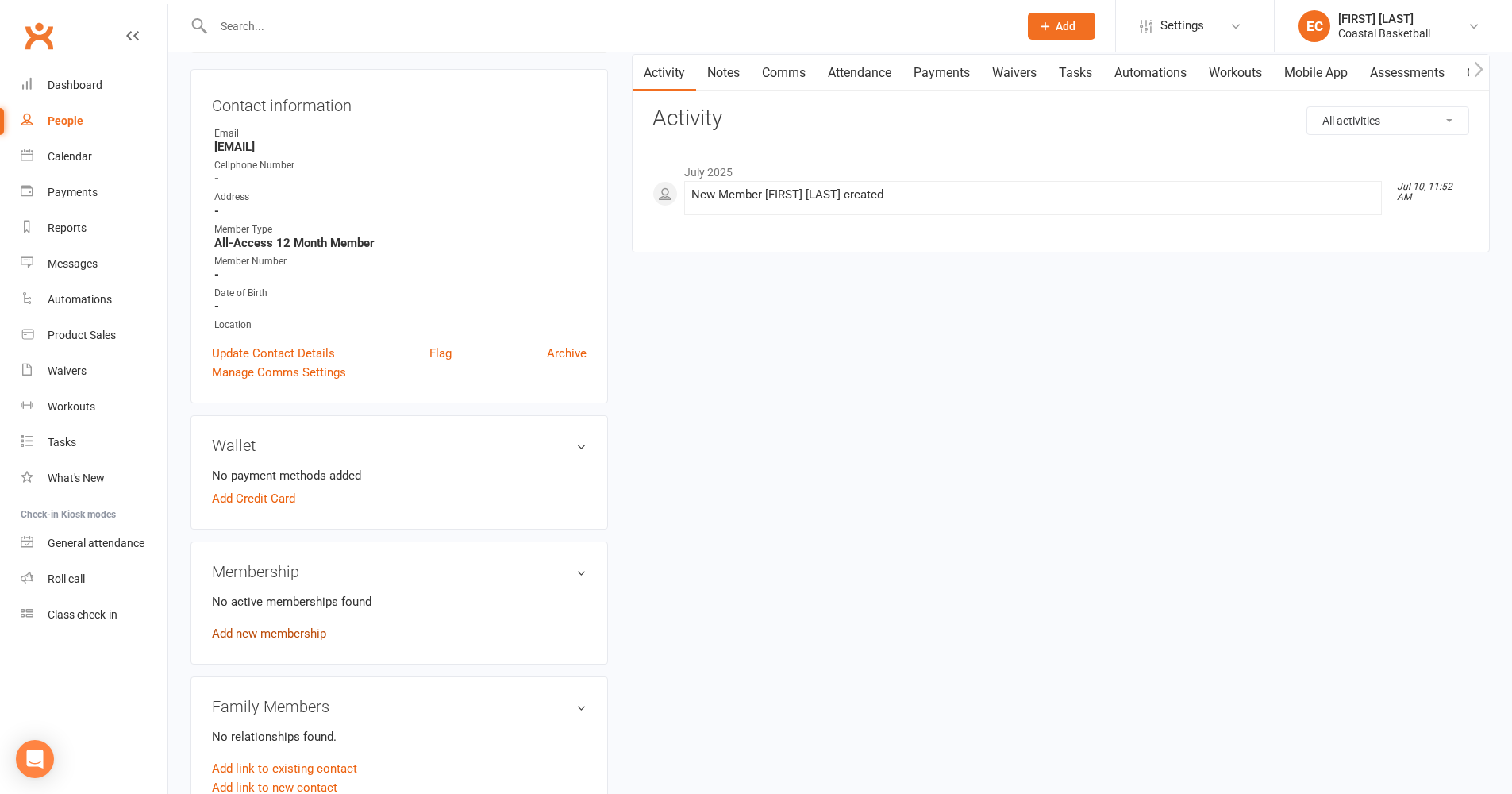 click on "Add new membership" at bounding box center (269, 634) 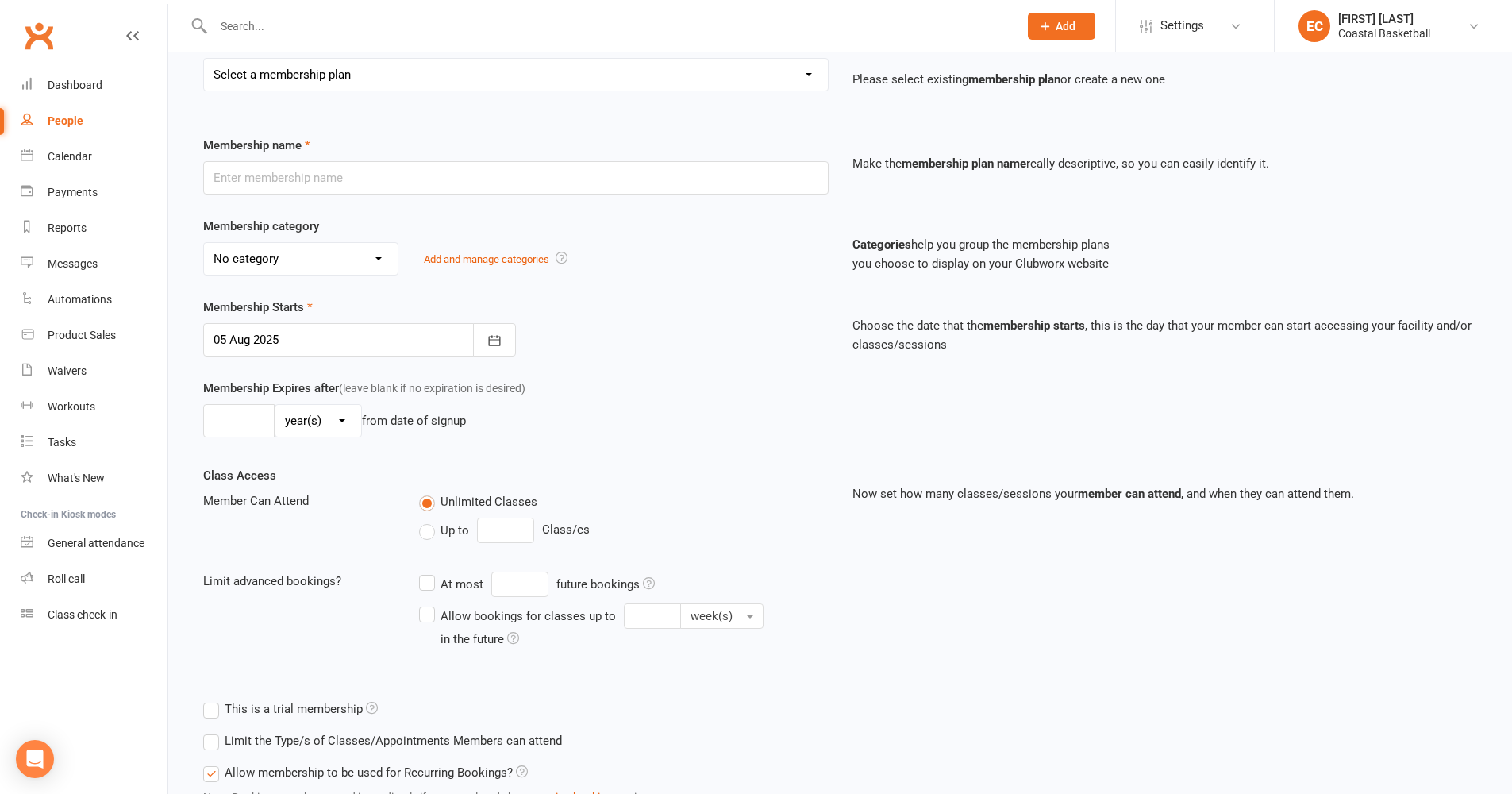 scroll, scrollTop: 0, scrollLeft: 0, axis: both 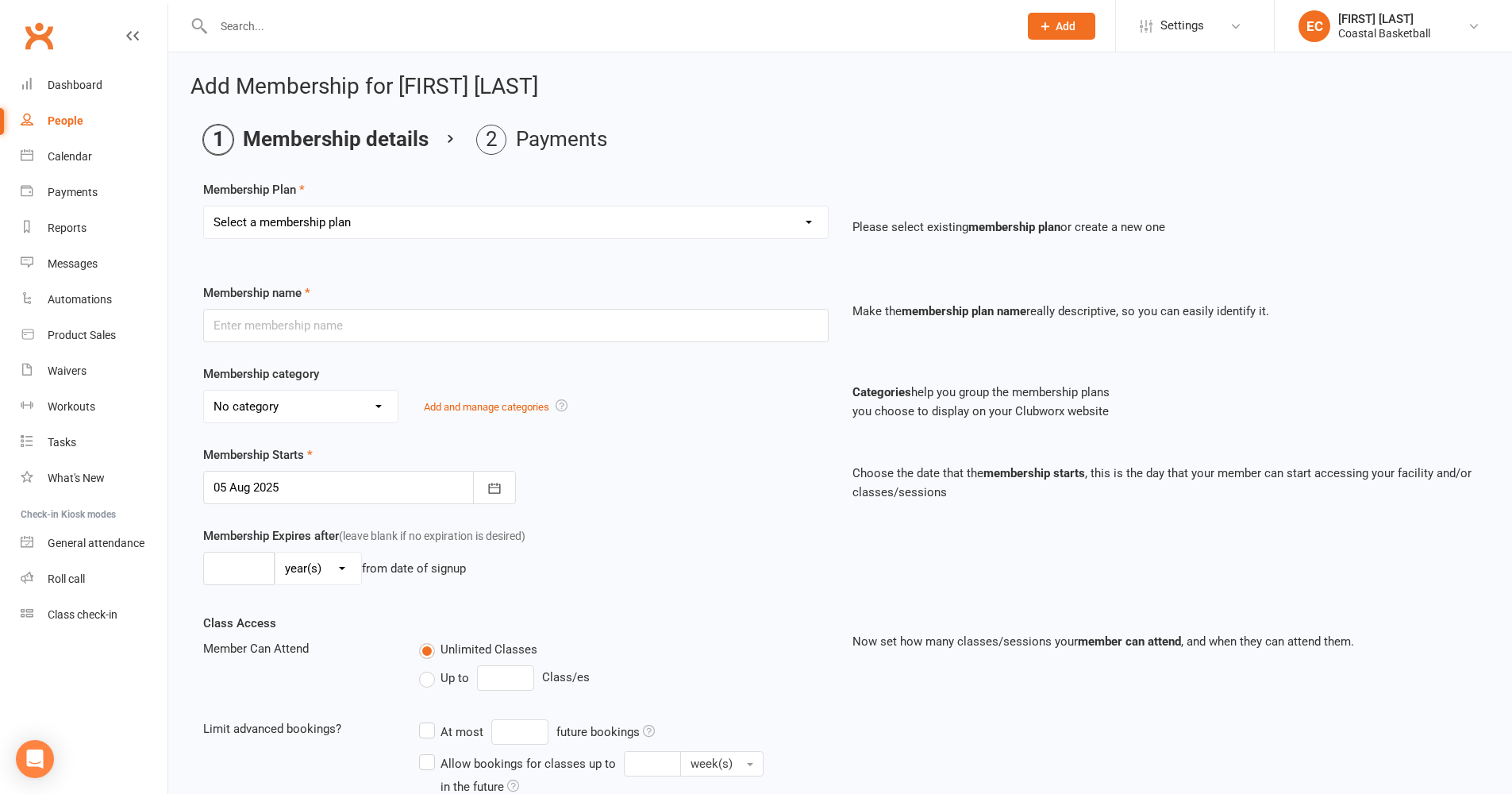 select on "1" 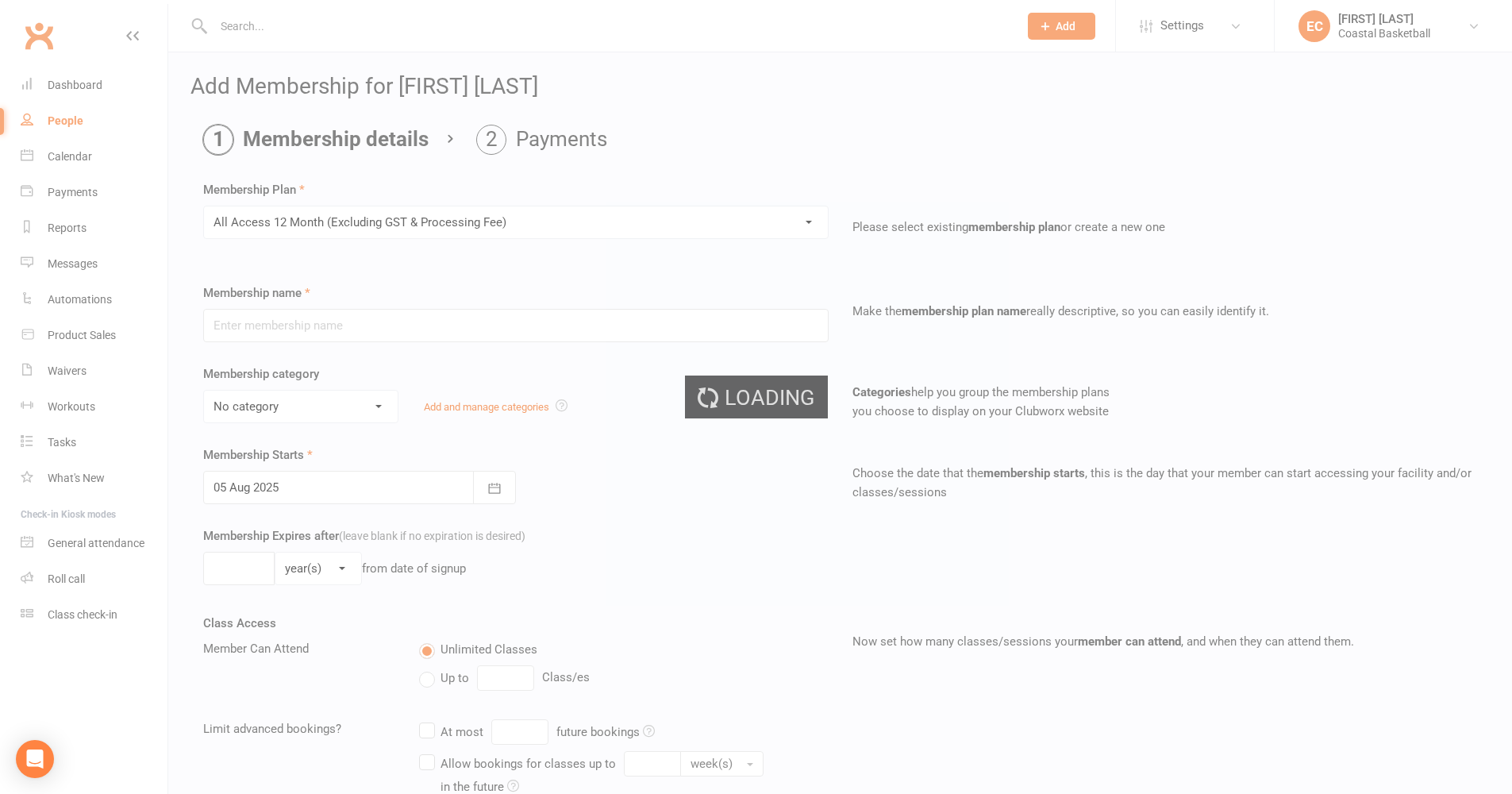 type on "All Access 12 Month (Excluding GST & Processing Fee)" 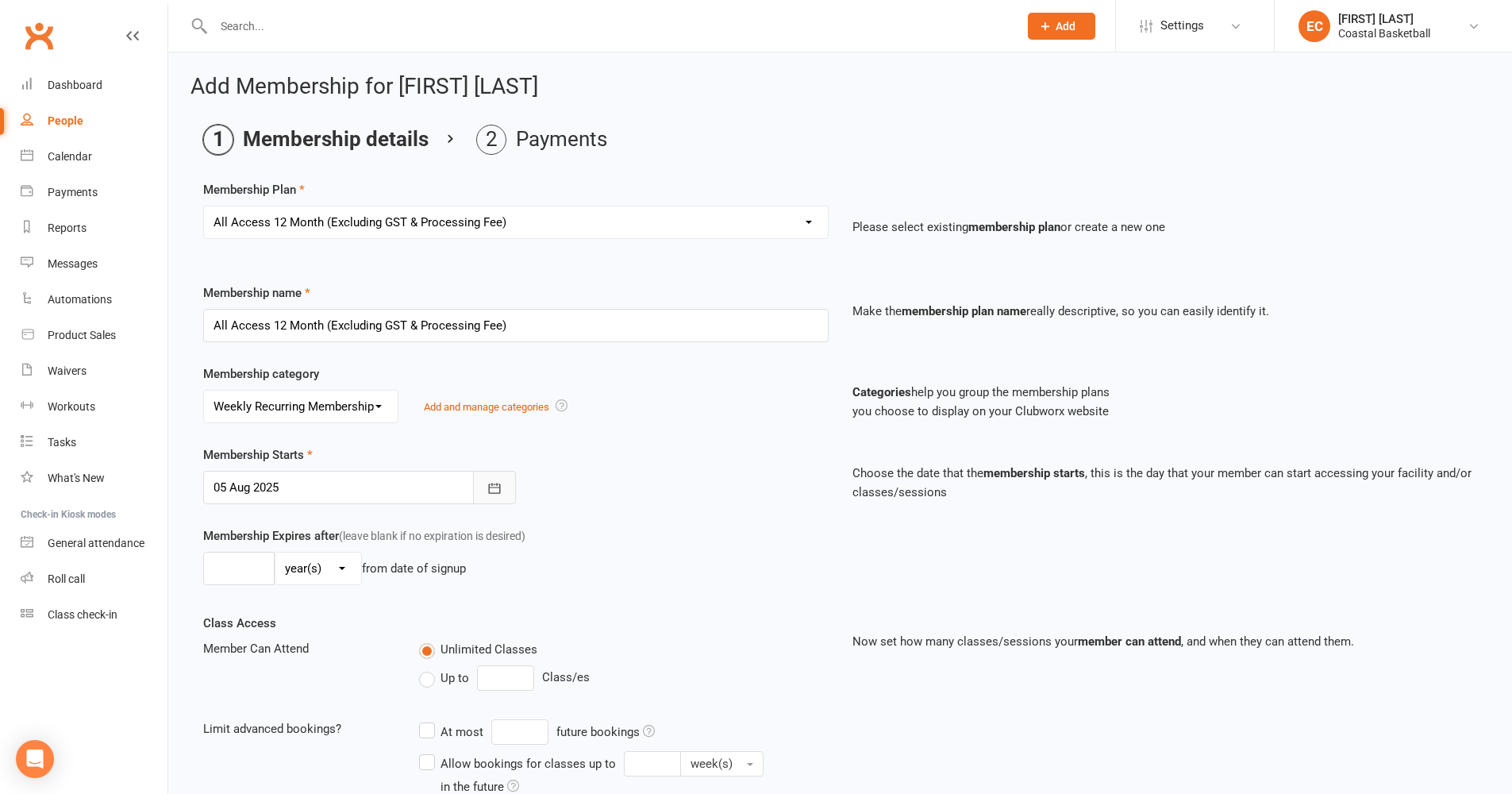 click 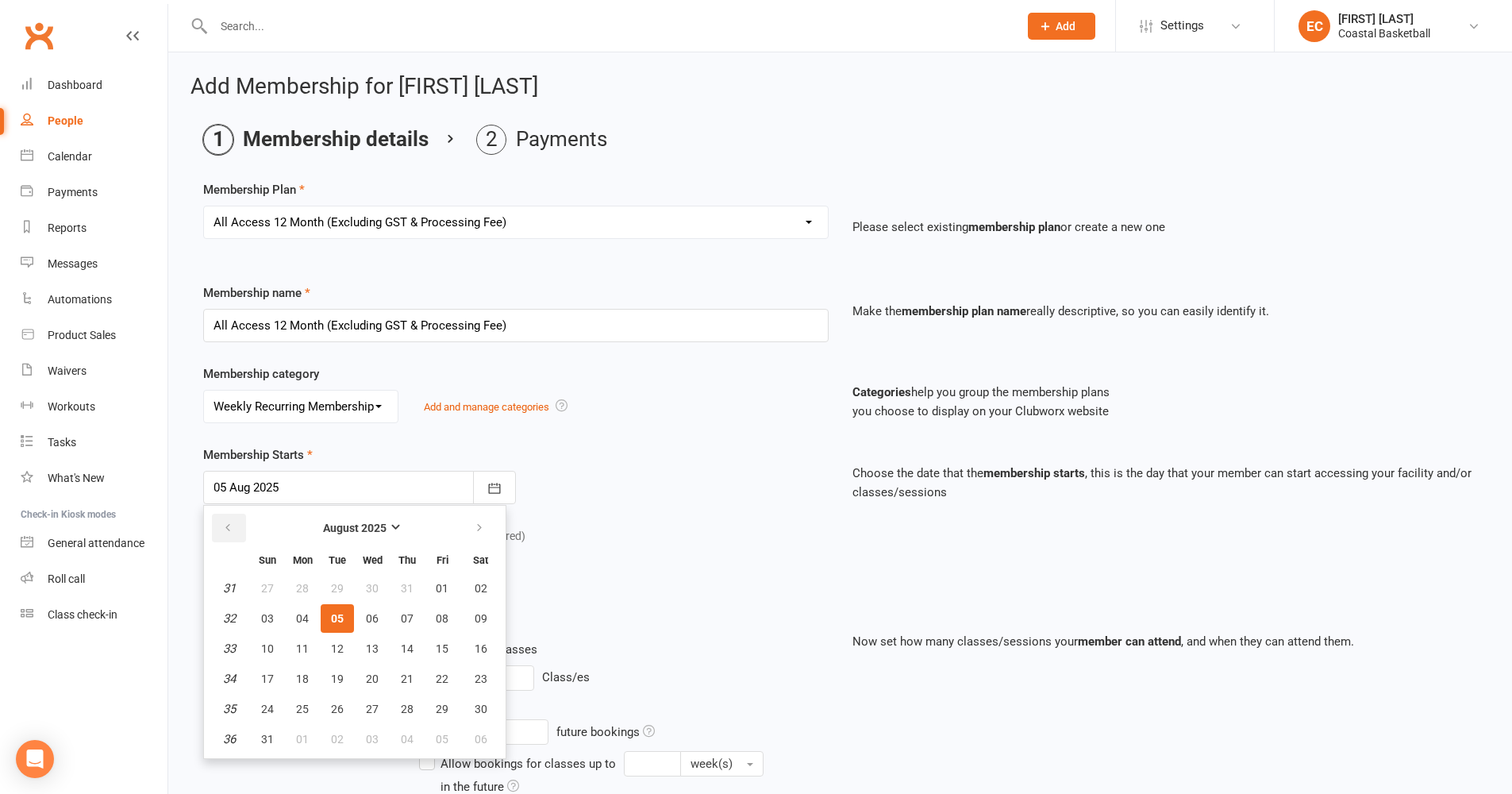 click at bounding box center [228, 528] 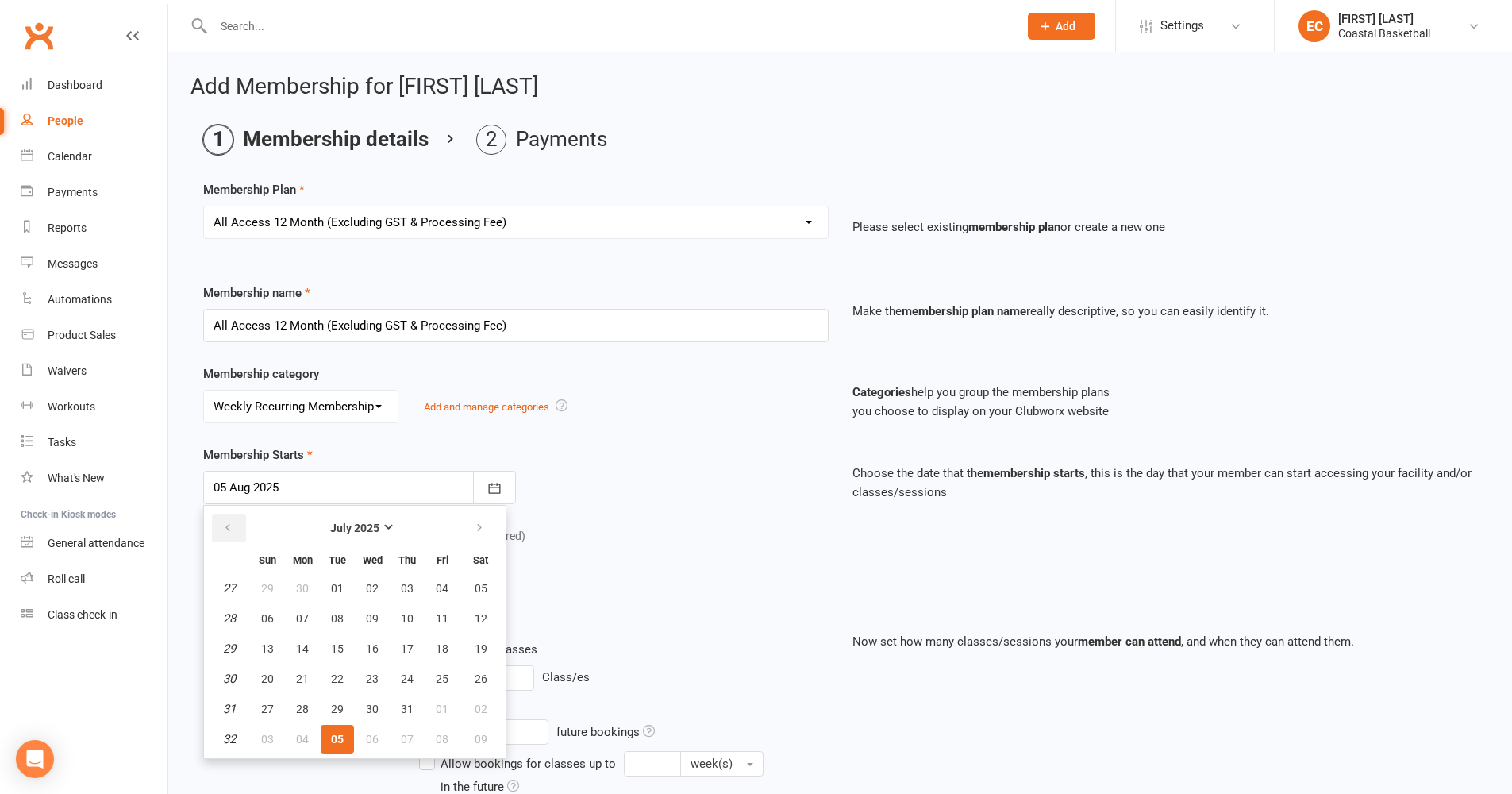 click at bounding box center (228, 528) 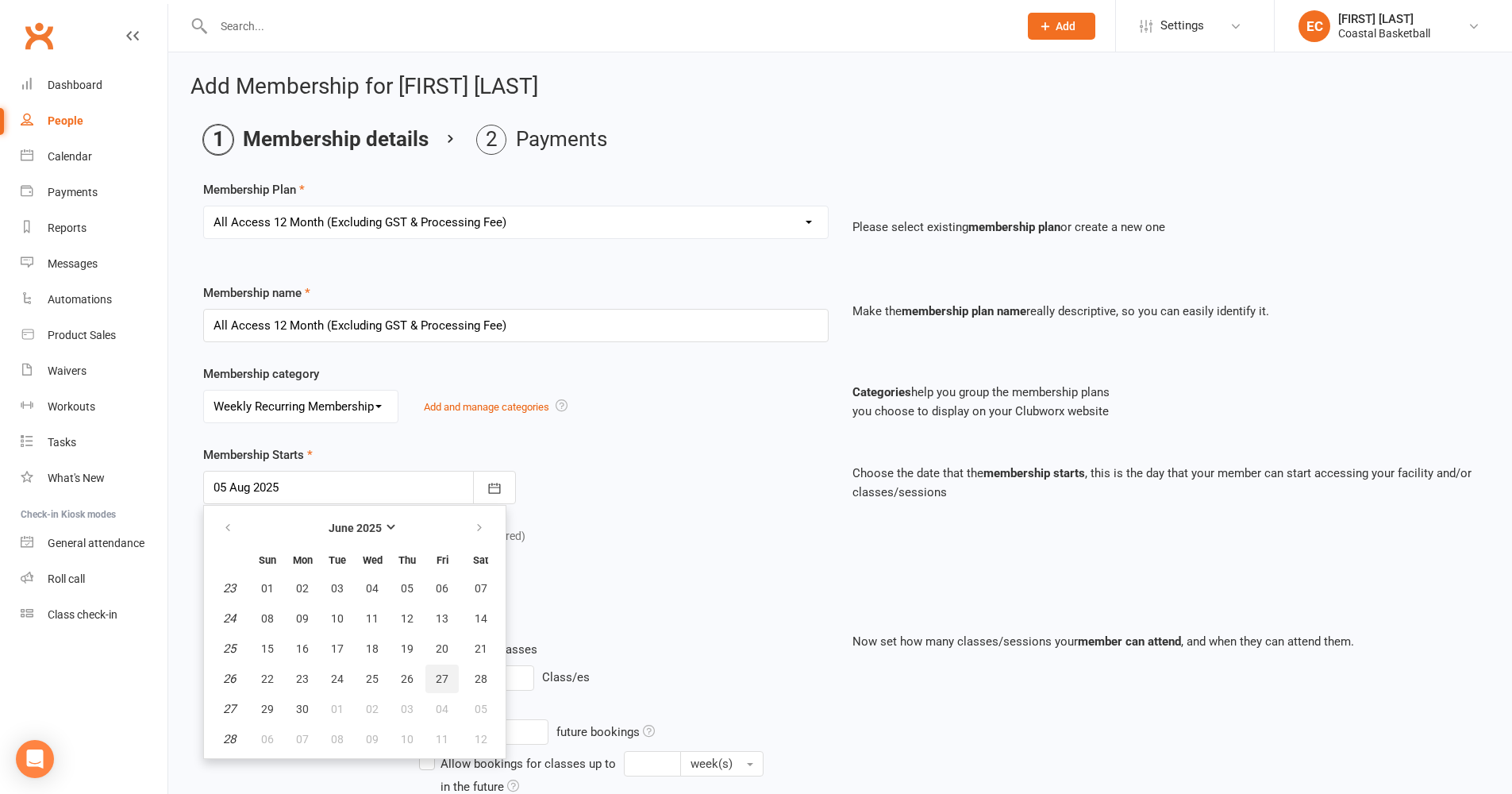 click on "27" at bounding box center (442, 679) 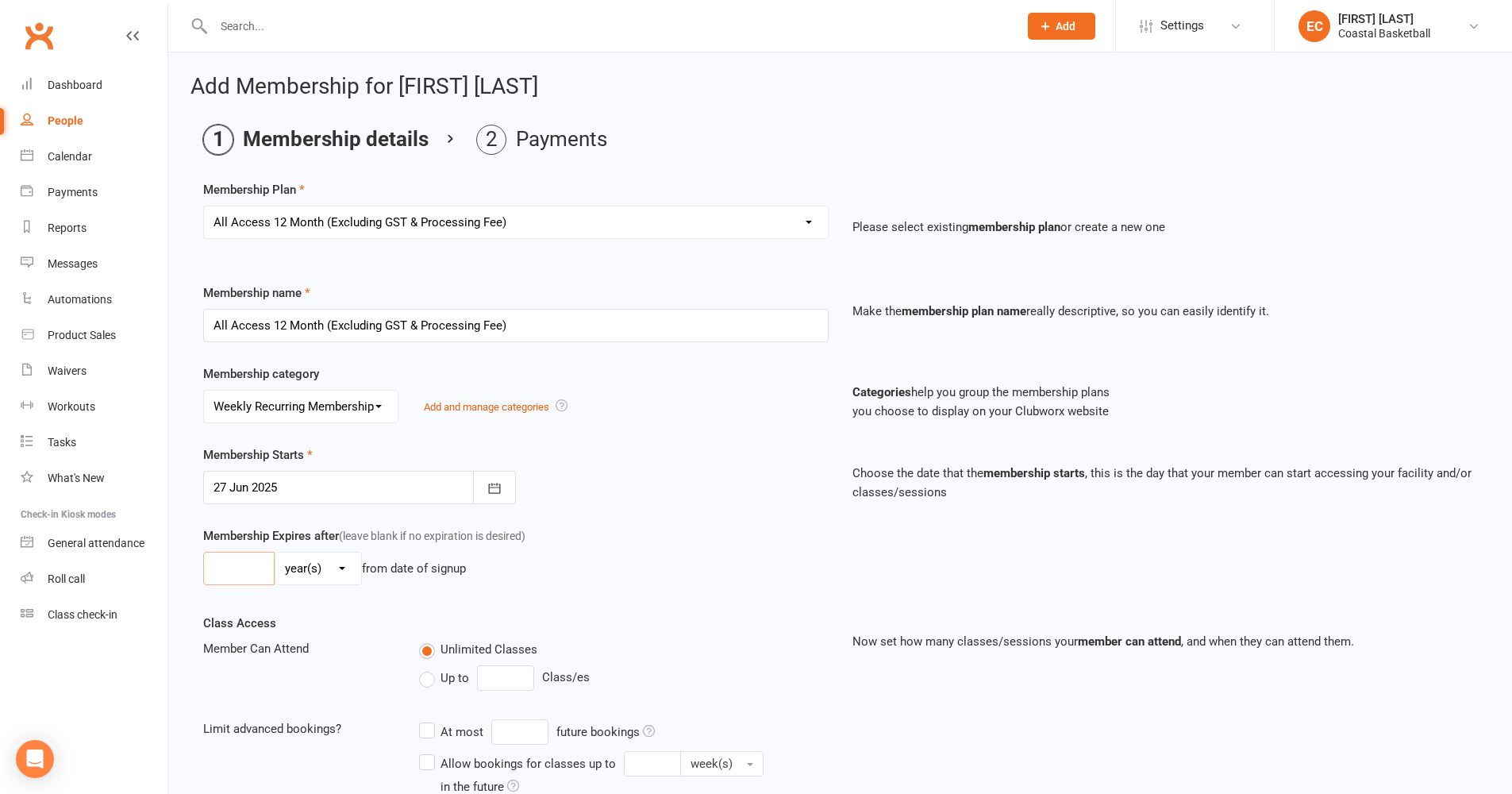 click at bounding box center [239, 569] 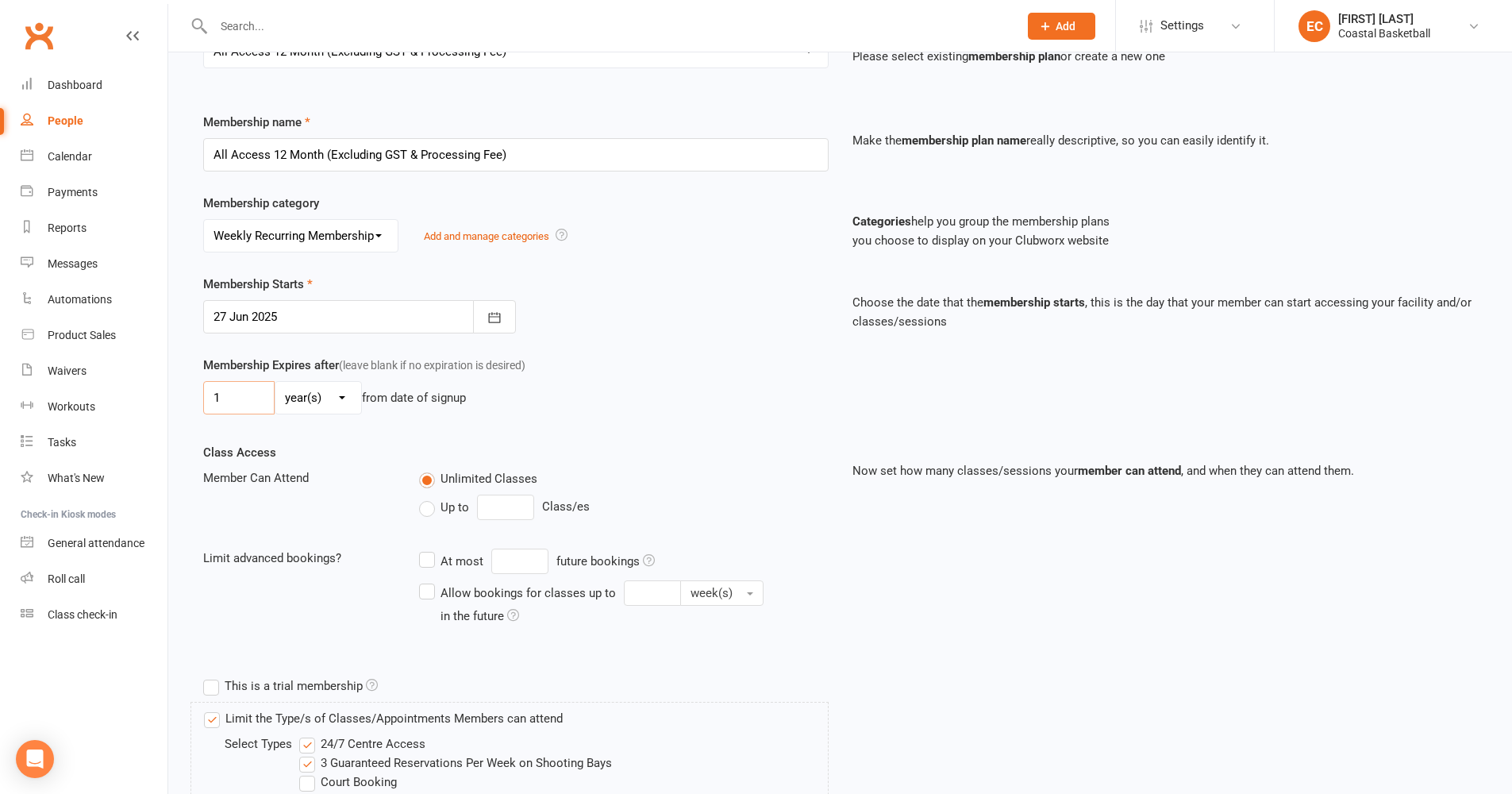 scroll, scrollTop: 316, scrollLeft: 0, axis: vertical 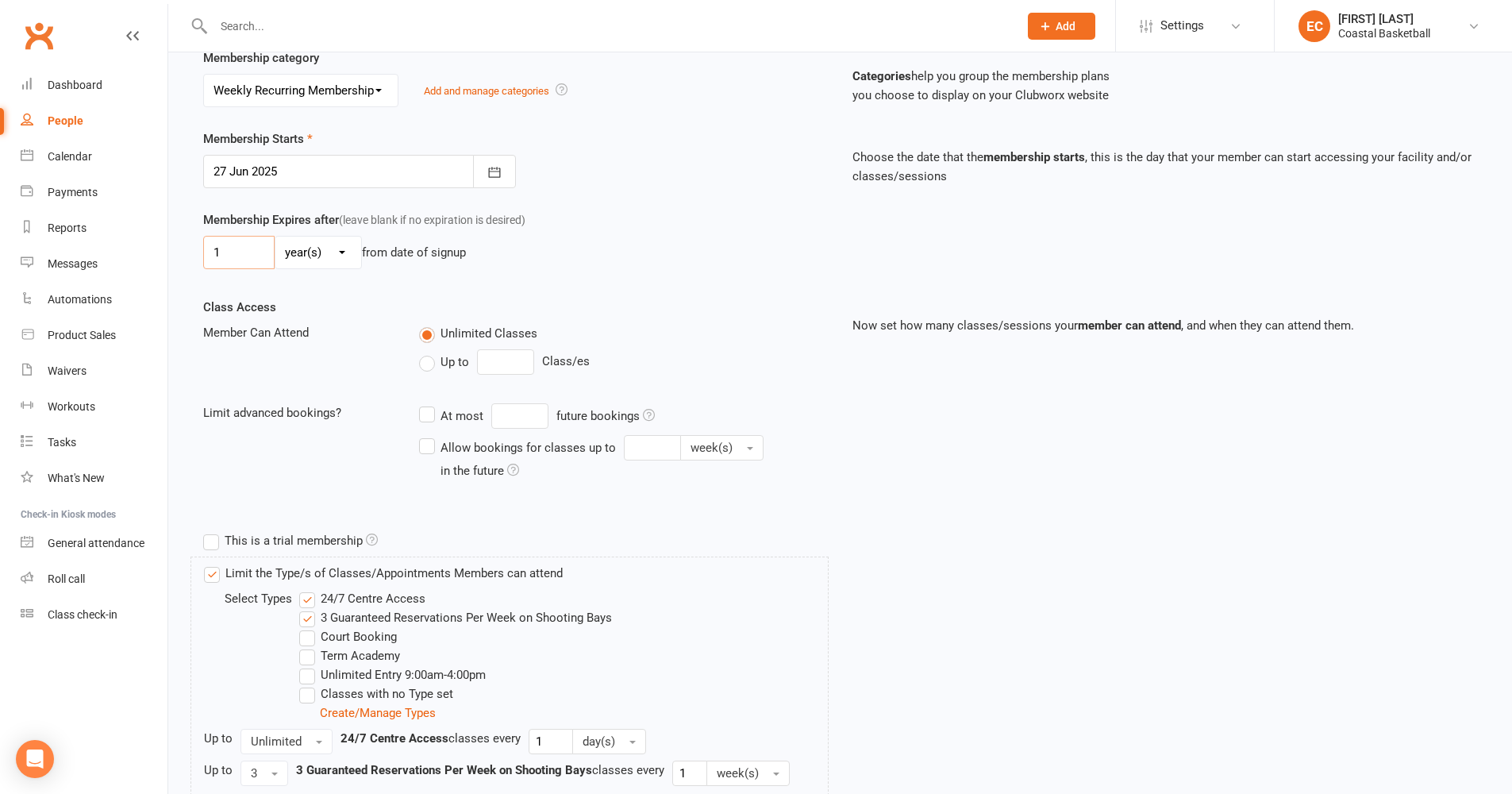 type on "1" 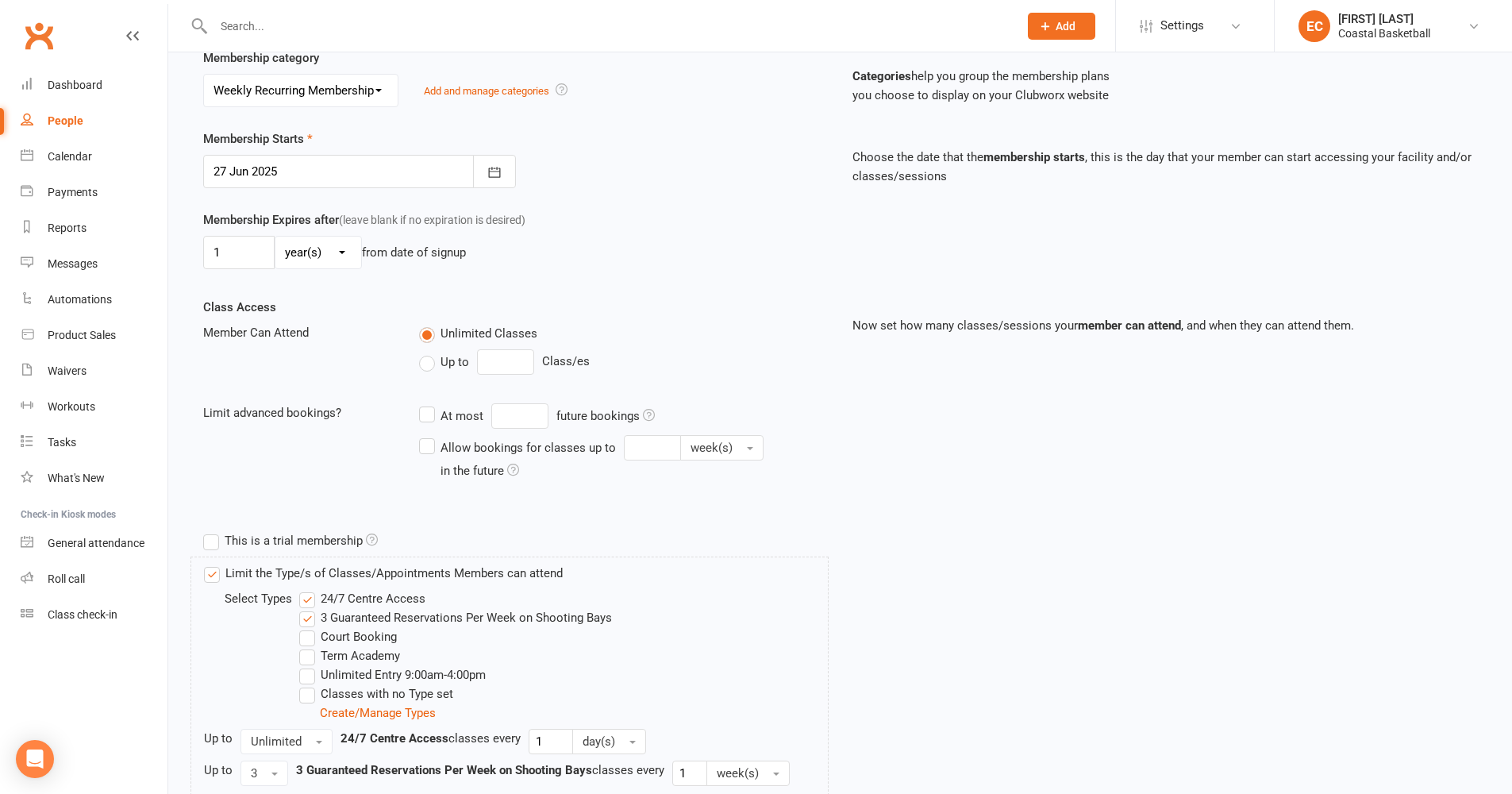 click on "24/7 Centre Access" at bounding box center (362, 599) 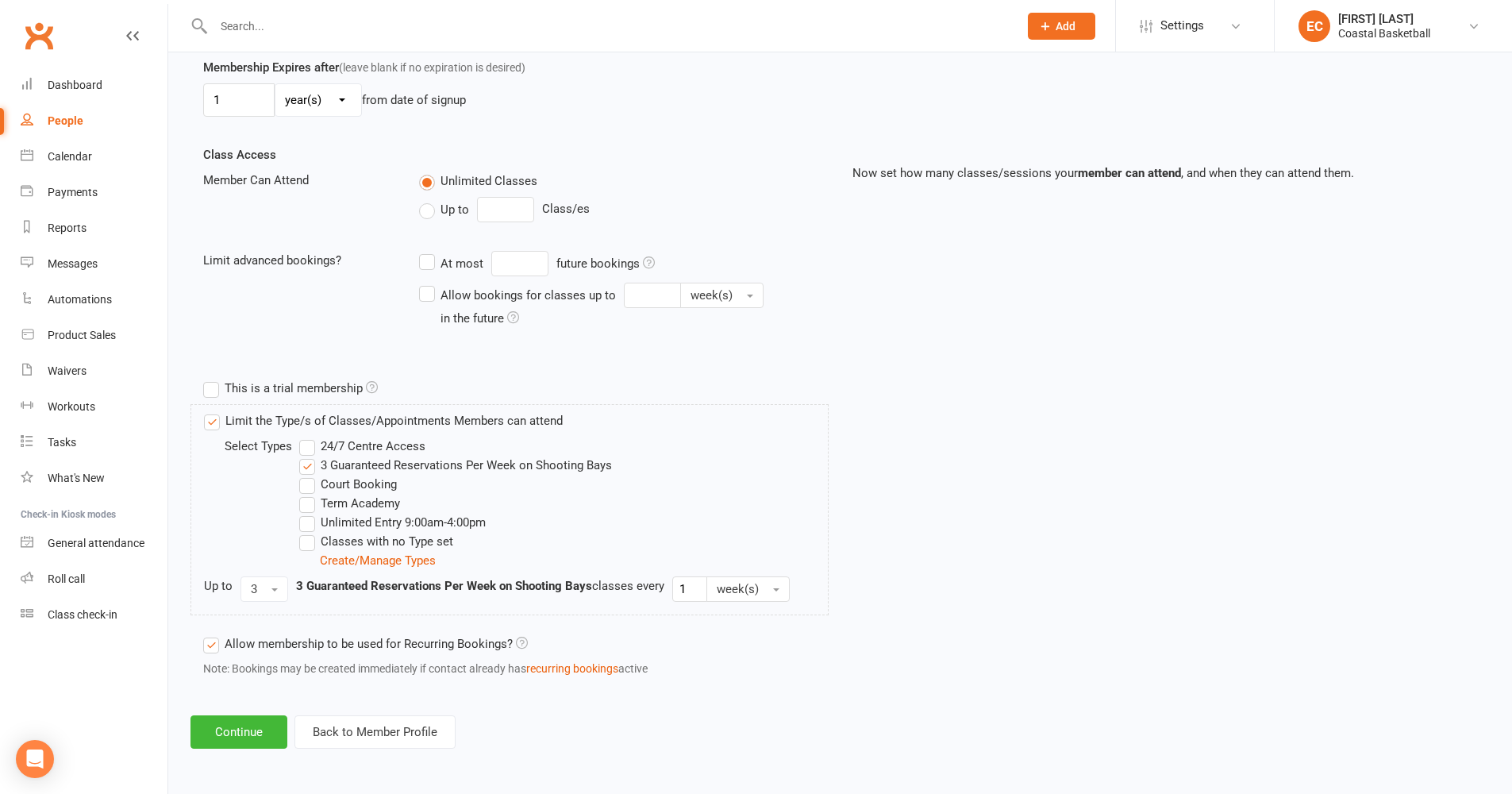 scroll, scrollTop: 481, scrollLeft: 0, axis: vertical 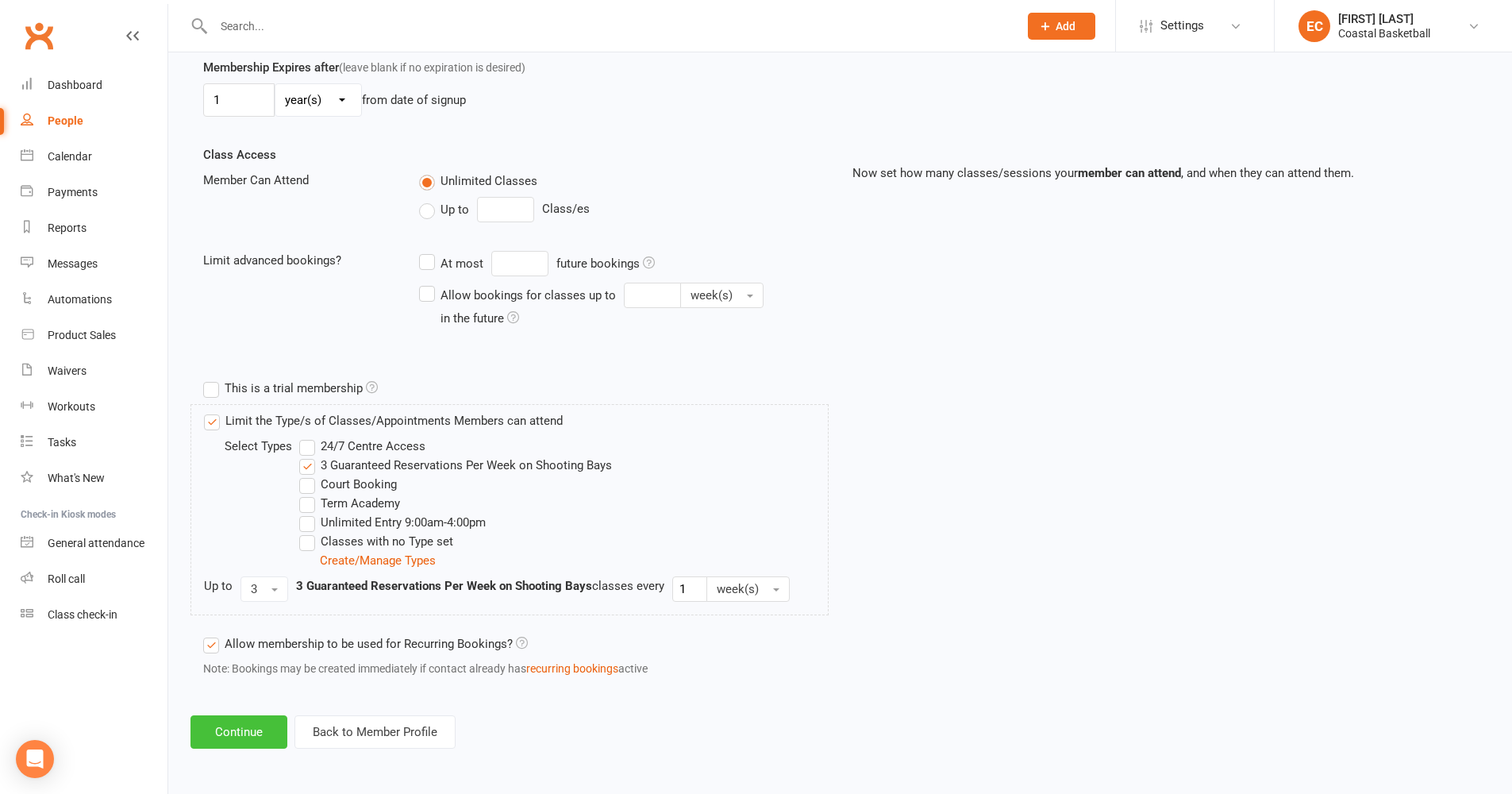 click on "Continue" at bounding box center [239, 732] 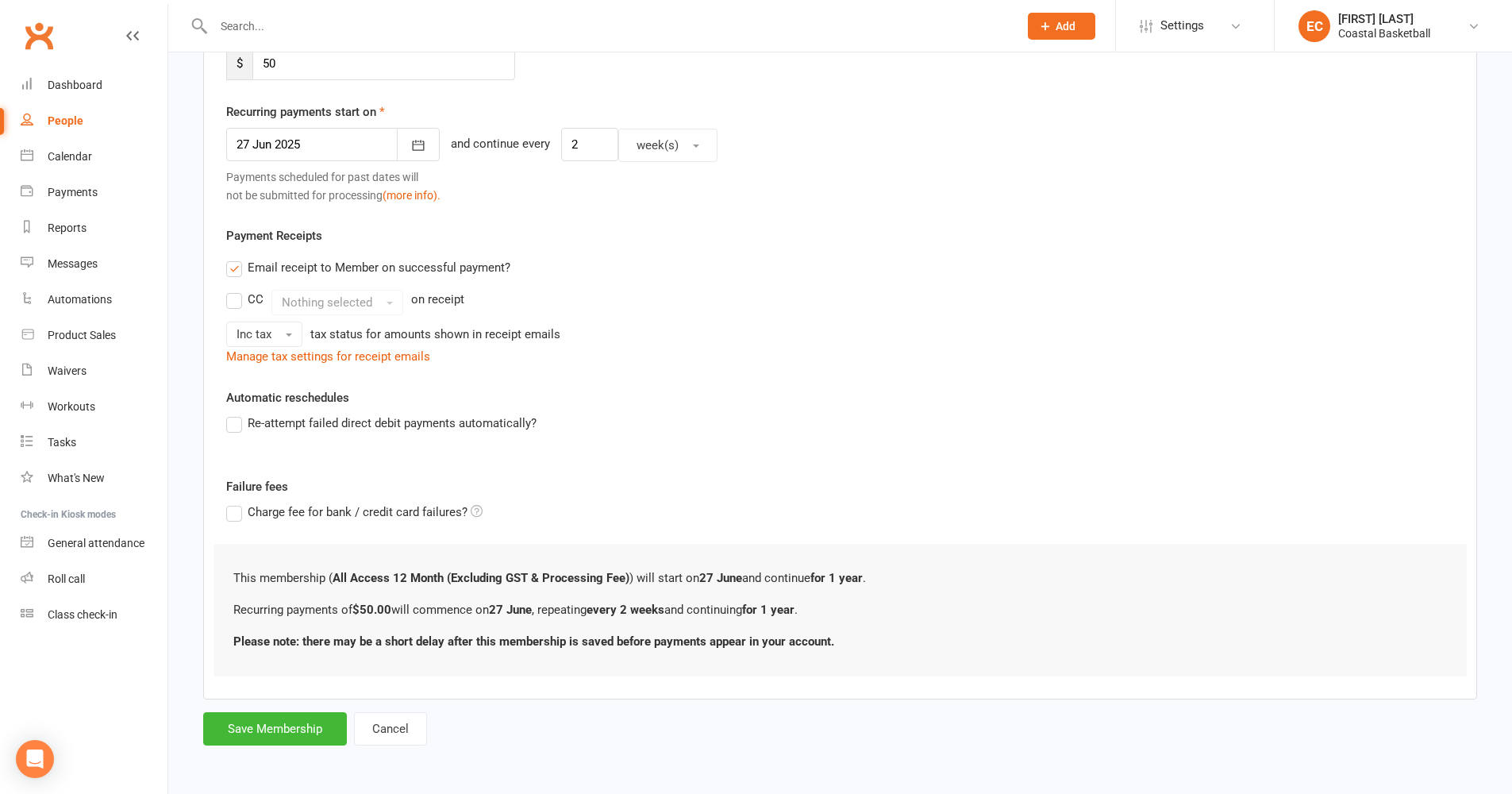 scroll, scrollTop: 0, scrollLeft: 0, axis: both 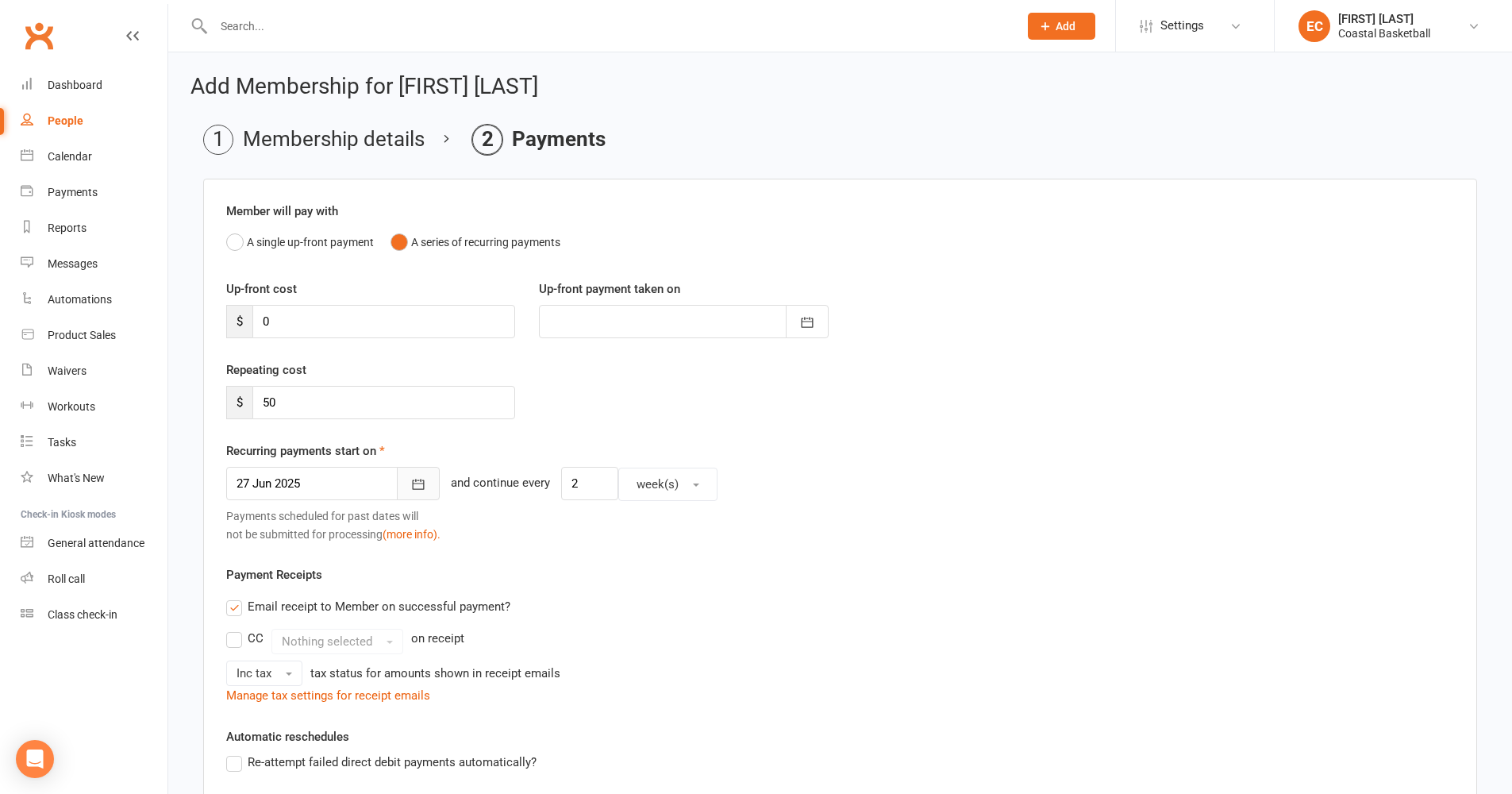 click 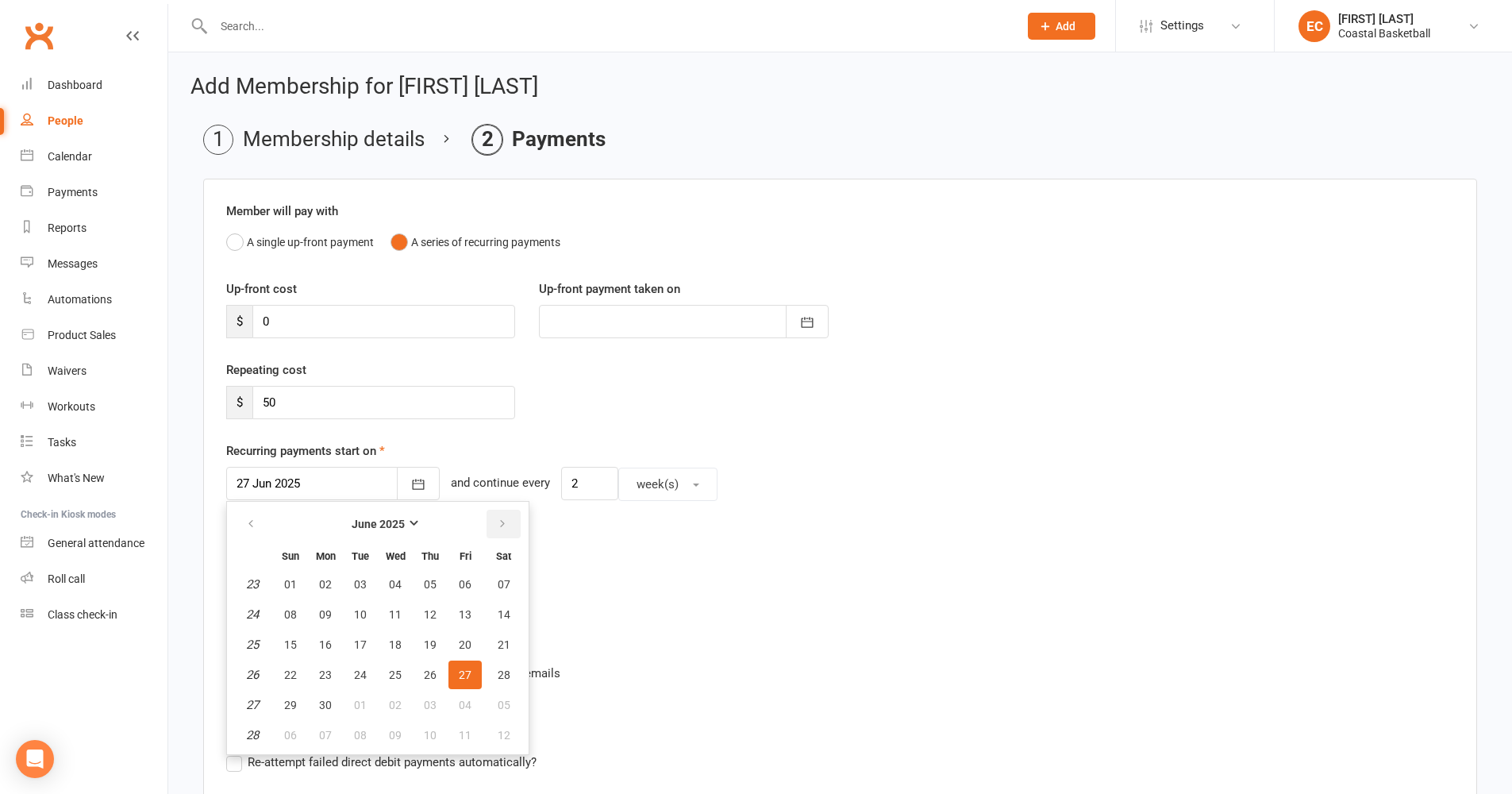 click at bounding box center (502, 524) 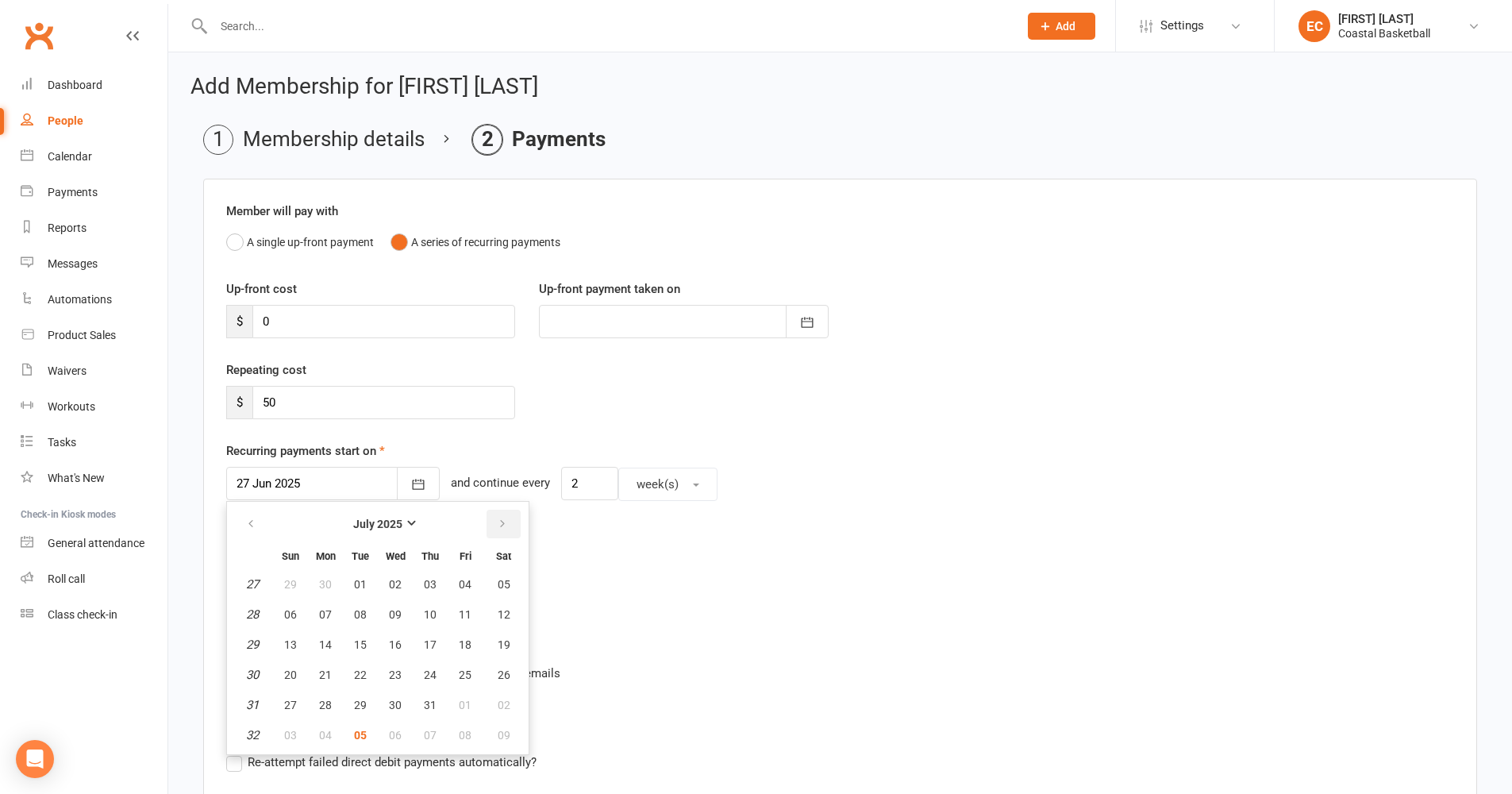 click at bounding box center [502, 524] 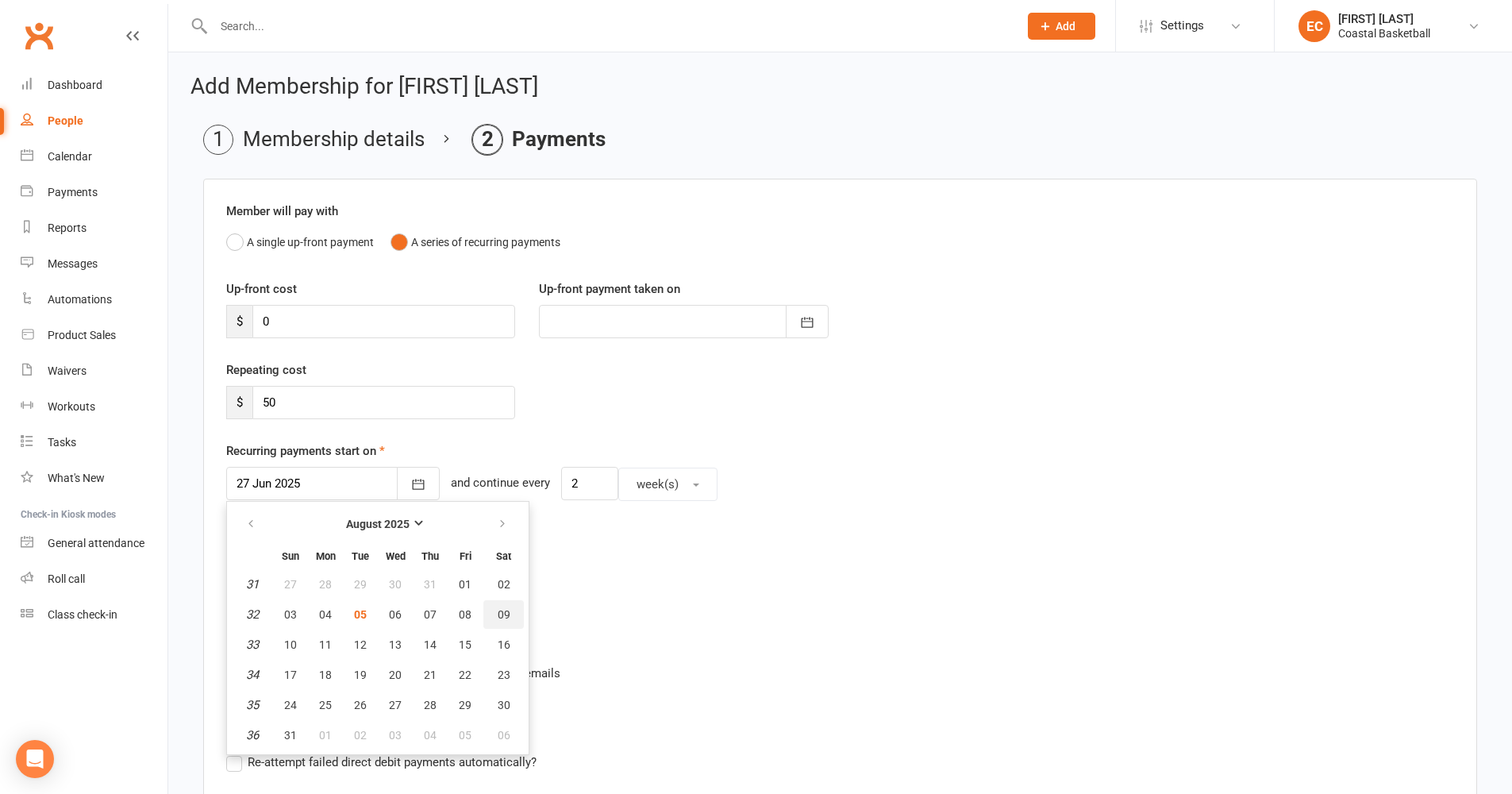 click on "09" at bounding box center [503, 615] 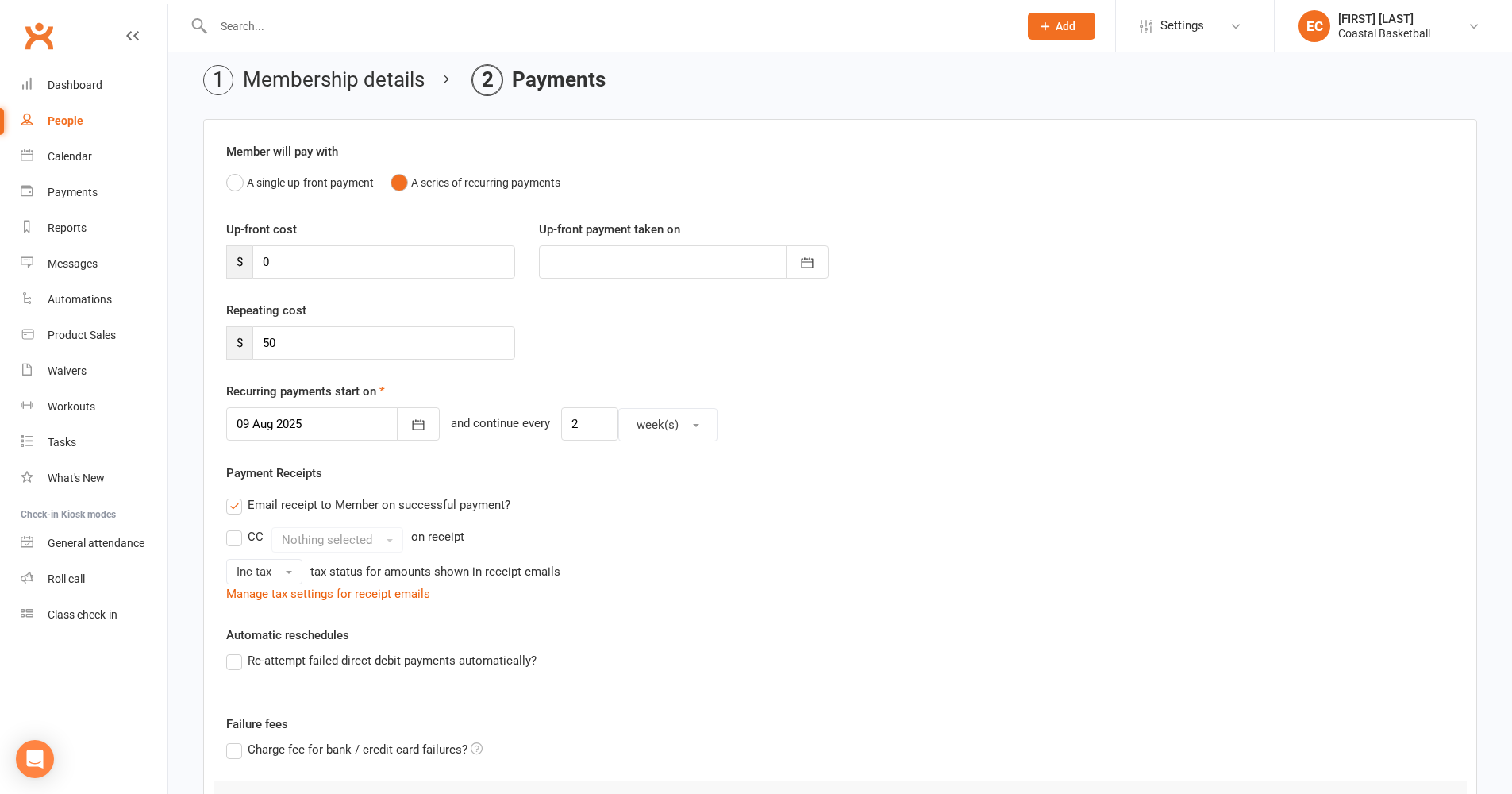 scroll, scrollTop: 109, scrollLeft: 0, axis: vertical 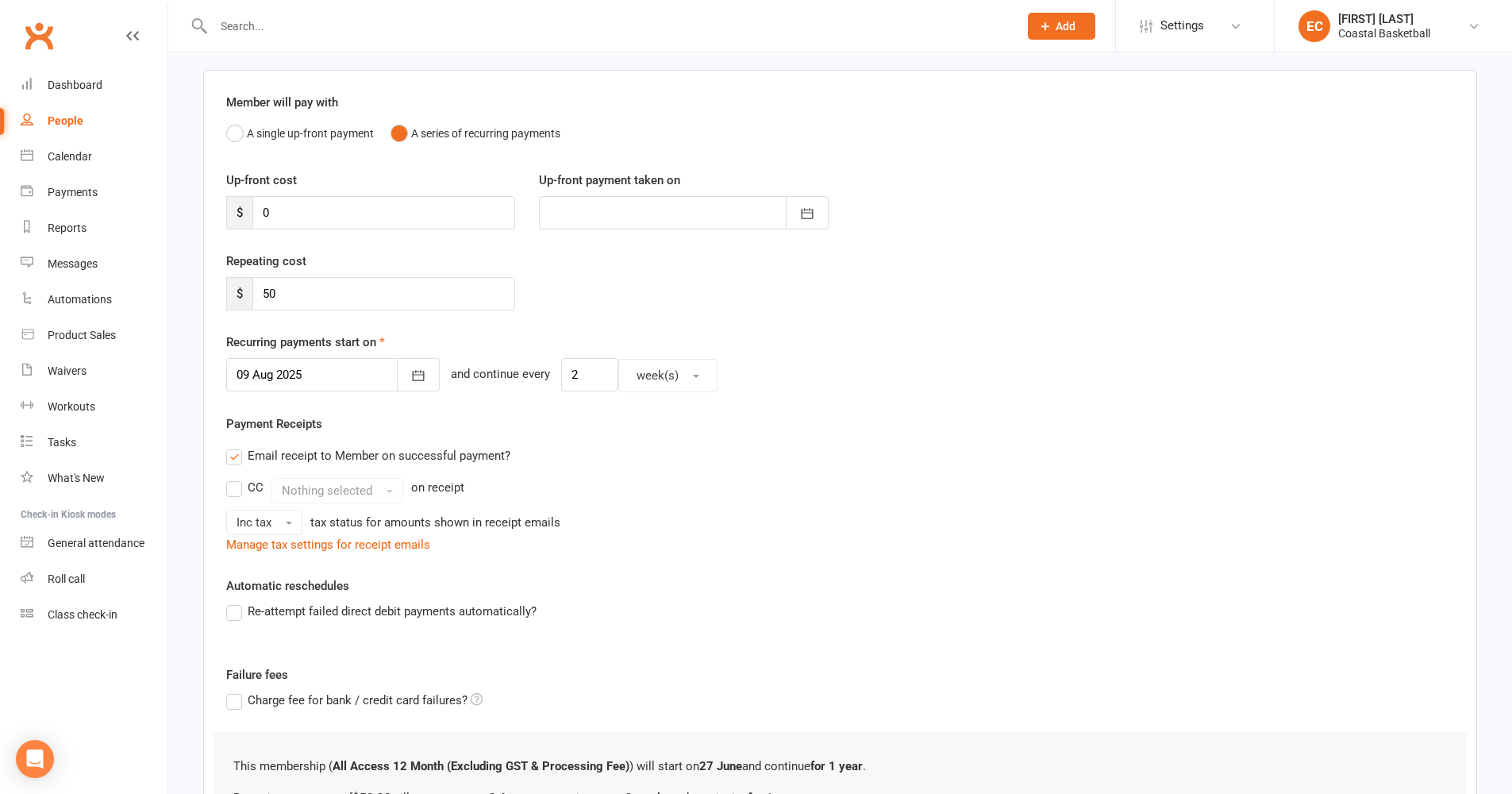 click on "Re-attempt failed direct debit payments automatically?" at bounding box center [381, 611] 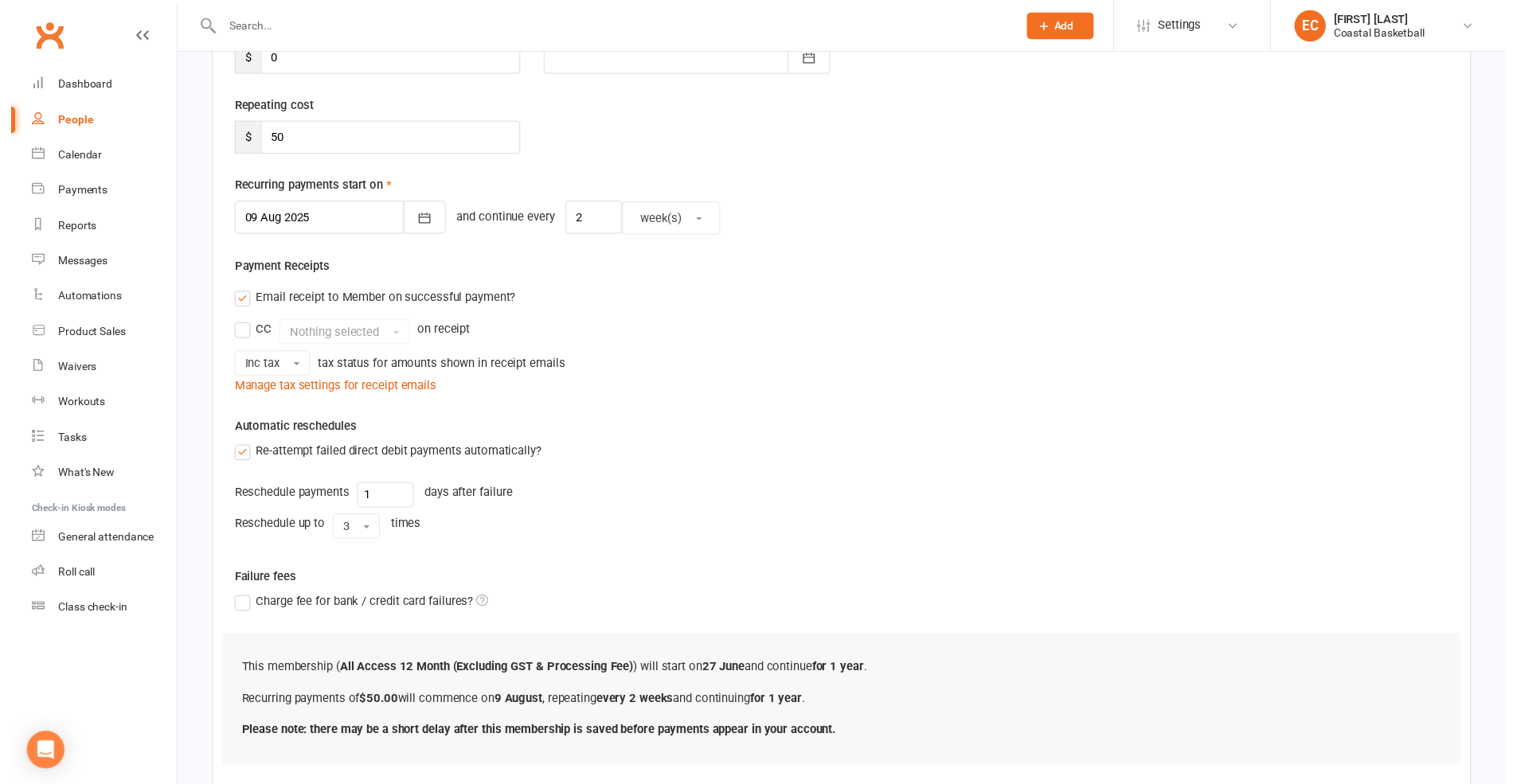 scroll, scrollTop: 374, scrollLeft: 0, axis: vertical 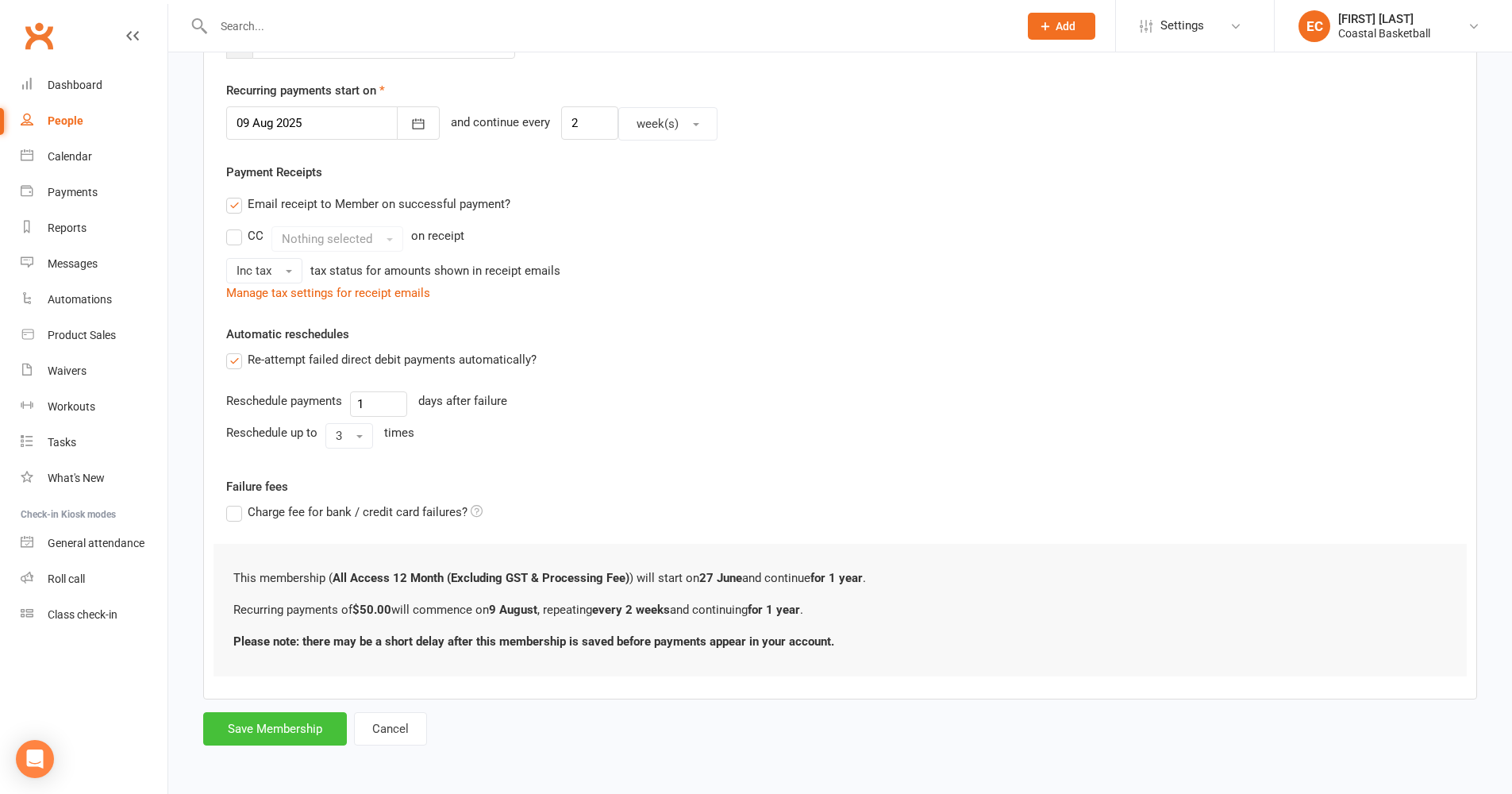 click on "Save Membership" at bounding box center [275, 729] 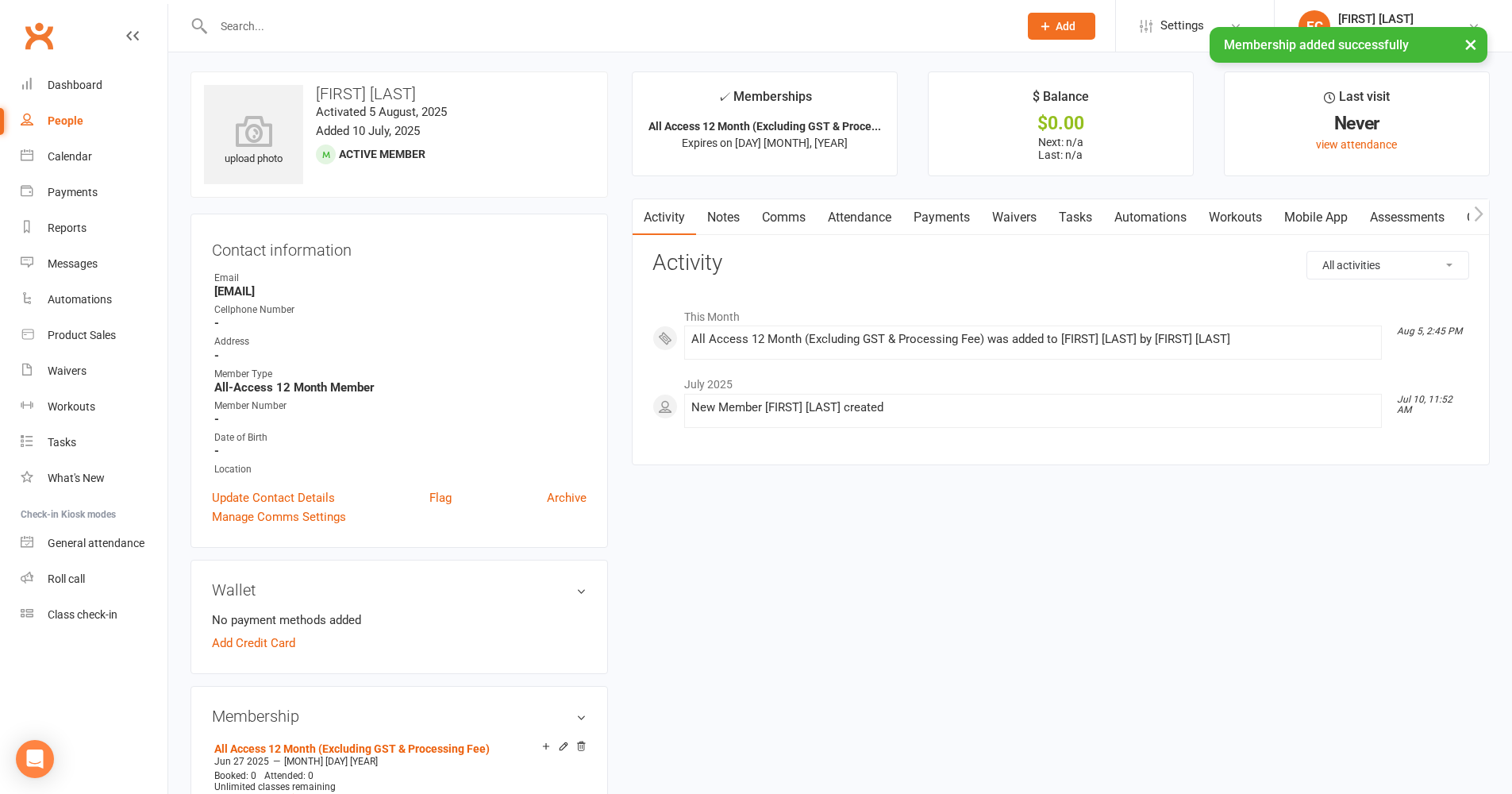 scroll, scrollTop: 6, scrollLeft: 0, axis: vertical 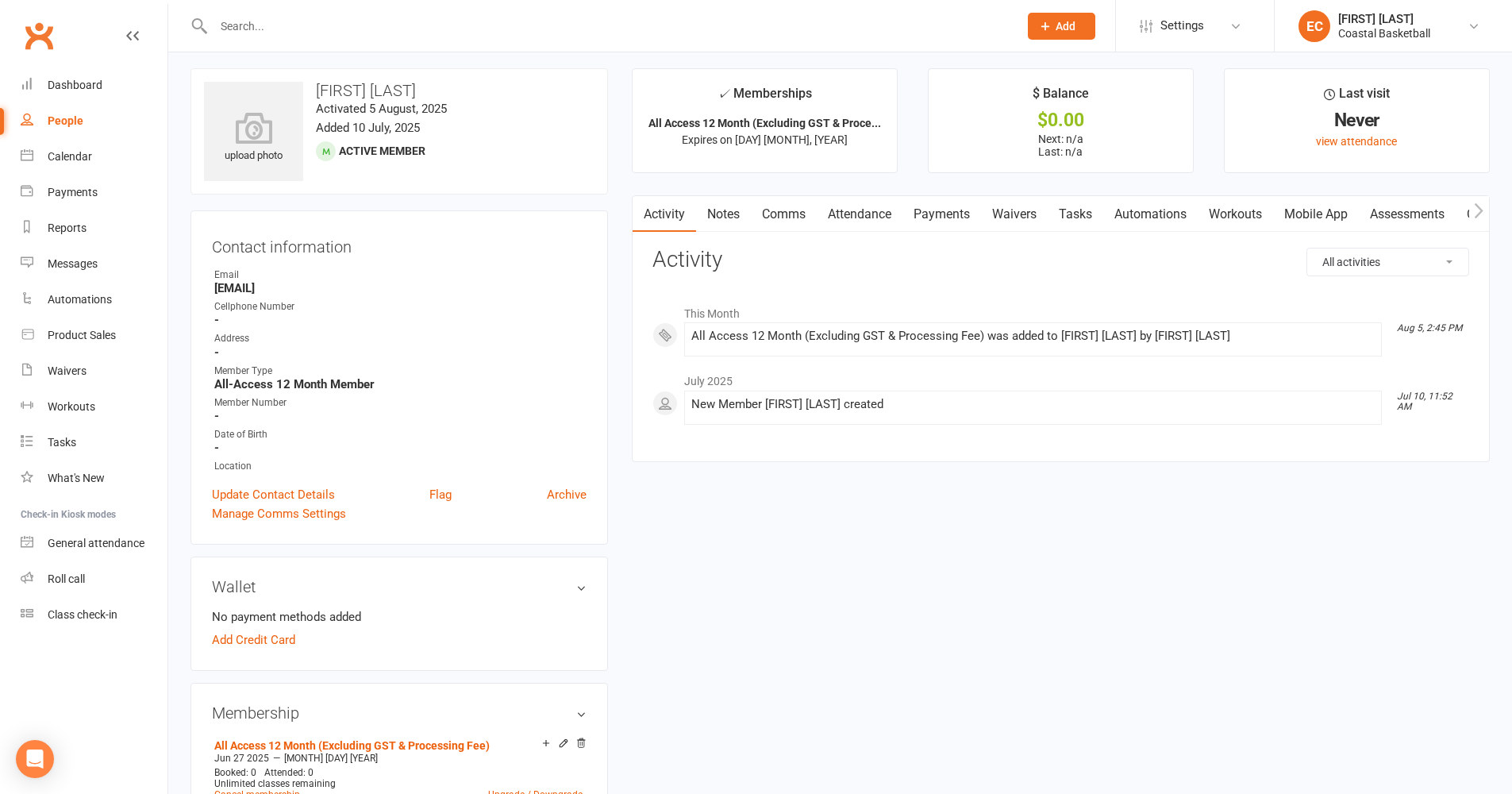 click at bounding box center [608, 26] 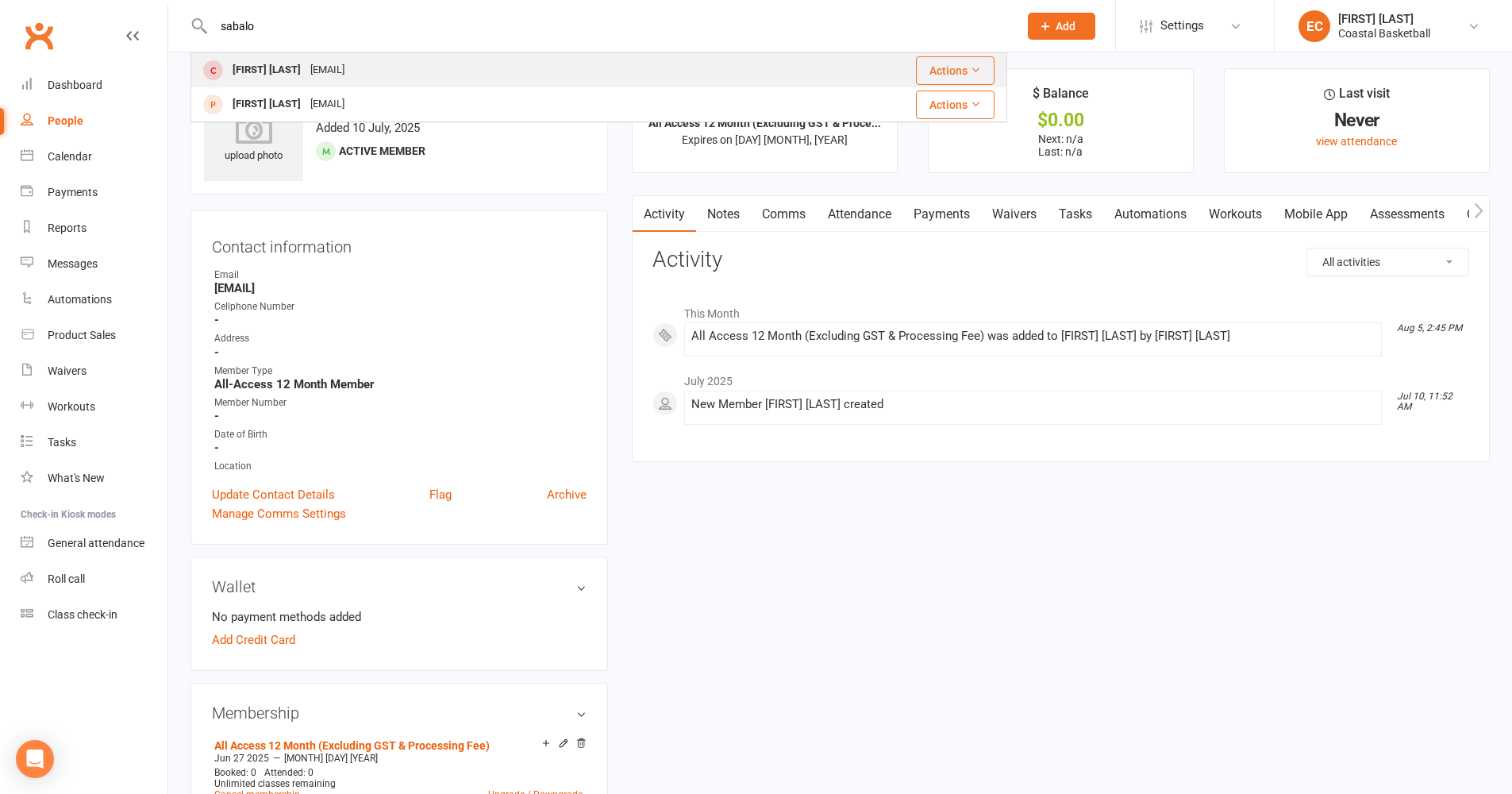 type on "sabalo" 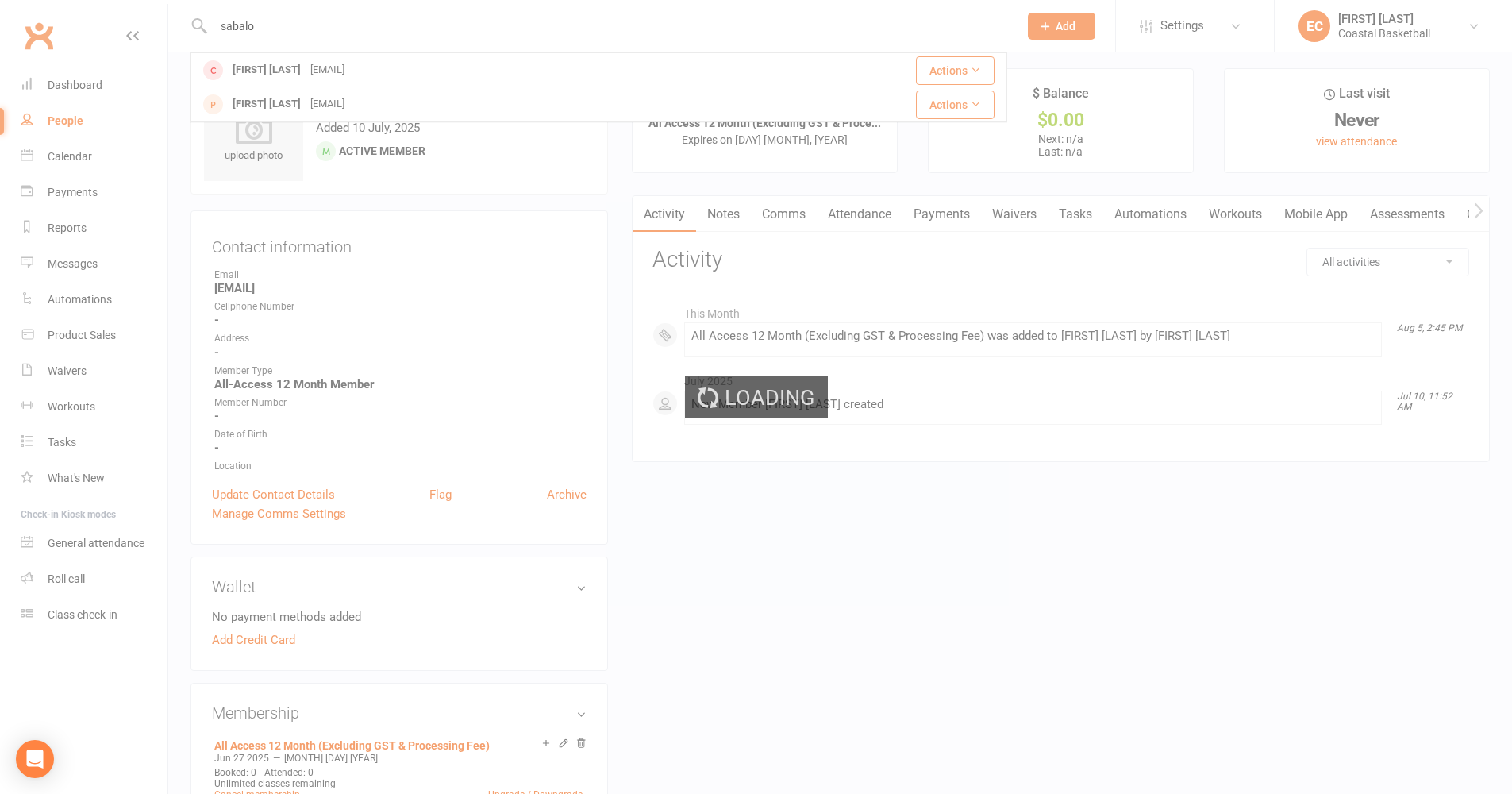 type 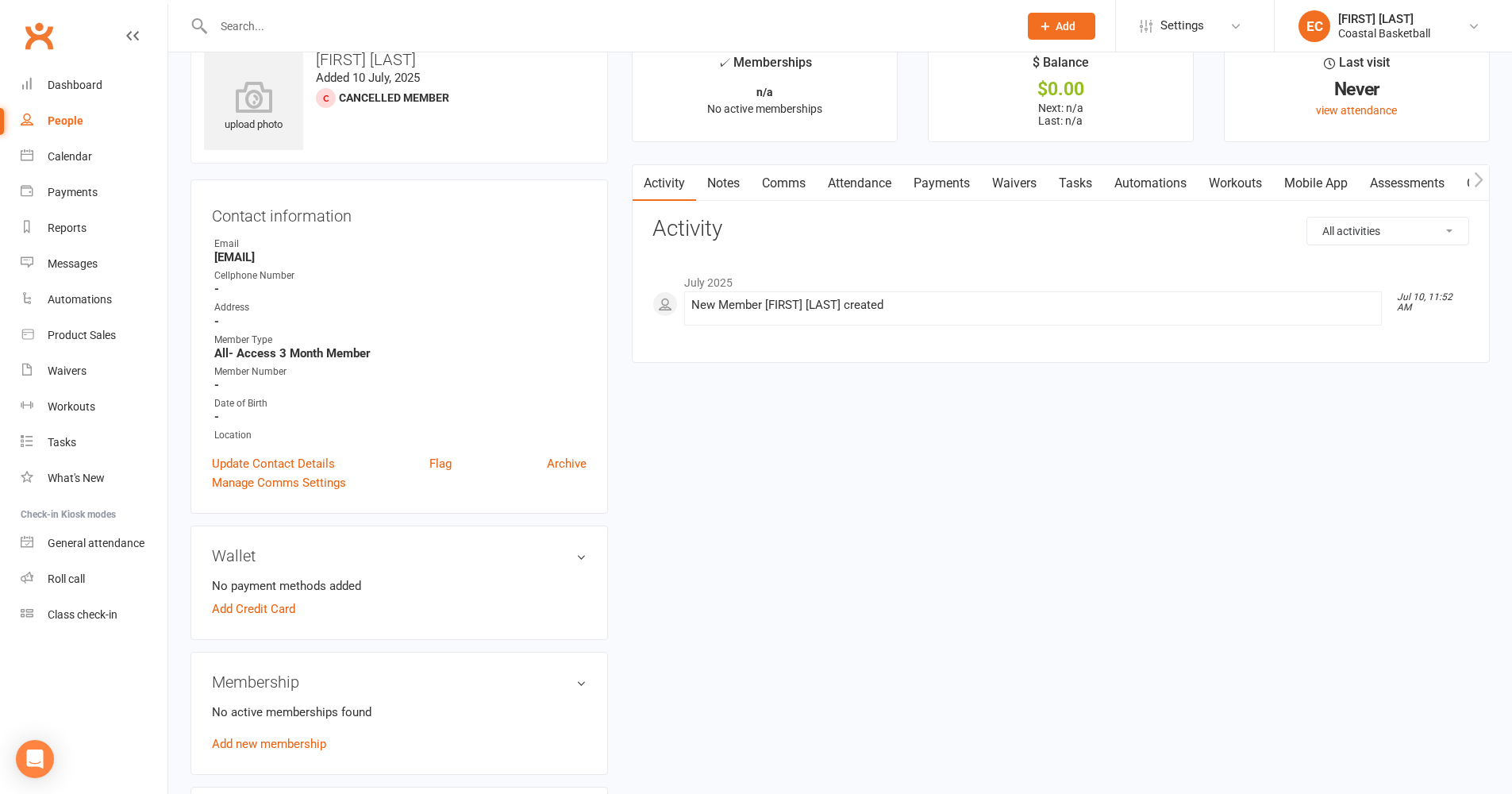 scroll, scrollTop: 142, scrollLeft: 0, axis: vertical 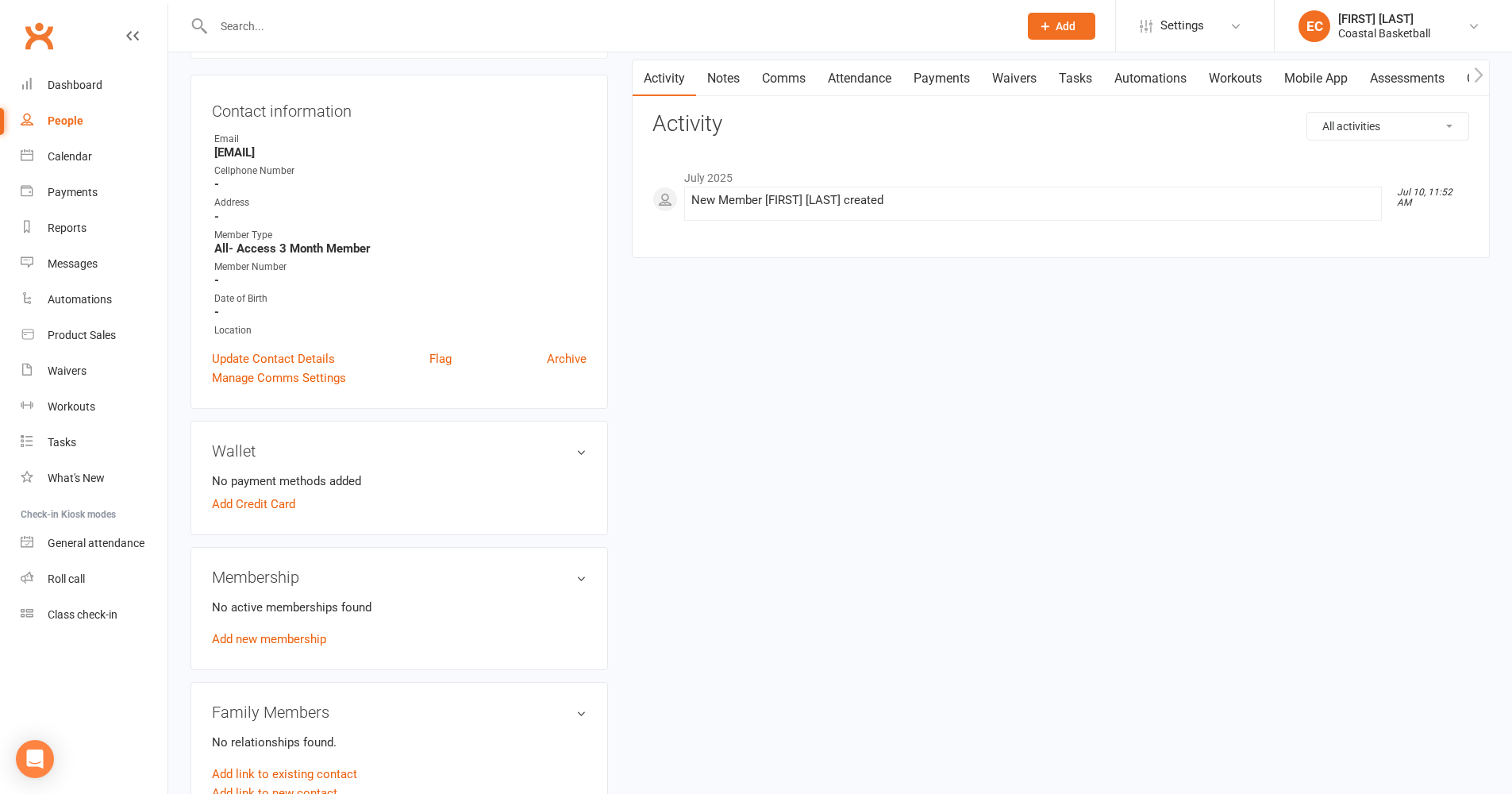 click on "No active memberships found Add new membership" at bounding box center (399, 623) 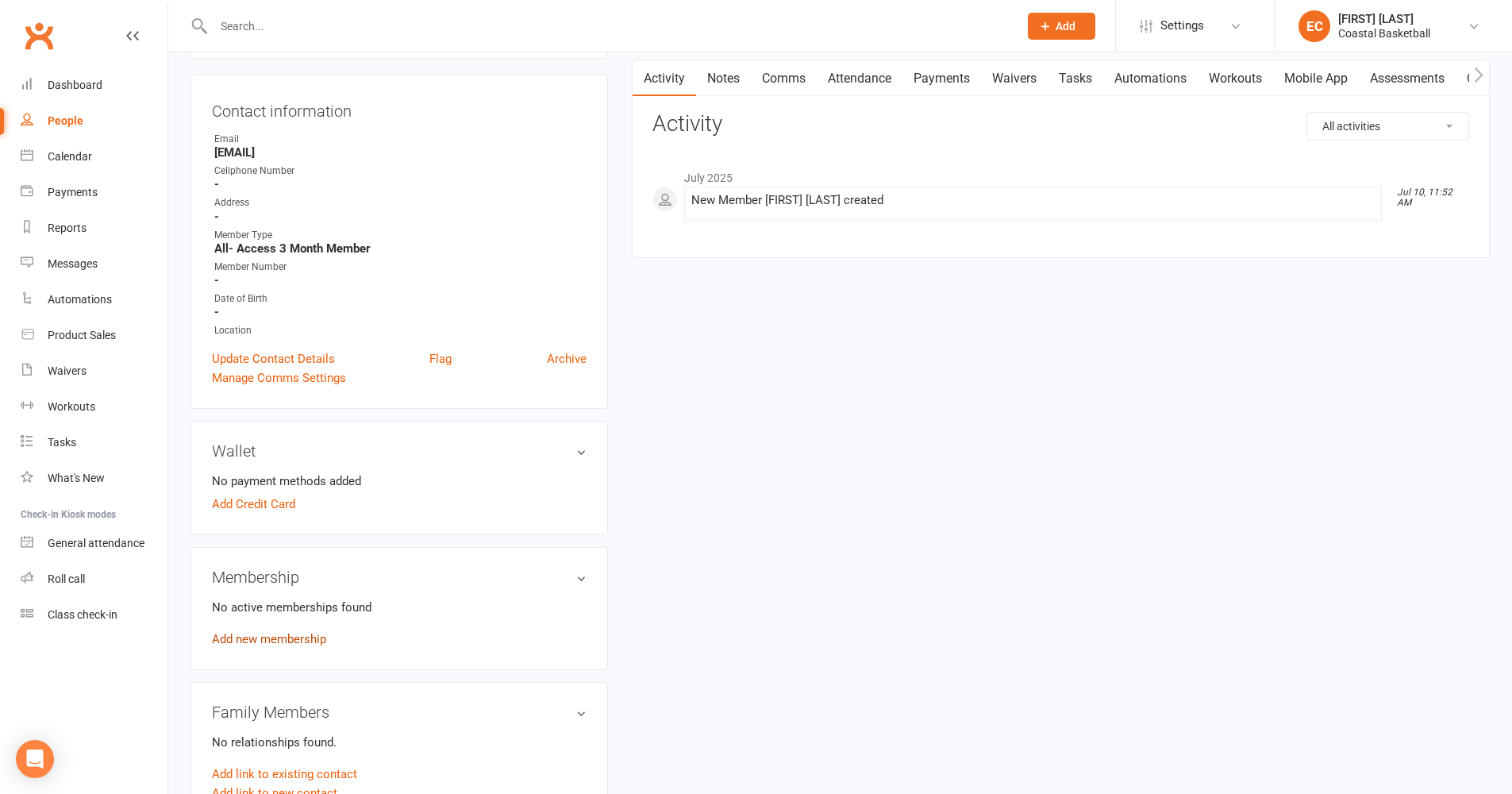 click on "Add new membership" at bounding box center [269, 639] 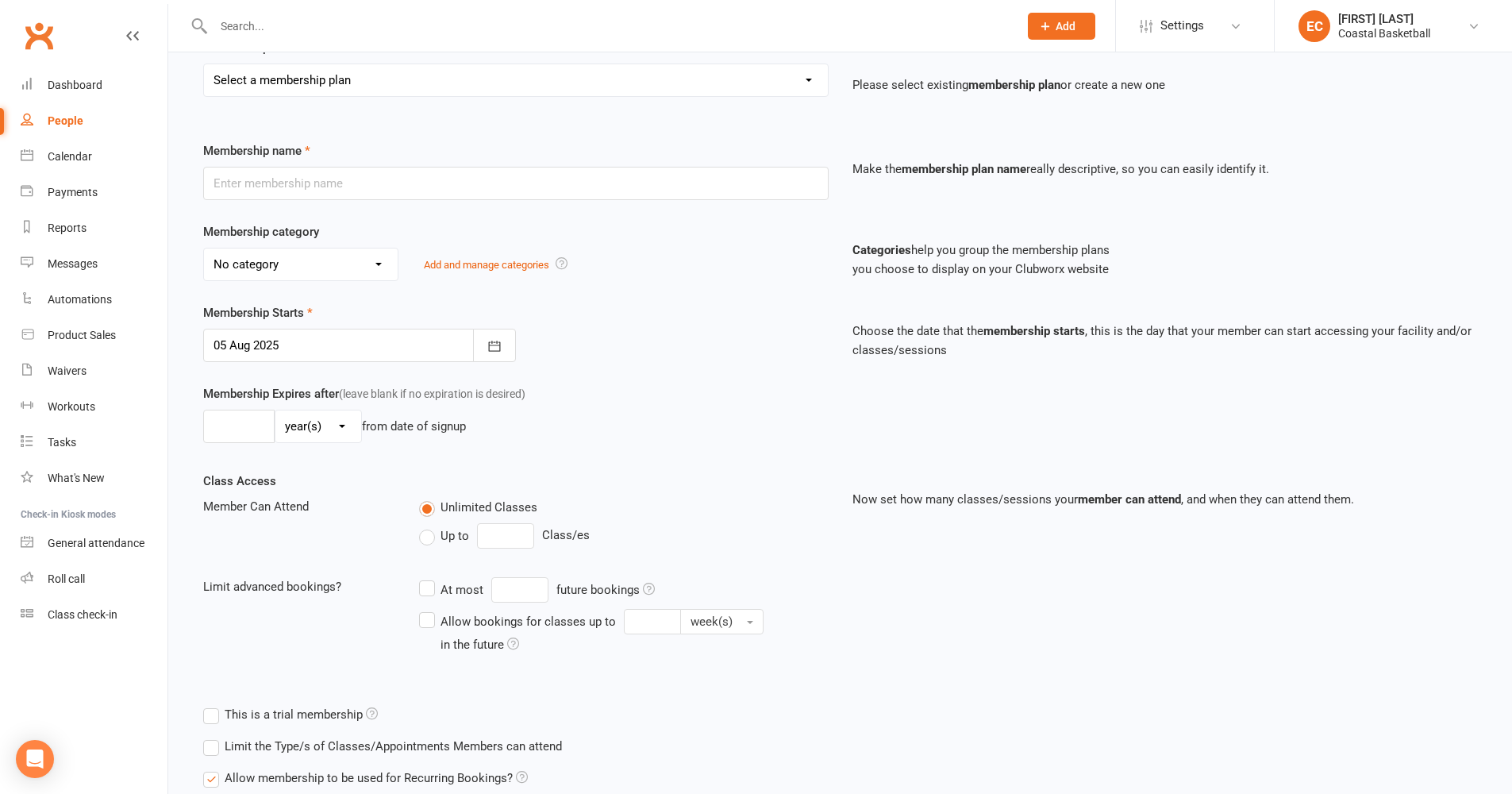 scroll, scrollTop: 0, scrollLeft: 0, axis: both 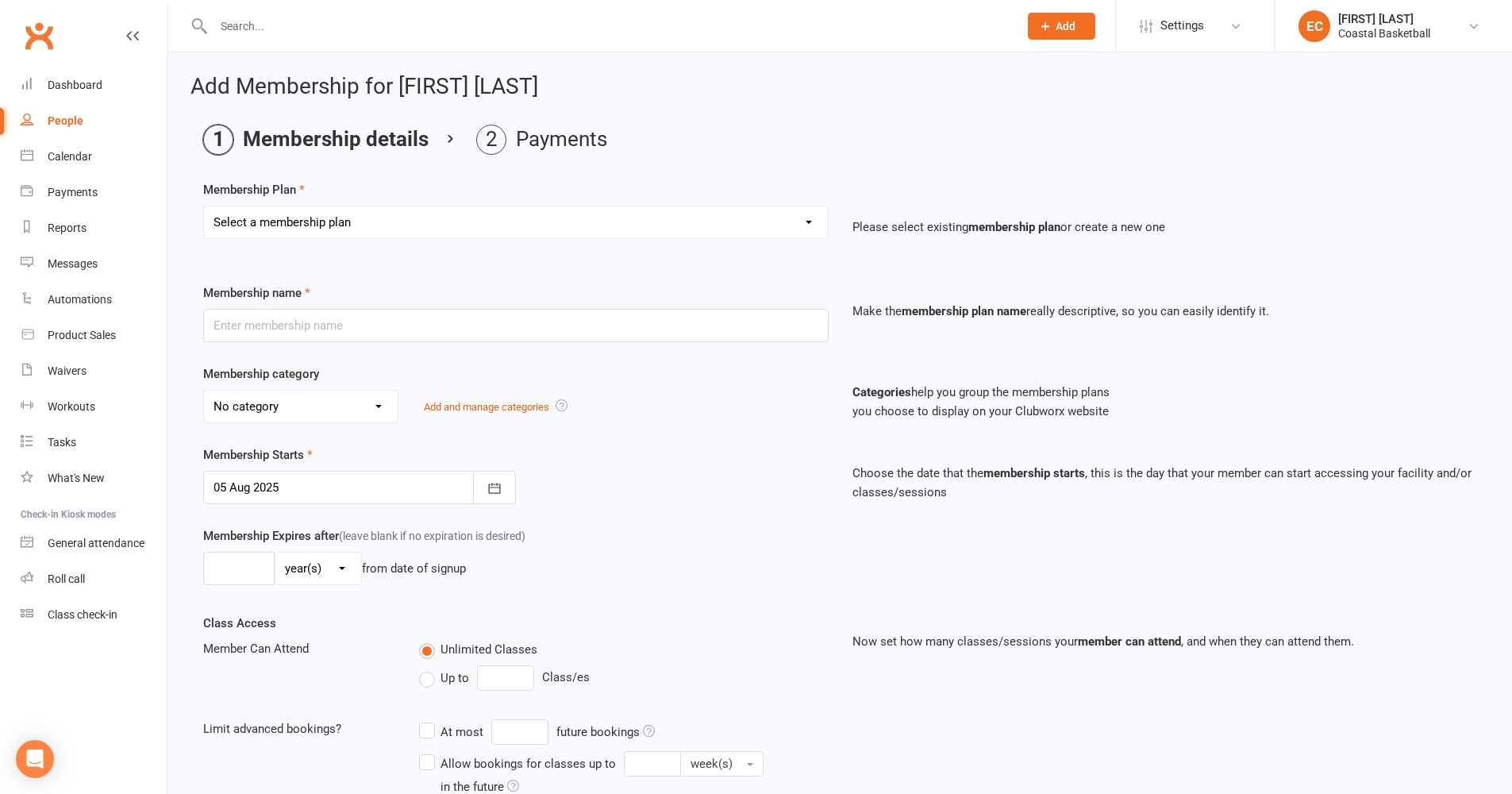 select on "3" 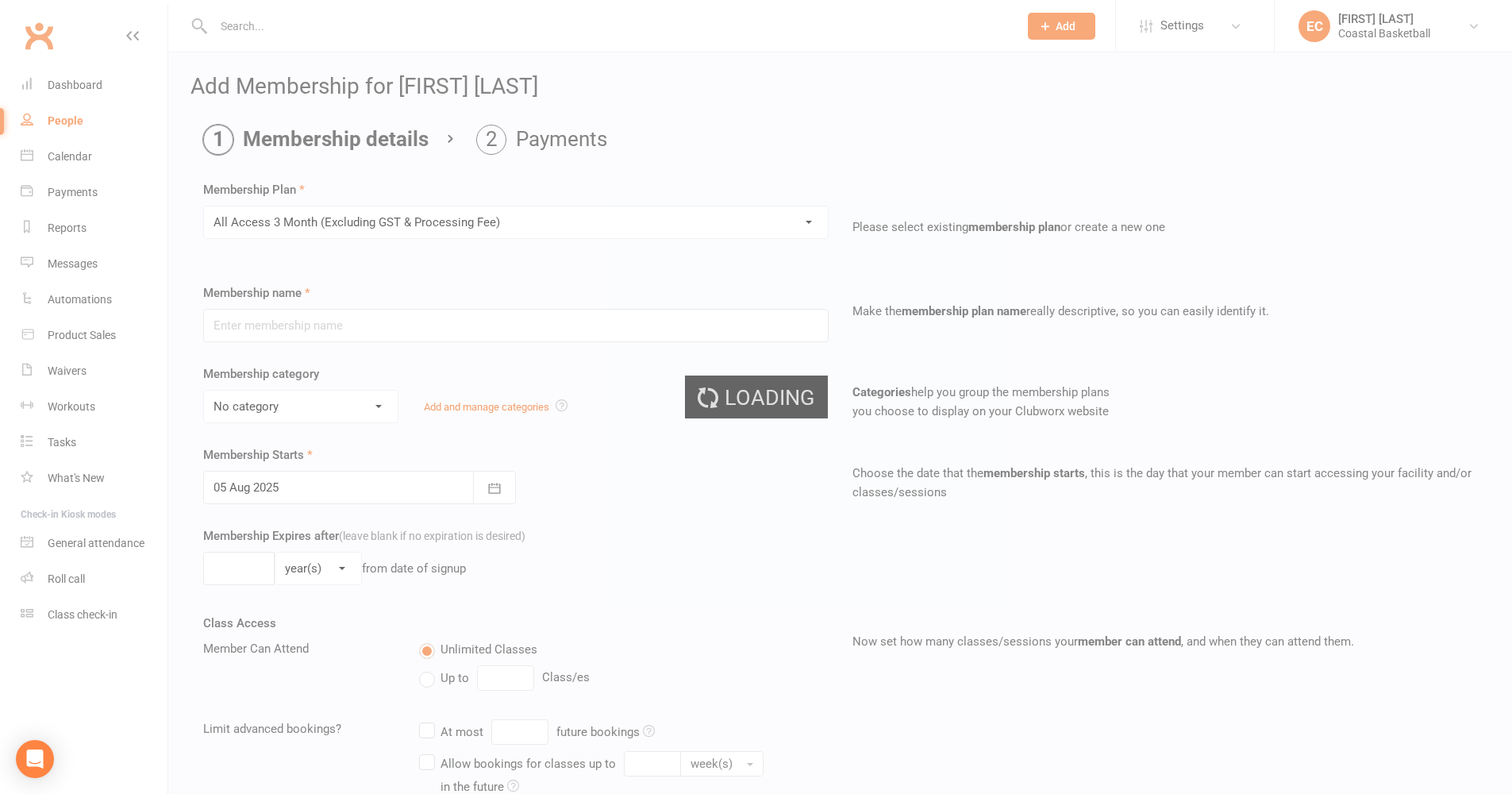 type on "All Access 3 Month (Excluding GST & Processing Fee)" 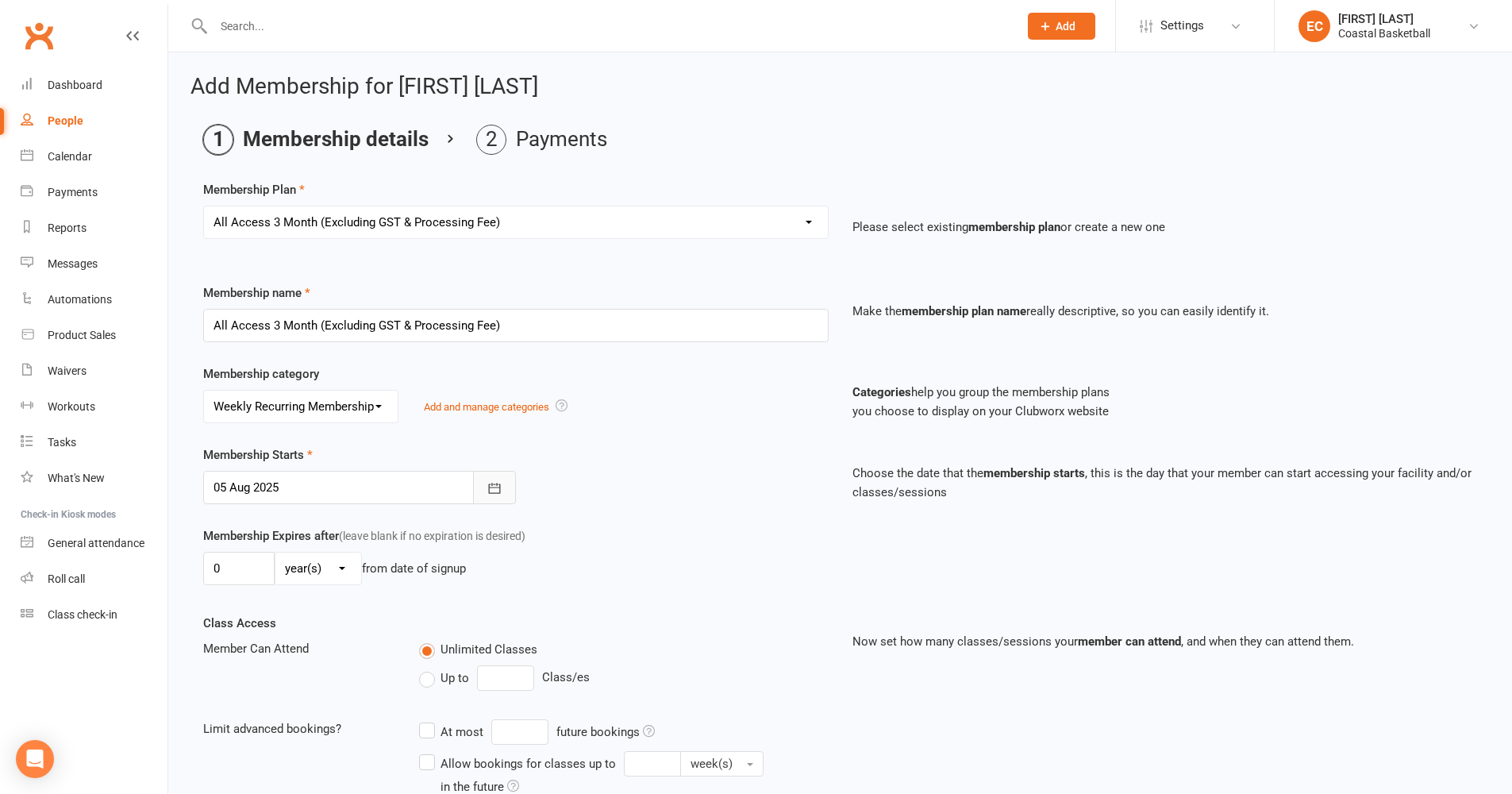 click 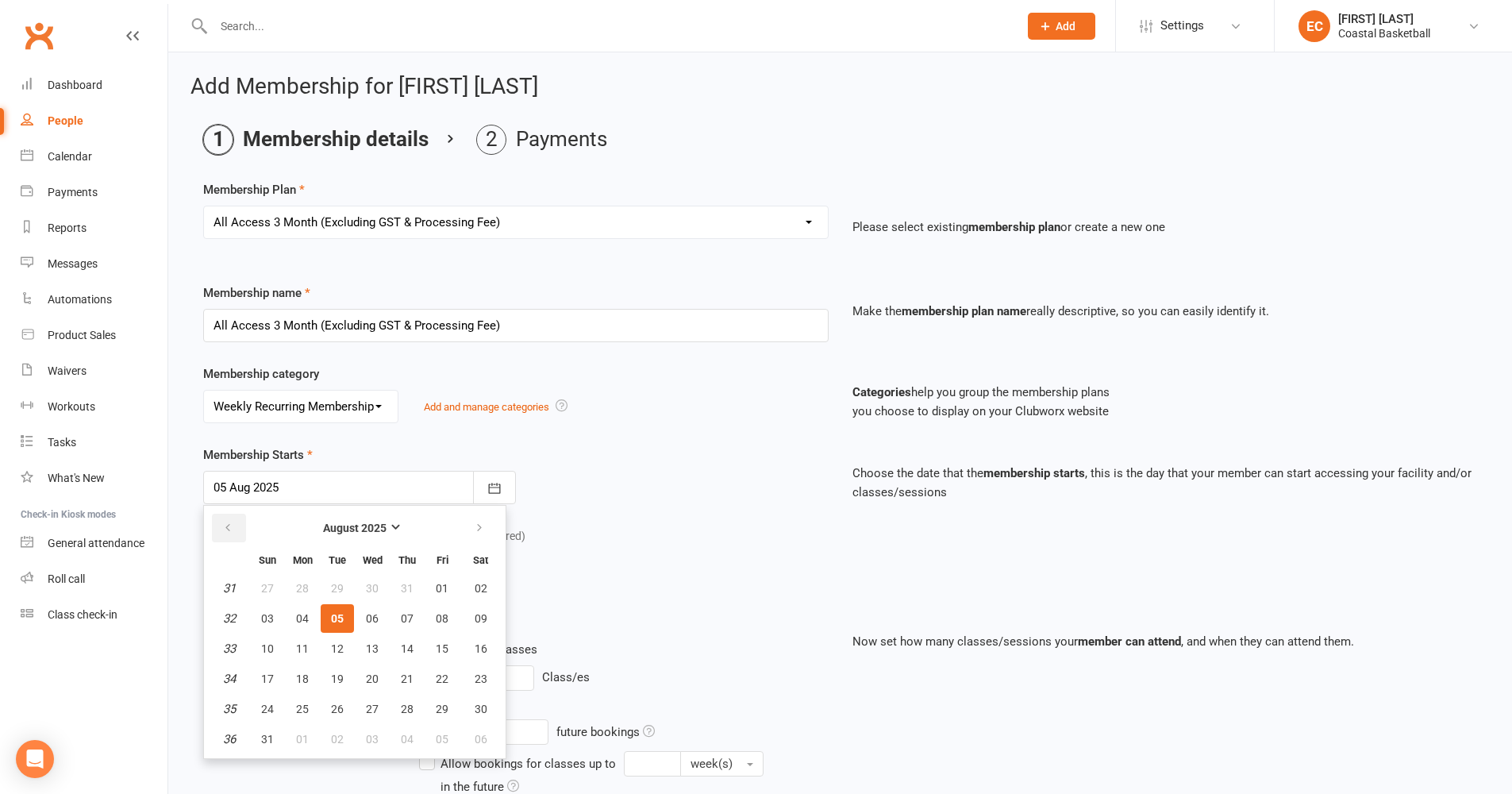 click at bounding box center (228, 528) 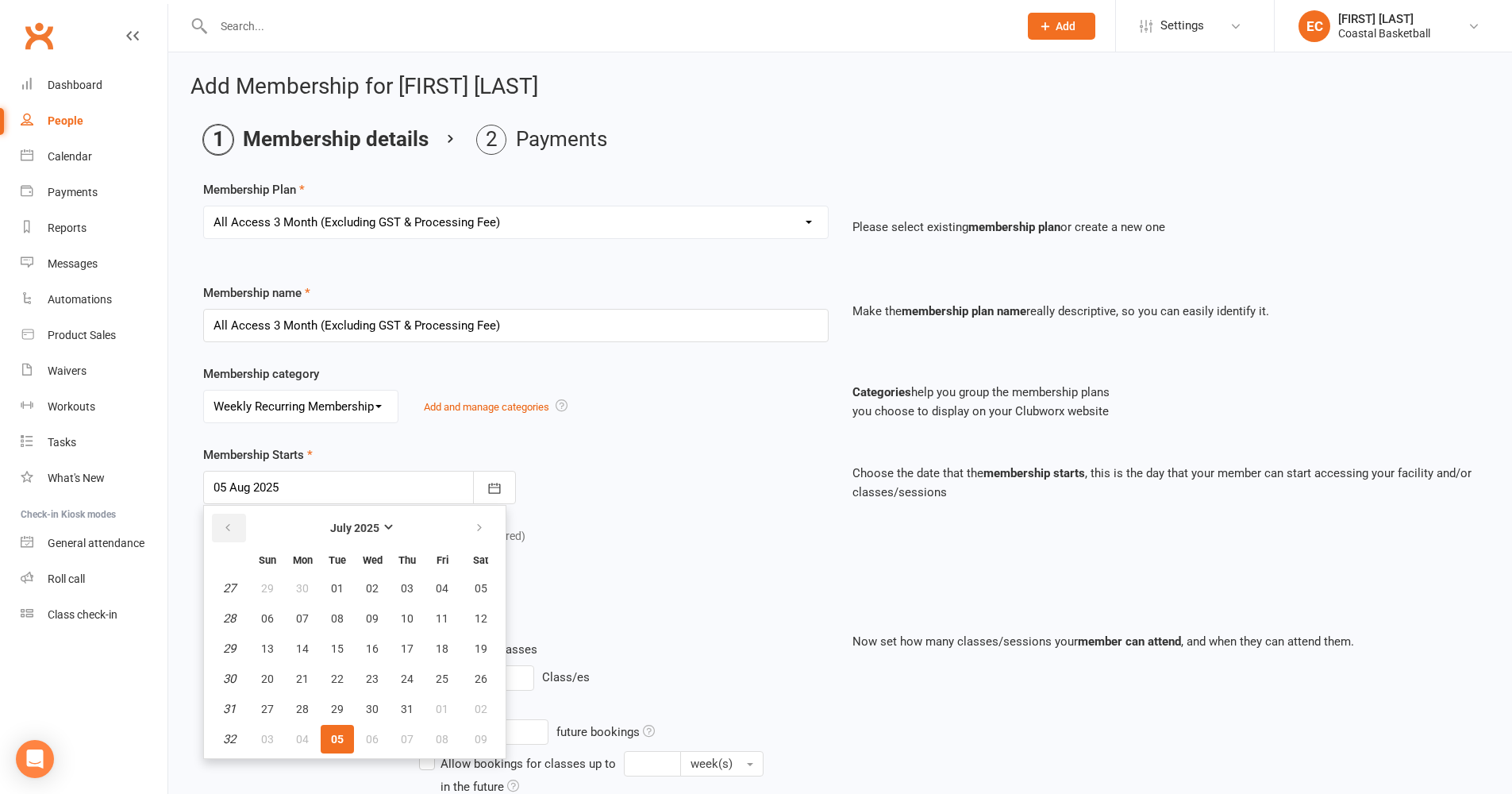 click at bounding box center [228, 528] 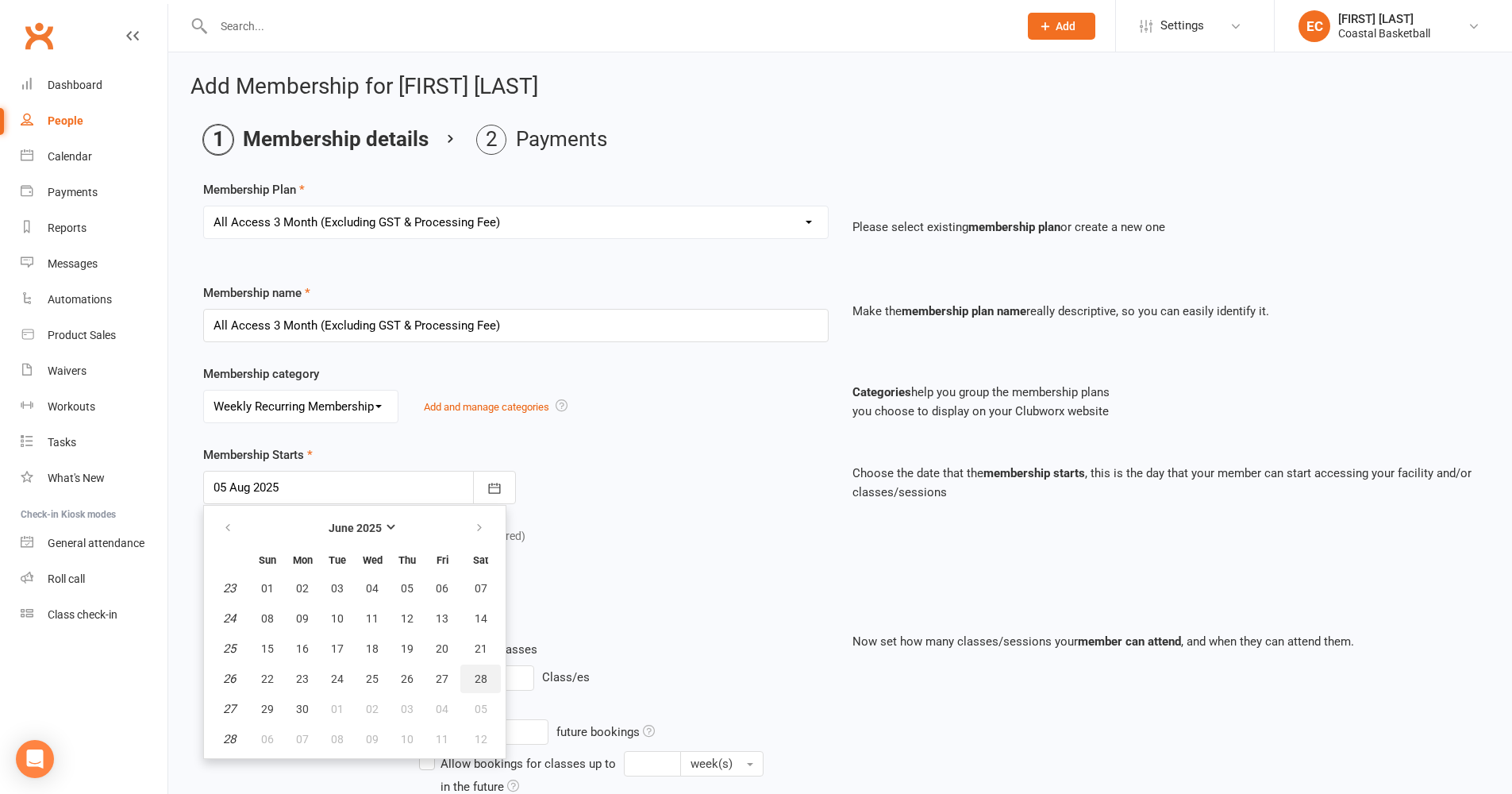click on "28" at bounding box center [481, 679] 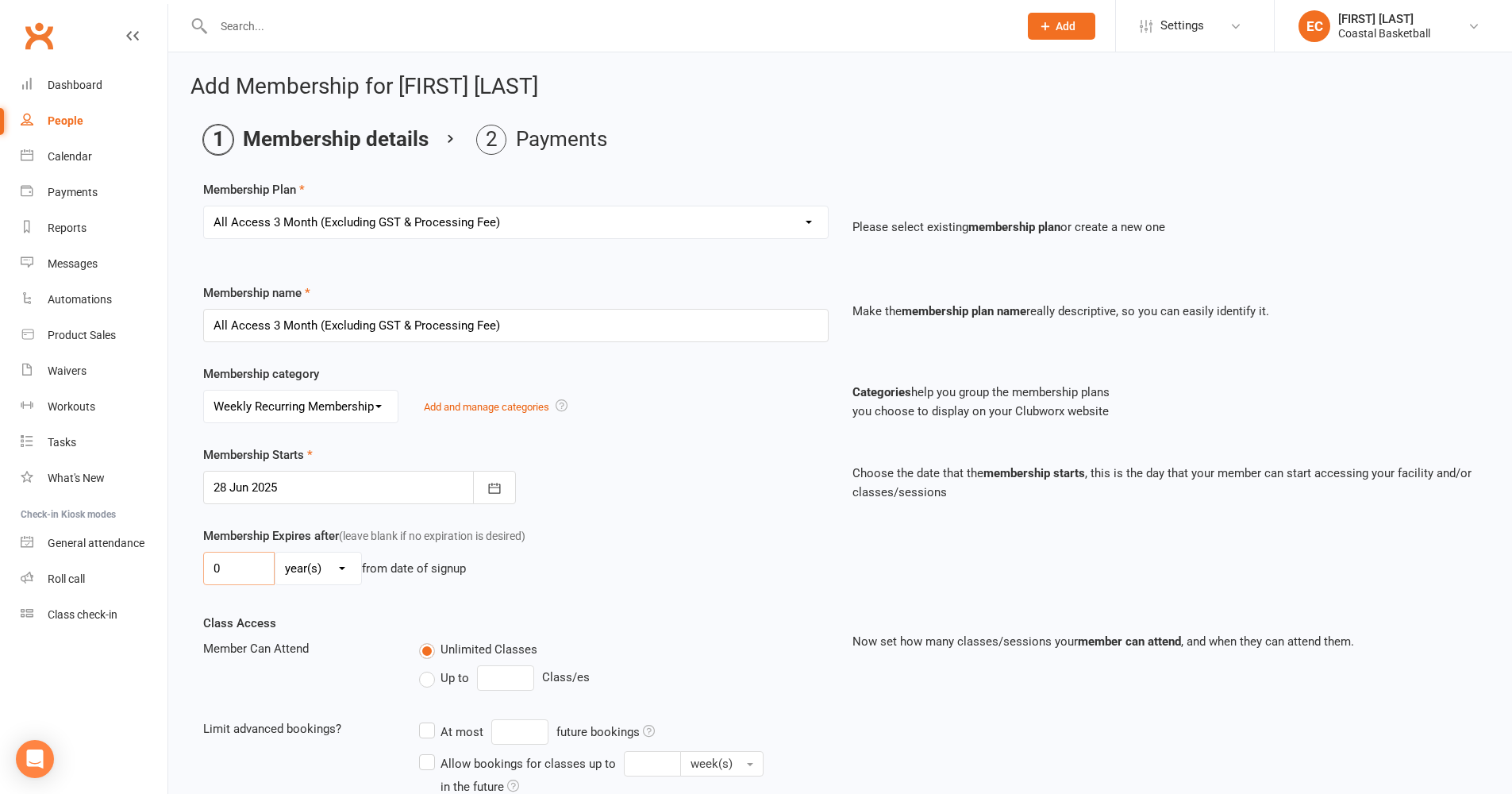 click on "0" at bounding box center [239, 569] 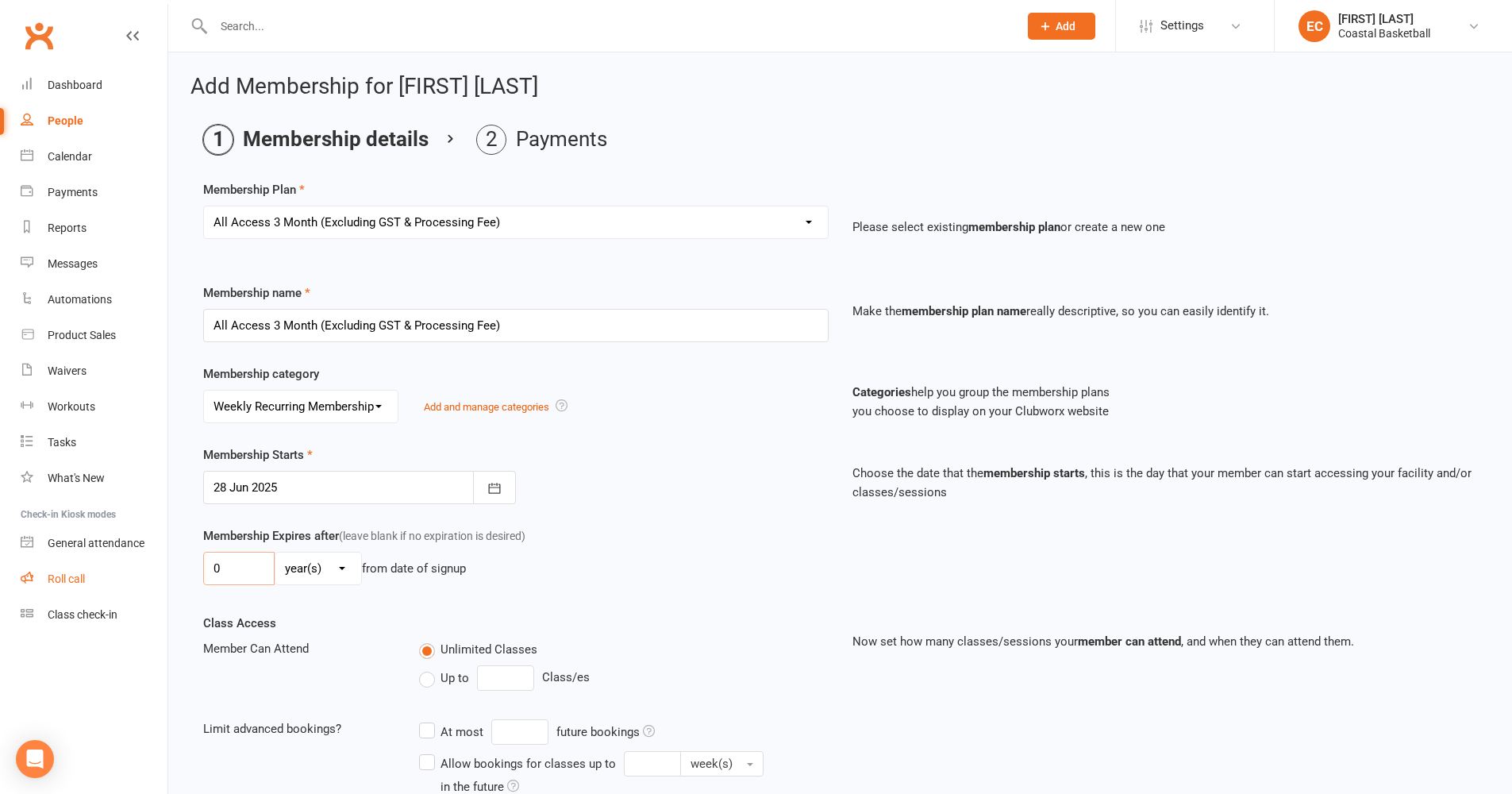 drag, startPoint x: 240, startPoint y: 568, endPoint x: 165, endPoint y: 562, distance: 75.239617 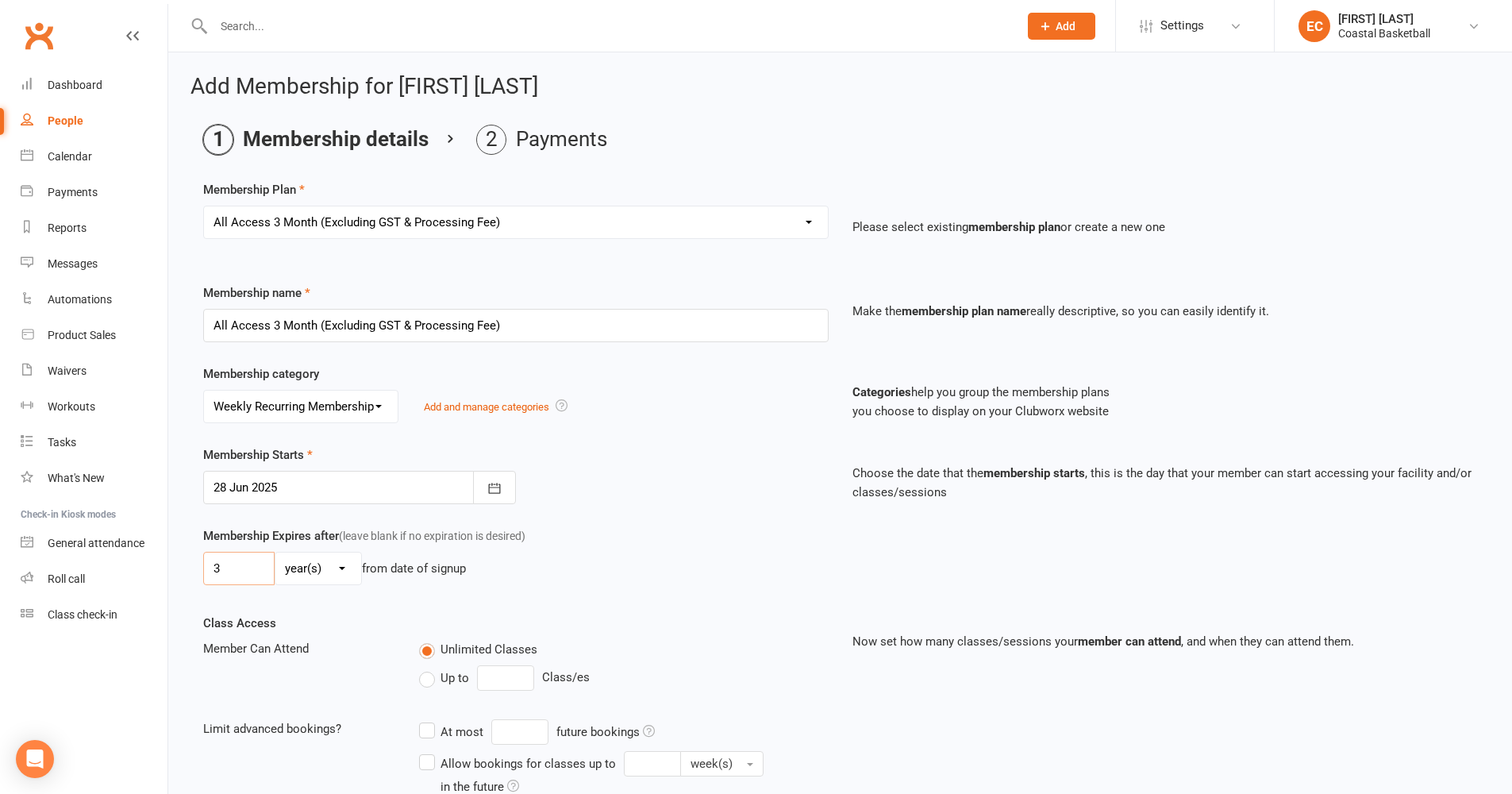 type on "3" 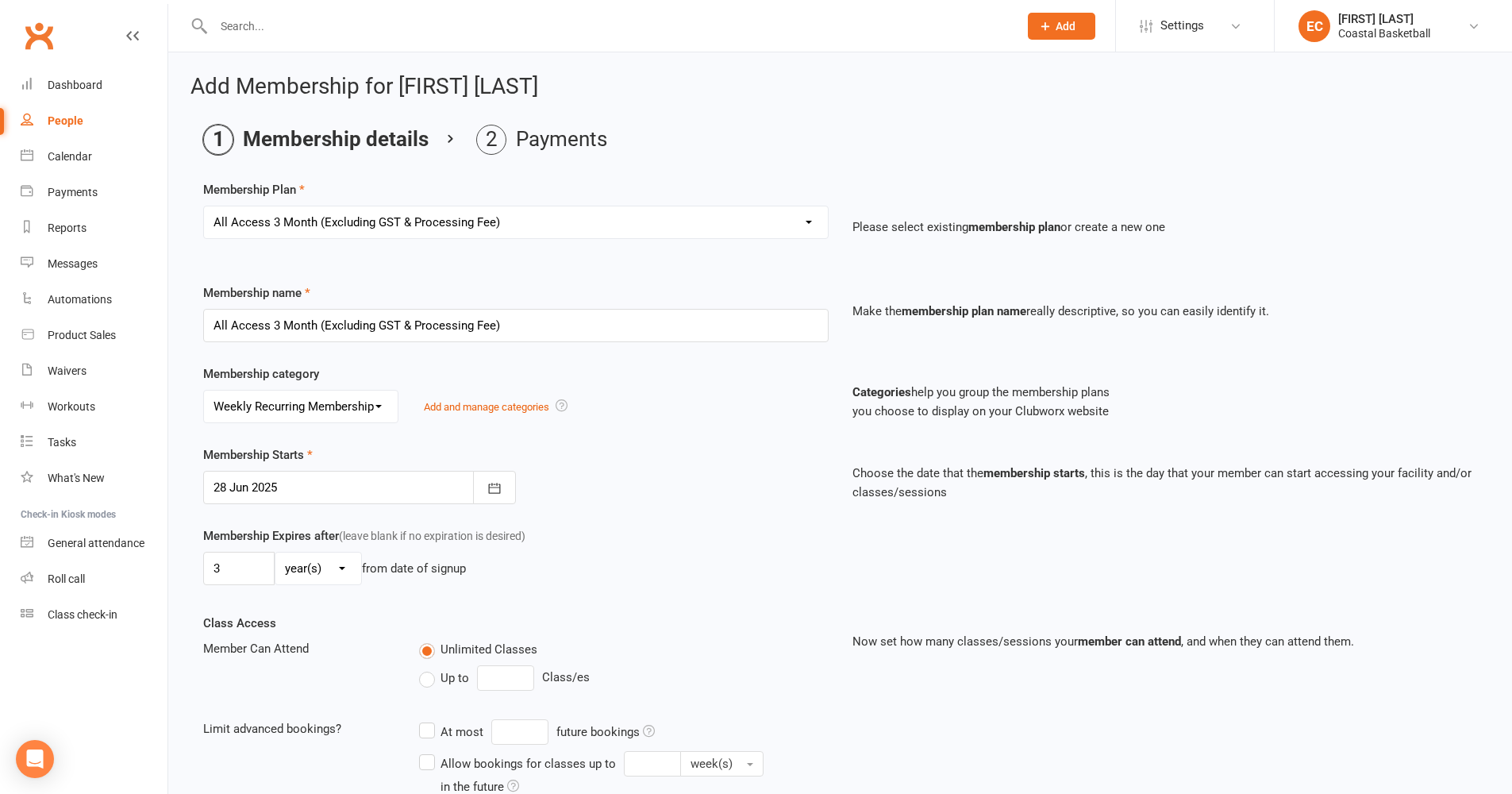 select on "2" 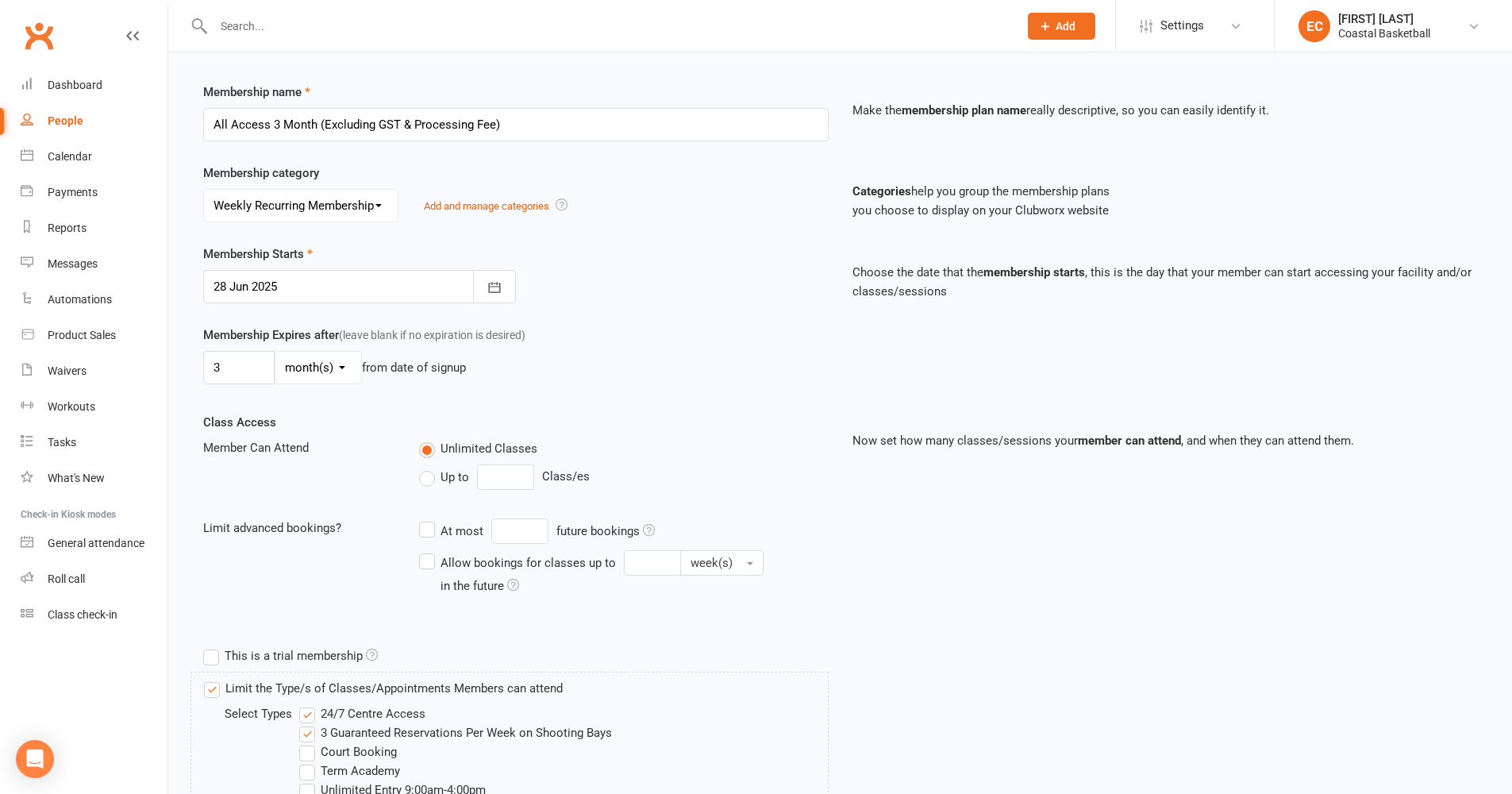 scroll, scrollTop: 204, scrollLeft: 0, axis: vertical 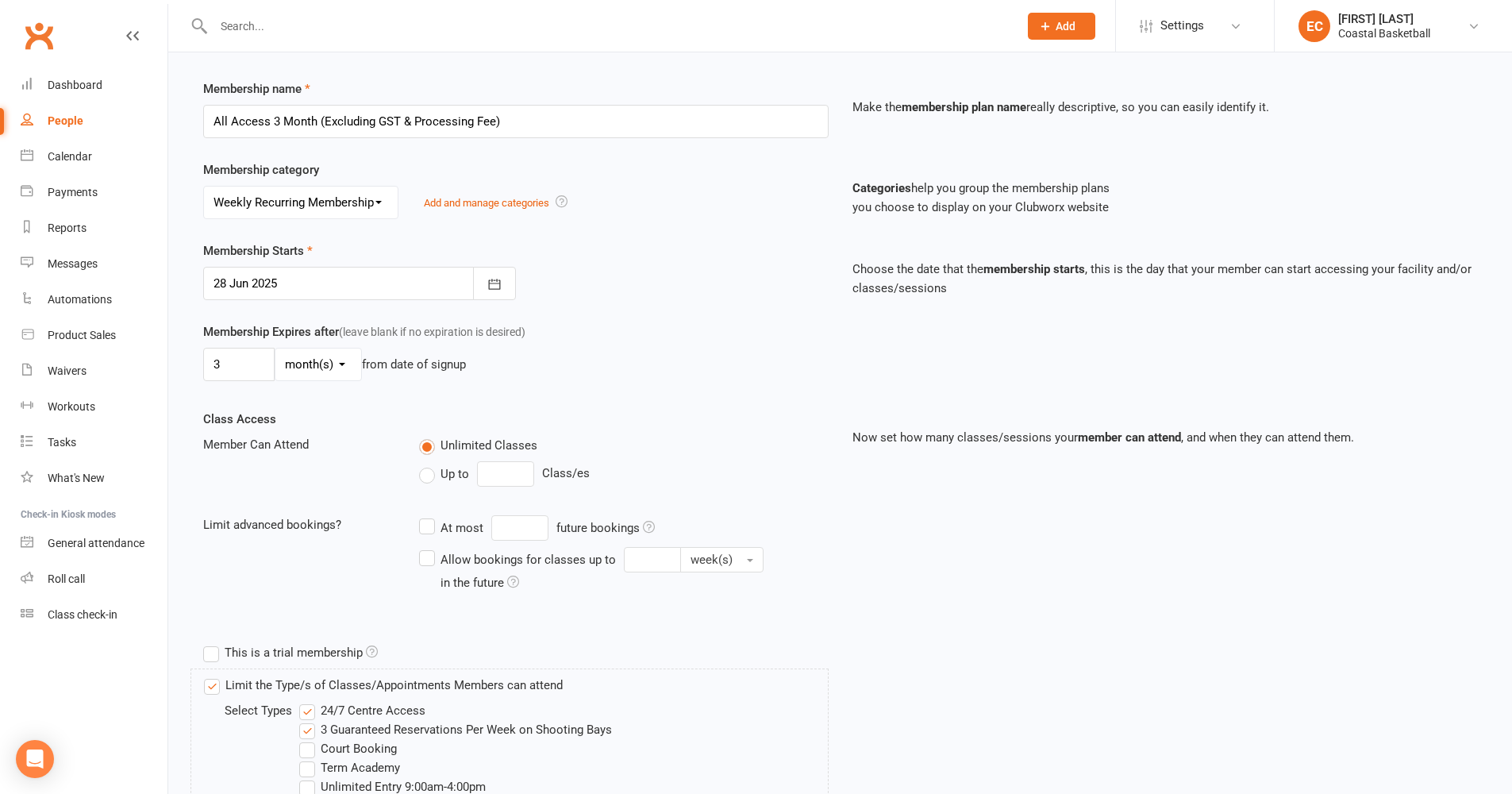 click on "24/7 Centre Access" at bounding box center (362, 711) 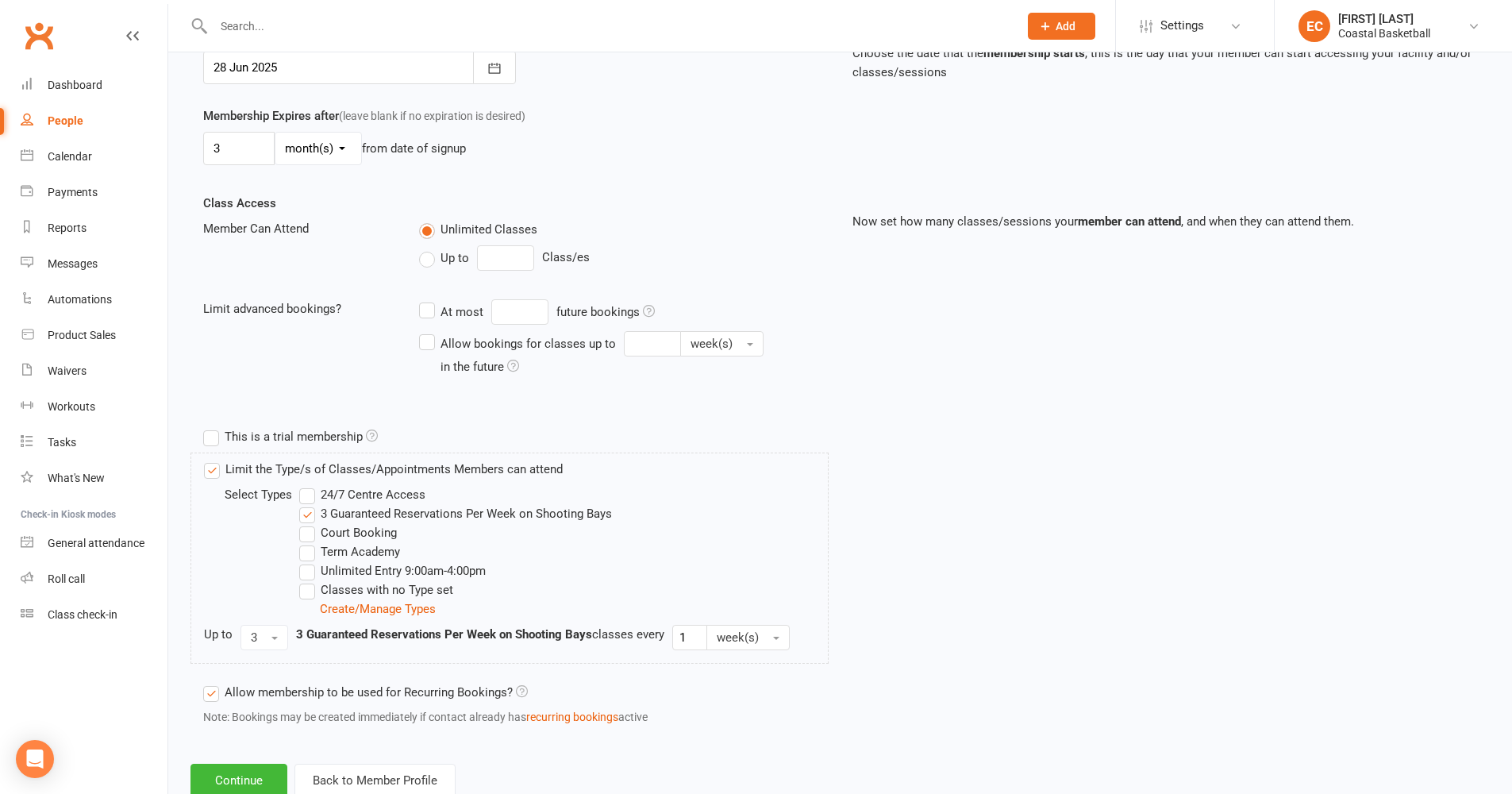 scroll, scrollTop: 423, scrollLeft: 0, axis: vertical 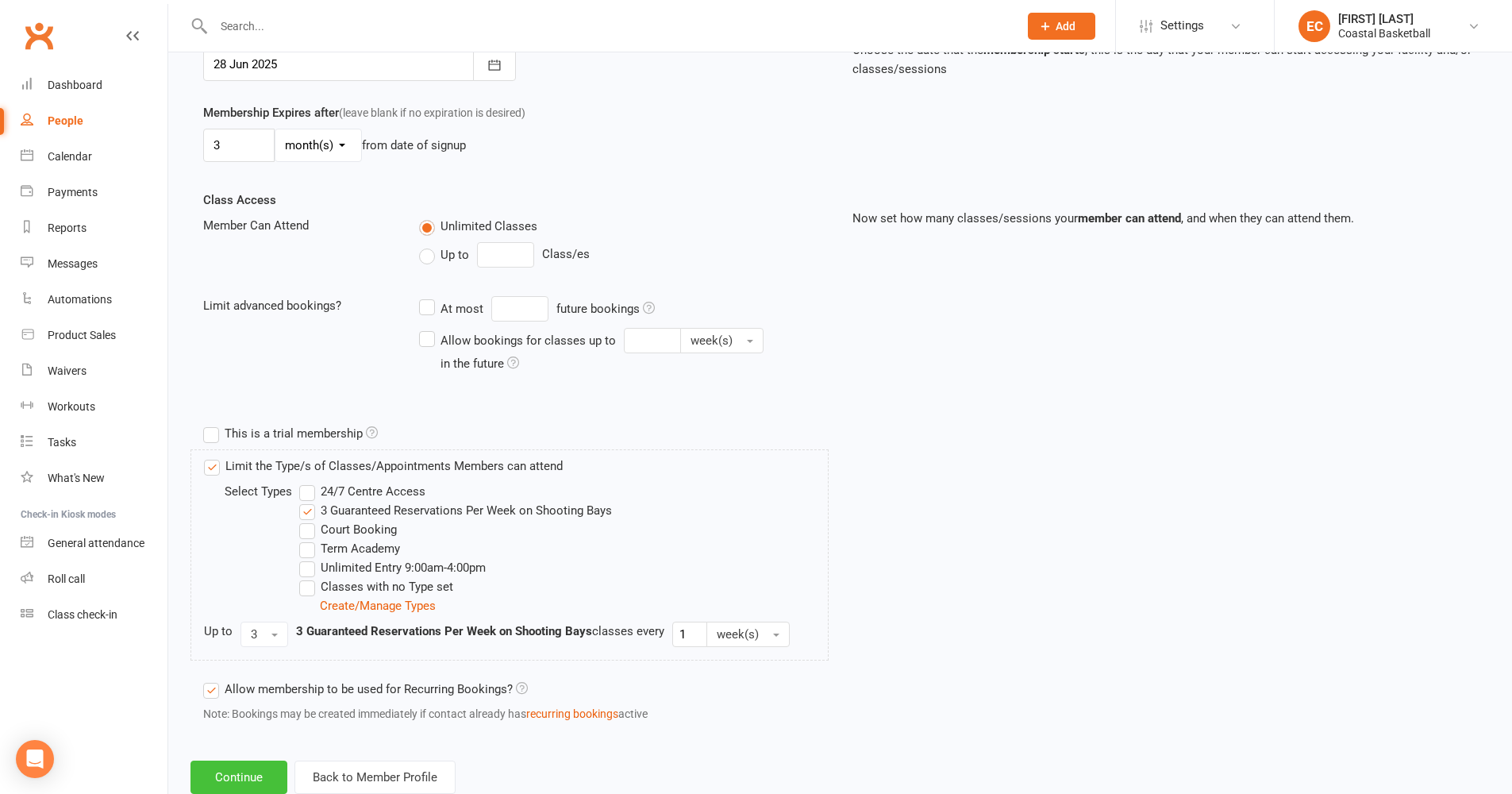 click on "Continue" at bounding box center [239, 777] 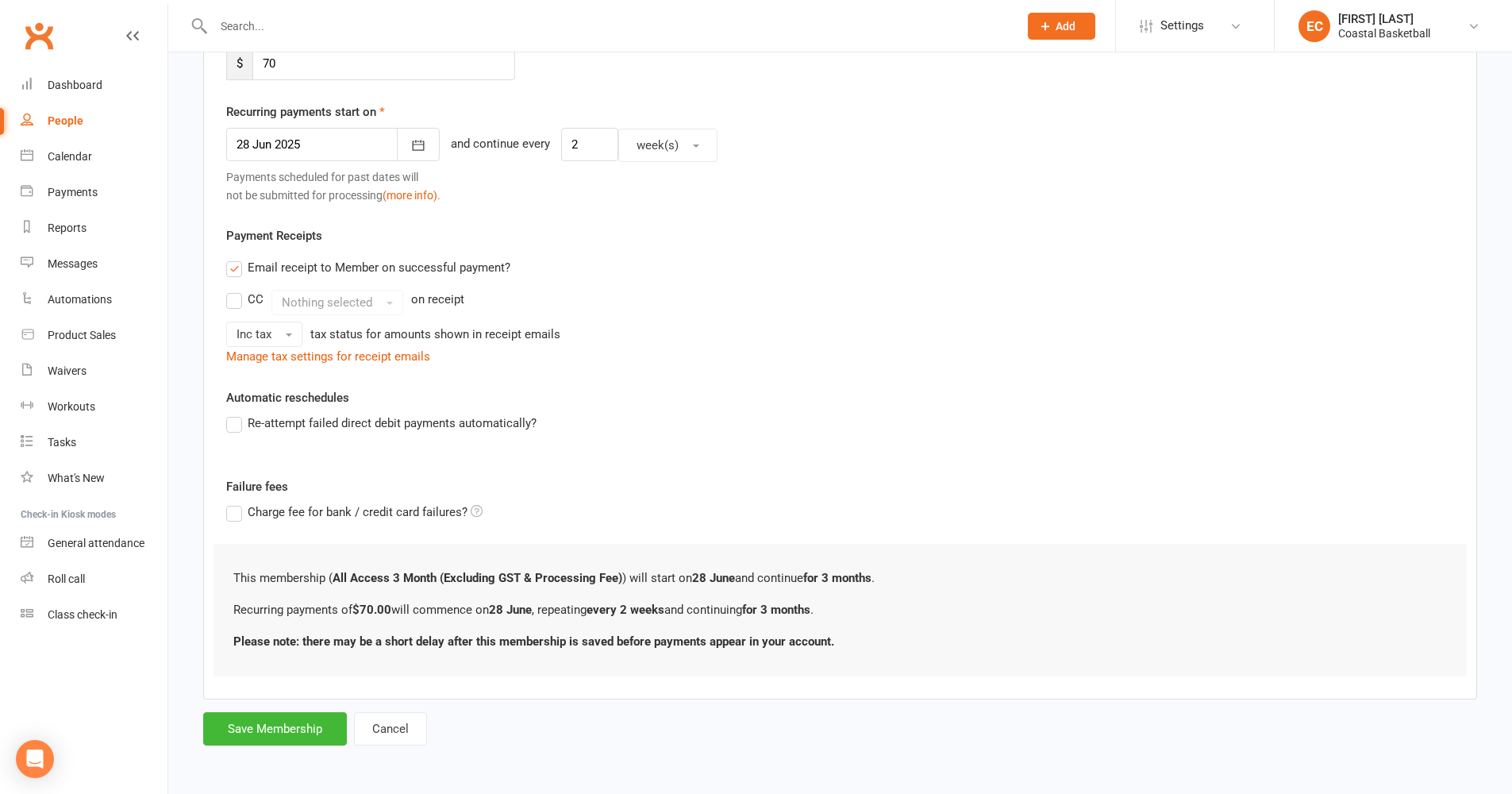 scroll, scrollTop: 0, scrollLeft: 0, axis: both 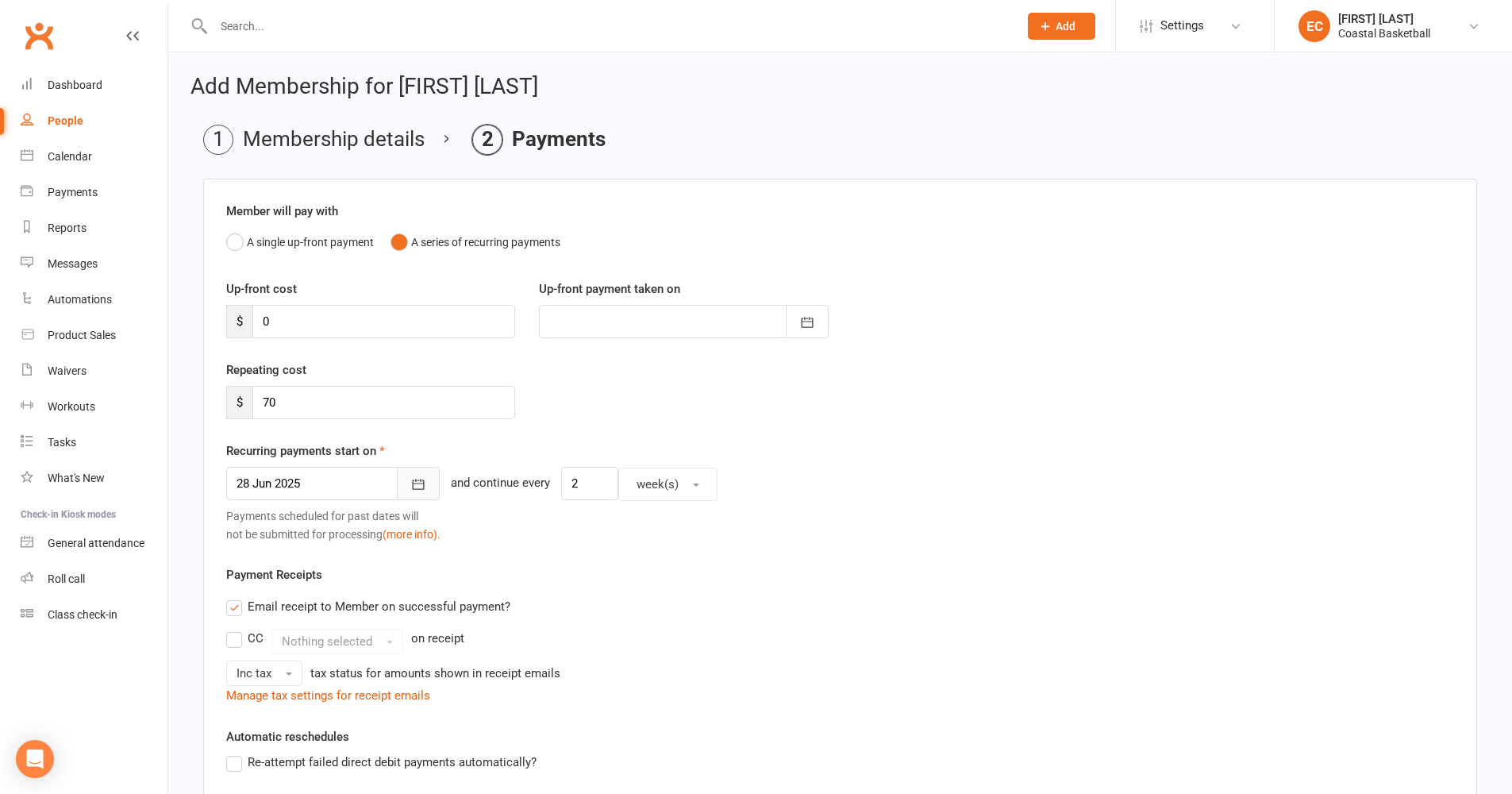 click 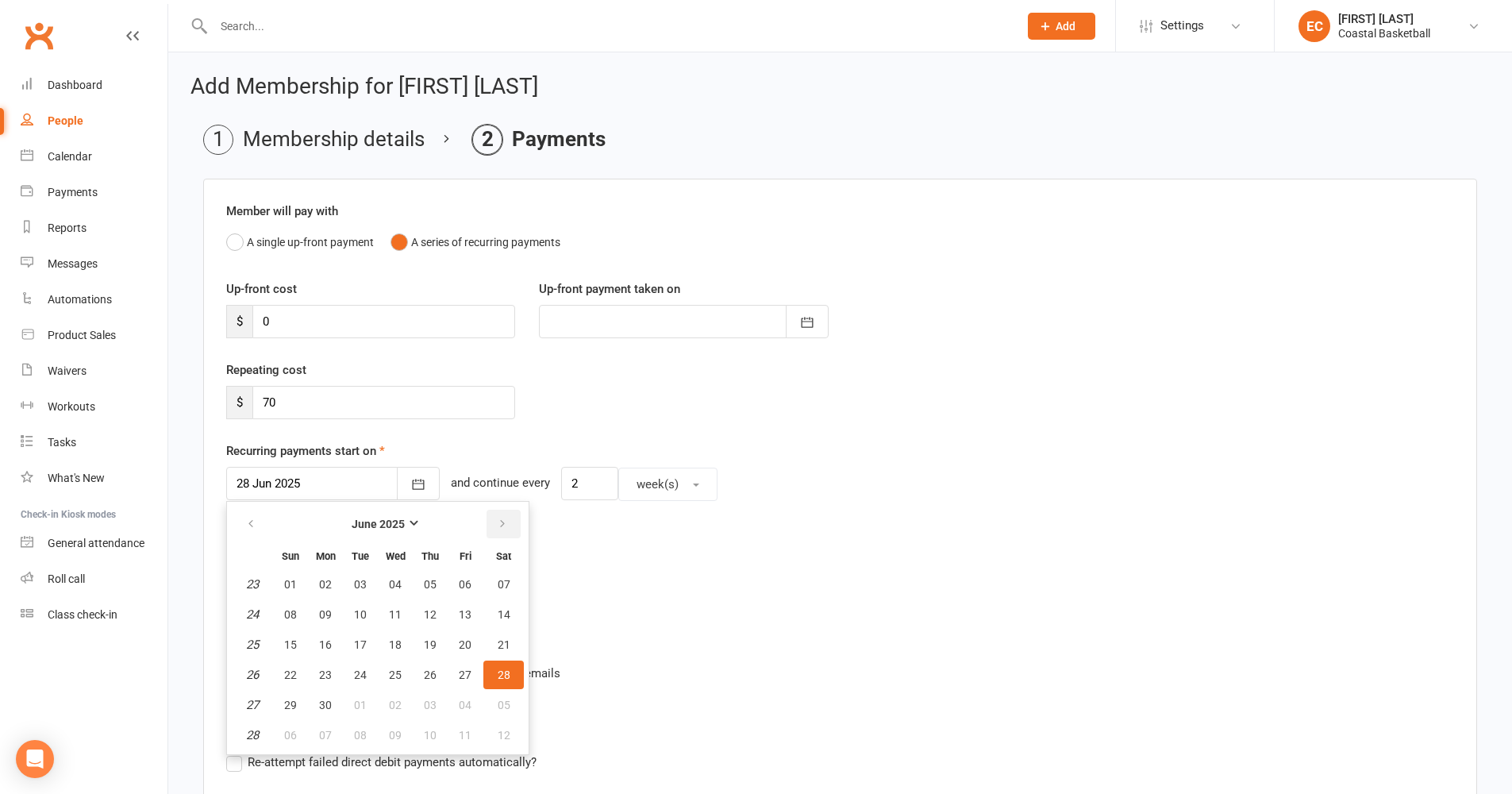 click at bounding box center [503, 524] 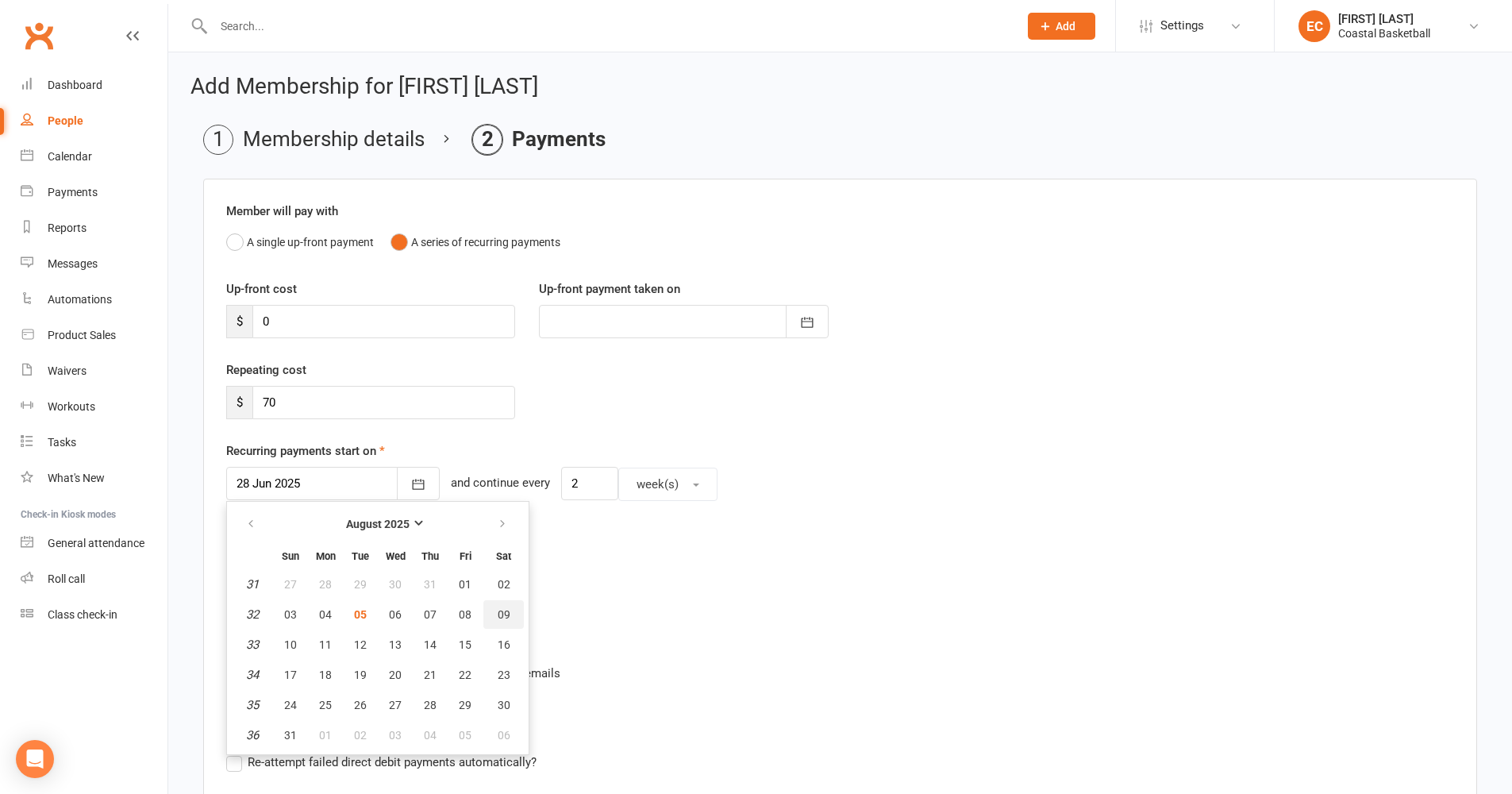 click on "09" at bounding box center [503, 615] 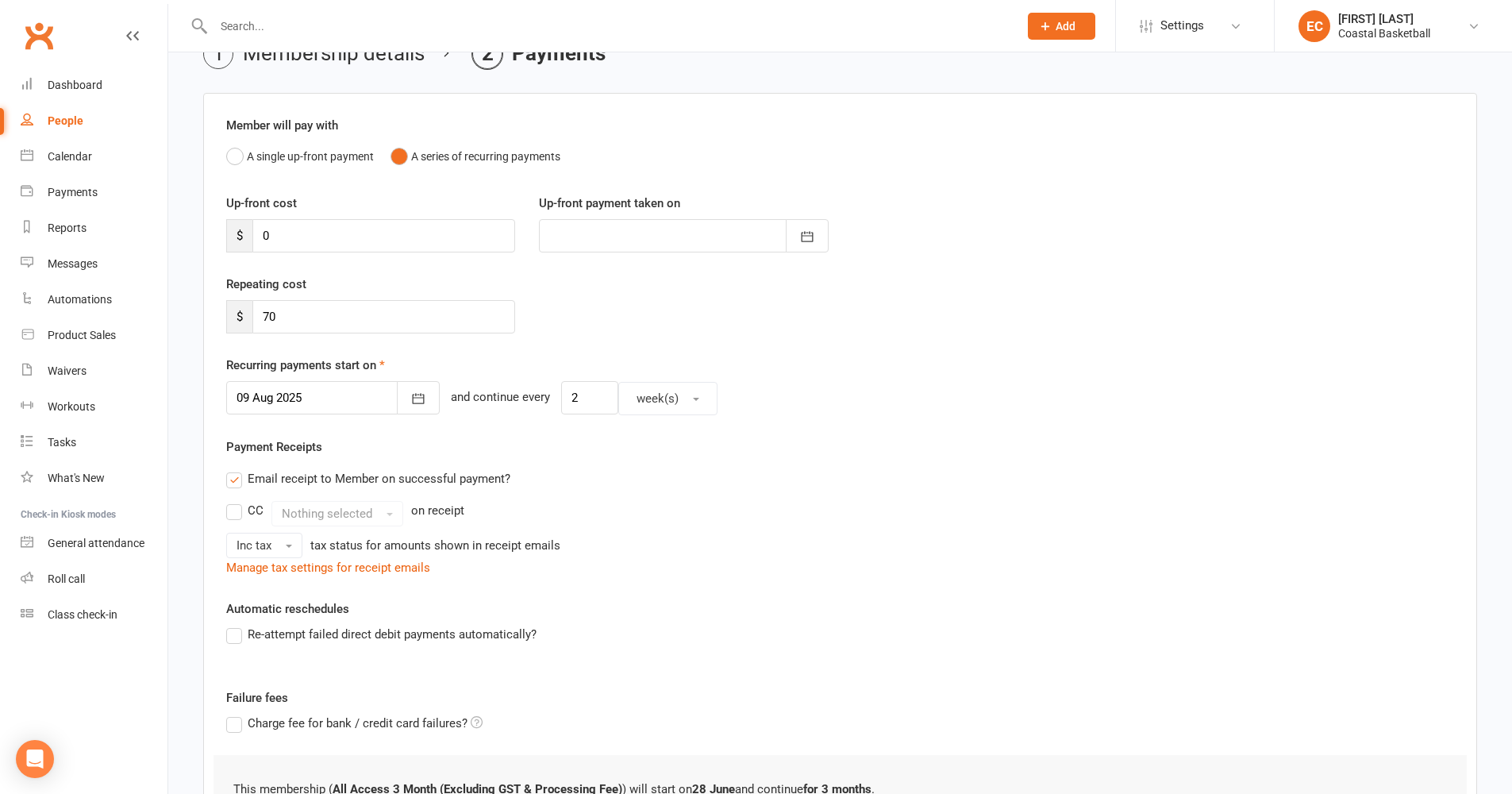 scroll, scrollTop: 130, scrollLeft: 0, axis: vertical 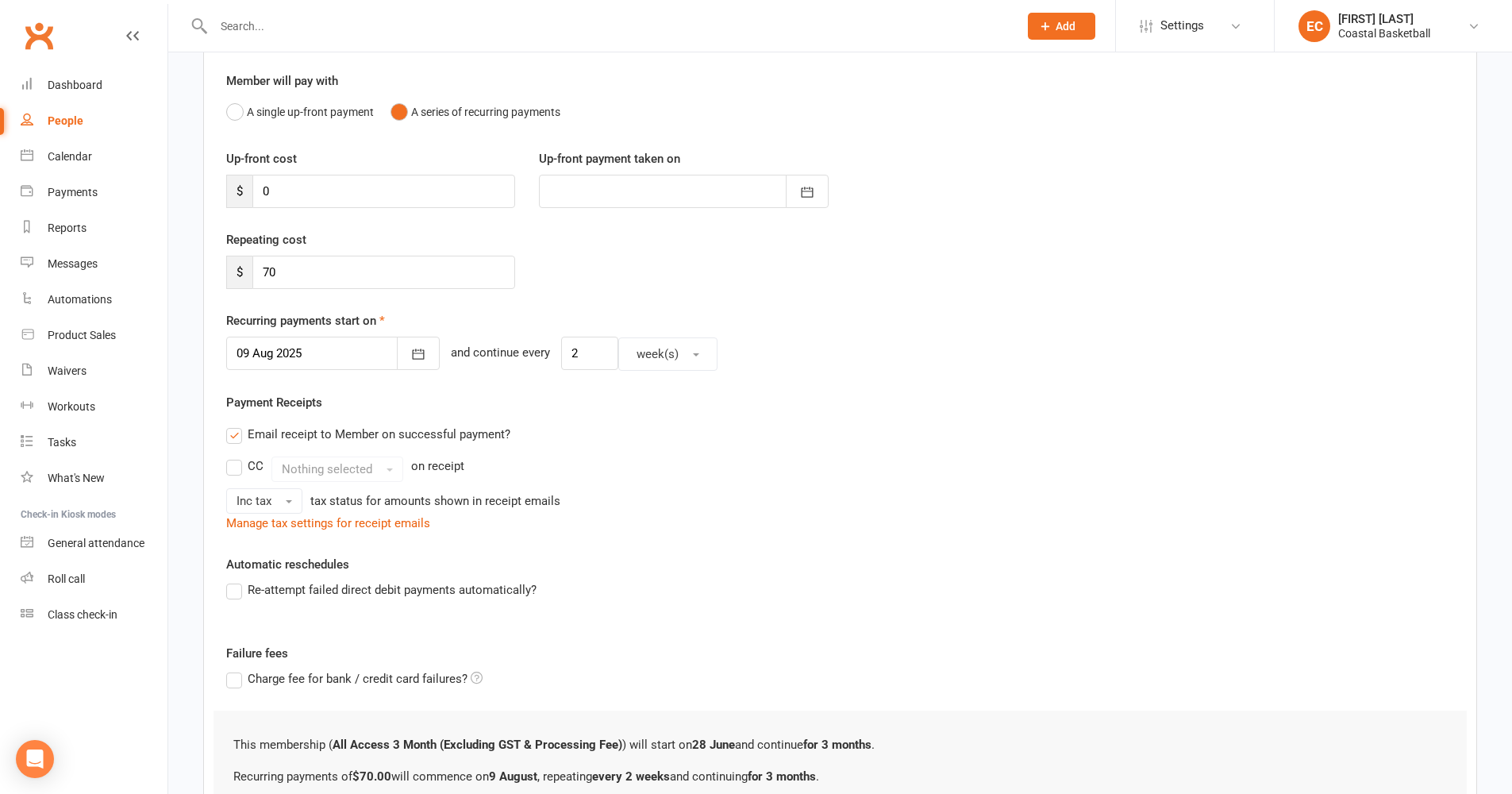 click on "Re-attempt failed direct debit payments automatically?" at bounding box center (381, 590) 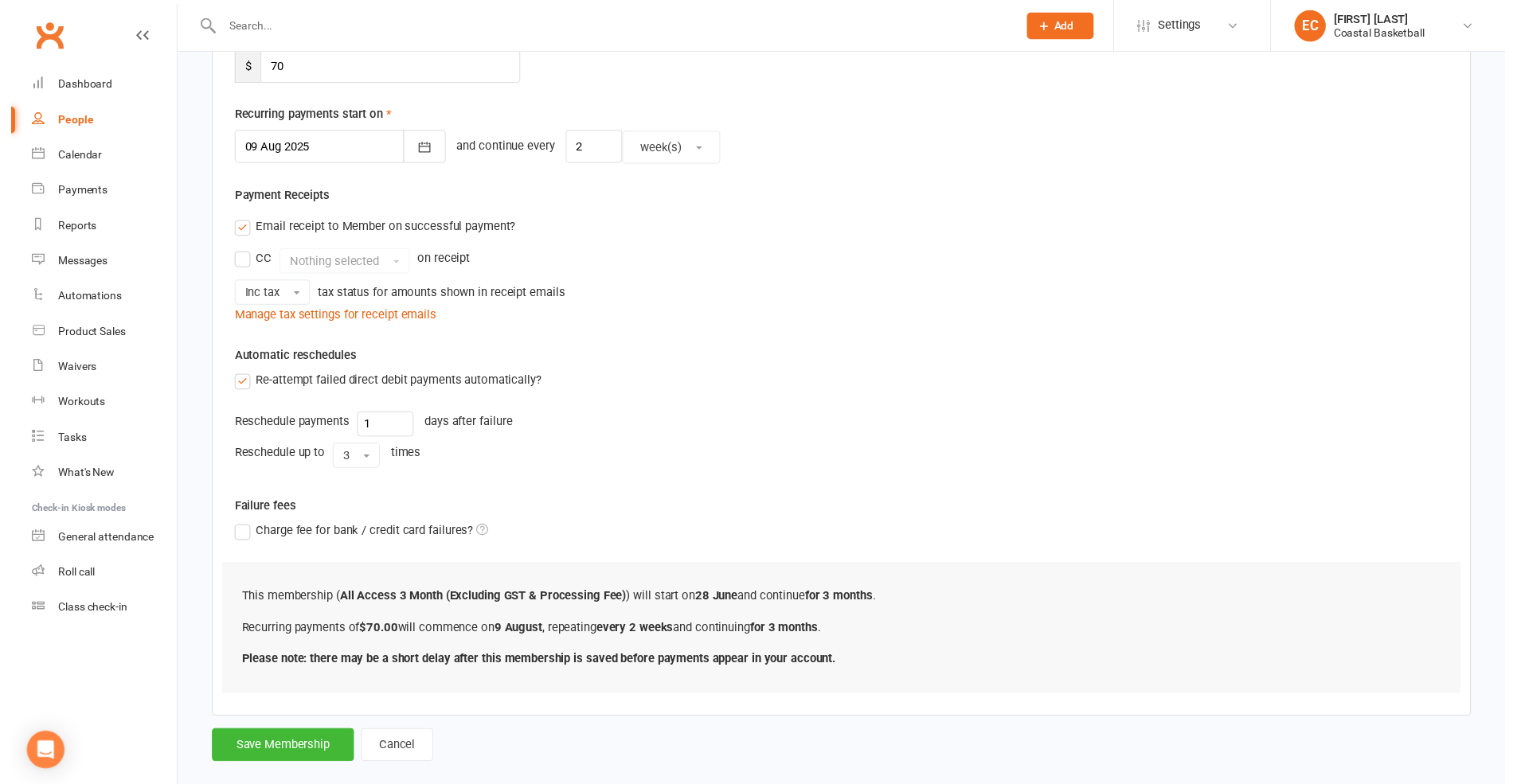 scroll, scrollTop: 374, scrollLeft: 0, axis: vertical 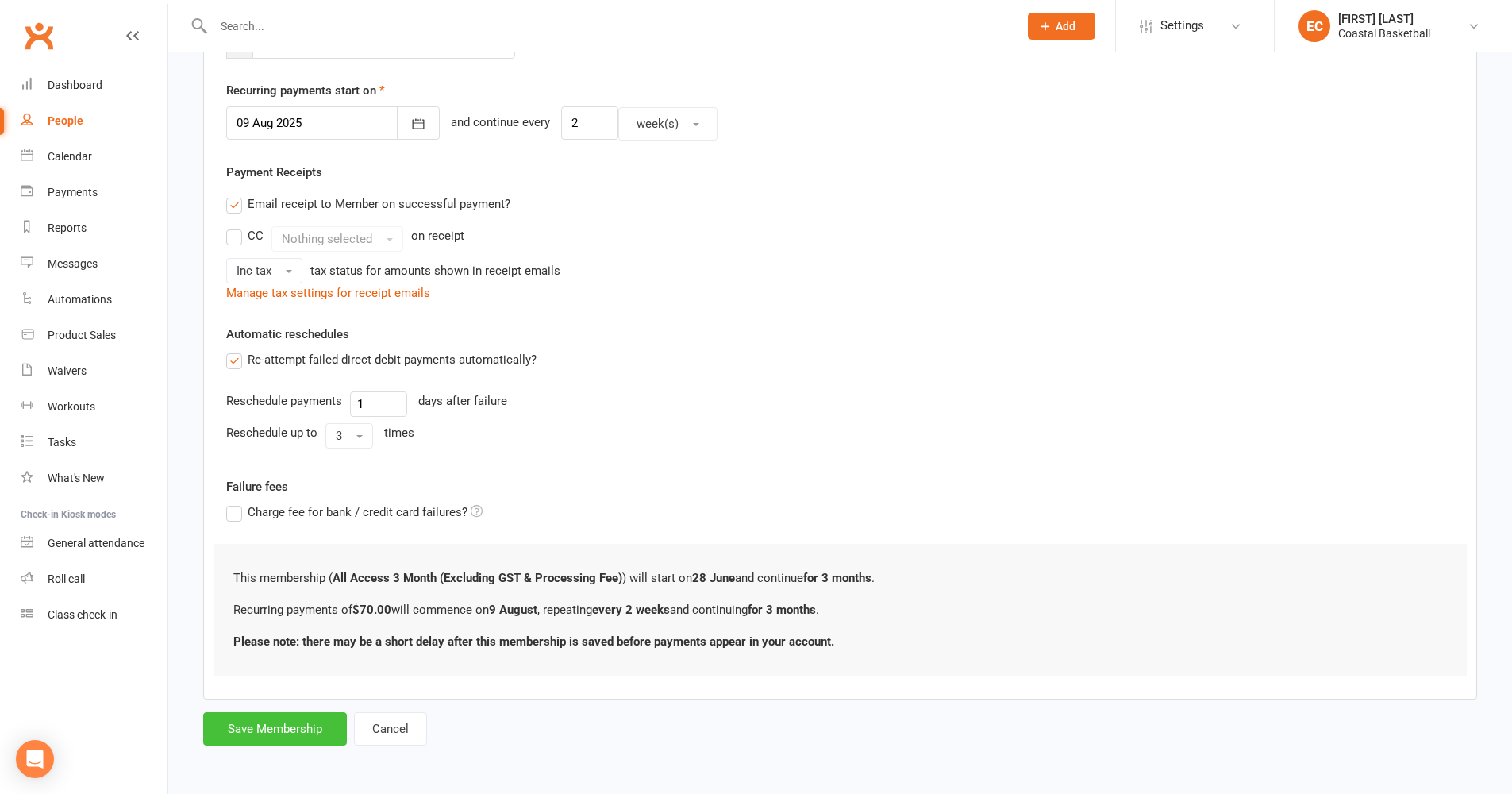 click on "Save Membership" at bounding box center [275, 729] 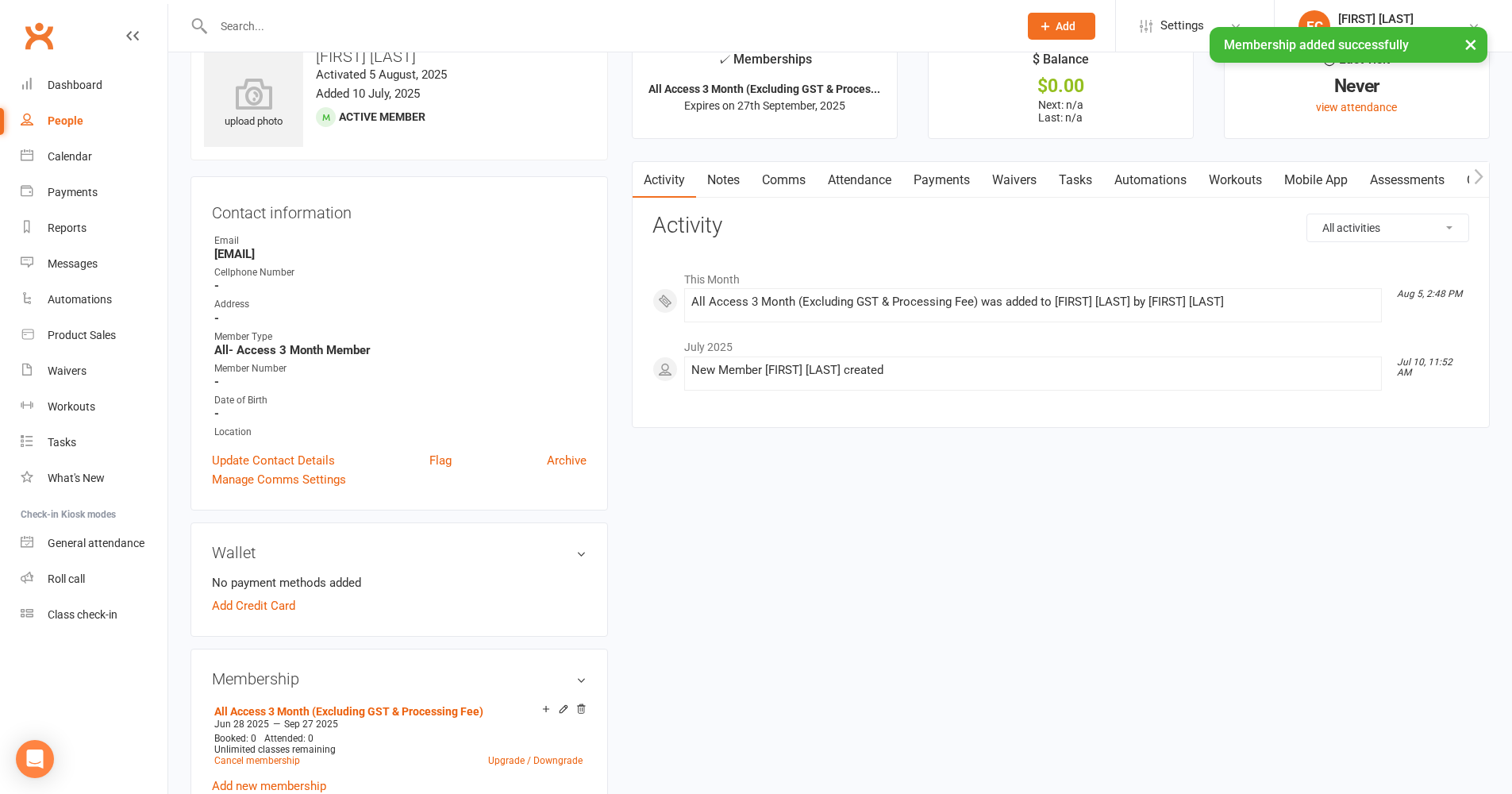 scroll, scrollTop: 144, scrollLeft: 0, axis: vertical 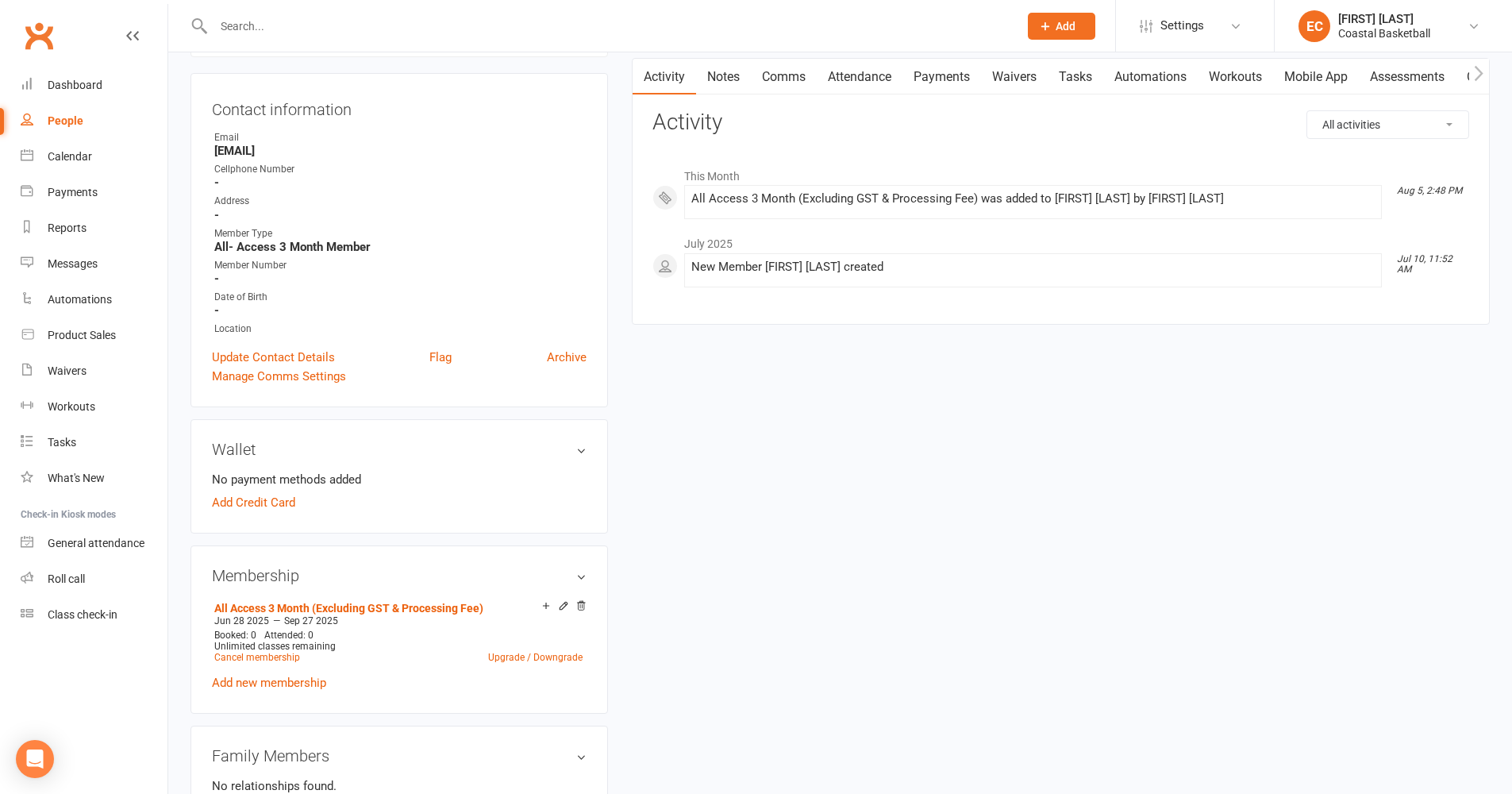 click at bounding box center (608, 26) 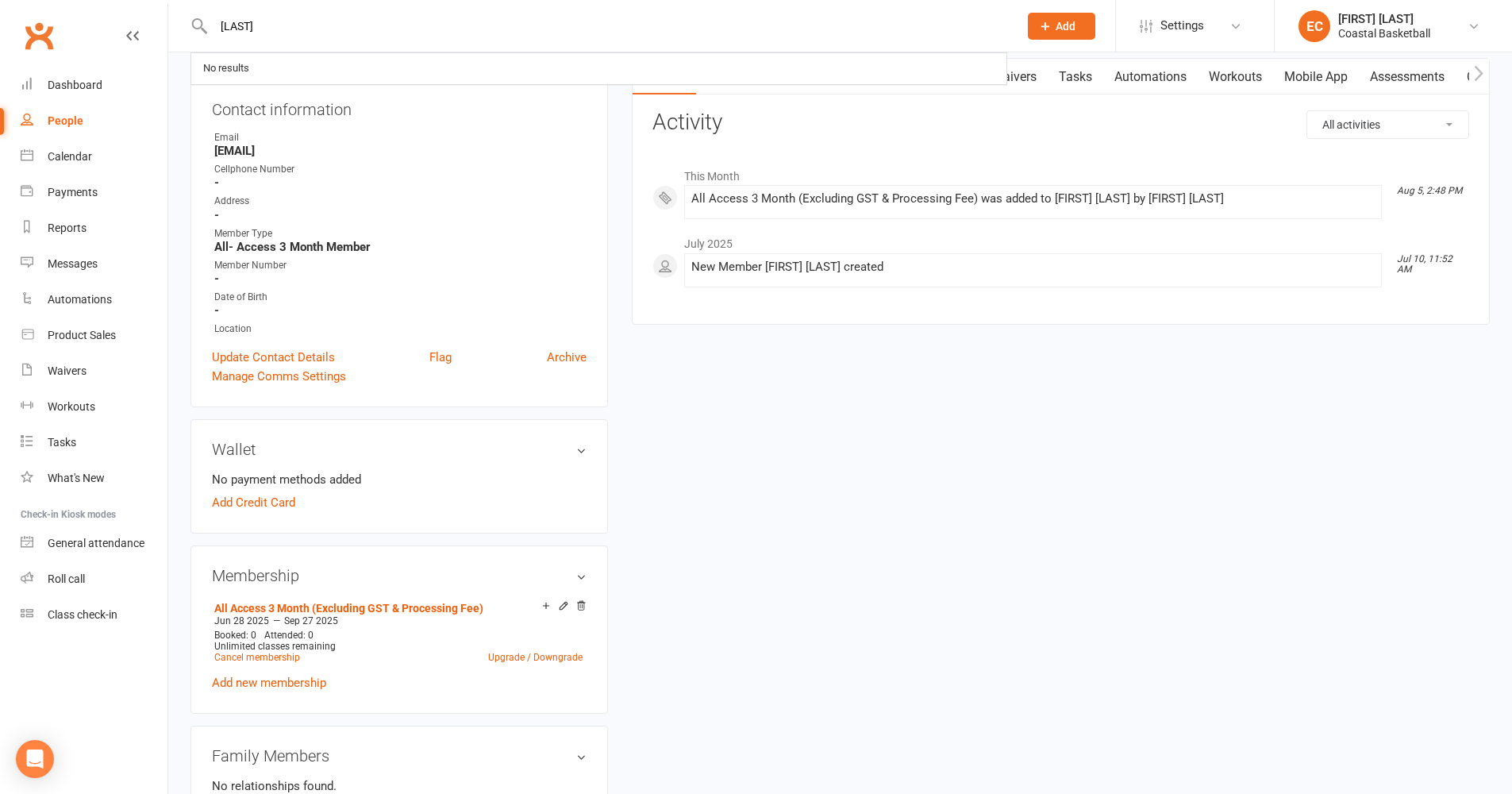type on "[LAST]" 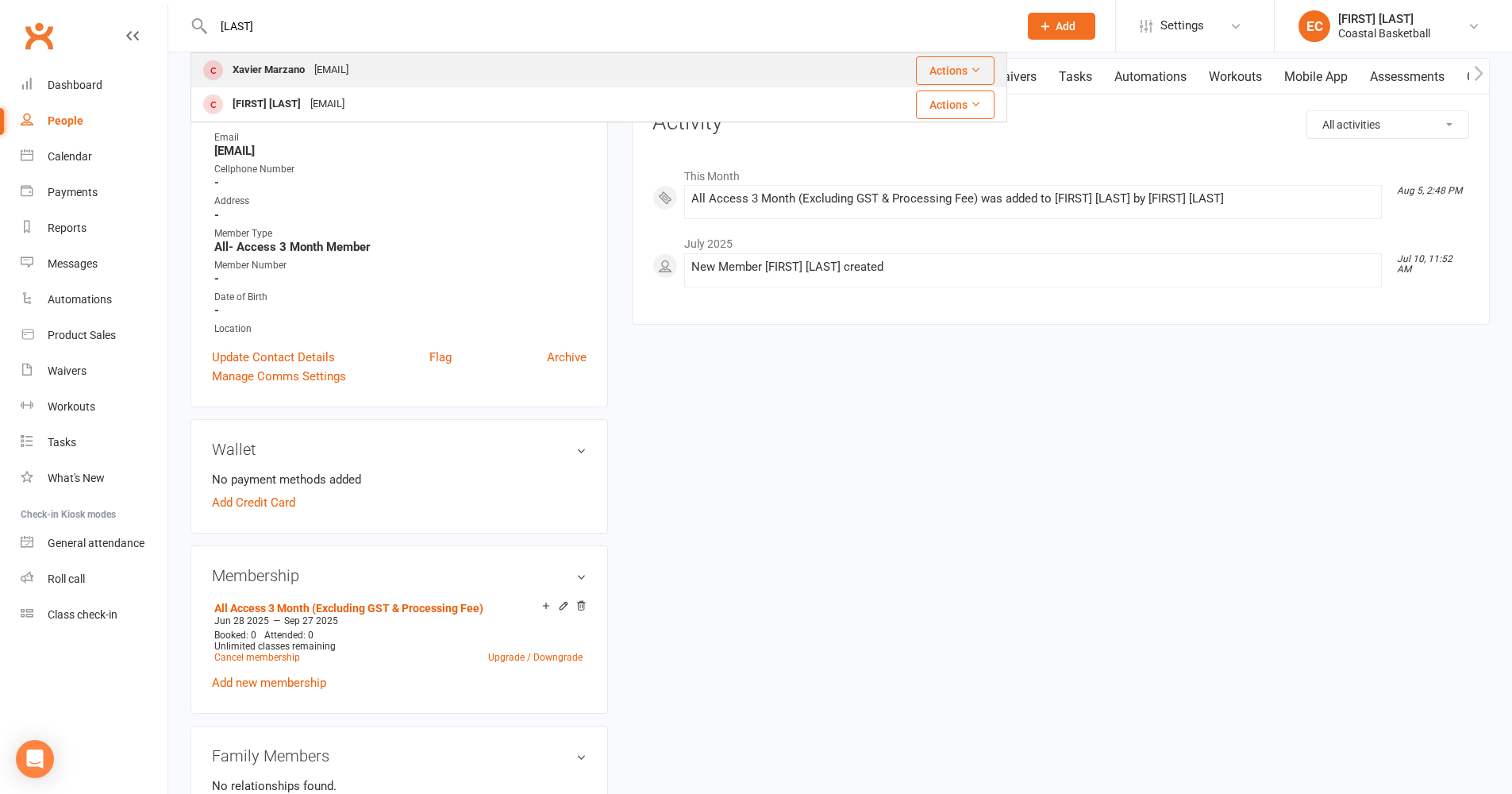 click on "[EMAIL]" at bounding box center (331, 70) 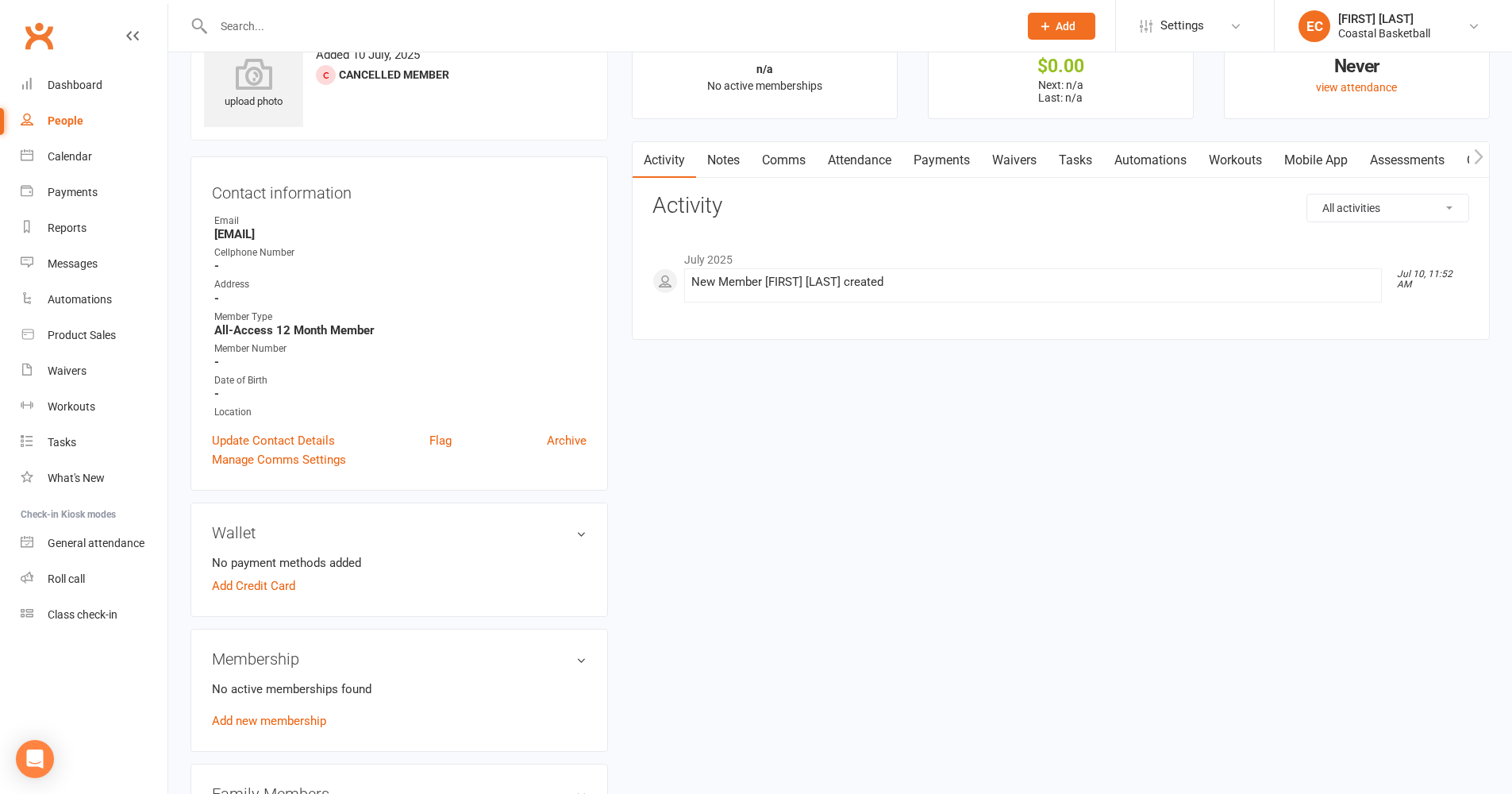 scroll, scrollTop: 84, scrollLeft: 0, axis: vertical 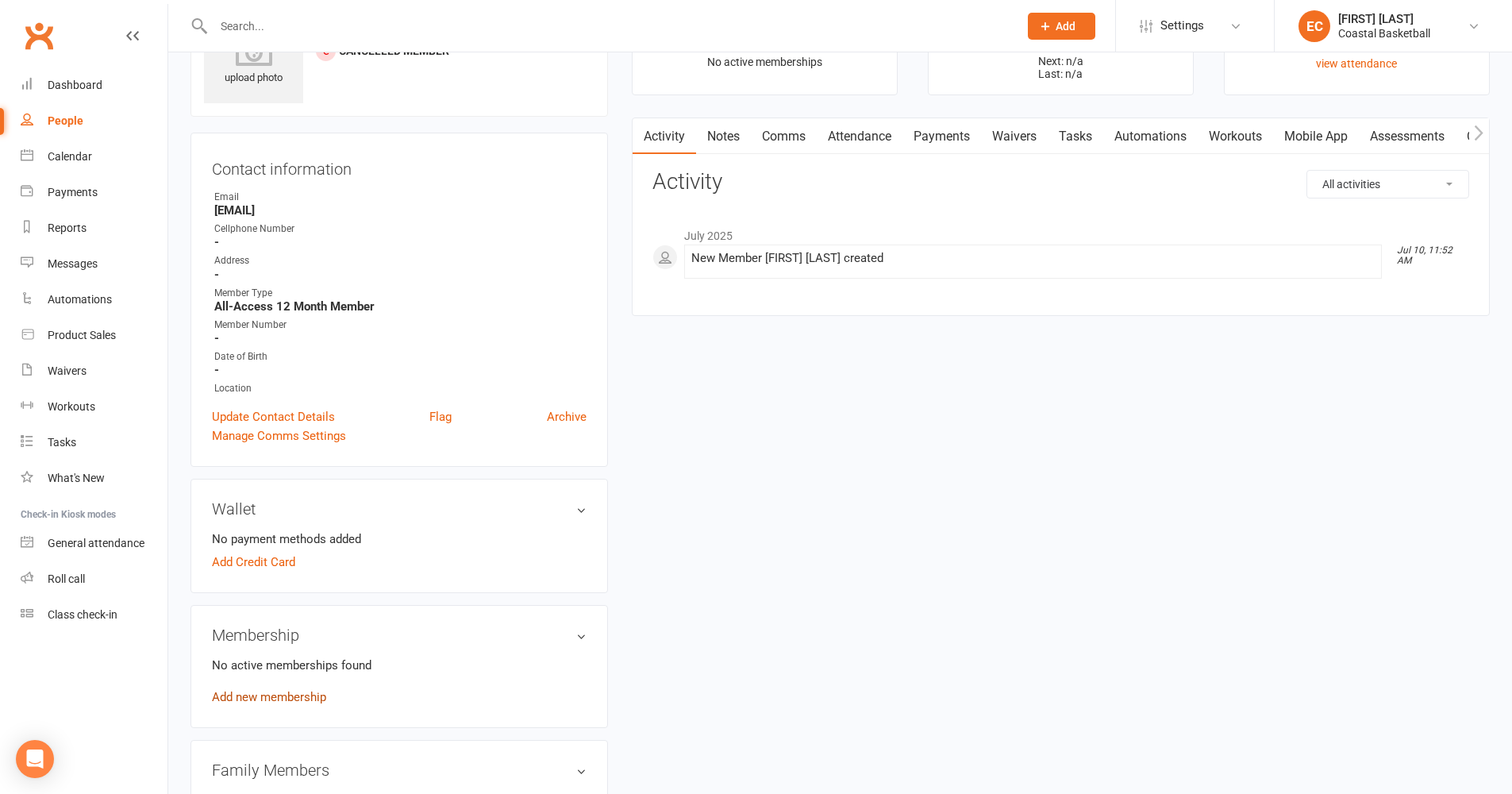 click on "Add new membership" at bounding box center [269, 697] 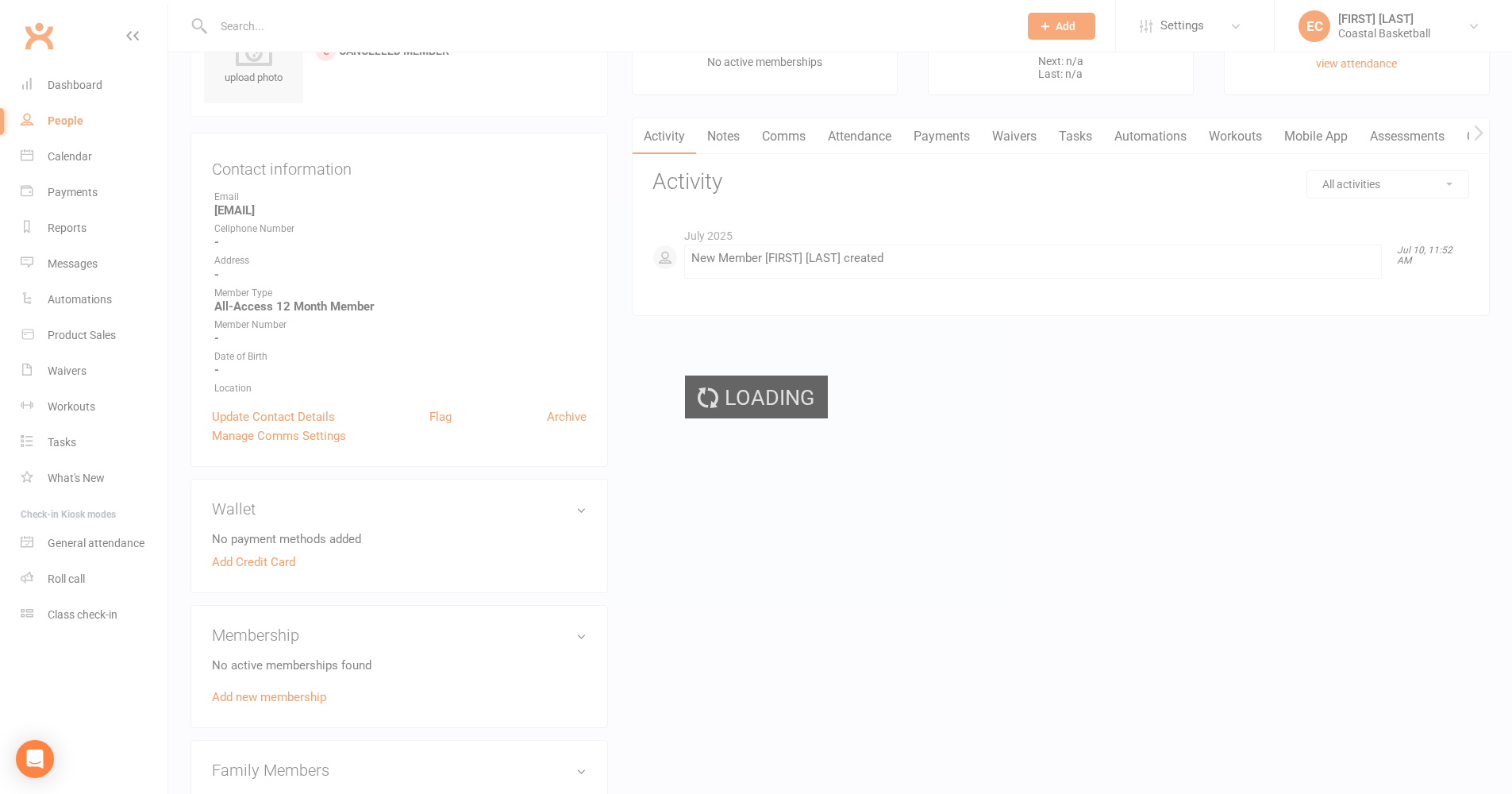 scroll, scrollTop: 0, scrollLeft: 0, axis: both 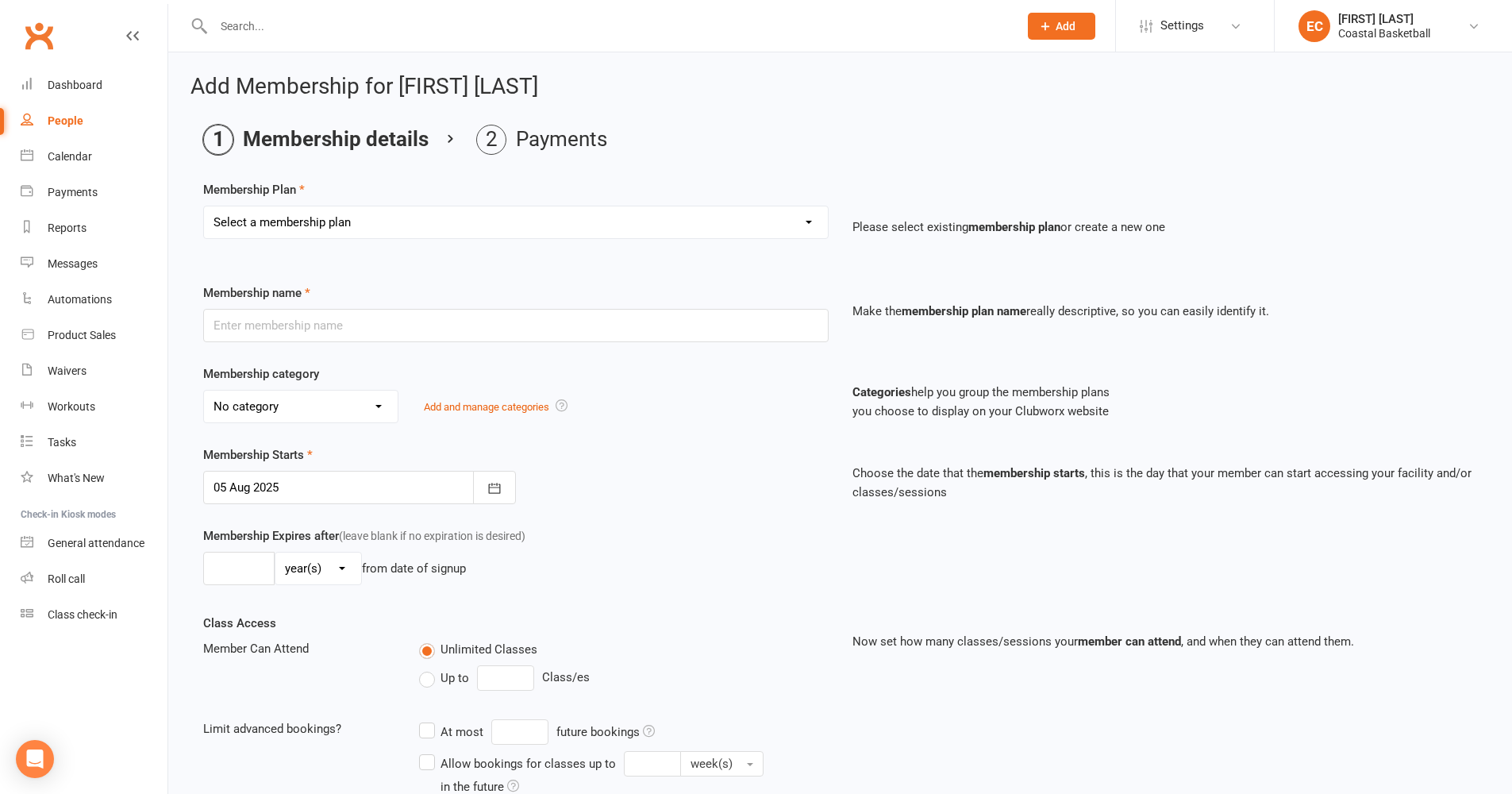 select on "1" 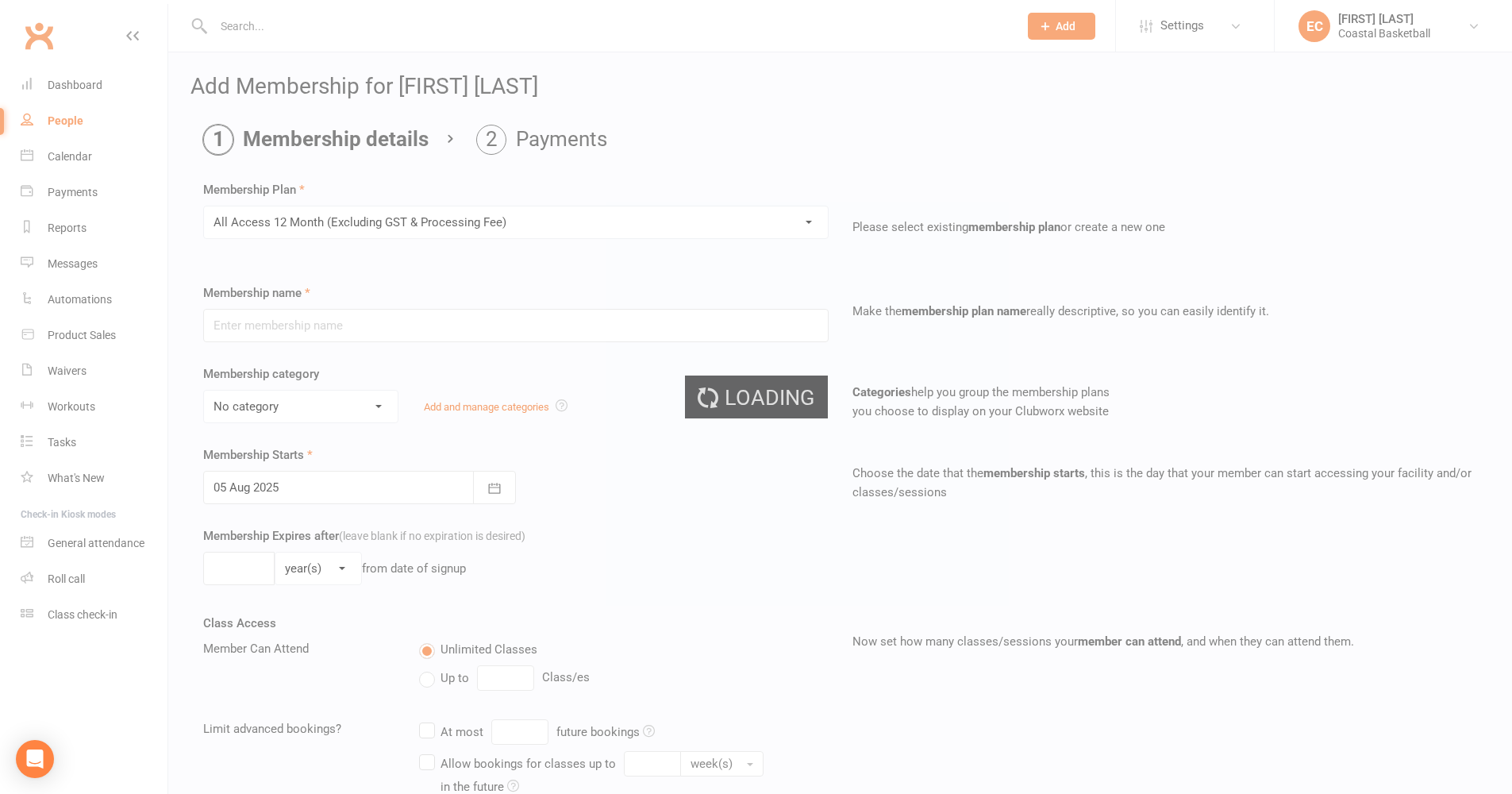 type on "All Access 12 Month (Excluding GST & Processing Fee)" 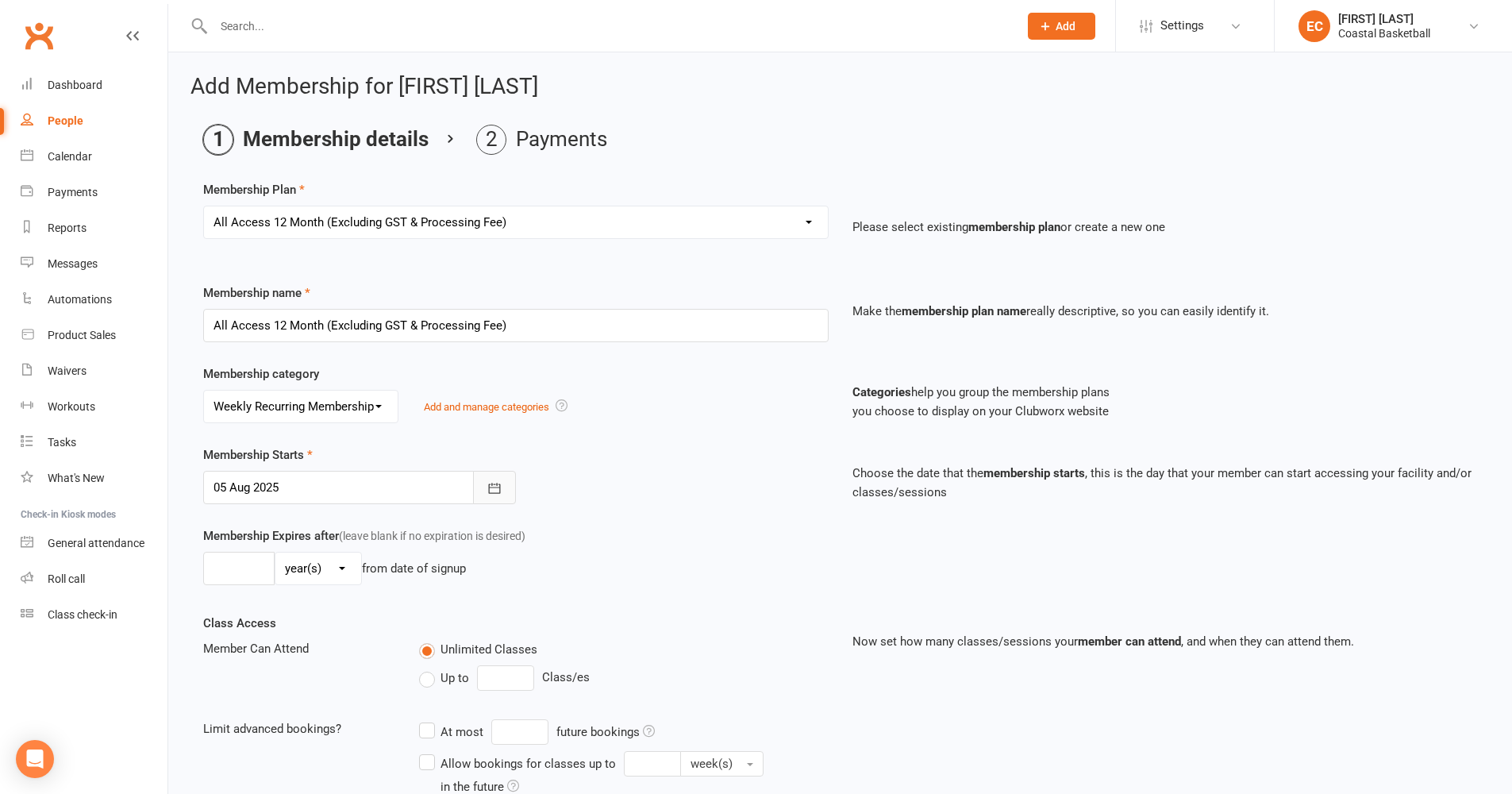 click at bounding box center (494, 488) 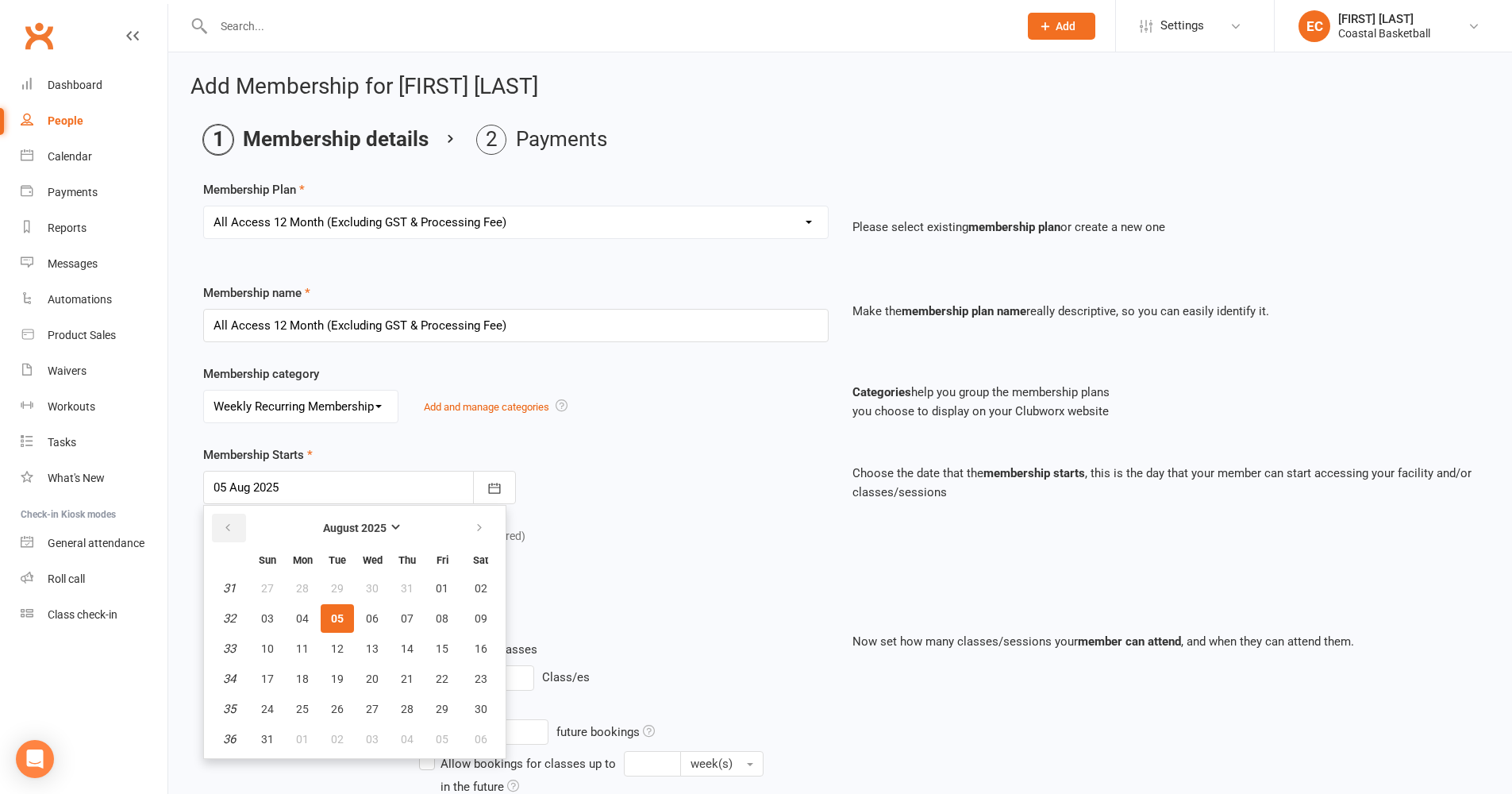 click at bounding box center (229, 528) 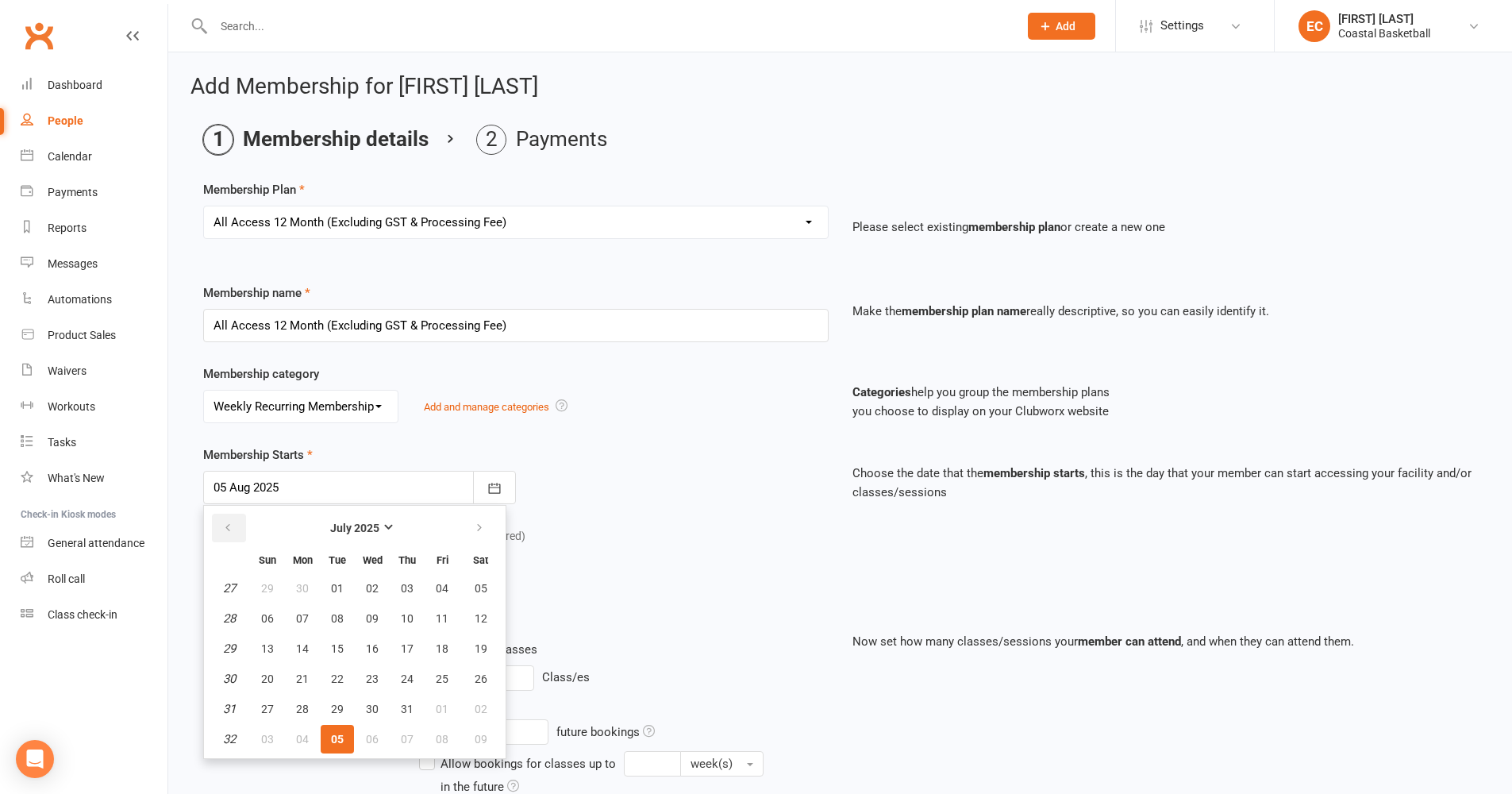 click at bounding box center (228, 528) 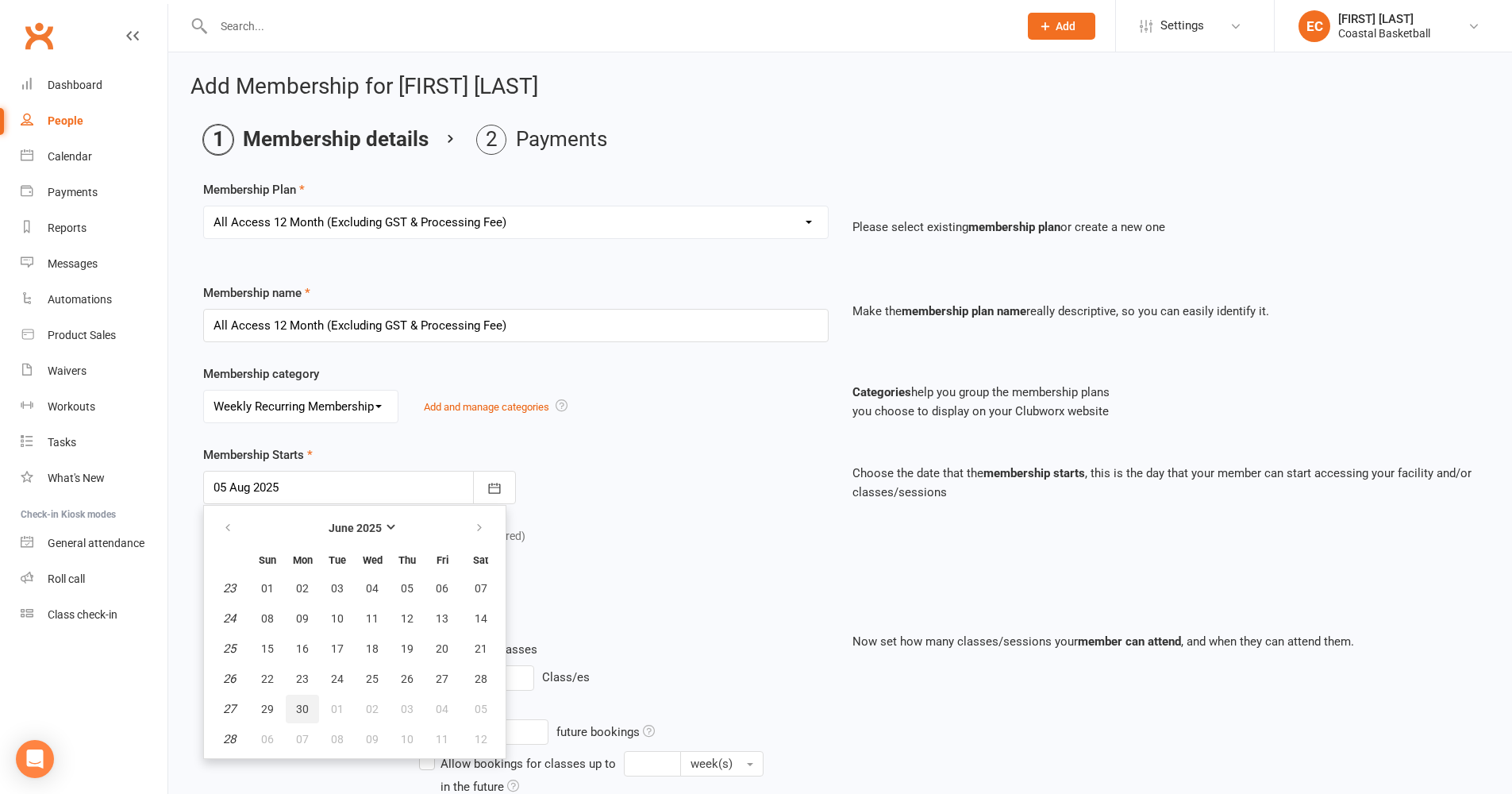 click on "30" at bounding box center [302, 709] 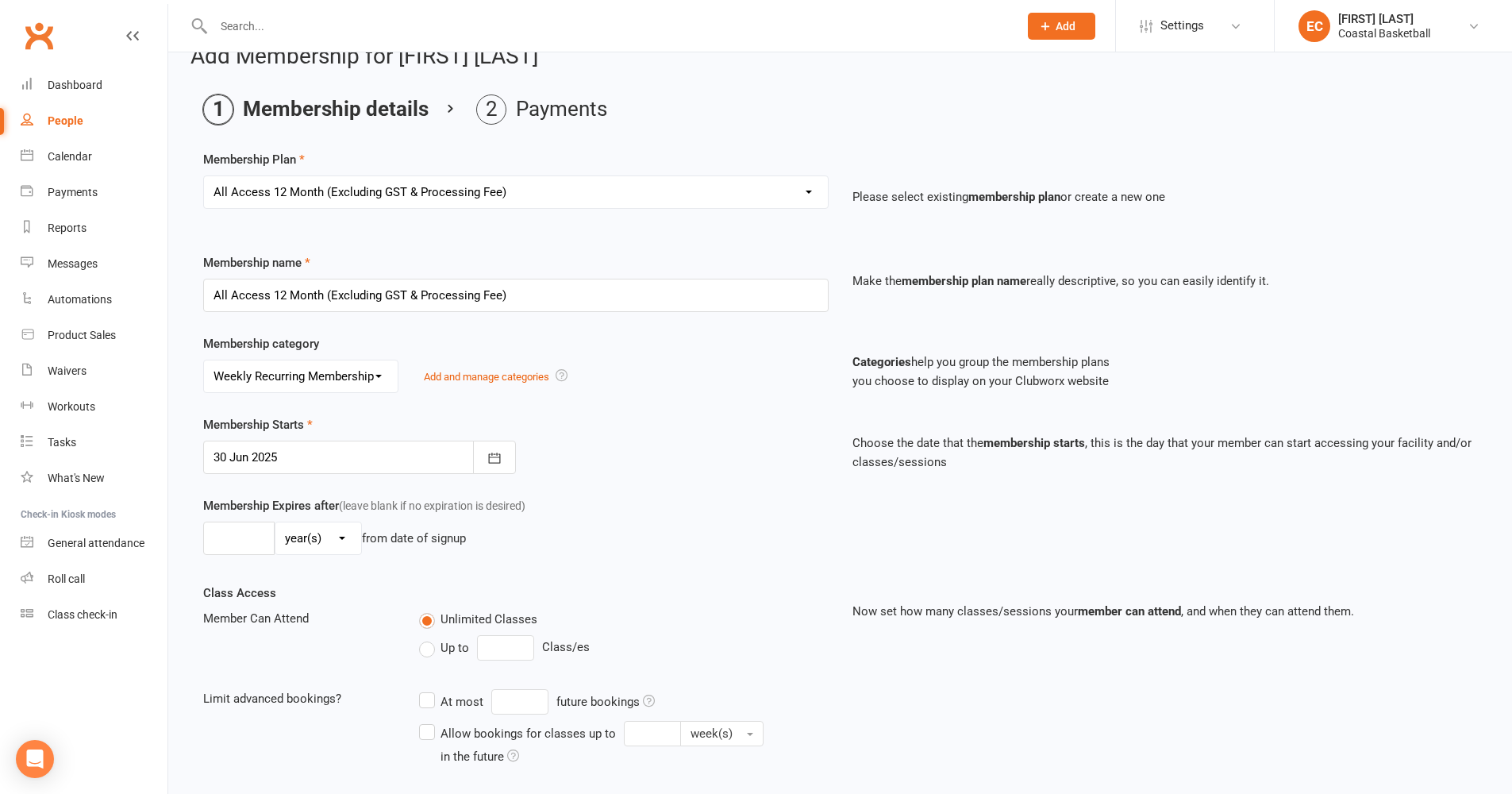 scroll, scrollTop: 91, scrollLeft: 0, axis: vertical 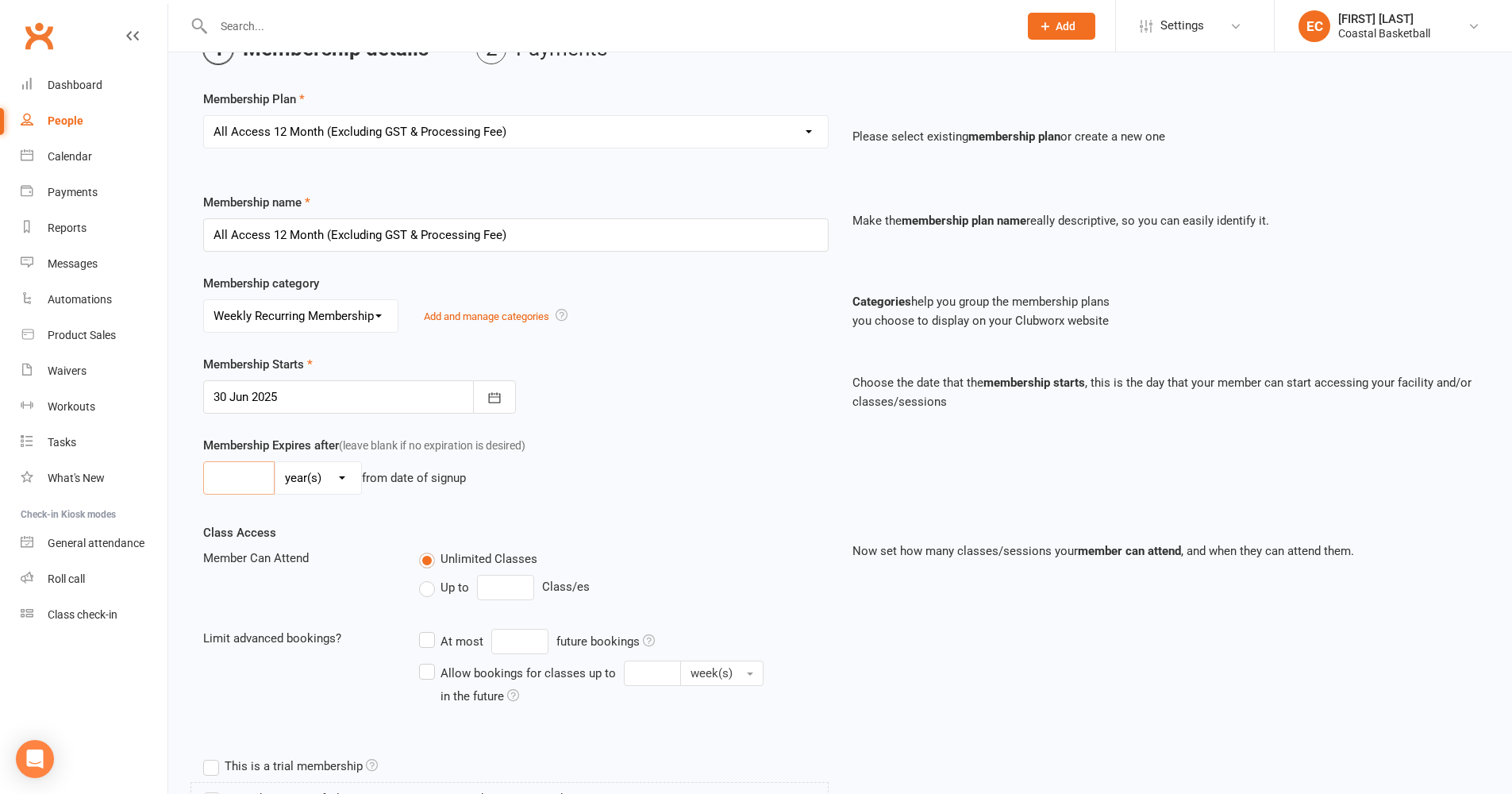 click at bounding box center (239, 478) 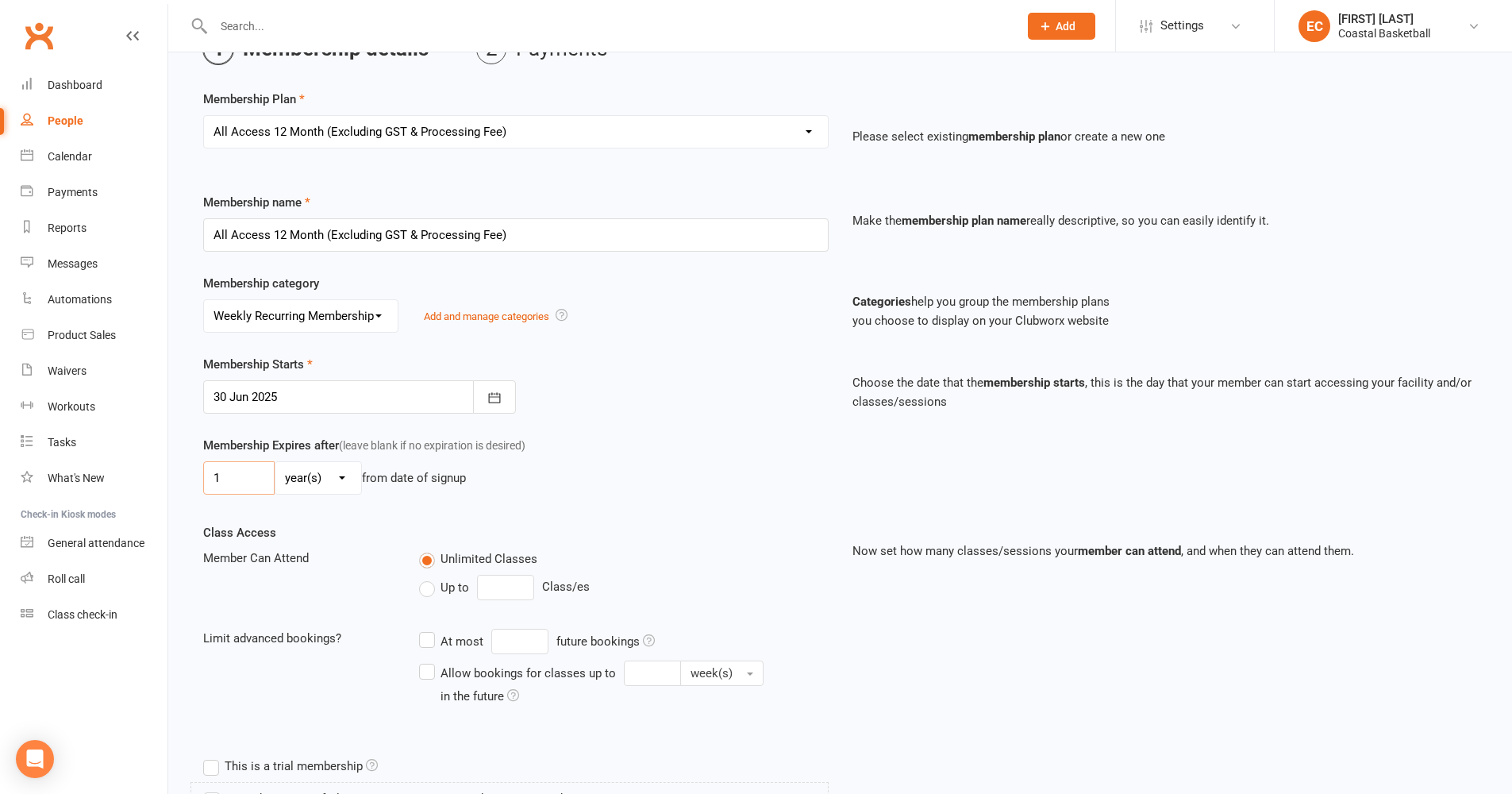 type on "1" 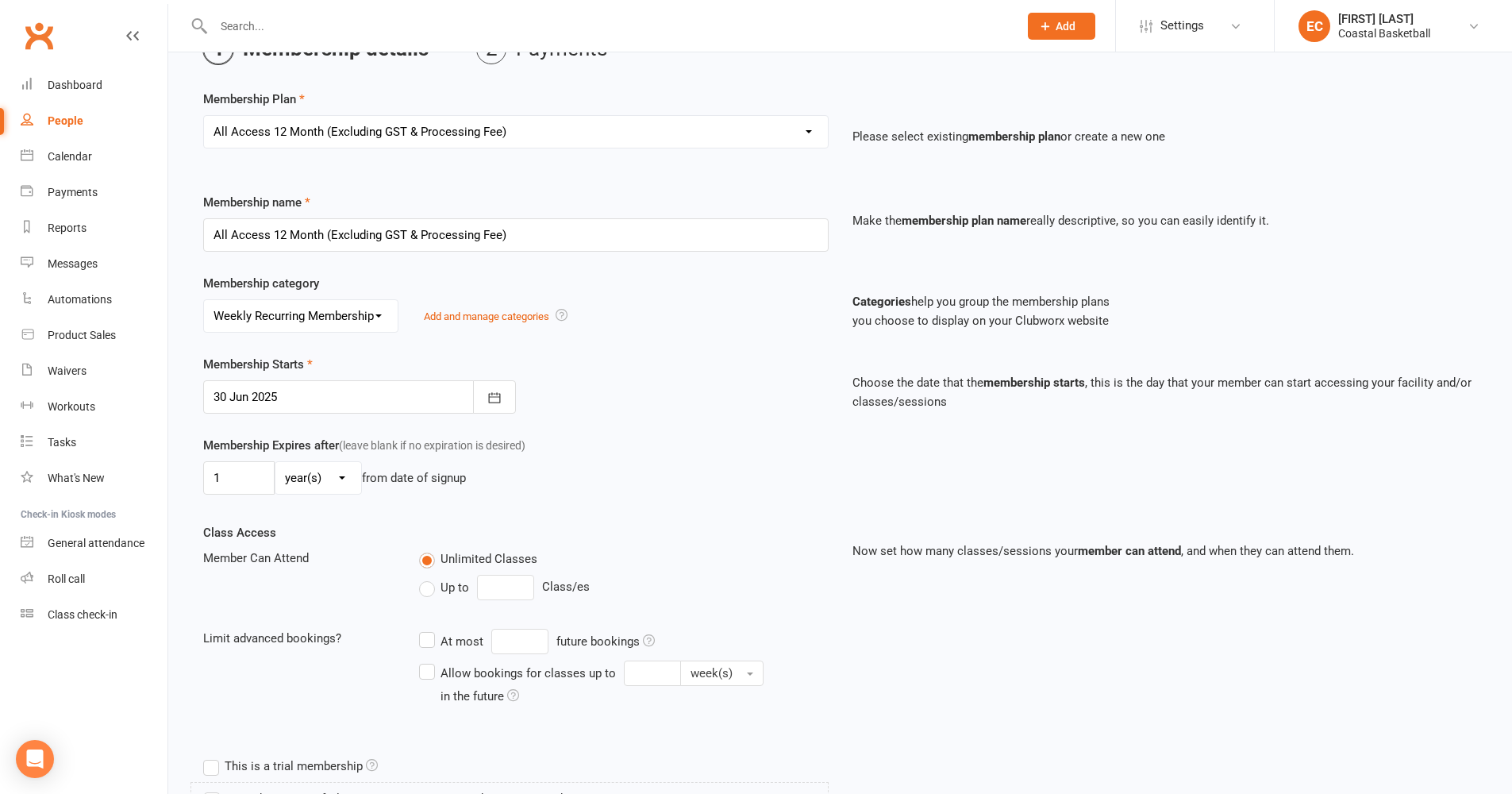 click on "Membership Expires after   (leave blank if no expiration is desired) 1 day(s) week(s) month(s) year(s)   from date of signup" at bounding box center (516, 468) 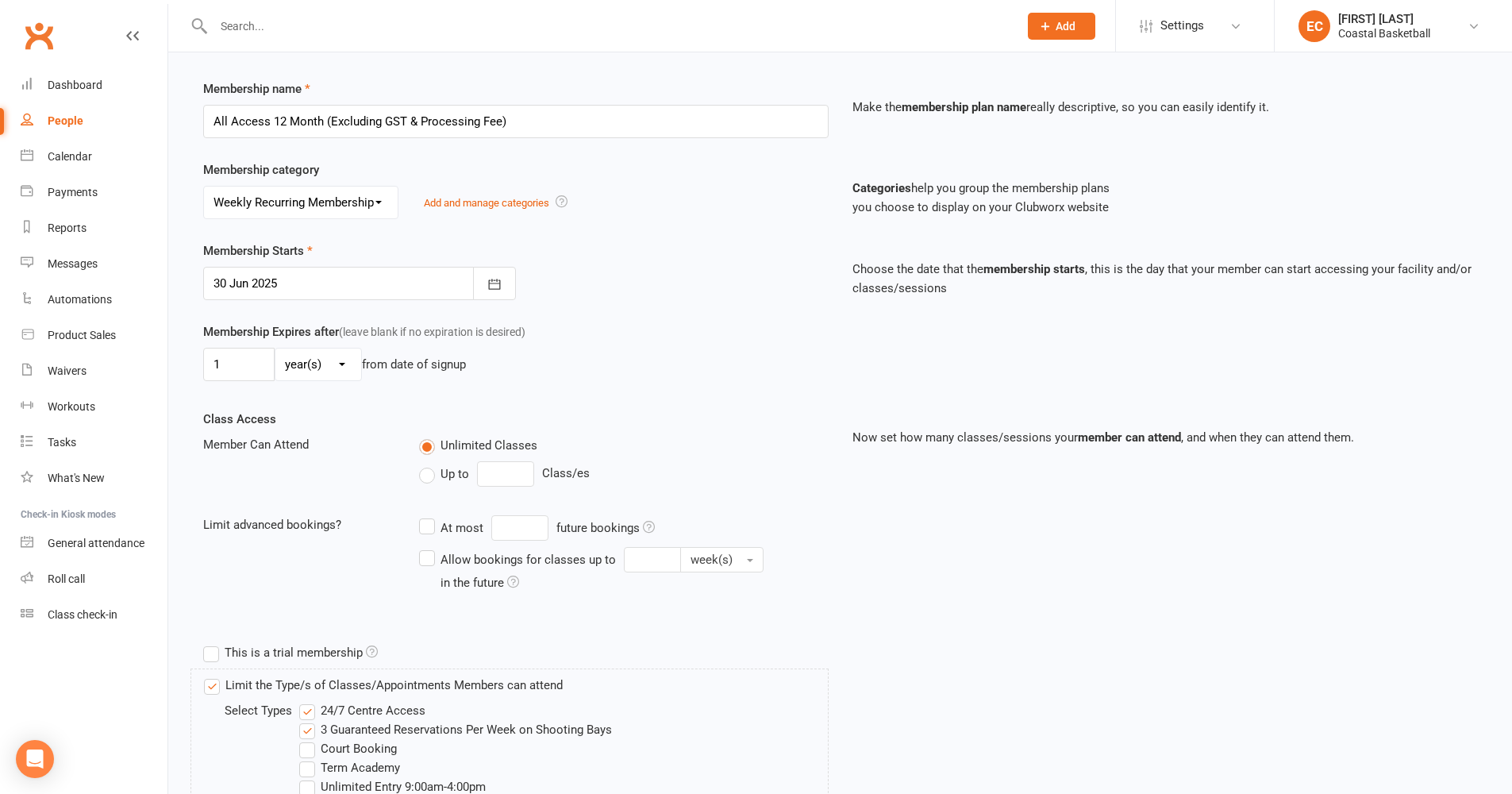 scroll, scrollTop: 251, scrollLeft: 0, axis: vertical 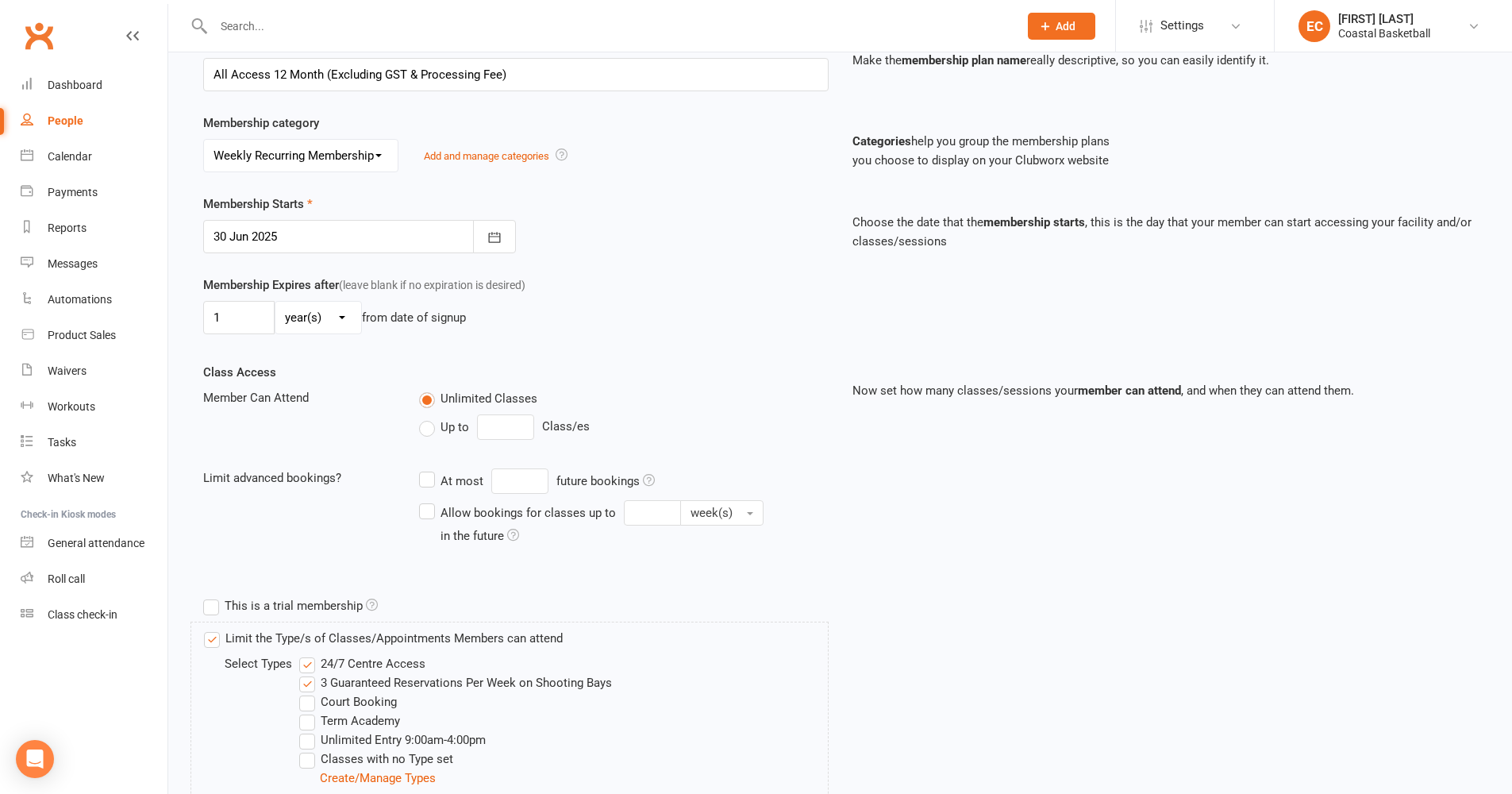 click on "24/7 Centre Access" at bounding box center [362, 664] 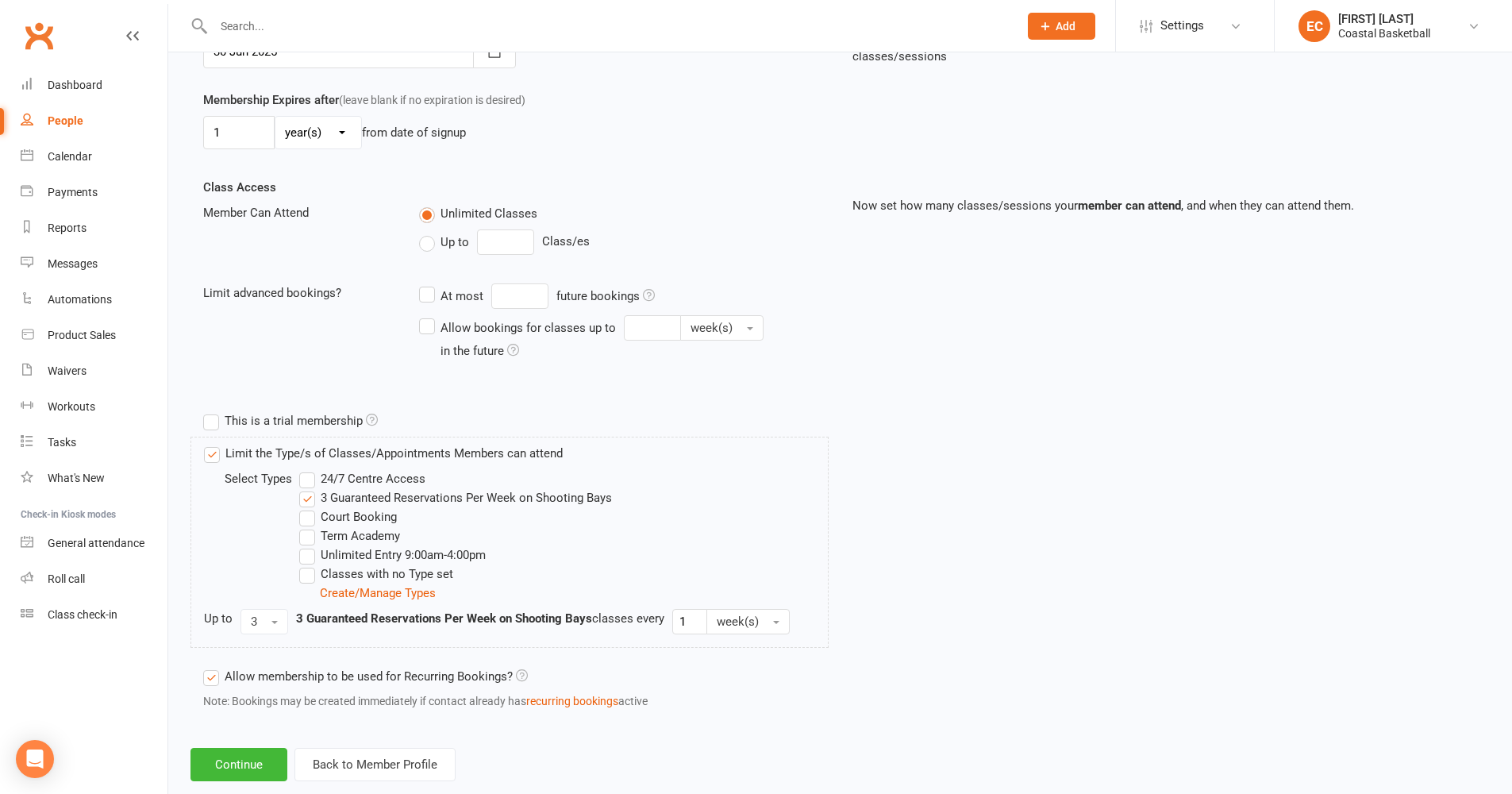 scroll, scrollTop: 481, scrollLeft: 0, axis: vertical 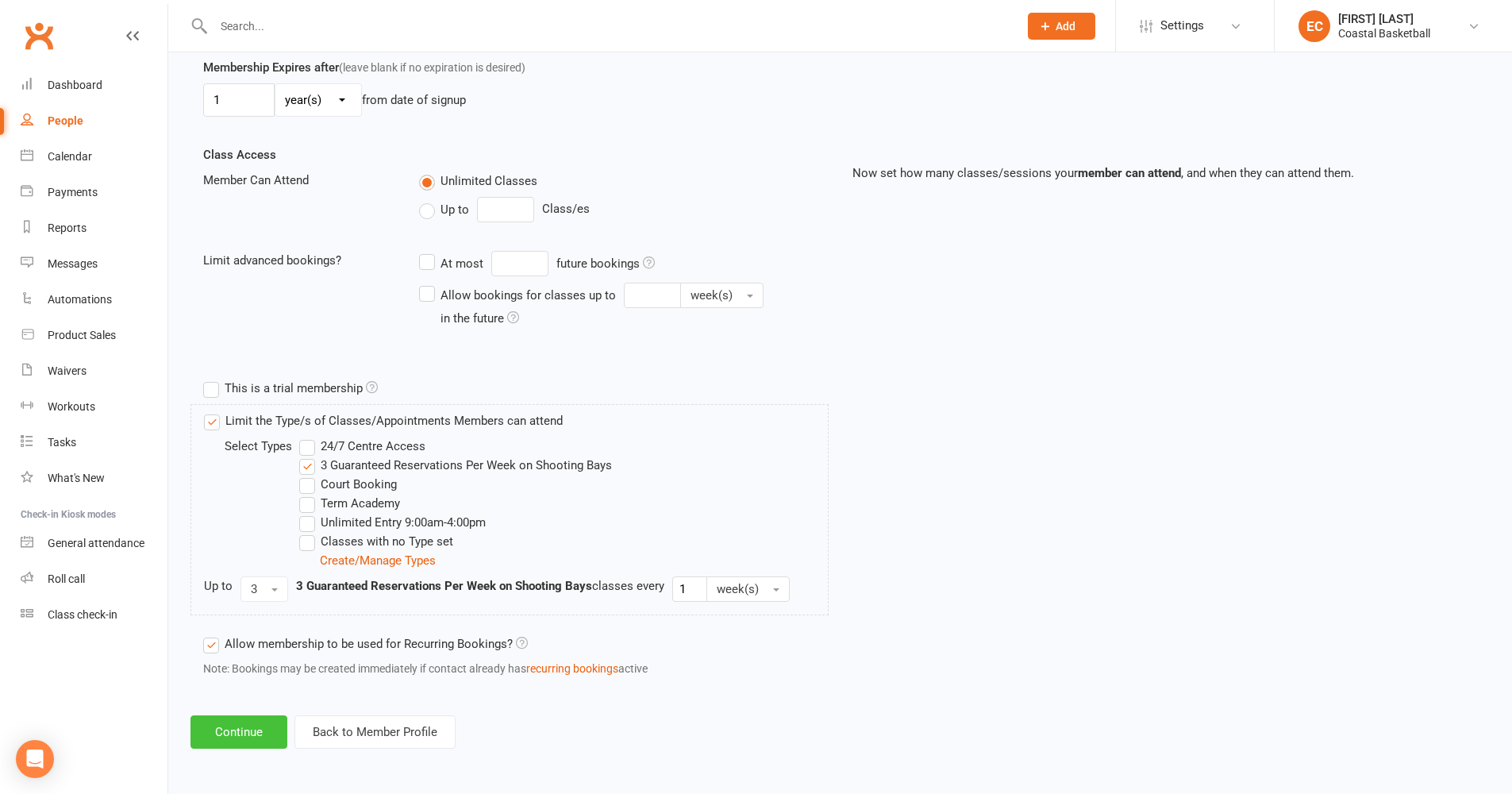 click on "Continue" at bounding box center [239, 732] 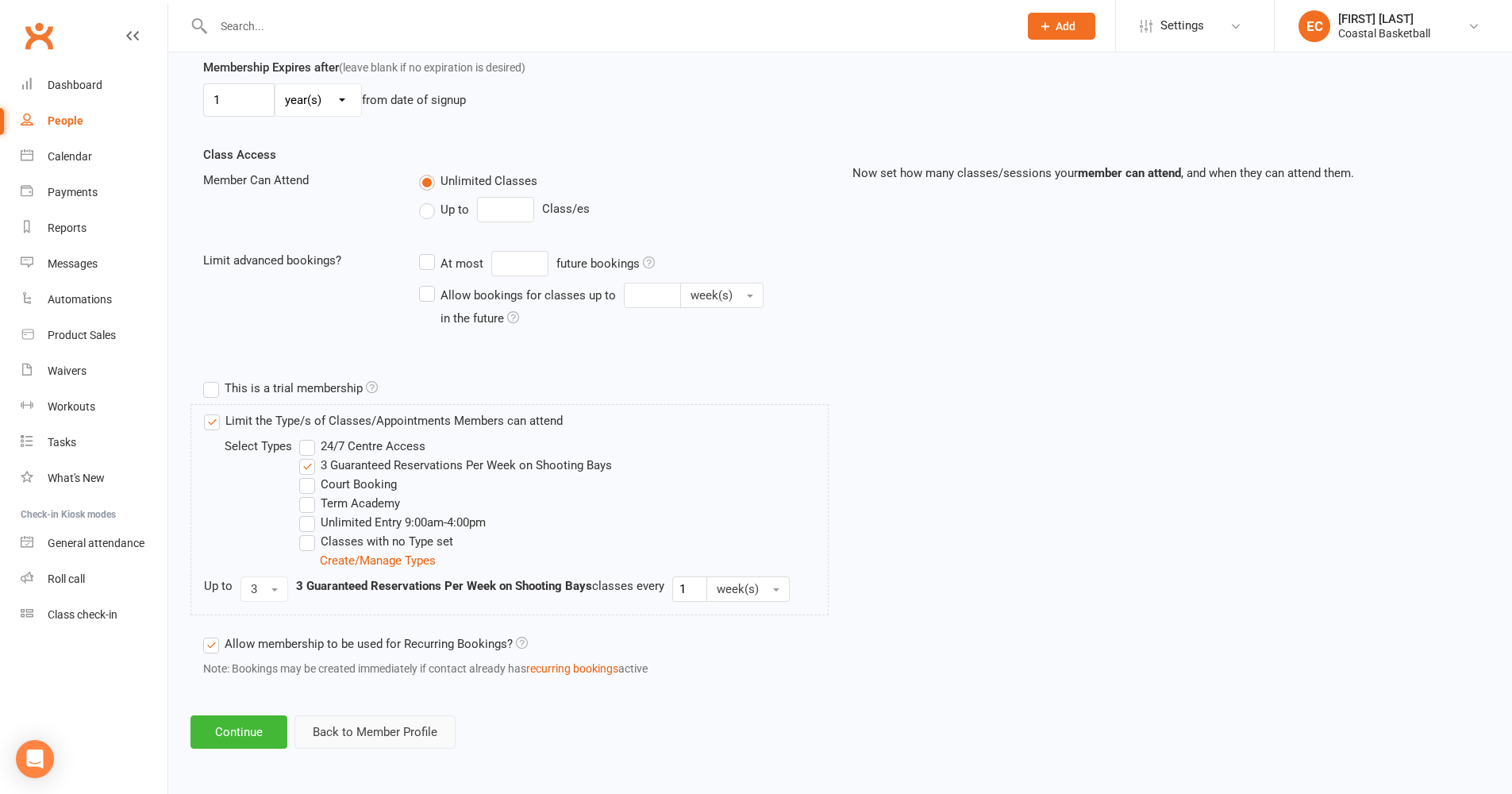 scroll, scrollTop: 0, scrollLeft: 0, axis: both 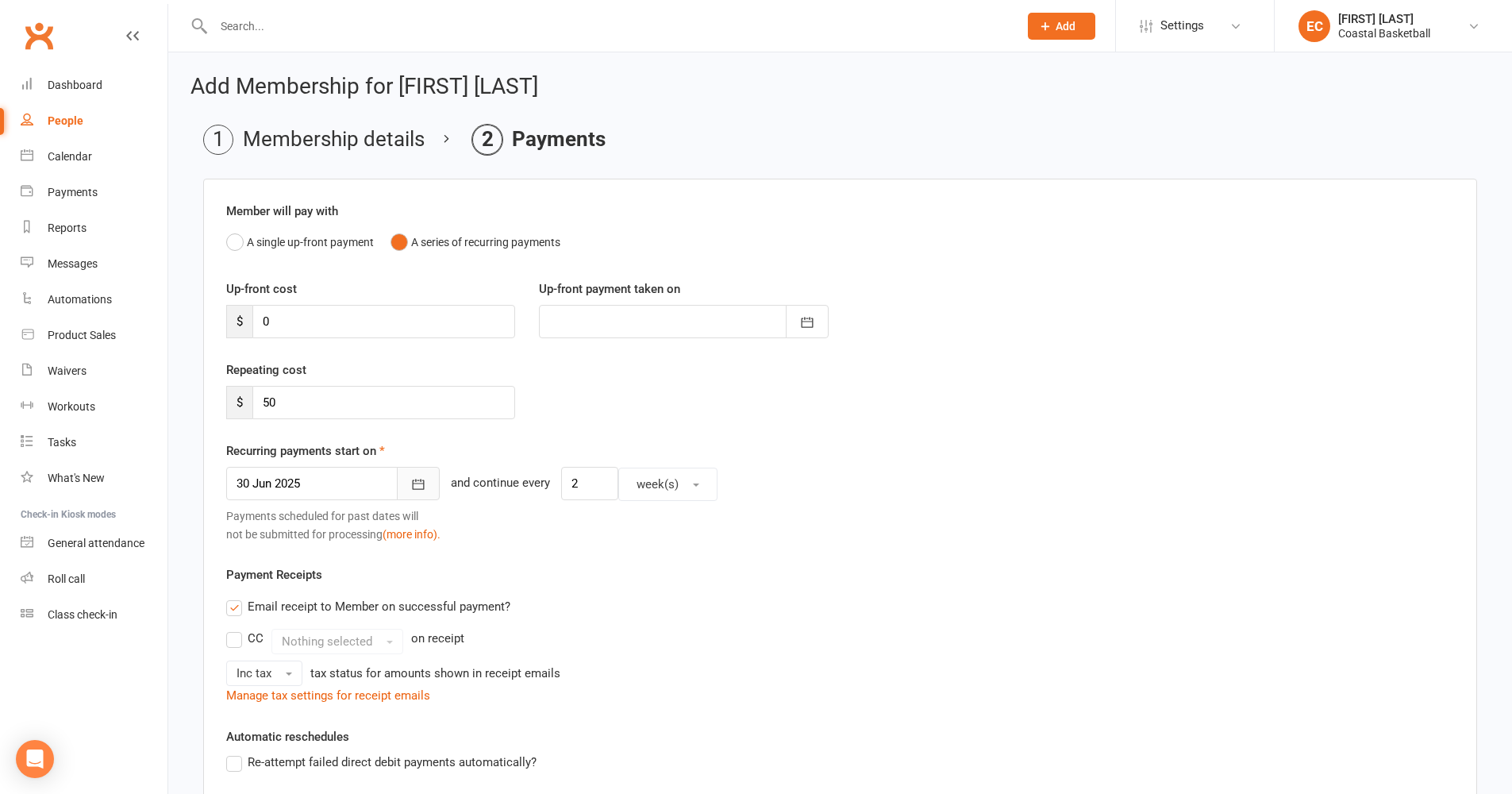 click 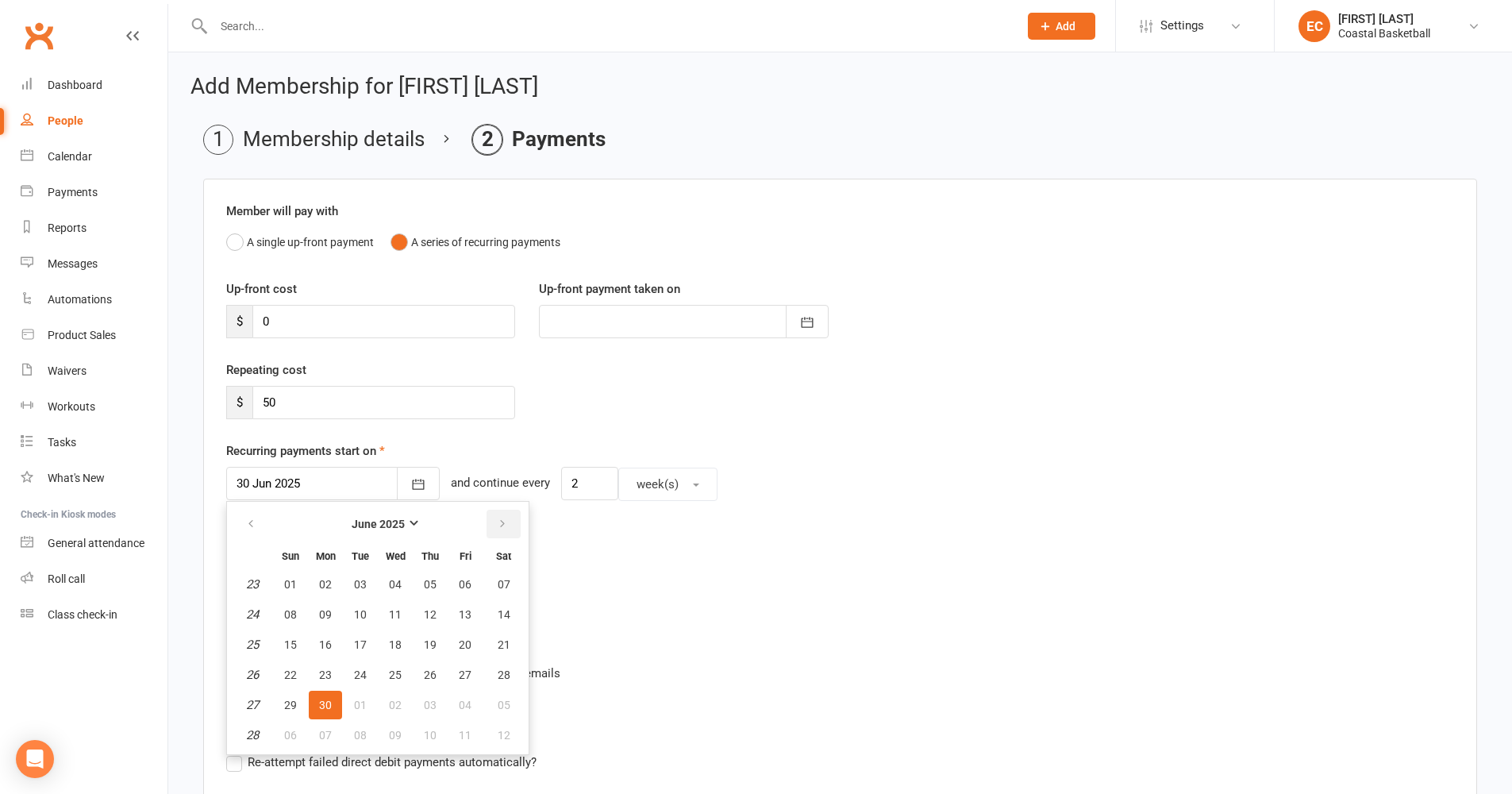 click at bounding box center [502, 524] 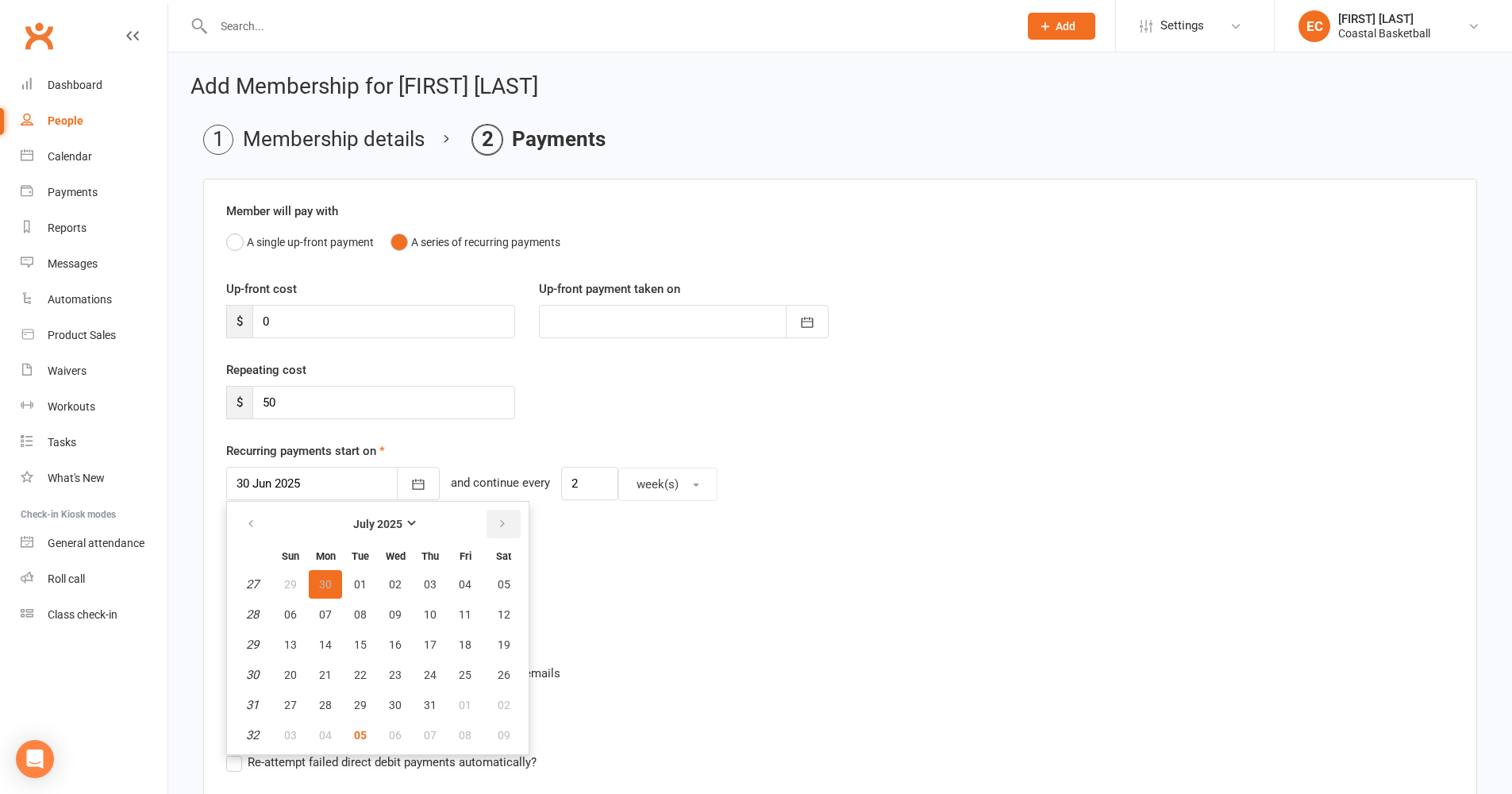 click at bounding box center (502, 524) 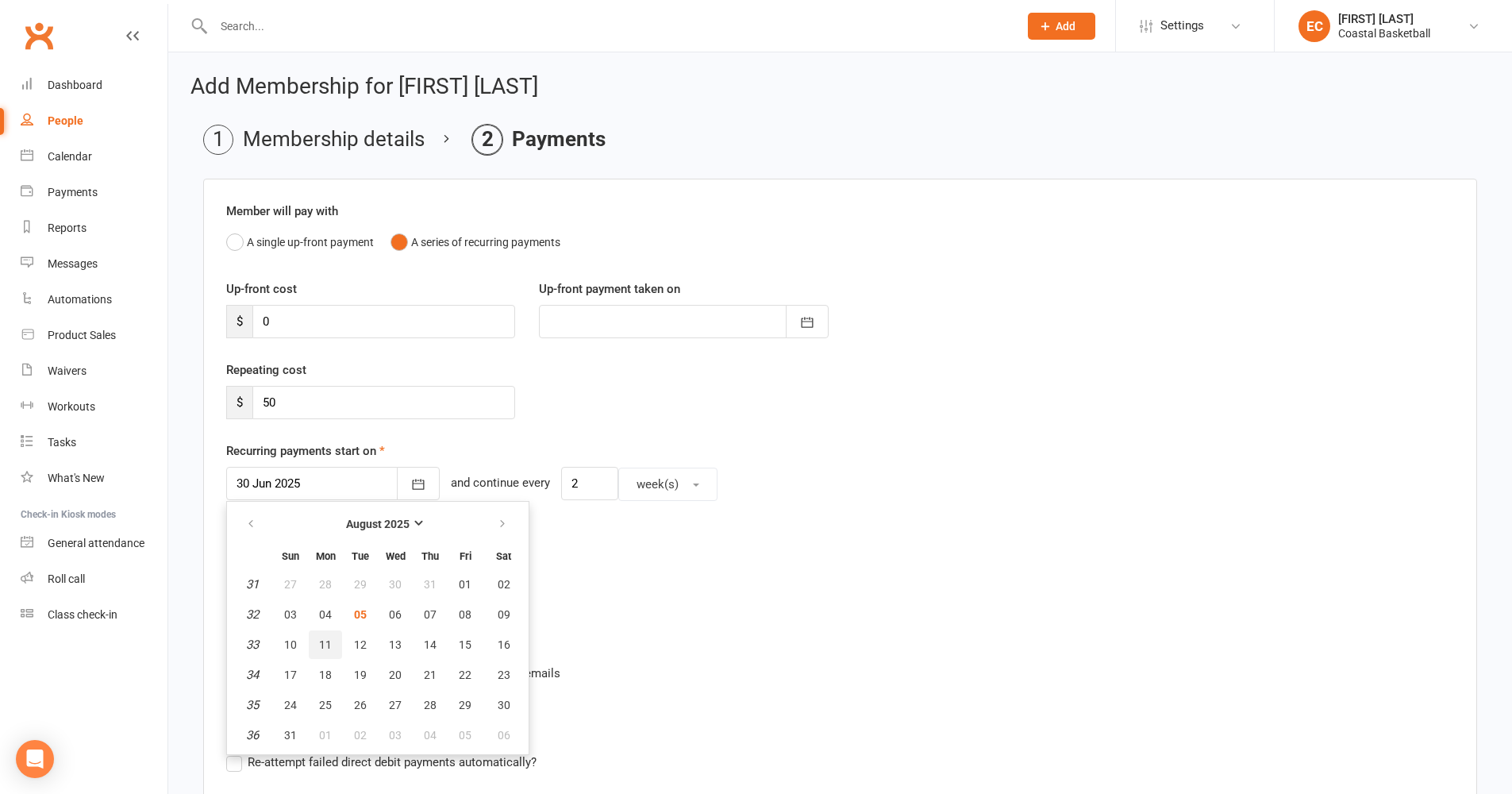 click on "11" at bounding box center [325, 645] 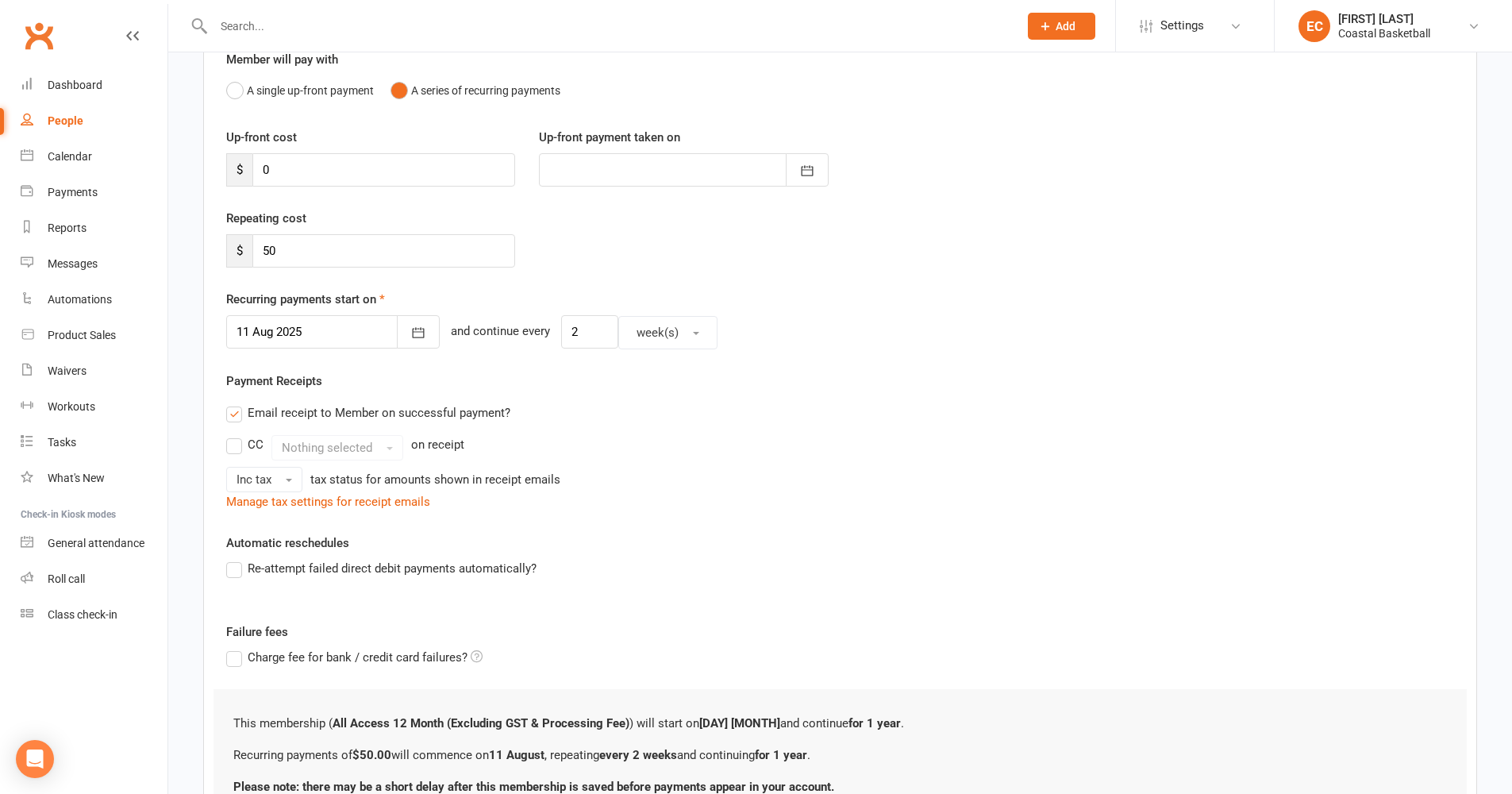 scroll, scrollTop: 214, scrollLeft: 0, axis: vertical 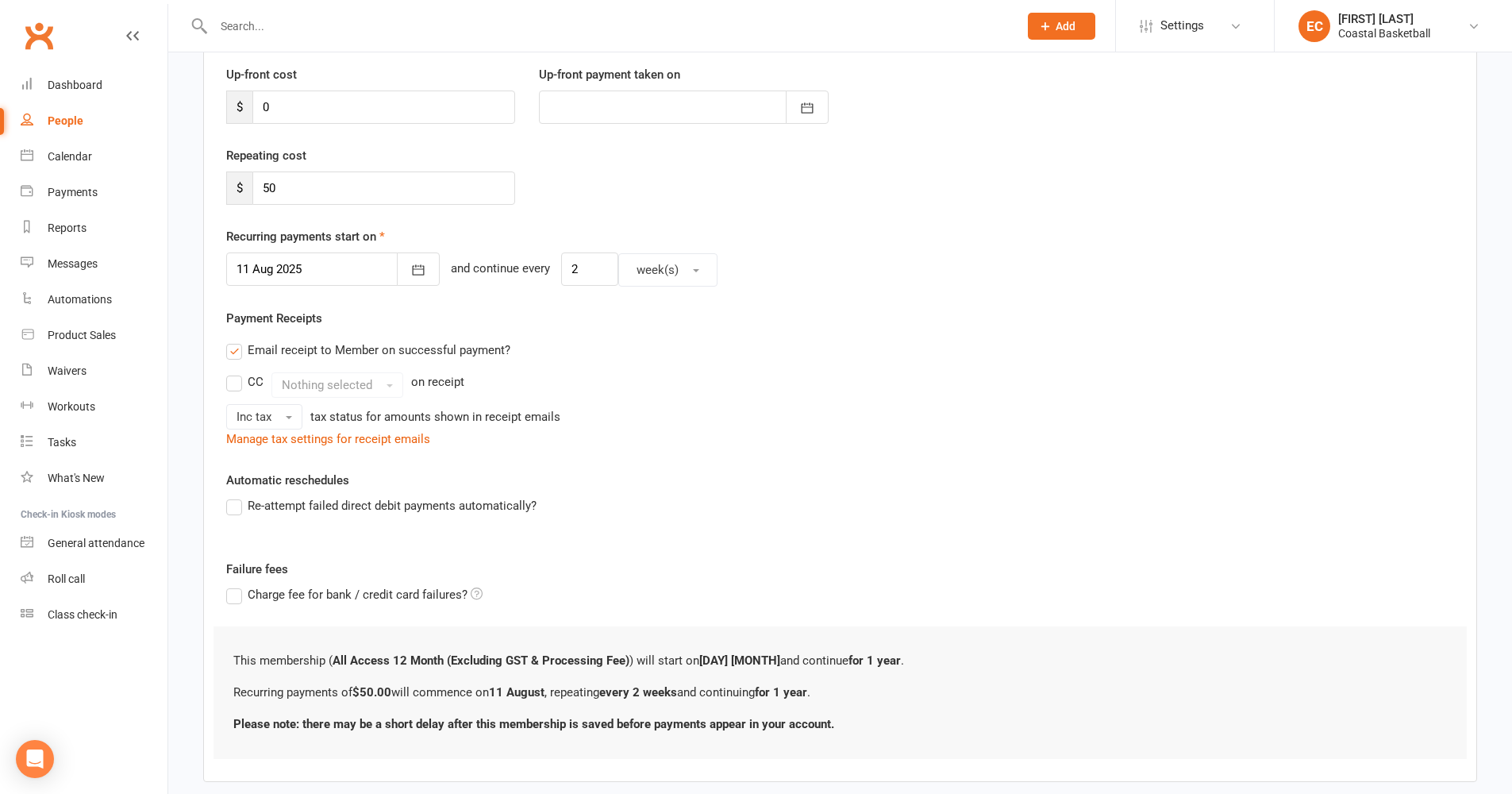 click on "Re-attempt failed direct debit payments automatically?" at bounding box center [381, 506] 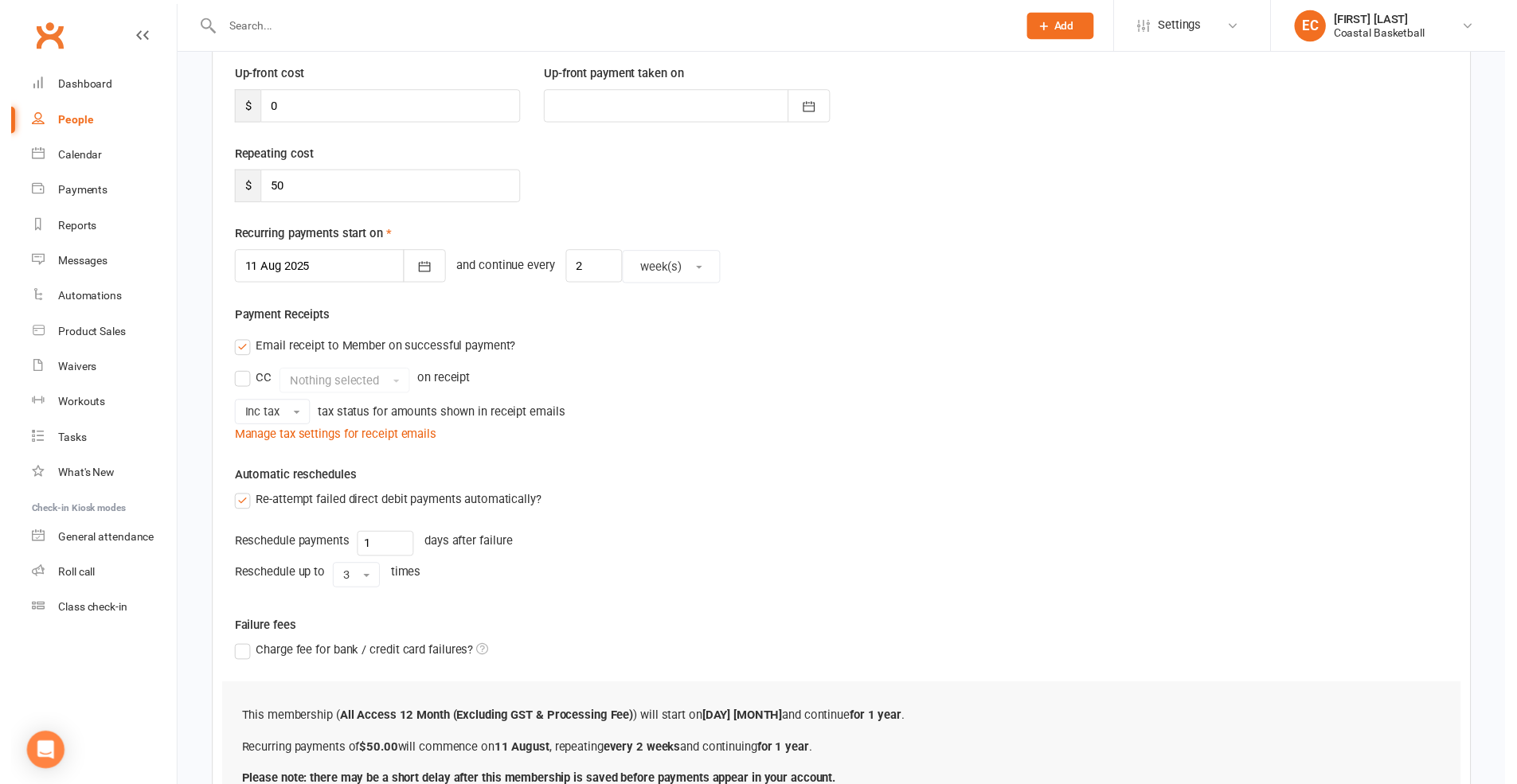 scroll, scrollTop: 374, scrollLeft: 0, axis: vertical 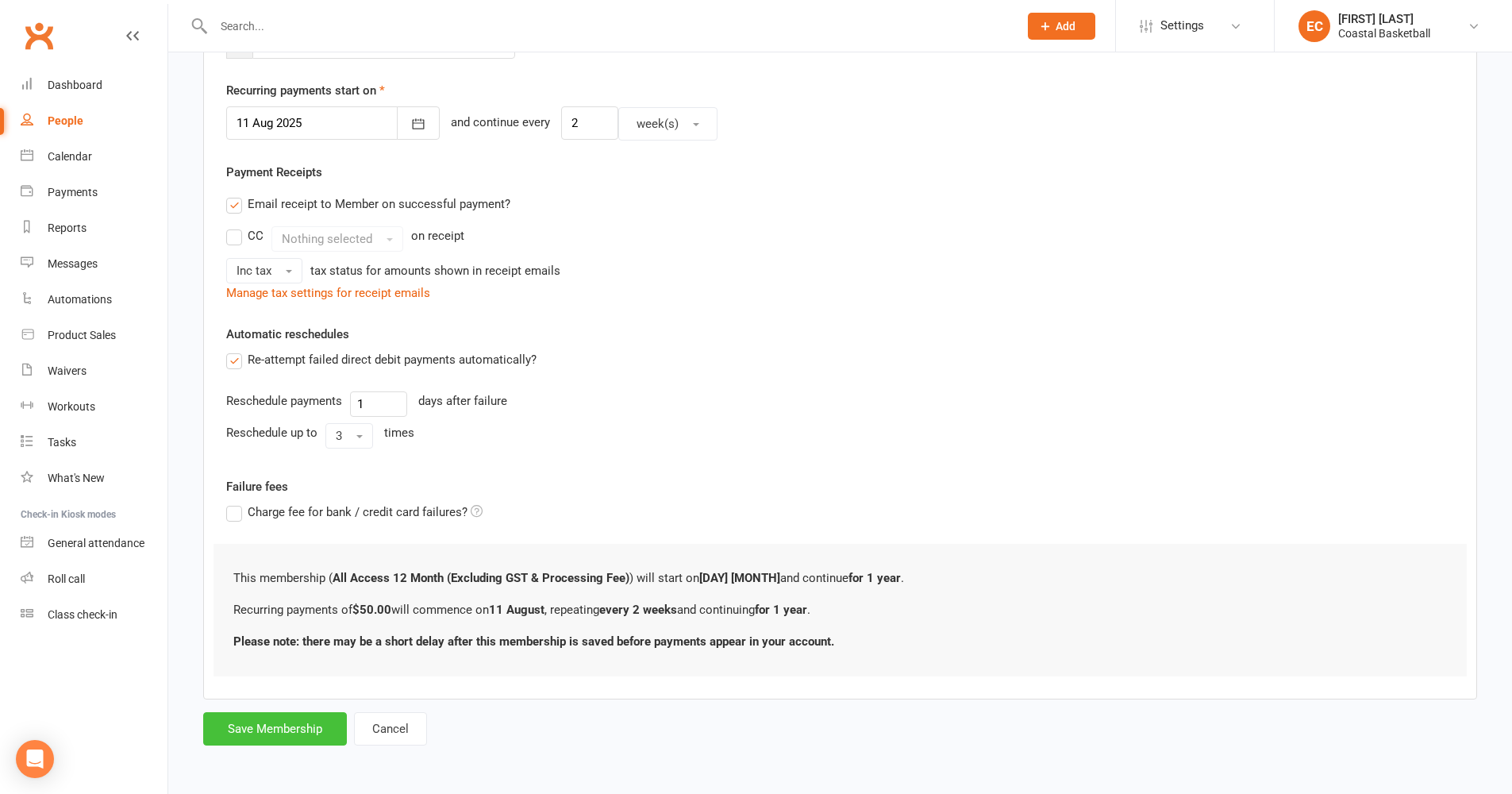 click on "Save Membership" at bounding box center (275, 729) 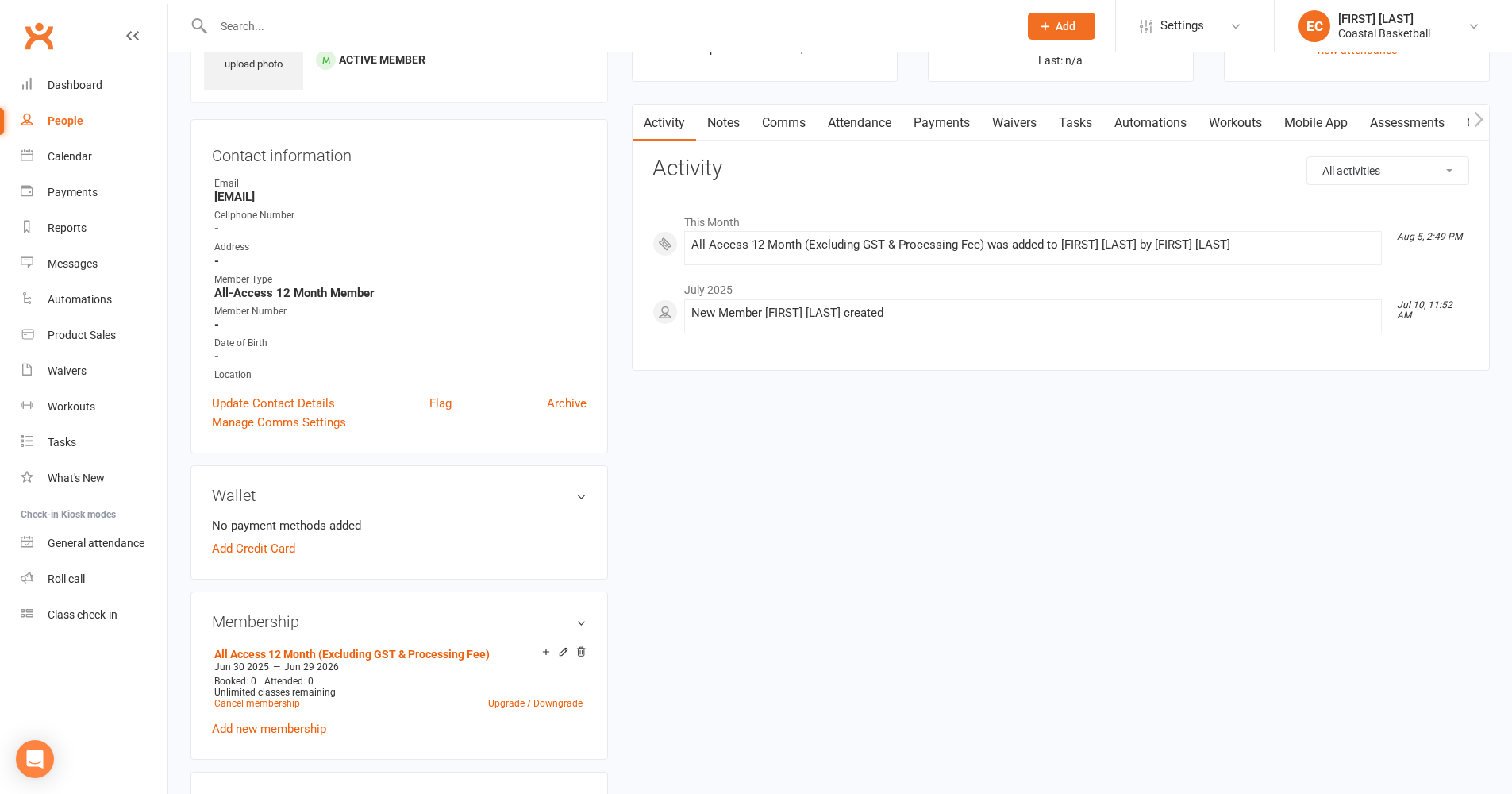 scroll, scrollTop: 0, scrollLeft: 0, axis: both 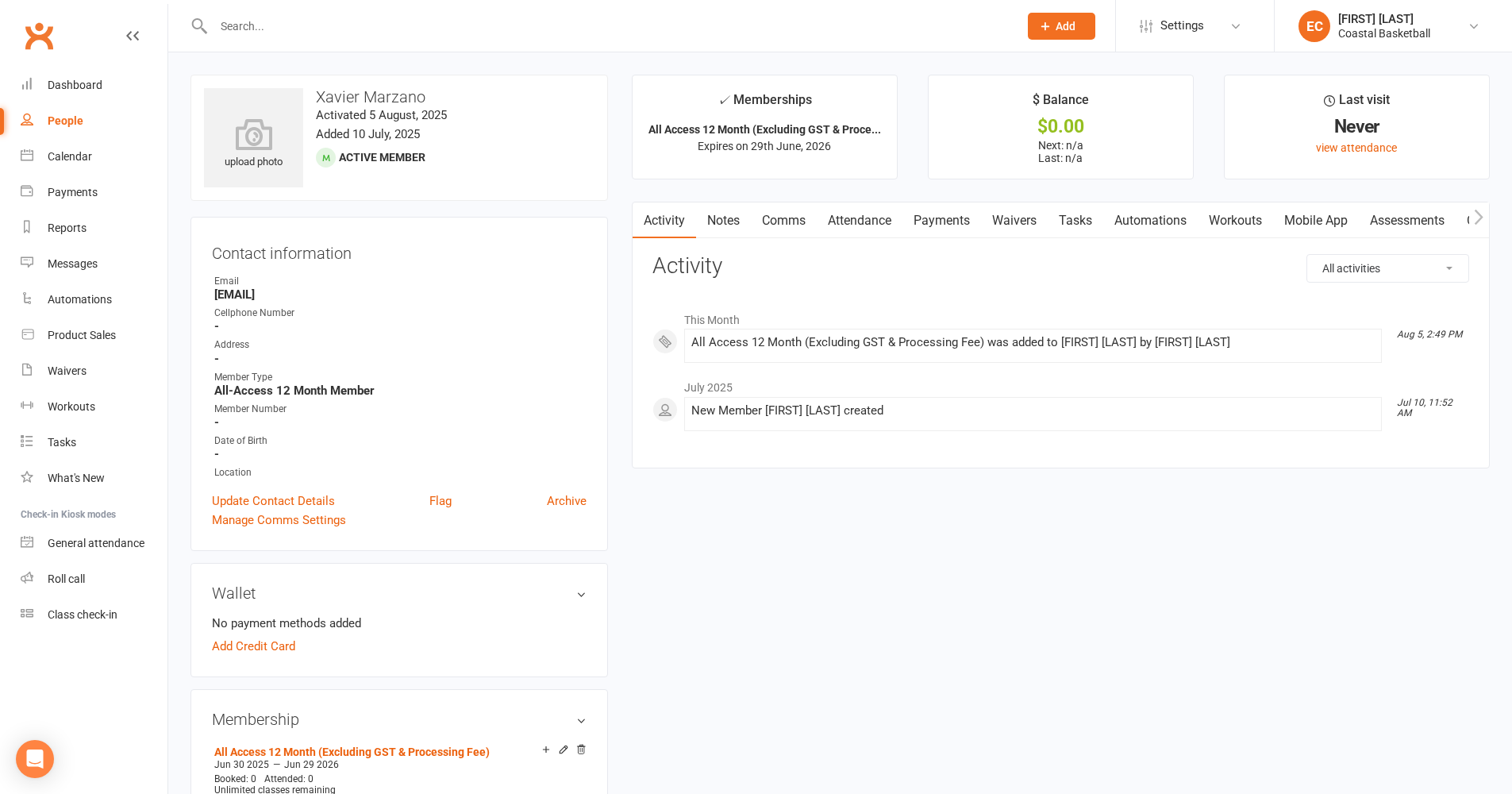 click at bounding box center (608, 26) 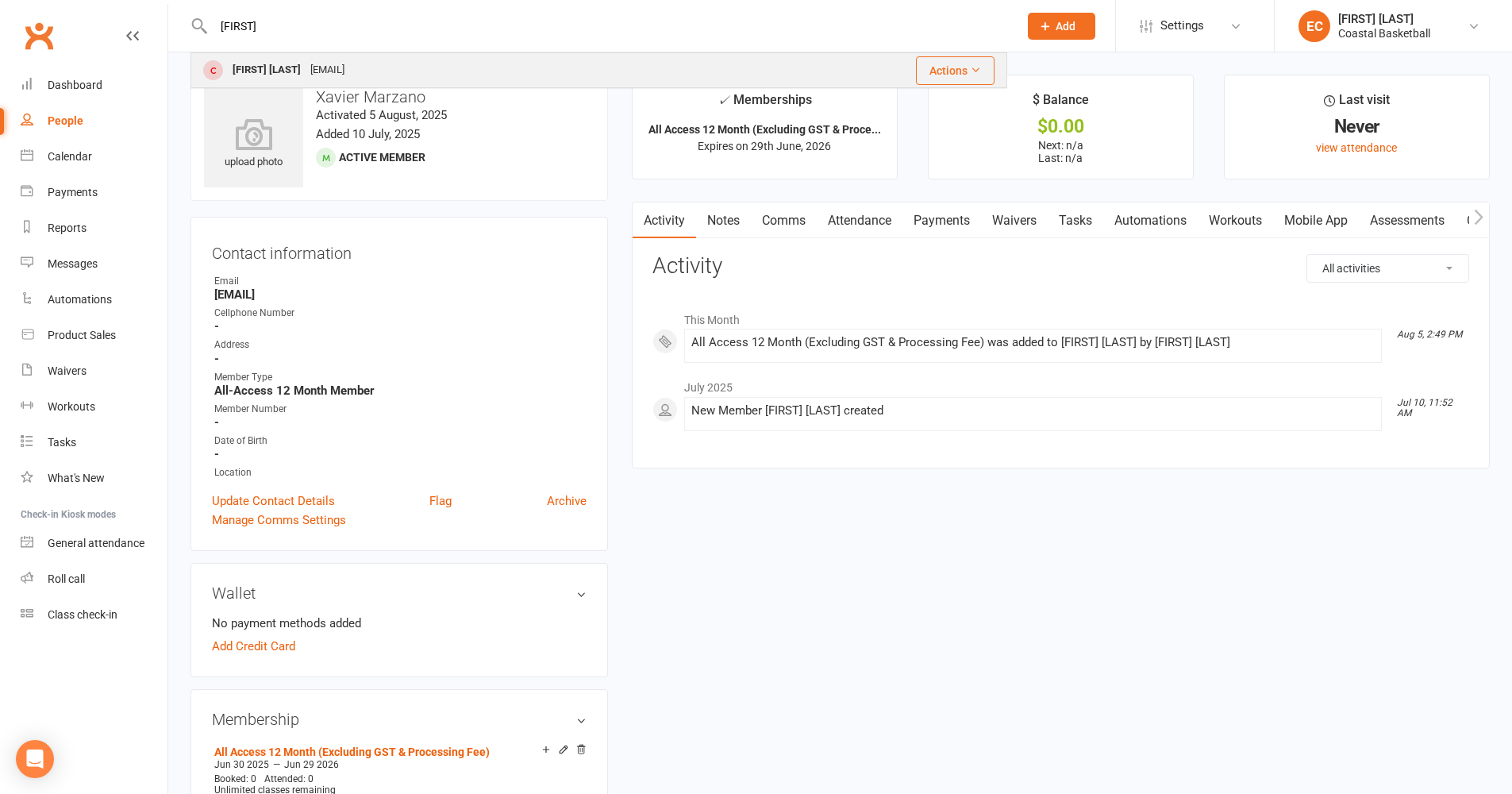 type on "[FIRST]" 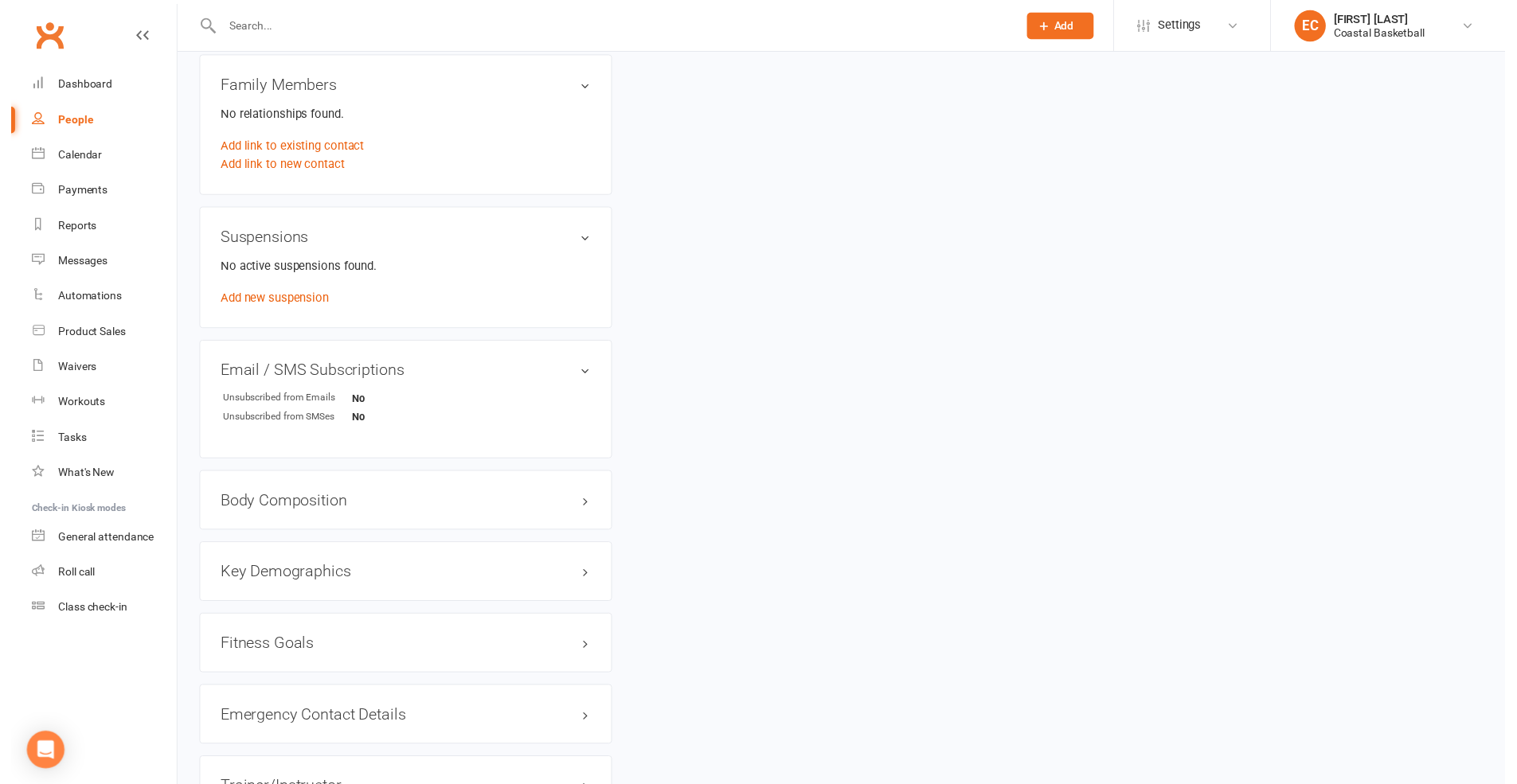 scroll, scrollTop: 1000, scrollLeft: 0, axis: vertical 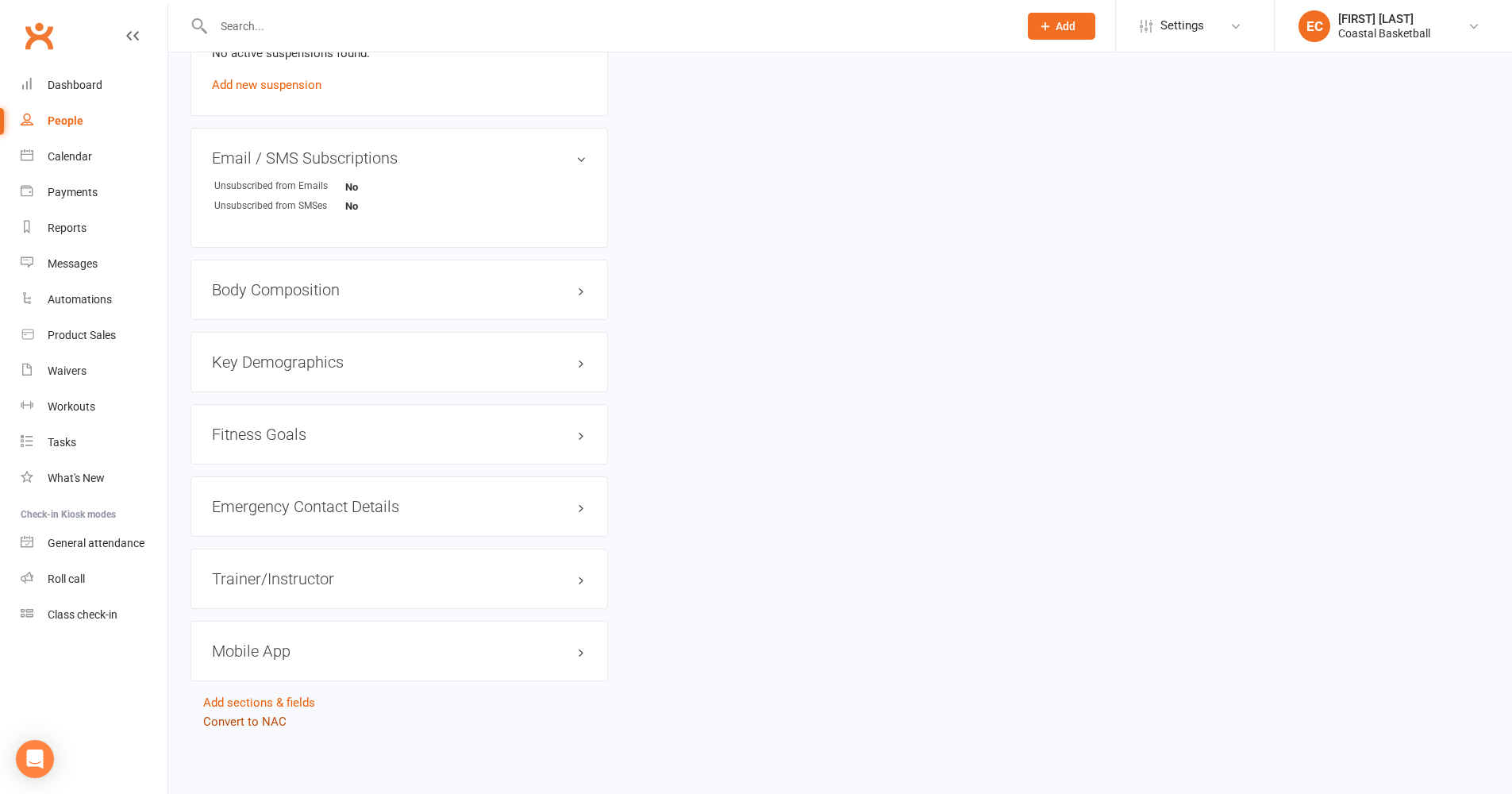 click on "Convert to NAC" at bounding box center [244, 722] 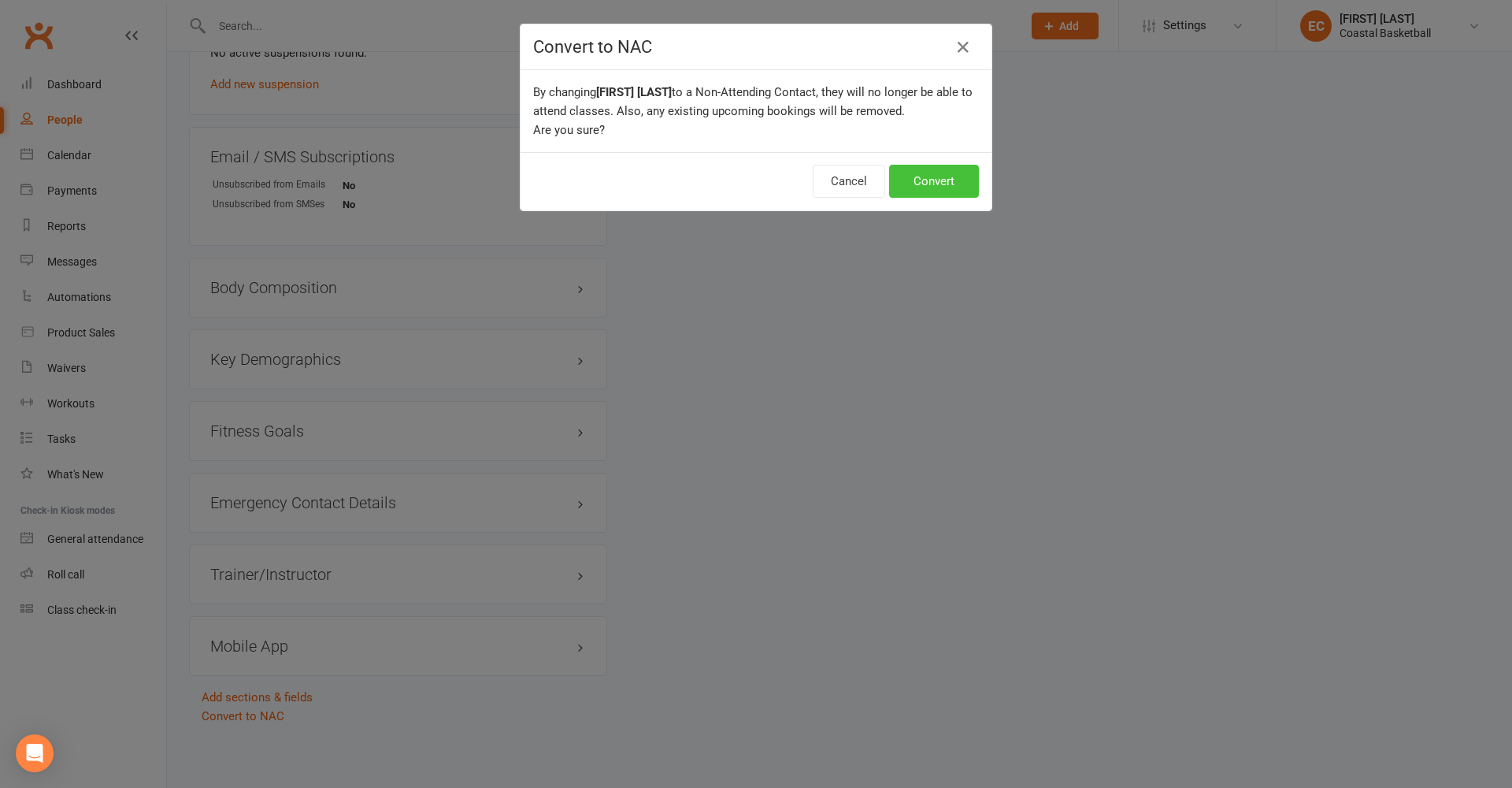 click on "Convert" at bounding box center [934, 181] 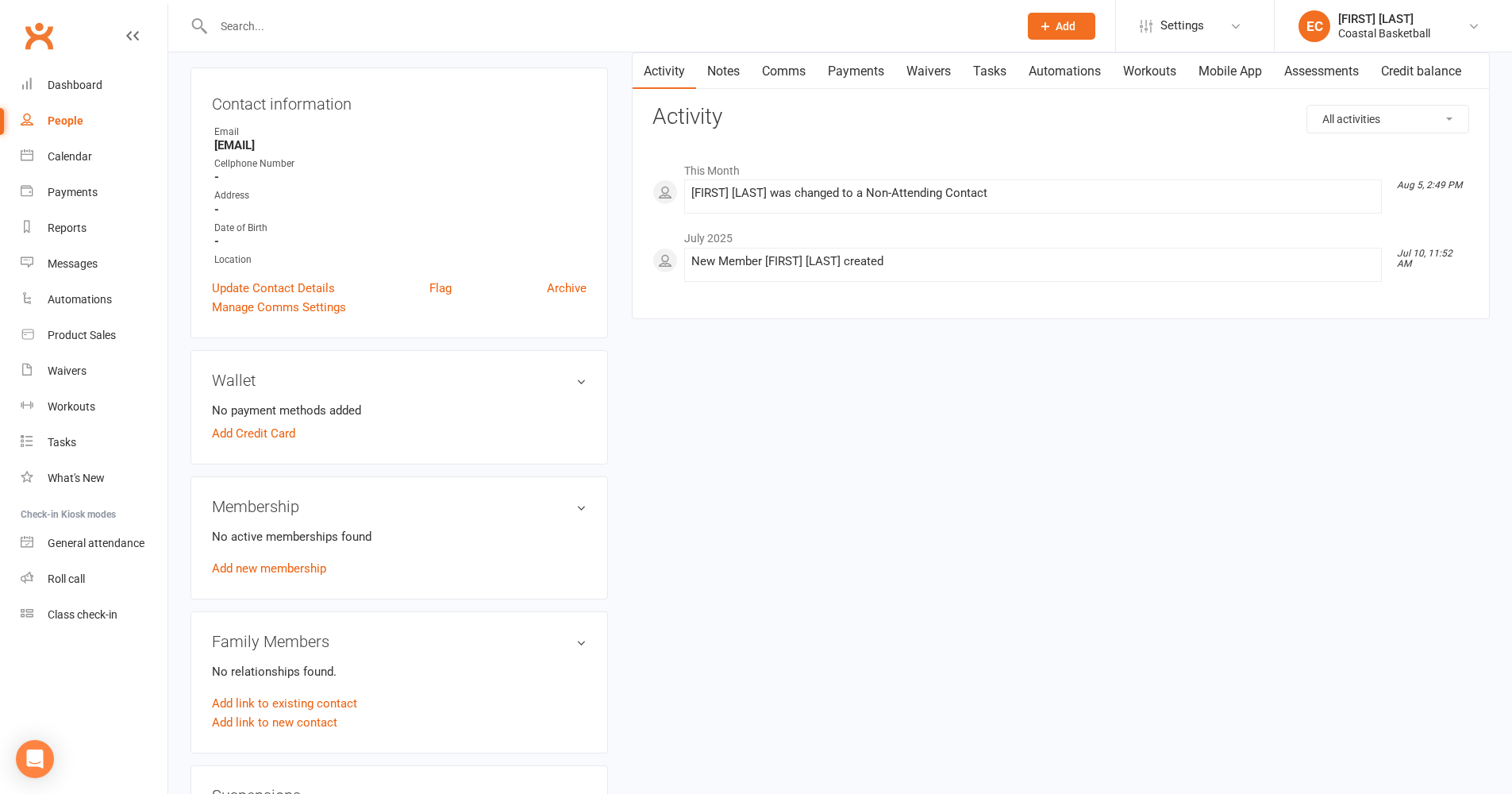 scroll, scrollTop: 189, scrollLeft: 0, axis: vertical 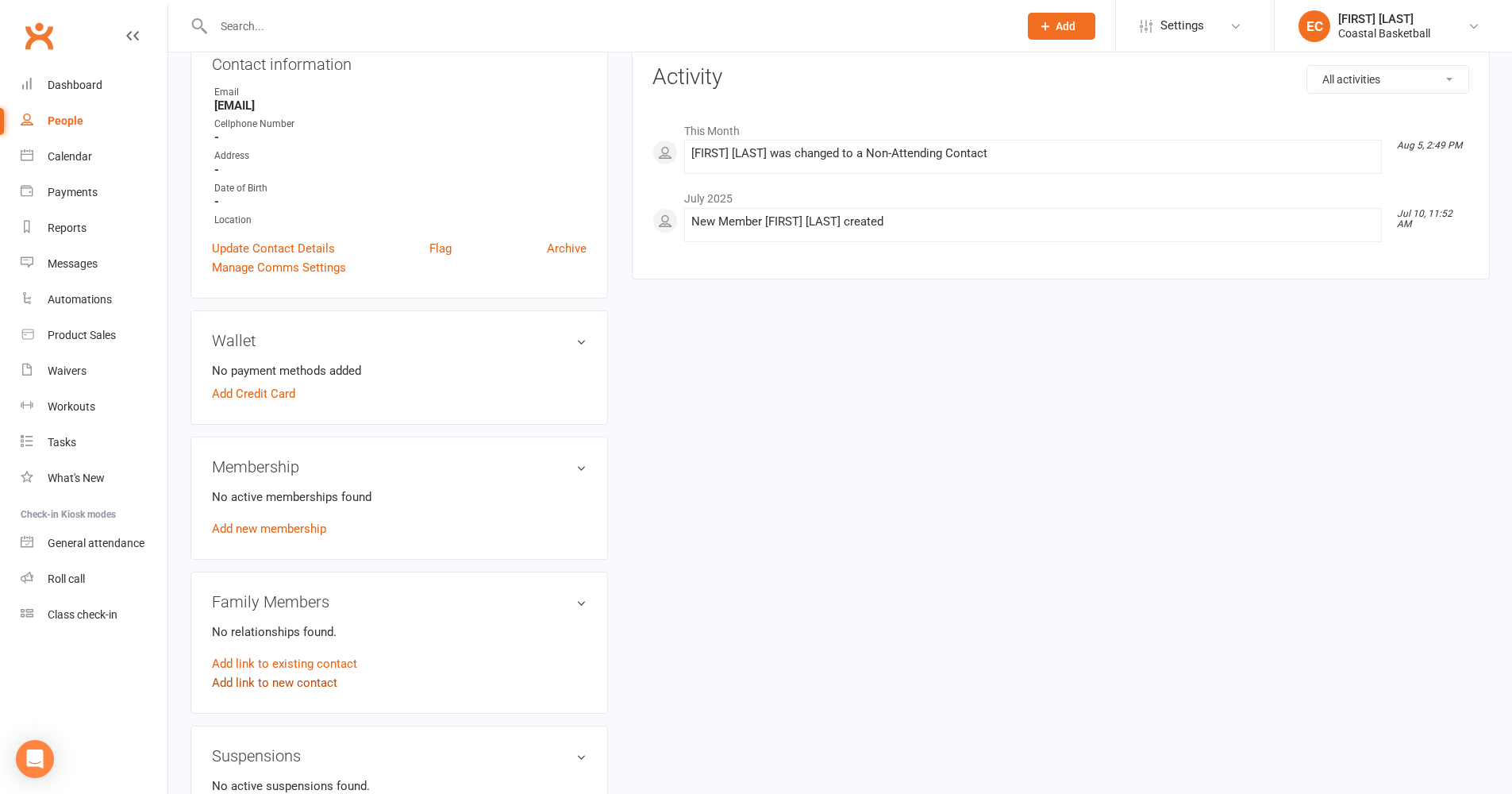 click on "Add link to new contact" at bounding box center (275, 683) 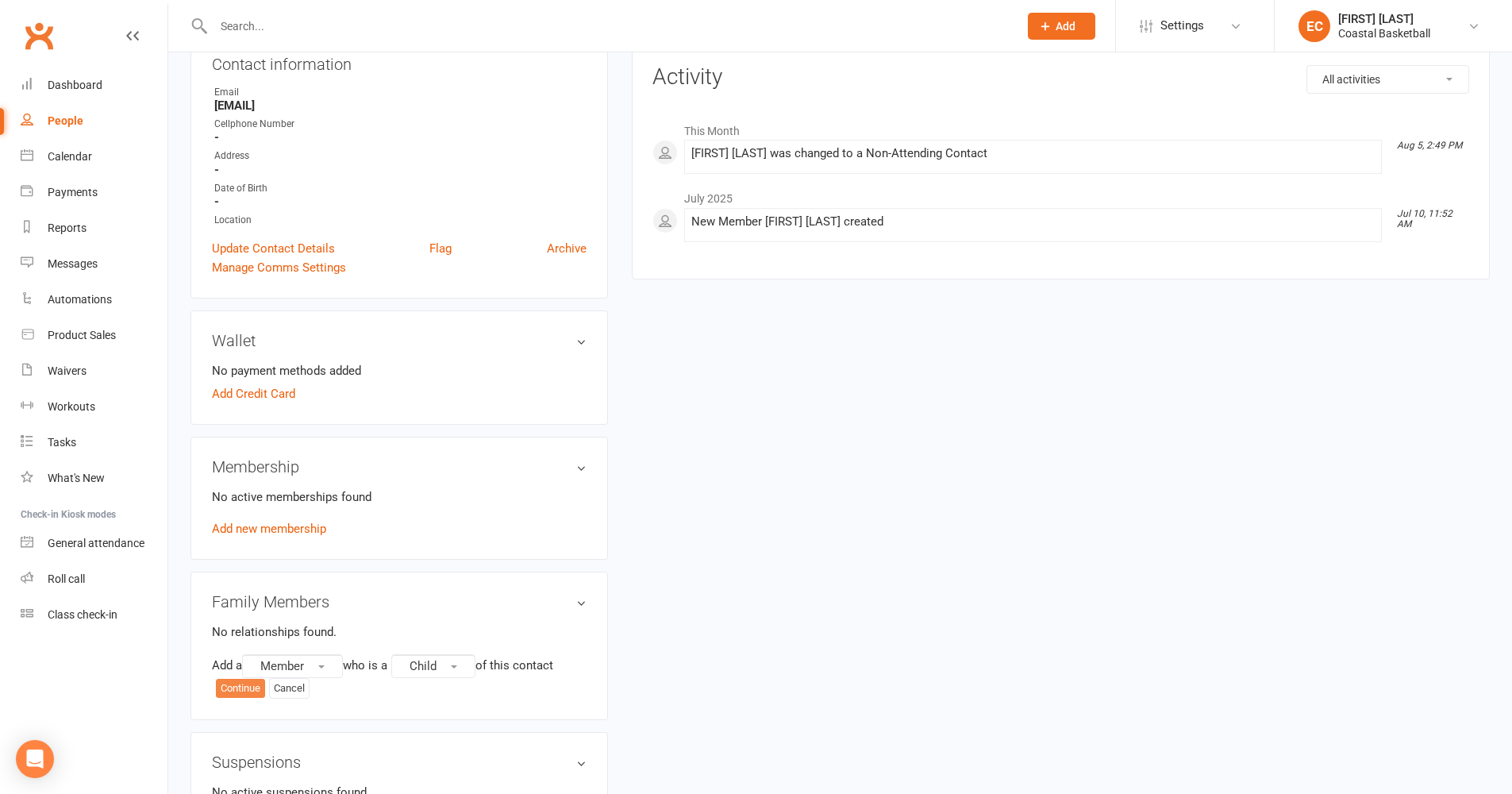 click on "Continue" at bounding box center (240, 688) 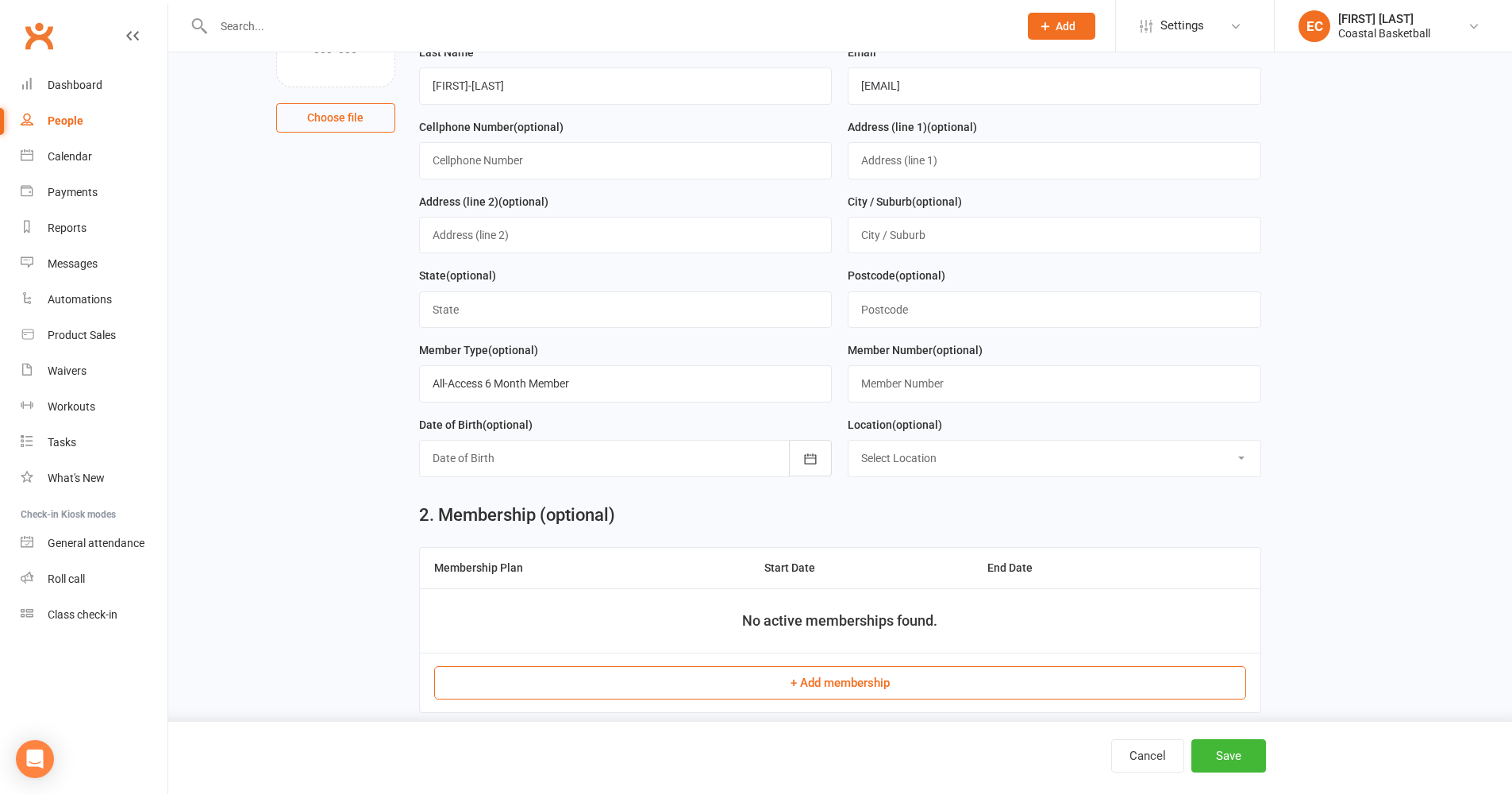 scroll, scrollTop: 0, scrollLeft: 0, axis: both 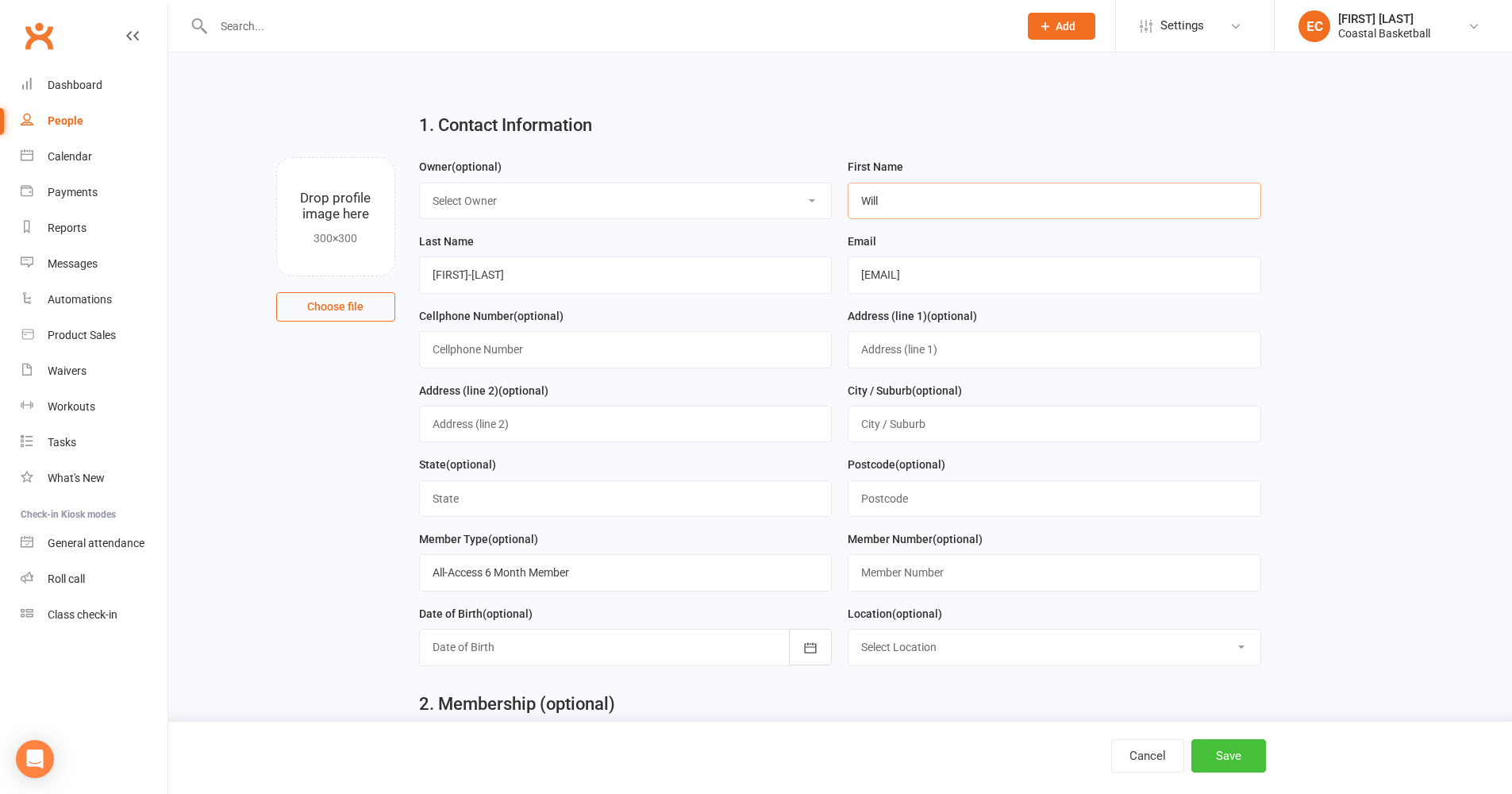type on "Will" 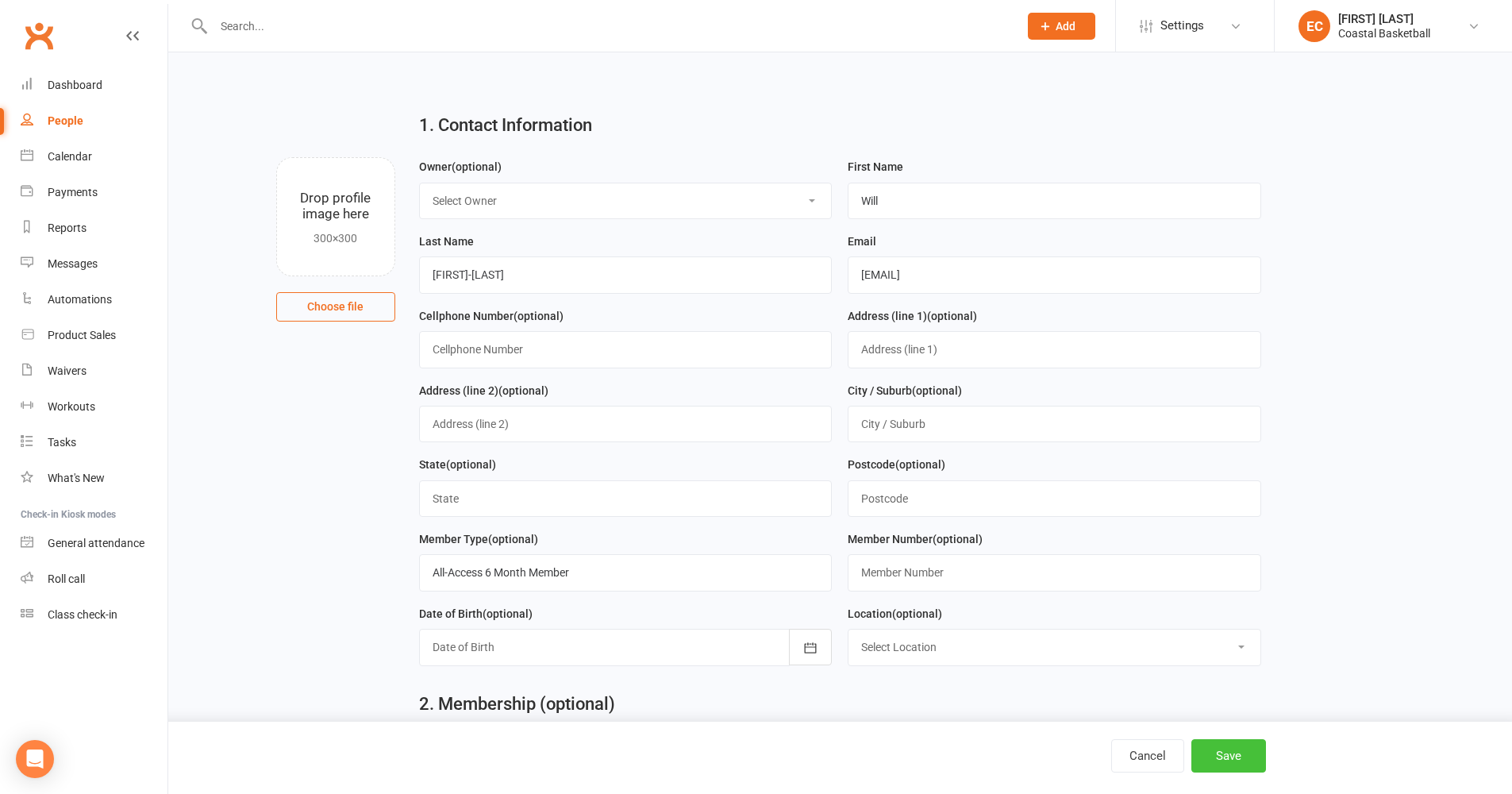 click on "Save" at bounding box center [1229, 756] 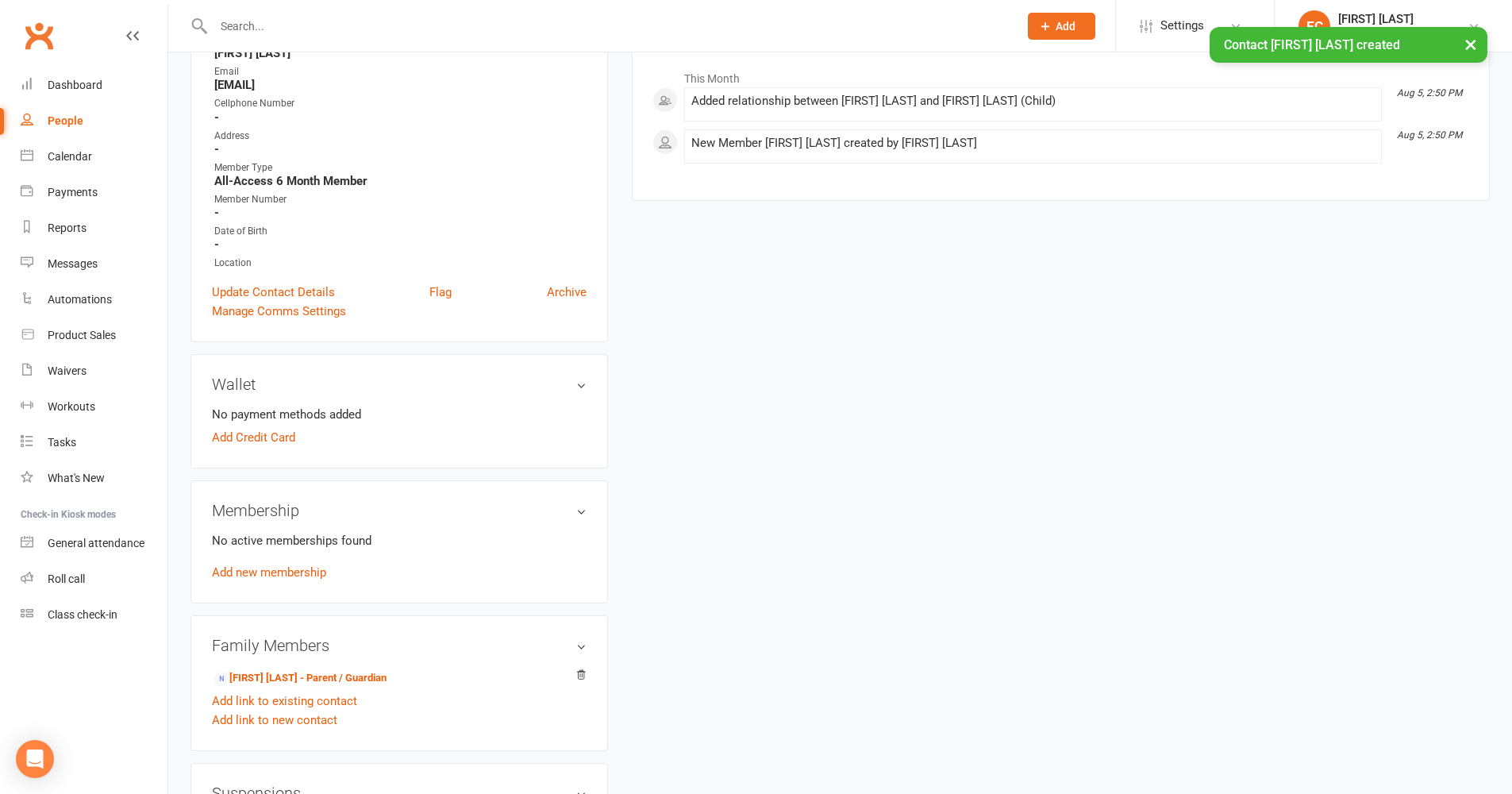 scroll, scrollTop: 319, scrollLeft: 0, axis: vertical 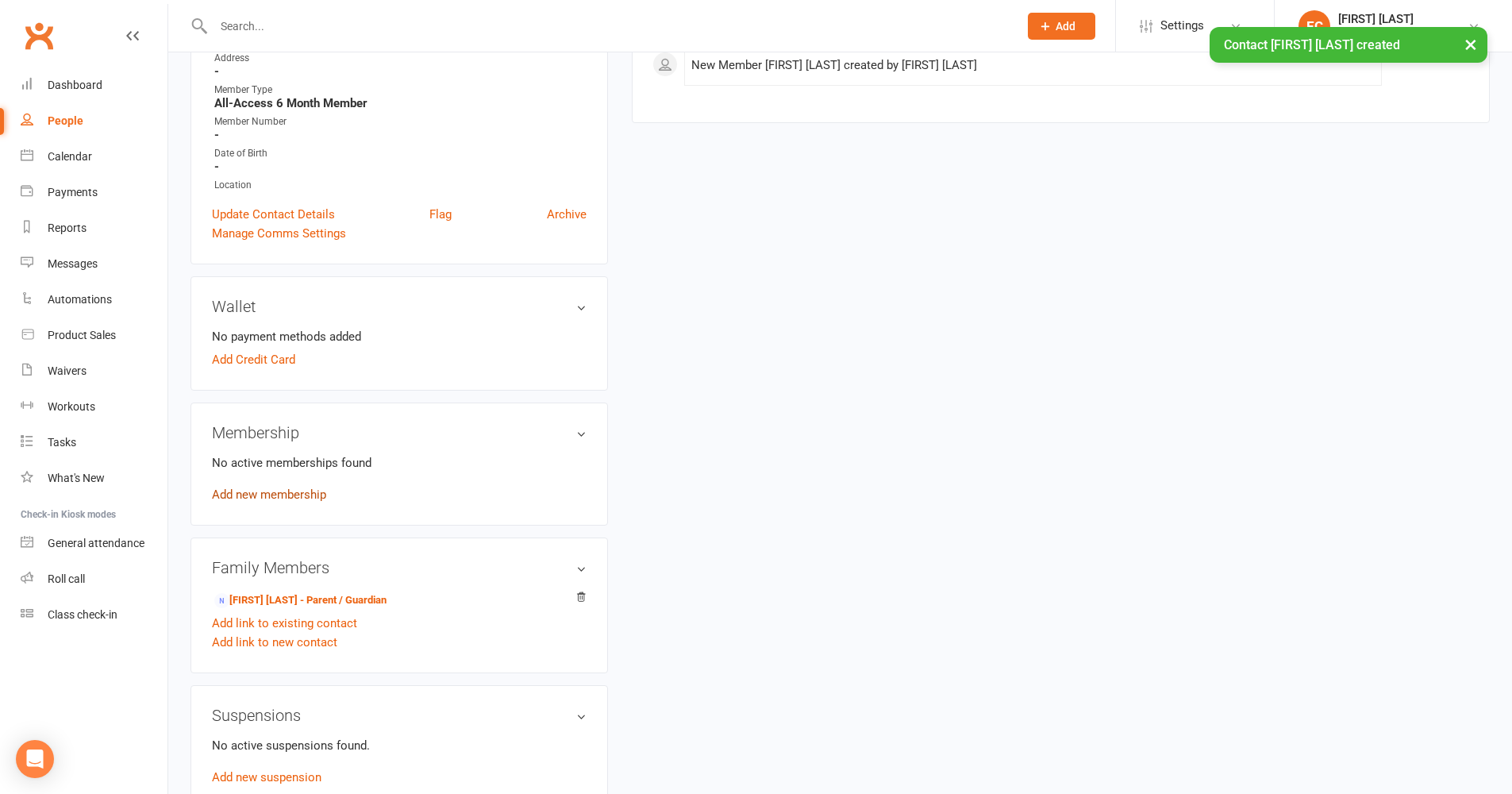 click on "Add new membership" at bounding box center [269, 495] 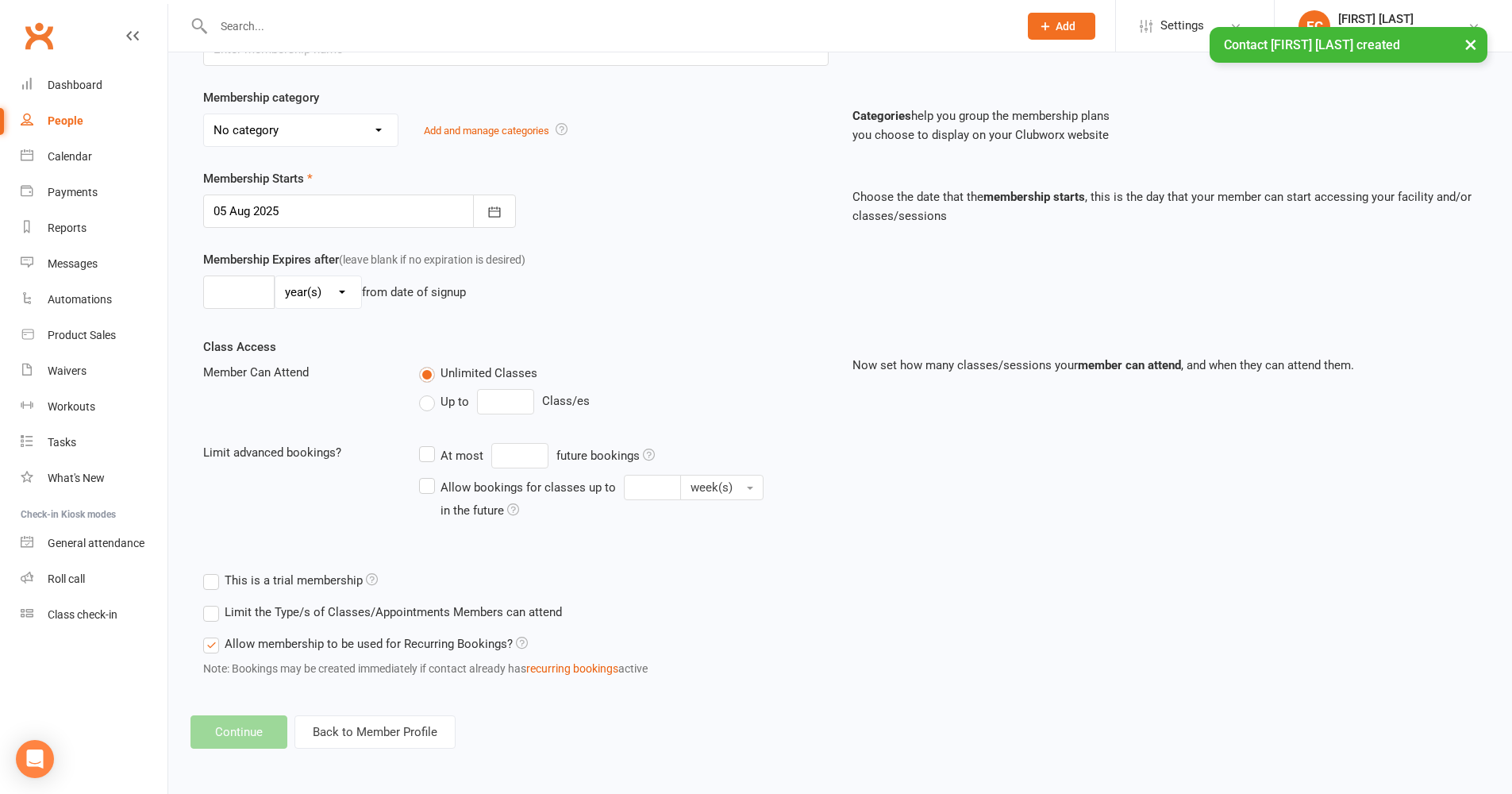 scroll, scrollTop: 0, scrollLeft: 0, axis: both 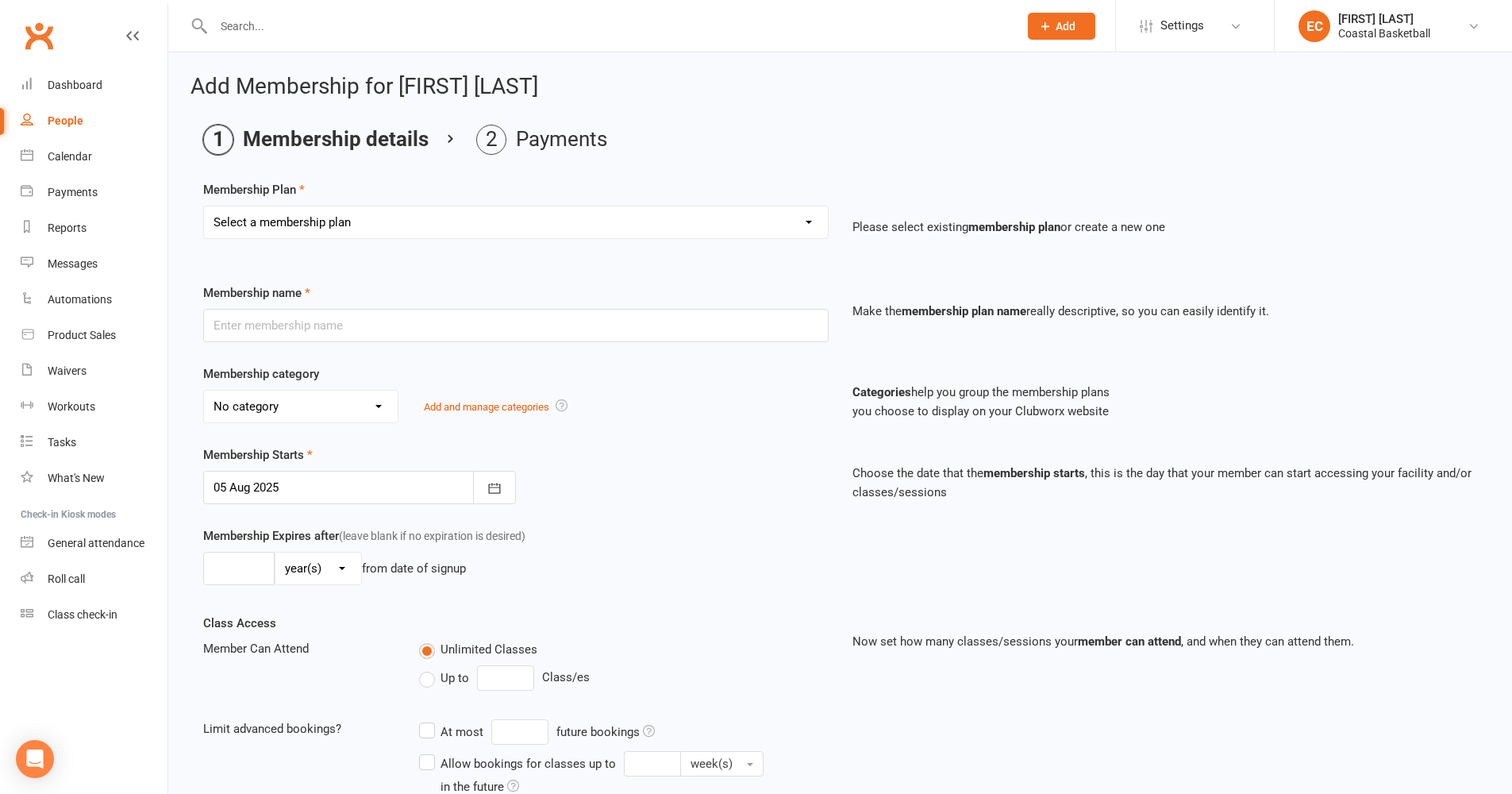 select on "2" 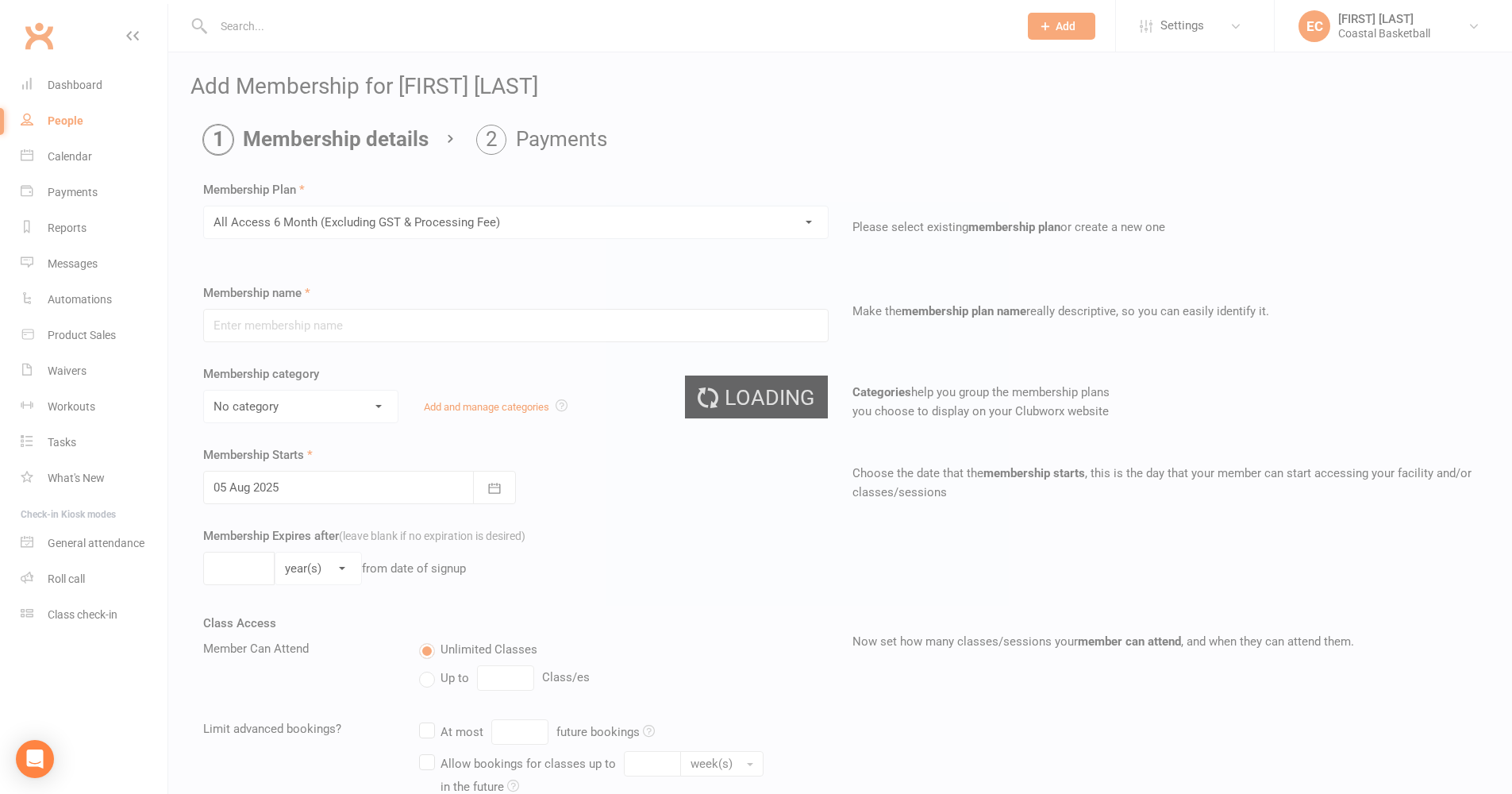type on "All Access 6 Month (Excluding GST & Processing Fee)" 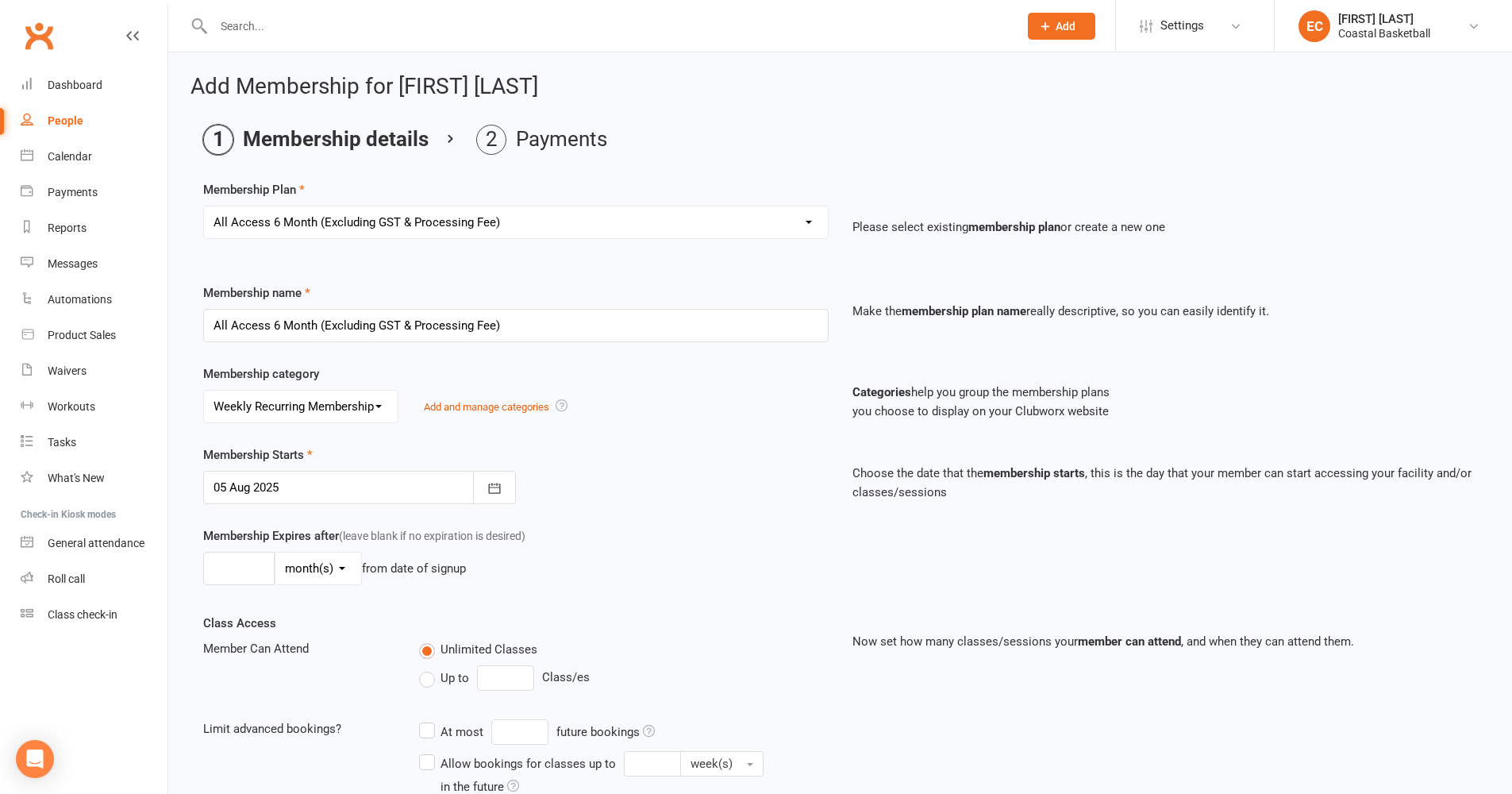 click at bounding box center (360, 488) 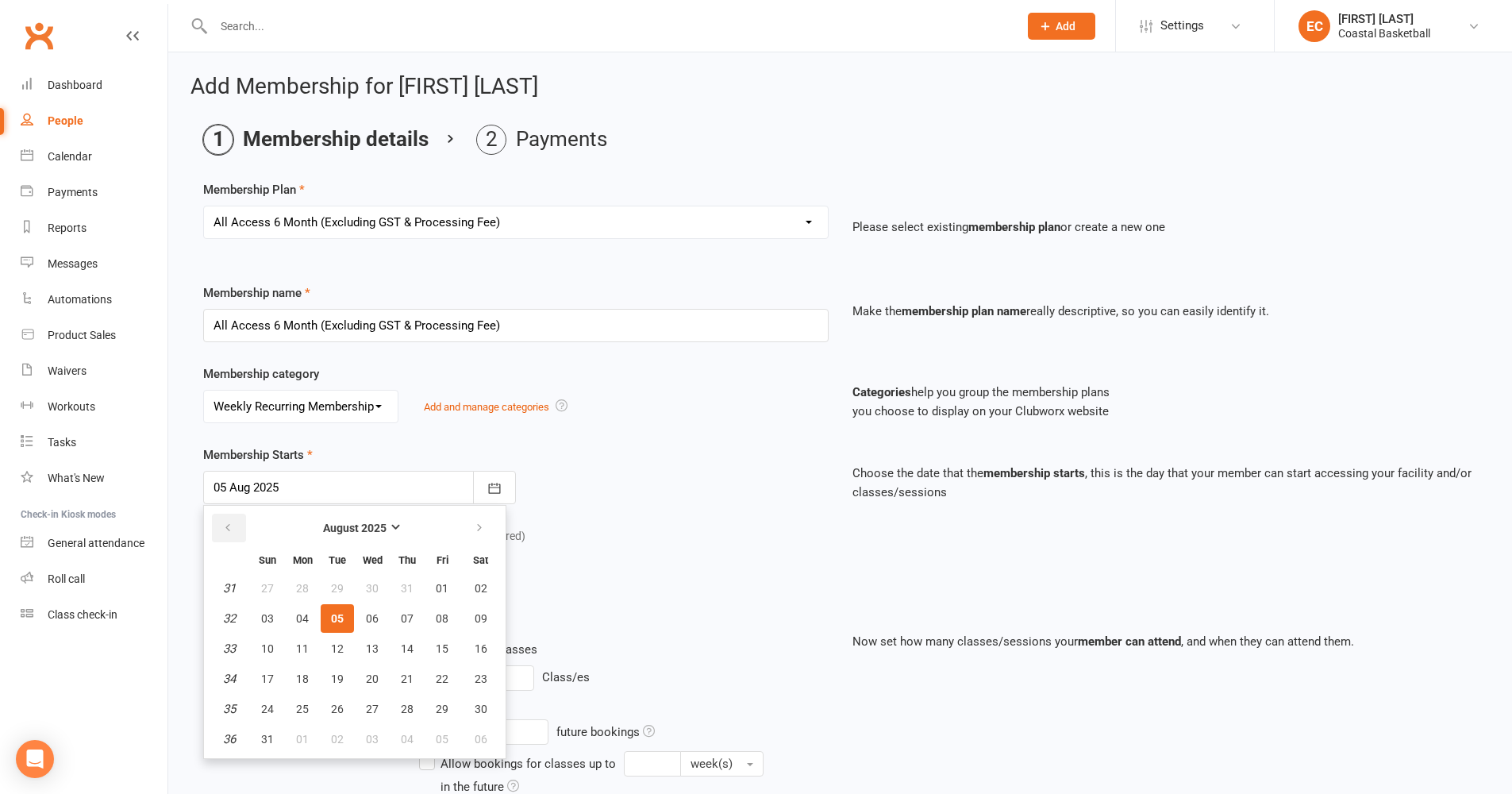 click at bounding box center [229, 528] 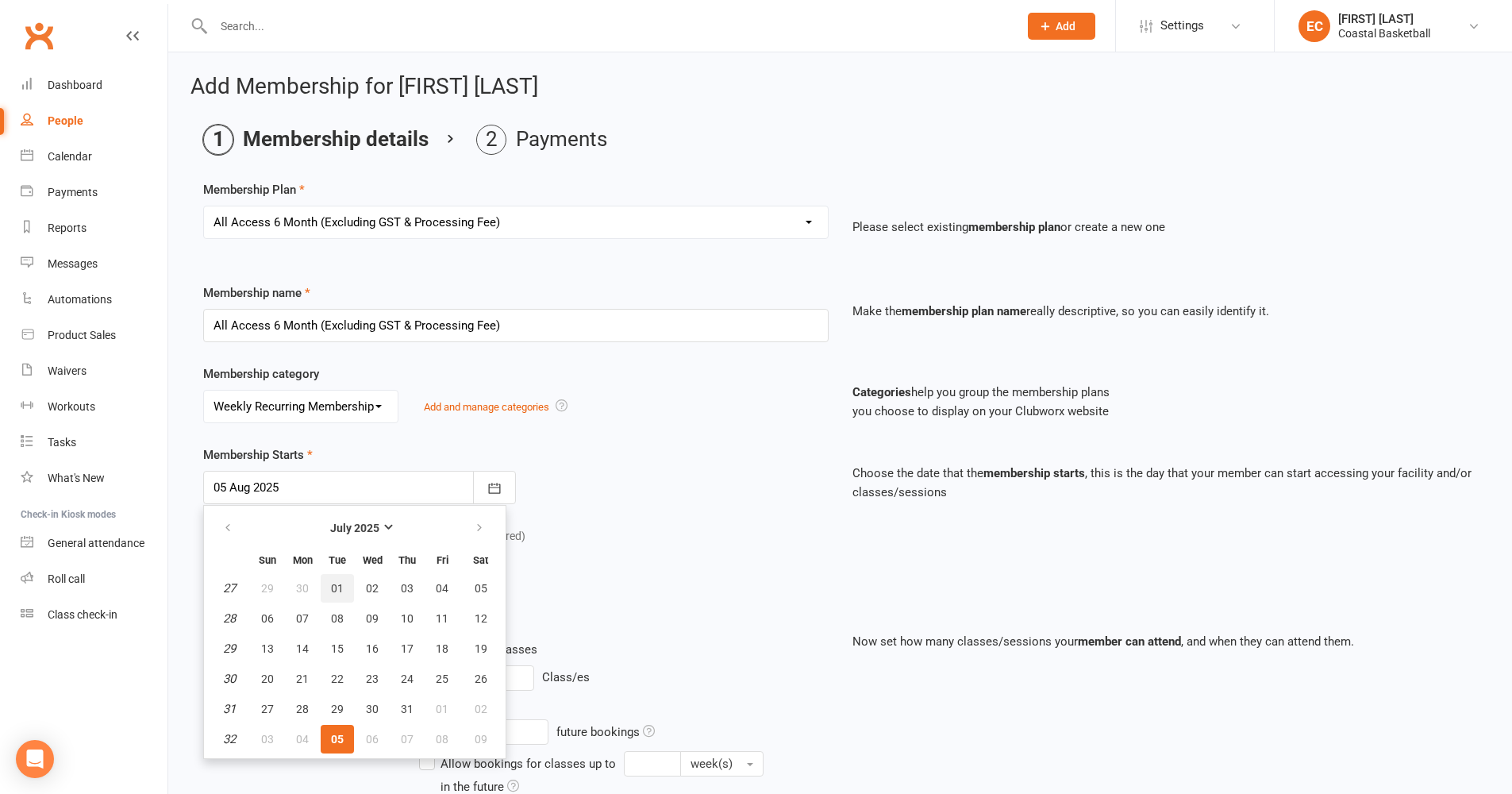 click on "01" at bounding box center [337, 588] 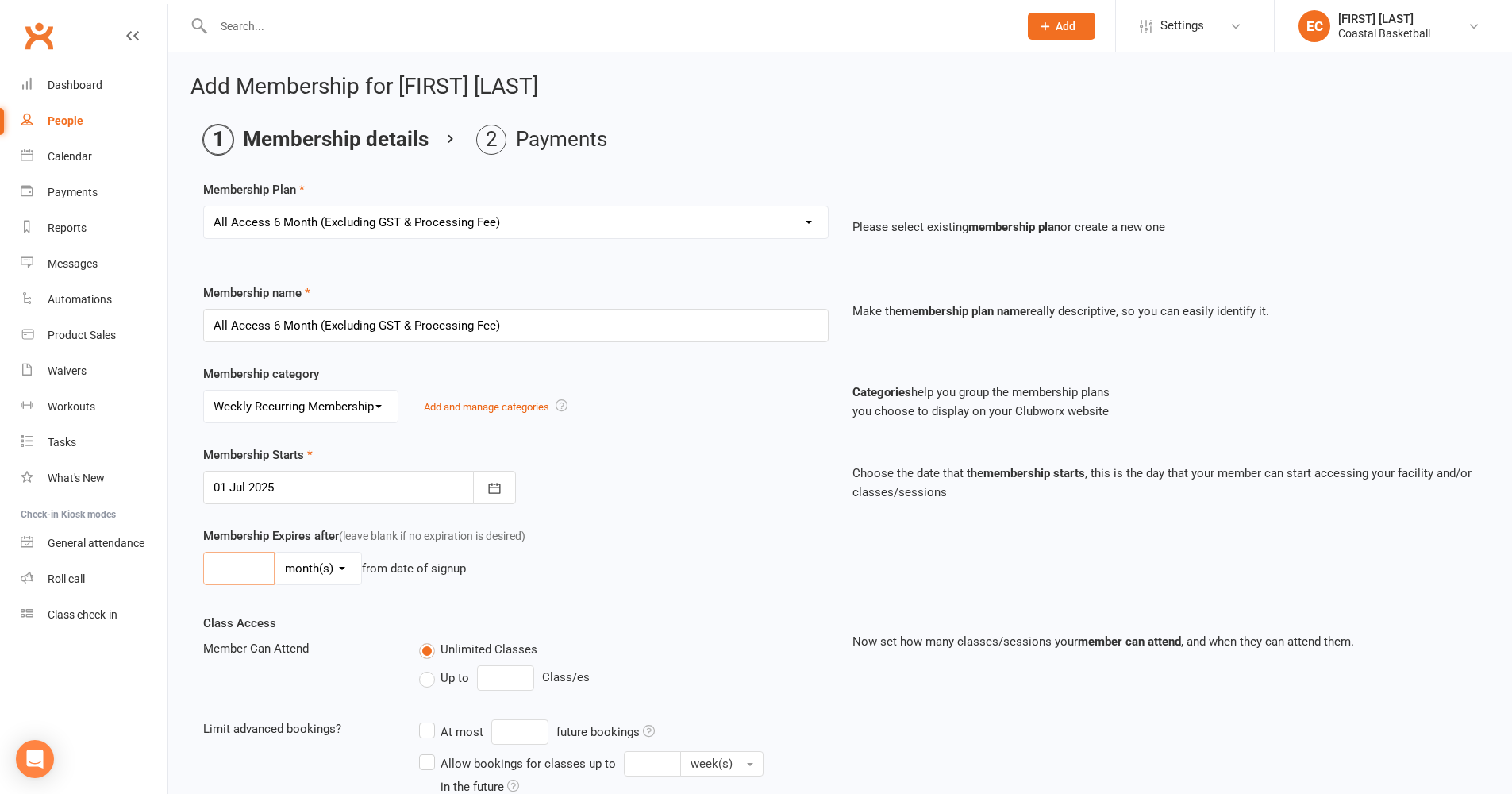 click at bounding box center (239, 569) 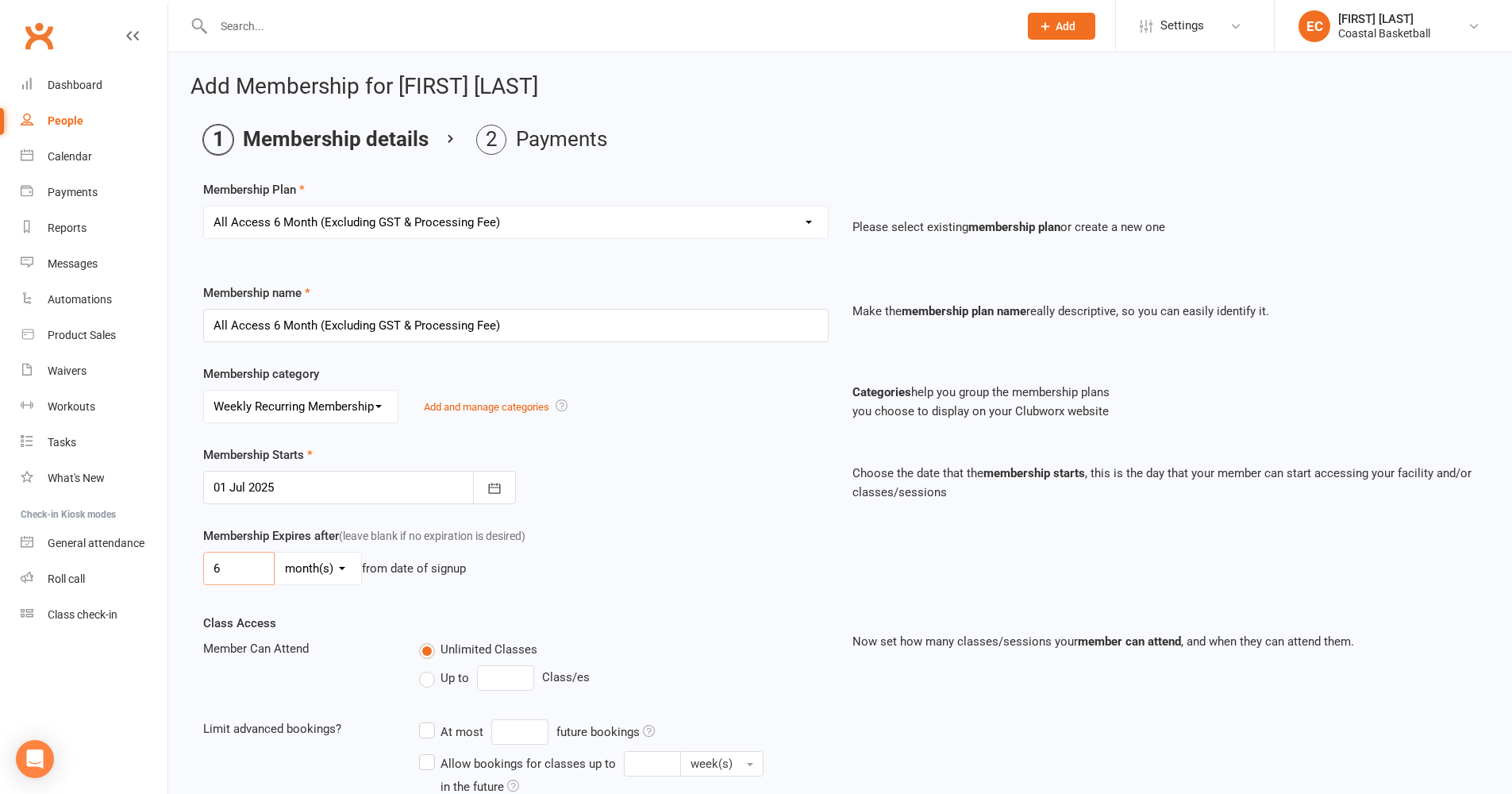 type on "6" 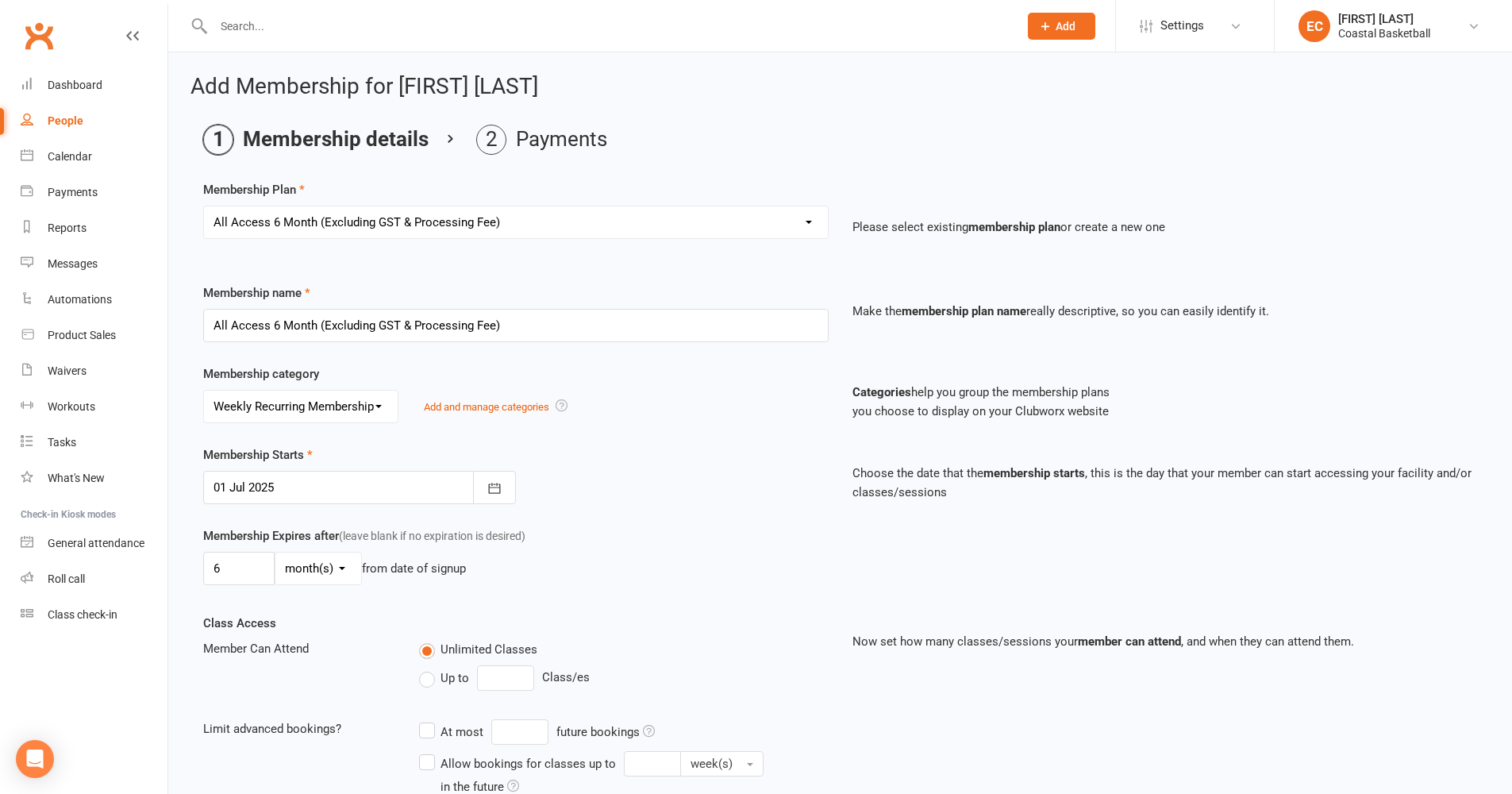click on "6 day(s) week(s) month(s) year(s)   from date of signup" at bounding box center (516, 569) 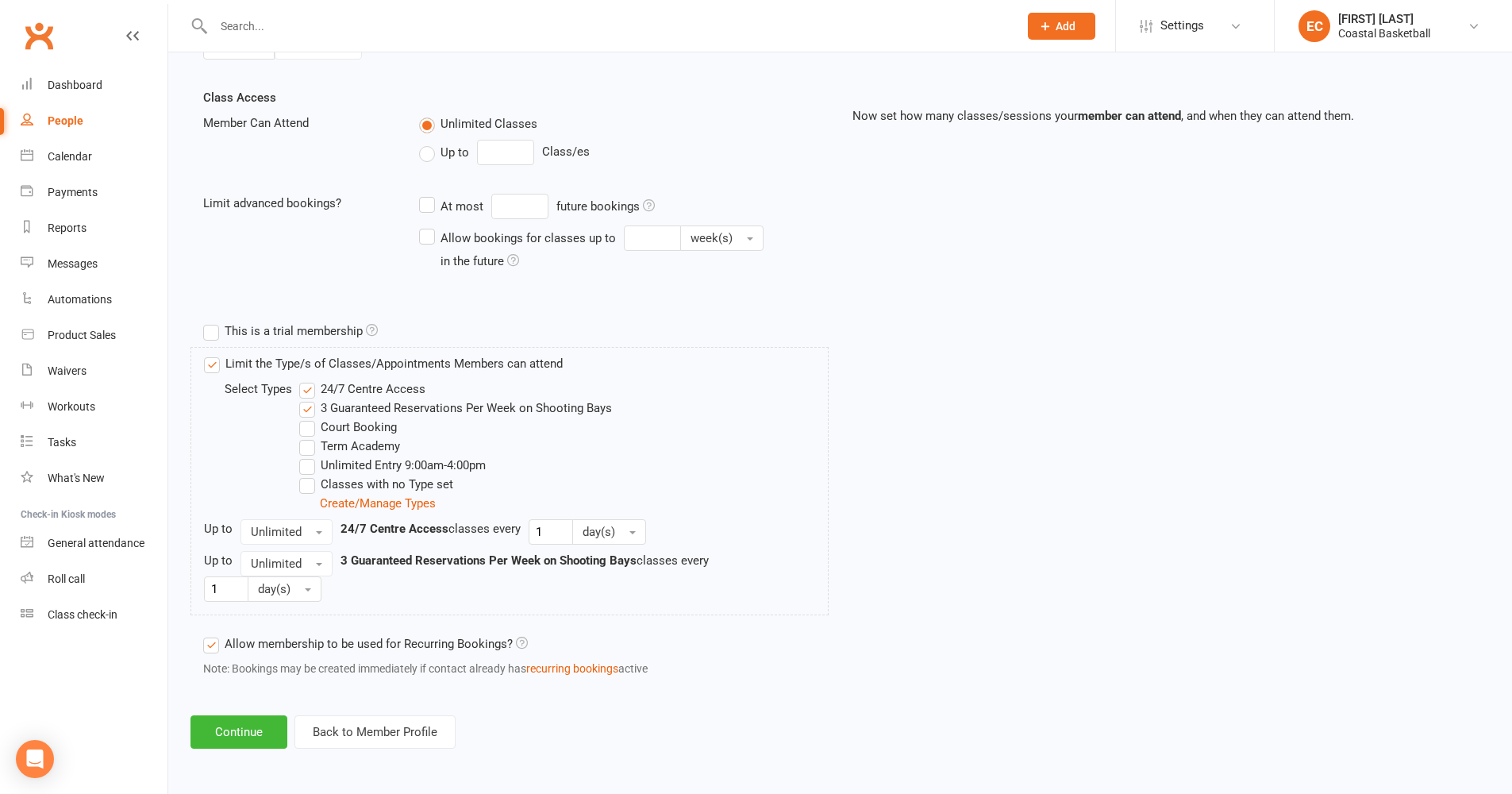 click on "24/7 Centre Access" at bounding box center (362, 389) 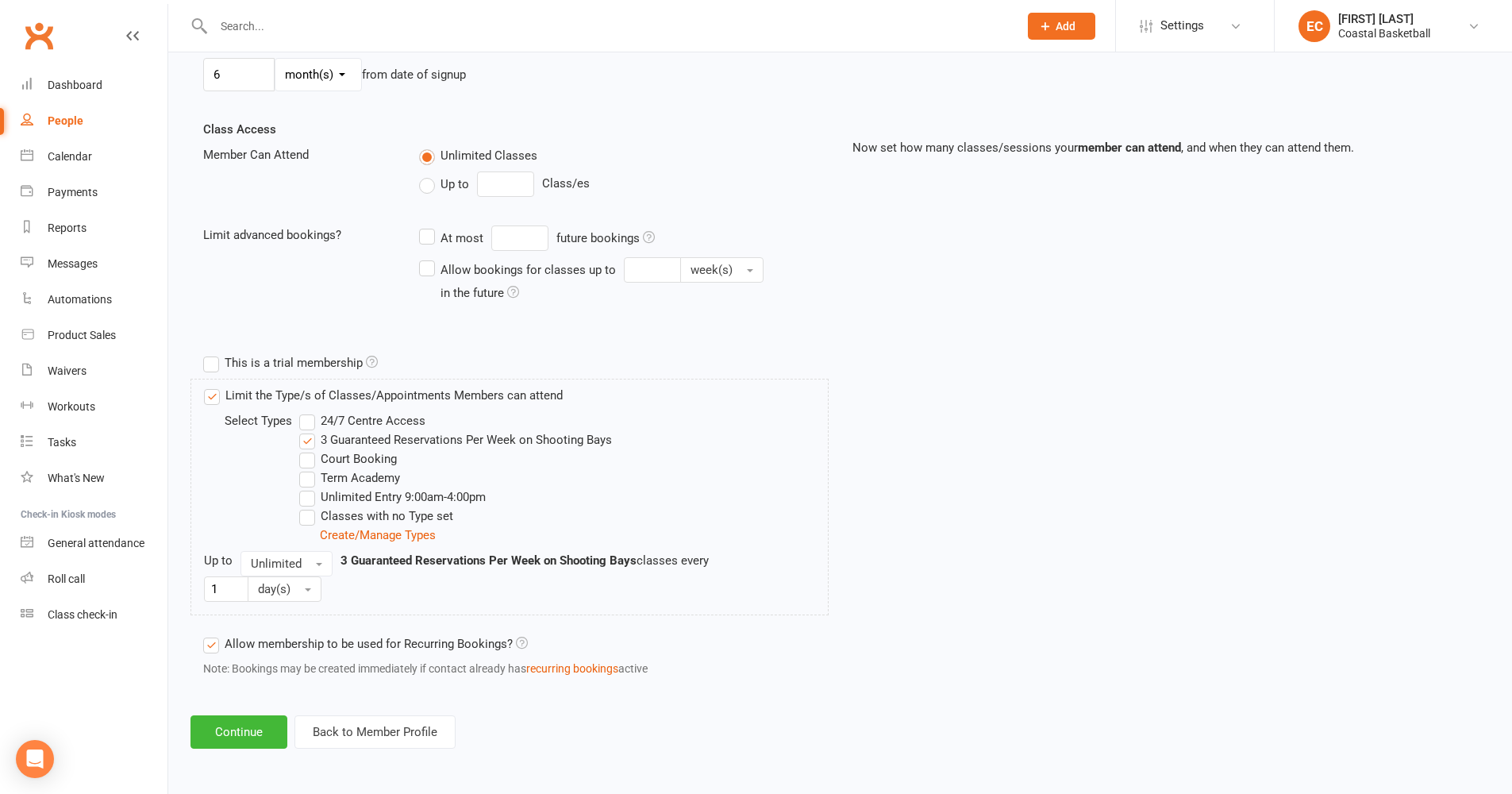 scroll, scrollTop: 507, scrollLeft: 0, axis: vertical 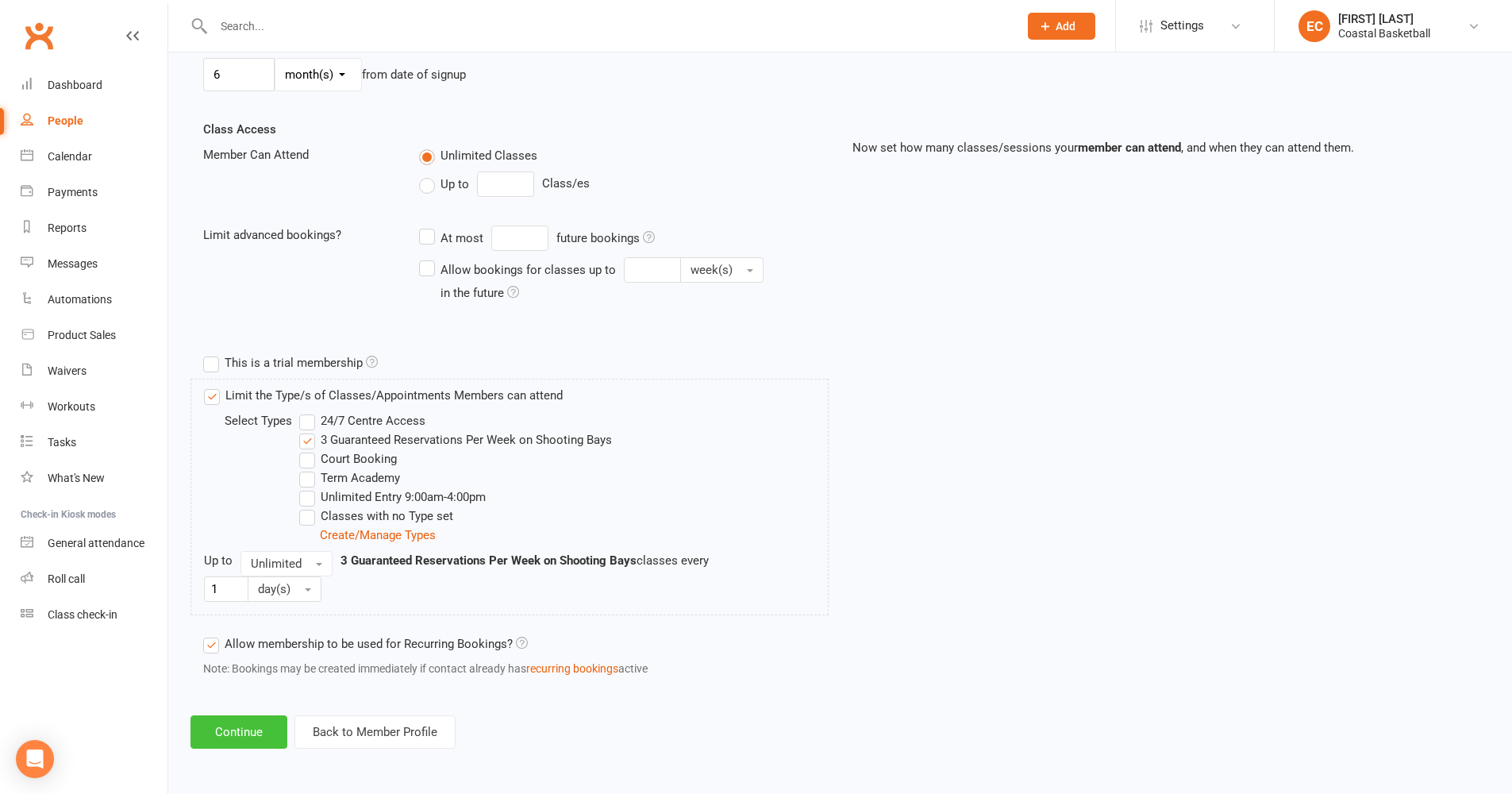 click on "Continue" at bounding box center (239, 732) 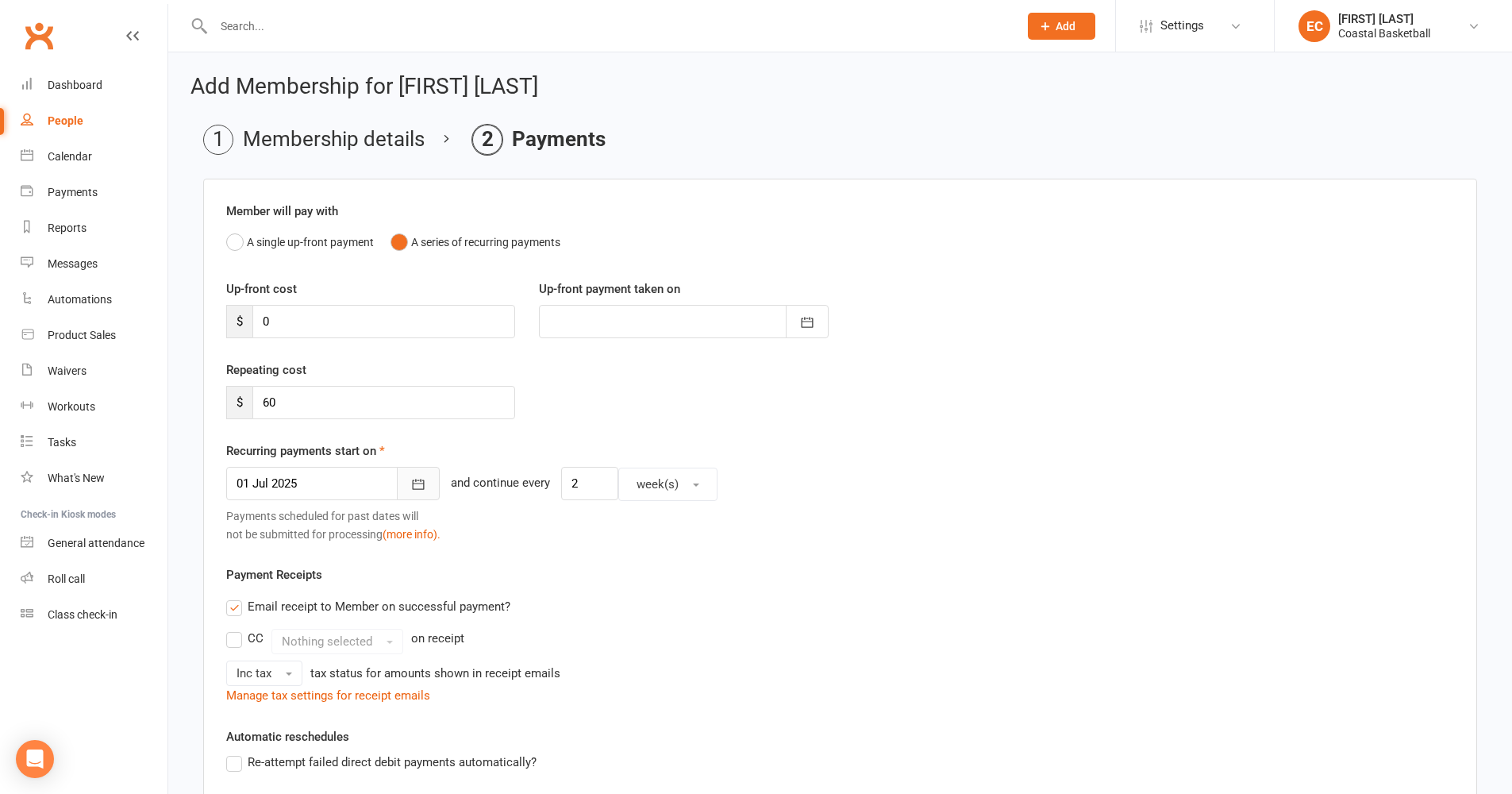 click at bounding box center (418, 484) 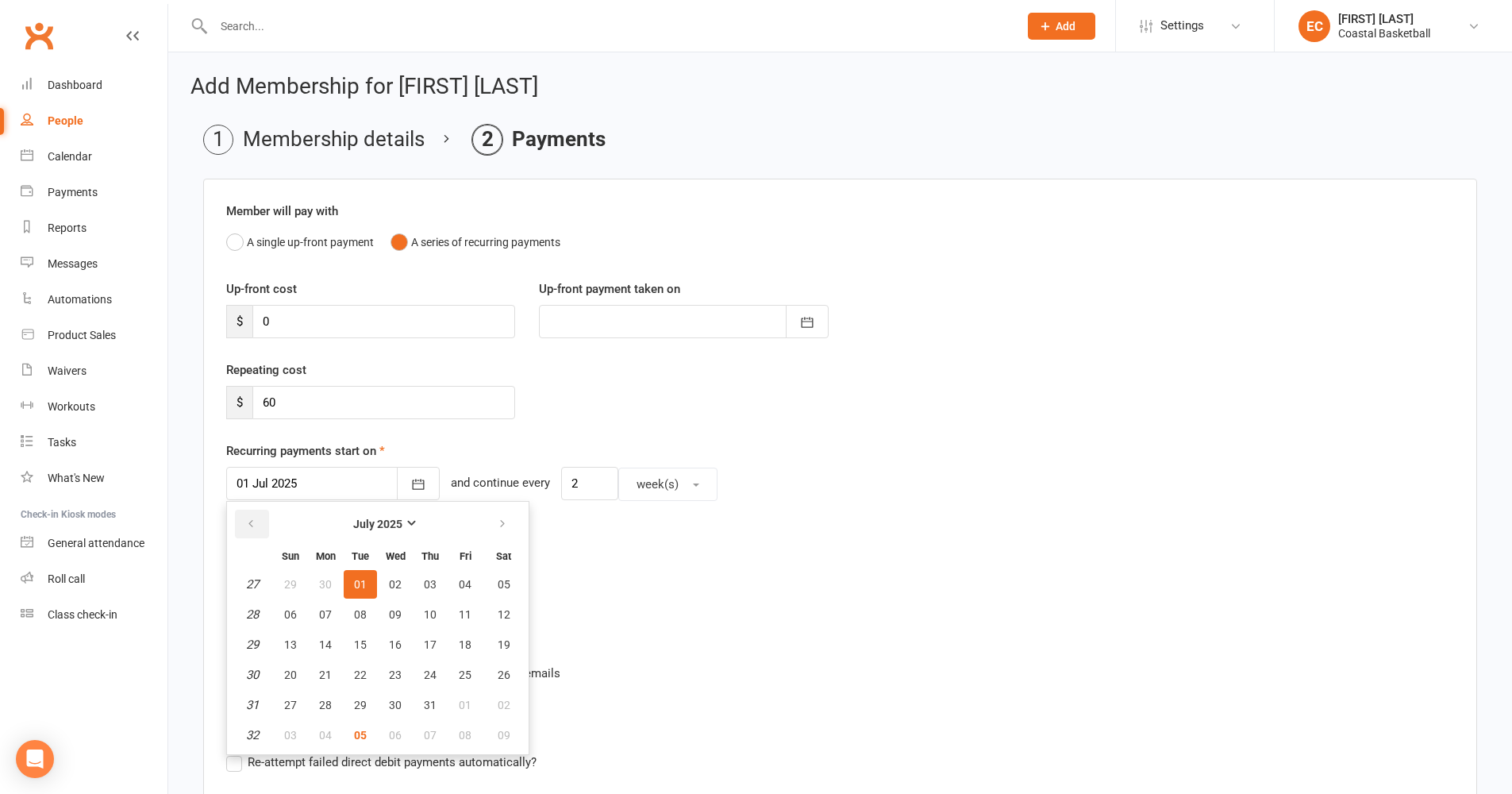 click at bounding box center [251, 524] 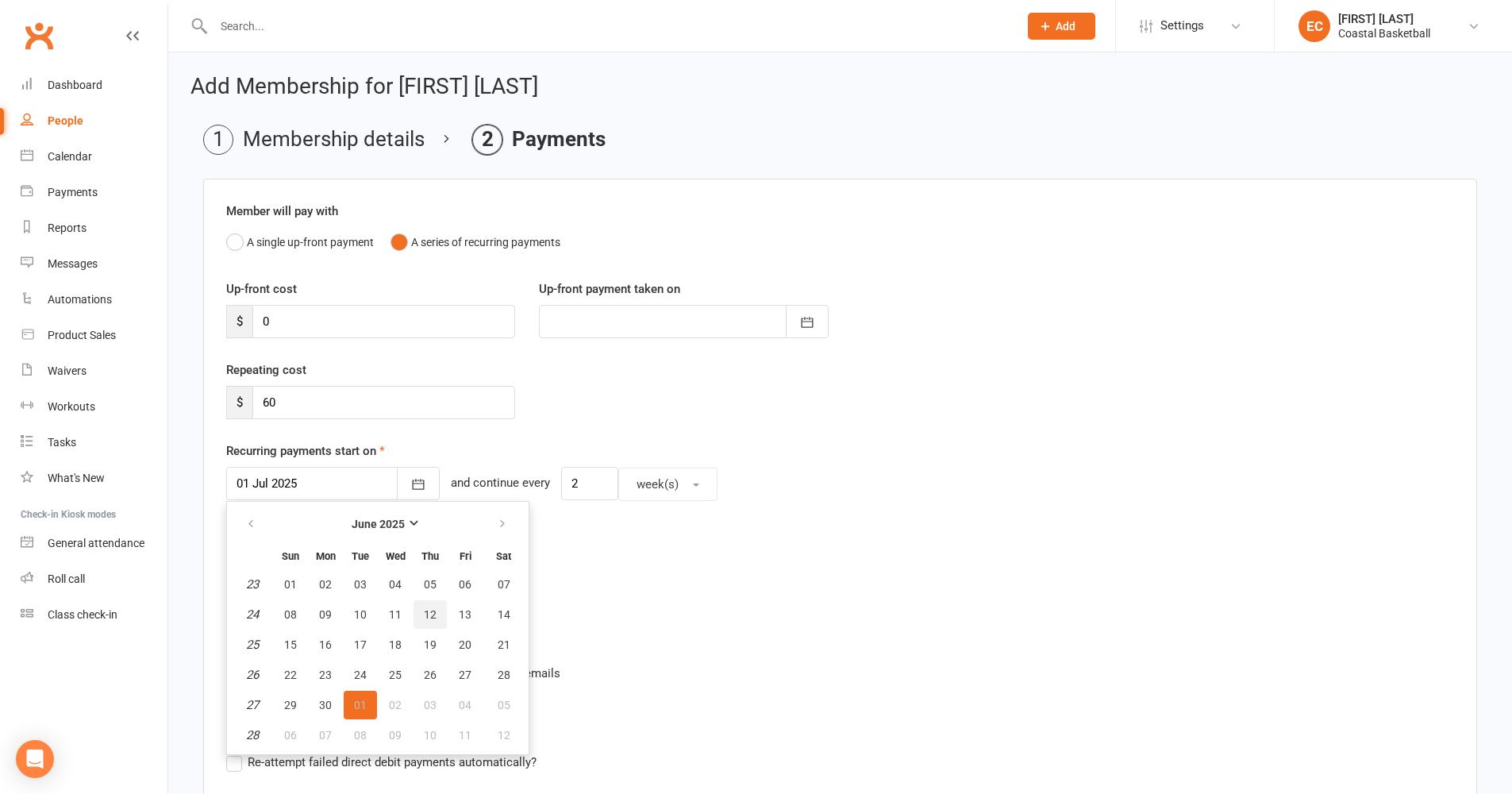click on "12" at bounding box center (430, 615) 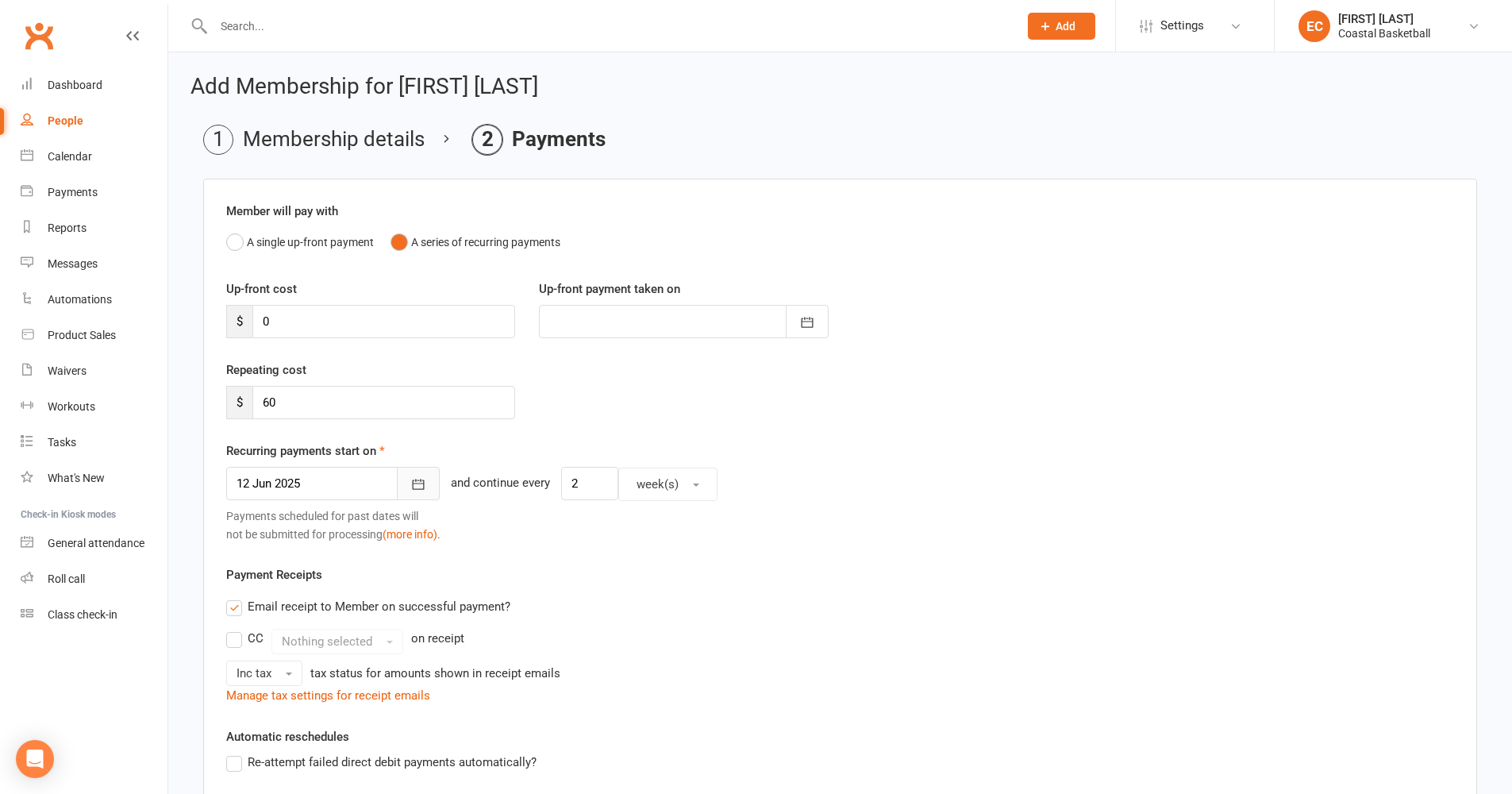 click 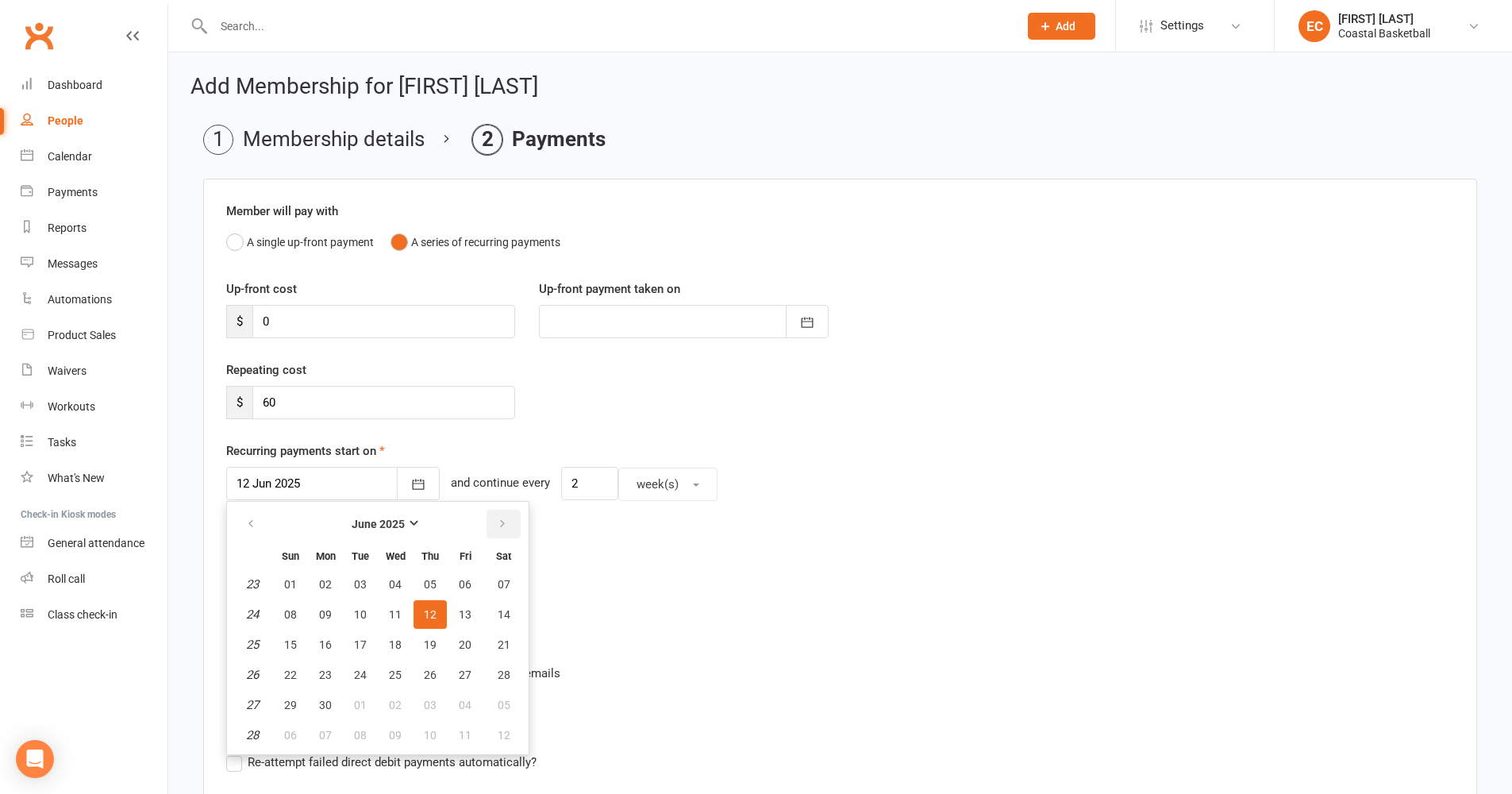 click at bounding box center [502, 524] 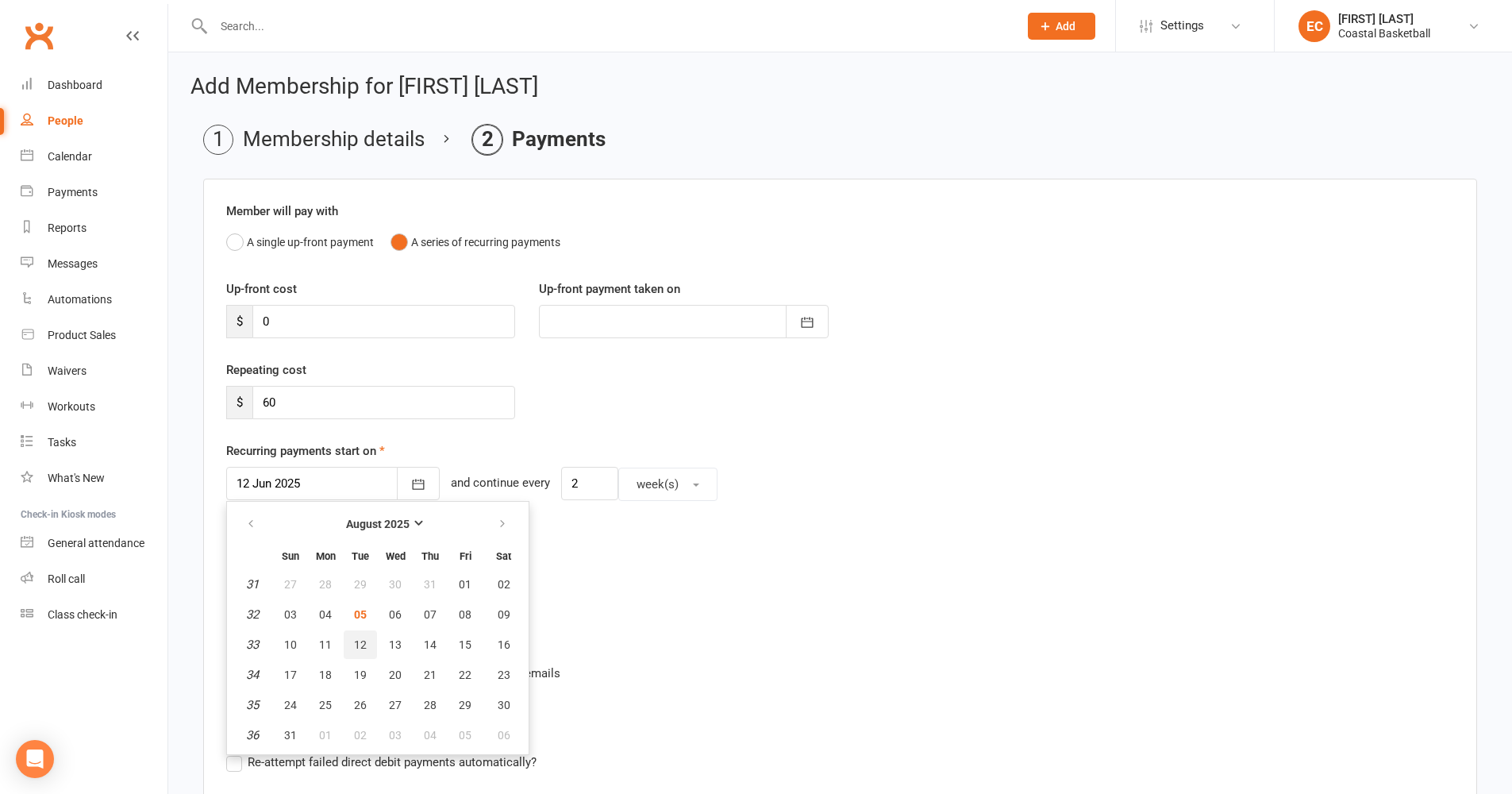click on "12" at bounding box center (360, 645) 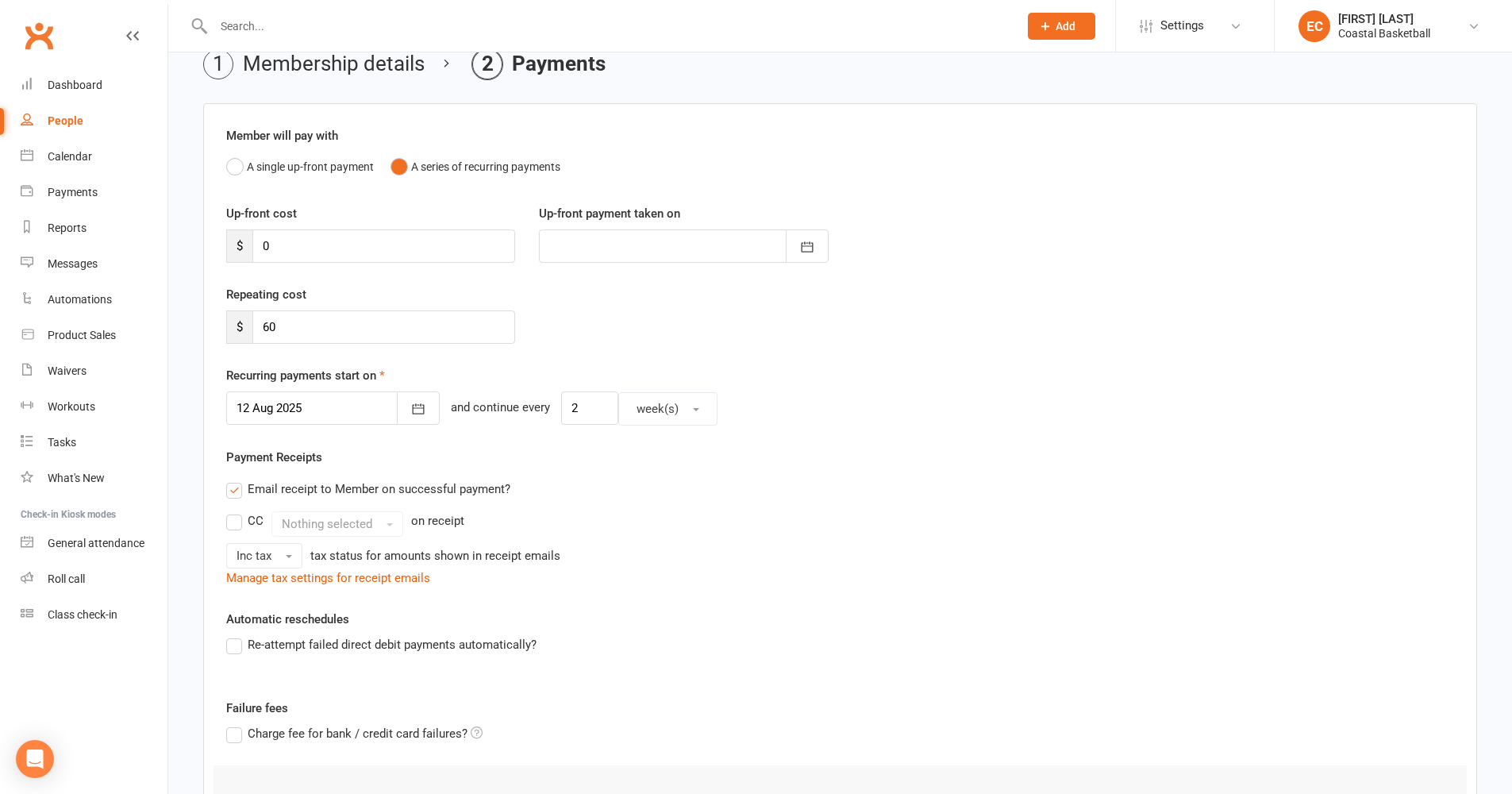 scroll, scrollTop: 240, scrollLeft: 0, axis: vertical 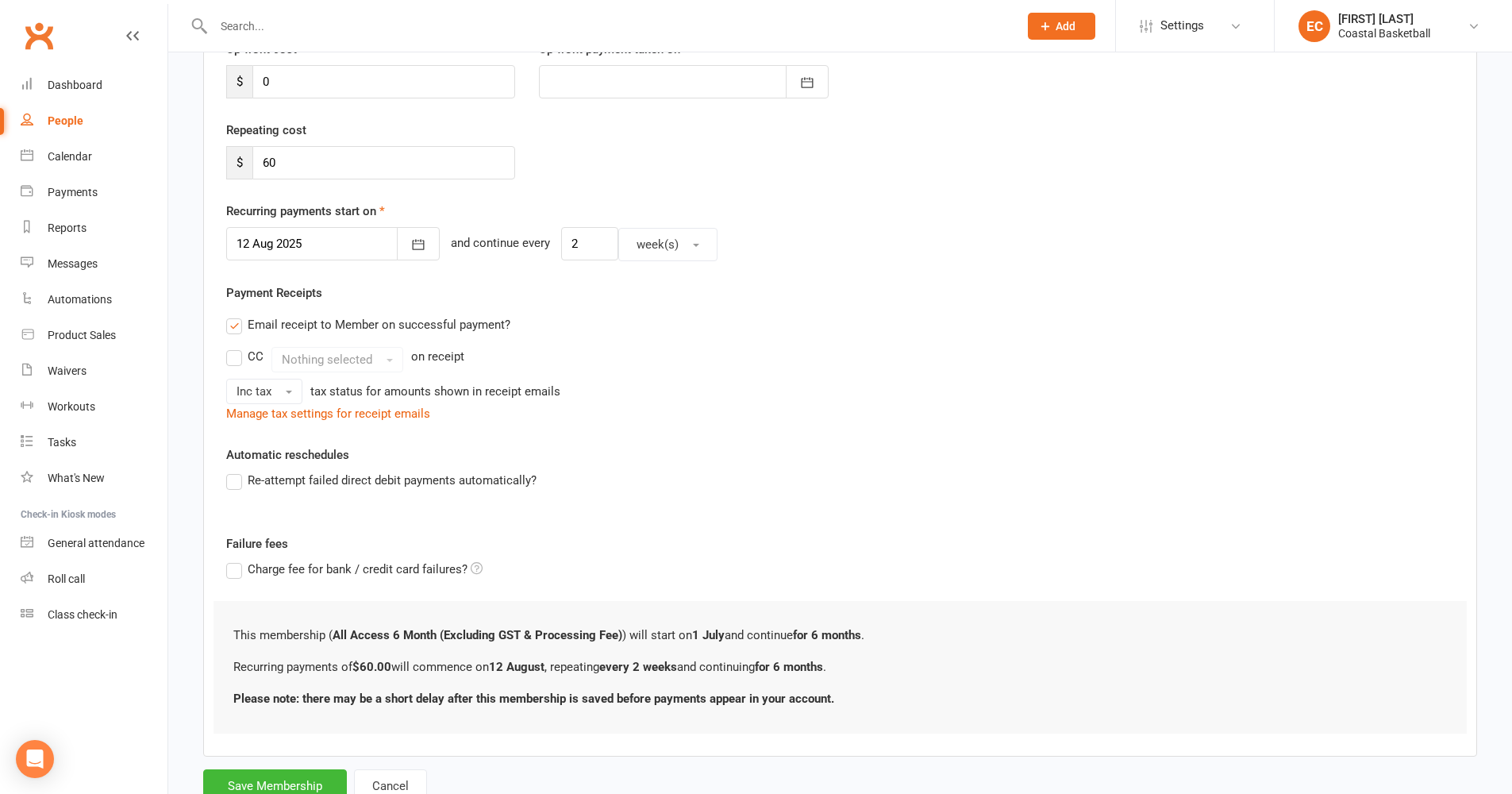 click on "Re-attempt failed direct debit payments automatically?" at bounding box center [381, 480] 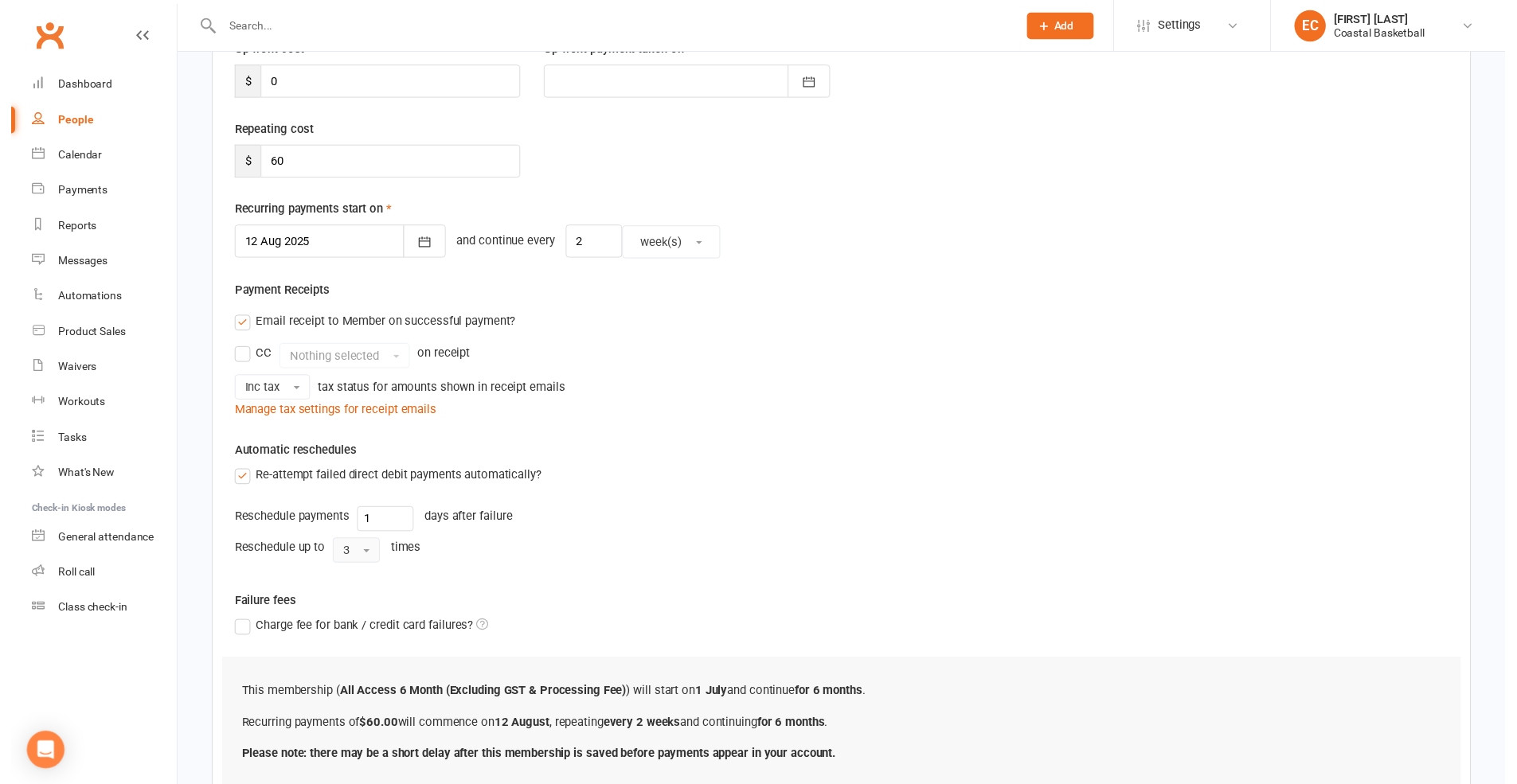 scroll, scrollTop: 374, scrollLeft: 0, axis: vertical 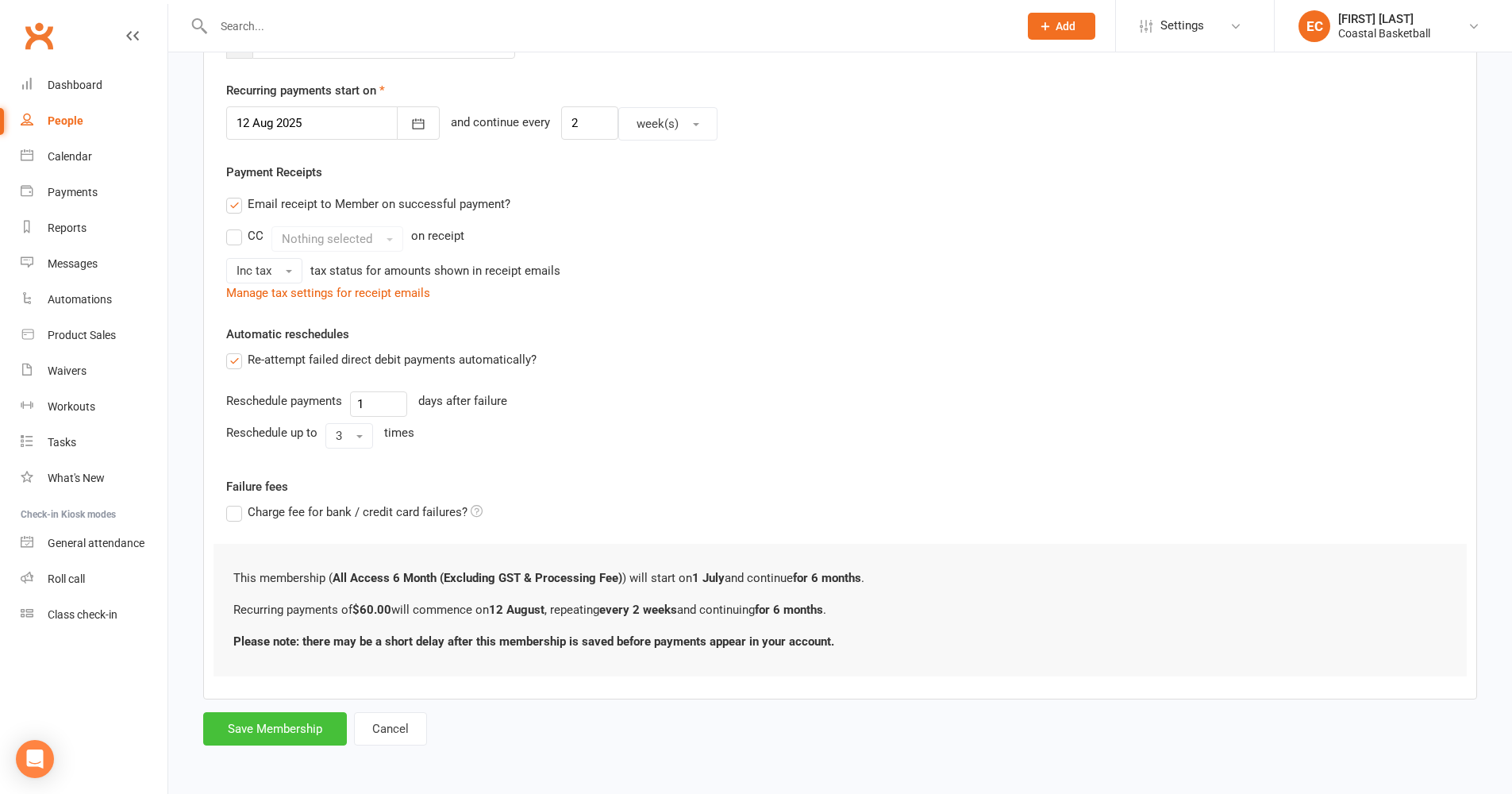 click on "Save Membership" at bounding box center [275, 729] 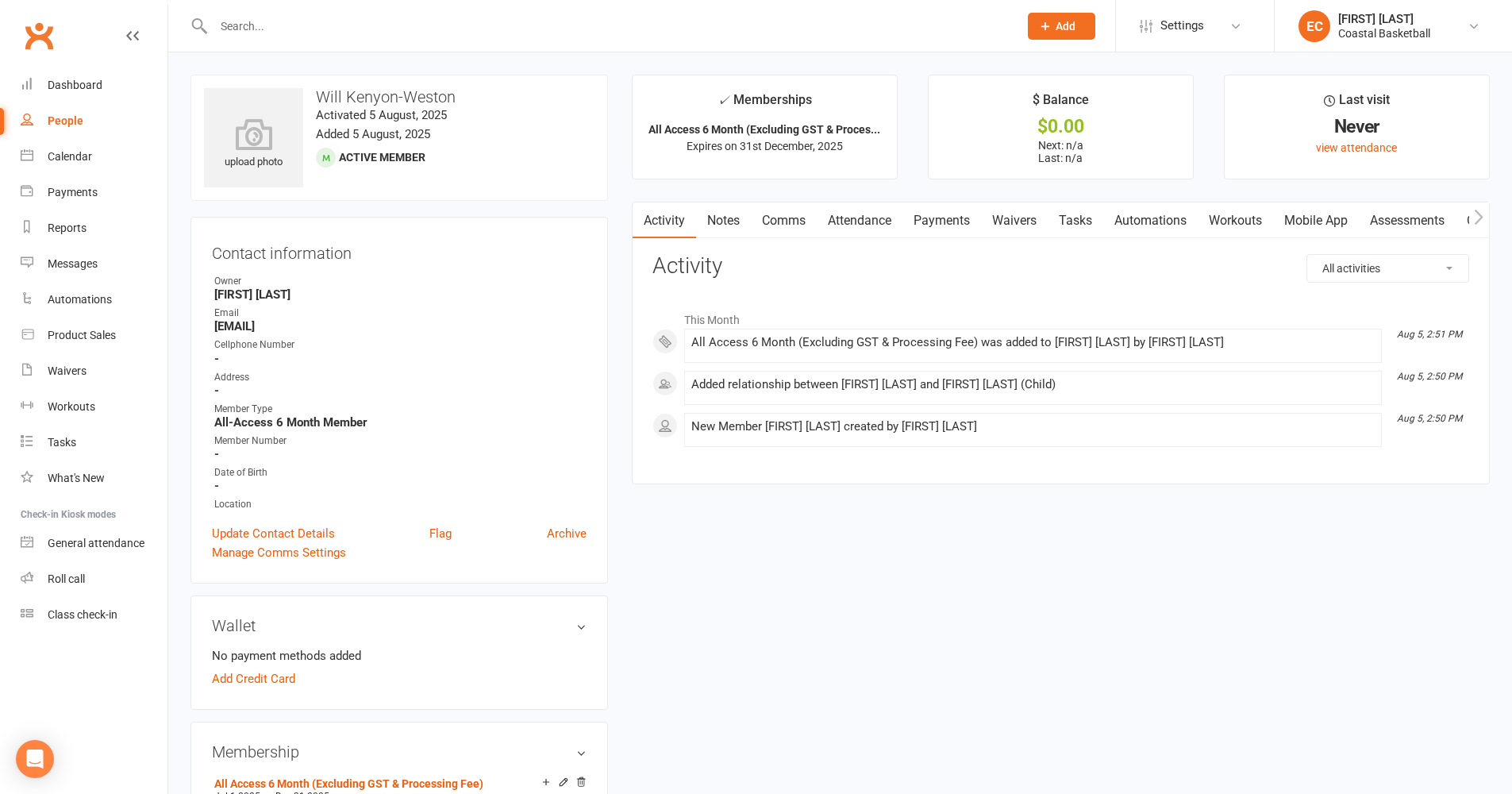 scroll, scrollTop: 3, scrollLeft: 0, axis: vertical 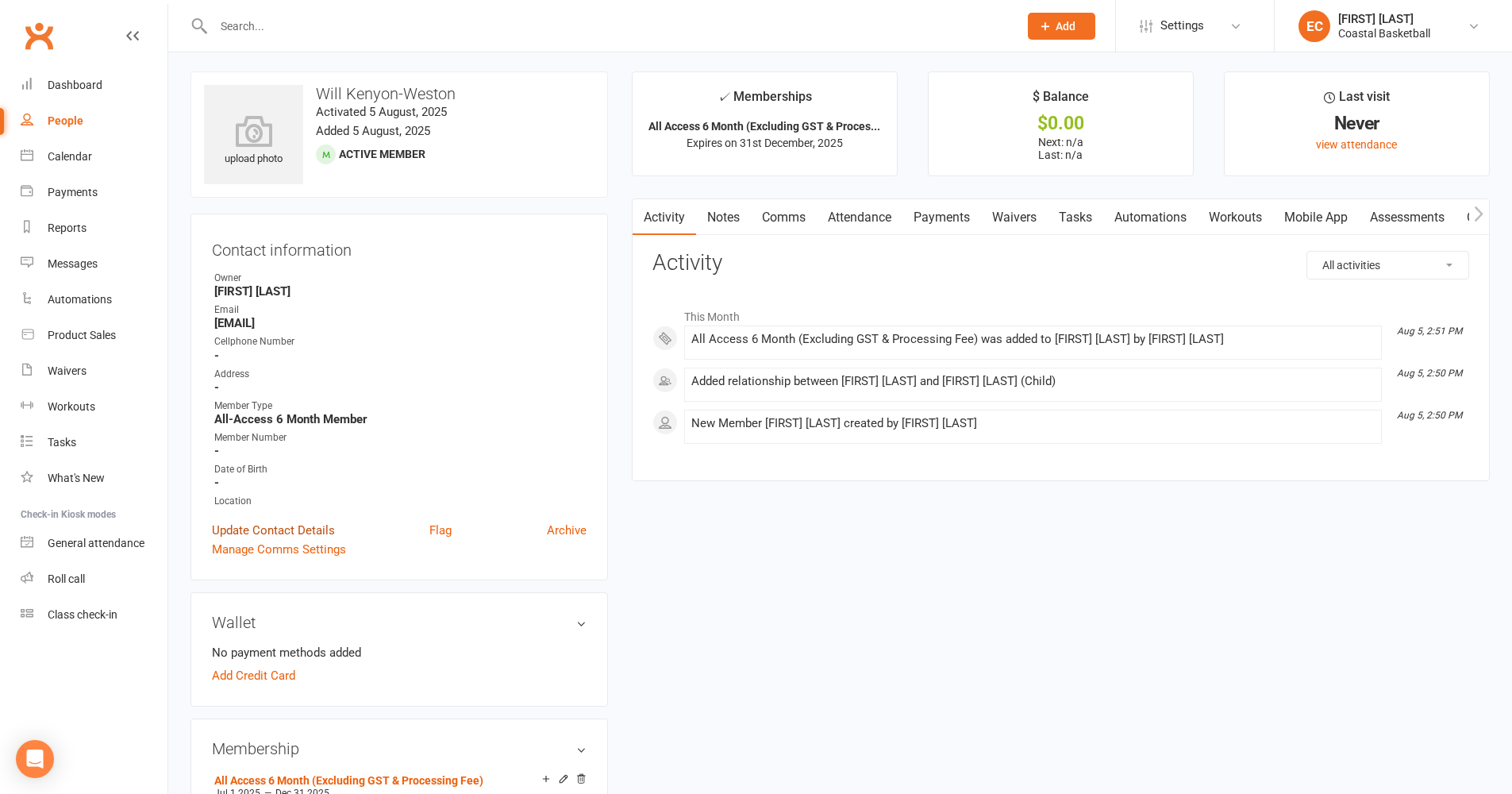 click on "Update Contact Details" at bounding box center [273, 530] 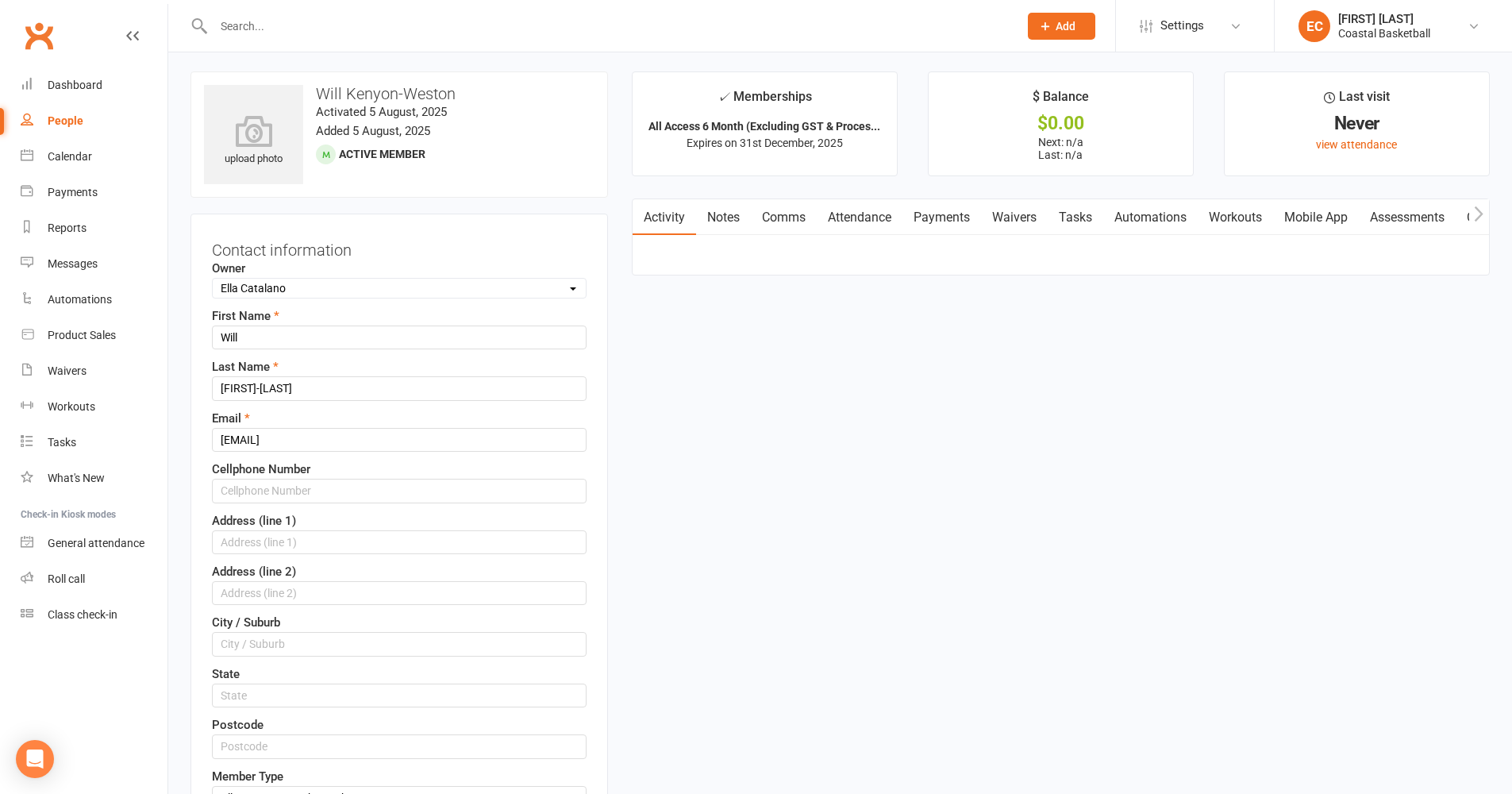 scroll, scrollTop: 75, scrollLeft: 0, axis: vertical 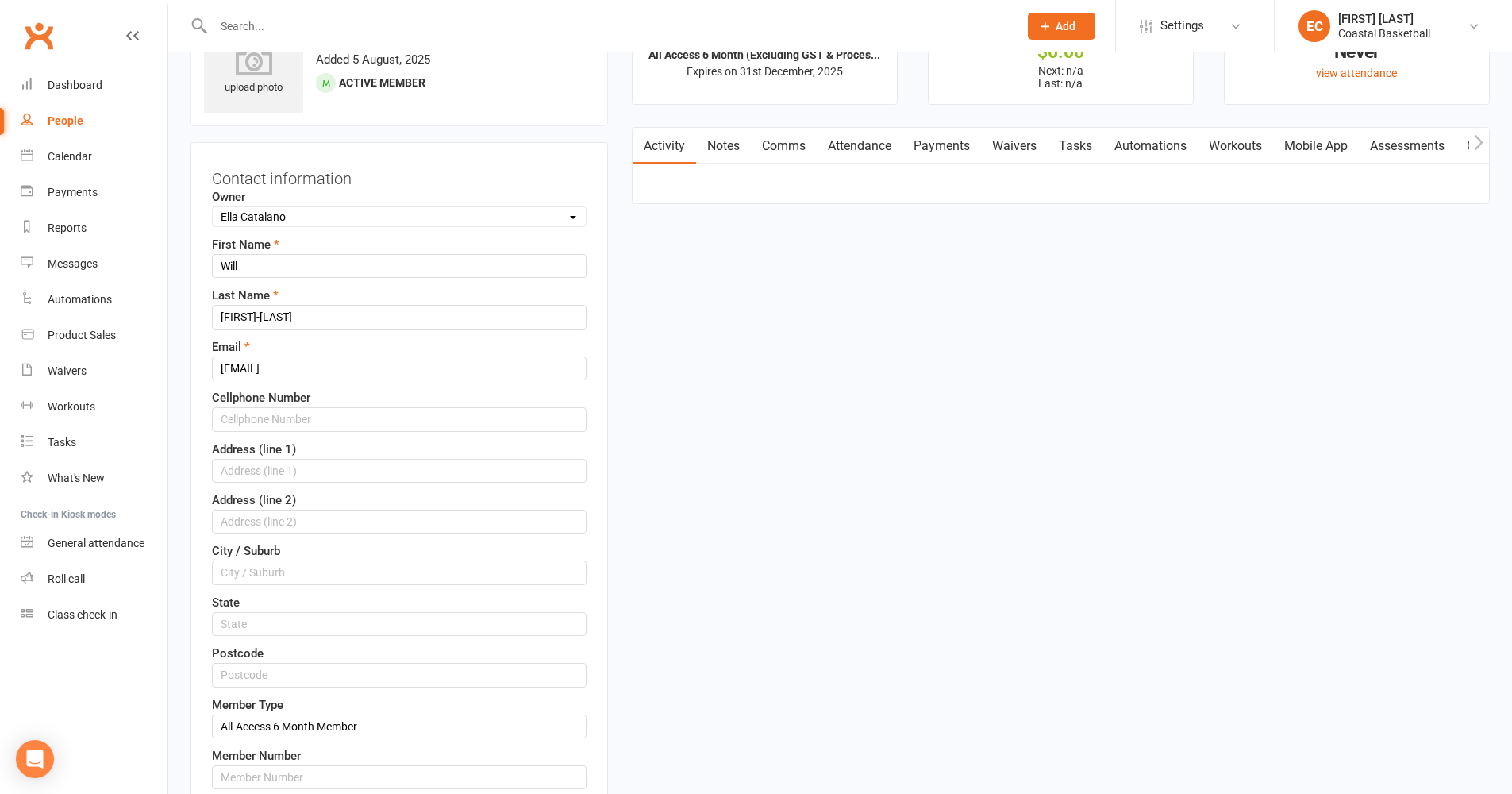 click on "Select Owner [FIRST] [LAST] [FIRST] [LAST] [FIRST] [LAST] [FIRST] [LAST] Coastal Basketball" at bounding box center (399, 217) 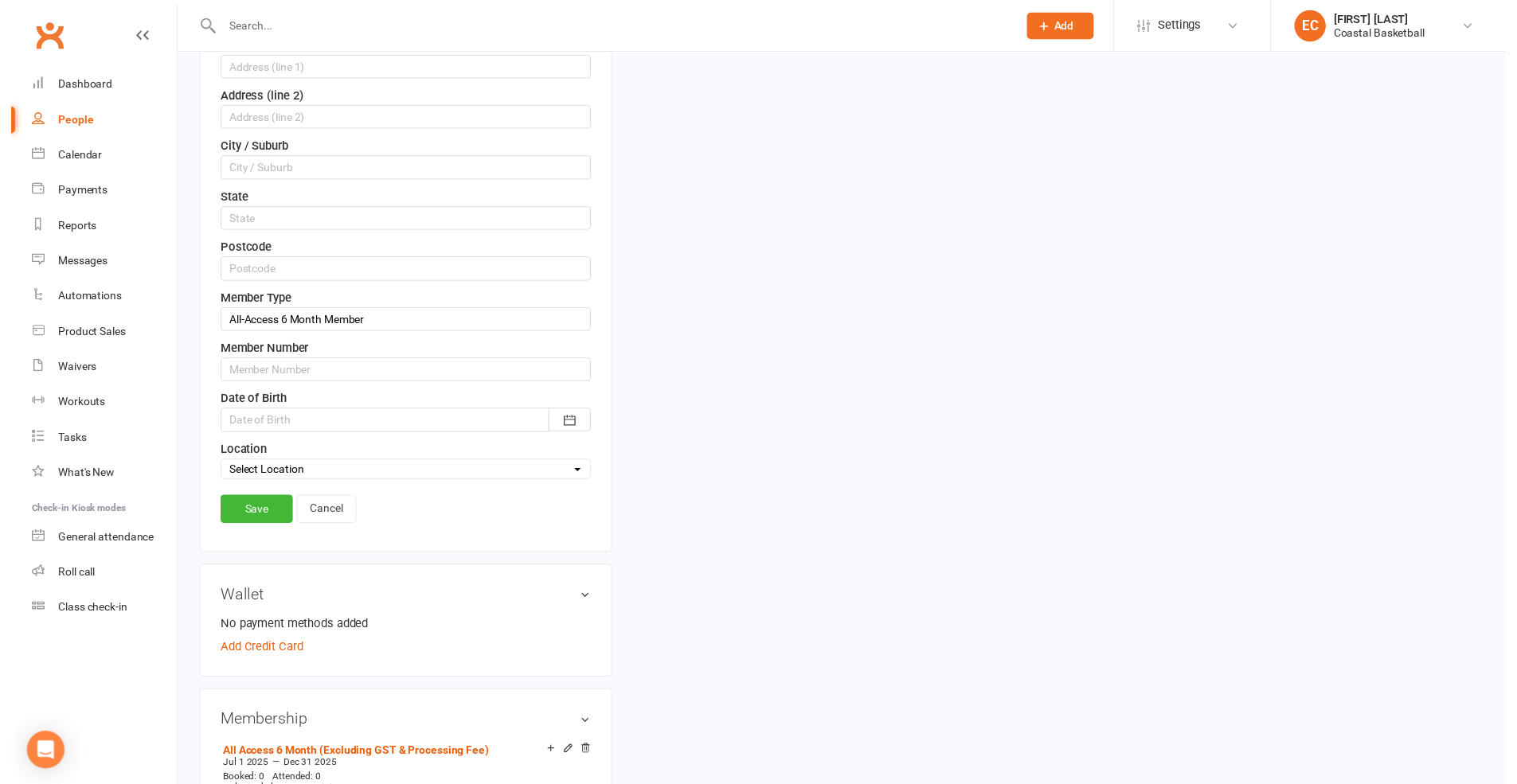 scroll, scrollTop: 759, scrollLeft: 0, axis: vertical 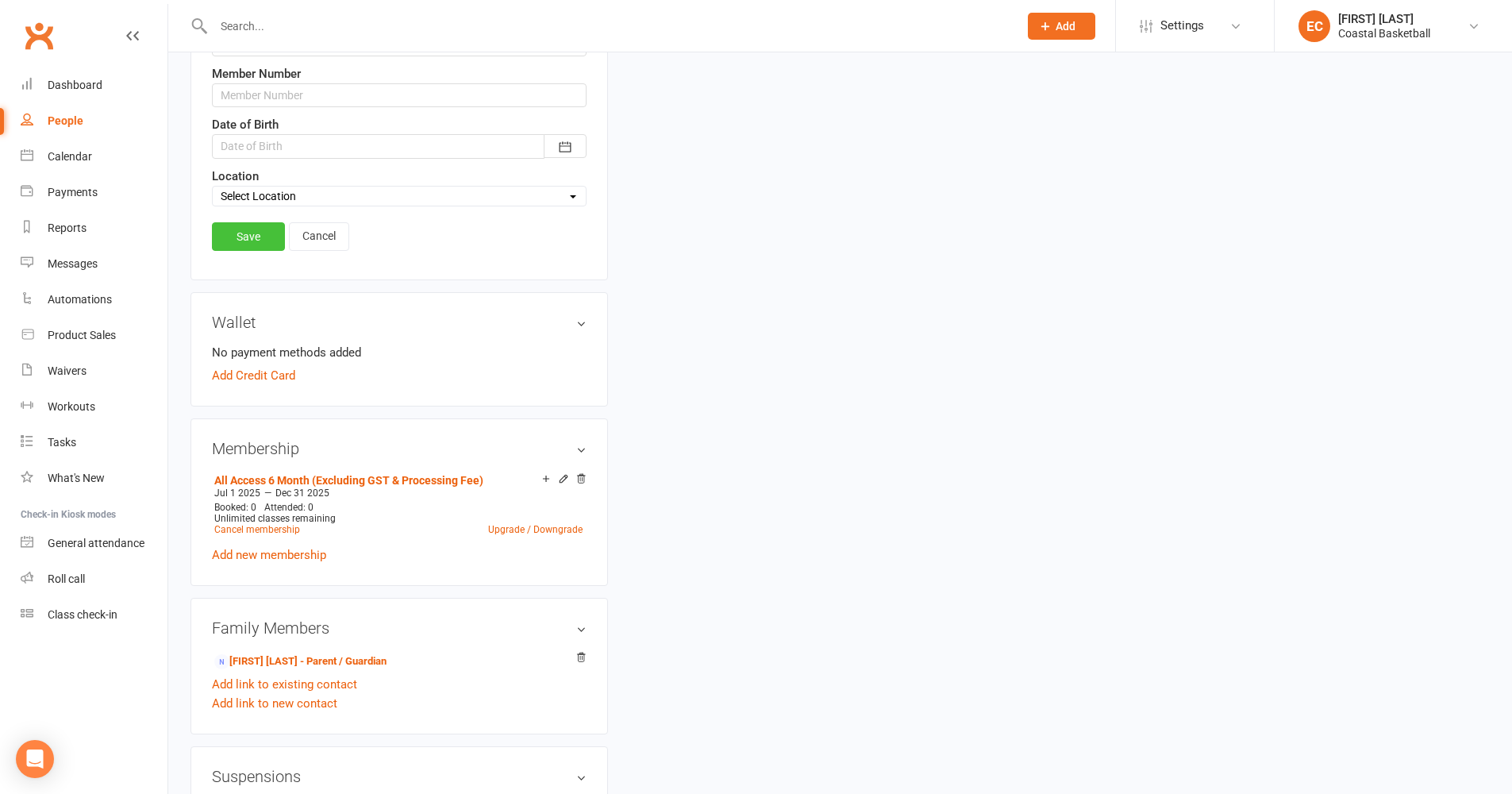 click on "Save" at bounding box center [248, 237] 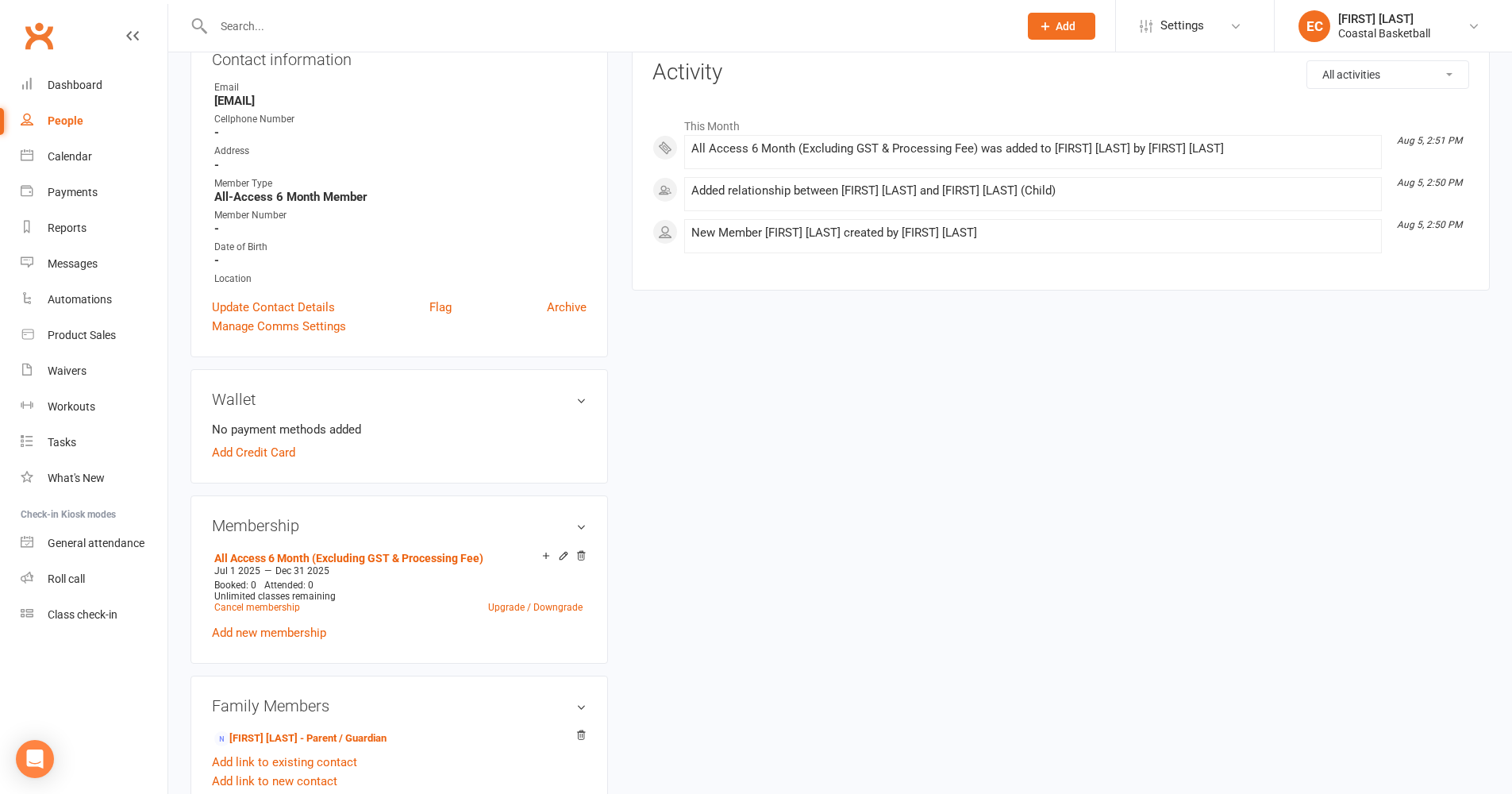 scroll, scrollTop: 0, scrollLeft: 0, axis: both 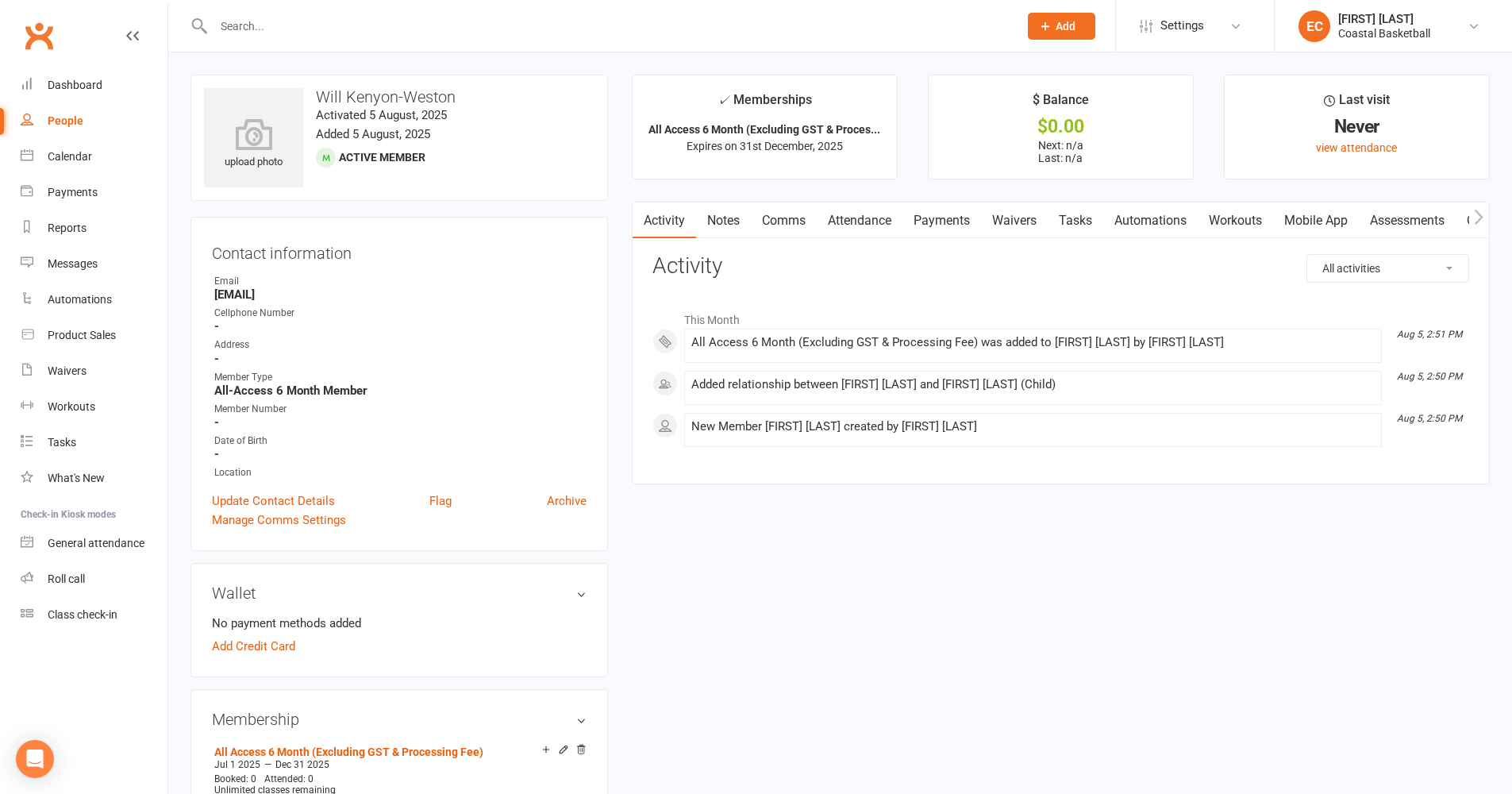 click at bounding box center [608, 26] 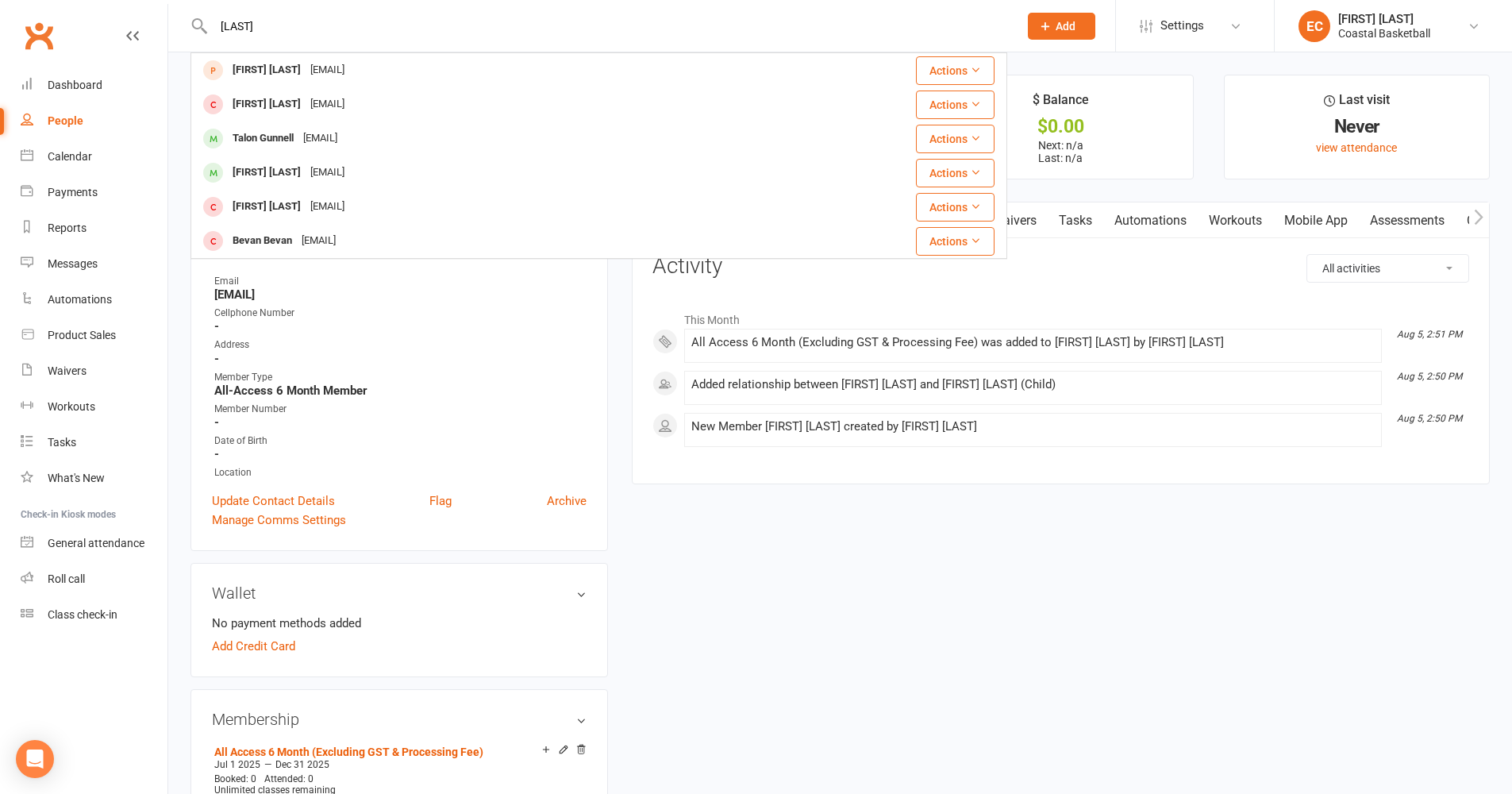 drag, startPoint x: 272, startPoint y: 52, endPoint x: 291, endPoint y: 25, distance: 33.015148 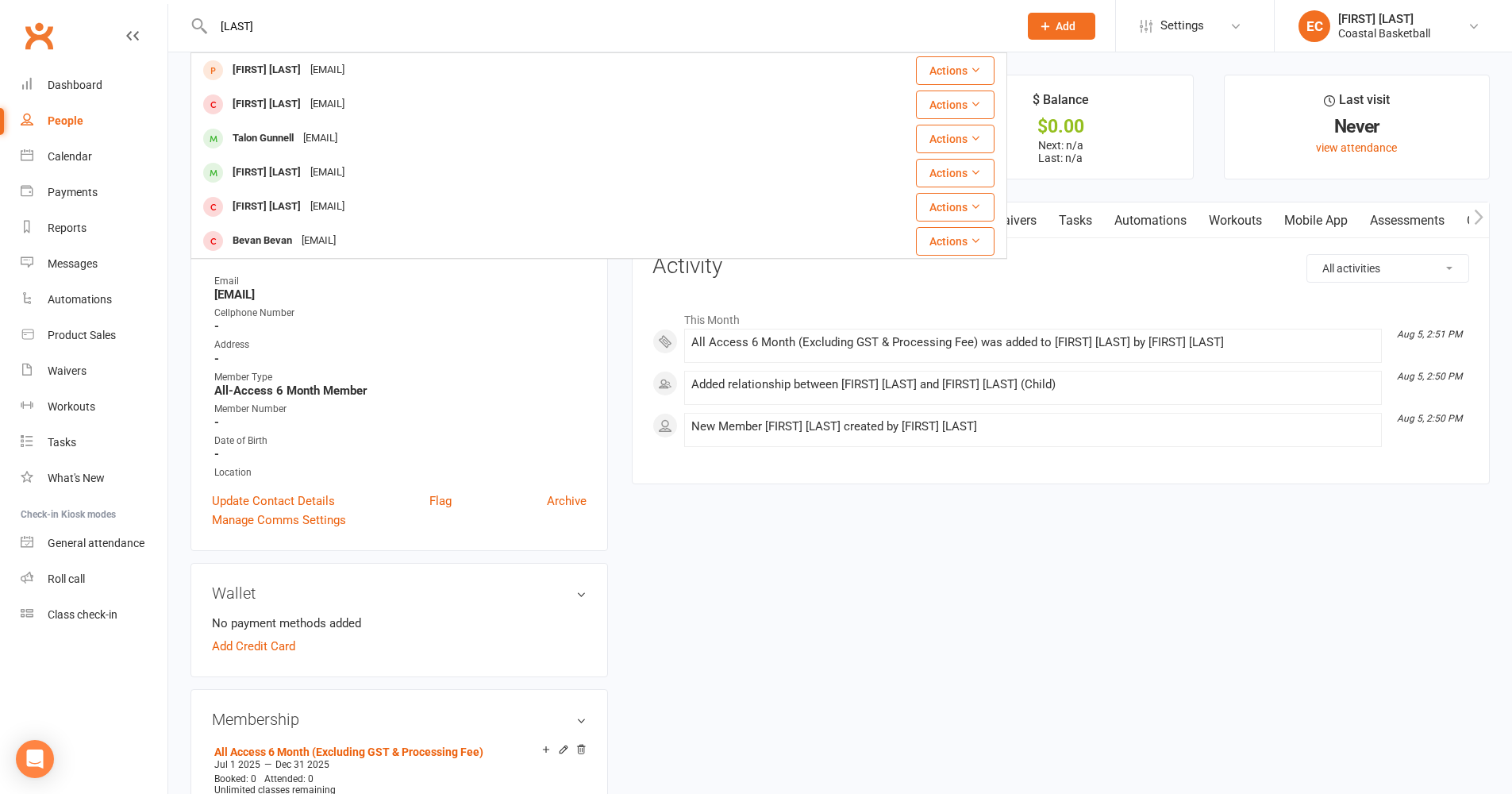 drag, startPoint x: 286, startPoint y: 27, endPoint x: 178, endPoint y: 13, distance: 108.904 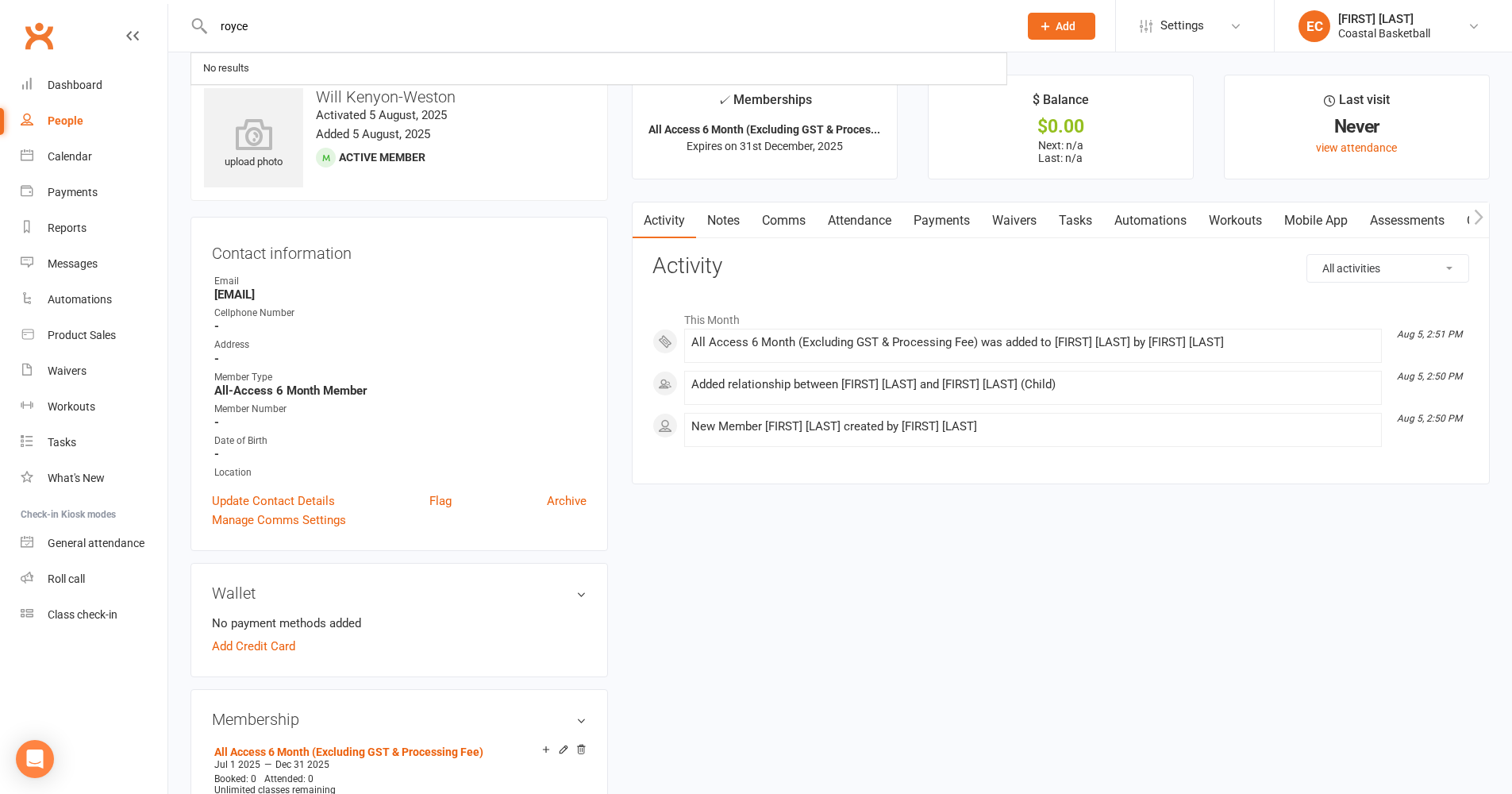 drag, startPoint x: 261, startPoint y: 25, endPoint x: 155, endPoint y: 21, distance: 106.0754 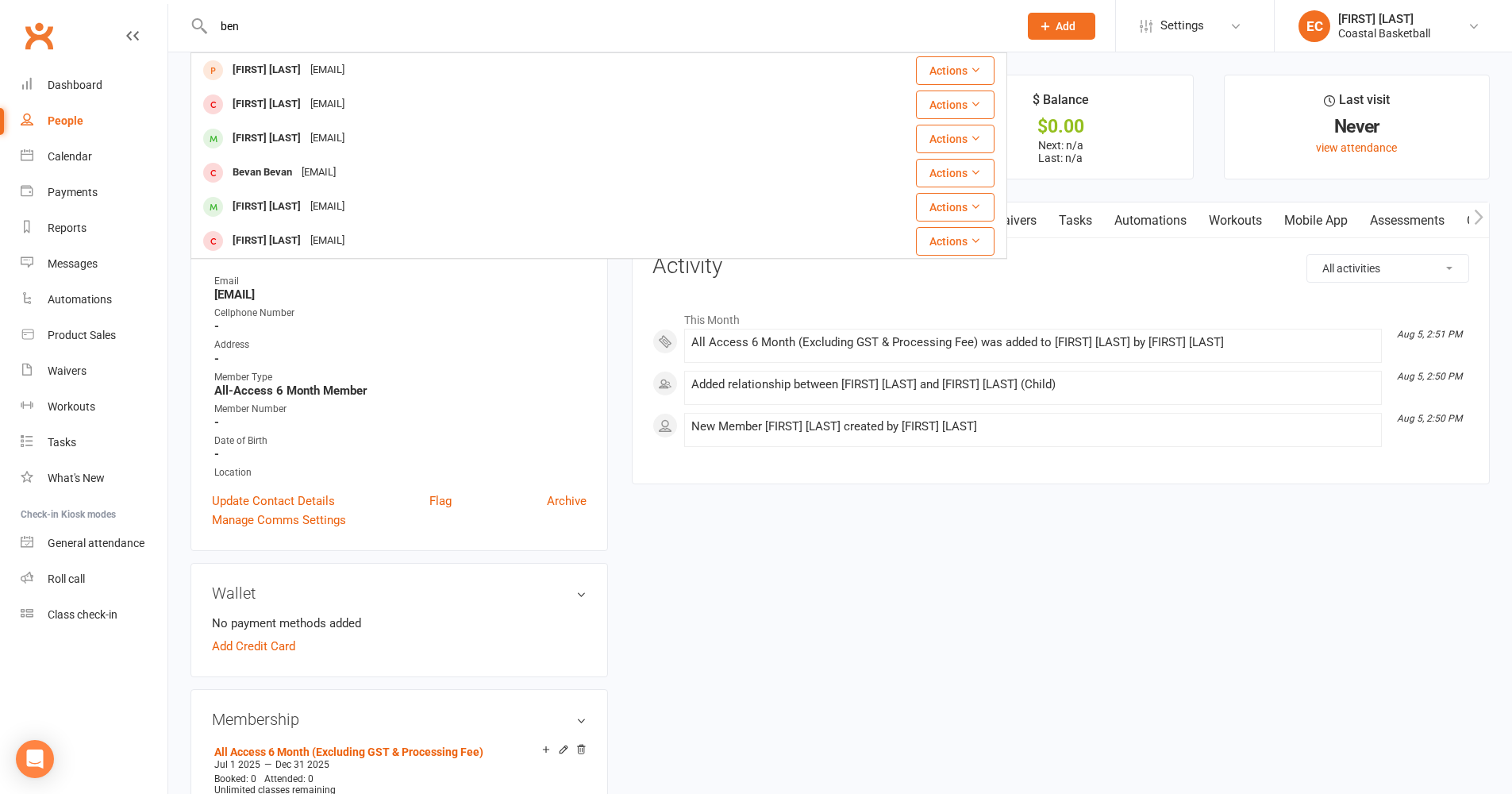 scroll, scrollTop: 3, scrollLeft: 0, axis: vertical 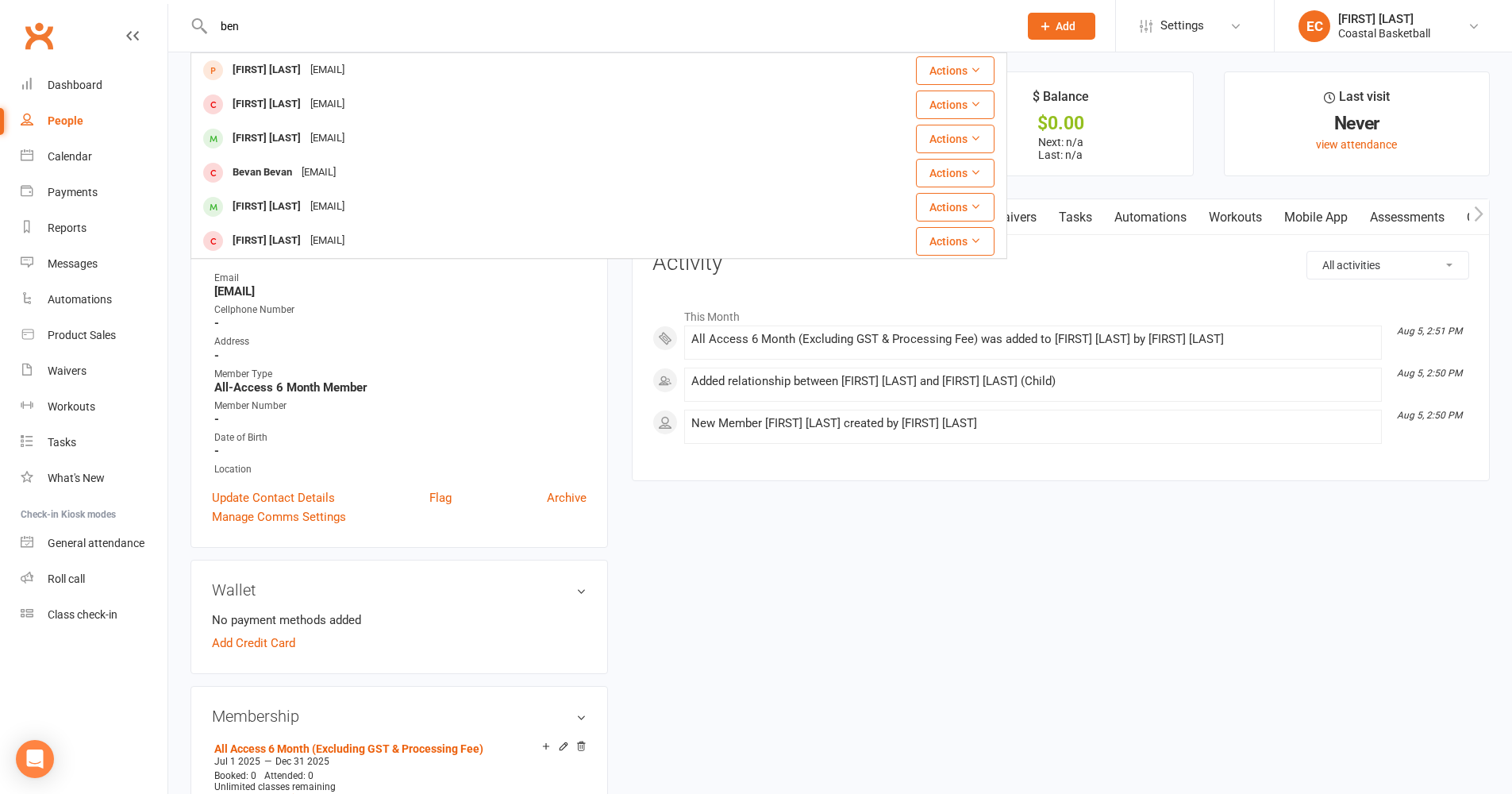 drag, startPoint x: 244, startPoint y: 33, endPoint x: 141, endPoint y: 15, distance: 104.56099 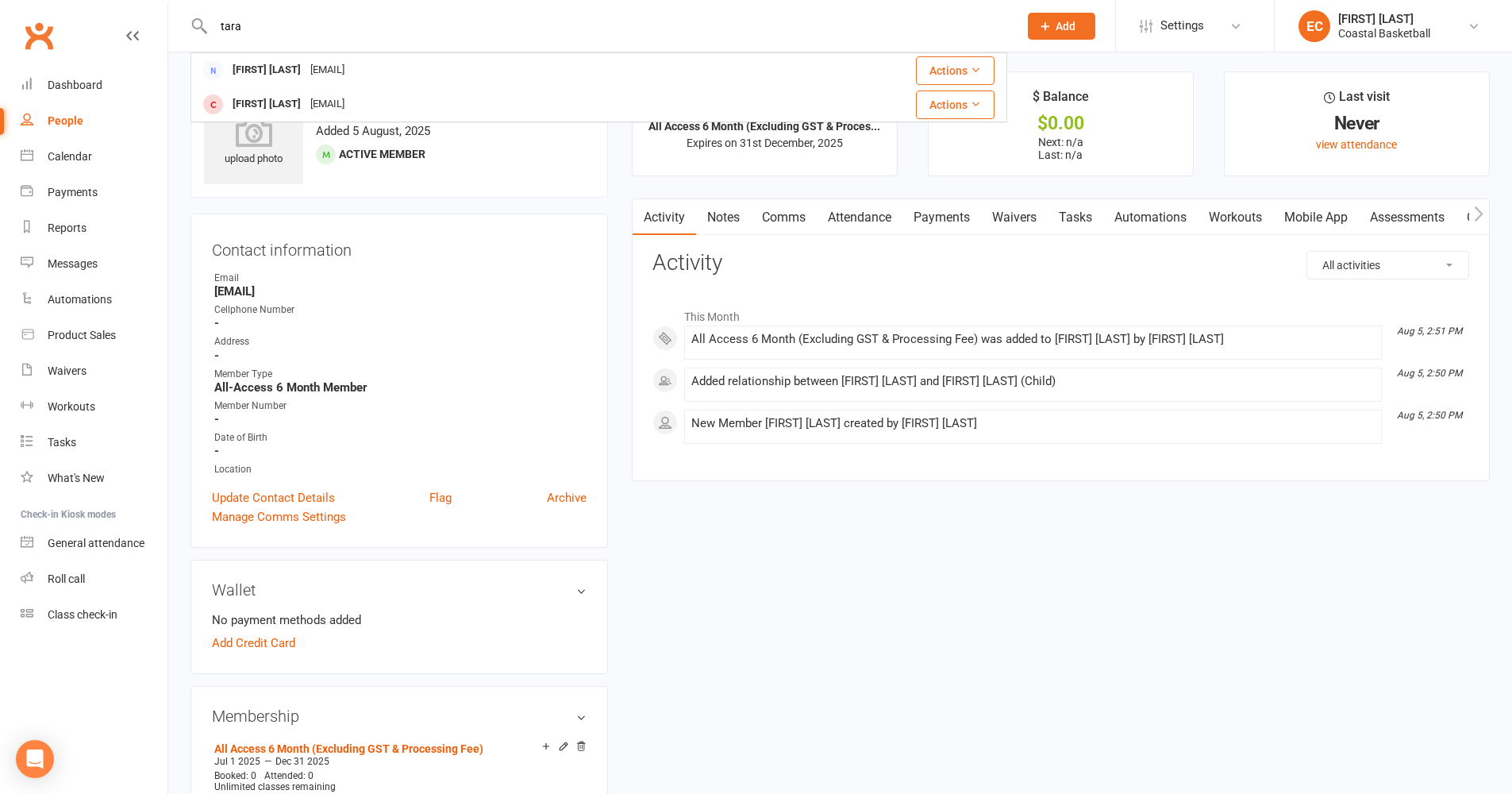 drag, startPoint x: 274, startPoint y: 36, endPoint x: 191, endPoint y: 23, distance: 84.0119 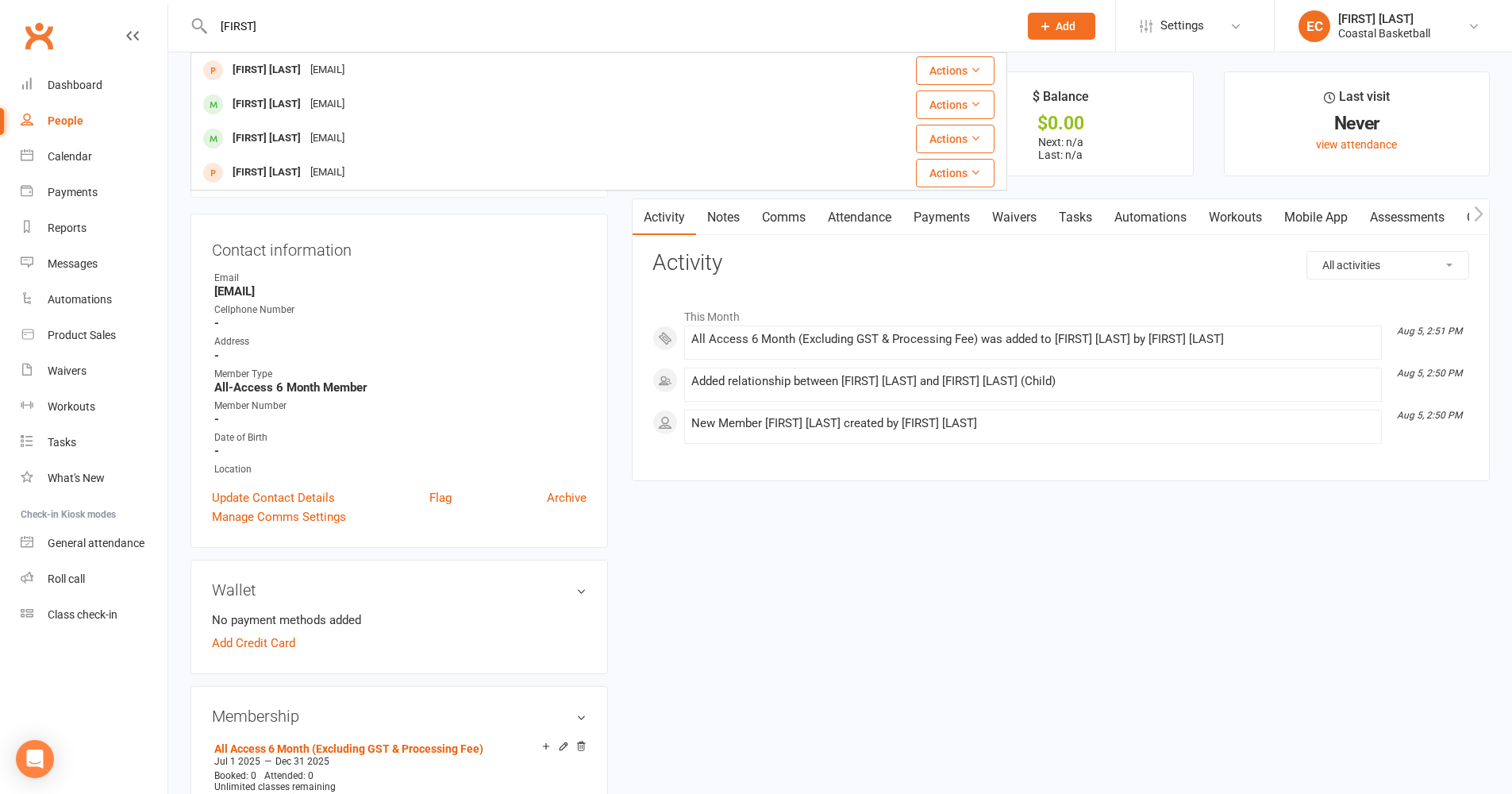 drag, startPoint x: 191, startPoint y: 23, endPoint x: 140, endPoint y: 10, distance: 52.63079 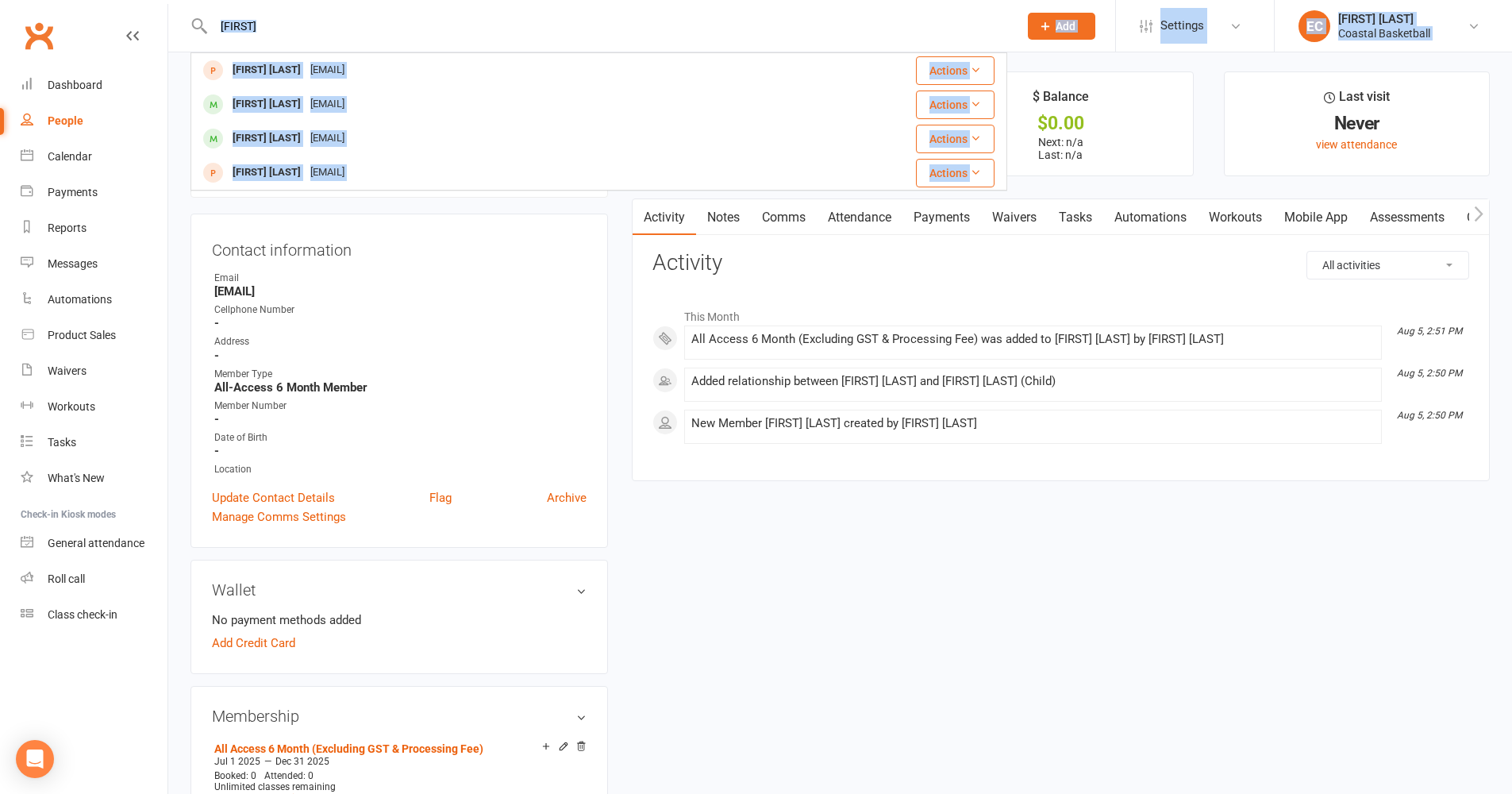 drag, startPoint x: 286, startPoint y: 37, endPoint x: 135, endPoint y: 23, distance: 151.64762 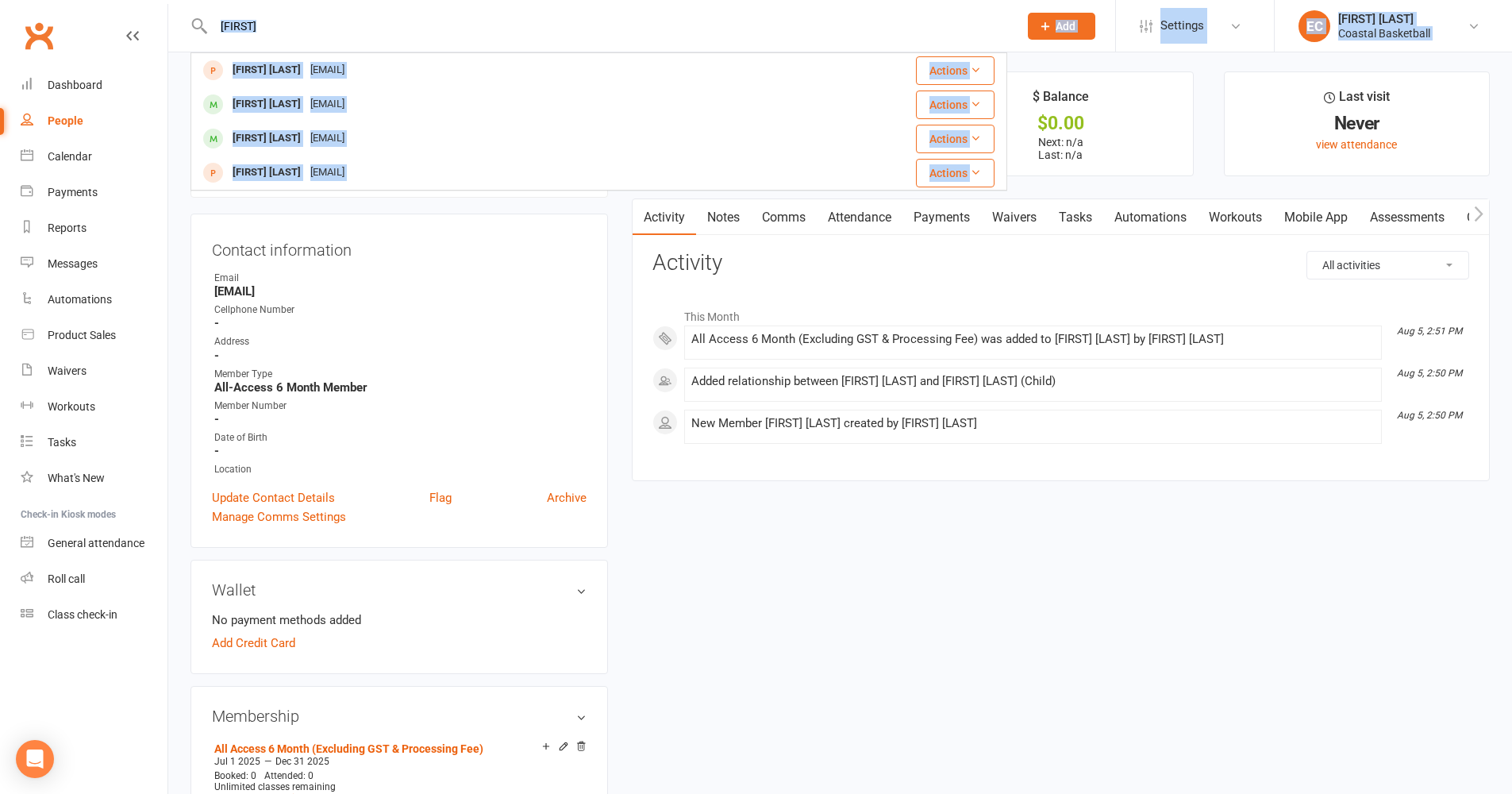 click on "[FIRST]" at bounding box center [608, 26] 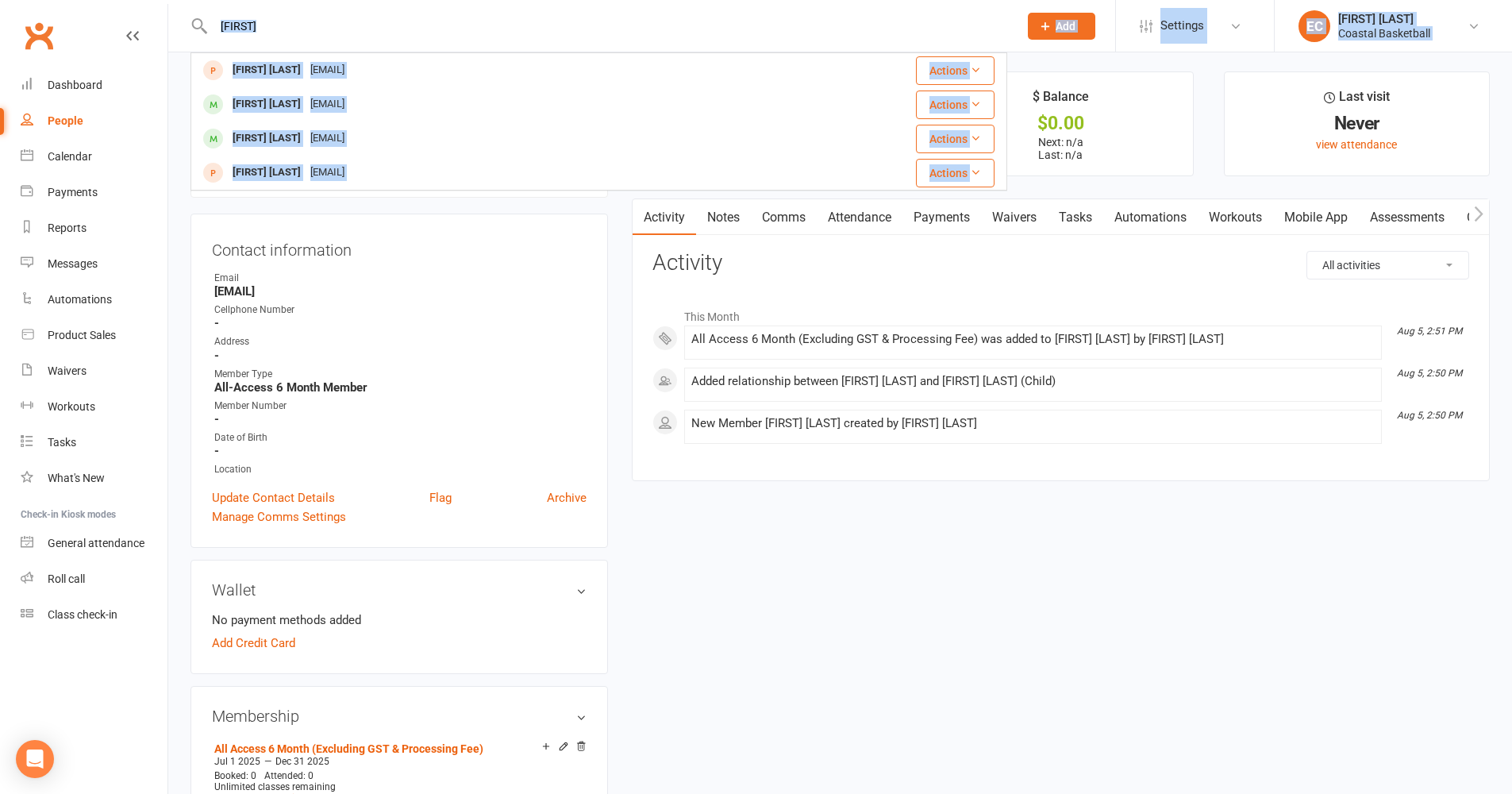 drag, startPoint x: 248, startPoint y: 33, endPoint x: 186, endPoint y: 29, distance: 62.128898 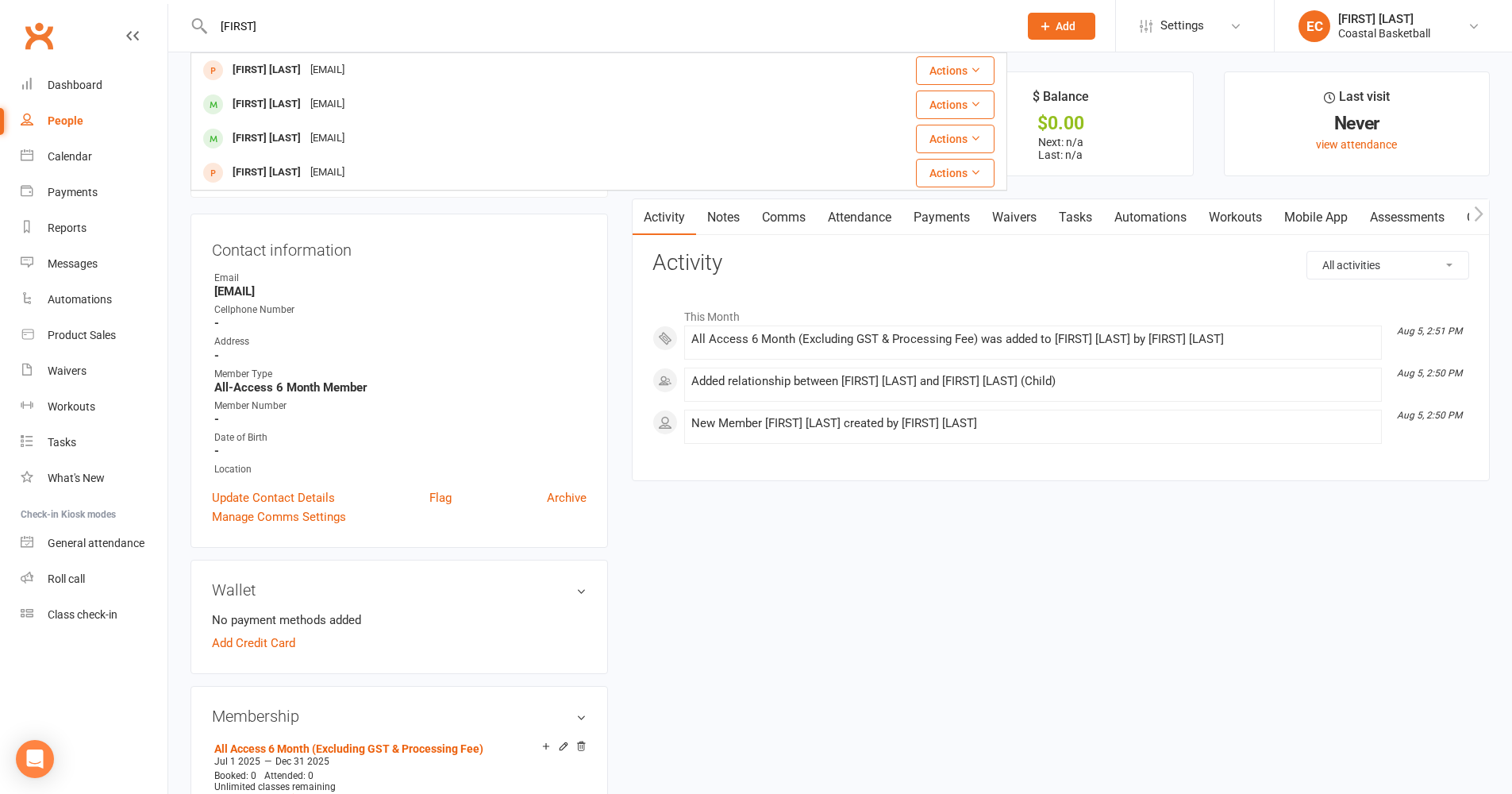 drag, startPoint x: 261, startPoint y: 31, endPoint x: 197, endPoint y: 25, distance: 64.280635 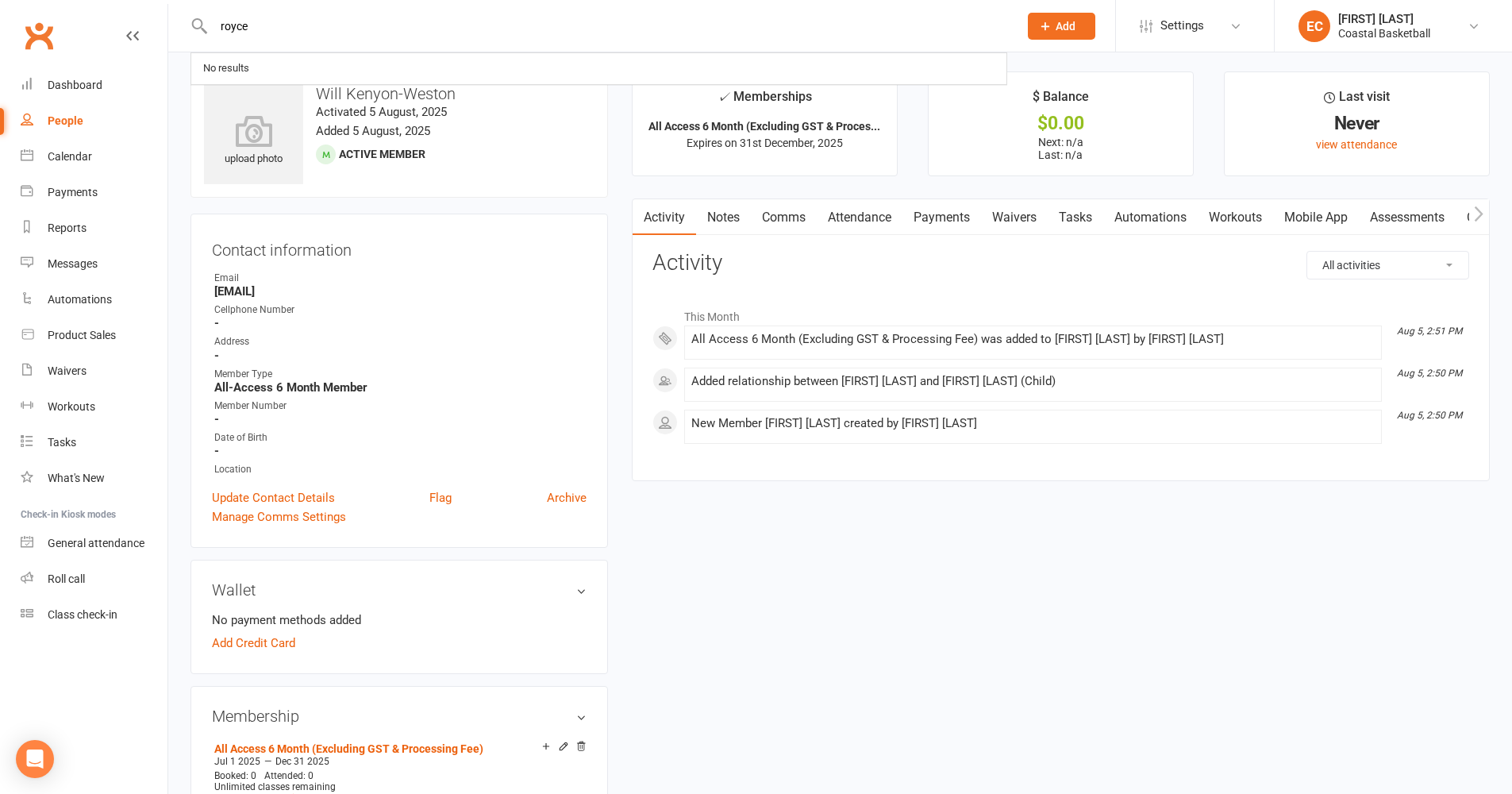 type on "royce" 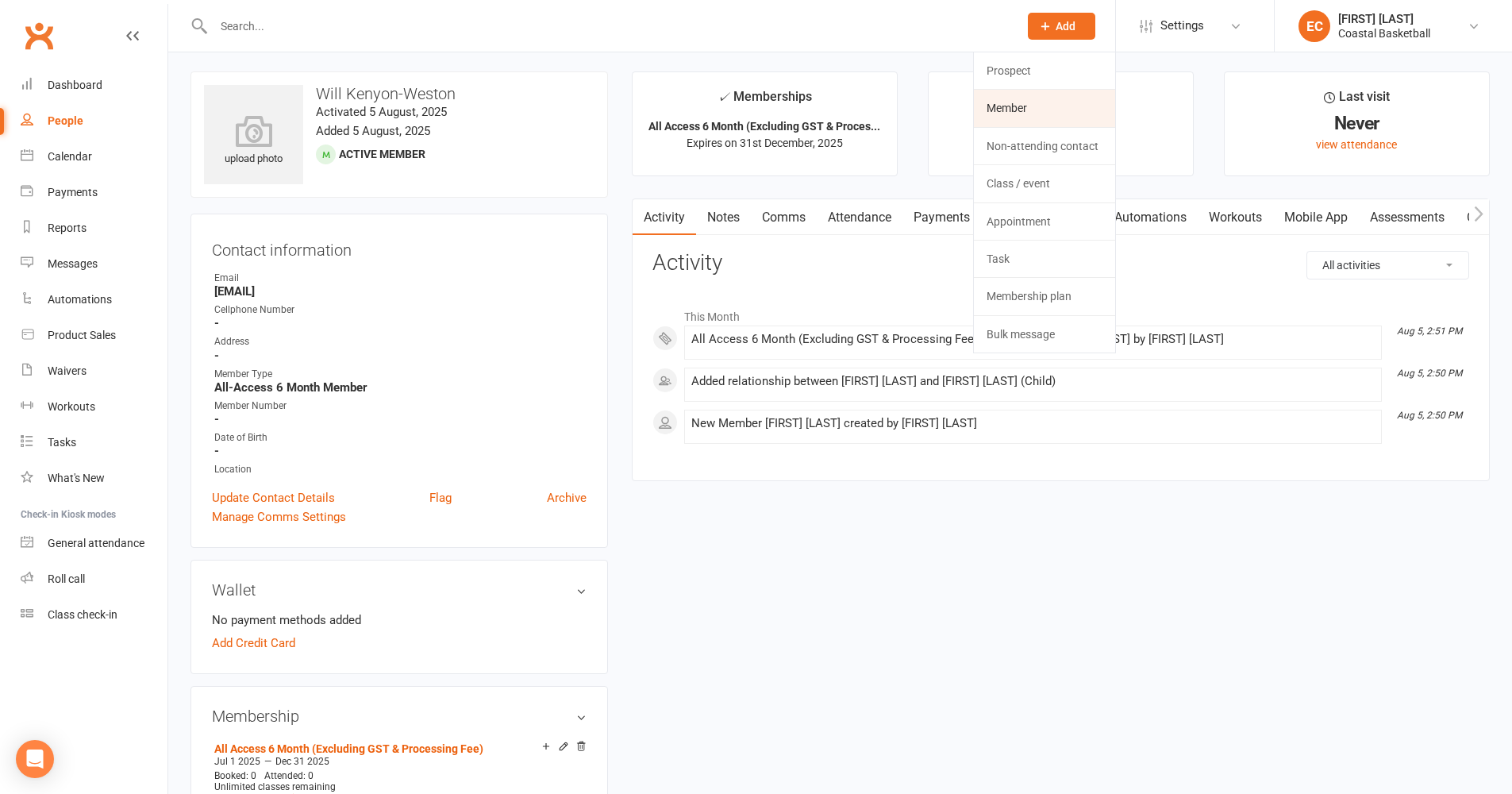 click on "Member" 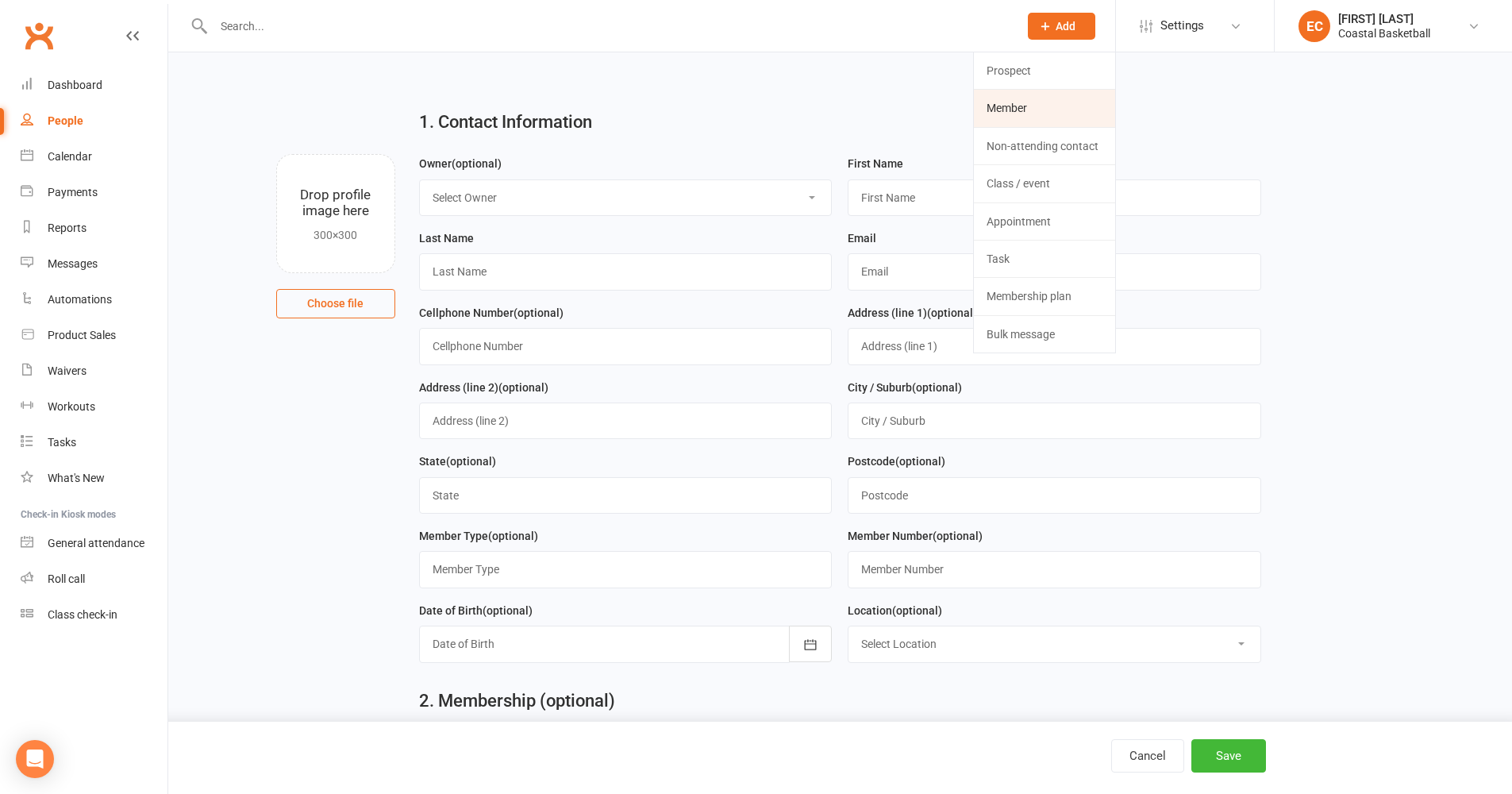 scroll, scrollTop: 0, scrollLeft: 0, axis: both 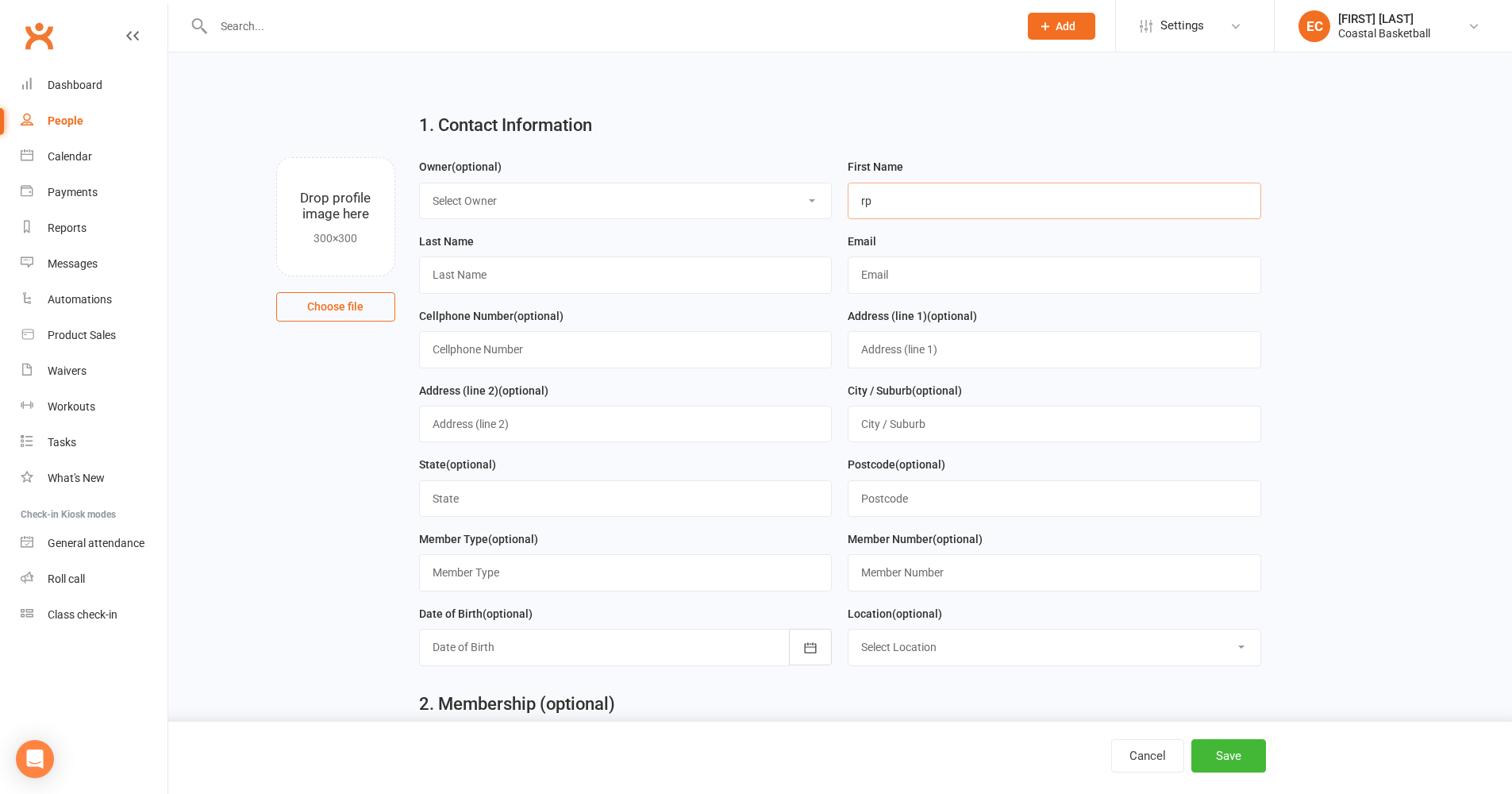 type on "r" 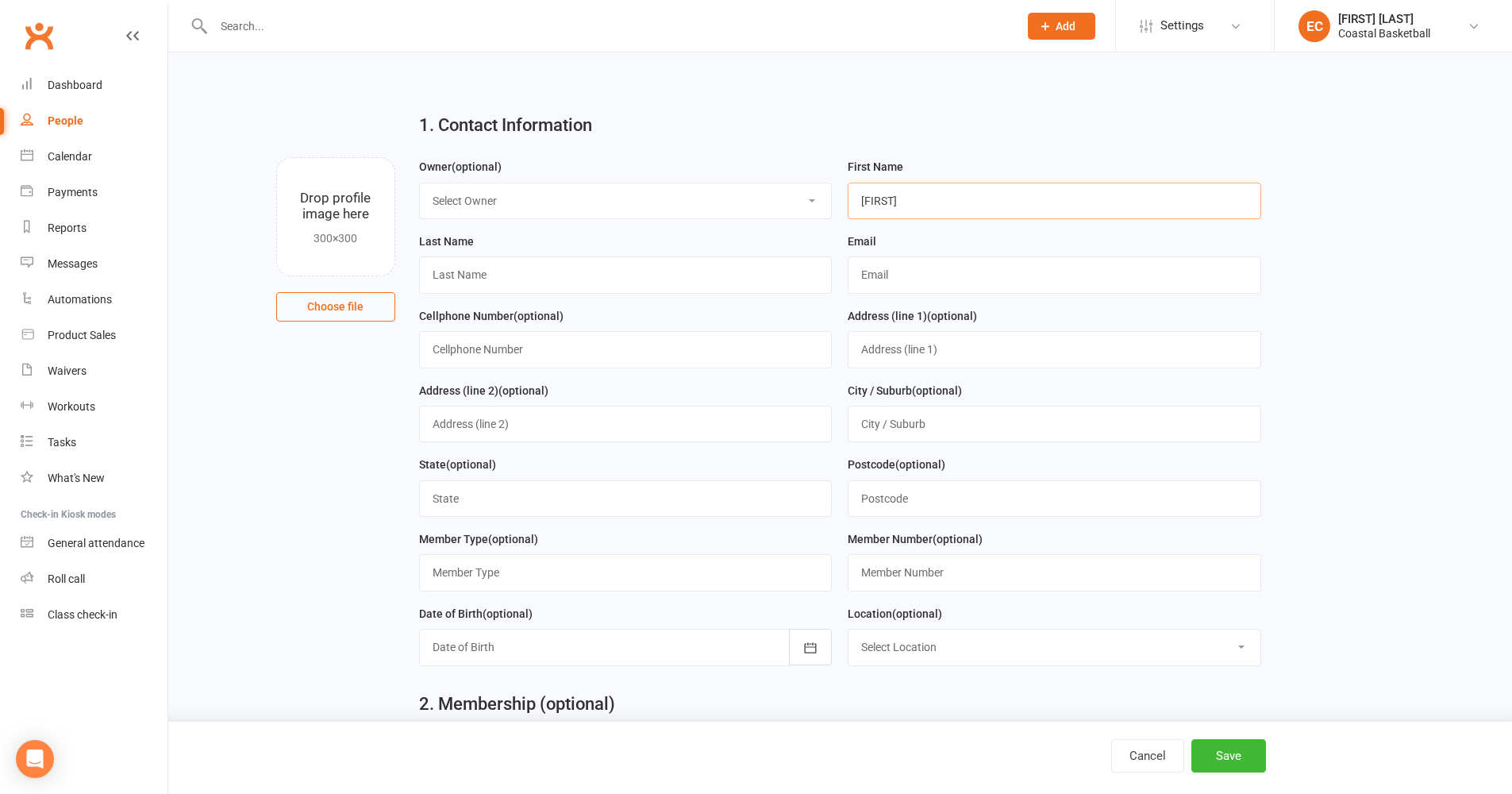 type 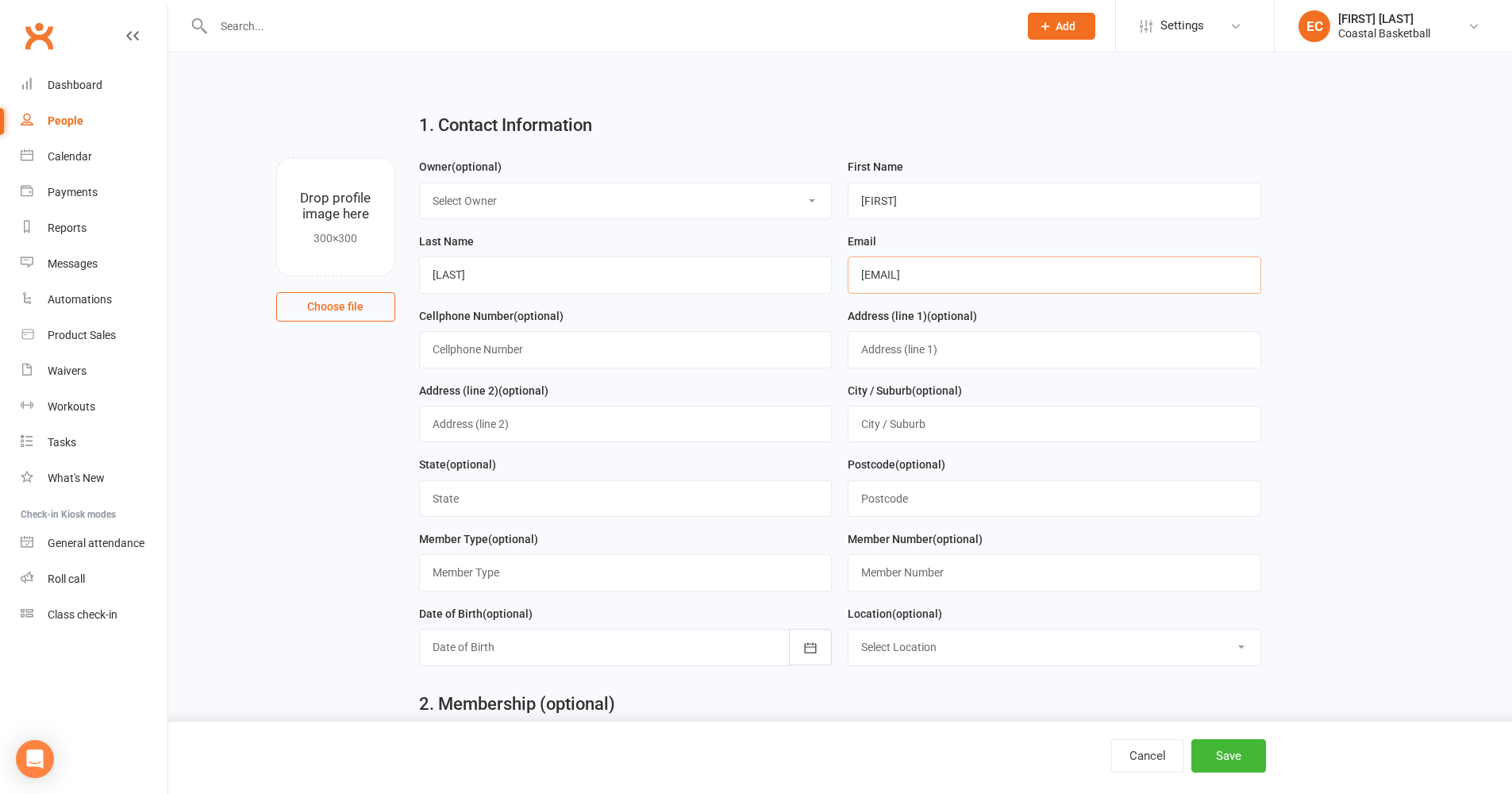 click on "[EMAIL]" at bounding box center [1054, 275] 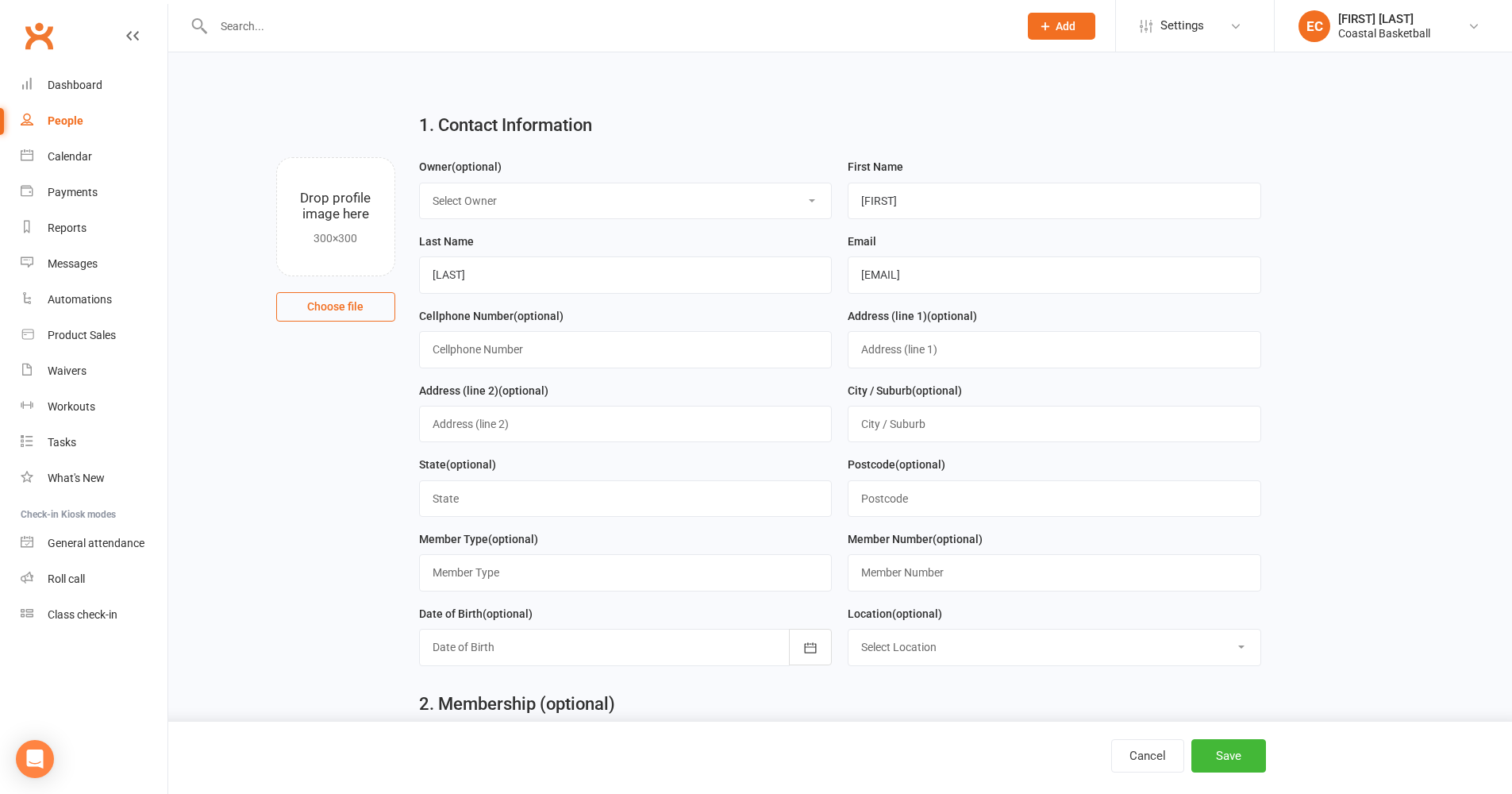 scroll, scrollTop: 3, scrollLeft: 0, axis: vertical 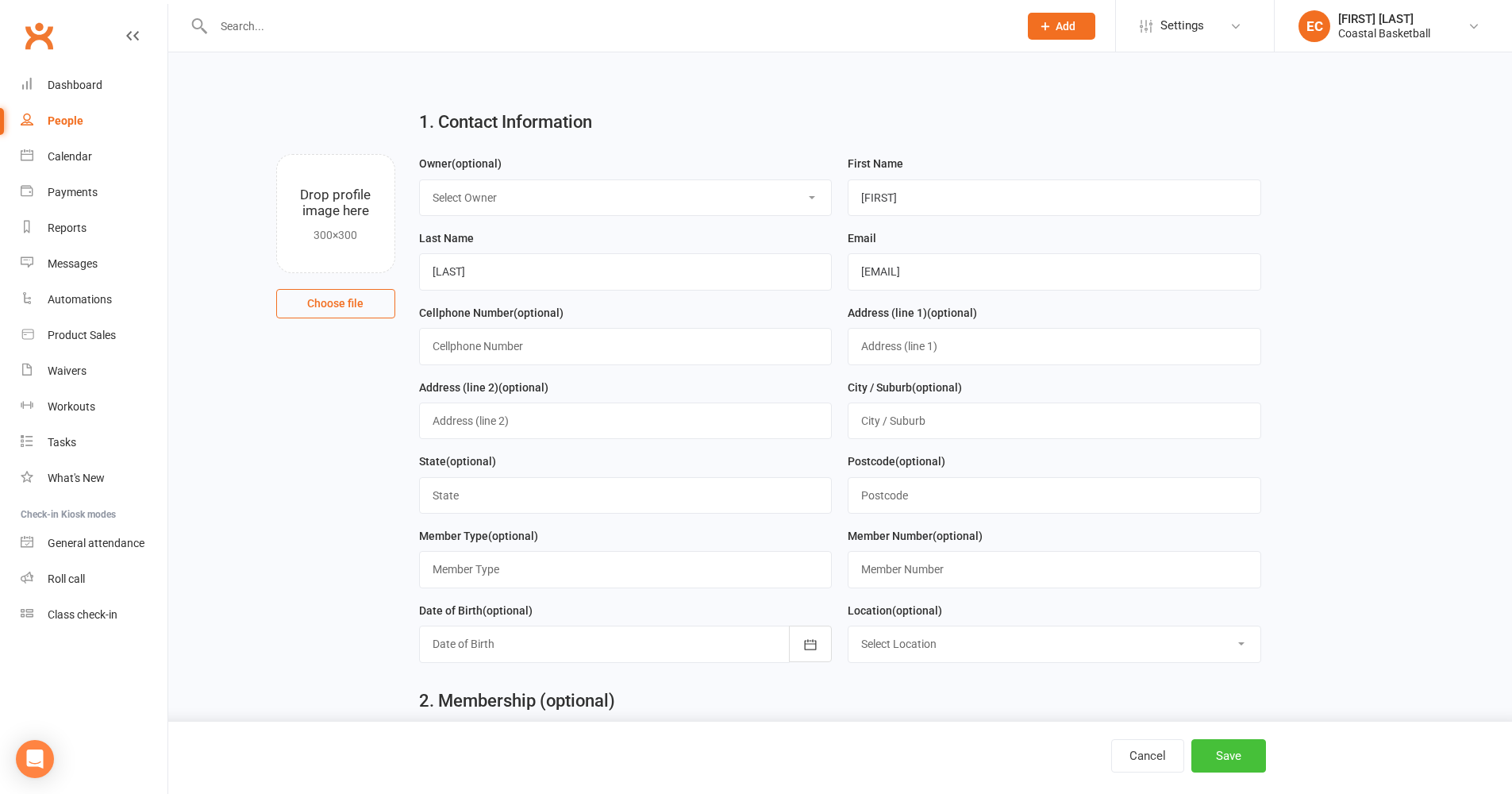 click on "Save" at bounding box center (1229, 756) 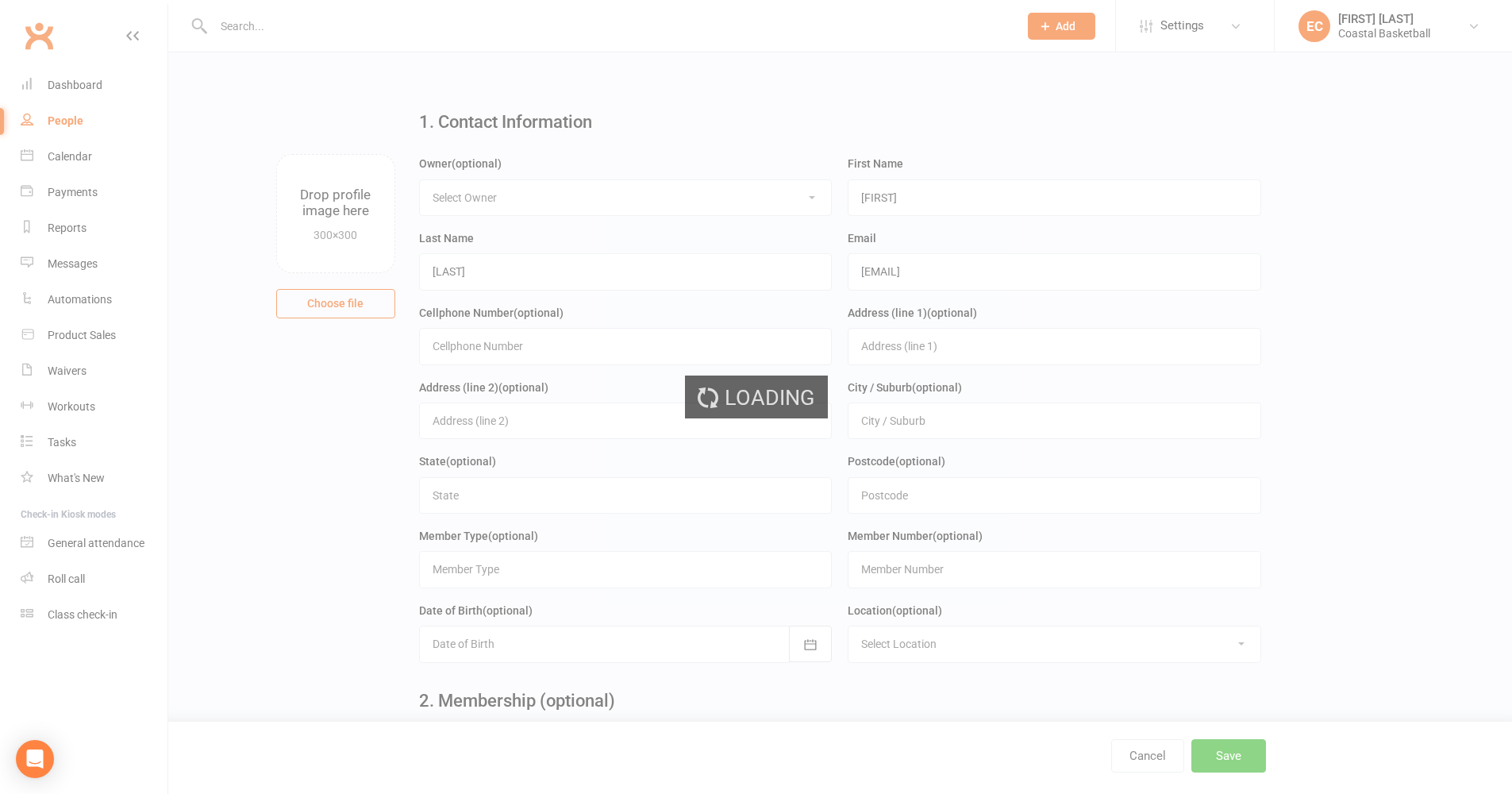 scroll, scrollTop: 0, scrollLeft: 0, axis: both 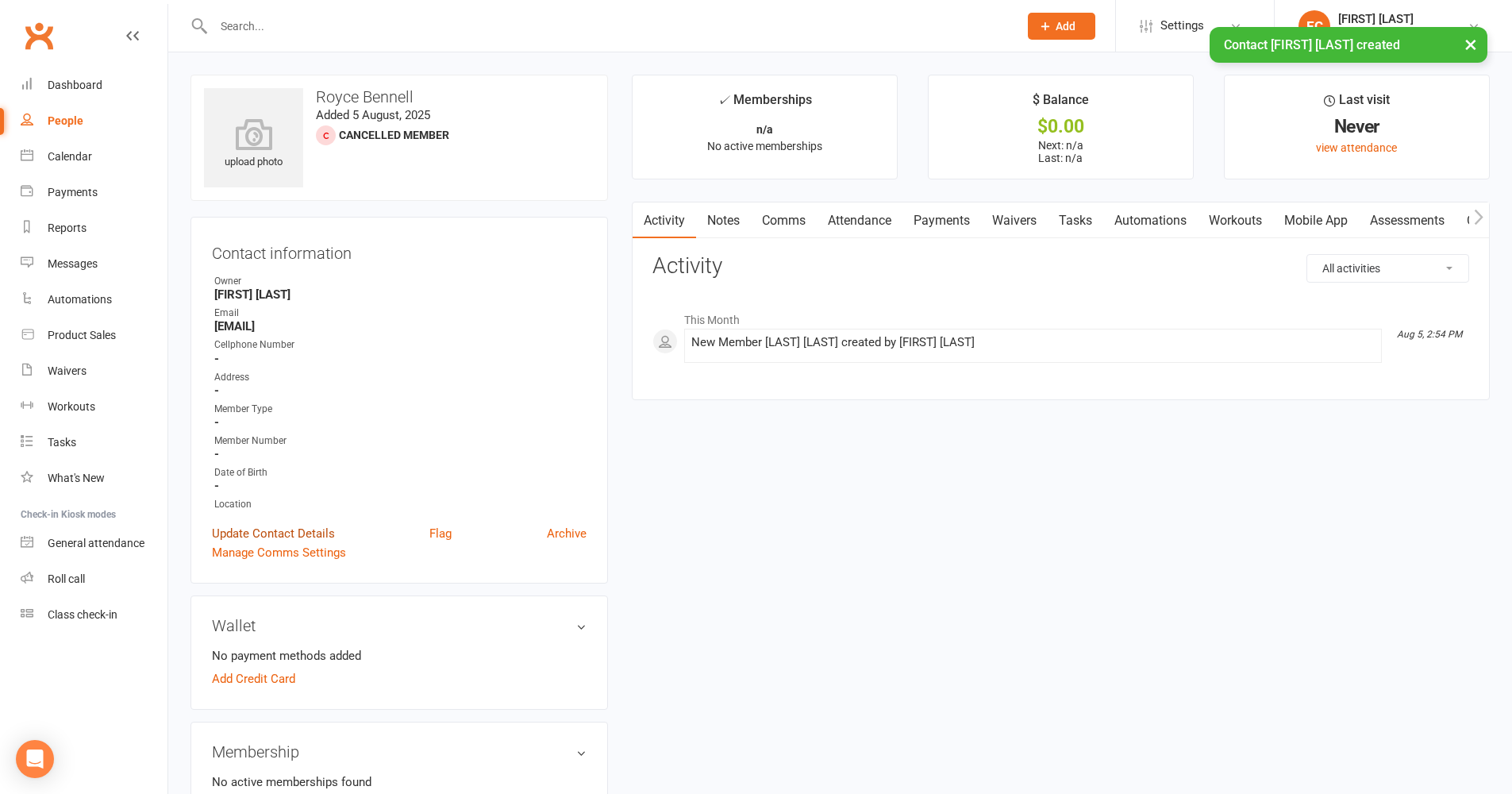click on "Update Contact Details" at bounding box center [273, 534] 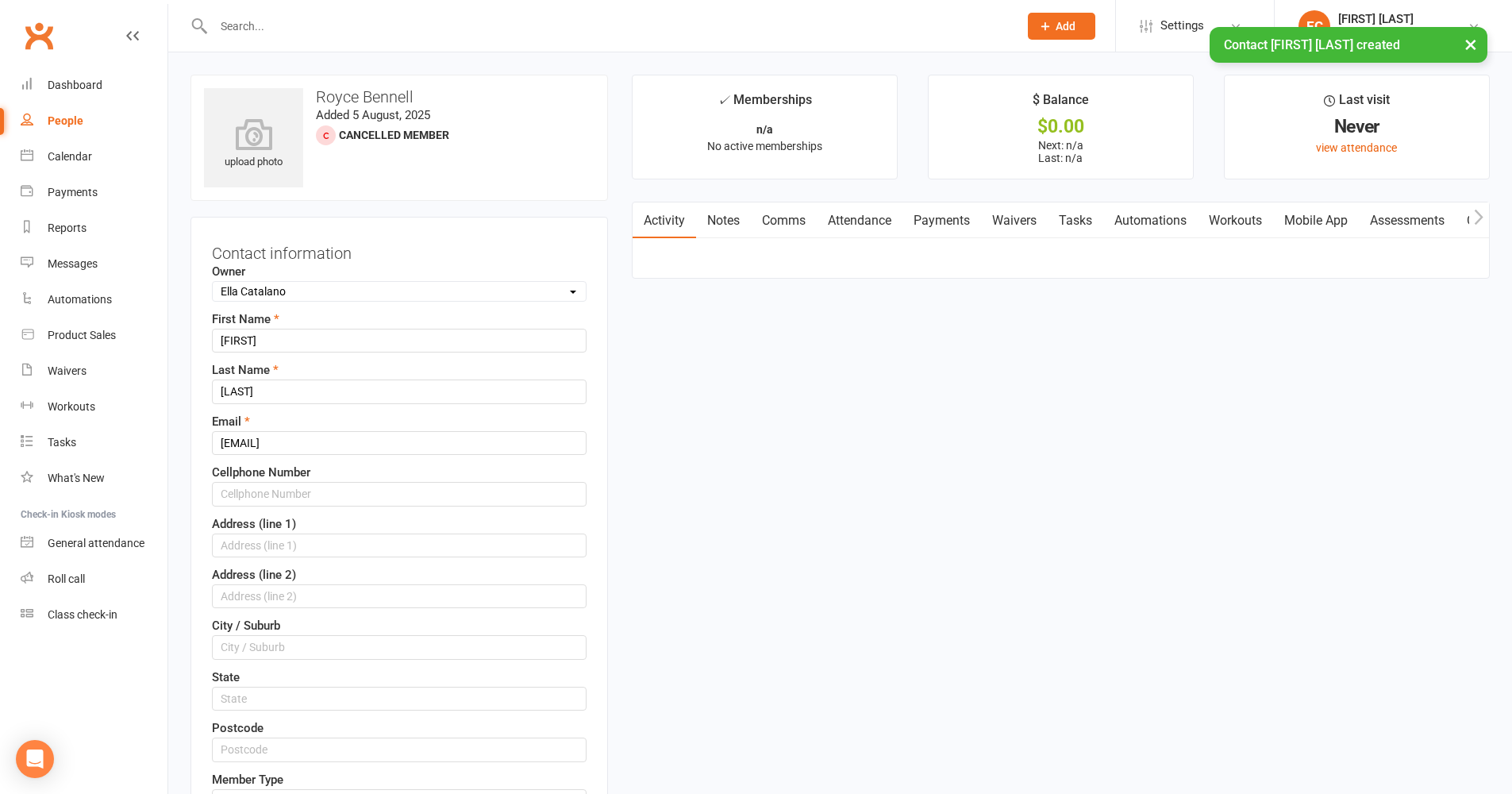 scroll, scrollTop: 75, scrollLeft: 0, axis: vertical 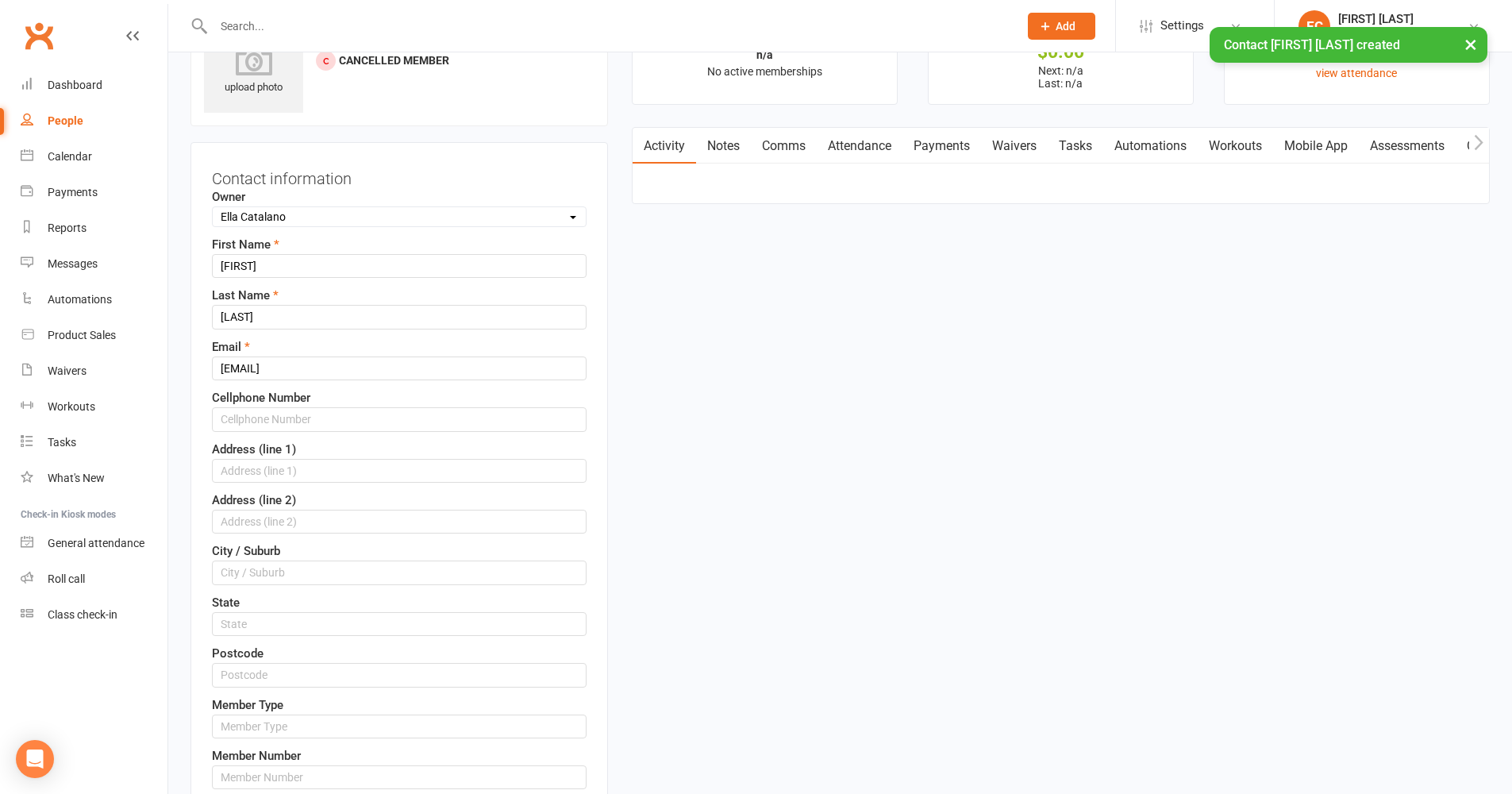 click on "Select Owner [FIRST] [LAST] [FIRST] [LAST] [FIRST] [LAST] [FIRST] [LAST] Coastal Basketball" at bounding box center [399, 217] 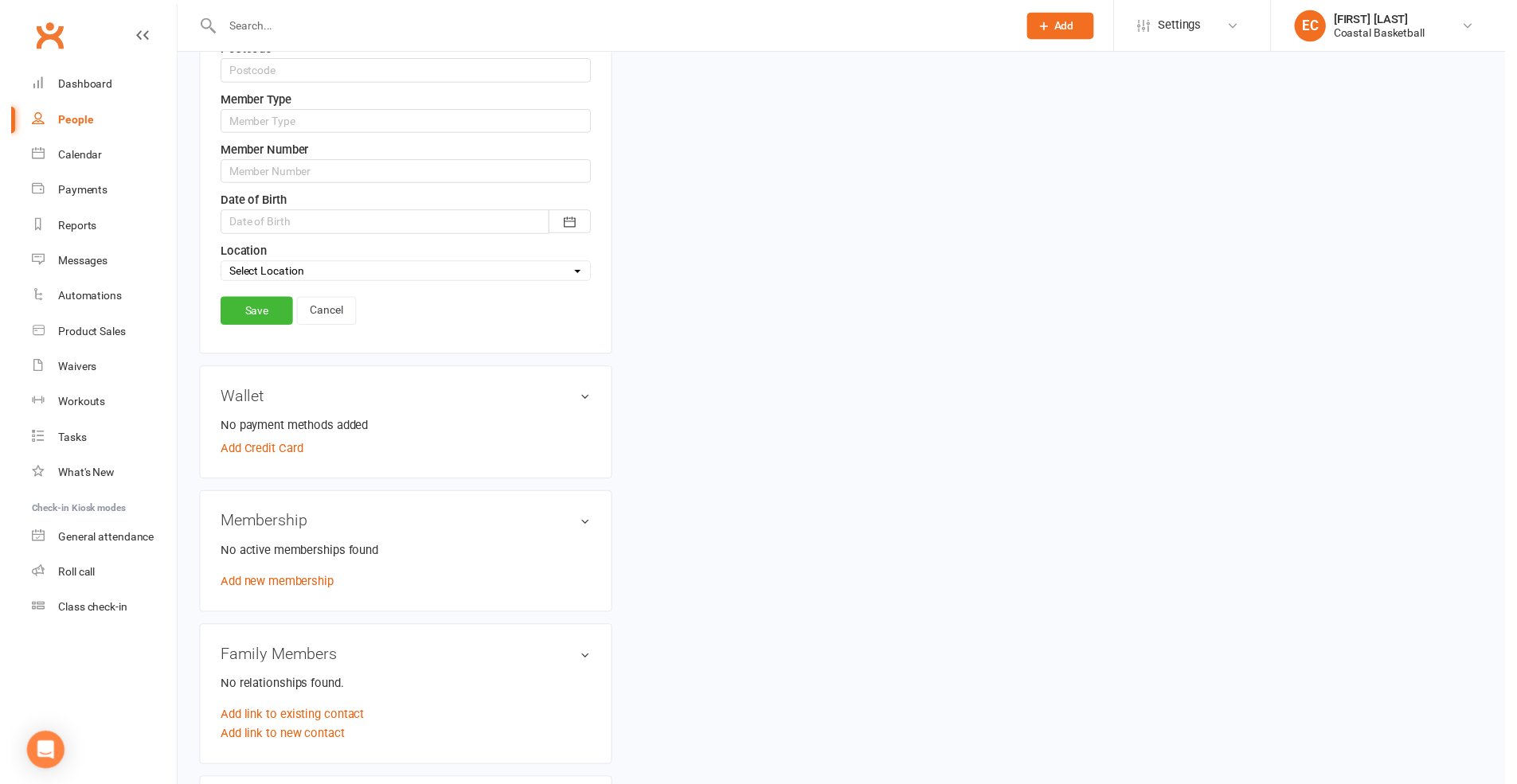 scroll, scrollTop: 876, scrollLeft: 0, axis: vertical 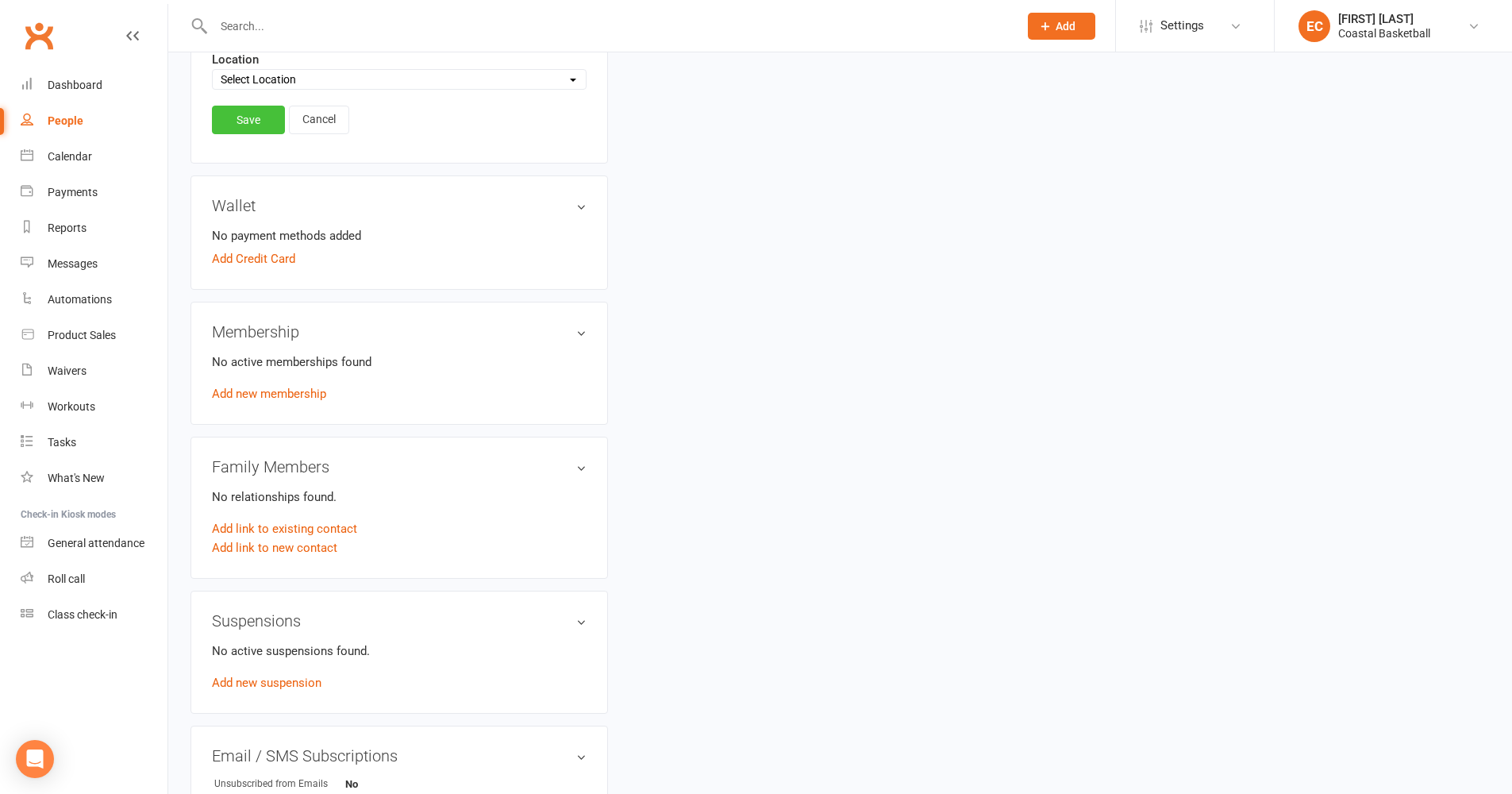 click on "Save" at bounding box center (248, 120) 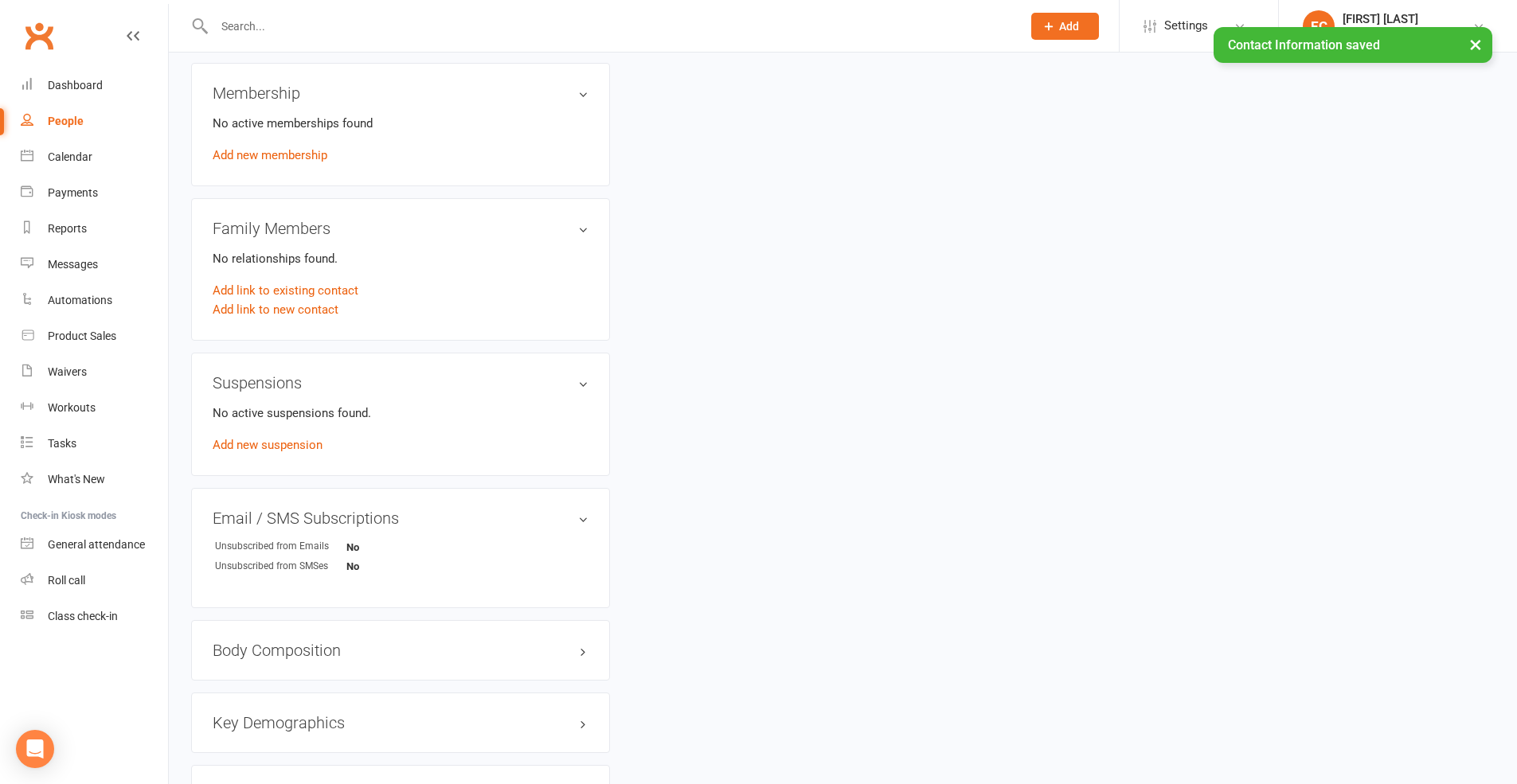 scroll, scrollTop: 457, scrollLeft: 0, axis: vertical 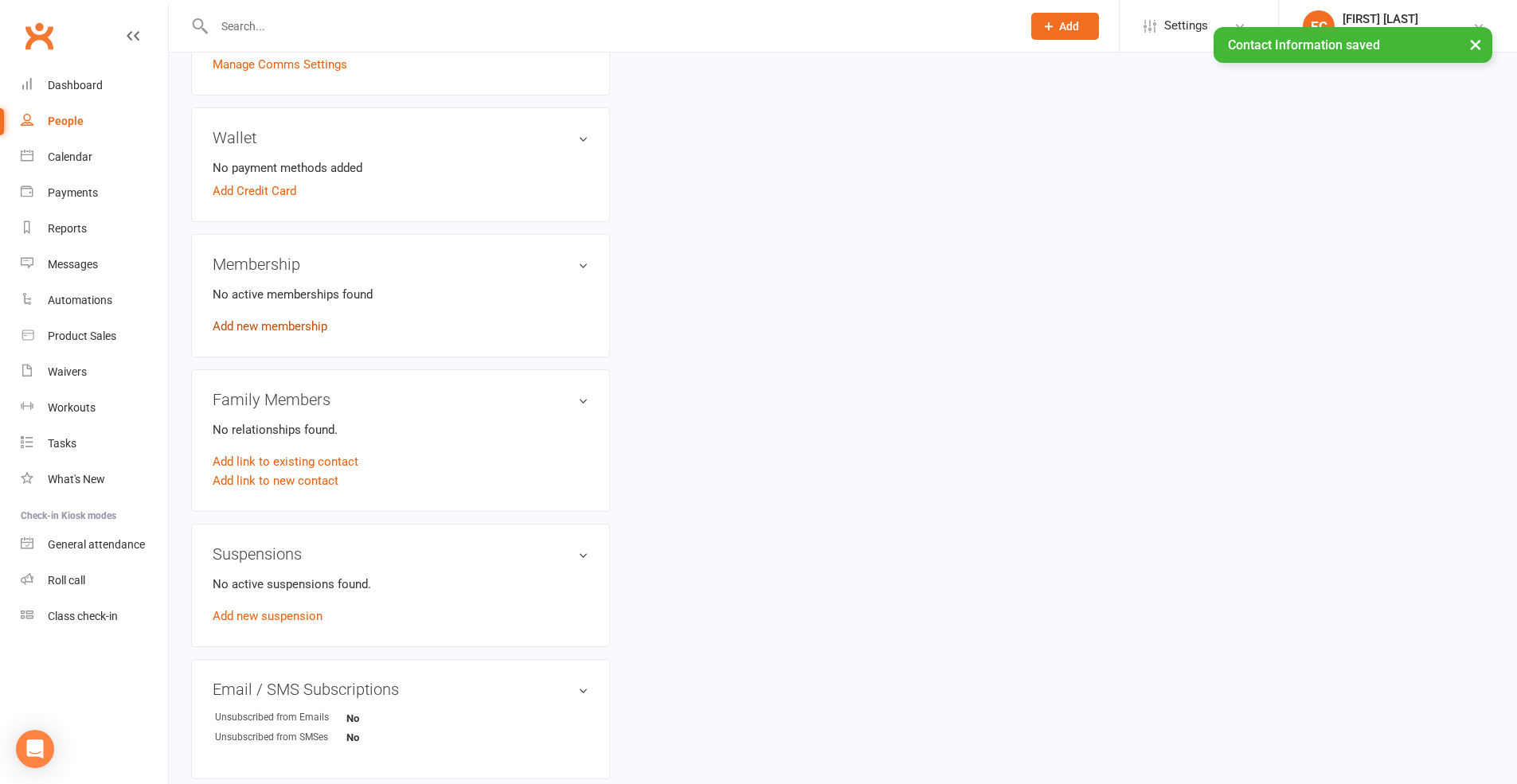 click on "Add new membership" at bounding box center [270, 326] 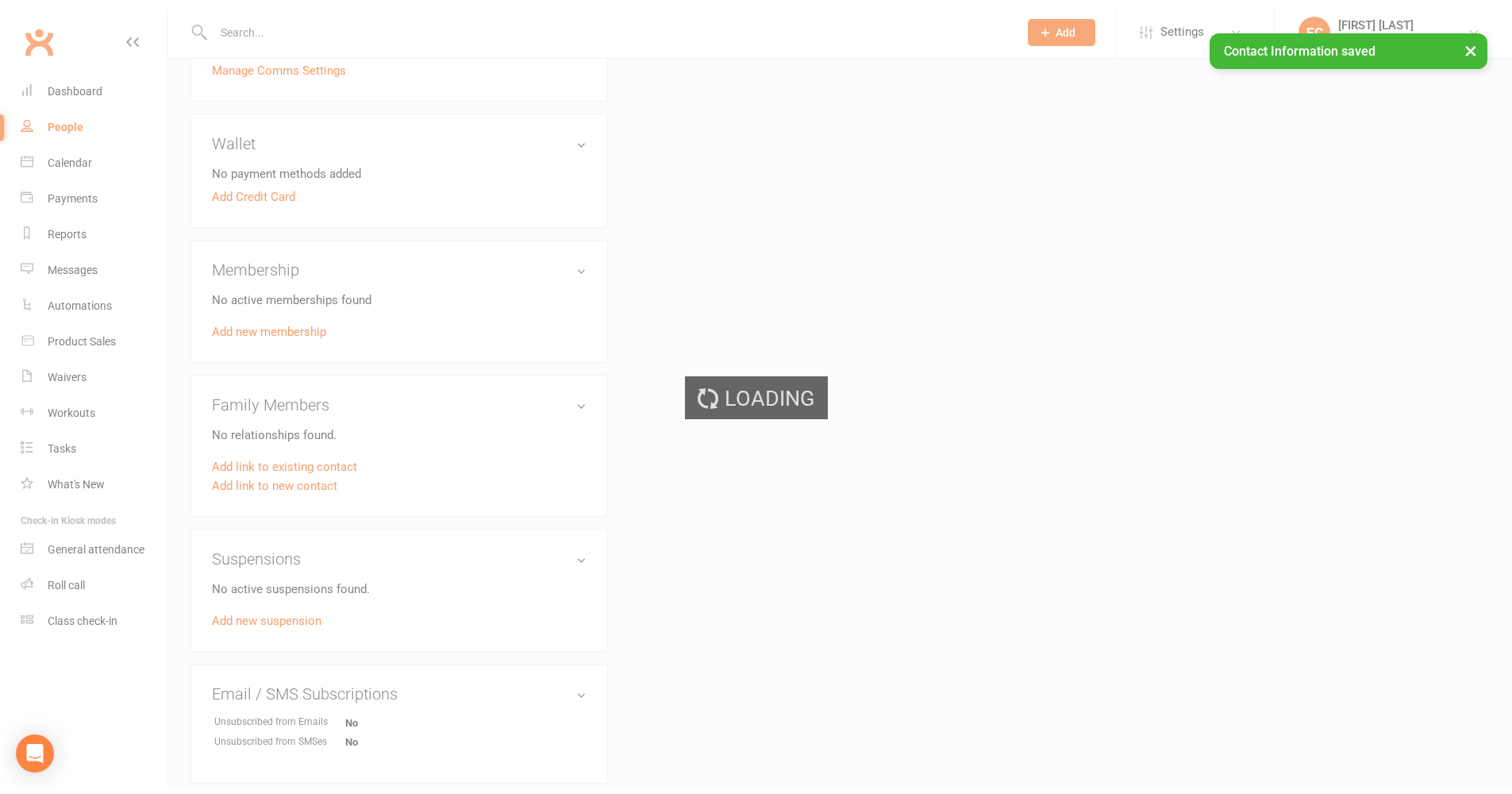scroll, scrollTop: 0, scrollLeft: 0, axis: both 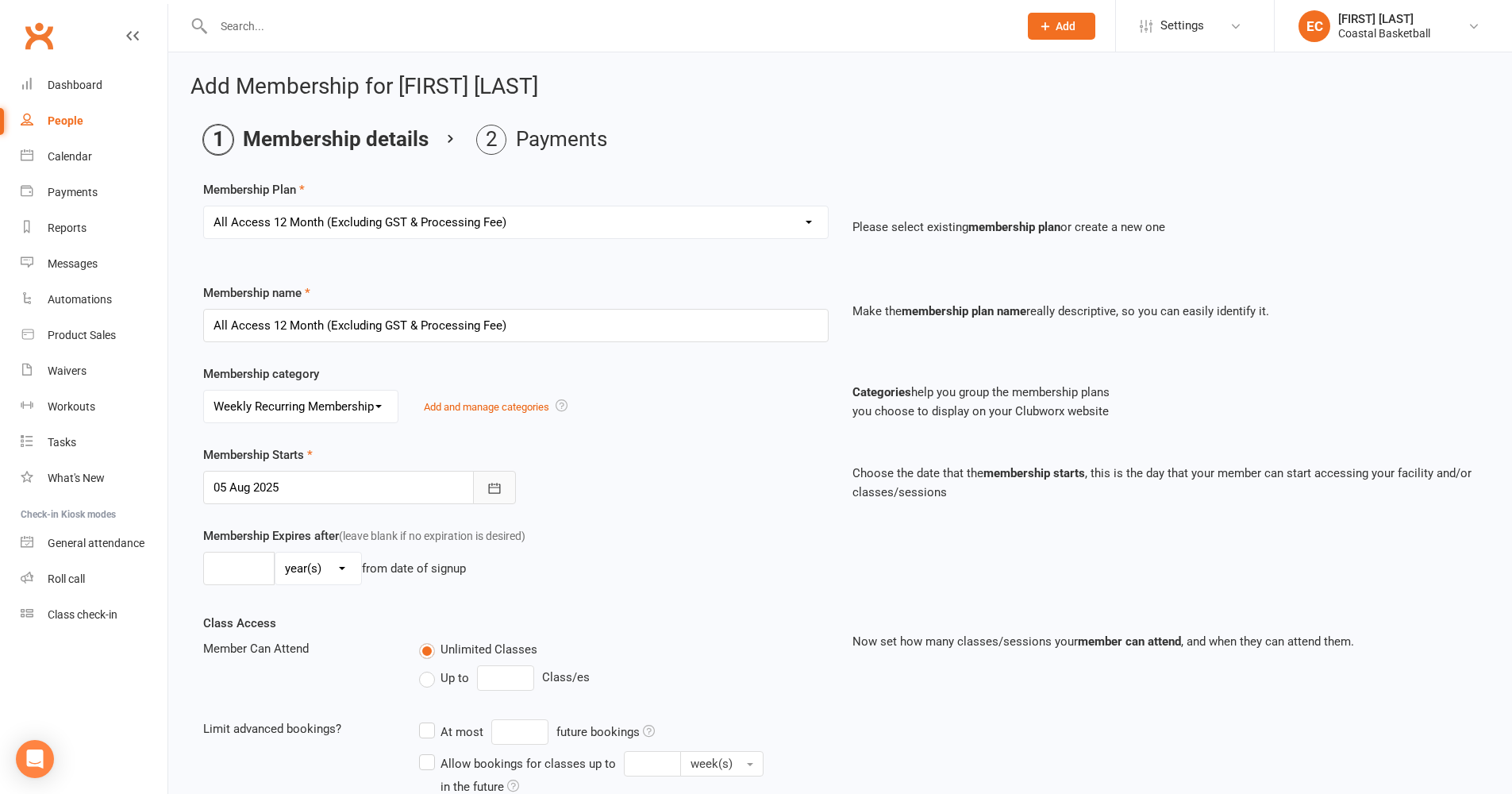 click at bounding box center [494, 488] 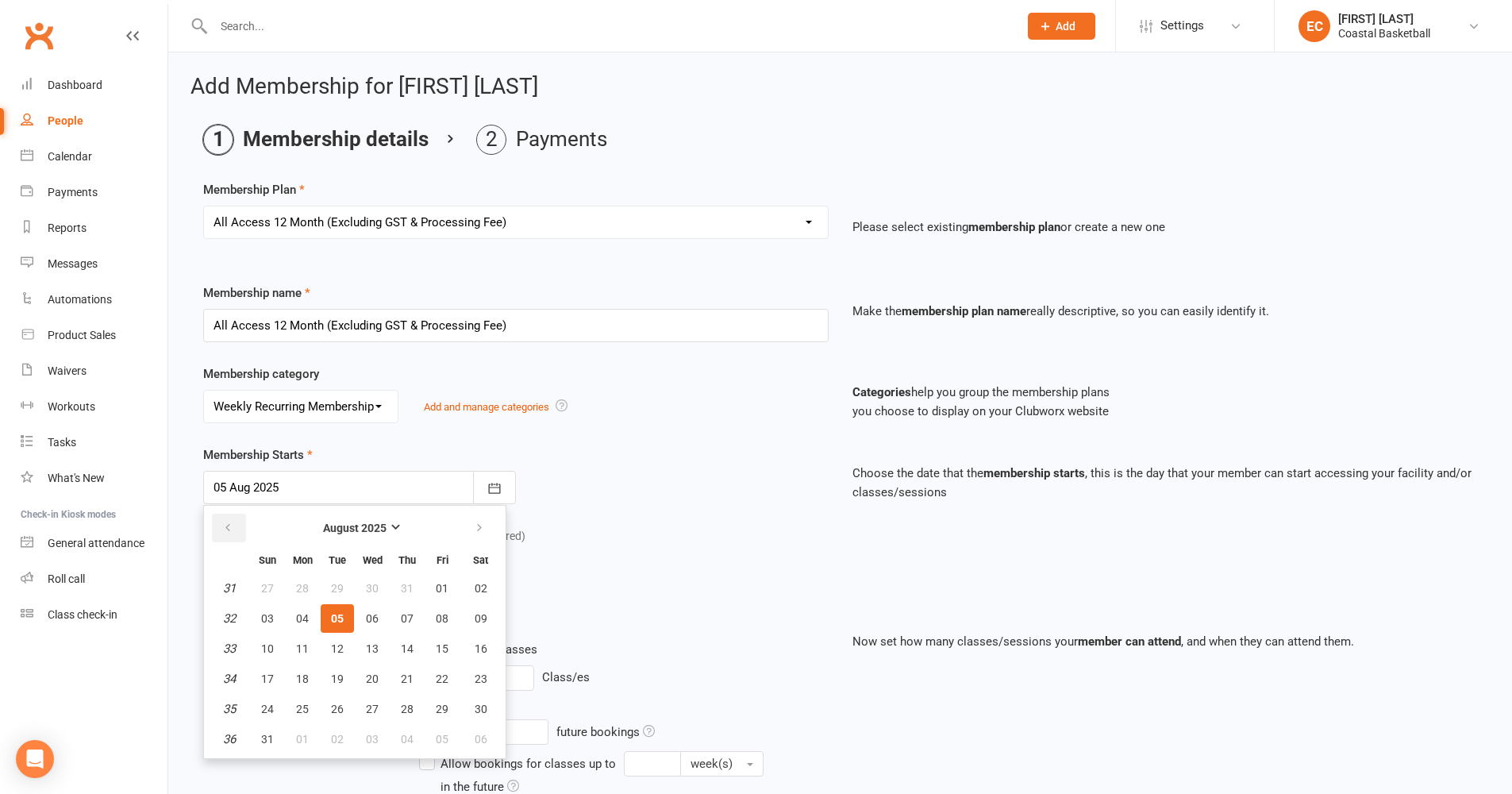 click at bounding box center [229, 528] 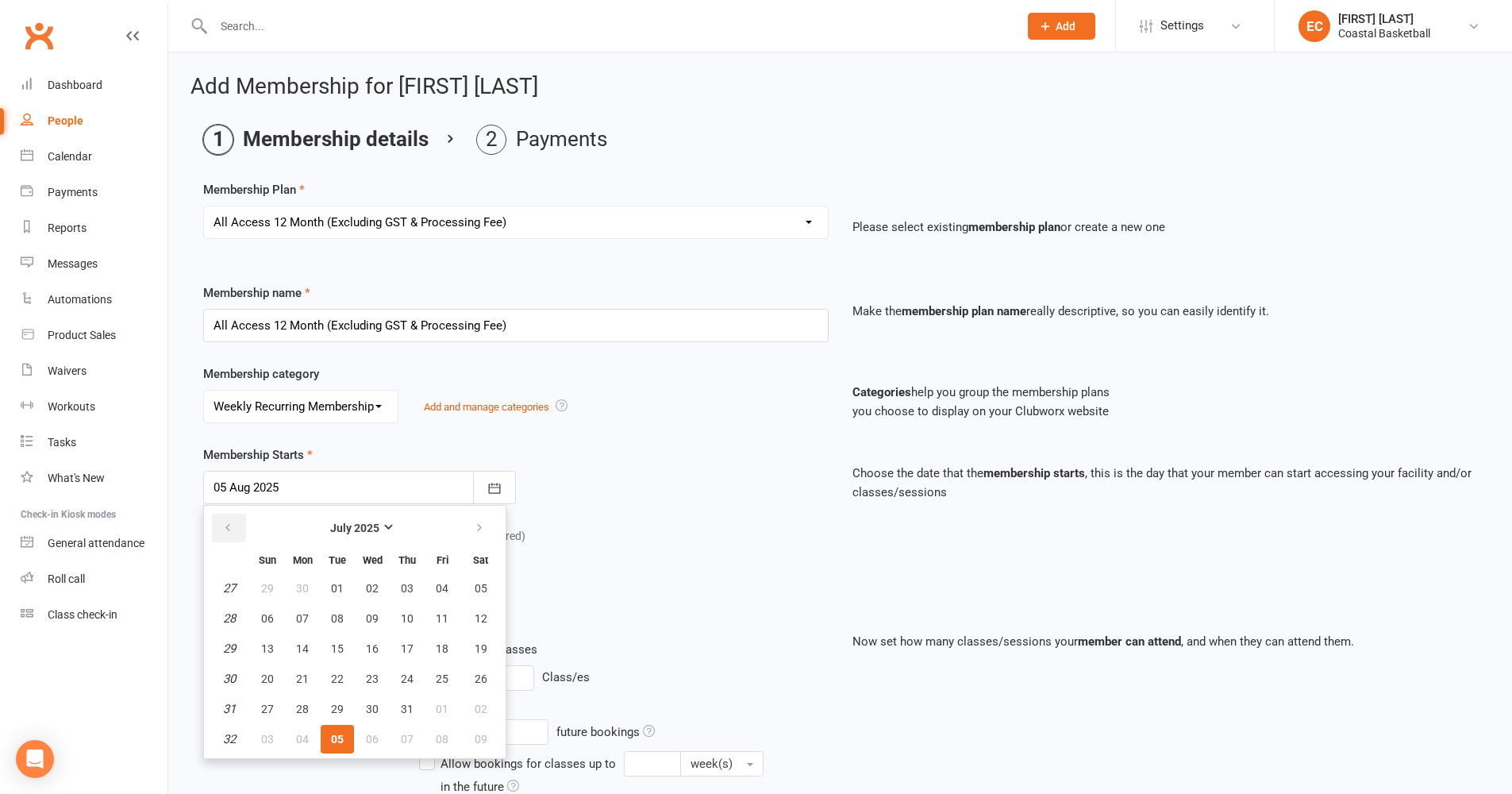 click at bounding box center [228, 528] 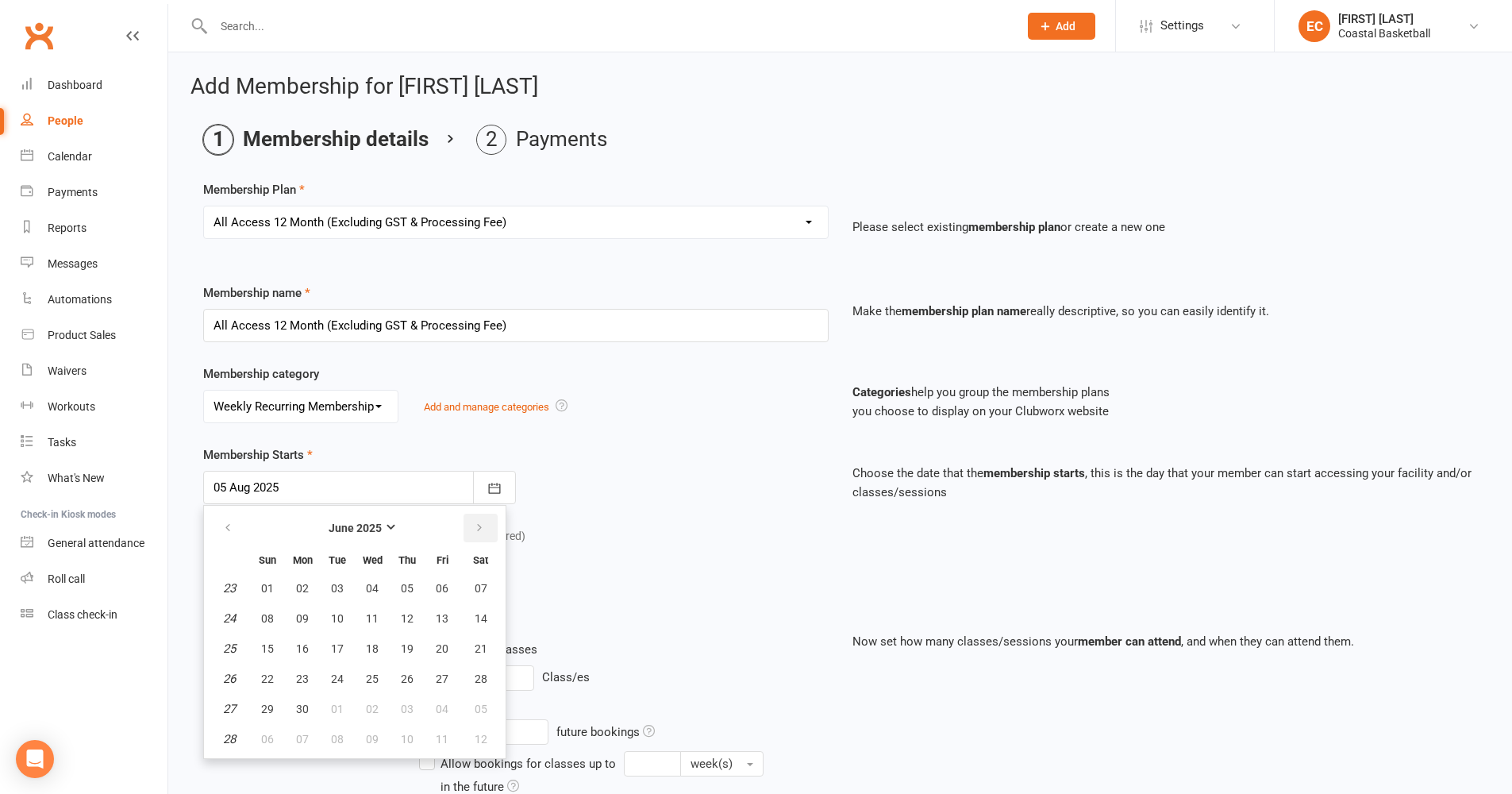 click at bounding box center [479, 528] 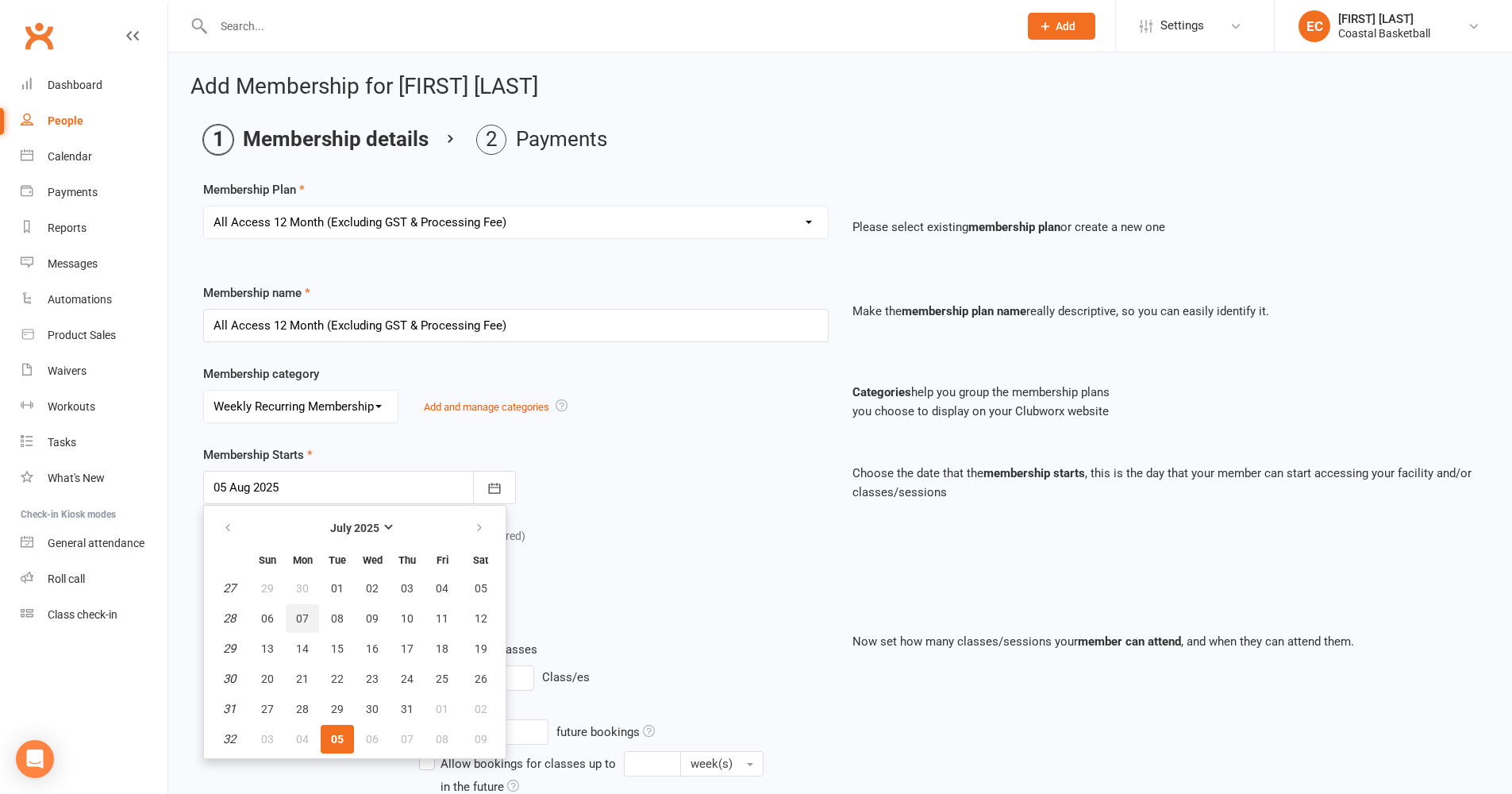 click on "07" at bounding box center [302, 619] 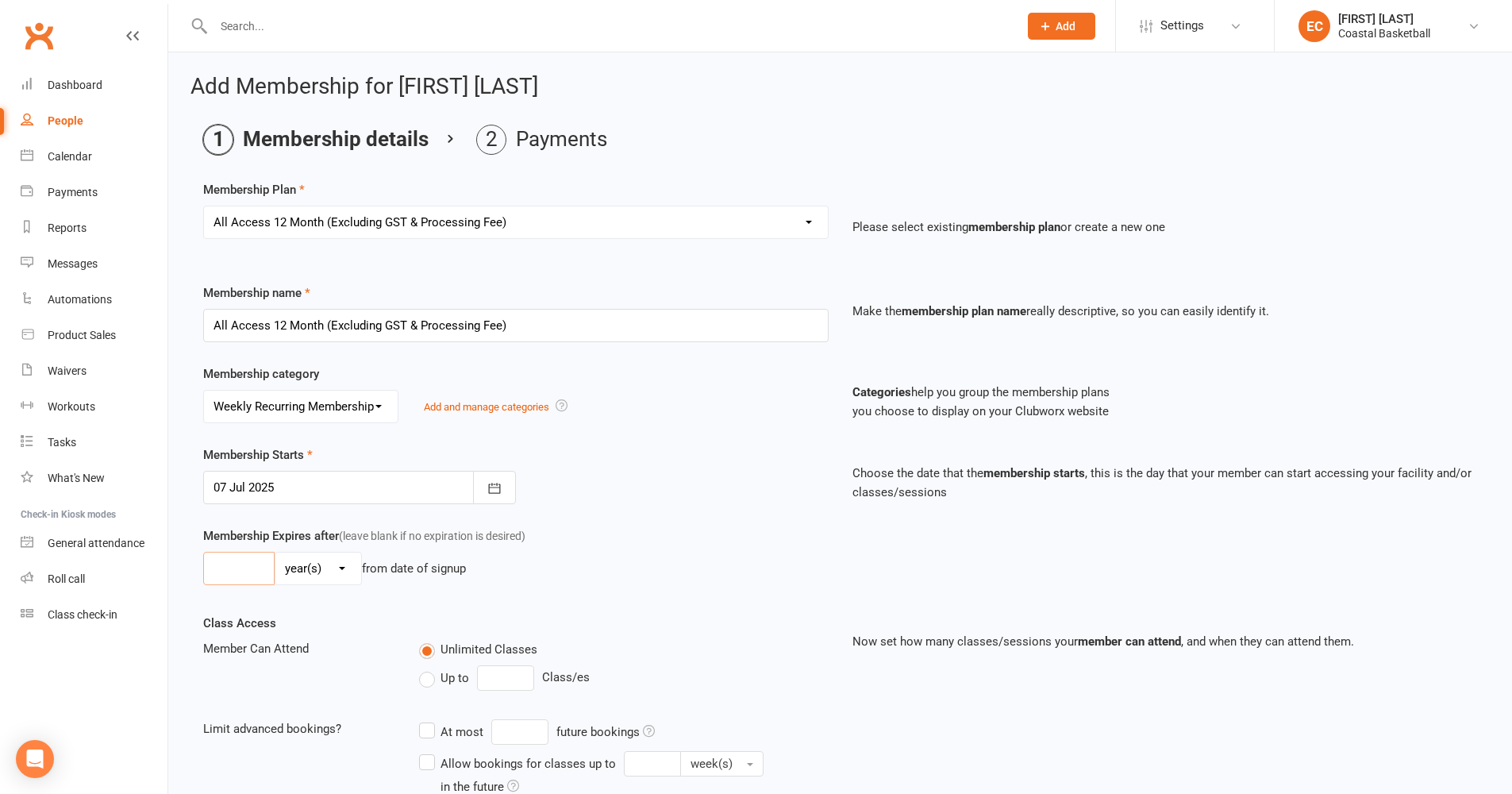 click at bounding box center (239, 569) 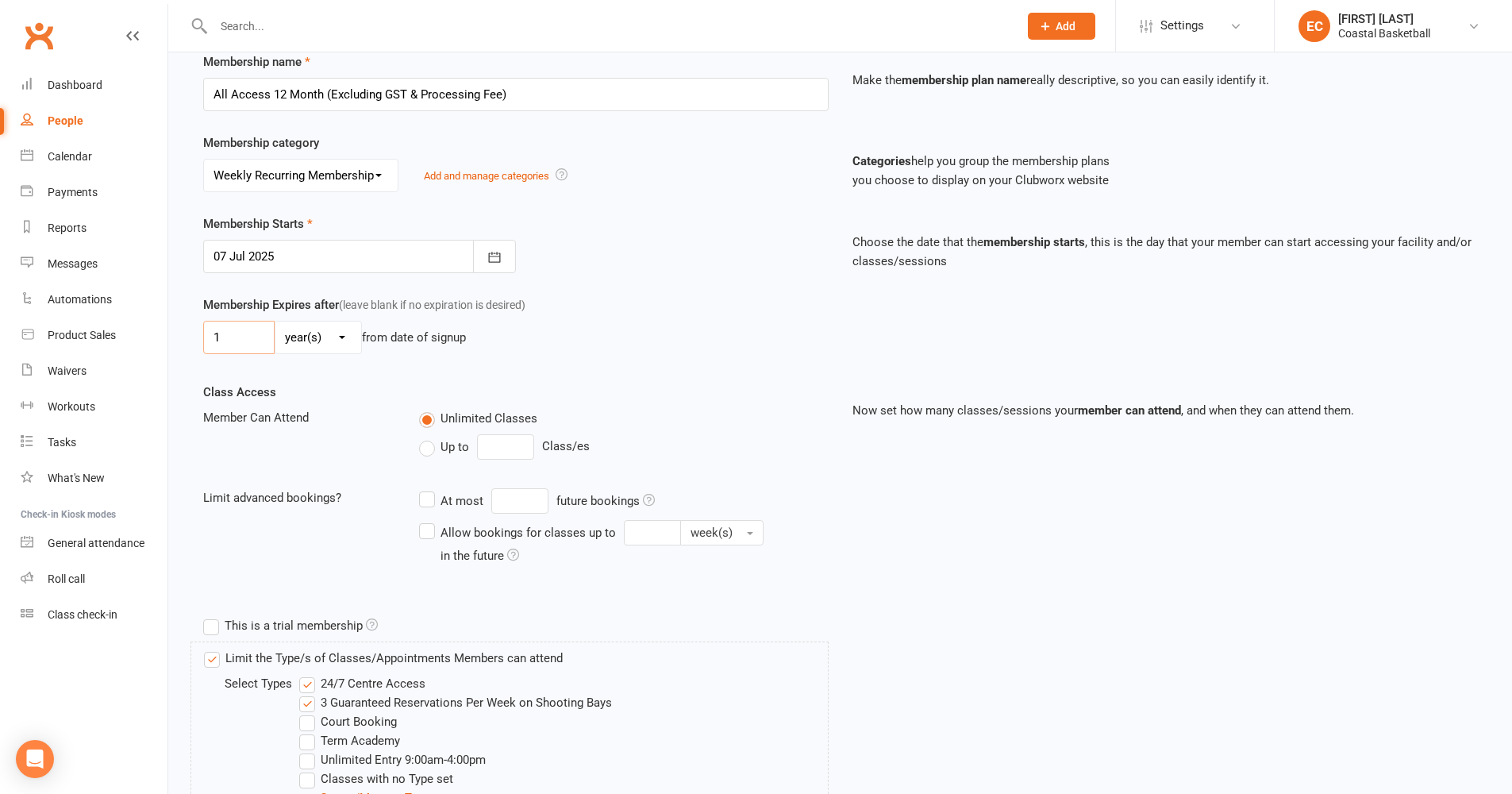 scroll, scrollTop: 234, scrollLeft: 0, axis: vertical 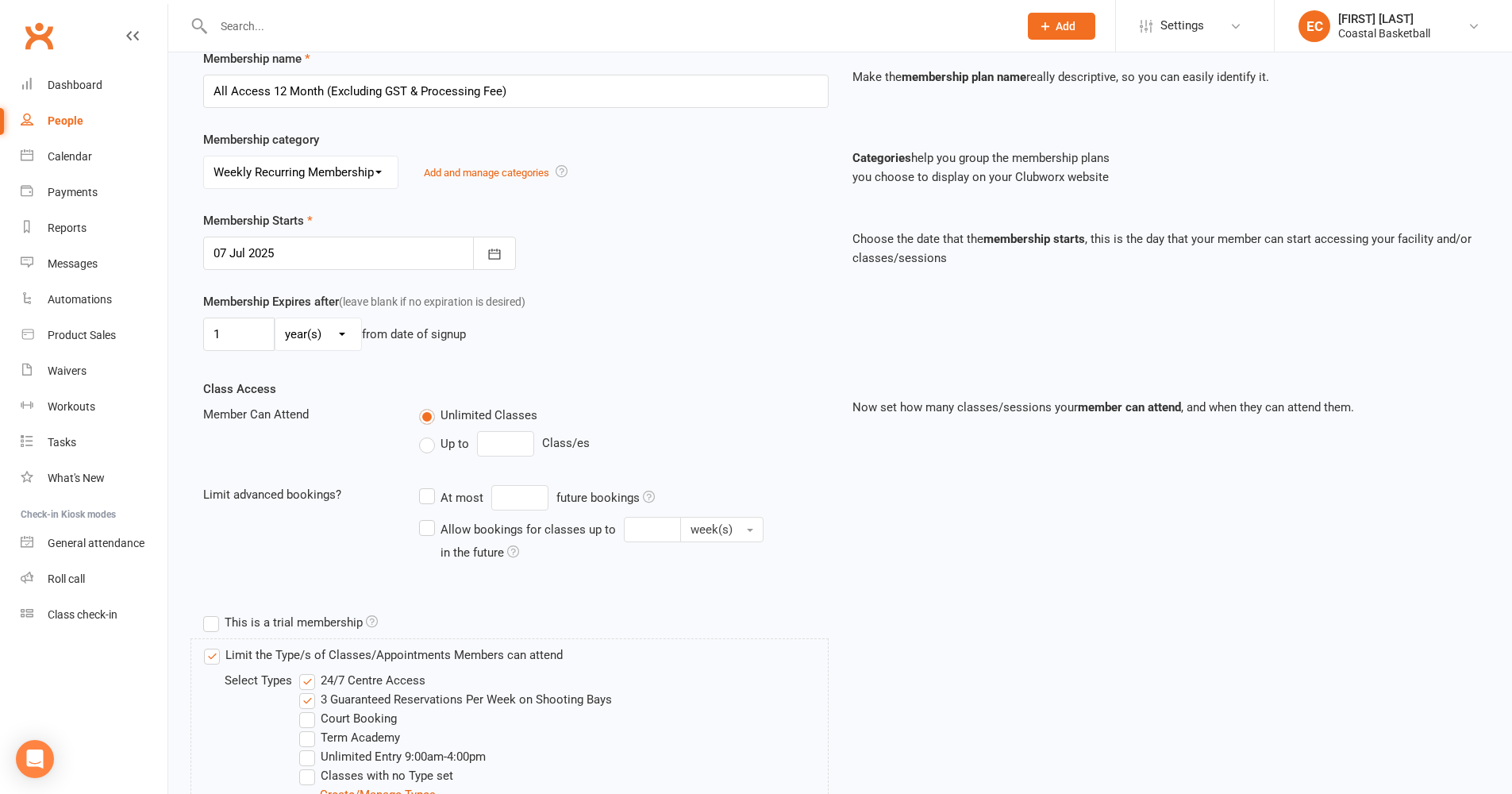 click on "24/7 Centre Access" at bounding box center [362, 680] 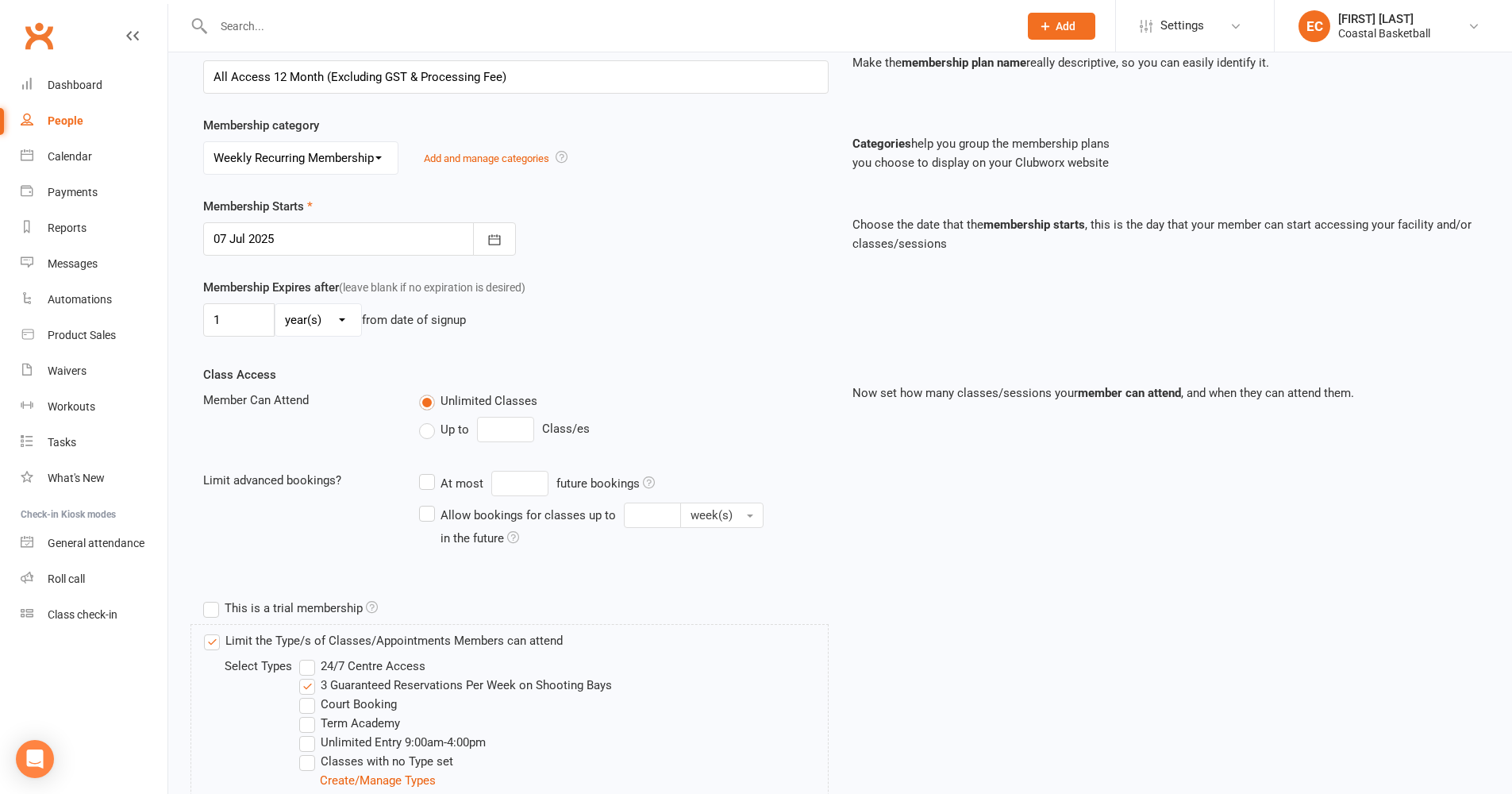 scroll, scrollTop: 481, scrollLeft: 0, axis: vertical 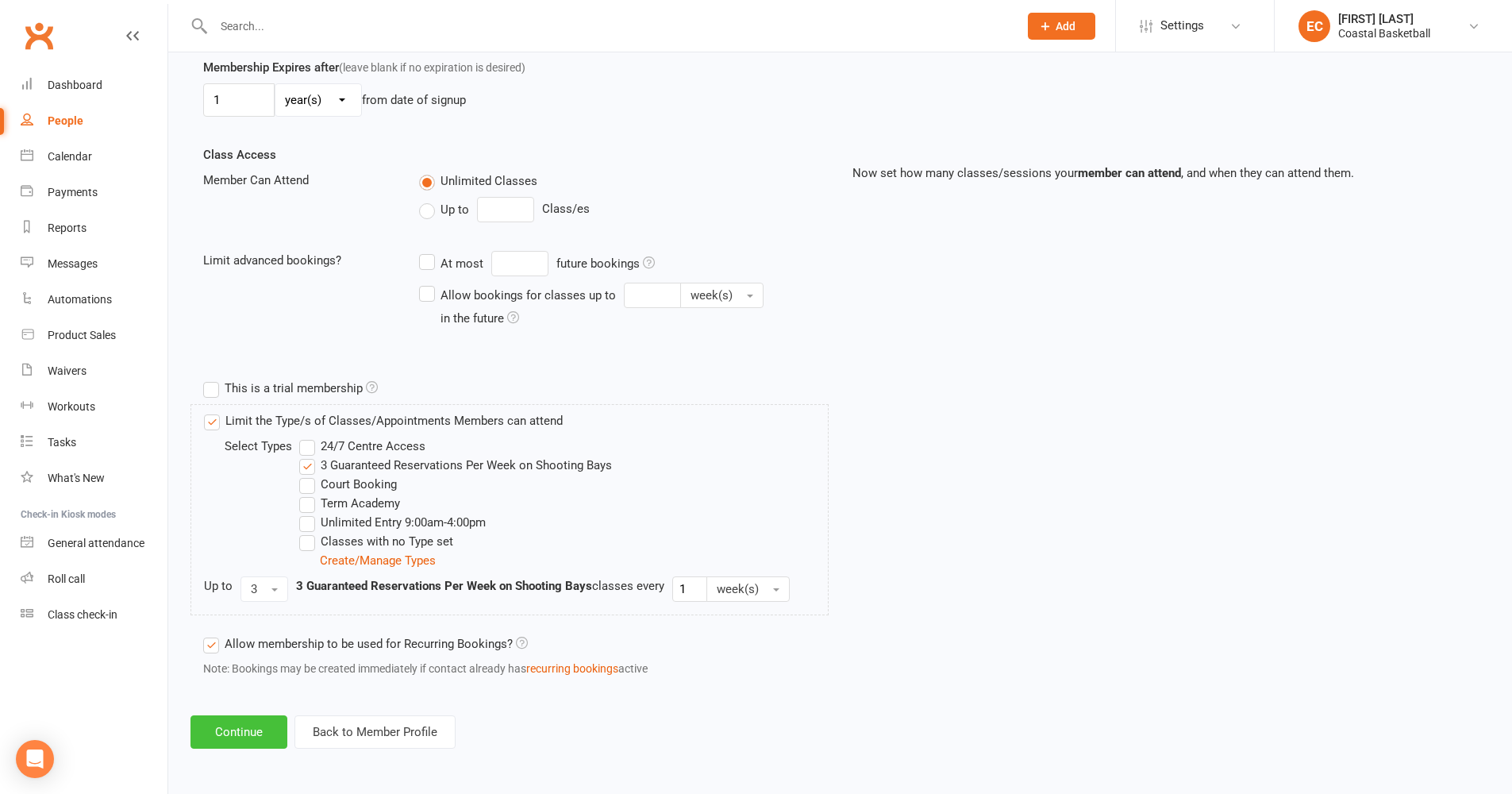 click on "Continue" at bounding box center (239, 732) 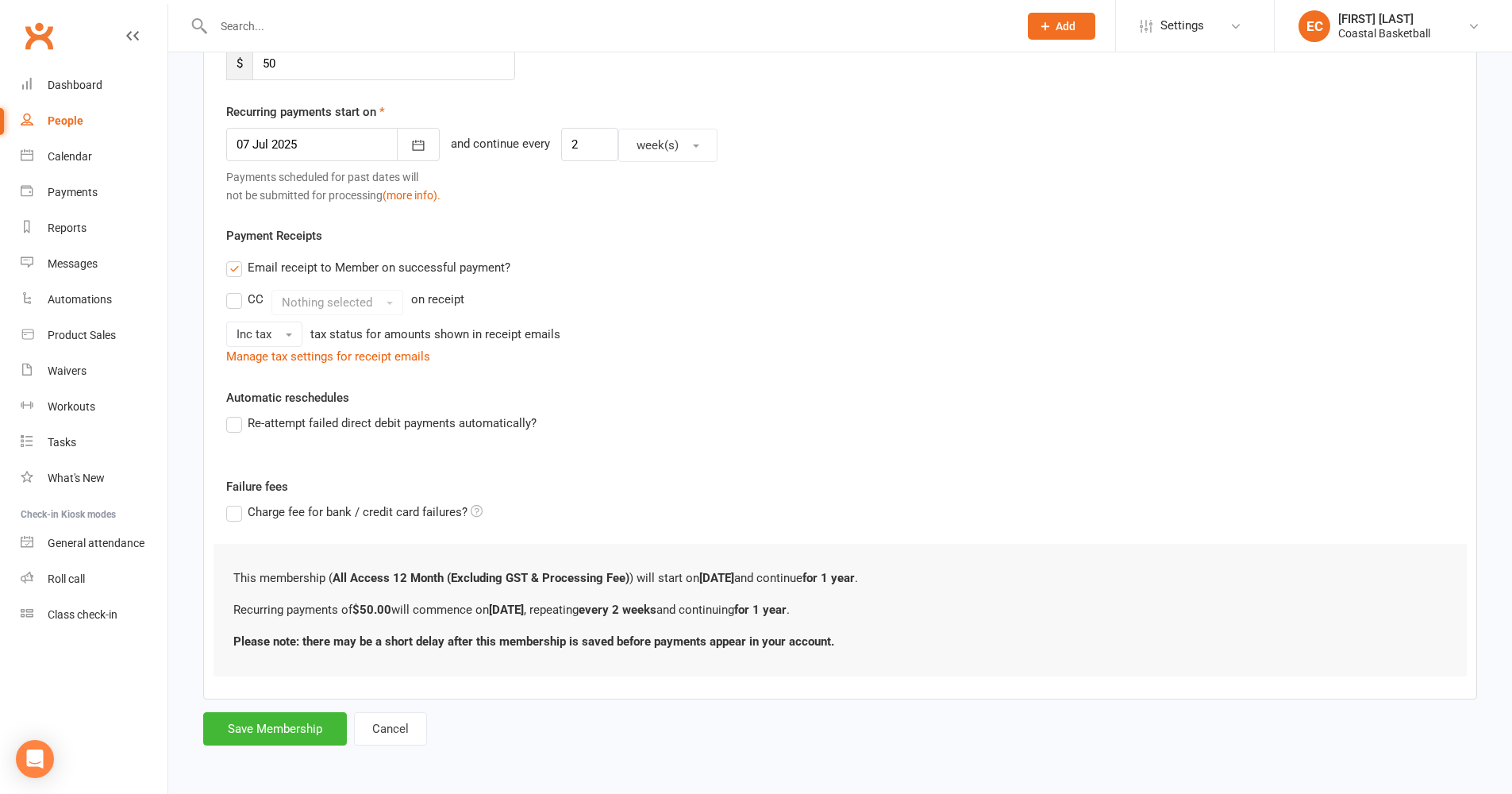 scroll, scrollTop: 0, scrollLeft: 0, axis: both 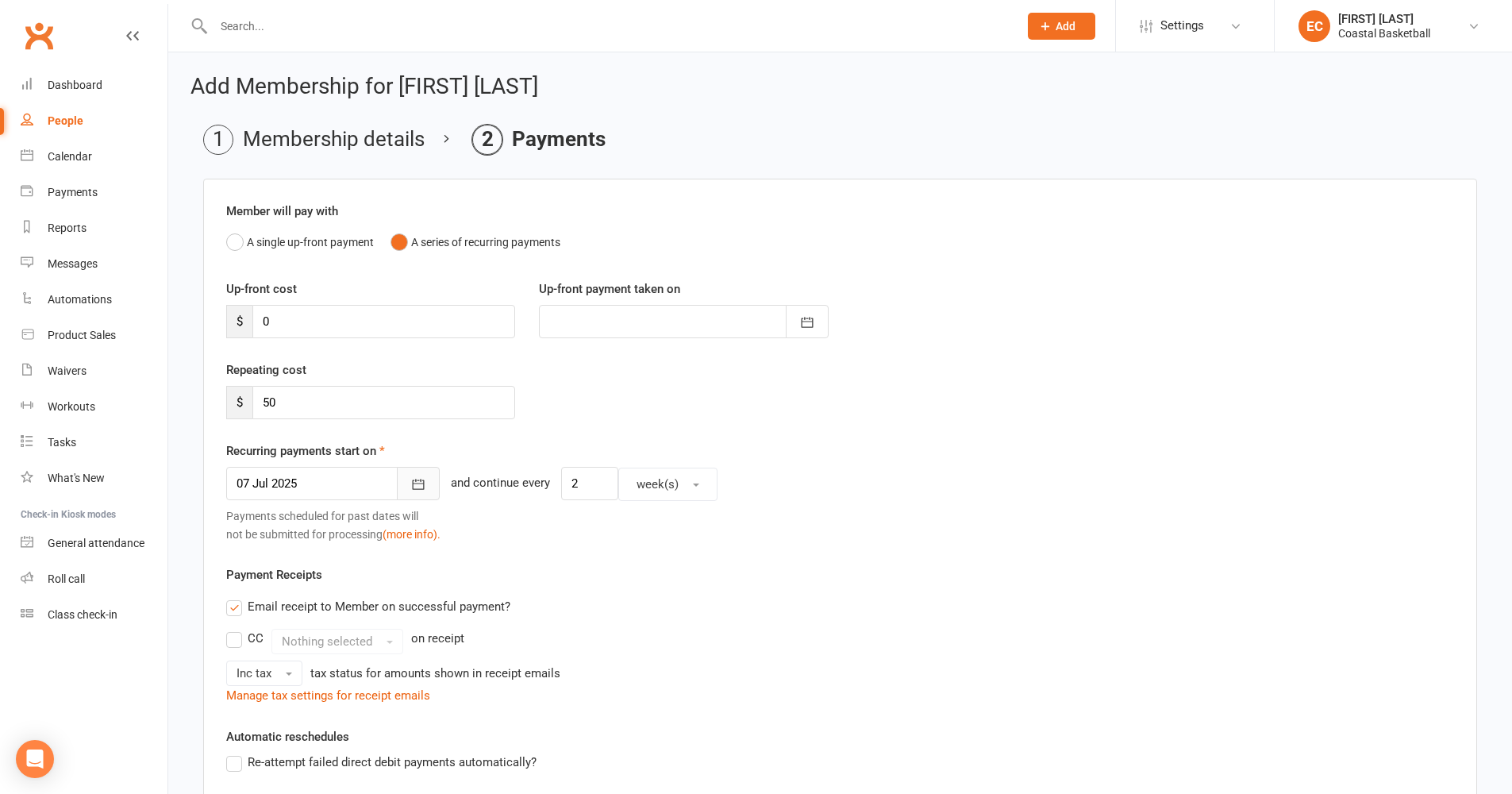 click 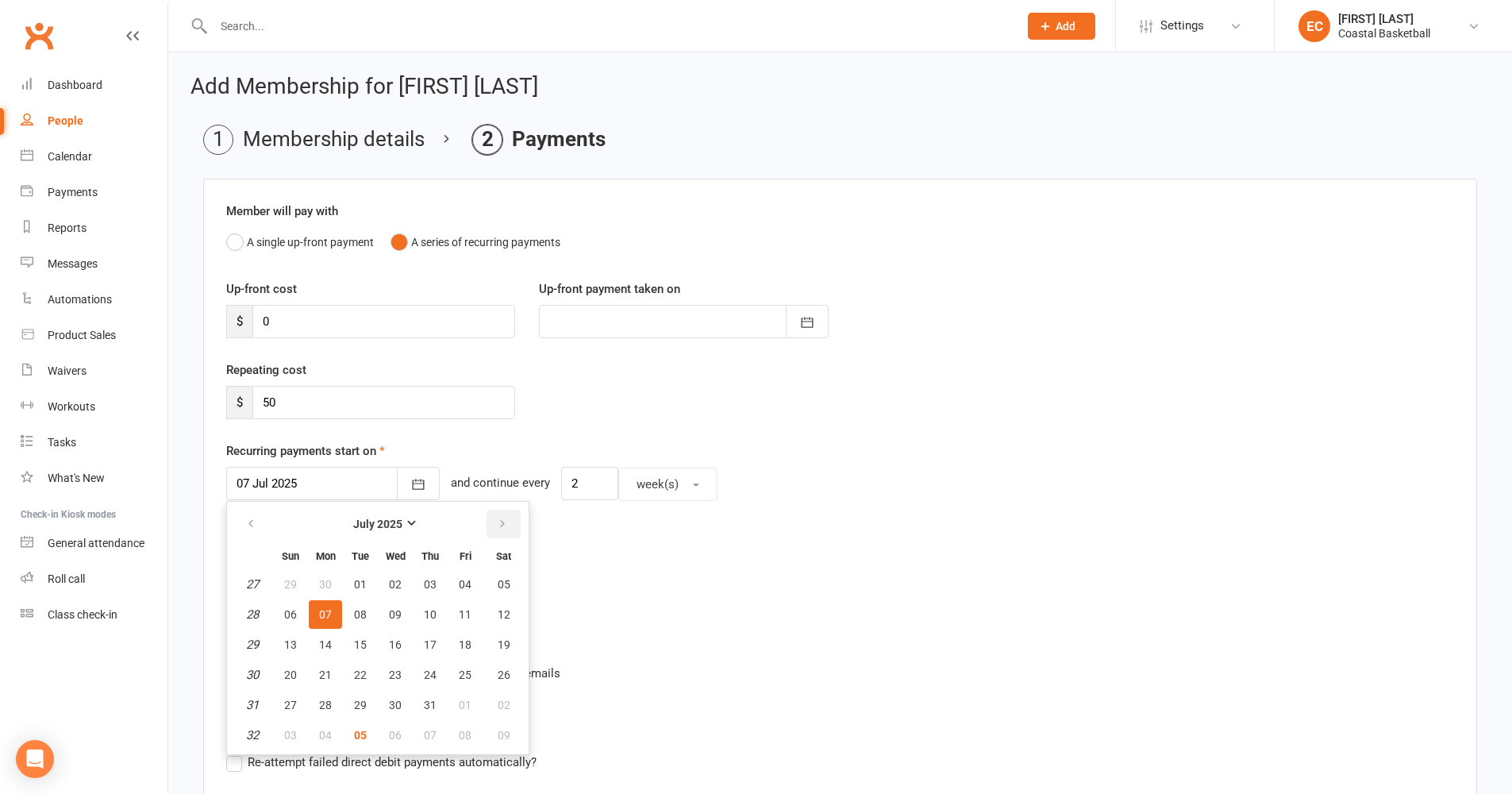 click at bounding box center (502, 524) 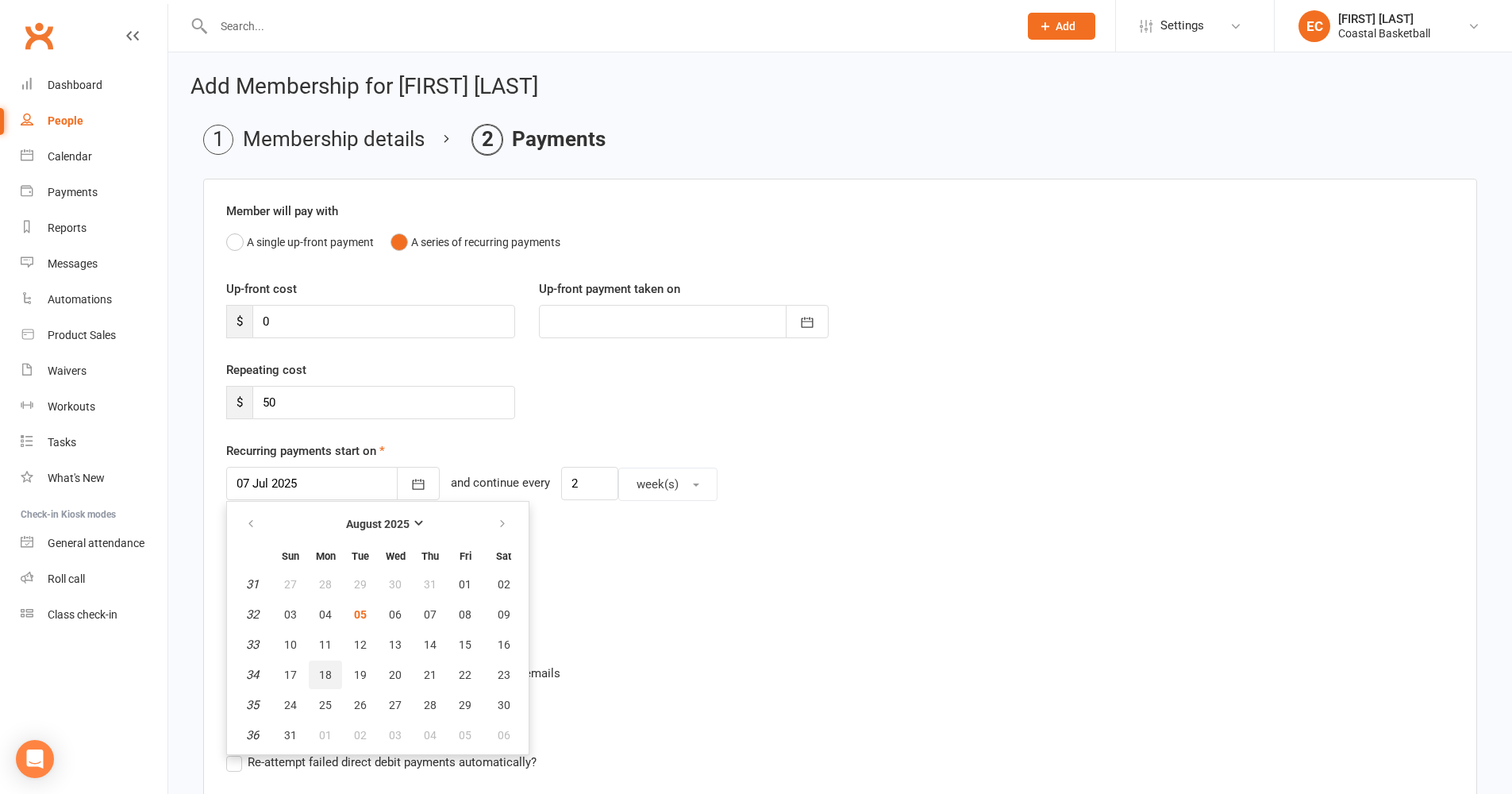 click on "18" at bounding box center [325, 675] 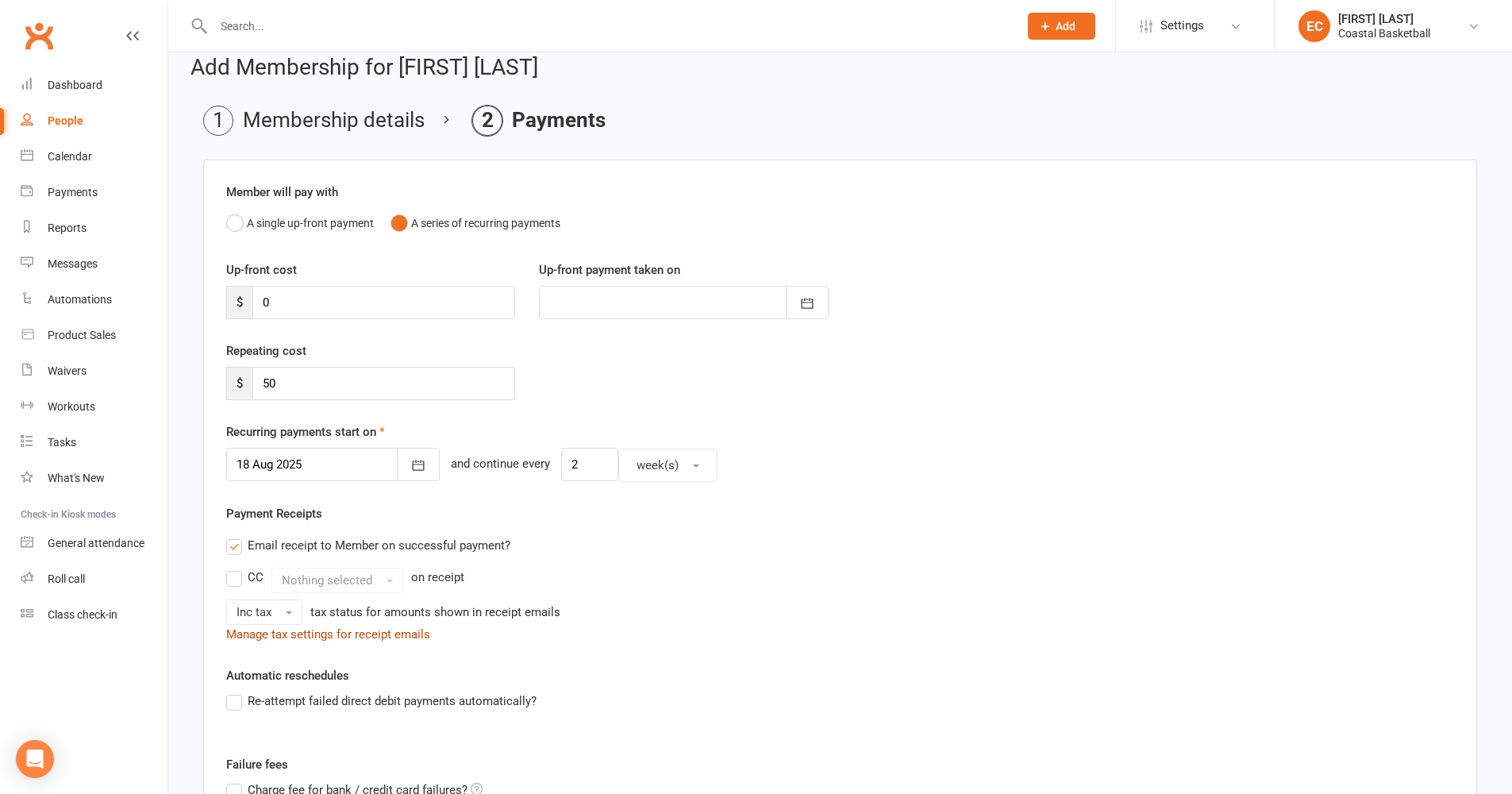 scroll, scrollTop: 132, scrollLeft: 0, axis: vertical 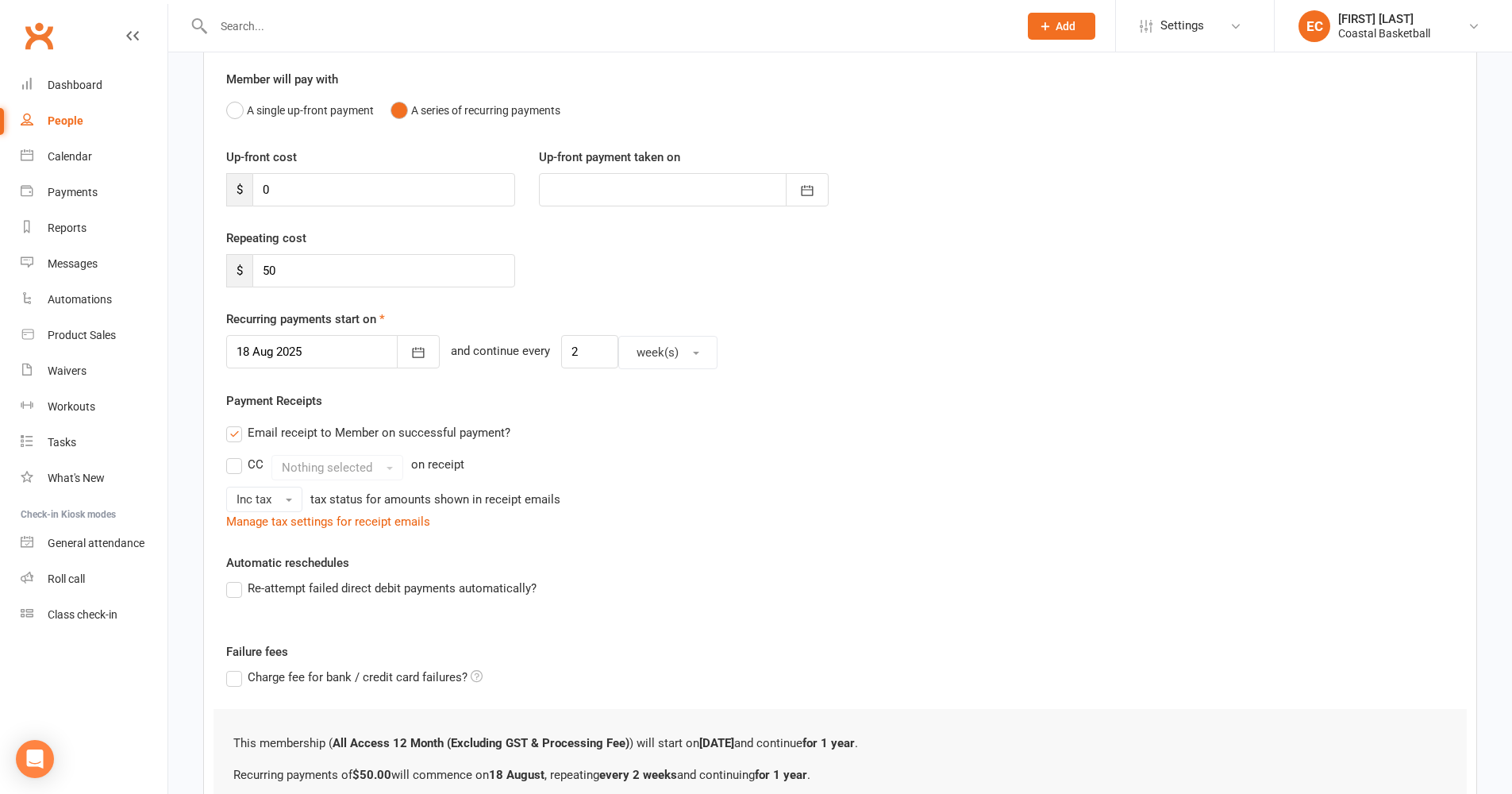 click on "Re-attempt failed direct debit payments automatically?" at bounding box center (381, 588) 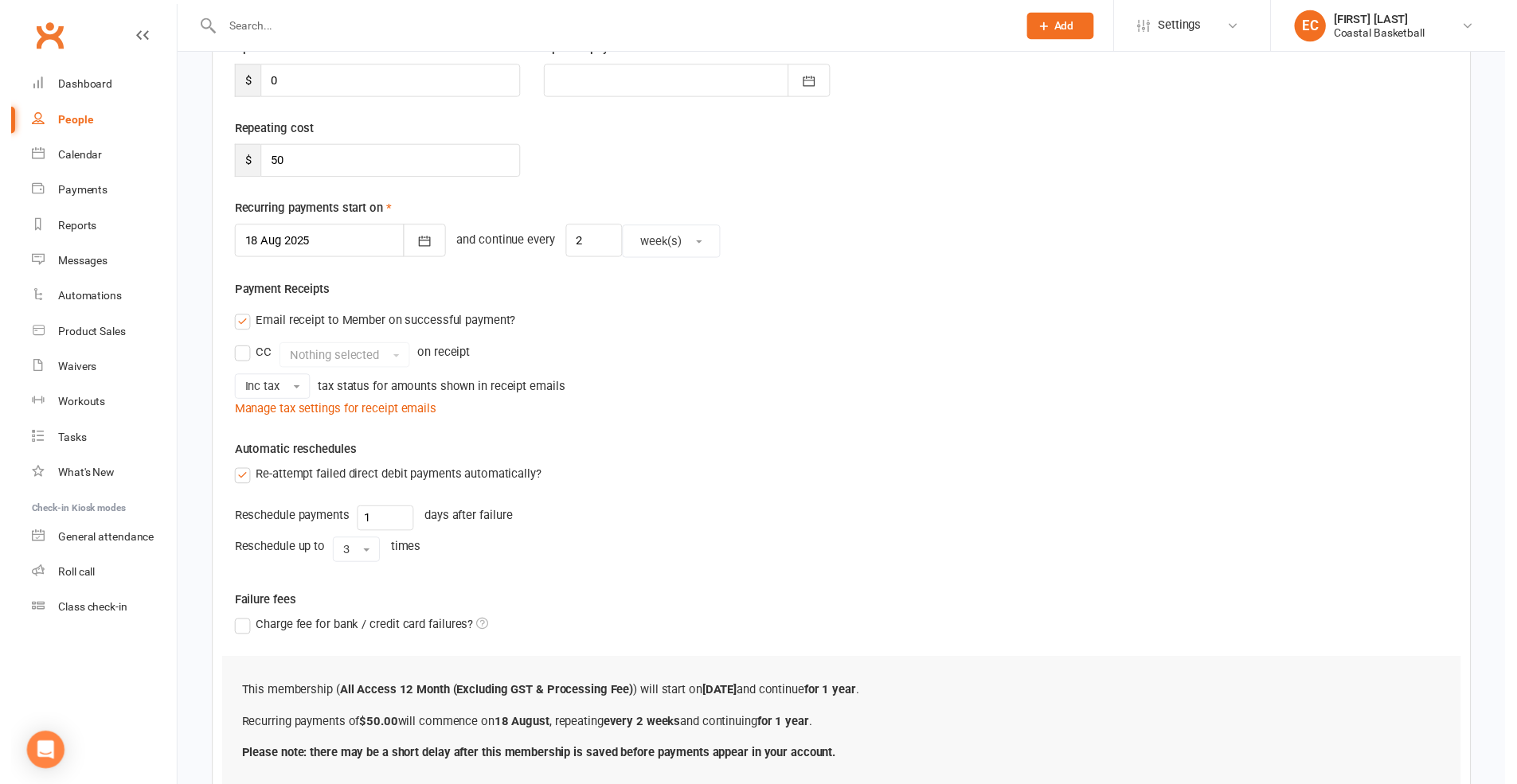 scroll, scrollTop: 374, scrollLeft: 0, axis: vertical 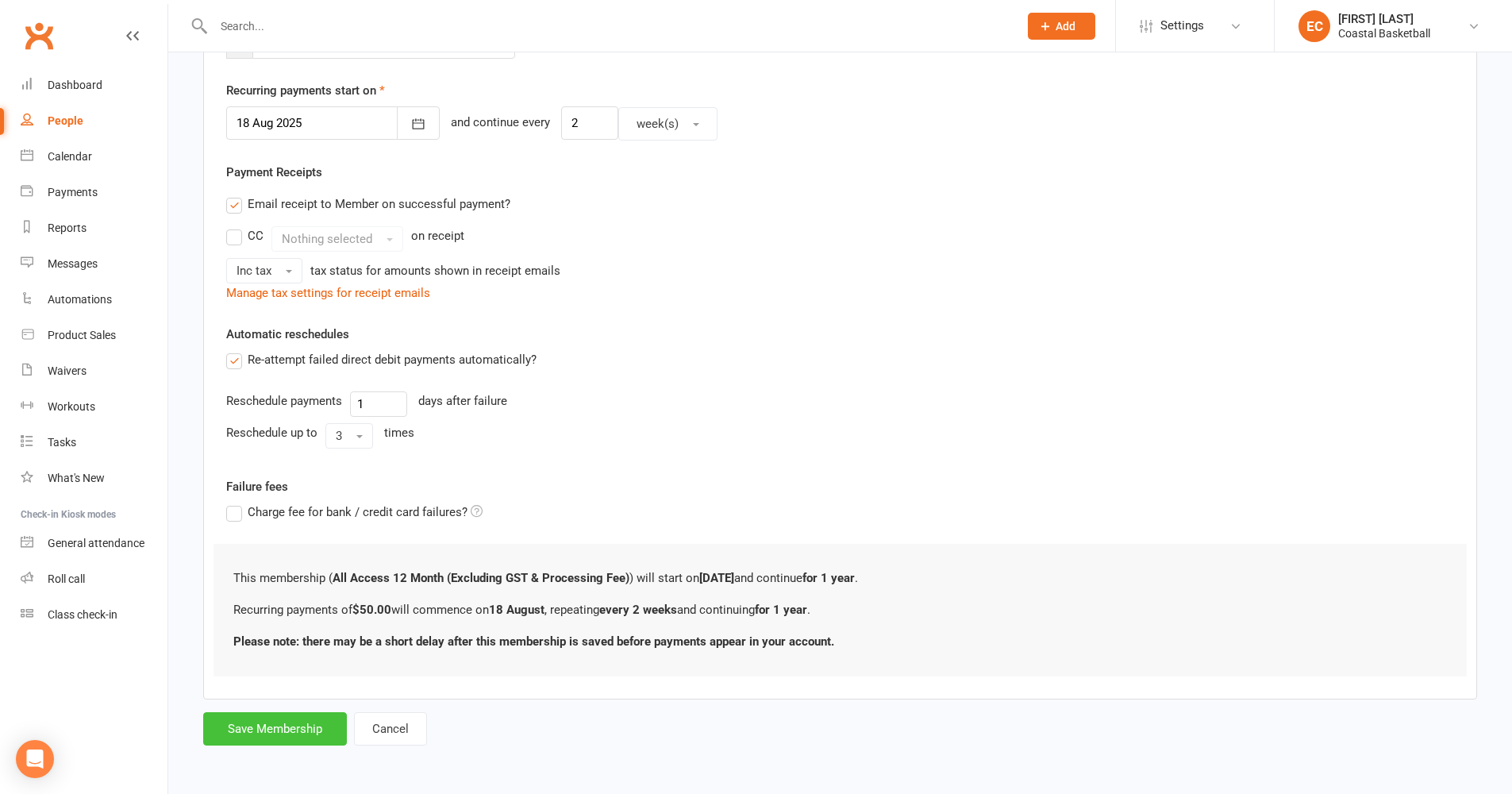 click on "Save Membership" at bounding box center [275, 729] 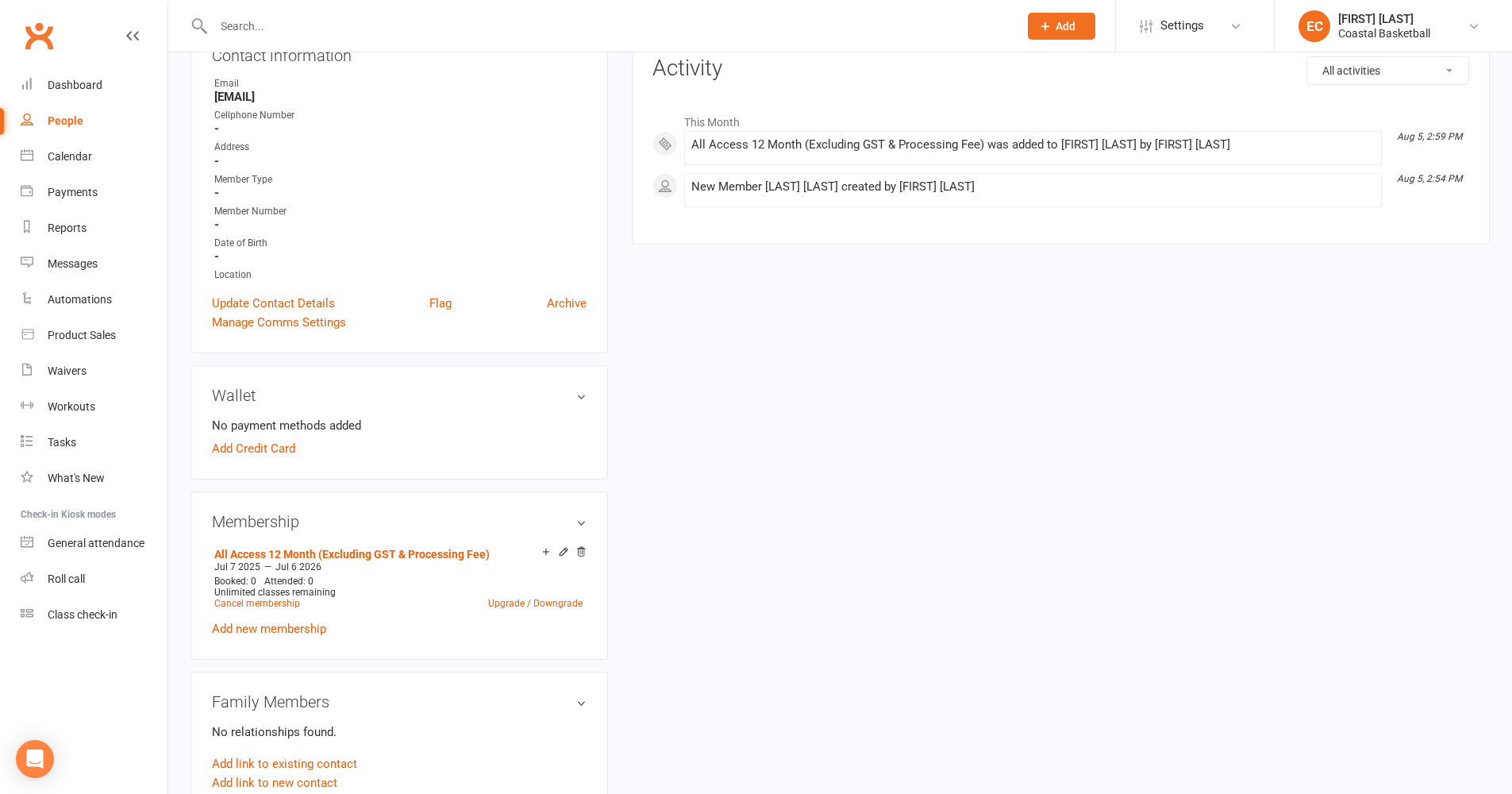 scroll, scrollTop: 310, scrollLeft: 0, axis: vertical 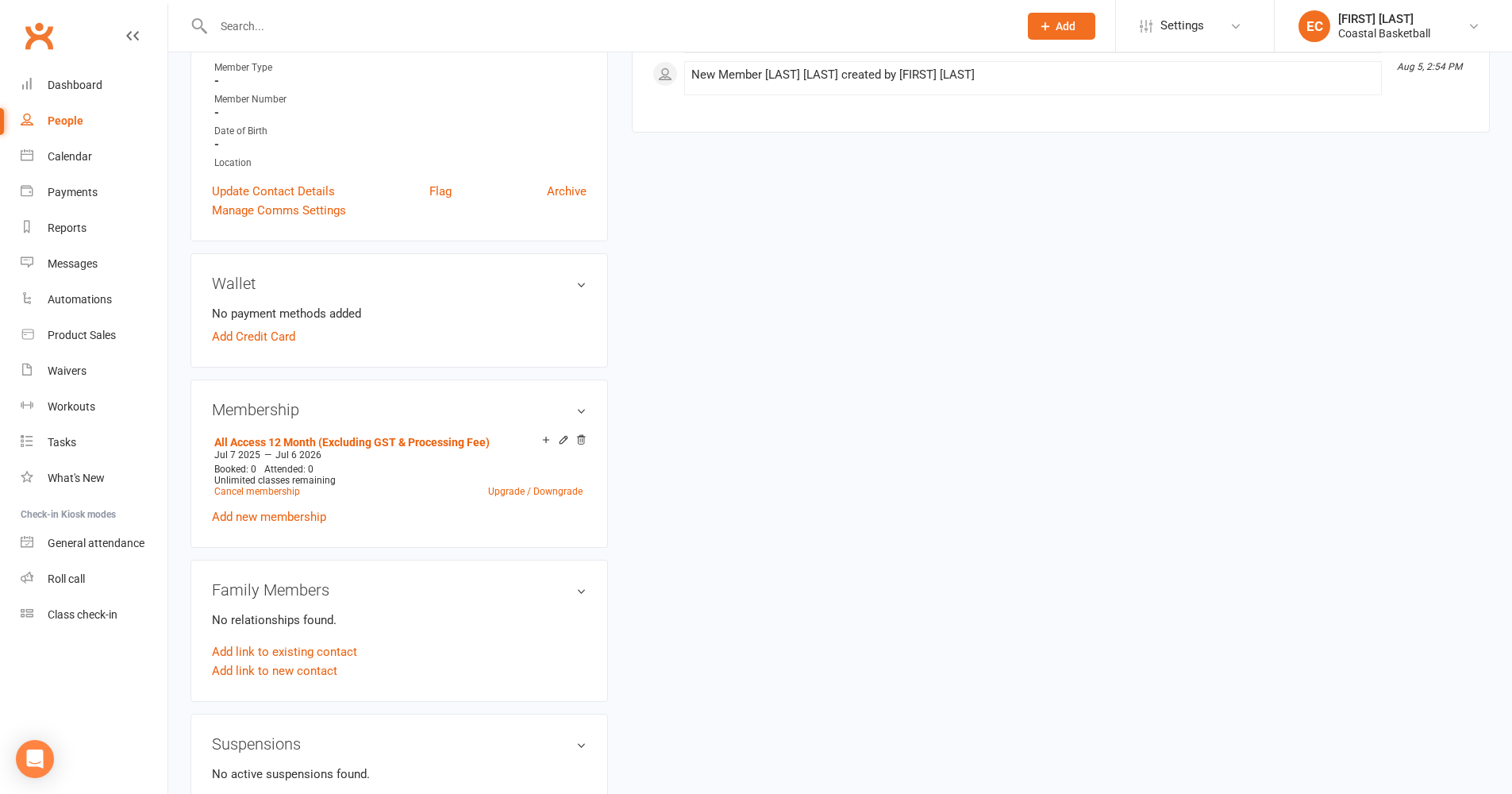 click at bounding box center [608, 26] 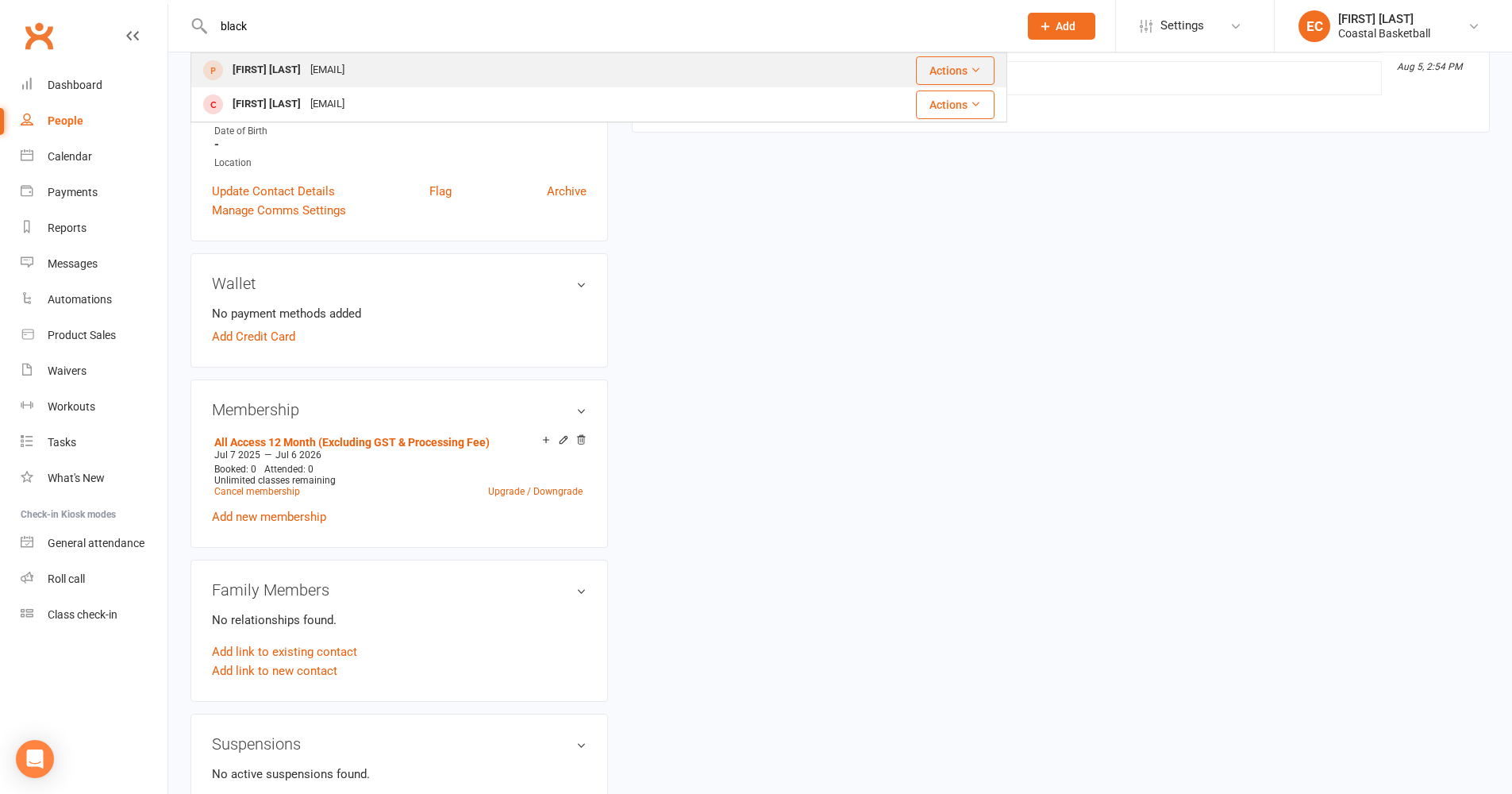 click on "[EMAIL]" at bounding box center [327, 70] 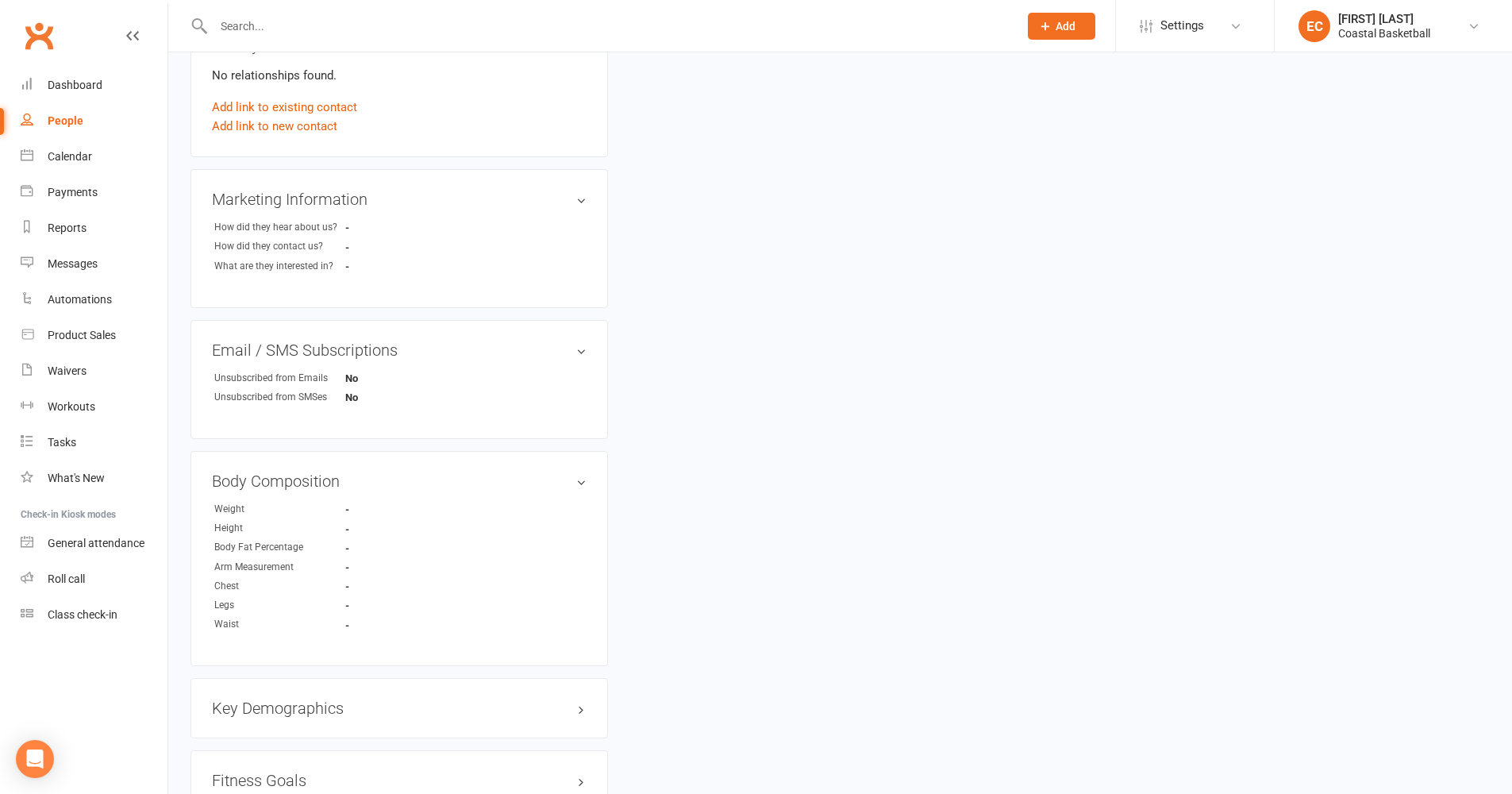 scroll, scrollTop: 0, scrollLeft: 0, axis: both 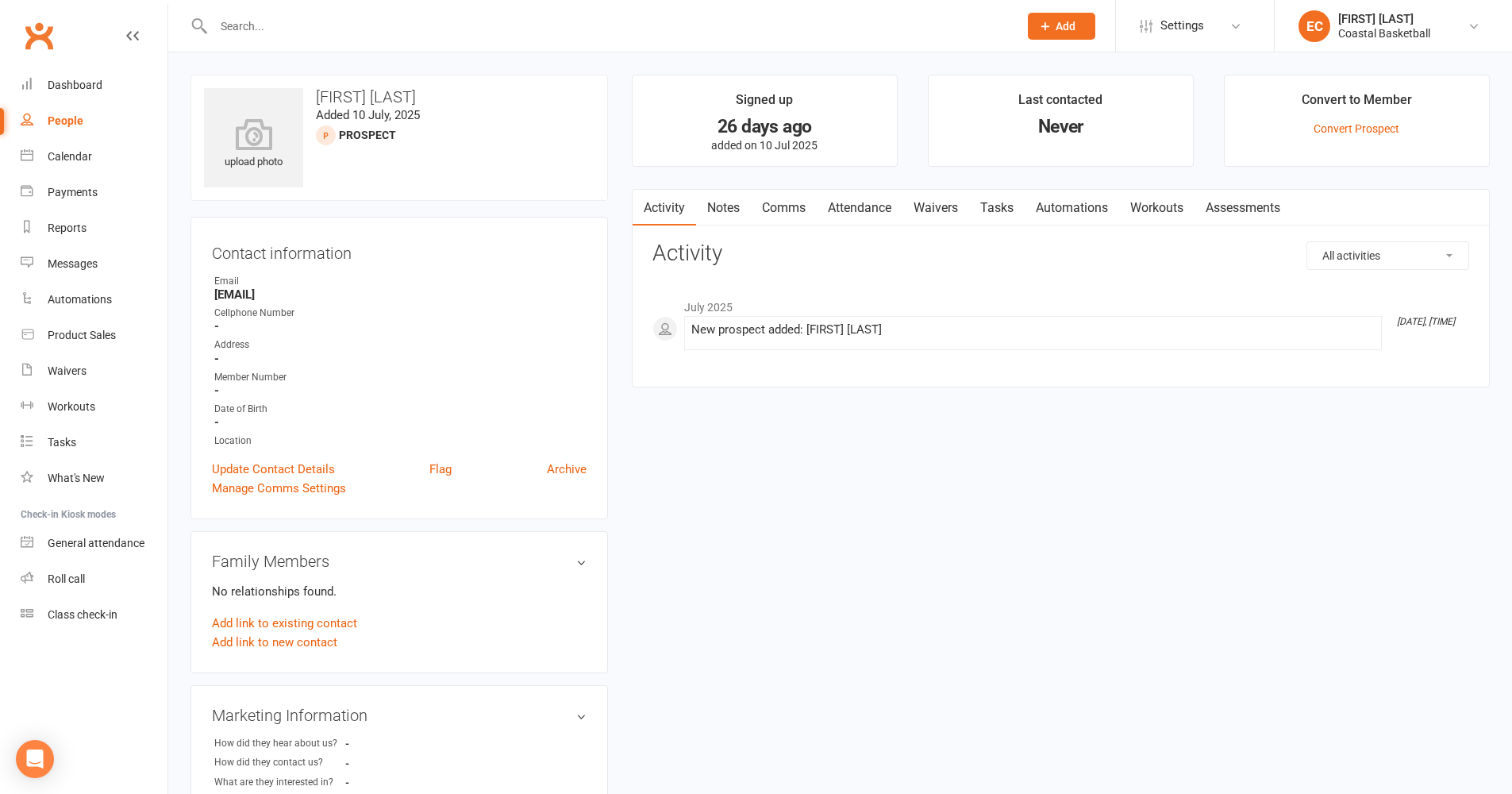 click on "Convert to Member" at bounding box center (1356, 104) 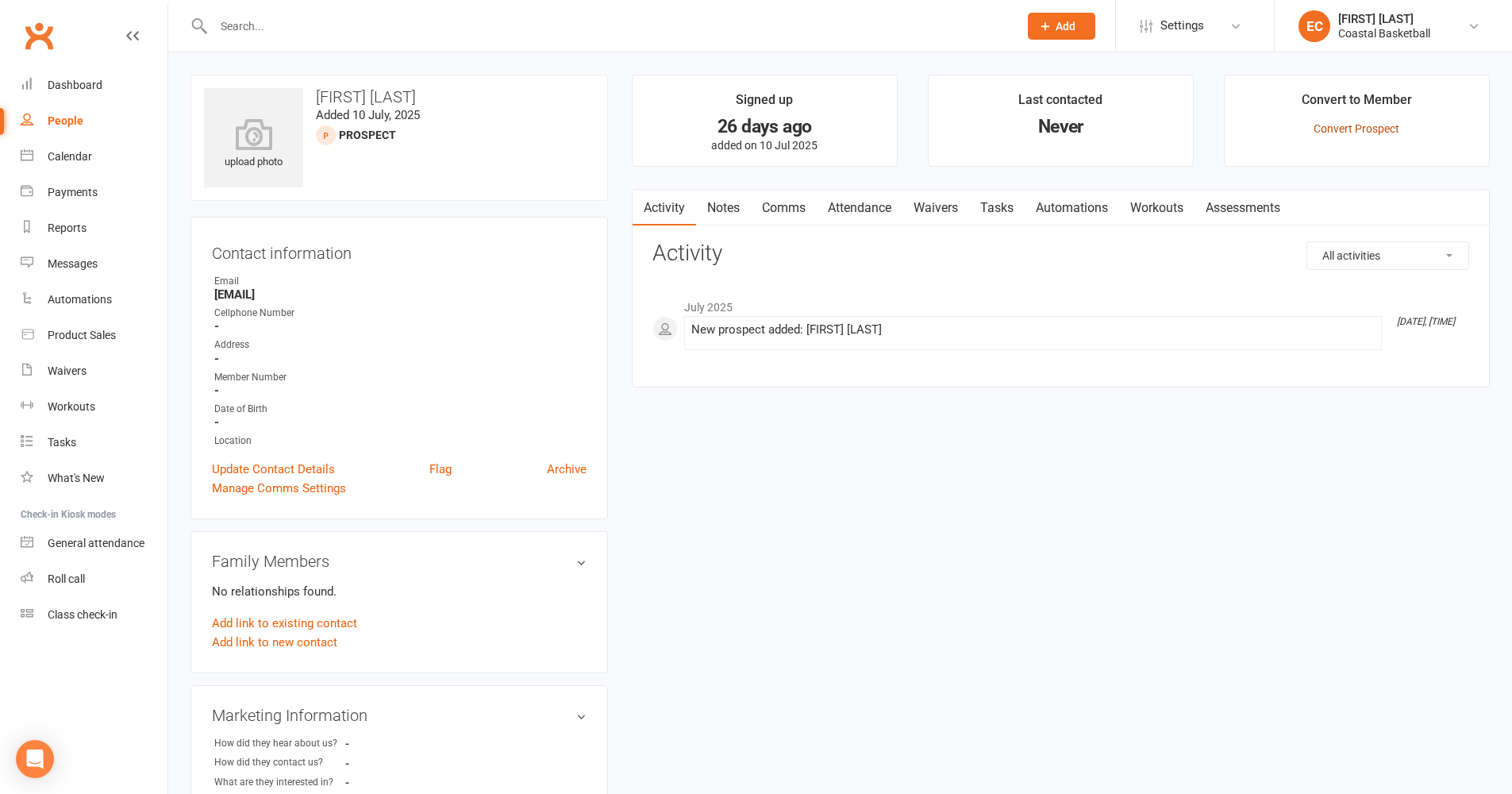 click on "Convert Prospect" at bounding box center (1356, 129) 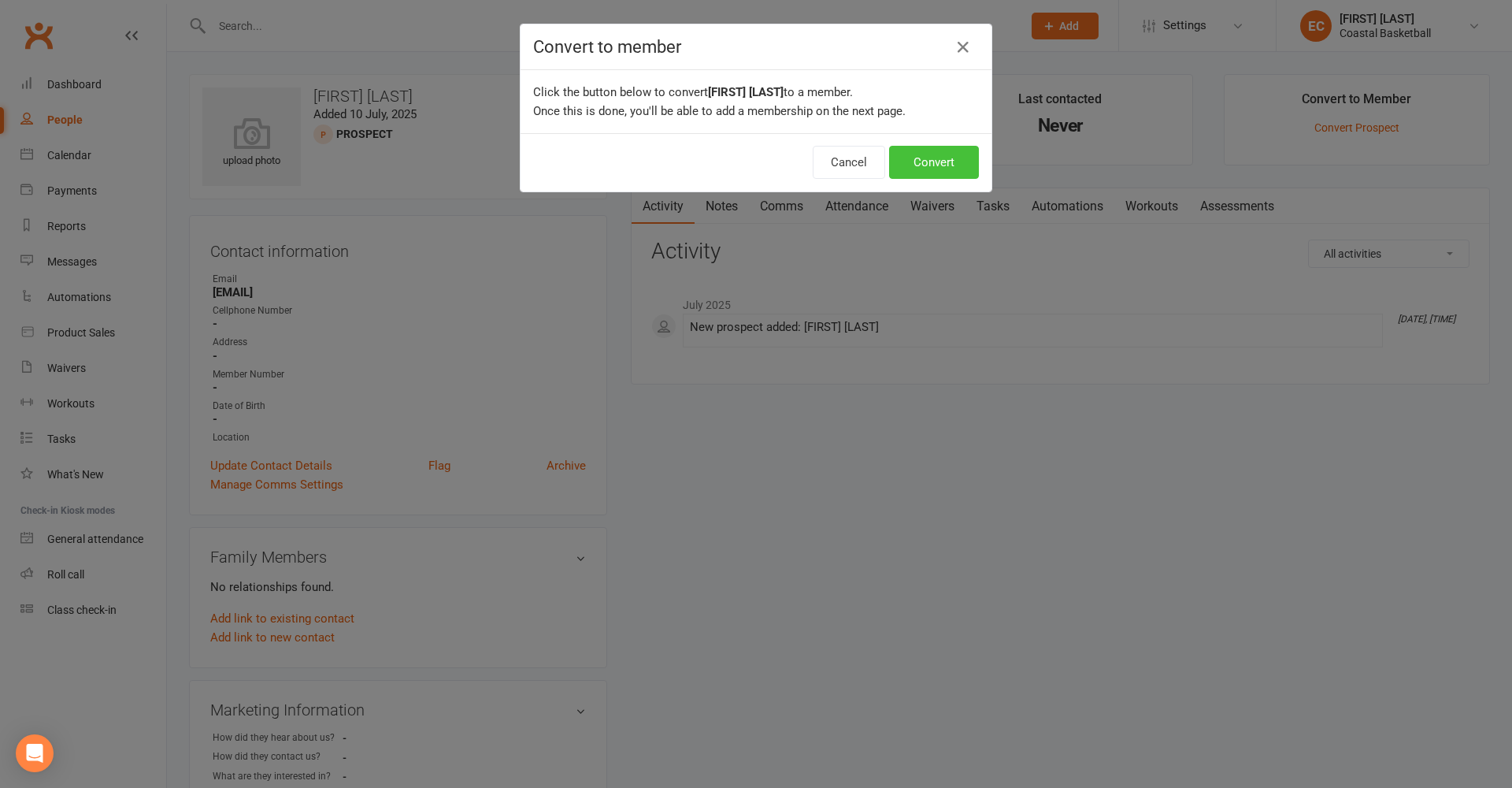 click on "Convert" at bounding box center [934, 162] 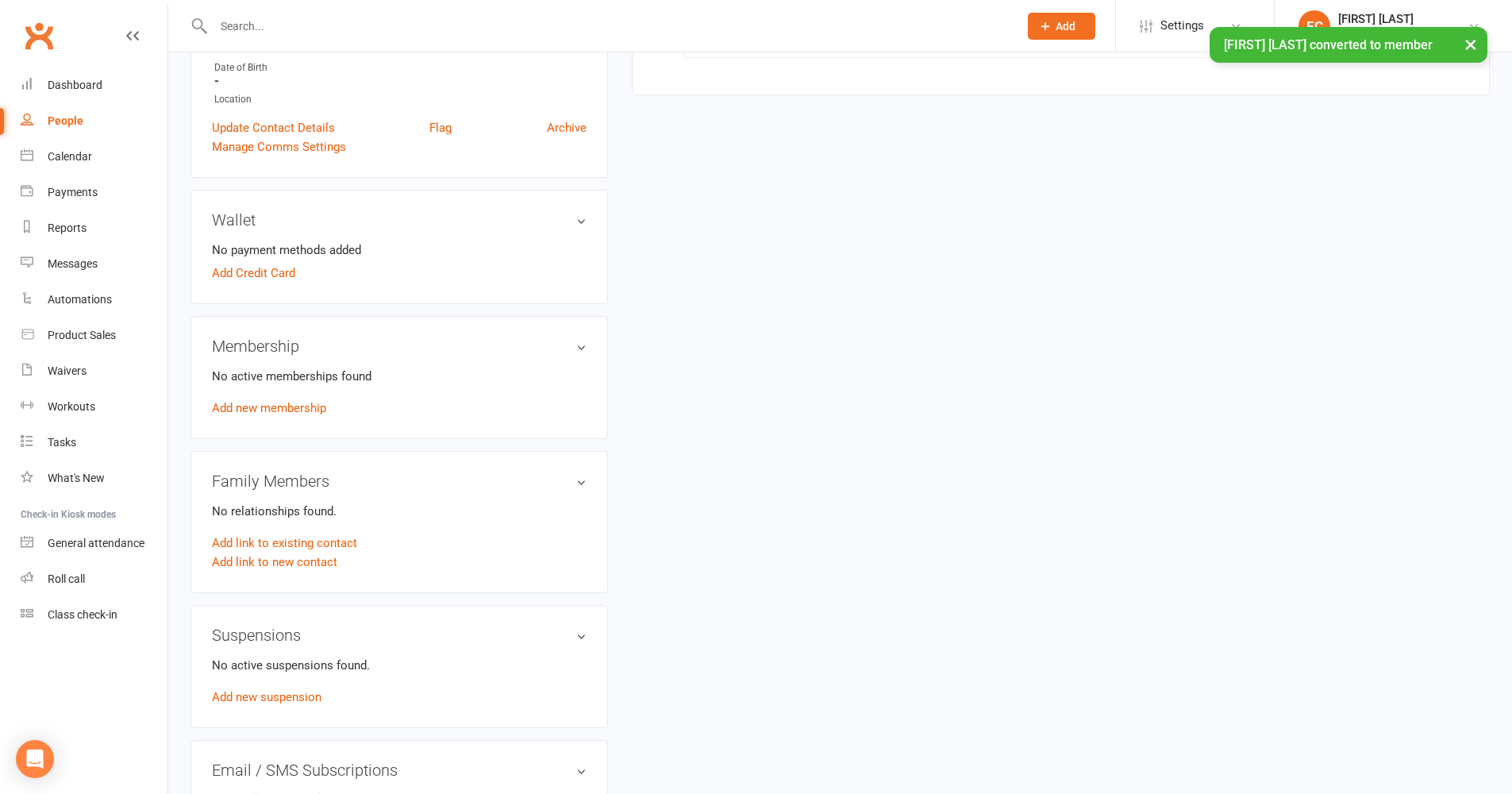 scroll, scrollTop: 550, scrollLeft: 0, axis: vertical 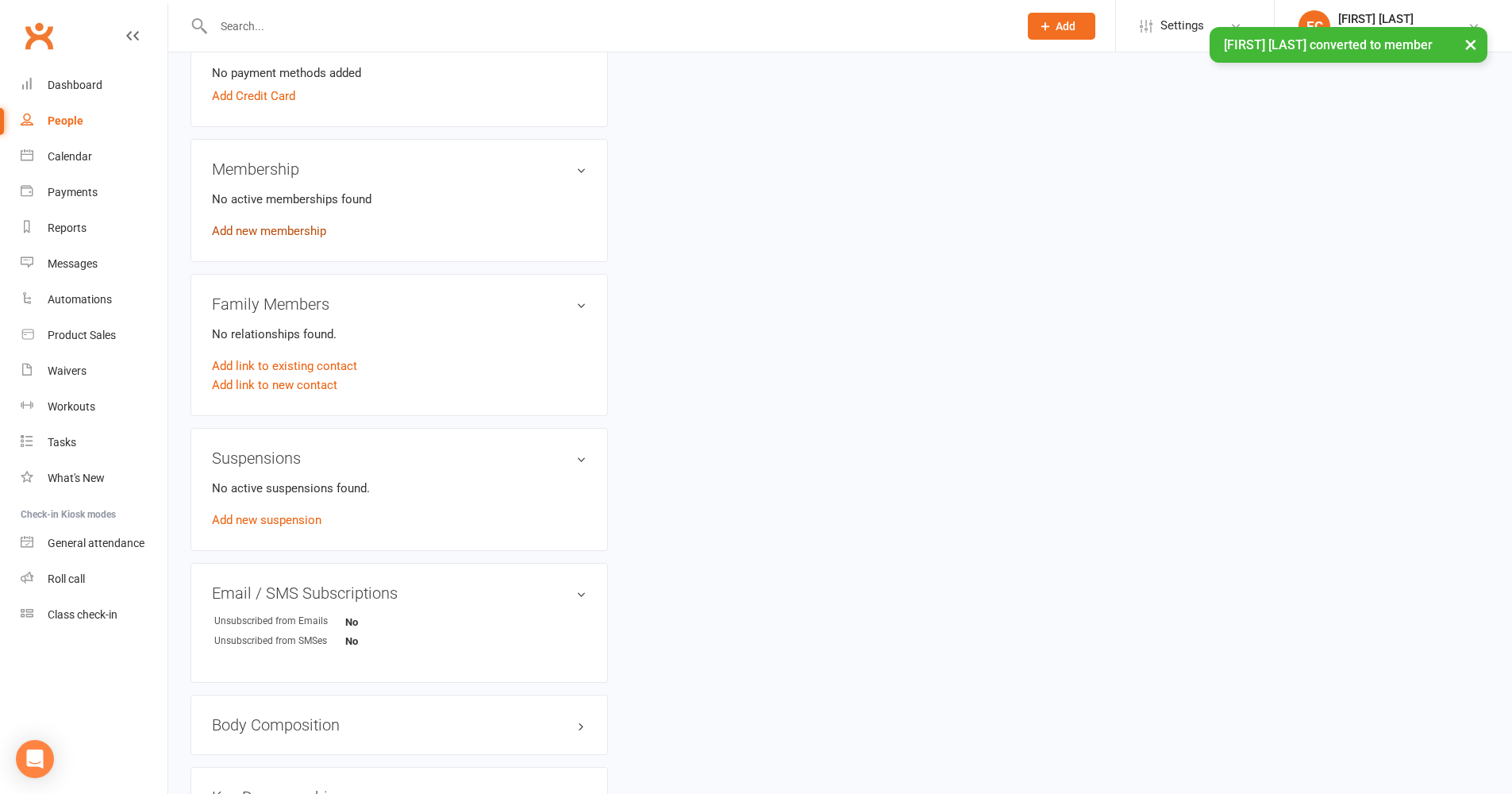 click on "Add new membership" at bounding box center [269, 231] 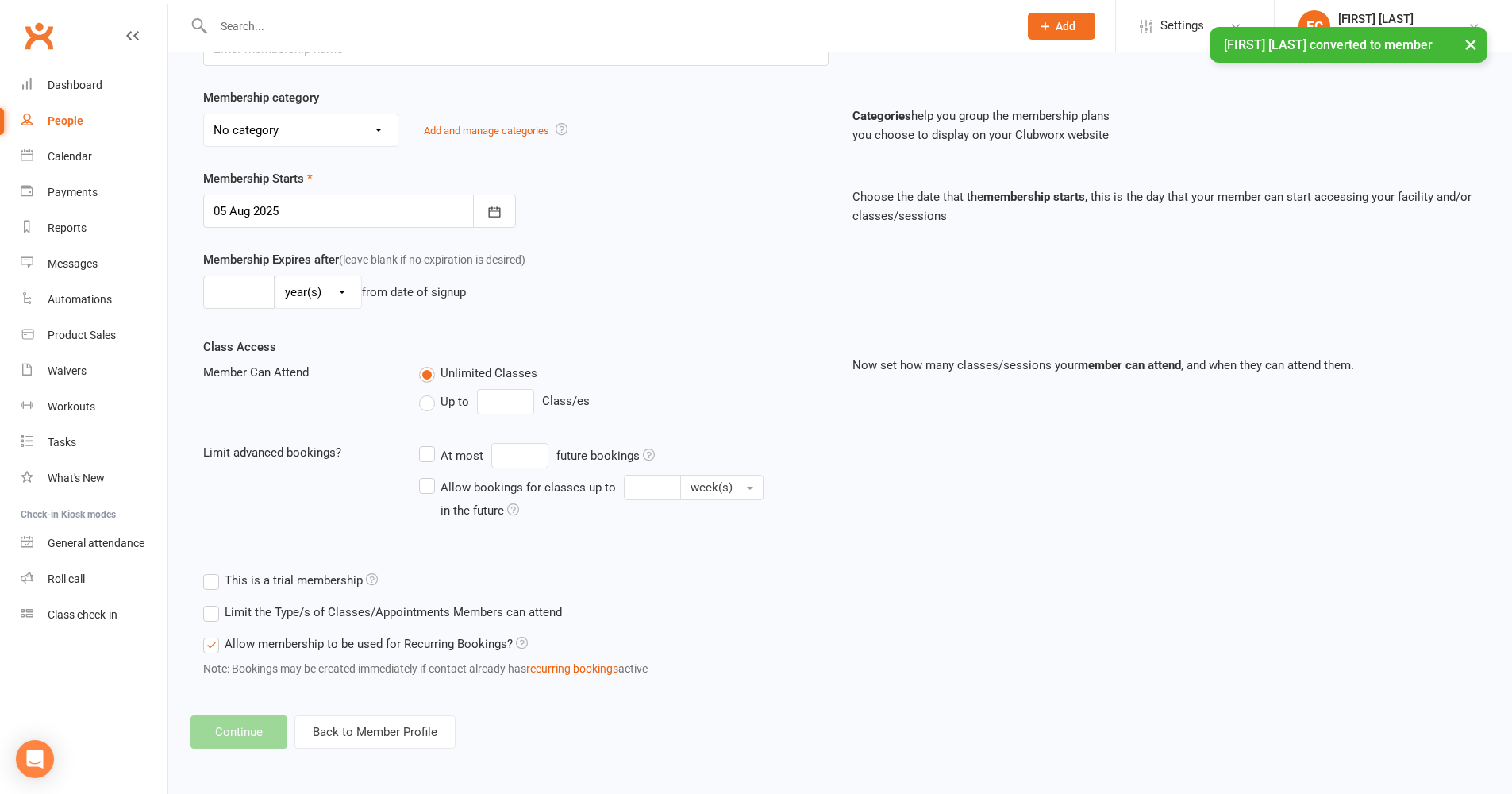scroll, scrollTop: 0, scrollLeft: 0, axis: both 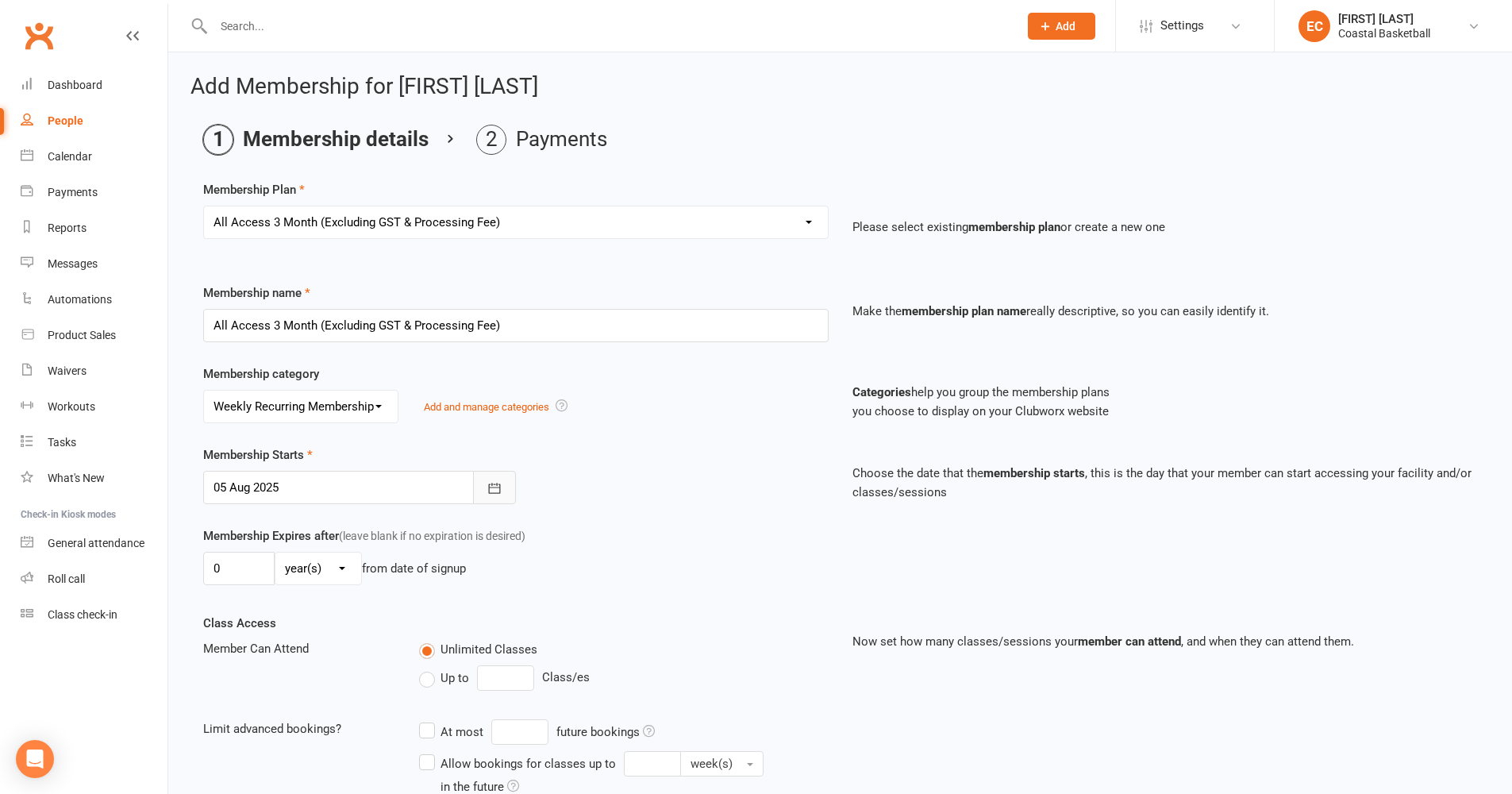 click at bounding box center [494, 488] 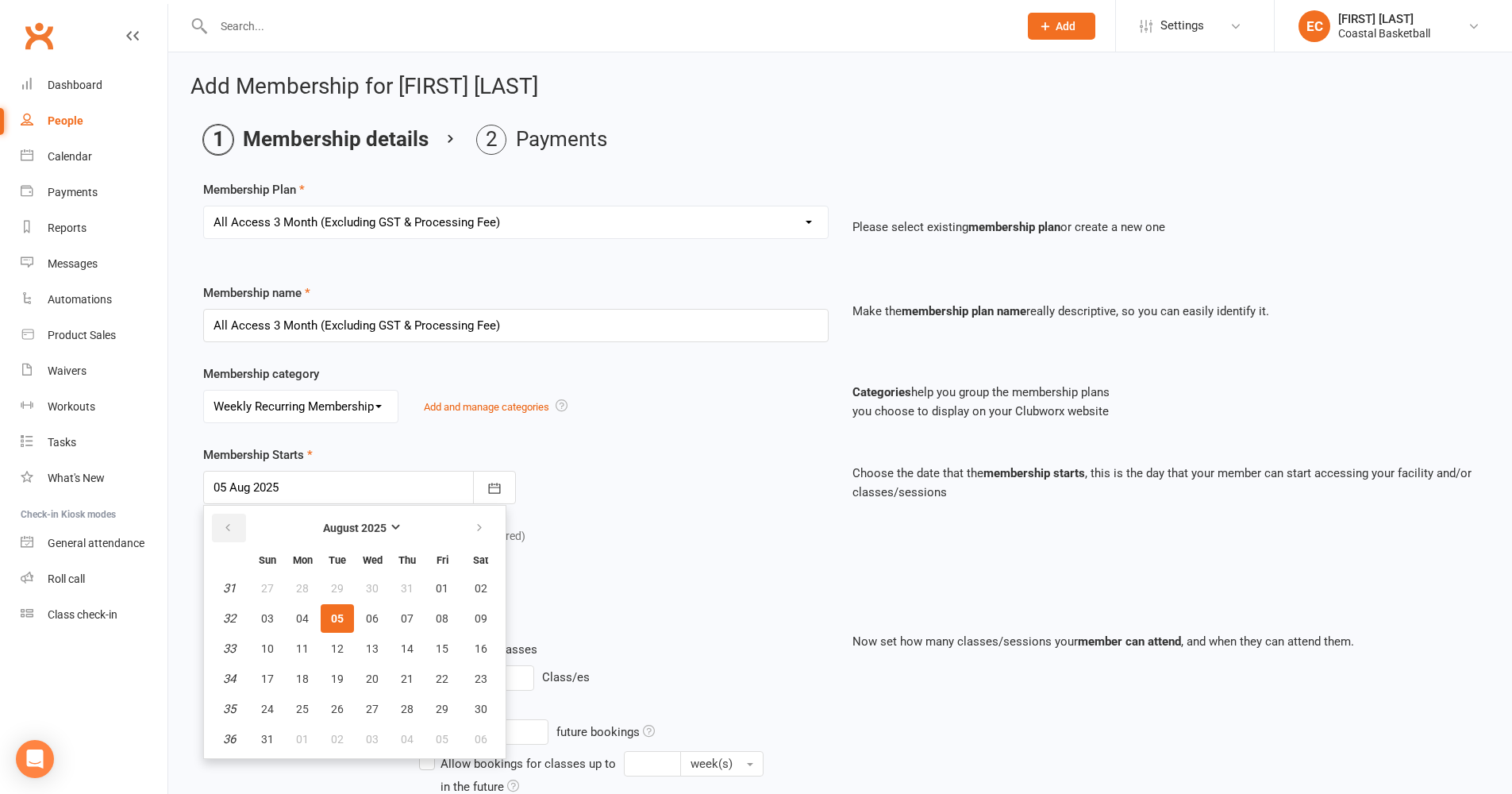 click at bounding box center (229, 528) 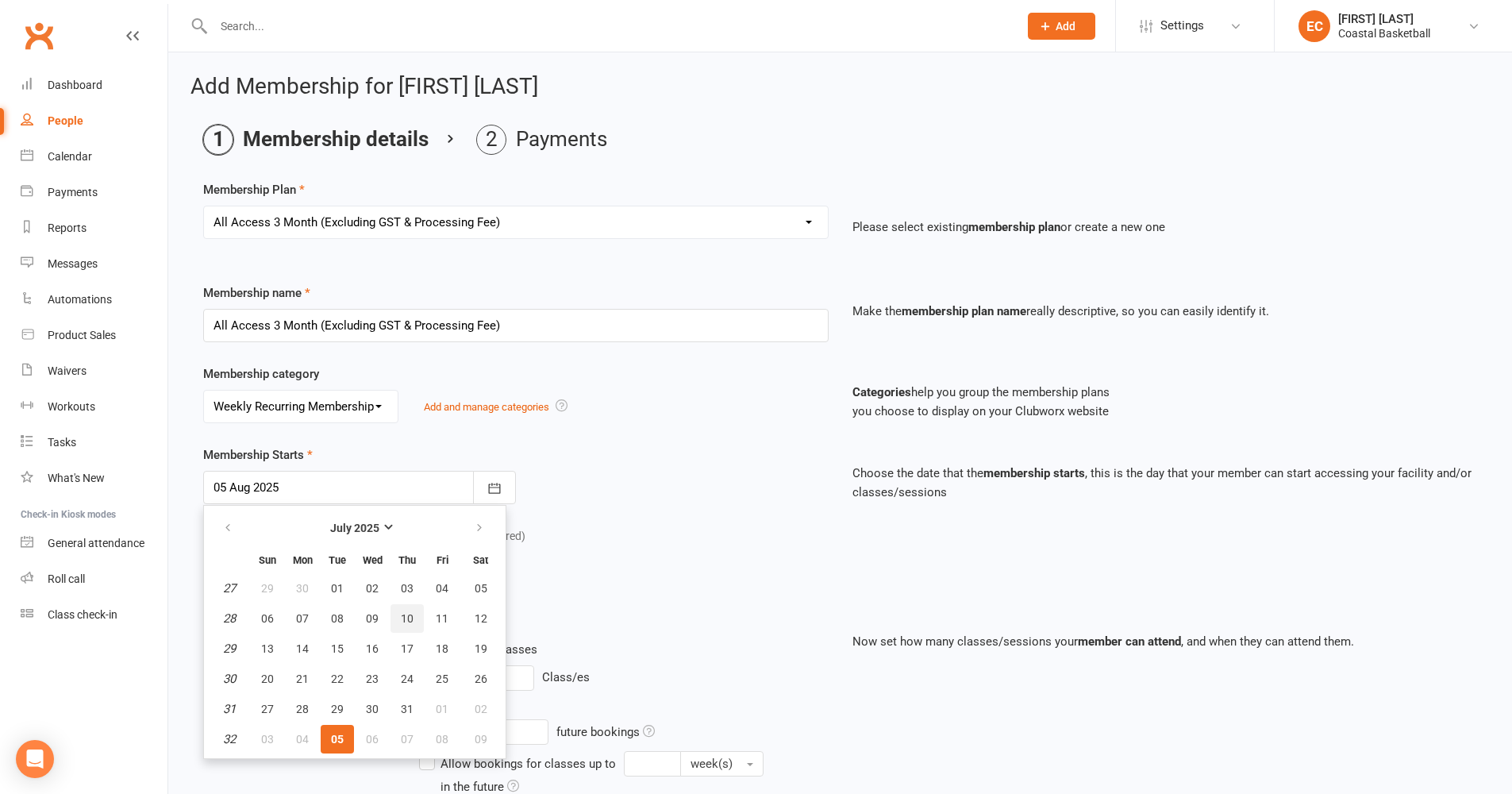 click on "10" at bounding box center [407, 619] 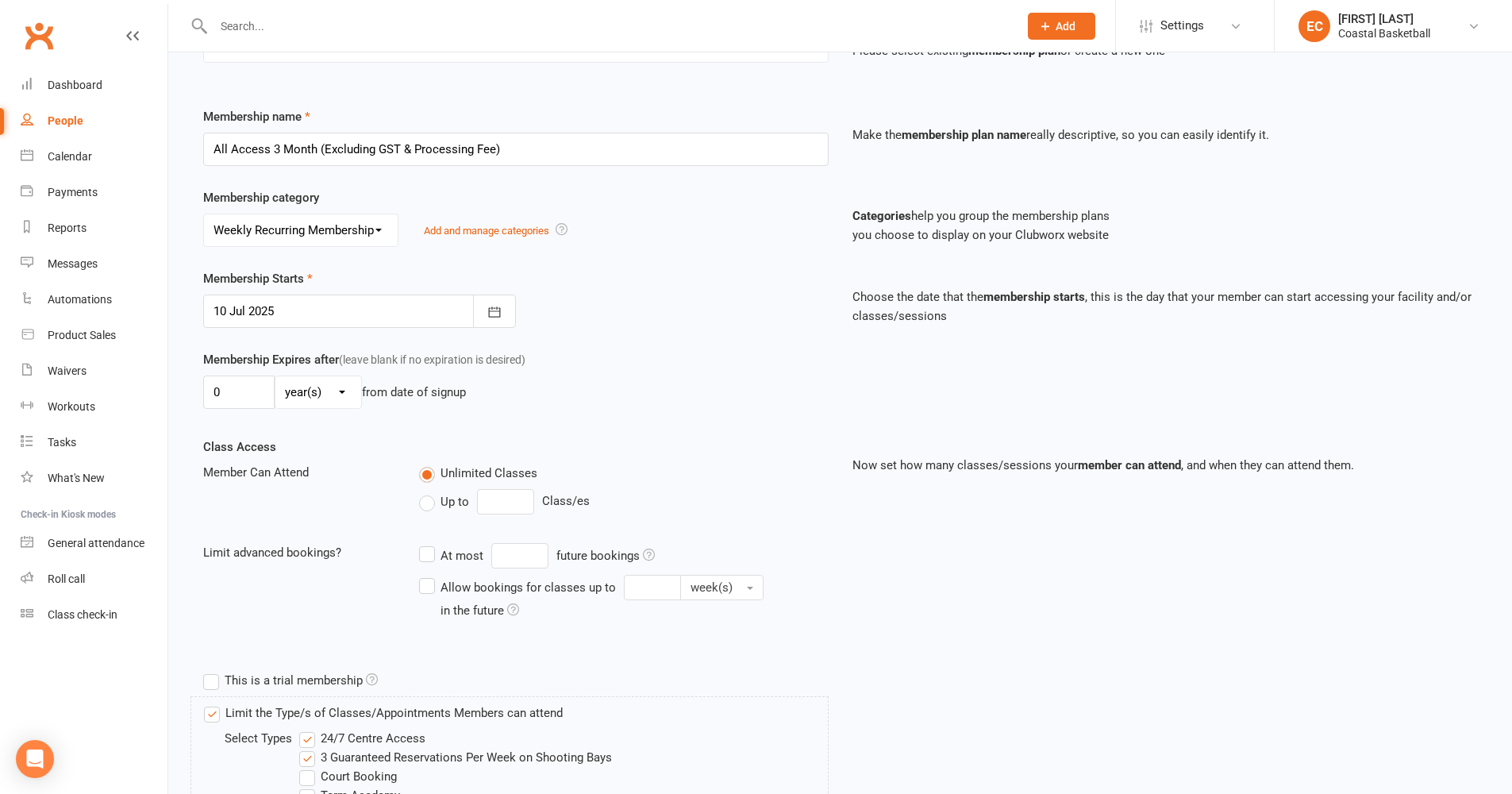 scroll, scrollTop: 261, scrollLeft: 0, axis: vertical 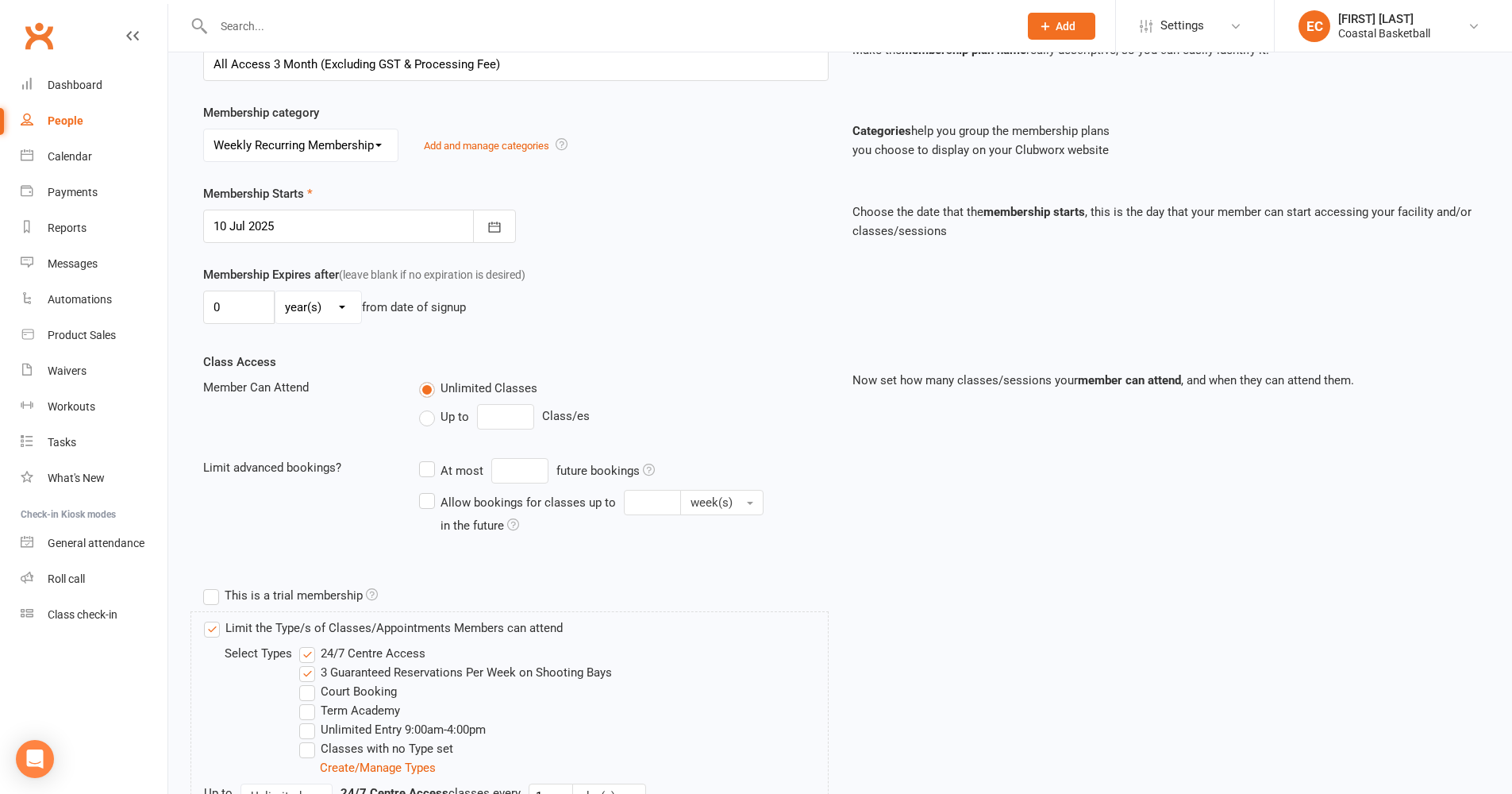 click on "24/7 Centre Access" at bounding box center [362, 653] 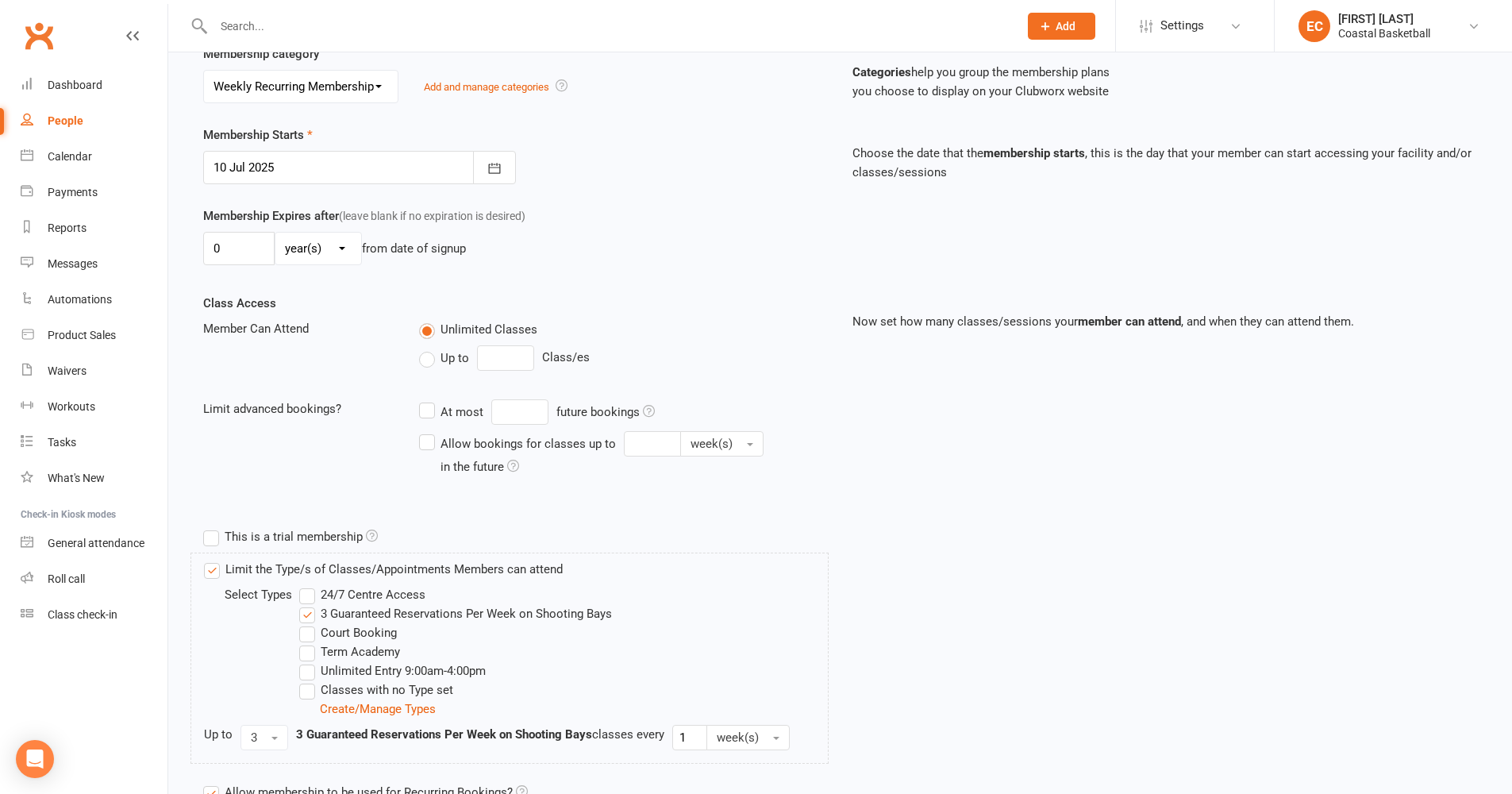 scroll, scrollTop: 357, scrollLeft: 0, axis: vertical 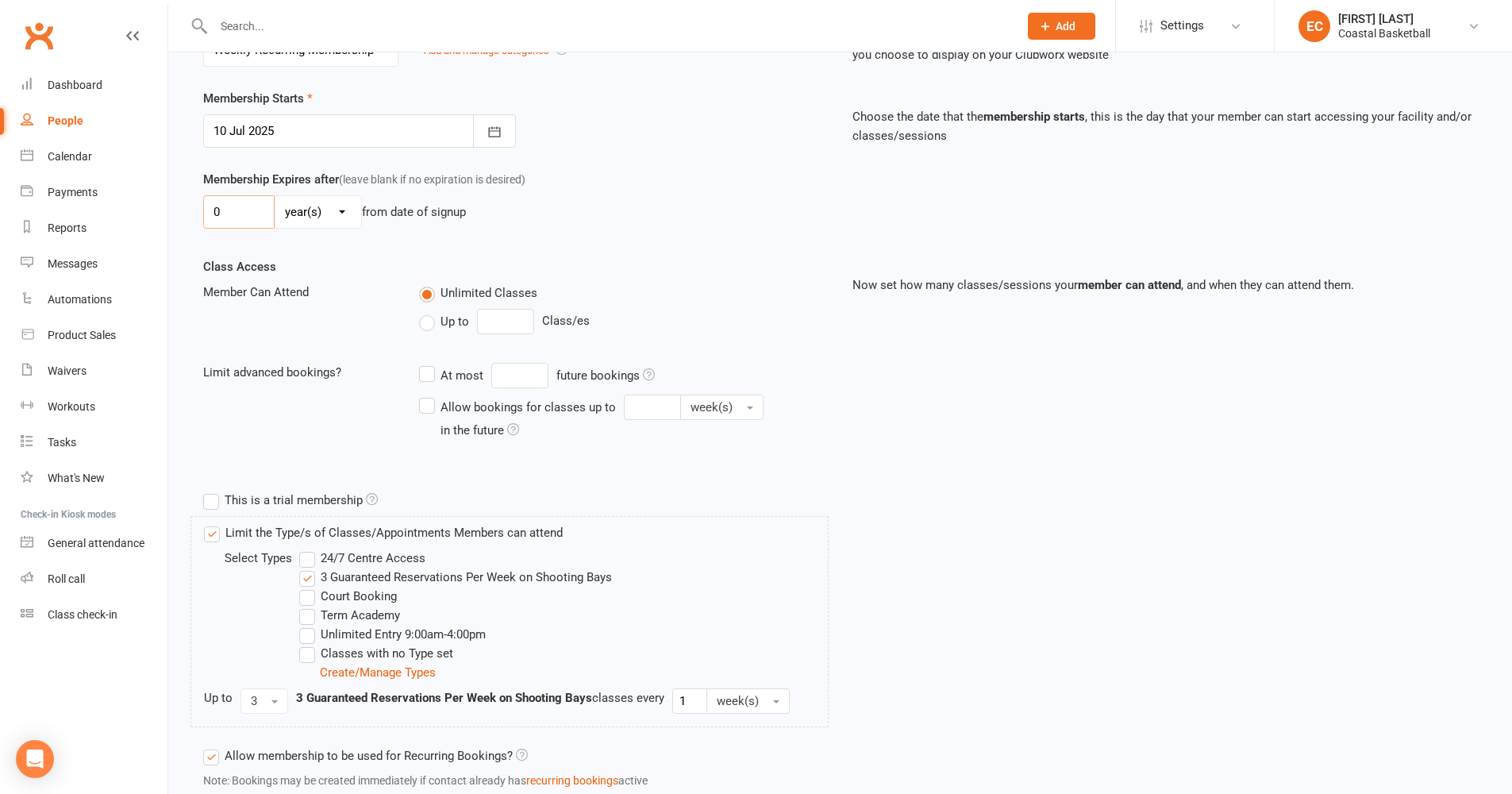 click on "0" at bounding box center (239, 212) 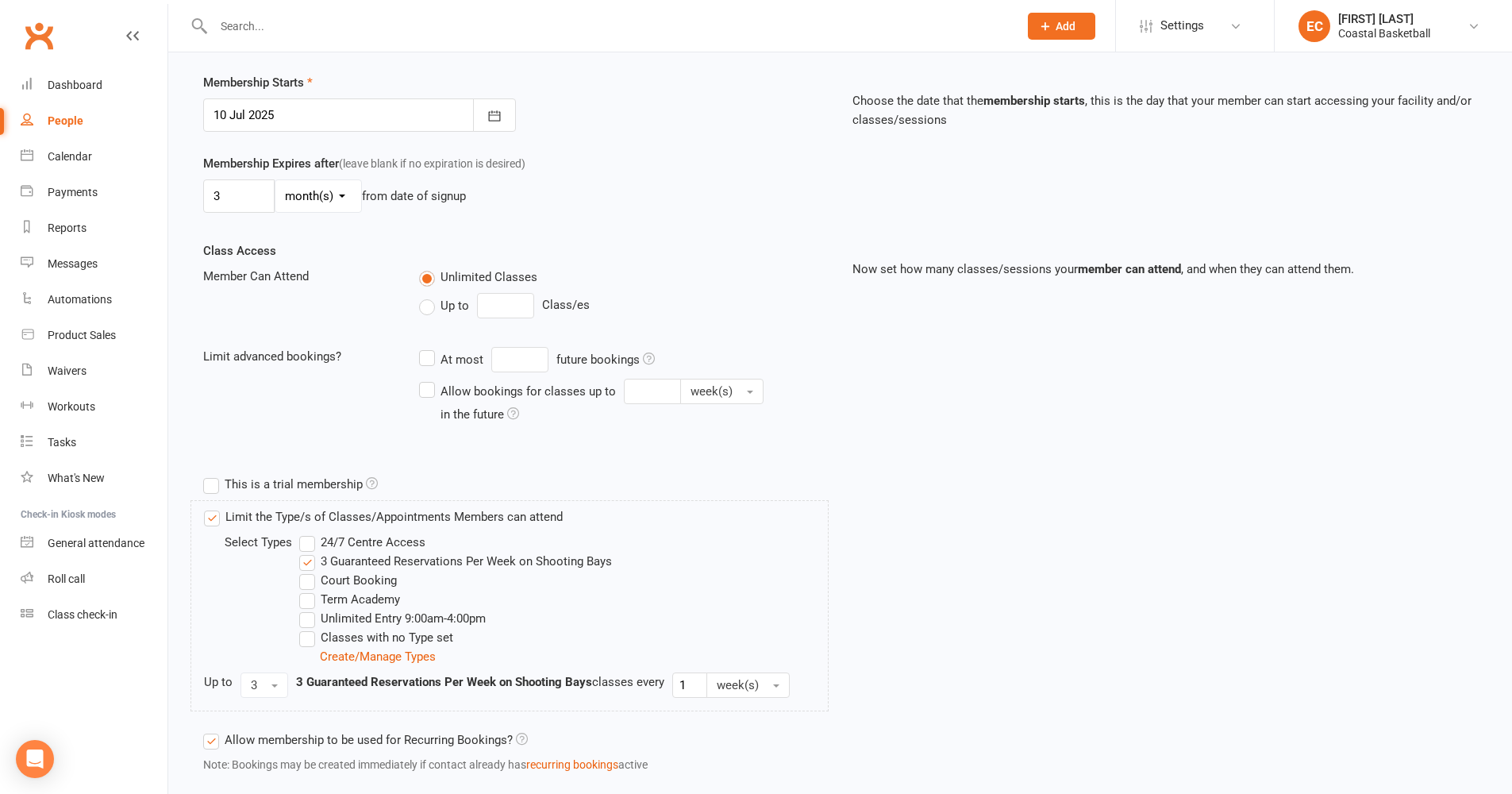 scroll, scrollTop: 481, scrollLeft: 0, axis: vertical 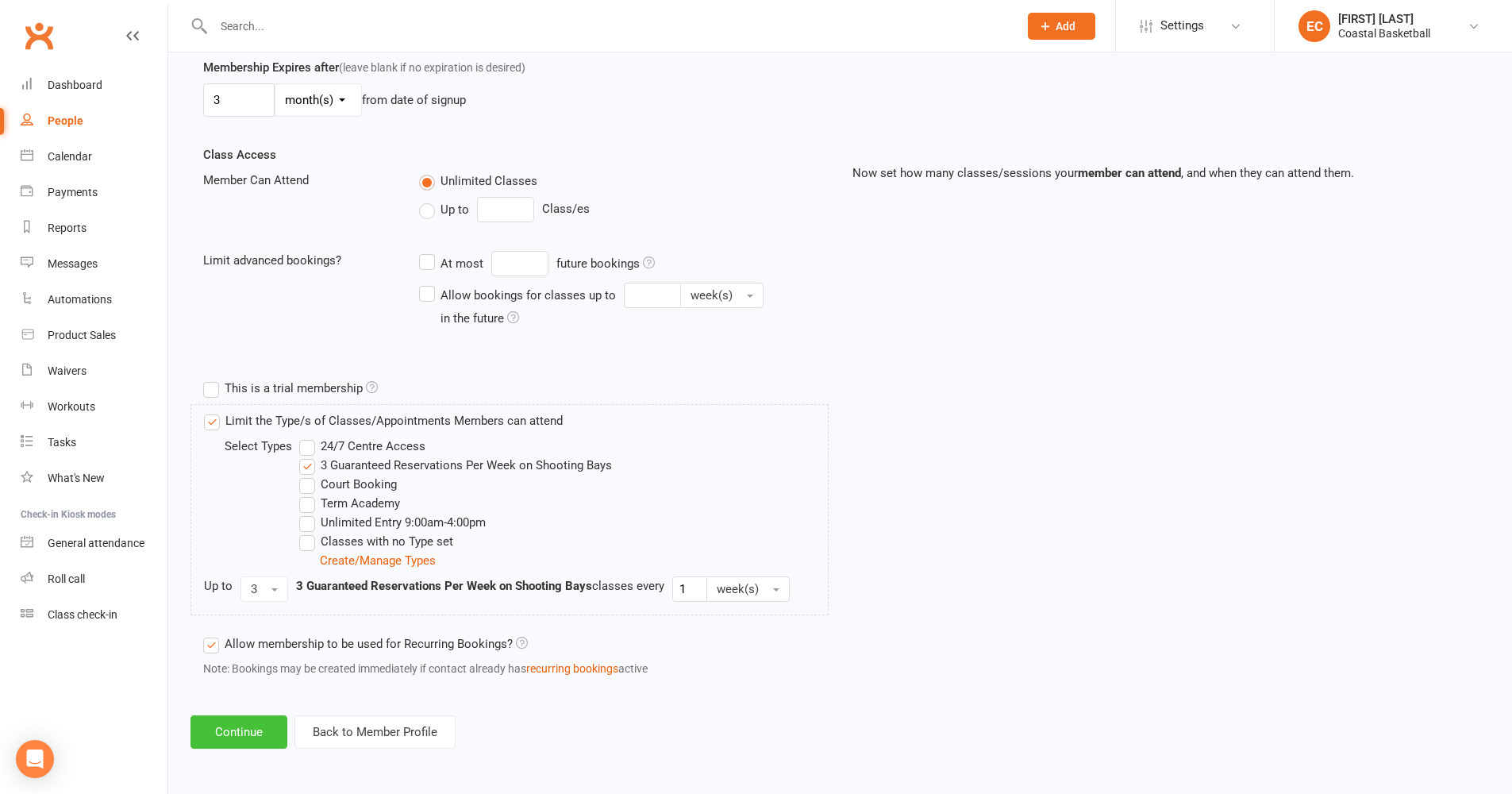 click on "Continue" at bounding box center (239, 732) 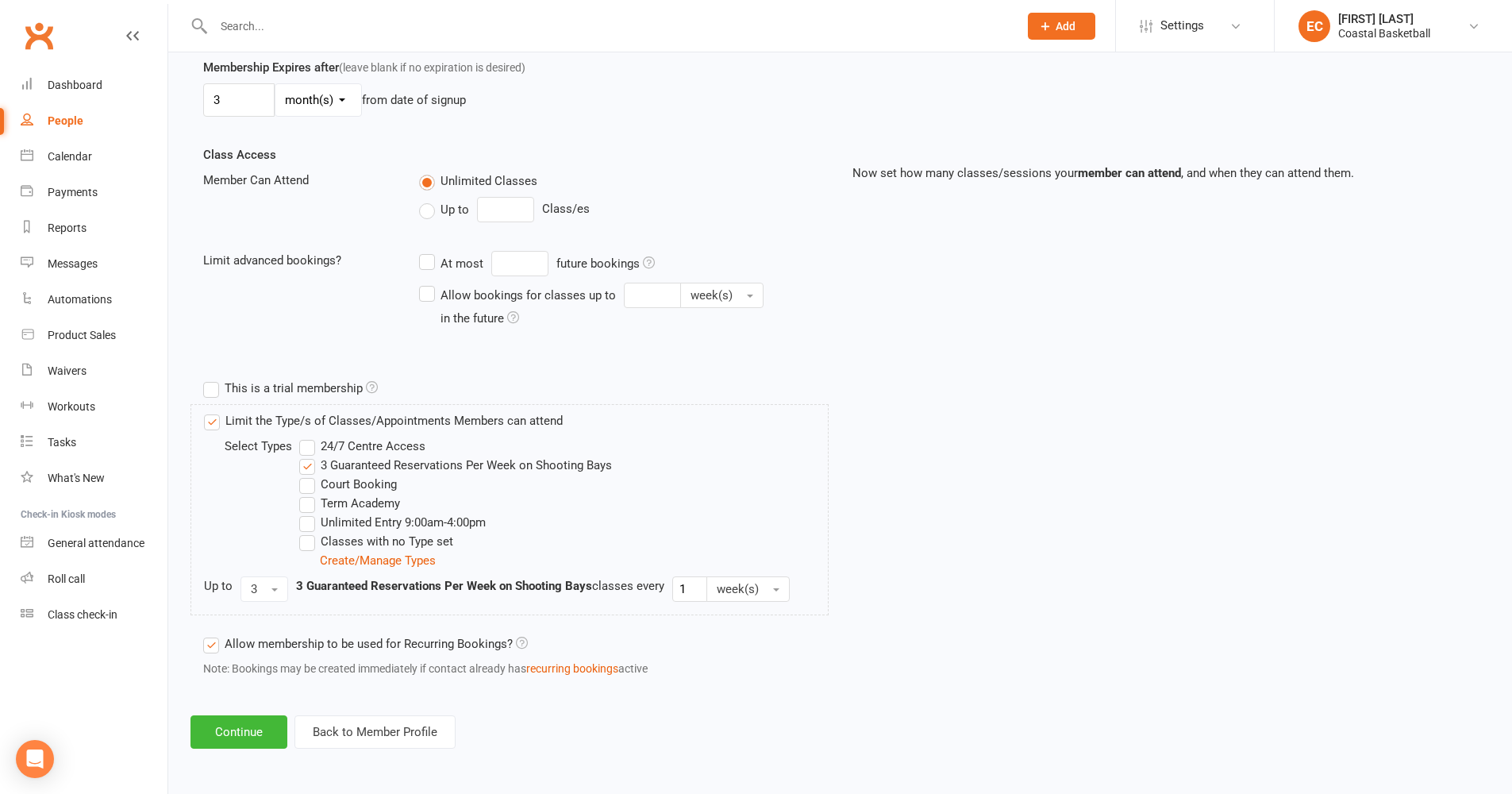 scroll, scrollTop: 0, scrollLeft: 0, axis: both 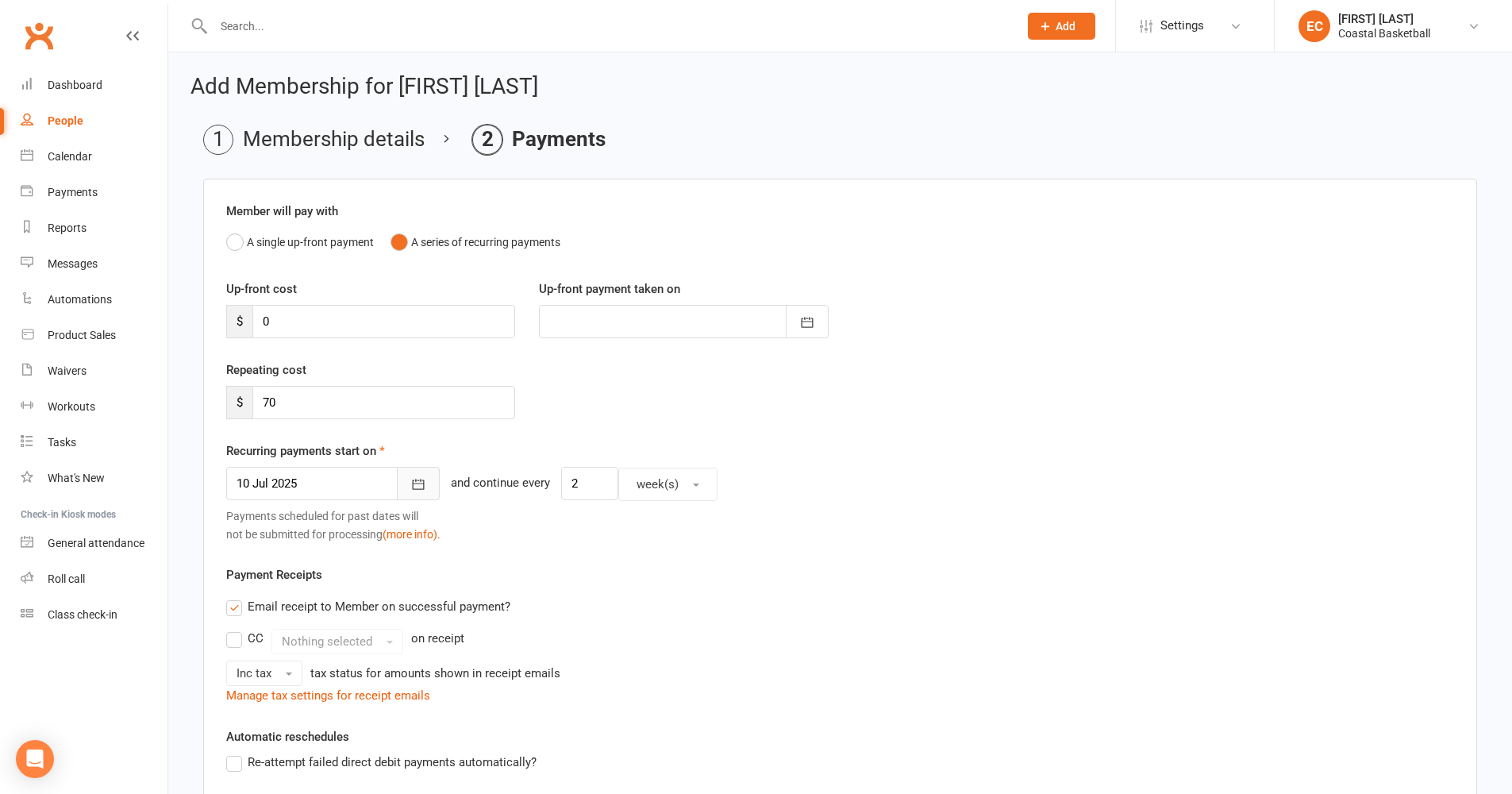 click 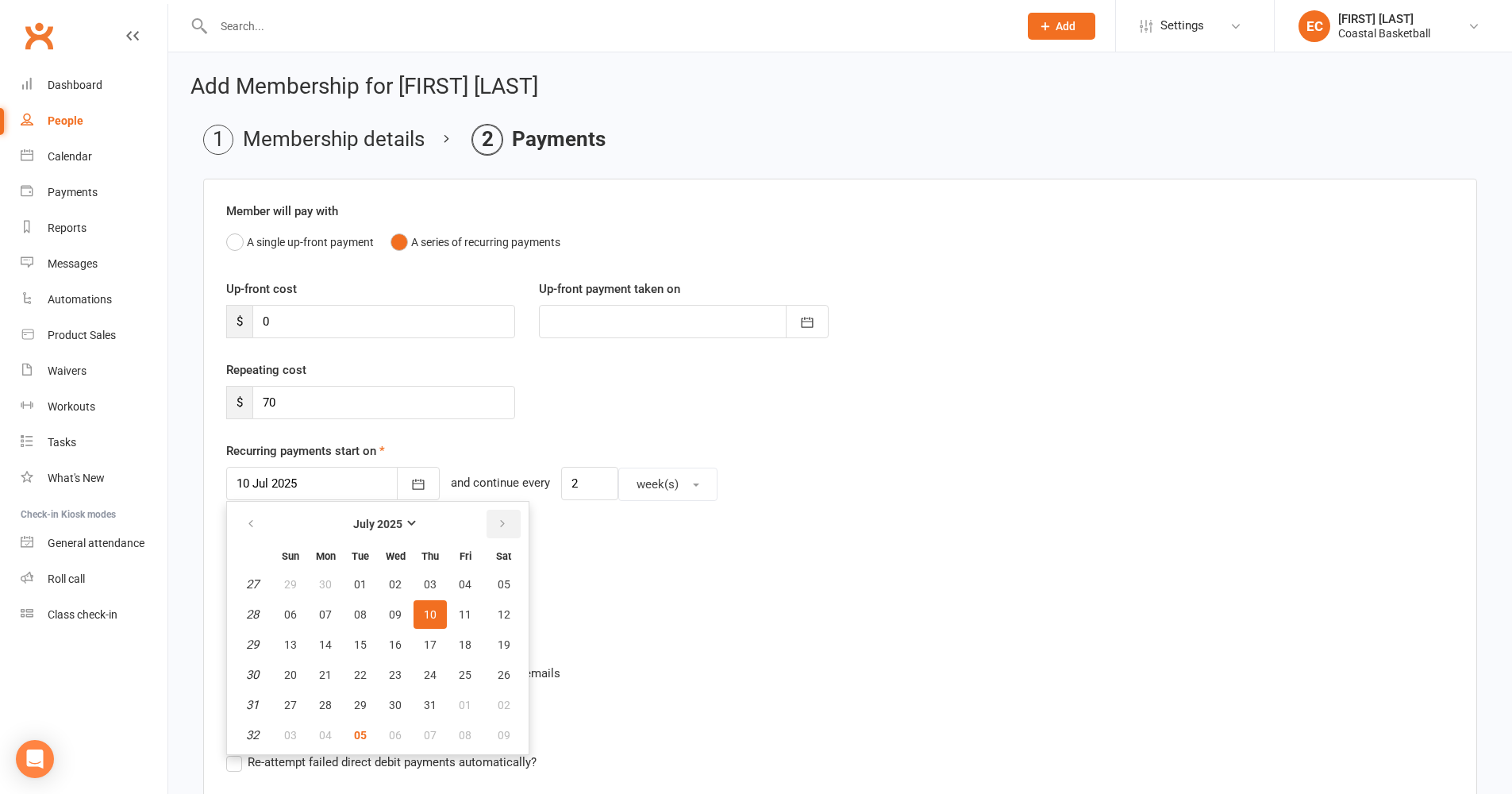 click at bounding box center (502, 524) 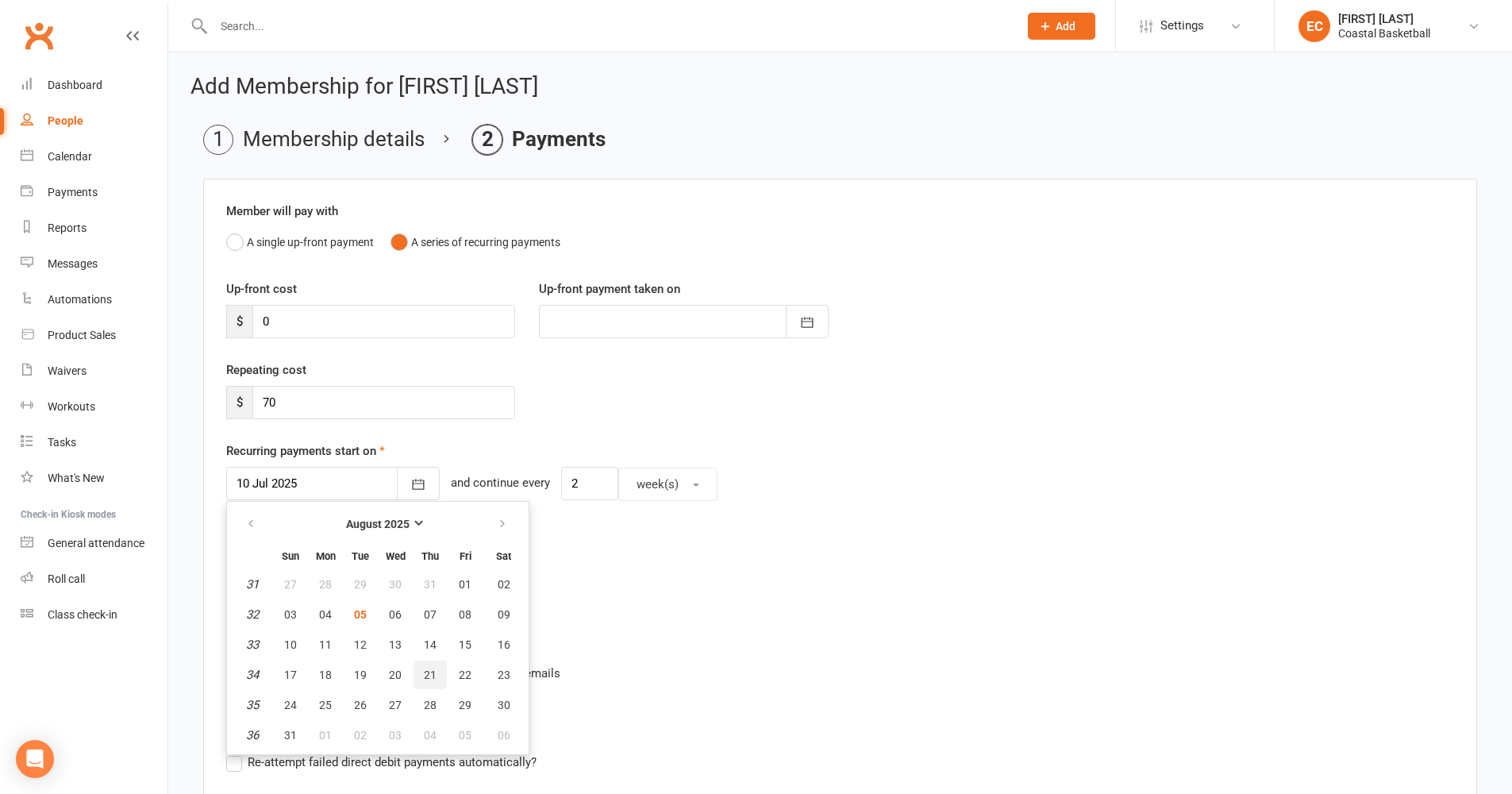 click on "21" at bounding box center [430, 675] 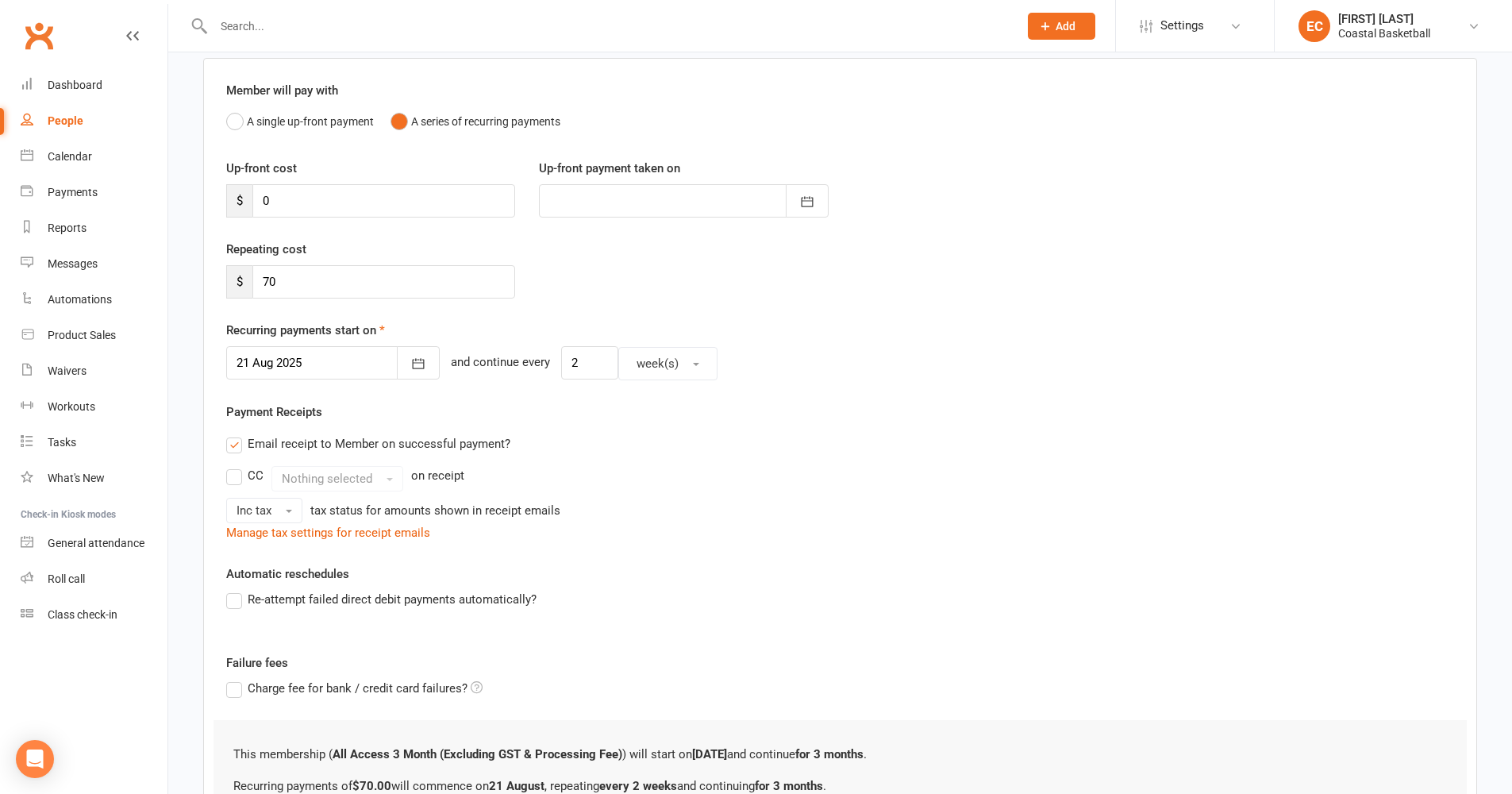 scroll, scrollTop: 238, scrollLeft: 0, axis: vertical 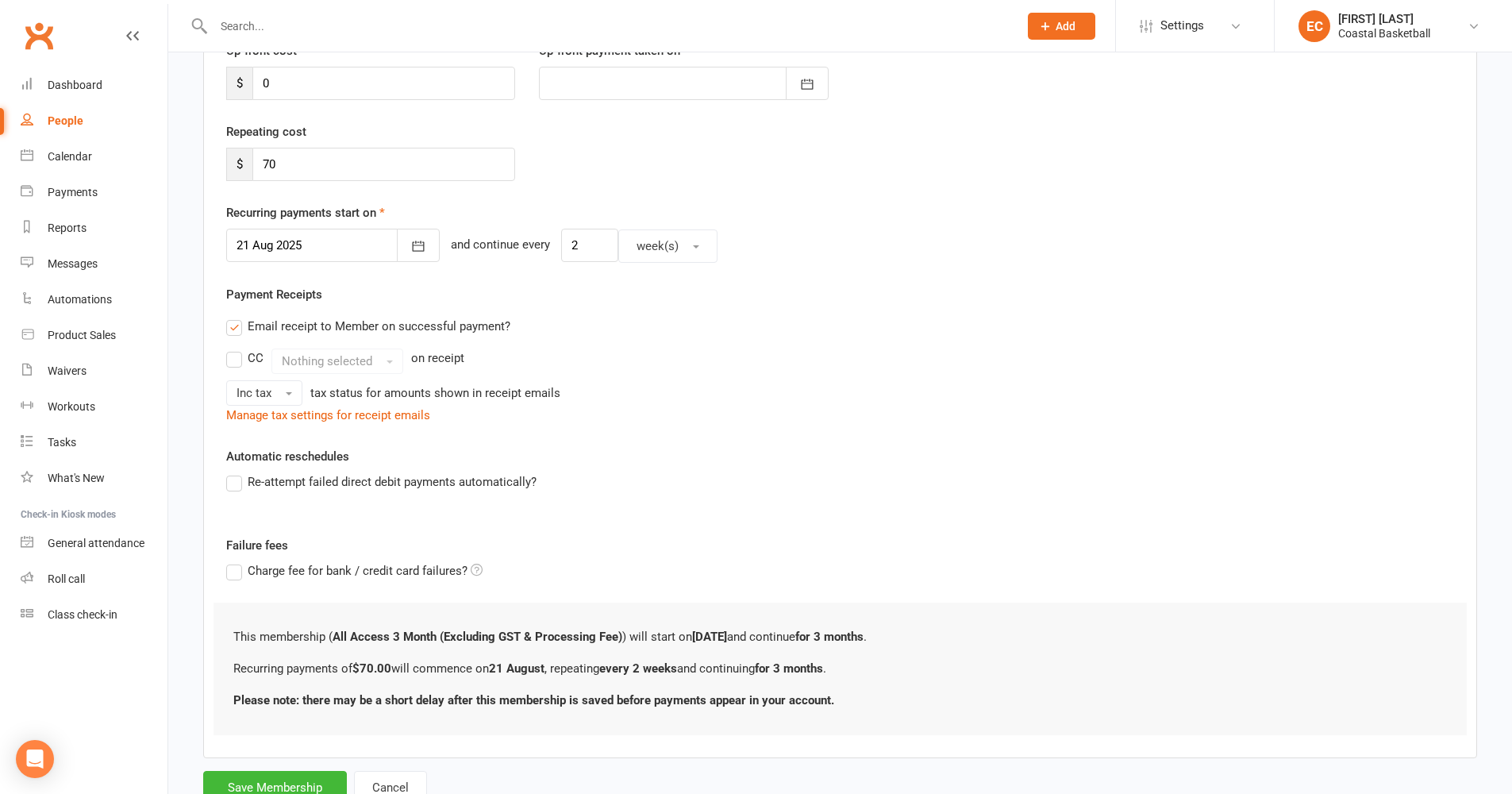 click on "Re-attempt failed direct debit payments automatically?" at bounding box center [381, 482] 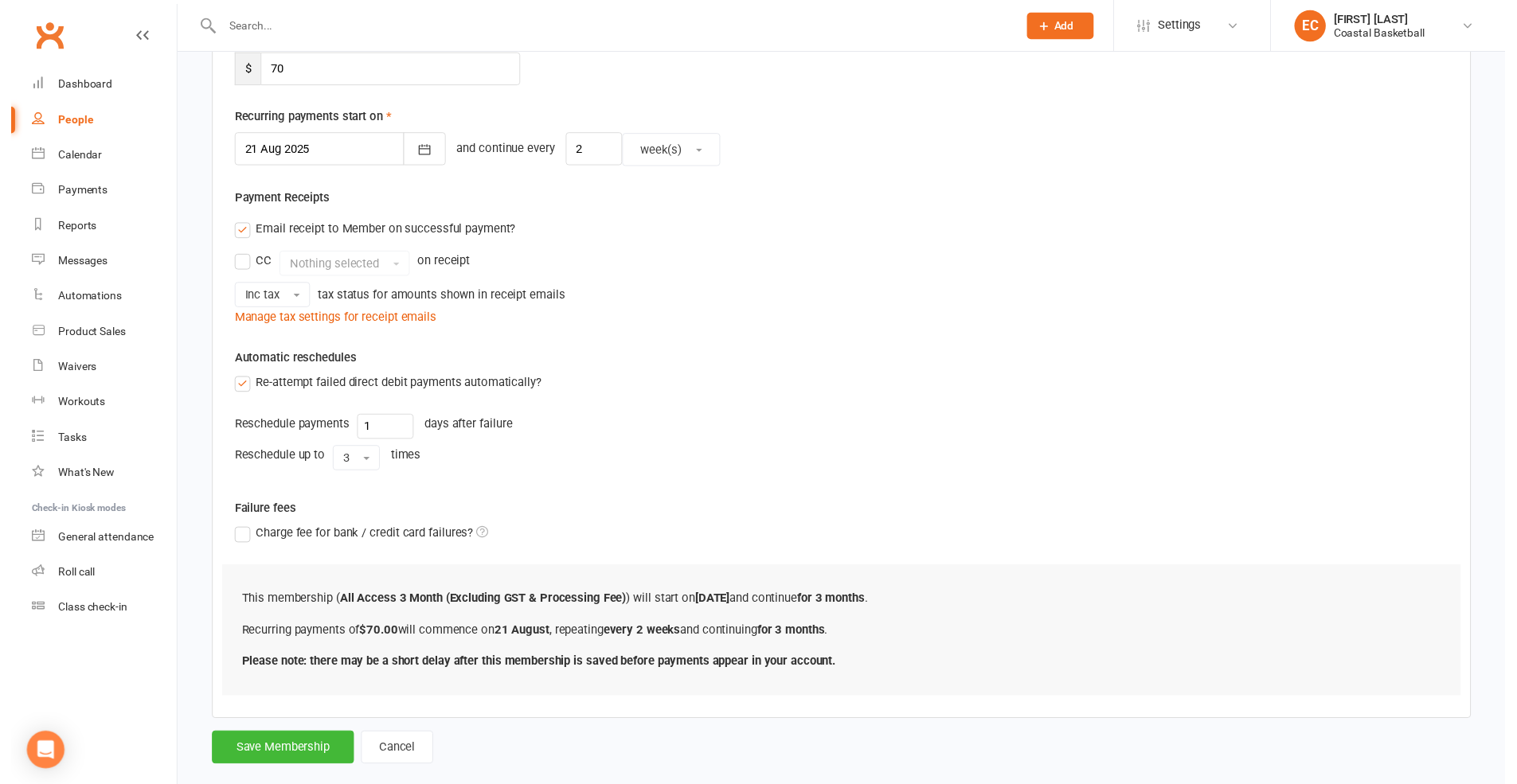 scroll, scrollTop: 374, scrollLeft: 0, axis: vertical 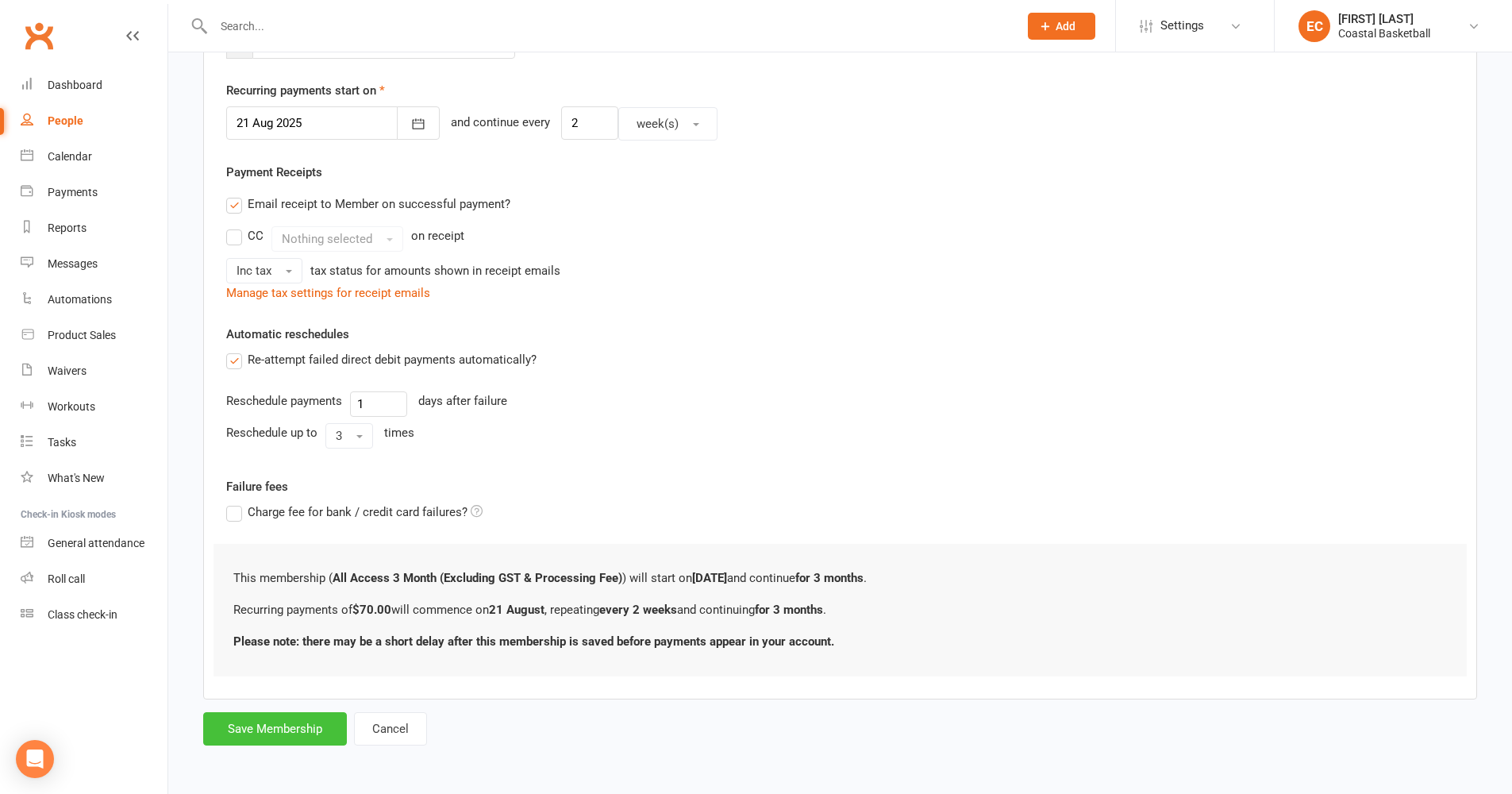 click on "Save Membership" at bounding box center [275, 729] 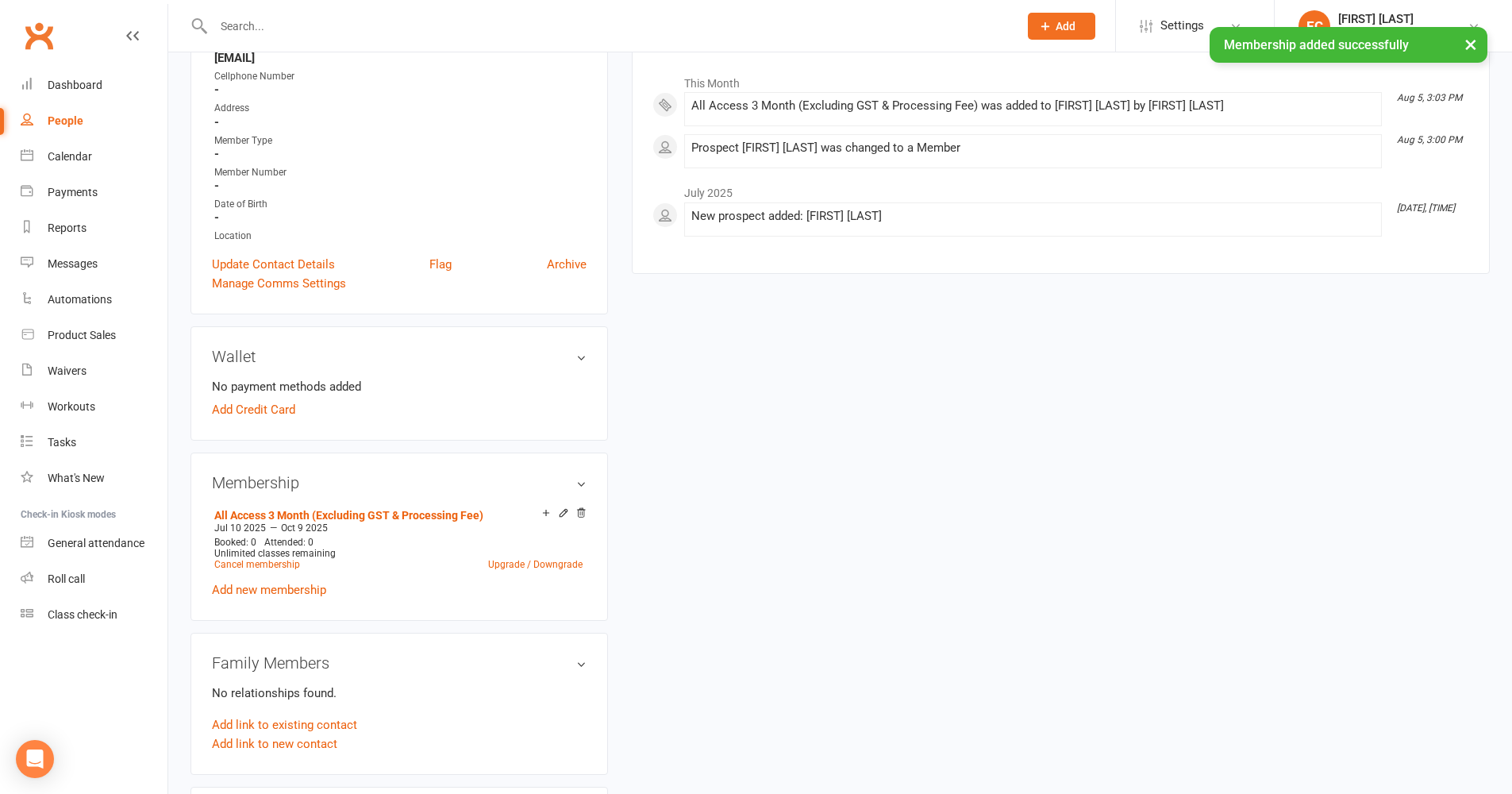 scroll, scrollTop: 576, scrollLeft: 0, axis: vertical 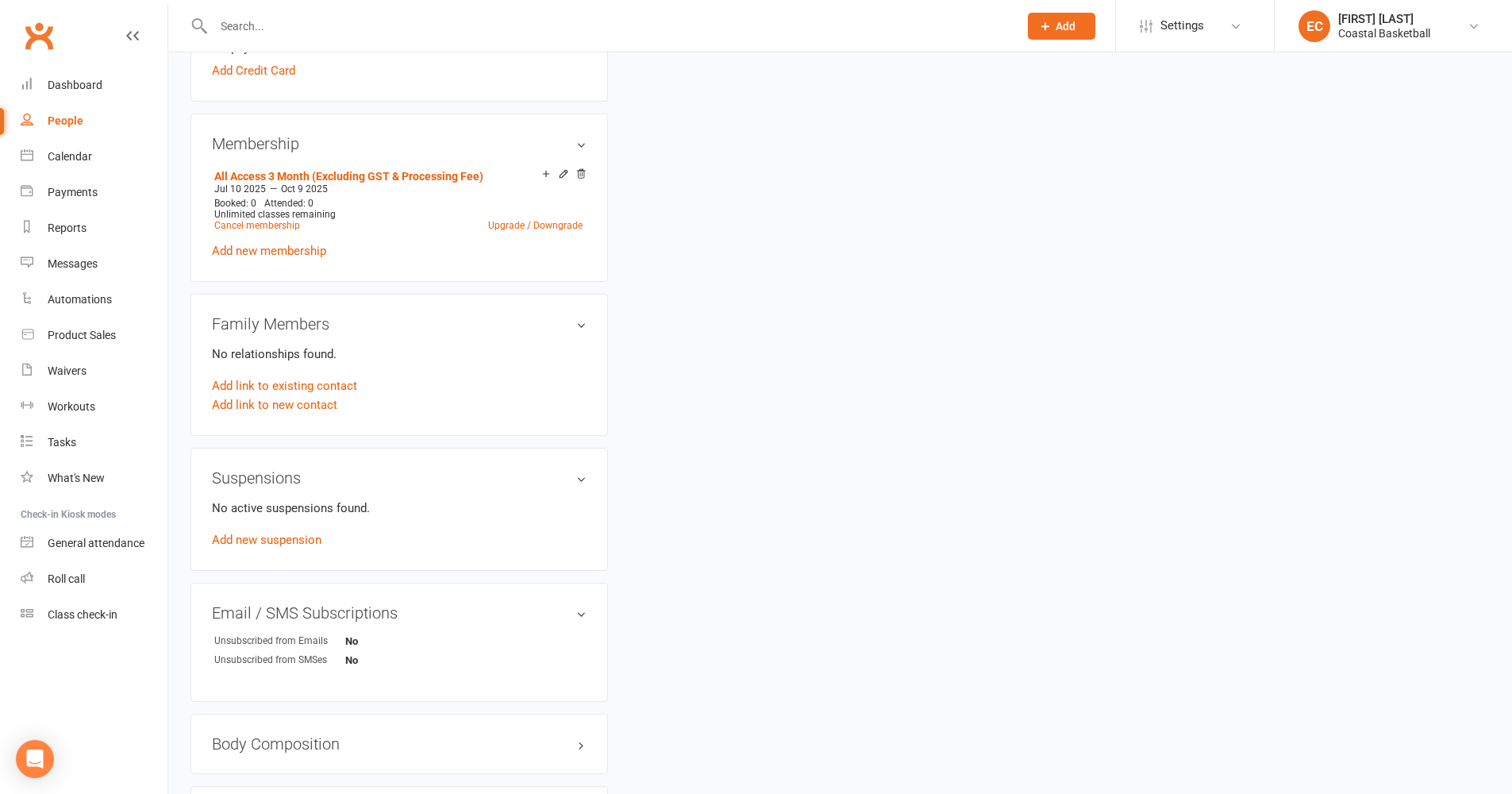 click at bounding box center [608, 26] 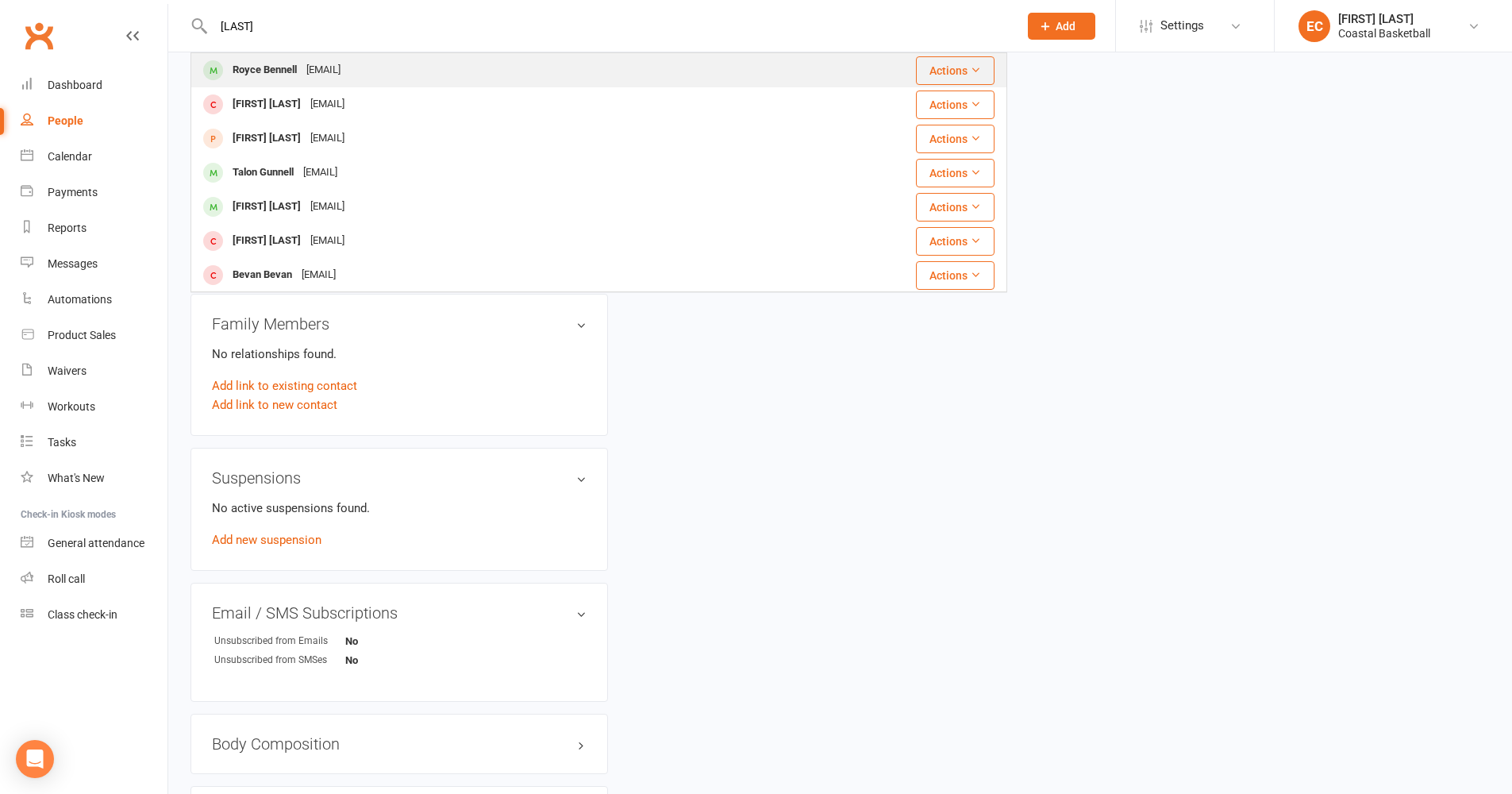 click on "Royce Bennell" at bounding box center (264, 70) 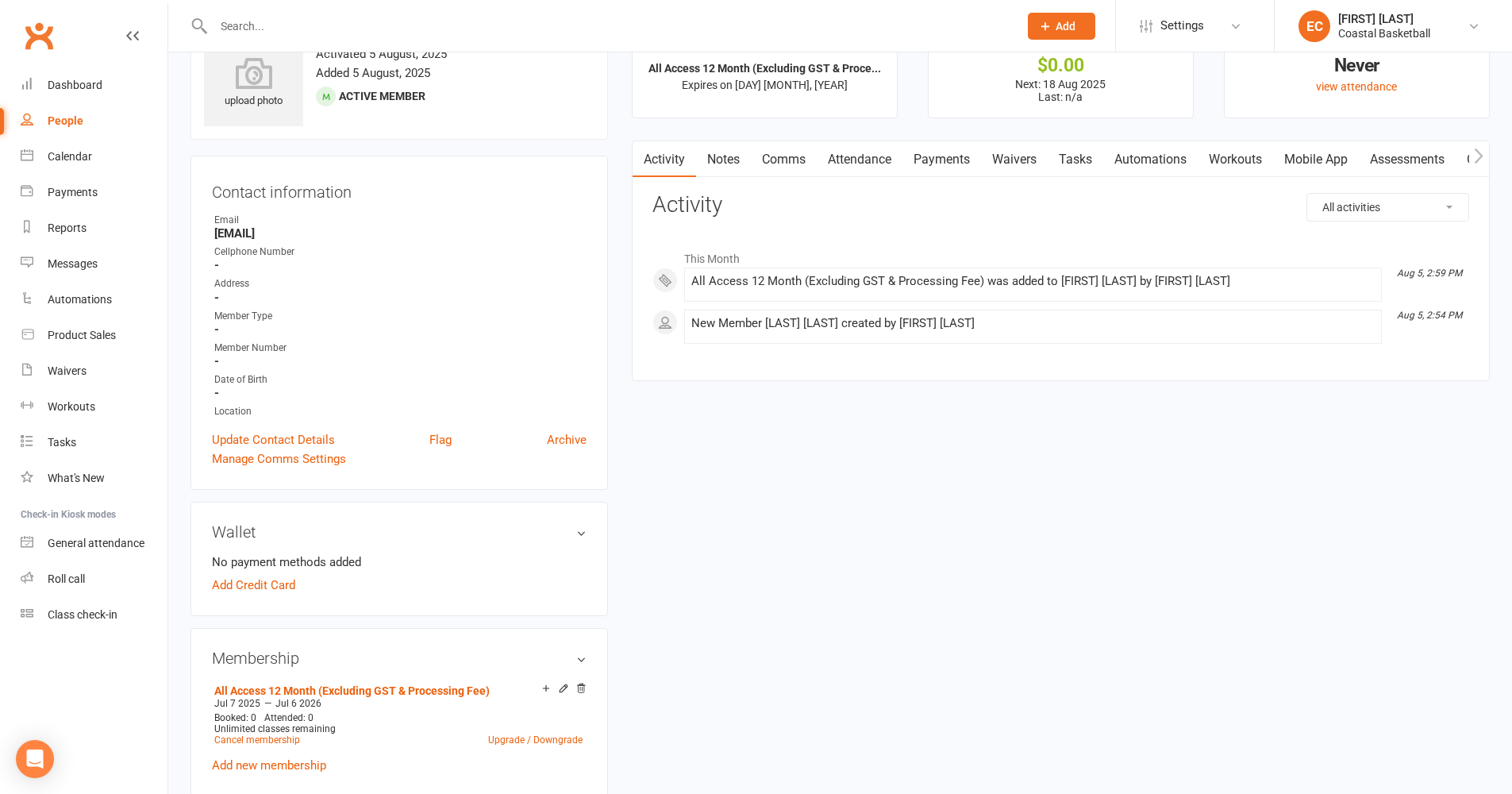 scroll, scrollTop: 96, scrollLeft: 0, axis: vertical 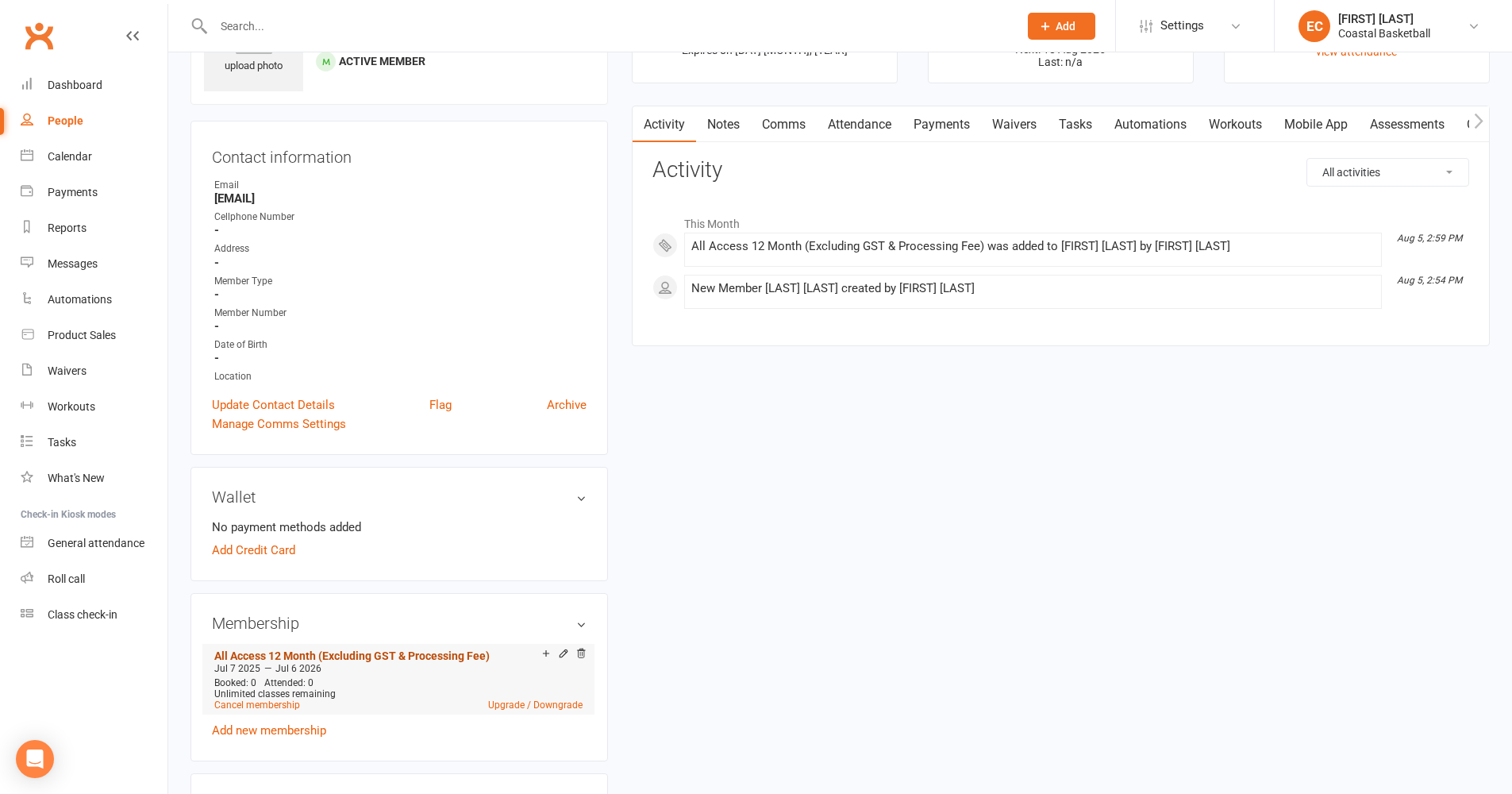 click on "All Access 12 Month (Excluding GST & Processing Fee)" at bounding box center (352, 656) 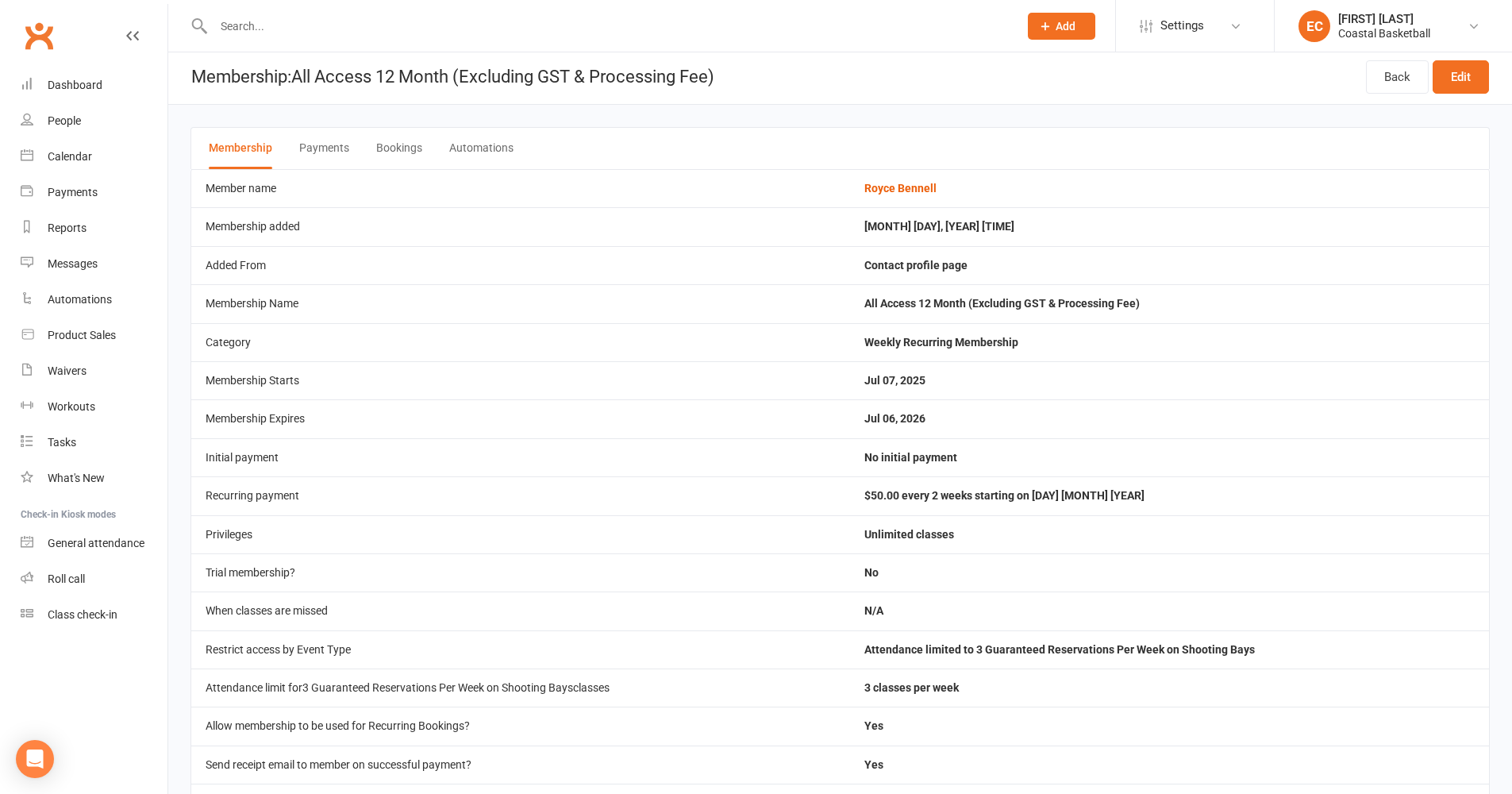 scroll, scrollTop: 6, scrollLeft: 0, axis: vertical 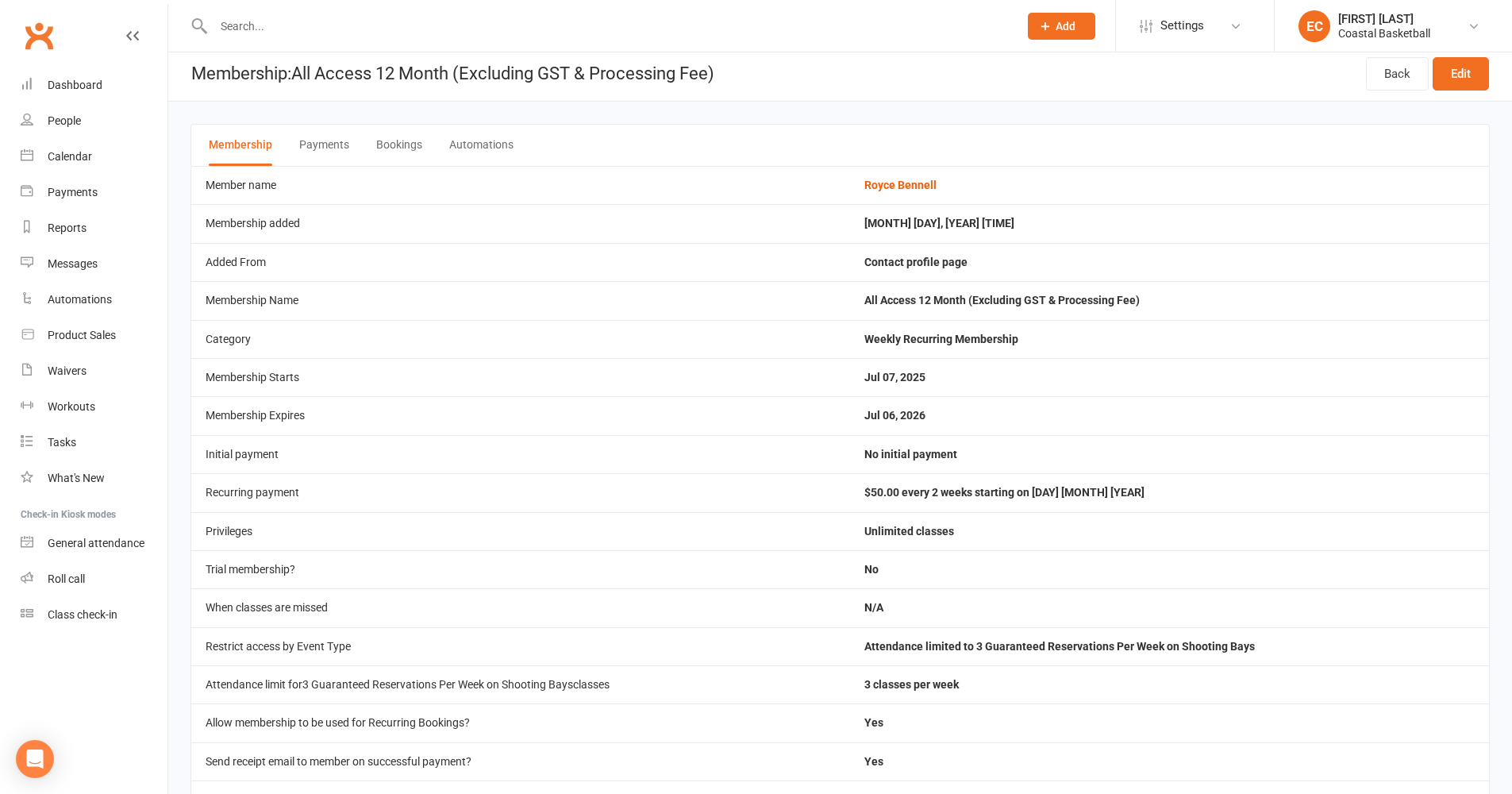 click on "Jul 07, 2025" at bounding box center [1169, 377] 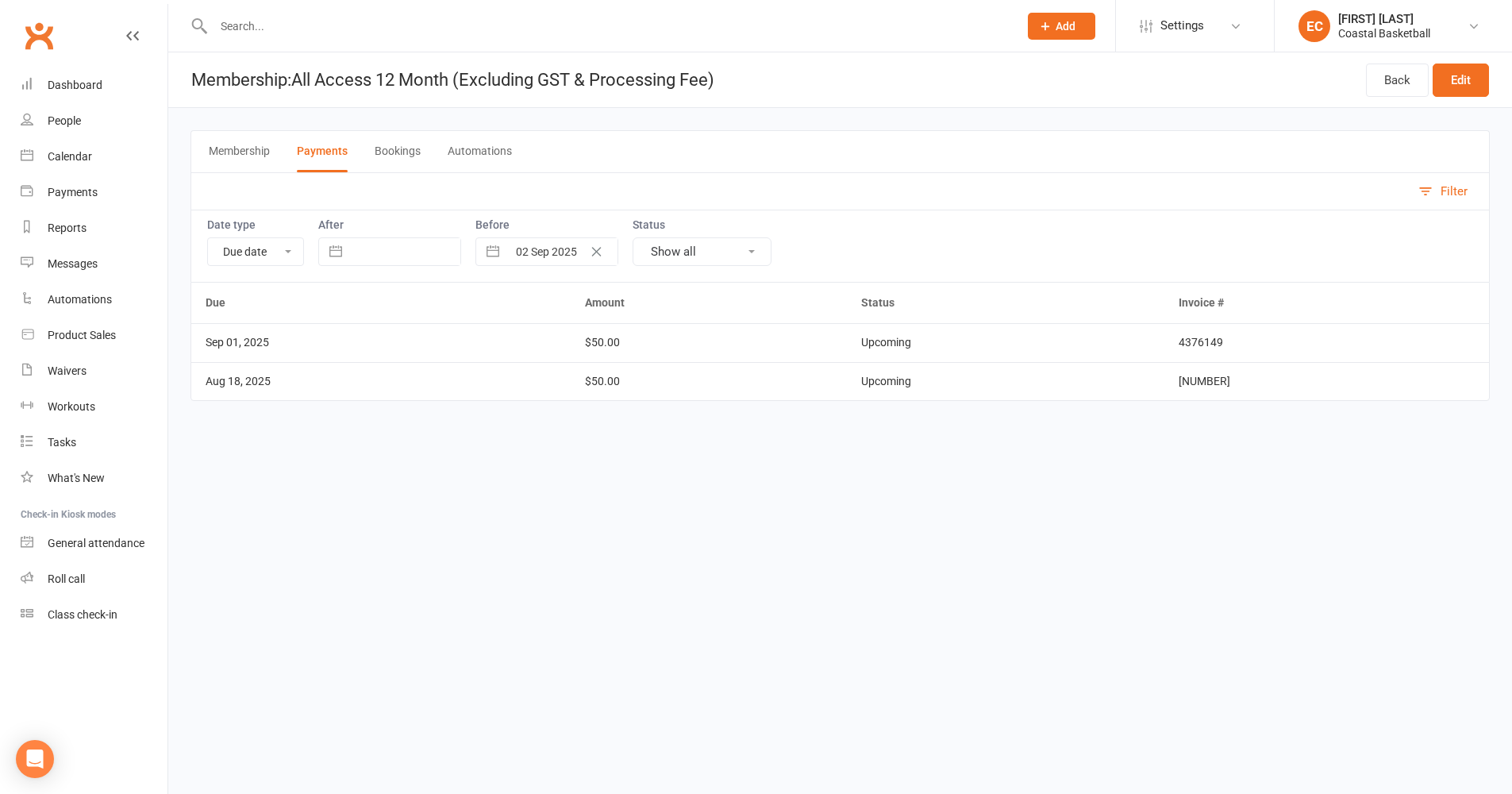 scroll, scrollTop: 0, scrollLeft: 0, axis: both 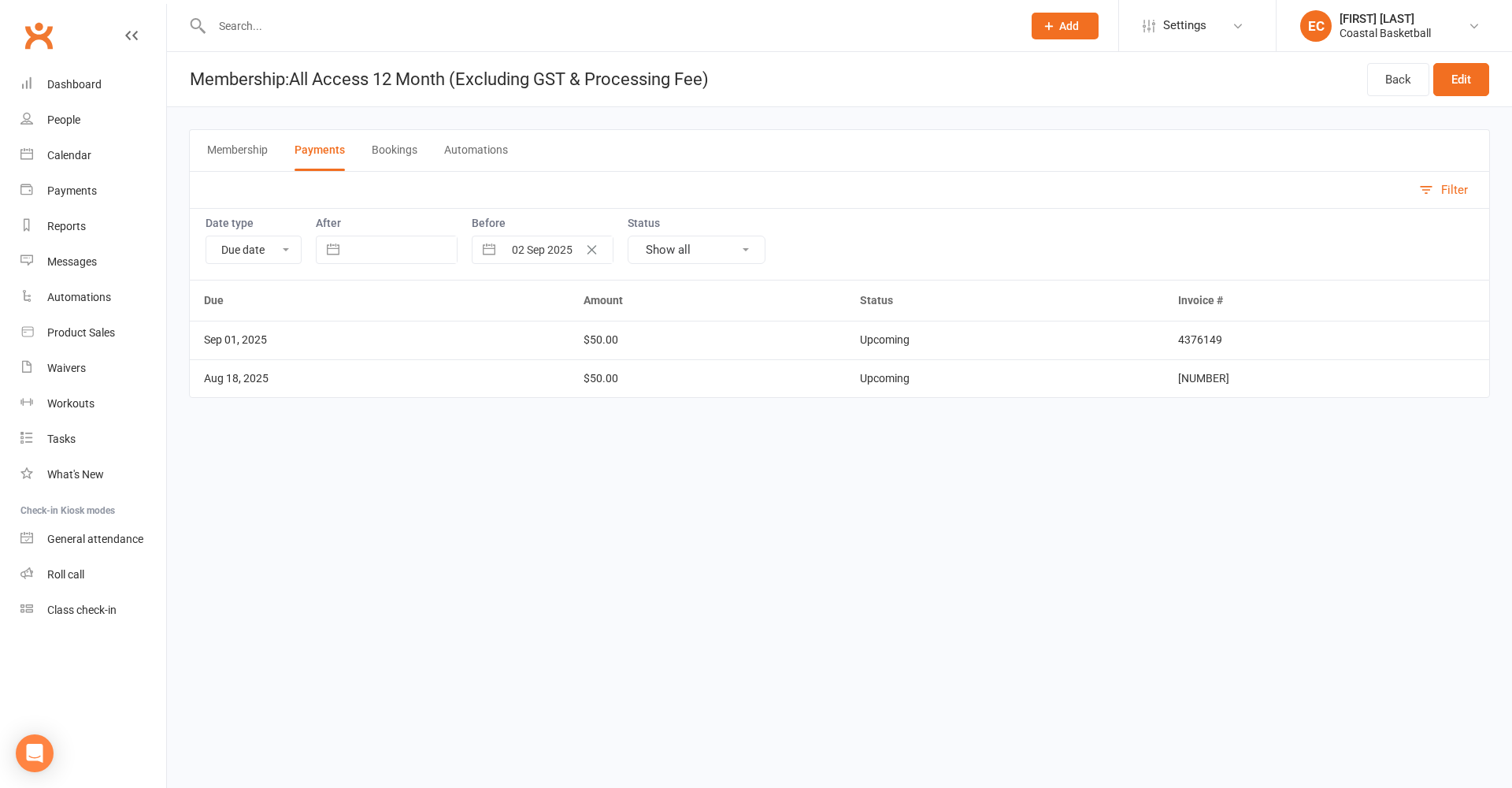 click on "Bookings" at bounding box center [395, 151] 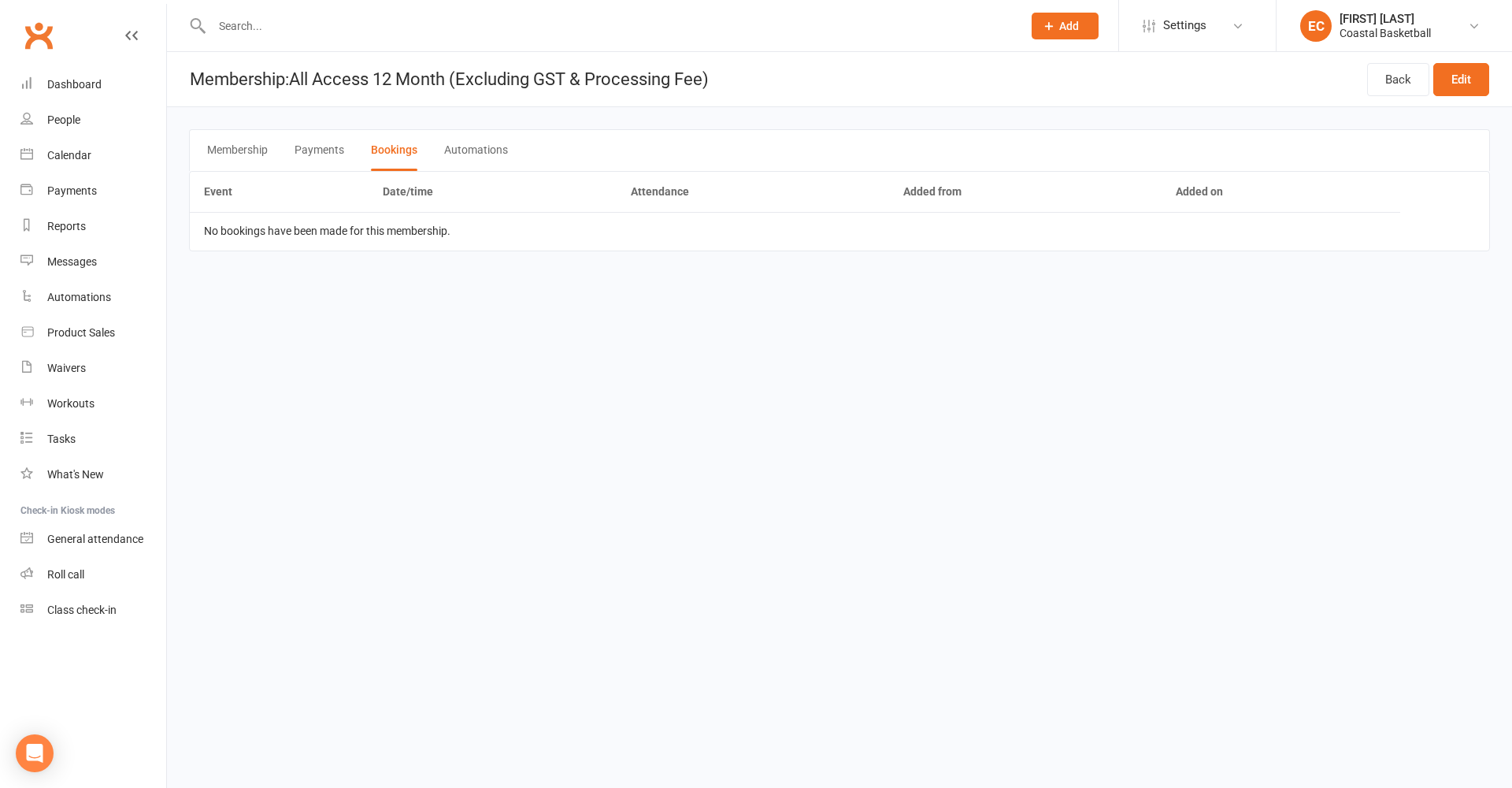click on "Automations" at bounding box center [476, 151] 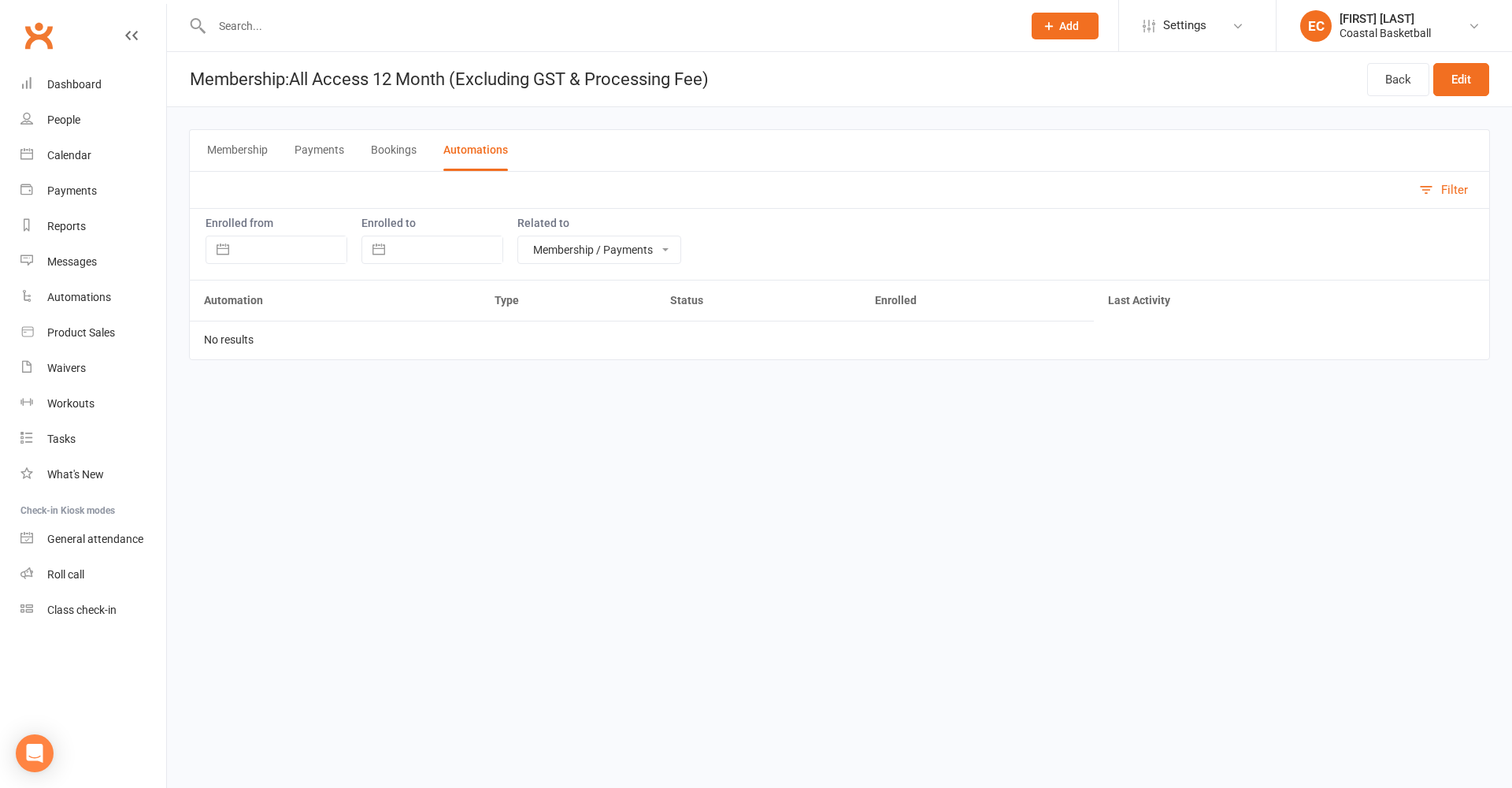 click on "Membership" at bounding box center [237, 151] 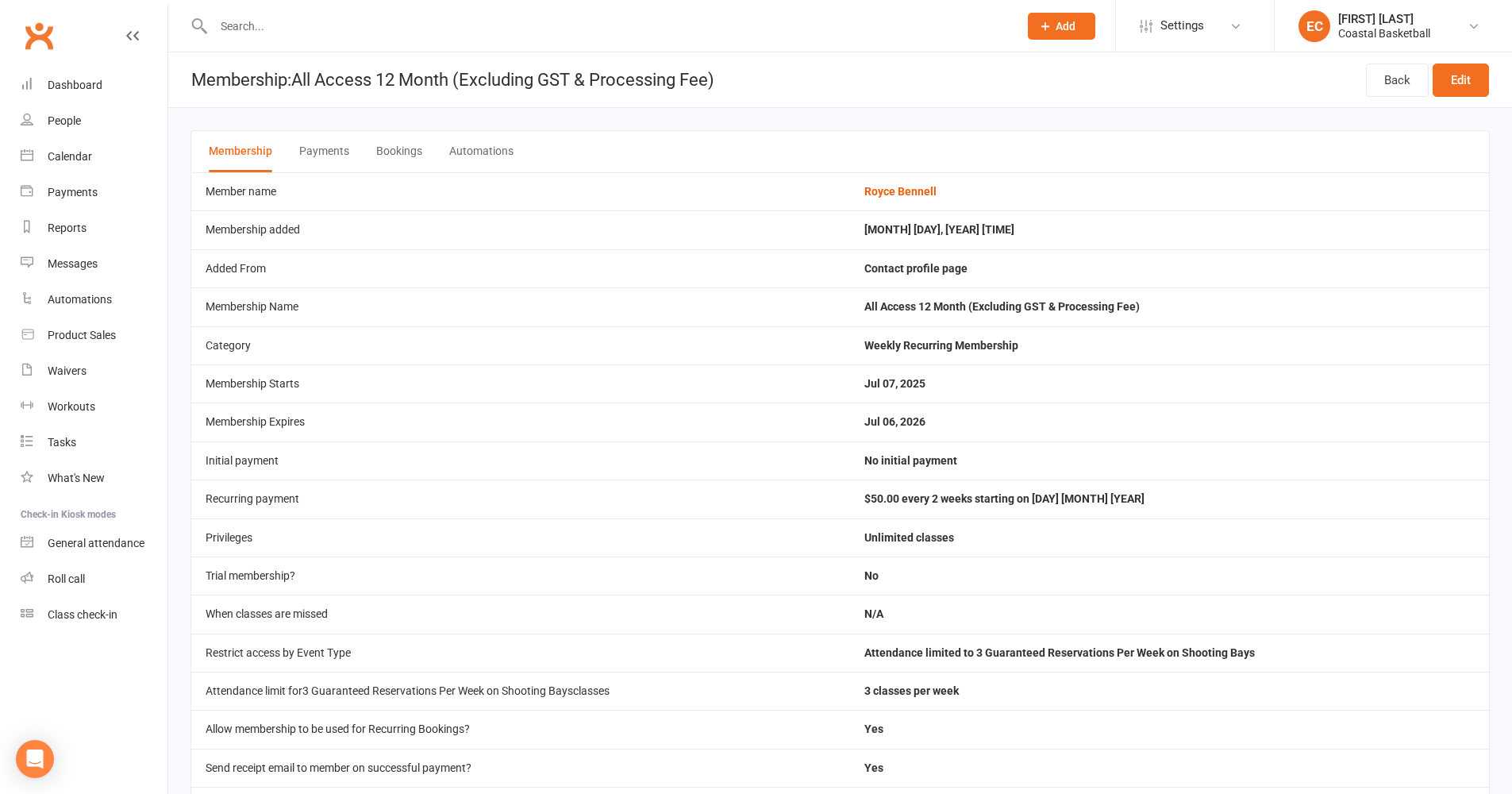 click on "Automations" at bounding box center [481, 152] 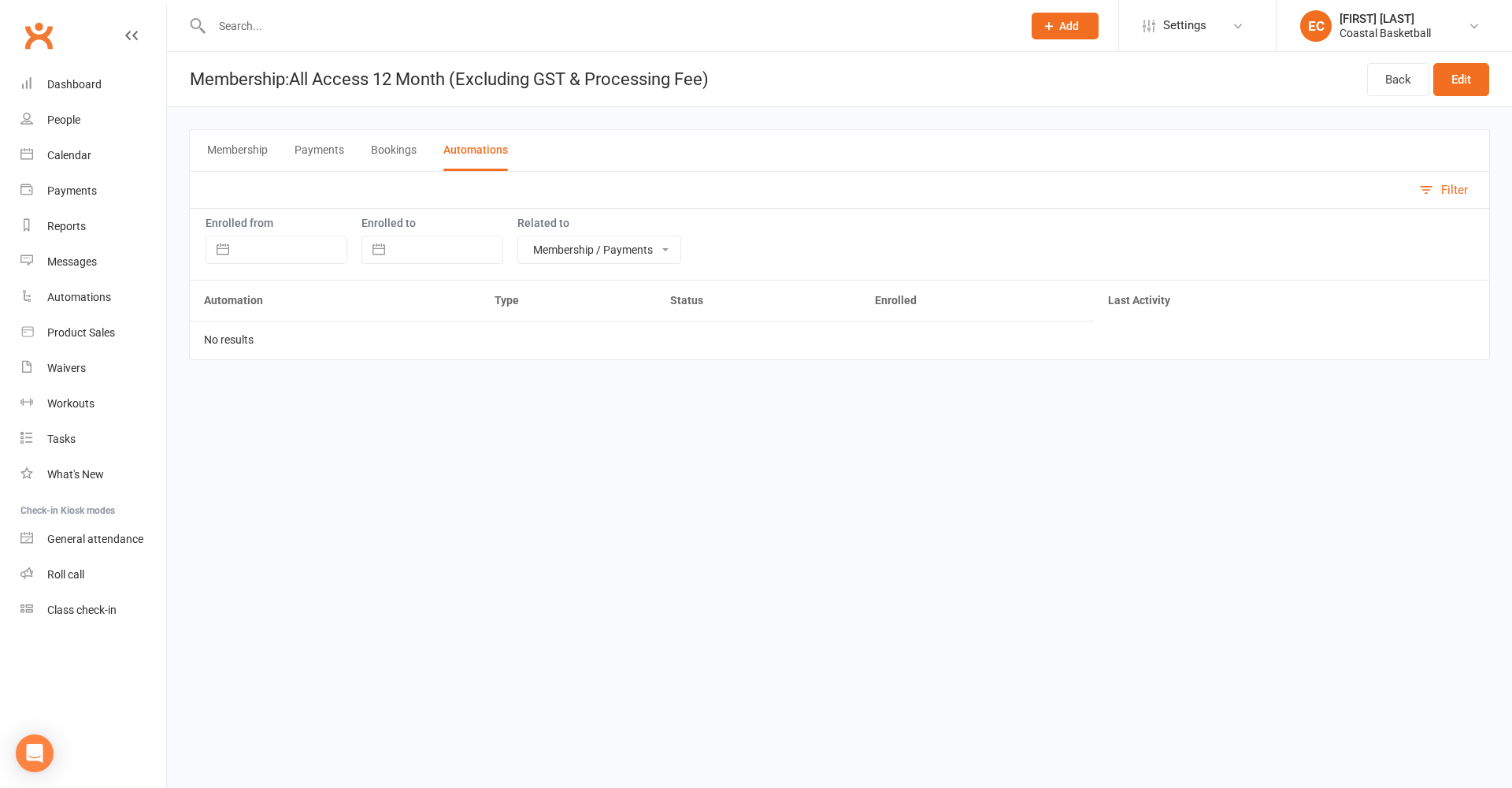 click at bounding box center (223, 250) 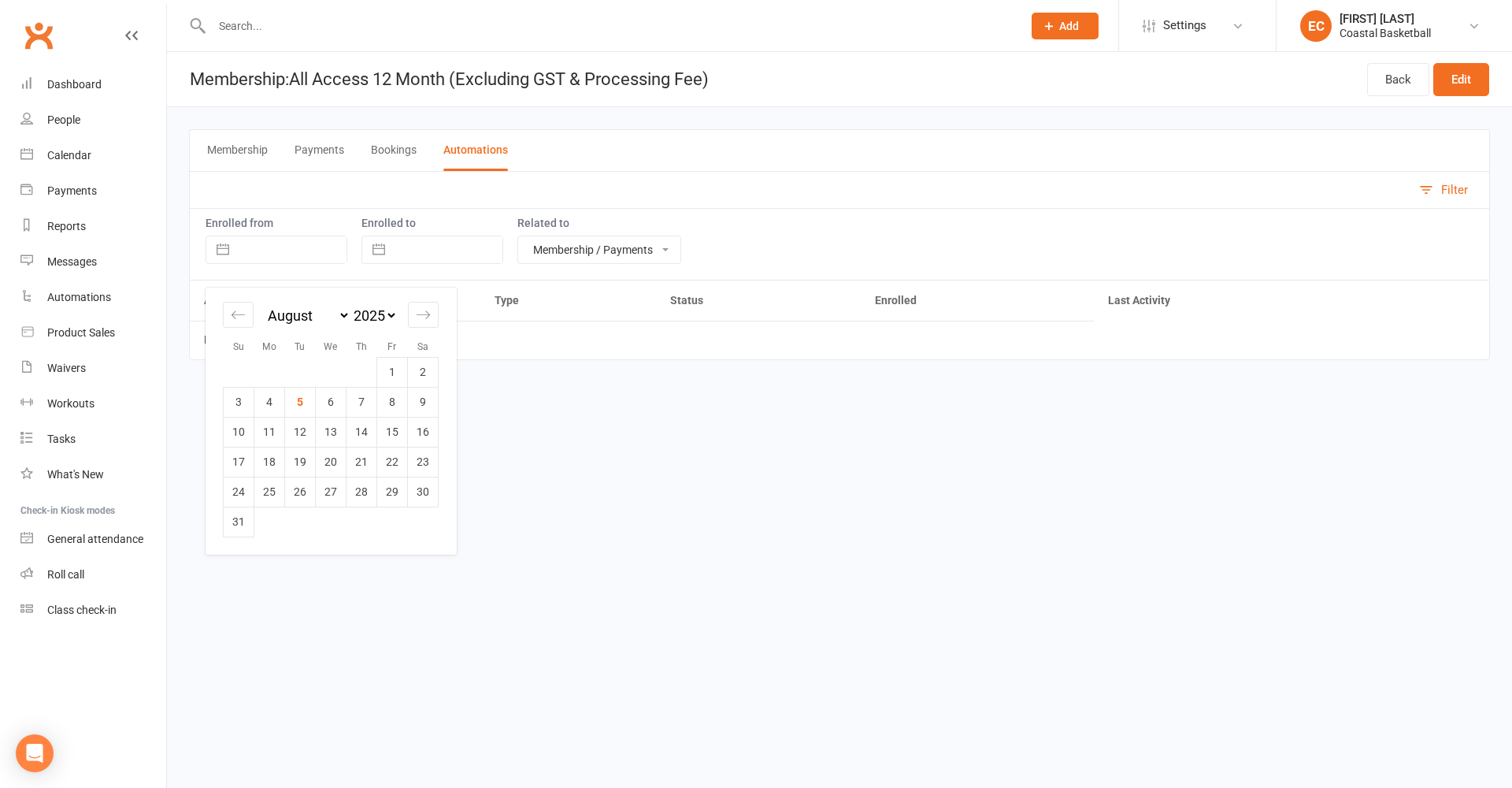 click on "Membership" at bounding box center (237, 151) 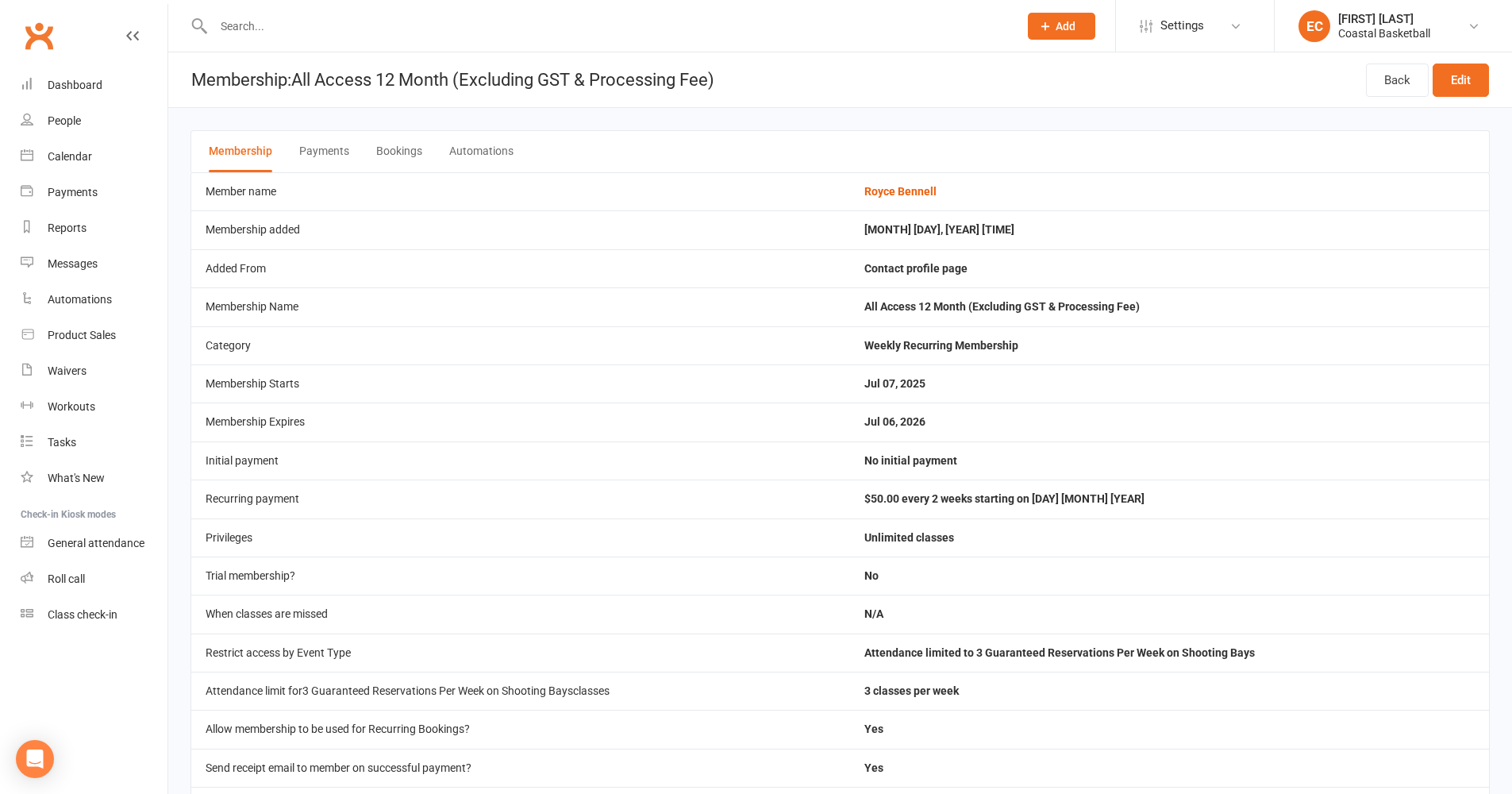 click at bounding box center [608, 26] 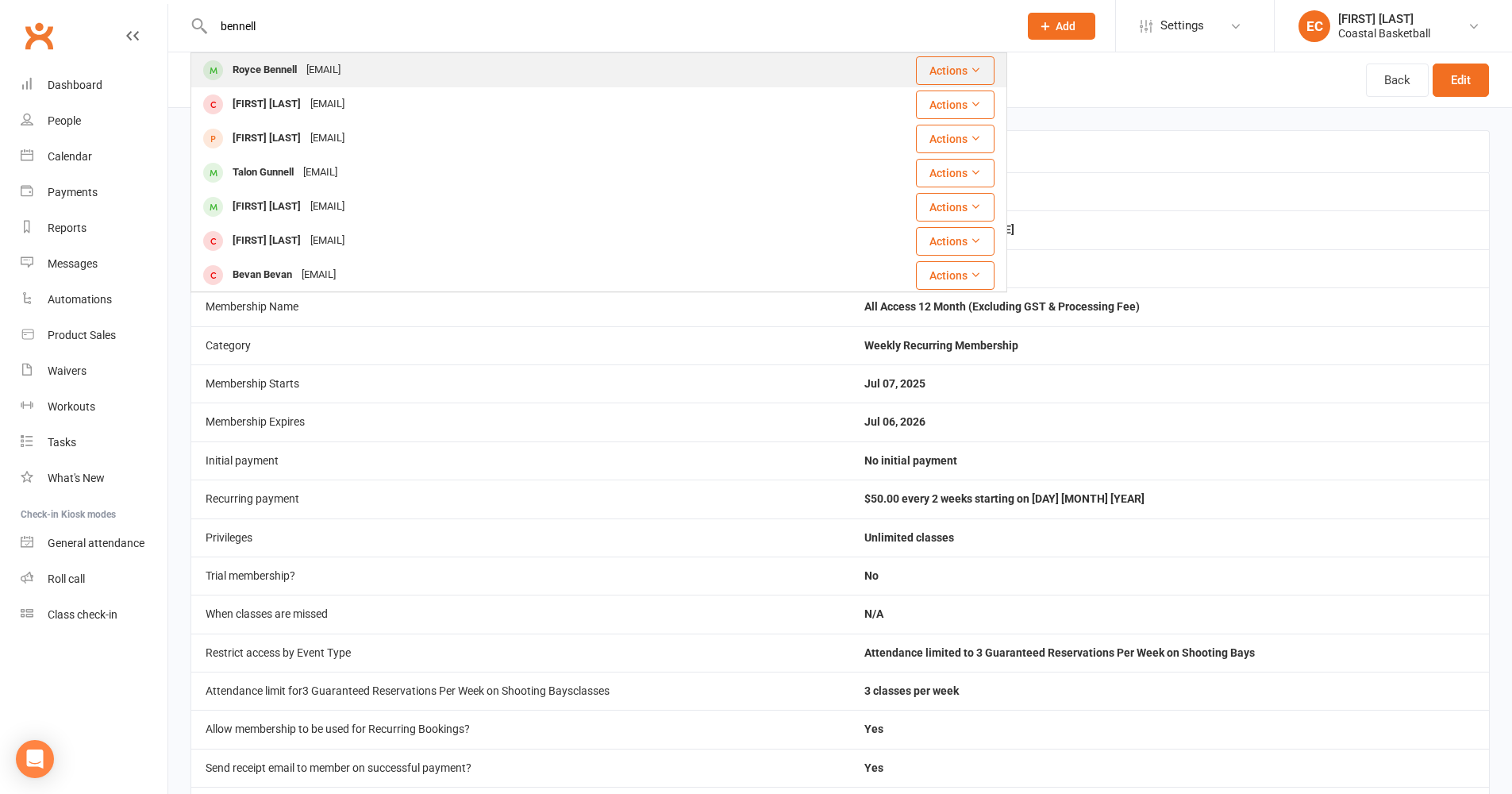 click on "[EMAIL]" at bounding box center (323, 70) 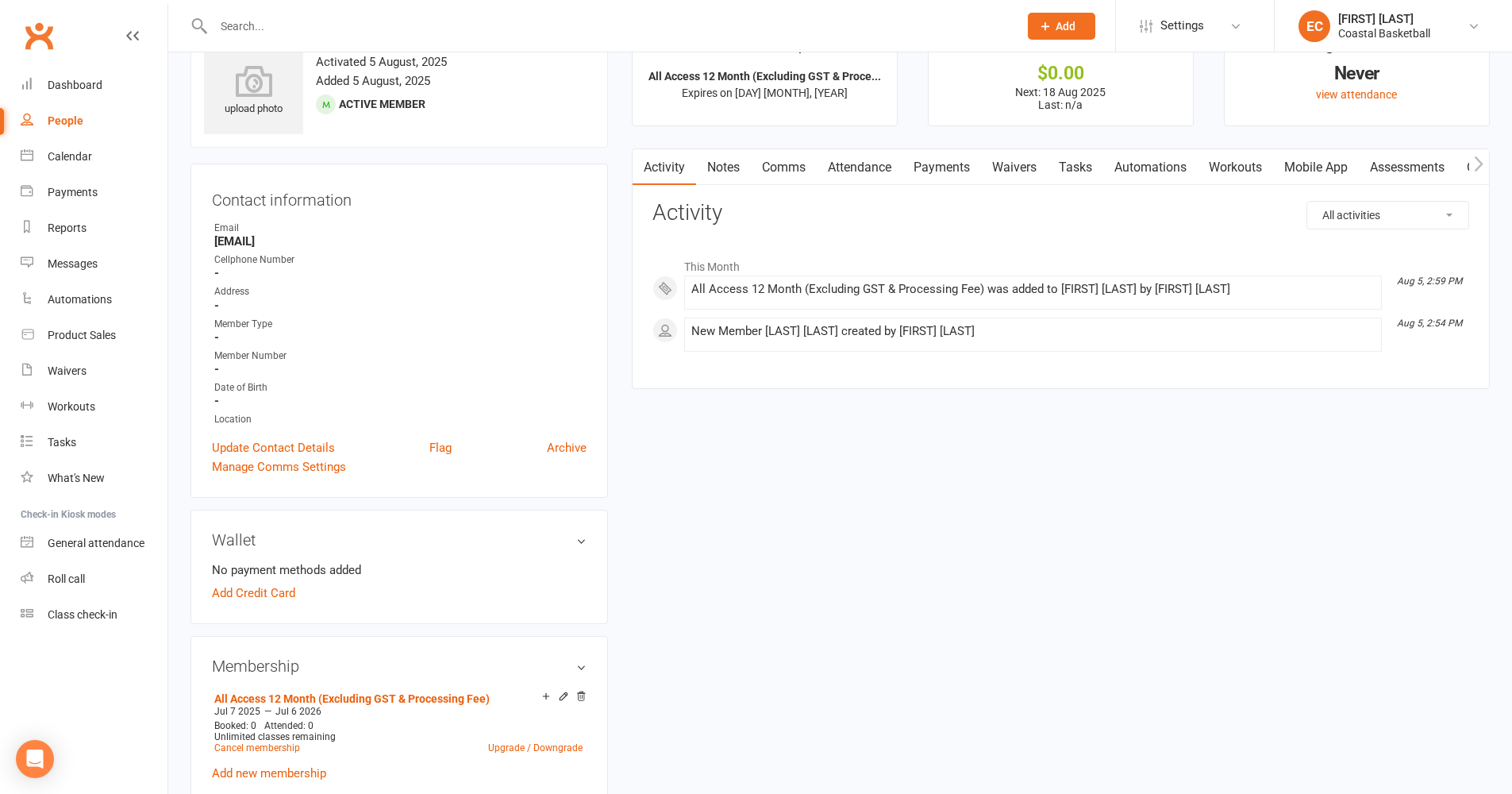 scroll, scrollTop: 76, scrollLeft: 0, axis: vertical 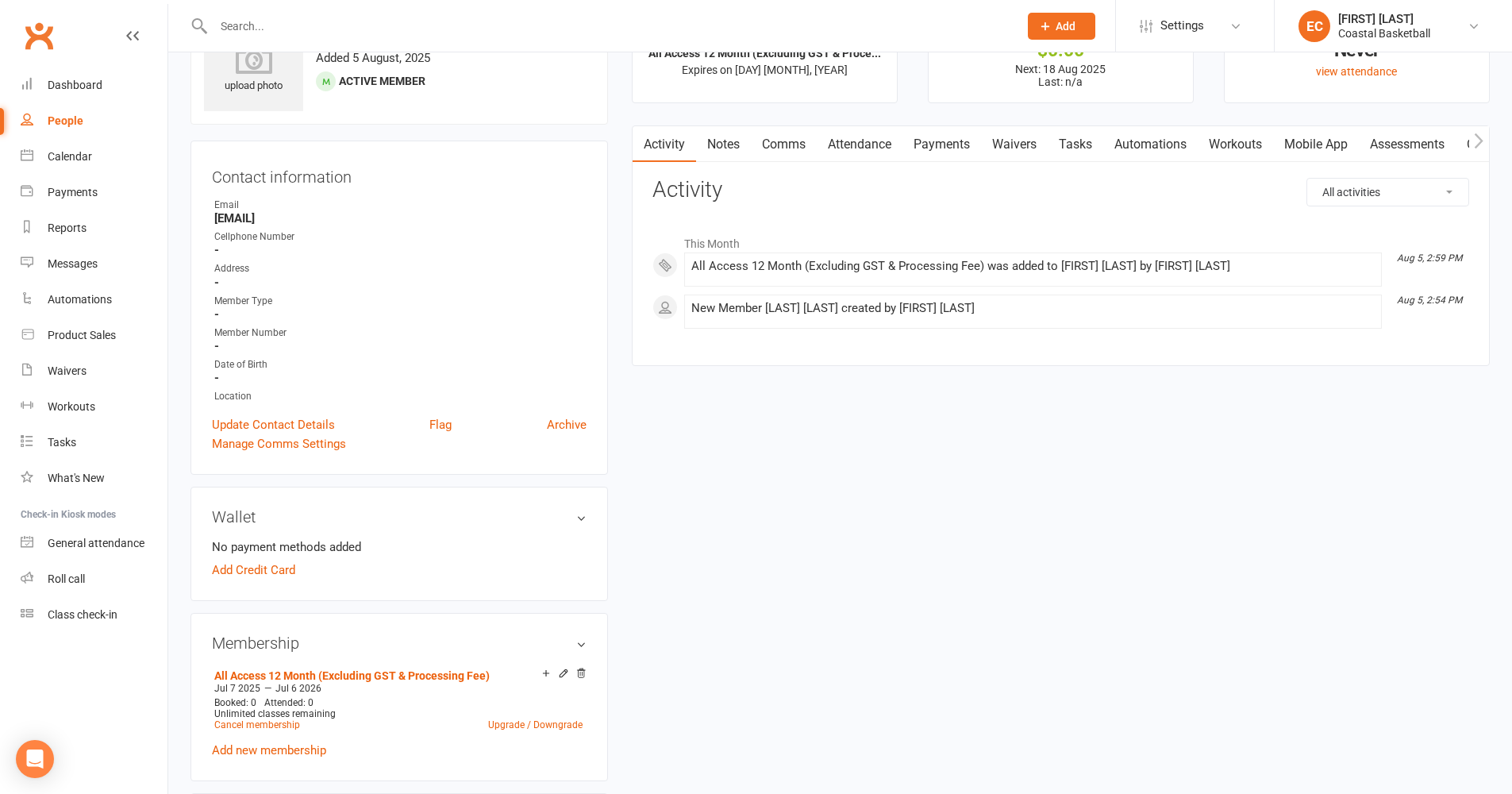 click 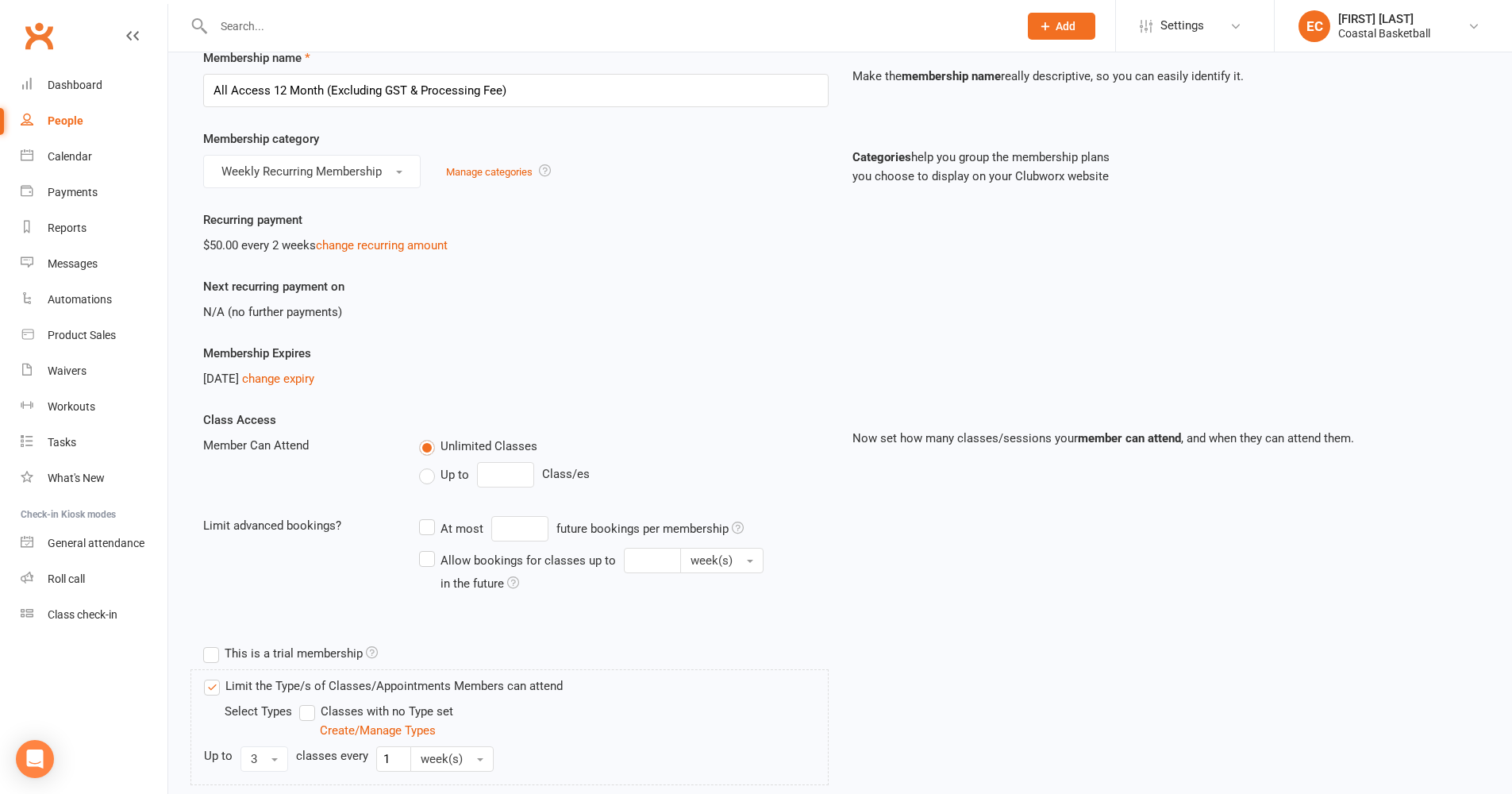 scroll, scrollTop: 0, scrollLeft: 0, axis: both 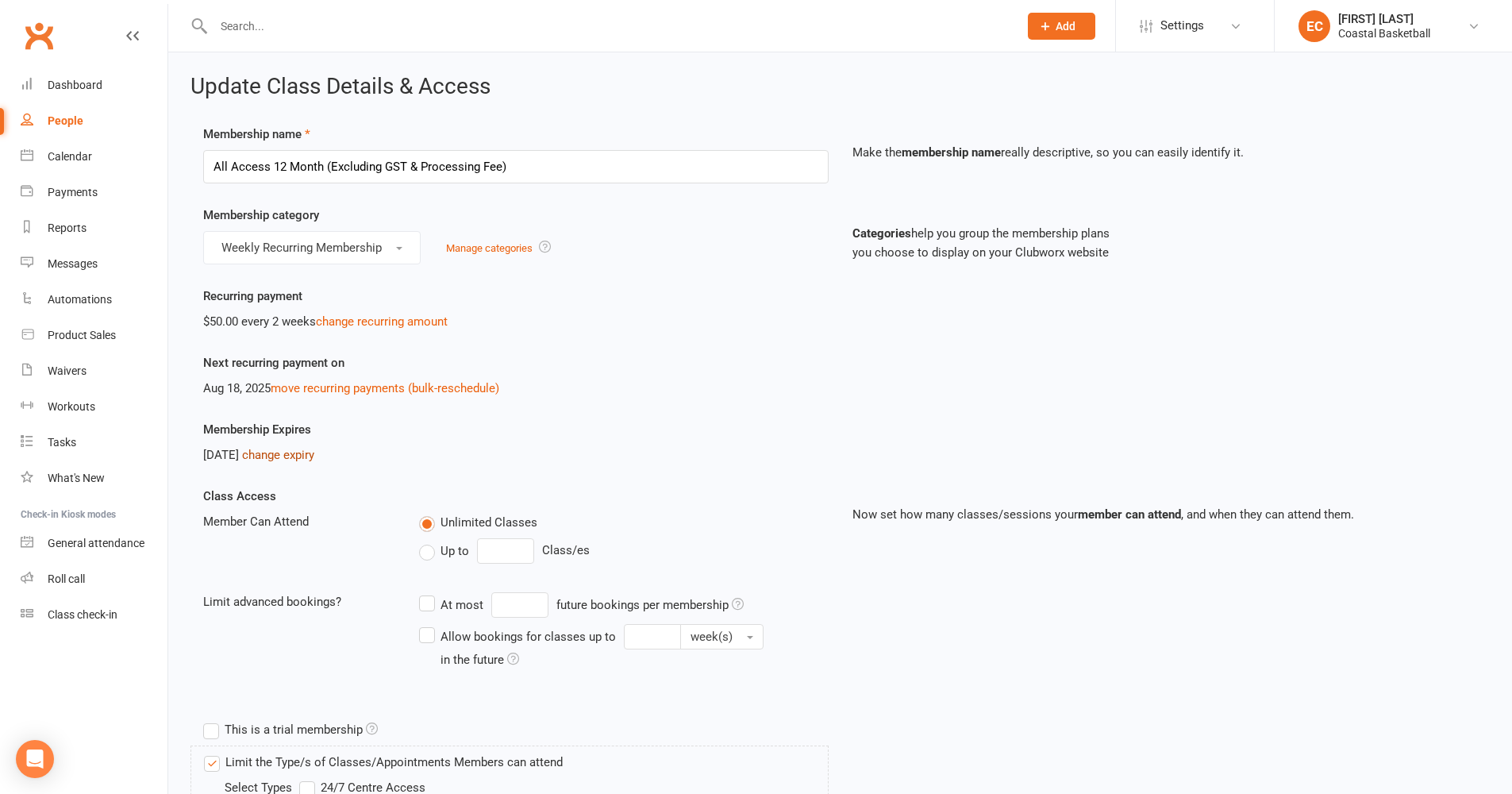 click on "change expiry" at bounding box center (278, 455) 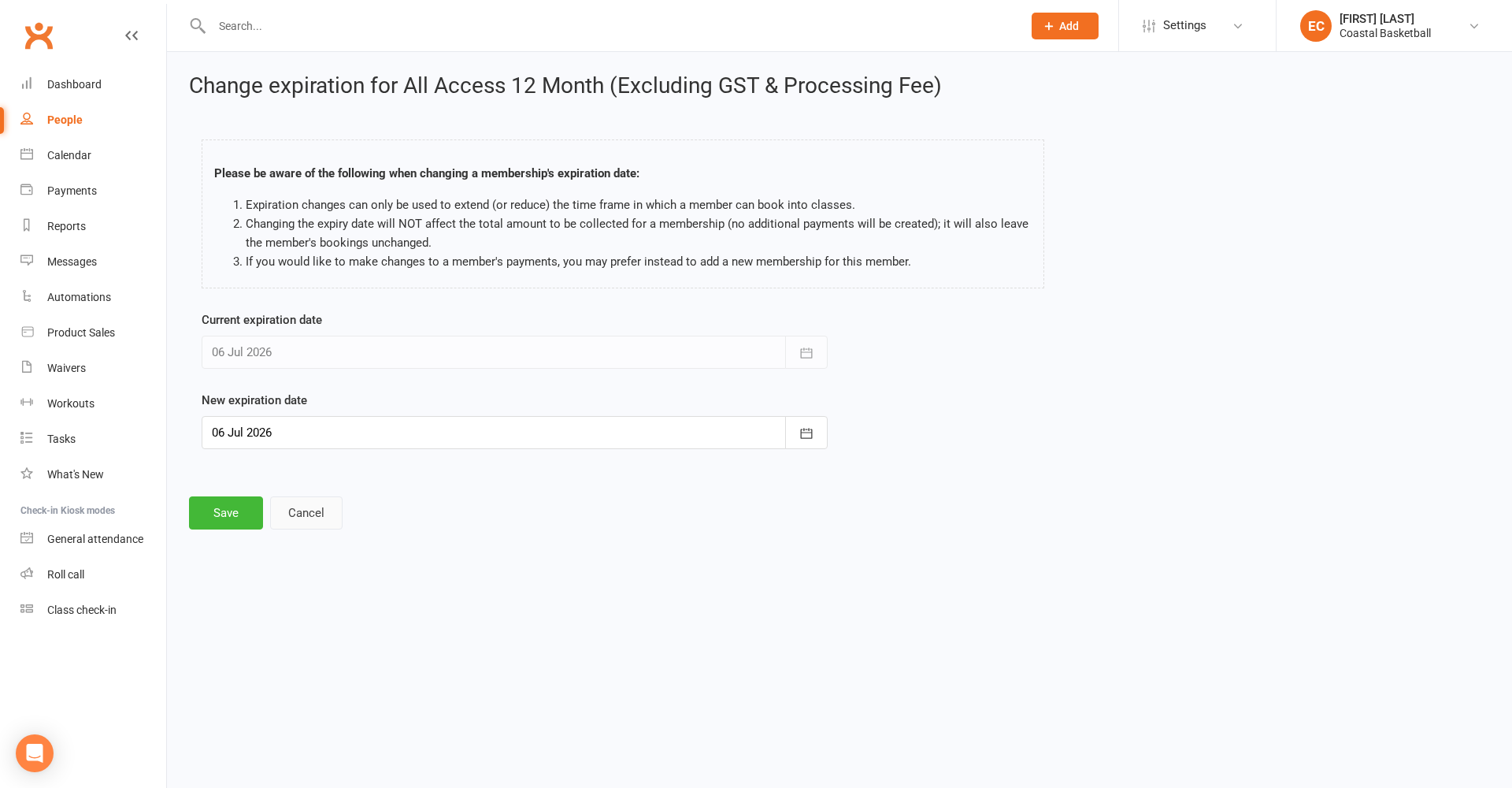 click on "Cancel" at bounding box center (306, 513) 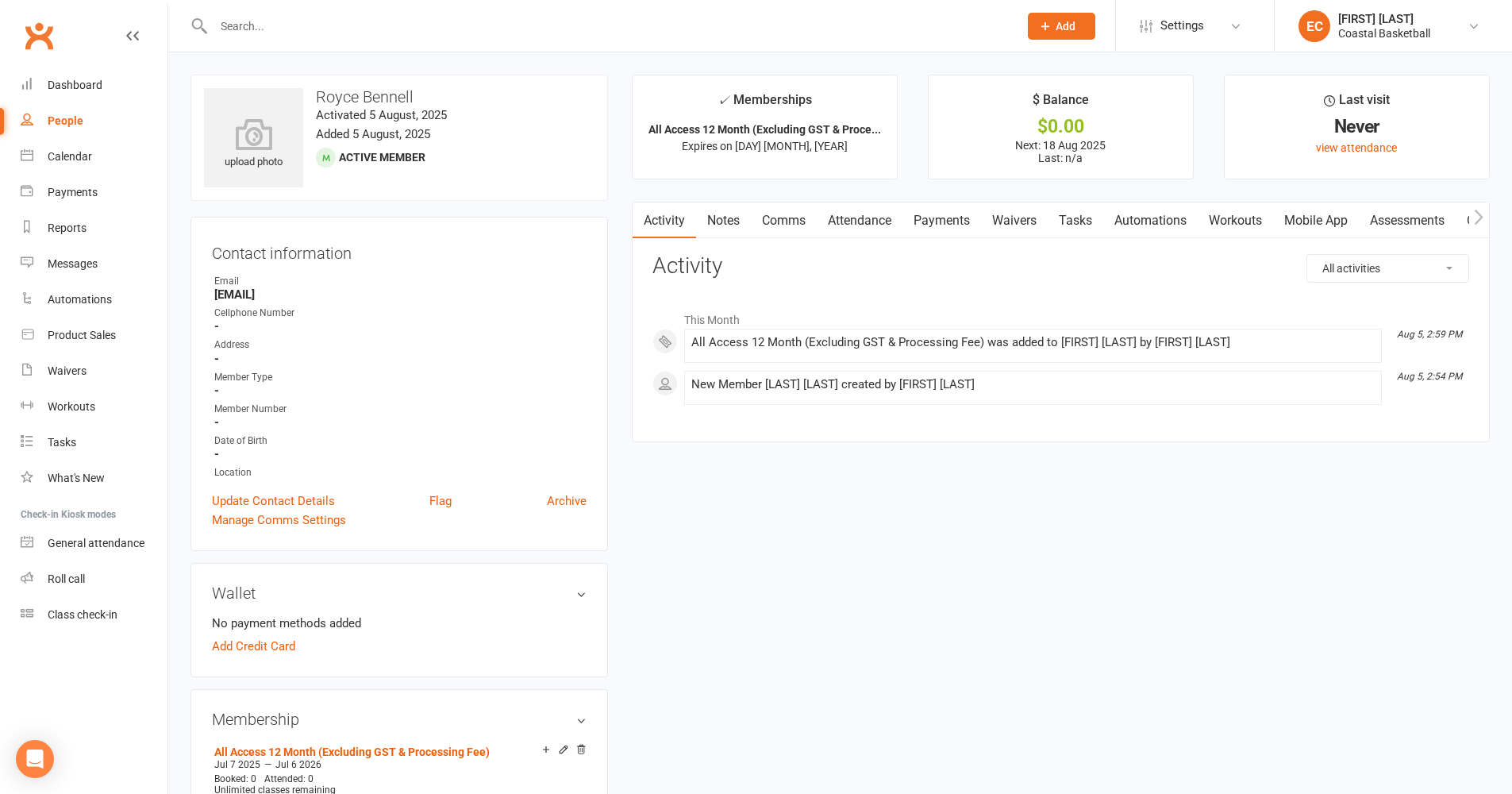 click at bounding box center [608, 26] 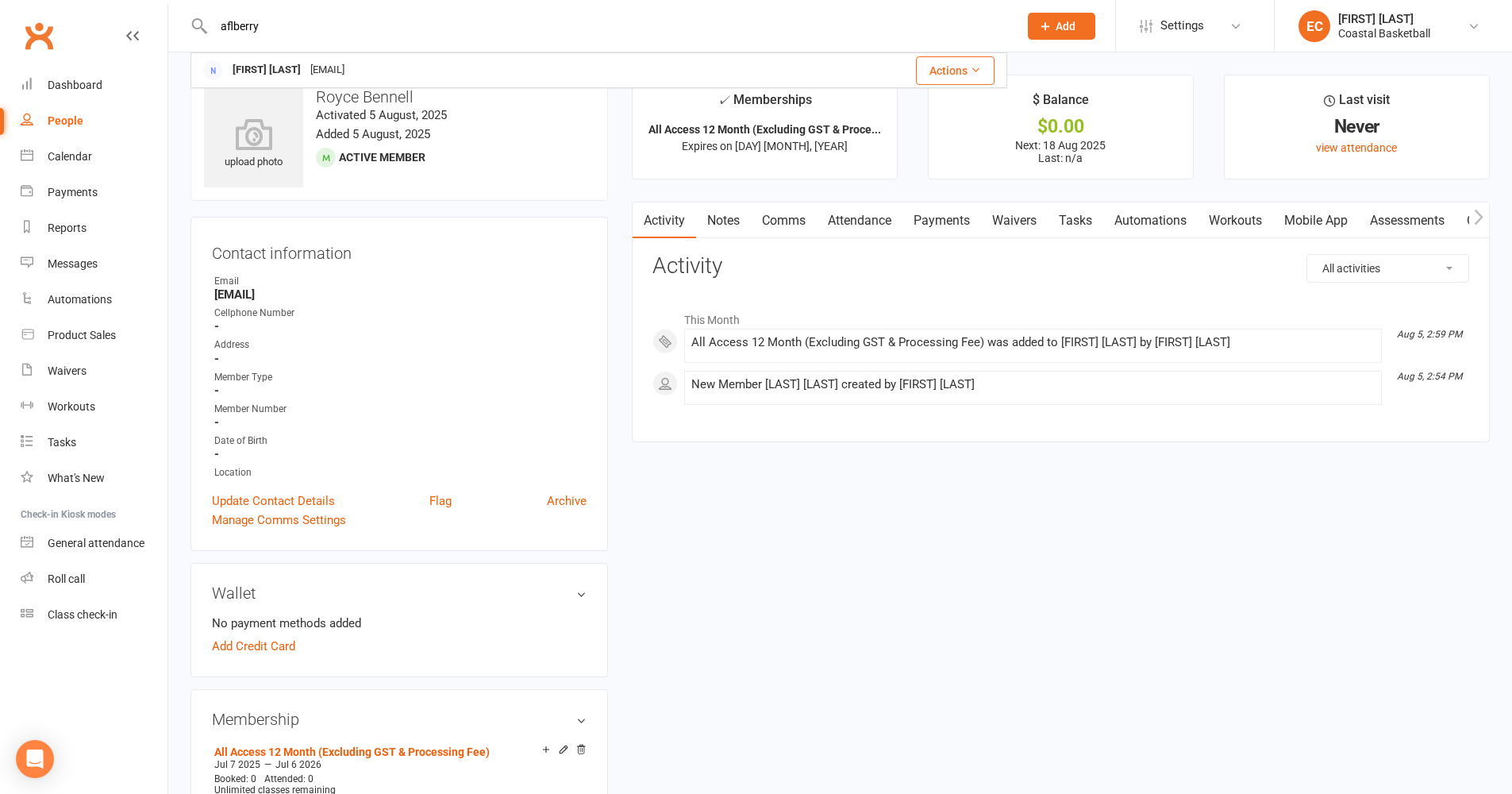 drag, startPoint x: 386, startPoint y: 17, endPoint x: 164, endPoint y: 18, distance: 222.0023 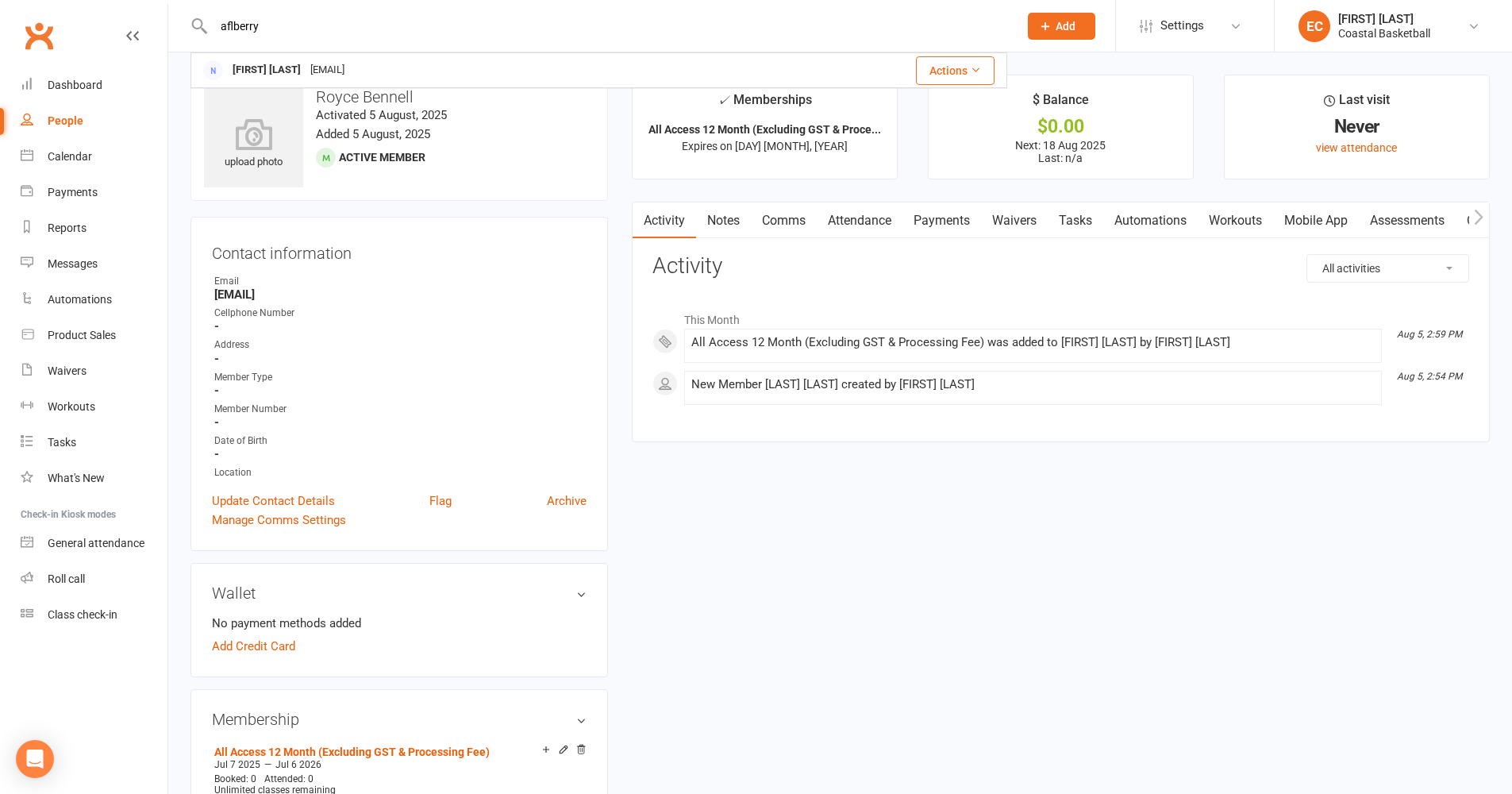 drag, startPoint x: 278, startPoint y: 22, endPoint x: 130, endPoint y: 24, distance: 148.01351 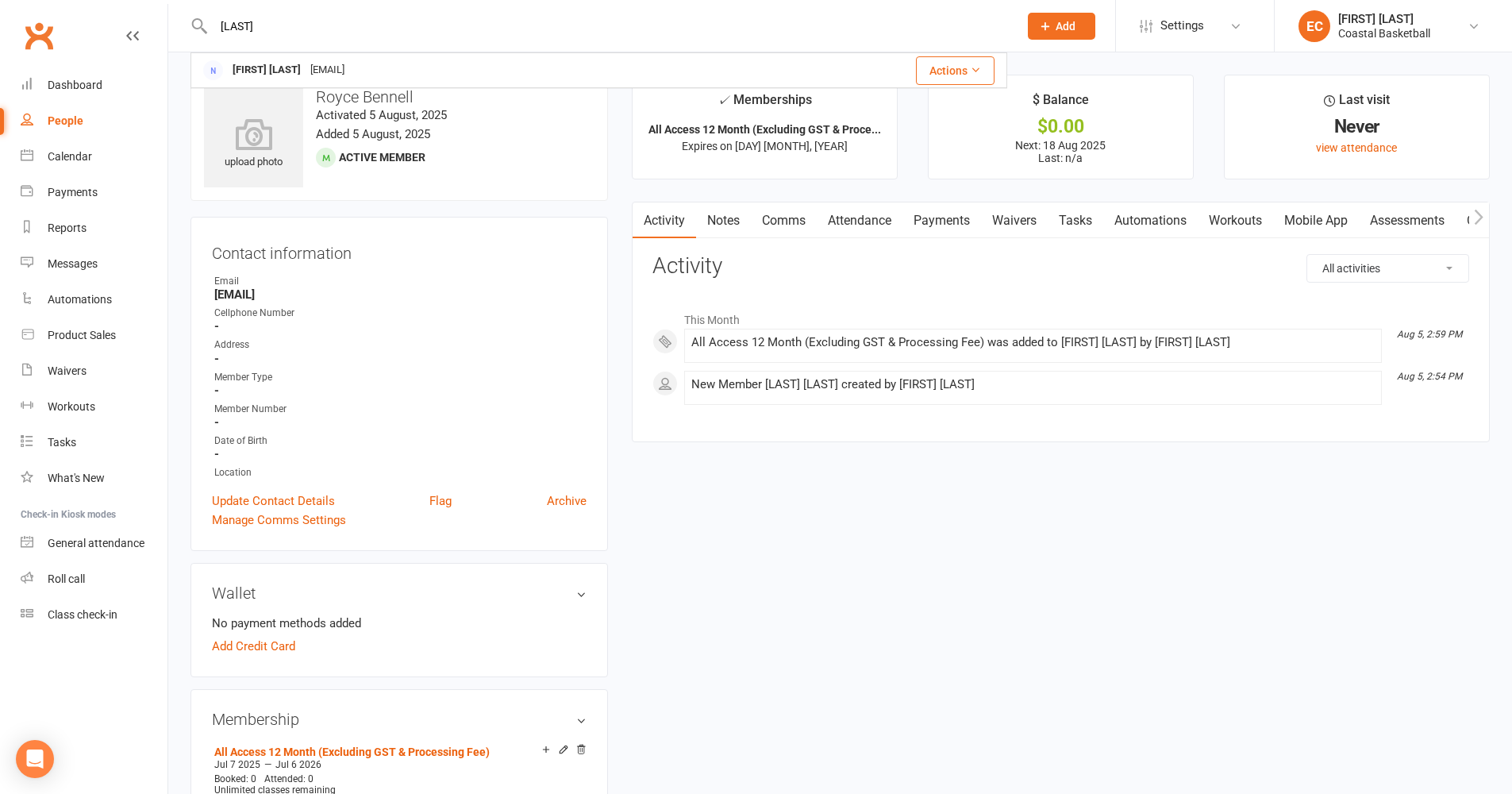 click on "Add" 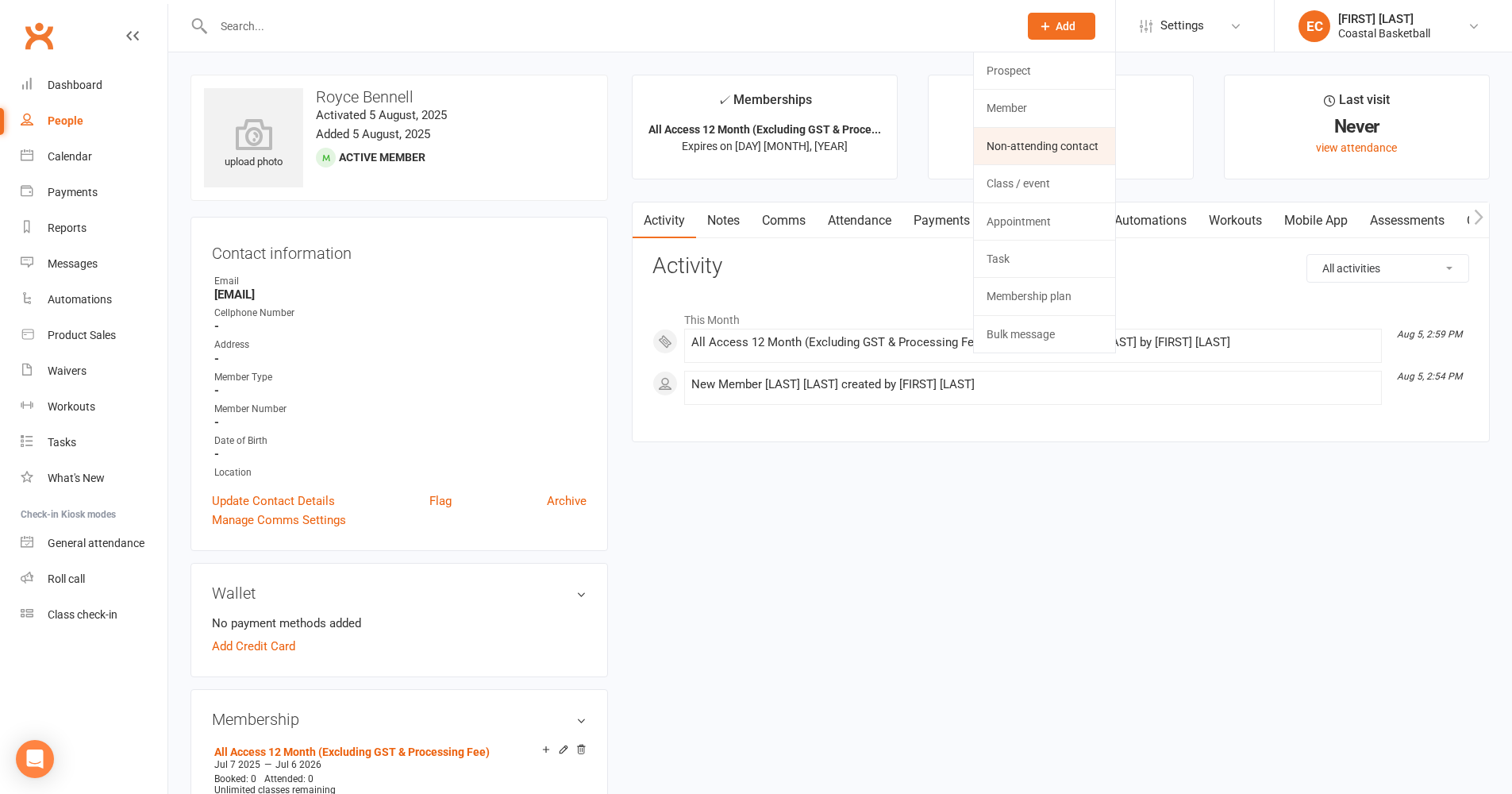 click on "Non-attending contact" 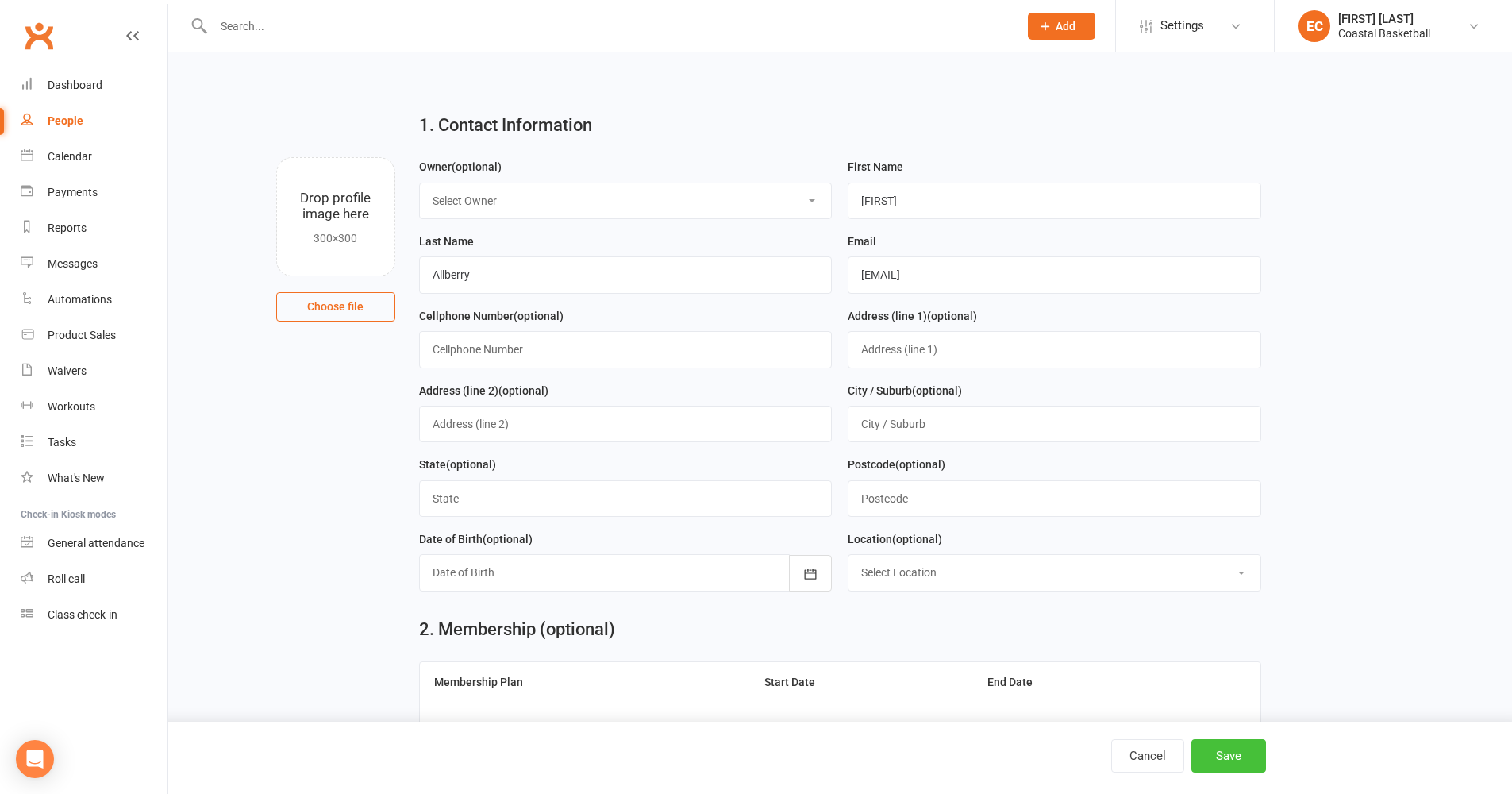 click on "Save" at bounding box center [1229, 756] 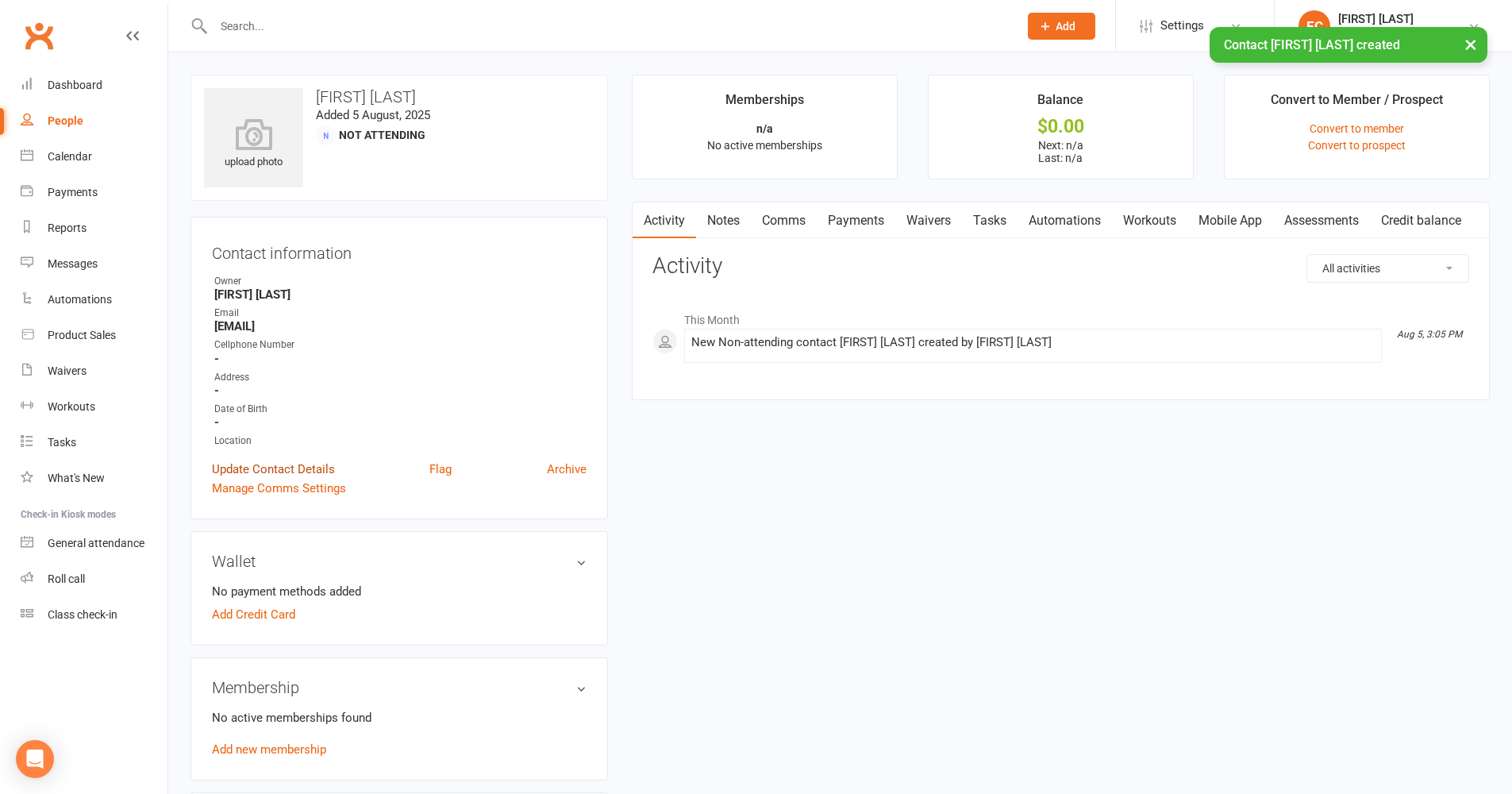 click on "Update Contact Details" at bounding box center (273, 469) 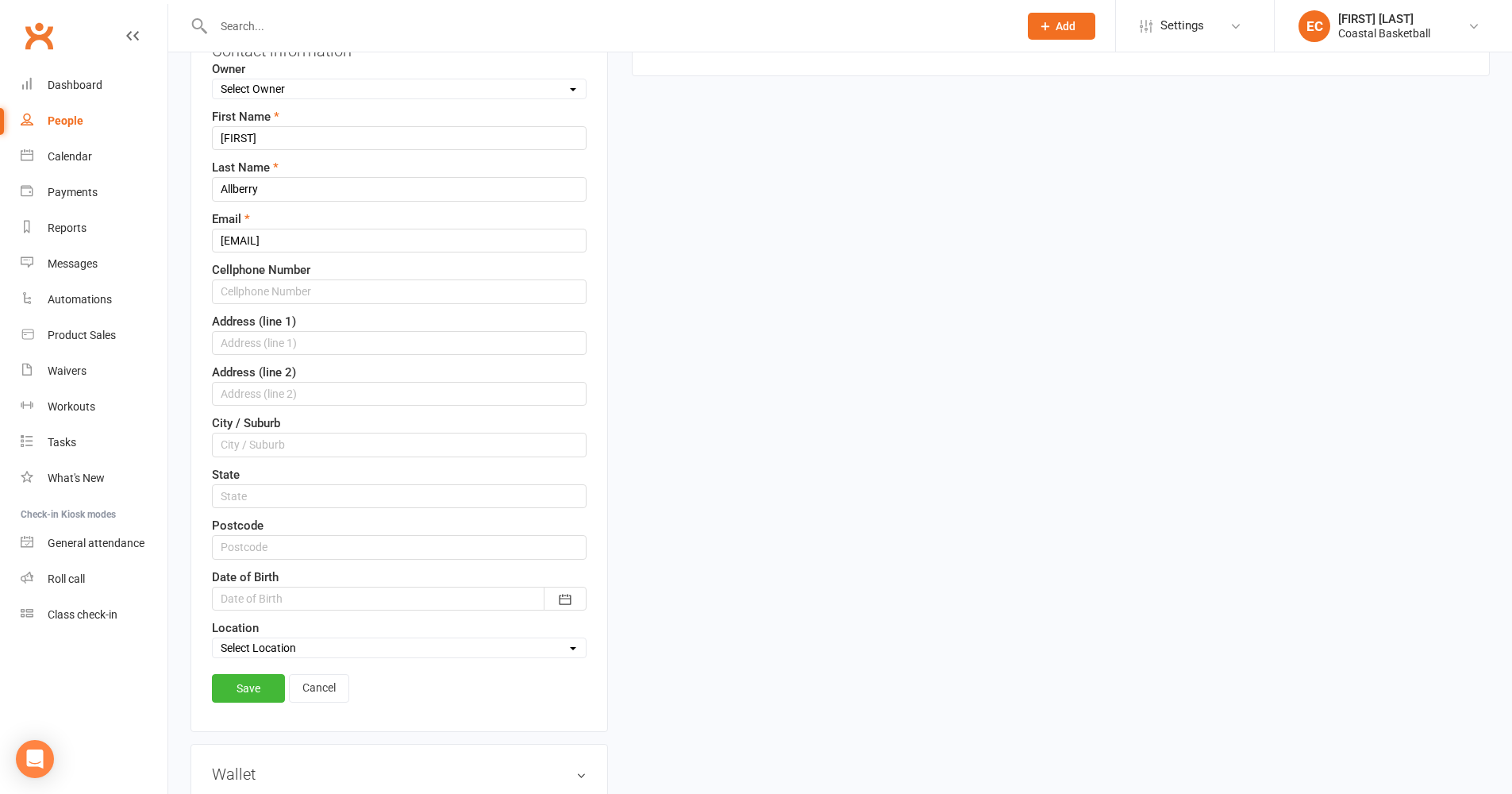 scroll, scrollTop: 206, scrollLeft: 0, axis: vertical 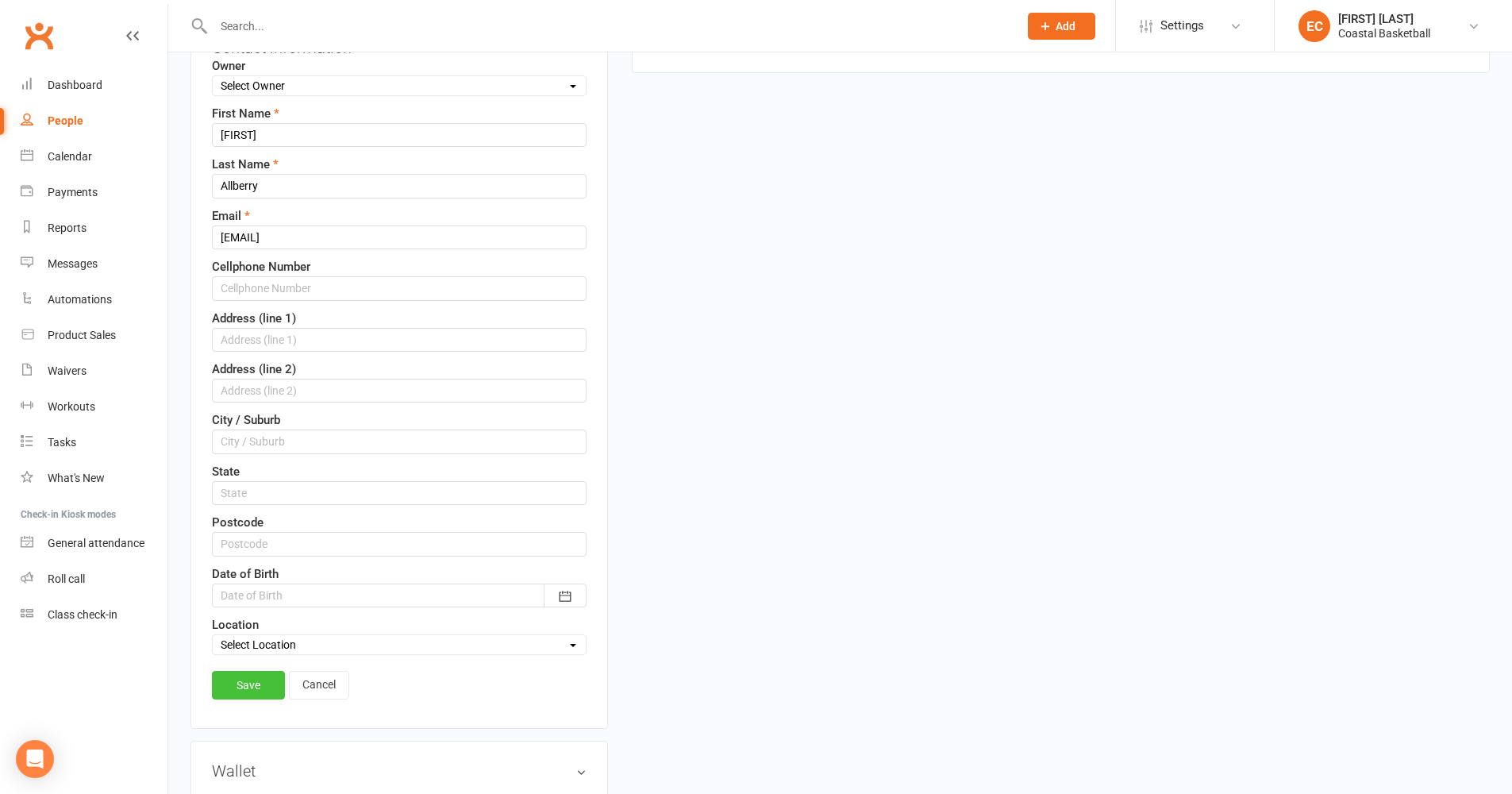 click on "Save" at bounding box center (248, 685) 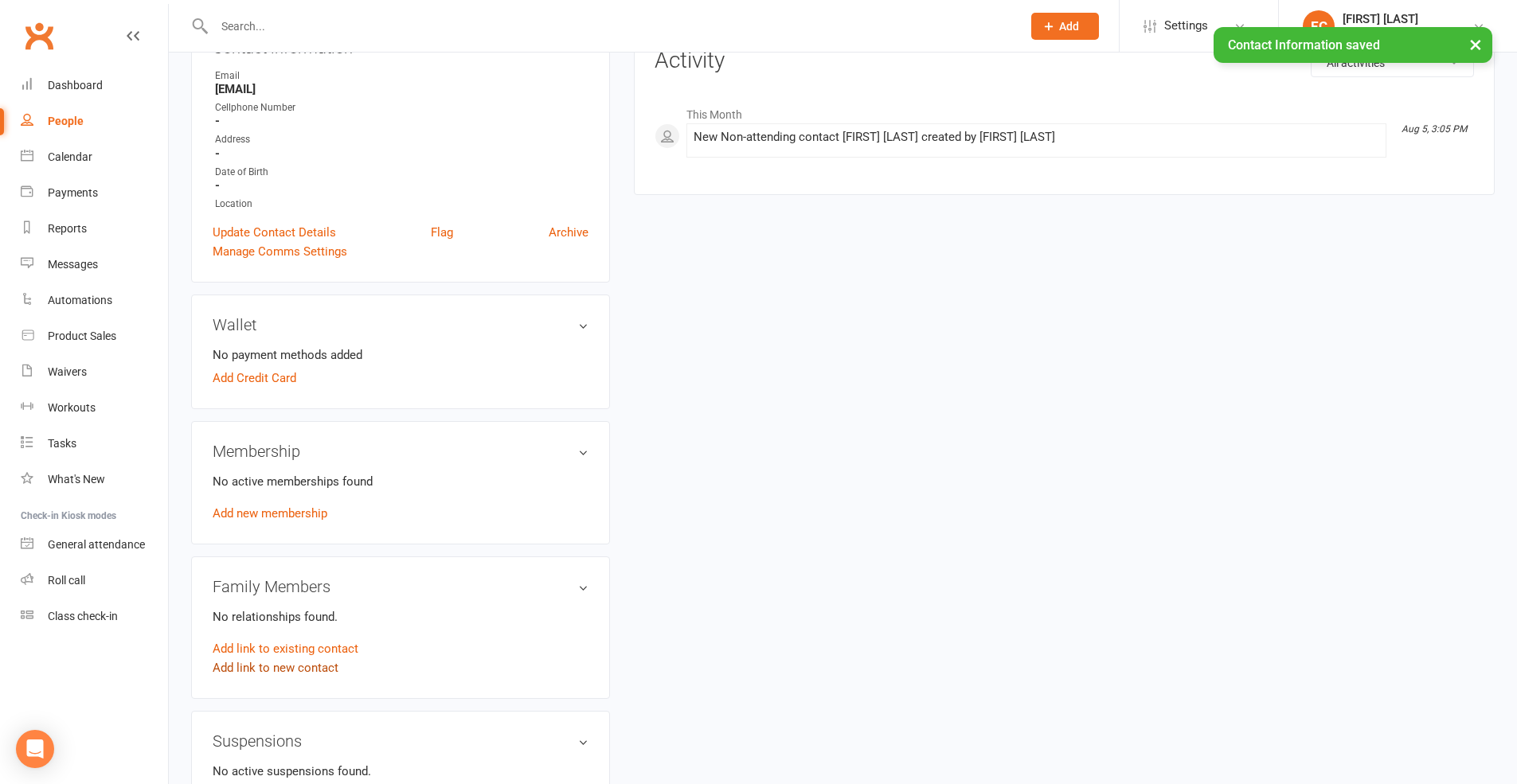 click on "Add link to new contact" at bounding box center [276, 668] 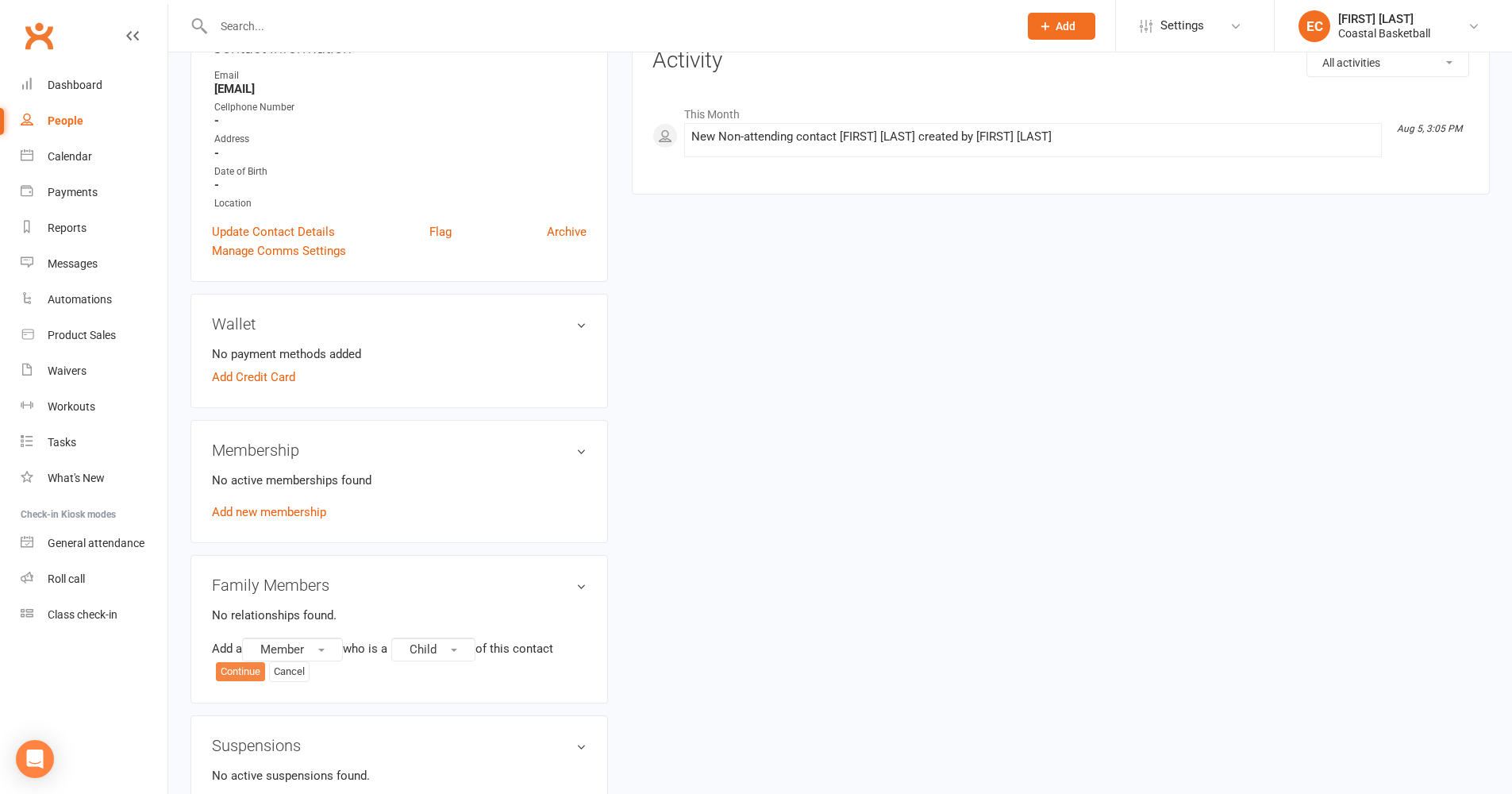 click on "Continue" at bounding box center (240, 672) 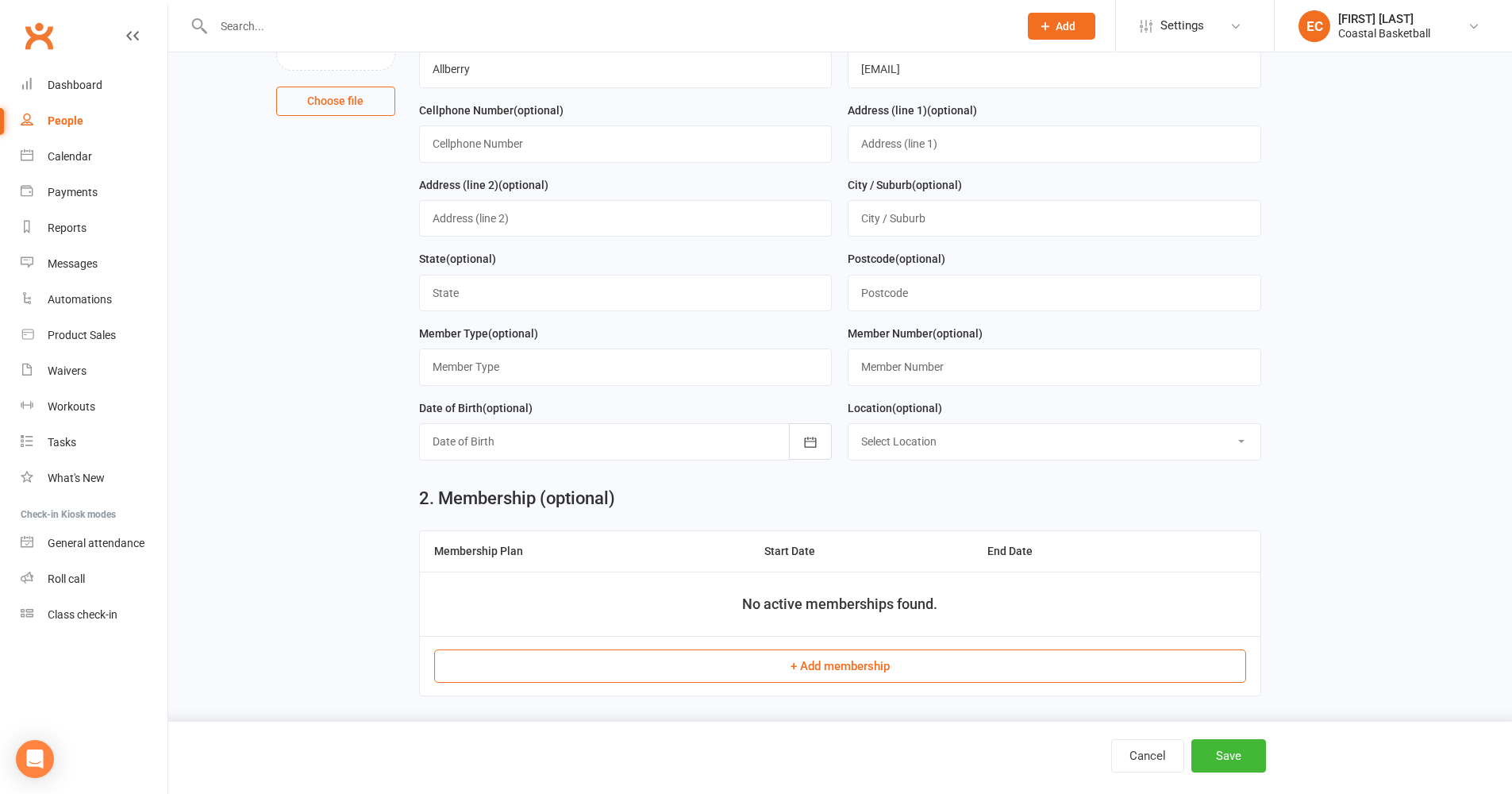 scroll, scrollTop: 0, scrollLeft: 0, axis: both 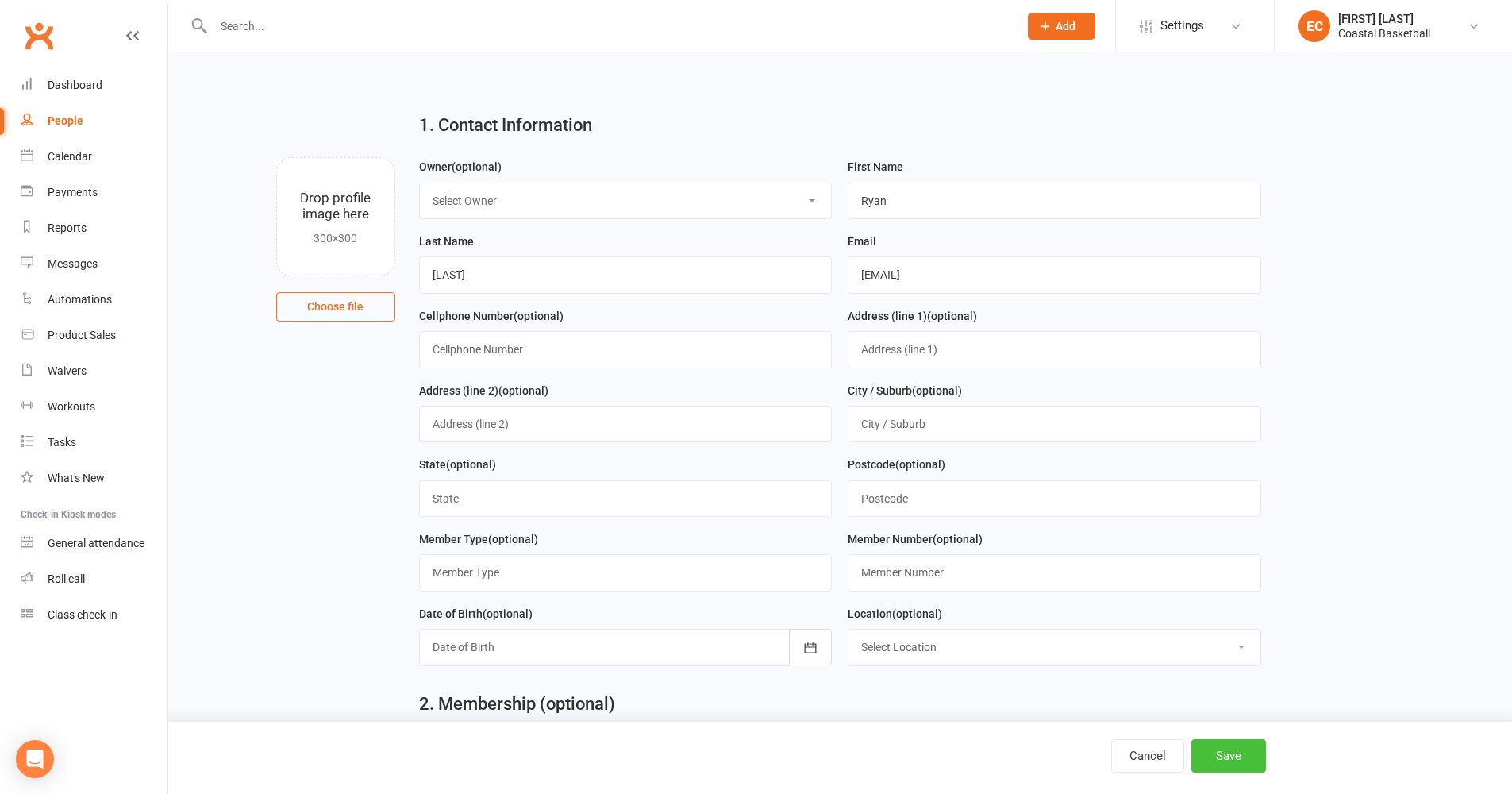 click on "Save" at bounding box center [1229, 756] 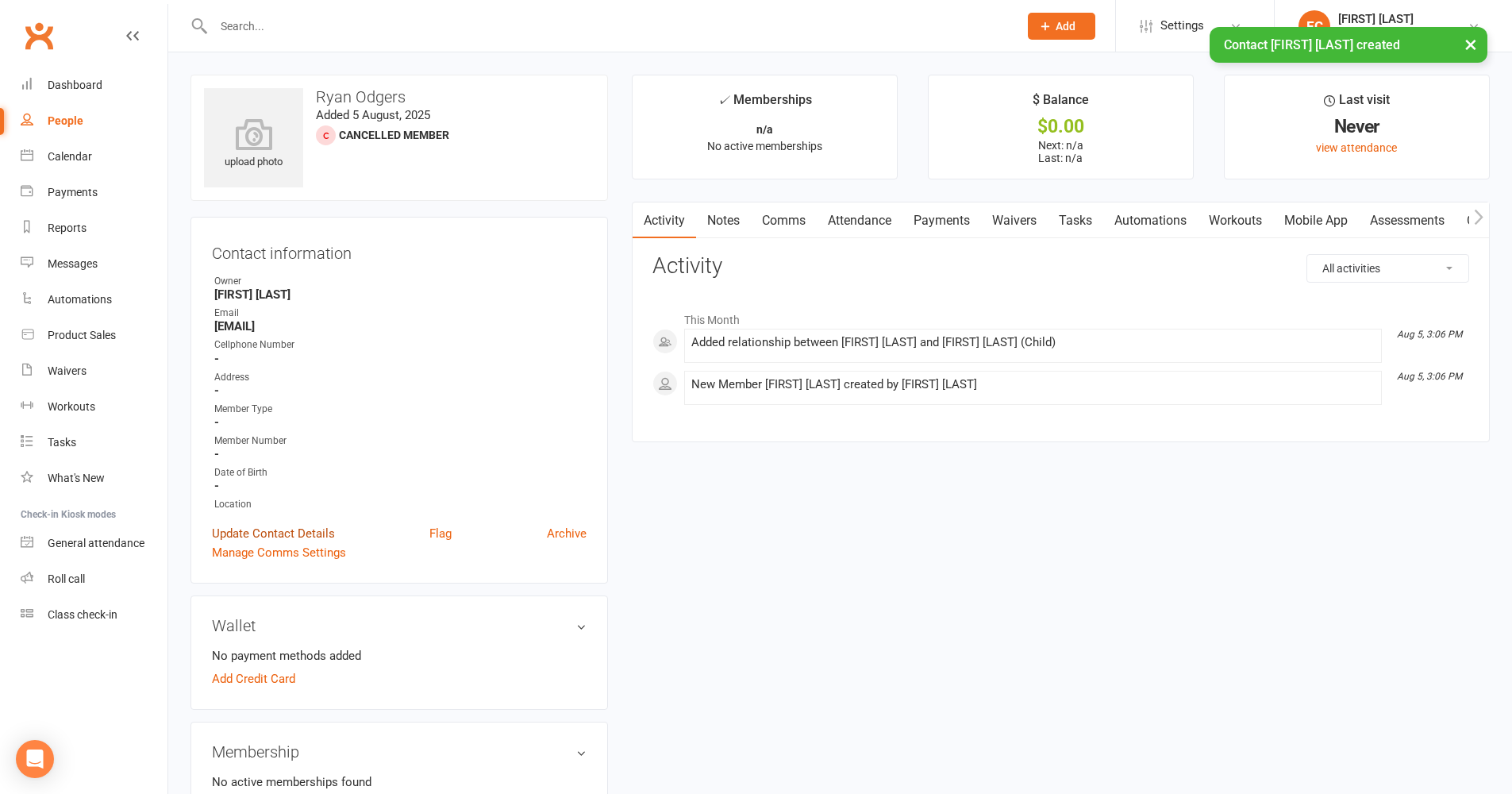 click on "Update Contact Details" at bounding box center [273, 534] 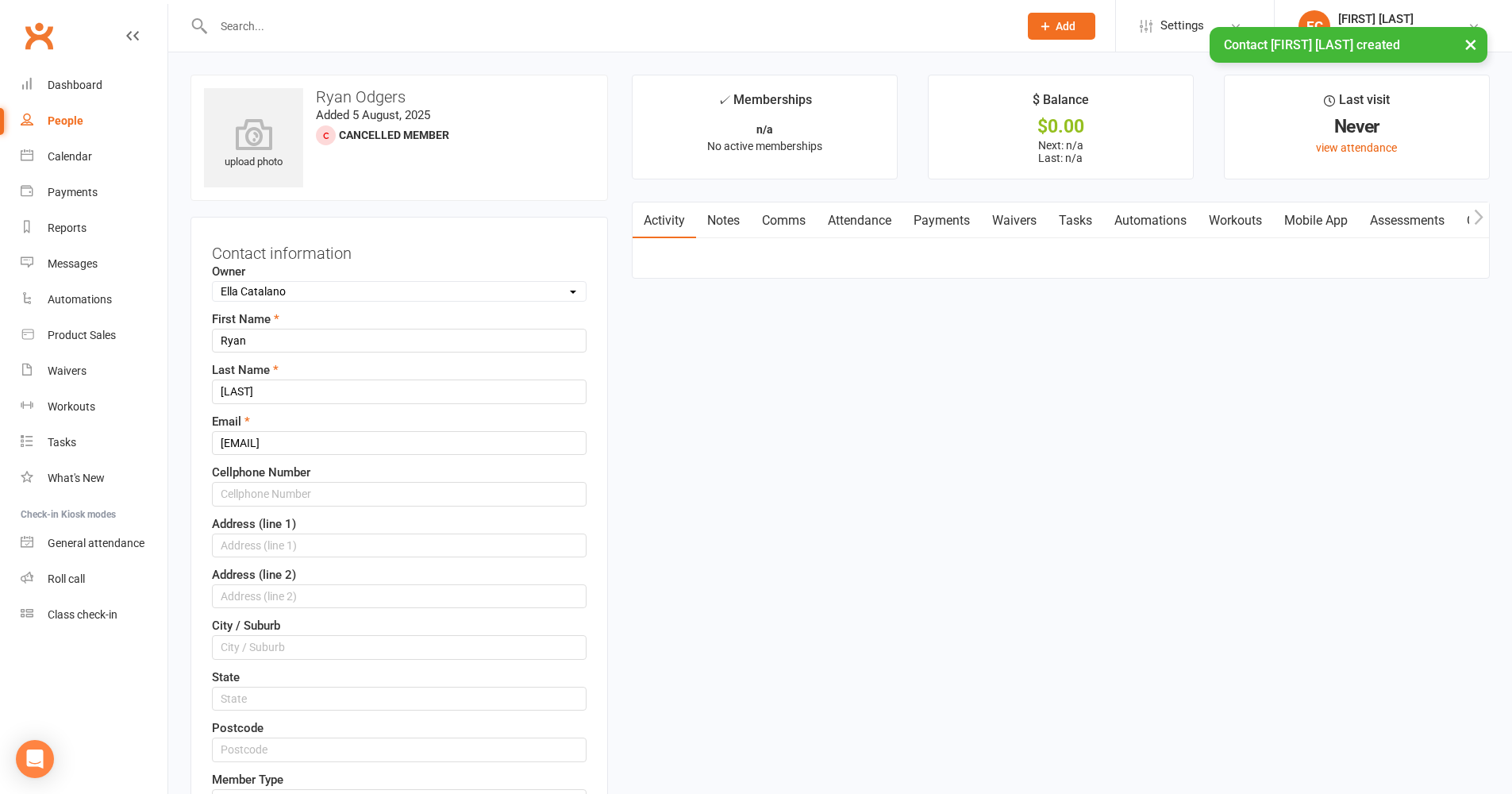 scroll, scrollTop: 75, scrollLeft: 0, axis: vertical 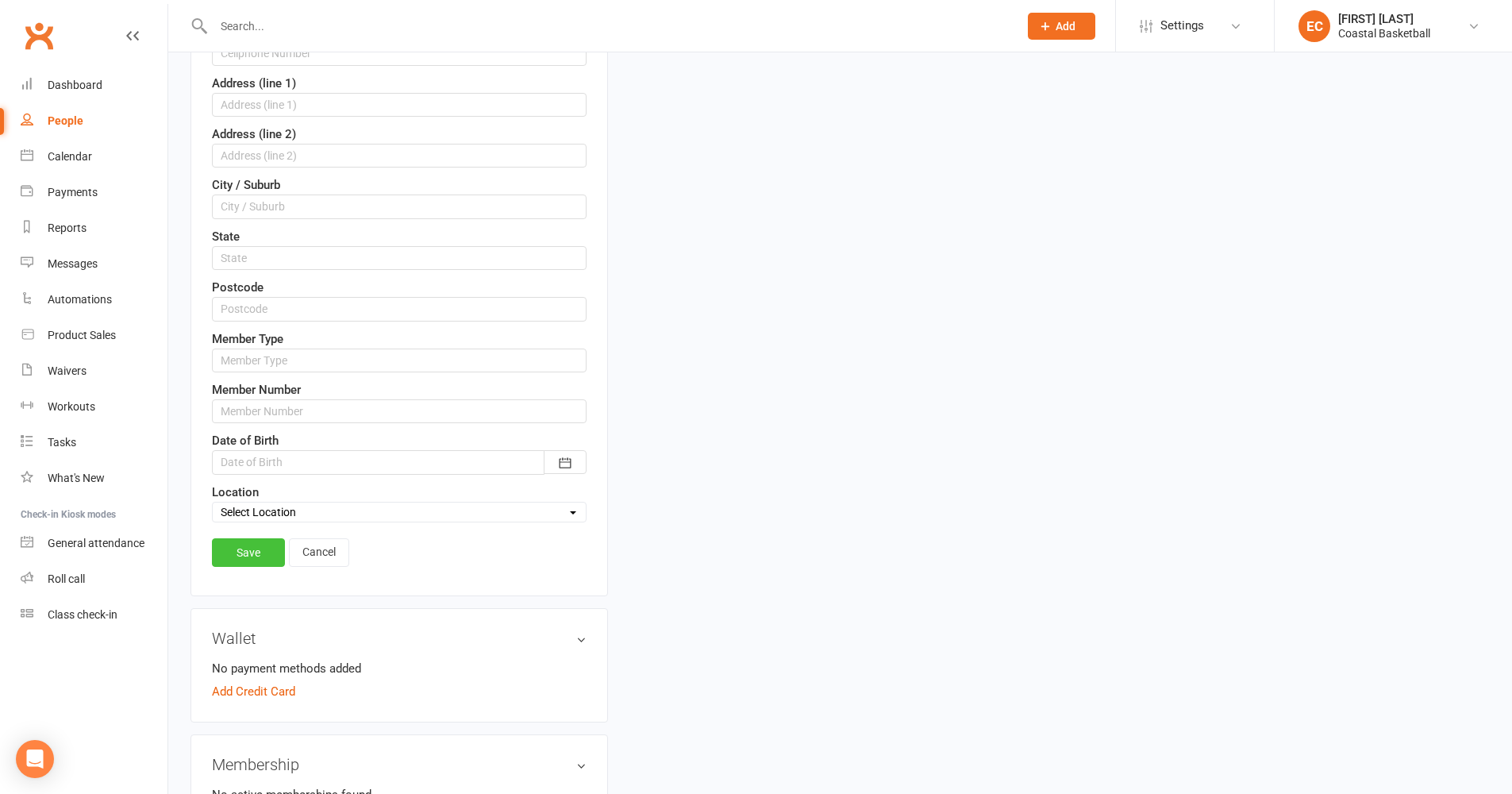click on "Save" at bounding box center (248, 553) 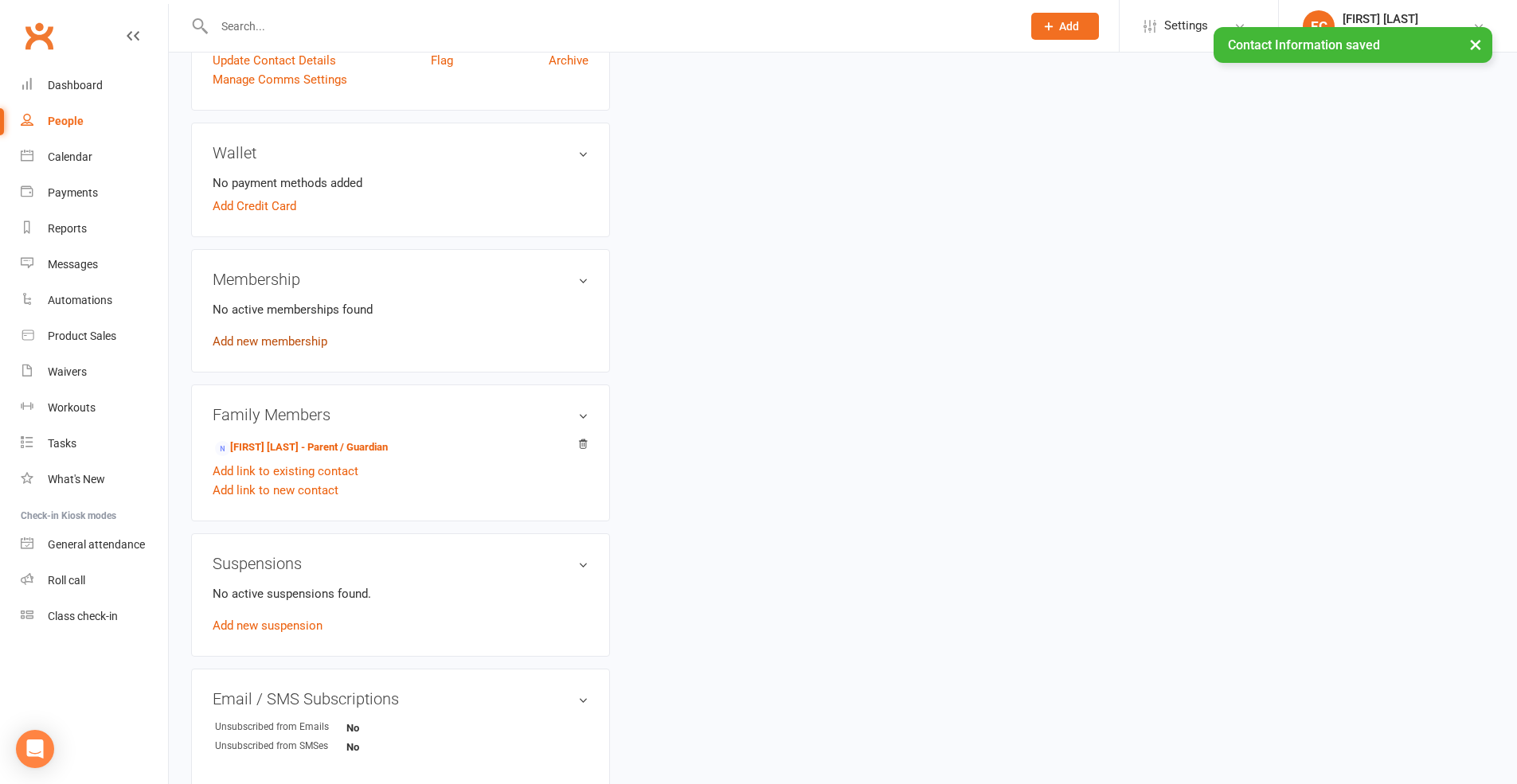 click on "Add new membership" at bounding box center (270, 341) 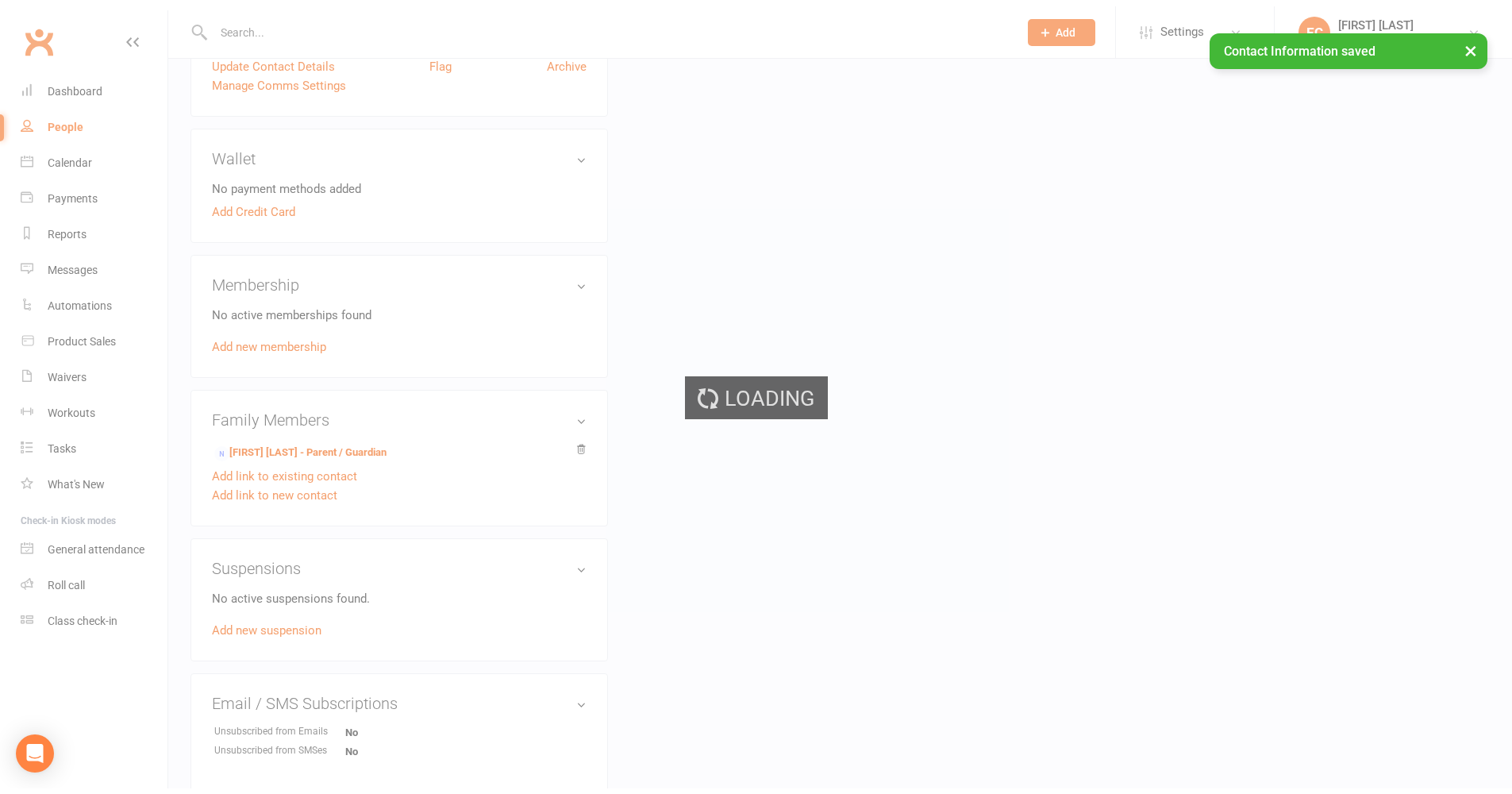 scroll, scrollTop: 0, scrollLeft: 0, axis: both 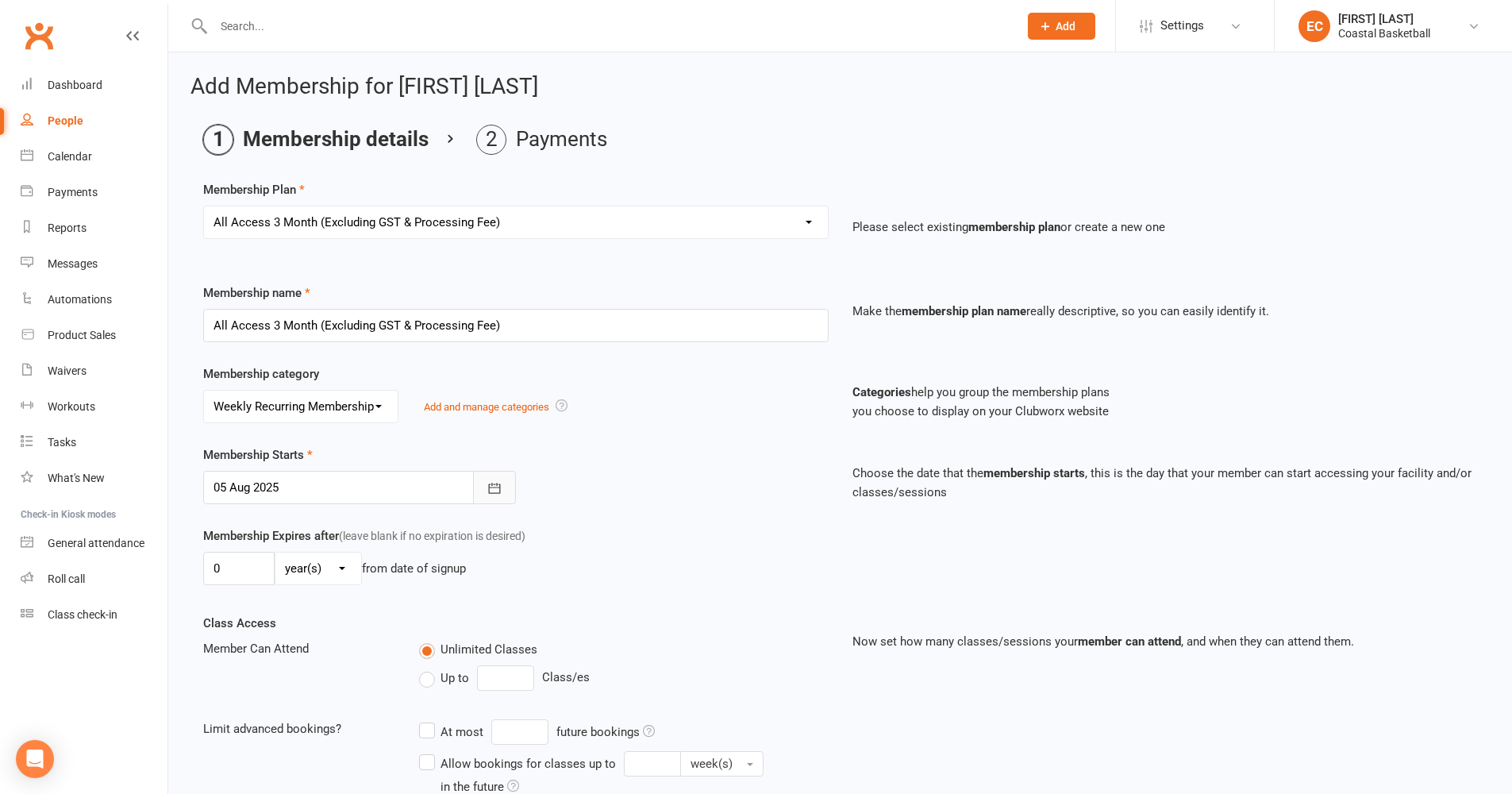 click 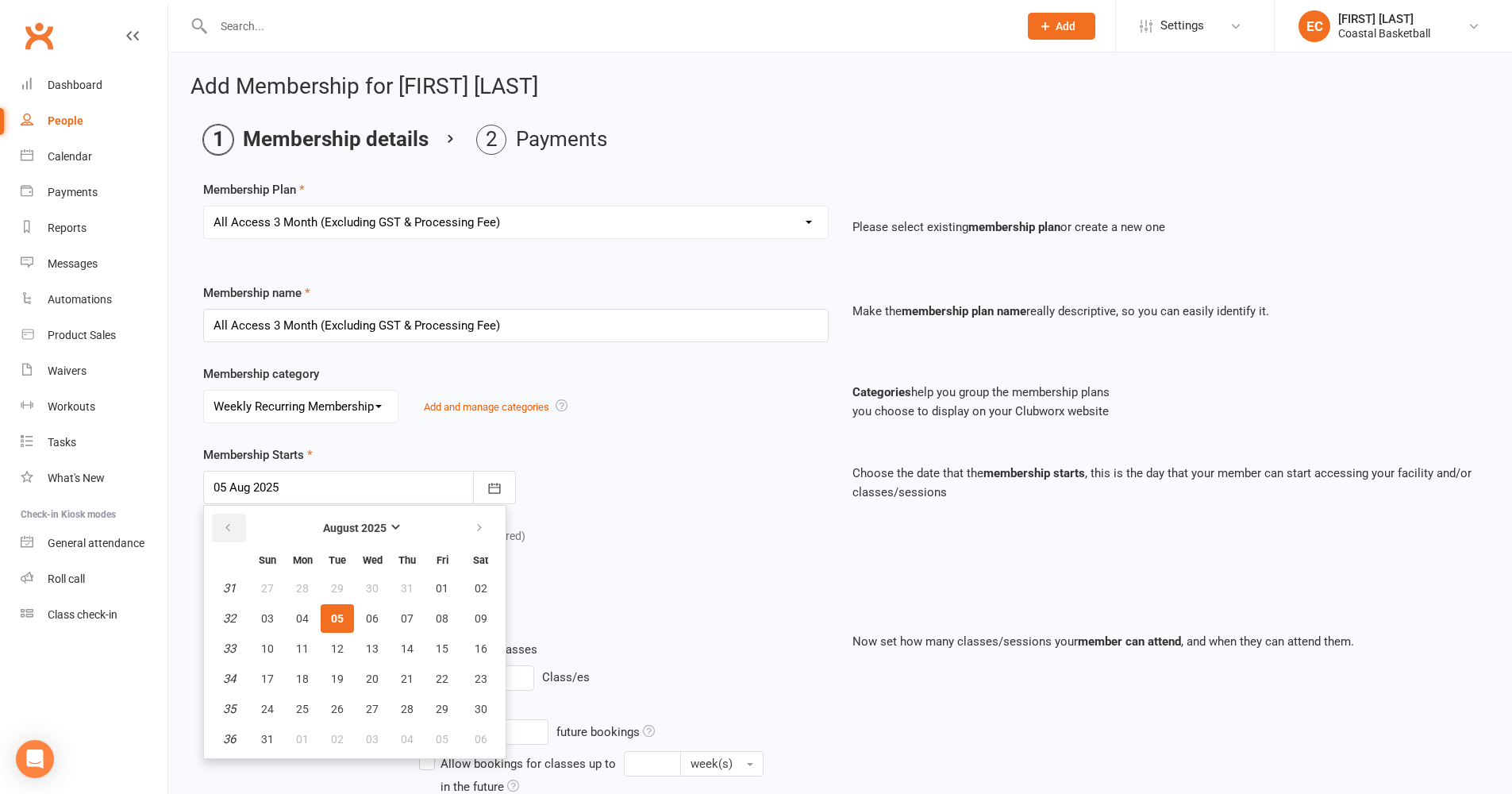 click at bounding box center [228, 528] 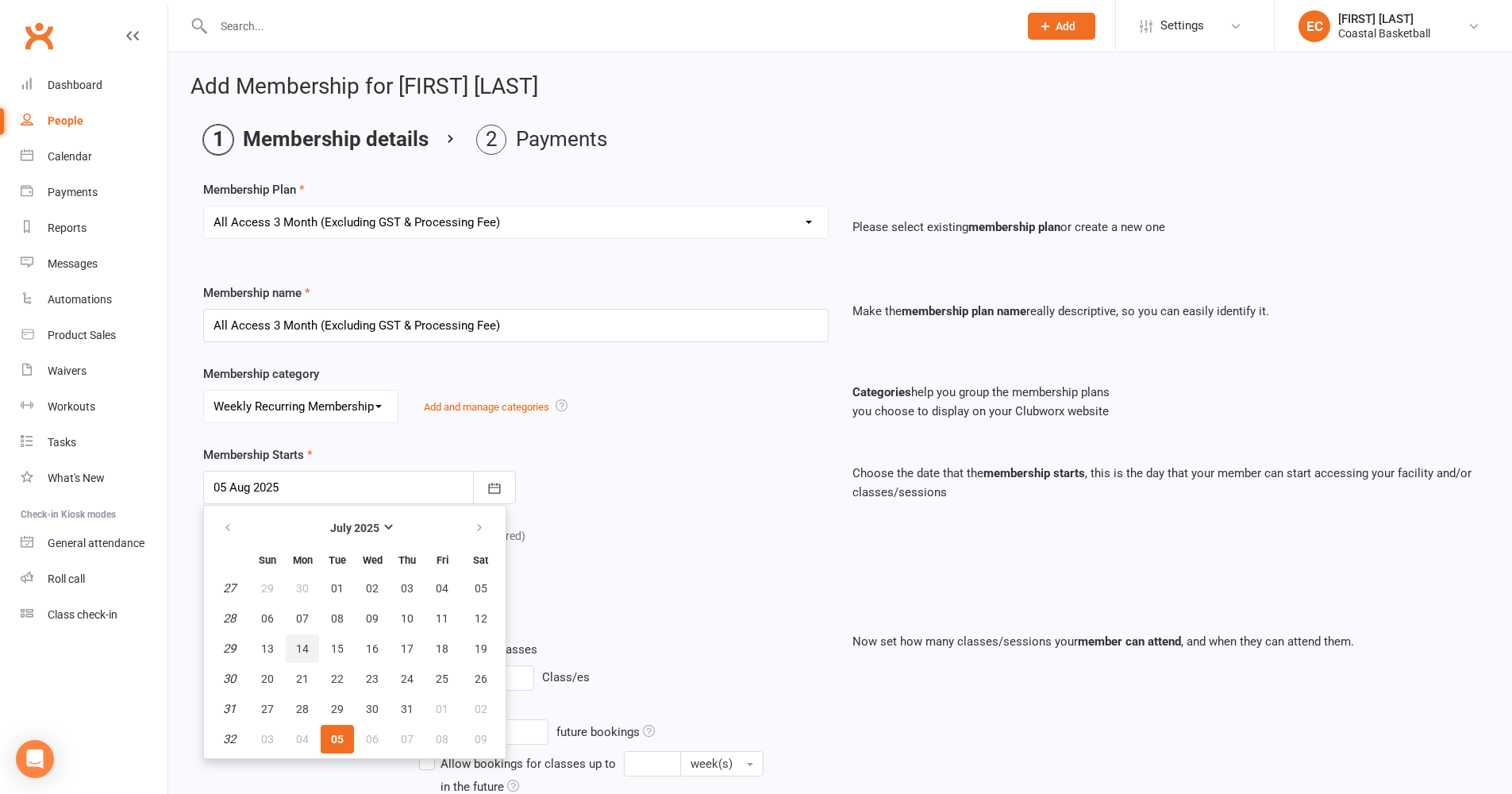 click on "14" at bounding box center (302, 649) 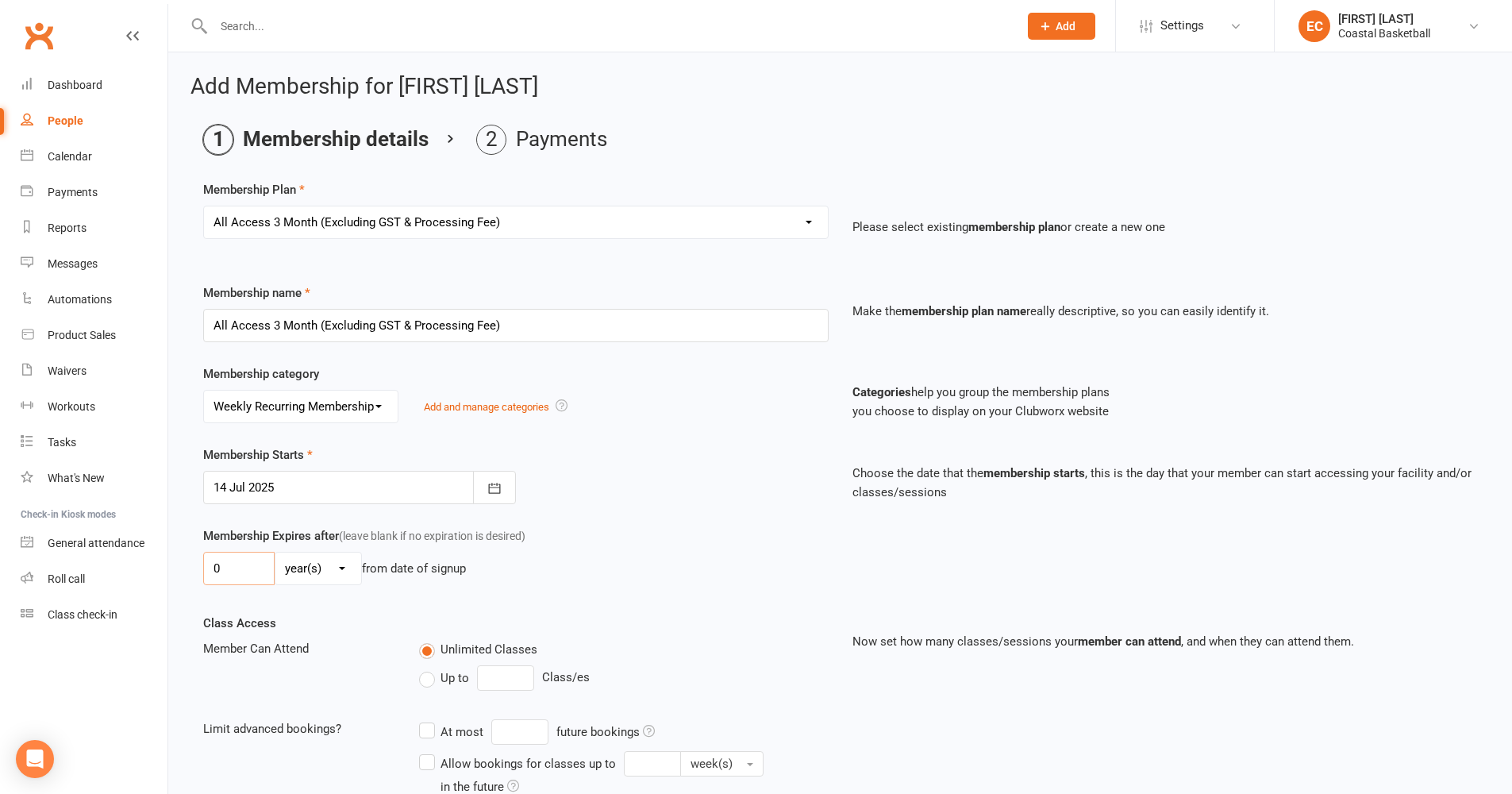 drag, startPoint x: 229, startPoint y: 569, endPoint x: 183, endPoint y: 564, distance: 46.27094 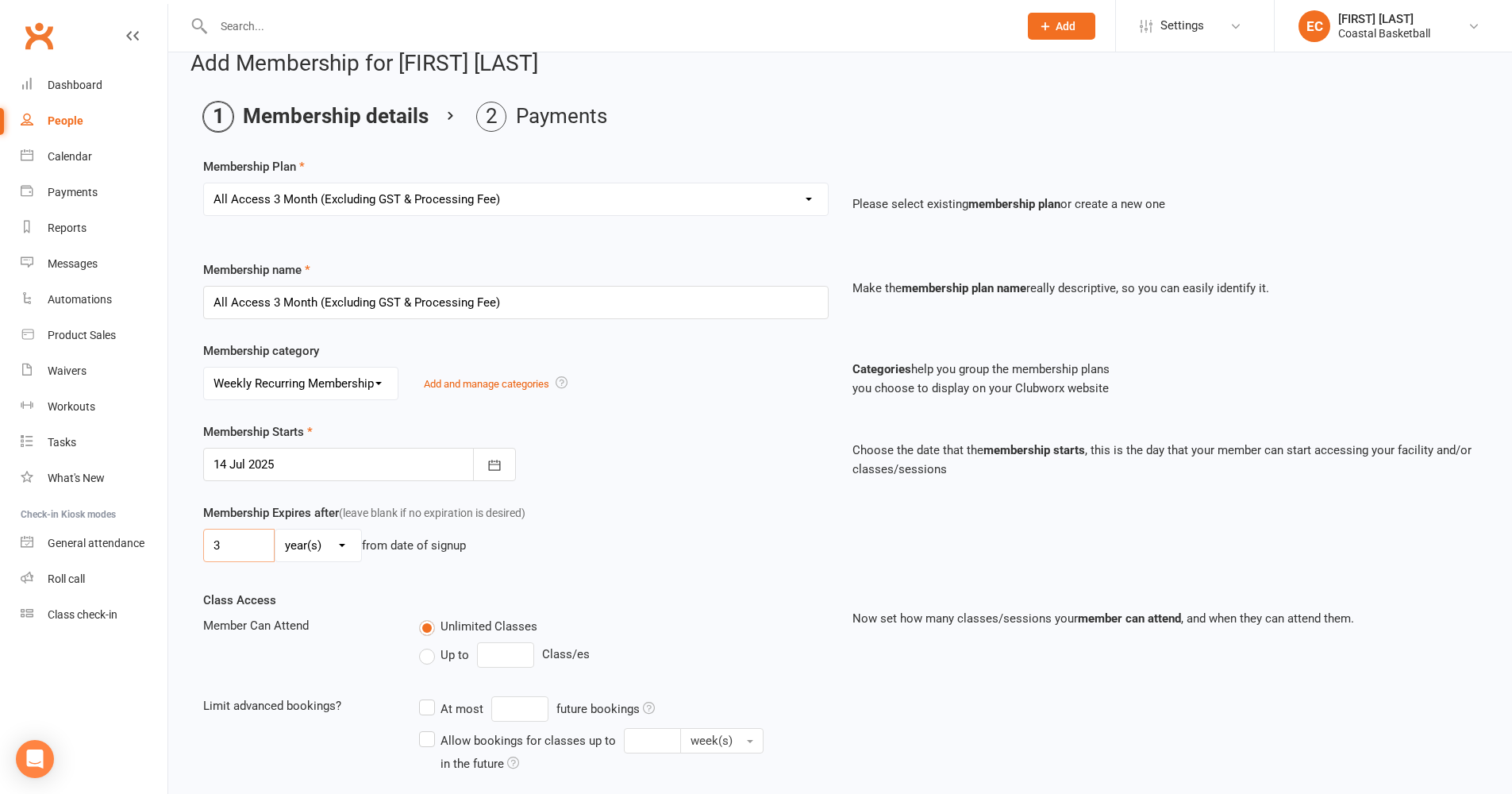 scroll, scrollTop: 481, scrollLeft: 0, axis: vertical 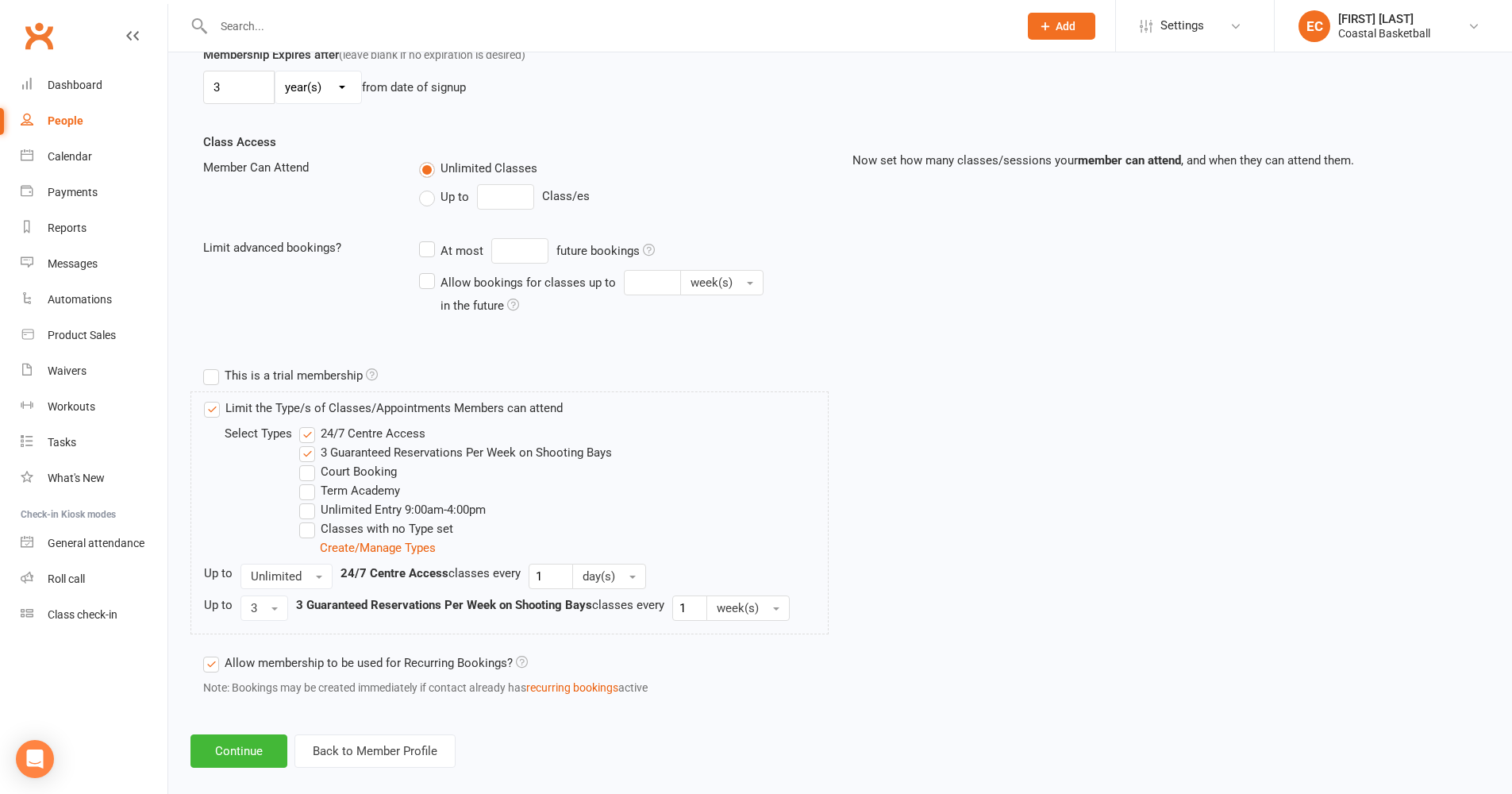 click on "24/7 Centre Access" at bounding box center [362, 434] 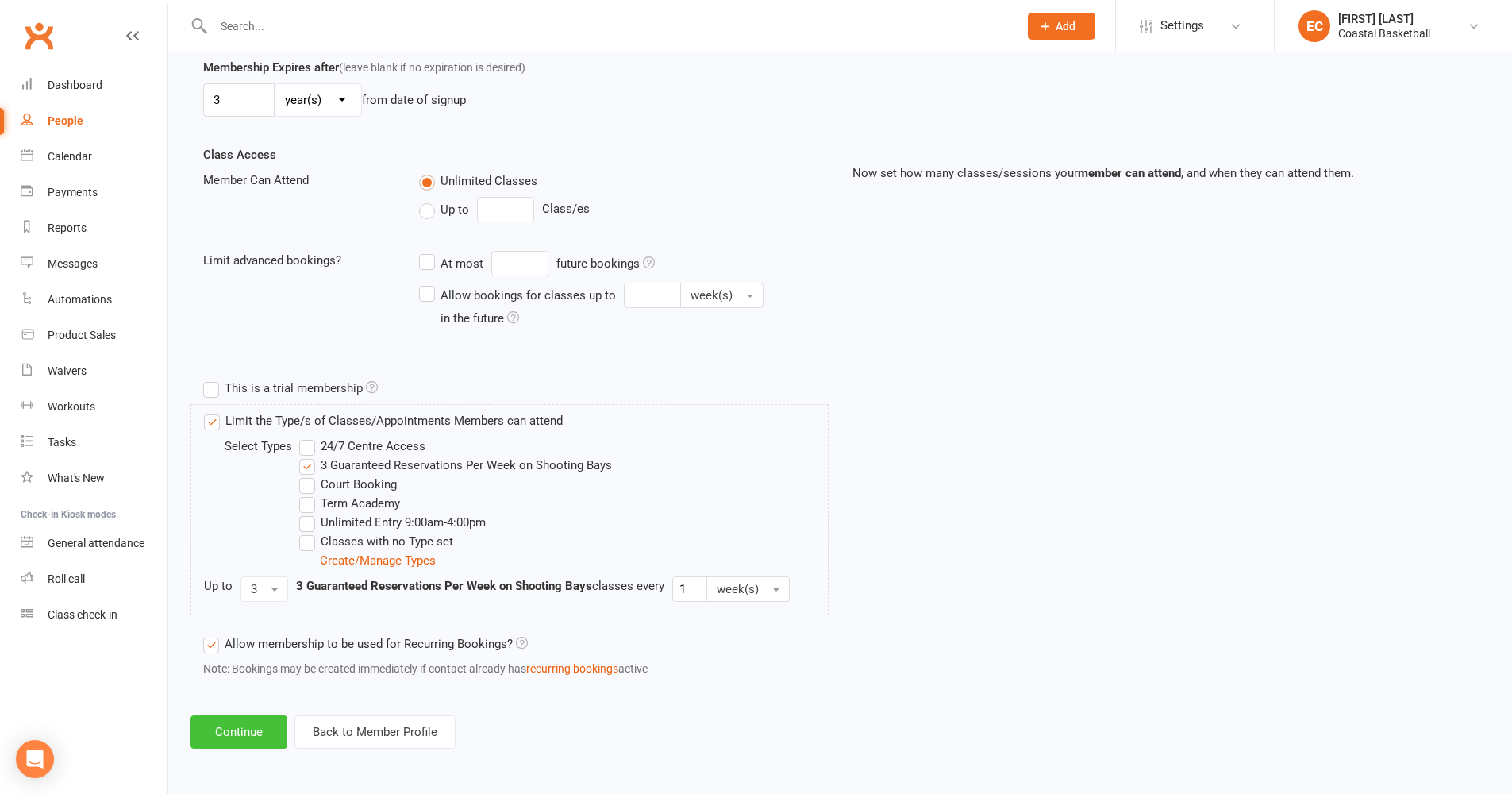 click on "Continue" at bounding box center [239, 732] 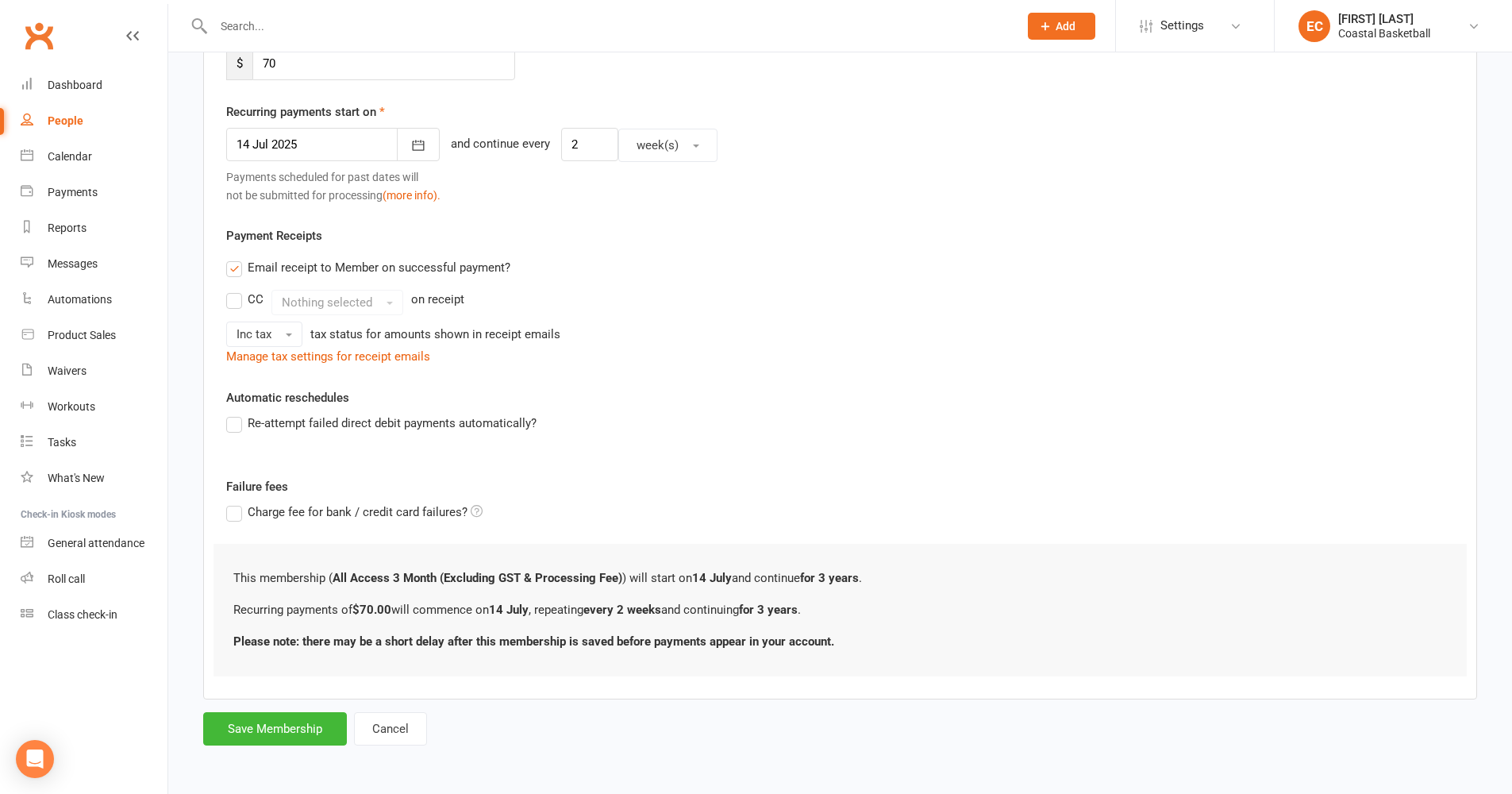 scroll, scrollTop: 0, scrollLeft: 0, axis: both 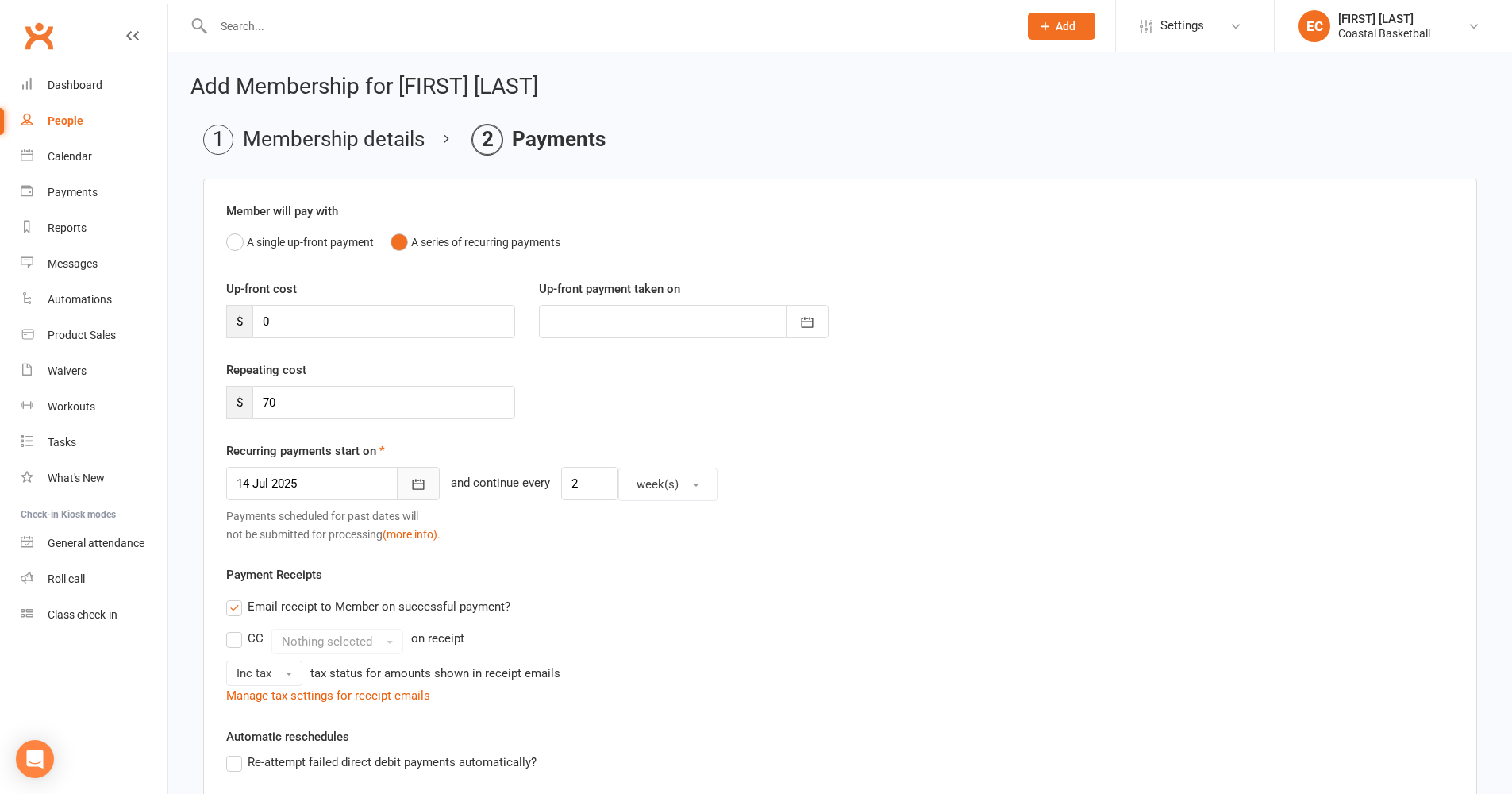 click 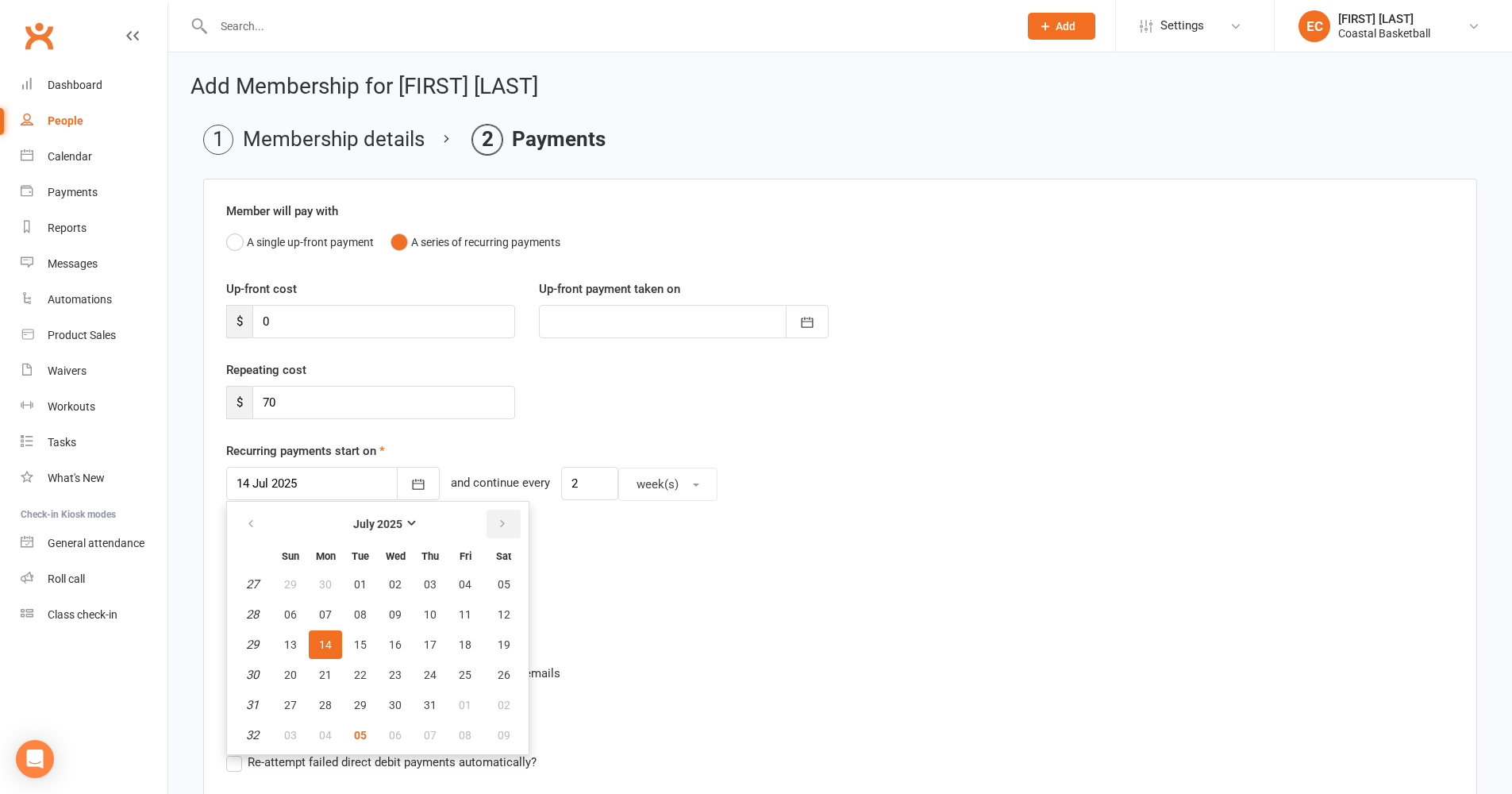 click at bounding box center [503, 524] 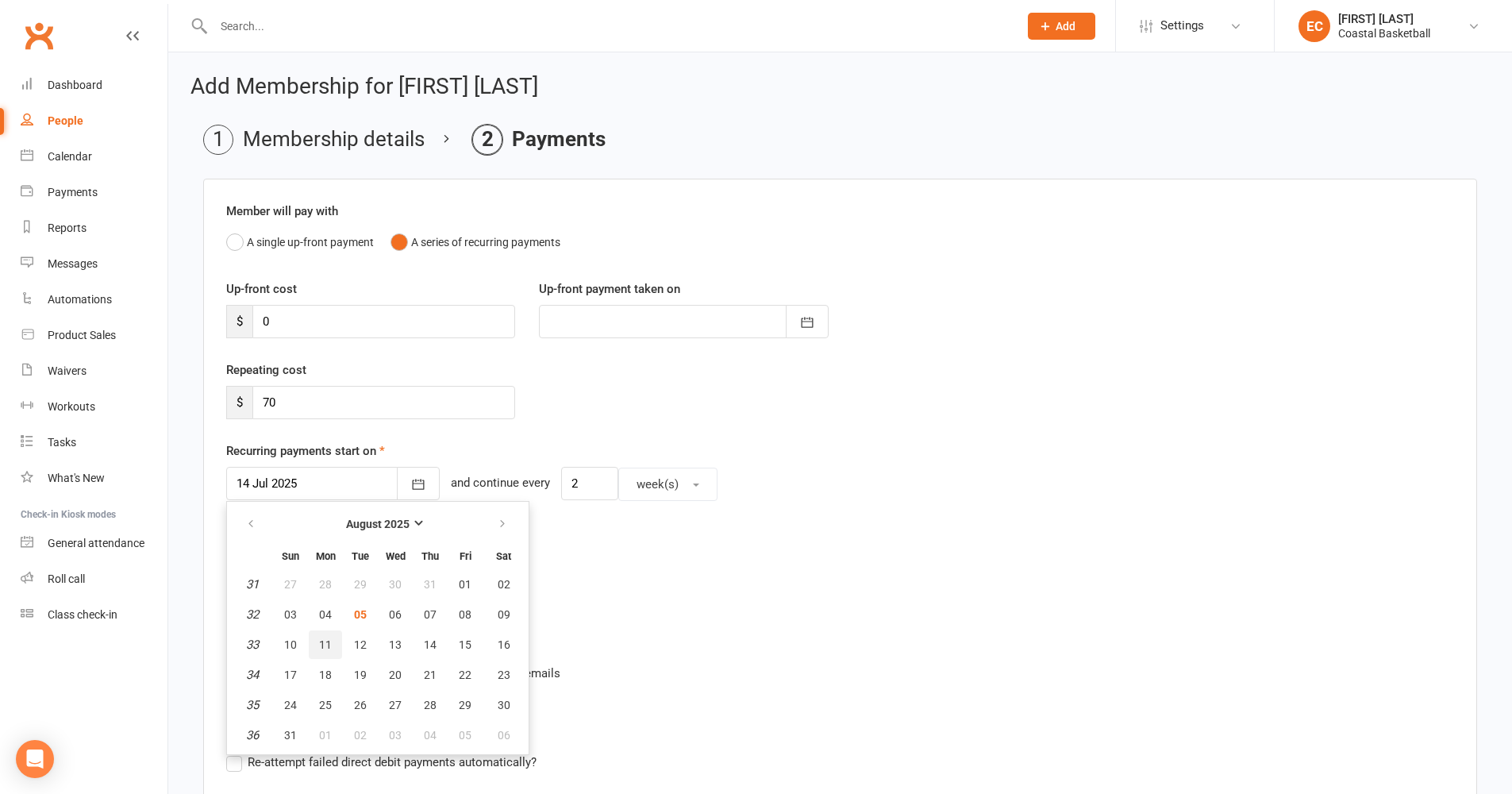 click on "11" at bounding box center (325, 645) 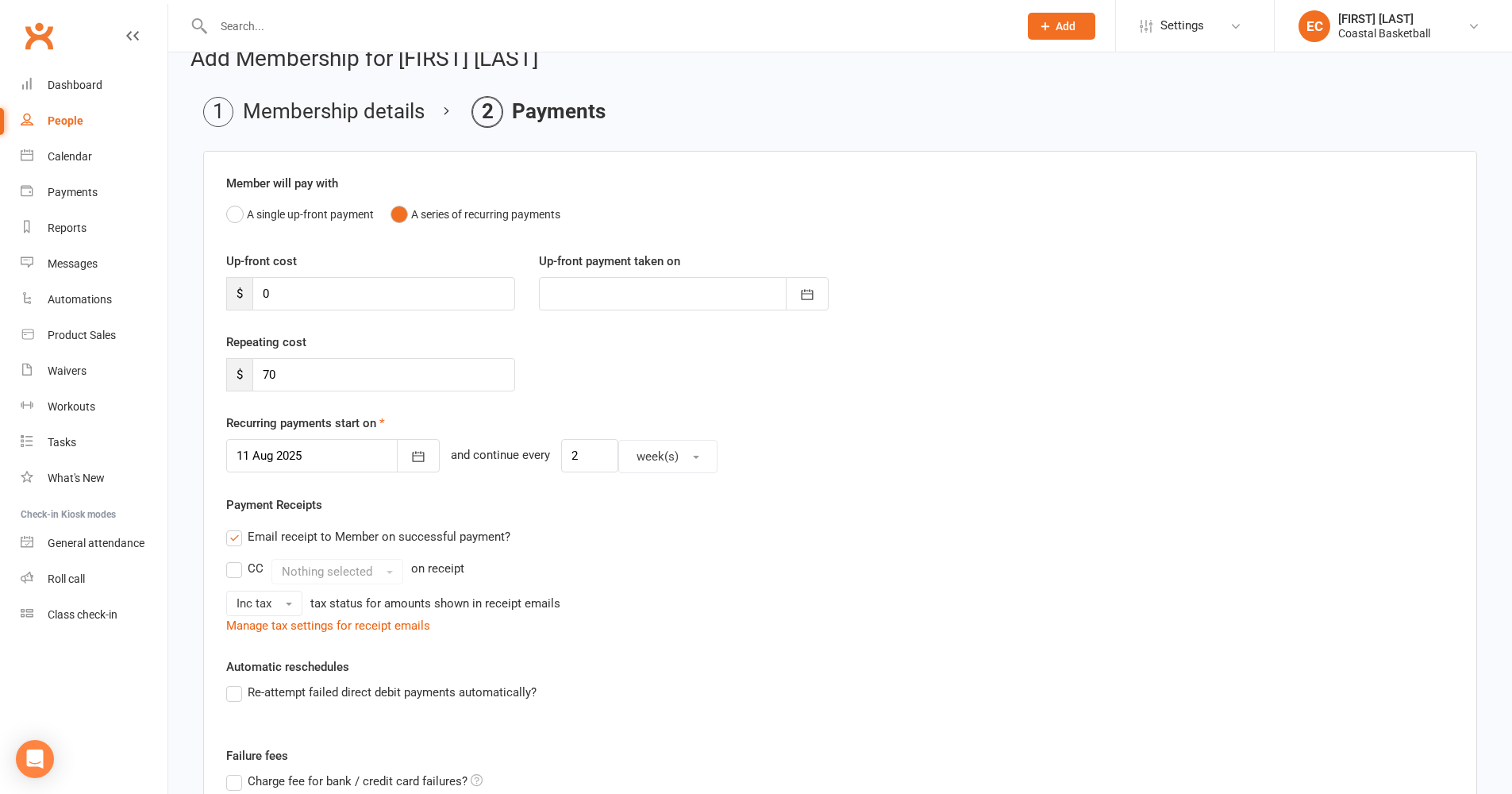 scroll, scrollTop: 201, scrollLeft: 0, axis: vertical 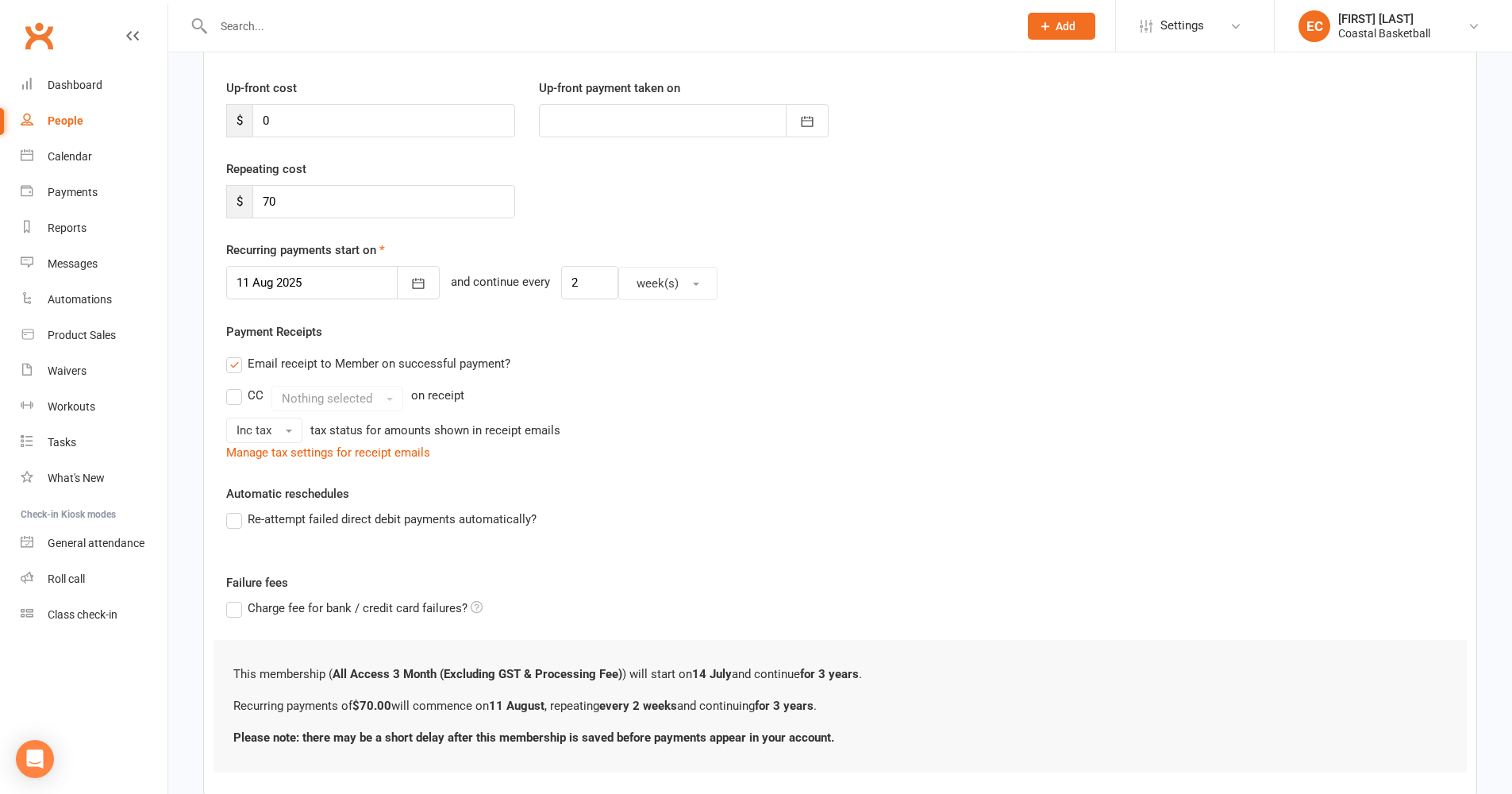 click on "Re-attempt failed direct debit payments automatically?" at bounding box center [381, 519] 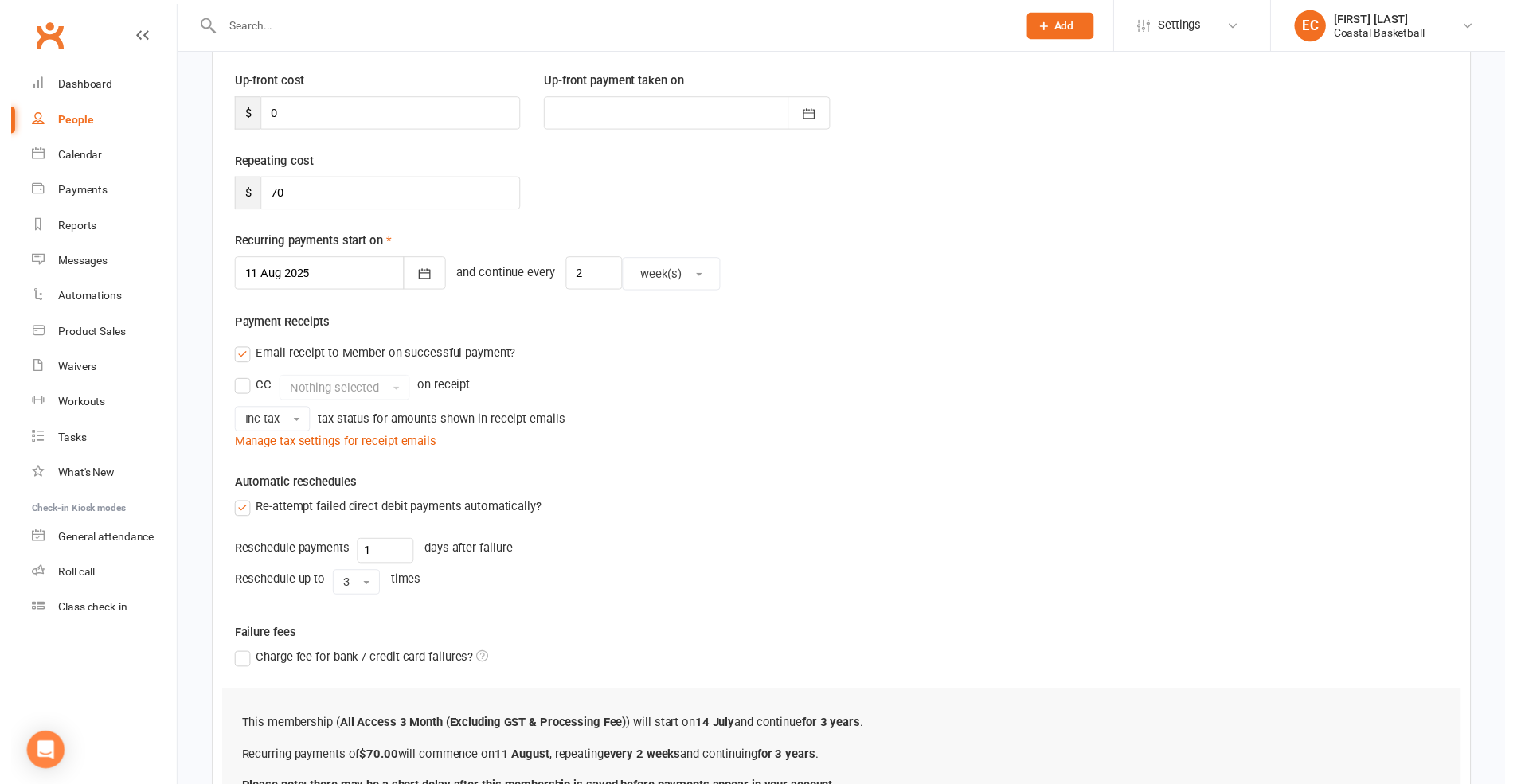 scroll, scrollTop: 374, scrollLeft: 0, axis: vertical 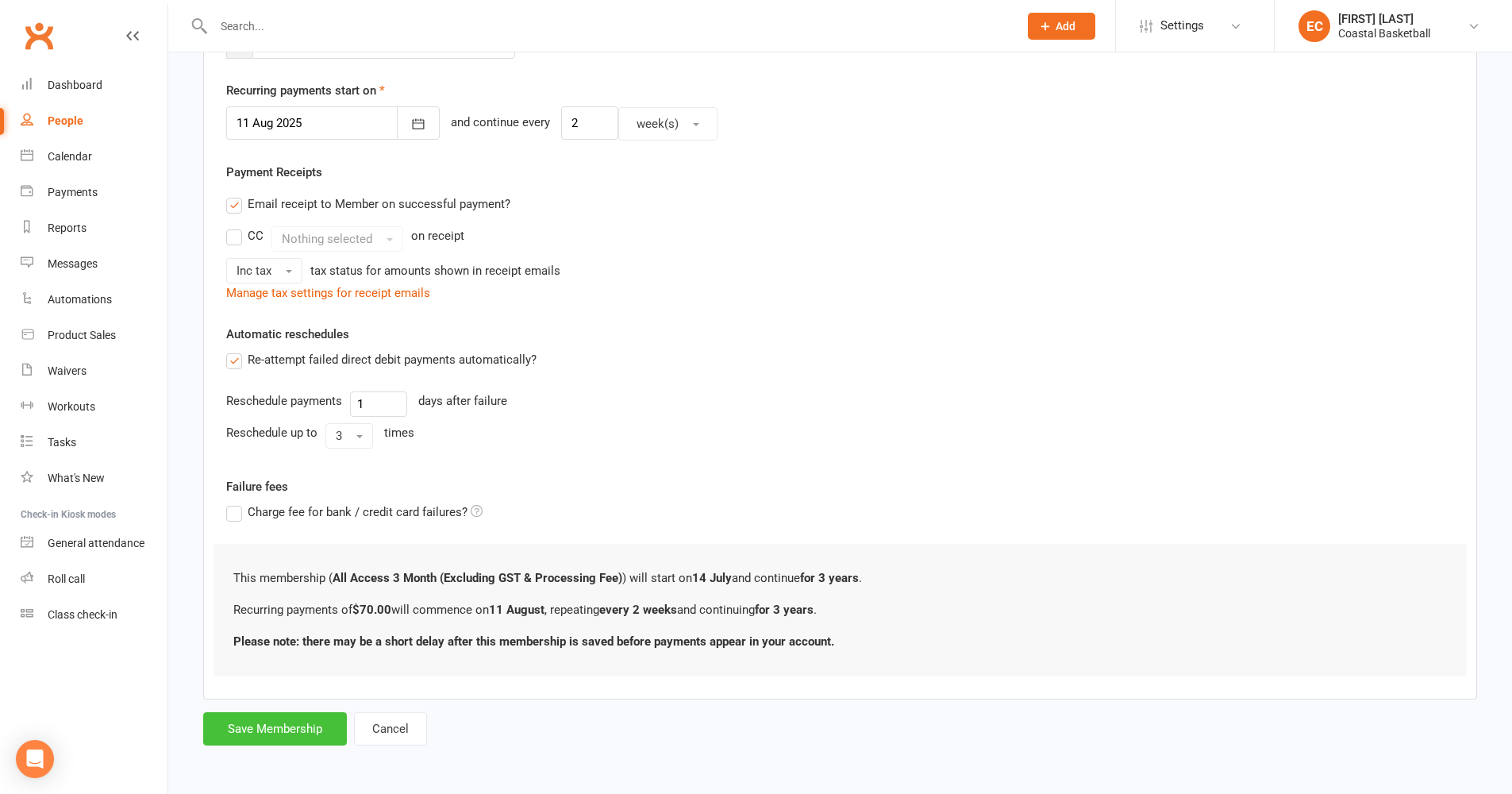 click on "Save Membership" at bounding box center [275, 729] 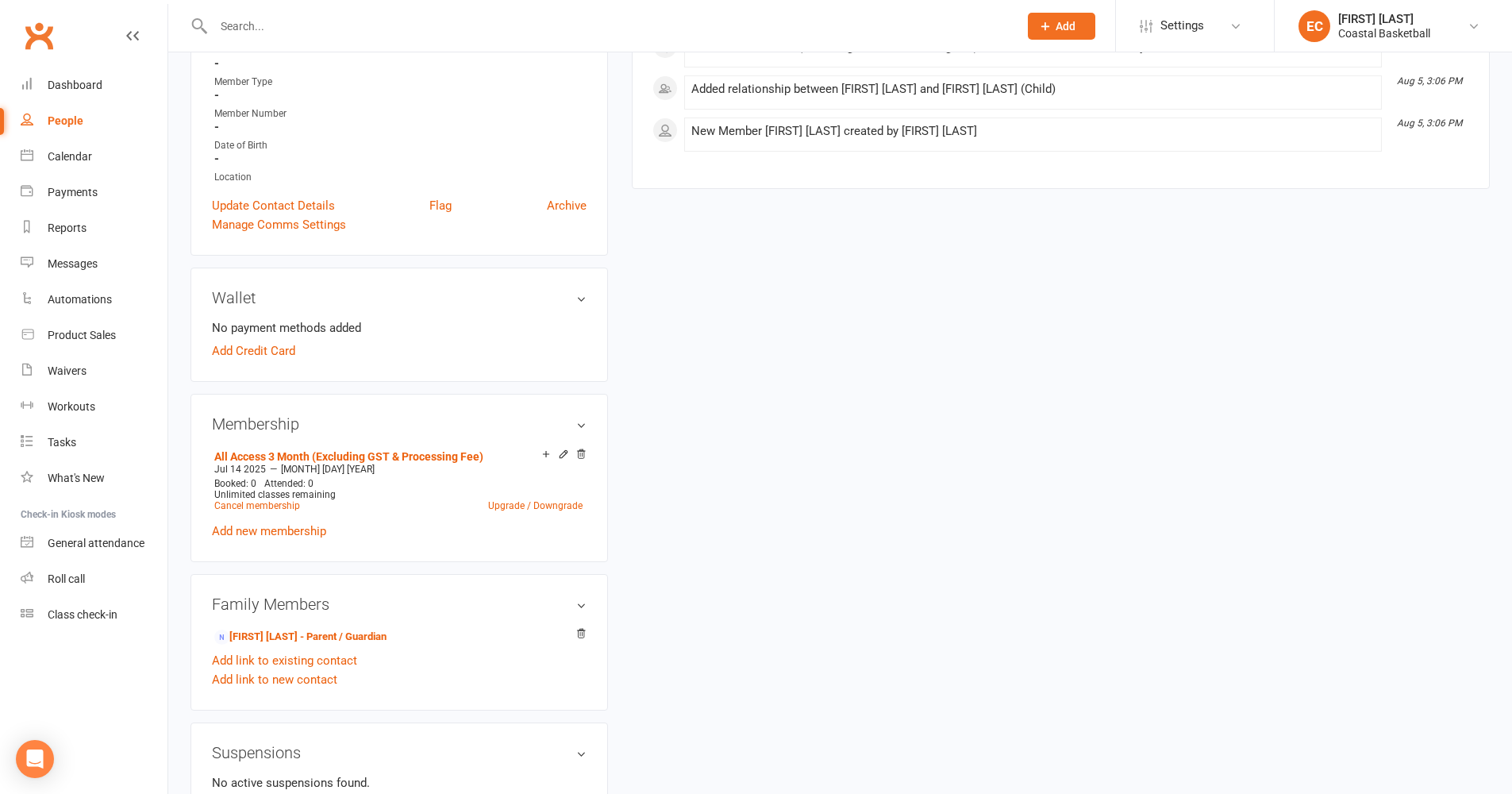 scroll, scrollTop: 299, scrollLeft: 0, axis: vertical 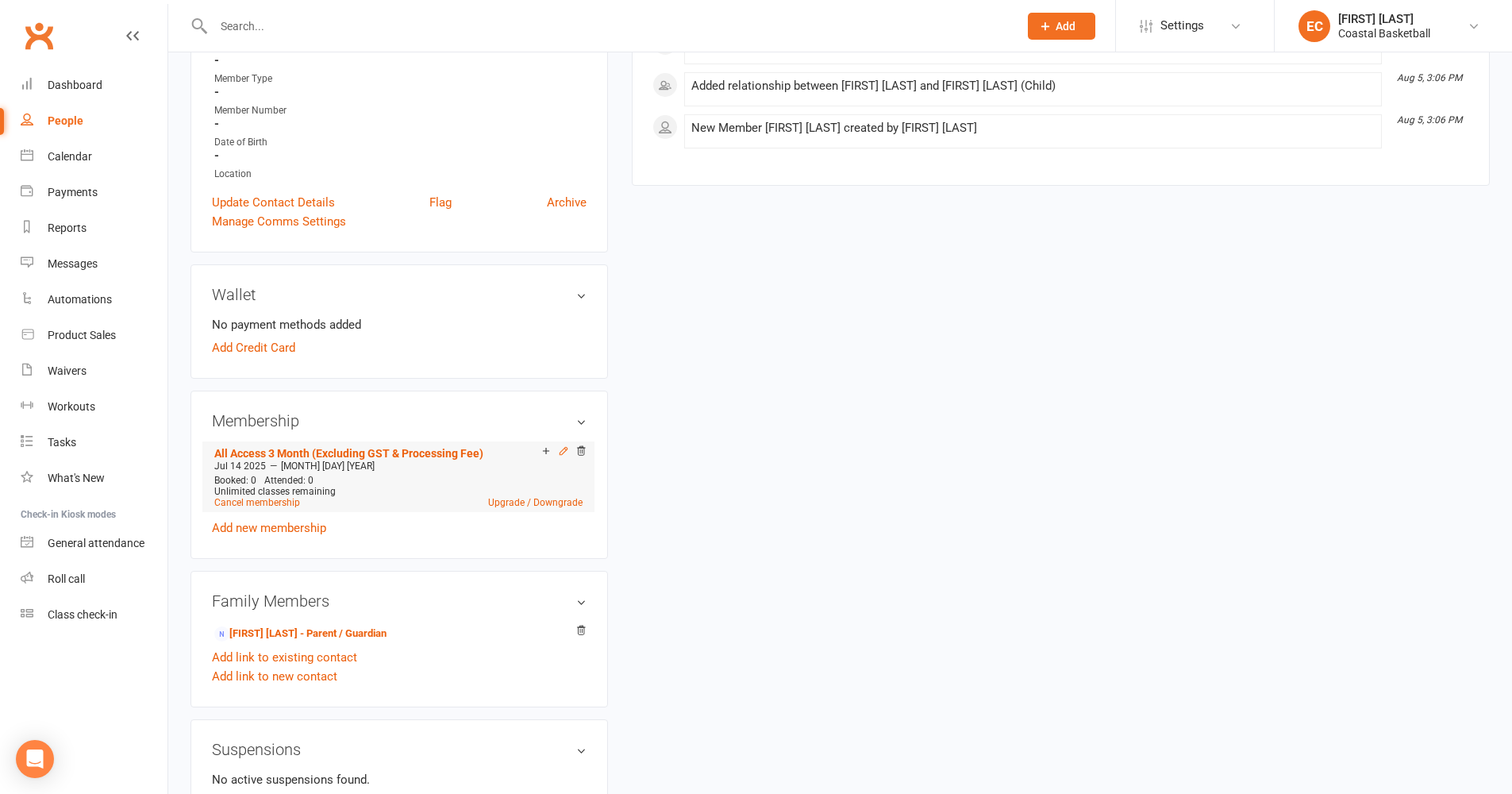 click 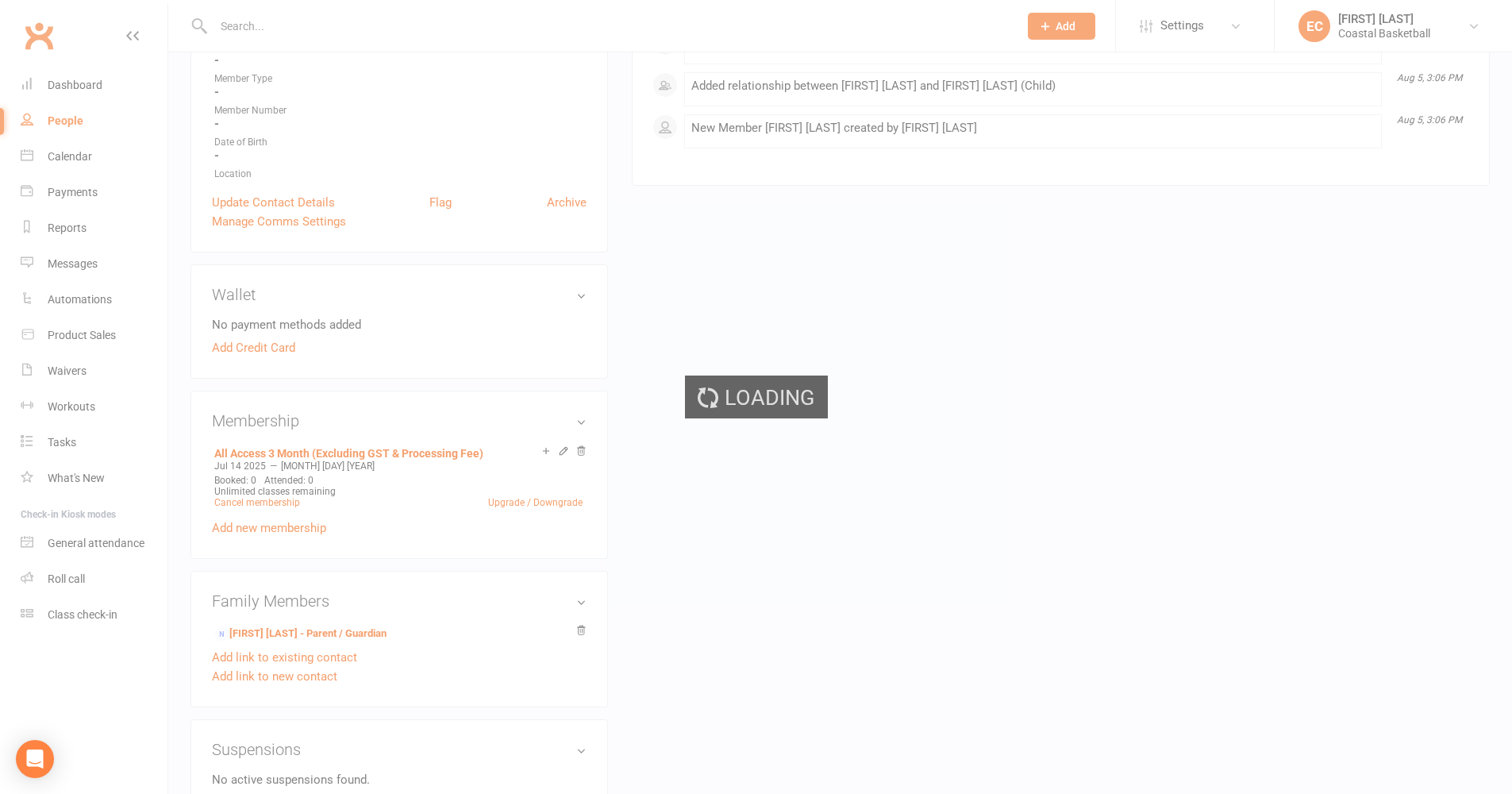 scroll, scrollTop: 0, scrollLeft: 0, axis: both 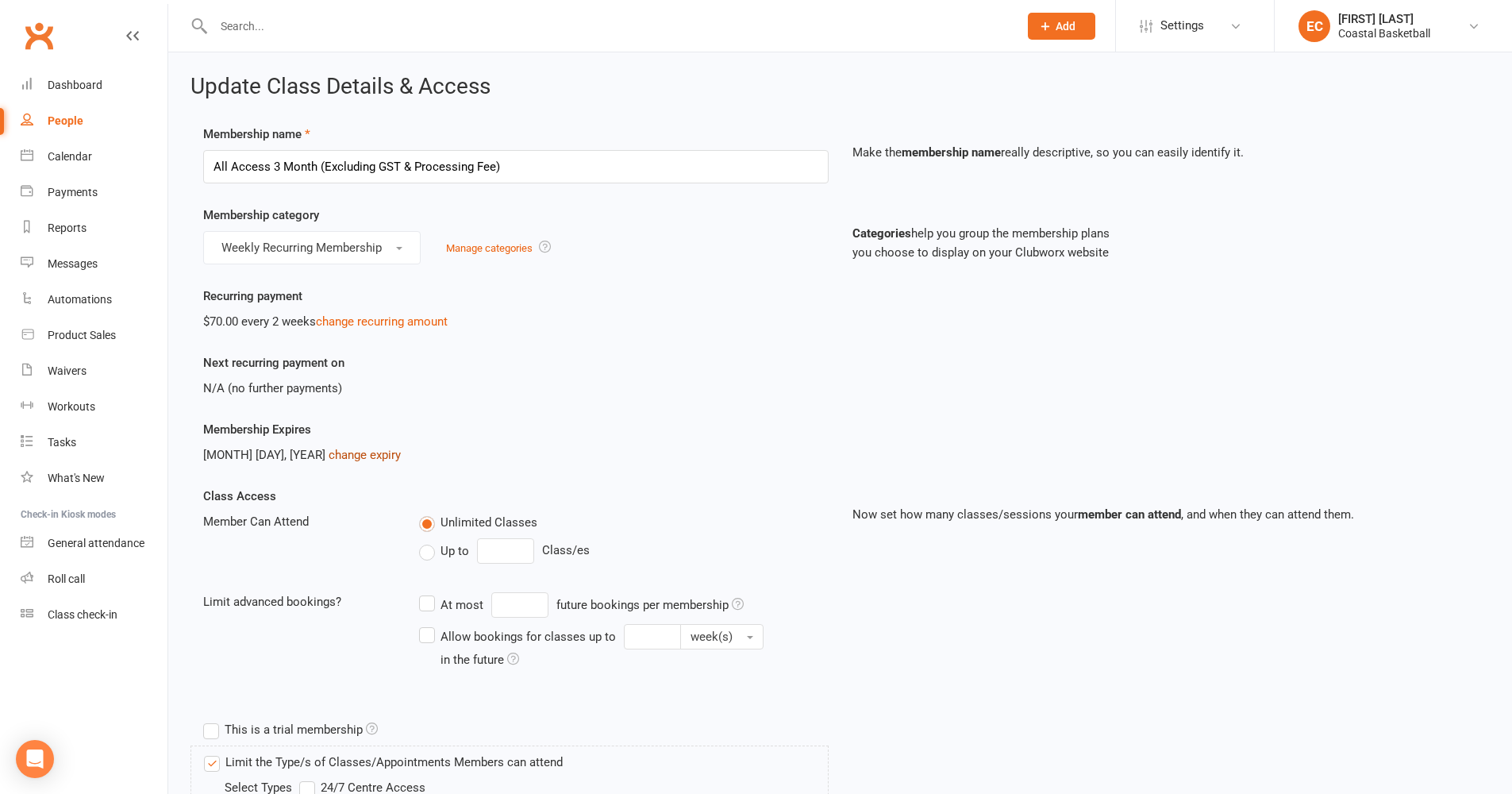 click on "change expiry" at bounding box center [364, 455] 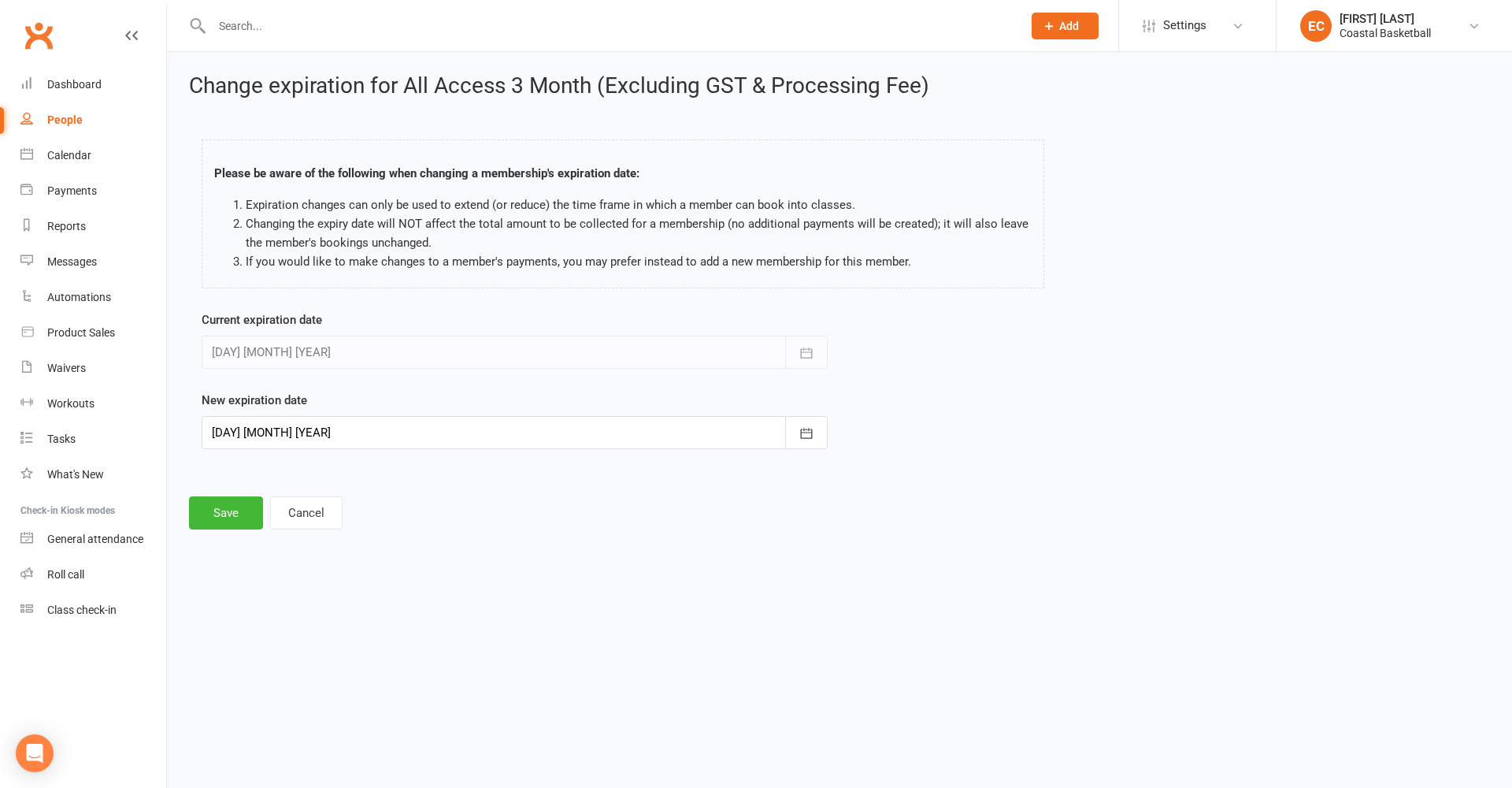 click at bounding box center (514, 433) 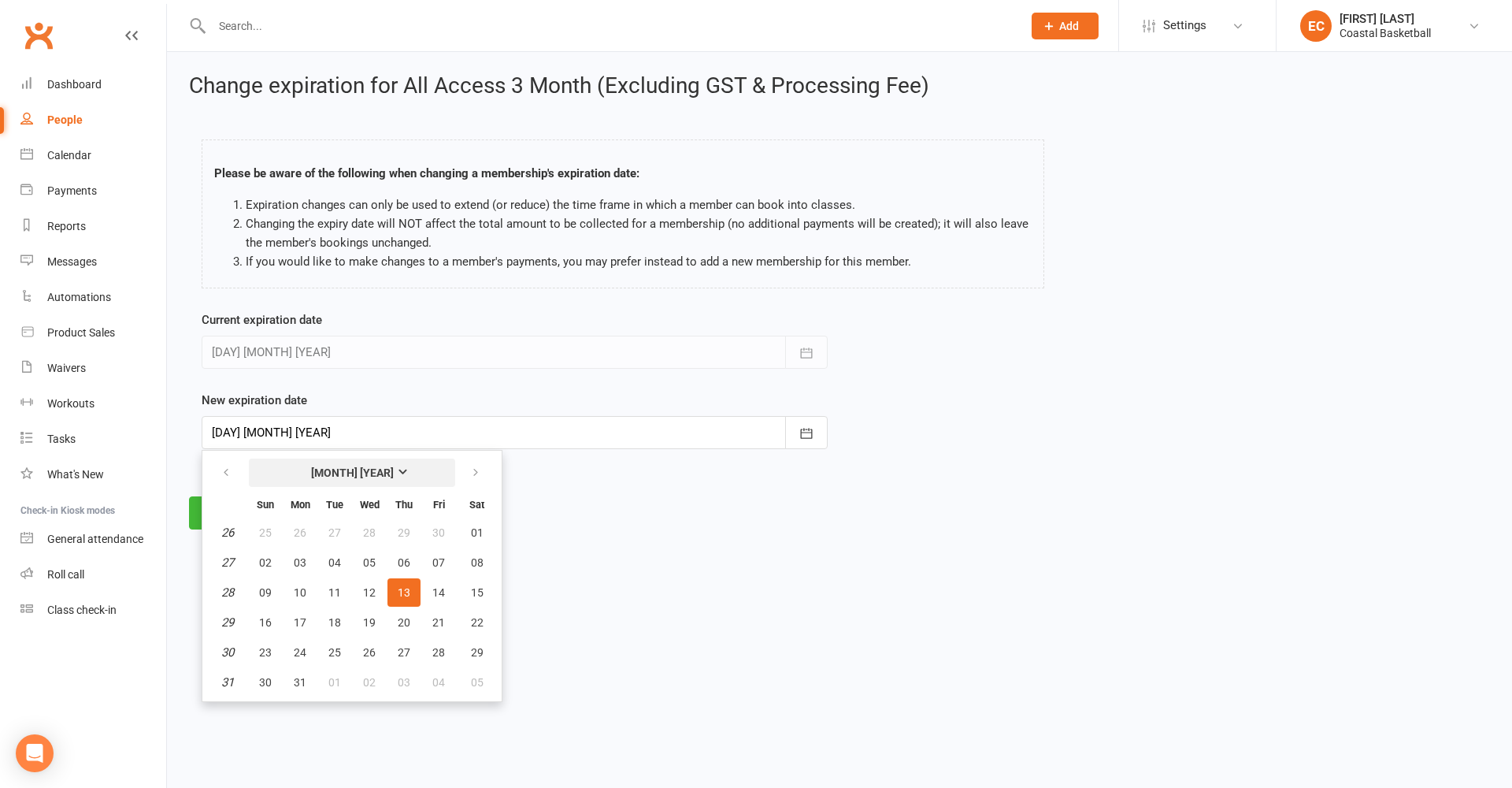 click on "[MONTH] [YEAR]" at bounding box center [352, 473] 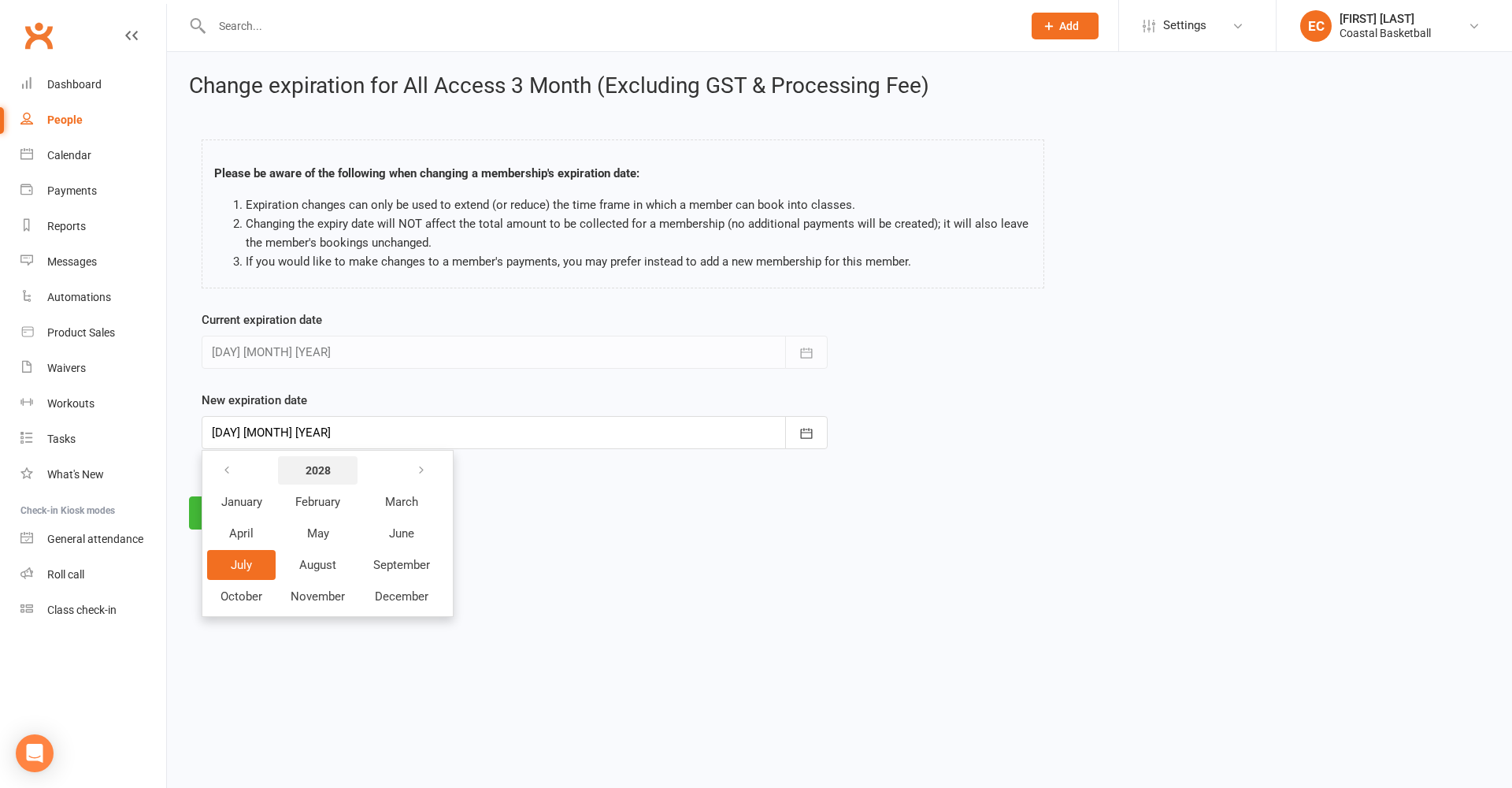 click on "2028" at bounding box center [317, 470] 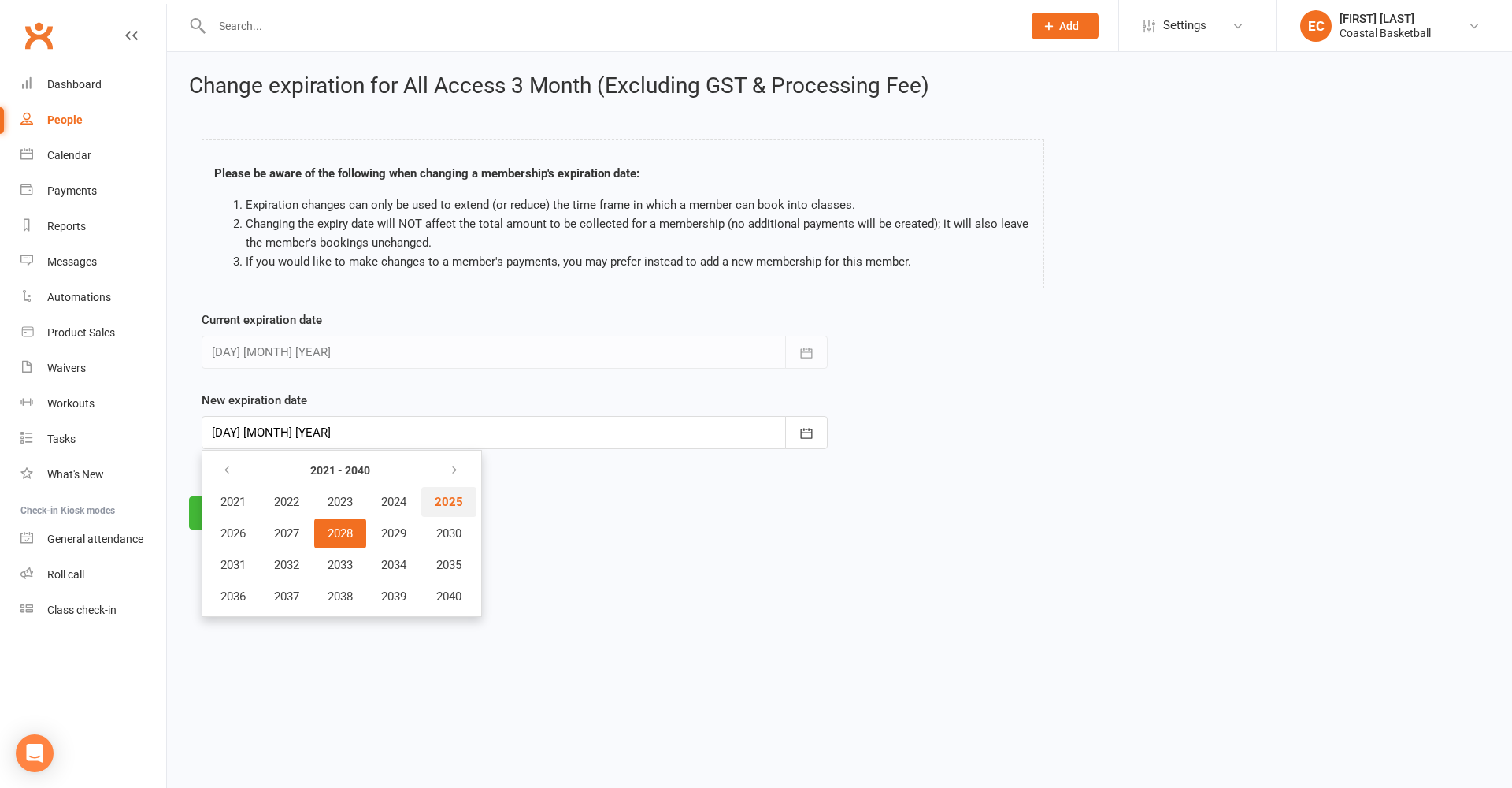 click on "2025" at bounding box center (449, 502) 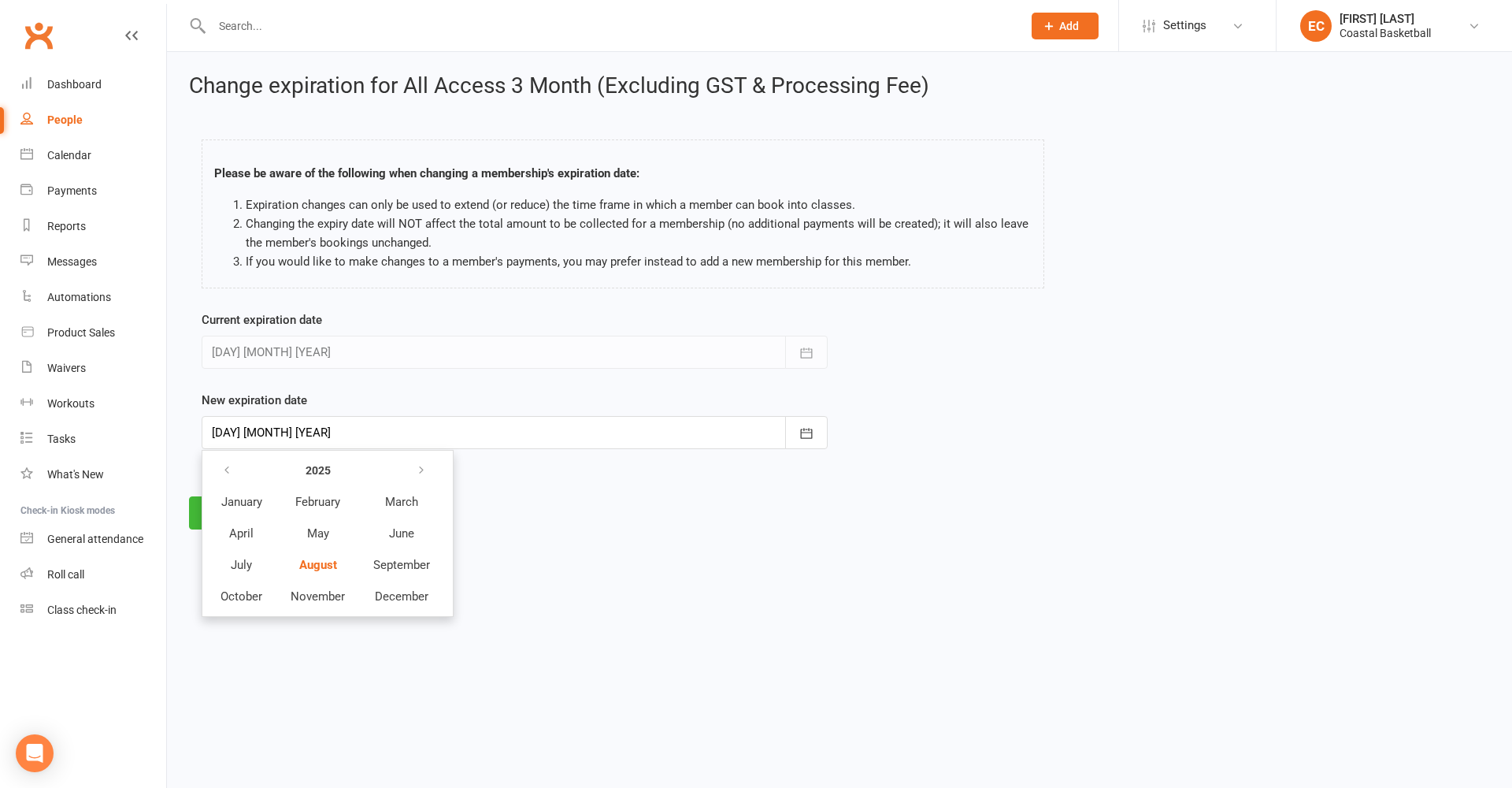 click on "Change expiration for All Access 3 Month (Excluding GST & Processing Fee) Please be aware of the following when changing a membership's expiration date: Expiration changes can only be used to extend (or reduce) the time frame in which a member can book into classes. Changing the expiry date will NOT affect the total amount to be collected for a membership (no additional payments will be created); it will also leave the member's bookings unchanged. If you would like to make changes to a member's payments, you may prefer instead to add a new membership for this member. Current expiration date [DAY] [MONTH] [YEAR]
[MONTH] [YEAR]
Sun Mon Tue Wed Thu Fri Sat
26
25
26
27
28
29
30
01
27
02
03
04
05
06" at bounding box center [839, 302] 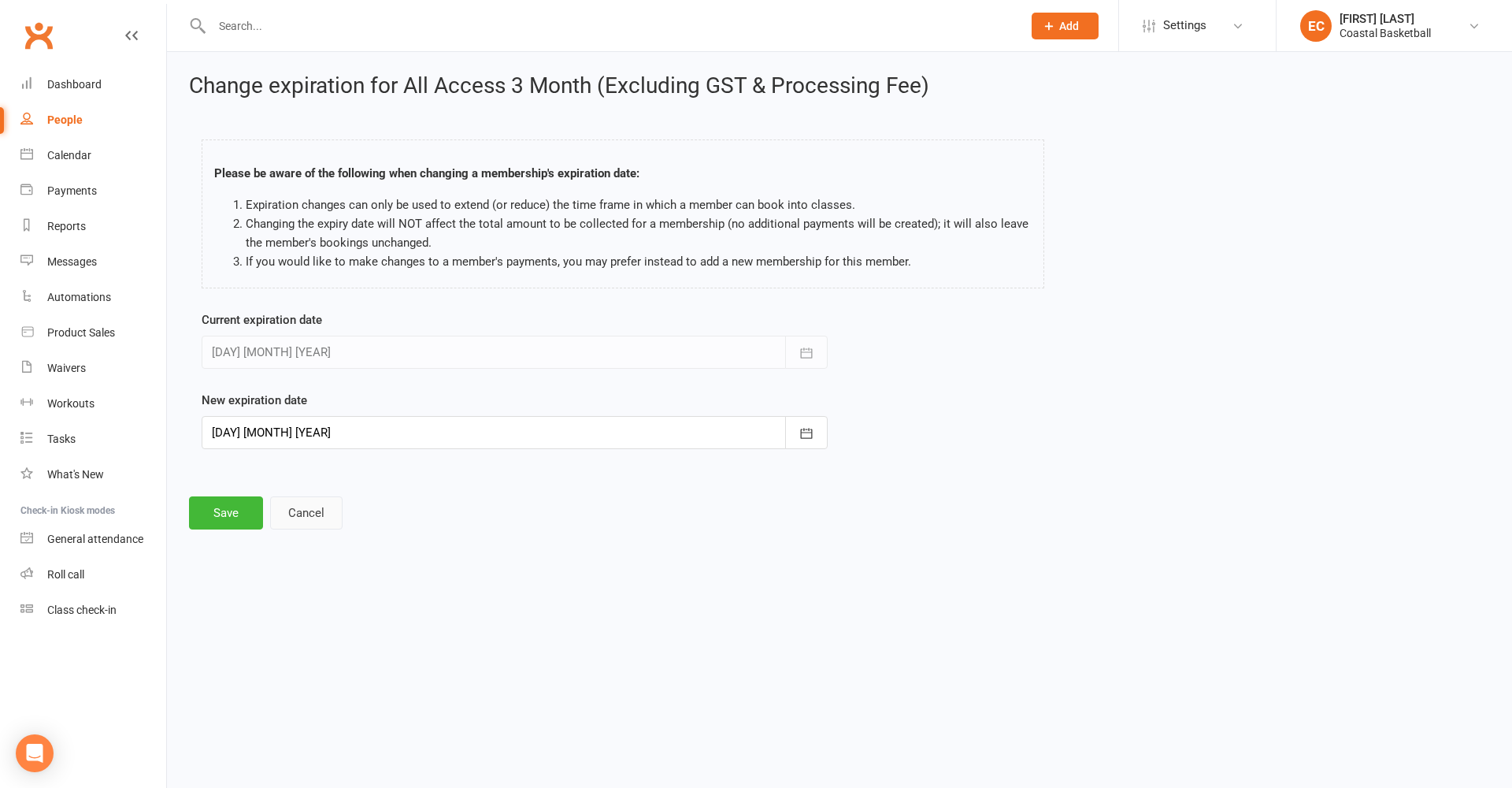 click on "Cancel" at bounding box center (306, 513) 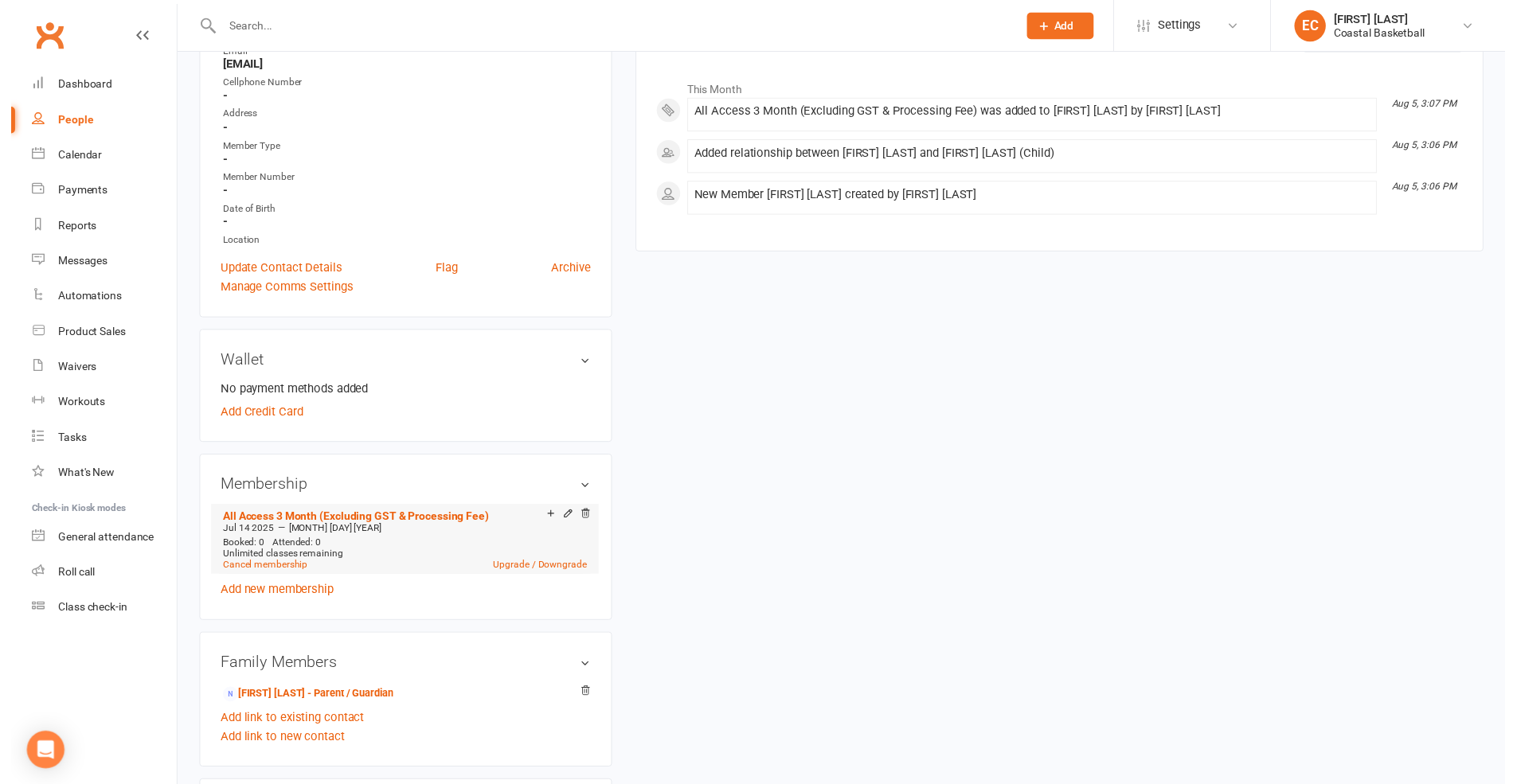 scroll, scrollTop: 233, scrollLeft: 0, axis: vertical 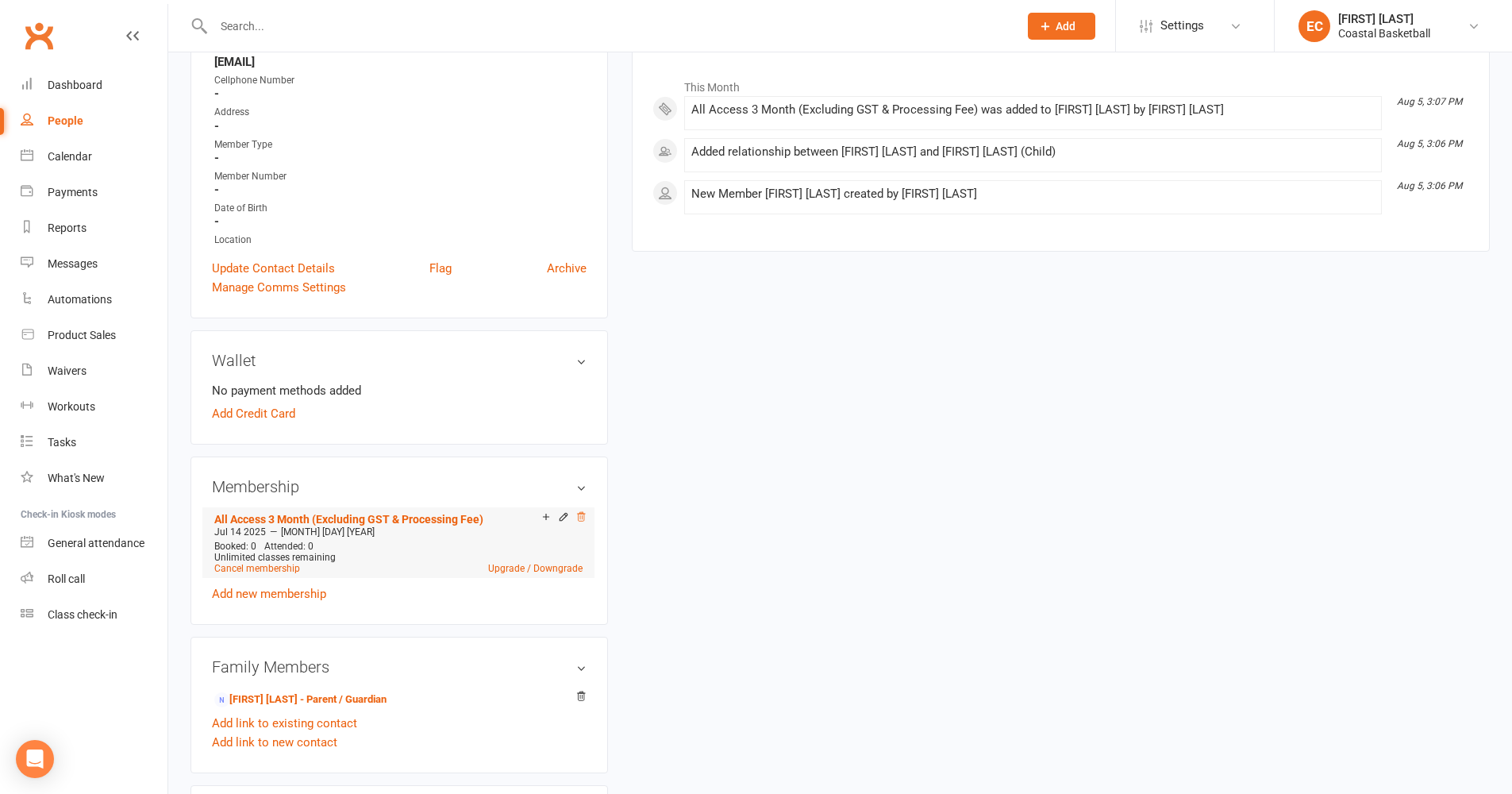 click 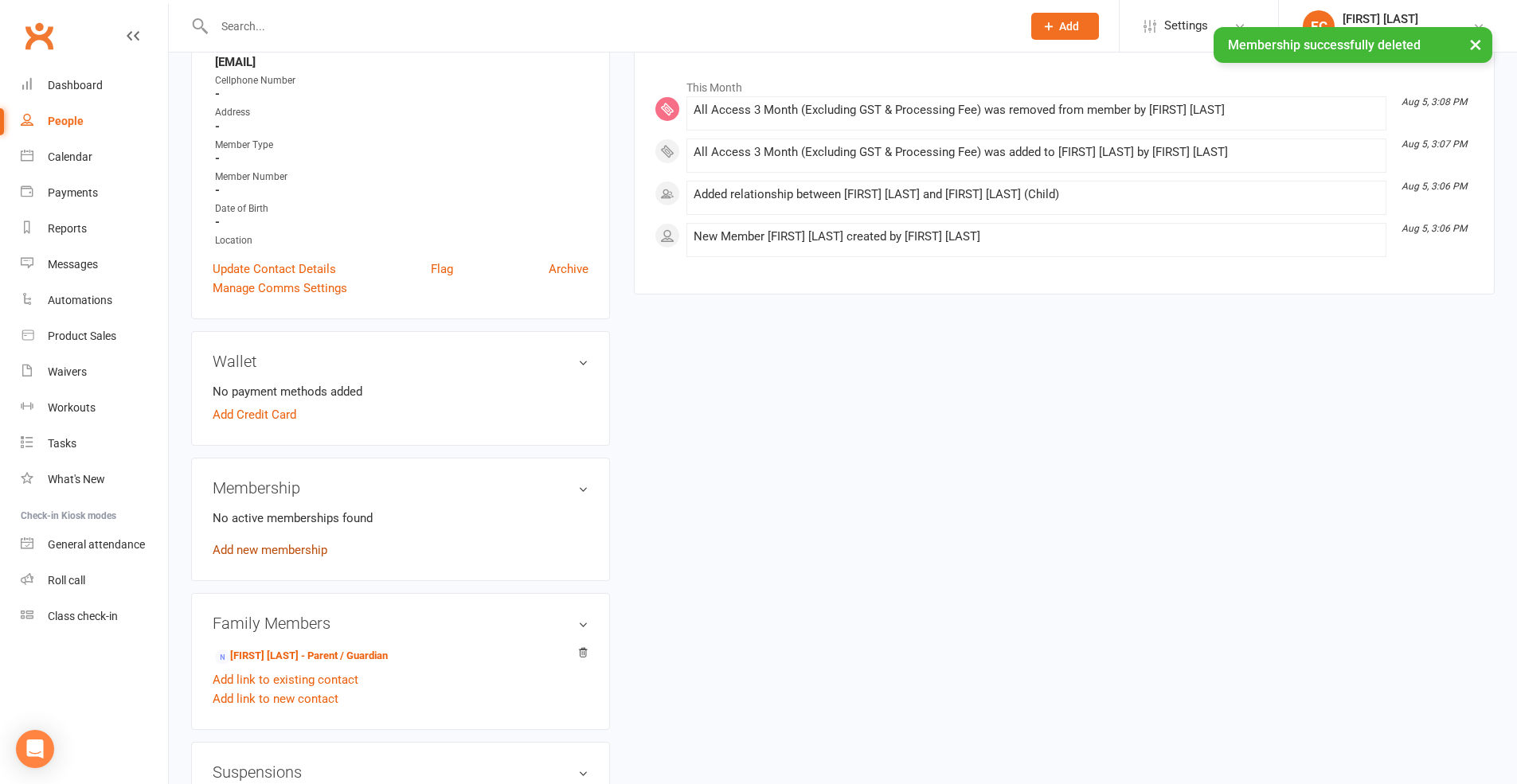 click on "Add new membership" at bounding box center (270, 550) 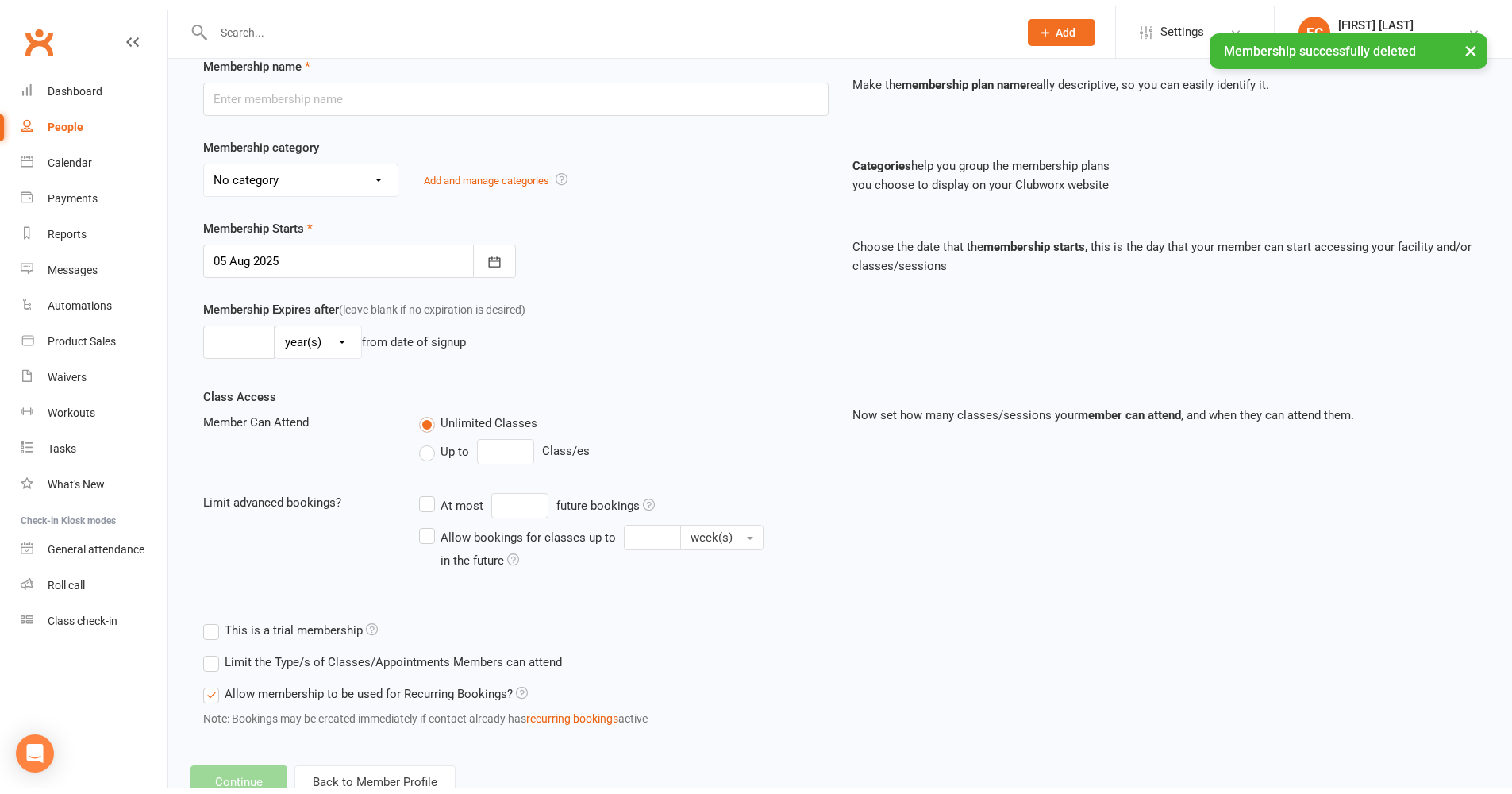 scroll, scrollTop: 0, scrollLeft: 0, axis: both 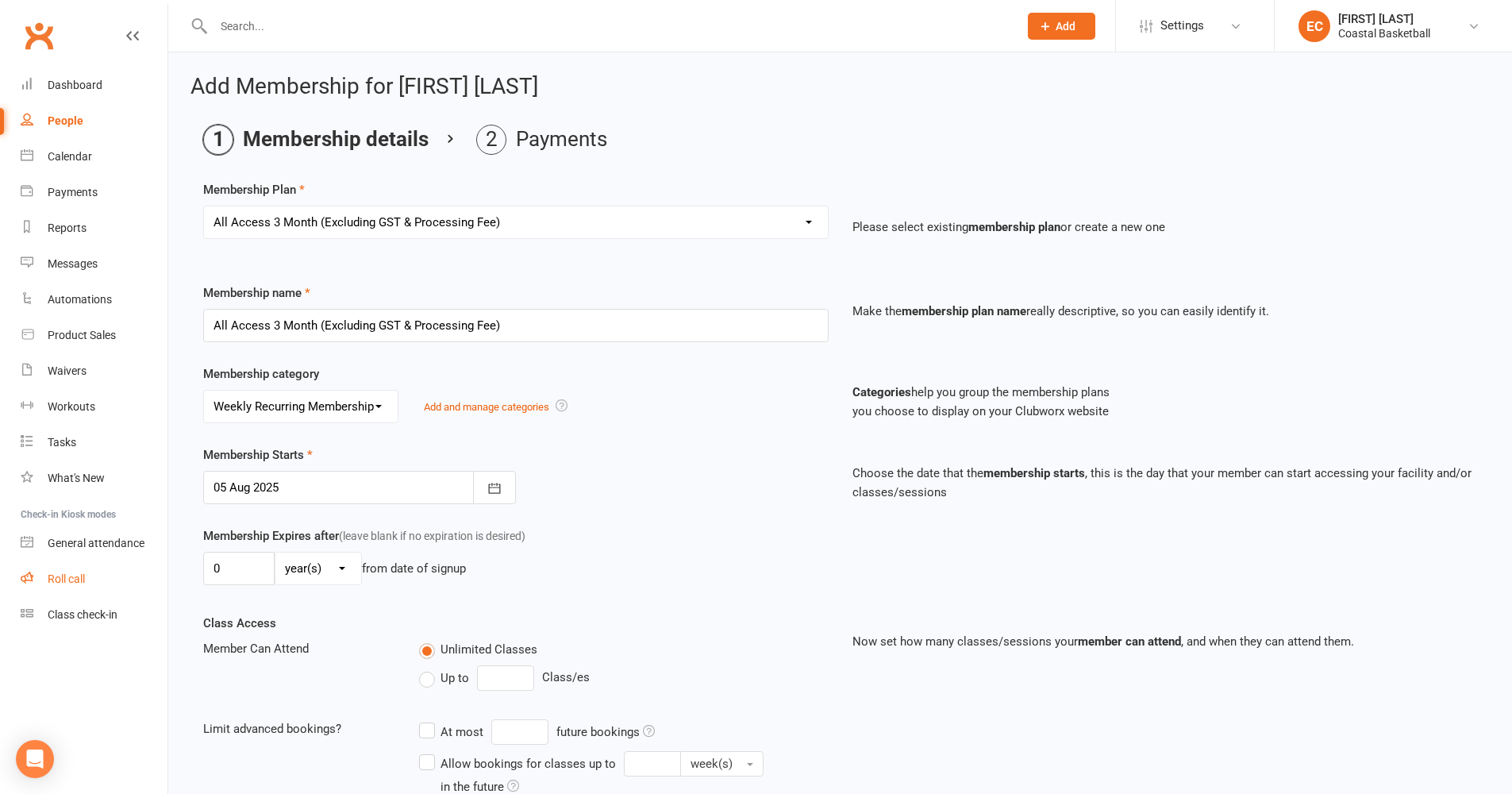 click 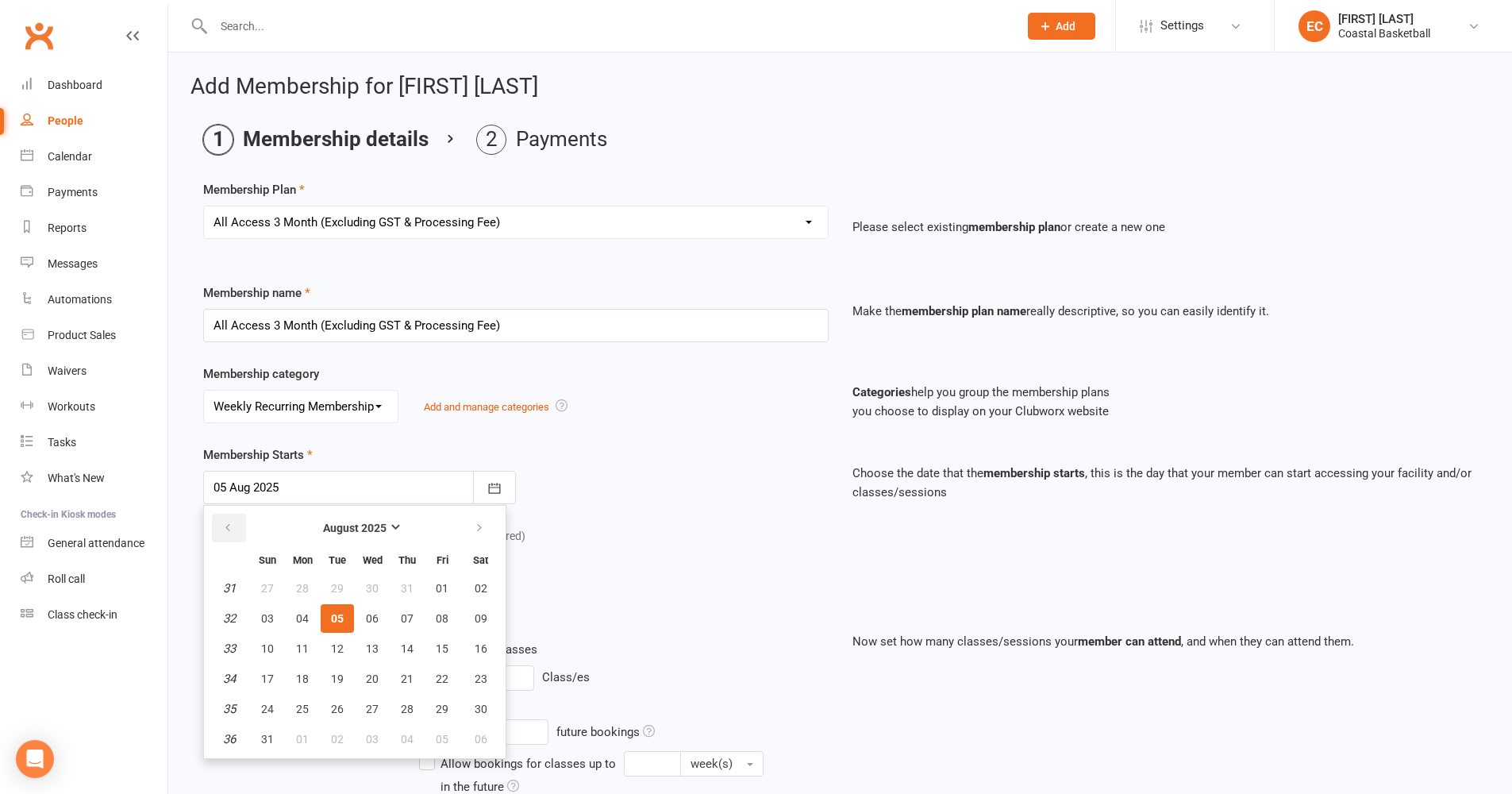 click at bounding box center (228, 528) 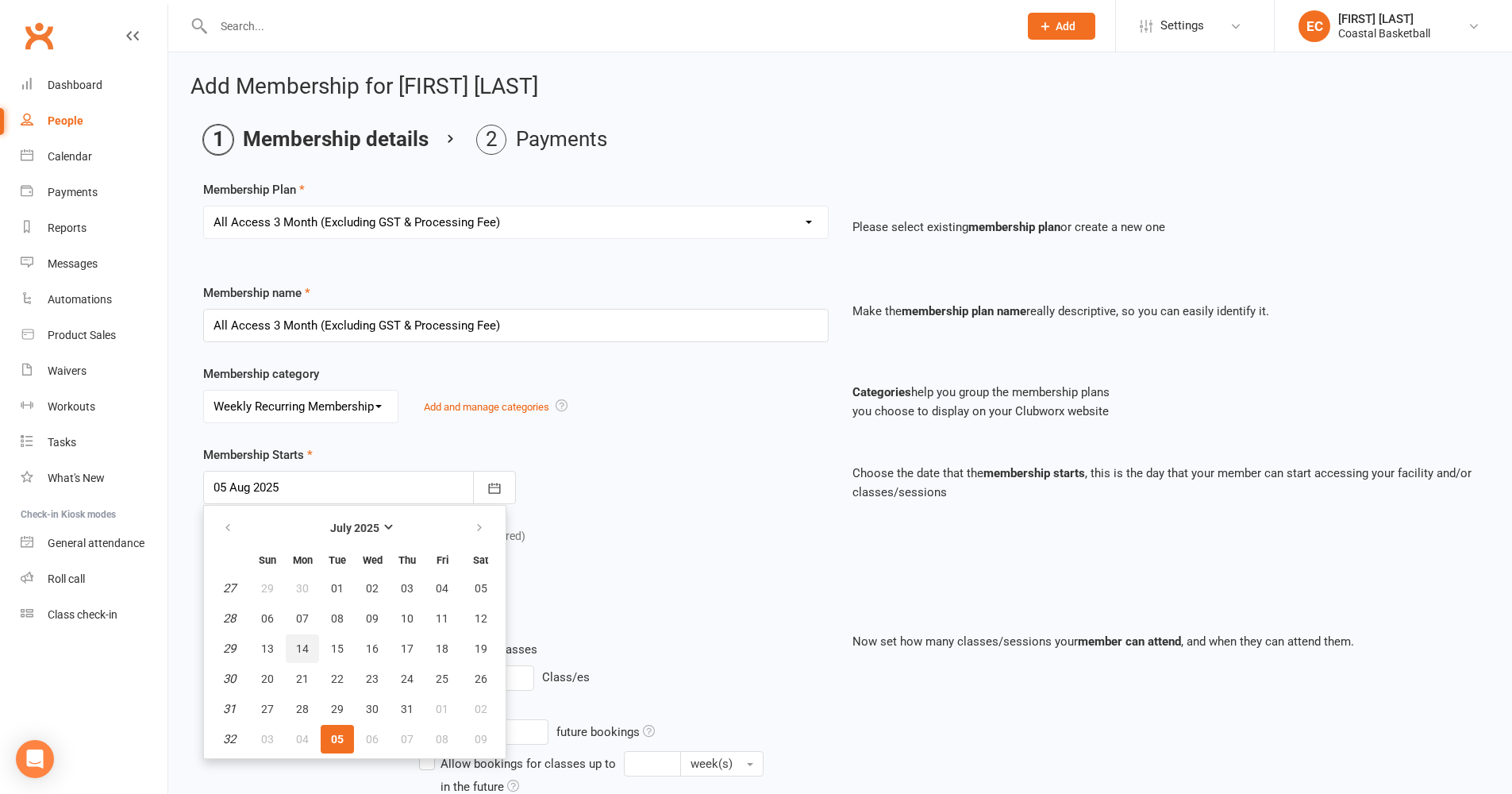 click on "14" at bounding box center [302, 649] 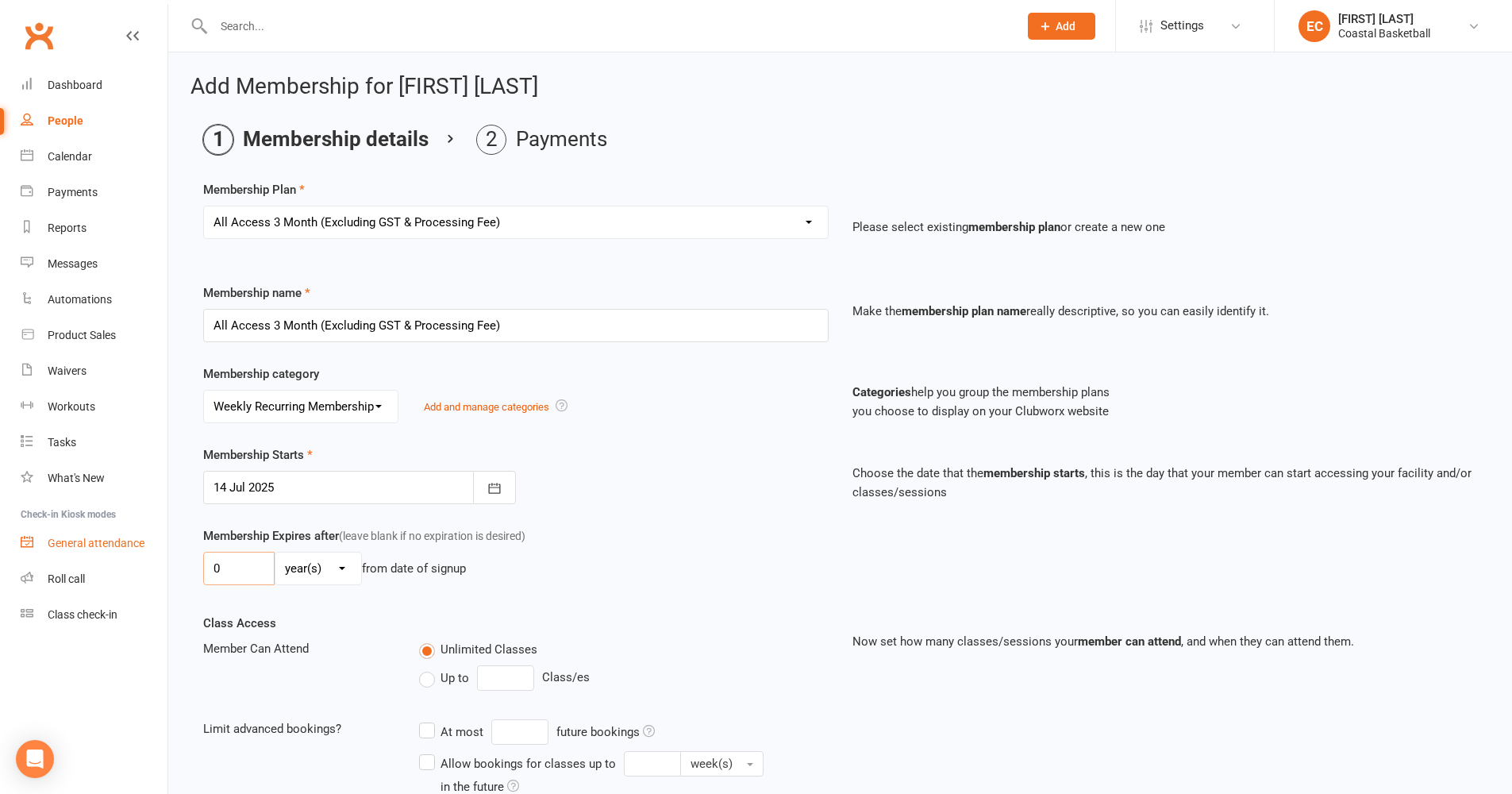 drag, startPoint x: 232, startPoint y: 566, endPoint x: 121, endPoint y: 559, distance: 111.2205 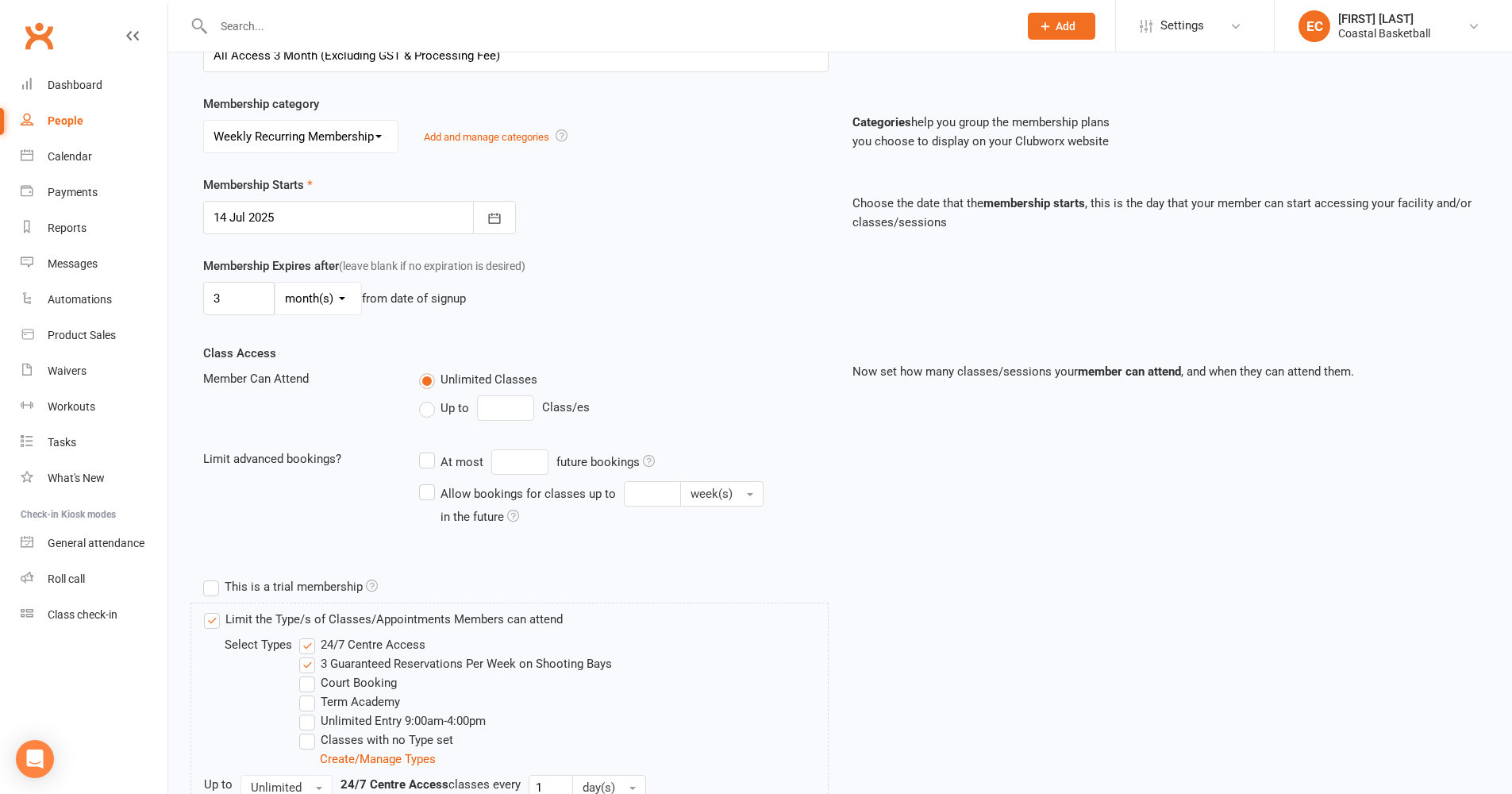 scroll, scrollTop: 382, scrollLeft: 0, axis: vertical 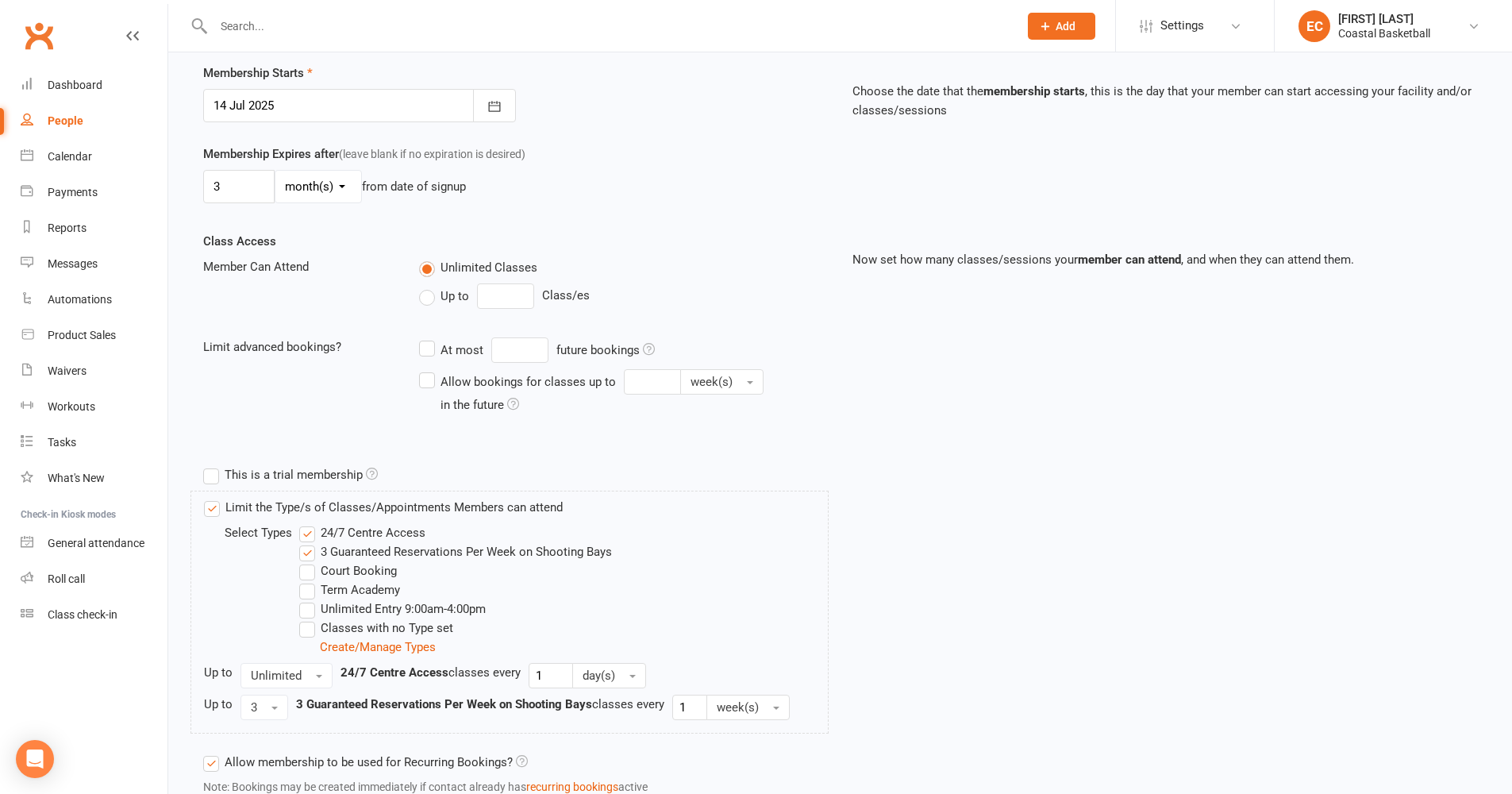 click on "24/7 Centre Access" at bounding box center [362, 533] 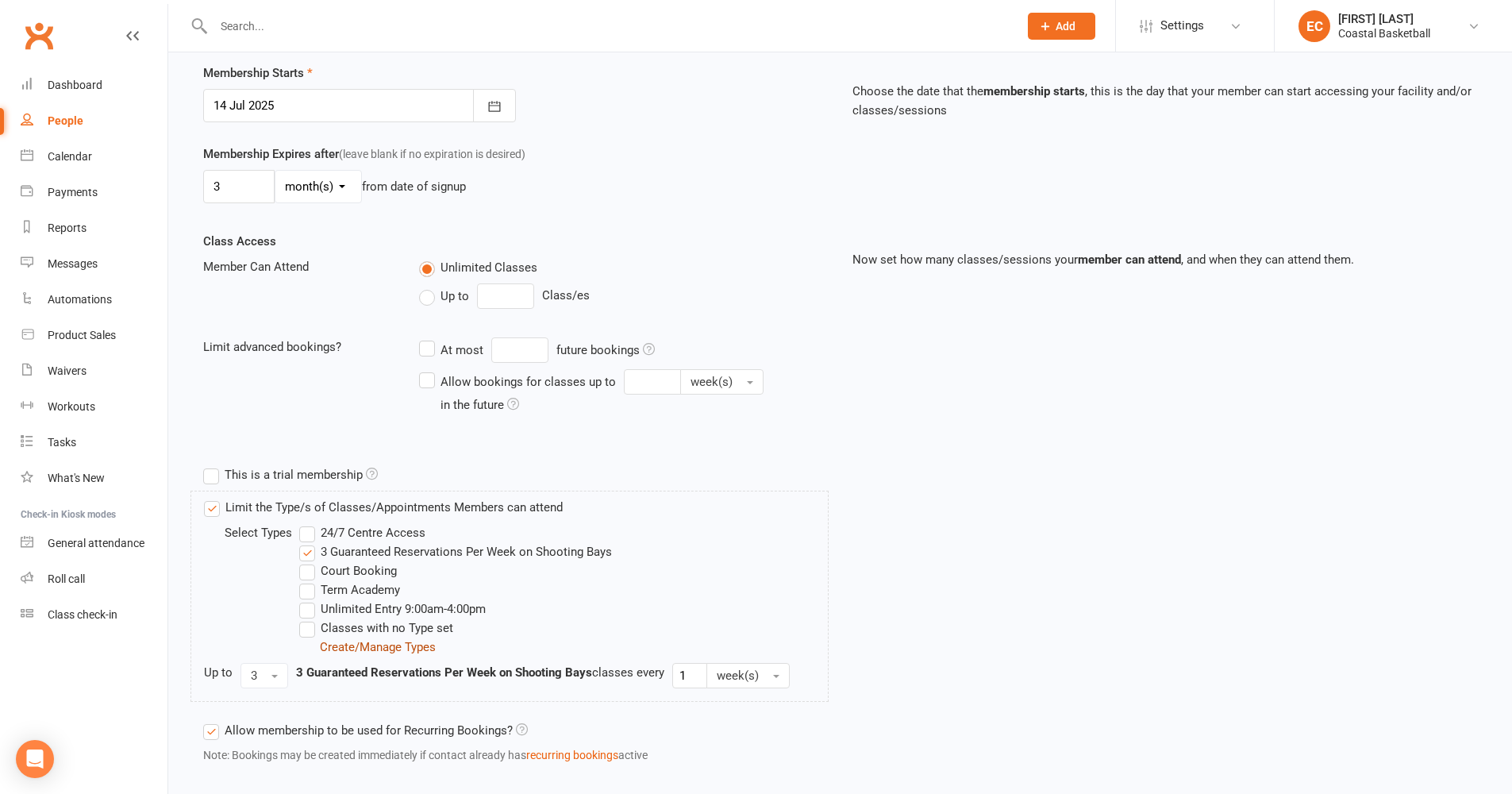 scroll, scrollTop: 481, scrollLeft: 0, axis: vertical 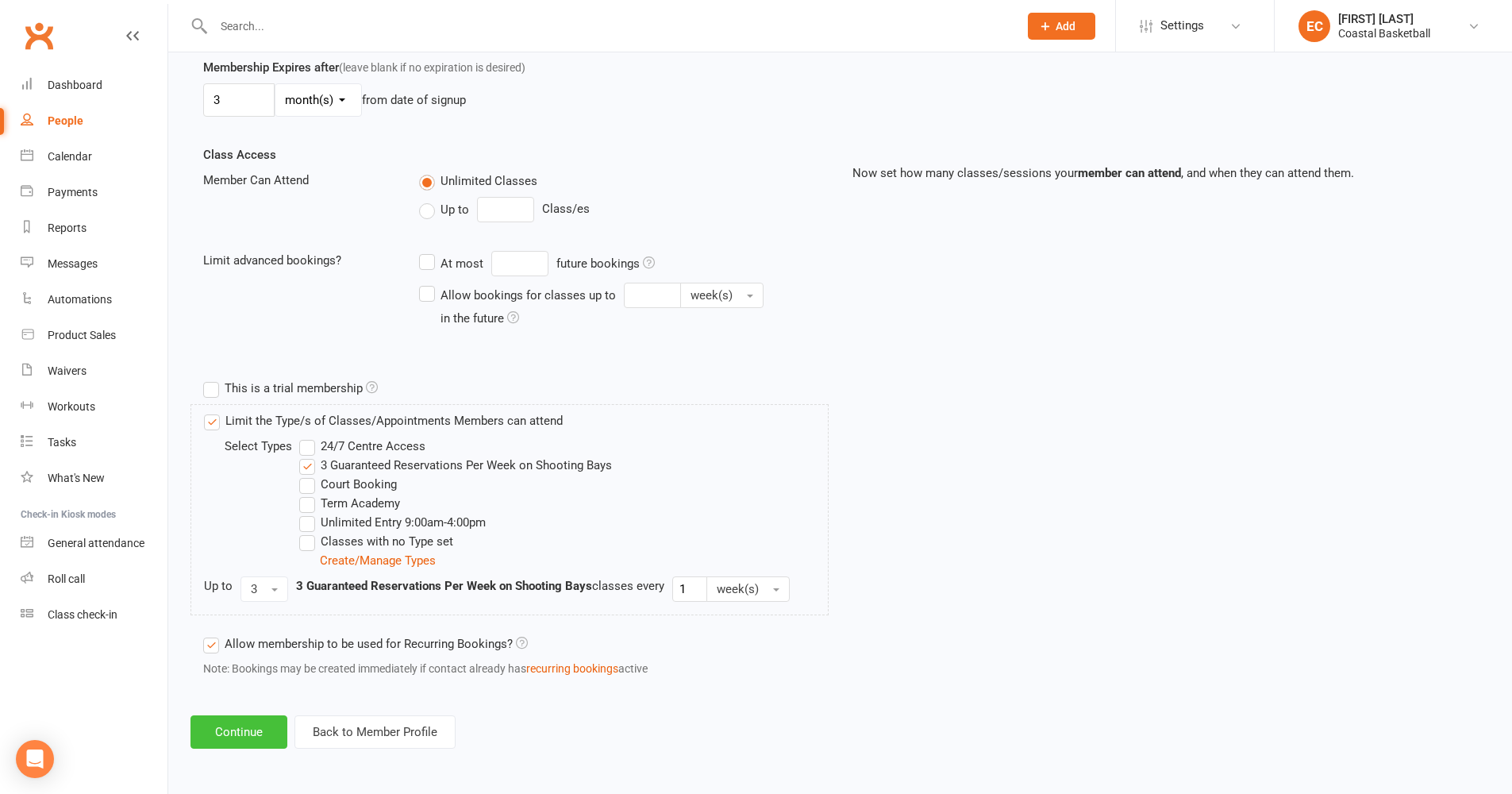 click on "Continue" at bounding box center (239, 732) 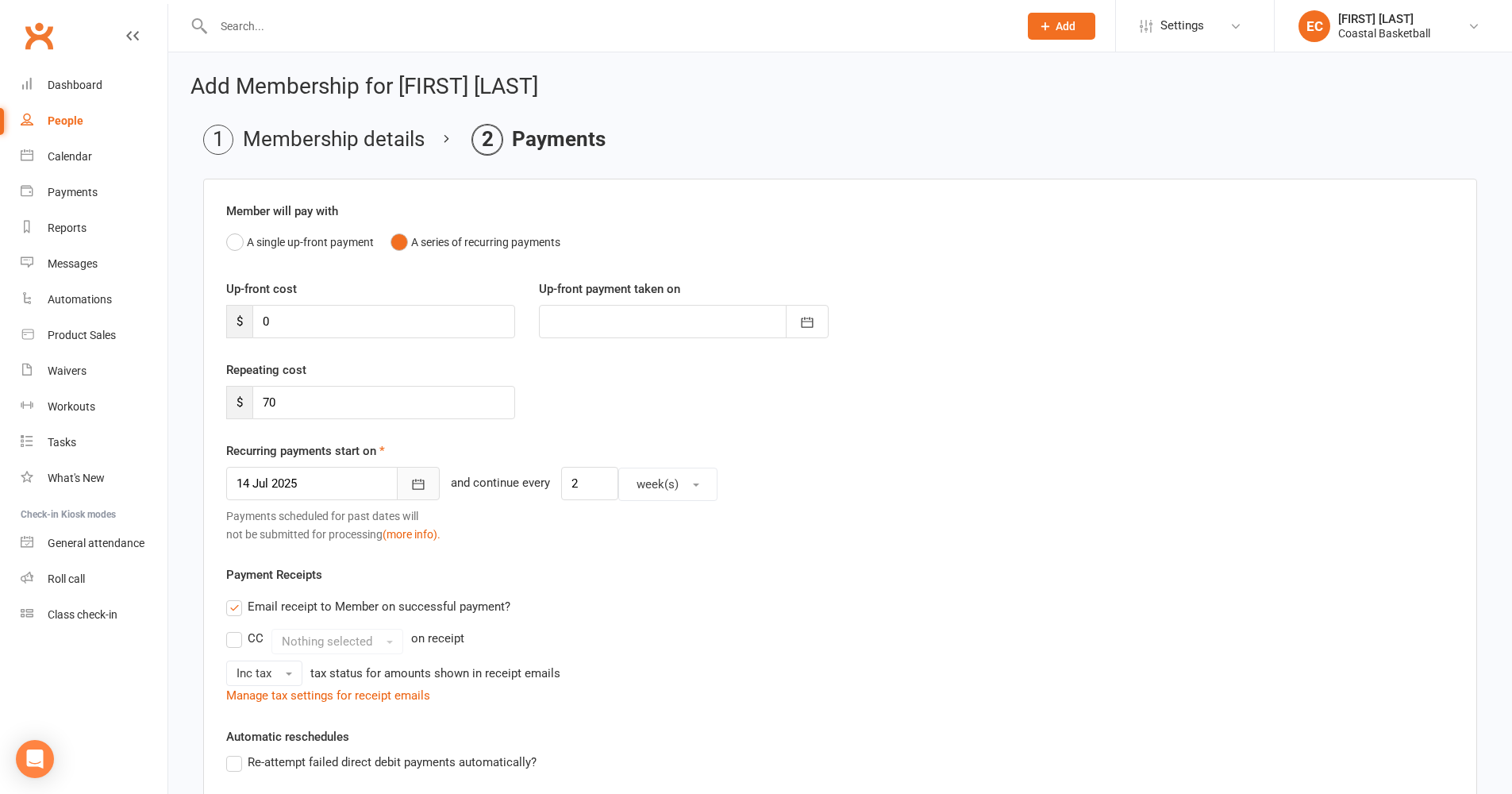click 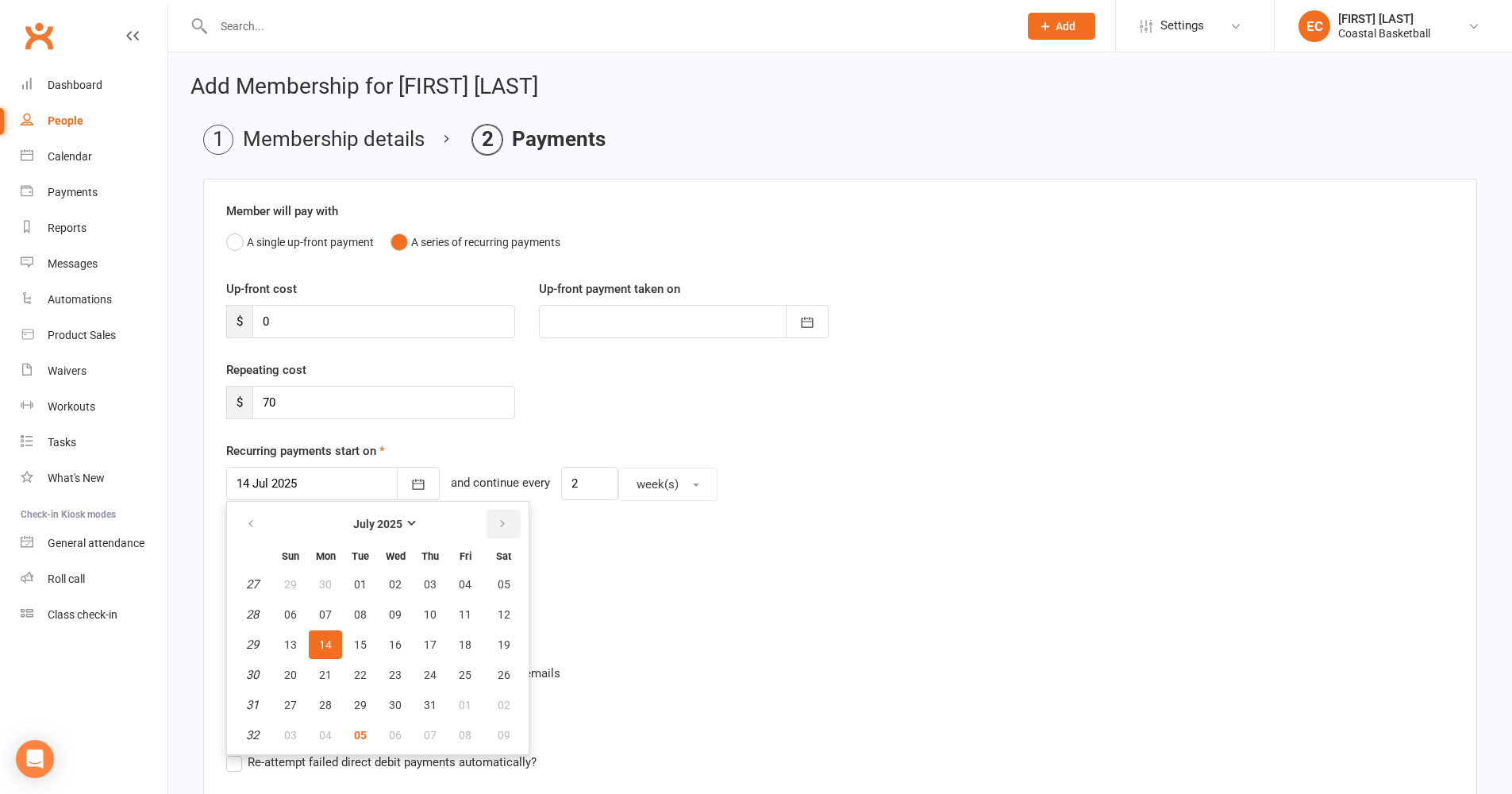 click at bounding box center [503, 524] 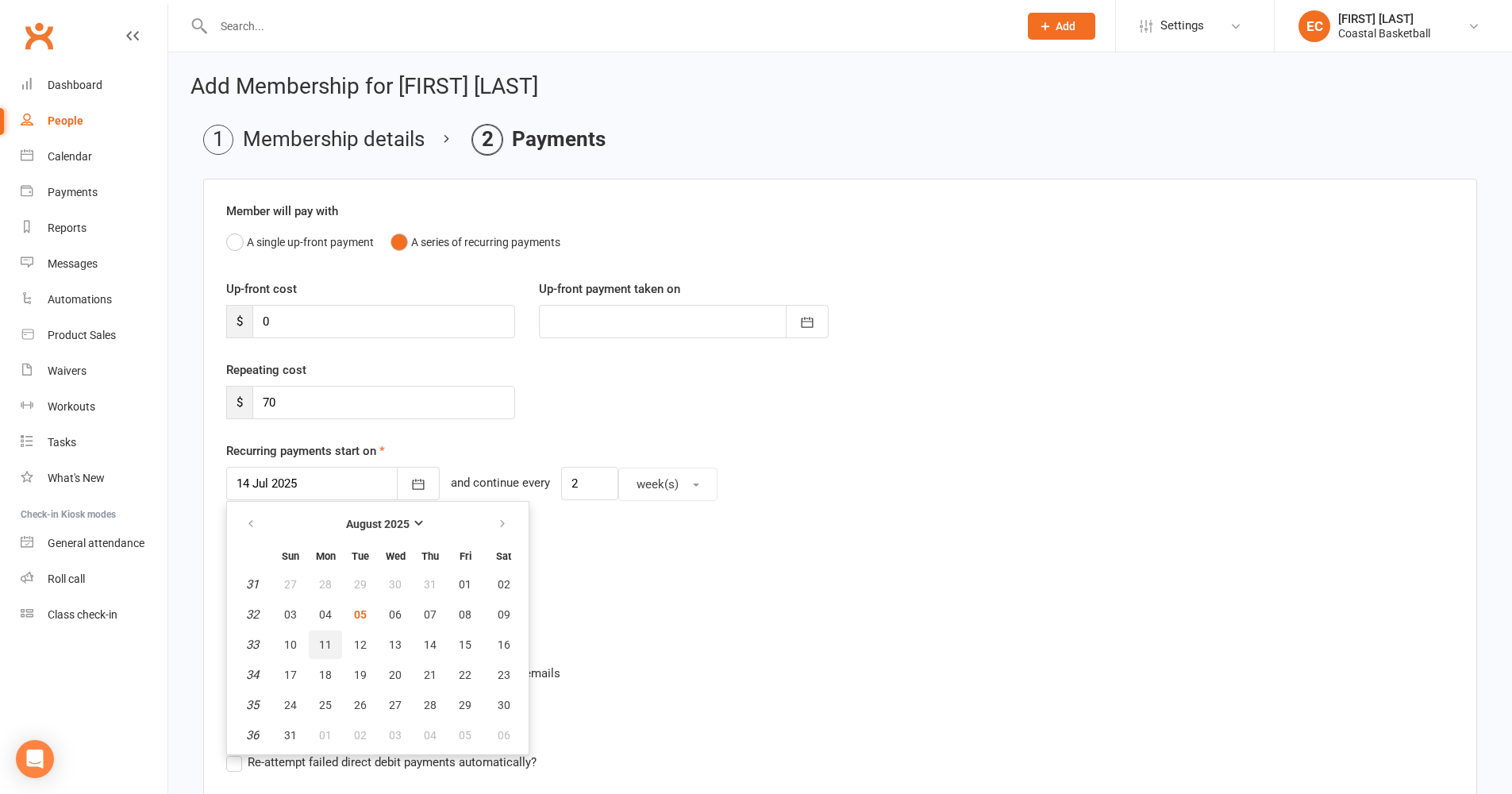 click on "11" at bounding box center (325, 645) 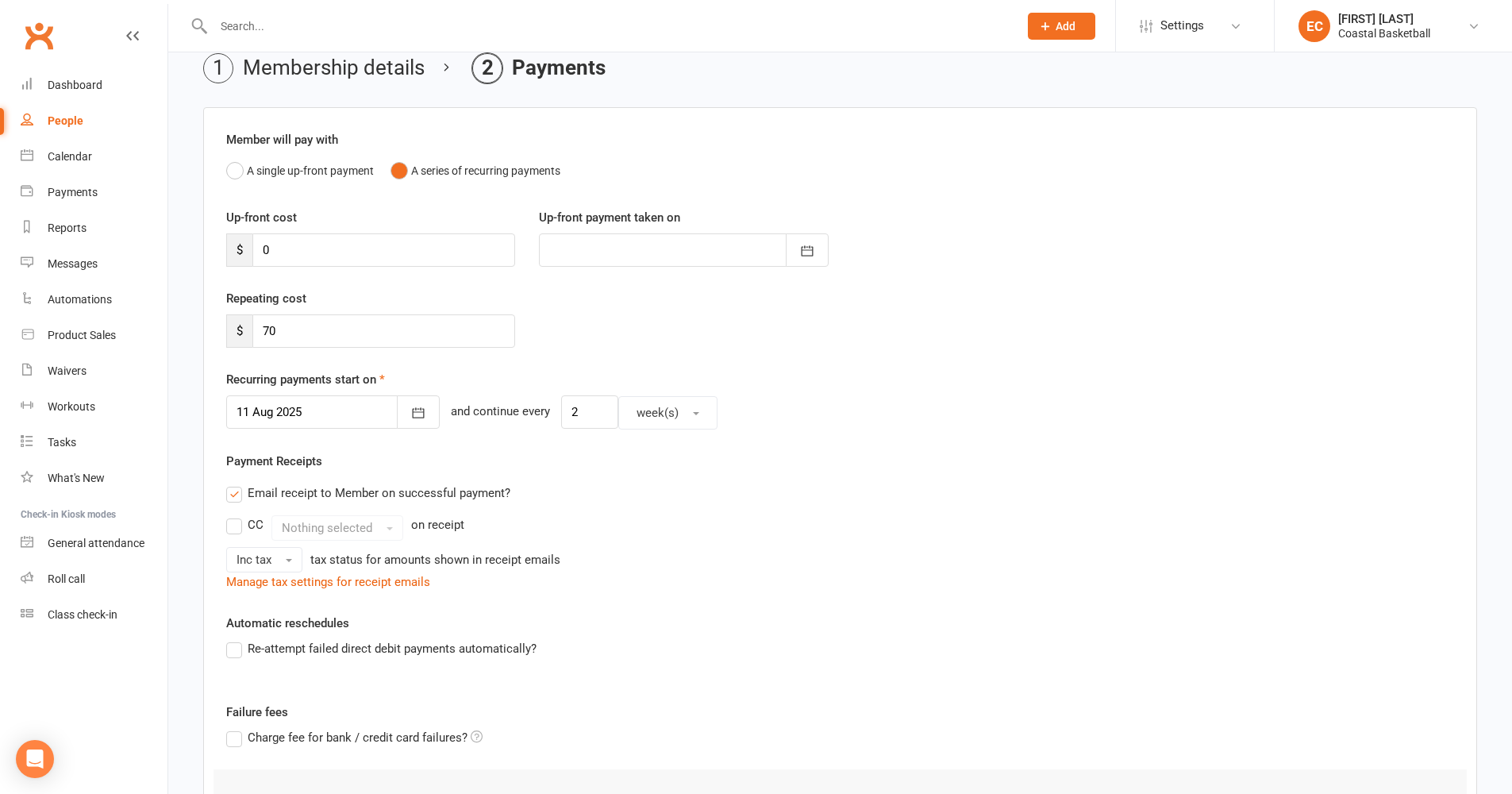 scroll, scrollTop: 130, scrollLeft: 0, axis: vertical 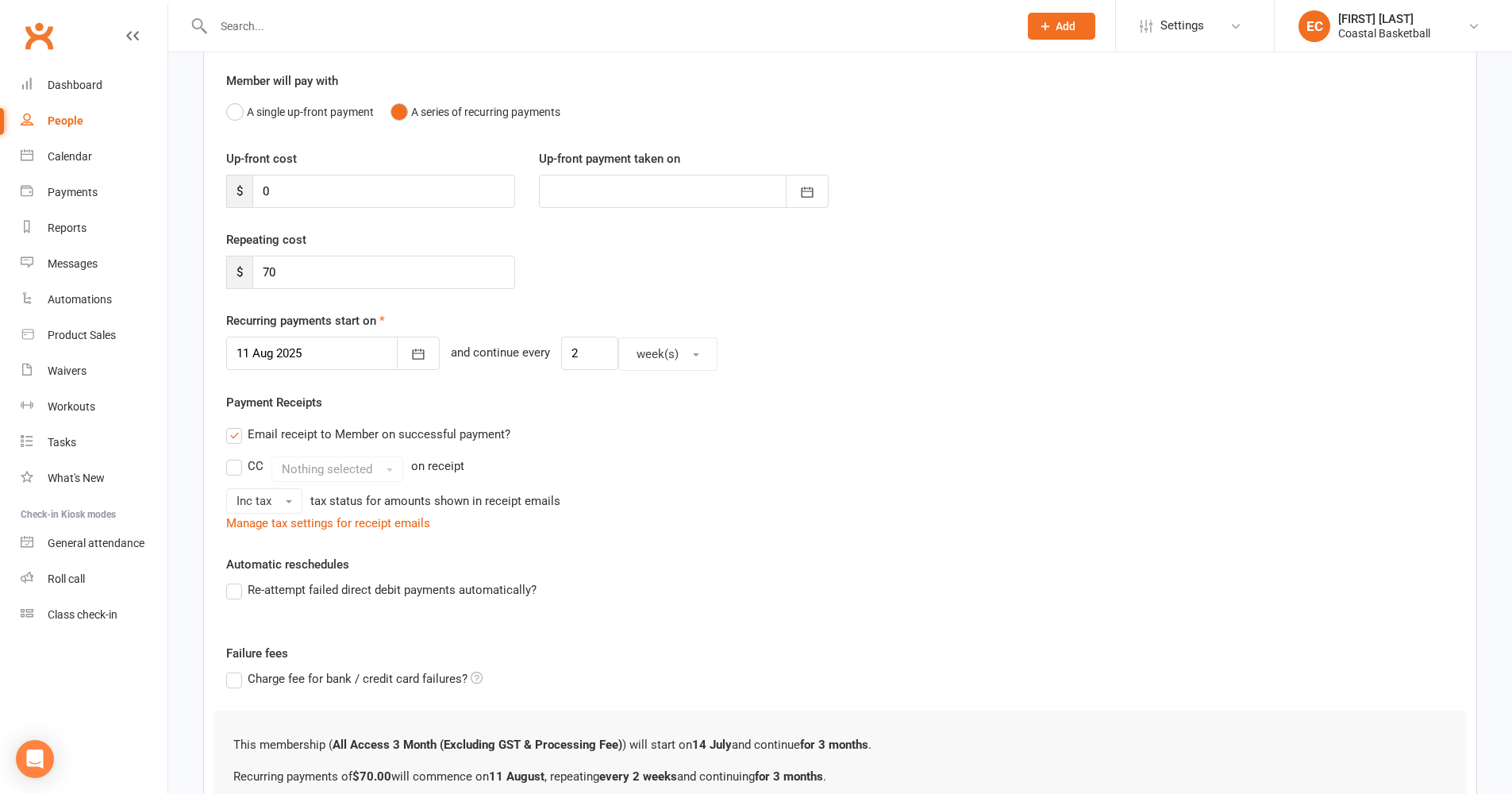 click on "Re-attempt failed direct debit payments automatically?" at bounding box center (381, 590) 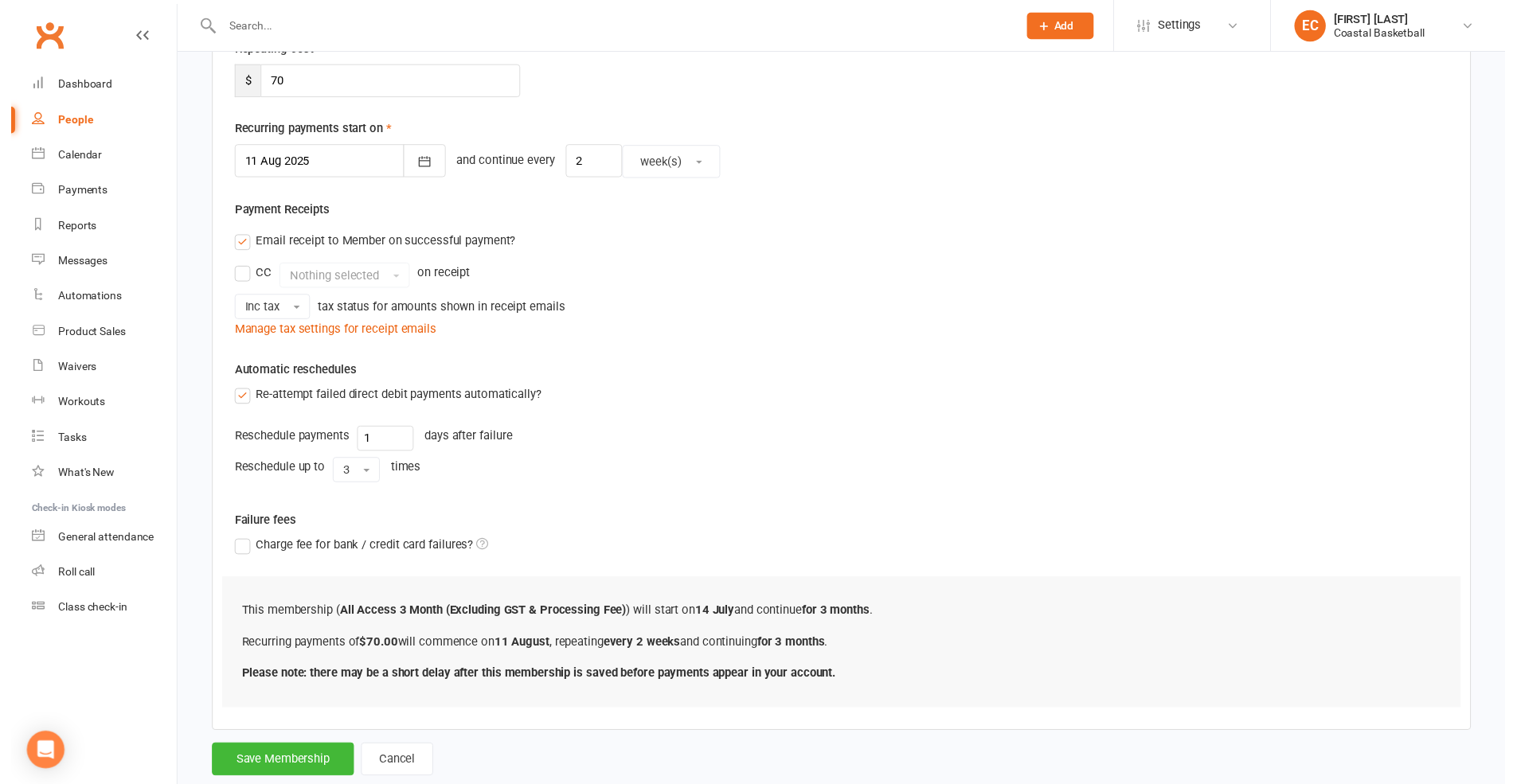 scroll, scrollTop: 374, scrollLeft: 0, axis: vertical 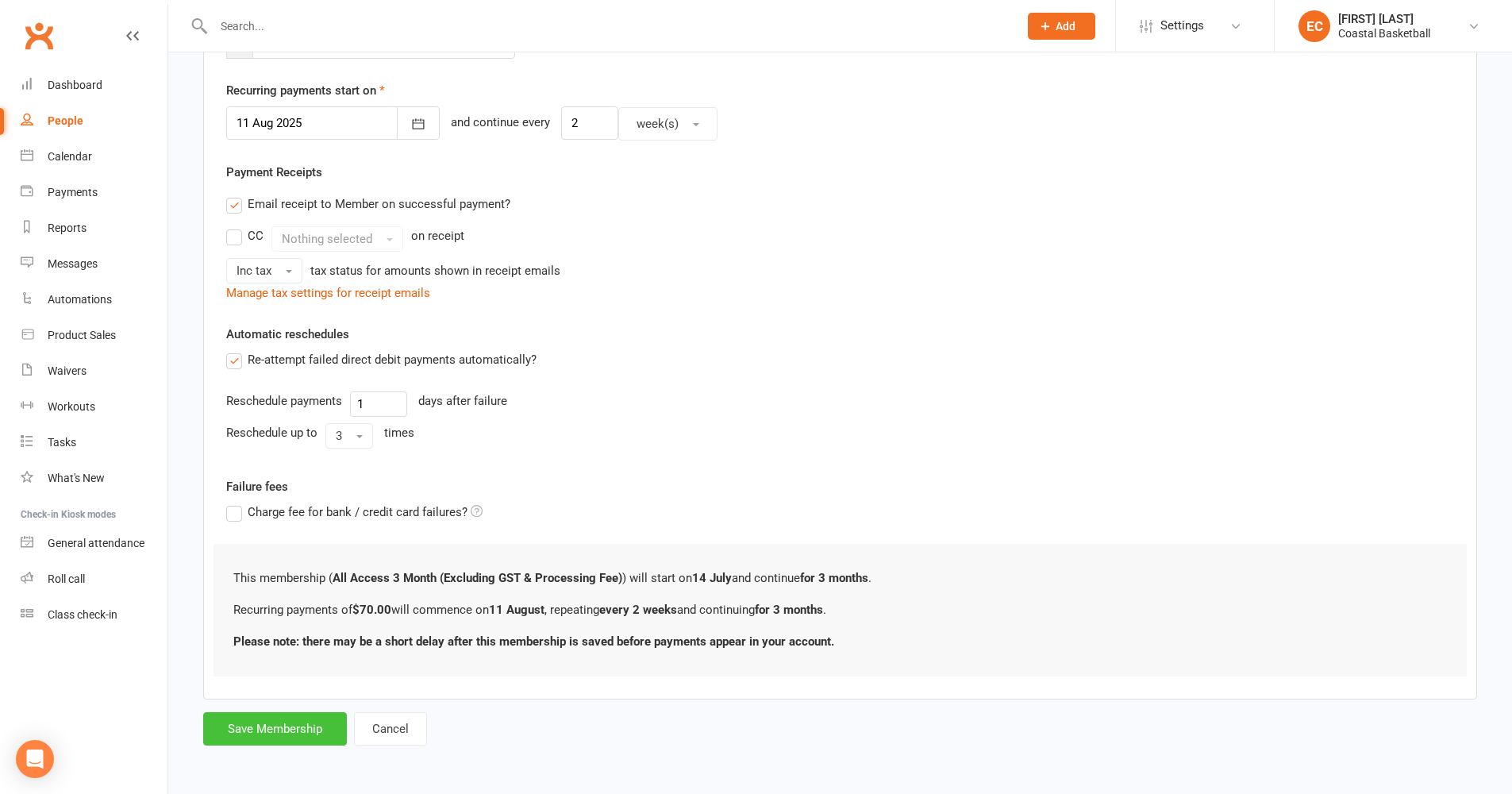 click on "Save Membership" at bounding box center [275, 729] 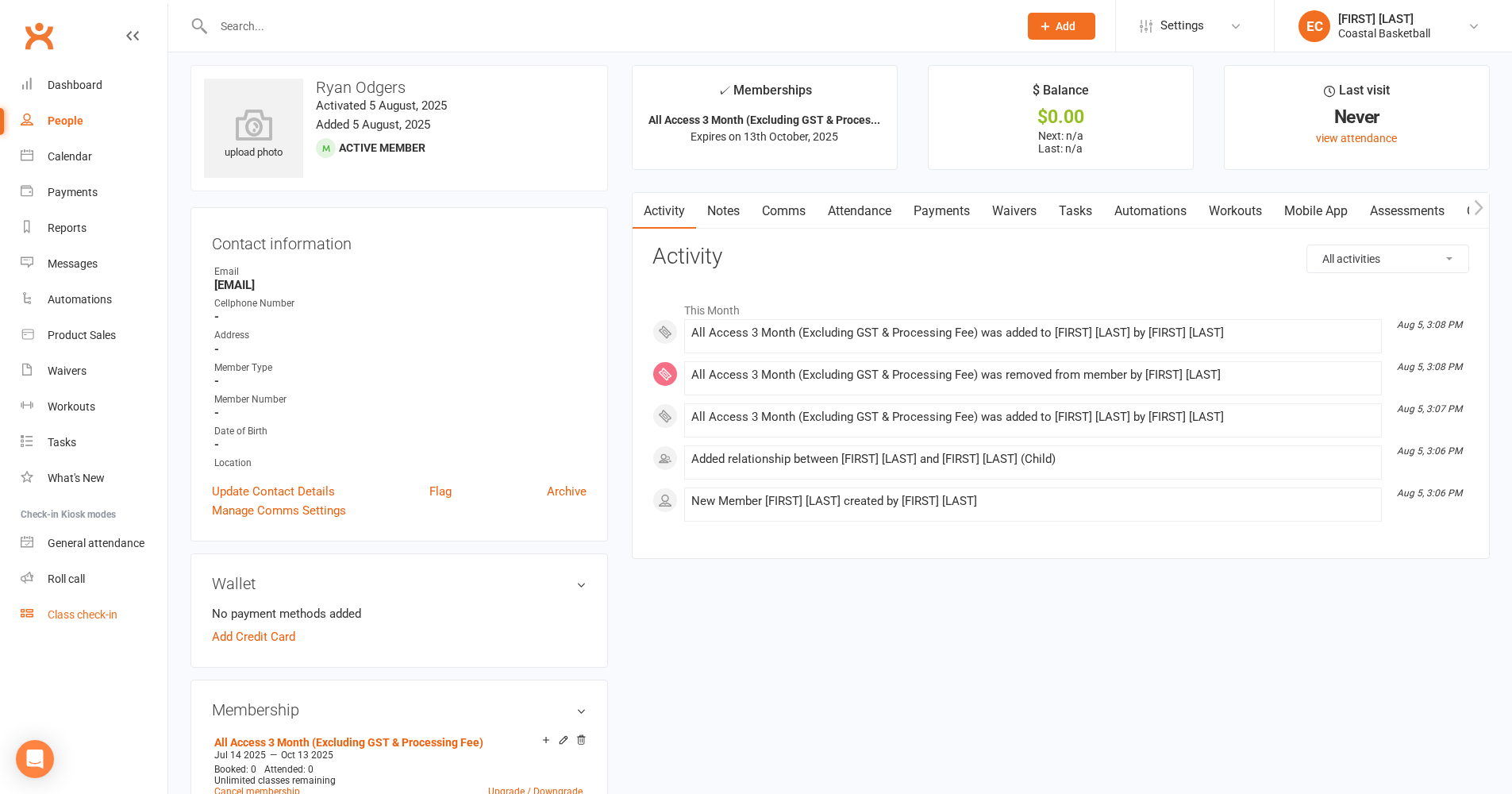 scroll, scrollTop: 0, scrollLeft: 0, axis: both 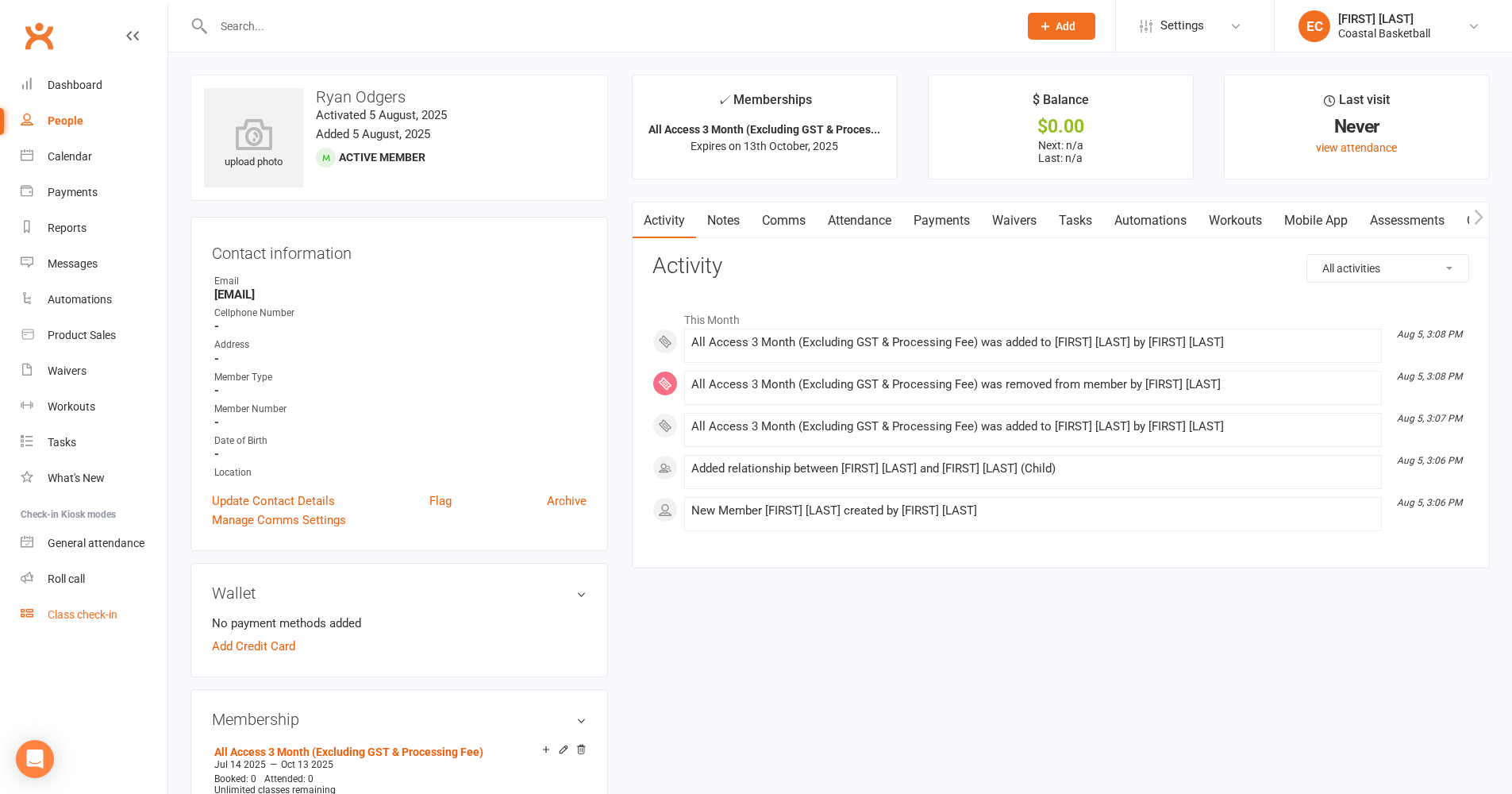 click at bounding box center (608, 26) 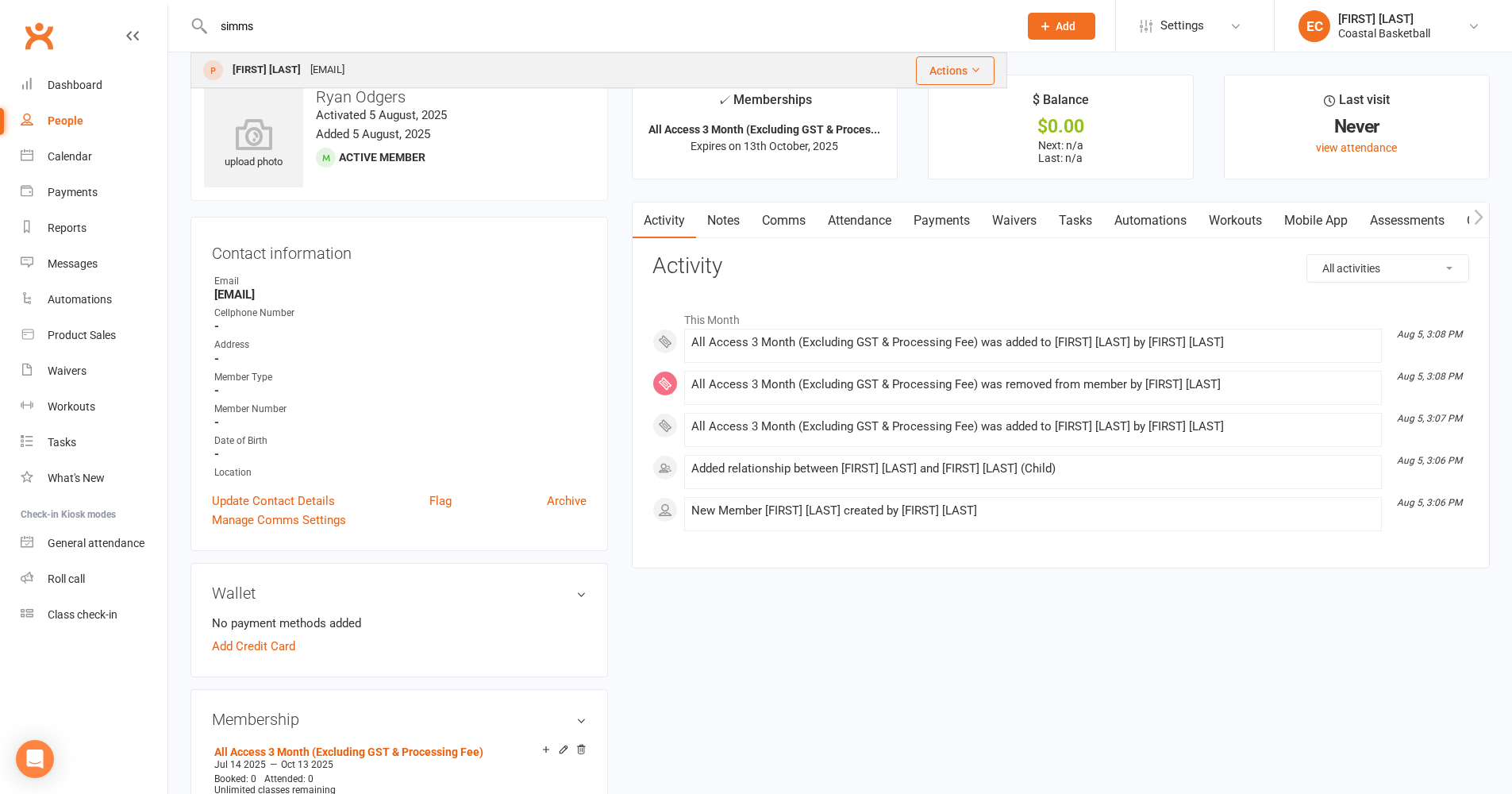 click on "[FIRST] [LAST]" at bounding box center (267, 70) 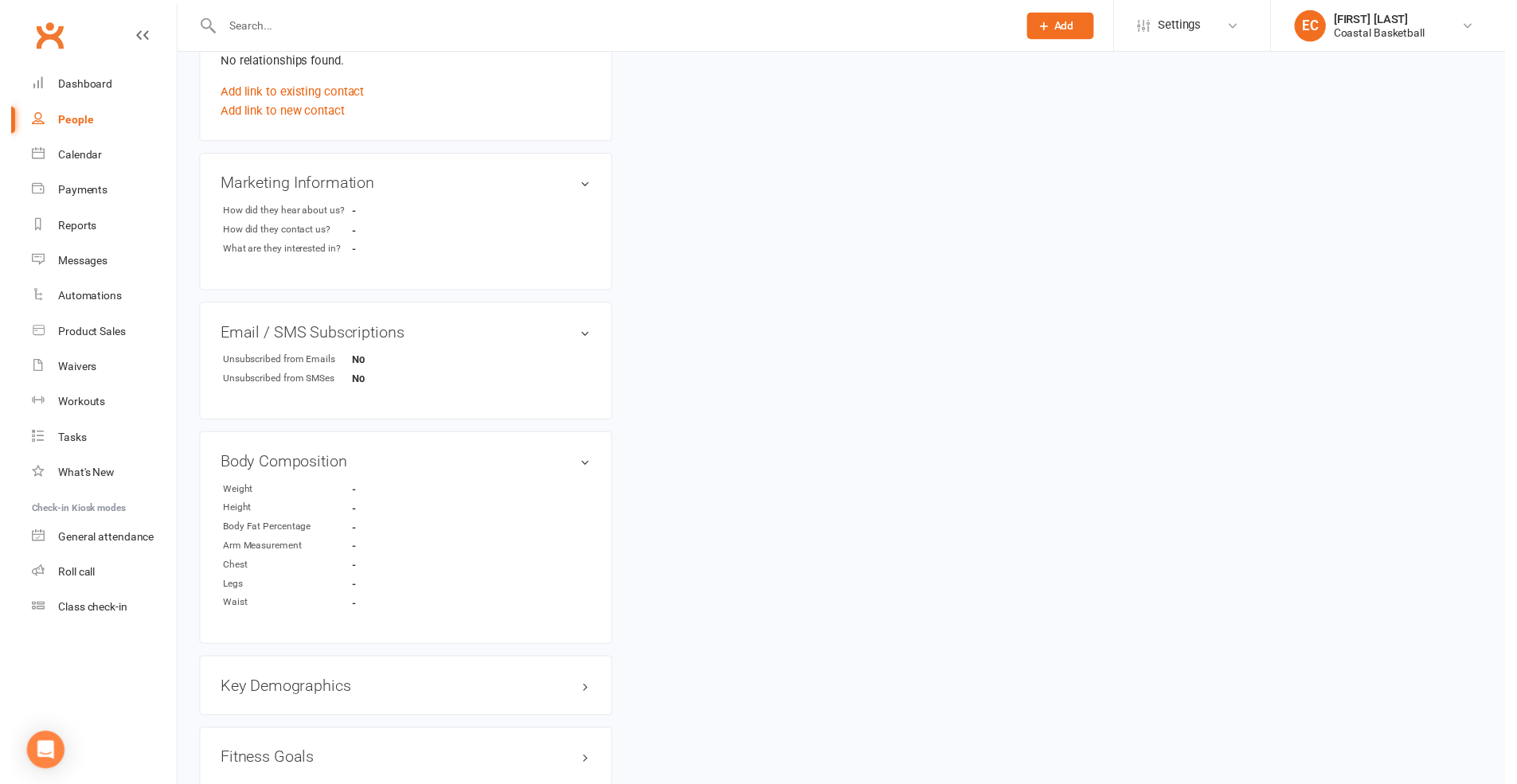 scroll, scrollTop: 803, scrollLeft: 0, axis: vertical 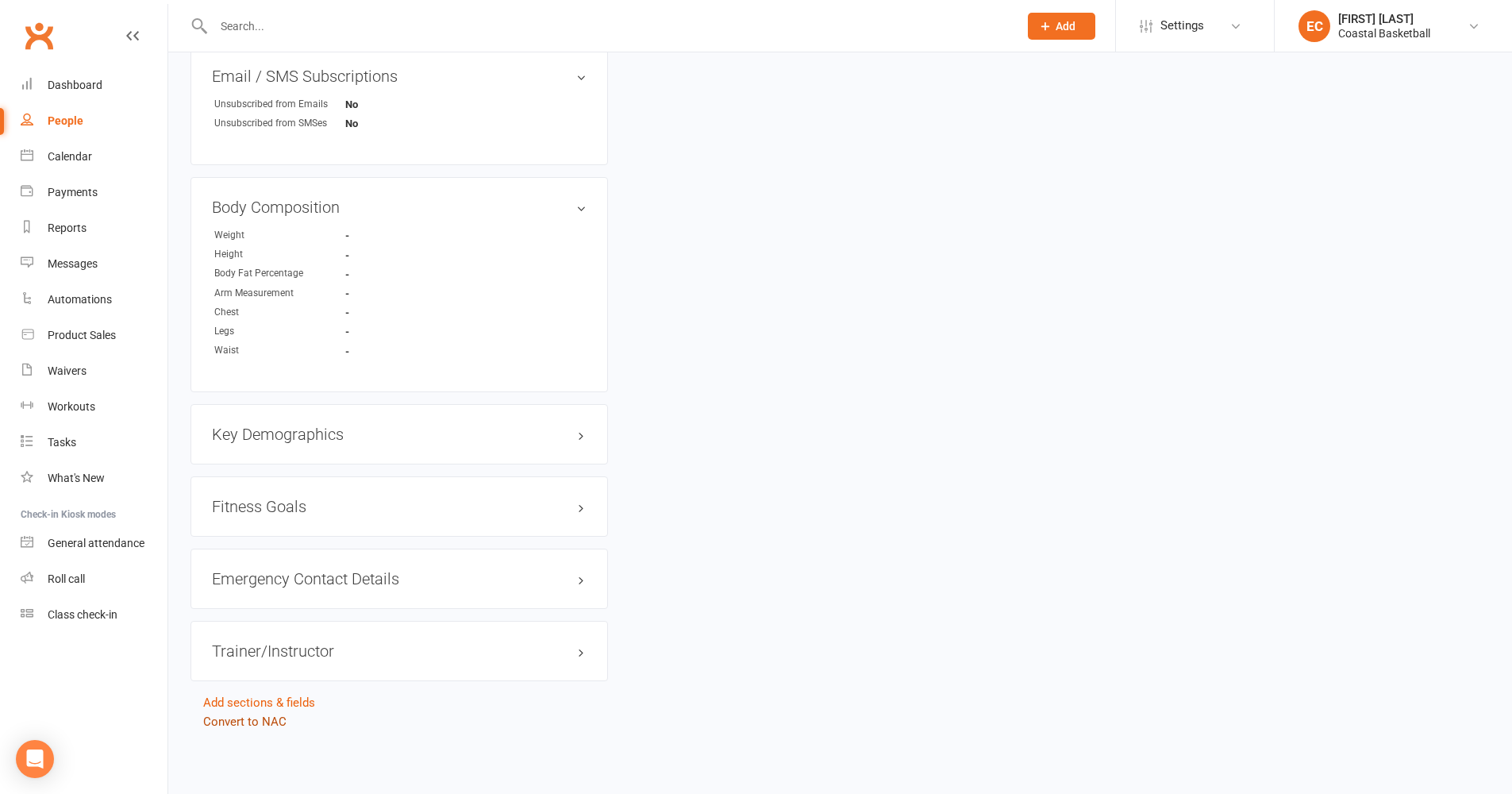 click on "Convert to NAC" at bounding box center (244, 722) 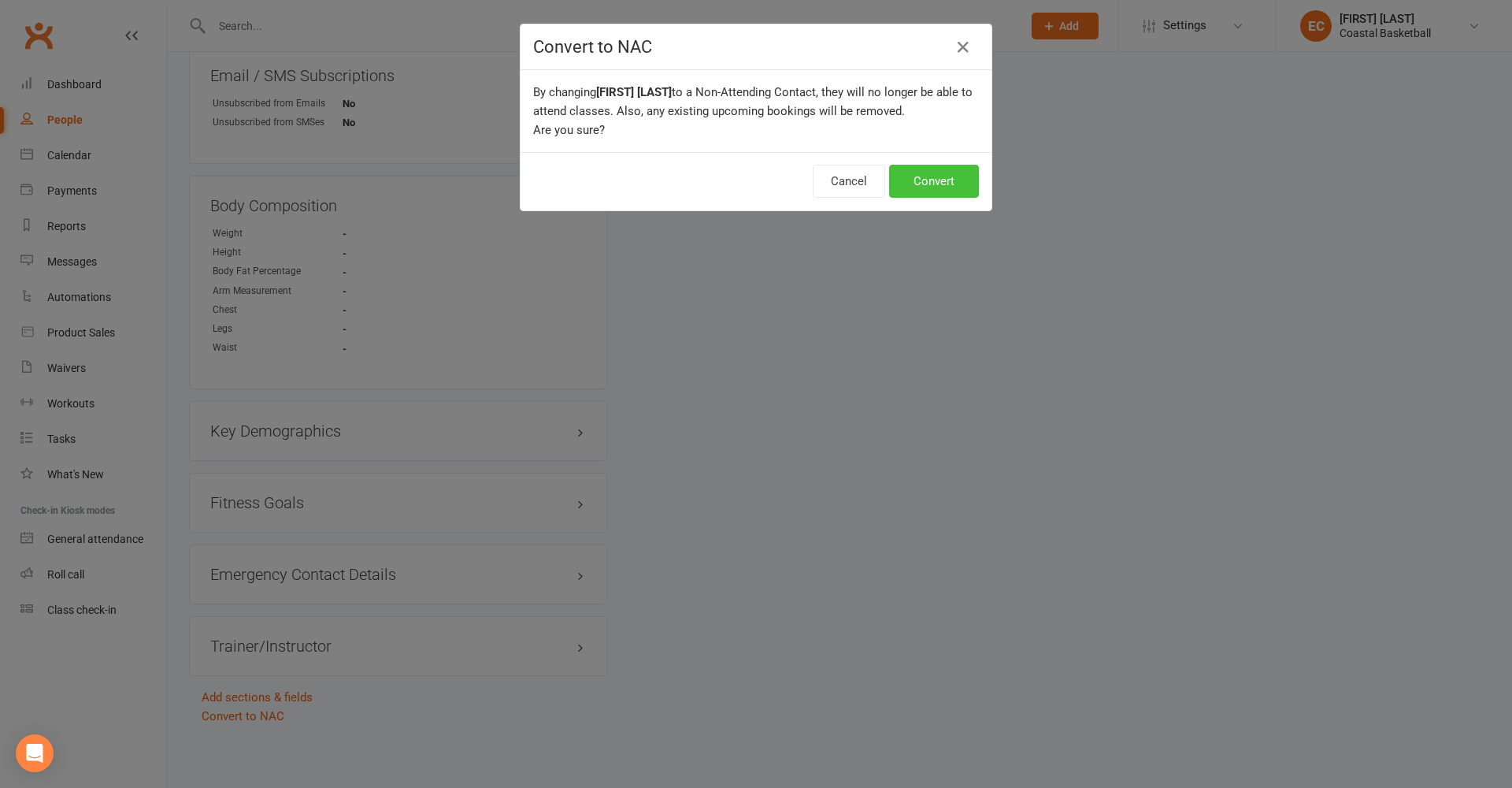 click on "Convert" at bounding box center (934, 181) 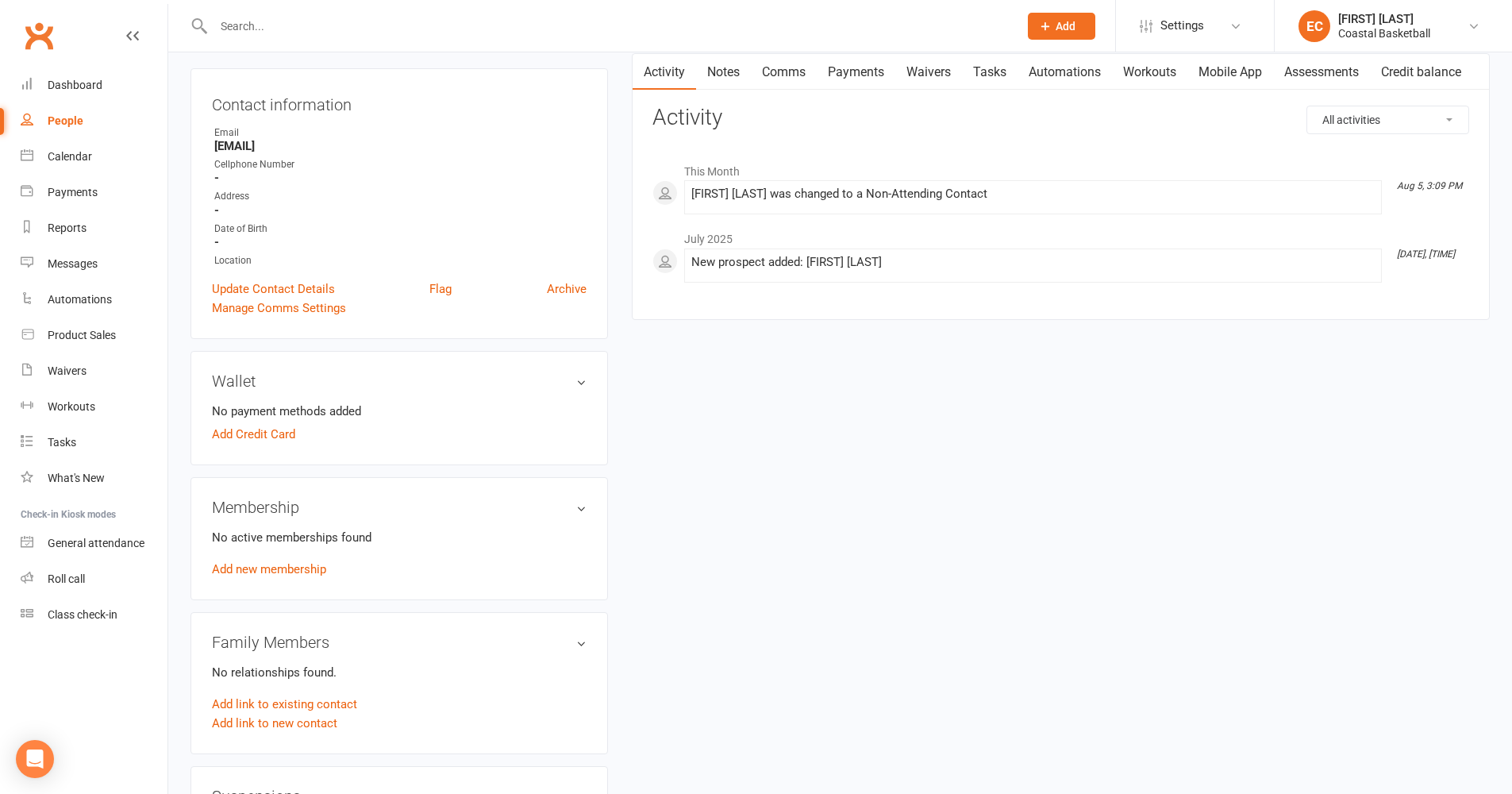 scroll, scrollTop: 154, scrollLeft: 0, axis: vertical 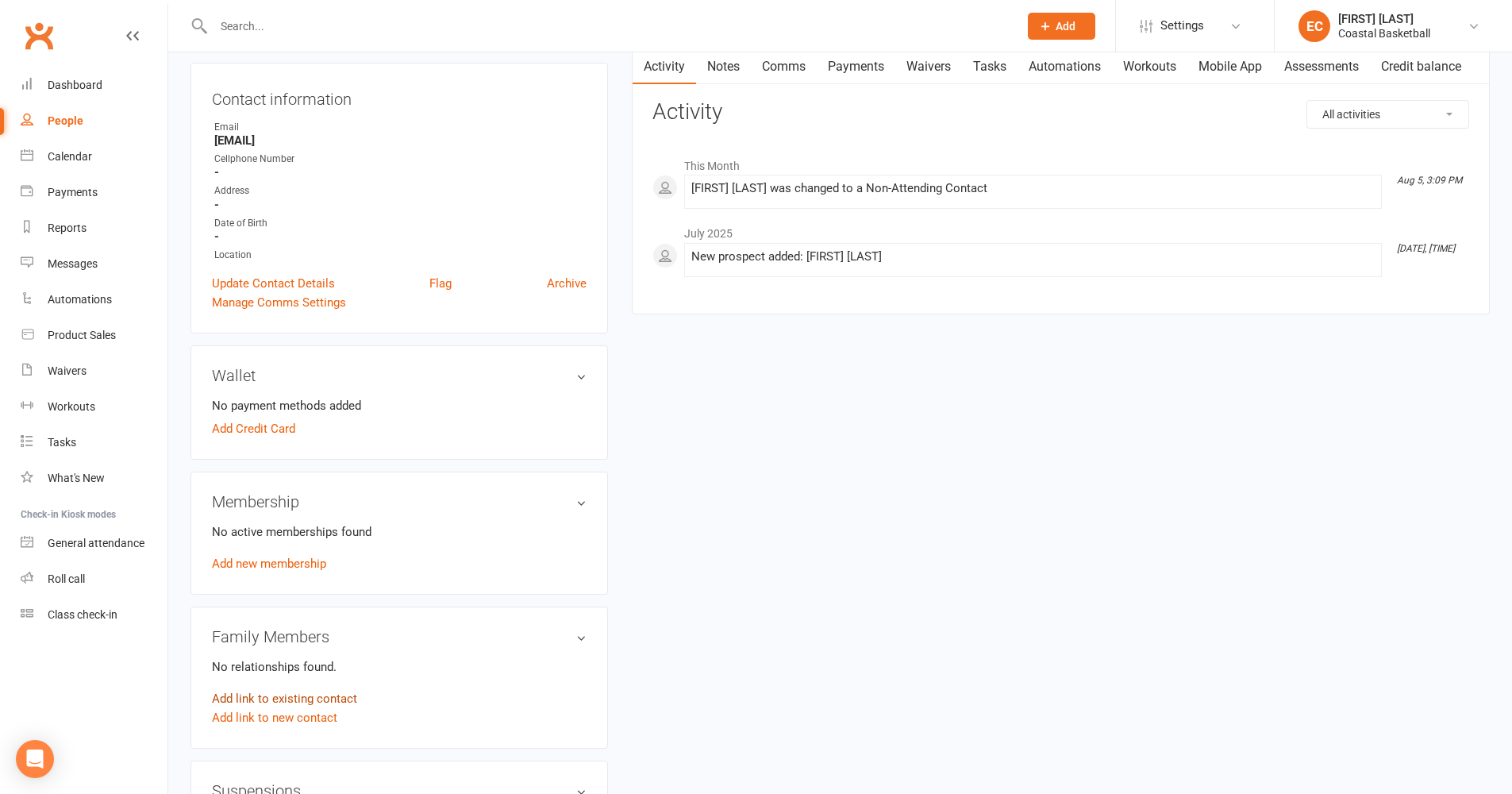 click on "Add link to existing contact" at bounding box center [284, 699] 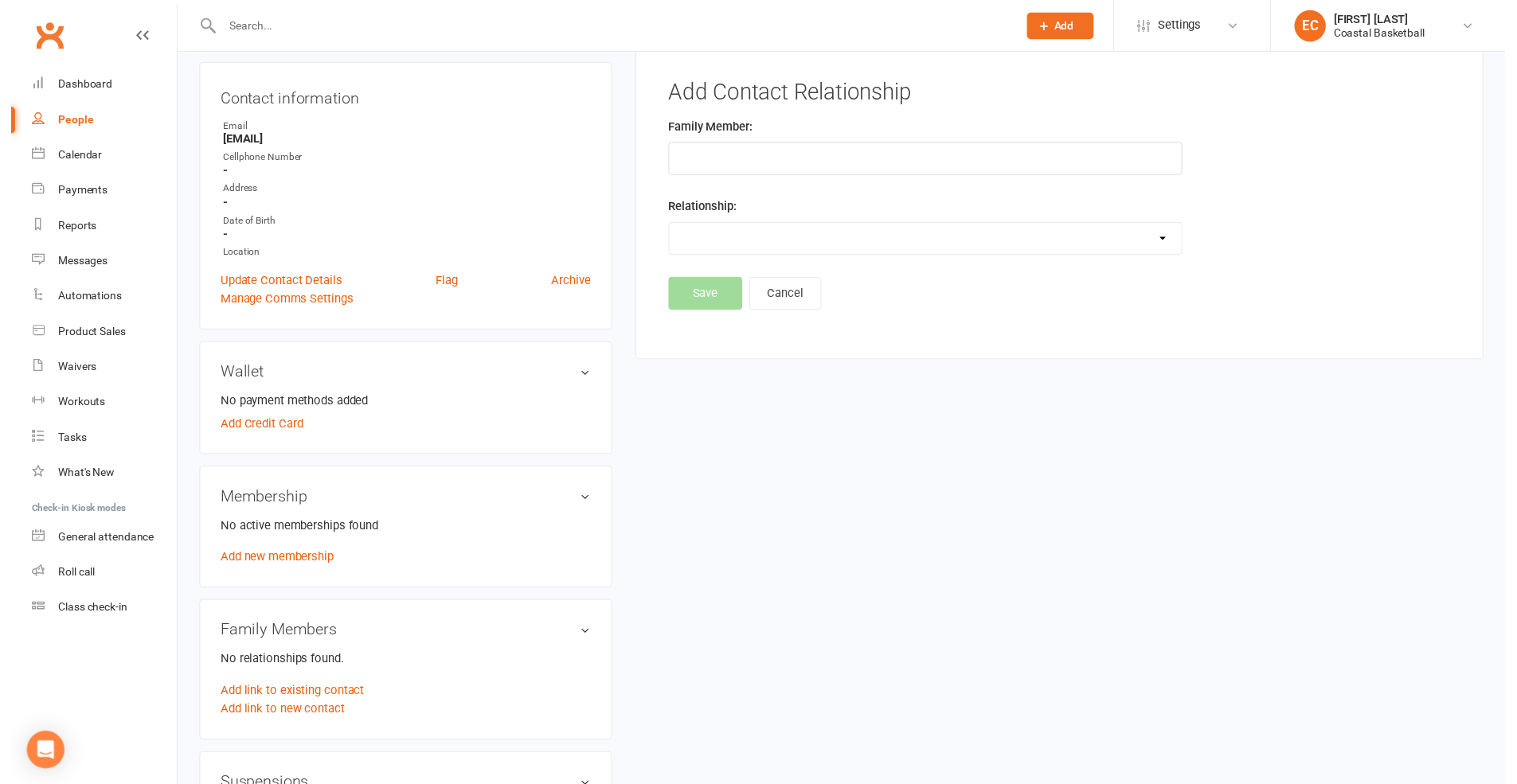 scroll, scrollTop: 122, scrollLeft: 0, axis: vertical 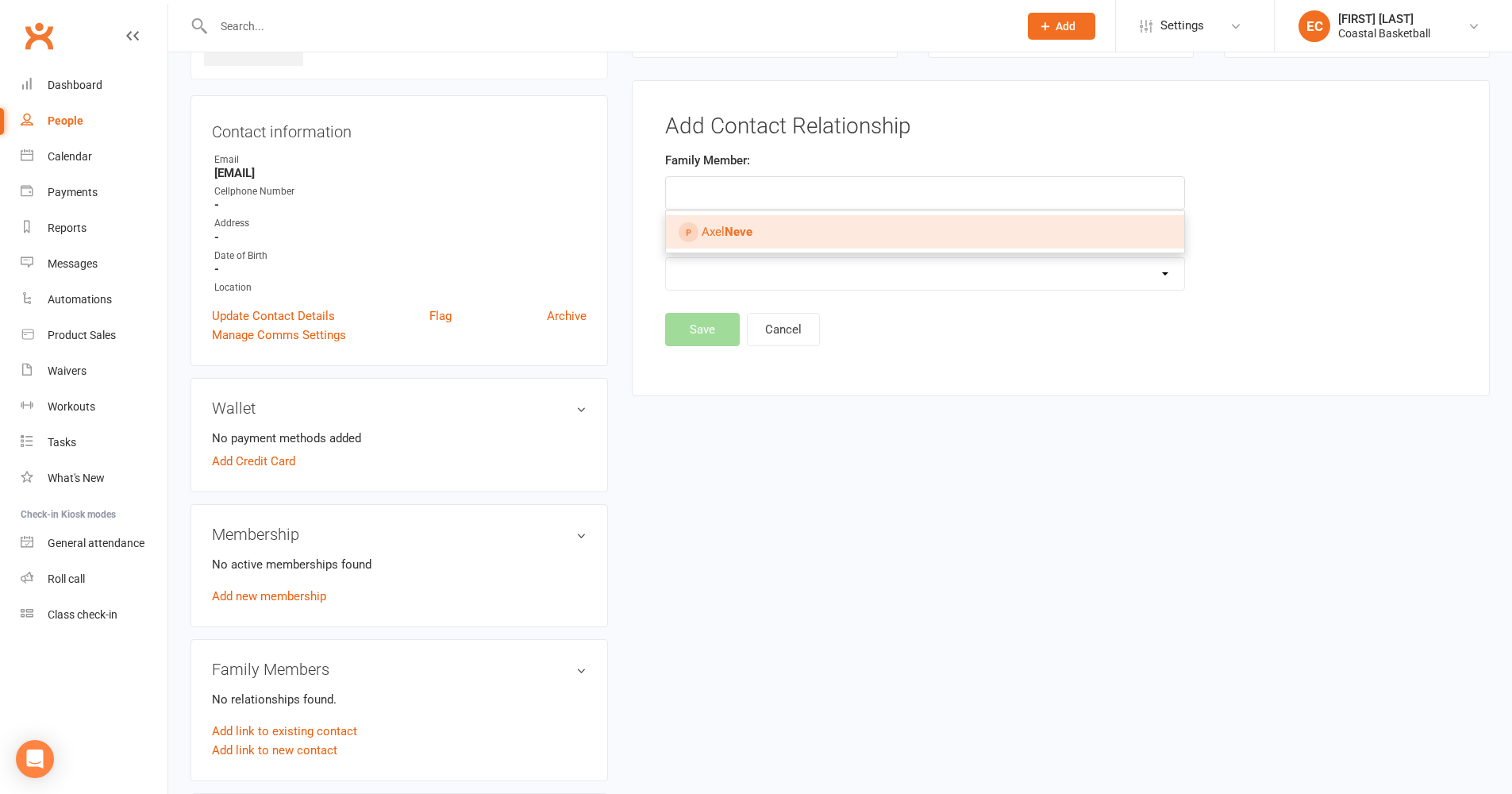 click on "Neve" at bounding box center [738, 232] 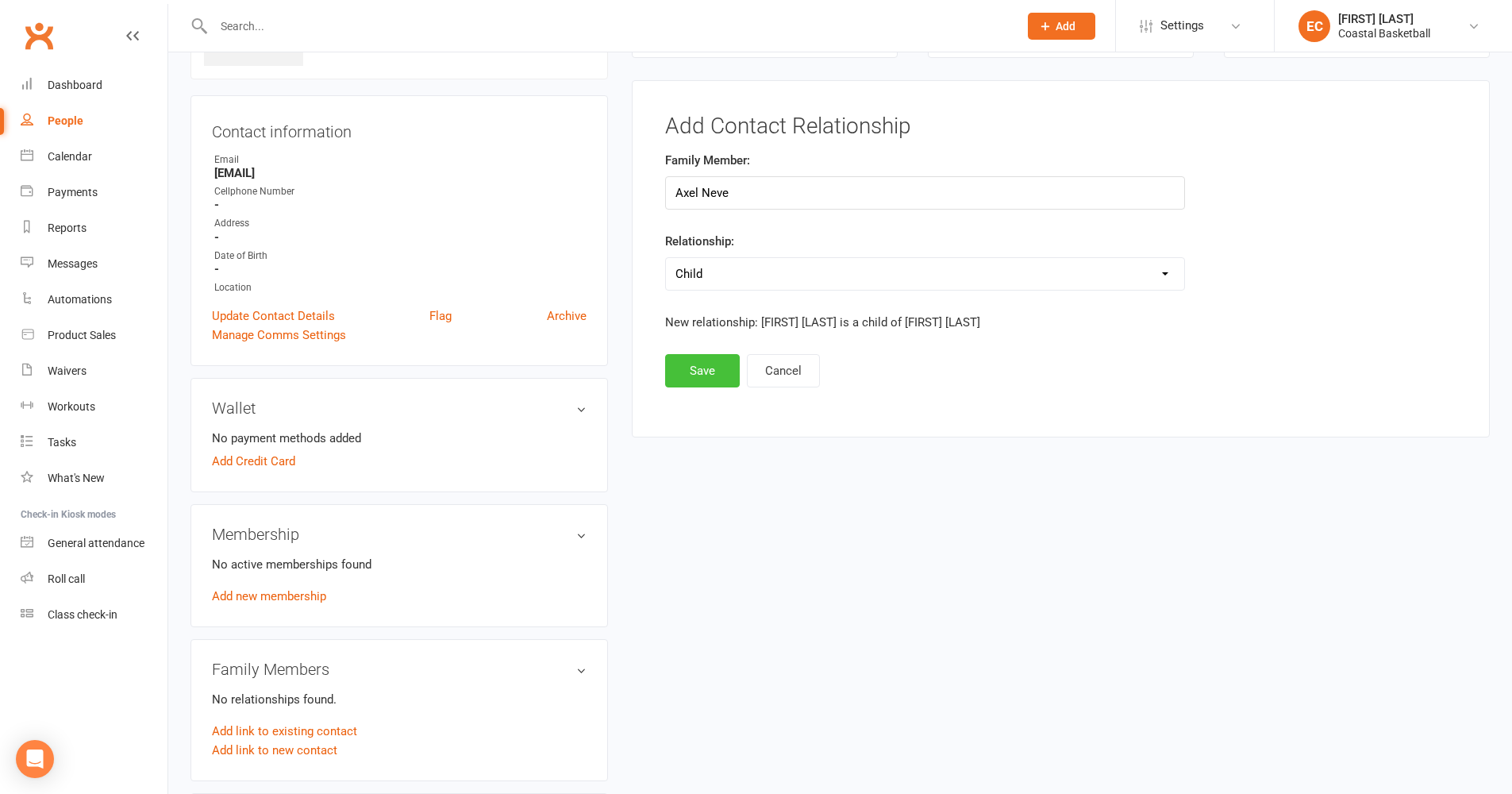 click on "Save" at bounding box center [702, 371] 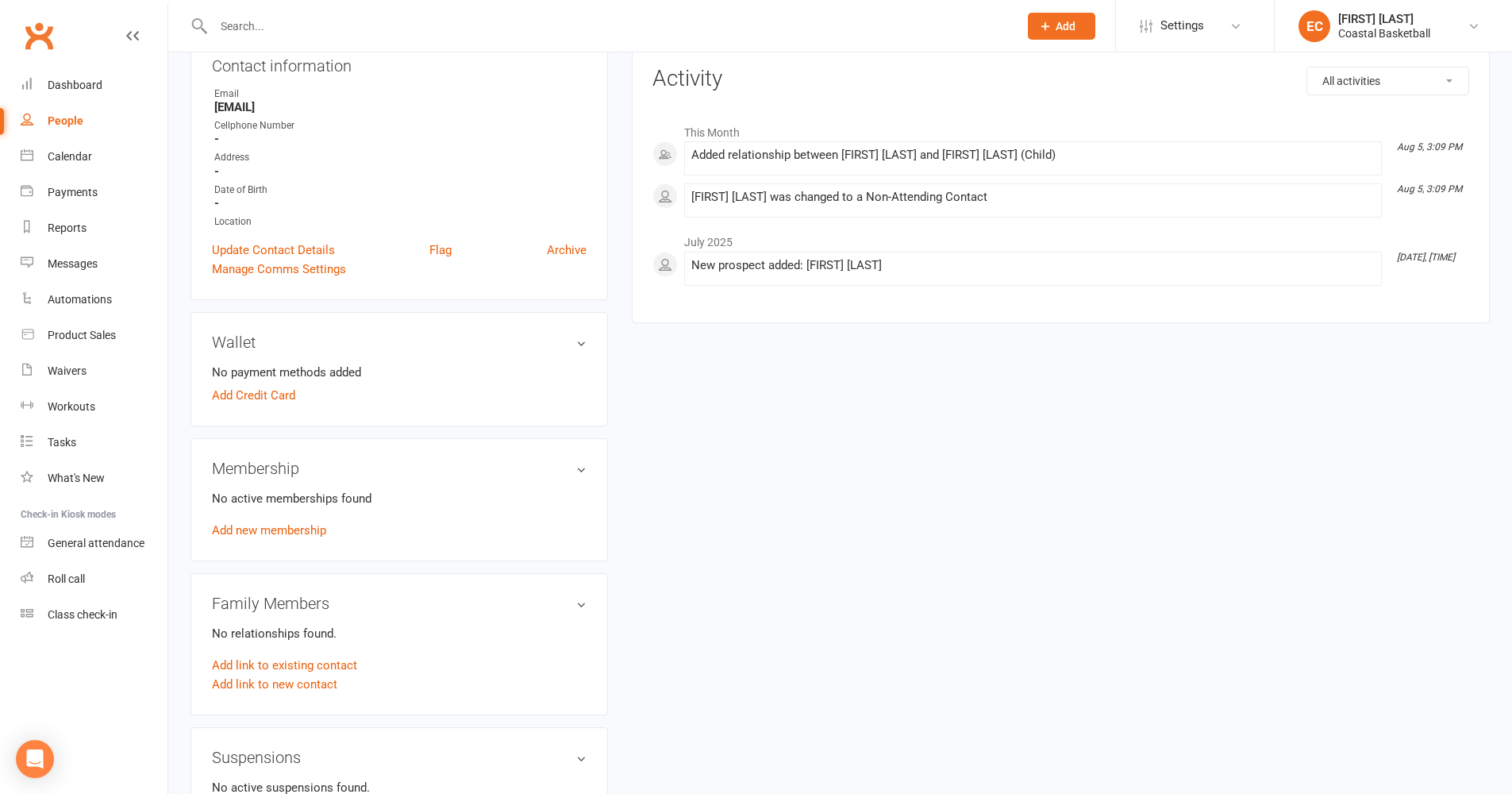 scroll, scrollTop: 0, scrollLeft: 0, axis: both 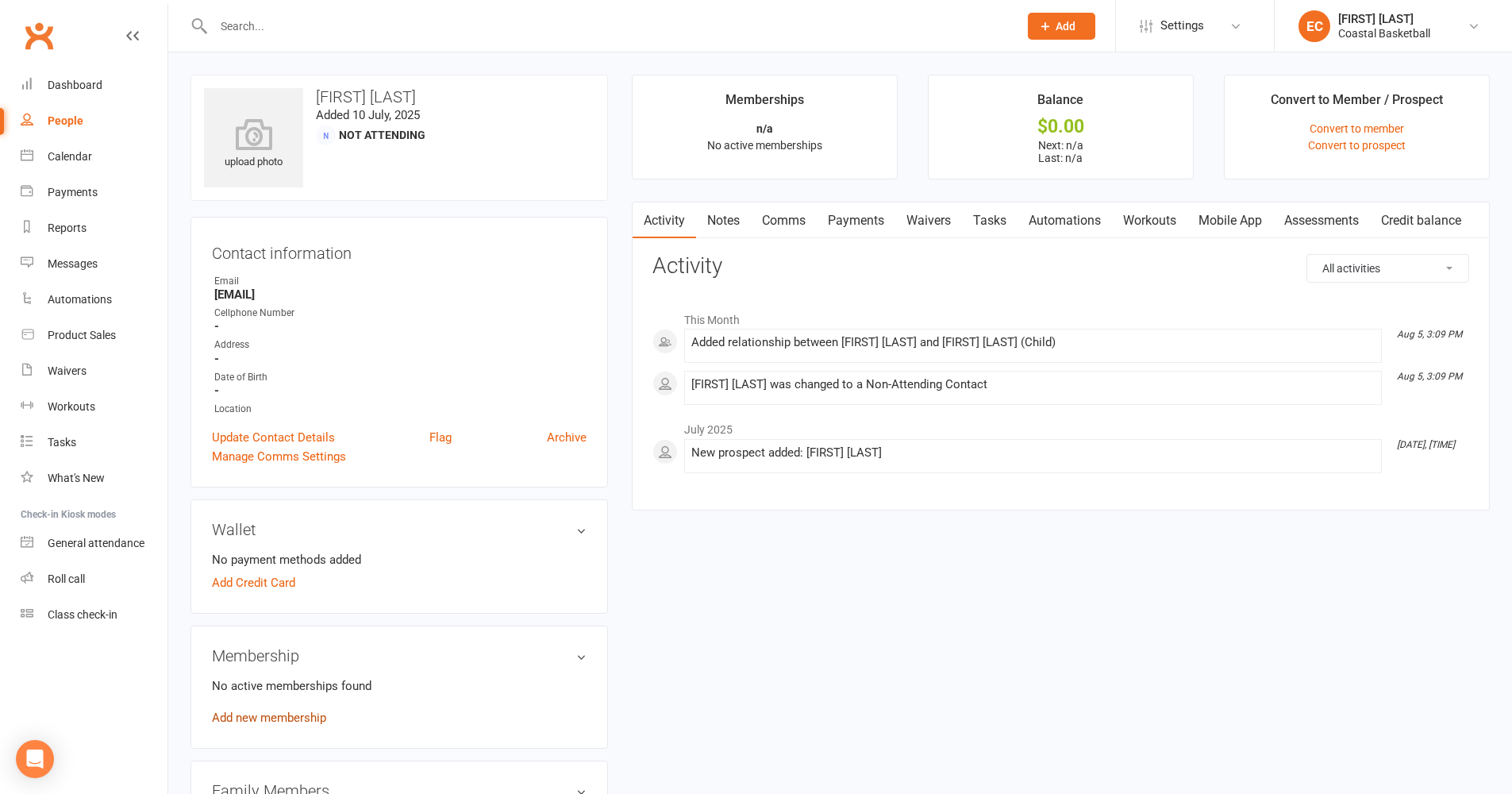 click on "Add new membership" at bounding box center (269, 718) 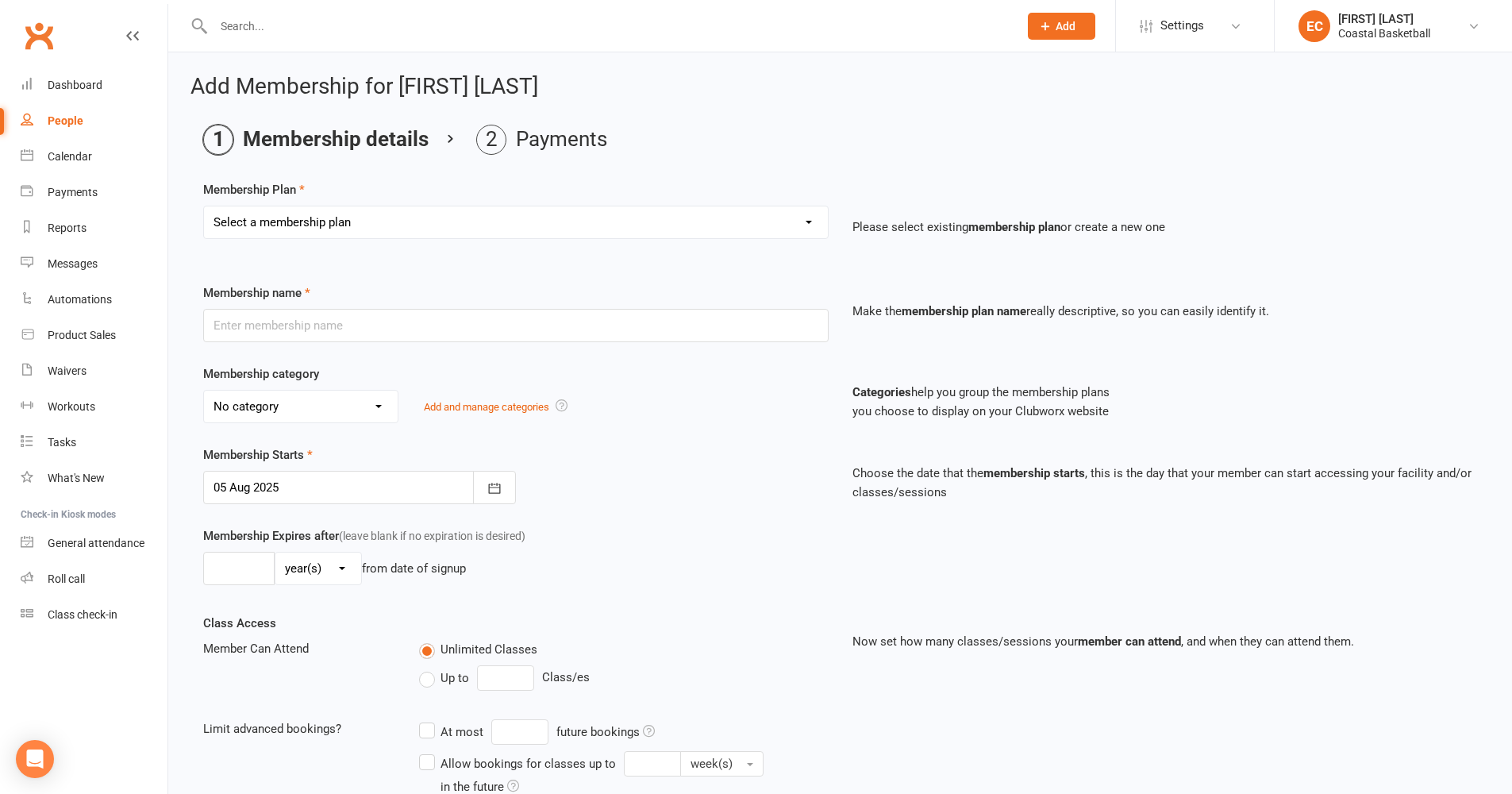 scroll, scrollTop: 289, scrollLeft: 0, axis: vertical 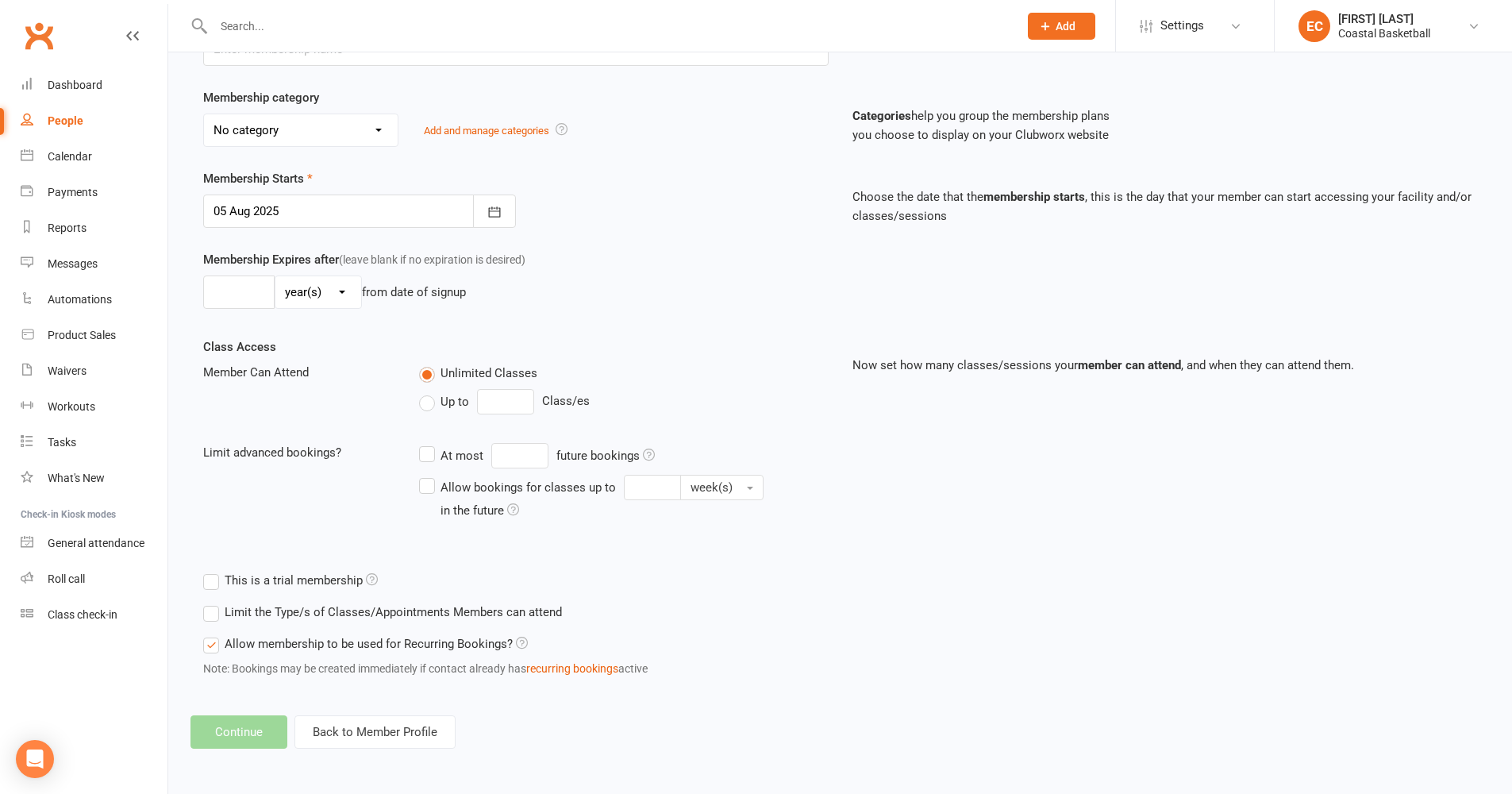 click on "Back to Member Profile" at bounding box center [375, 732] 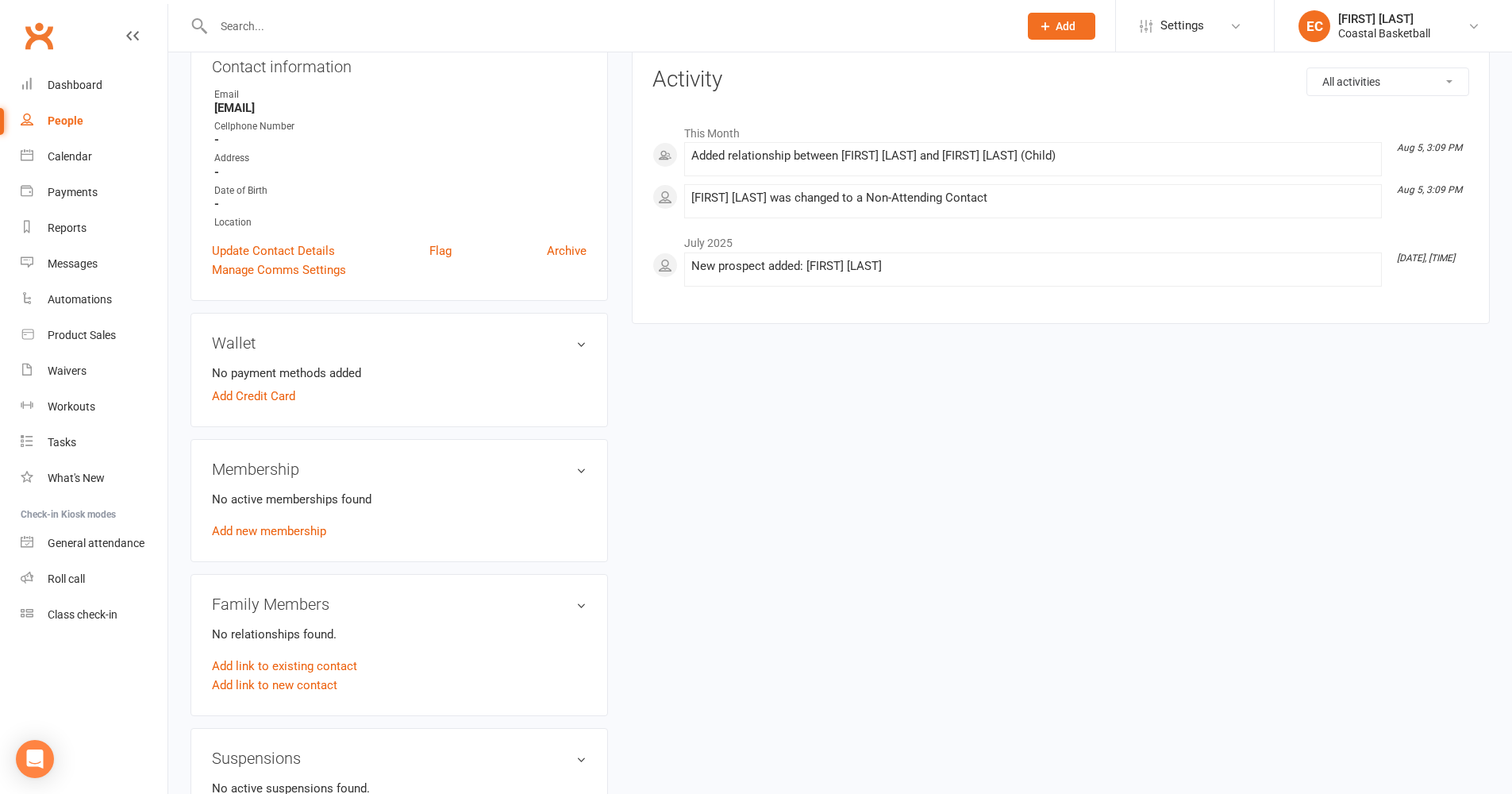 scroll, scrollTop: 190, scrollLeft: 0, axis: vertical 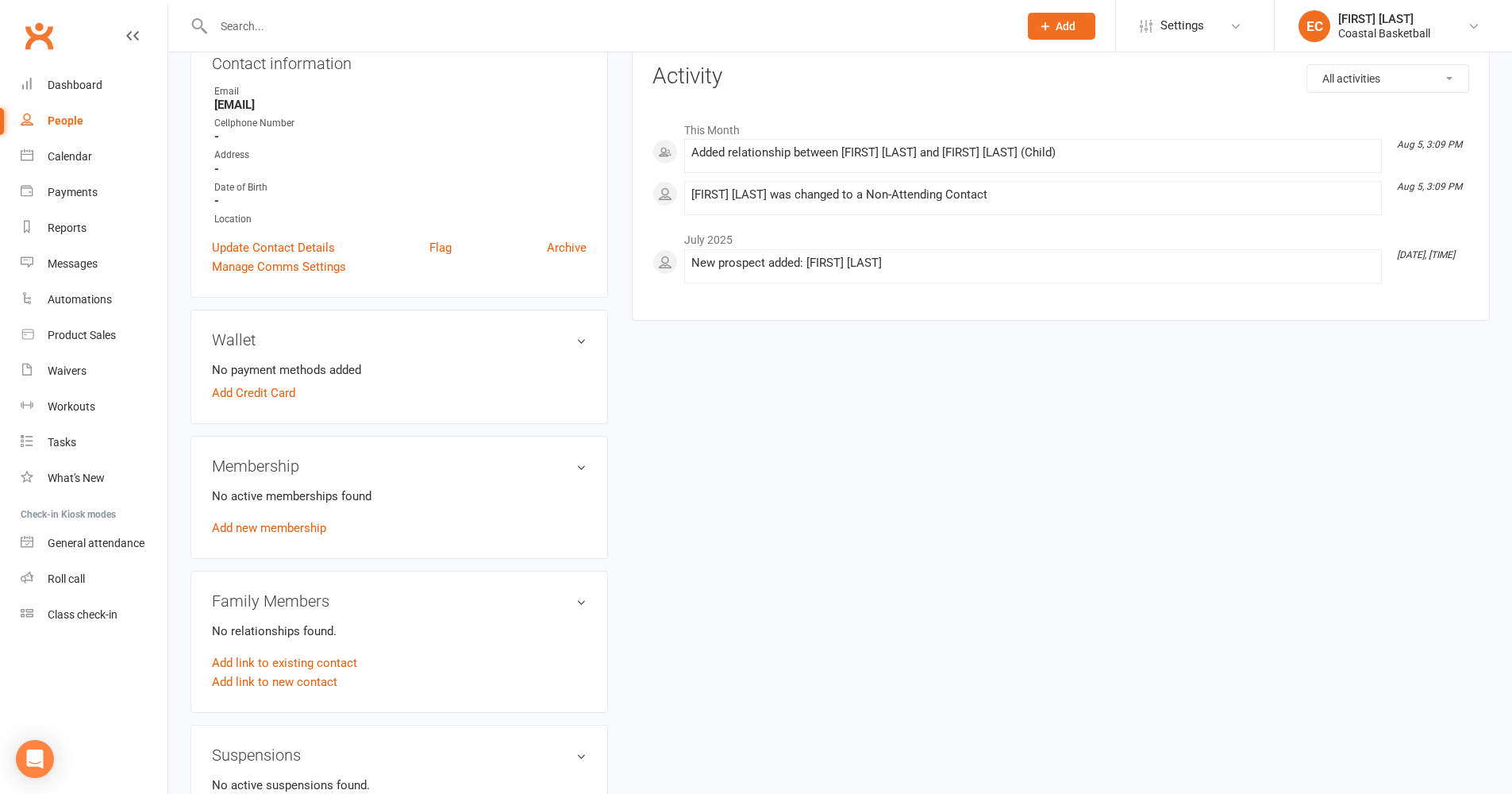 click at bounding box center (608, 26) 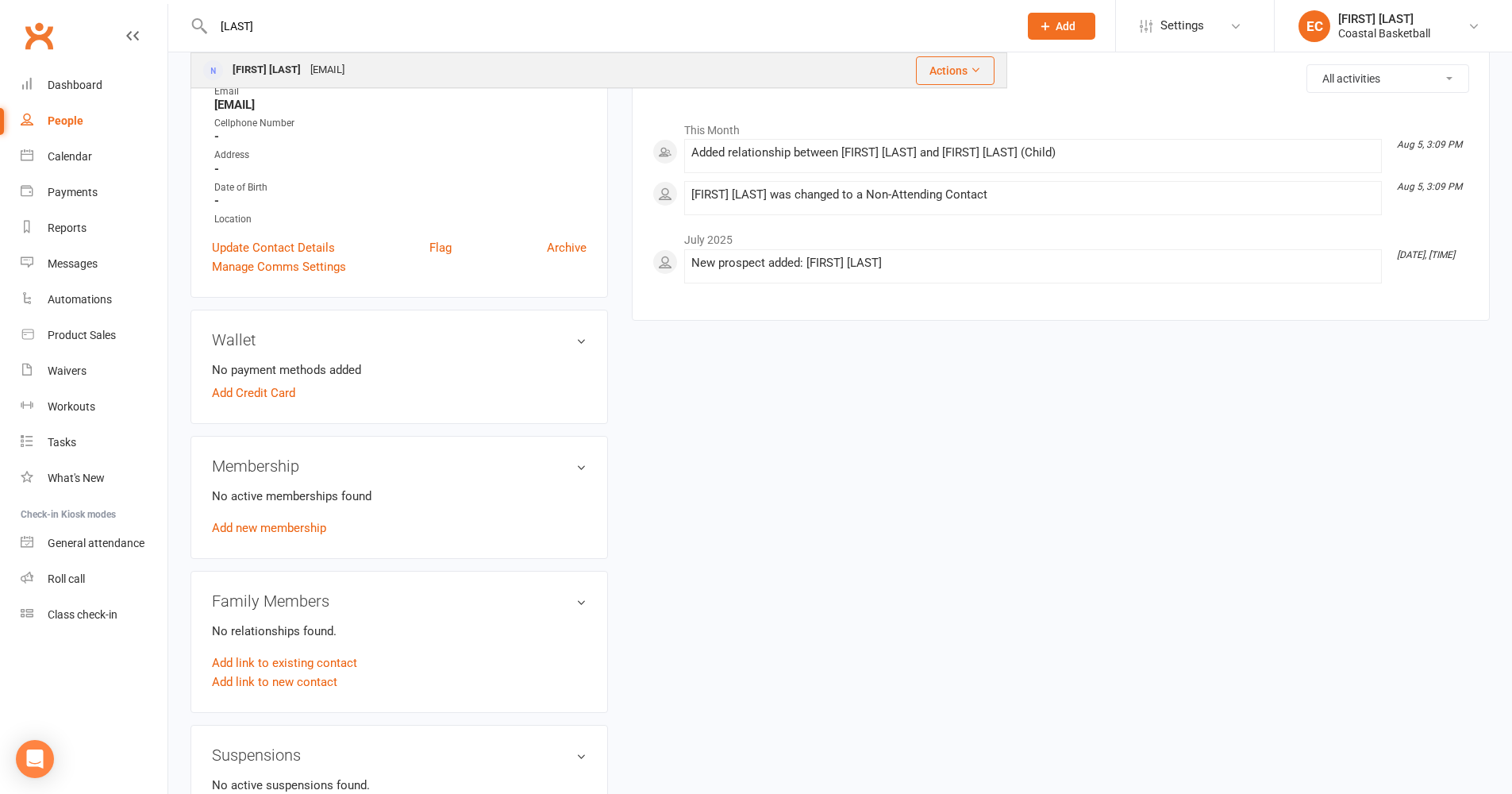 drag, startPoint x: 333, startPoint y: 23, endPoint x: 335, endPoint y: 63, distance: 40.049969 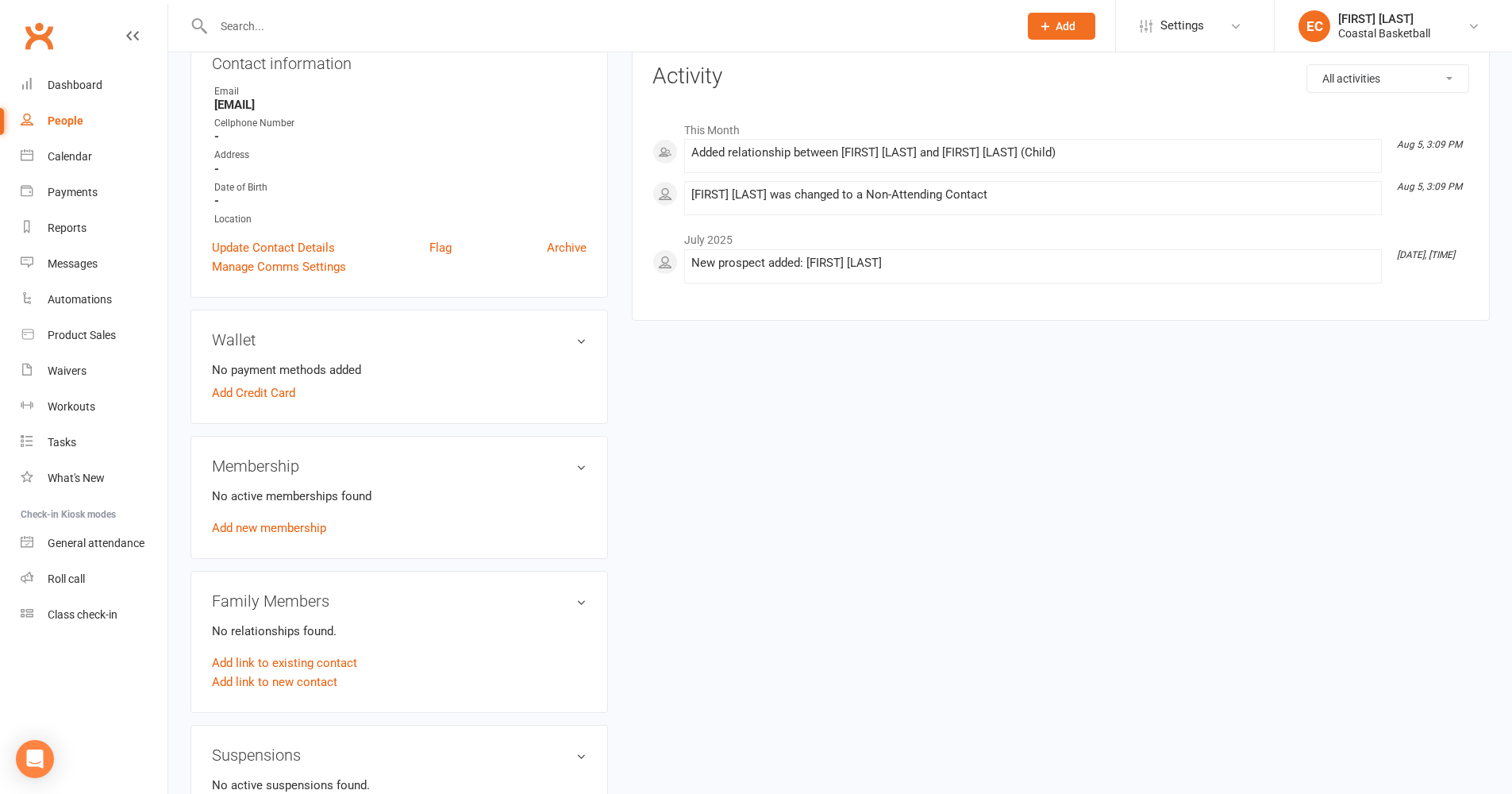 click at bounding box center (608, 26) 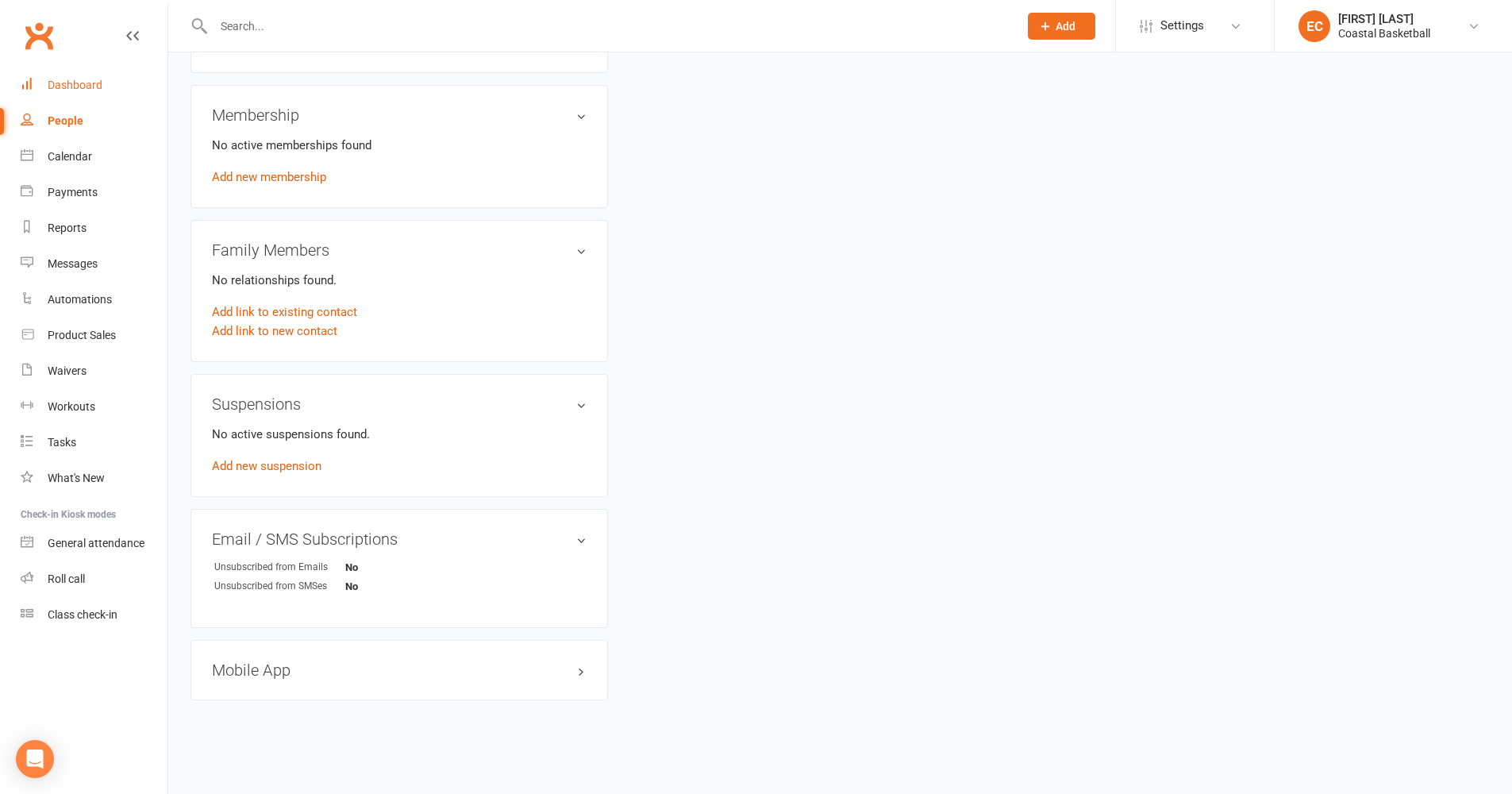 click on "Dashboard" at bounding box center [75, 85] 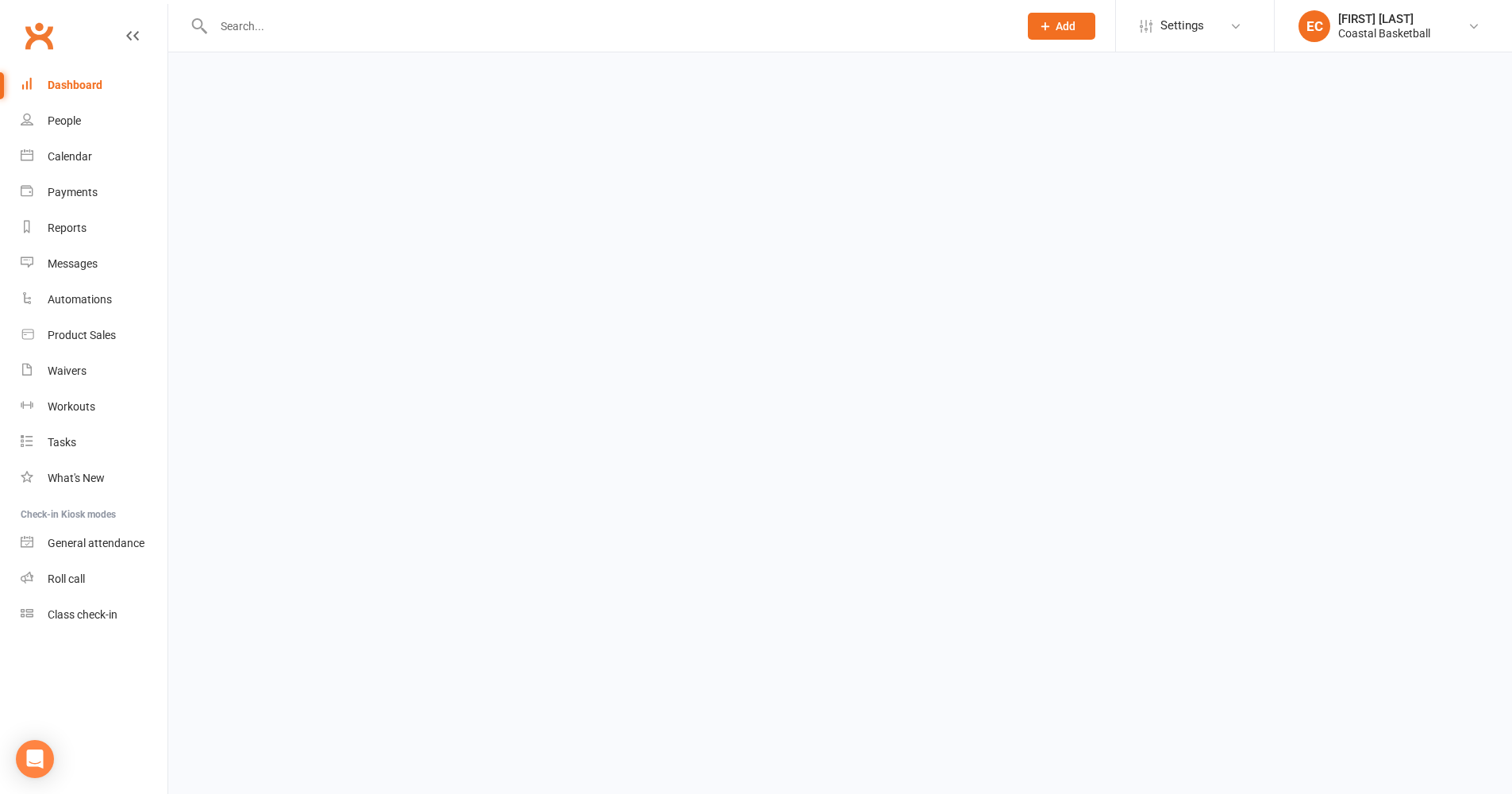 scroll, scrollTop: 0, scrollLeft: 0, axis: both 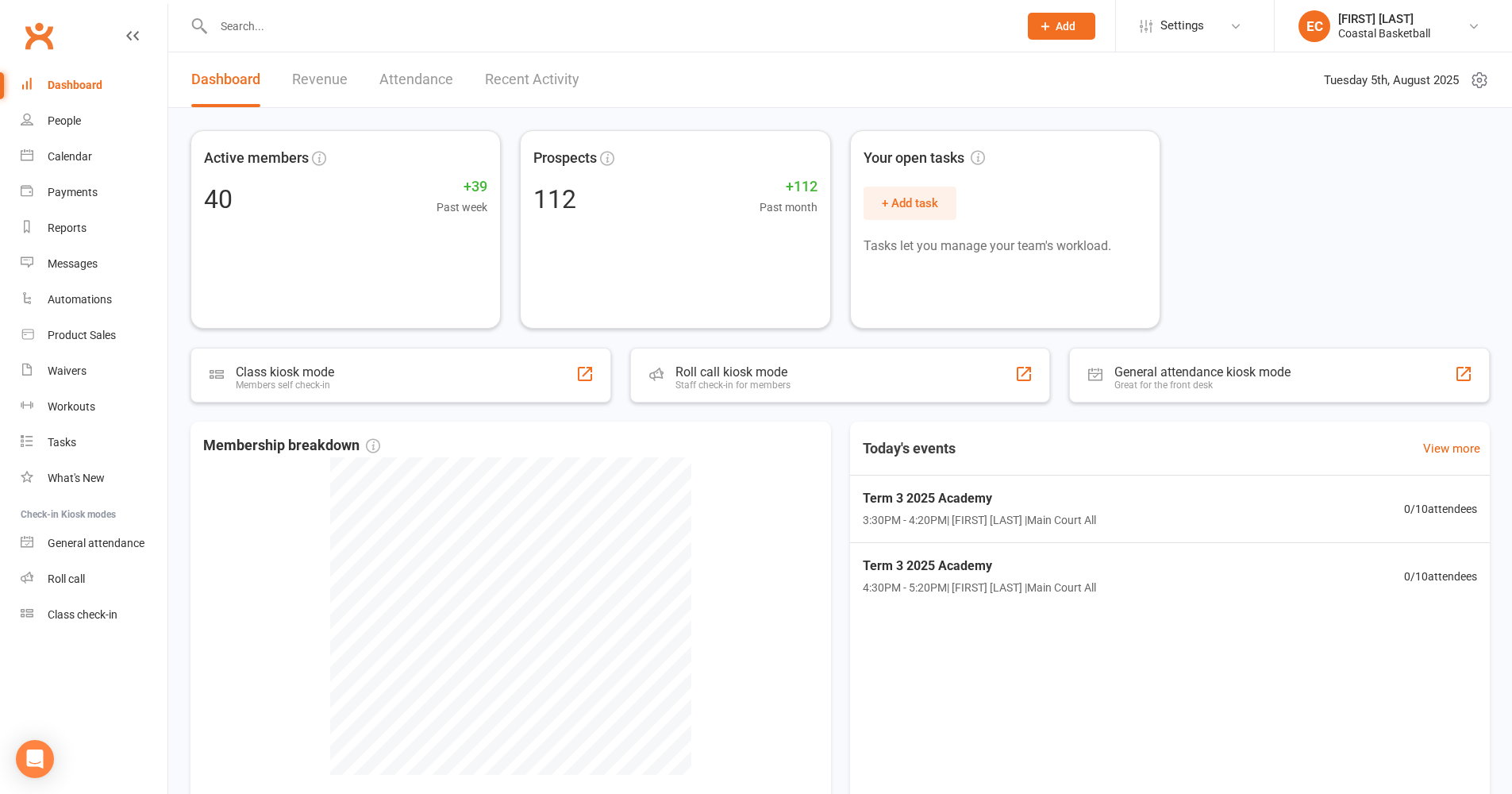 click at bounding box center (608, 26) 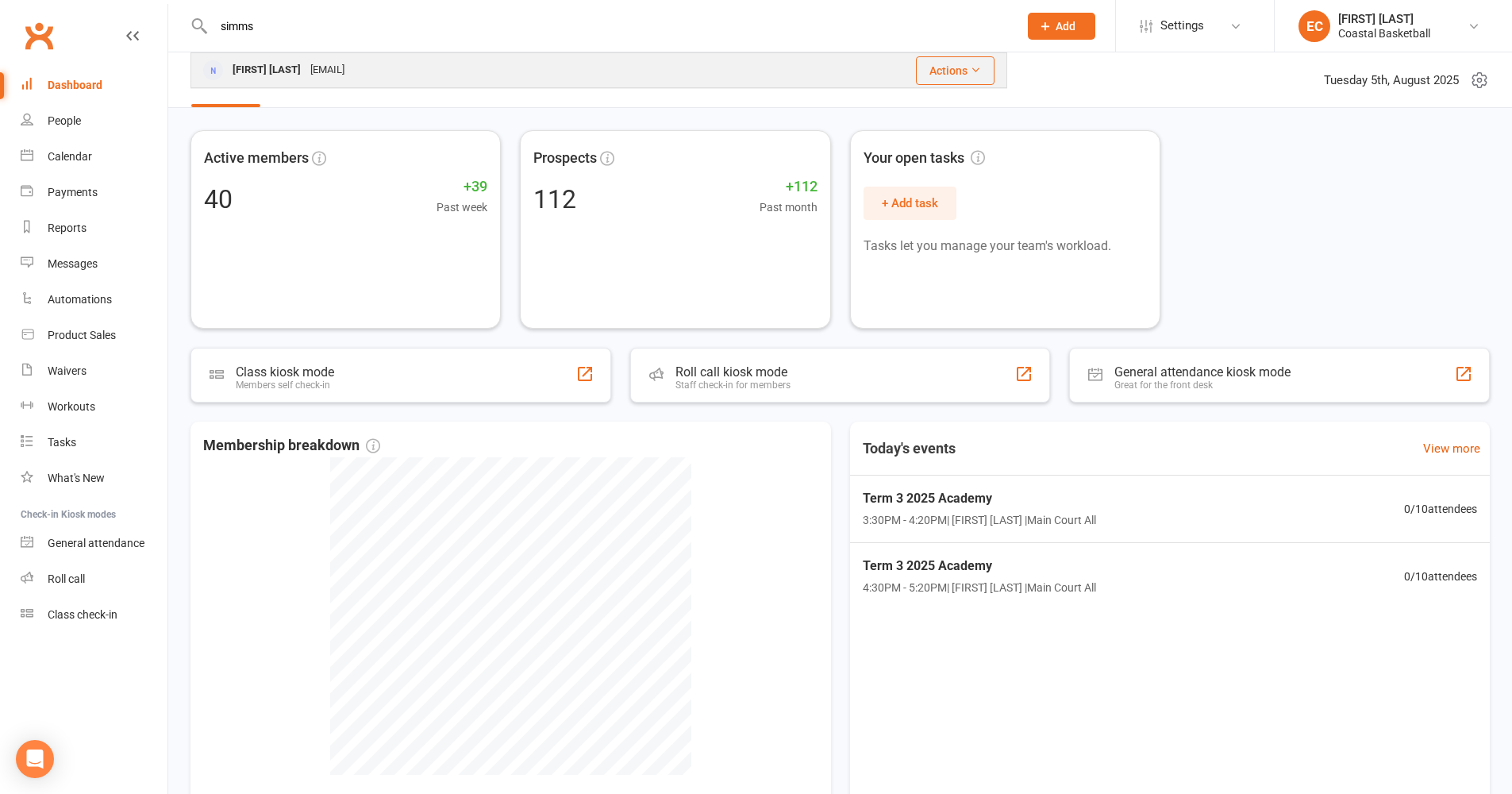 click on "[EMAIL]" at bounding box center (327, 70) 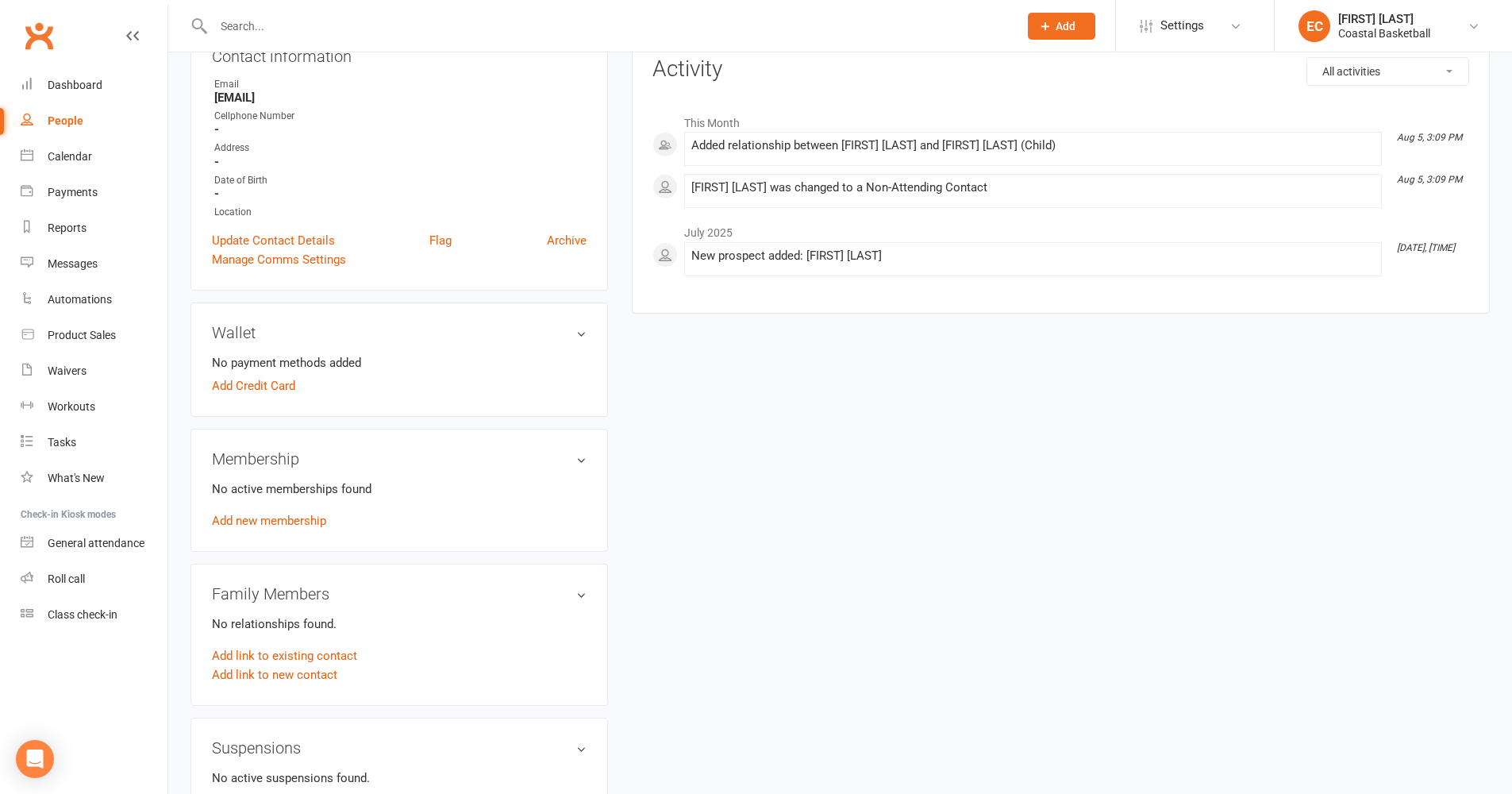 scroll, scrollTop: 202, scrollLeft: 0, axis: vertical 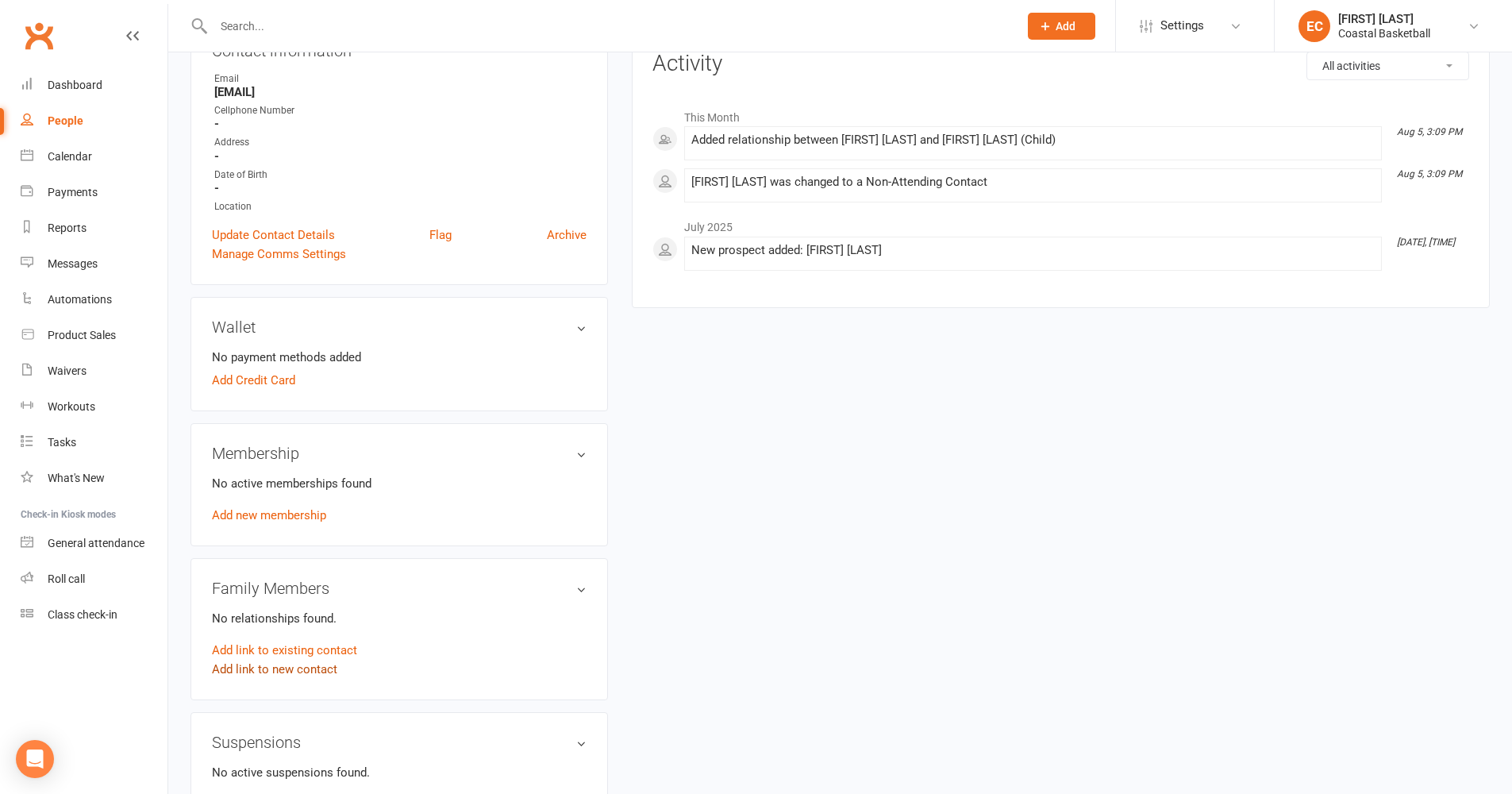 click on "Add link to new contact" at bounding box center (275, 669) 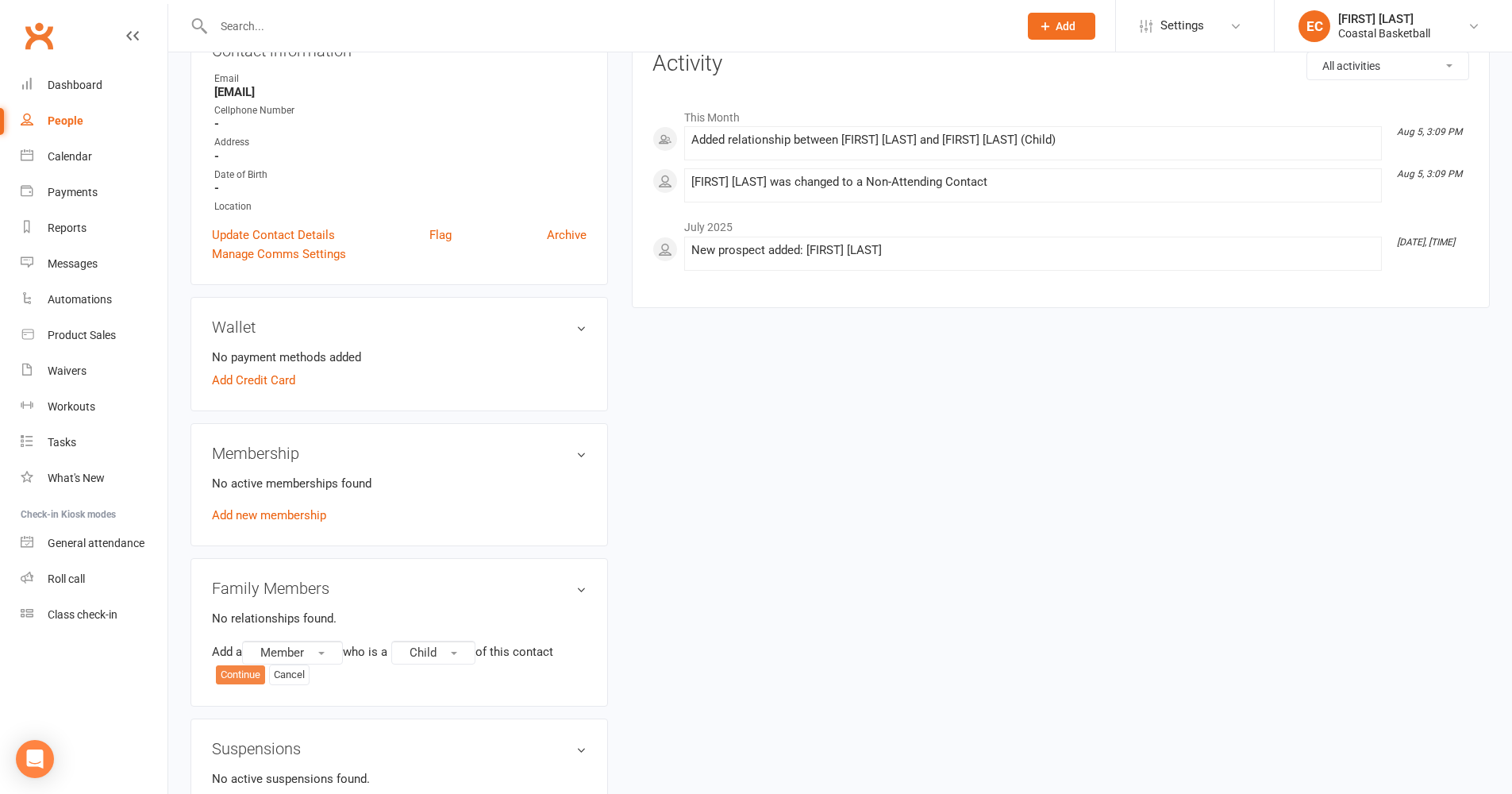 click on "Continue" at bounding box center [240, 675] 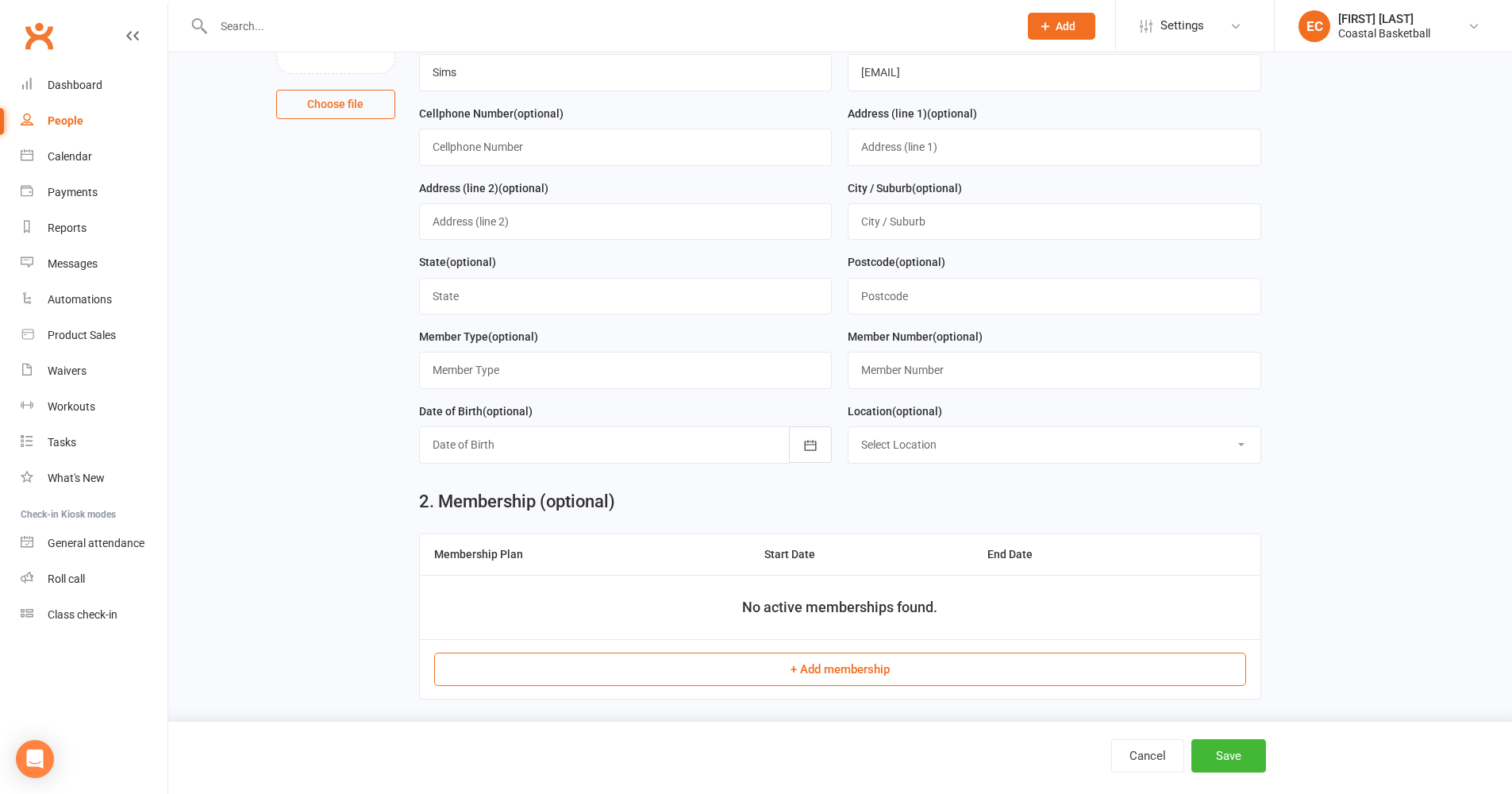 scroll, scrollTop: 0, scrollLeft: 0, axis: both 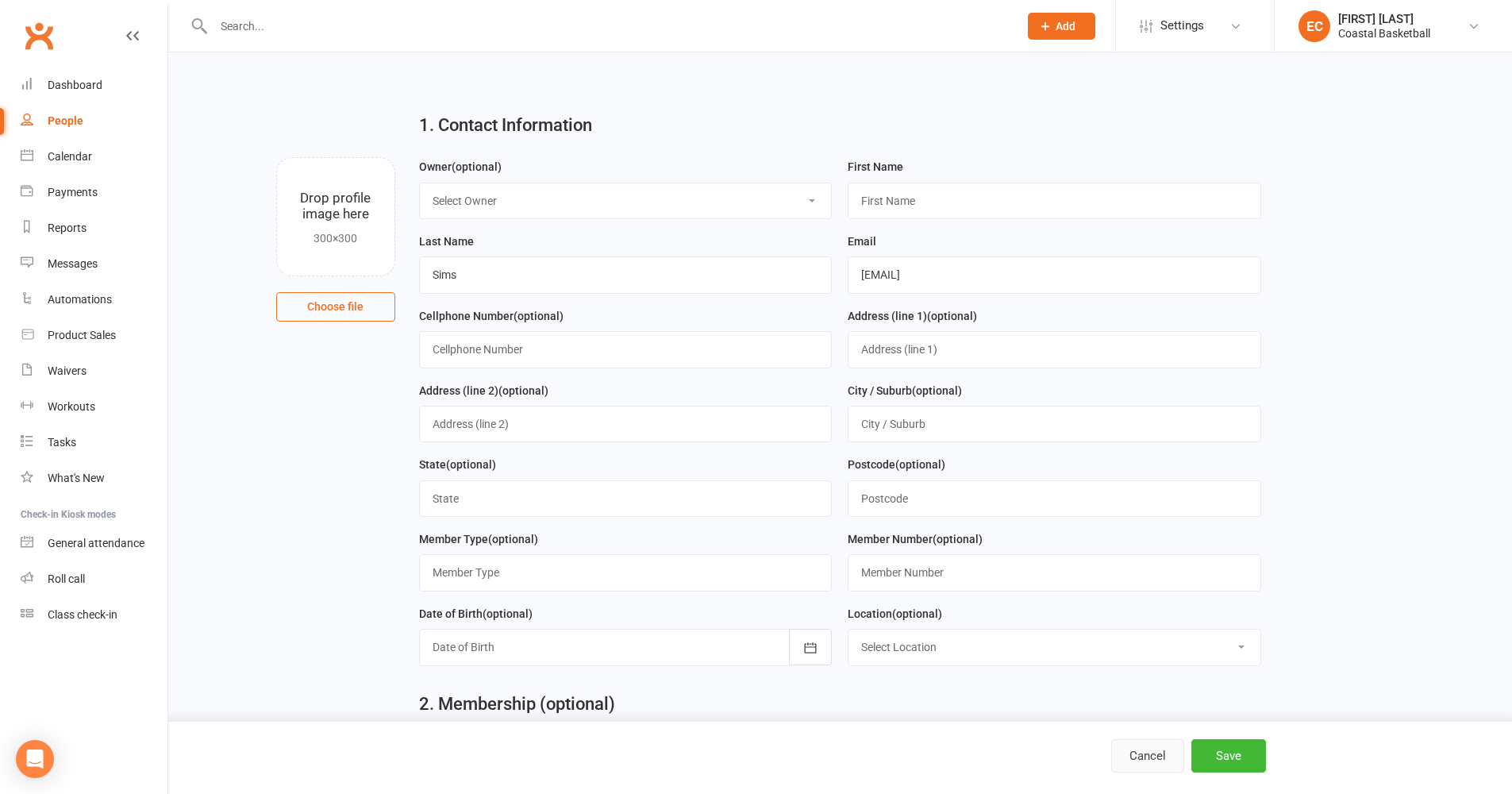 click on "Cancel" at bounding box center [1148, 756] 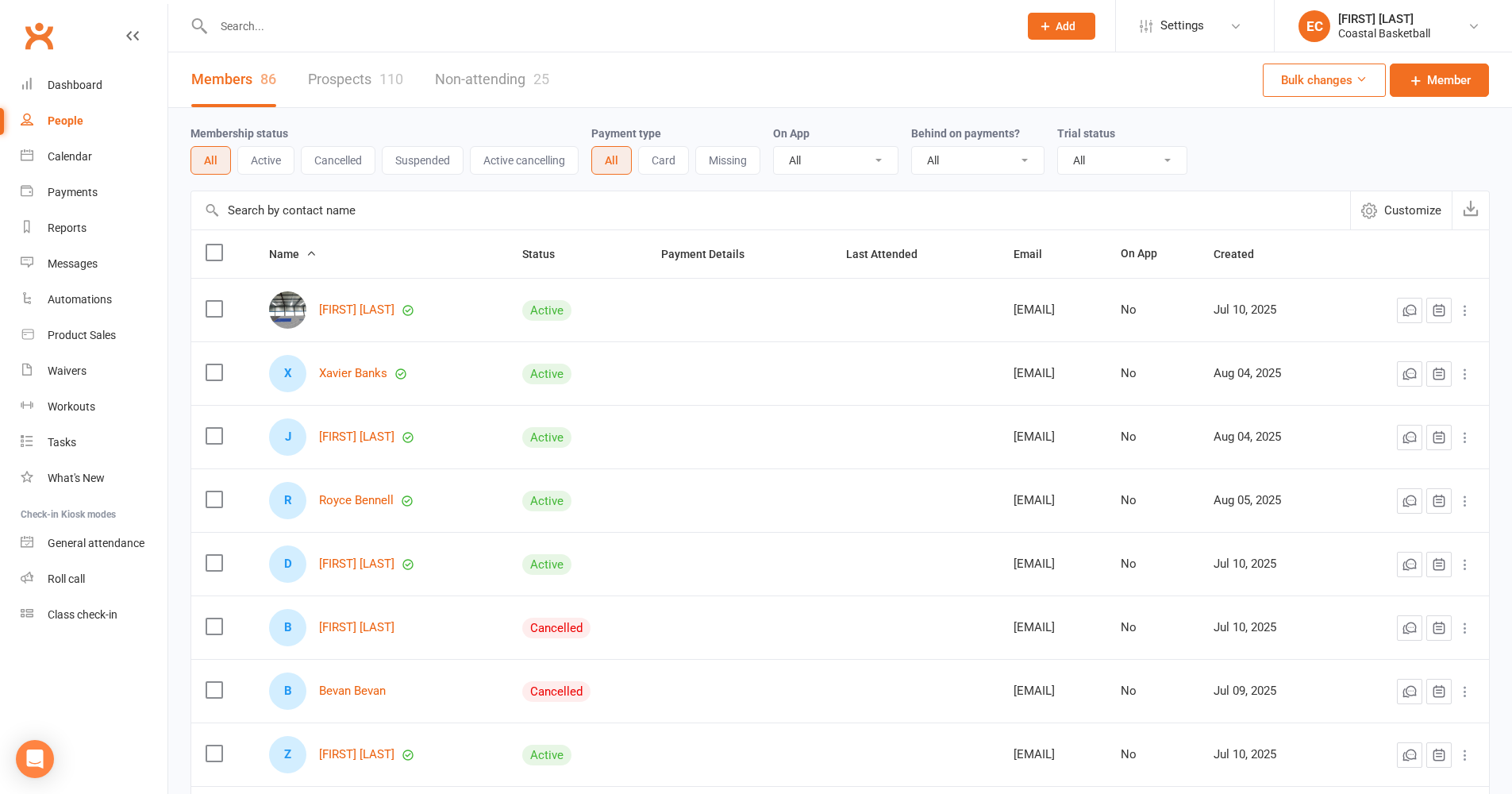 click at bounding box center (608, 26) 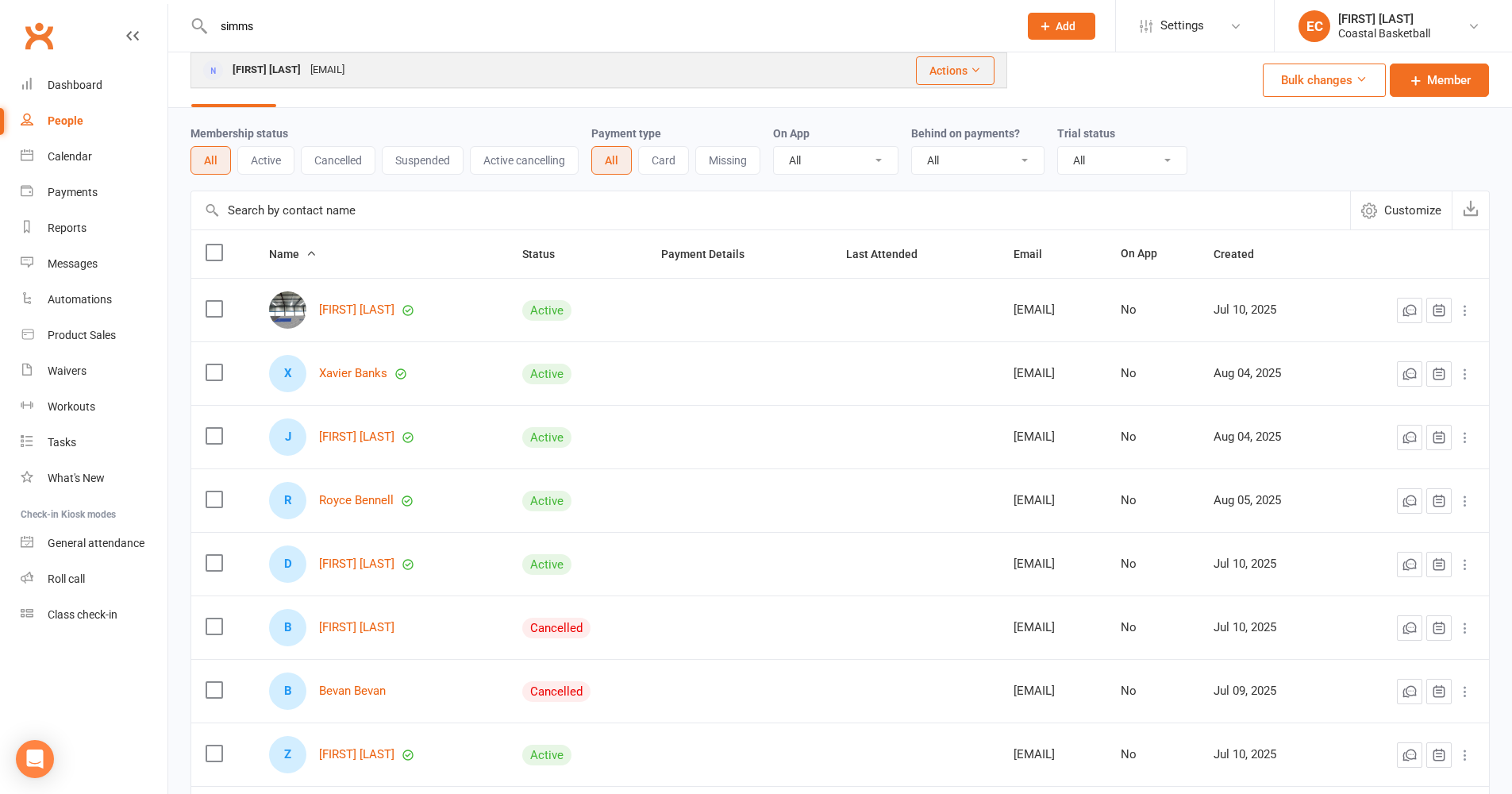 click on "[EMAIL]" at bounding box center [327, 70] 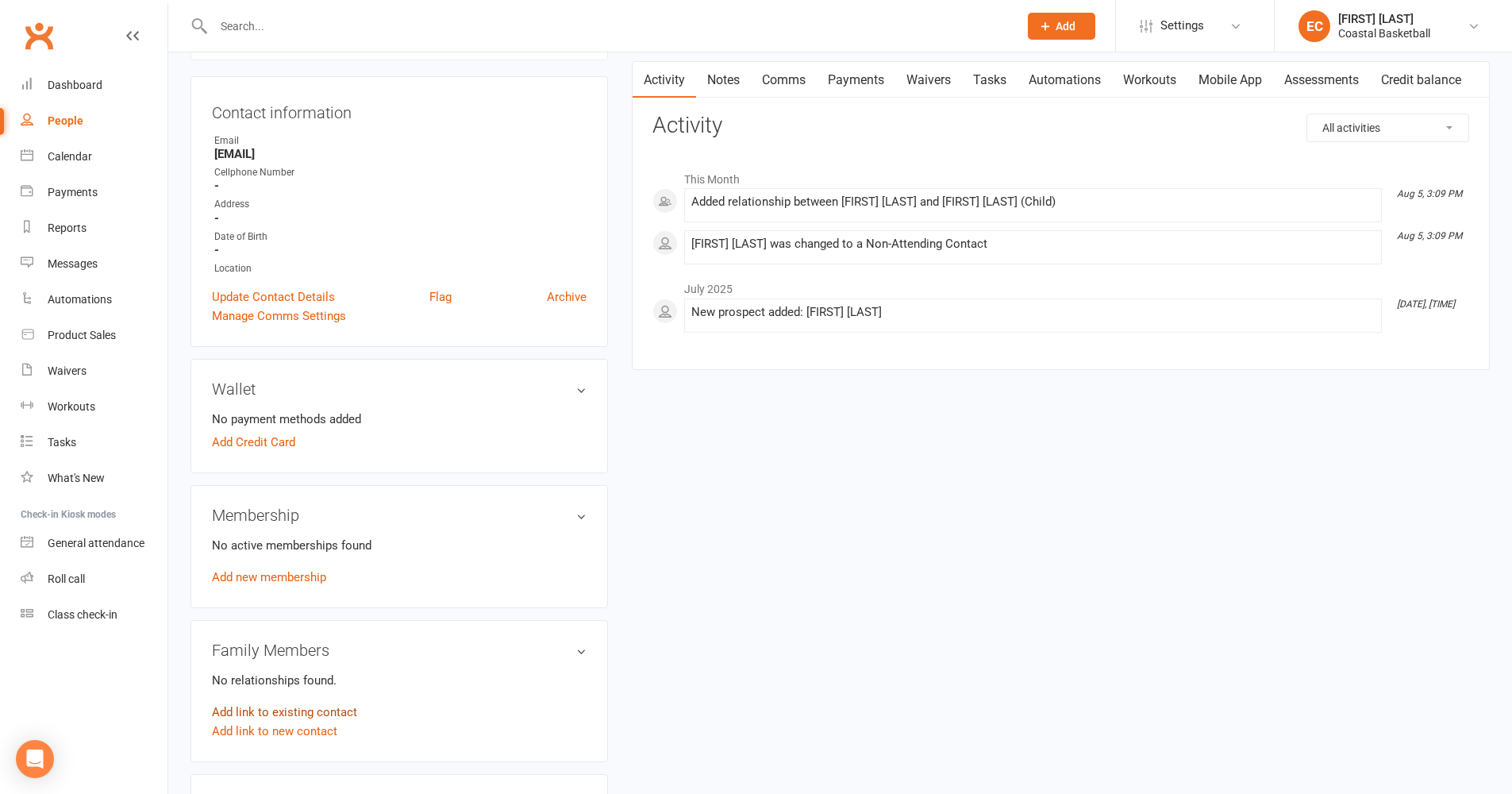 click on "Add link to existing contact" at bounding box center [284, 712] 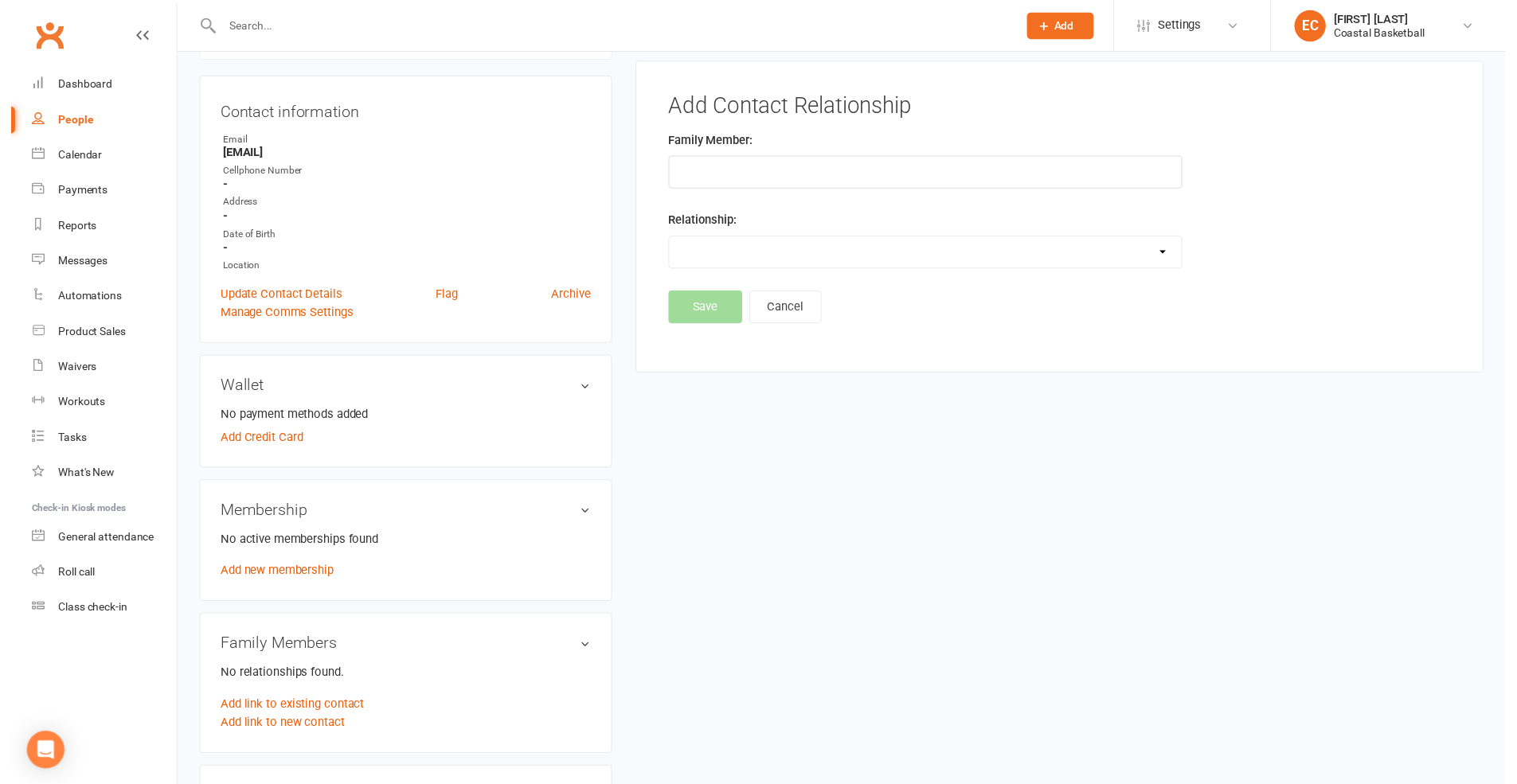 scroll, scrollTop: 122, scrollLeft: 0, axis: vertical 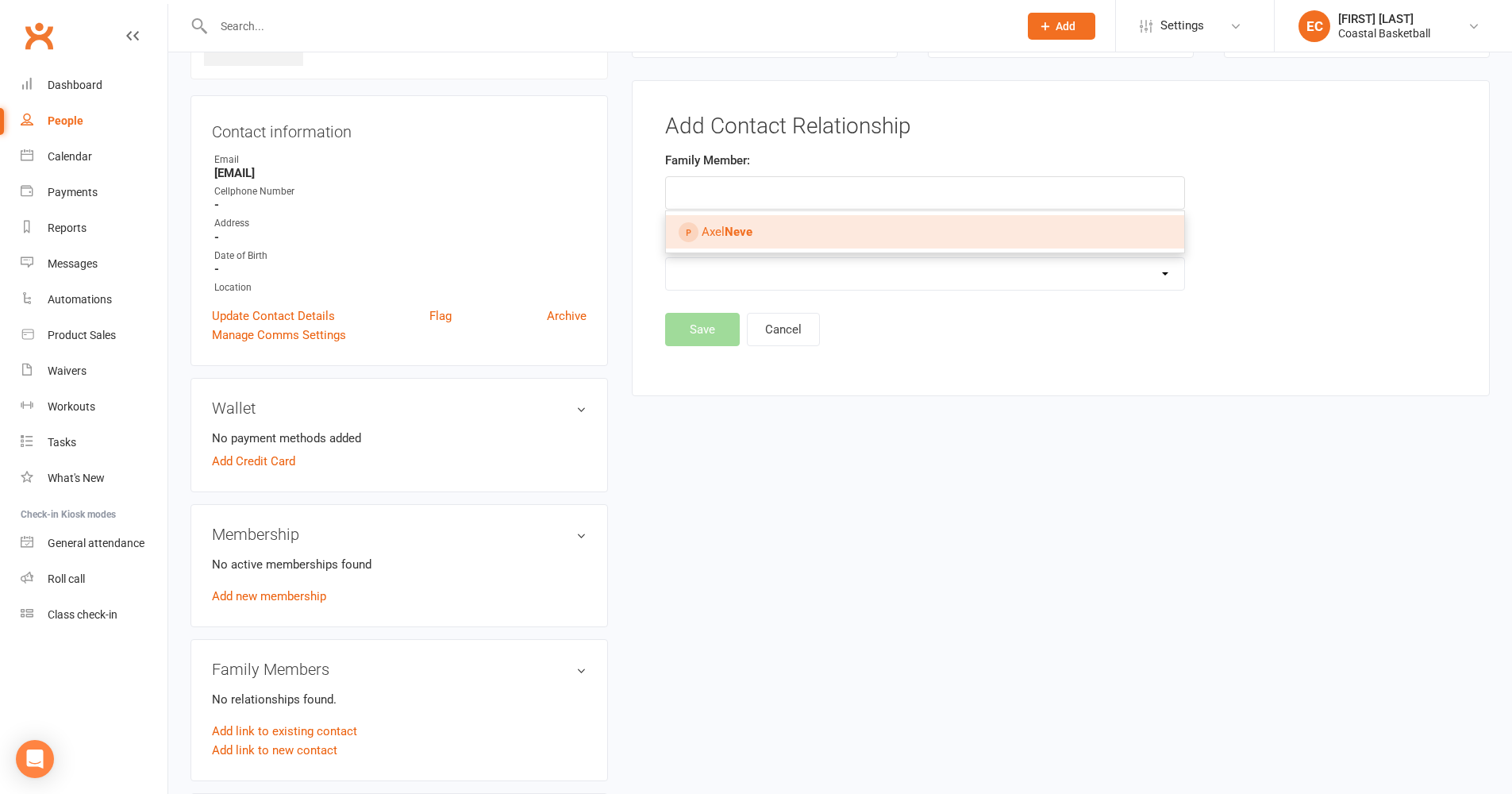 click on "[FIRST] [LAST]" at bounding box center (925, 232) 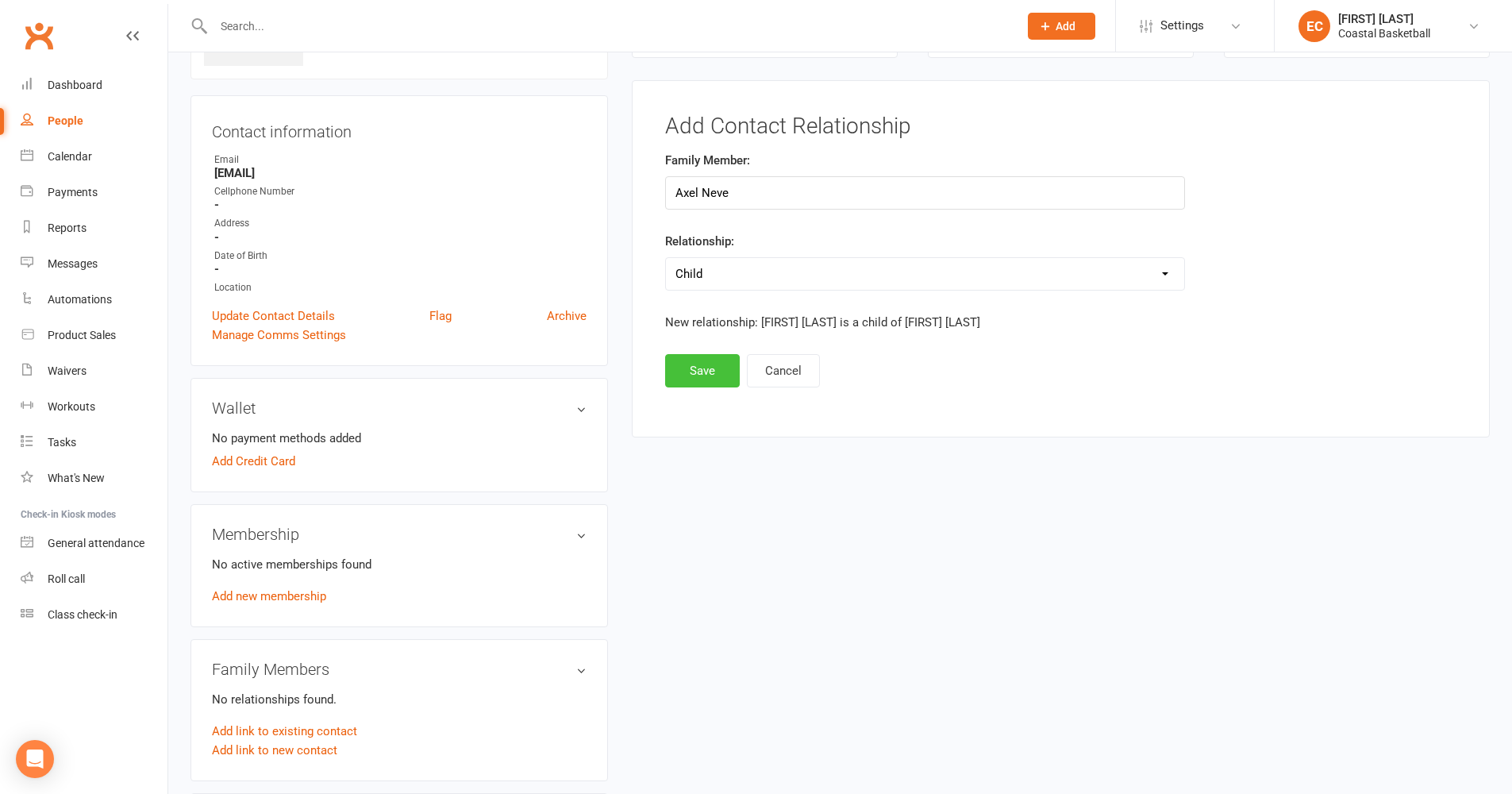 click on "Save" at bounding box center (702, 371) 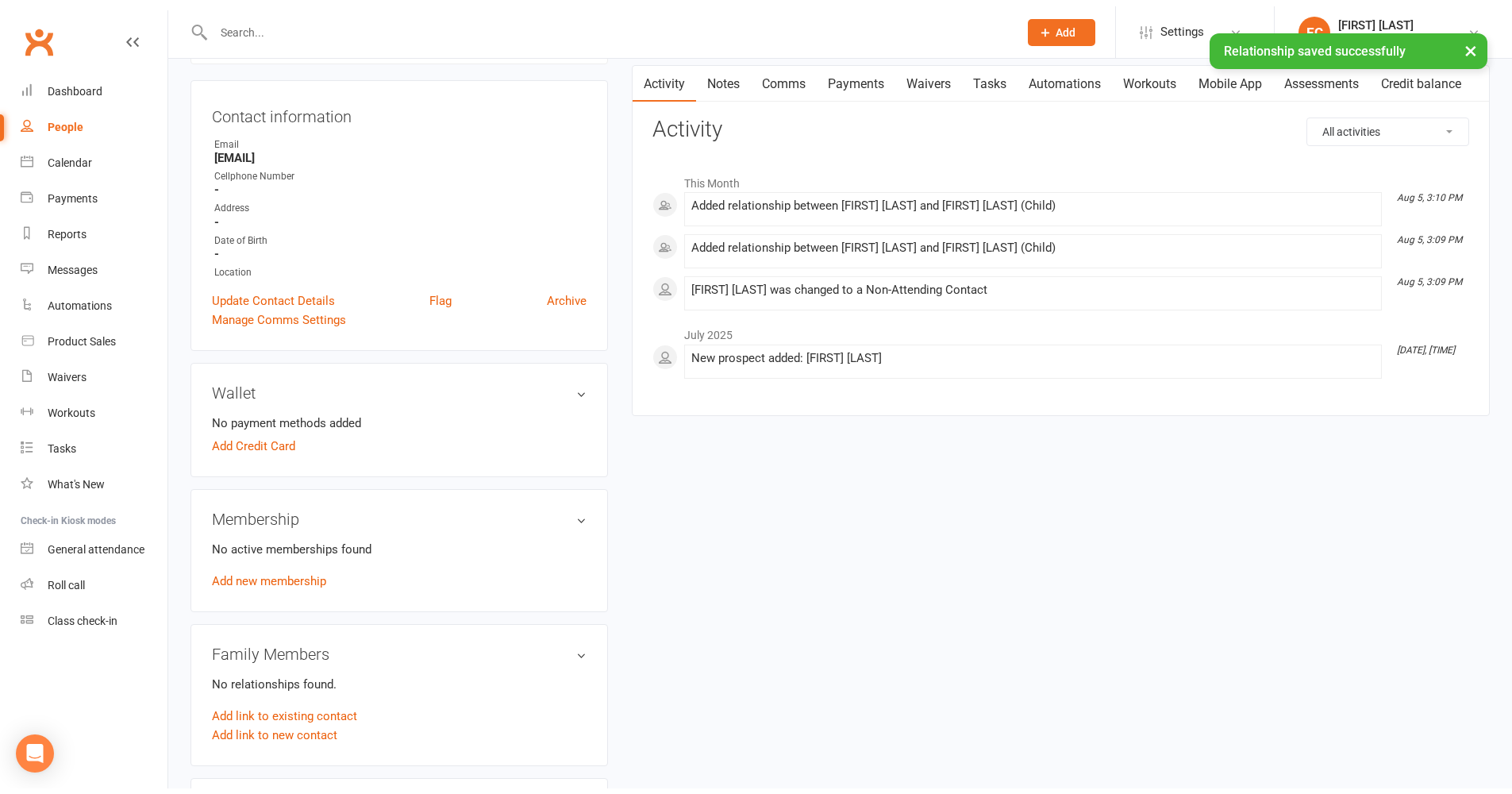 scroll, scrollTop: 165, scrollLeft: 0, axis: vertical 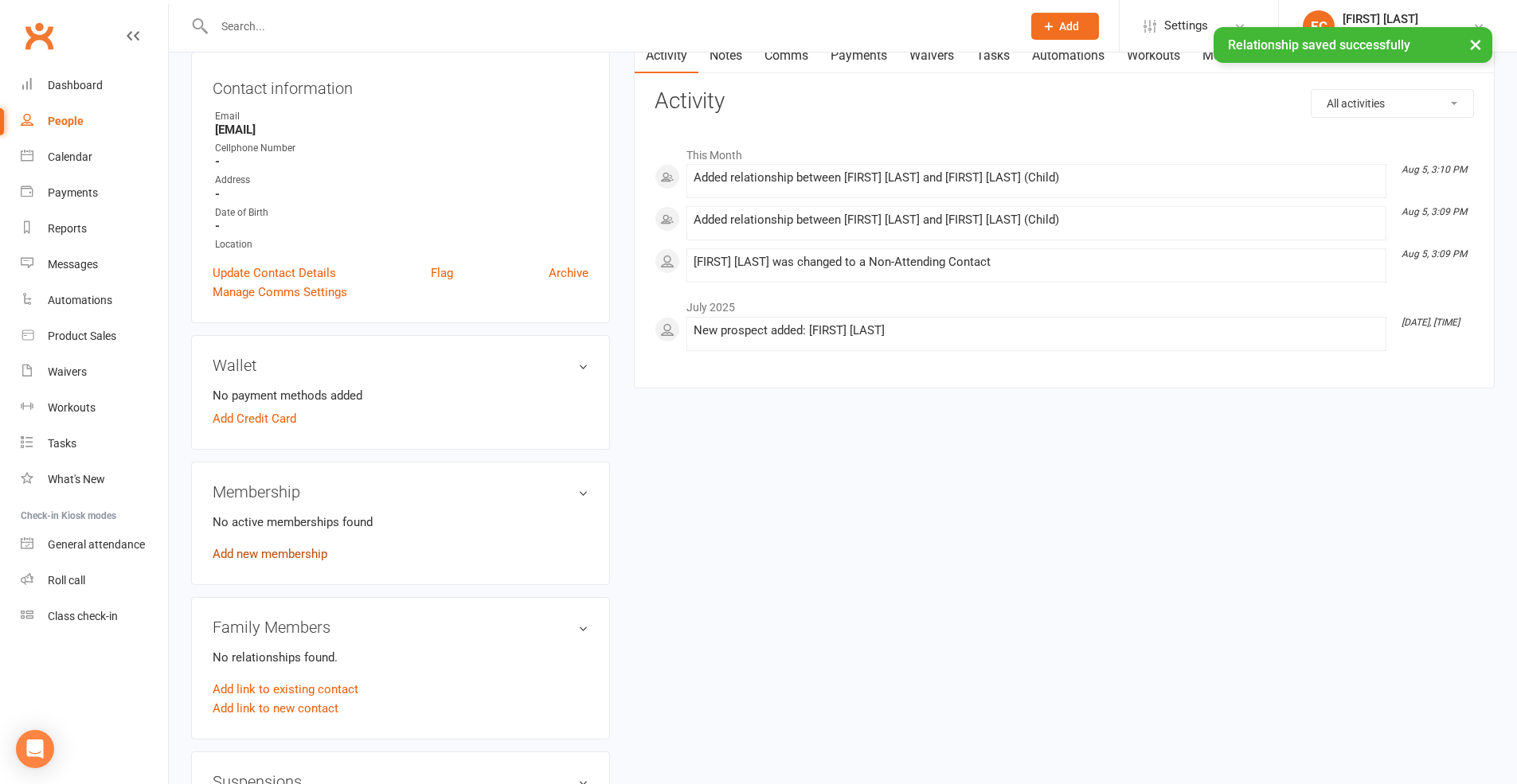 click on "Add new membership" at bounding box center (270, 554) 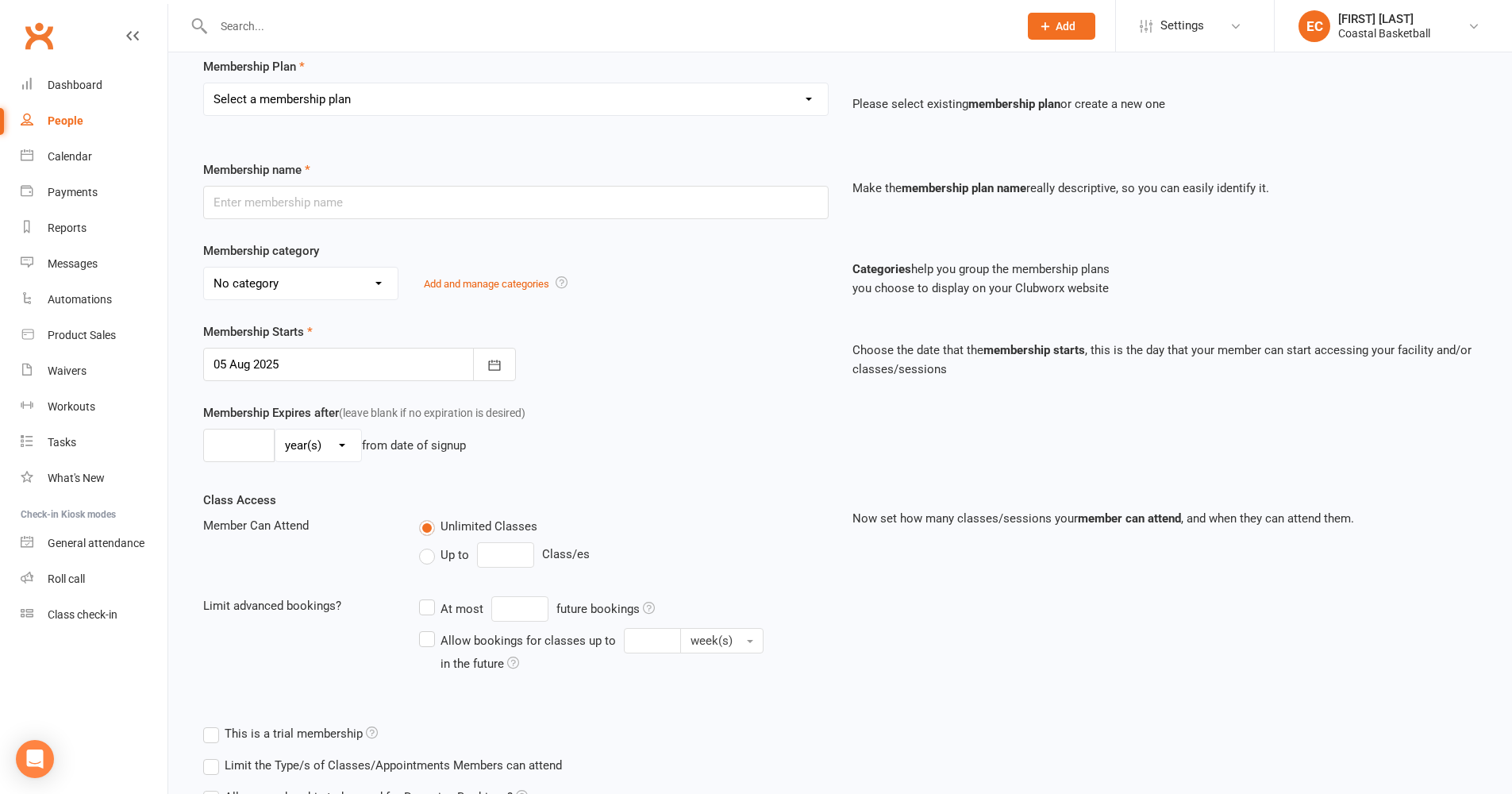 scroll, scrollTop: 289, scrollLeft: 0, axis: vertical 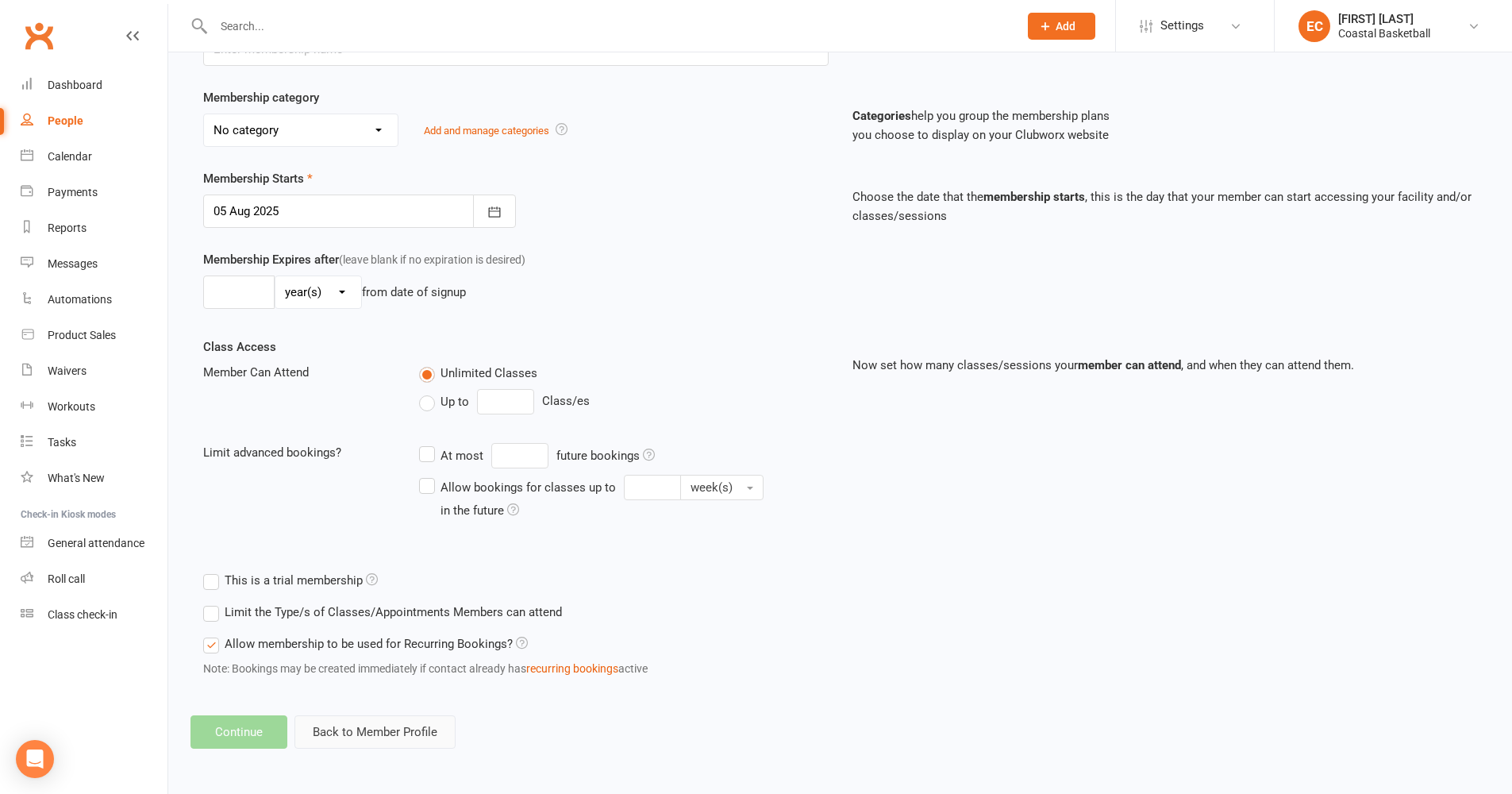 click on "Back to Member Profile" at bounding box center (375, 732) 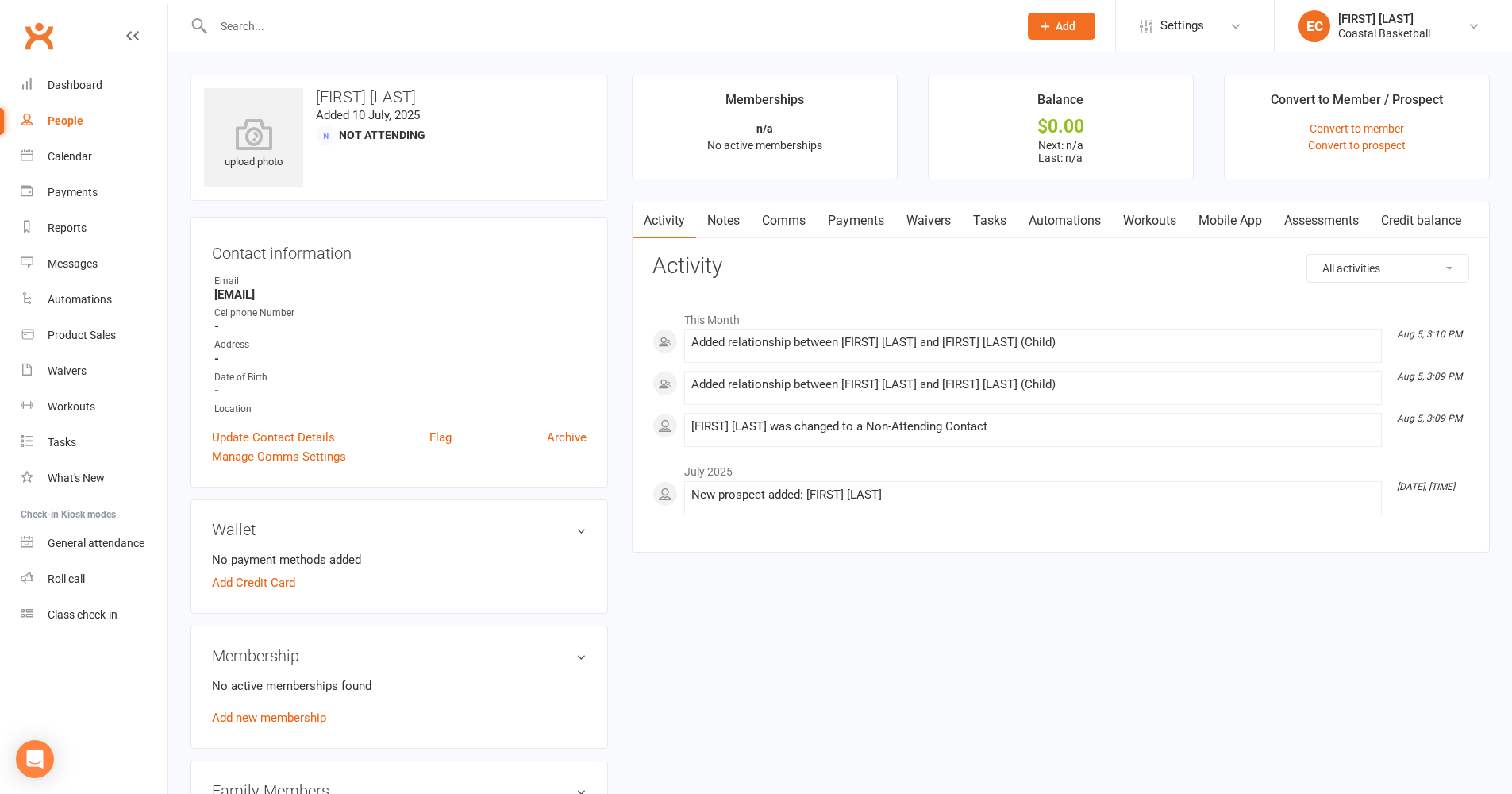 scroll, scrollTop: 196, scrollLeft: 0, axis: vertical 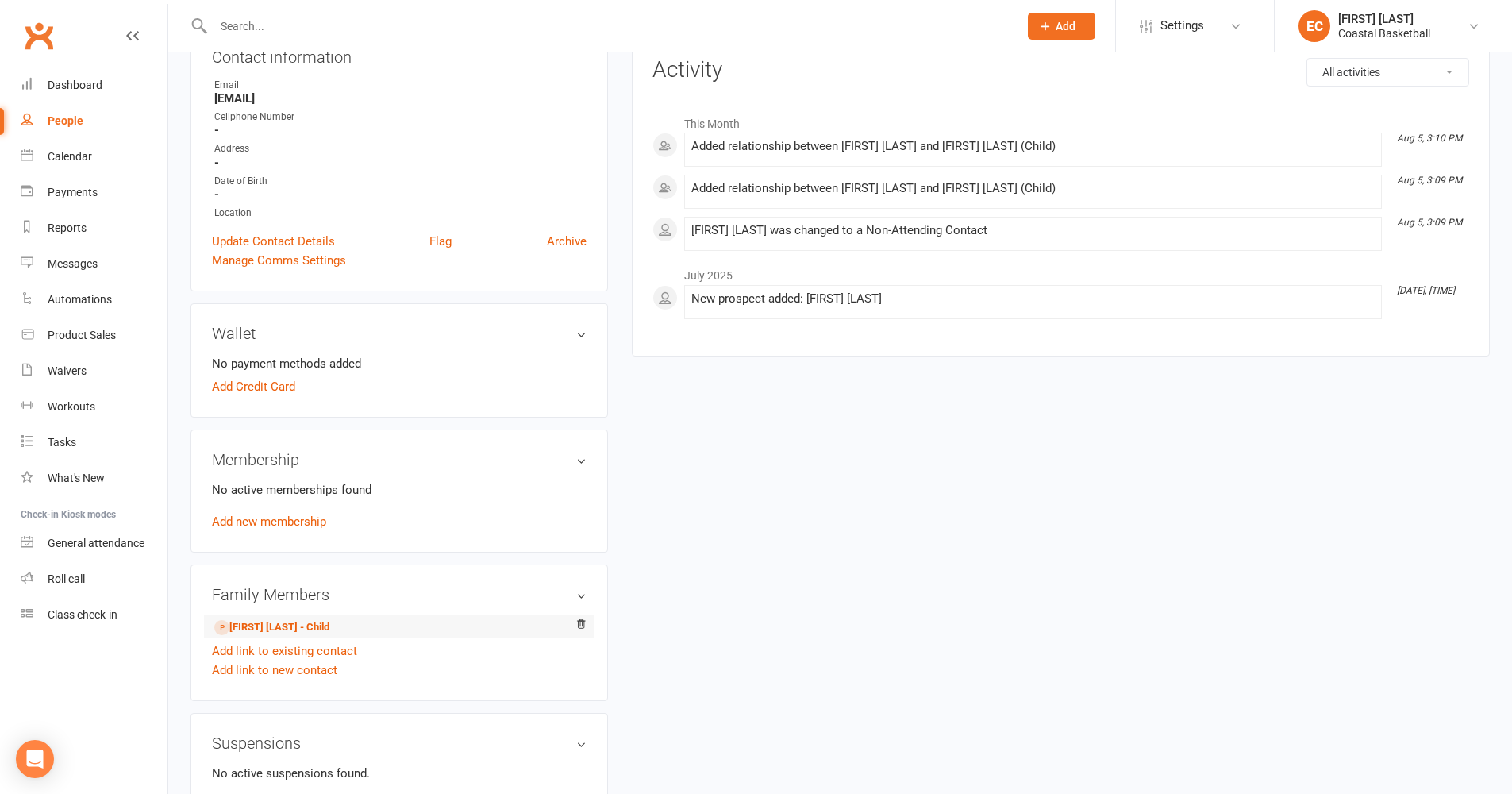 click on "[FIRST] [LAST] - Child" at bounding box center (399, 626) 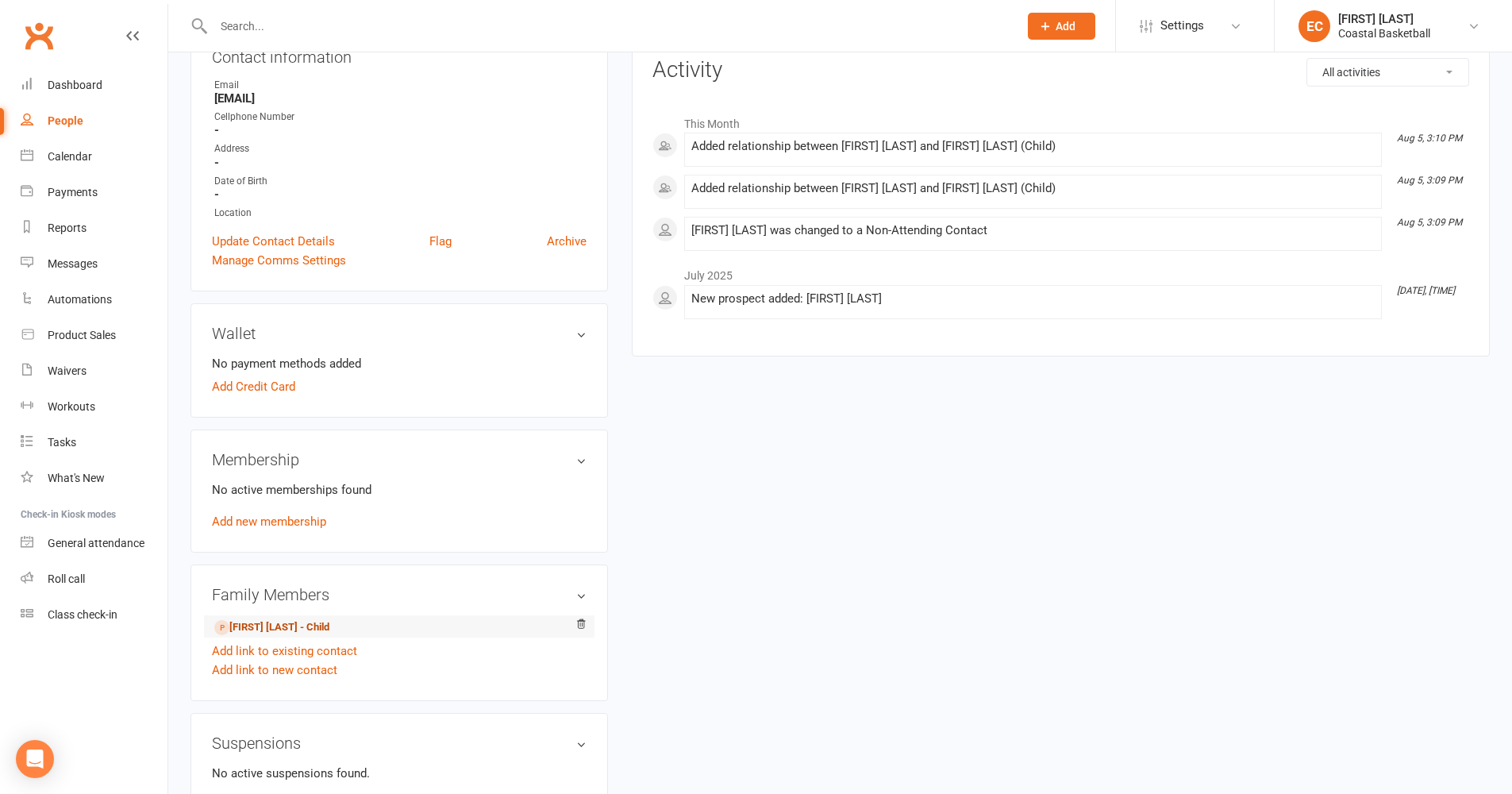 click on "[FIRST] [LAST] - Child" at bounding box center (271, 627) 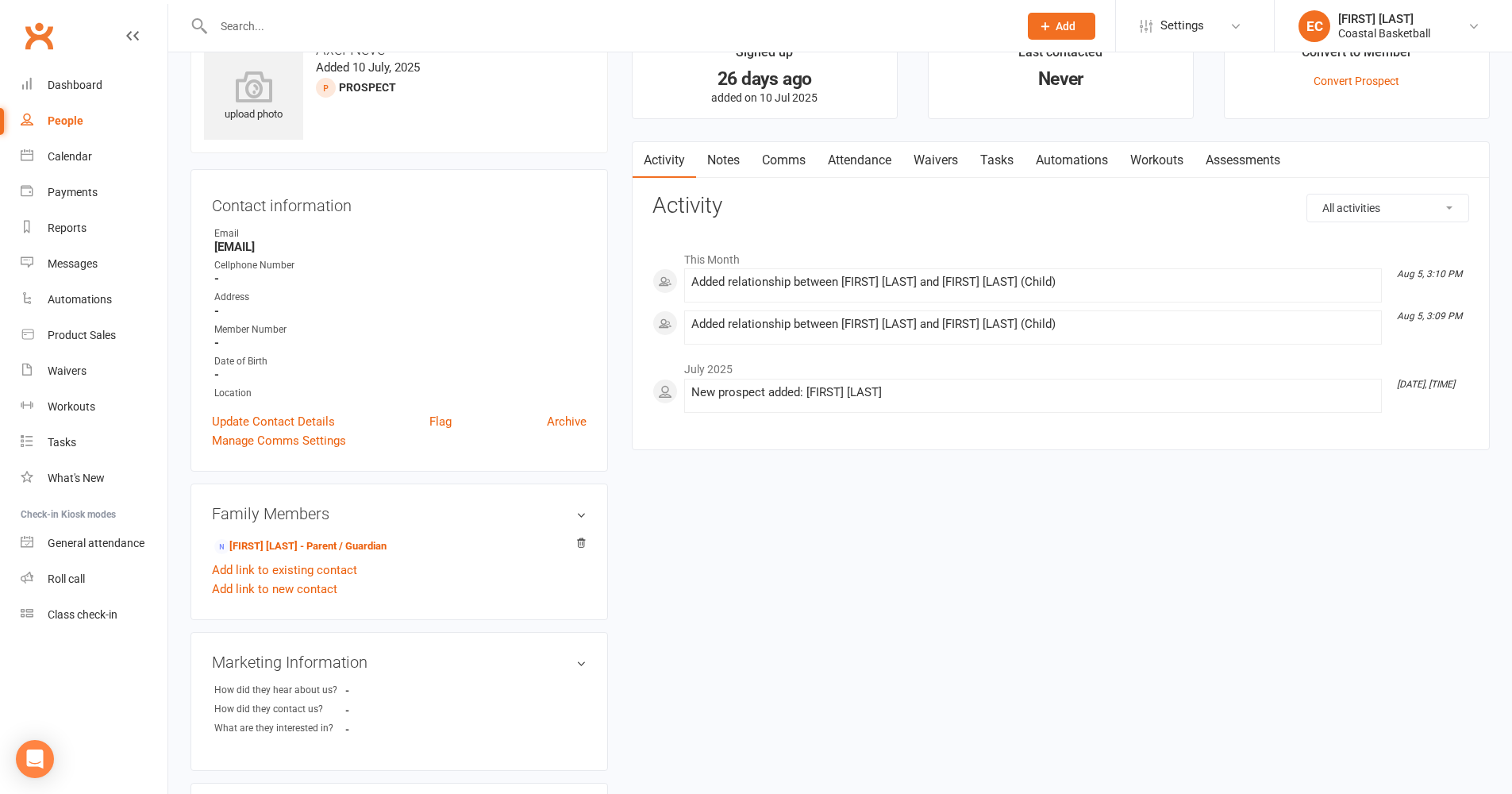 scroll, scrollTop: 0, scrollLeft: 0, axis: both 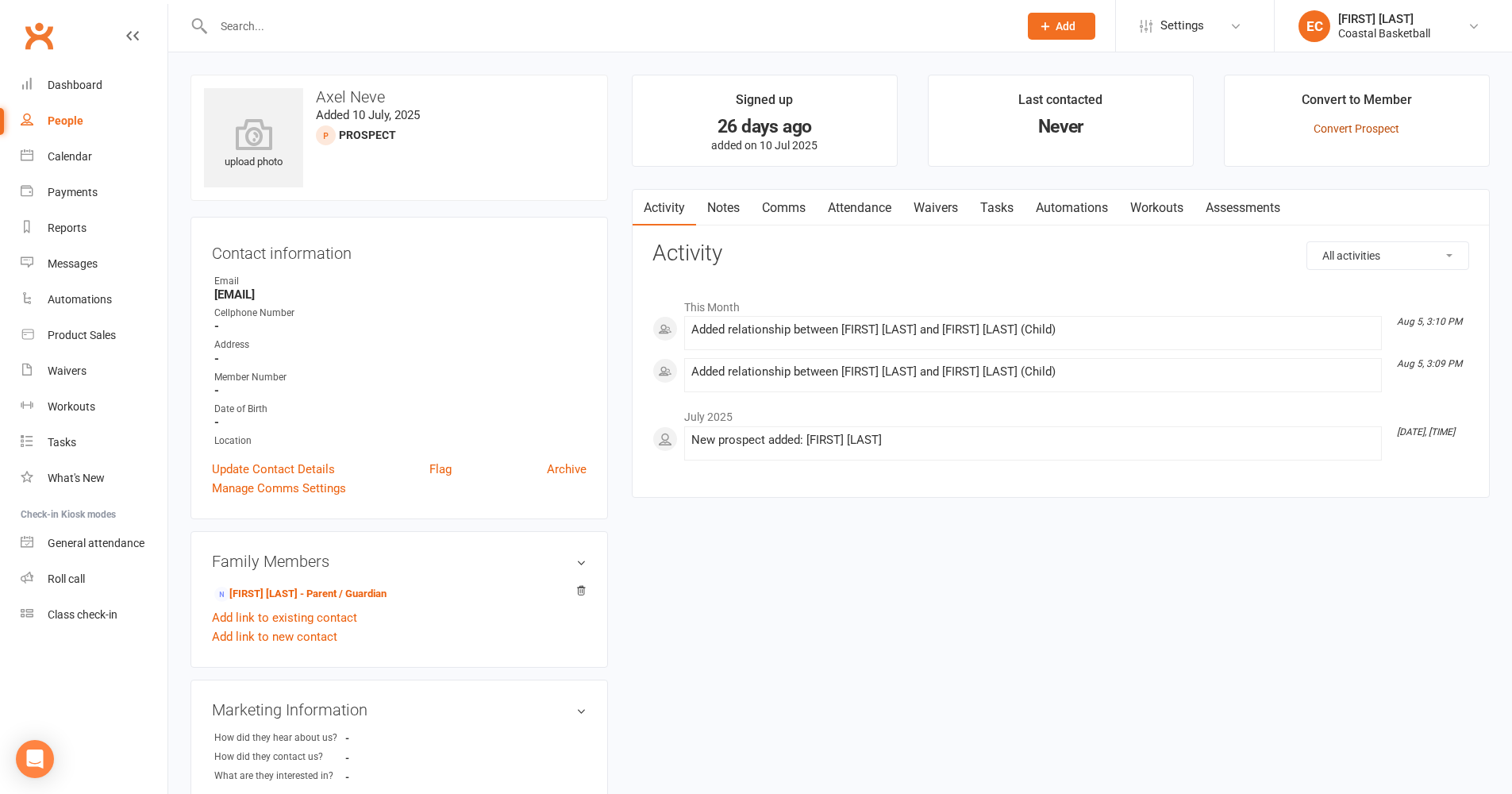 click on "Convert Prospect" at bounding box center [1356, 129] 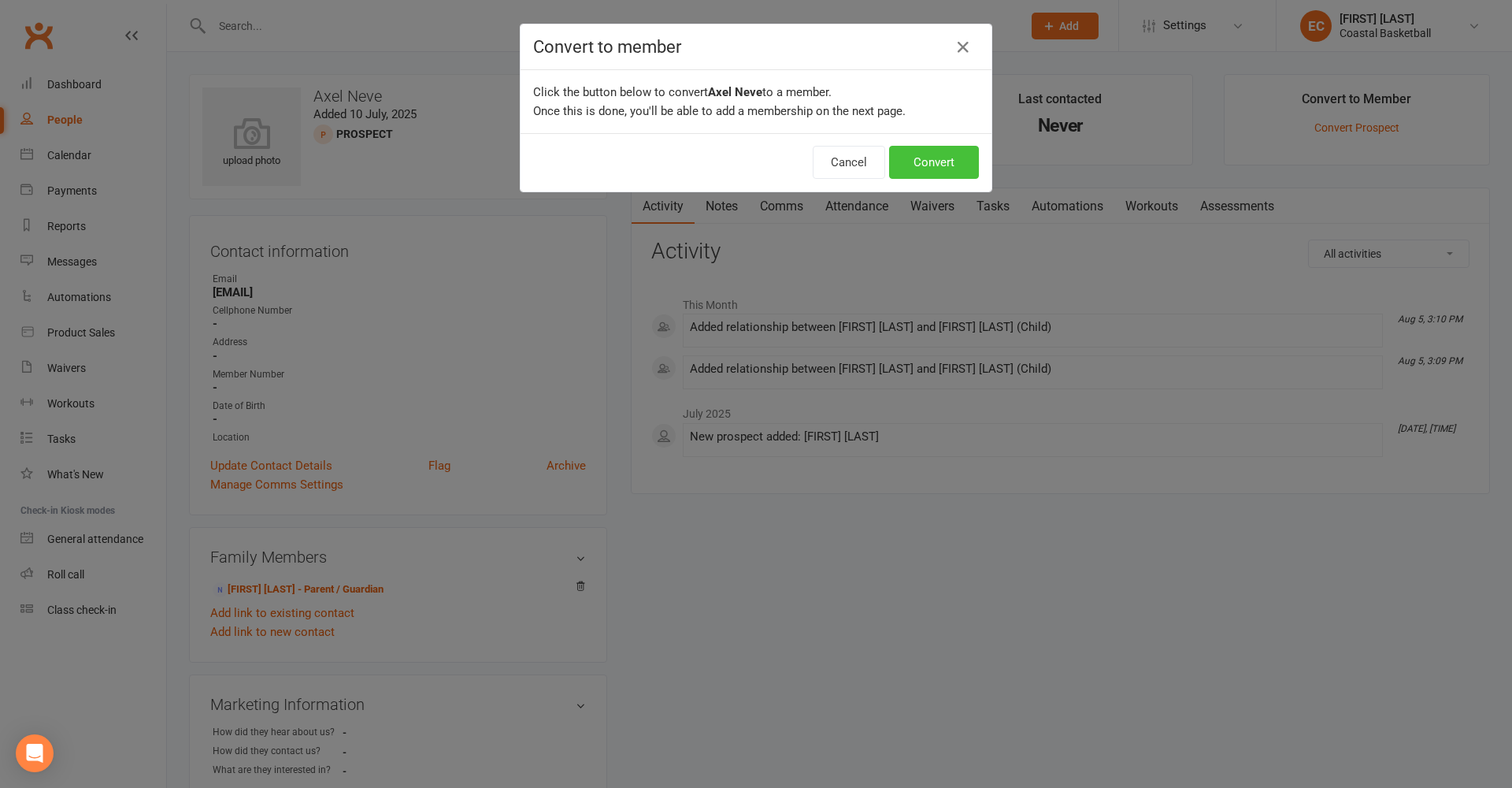 click on "Convert" at bounding box center (934, 162) 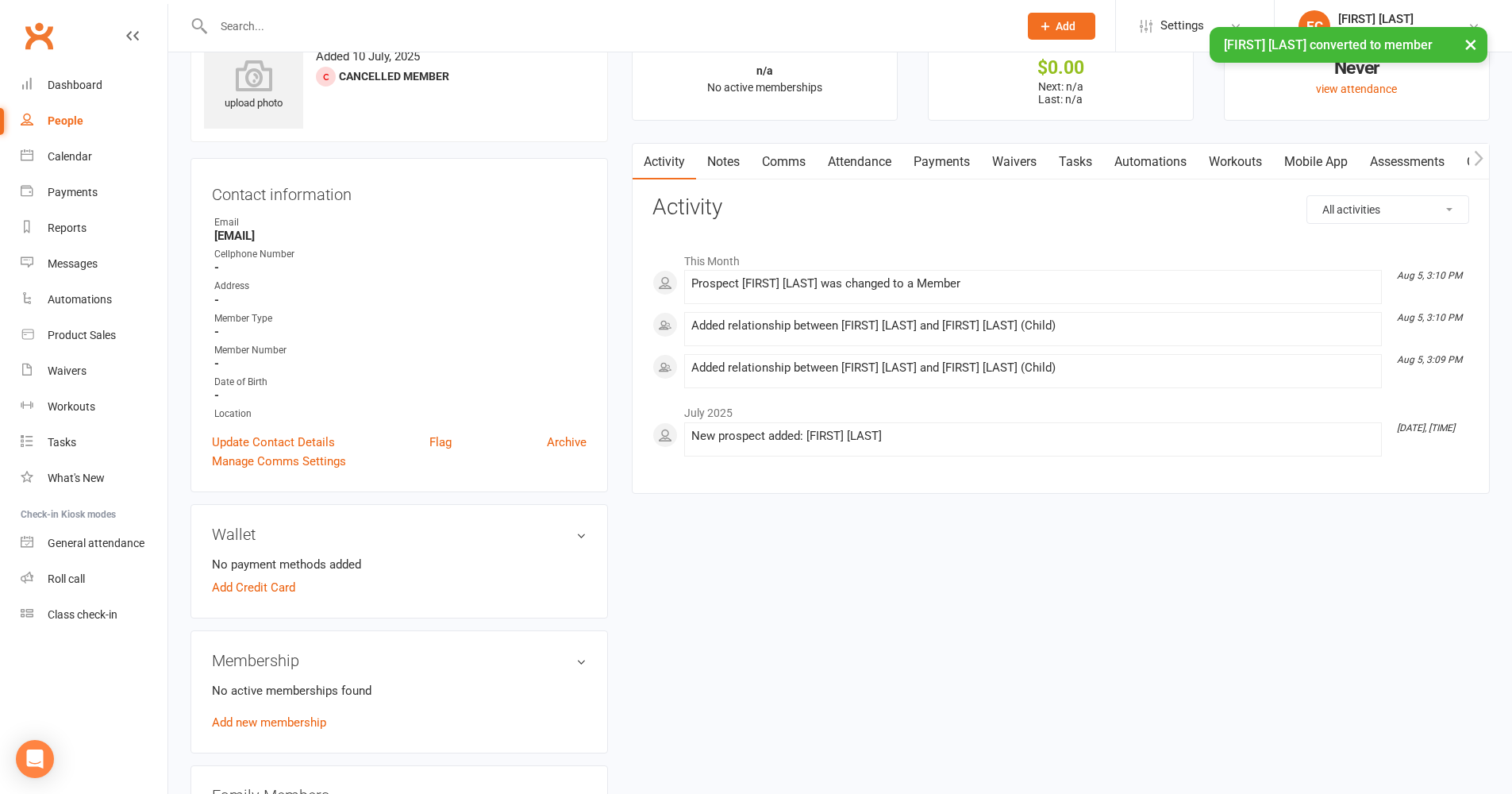 scroll, scrollTop: 62, scrollLeft: 0, axis: vertical 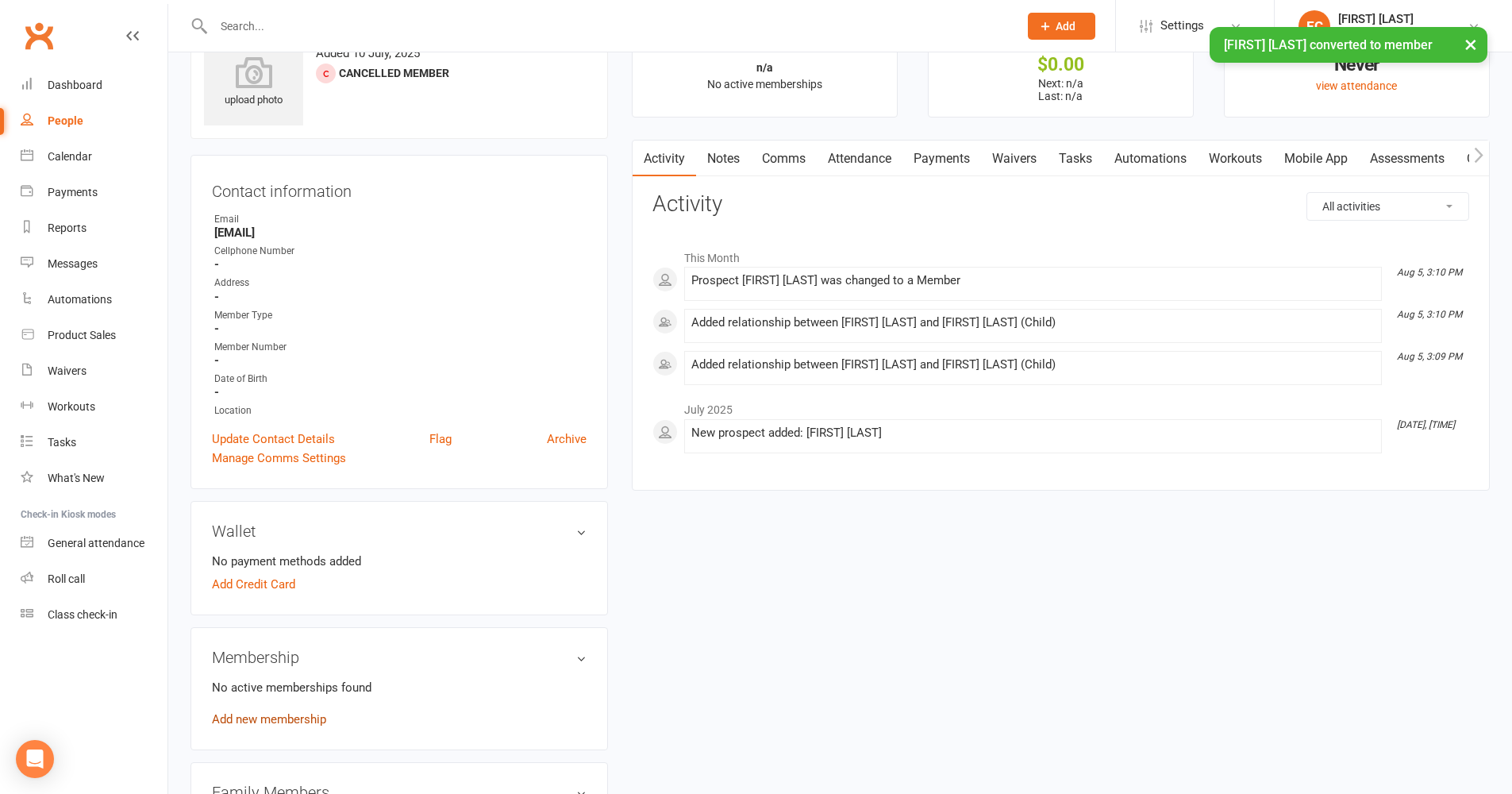 click on "Add new membership" at bounding box center [269, 719] 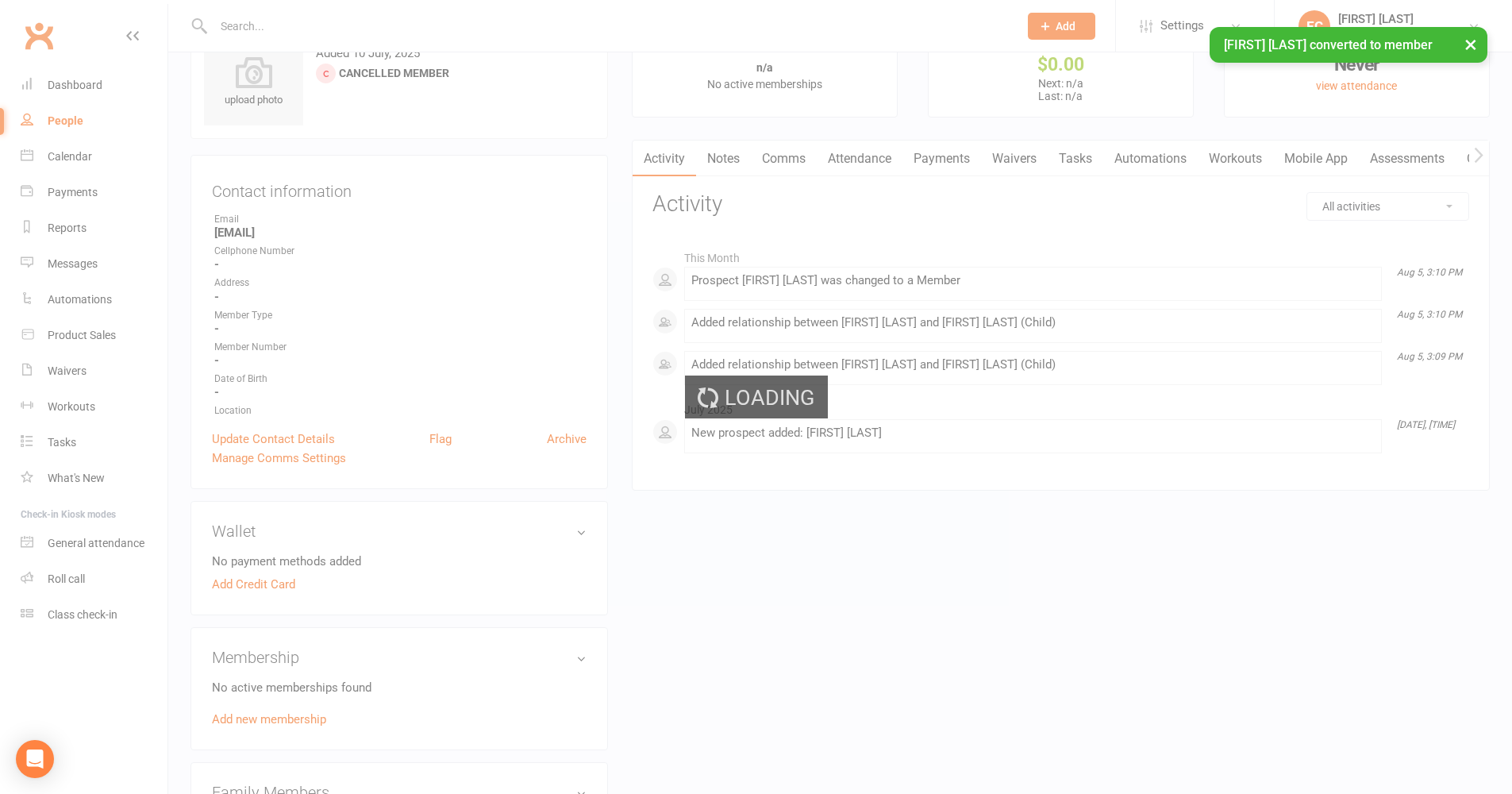 scroll, scrollTop: 0, scrollLeft: 0, axis: both 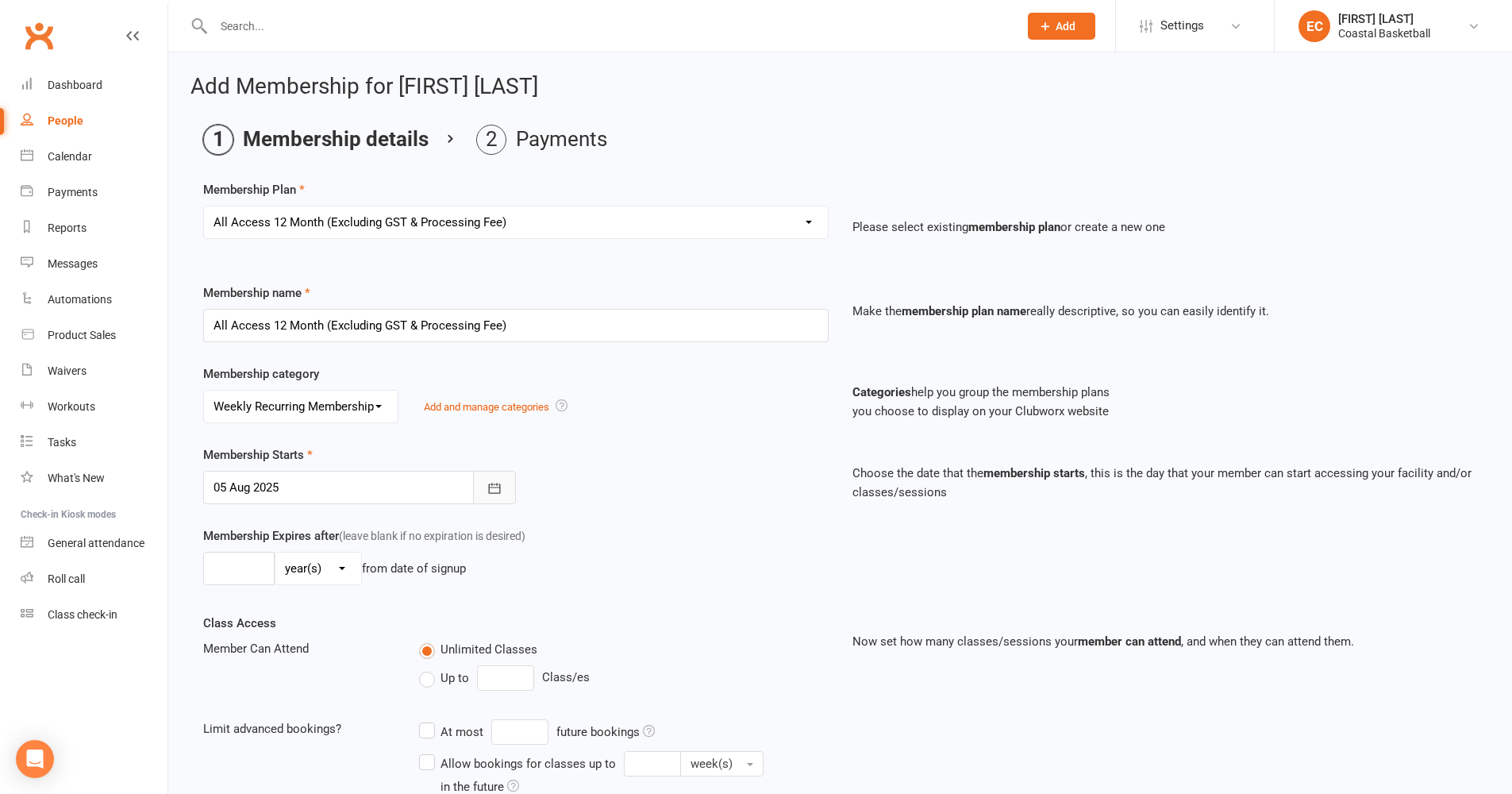 click 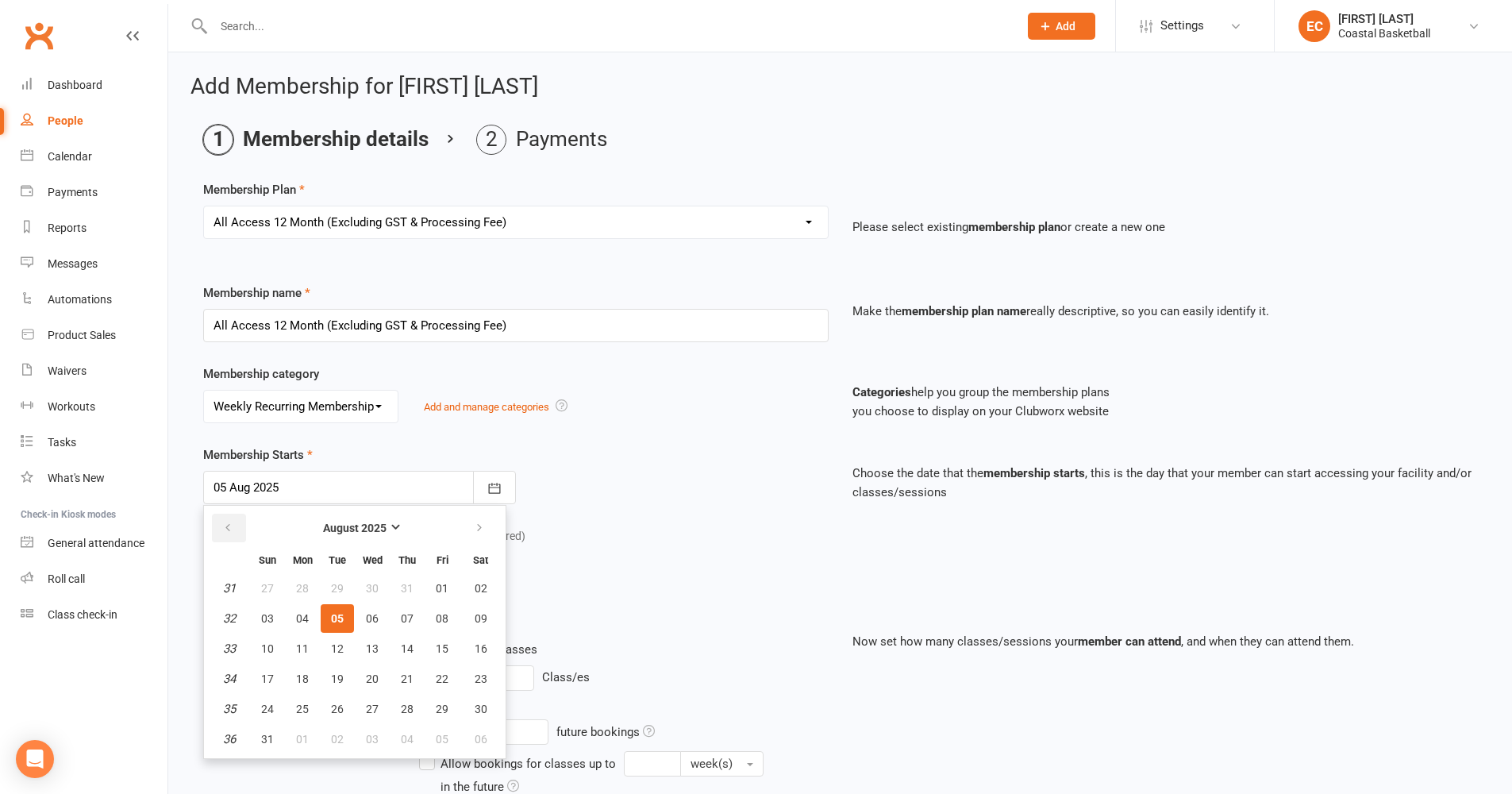click at bounding box center (229, 528) 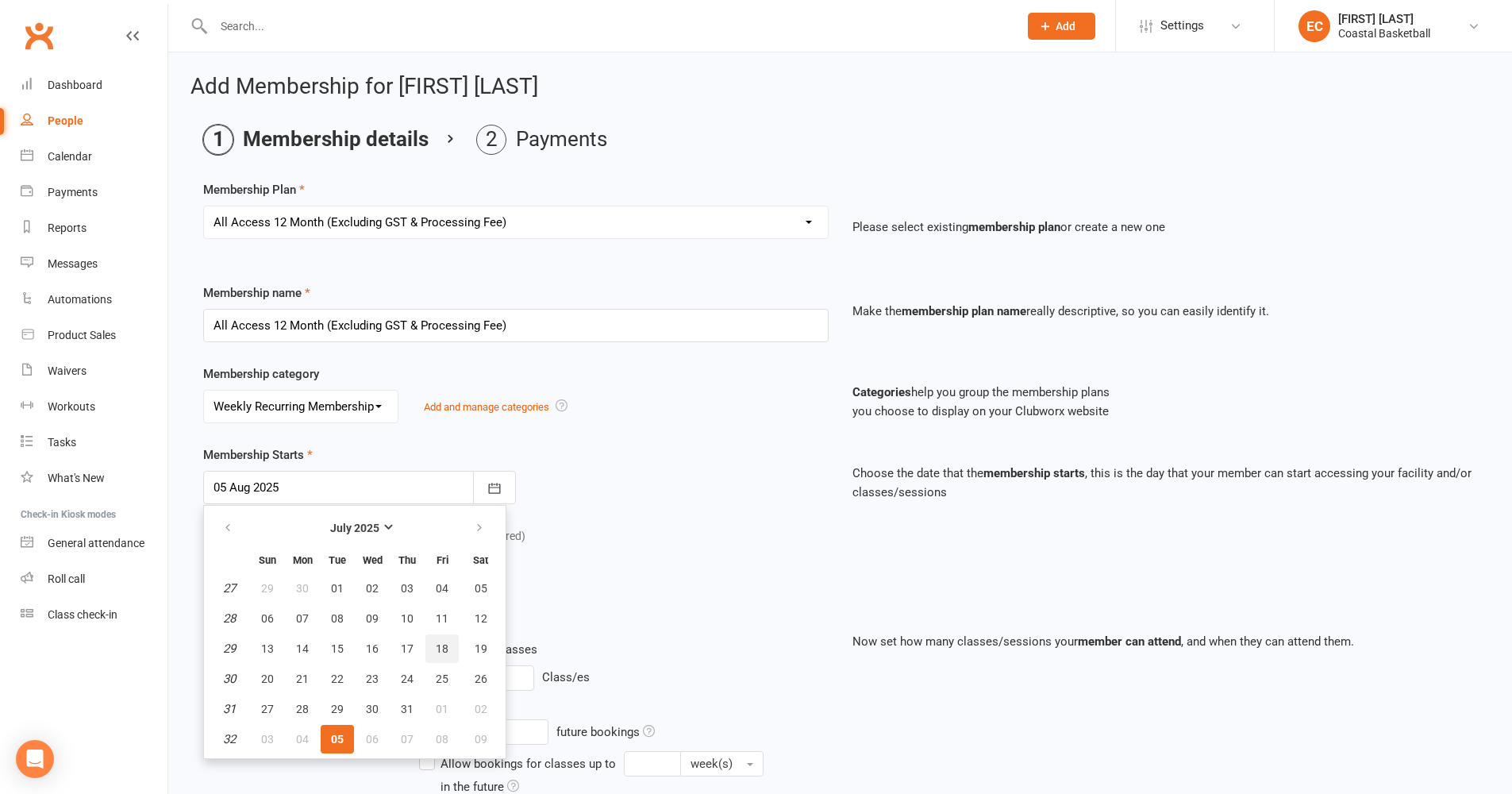 click on "18" at bounding box center (442, 649) 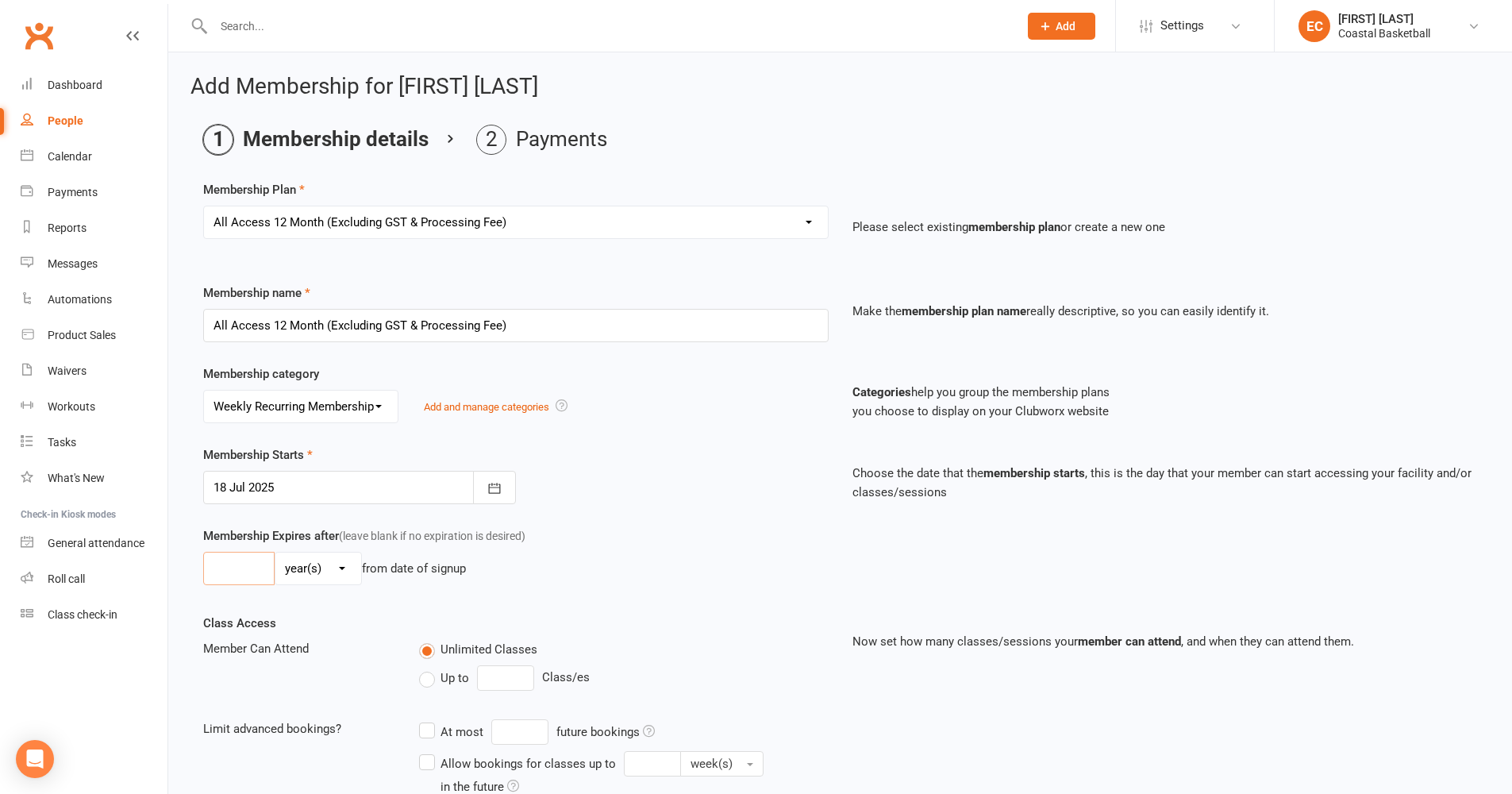 click at bounding box center (239, 569) 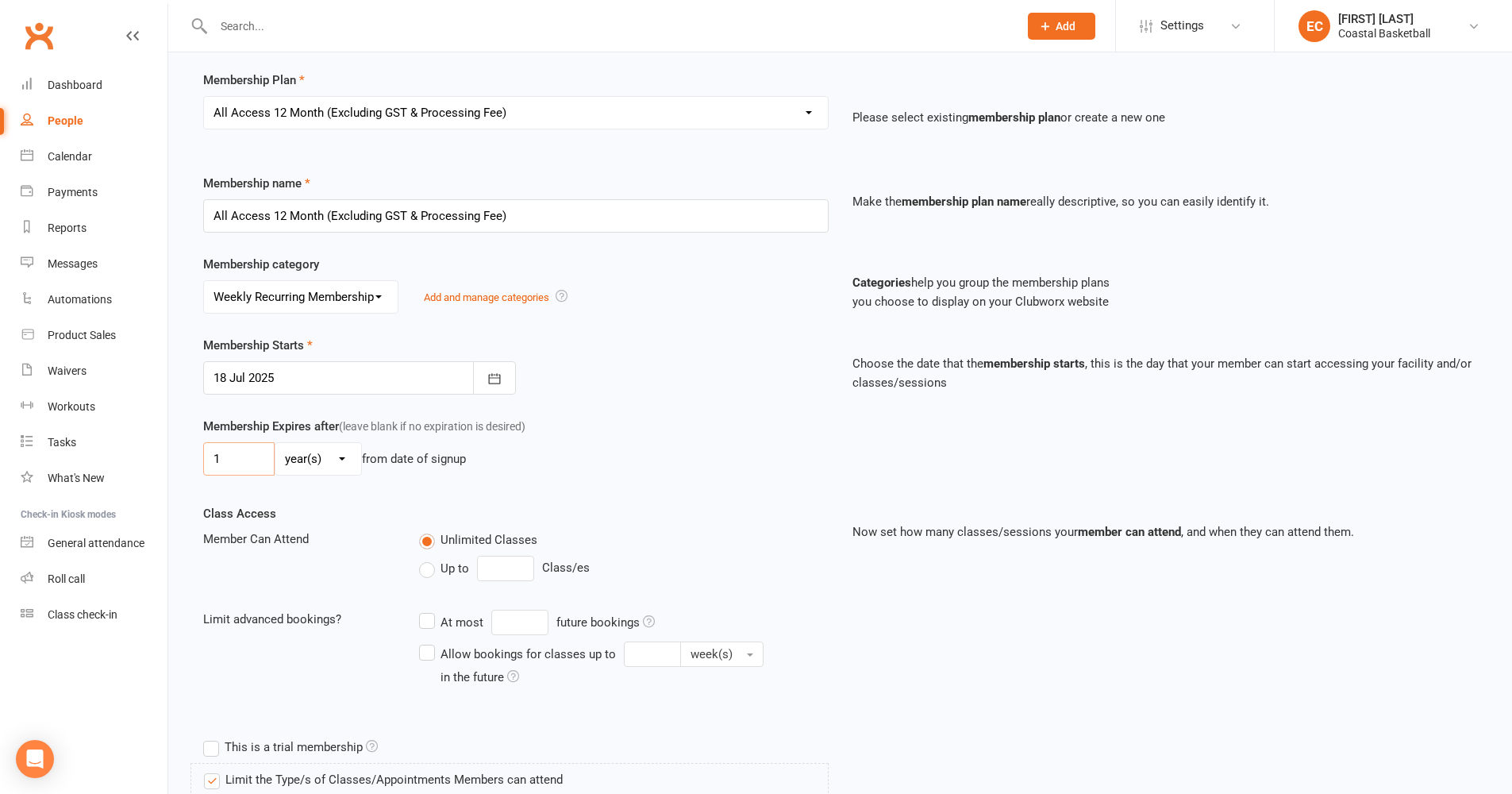 scroll, scrollTop: 303, scrollLeft: 0, axis: vertical 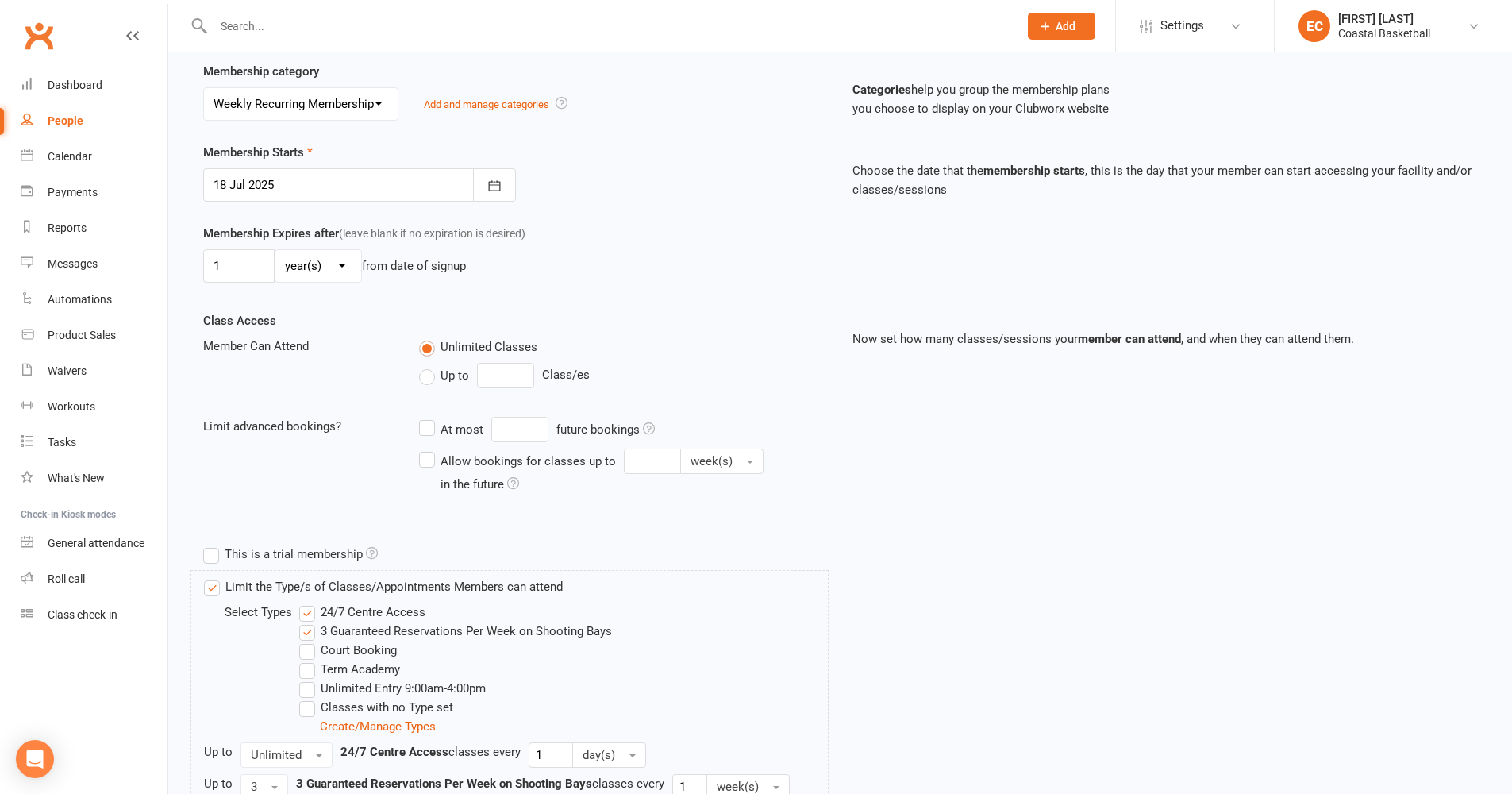 click on "24/7 Centre Access" at bounding box center [362, 612] 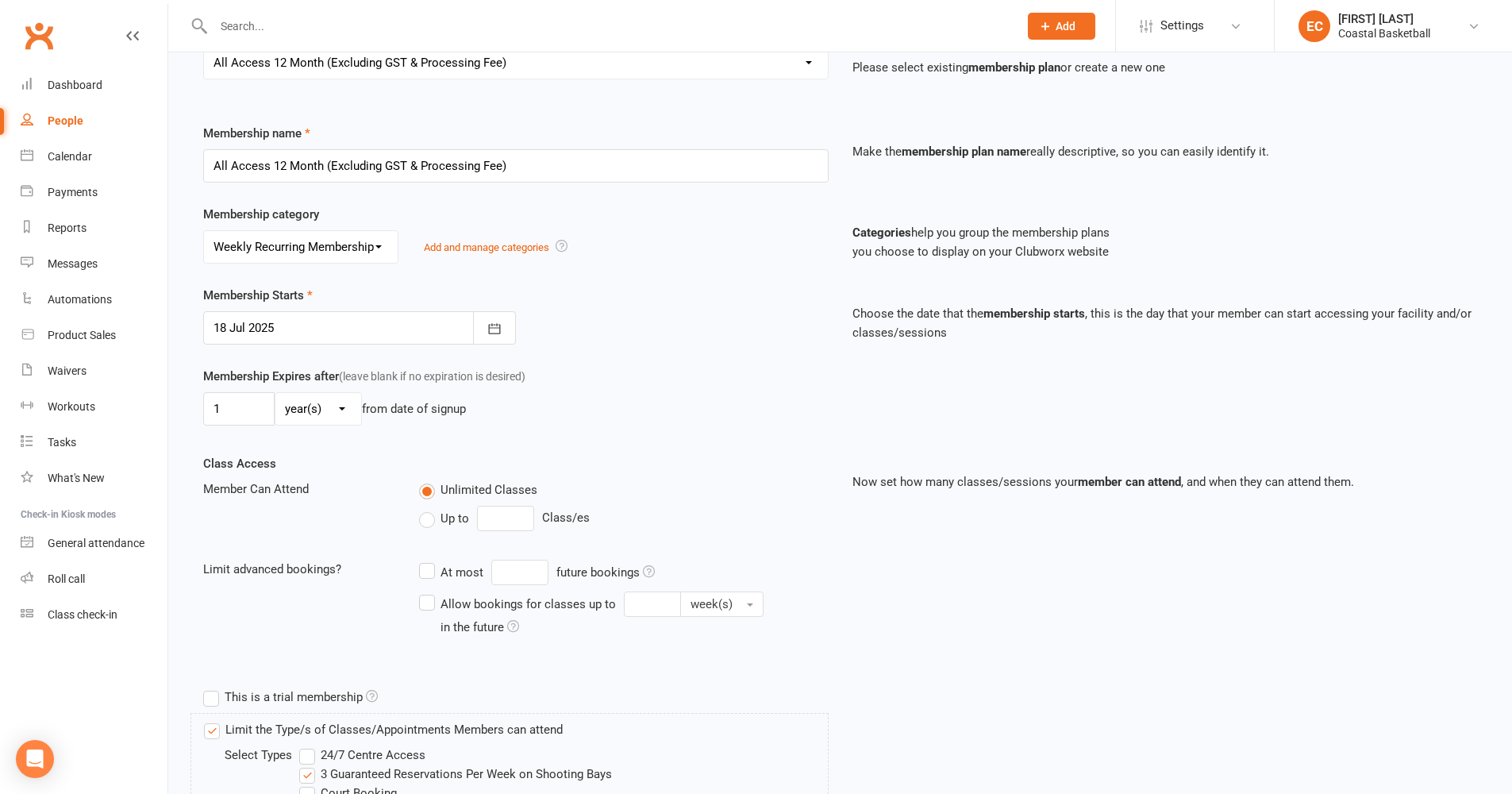 scroll, scrollTop: 481, scrollLeft: 0, axis: vertical 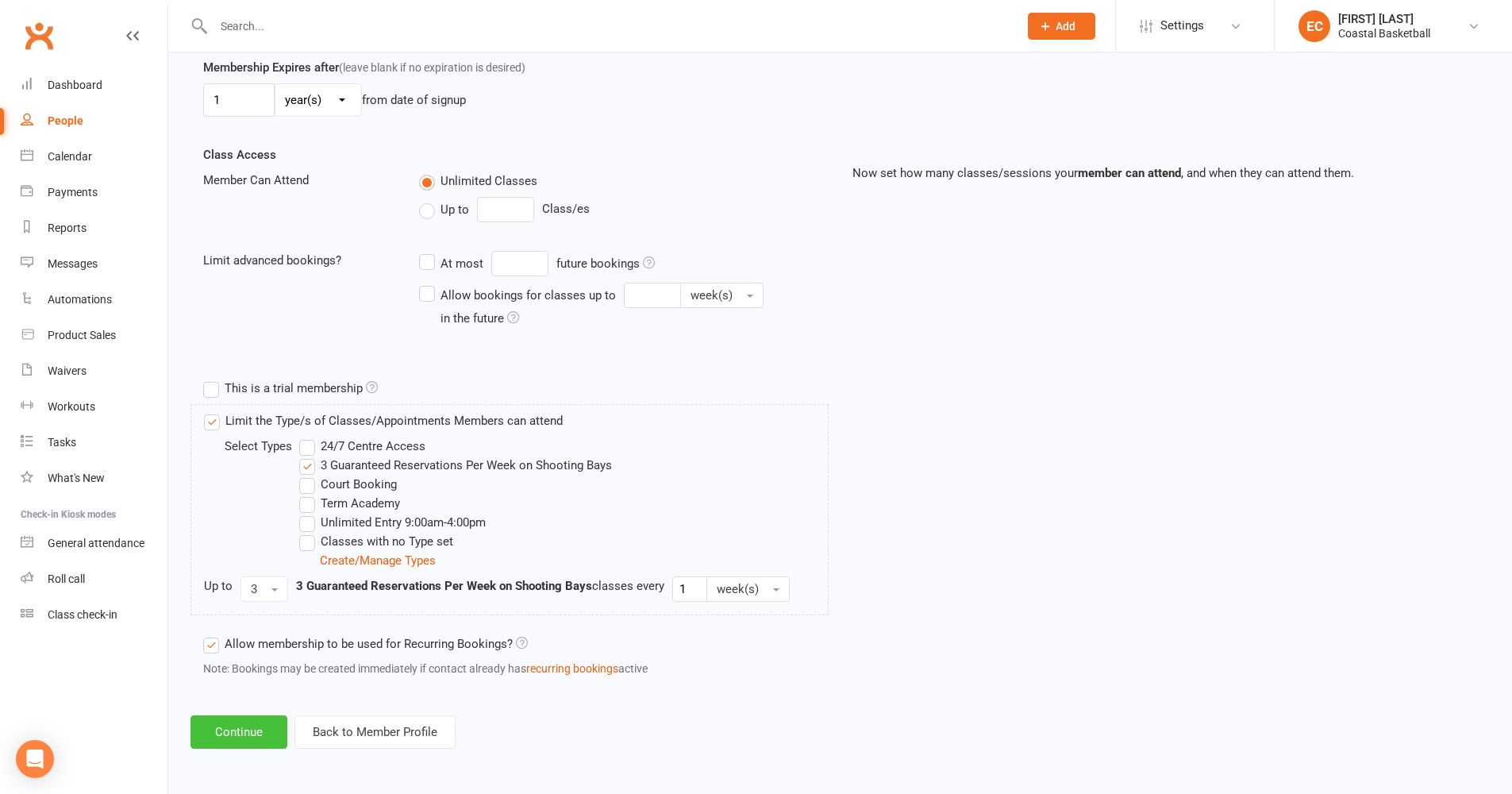 click on "Continue" at bounding box center (239, 732) 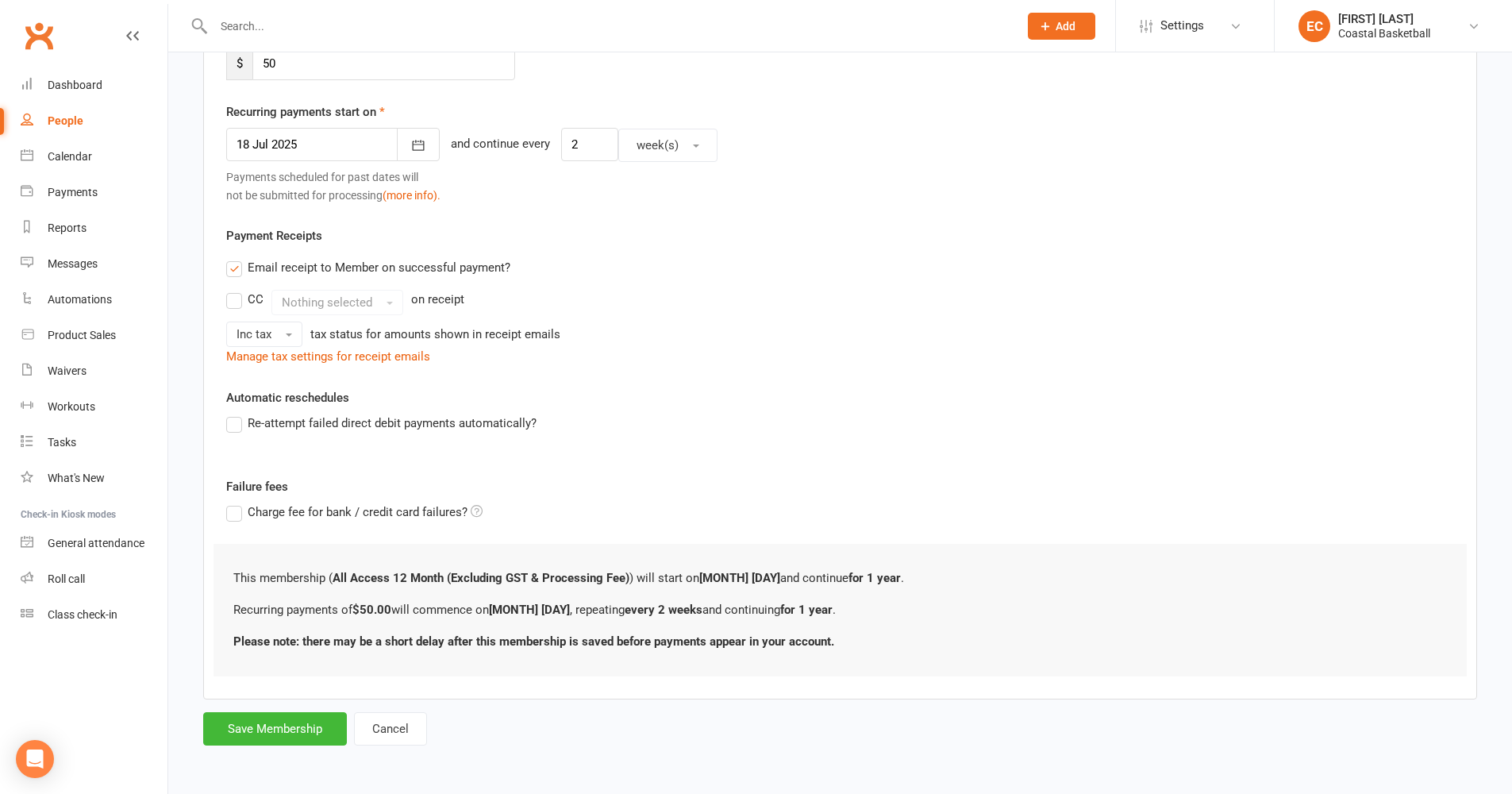 scroll, scrollTop: 0, scrollLeft: 0, axis: both 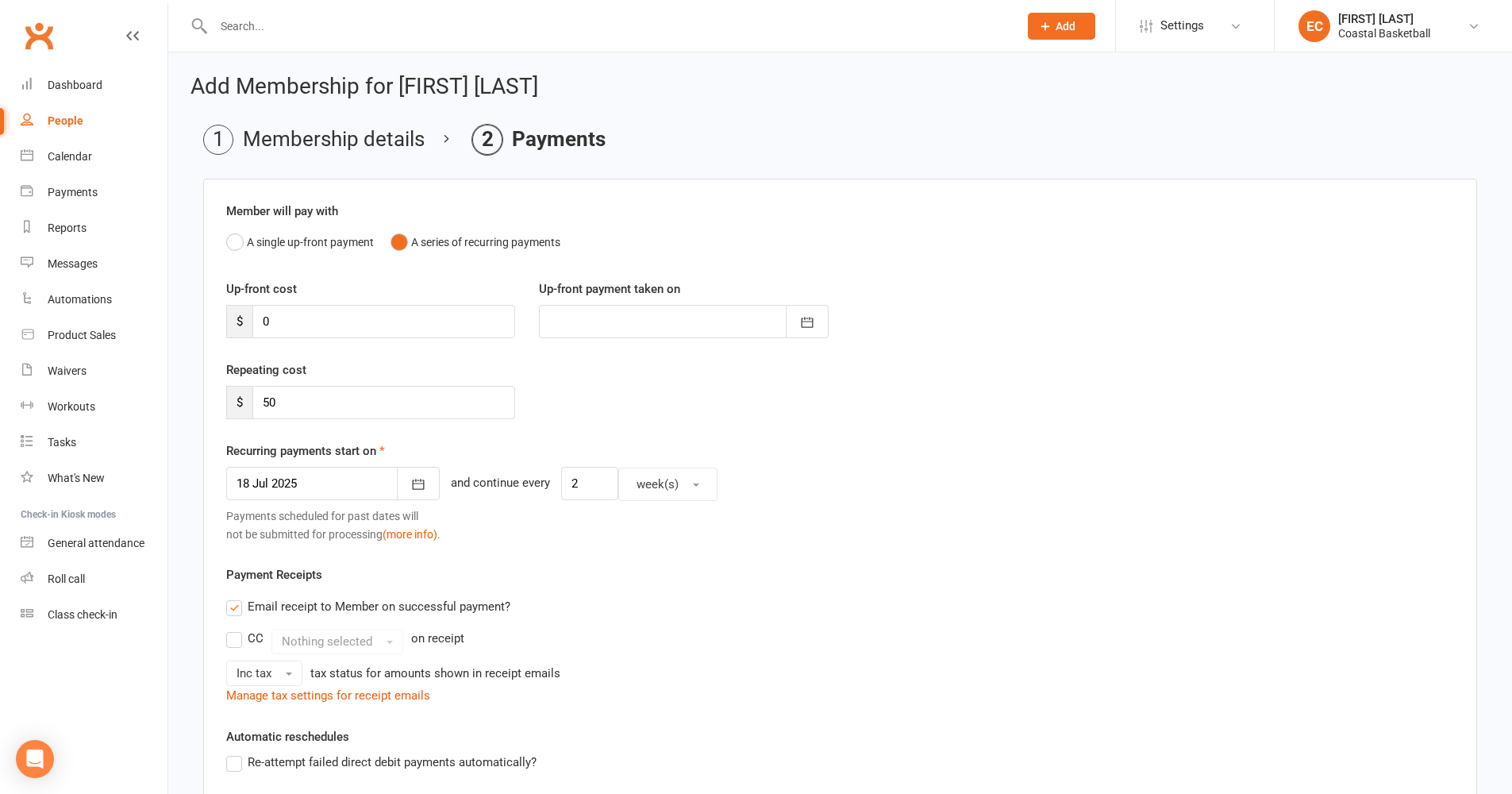 click 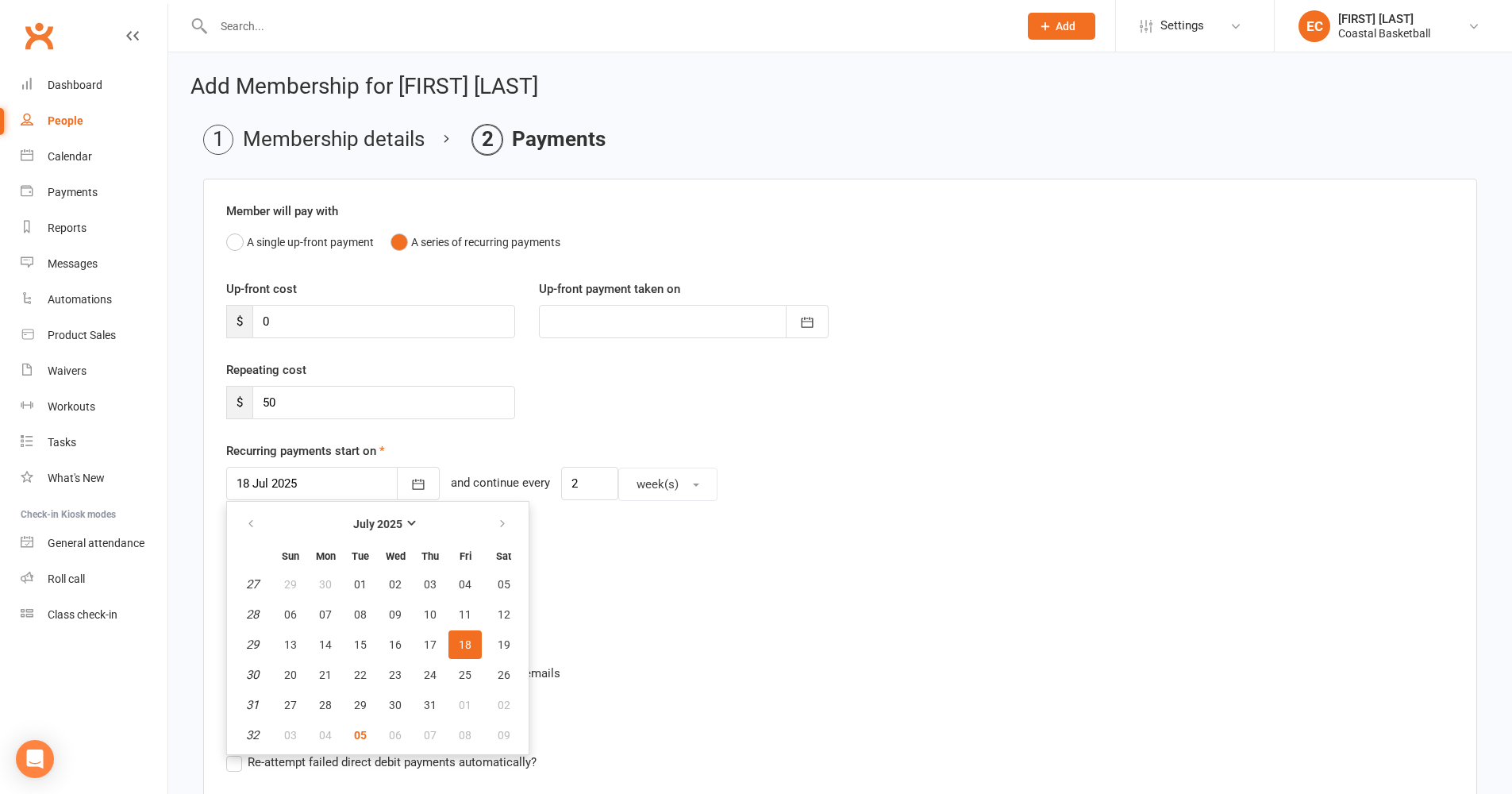 click 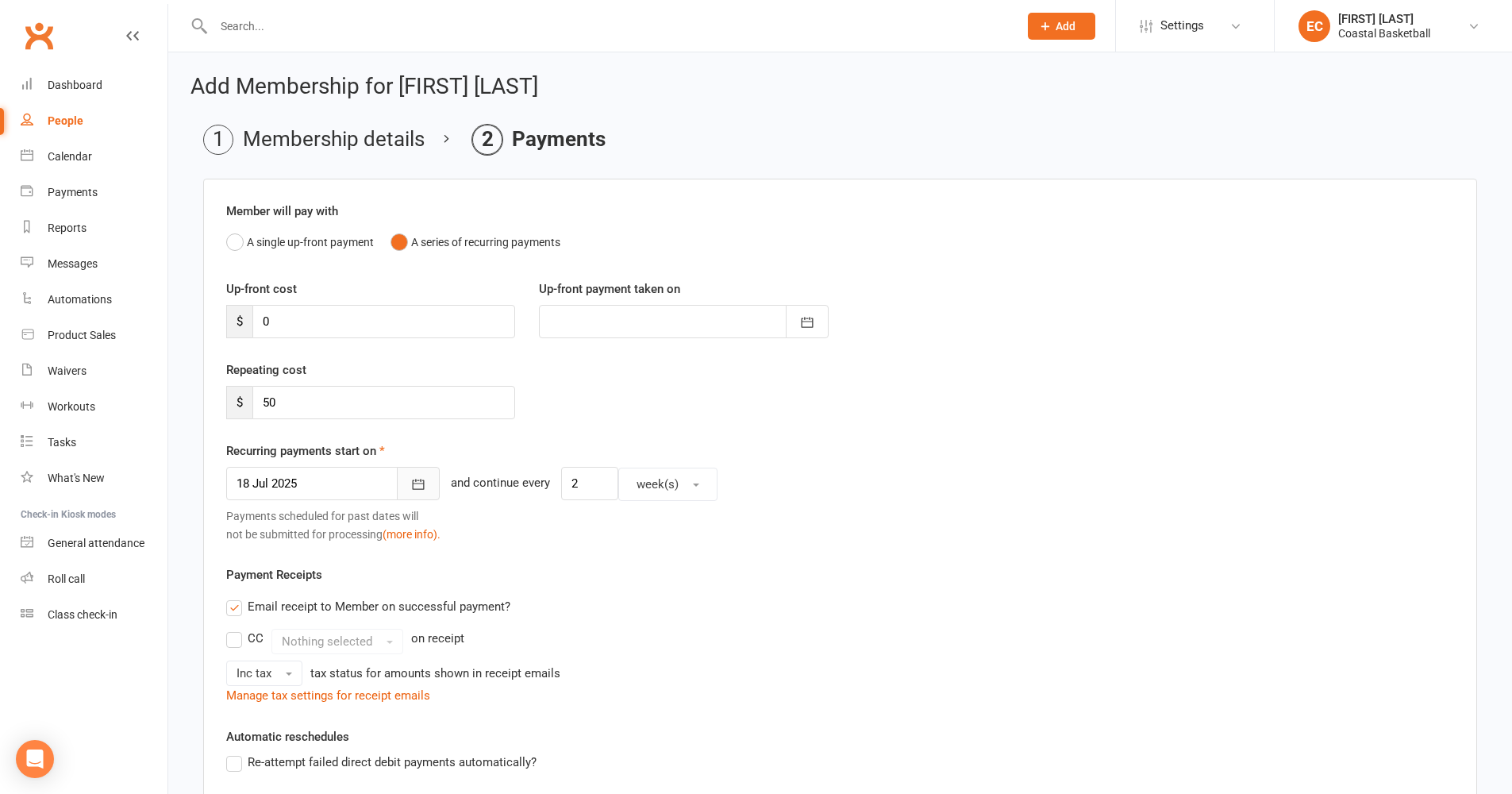 click at bounding box center (418, 484) 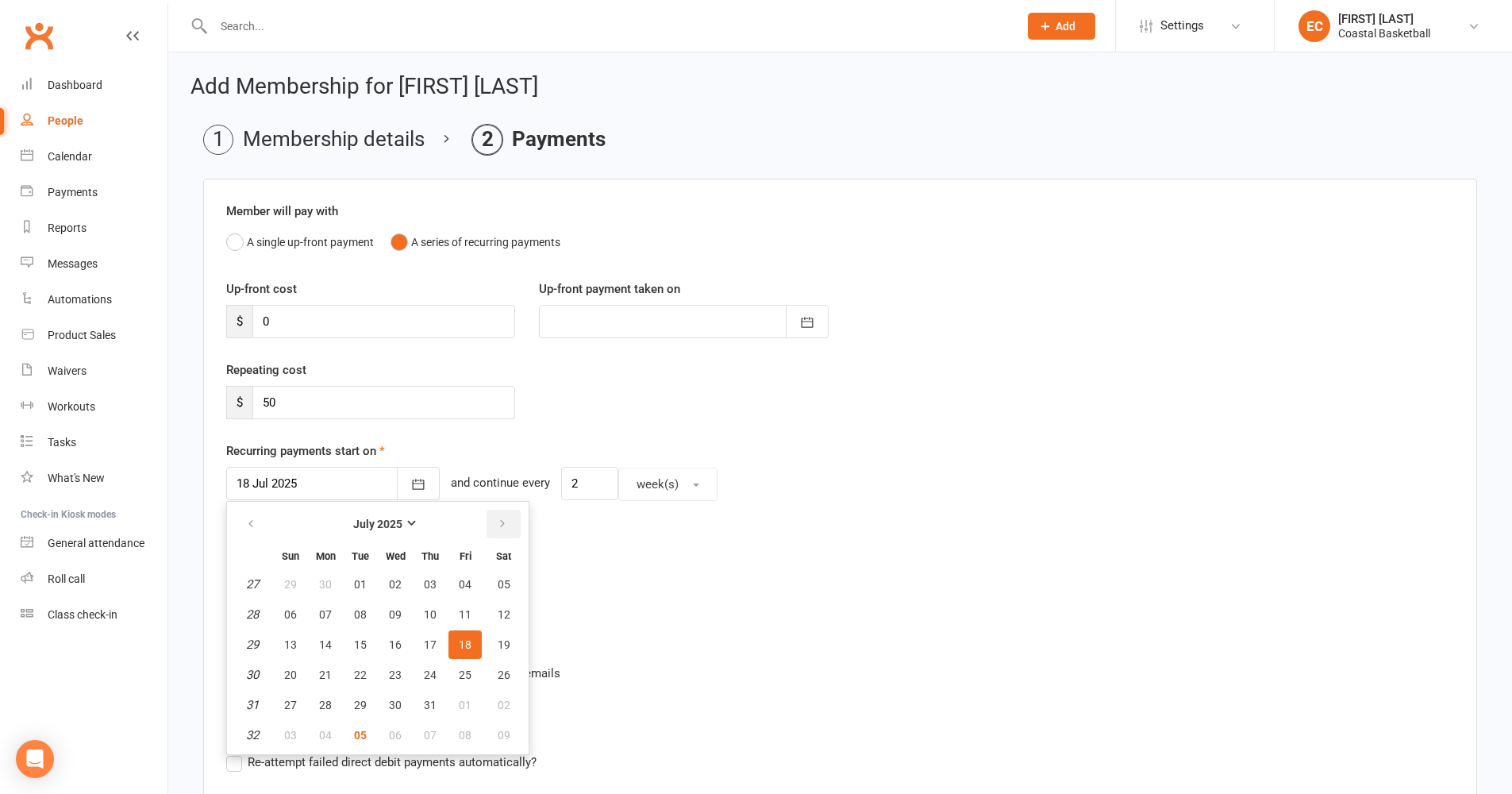 click at bounding box center [502, 524] 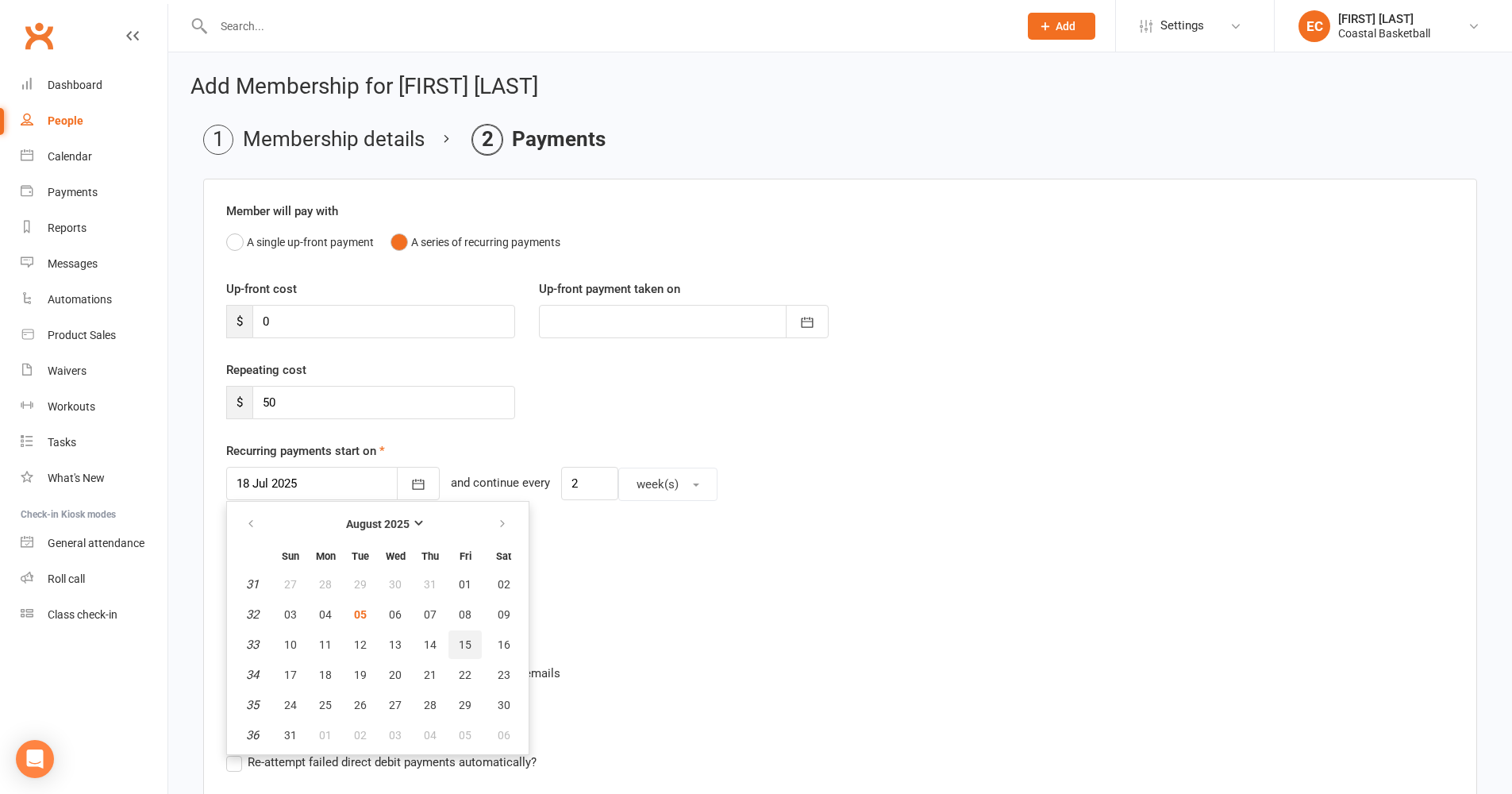 click on "15" at bounding box center [465, 645] 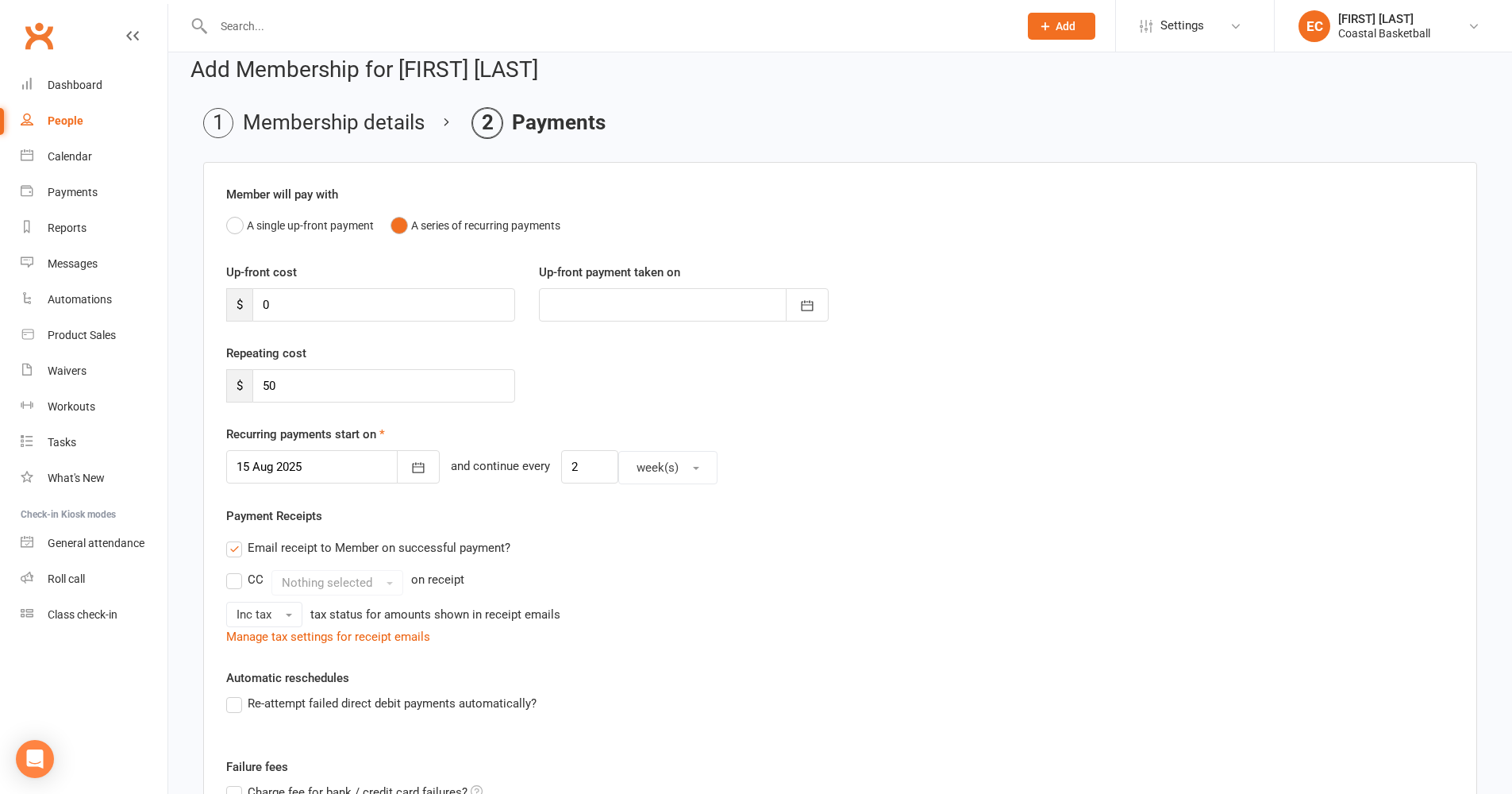 scroll, scrollTop: 310, scrollLeft: 0, axis: vertical 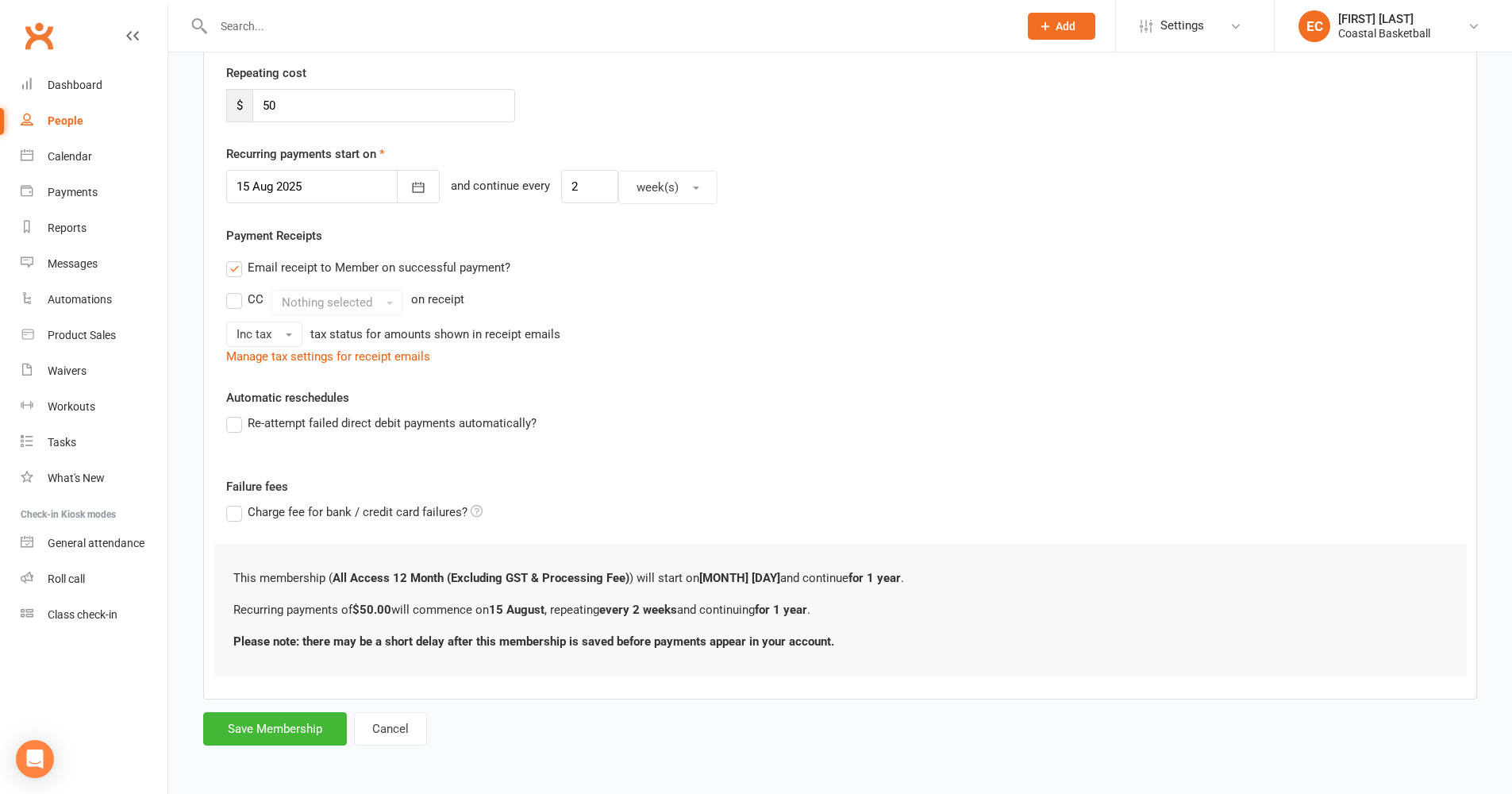 click on "Re-attempt failed direct debit payments automatically?" at bounding box center (381, 423) 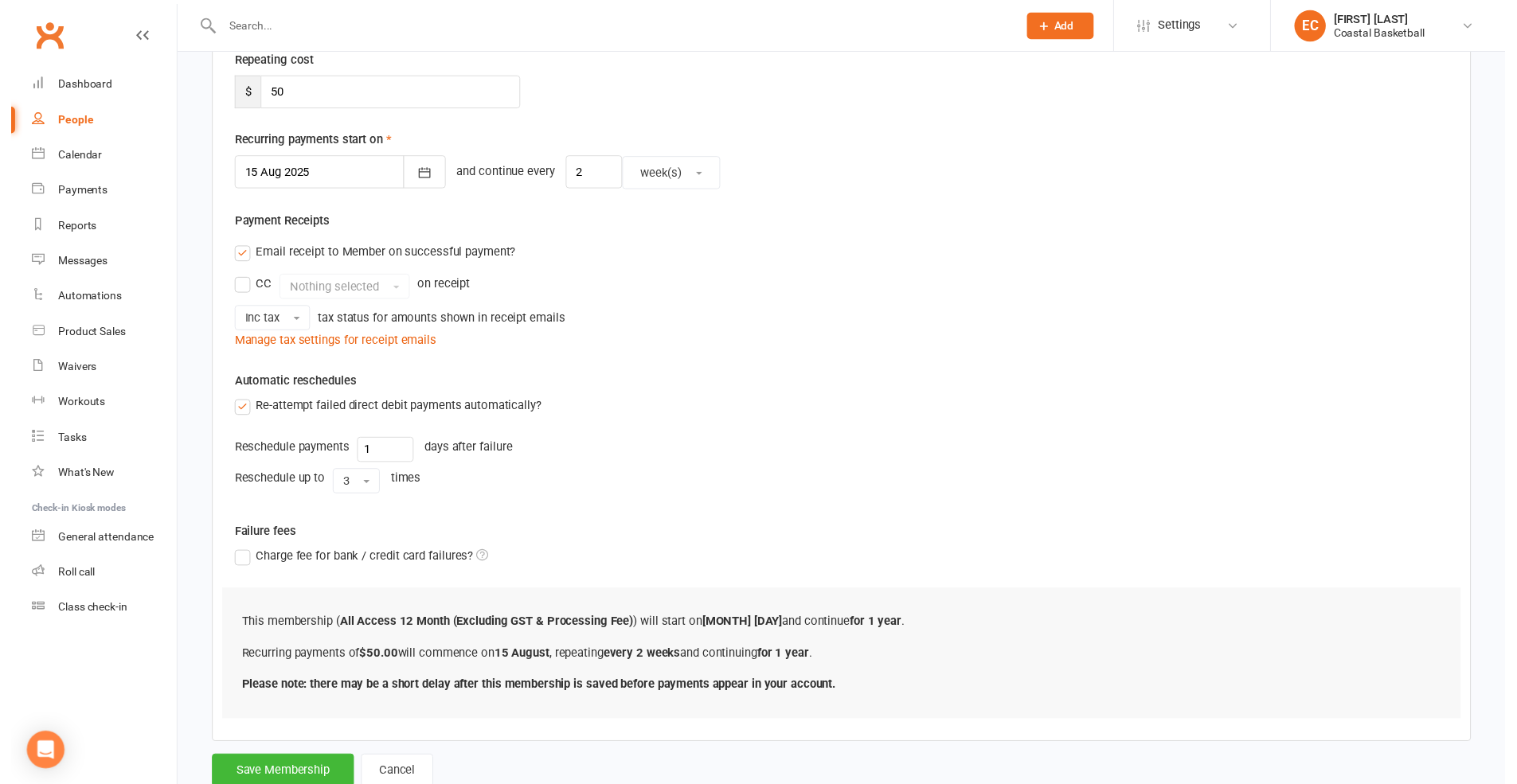 scroll, scrollTop: 374, scrollLeft: 0, axis: vertical 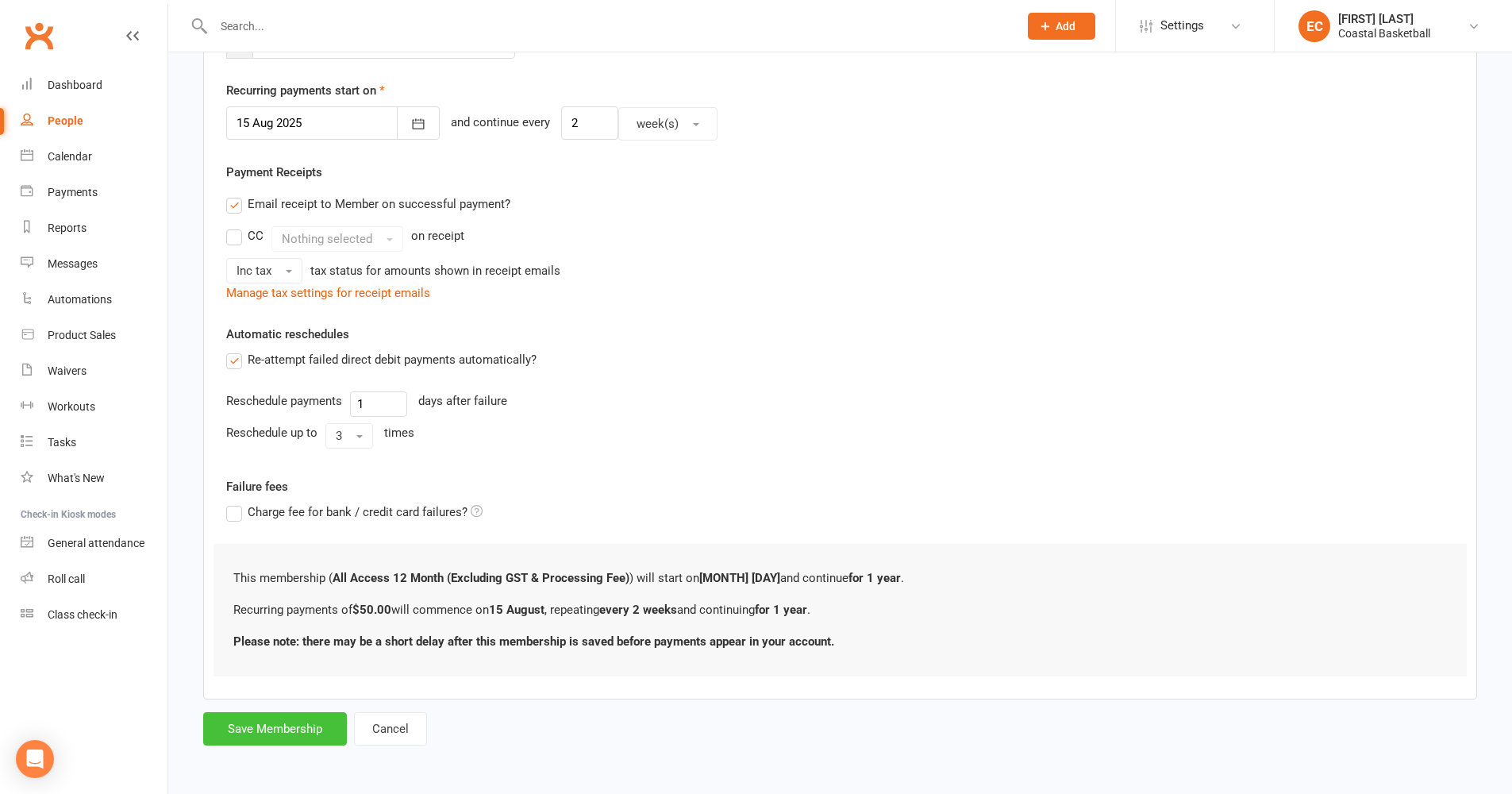 click on "Save Membership" at bounding box center [275, 729] 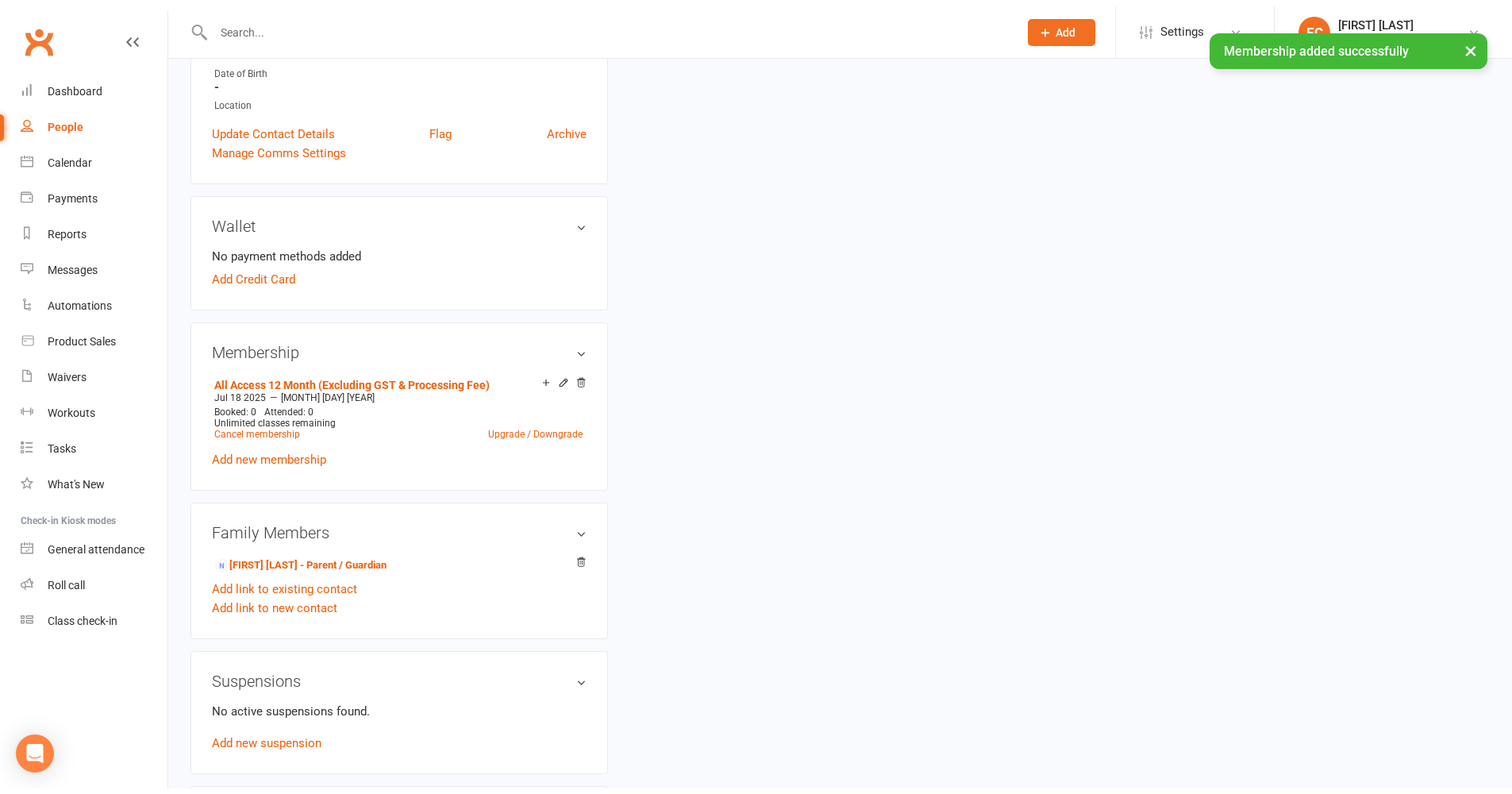 scroll, scrollTop: 0, scrollLeft: 0, axis: both 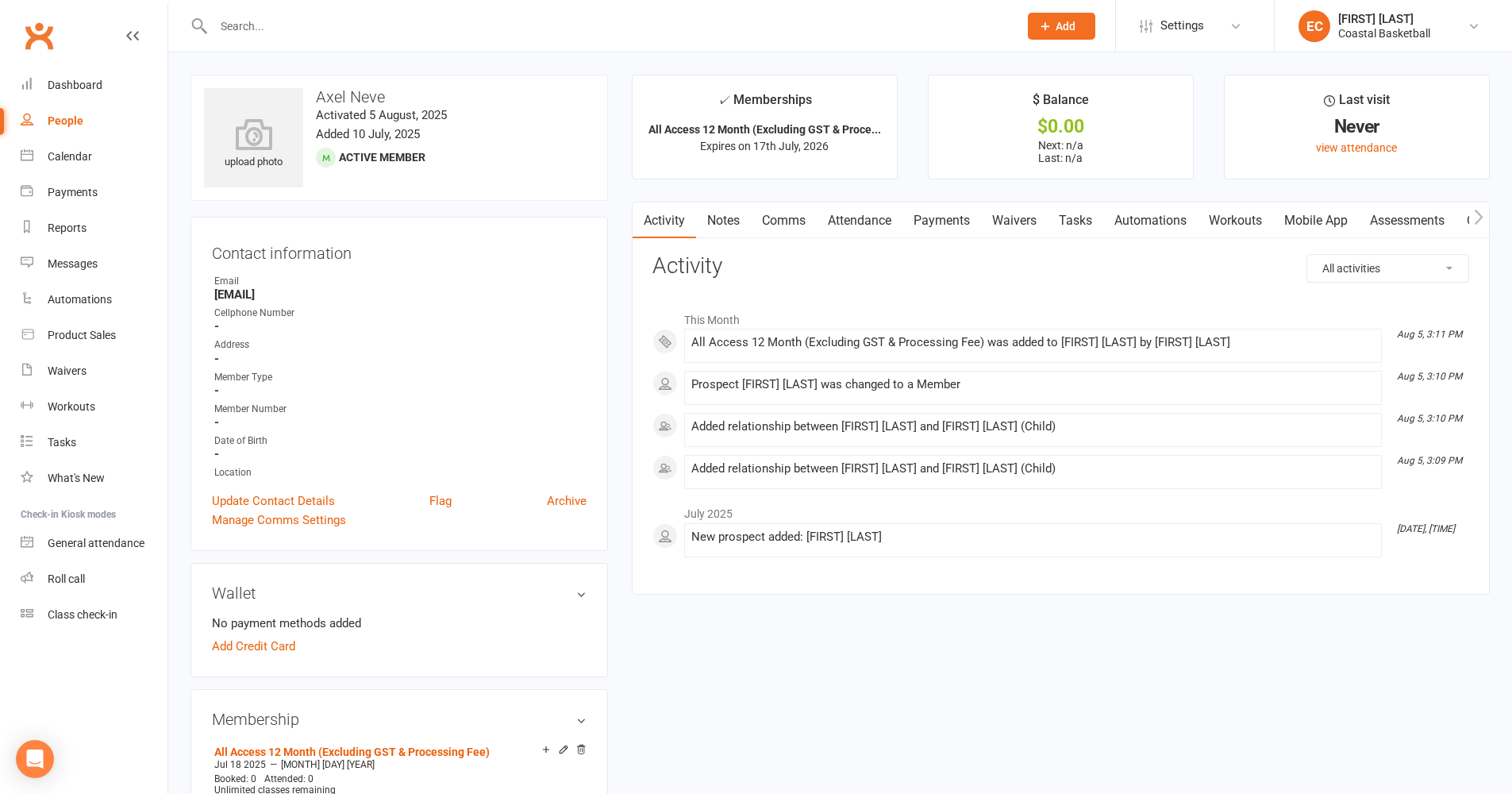 click at bounding box center (608, 26) 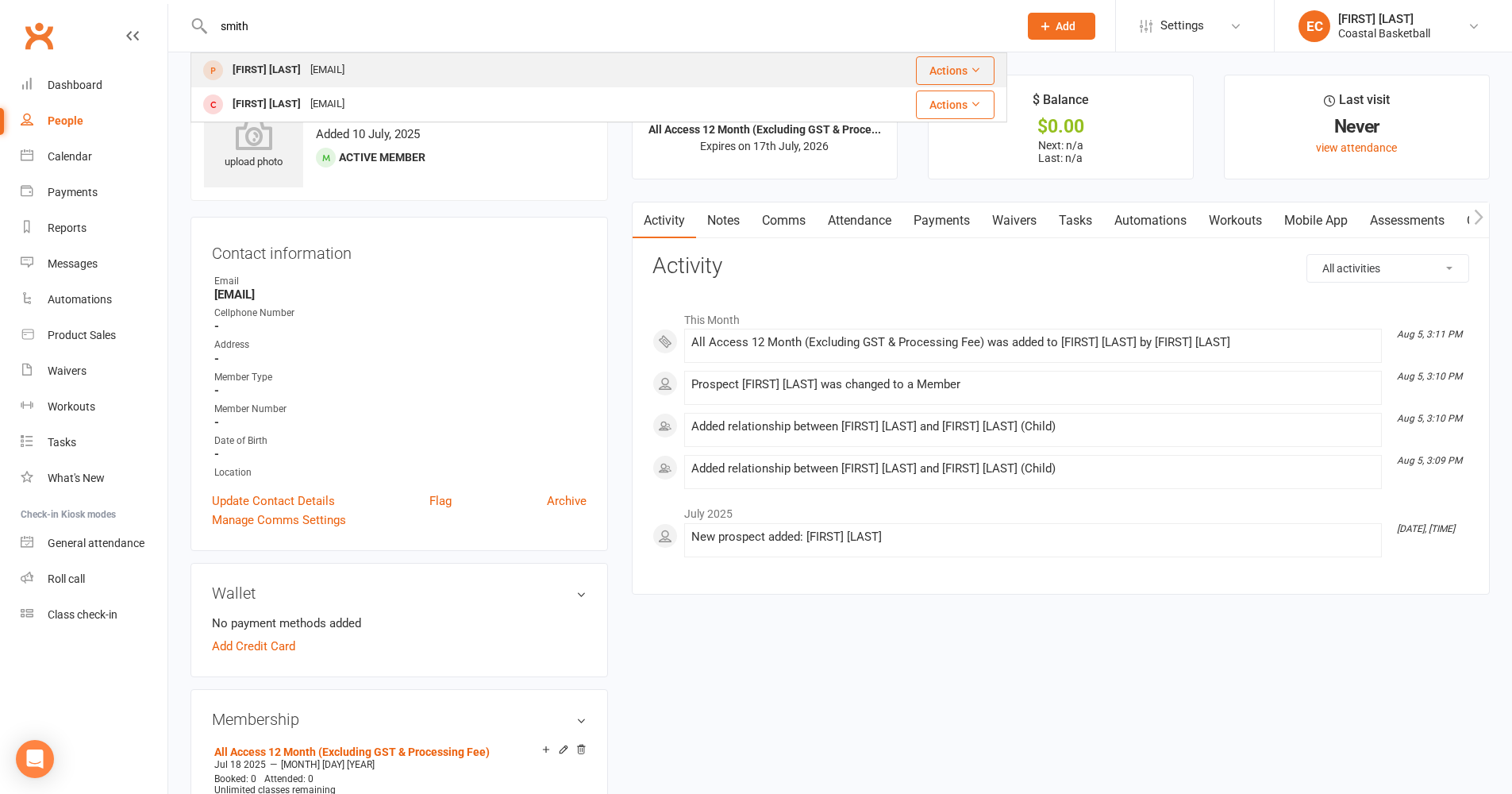 click on "[FIRST] [LAST]" at bounding box center (267, 70) 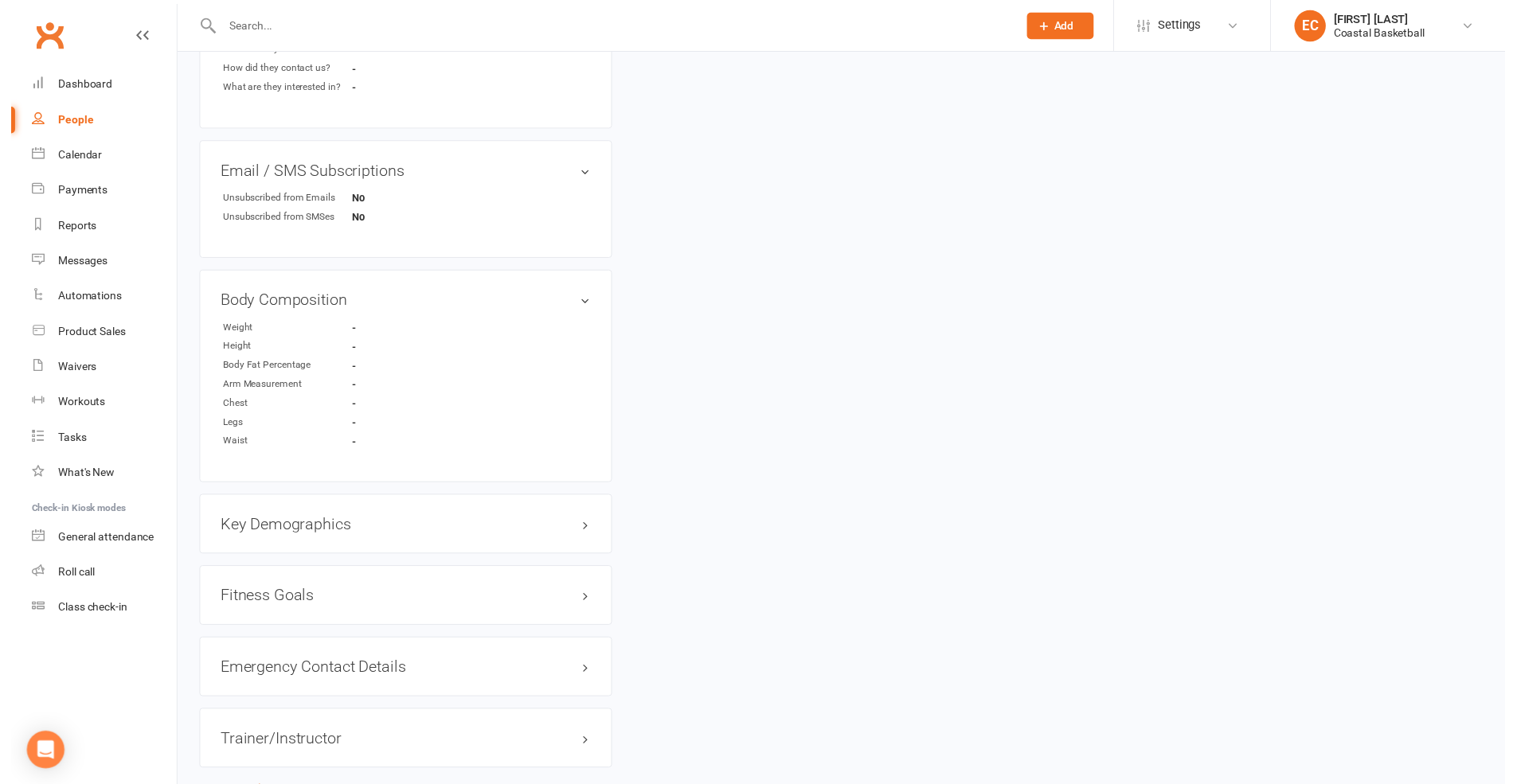 scroll, scrollTop: 803, scrollLeft: 0, axis: vertical 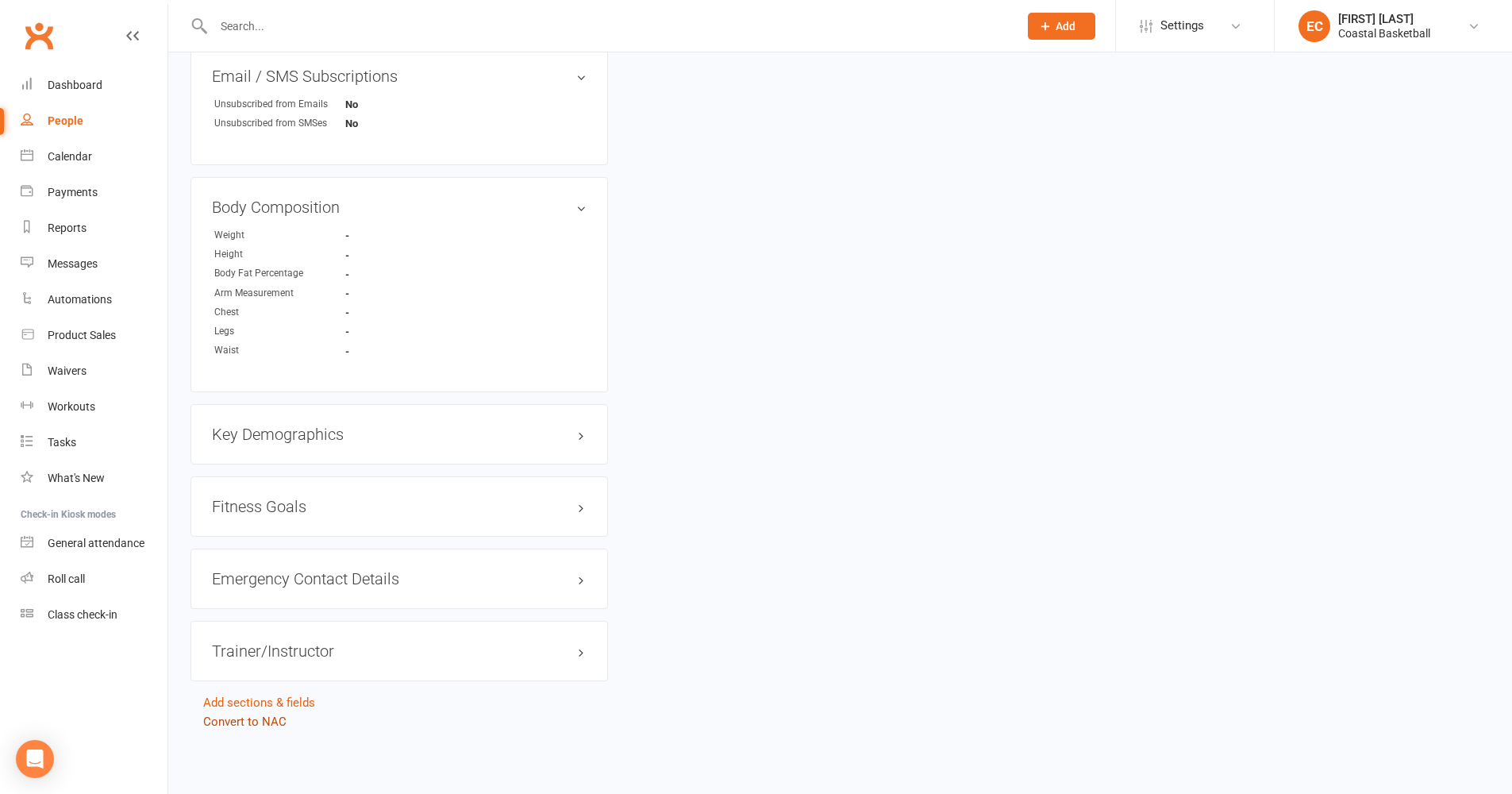 click on "Convert to NAC" at bounding box center [244, 722] 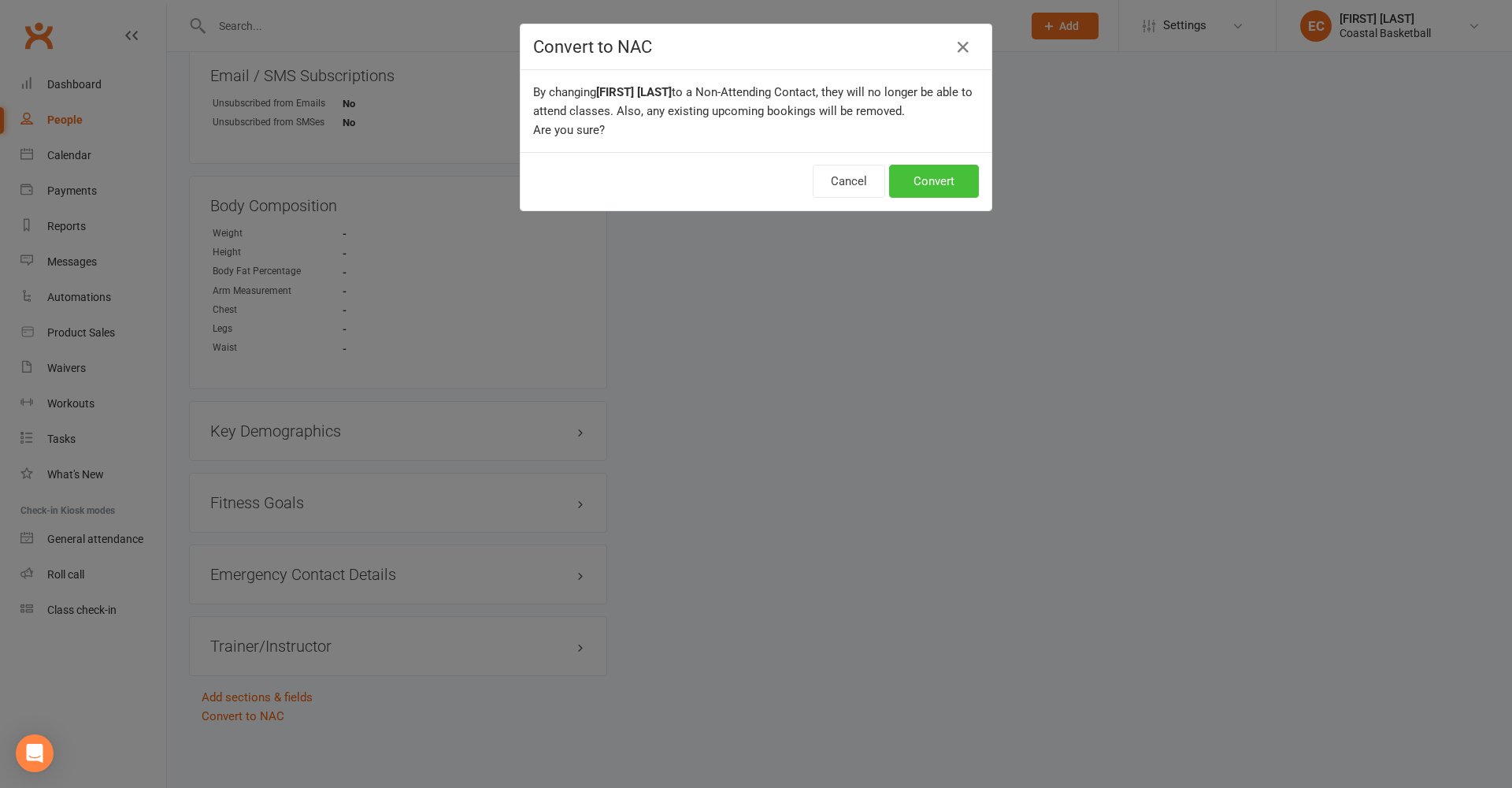 click on "Convert" at bounding box center (934, 181) 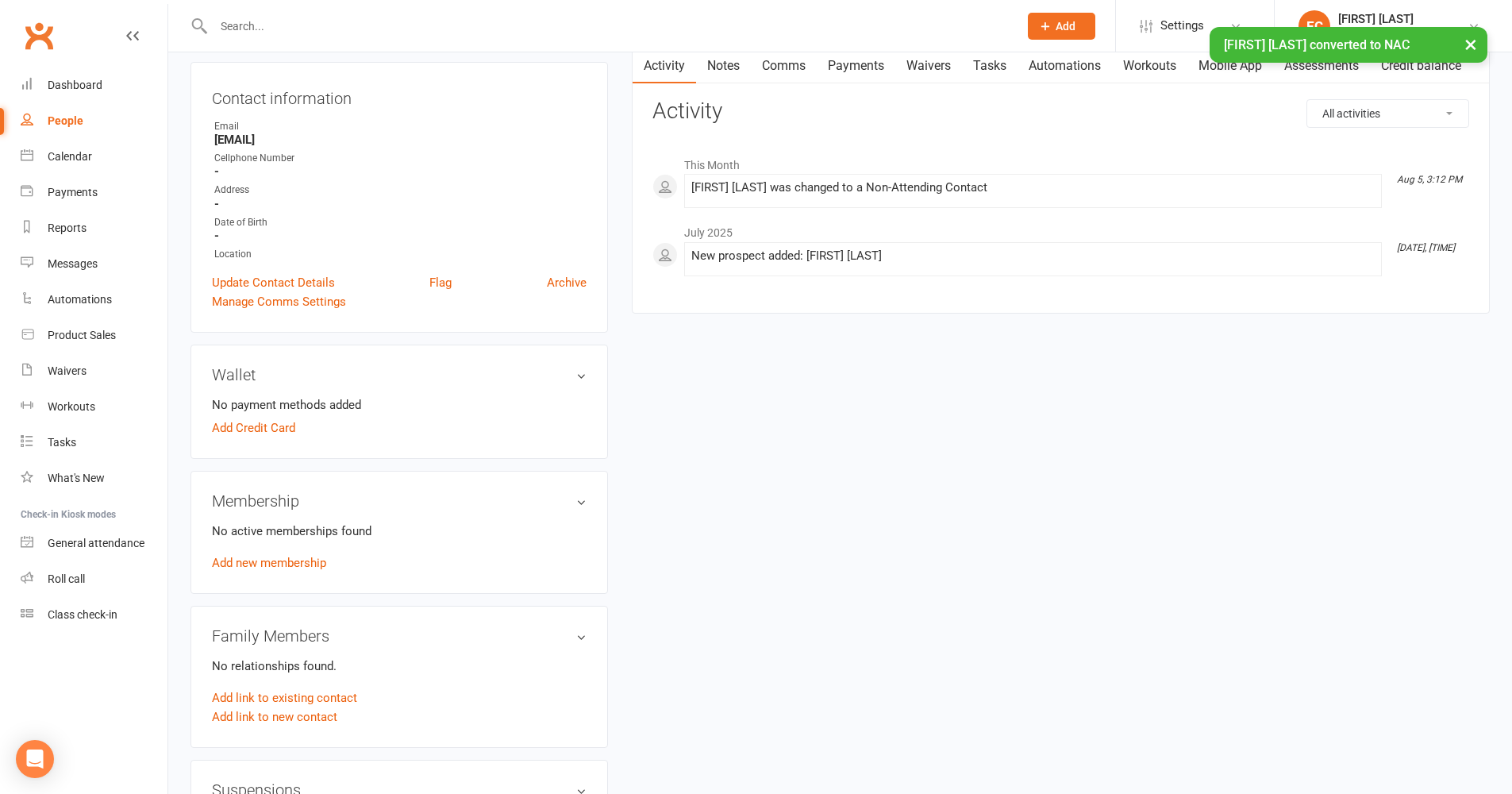 scroll, scrollTop: 299, scrollLeft: 0, axis: vertical 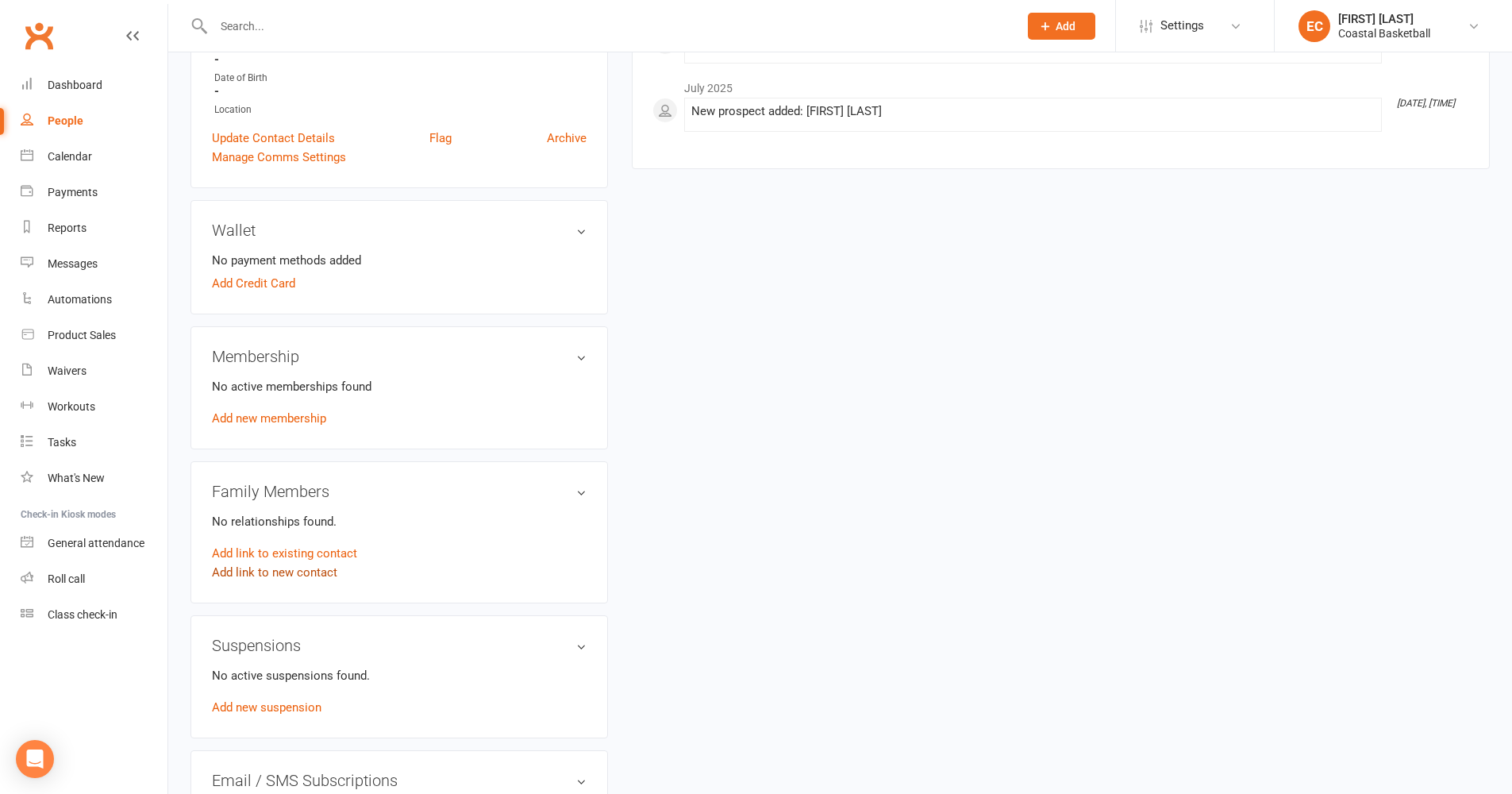 click on "Add link to new contact" at bounding box center (275, 572) 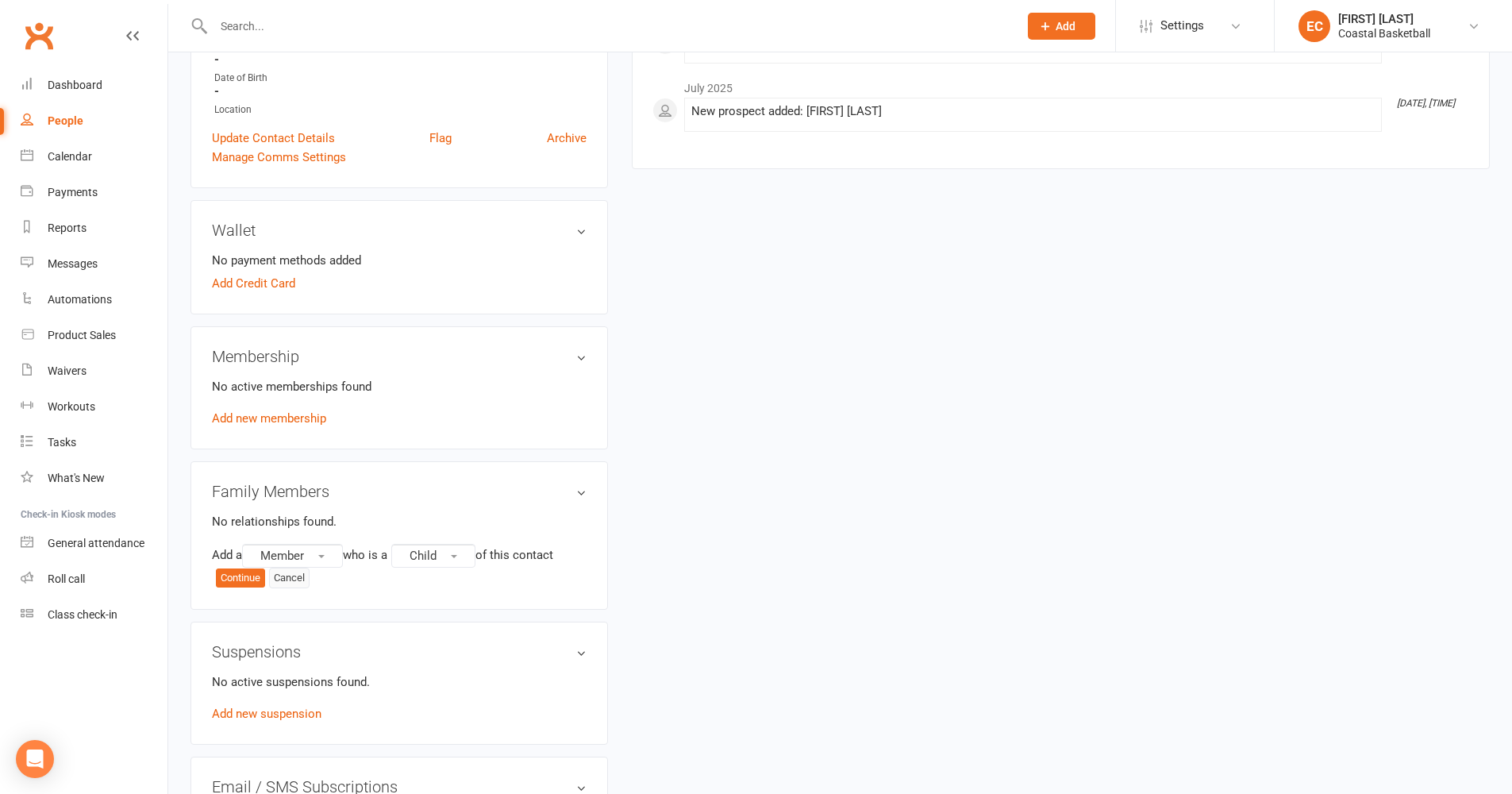 click on "Cancel" at bounding box center (289, 578) 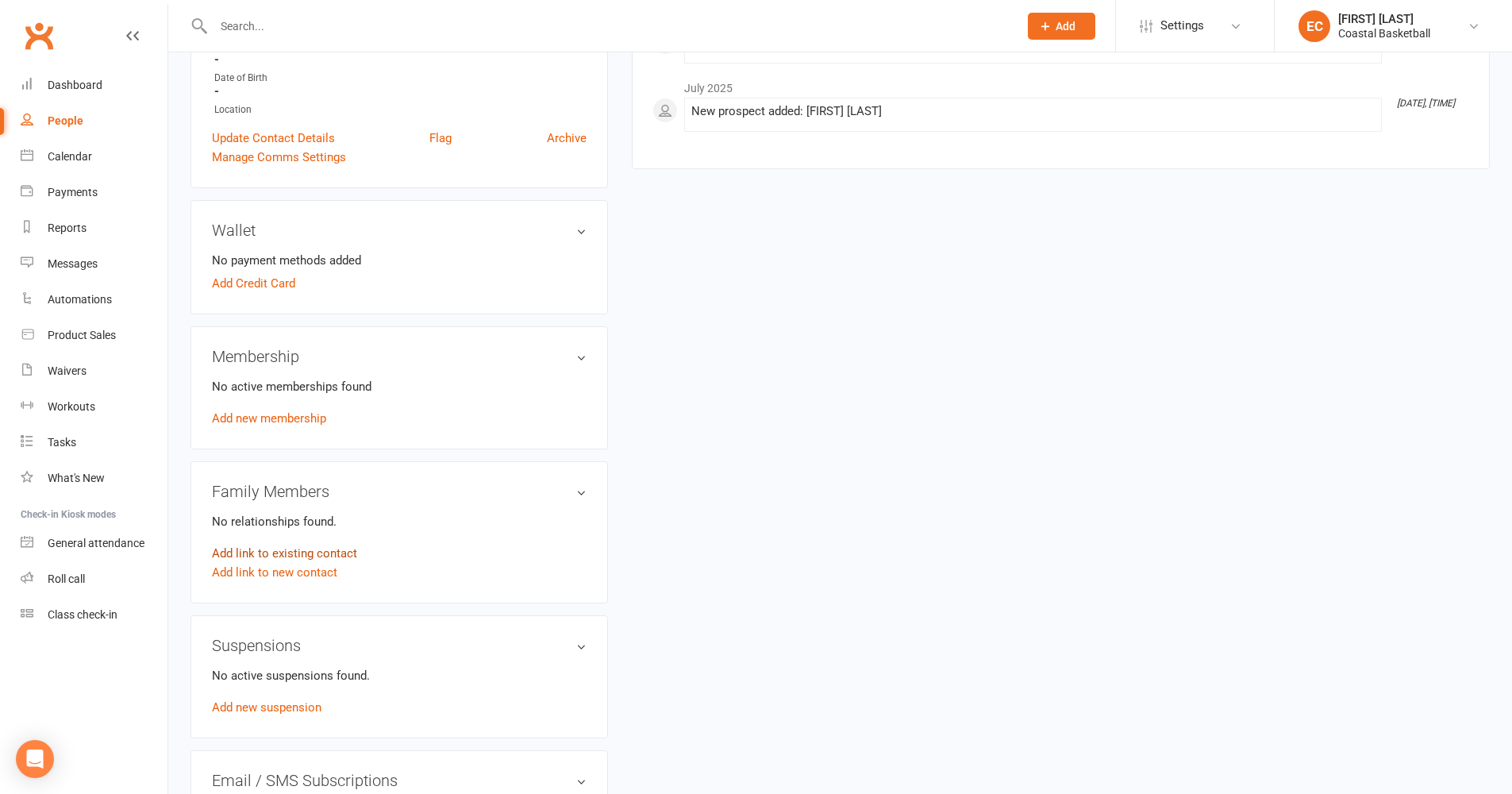 click on "Add link to existing contact" at bounding box center (284, 553) 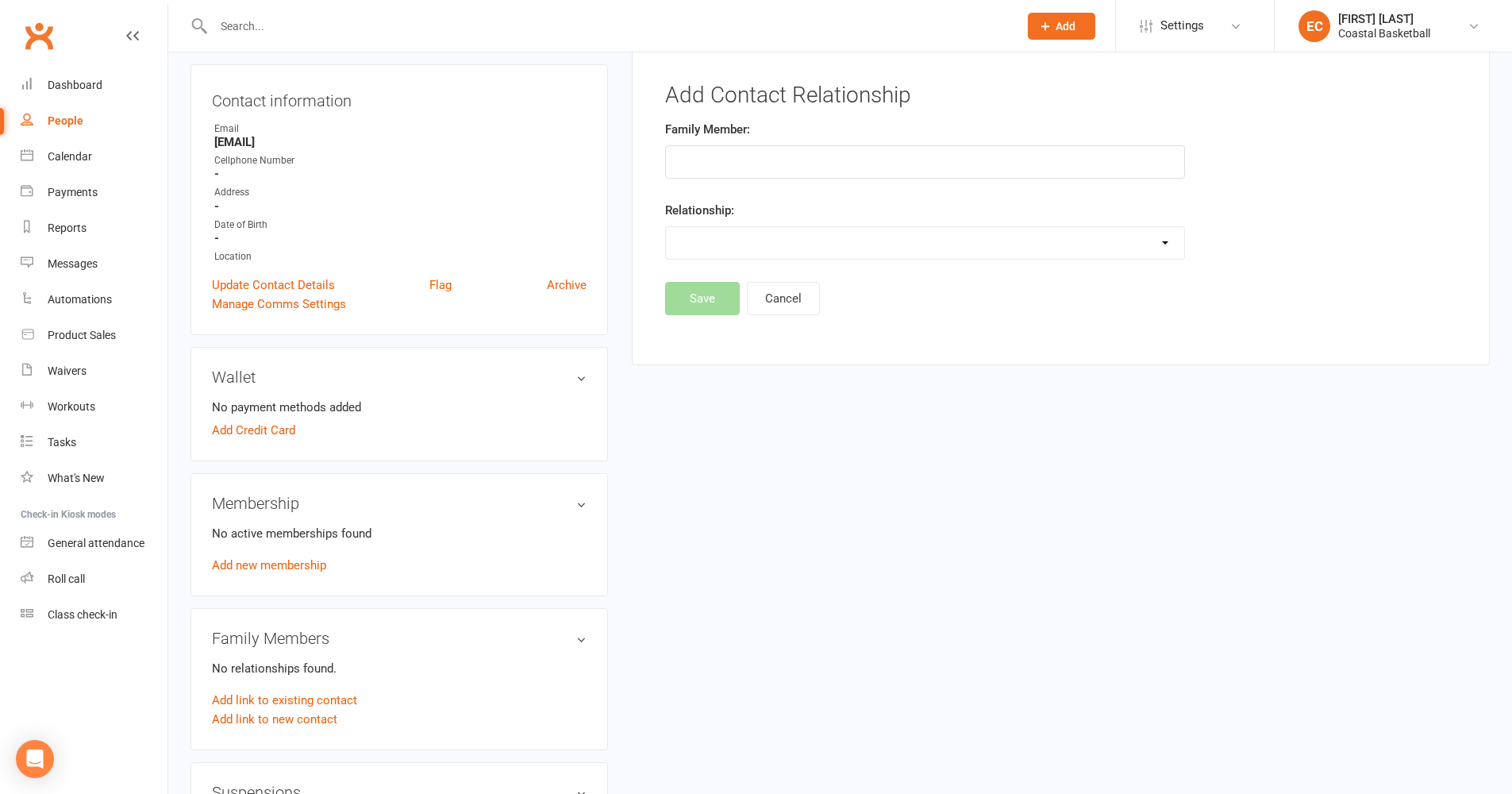 scroll, scrollTop: 121, scrollLeft: 0, axis: vertical 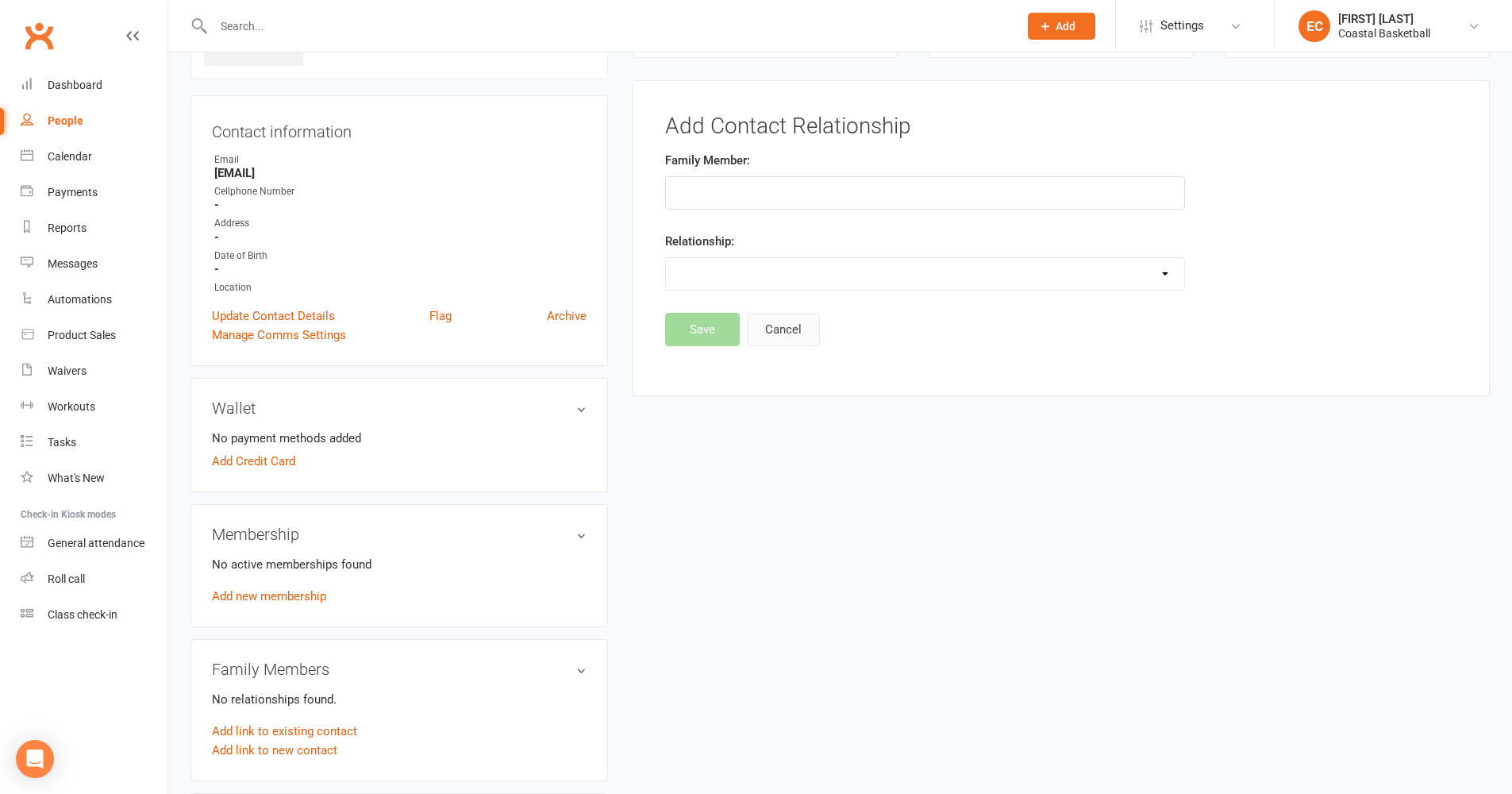 click on "Cancel" at bounding box center (783, 330) 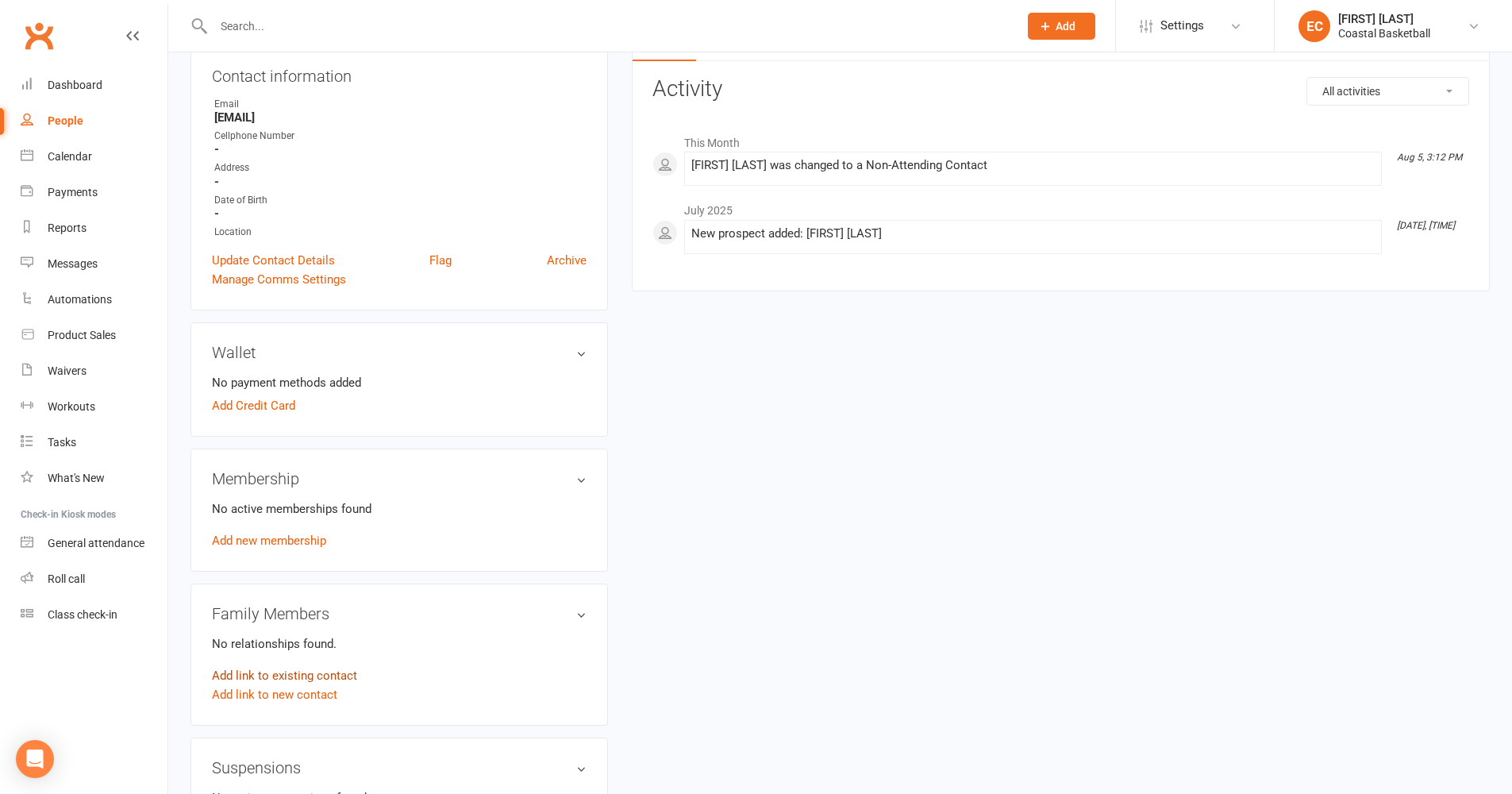 click on "Add link to existing contact" at bounding box center [284, 676] 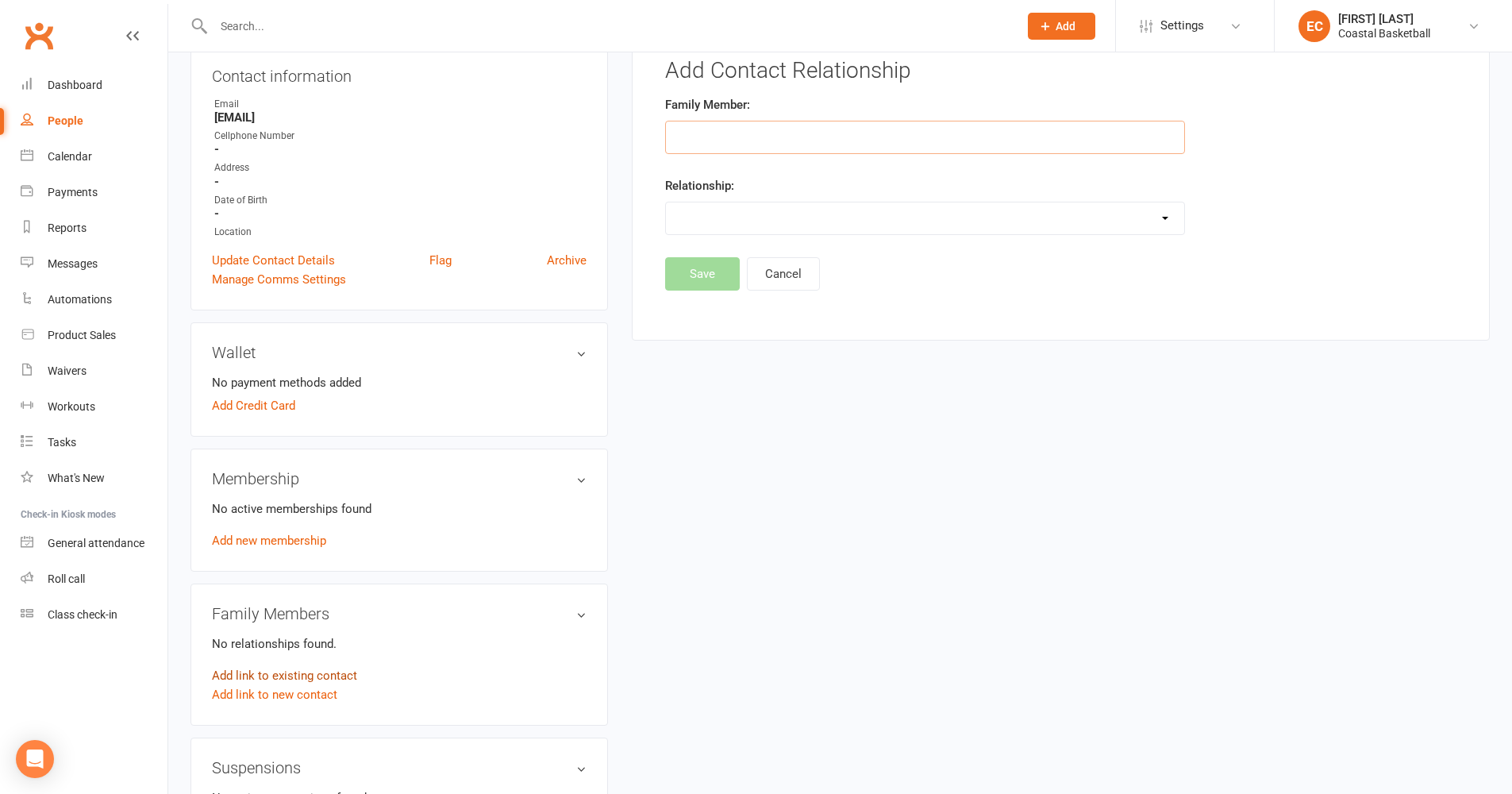 scroll, scrollTop: 121, scrollLeft: 0, axis: vertical 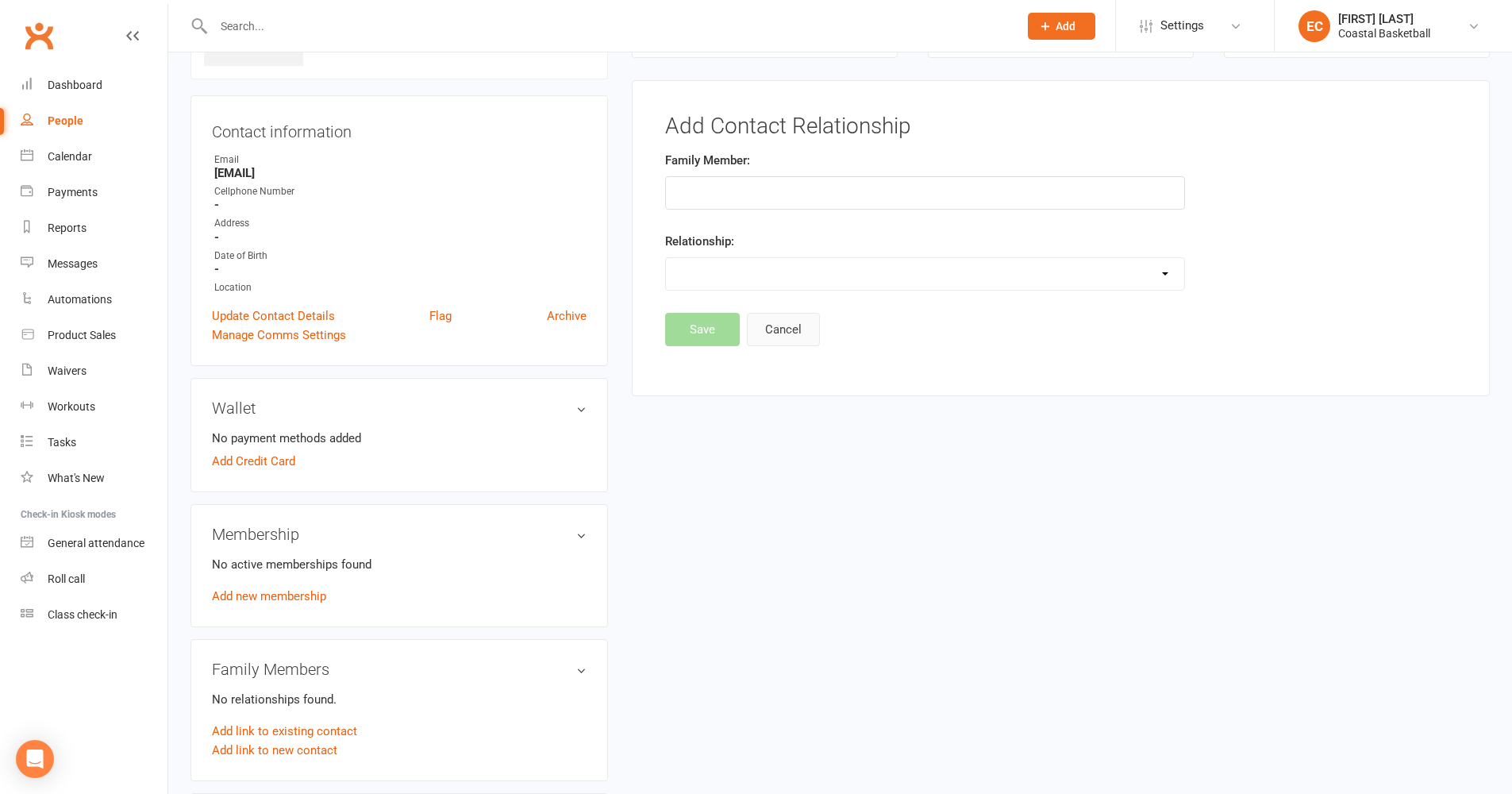 click on "Cancel" at bounding box center (783, 330) 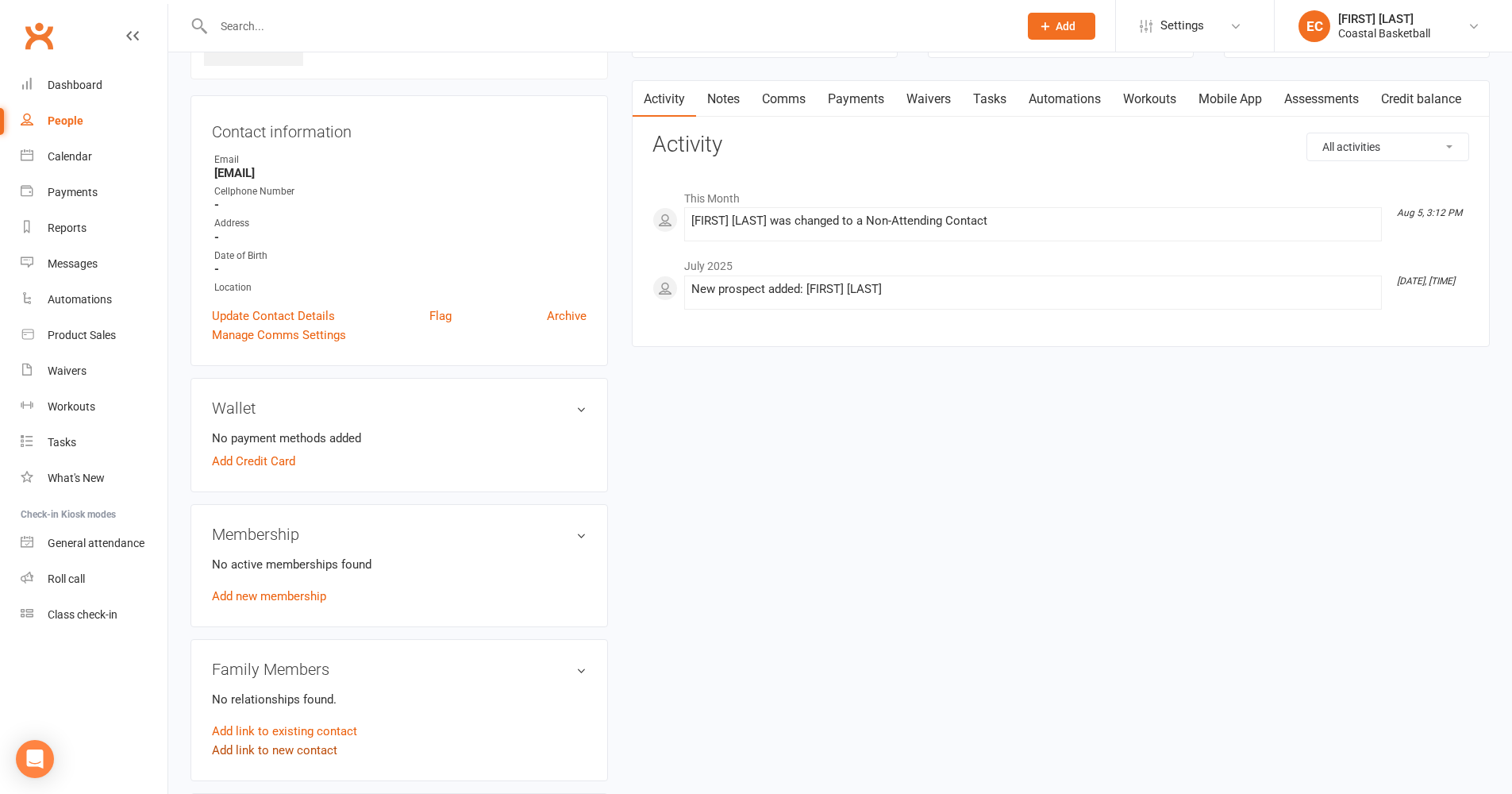 click on "Add link to new contact" at bounding box center [275, 750] 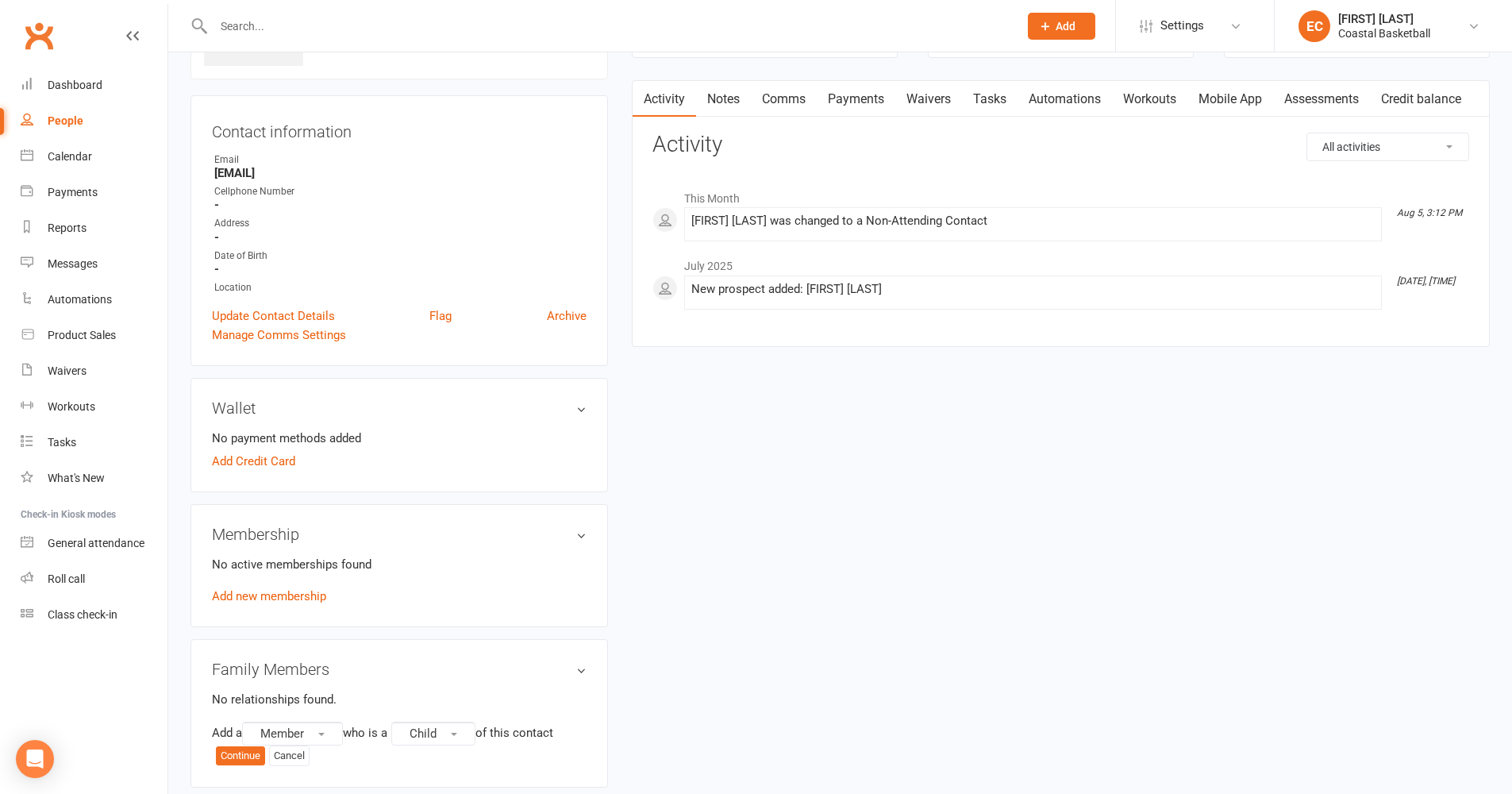 scroll, scrollTop: 199, scrollLeft: 0, axis: vertical 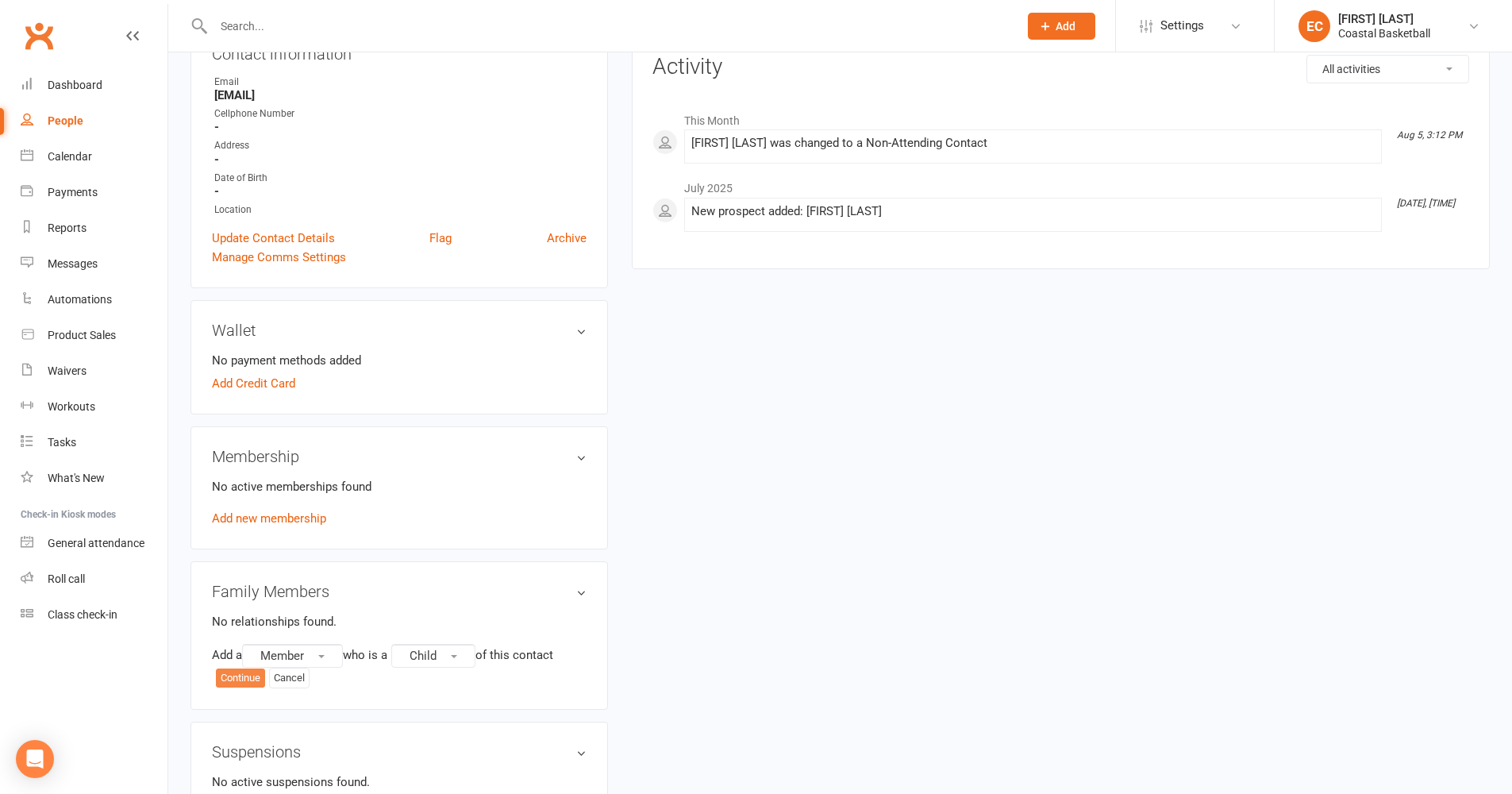 click on "Continue" at bounding box center [240, 678] 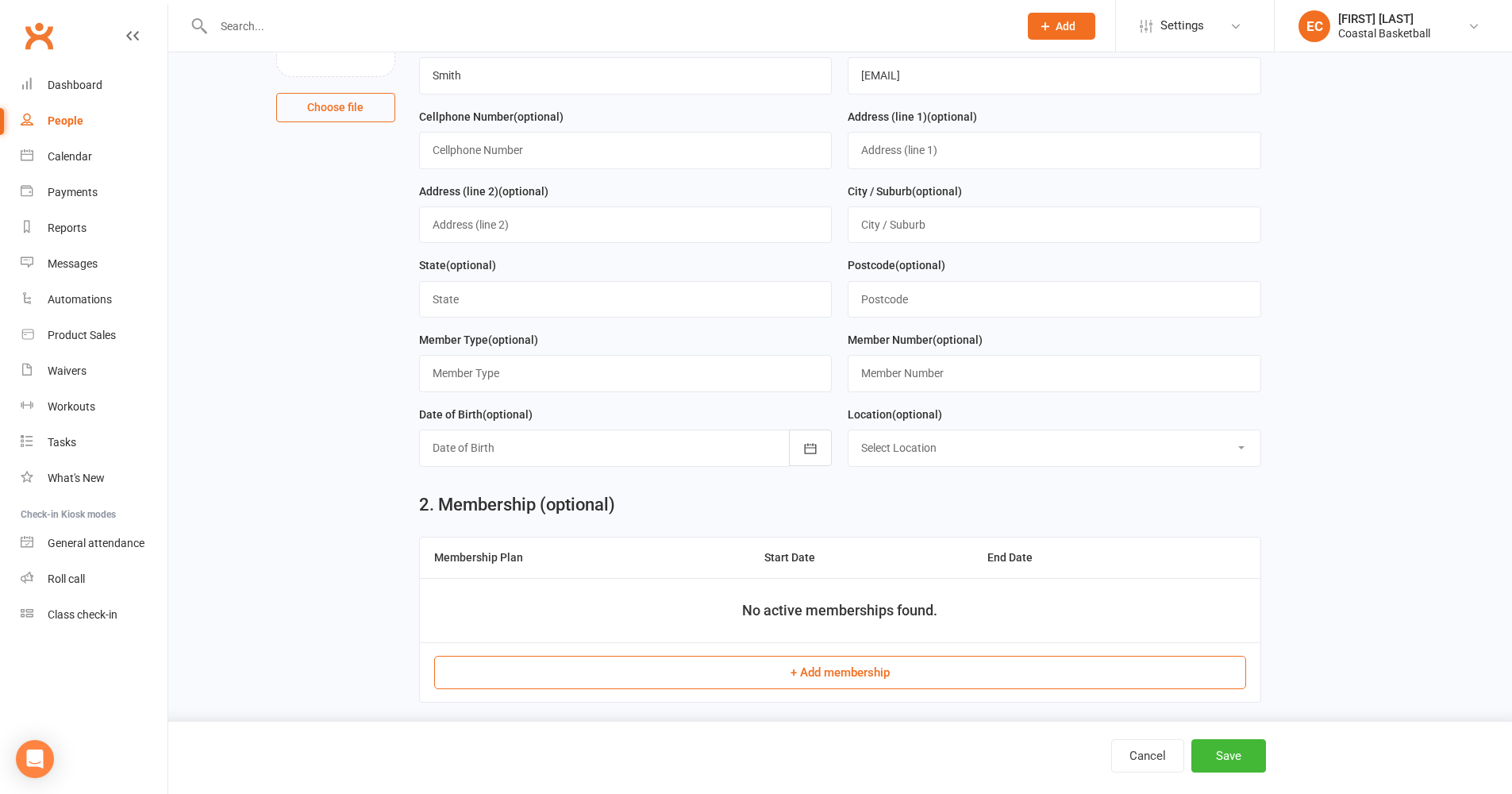 scroll, scrollTop: 0, scrollLeft: 0, axis: both 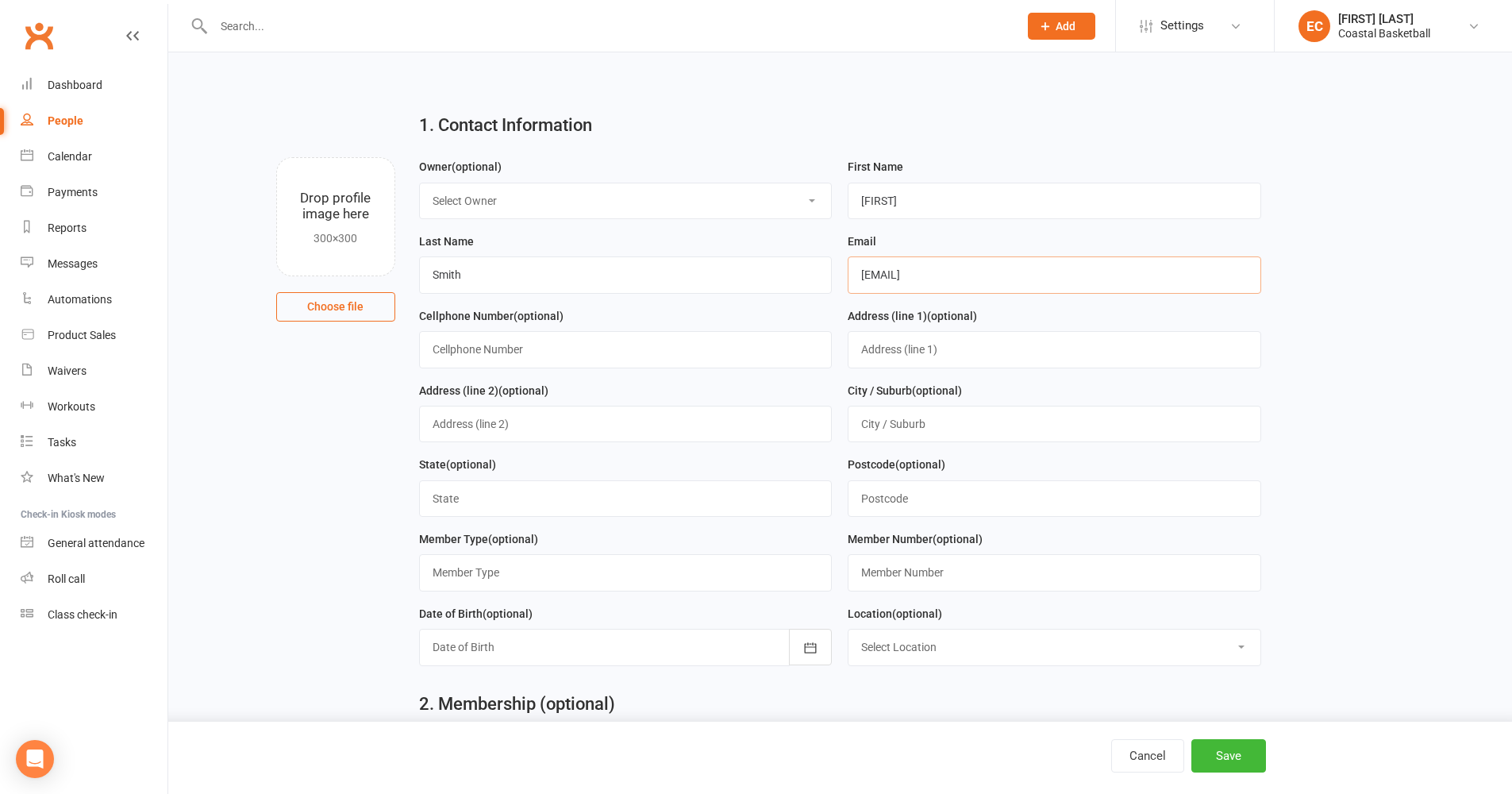 drag, startPoint x: 1043, startPoint y: 279, endPoint x: 857, endPoint y: 278, distance: 186.00269 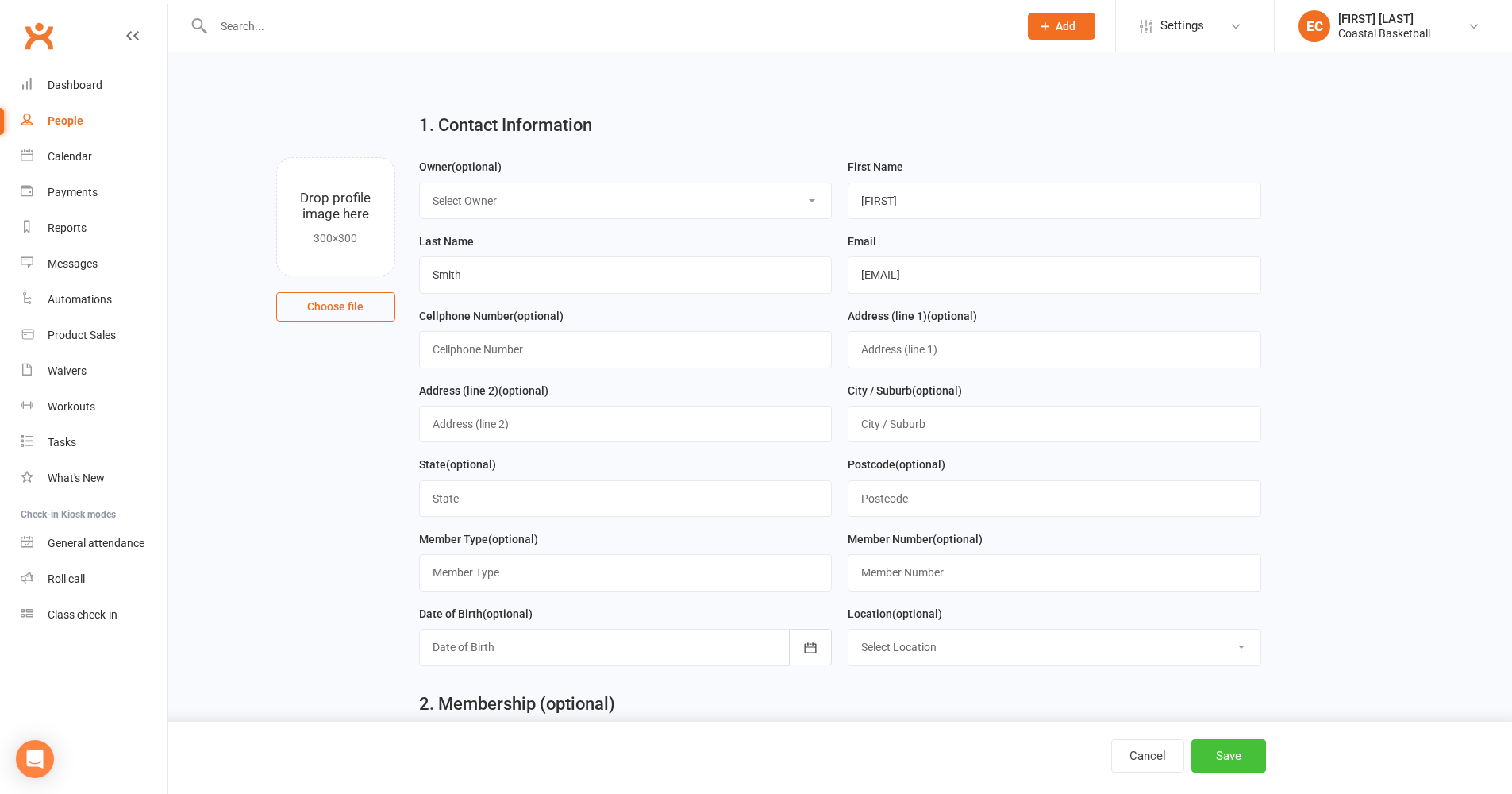 click on "Save" at bounding box center [1229, 756] 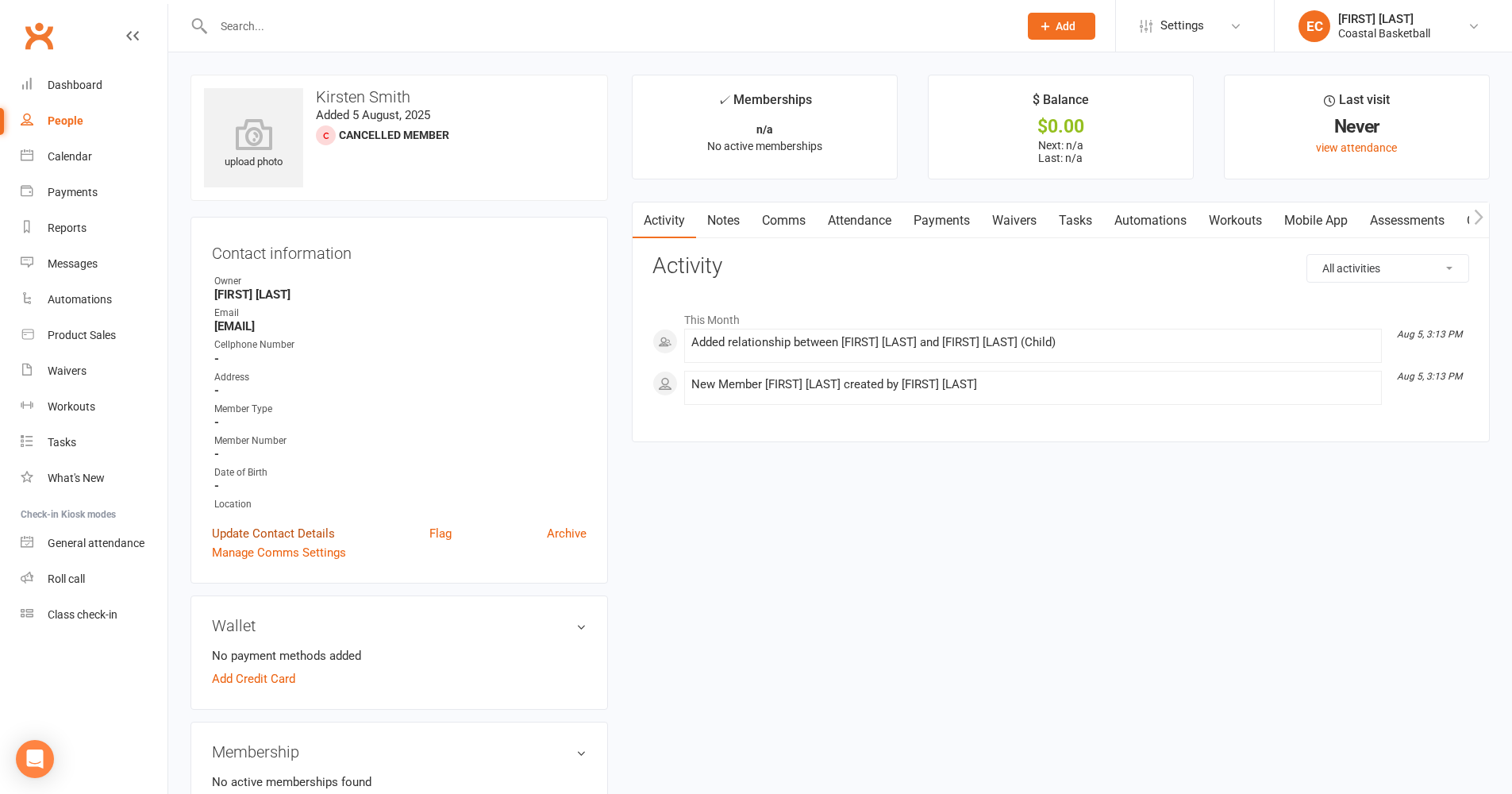 click on "Update Contact Details" at bounding box center (273, 534) 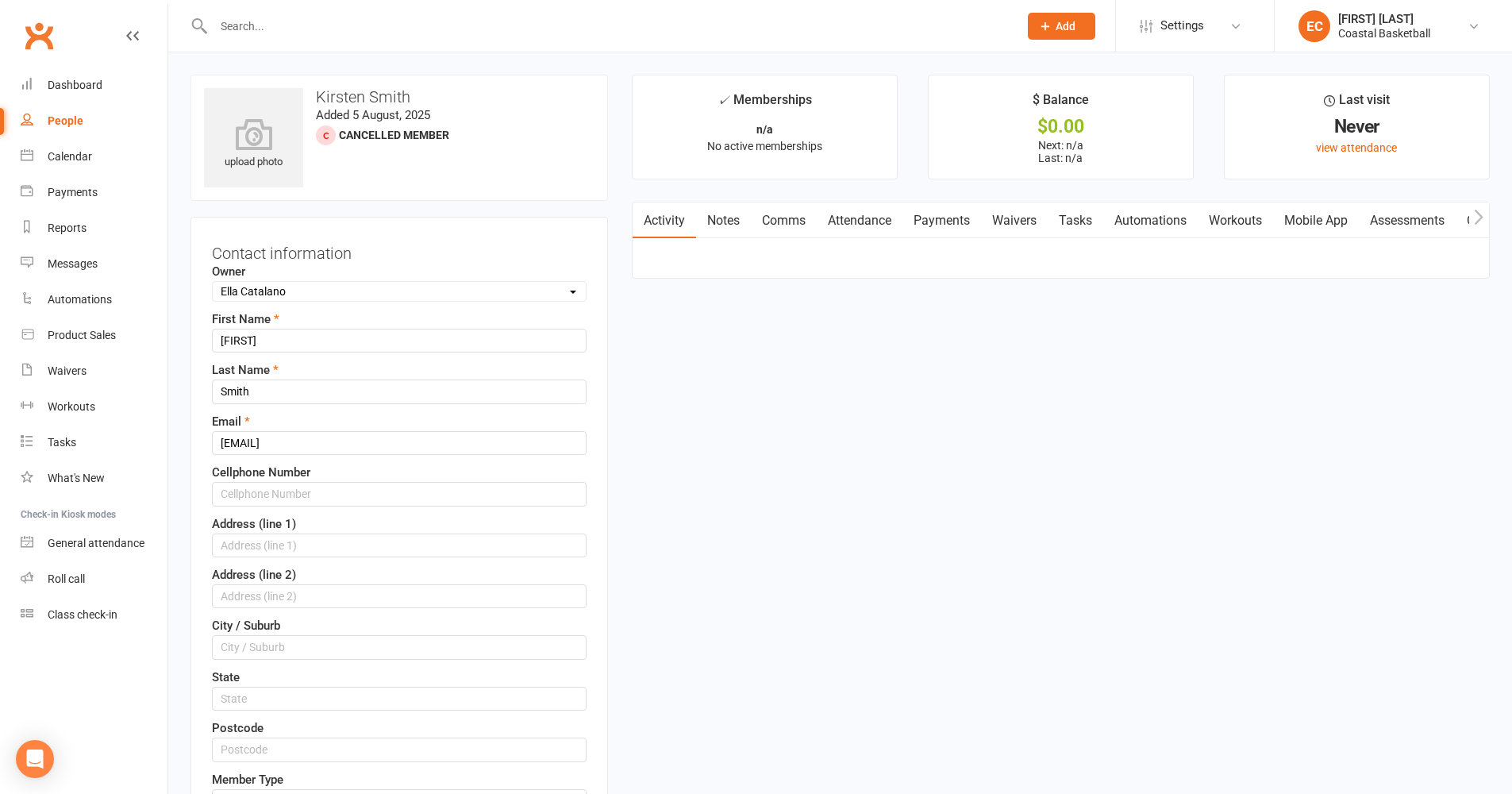 scroll, scrollTop: 75, scrollLeft: 0, axis: vertical 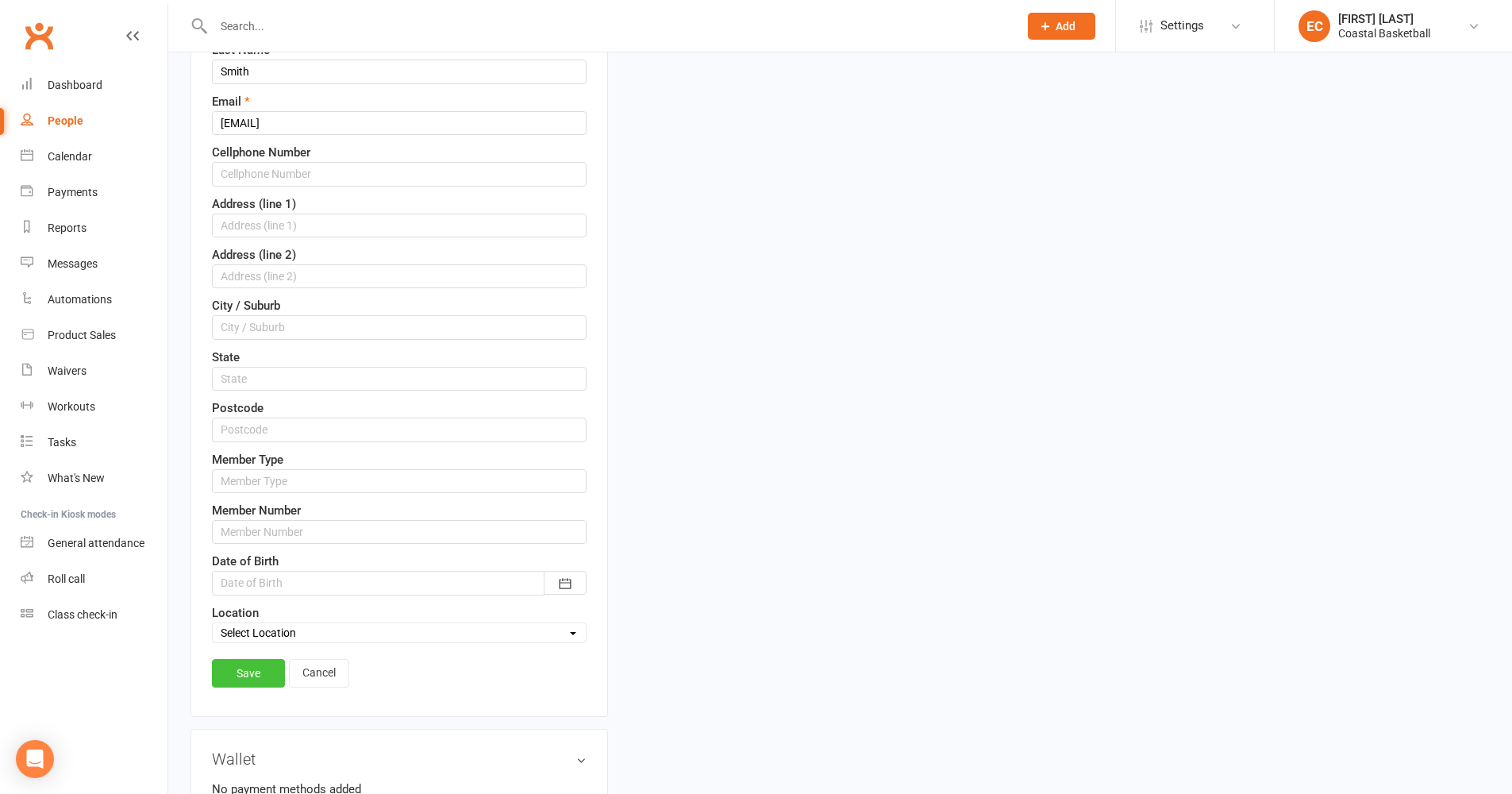 click on "Save" at bounding box center [248, 673] 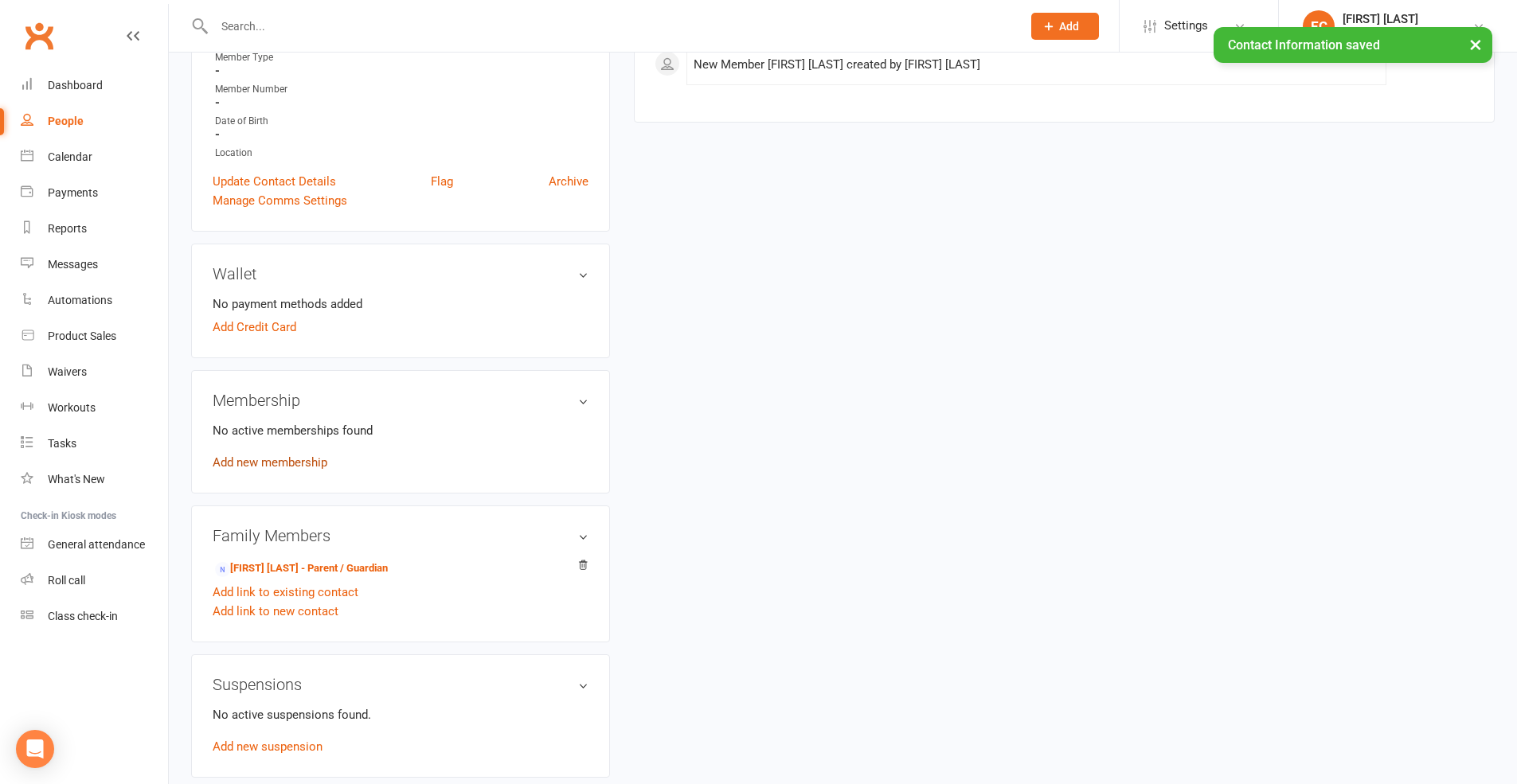 click on "Add new membership" at bounding box center [270, 462] 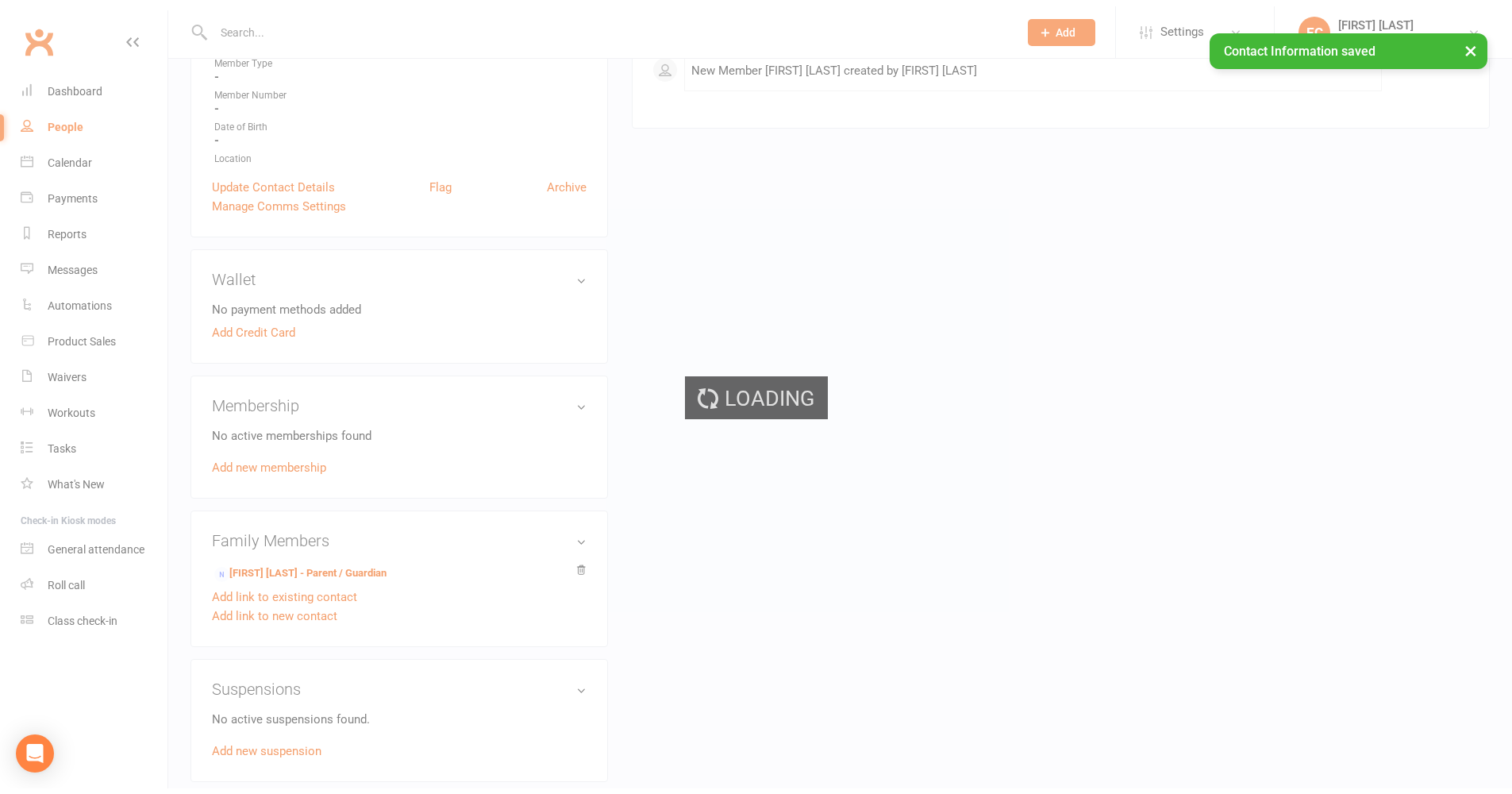 scroll, scrollTop: 0, scrollLeft: 0, axis: both 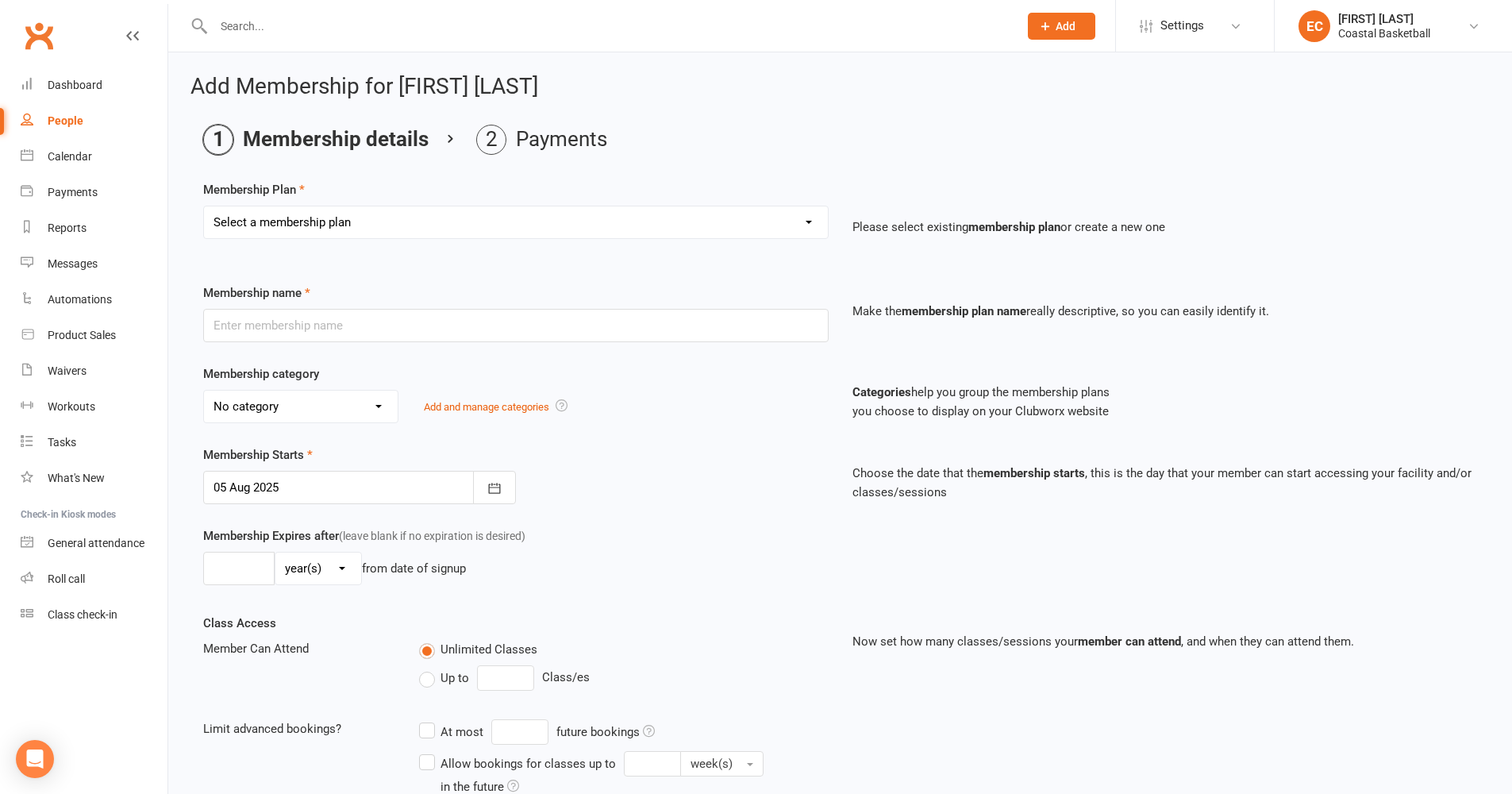 click on "Select a membership plan Create new Membership Plan All Access 12 Month (Excluding GST & Processing Fee) All Access 6 Month (Excluding GST & Processing Fee) All Access 3 Month (Excluding GST & Processing Fee) School Holiday One Week (Excluding GST & Processing Fee) School Holiday Two Week (Excluding GST & Processing Fee) Annual (Excluding GST & Processing Fee) Term 3 Academy 1 Day per Week - Payment Plan (Excluding GST & Processing Fee) Term 3 Academy 2 Days per Week - Upfront (Excluding GST & Processing Fee) Term 3 Academy 2 Days per Week - Payment Plan (Excluding GST & Processing Fee) All-Access Free Trial One Off (Excluding GST & Processing Fee) Term 3 Academy 1 Day per Week - Upfront (Excluding GST & Processing Fee)" at bounding box center [516, 233] 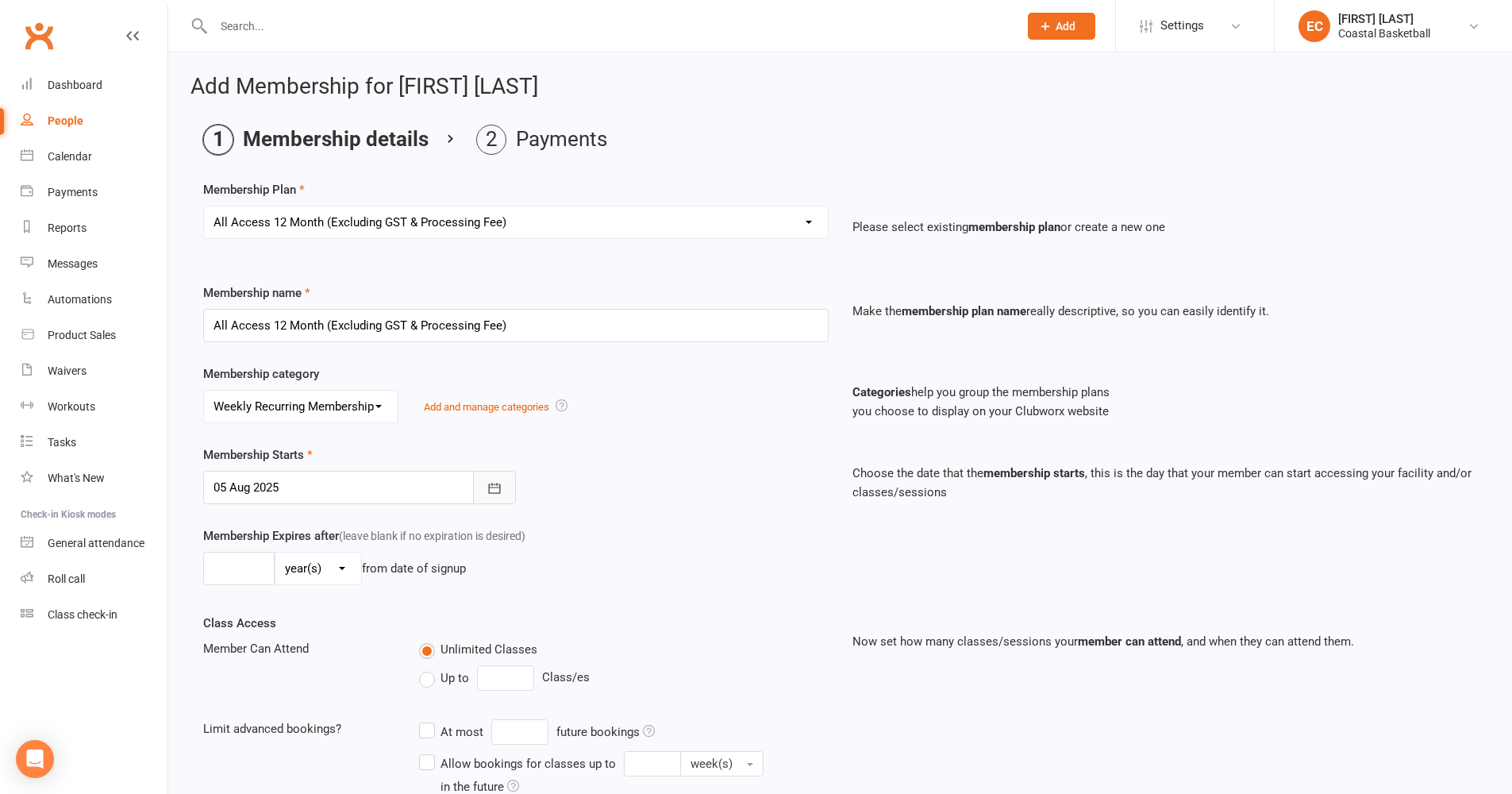 click 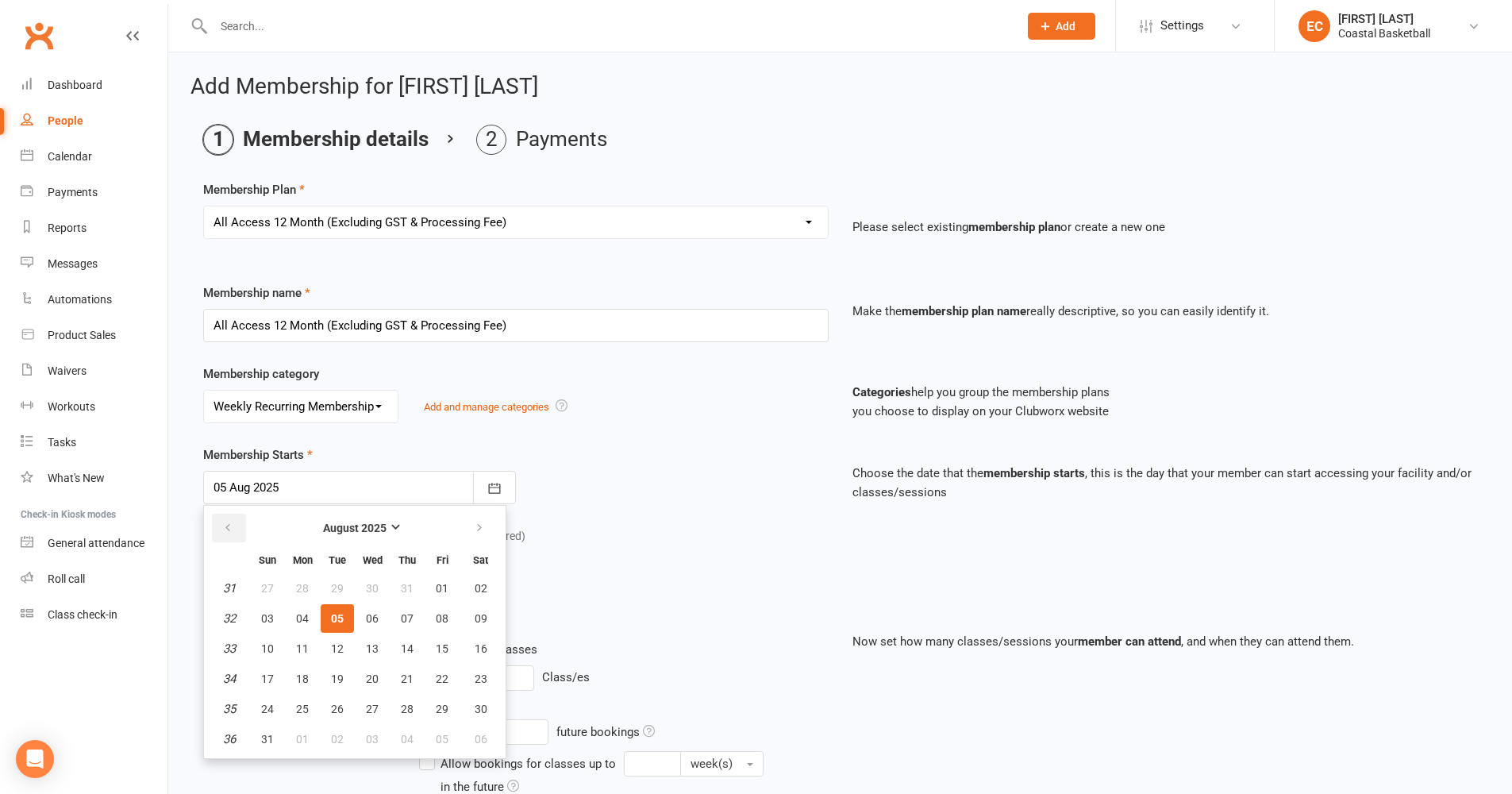 click at bounding box center [229, 528] 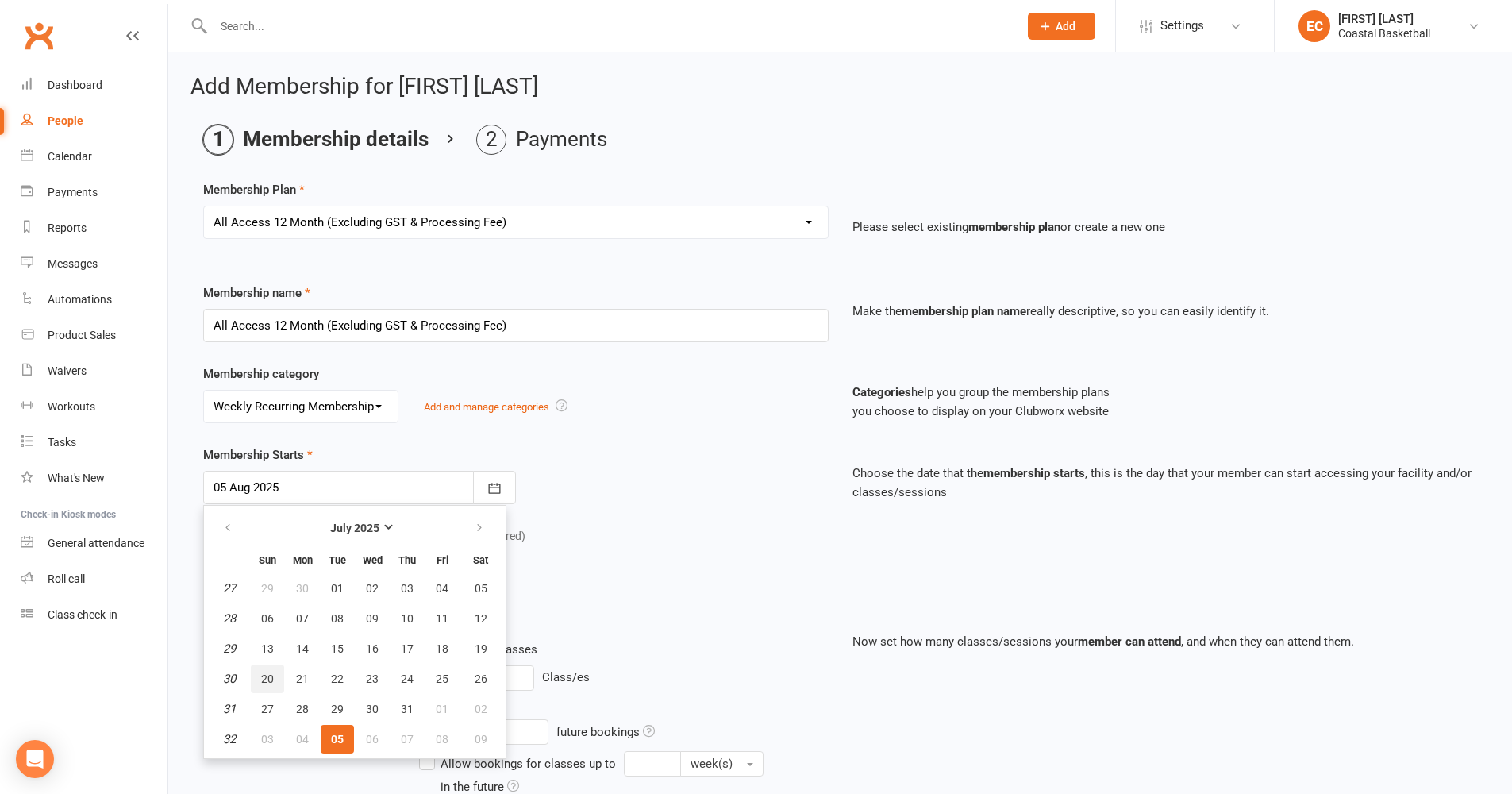 click on "20" at bounding box center (267, 679) 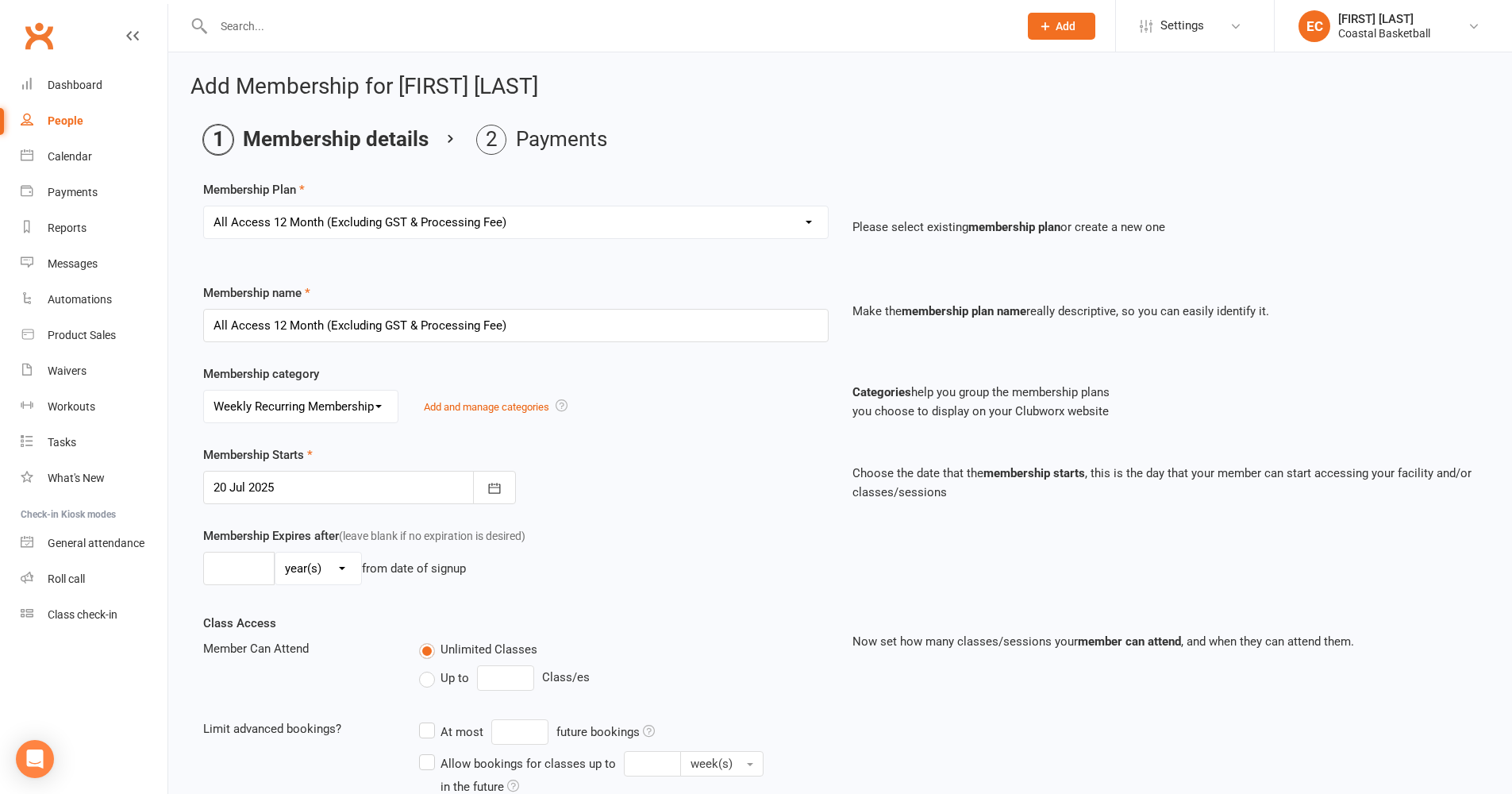 scroll, scrollTop: 3, scrollLeft: 0, axis: vertical 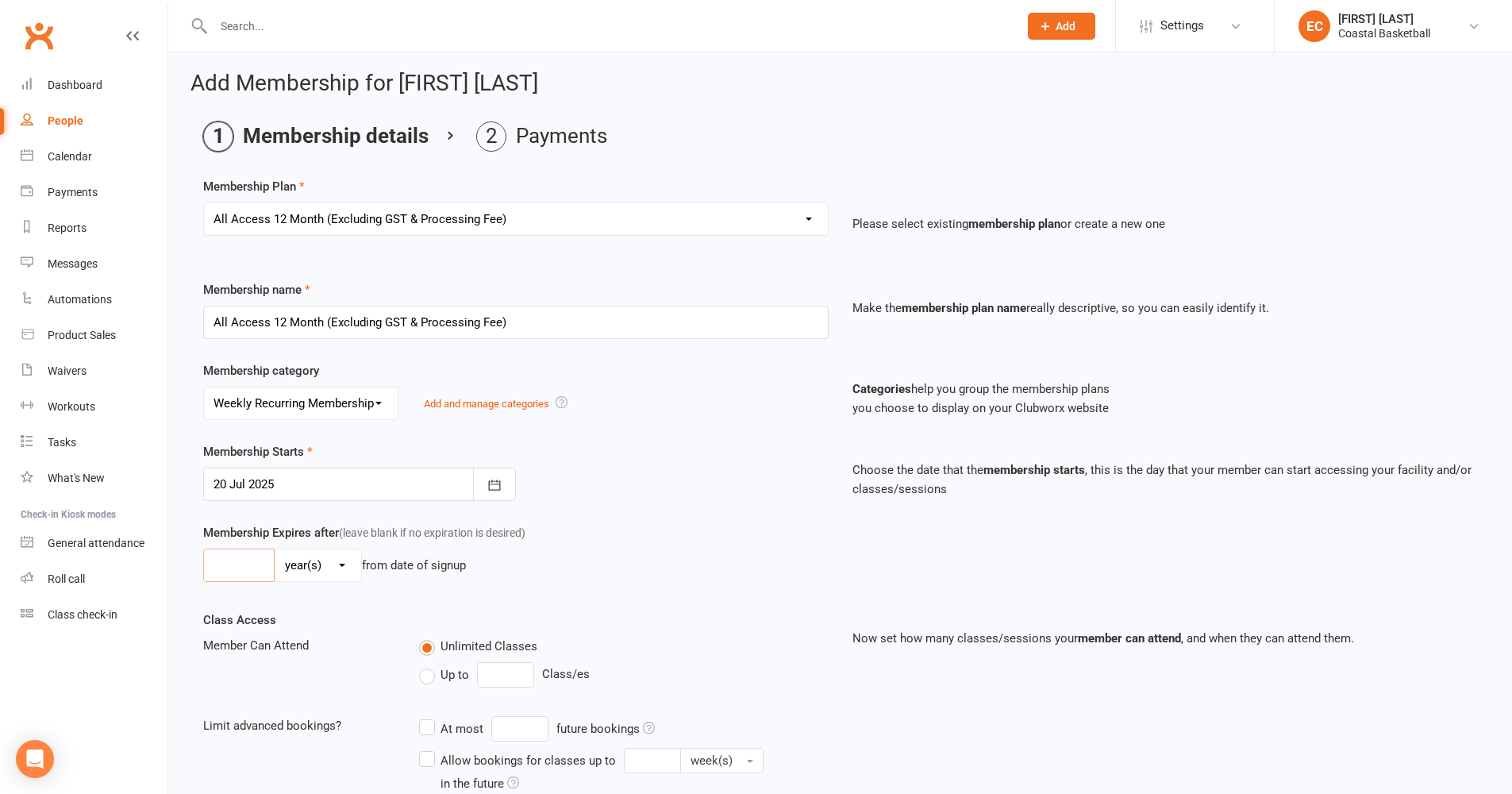 click at bounding box center [239, 565] 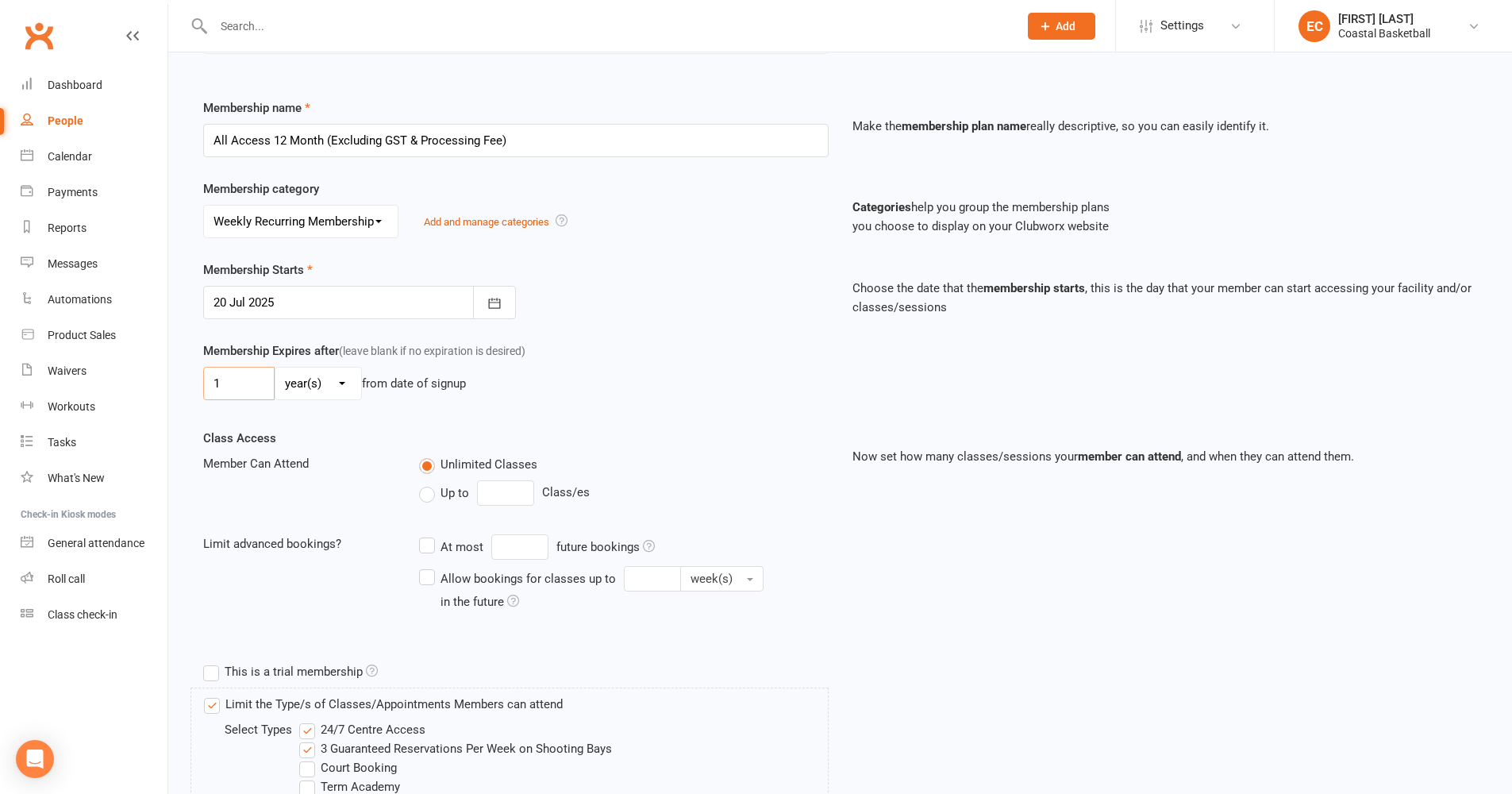 scroll, scrollTop: 407, scrollLeft: 0, axis: vertical 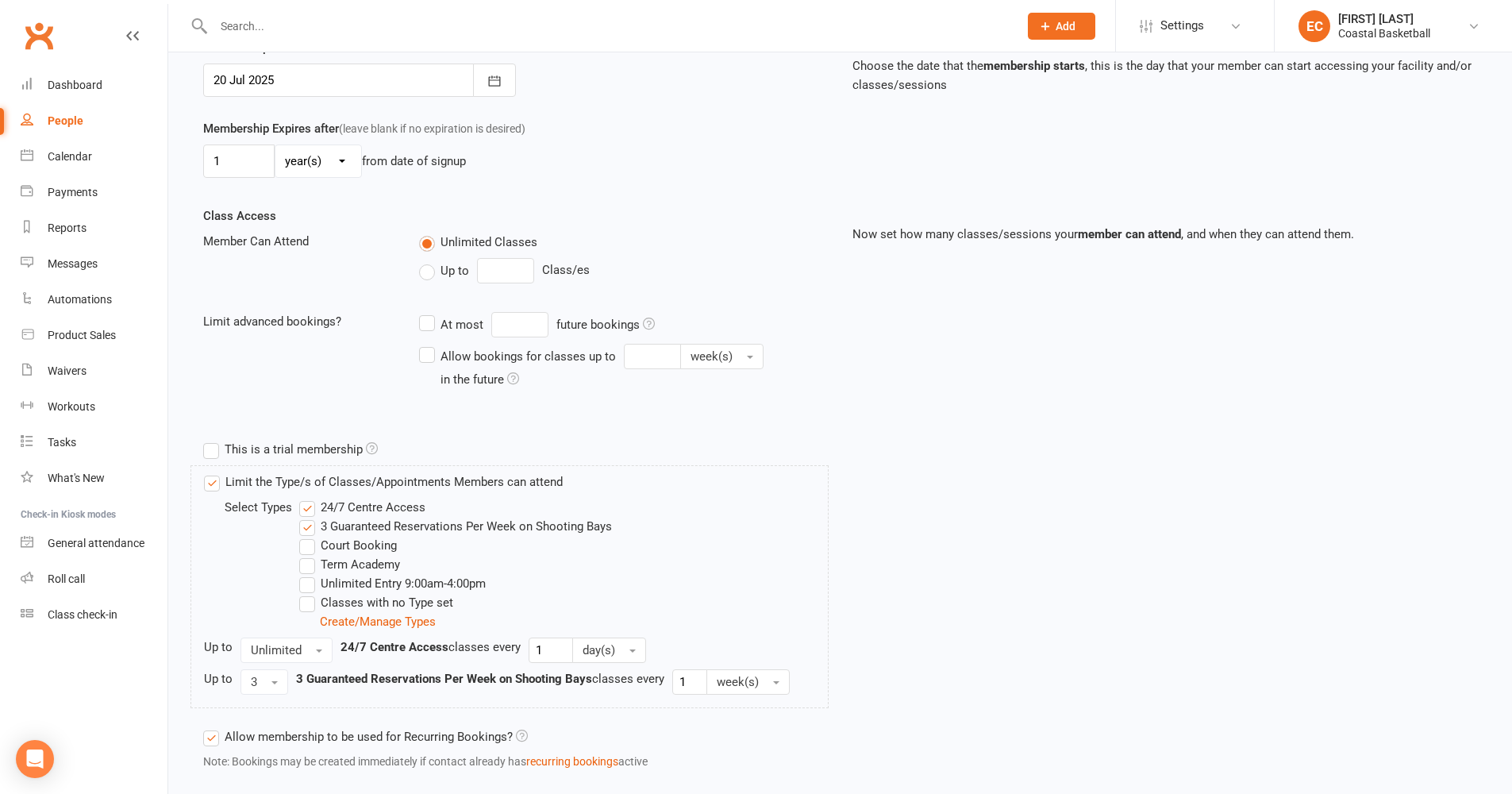 click on "24/7 Centre Access" at bounding box center (362, 507) 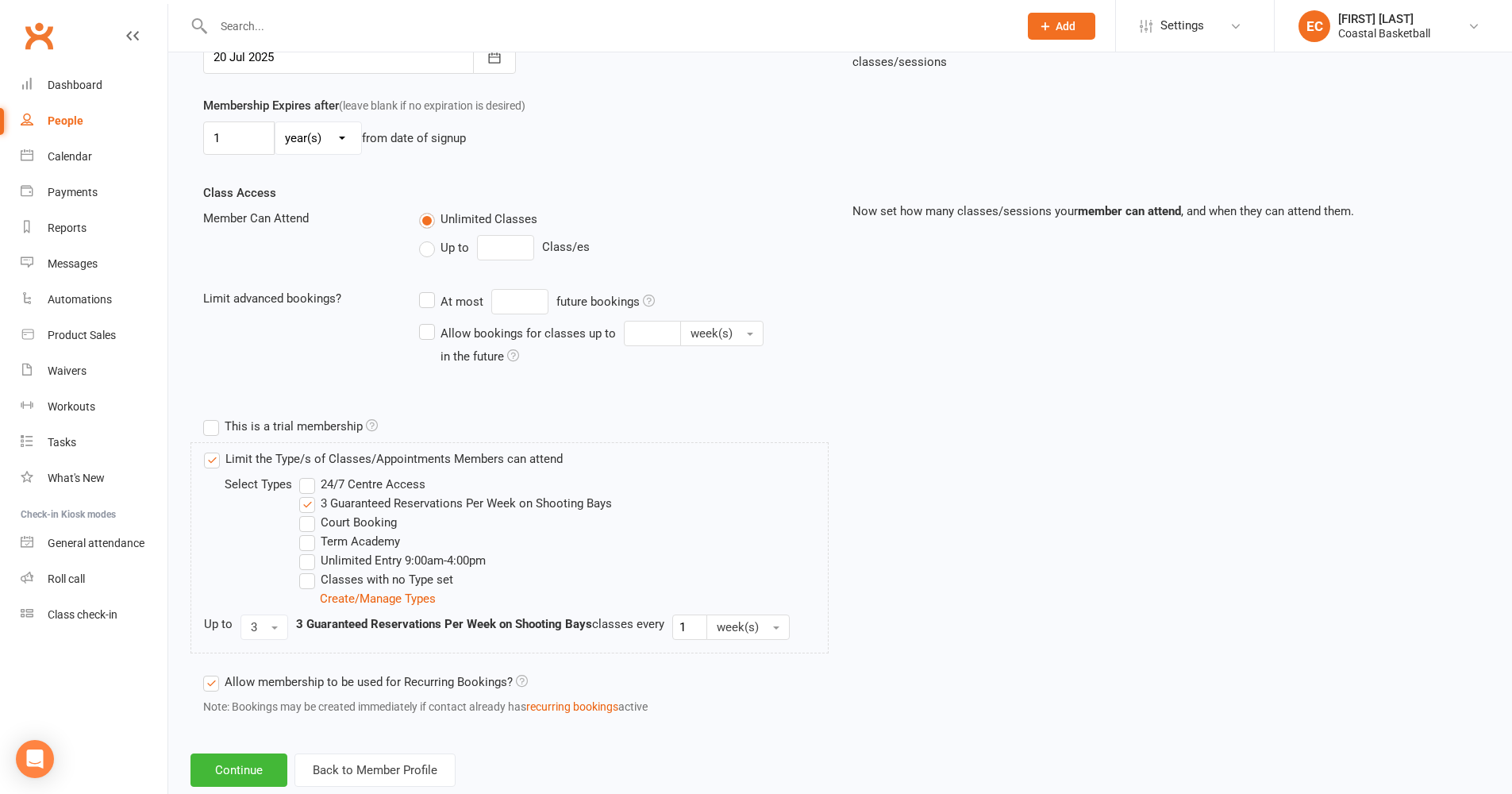 scroll, scrollTop: 481, scrollLeft: 0, axis: vertical 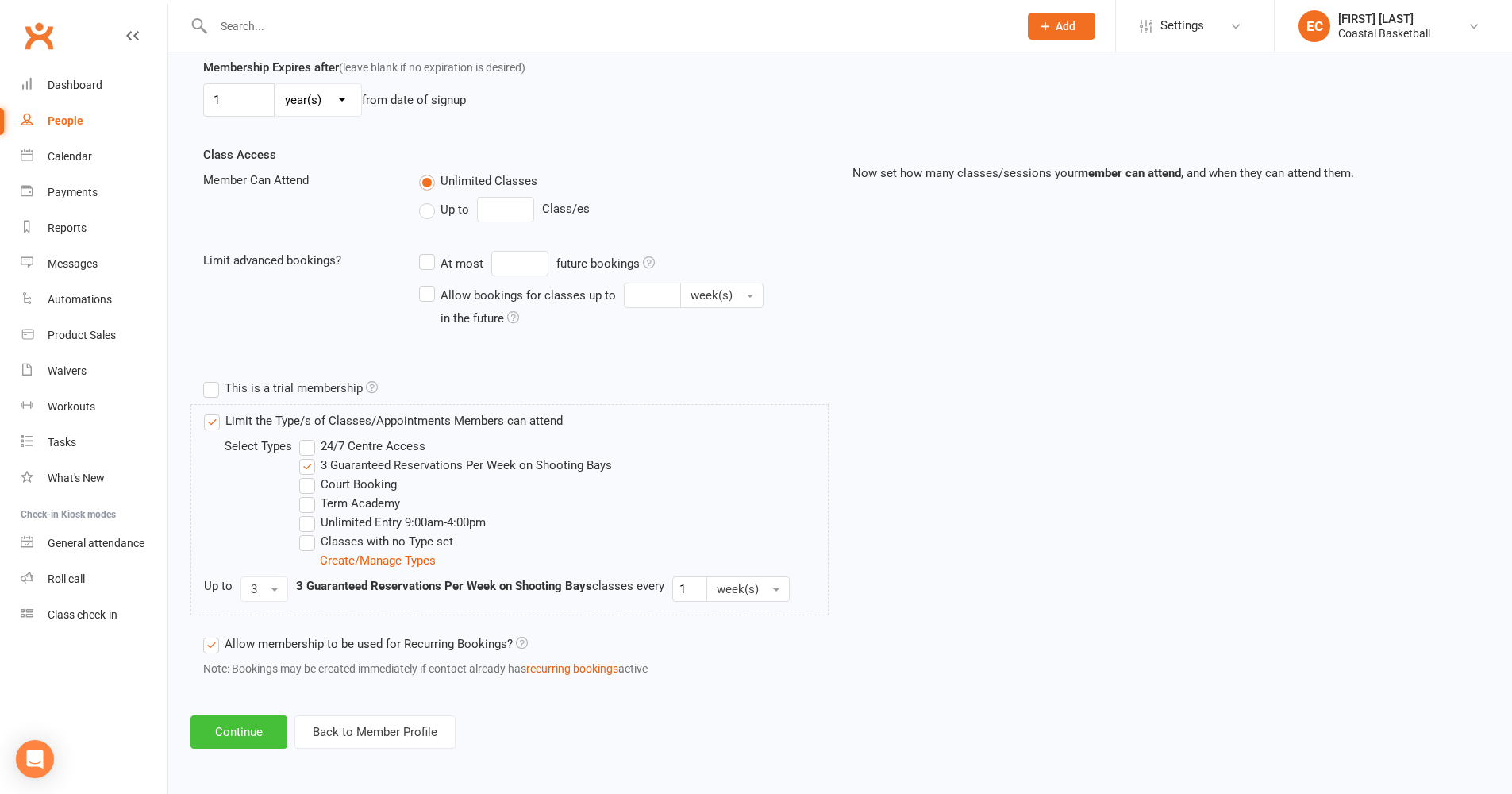 click on "Continue" at bounding box center (239, 732) 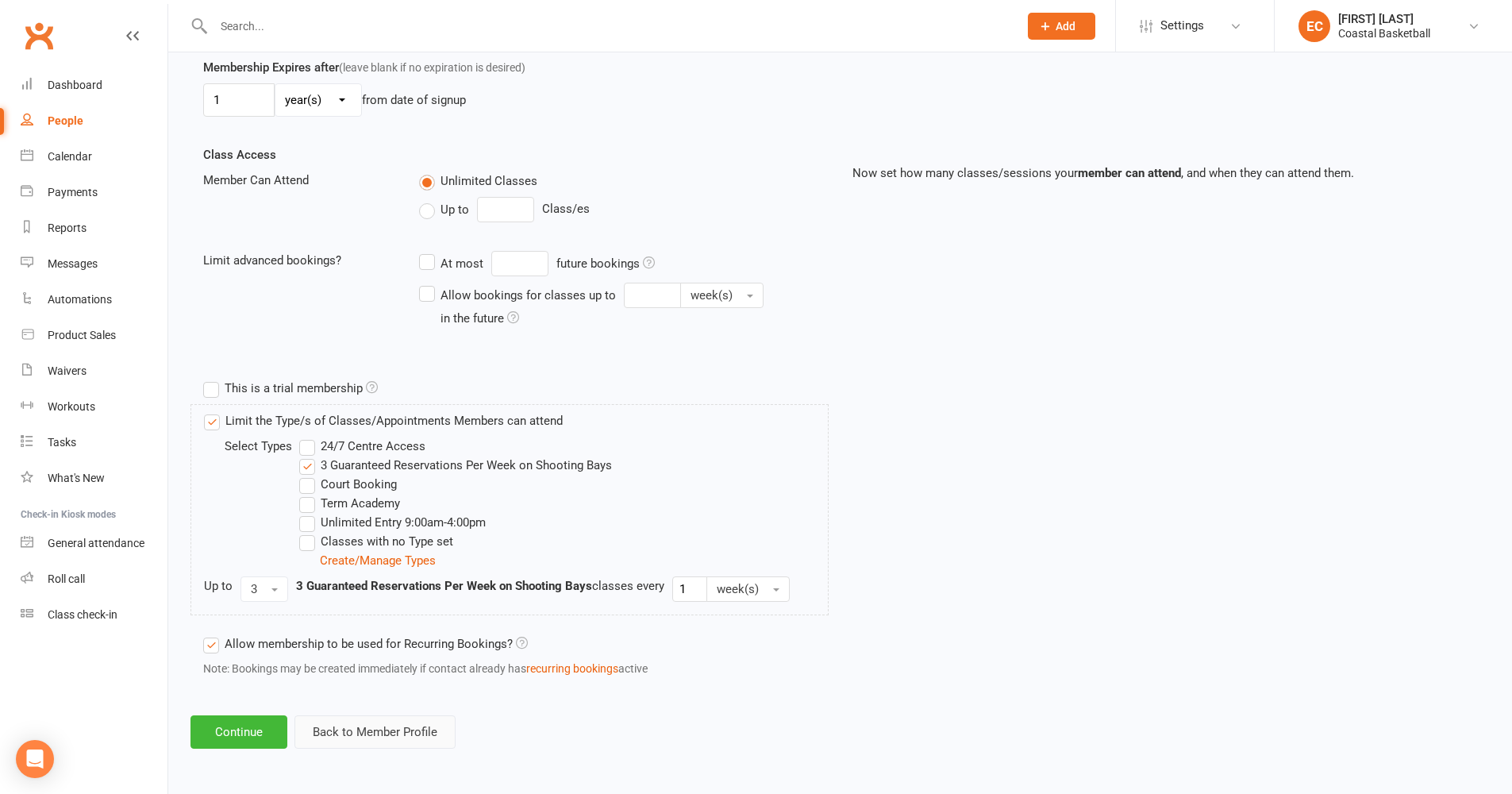 scroll, scrollTop: 0, scrollLeft: 0, axis: both 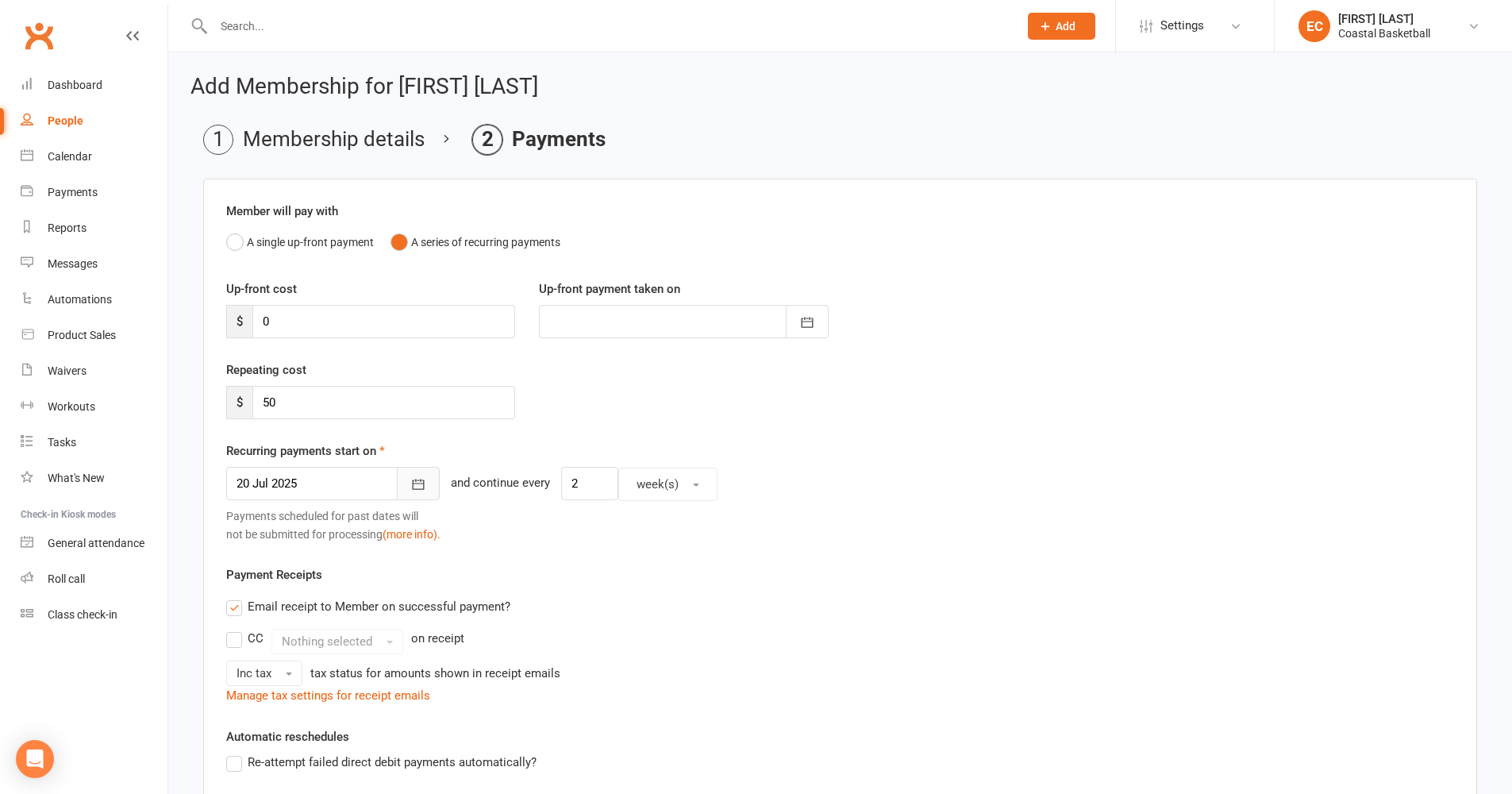 click at bounding box center (418, 484) 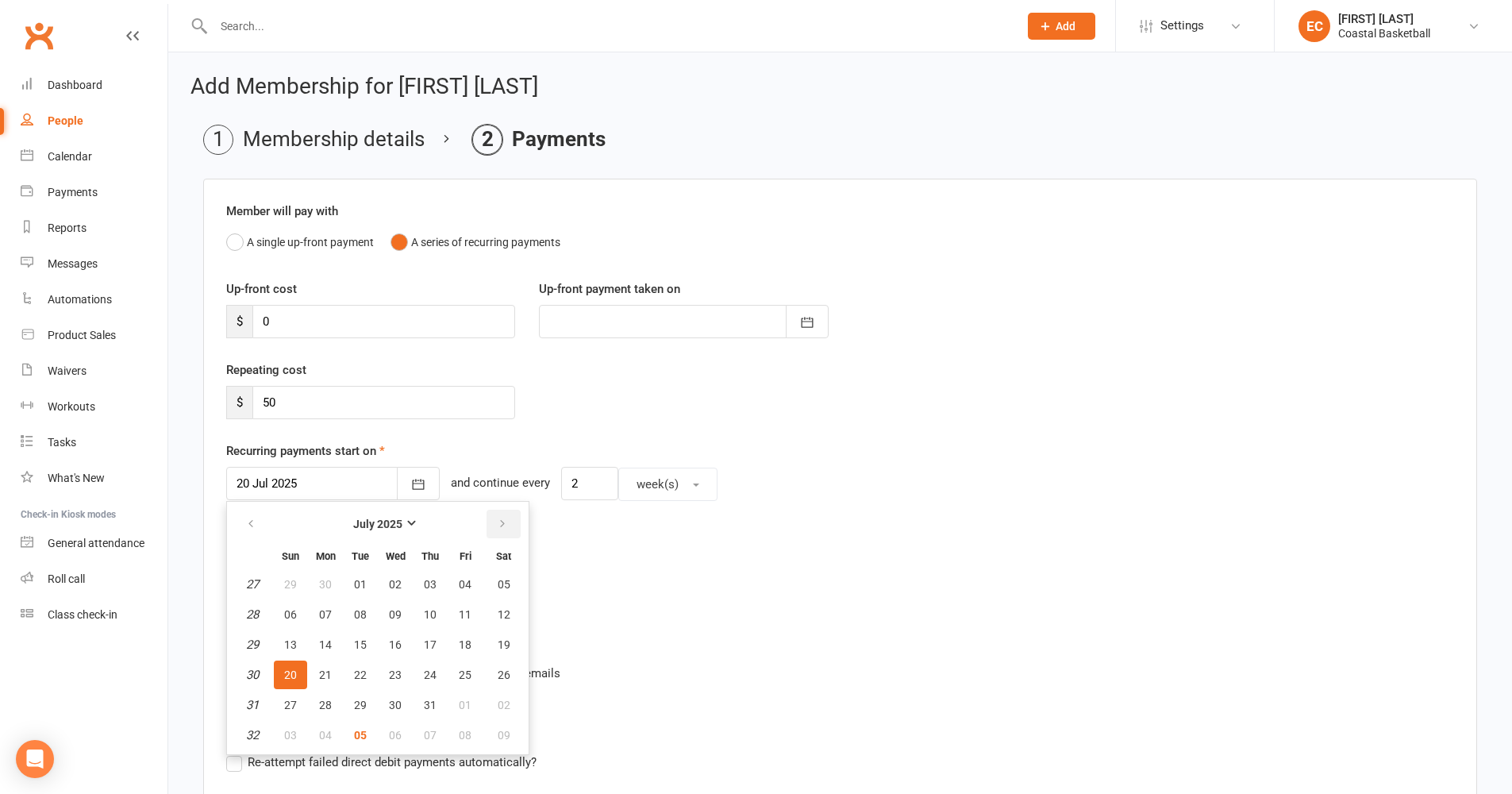click at bounding box center [502, 524] 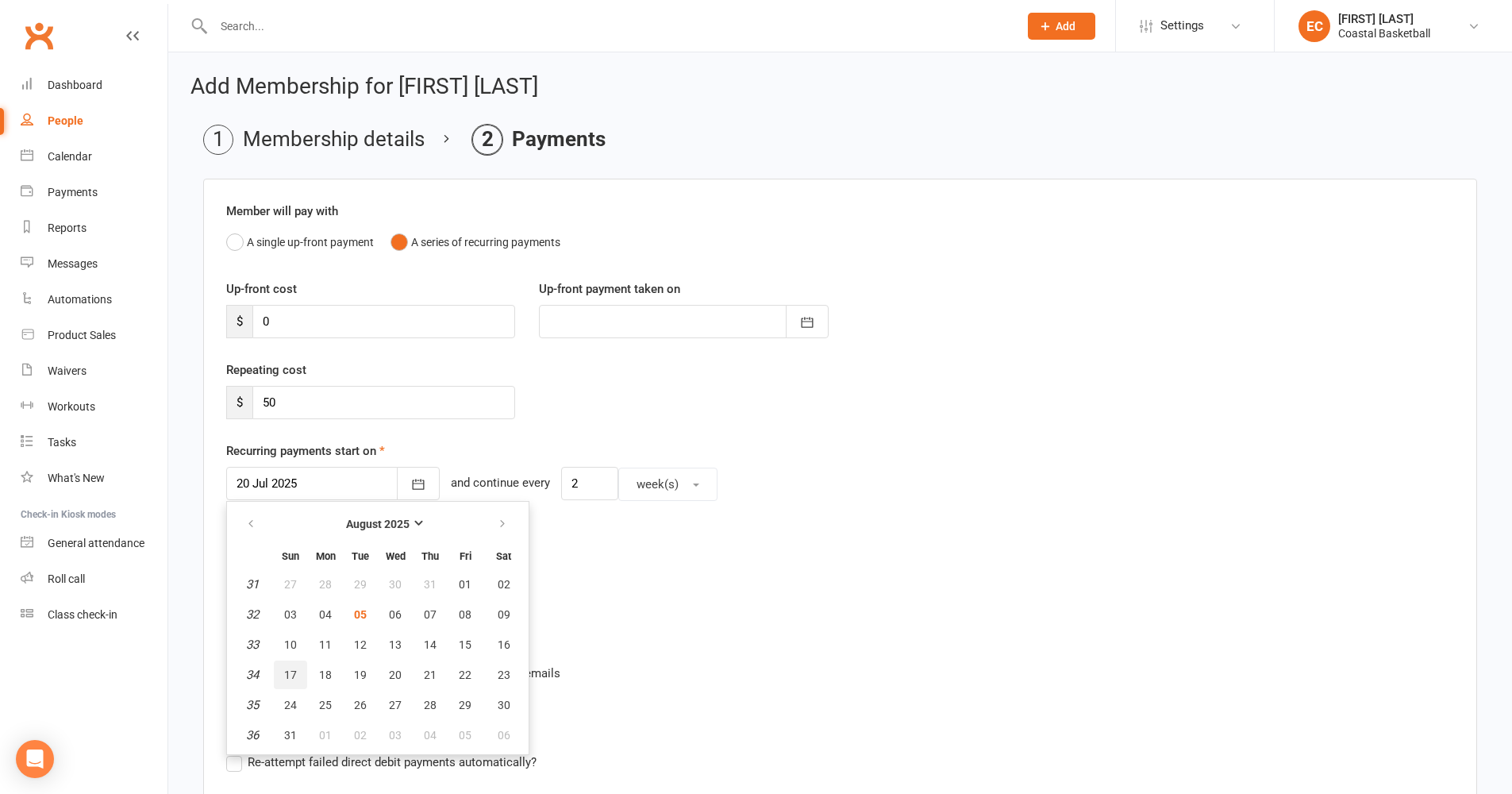 click on "17" at bounding box center [290, 675] 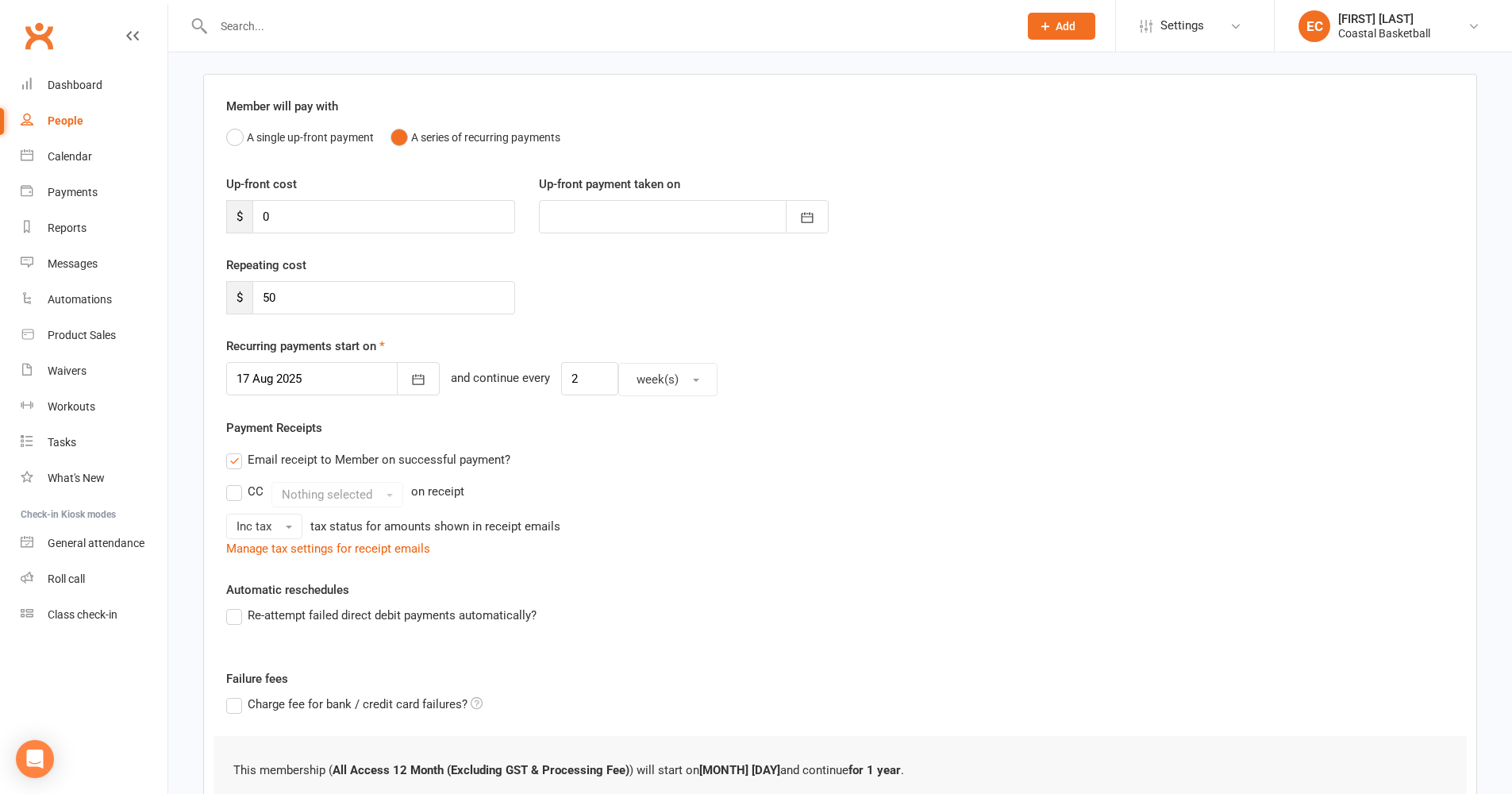 scroll, scrollTop: 143, scrollLeft: 0, axis: vertical 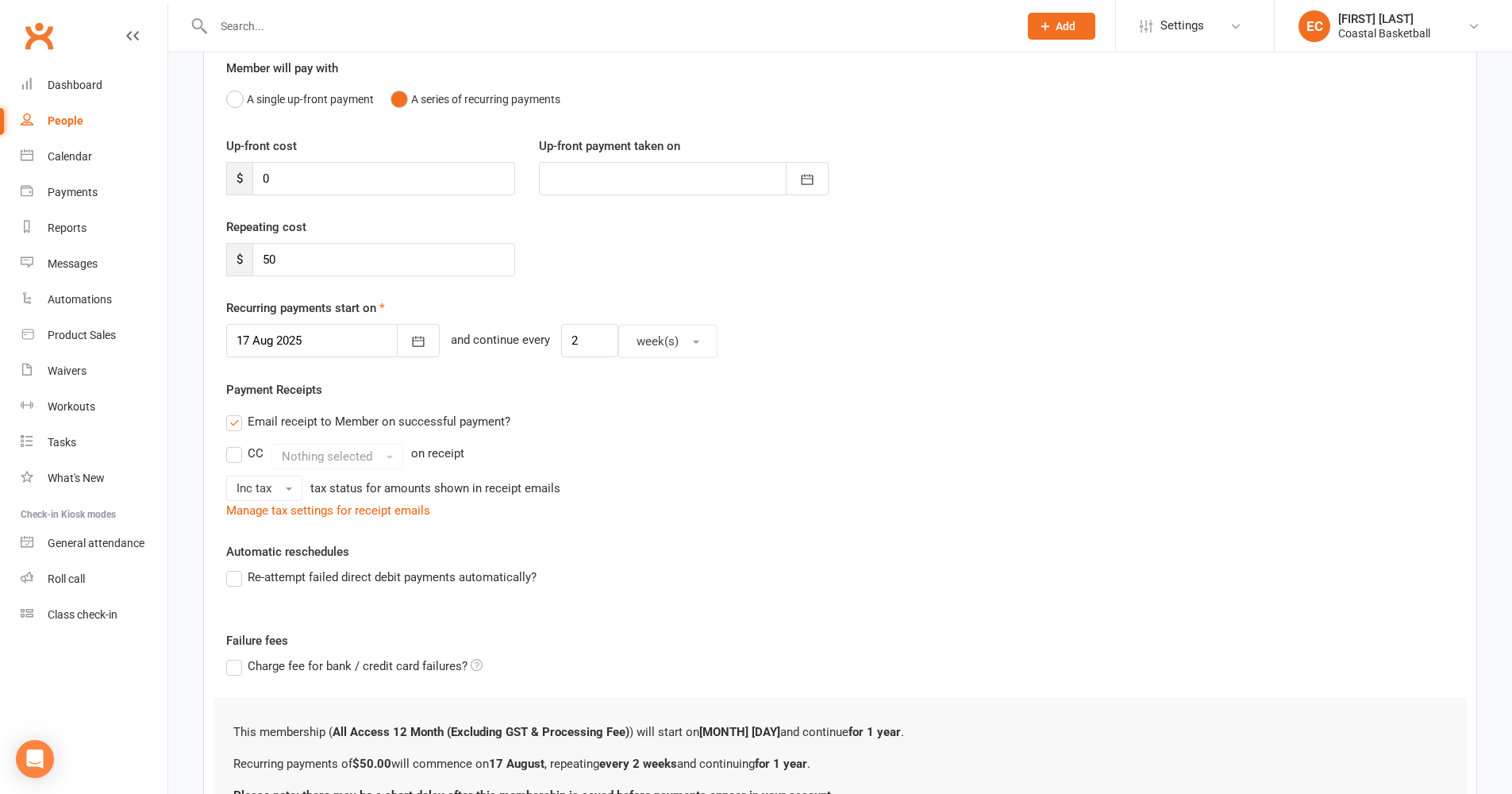 click on "Re-attempt failed direct debit payments automatically?" at bounding box center [381, 577] 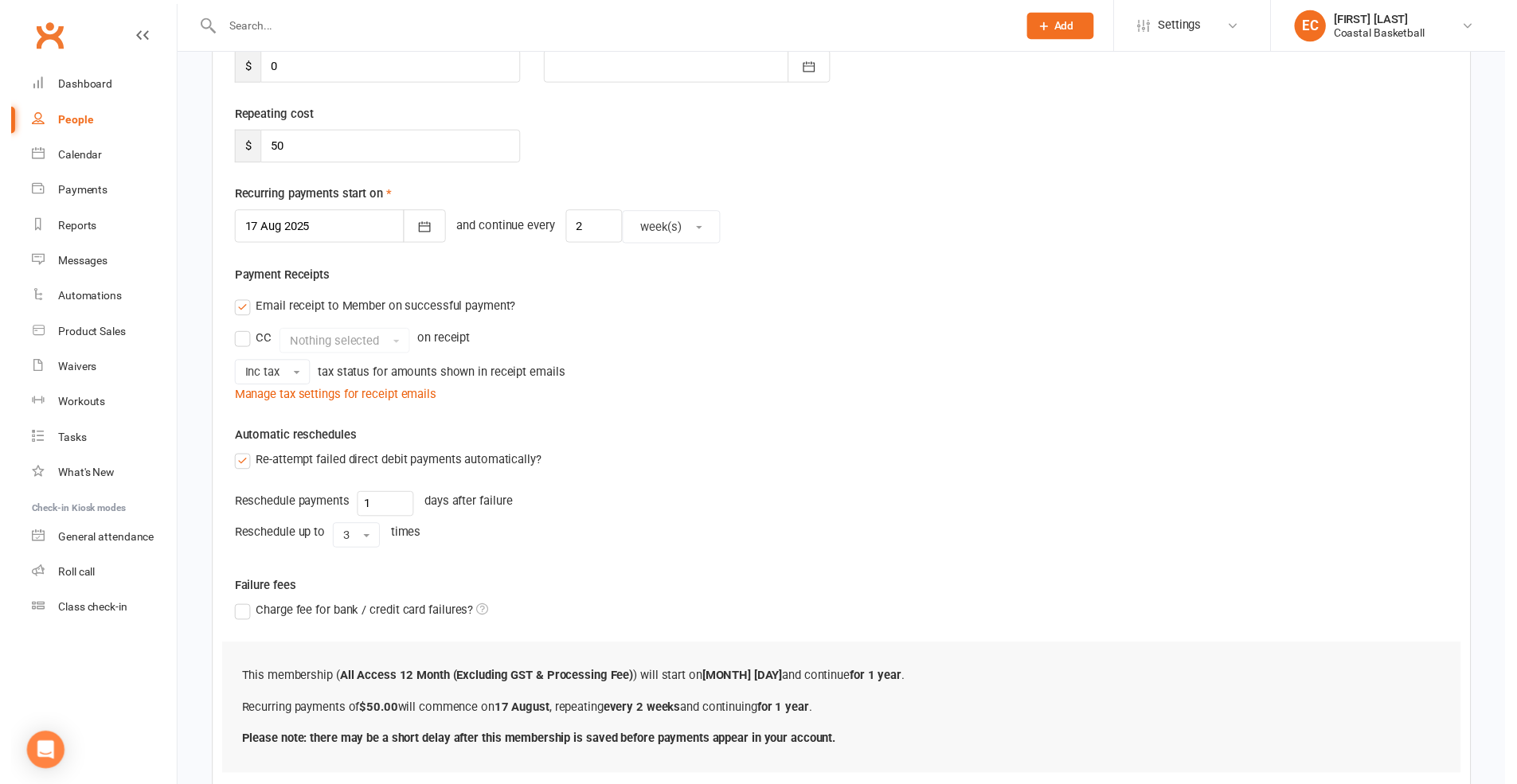 scroll, scrollTop: 374, scrollLeft: 0, axis: vertical 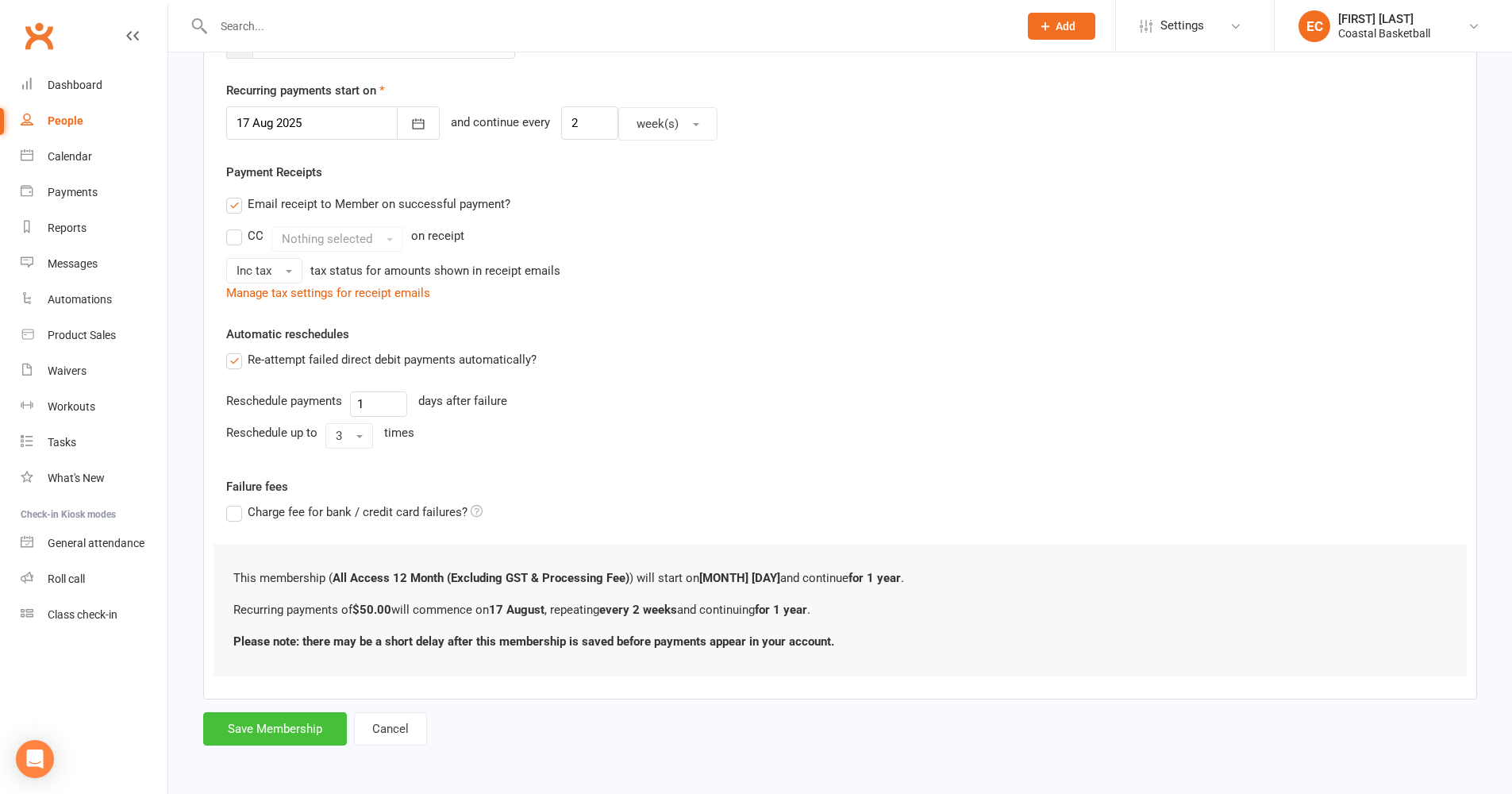 click on "Save Membership" at bounding box center (275, 729) 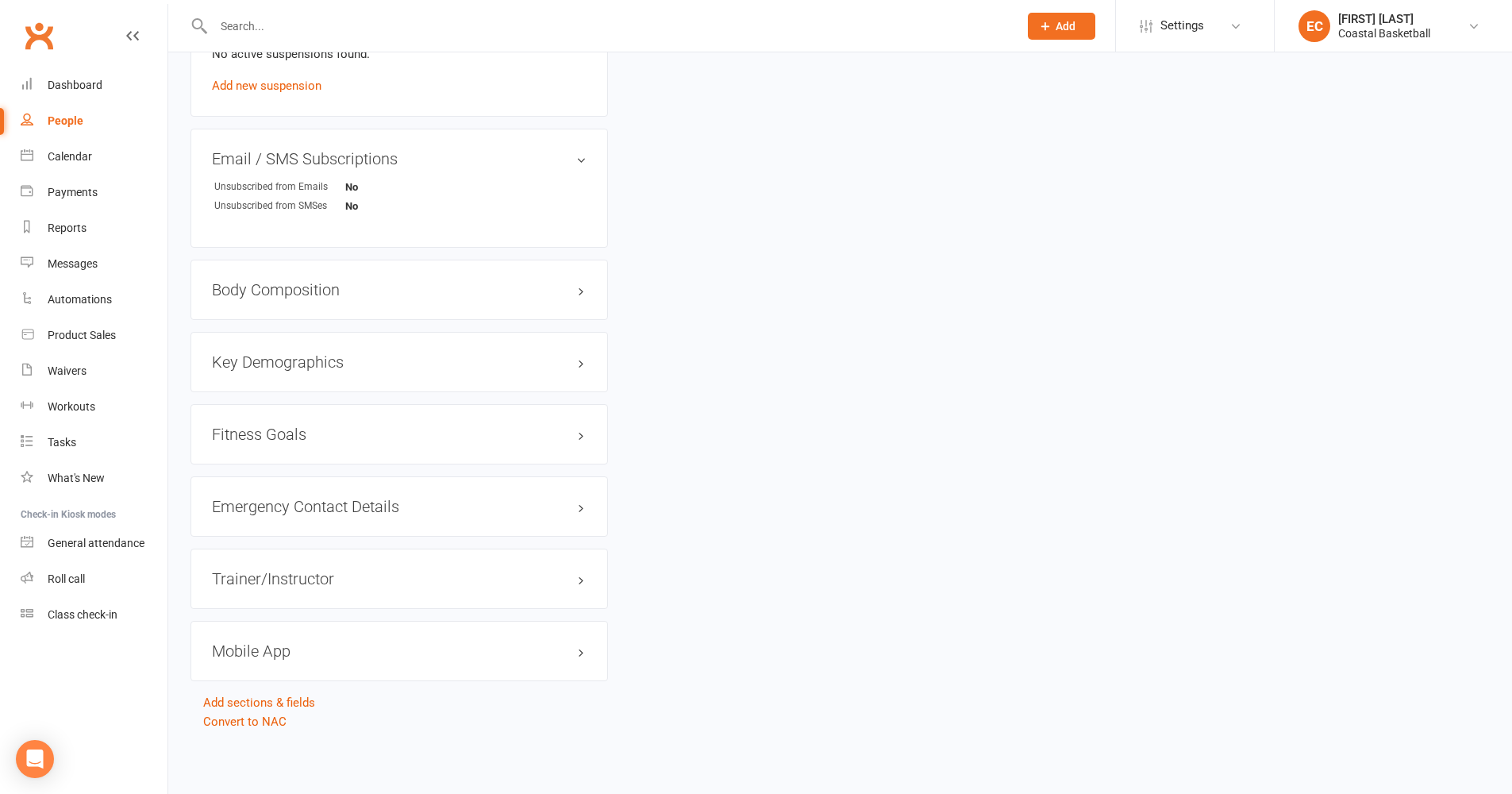 scroll, scrollTop: 0, scrollLeft: 0, axis: both 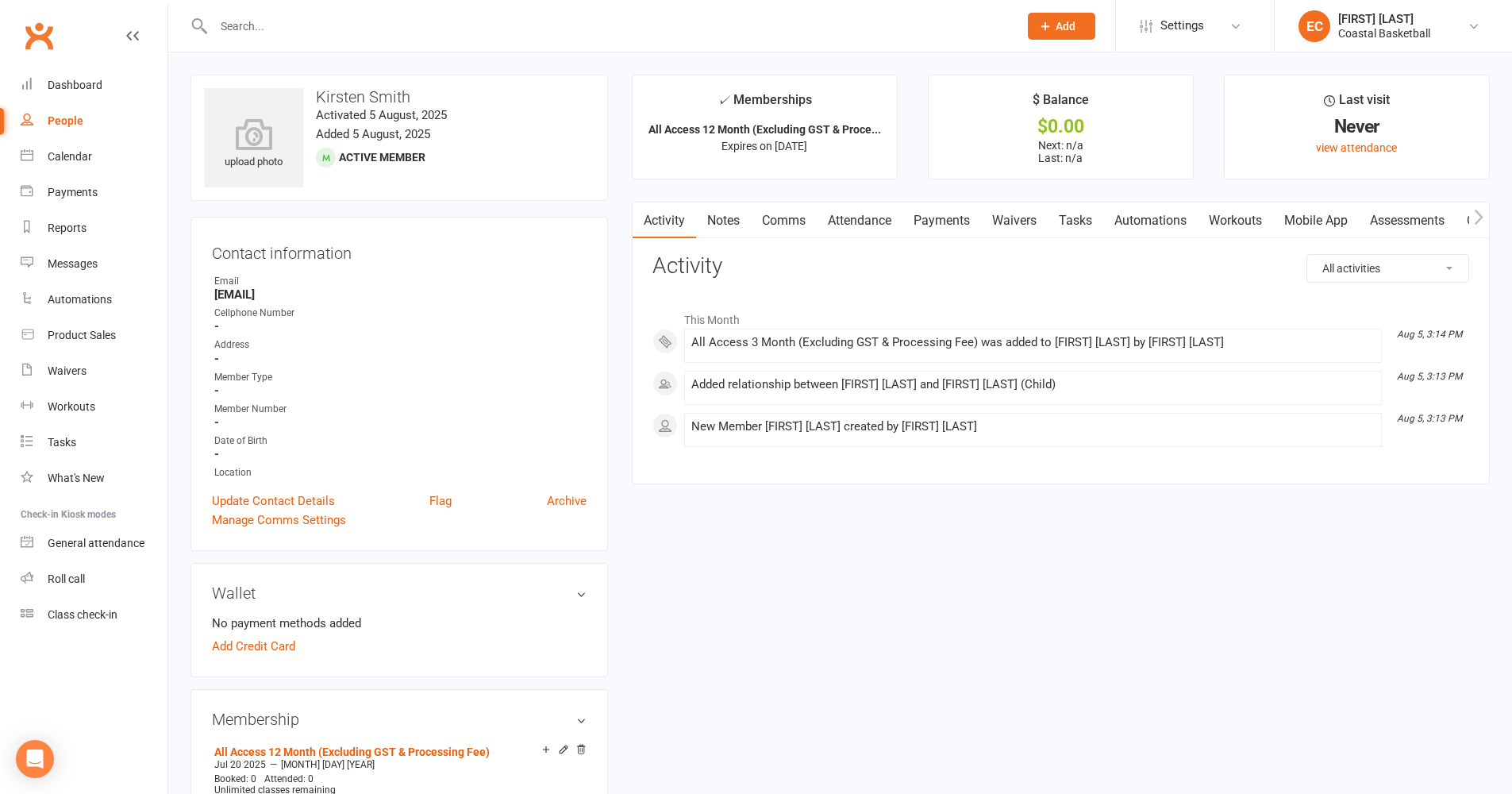 click at bounding box center (608, 26) 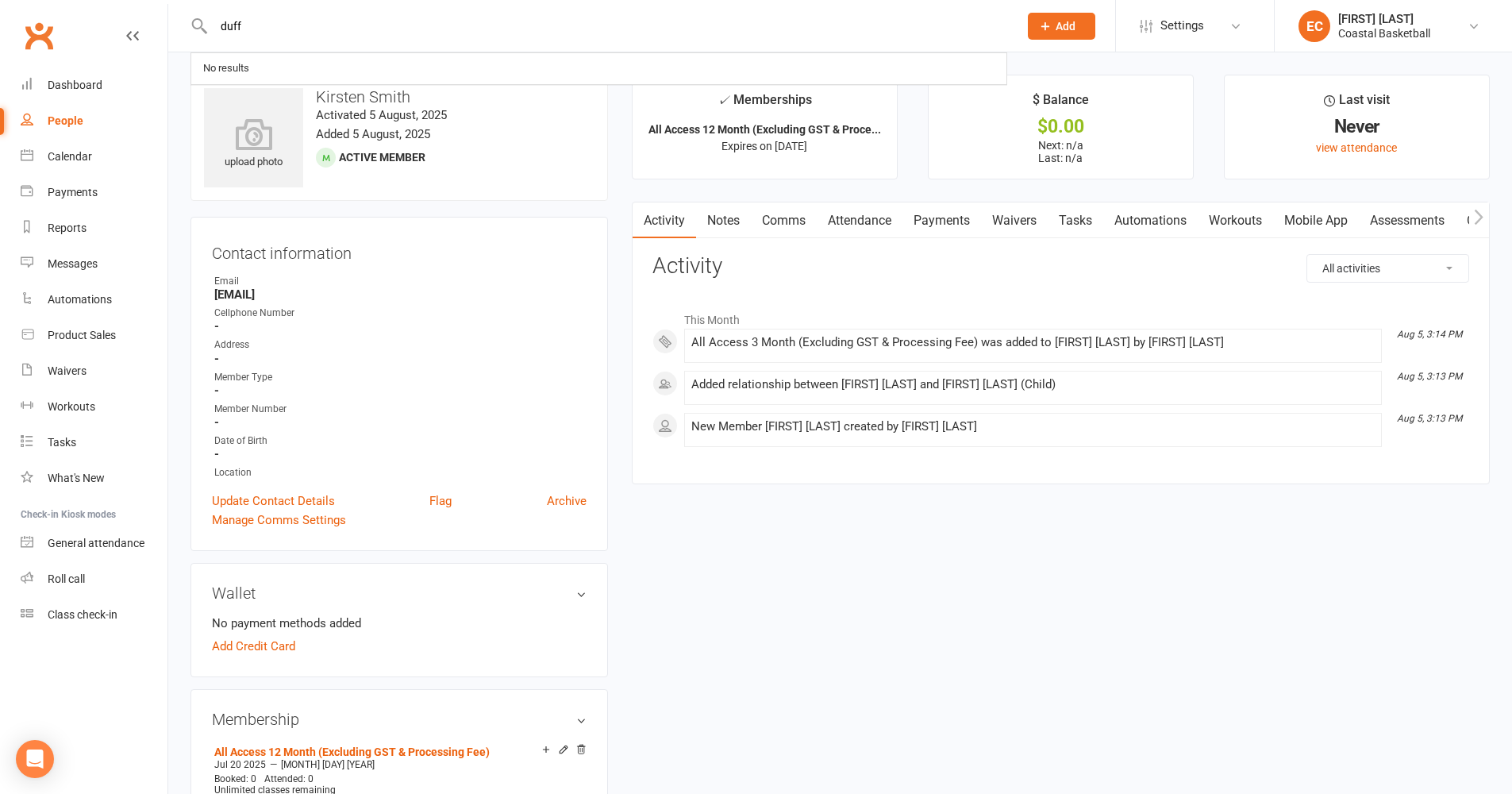 drag, startPoint x: 342, startPoint y: 35, endPoint x: 116, endPoint y: 9, distance: 227.49066 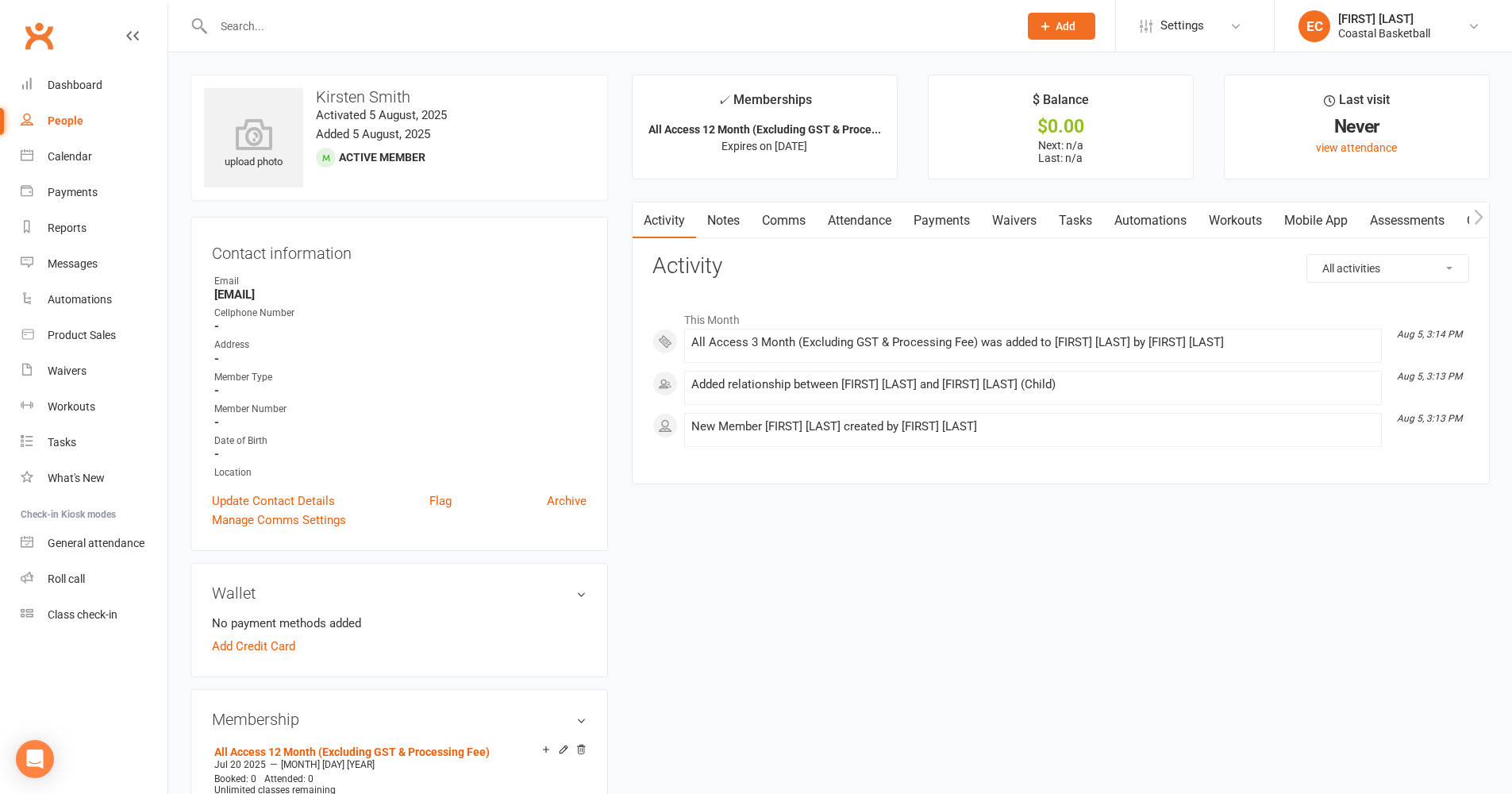 click on "Add" 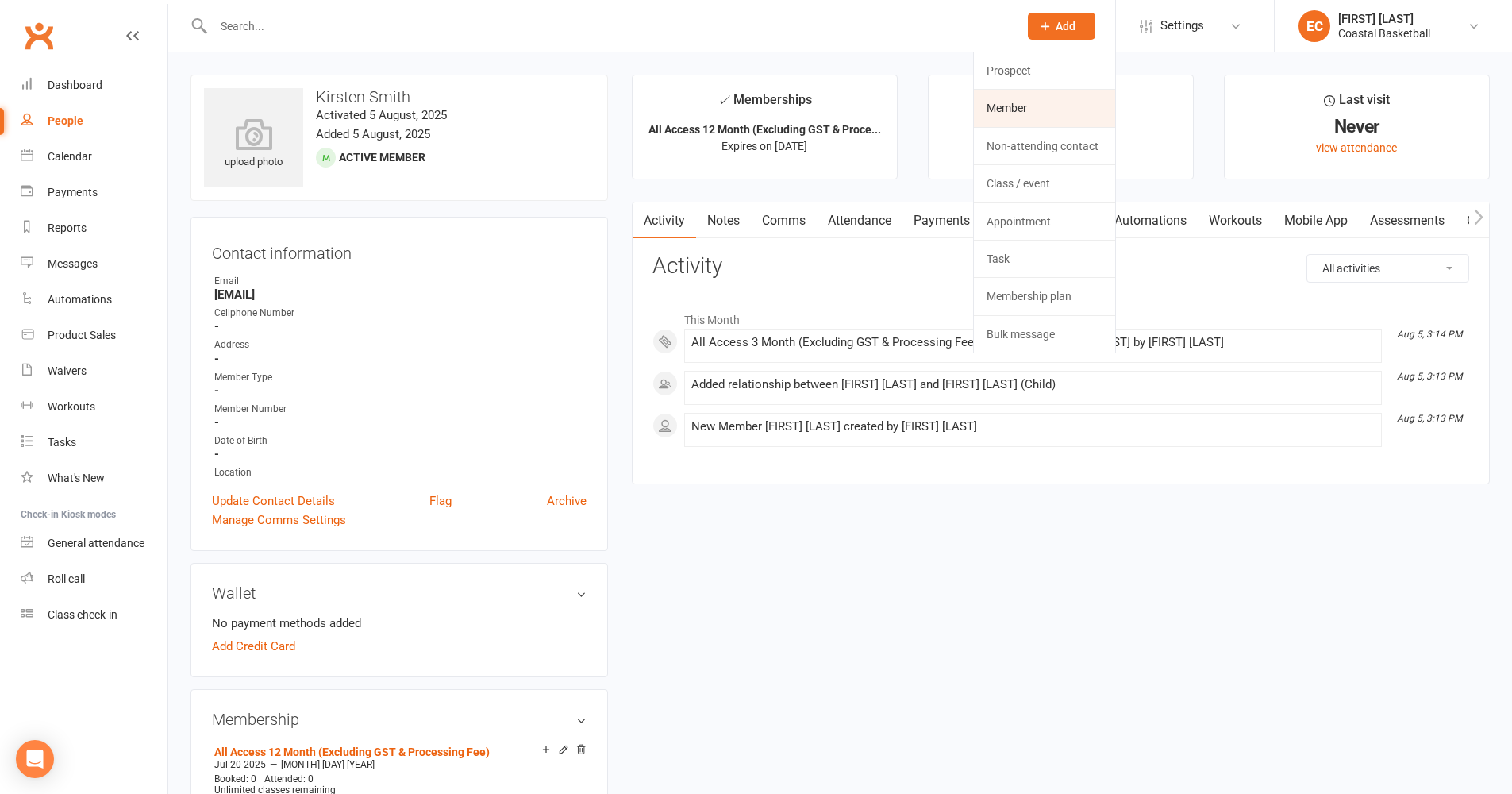 click on "Member" 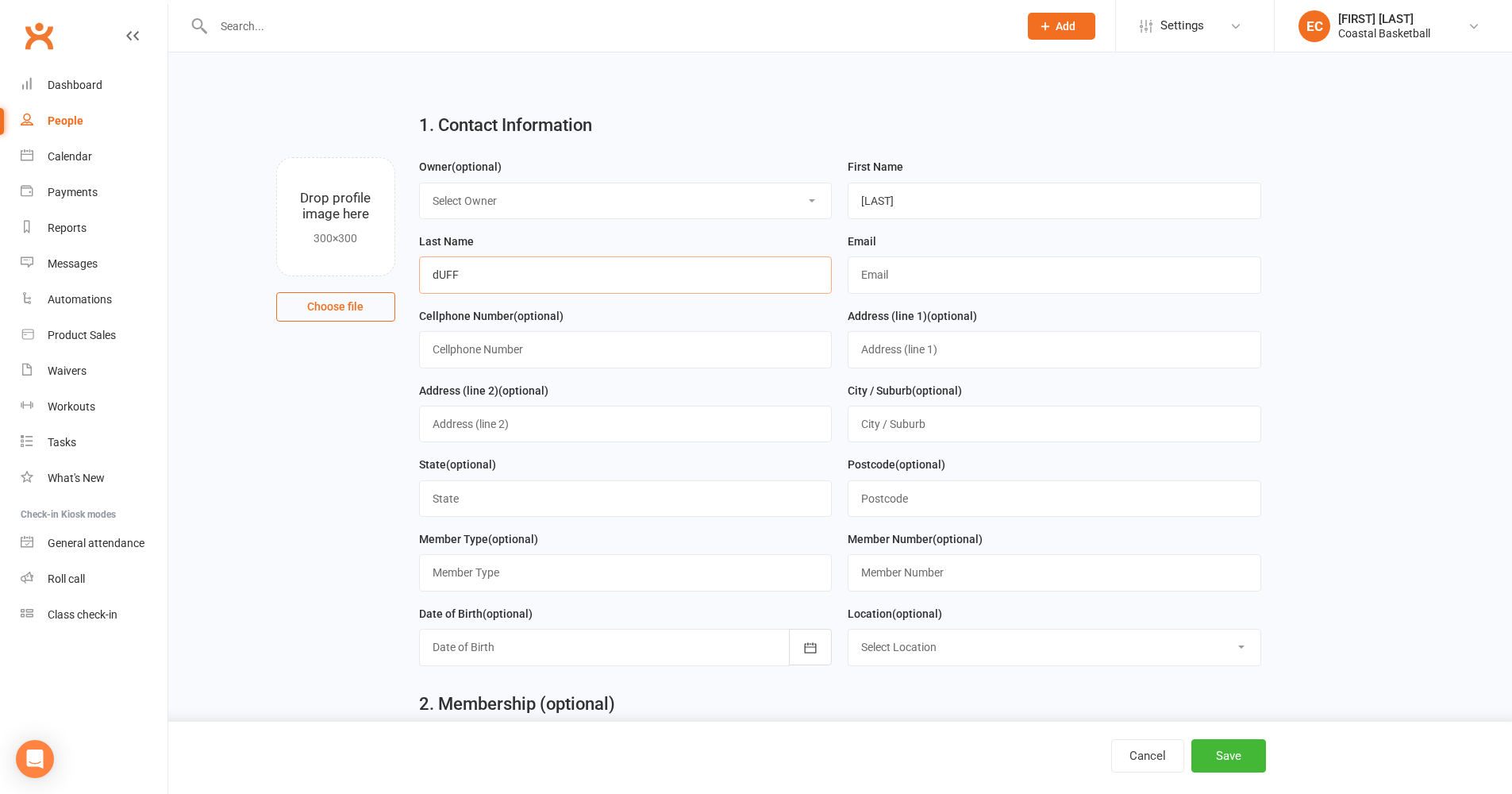 click on "dUFF" at bounding box center (625, 275) 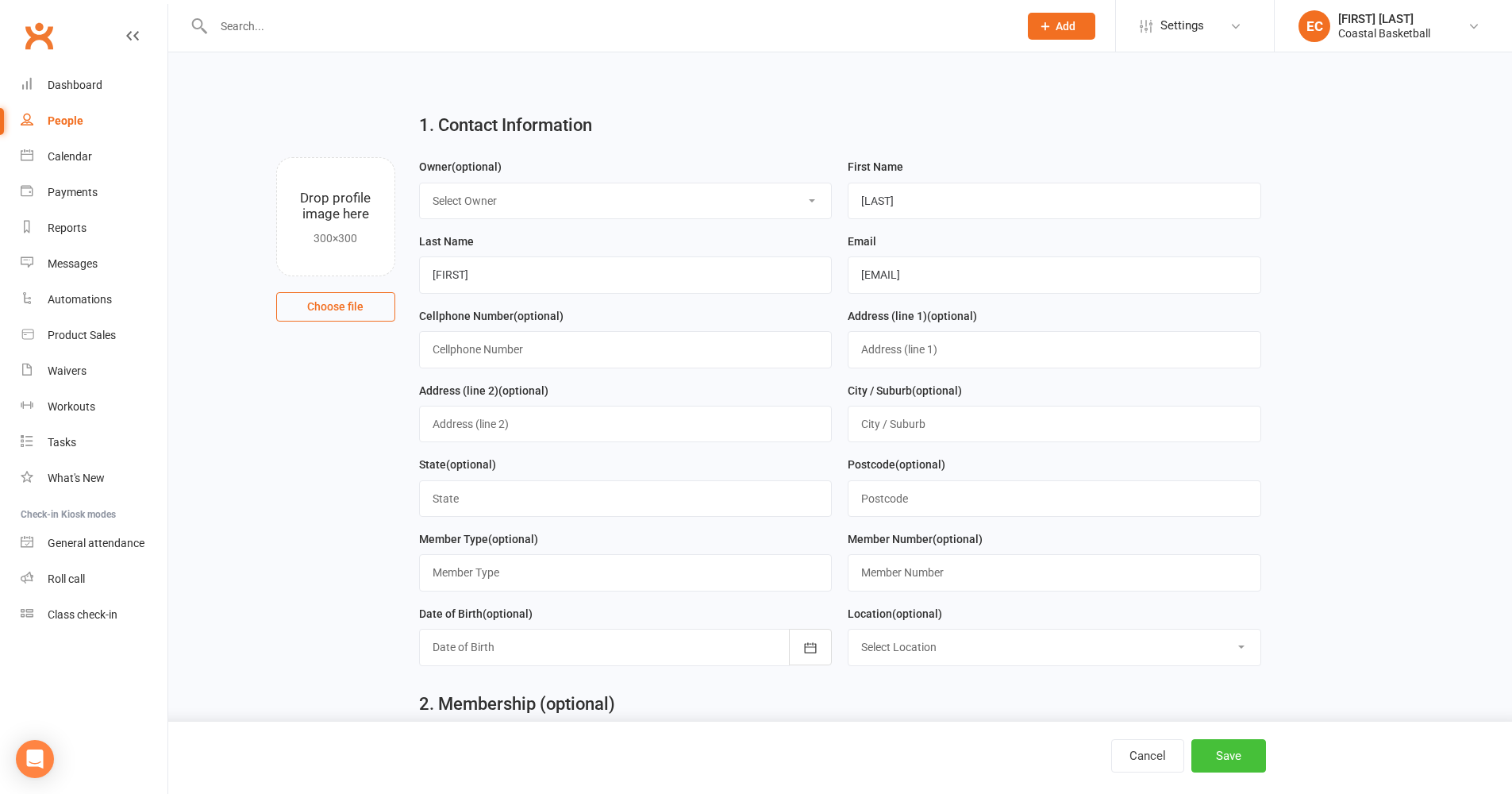 click on "Save" at bounding box center (1229, 756) 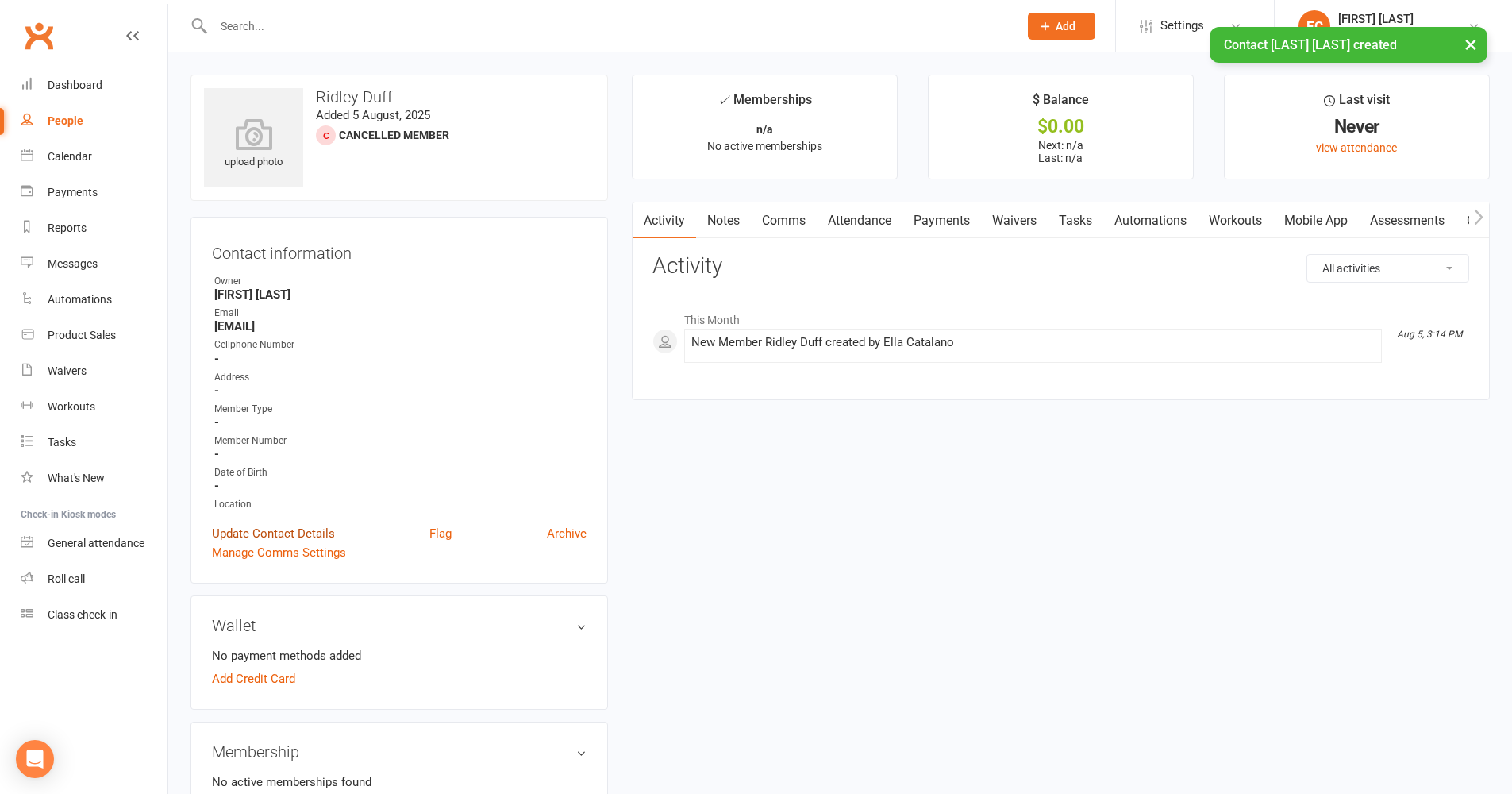 click on "Update Contact Details" at bounding box center [273, 534] 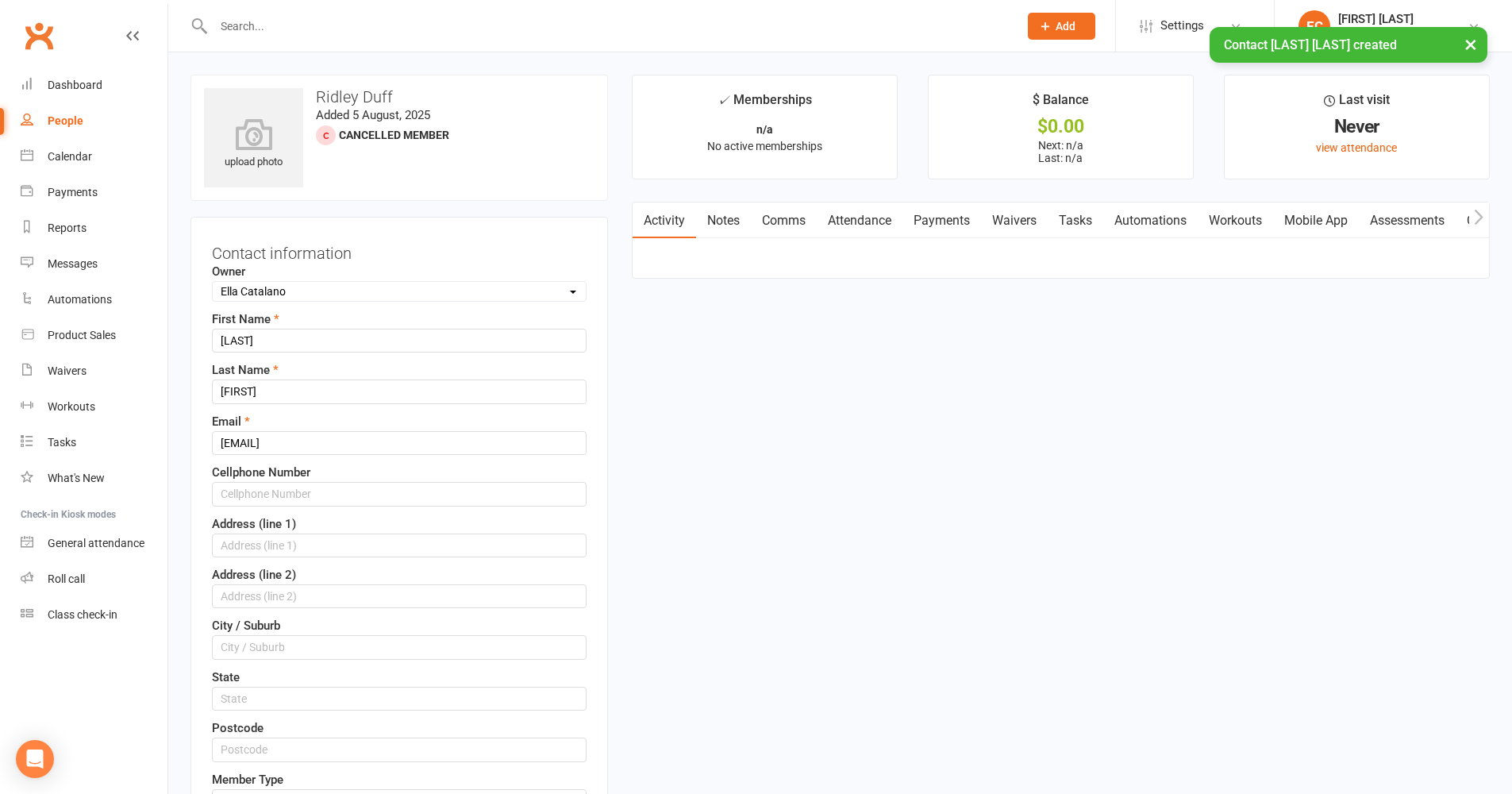 scroll, scrollTop: 75, scrollLeft: 0, axis: vertical 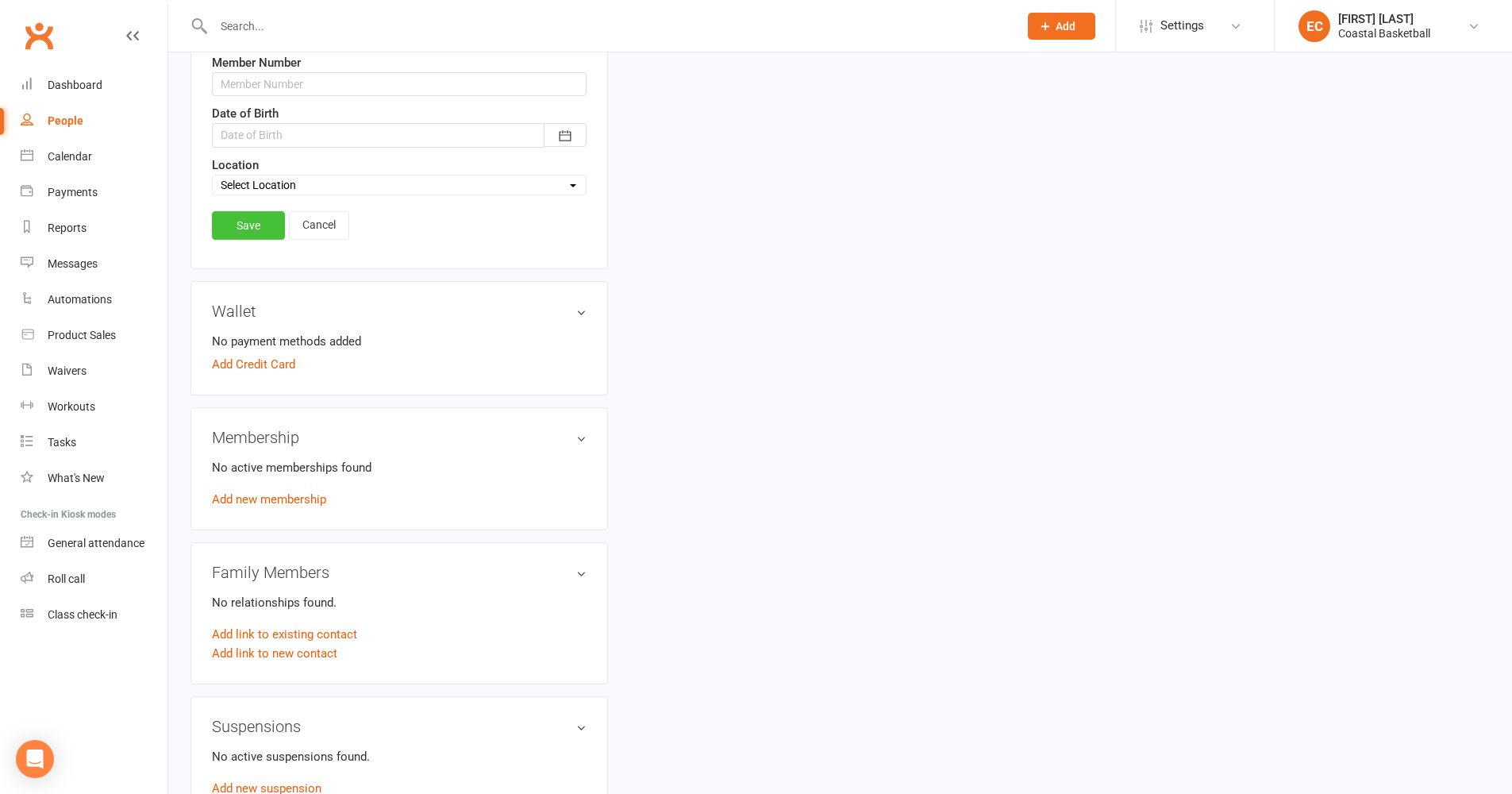 click on "Save" at bounding box center [248, 225] 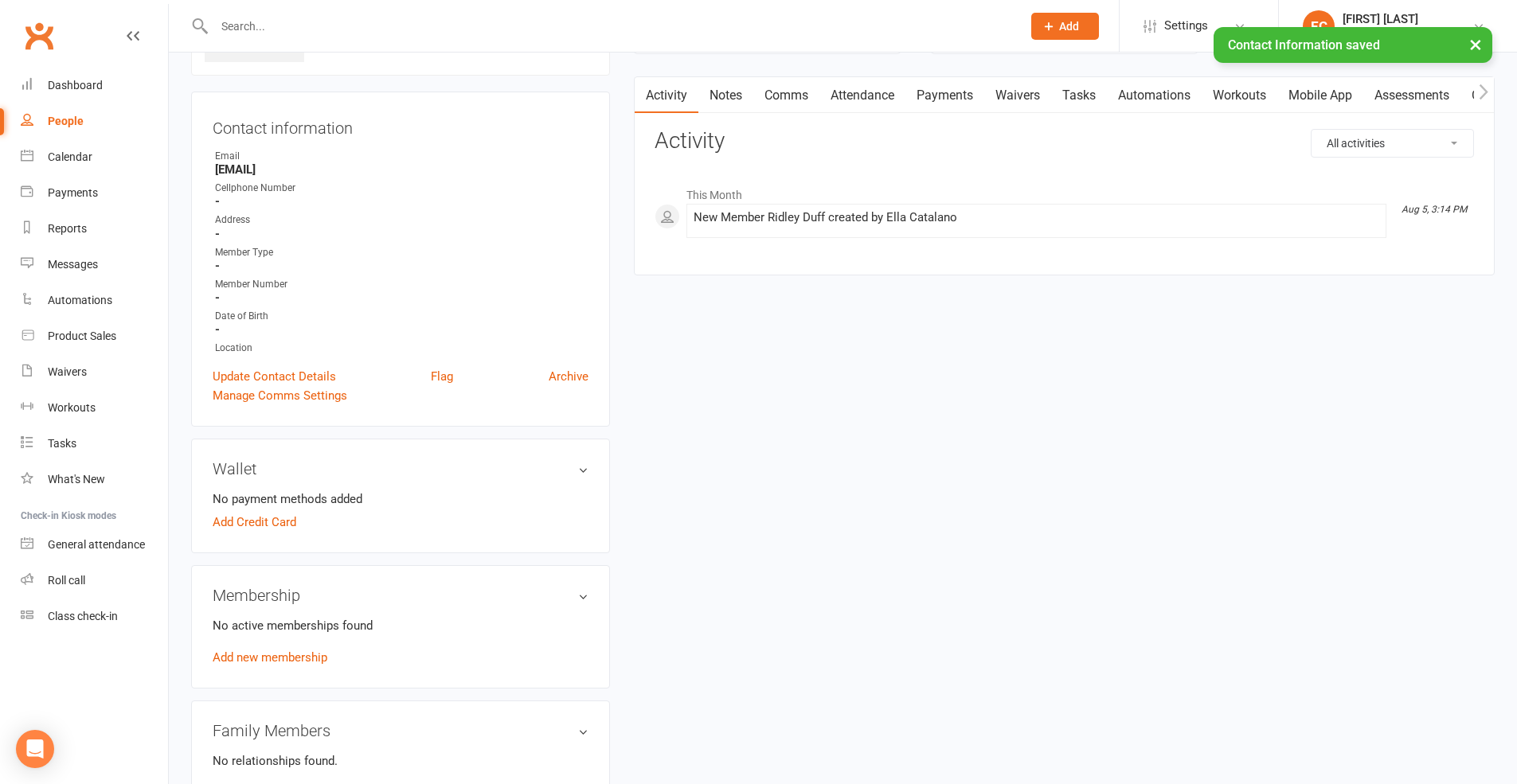 scroll, scrollTop: 203, scrollLeft: 0, axis: vertical 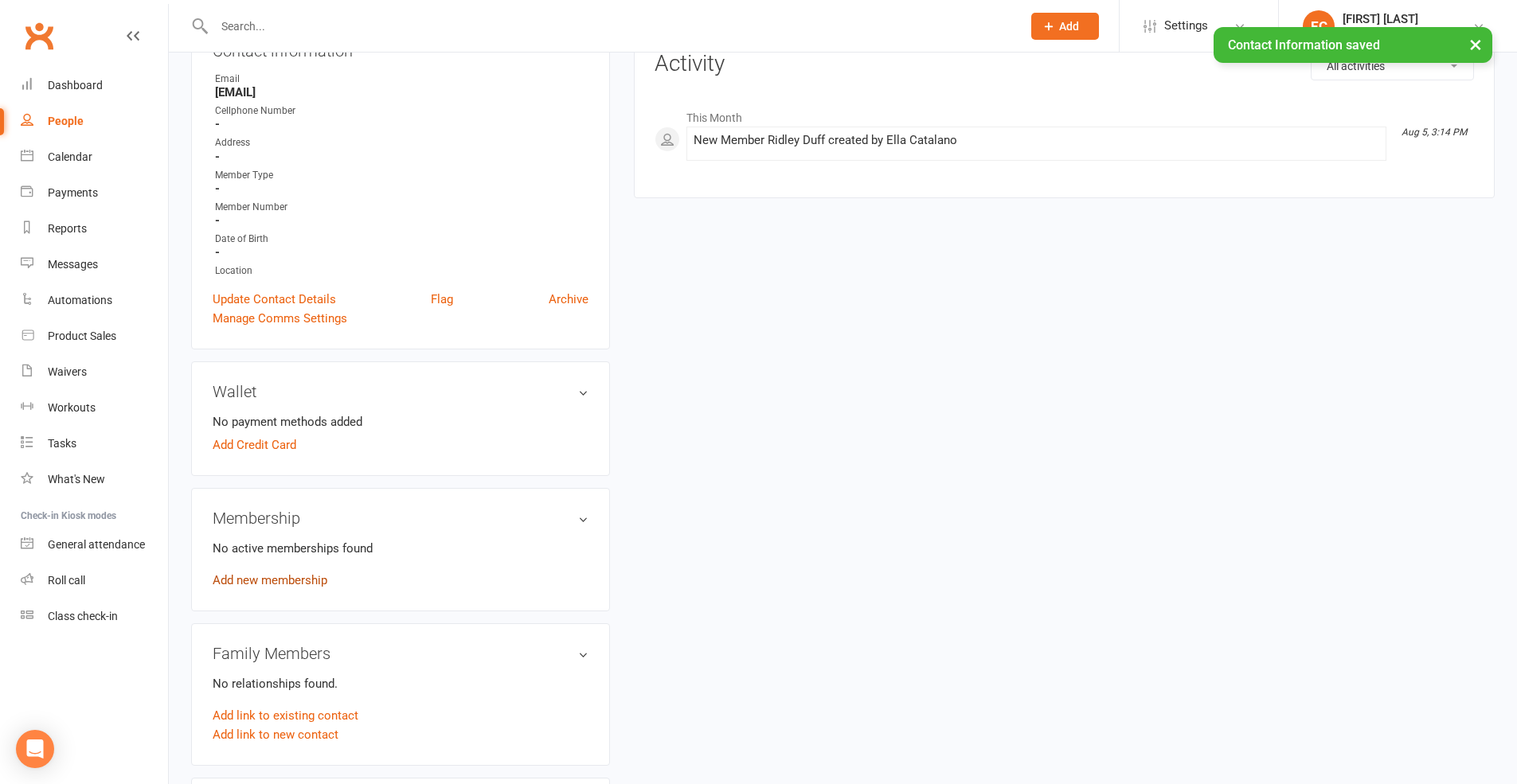 click on "Add new membership" at bounding box center [270, 580] 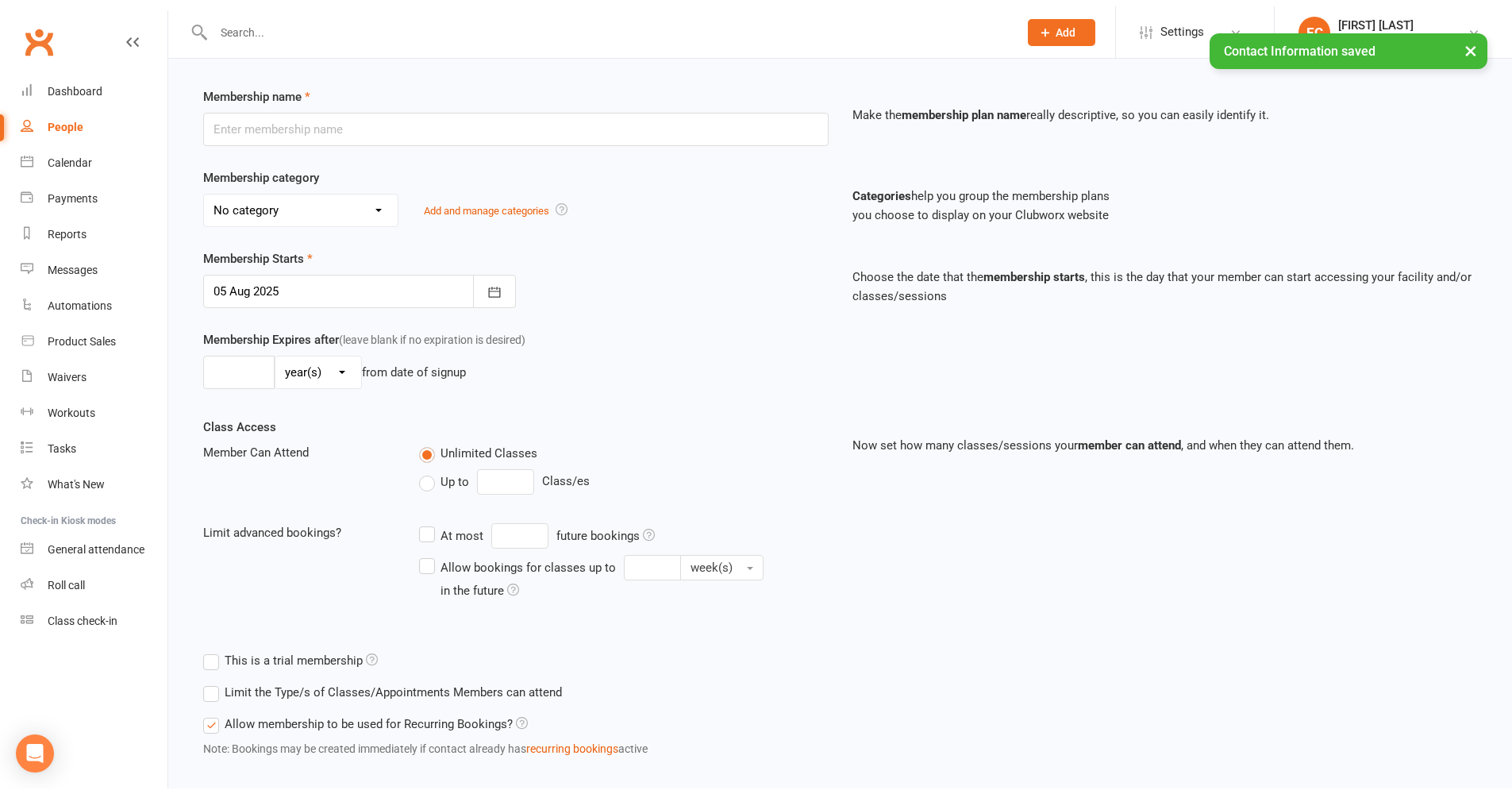 scroll, scrollTop: 0, scrollLeft: 0, axis: both 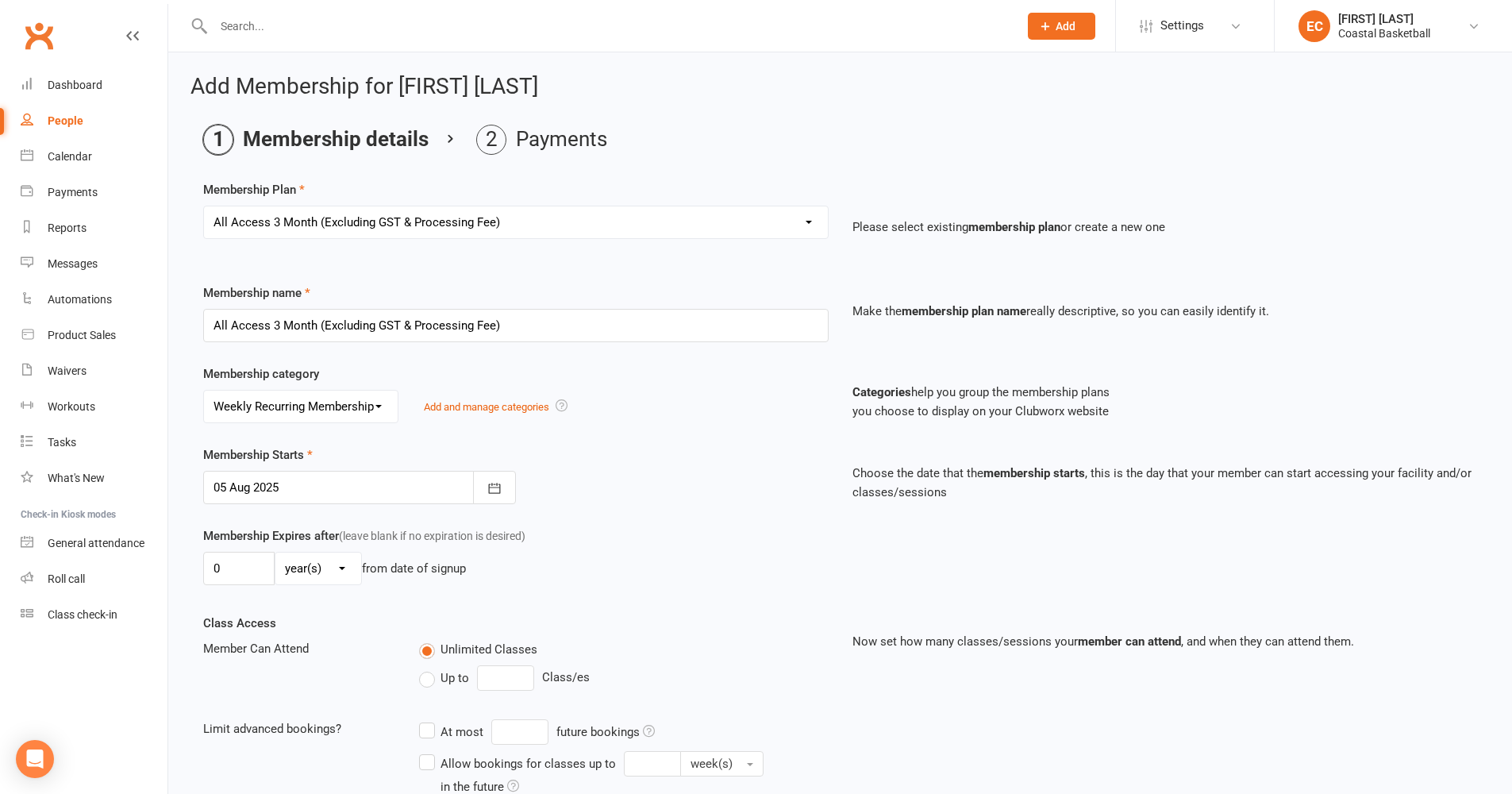 click at bounding box center [360, 488] 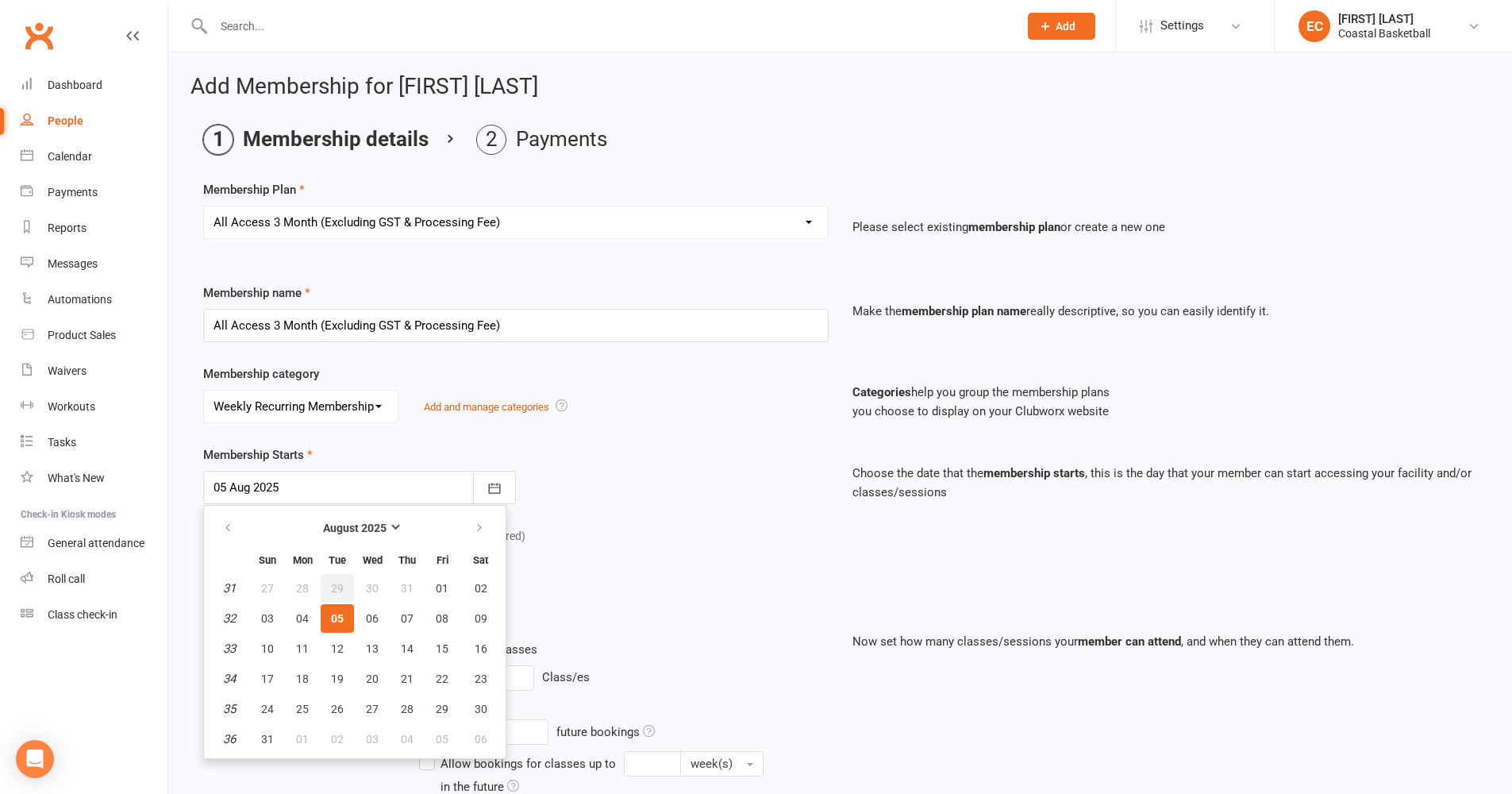 click on "29" at bounding box center [337, 588] 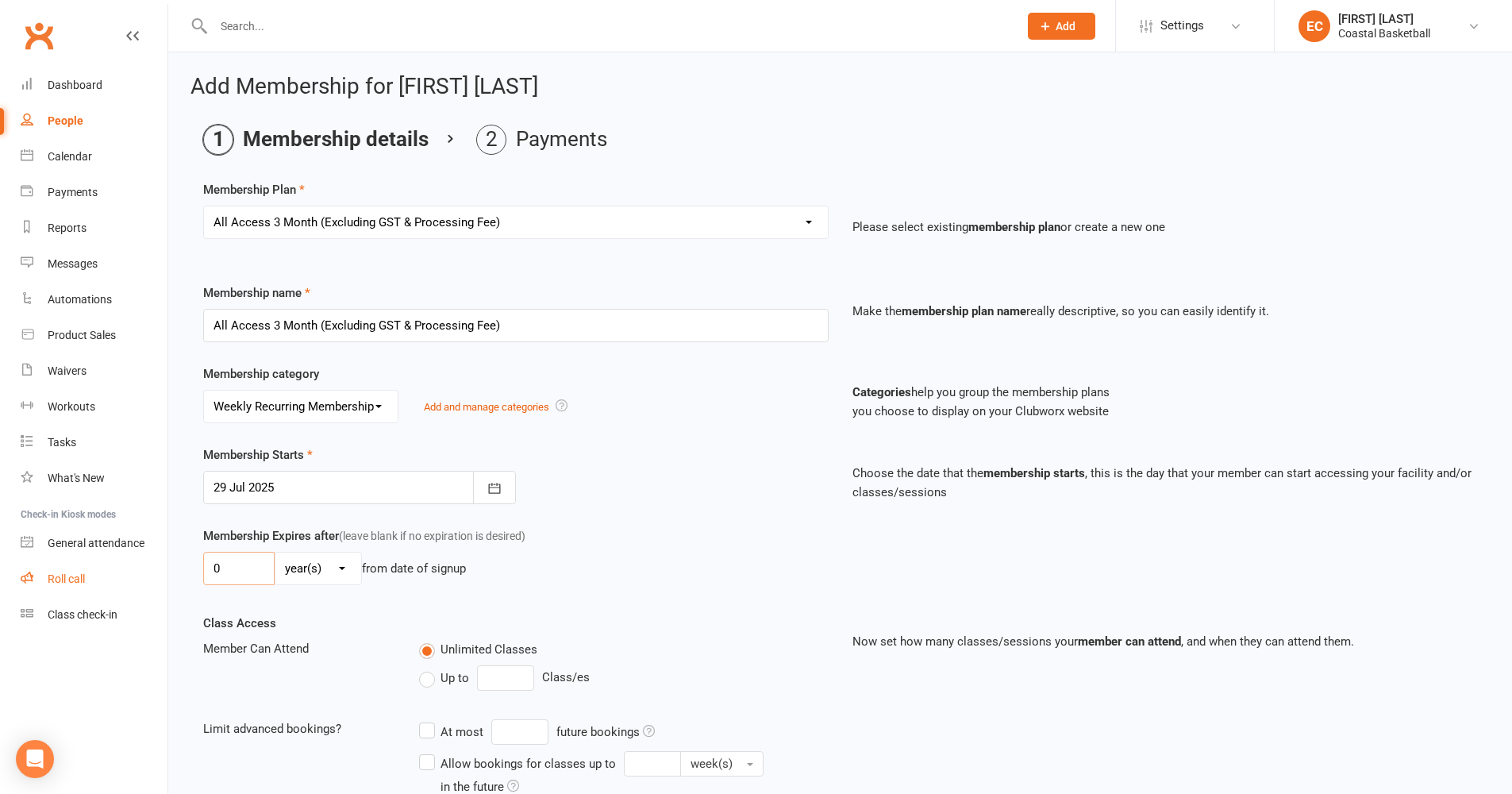 drag, startPoint x: 263, startPoint y: 576, endPoint x: 121, endPoint y: 565, distance: 142.4254 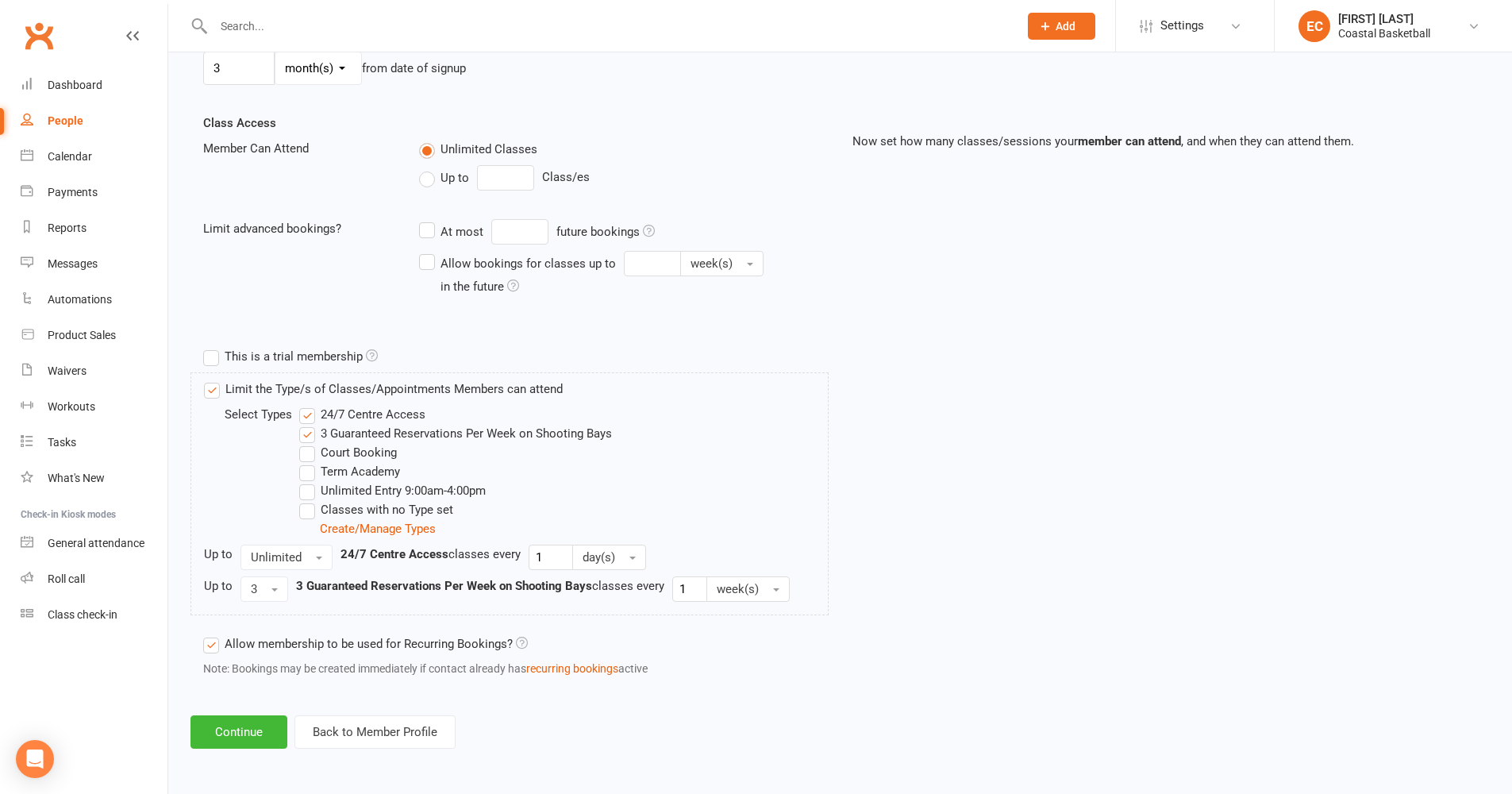 click on "24/7 Centre Access" at bounding box center (362, 414) 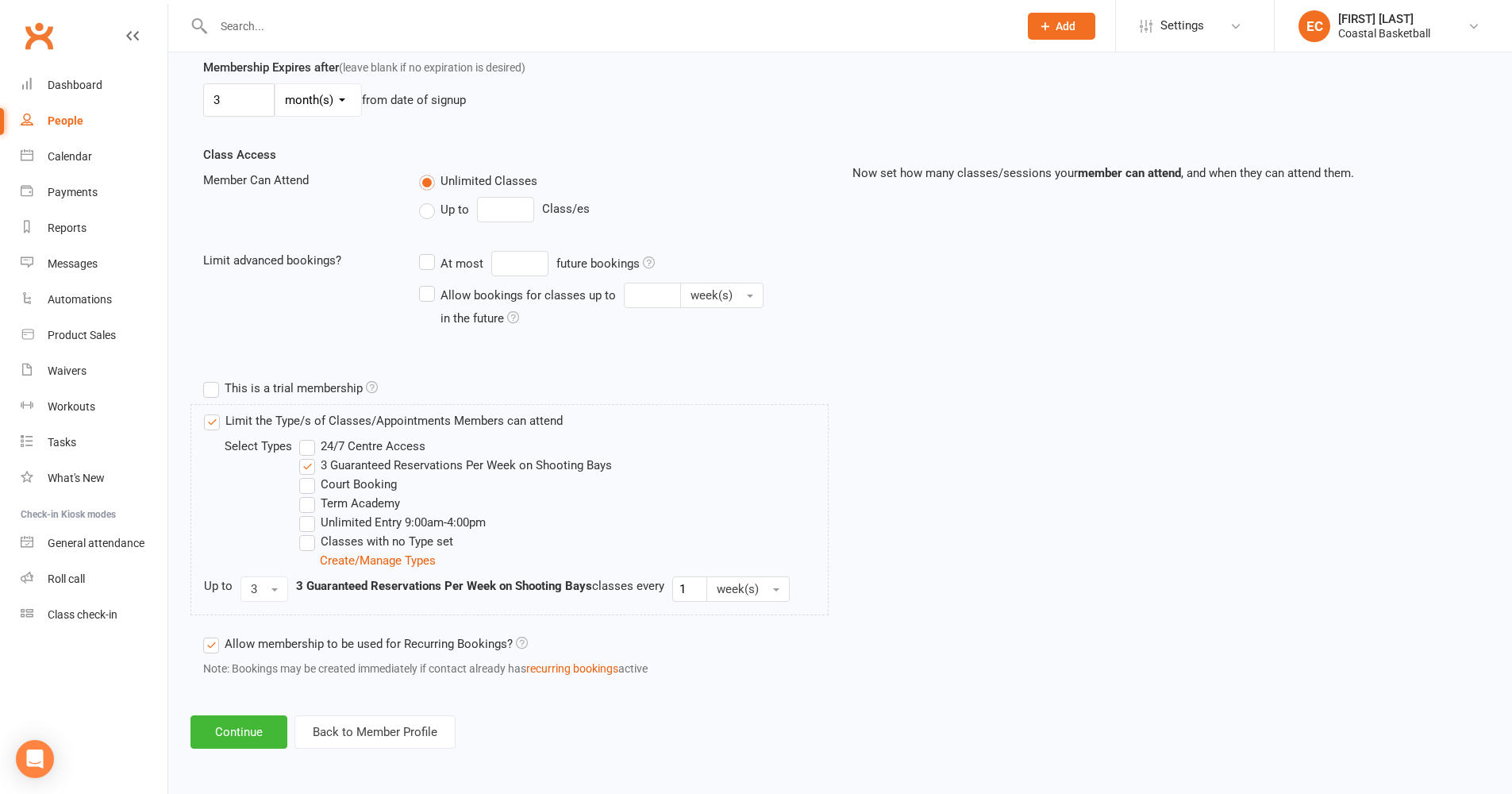 scroll, scrollTop: 481, scrollLeft: 0, axis: vertical 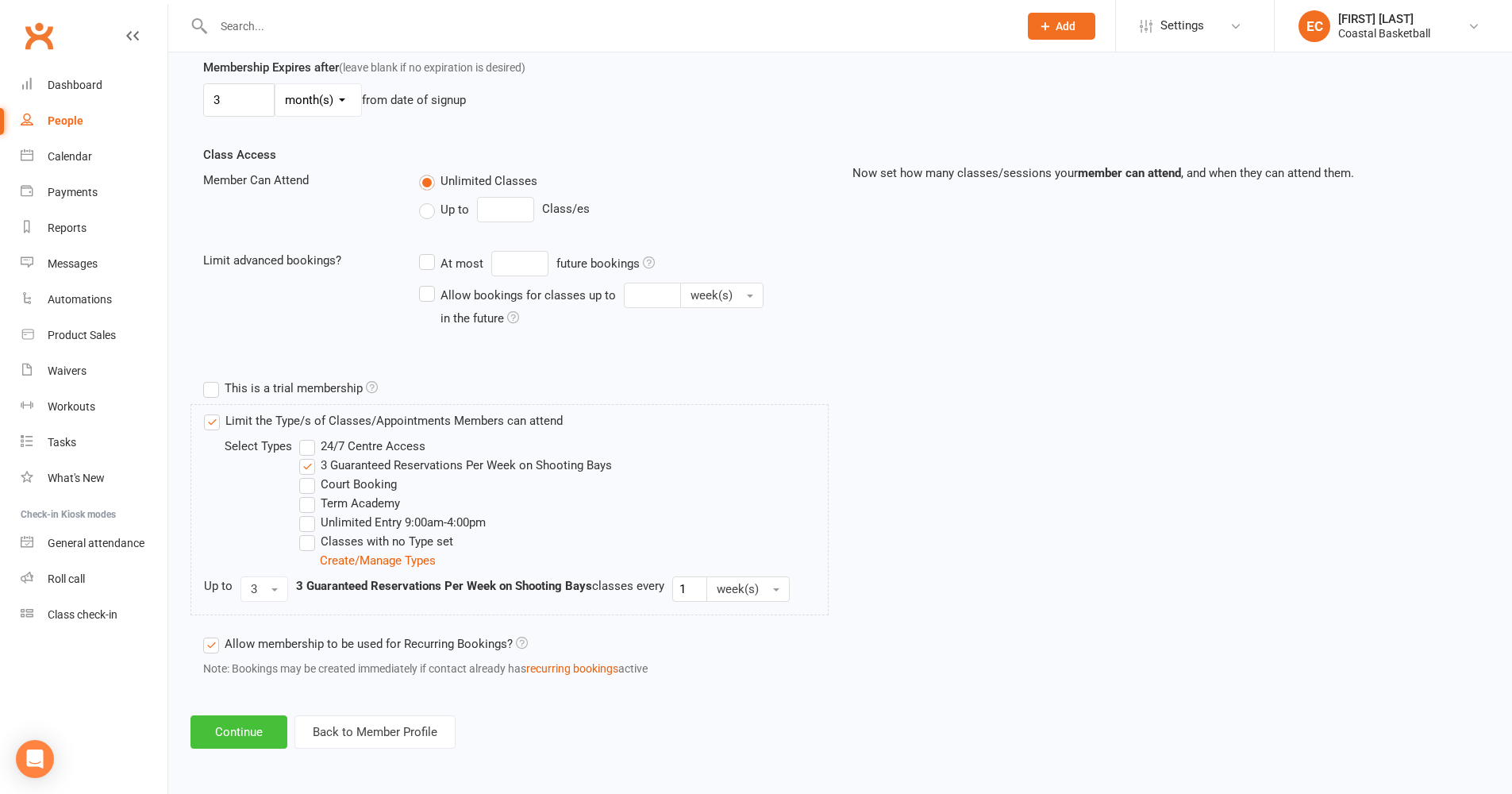 click on "Continue" at bounding box center [239, 732] 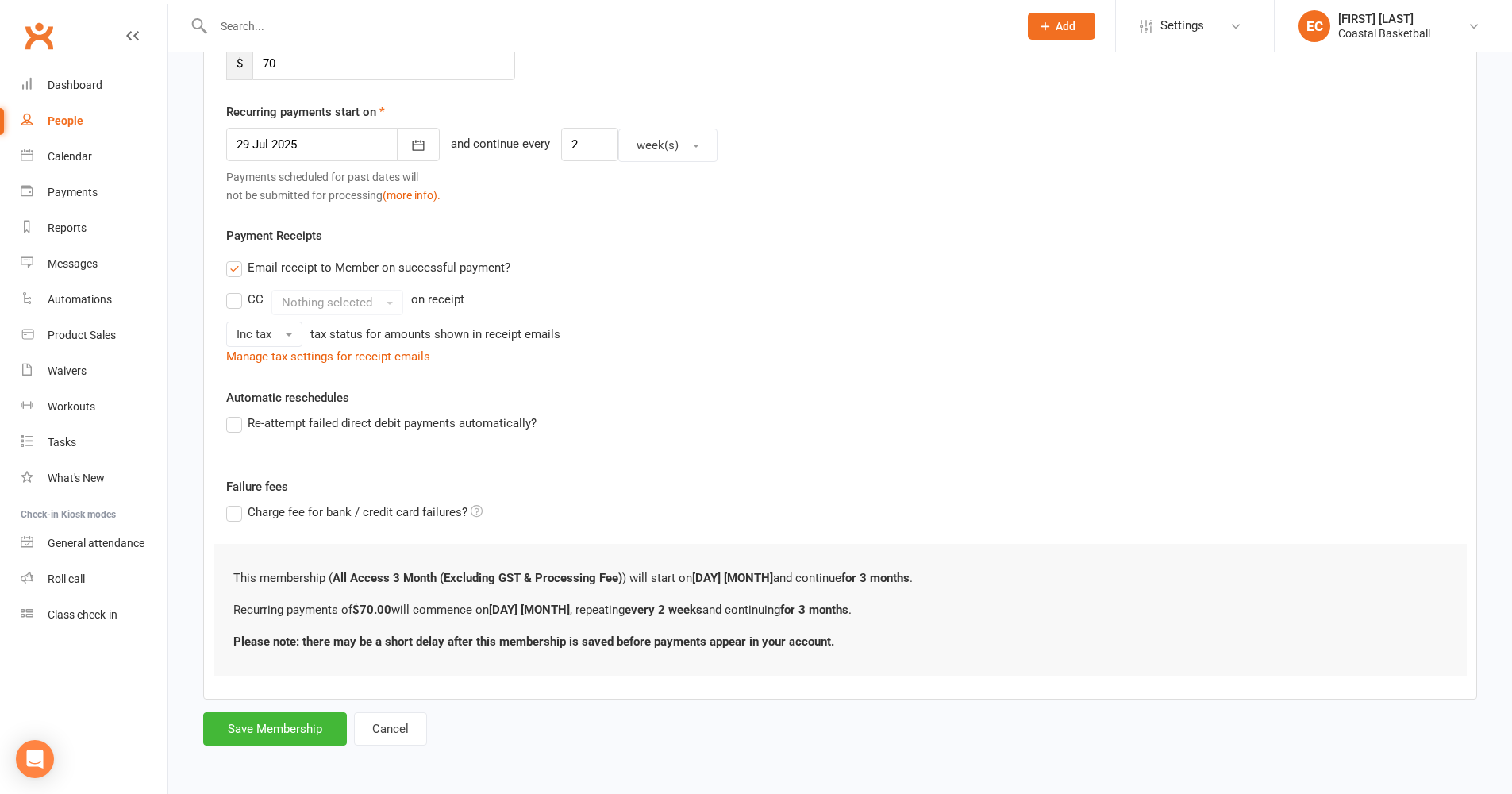 scroll, scrollTop: 0, scrollLeft: 0, axis: both 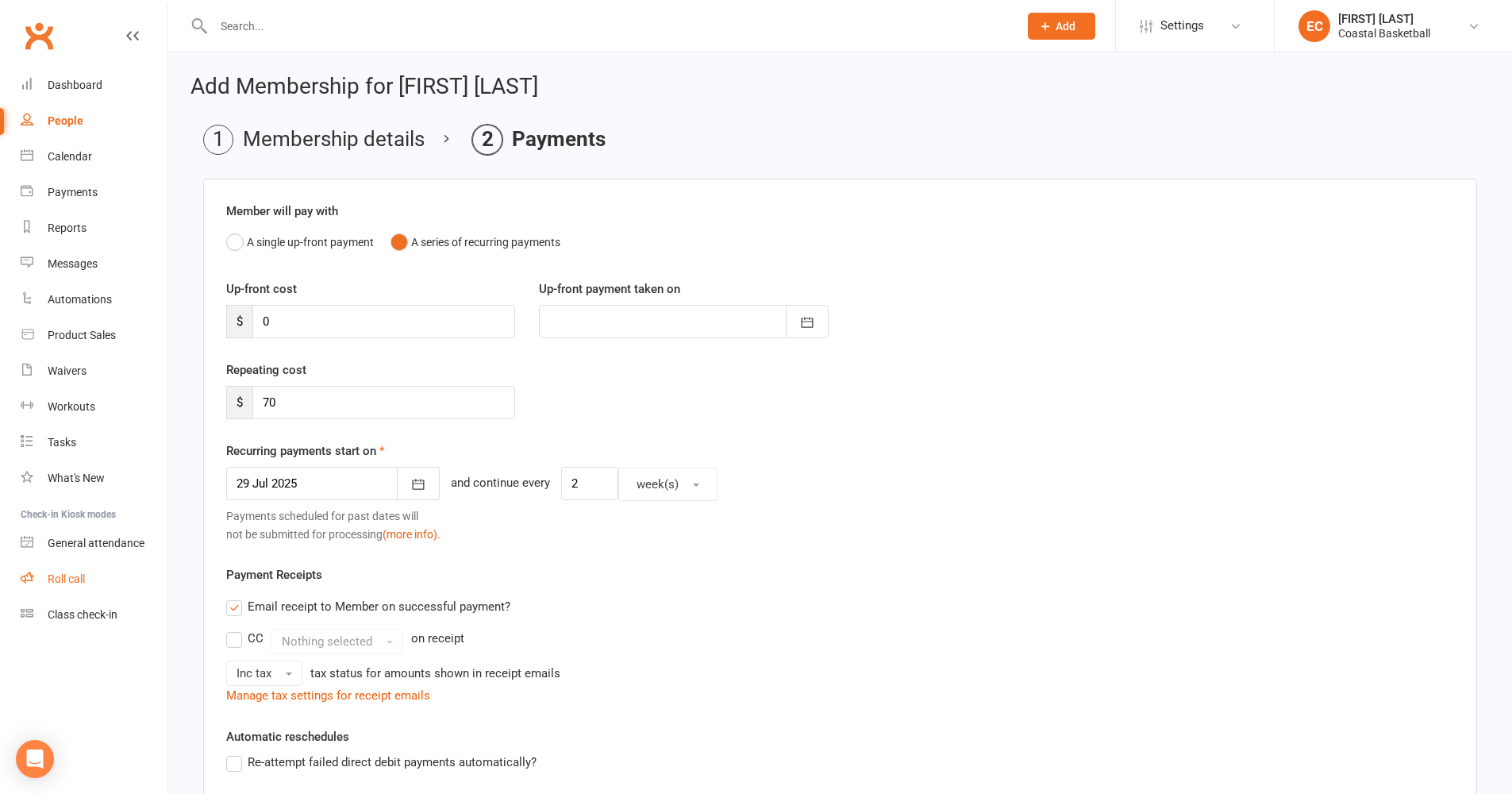 click 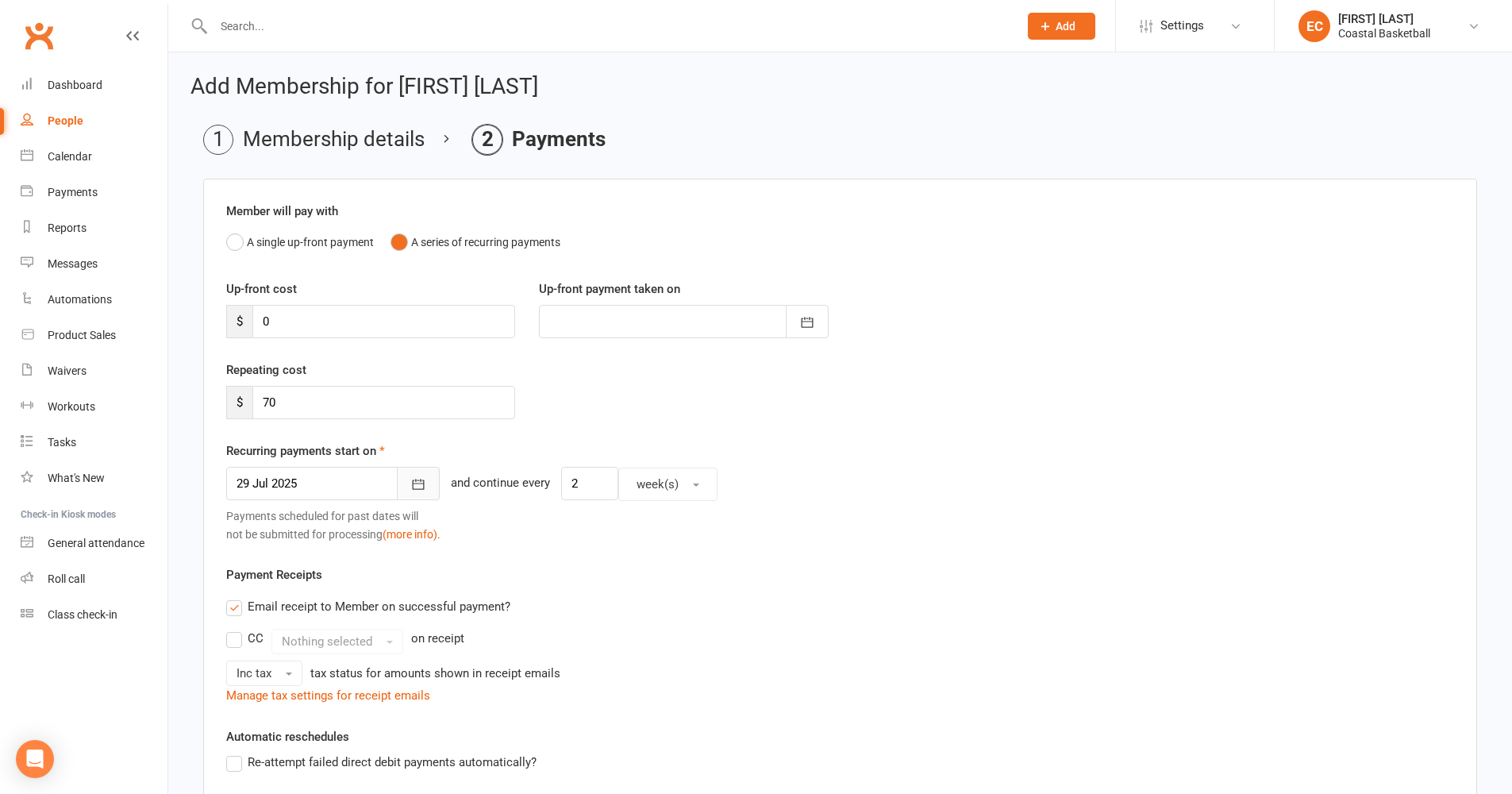 click 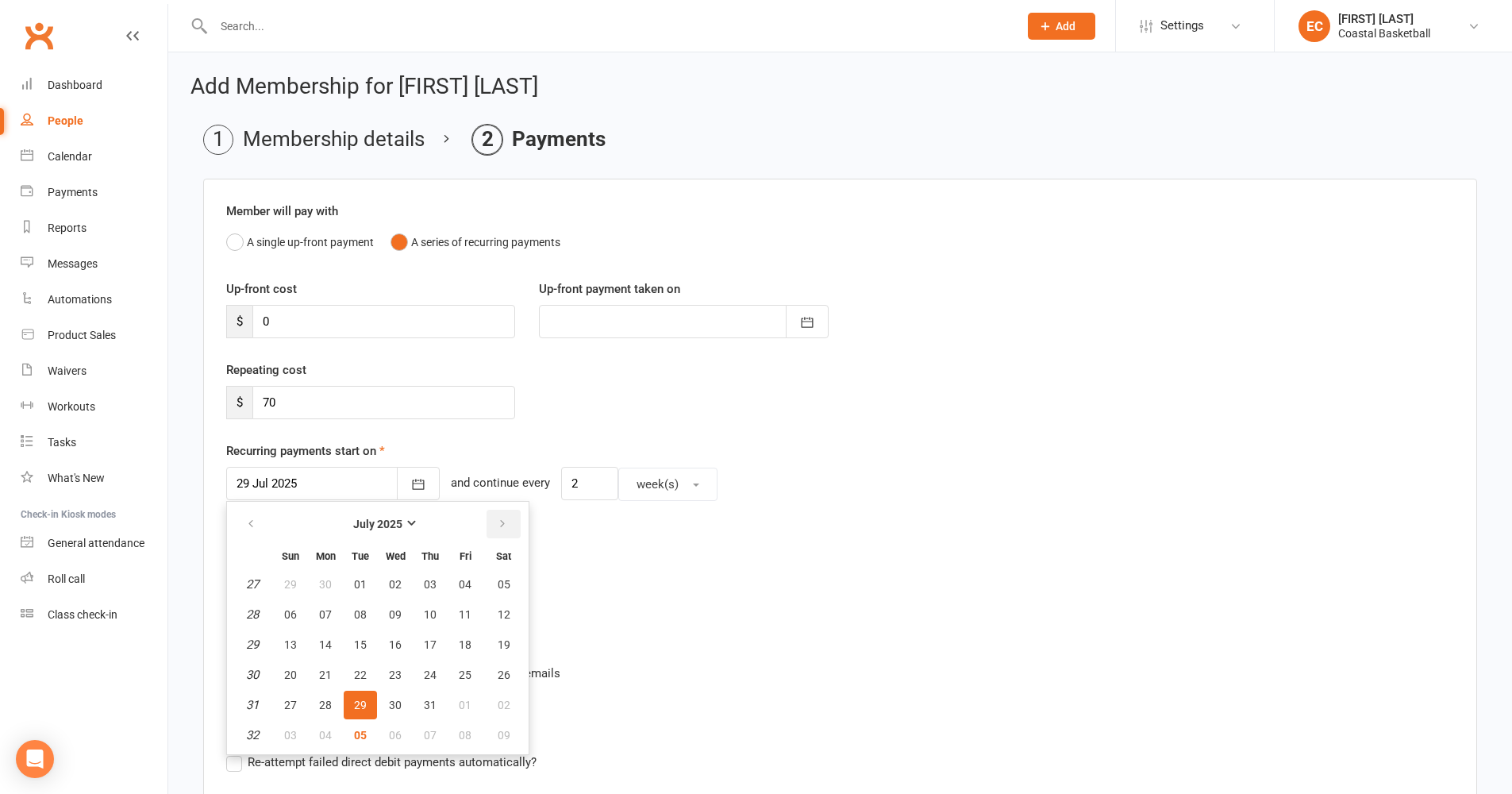 click at bounding box center [503, 524] 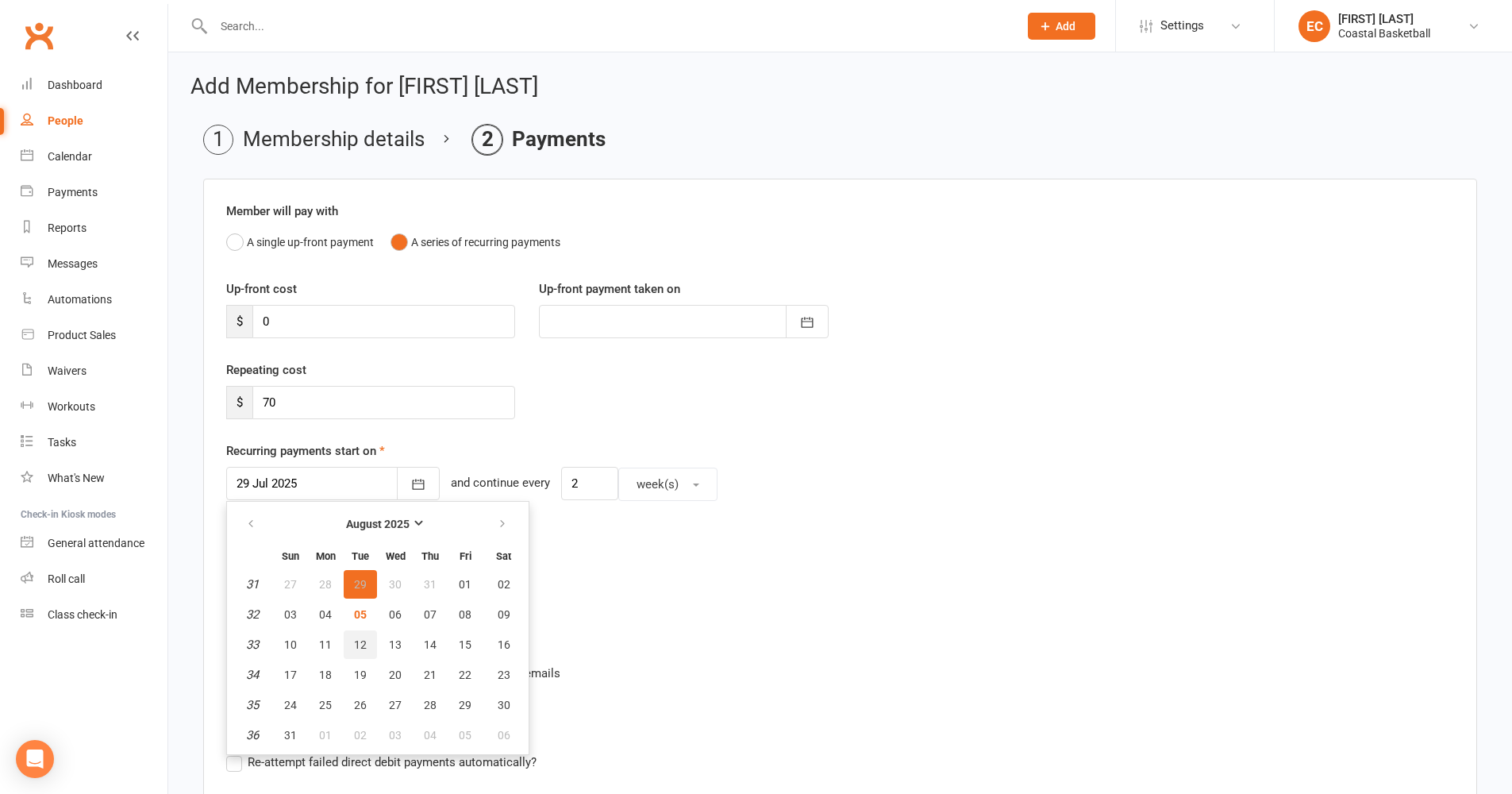 click on "12" at bounding box center [360, 645] 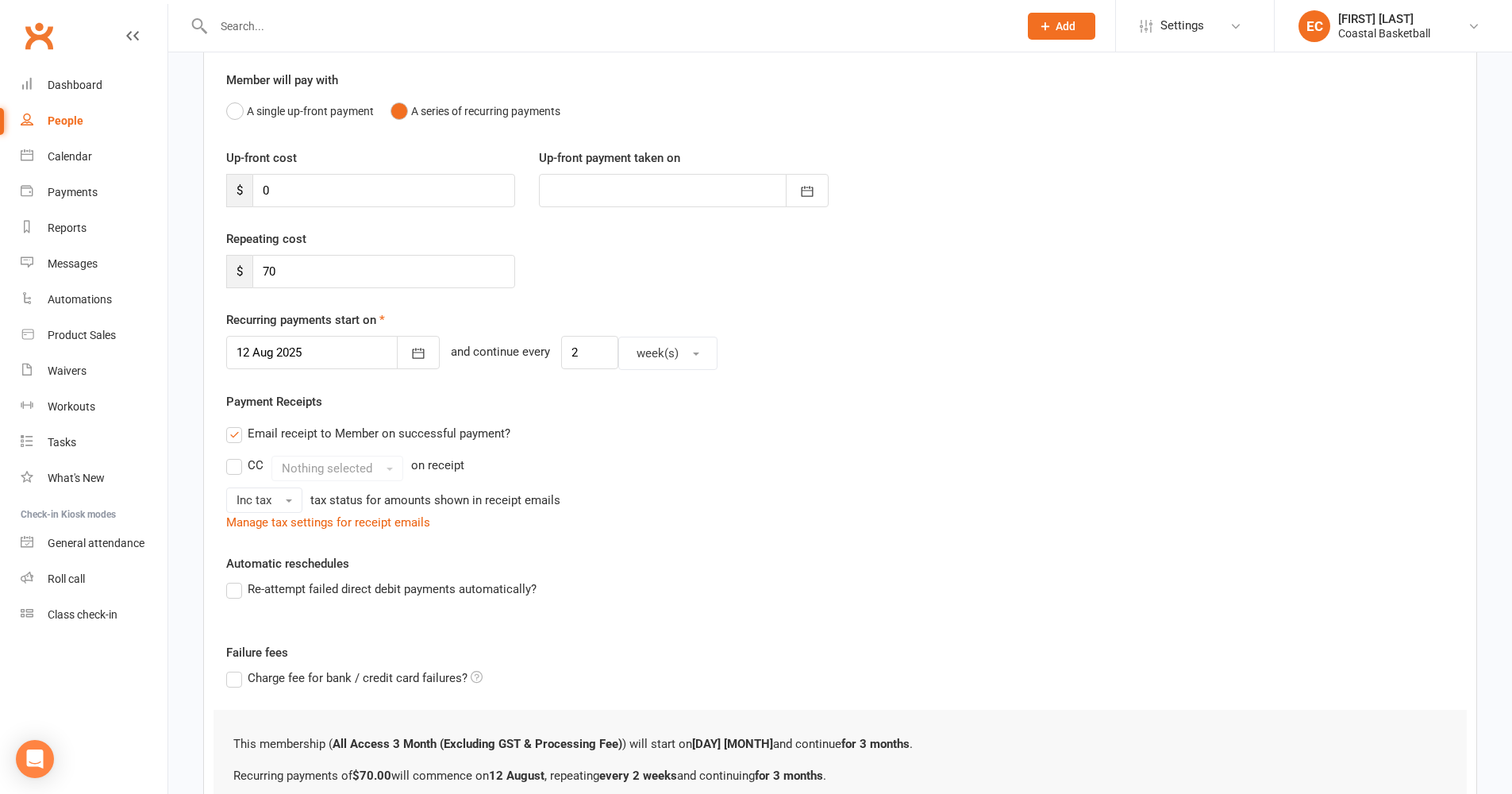 scroll, scrollTop: 137, scrollLeft: 0, axis: vertical 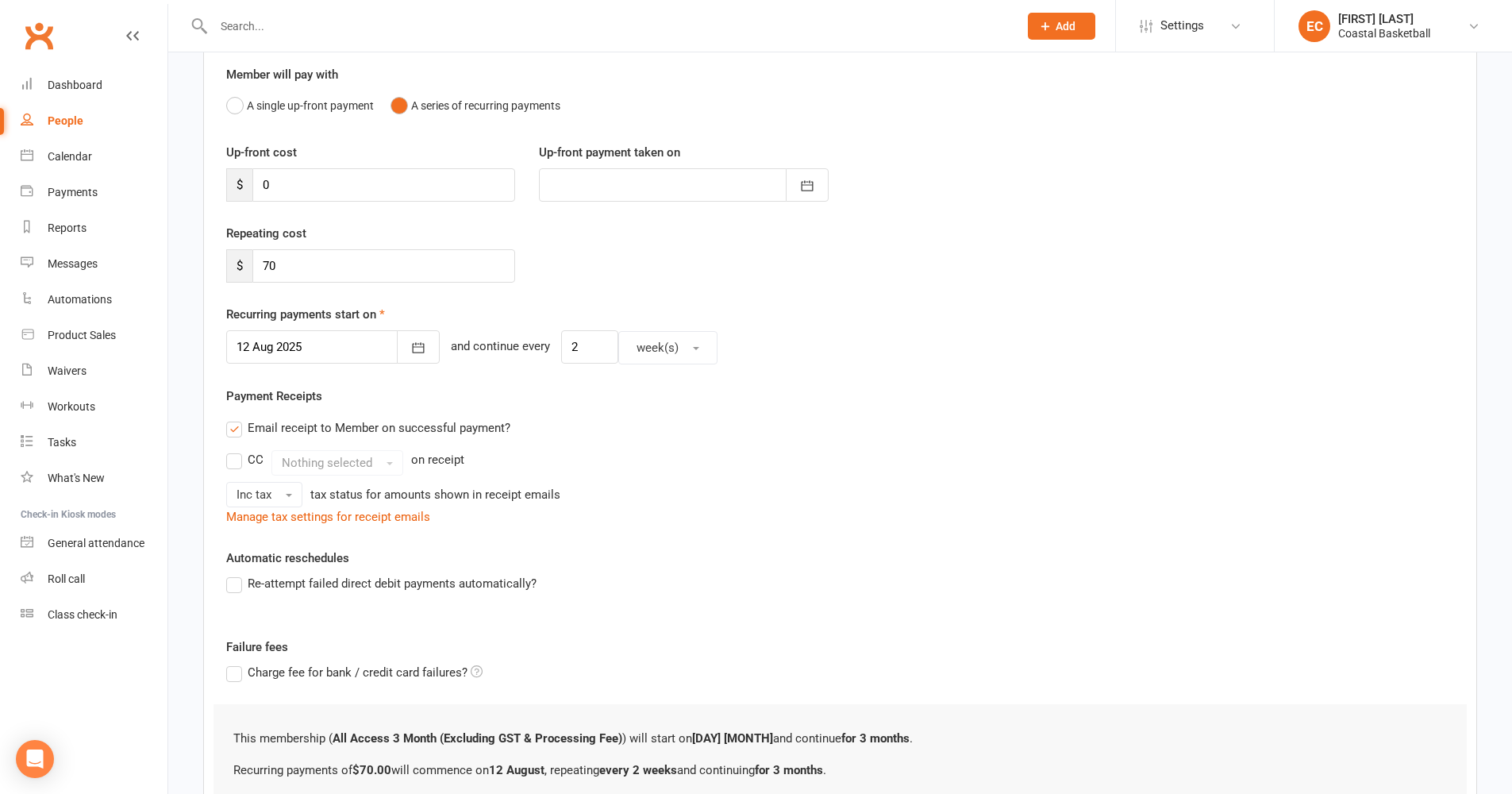 click on "Re-attempt failed direct debit payments automatically?" at bounding box center (381, 584) 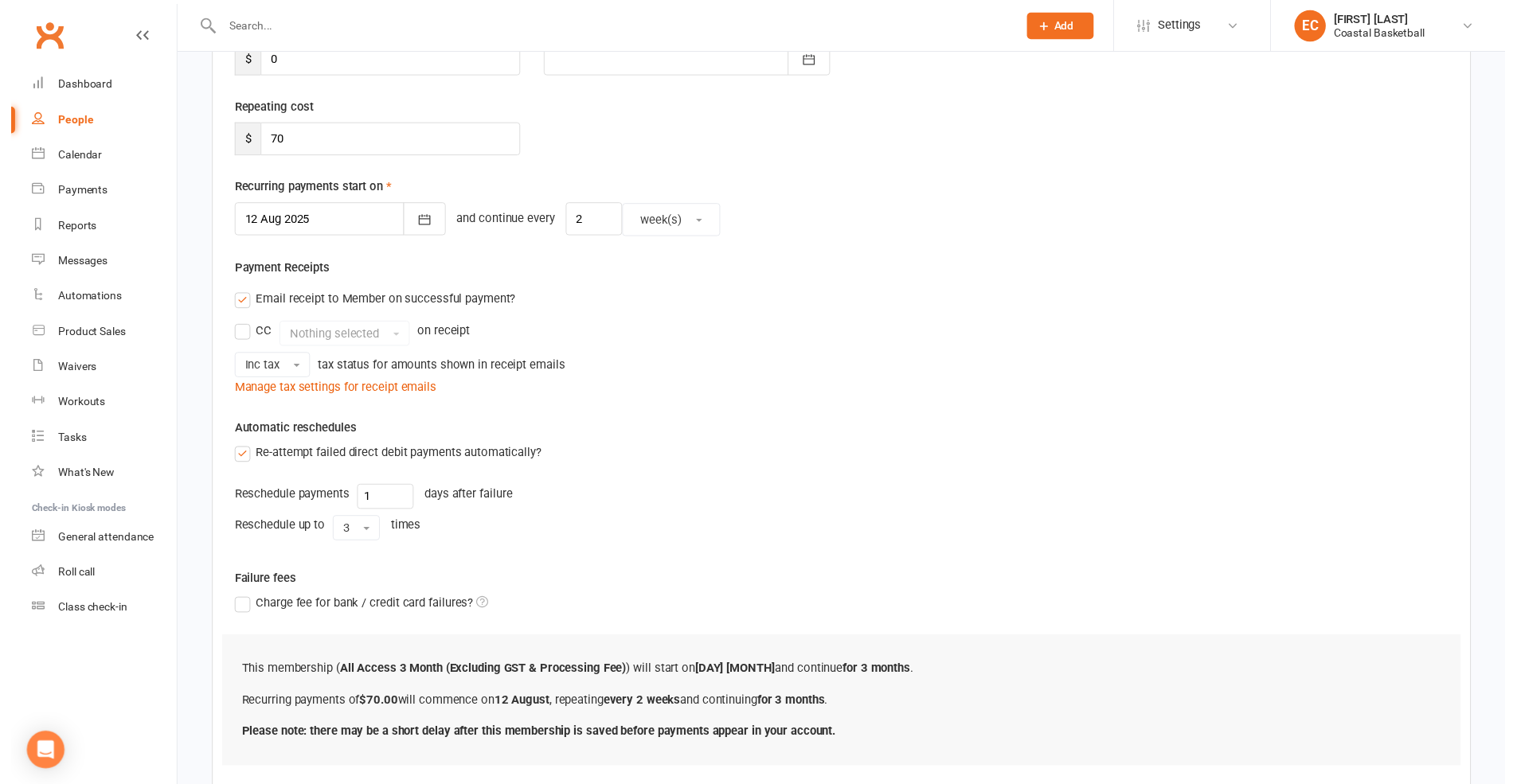 scroll, scrollTop: 374, scrollLeft: 0, axis: vertical 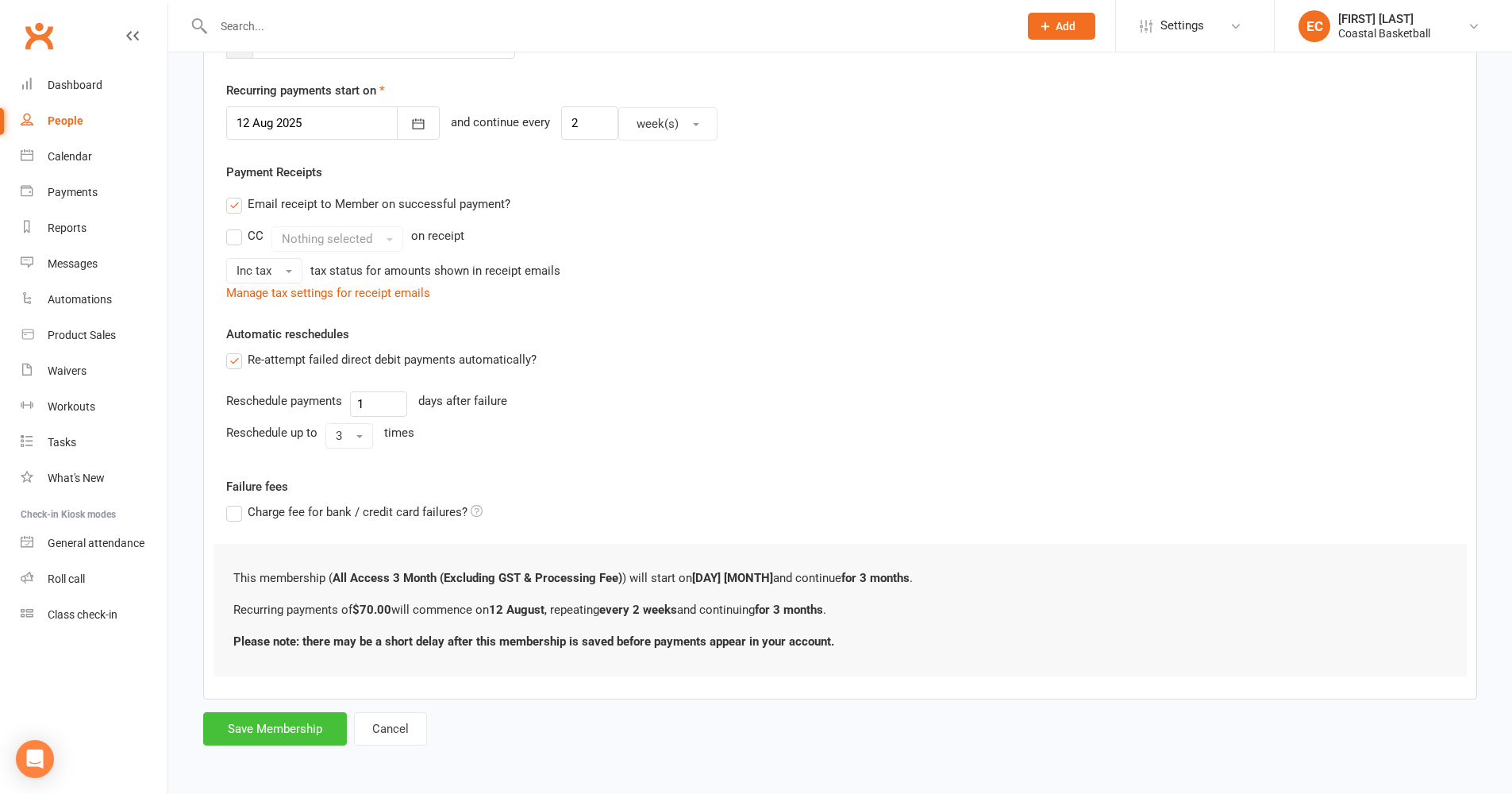 click on "Save Membership" at bounding box center [275, 729] 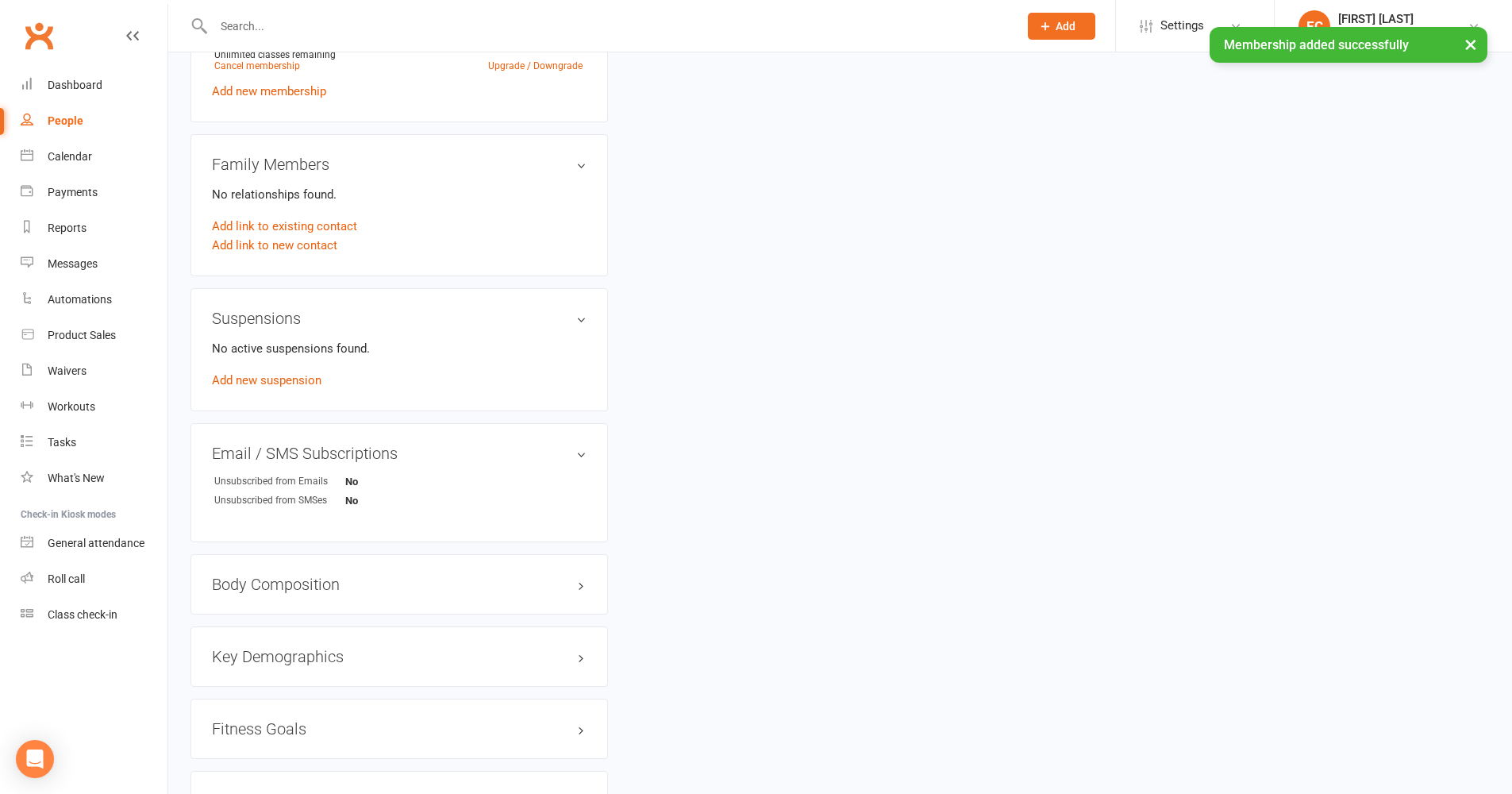 scroll, scrollTop: 1042, scrollLeft: 0, axis: vertical 